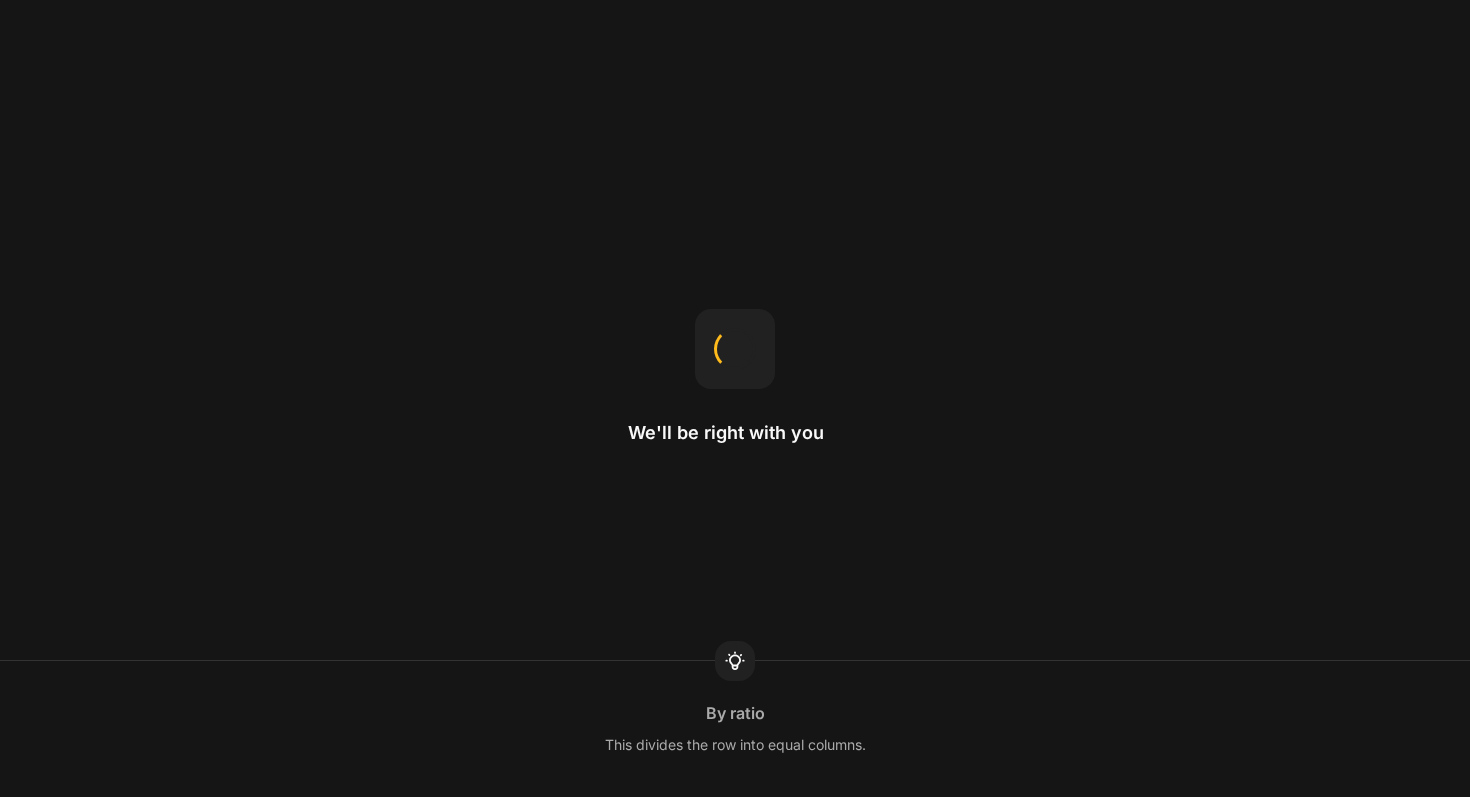 scroll, scrollTop: 0, scrollLeft: 0, axis: both 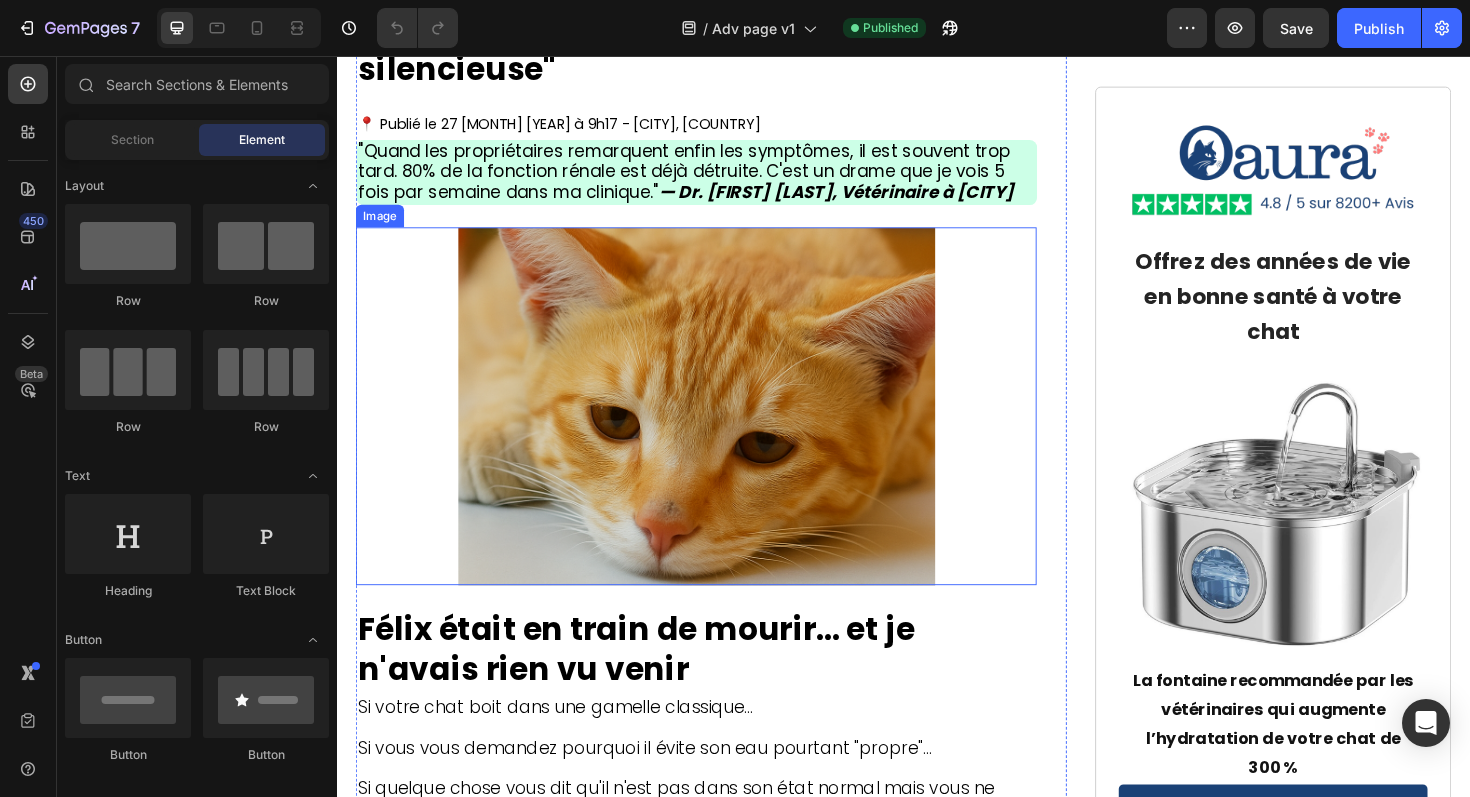 click at bounding box center (717, 427) 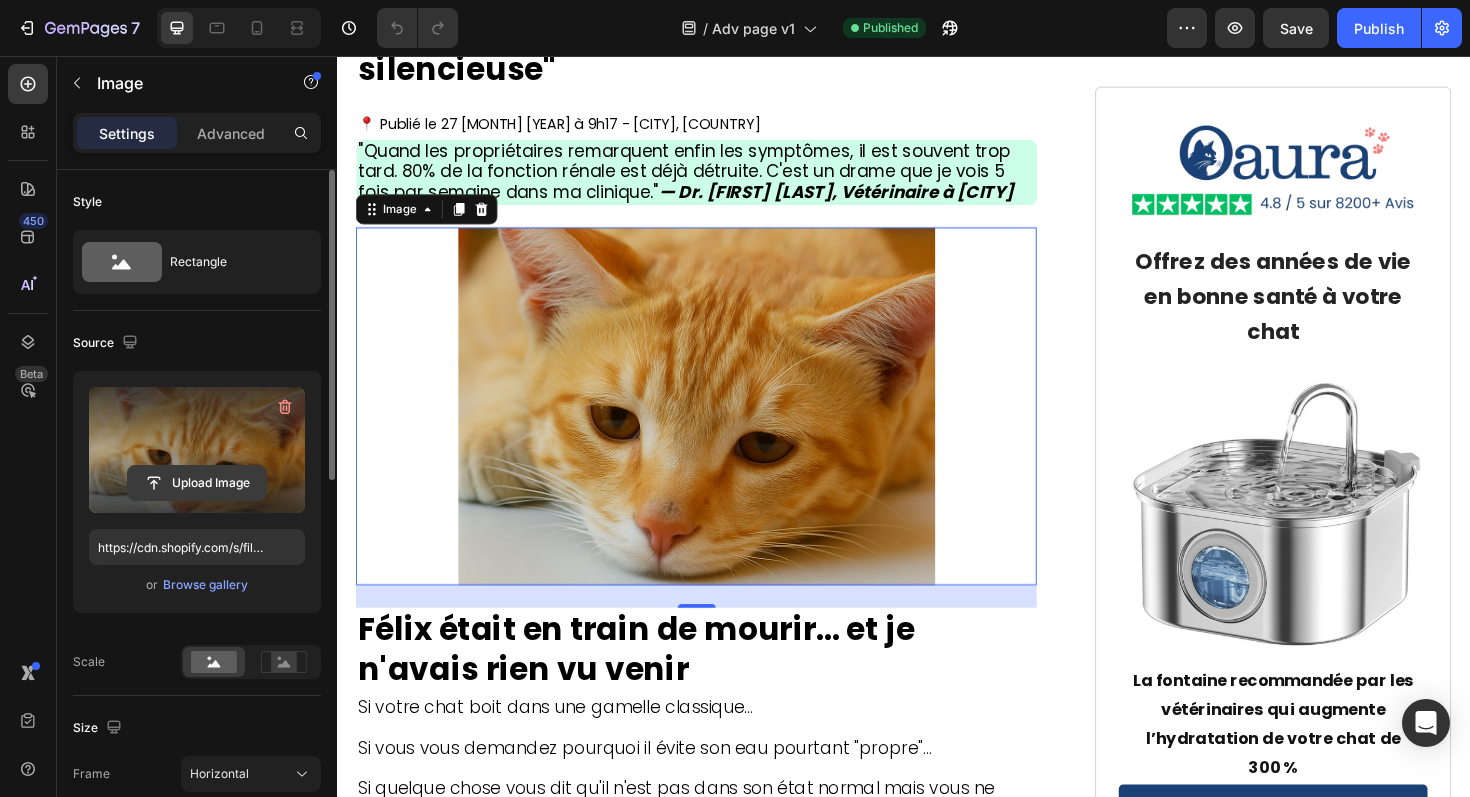 click 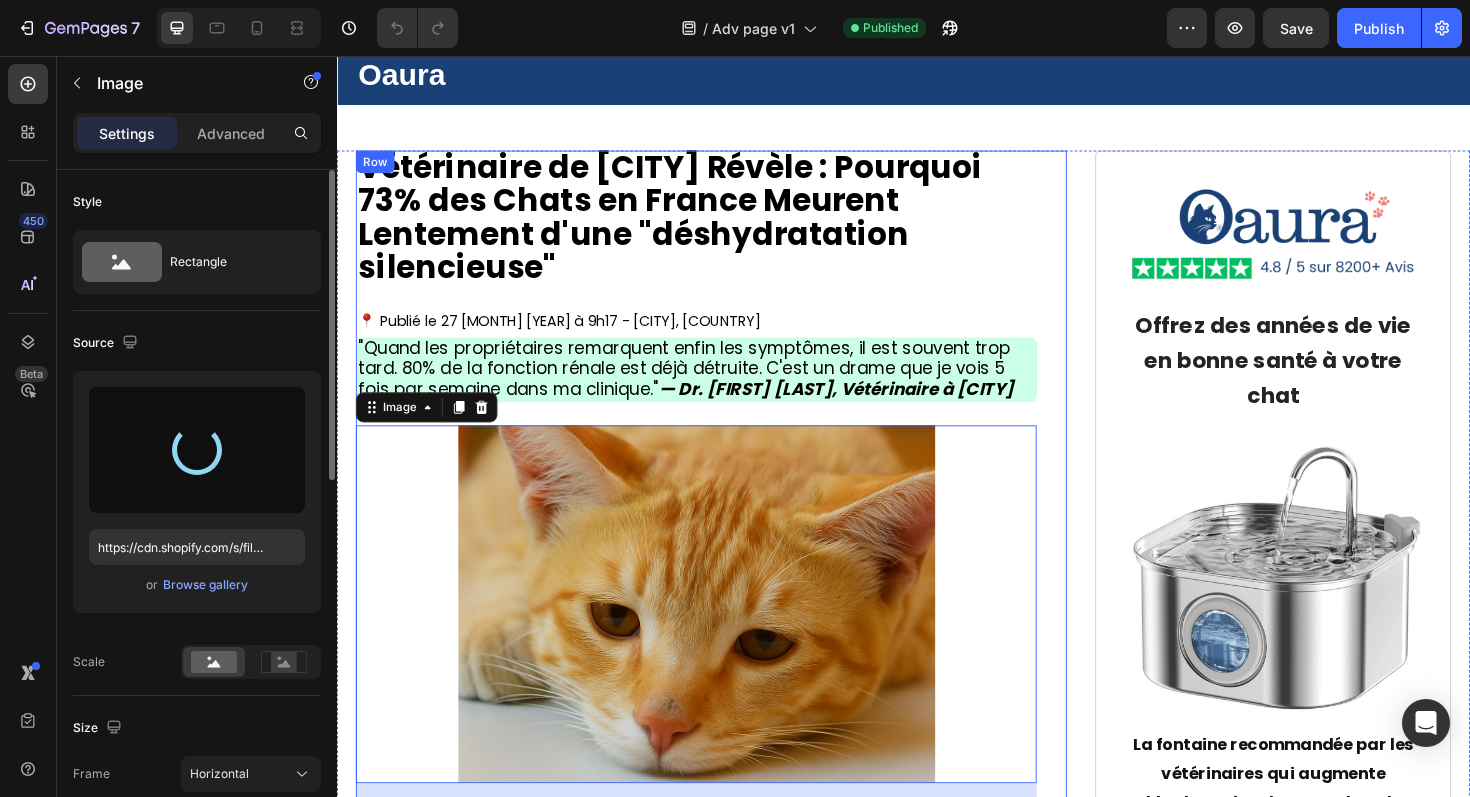 scroll, scrollTop: 0, scrollLeft: 0, axis: both 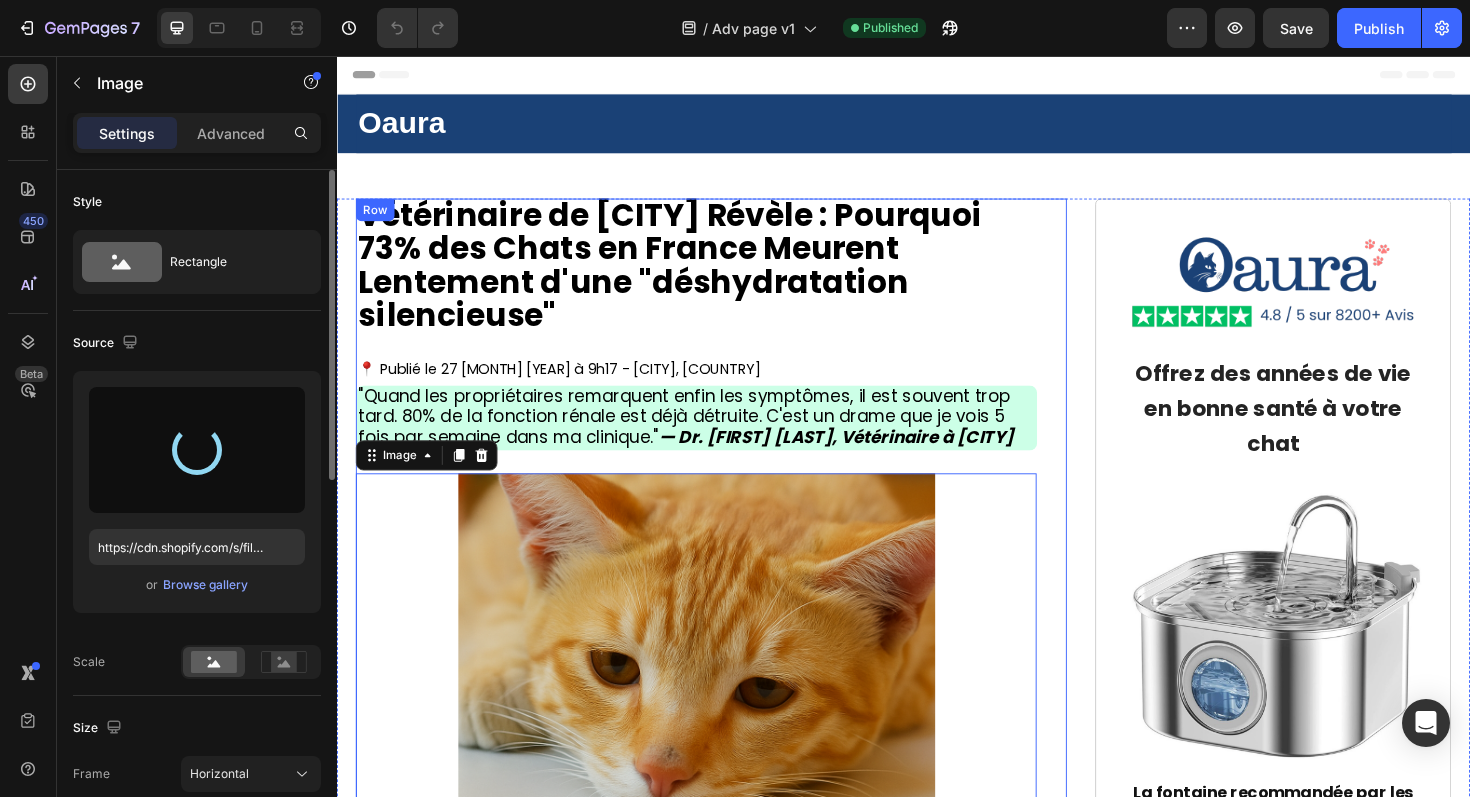 type on "https://cdn.shopify.com/s/files/1/0839/0377/5043/files/gempages_577326541021643491-483f9b99-1bc0-486f-bc5f-ba59b2b2ec9f.webp" 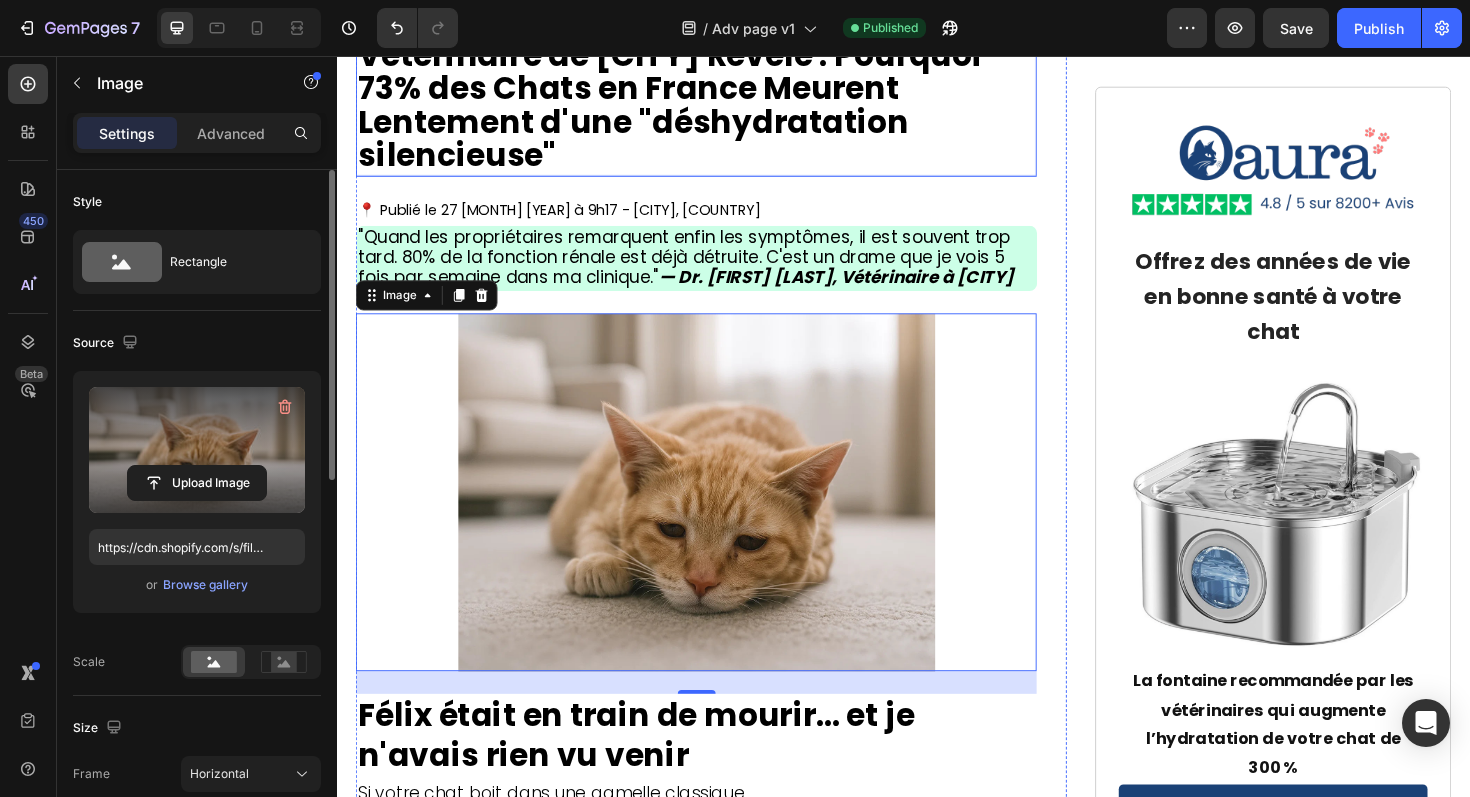 scroll, scrollTop: 326, scrollLeft: 0, axis: vertical 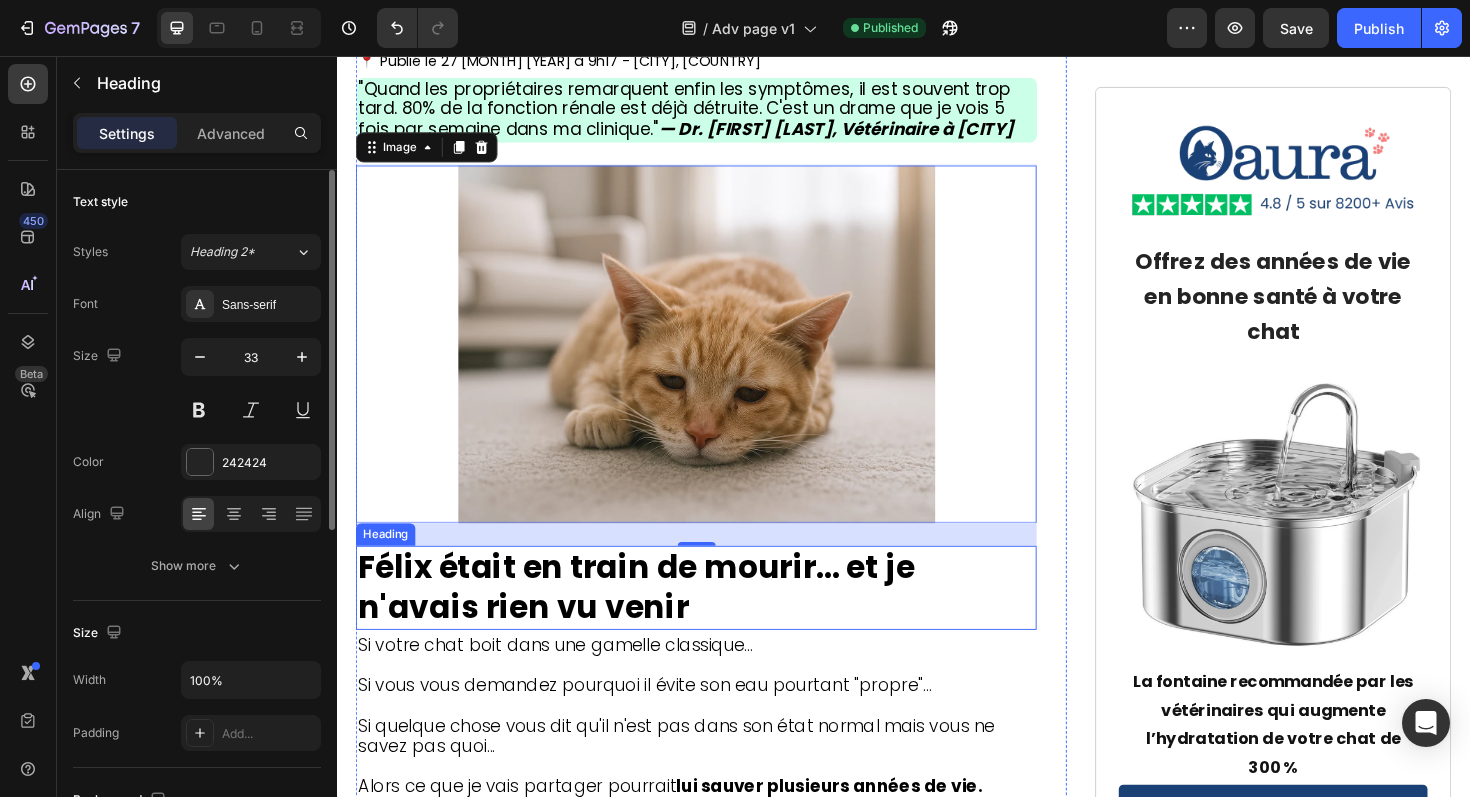 click on "Félix était en train de mourir… et je n'avais rien vu venir" at bounding box center [717, 620] 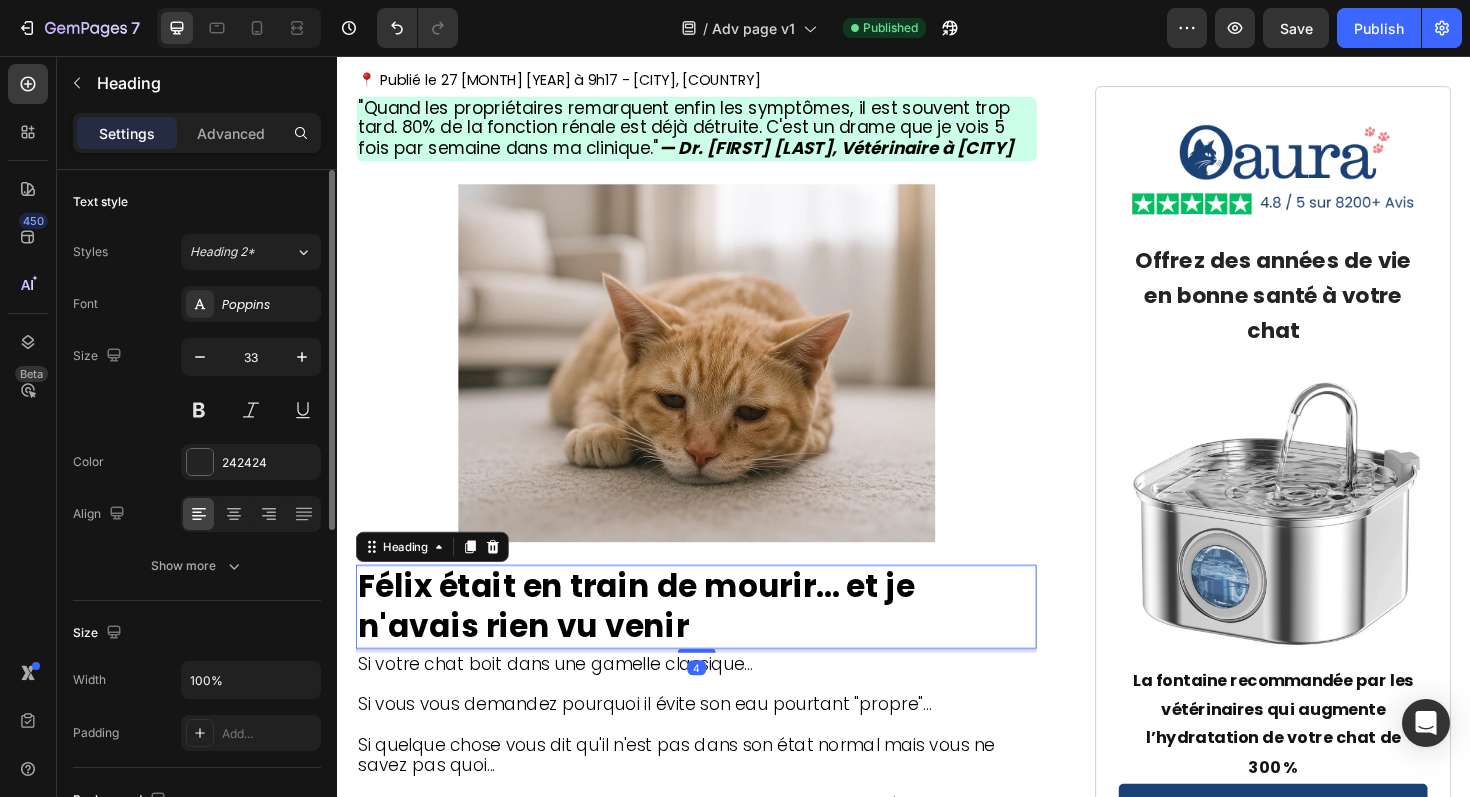 scroll, scrollTop: 302, scrollLeft: 0, axis: vertical 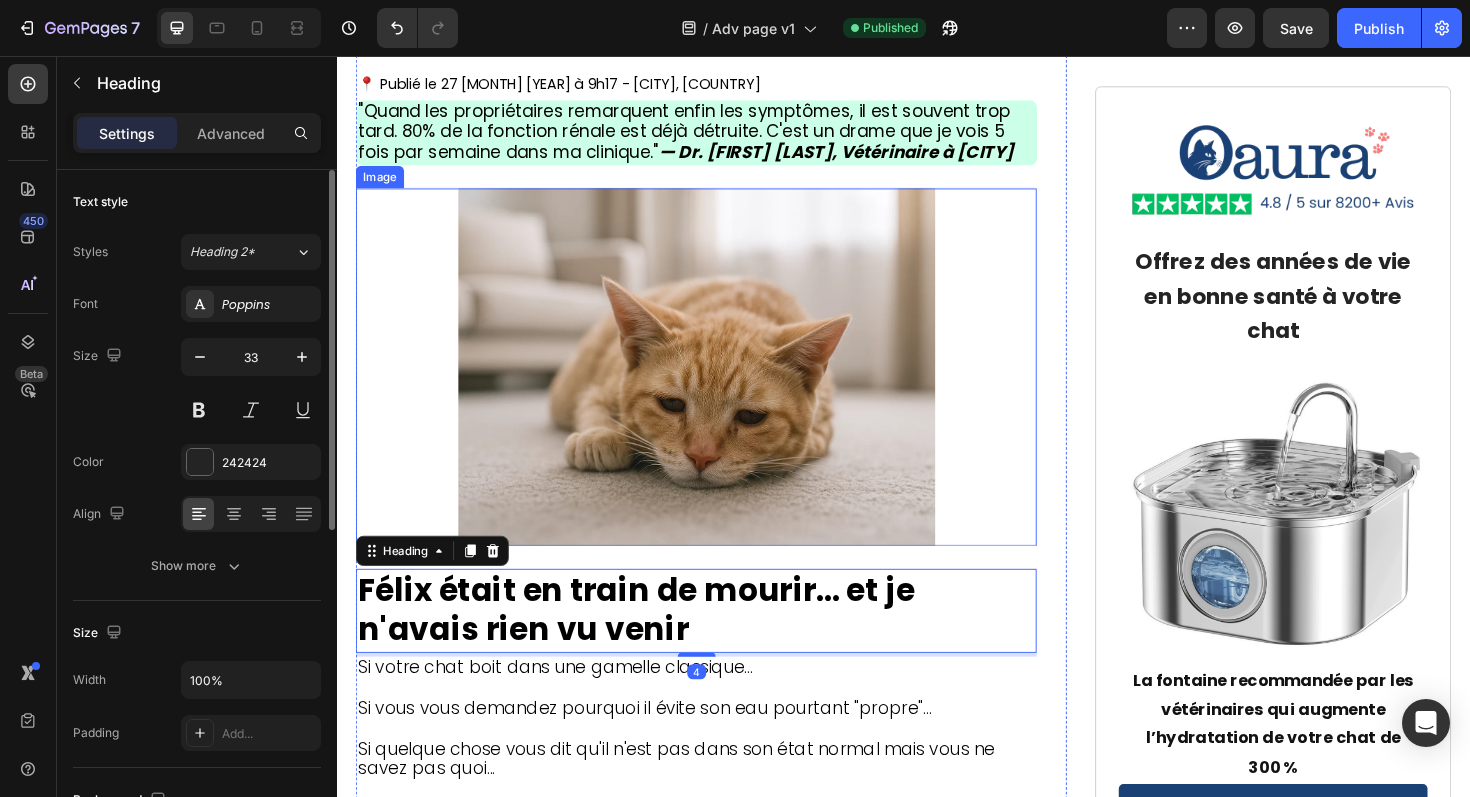 click at bounding box center [717, 385] 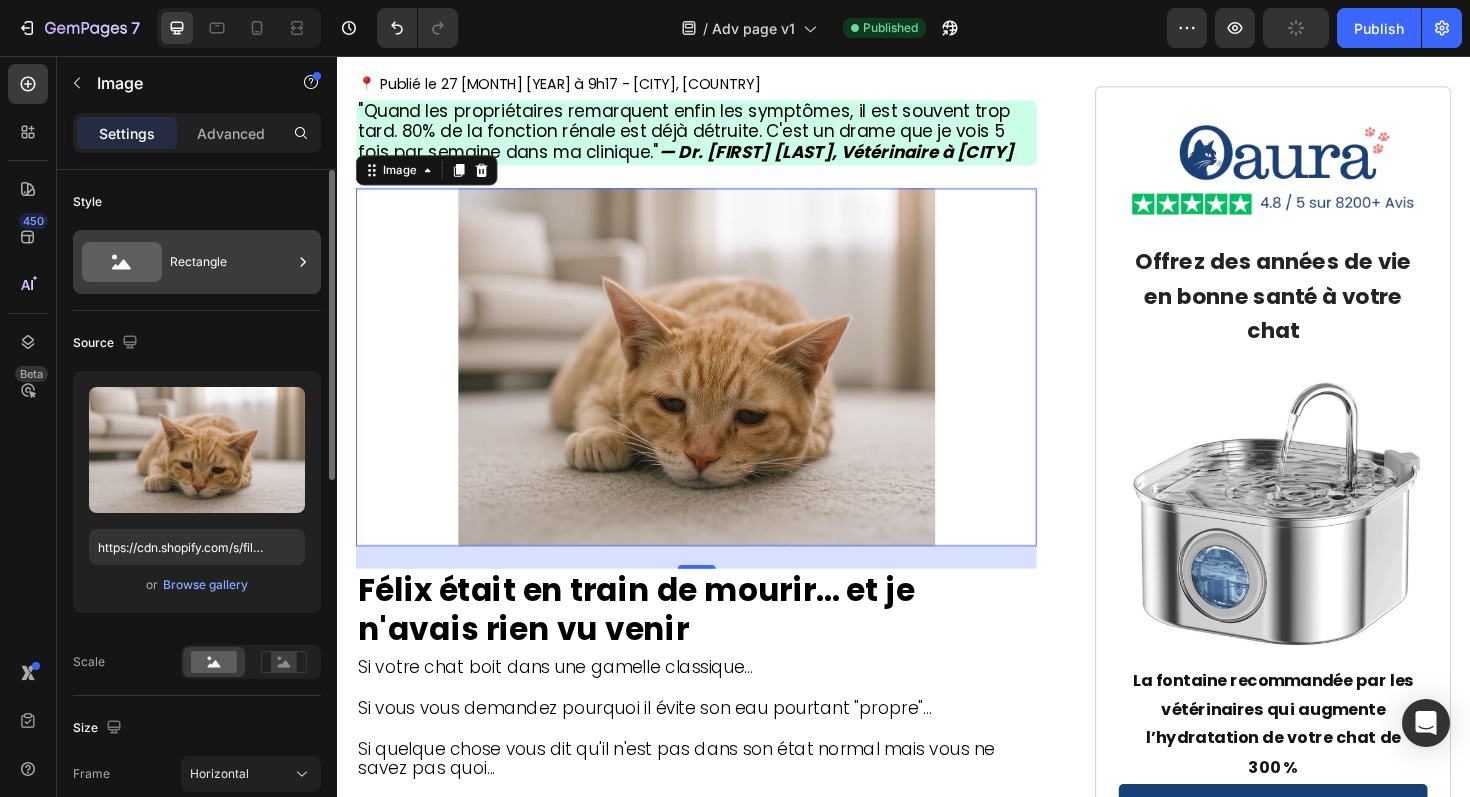 click on "Rectangle" at bounding box center [231, 262] 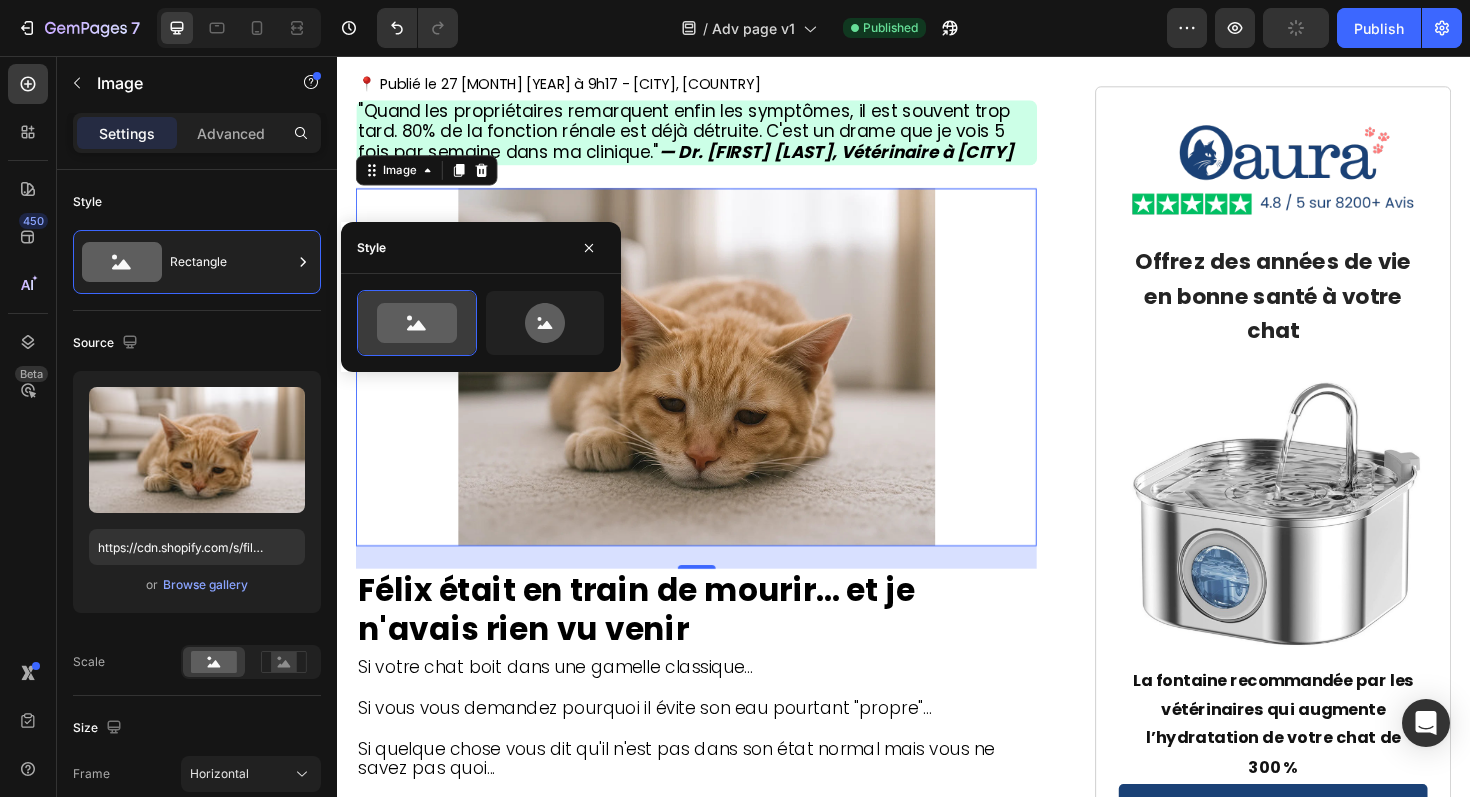 click 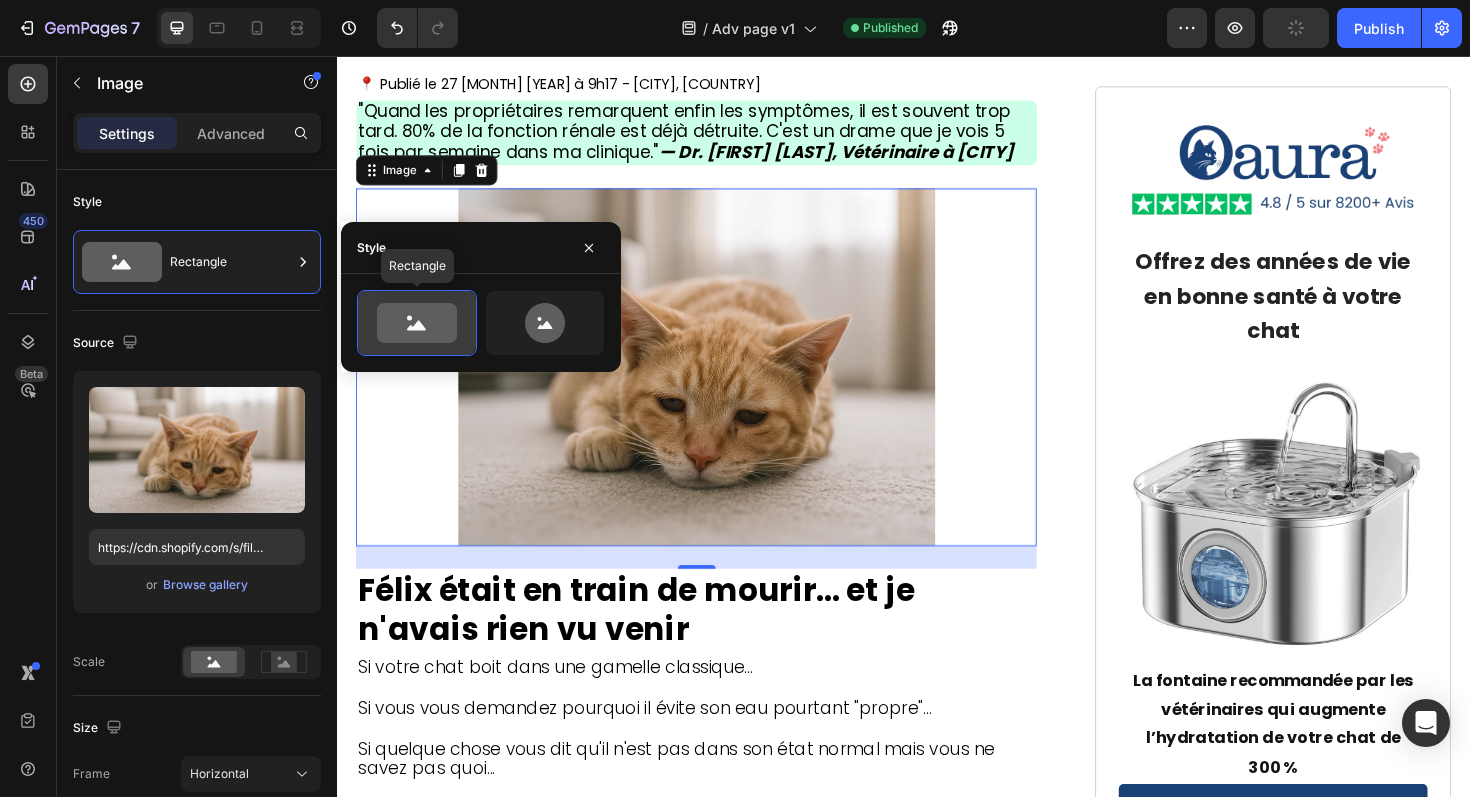 click 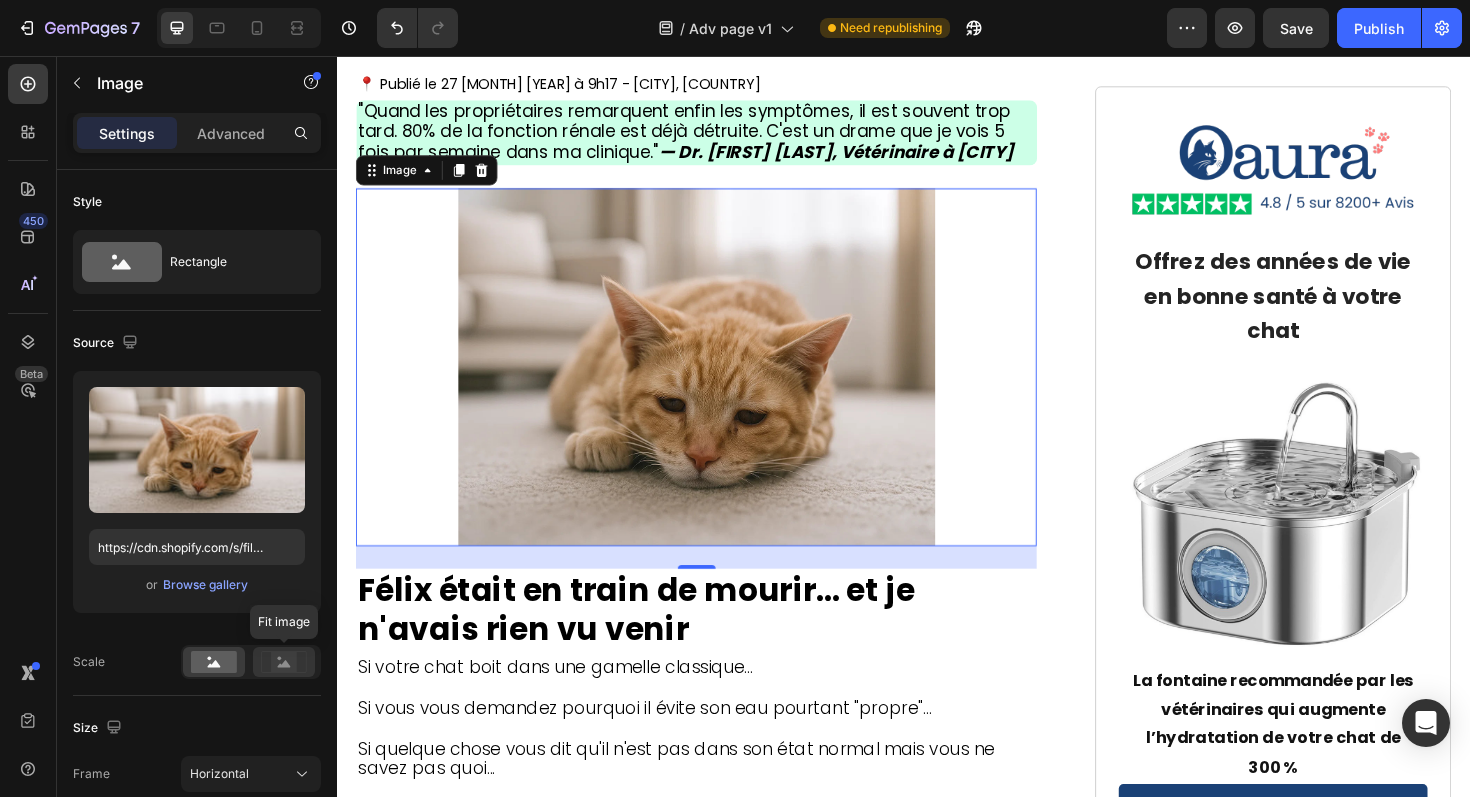 click 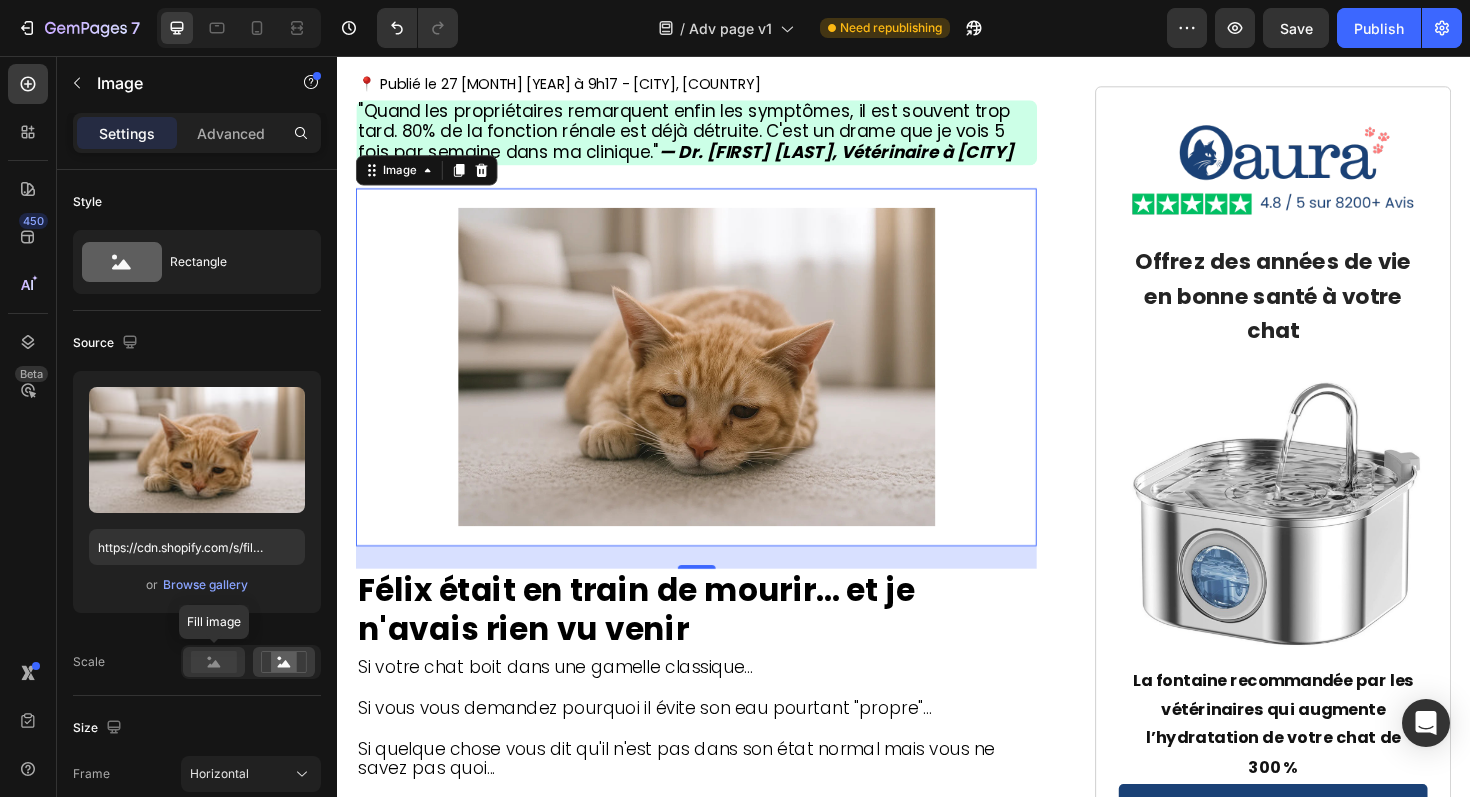 click 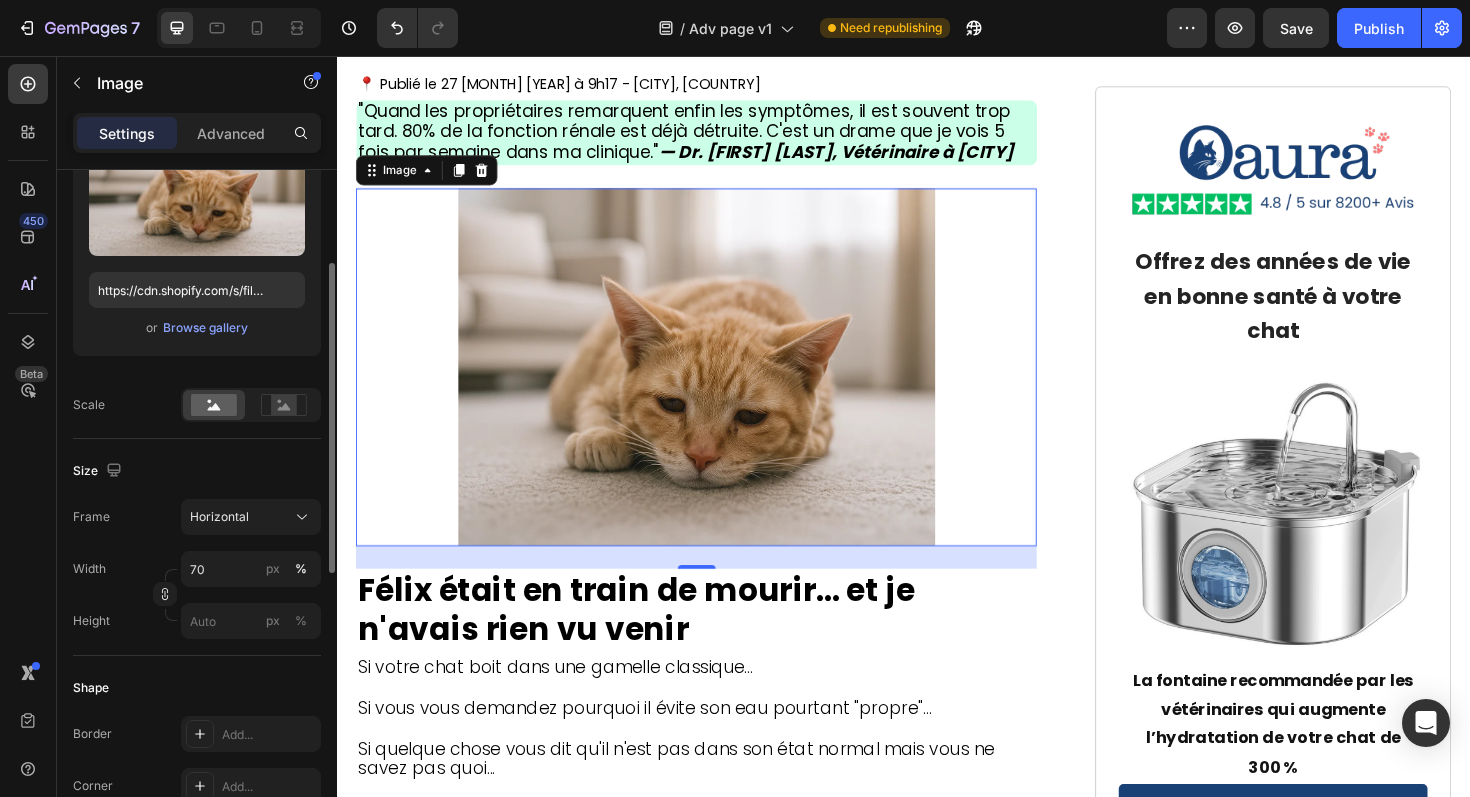 scroll, scrollTop: 271, scrollLeft: 0, axis: vertical 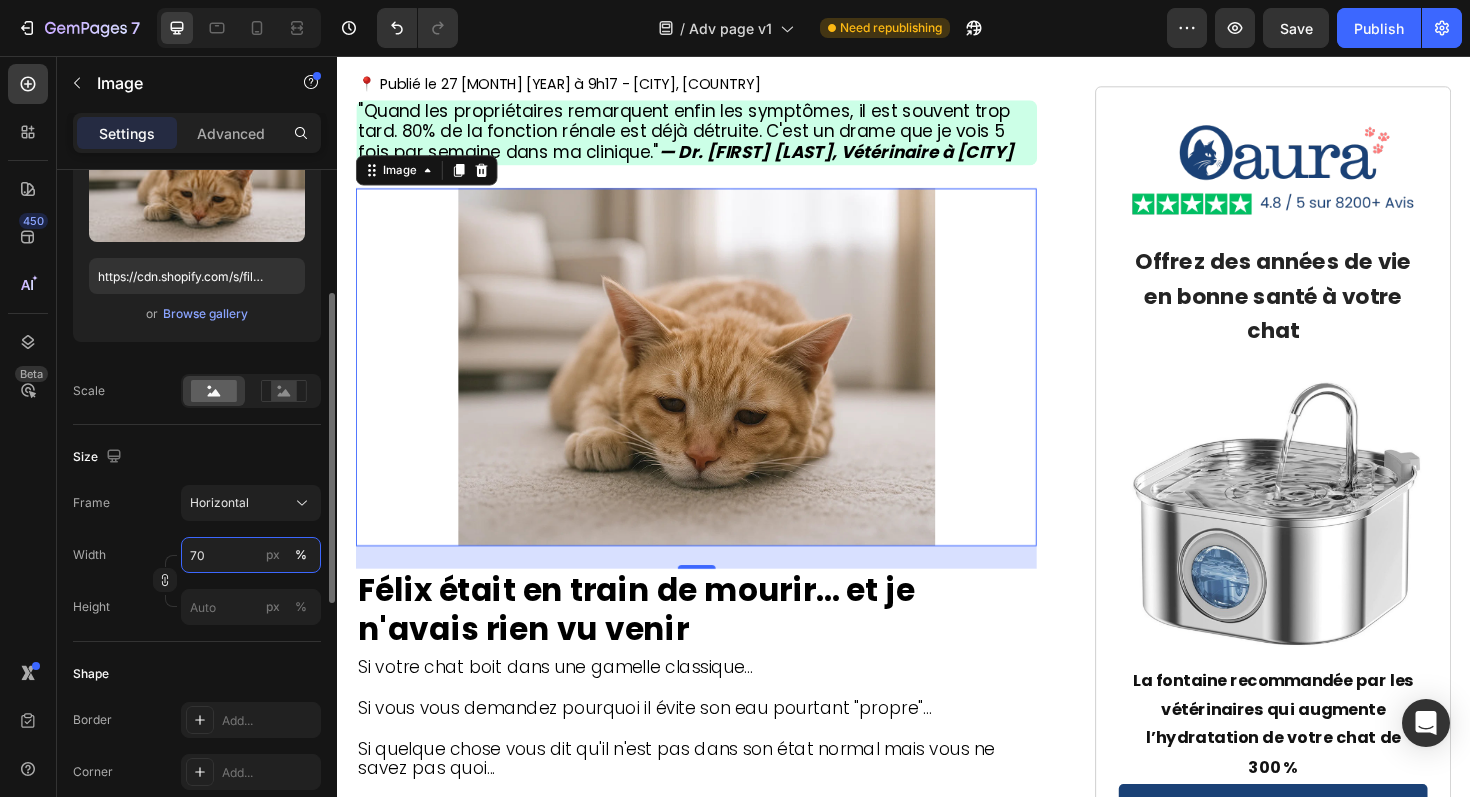 click on "70" at bounding box center (251, 555) 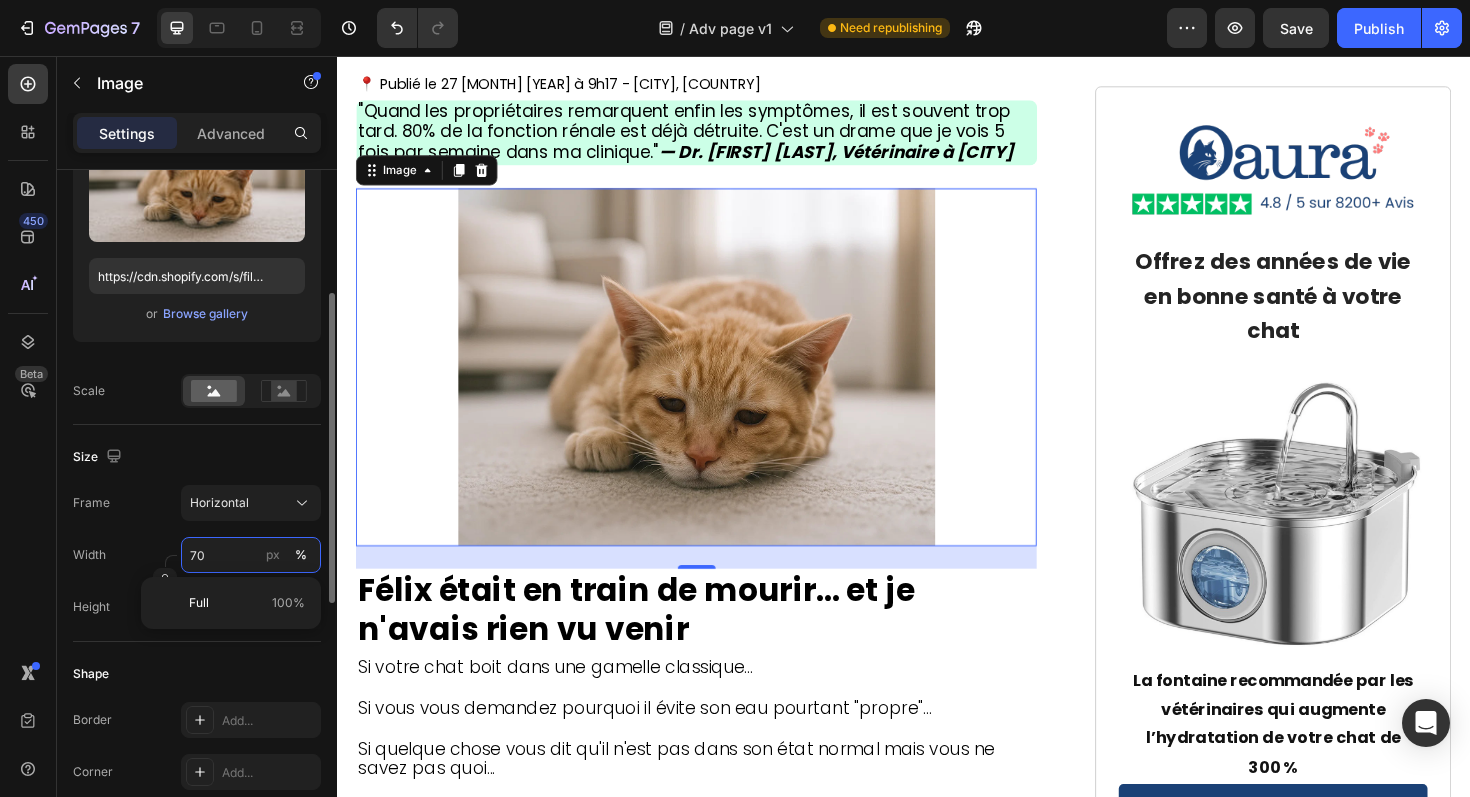 click on "70" at bounding box center (251, 555) 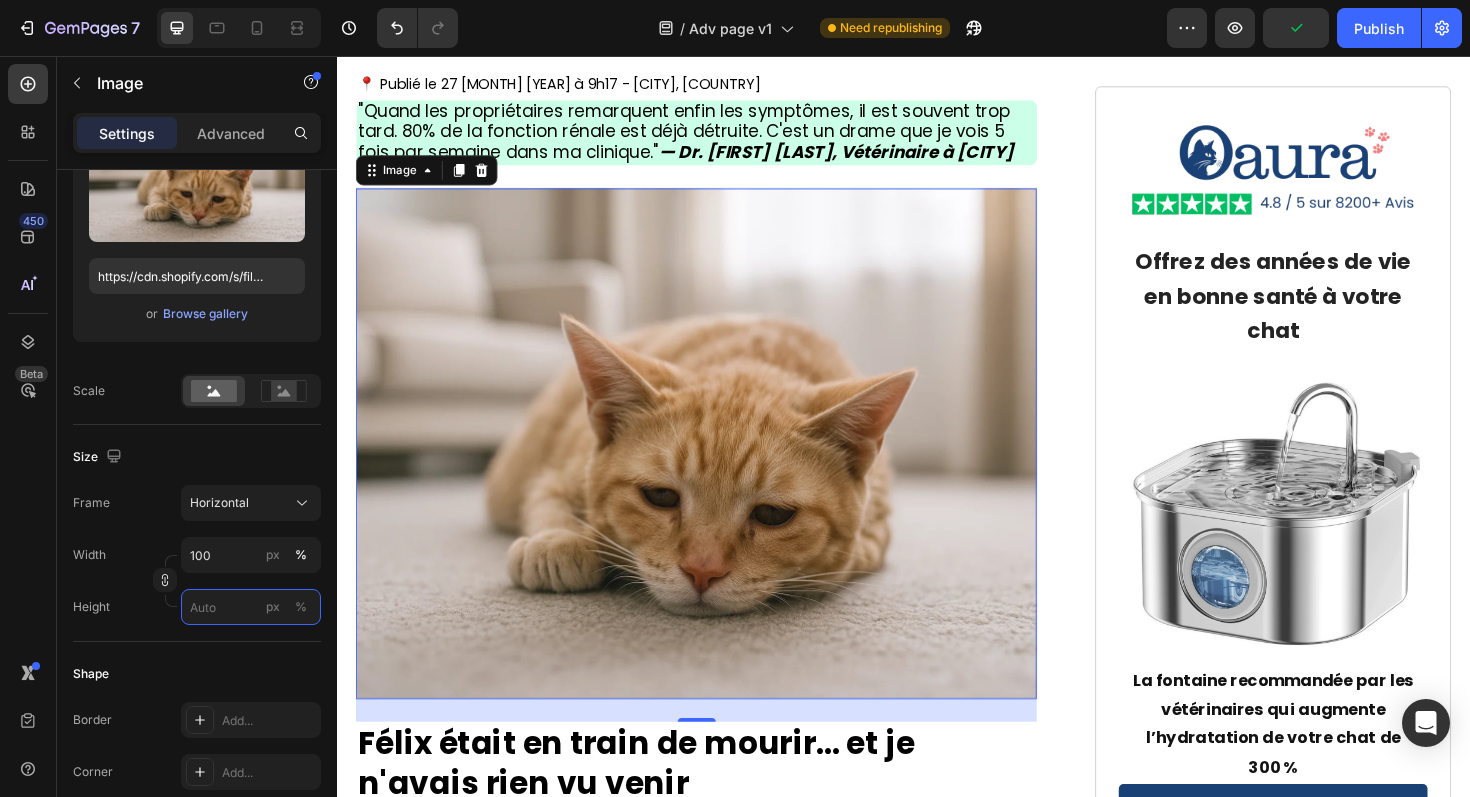 click on "px %" at bounding box center (251, 607) 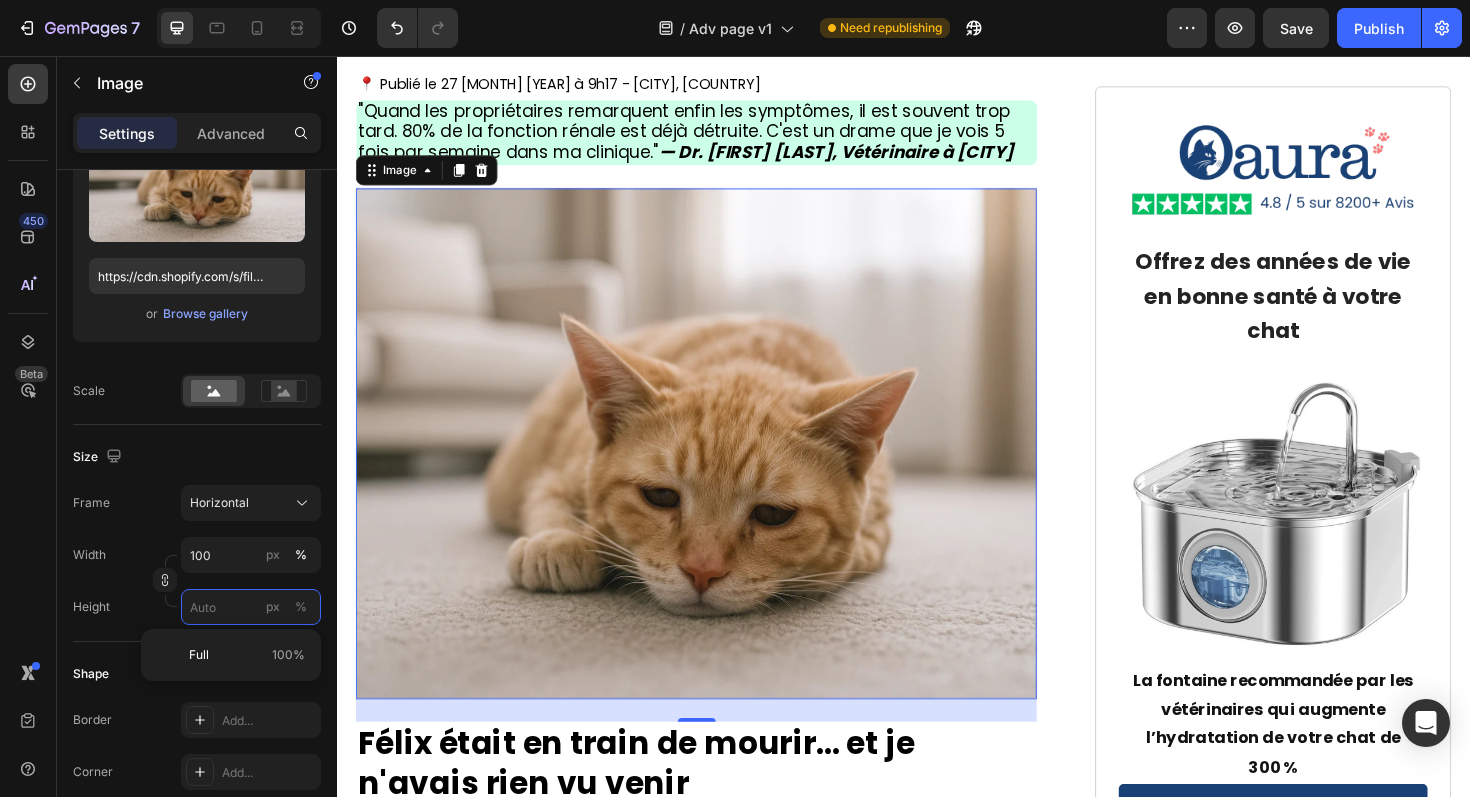 type on "11" 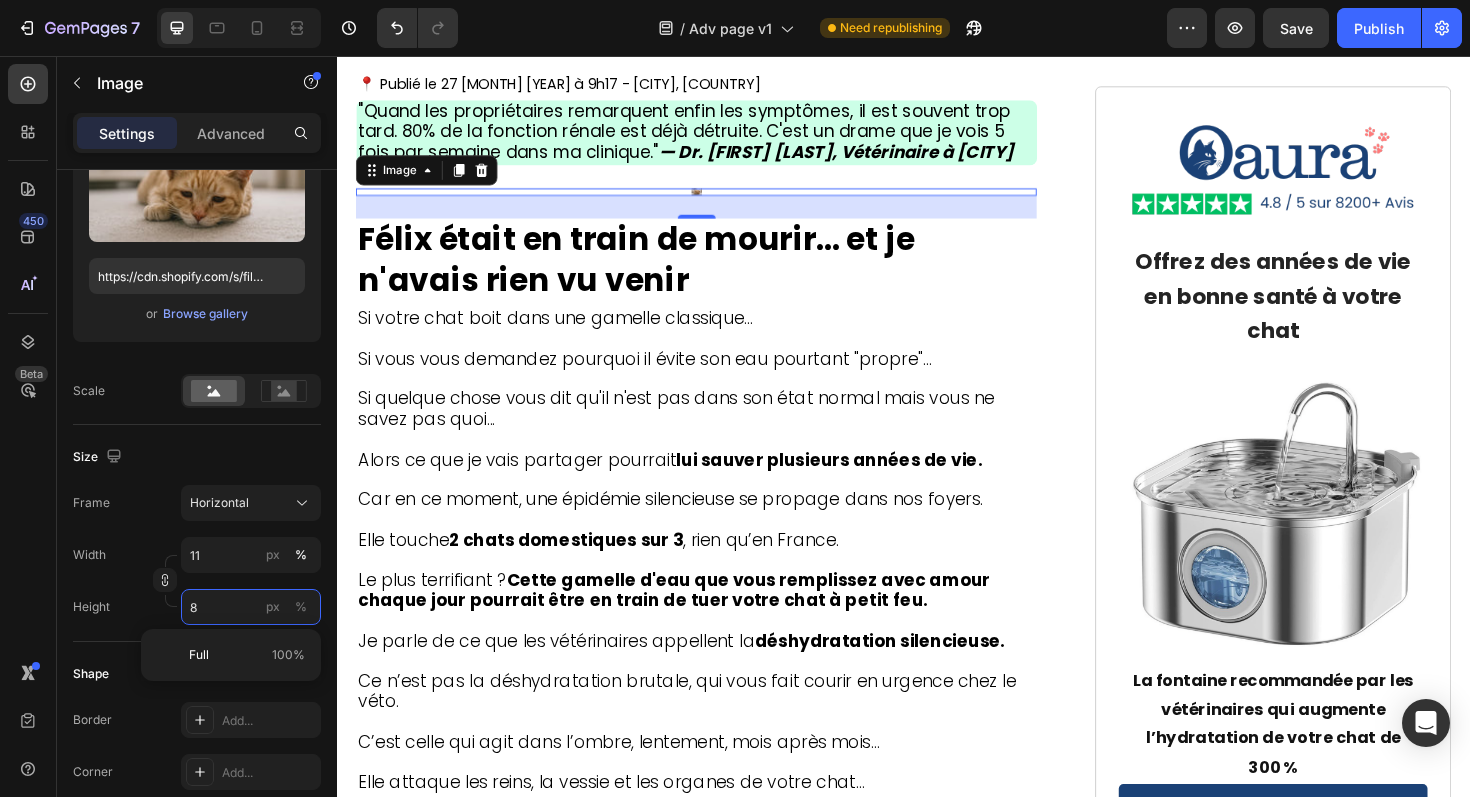 type on "107" 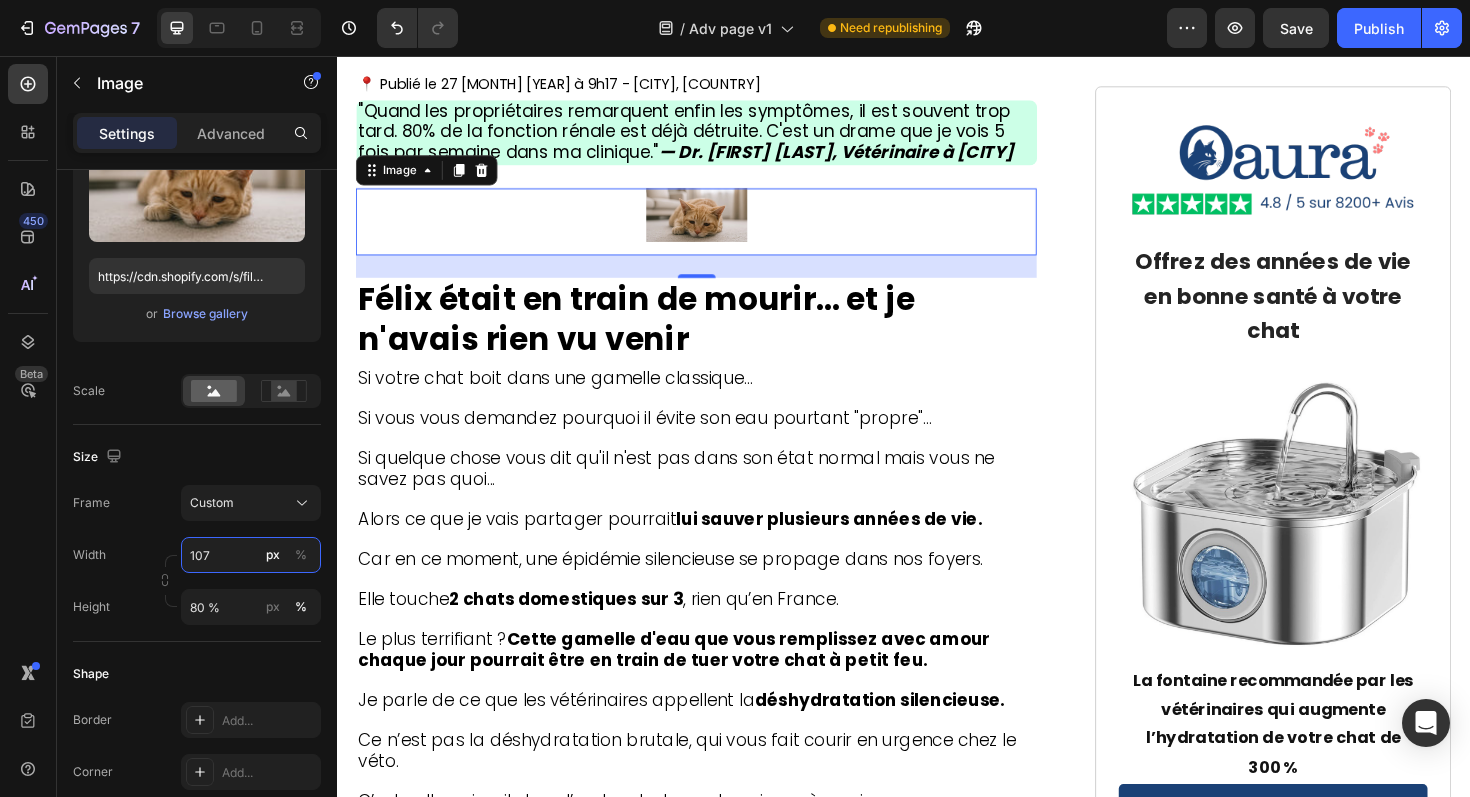 type on "80" 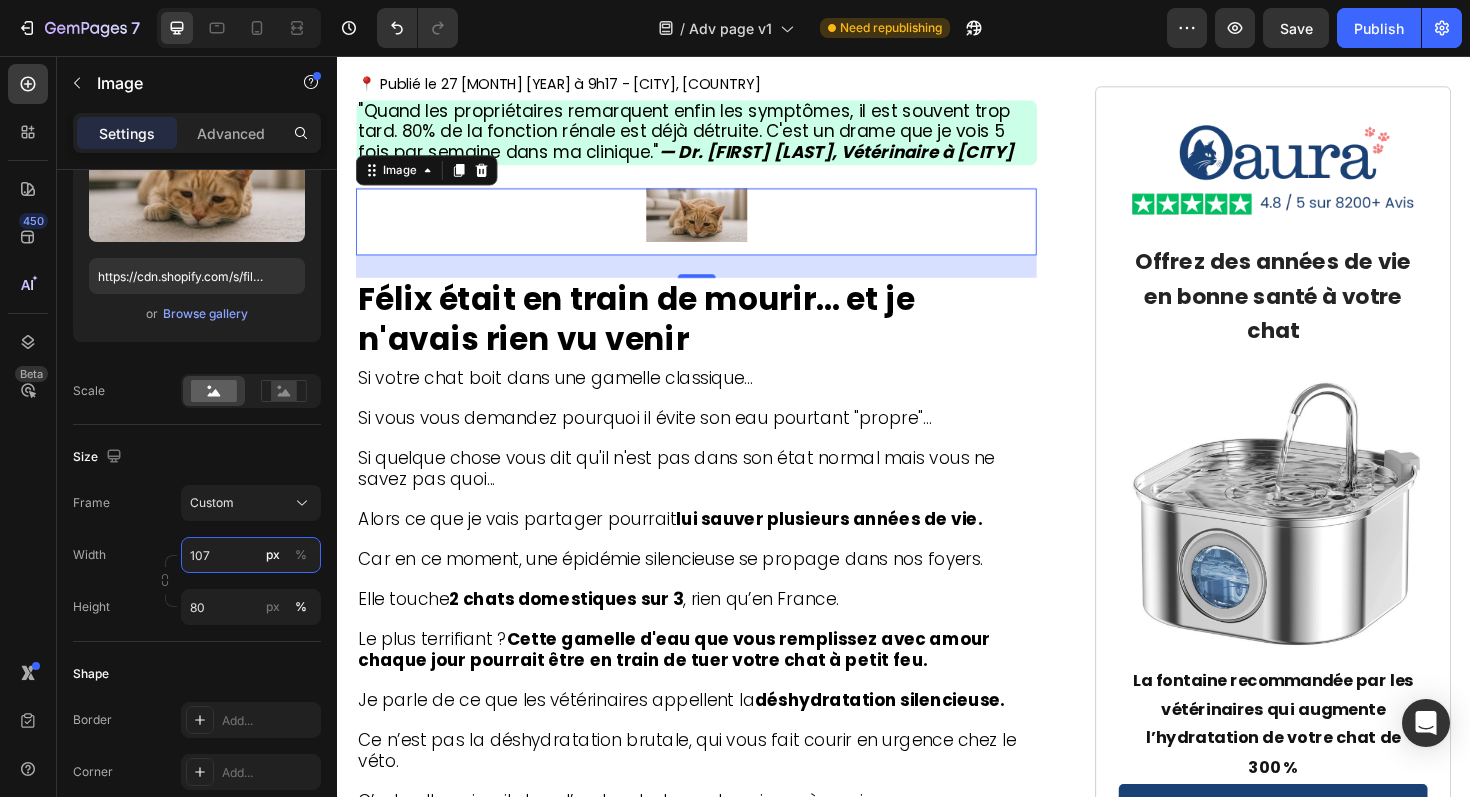 click on "107" at bounding box center [251, 555] 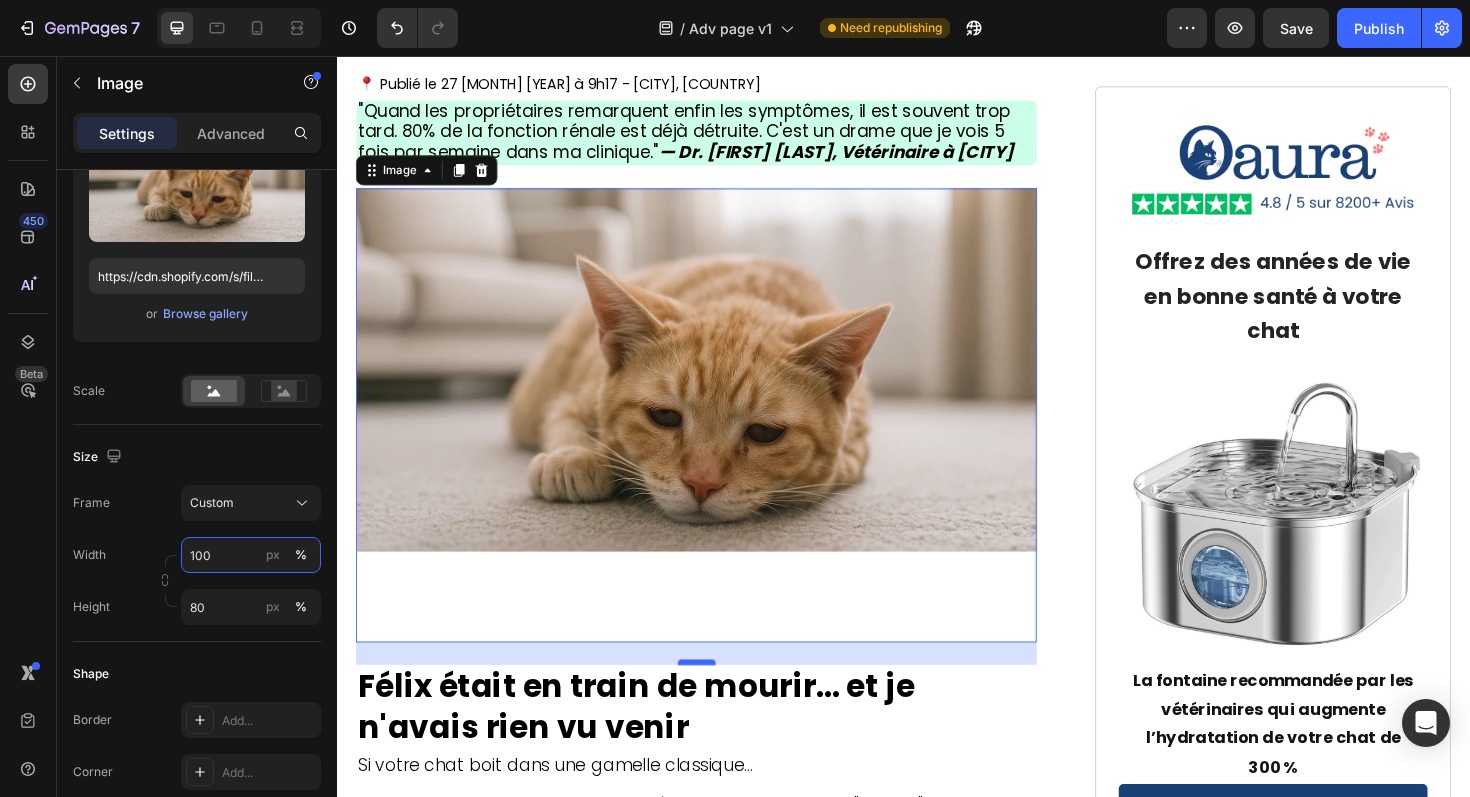 type on "100" 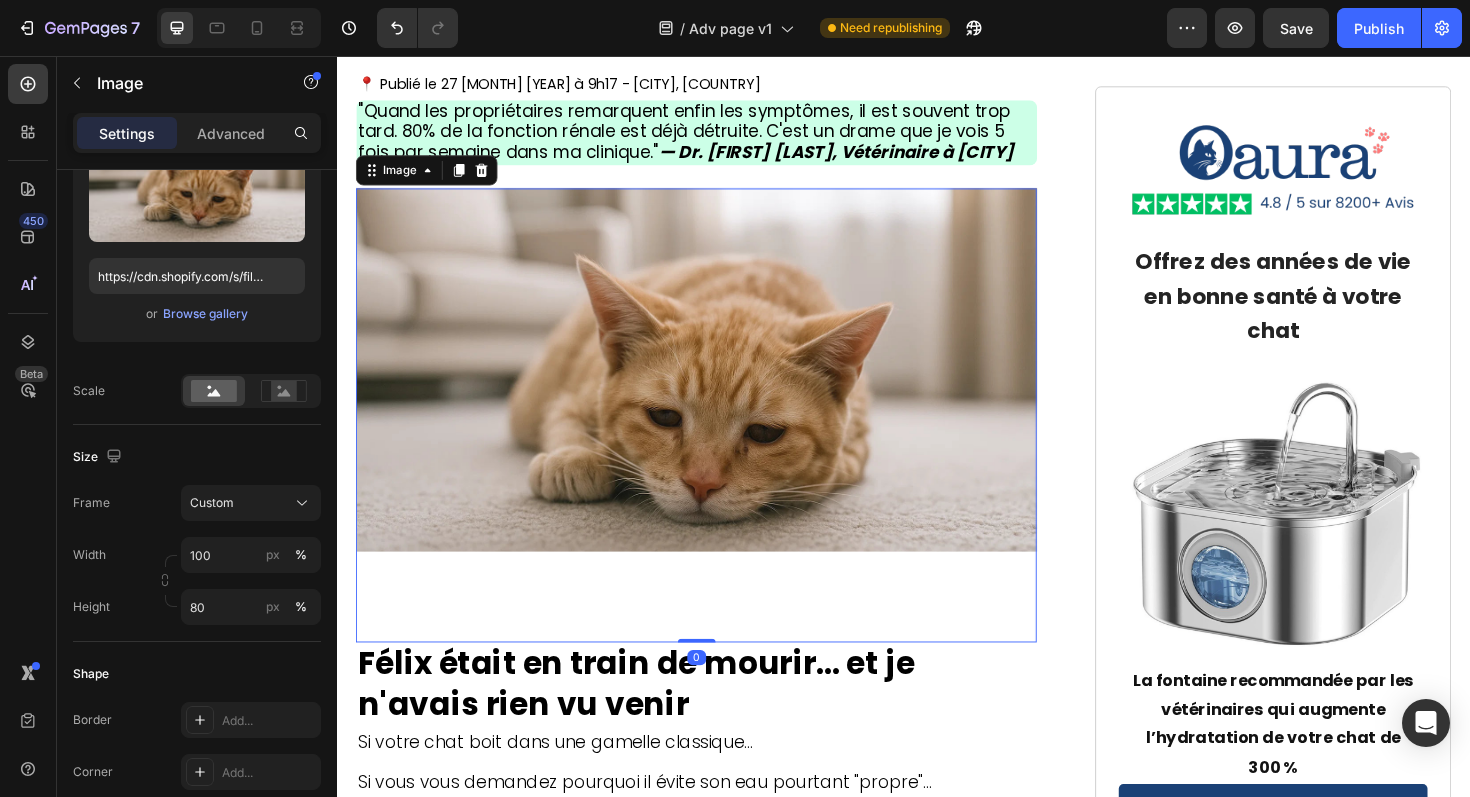 drag, startPoint x: 716, startPoint y: 660, endPoint x: 718, endPoint y: 593, distance: 67.02985 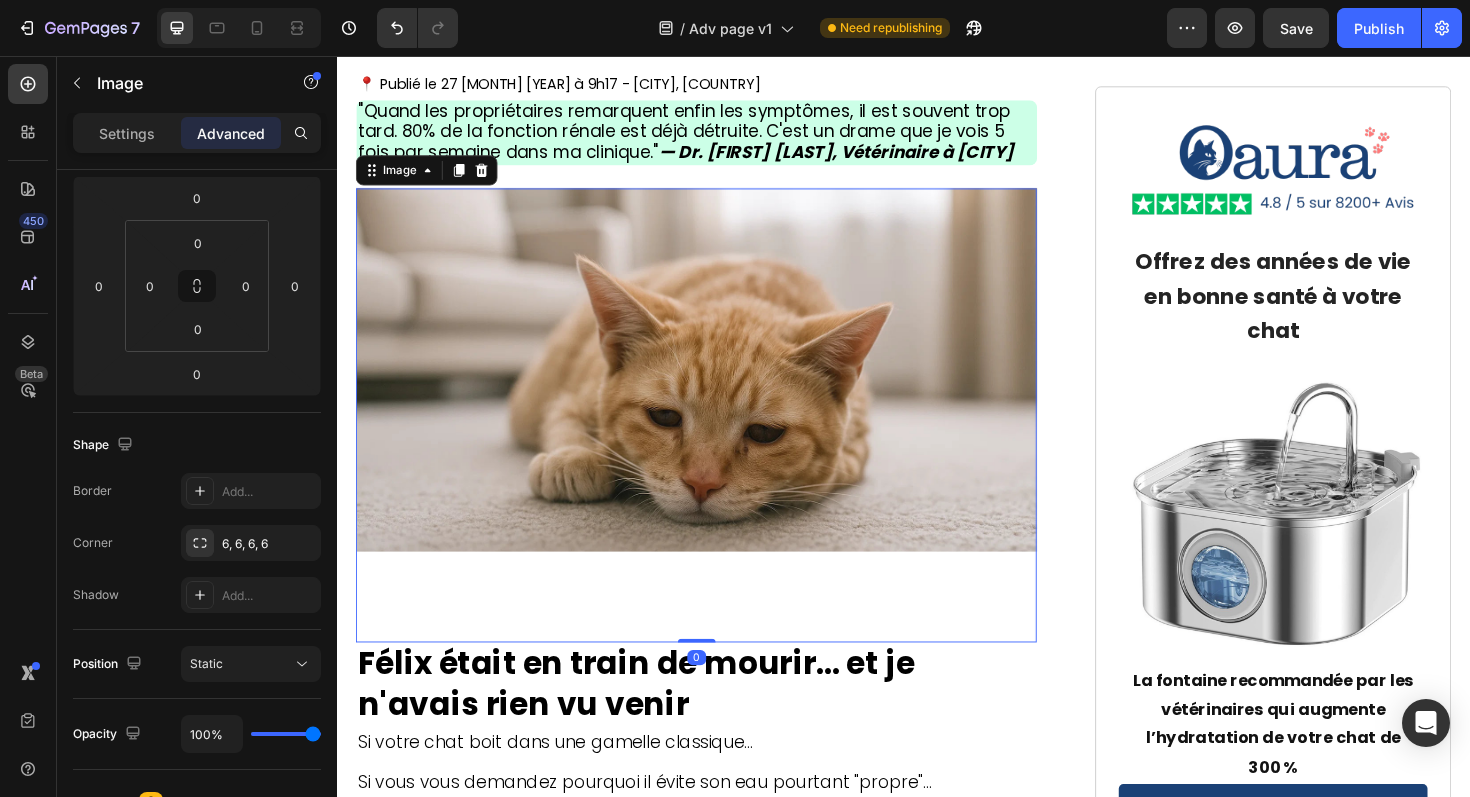 click at bounding box center [717, 436] 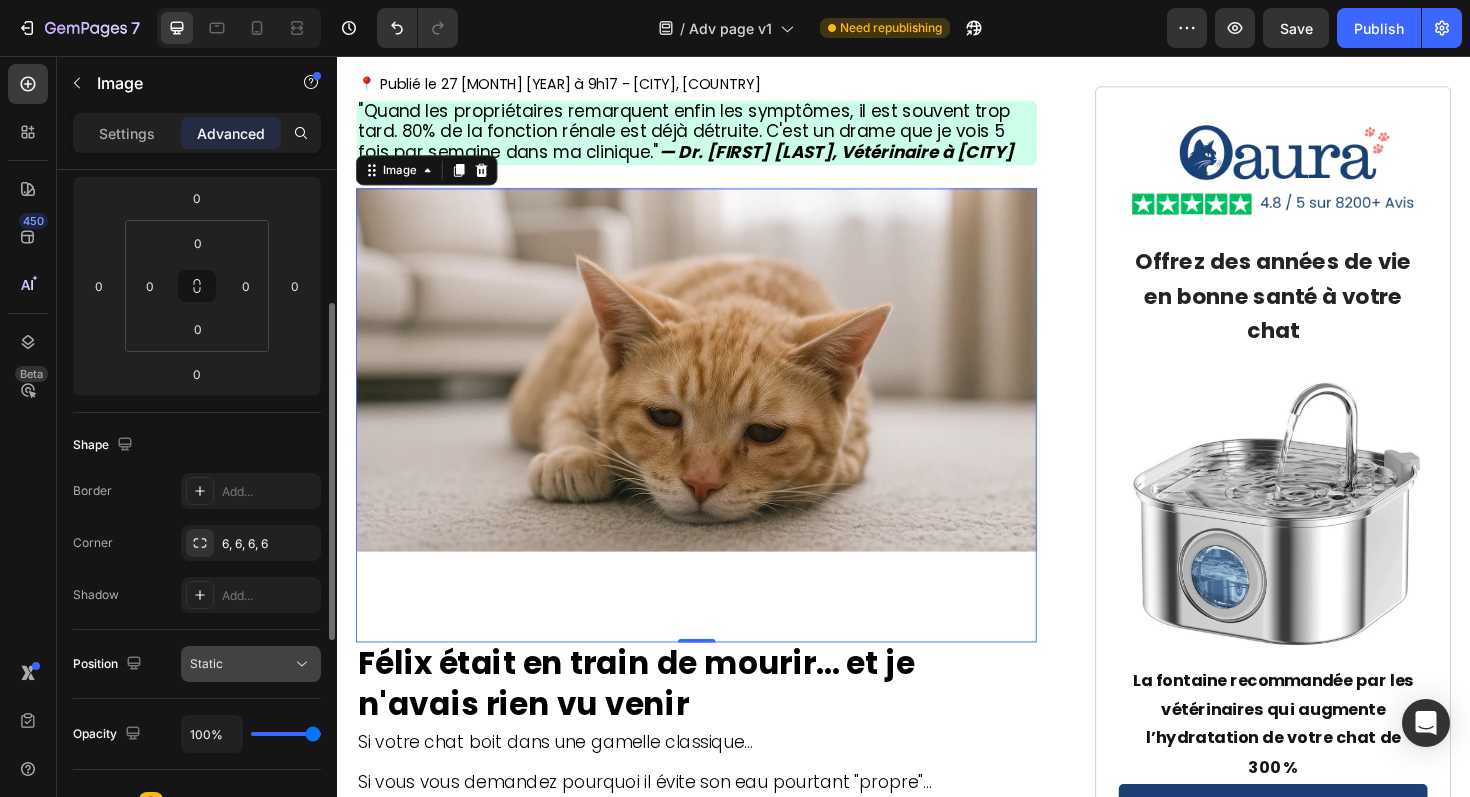 click on "Static" at bounding box center (241, 664) 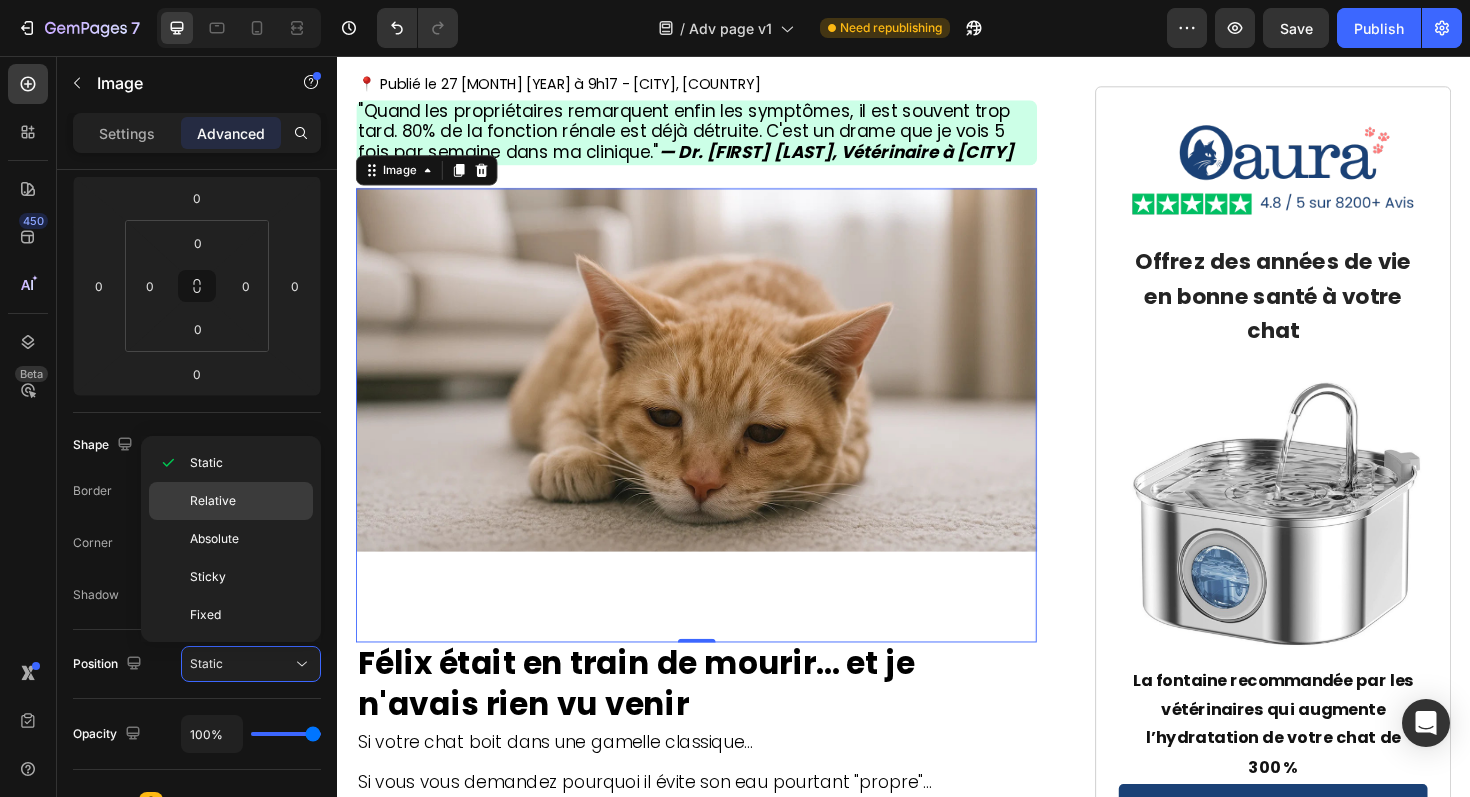 click on "Relative" at bounding box center (247, 501) 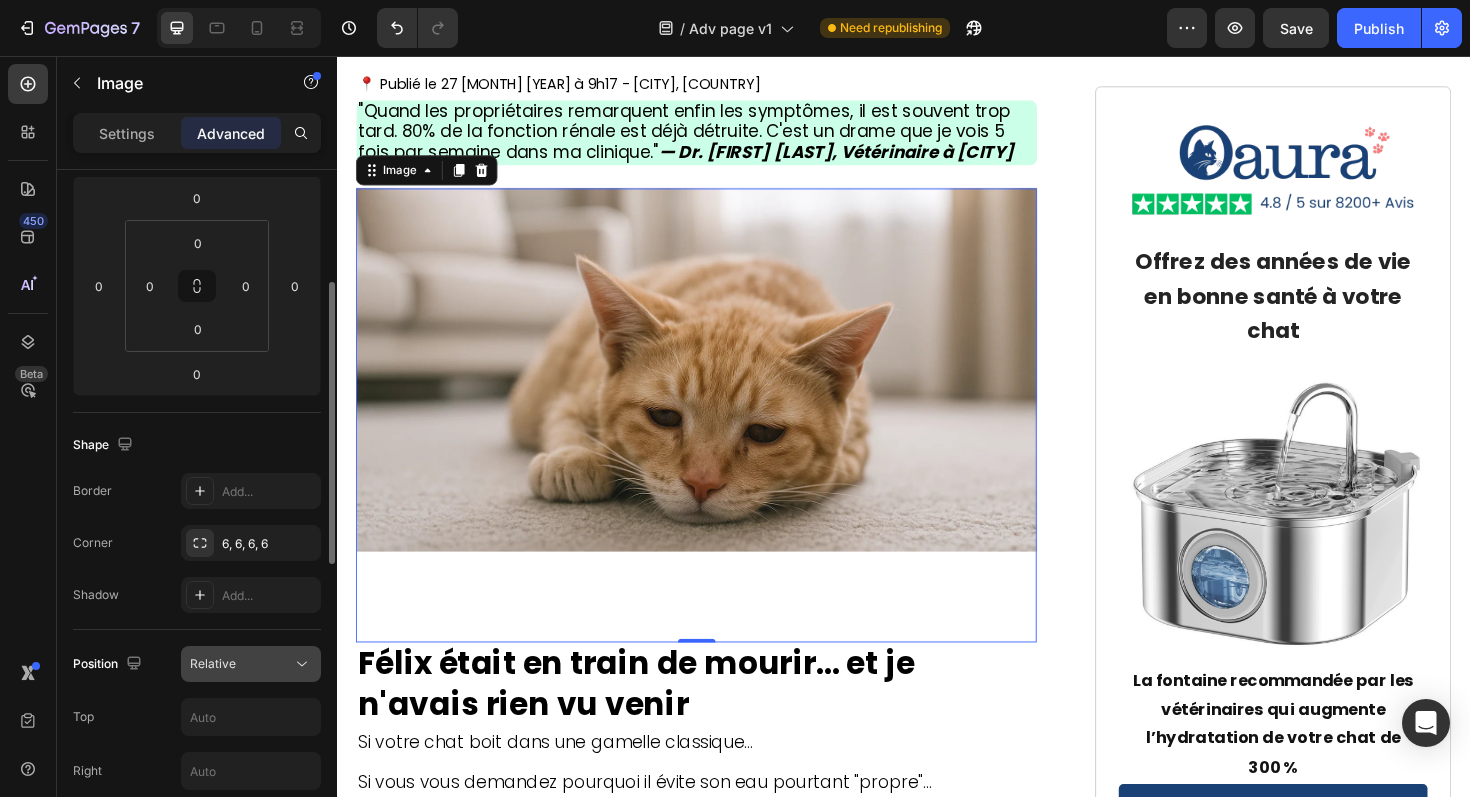 click on "Relative" at bounding box center (241, 664) 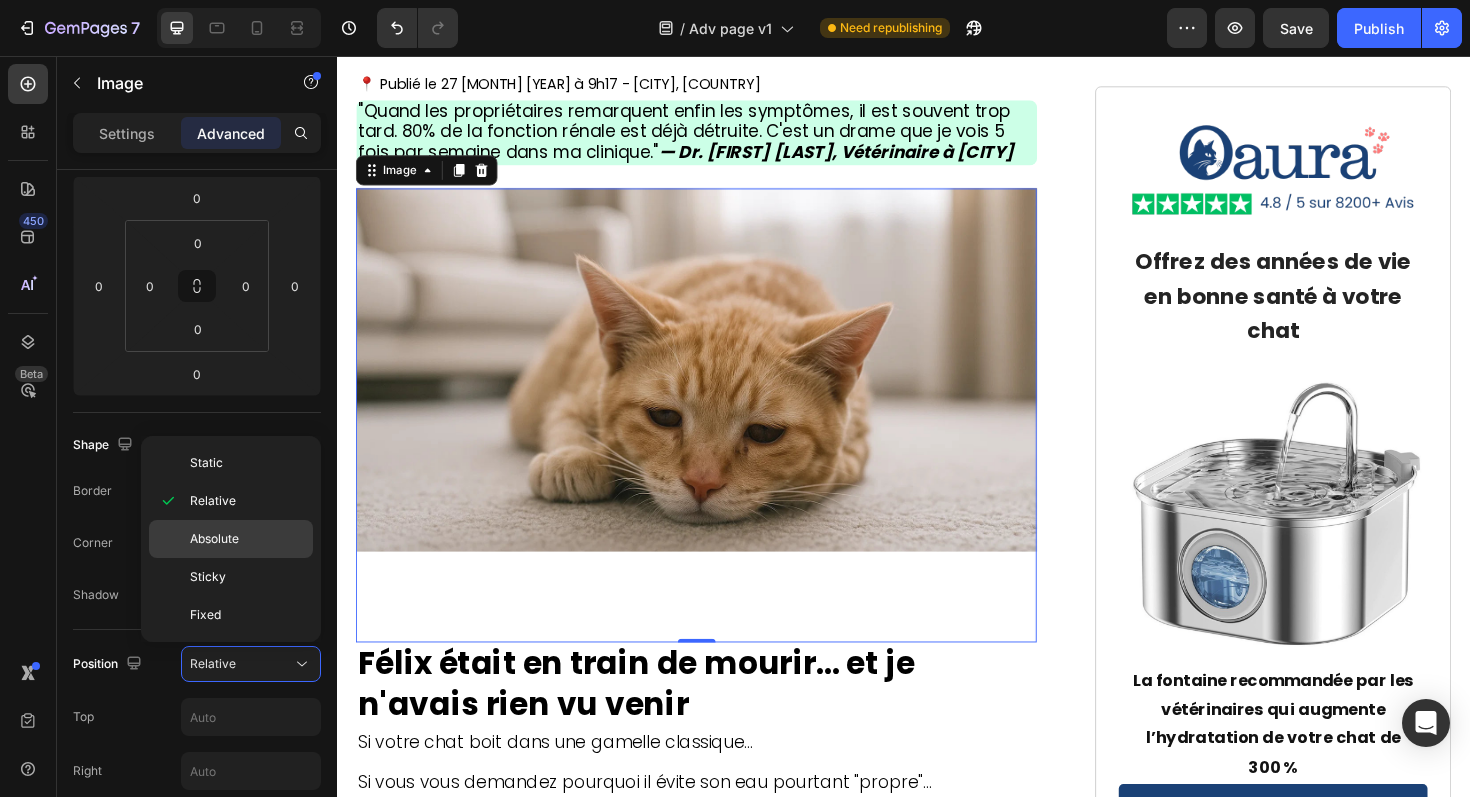 click on "Absolute" at bounding box center (247, 539) 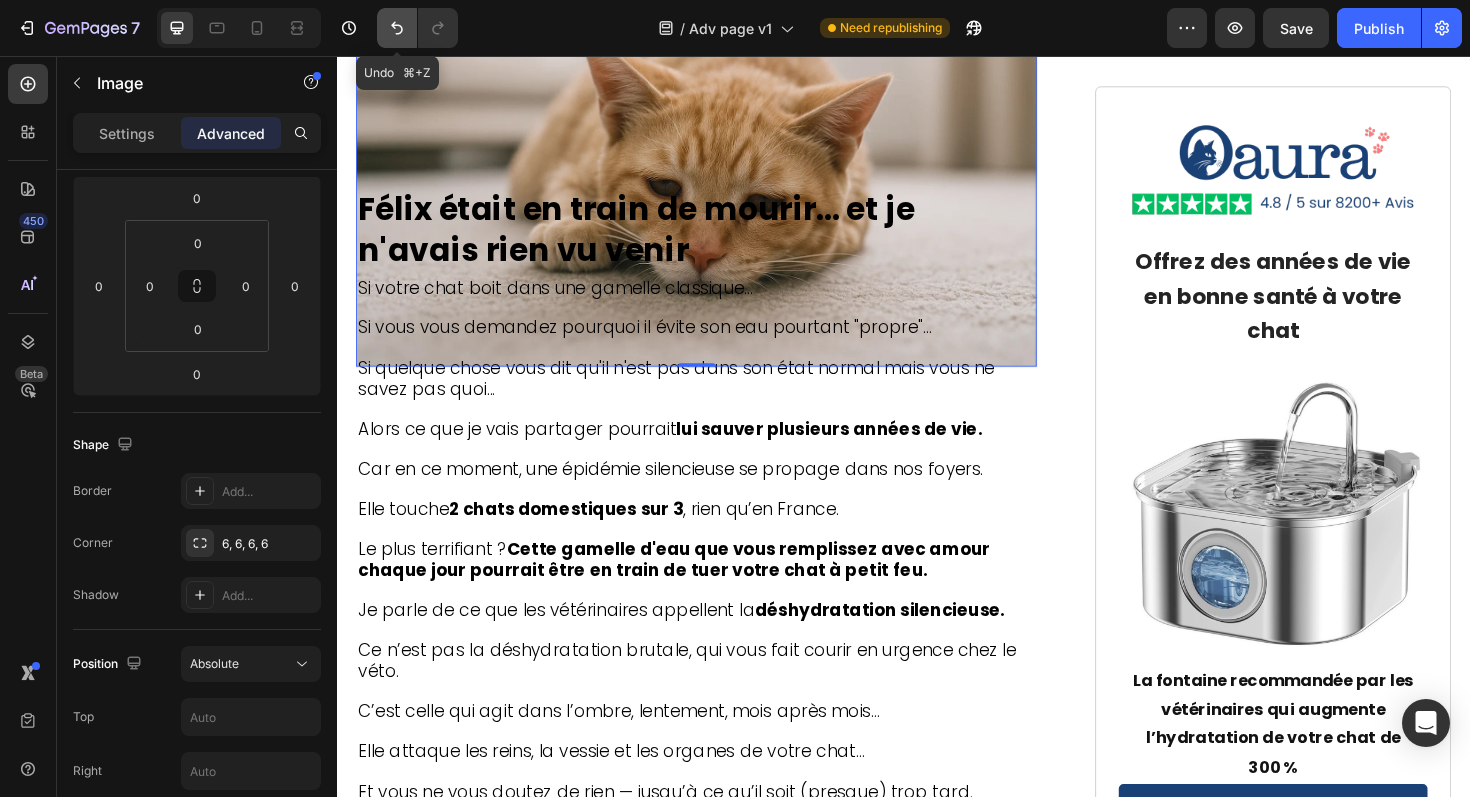 click 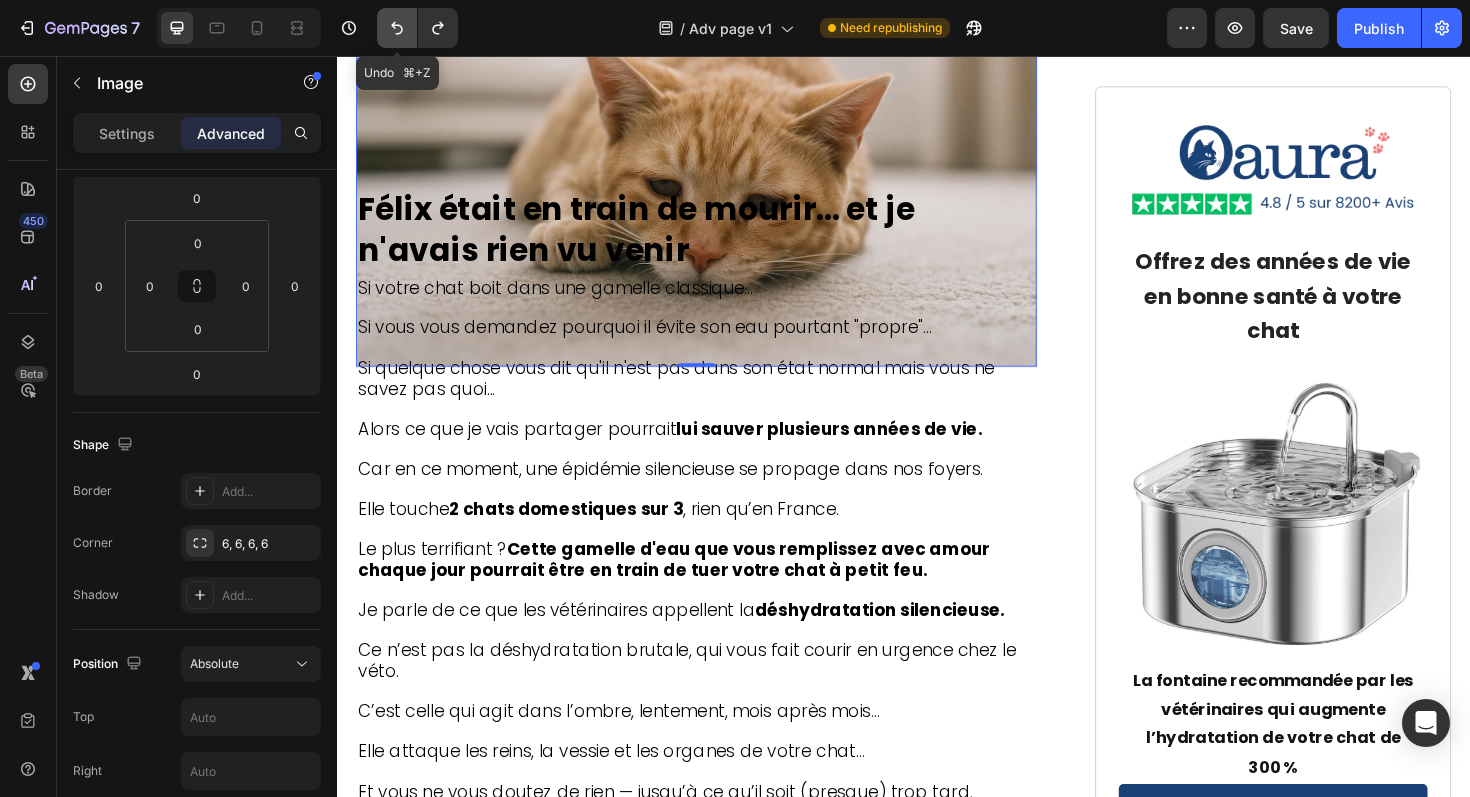 click 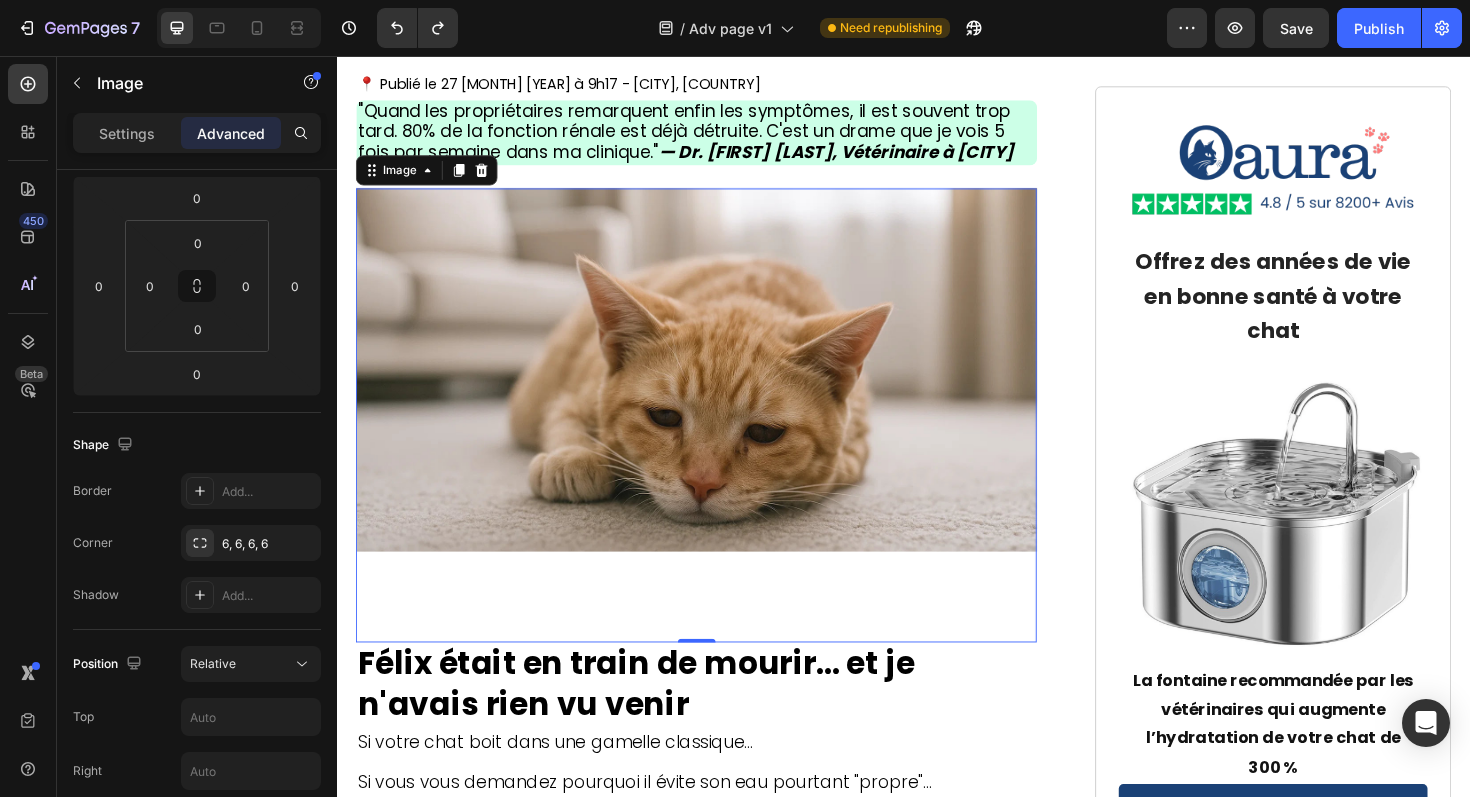 click at bounding box center [717, 436] 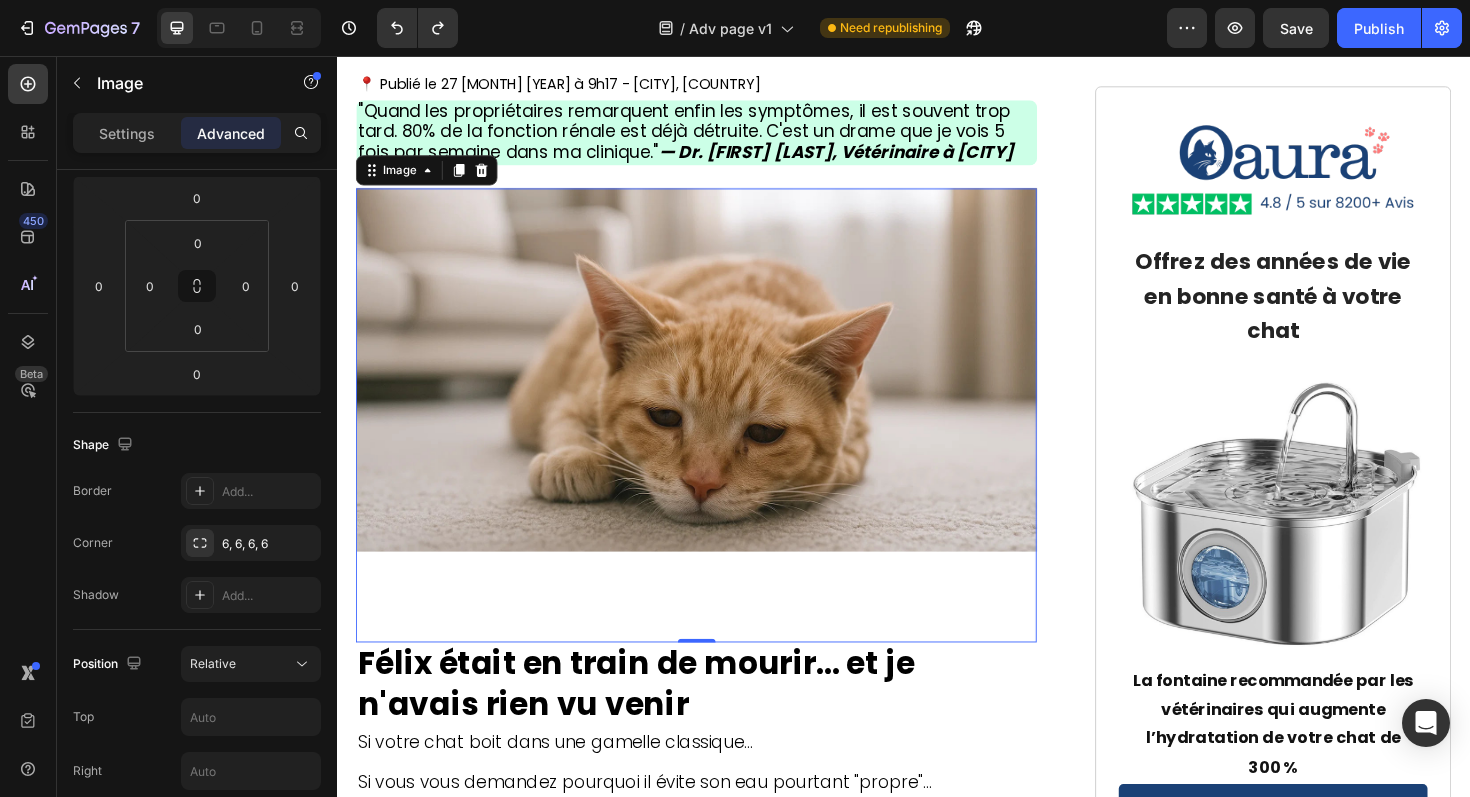 click at bounding box center [717, 436] 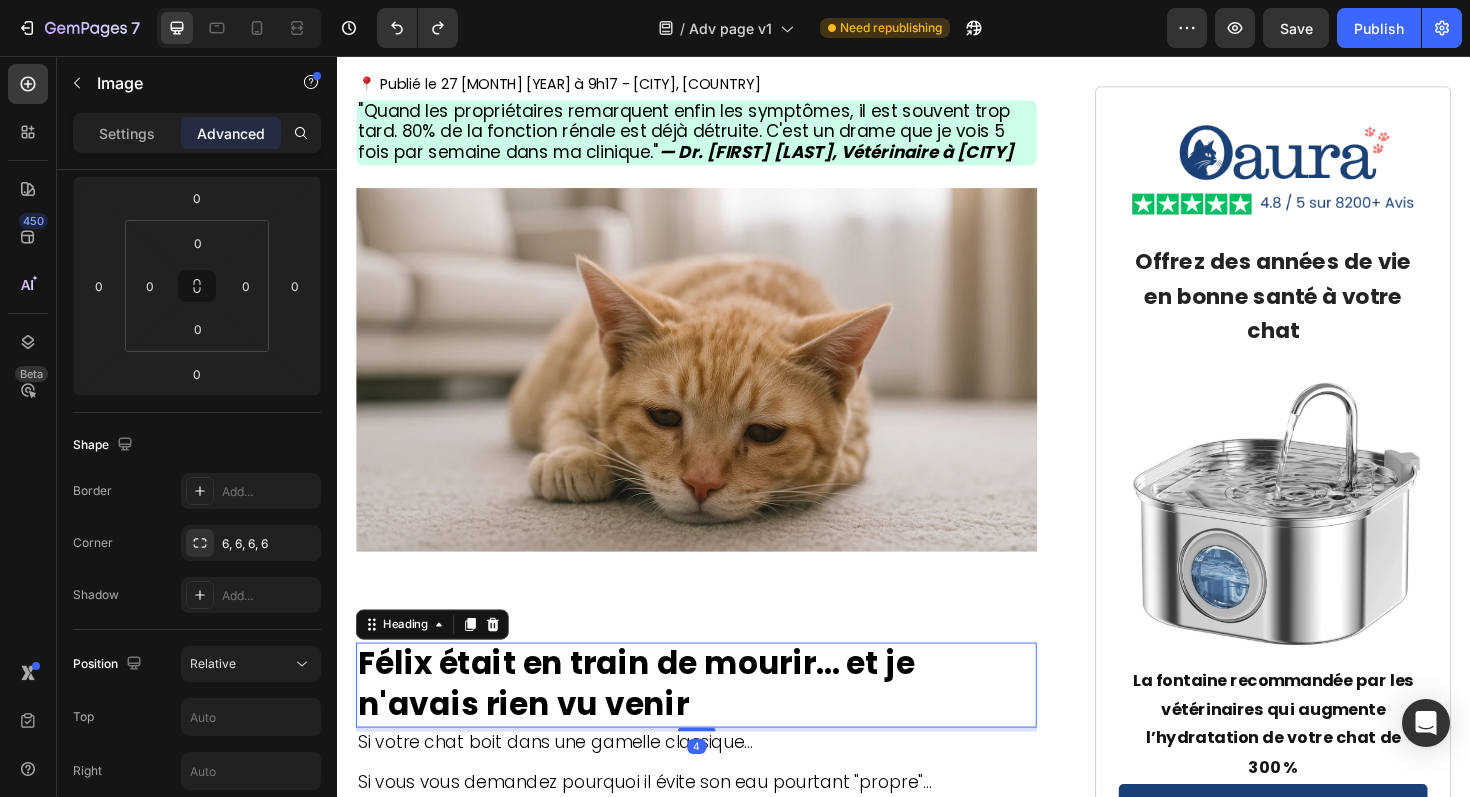 click on "Félix était en train de mourir… et je n'avais rien vu venir" at bounding box center [717, 722] 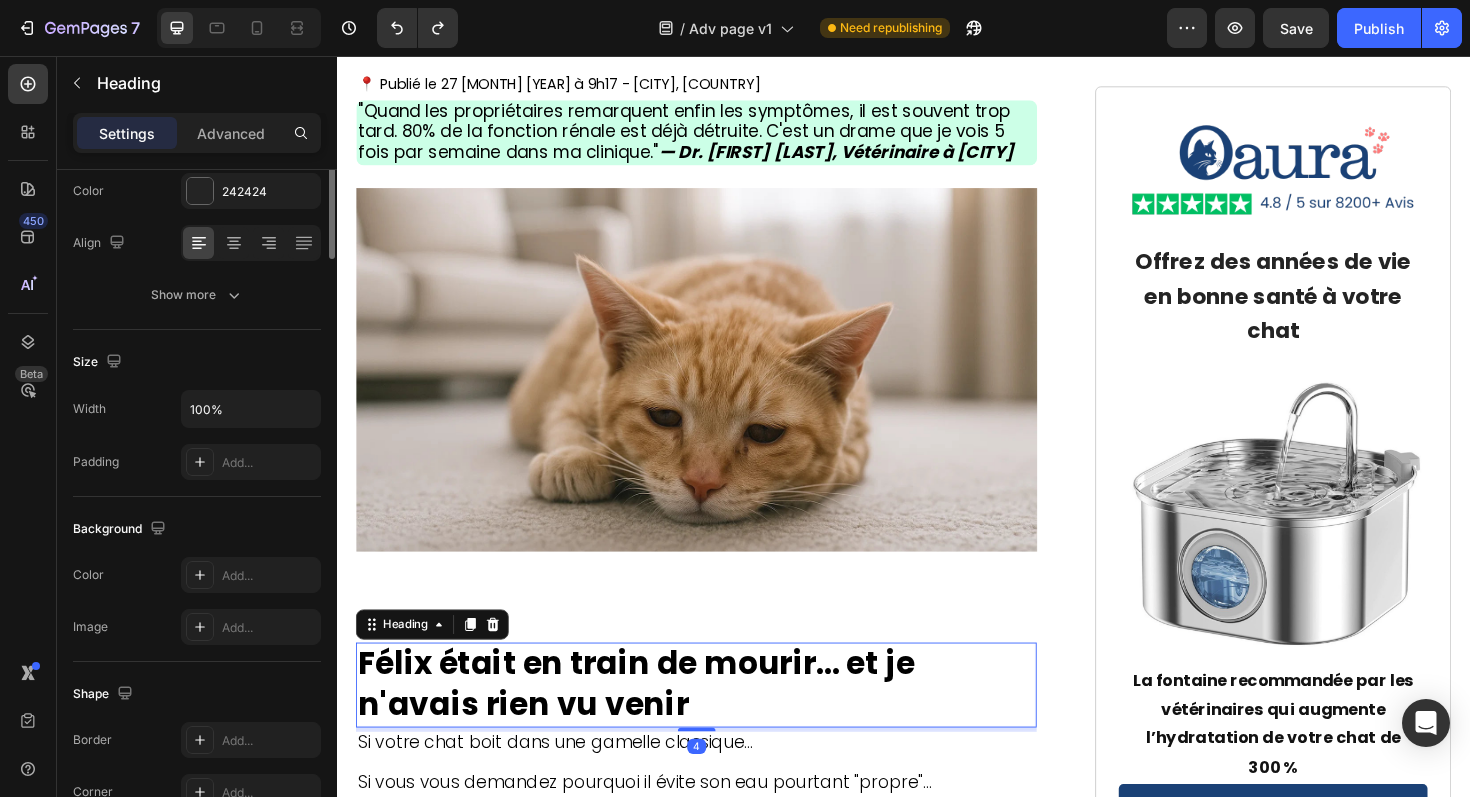 scroll, scrollTop: 0, scrollLeft: 0, axis: both 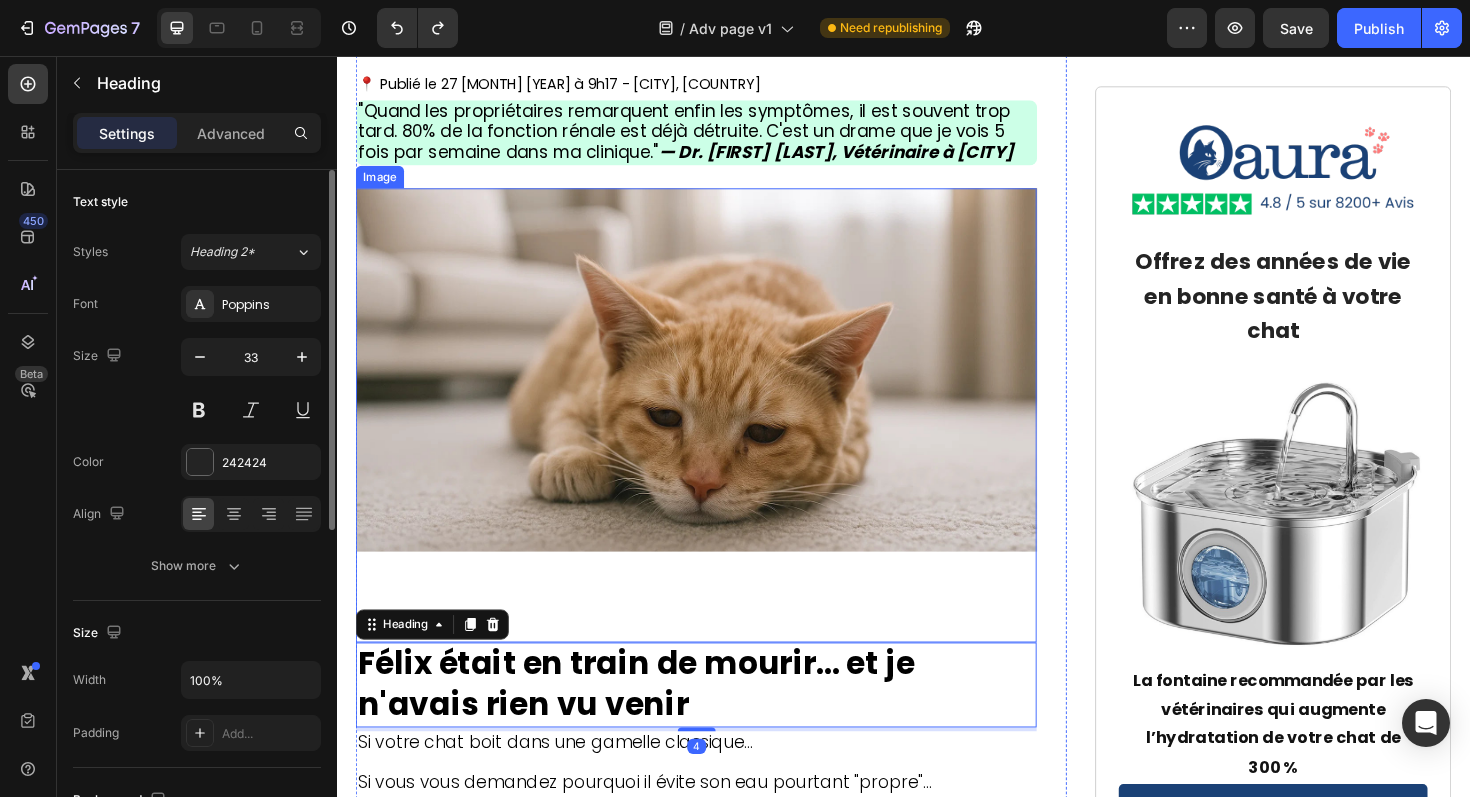 click at bounding box center [717, 436] 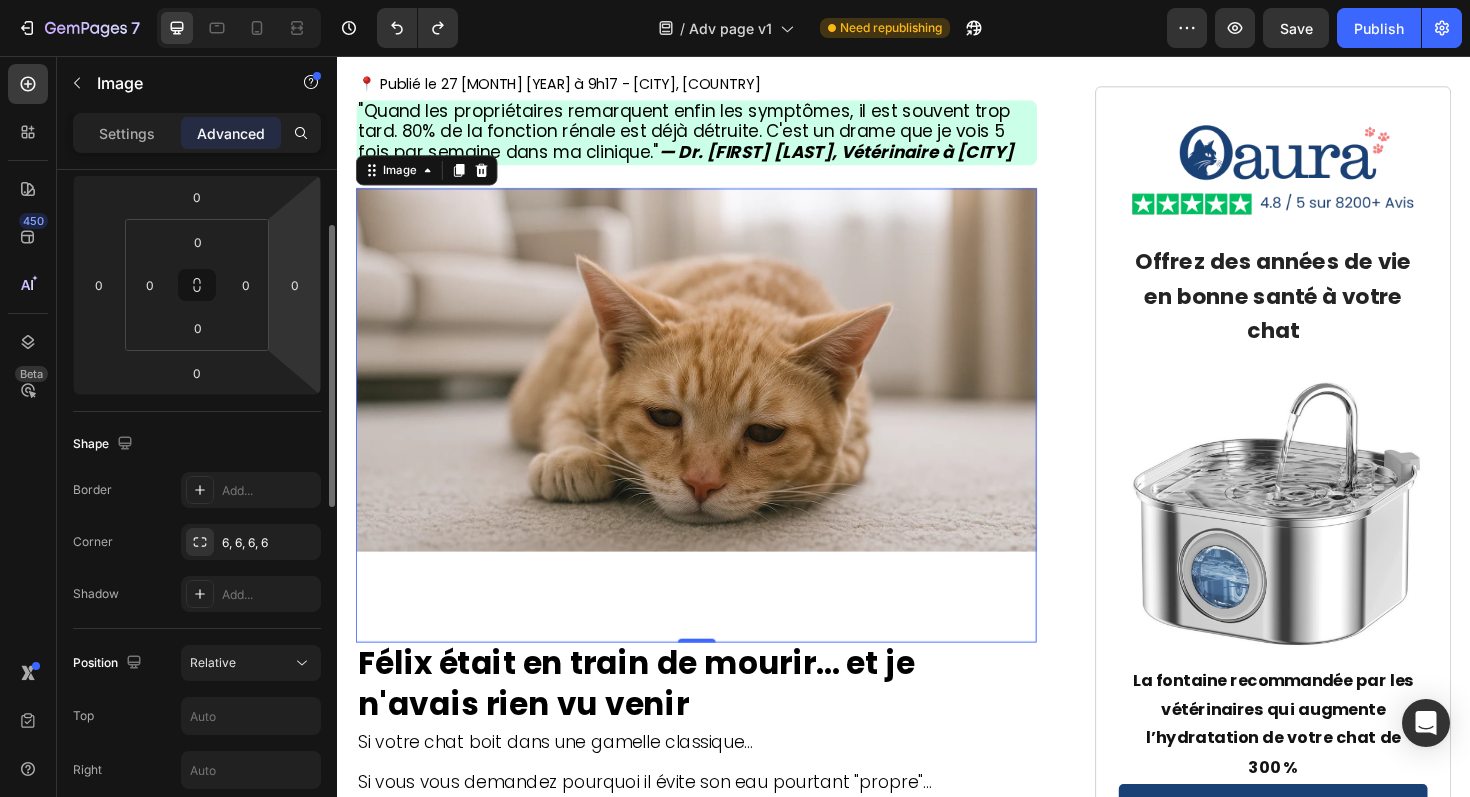 scroll, scrollTop: 193, scrollLeft: 0, axis: vertical 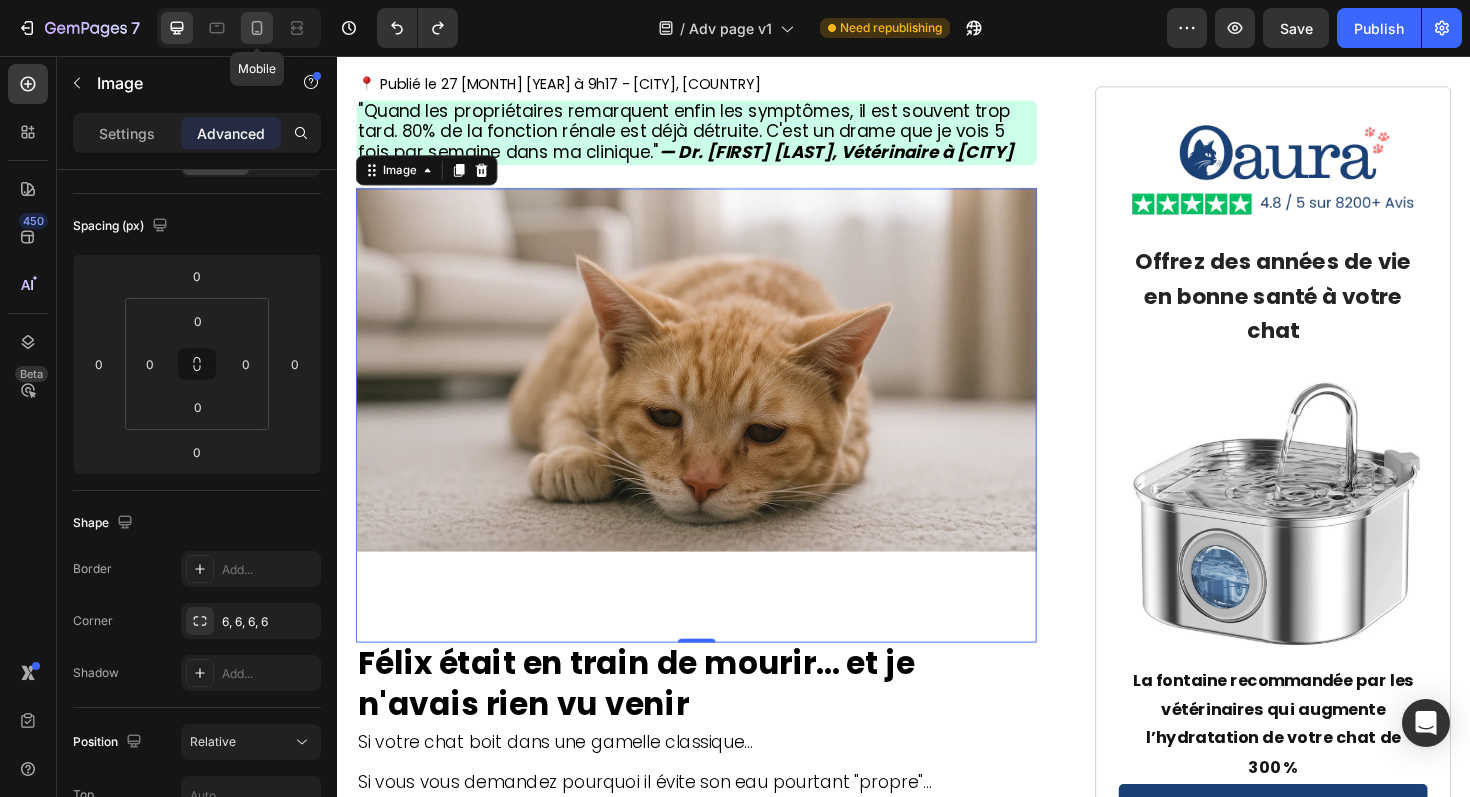 click 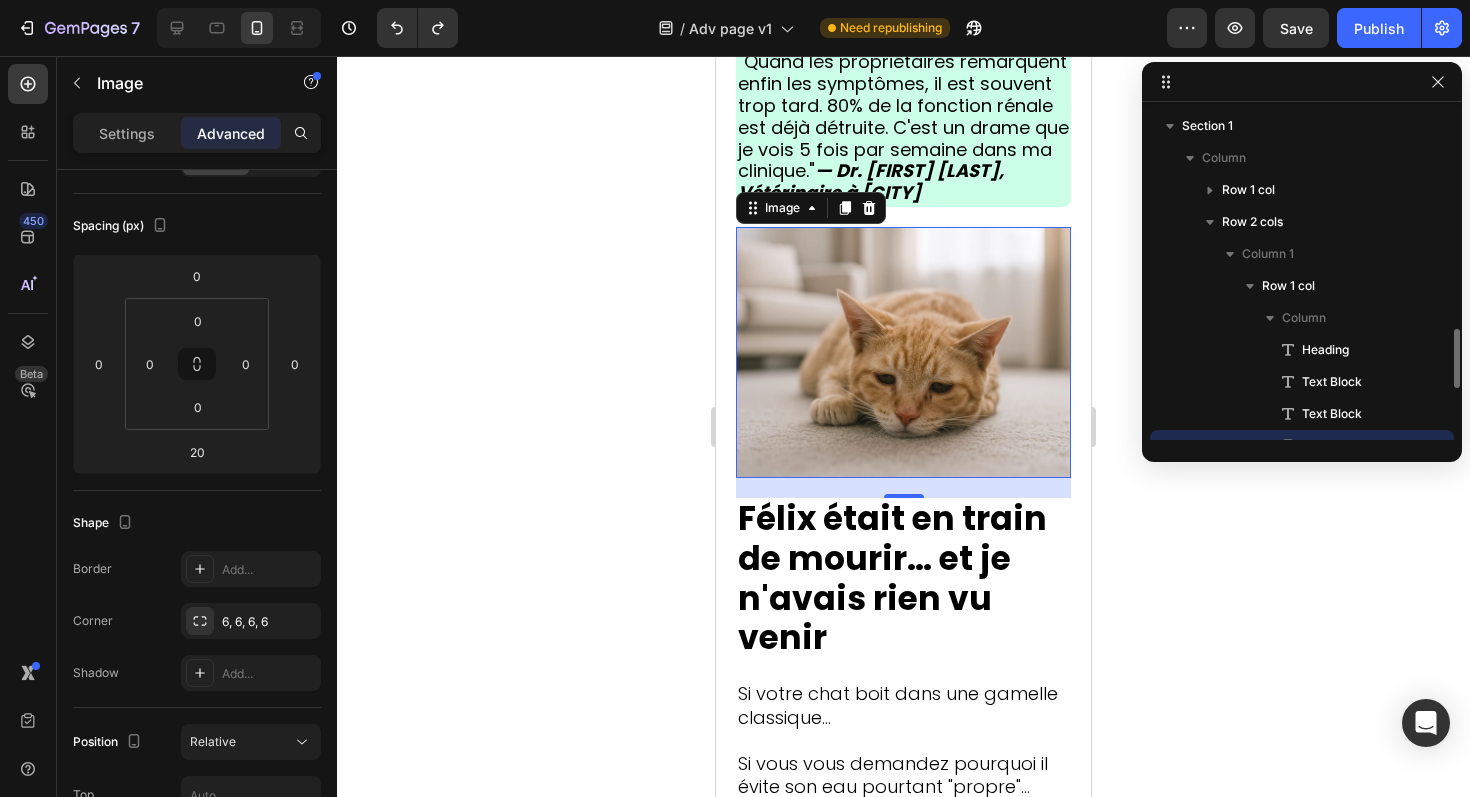 scroll, scrollTop: 504, scrollLeft: 0, axis: vertical 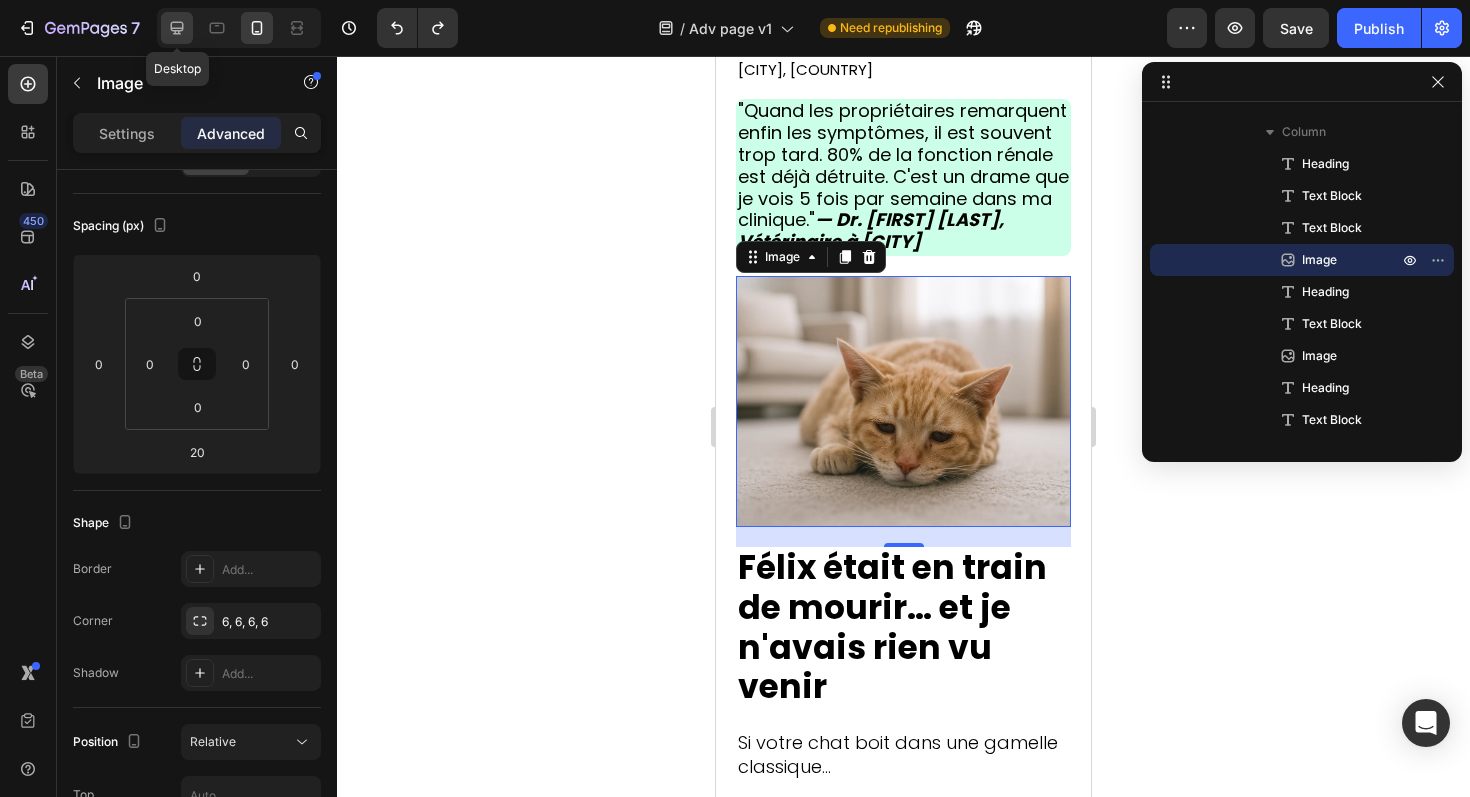 click 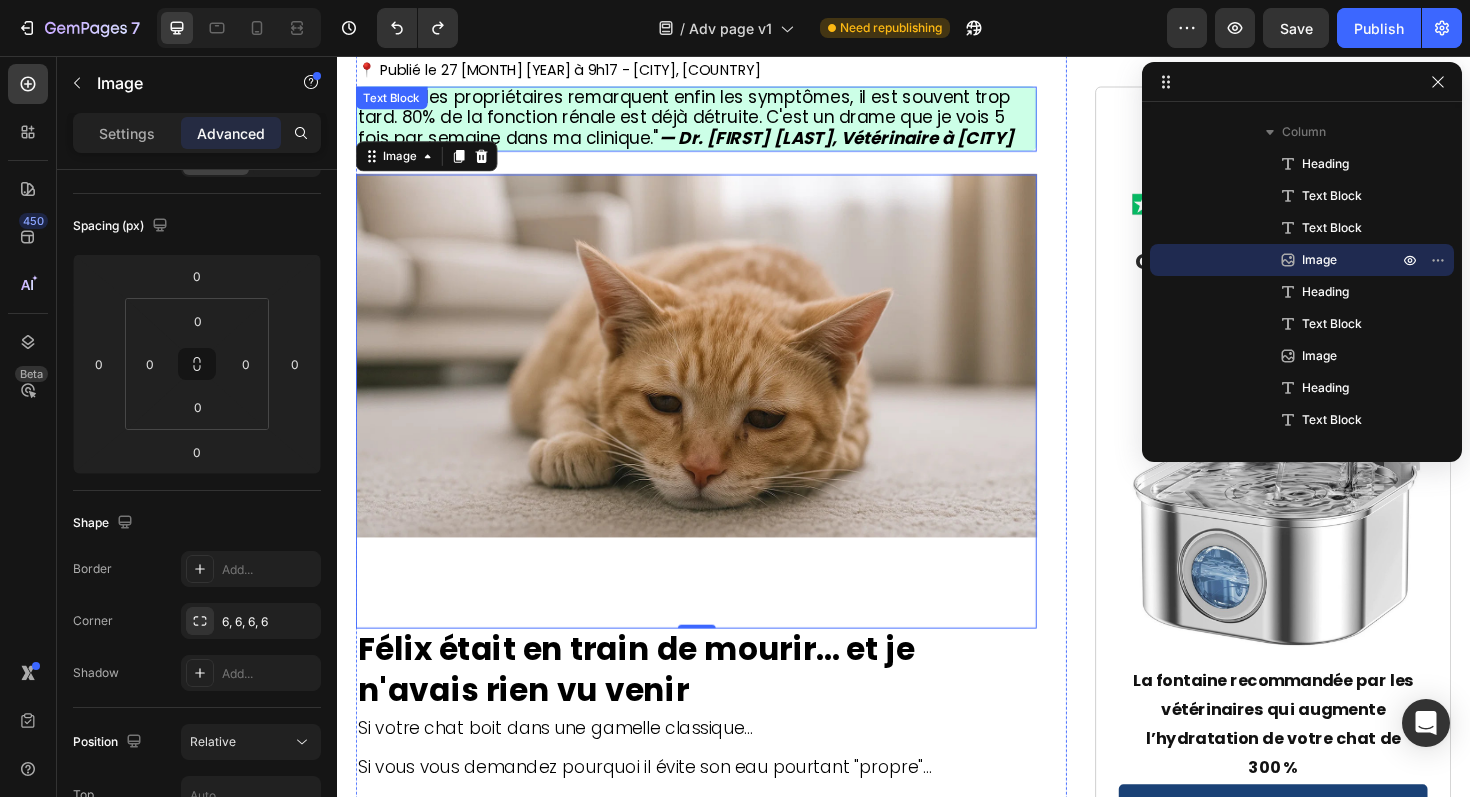 scroll, scrollTop: 334, scrollLeft: 0, axis: vertical 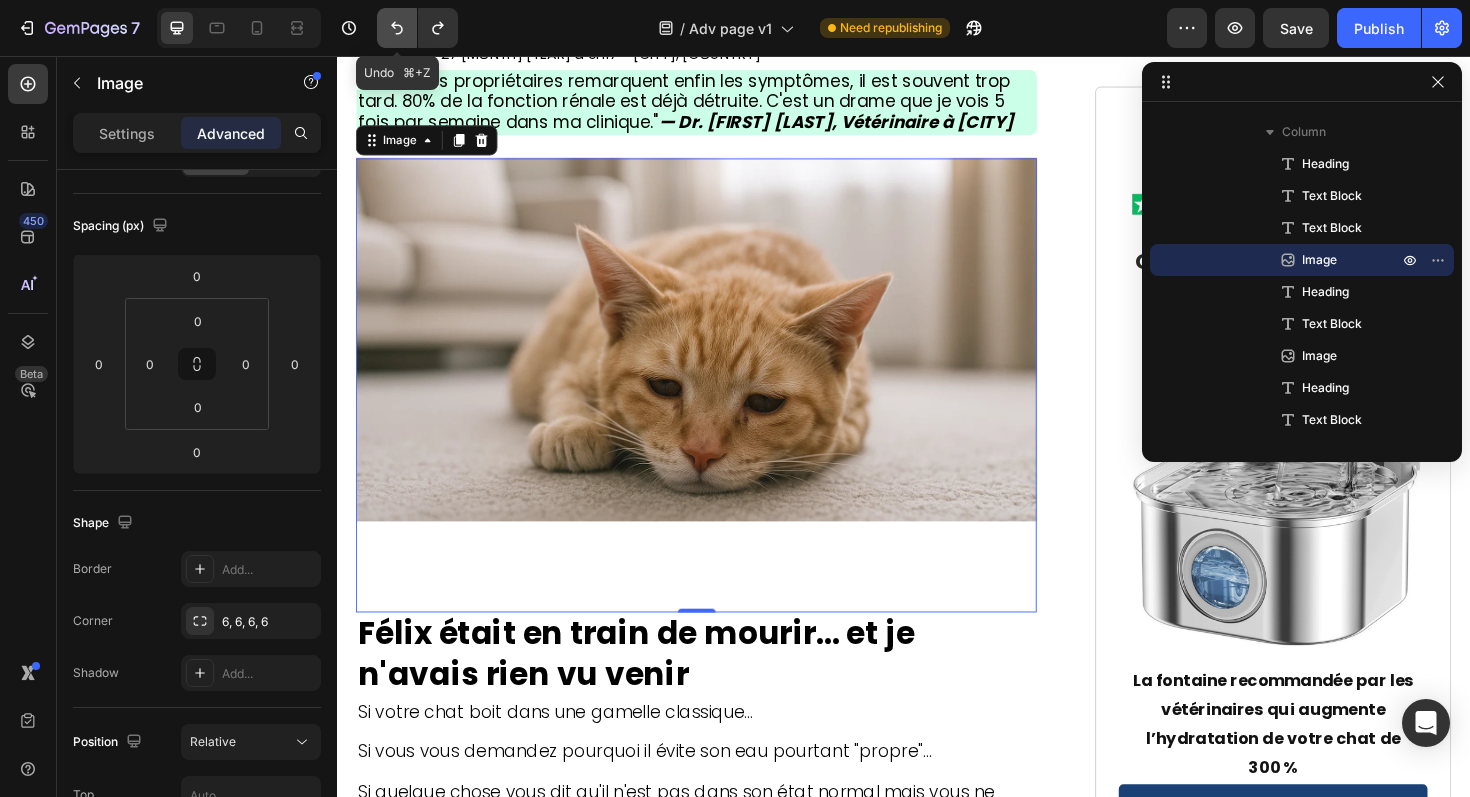 click 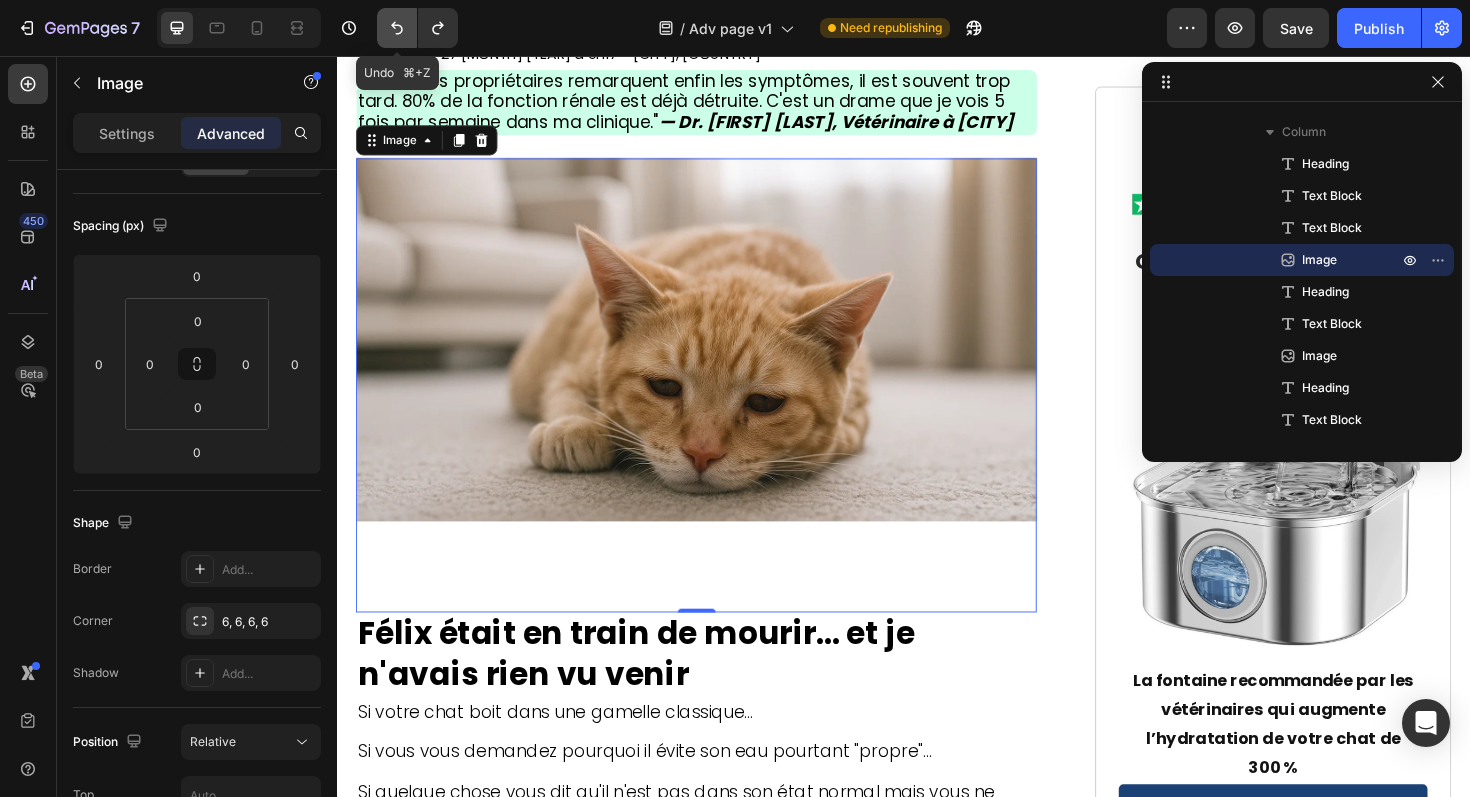 click 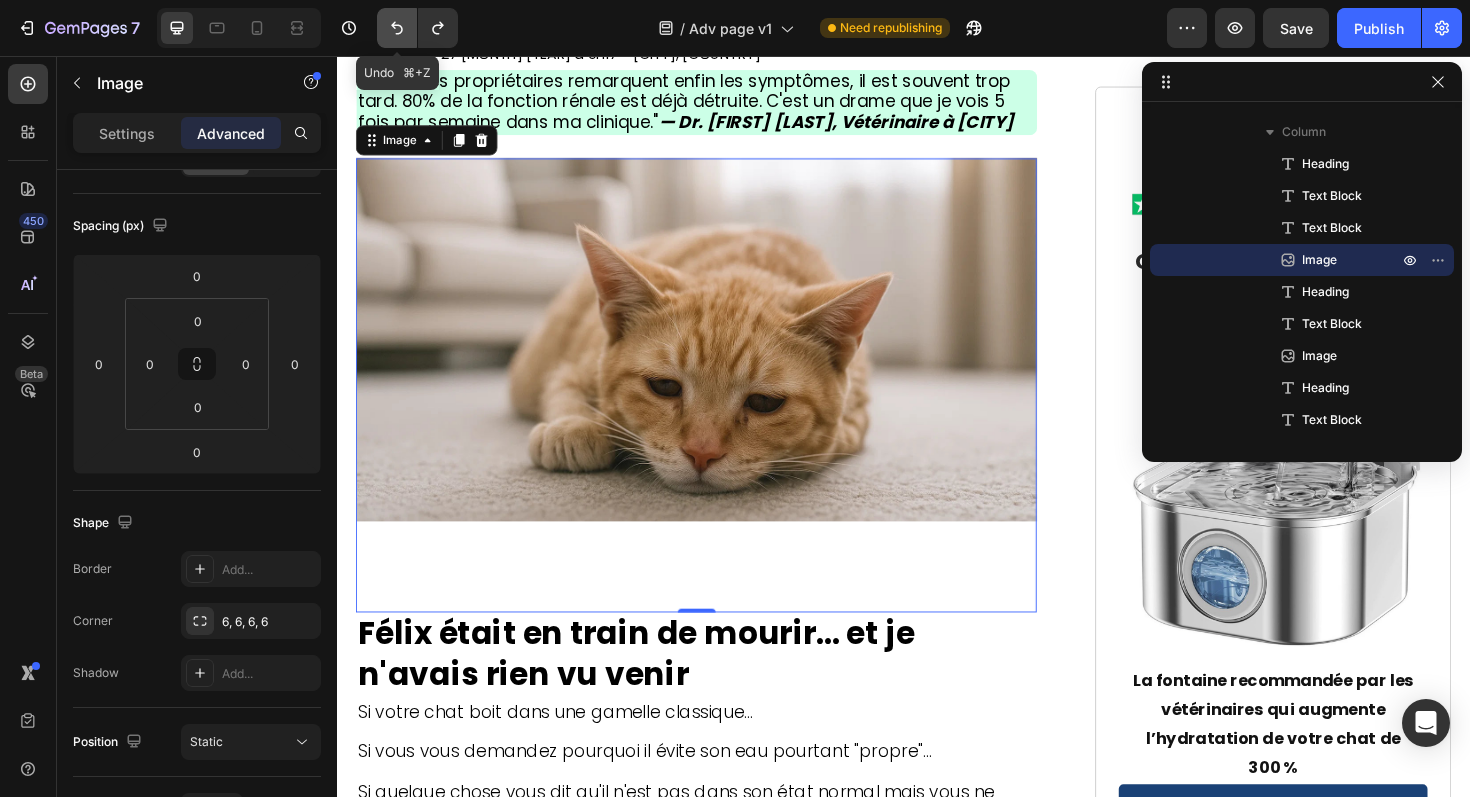 click 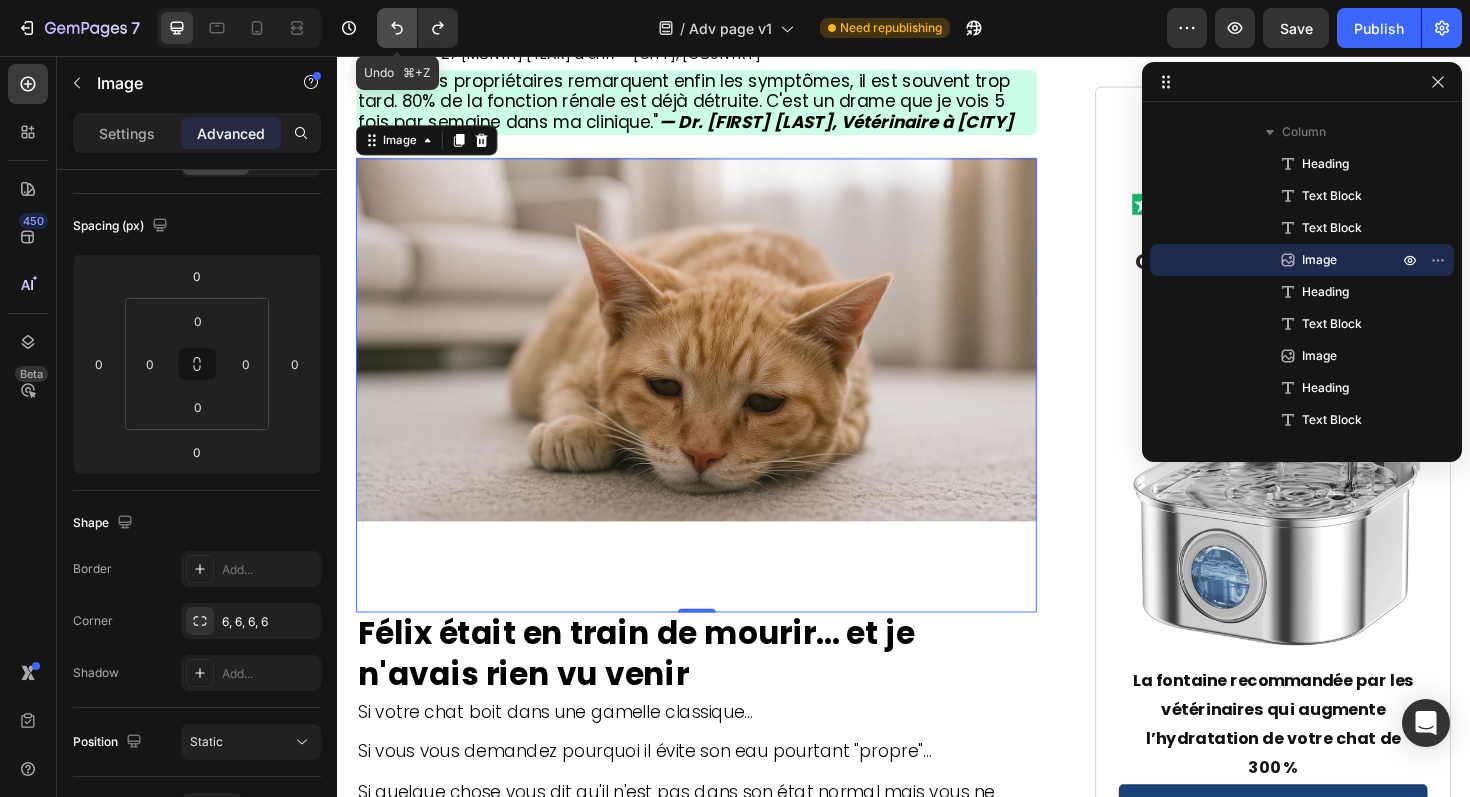 click 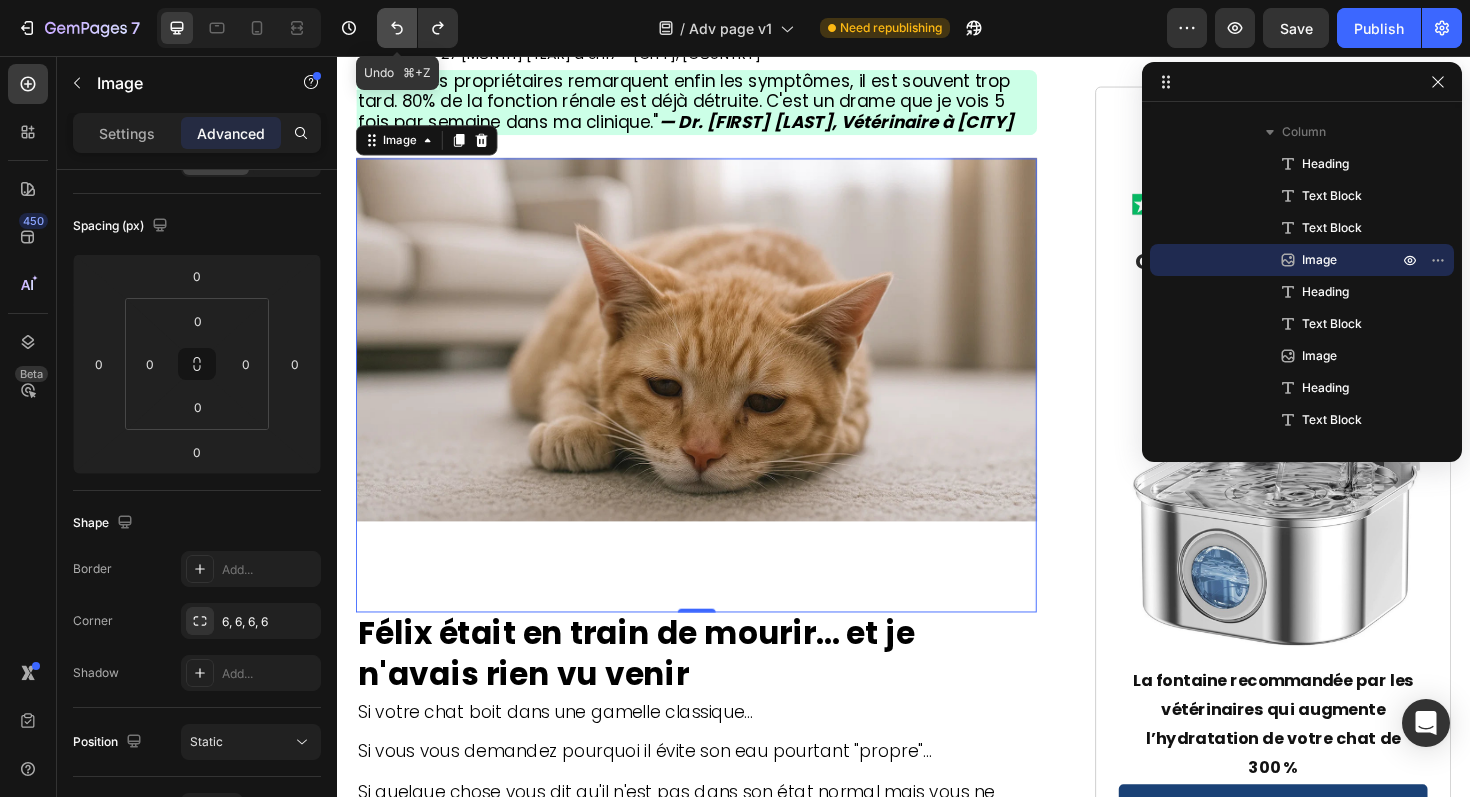 click 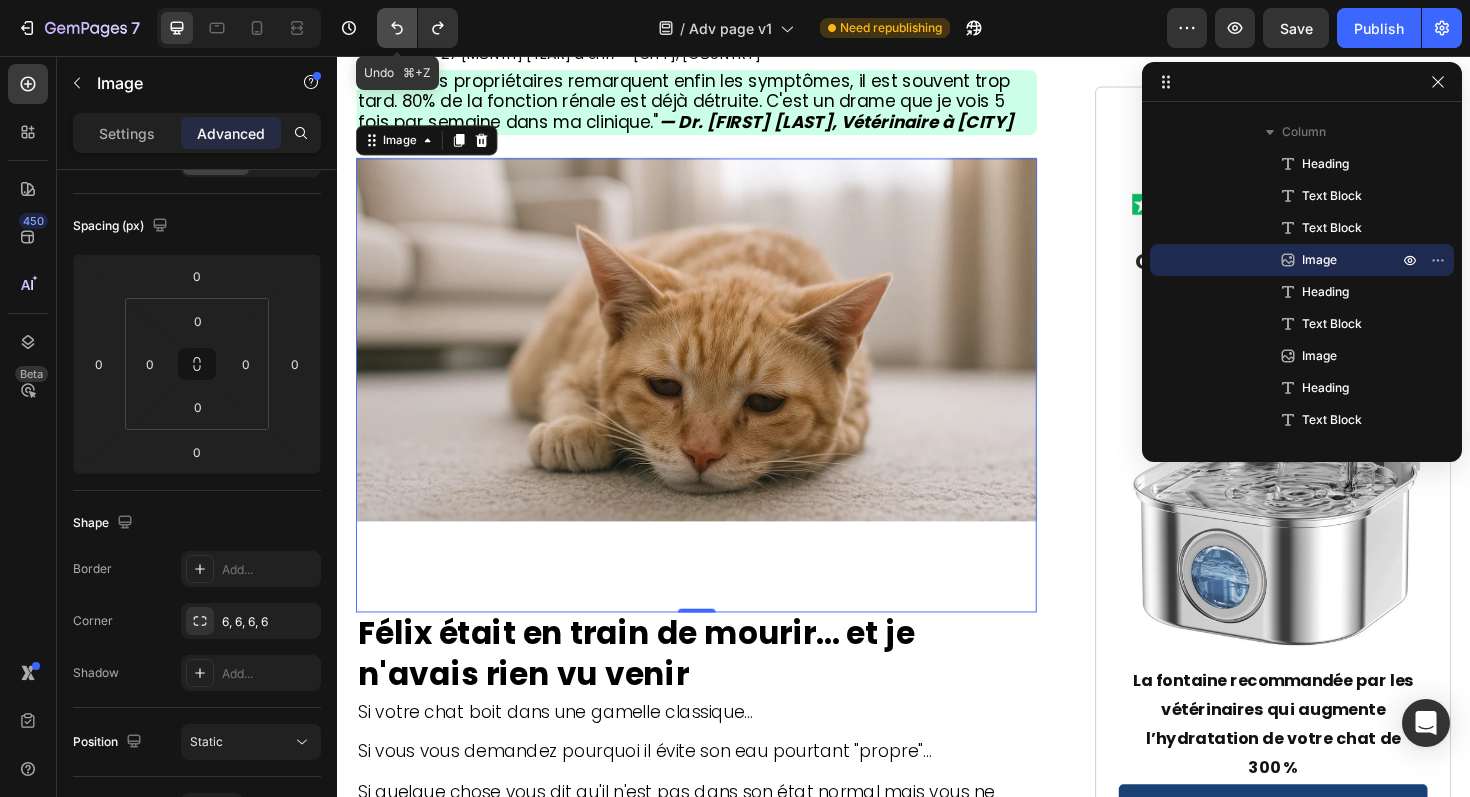 click 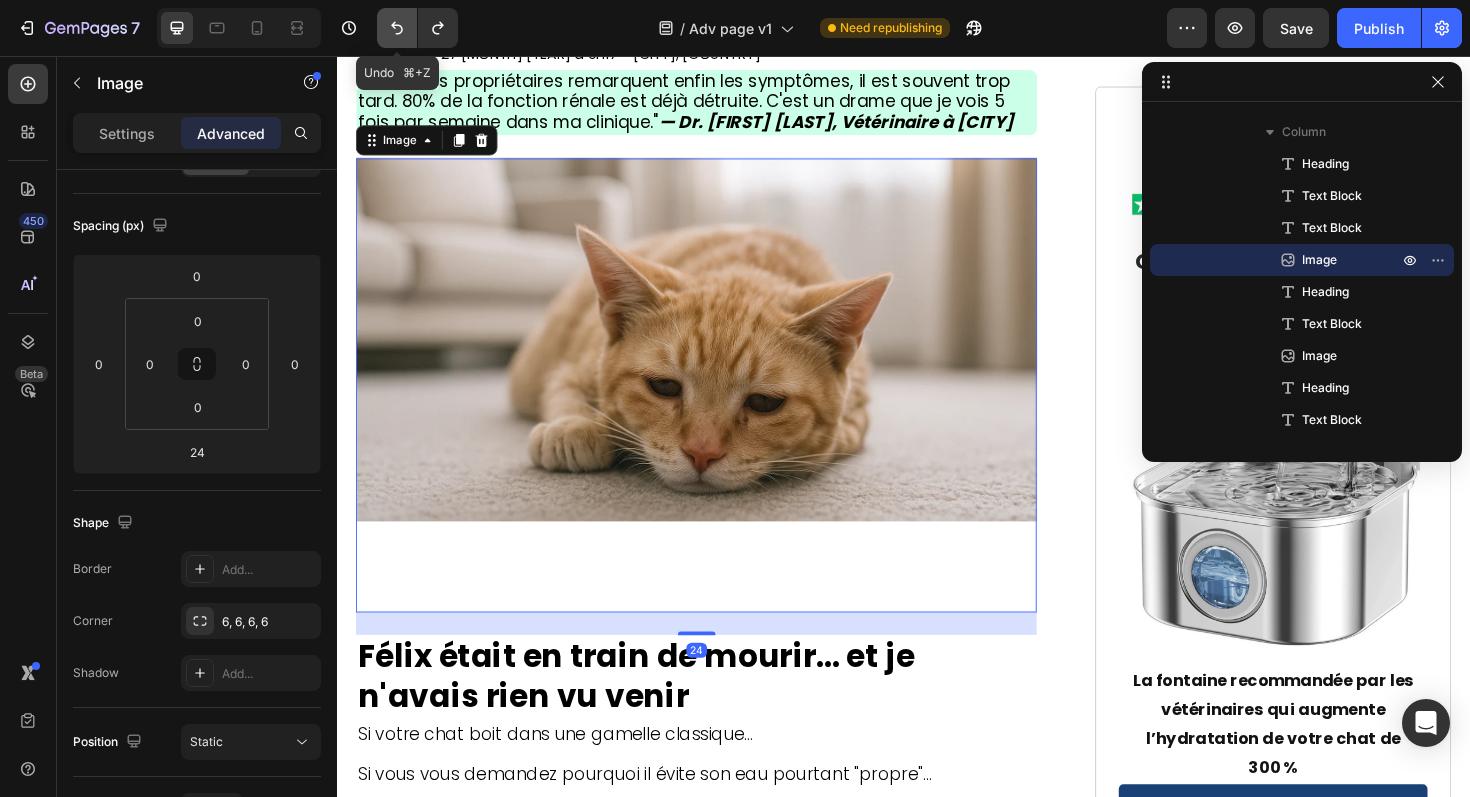 click 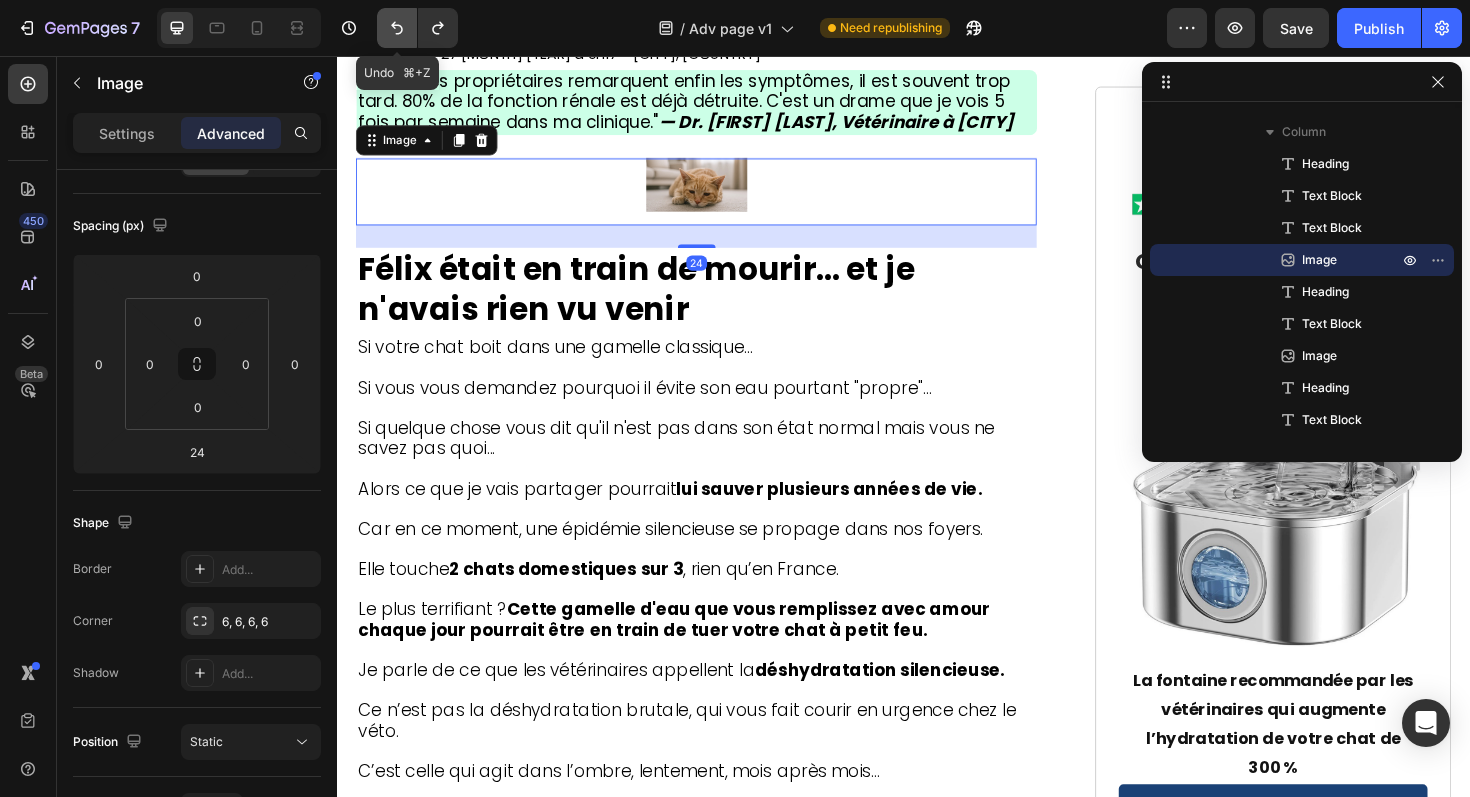 click 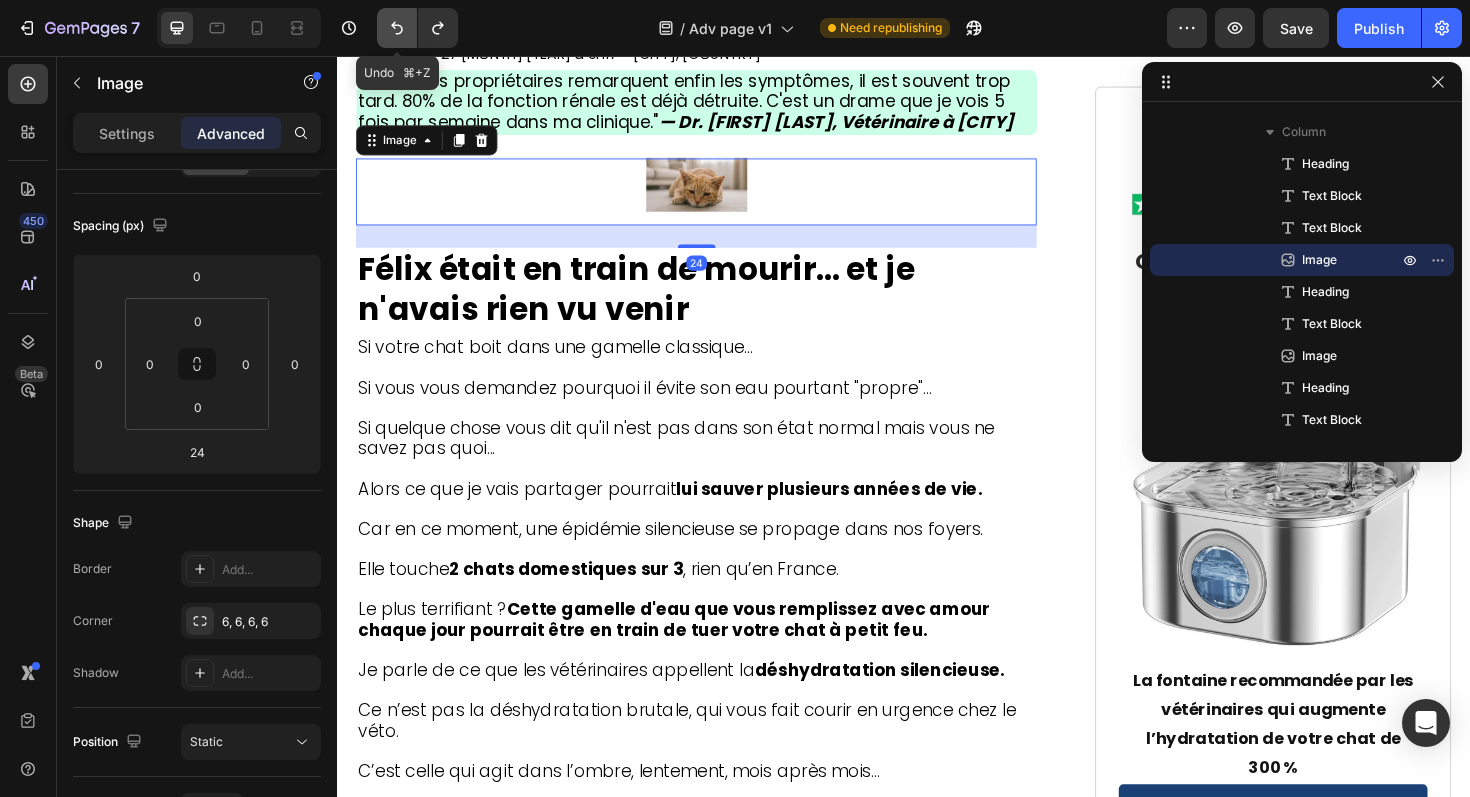 click 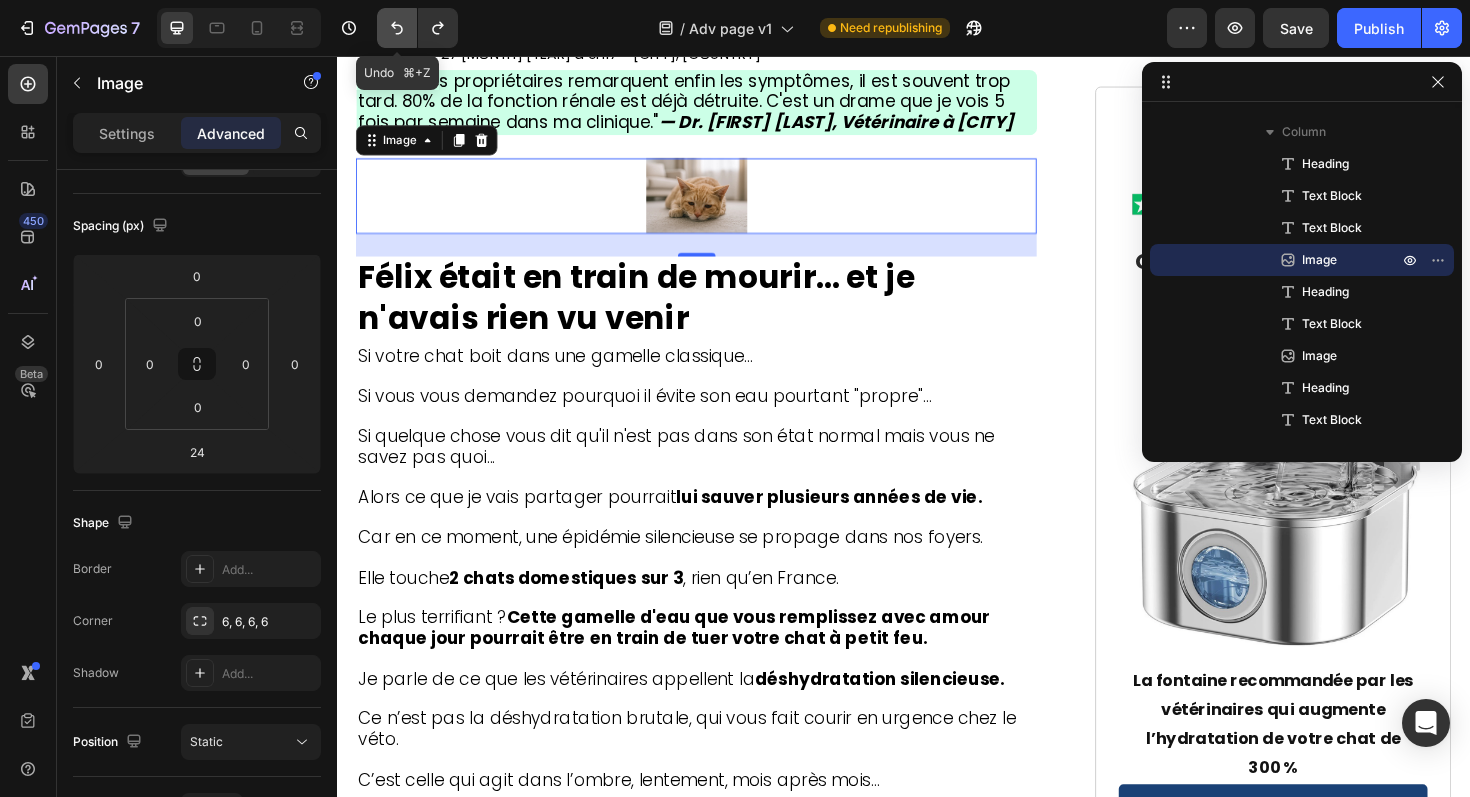 click 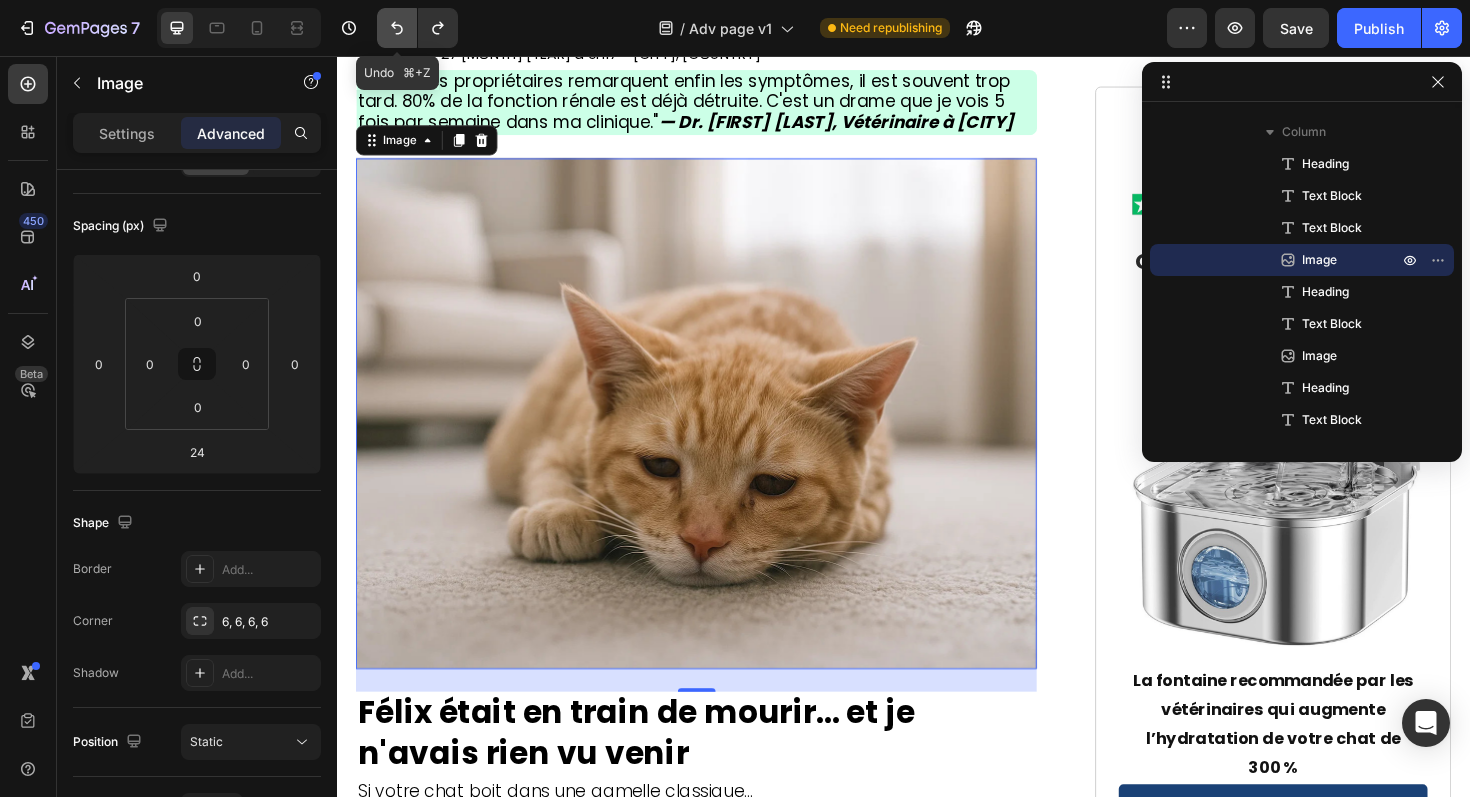 click 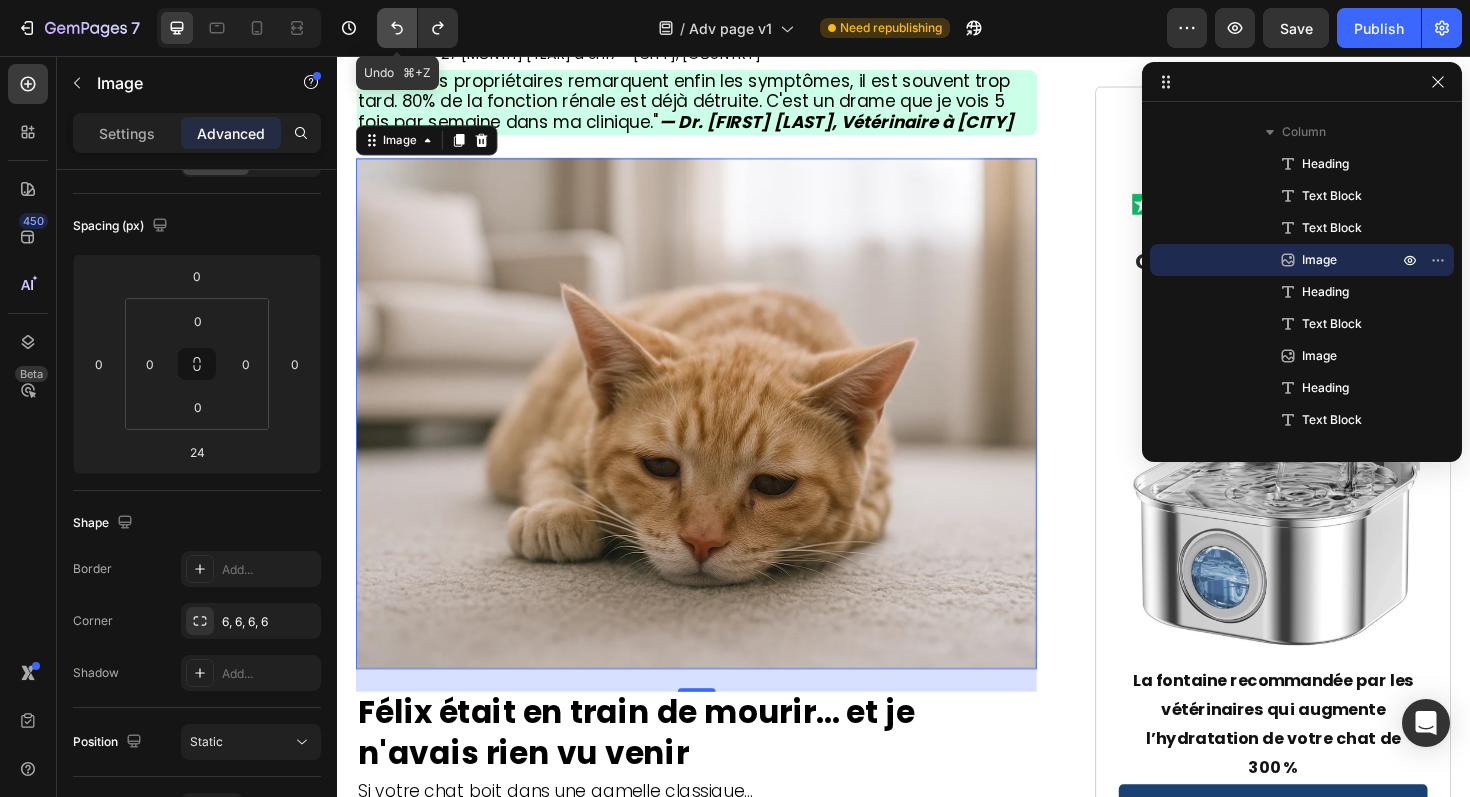 click 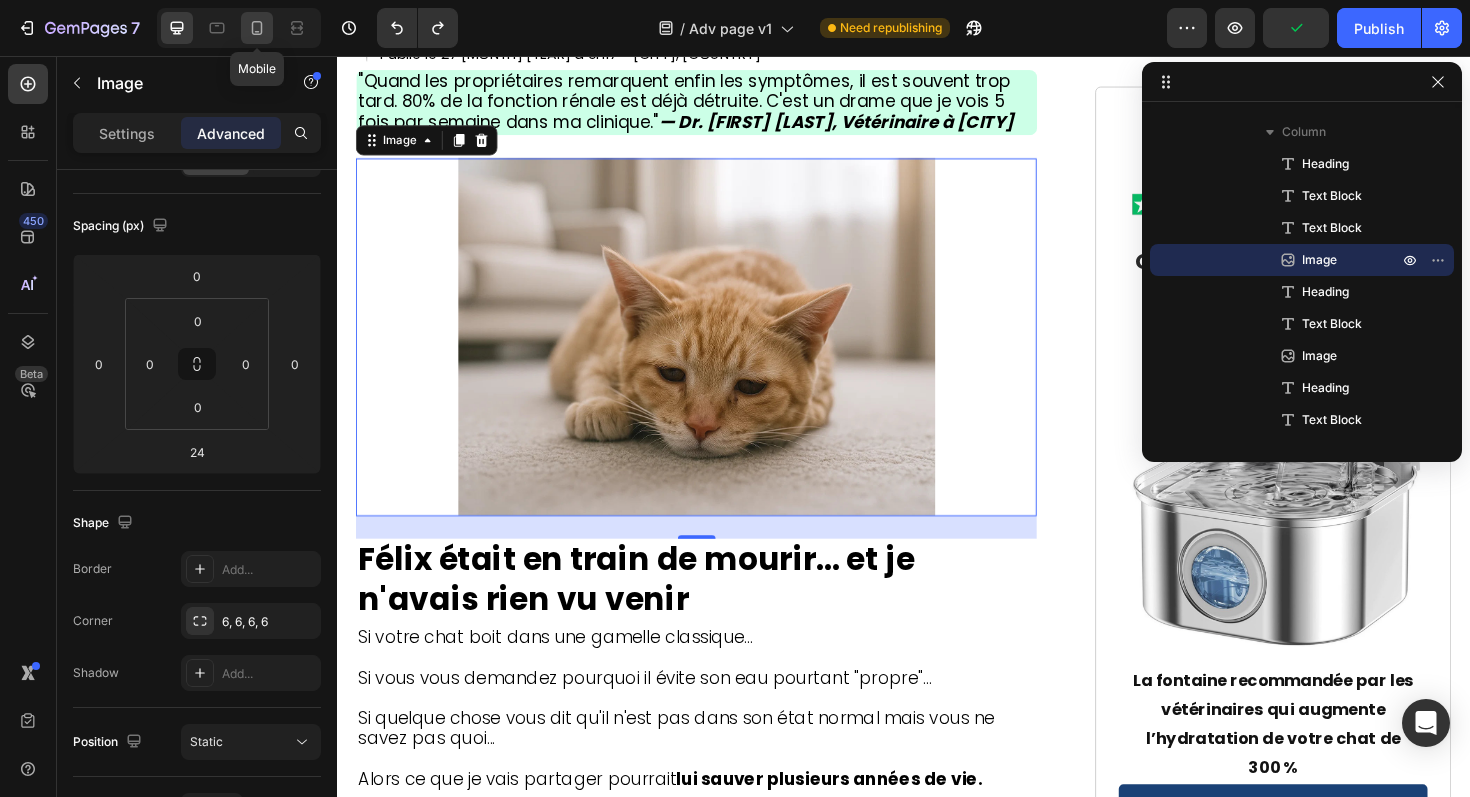 click 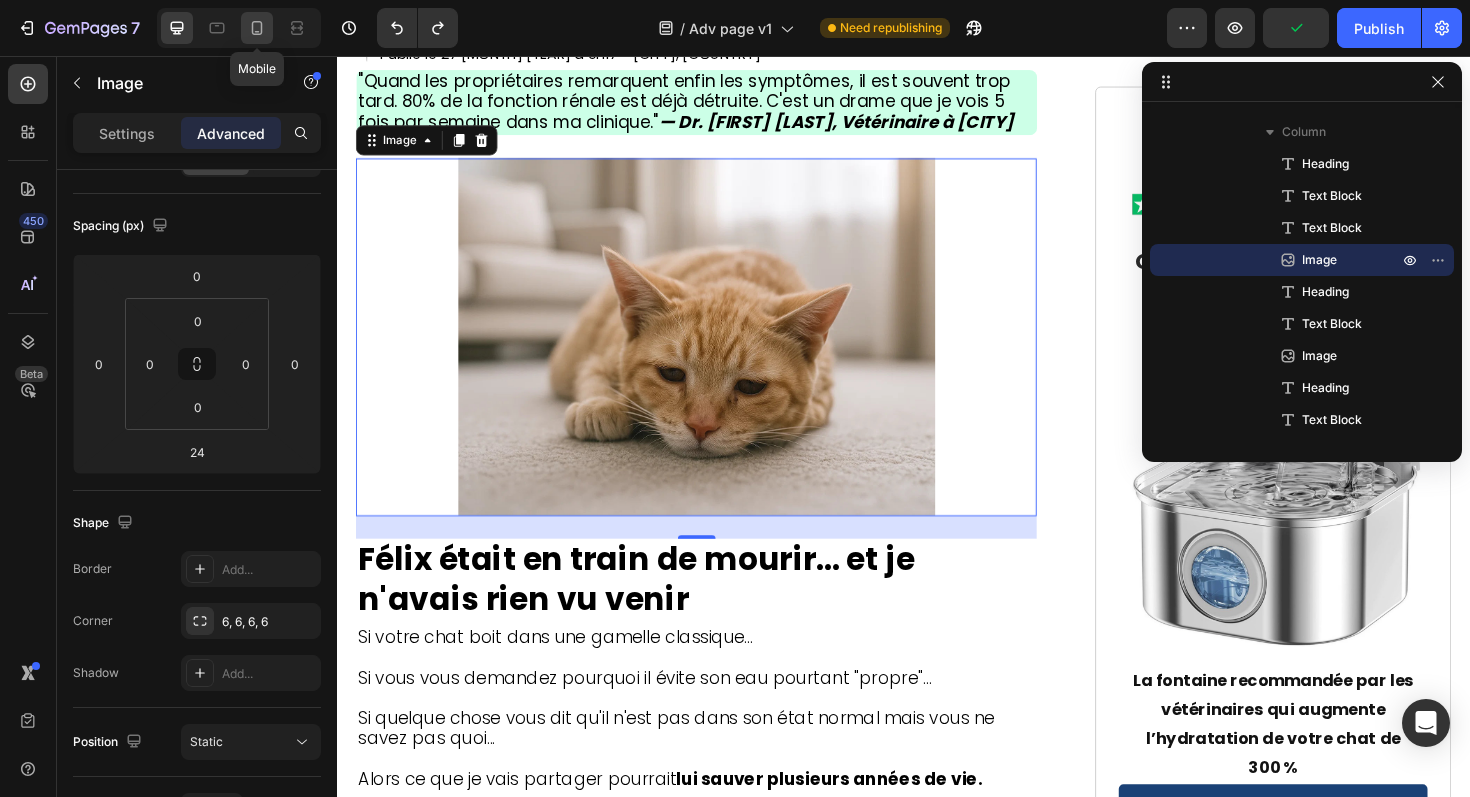 type on "20" 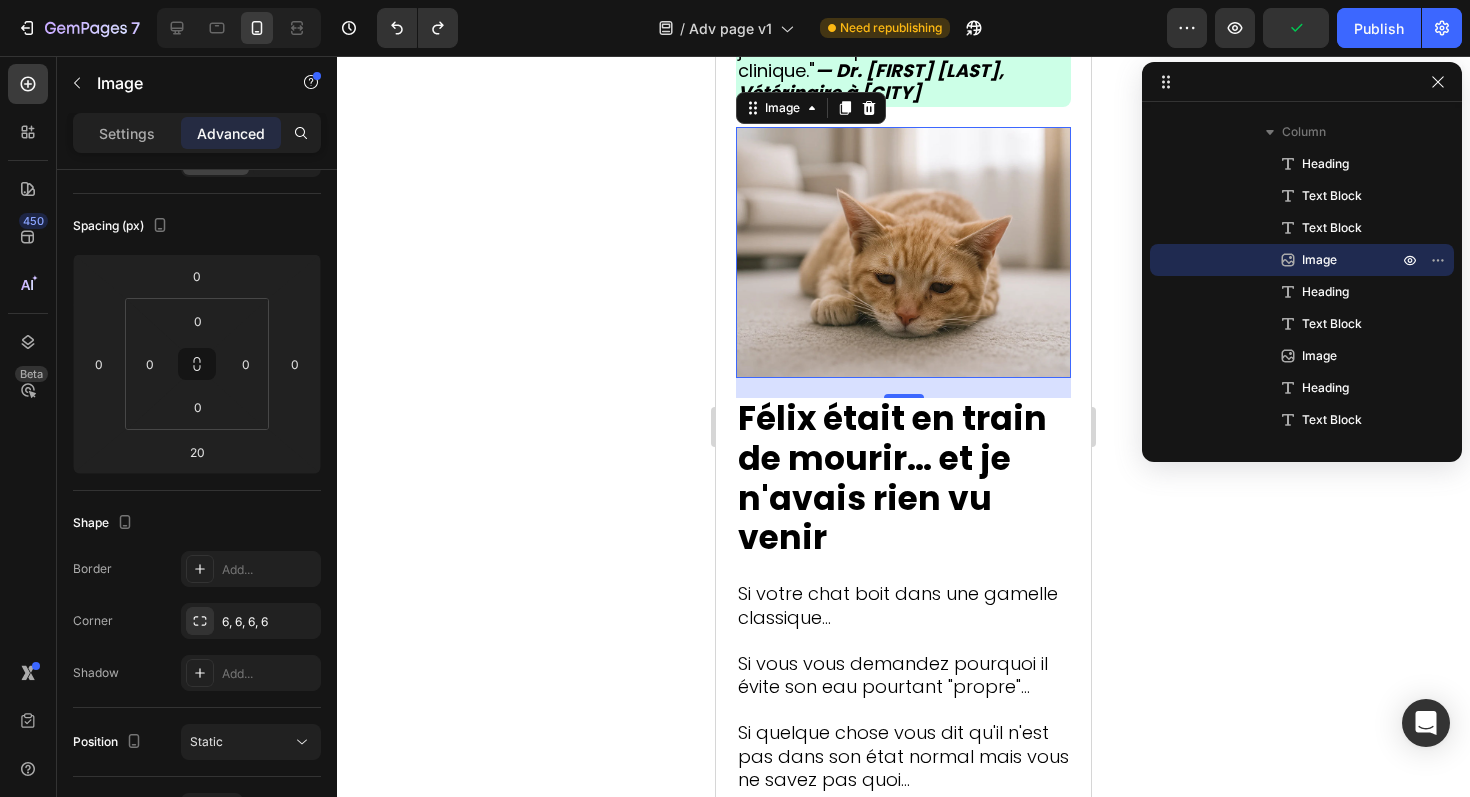 scroll, scrollTop: 570, scrollLeft: 0, axis: vertical 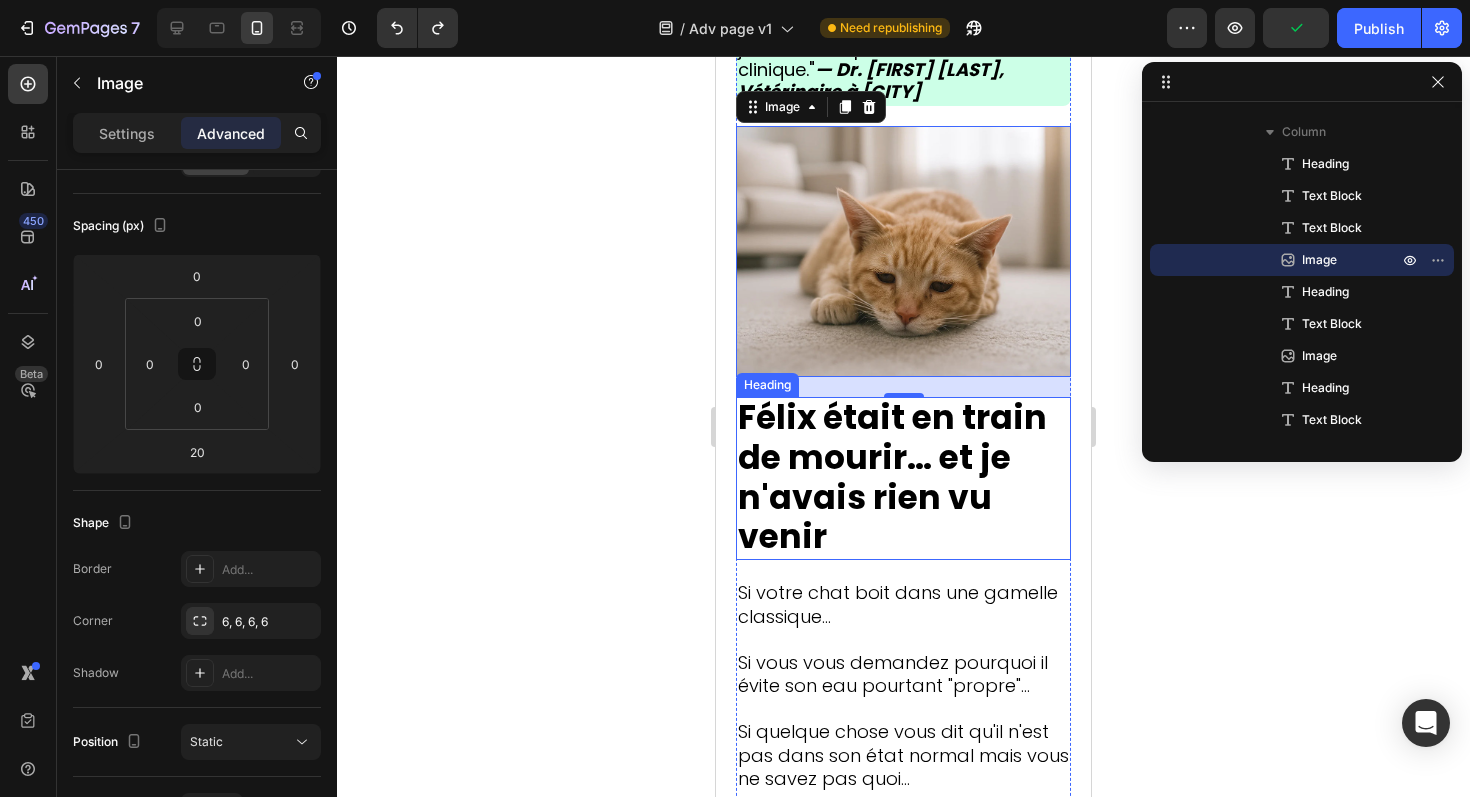 click on "Félix était en train de mourir… et je n'avais rien vu venir" at bounding box center (892, 477) 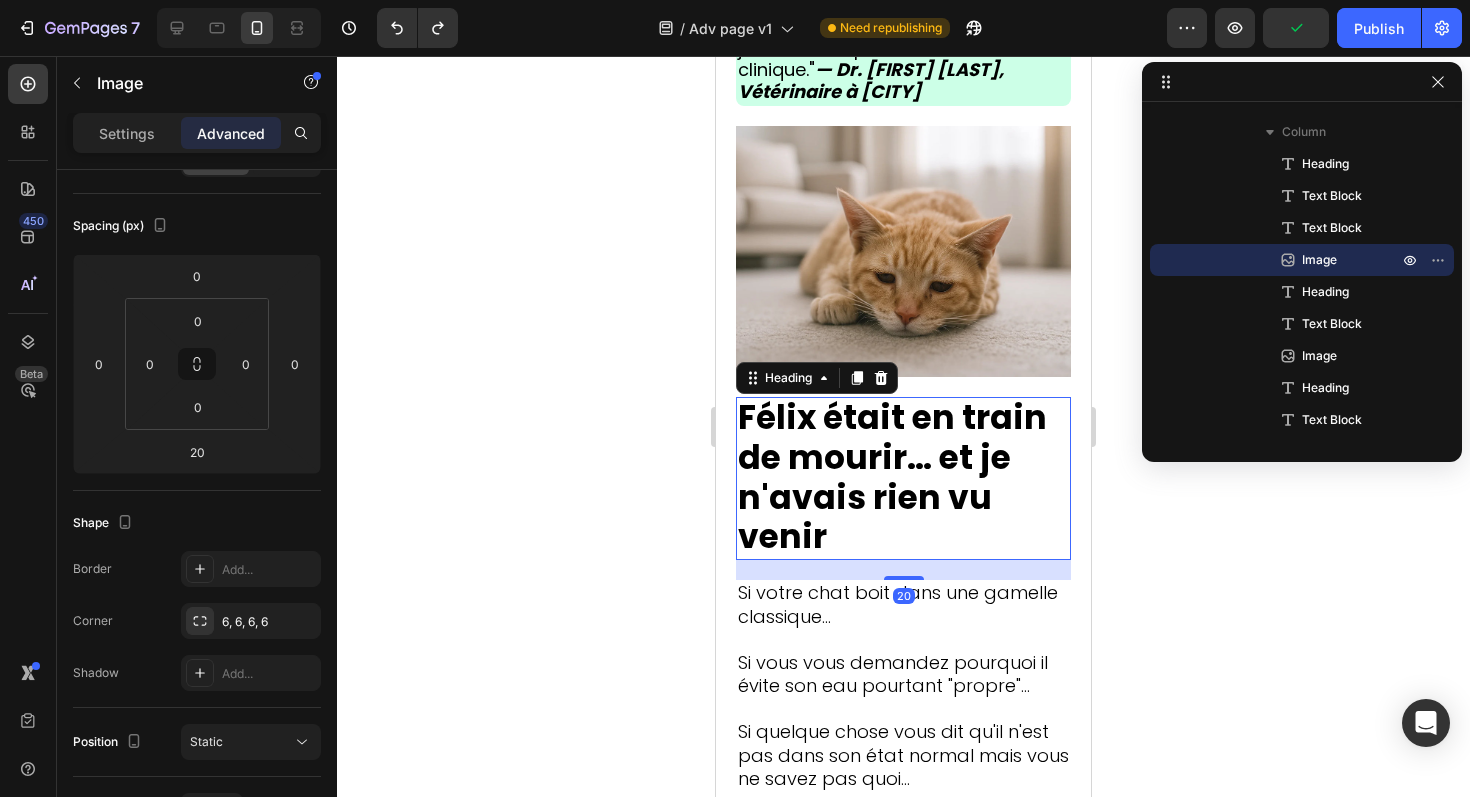 scroll, scrollTop: 0, scrollLeft: 0, axis: both 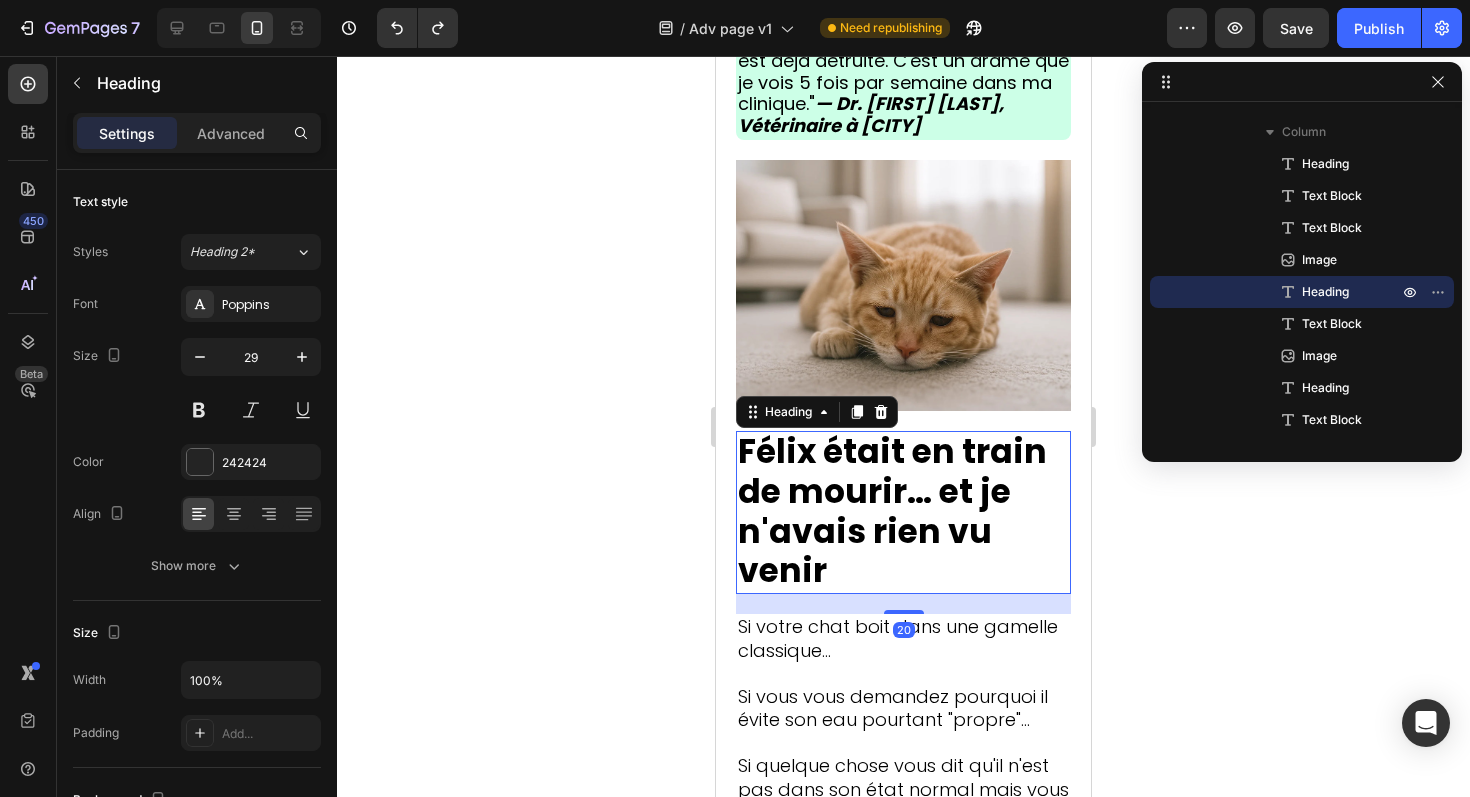 click 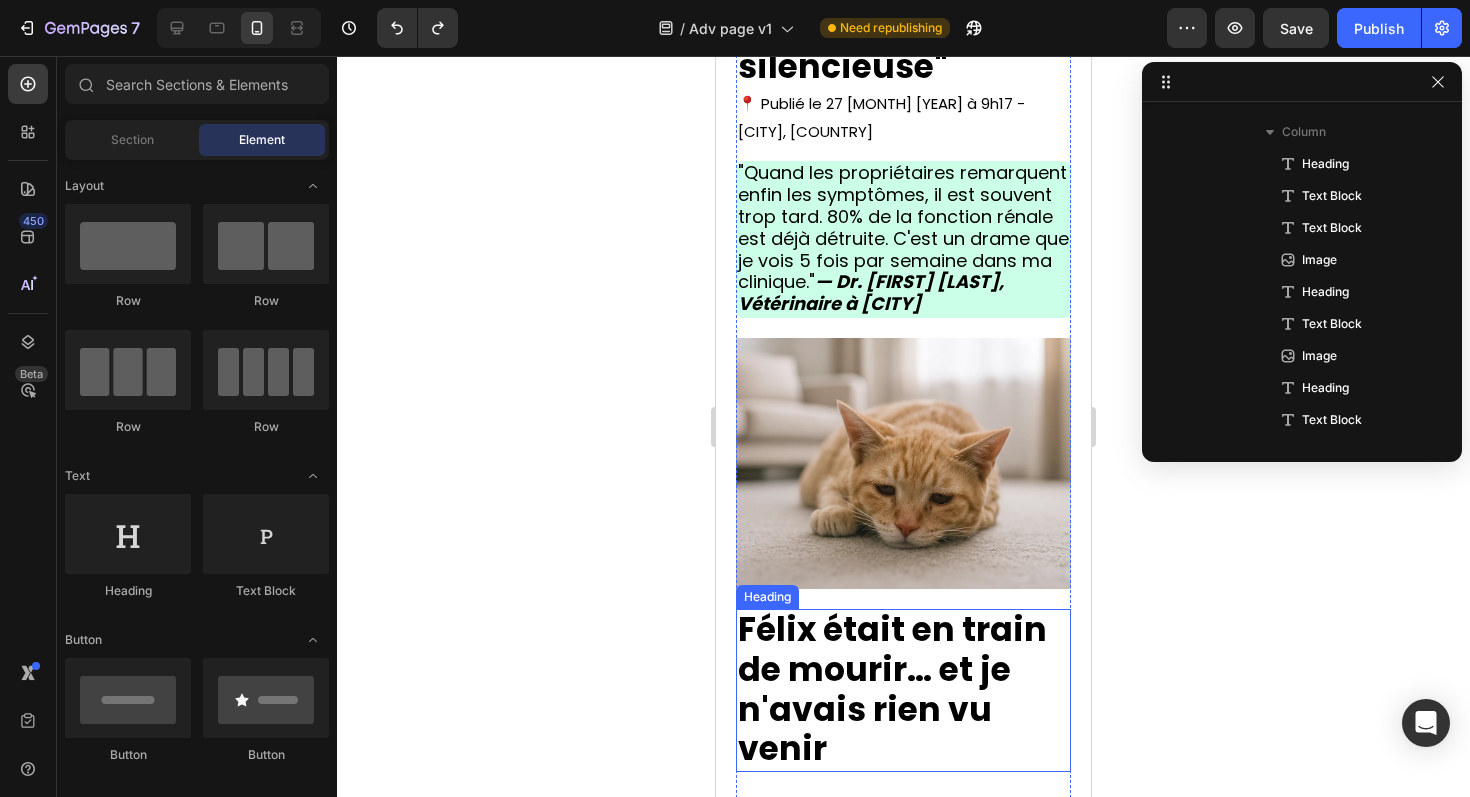 scroll, scrollTop: 357, scrollLeft: 0, axis: vertical 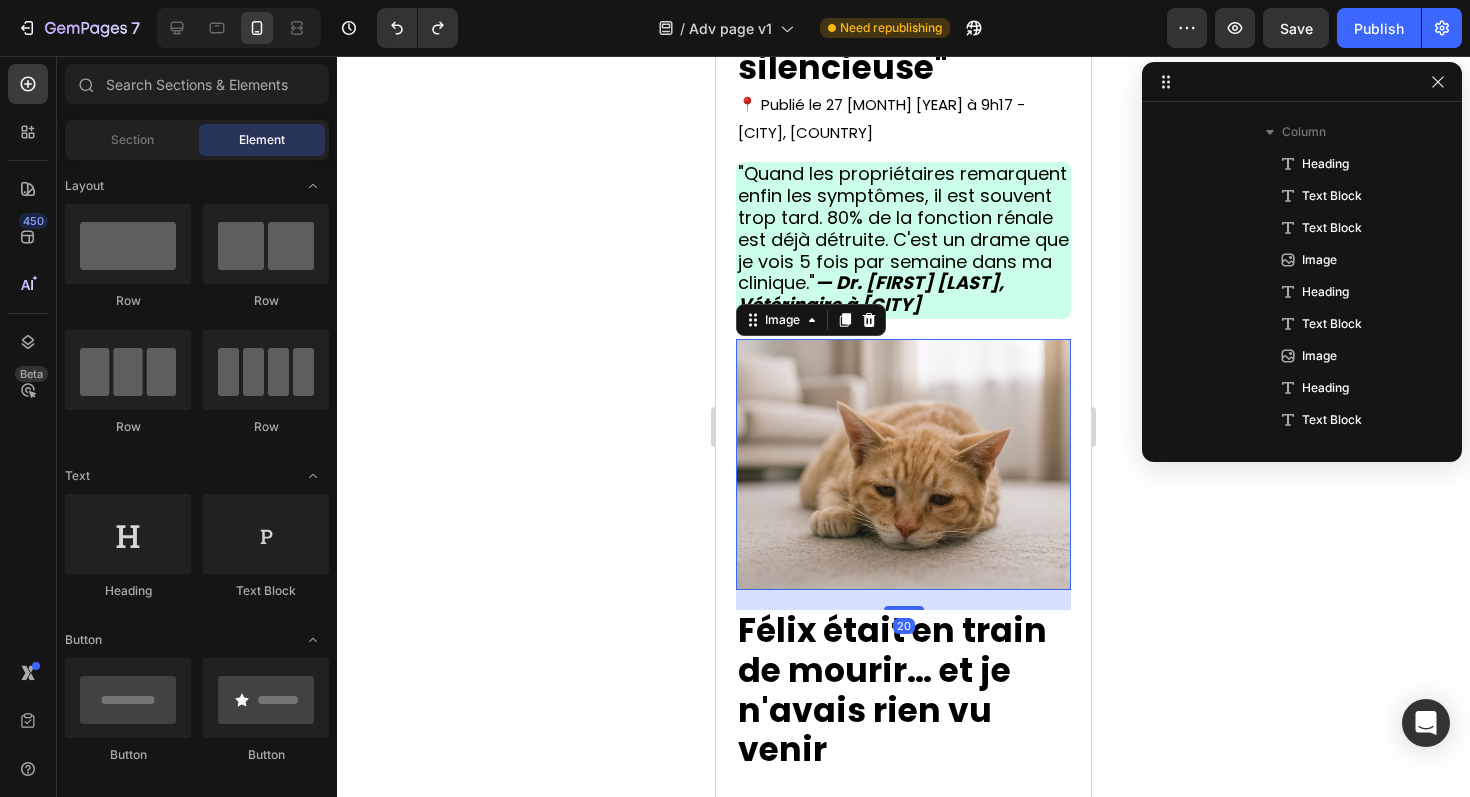 click at bounding box center (903, 464) 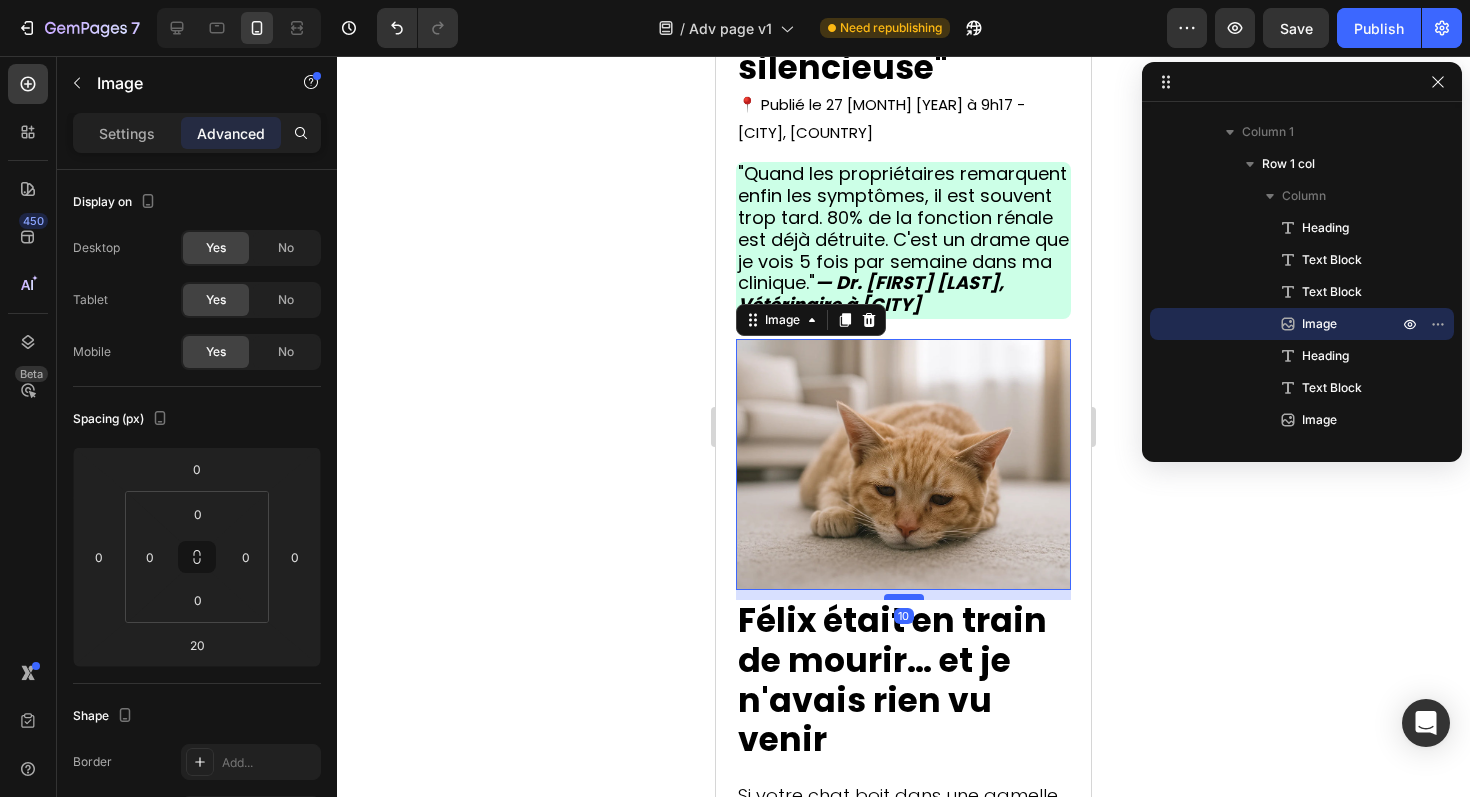drag, startPoint x: 902, startPoint y: 604, endPoint x: 904, endPoint y: 594, distance: 10.198039 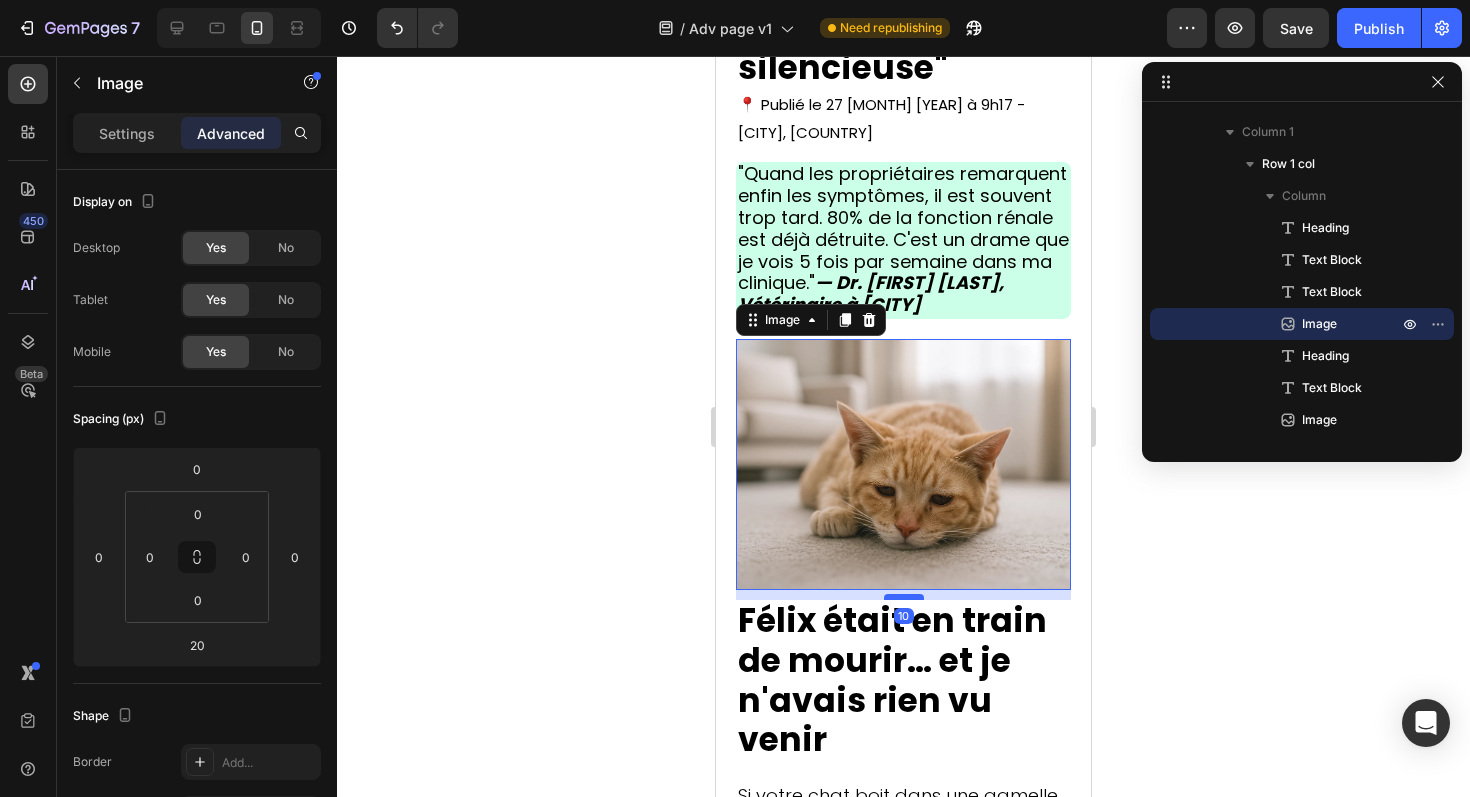 click at bounding box center [904, 597] 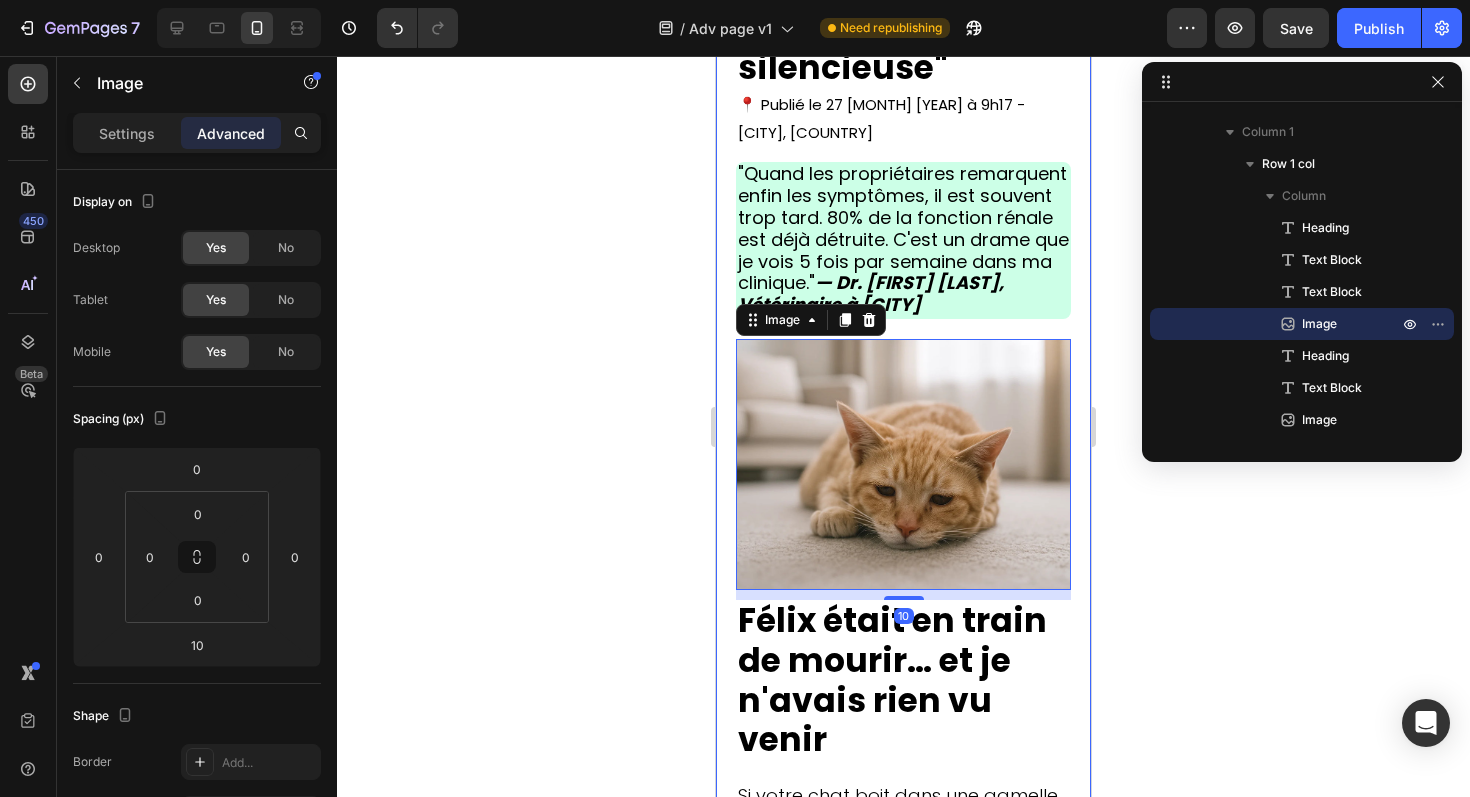 click 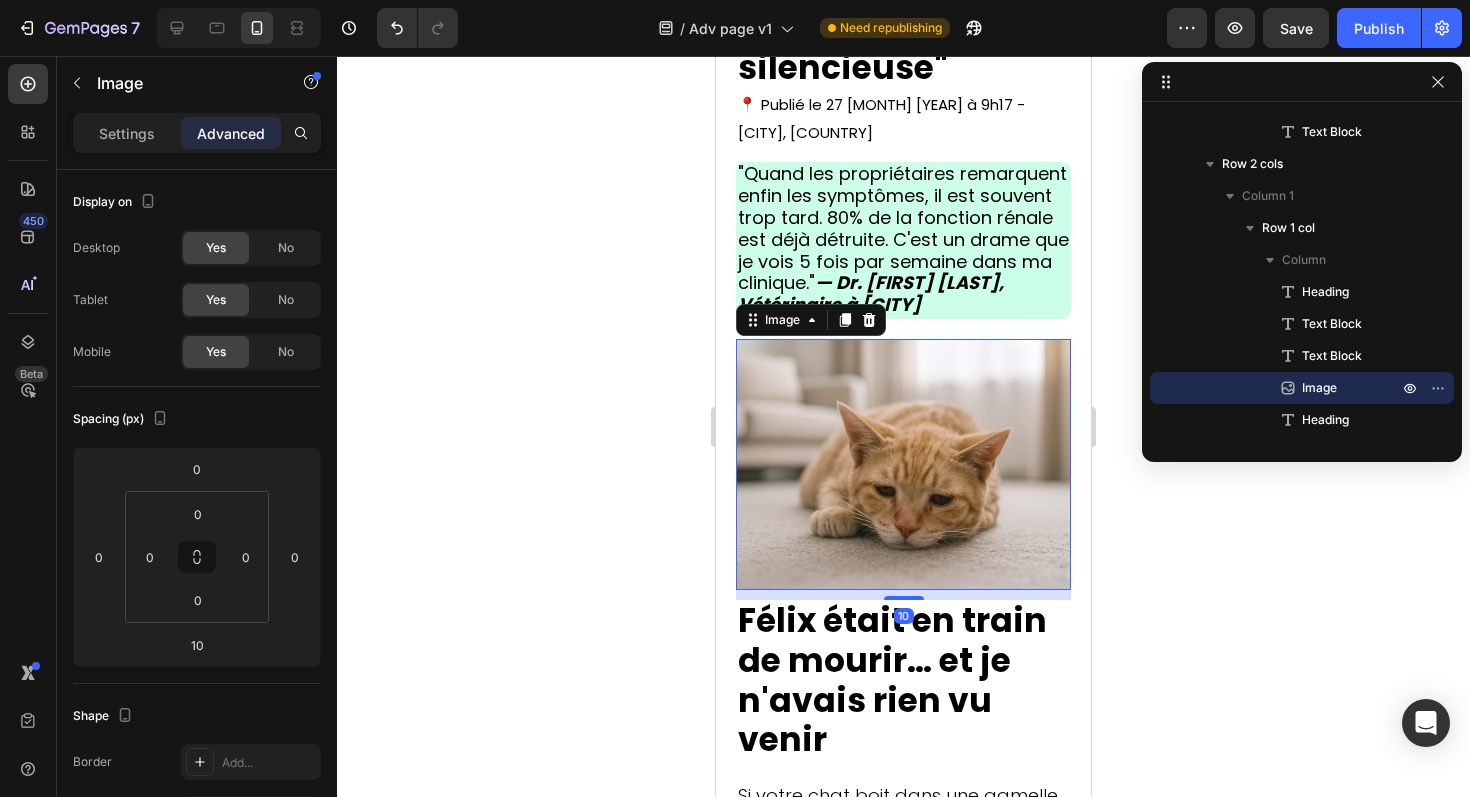 click at bounding box center (903, 464) 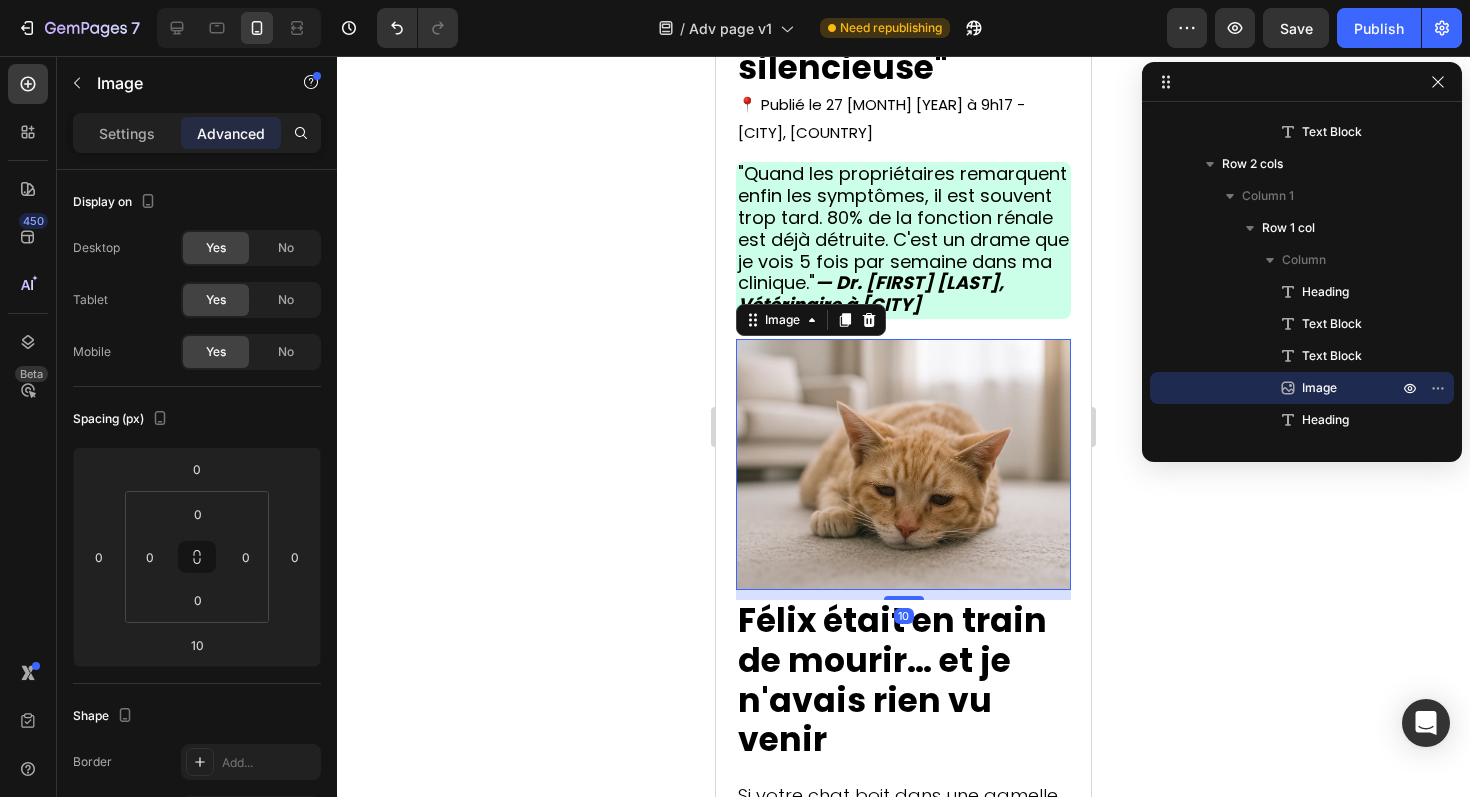 click at bounding box center (903, 464) 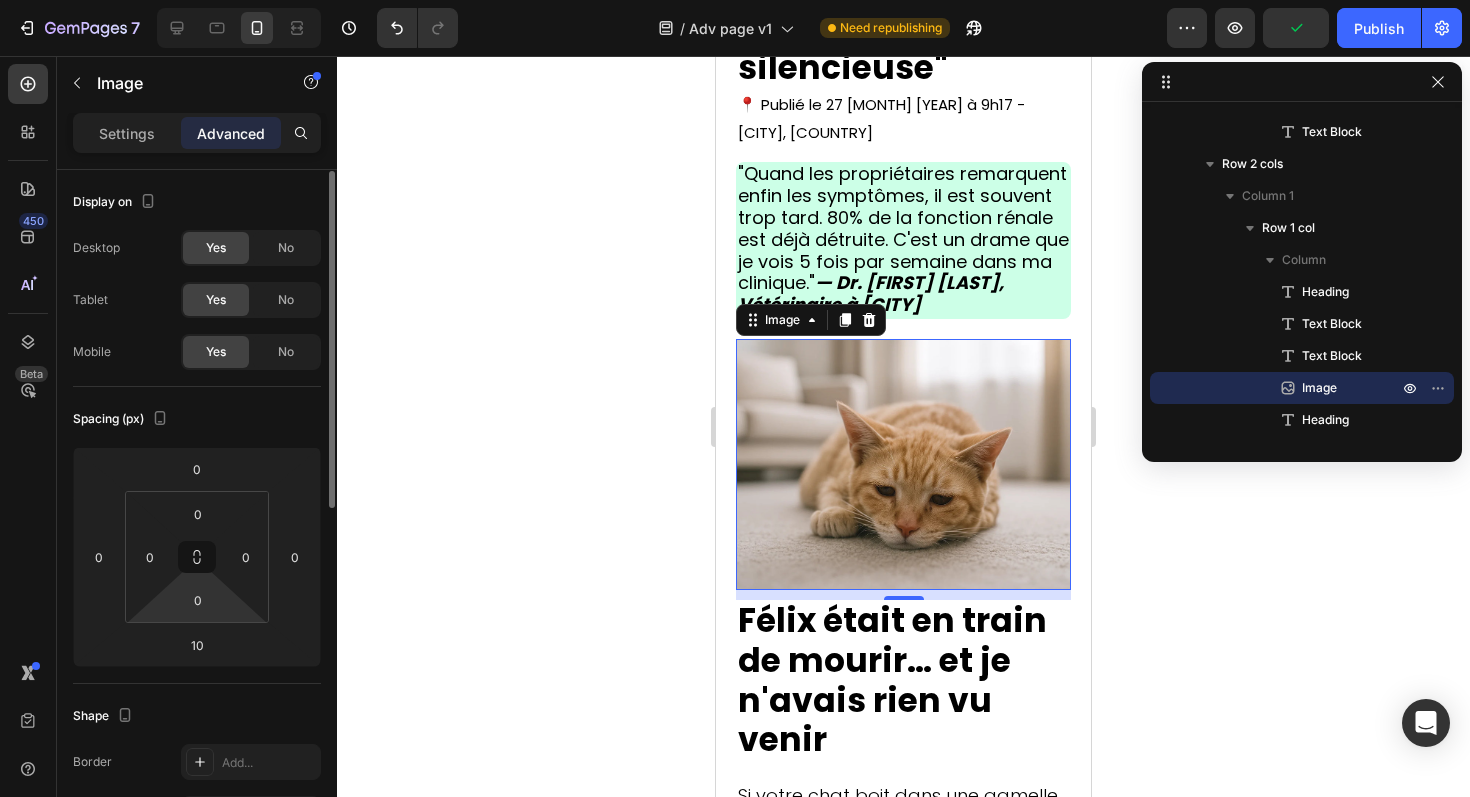 scroll, scrollTop: 480, scrollLeft: 0, axis: vertical 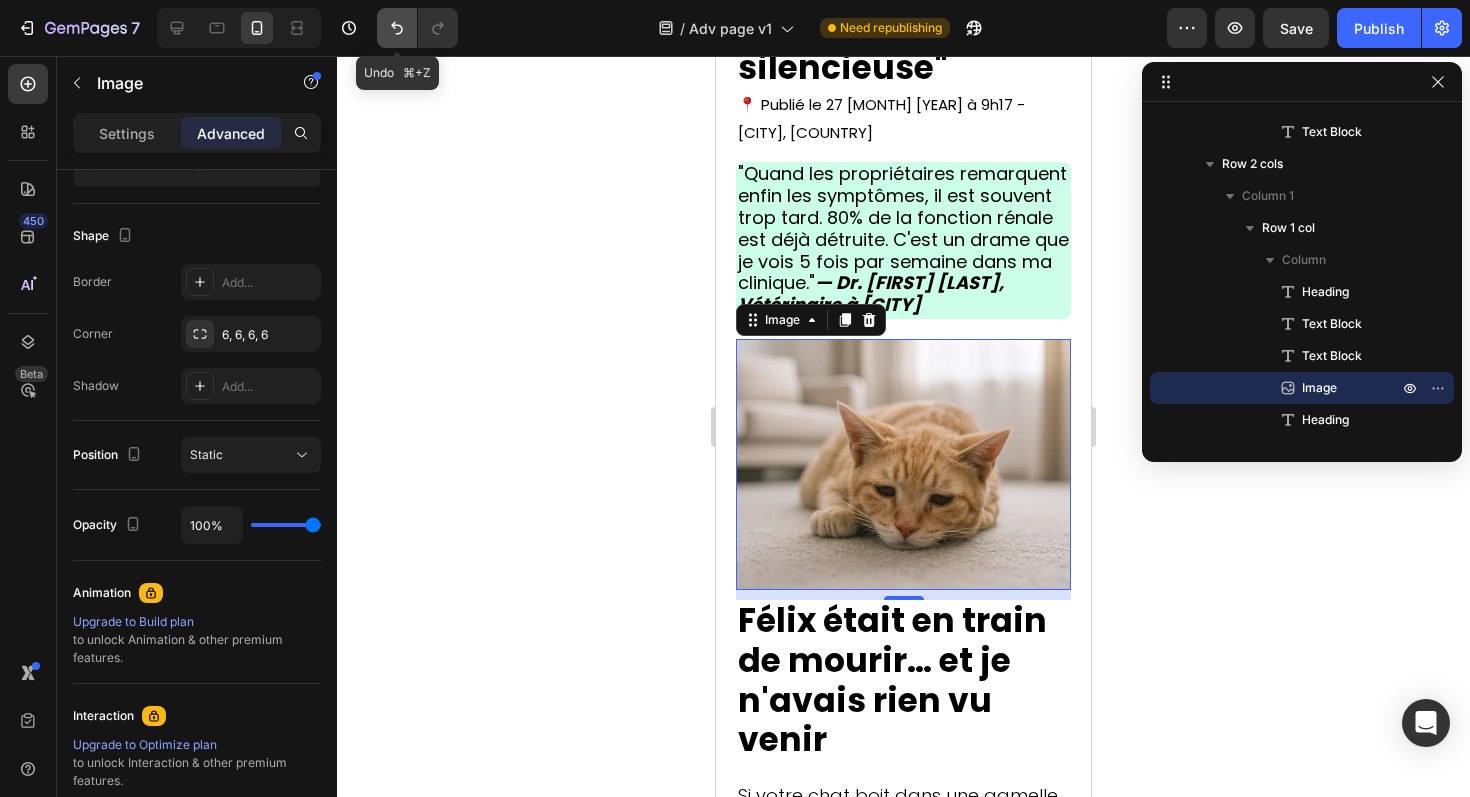 click 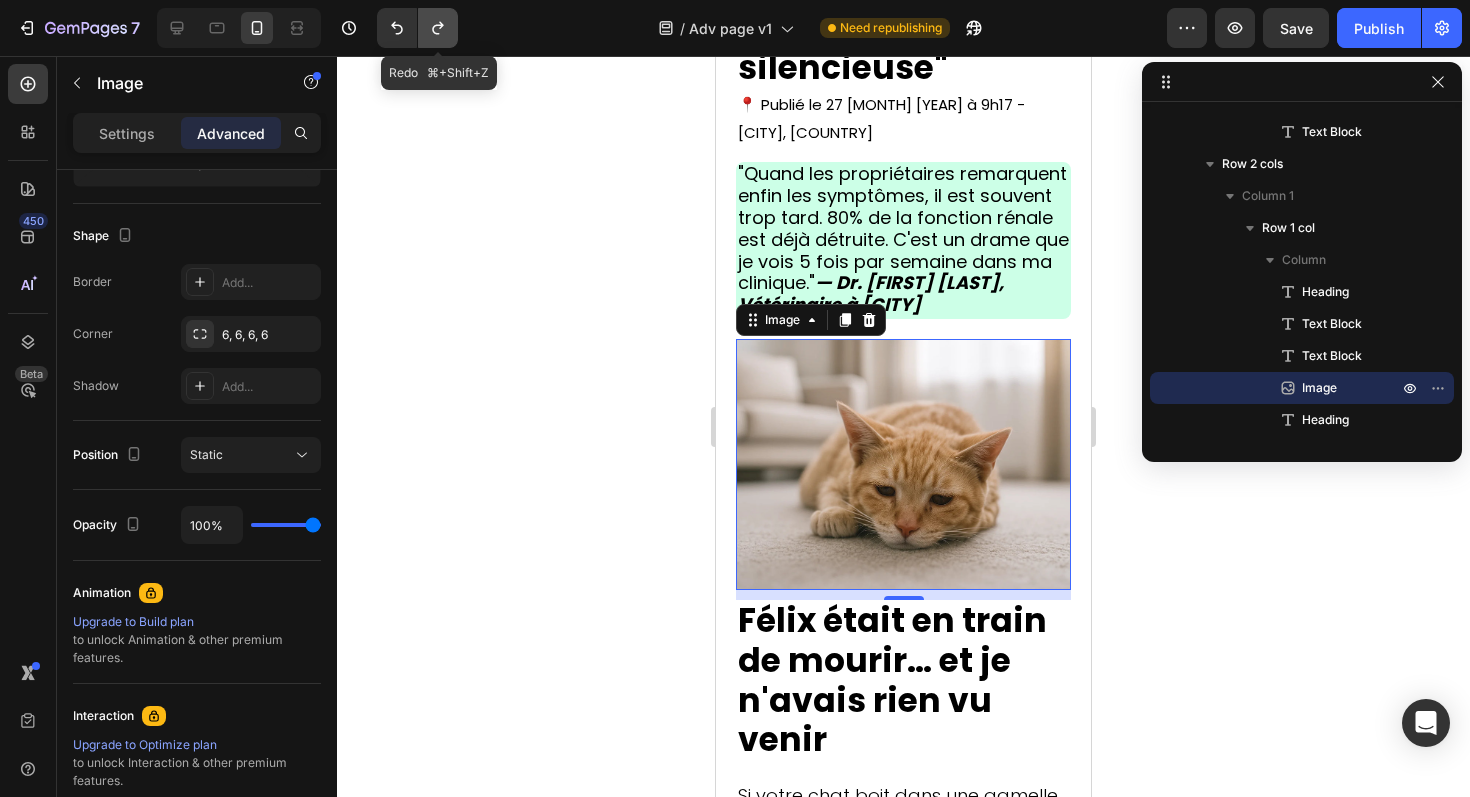 click 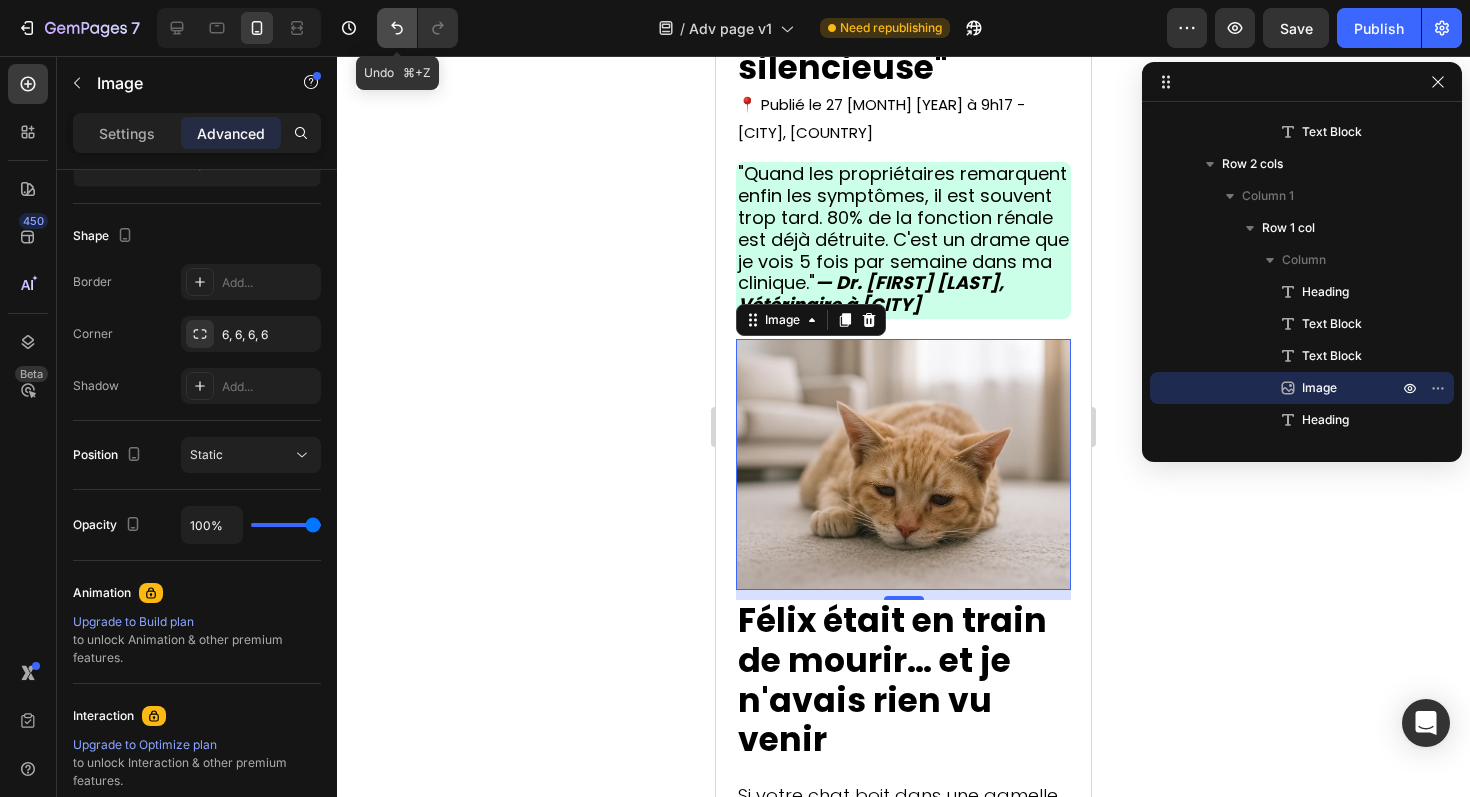 click 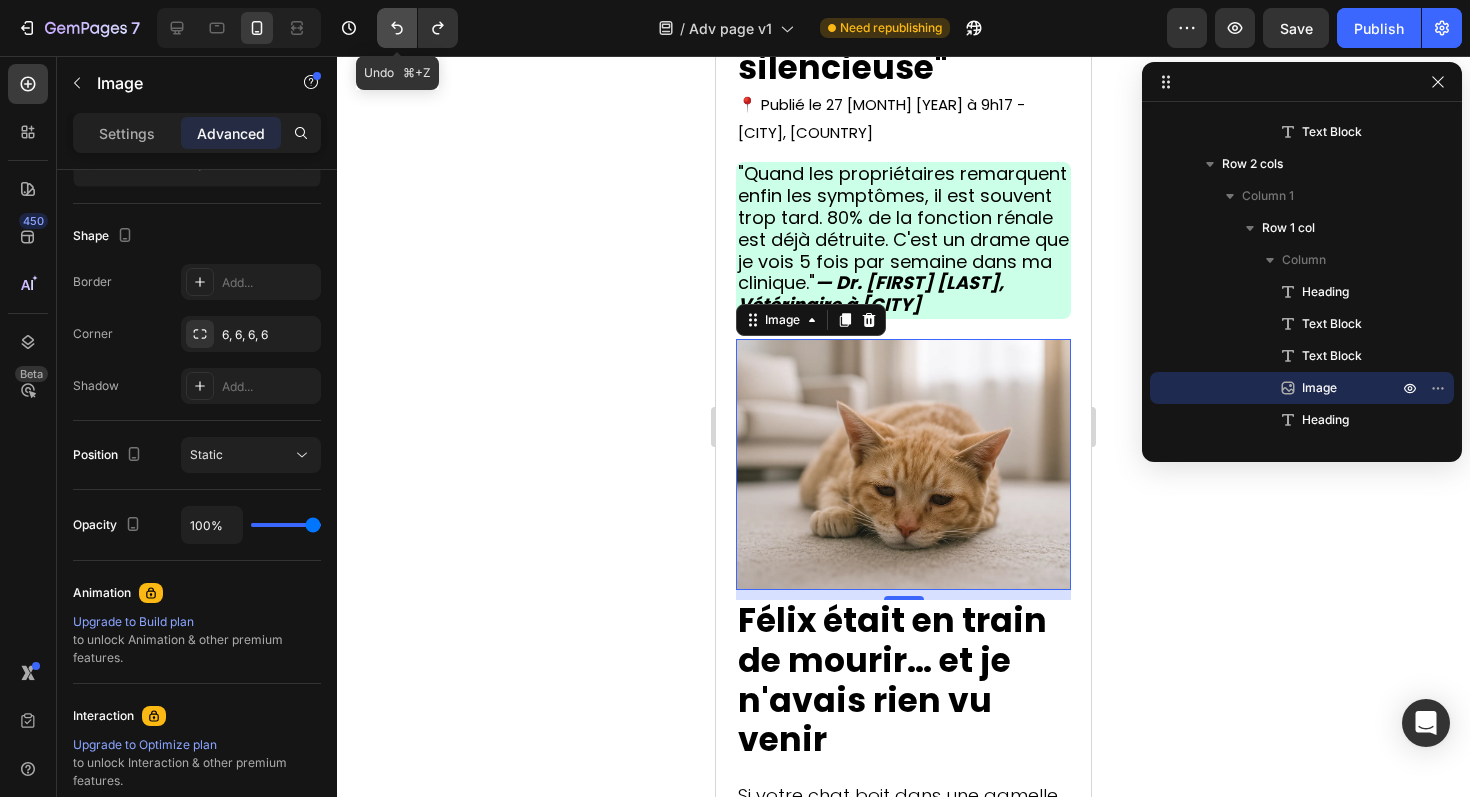 click 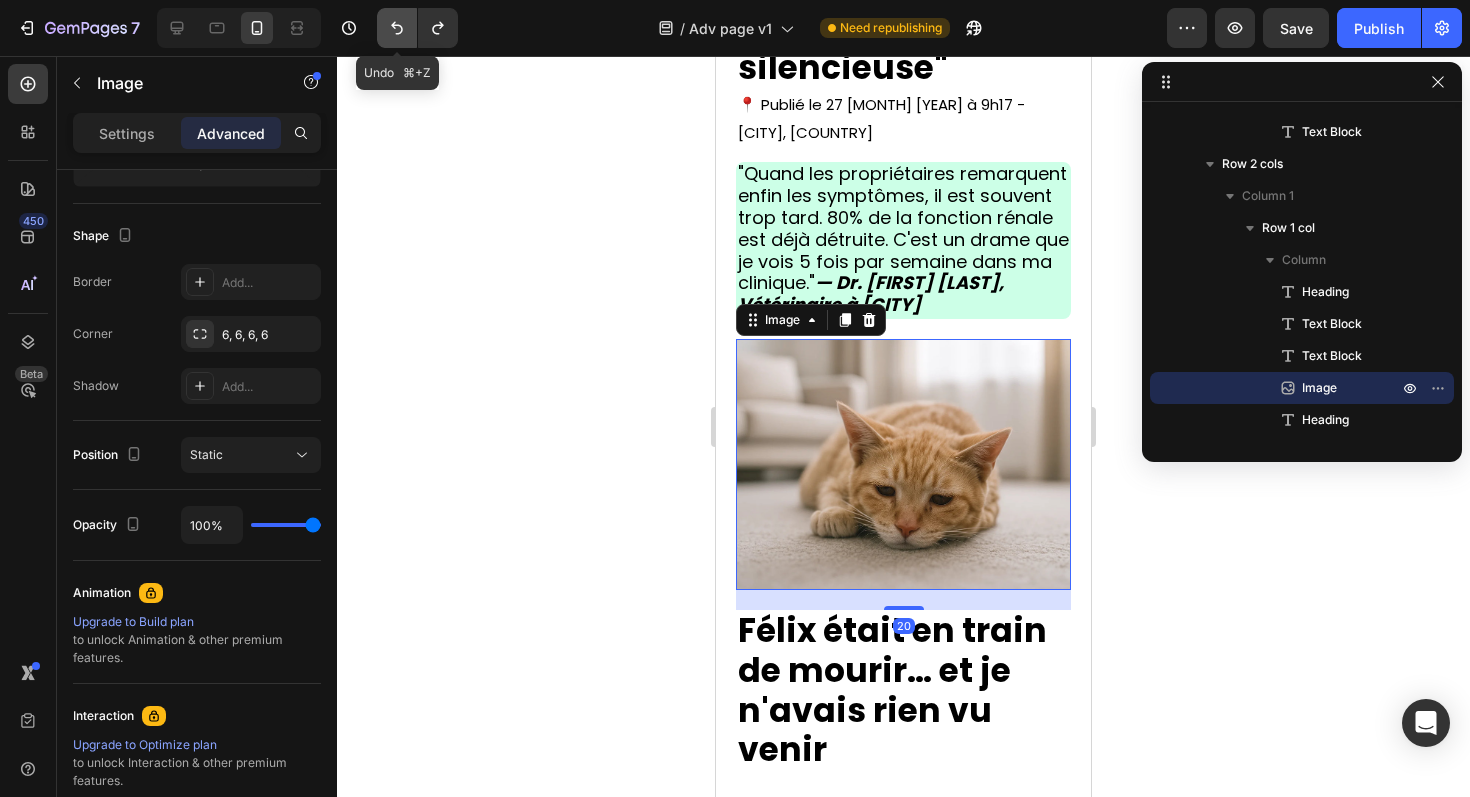 click 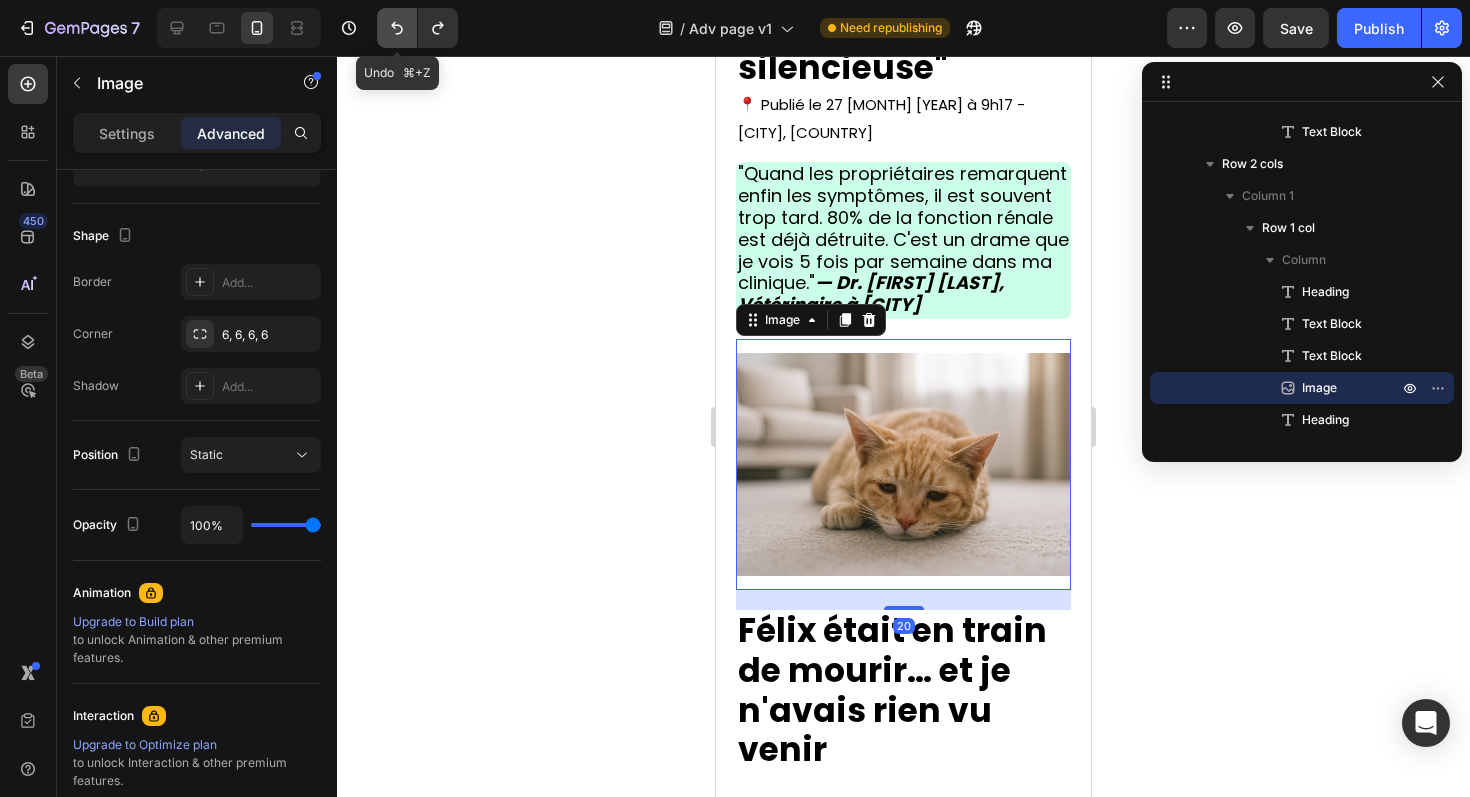 click 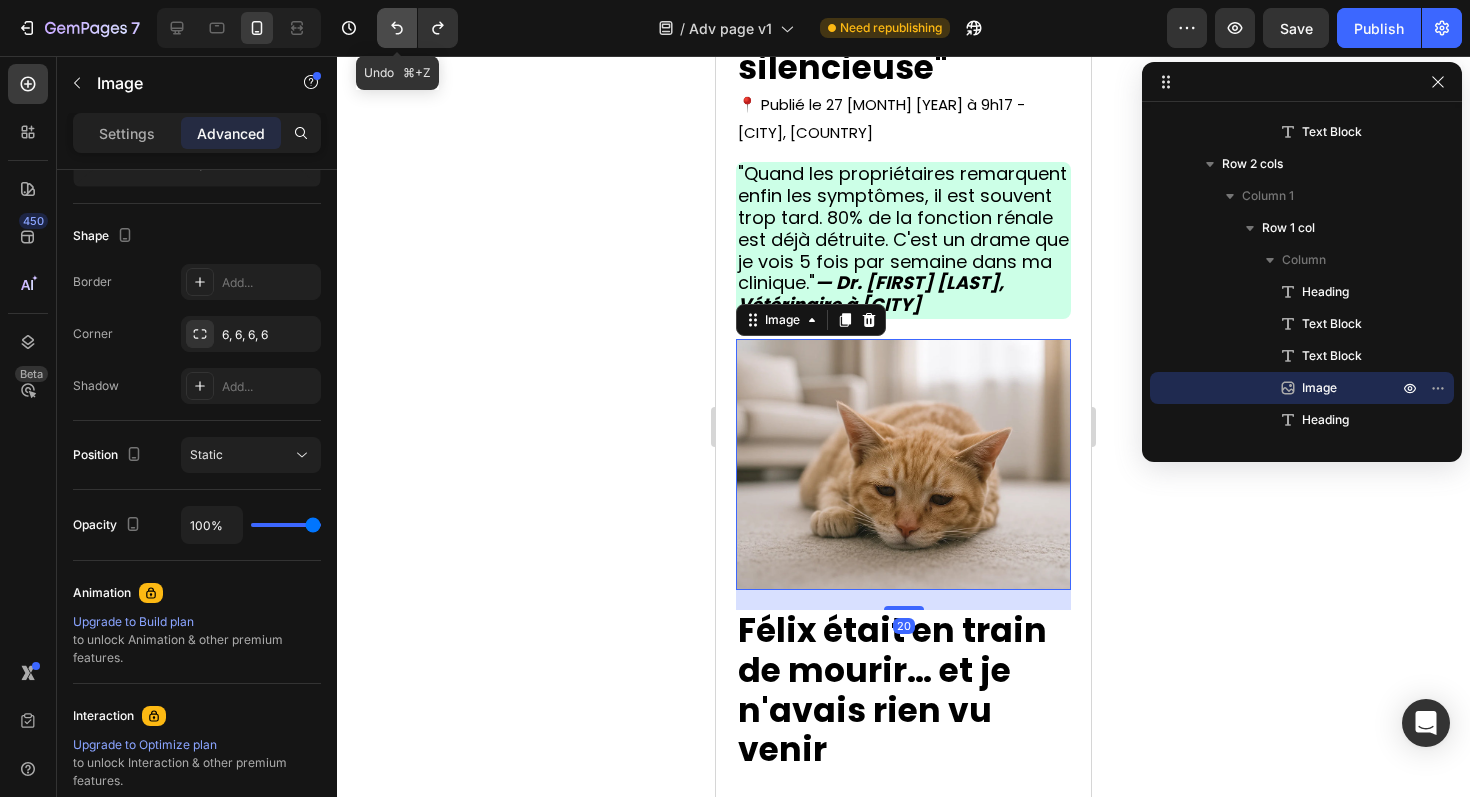 click 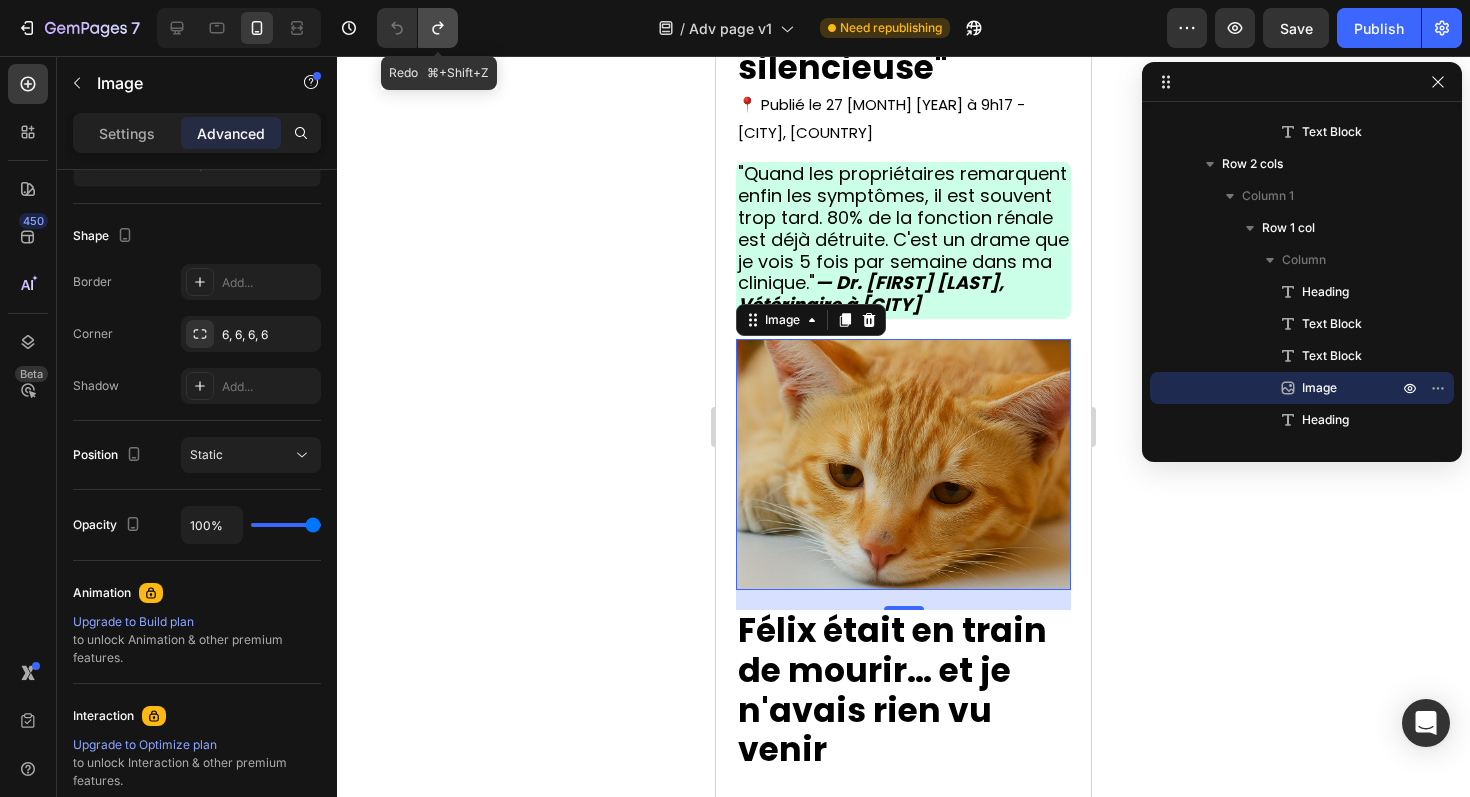 click 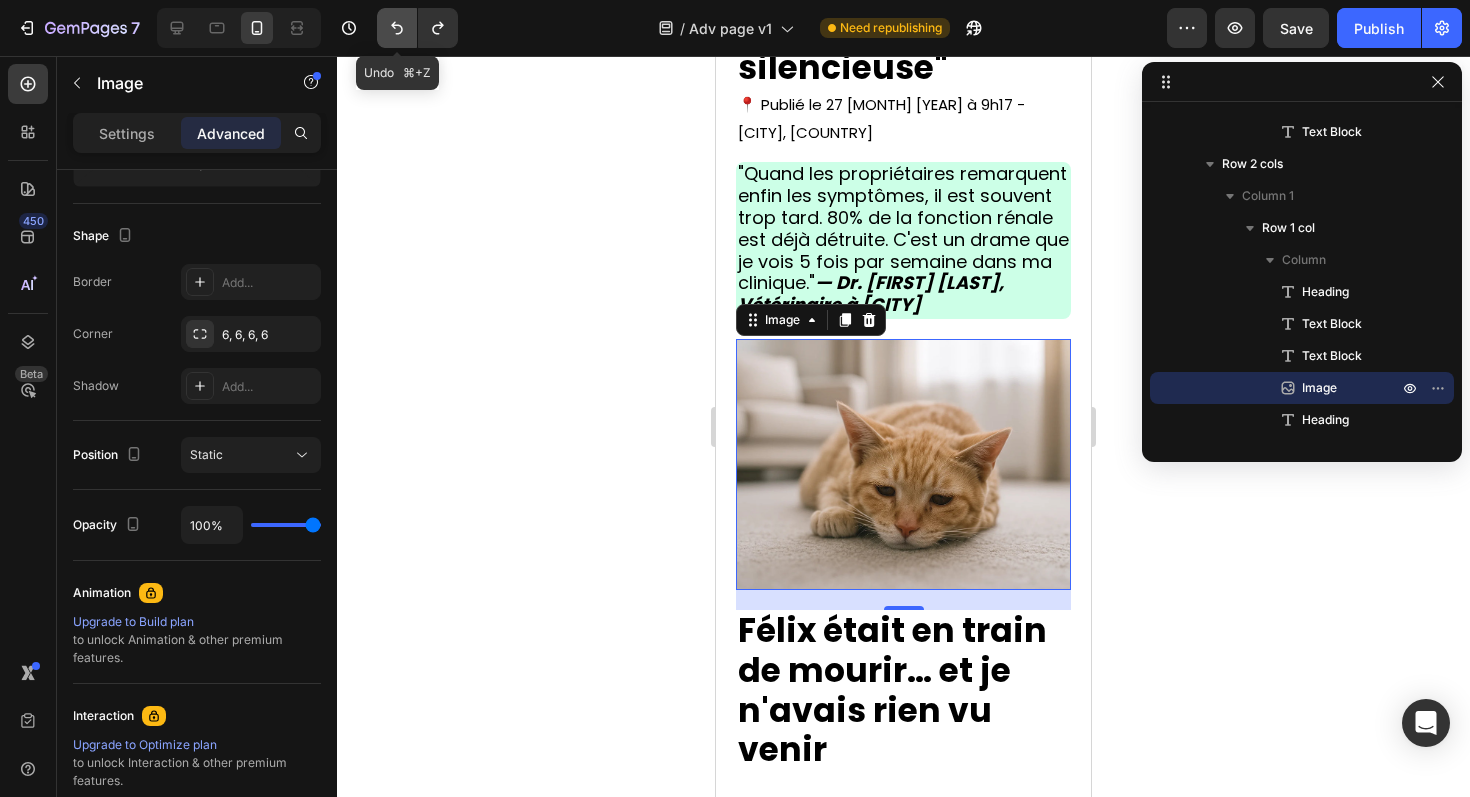 click 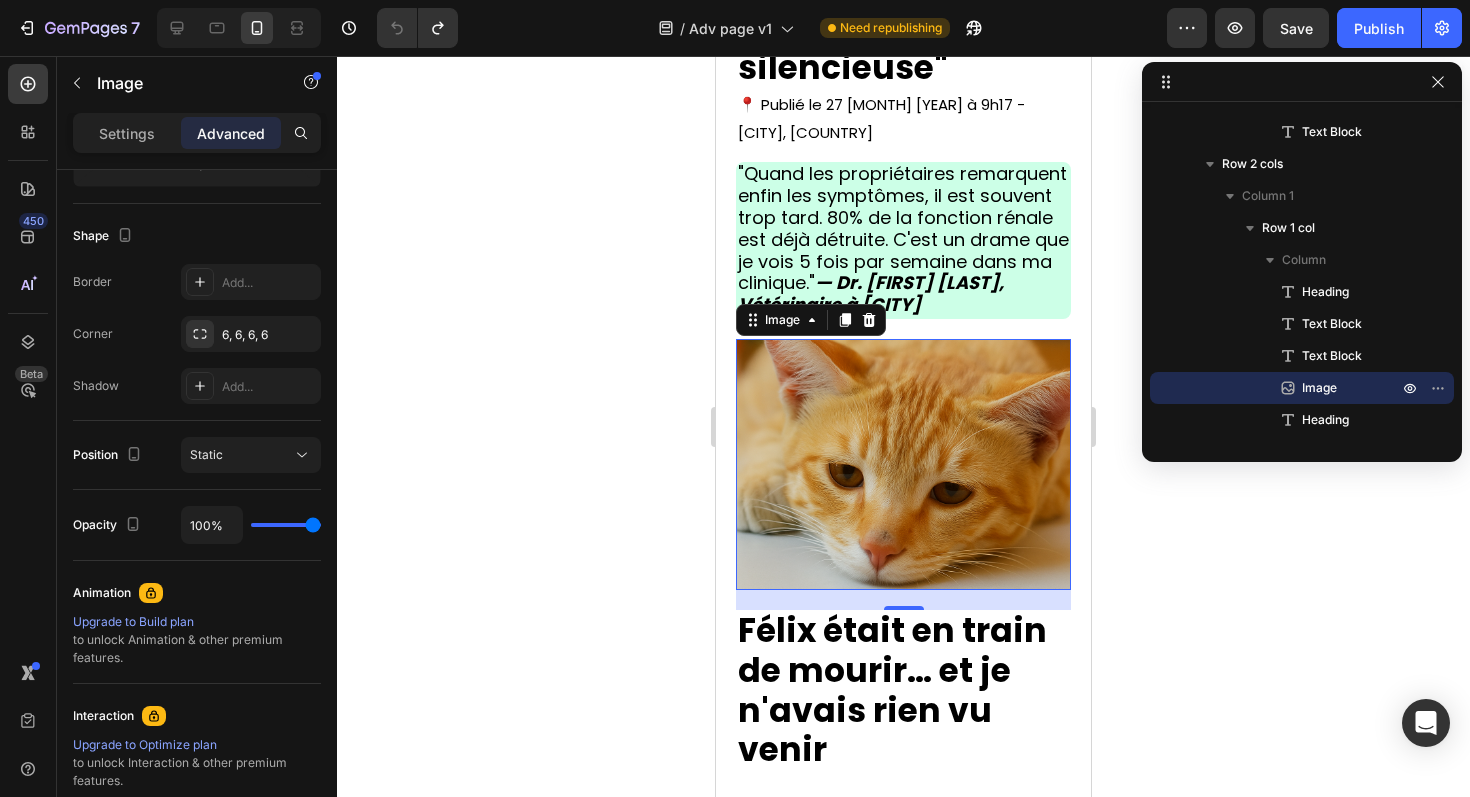 click 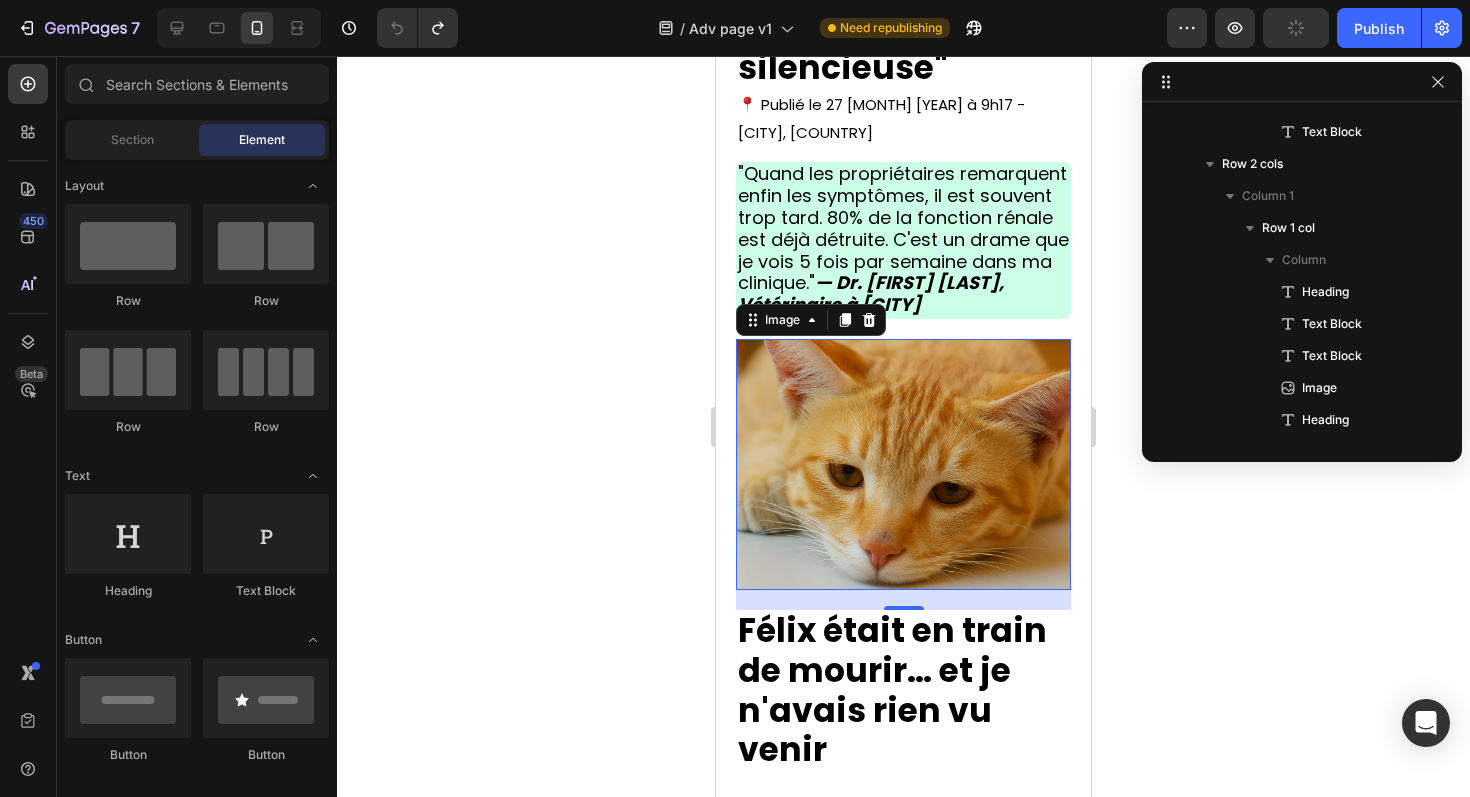 click 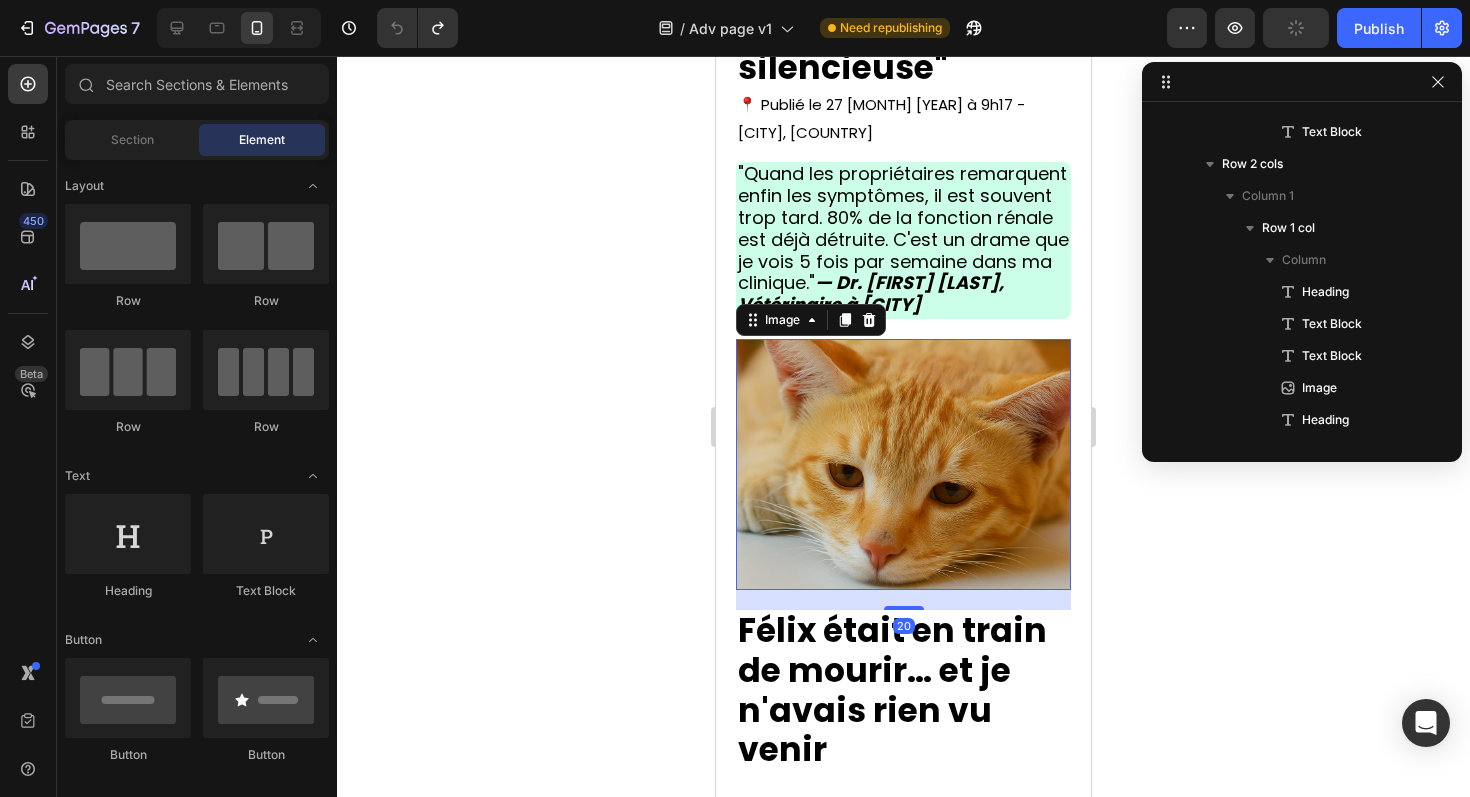 click at bounding box center (903, 464) 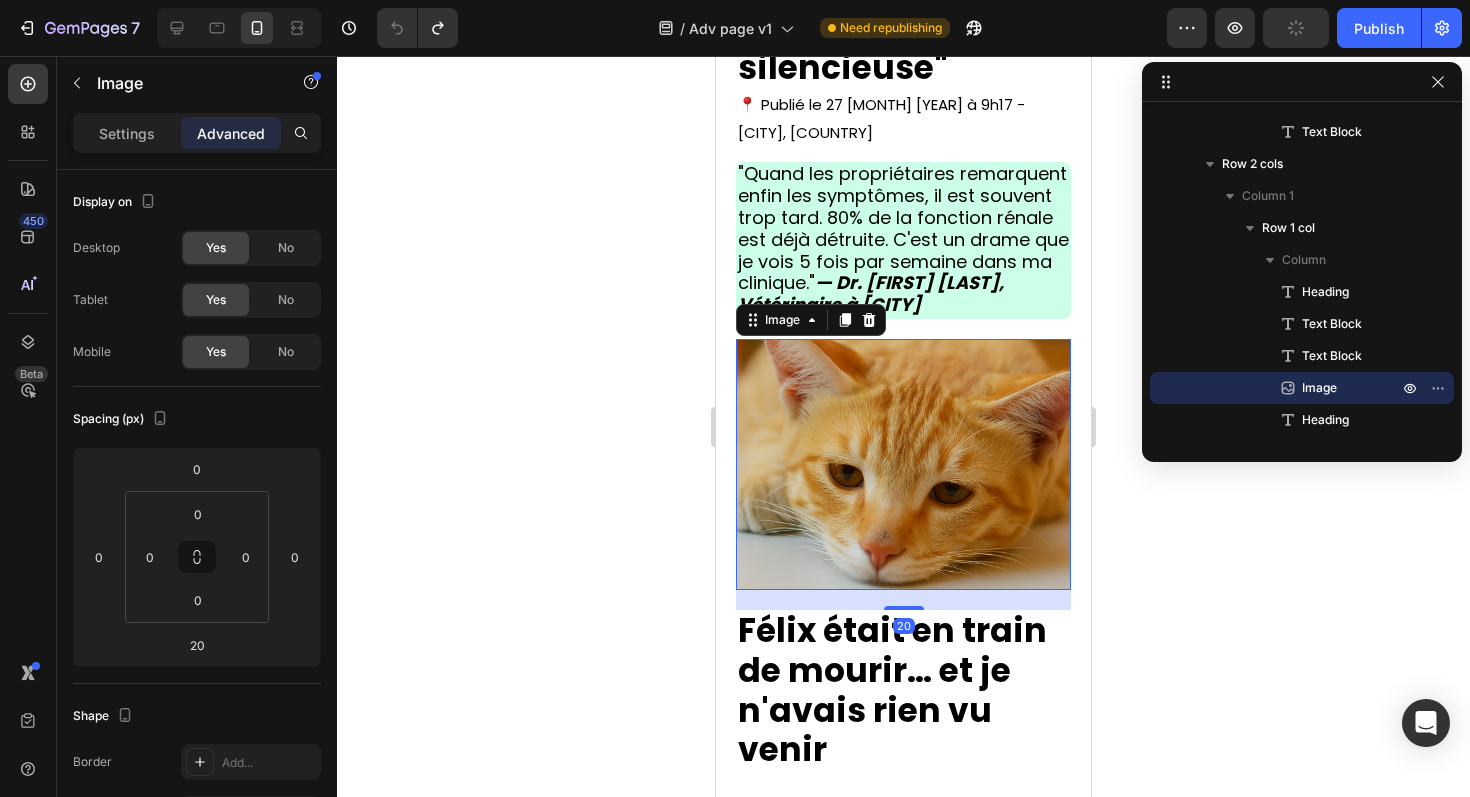 click at bounding box center [903, 464] 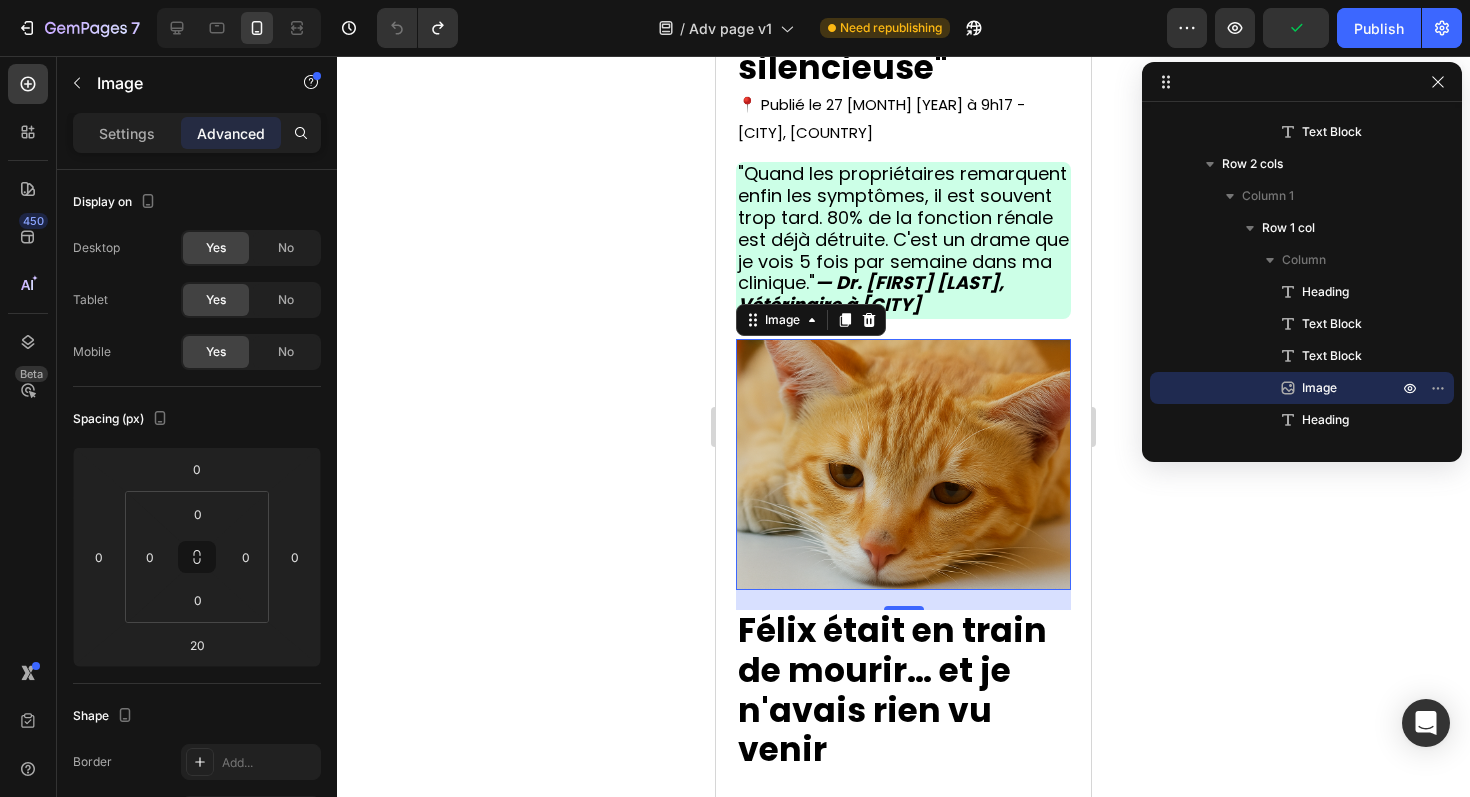 click 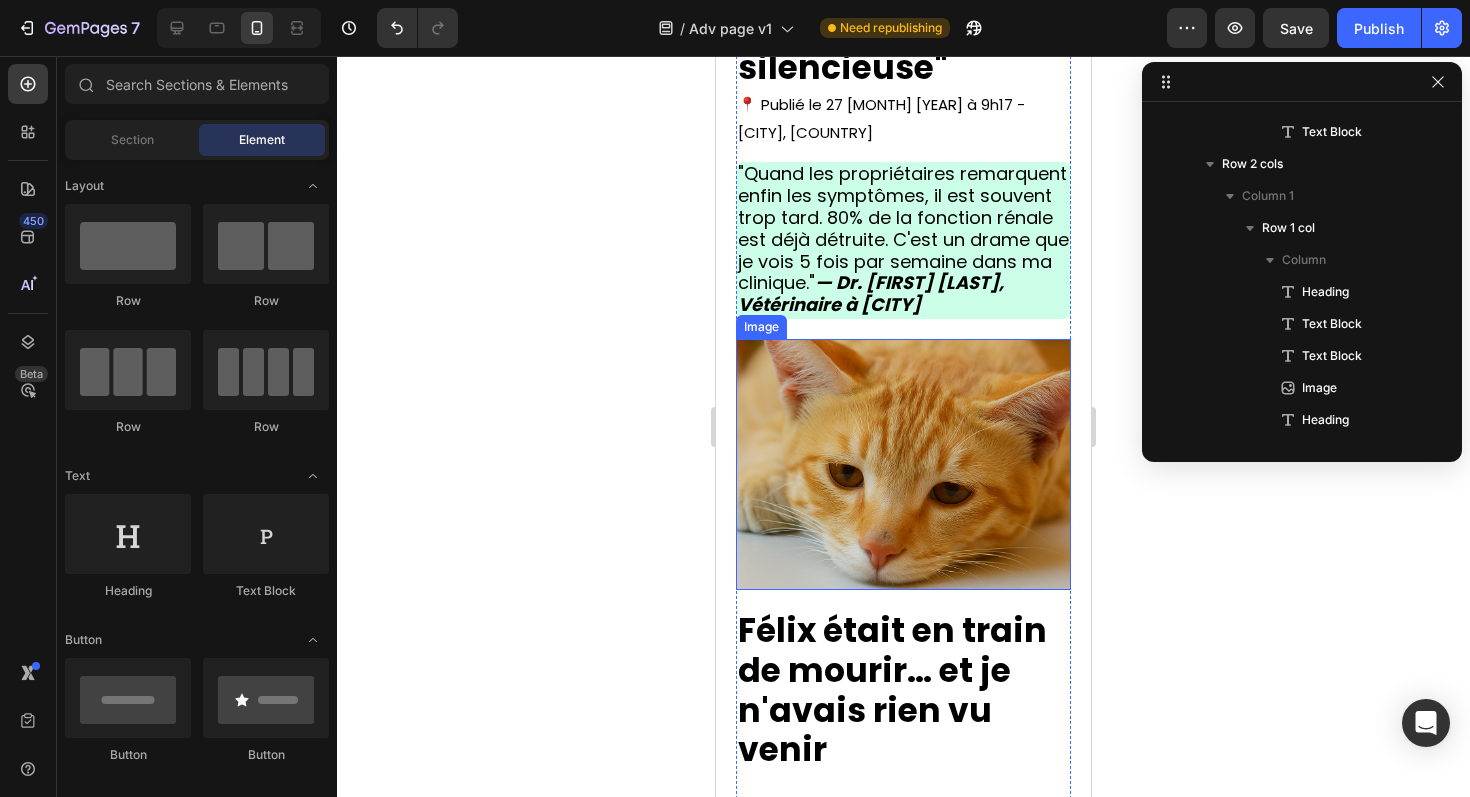 click at bounding box center (903, 464) 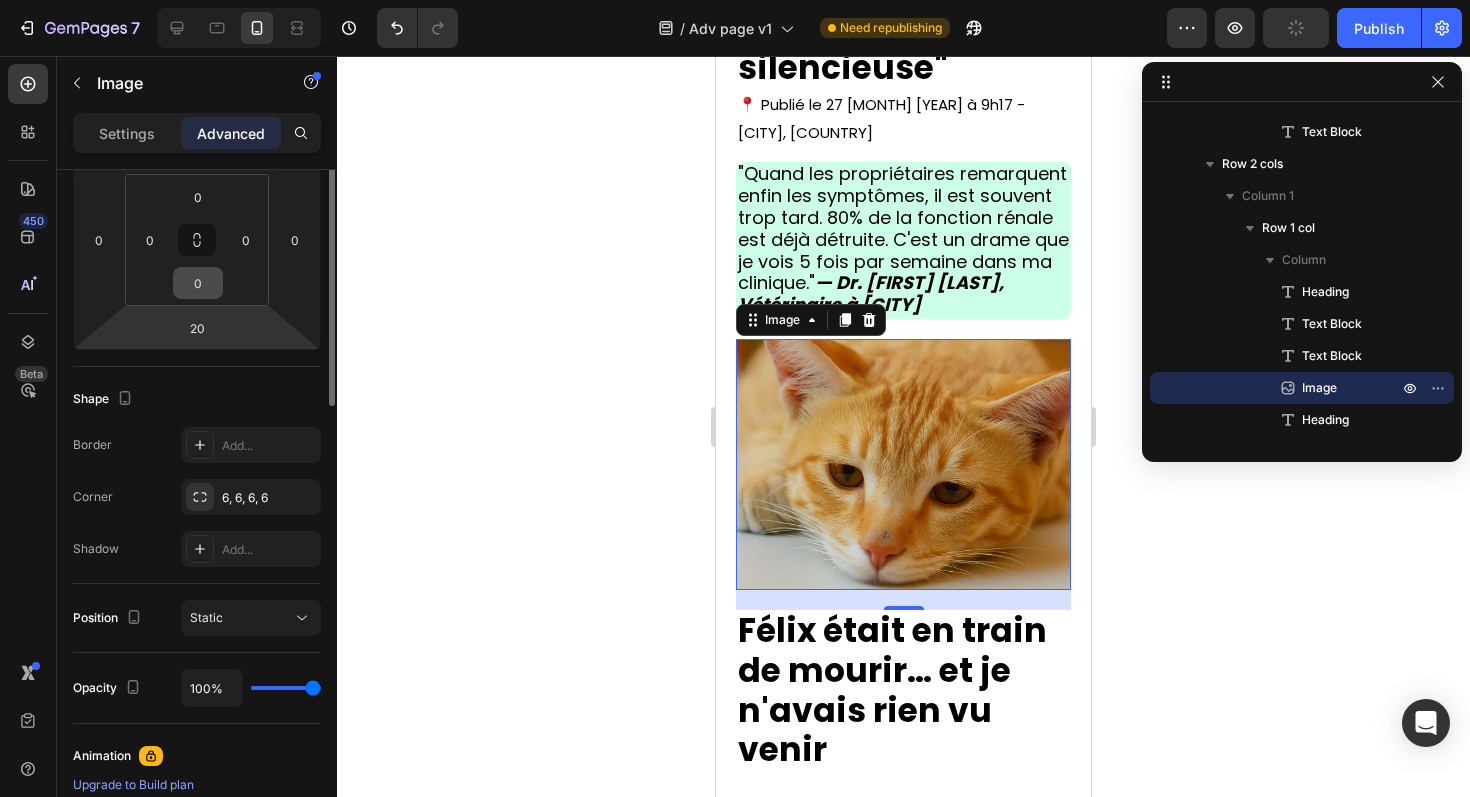 scroll, scrollTop: 0, scrollLeft: 0, axis: both 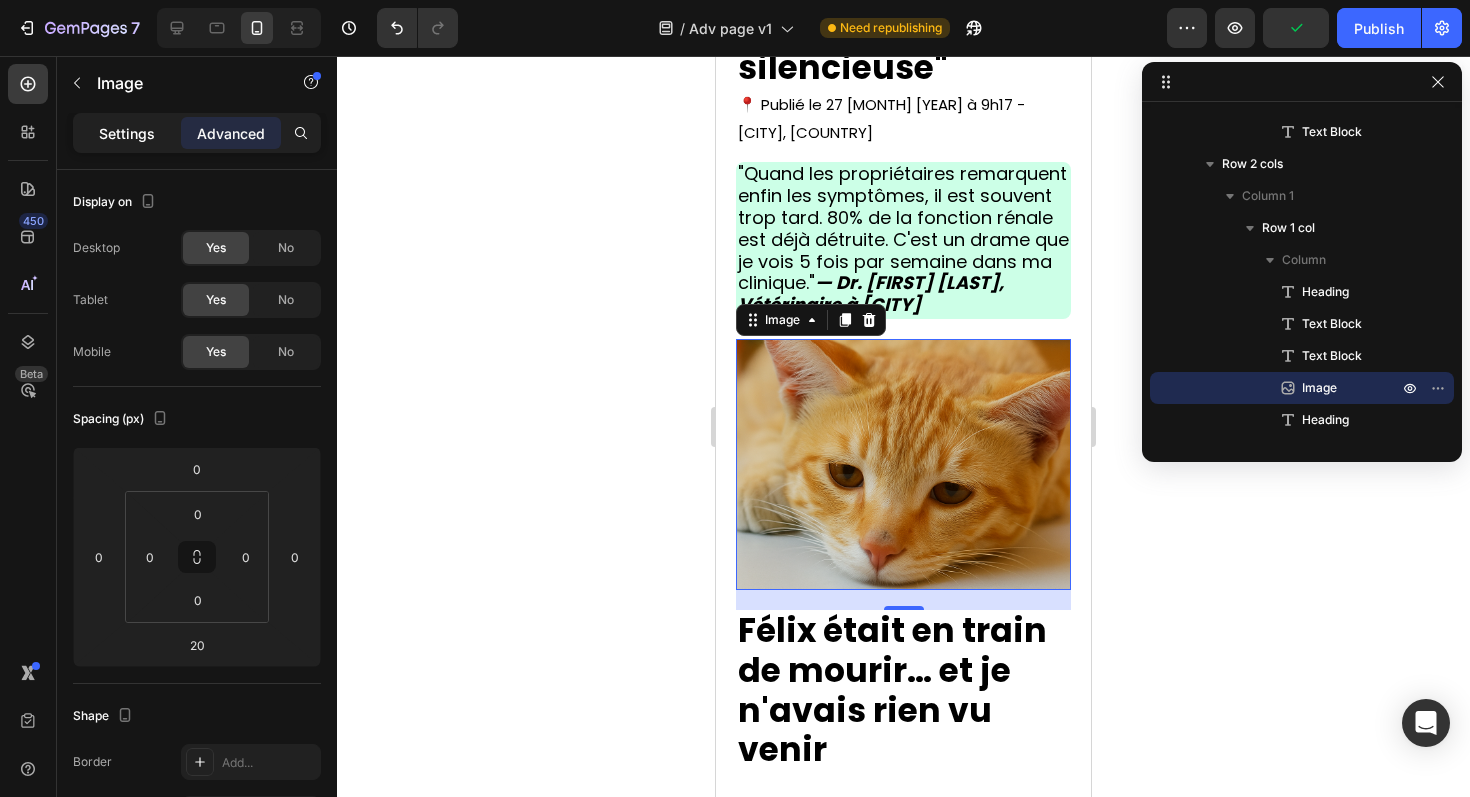 click on "Settings" at bounding box center [127, 133] 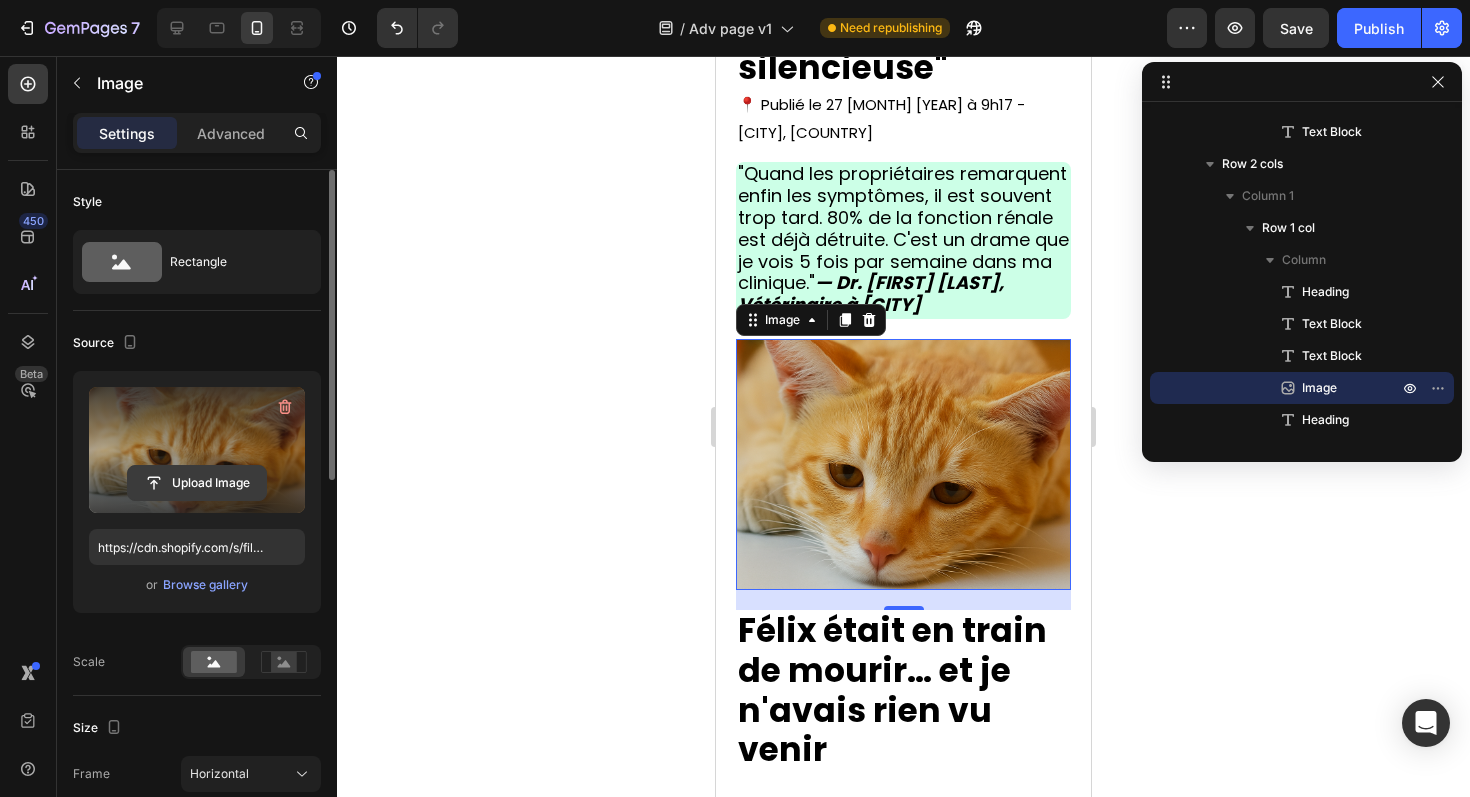 click 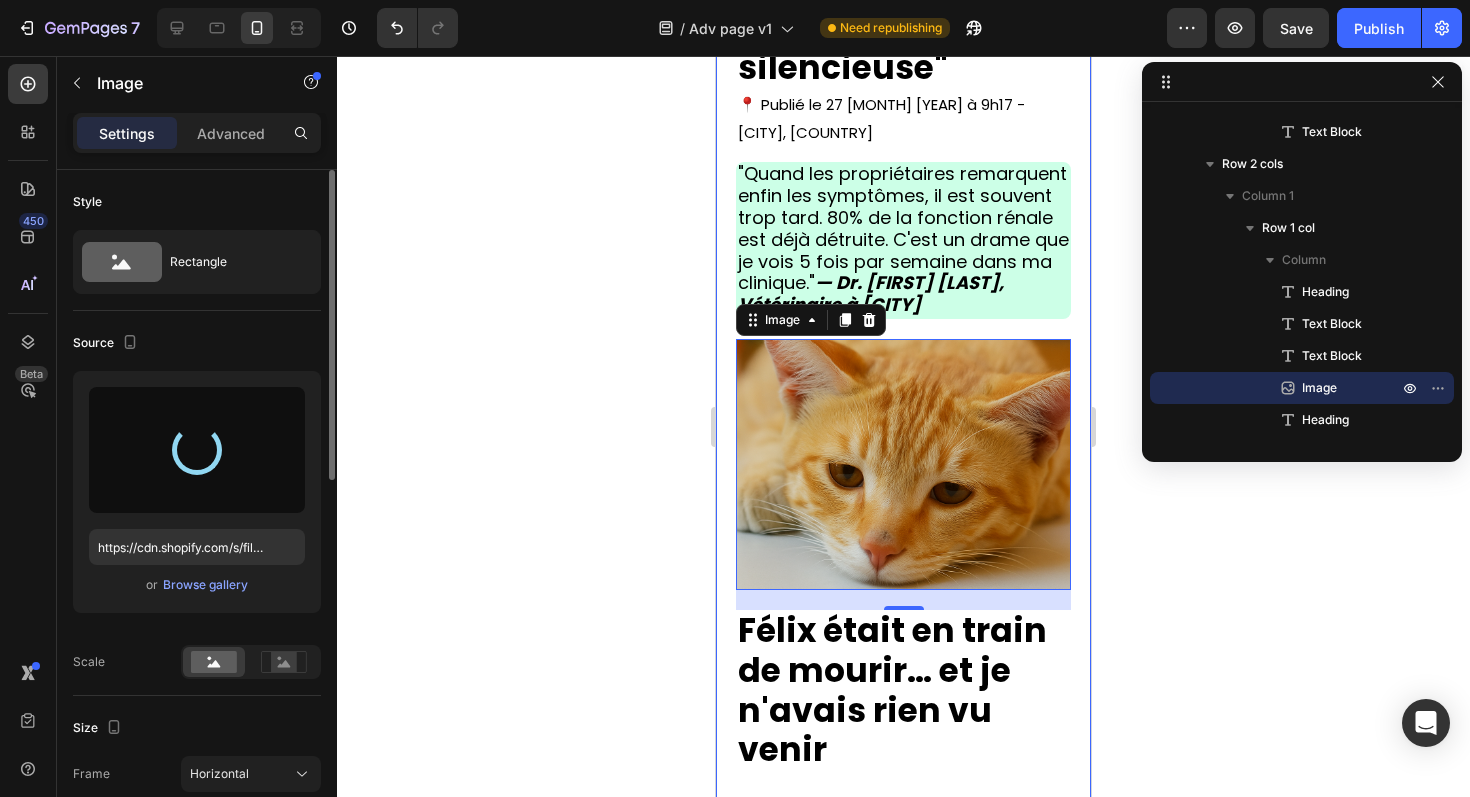 type on "https://cdn.shopify.com/s/files/1/0839/0377/5043/files/gempages_577326541021643491-483f9b99-1bc0-486f-bc5f-ba59b2b2ec9f.webp" 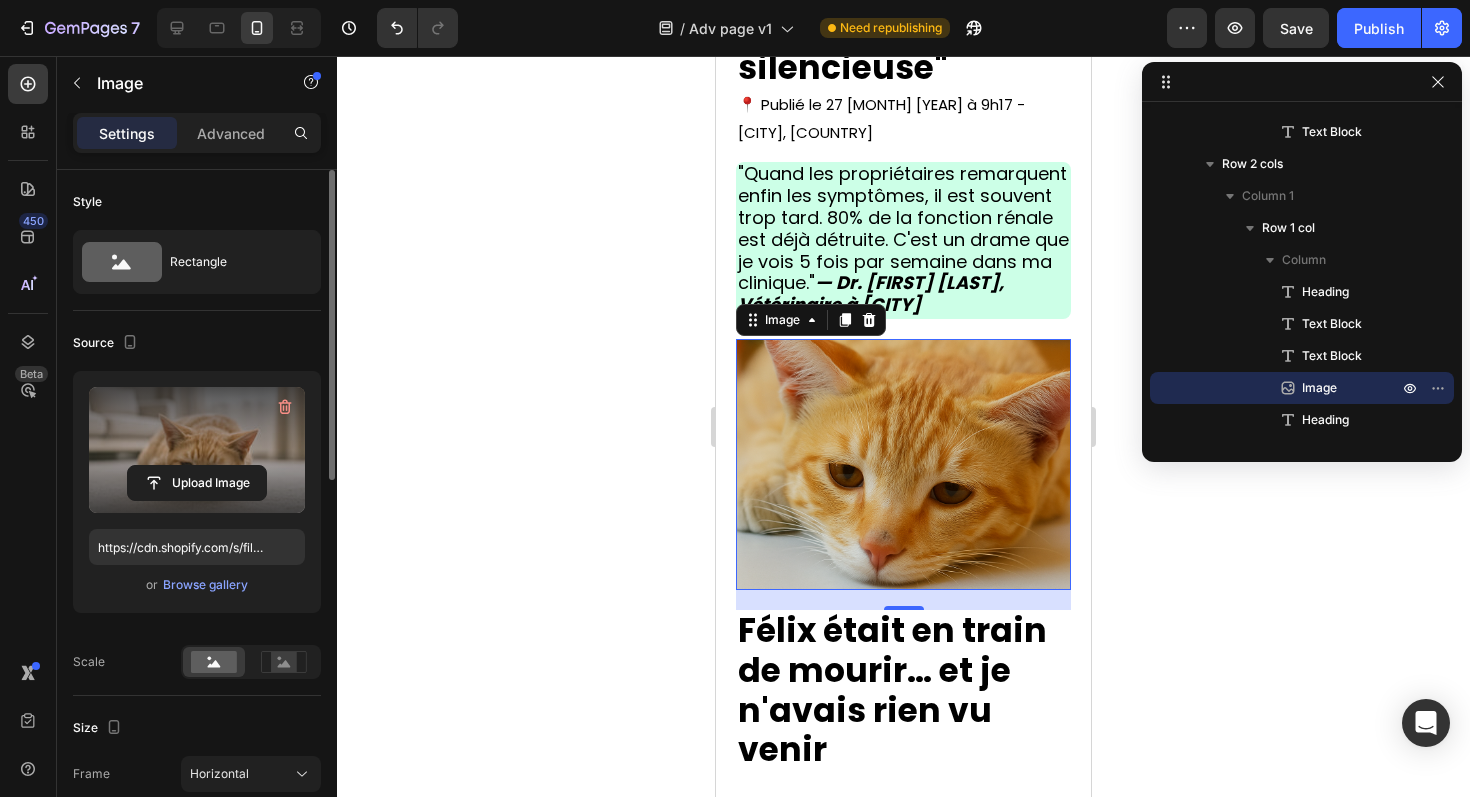 click 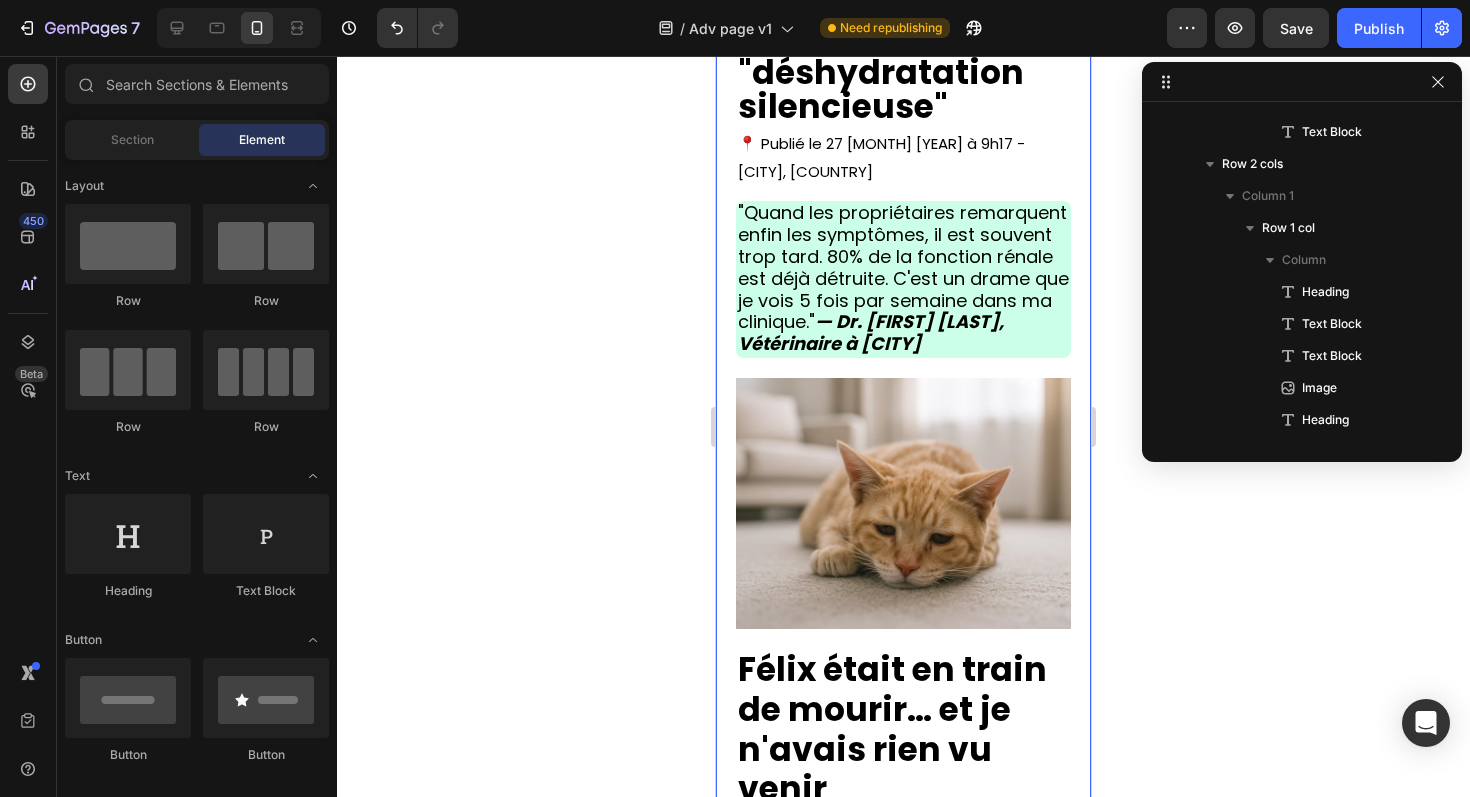 scroll, scrollTop: 298, scrollLeft: 0, axis: vertical 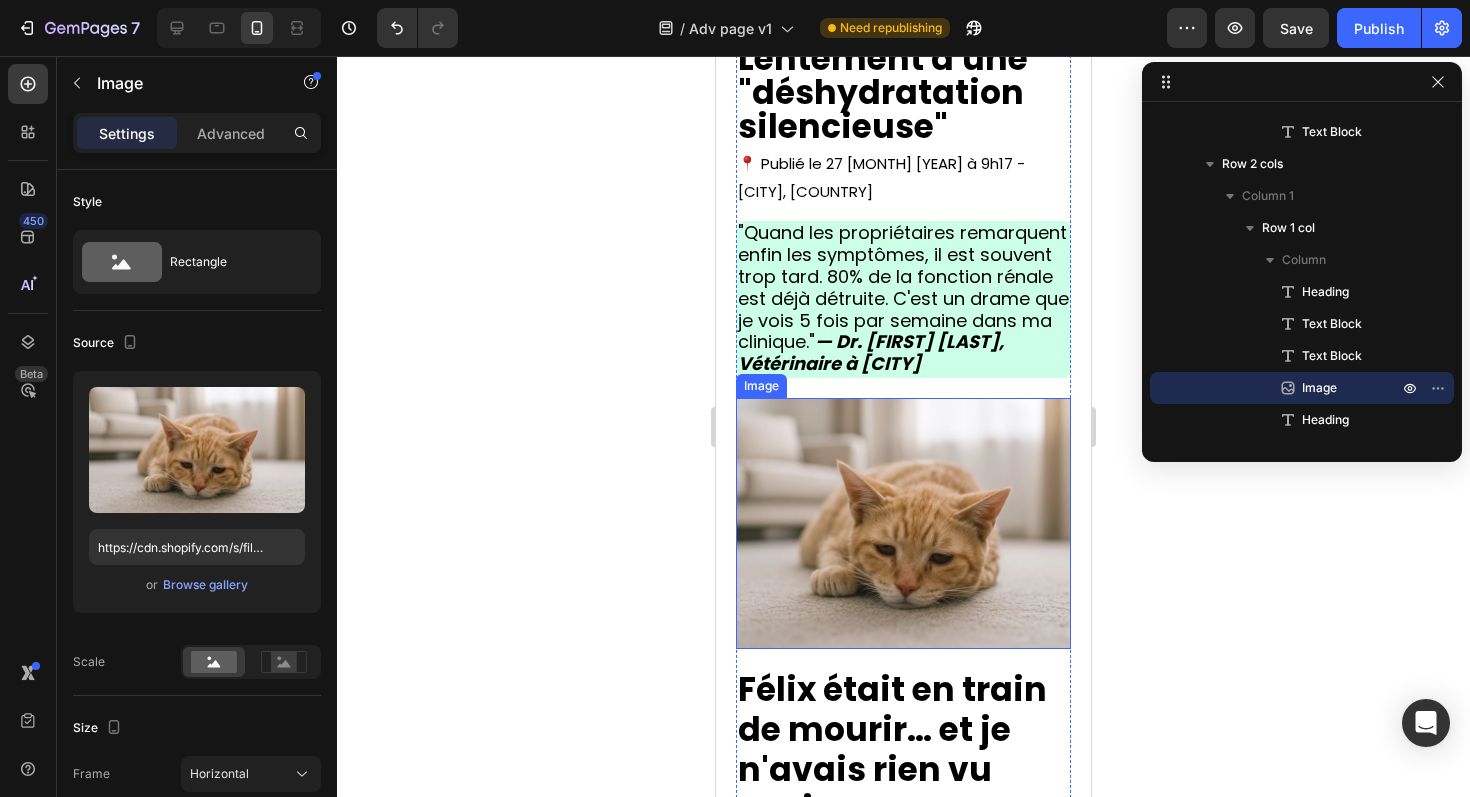 click at bounding box center (903, 523) 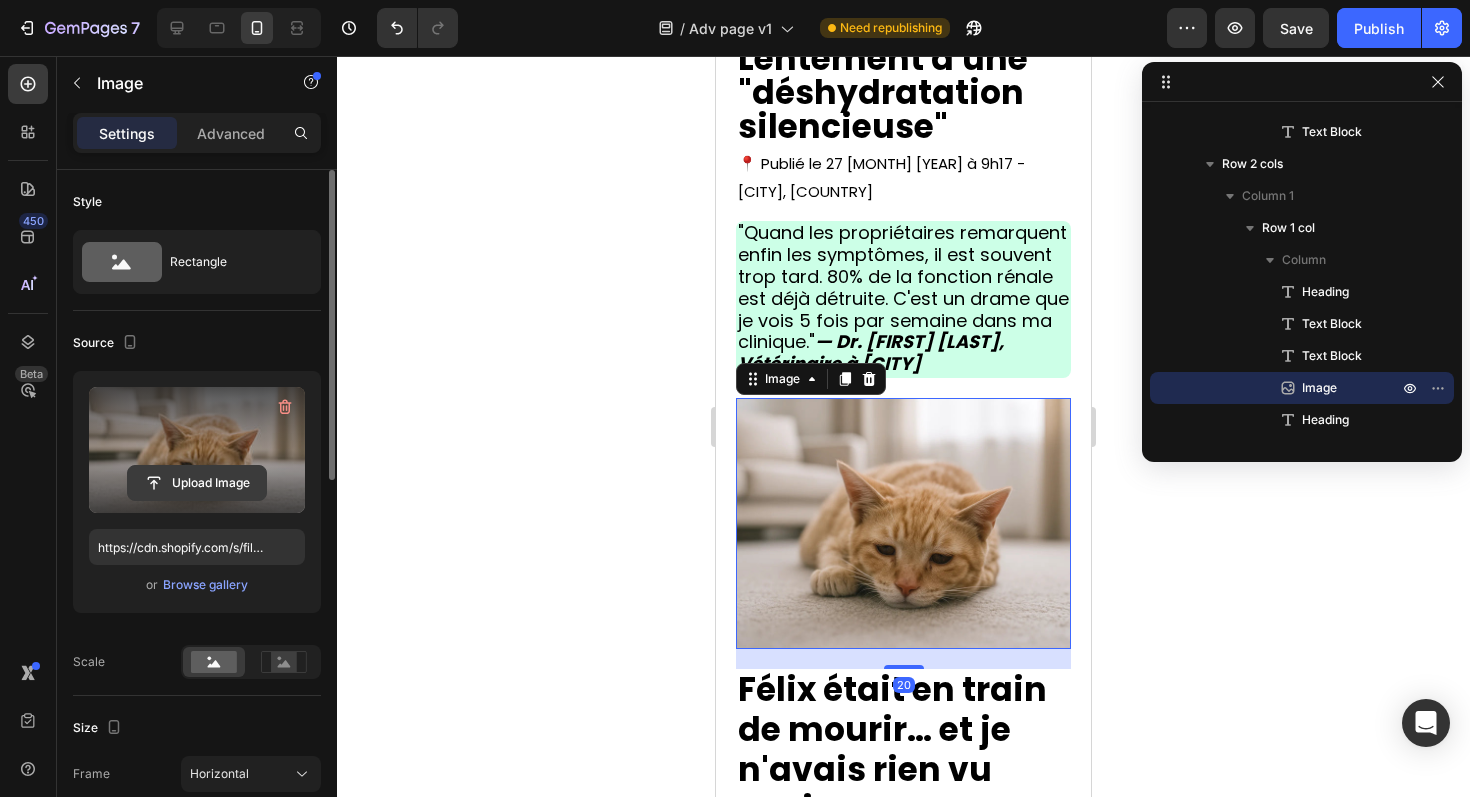 click 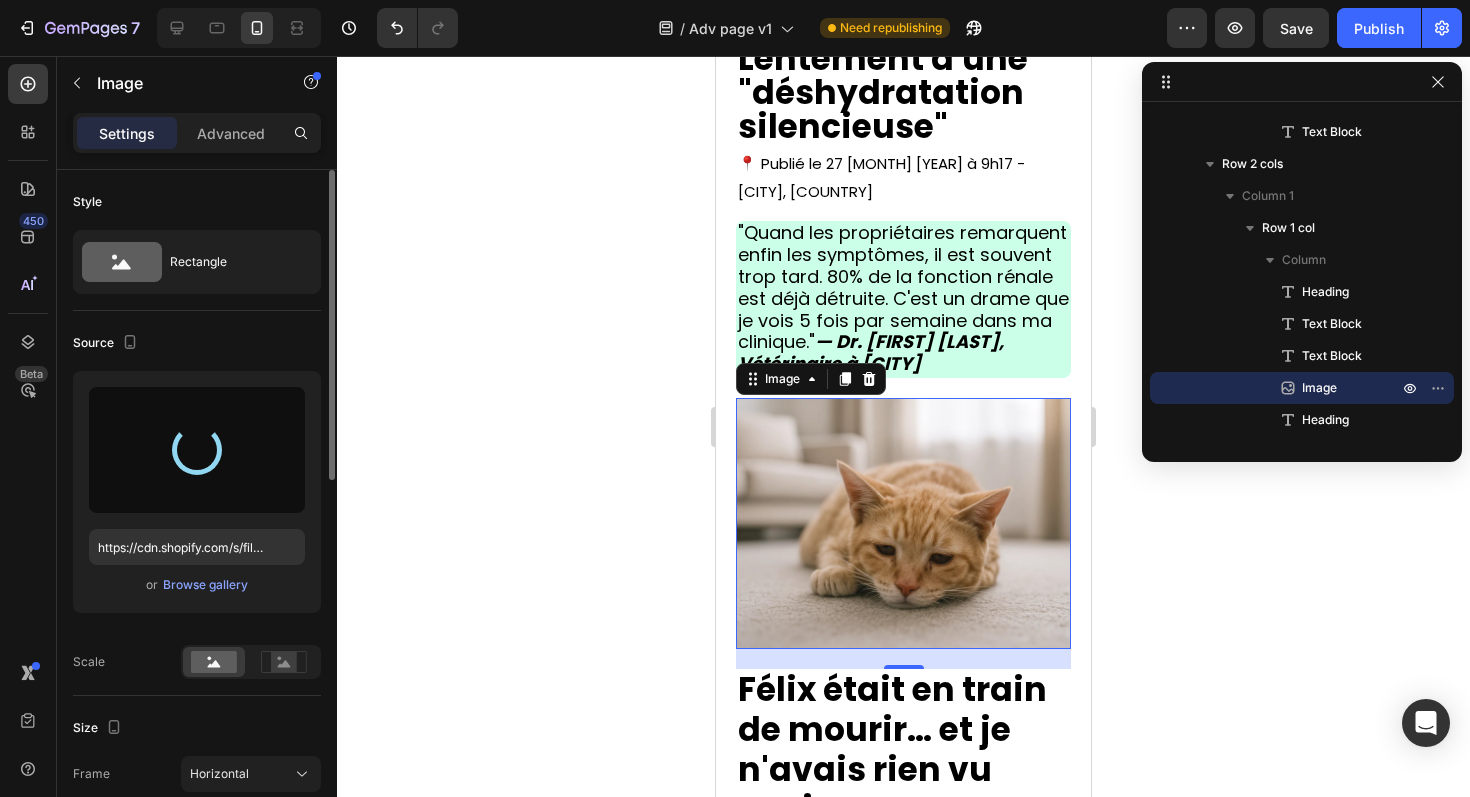 type on "https://cdn.shopify.com/s/files/1/0839/0377/5043/files/gempages_577326541021643491-adcc285d-cc28-46ab-be4b-6c7f95329f06.webp" 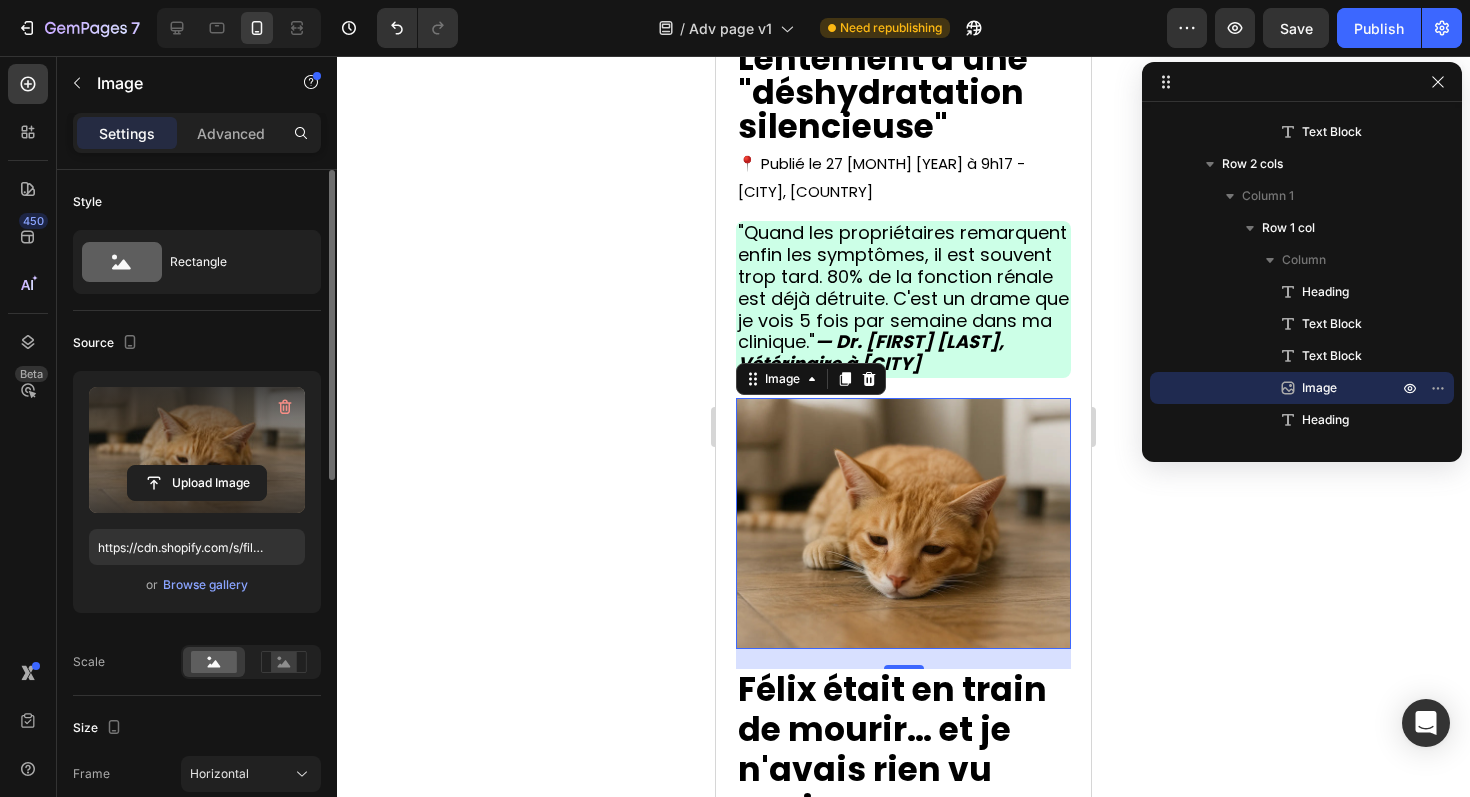 click 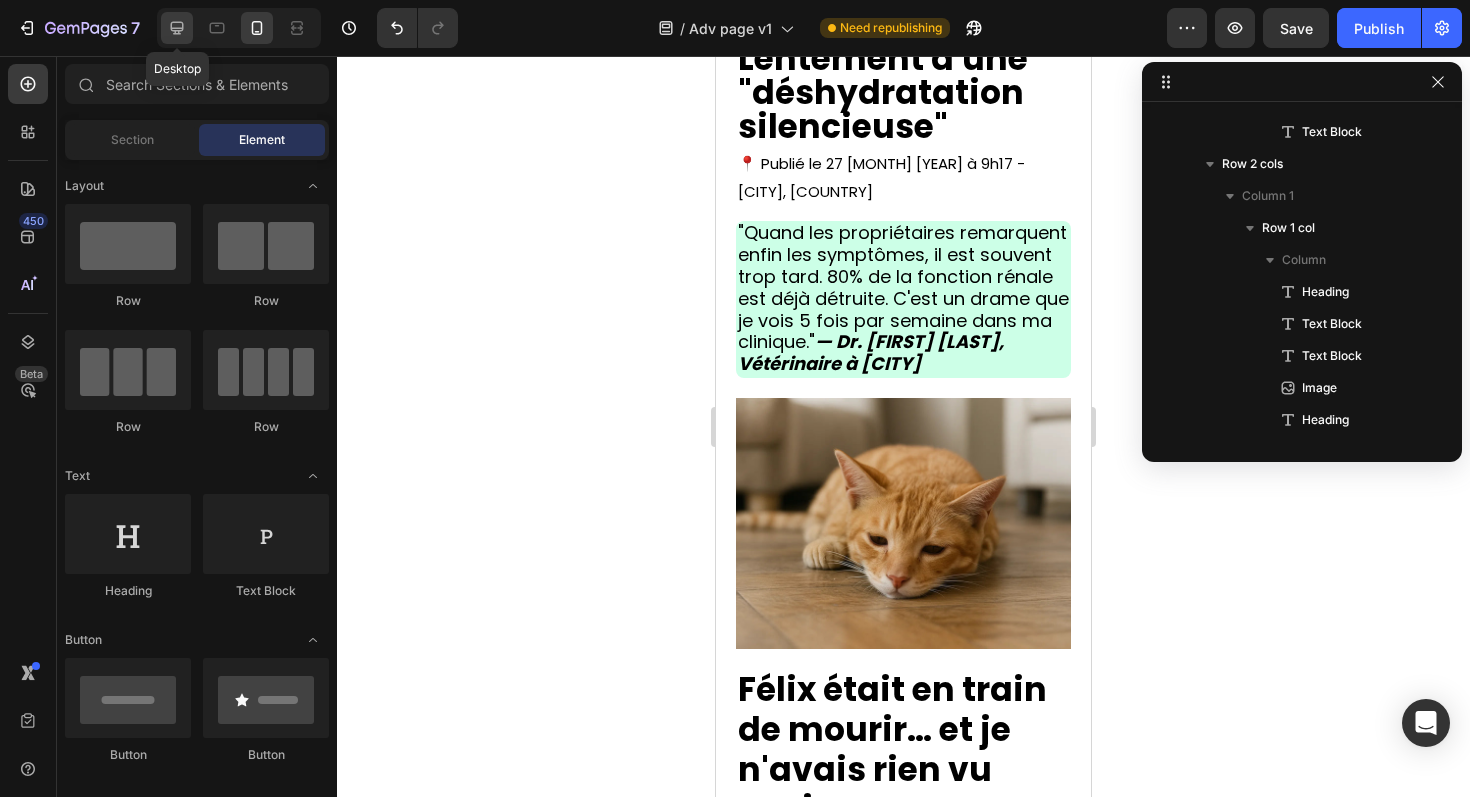 click 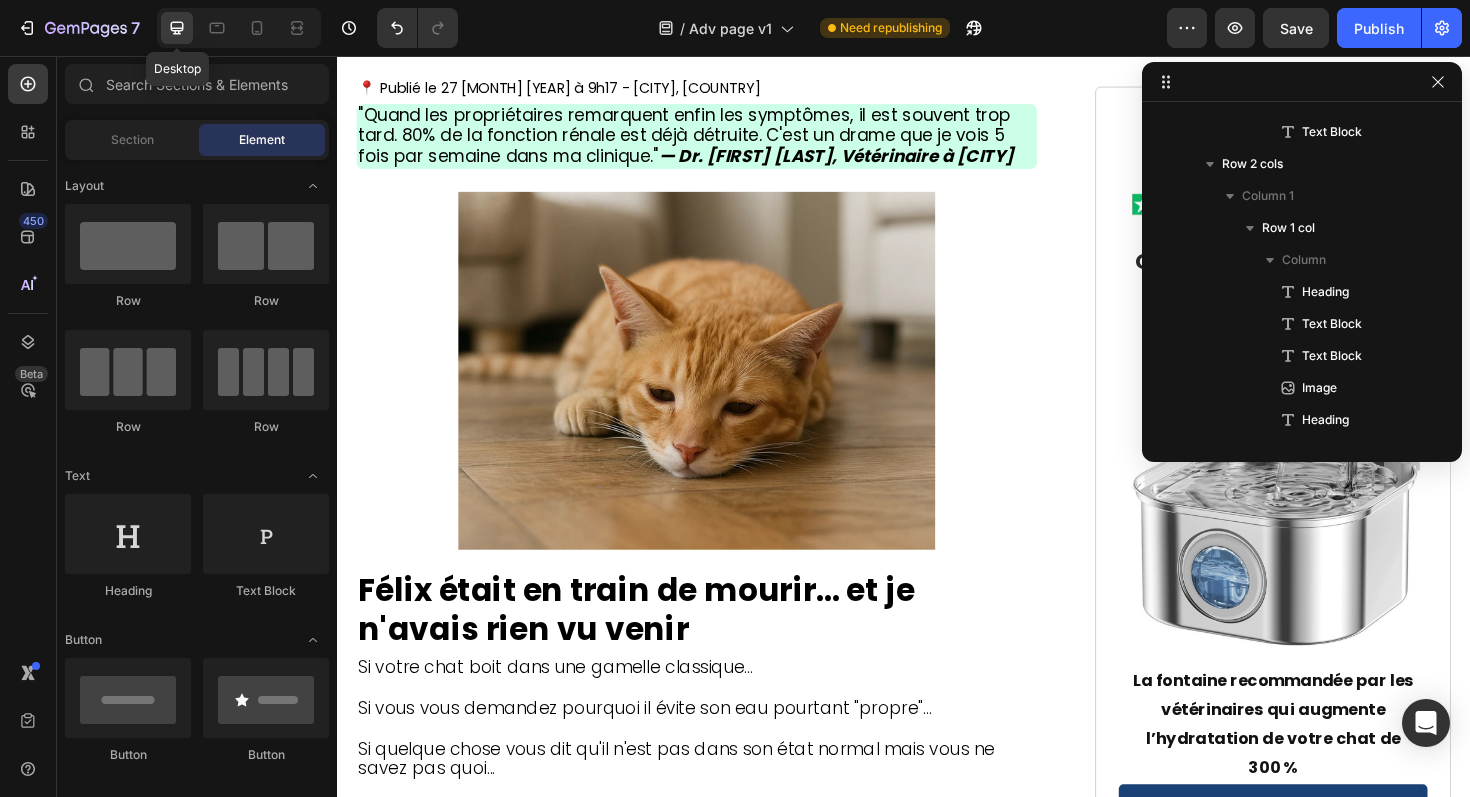 scroll, scrollTop: 263, scrollLeft: 0, axis: vertical 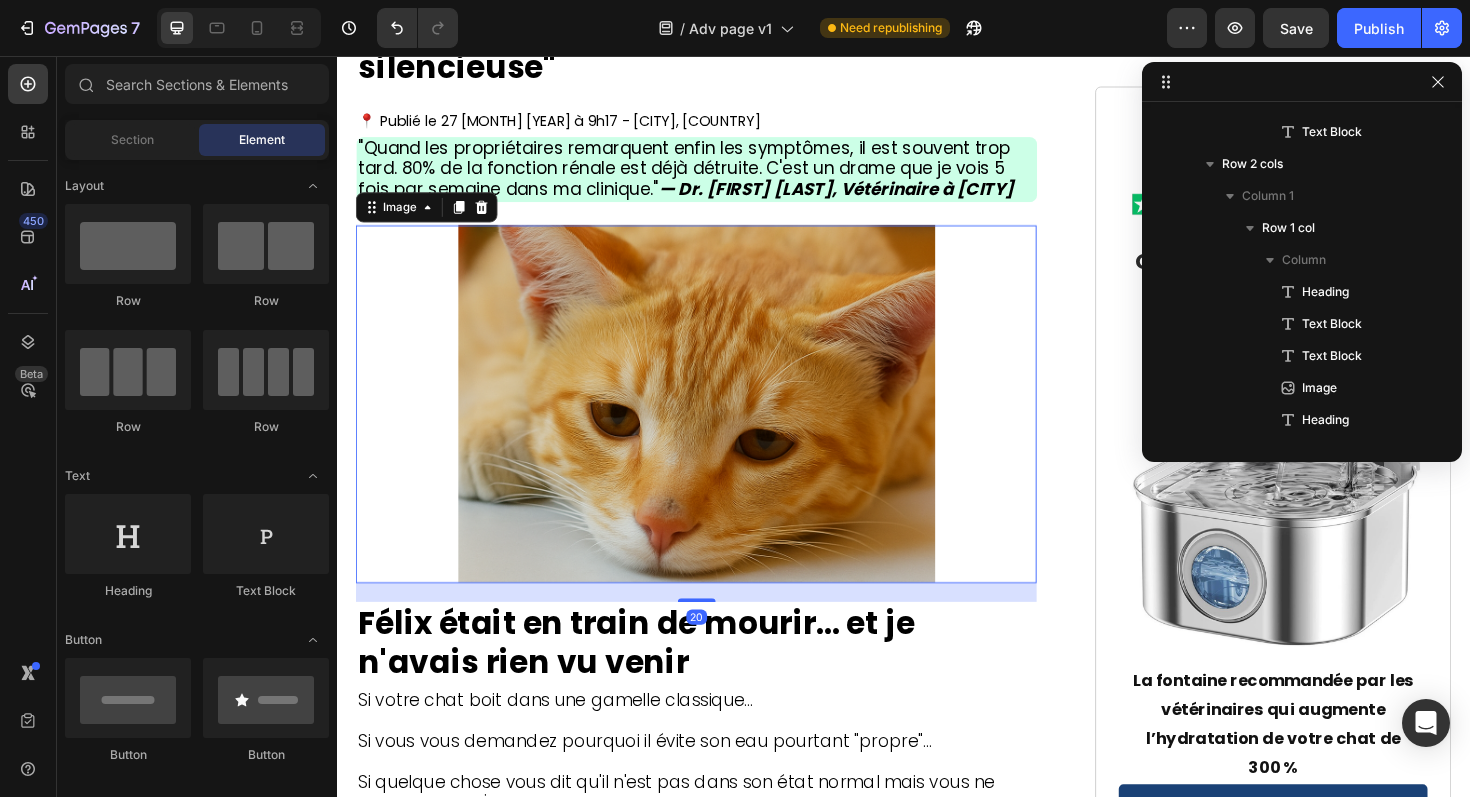 click at bounding box center [717, 424] 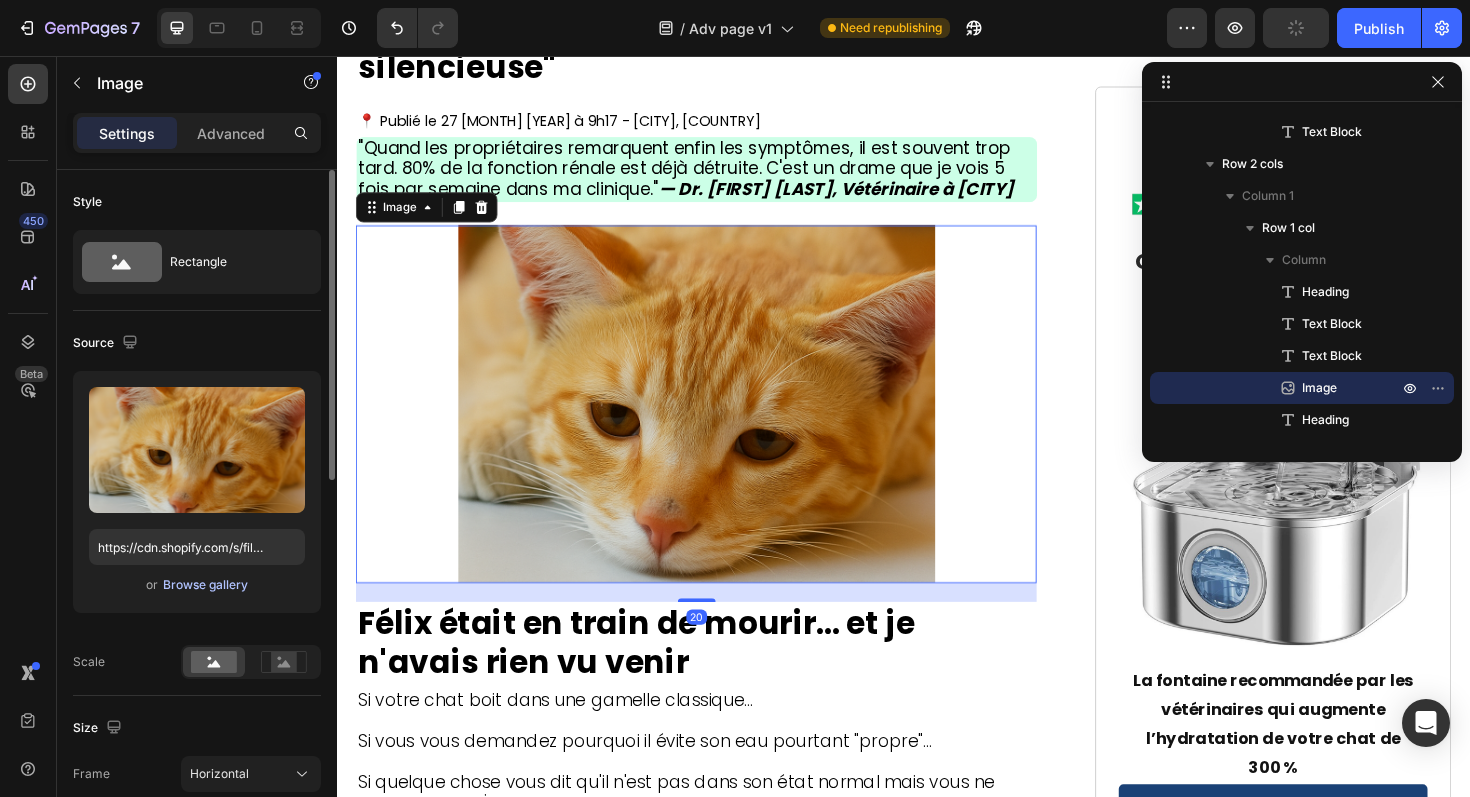 click on "Browse gallery" at bounding box center [205, 585] 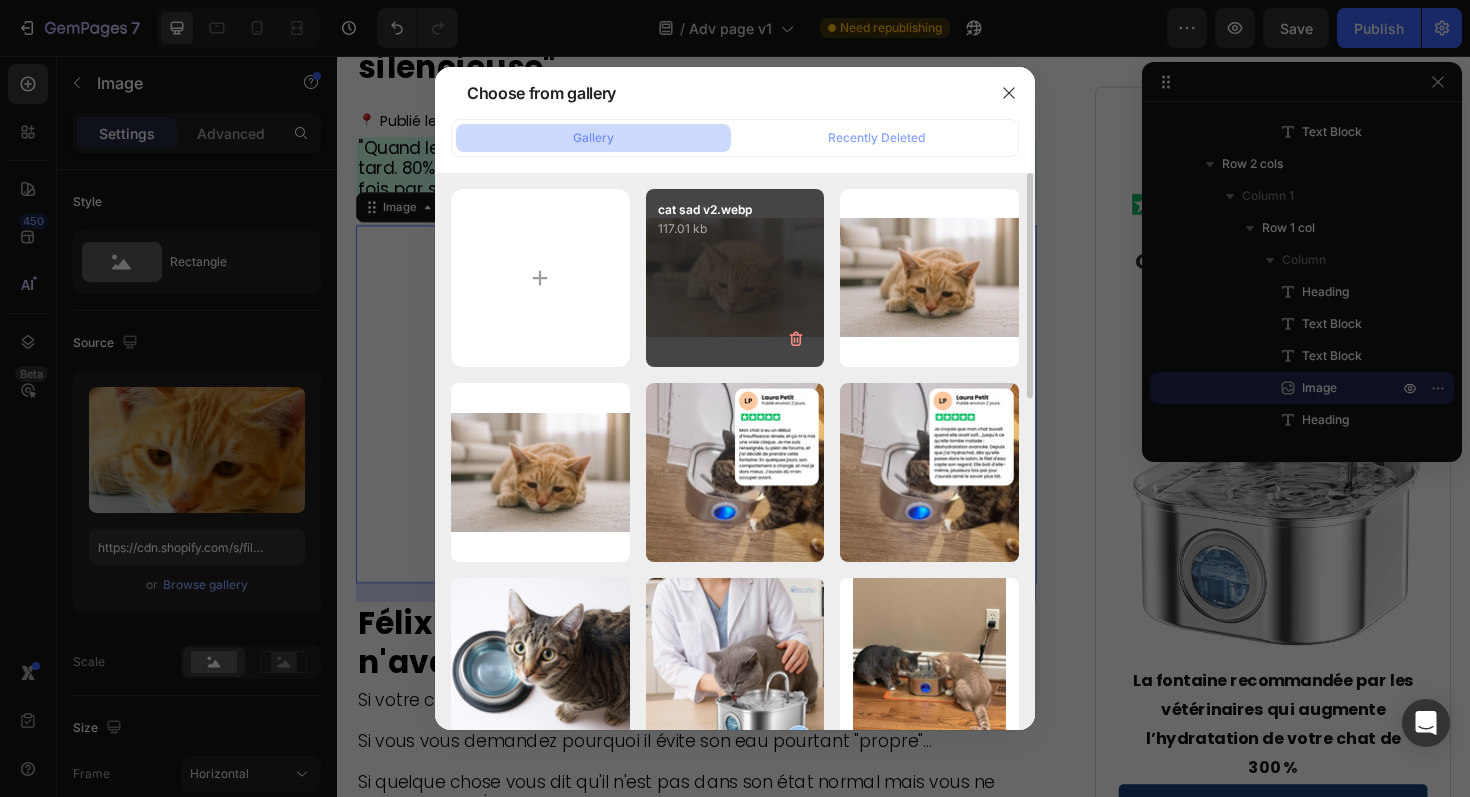 click on "cat sad v2.webp 117.01 kb" at bounding box center (735, 278) 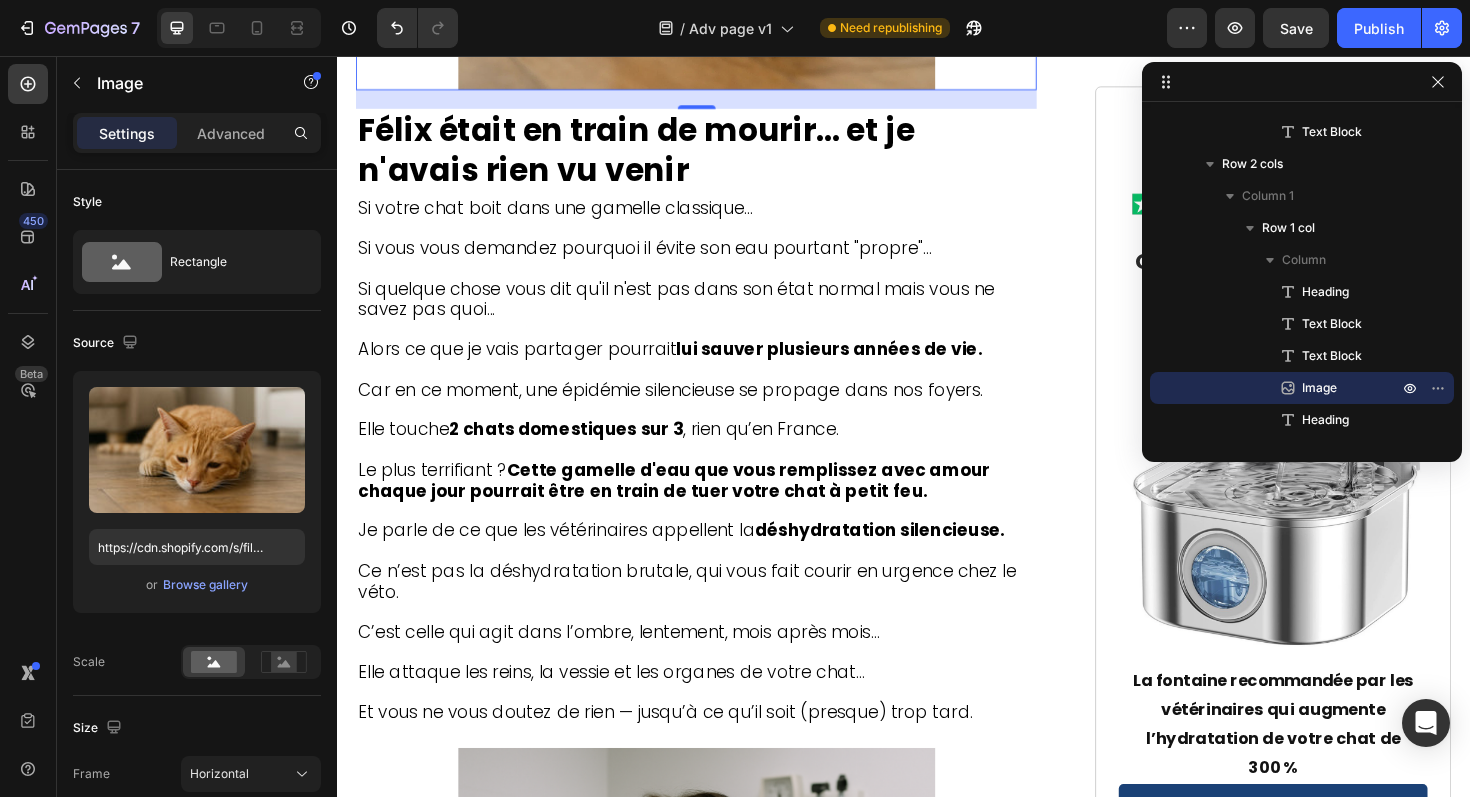 scroll, scrollTop: 790, scrollLeft: 0, axis: vertical 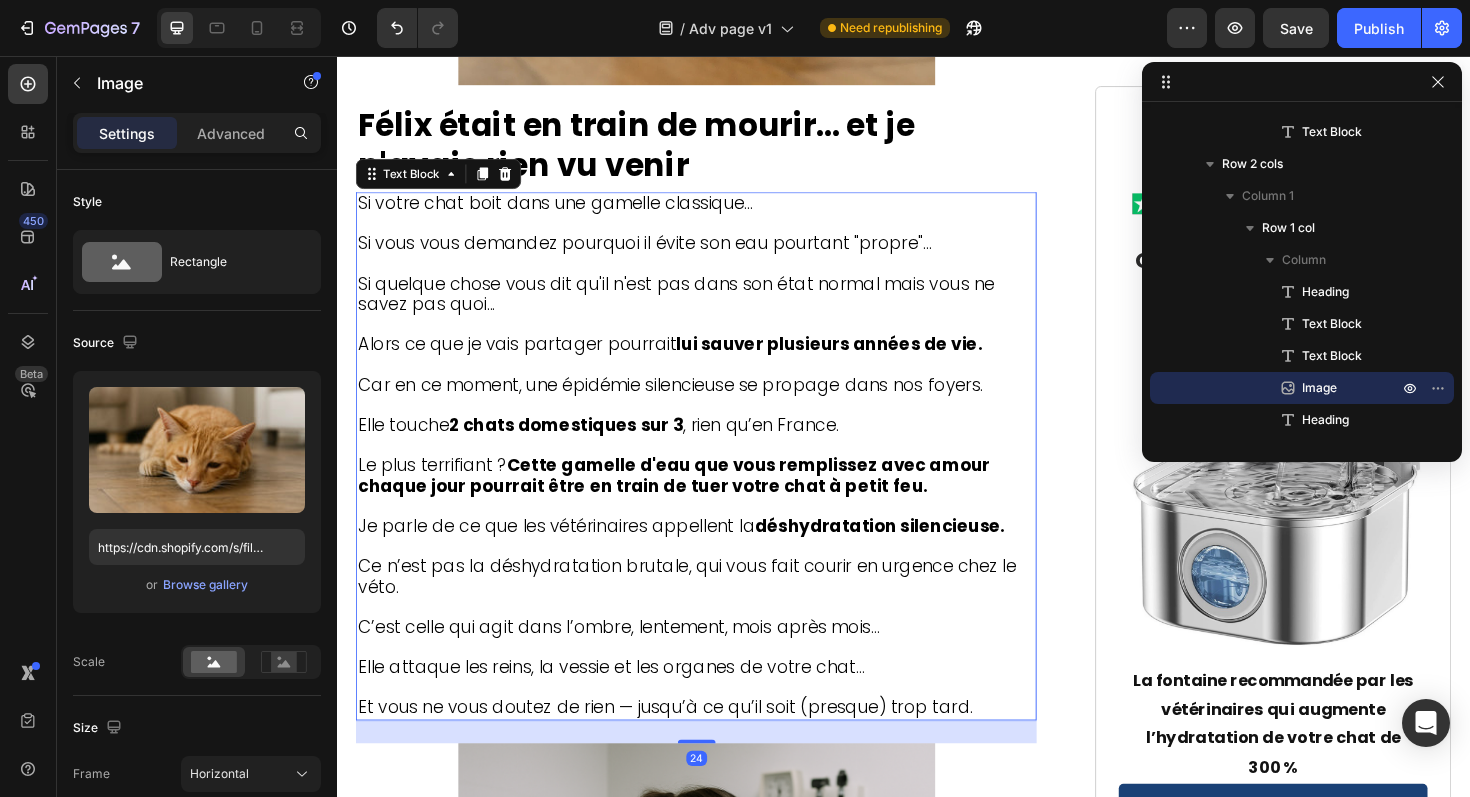 click at bounding box center [717, 426] 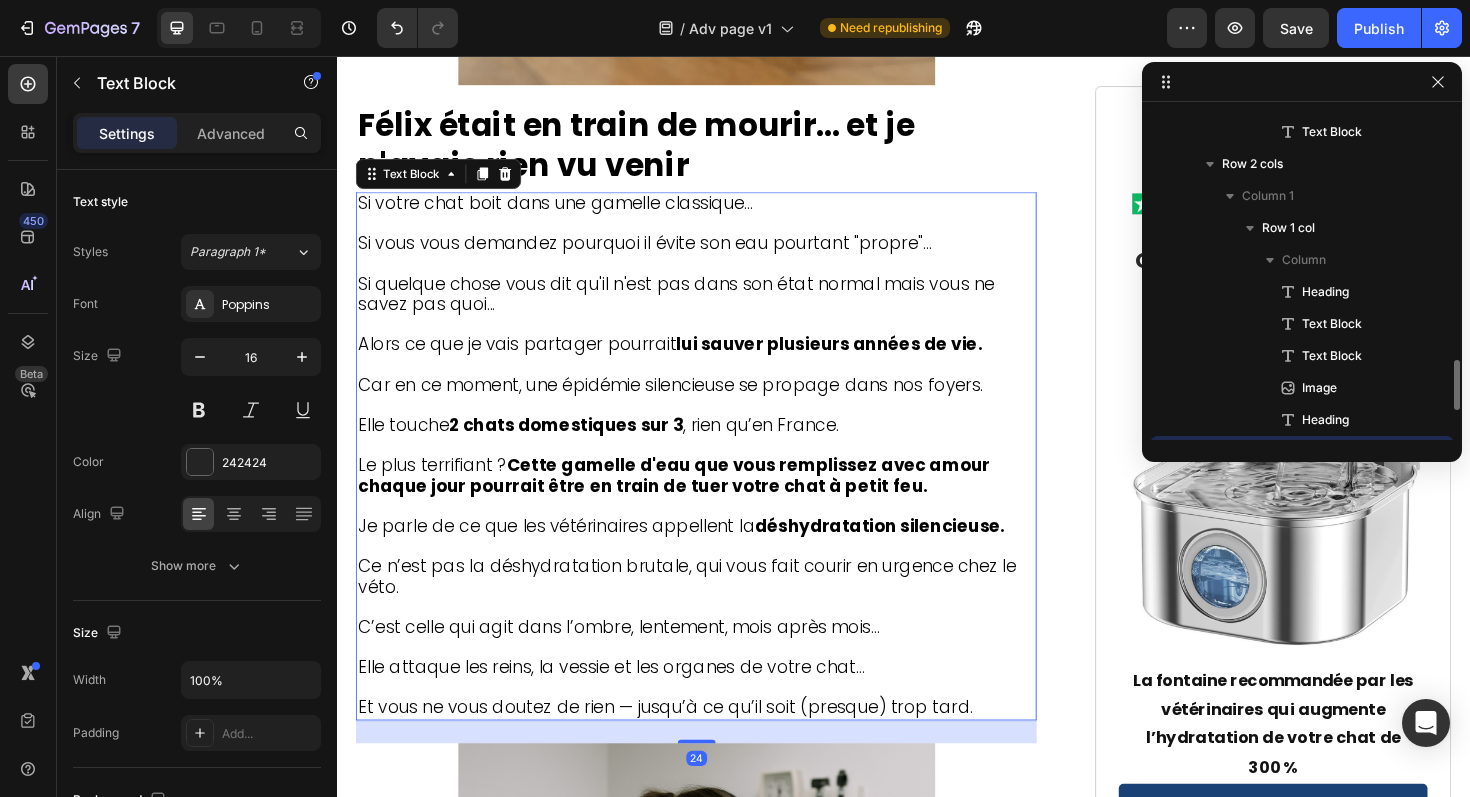 scroll, scrollTop: 378, scrollLeft: 0, axis: vertical 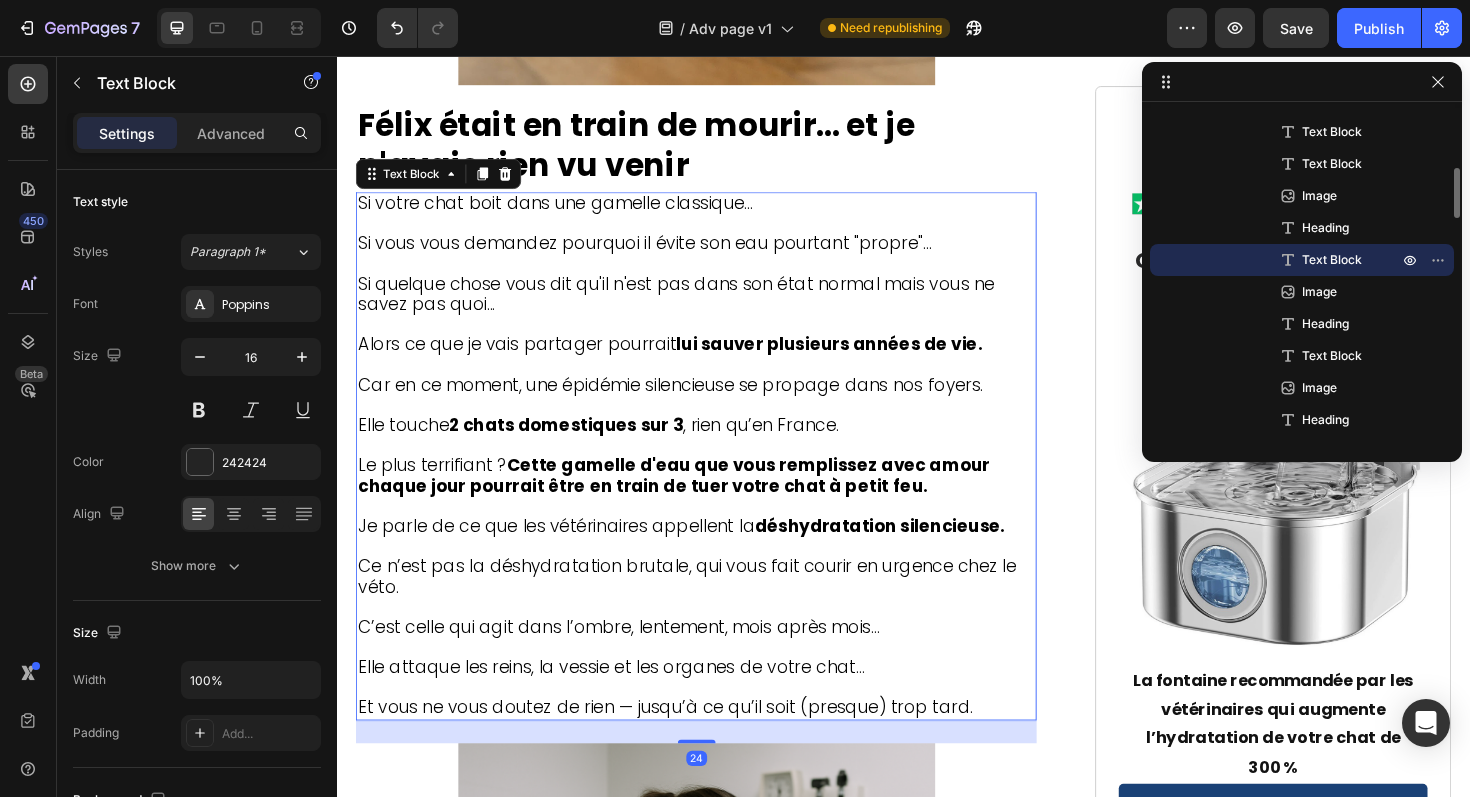 click on "2 chats domestiques sur 3" at bounding box center [579, 446] 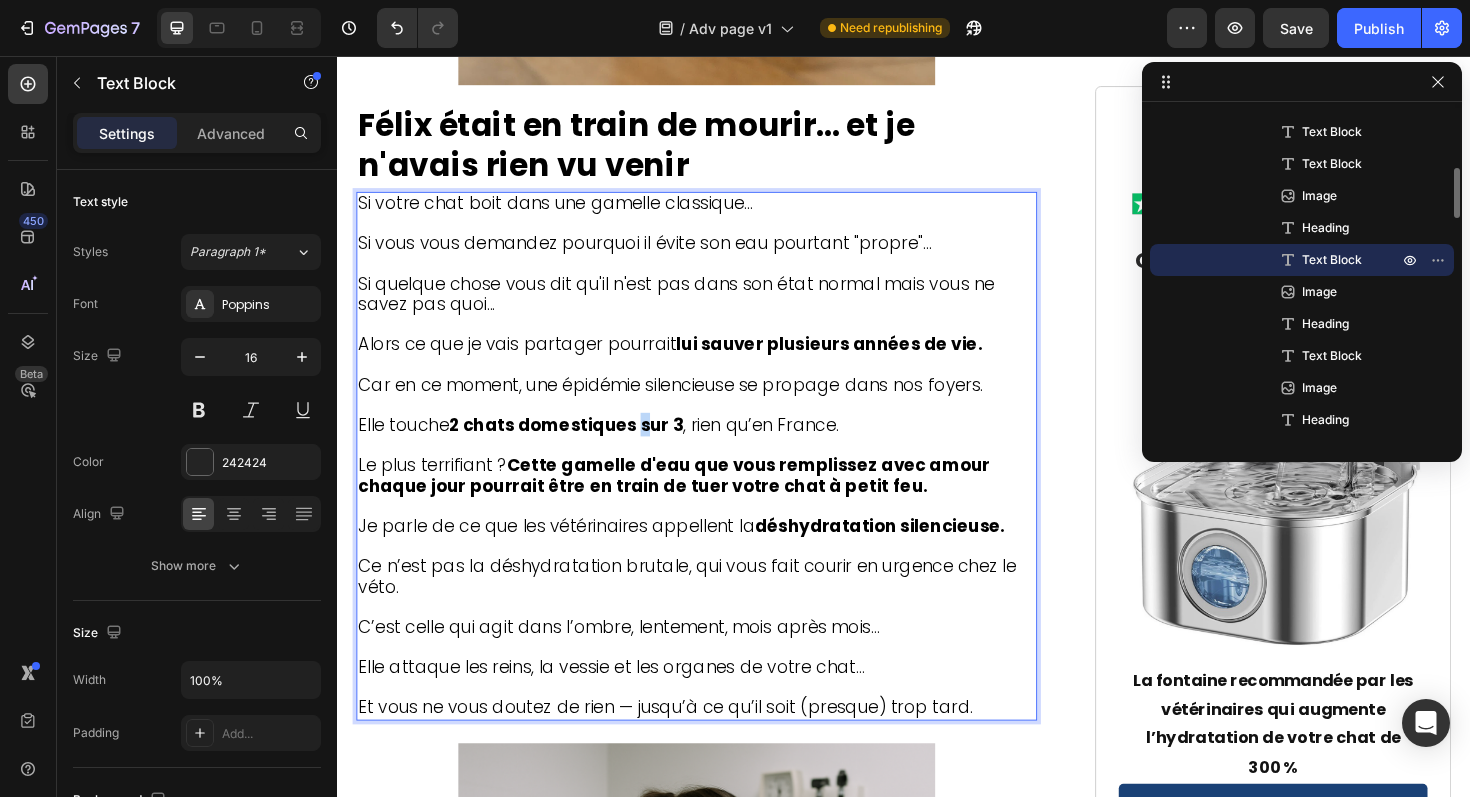 click on "2 chats domestiques sur 3" at bounding box center (579, 446) 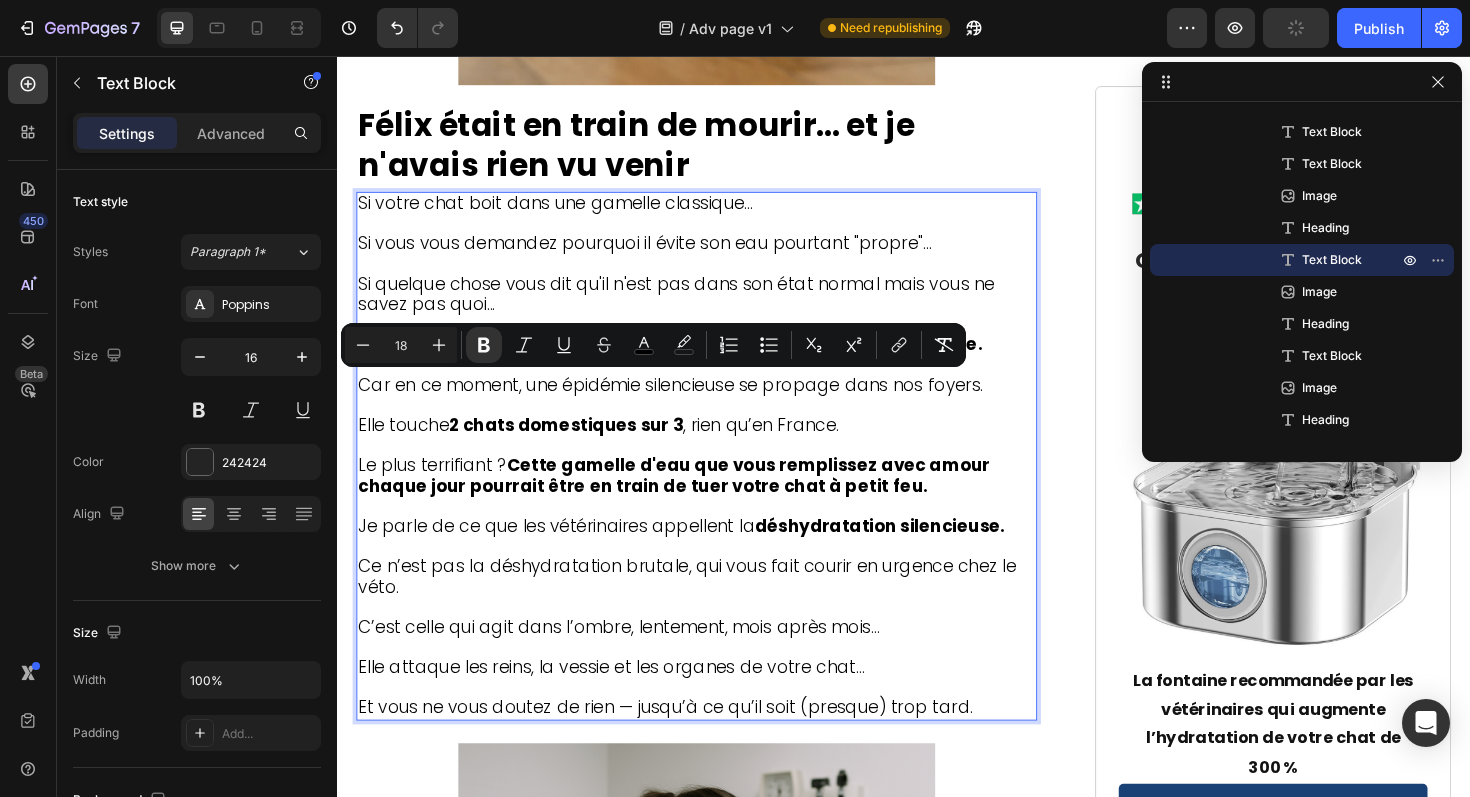 click on "2 chats domestiques sur 3" at bounding box center (579, 446) 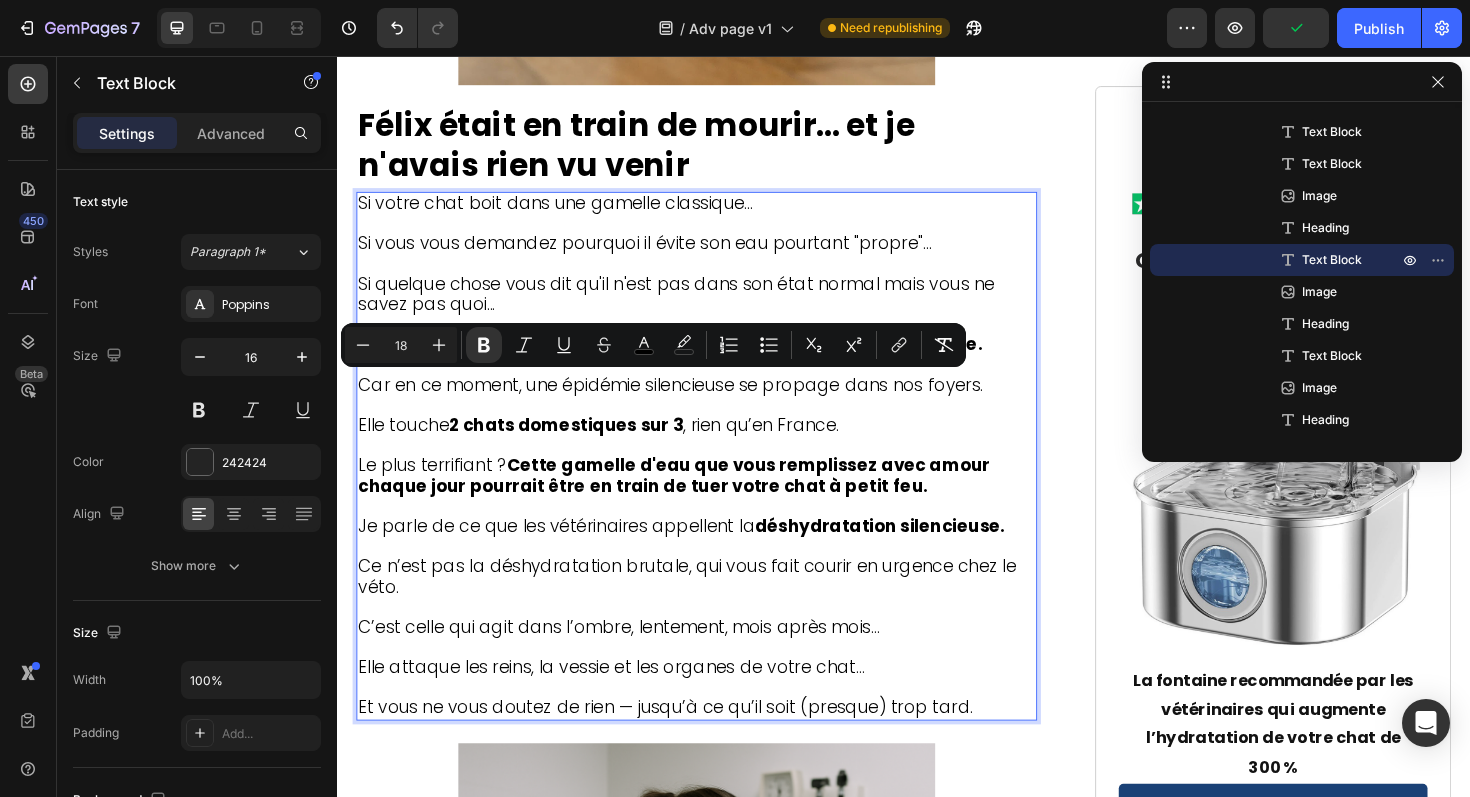 drag, startPoint x: 460, startPoint y: 402, endPoint x: 696, endPoint y: 397, distance: 236.05296 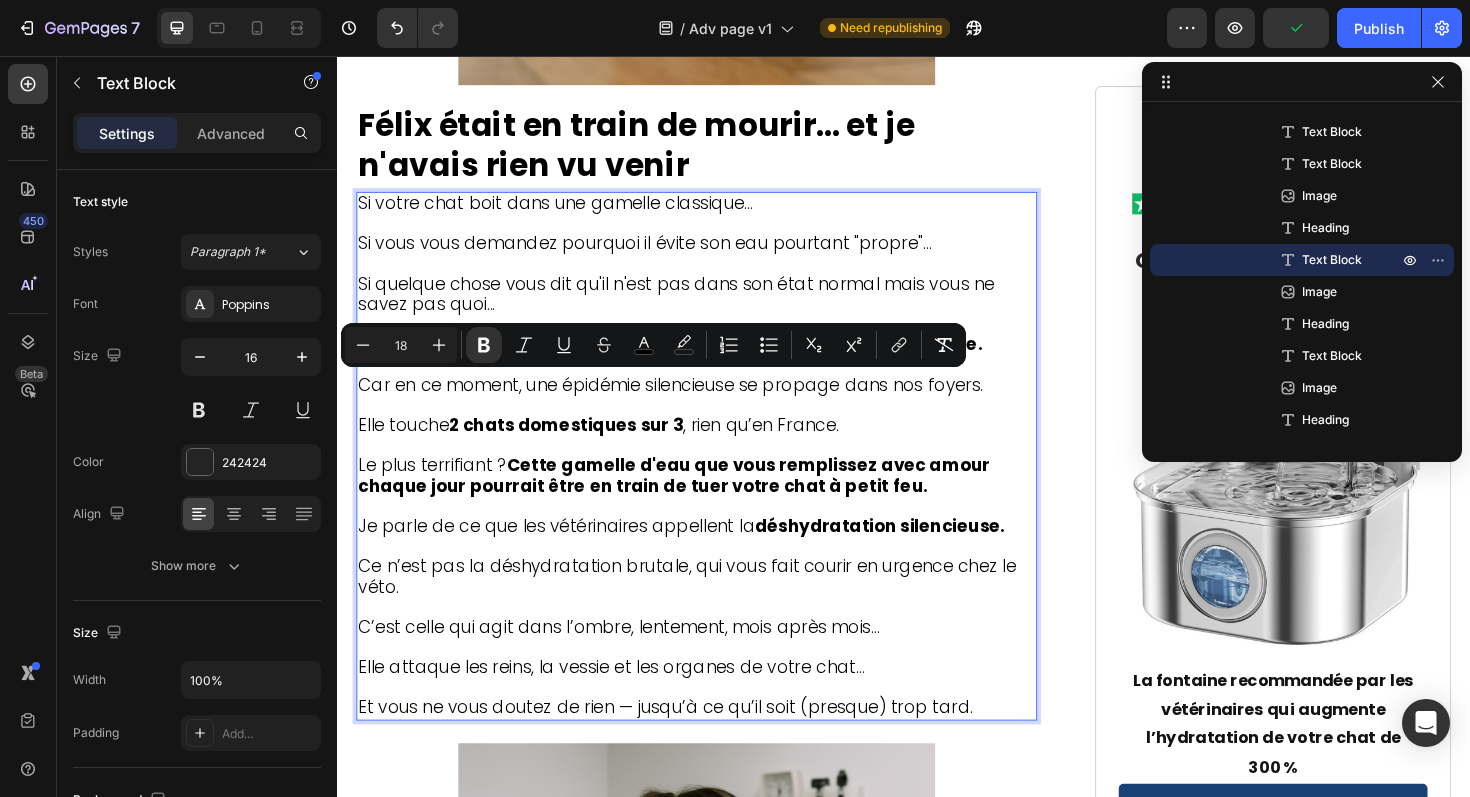 click on "2 chats domestiques sur 3" at bounding box center [579, 446] 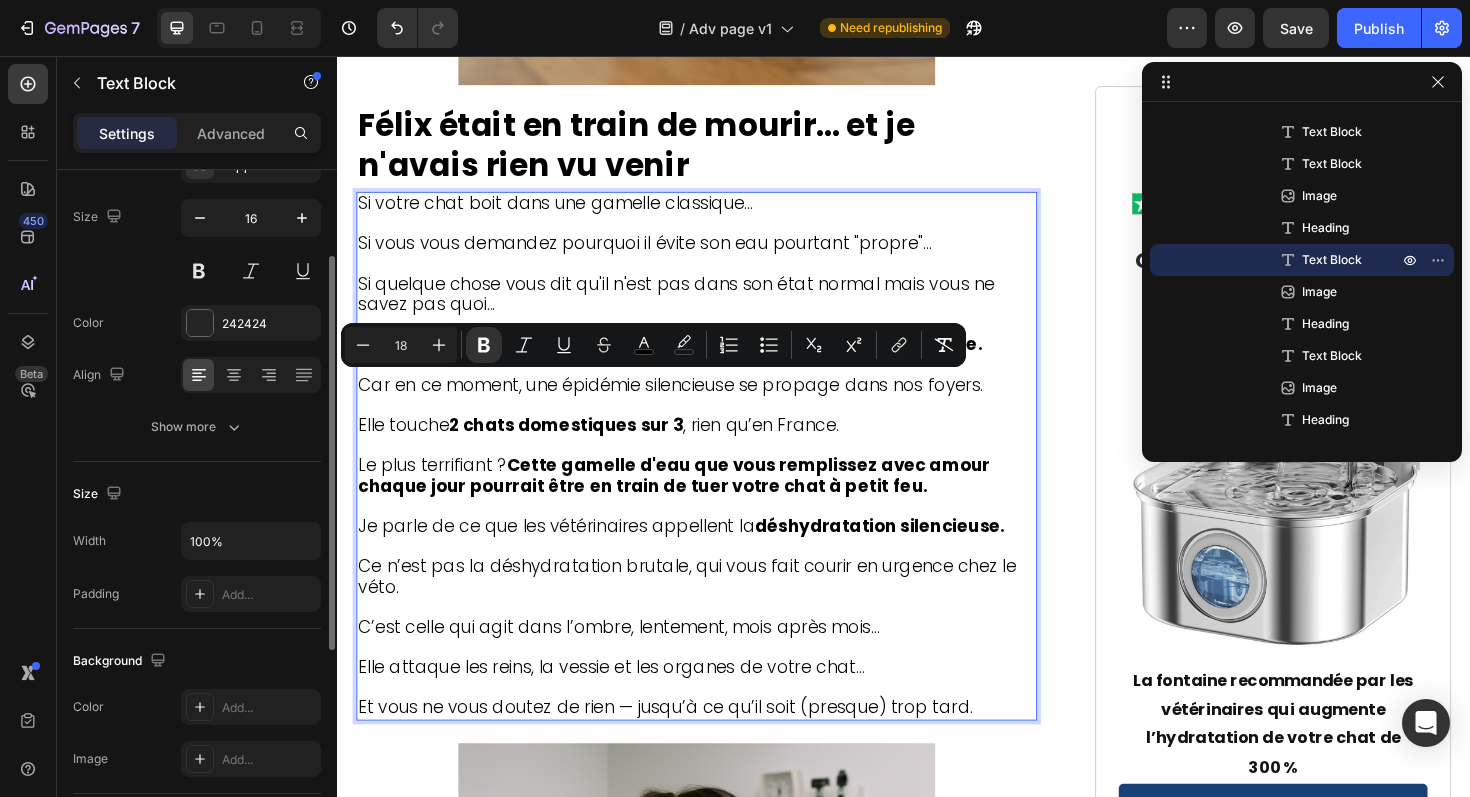 scroll, scrollTop: 146, scrollLeft: 0, axis: vertical 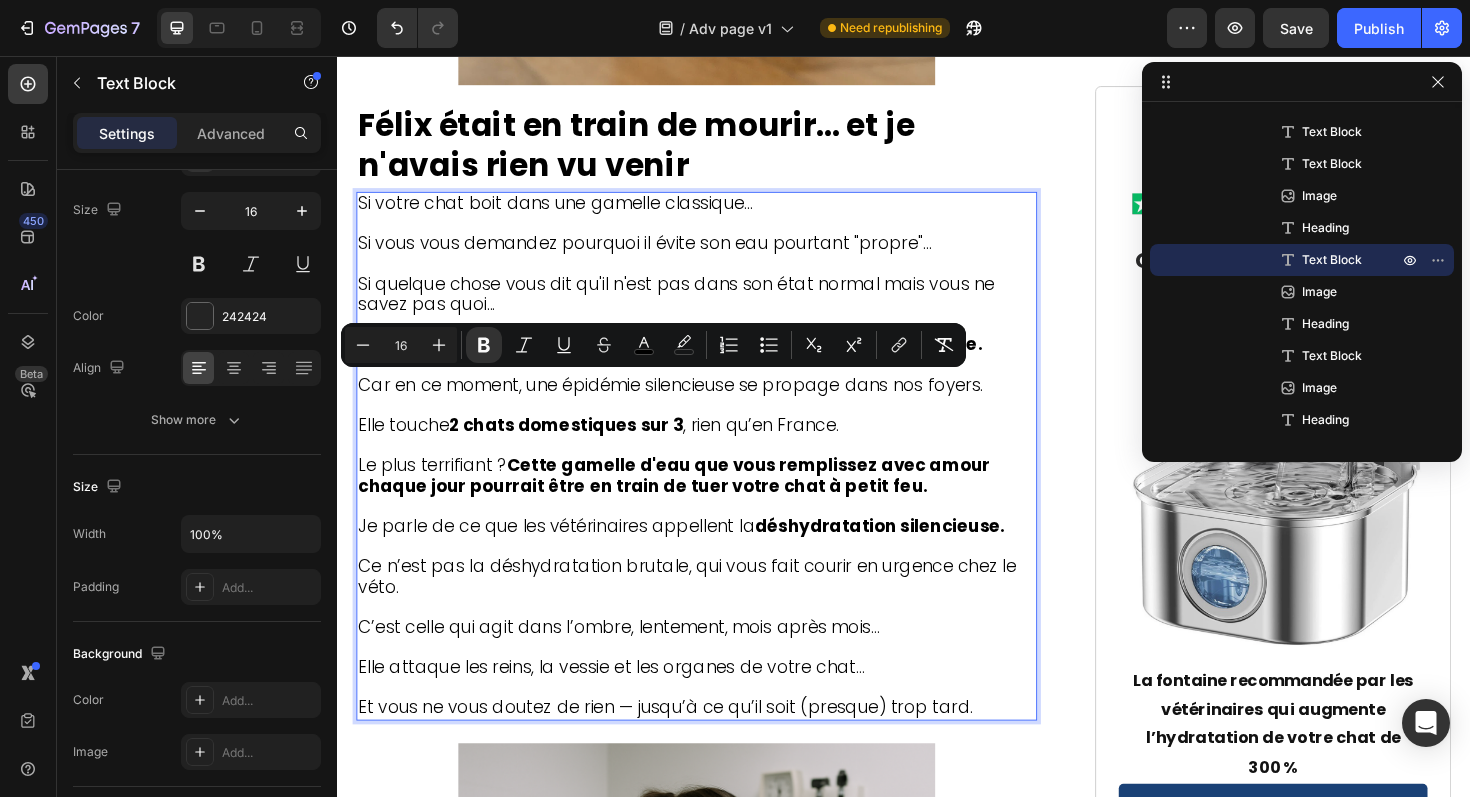 click at bounding box center [717, 533] 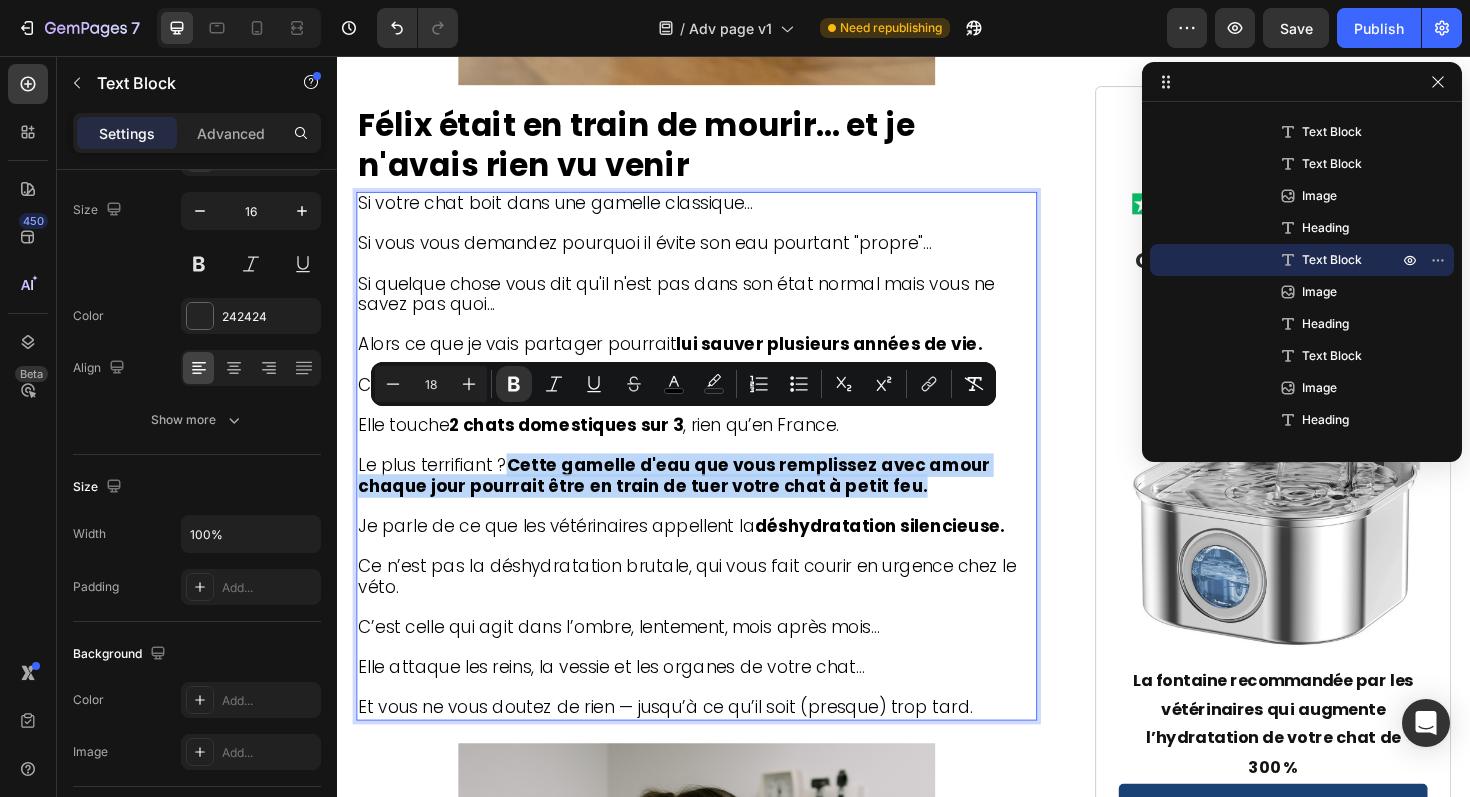 drag, startPoint x: 935, startPoint y: 470, endPoint x: 519, endPoint y: 445, distance: 416.75052 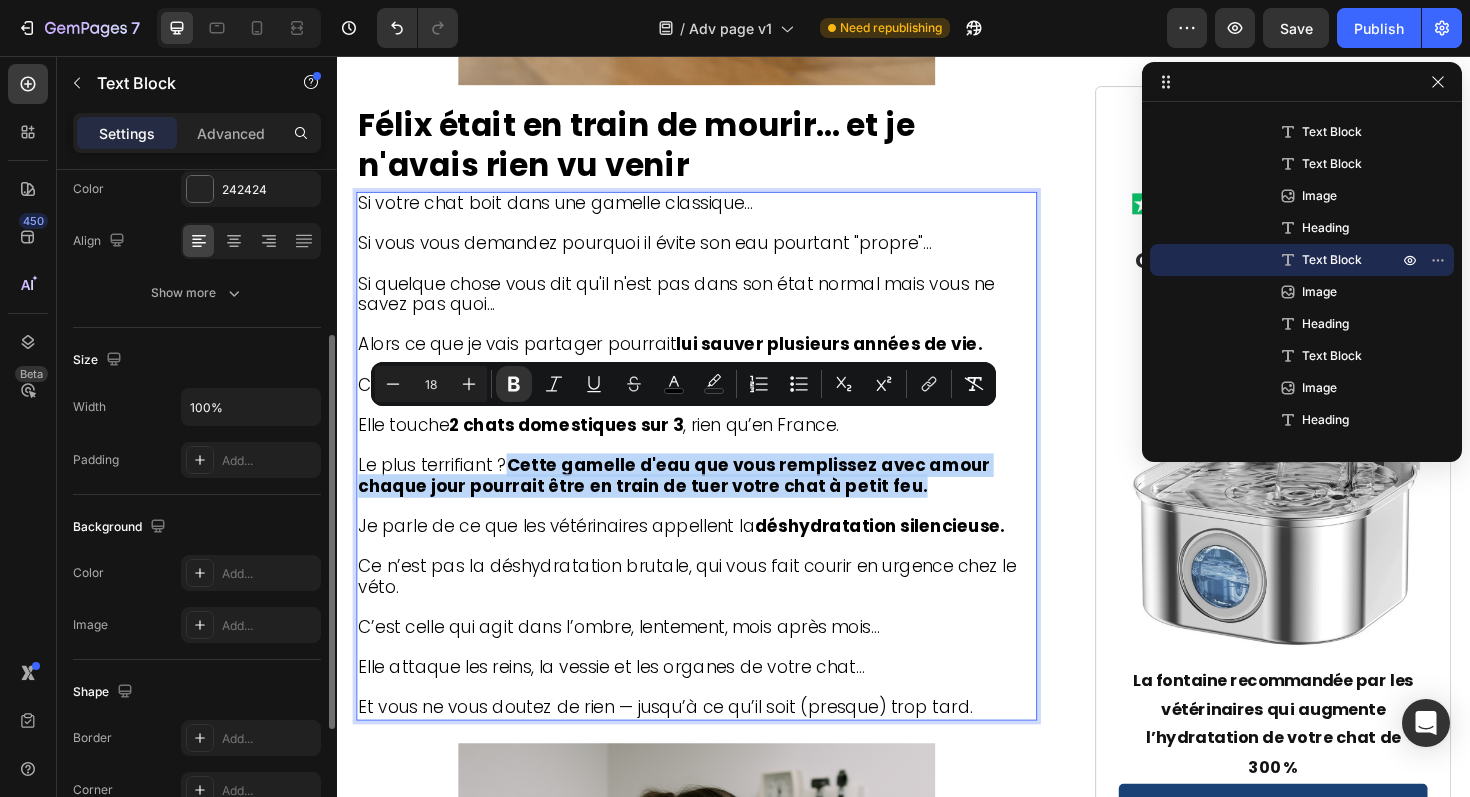 scroll, scrollTop: 278, scrollLeft: 0, axis: vertical 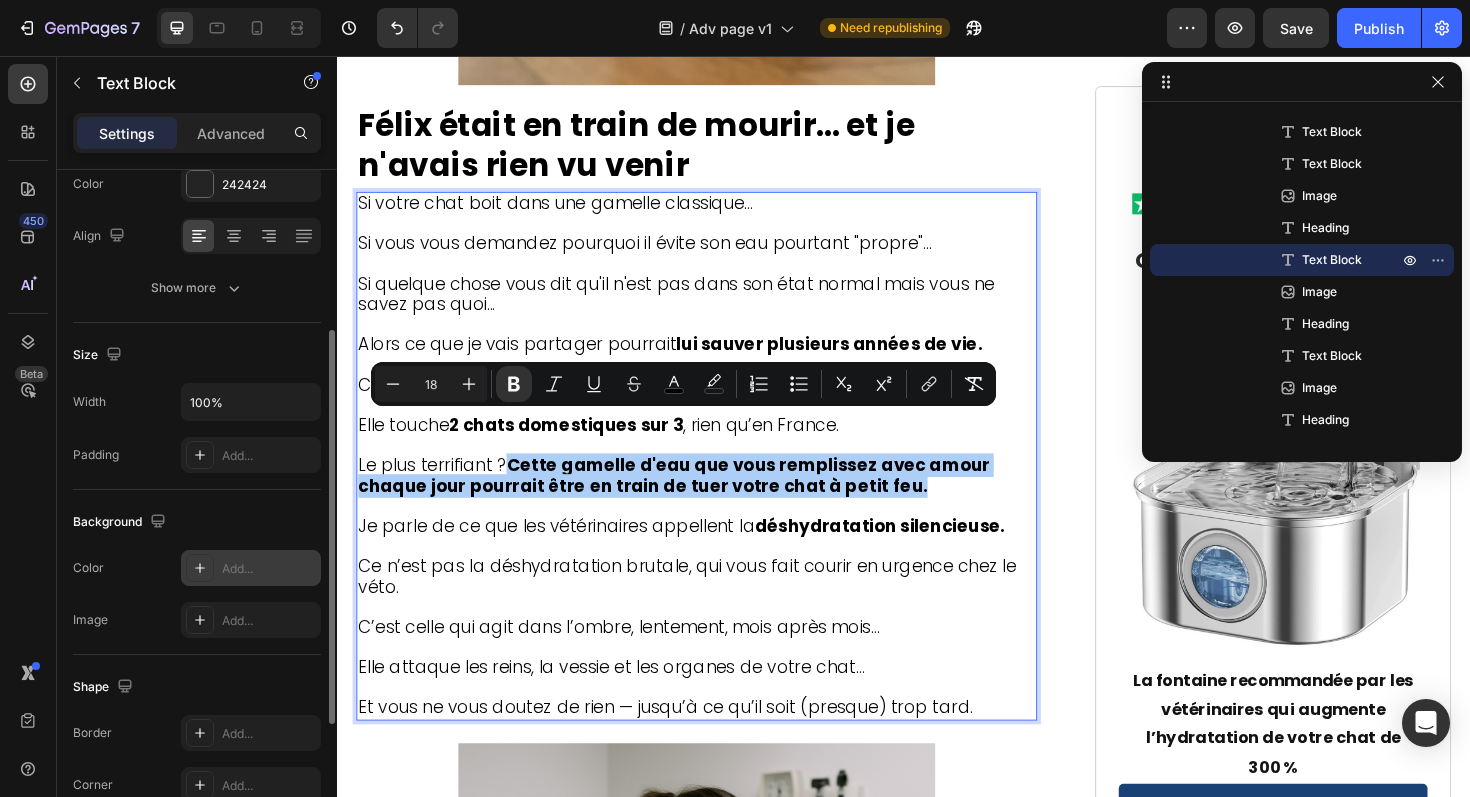 click at bounding box center (200, 568) 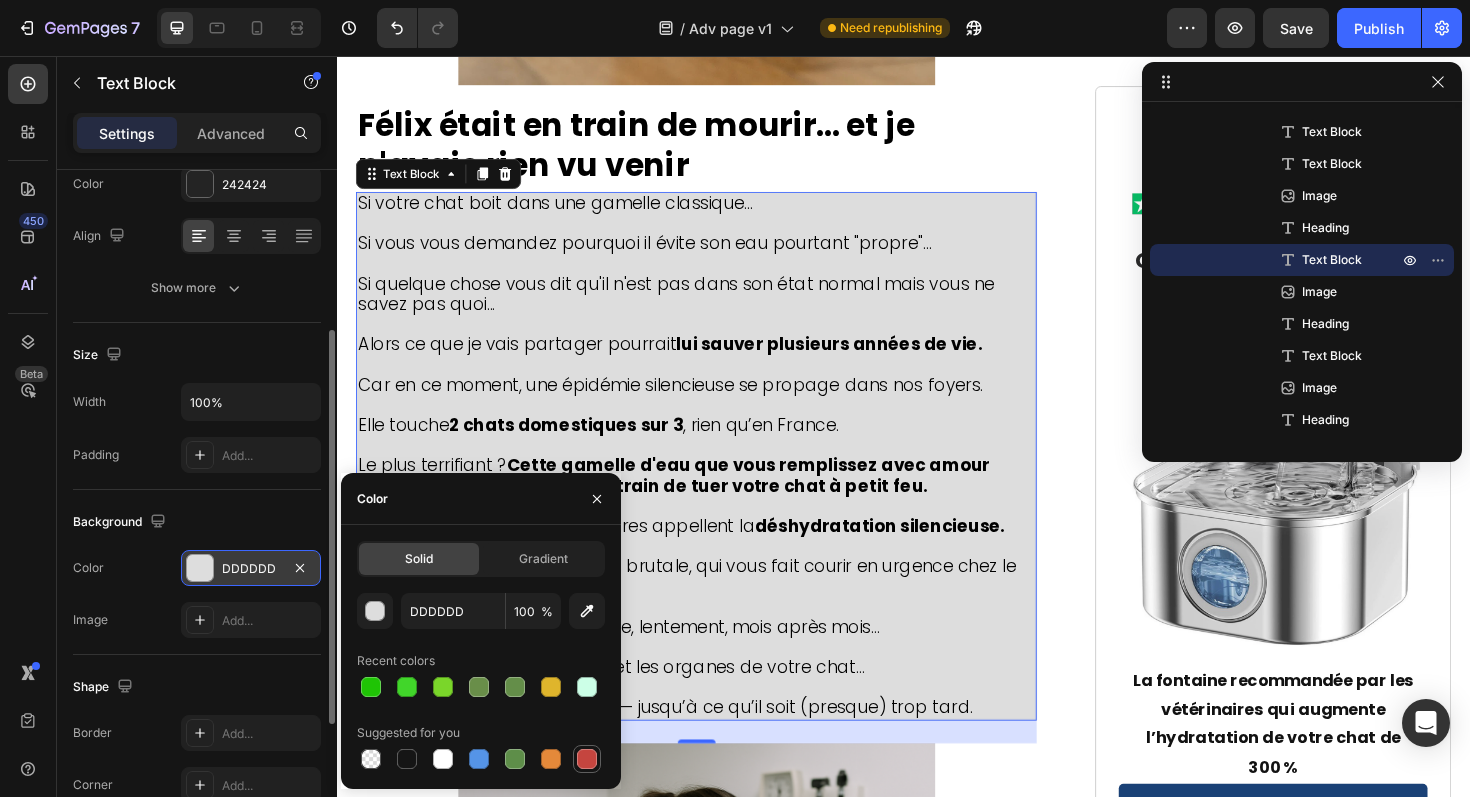 click at bounding box center (587, 759) 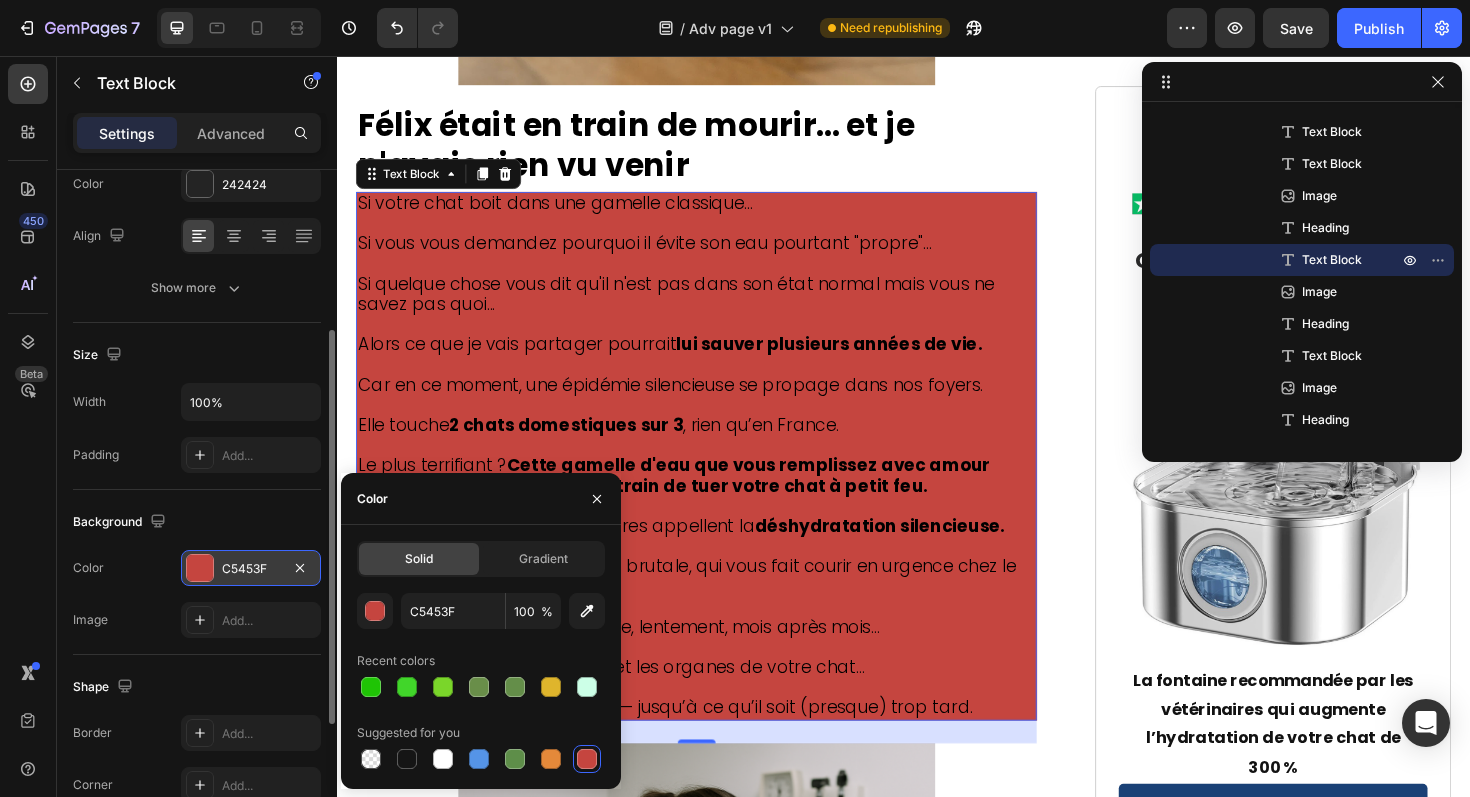 click on "Background" at bounding box center (197, 522) 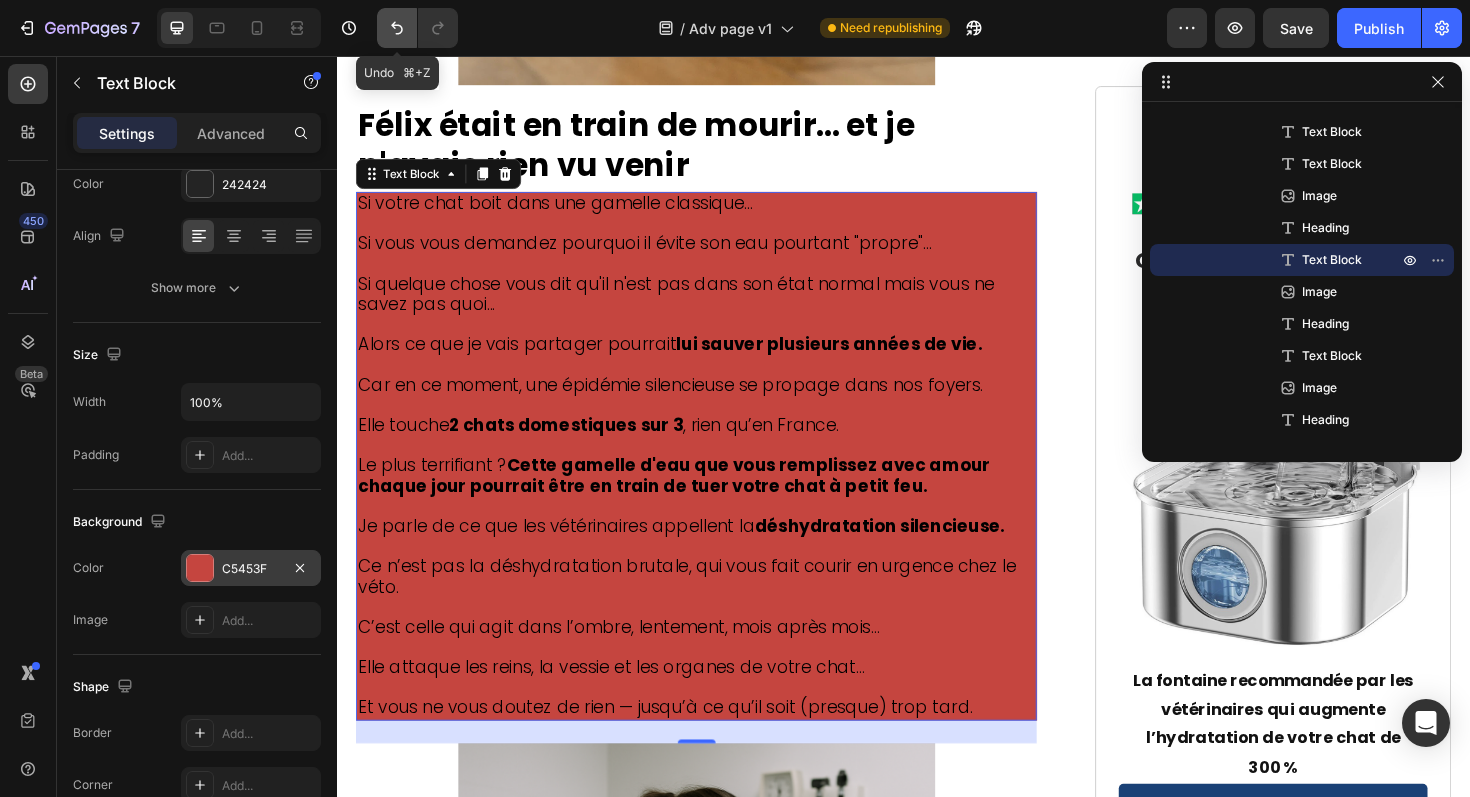 click 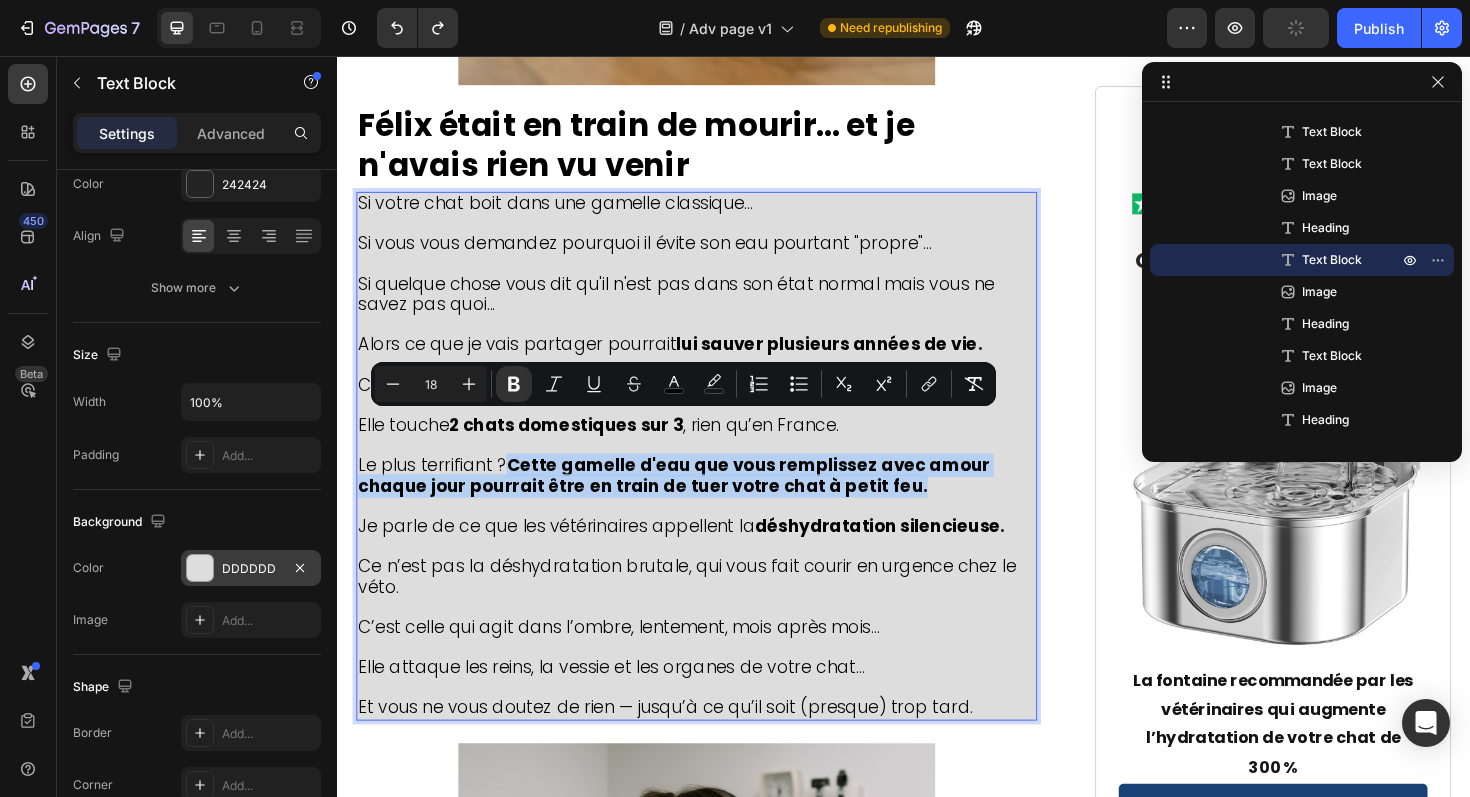 drag, startPoint x: 943, startPoint y: 471, endPoint x: 524, endPoint y: 447, distance: 419.6868 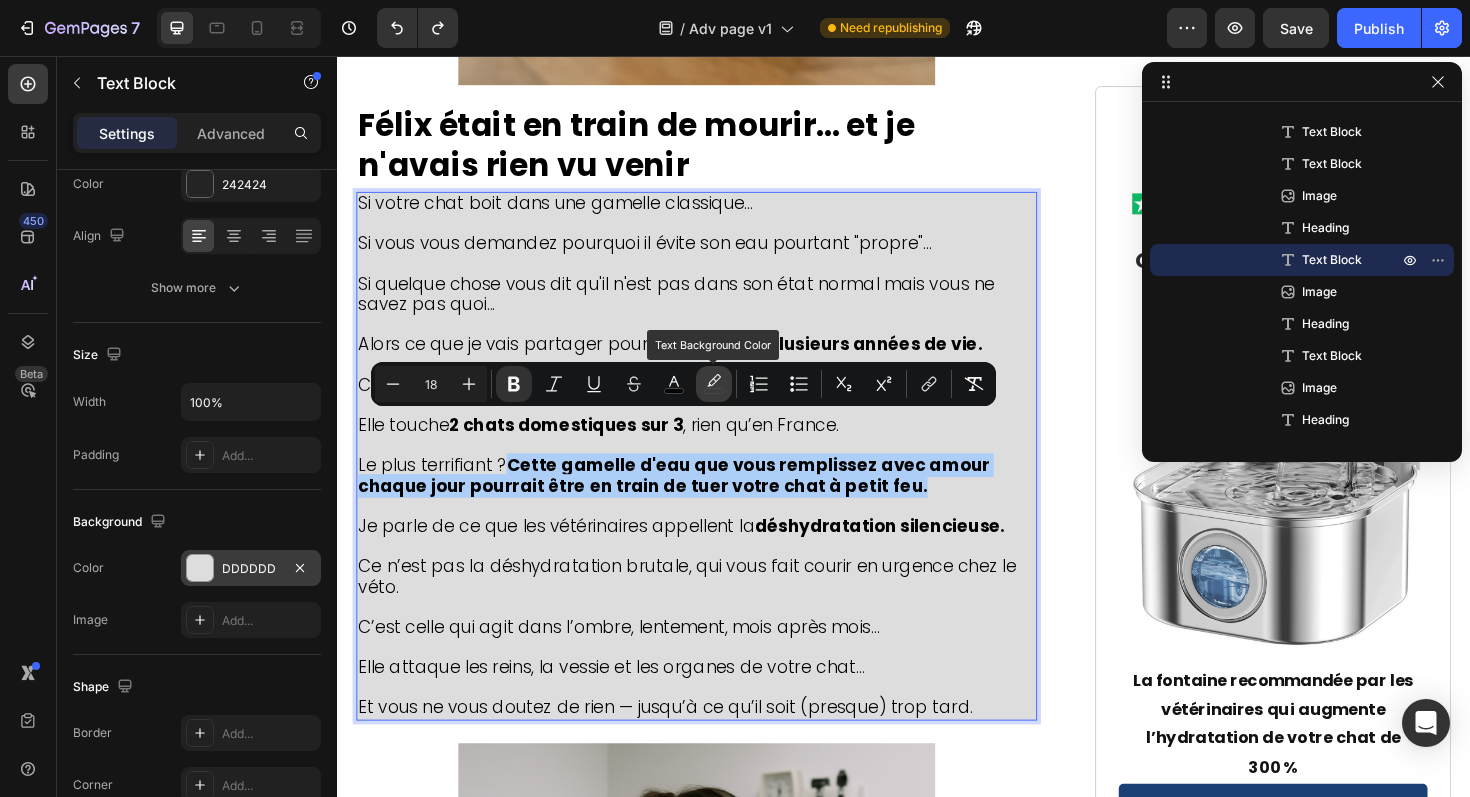 click 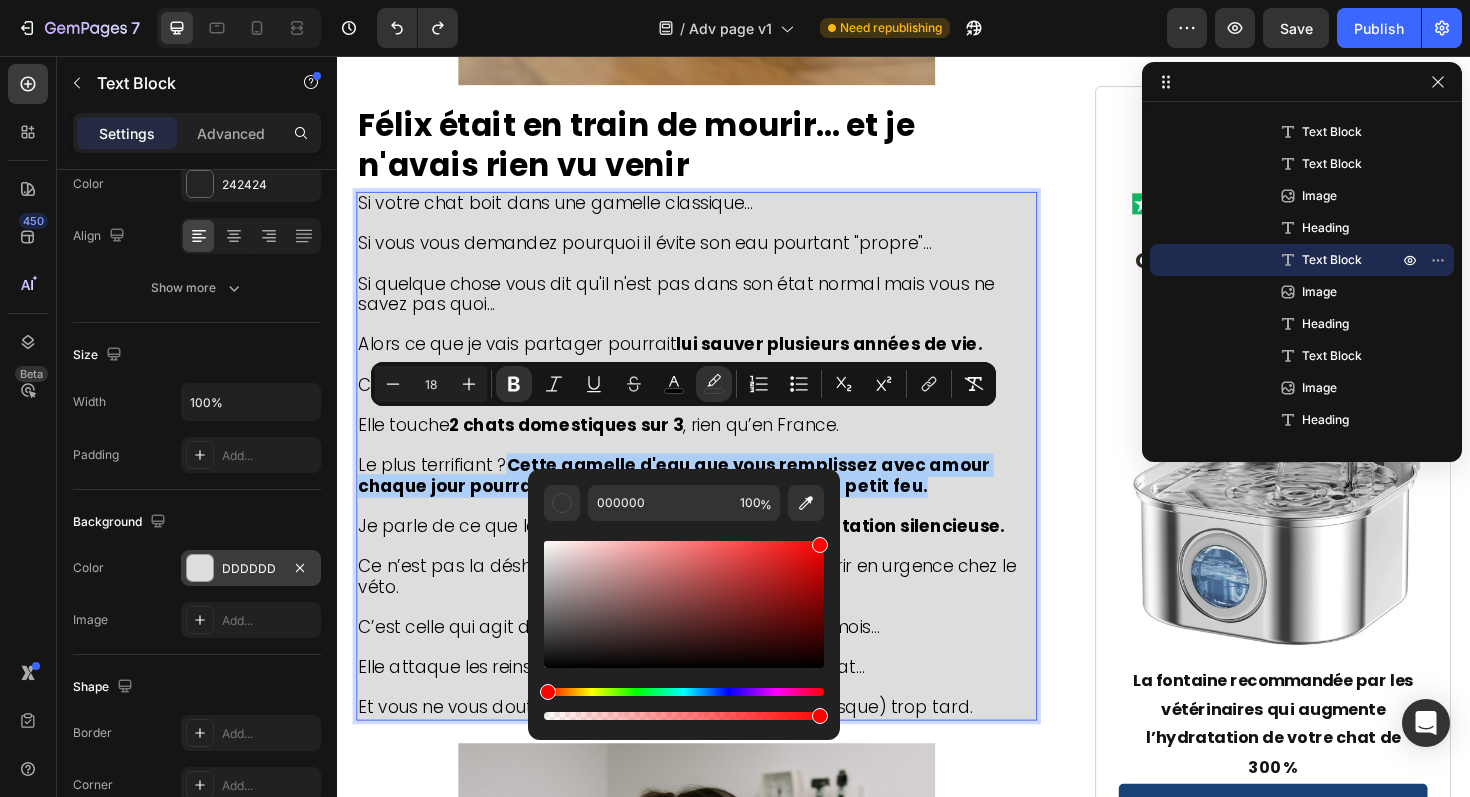 drag, startPoint x: 799, startPoint y: 554, endPoint x: 821, endPoint y: 540, distance: 26.076809 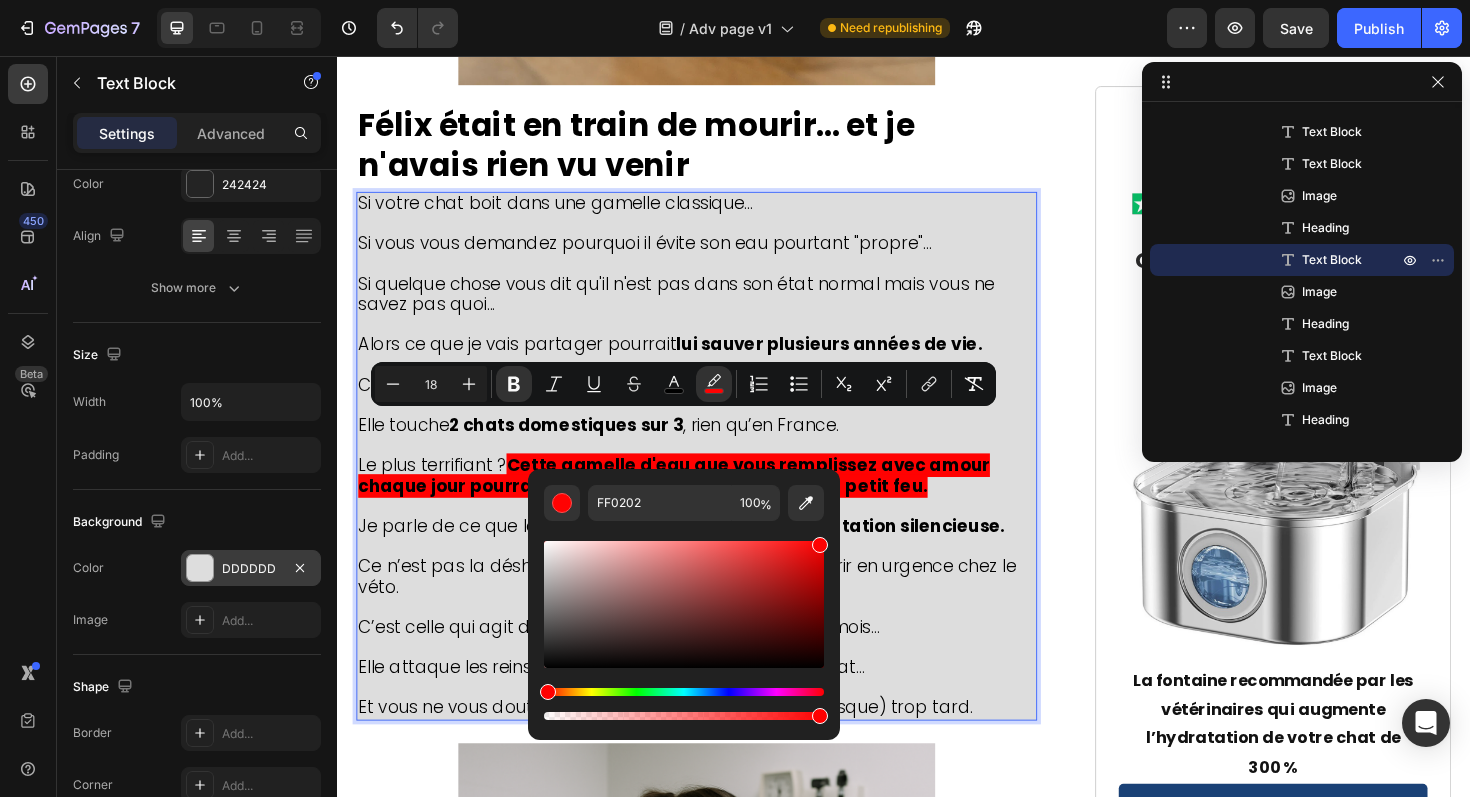 click at bounding box center (684, 604) 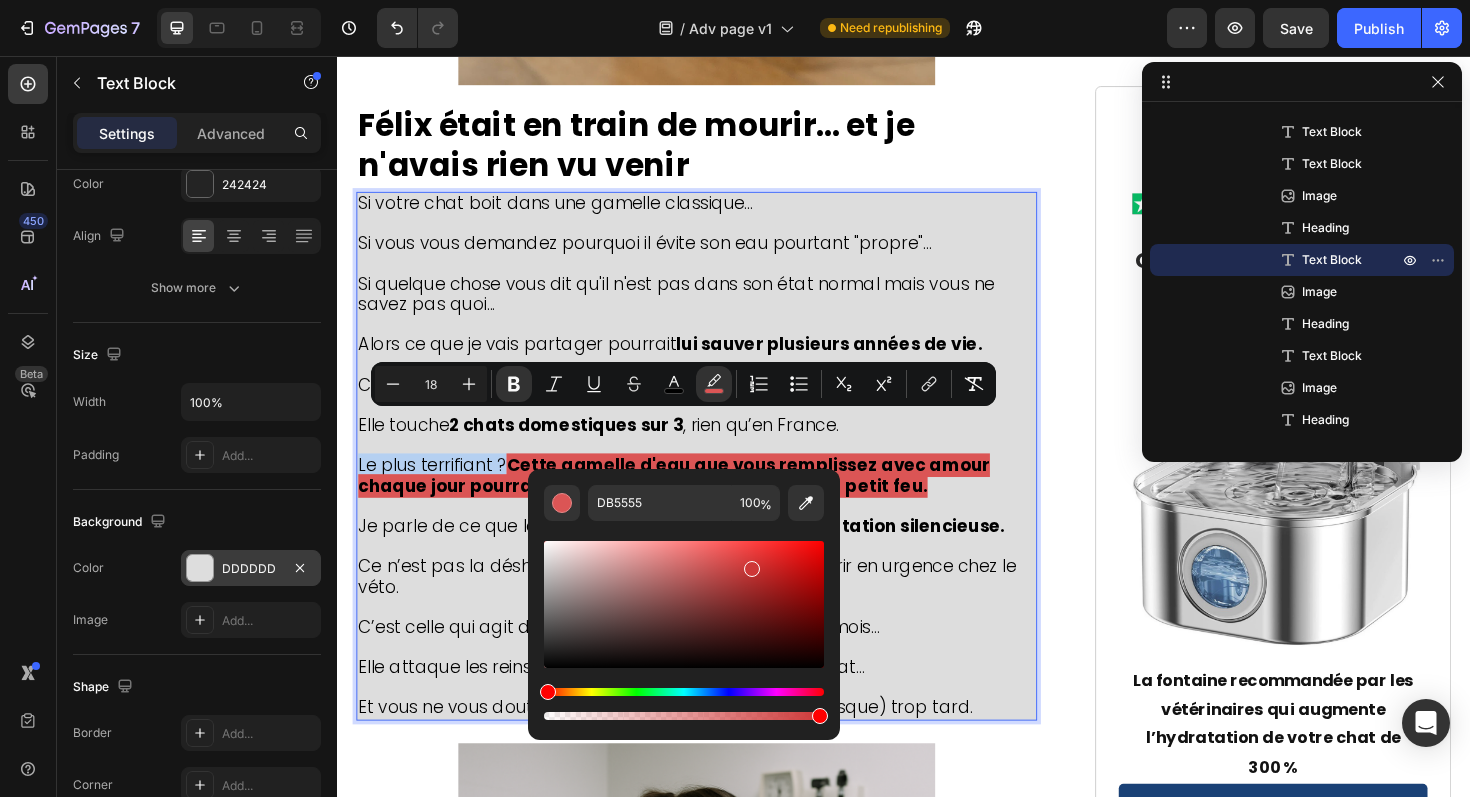 type on "CE3737" 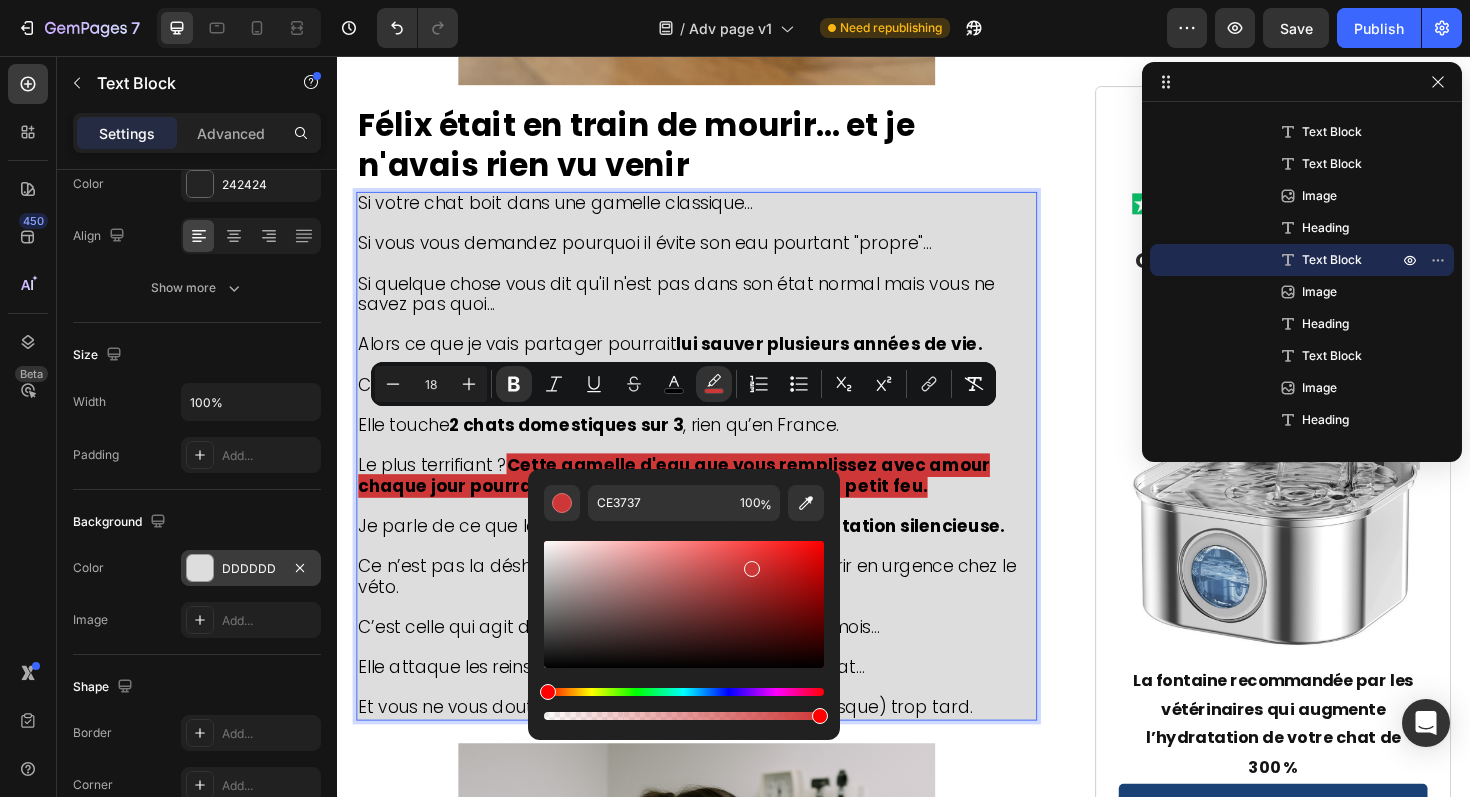 drag, startPoint x: 677, startPoint y: 597, endPoint x: 748, endPoint y: 564, distance: 78.29432 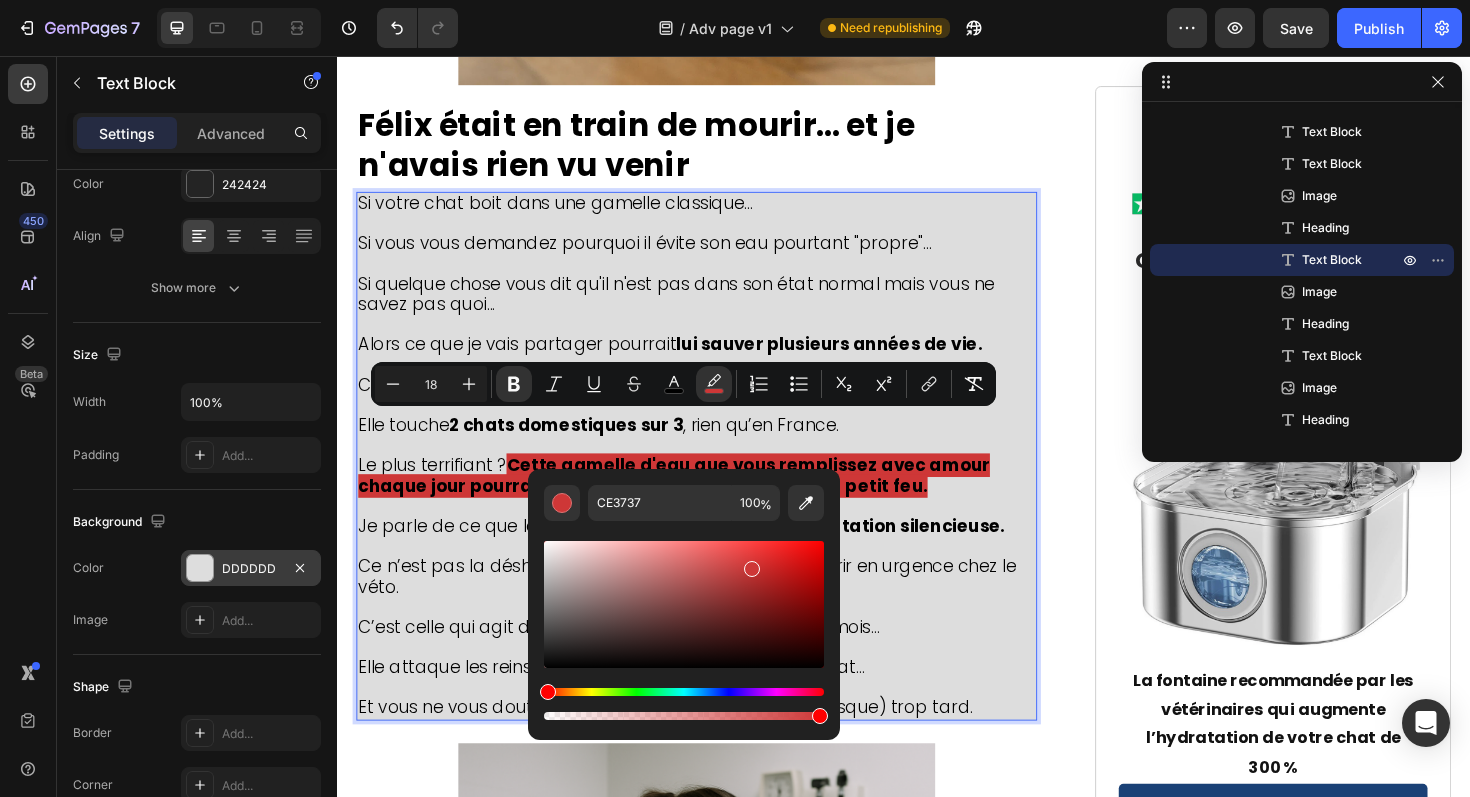 click on "Cette gamelle d'eau que vous remplissez avec amour chaque jour pourrait être en train de tuer votre chat à petit feu." at bounding box center (693, 500) 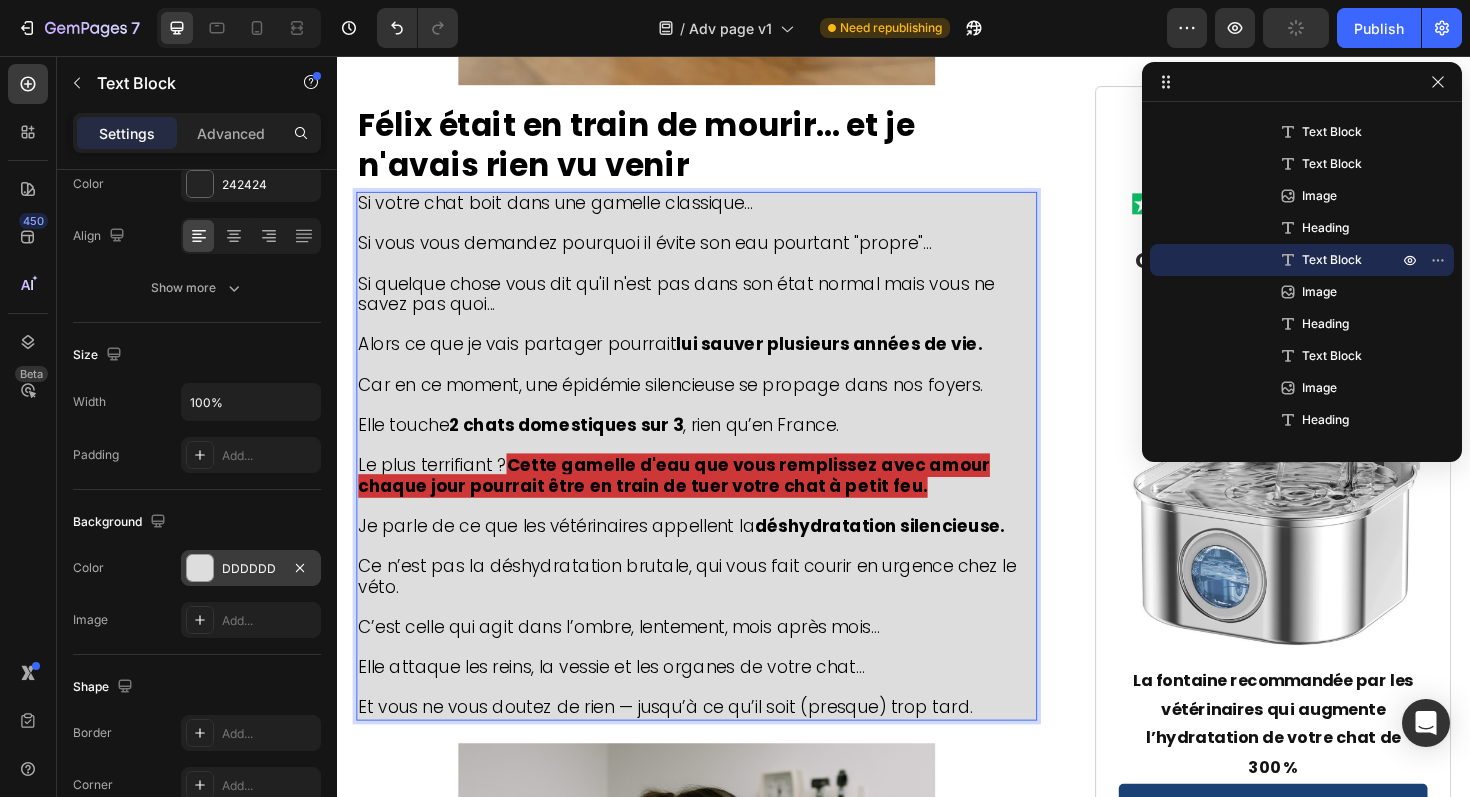 click on "Cette gamelle d'eau que vous remplissez avec amour chaque jour pourrait être en train de tuer votre chat à petit feu." at bounding box center (693, 500) 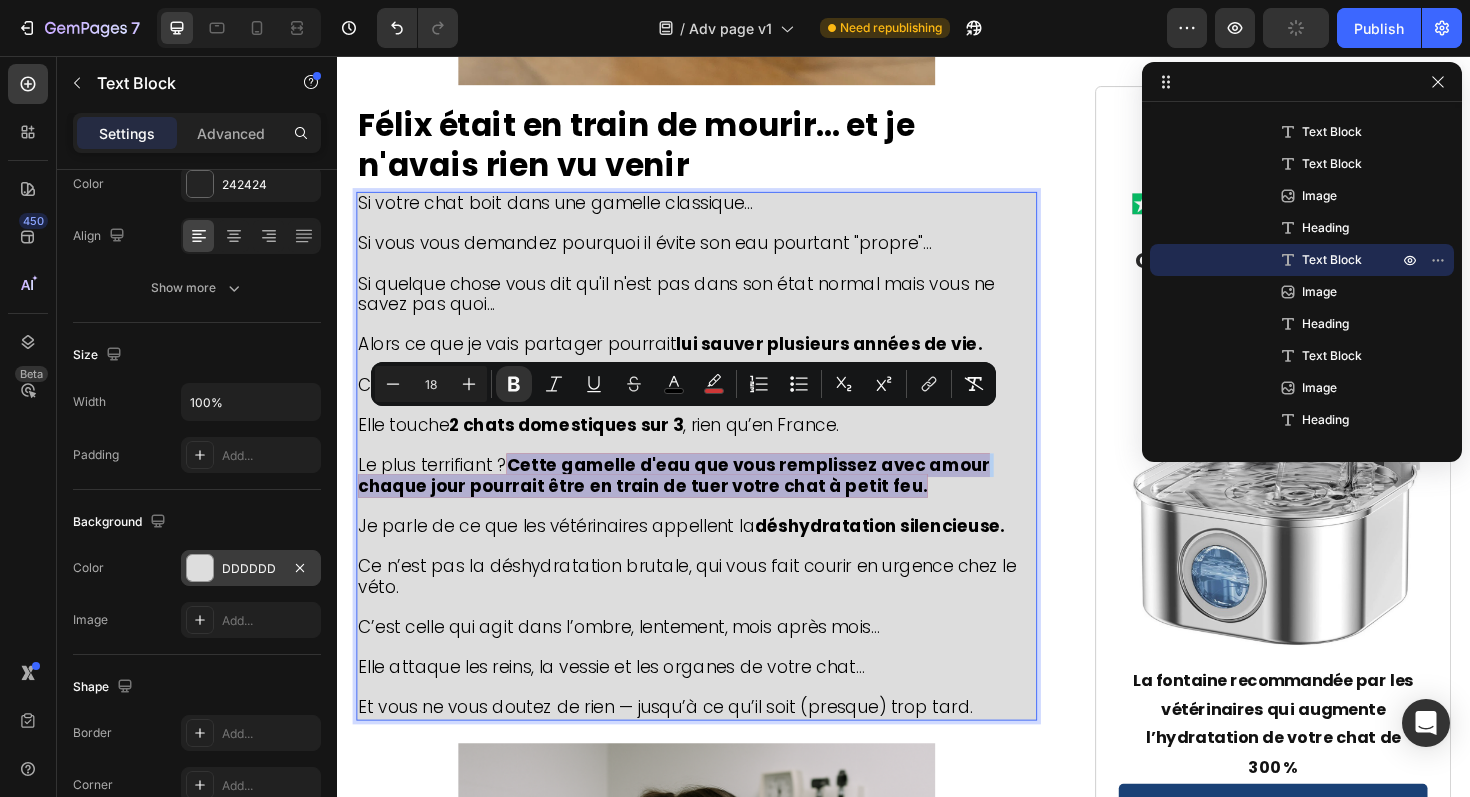 drag, startPoint x: 950, startPoint y: 474, endPoint x: 521, endPoint y: 447, distance: 429.84882 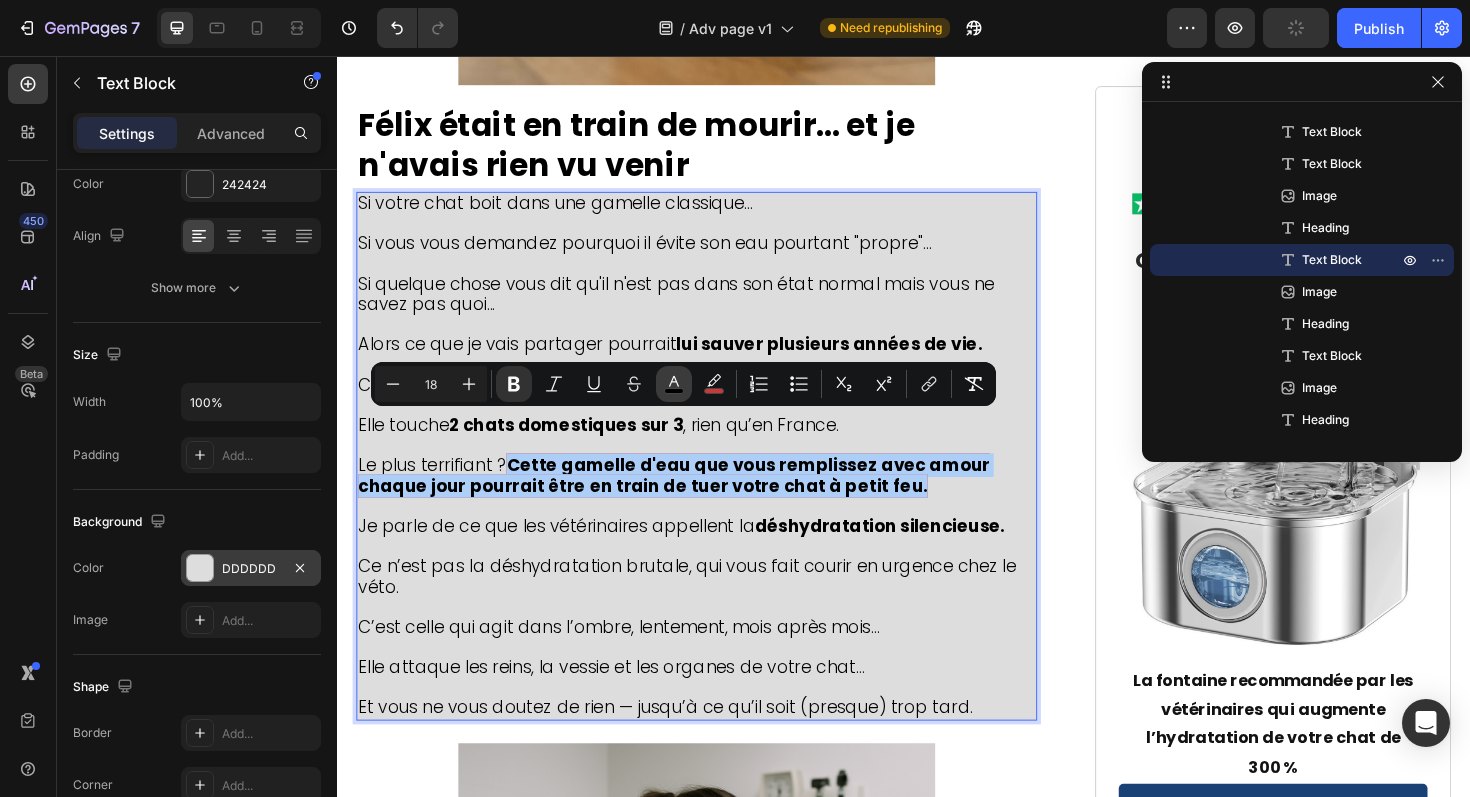 click 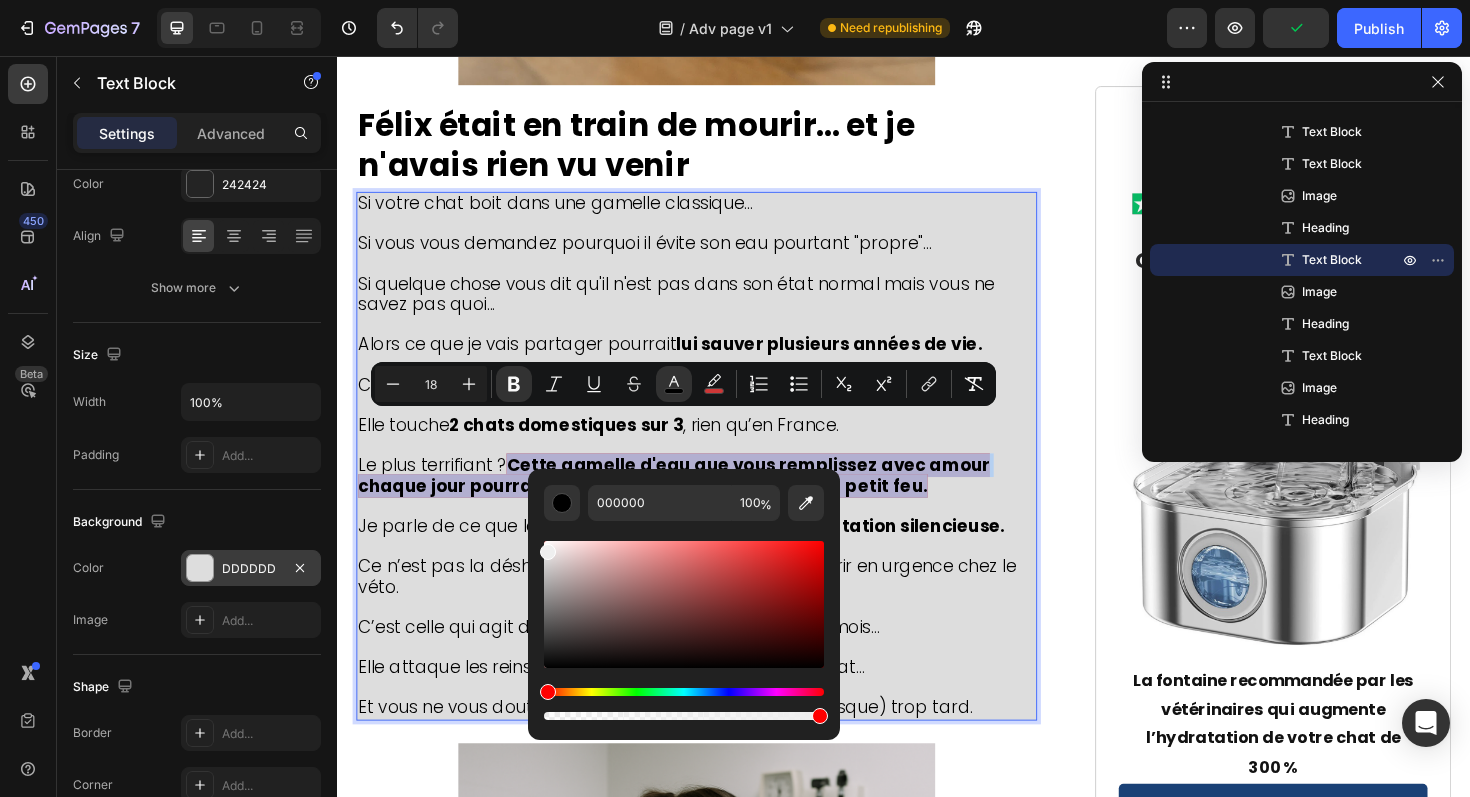 type on "EFEFEF" 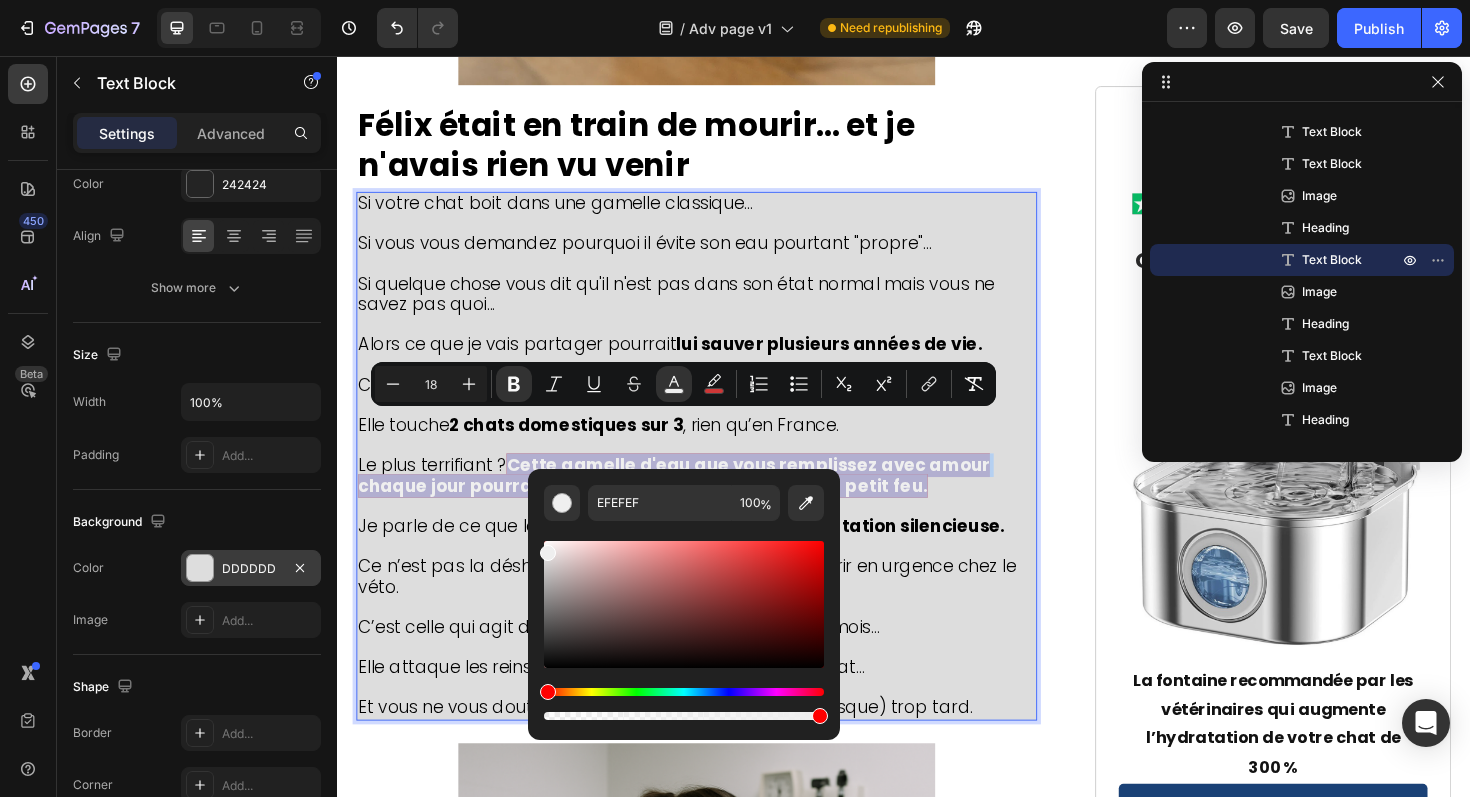 drag, startPoint x: 904, startPoint y: 615, endPoint x: 513, endPoint y: 547, distance: 396.869 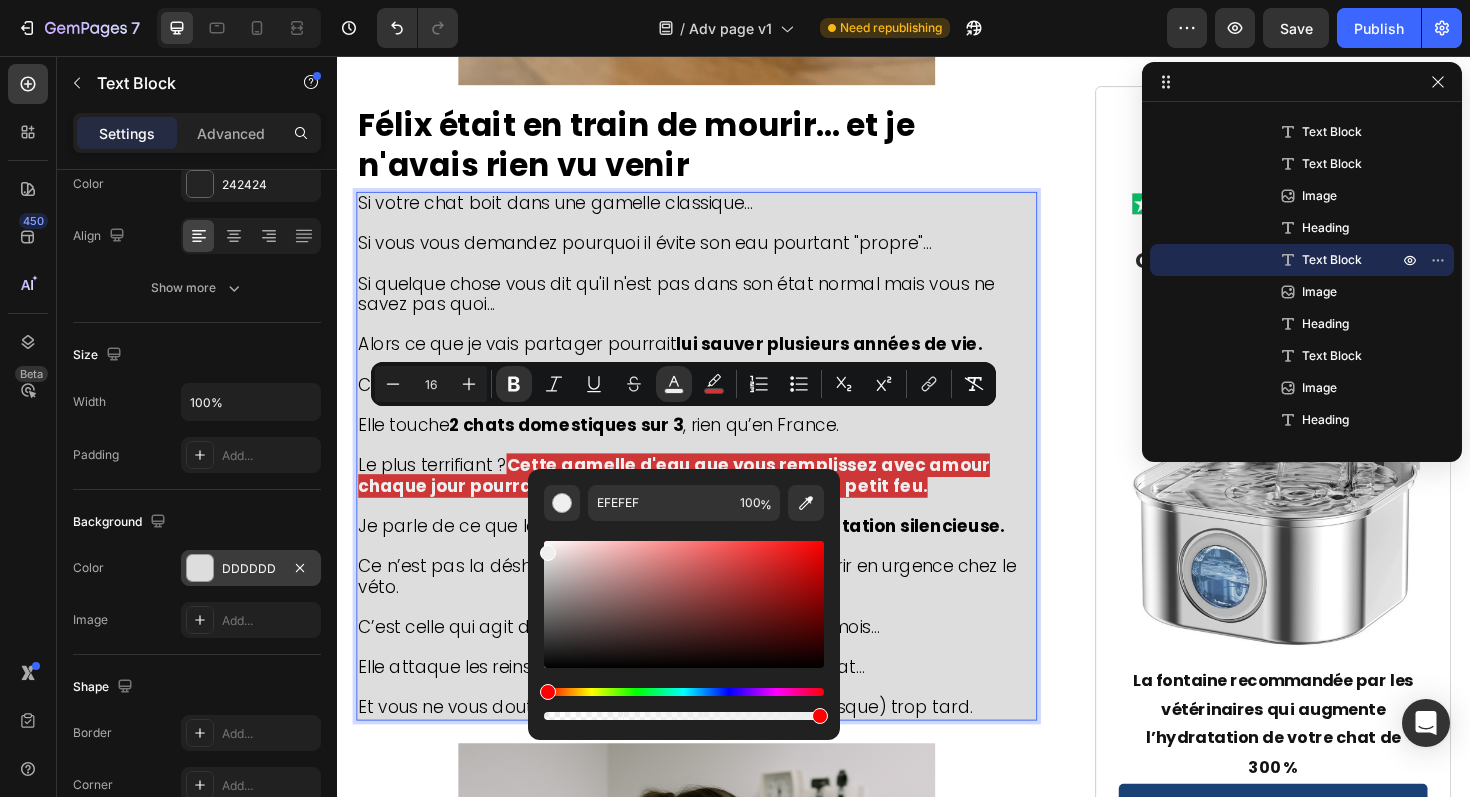 click at bounding box center (717, 533) 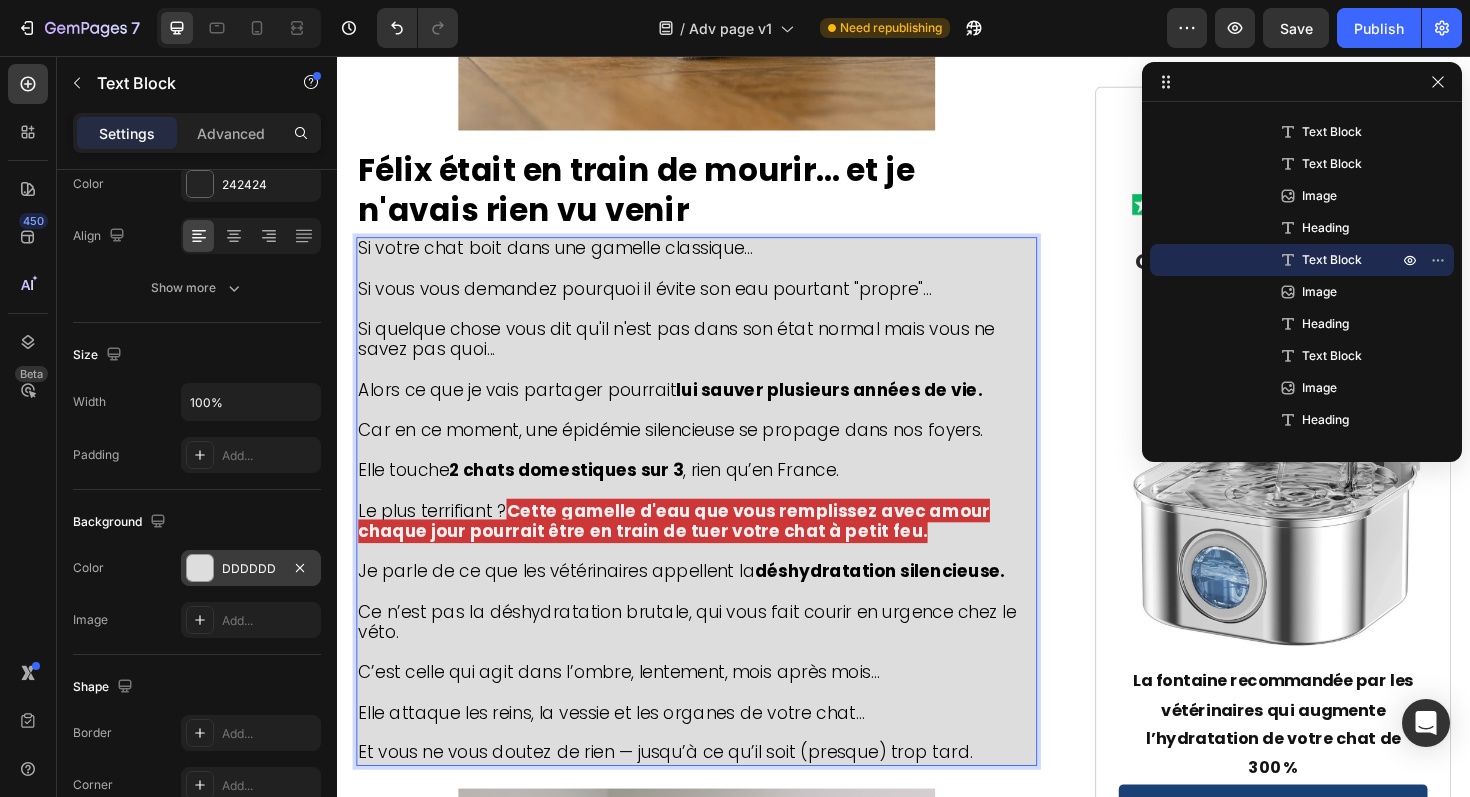 scroll, scrollTop: 690, scrollLeft: 0, axis: vertical 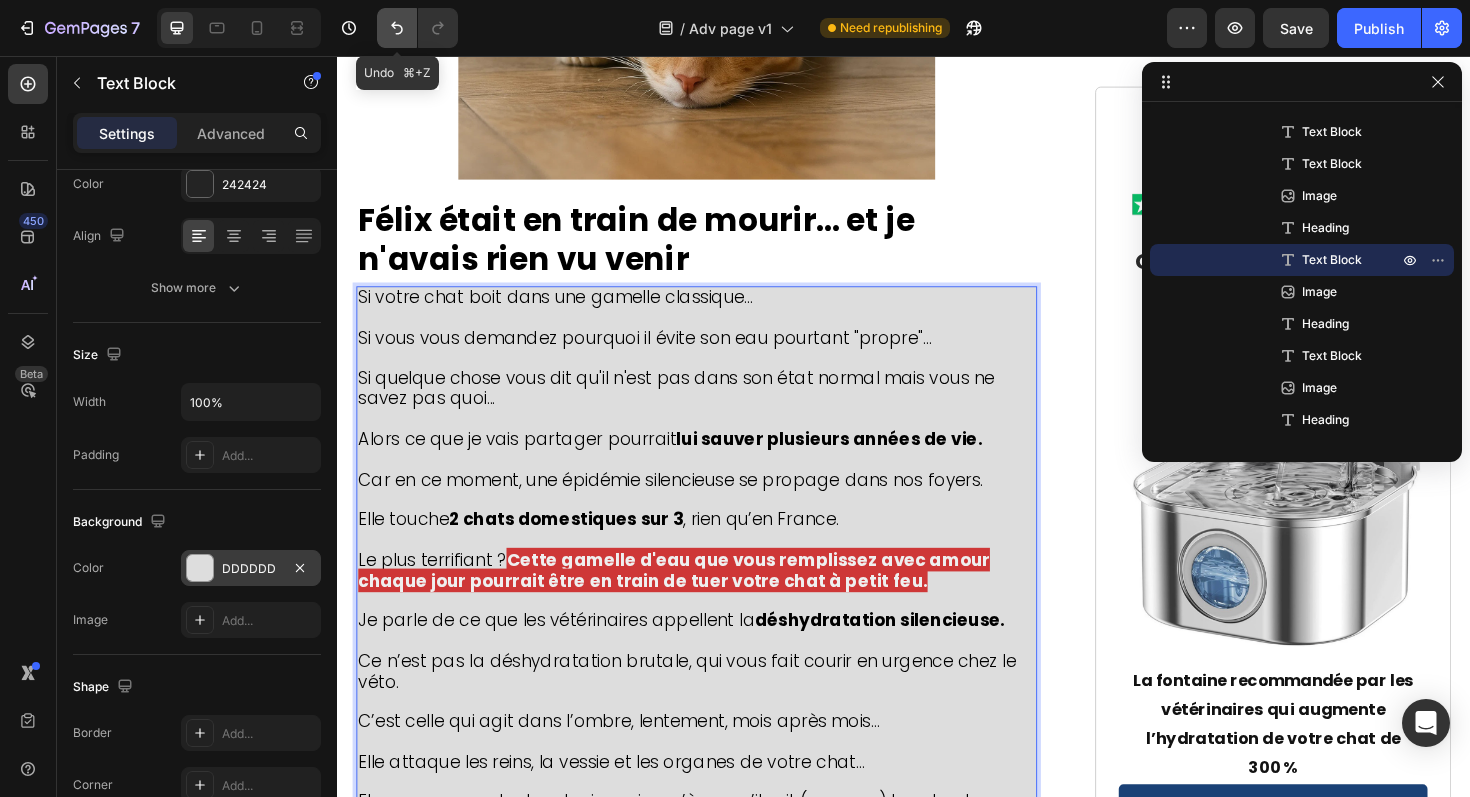 click 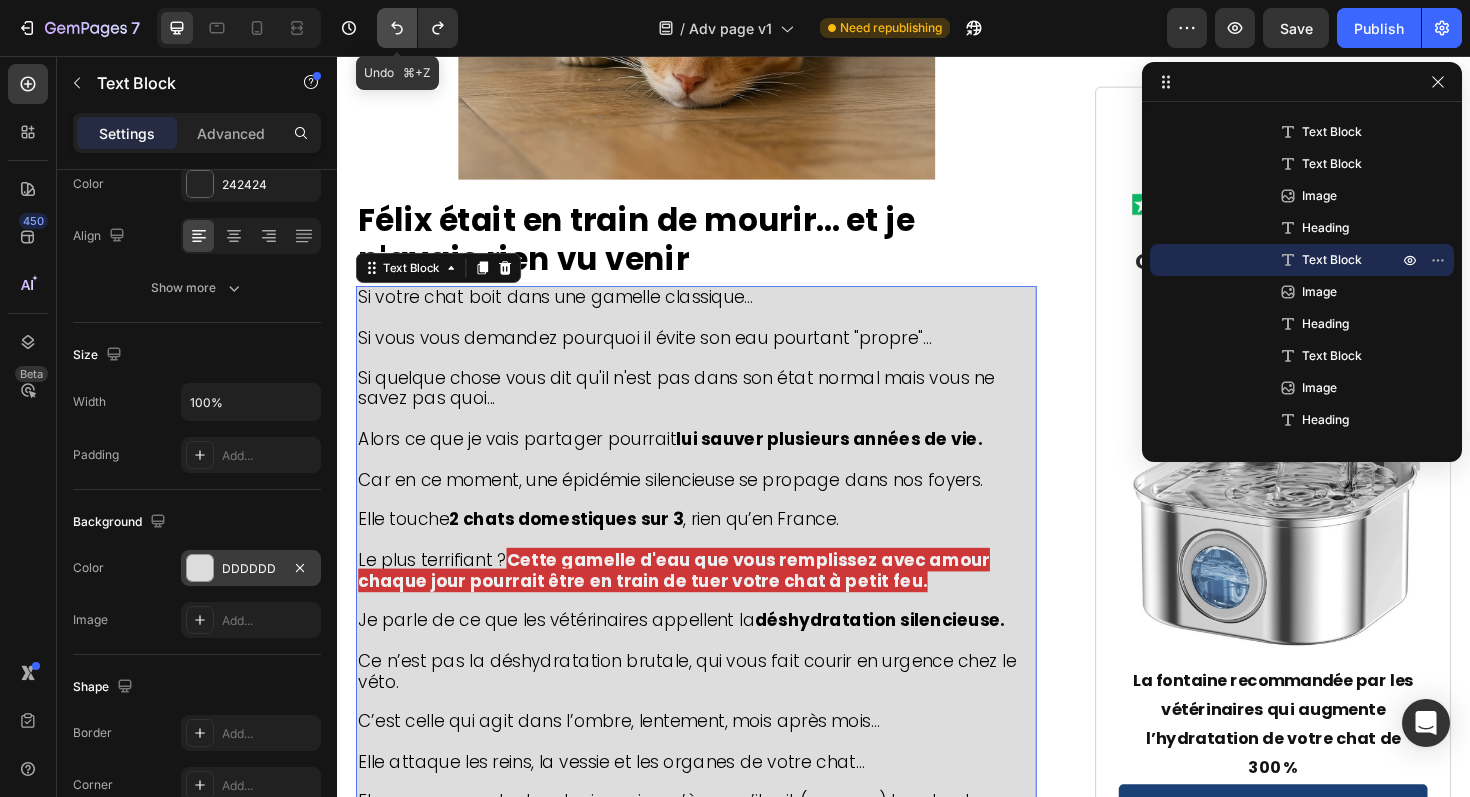 click 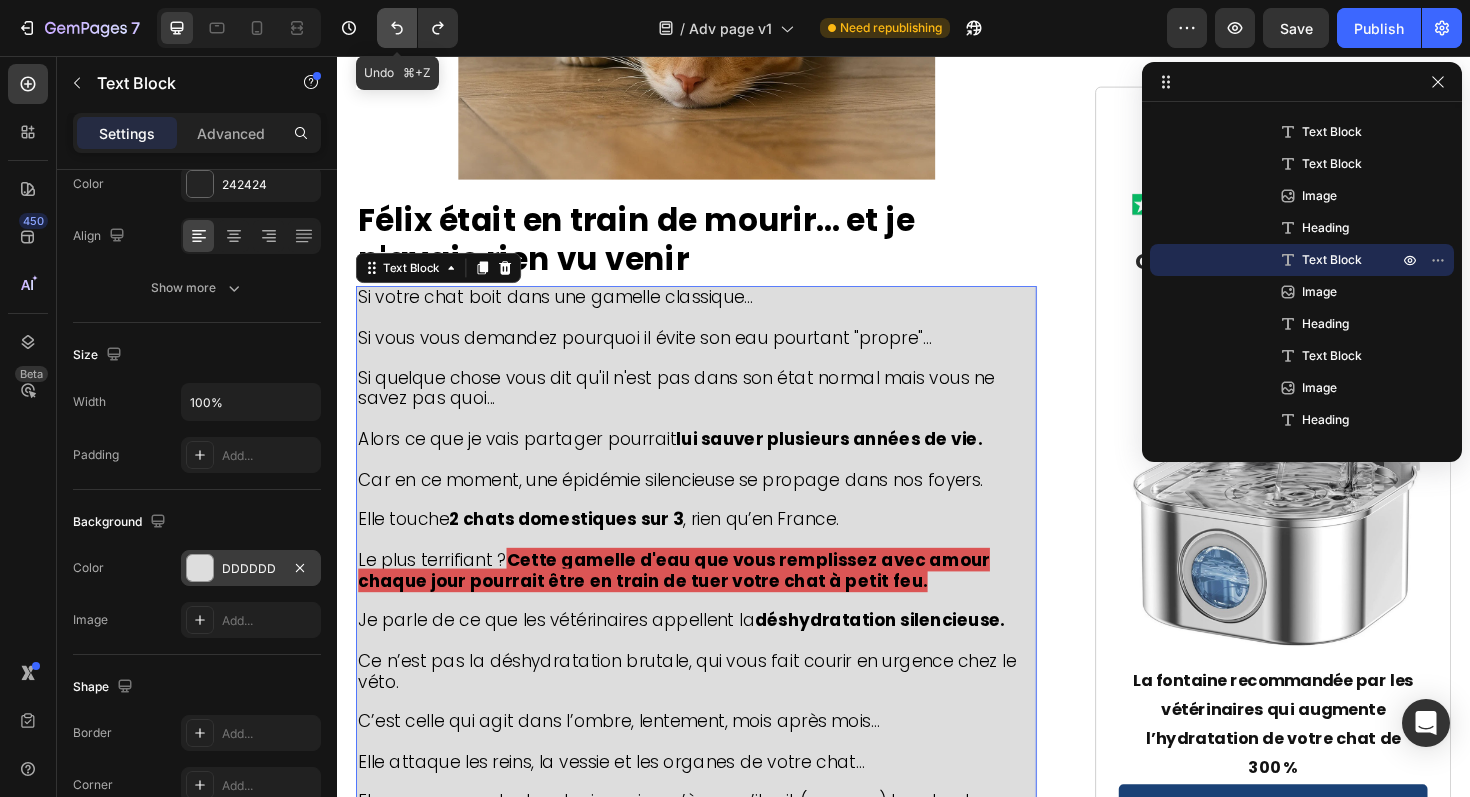 click 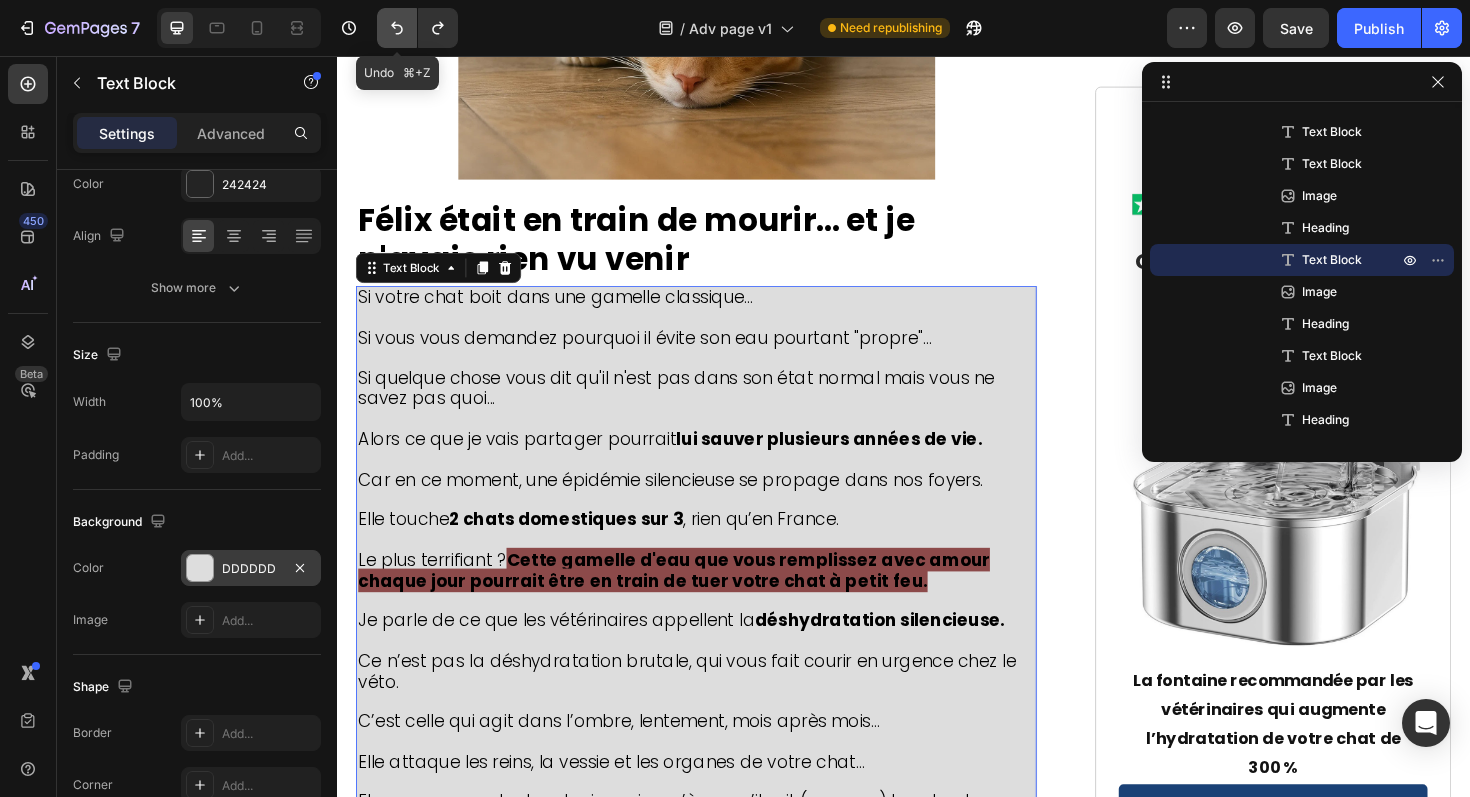 click 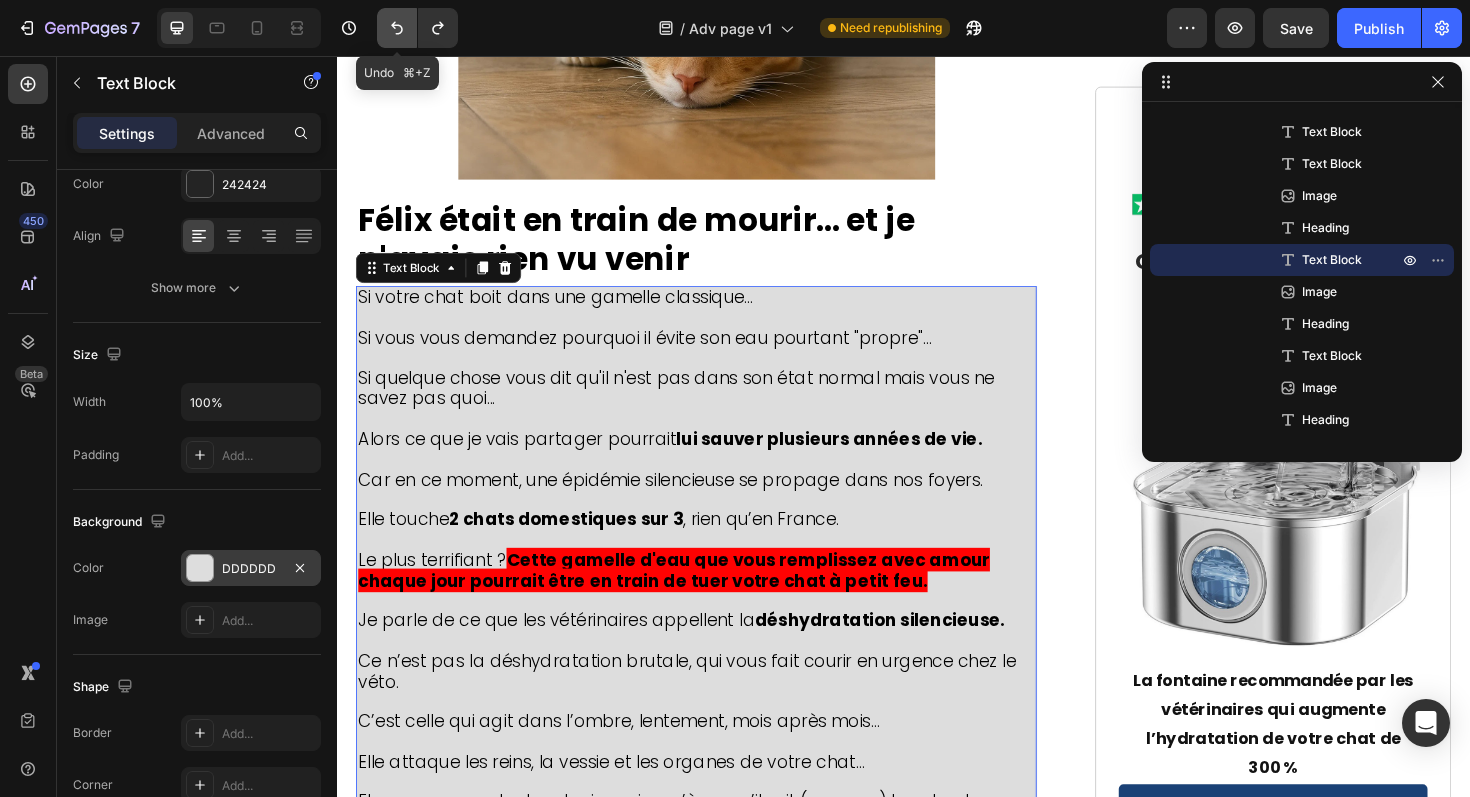click 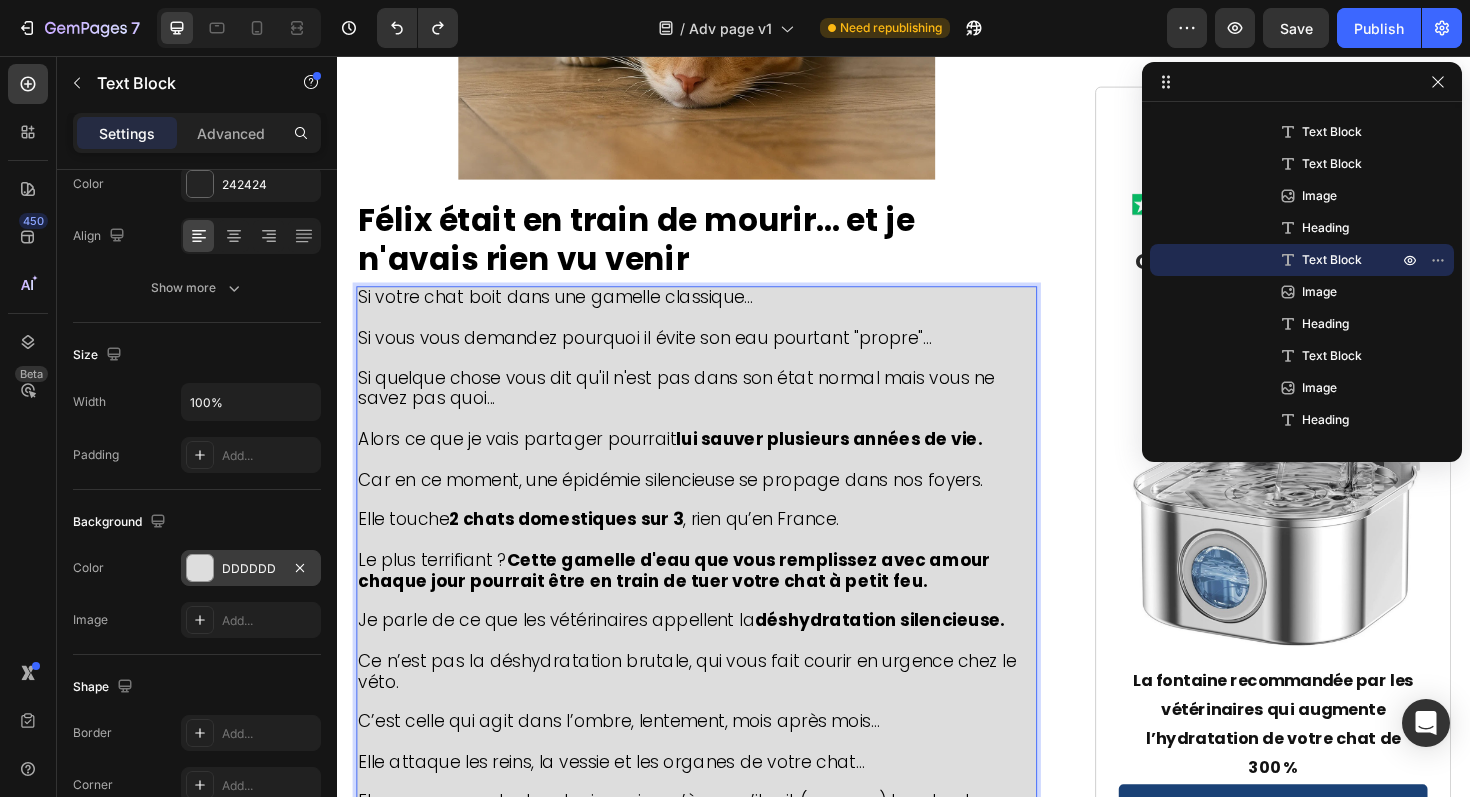 click on "déshydratation silencieuse." at bounding box center [911, 653] 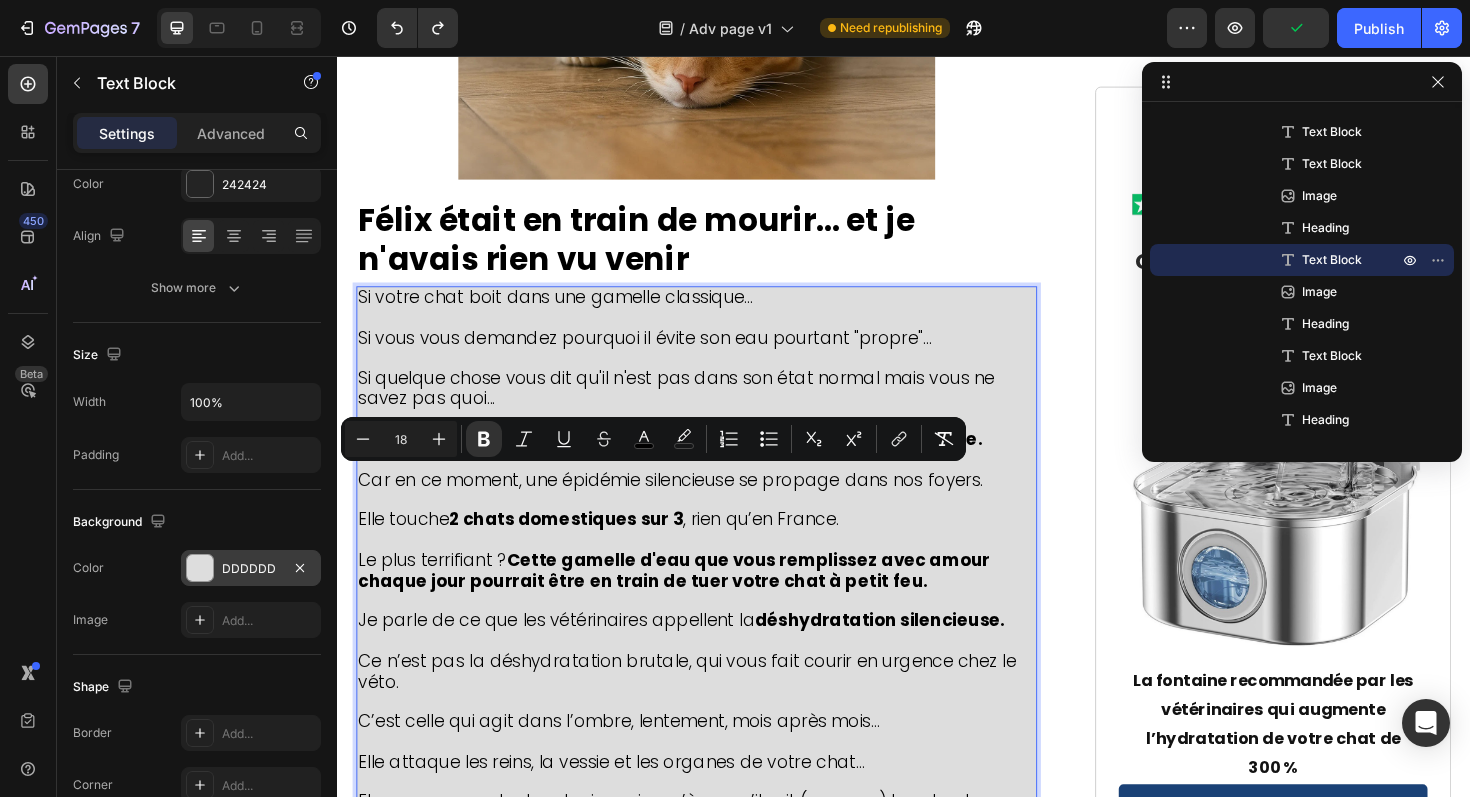 drag, startPoint x: 459, startPoint y: 503, endPoint x: 699, endPoint y: 508, distance: 240.05208 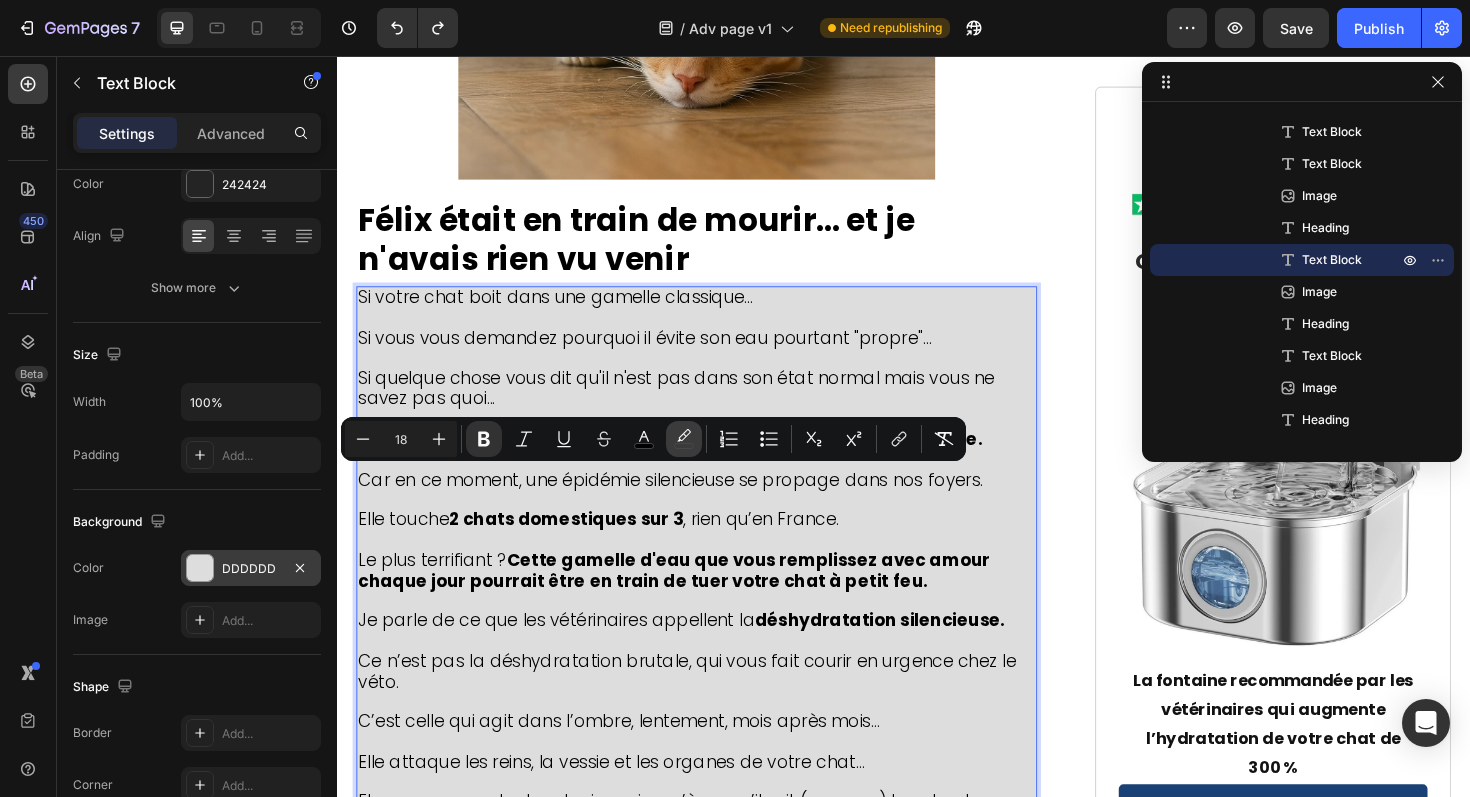 click 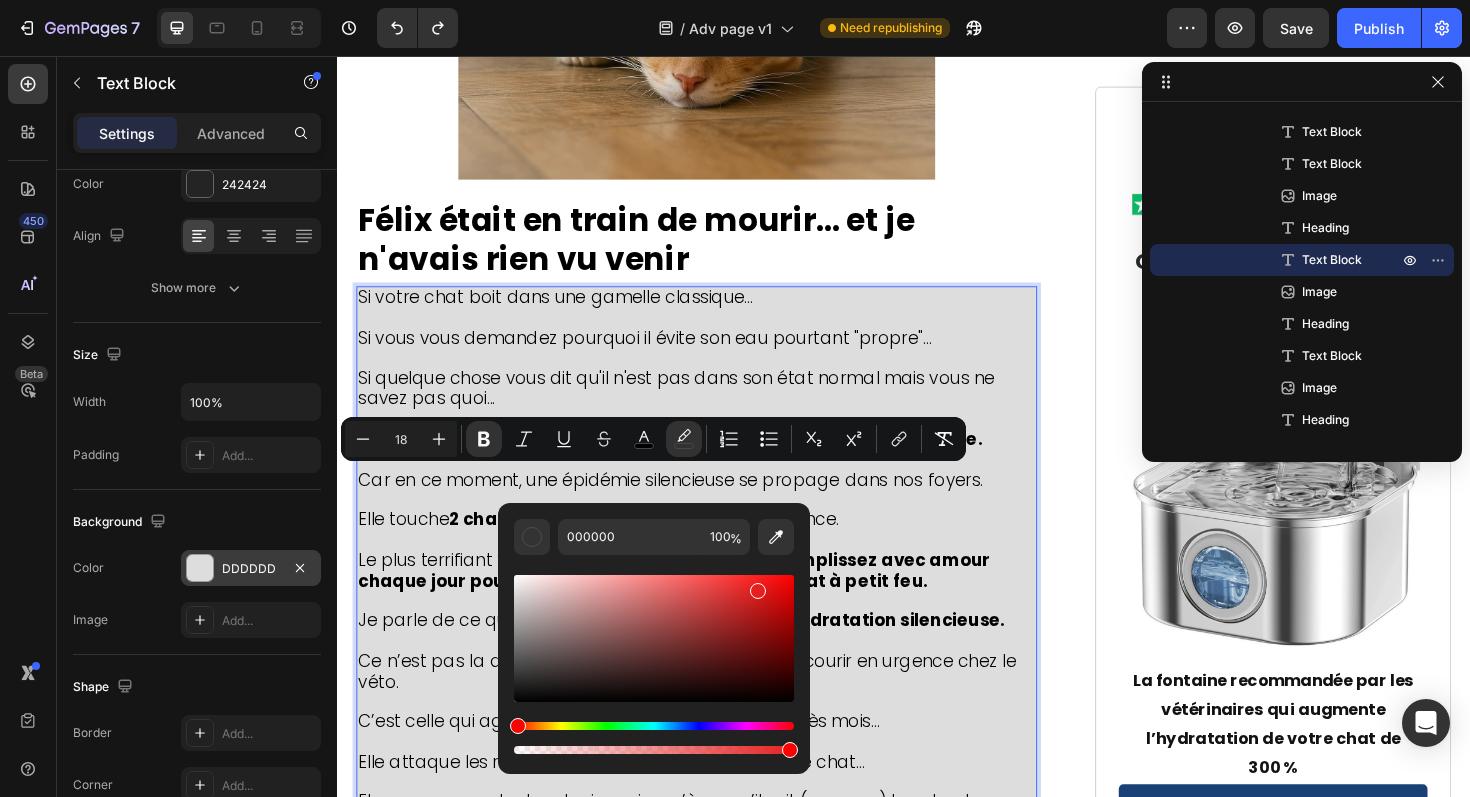 drag, startPoint x: 716, startPoint y: 593, endPoint x: 756, endPoint y: 586, distance: 40.60788 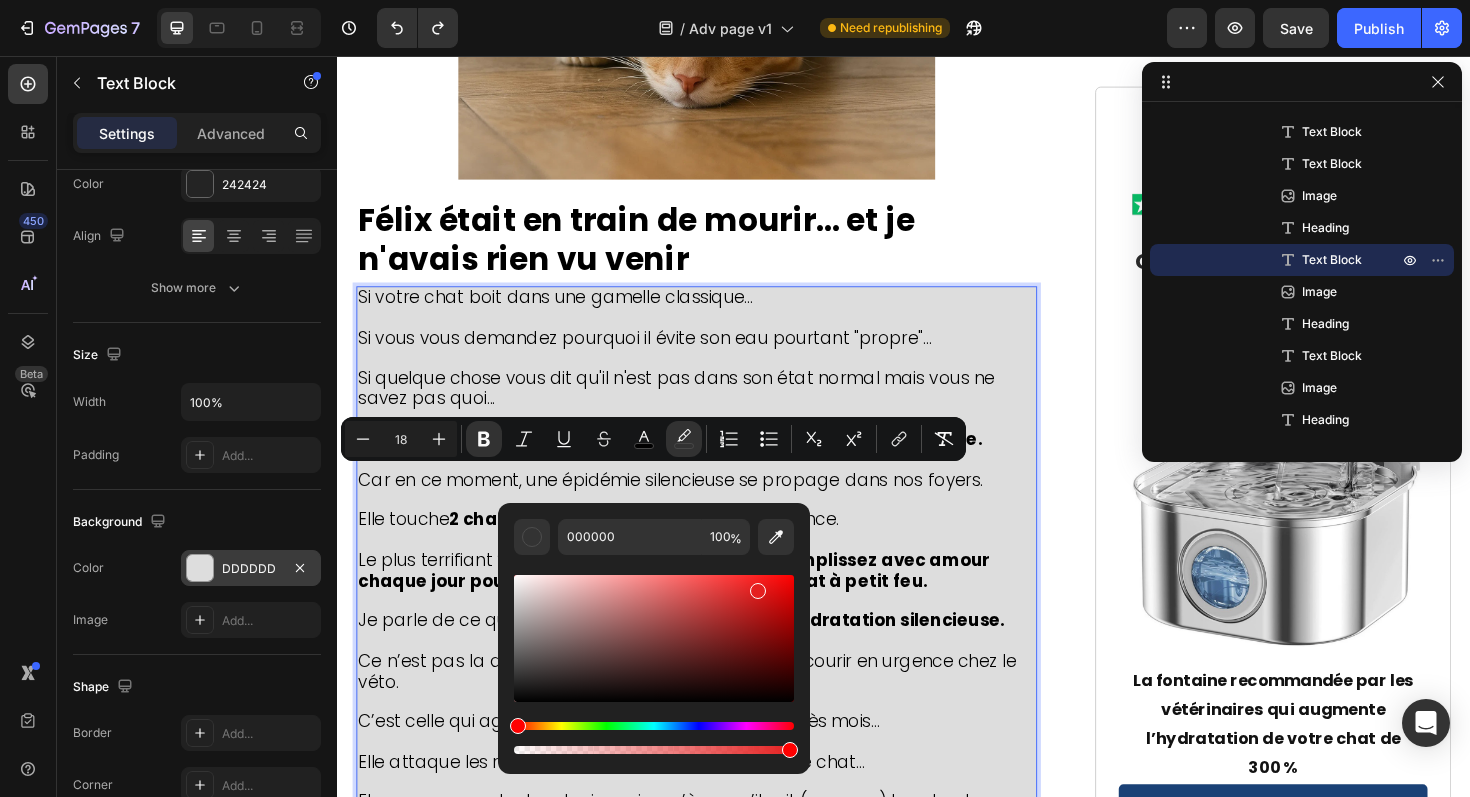 type on "E52020" 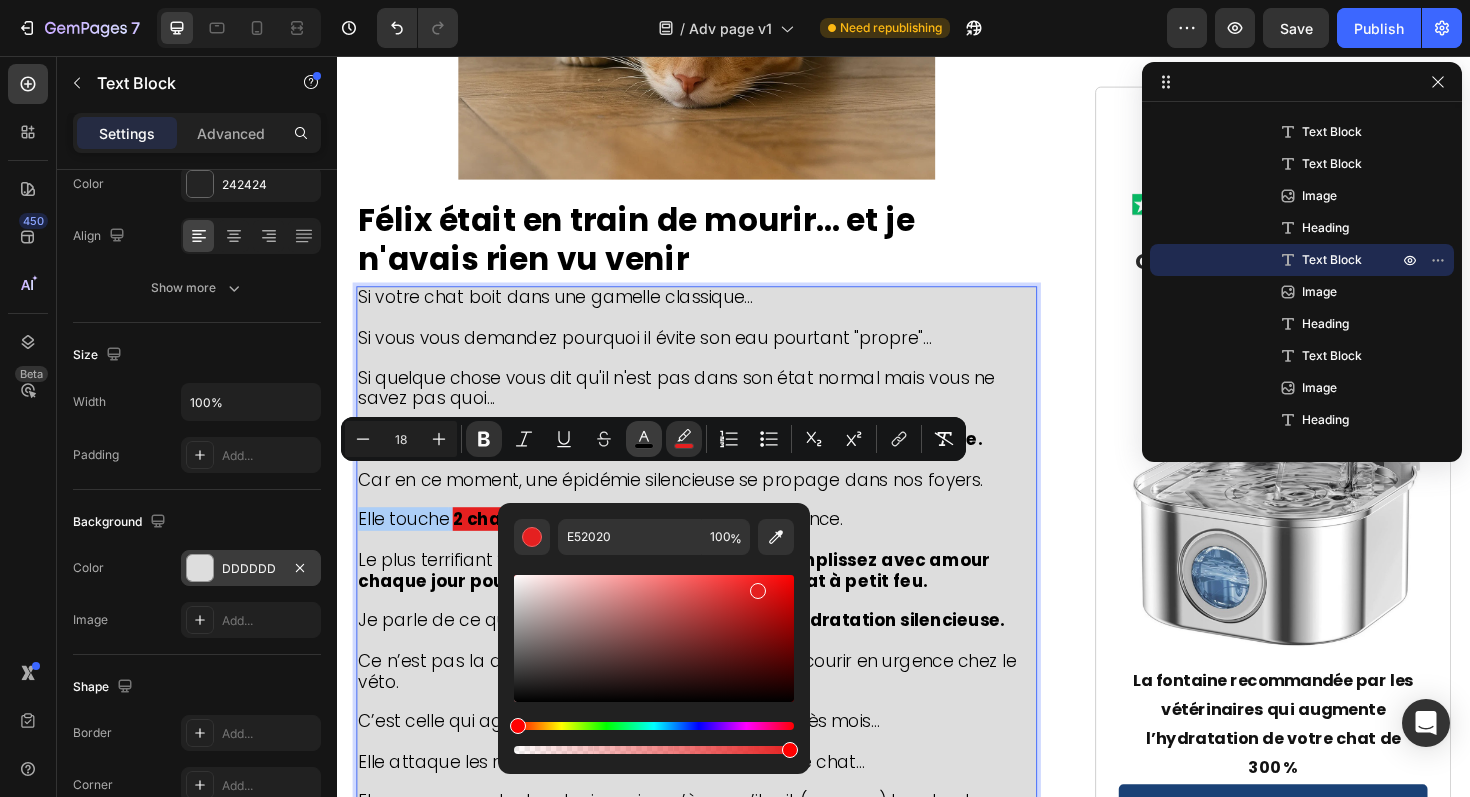 click 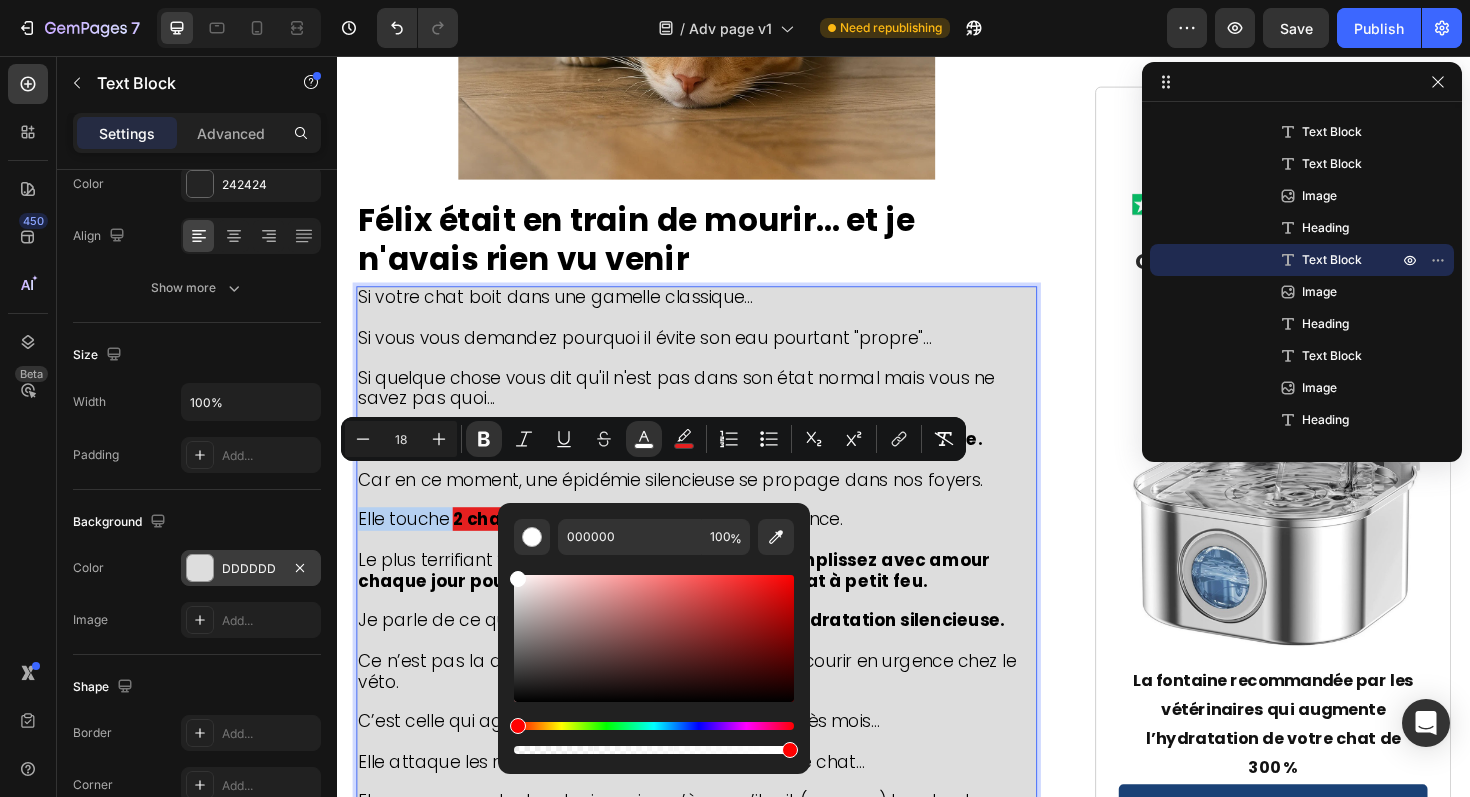 type on "FFFFFF" 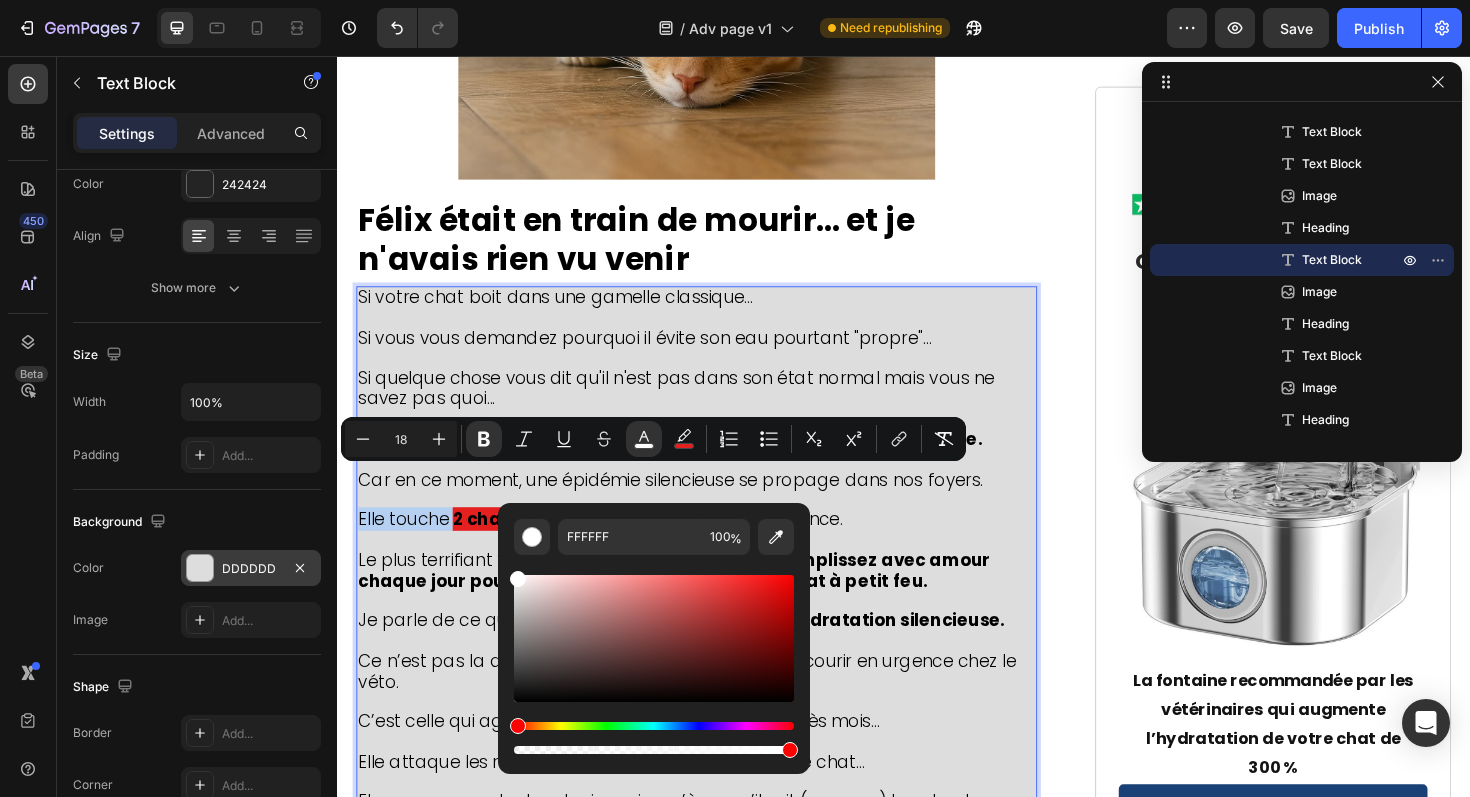 drag, startPoint x: 863, startPoint y: 648, endPoint x: 472, endPoint y: 551, distance: 402.85233 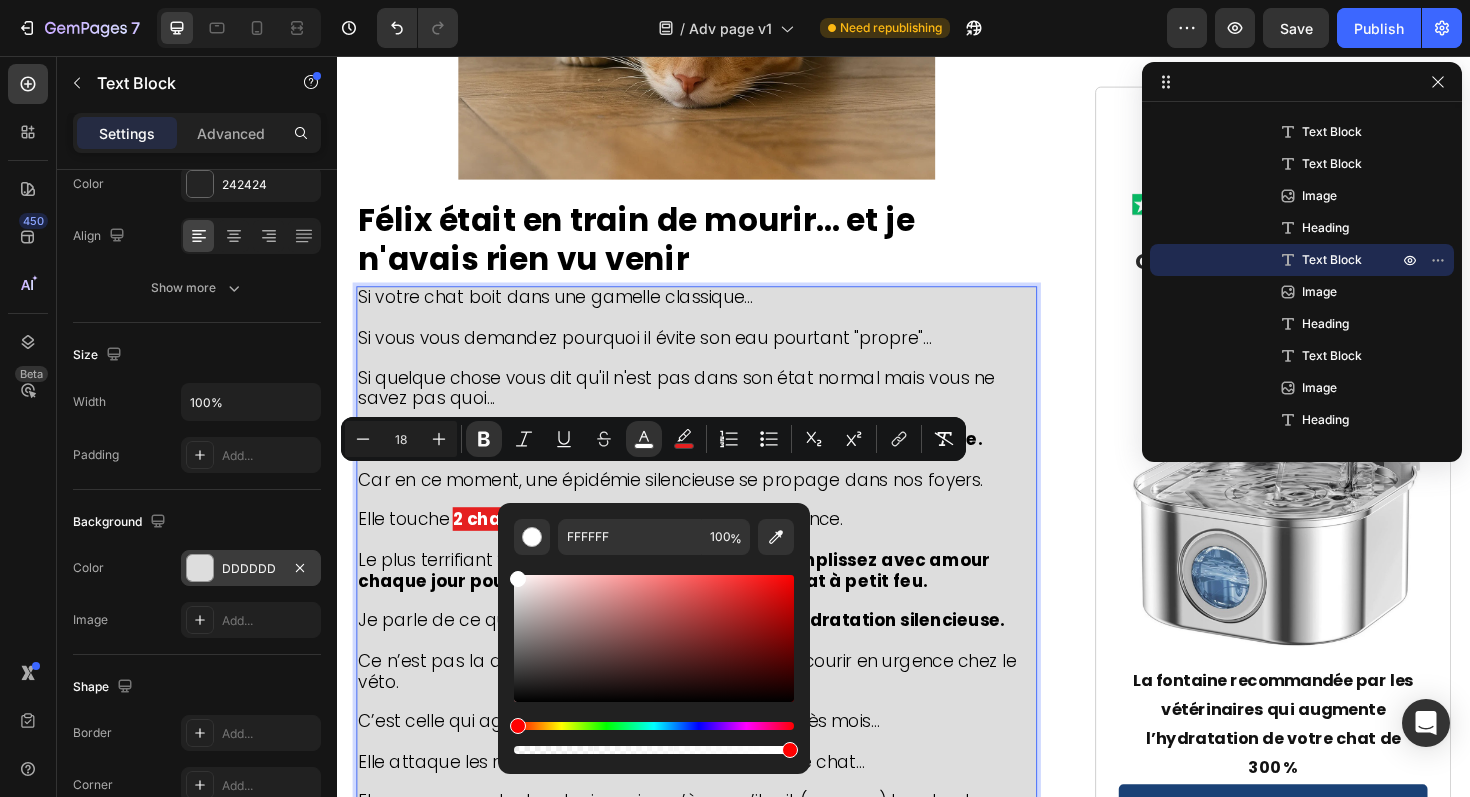 click on "Cette gamelle d'eau que vous remplissez avec amour chaque jour pourrait être en train de tuer votre chat à petit feu." at bounding box center [693, 600] 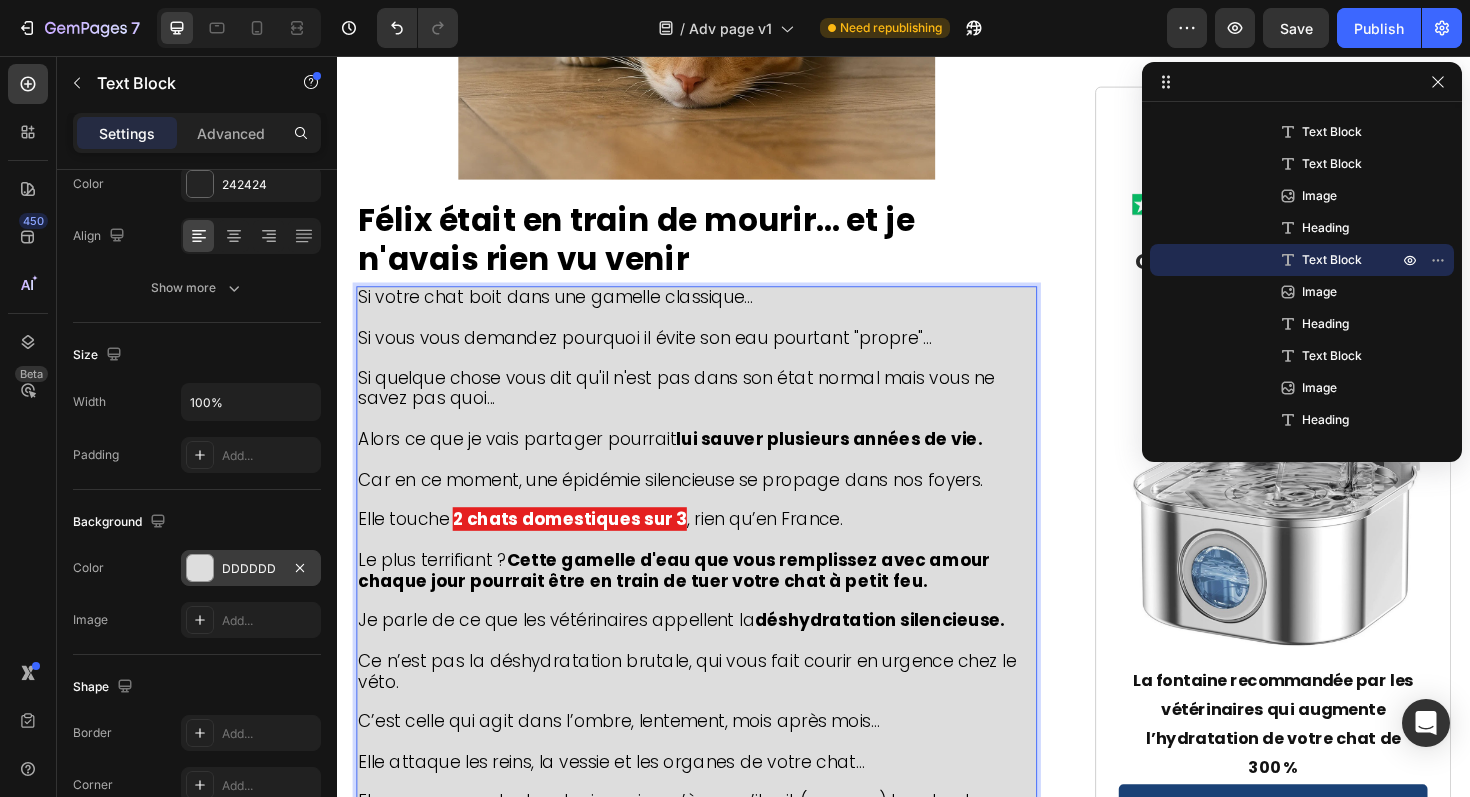 click on "Je parle de ce que les vétérinaires appellent la  déshydratation silencieuse." at bounding box center (701, 653) 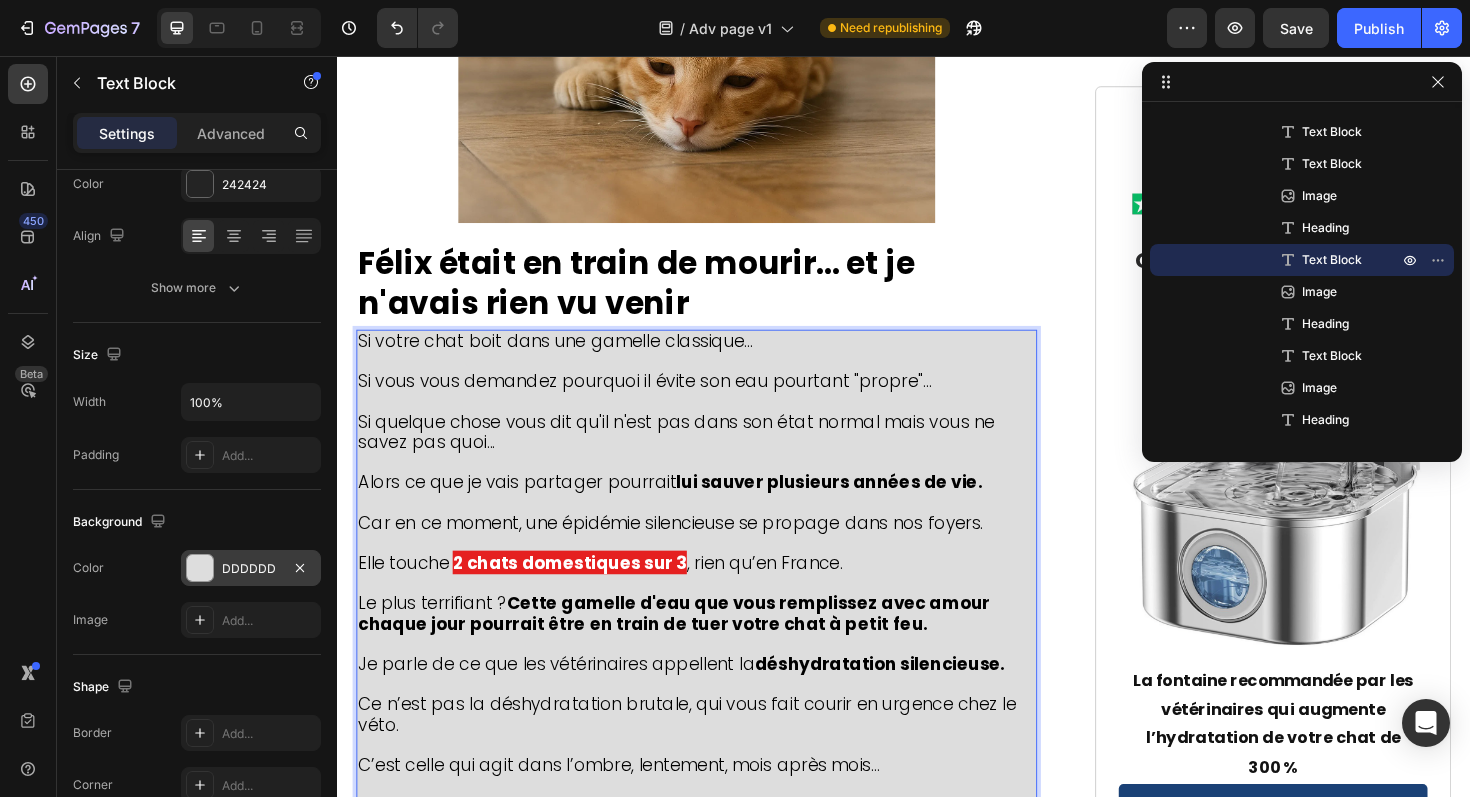 scroll, scrollTop: 641, scrollLeft: 0, axis: vertical 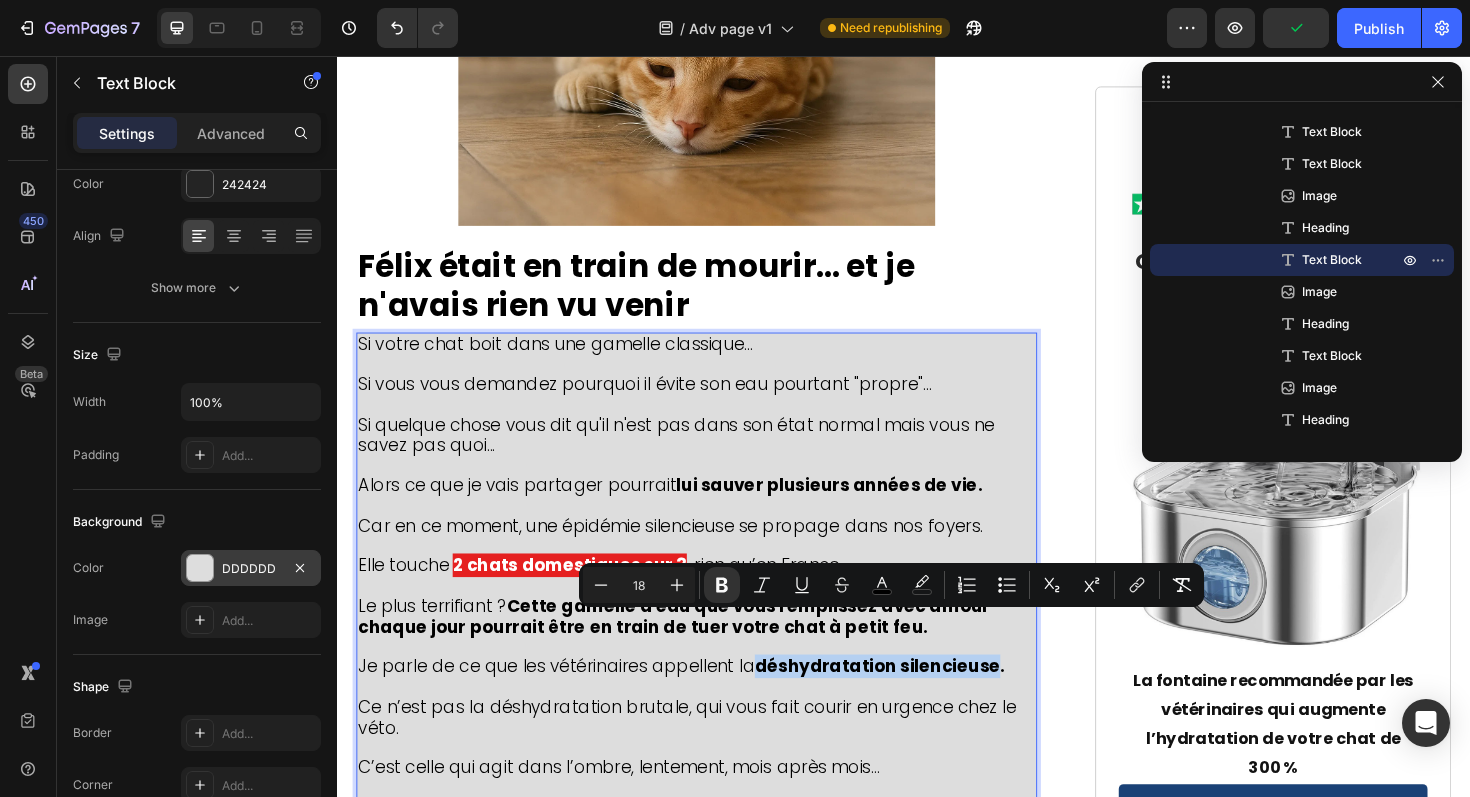drag, startPoint x: 780, startPoint y: 659, endPoint x: 1028, endPoint y: 665, distance: 248.07257 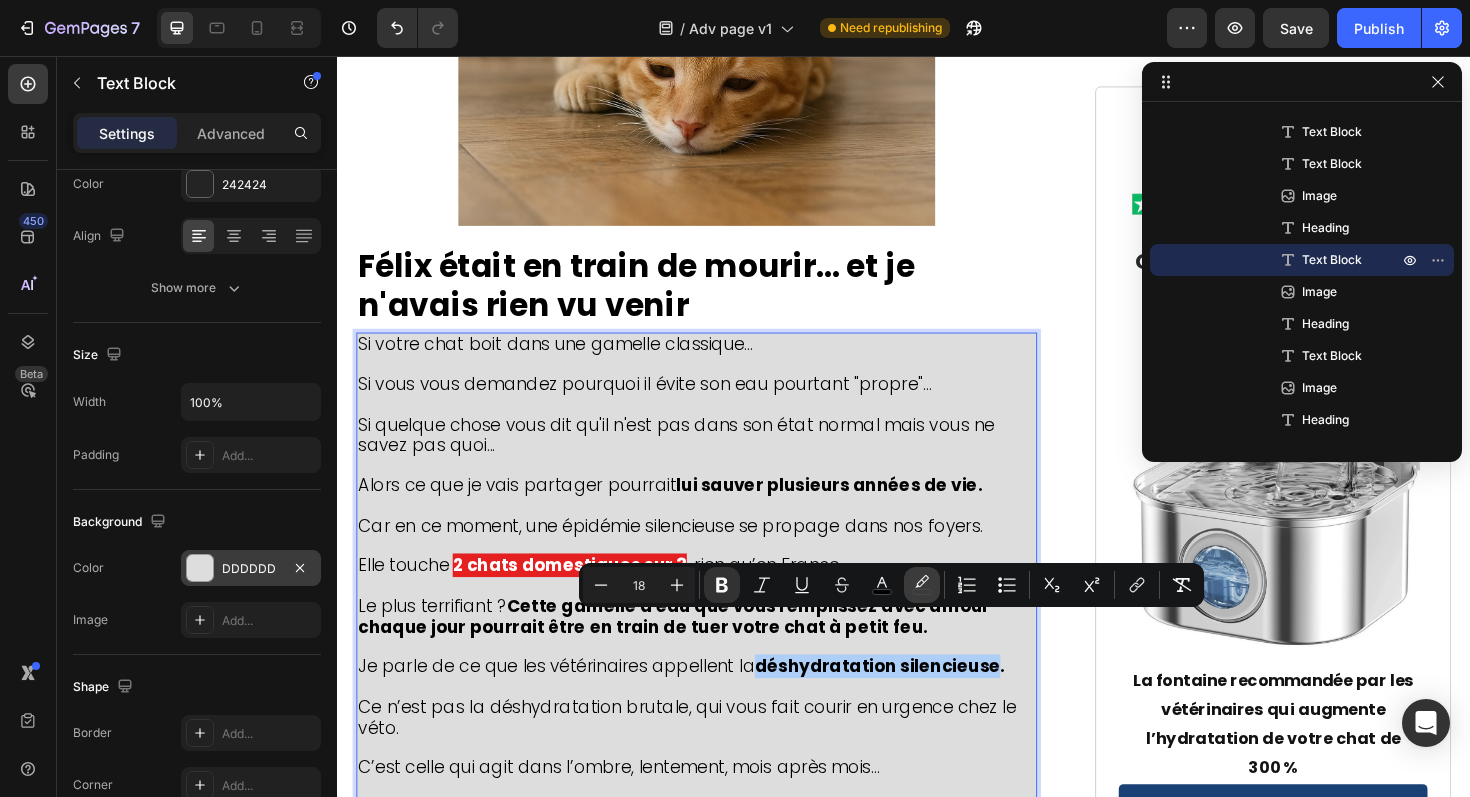 click 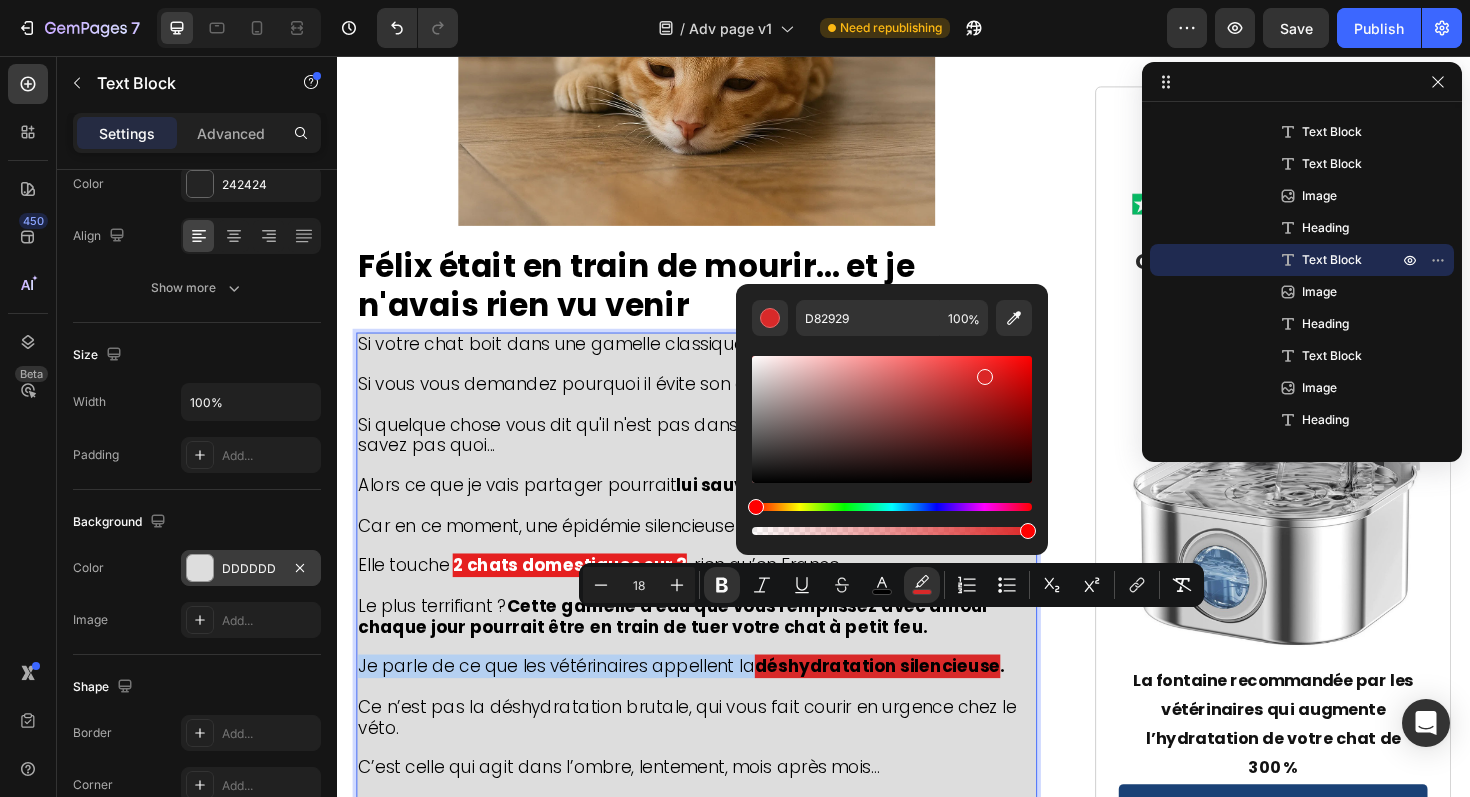 type on "DB2727" 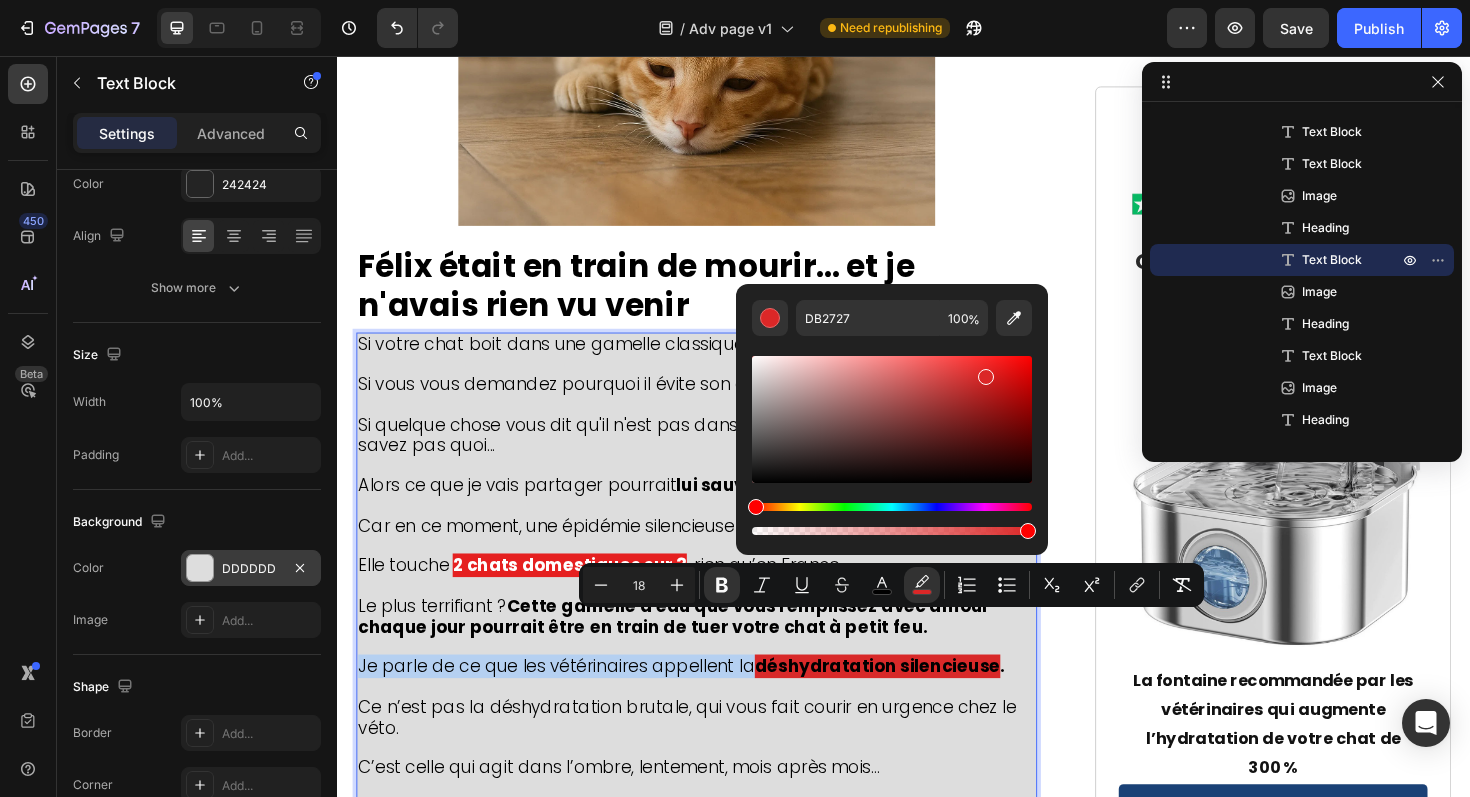 click at bounding box center [892, 419] 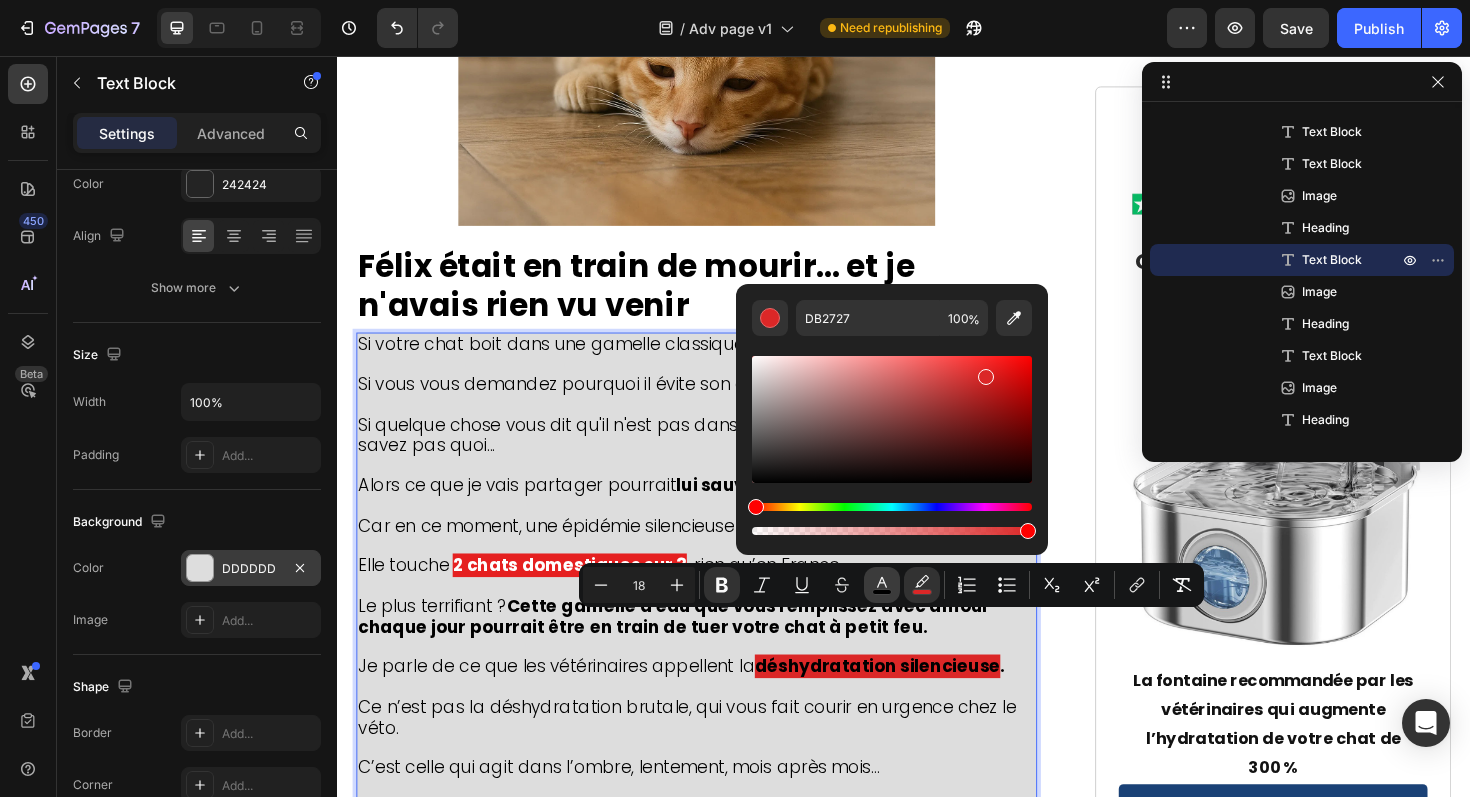 click 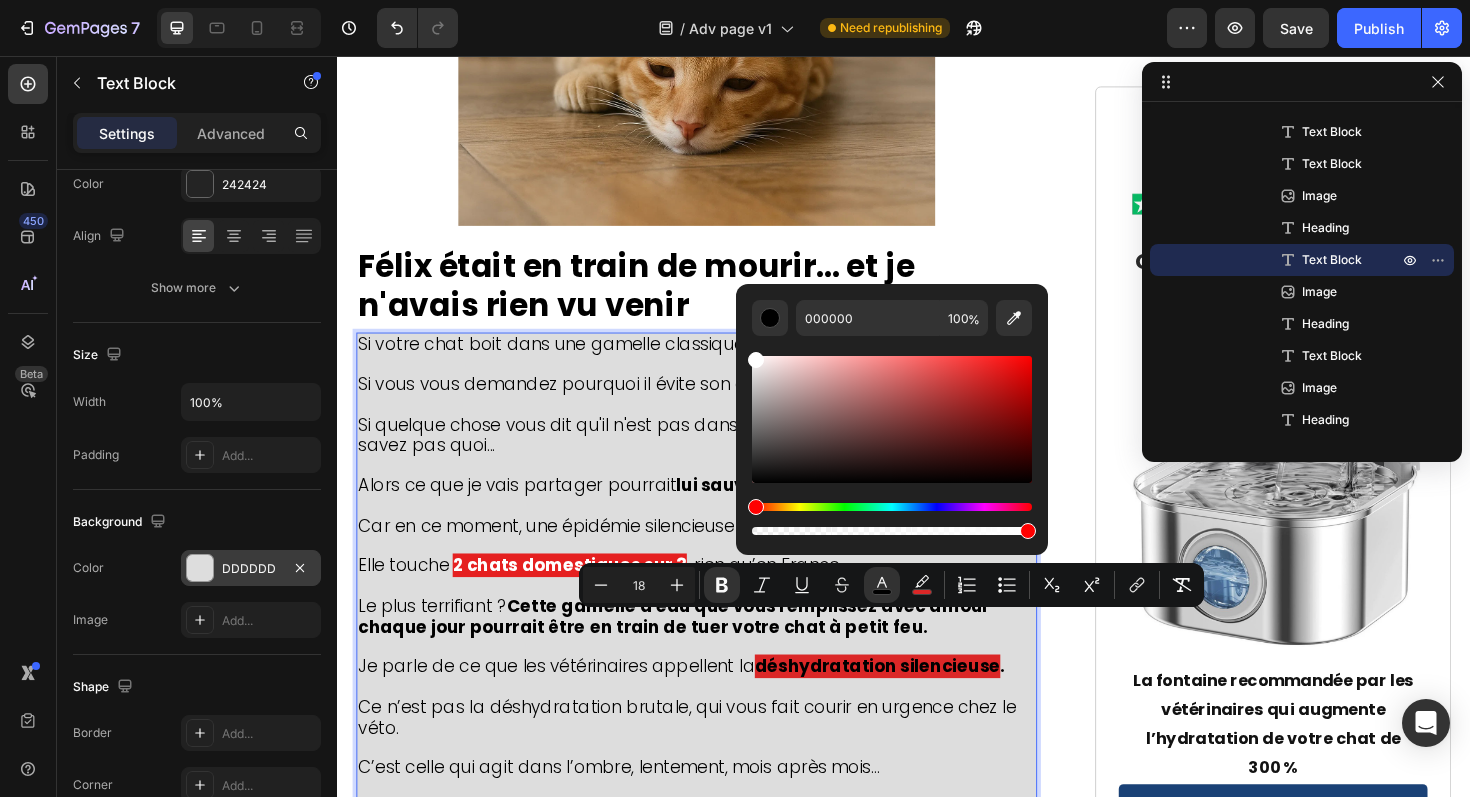 type on "FFFFFF" 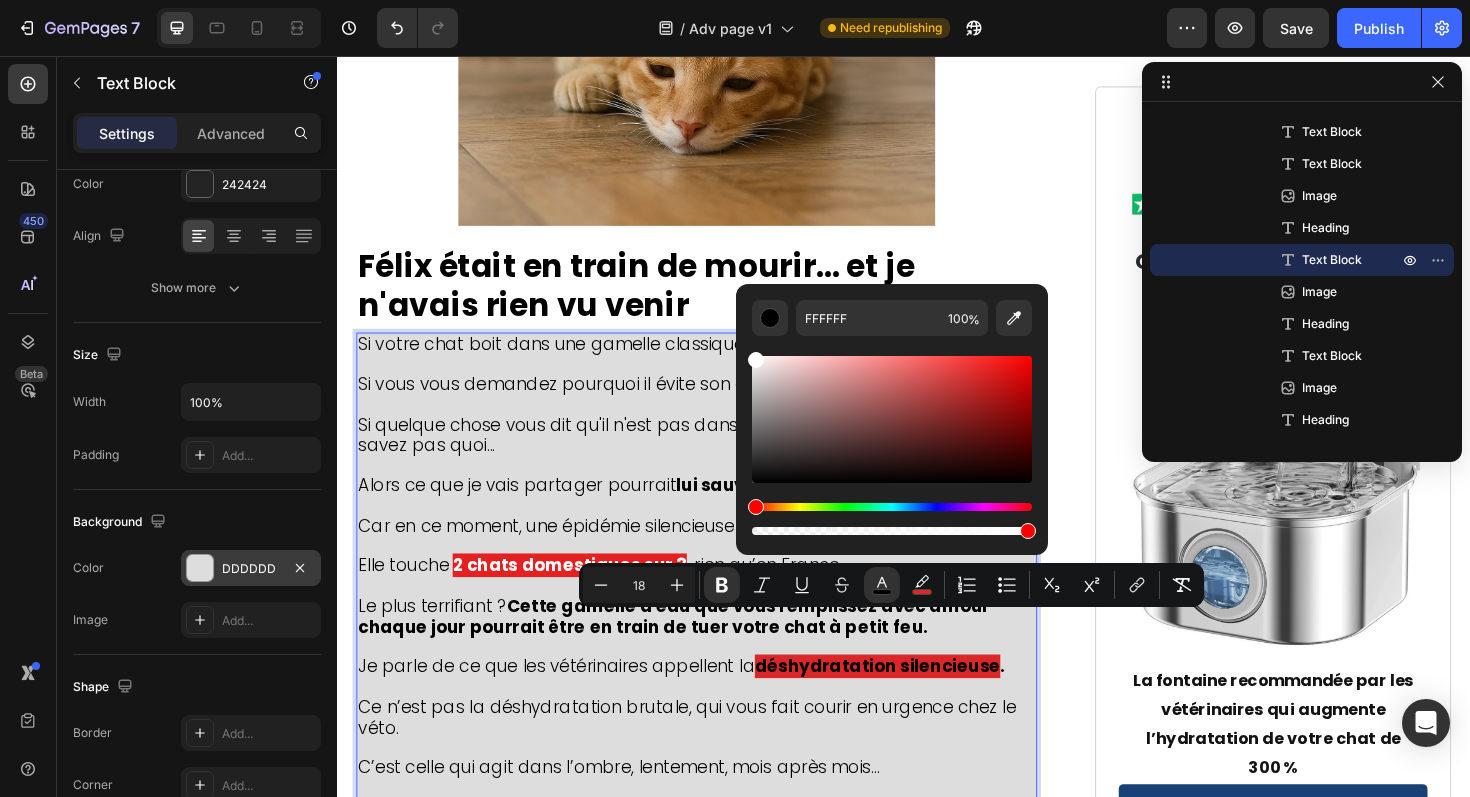 drag, startPoint x: 767, startPoint y: 369, endPoint x: 736, endPoint y: 354, distance: 34.43835 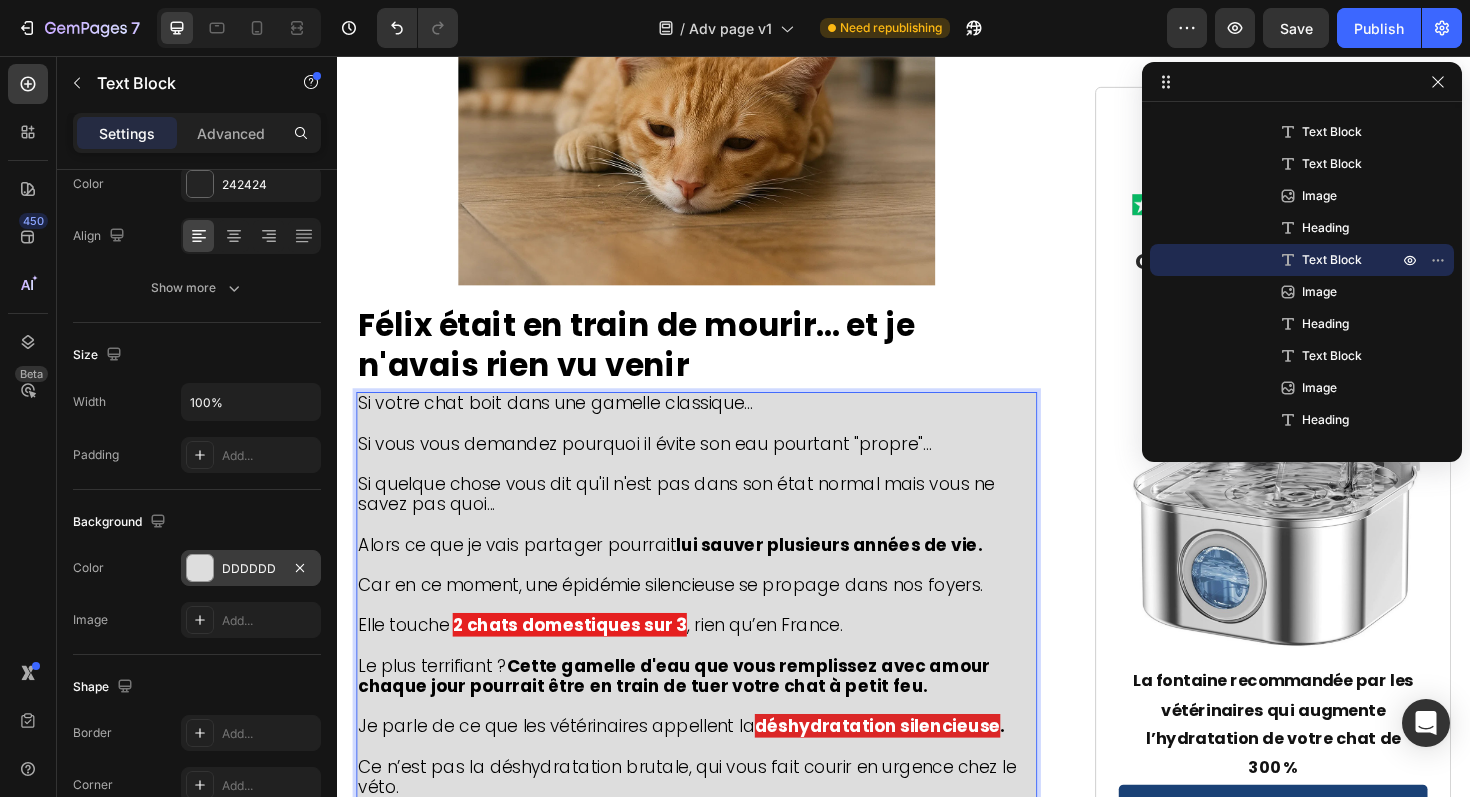 scroll, scrollTop: 571, scrollLeft: 0, axis: vertical 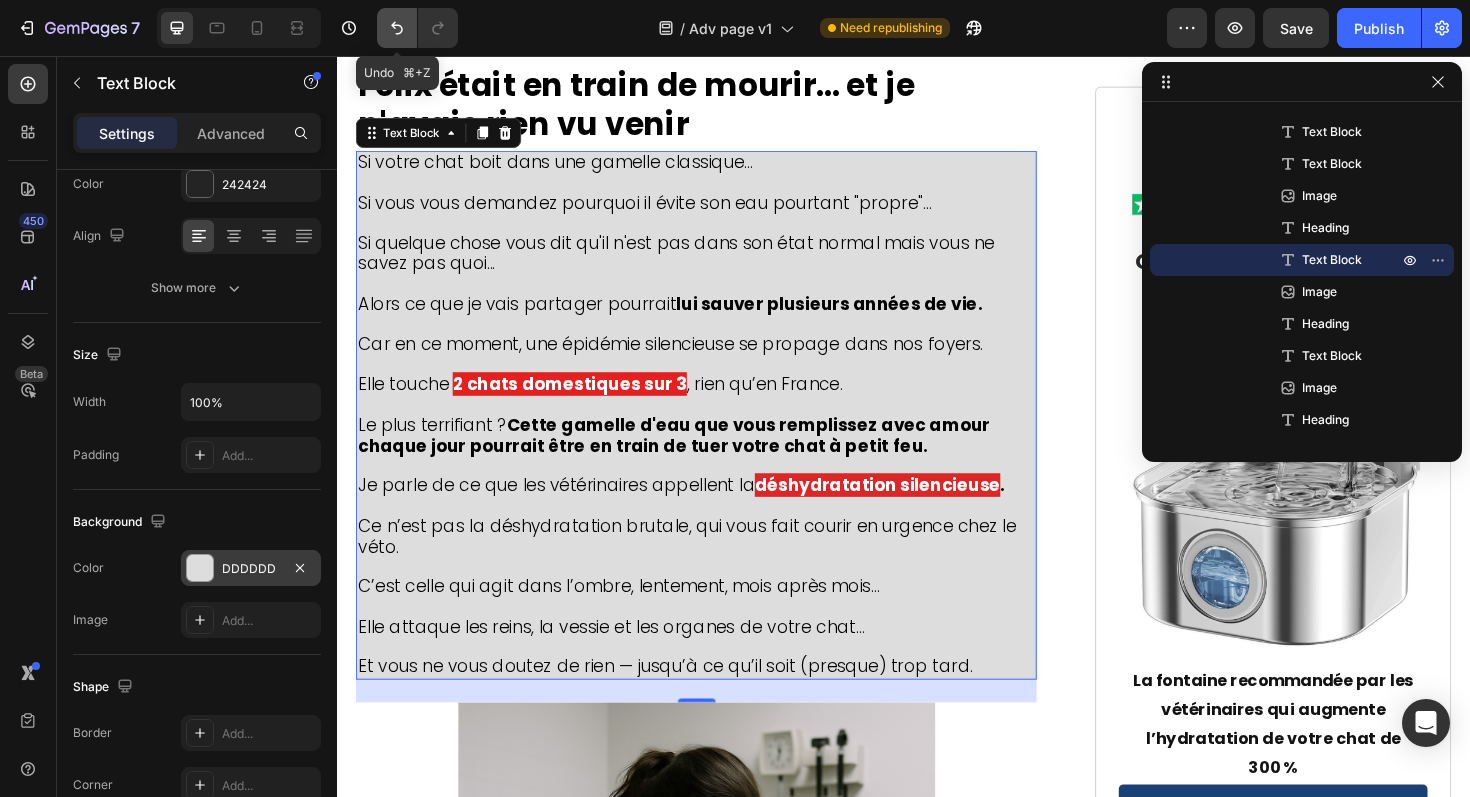 click 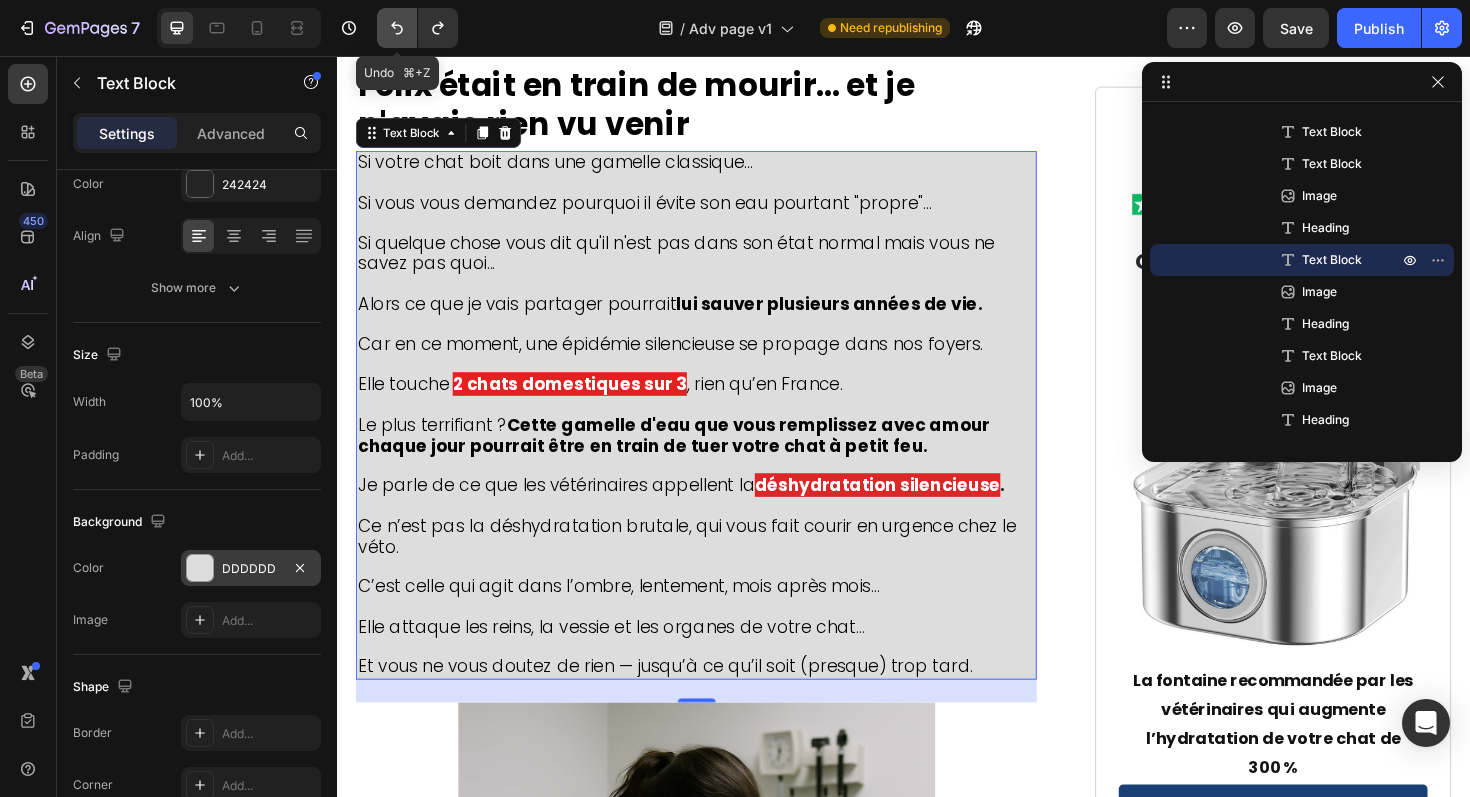 click 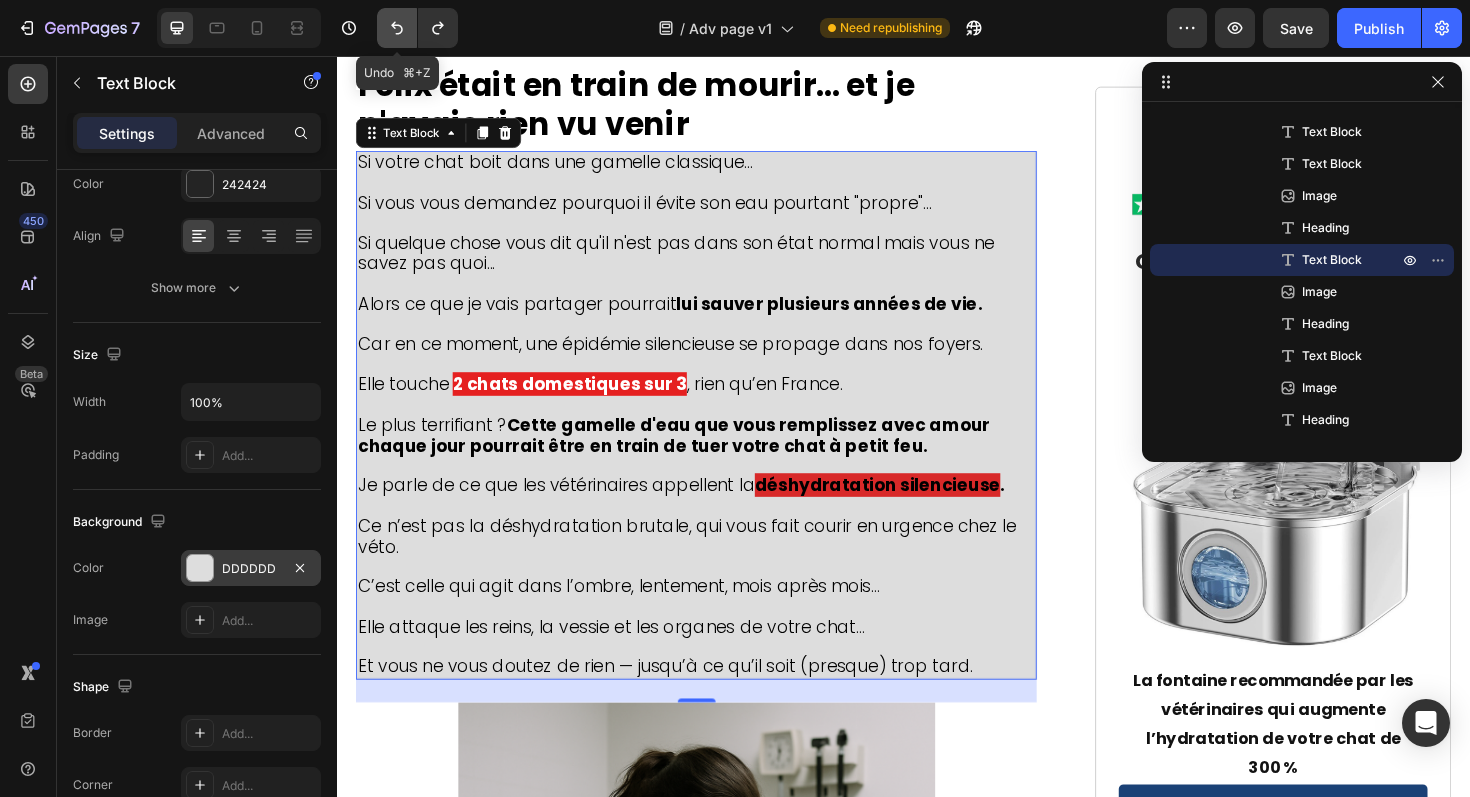 click 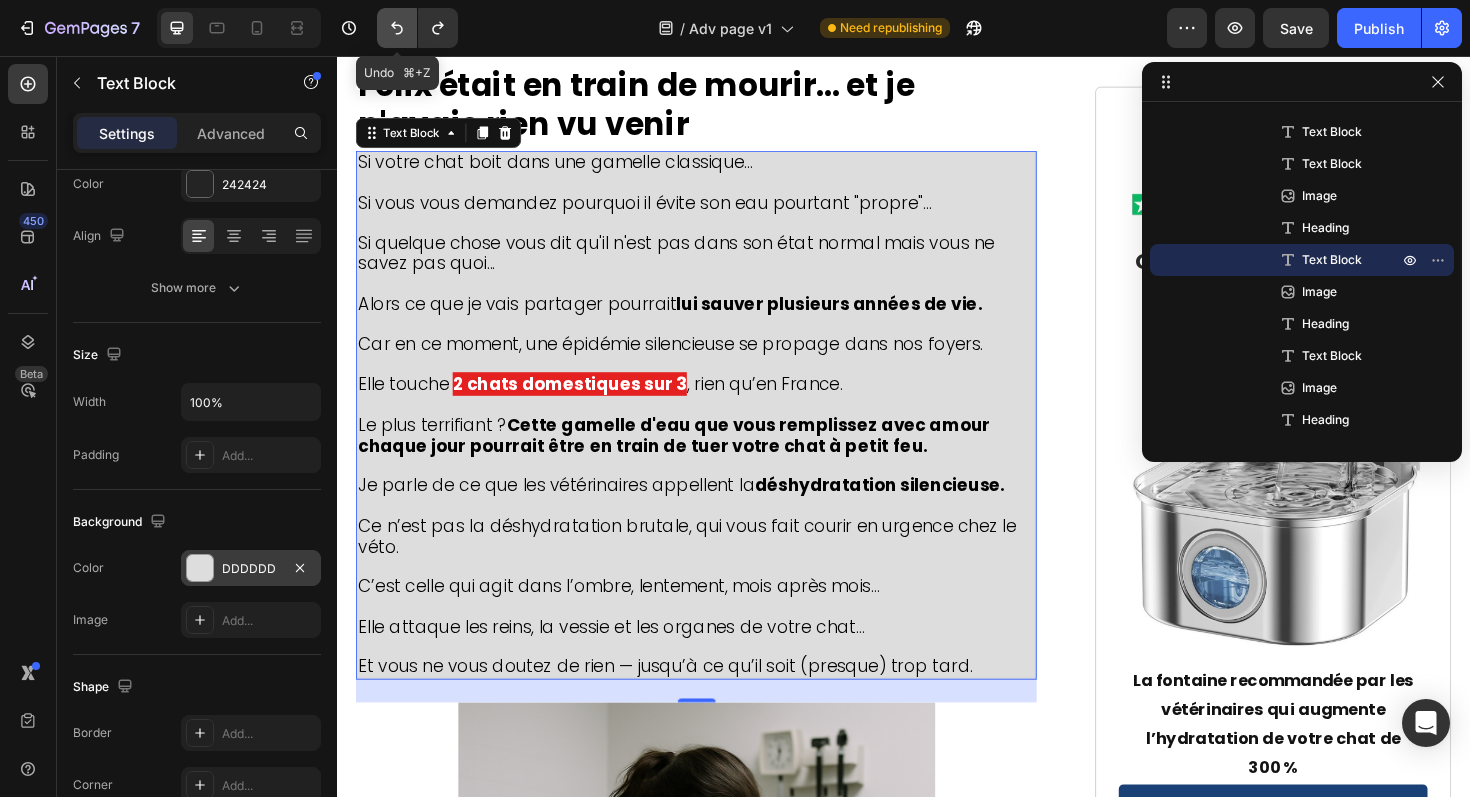 click 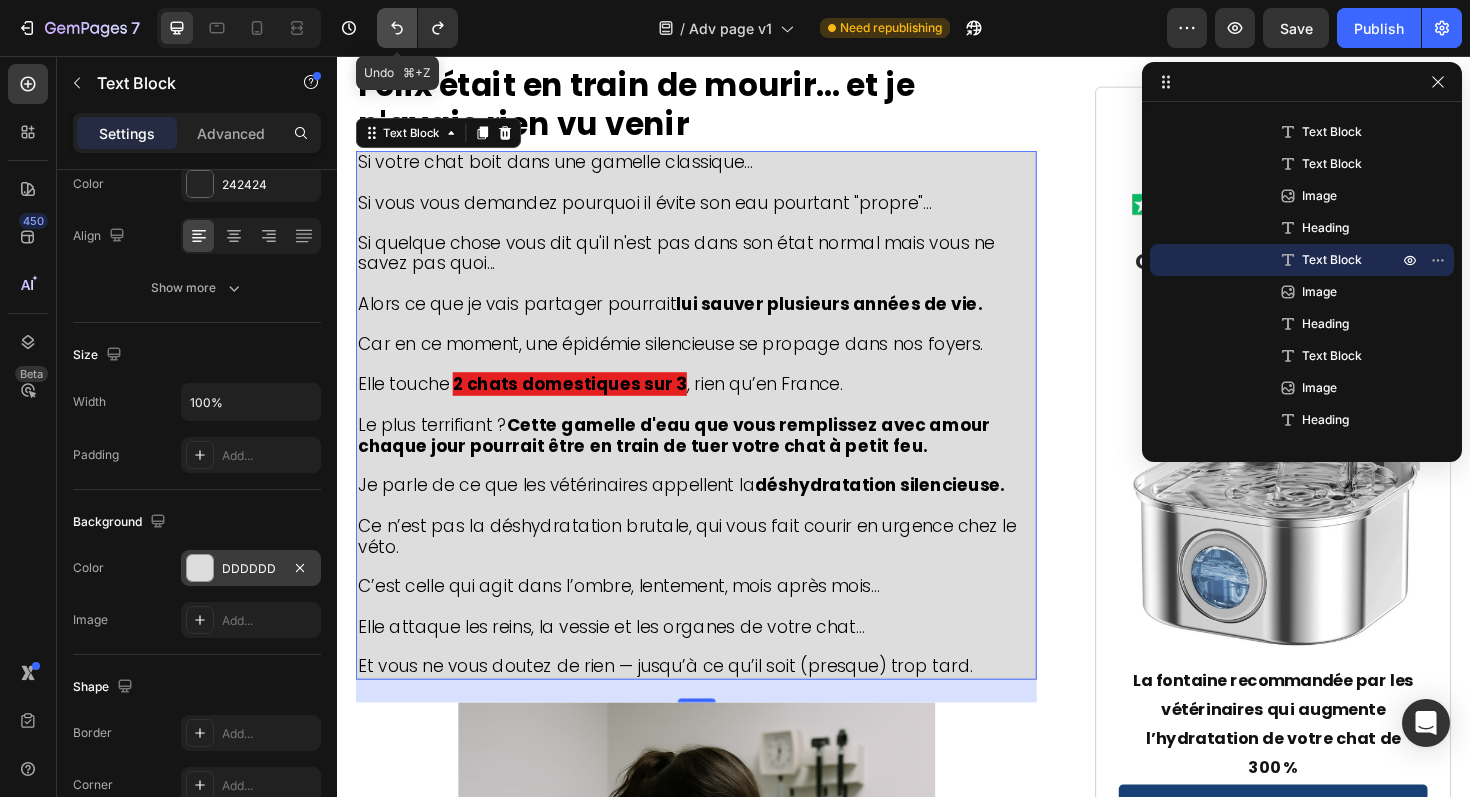 click 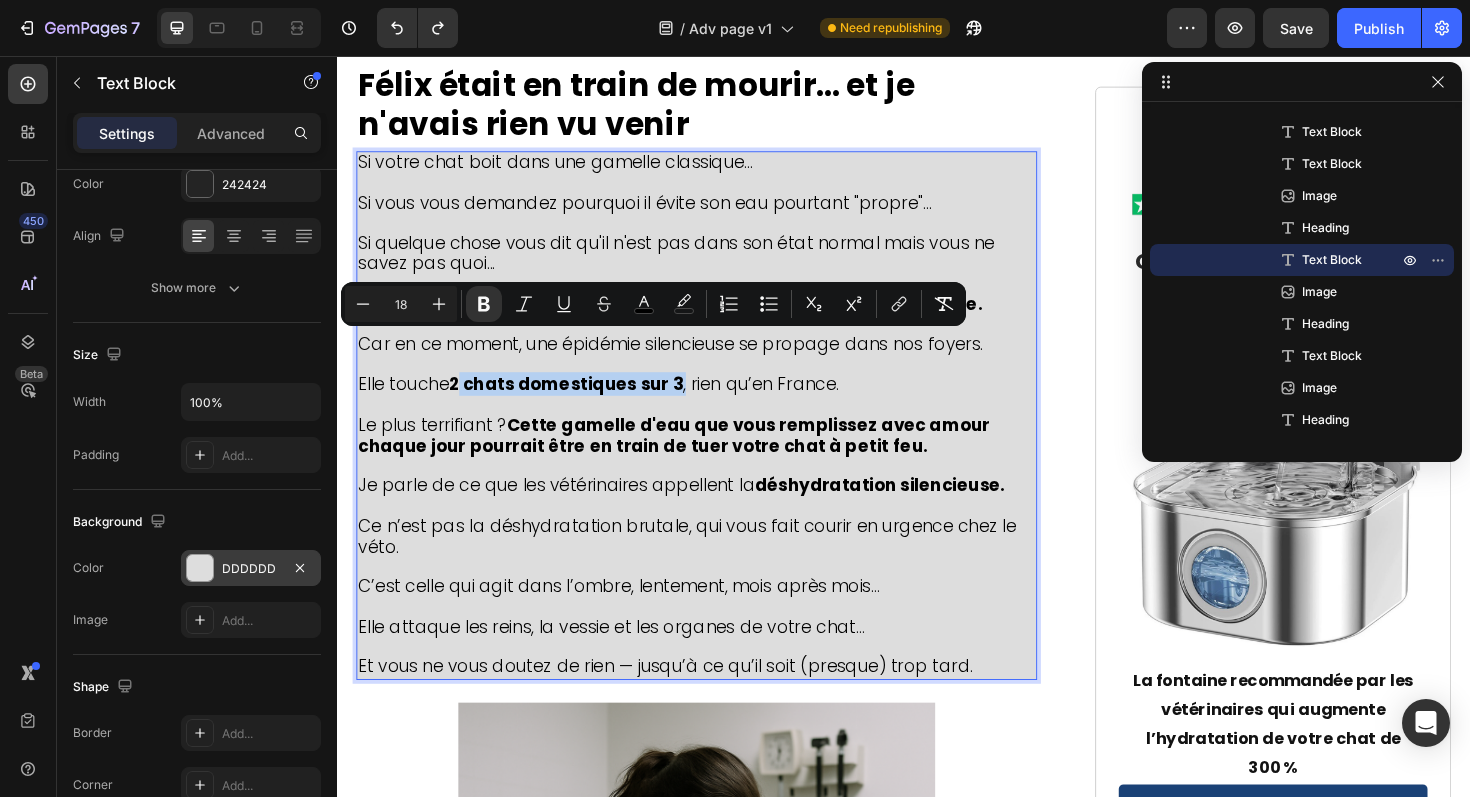 drag, startPoint x: 460, startPoint y: 362, endPoint x: 703, endPoint y: 369, distance: 243.1008 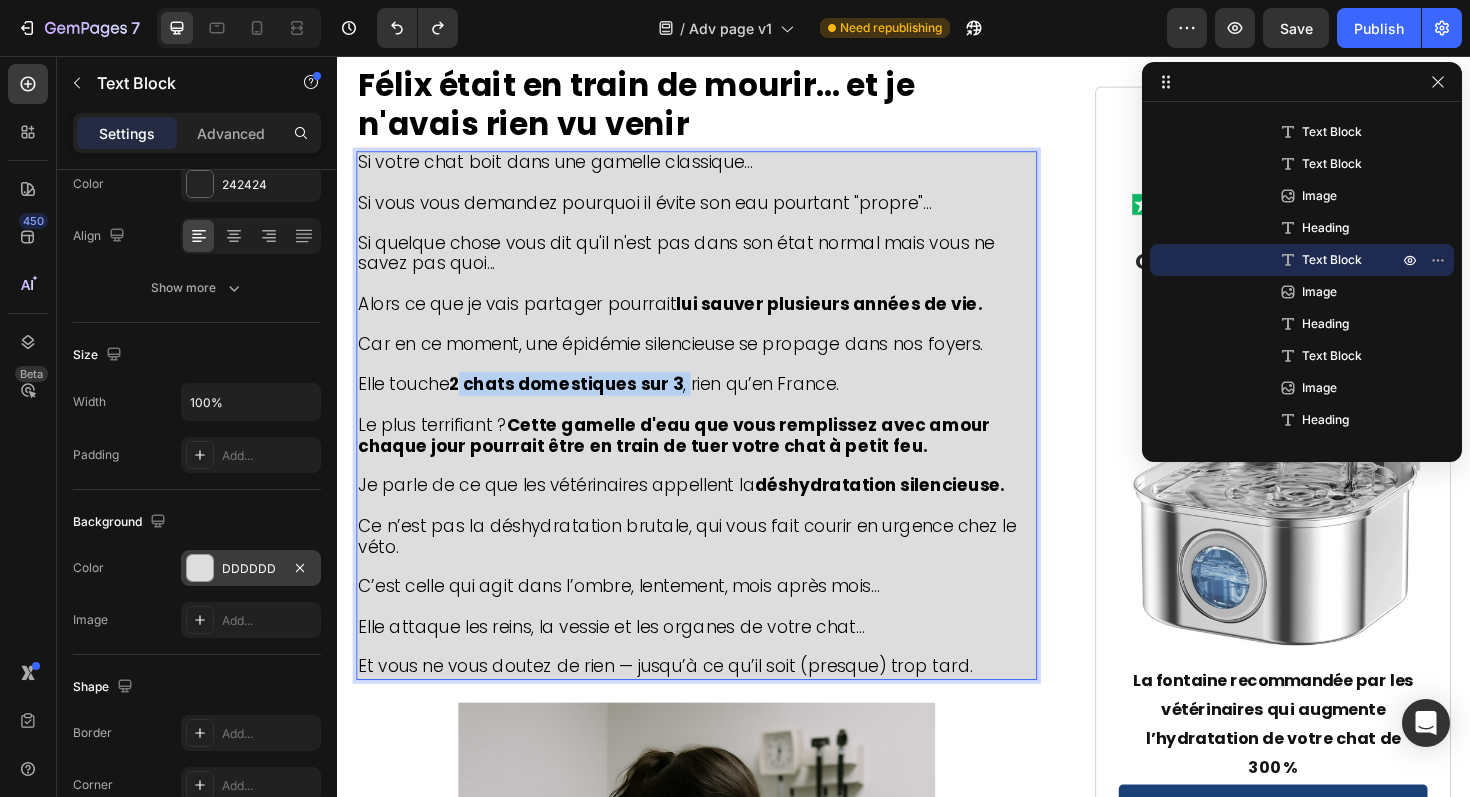 drag, startPoint x: 706, startPoint y: 366, endPoint x: 459, endPoint y: 361, distance: 247.0506 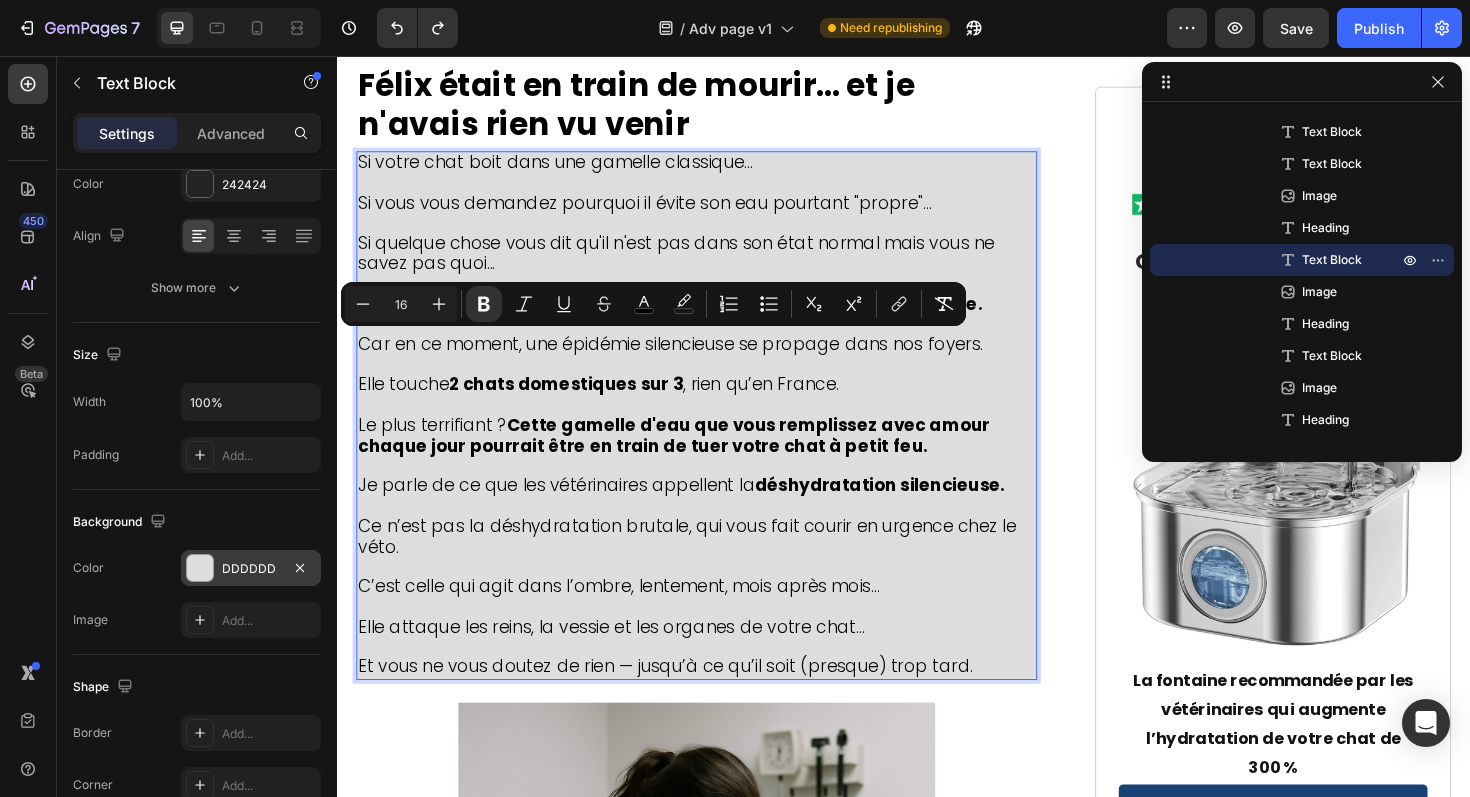 click at bounding box center [717, 426] 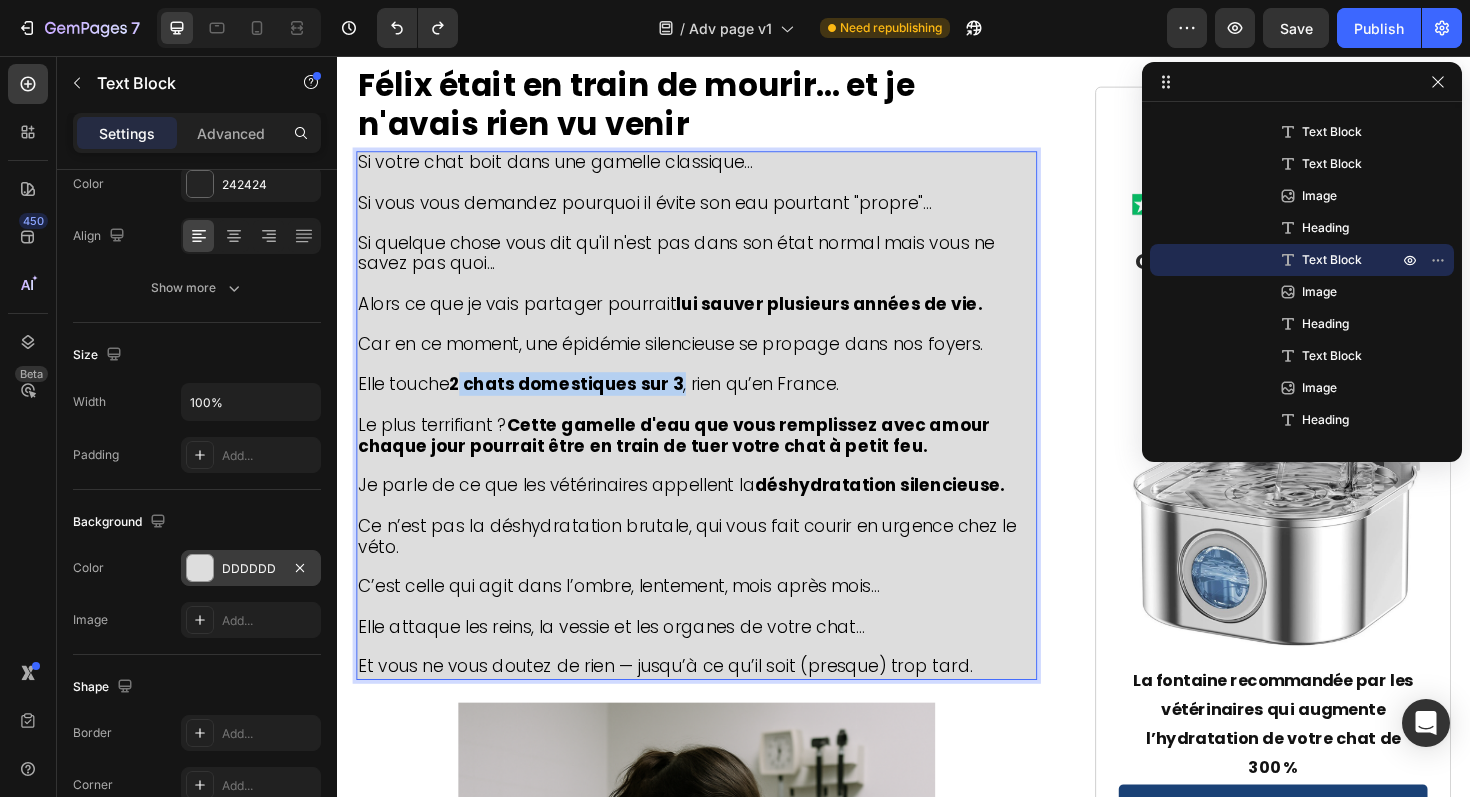 drag, startPoint x: 701, startPoint y: 362, endPoint x: 459, endPoint y: 357, distance: 242.05165 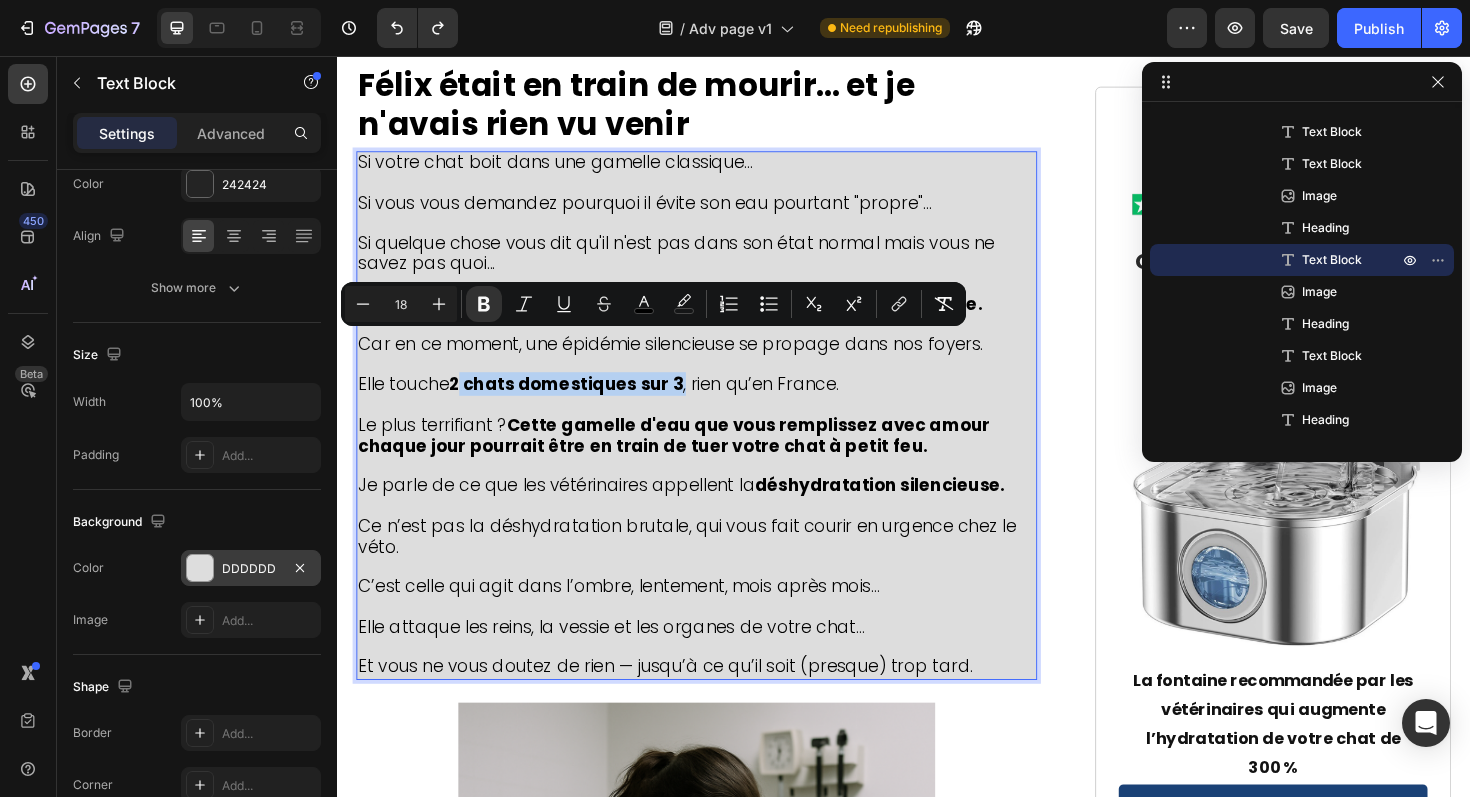 click on "2 chats domestiques sur 3" at bounding box center (579, 403) 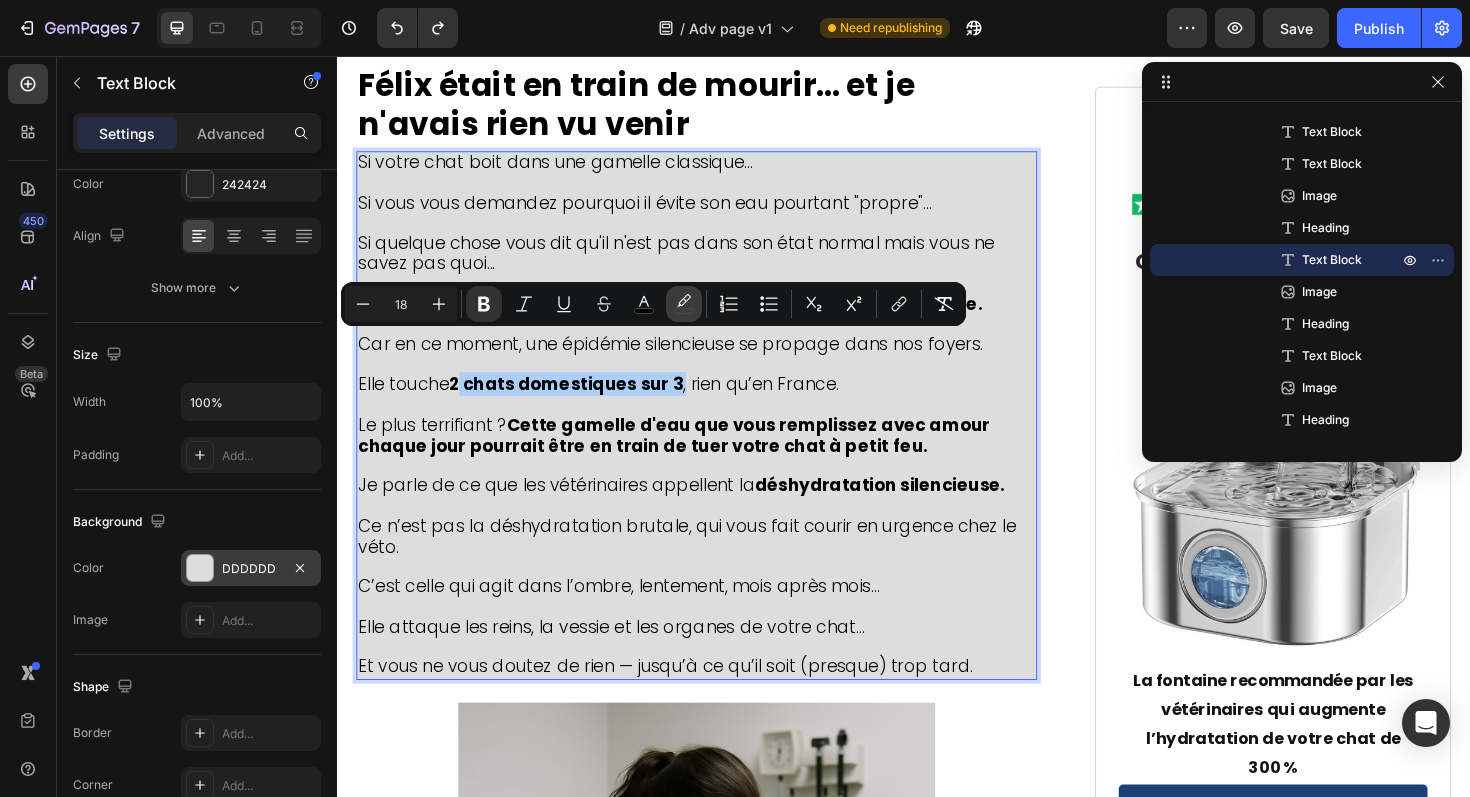 click 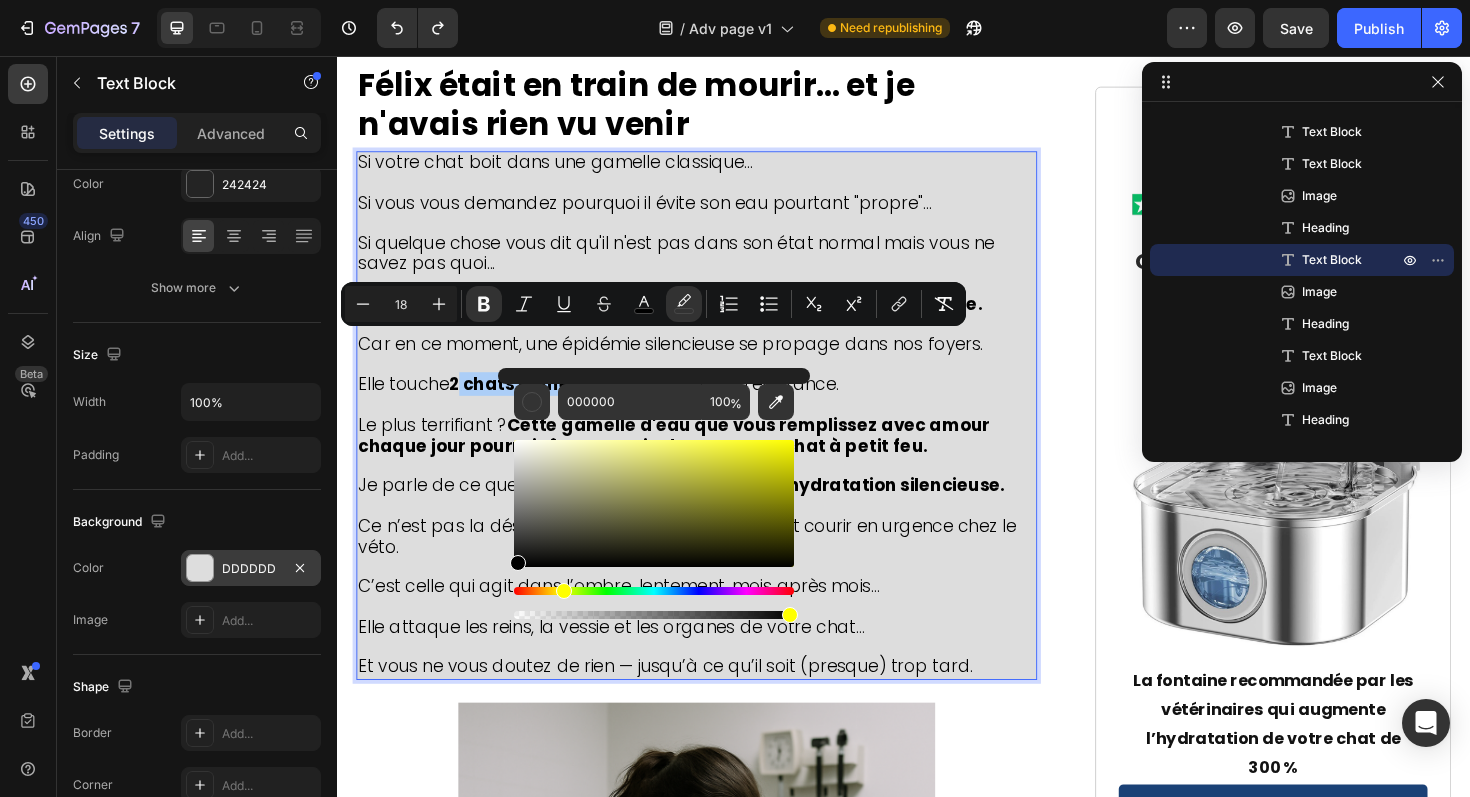 click at bounding box center (654, 591) 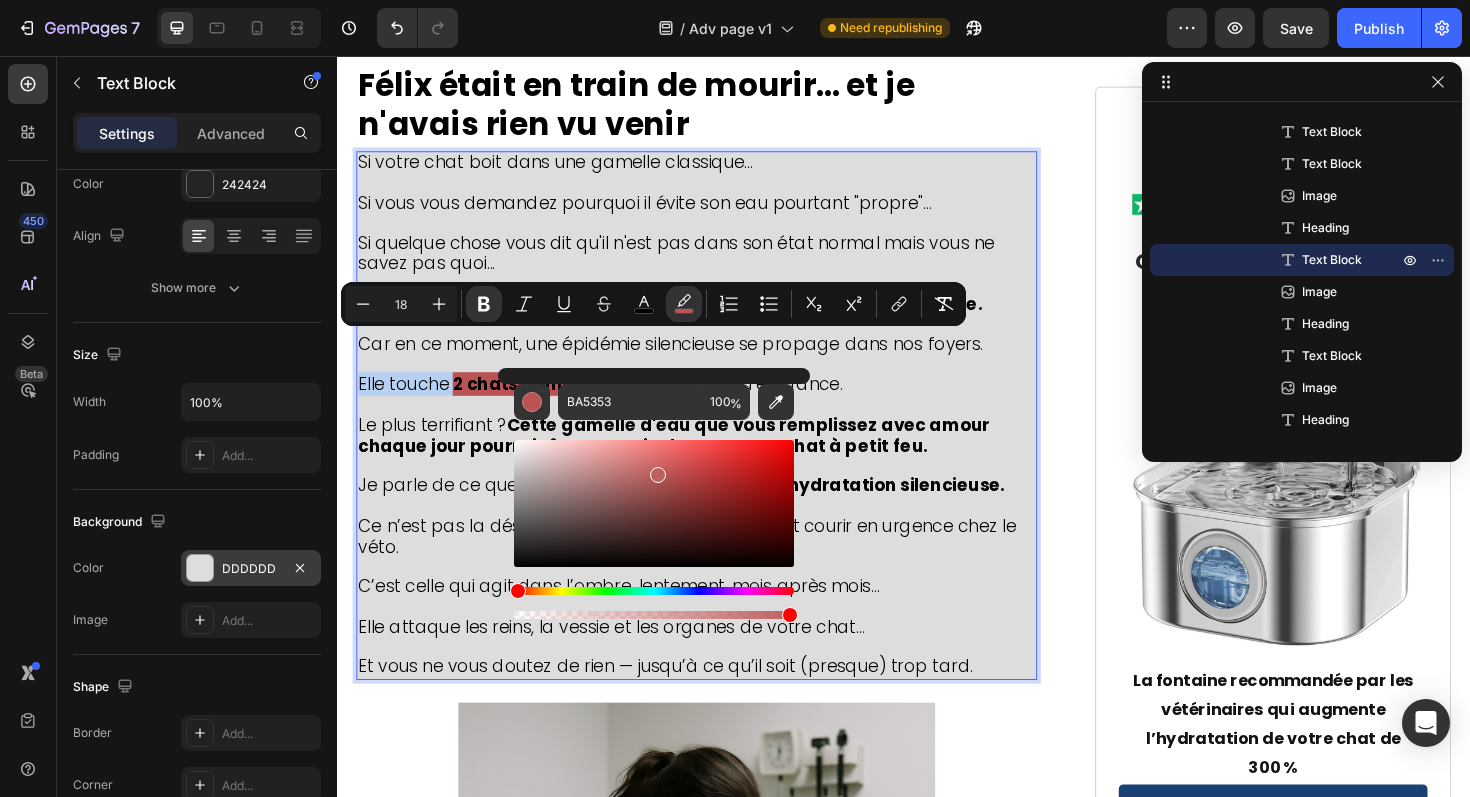 drag, startPoint x: 668, startPoint y: 473, endPoint x: 653, endPoint y: 469, distance: 15.524175 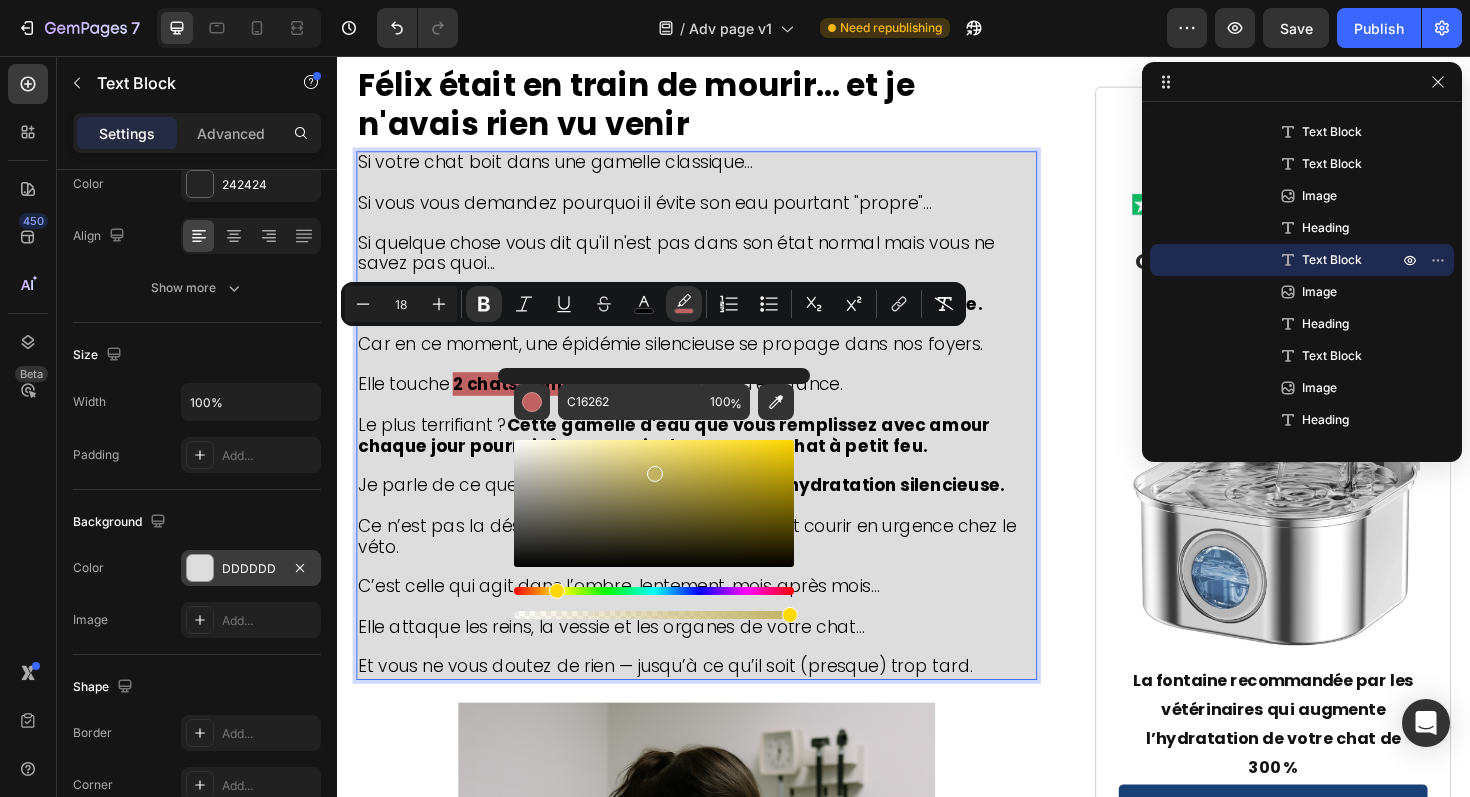 click at bounding box center (654, 591) 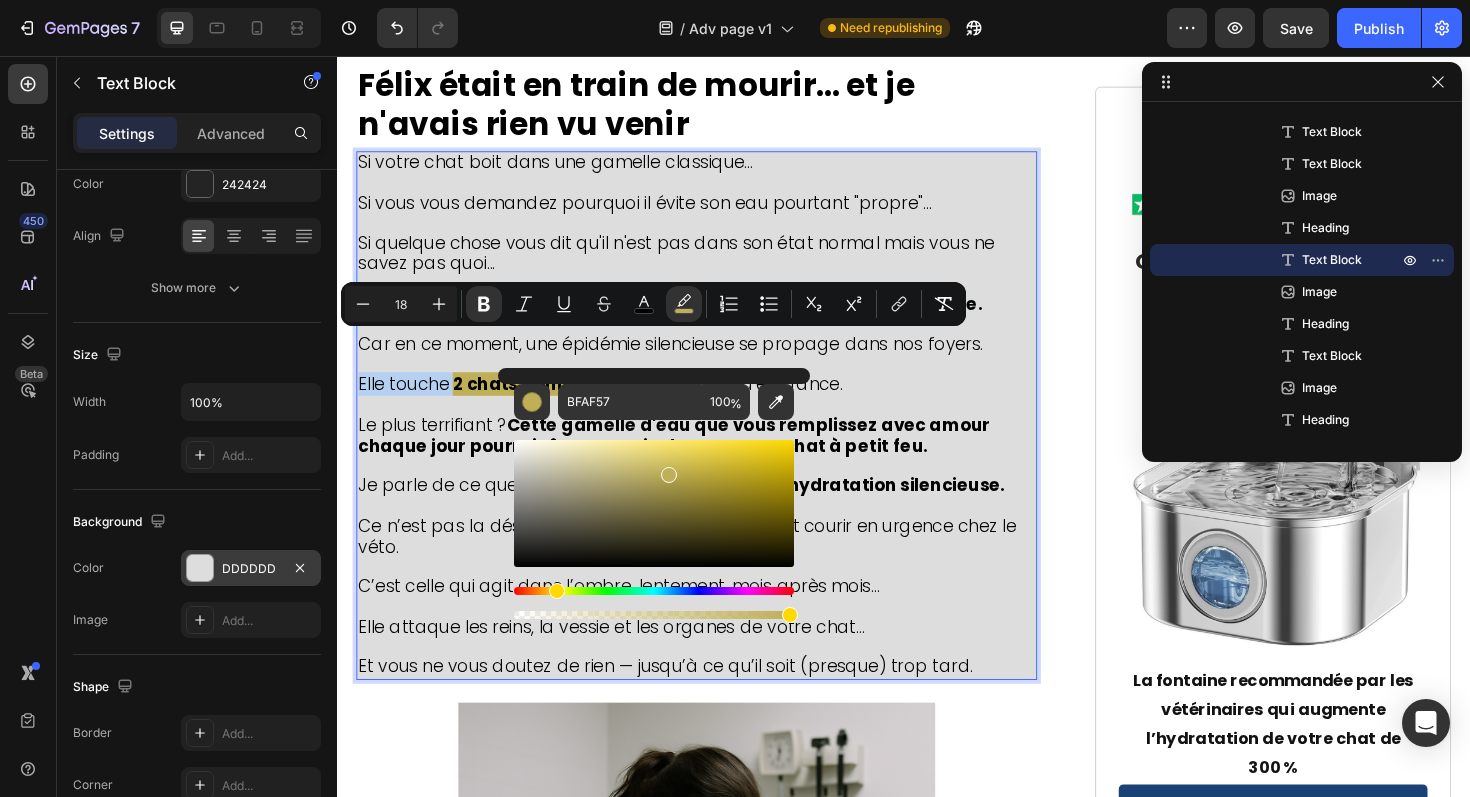 click at bounding box center [654, 503] 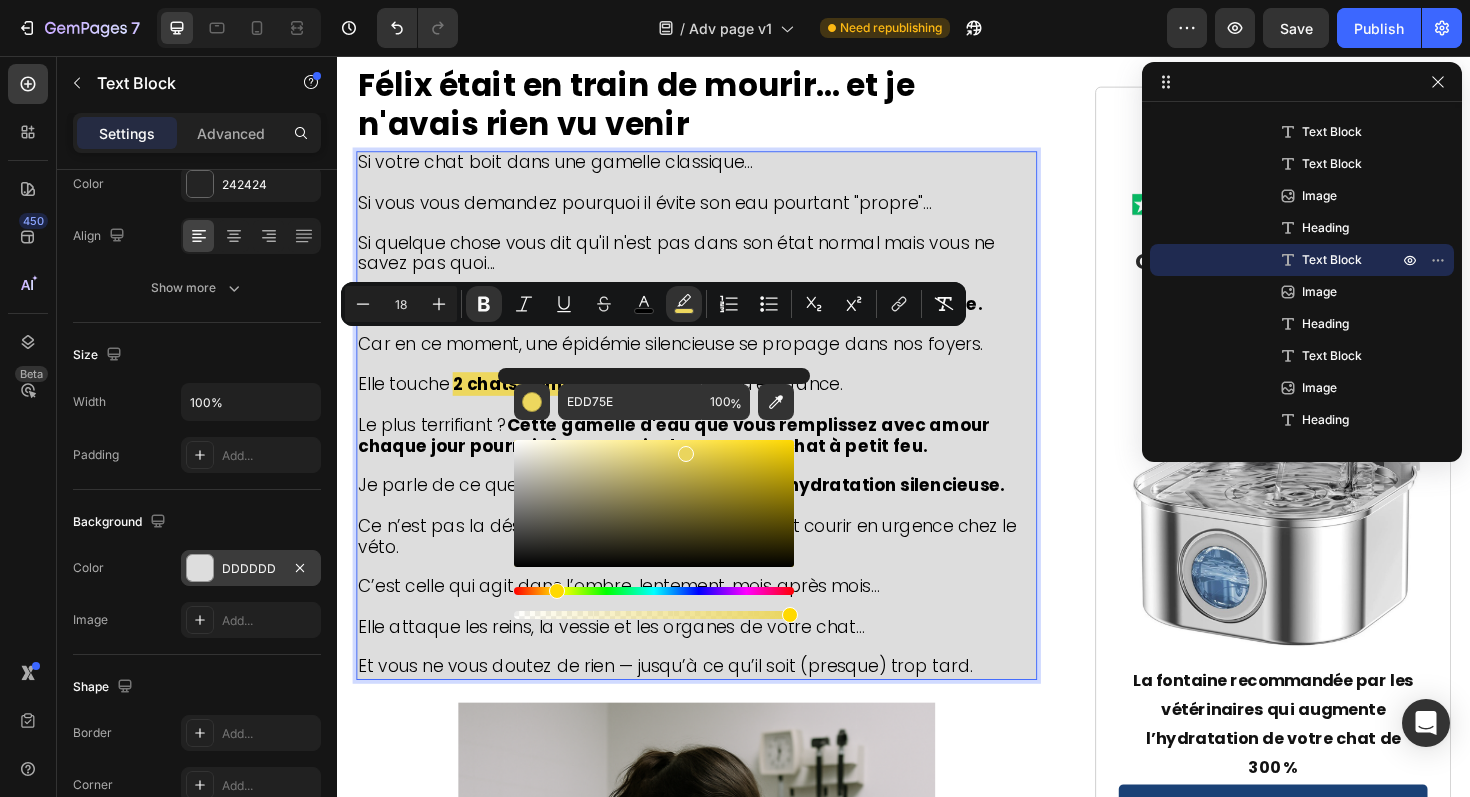 type on "EAD55D" 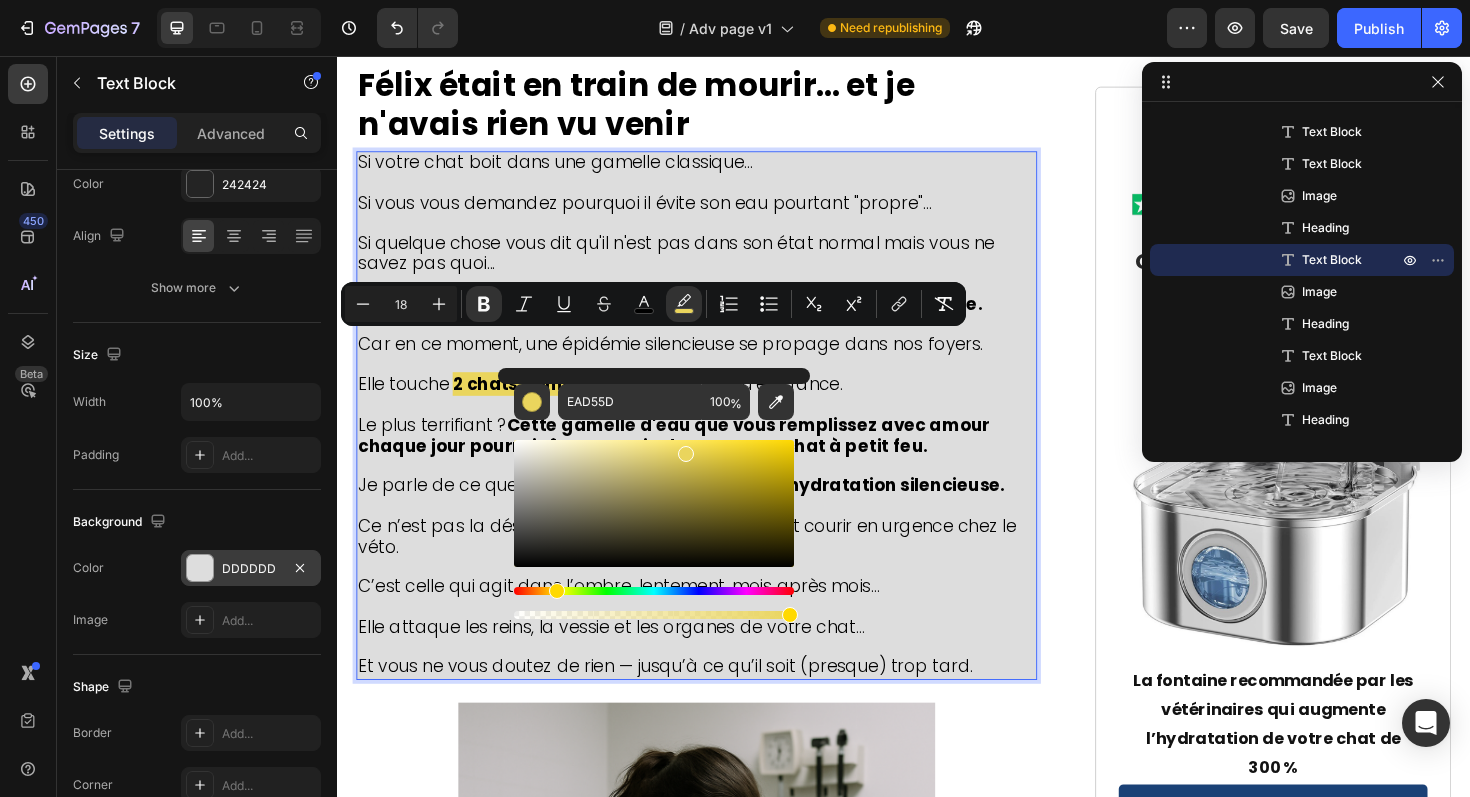 drag, startPoint x: 669, startPoint y: 471, endPoint x: 683, endPoint y: 449, distance: 26.076809 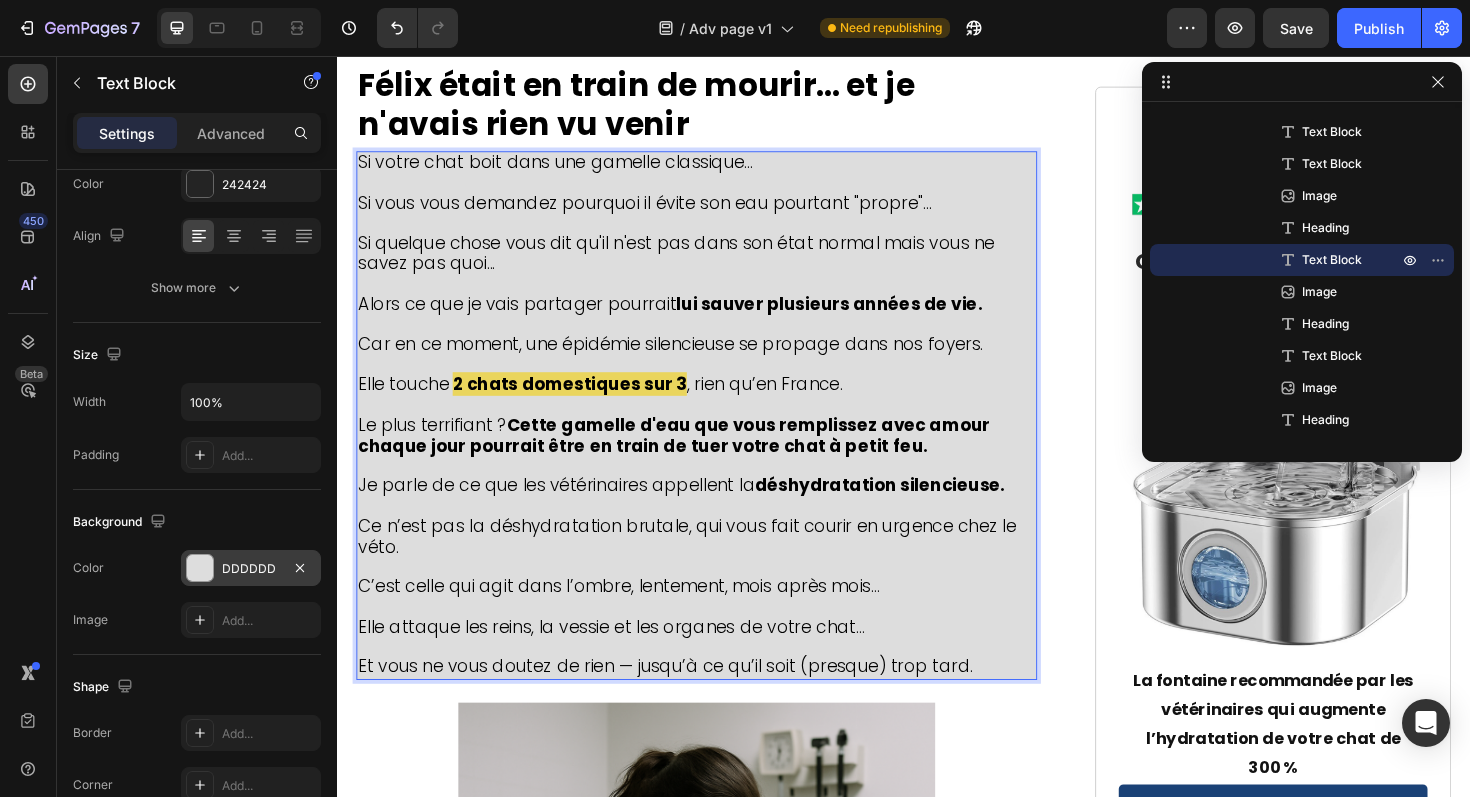 click at bounding box center [717, 490] 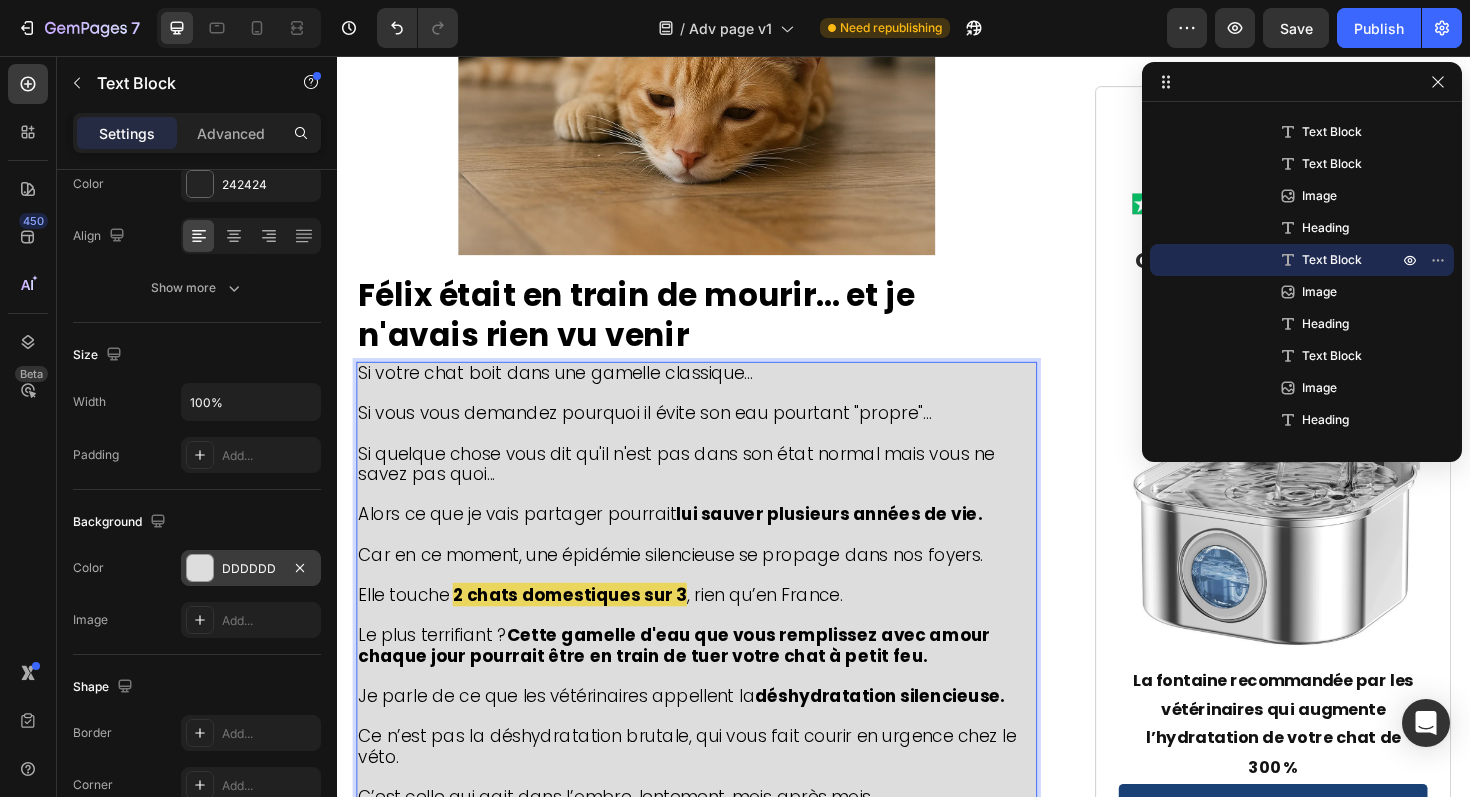 scroll, scrollTop: 644, scrollLeft: 0, axis: vertical 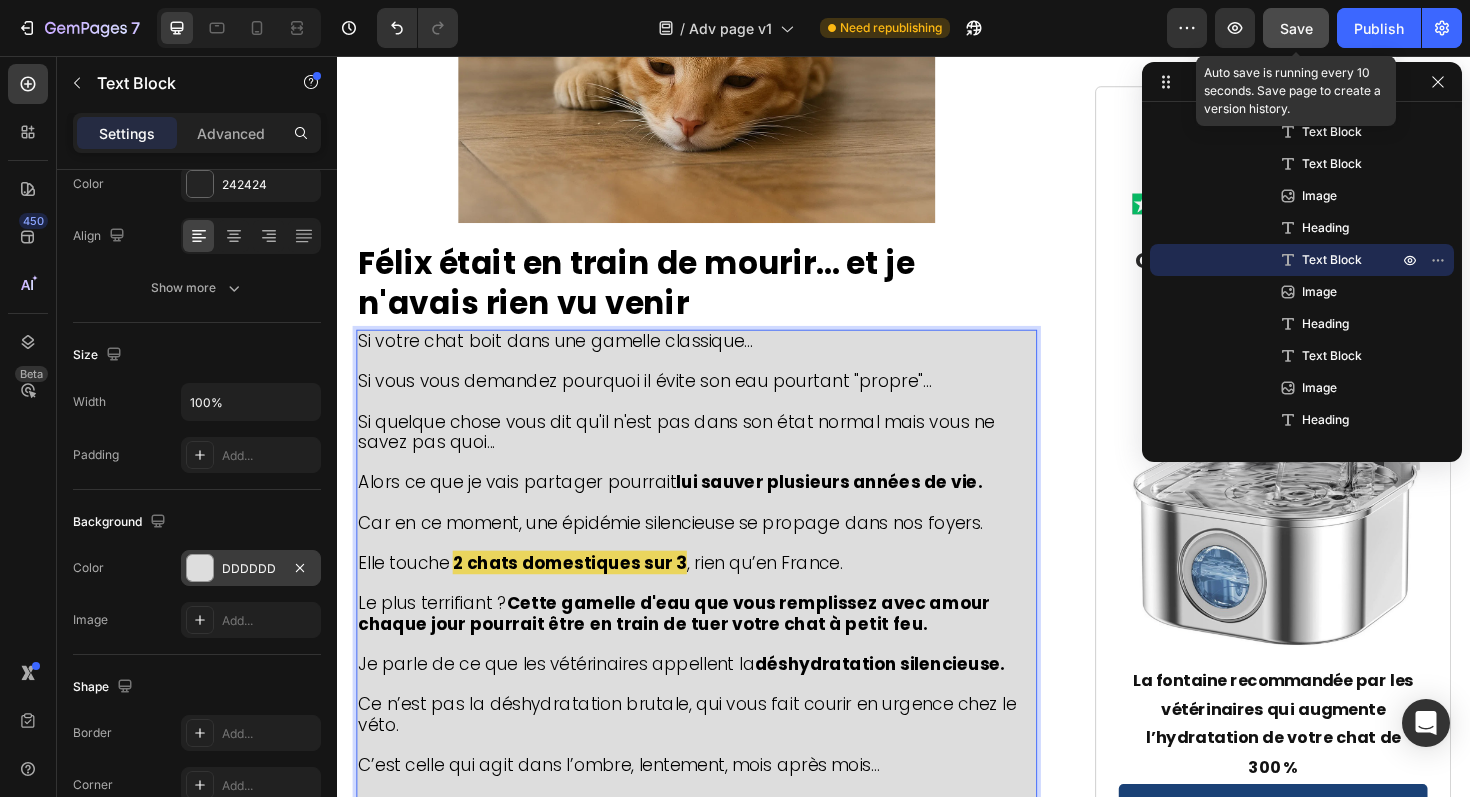 click on "Save" at bounding box center [1296, 28] 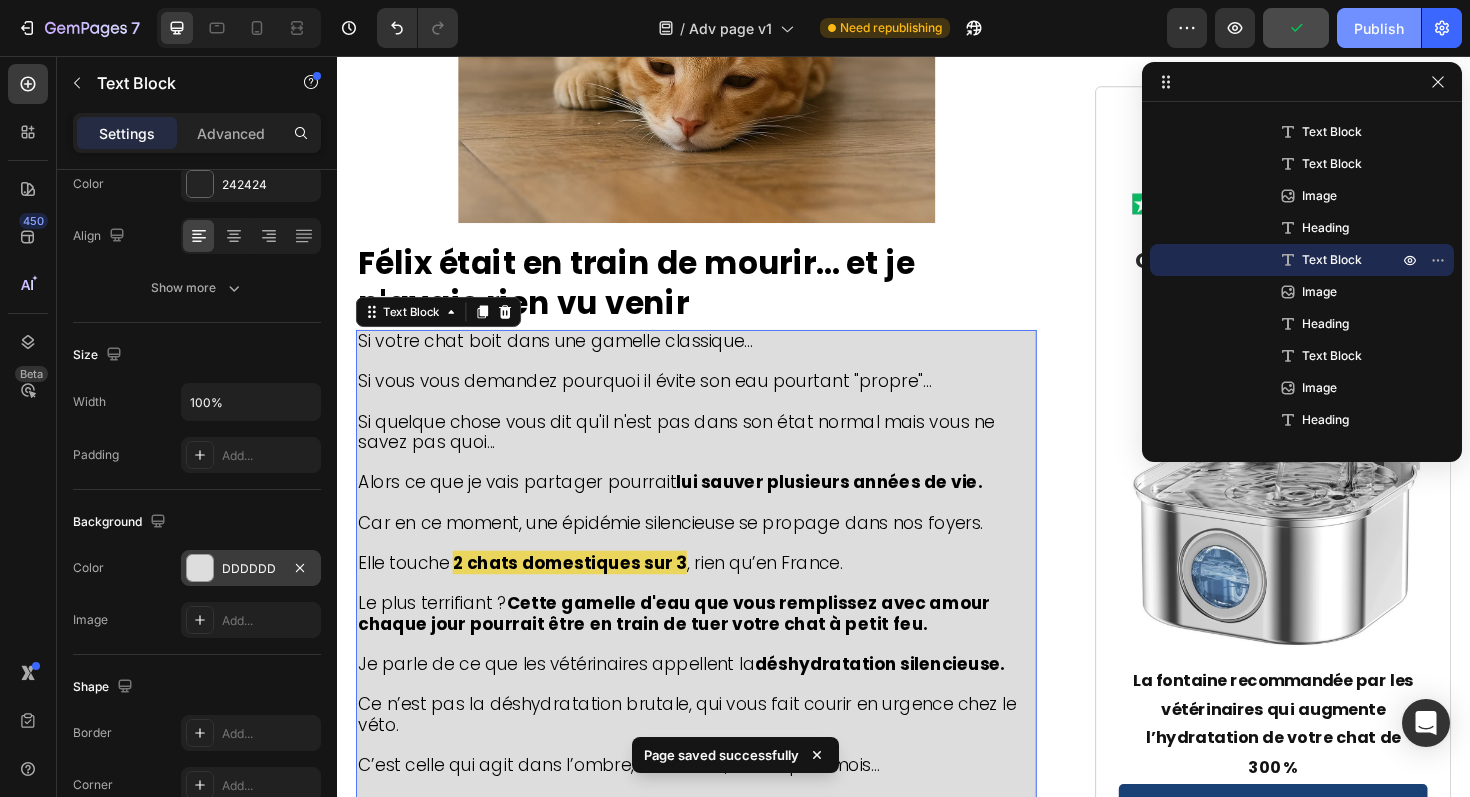 click on "Publish" at bounding box center (1379, 28) 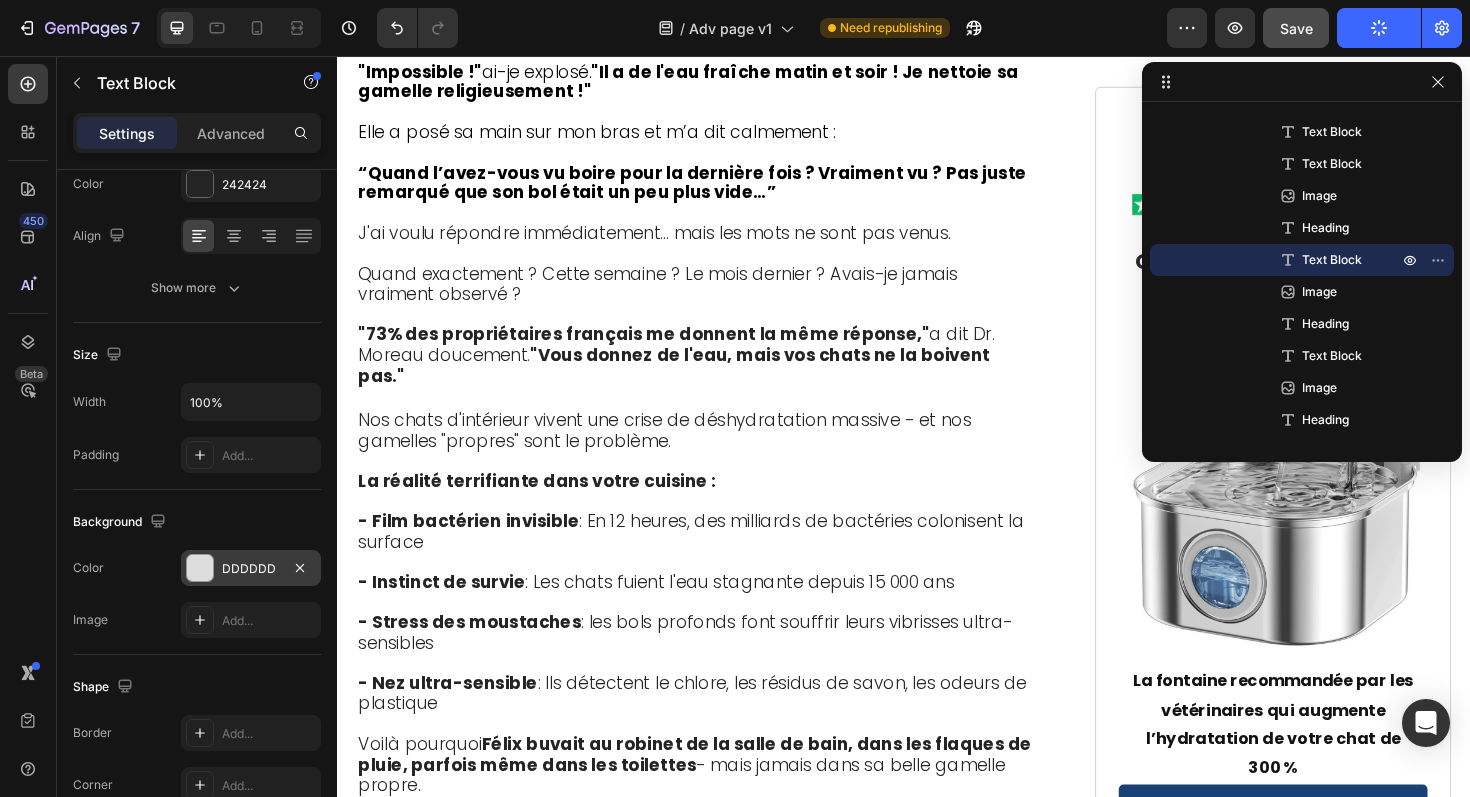 scroll, scrollTop: 3224, scrollLeft: 0, axis: vertical 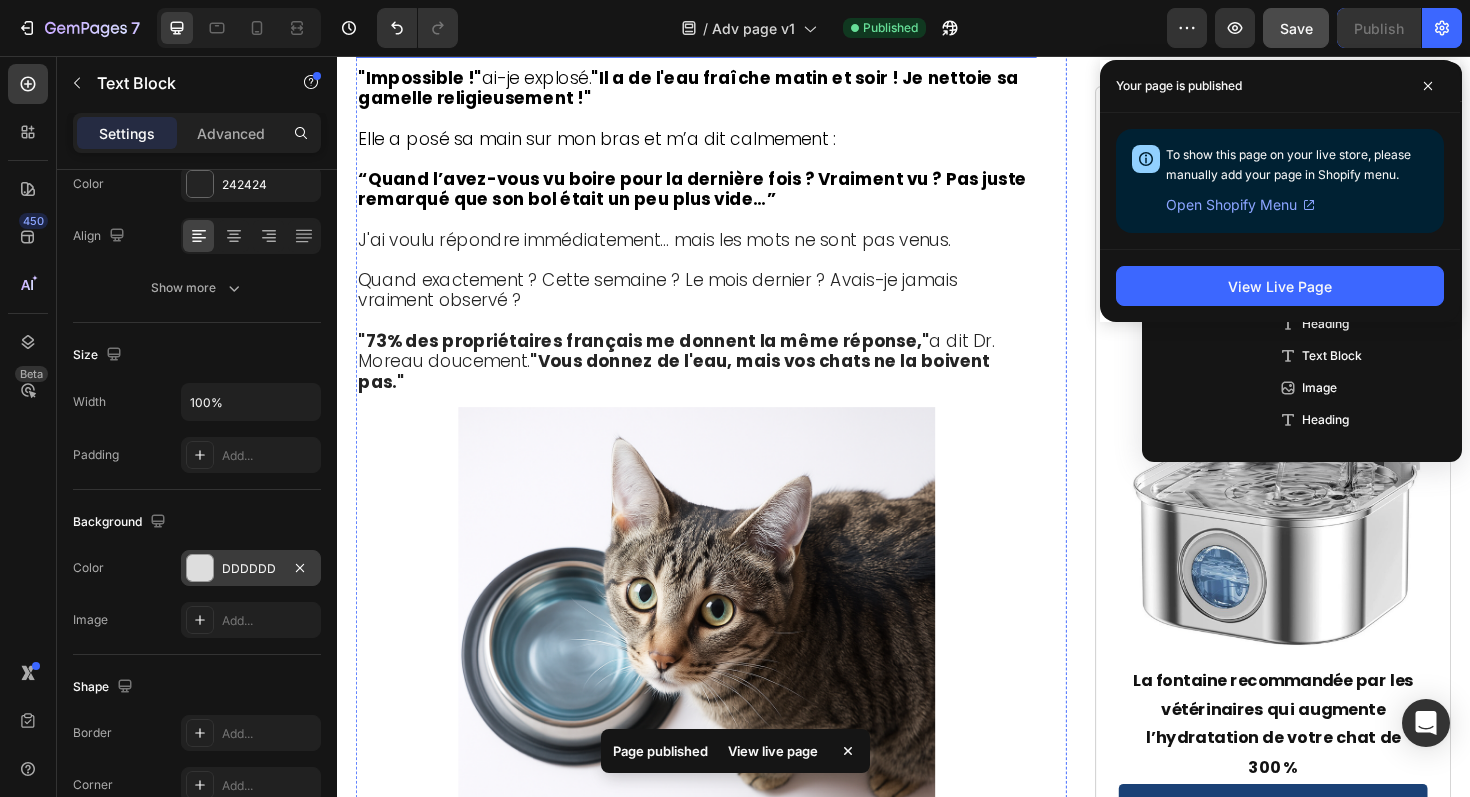 click on "Le Mensonge des Gamelles d'Eau Que Personne N'Ose Dire." at bounding box center (717, 13) 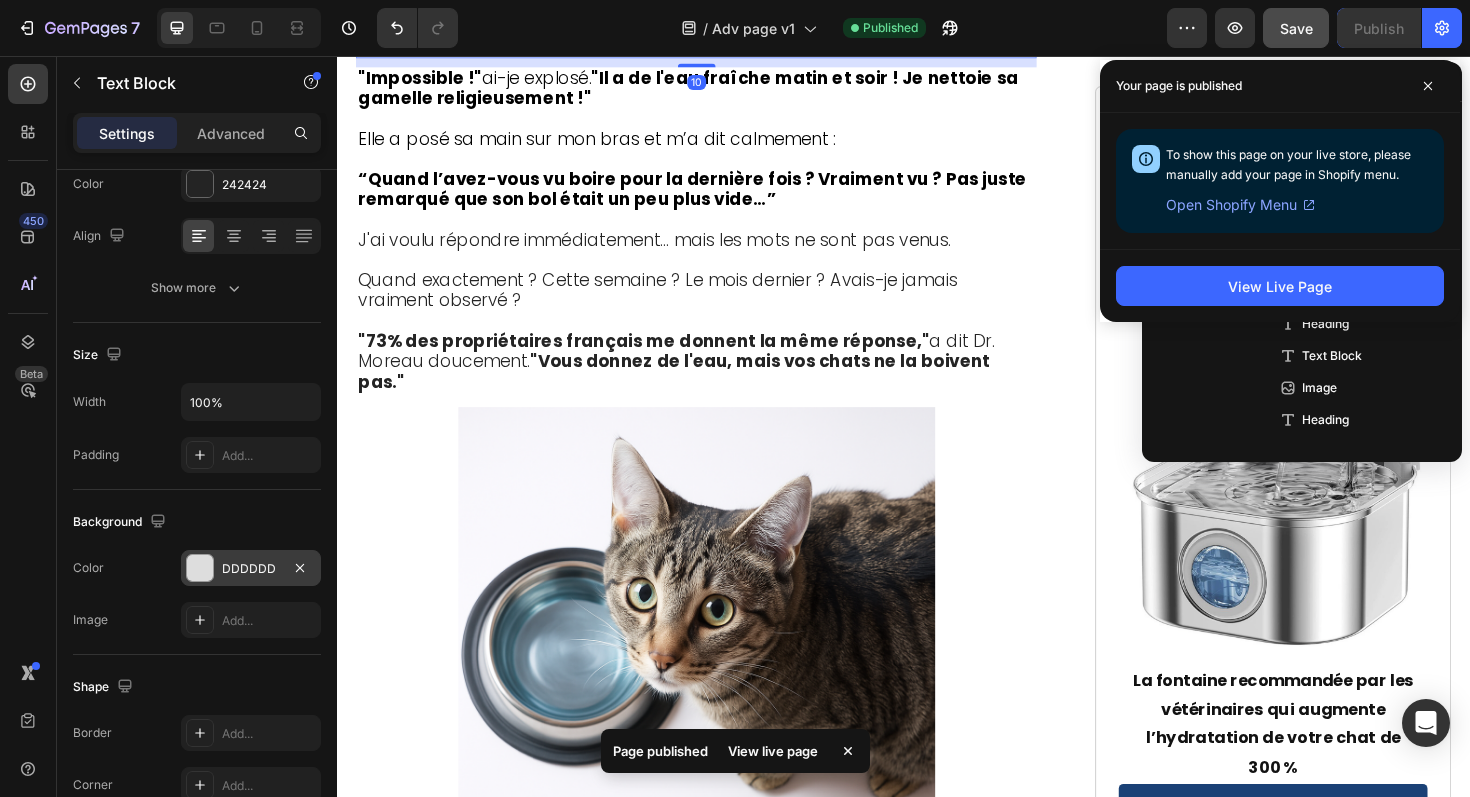 scroll, scrollTop: 602, scrollLeft: 0, axis: vertical 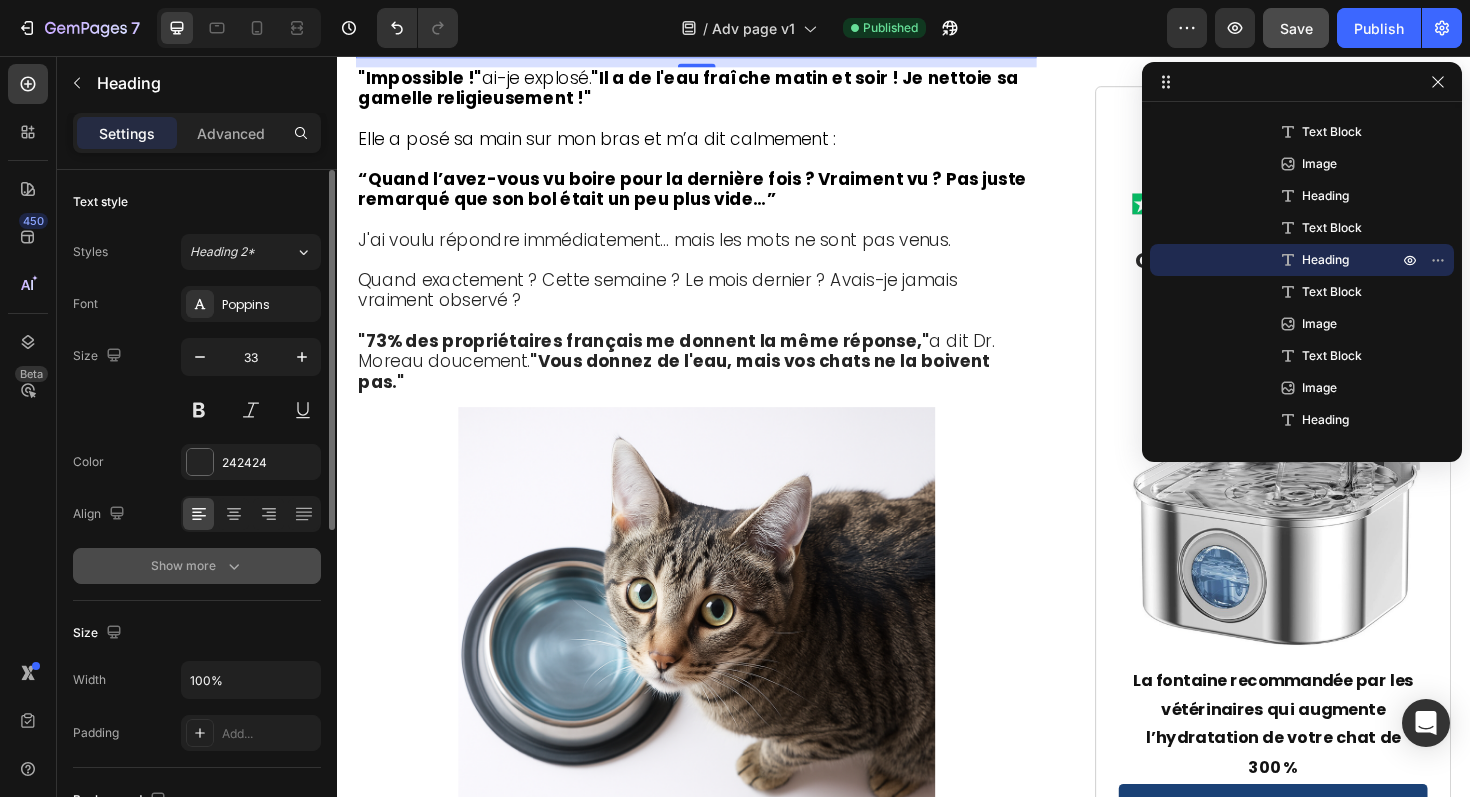 click on "Show more" at bounding box center (197, 566) 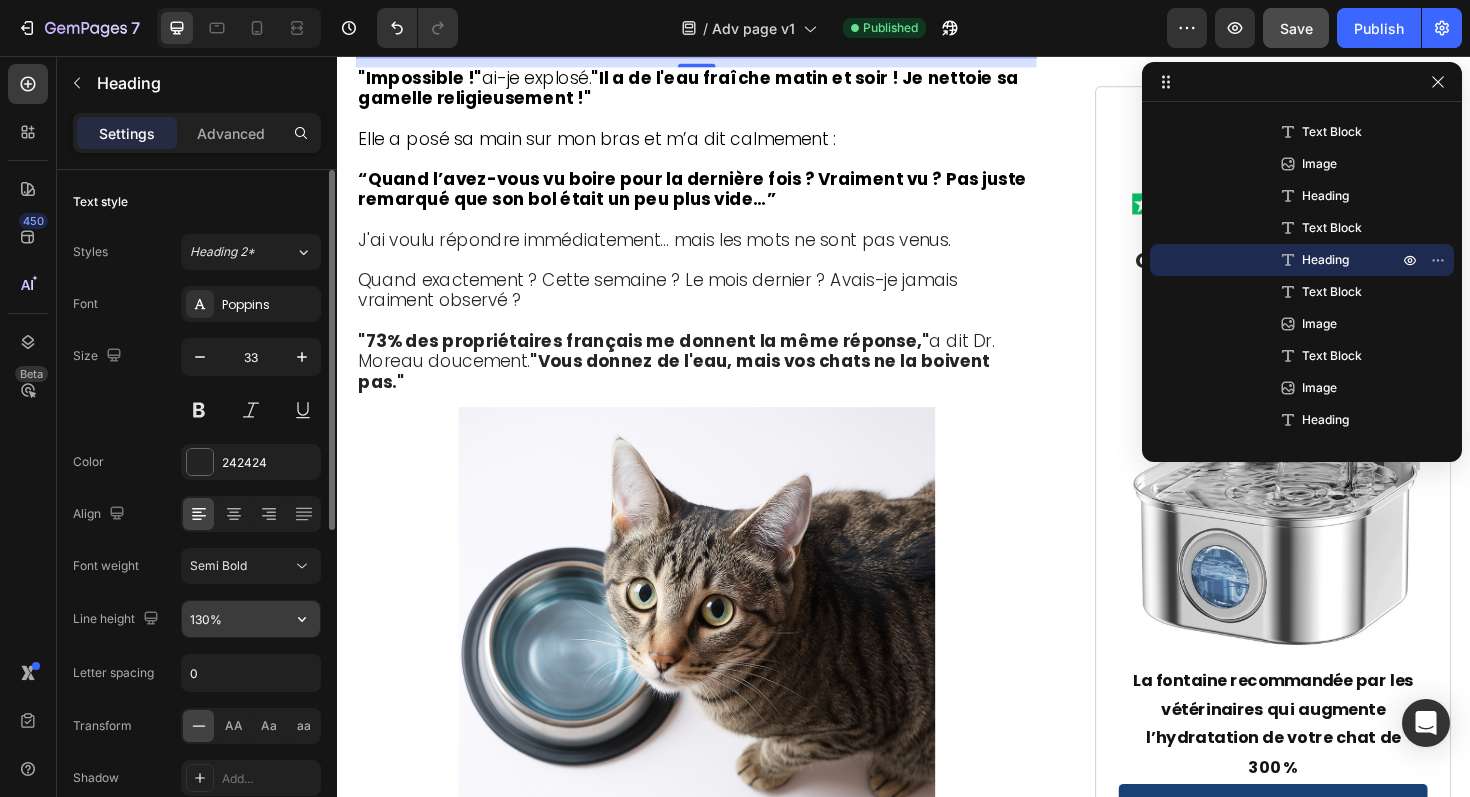 click on "130%" at bounding box center [251, 619] 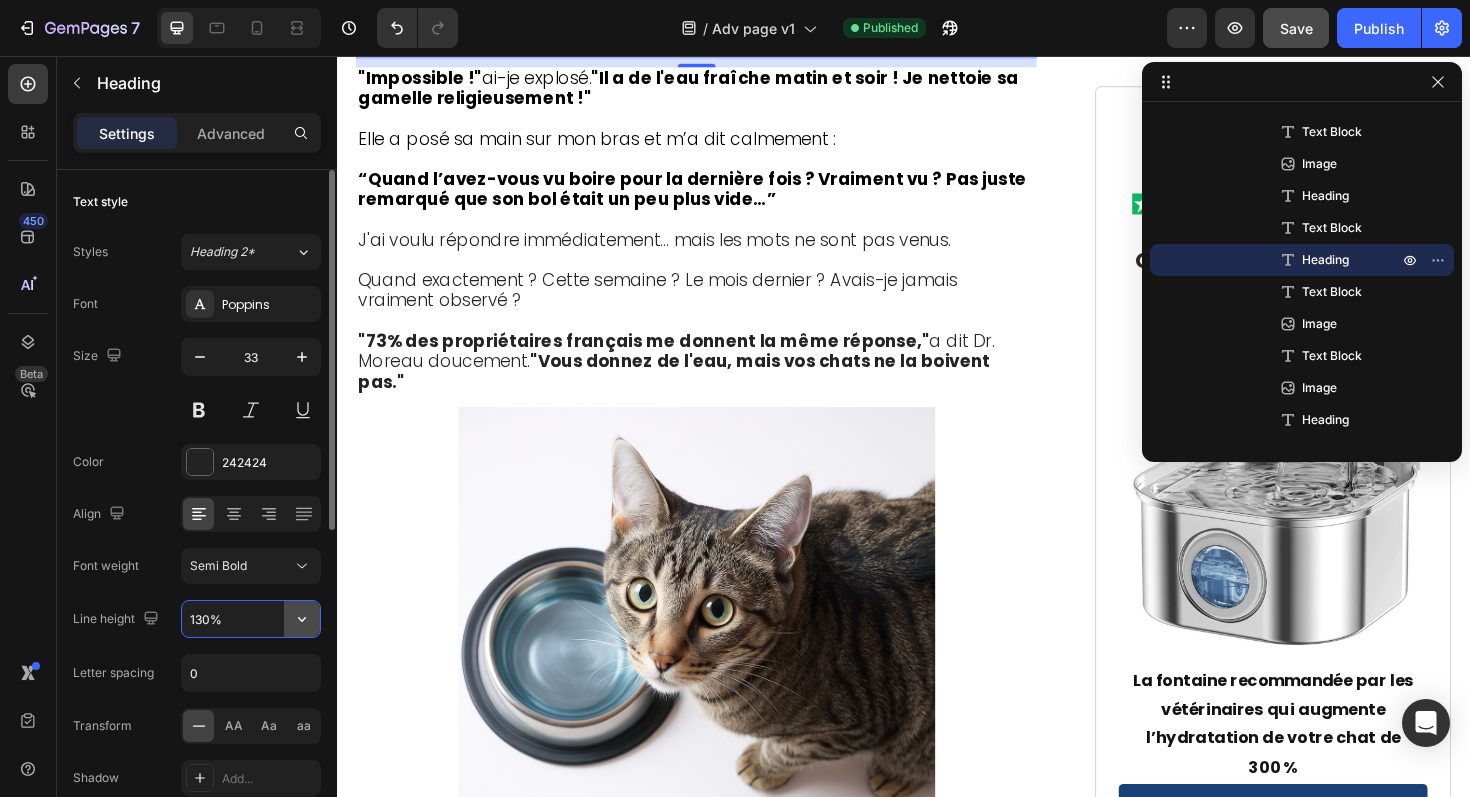 click 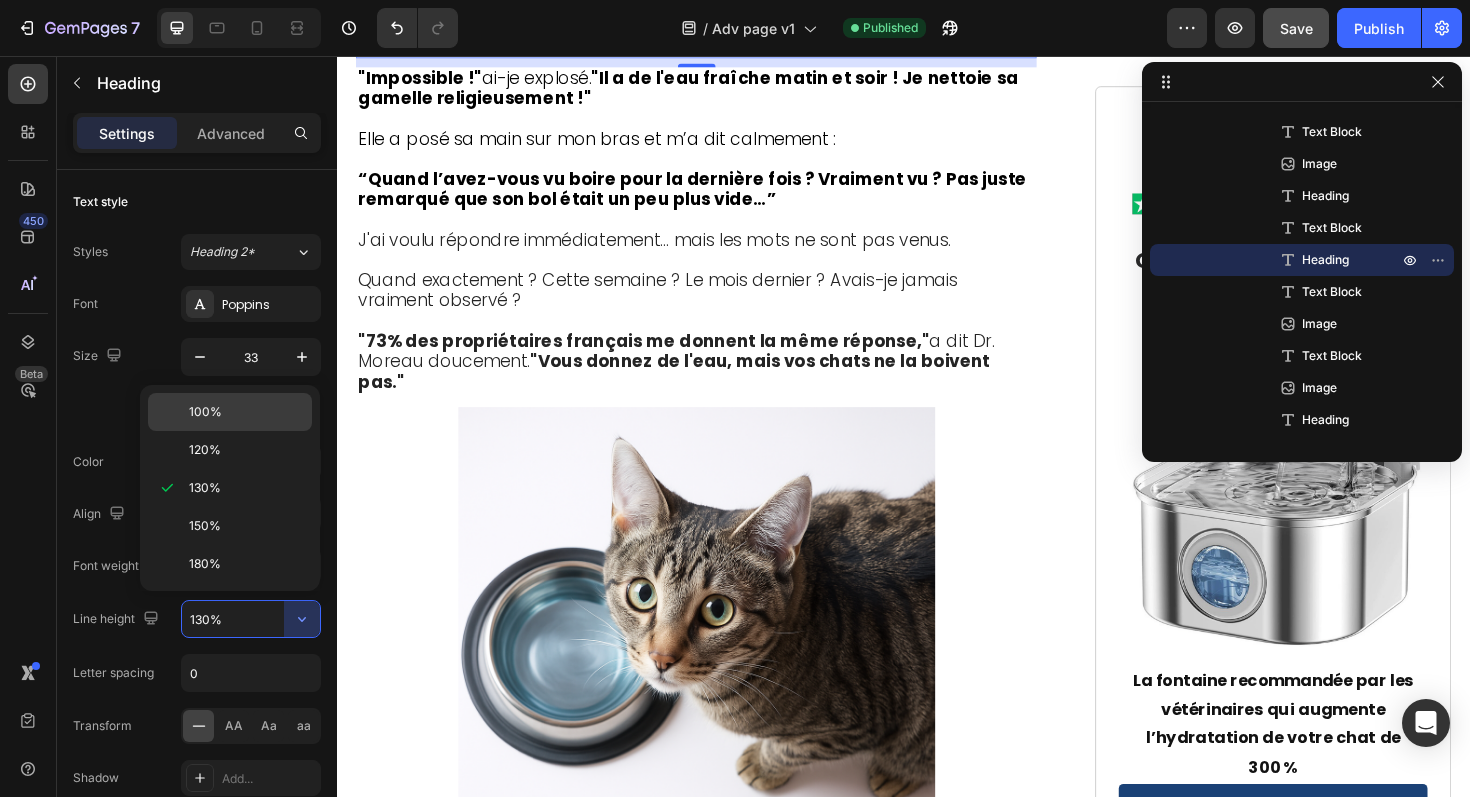 click on "100%" 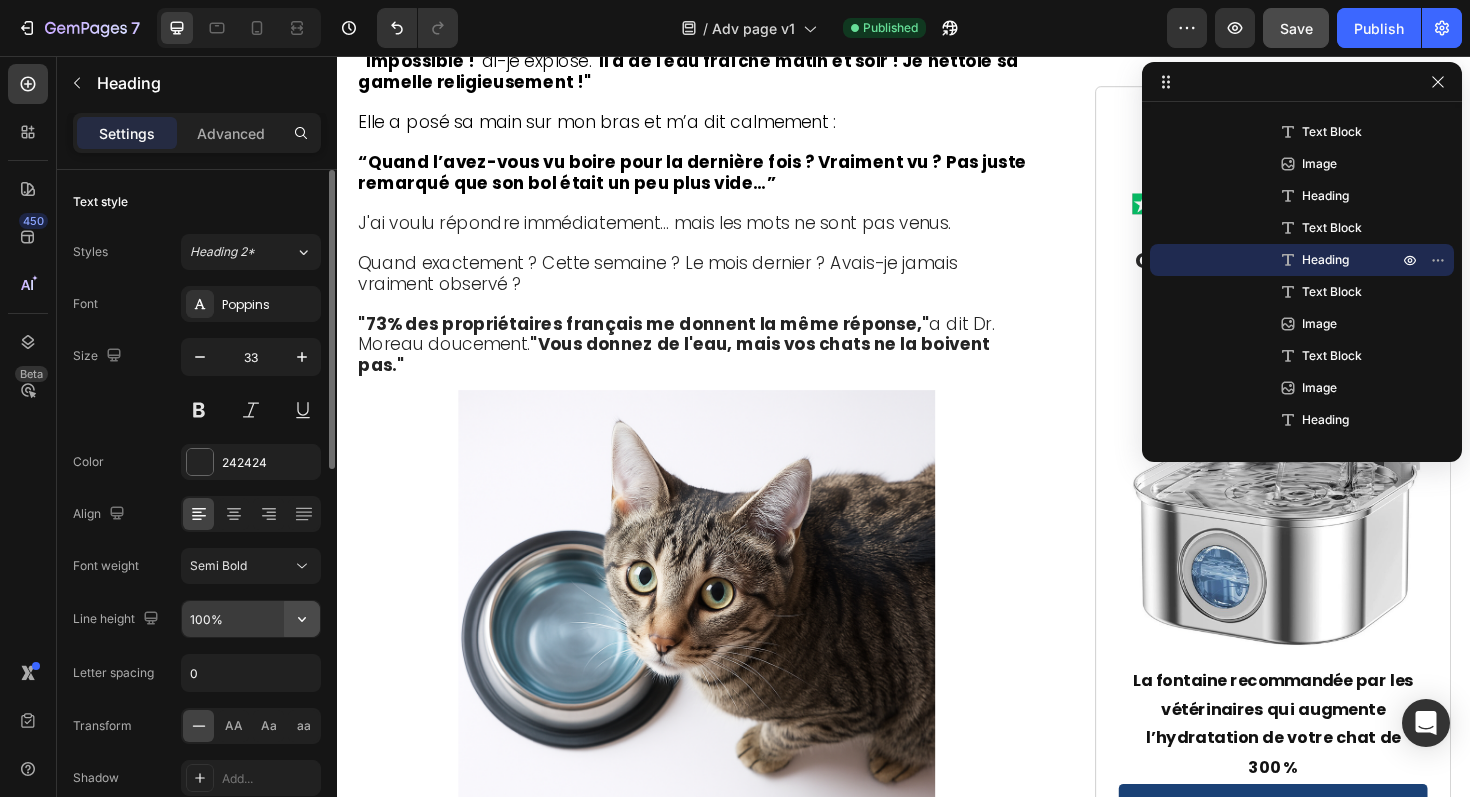click 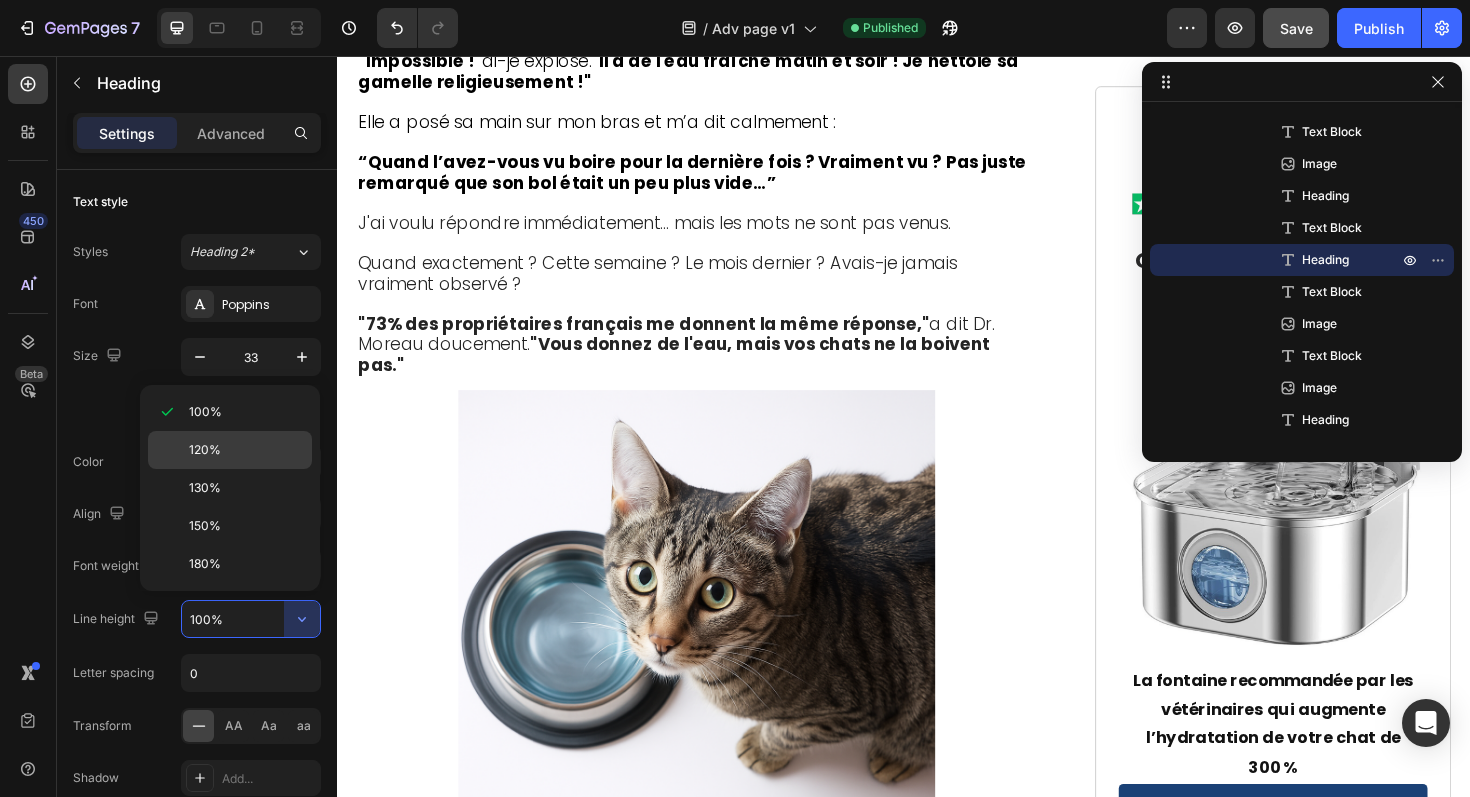 click on "120%" 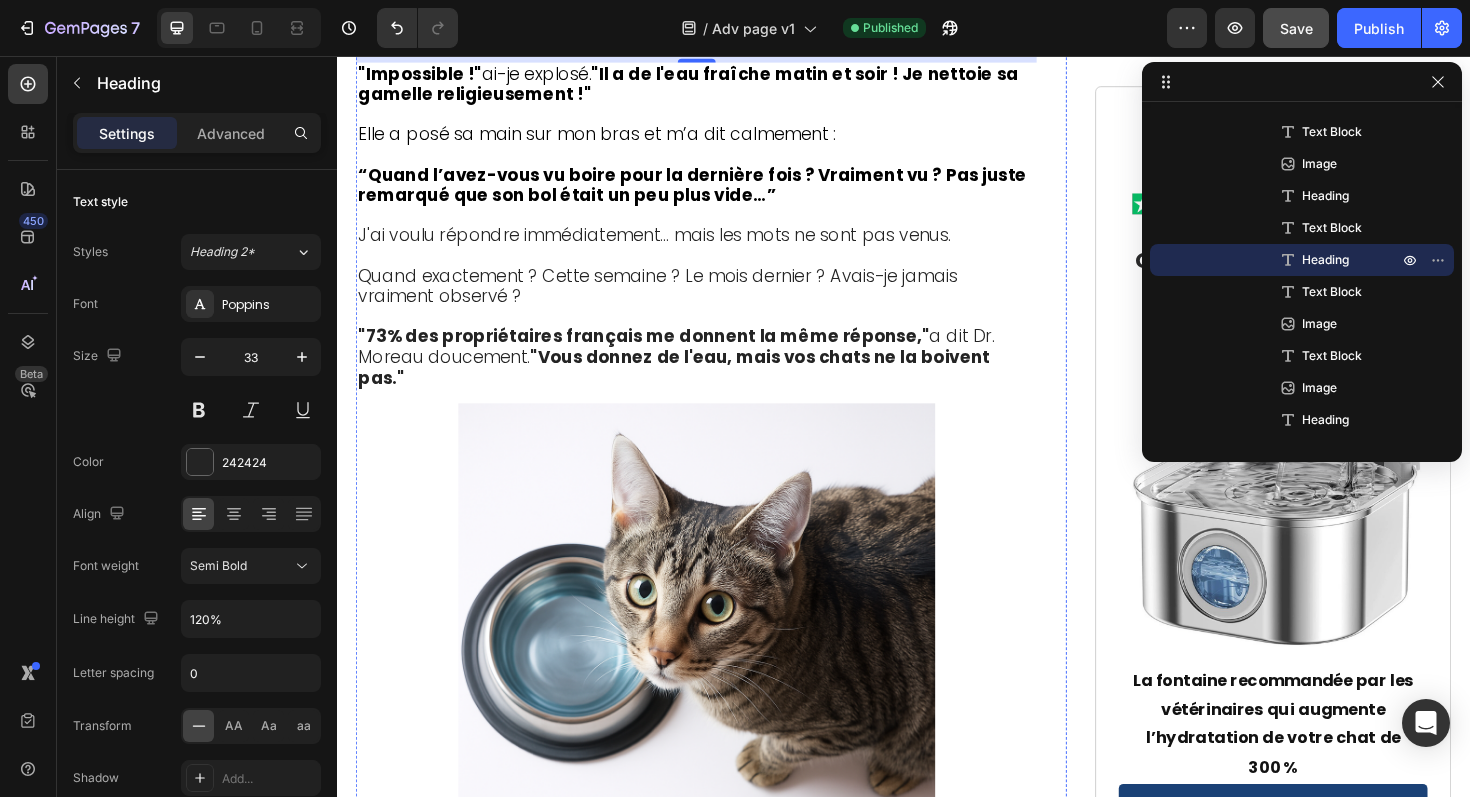 click on "Ce que la vétérinaire m’a dit ensuite m’a choquée" at bounding box center [717, -245] 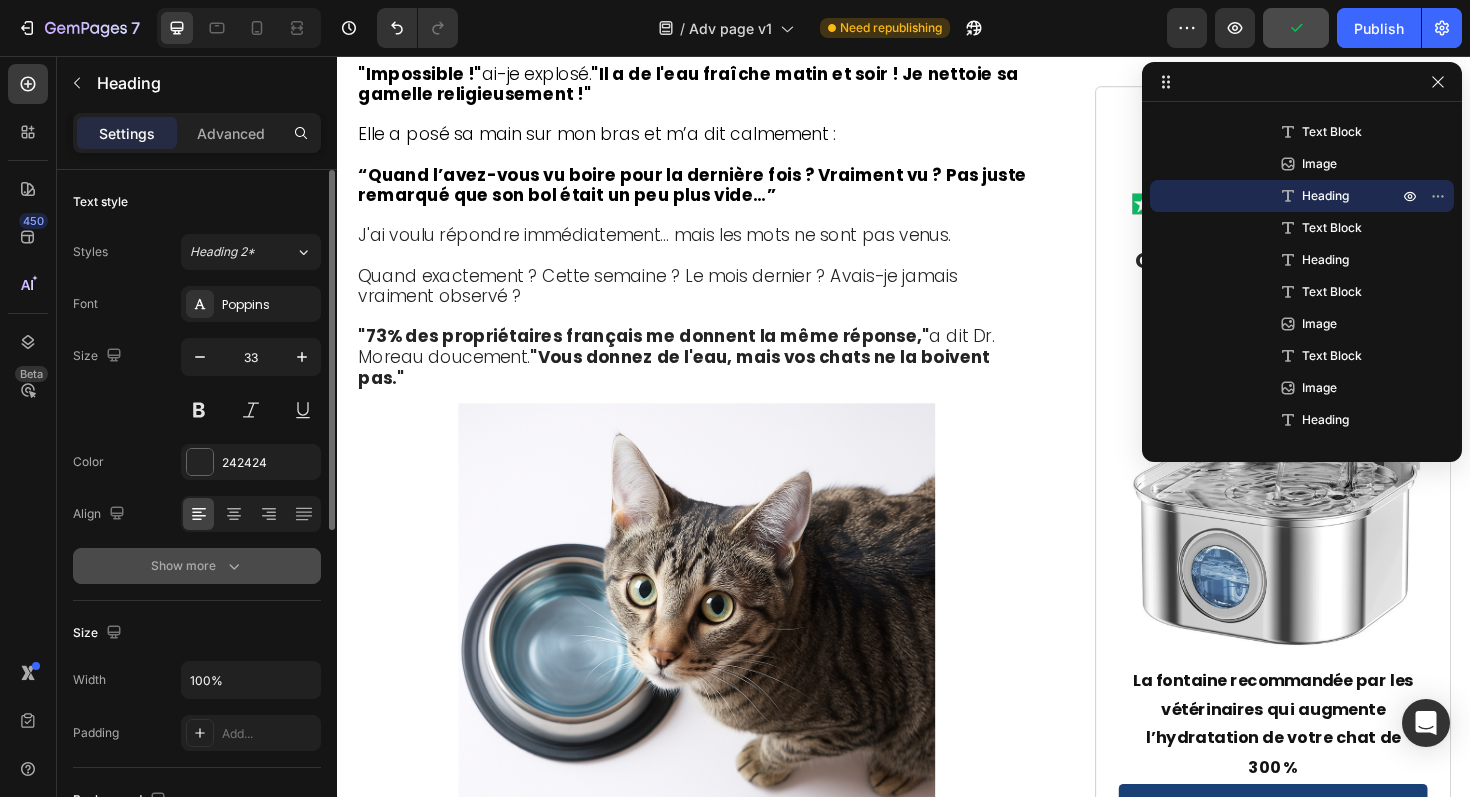 click 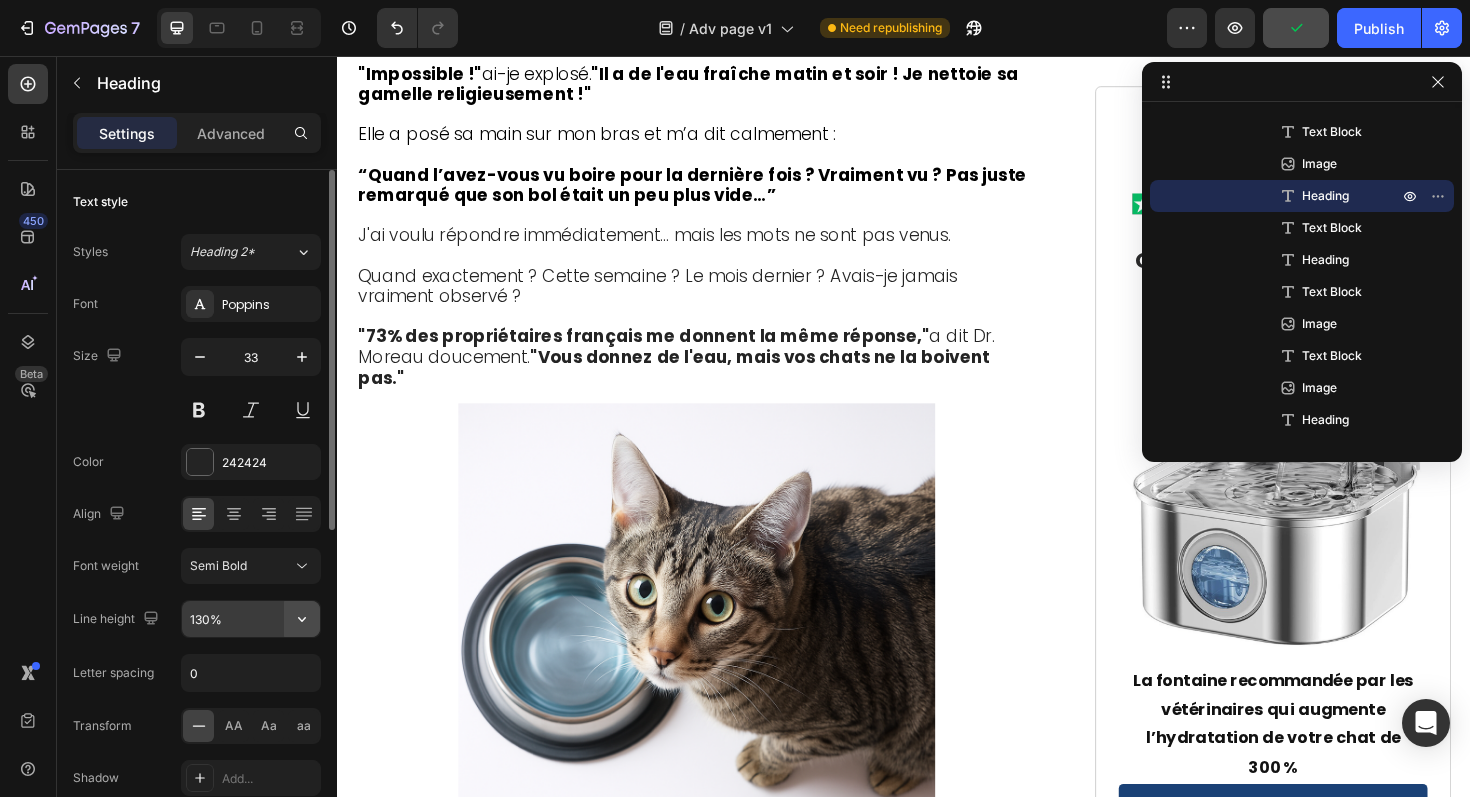 click 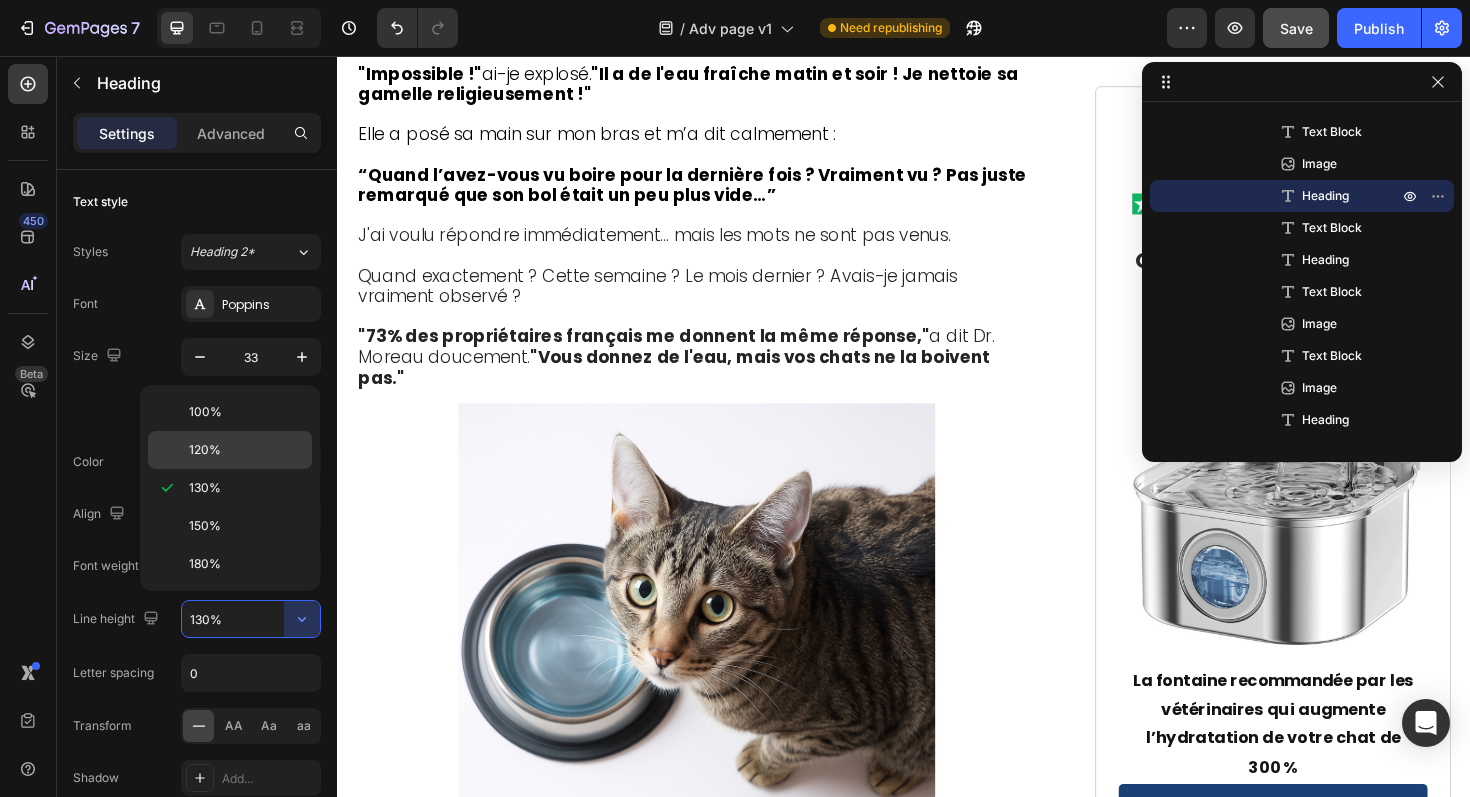 click on "120%" 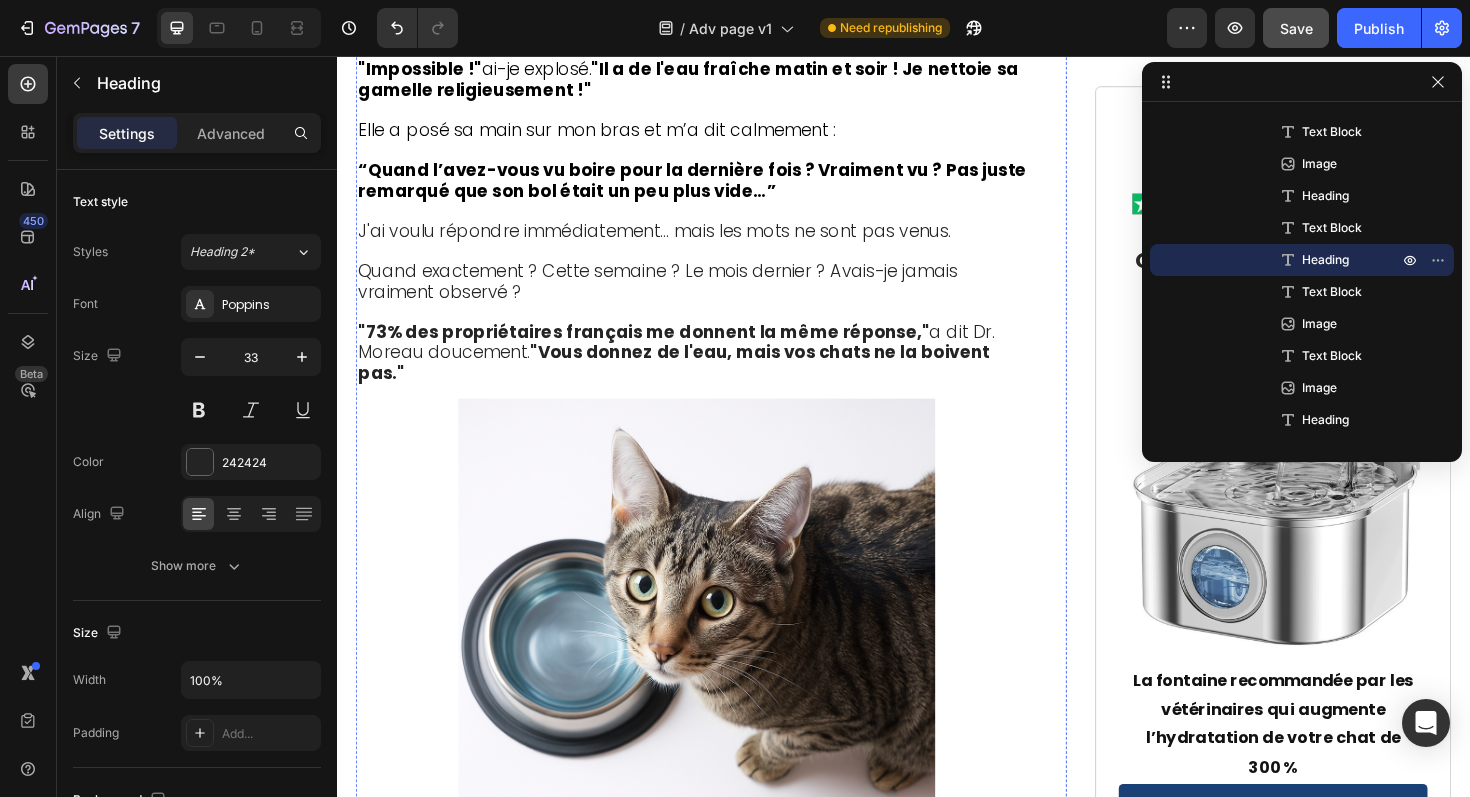 click on "Le Mensonge des Gamelles d'Eau Que Personne N'Ose Dire." at bounding box center (657, 5) 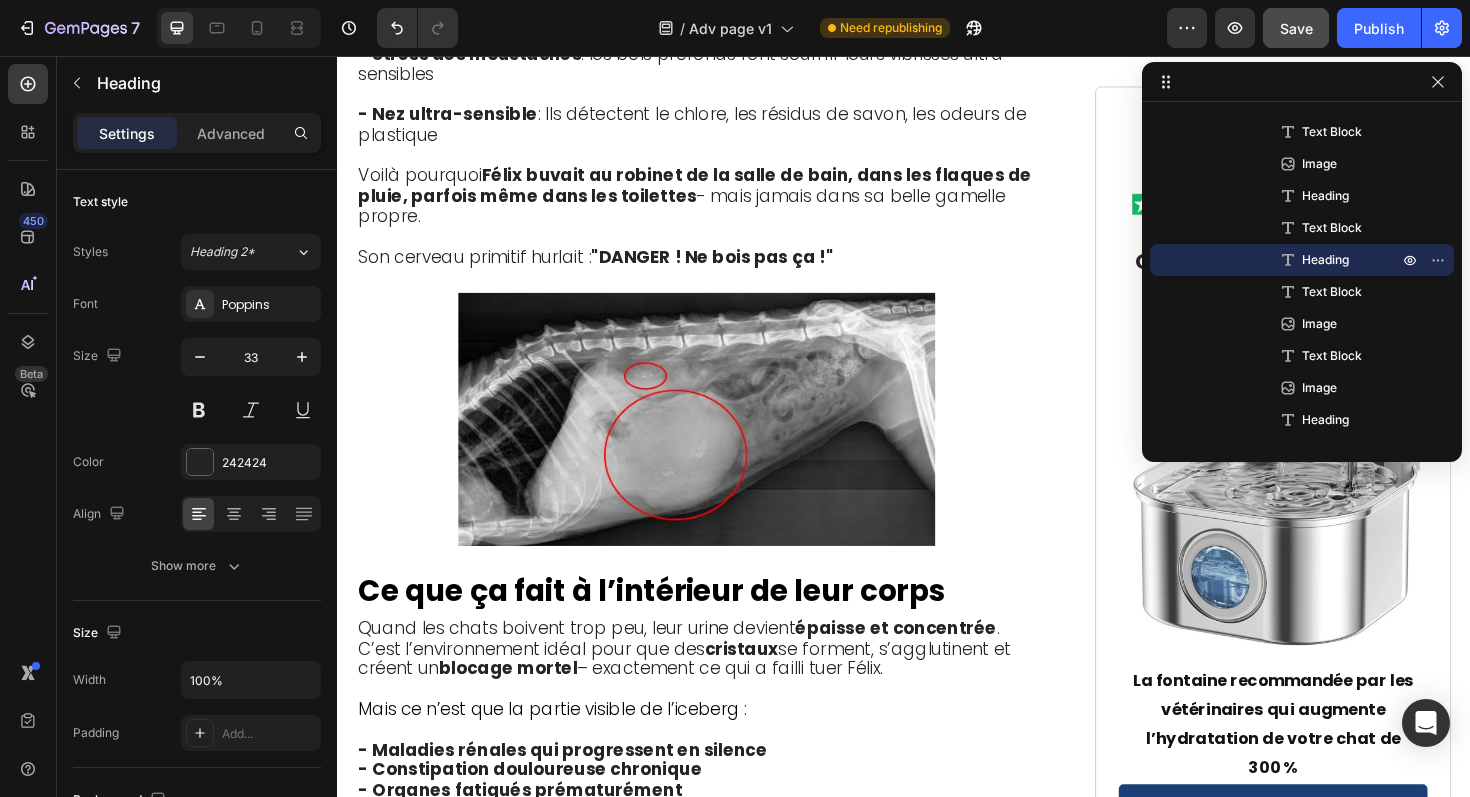 scroll, scrollTop: 4355, scrollLeft: 0, axis: vertical 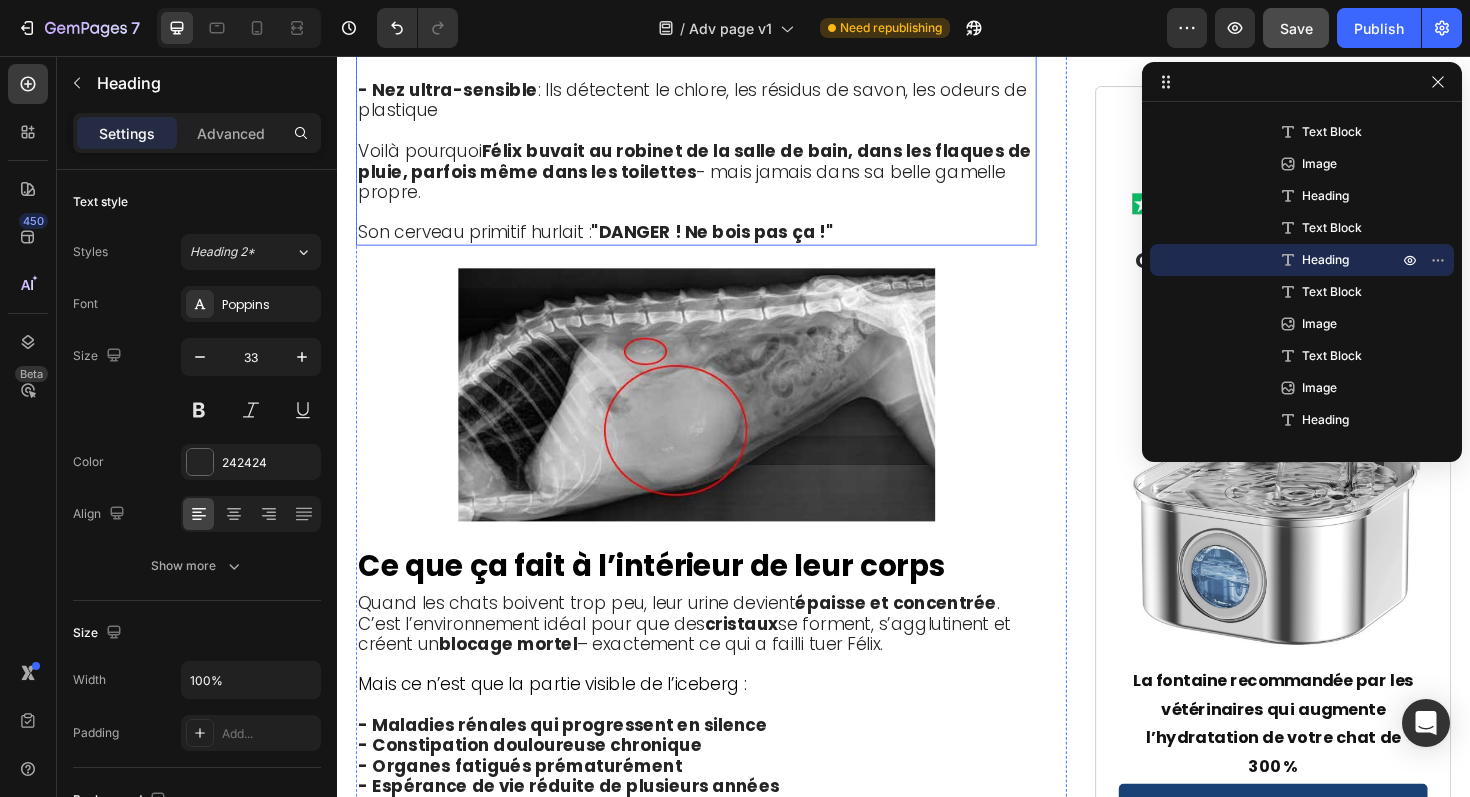 click on "- Stress des moustaches  : les bols profonds font souffrir leurs vibrisses ultra-sensibles" at bounding box center (705, 38) 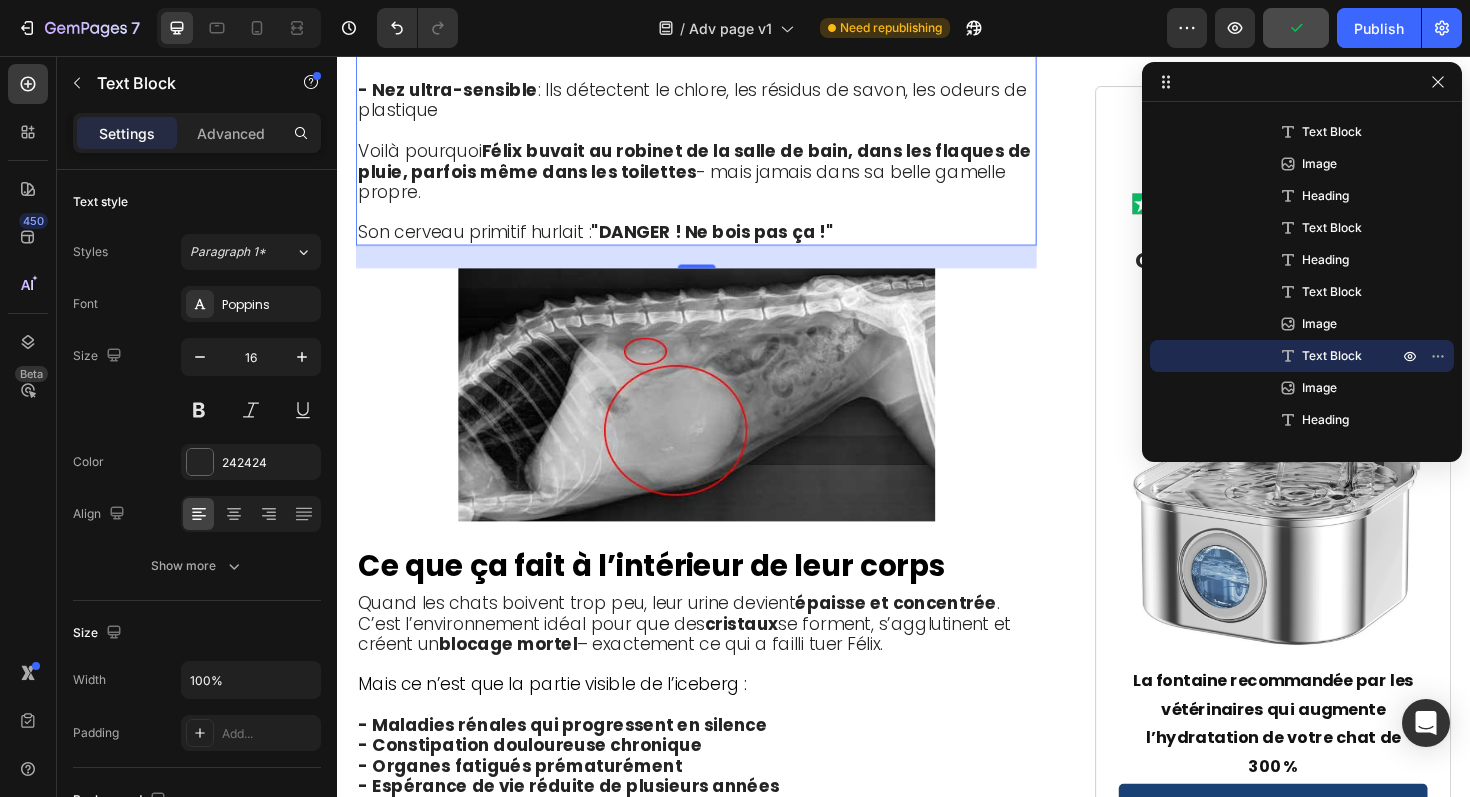 click on "La réalité terrifiante dans votre cuisine :" at bounding box center [548, -123] 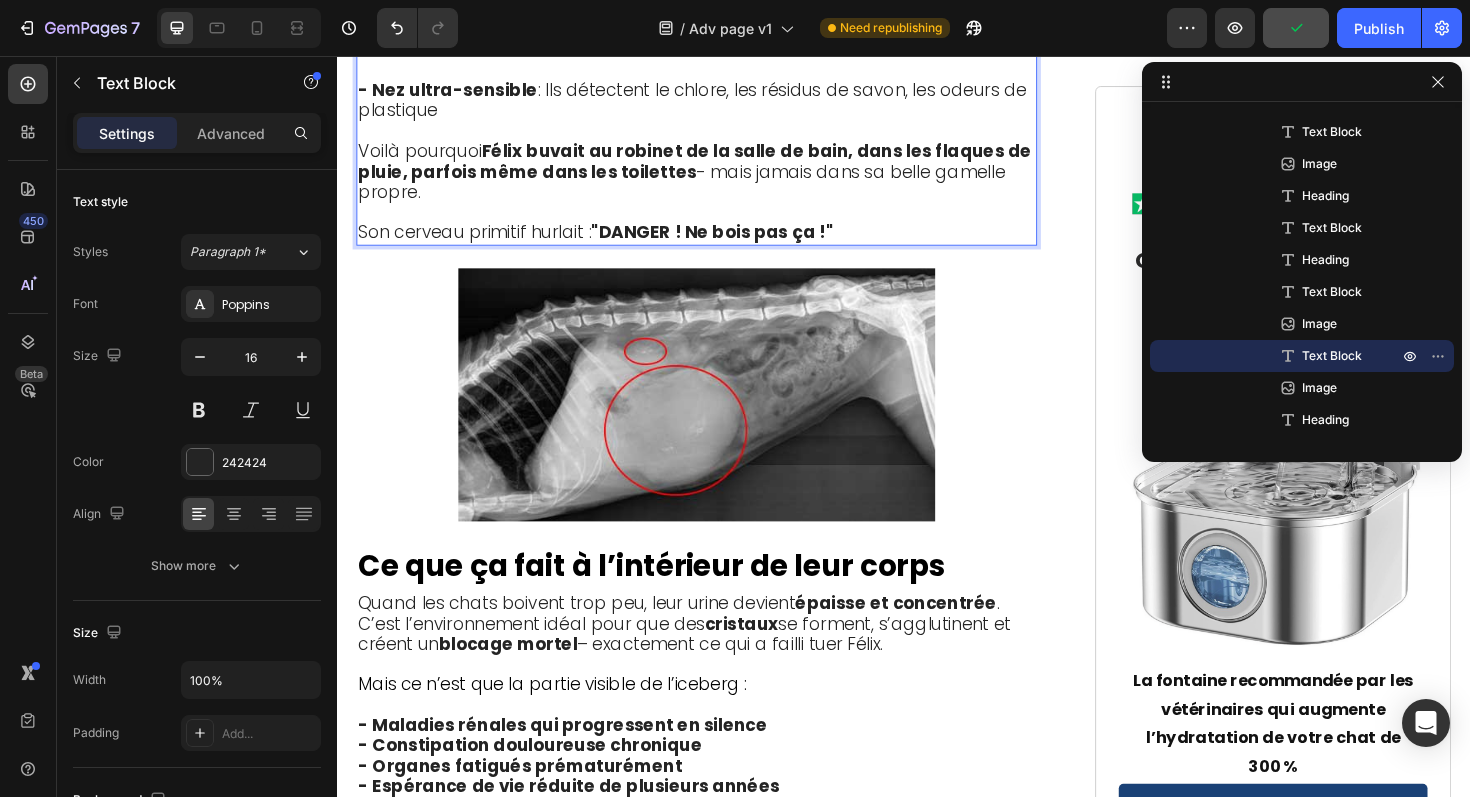 click on "La réalité terrifiante dans votre cuisine :" at bounding box center (548, -123) 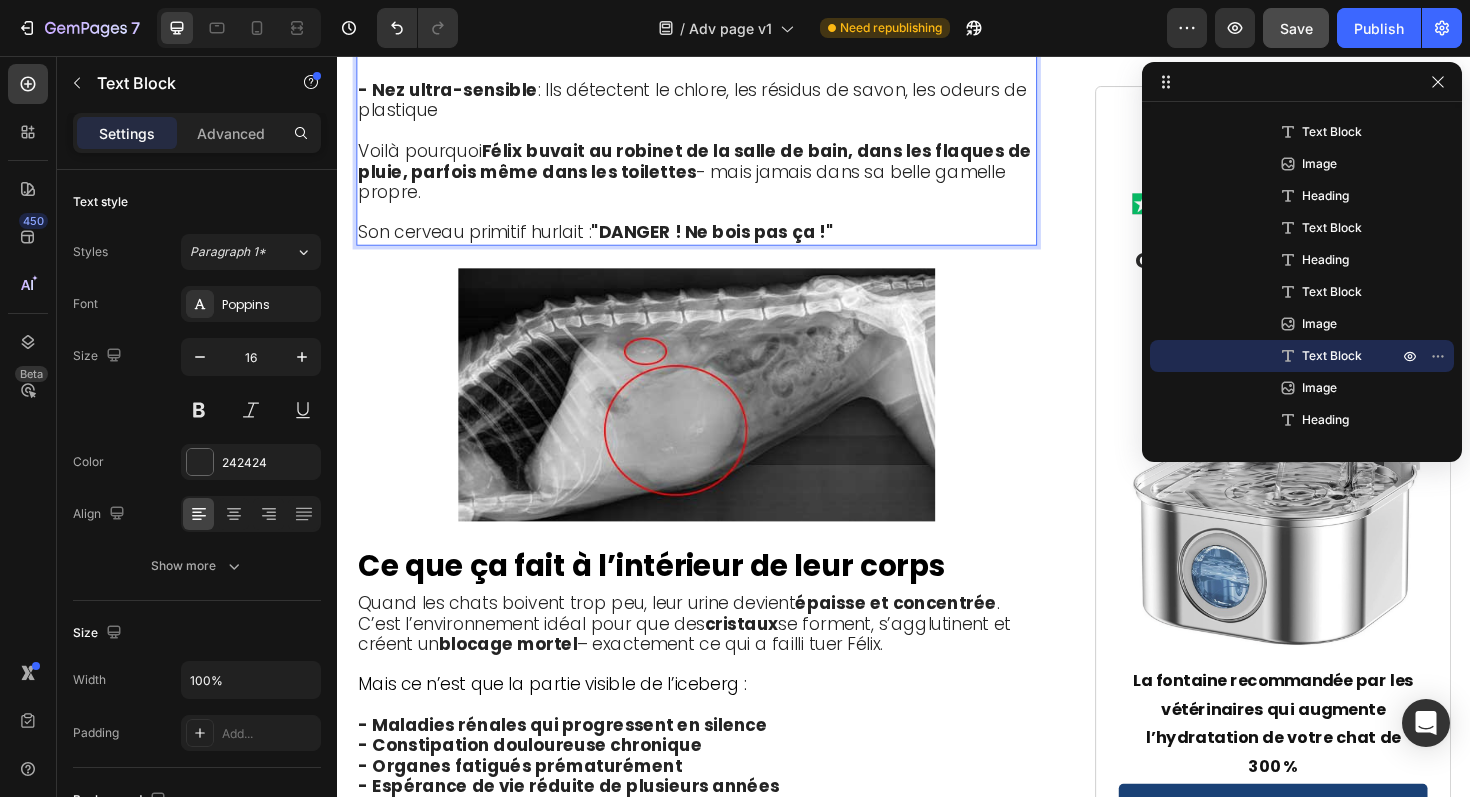 click on "- Film bactérien invisible  : En 12 heures, des milliards de bactéries colonisent la surface" at bounding box center [717, -67] 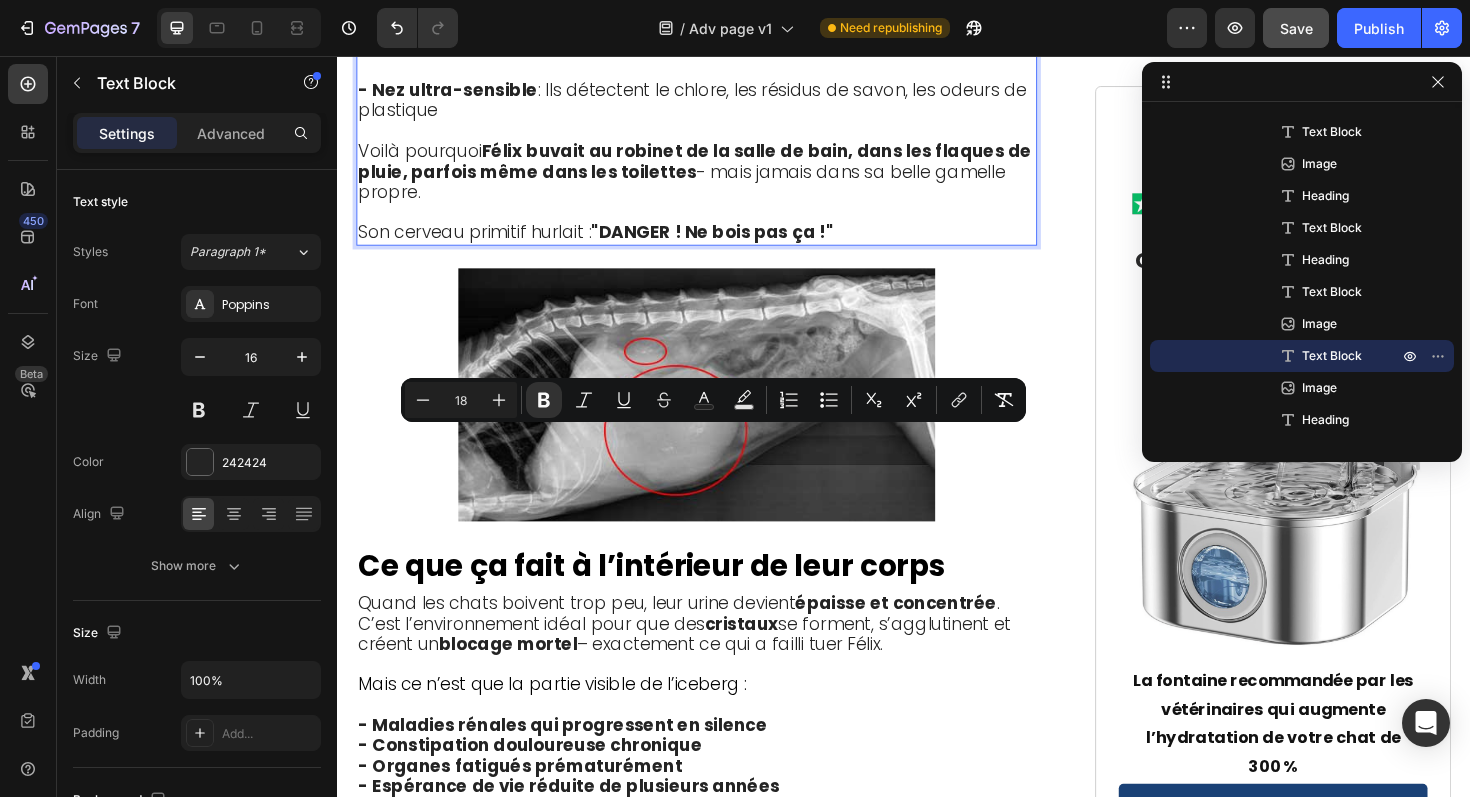 click at bounding box center (717, 136) 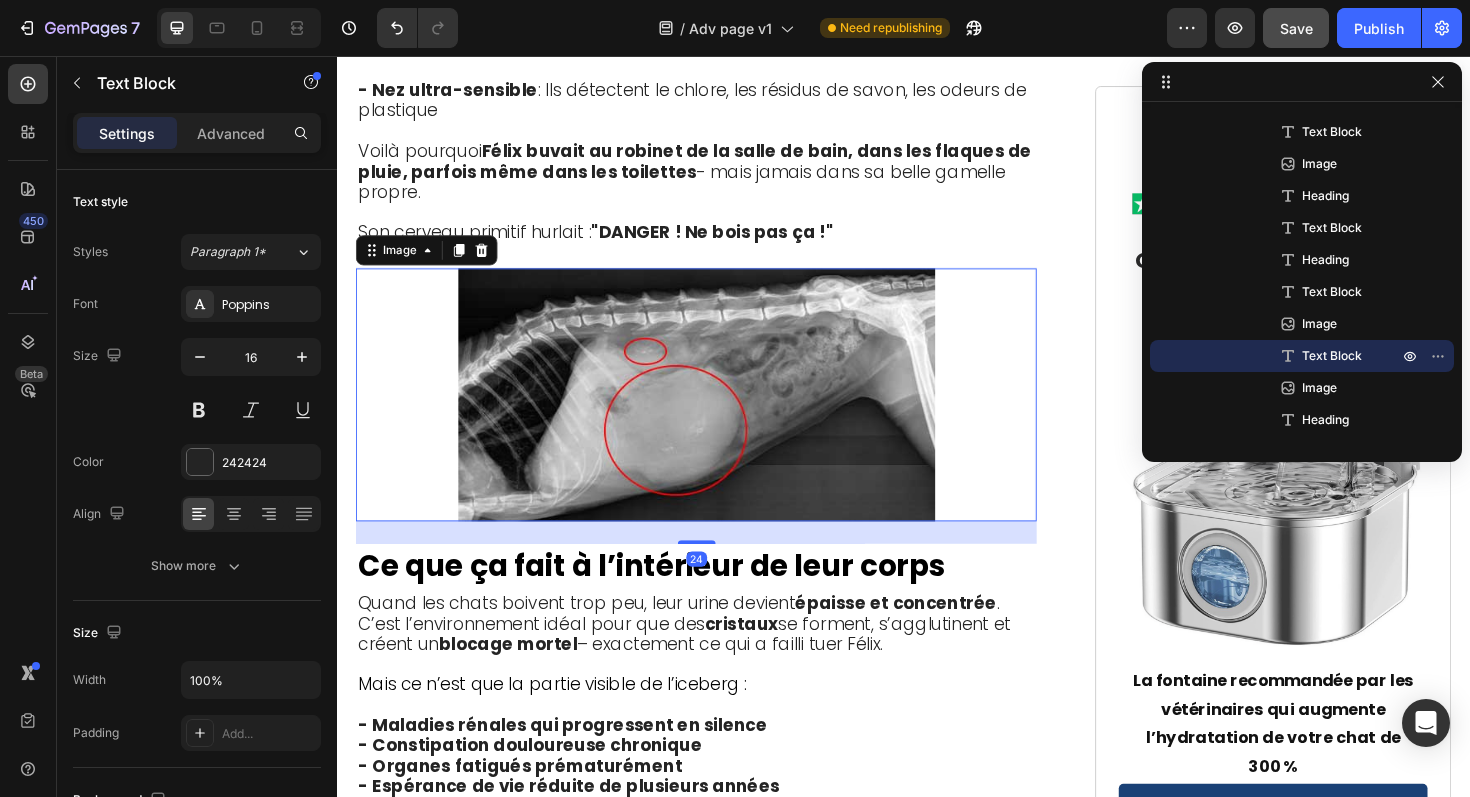 click at bounding box center [717, 415] 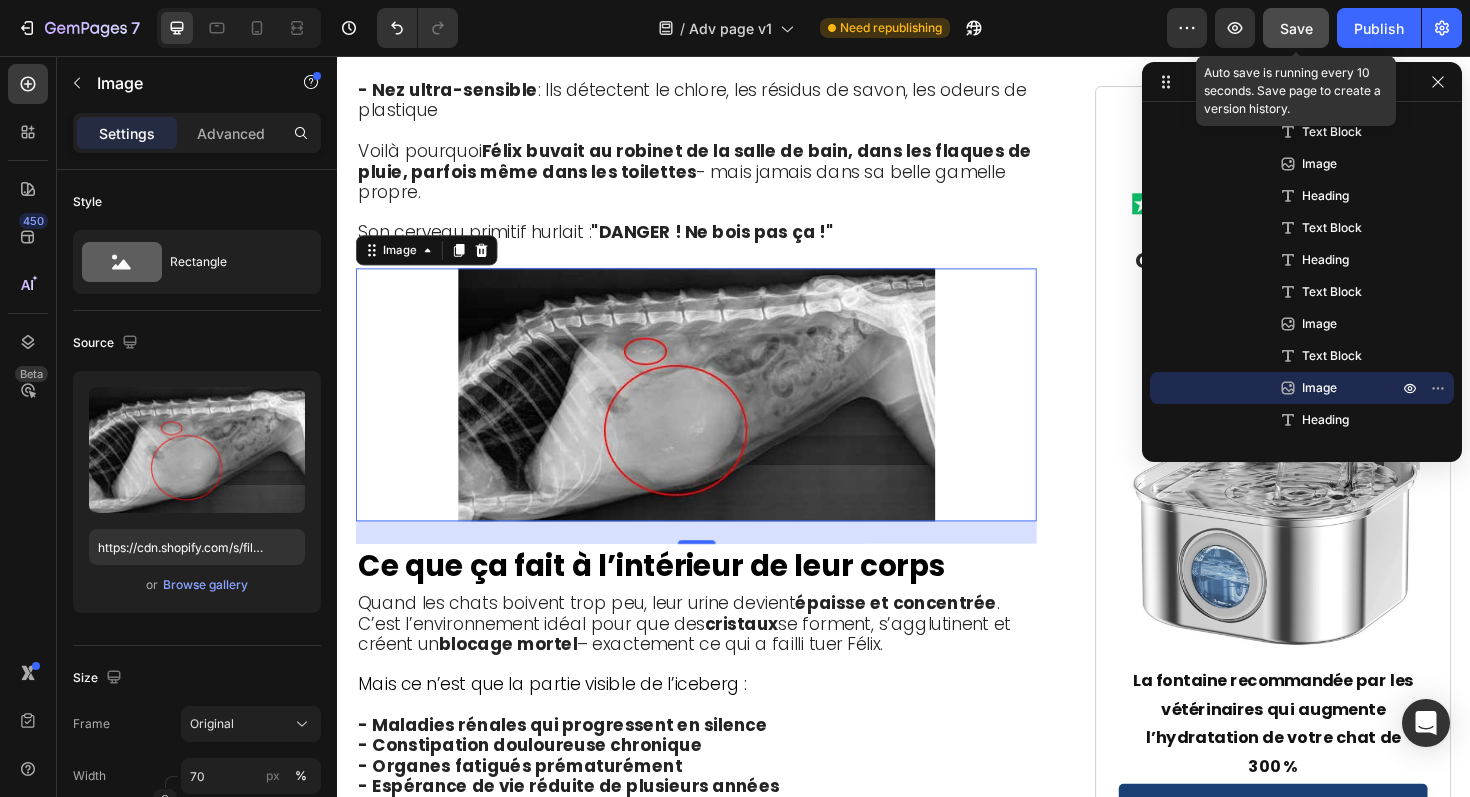 click on "Save" at bounding box center (1296, 28) 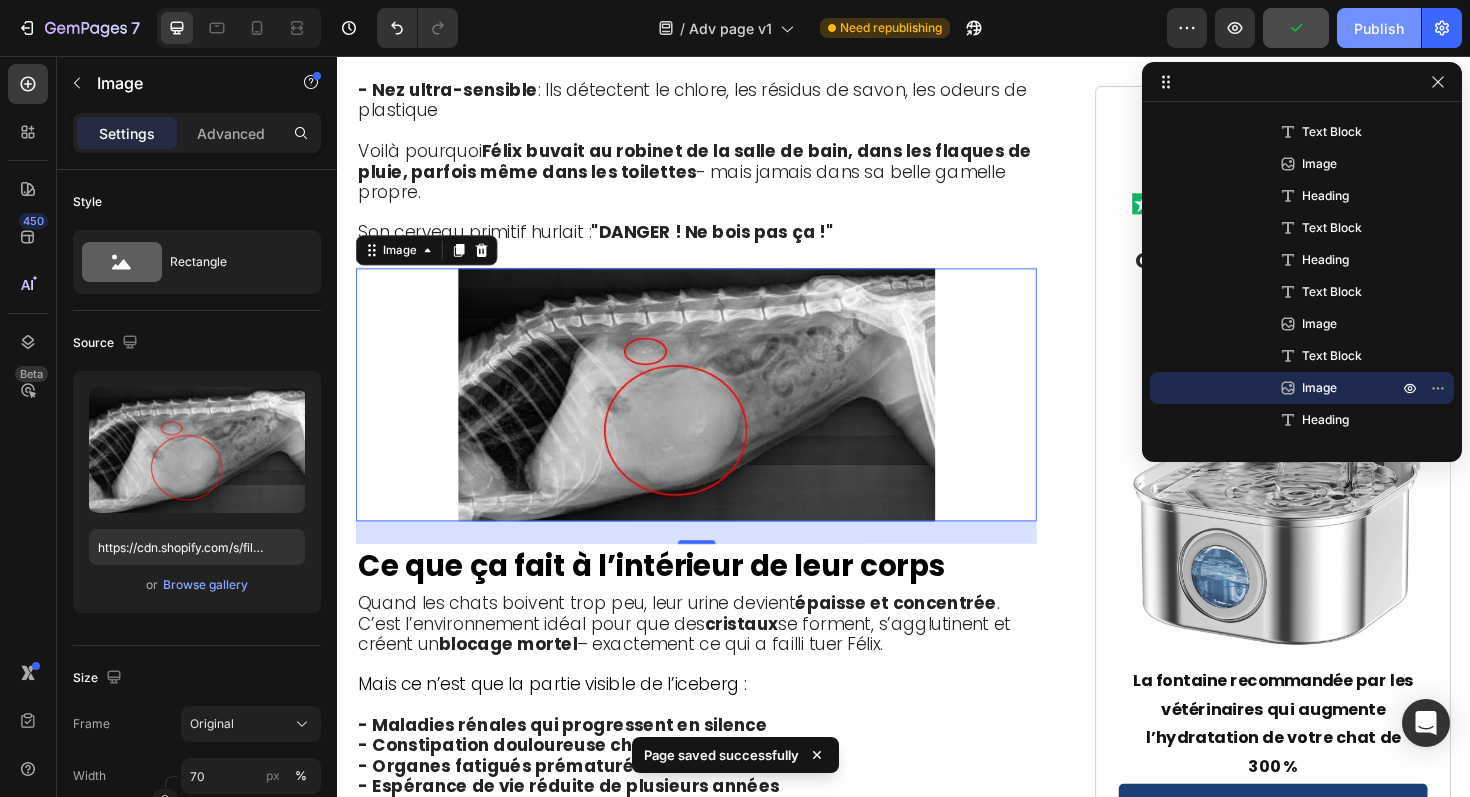 click on "Publish" at bounding box center (1379, 28) 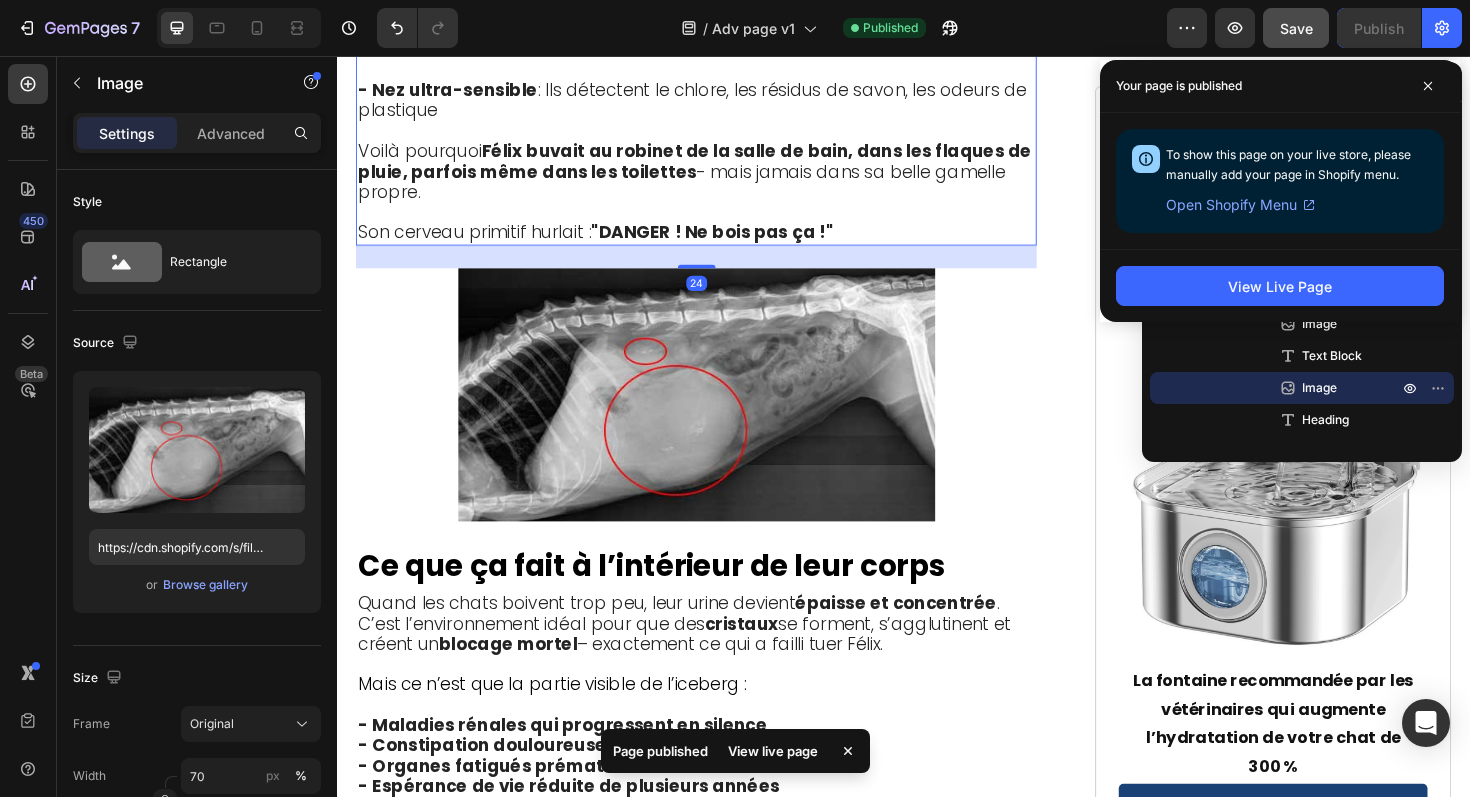 click on "- Film bactérien invisible" at bounding box center [476, -80] 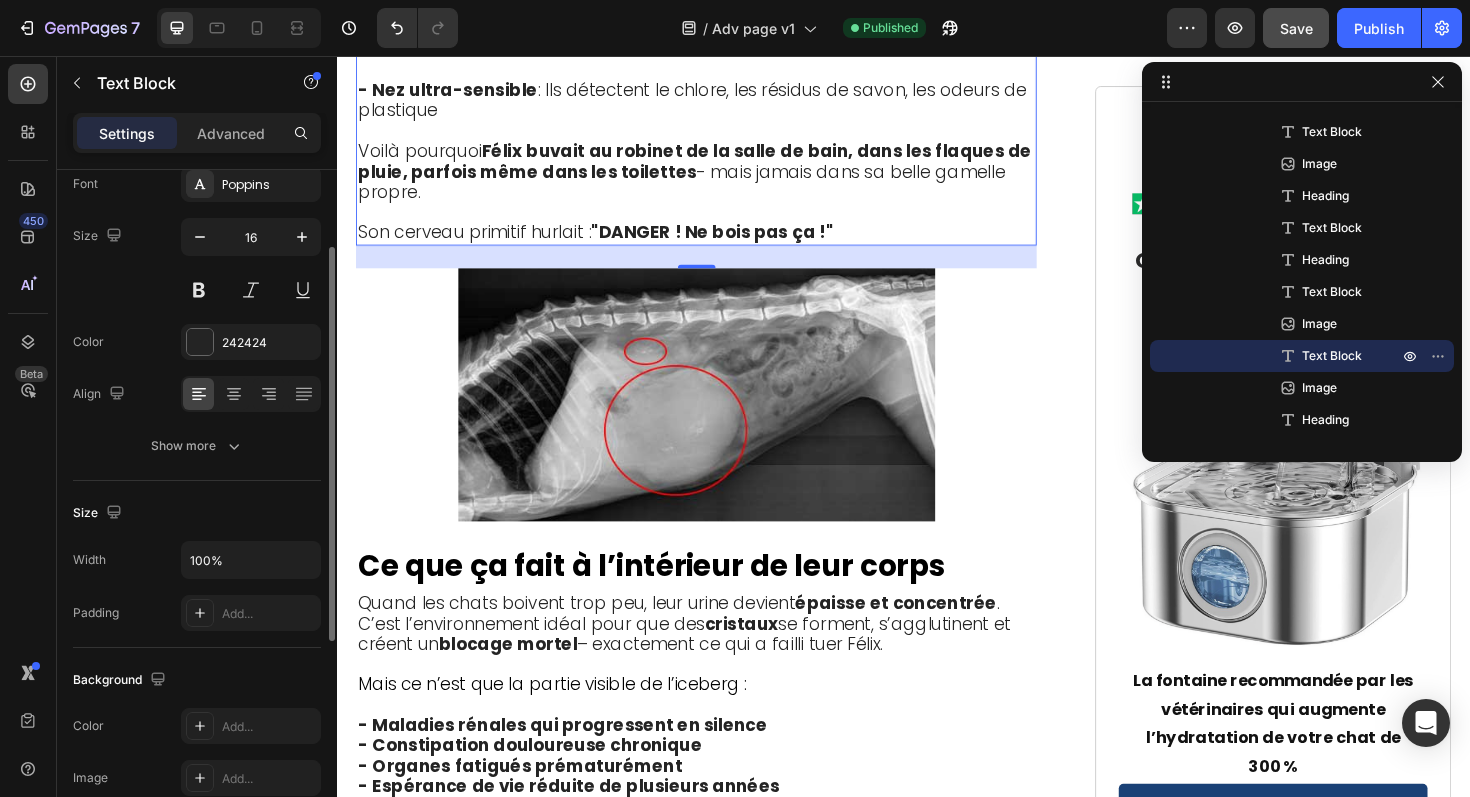 scroll, scrollTop: 125, scrollLeft: 0, axis: vertical 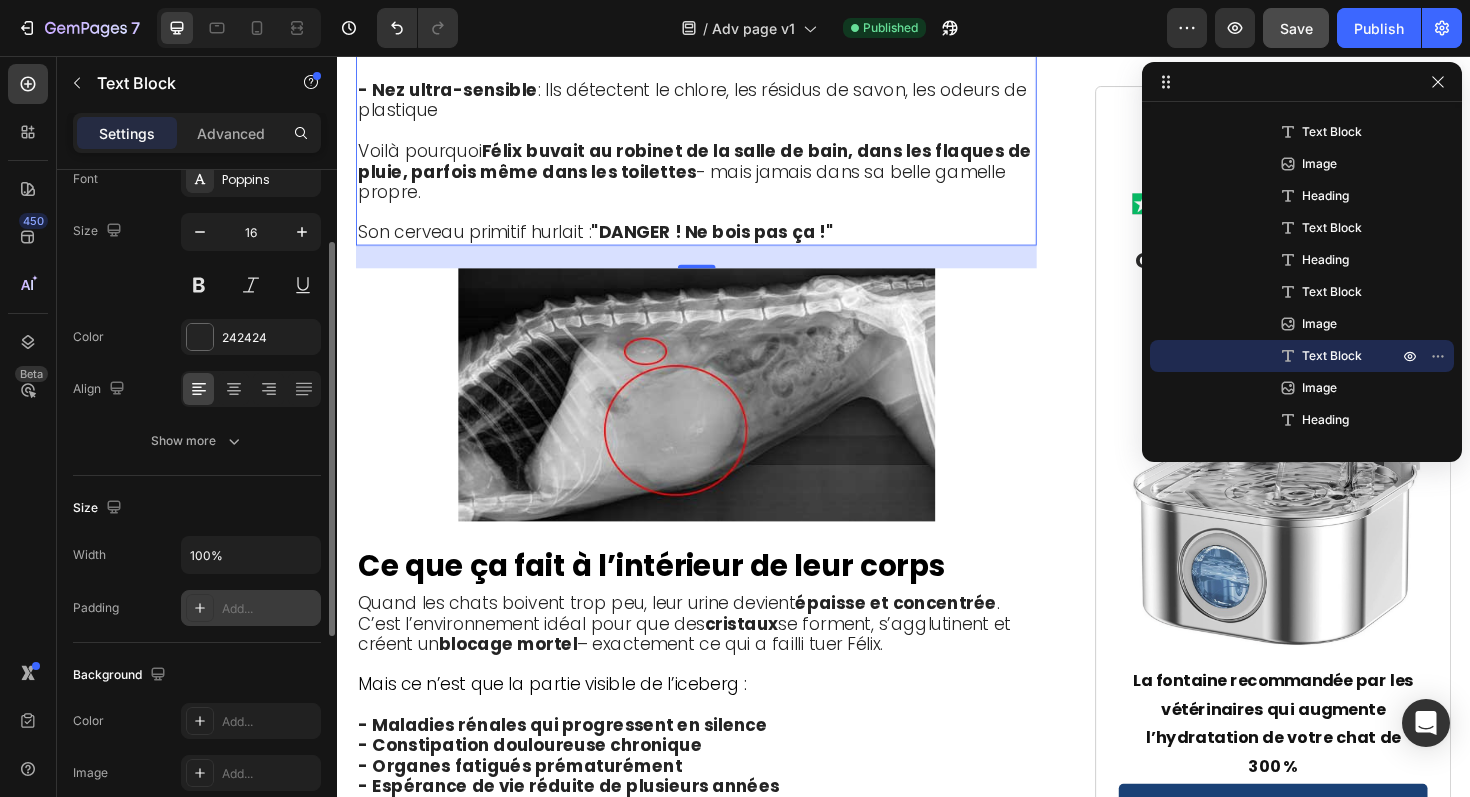 click on "Add..." at bounding box center (269, 609) 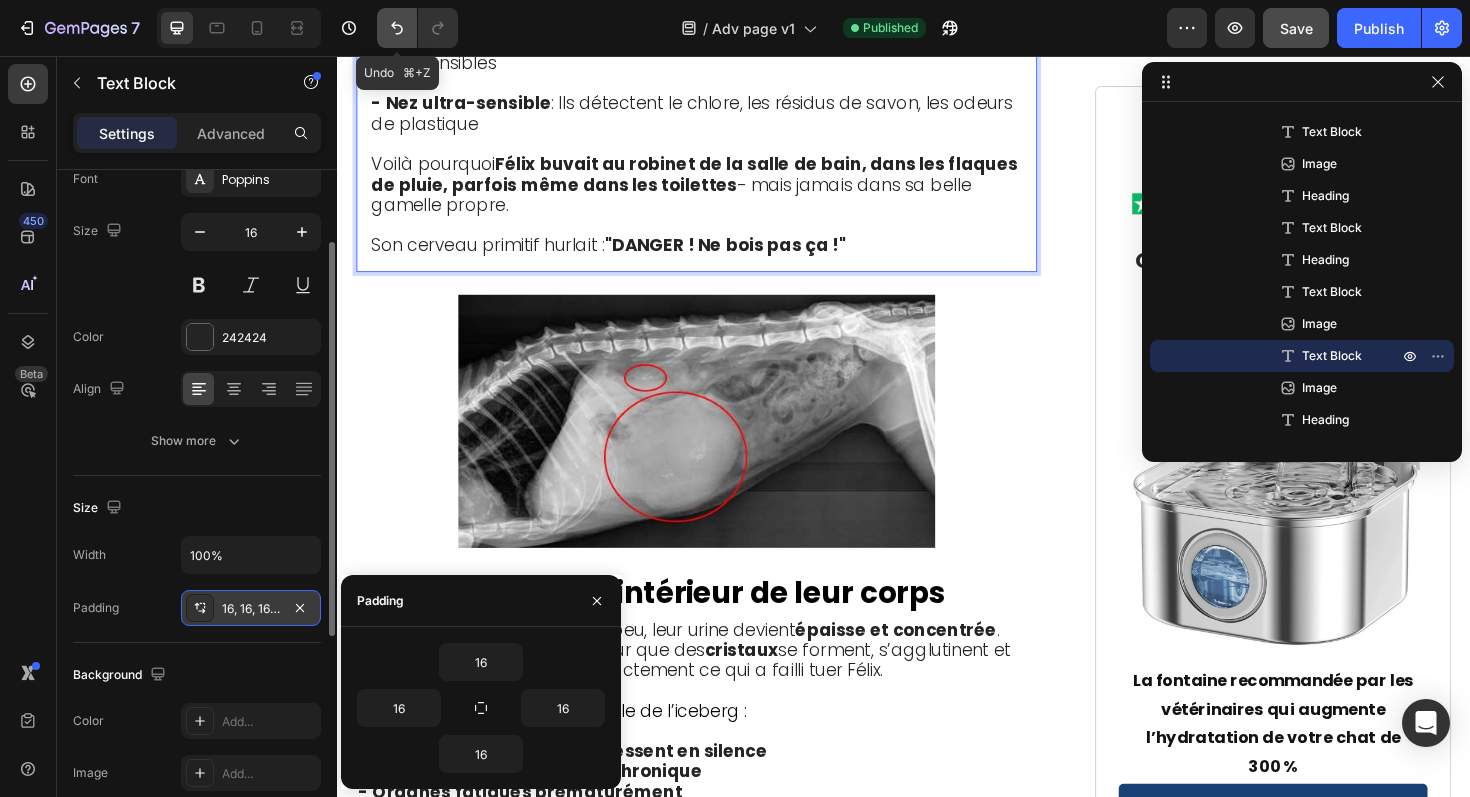 click 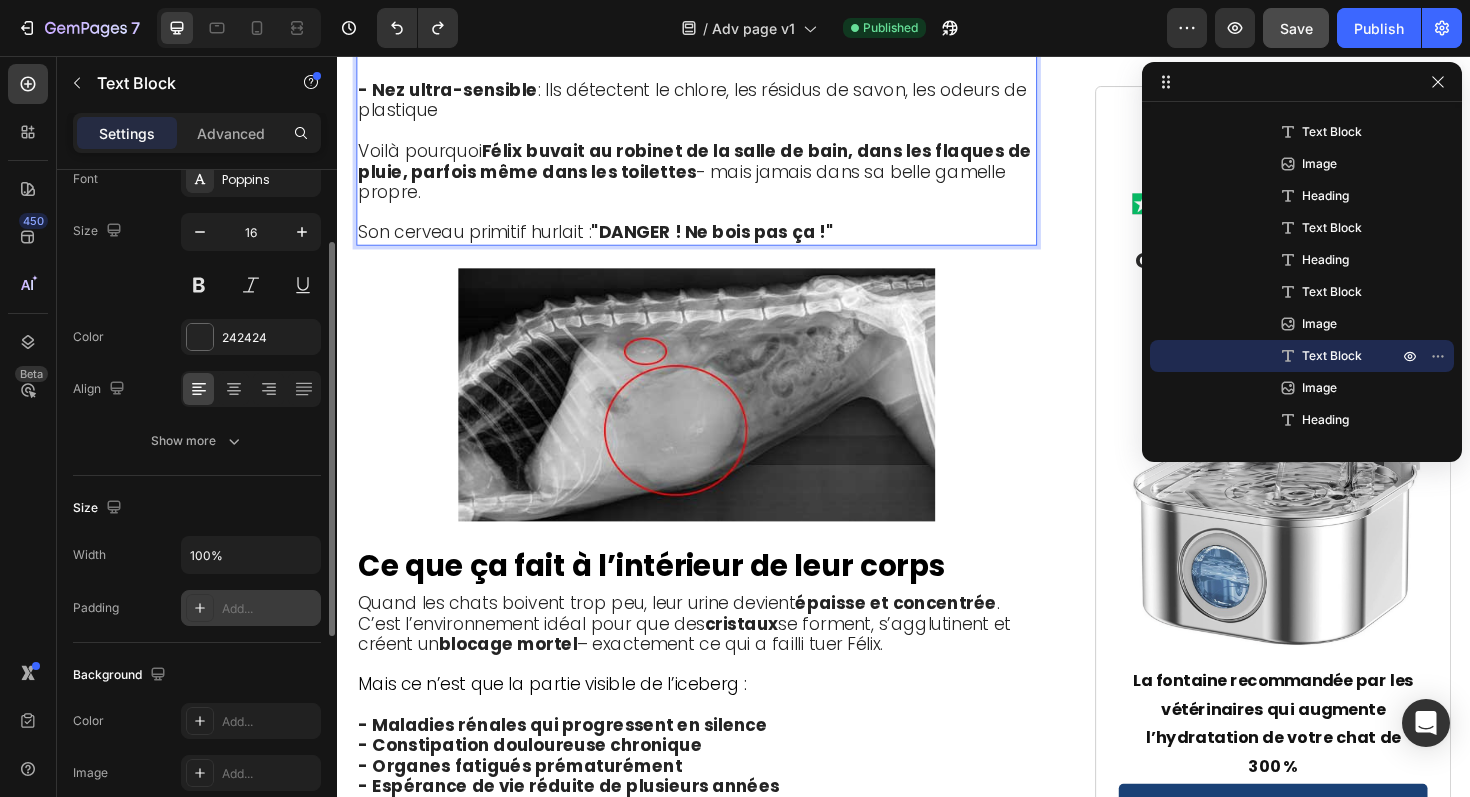 click on "- Film bactérien invisible  : En 12 heures, des milliards de bactéries colonisent la surface" at bounding box center [711, -69] 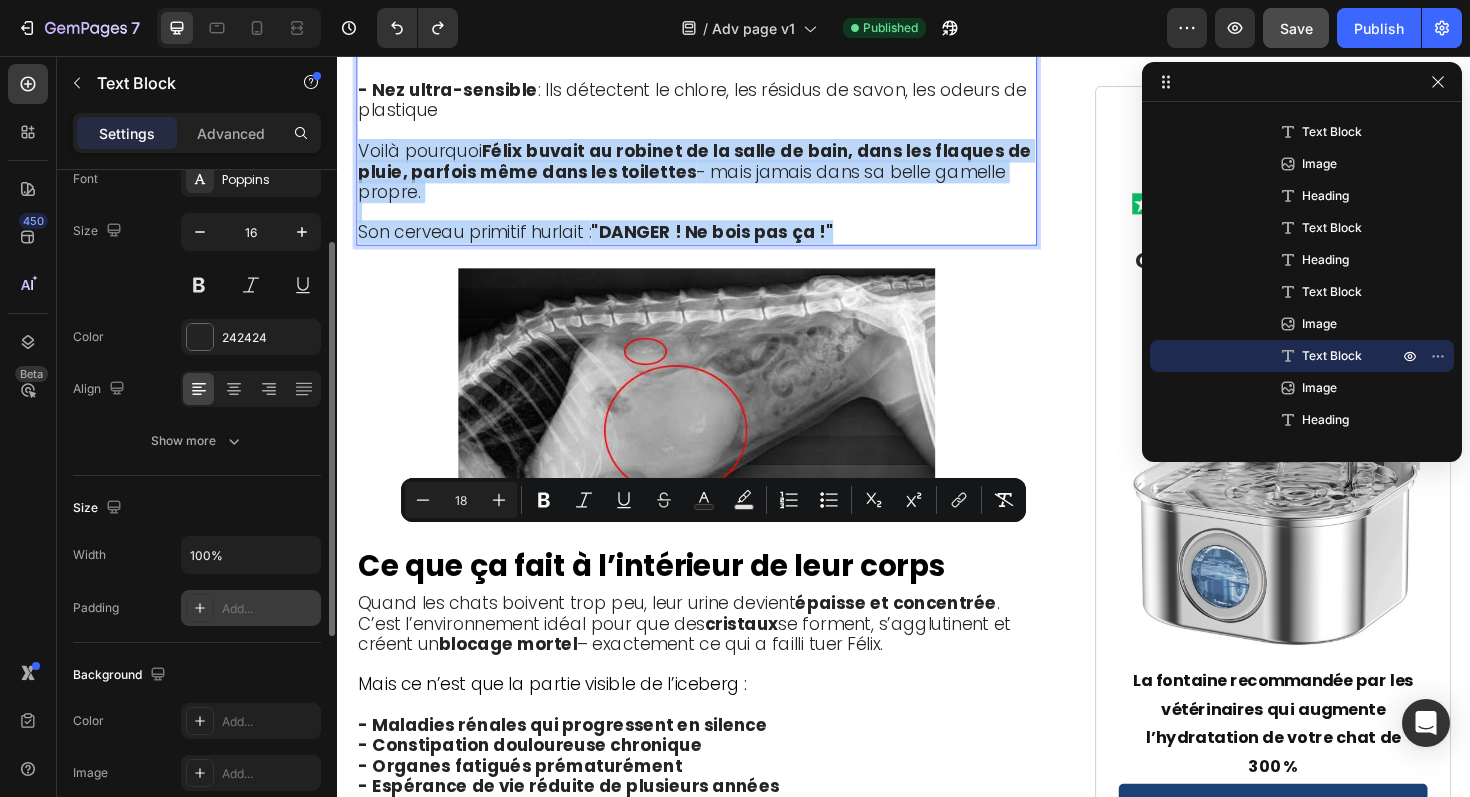 drag, startPoint x: 867, startPoint y: 653, endPoint x: 360, endPoint y: 572, distance: 513.4296 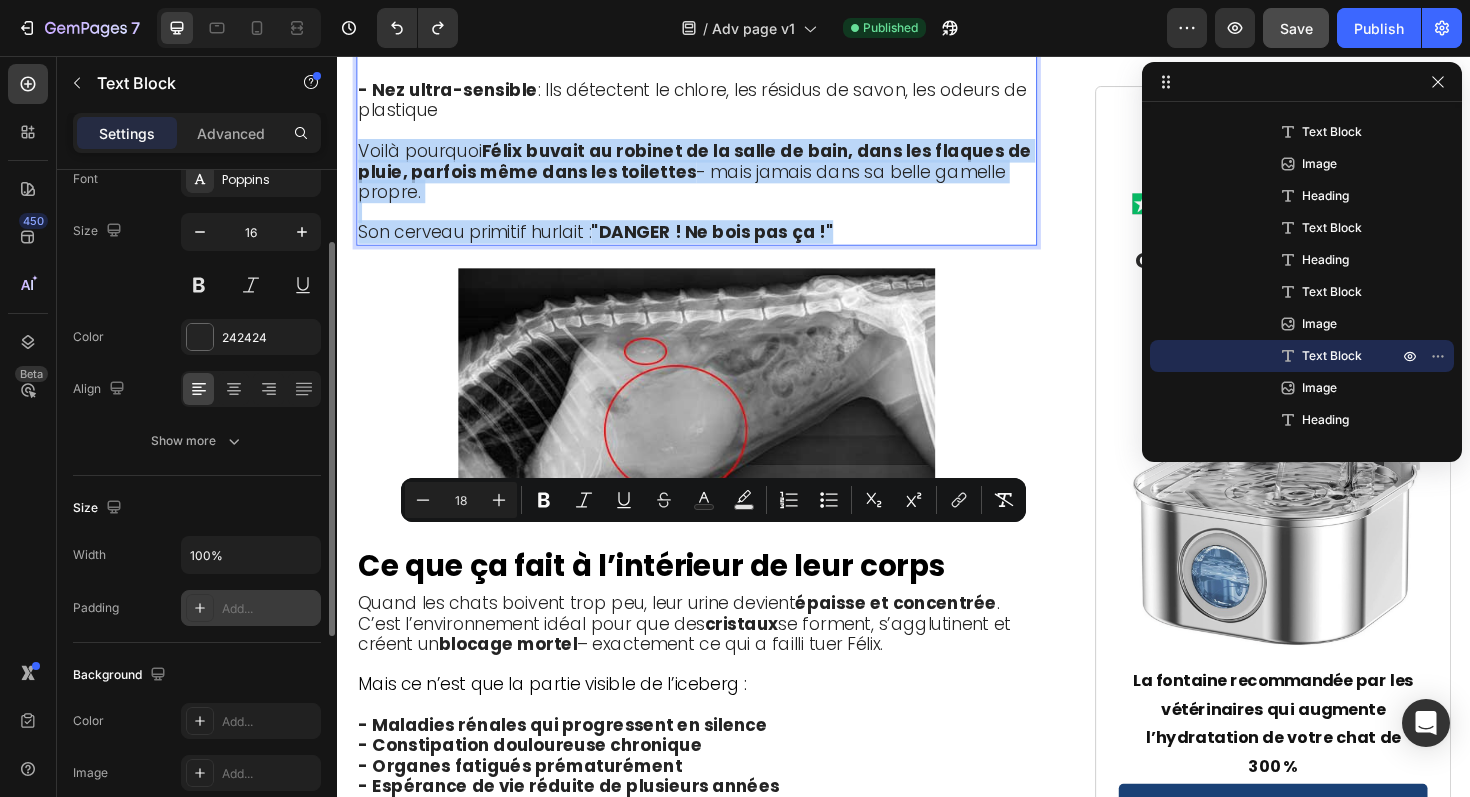 click on "Nos chats d'intérieur vivent une crise de déshydratation massive - et nos gamelles "propres" sont le problème.   La réalité terrifiante dans votre maison : - Film bactérien invisible  : En 12 heures, des milliards de bactéries colonisent la surface - Instinct de survie  : Les chats fuient l'eau stagnante depuis 15 000 ans - Stress des moustaches  : les bols profonds font souffrir leurs vibrisses ultra-sensibles - Nez ultra-sensible  : Ils détectent le chlore, les résidus de savon, les odeurs de plastique Voilà pourquoi  Félix buvait au robinet de la salle de bain, dans les flaques de pluie, parfois même dans les toilettes  - mais jamais dans sa belle gamelle propre. Son cerveau primitif hurlait :  "DANGER ! Ne bois pas ça !"" at bounding box center [717, 29] 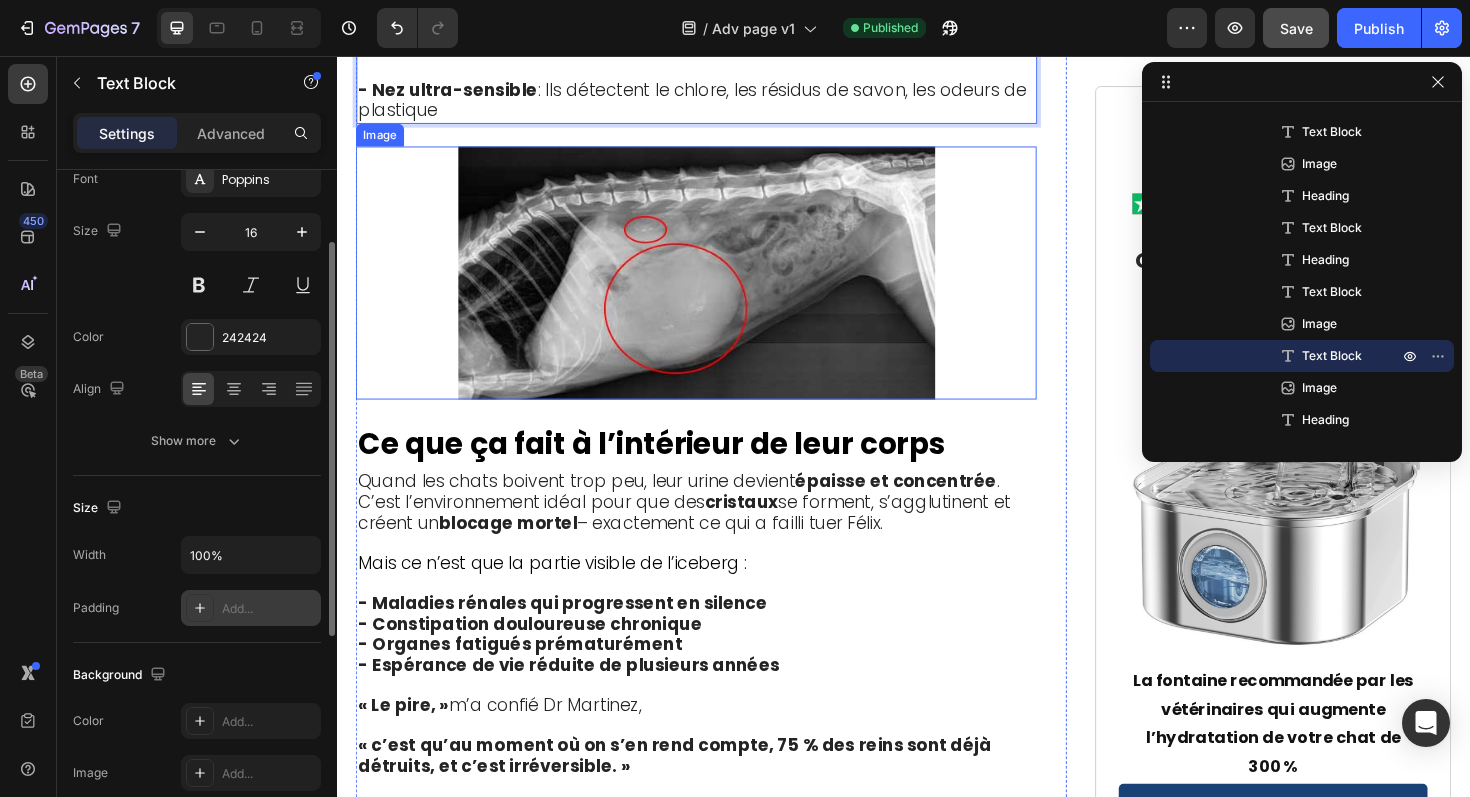 click at bounding box center (717, 286) 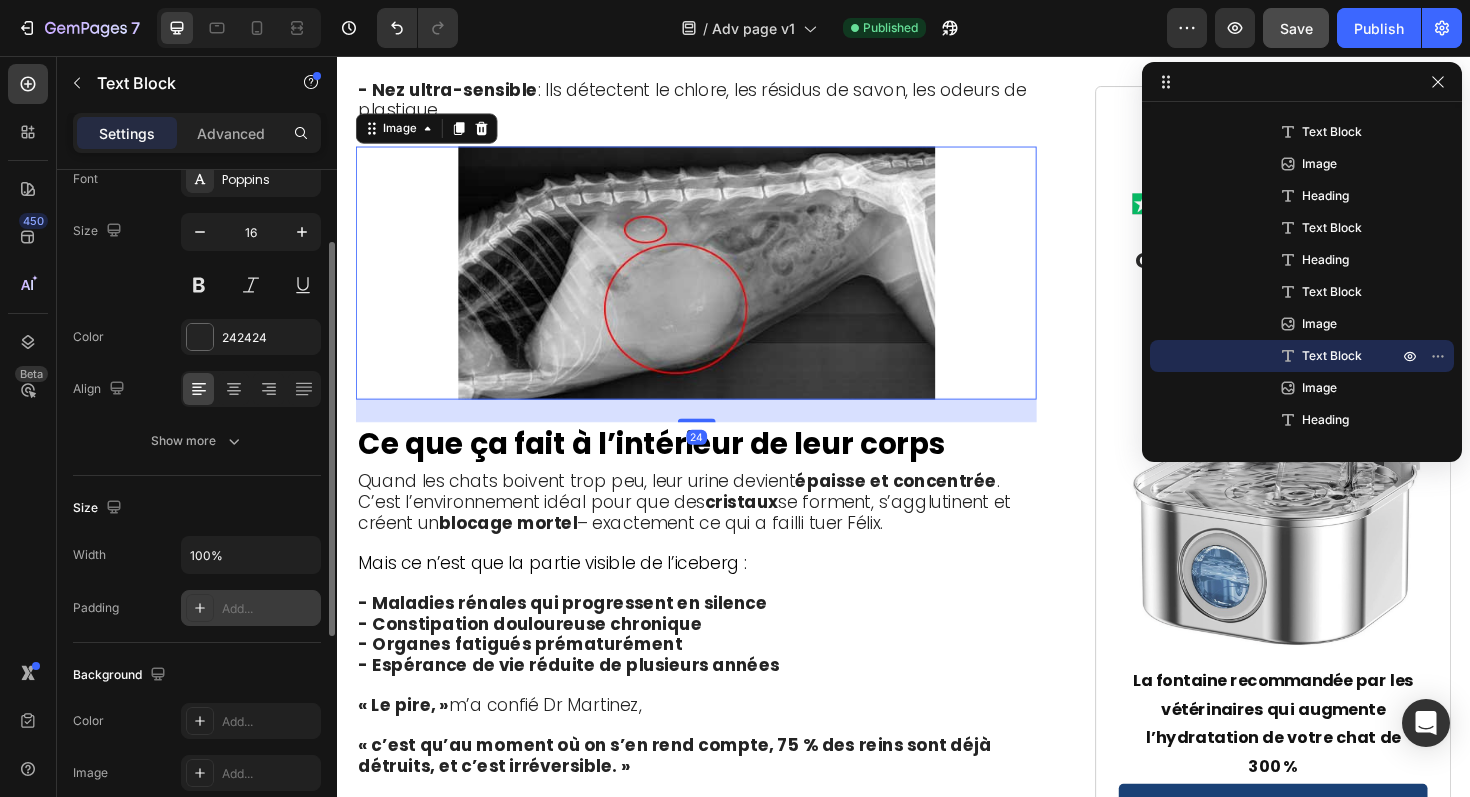 scroll, scrollTop: 0, scrollLeft: 0, axis: both 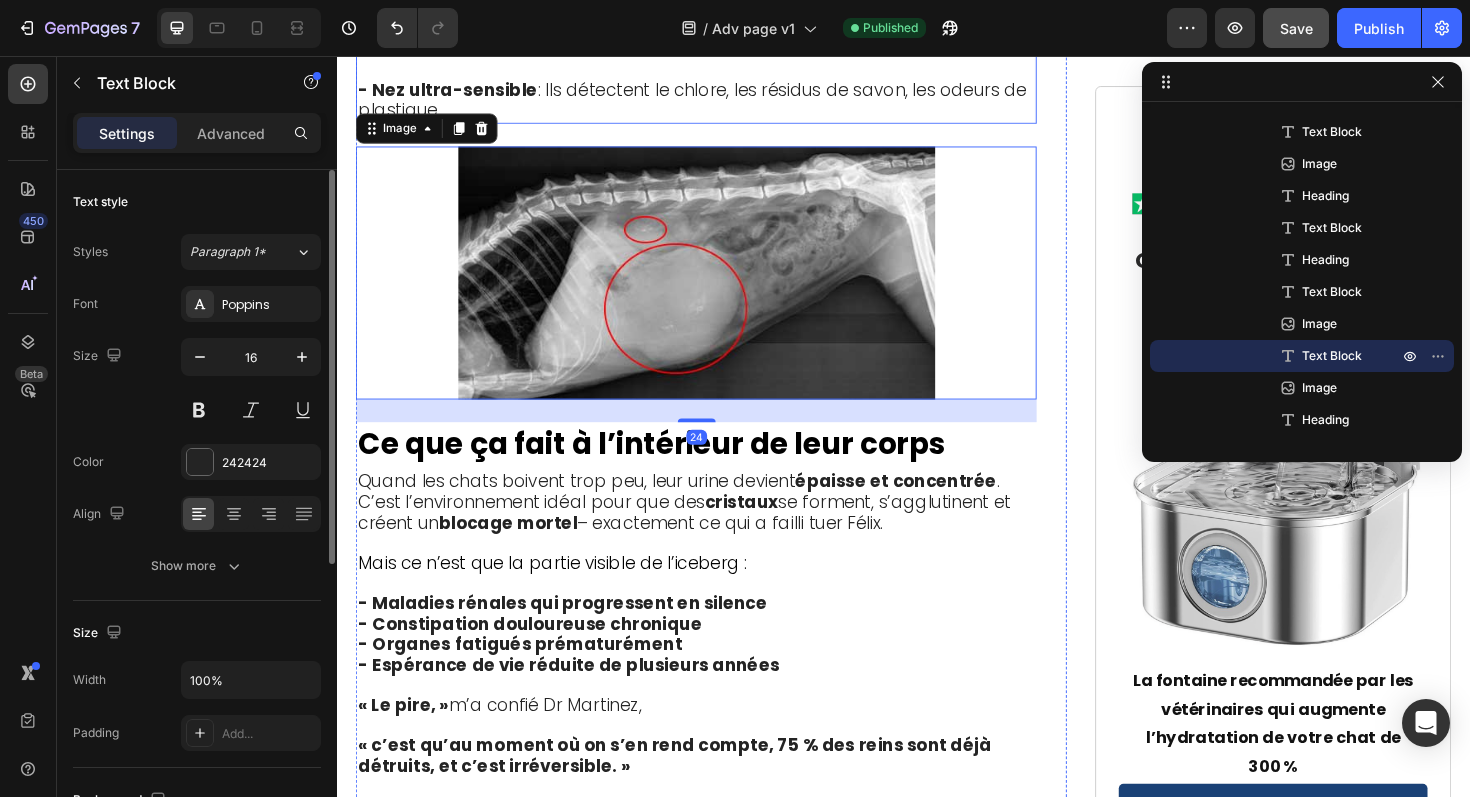 click on "- Nez ultra-sensible  : Ils détectent le chlore, les résidus de savon, les odeurs de plastique" at bounding box center (717, 104) 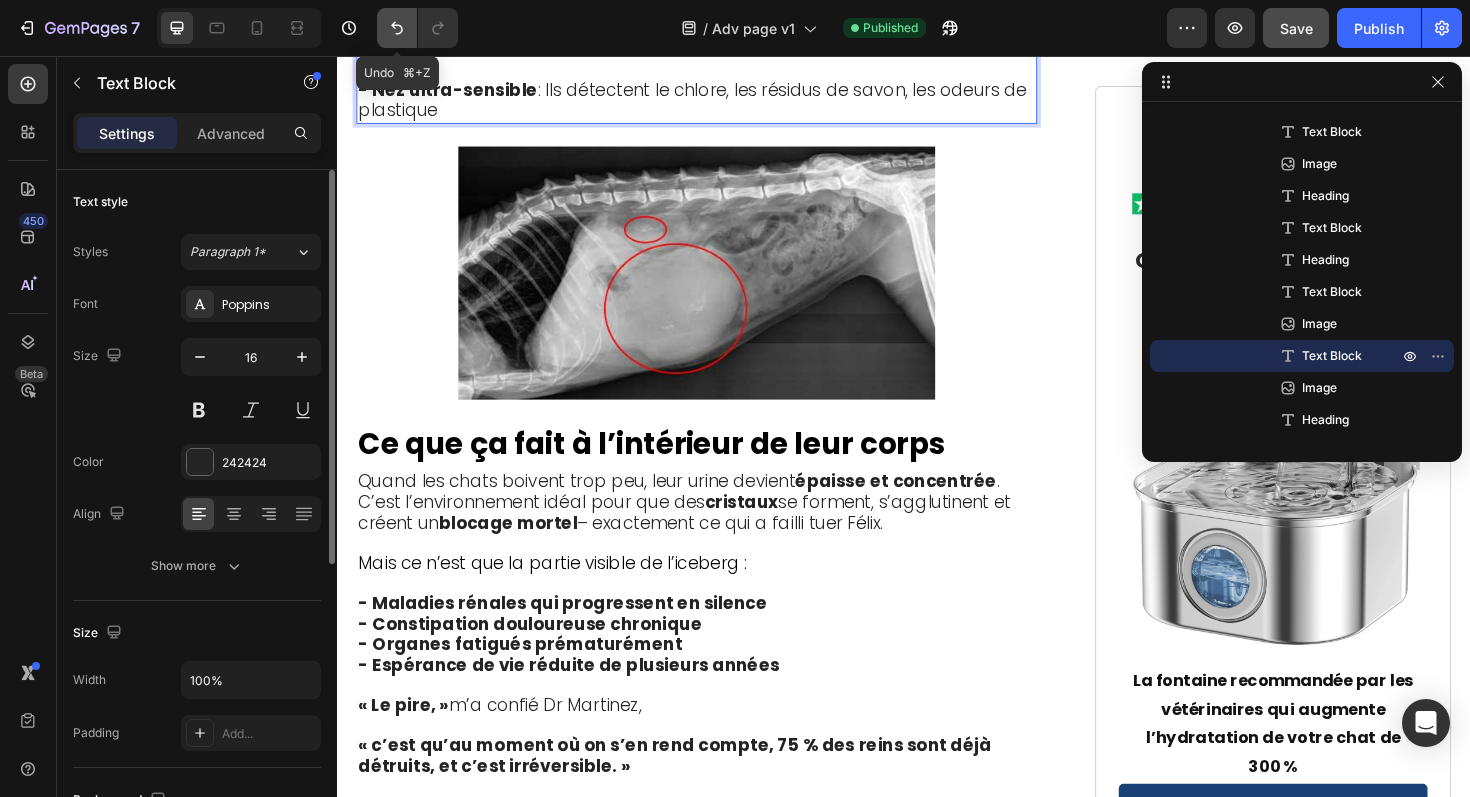 click 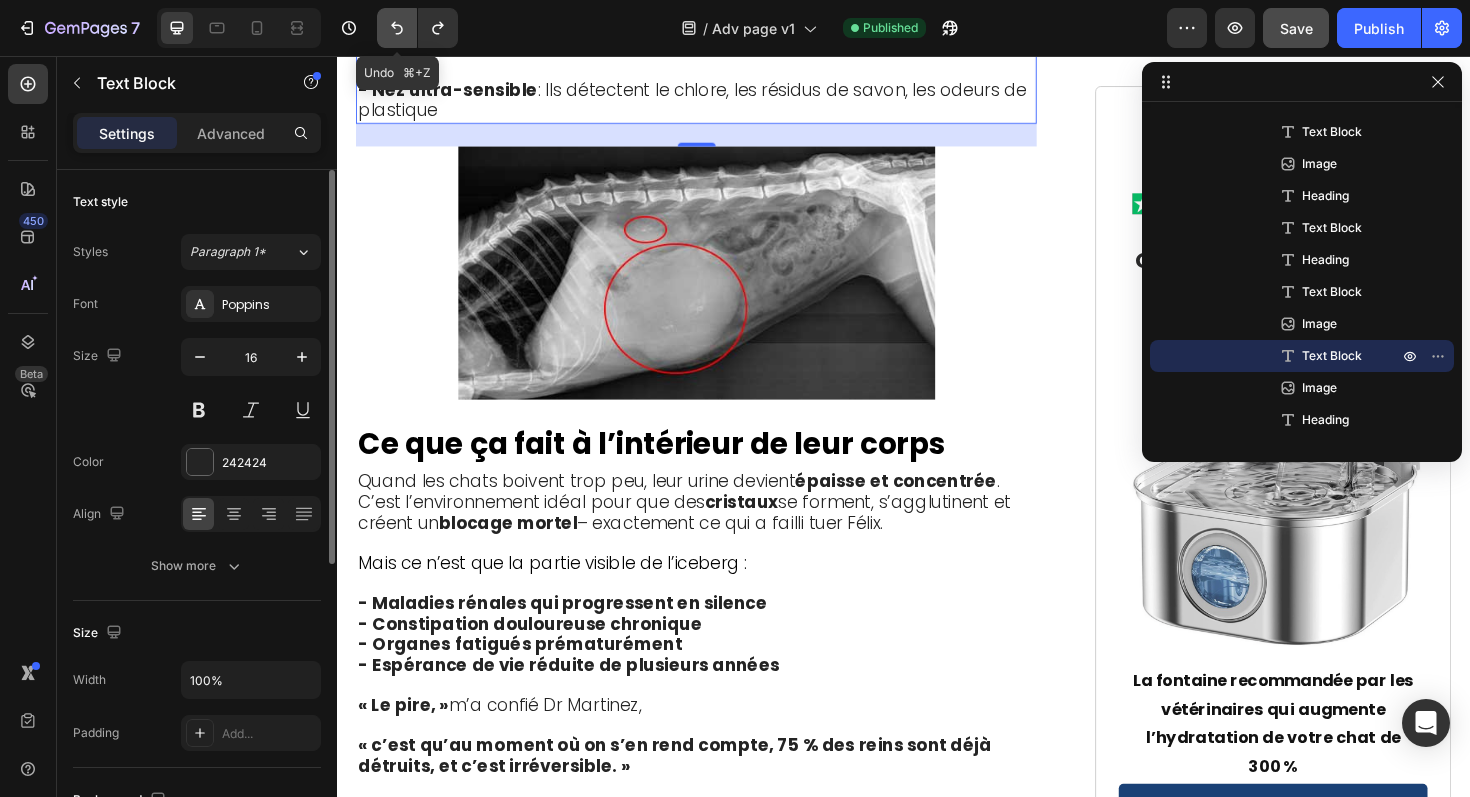 click 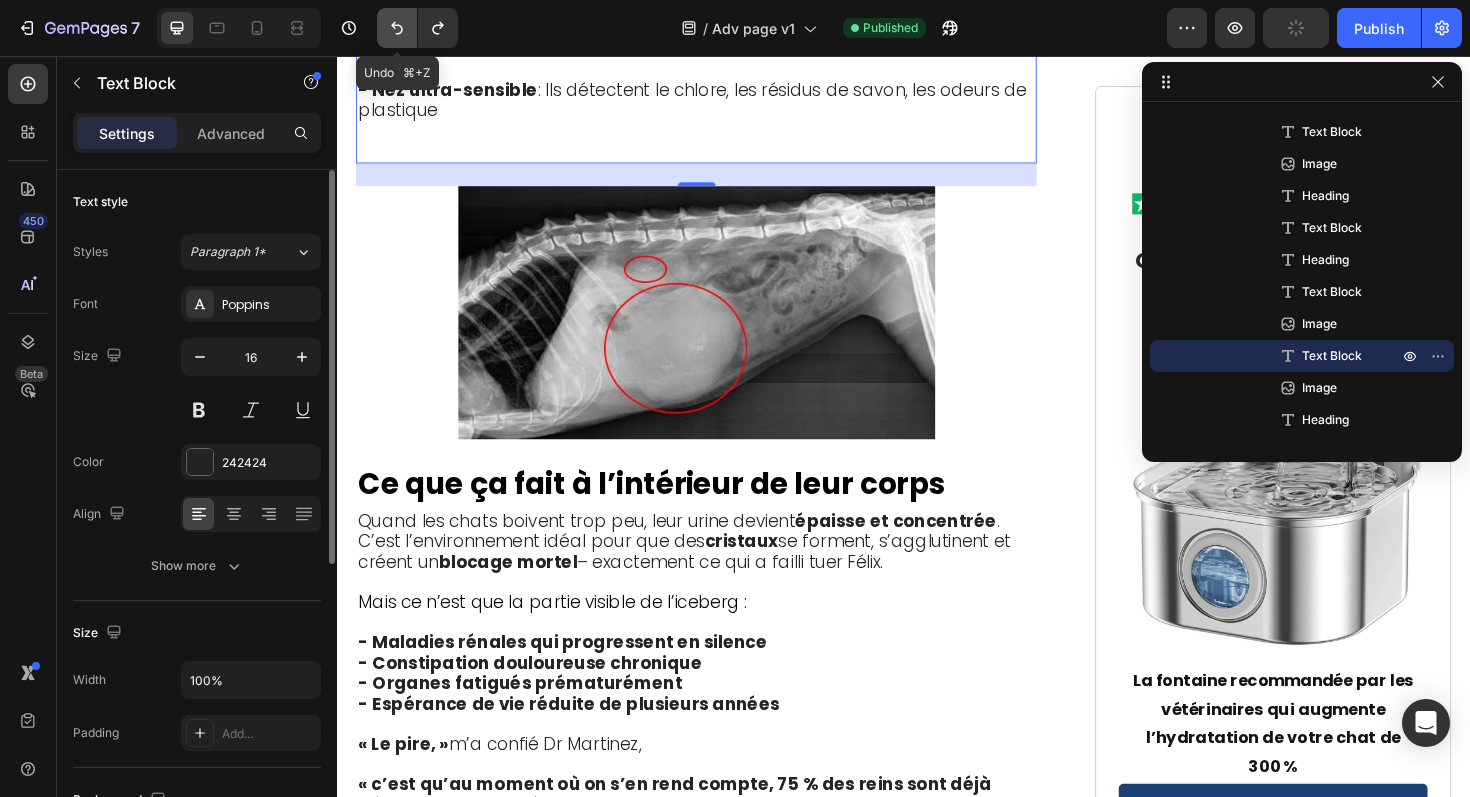 click 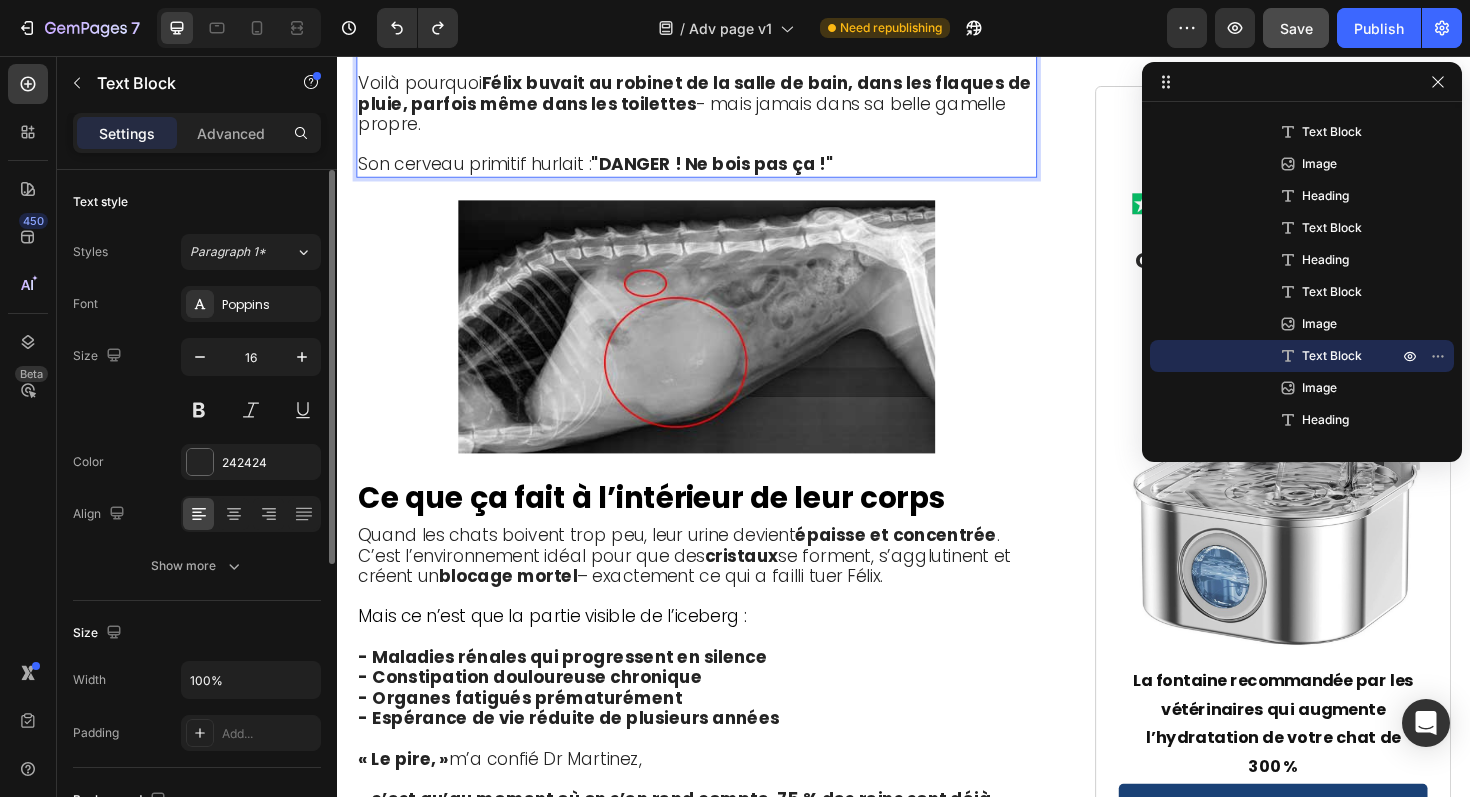 scroll, scrollTop: 4431, scrollLeft: 0, axis: vertical 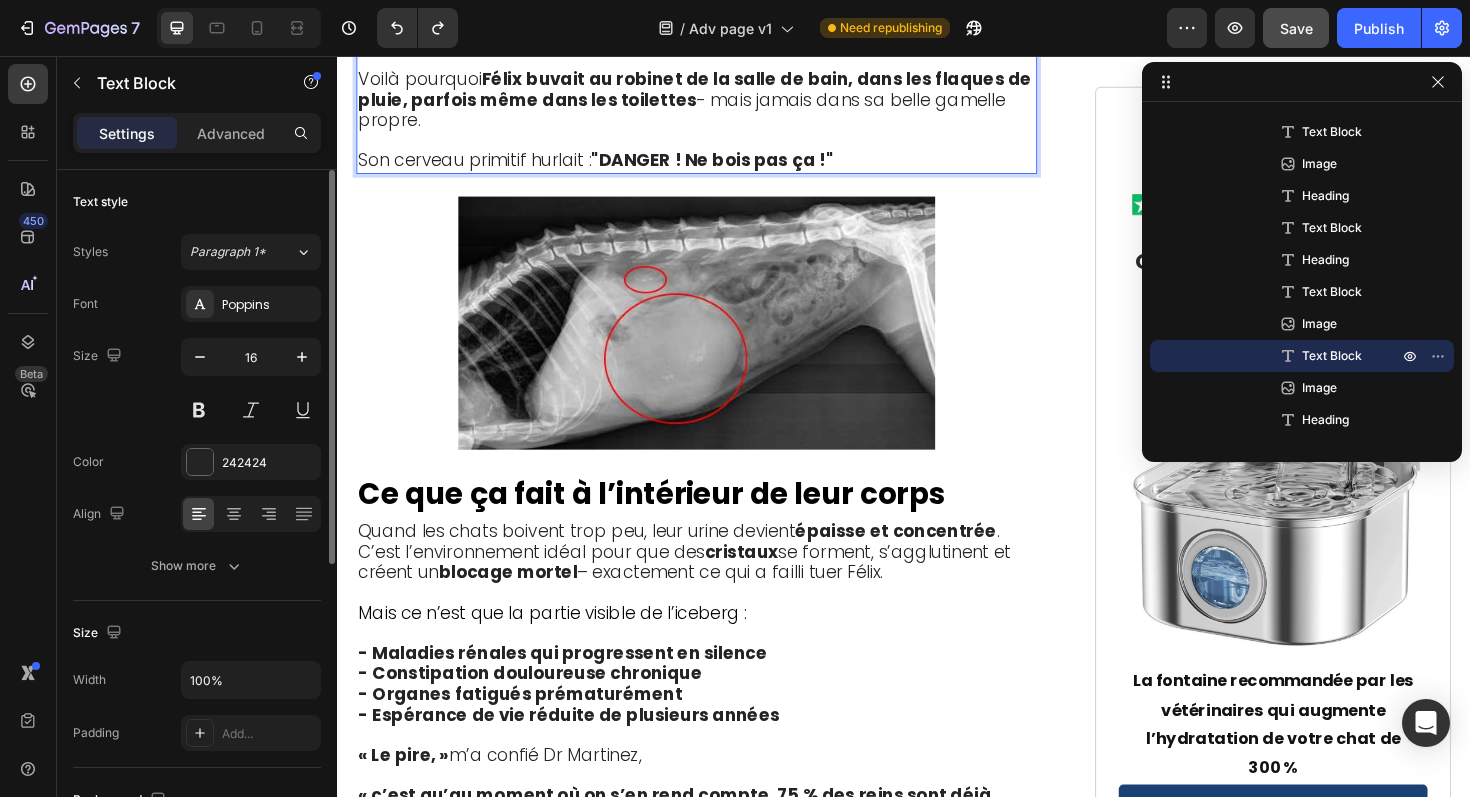 click on "Voilà pourquoi  Félix buvait au robinet de la salle de bain, dans les flaques de pluie, parfois même dans les toilettes  - mais jamais dans sa belle gamelle propre." at bounding box center (717, 103) 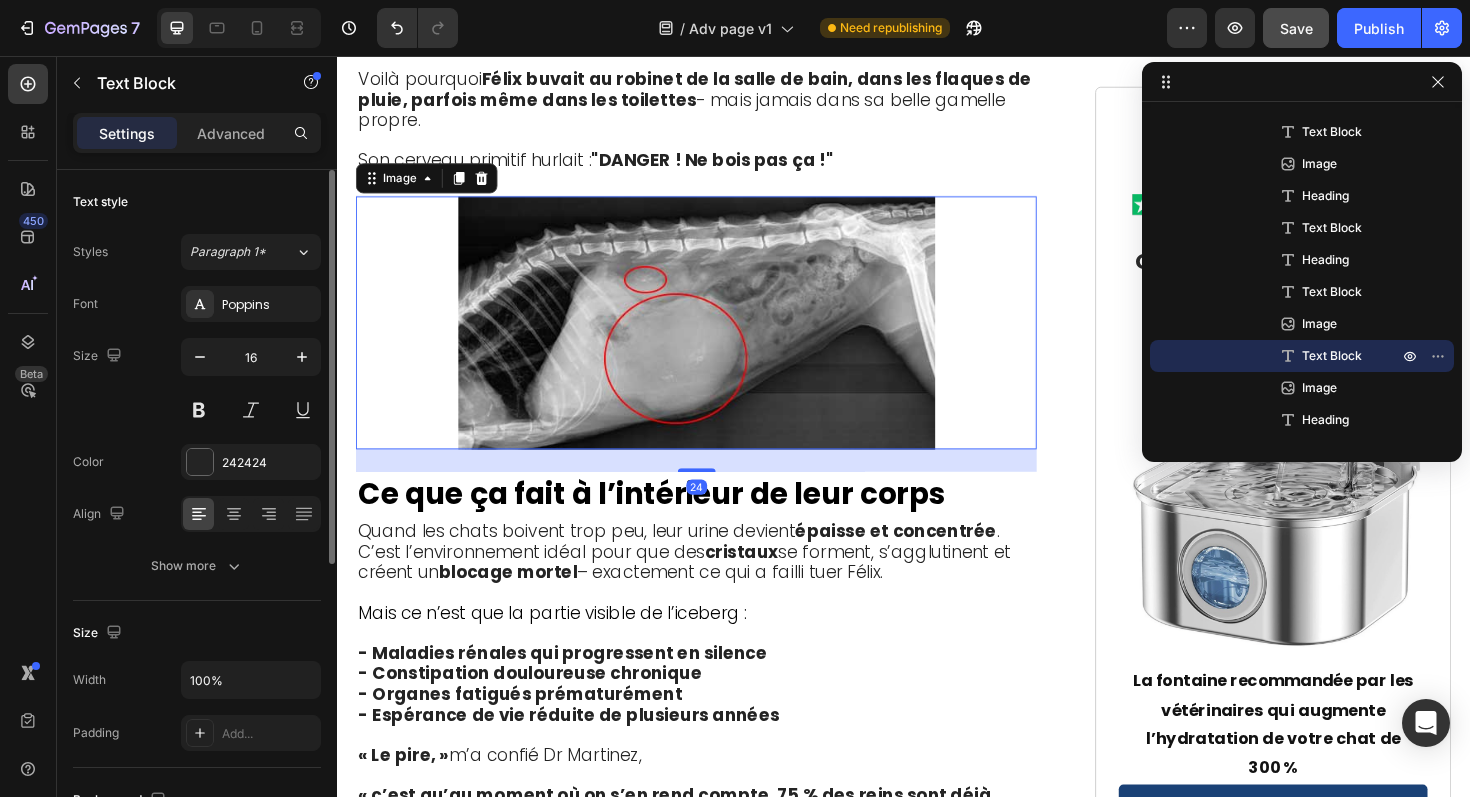 click at bounding box center [717, 339] 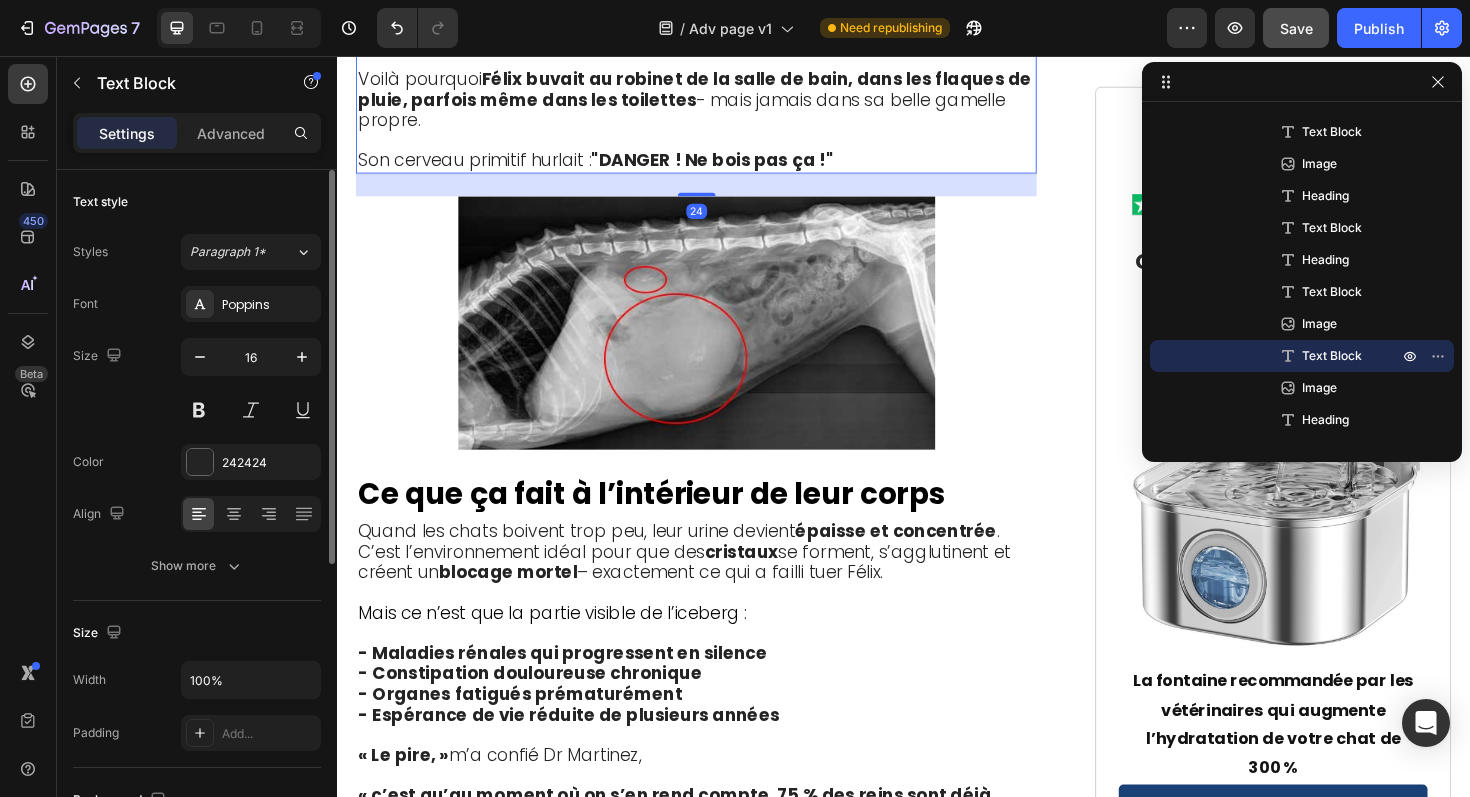 click on "Félix buvait au robinet de la salle de bain, dans les flaques de pluie, parfois même dans les toilettes" at bounding box center [715, 91] 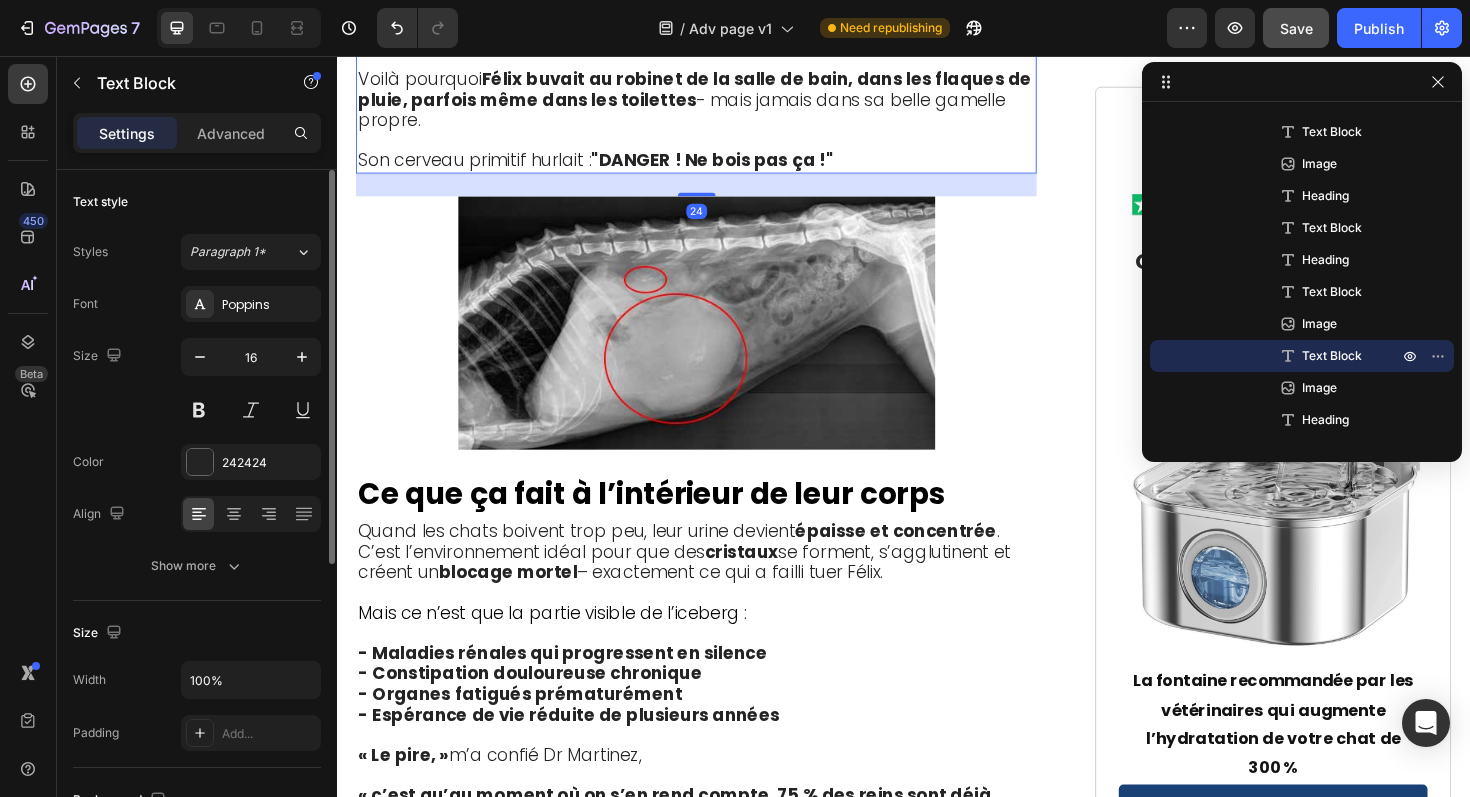 click 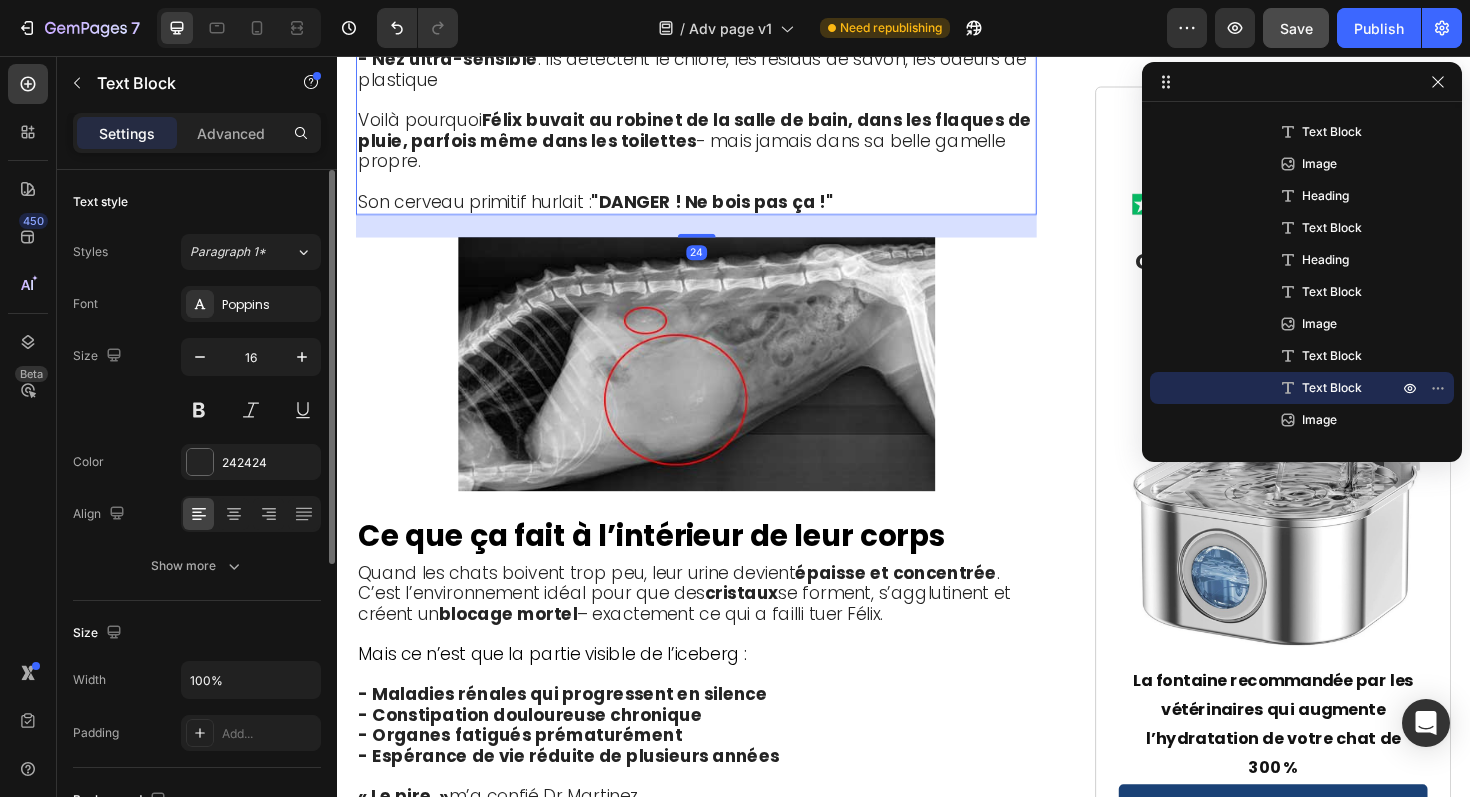 scroll, scrollTop: 4921, scrollLeft: 0, axis: vertical 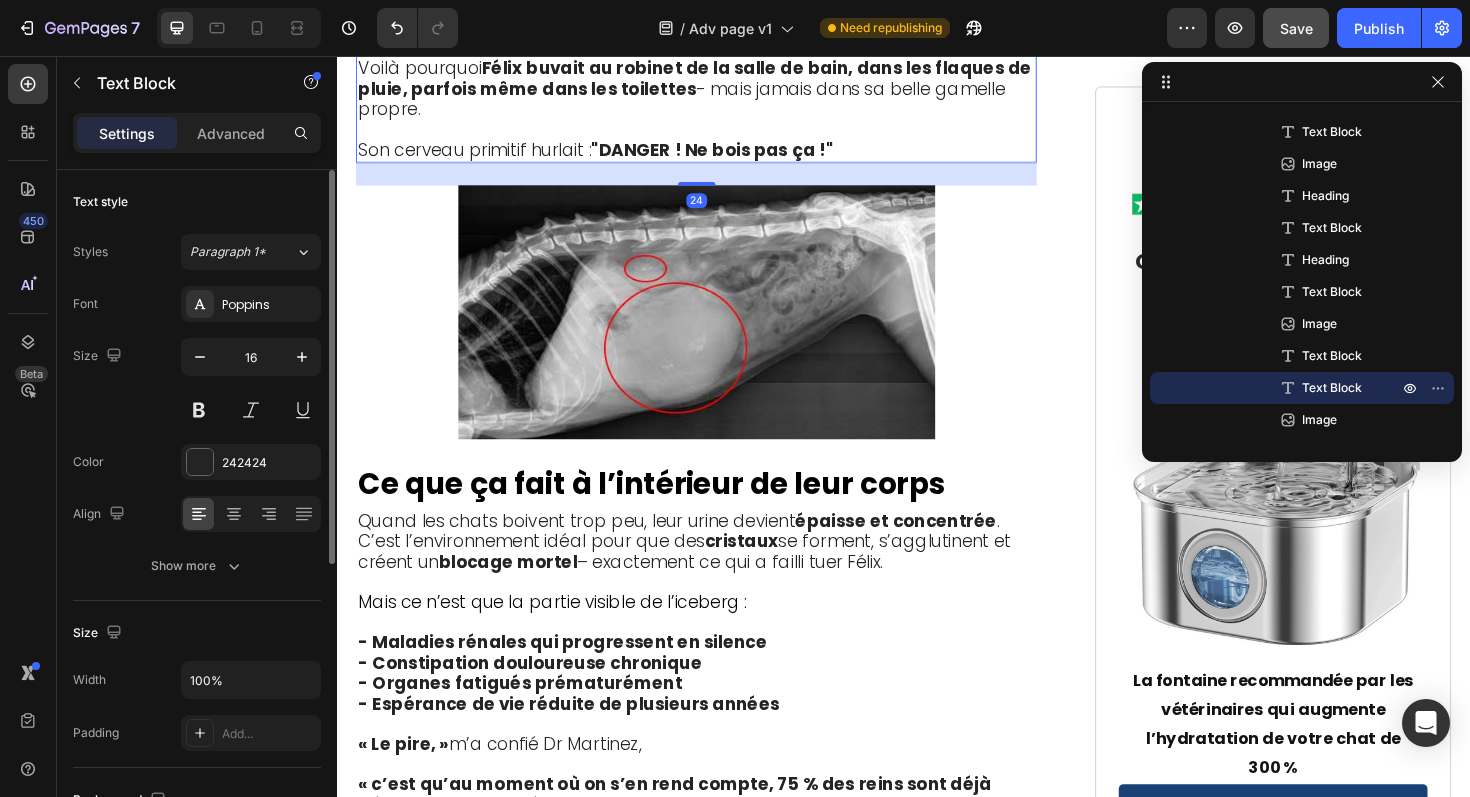 click on "Voilà pourquoi  Félix buvait au robinet de la salle de bain, dans les flaques de pluie, parfois même dans les toilettes  - mais jamais dans sa belle gamelle propre." at bounding box center (717, 91) 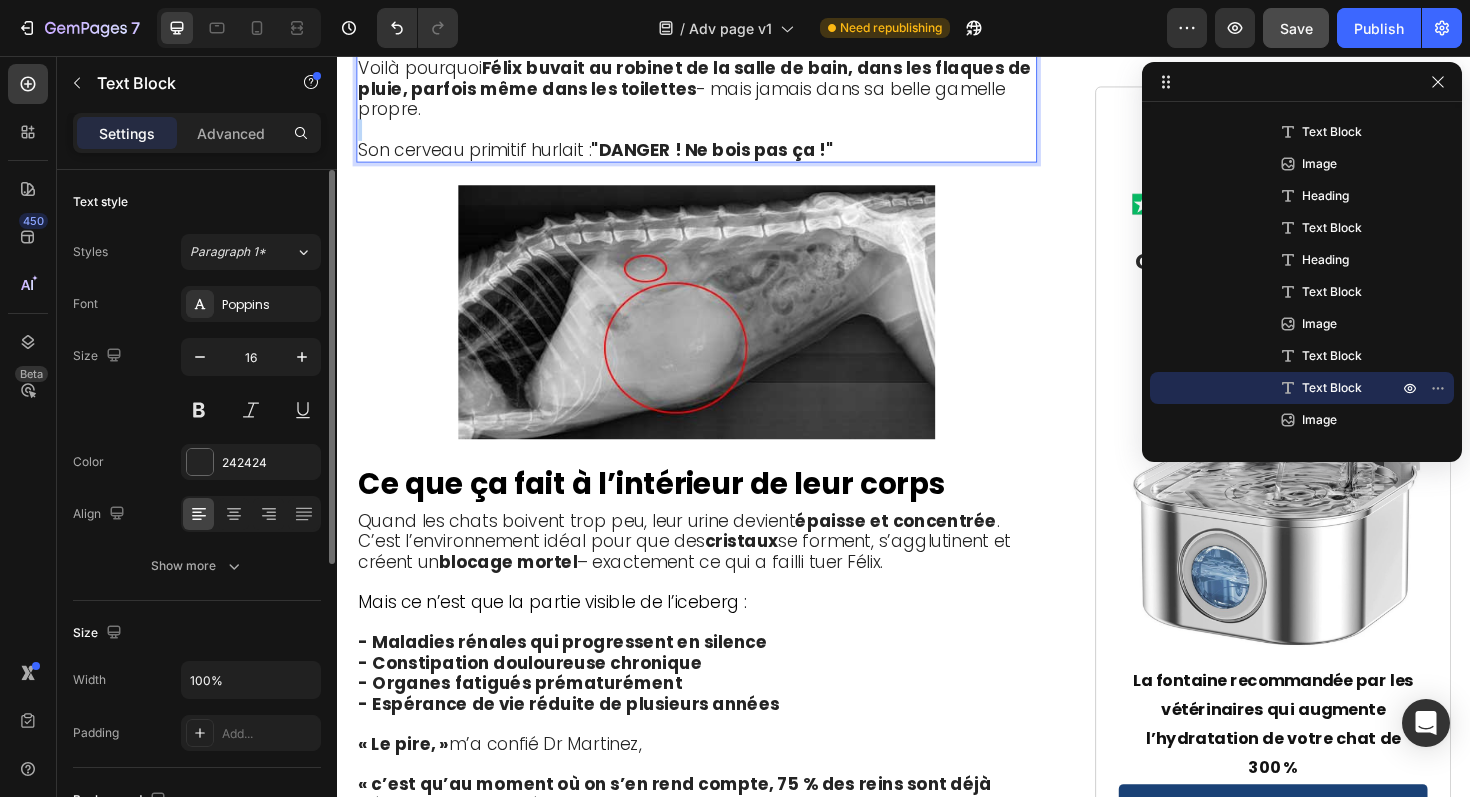 click on "Voilà pourquoi  Félix buvait au robinet de la salle de bain, dans les flaques de pluie, parfois même dans les toilettes  - mais jamais dans sa belle gamelle propre." at bounding box center (717, 91) 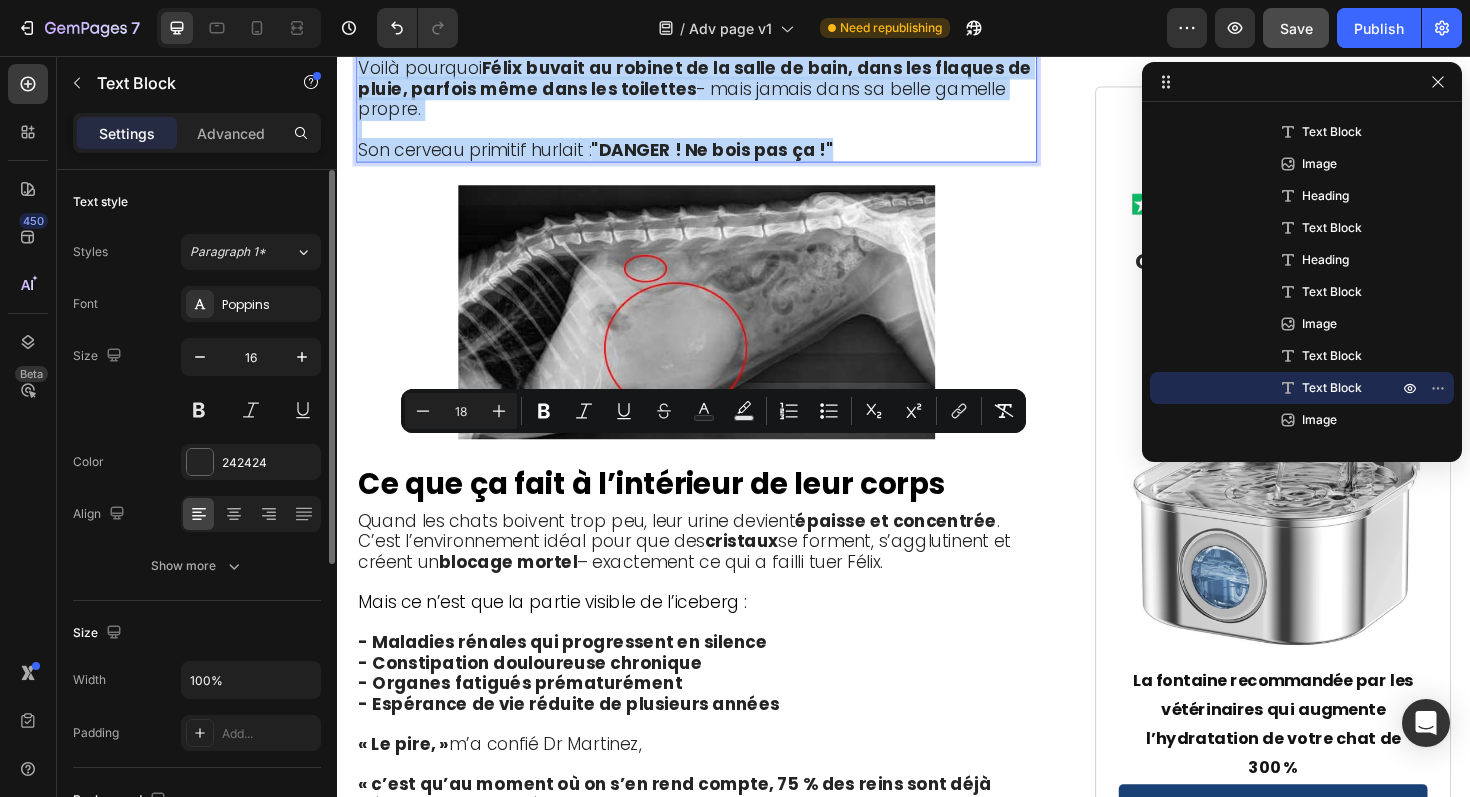 drag, startPoint x: 871, startPoint y: 557, endPoint x: 362, endPoint y: 454, distance: 519.31683 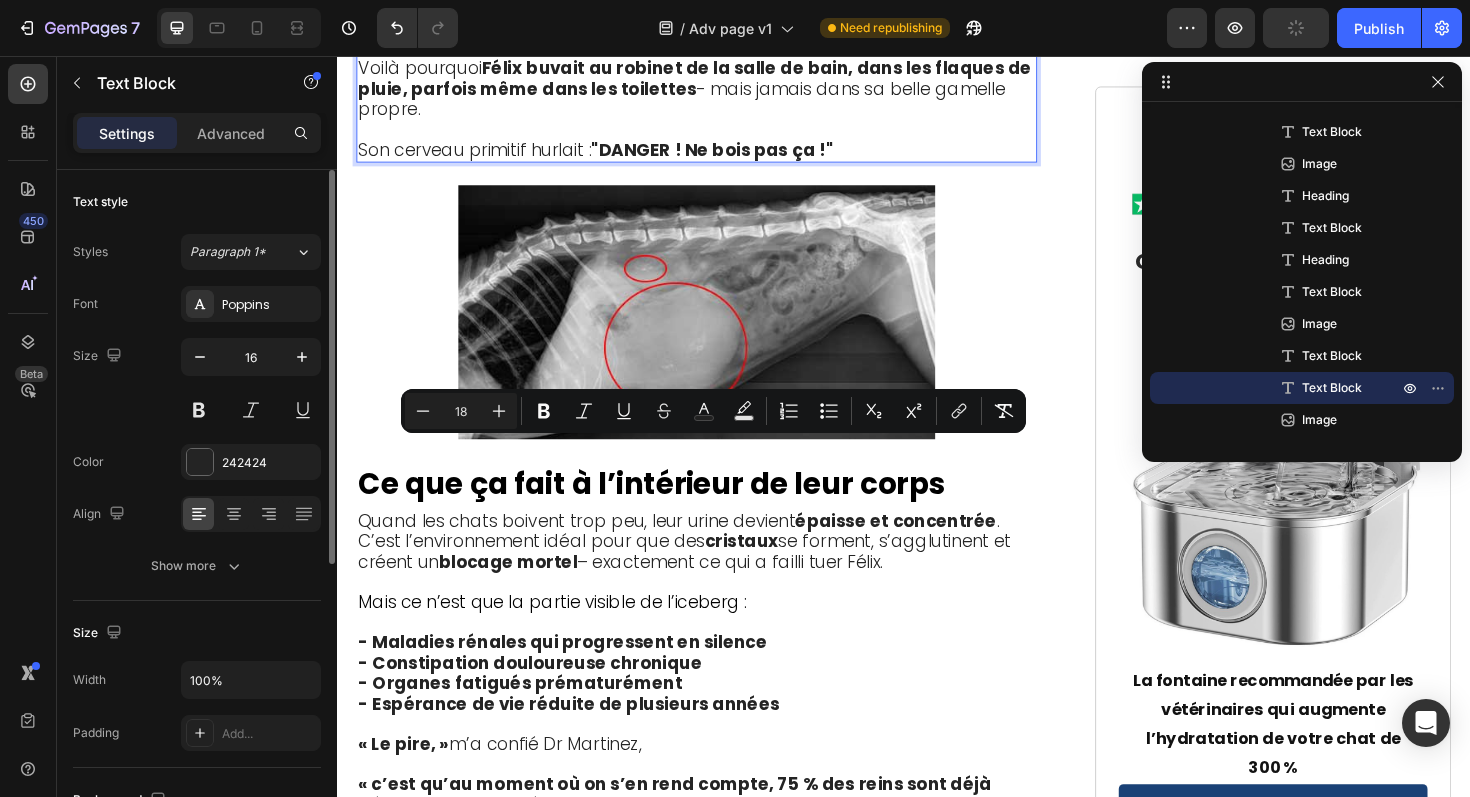 click on "- Stress des moustaches" at bounding box center [477, -60] 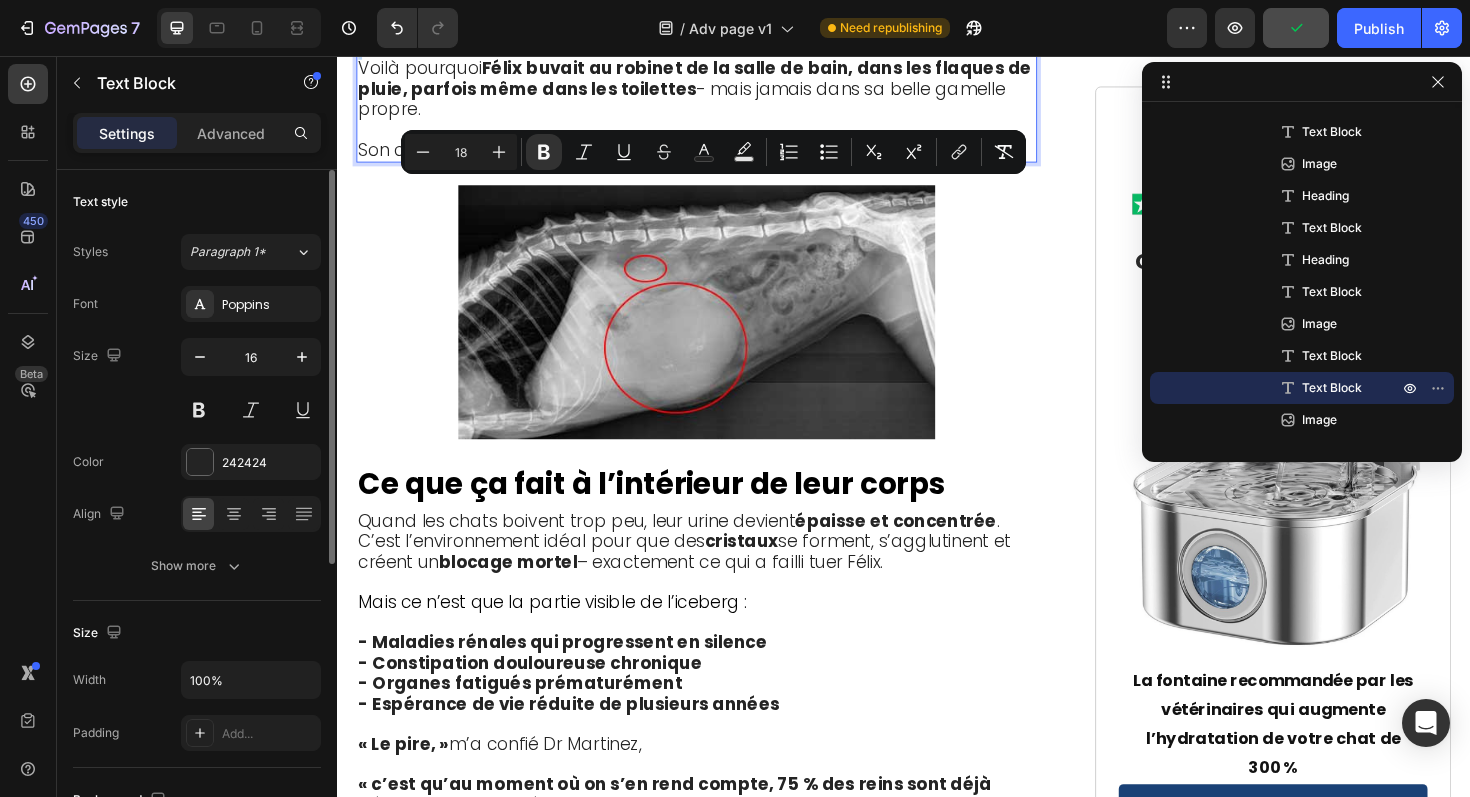 drag, startPoint x: 468, startPoint y: 445, endPoint x: 429, endPoint y: 191, distance: 256.97665 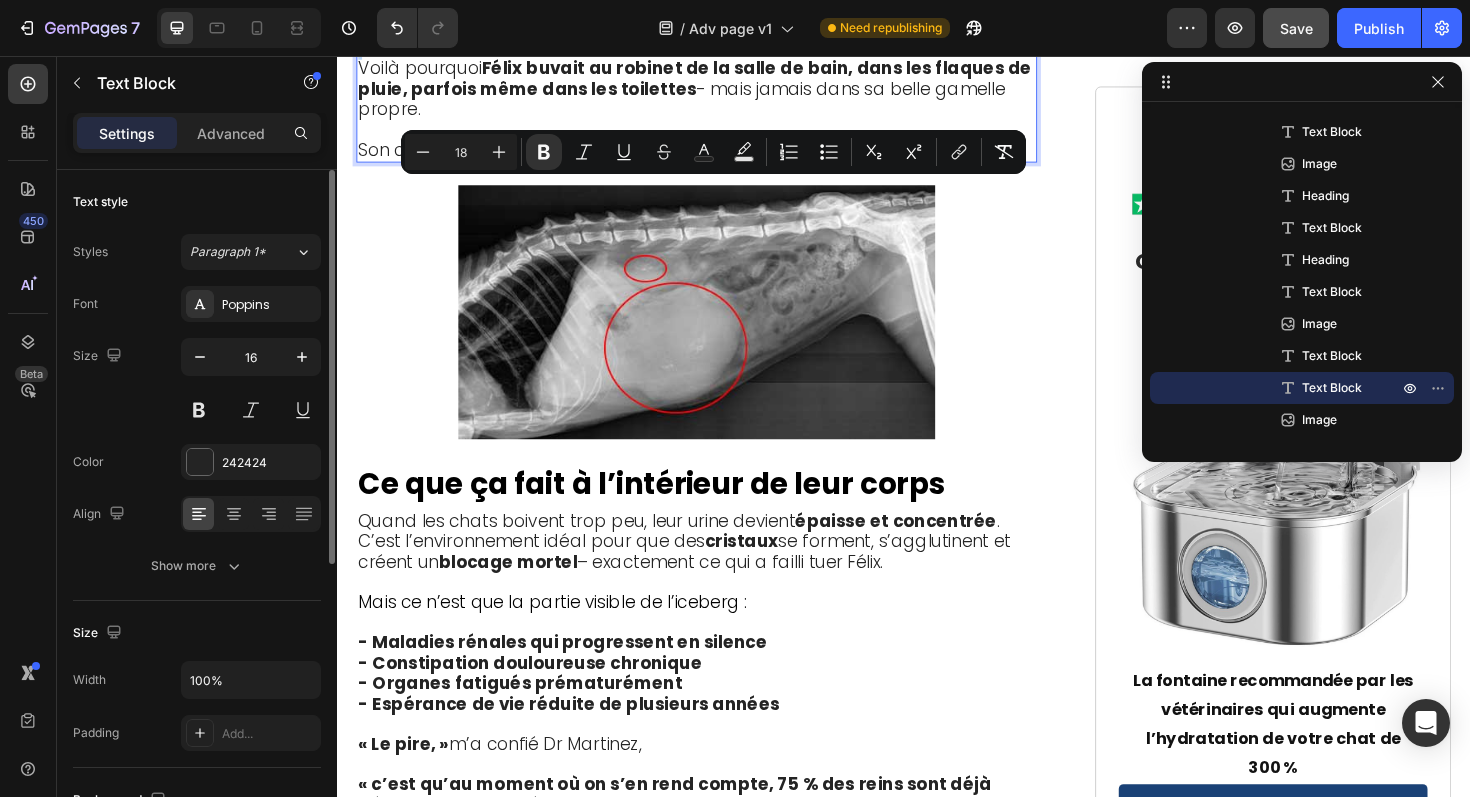 click on "- Nez ultra-sensible  : Ils détectent le chlore, les résidus de savon, les odeurs de plastique" at bounding box center (717, 17) 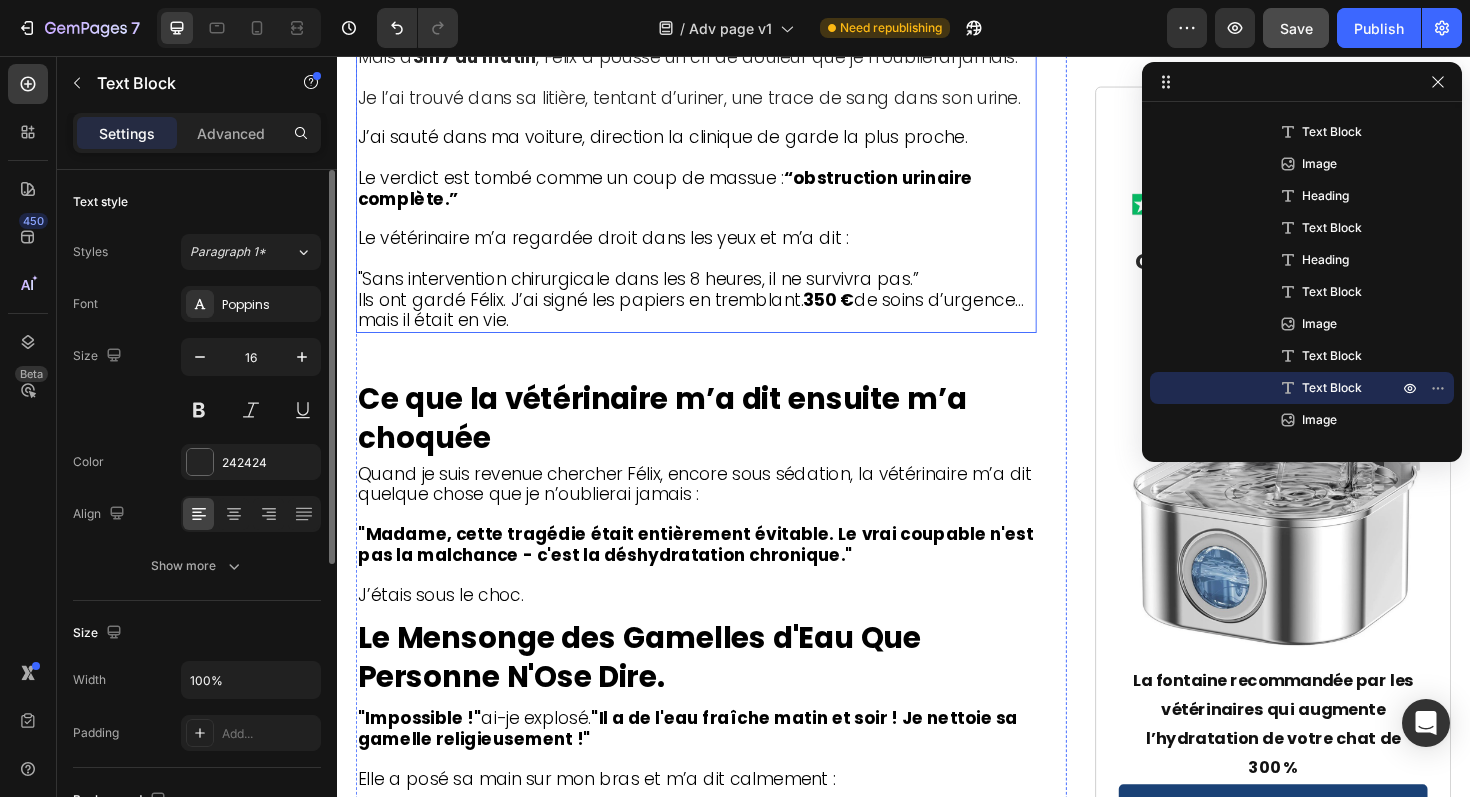 drag, startPoint x: 455, startPoint y: 434, endPoint x: 412, endPoint y: 203, distance: 234.96808 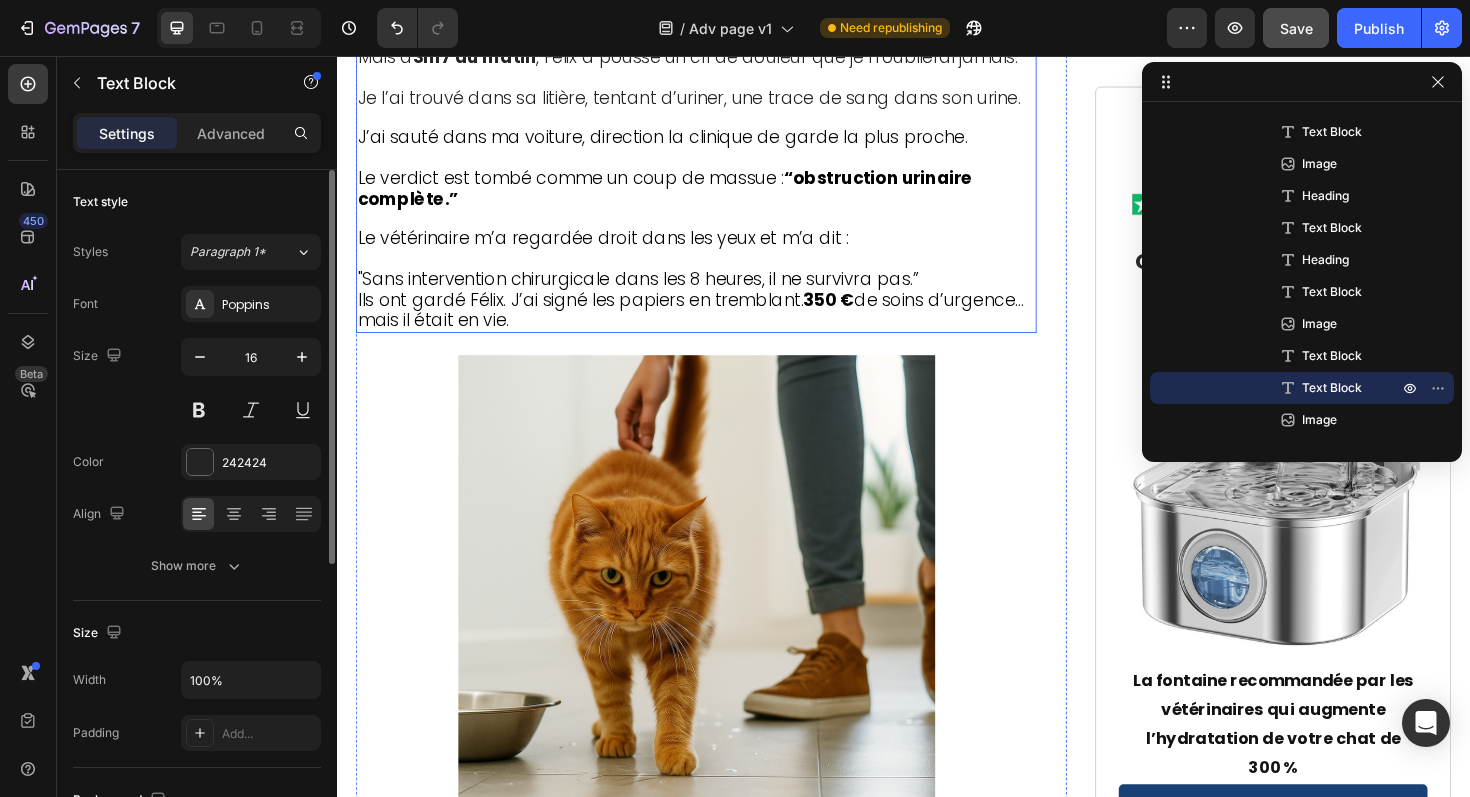 click on "Vétérinaire de Paris Révèle : Pourquoi 73% des Chats en France Meurent Lentement d'une "déshydratation silencieuse" Heading 📍 Publié le 27 juillet 2025 à 9h17 - Bordeaux, France Text Block  "Quand les propriétaires remarquent enfin les symptômes, il est souvent trop tard. 80% de la fonction rénale est déjà détruite. C'est un drame que je vois 5 fois par semaine dans ma clinique."  — Dr. Claire Dubois, Vétérinaire à Paris Text Block Image Félix était en train de mourir… et je n'avais rien vu venir Heading Si votre chat boit dans une gamelle classique...  Si vous vous demandez pourquoi il évite son eau pourtant "propre"... Si quelque chose vous dit qu'il n'est pas dans son état normal mais vous ne savez pas quoi... Alors ce que je vais partager pourrait  lui sauver plusieurs années de vie. Car en ce moment, une épidémie silencieuse se propage dans nos foyers. Elle touche   2 chats domestiques sur 3 , rien qu’en France. Le plus terrifiant ?  déshydratation silencieuse." at bounding box center [717, 3264] 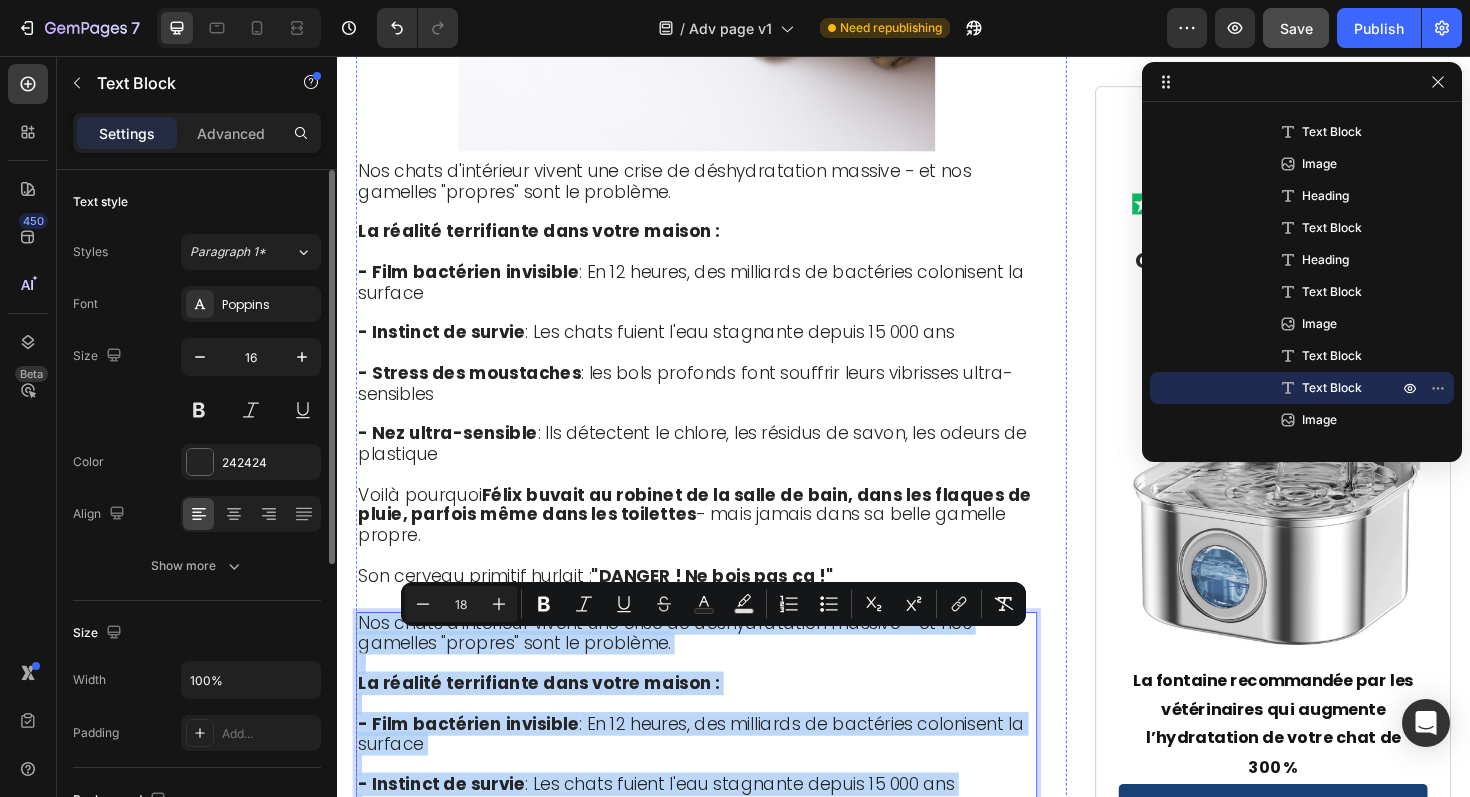 scroll, scrollTop: 4770, scrollLeft: 0, axis: vertical 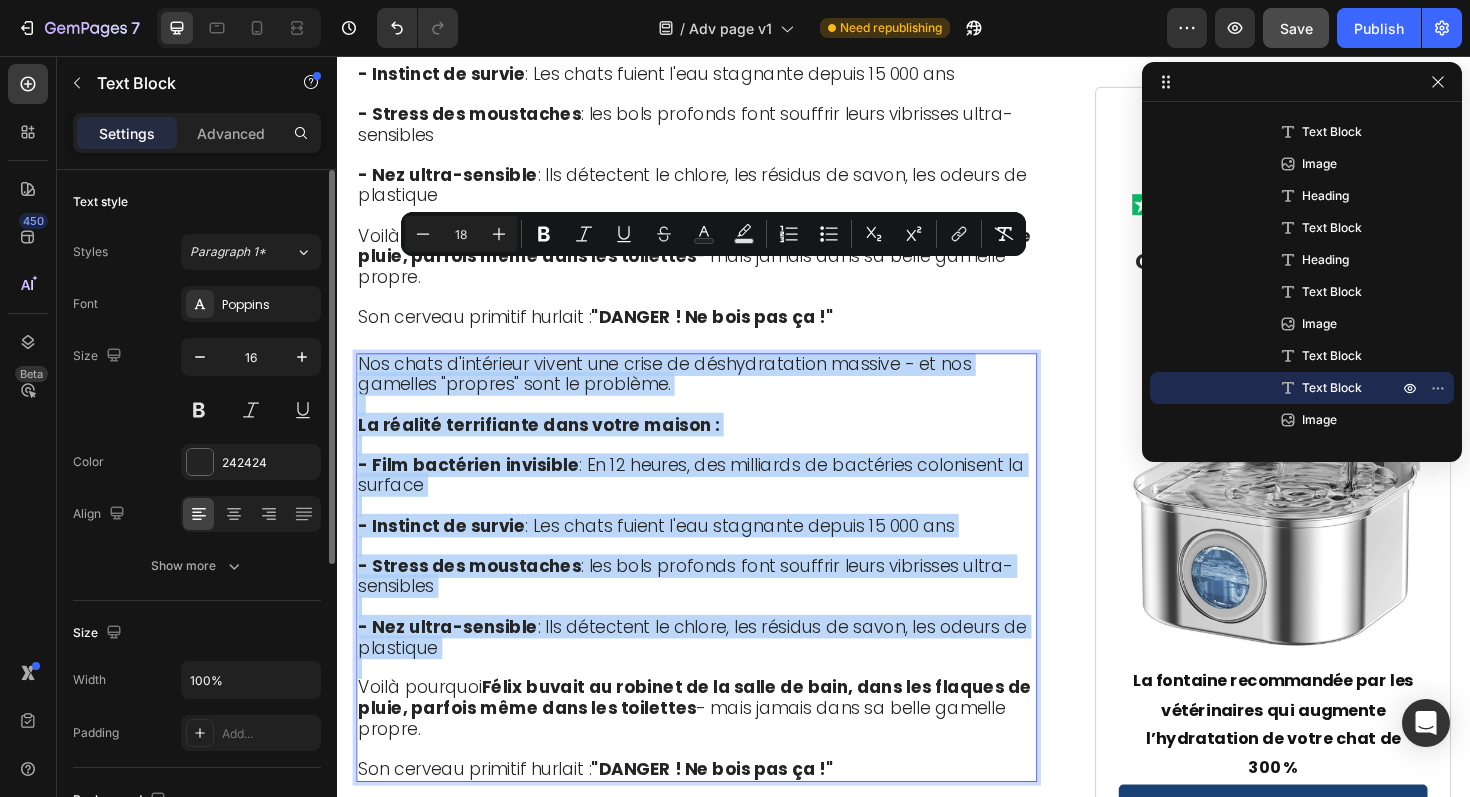 click on "- Nez ultra-sensible  : Ils détectent le chlore, les résidus de savon, les odeurs de plastique" at bounding box center [717, 673] 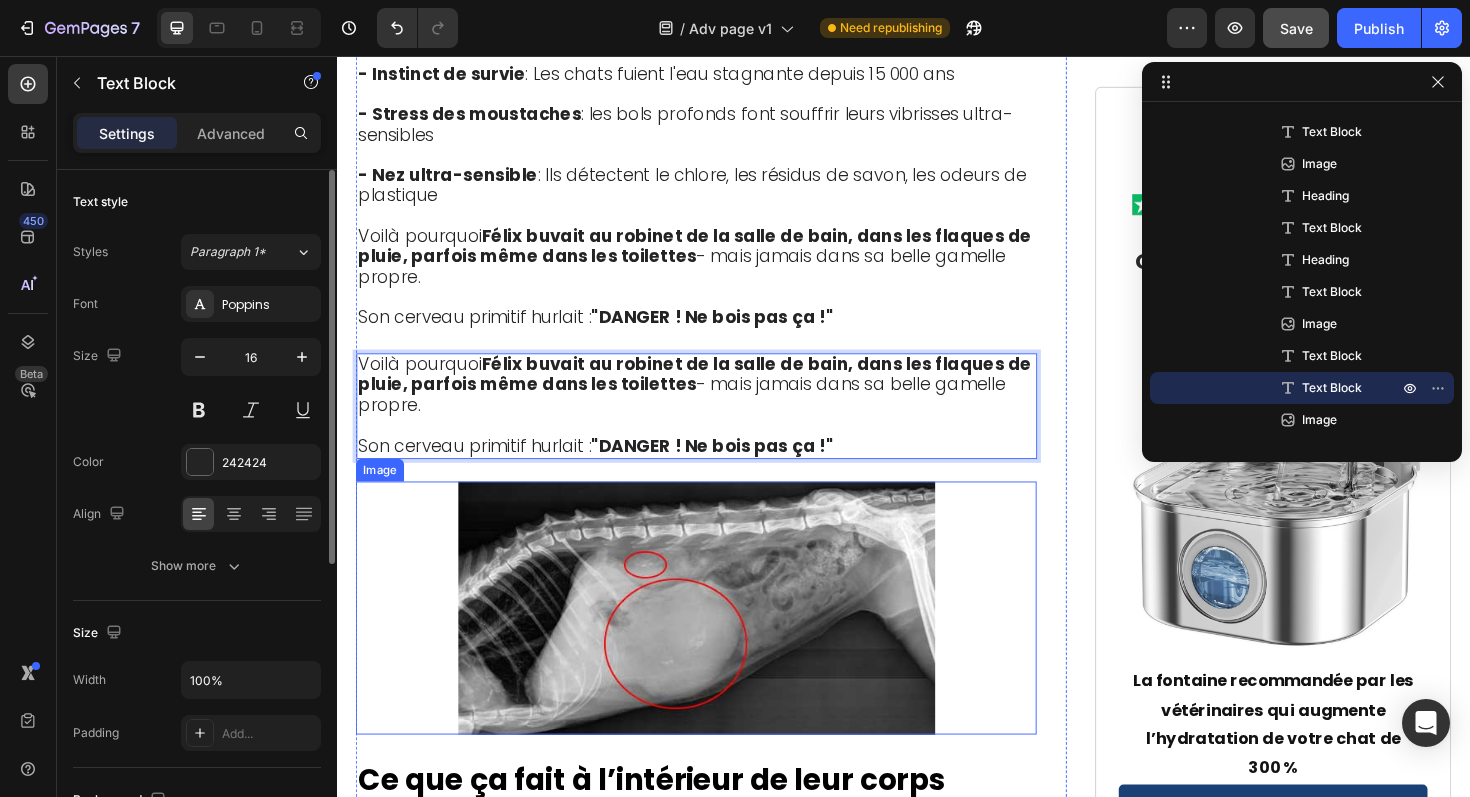 click at bounding box center [717, 641] 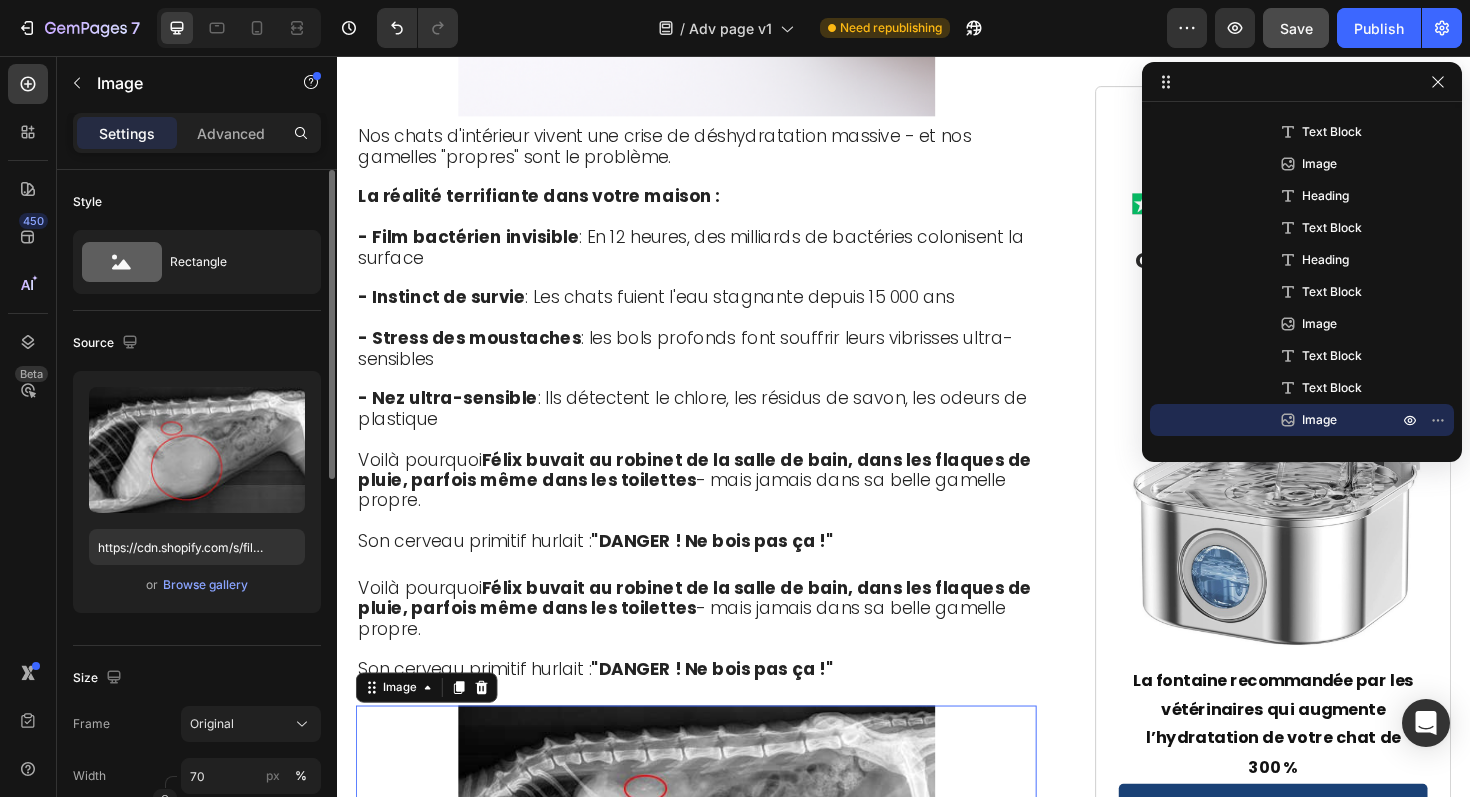 scroll, scrollTop: 4500, scrollLeft: 0, axis: vertical 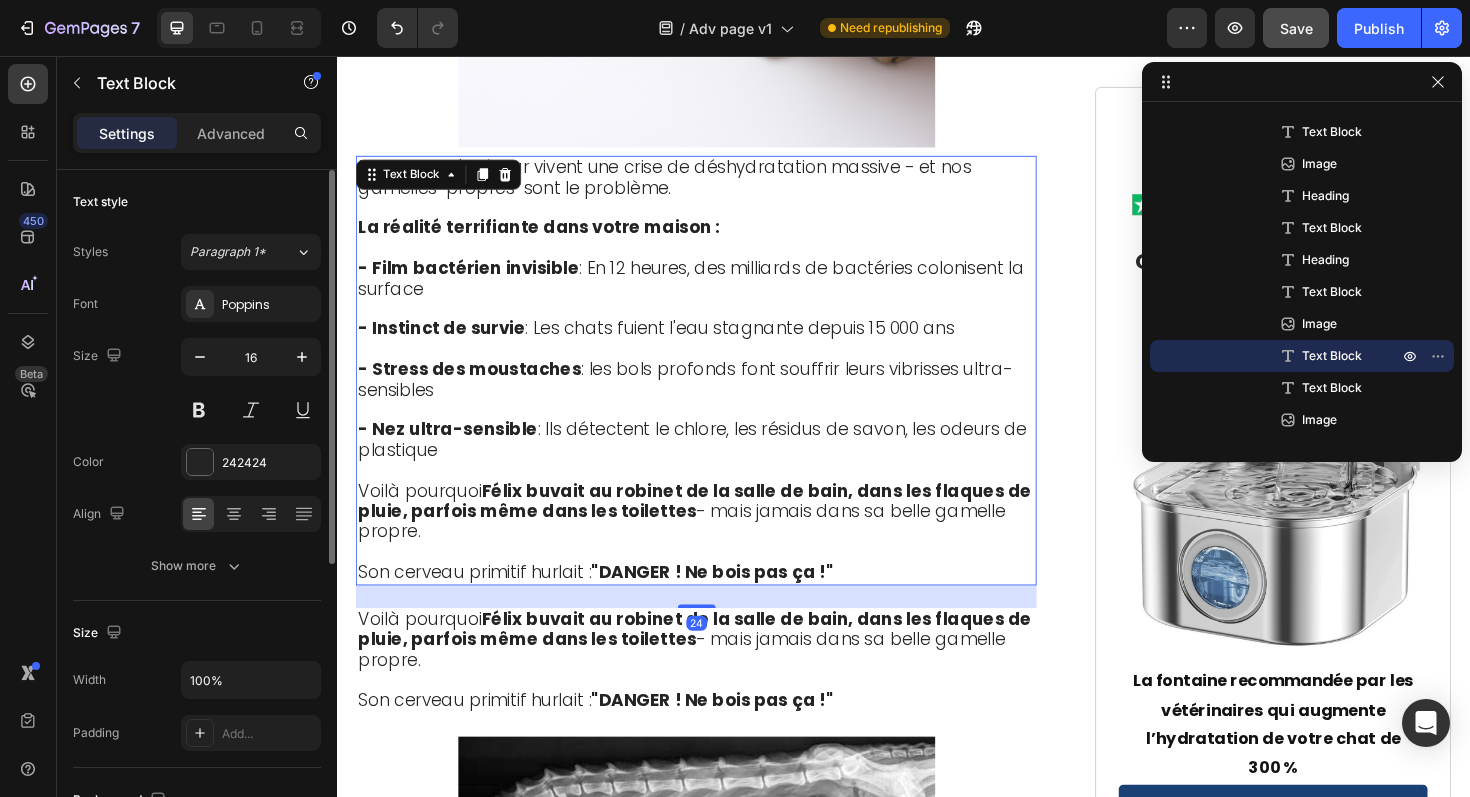 click on ""DANGER ! Ne bois pas ça !"" at bounding box center [734, 602] 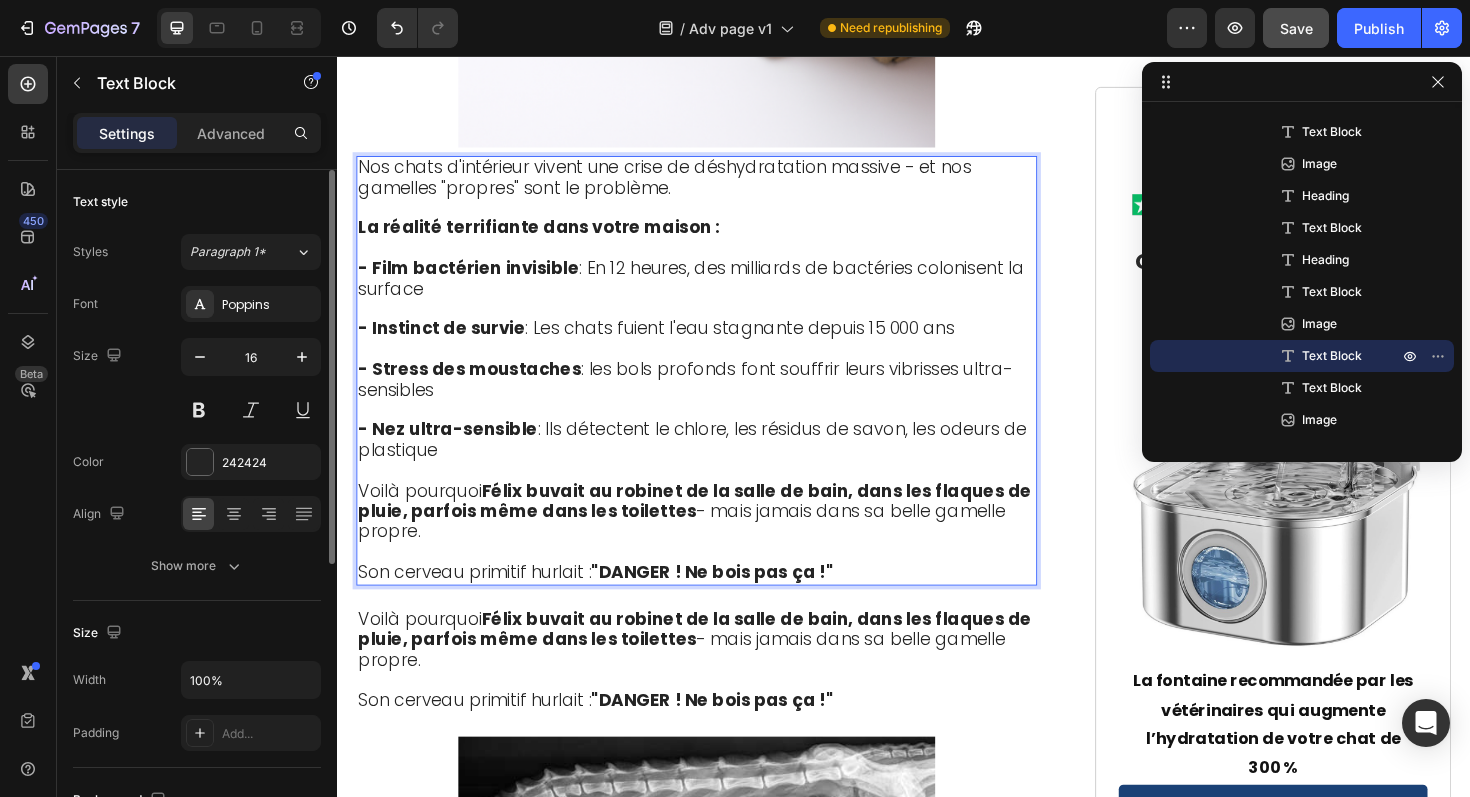 click on ""DANGER ! Ne bois pas ça !"" at bounding box center [734, 602] 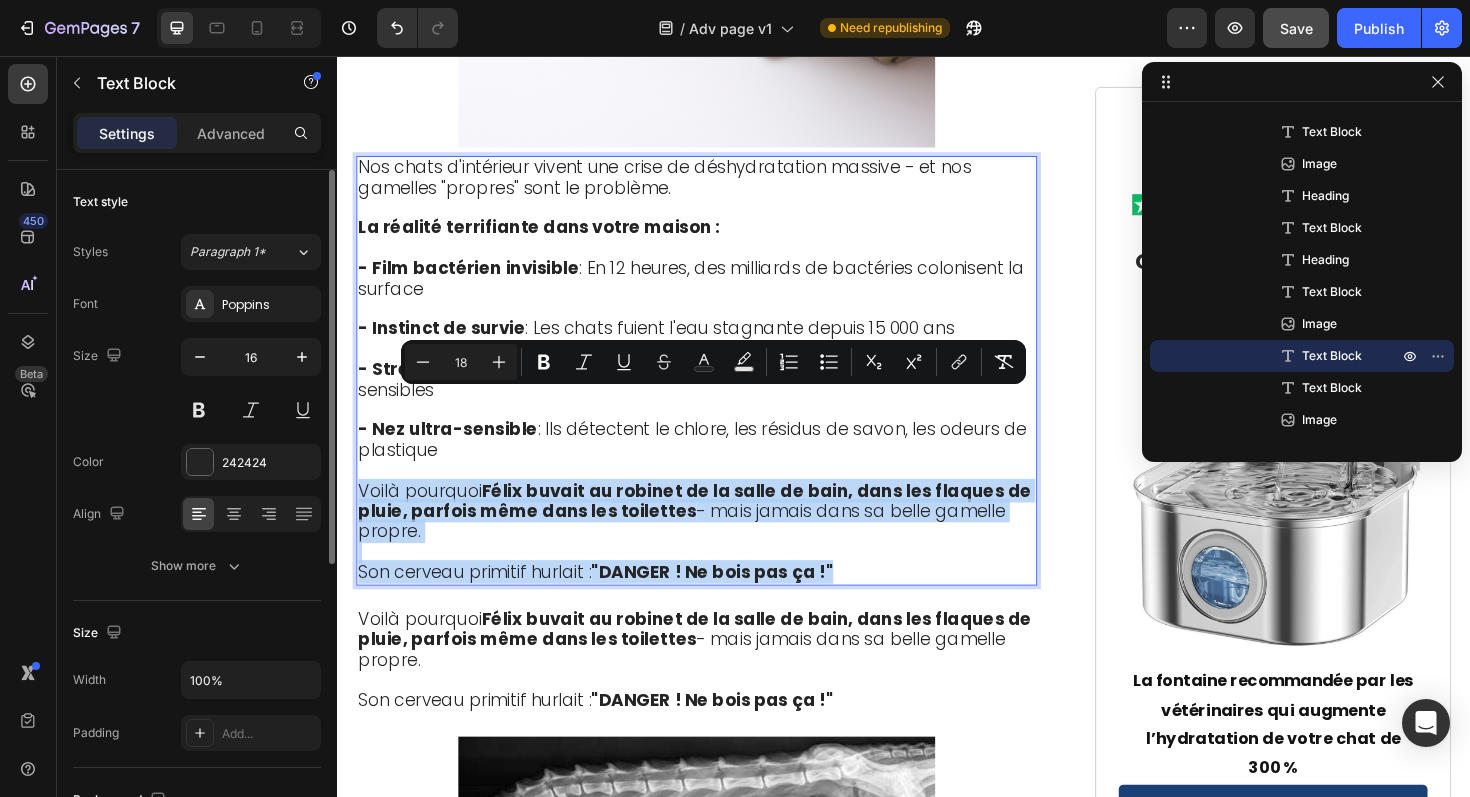 drag, startPoint x: 870, startPoint y: 510, endPoint x: 358, endPoint y: 414, distance: 520.92224 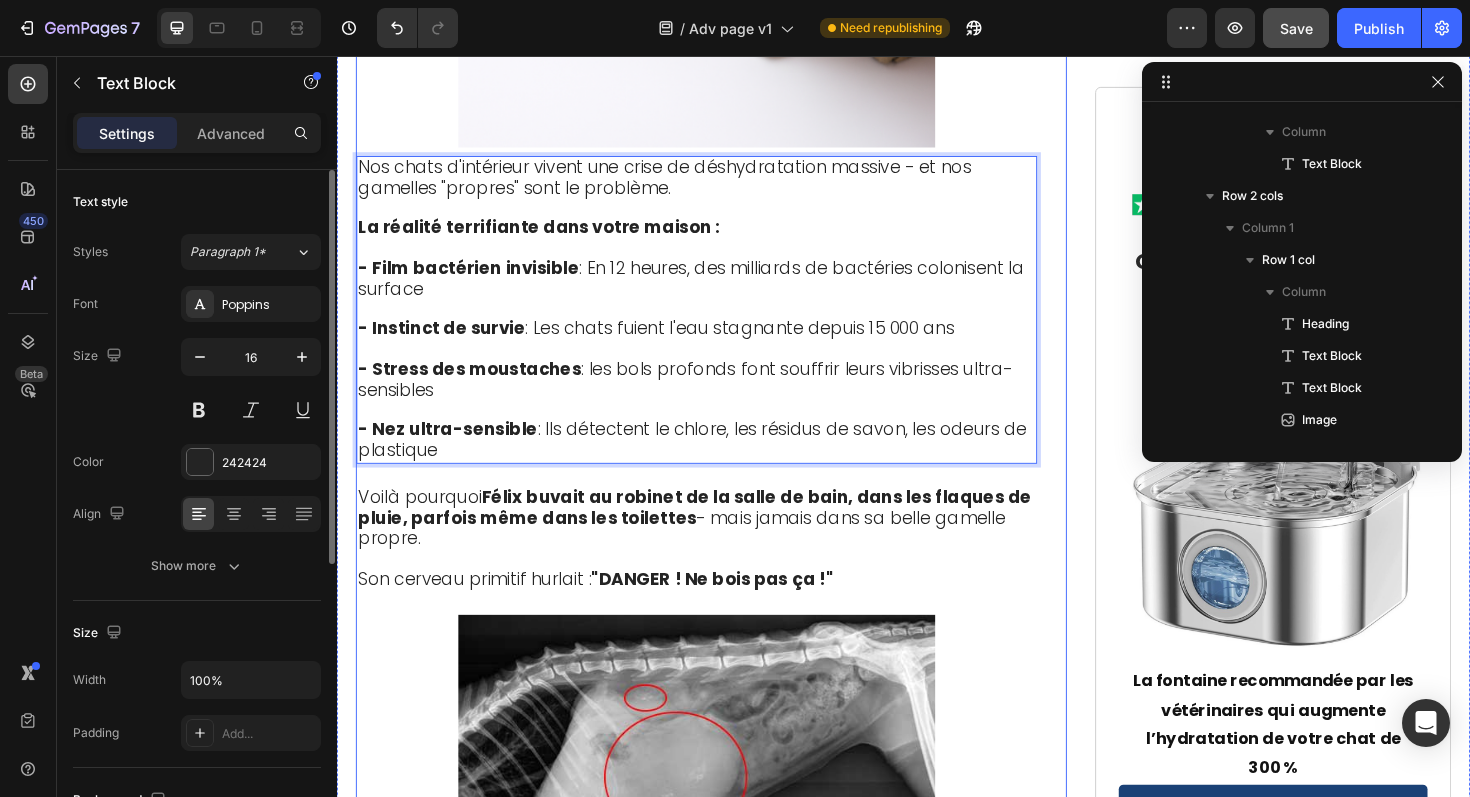 click on "Vétérinaire de Paris Révèle : Pourquoi 73% des Chats en France Meurent Lentement d'une "déshydratation silencieuse" Heading 📍 Publié le 27 juillet 2025 à 9h17 - Bordeaux, France Text Block  "Quand les propriétaires remarquent enfin les symptômes, il est souvent trop tard. 80% de la fonction rénale est déjà détruite. C'est un drame que je vois 5 fois par semaine dans ma clinique."  — Dr. Claire Dubois, Vétérinaire à Paris Text Block Image Félix était en train de mourir… et je n'avais rien vu venir Heading Si votre chat boit dans une gamelle classique...  Si vous vous demandez pourquoi il évite son eau pourtant "propre"... Si quelque chose vous dit qu'il n'est pas dans son état normal mais vous ne savez pas quoi... Alors ce que je vais partager pourrait  lui sauver plusieurs années de vie. Car en ce moment, une épidémie silencieuse se propage dans nos foyers. Elle touche   2 chats domestiques sur 3 , rien qu’en France. Le plus terrifiant ?  déshydratation silencieuse." at bounding box center (717, 1065) 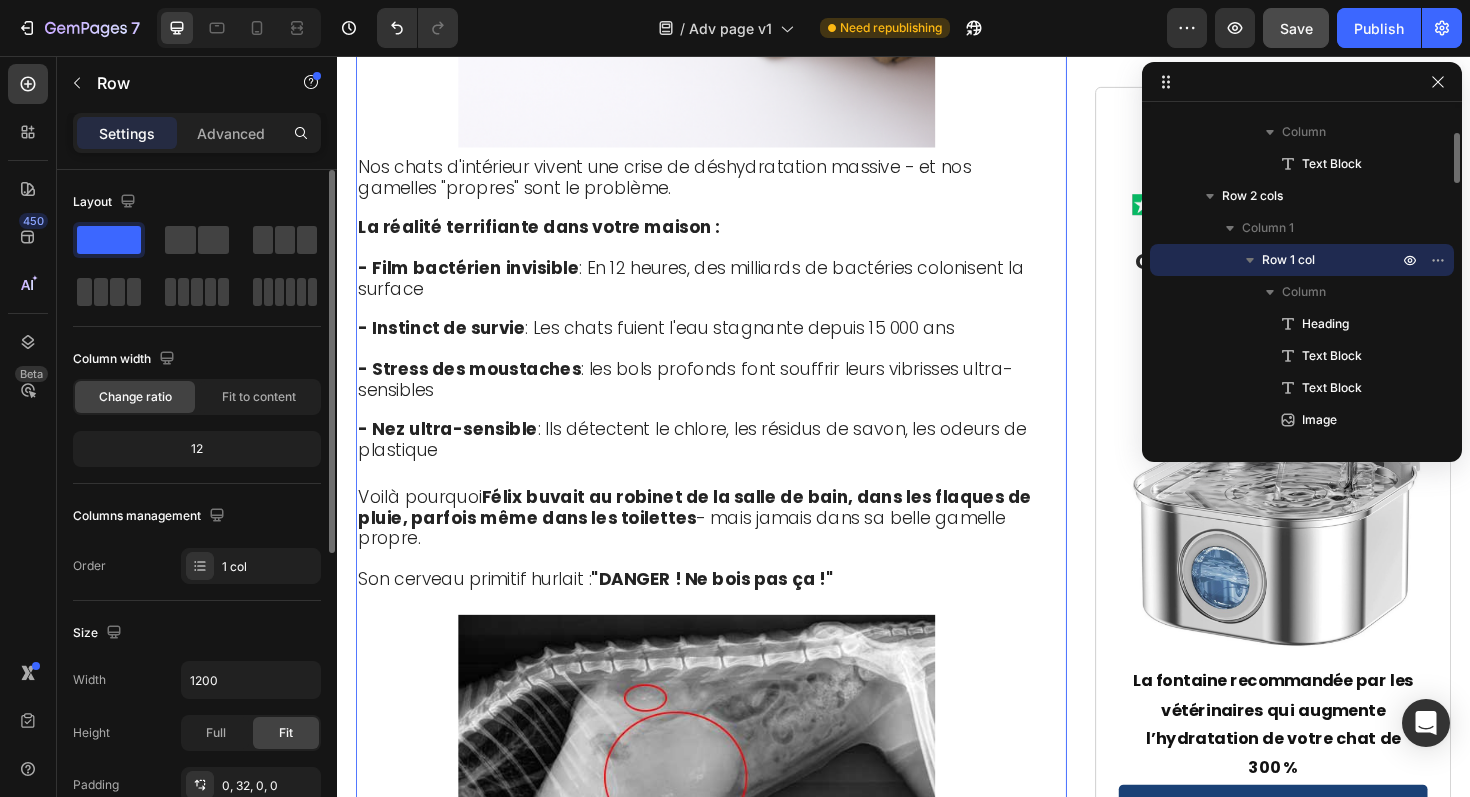 click on "Félix buvait au robinet de la salle de bain, dans les flaques de pluie, parfois même dans les toilettes" at bounding box center (715, 534) 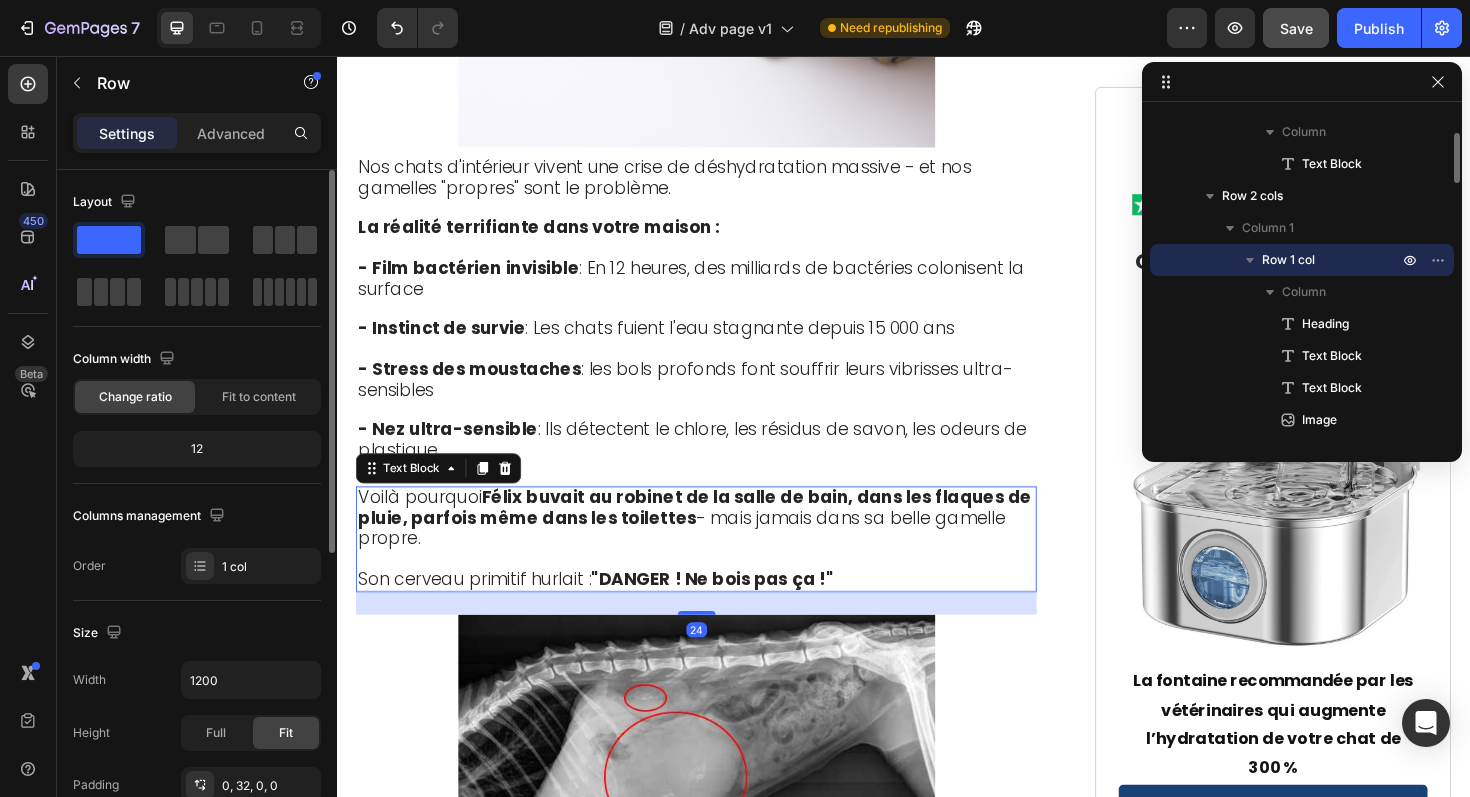 scroll, scrollTop: 730, scrollLeft: 0, axis: vertical 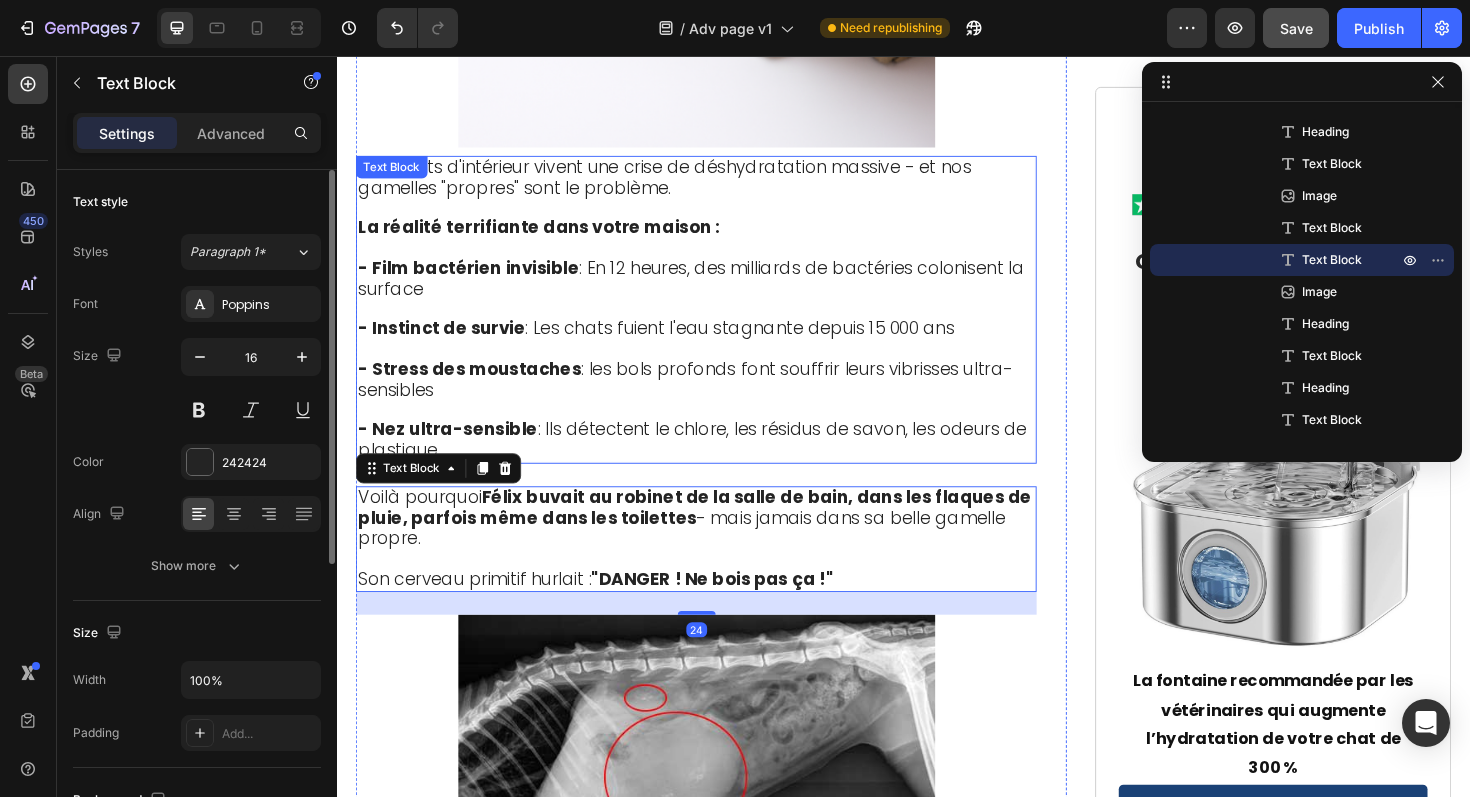 click on "- Nez ultra-sensible  : Ils détectent le chlore, les résidus de savon, les odeurs de plastique" at bounding box center [717, 464] 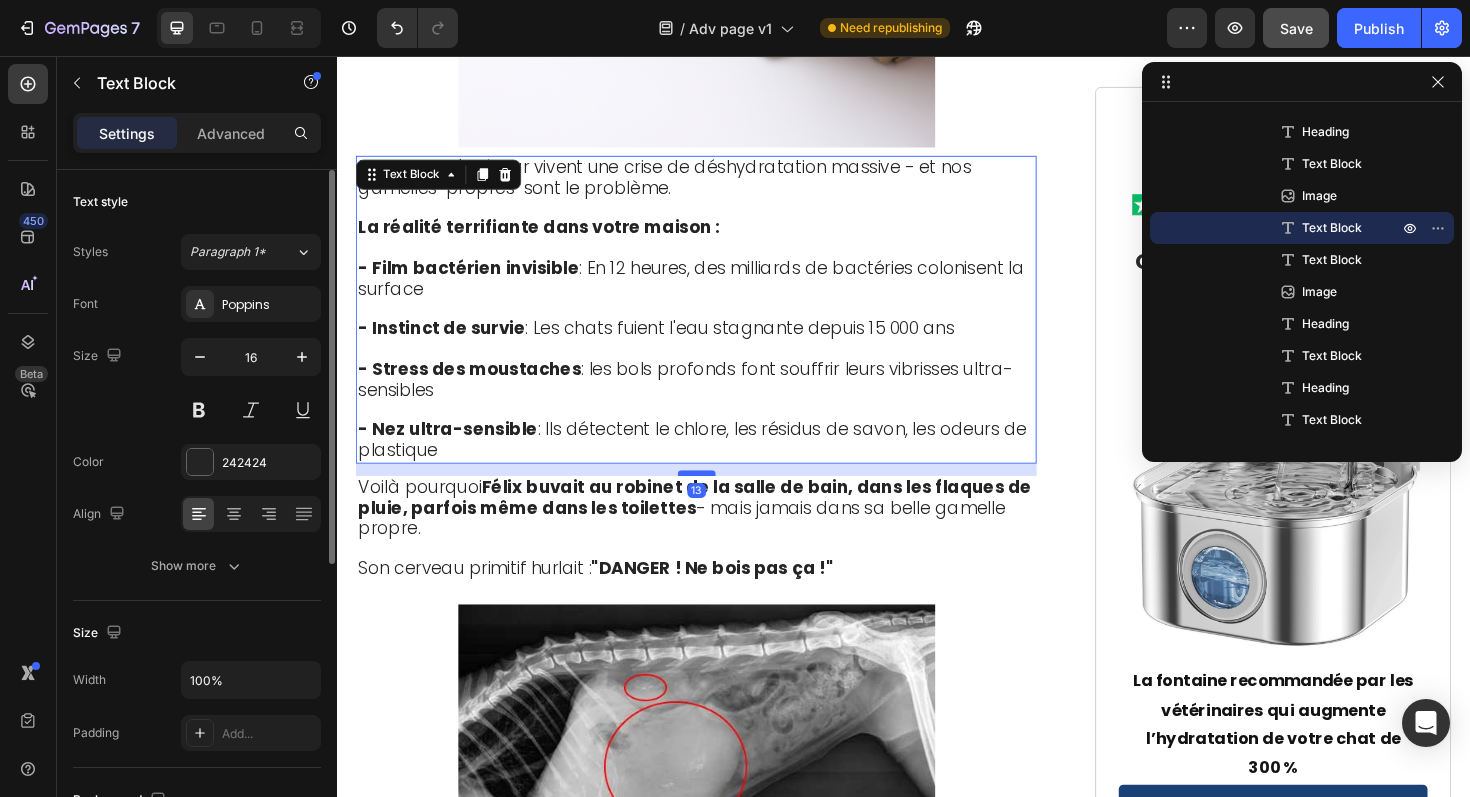 drag, startPoint x: 714, startPoint y: 418, endPoint x: 719, endPoint y: 406, distance: 13 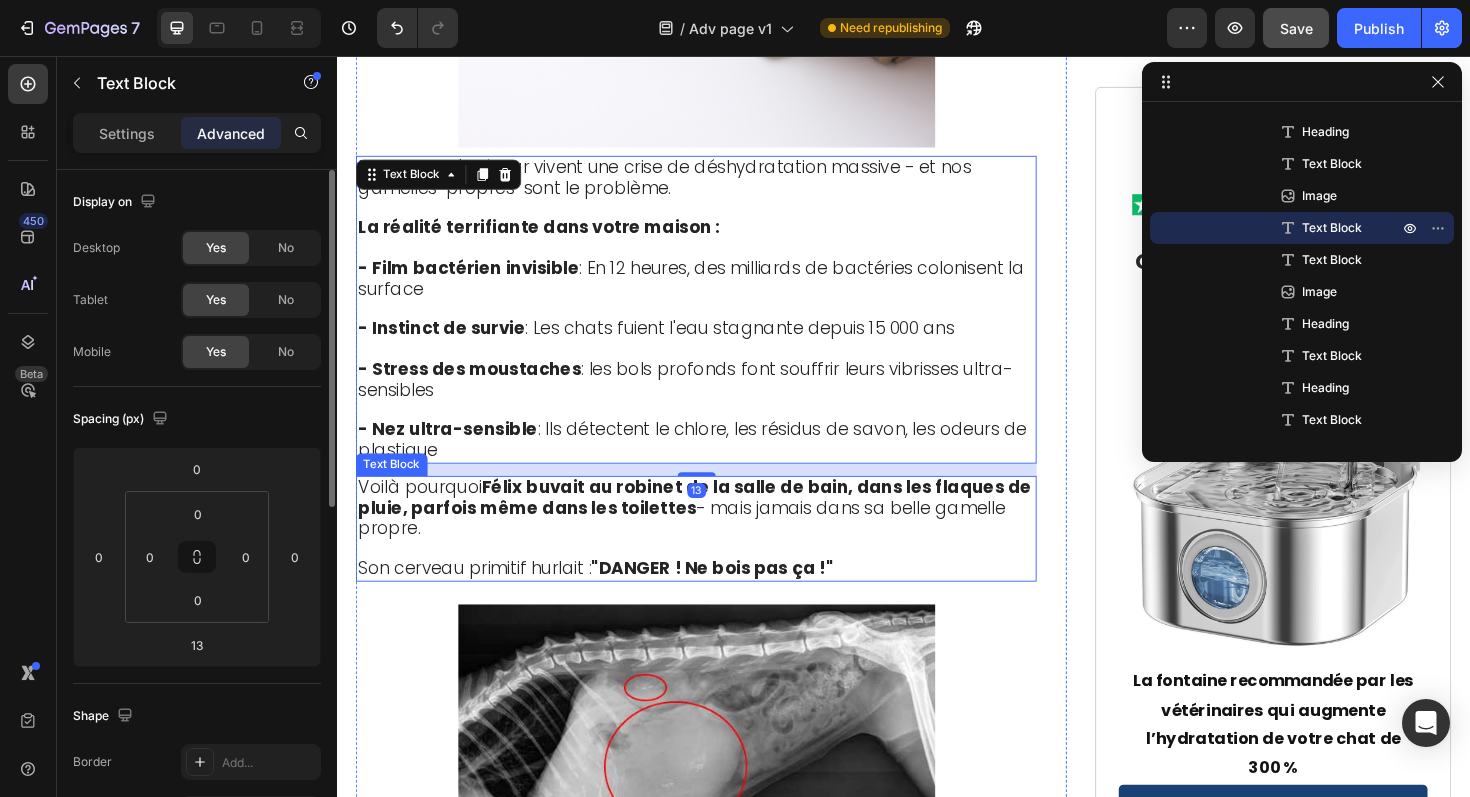 click at bounding box center [717, 578] 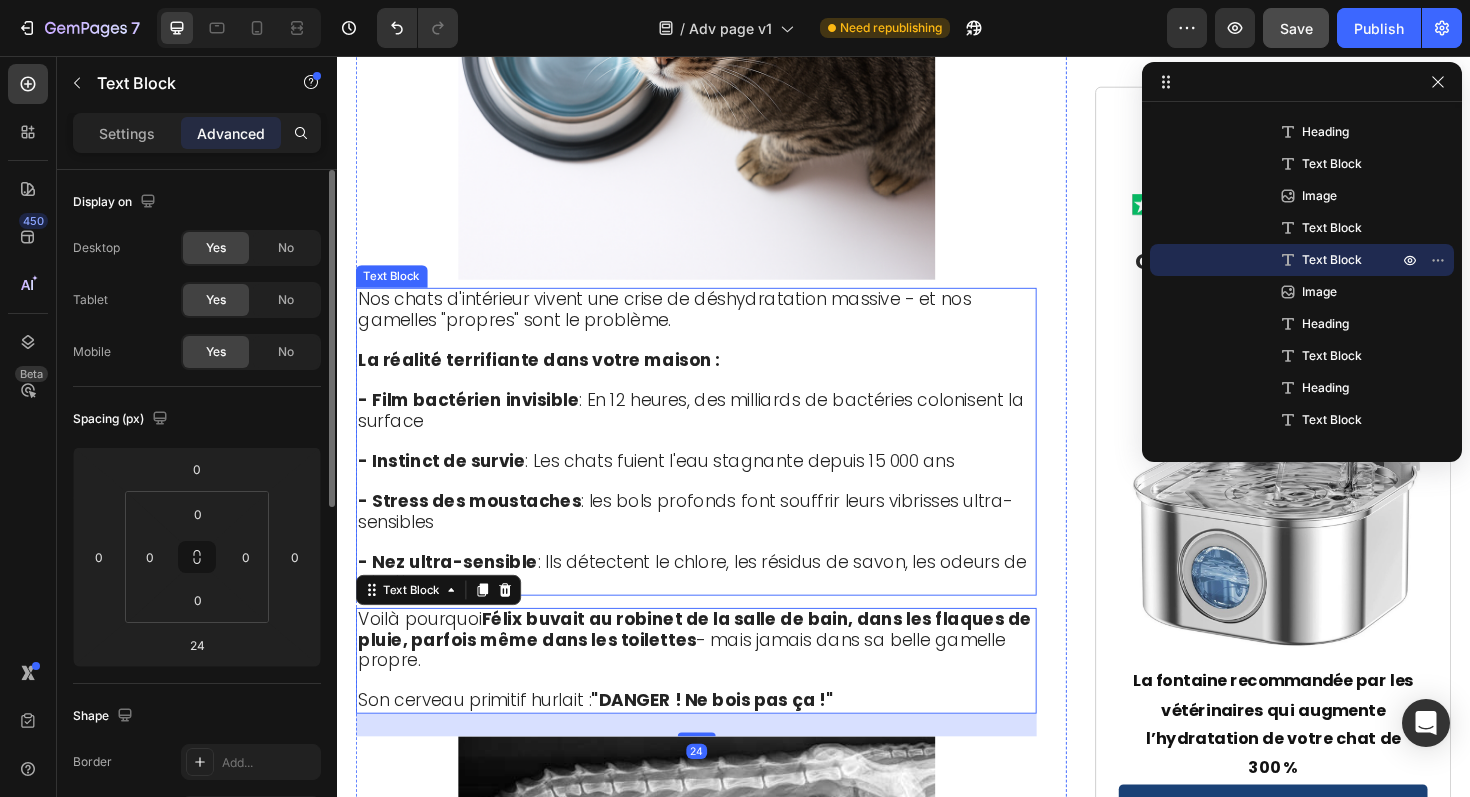scroll, scrollTop: 4349, scrollLeft: 0, axis: vertical 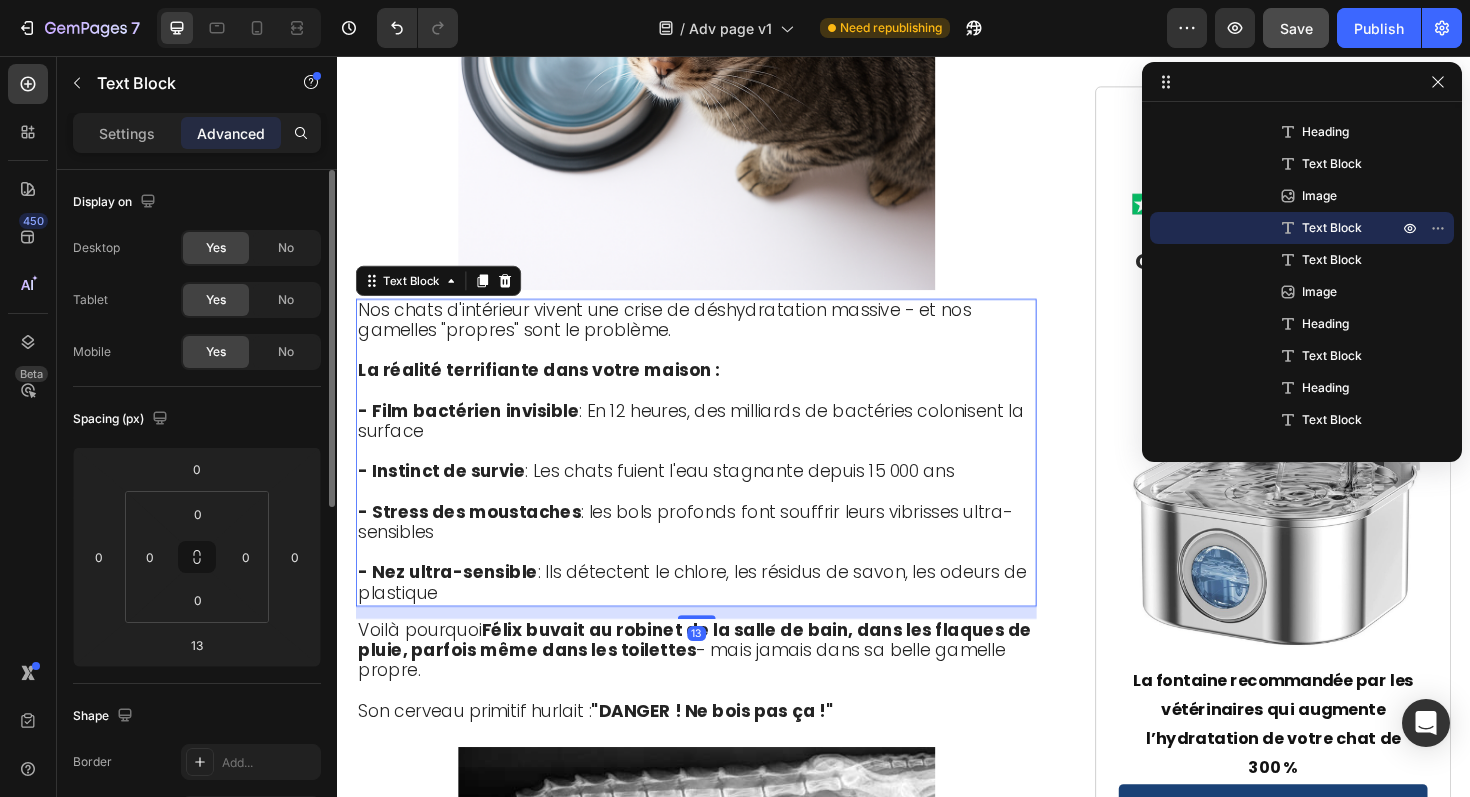 click on "La réalité terrifiante dans votre maison :" at bounding box center [550, 388] 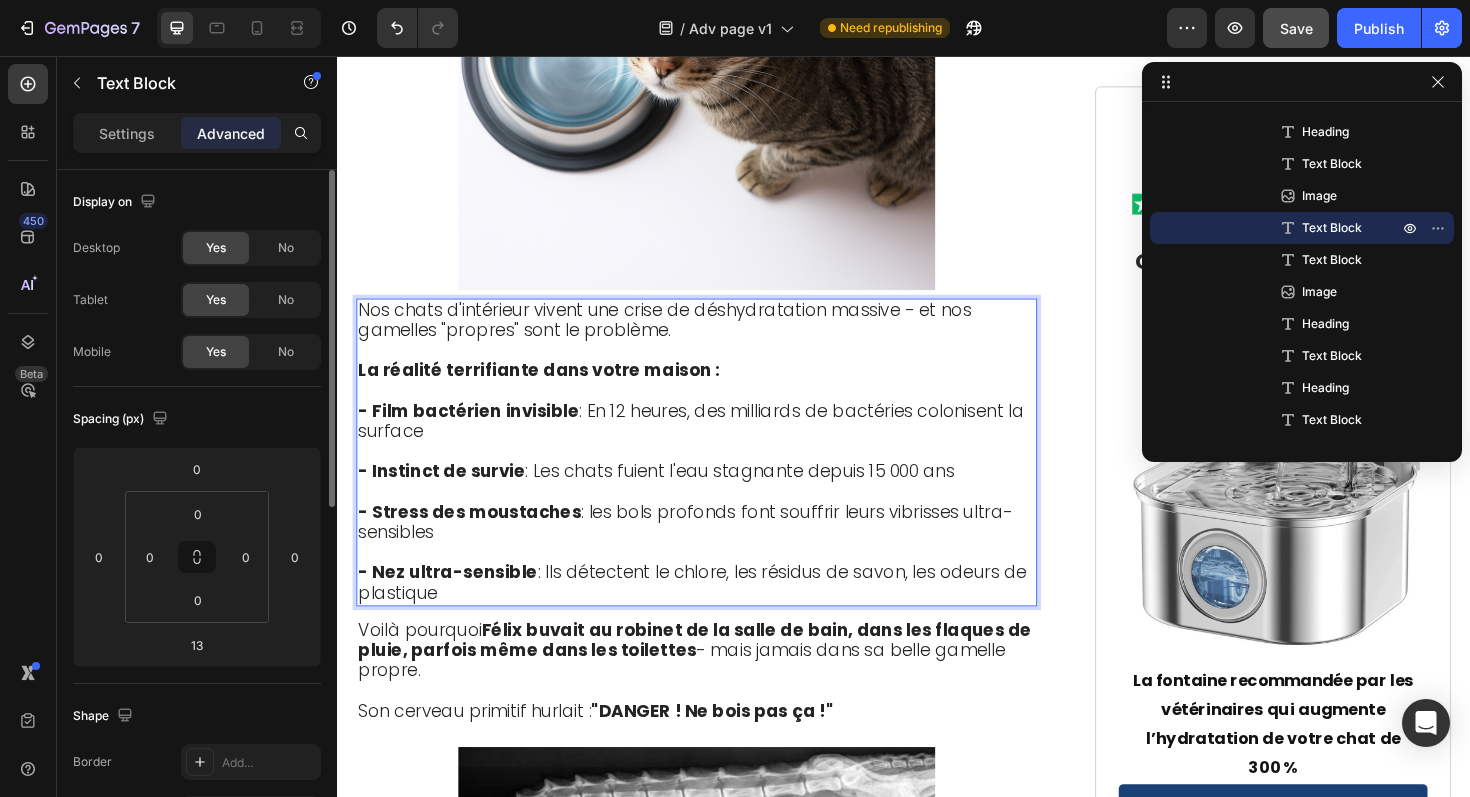 click on "Nos chats d'intérieur vivent une crise de déshydratation massive - et nos gamelles "propres" sont le problème." at bounding box center (717, 347) 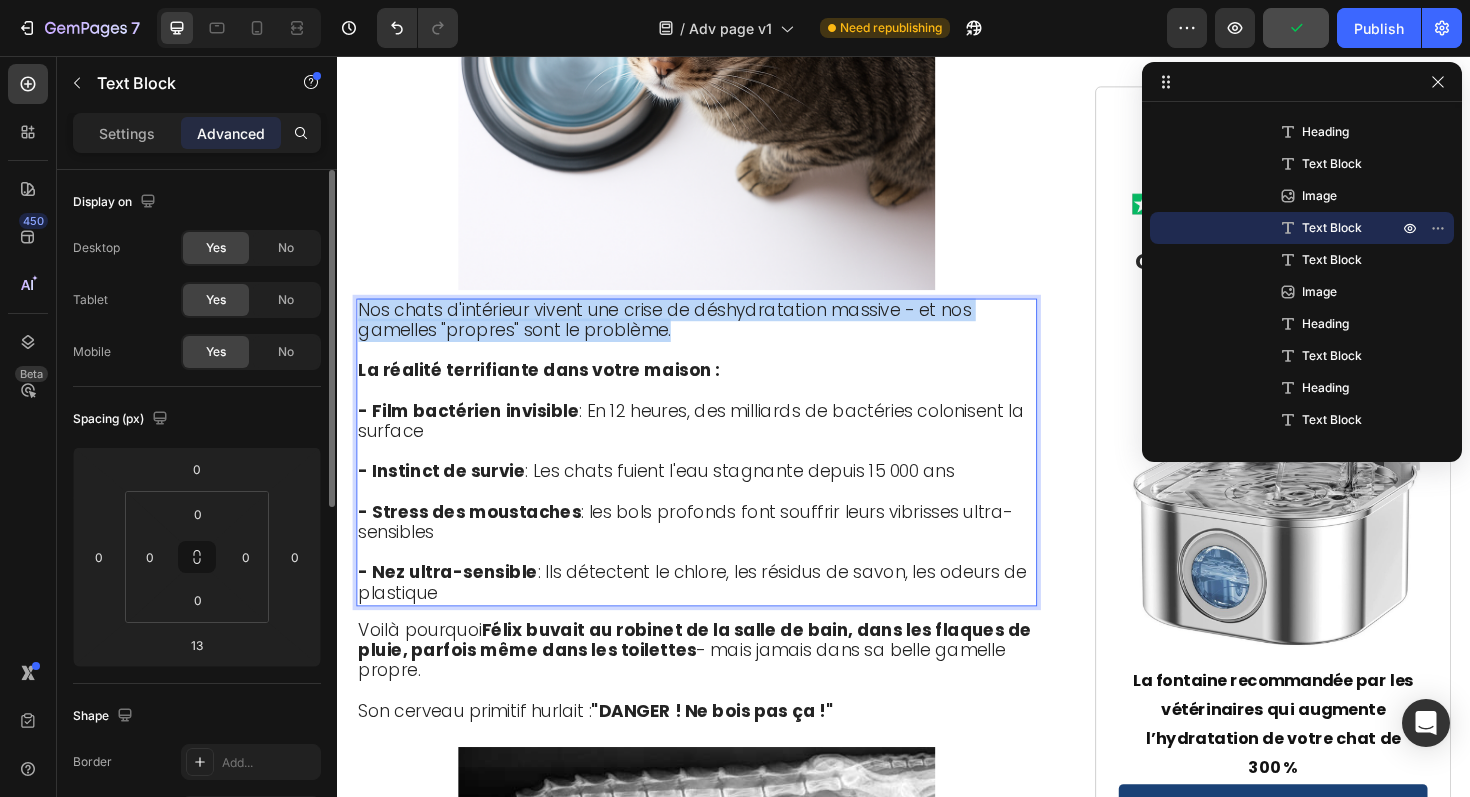drag, startPoint x: 713, startPoint y: 262, endPoint x: 363, endPoint y: 227, distance: 351.74564 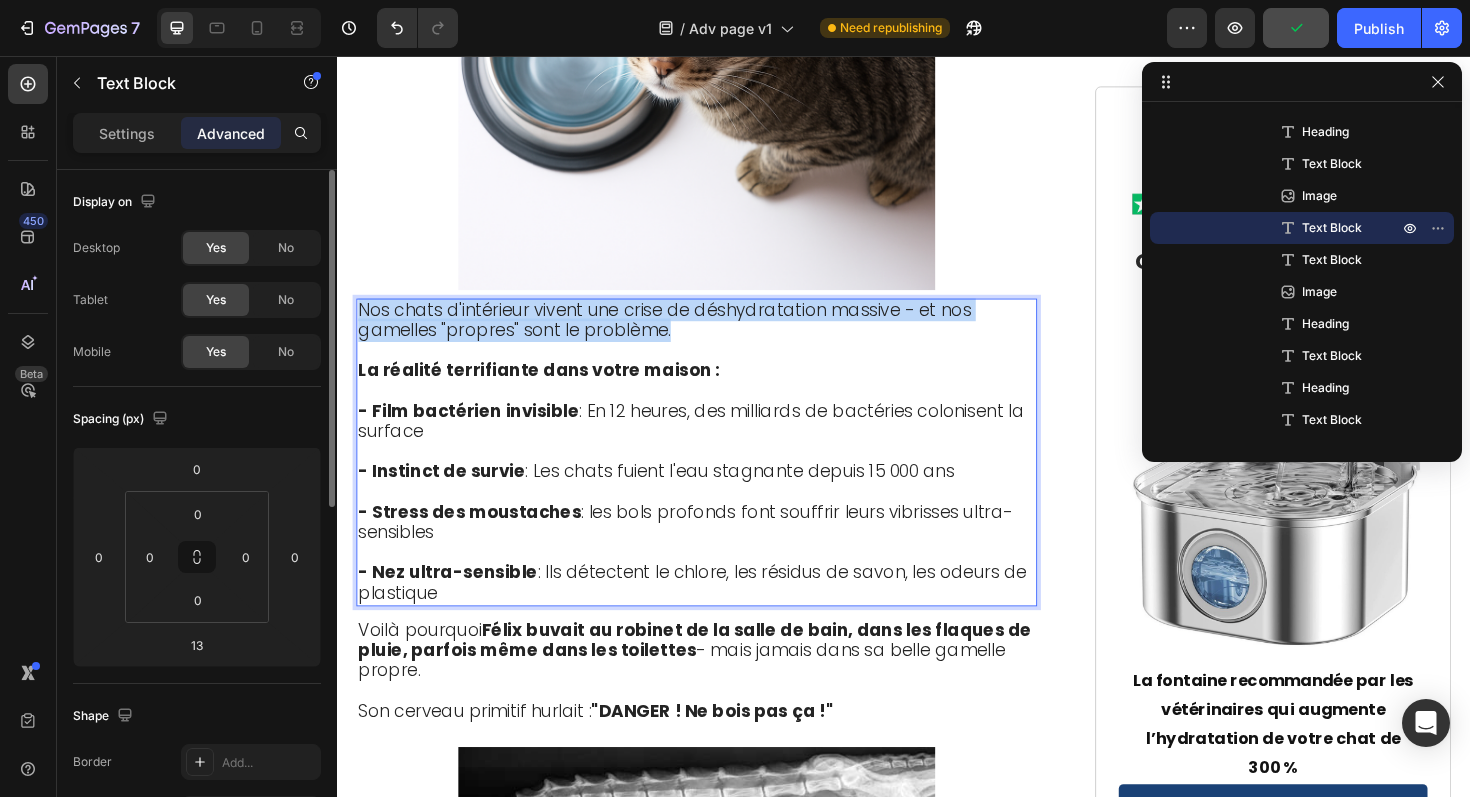 click on "Nos chats d'intérieur vivent une crise de déshydratation massive - et nos gamelles "propres" sont le problème." at bounding box center [717, 347] 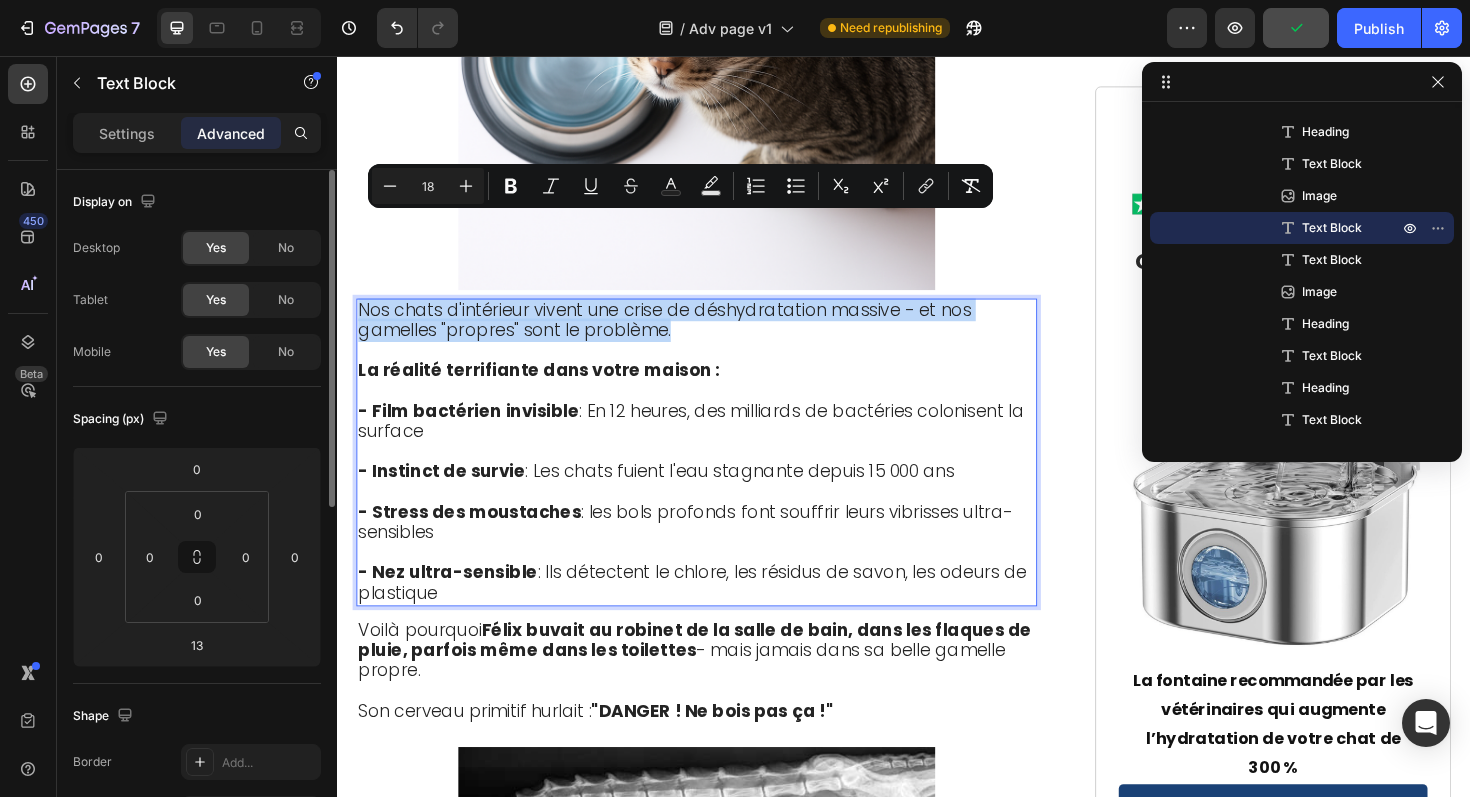 copy on "Nos chats d'intérieur vivent une crise de déshydratation massive - et nos gamelles "propres" sont le problème." 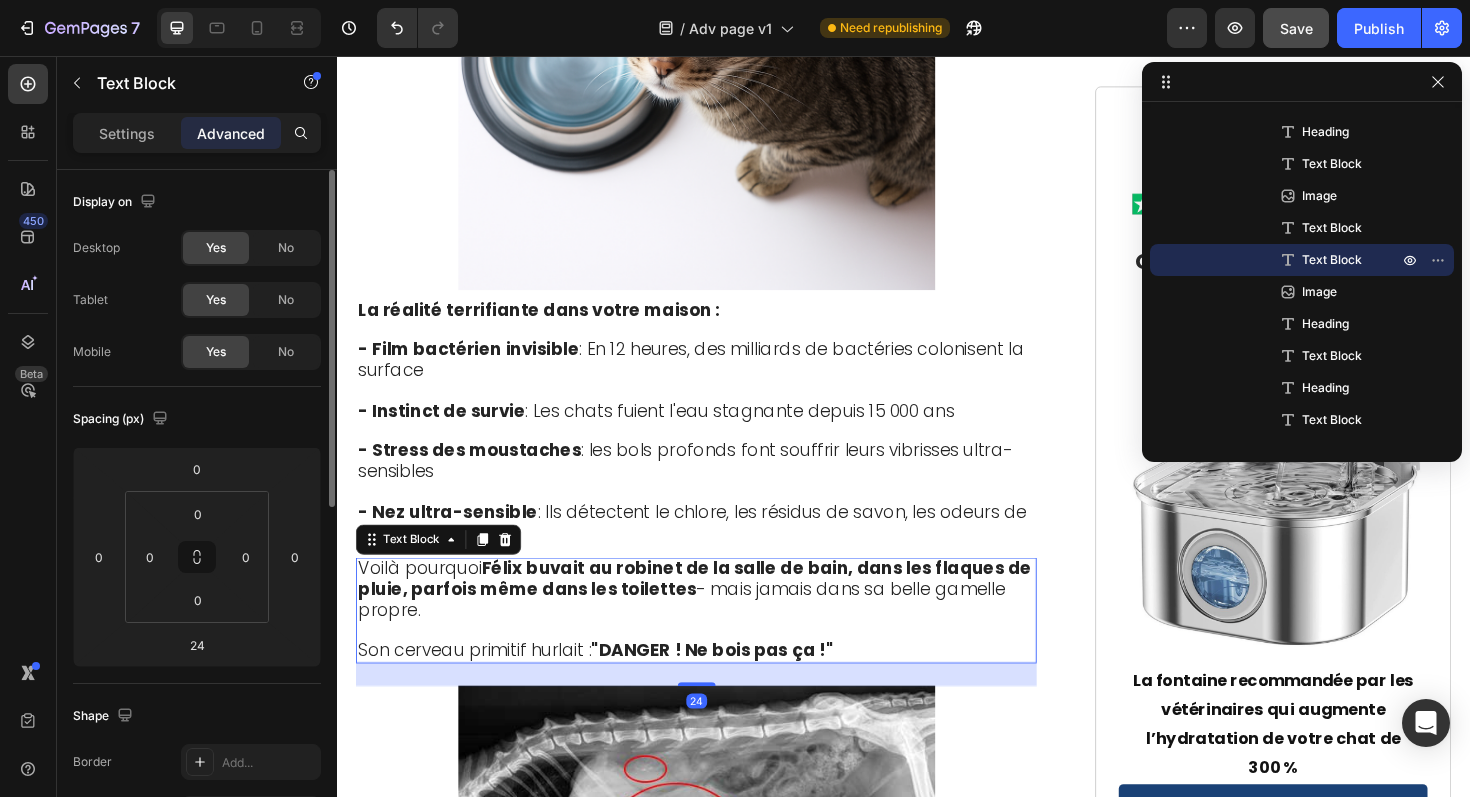 click on "Félix buvait au robinet de la salle de bain, dans les flaques de pluie, parfois même dans les toilettes" at bounding box center (715, 609) 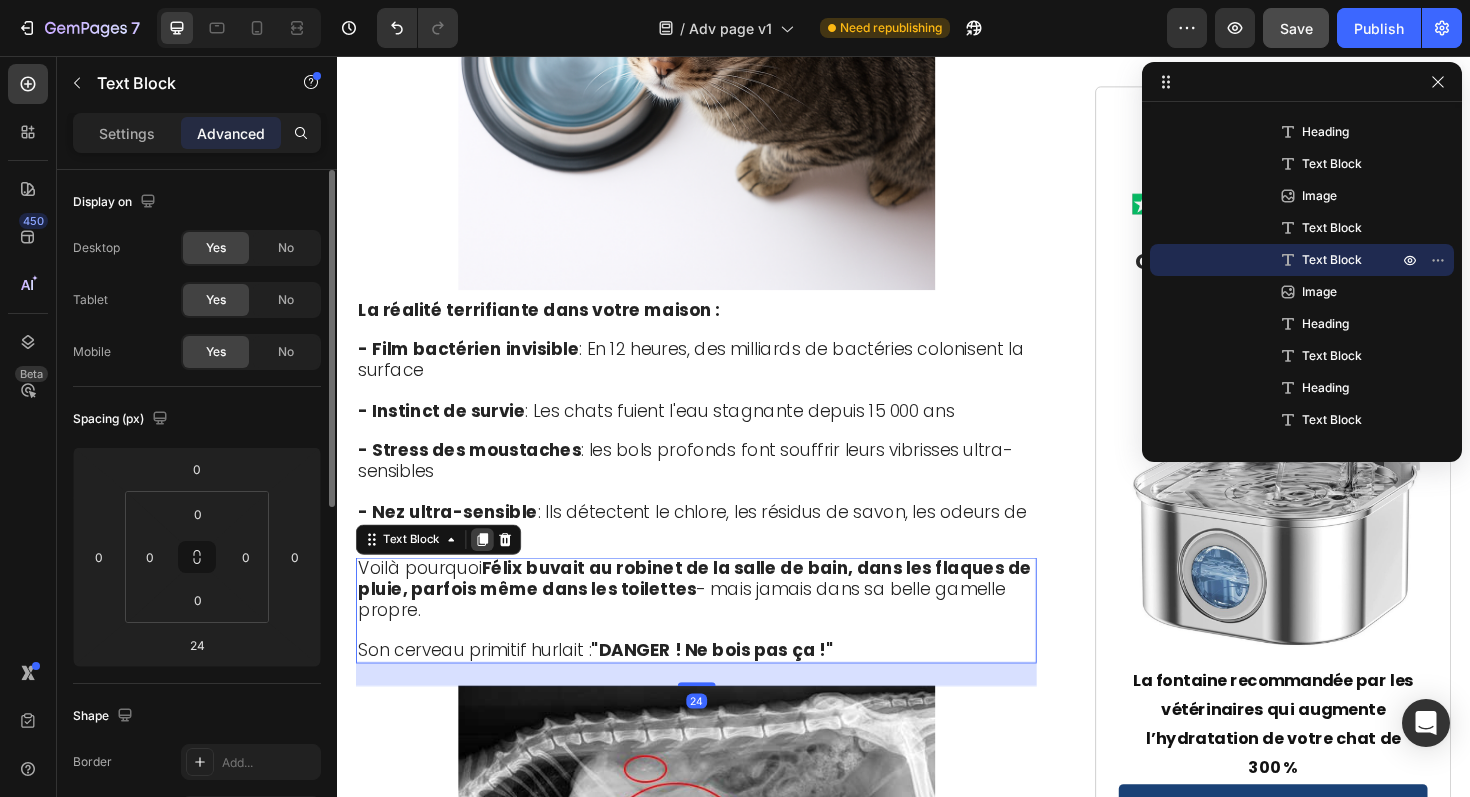 click 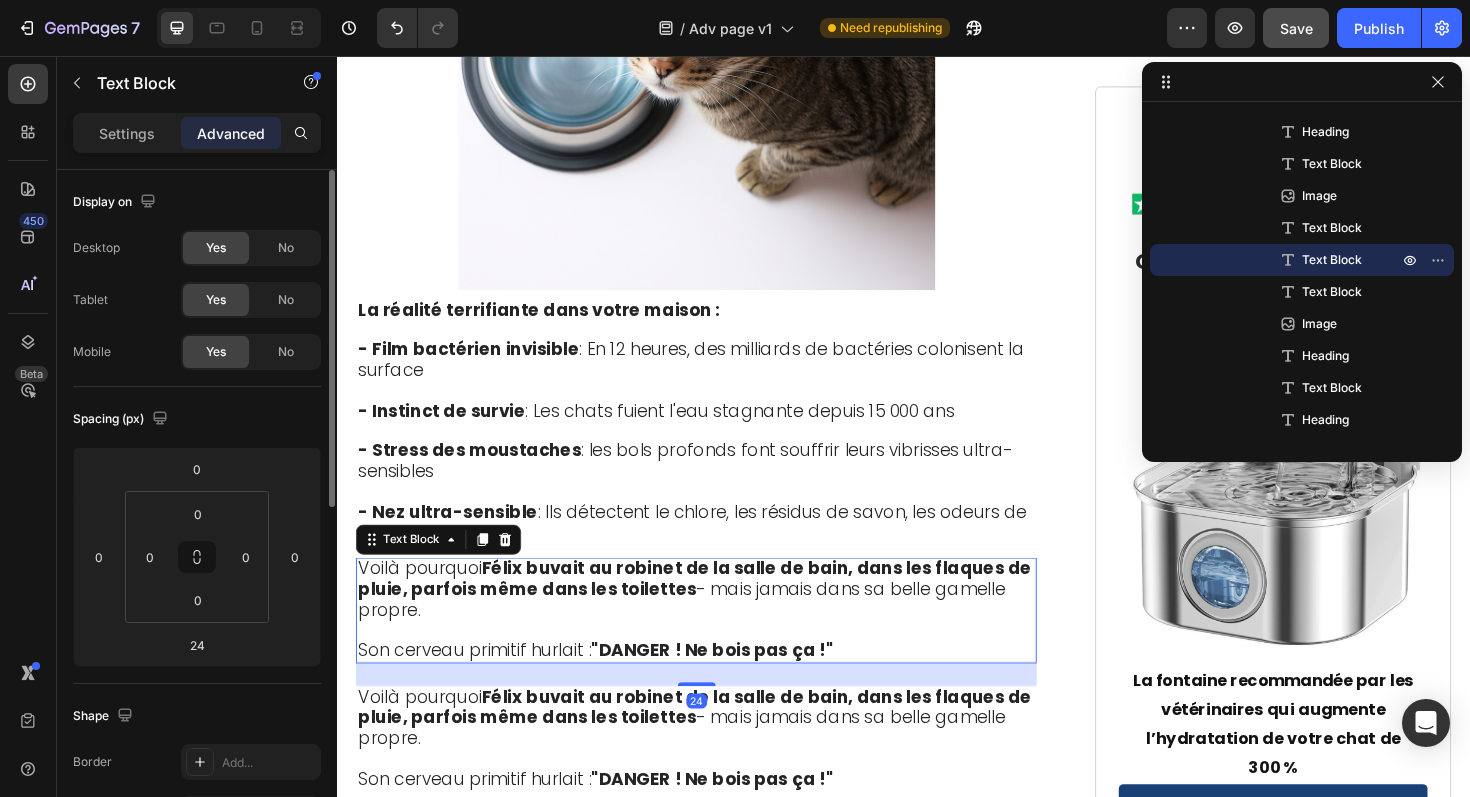 click on "Voilà pourquoi  Félix buvait au robinet de la salle de bain, dans les flaques de pluie, parfois même dans les toilettes  - mais jamais dans sa belle gamelle propre." at bounding box center [715, 620] 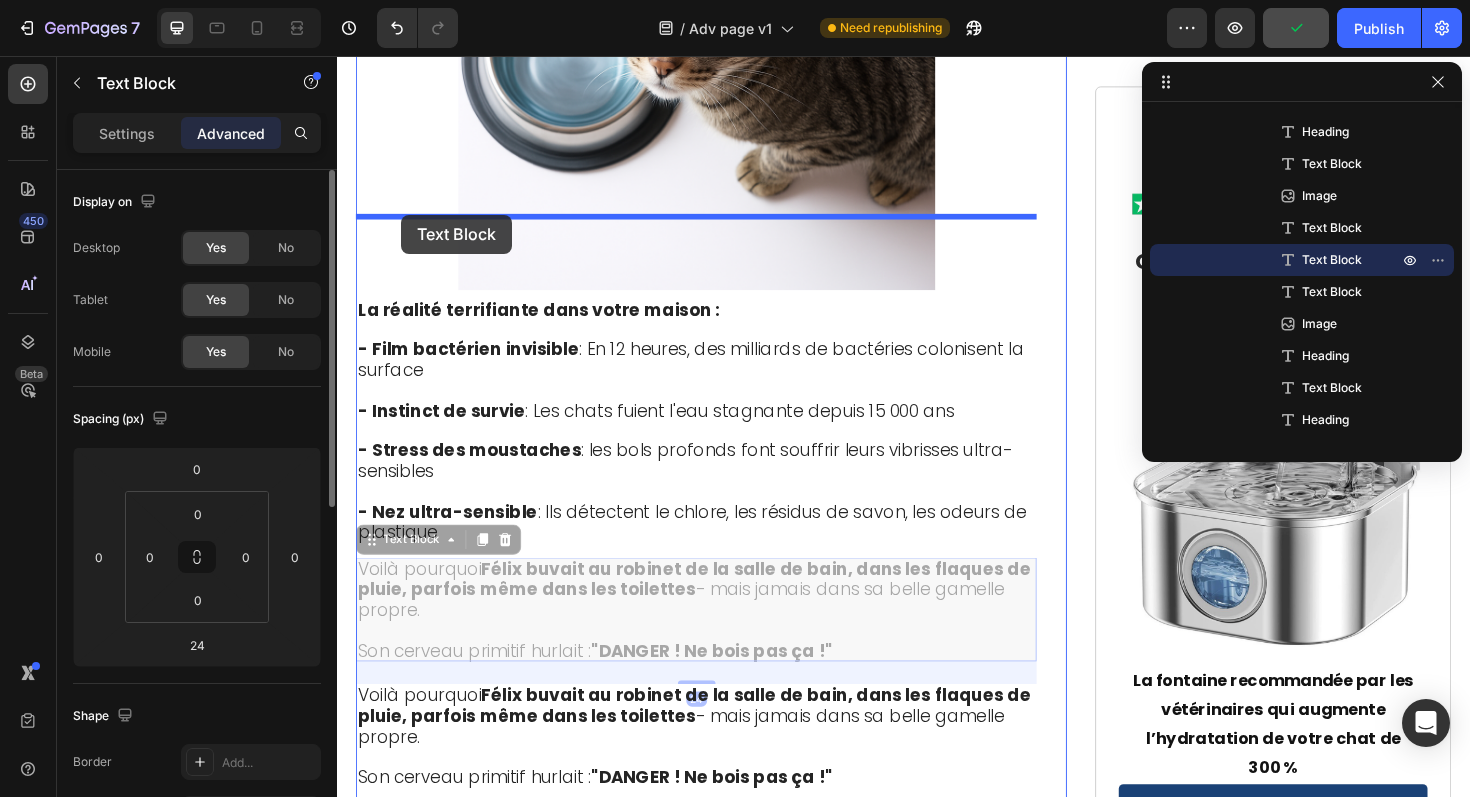 drag, startPoint x: 376, startPoint y: 484, endPoint x: 405, endPoint y: 224, distance: 261.6123 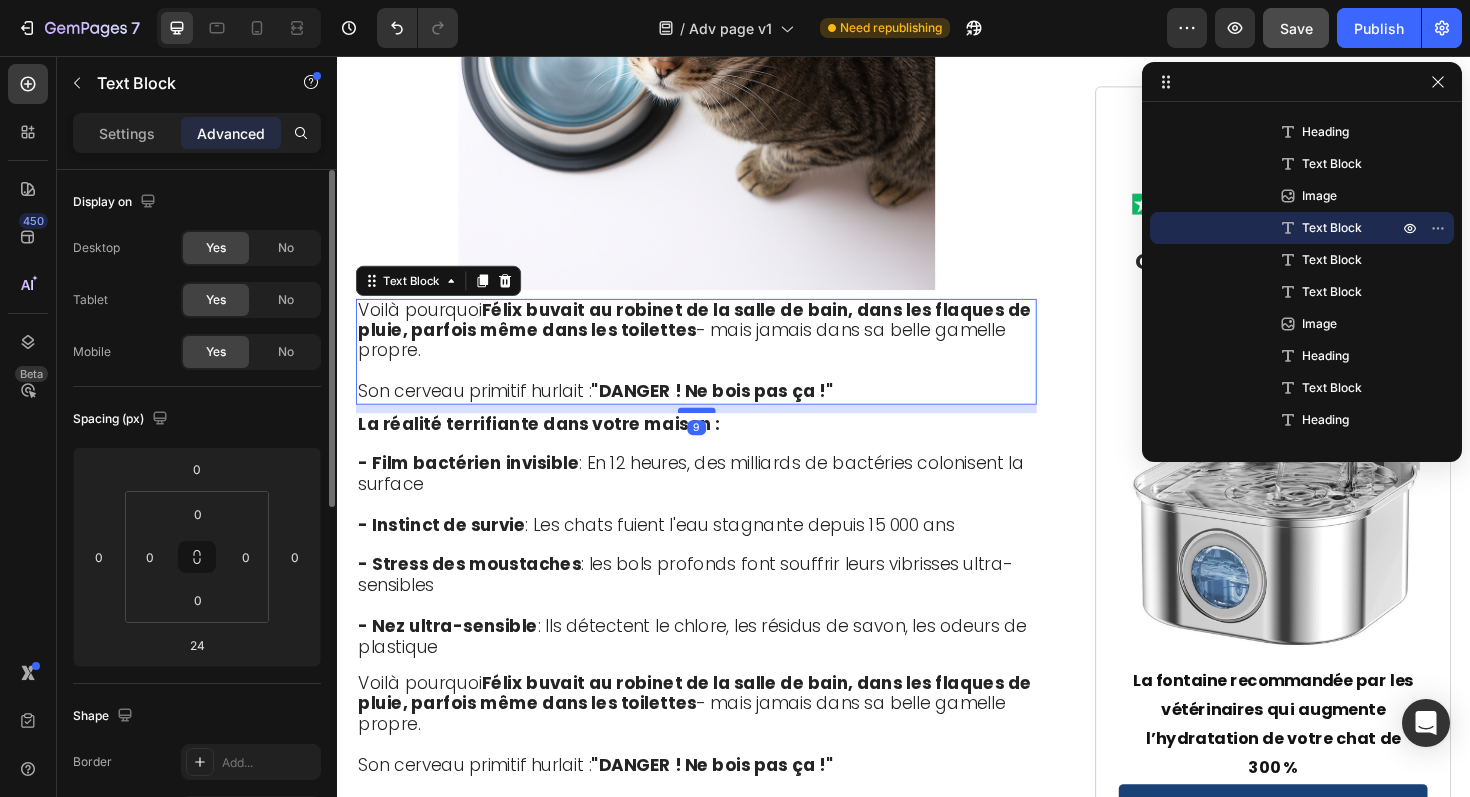 drag, startPoint x: 724, startPoint y: 356, endPoint x: 730, endPoint y: 341, distance: 16.155495 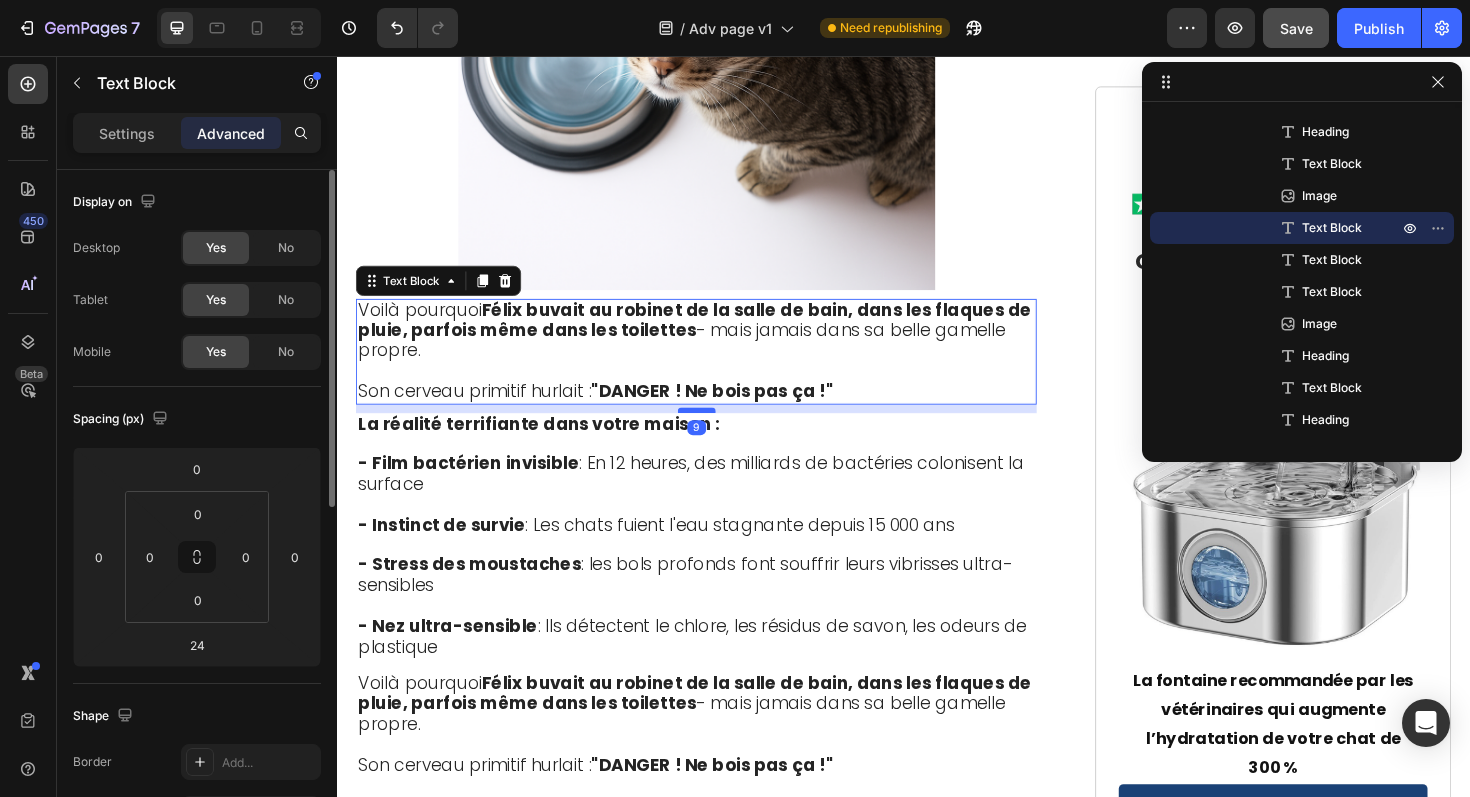 click at bounding box center [718, 431] 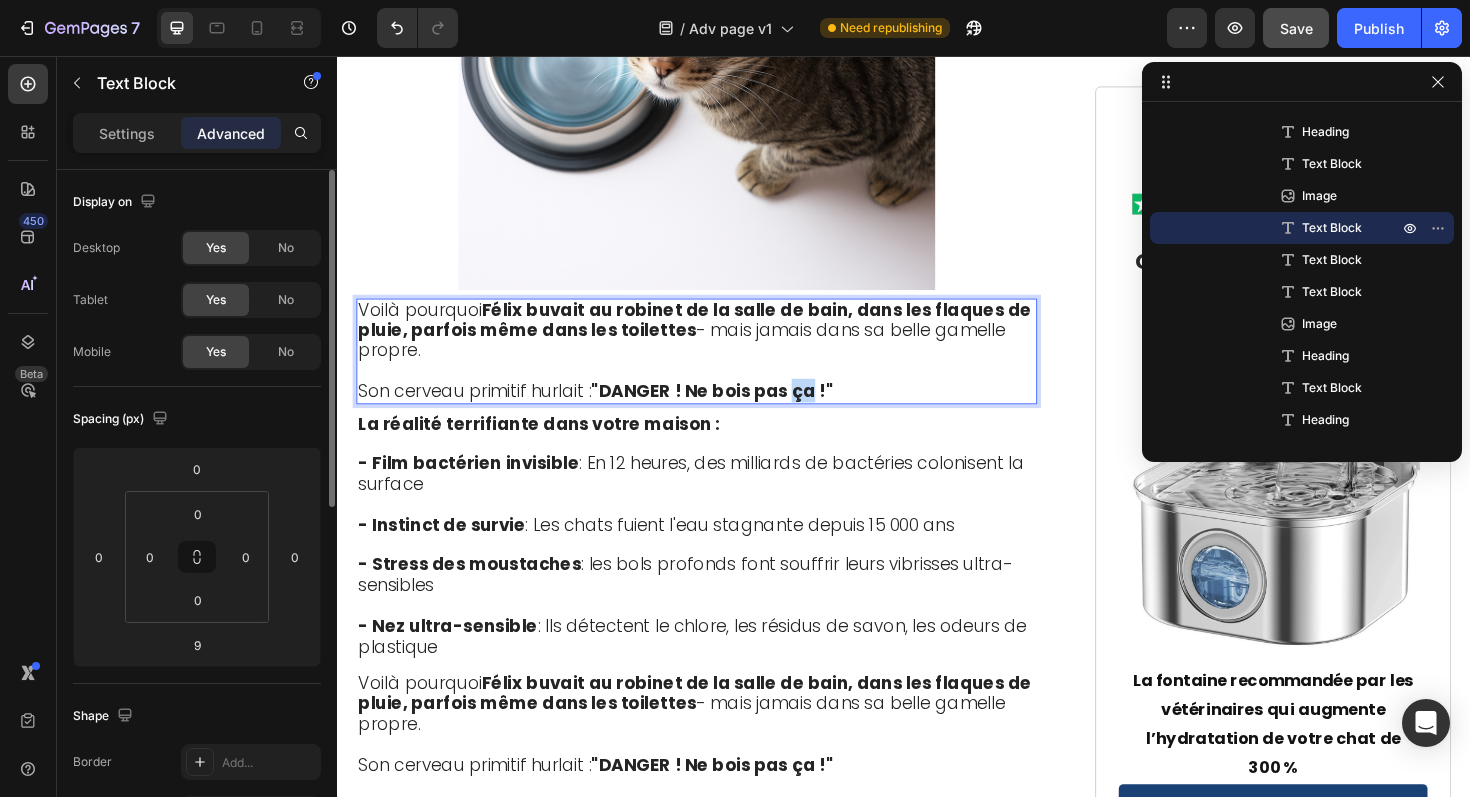 click on ""DANGER ! Ne bois pas ça !"" at bounding box center (734, 410) 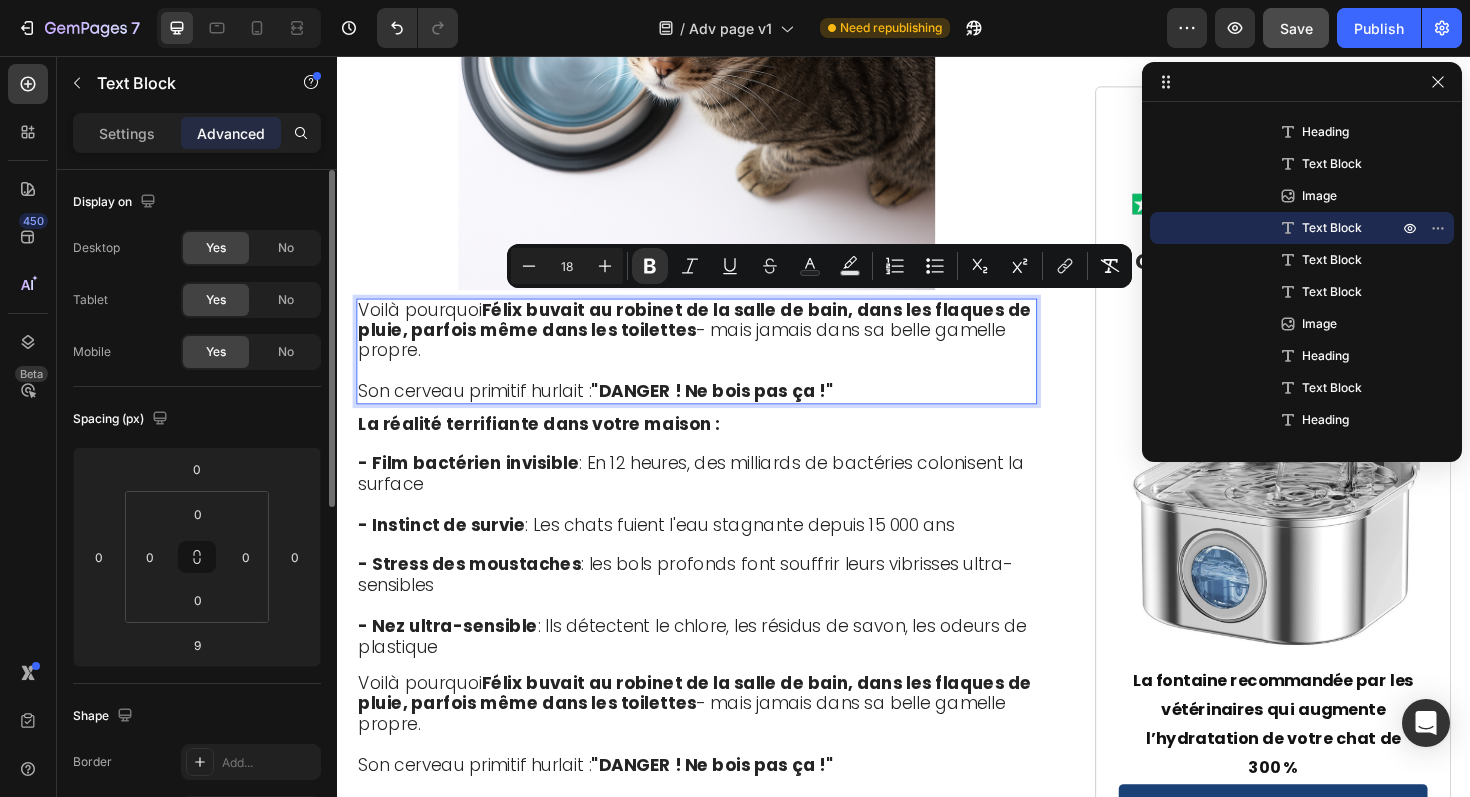 click on "Son cerveau primitif hurlait :  "DANGER ! Ne bois pas ça !"" at bounding box center (717, 412) 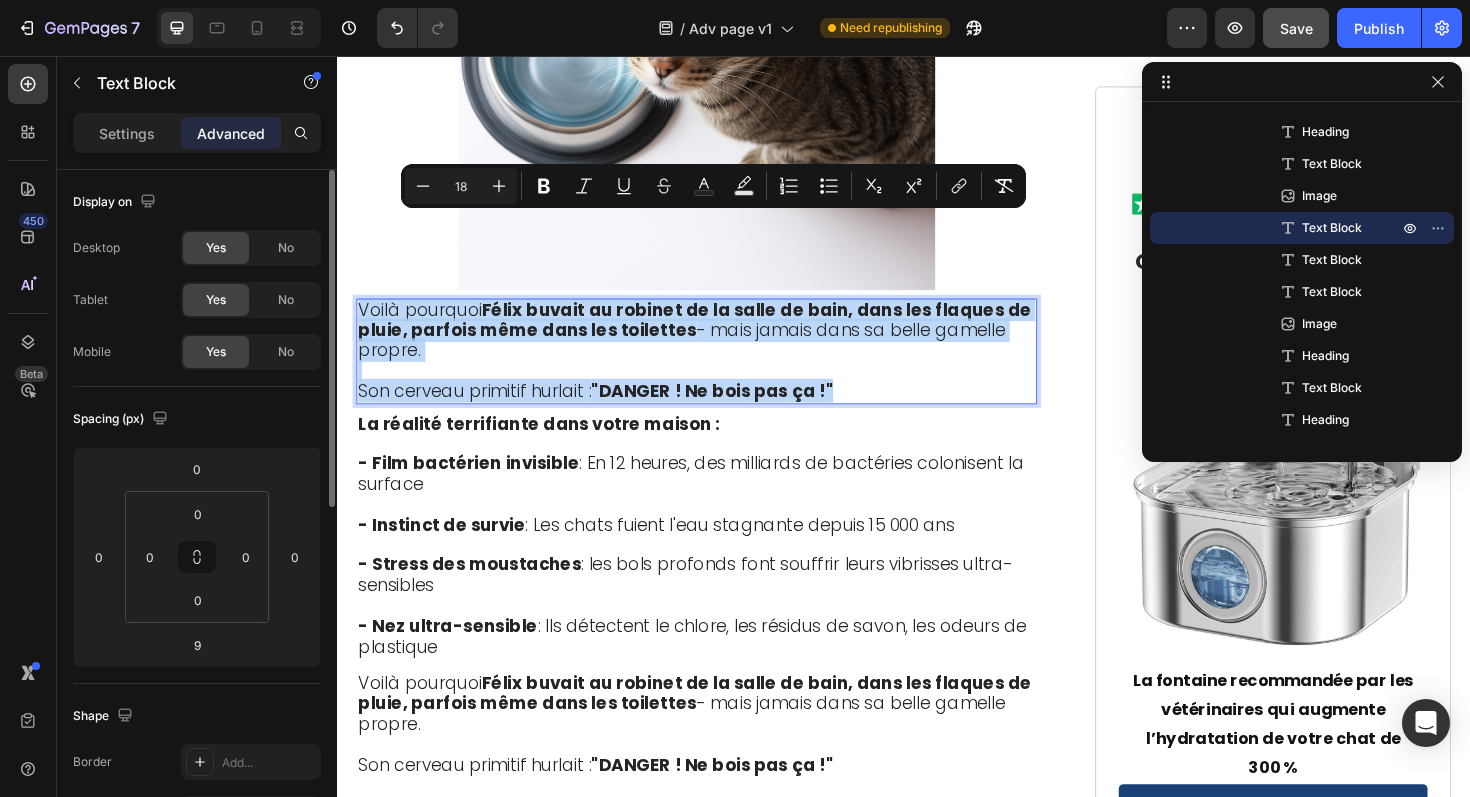 drag, startPoint x: 874, startPoint y: 319, endPoint x: 360, endPoint y: 230, distance: 521.6484 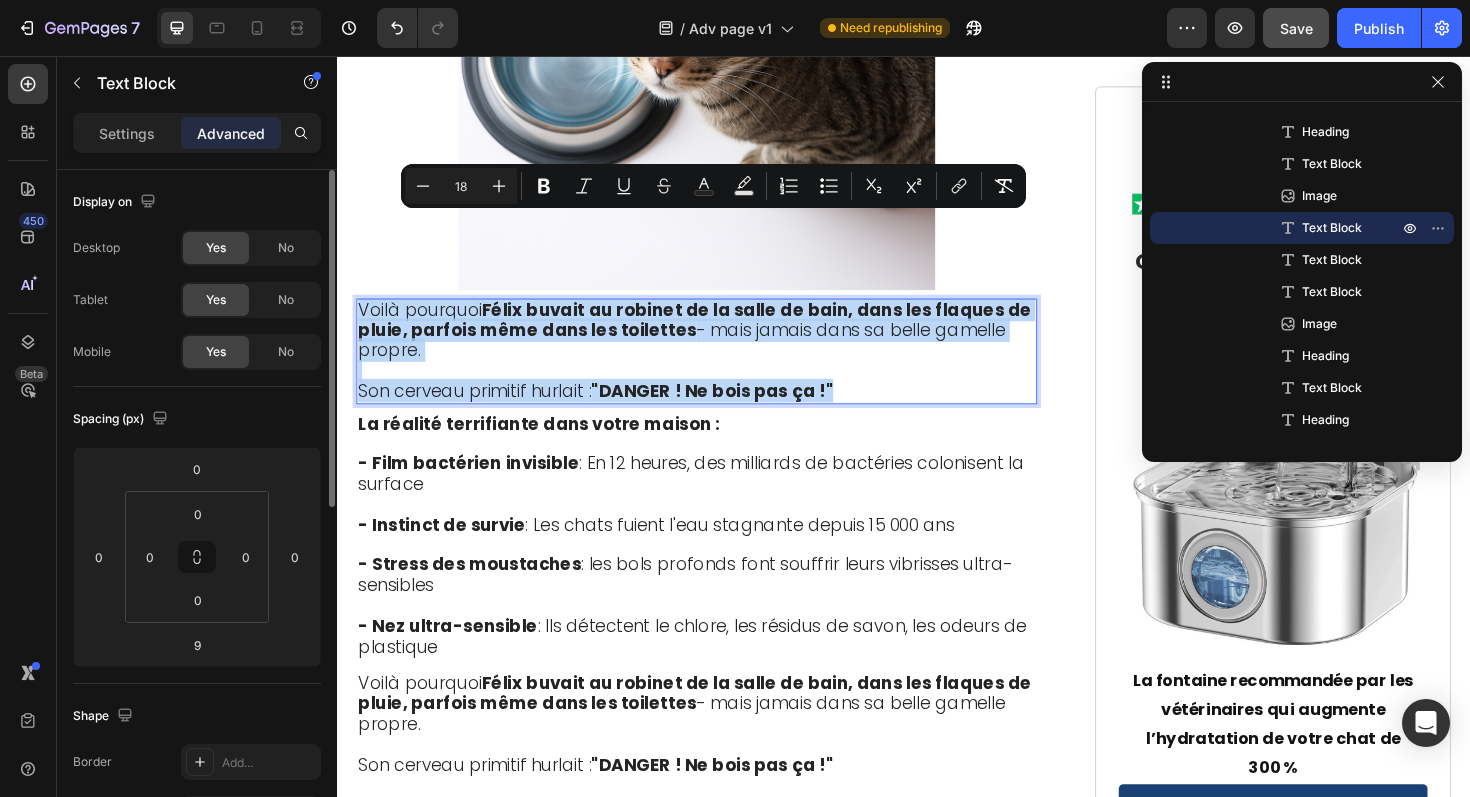 click on "Voilà pourquoi  Félix buvait au robinet de la salle de bain, dans les flaques de pluie, parfois même dans les toilettes  - mais jamais dans sa belle gamelle propre. Son cerveau primitif hurlait :  "DANGER ! Ne bois pas ça !"" at bounding box center (717, 369) 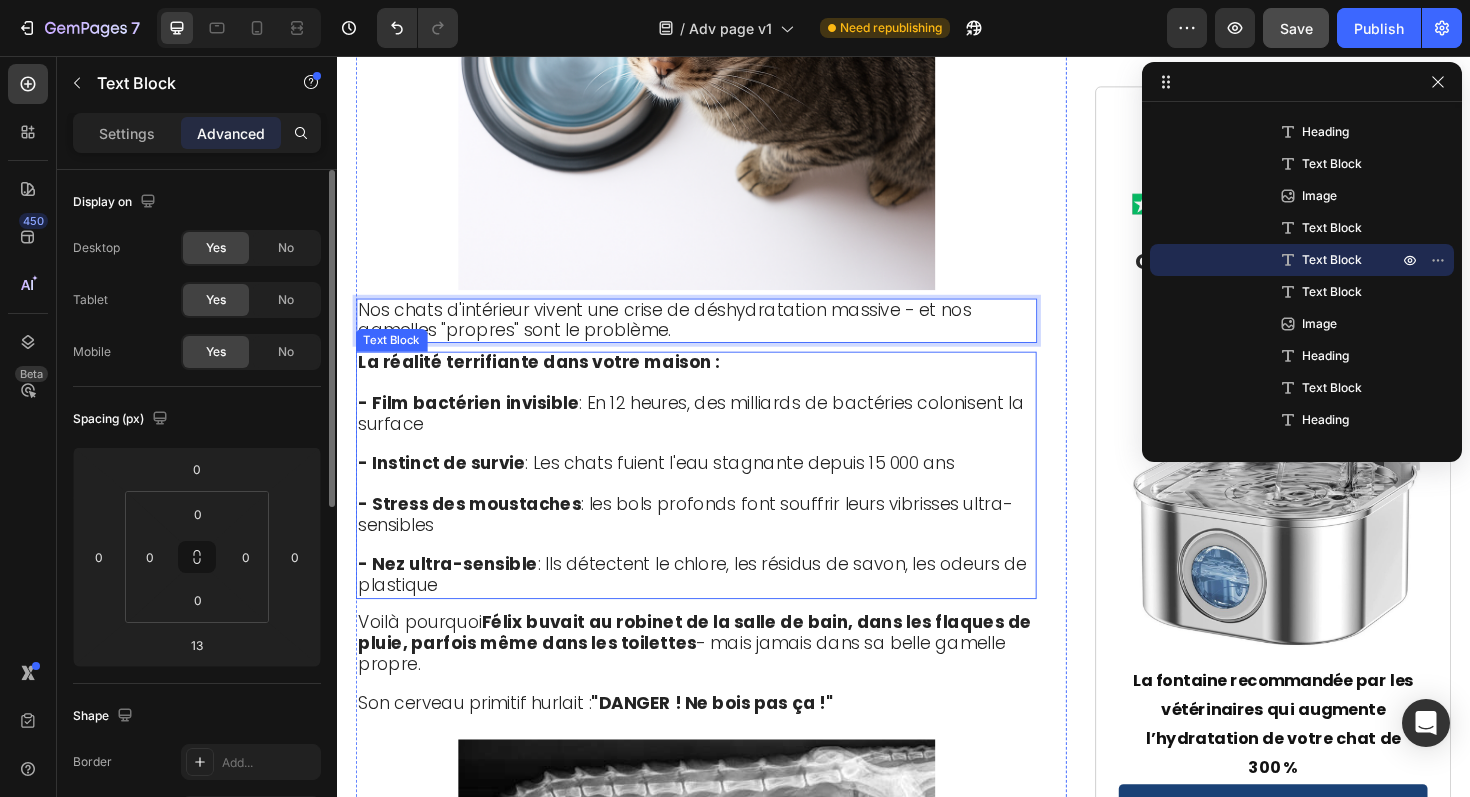 click at bounding box center (717, 468) 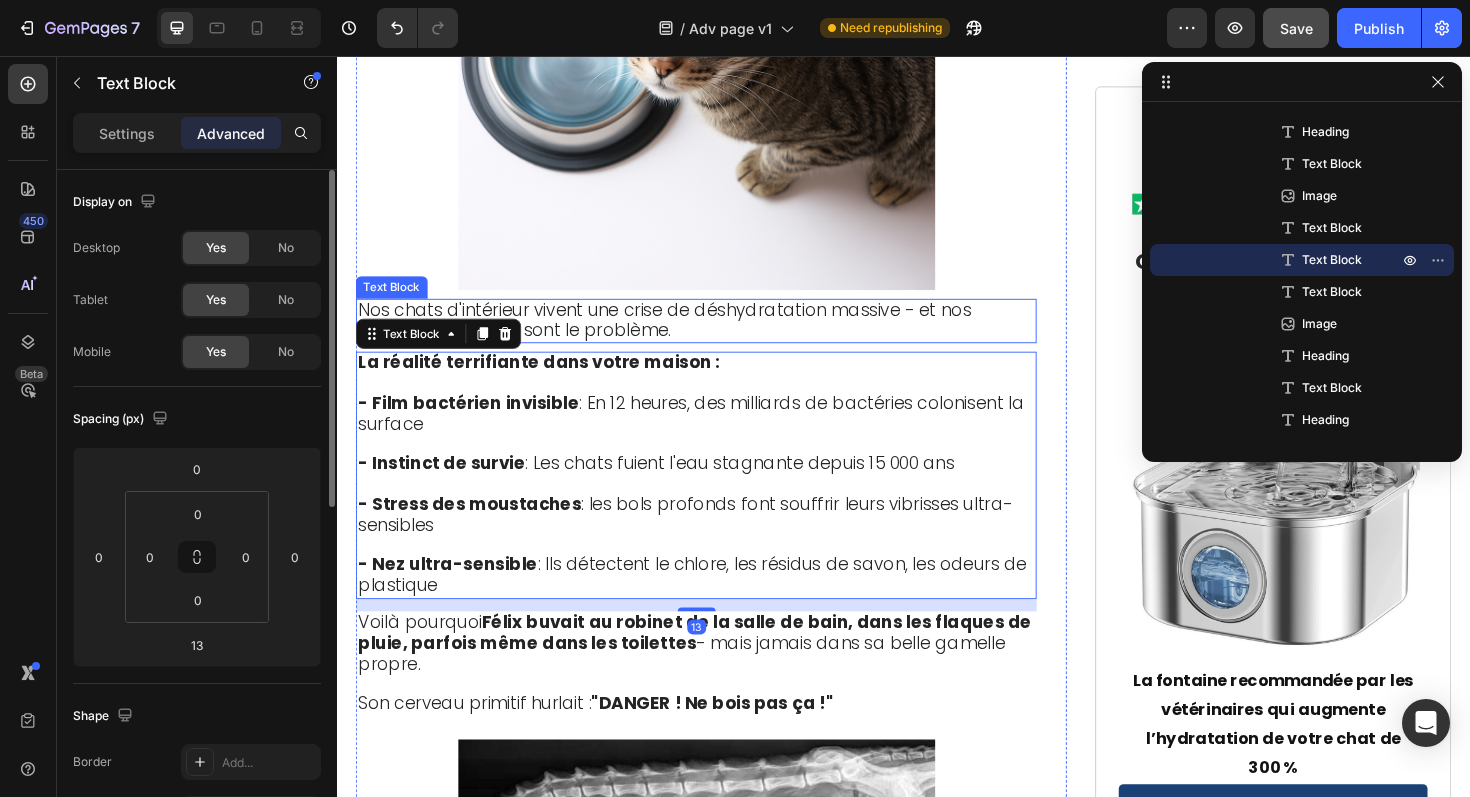 click on "Nos chats d'intérieur vivent une crise de déshydratation massive - et nos gamelles "propres" sont le problème." at bounding box center (683, 335) 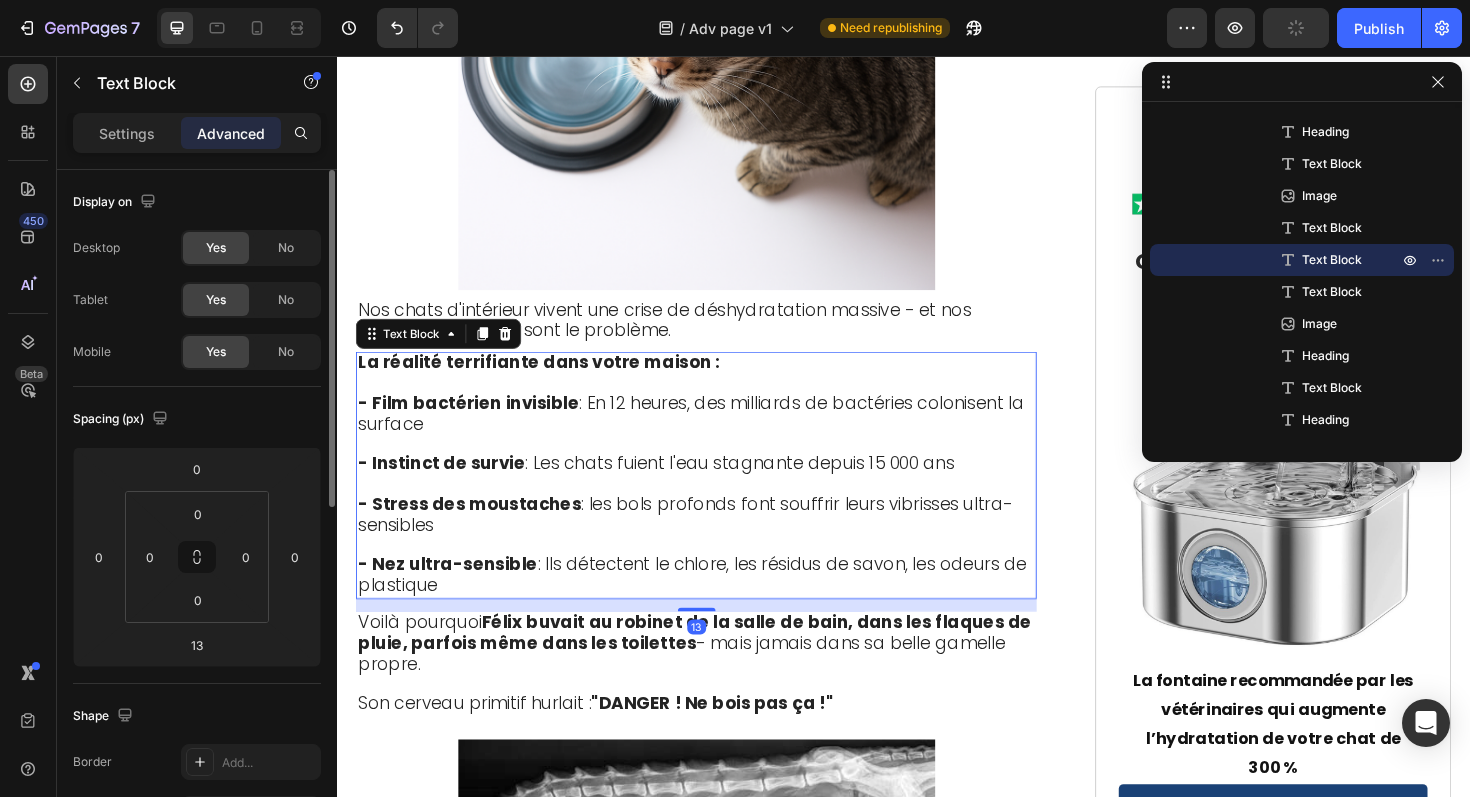 click on "- Film bactérien invisible  : En 12 heures, des milliards de bactéries colonisent la surface" at bounding box center [711, 434] 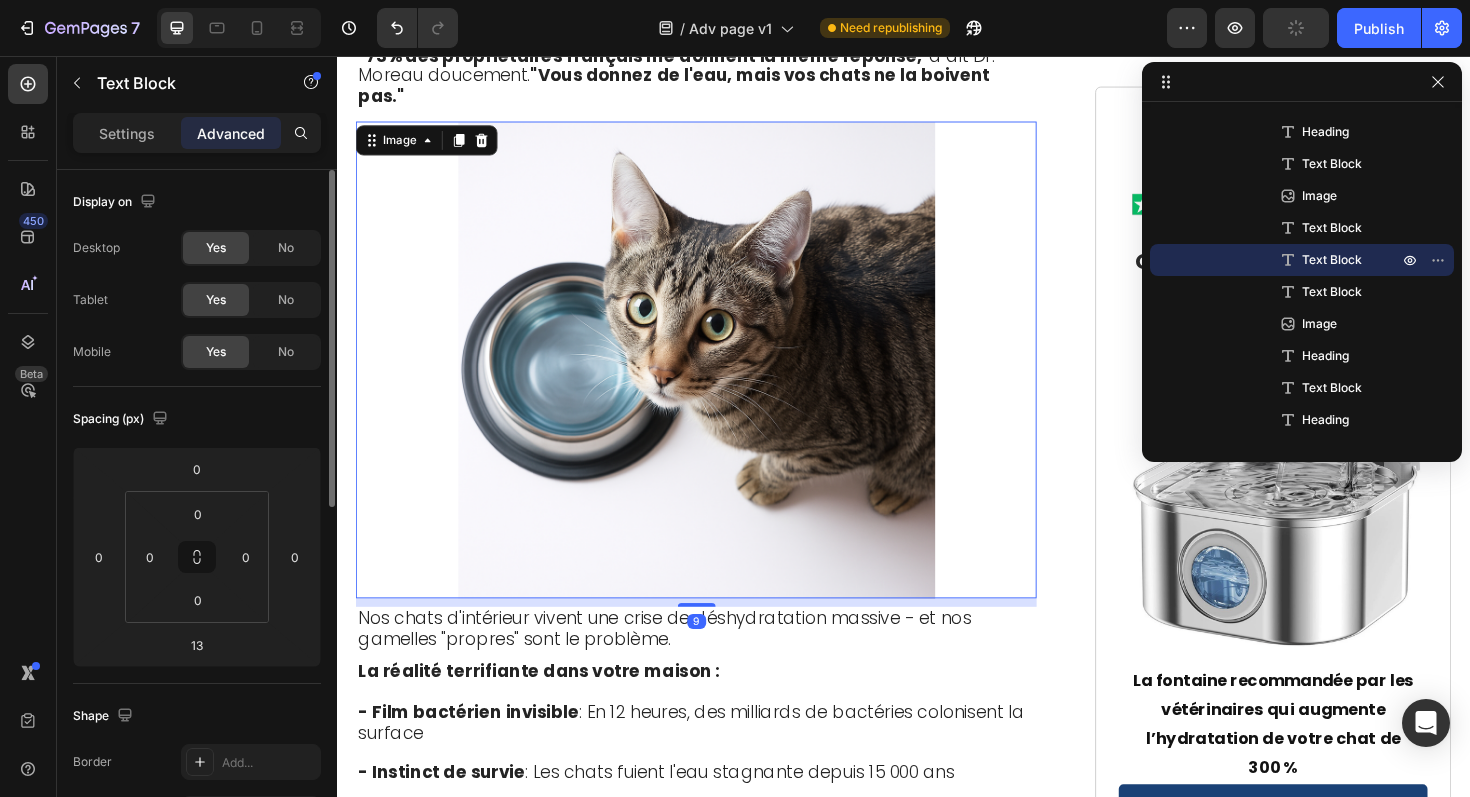 click at bounding box center (717, 378) 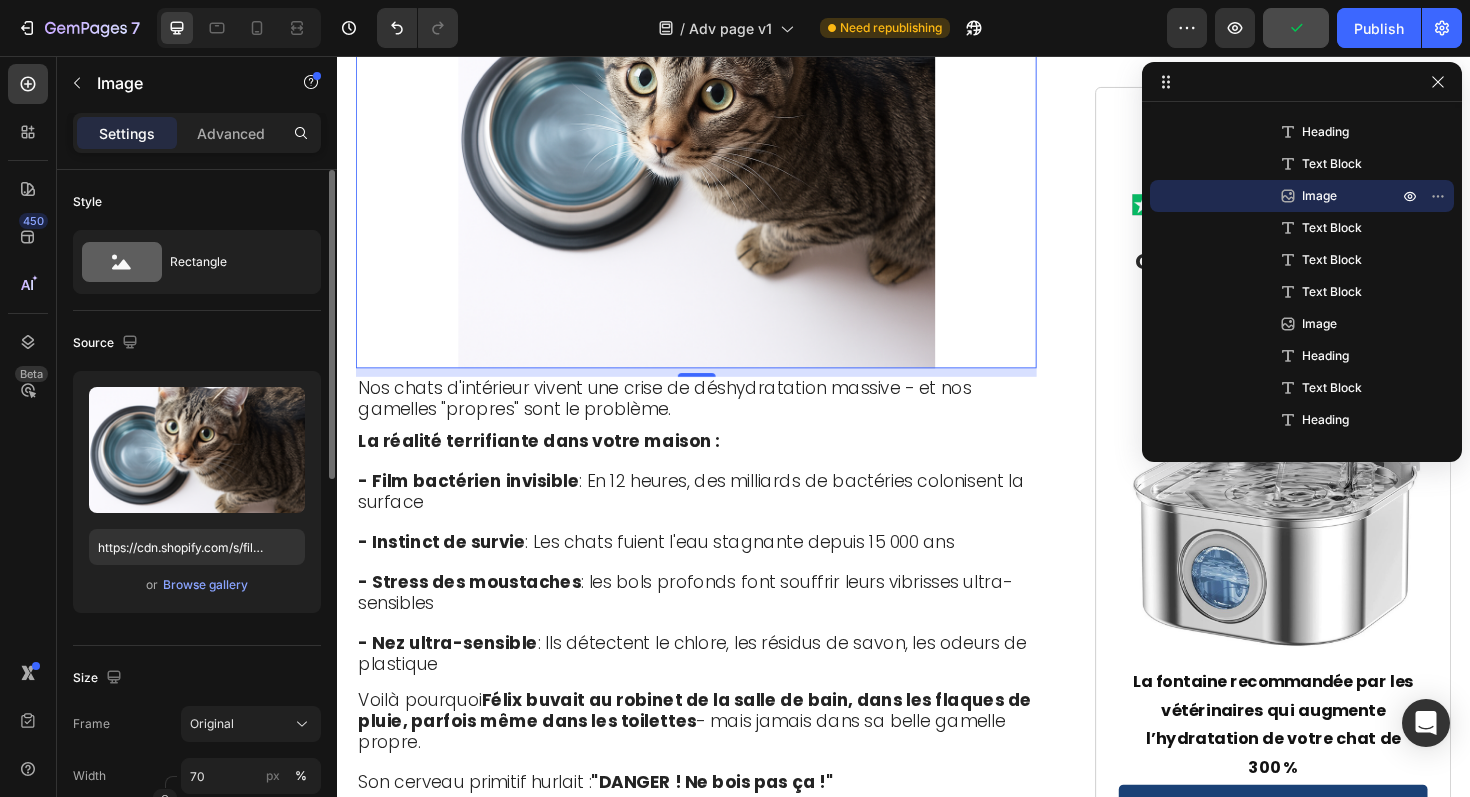 scroll, scrollTop: 4257, scrollLeft: 0, axis: vertical 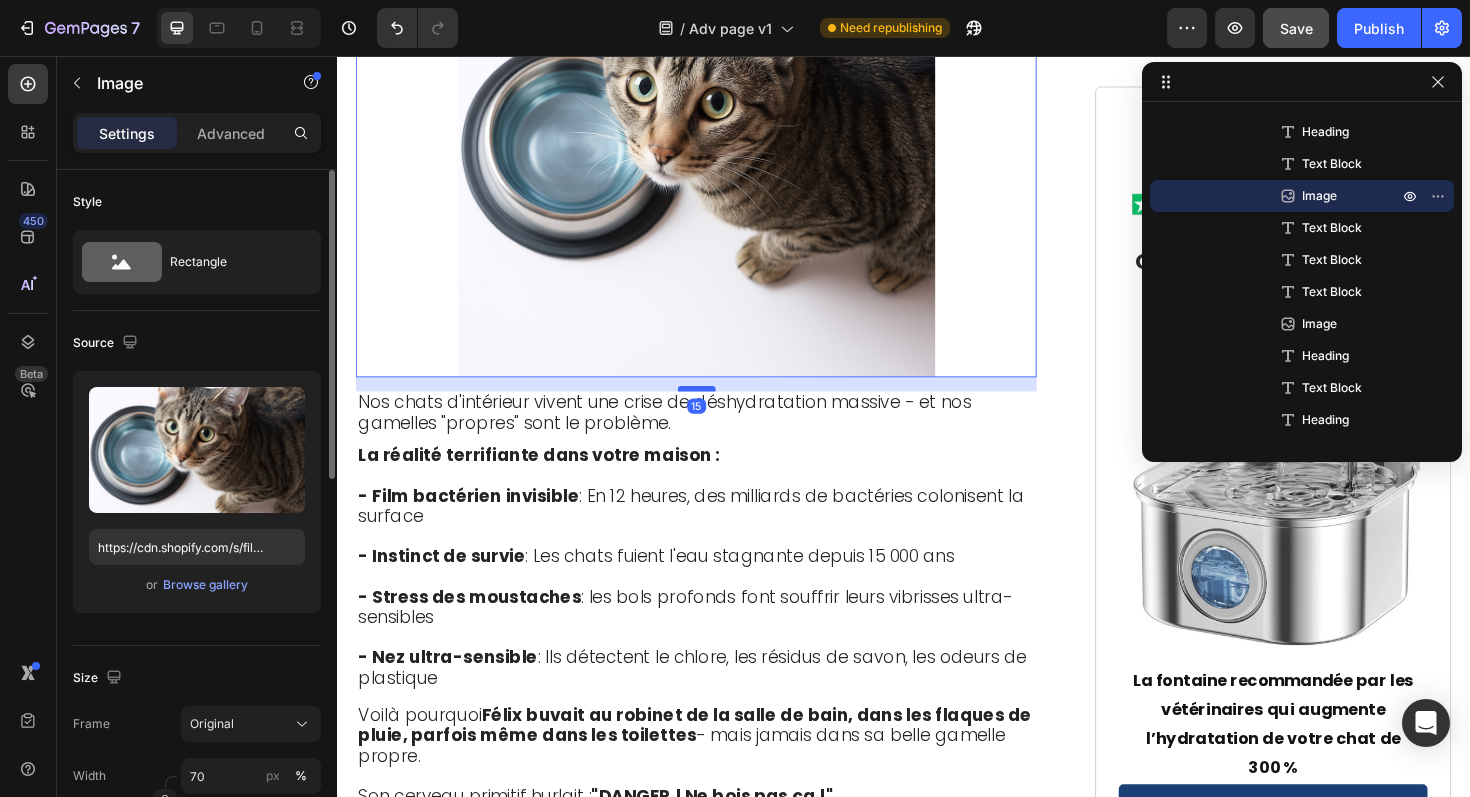 click at bounding box center [718, 408] 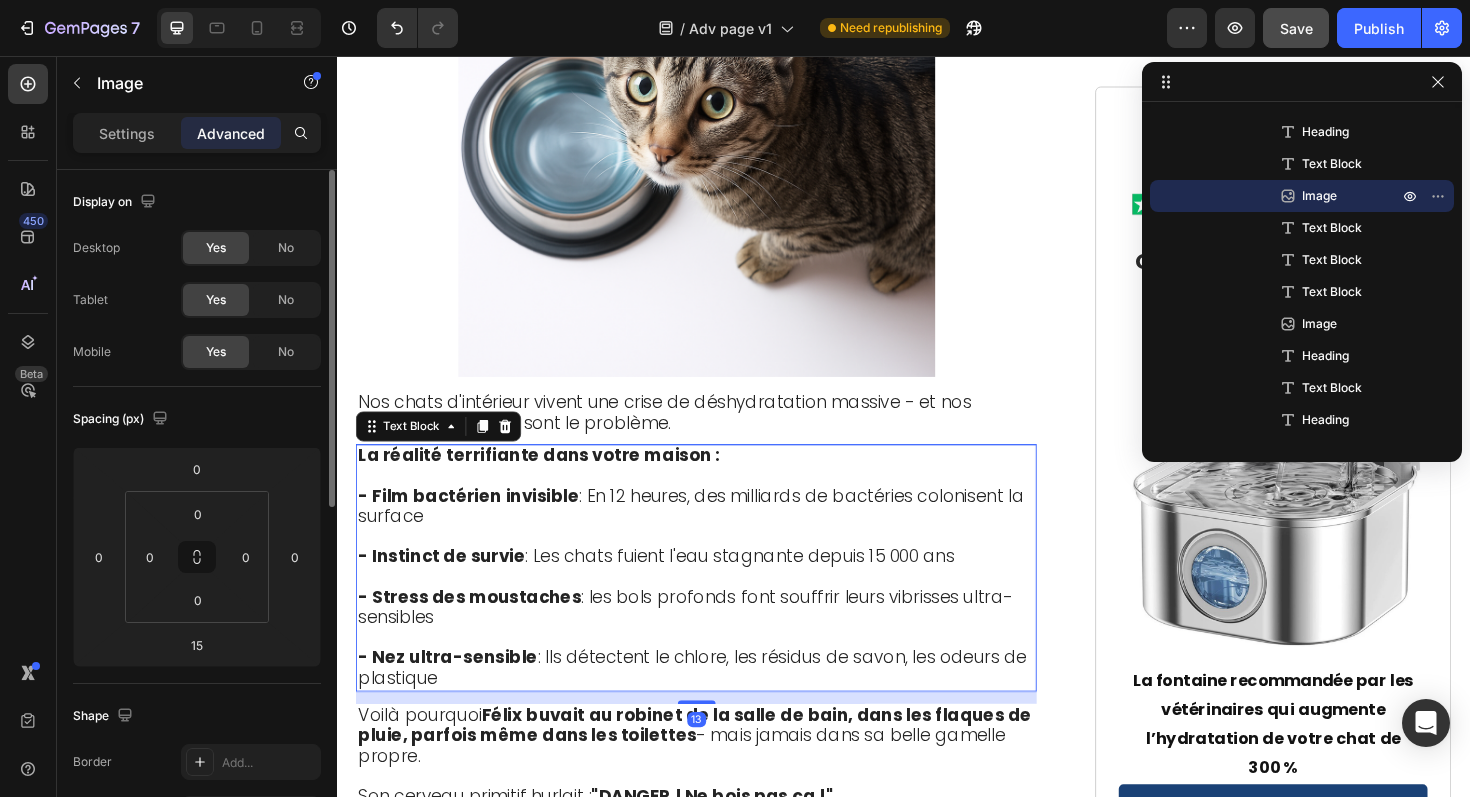 click on "- Film bactérien invisible  : En 12 heures, des milliards de bactéries colonisent la surface" at bounding box center (711, 532) 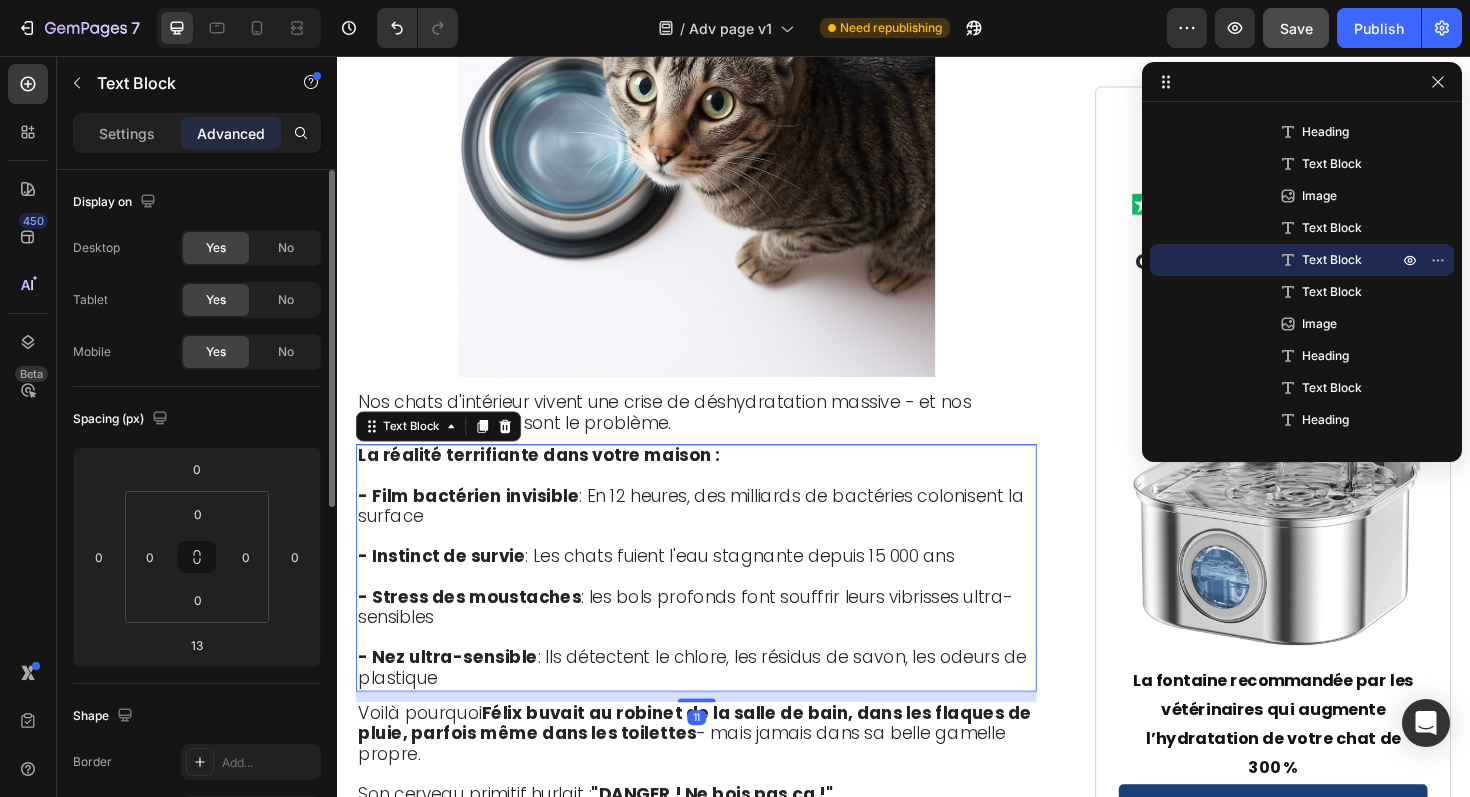 click at bounding box center (718, 738) 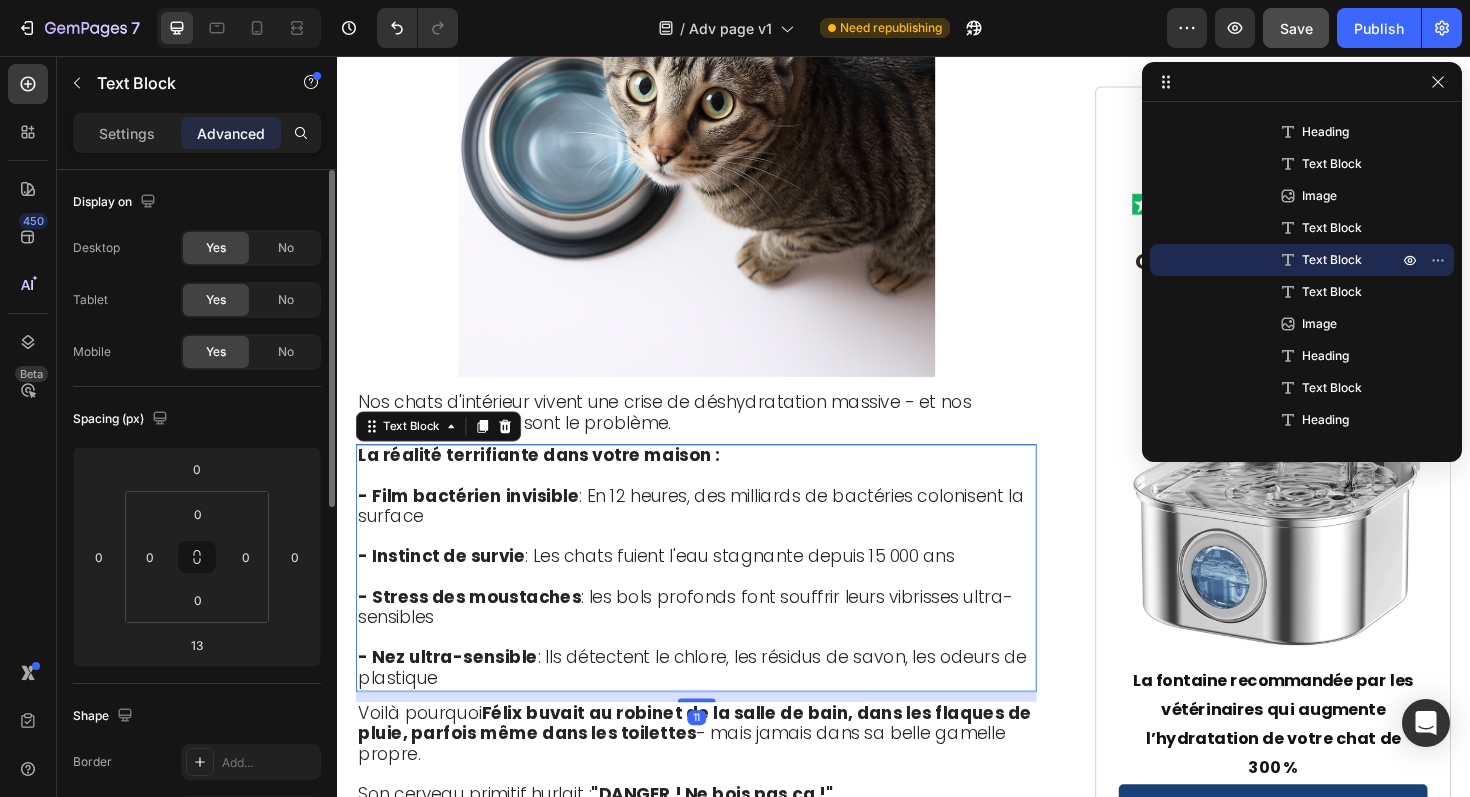 type on "11" 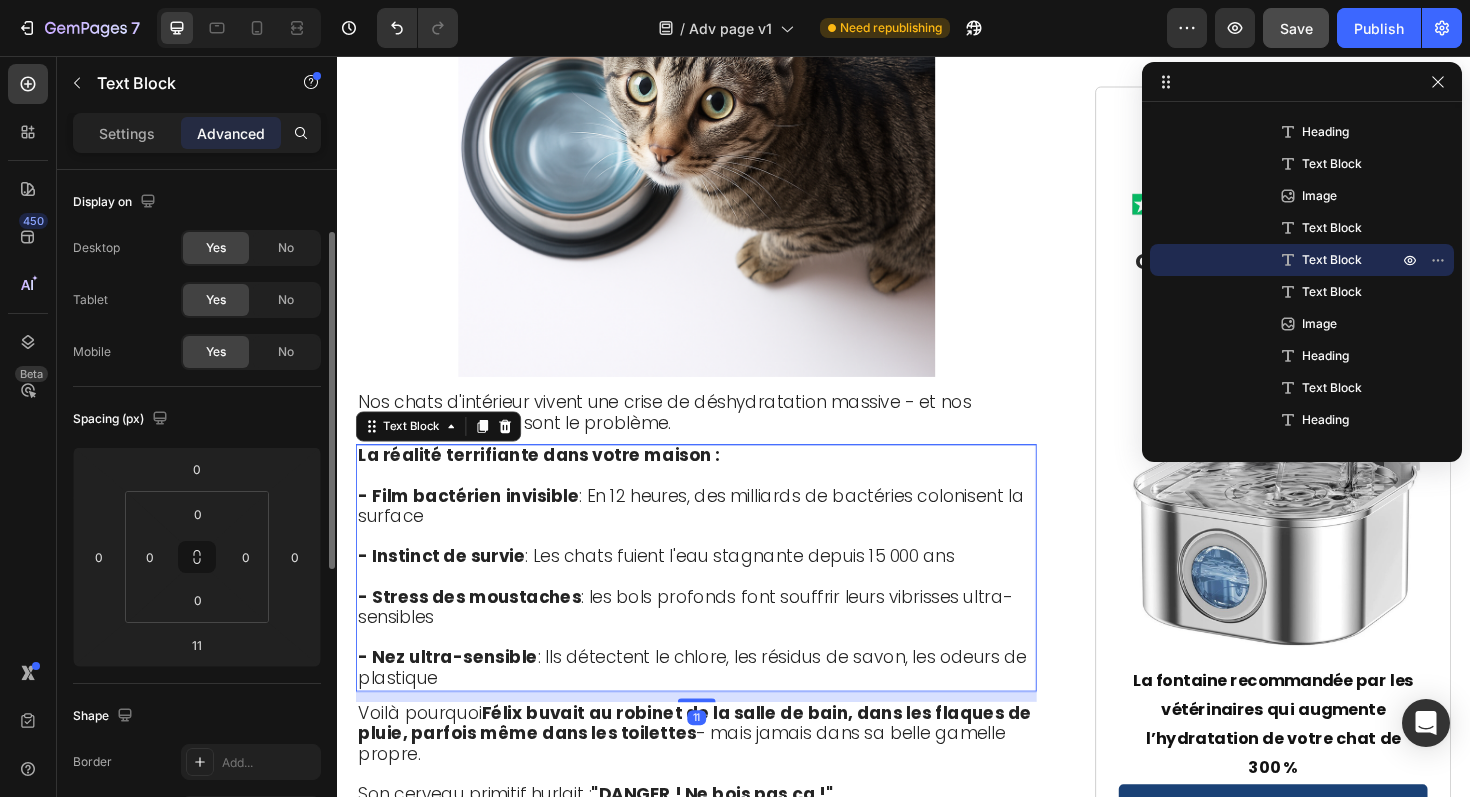 scroll, scrollTop: 188, scrollLeft: 0, axis: vertical 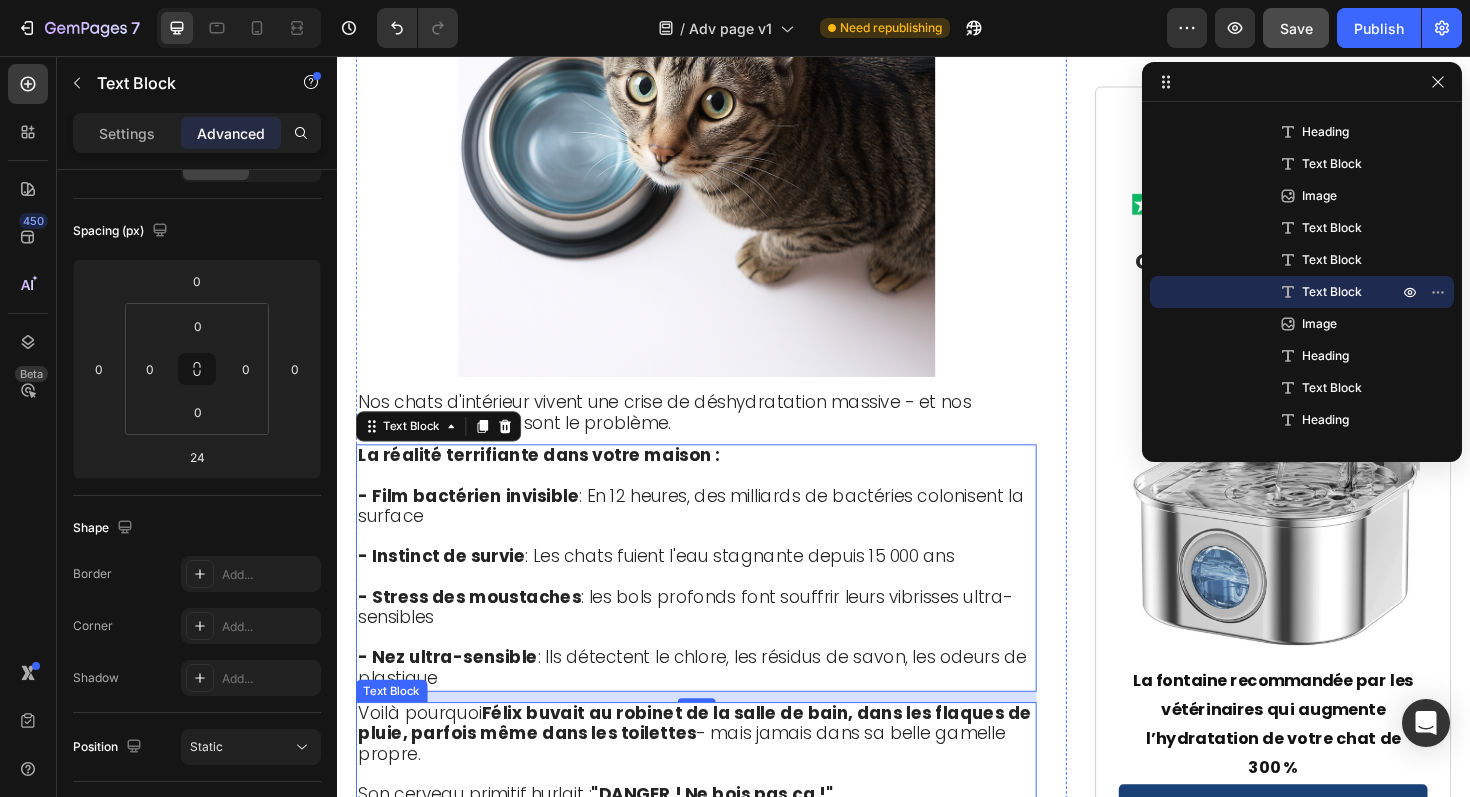 click on "Félix buvait au robinet de la salle de bain, dans les flaques de pluie, parfois même dans les toilettes" at bounding box center [715, 762] 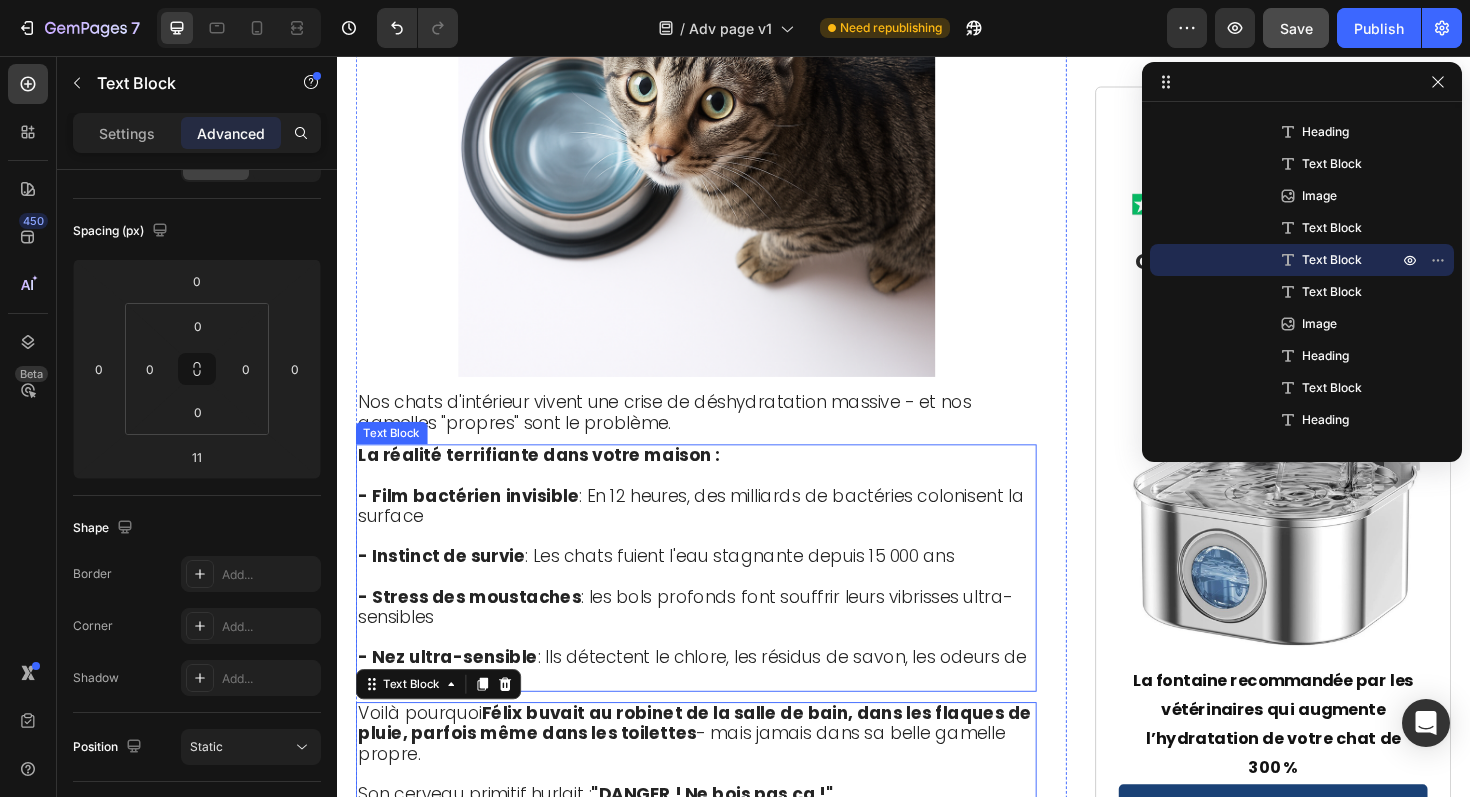 click on "- Stress des moustaches" at bounding box center [477, 628] 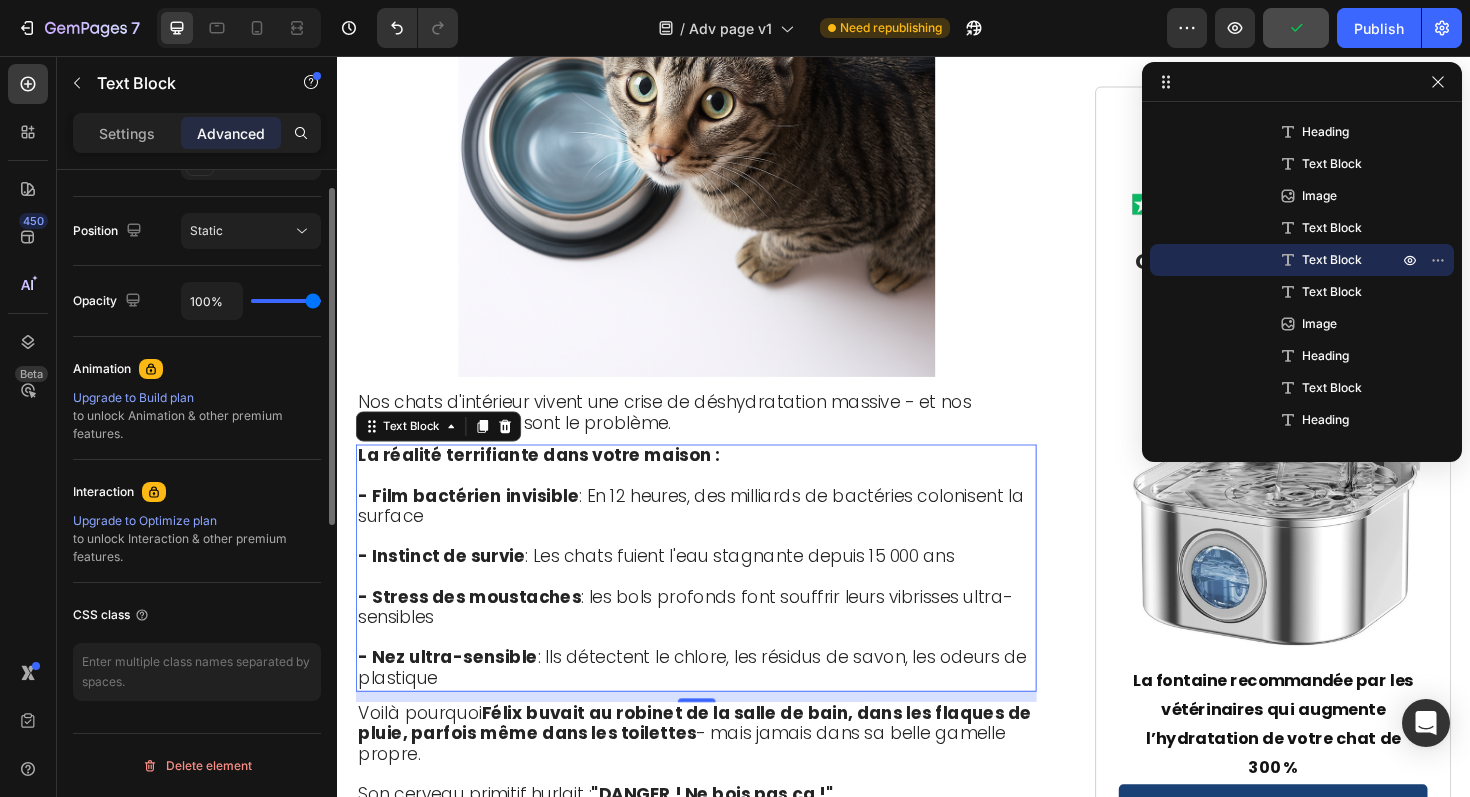 scroll, scrollTop: 0, scrollLeft: 0, axis: both 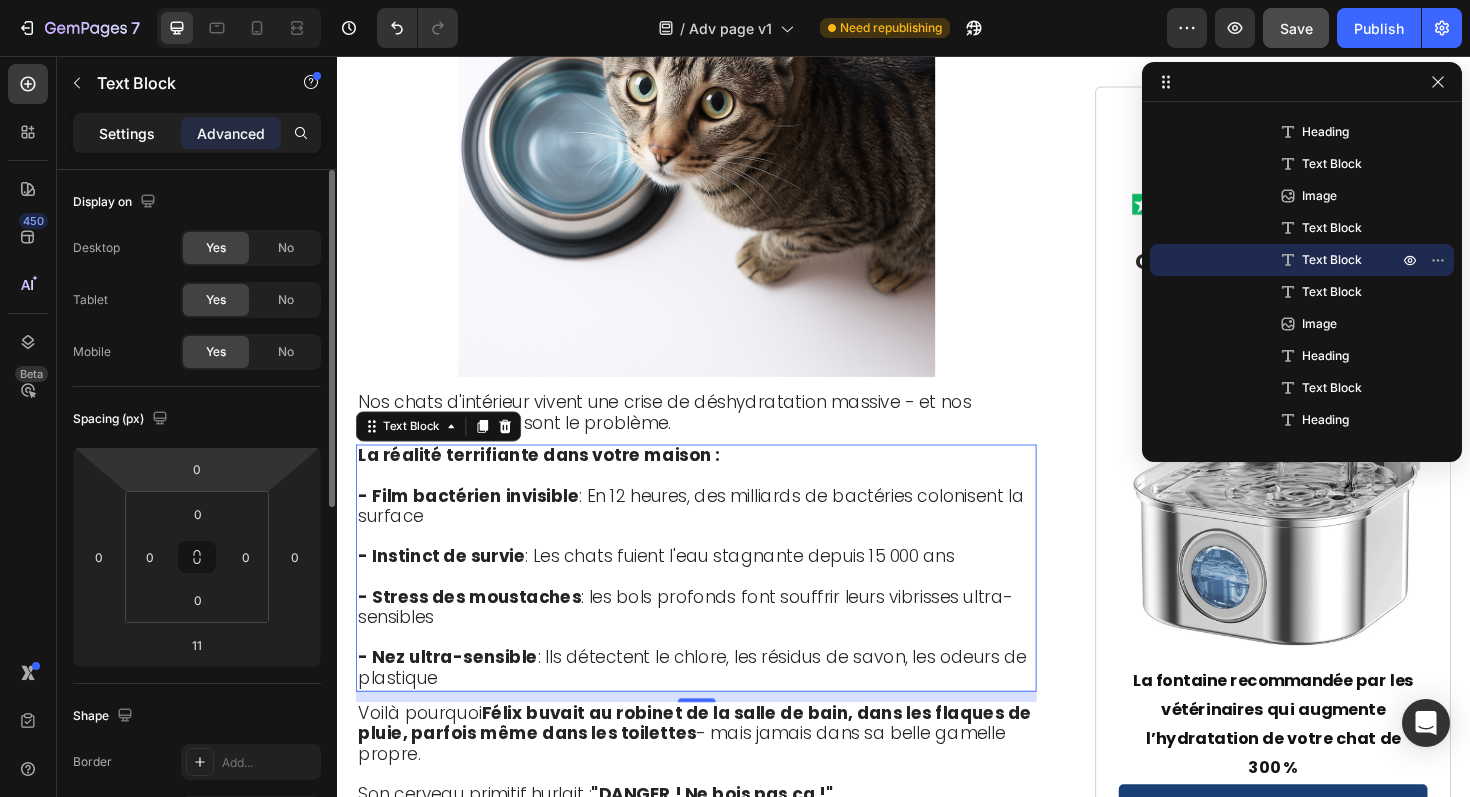 click on "Settings" 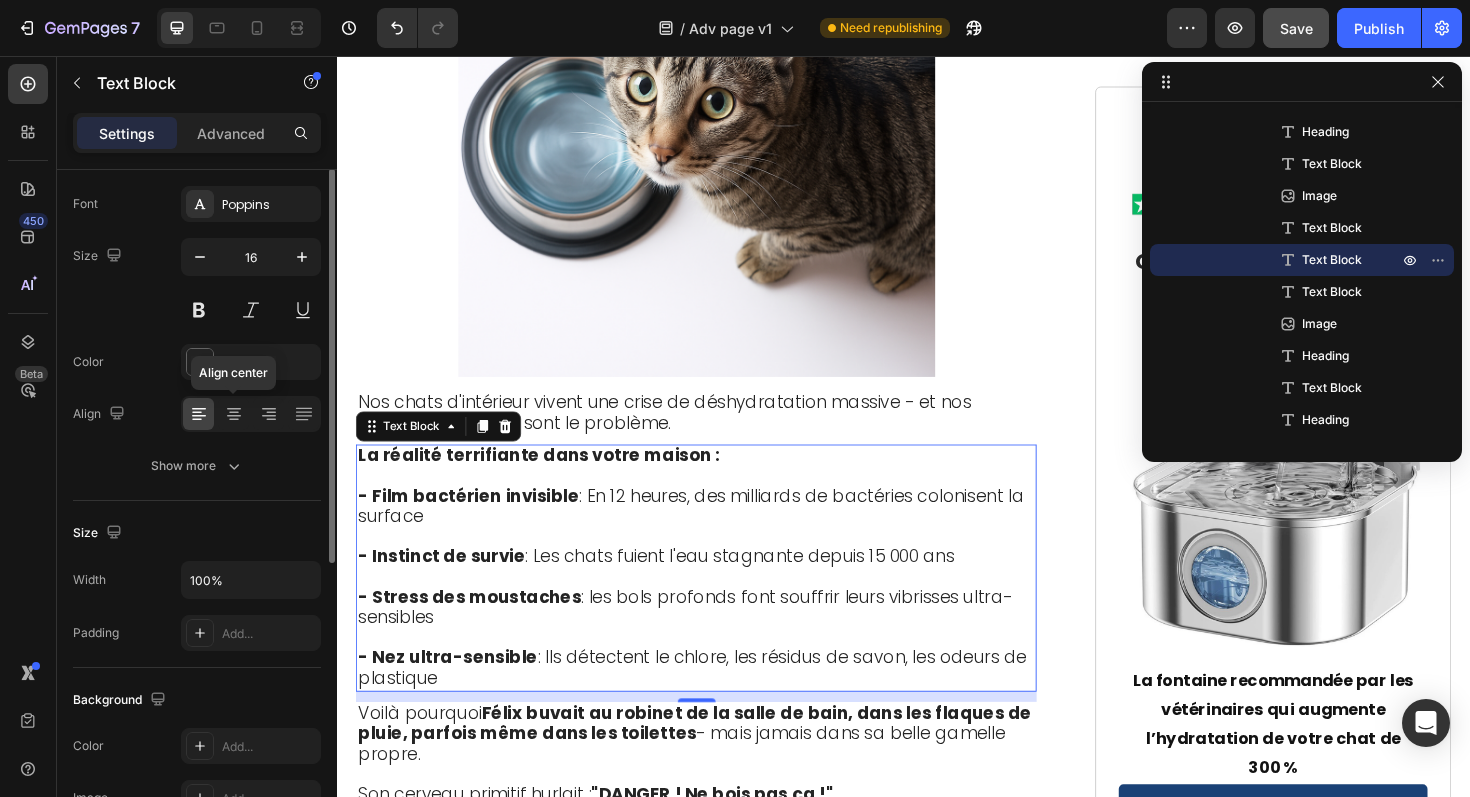 scroll, scrollTop: 118, scrollLeft: 0, axis: vertical 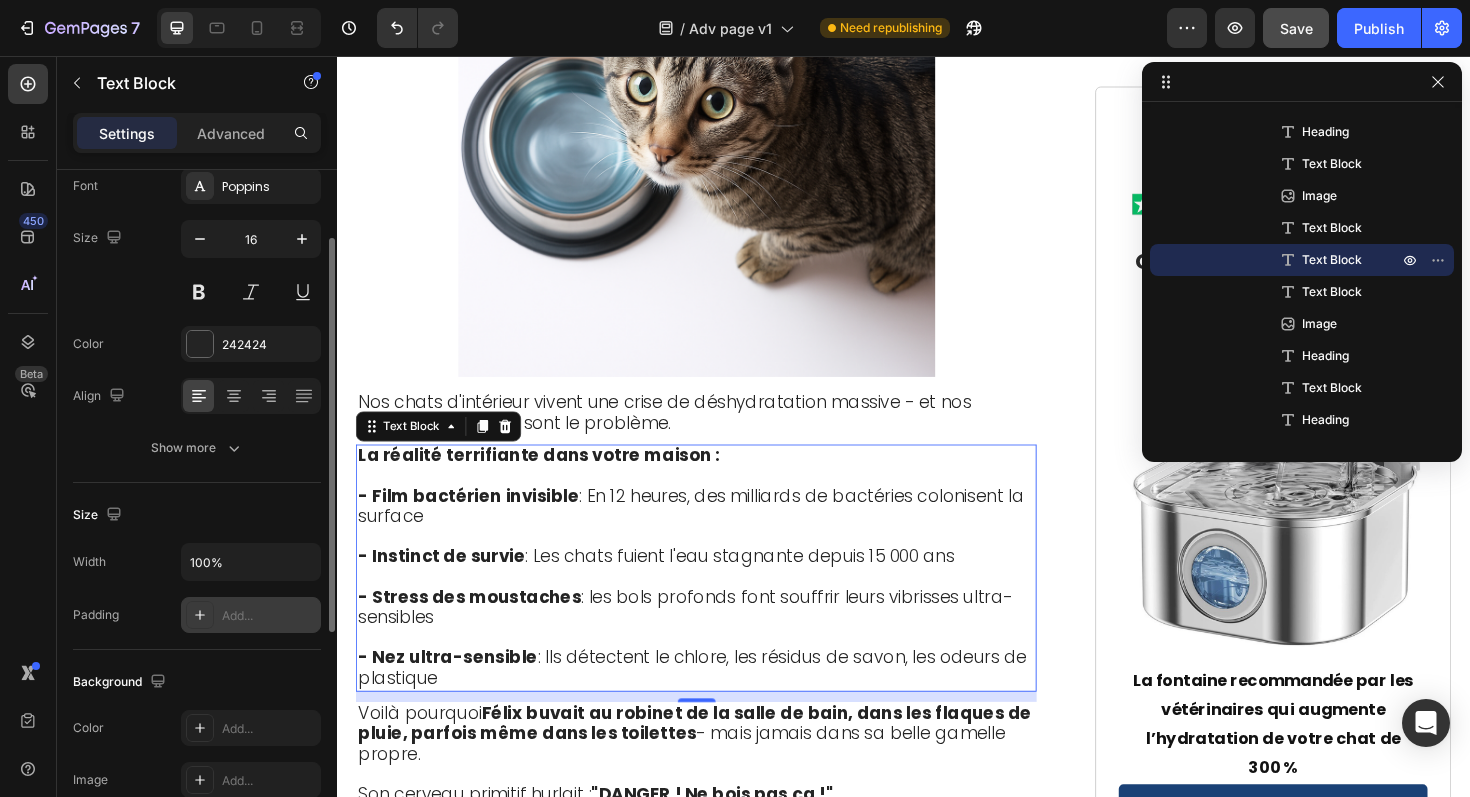click 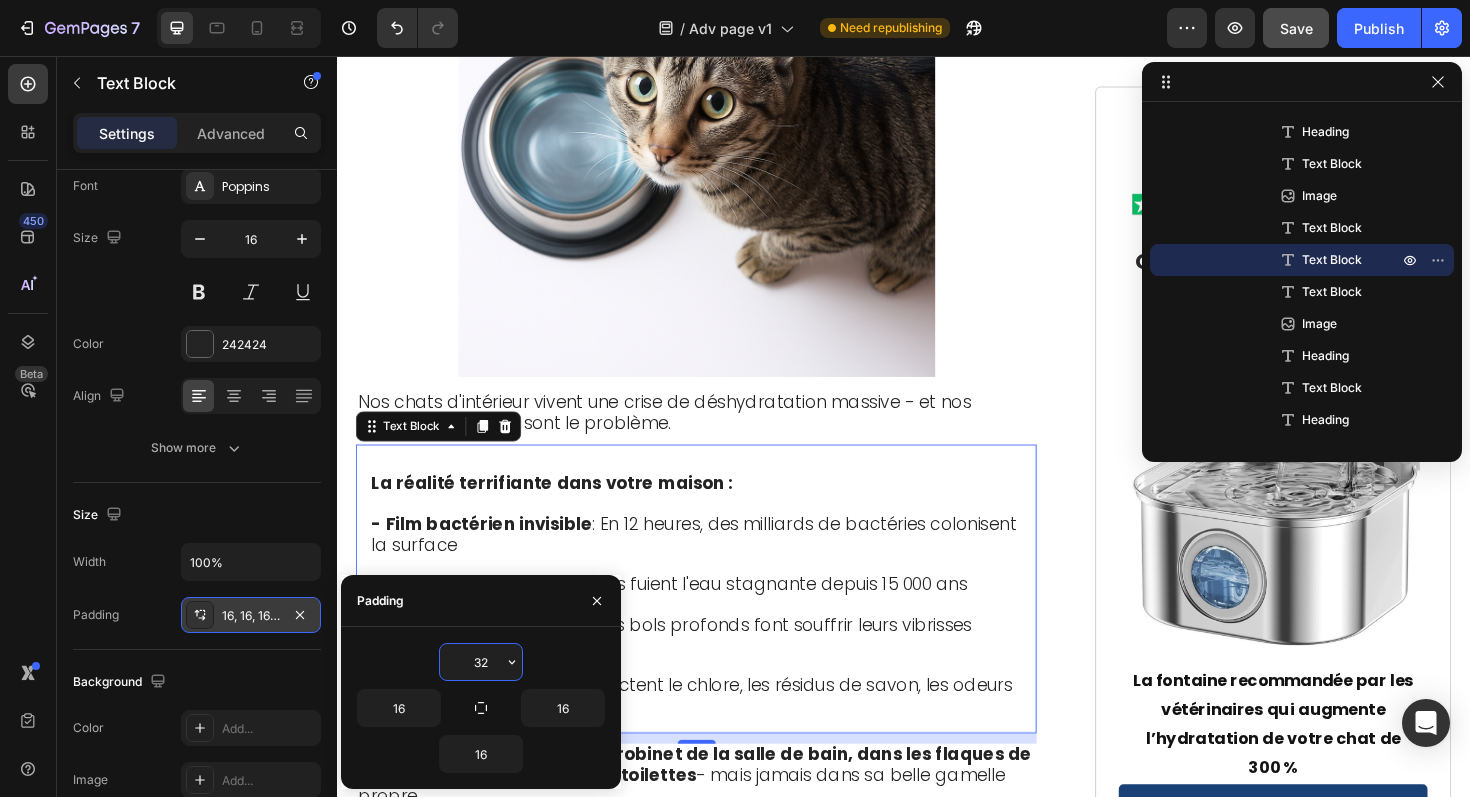 type on "3" 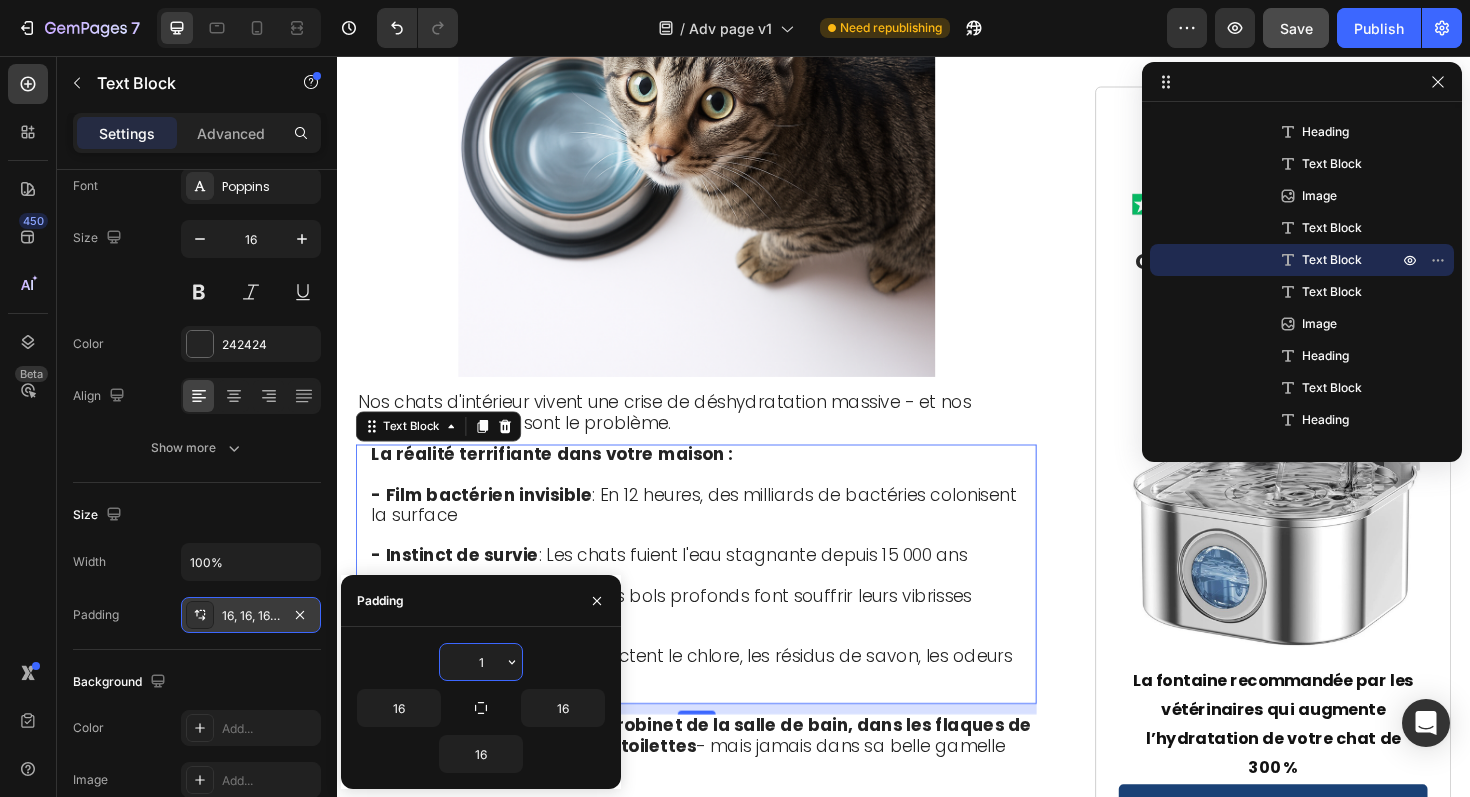 type on "16" 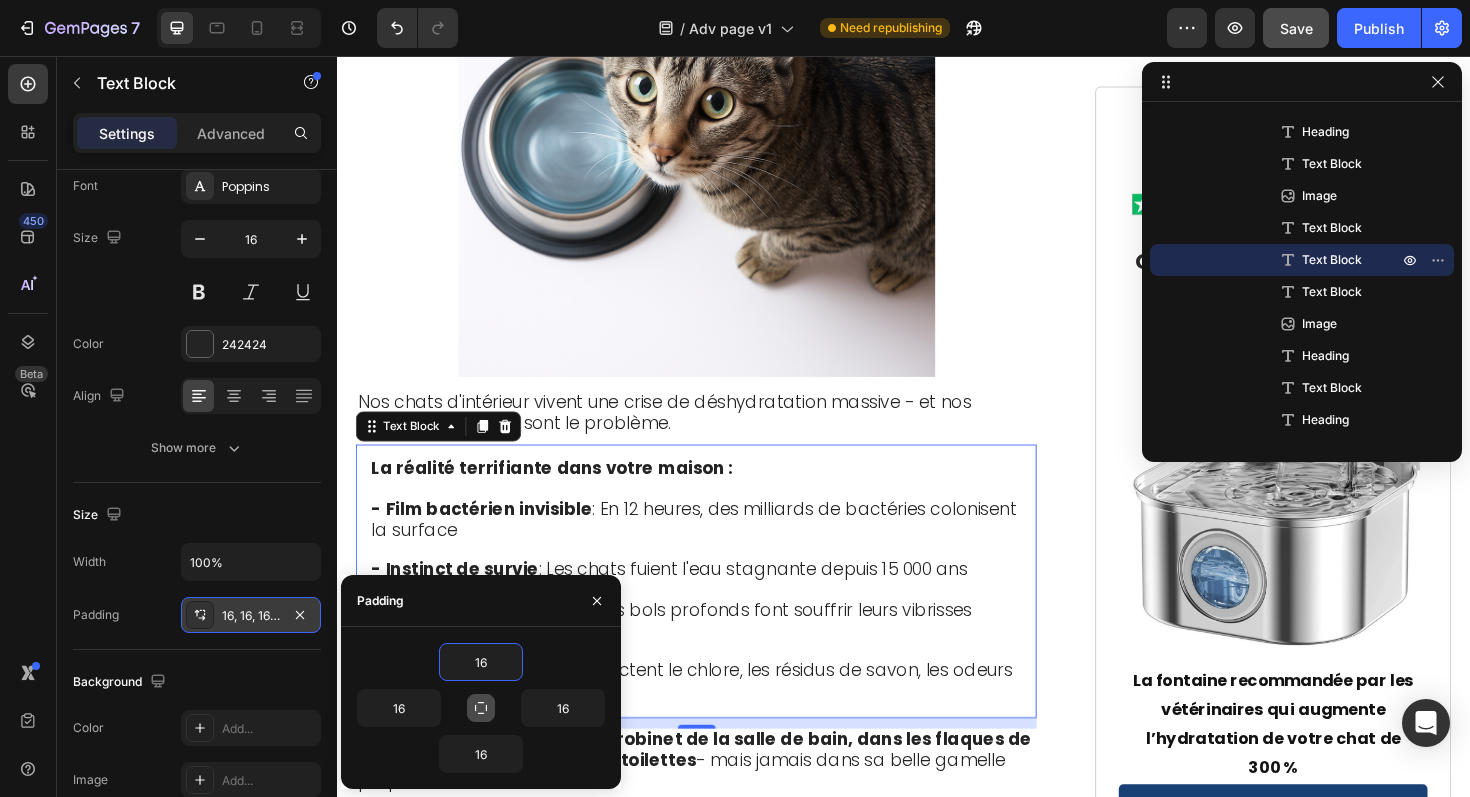 click at bounding box center [481, 708] 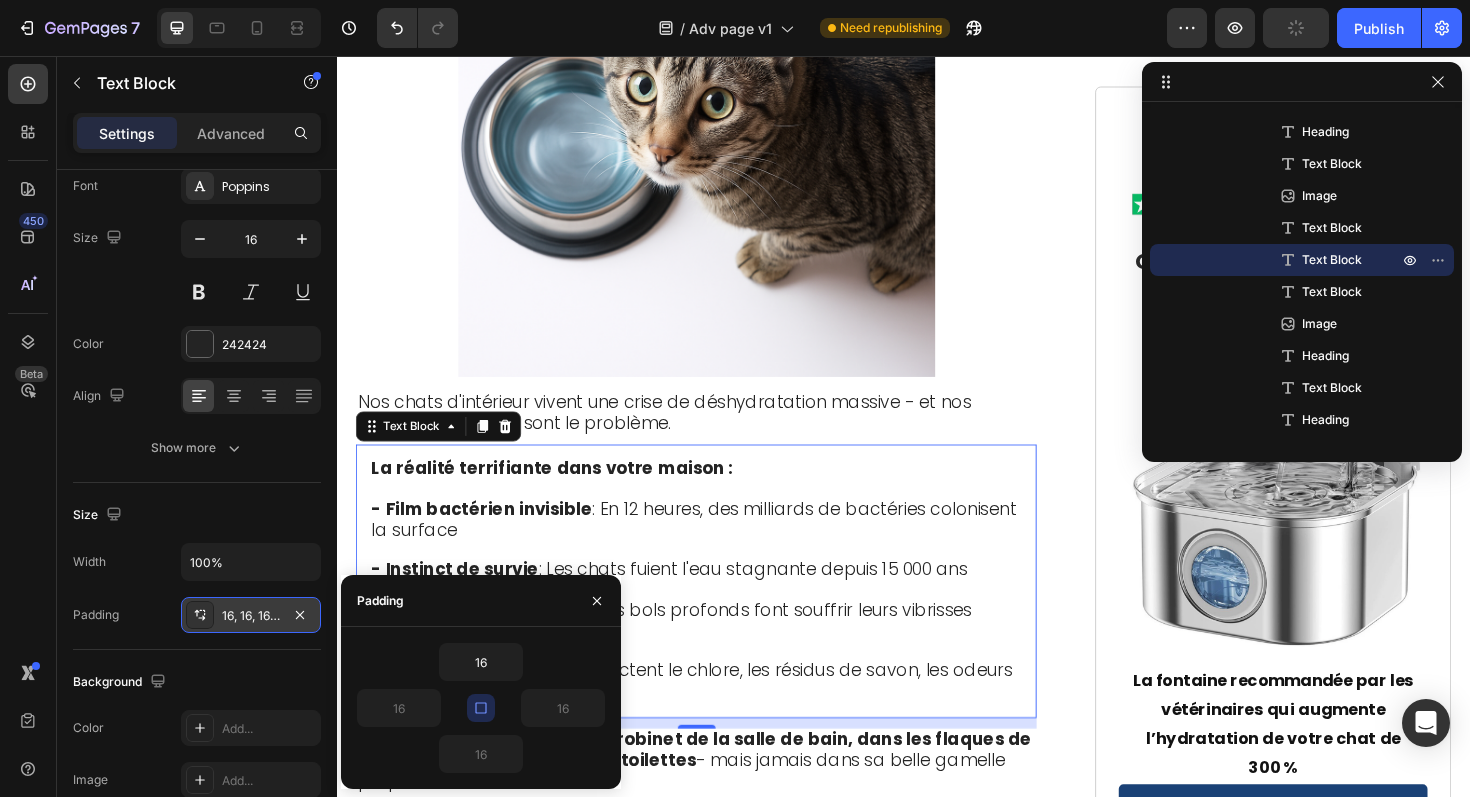 type 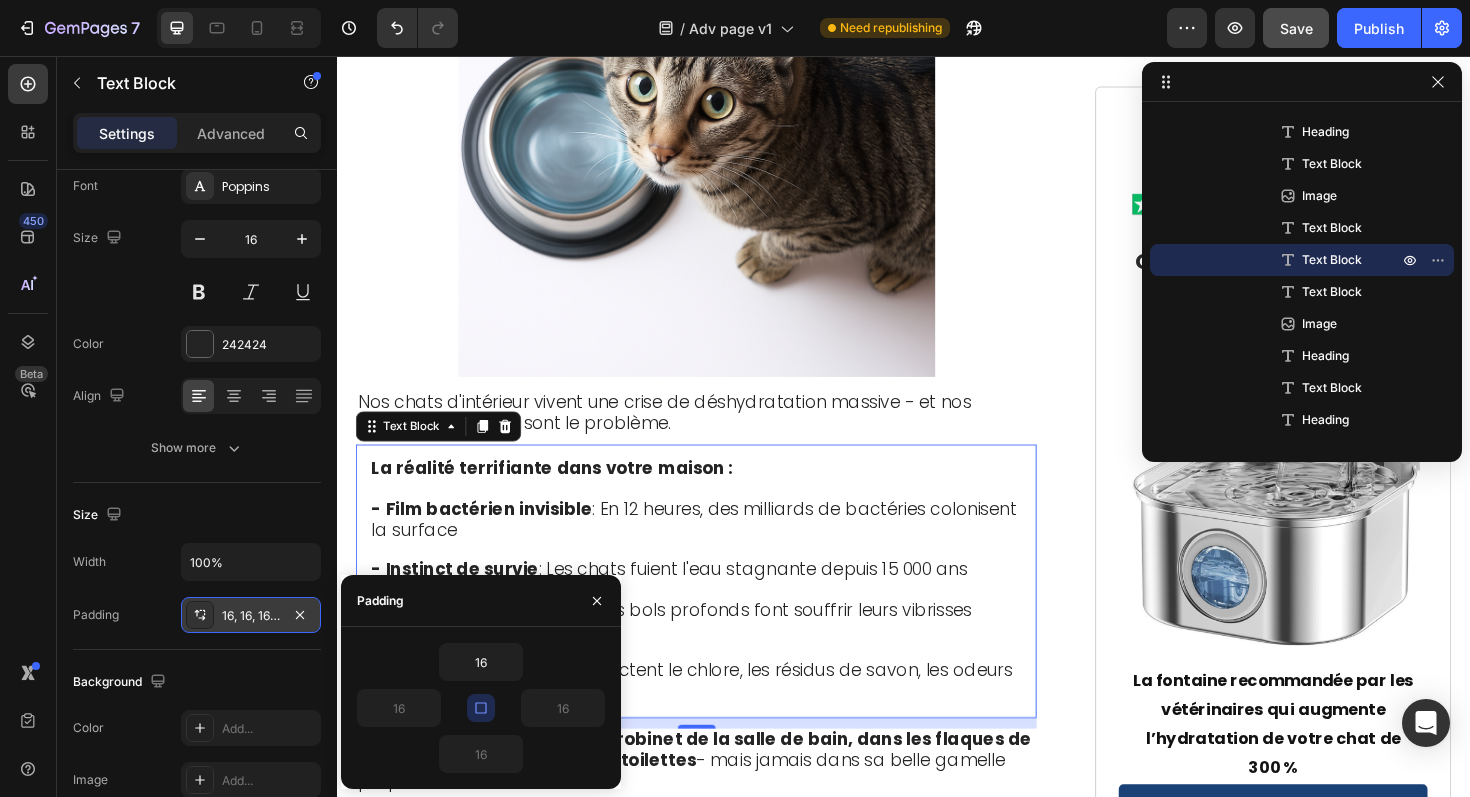 click 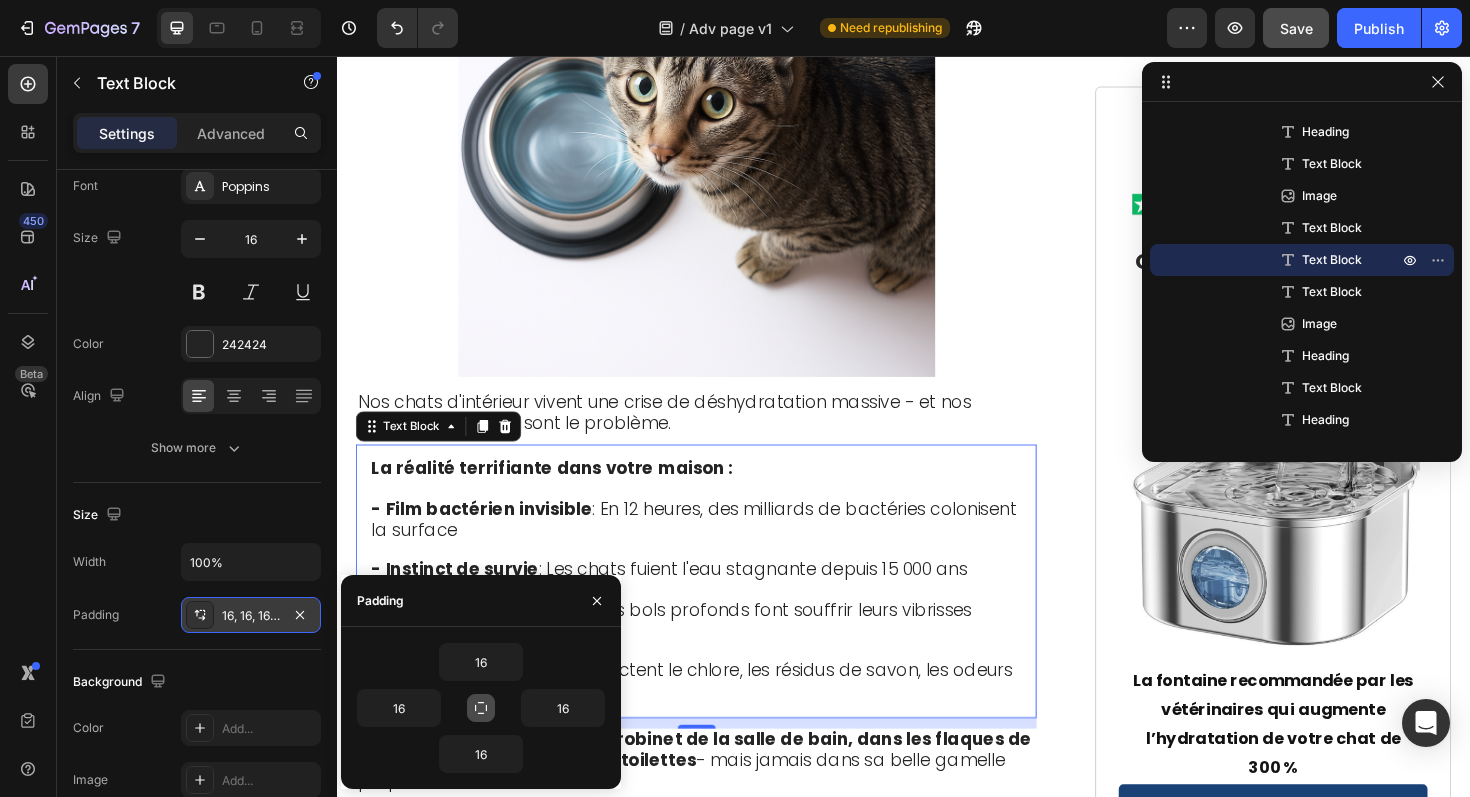 click 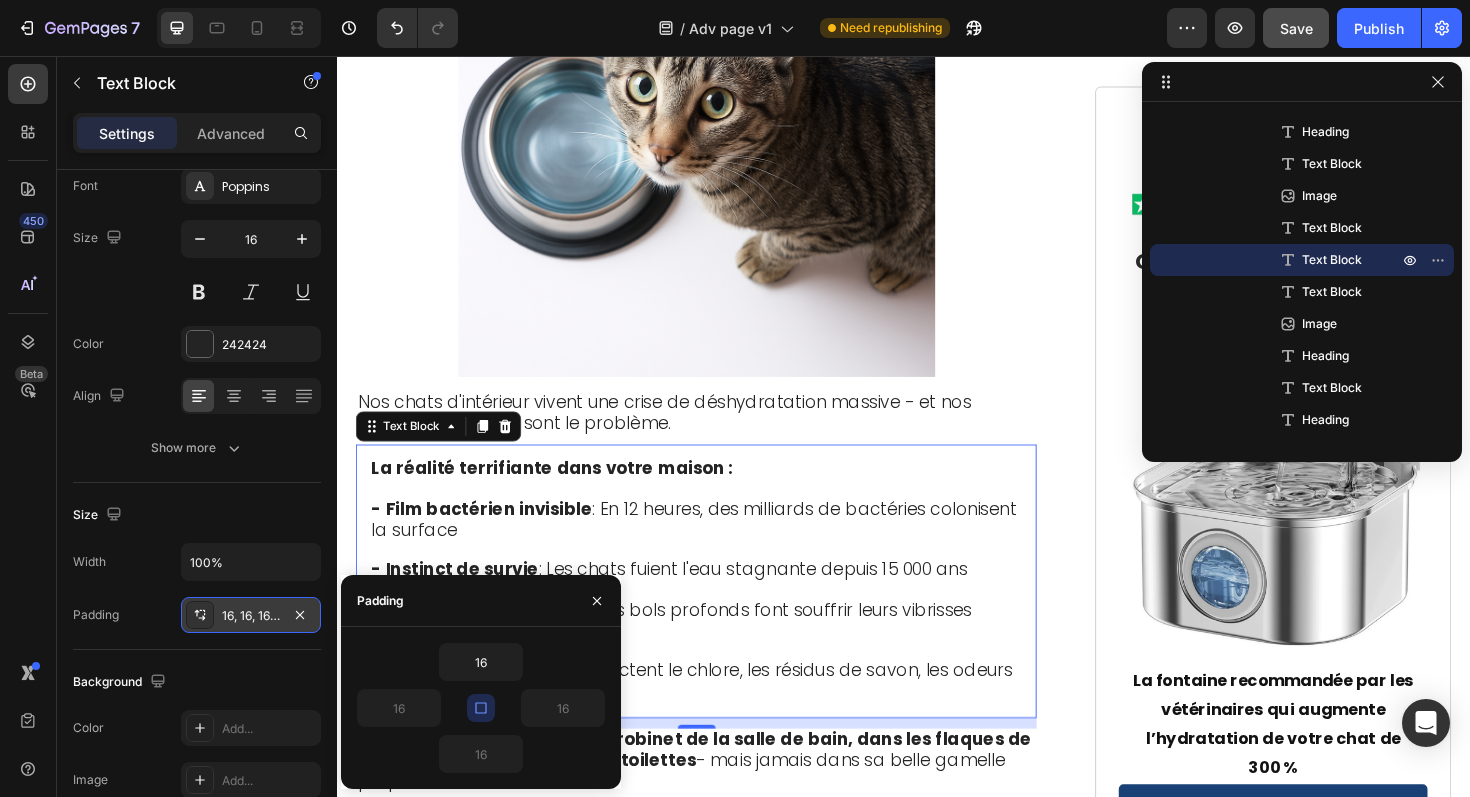 click 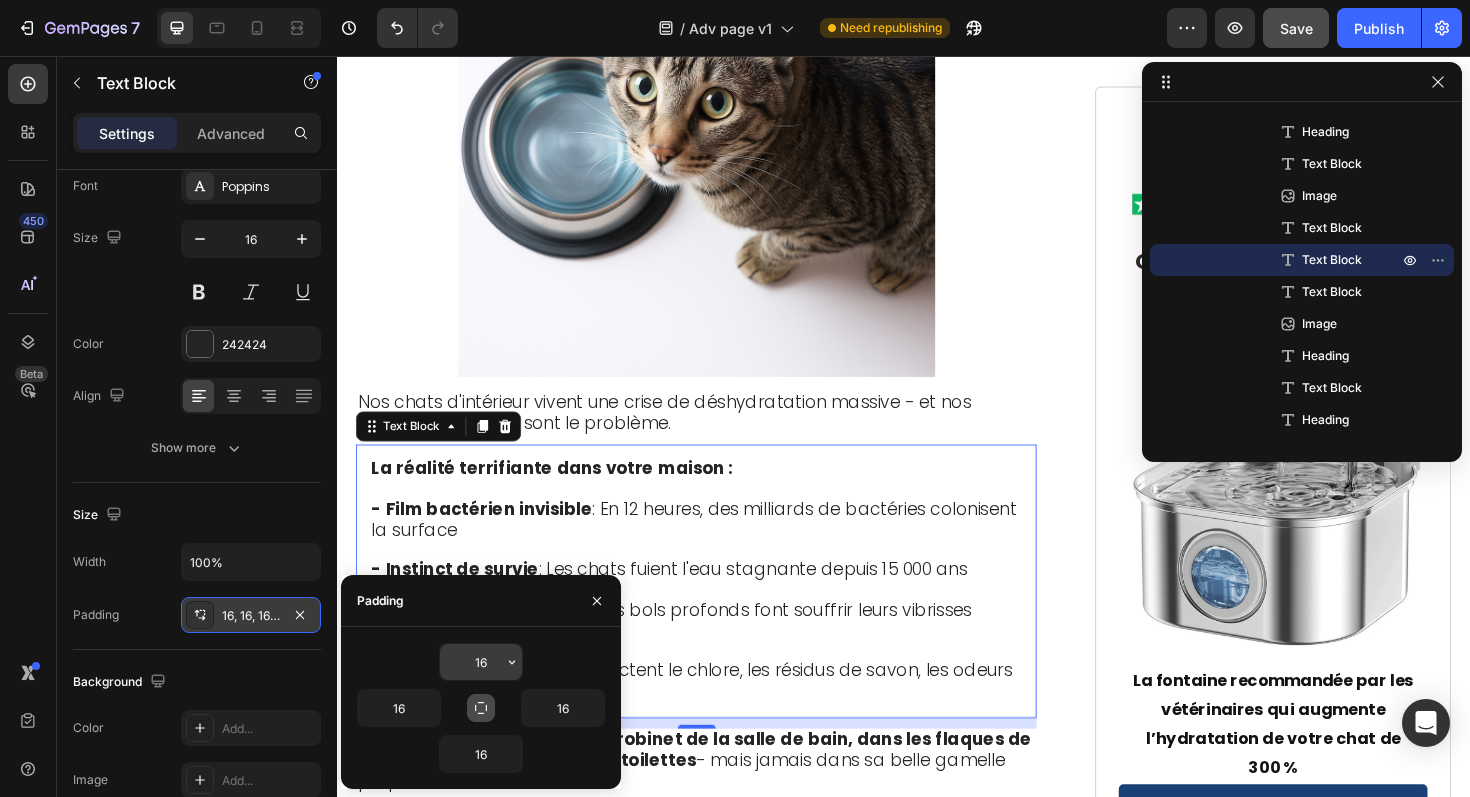 click on "16" at bounding box center [481, 662] 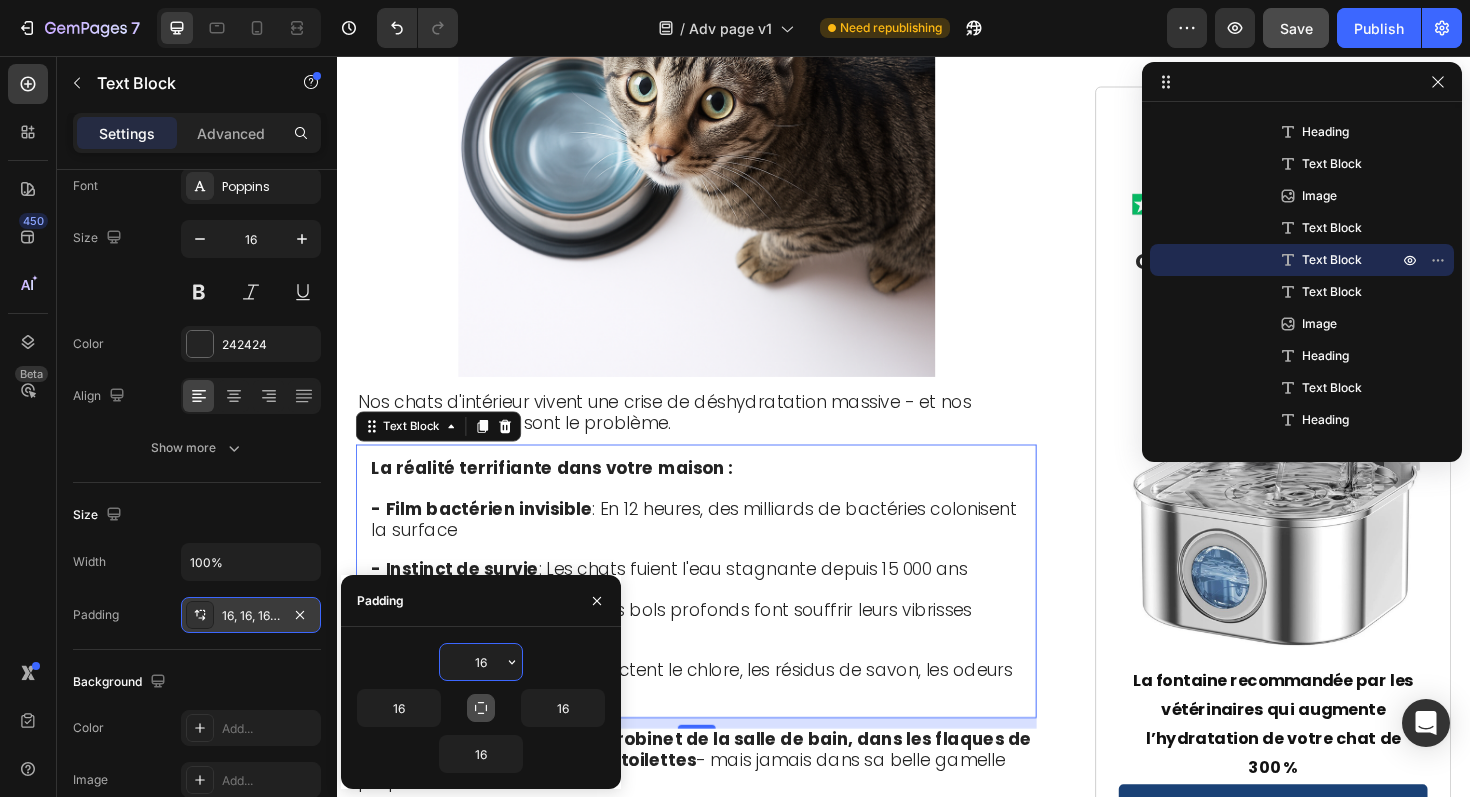 click on "16" at bounding box center [481, 662] 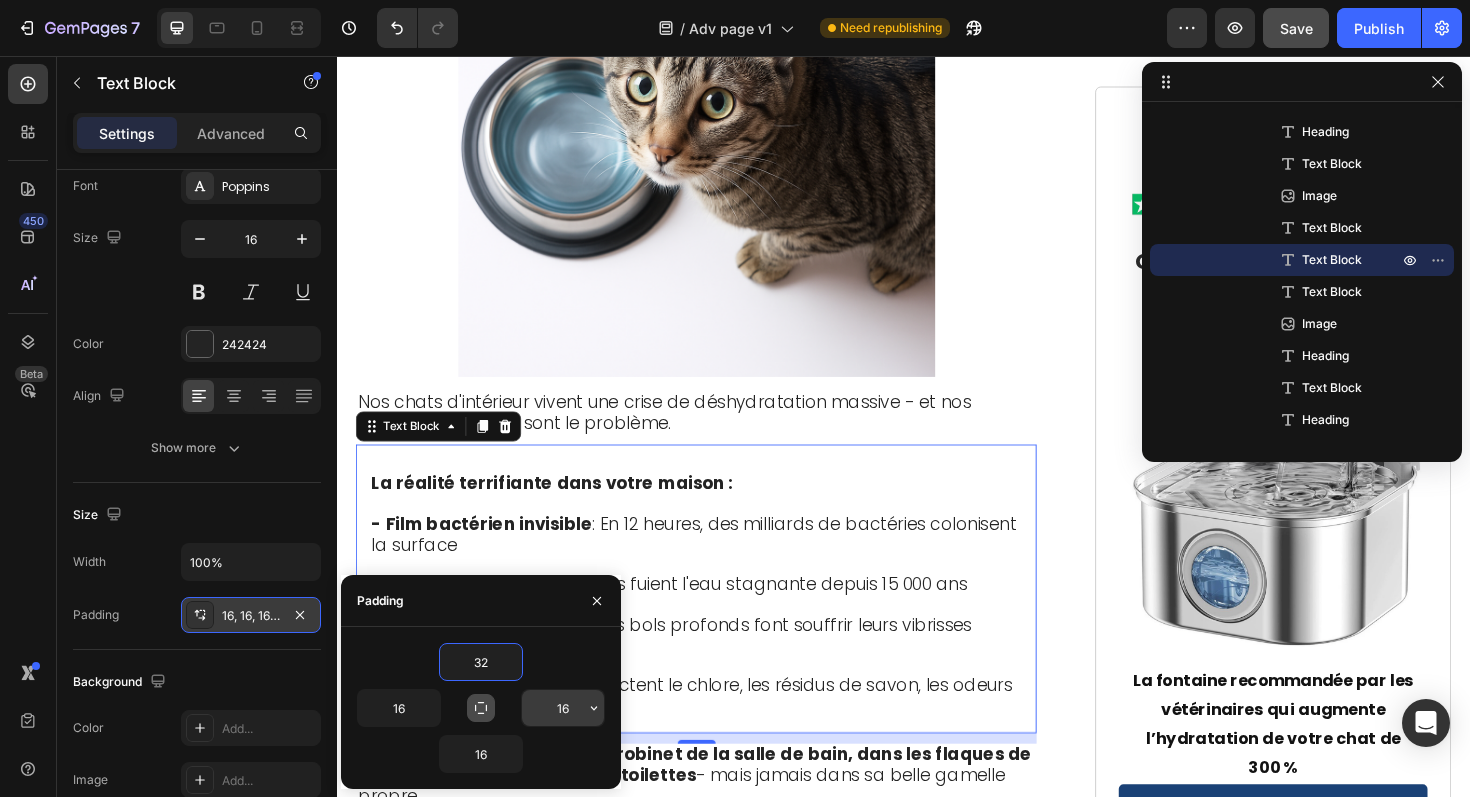 type on "32" 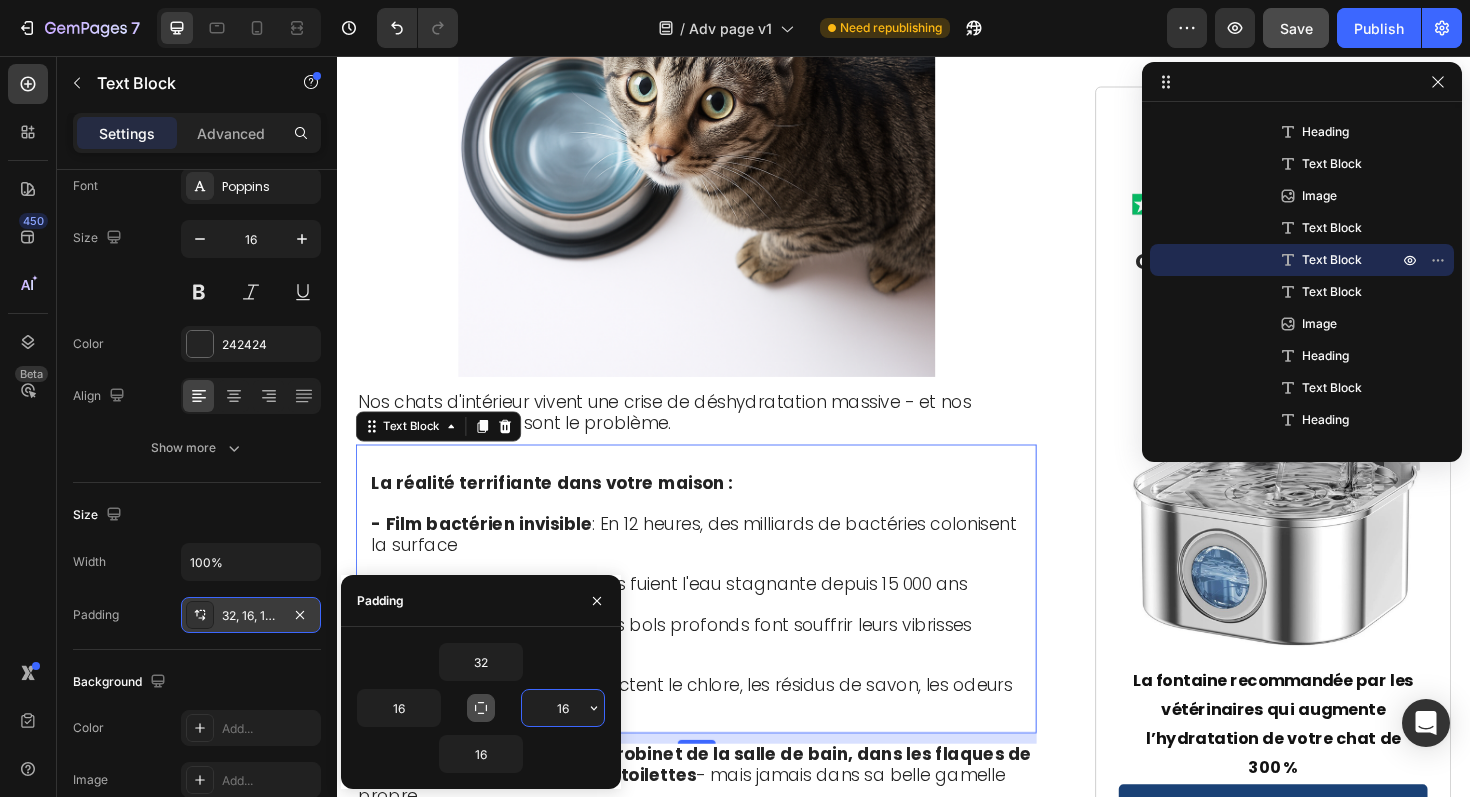 click on "16" at bounding box center [563, 708] 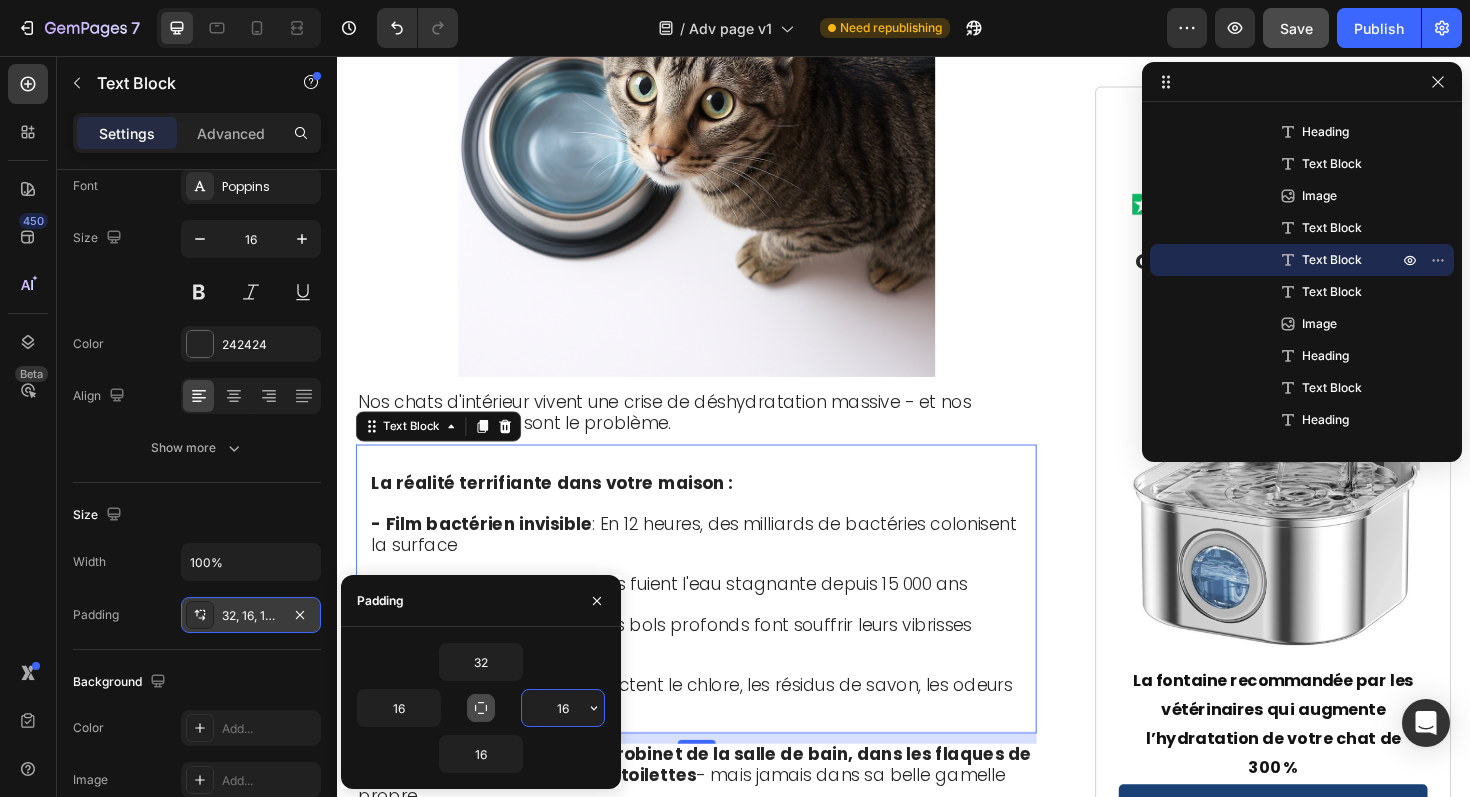 click on "16" at bounding box center [563, 708] 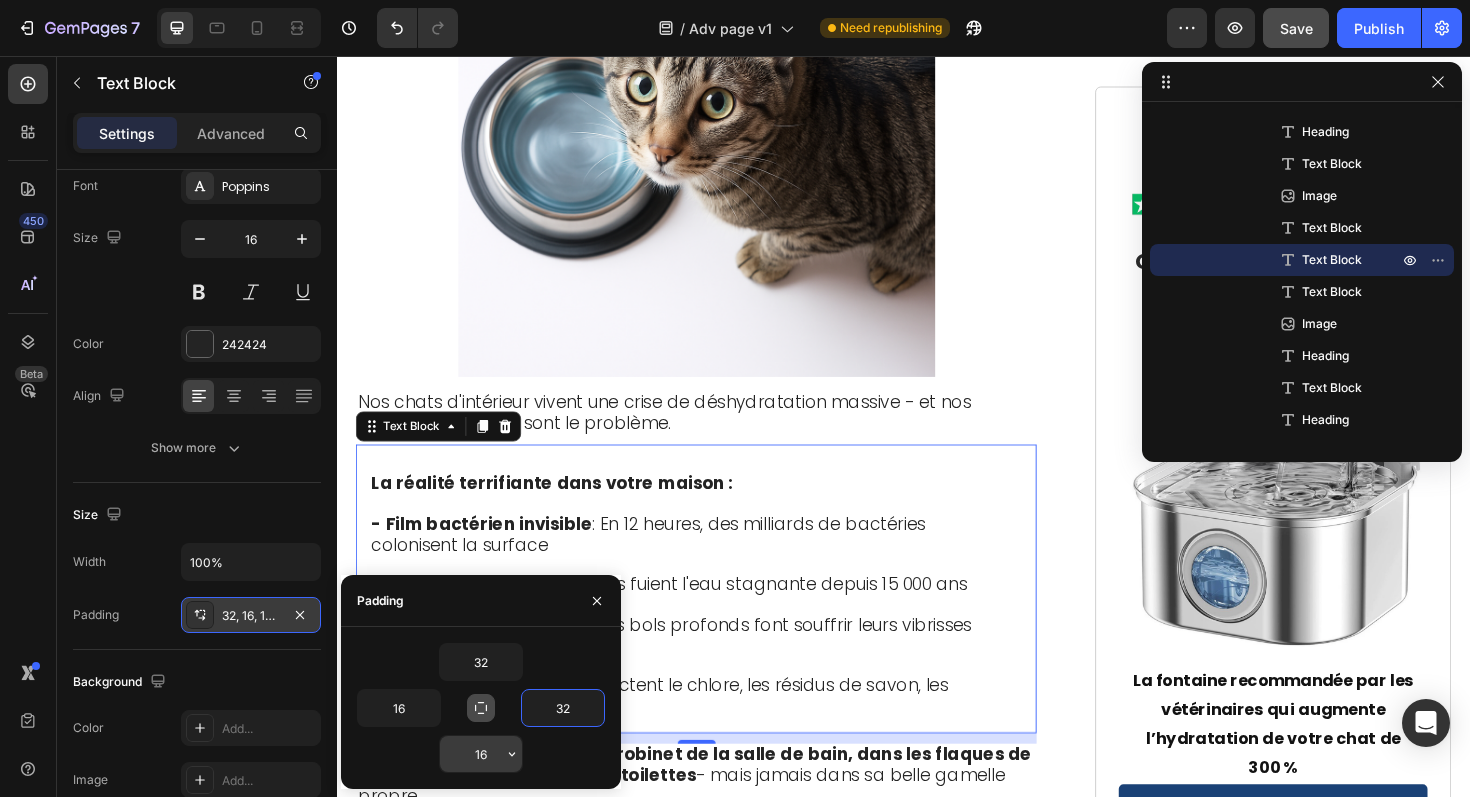 type on "32" 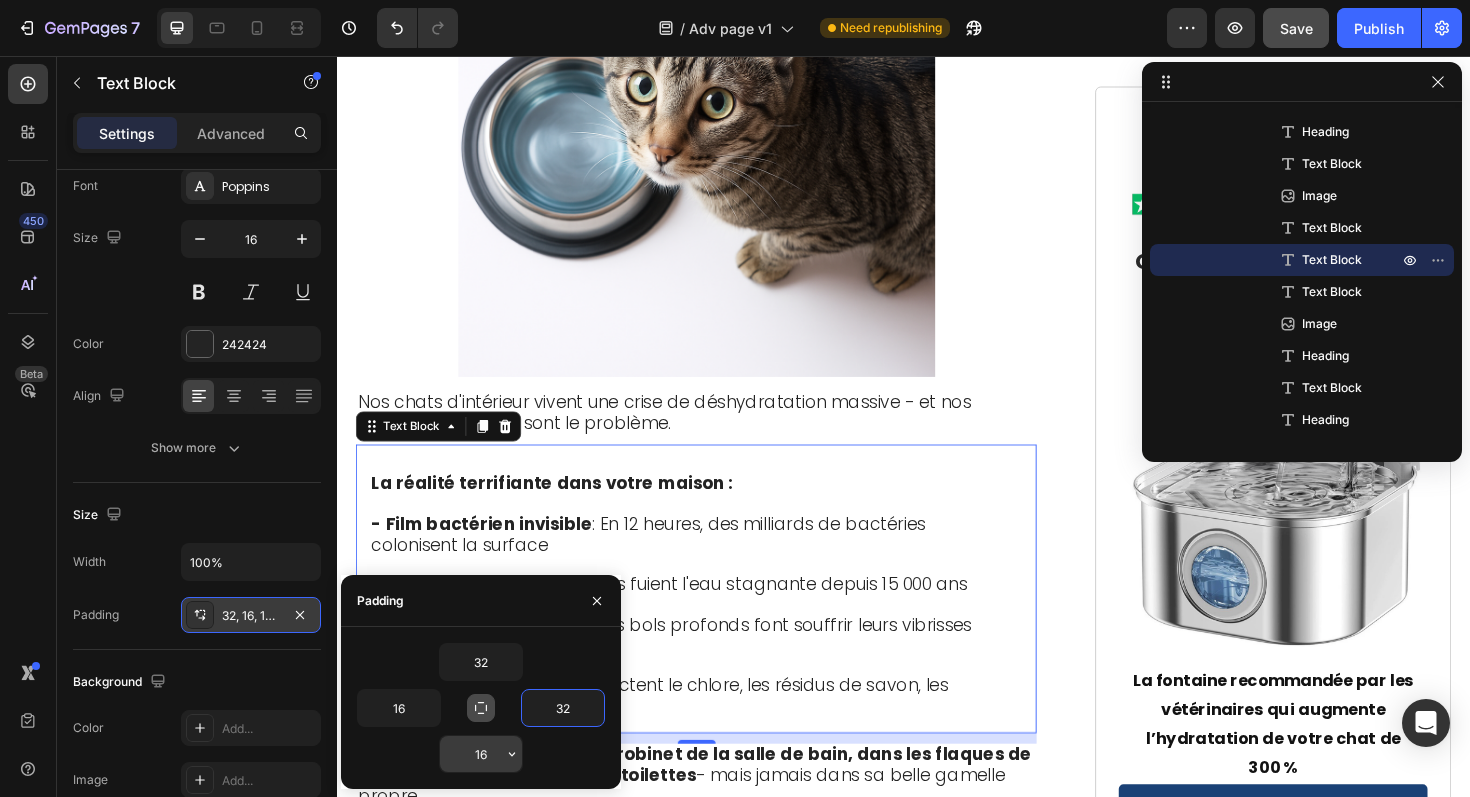 click on "16" at bounding box center (481, 754) 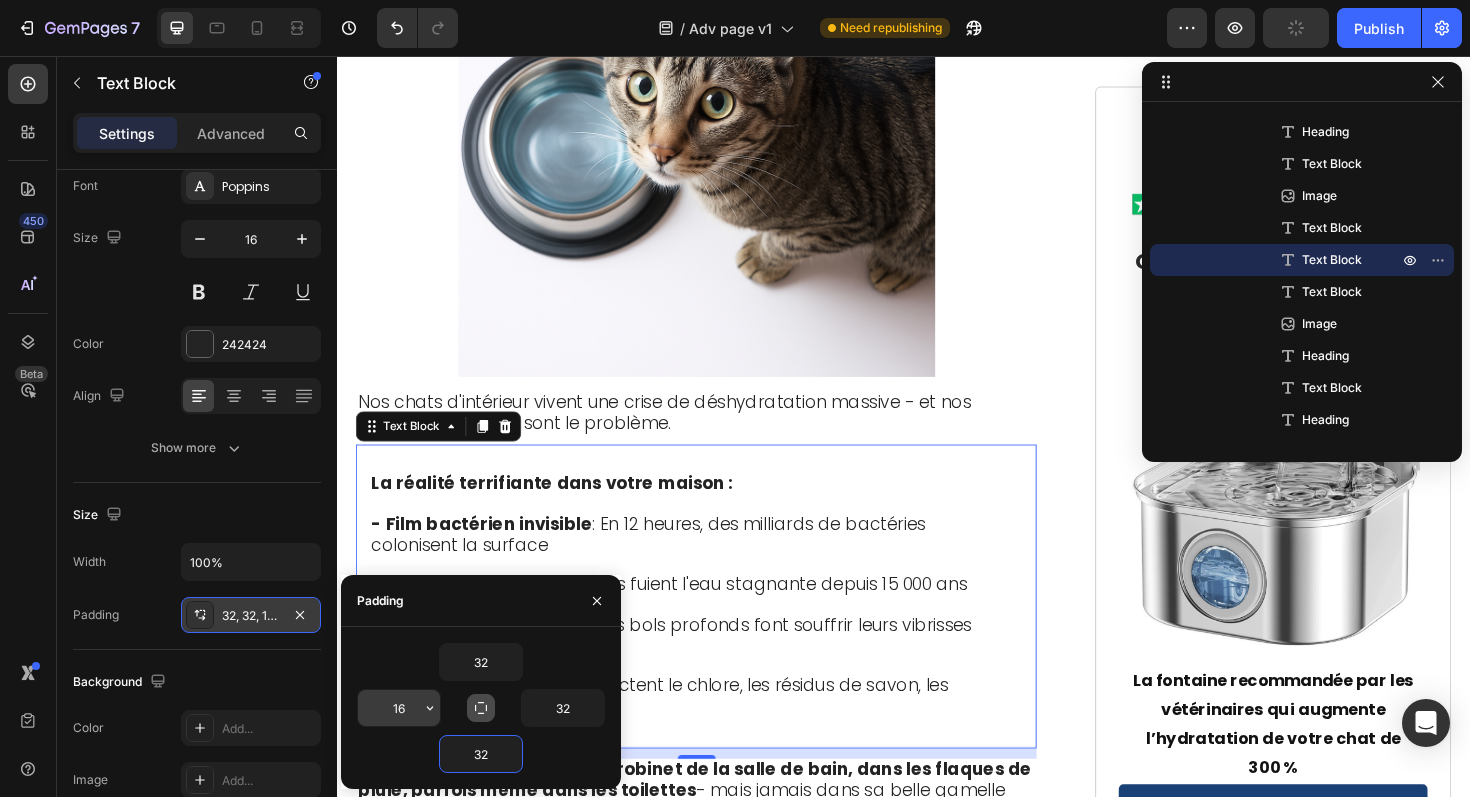 type on "32" 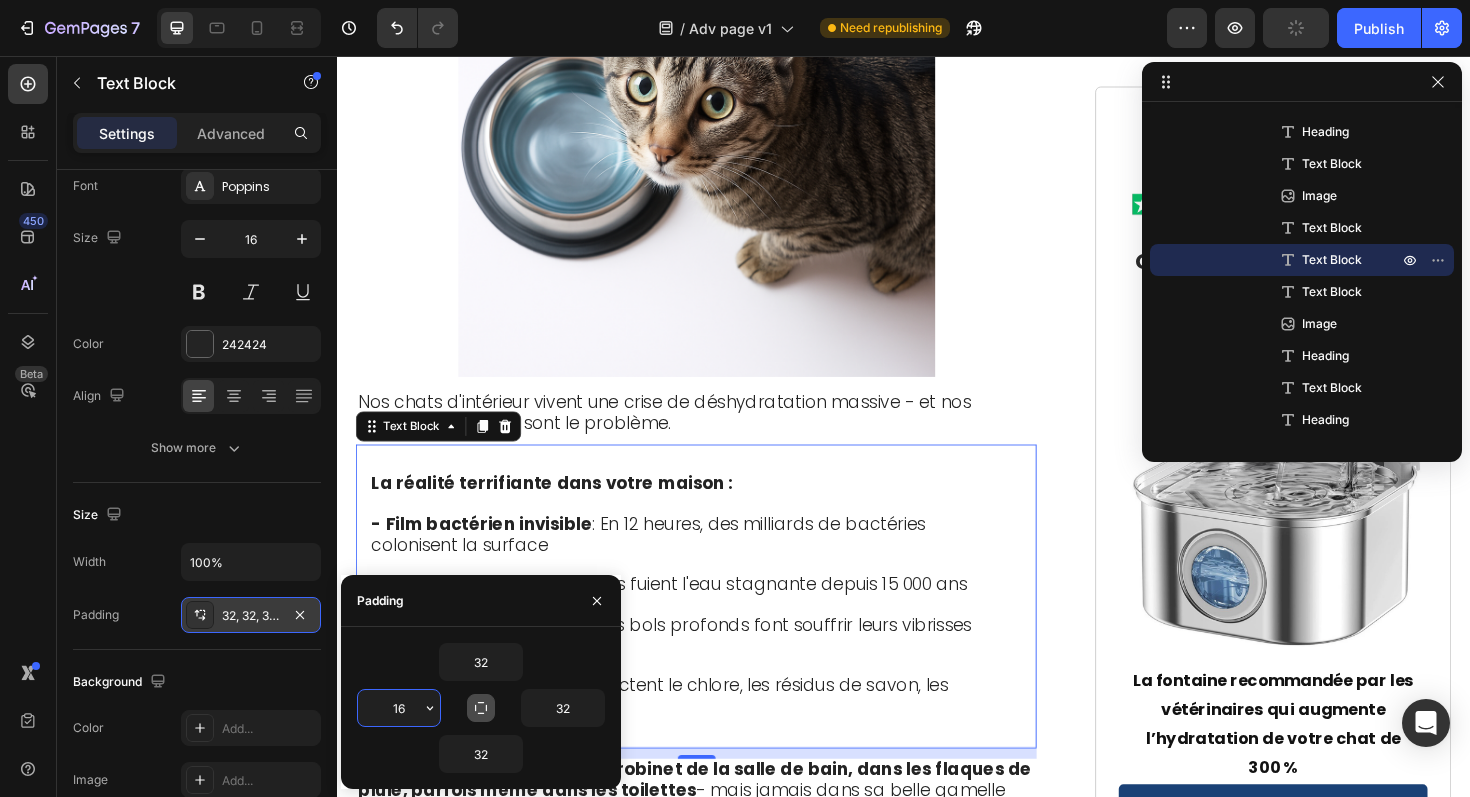 click on "16" at bounding box center (399, 708) 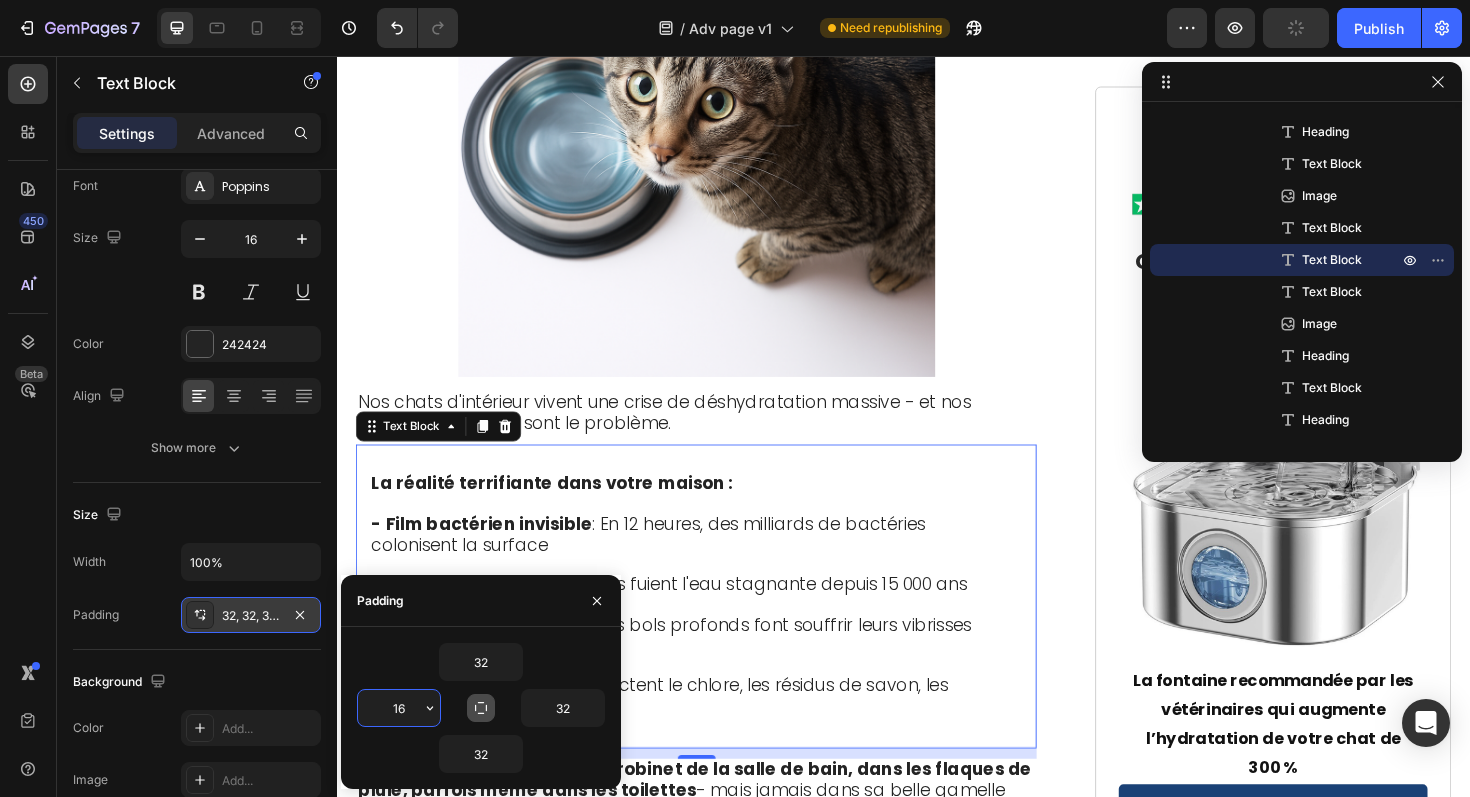 click on "16" at bounding box center (399, 708) 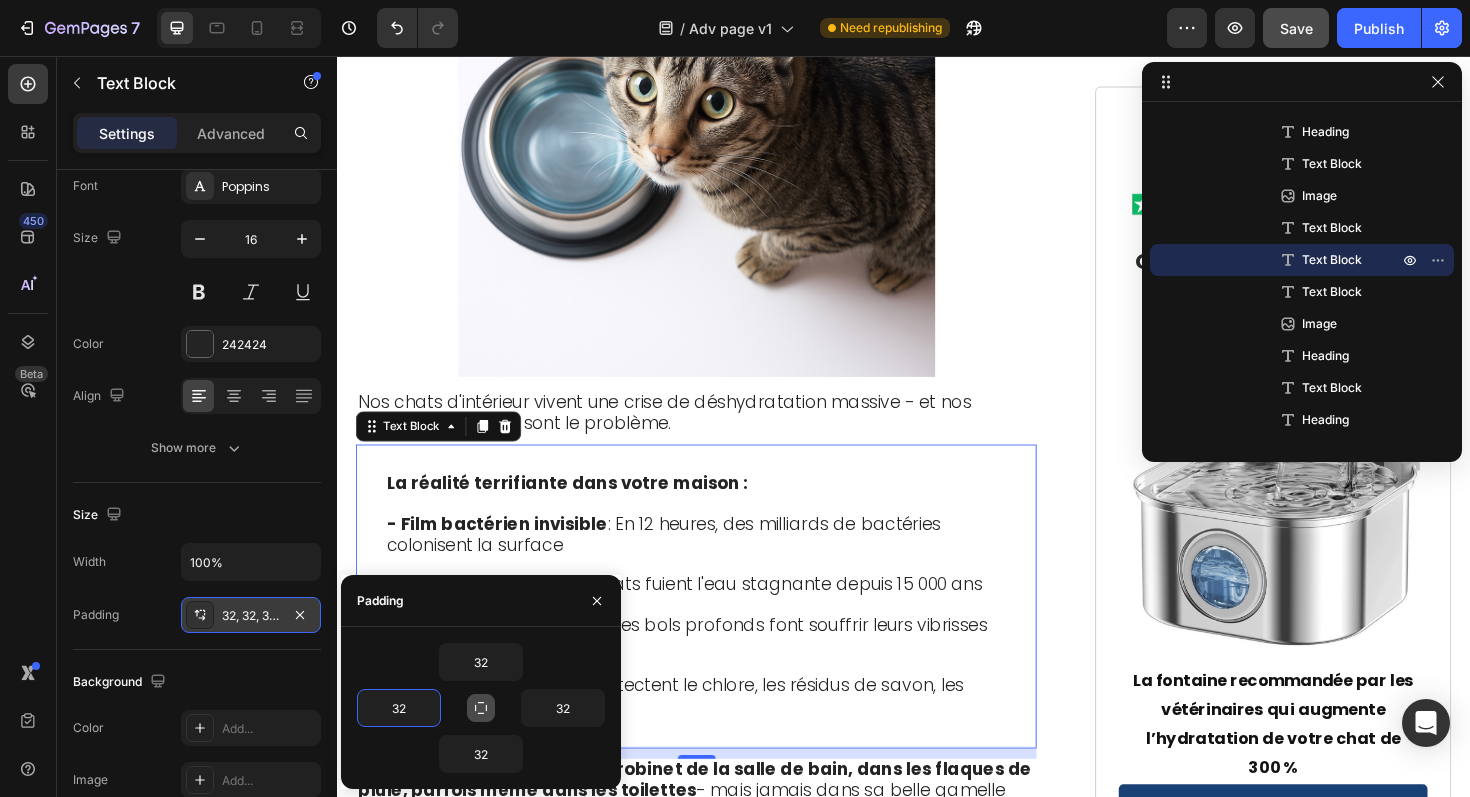 type on "32" 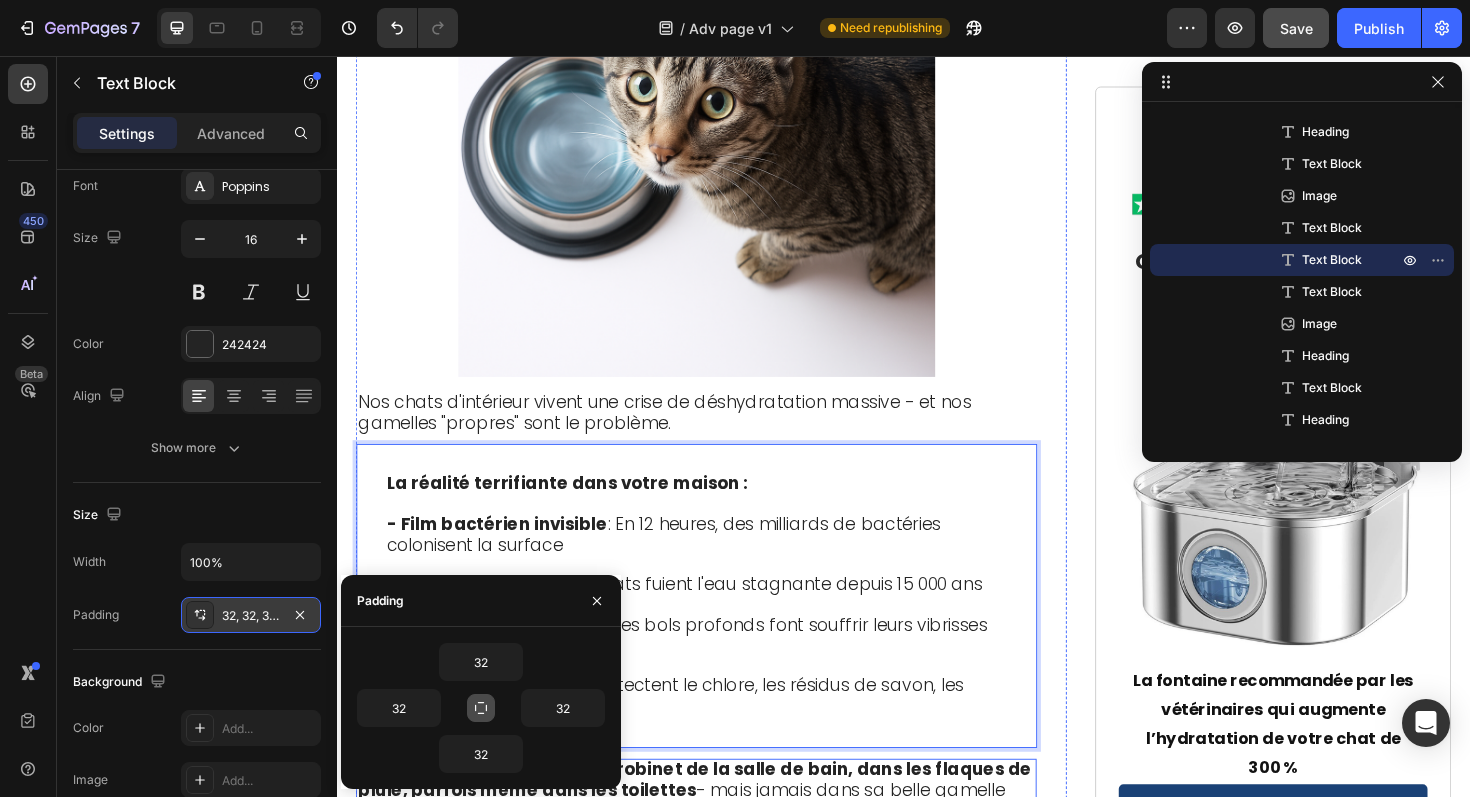 click on "Voilà pourquoi  Félix buvait au robinet de la salle de bain, dans les flaques de pluie, parfois même dans les toilettes  - mais jamais dans sa belle gamelle propre." at bounding box center (717, 834) 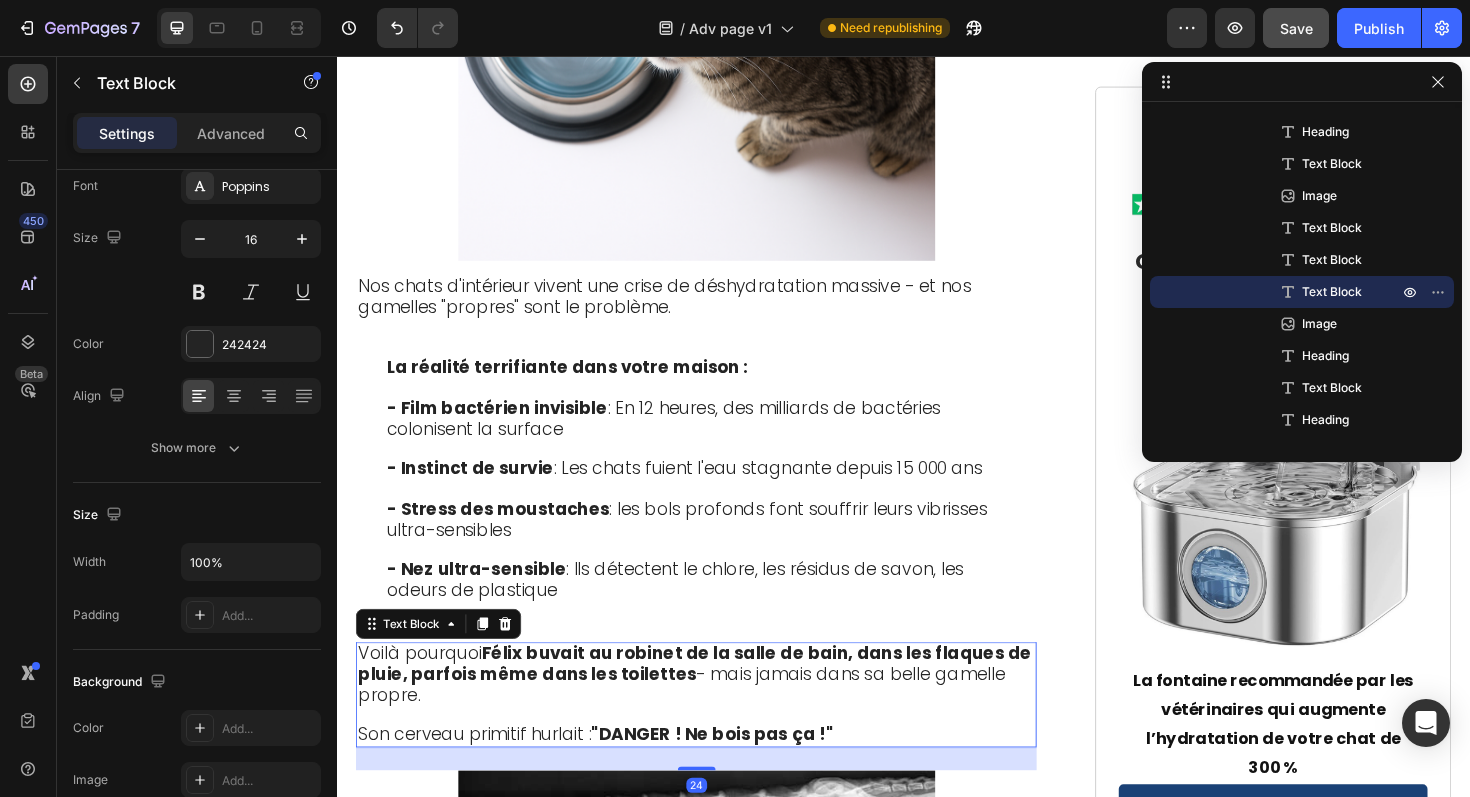 scroll, scrollTop: 4408, scrollLeft: 0, axis: vertical 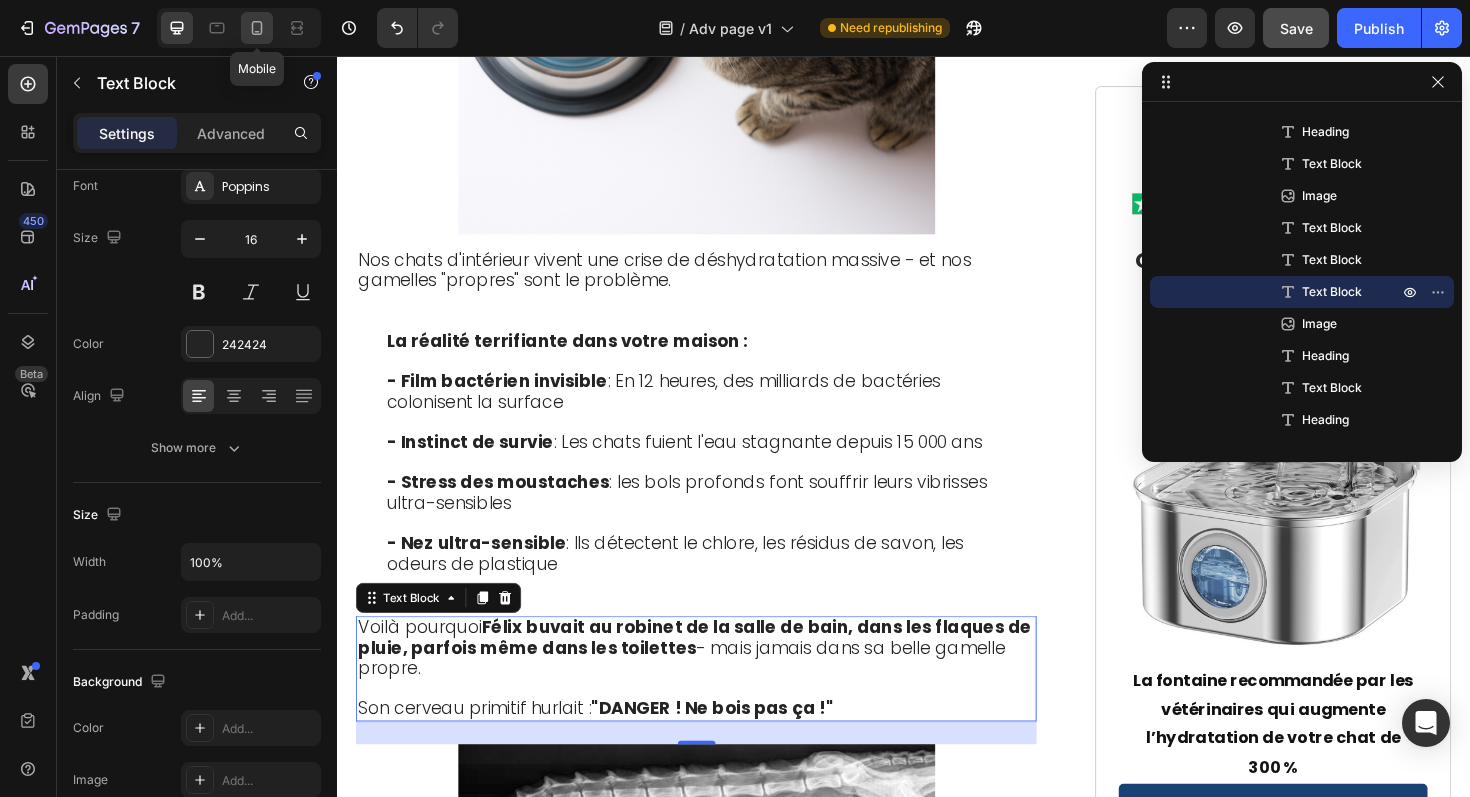 click 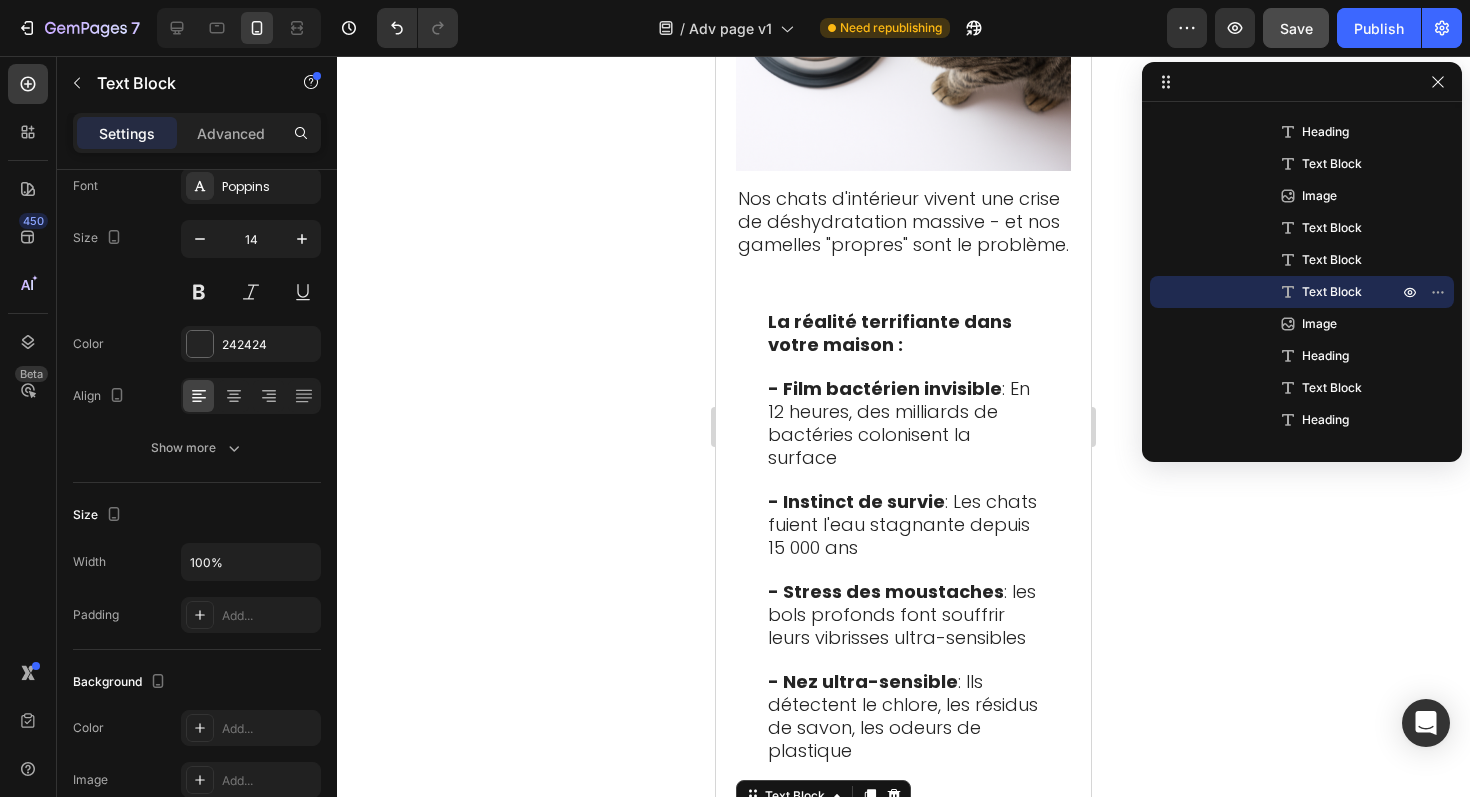 scroll, scrollTop: 5553, scrollLeft: 0, axis: vertical 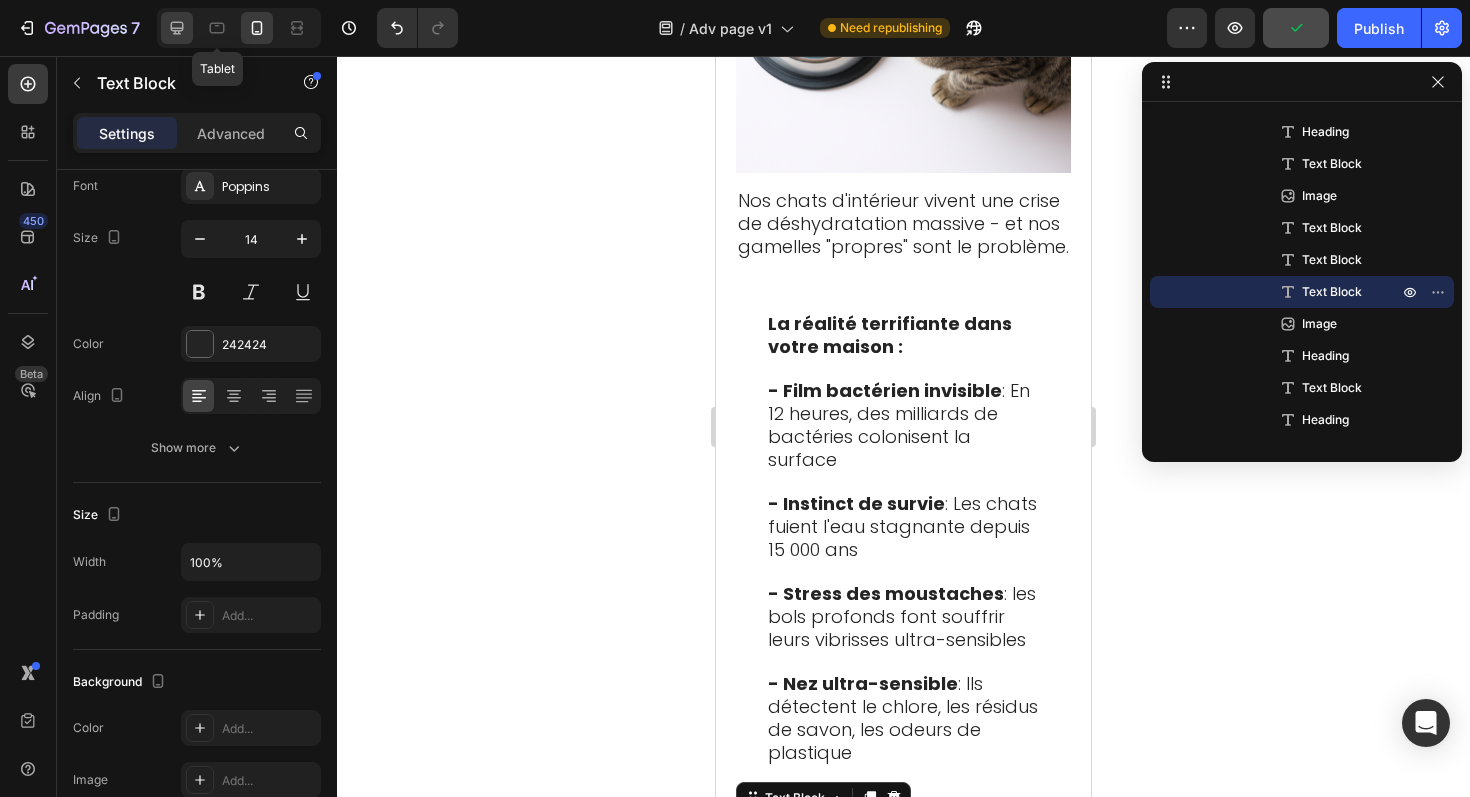 click 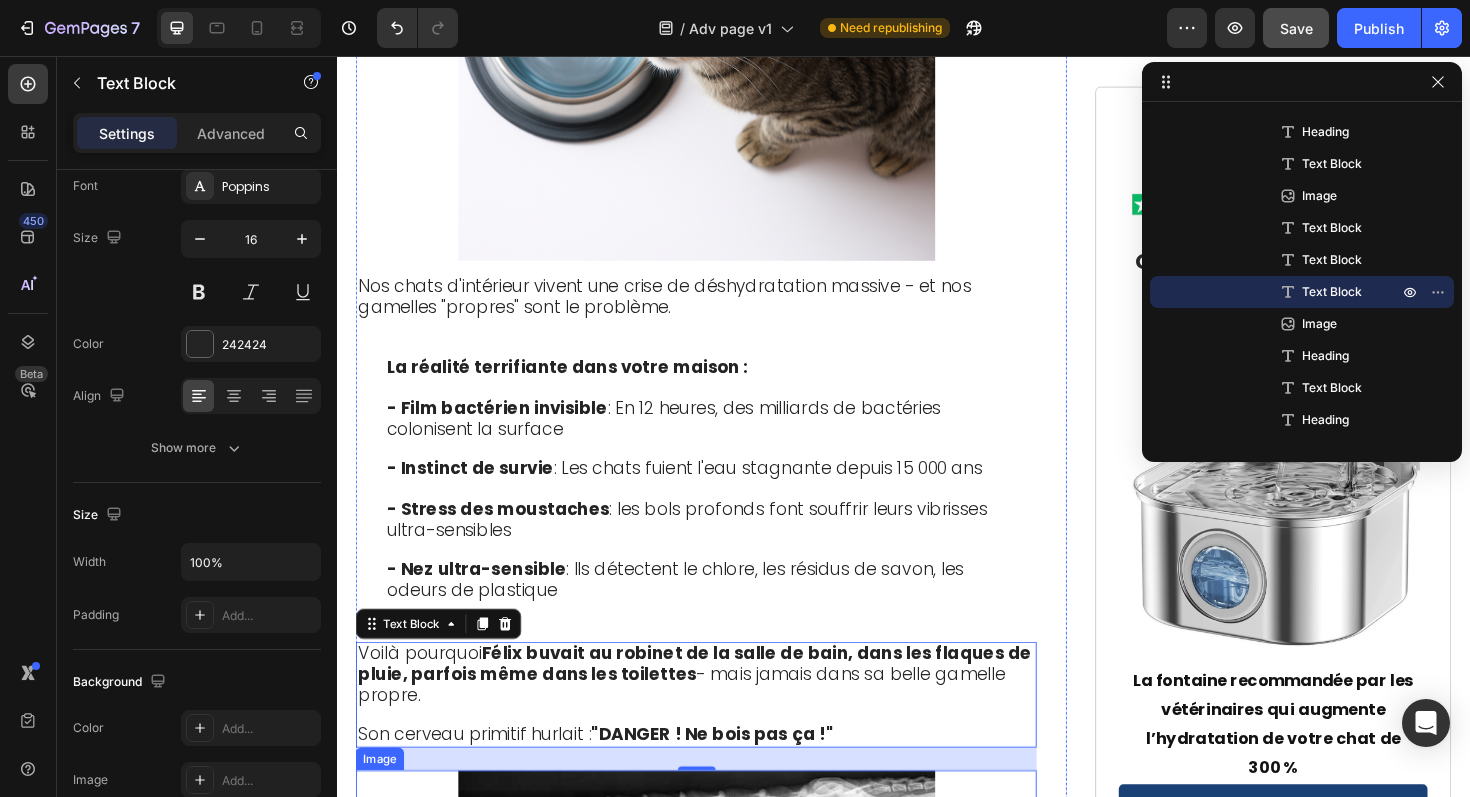 scroll, scrollTop: 4330, scrollLeft: 0, axis: vertical 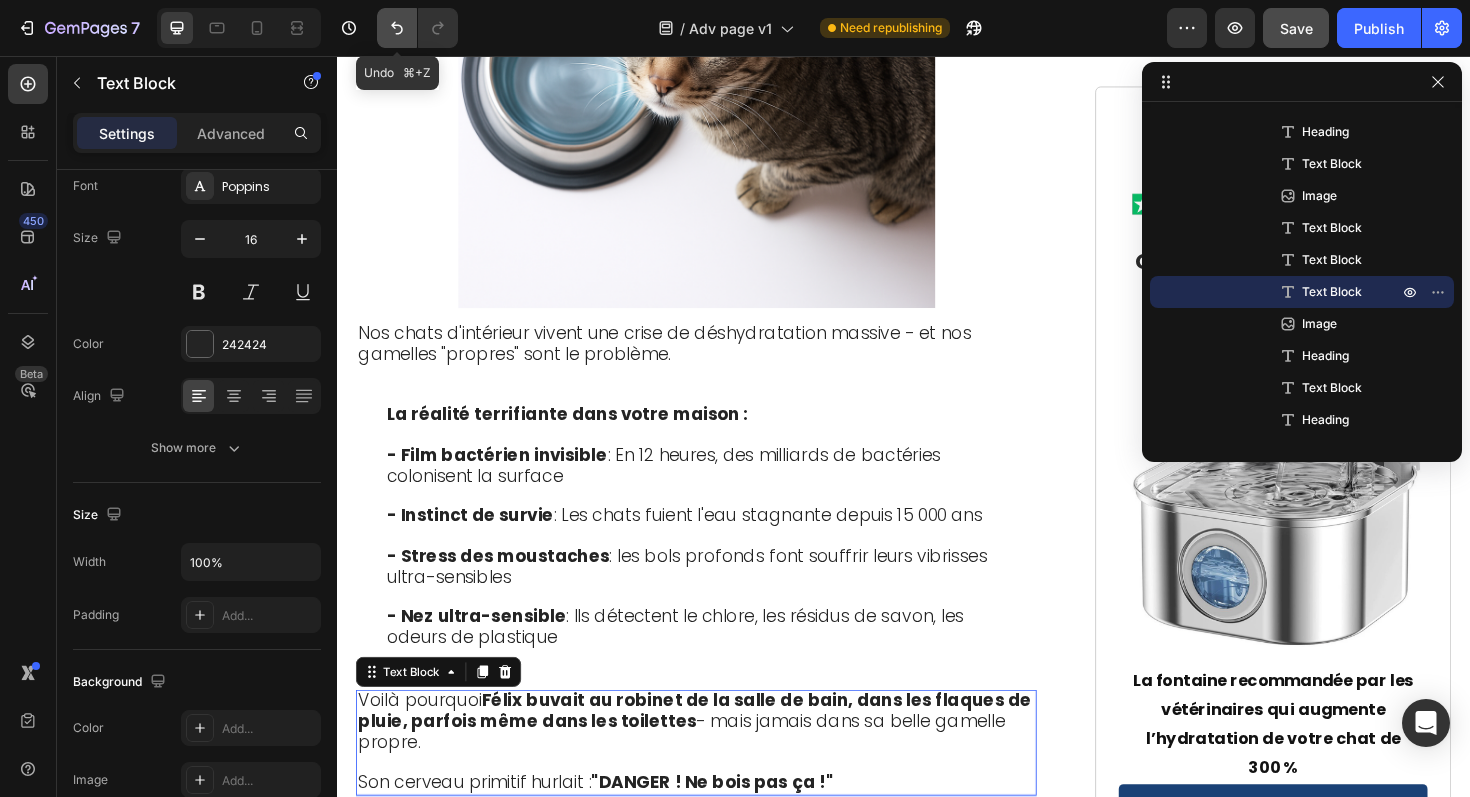 click 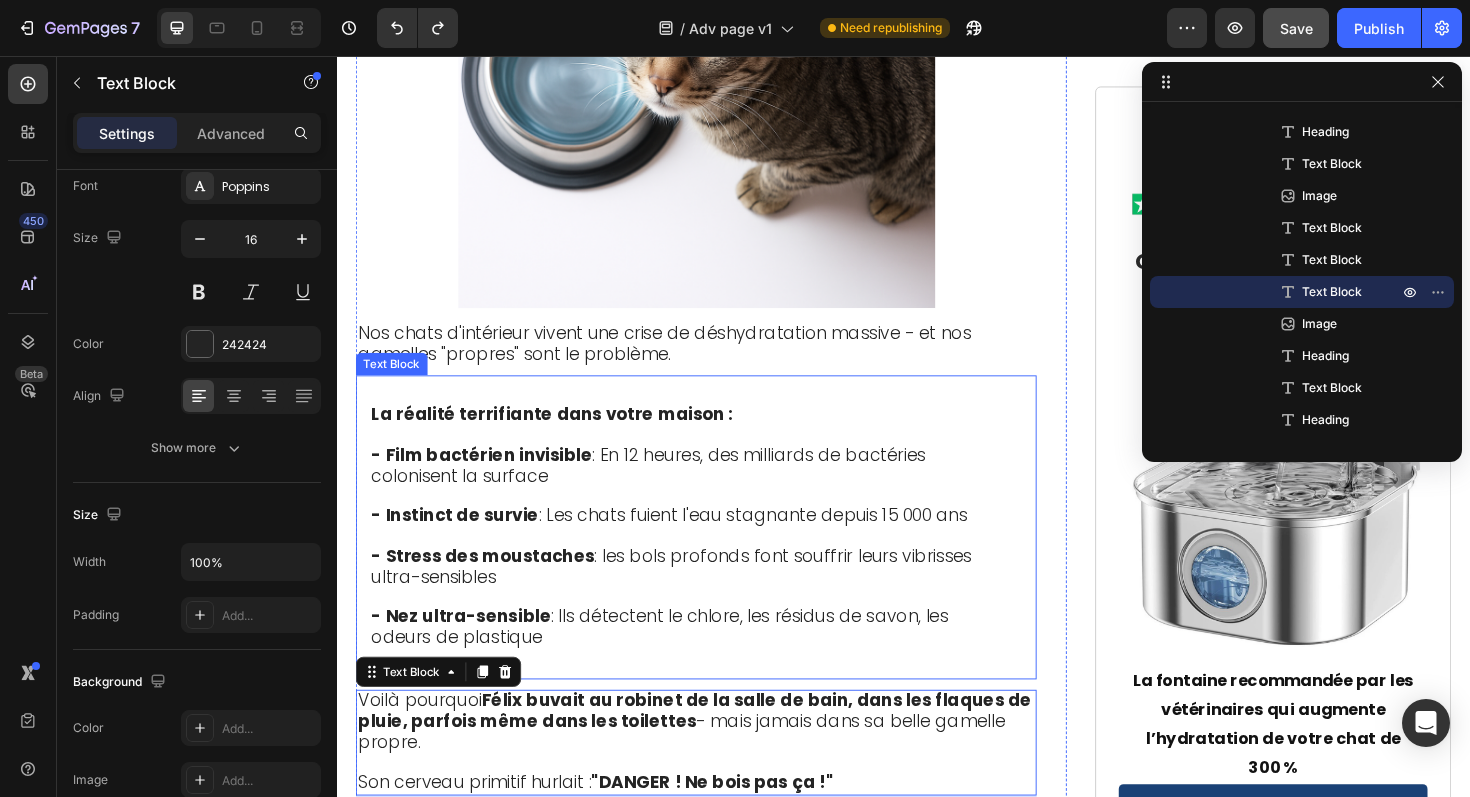click on "- Film bactérien invisible  : En 12 heures, des milliards de bactéries colonisent la surface" at bounding box center [666, 489] 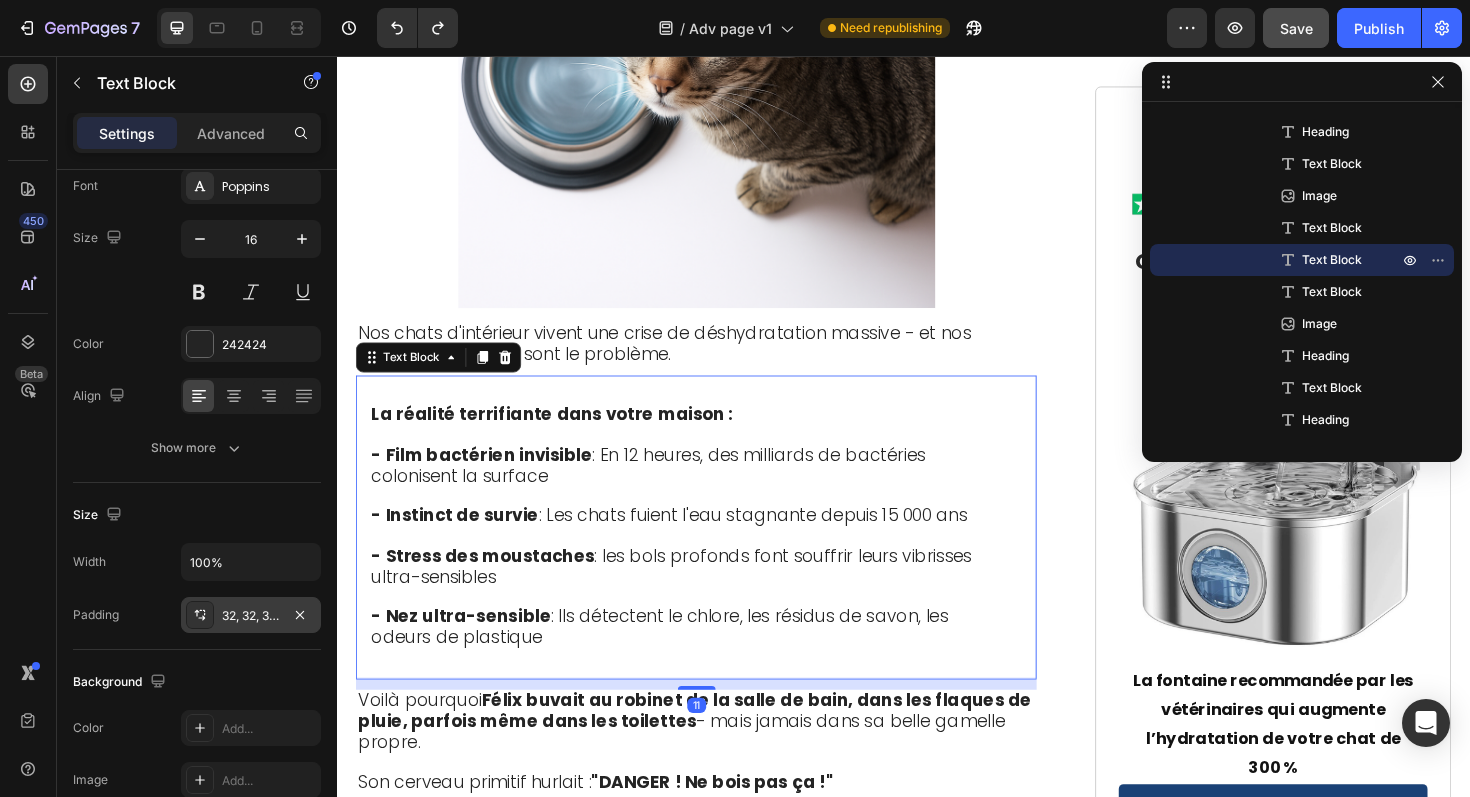 click on "32, 32, 32, 16" at bounding box center [251, 616] 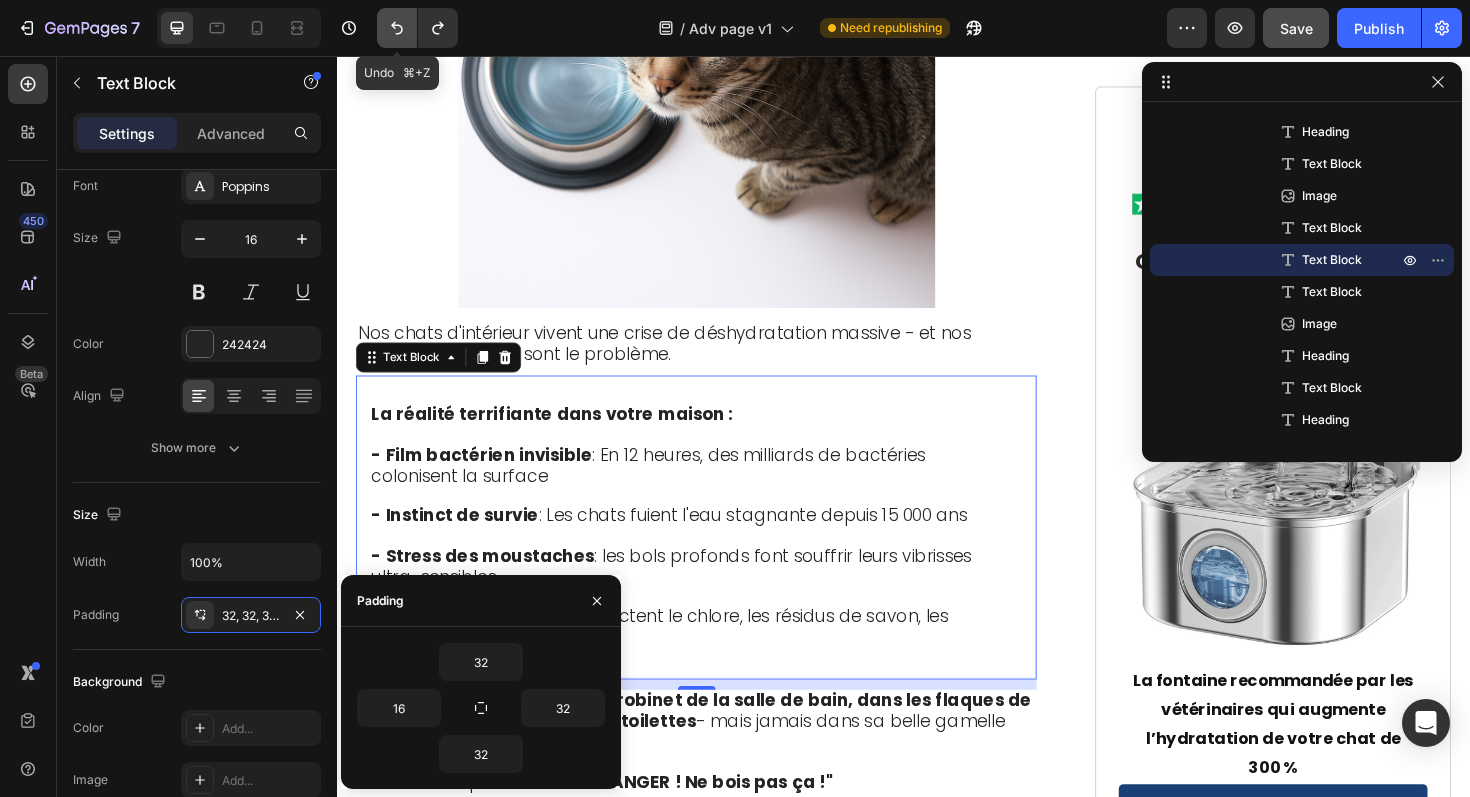 click 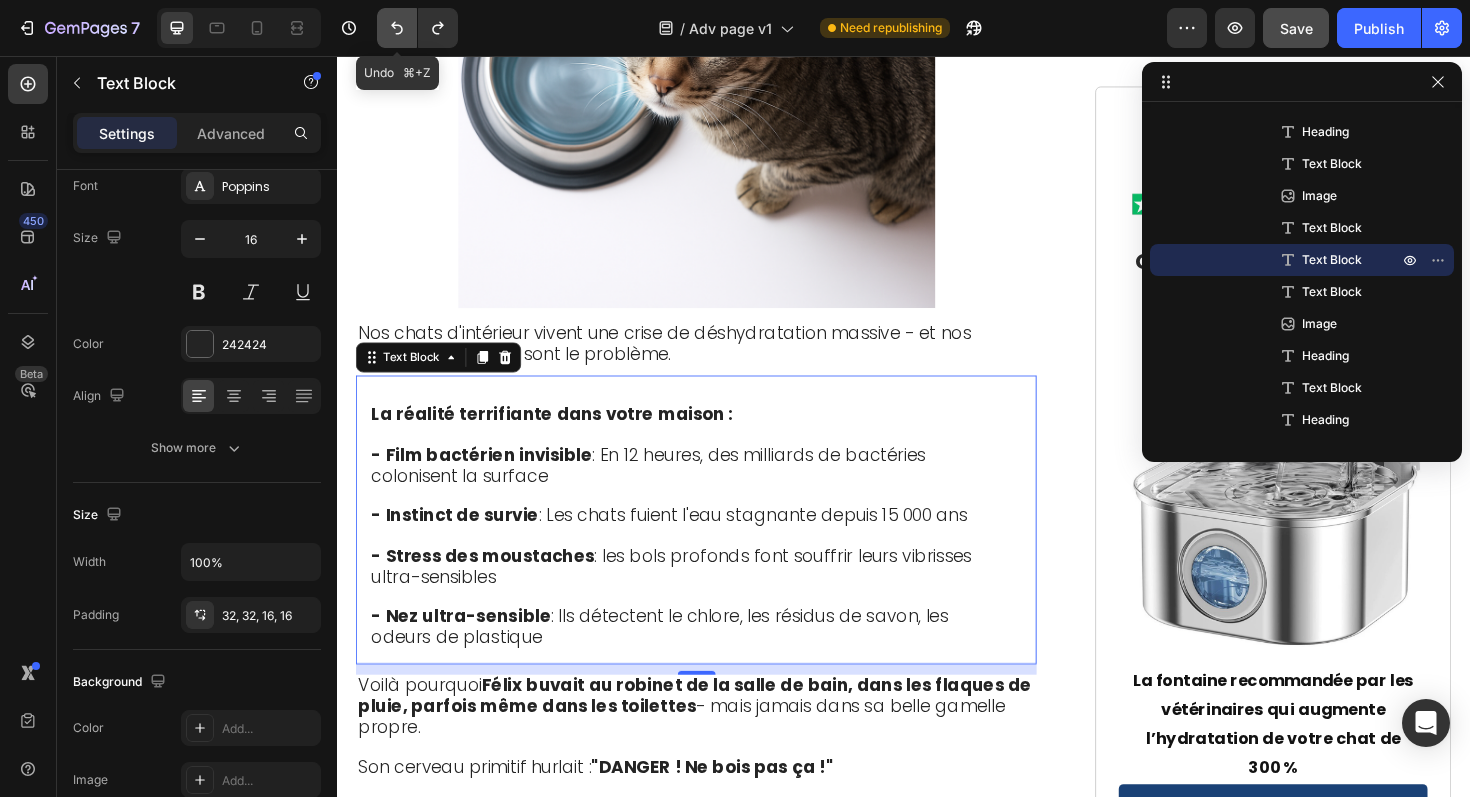 click 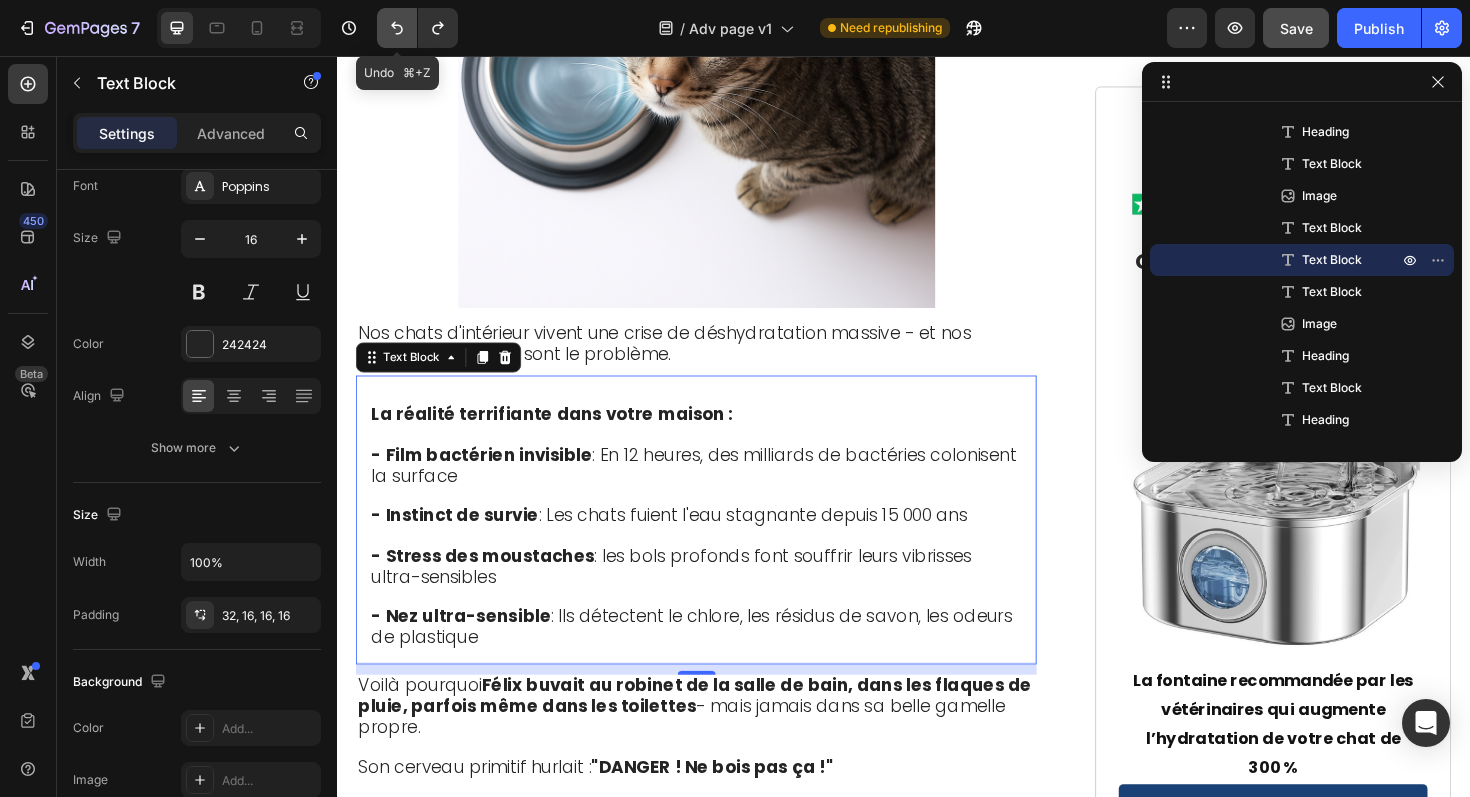 click 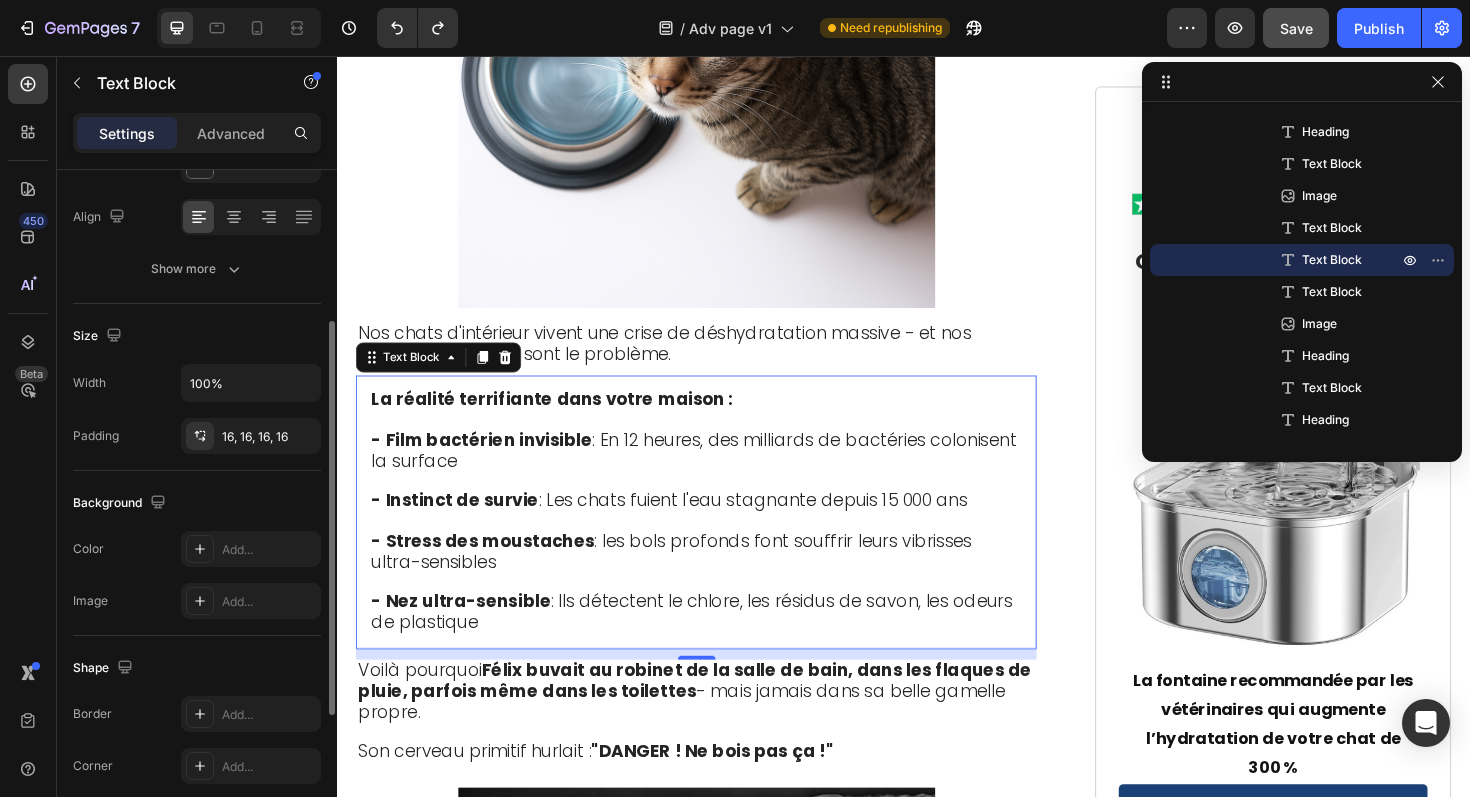scroll, scrollTop: 284, scrollLeft: 0, axis: vertical 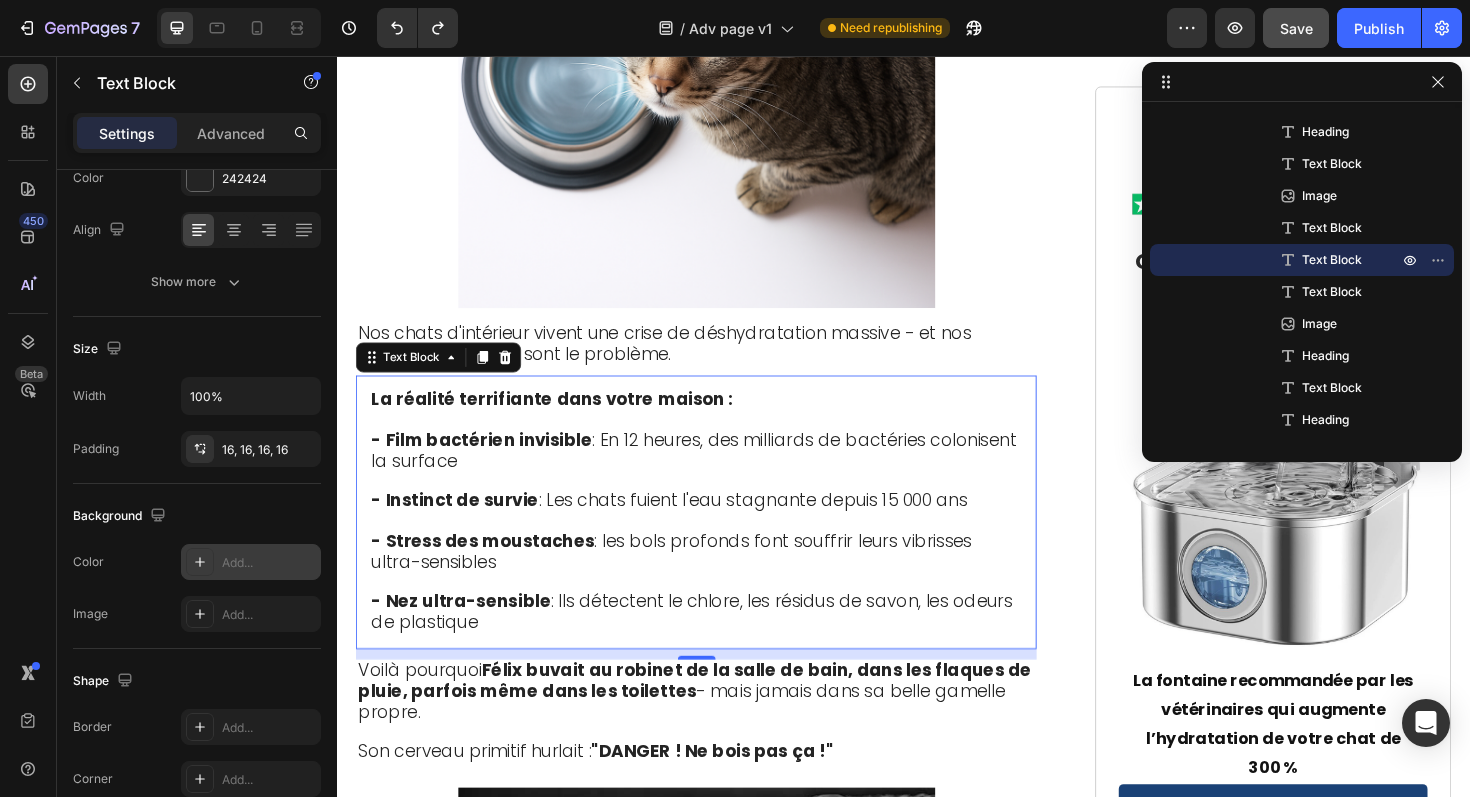 click 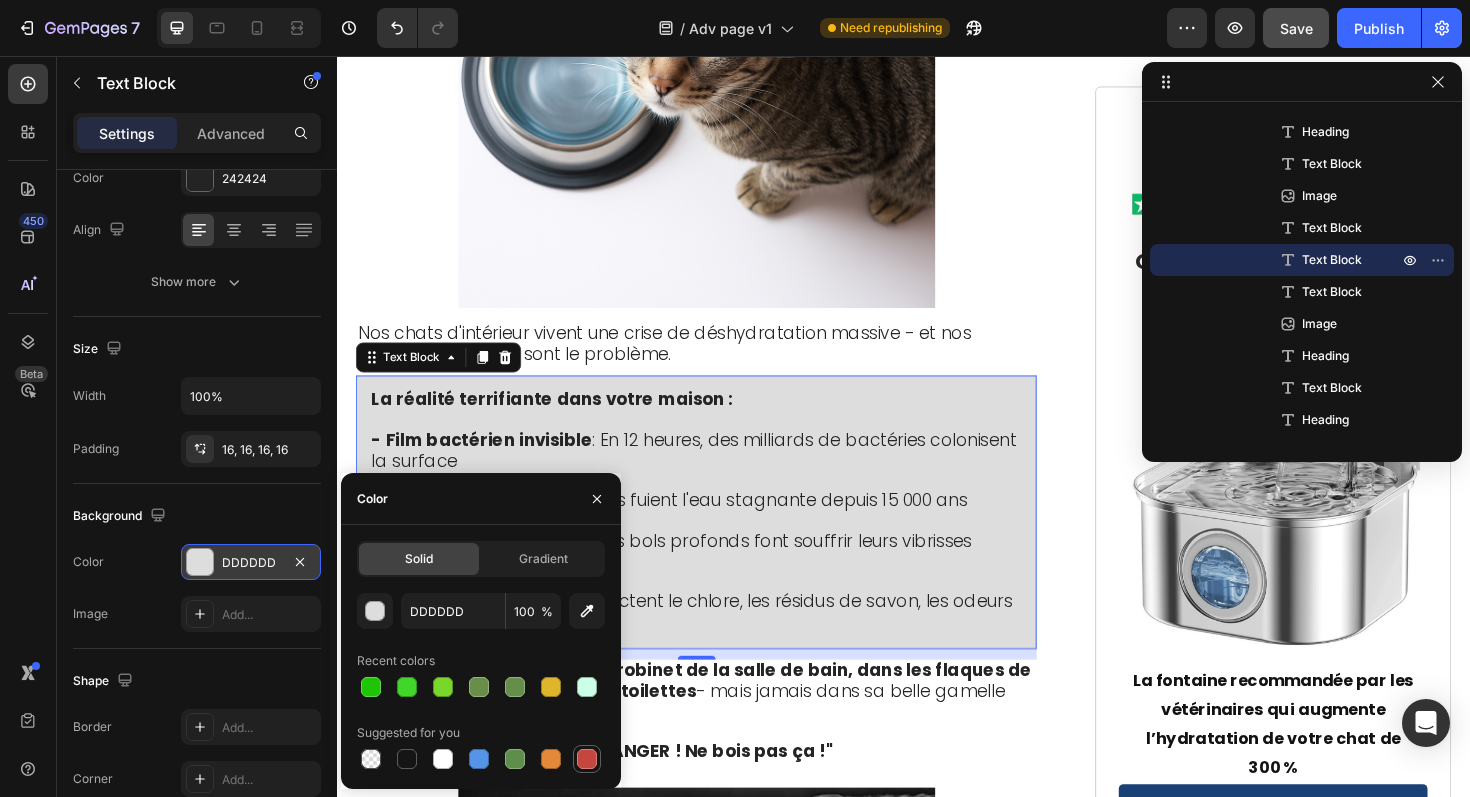click at bounding box center (587, 759) 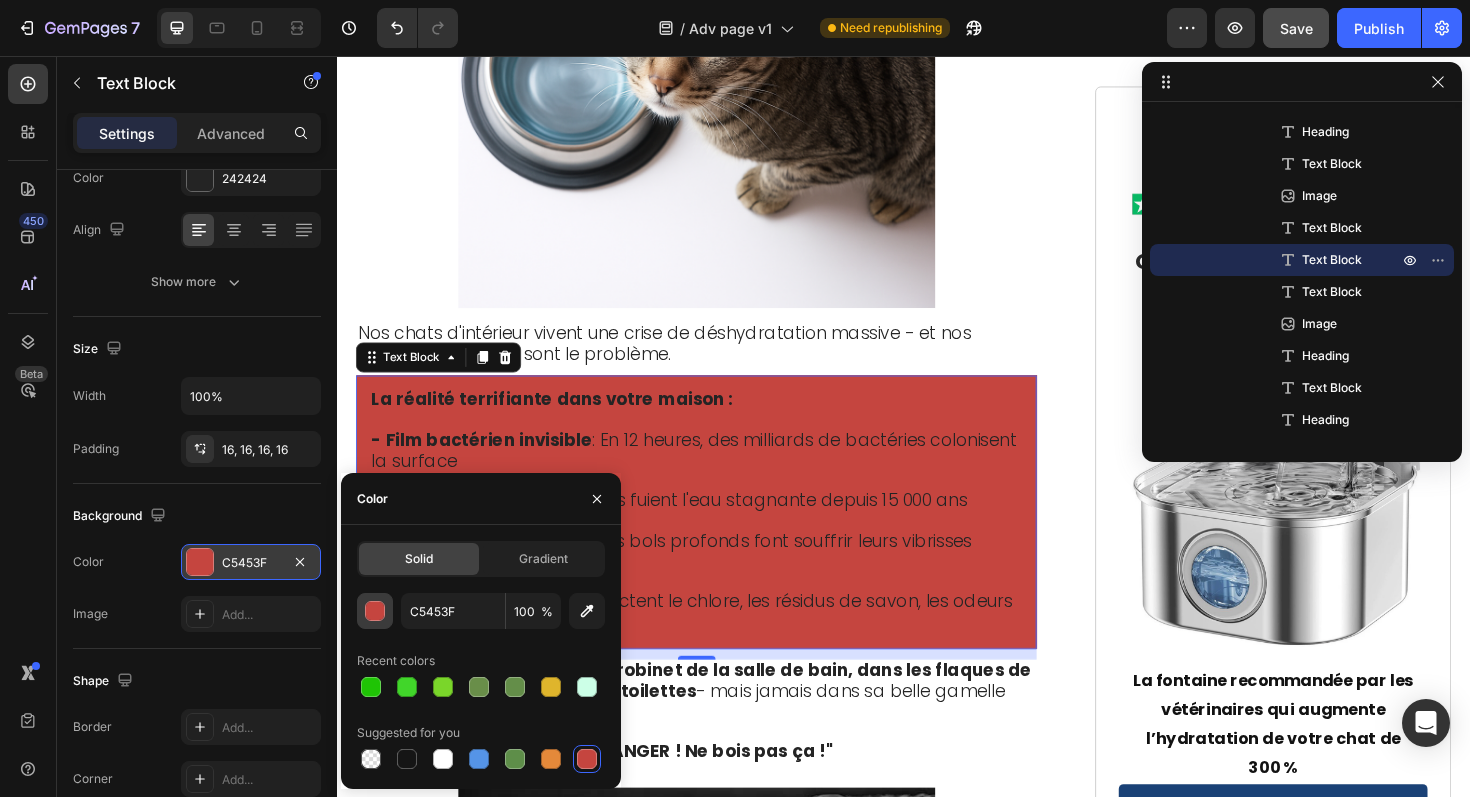 click at bounding box center (376, 612) 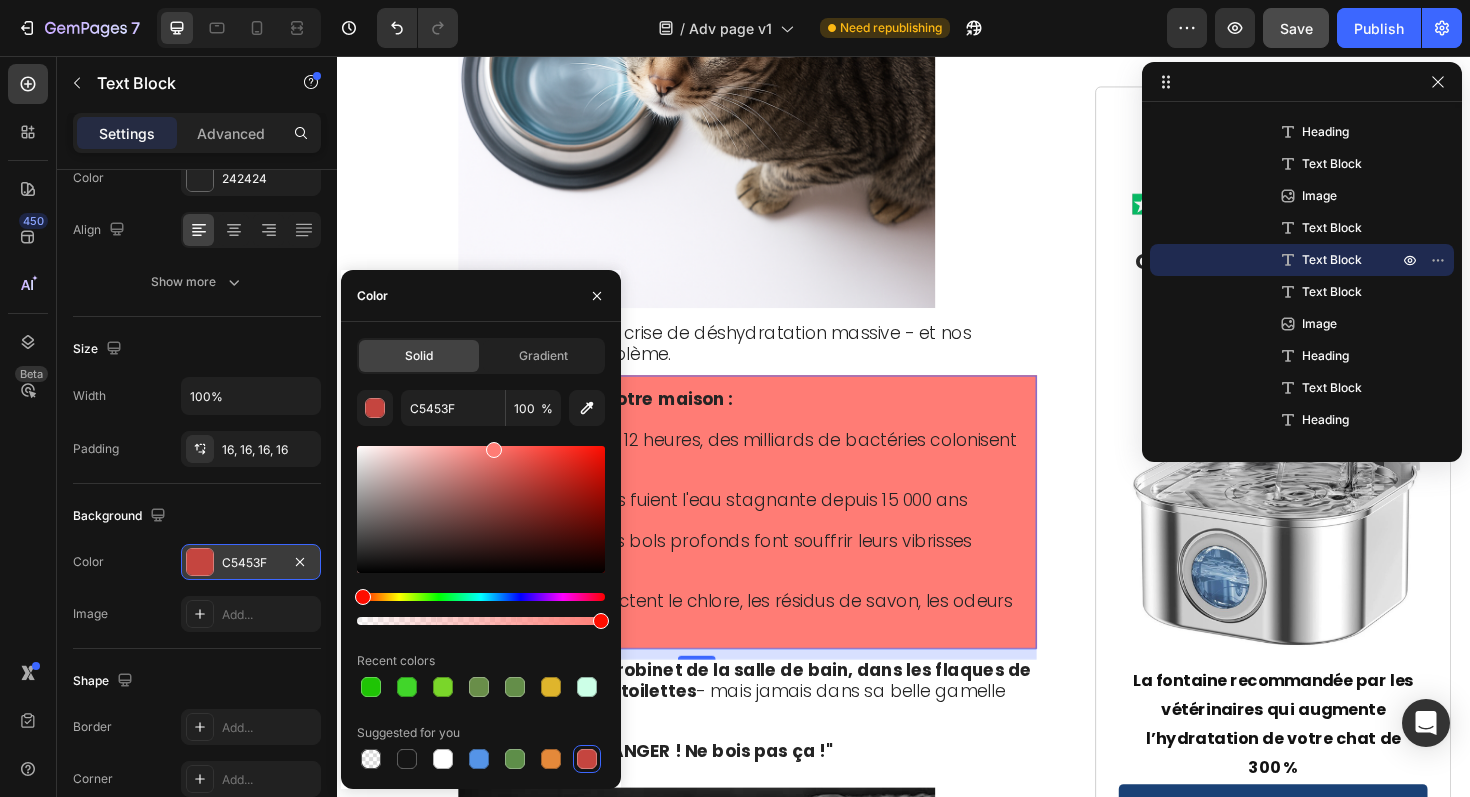 drag, startPoint x: 501, startPoint y: 468, endPoint x: 487, endPoint y: 435, distance: 35.846897 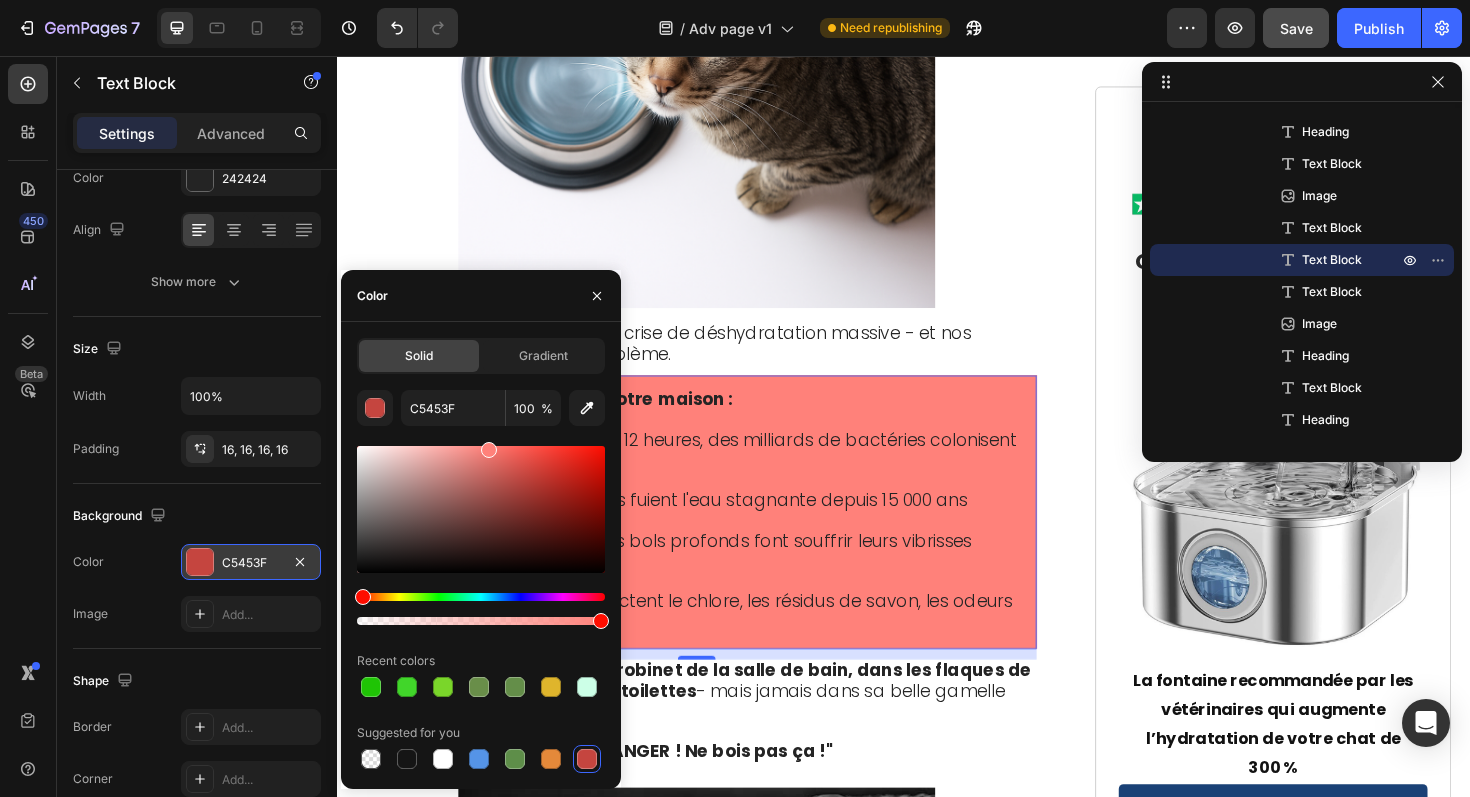 type on "FF817A" 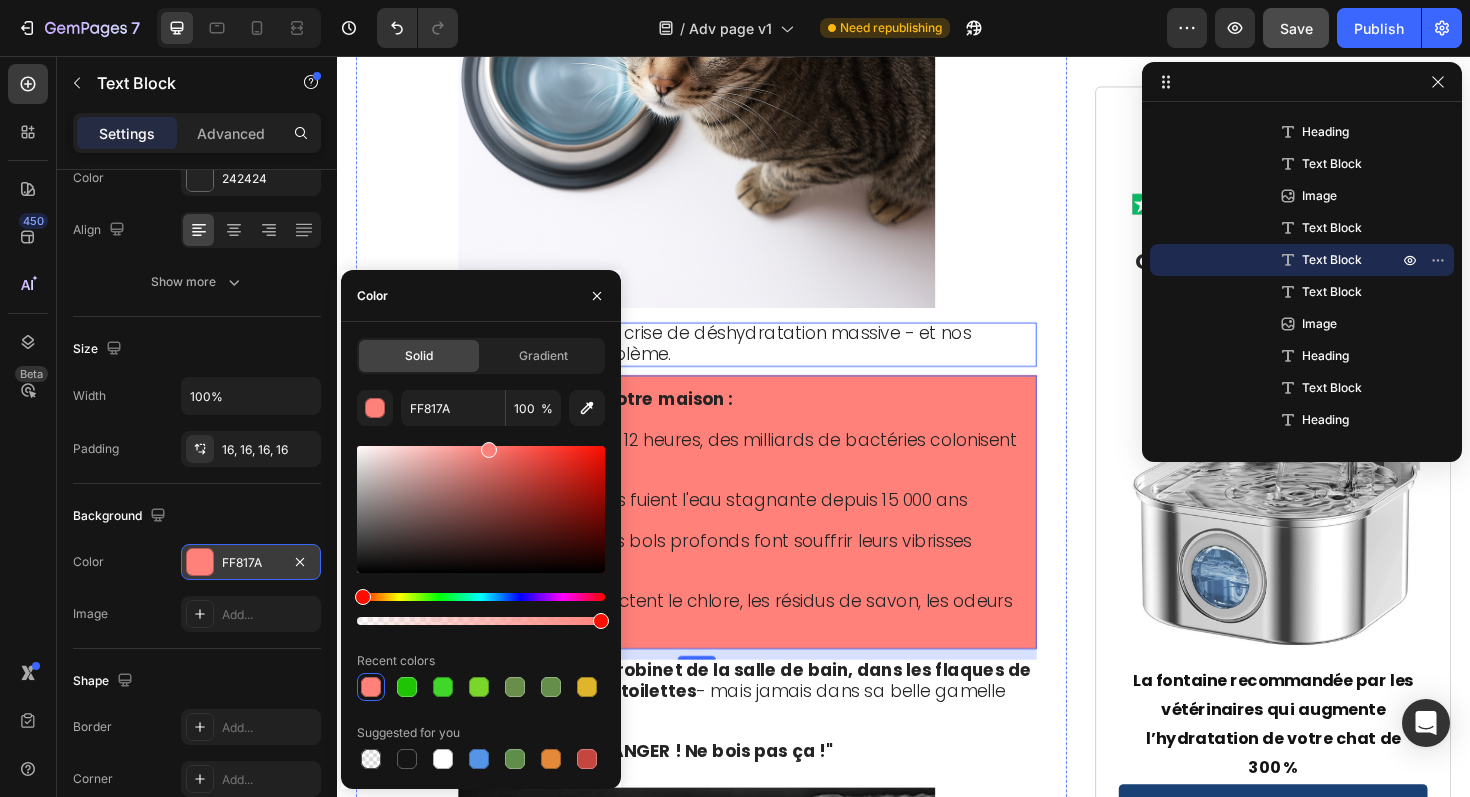 click on "Nos chats d'intérieur vivent une crise de déshydratation massive - et nos gamelles "propres" sont le problème." at bounding box center (717, 362) 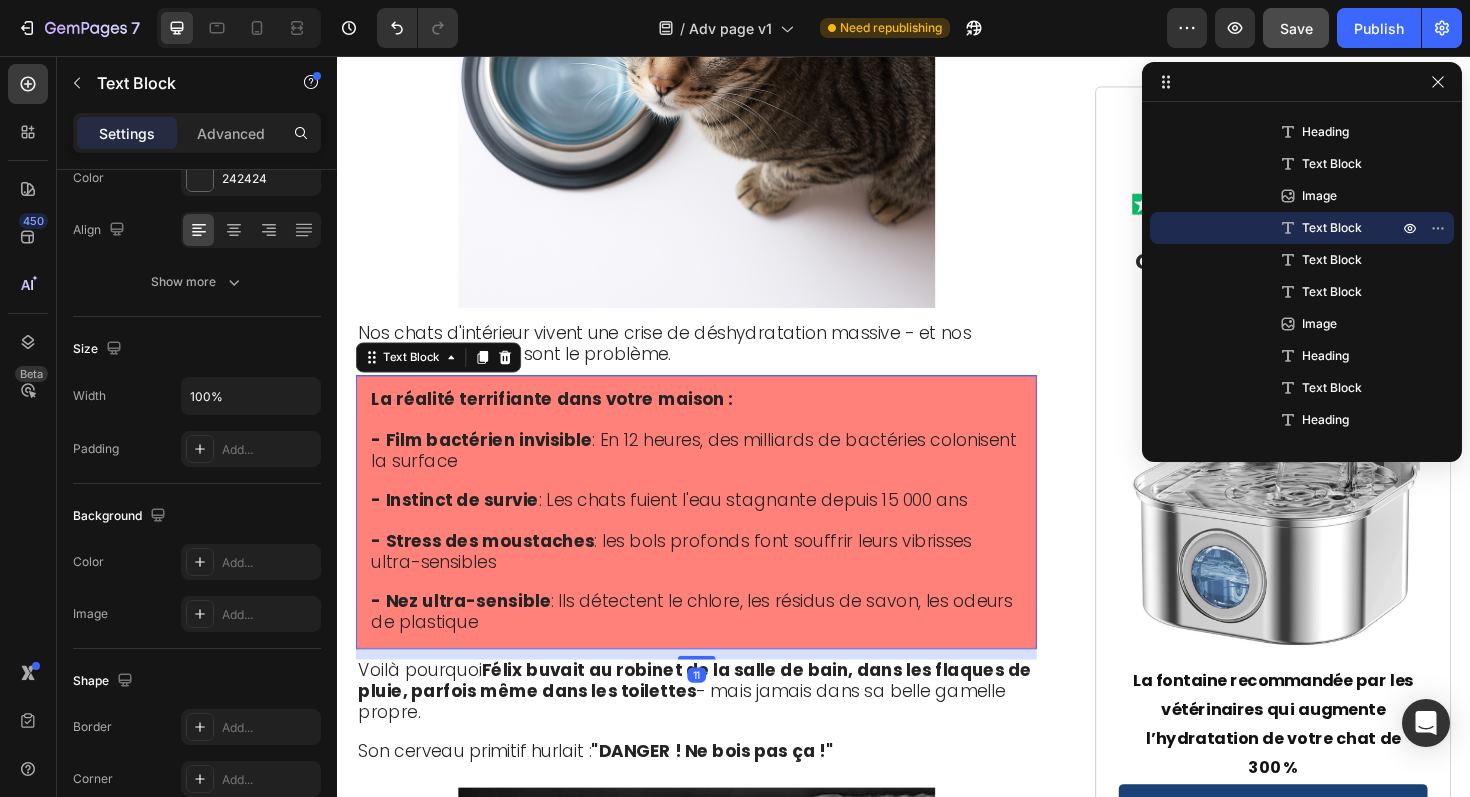 click on "- Film bactérien invisible  : En 12 heures, des milliards de bactéries colonisent la surface" at bounding box center (714, 473) 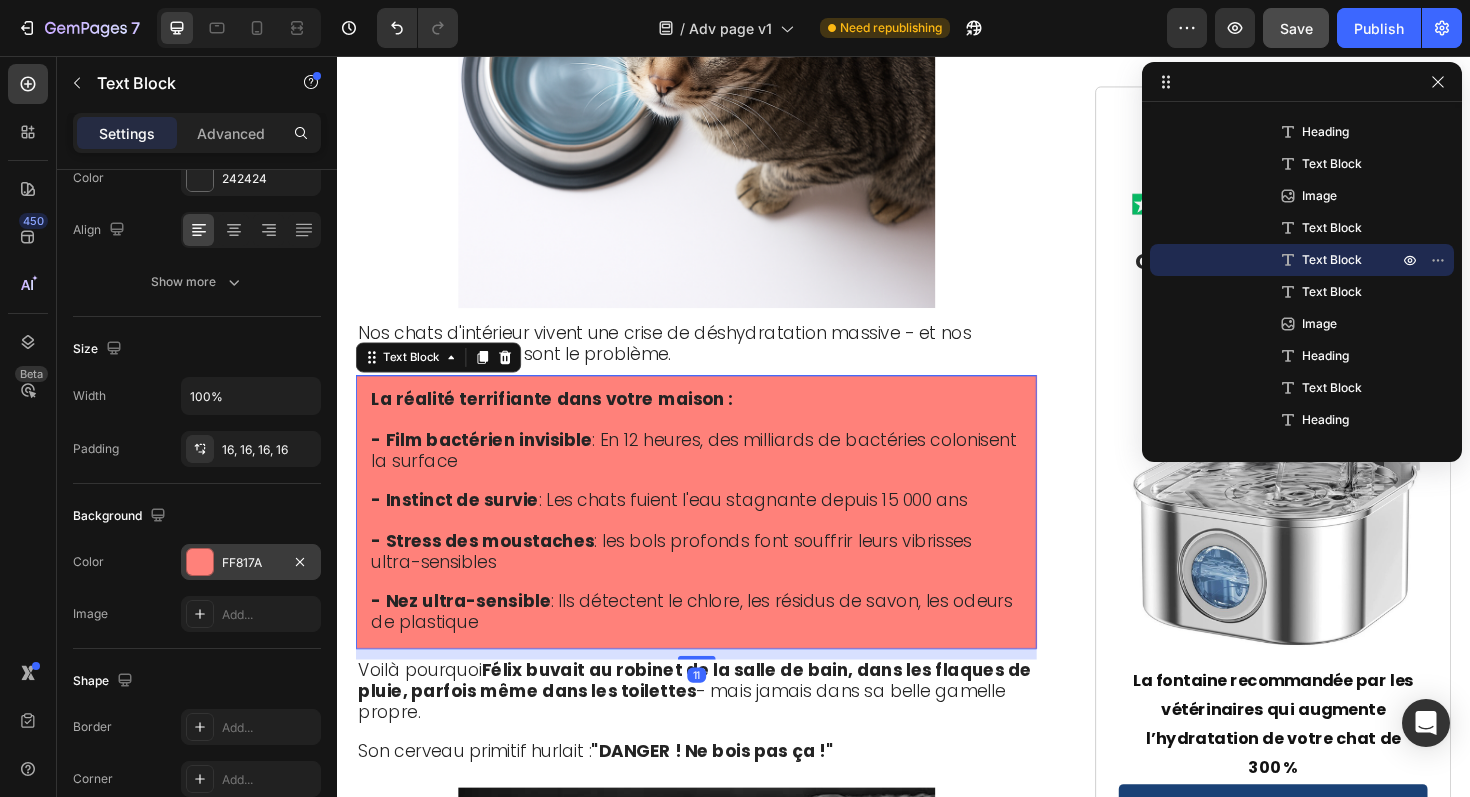 click at bounding box center (200, 562) 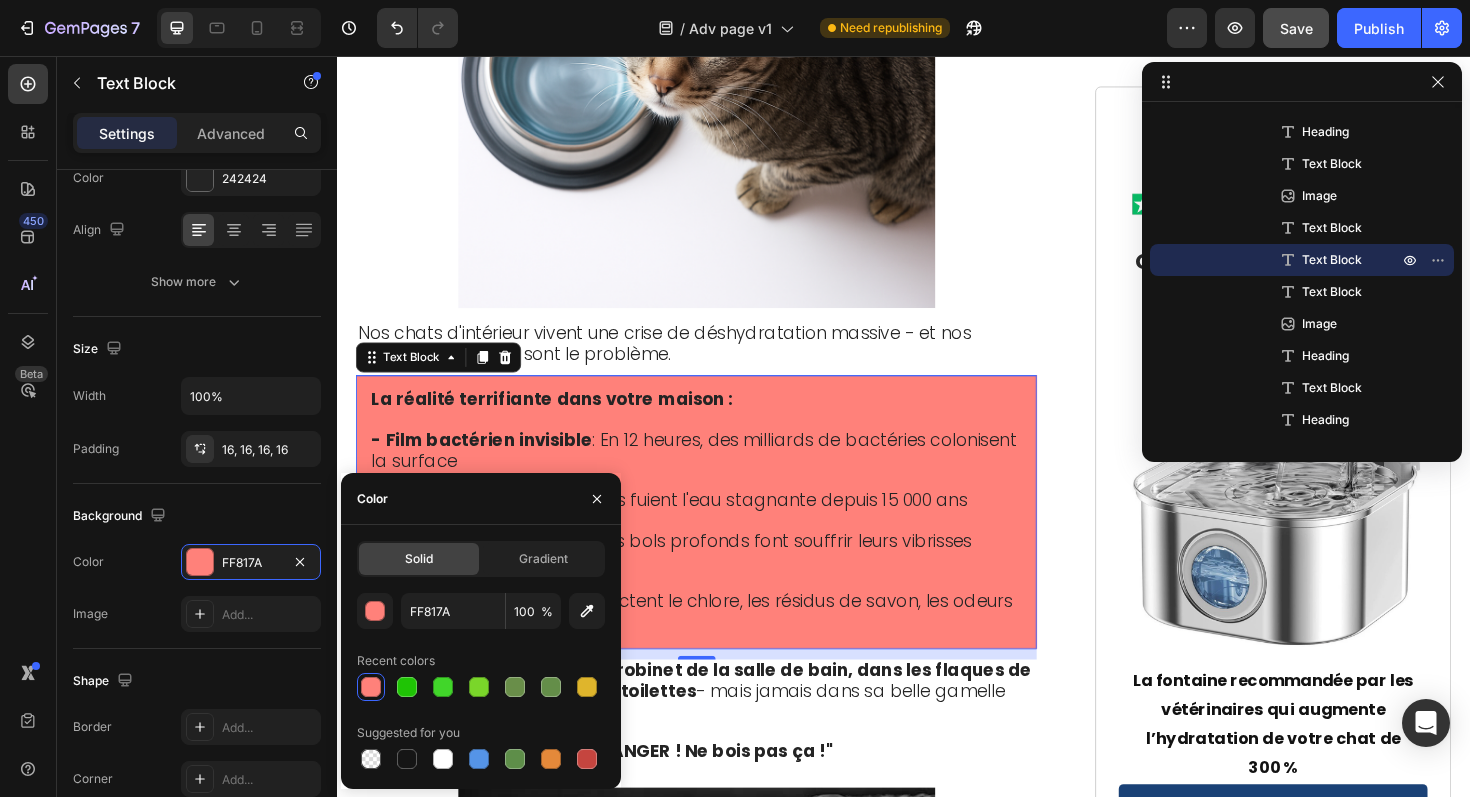 click at bounding box center [371, 687] 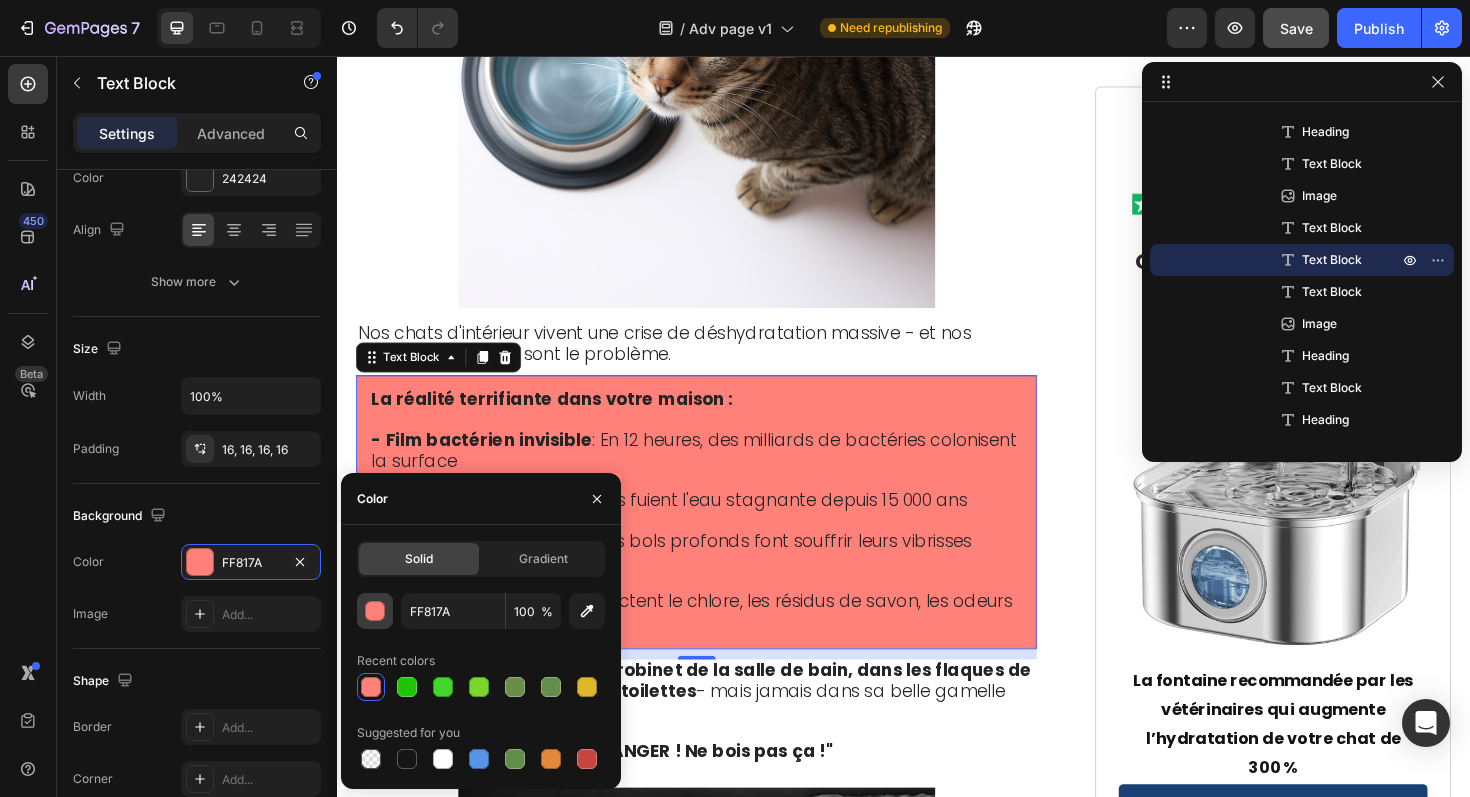 click at bounding box center (376, 612) 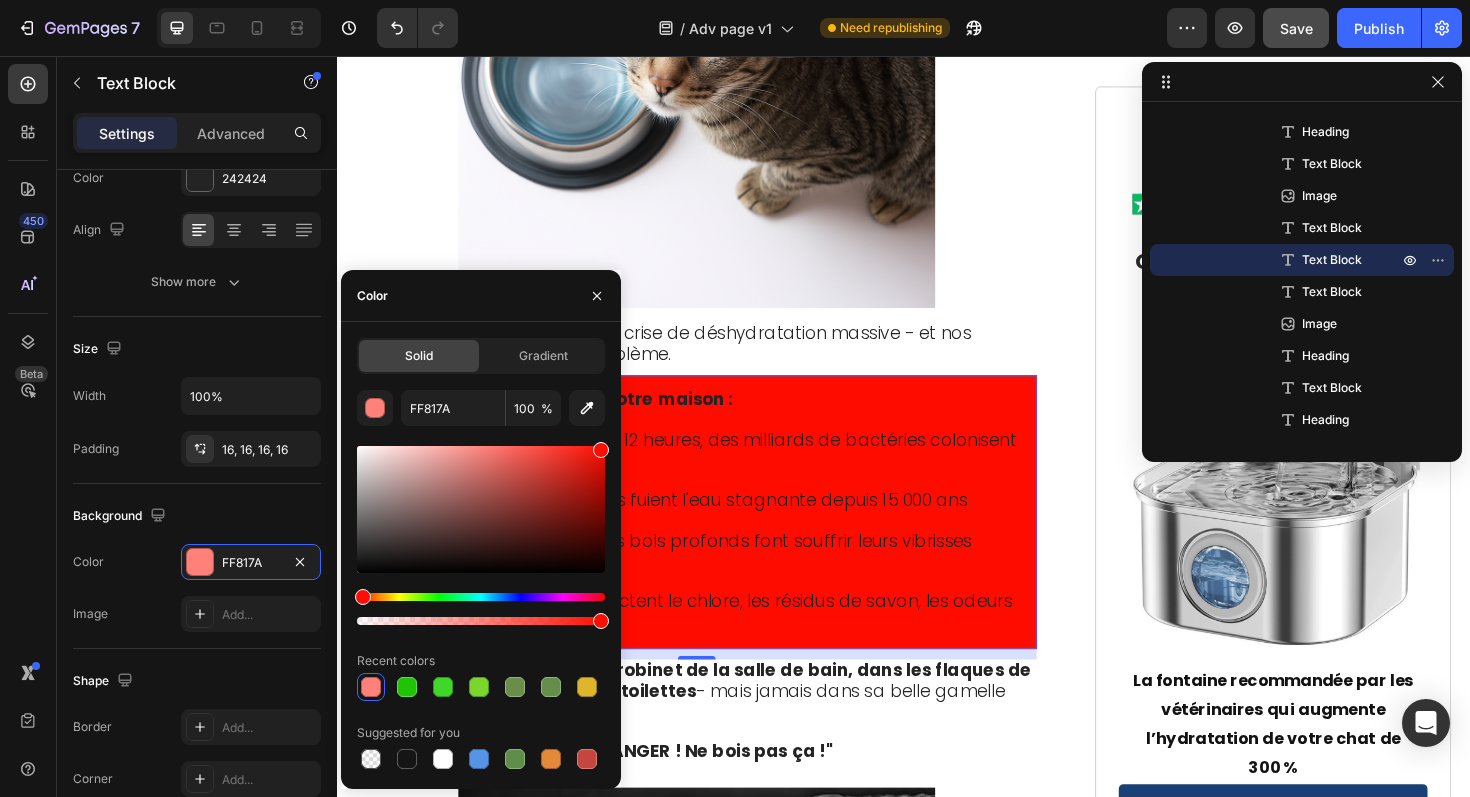 drag, startPoint x: 488, startPoint y: 459, endPoint x: 617, endPoint y: 431, distance: 132.00378 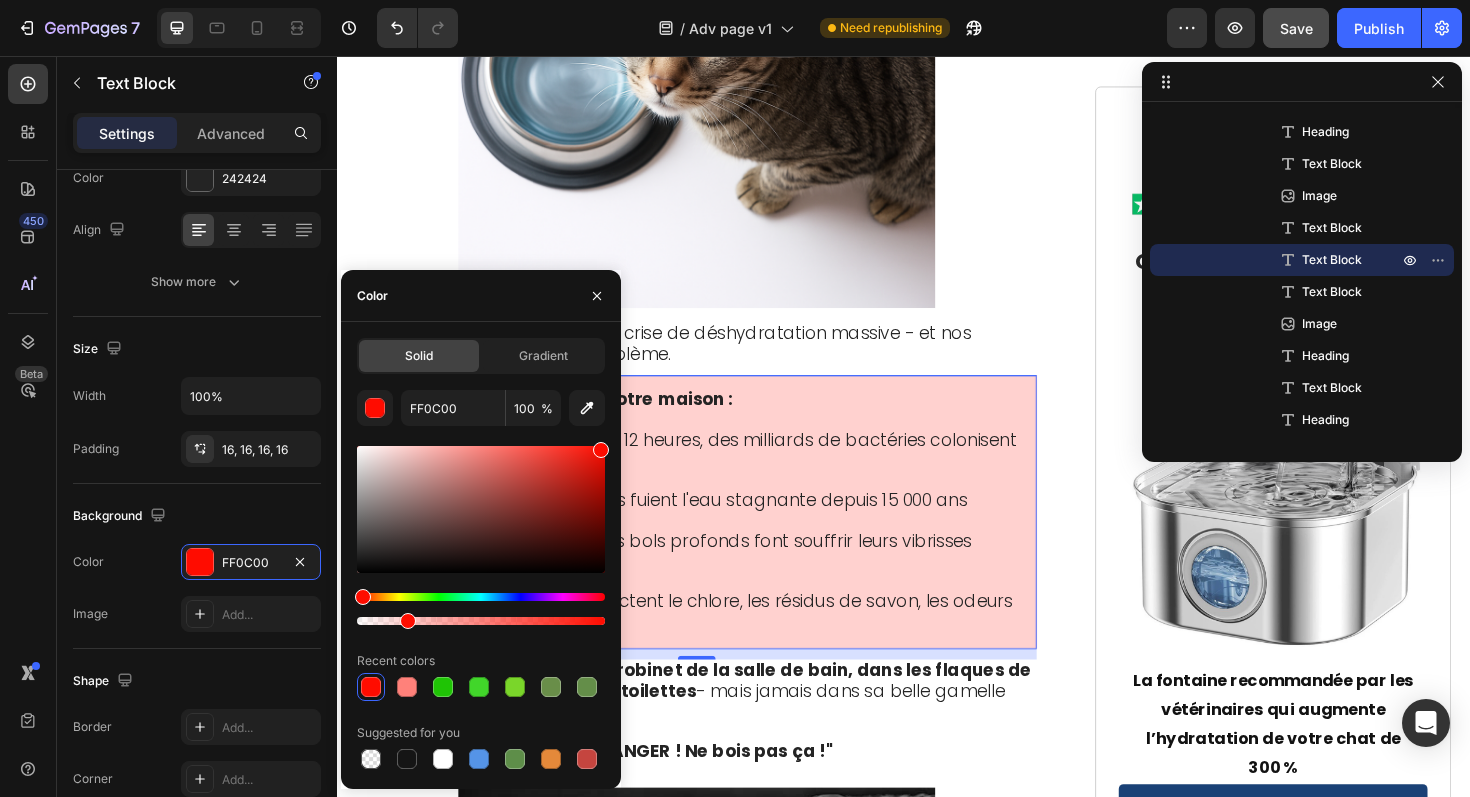 drag, startPoint x: 517, startPoint y: 620, endPoint x: 405, endPoint y: 608, distance: 112.64102 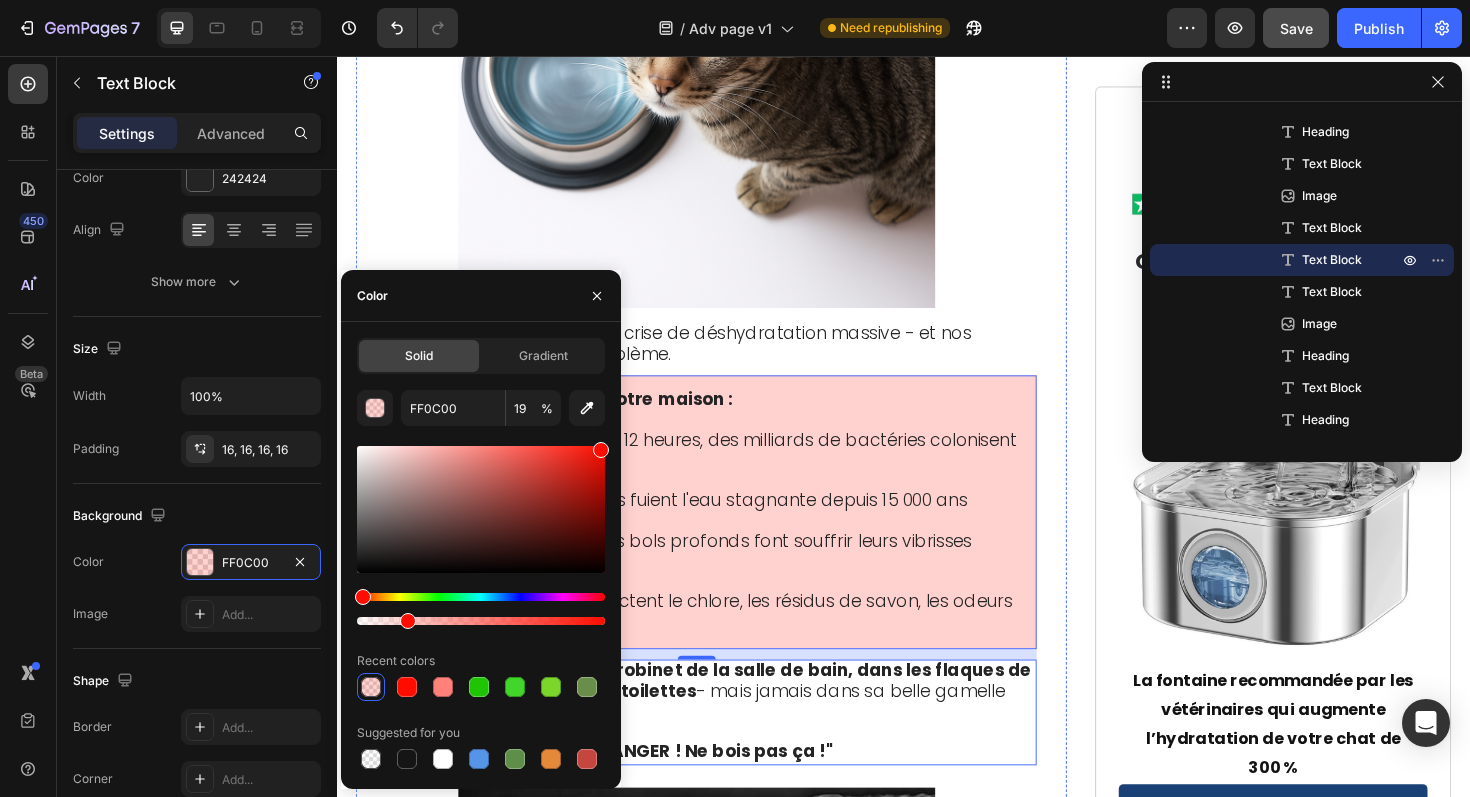 click on "Voilà pourquoi  Félix buvait au robinet de la salle de bain, dans les flaques de pluie, parfois même dans les toilettes  - mais jamais dans sa belle gamelle propre." at bounding box center [715, 728] 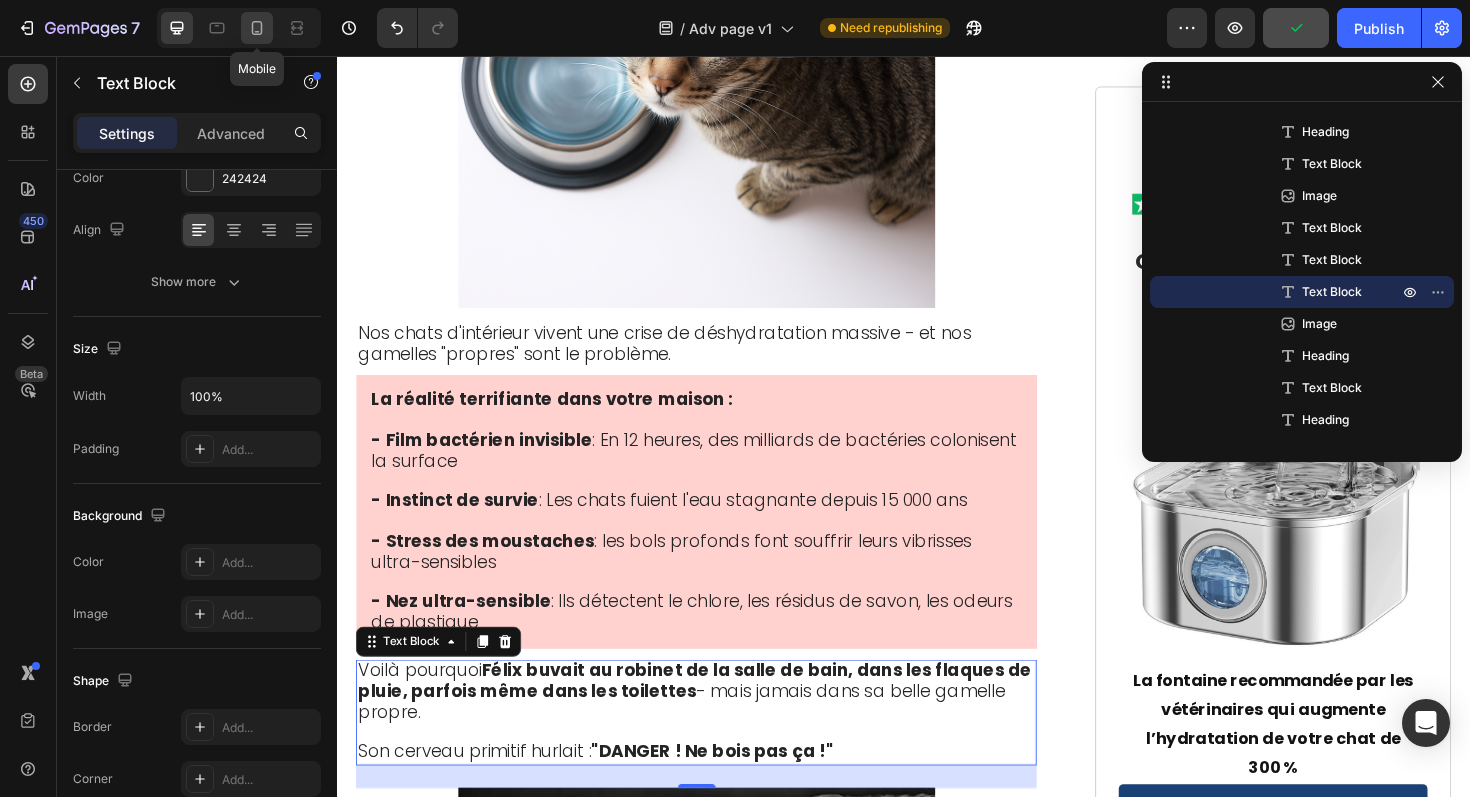 click 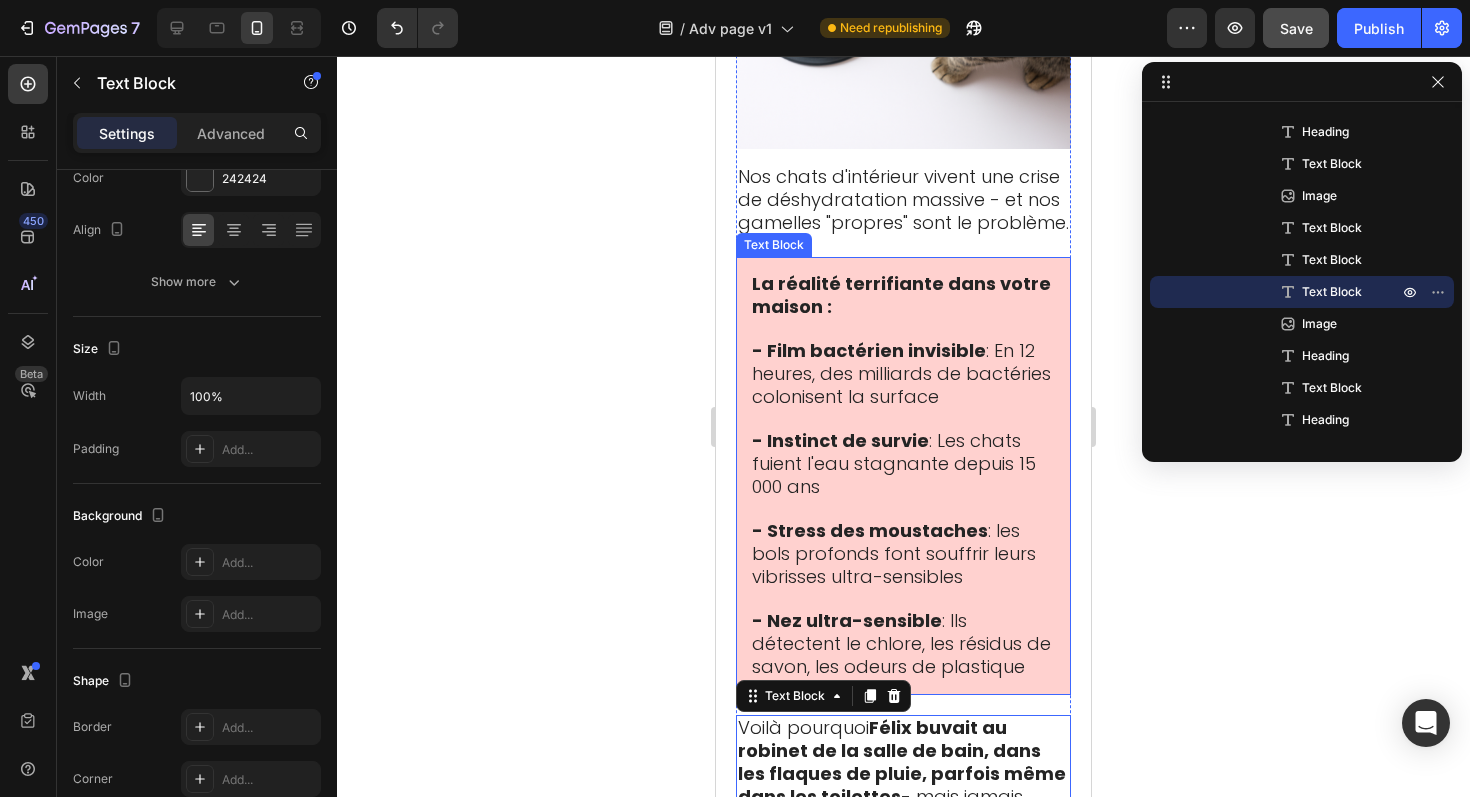 scroll, scrollTop: 5568, scrollLeft: 0, axis: vertical 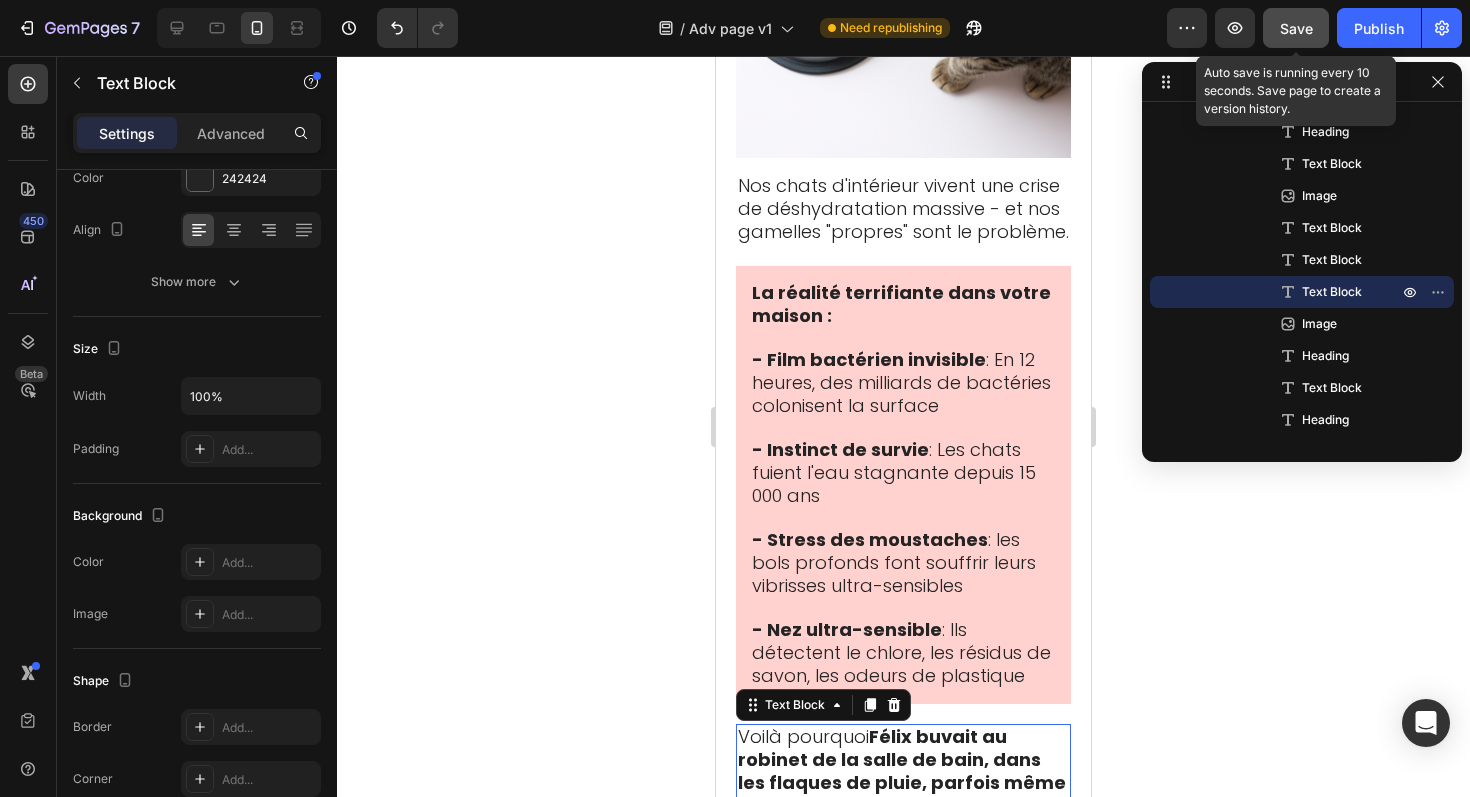 click on "Save" at bounding box center (1296, 28) 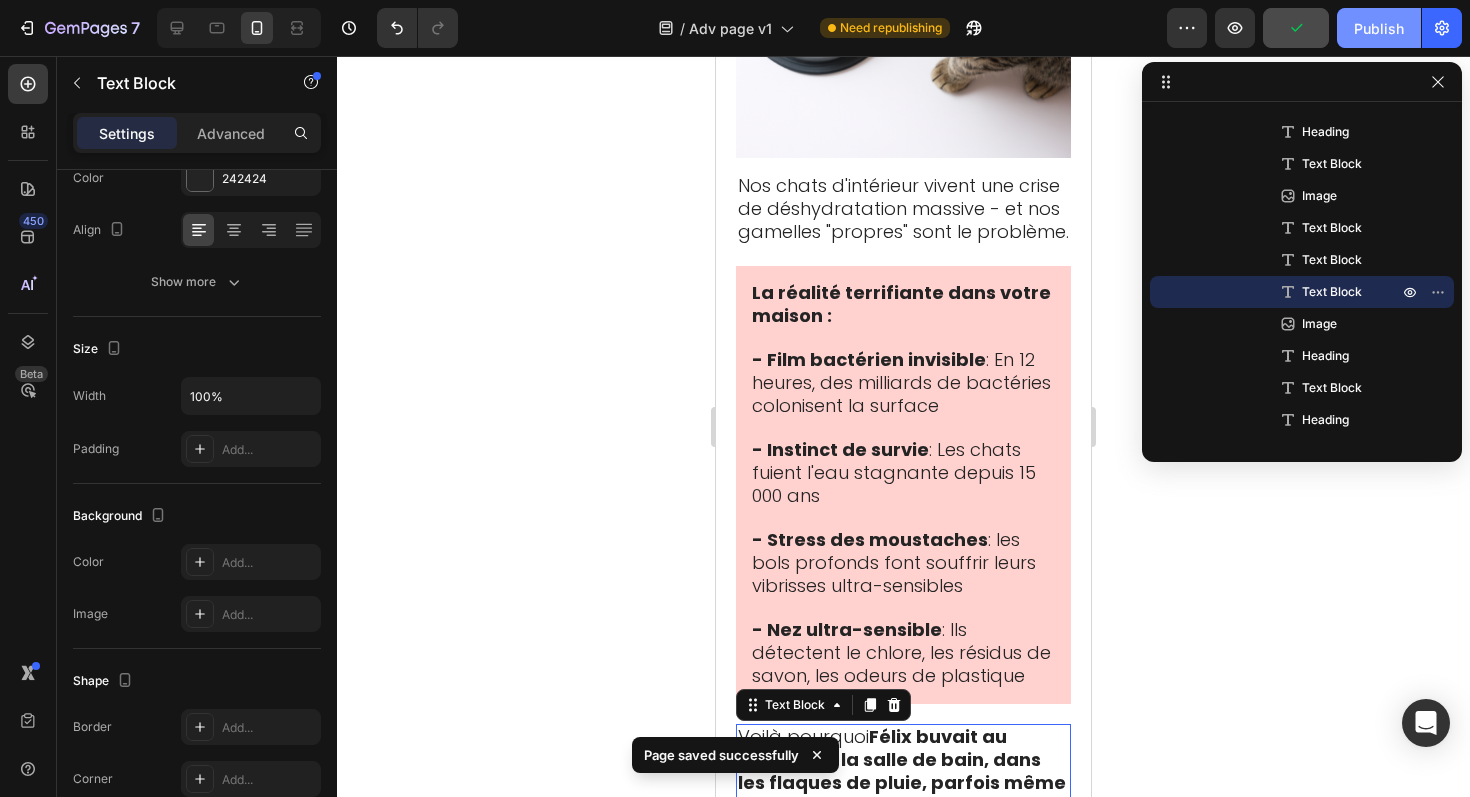 click on "Publish" at bounding box center [1379, 28] 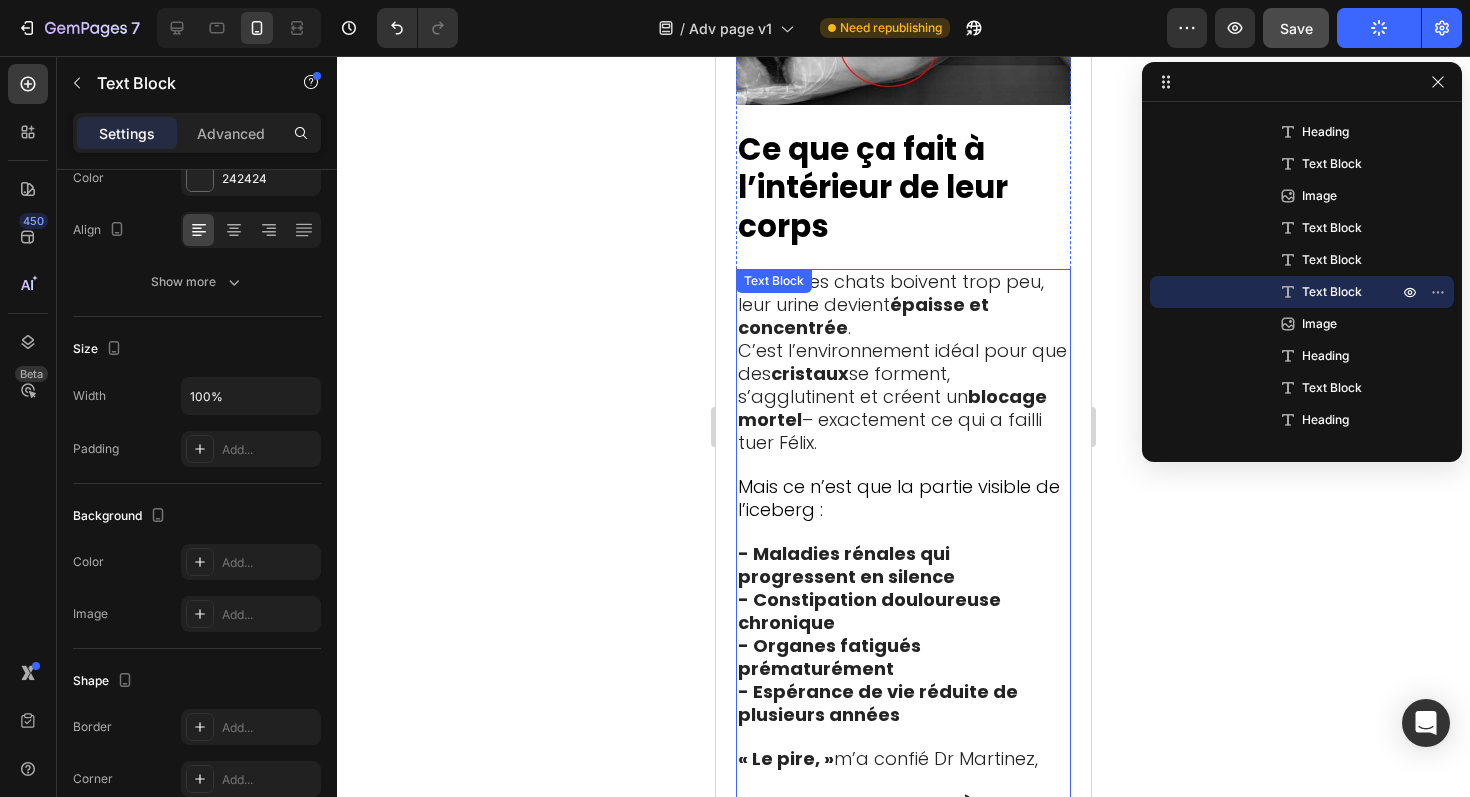 scroll, scrollTop: 6600, scrollLeft: 0, axis: vertical 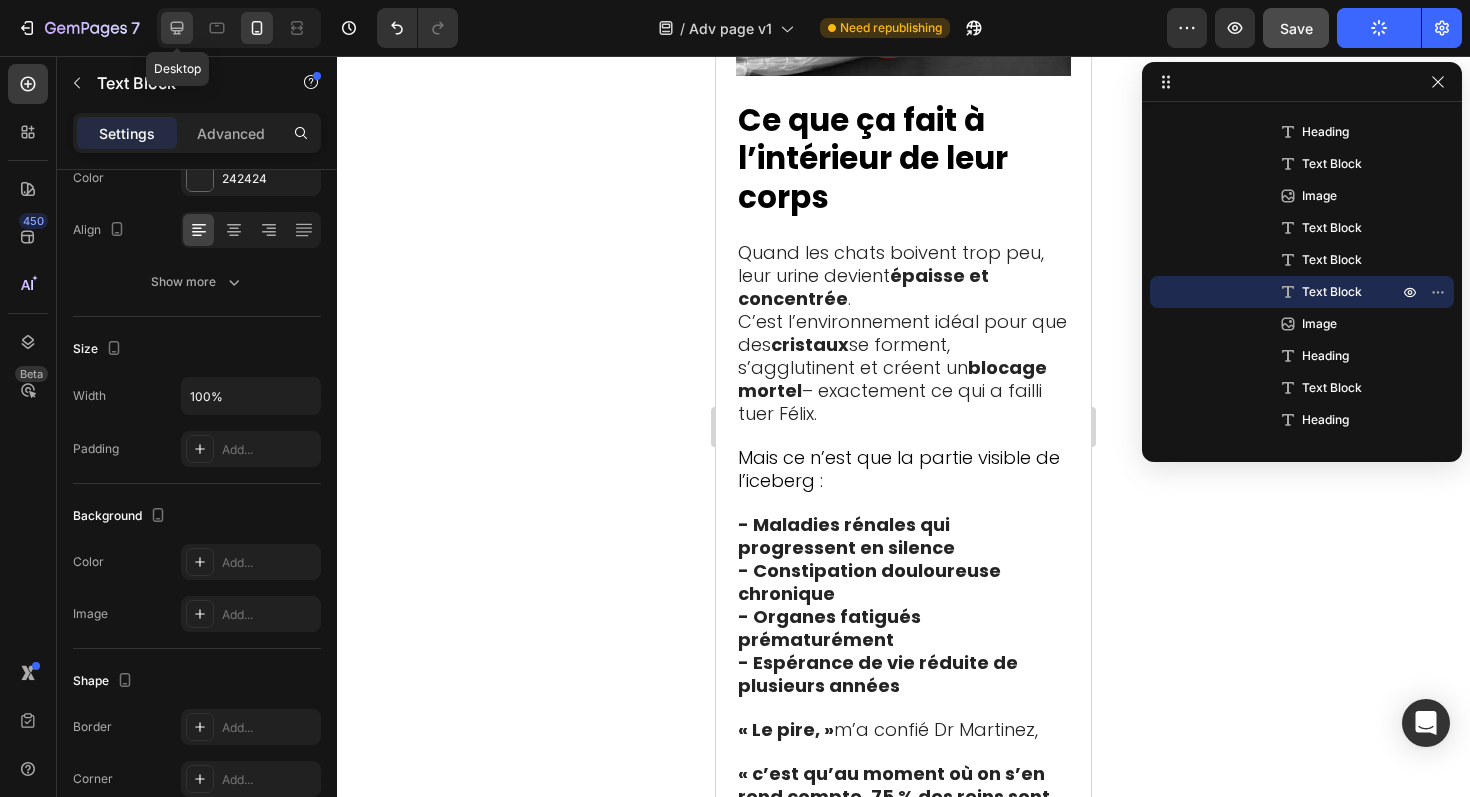 click 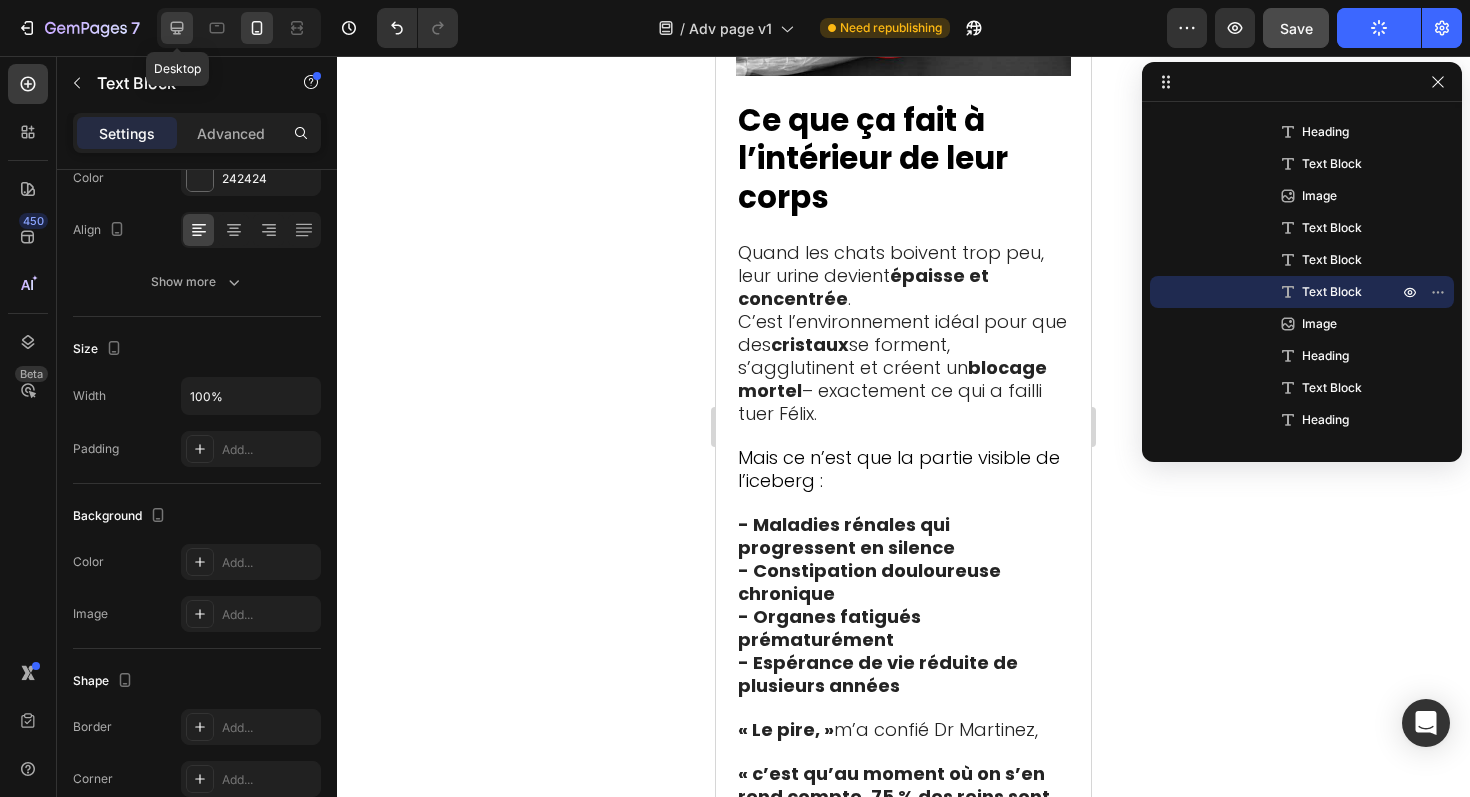 type on "16" 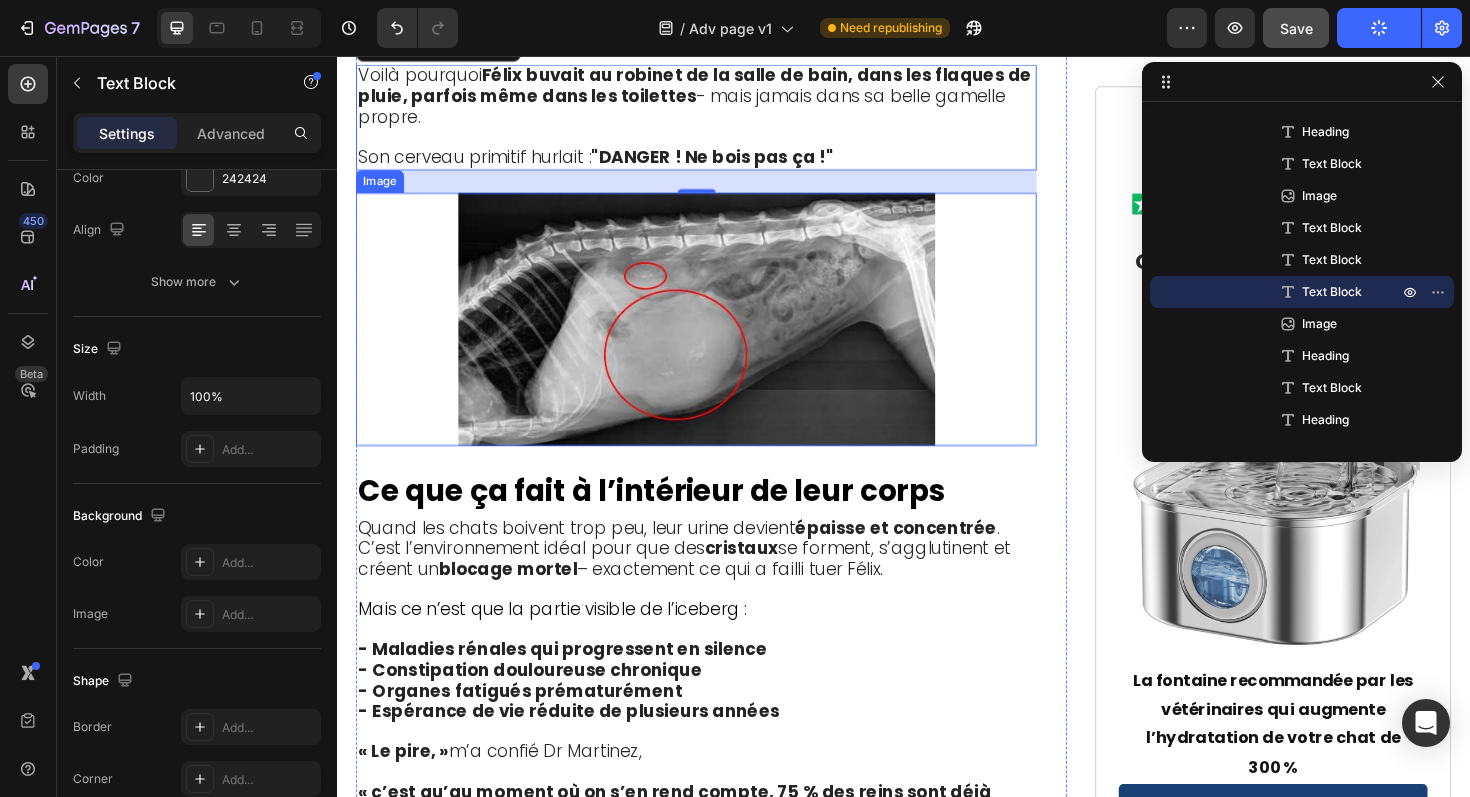 scroll, scrollTop: 4989, scrollLeft: 0, axis: vertical 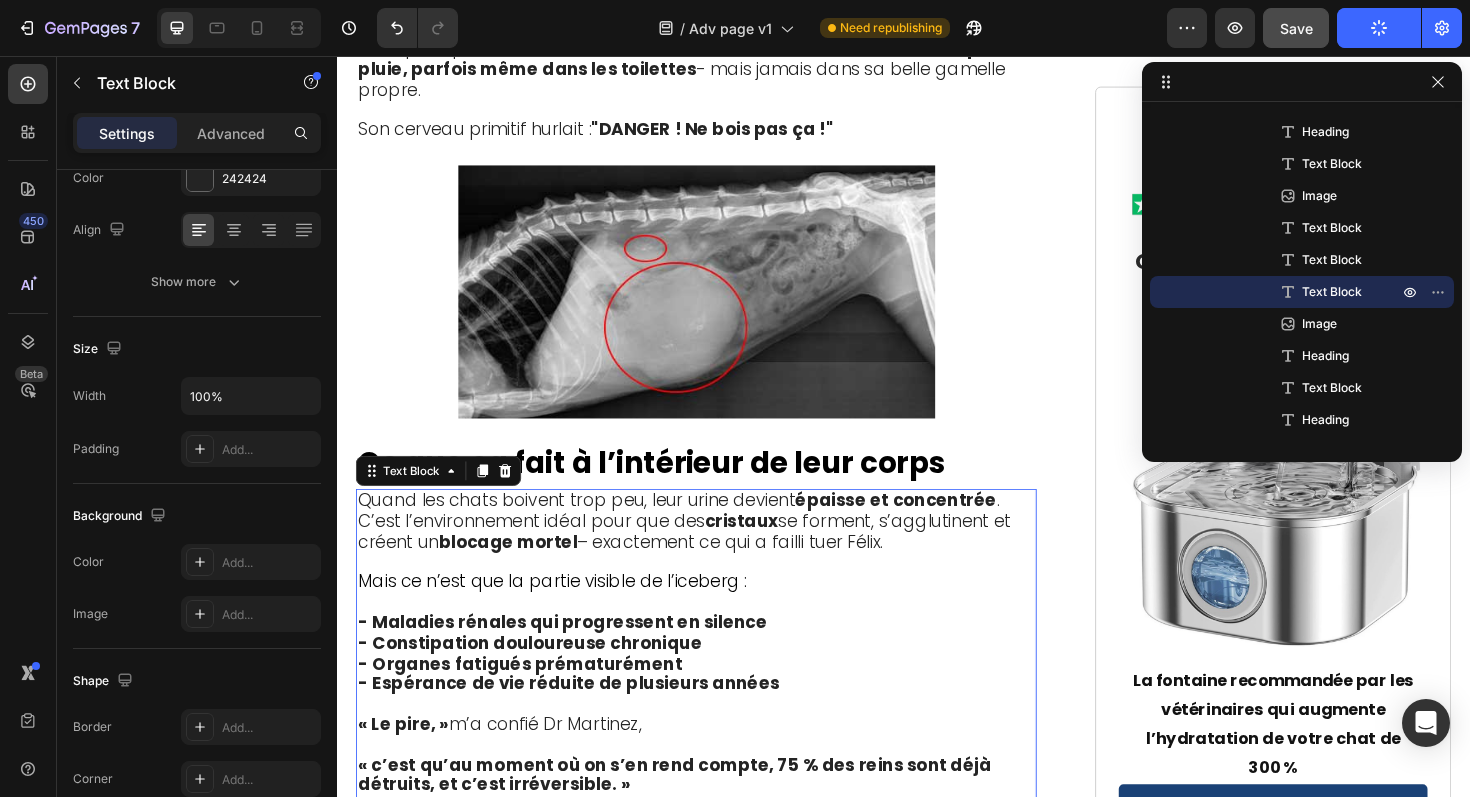 click on "- Maladies rénales qui progressent en silence" at bounding box center [575, 655] 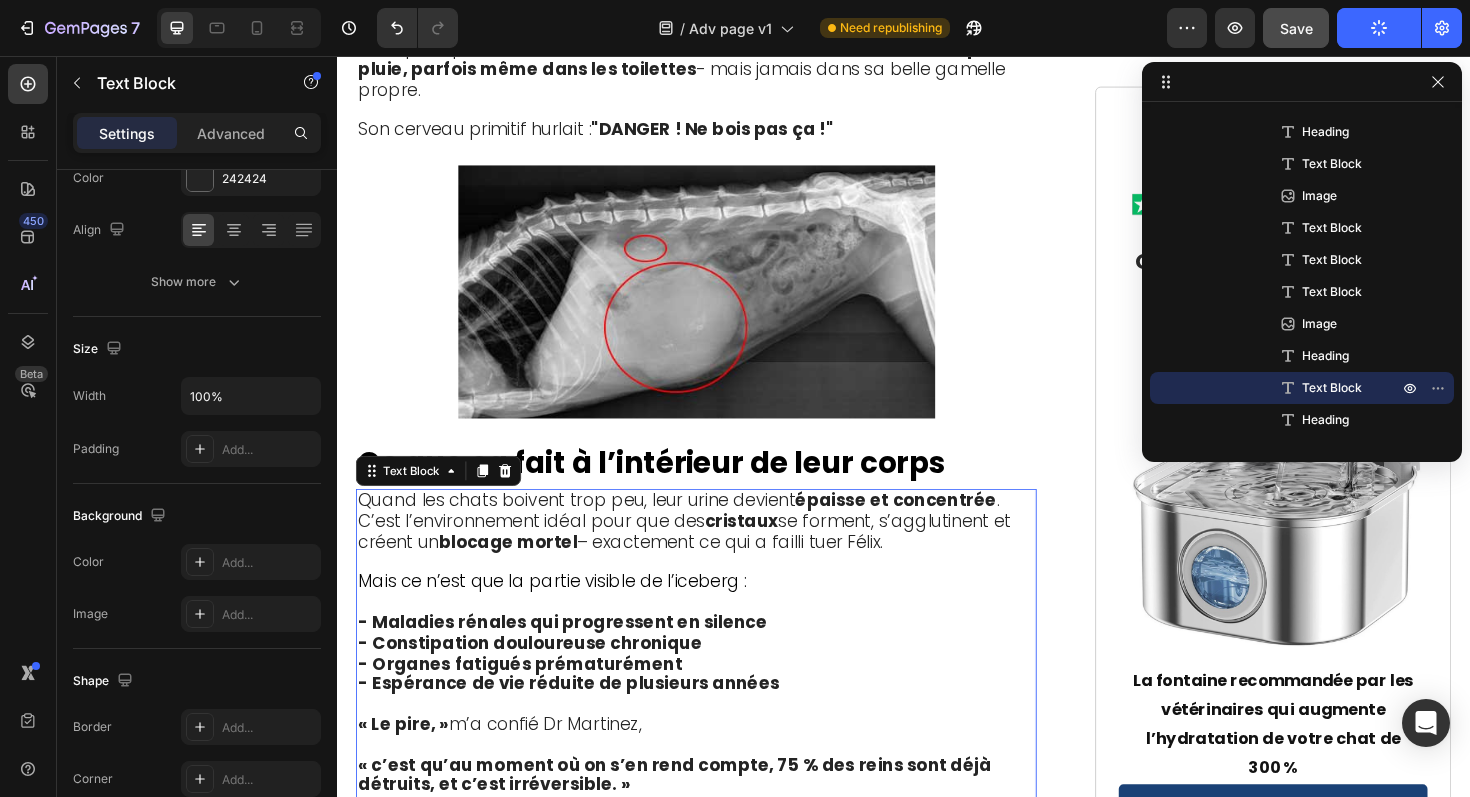 click on "- Maladies rénales qui progressent en silence" at bounding box center [575, 655] 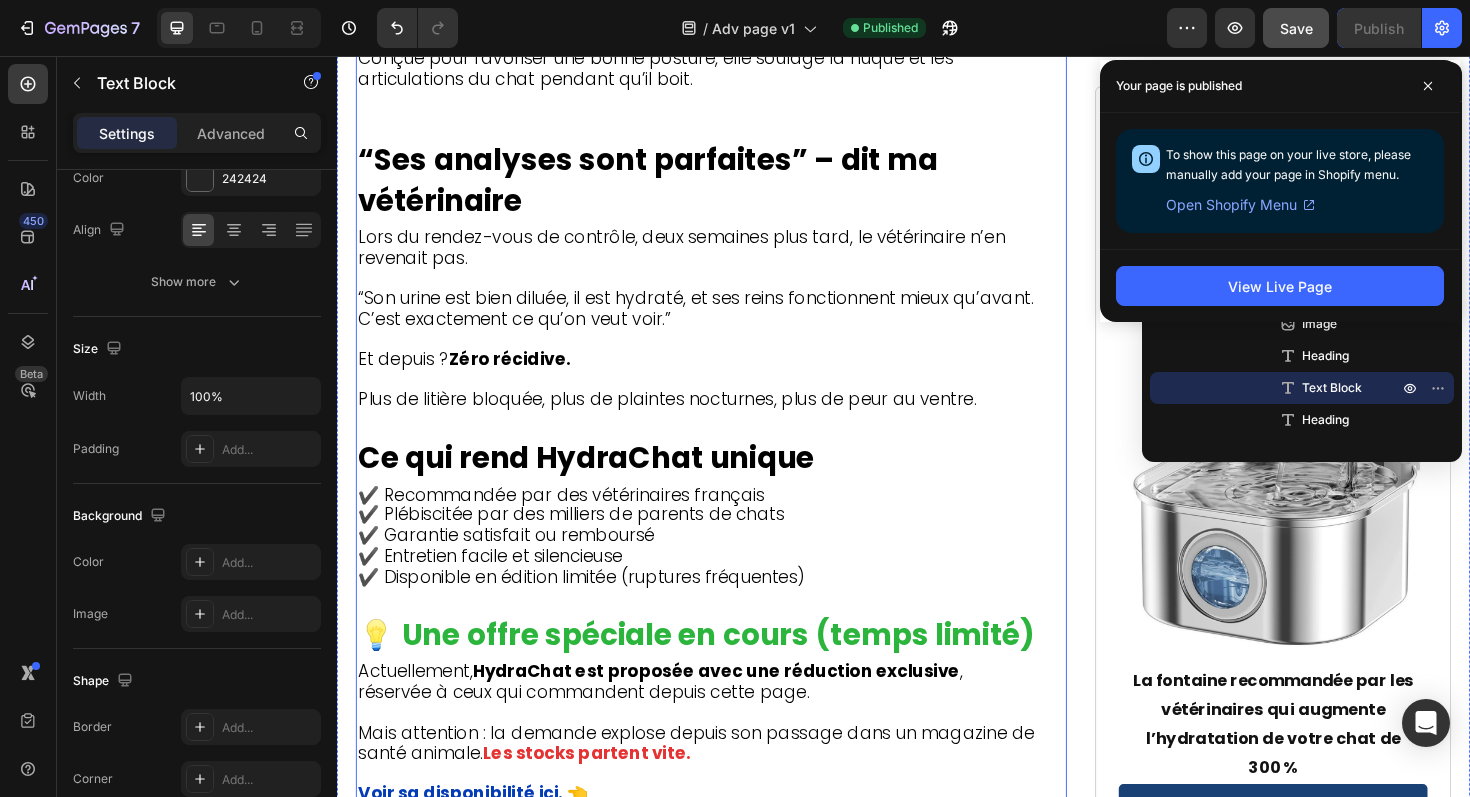 scroll, scrollTop: 8391, scrollLeft: 0, axis: vertical 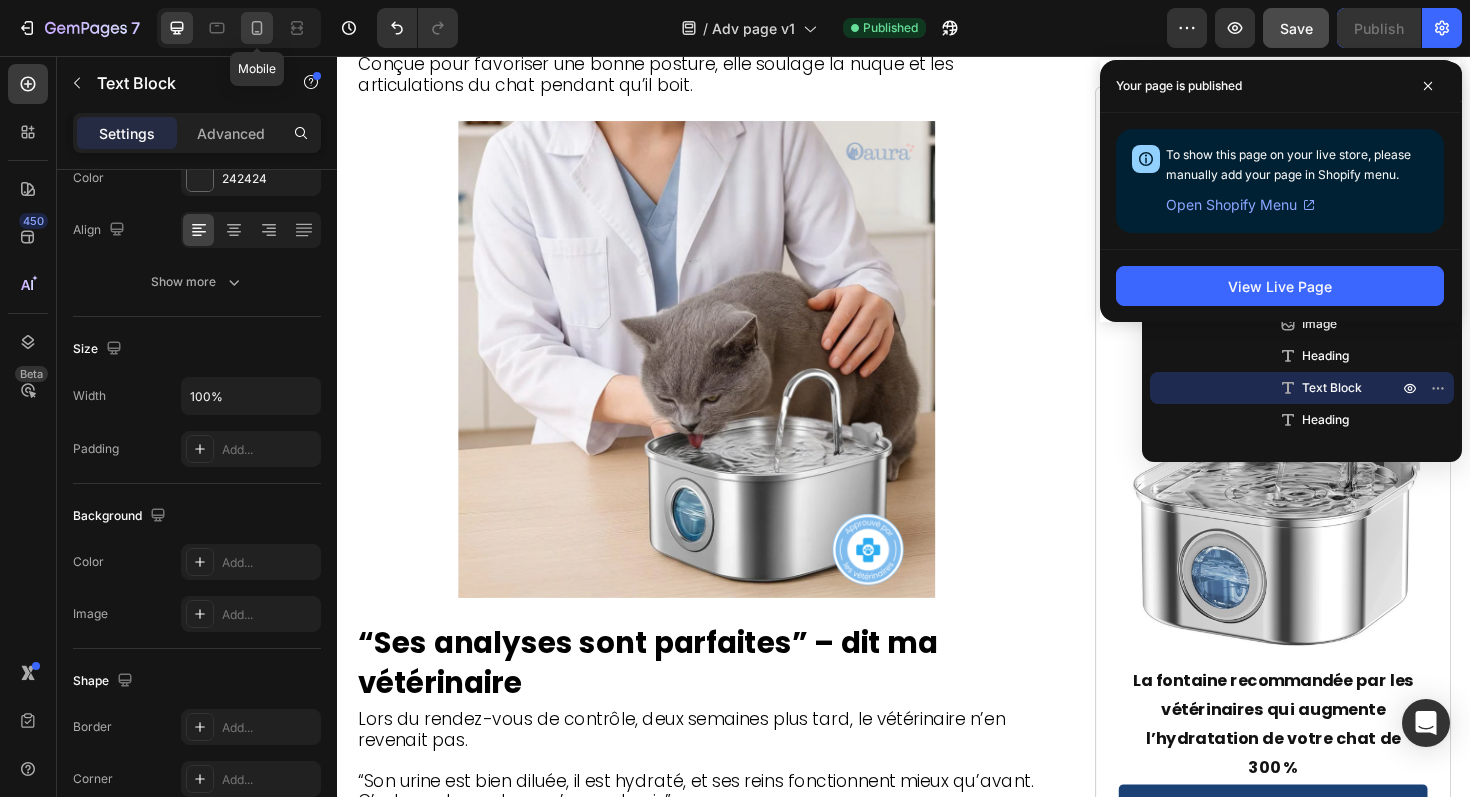 click 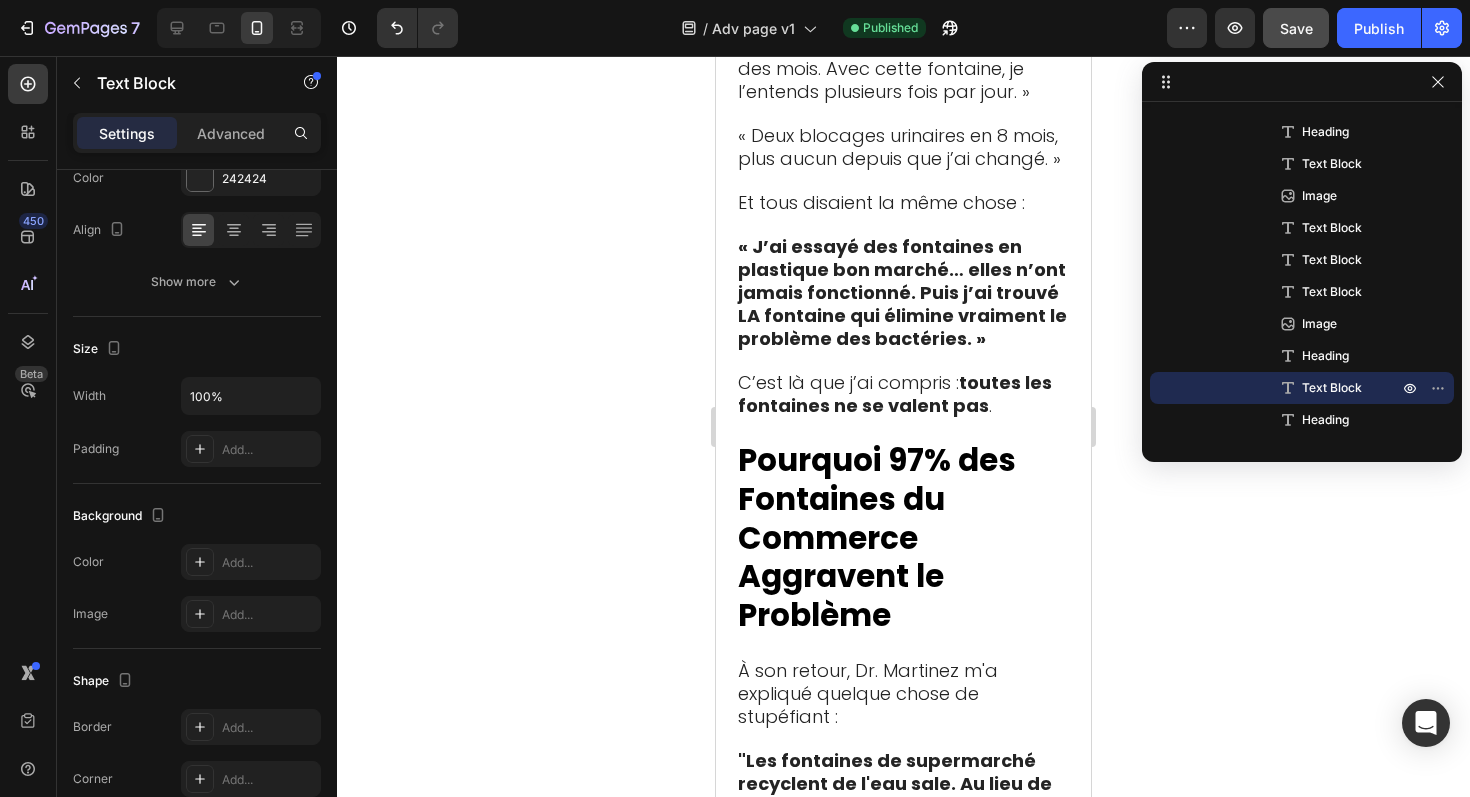 scroll, scrollTop: 8104, scrollLeft: 0, axis: vertical 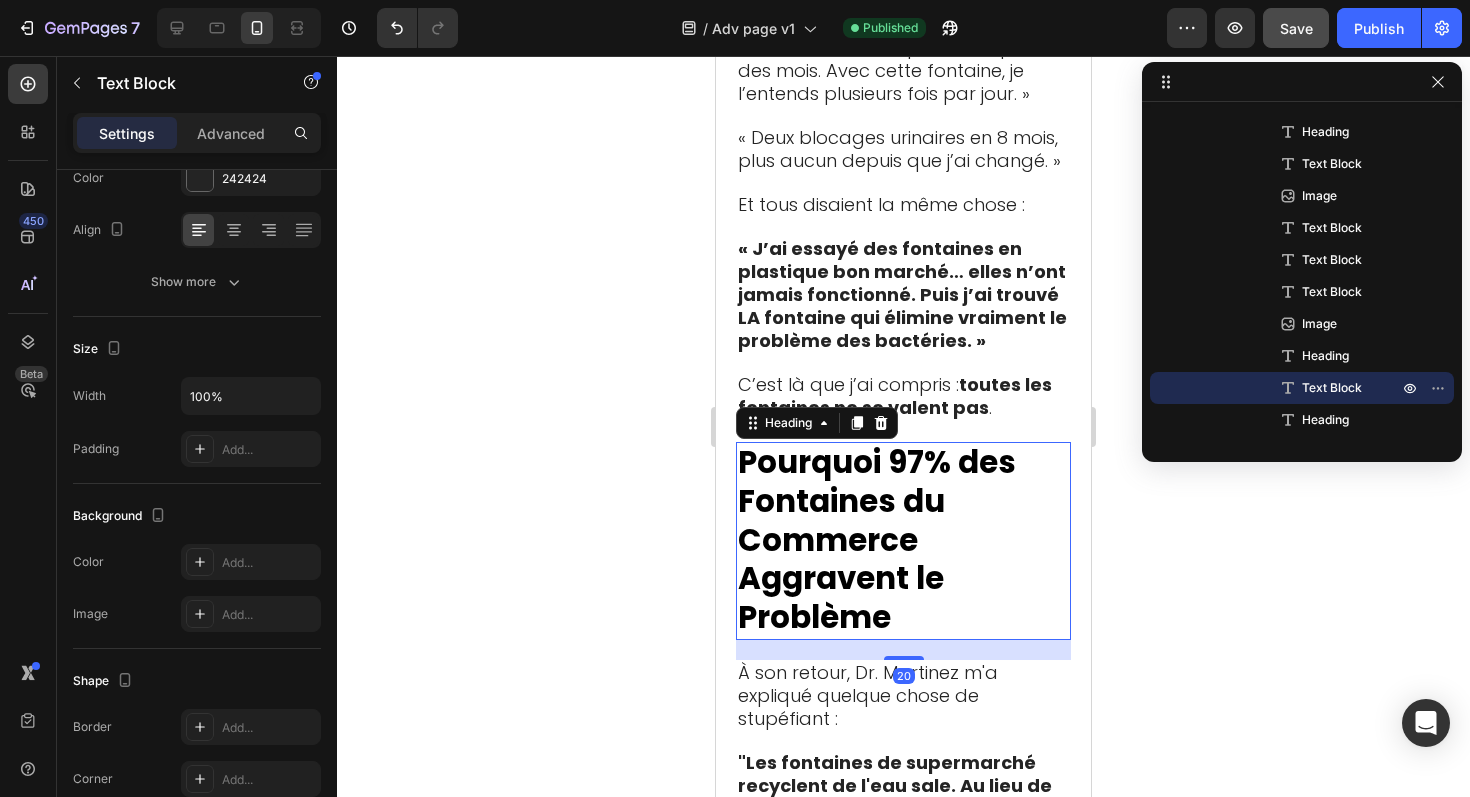 click on "Pourquoi 97% des Fontaines du Commerce Aggravent le Problème" at bounding box center [877, 539] 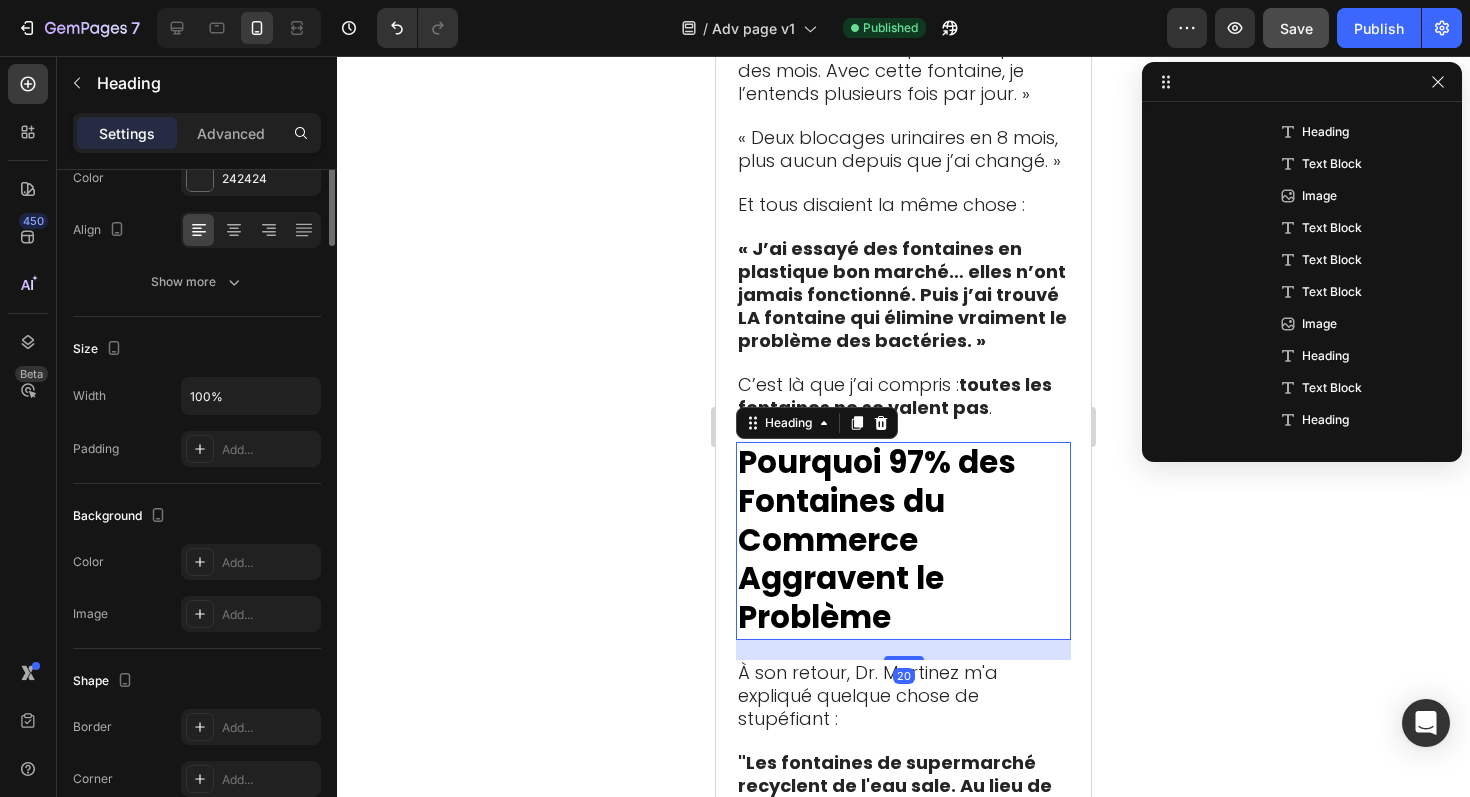 scroll, scrollTop: 954, scrollLeft: 0, axis: vertical 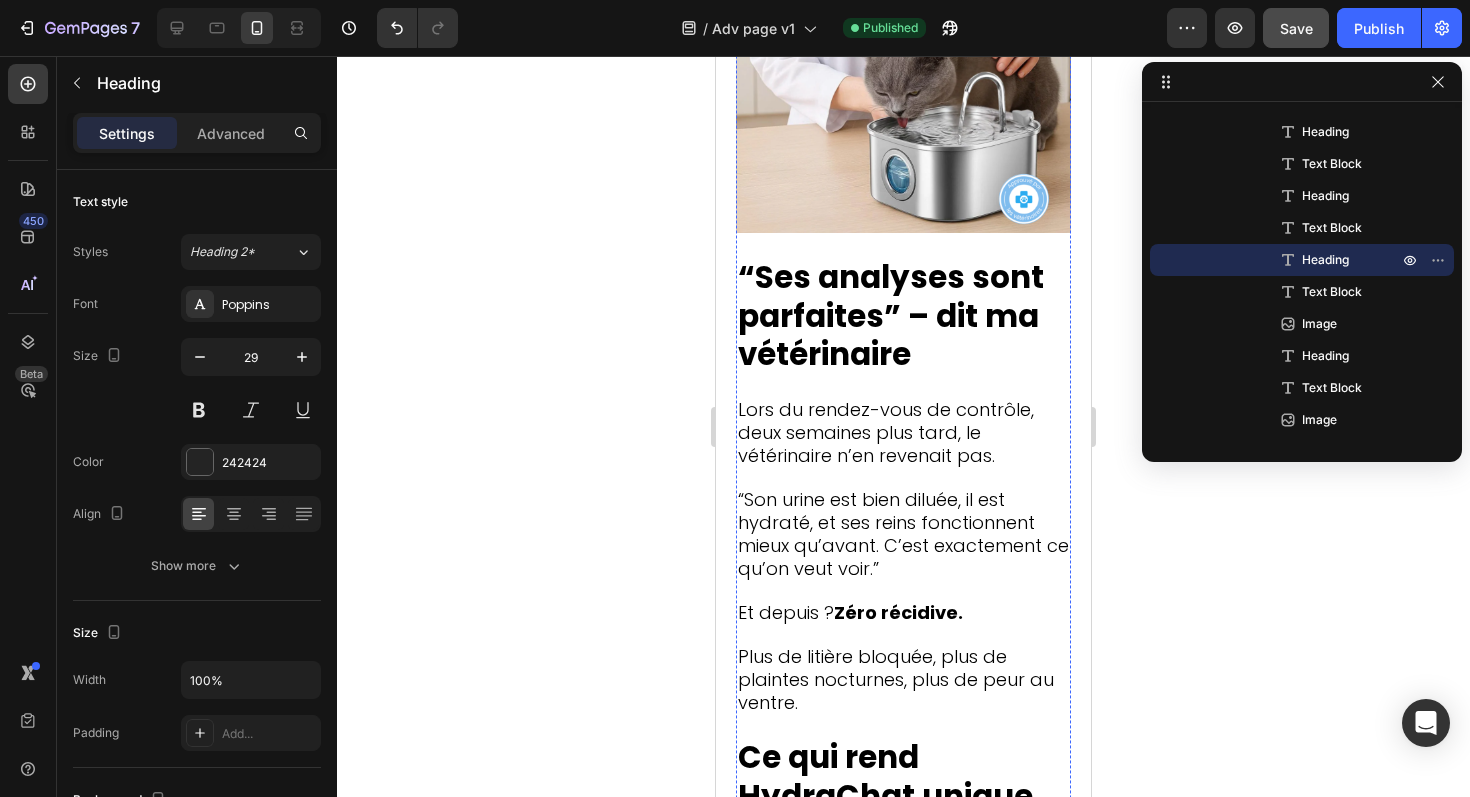 click on "Filtration multi-étapes" at bounding box center [869, -342] 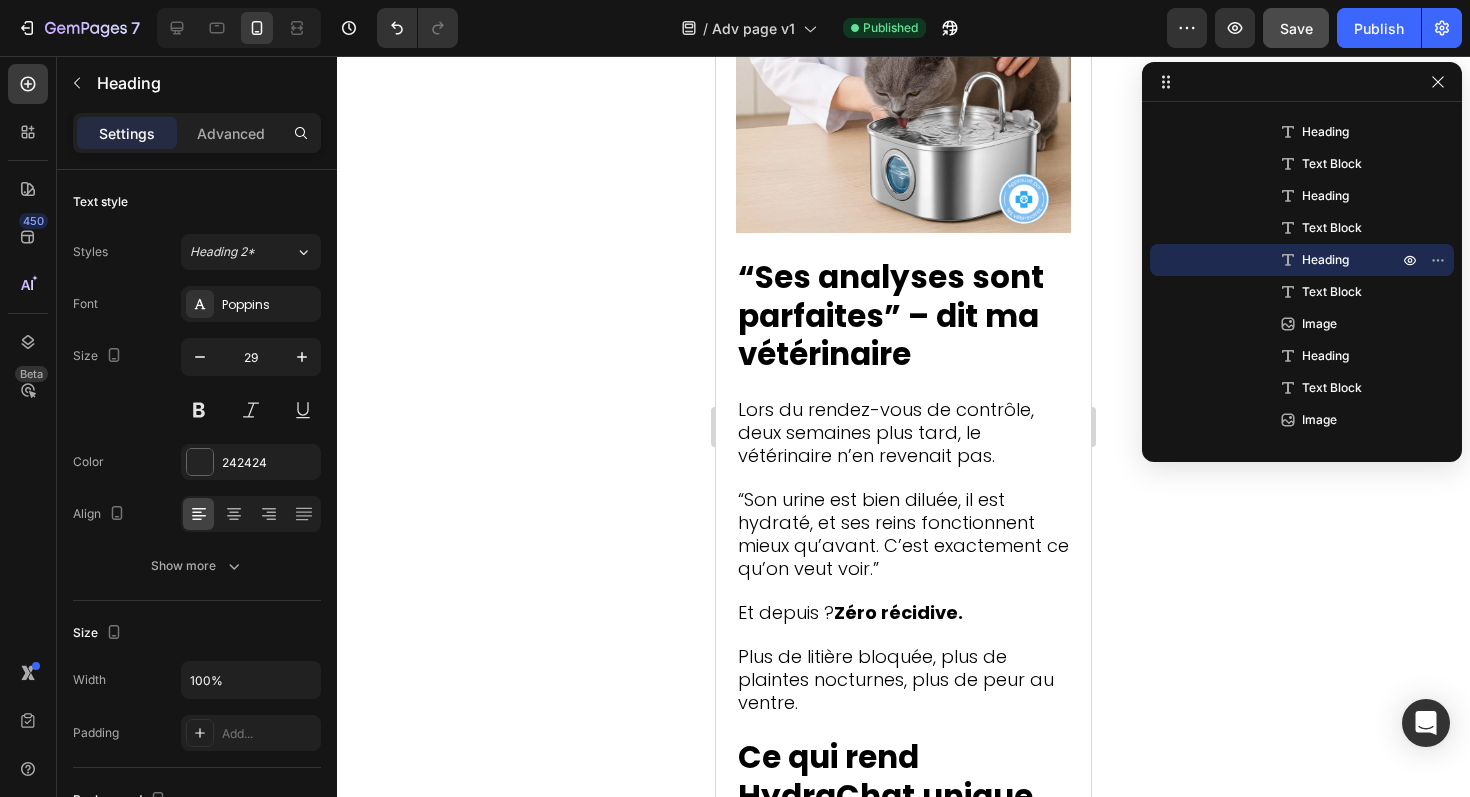 scroll, scrollTop: 1274, scrollLeft: 0, axis: vertical 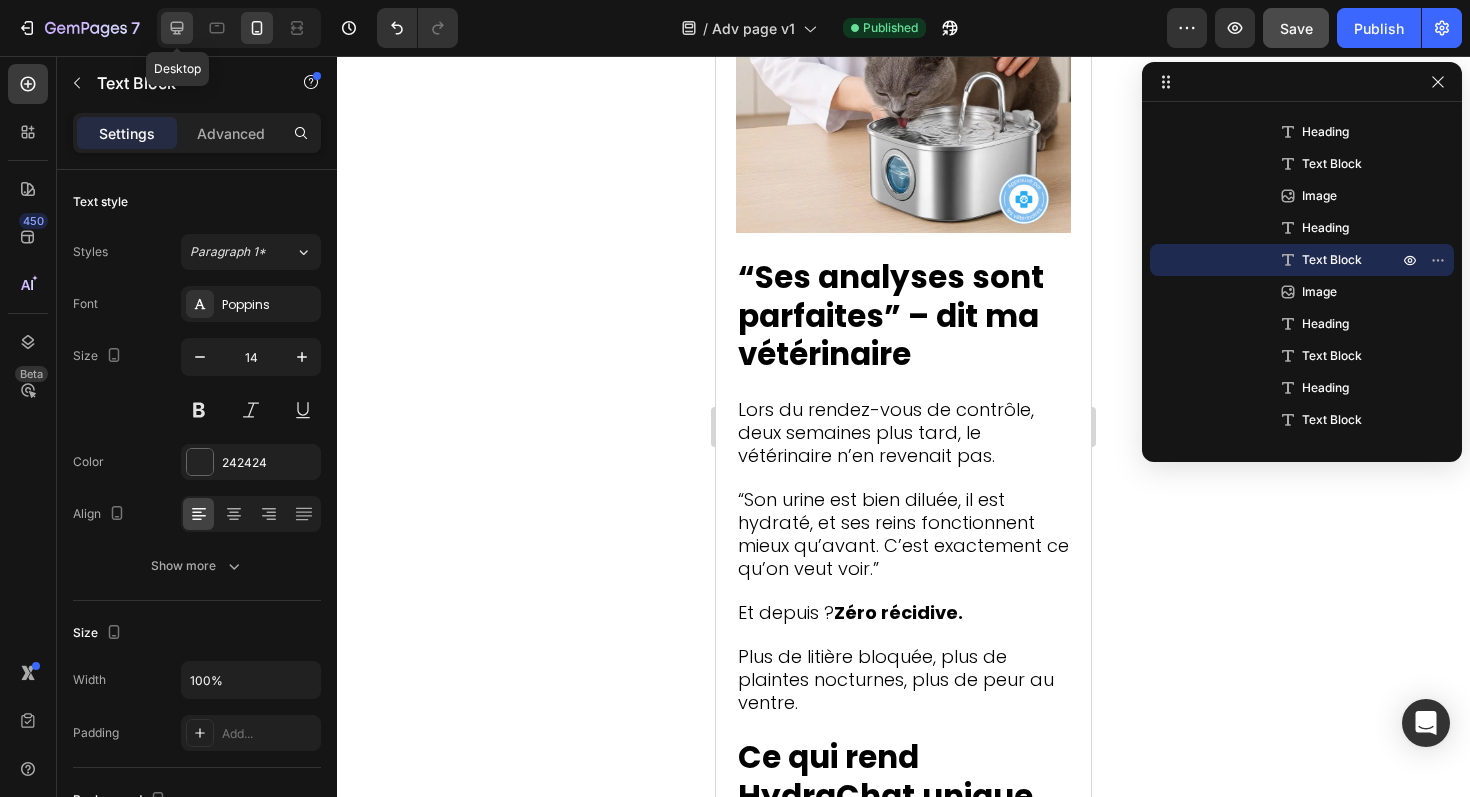 click 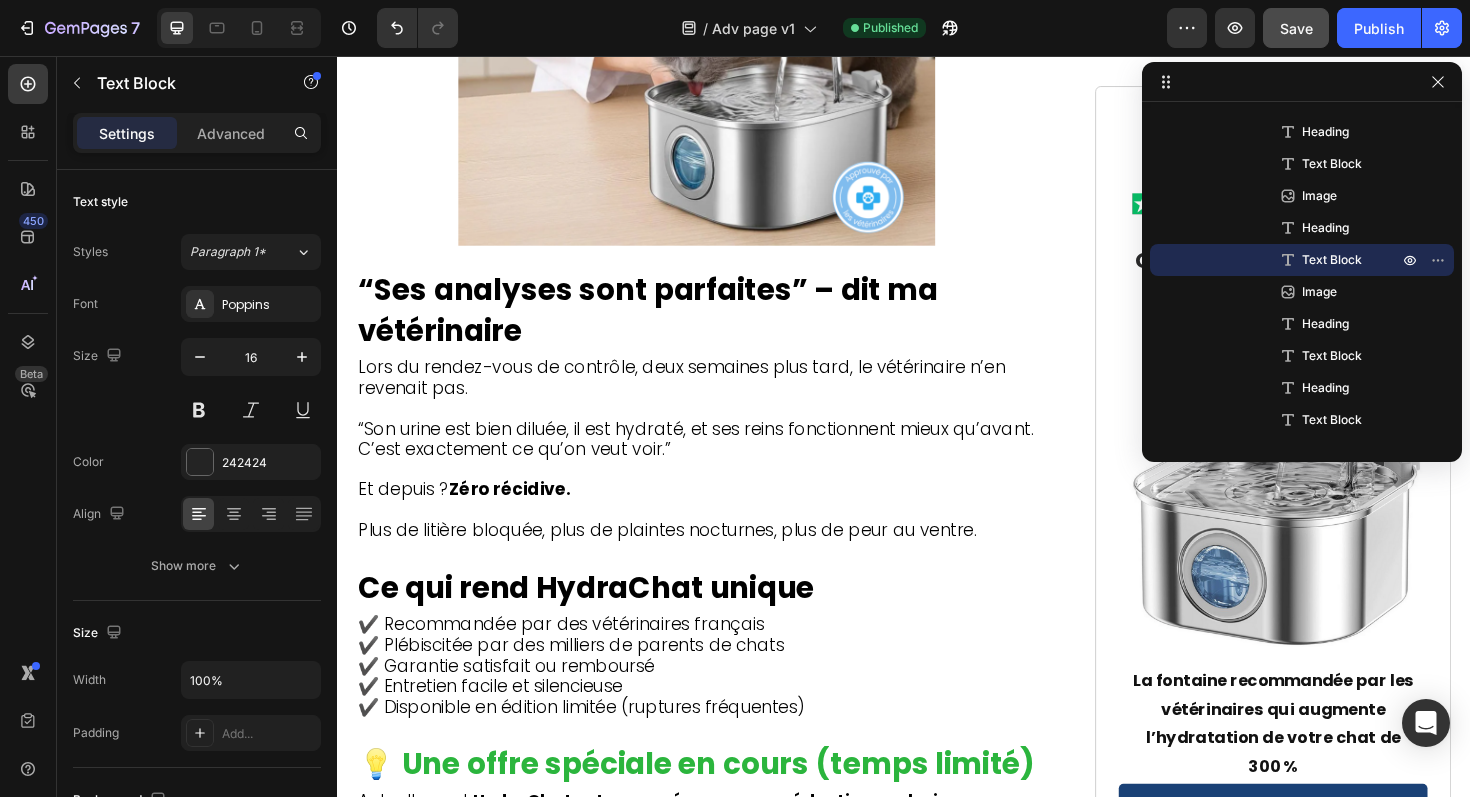 scroll, scrollTop: 9314, scrollLeft: 0, axis: vertical 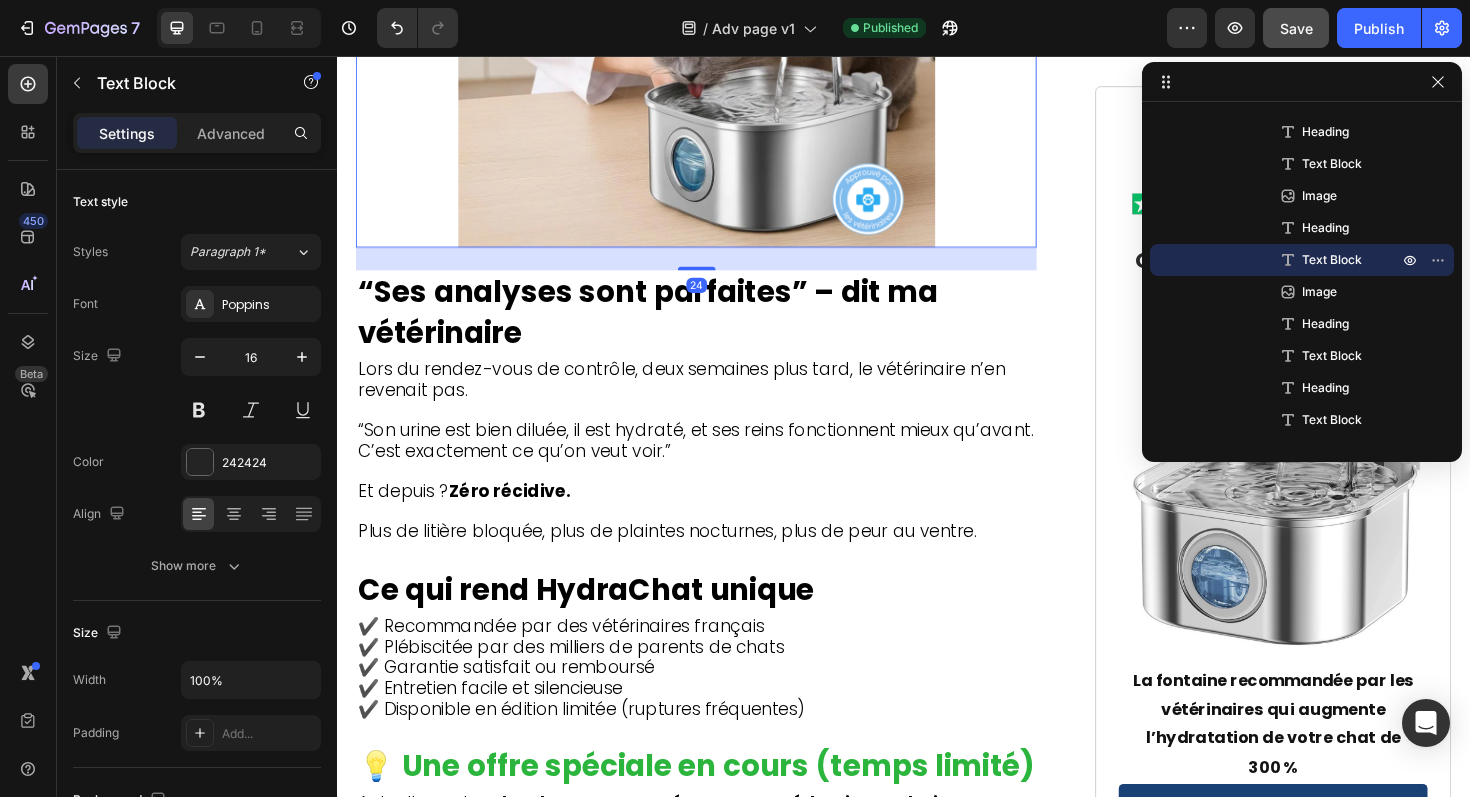 click at bounding box center (717, 6) 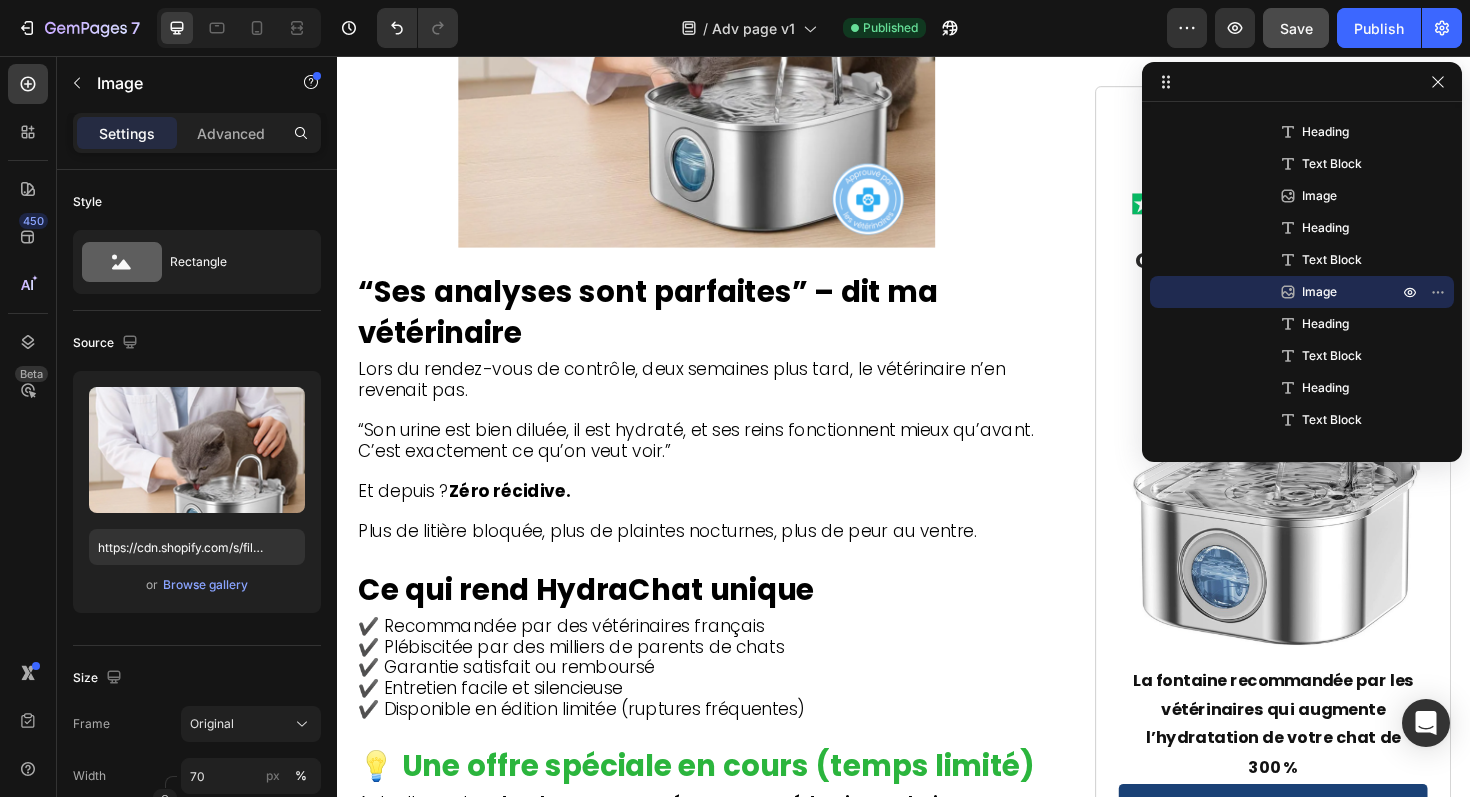click on "Chaque goutte est purifiée pour éliminer les impuretés, poils ou poussières qui pourraient le rebuter." at bounding box center [707, -382] 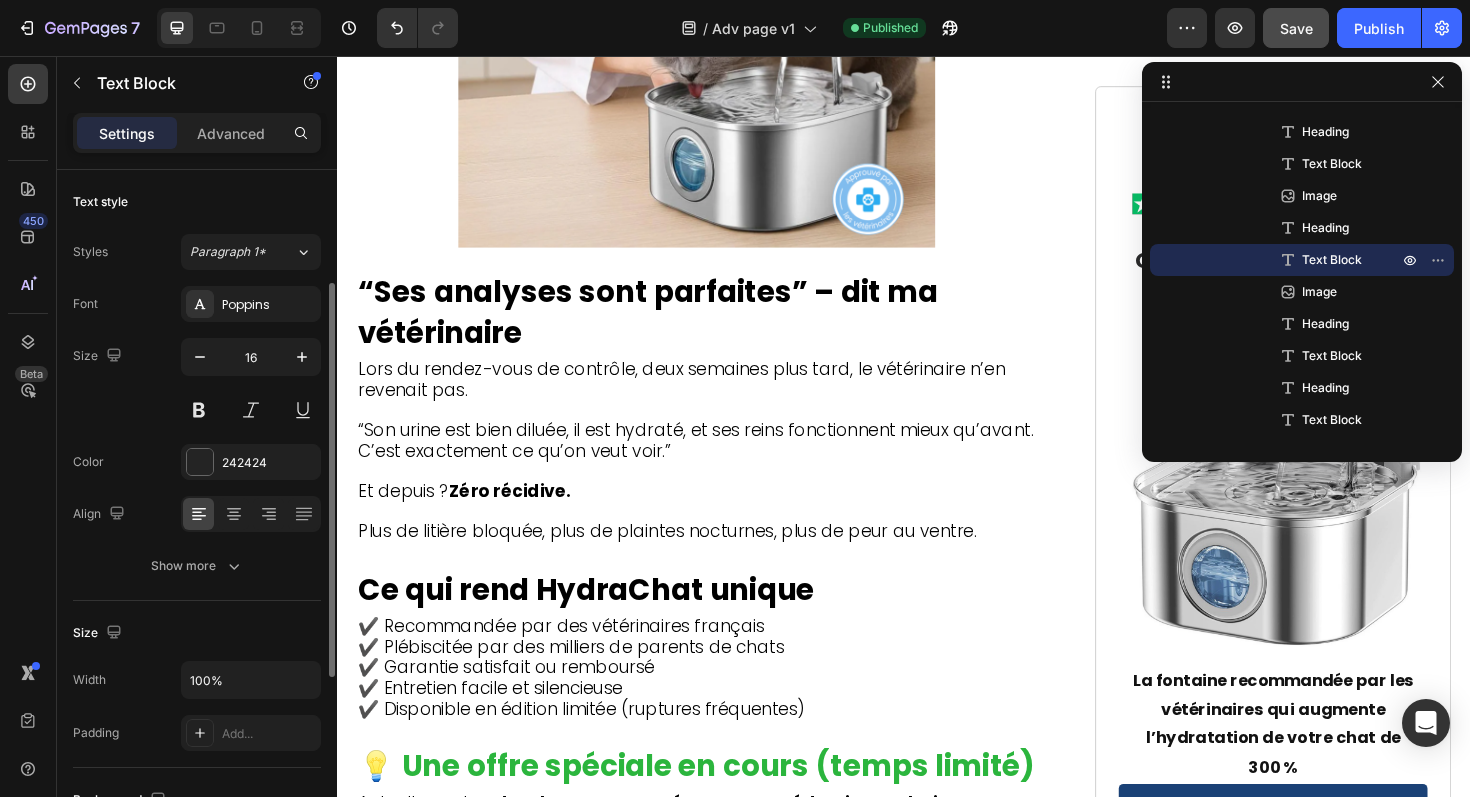 scroll, scrollTop: 206, scrollLeft: 0, axis: vertical 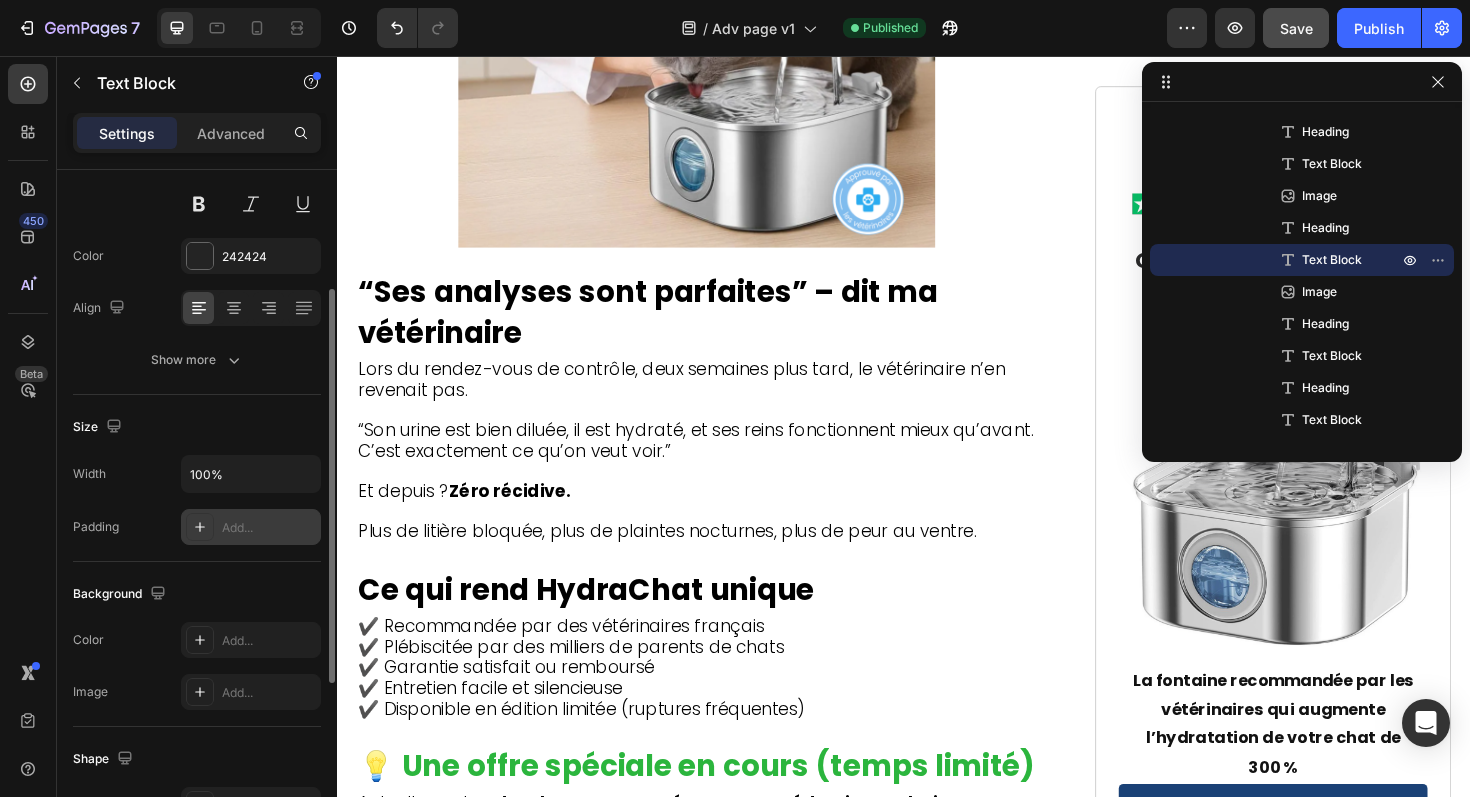 click 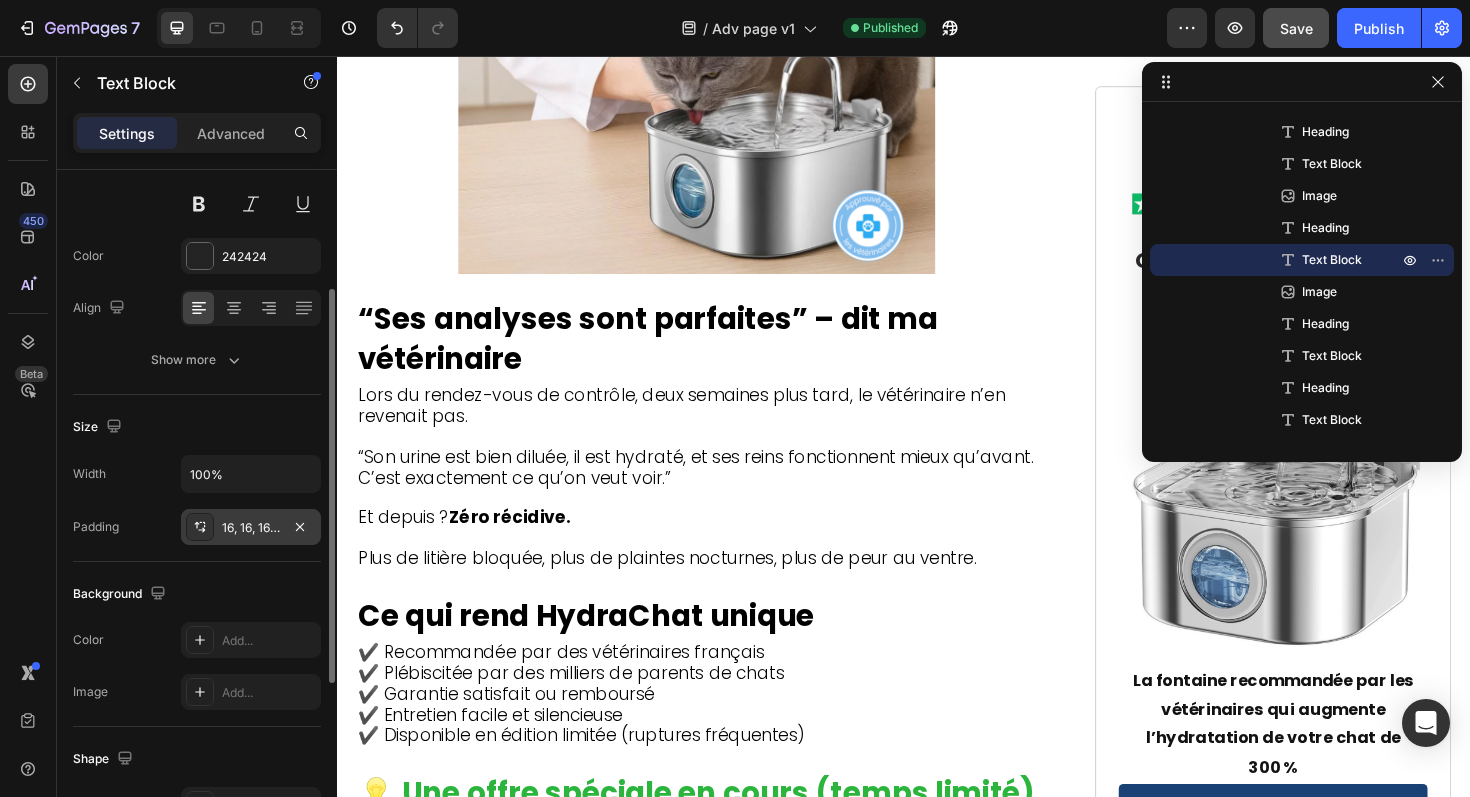click on "L’eau reste fraîche, aérée et vivante — exactement comme celle que les chats recherchent dans la nature." at bounding box center [695, -540] 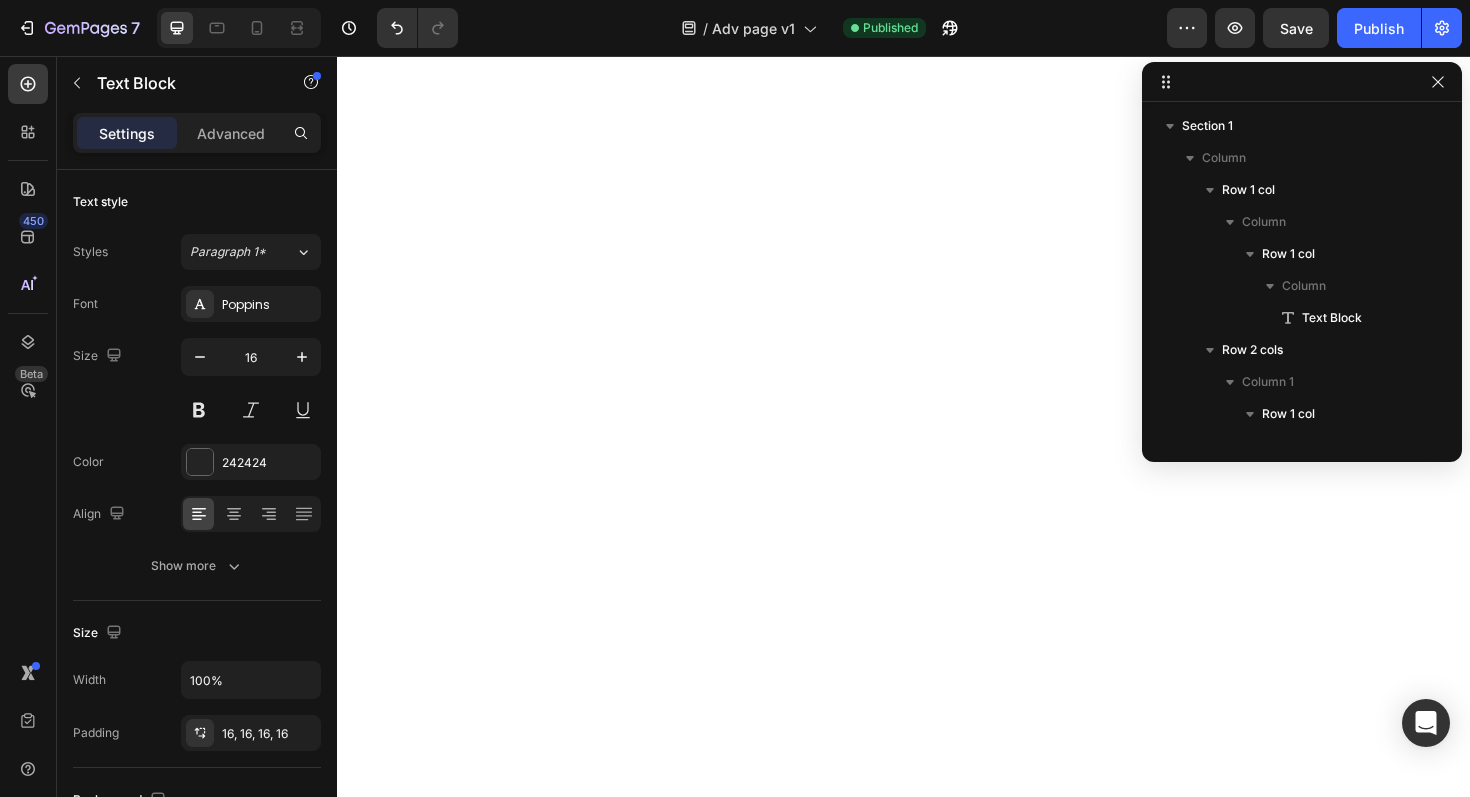 scroll, scrollTop: 0, scrollLeft: 0, axis: both 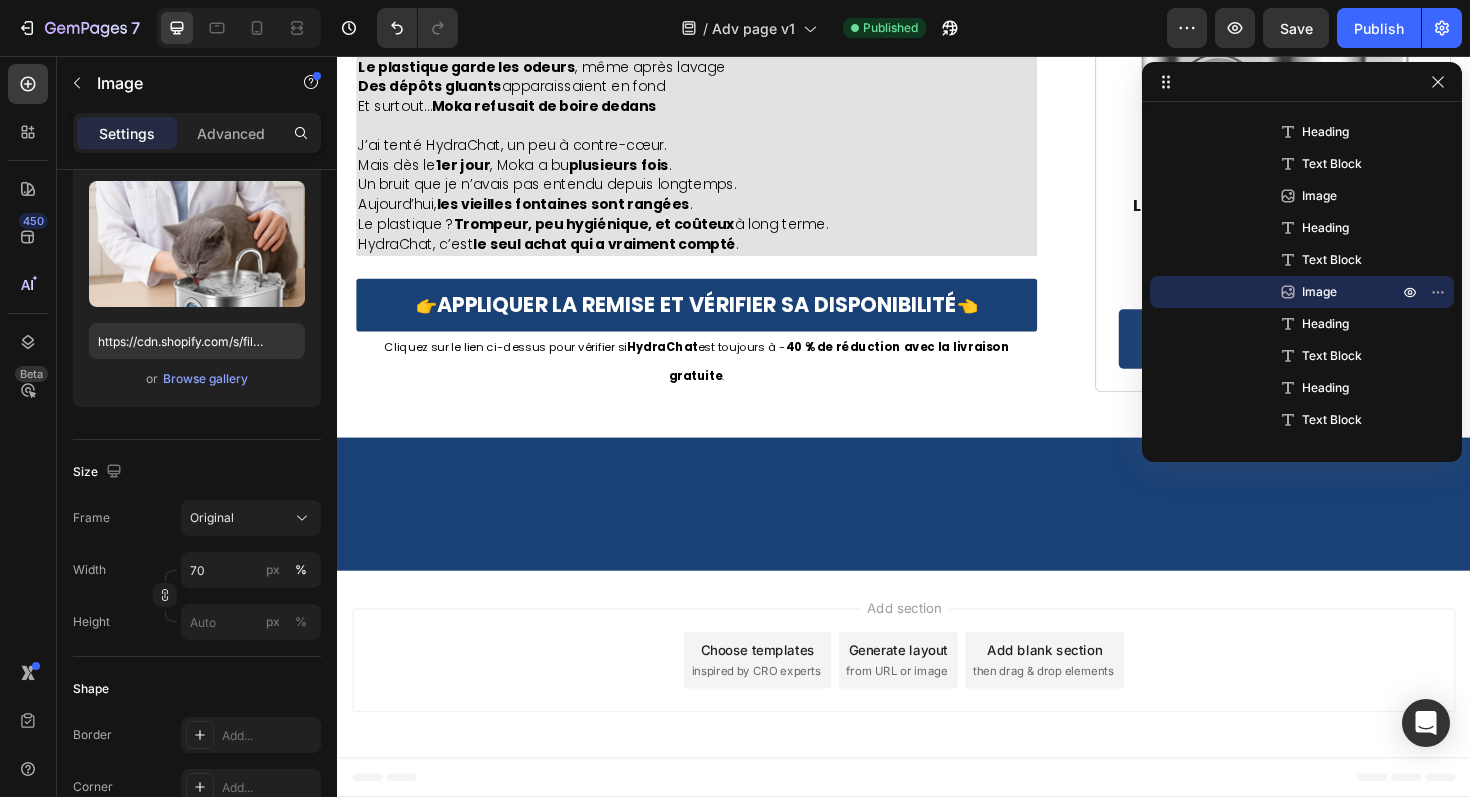 click at bounding box center [717, -2009] 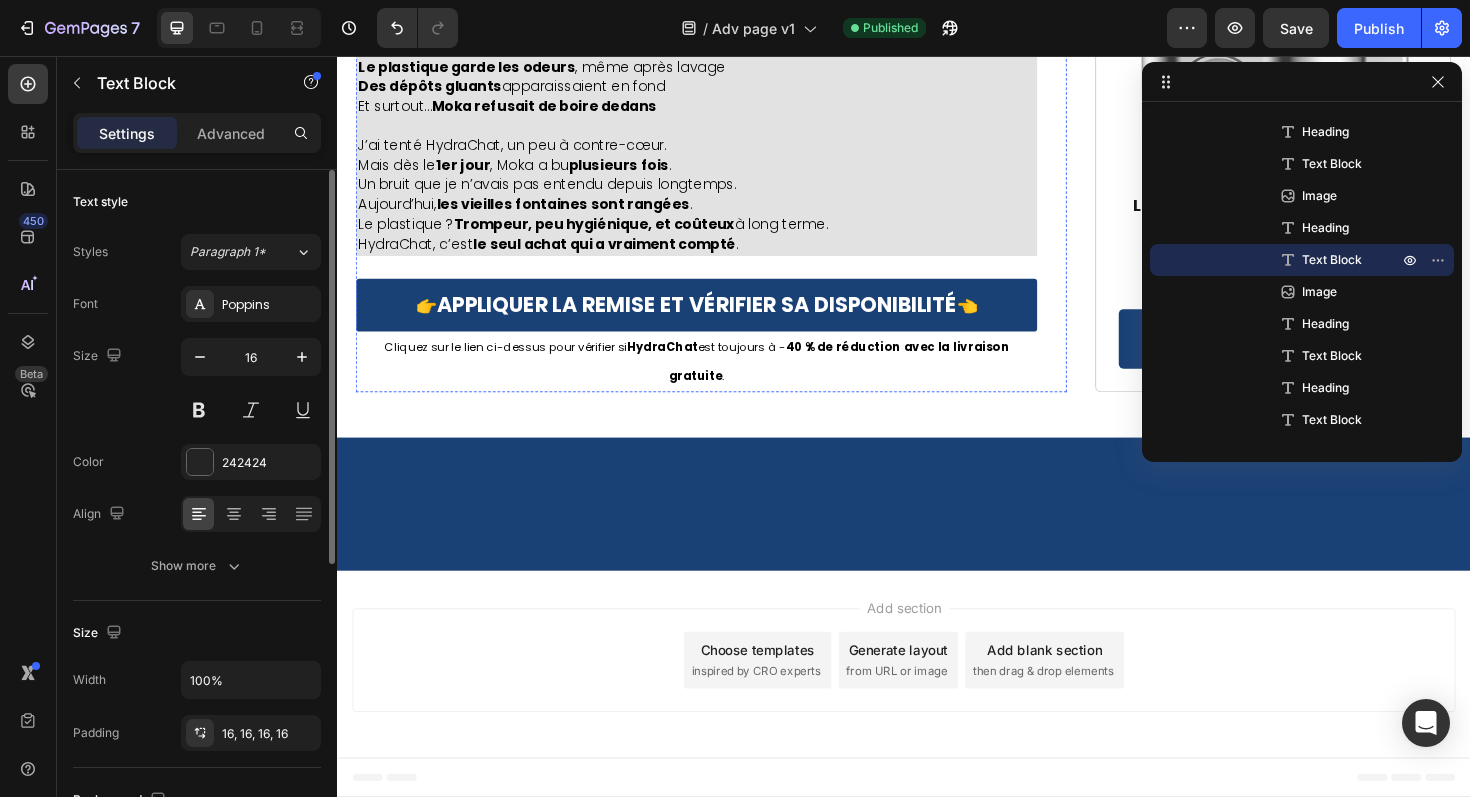 click on "Vous savez quand votre chat boit. Et lui, il est naturellement attiré par le doux son de ruissellement." at bounding box center [694, -2245] 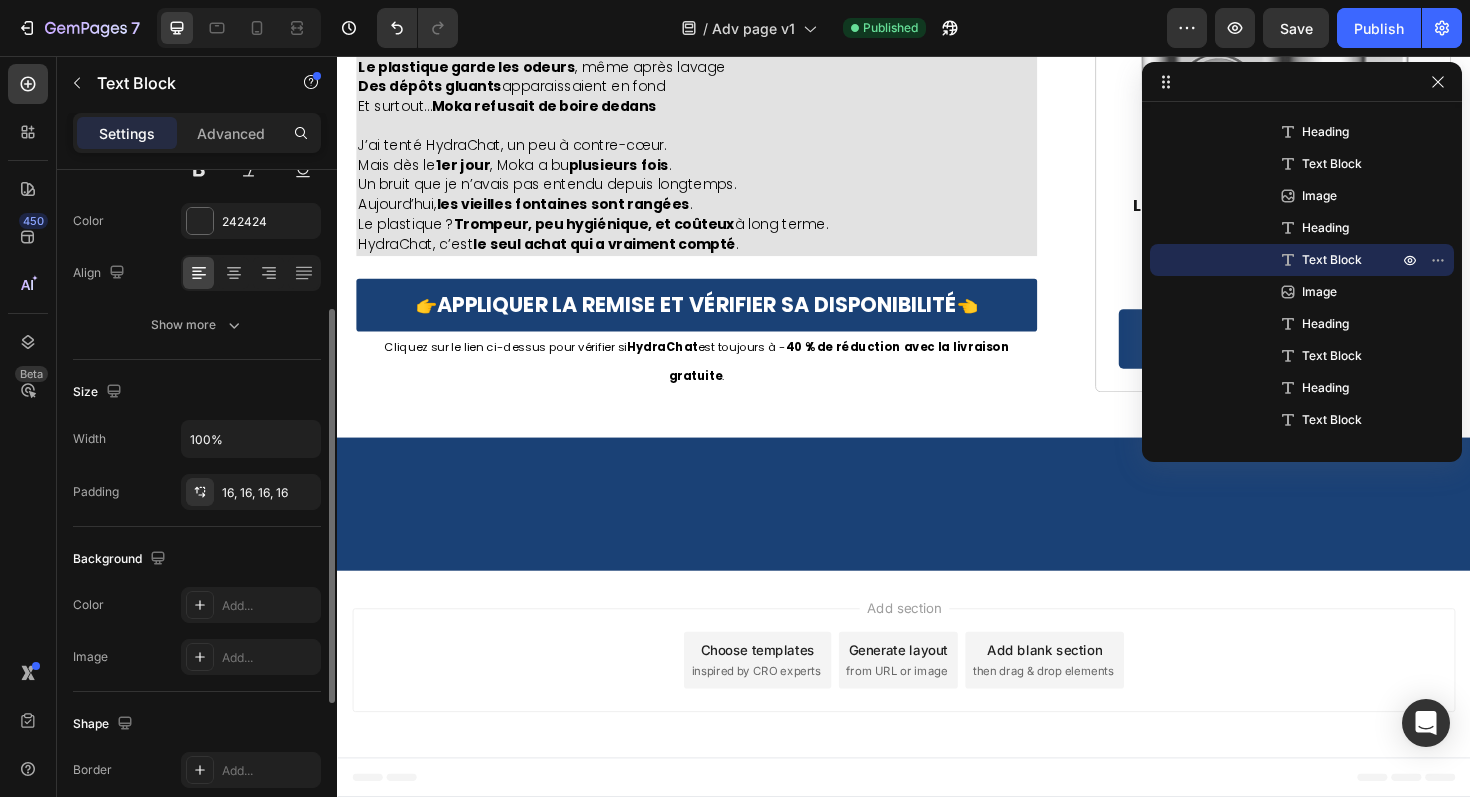 scroll, scrollTop: 309, scrollLeft: 0, axis: vertical 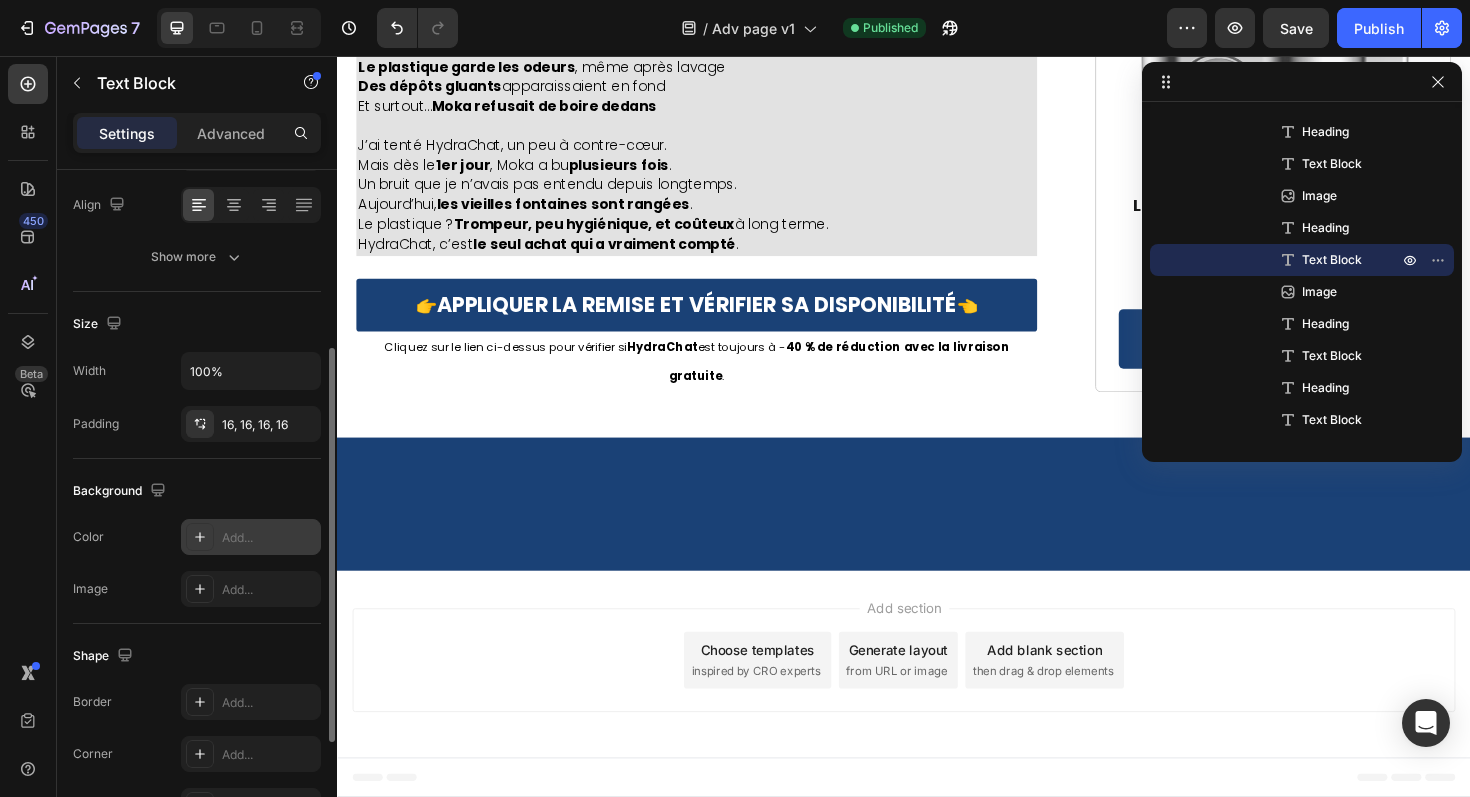 click 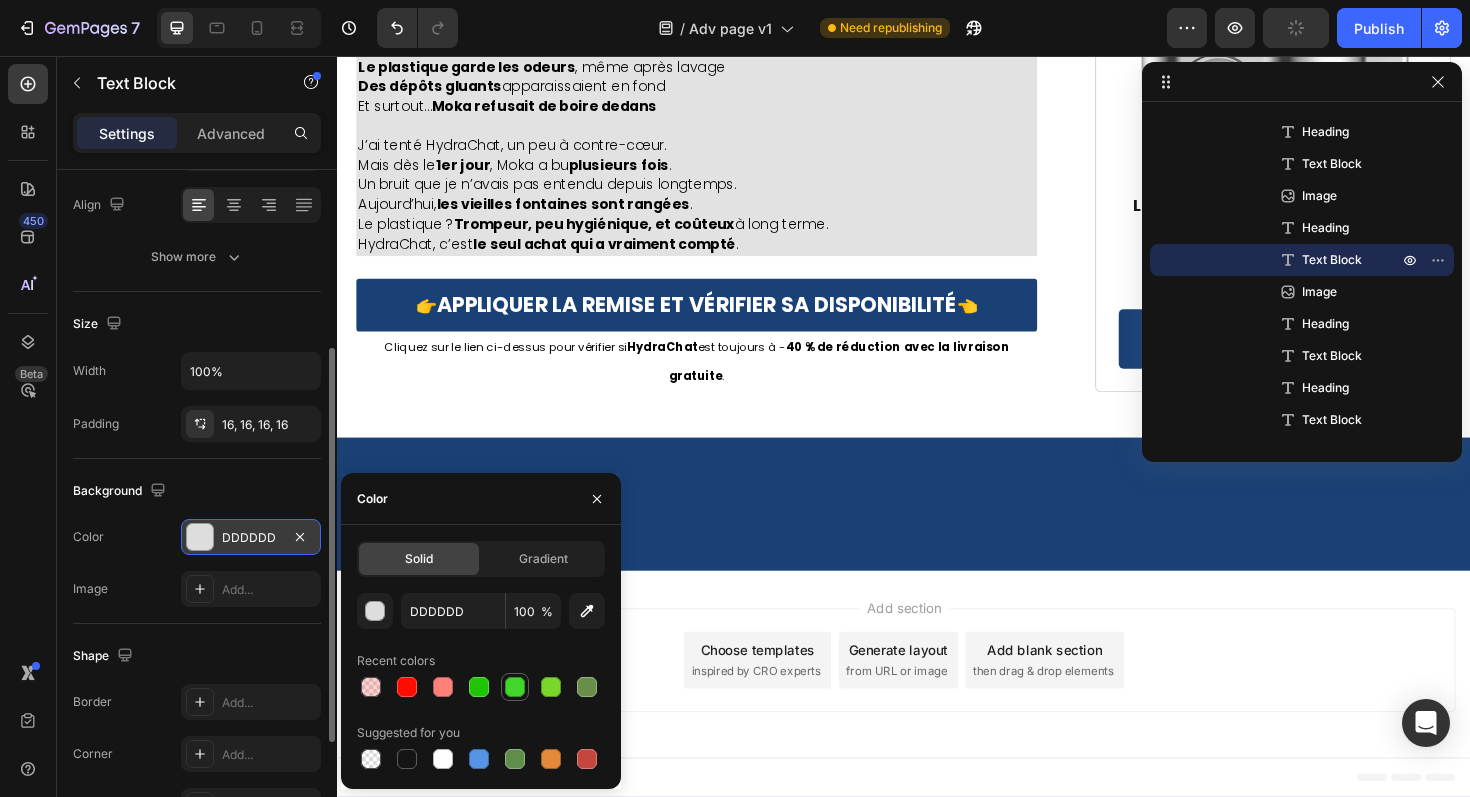 click at bounding box center (515, 687) 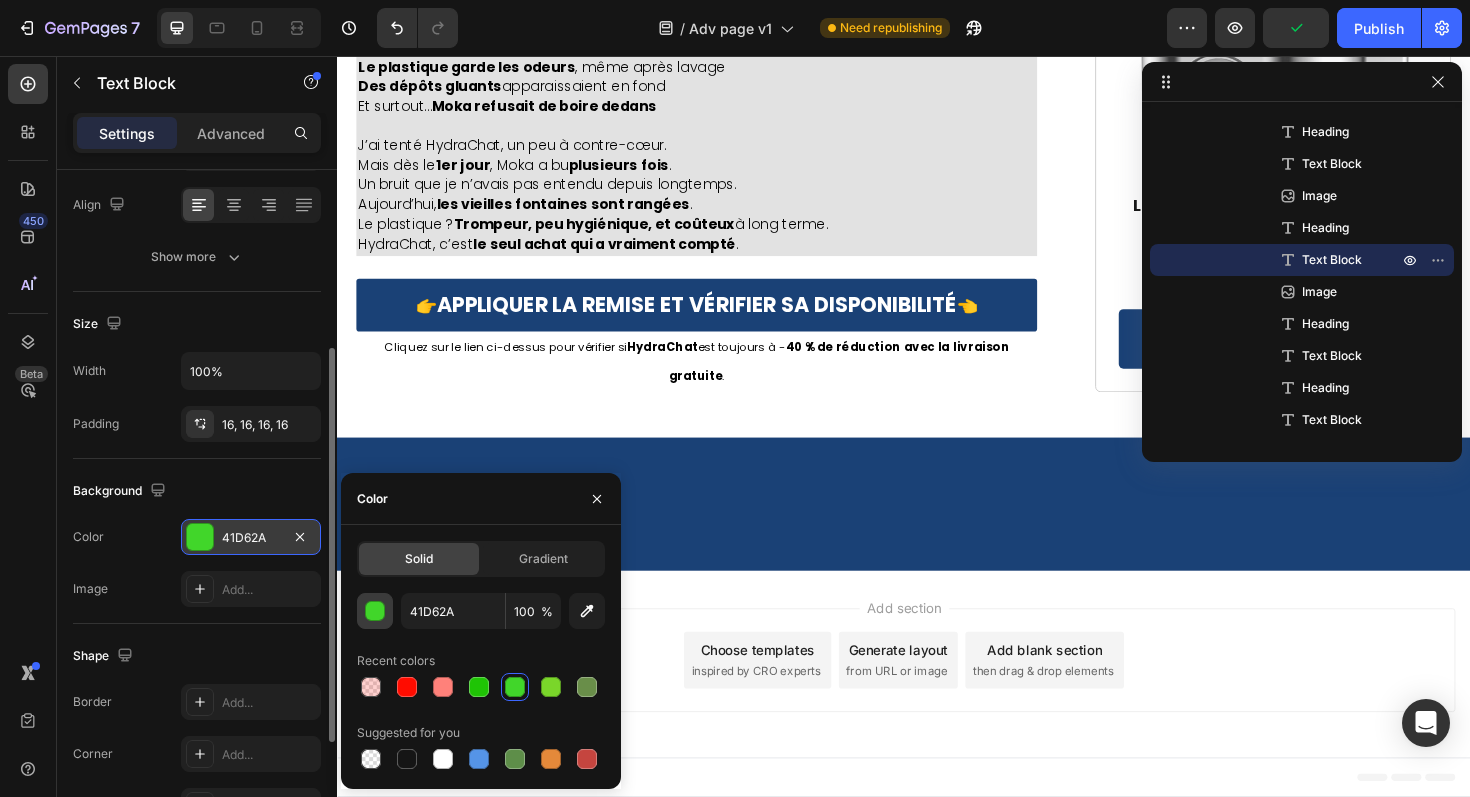 click at bounding box center (376, 612) 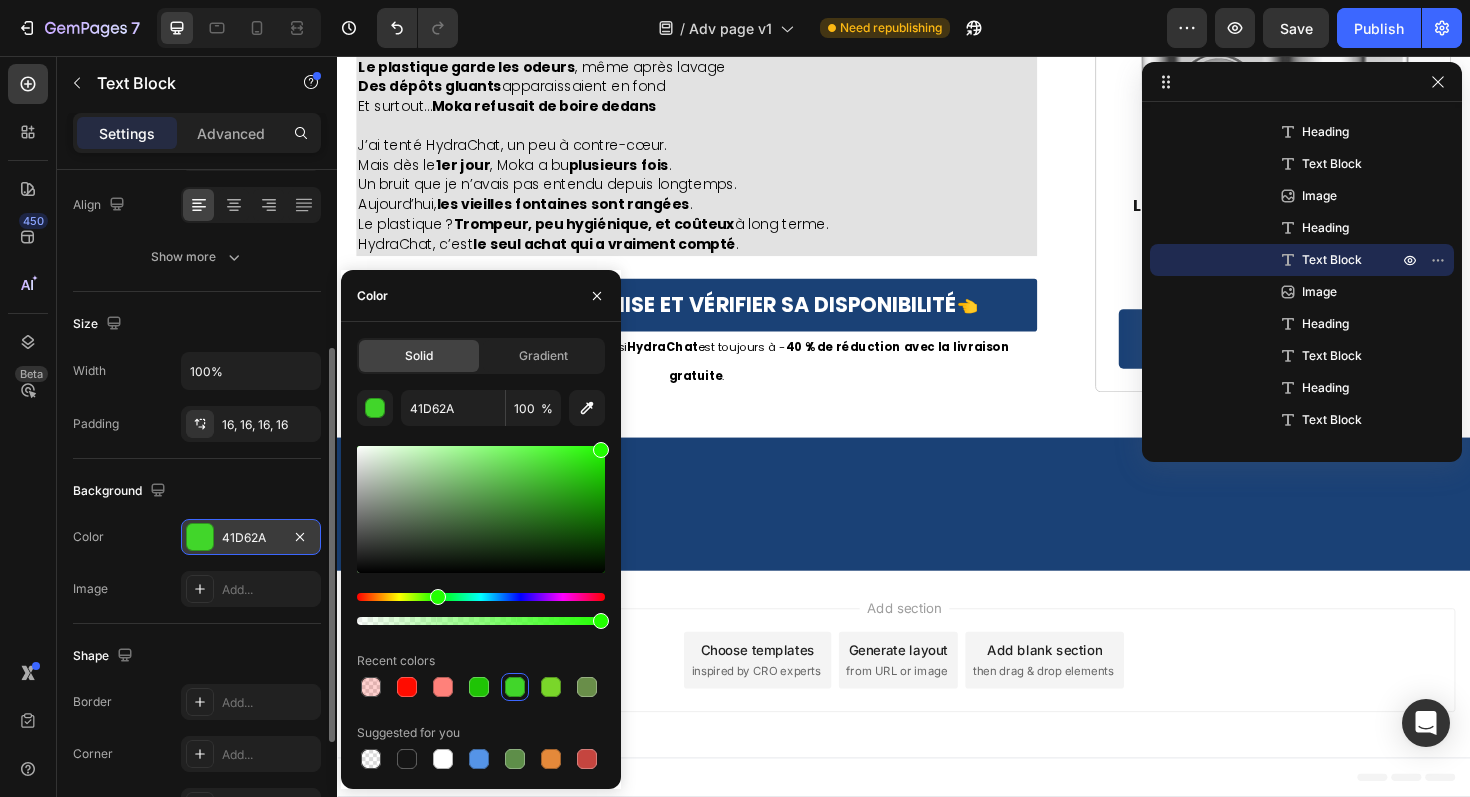 drag, startPoint x: 593, startPoint y: 456, endPoint x: 616, endPoint y: 434, distance: 31.827662 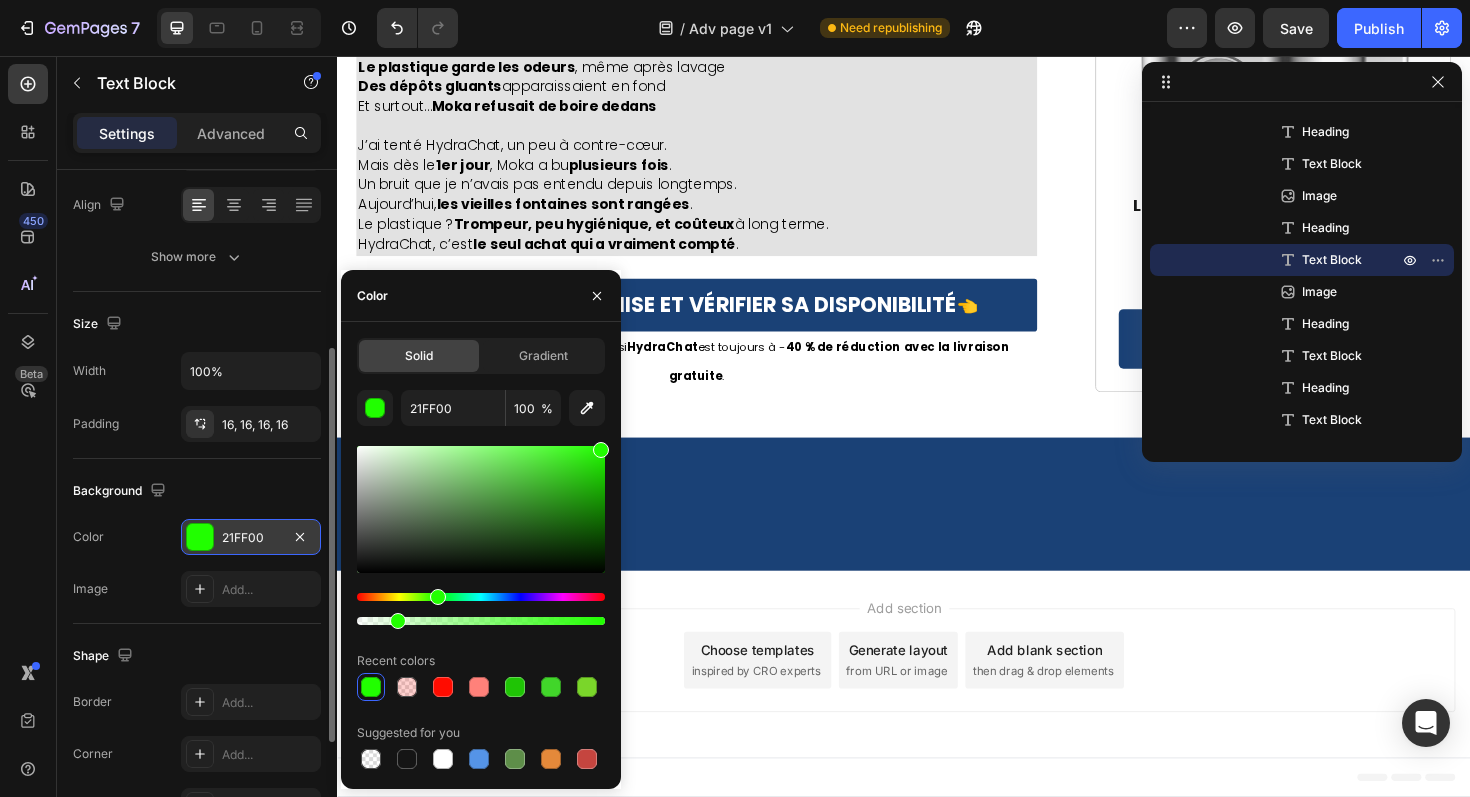 drag, startPoint x: 470, startPoint y: 624, endPoint x: 394, endPoint y: 619, distance: 76.1643 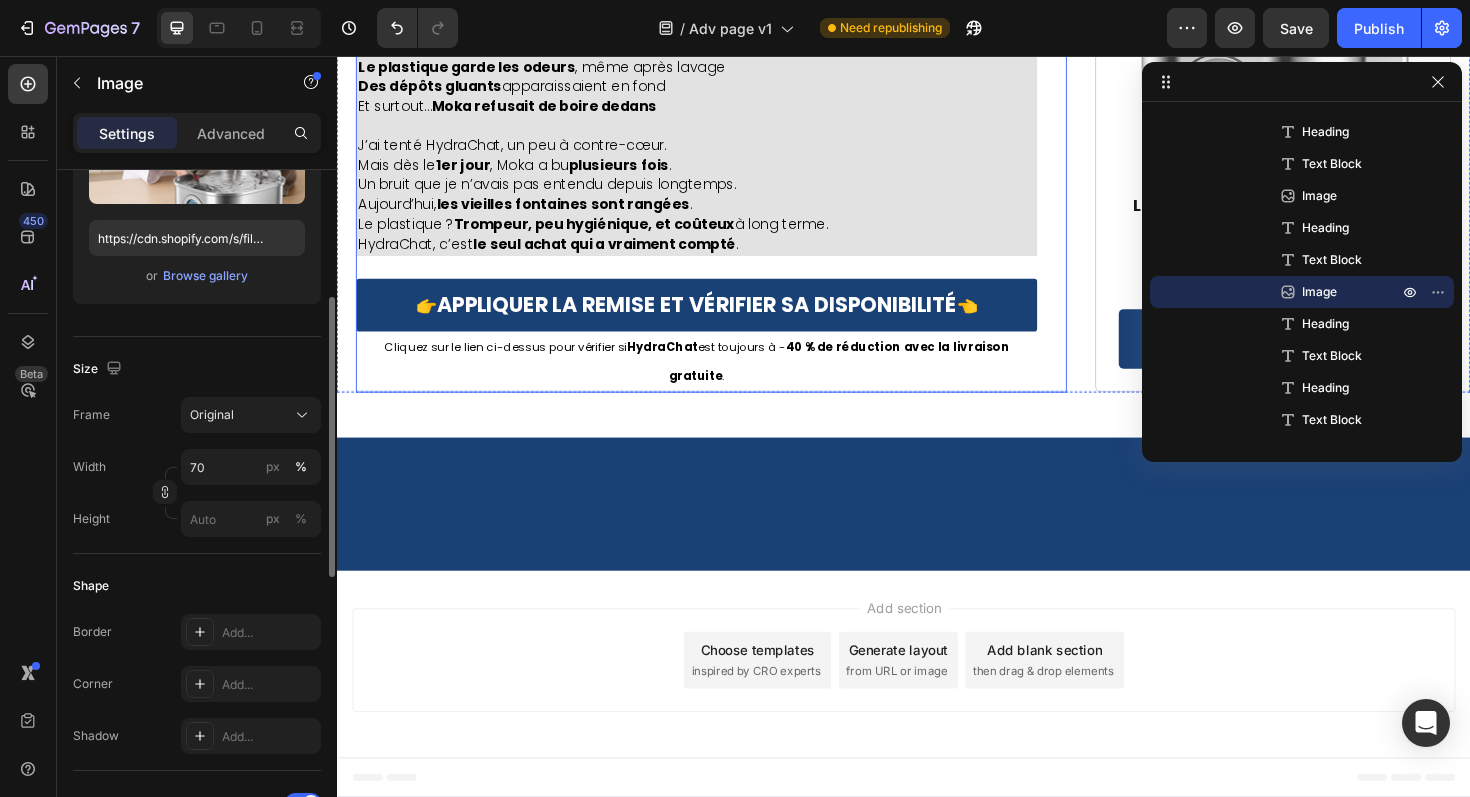 click at bounding box center [717, -2009] 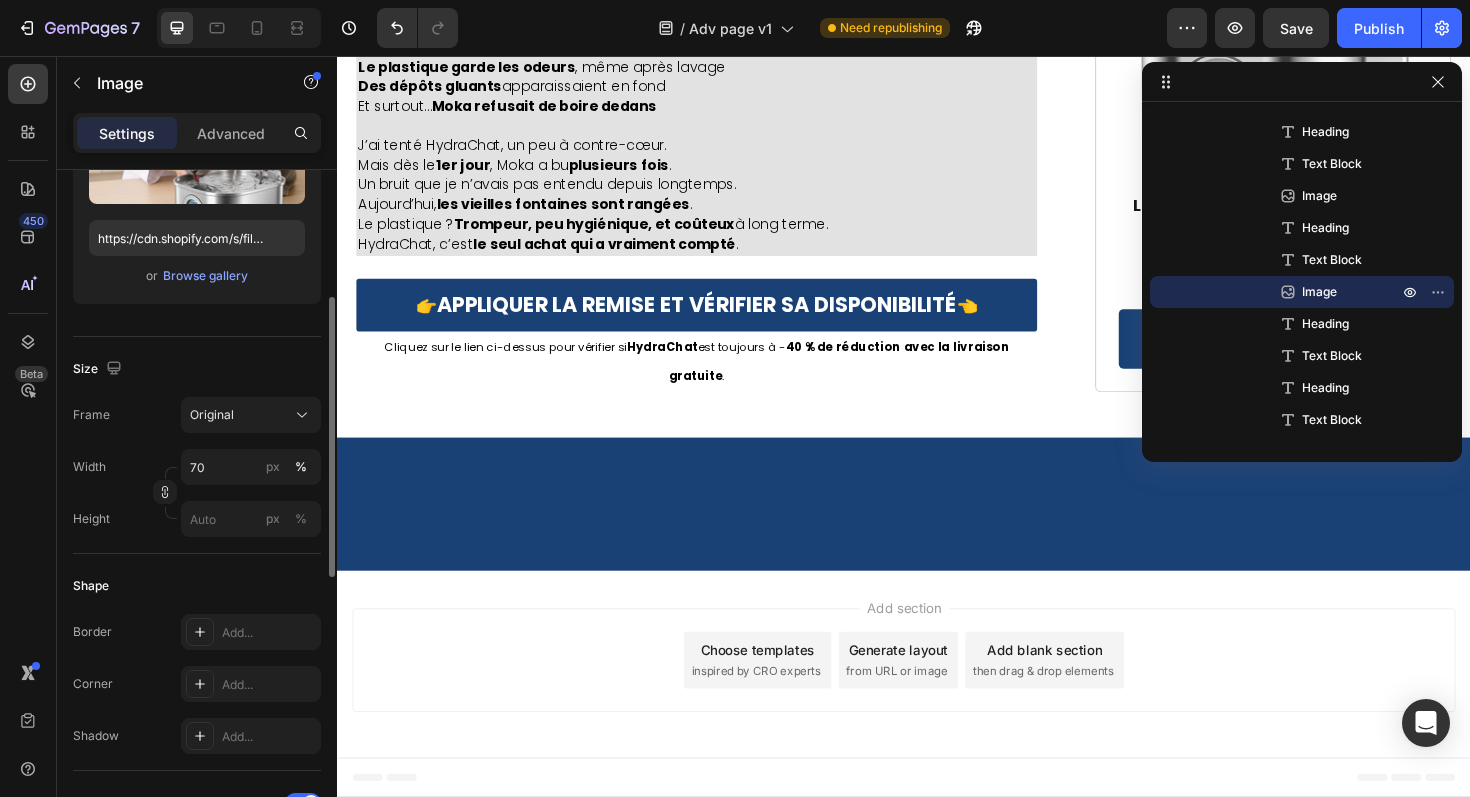 scroll, scrollTop: 0, scrollLeft: 0, axis: both 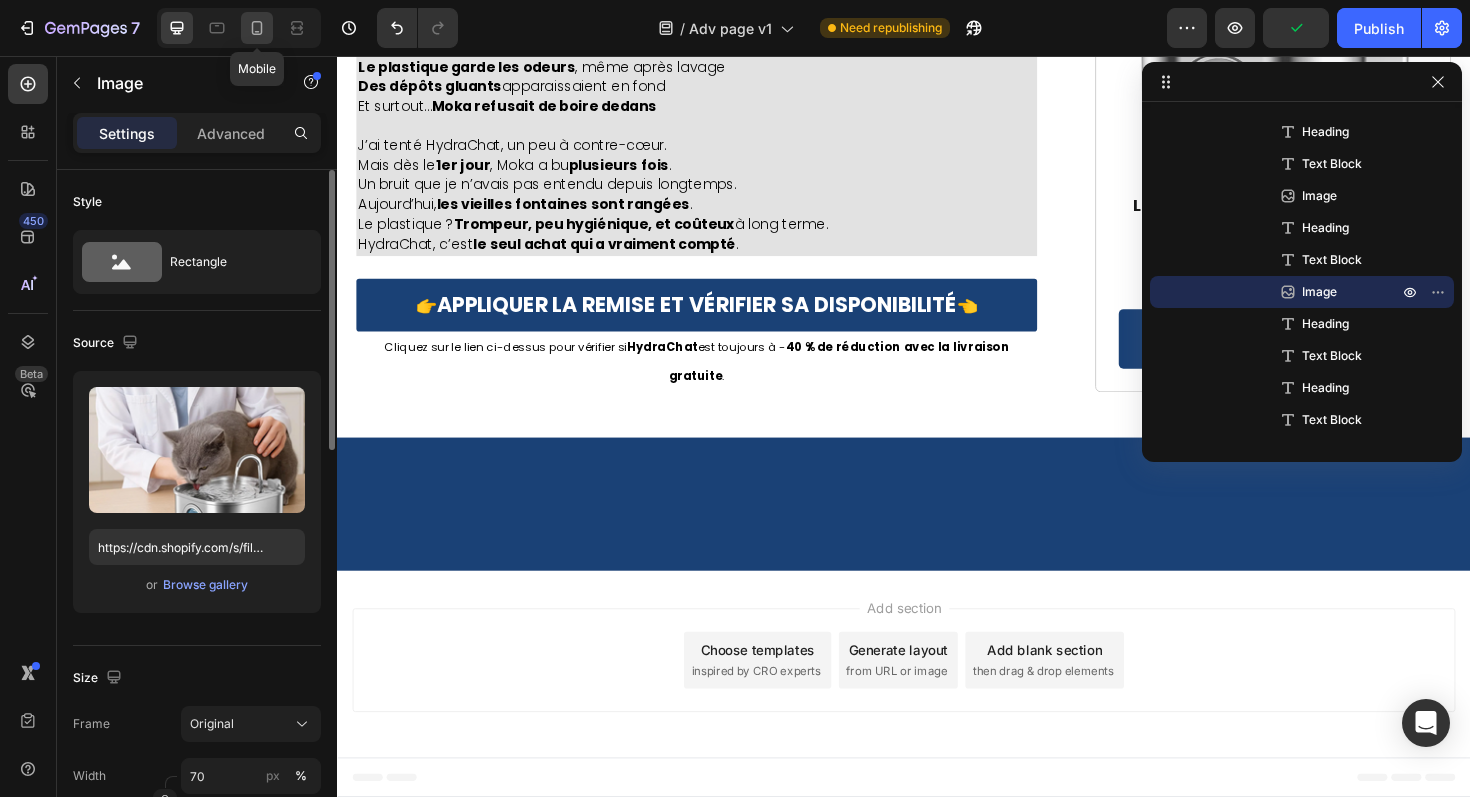 click 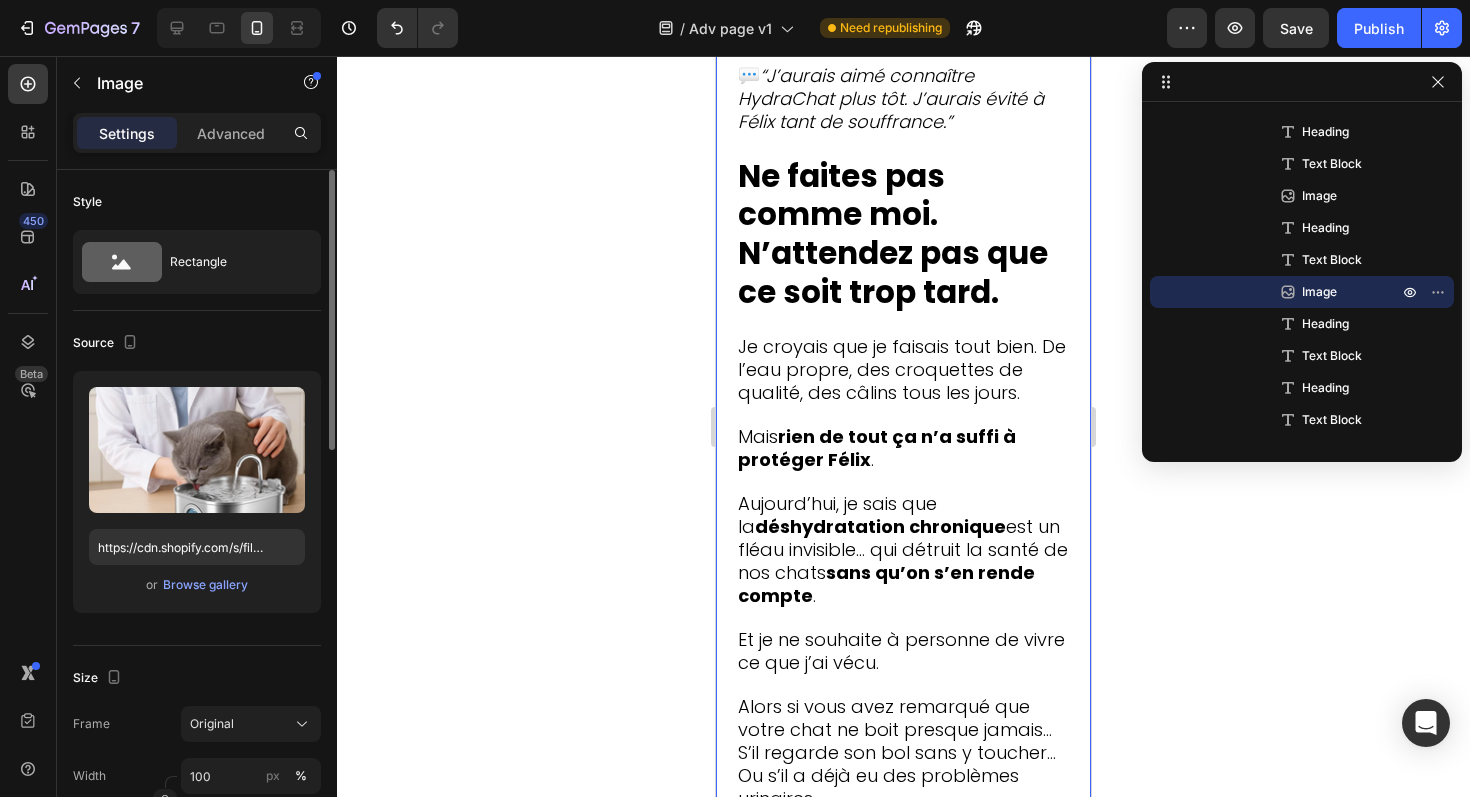 scroll, scrollTop: 11673, scrollLeft: 0, axis: vertical 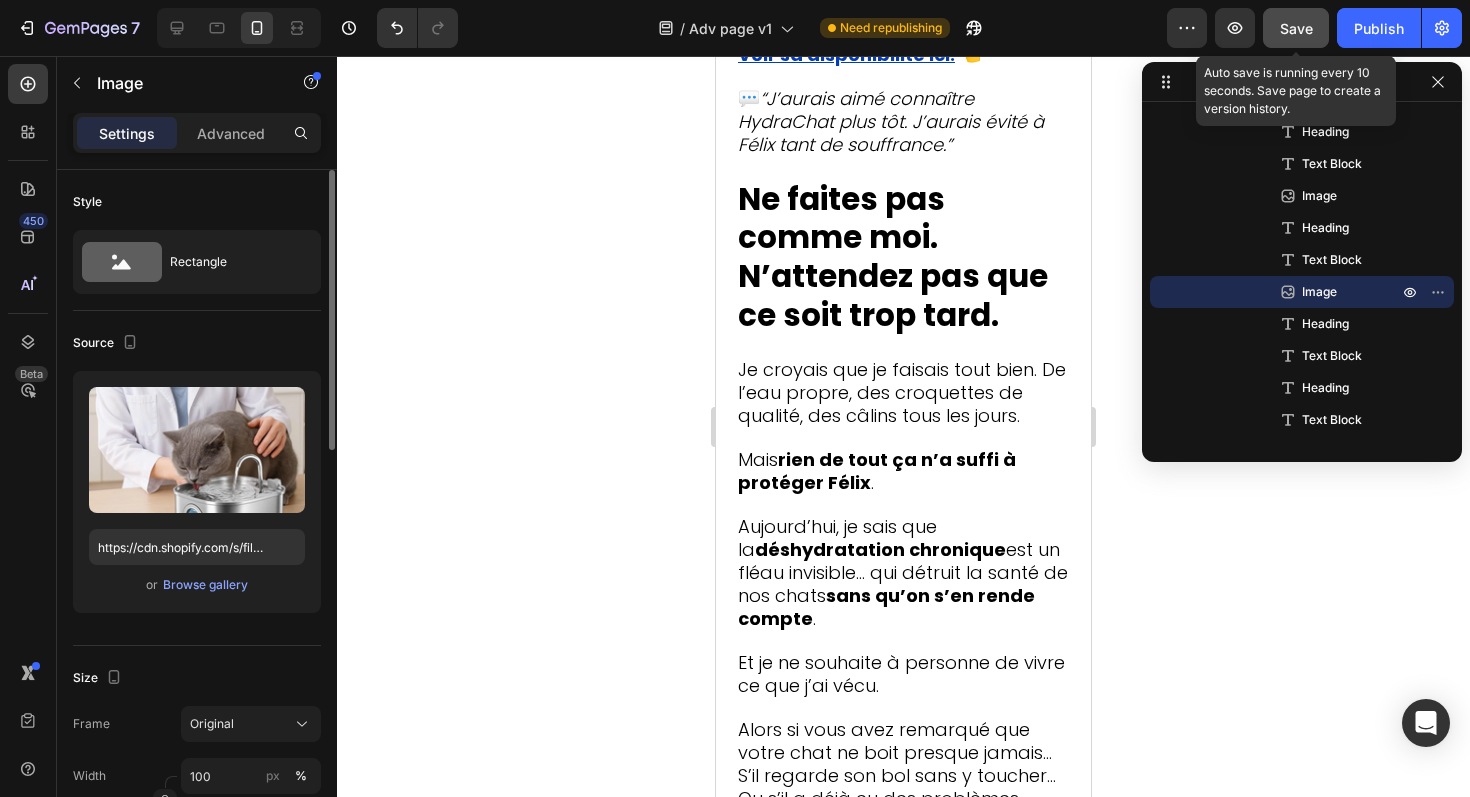 click on "Save" 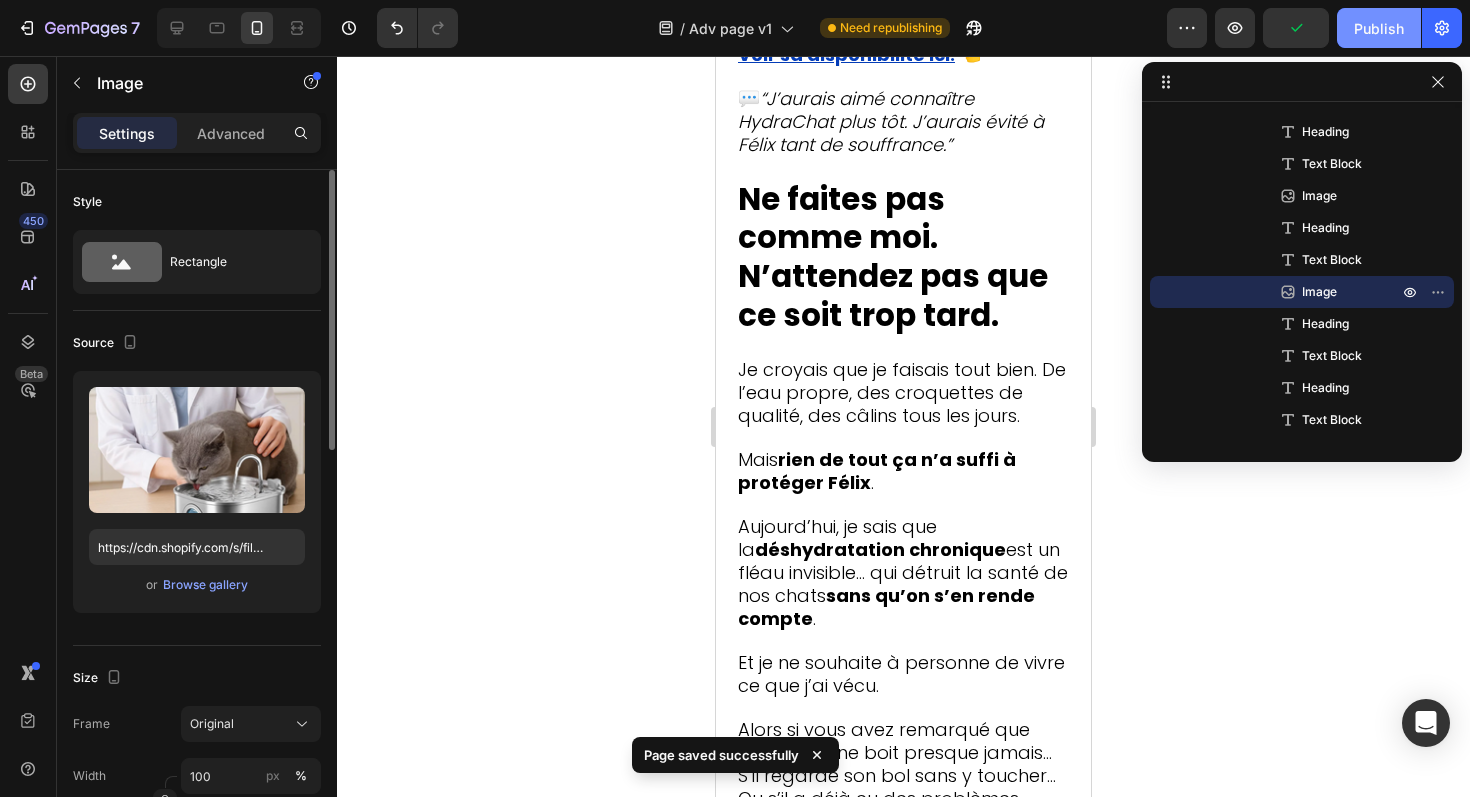 click on "Publish" at bounding box center [1379, 28] 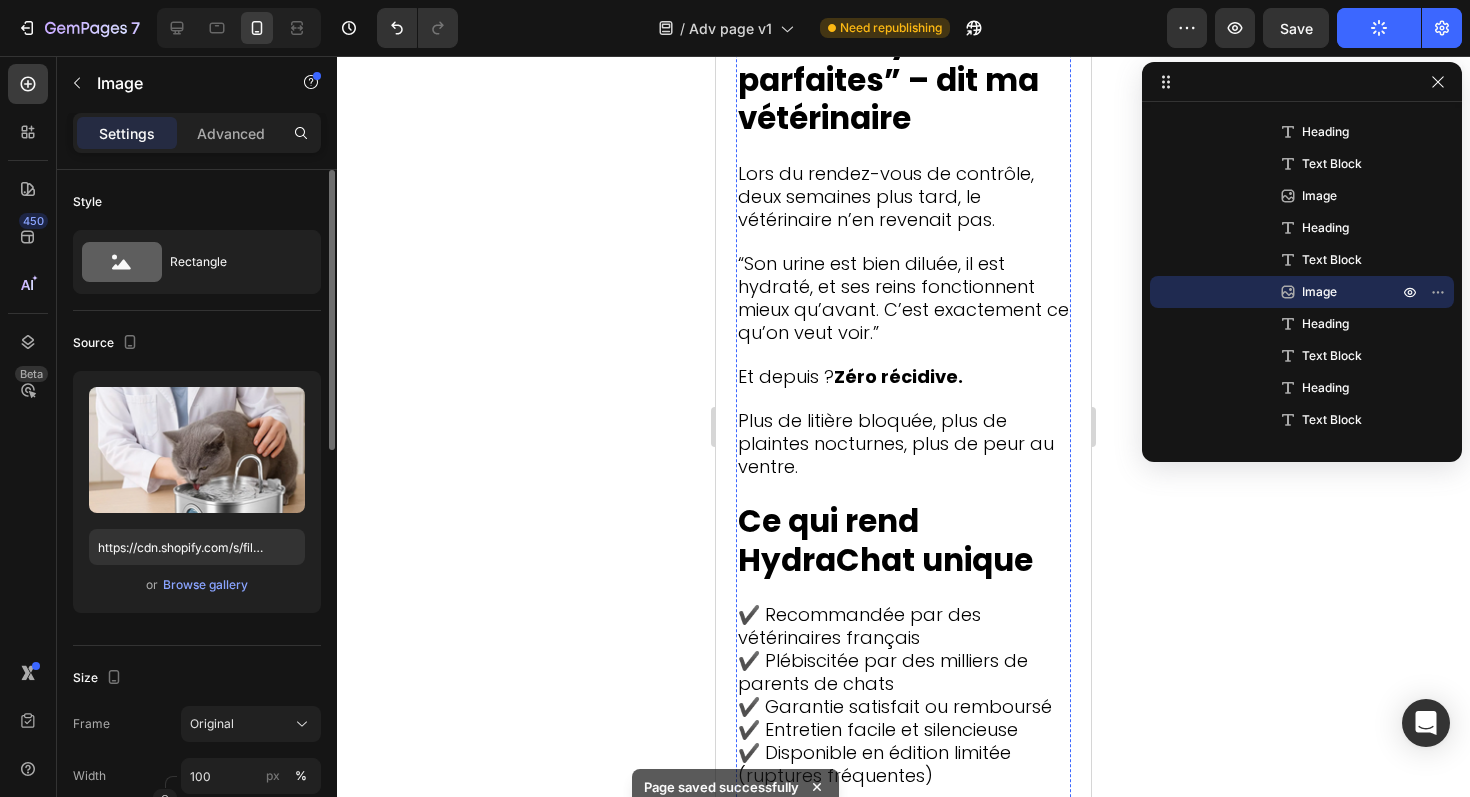 scroll, scrollTop: 10649, scrollLeft: 0, axis: vertical 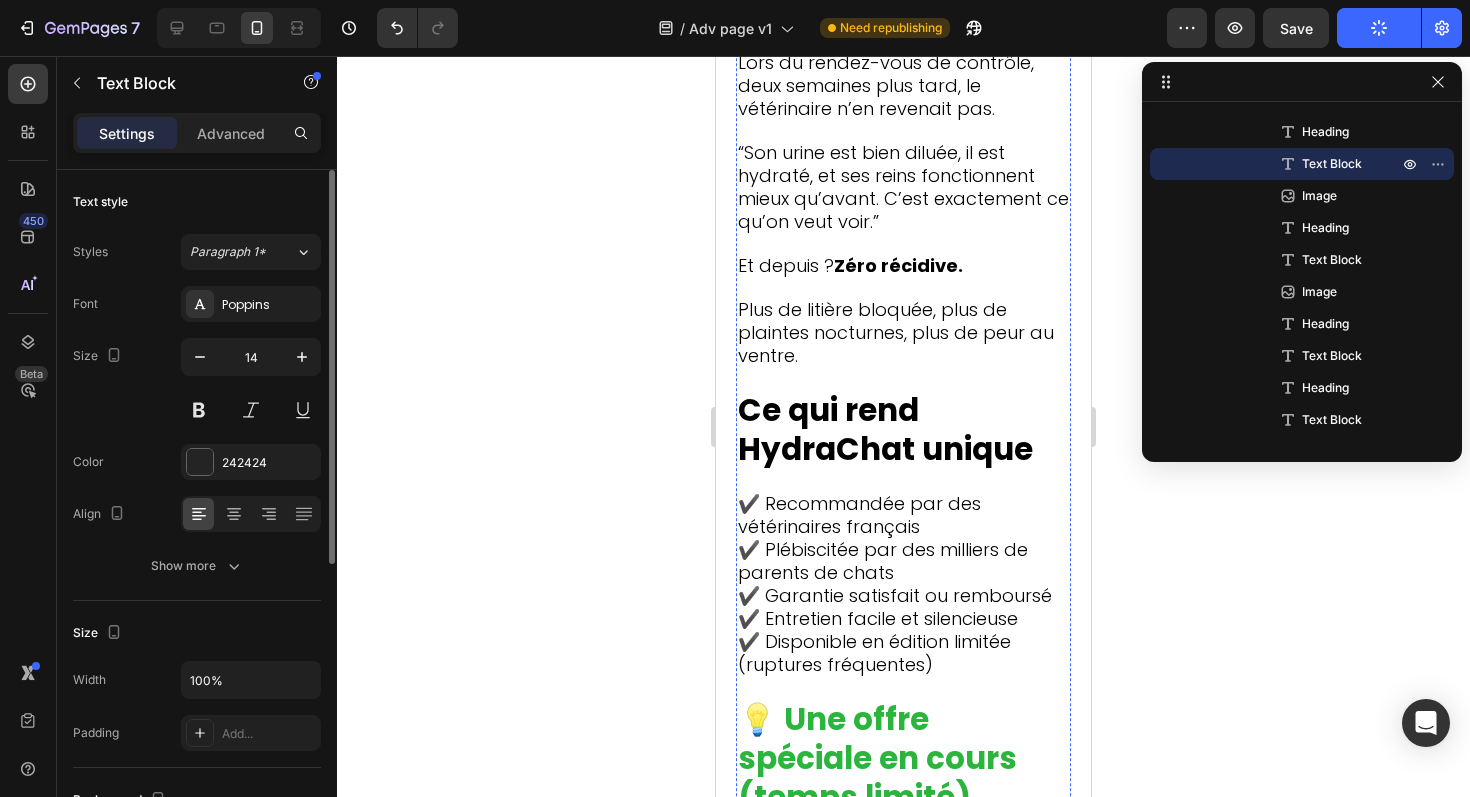 click on "Plus aucune douleur à la litière" at bounding box center [883, -1132] 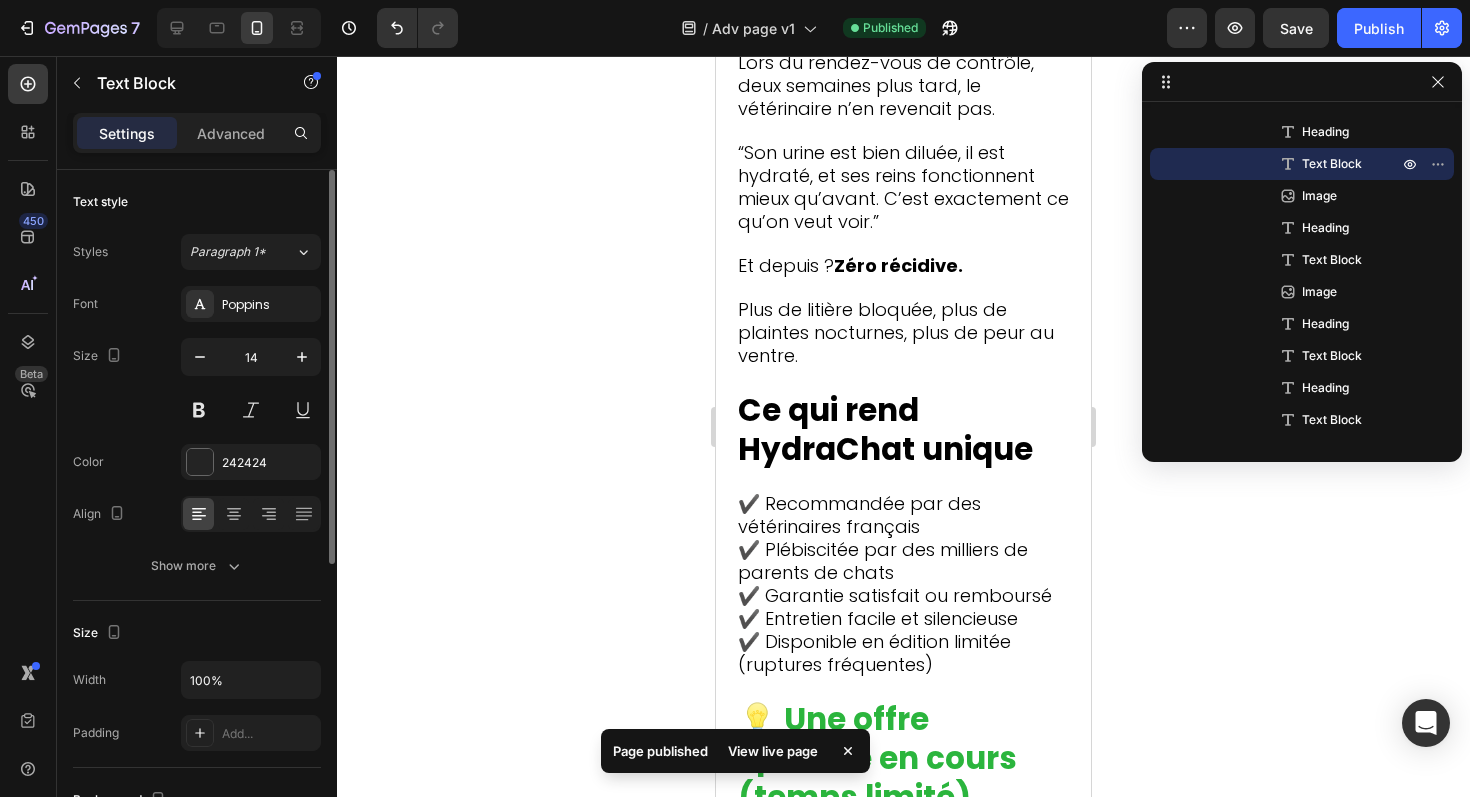 click on "Urine claire et normale" at bounding box center (903, -1108) 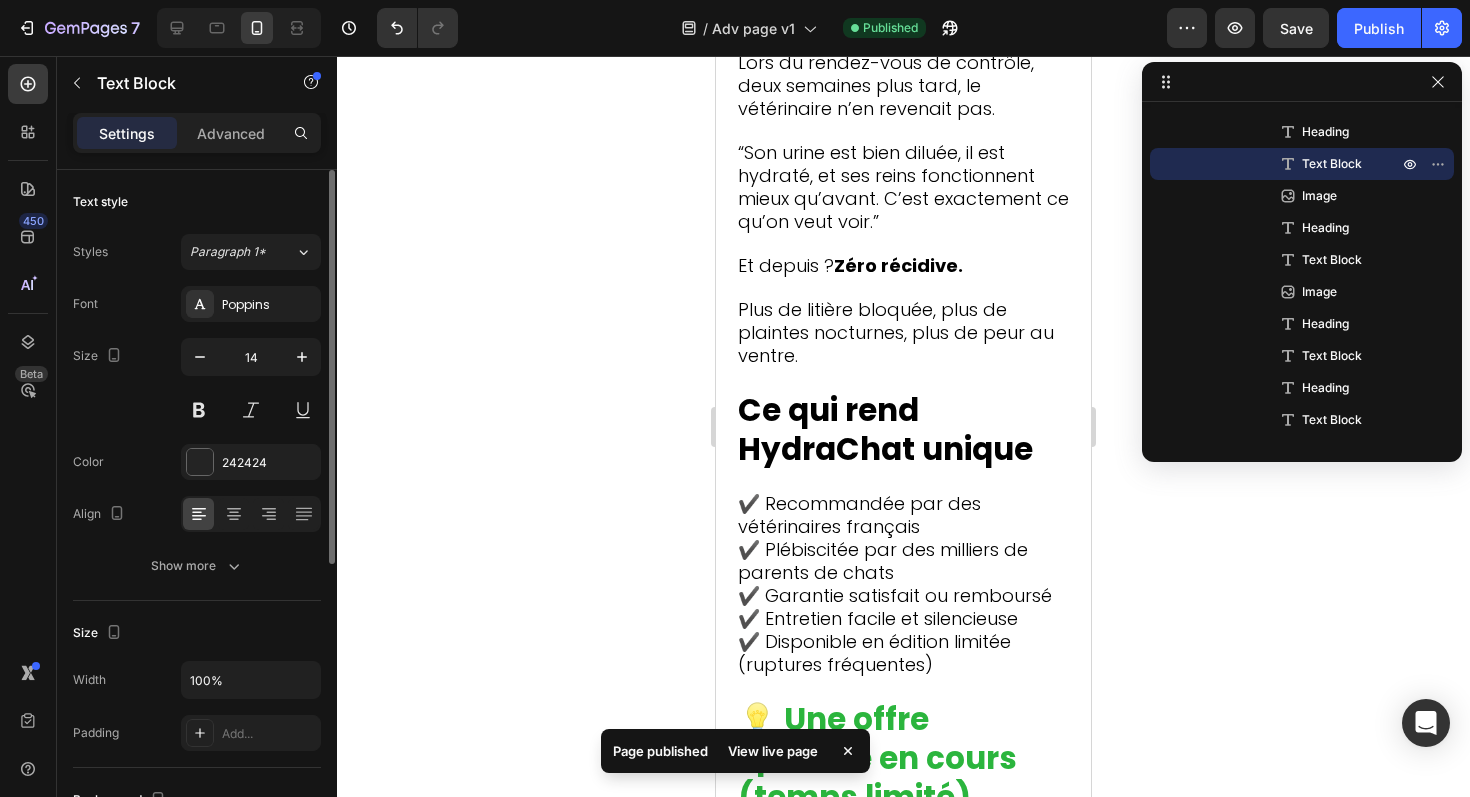 drag, startPoint x: 1038, startPoint y: 579, endPoint x: 741, endPoint y: 506, distance: 305.8398 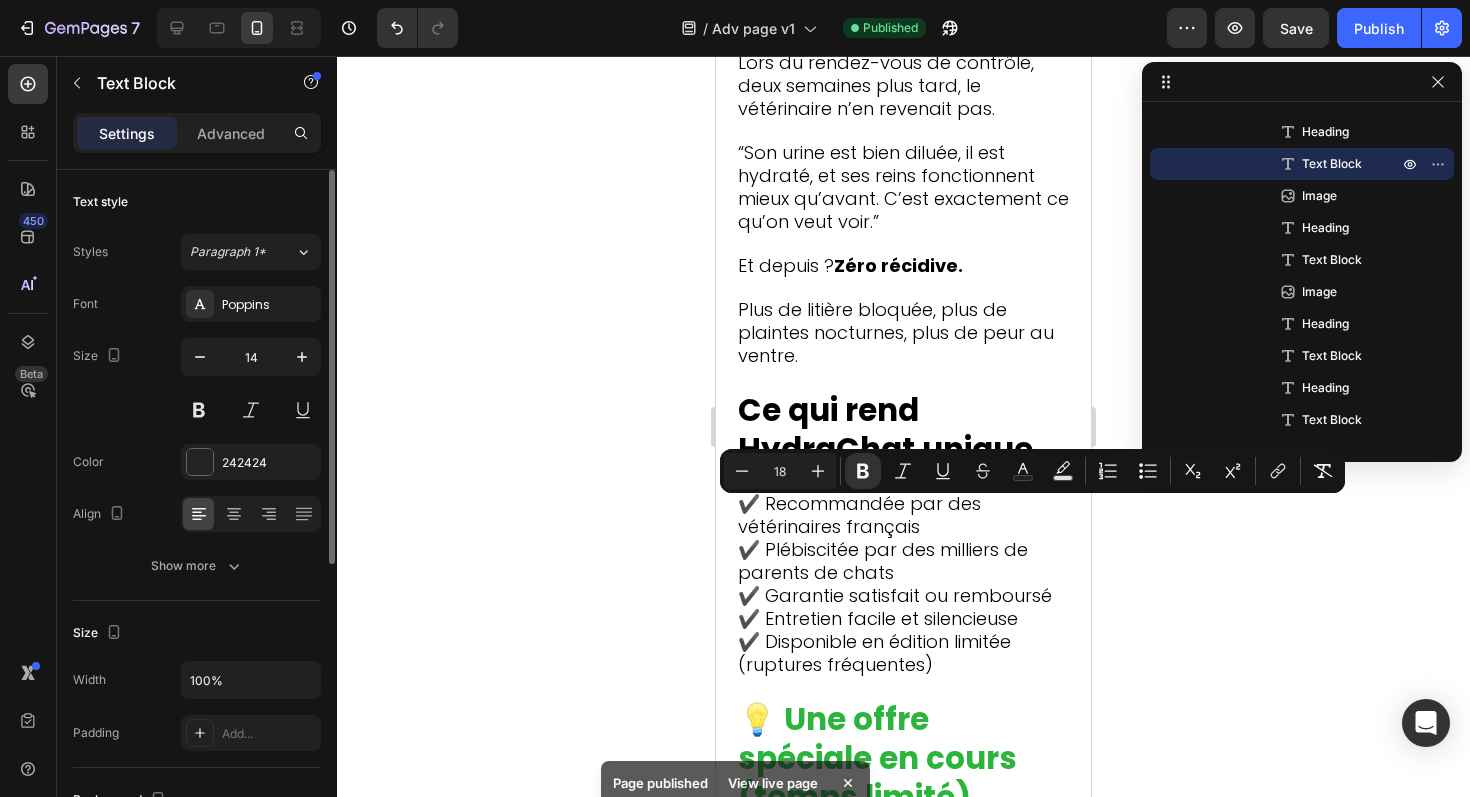 copy on "Plus aucune douleur à la litière Urine claire et normale Énergie retrouvée Pelage plus brillant que jamais" 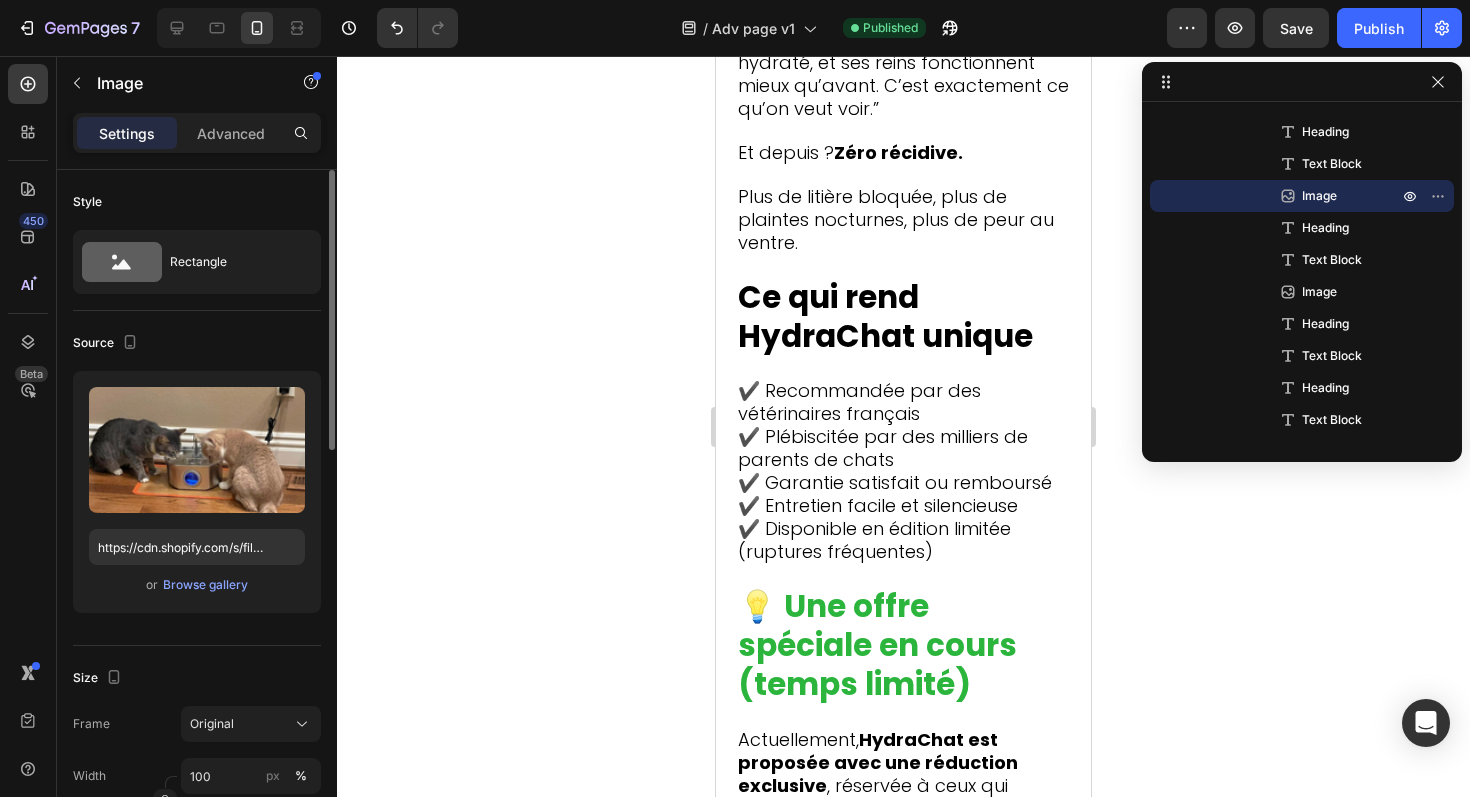click at bounding box center [903, -1141] 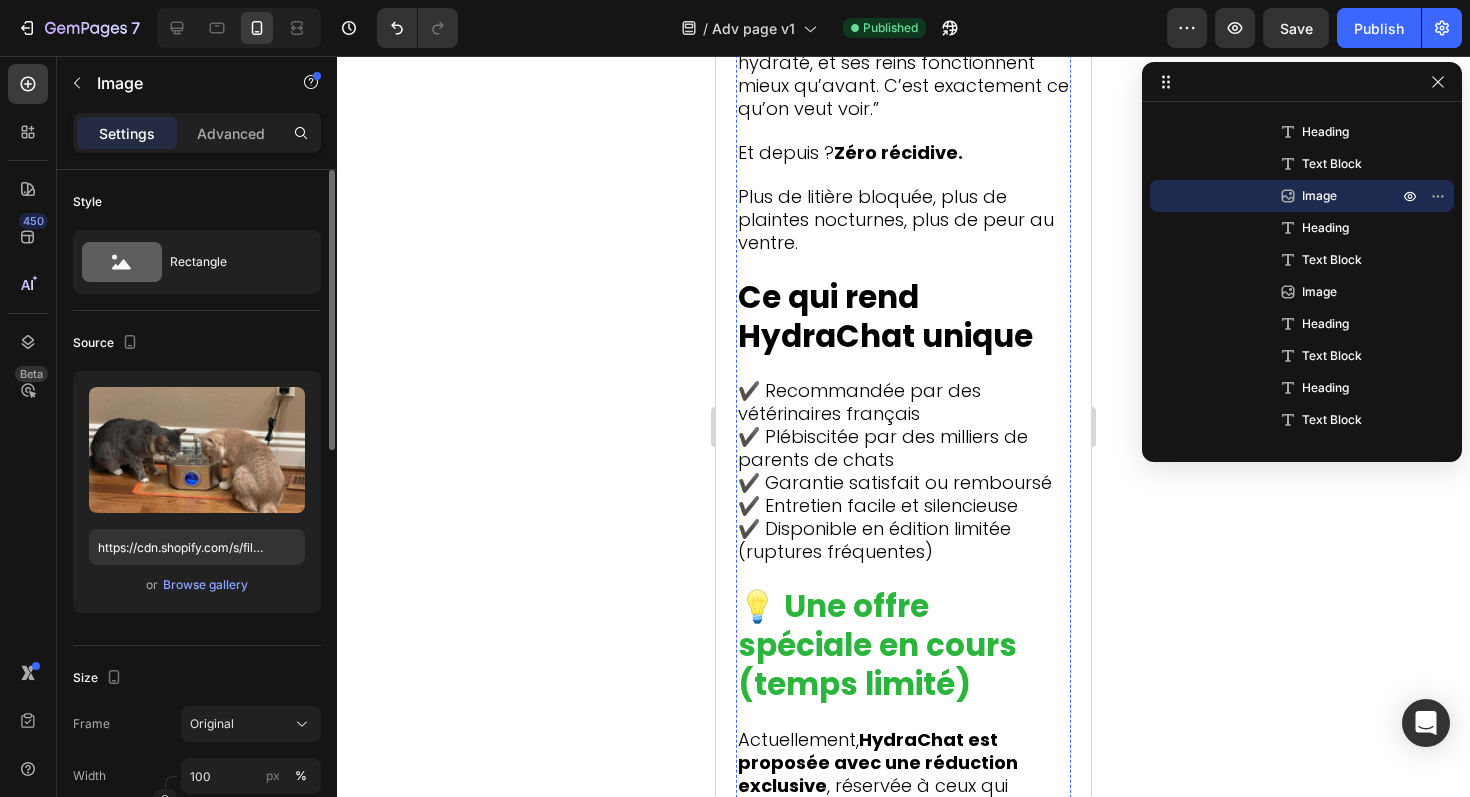 click on "18 heures" at bounding box center (849, -1333) 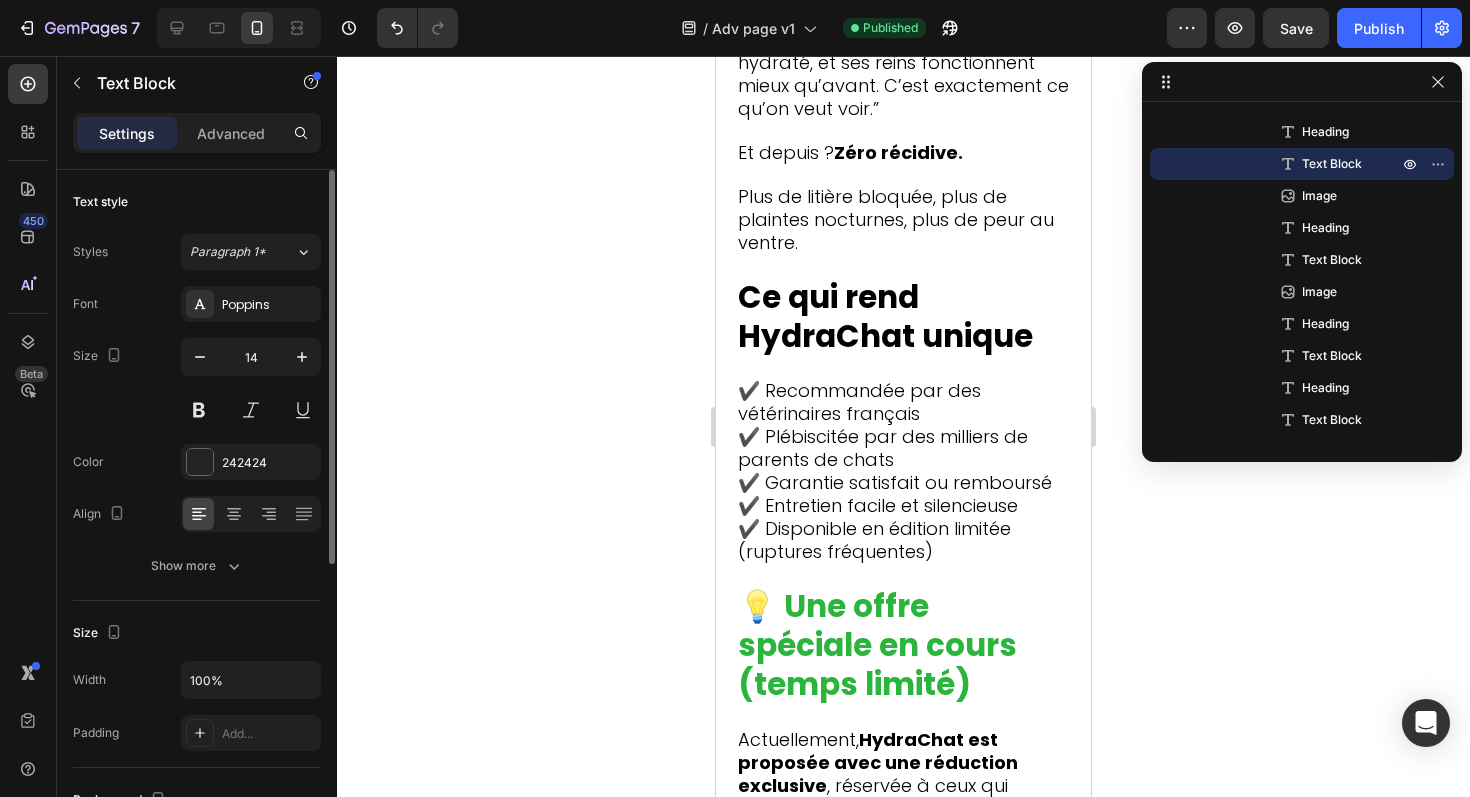 click 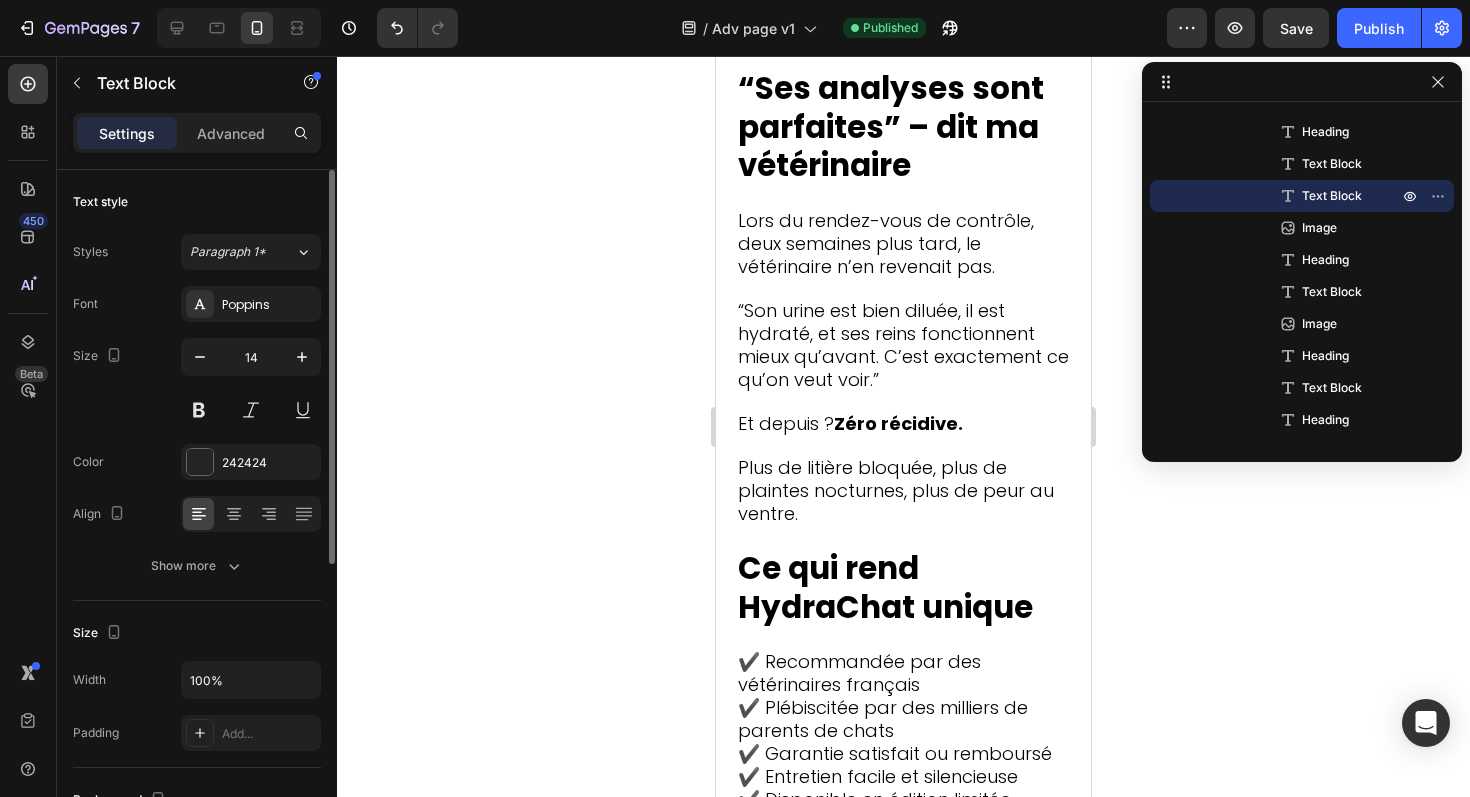 click on "Après 2 semaines :" at bounding box center [903, -914] 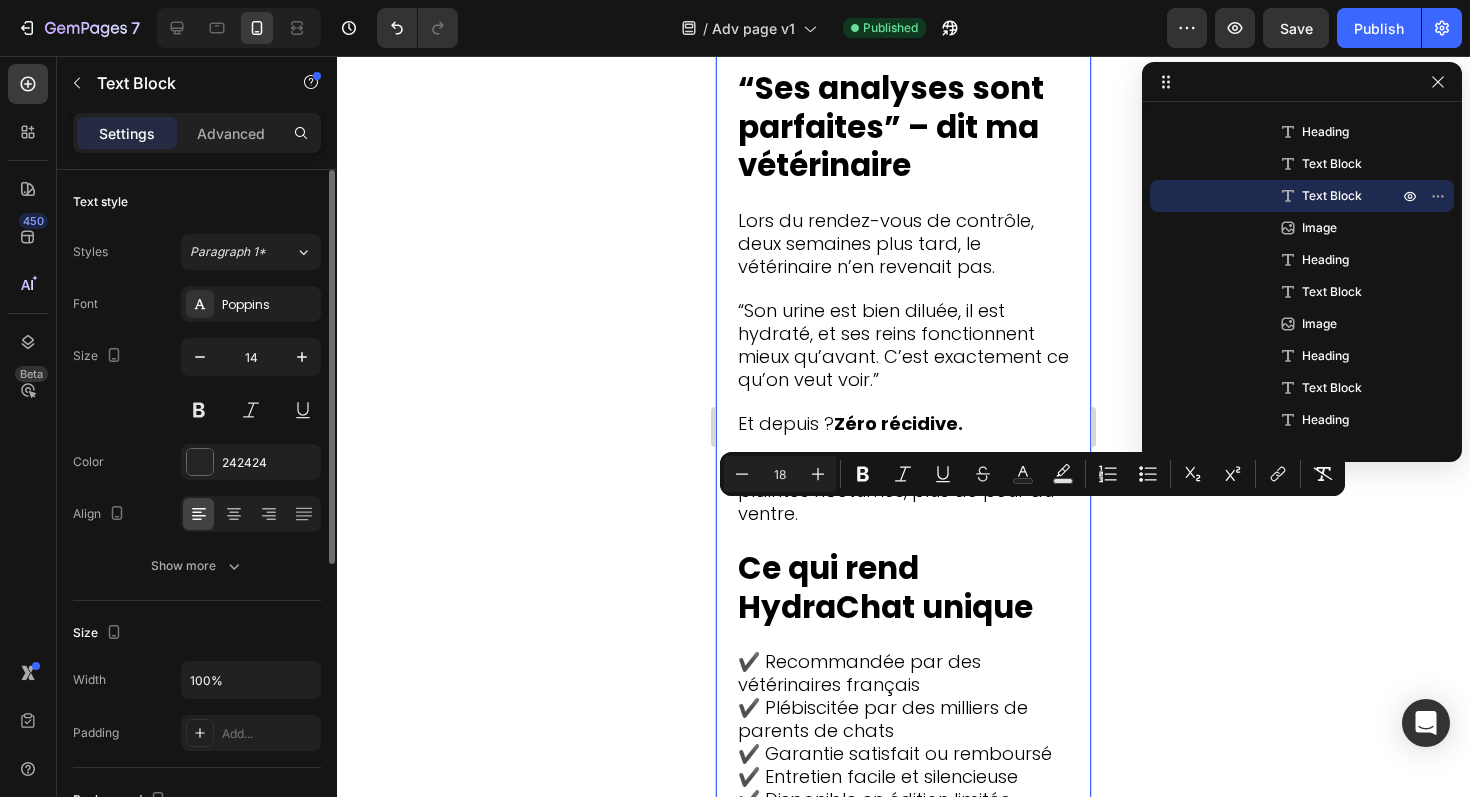 drag, startPoint x: 914, startPoint y: 733, endPoint x: 729, endPoint y: 514, distance: 286.681 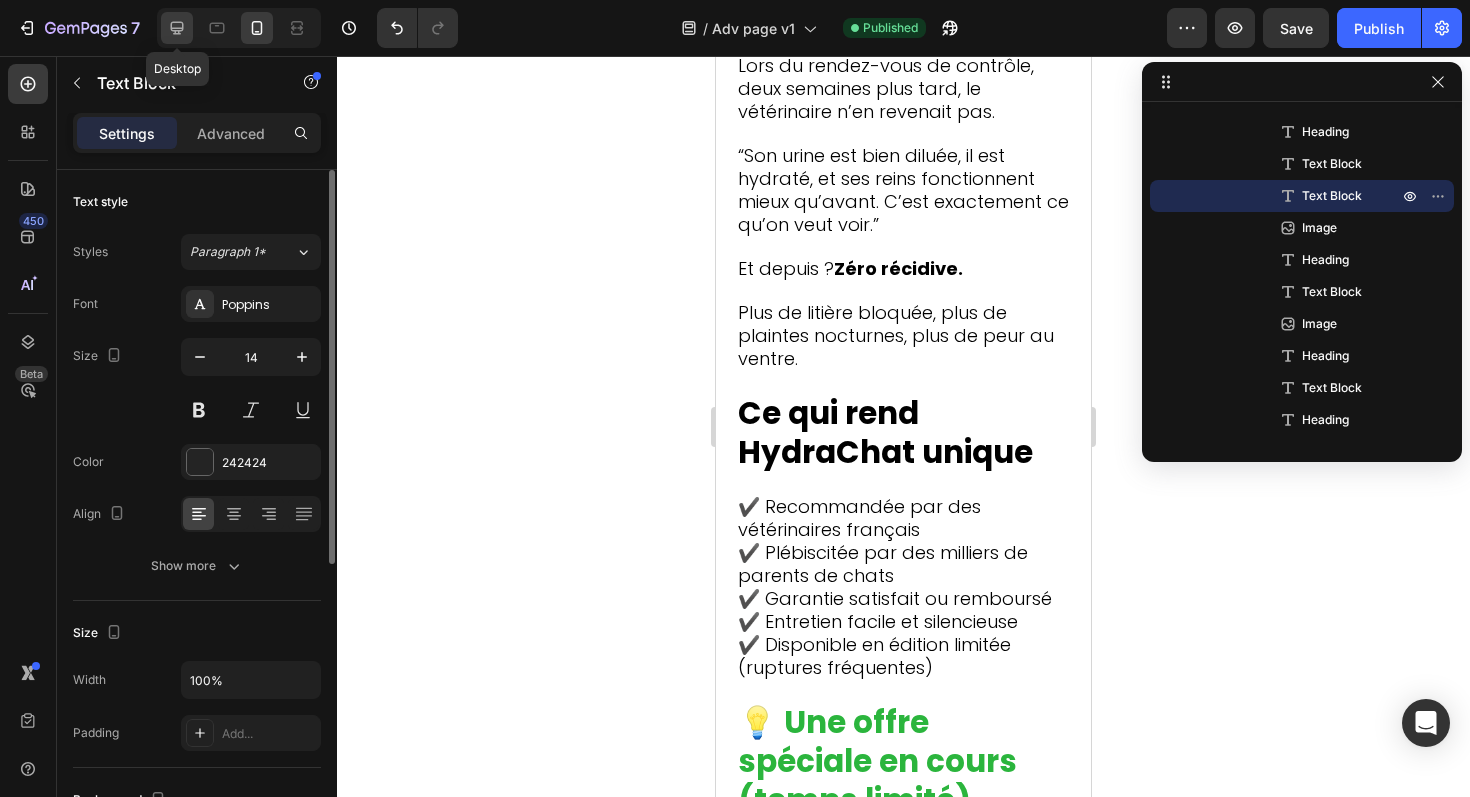 click 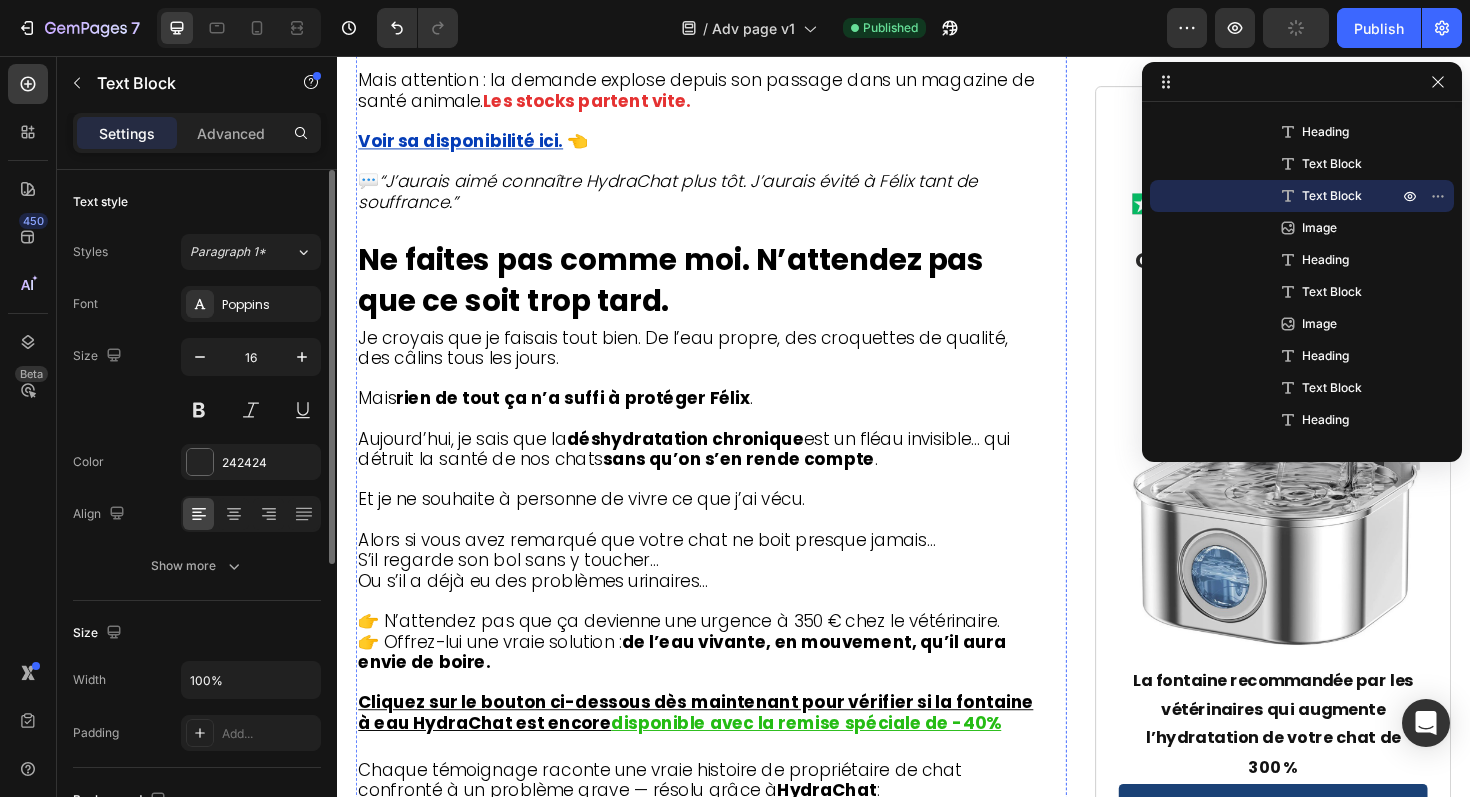 scroll, scrollTop: 8363, scrollLeft: 0, axis: vertical 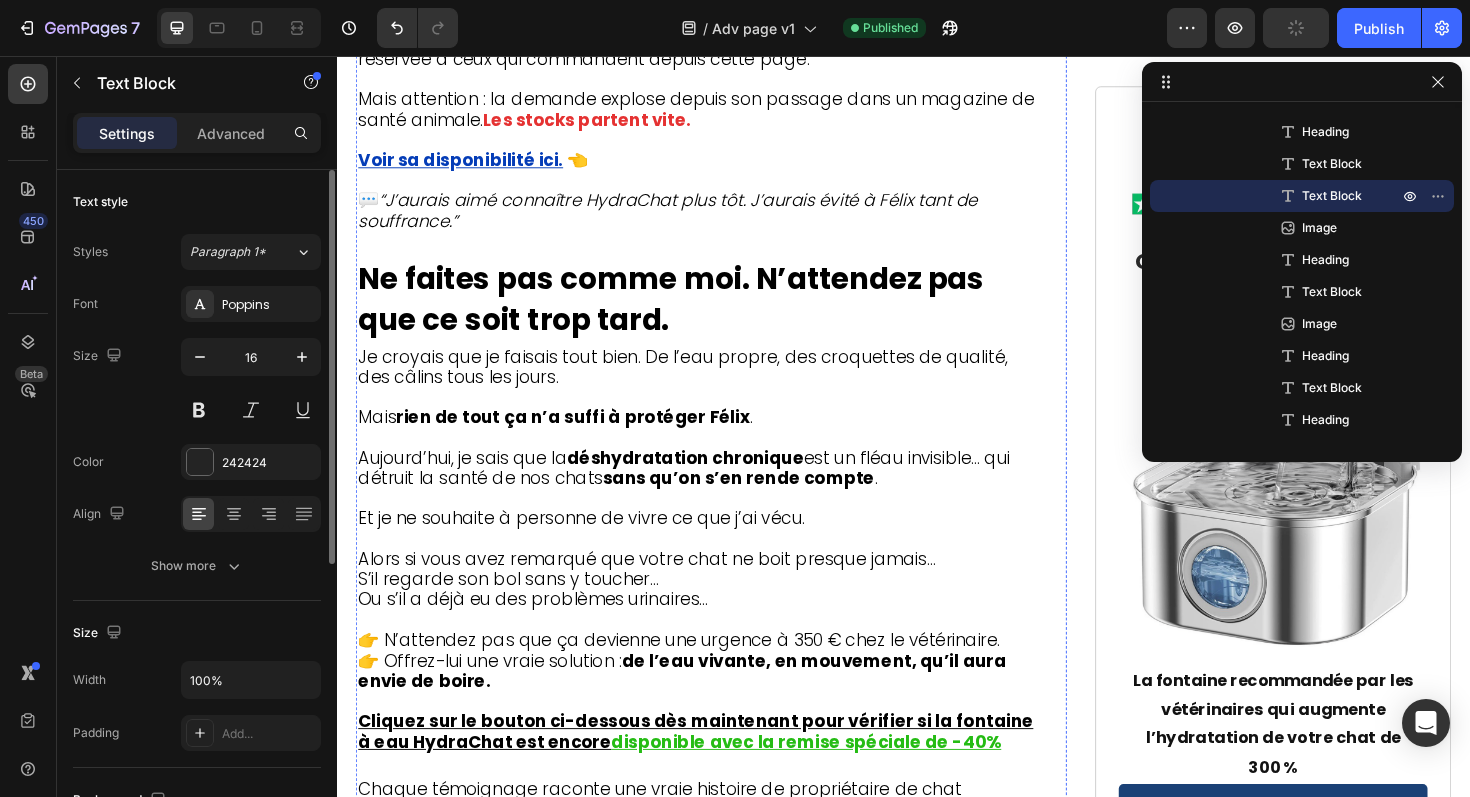 click on "Après 2 semaines :" at bounding box center (717, -1299) 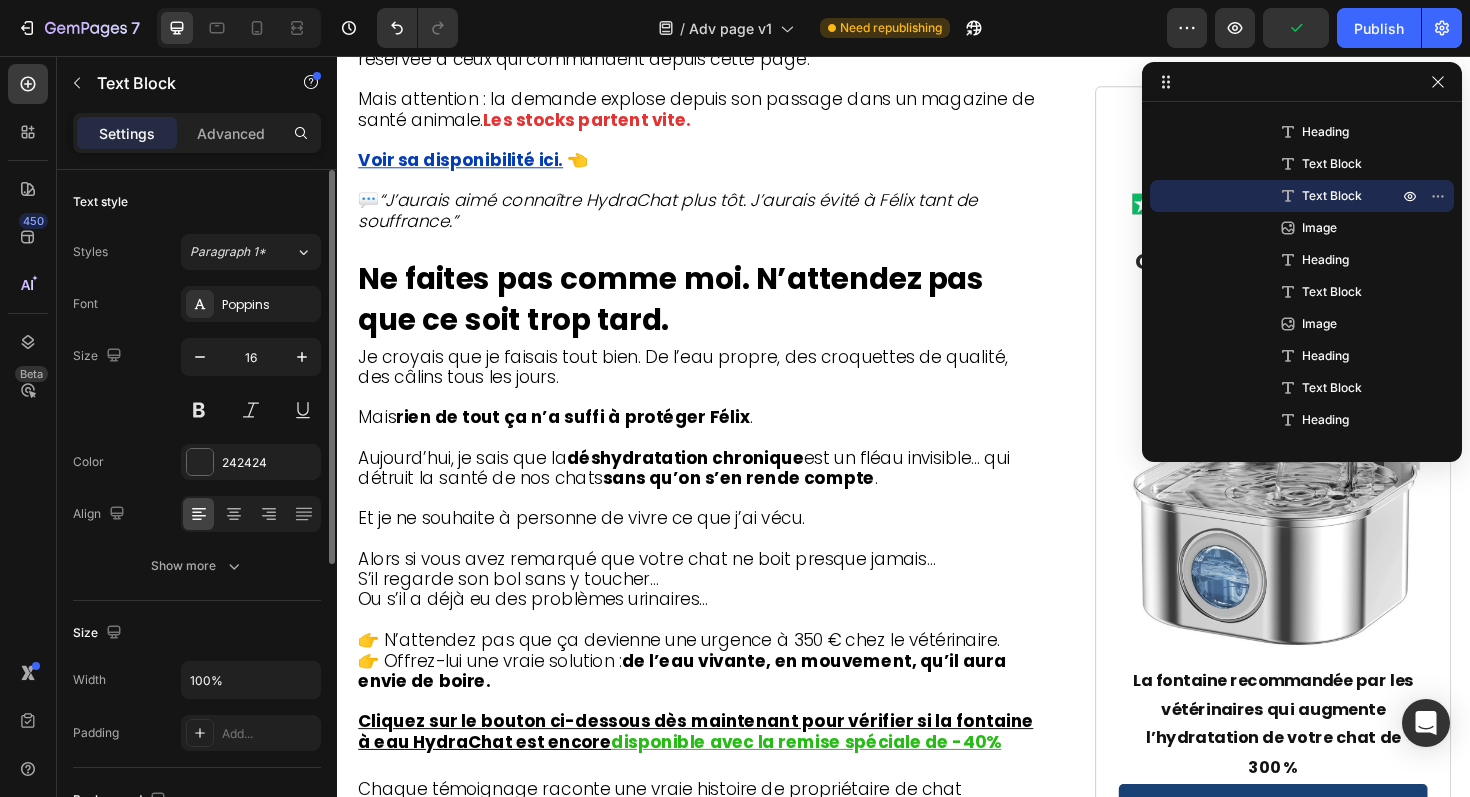 click on "Énergie retrouvée" at bounding box center [717, -1194] 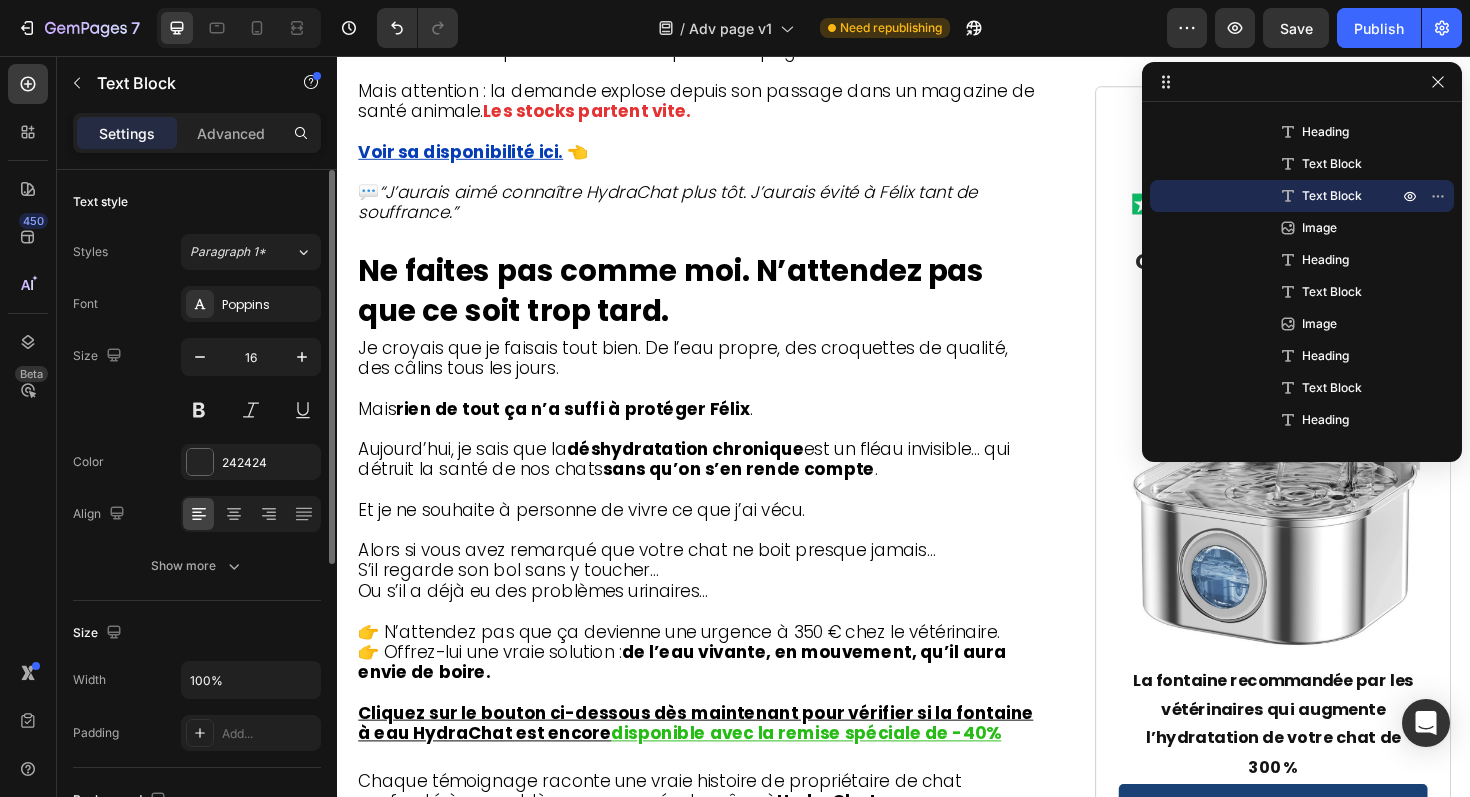 click at bounding box center [718, -1148] 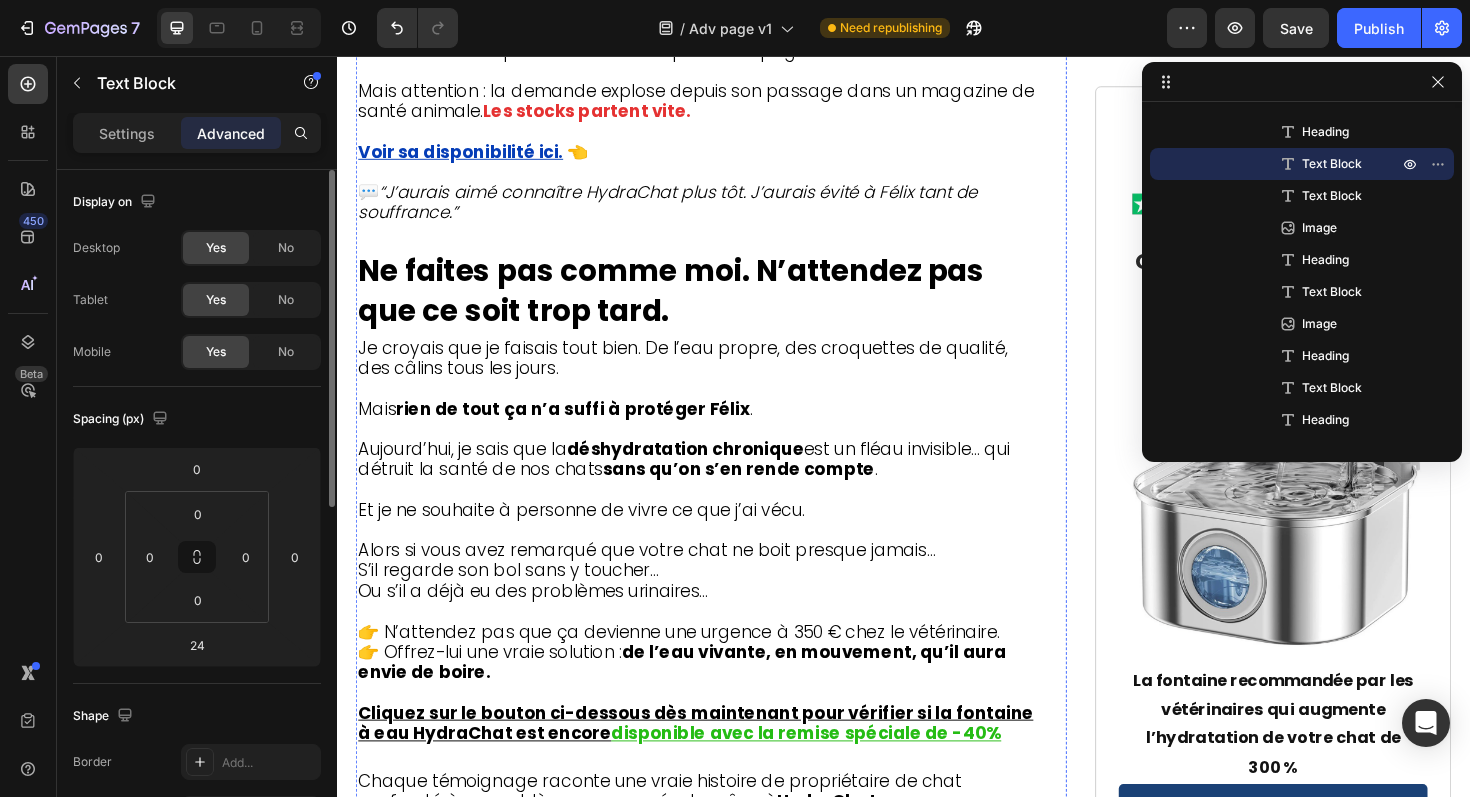 click on "Au bout de 3 jours, il buvait plusieurs fois par jour." at bounding box center [577, -1332] 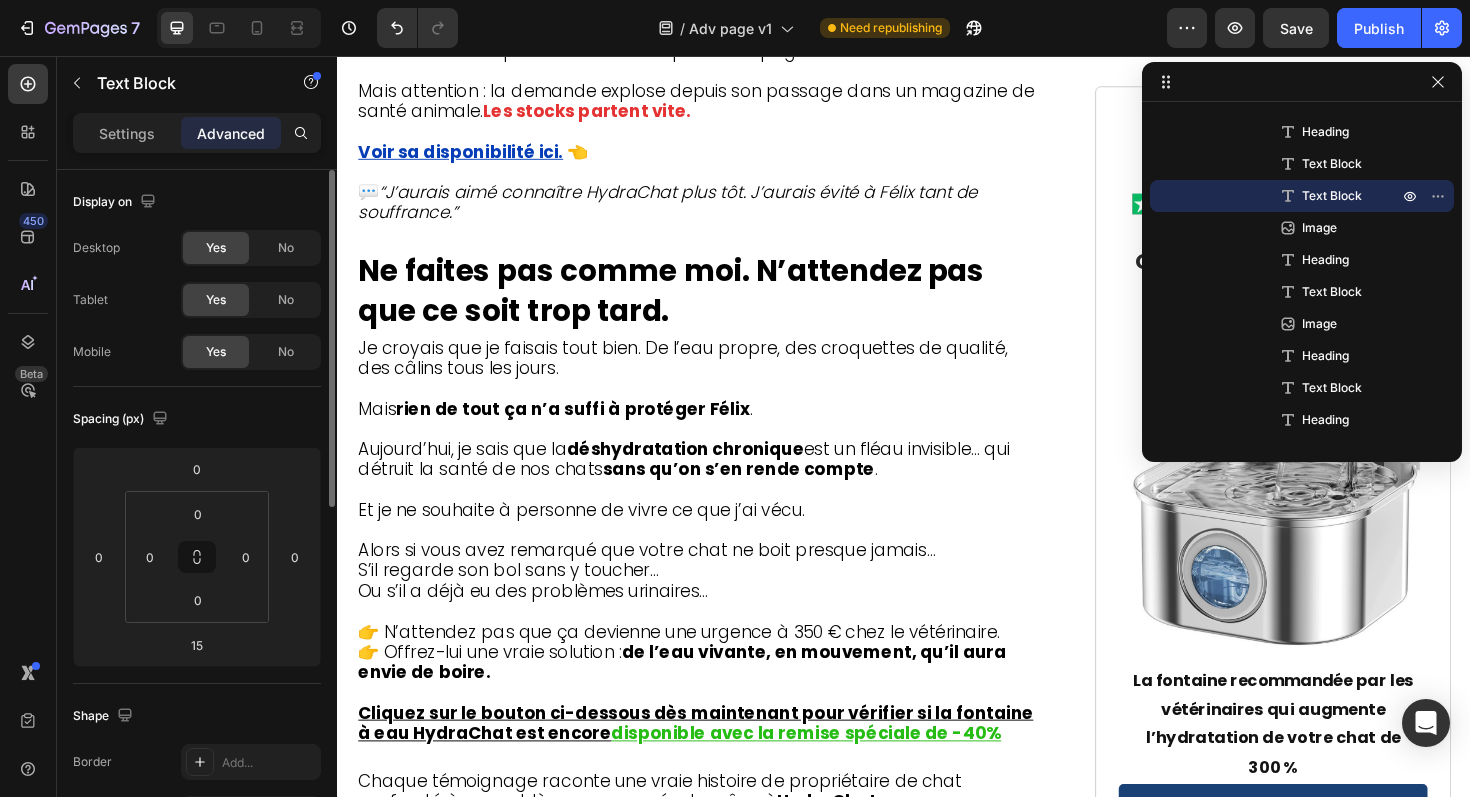 click on "Énergie retrouvée" at bounding box center (717, -1194) 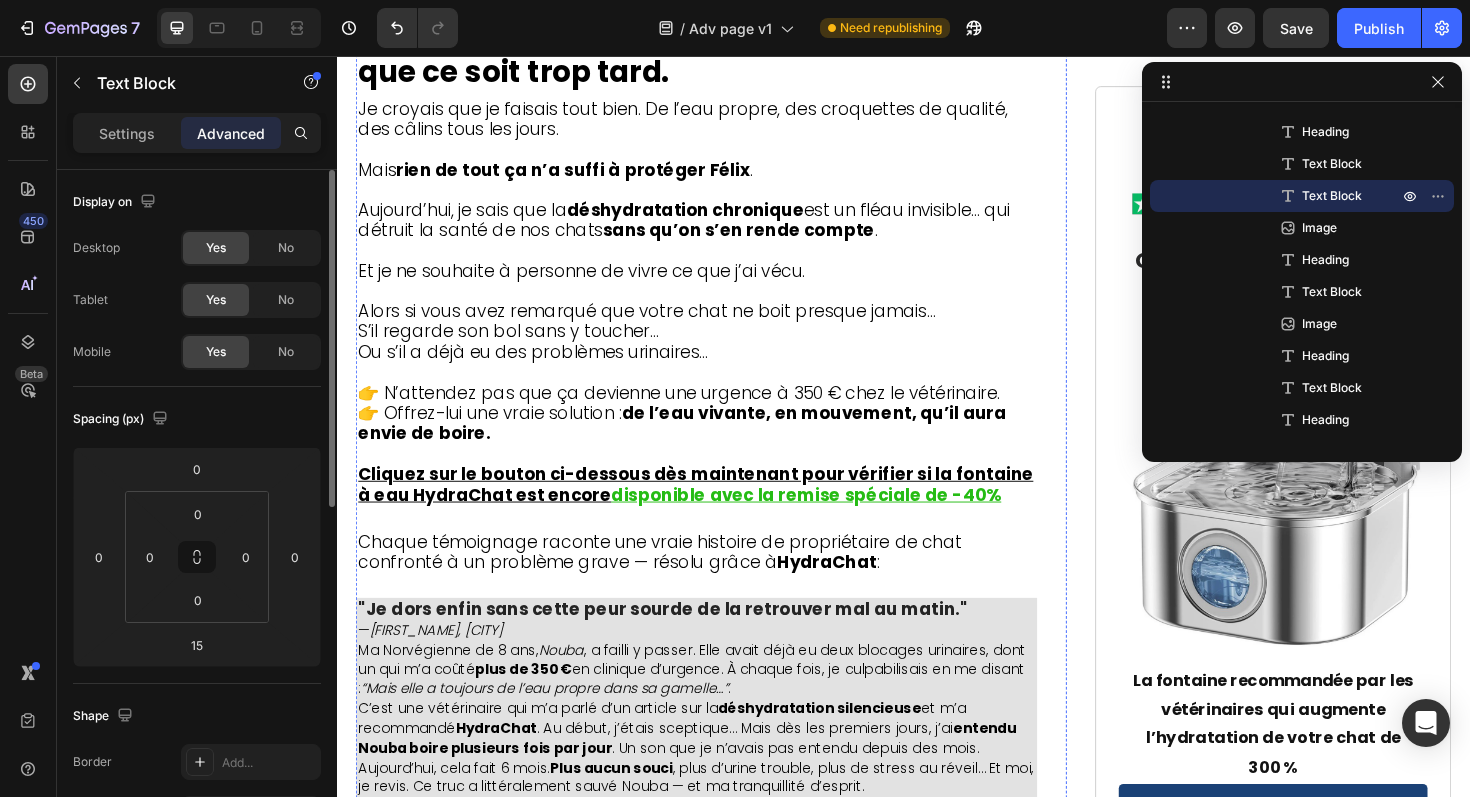 scroll, scrollTop: 8638, scrollLeft: 0, axis: vertical 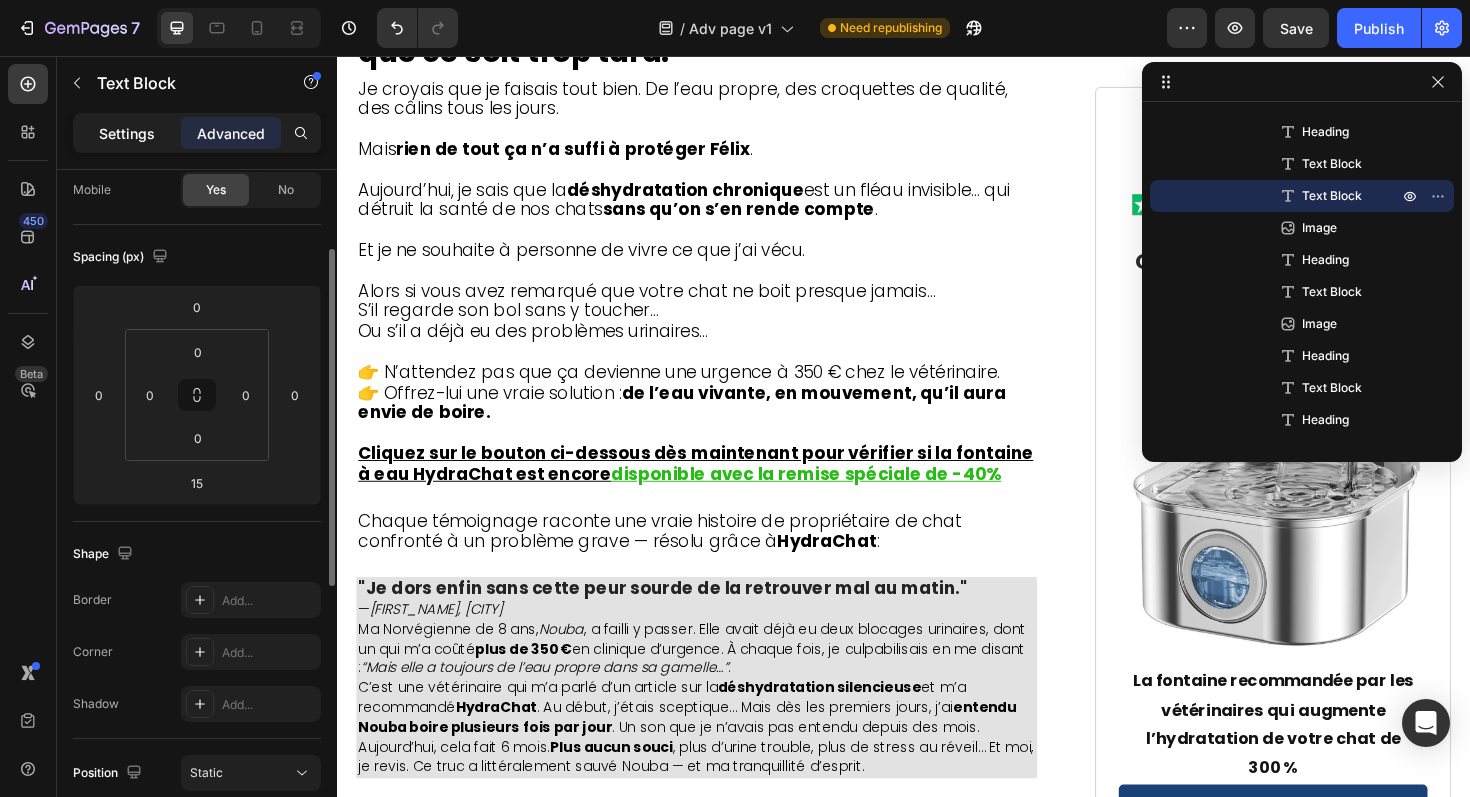 click on "Settings" at bounding box center [127, 133] 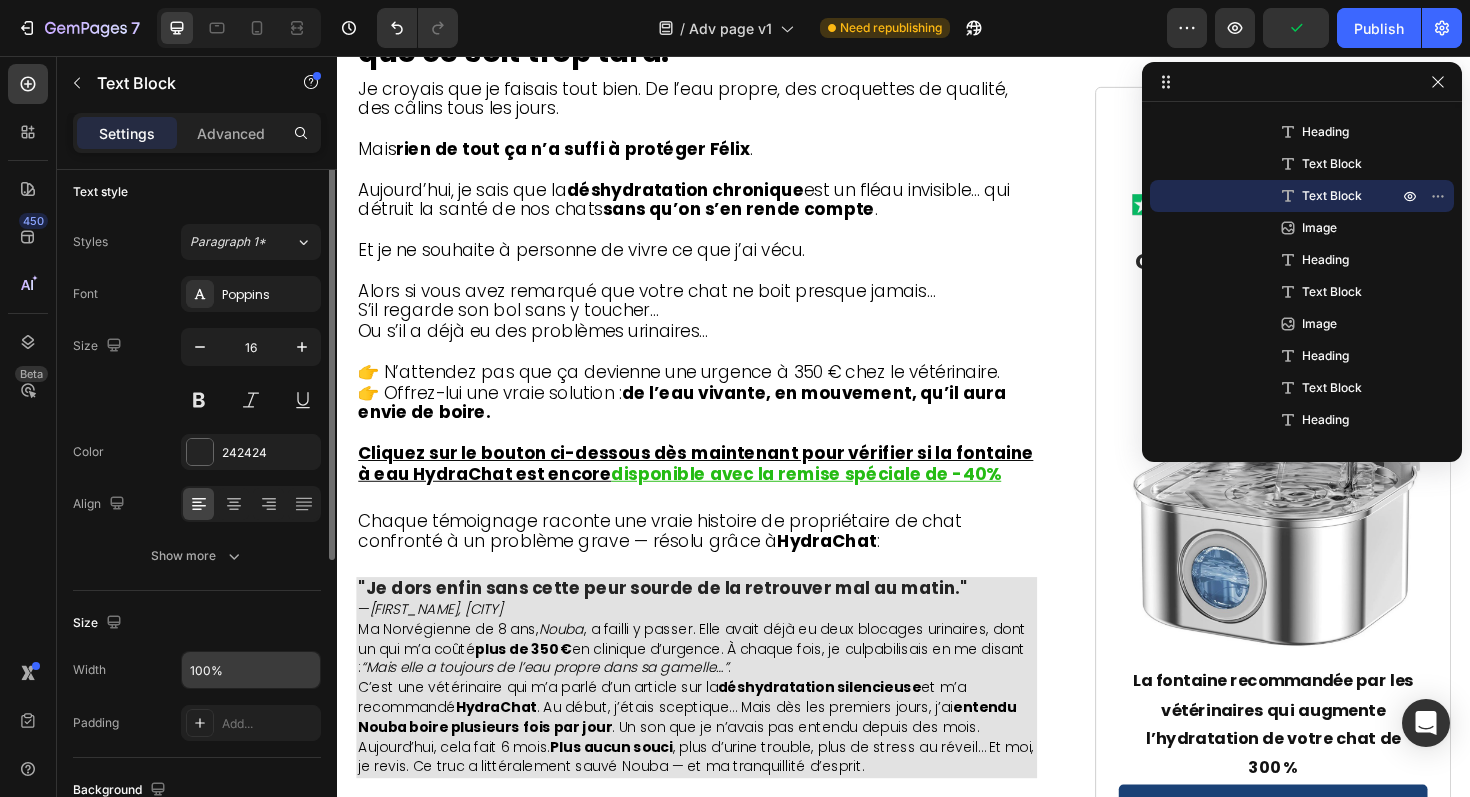 scroll, scrollTop: 40, scrollLeft: 0, axis: vertical 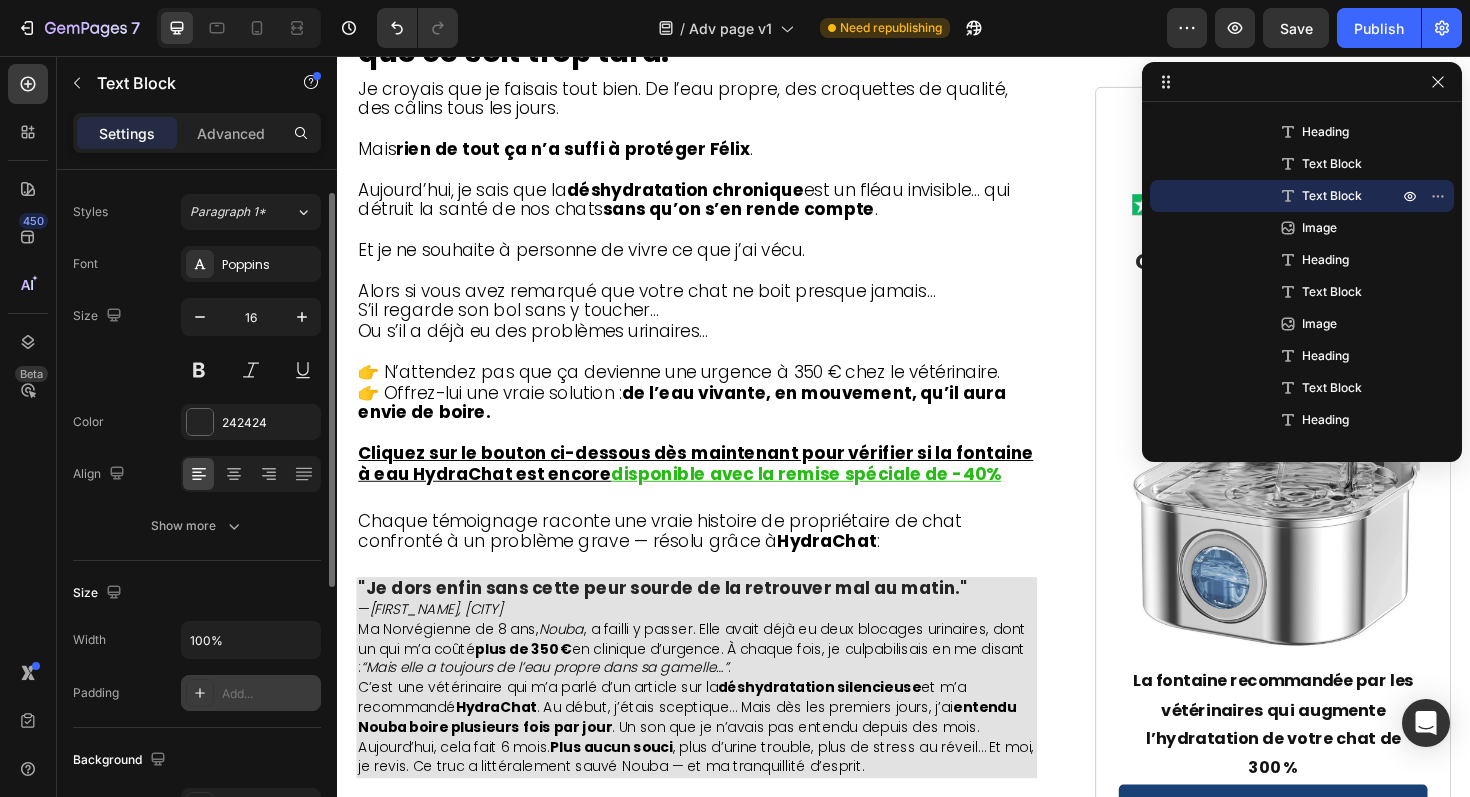 click 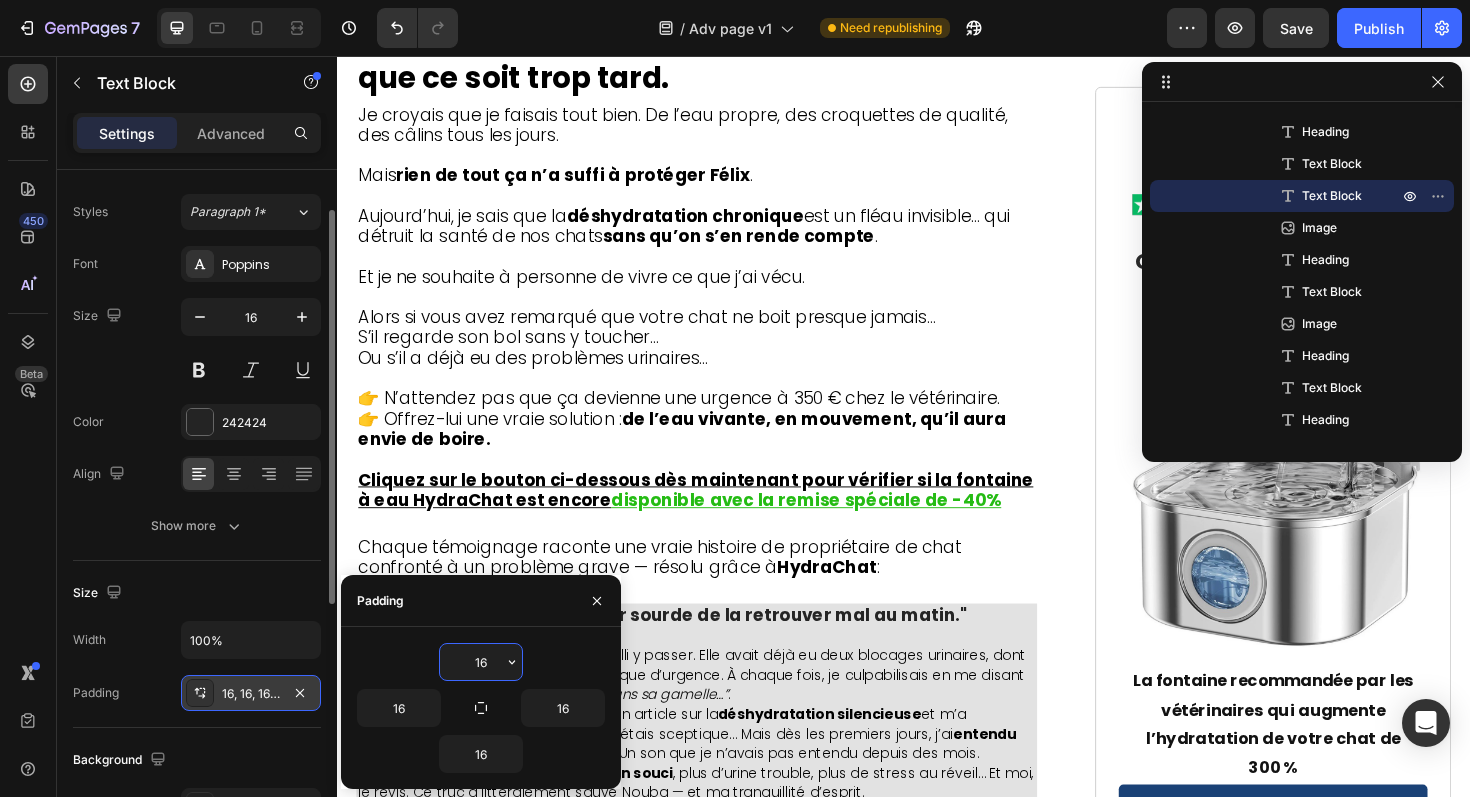 scroll, scrollTop: 89, scrollLeft: 0, axis: vertical 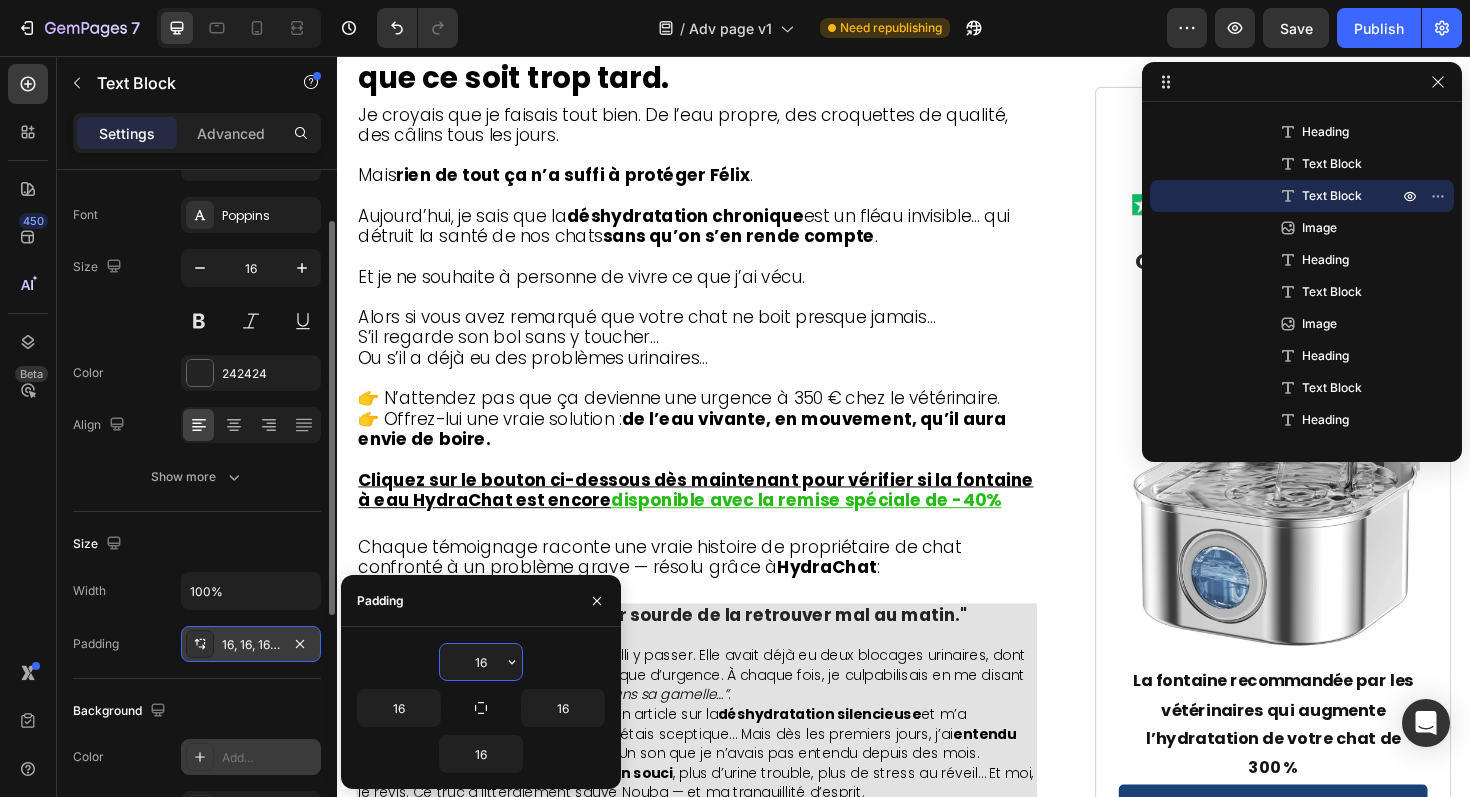 click 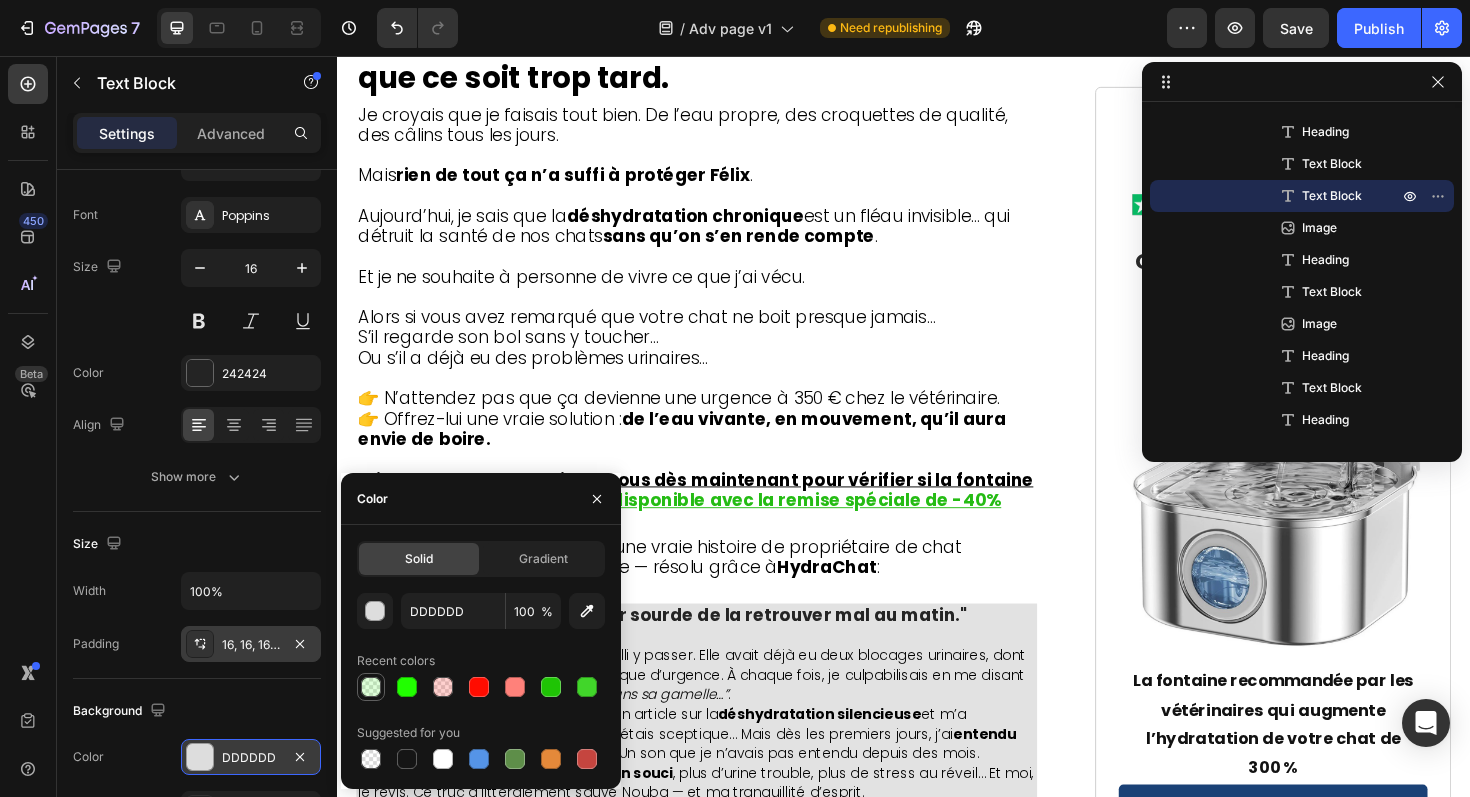 click at bounding box center [371, 687] 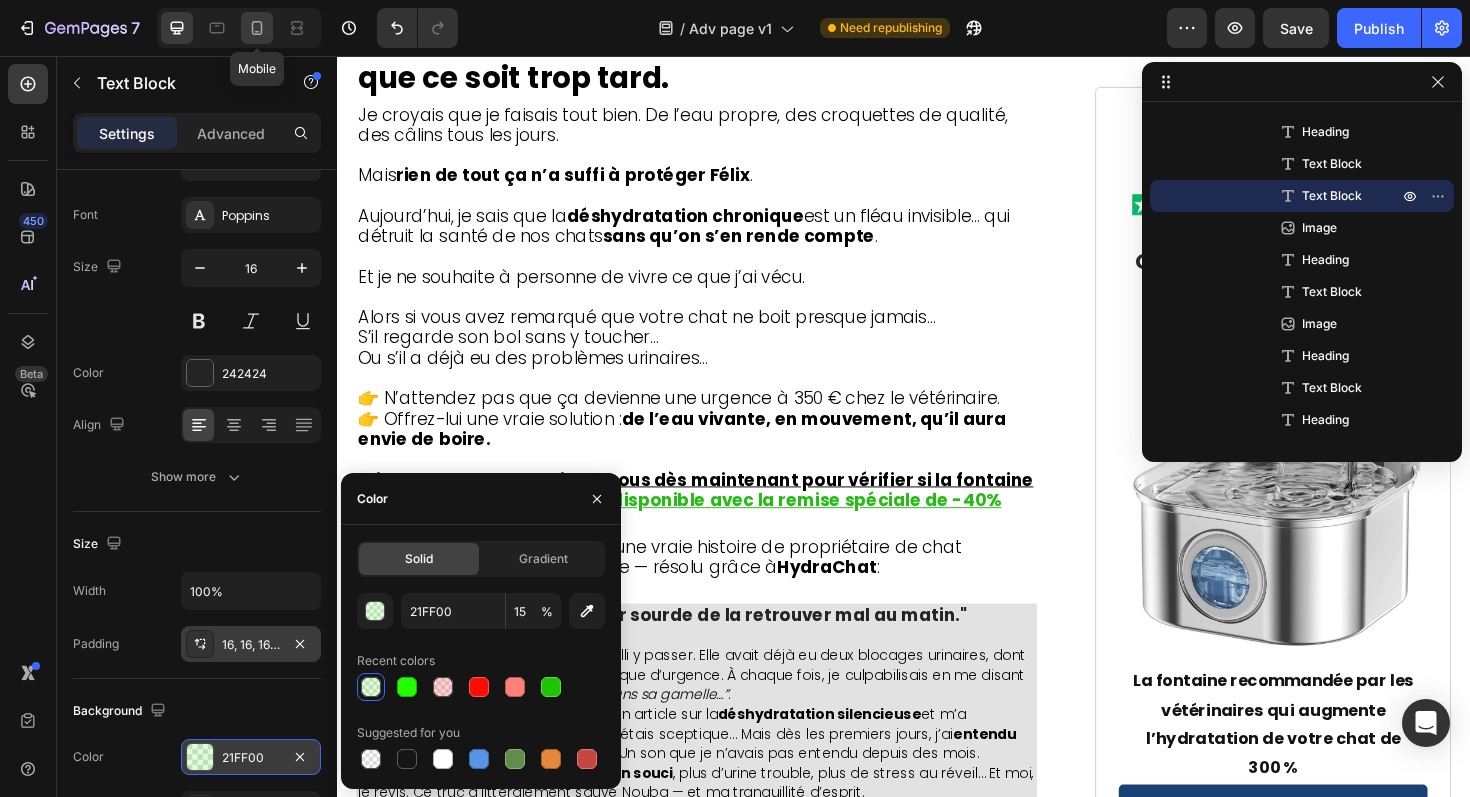 click 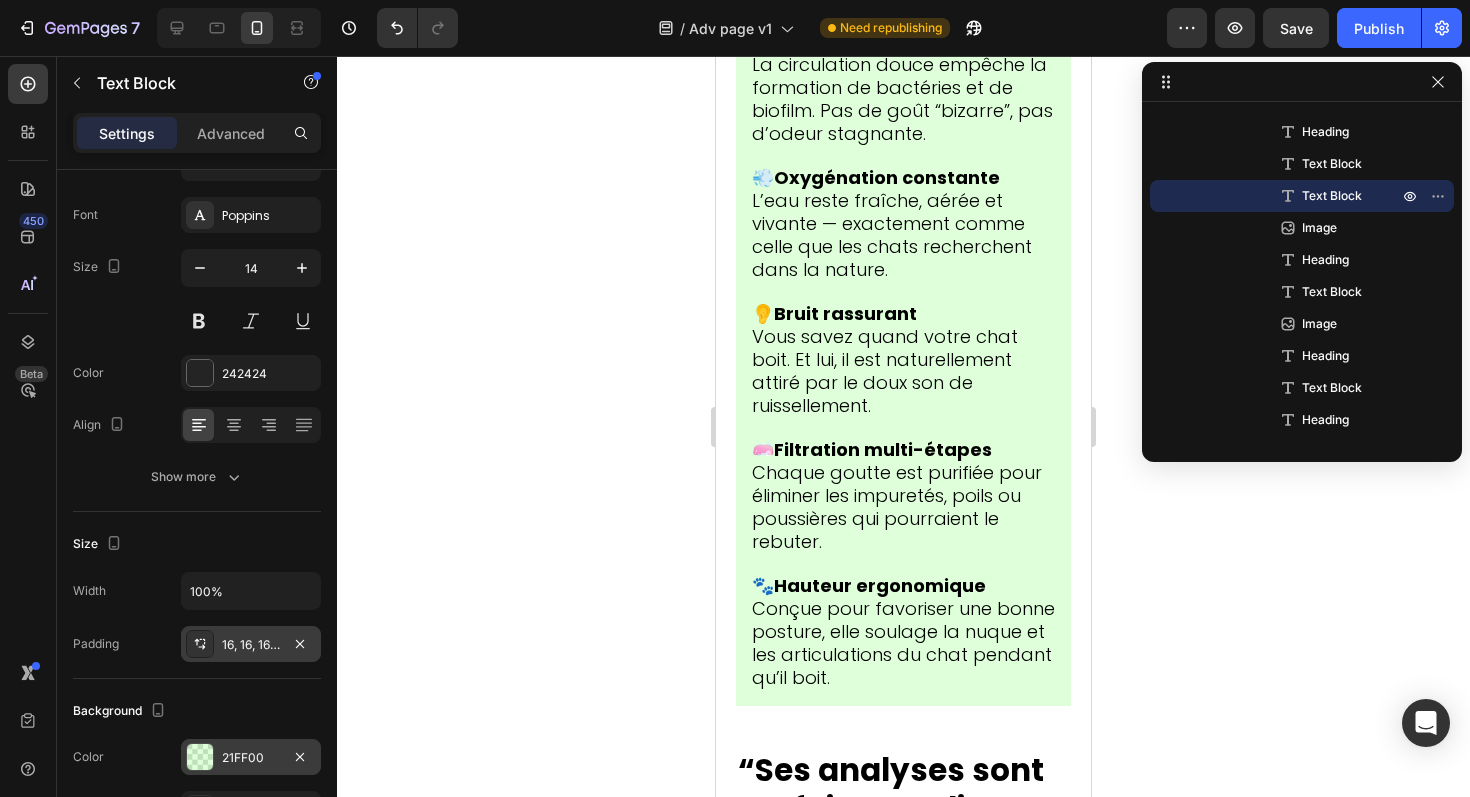 scroll, scrollTop: 11028, scrollLeft: 0, axis: vertical 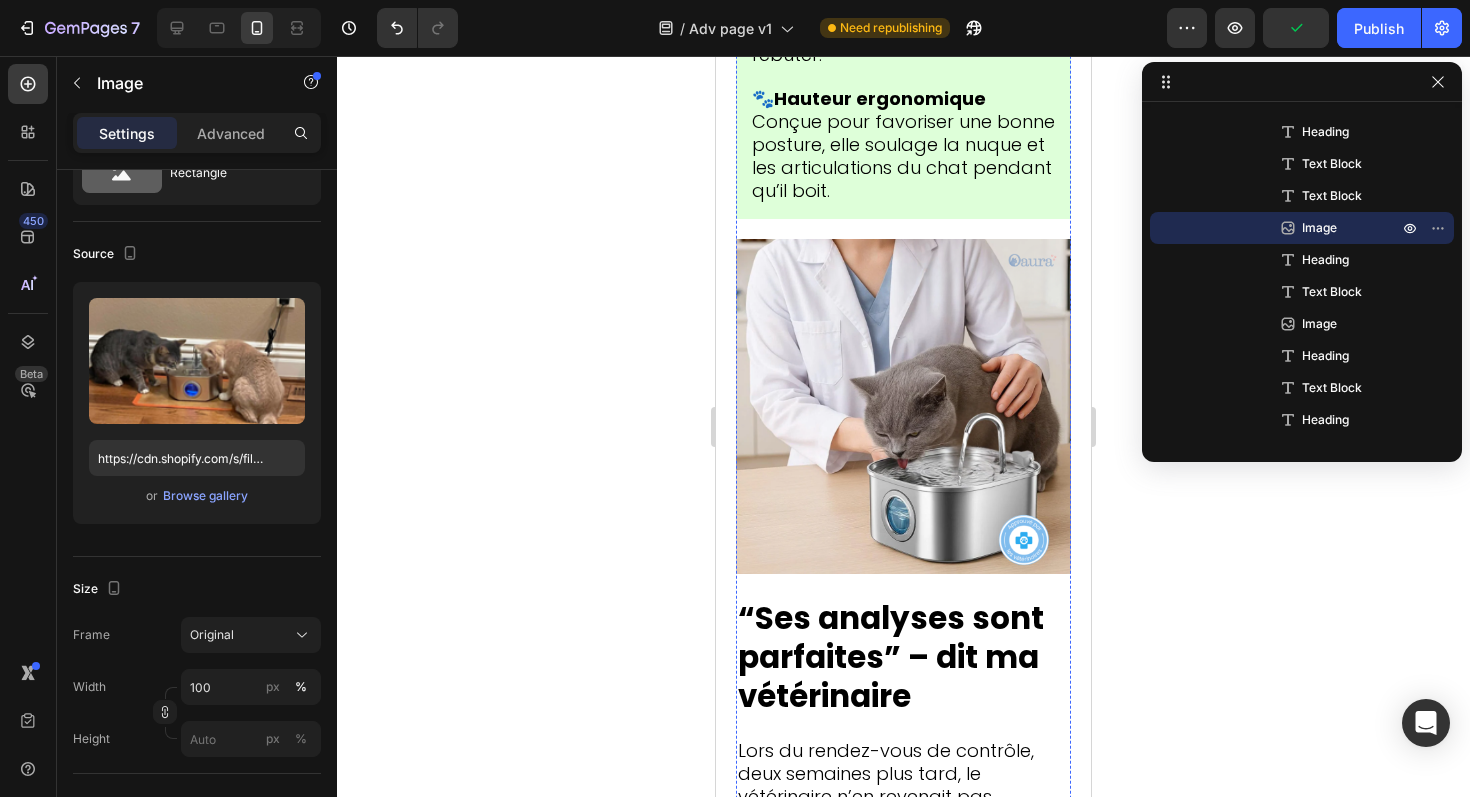 click at bounding box center [903, -675] 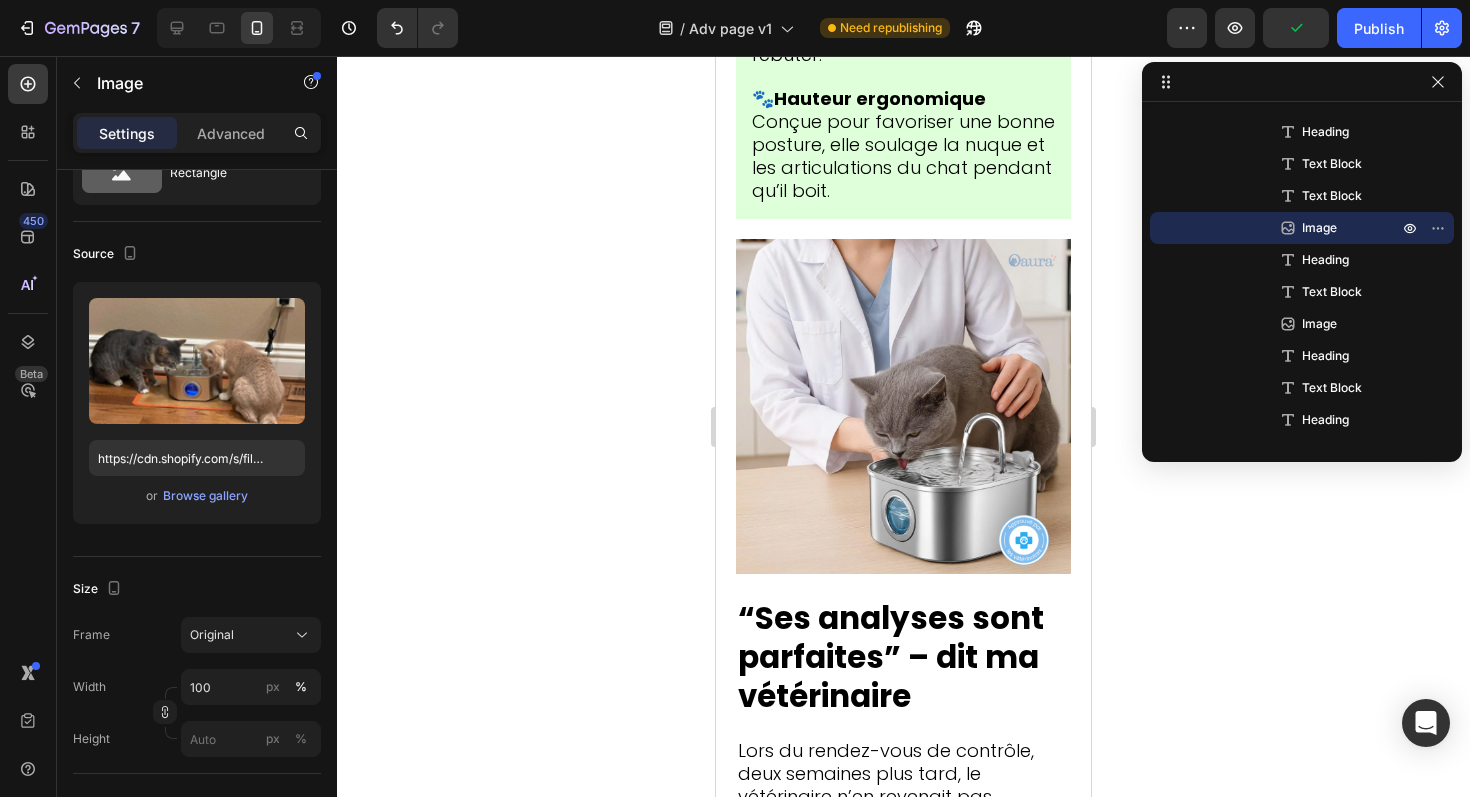 scroll, scrollTop: 0, scrollLeft: 0, axis: both 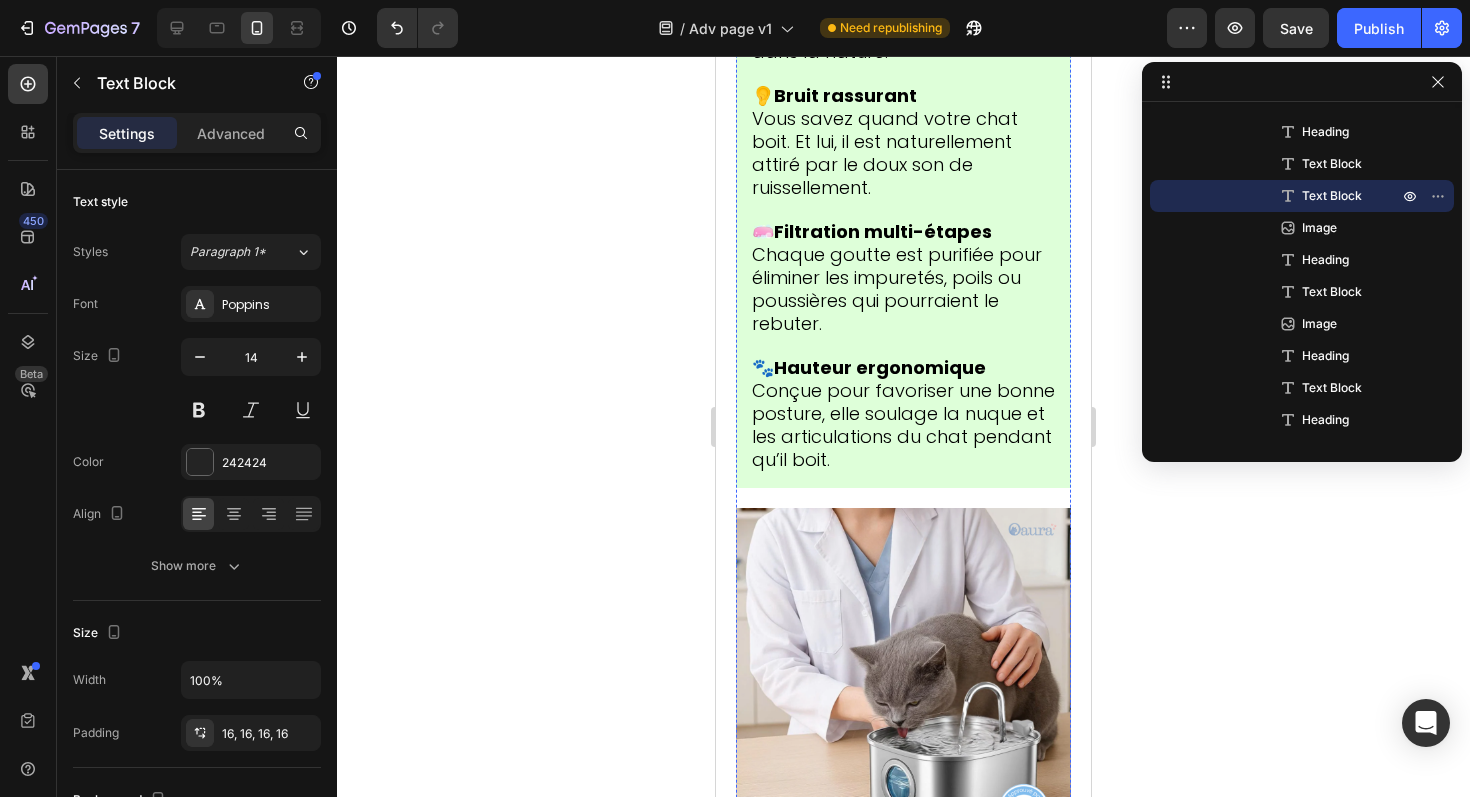 click on "Urine claire et normale" at bounding box center [860, -501] 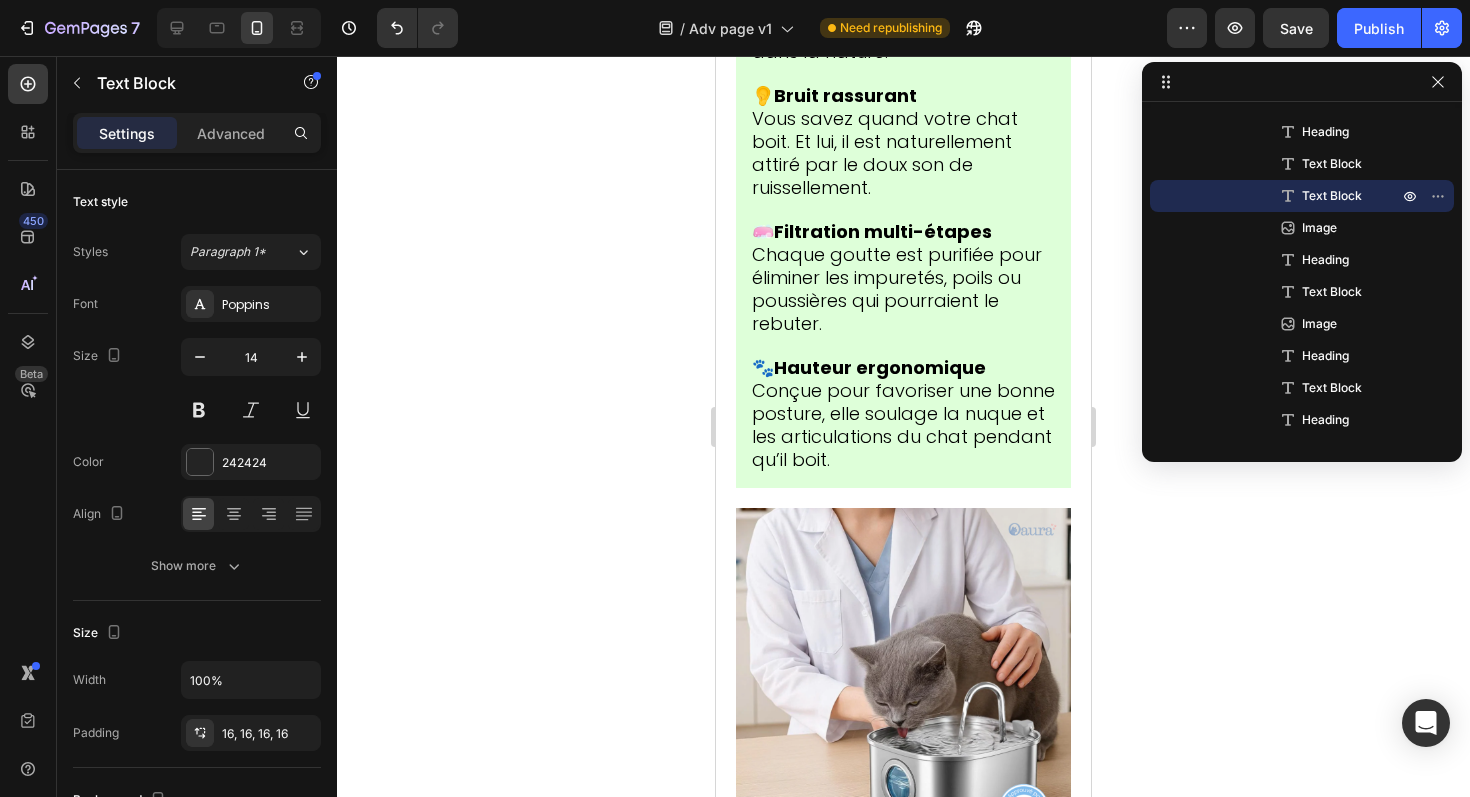 click on "-Plus aucune douleur à la litière" at bounding box center [903, -524] 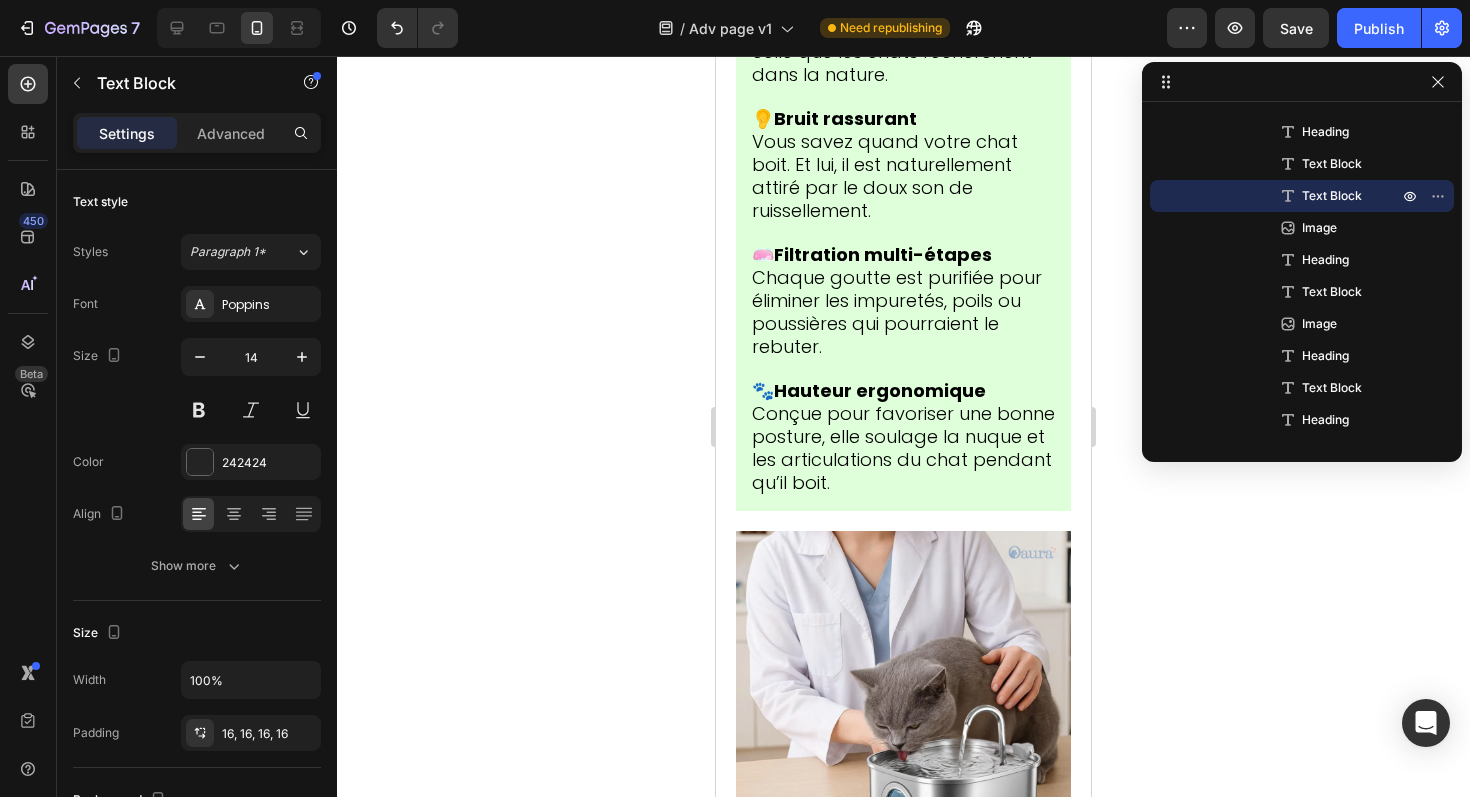 click on "- Plus aucune douleur à la litière - Urine claire et normale Énergie retrouvée Pelage plus brillant que jamais" at bounding box center (903, -477) 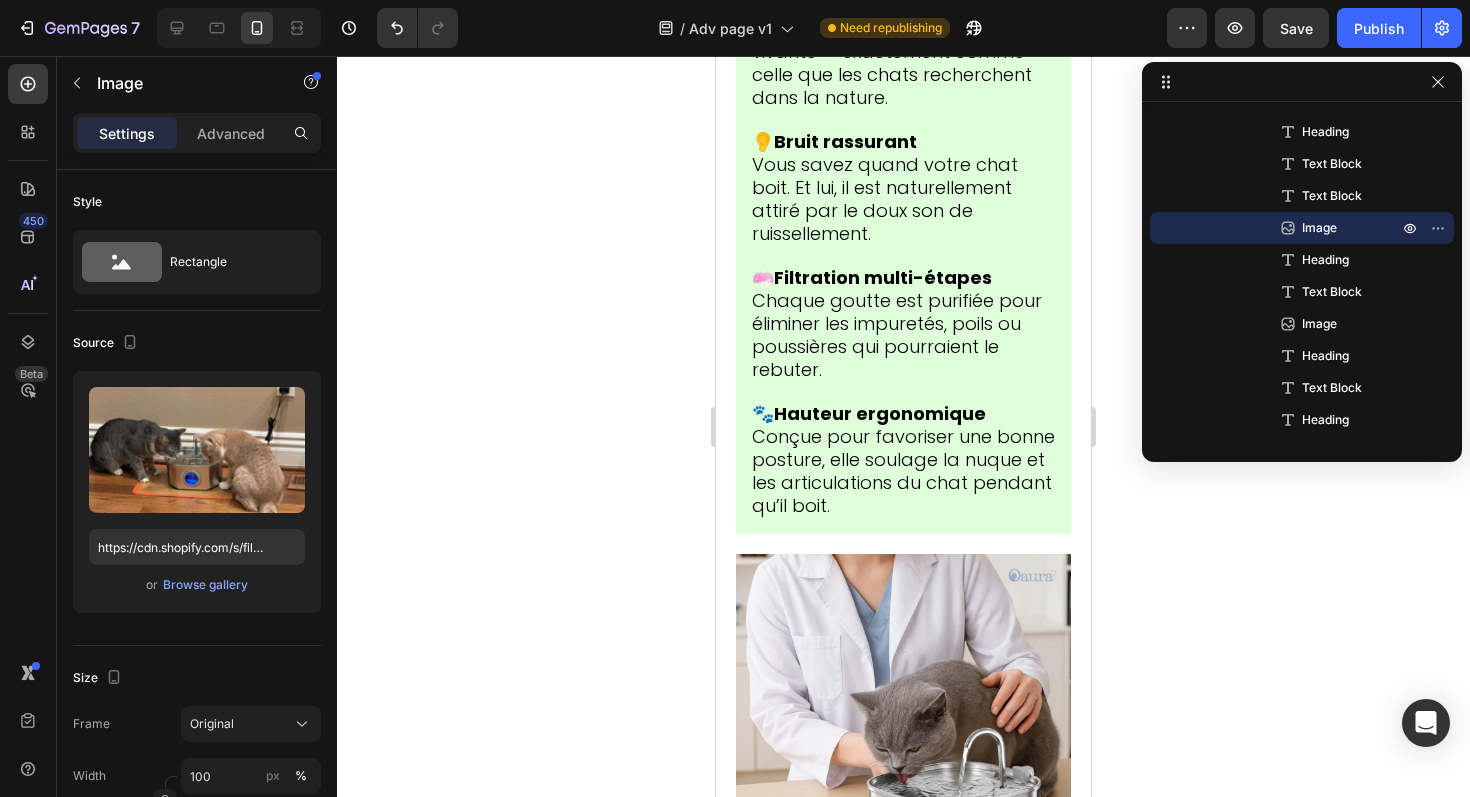 click at bounding box center (903, -360) 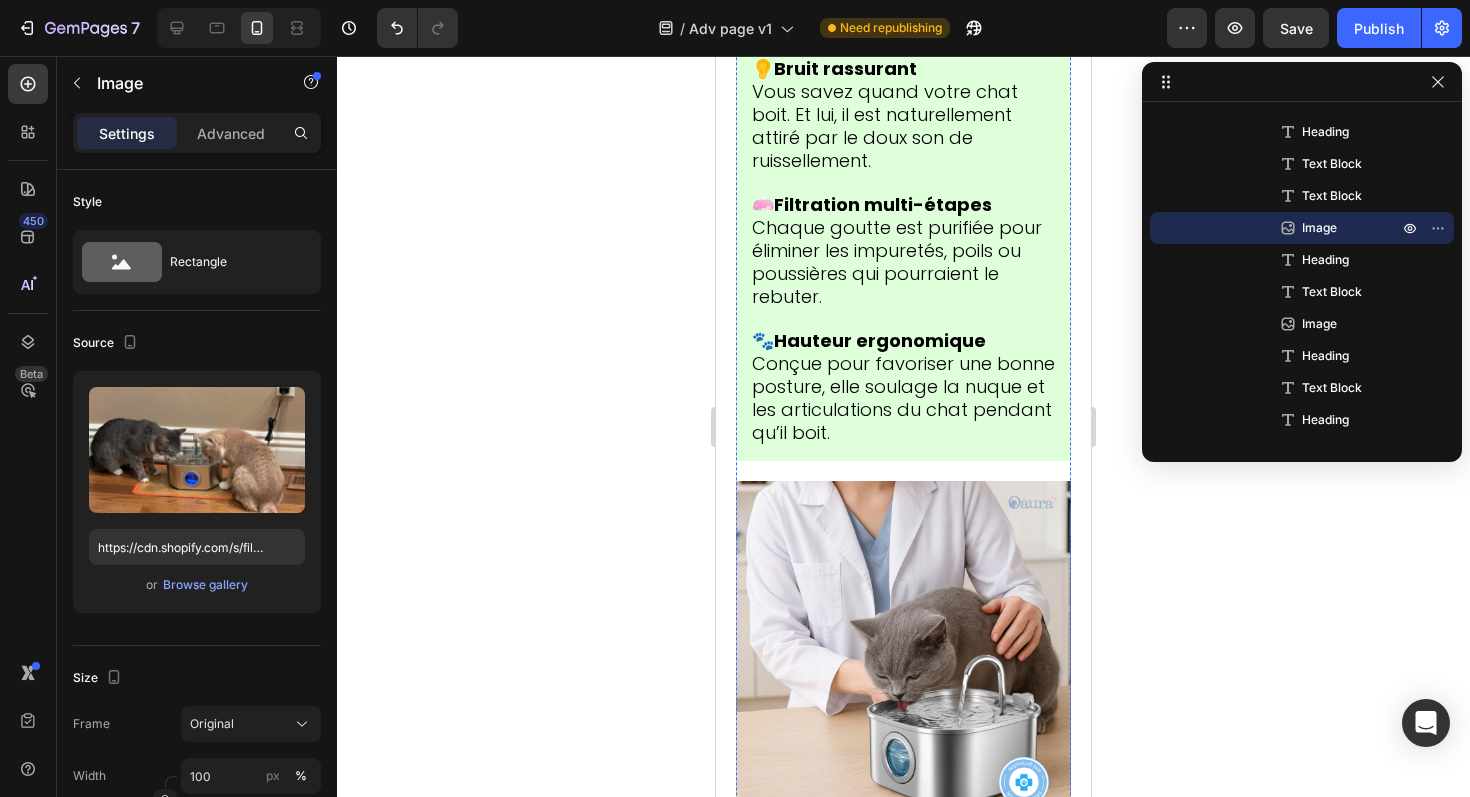 scroll, scrollTop: 10864, scrollLeft: 0, axis: vertical 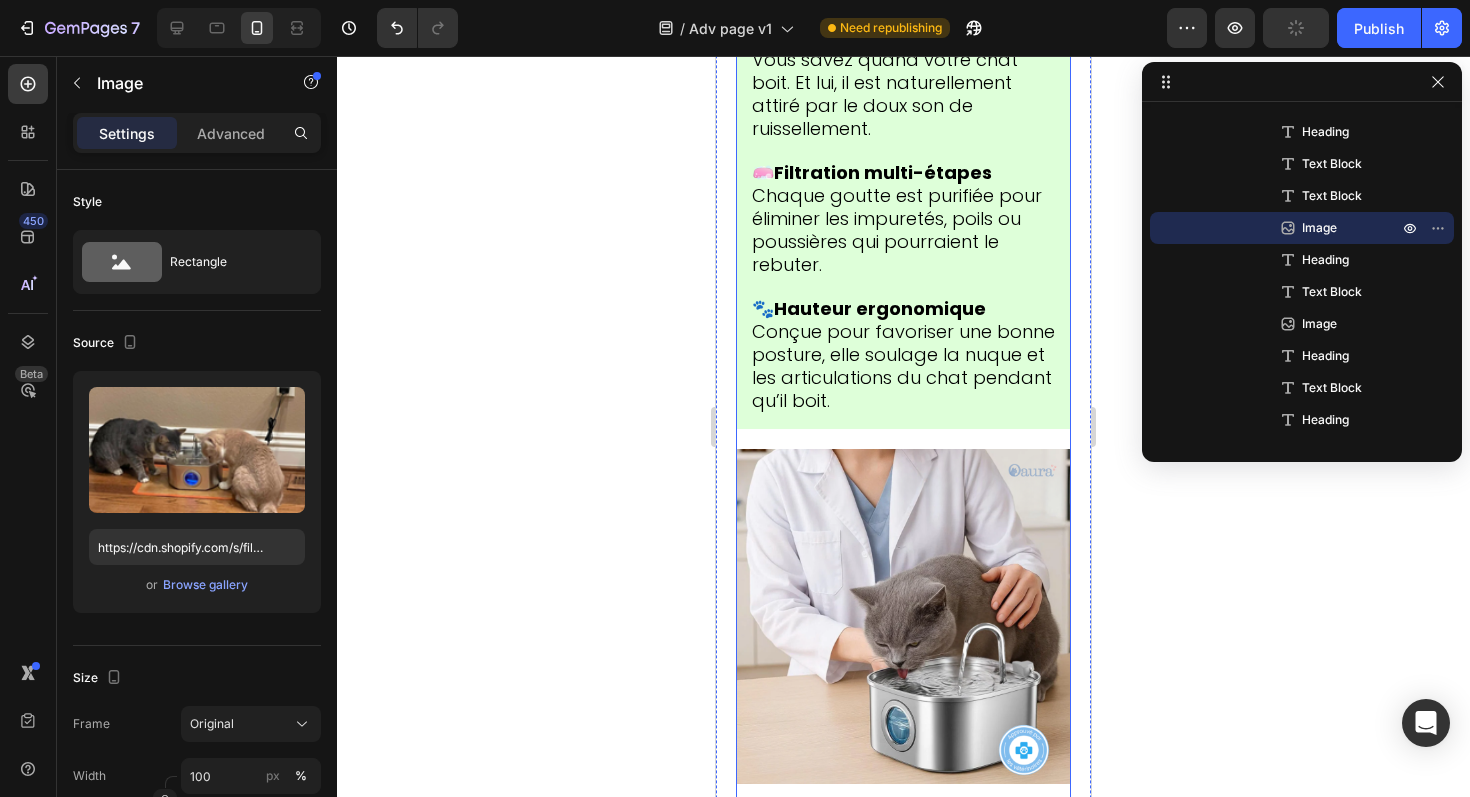 click on "Vétérinaire de [CITY] Révèle : Pourquoi 73% des Chats en France Meurent Lentement d'une "déshydratation silencieuse" Heading 📍 Publié le [DATE] à 9h17 - [CITY], France Text Block "Quand les propriétaires remarquent enfin les symptômes, il est souvent trop tard. 80% de la fonction rénale est déjà détruite. C'est un drame que je vois 5 fois par semaine dans ma clinique." — Dr. [FIRST_NAME] [LAST_NAME], Vétérinaire à [CITY] Text Block Image Félix était en train de mourir… et je n'avais rien vu venir Heading Si votre chat boit dans une gamelle classique... Si vous vous demandez pourquoi il évite son eau pourtant "propre"... Si quelque chose vous dit qu'il n'est pas dans son état normal mais vous ne savez pas quoi... Alors ce que je vais partager pourrait lui sauver plusieurs années de vie. Car en ce moment, une épidémie silencieuse se propage dans nos foyers. Elle touche 2 chats domestiques sur 3 , rien qu’en France. Le plus terrifiant ? déshydratation silencieuse. ." at bounding box center (903, -2928) 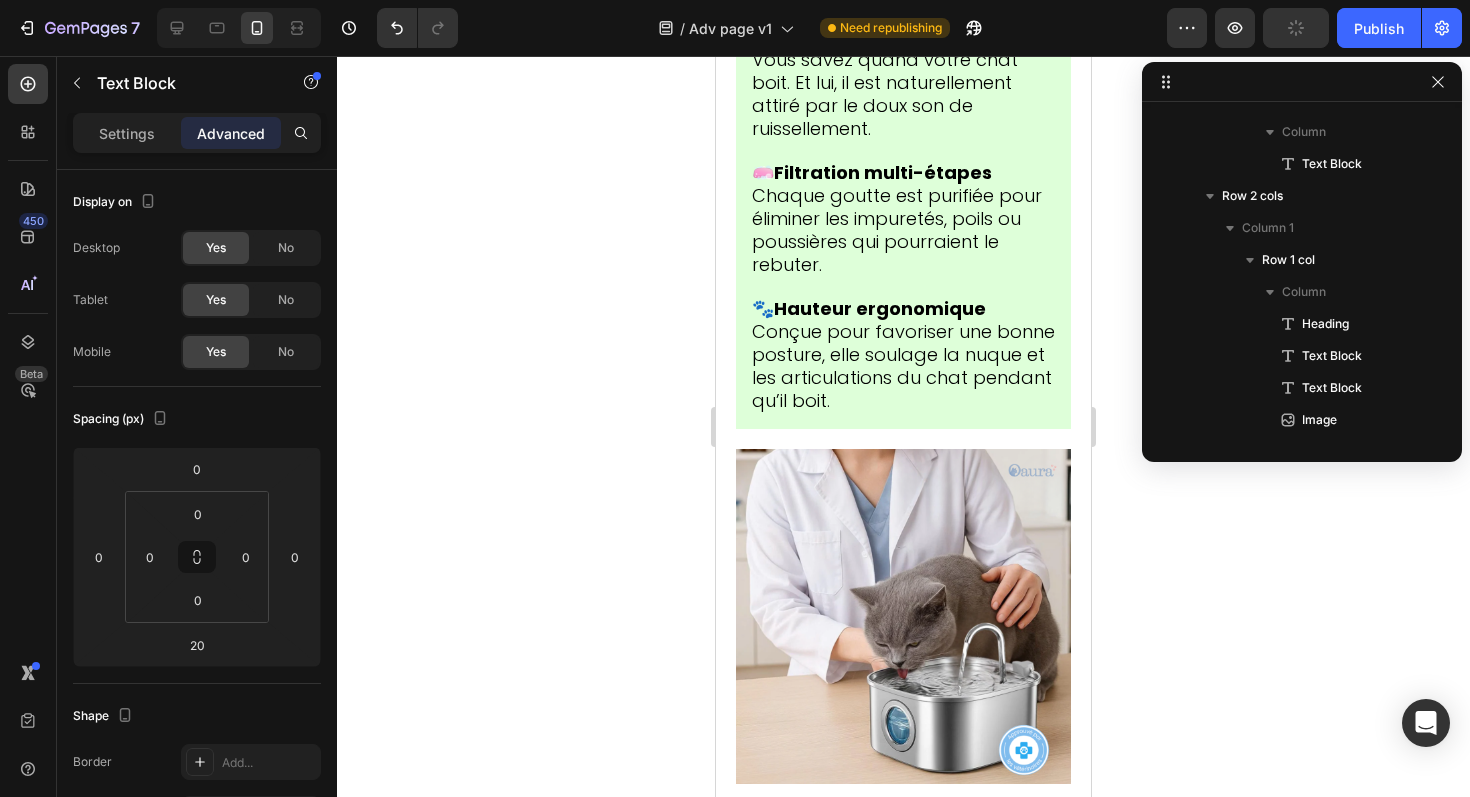 click on "Après 2 semaines :" at bounding box center [903, -699] 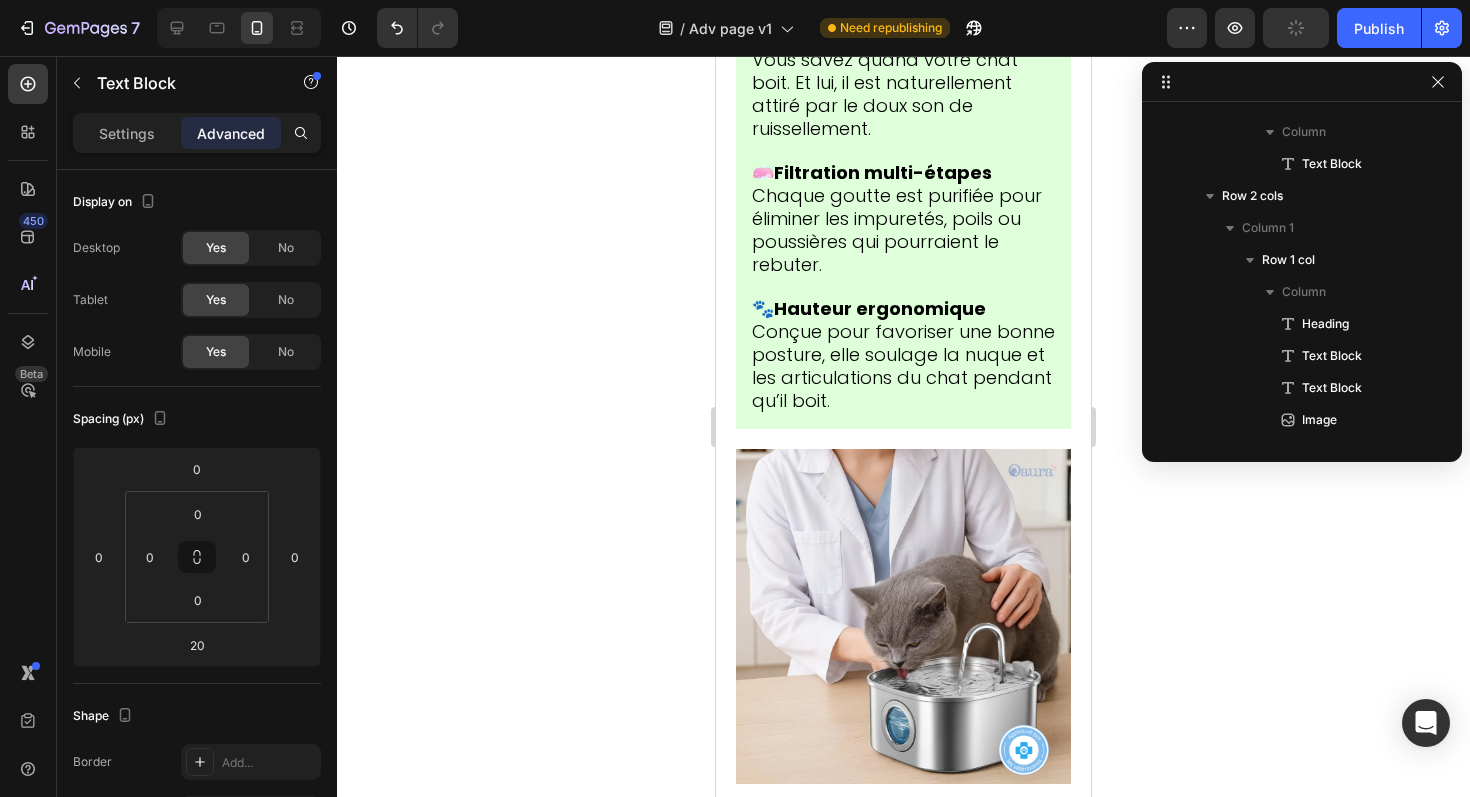 scroll, scrollTop: 1178, scrollLeft: 0, axis: vertical 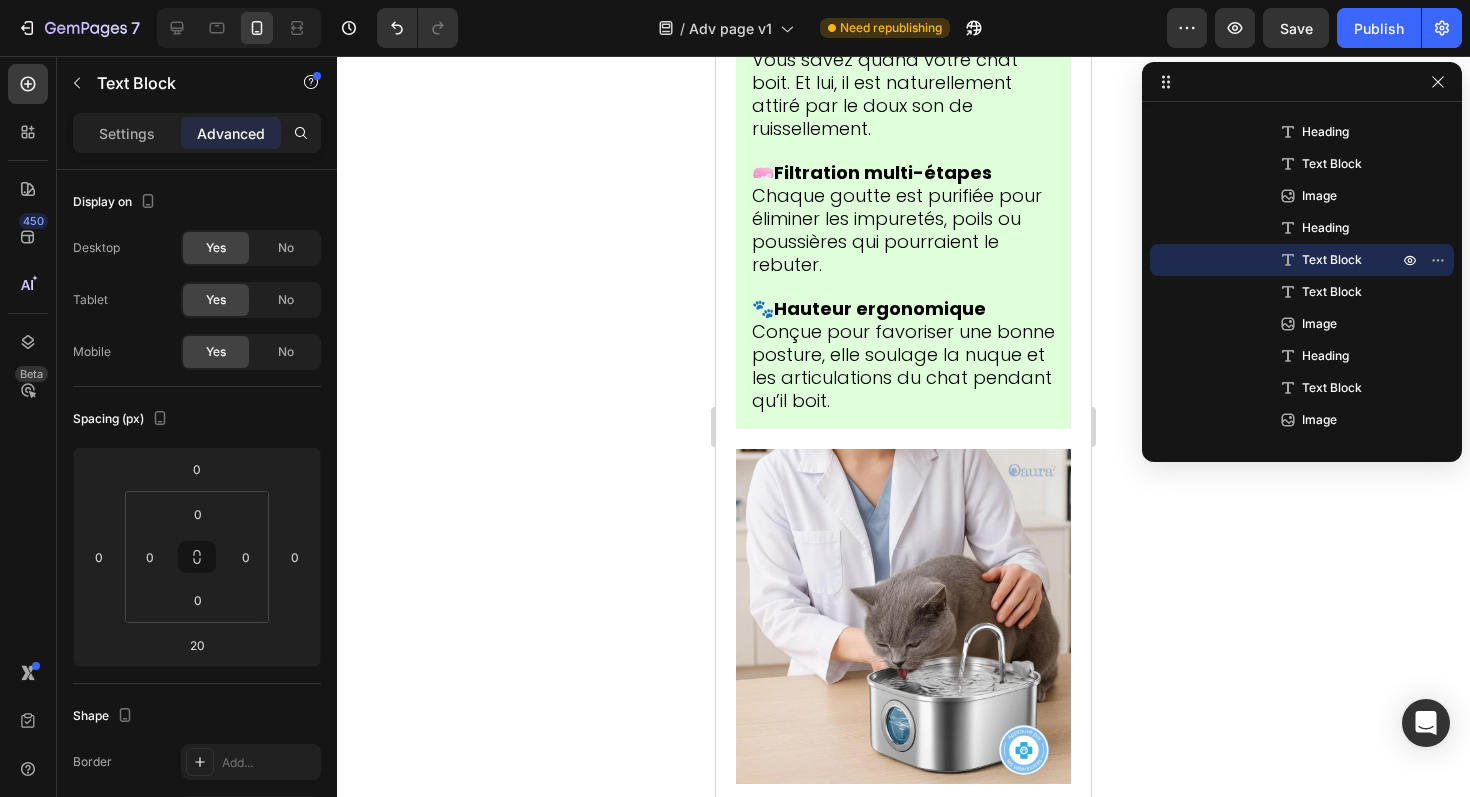 click on "Après 2 semaines :" at bounding box center [903, -699] 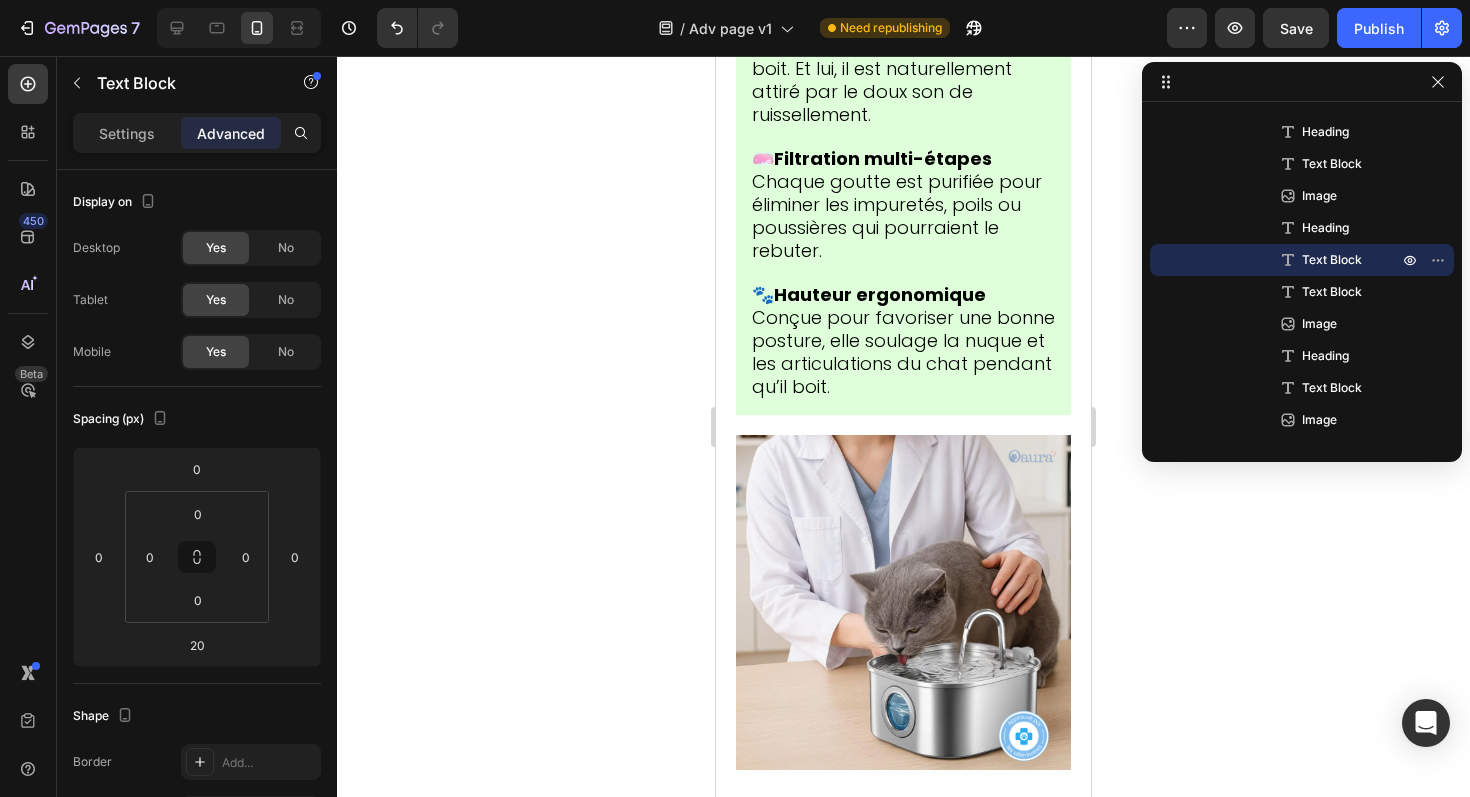 drag, startPoint x: 914, startPoint y: 287, endPoint x: 915, endPoint y: 273, distance: 14.035668 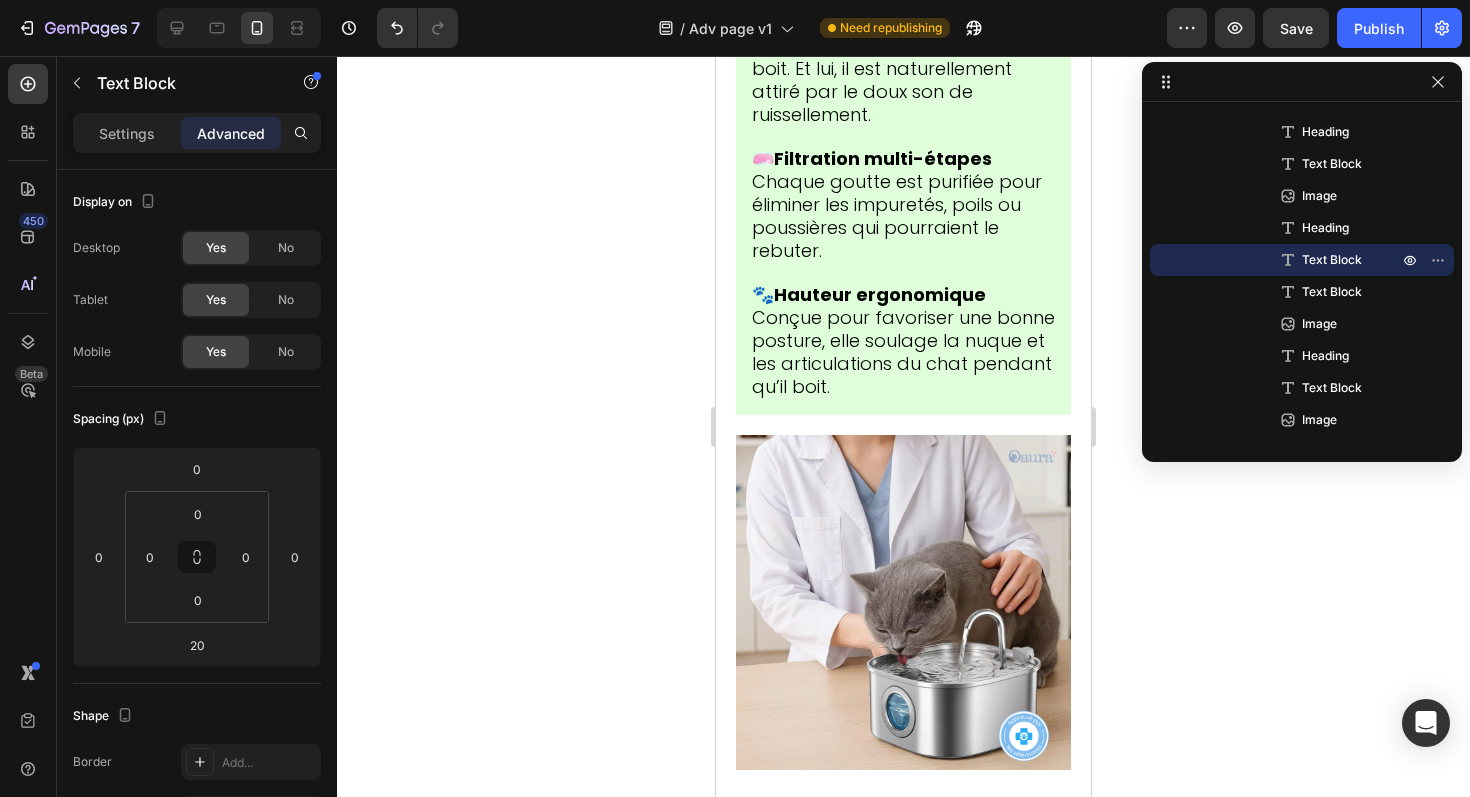 click at bounding box center (904, -672) 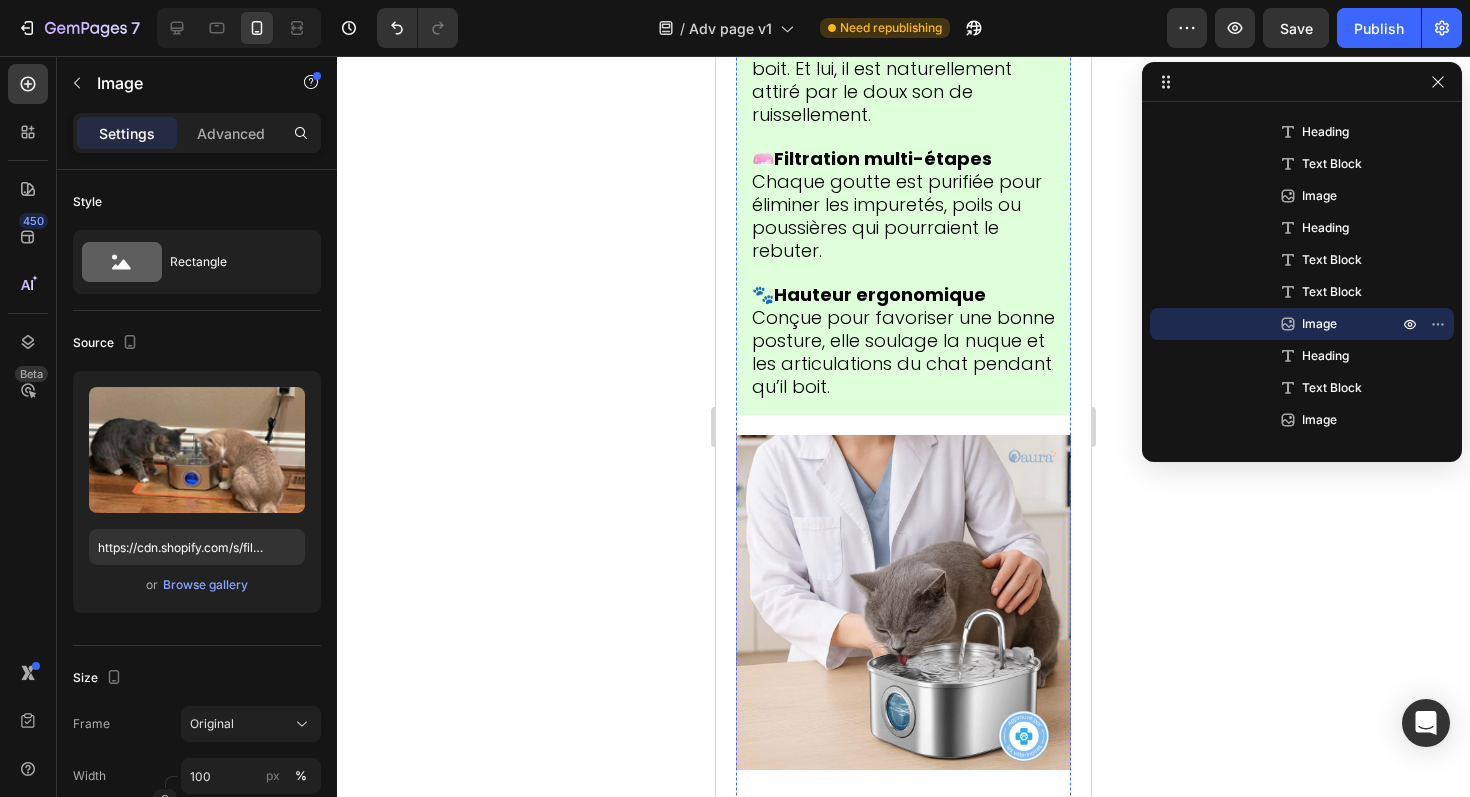 click at bounding box center (903, -479) 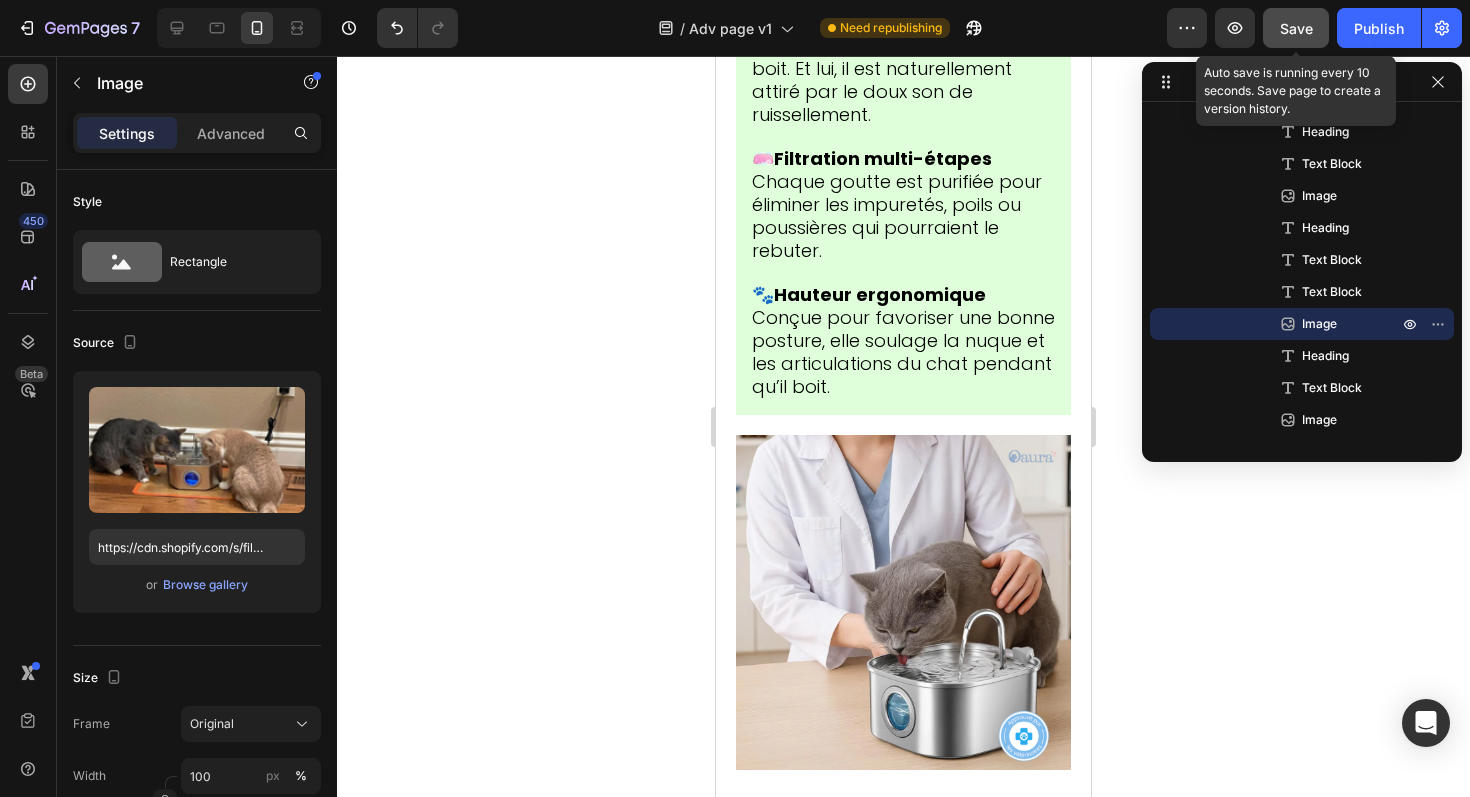 click on "Save" at bounding box center [1296, 28] 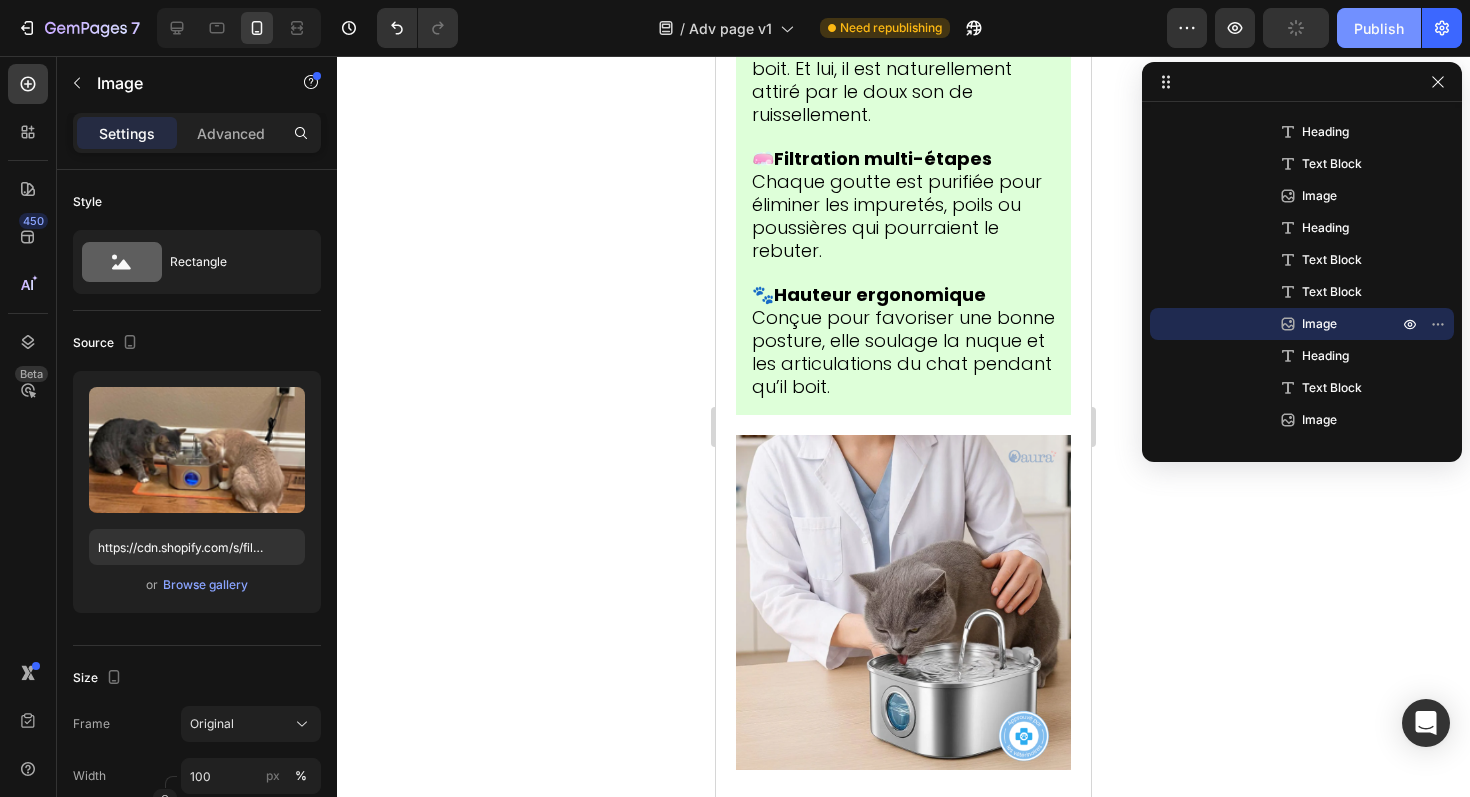 click on "Publish" at bounding box center [1379, 28] 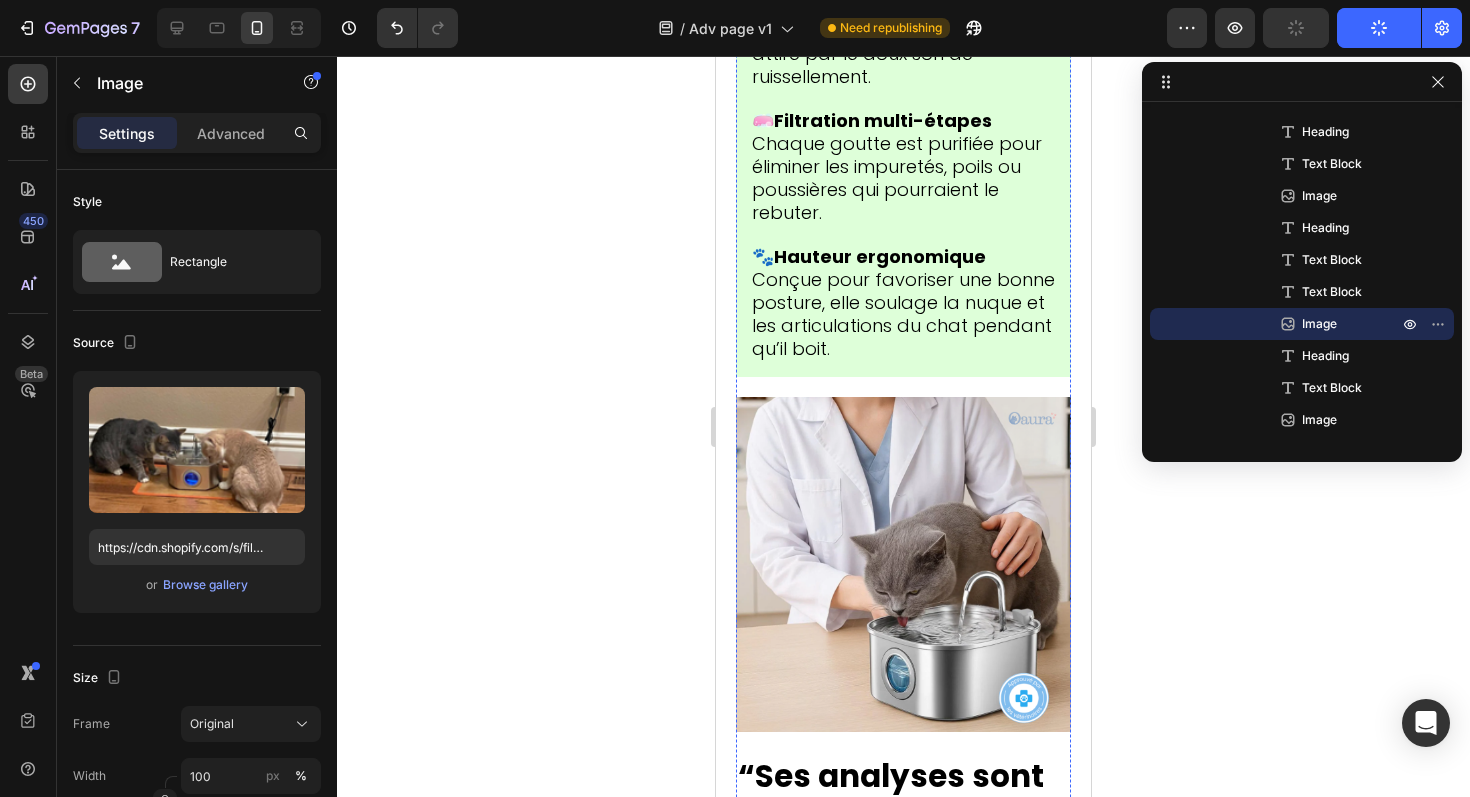 scroll, scrollTop: 10912, scrollLeft: 0, axis: vertical 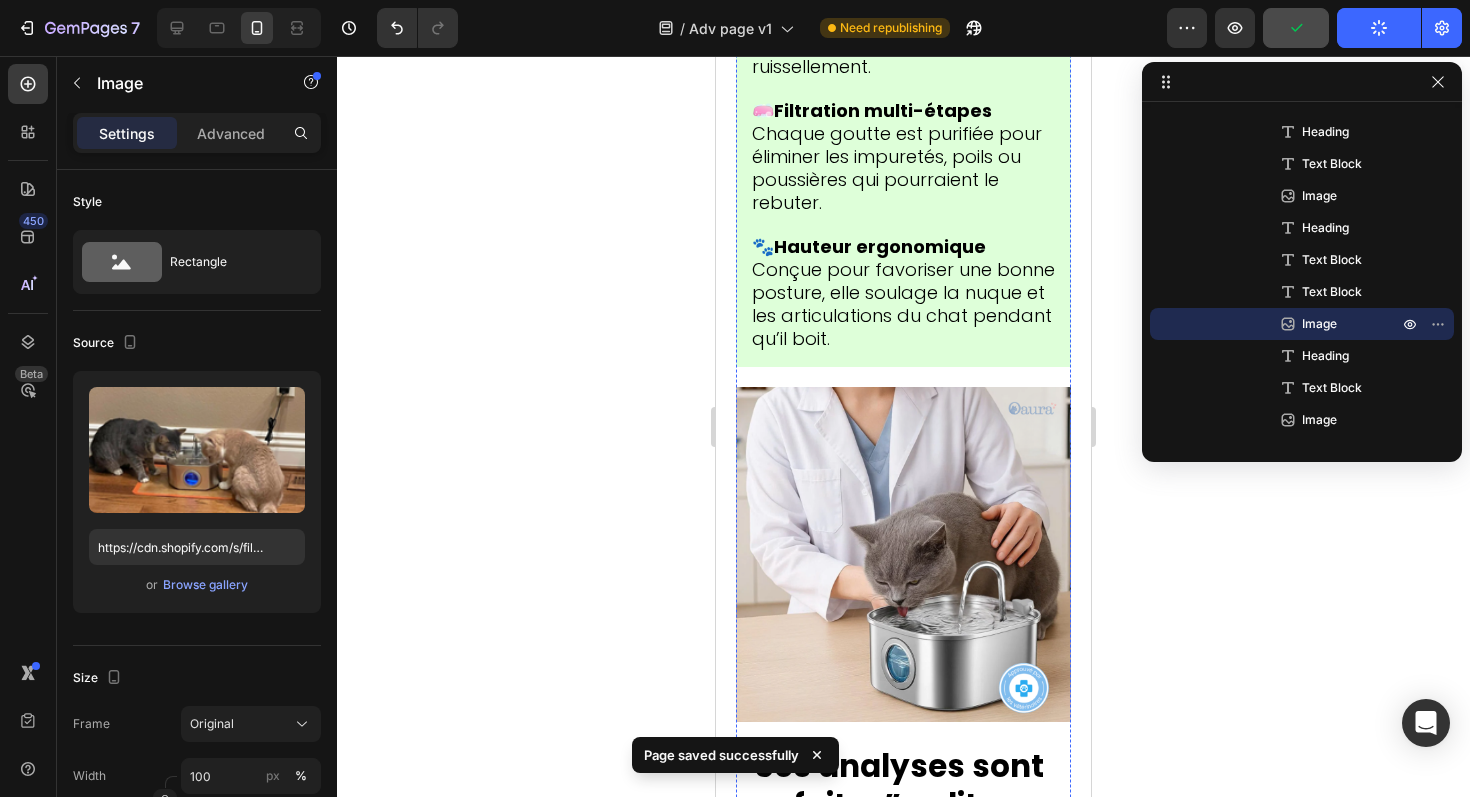 click on "- Urine claire et normale" at bounding box center (868, -645) 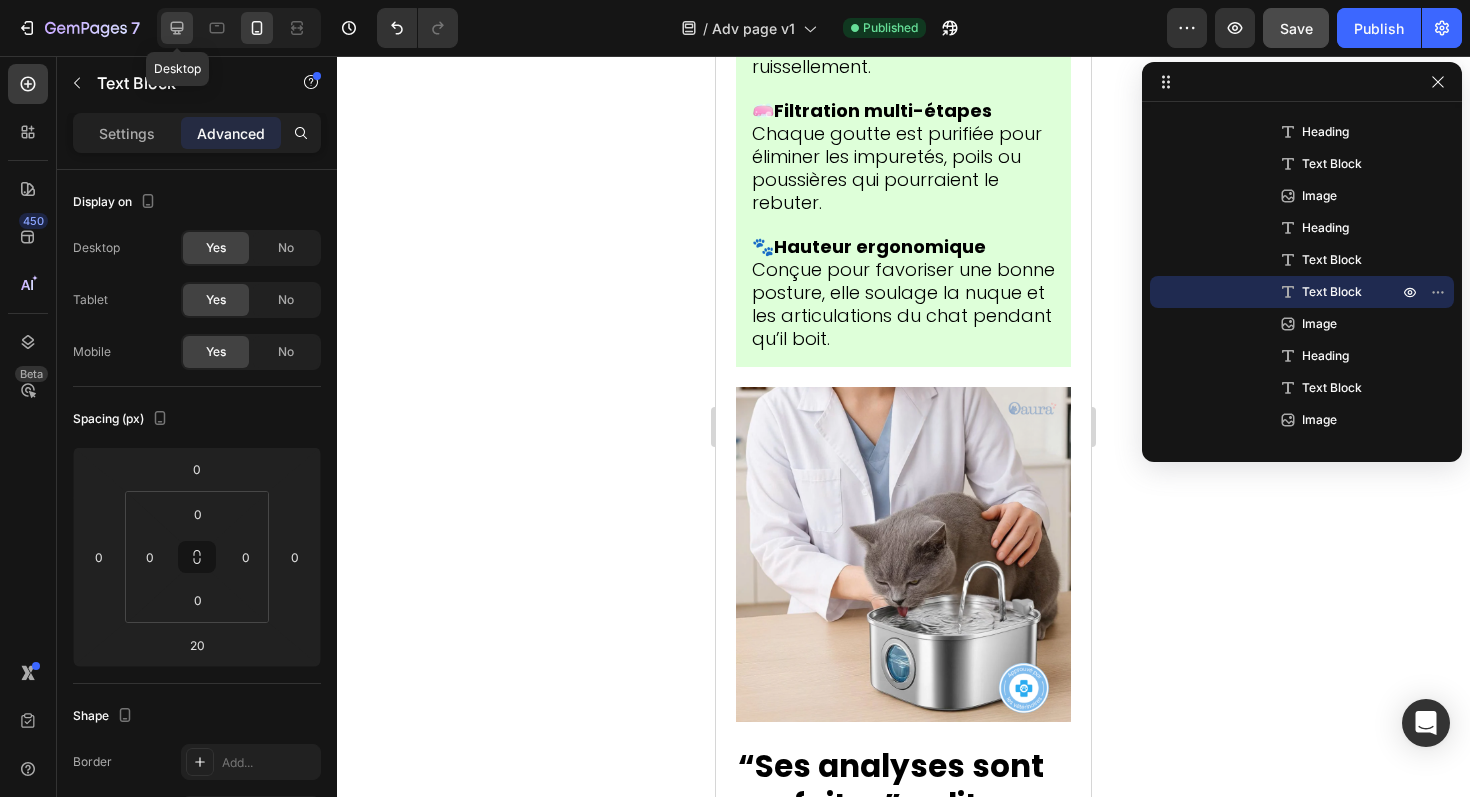 click 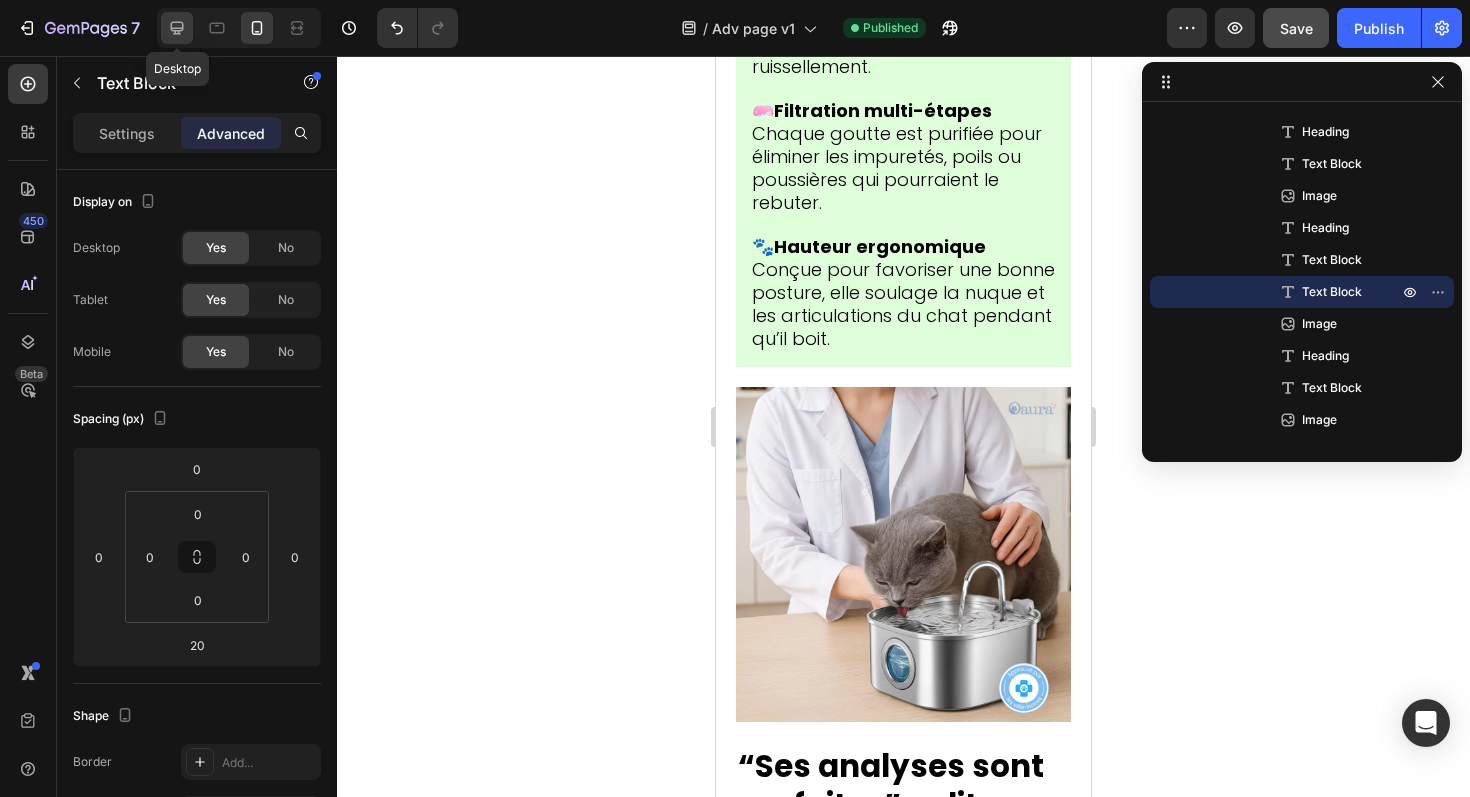 type on "15" 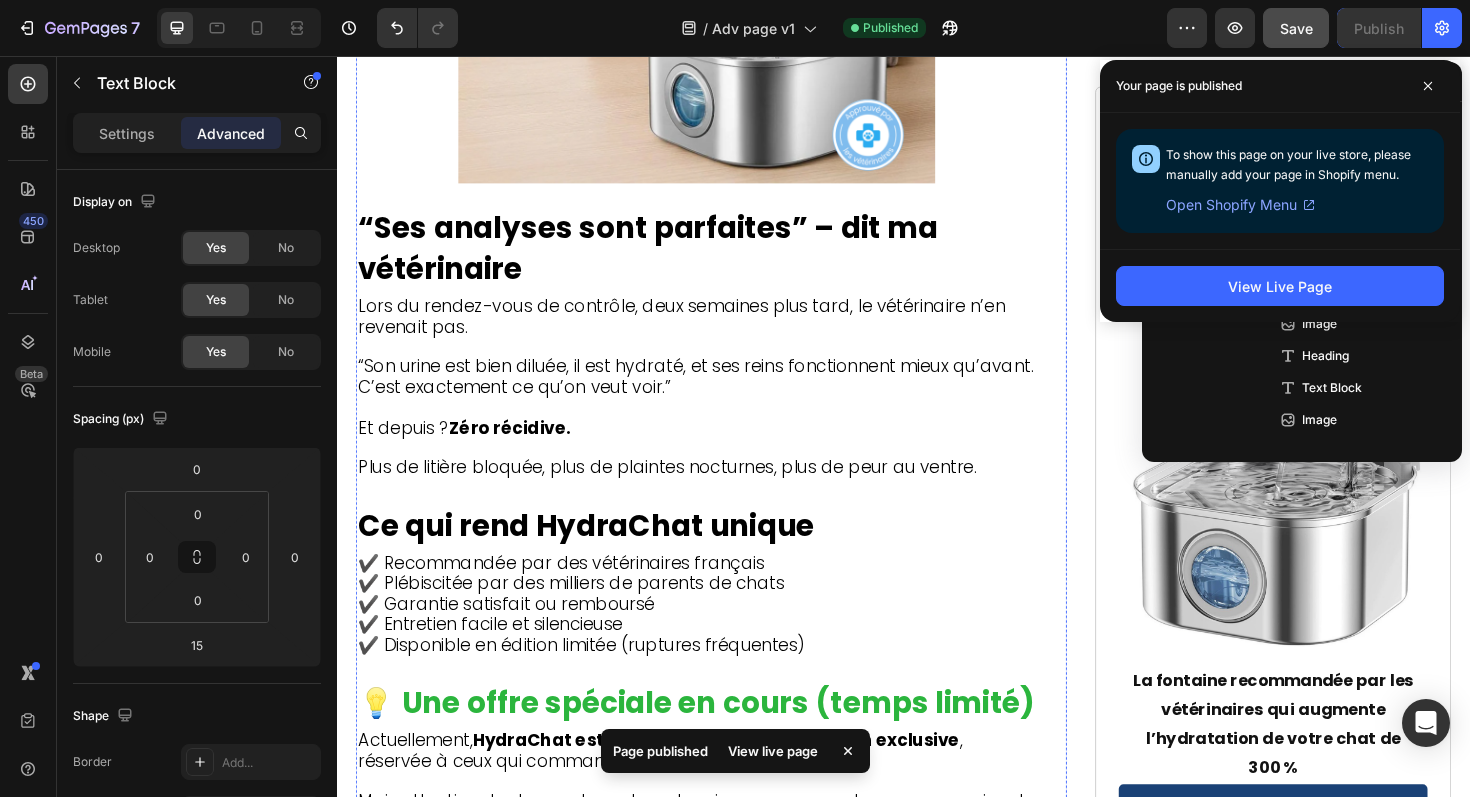 scroll, scrollTop: 8187, scrollLeft: 0, axis: vertical 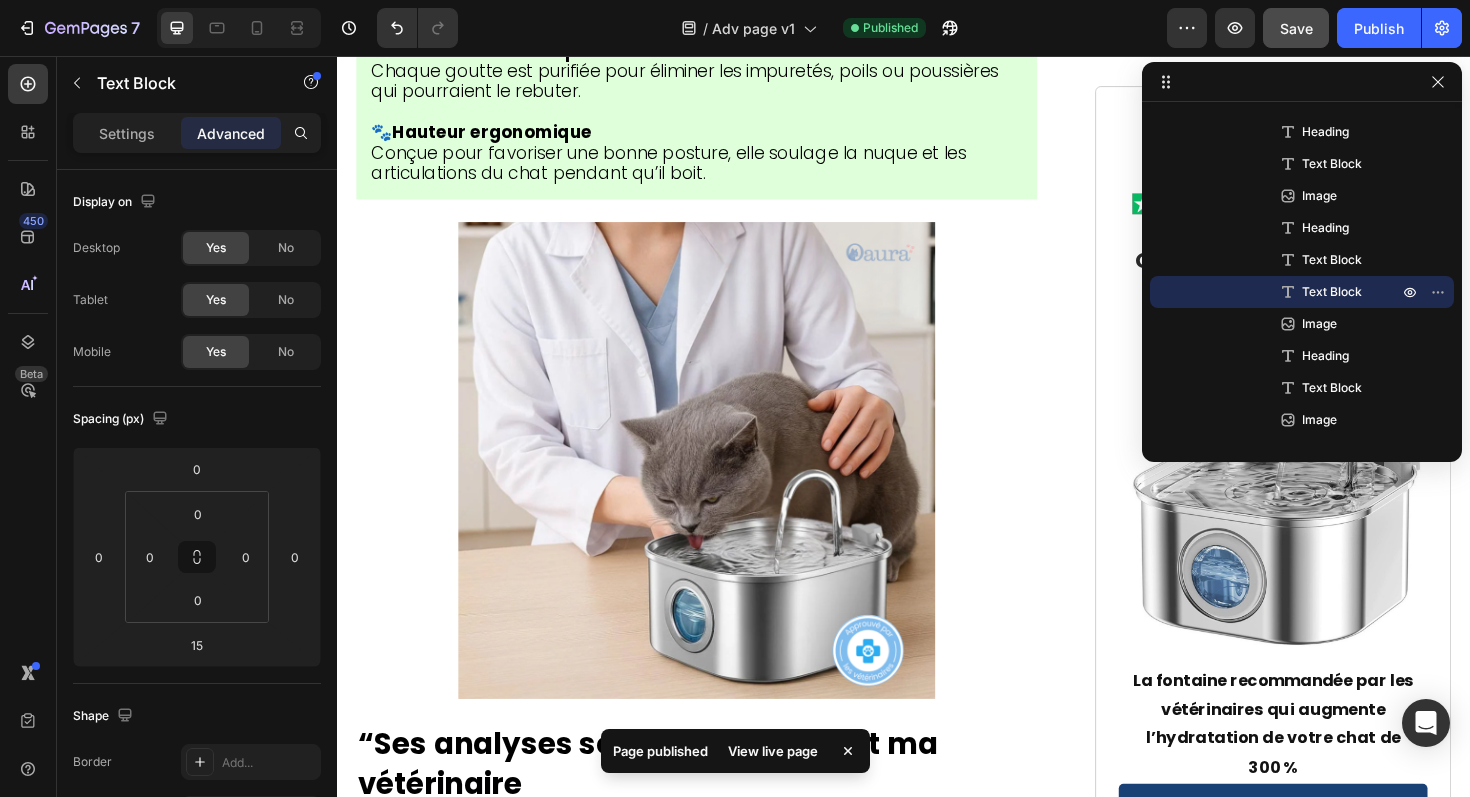 click on "- Pelage plus brillant que jamais" at bounding box center (717, -983) 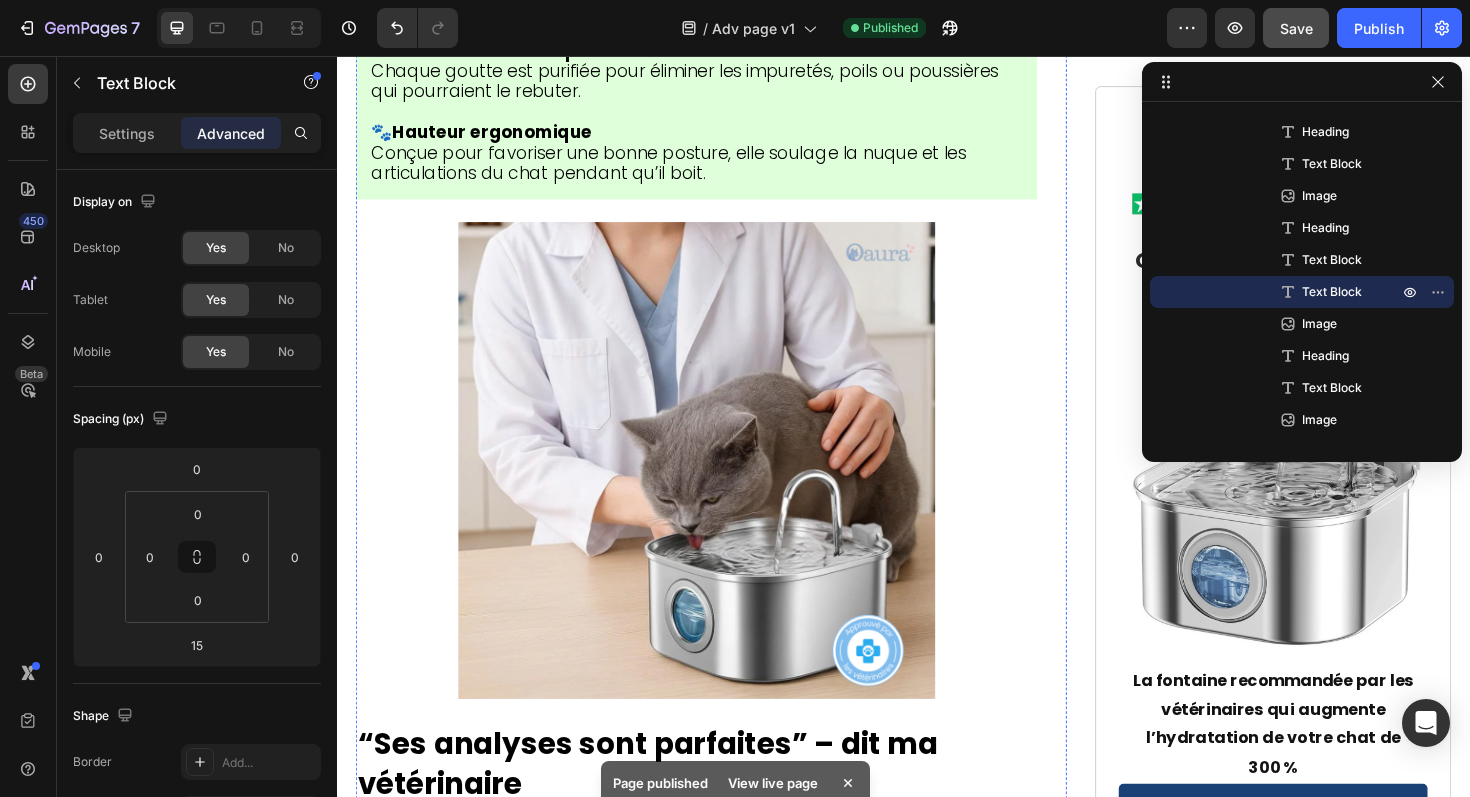 click on "Après 2 semaines :" at bounding box center [717, -1123] 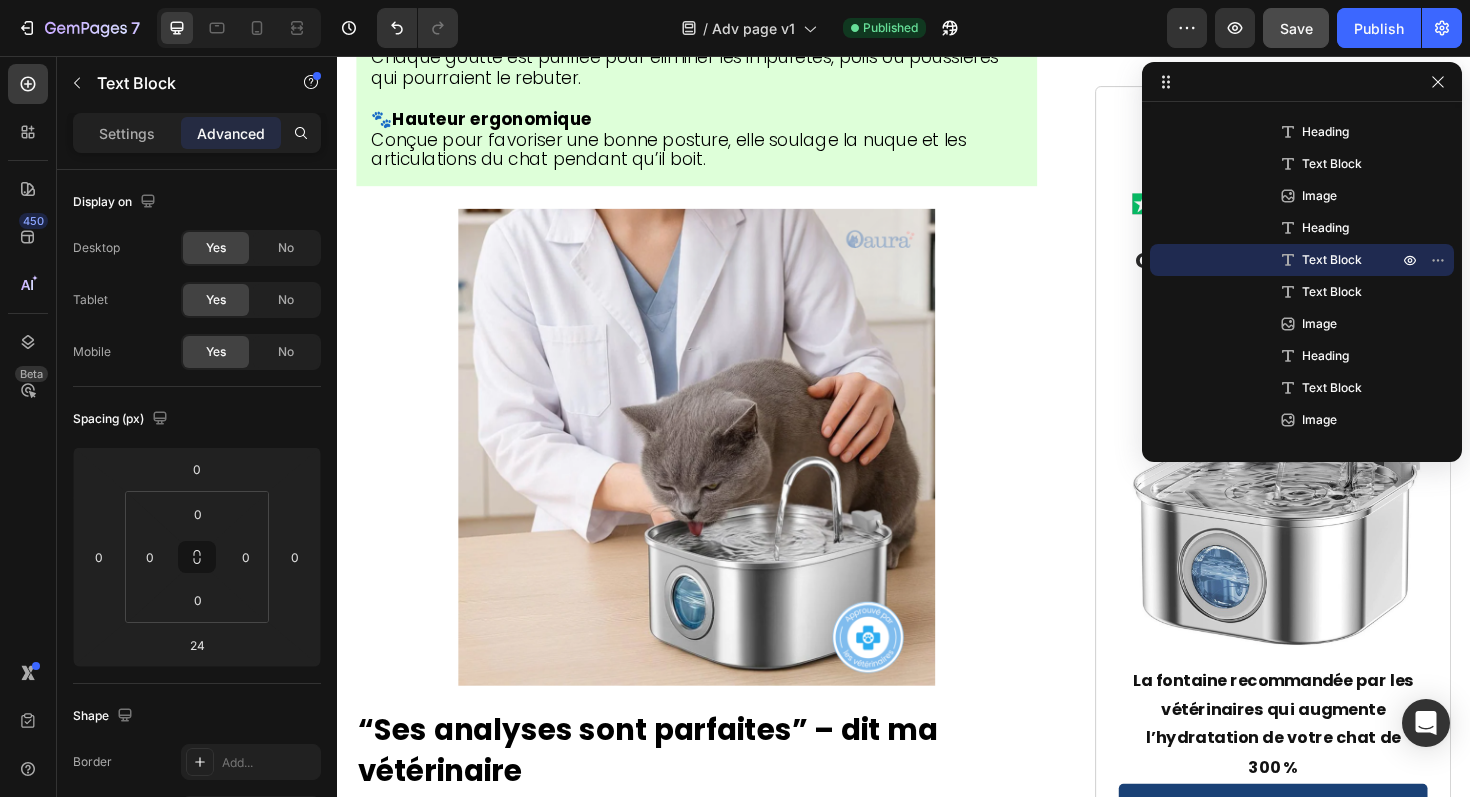 drag, startPoint x: 719, startPoint y: 596, endPoint x: 720, endPoint y: 582, distance: 14.035668 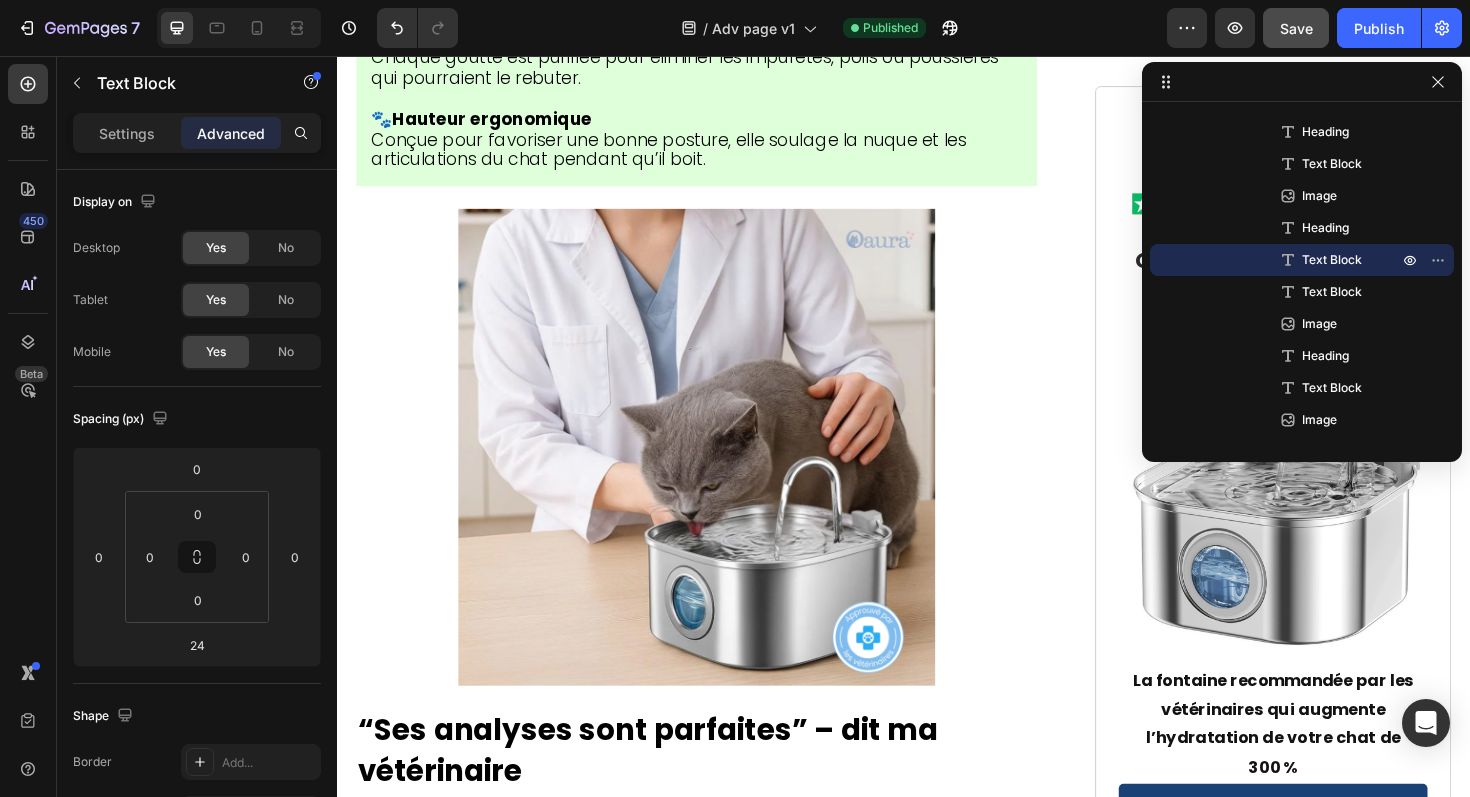 click at bounding box center [718, -1092] 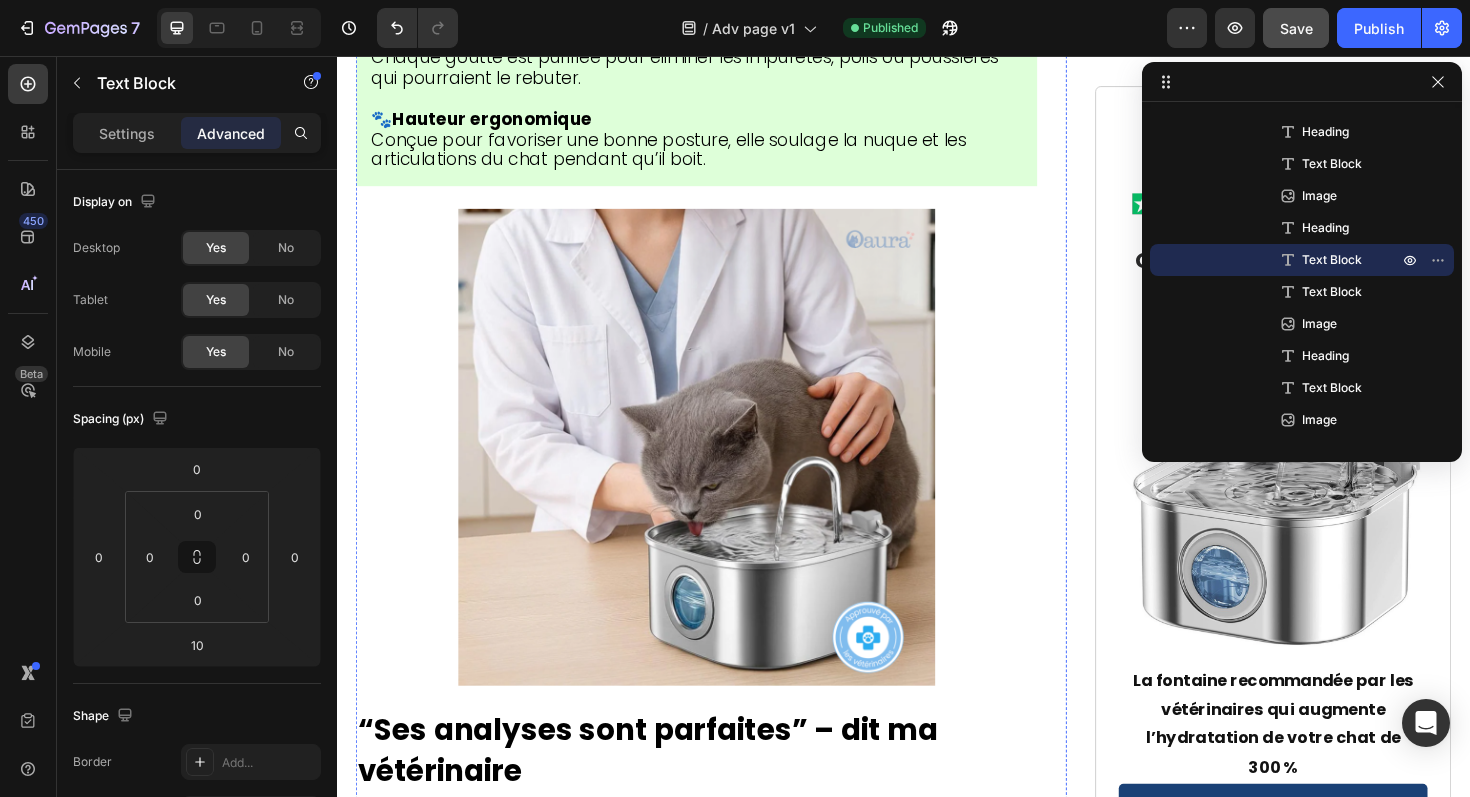 click on "- Énergie retrouvée" at bounding box center [717, -1018] 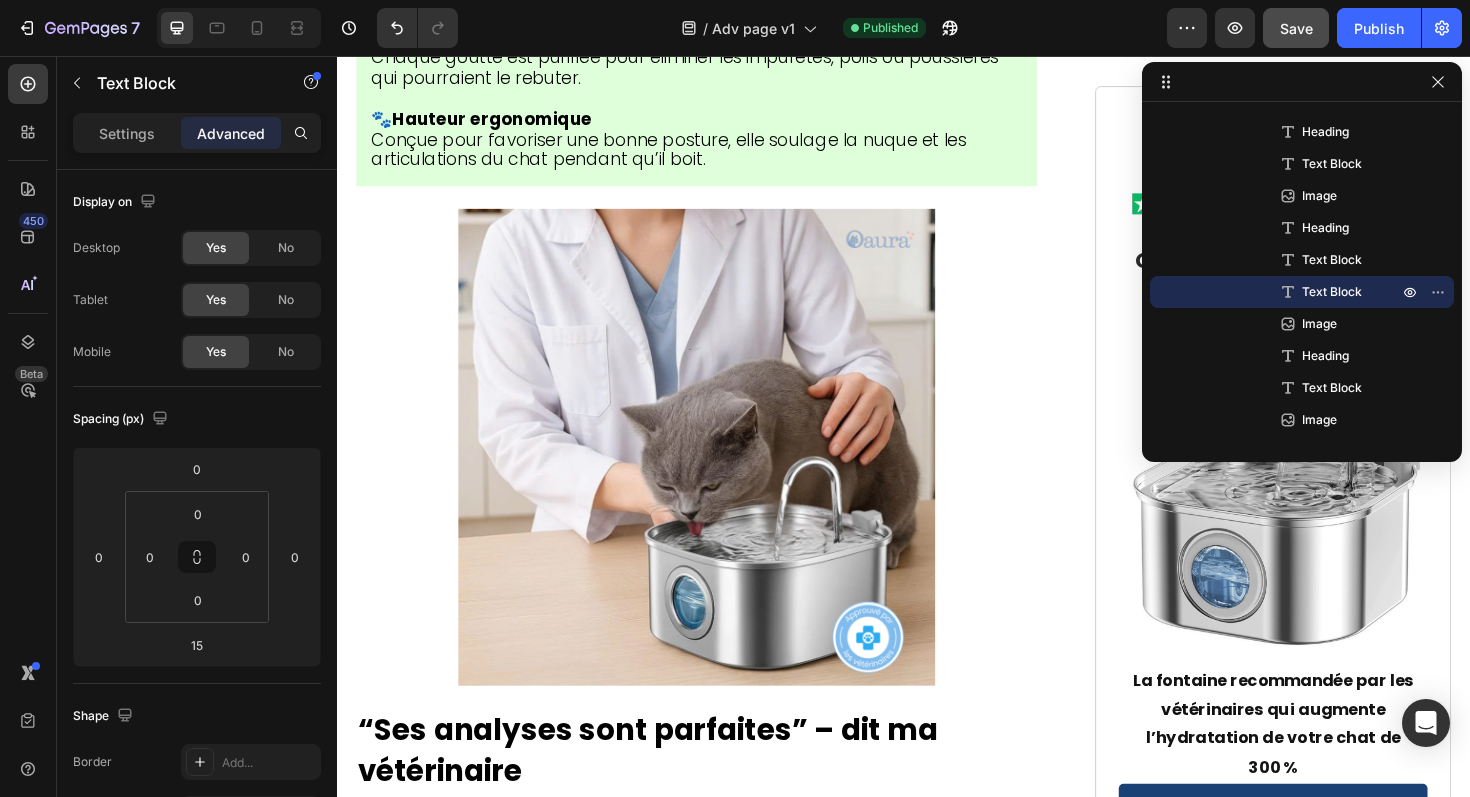 click on "- Pelage plus brillant que jamais" at bounding box center (717, -997) 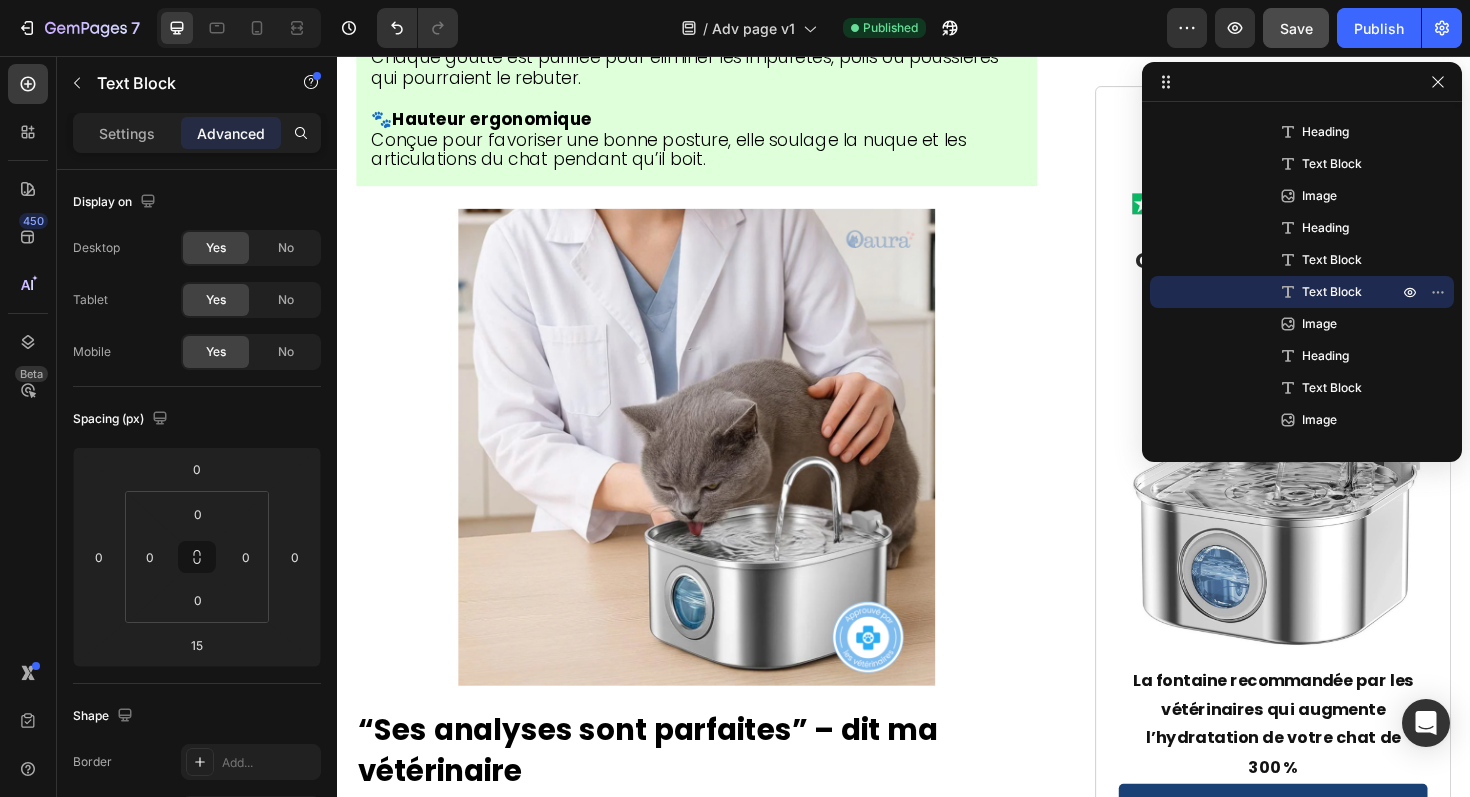 drag, startPoint x: 693, startPoint y: 675, endPoint x: 372, endPoint y: 609, distance: 327.7148 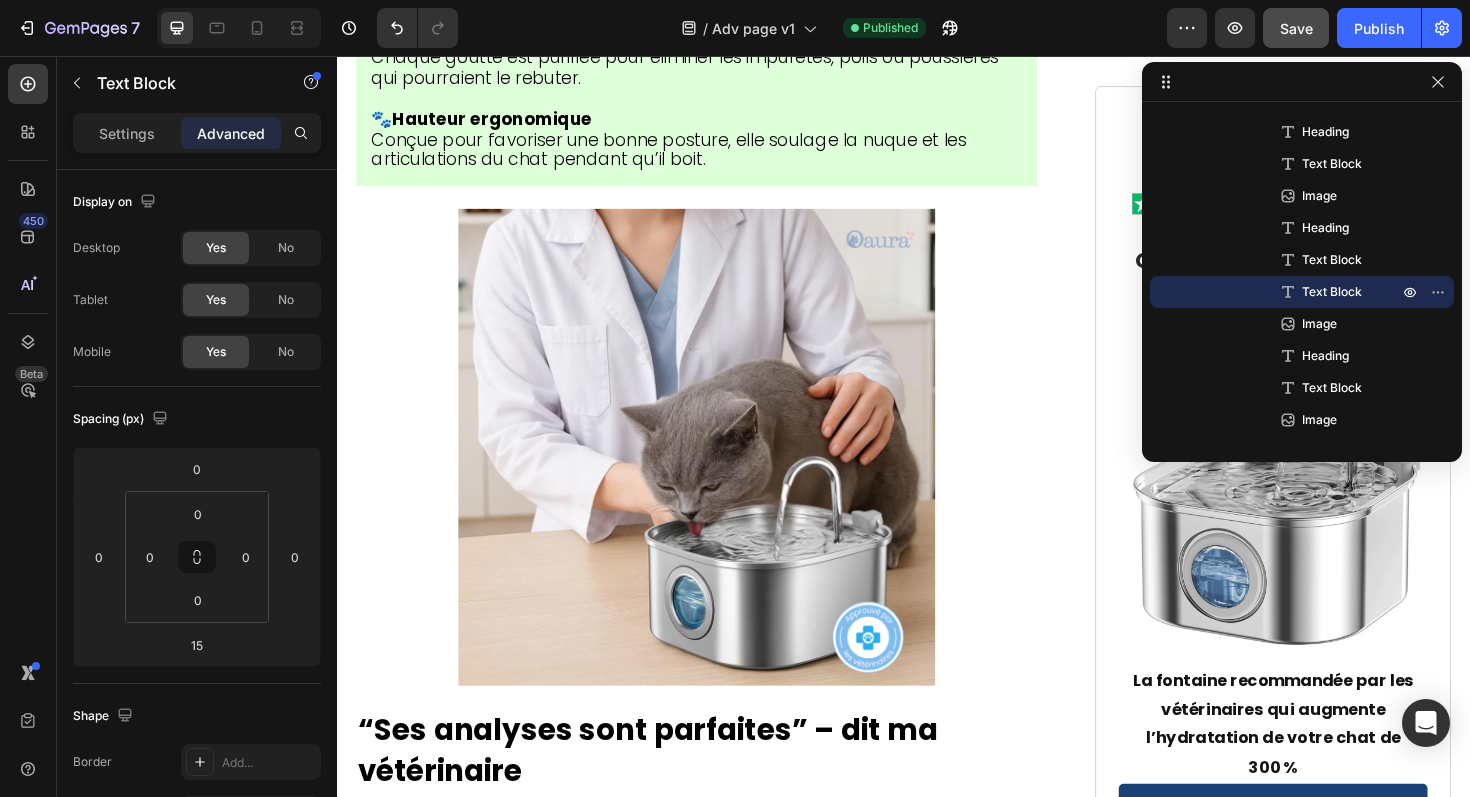 click on "- Plus aucune douleur à la litière - Urine claire et normale - Énergie retrouvée - Pelage plus brillant que jamais" at bounding box center (717, -1030) 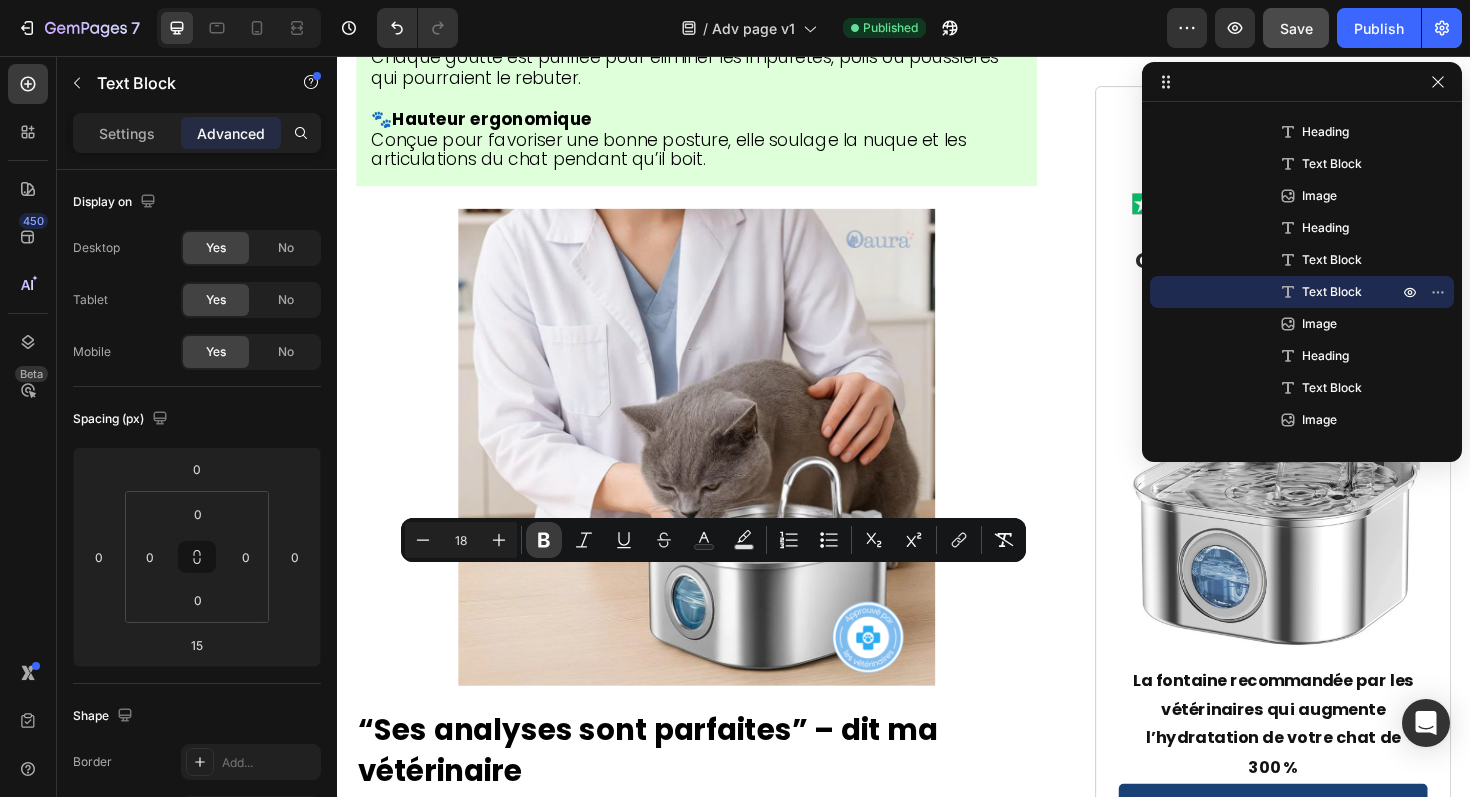 click 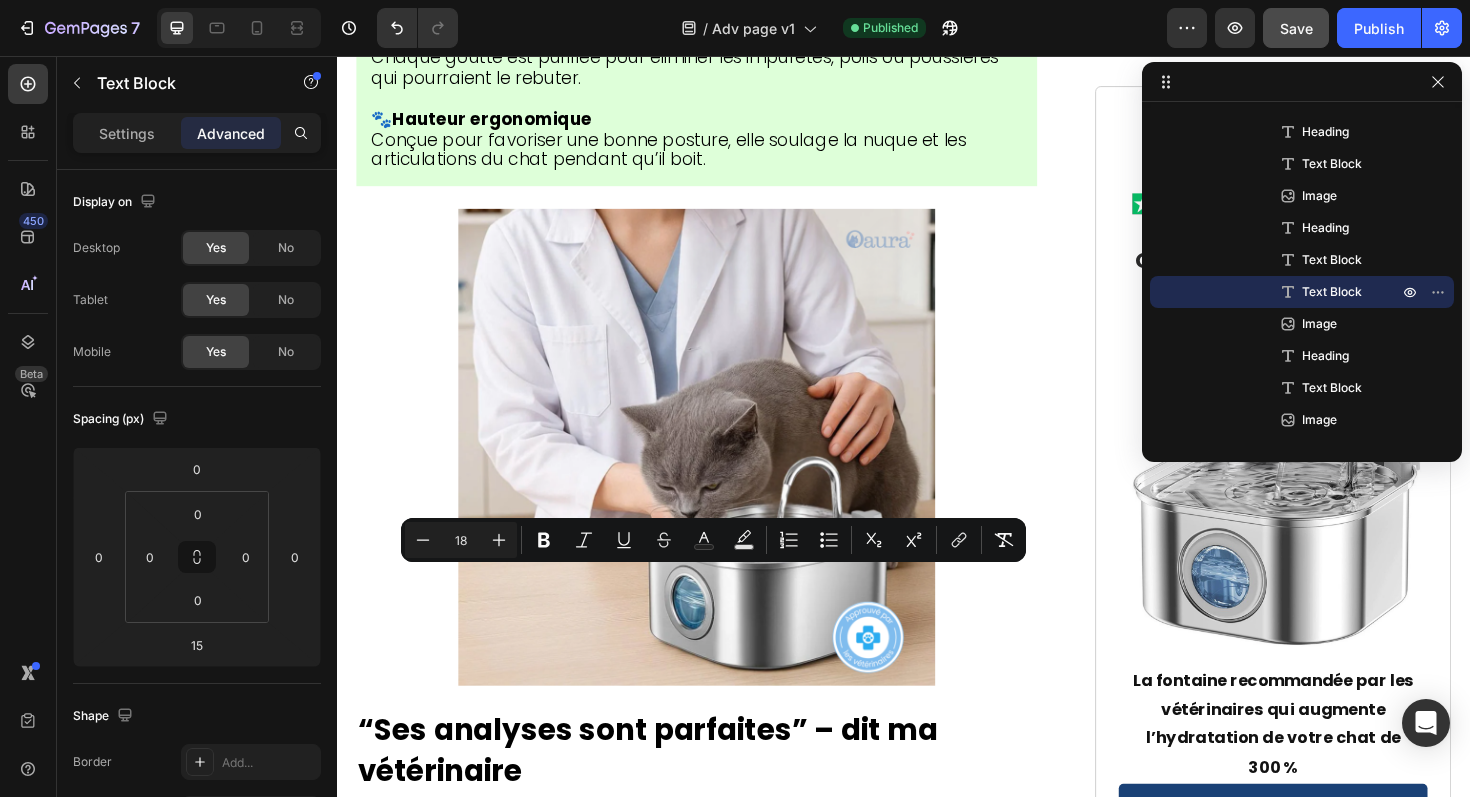 click on "- Urine claire et normale" at bounding box center [481, -1042] 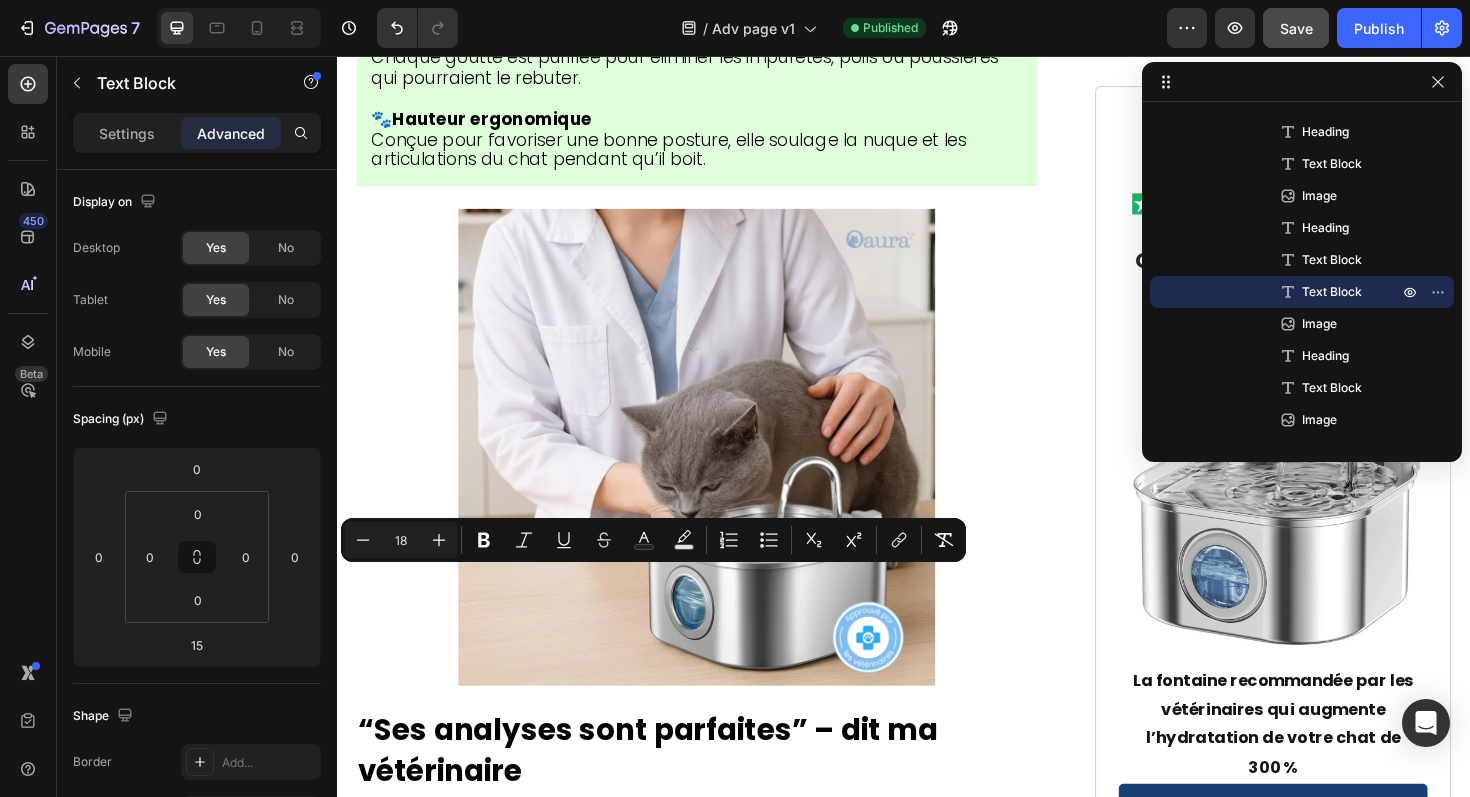 drag, startPoint x: 383, startPoint y: 611, endPoint x: 492, endPoint y: 612, distance: 109.004585 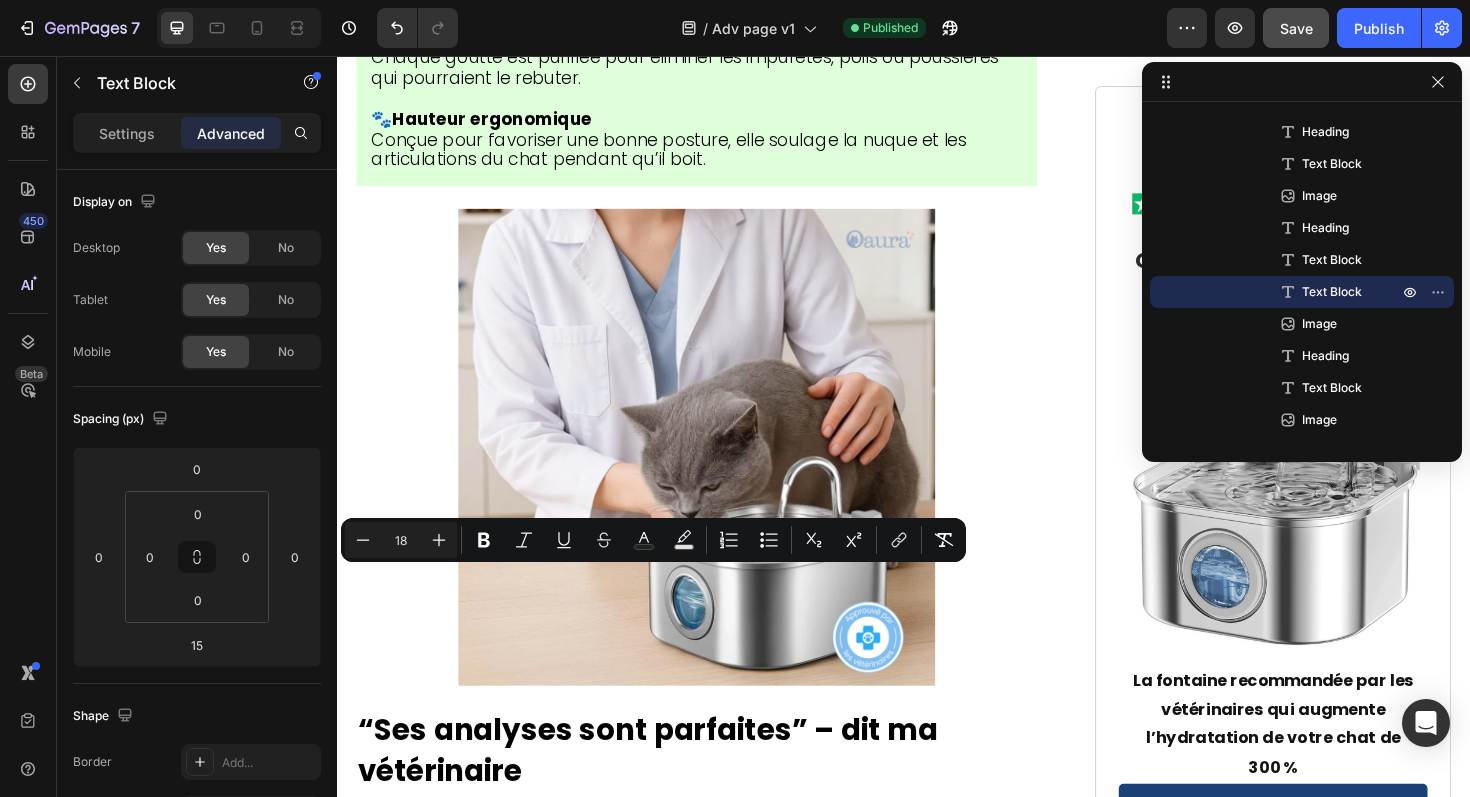 click on "- Plus aucune douleur à la litière" at bounding box center [517, -1064] 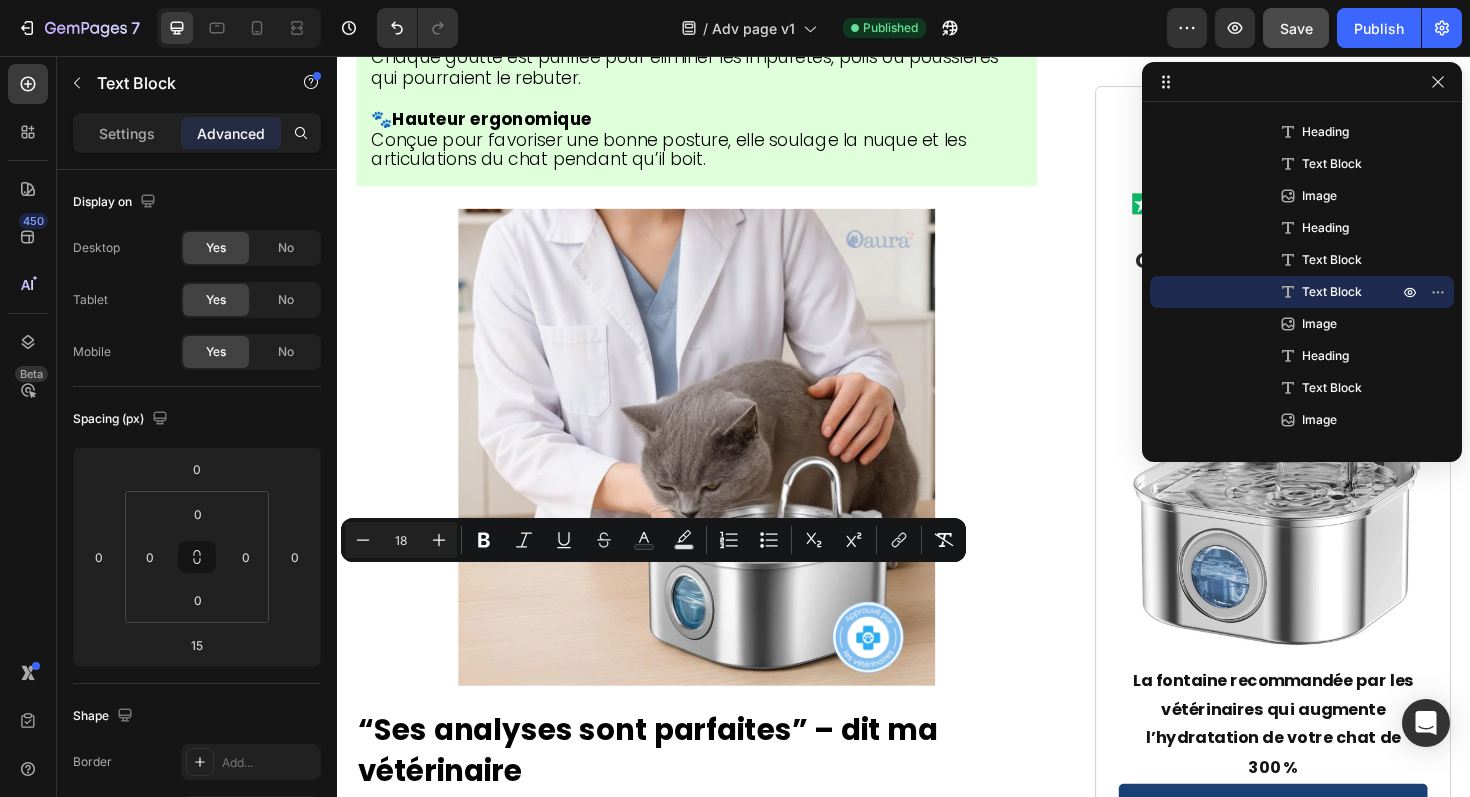 click on "- Plus aucune douleur à la litière" at bounding box center [517, -1064] 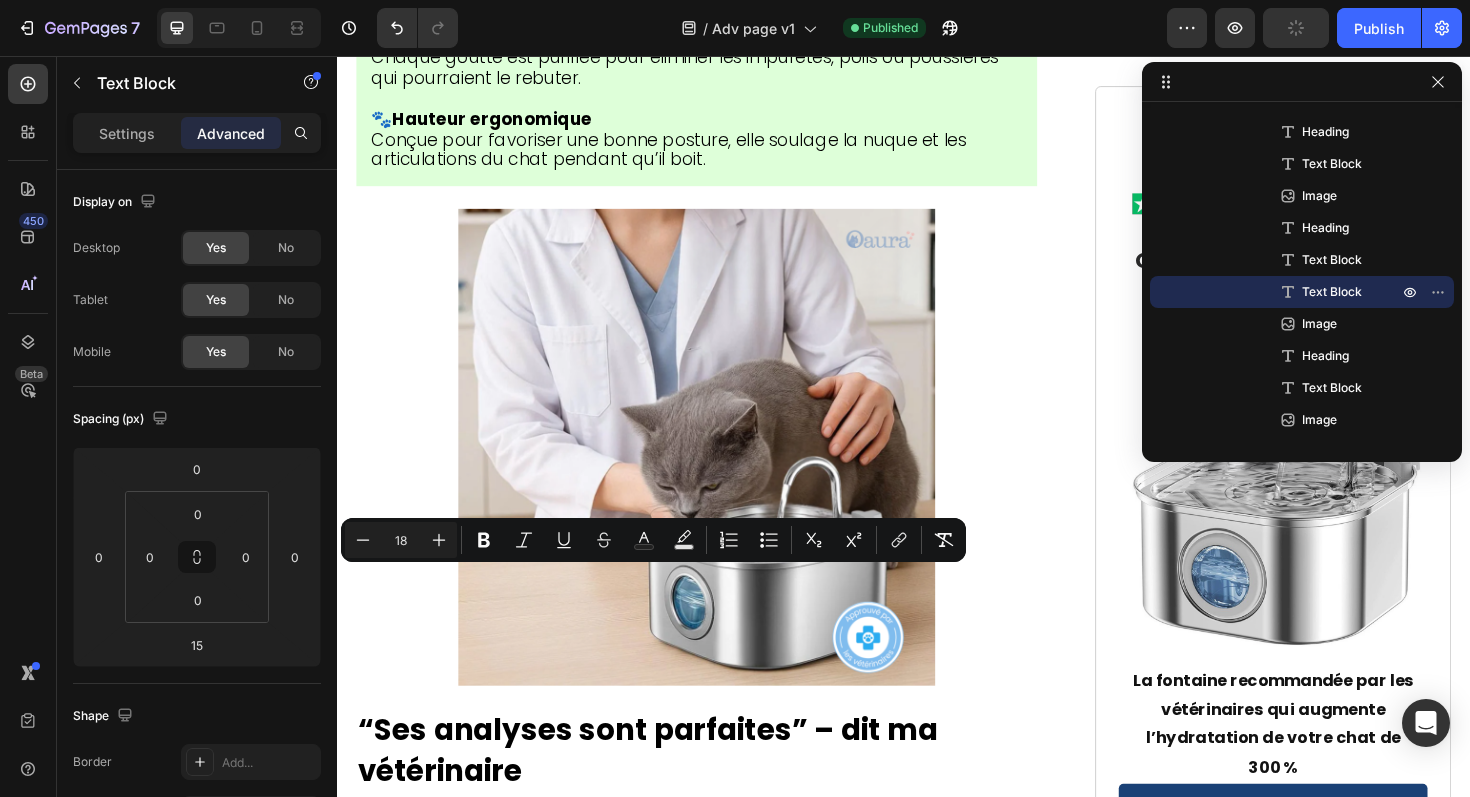 drag, startPoint x: 496, startPoint y: 614, endPoint x: 817, endPoint y: 601, distance: 321.26312 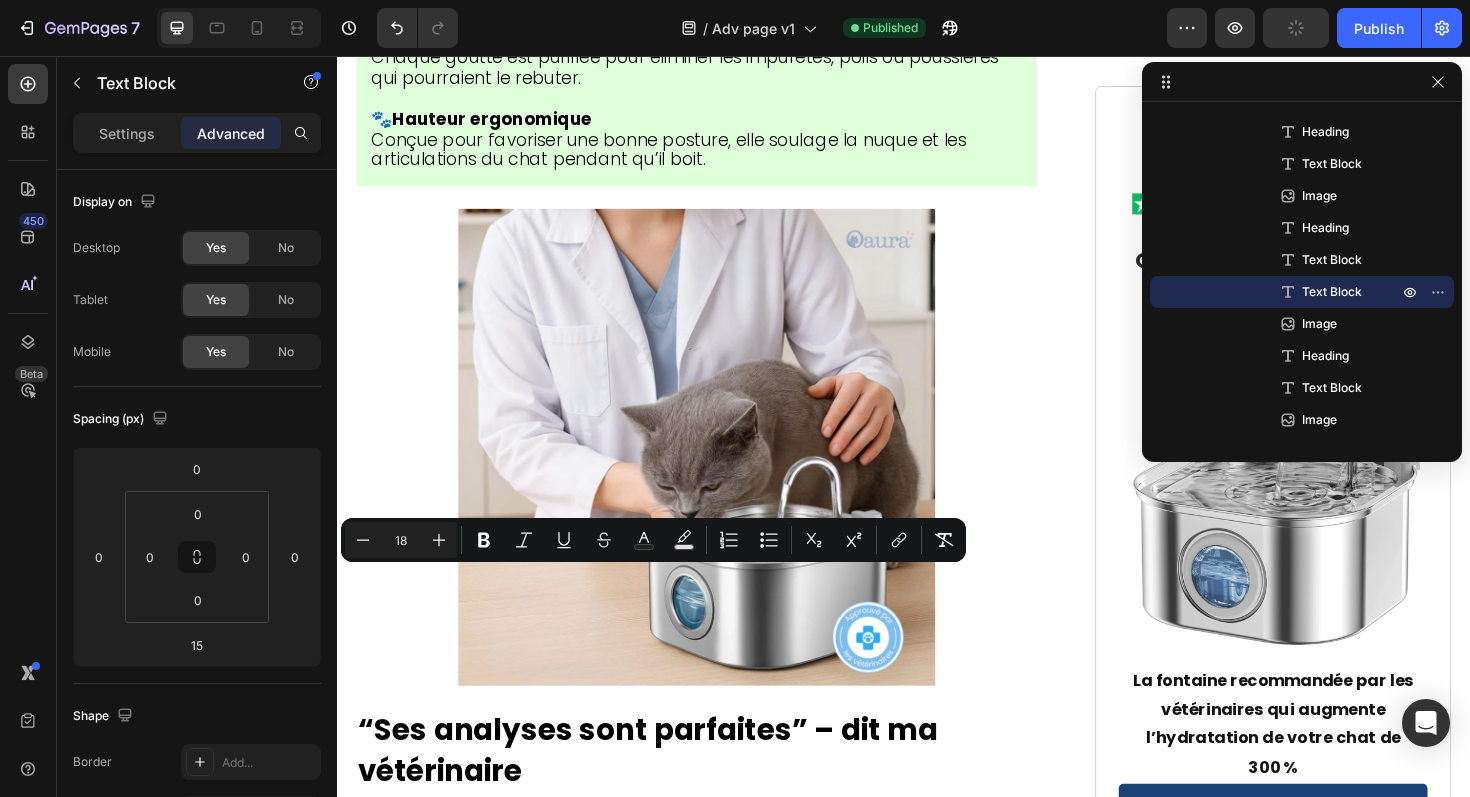 click on "- Plus aucune douleur à la litière" at bounding box center [517, -1064] 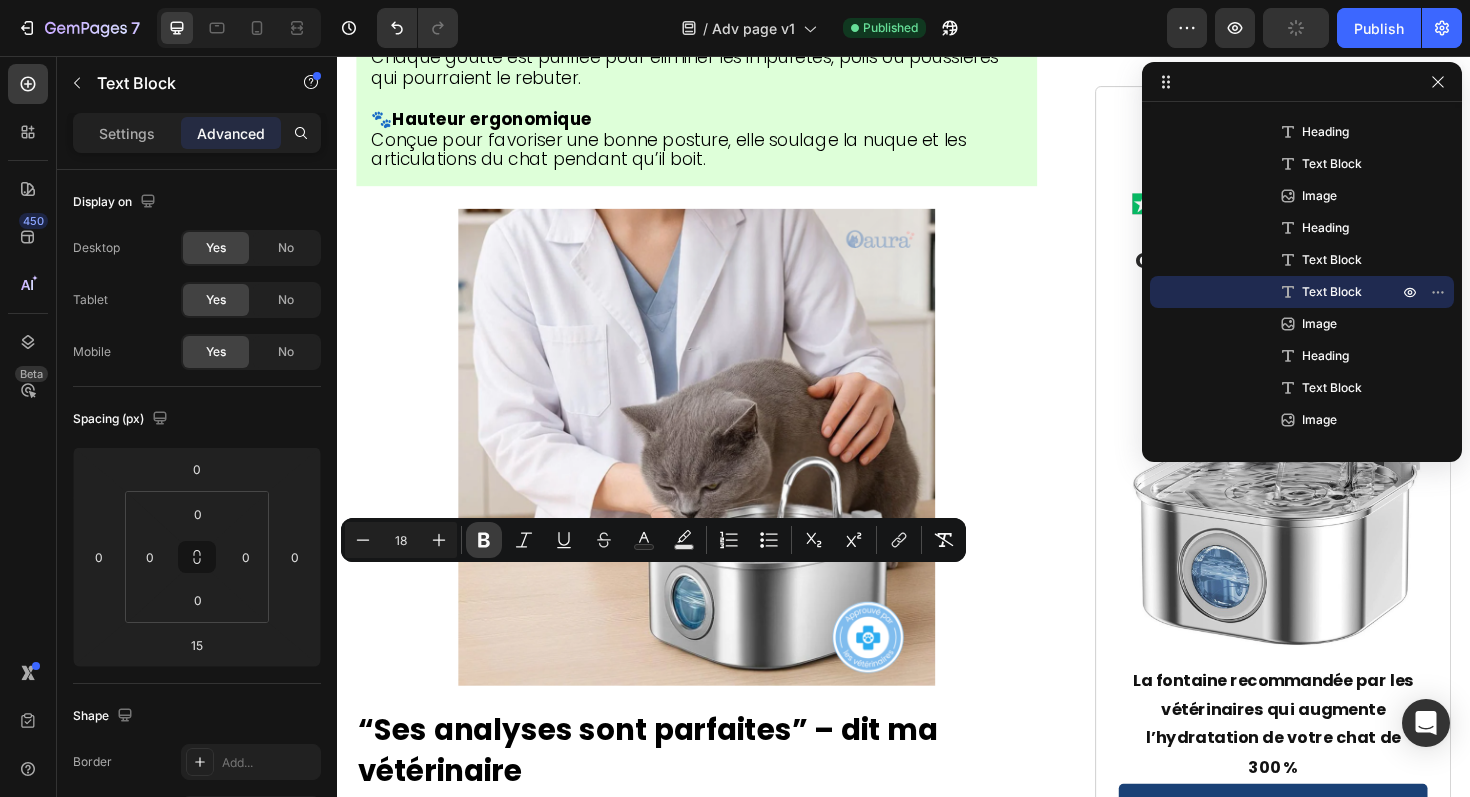 click 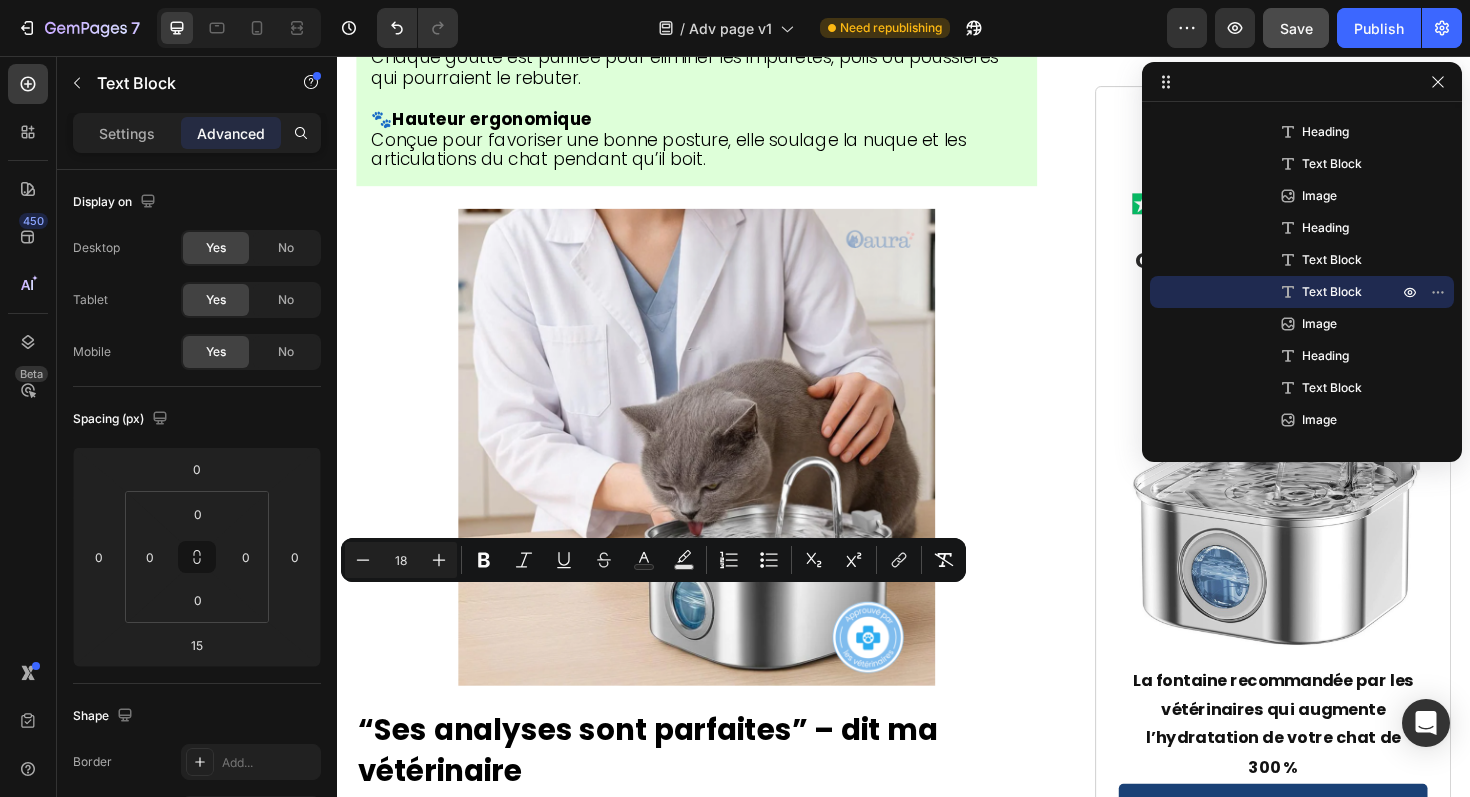 drag, startPoint x: 437, startPoint y: 632, endPoint x: 486, endPoint y: 634, distance: 49.0408 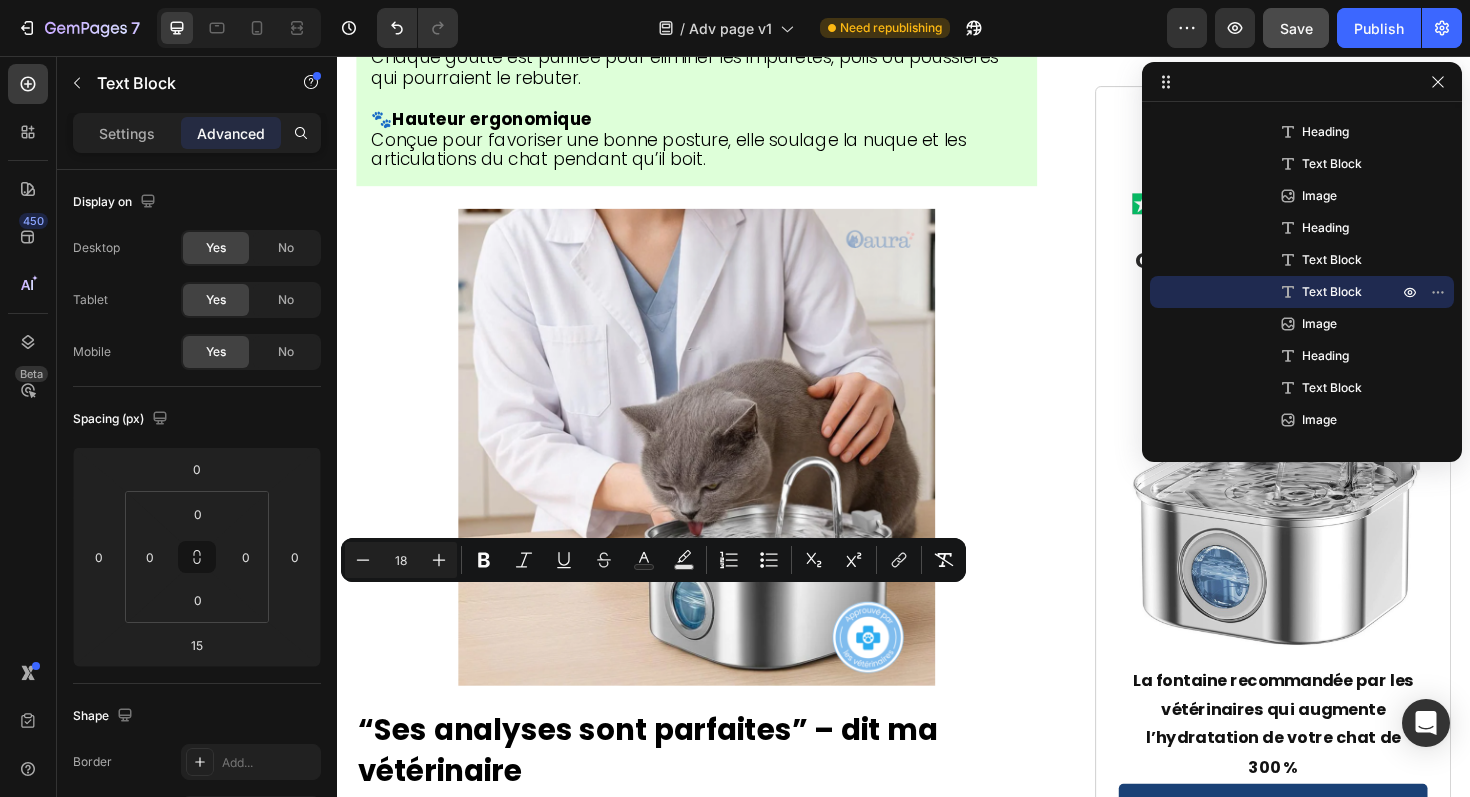 click on "- Urine claire et normale" at bounding box center [481, -1042] 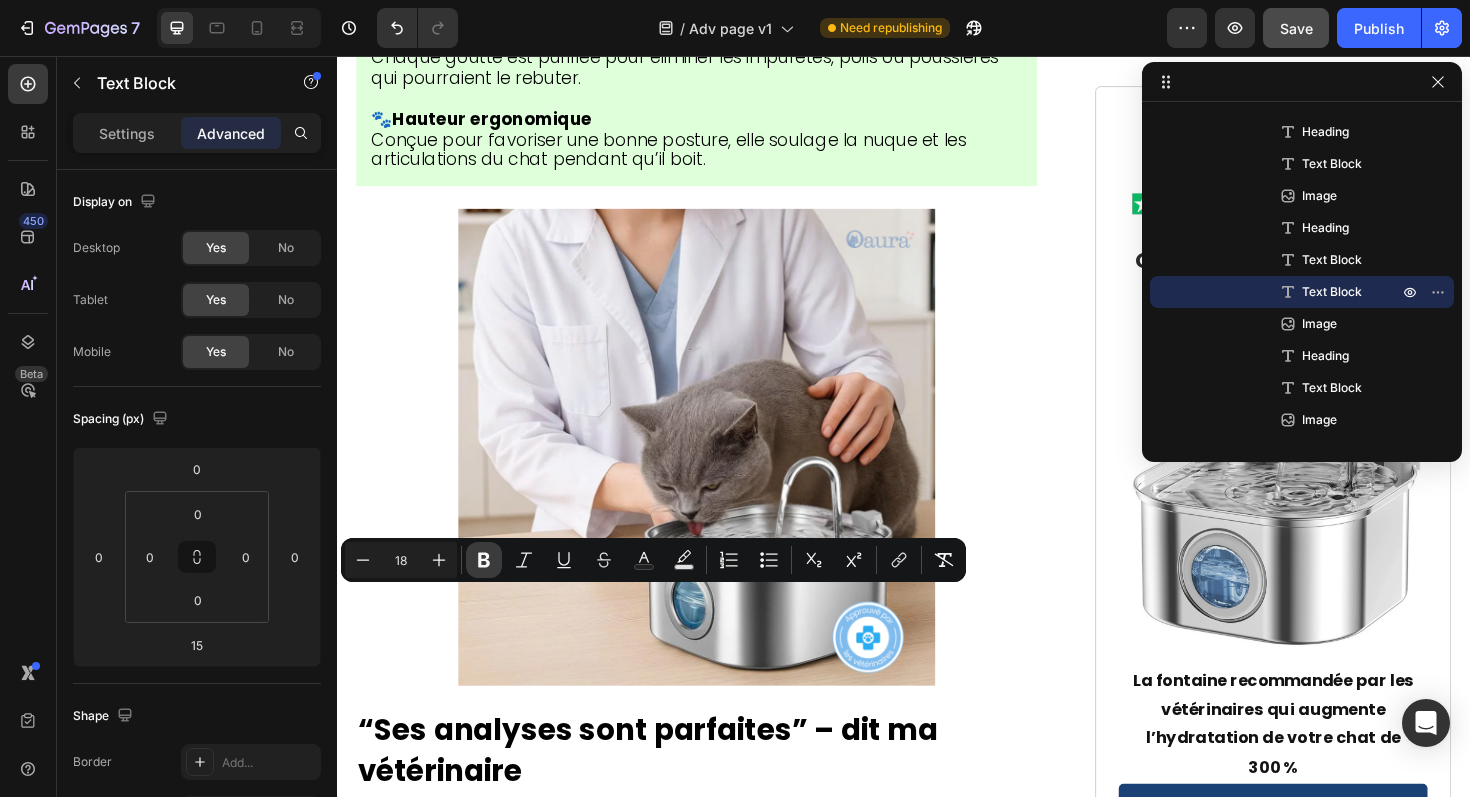 click 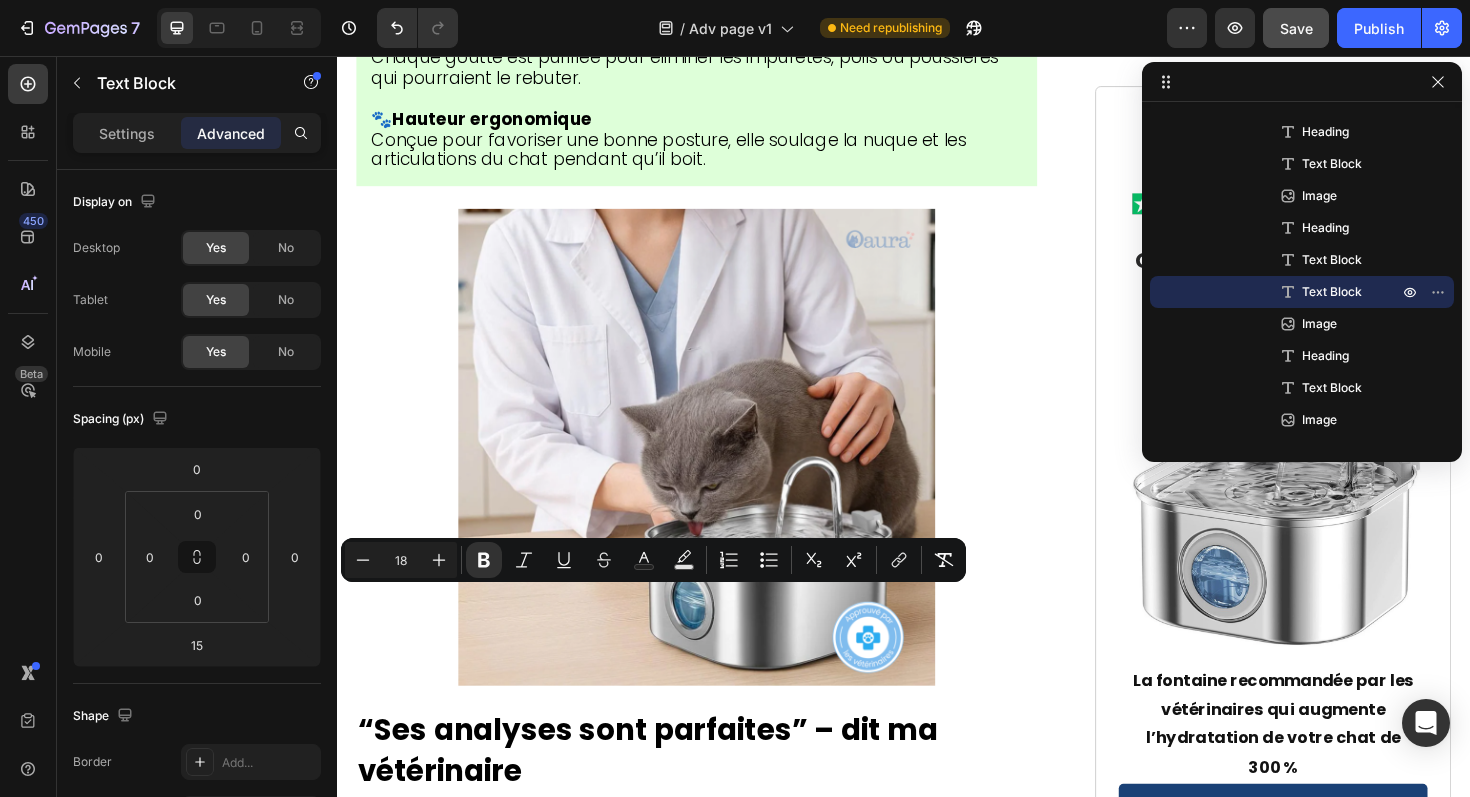 click on "- Urine  claire  et normale" at bounding box center (479, -1042) 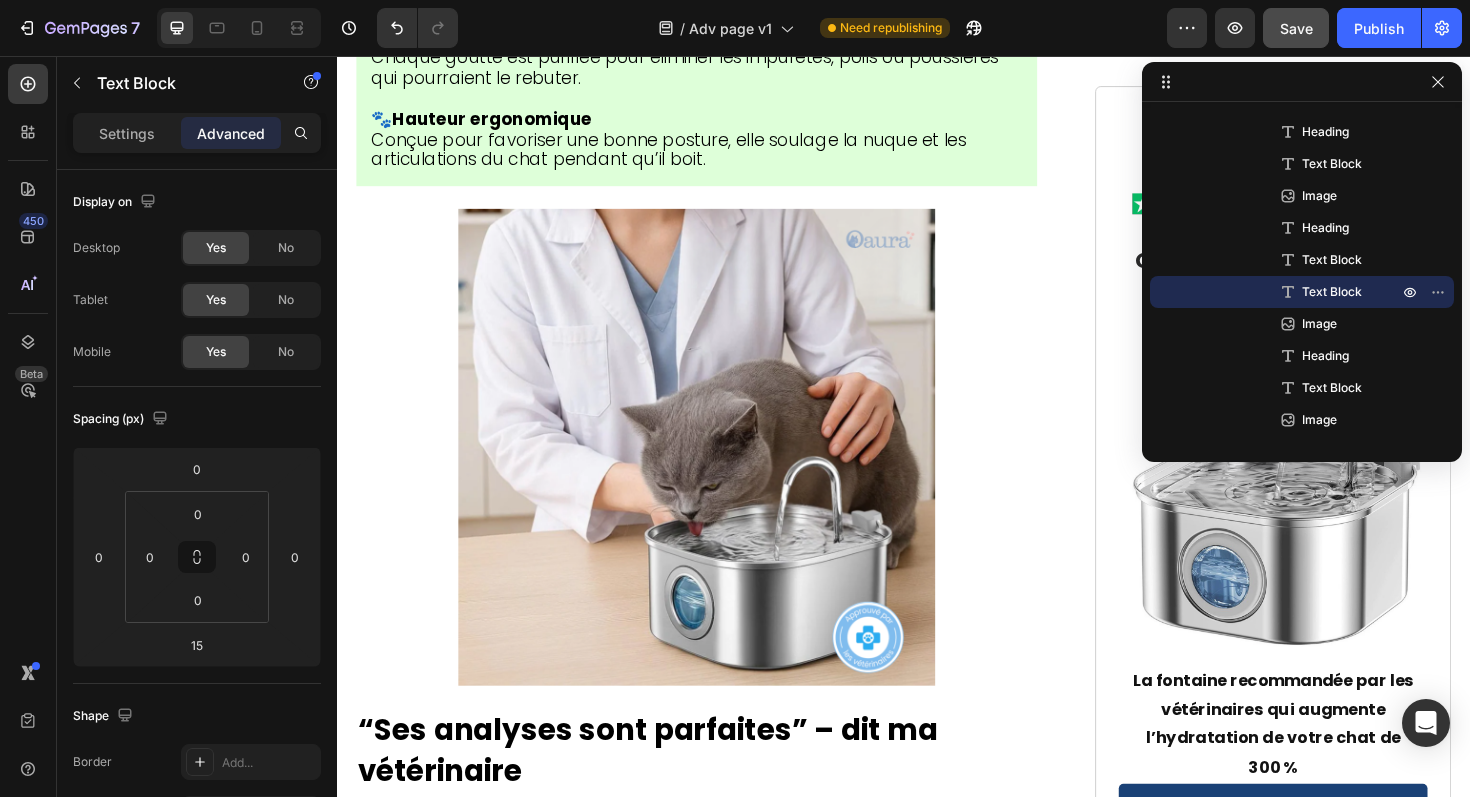 click on "- Urine  claire  et normale" at bounding box center [479, -1042] 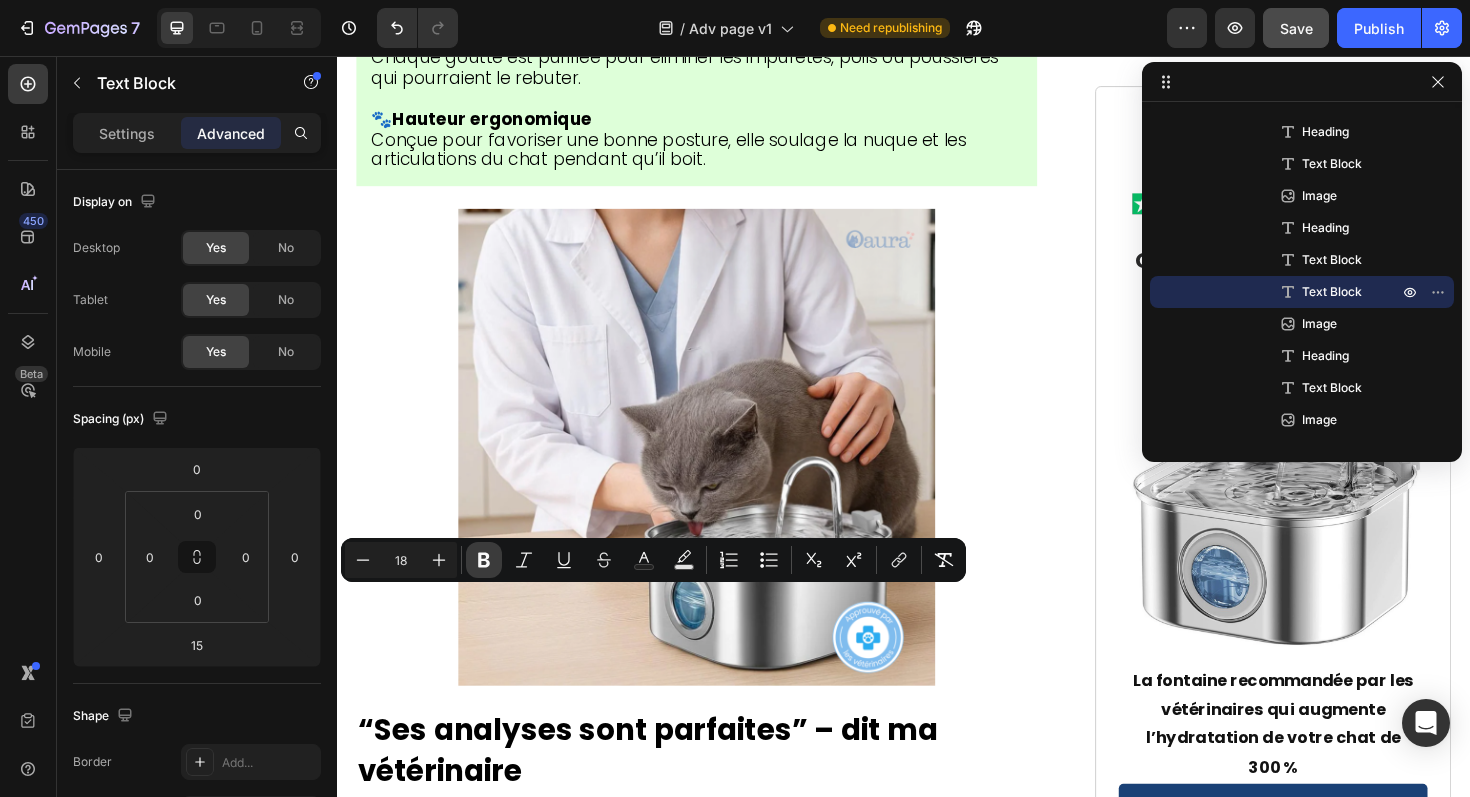 click 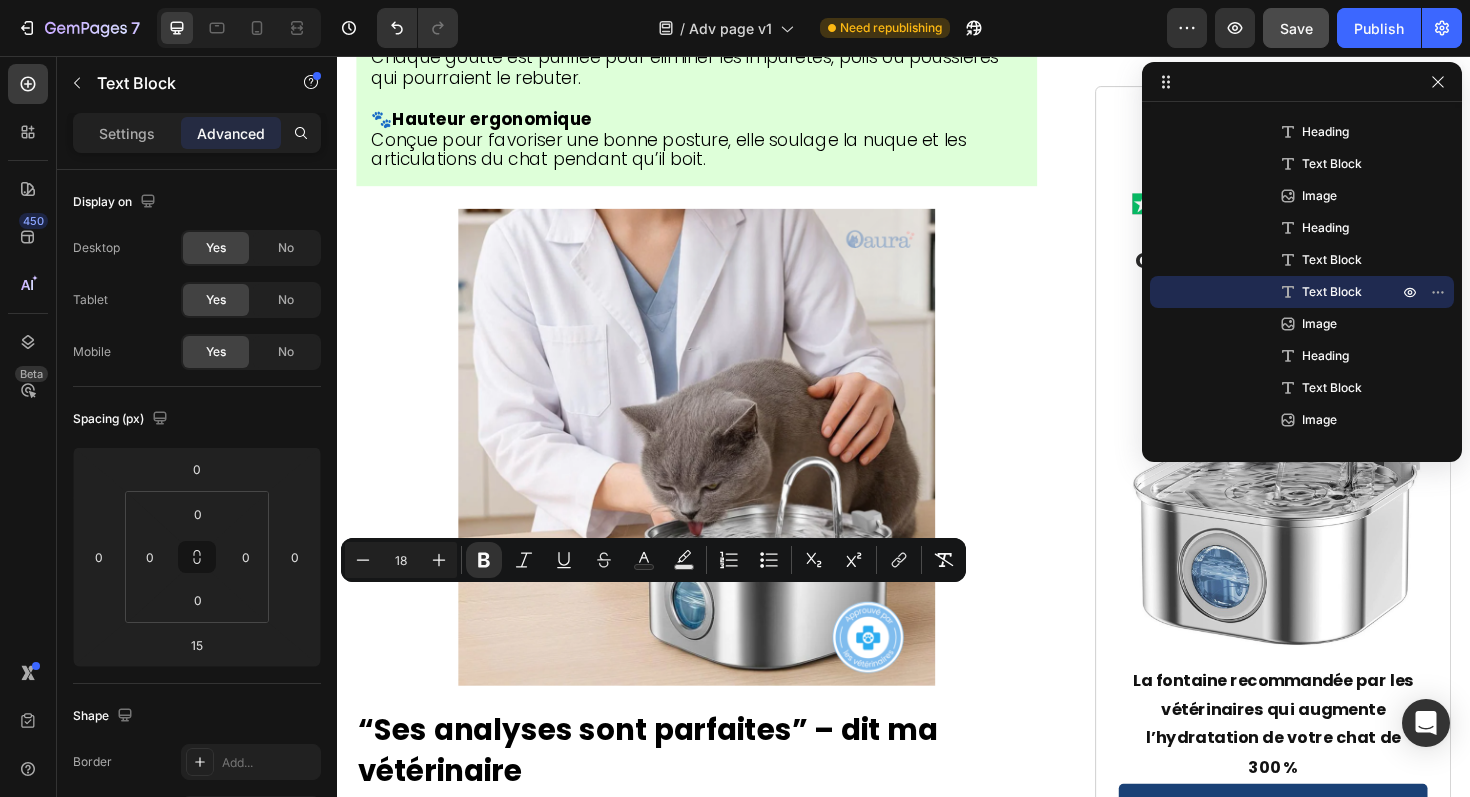 click on "- Énergie retrouvée" at bounding box center (459, -1020) 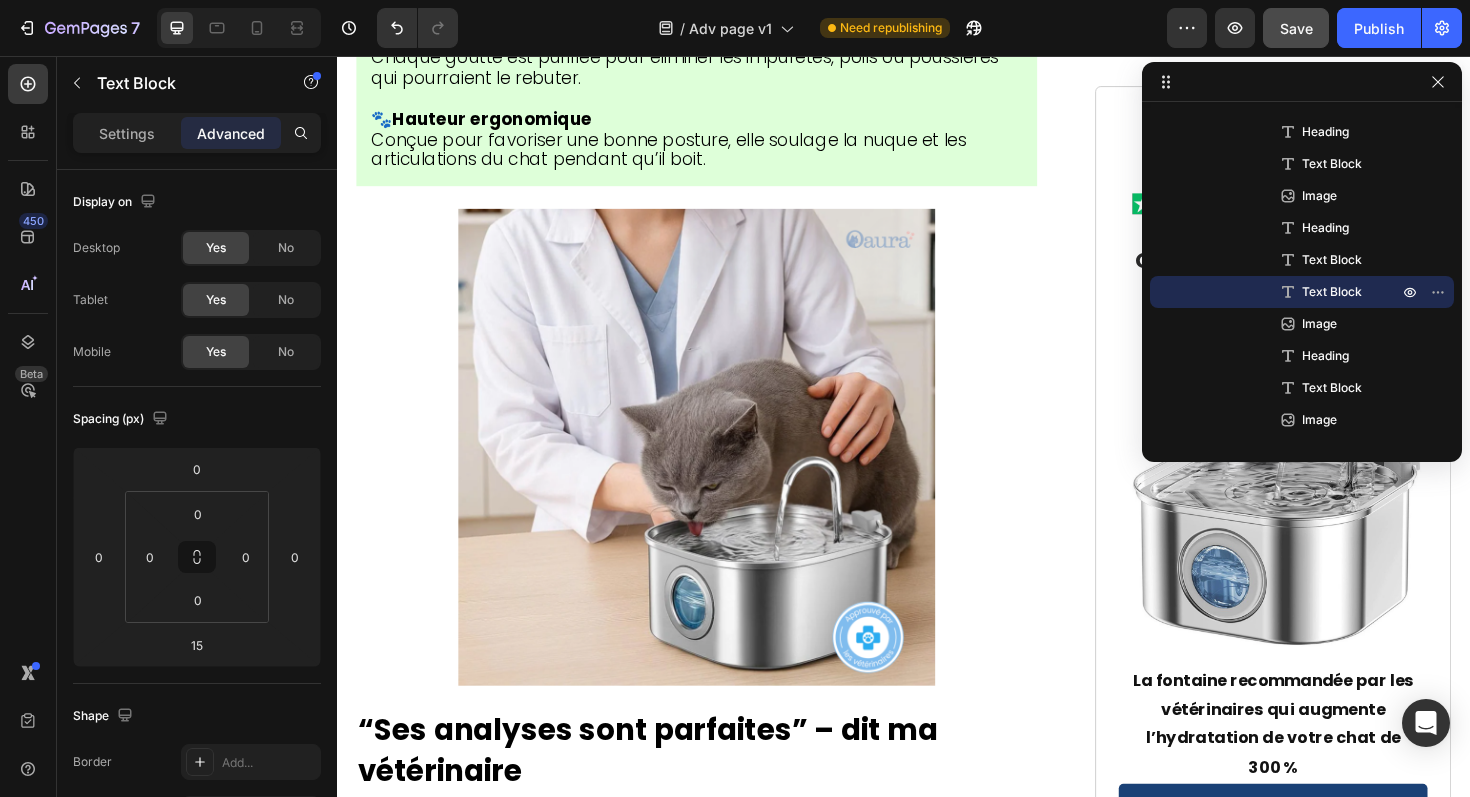 click on "- Énergie retrouvée" at bounding box center [459, -1020] 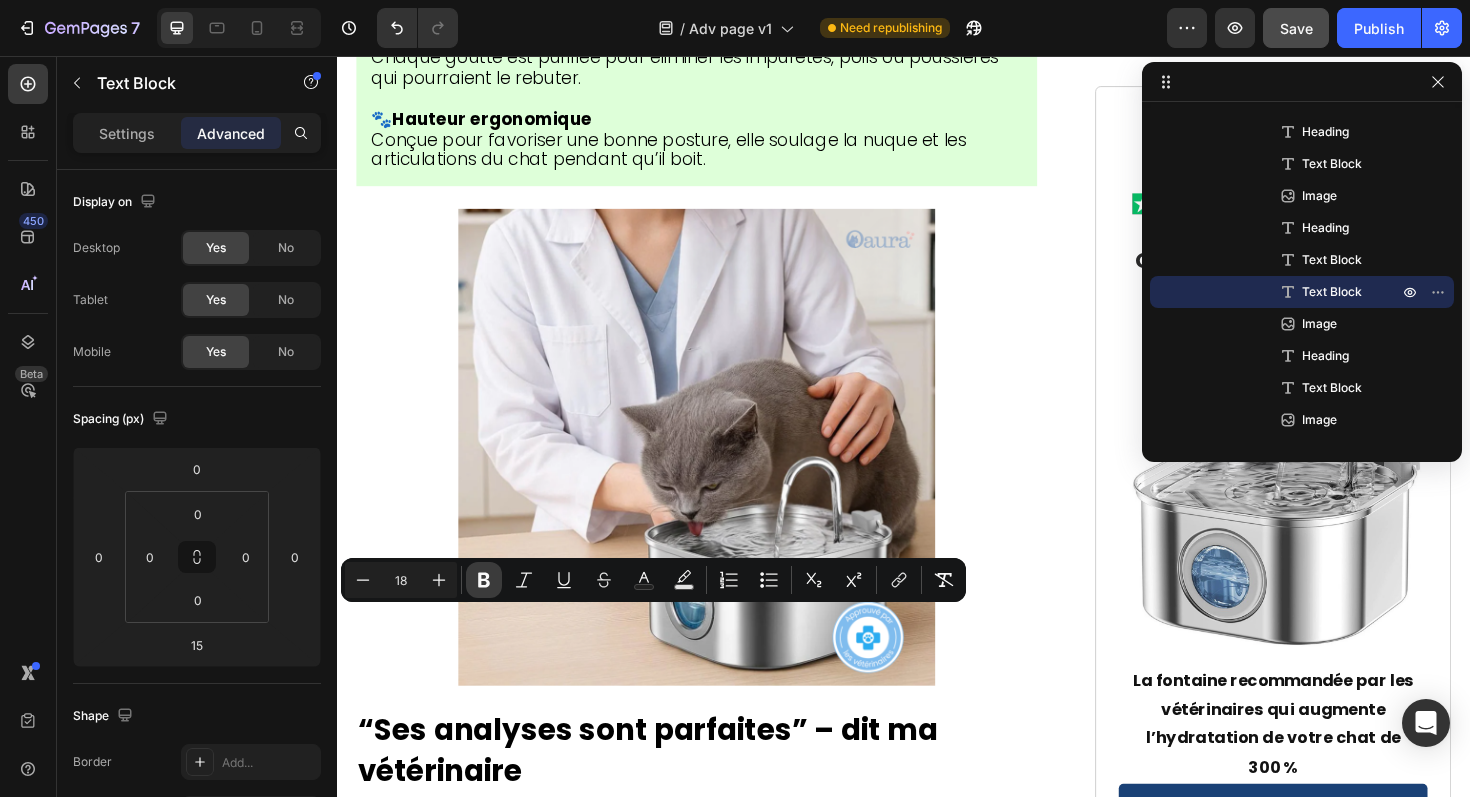 click 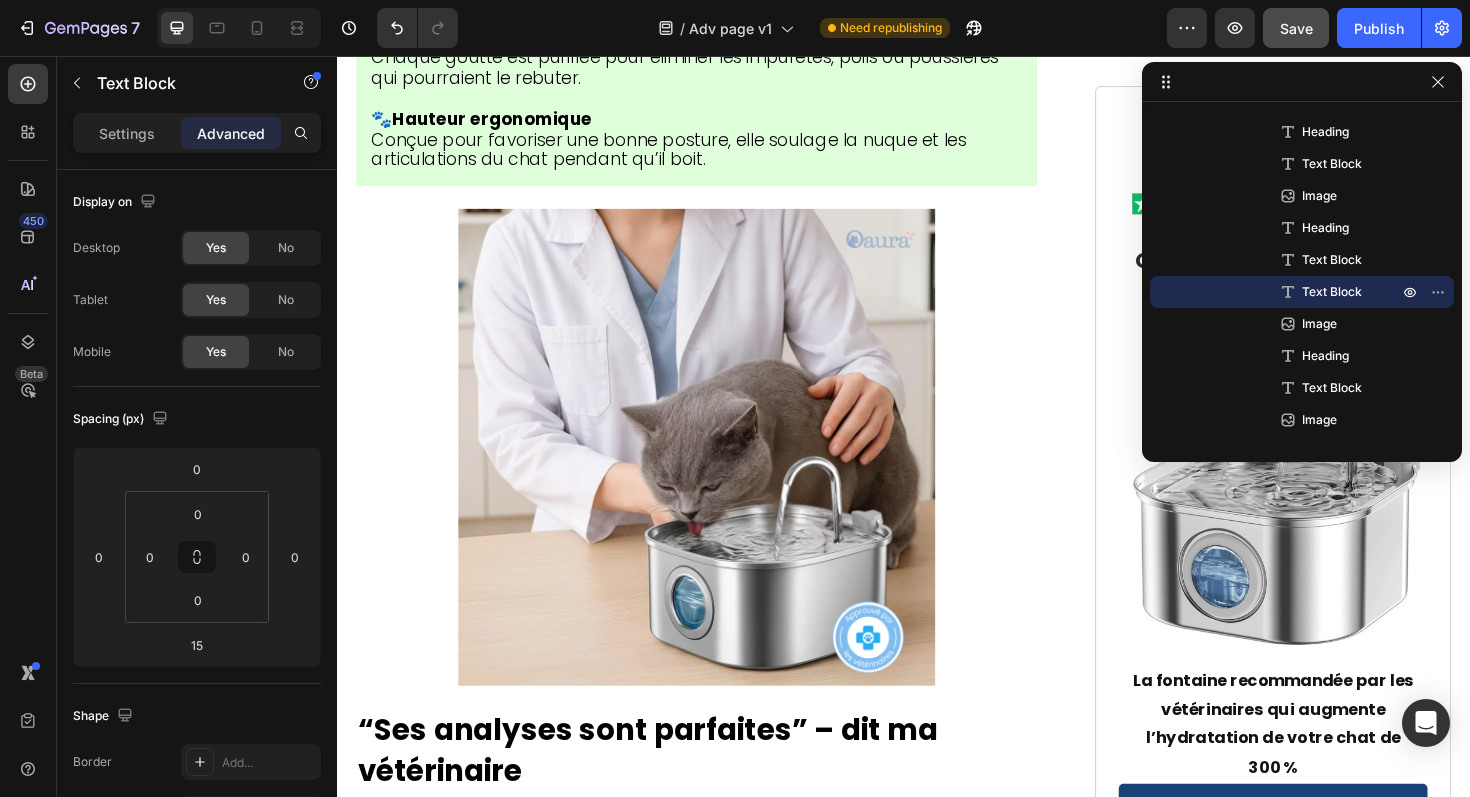 click on "- Pelage plus brillant que jamais" at bounding box center [518, -999] 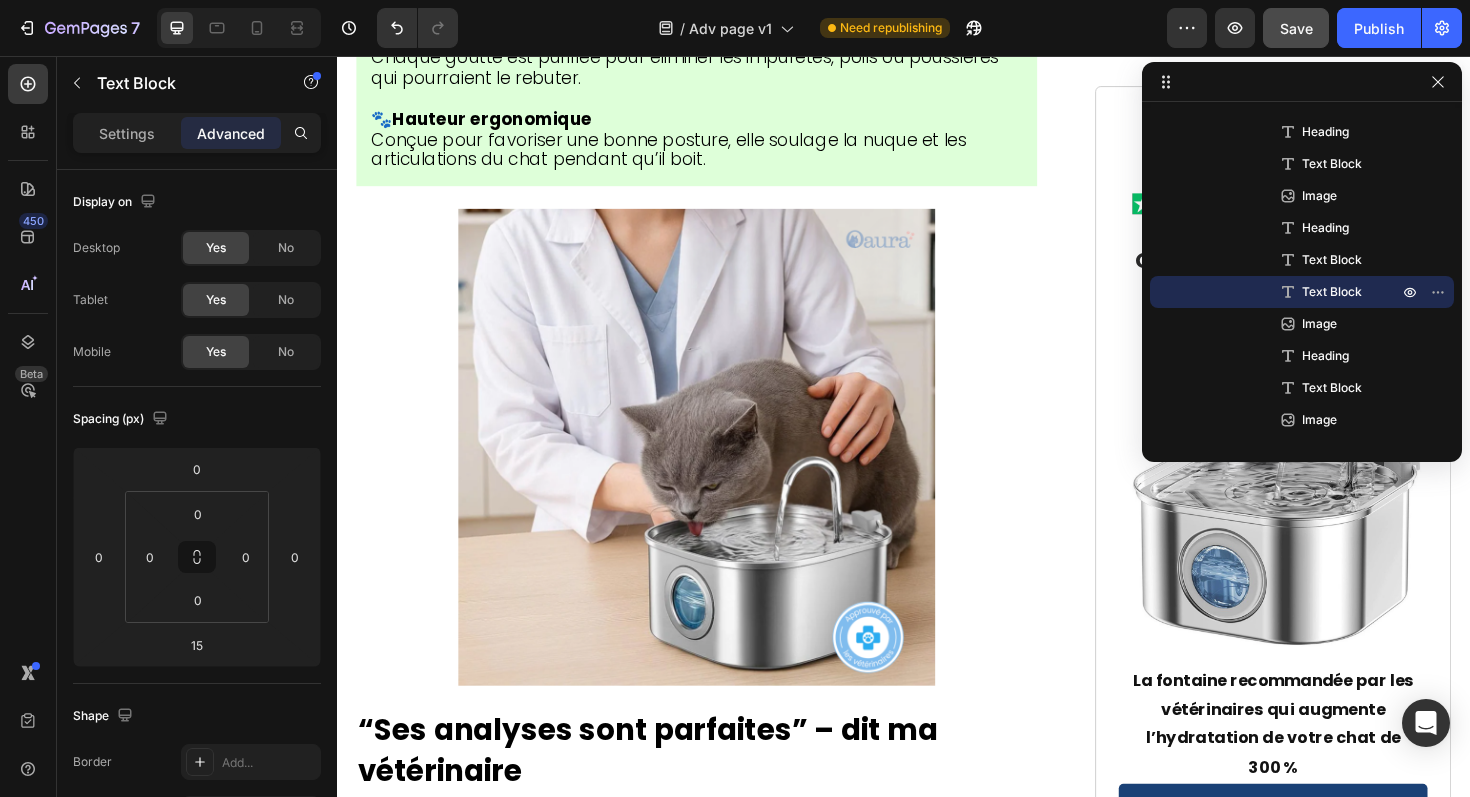 click on "- Pelage plus brillant que jamais" at bounding box center (518, -999) 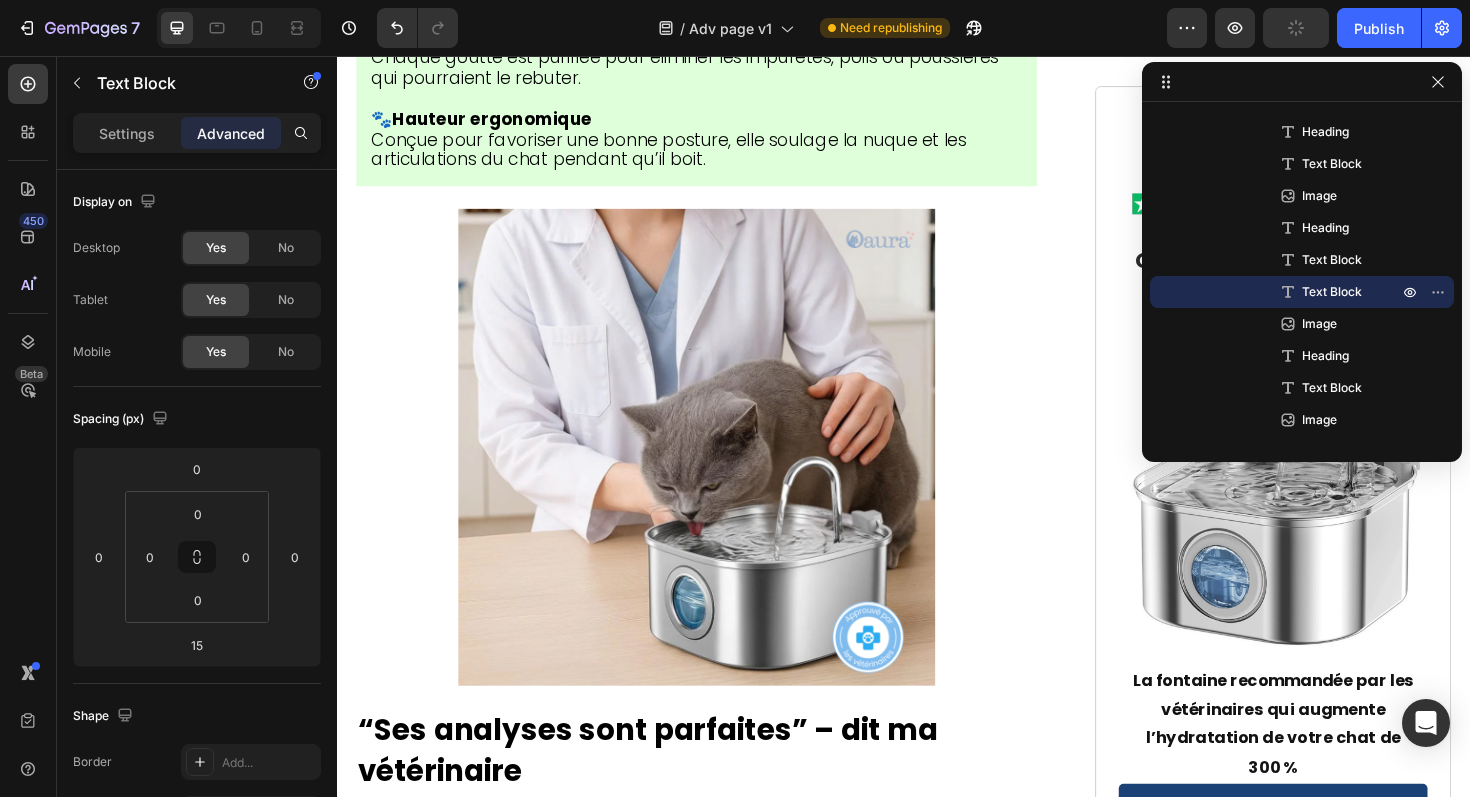 click on "- Pelage plus brillant que jamais" at bounding box center (518, -999) 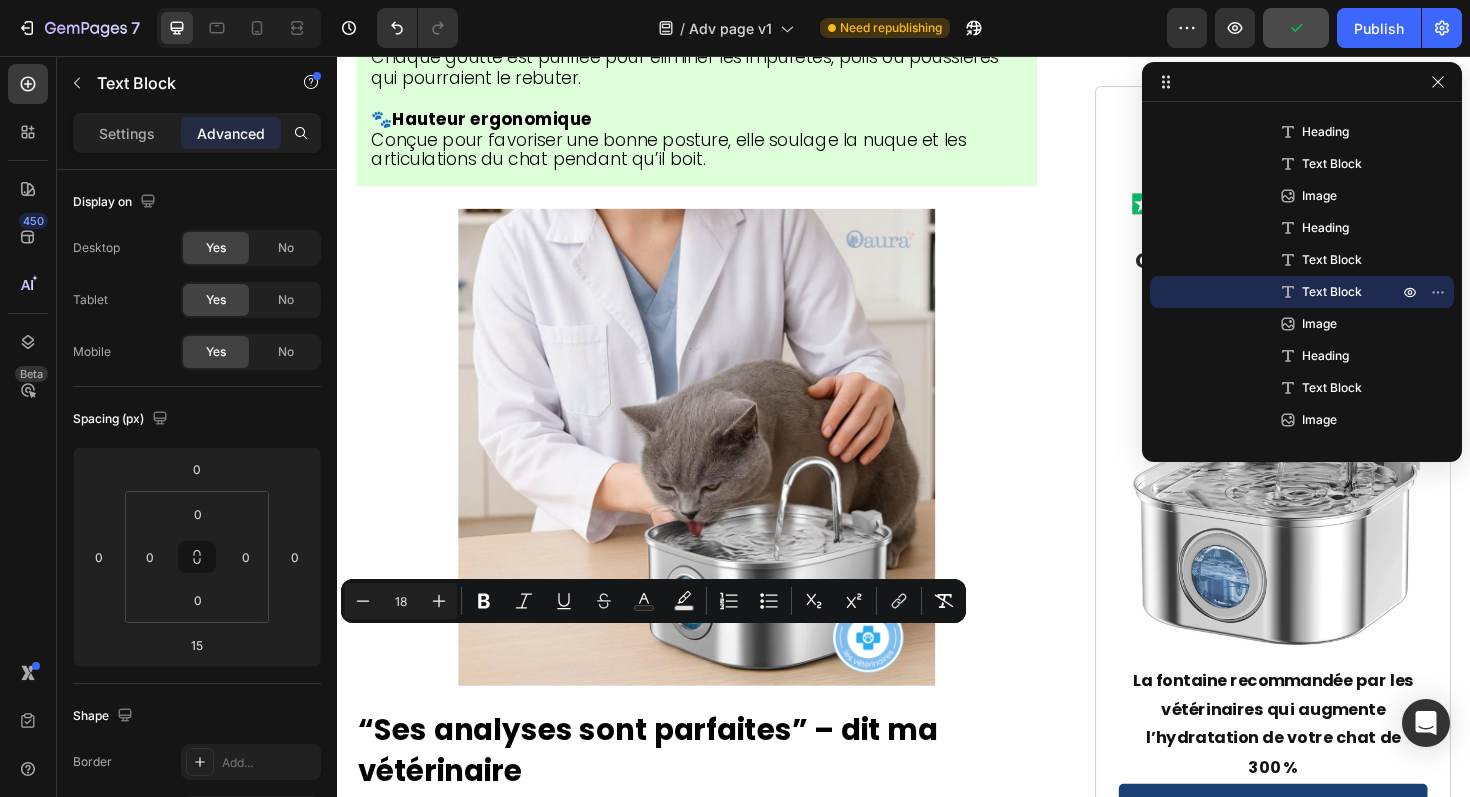 click on "- Pelage plus brillant que jamais" at bounding box center (518, -999) 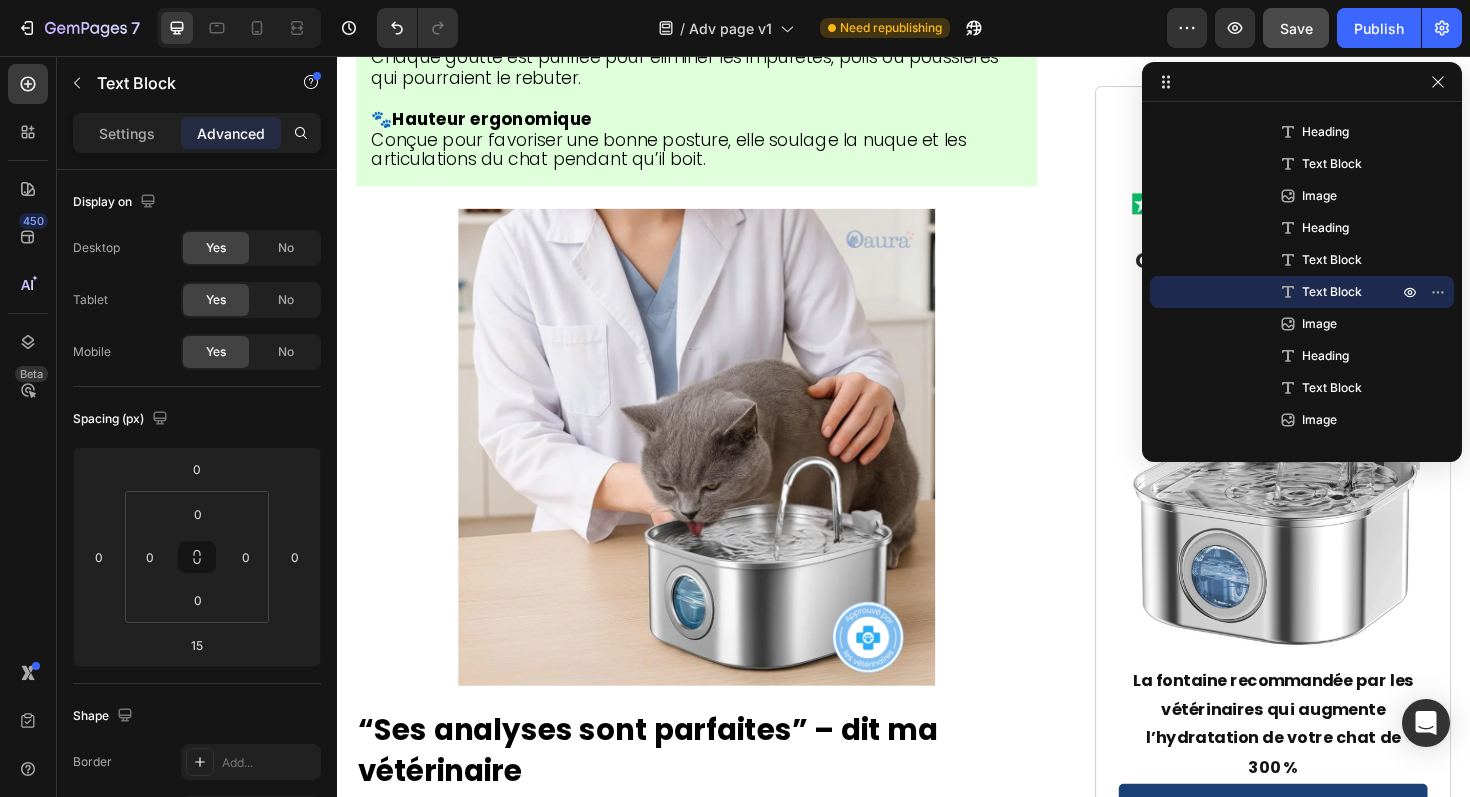drag, startPoint x: 451, startPoint y: 674, endPoint x: 554, endPoint y: 675, distance: 103.00485 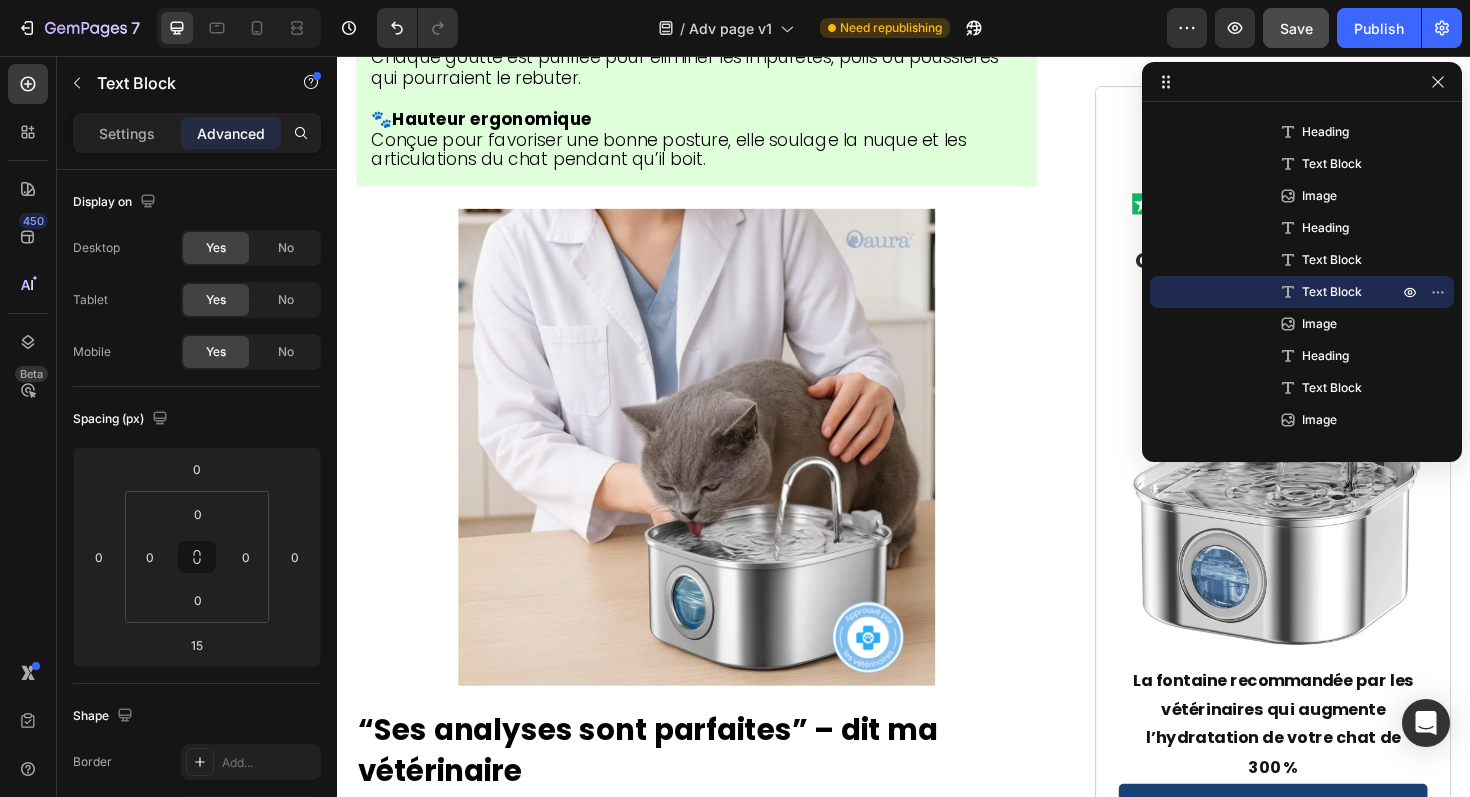 click on "- Pelage plus brillant que jamais" at bounding box center [518, -999] 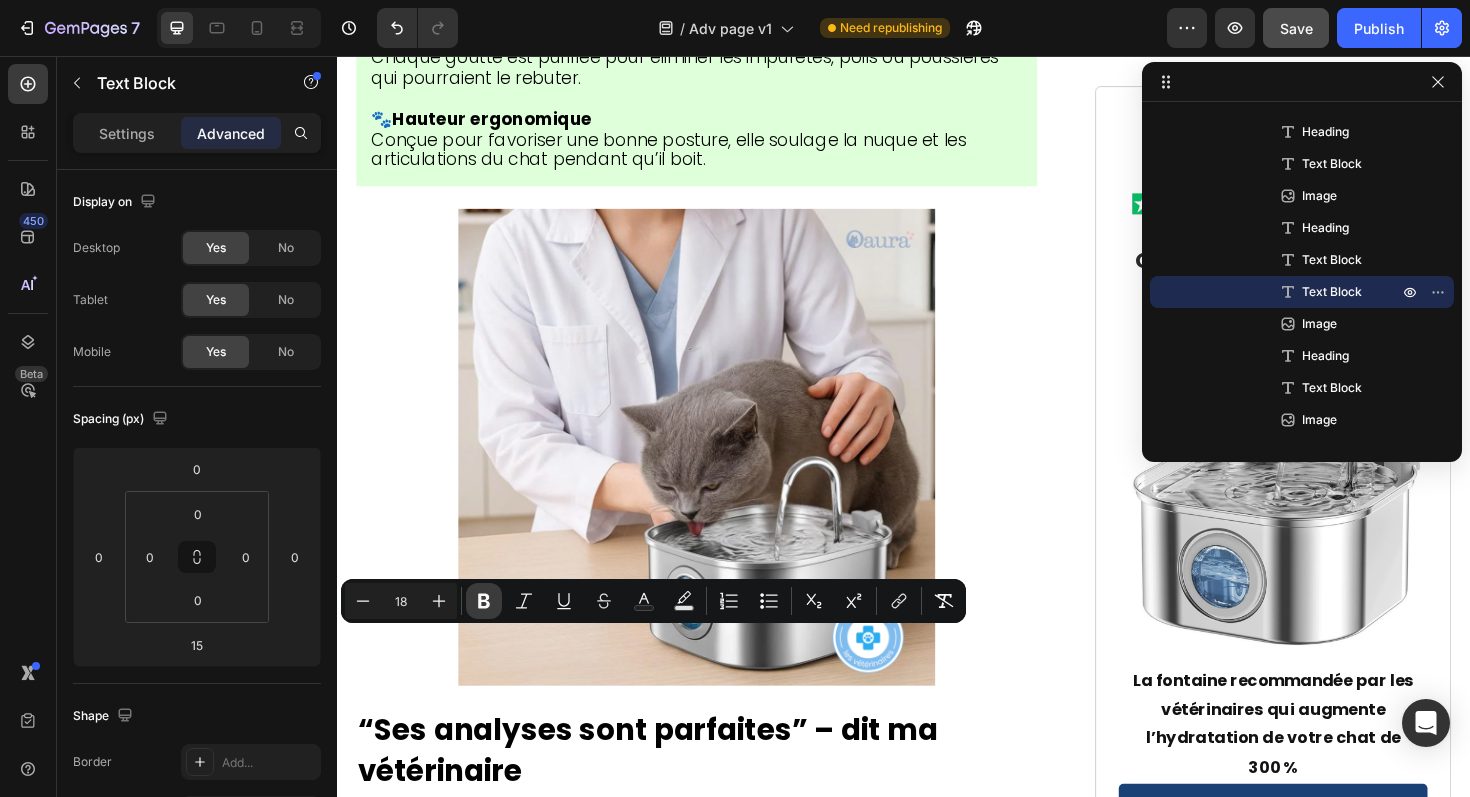 click 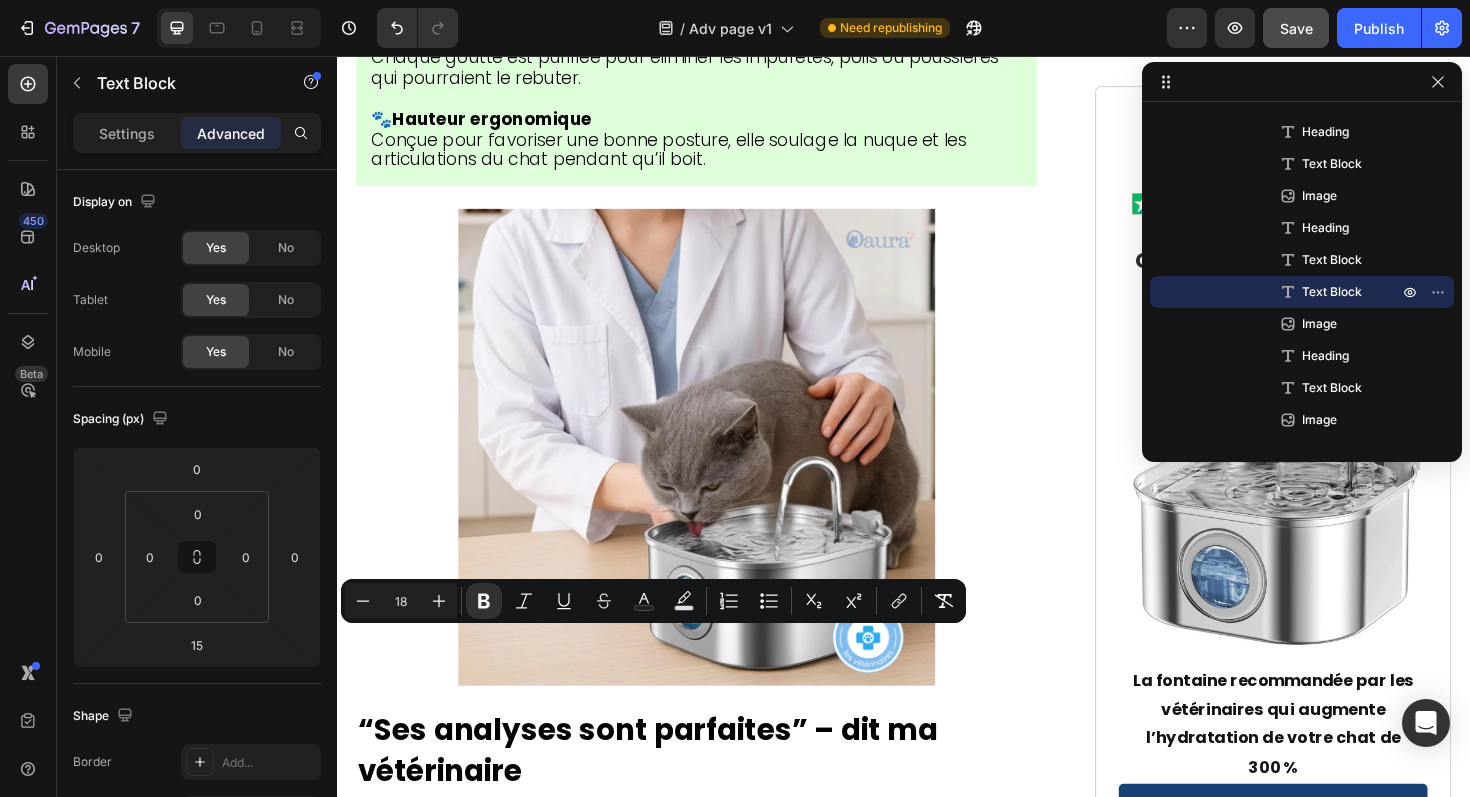 click on "-  Plus aucune  douleur à la litière - Urine  claire  et  normale -  Énergie  retrouvée - Pelage  plus brillant  que jamais" at bounding box center (717, -1030) 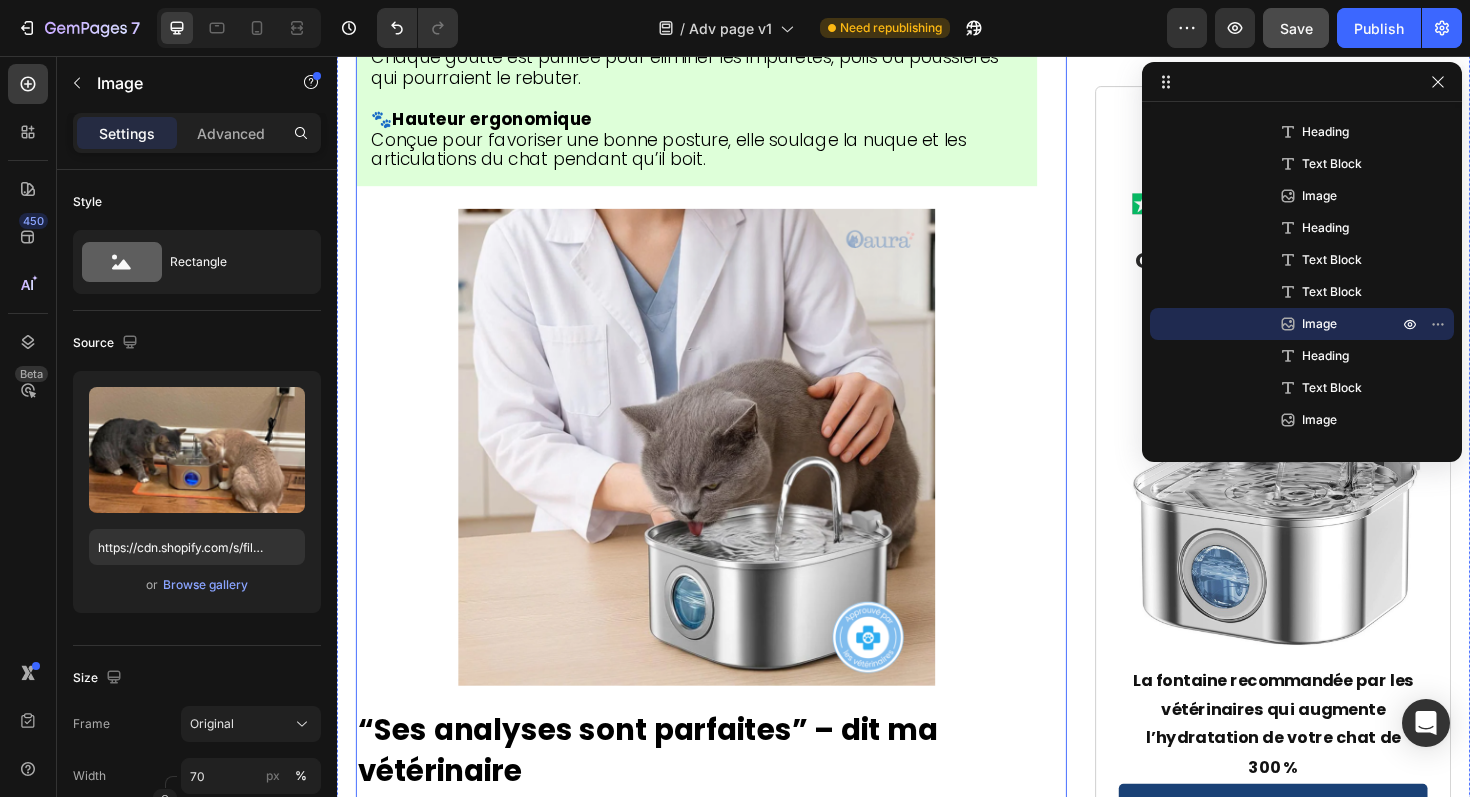 click at bounding box center [717, -661] 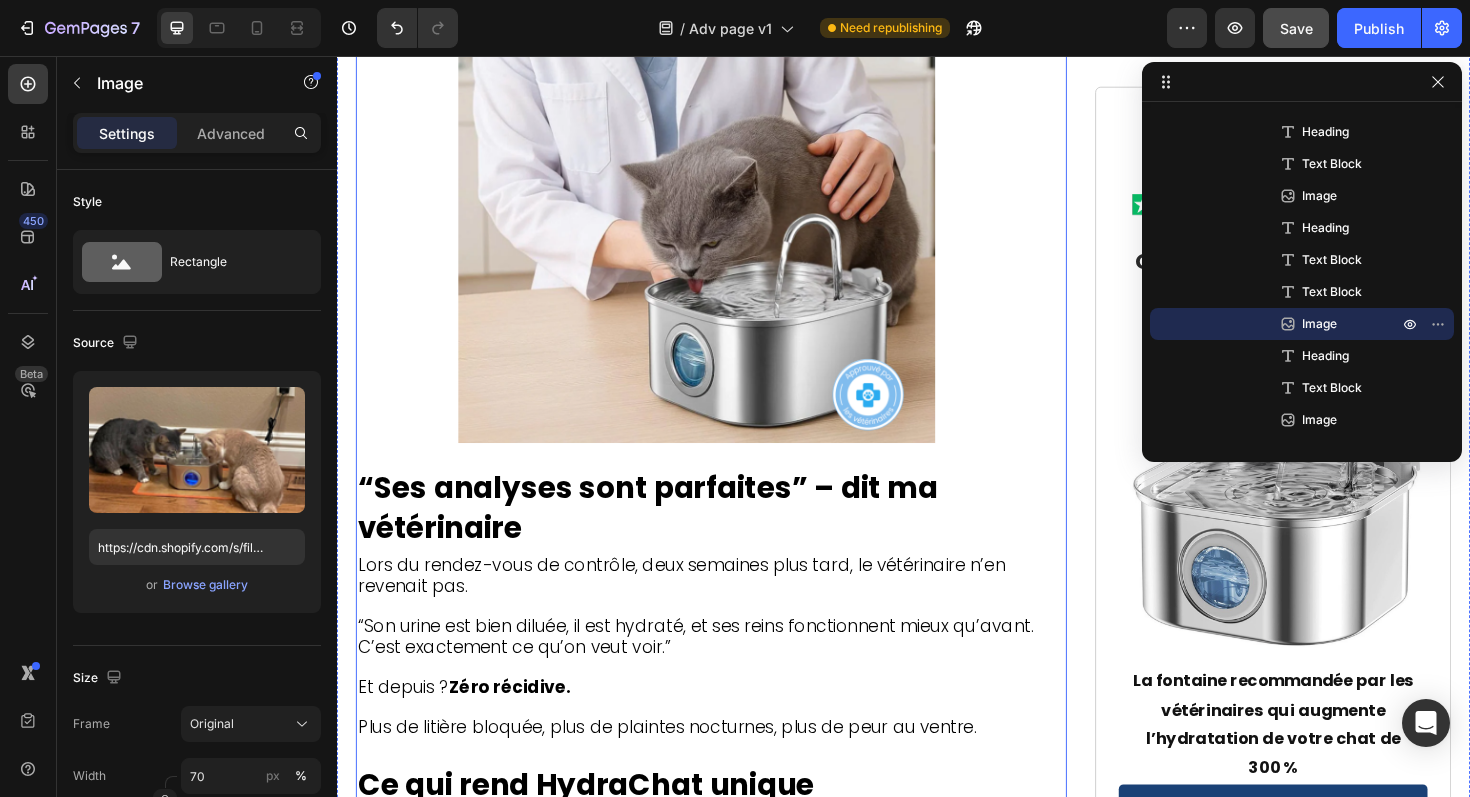 scroll, scrollTop: 8445, scrollLeft: 0, axis: vertical 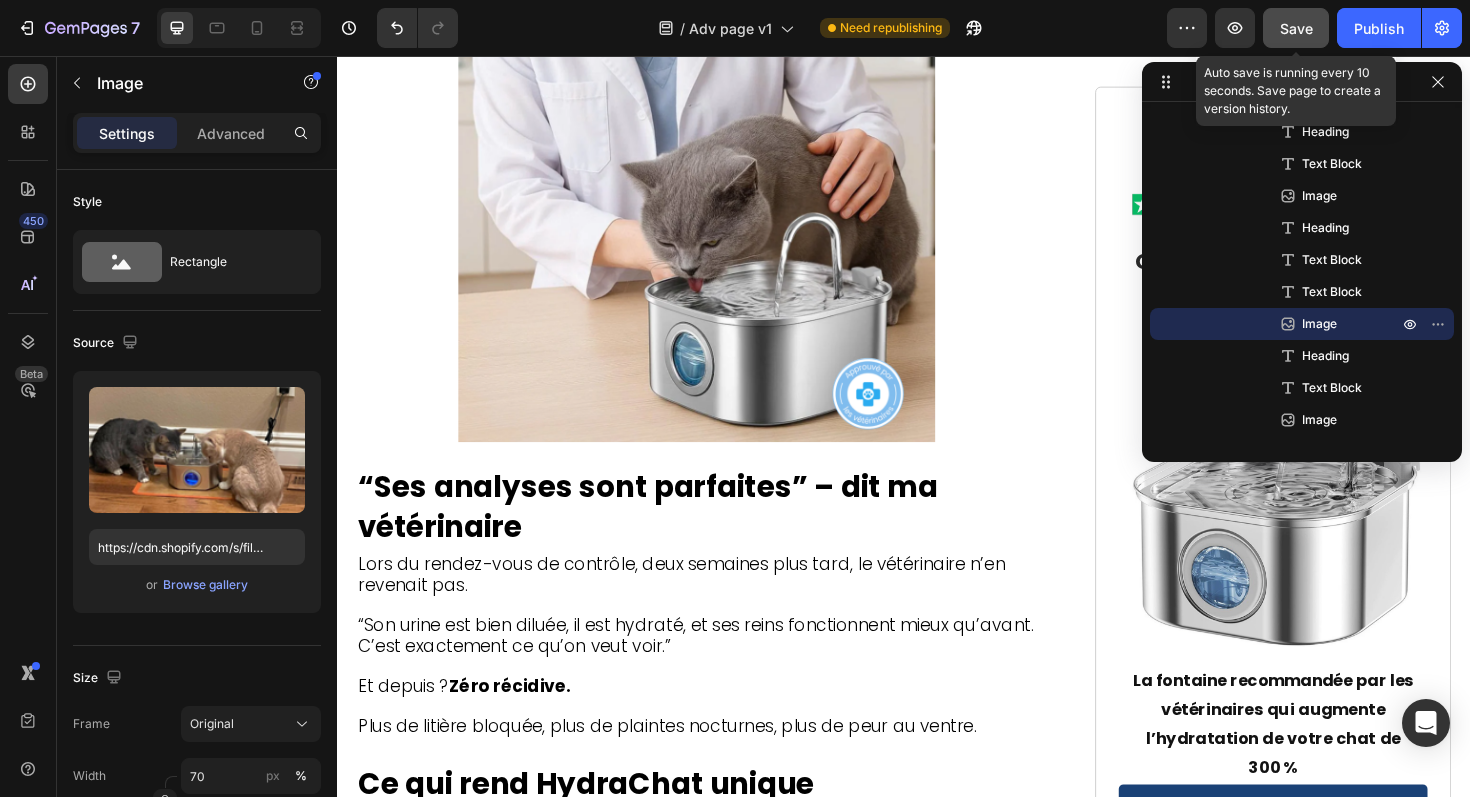 click on "Save" 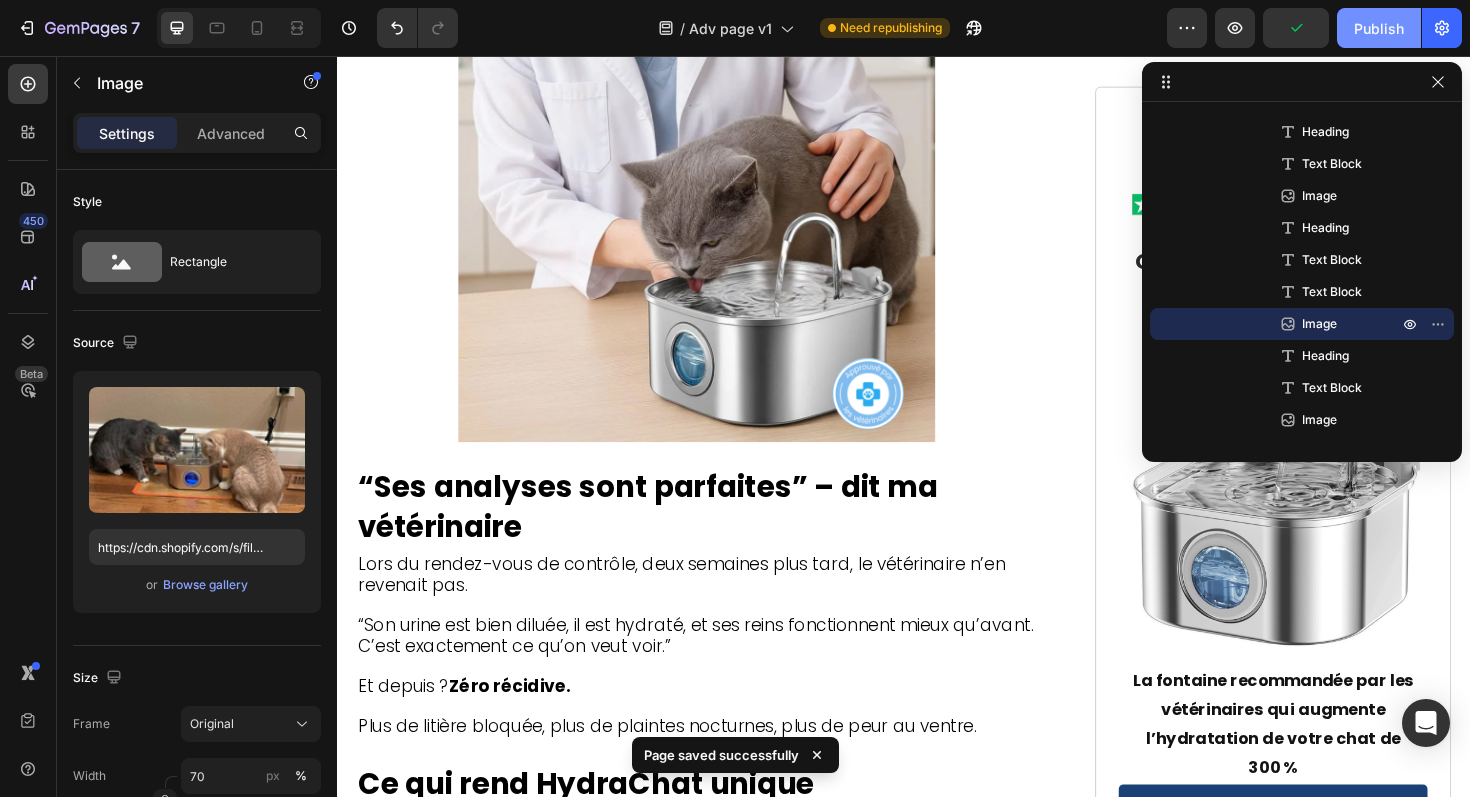 click on "Publish" at bounding box center [1379, 28] 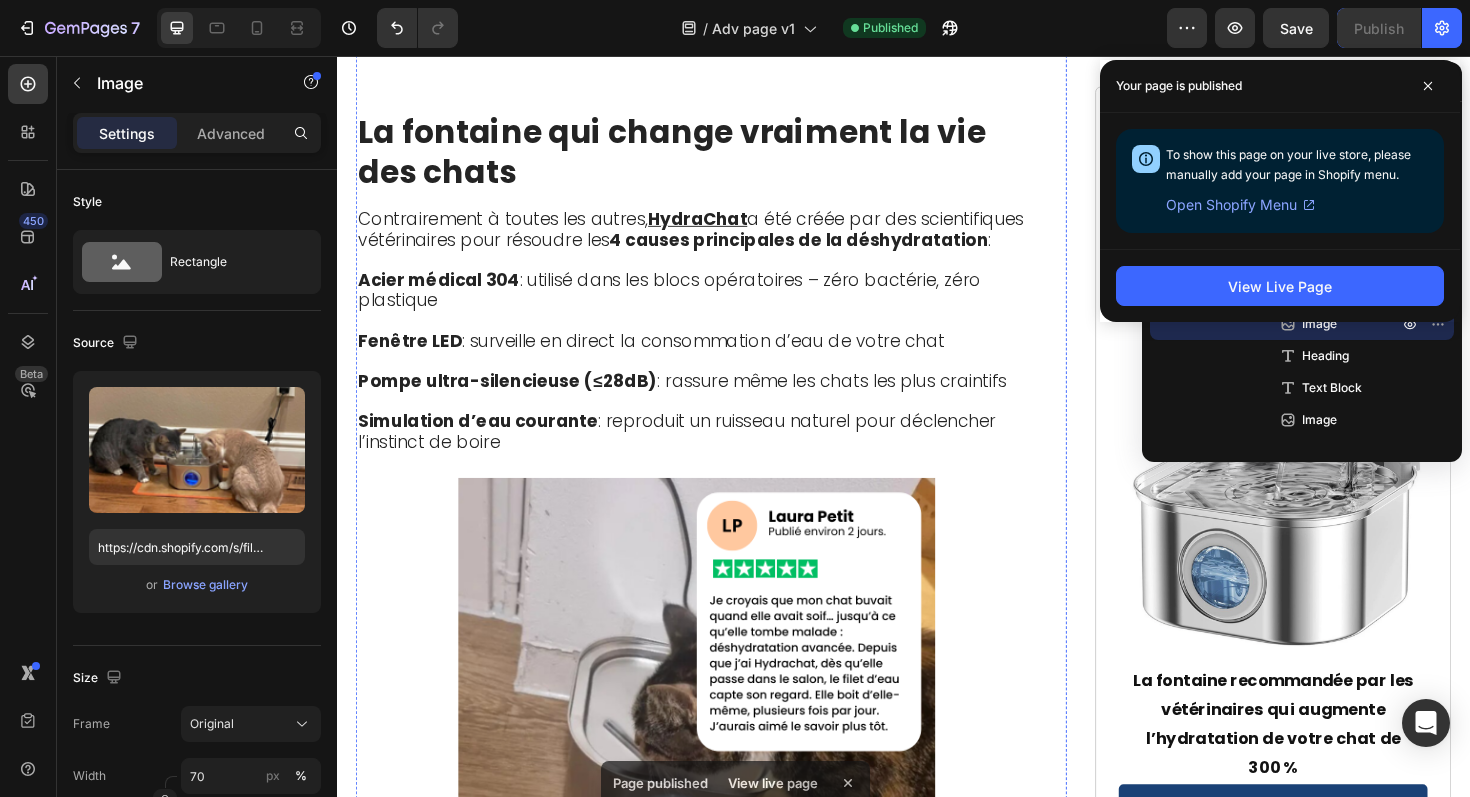 scroll, scrollTop: 5839, scrollLeft: 0, axis: vertical 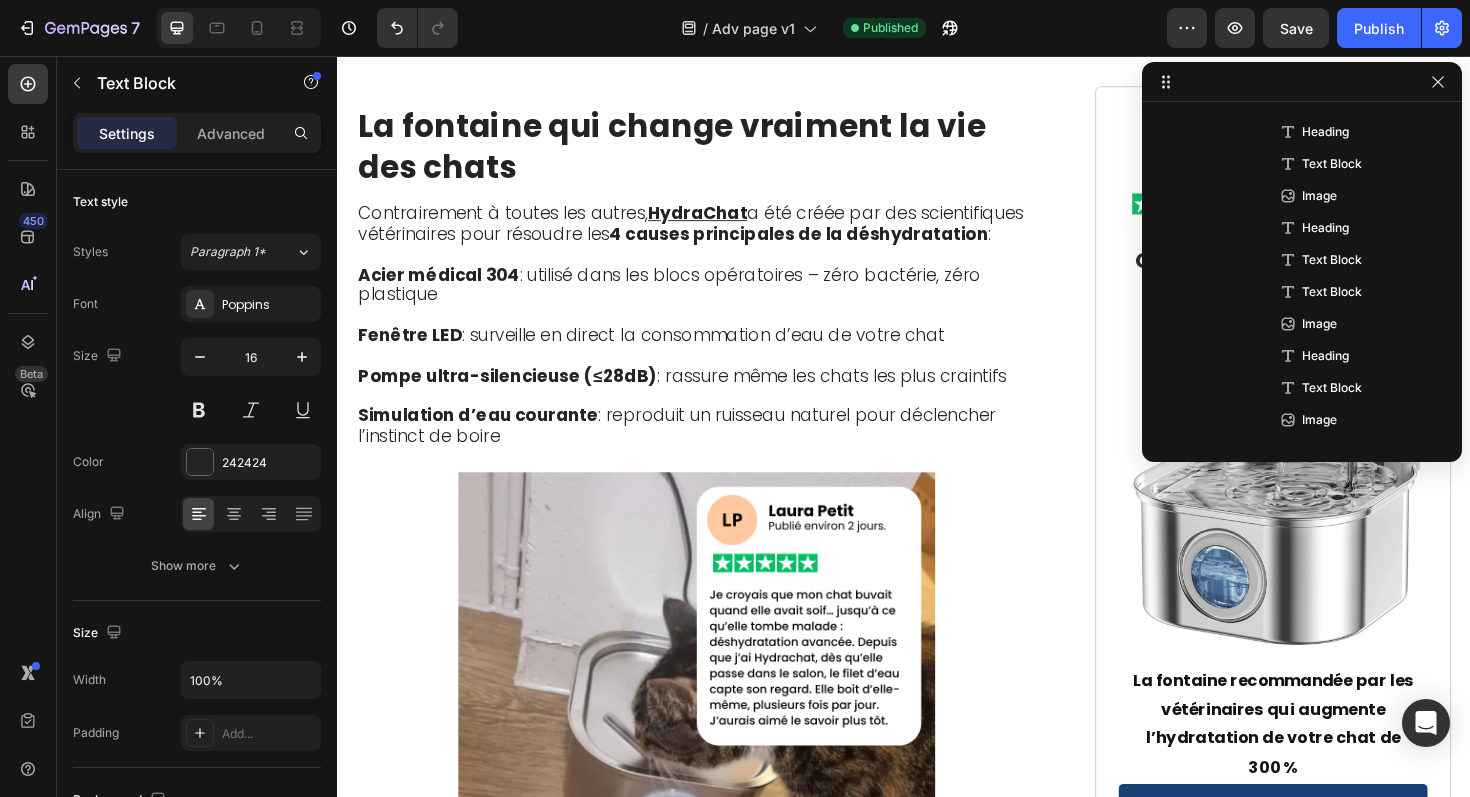 click at bounding box center (717, -1139) 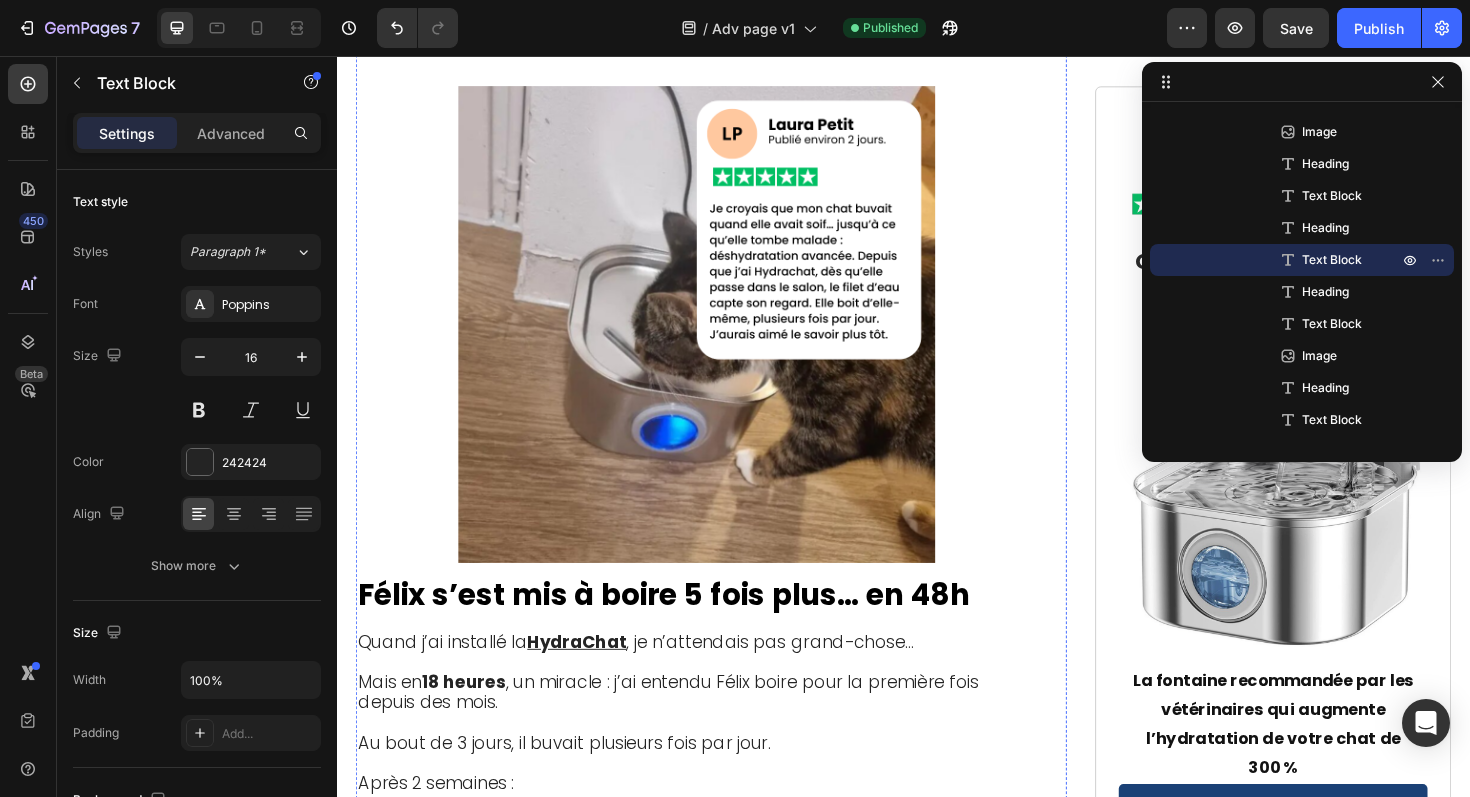 scroll, scrollTop: 6252, scrollLeft: 0, axis: vertical 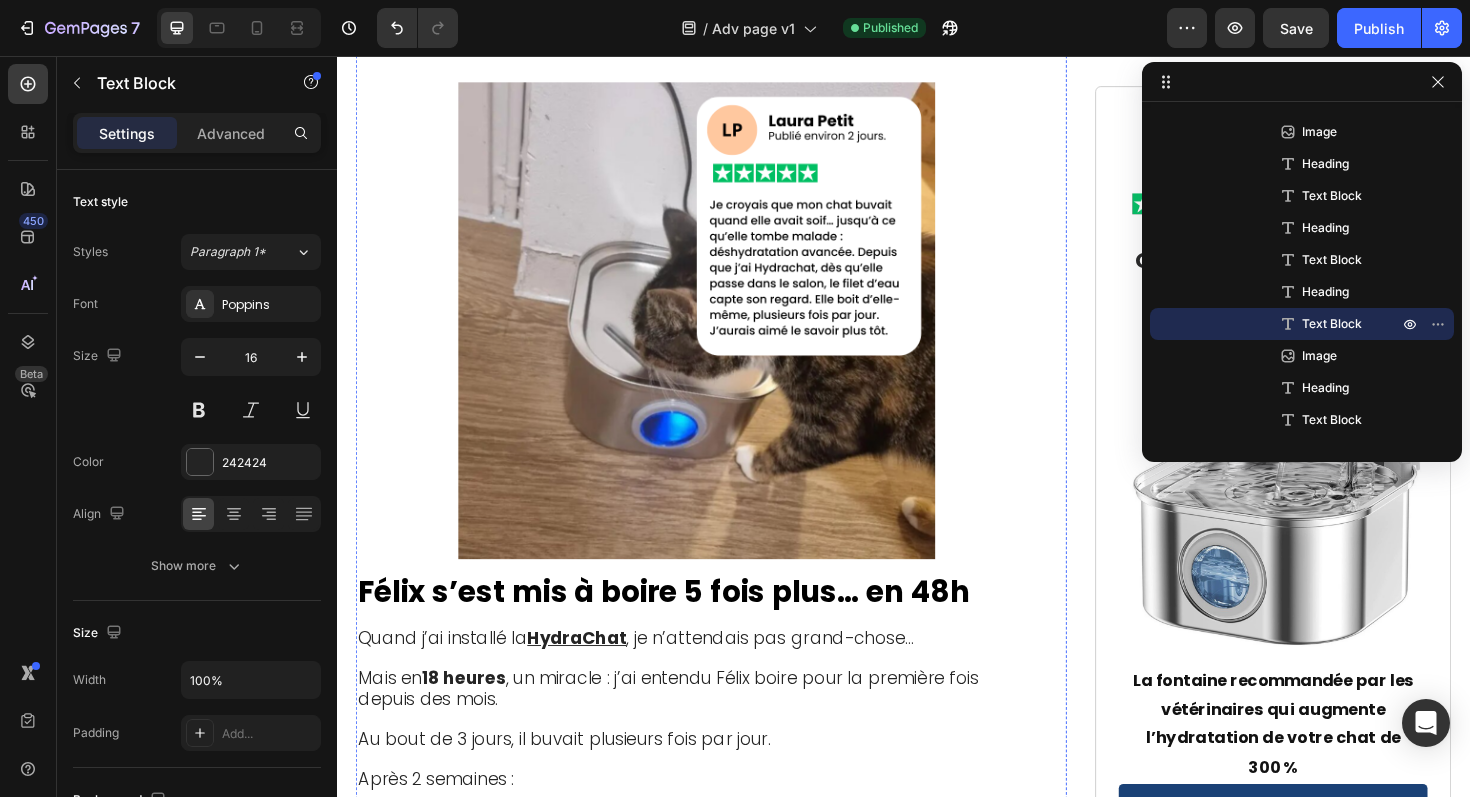 click on "- Nids à bactéries  : Le plastique nourrit les microbes en 6 heures" at bounding box center [646, -1197] 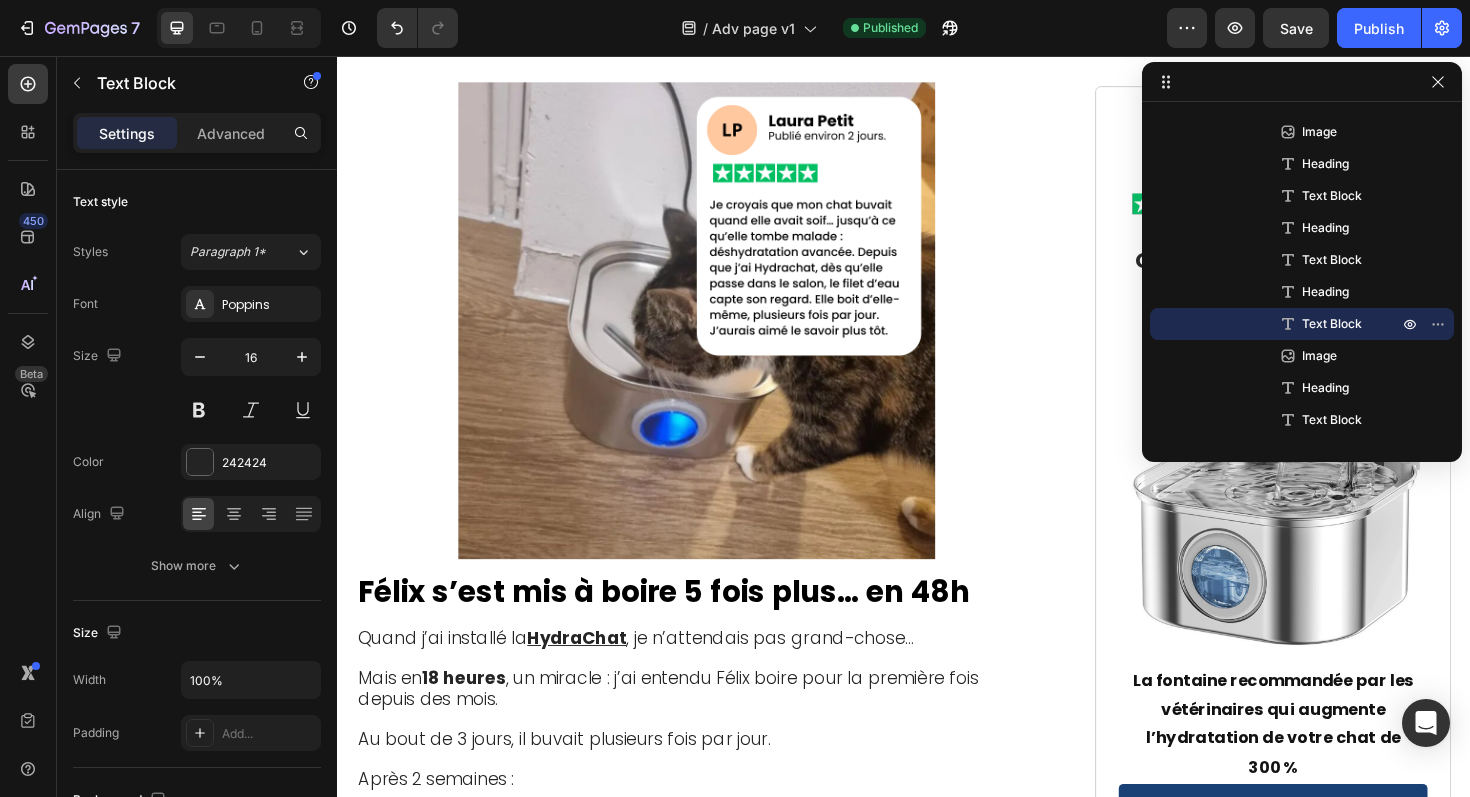 click on "- Nids à bactéries  : Le plastique nourrit les microbes en 6 heures" at bounding box center [646, -1197] 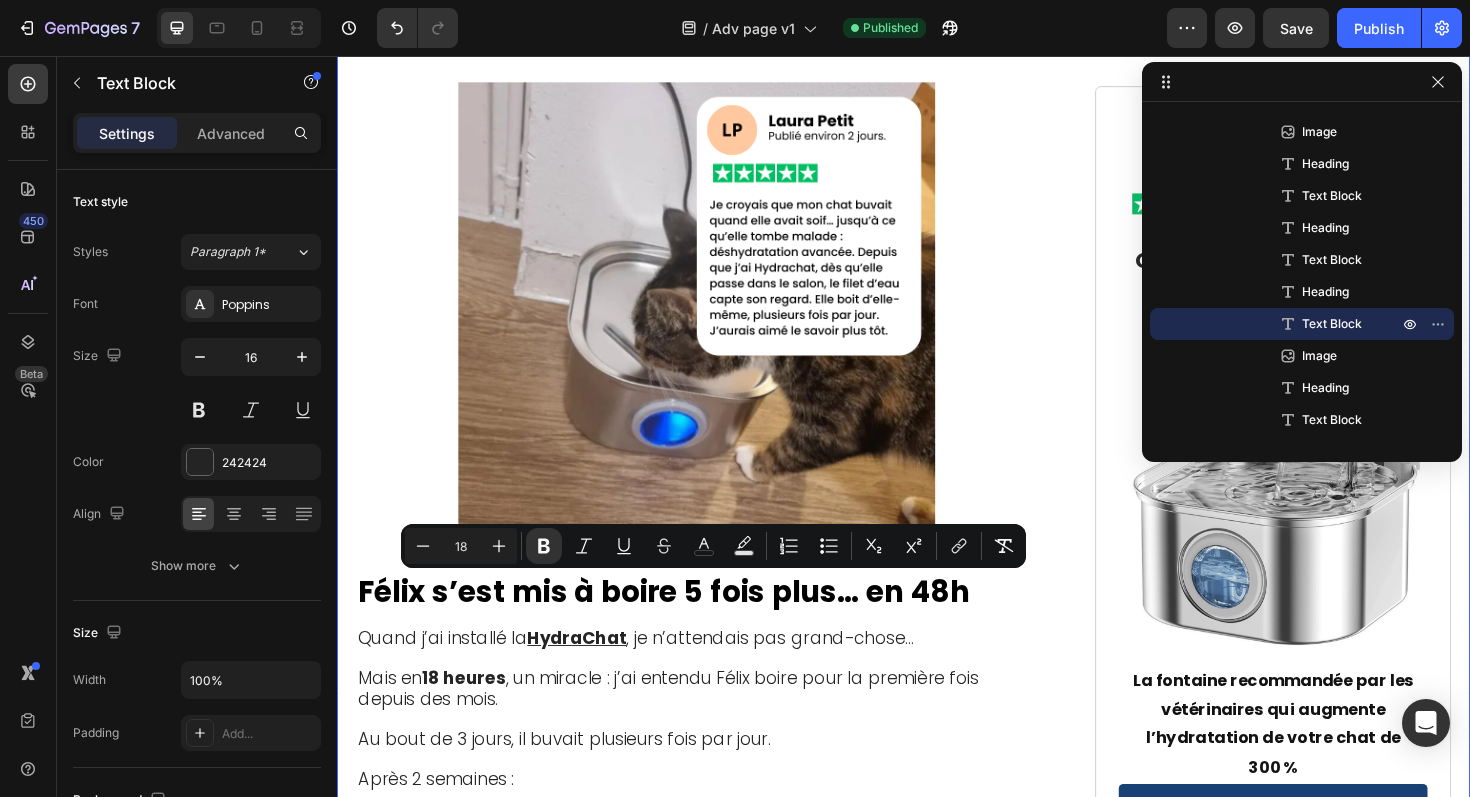 drag, startPoint x: 751, startPoint y: 793, endPoint x: 356, endPoint y: 617, distance: 432.43613 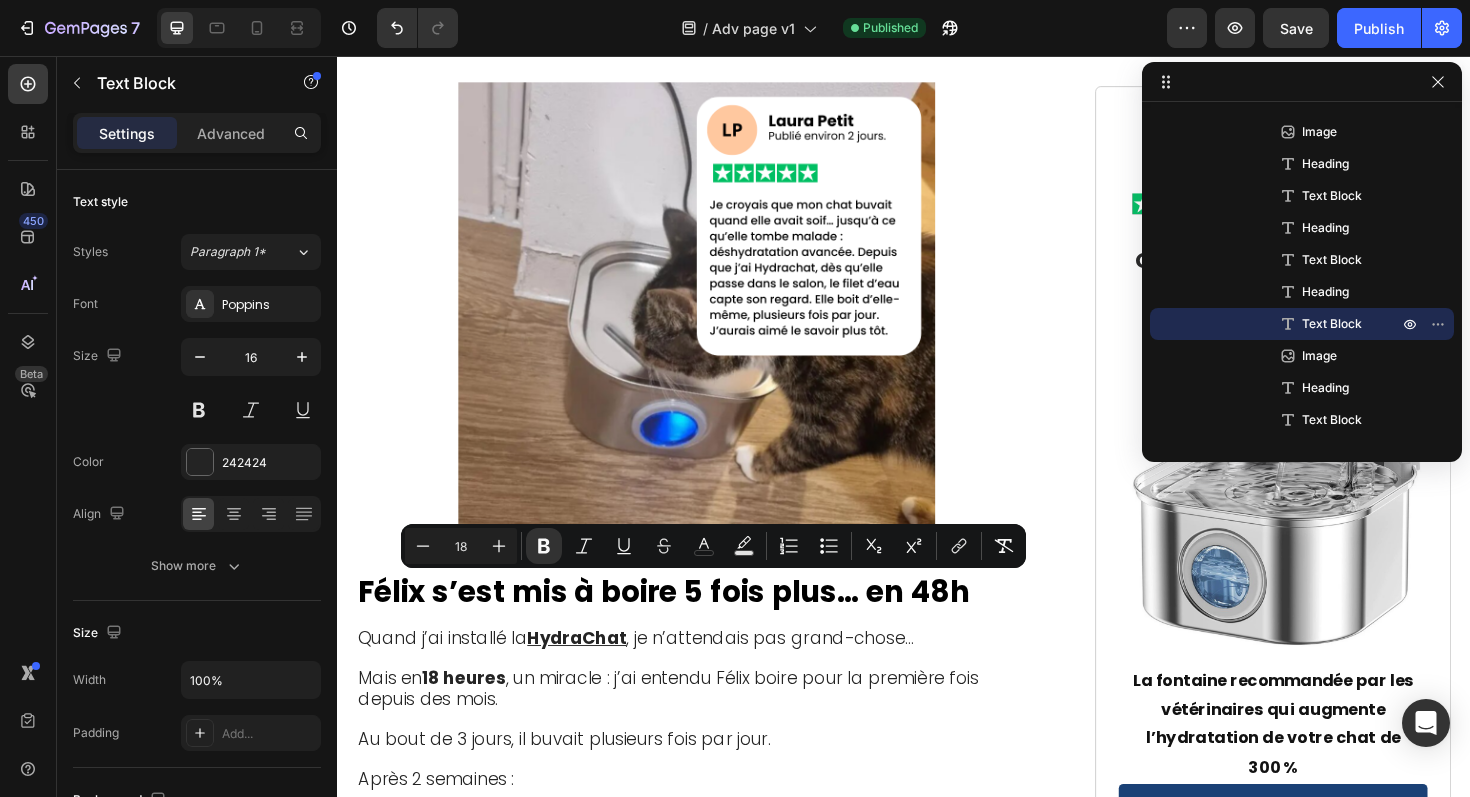 copy on ""C'est pour ça que je ne prescris qu'UNE seule fontaine," a dit Dr. [LAST_NAME]. "La seule conçue par des ingénieurs vétérinaires français qui connaissent la physiologie féline." Elle parlait d'HydraChat. C’est comme ça que j’ai découvert HydraChat , une fontaine pensée spécialement pour les besoins des chats." 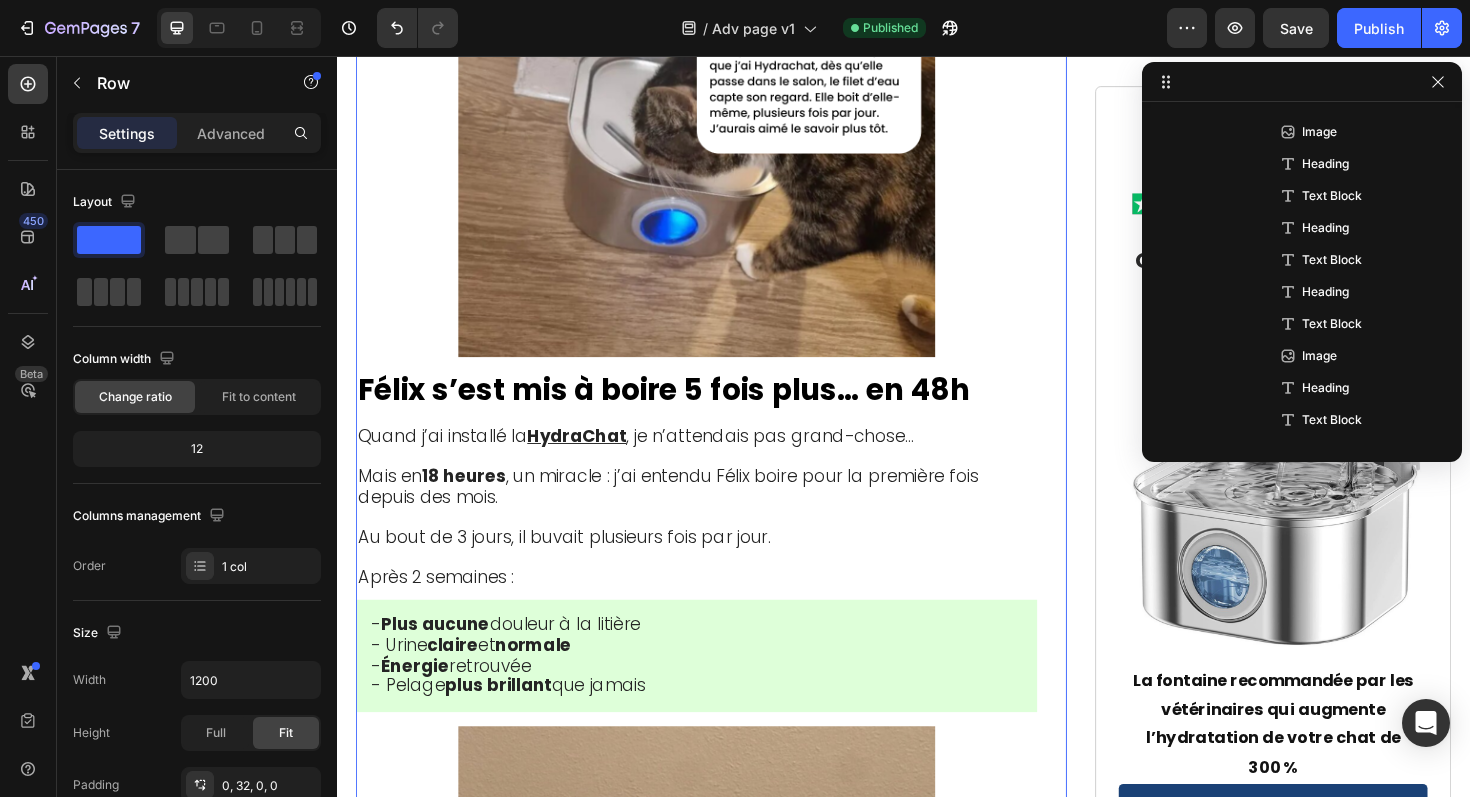click on "Vétérinaire de [CITY] Révèle : Pourquoi 73% des Chats en France Meurent Lentement d'une "déshydratation silencieuse" Heading 📍 Publié le [DATE] à 9h17 - [CITY], France Text Block "Quand les propriétaires remarquent enfin les symptômes, il est souvent trop tard. 80% de la fonction rénale est déjà détruite. C'est un drame que je vois 5 fois par semaine dans ma clinique." — Dr. [FIRST_NAME] [LAST_NAME], Vétérinaire à [CITY] Text Block Image Félix était en train de mourir… et je n'avais rien vu venir Heading Si votre chat boit dans une gamelle classique... Si vous vous demandez pourquoi il évite son eau pourtant "propre"... Si quelque chose vous dit qu'il n'est pas dans son état normal mais vous ne savez pas quoi... Alors ce que je vais partager pourrait lui sauver plusieurs années de vie. Car en ce moment, une épidémie silencieuse se propage dans nos foyers. Elle touche 2 chats domestiques sur 3 , rien qu’en France. Le plus terrifiant ? déshydratation silencieuse. ." at bounding box center (717, -590) 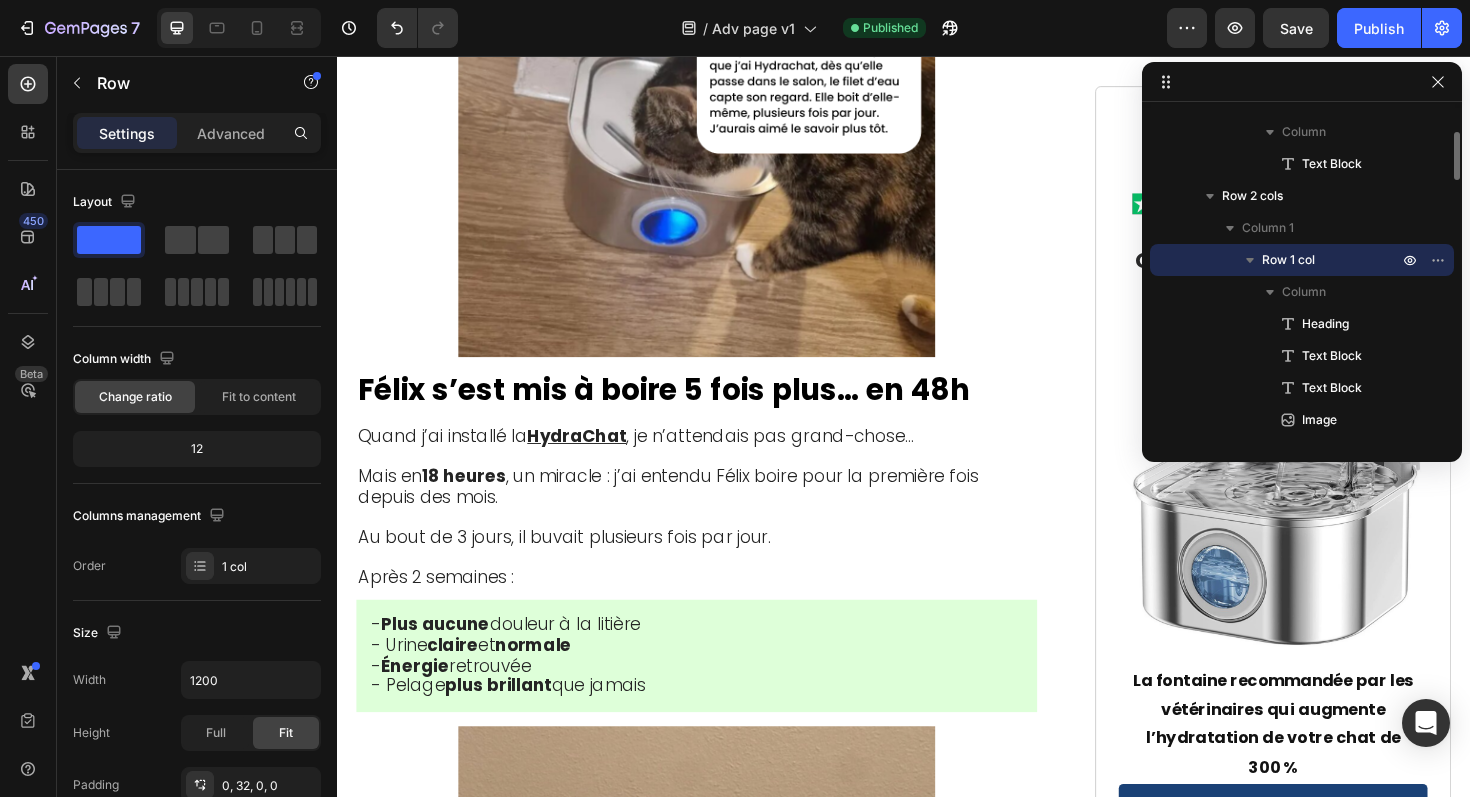 click on "- Nids à bactéries  : Le plastique nourrit les microbes en 6 heures" at bounding box center [646, -1197] 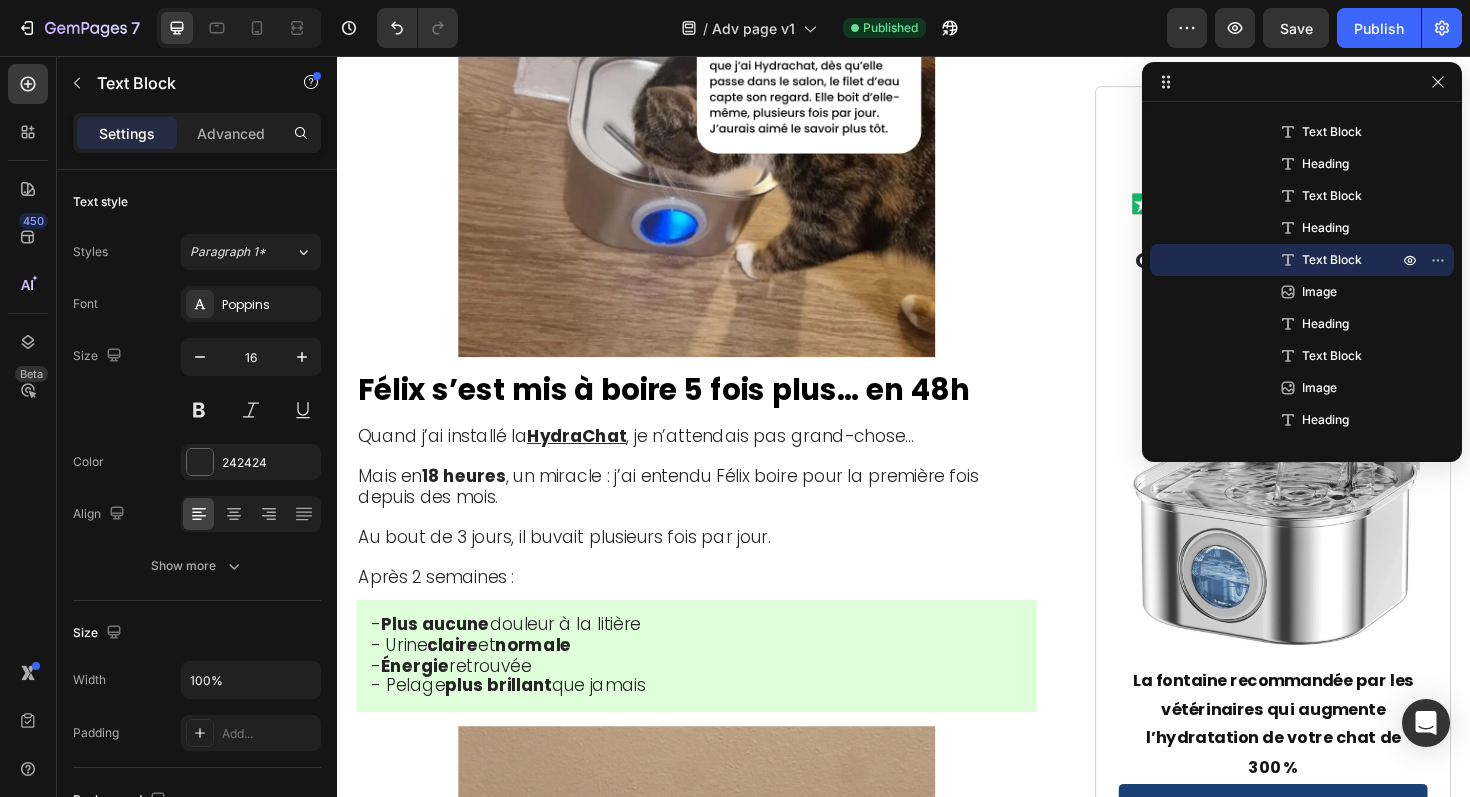 click 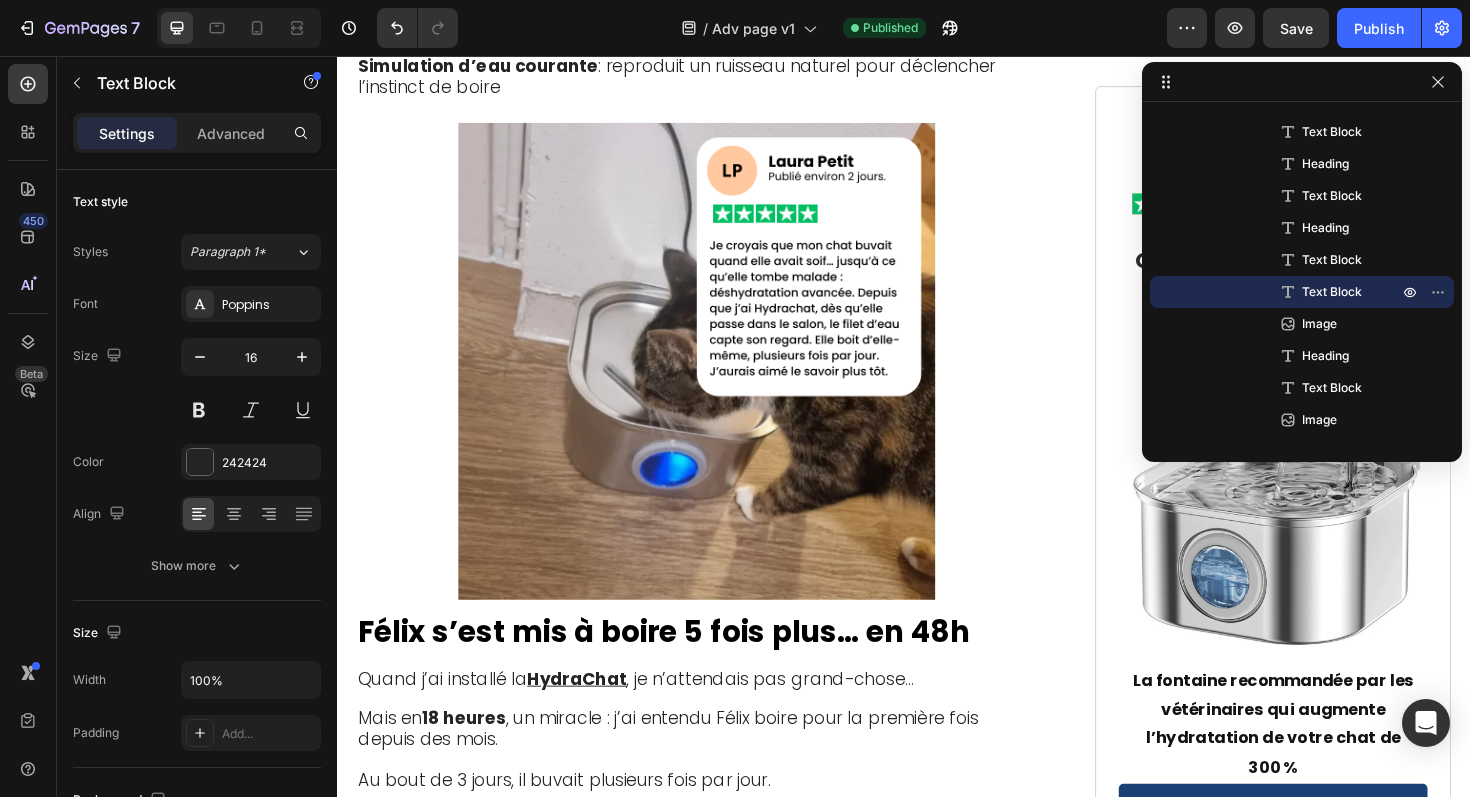scroll, scrollTop: 6402, scrollLeft: 0, axis: vertical 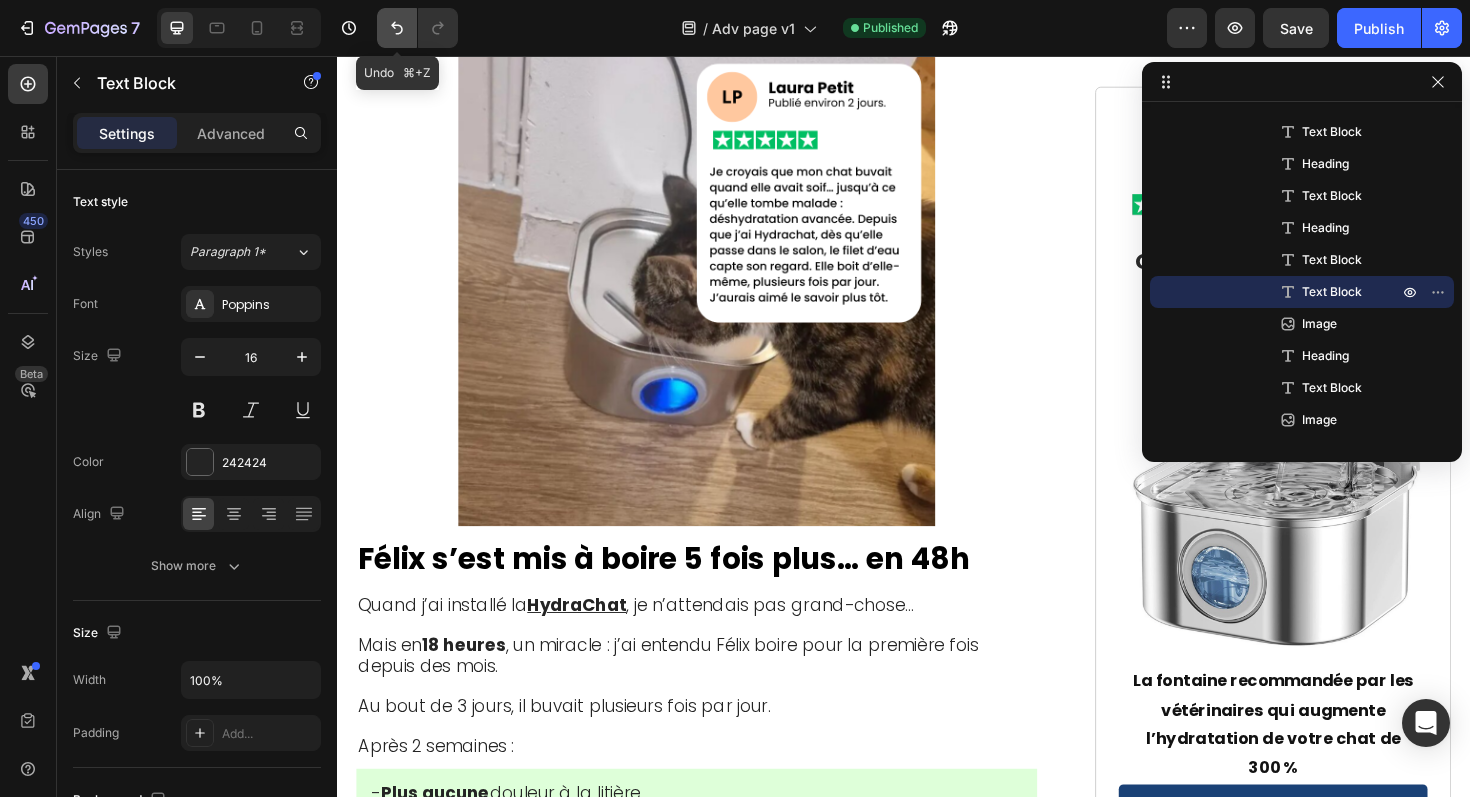 click 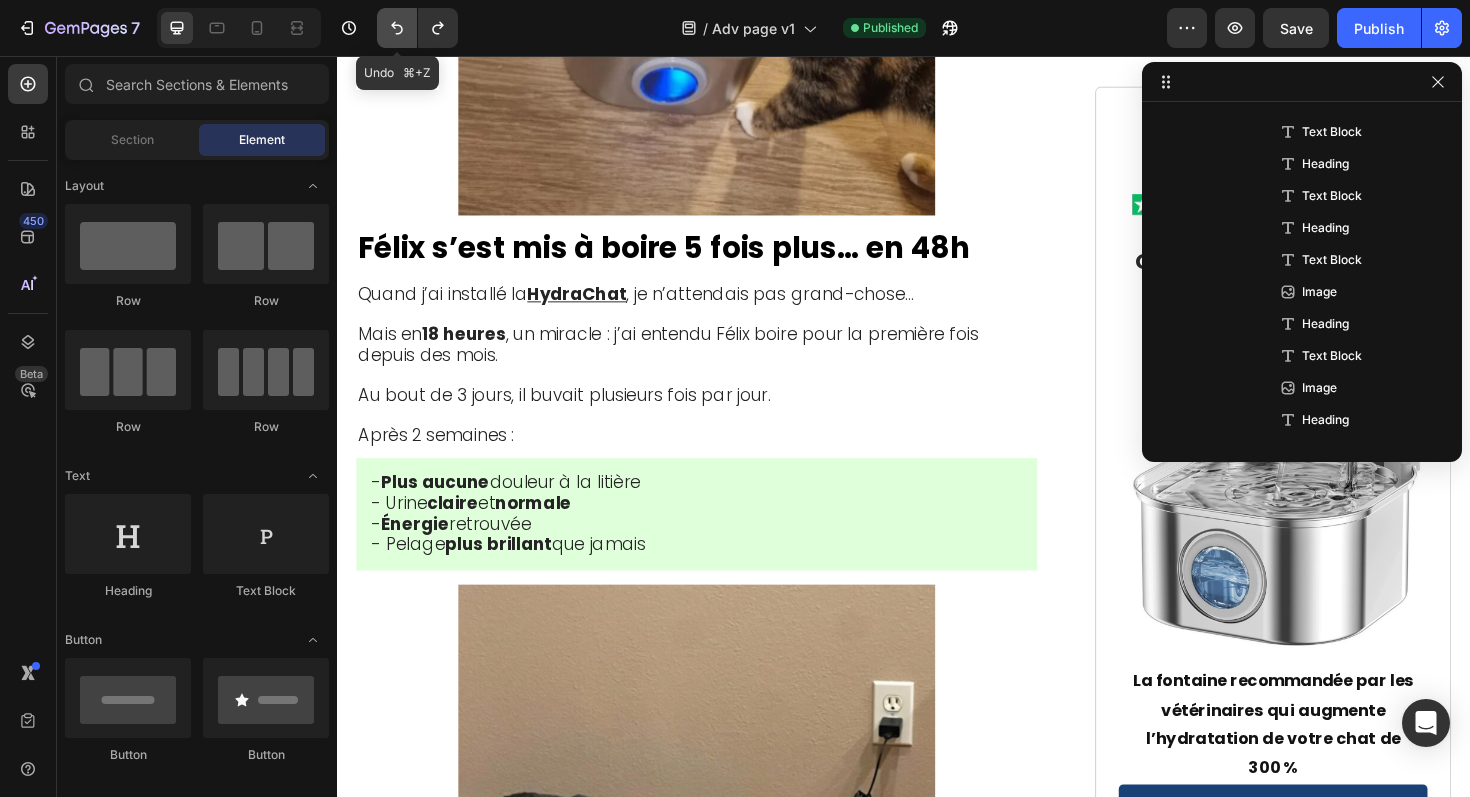 click 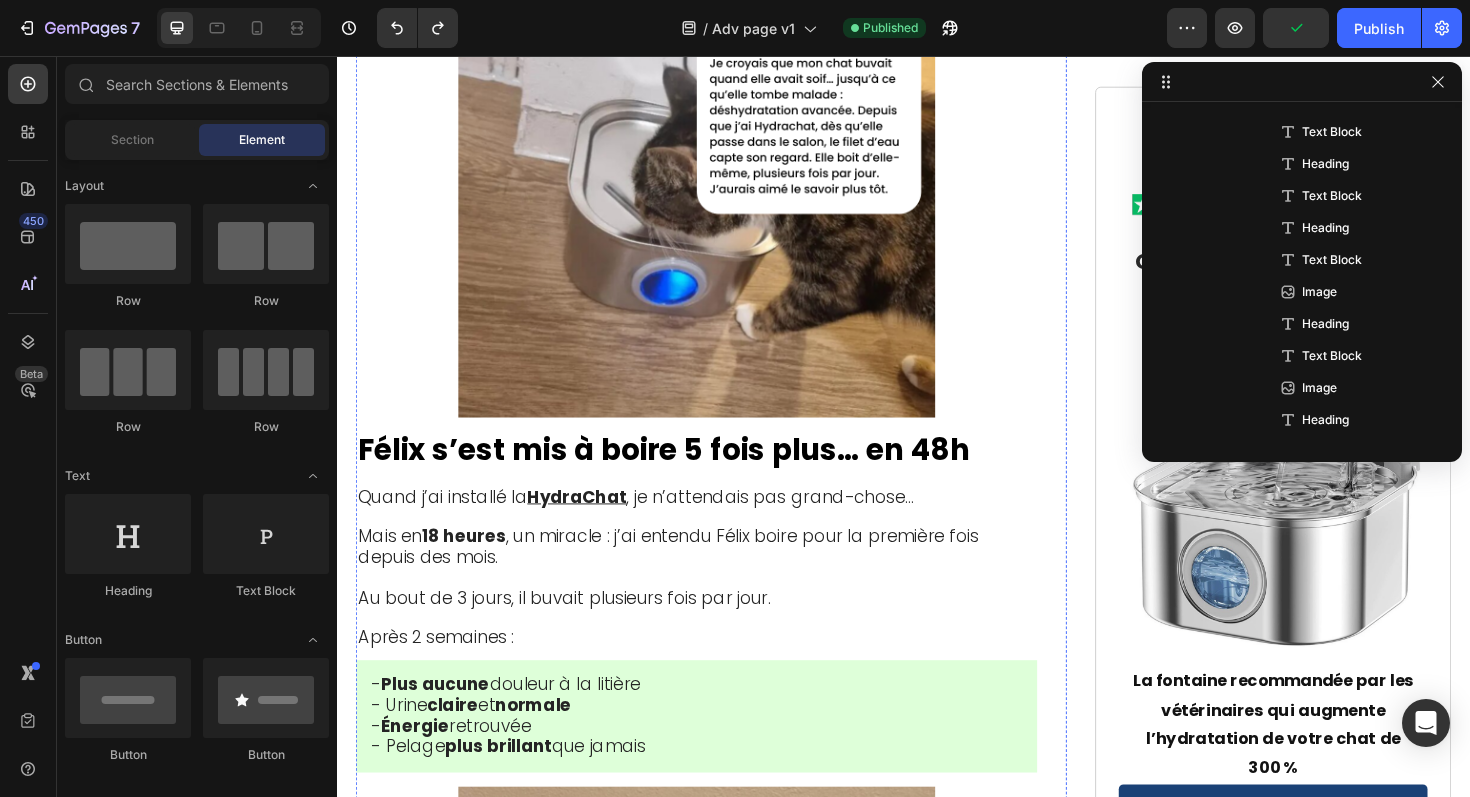 click on "L'Arnaque des Fontaines Plastique :" at bounding box center (527, -1389) 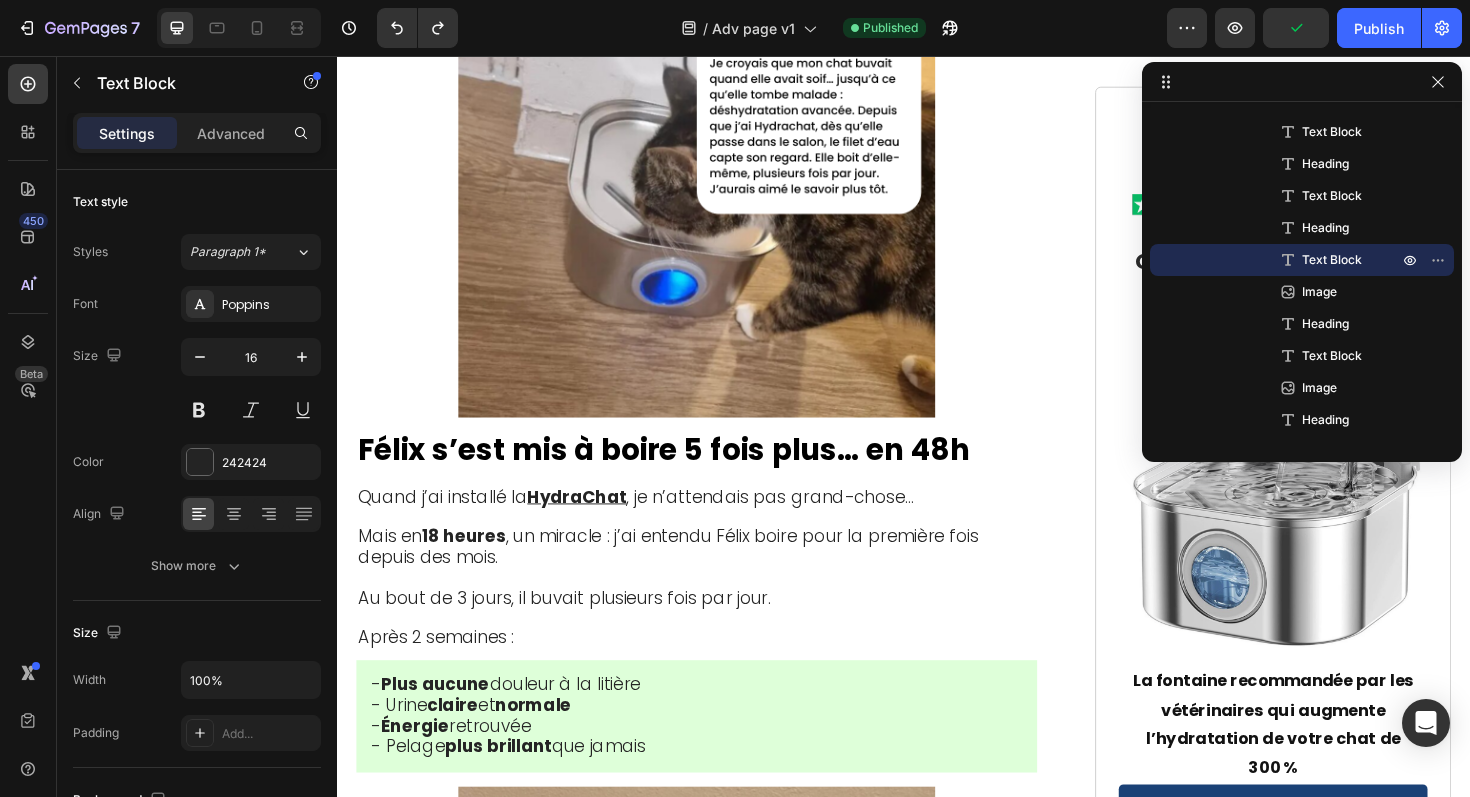 click 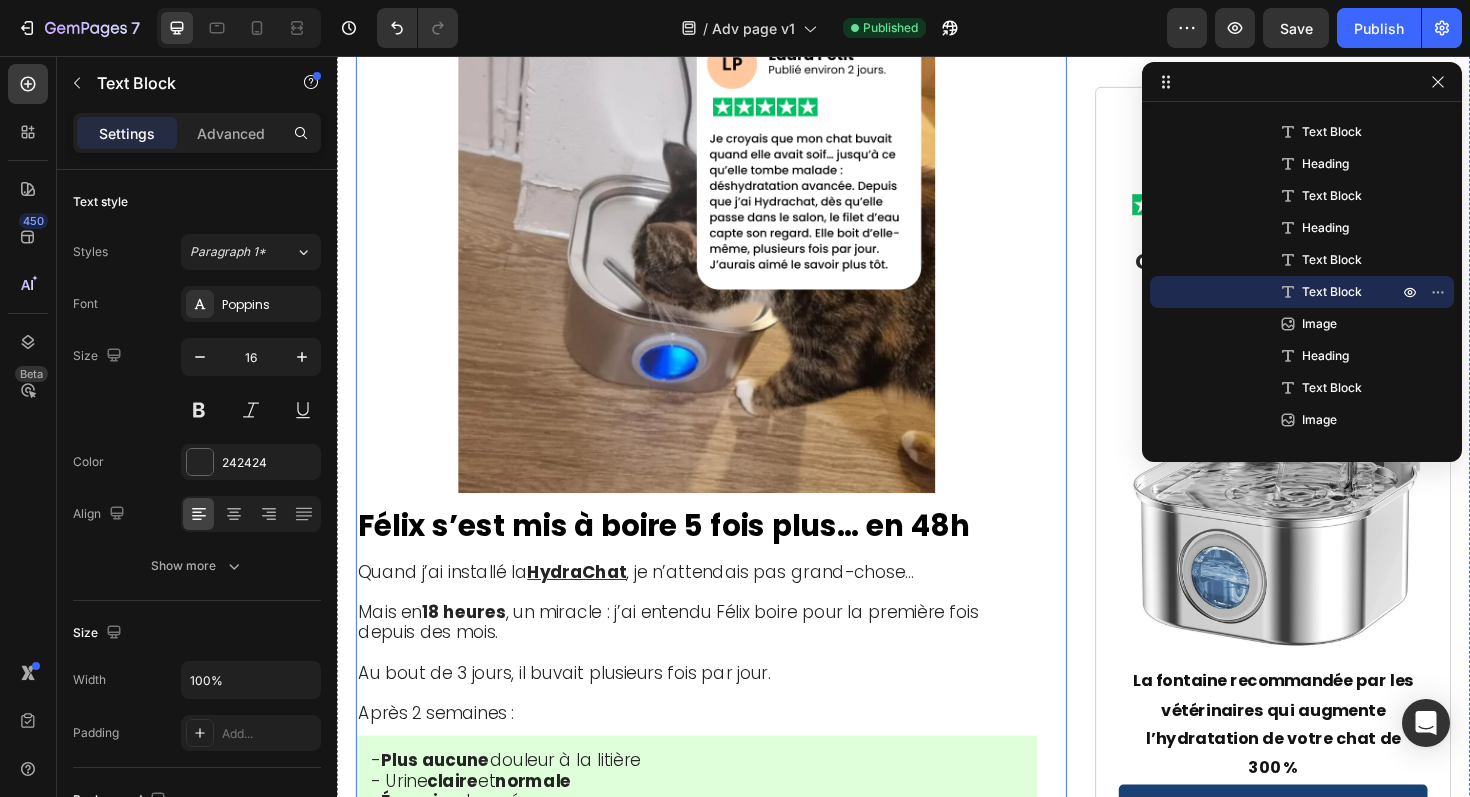 scroll, scrollTop: 6952, scrollLeft: 0, axis: vertical 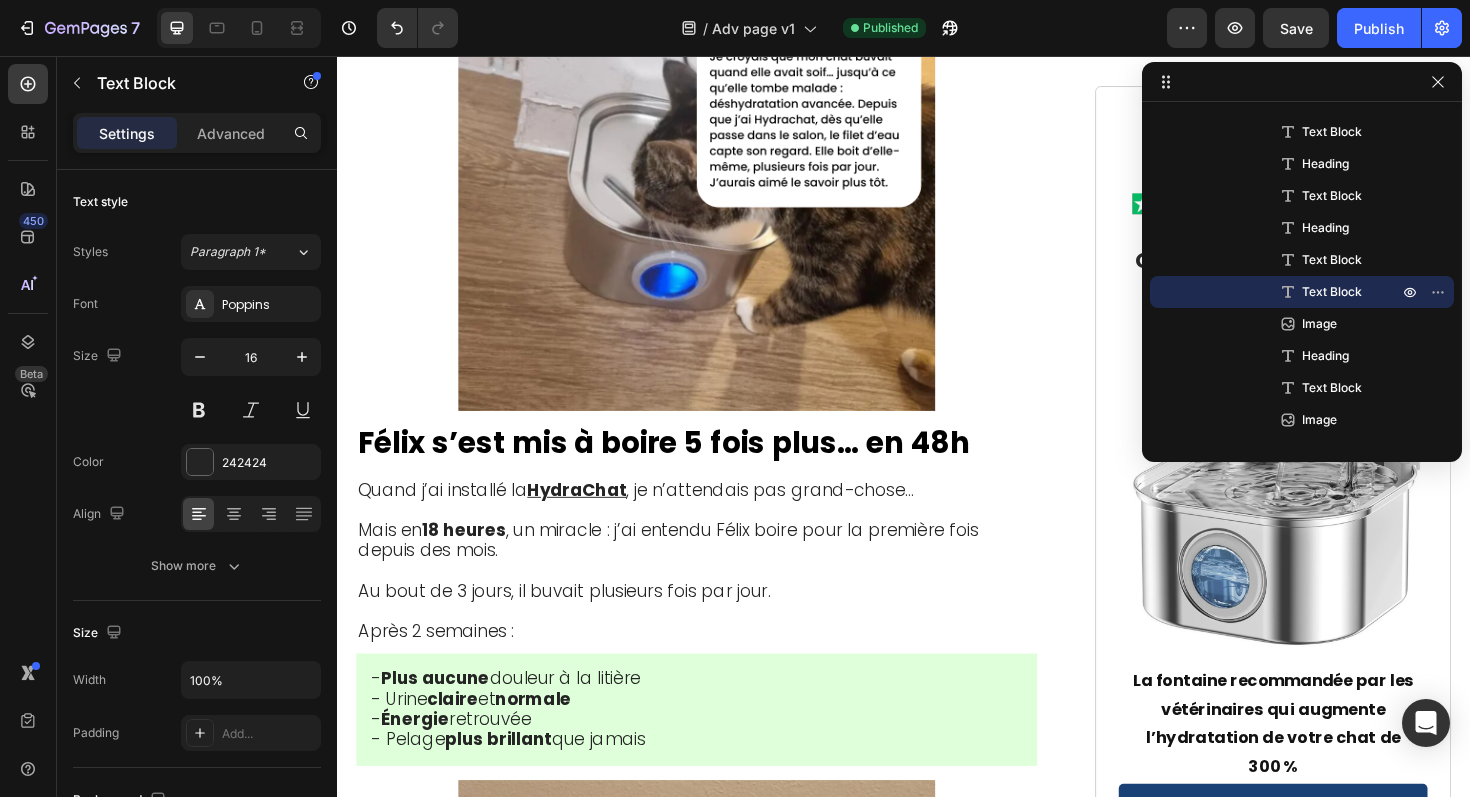 click on ""La seule conçue par des ingénieurs vétérinaires français qui connaissent la physiologie féline."" at bounding box center [710, -1170] 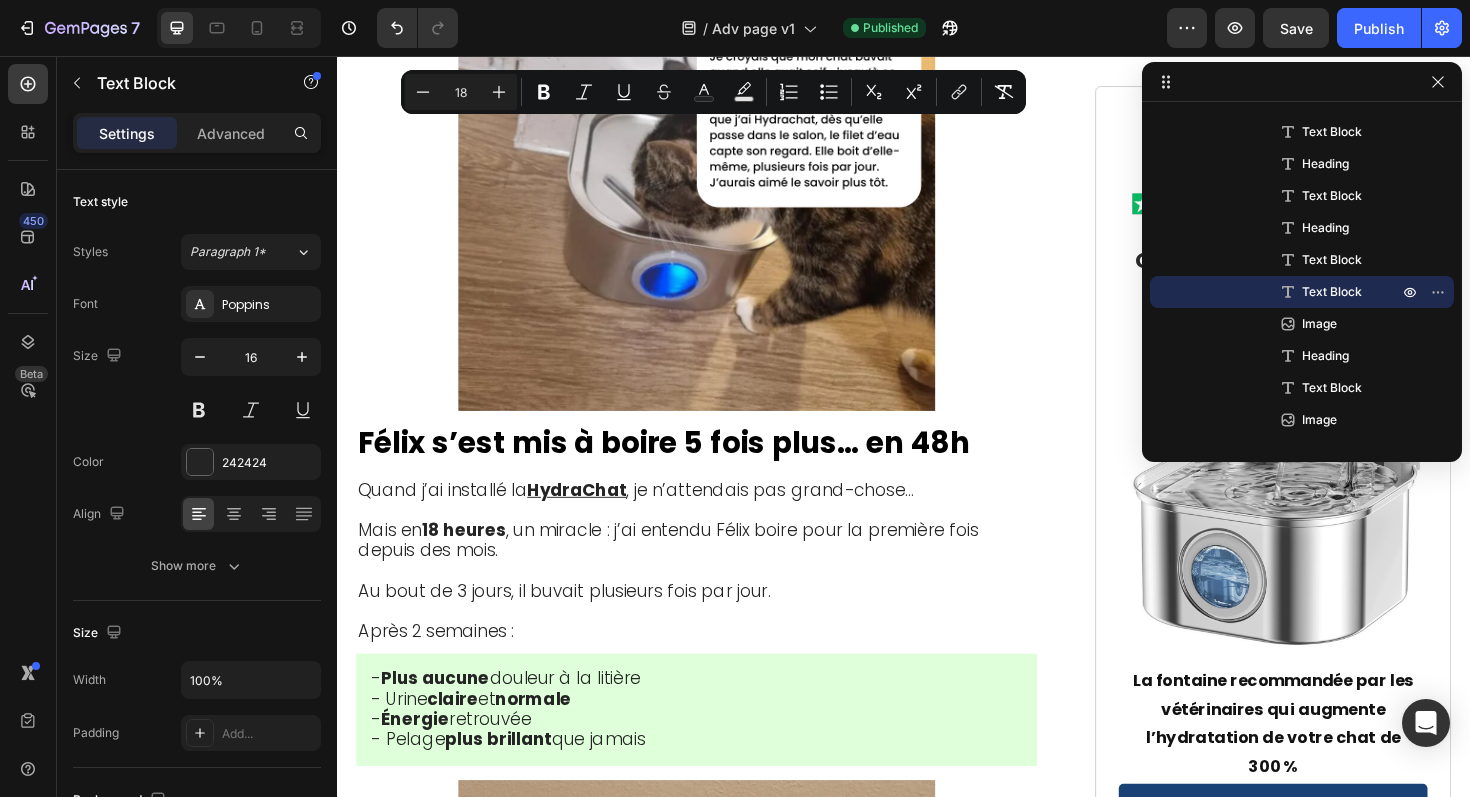 drag, startPoint x: 1047, startPoint y: 419, endPoint x: 358, endPoint y: 142, distance: 742.5968 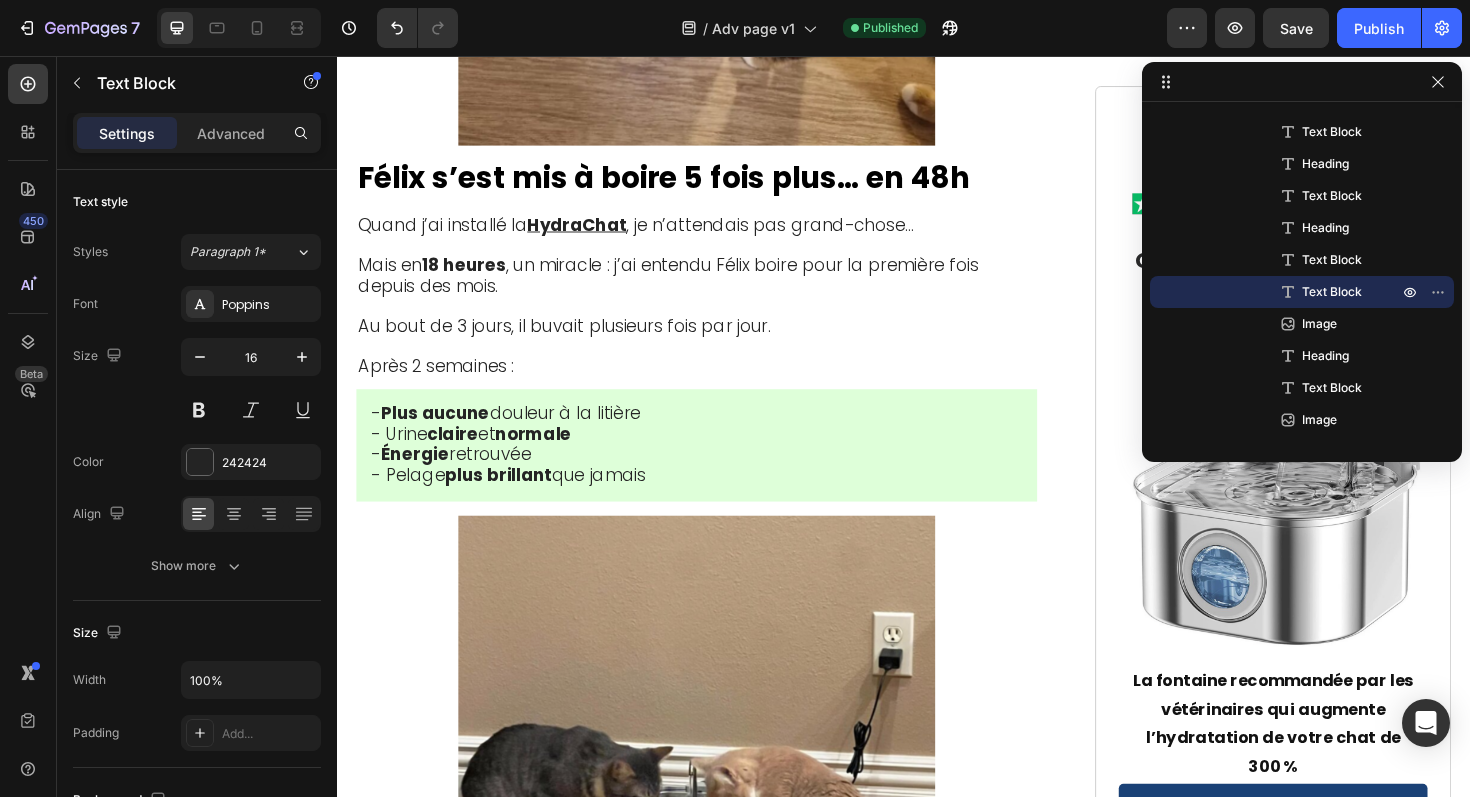 click on ""C'est pour ça que je ne prescris qu'UNE seule fontaine,"" at bounding box center (623, -1504) 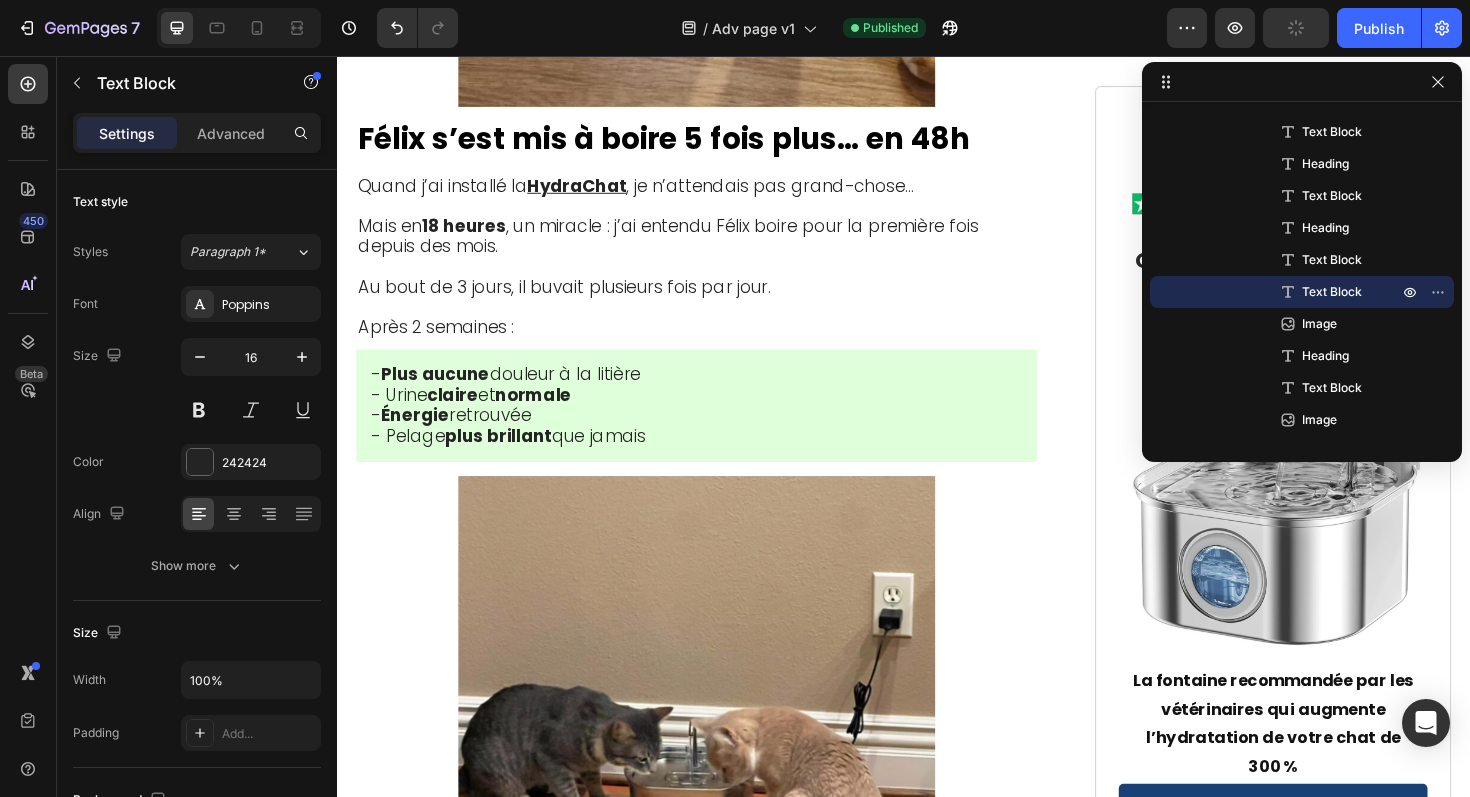 click at bounding box center (717, -1059) 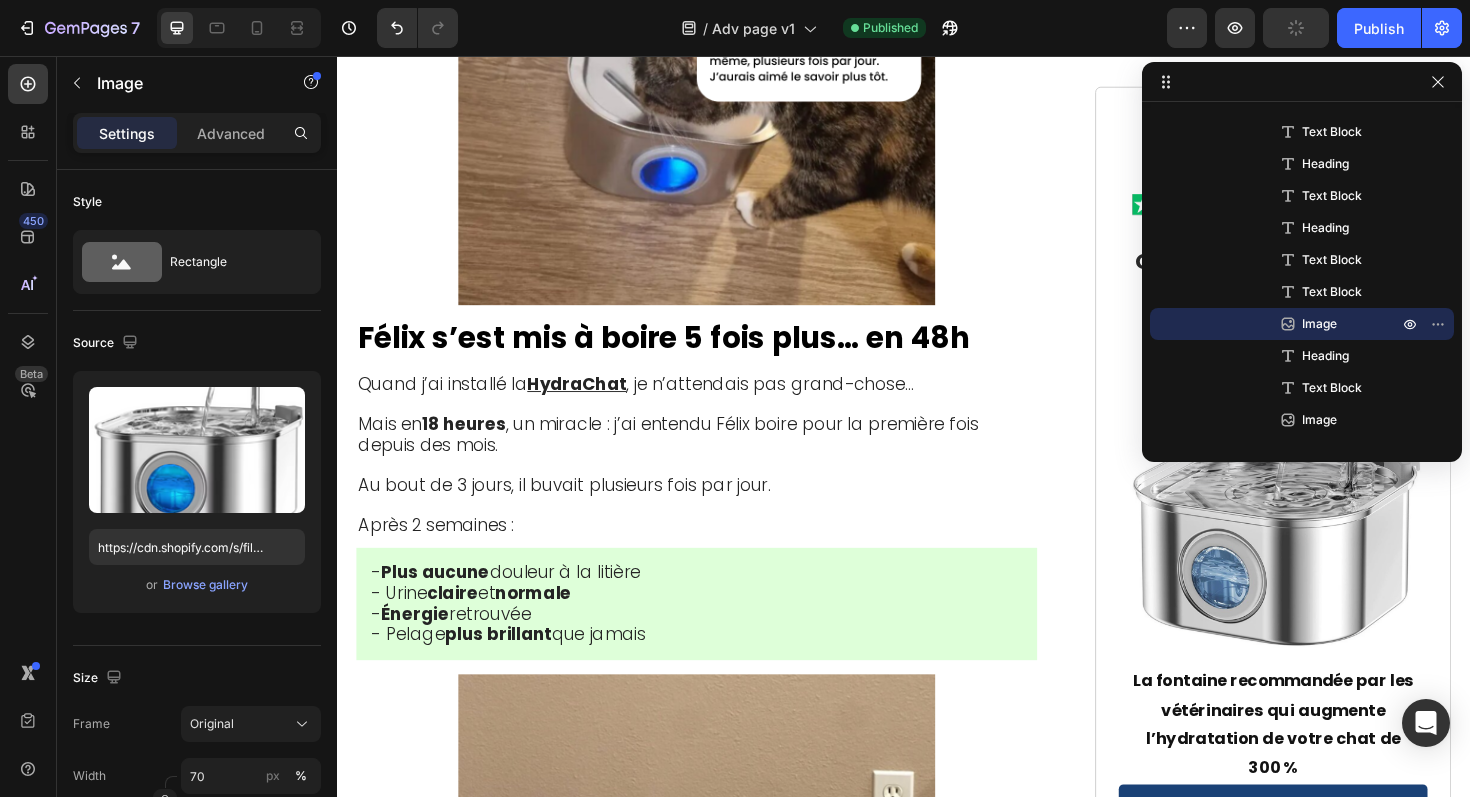scroll, scrollTop: 6653, scrollLeft: 0, axis: vertical 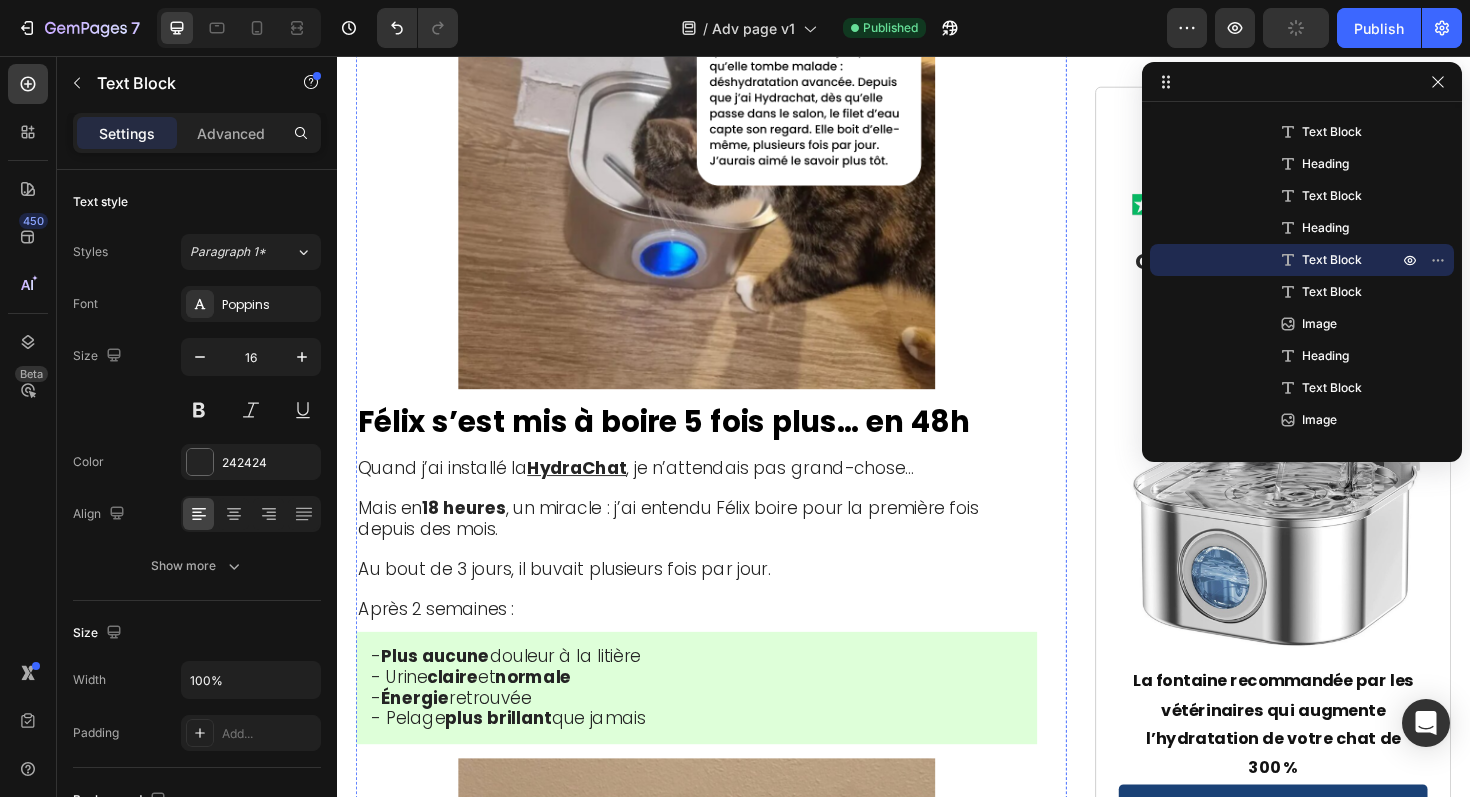 click on ""La seule conçue par des ingénieurs vétérinaires français qui connaissent la physiologie féline."" at bounding box center (710, -1414) 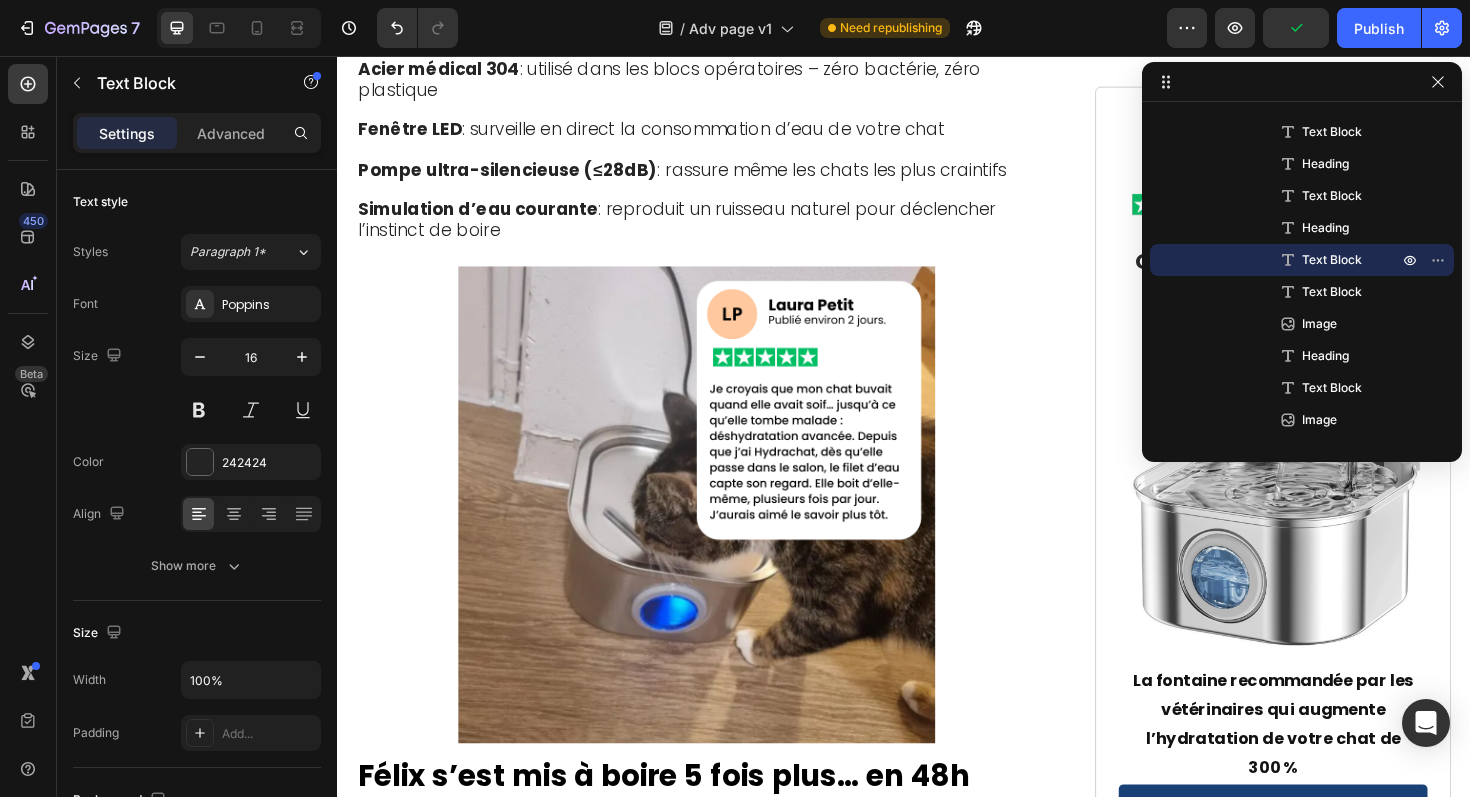 scroll, scrollTop: 6273, scrollLeft: 0, axis: vertical 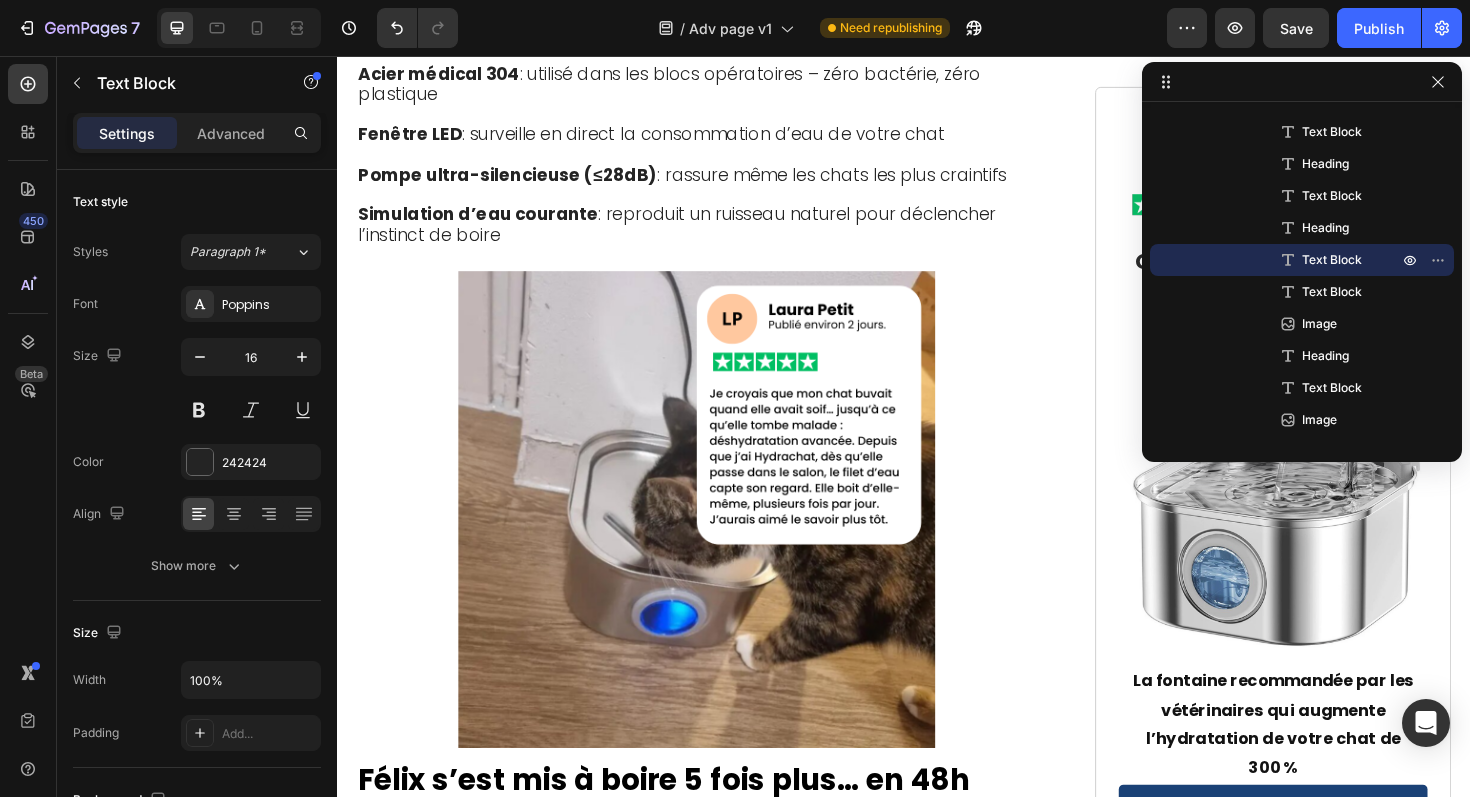 click 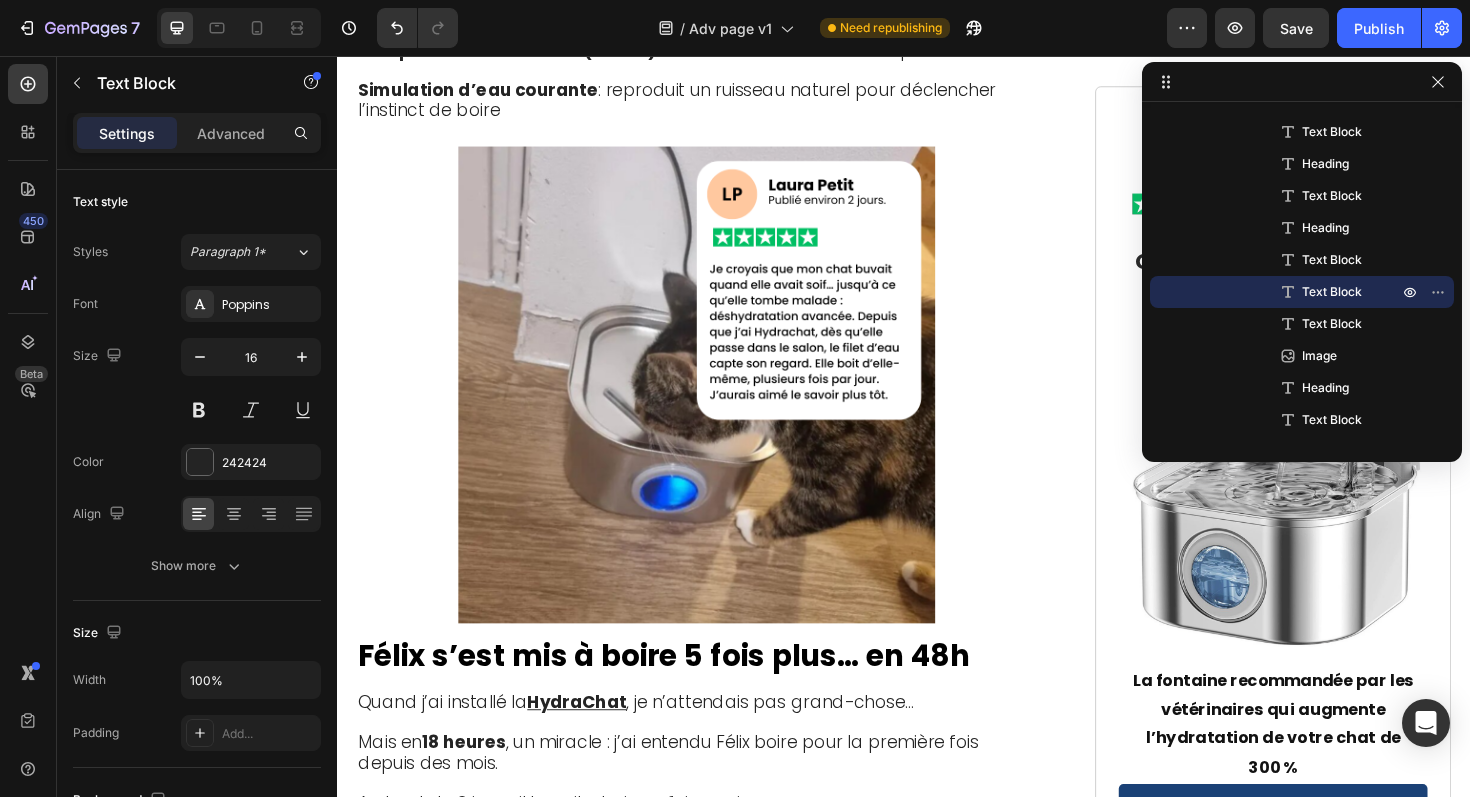 scroll, scrollTop: 6952, scrollLeft: 0, axis: vertical 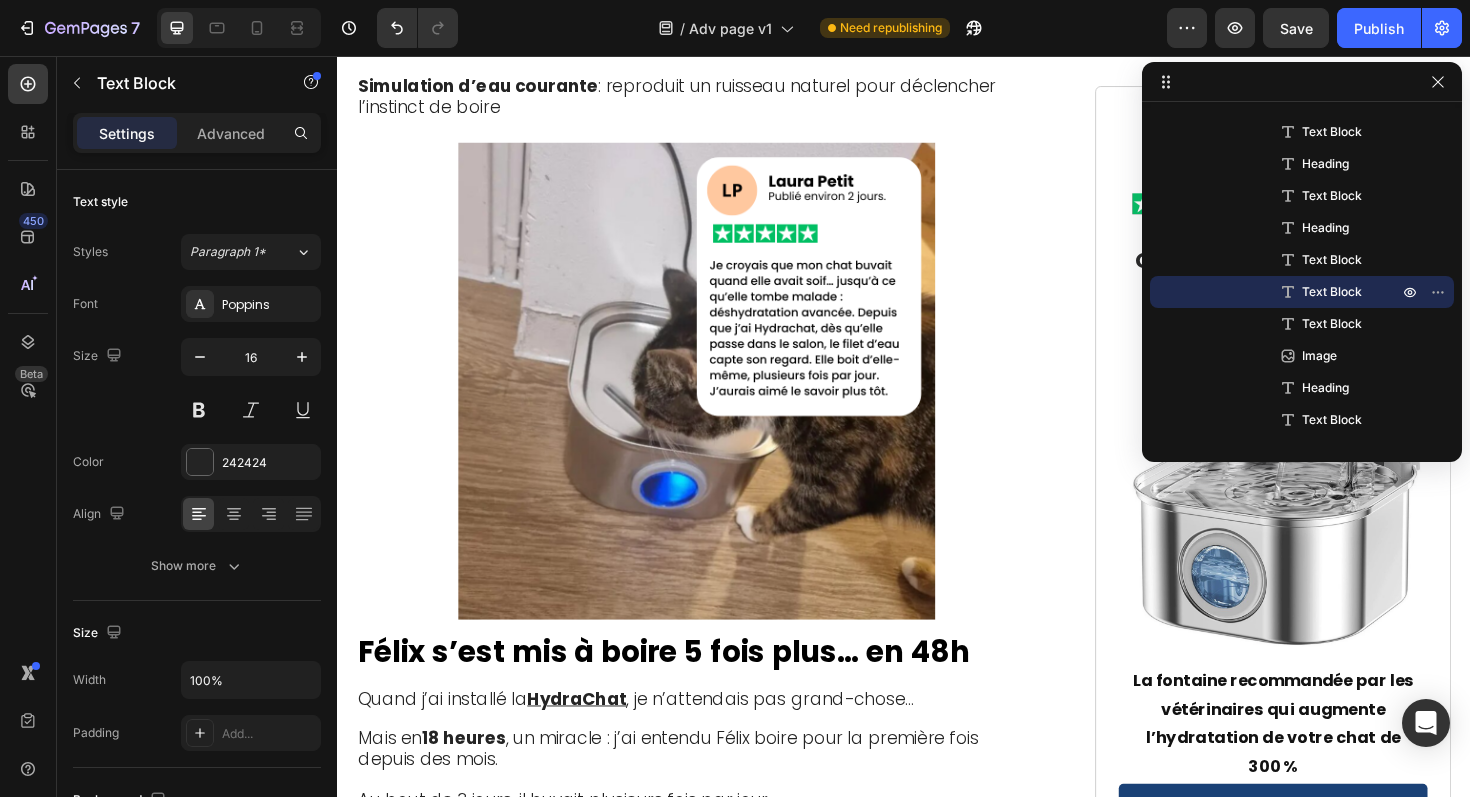 click on "- Impossible à stériliser" at bounding box center [470, -1332] 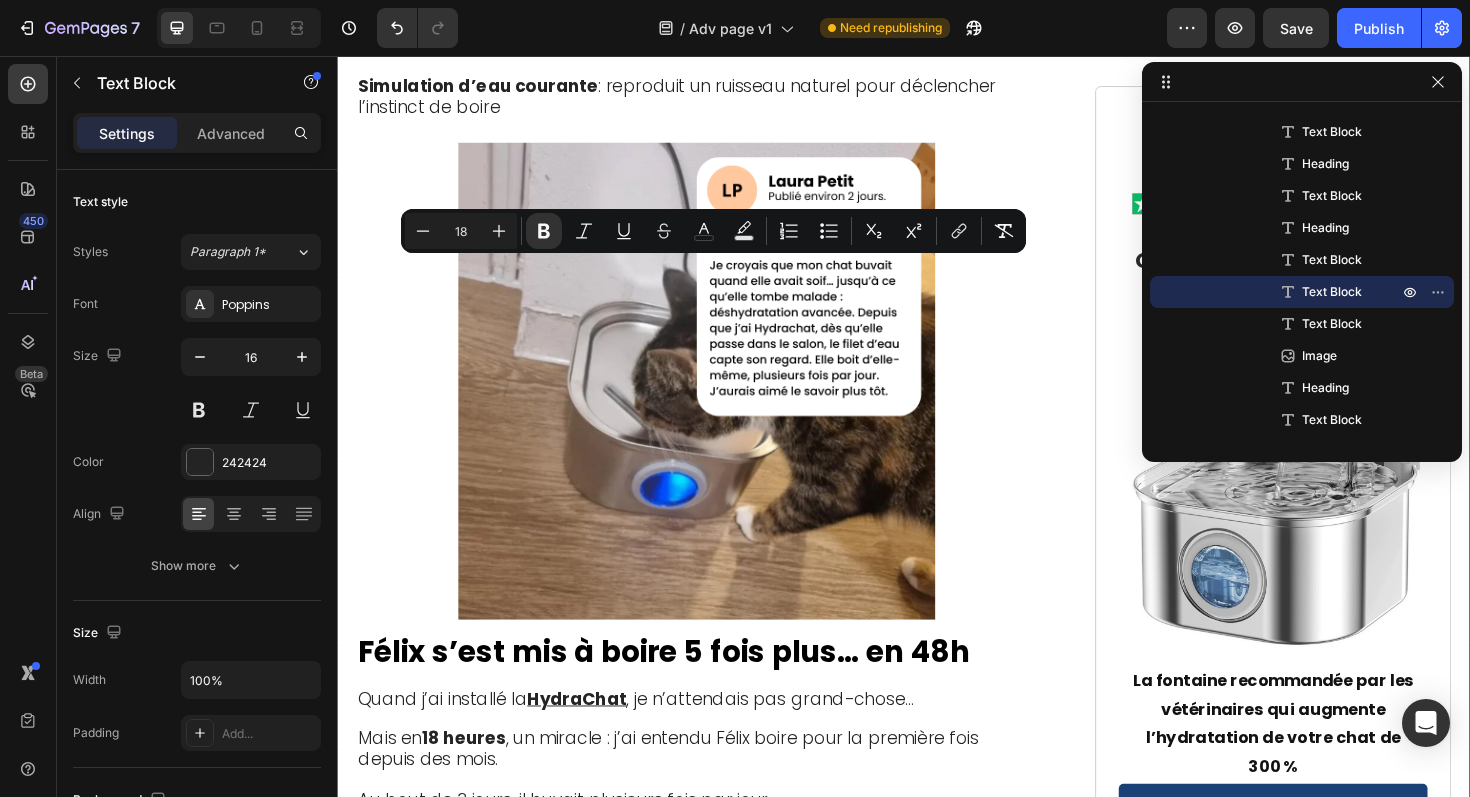 drag, startPoint x: 760, startPoint y: 622, endPoint x: 354, endPoint y: 275, distance: 534.0833 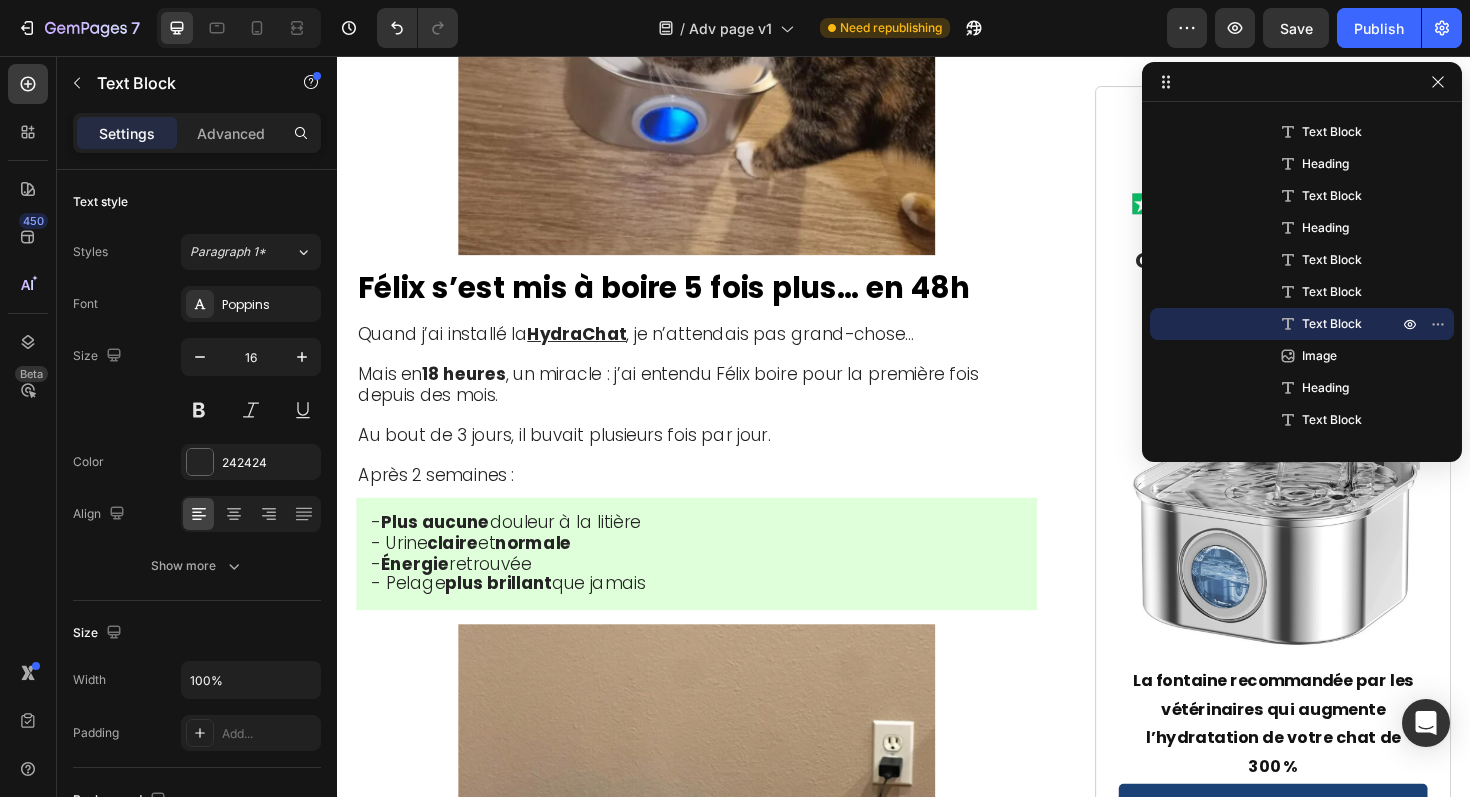 click on ""La seule conçue par des ingénieurs vétérinaires français qui connaissent la physiologie féline."" at bounding box center [710, -1335] 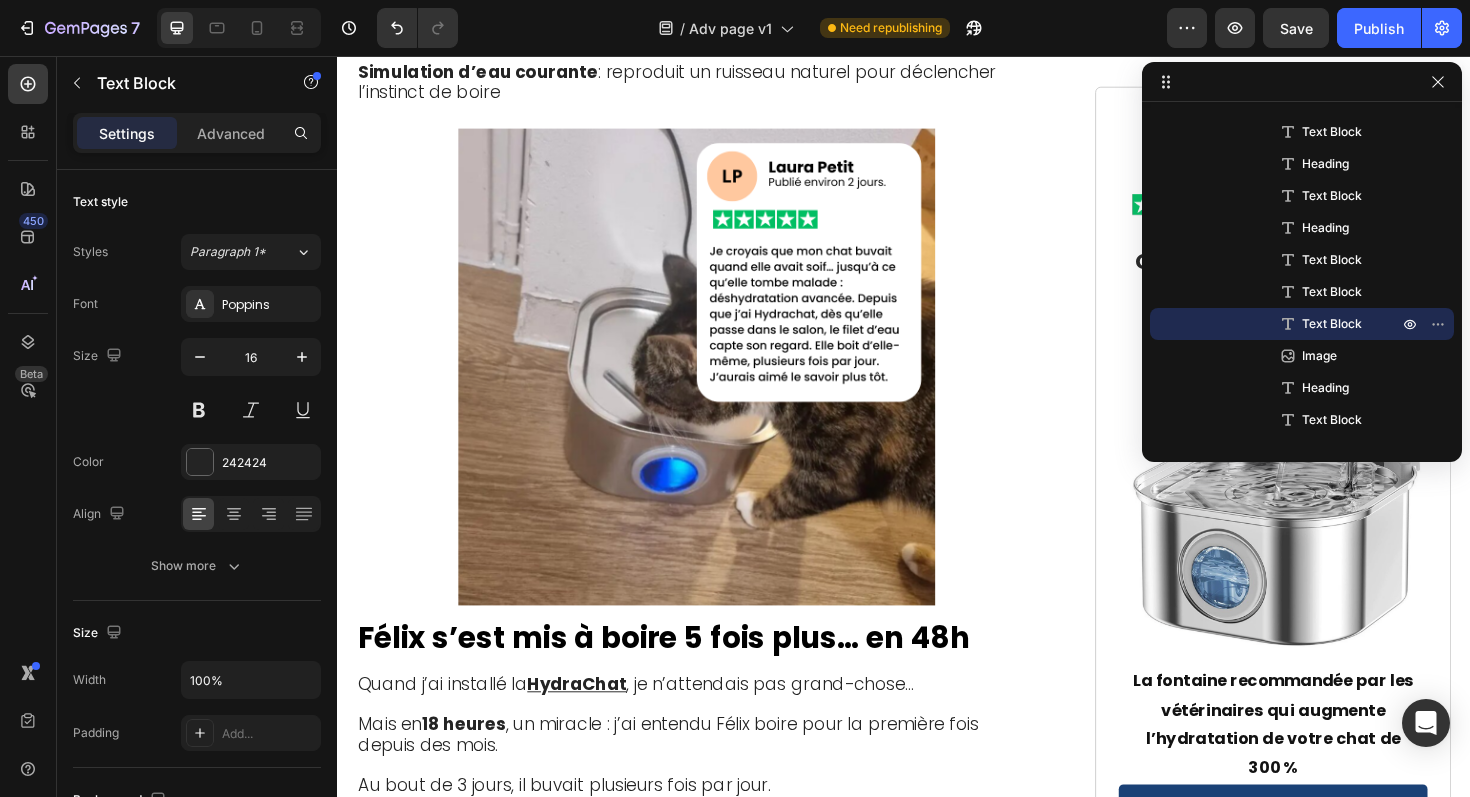 scroll, scrollTop: 6565, scrollLeft: 0, axis: vertical 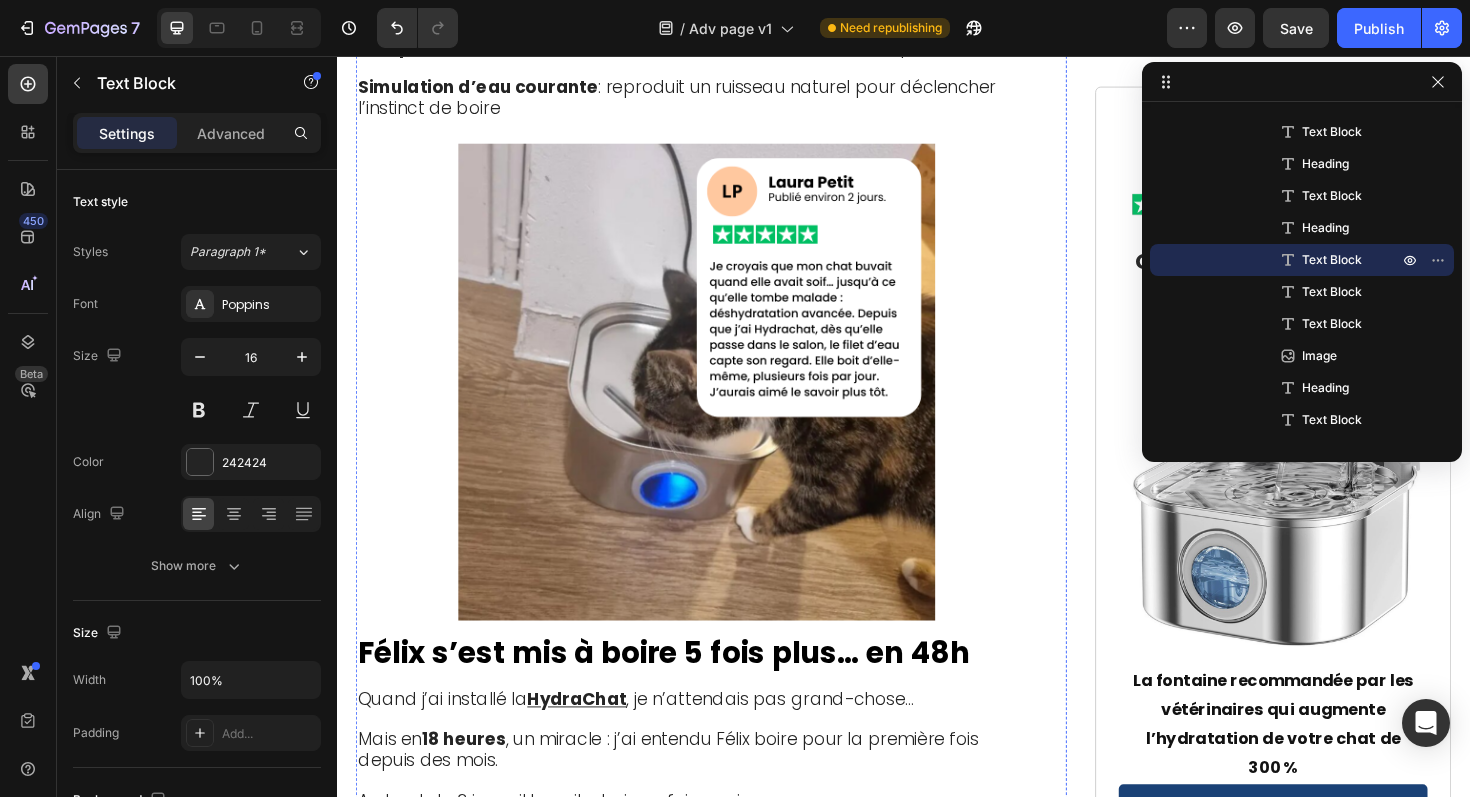 click on ""La seule conçue par des ingénieurs vétérinaires français qui connaissent la physiologie féline."" at bounding box center [717, -1324] 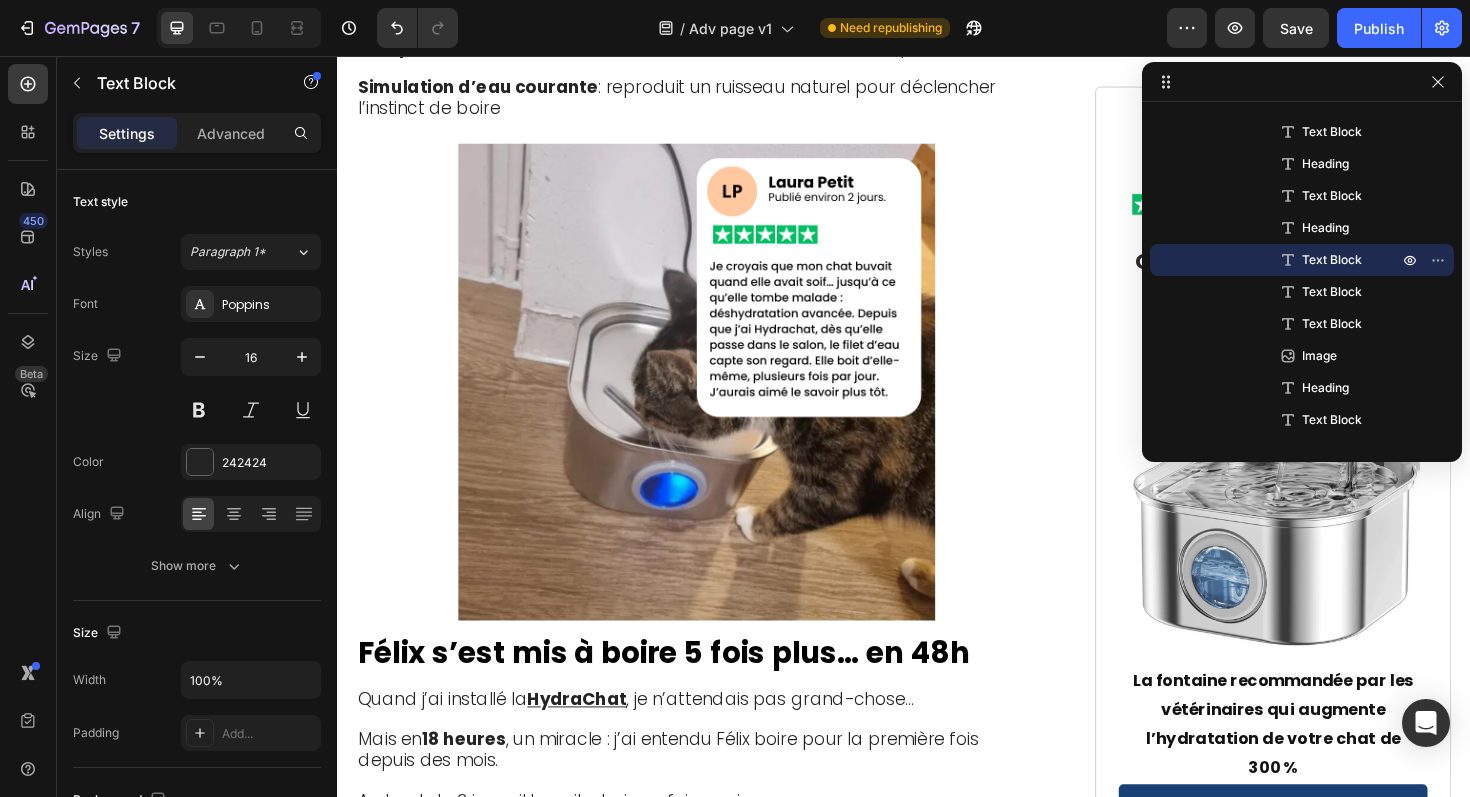click on ""La seule conçue par des ingénieurs vétérinaires français qui connaissent la physiologie féline."" at bounding box center [717, -1324] 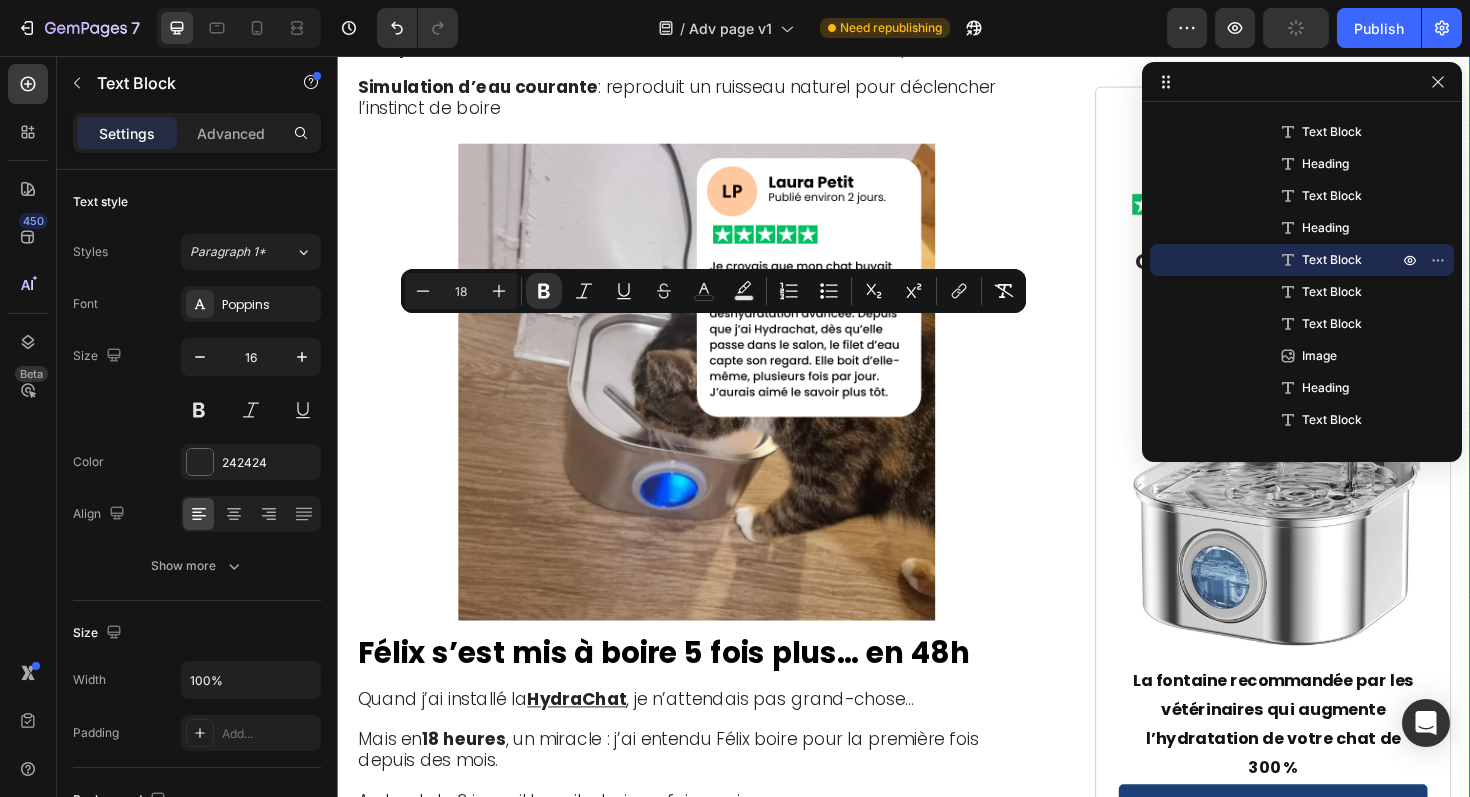 drag, startPoint x: 769, startPoint y: 476, endPoint x: 351, endPoint y: 338, distance: 440.19086 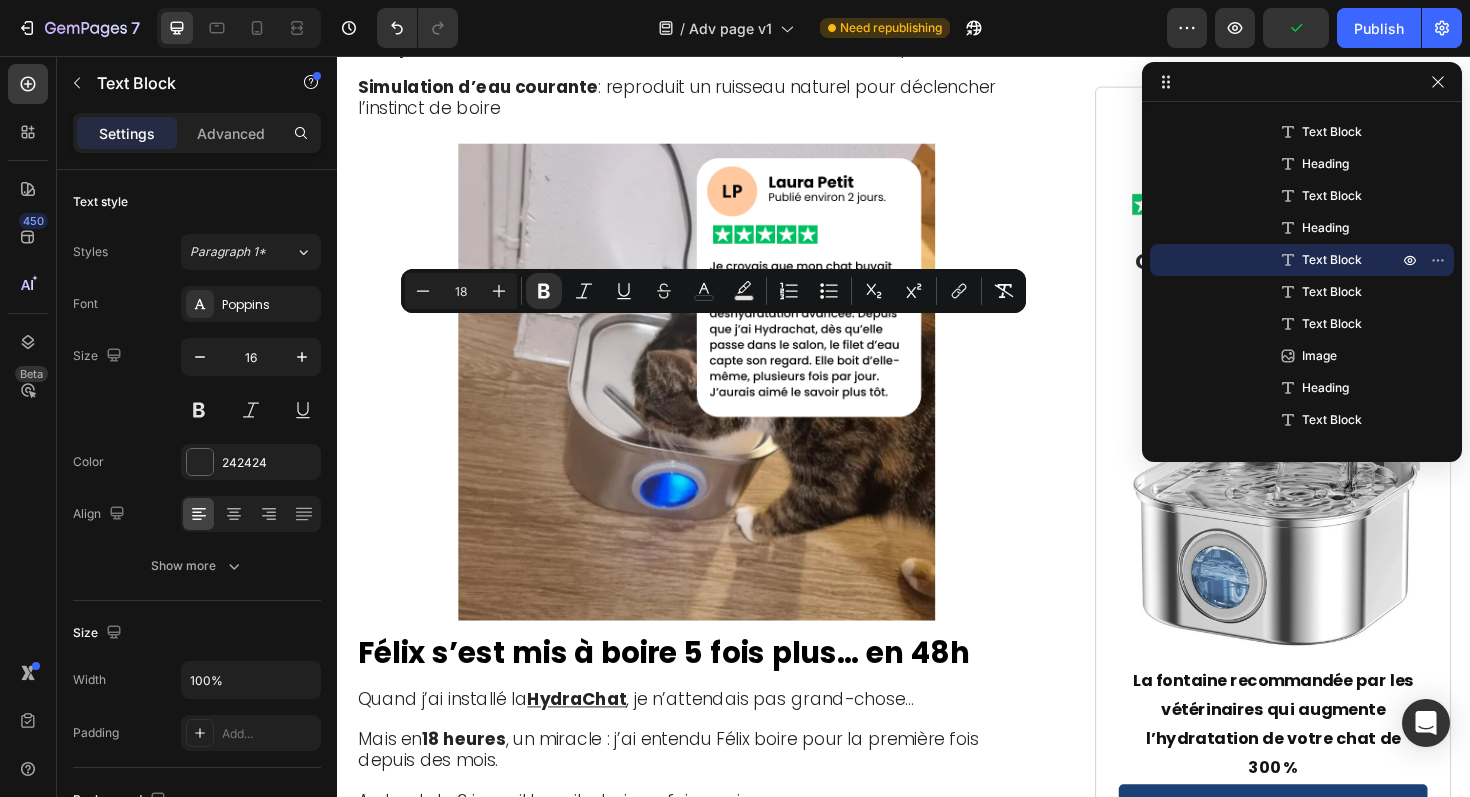click on "C’est comme ça que j’ai découvert  HydraChat ,  une fontaine pensée spécialement pour les besoins des chats." at bounding box center [717, -1217] 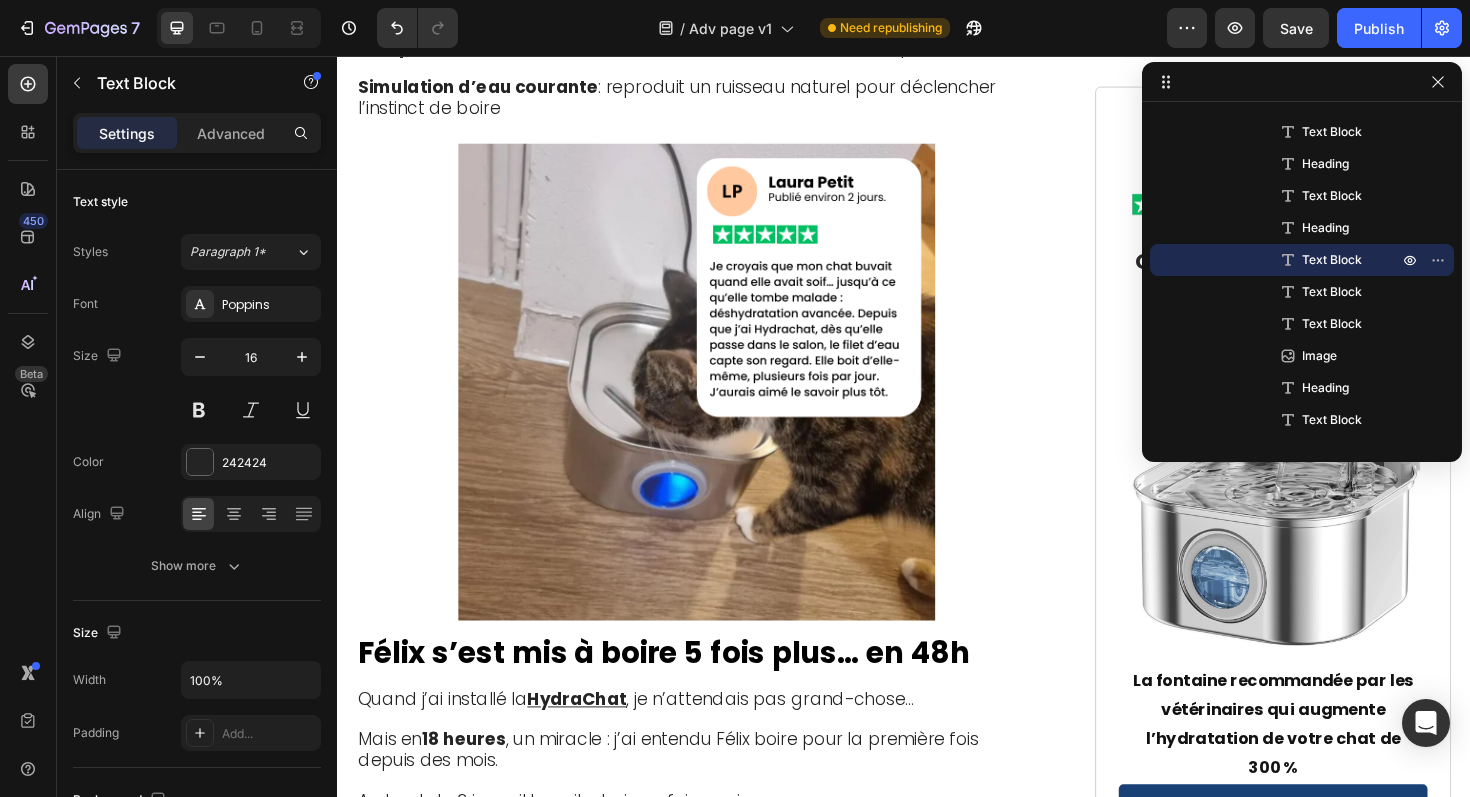 drag, startPoint x: 735, startPoint y: 476, endPoint x: 359, endPoint y: 301, distance: 414.73004 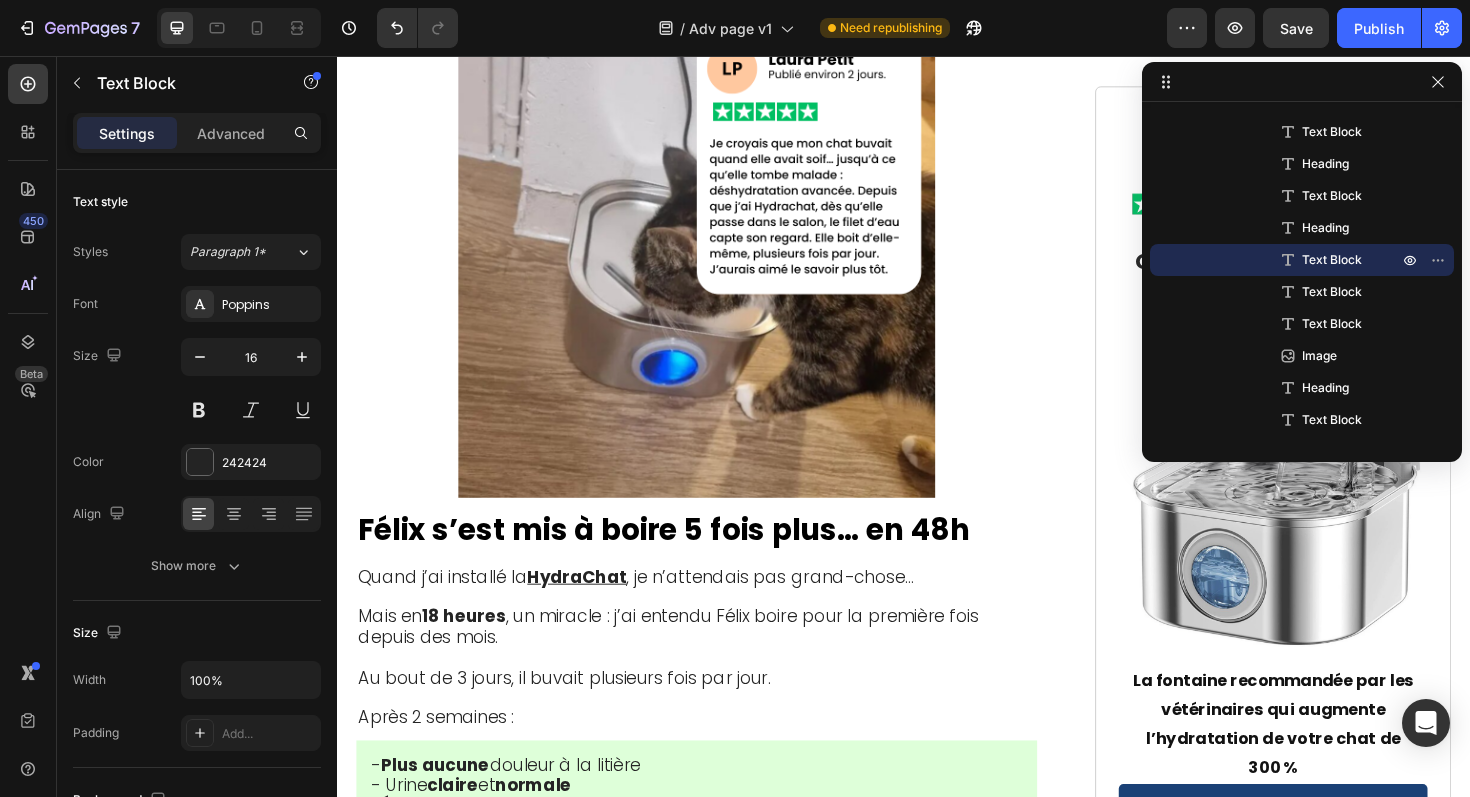 scroll, scrollTop: 6475, scrollLeft: 0, axis: vertical 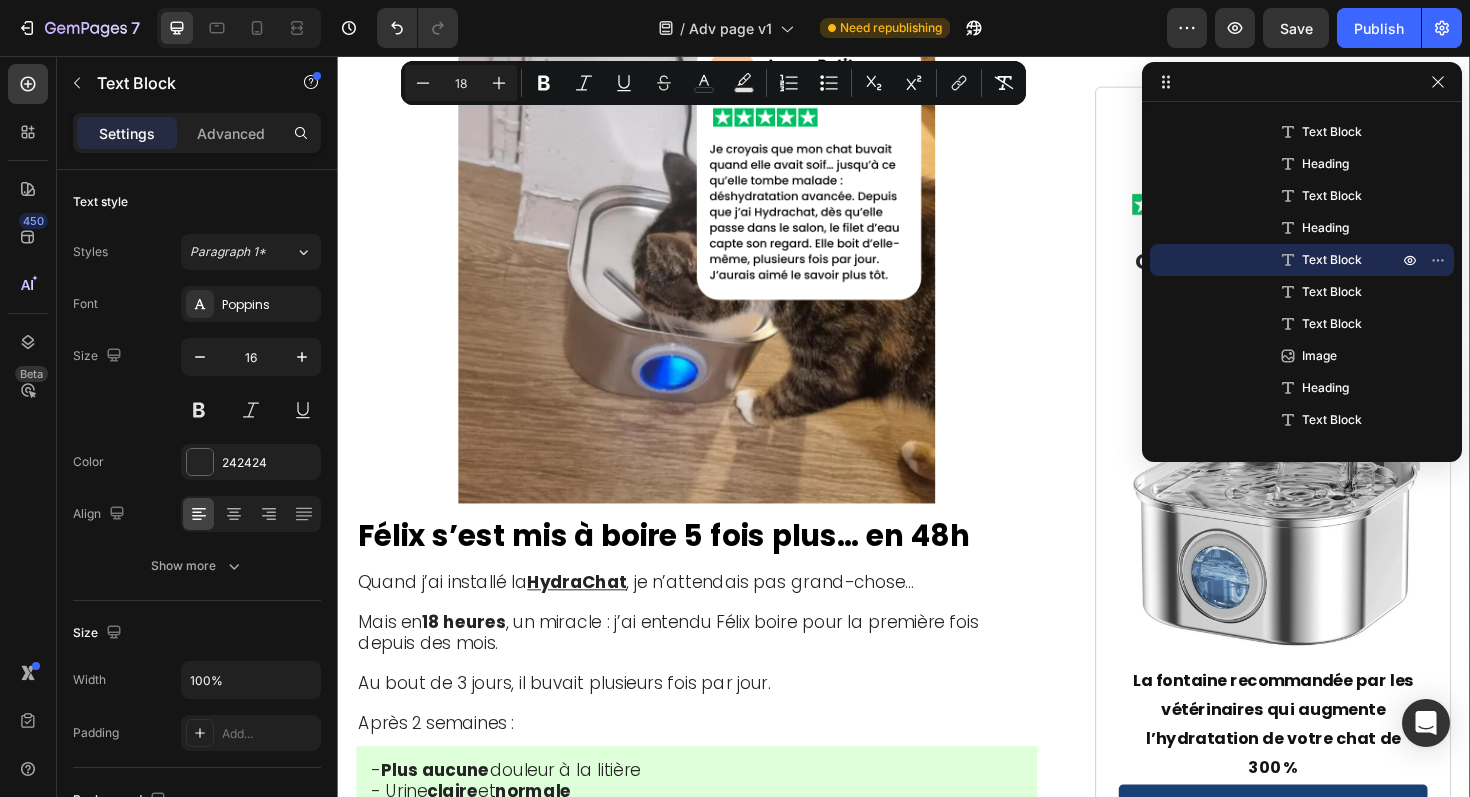 drag, startPoint x: 839, startPoint y: 186, endPoint x: 339, endPoint y: 74, distance: 512.3905 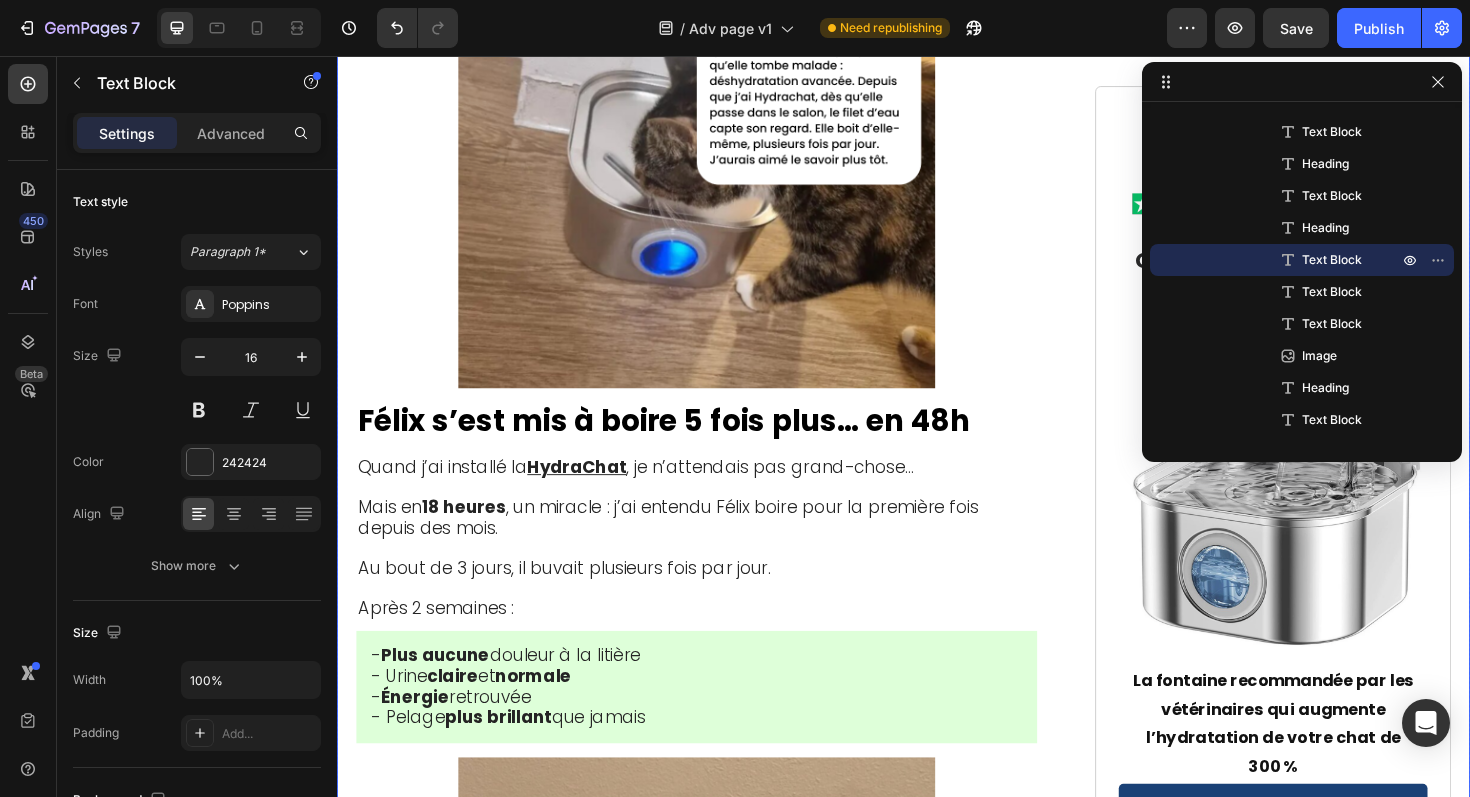 scroll, scrollTop: 6466, scrollLeft: 0, axis: vertical 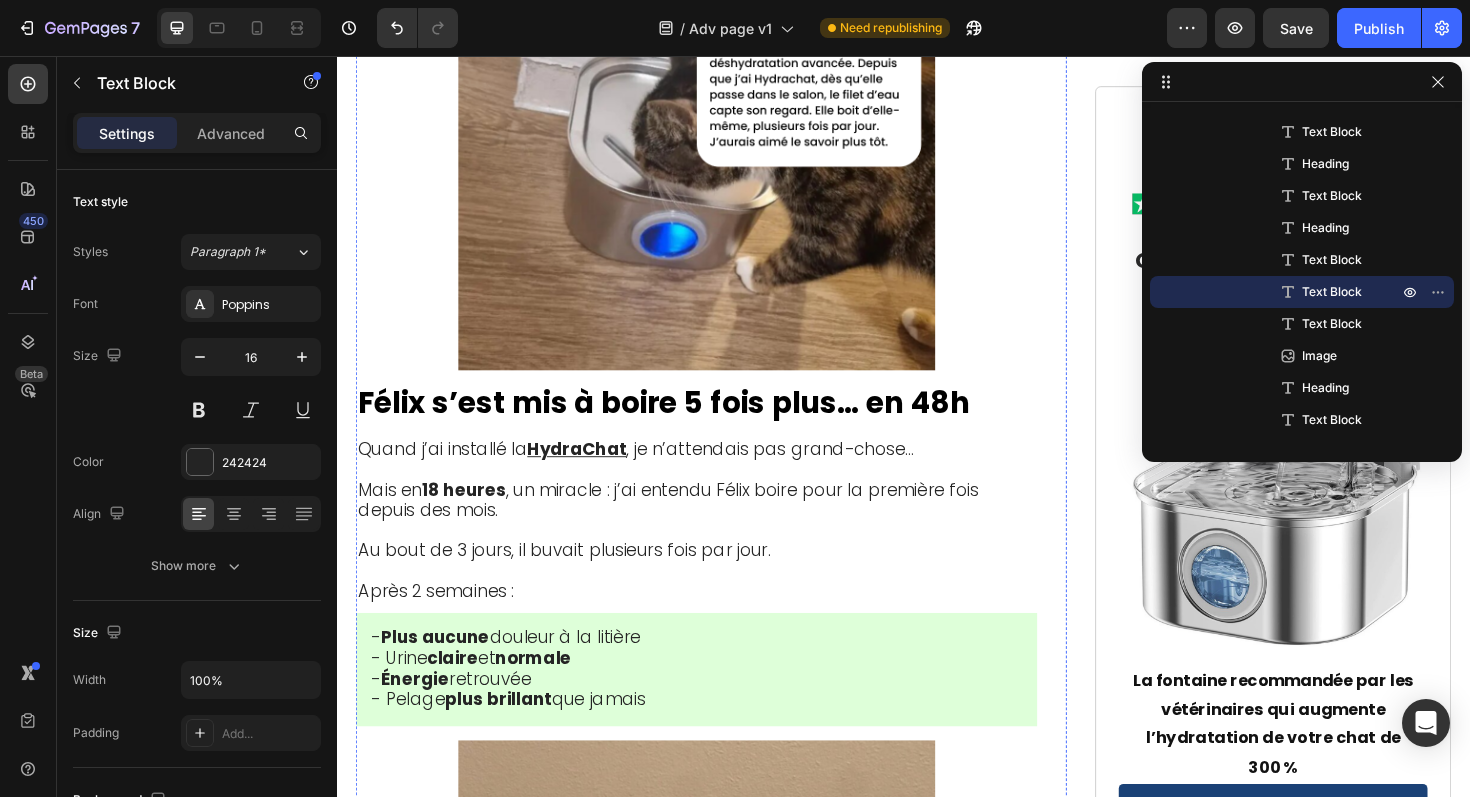 click on ""Les fontaines de supermarché recyclent de l'eau sale. Au lieu de résoudre le problème bactérien, elles le multiplient par 10."" at bounding box center (712, -1370) 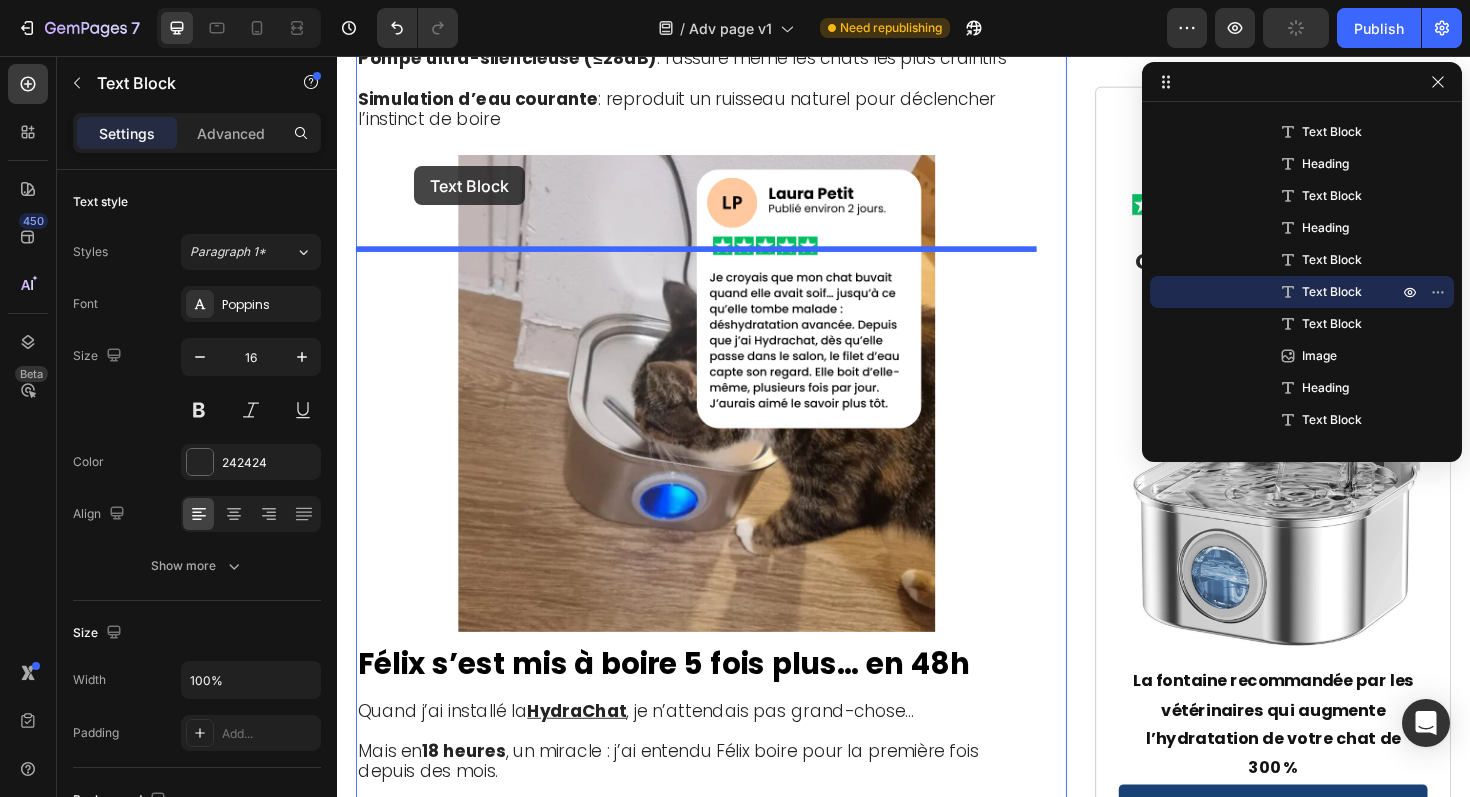 scroll, scrollTop: 6175, scrollLeft: 0, axis: vertical 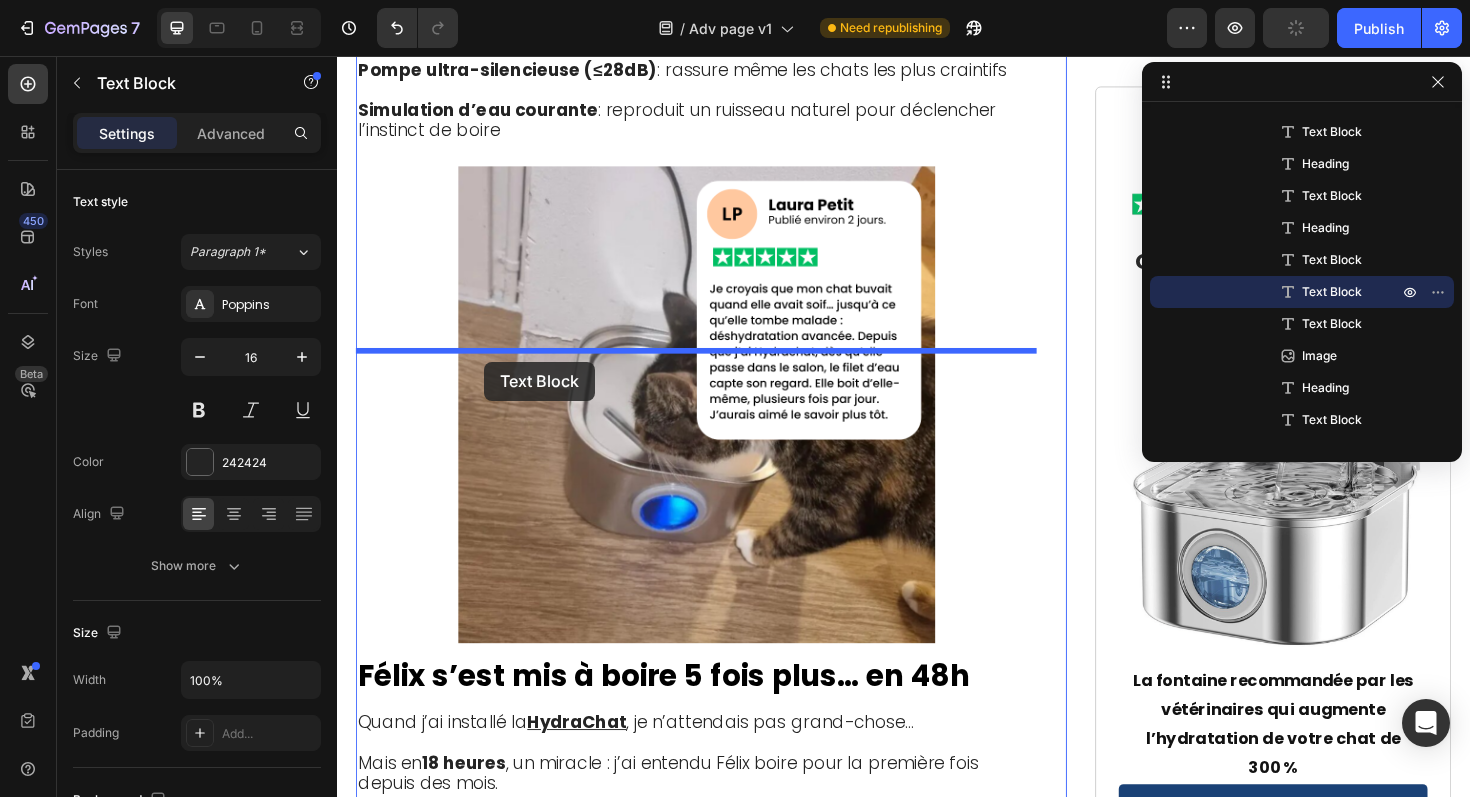 drag, startPoint x: 374, startPoint y: 243, endPoint x: 492, endPoint y: 379, distance: 180.05554 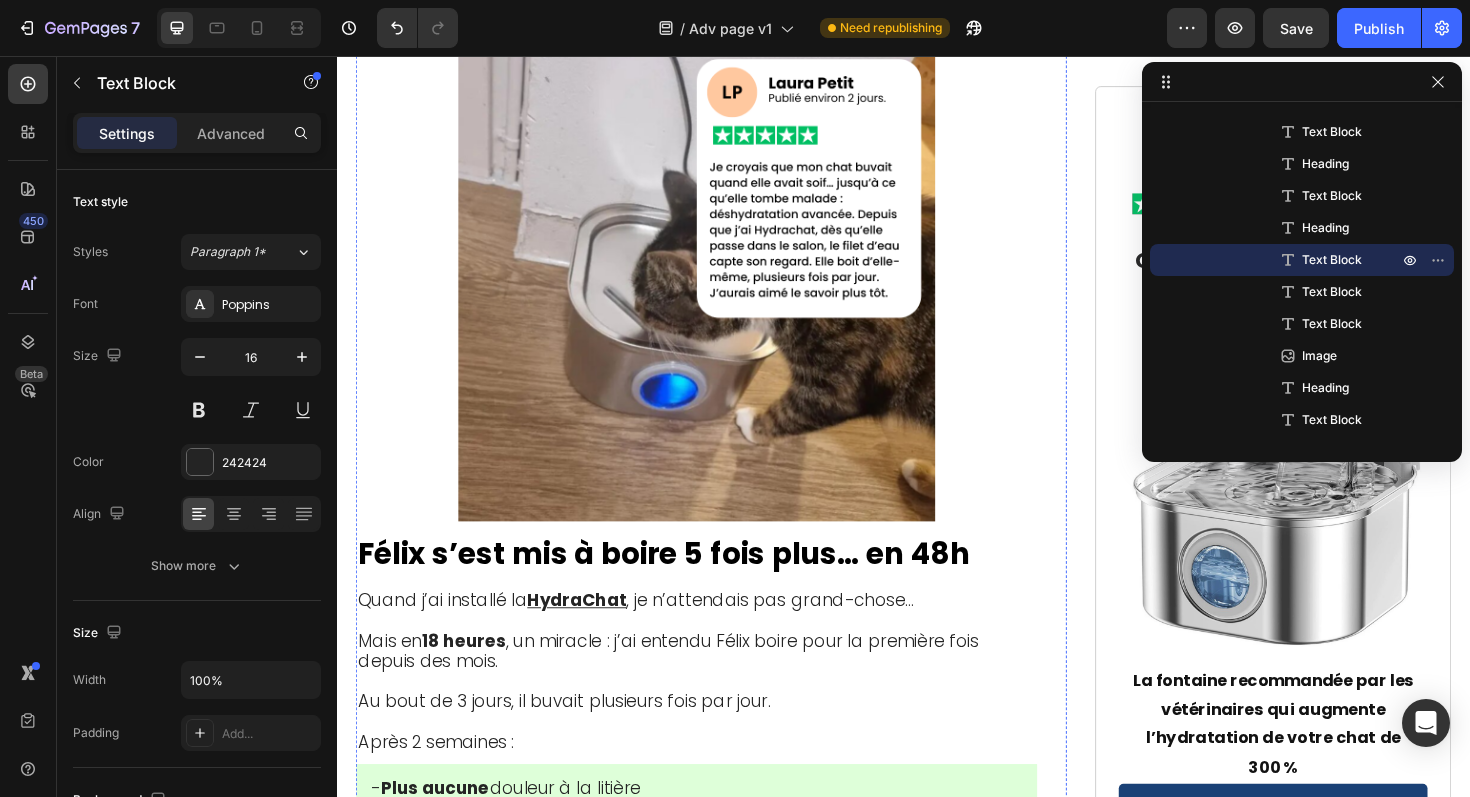 scroll, scrollTop: 6308, scrollLeft: 0, axis: vertical 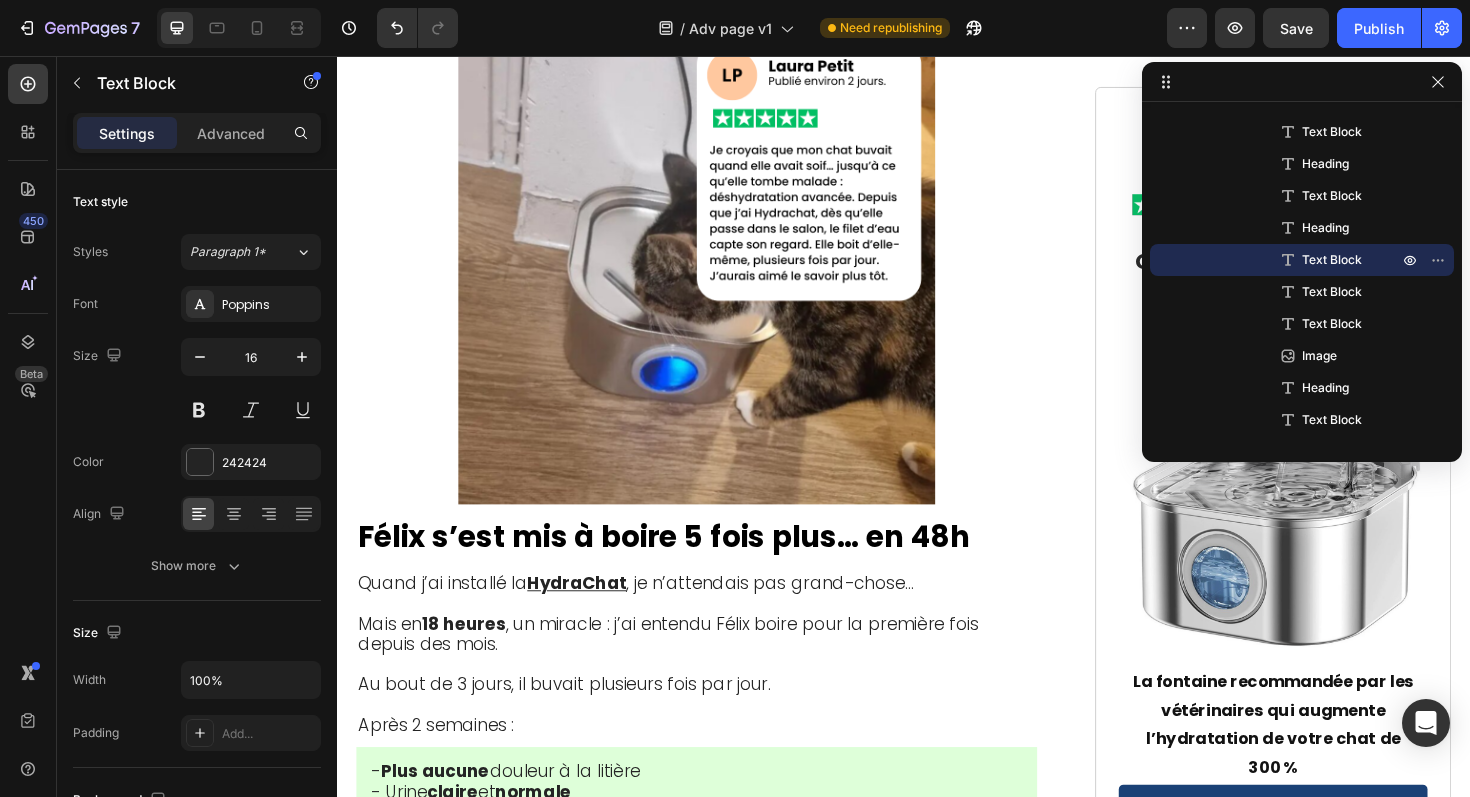 drag, startPoint x: 724, startPoint y: 386, endPoint x: 724, endPoint y: 370, distance: 16 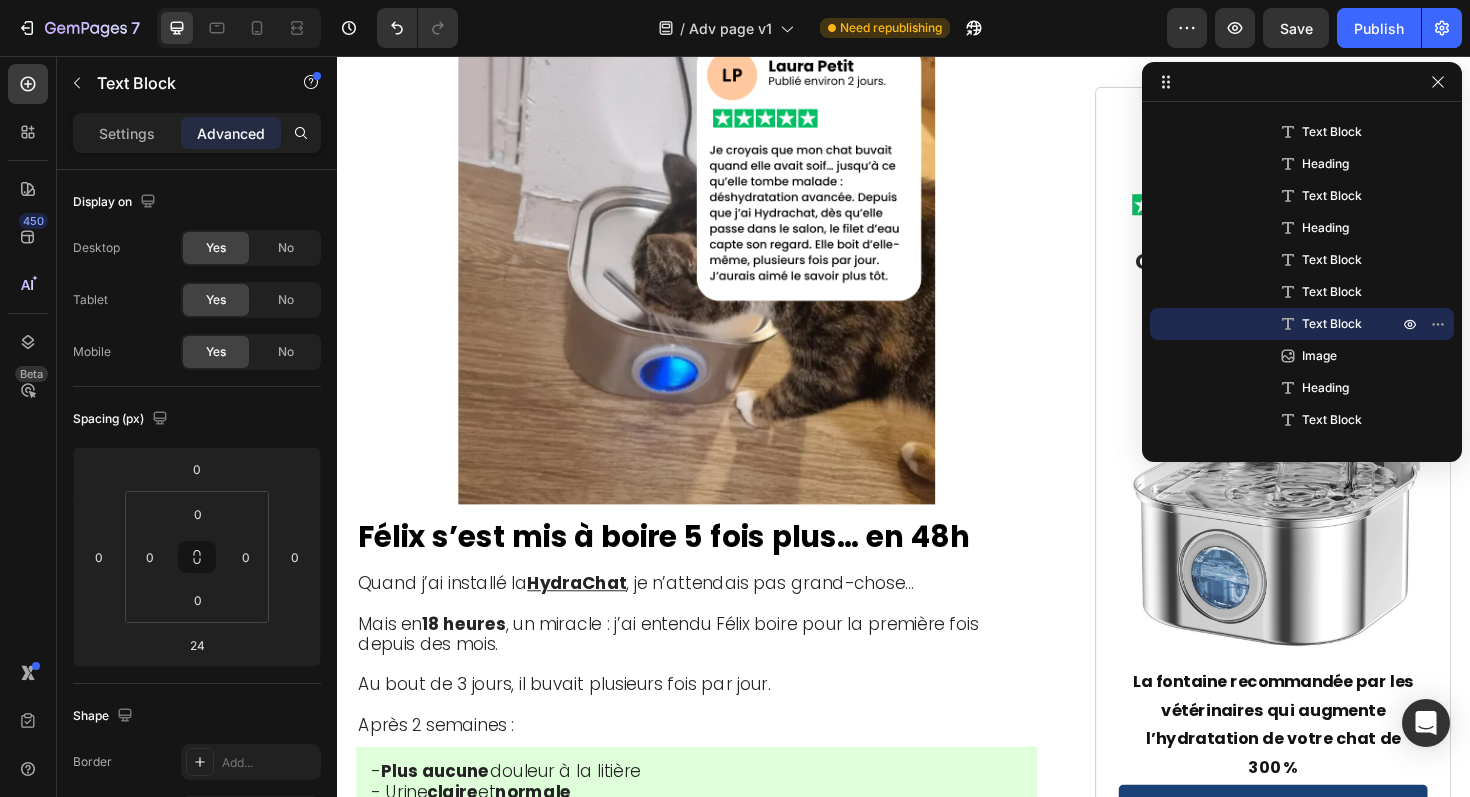 click at bounding box center [717, -1102] 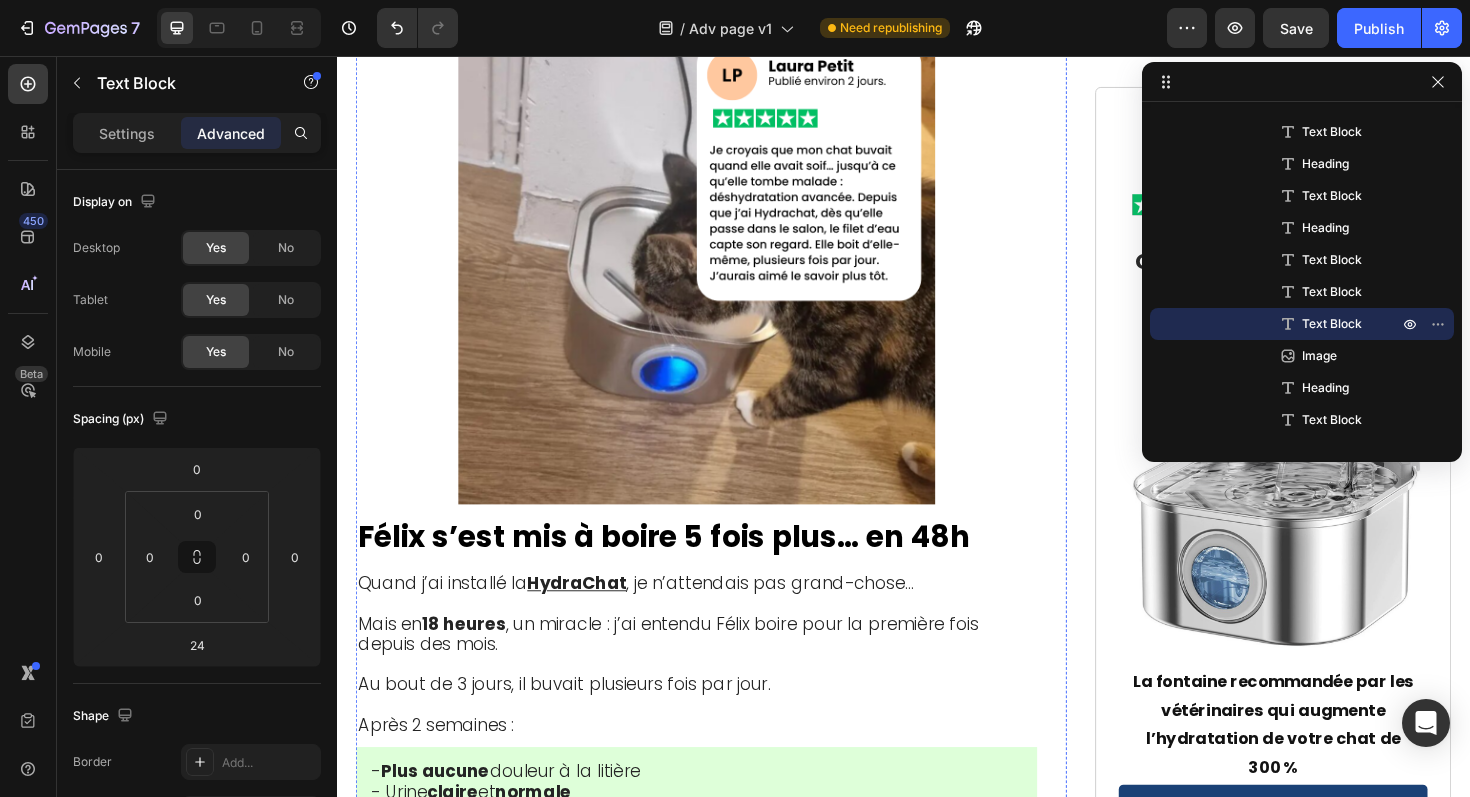 click on "- Surveillance impossible  : Aucun moyen de vérifier si ça marche vraiment" at bounding box center [694, -1174] 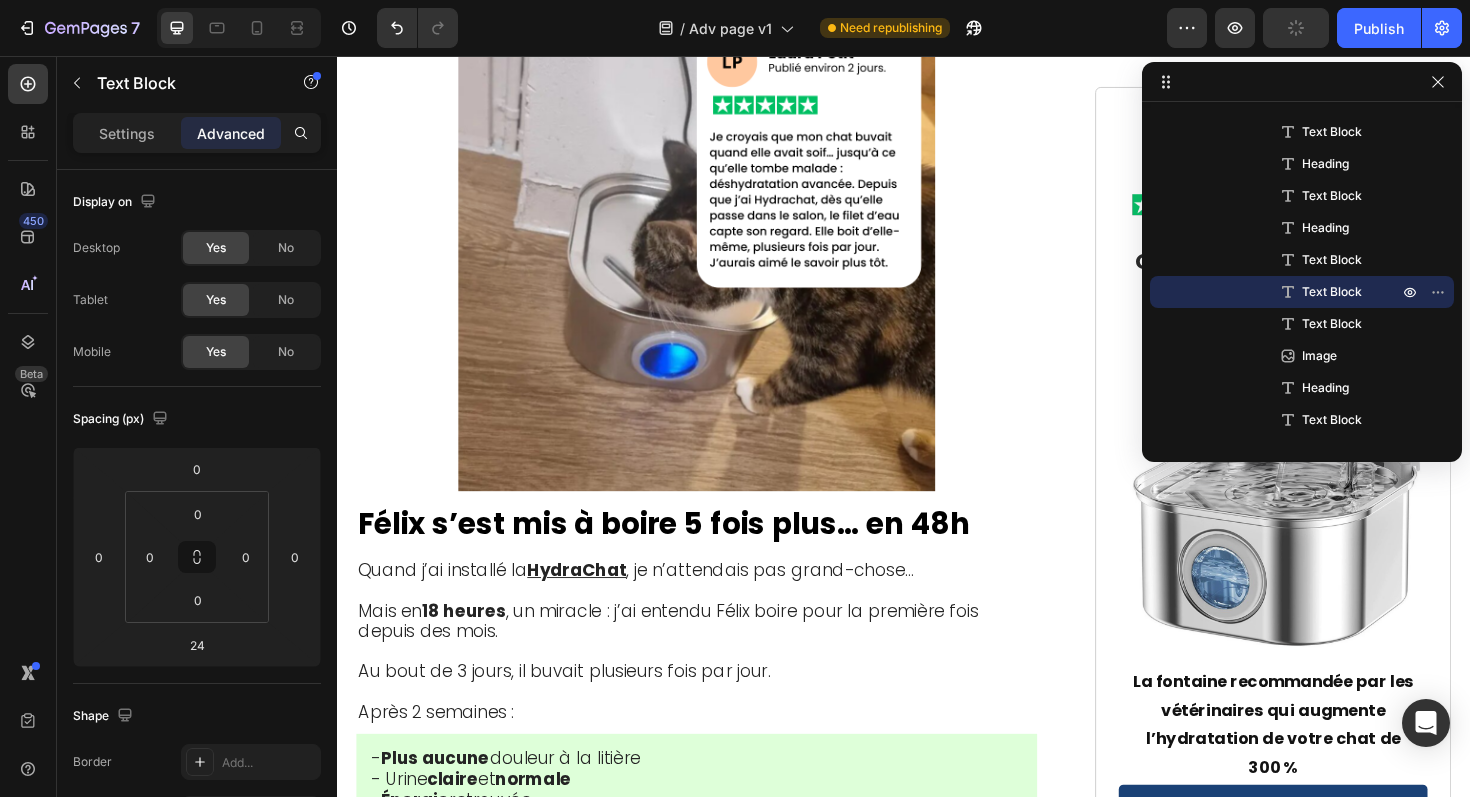 drag, startPoint x: 709, startPoint y: 545, endPoint x: 711, endPoint y: 531, distance: 14.142136 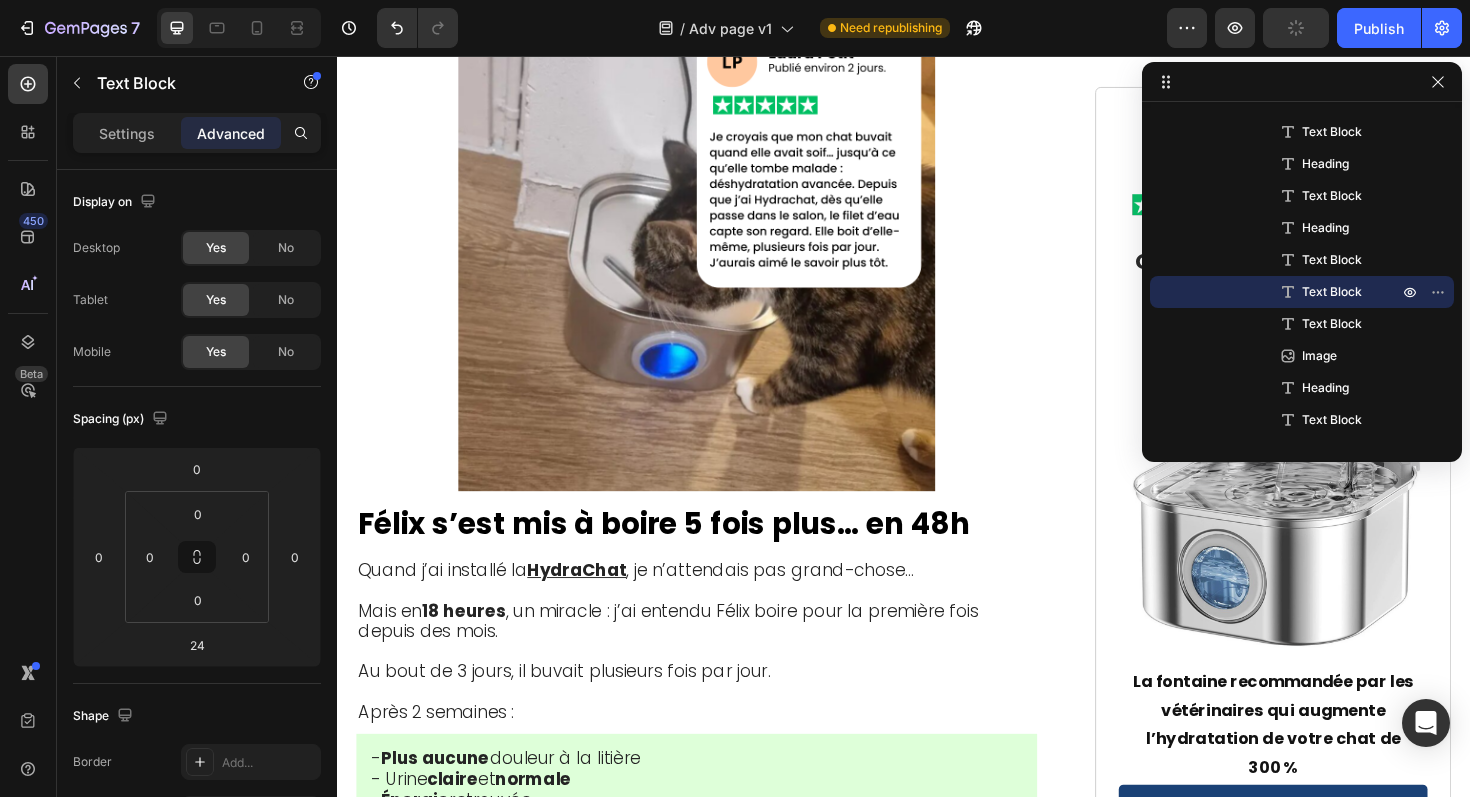 click at bounding box center (718, -1152) 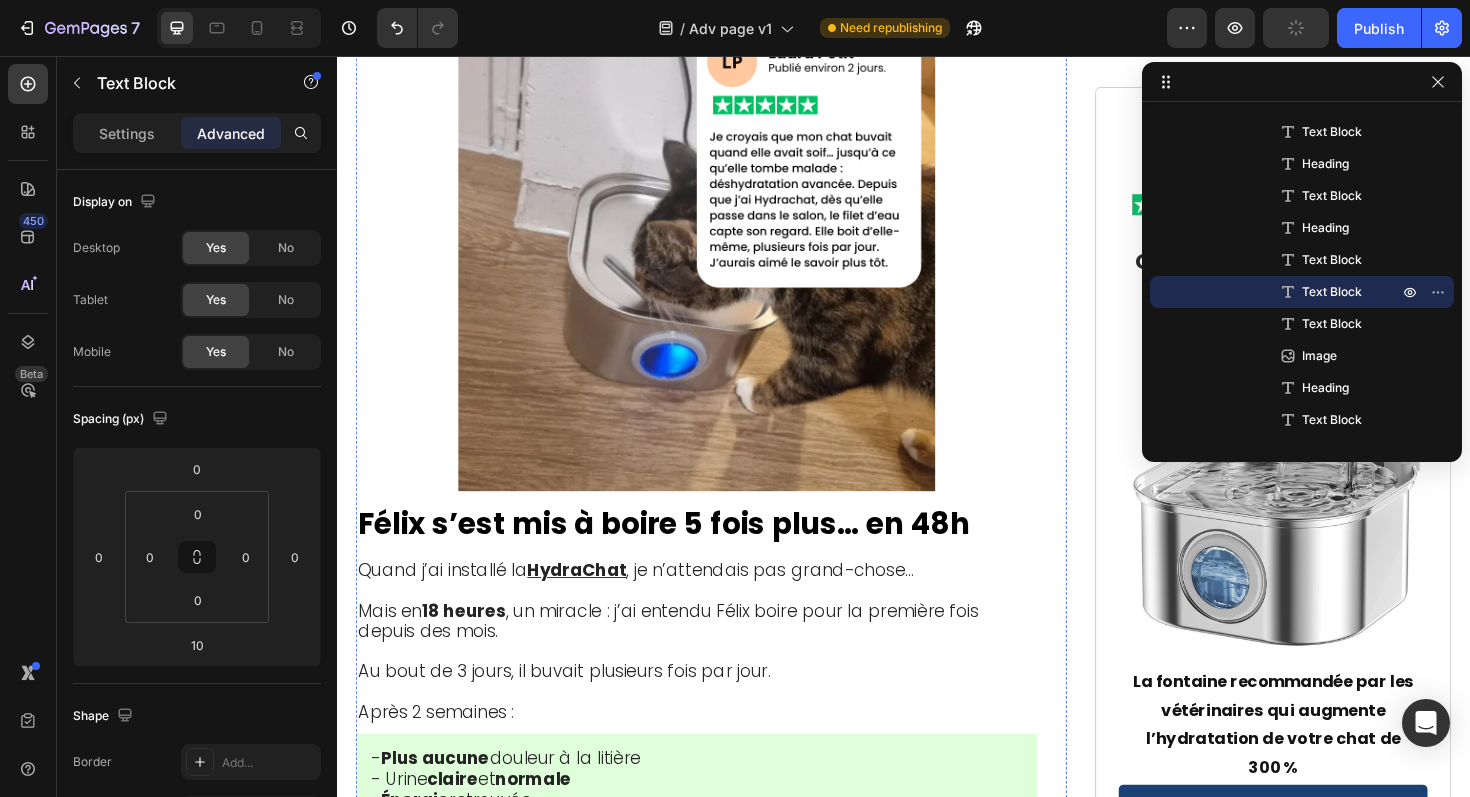 click on ""La seule conçue par des ingénieurs vétérinaires français qui connaissent la physiologie féline."" at bounding box center (710, -1085) 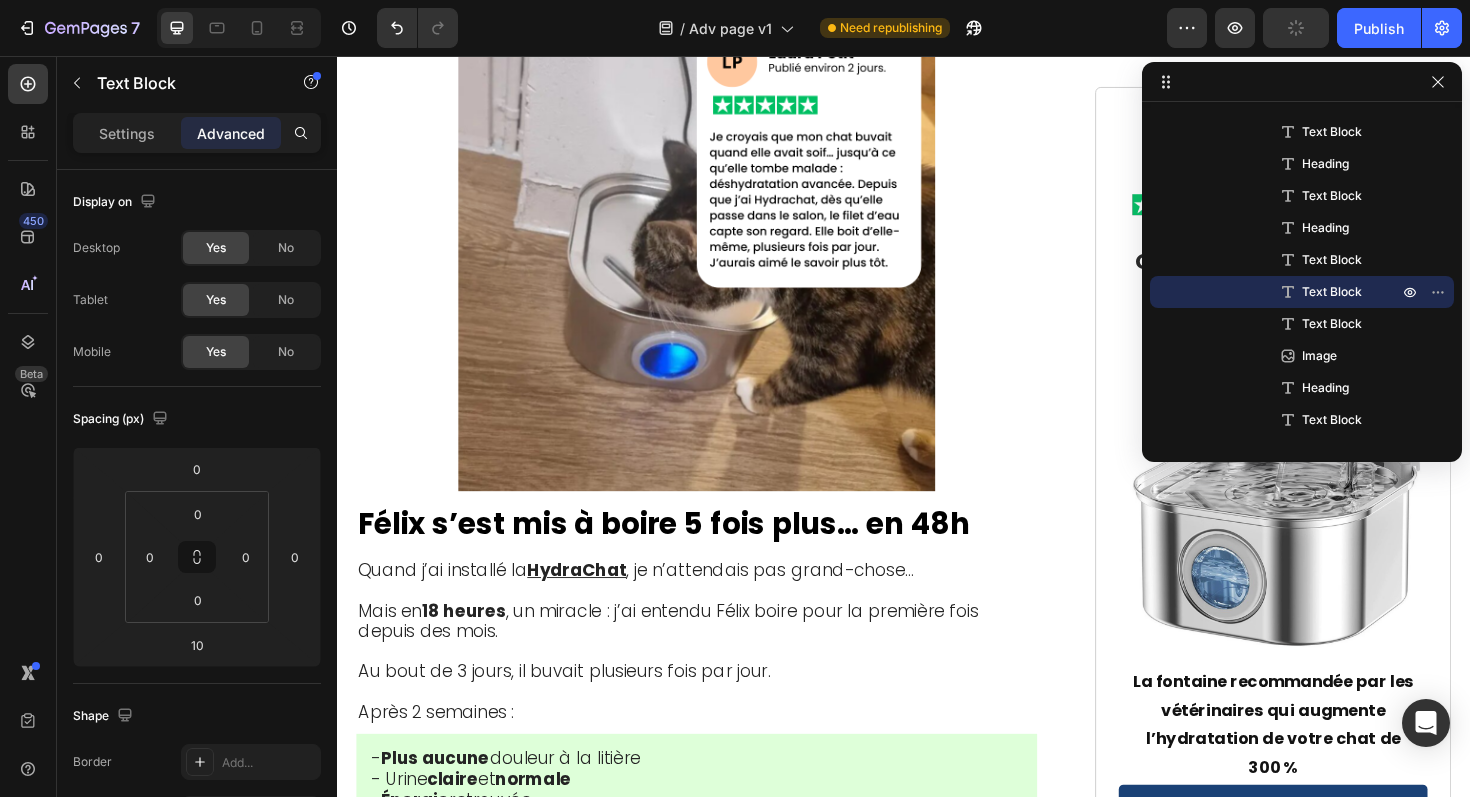 click on "- Impossible à stériliser  : Les recoins restent contaminés même après nettoyage" at bounding box center (717, -1227) 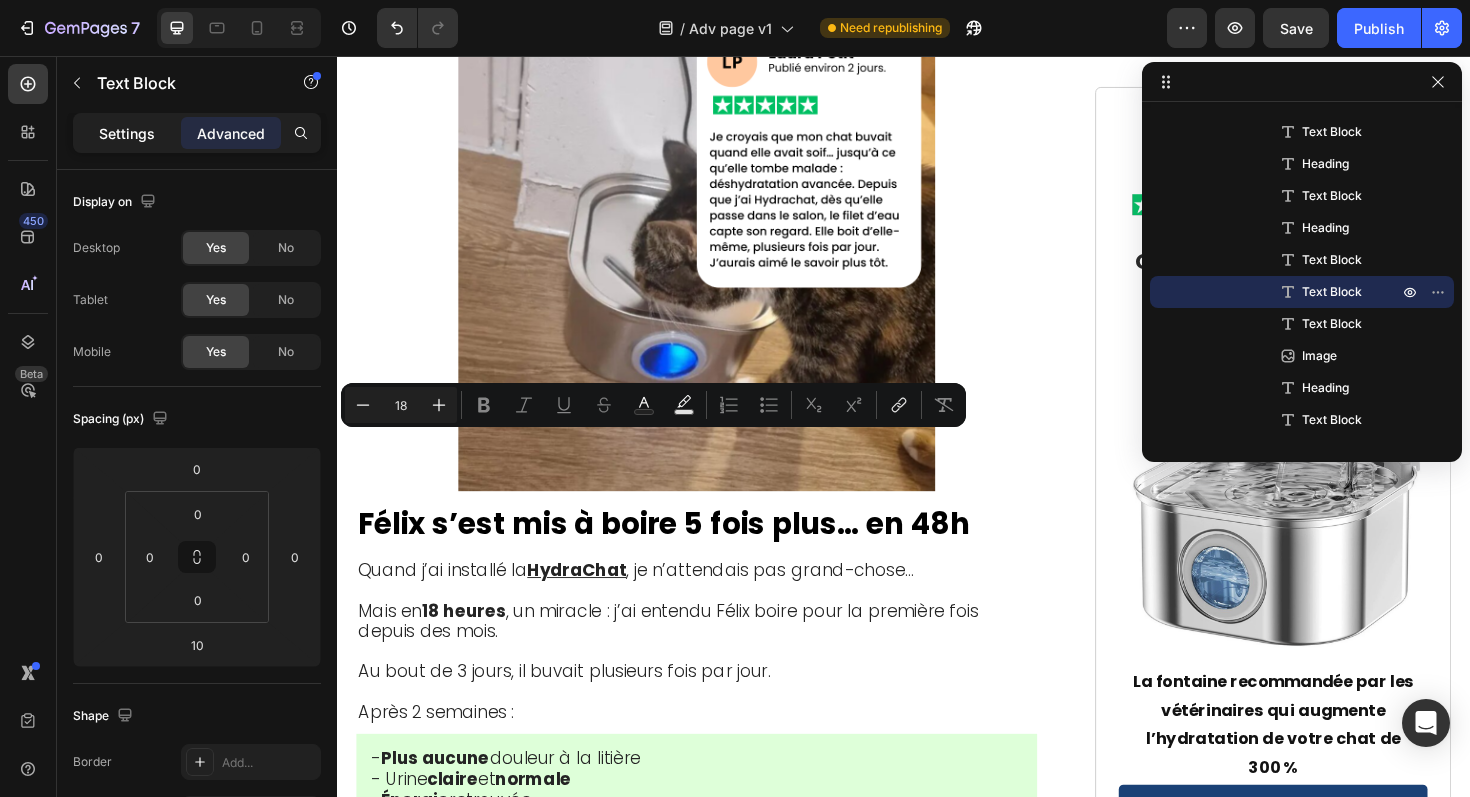 click on "Settings" at bounding box center [127, 133] 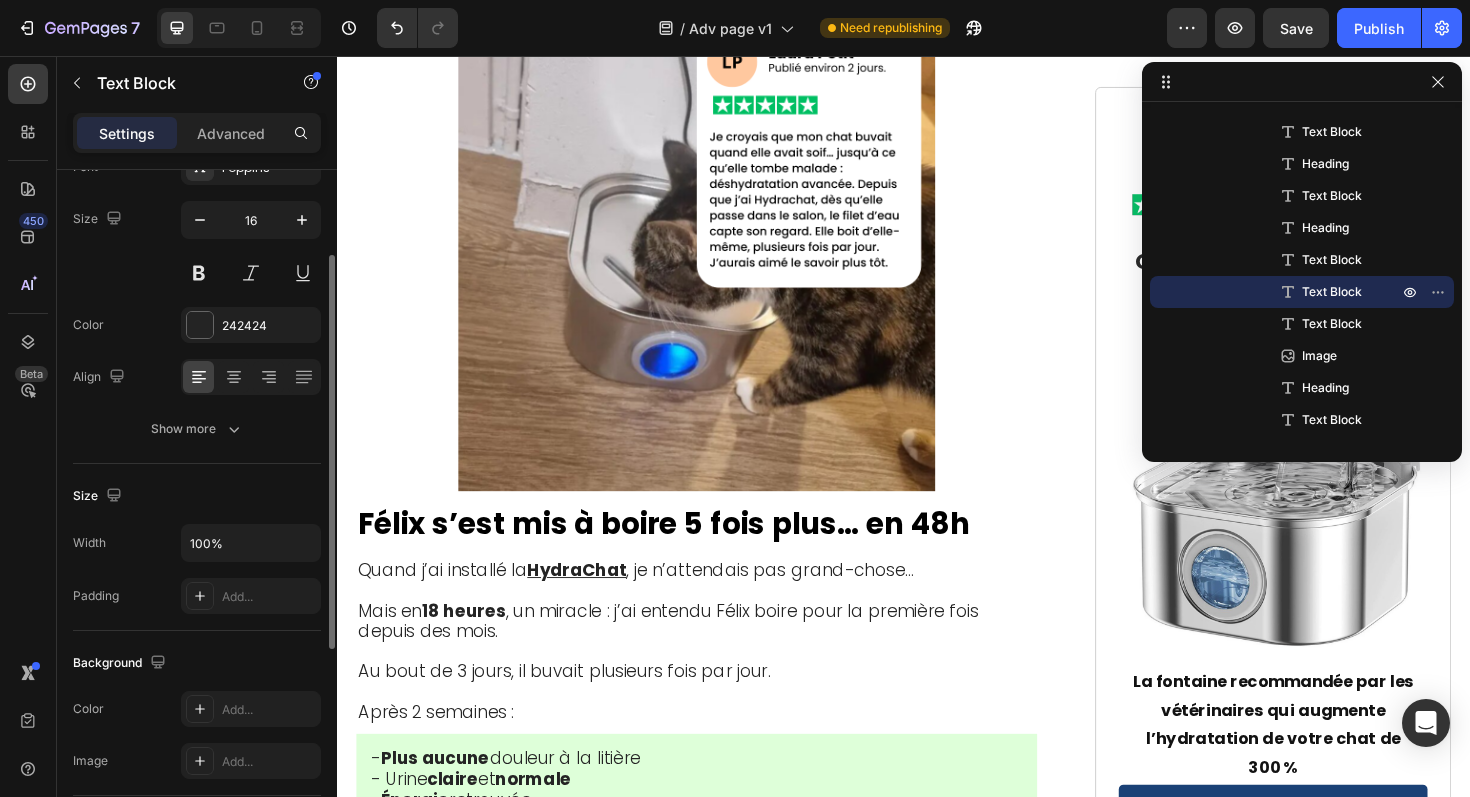 scroll, scrollTop: 141, scrollLeft: 0, axis: vertical 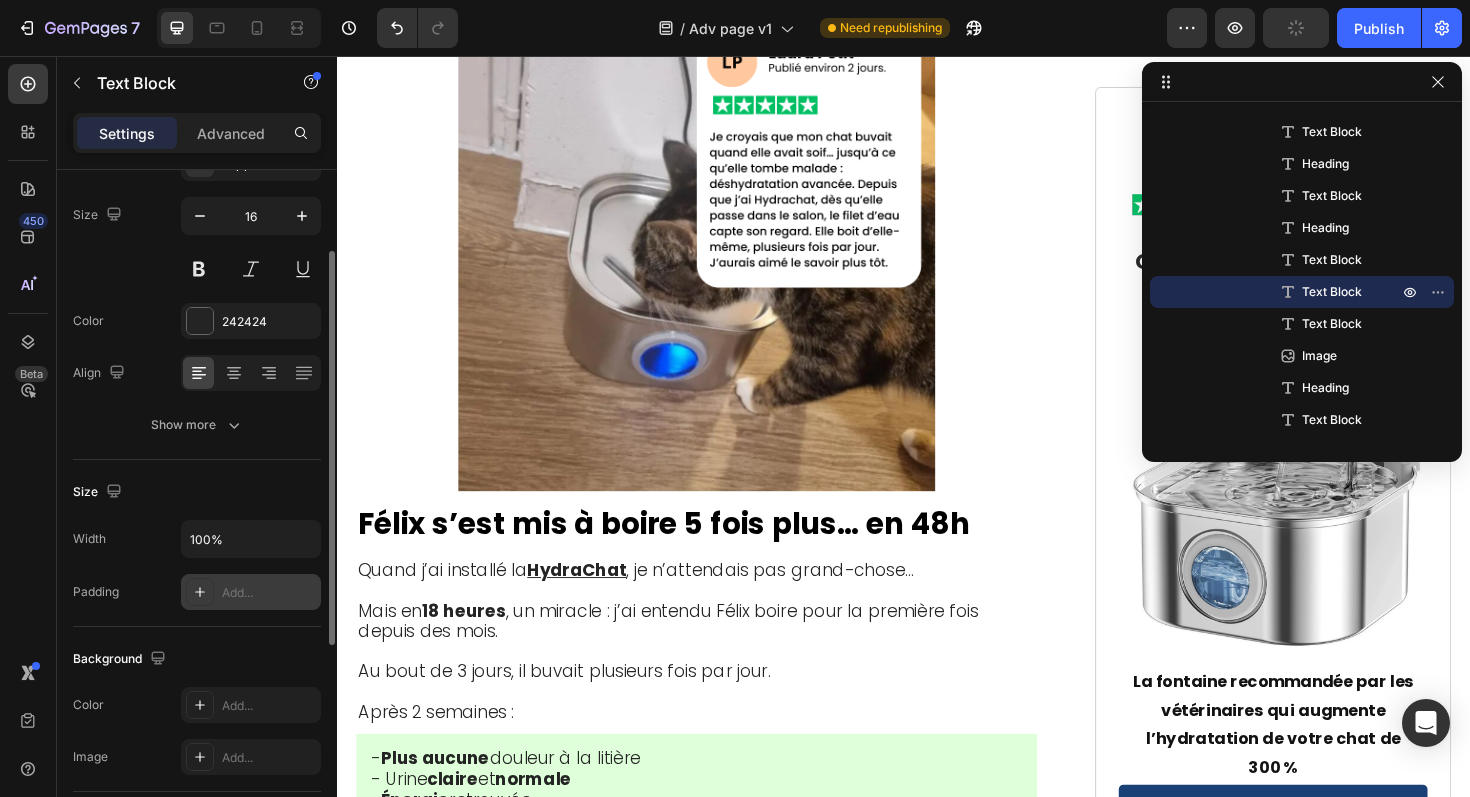 click 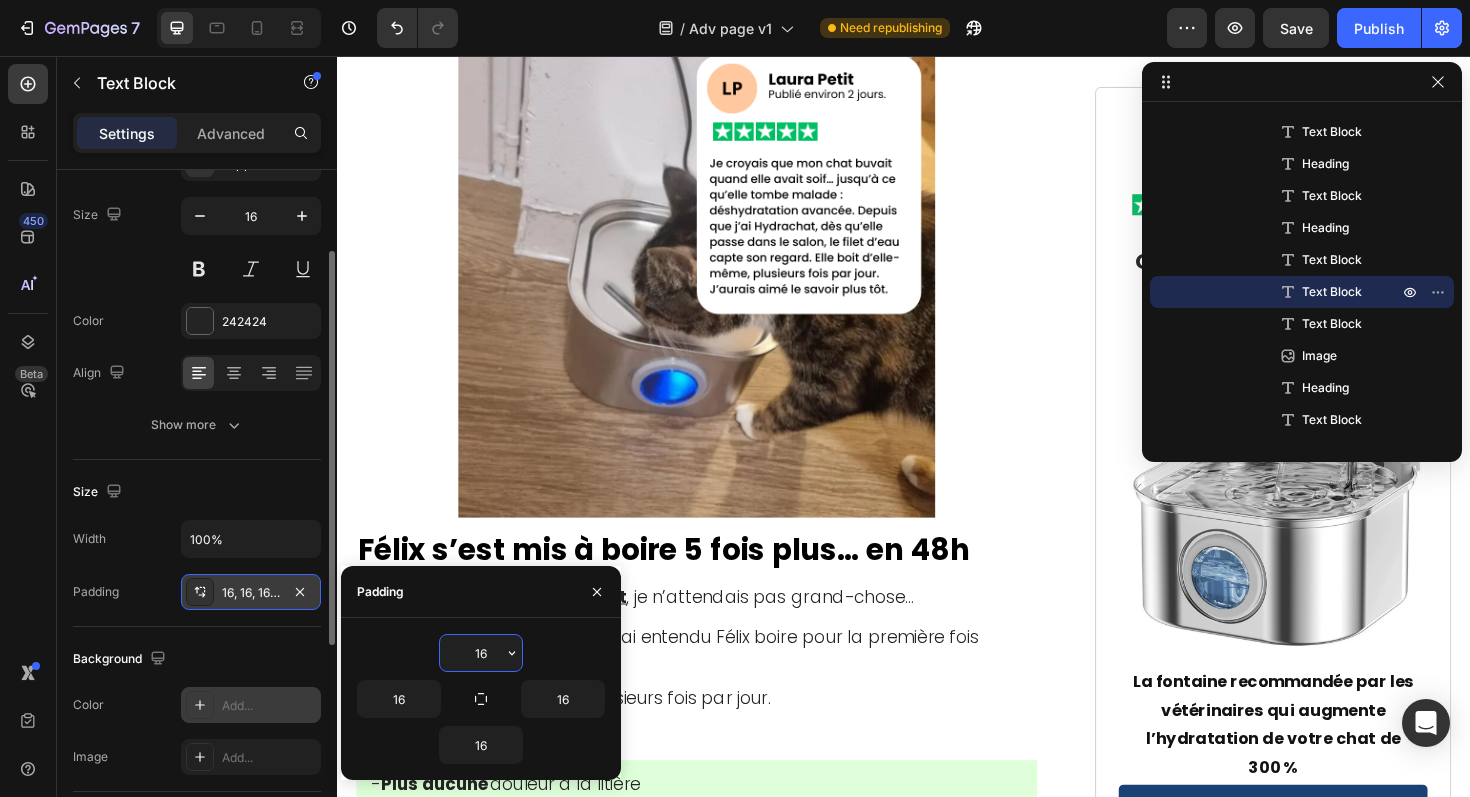 click 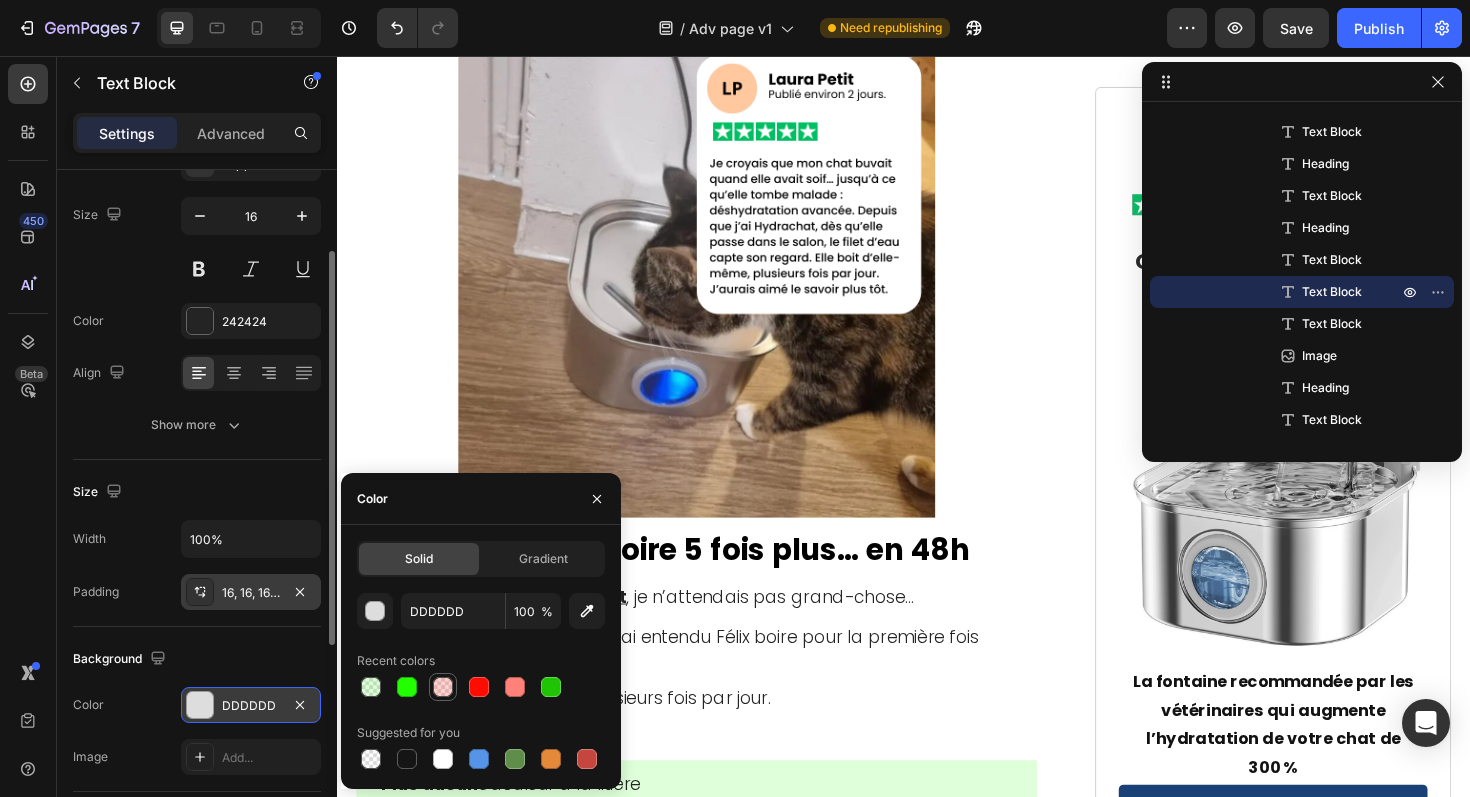 click at bounding box center [443, 687] 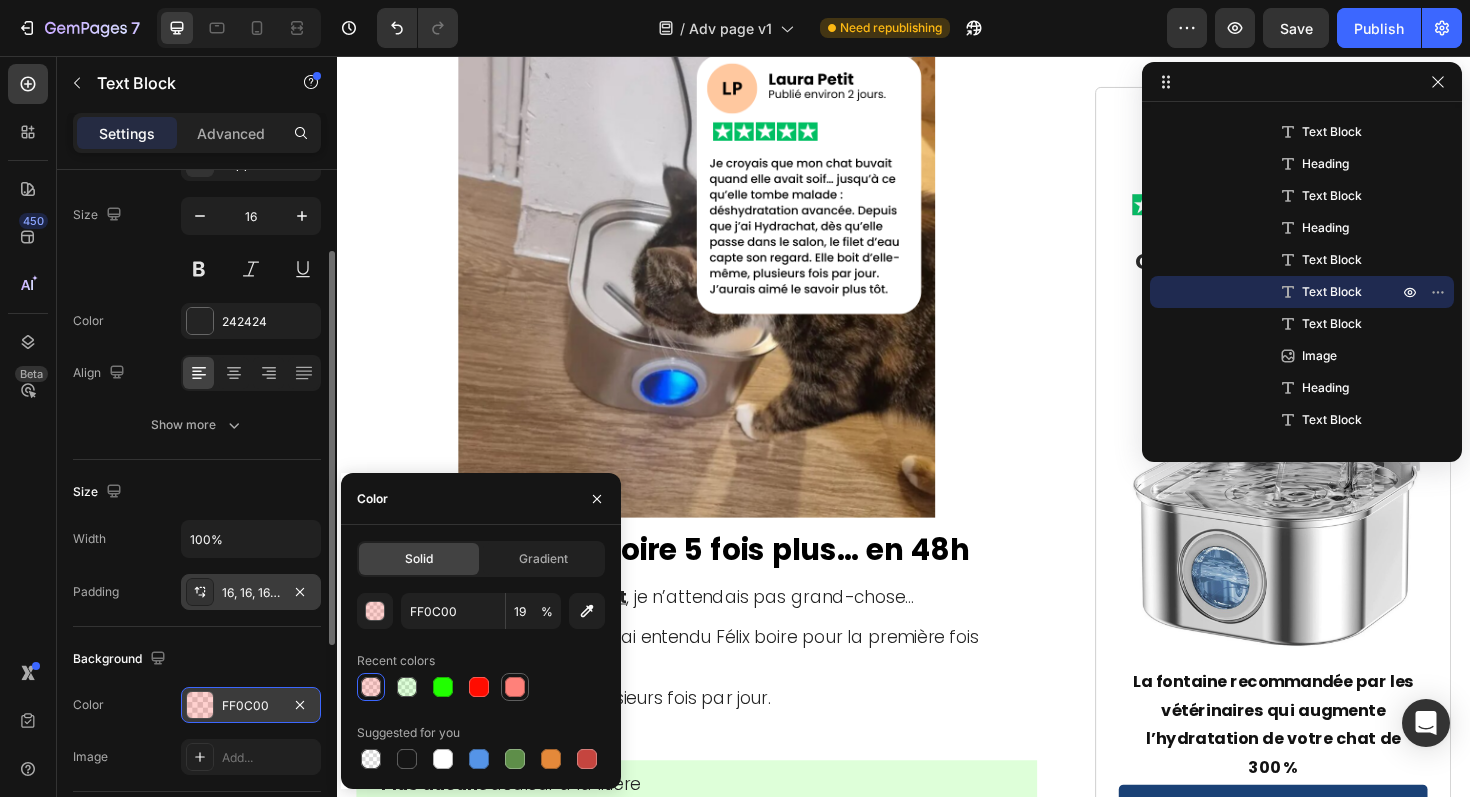 click at bounding box center (515, 687) 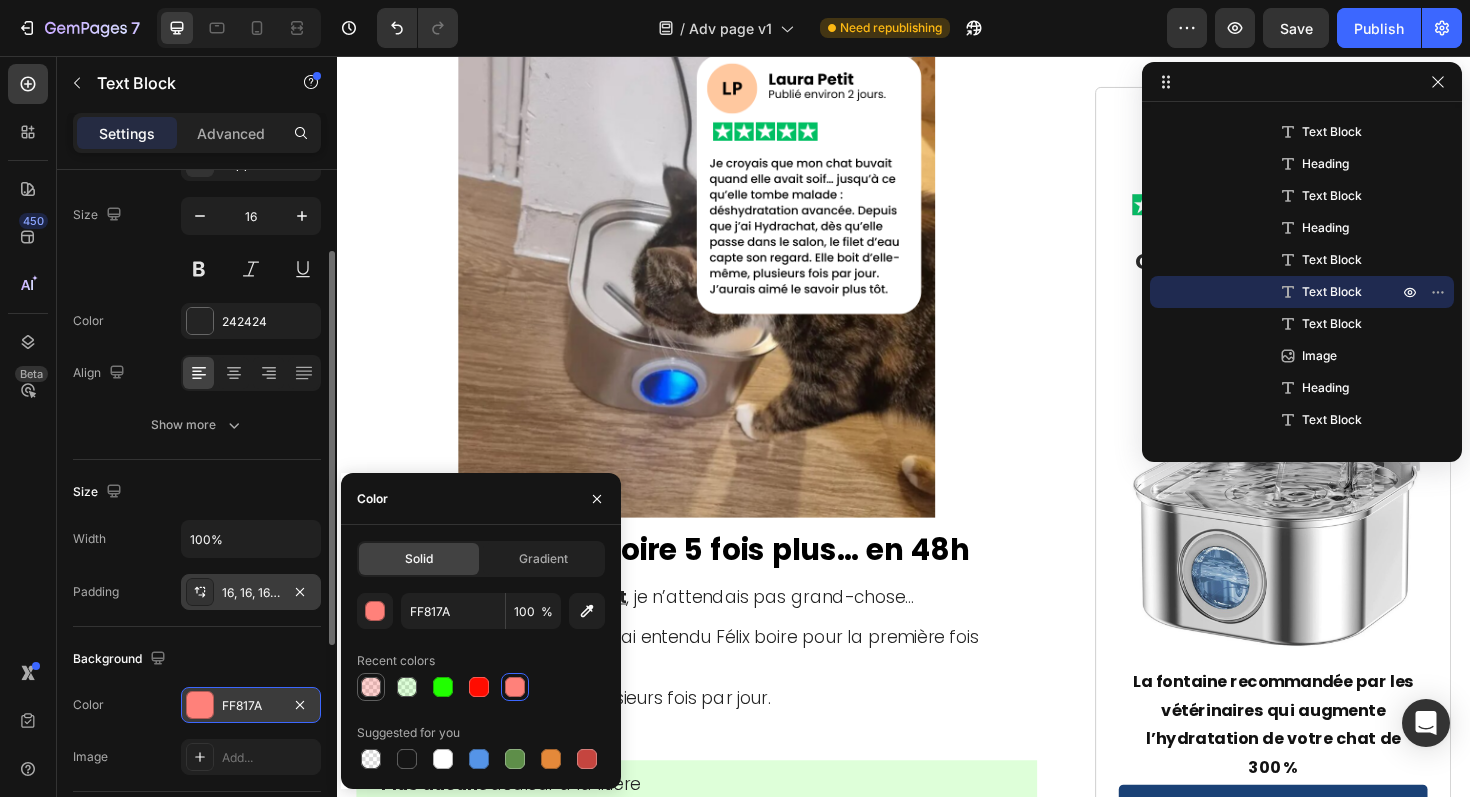 click at bounding box center (371, 687) 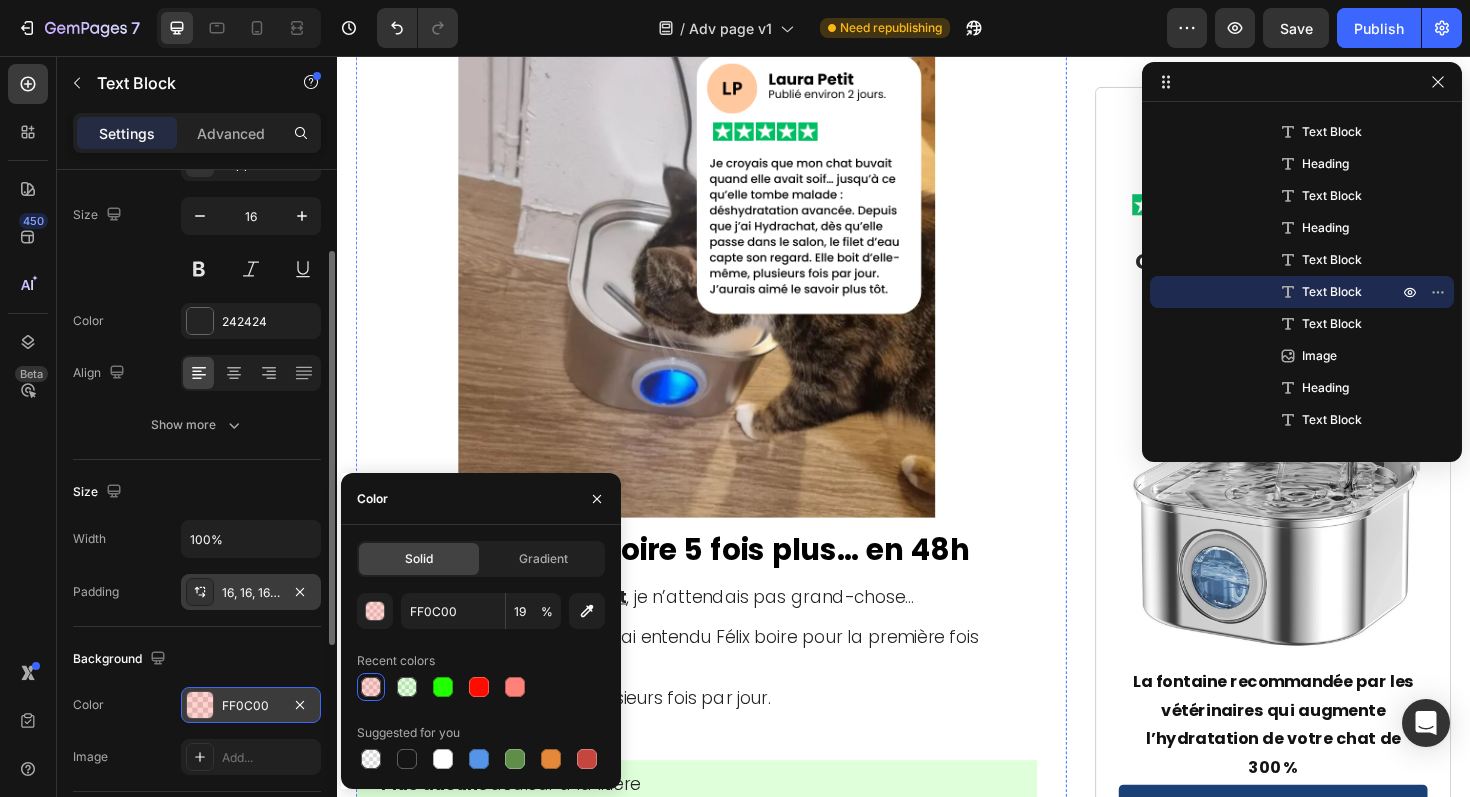 click at bounding box center (717, -1088) 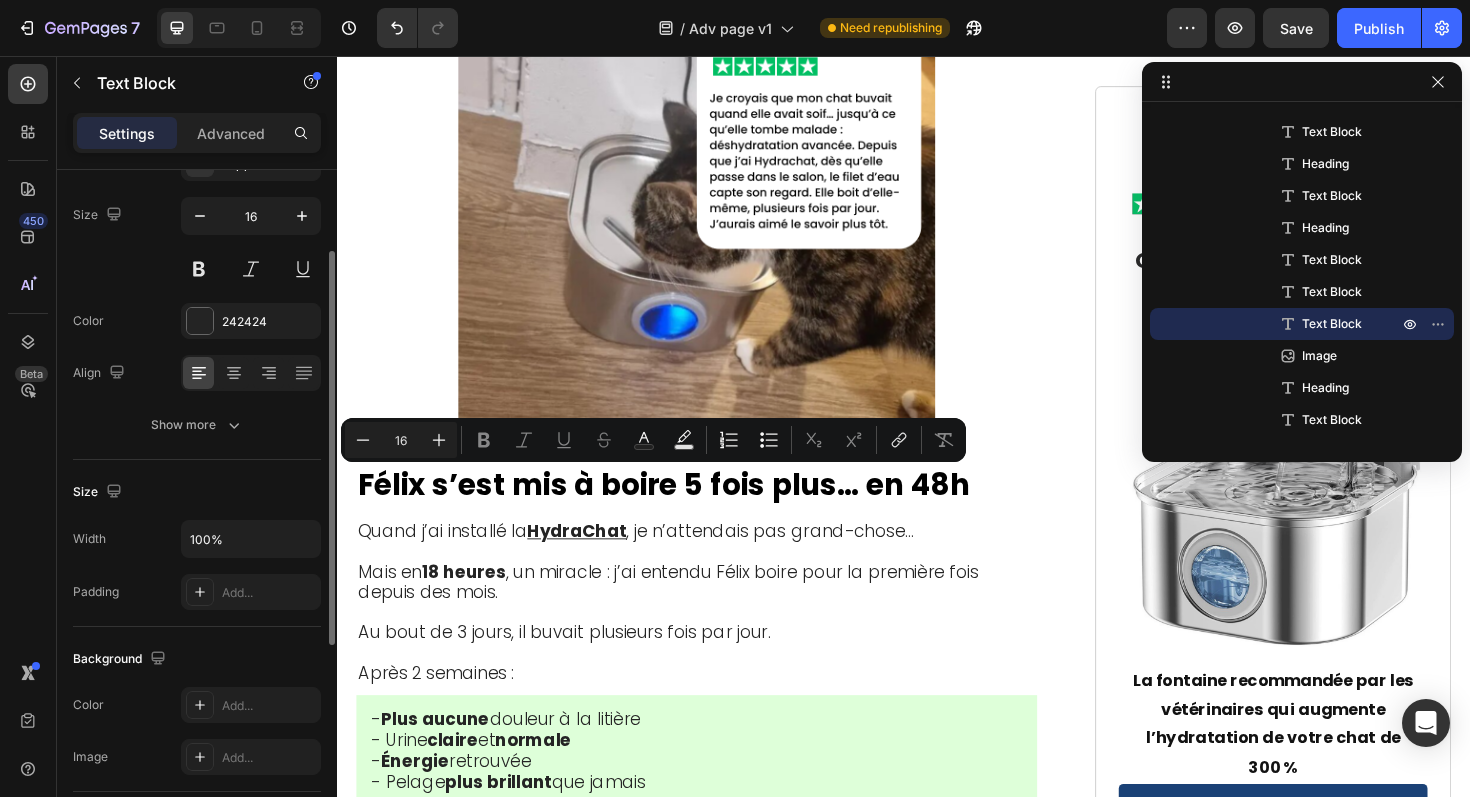 scroll, scrollTop: 6400, scrollLeft: 0, axis: vertical 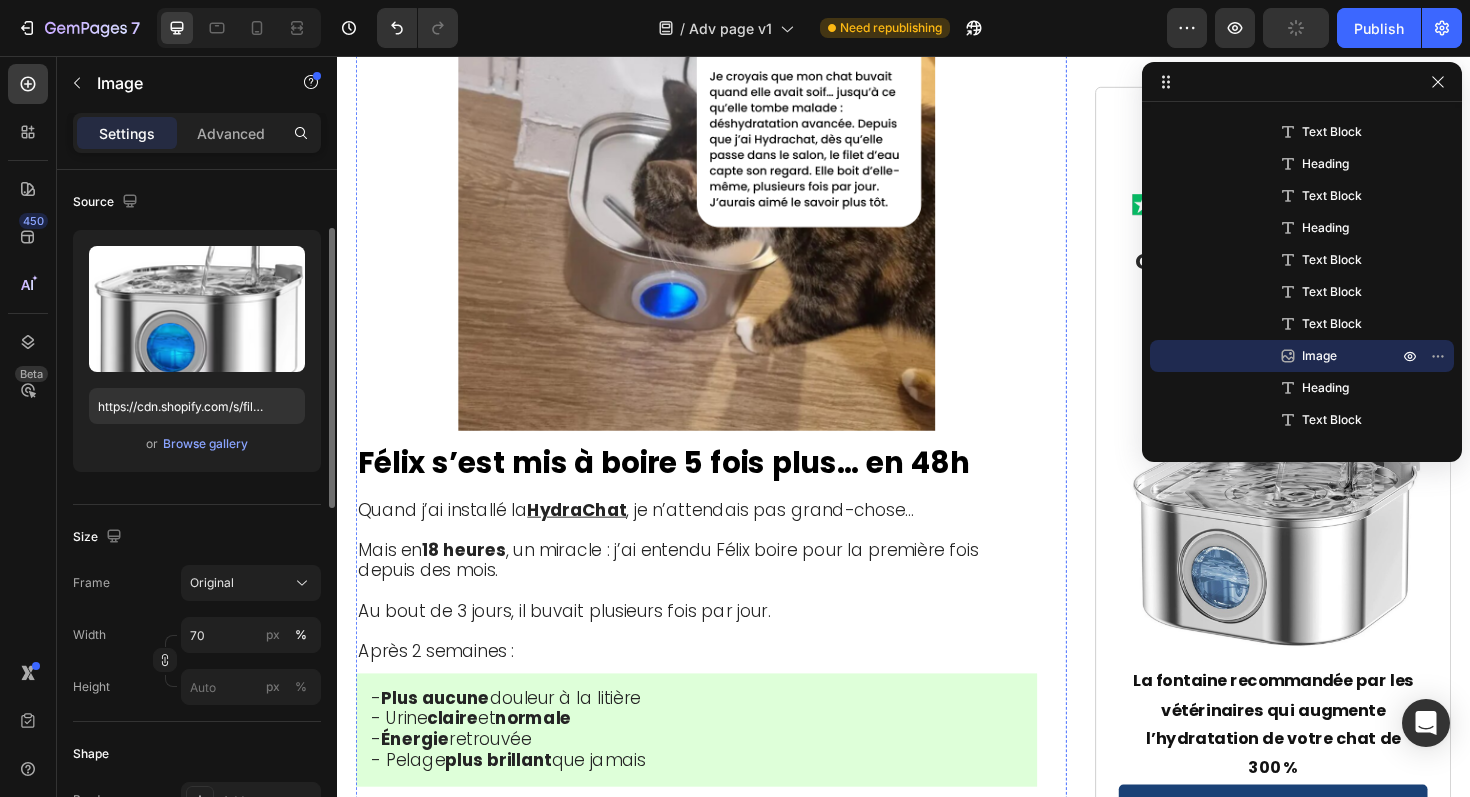 click at bounding box center (717, -716) 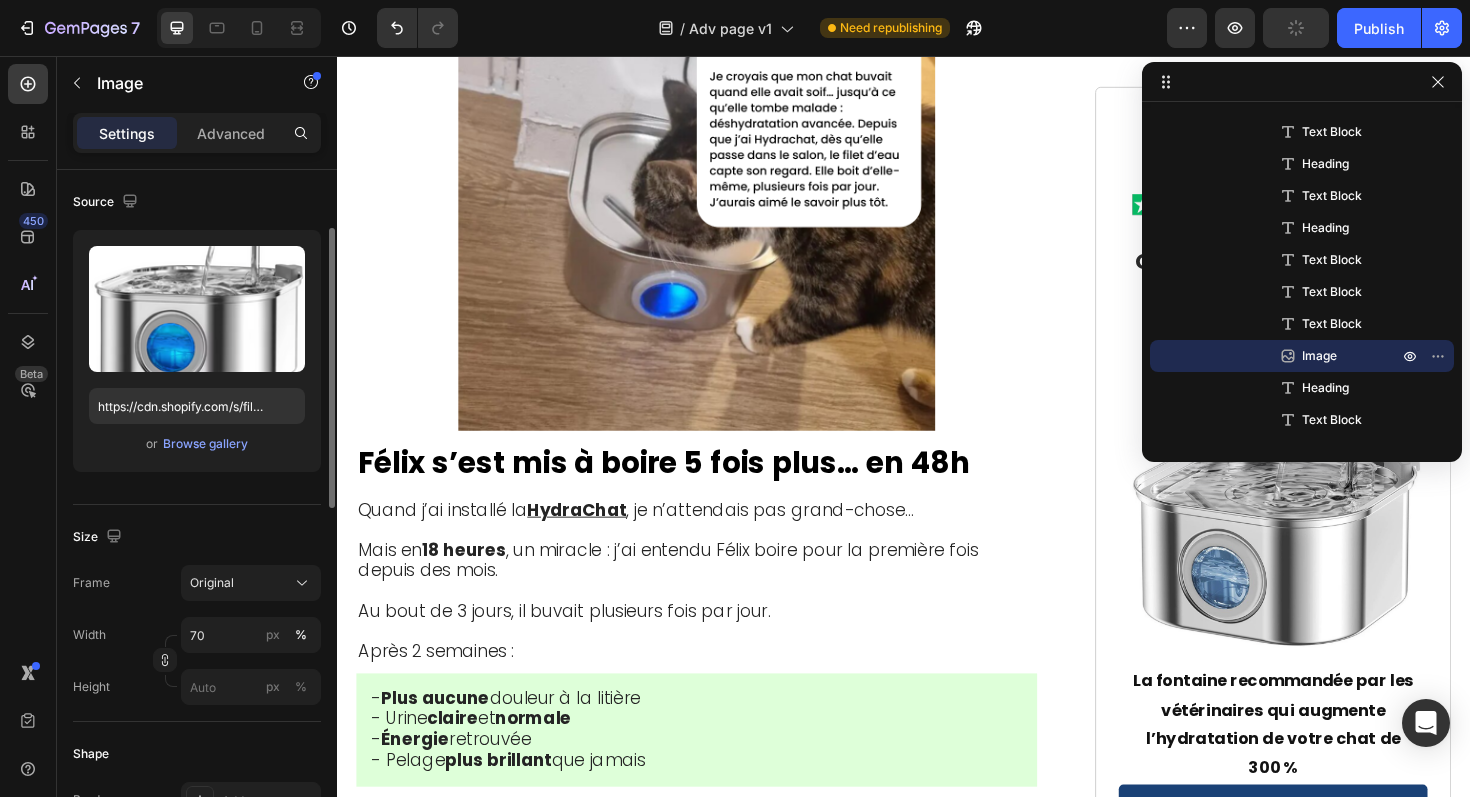 scroll, scrollTop: 0, scrollLeft: 0, axis: both 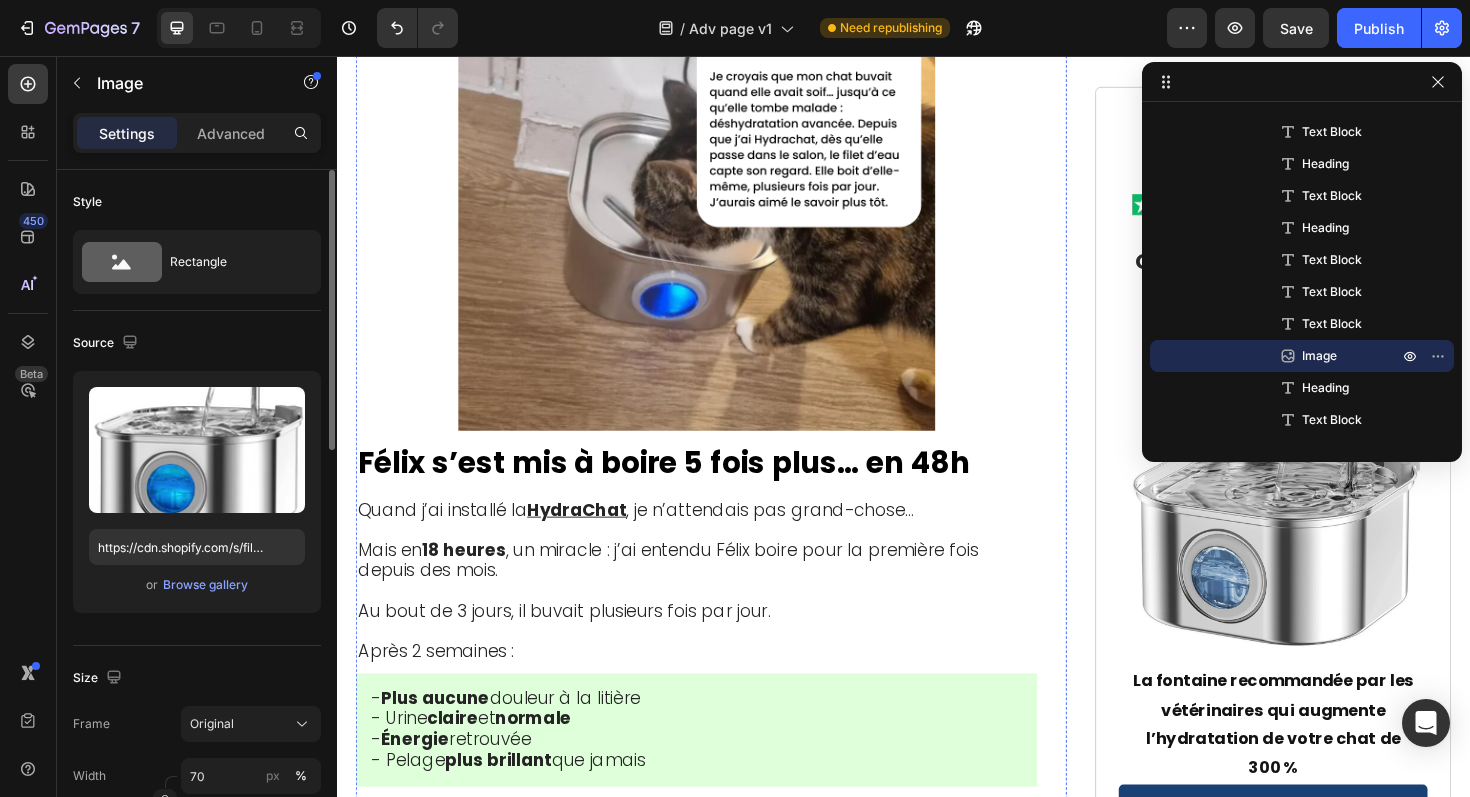 click on "L'Arnaque des Fontaines Plastique :" at bounding box center [541, -1382] 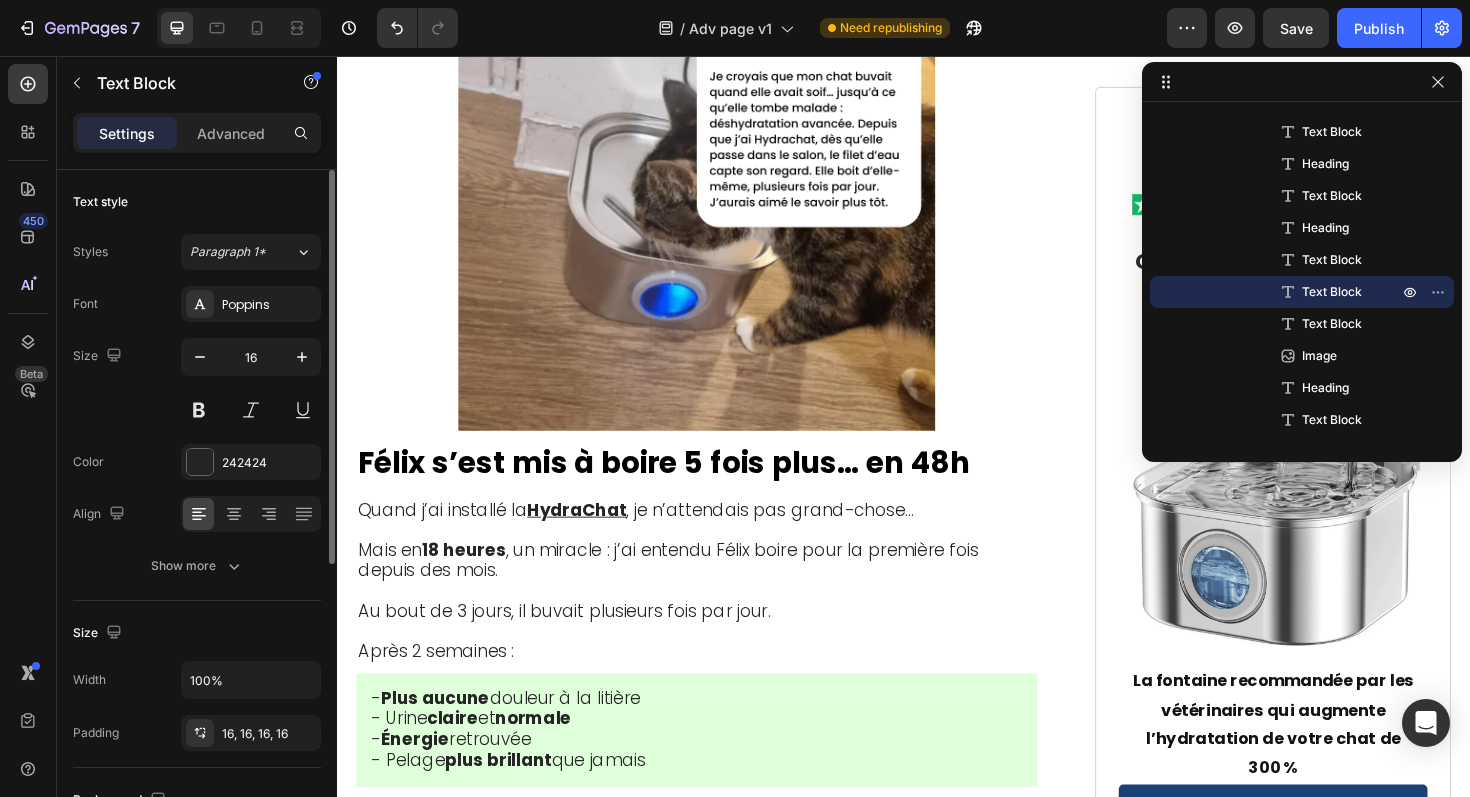 click on "⚠️ L'Arnaque des Fontaines Plastique :" at bounding box center [717, -1380] 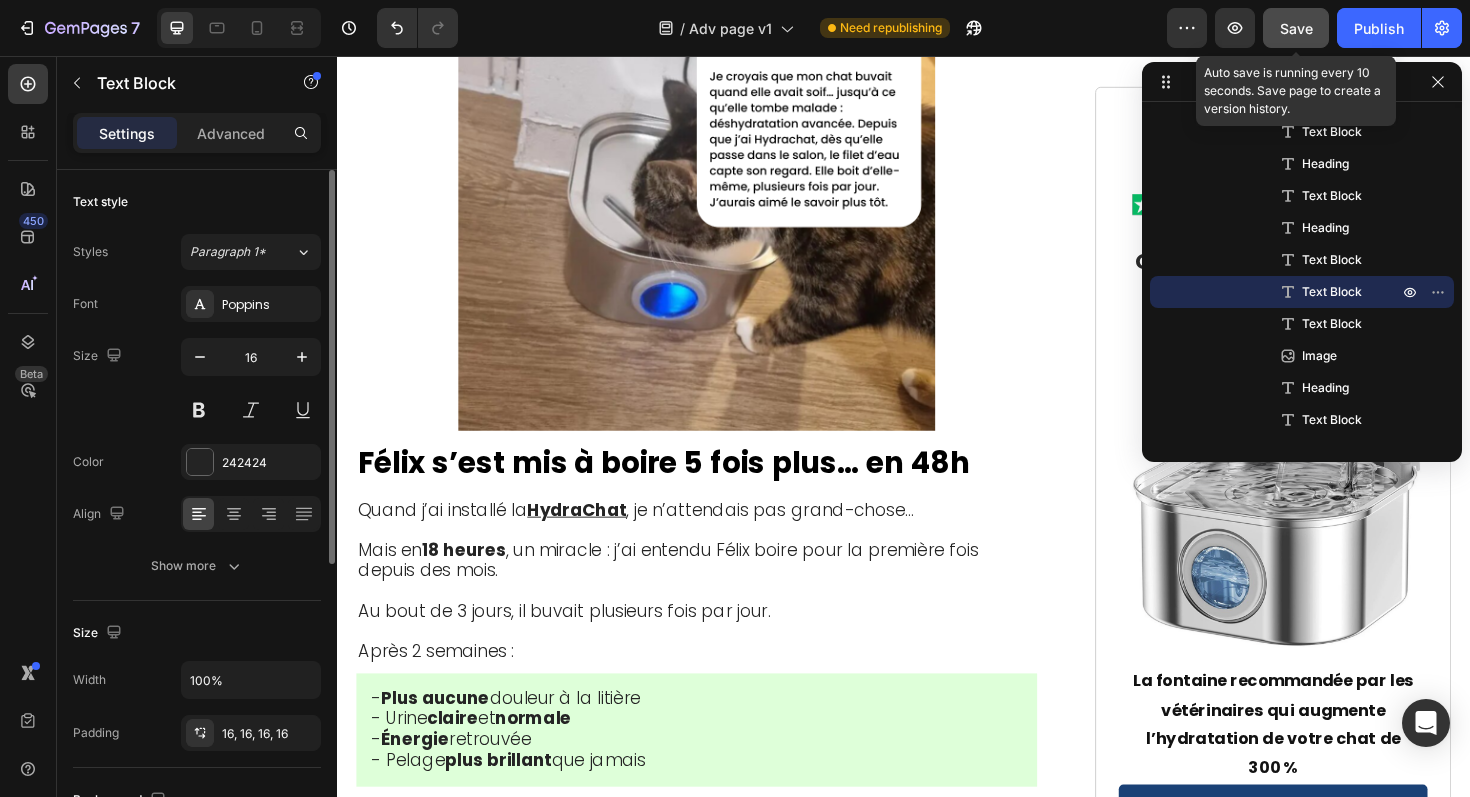 click on "Save" 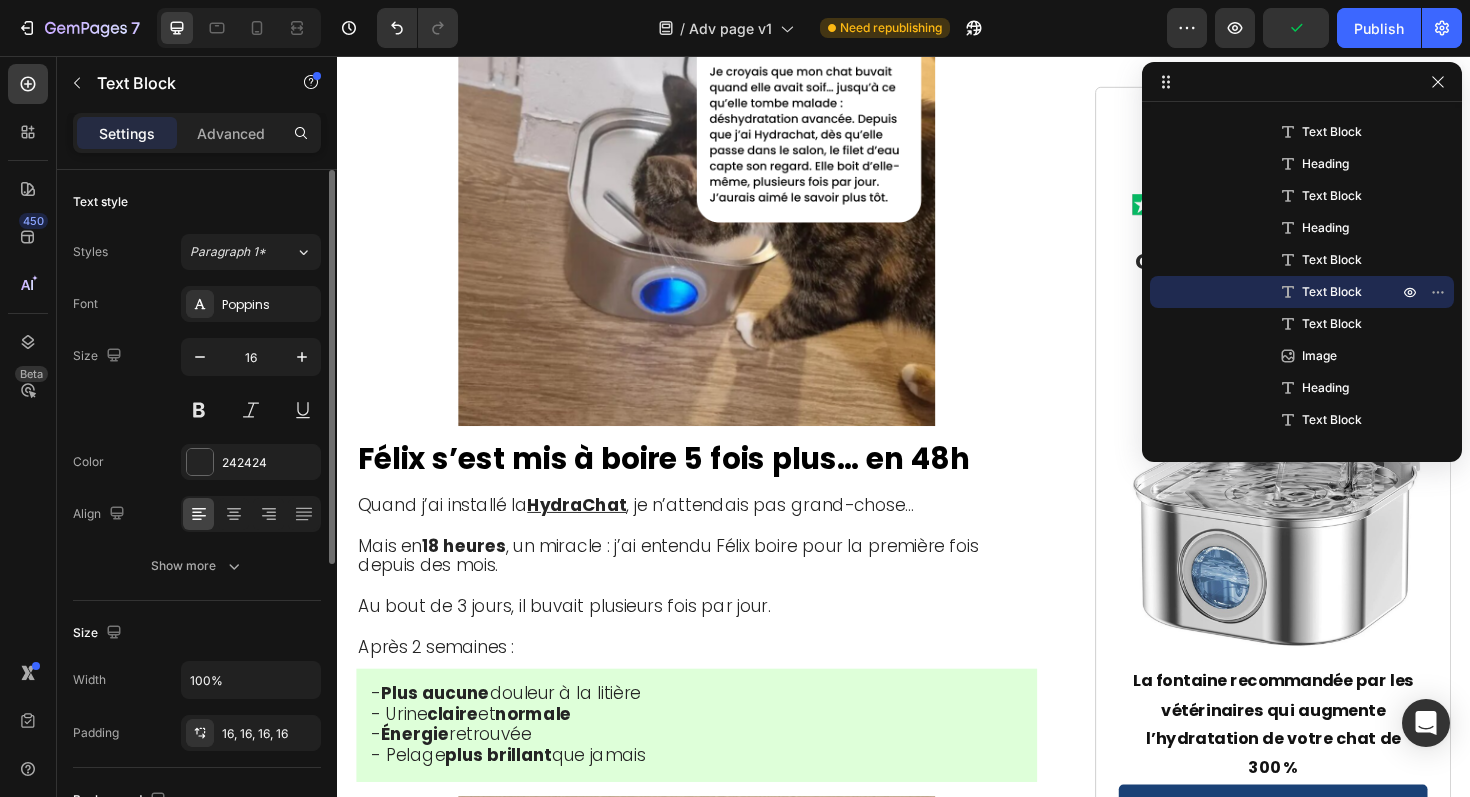 click at bounding box center [718, -1221] 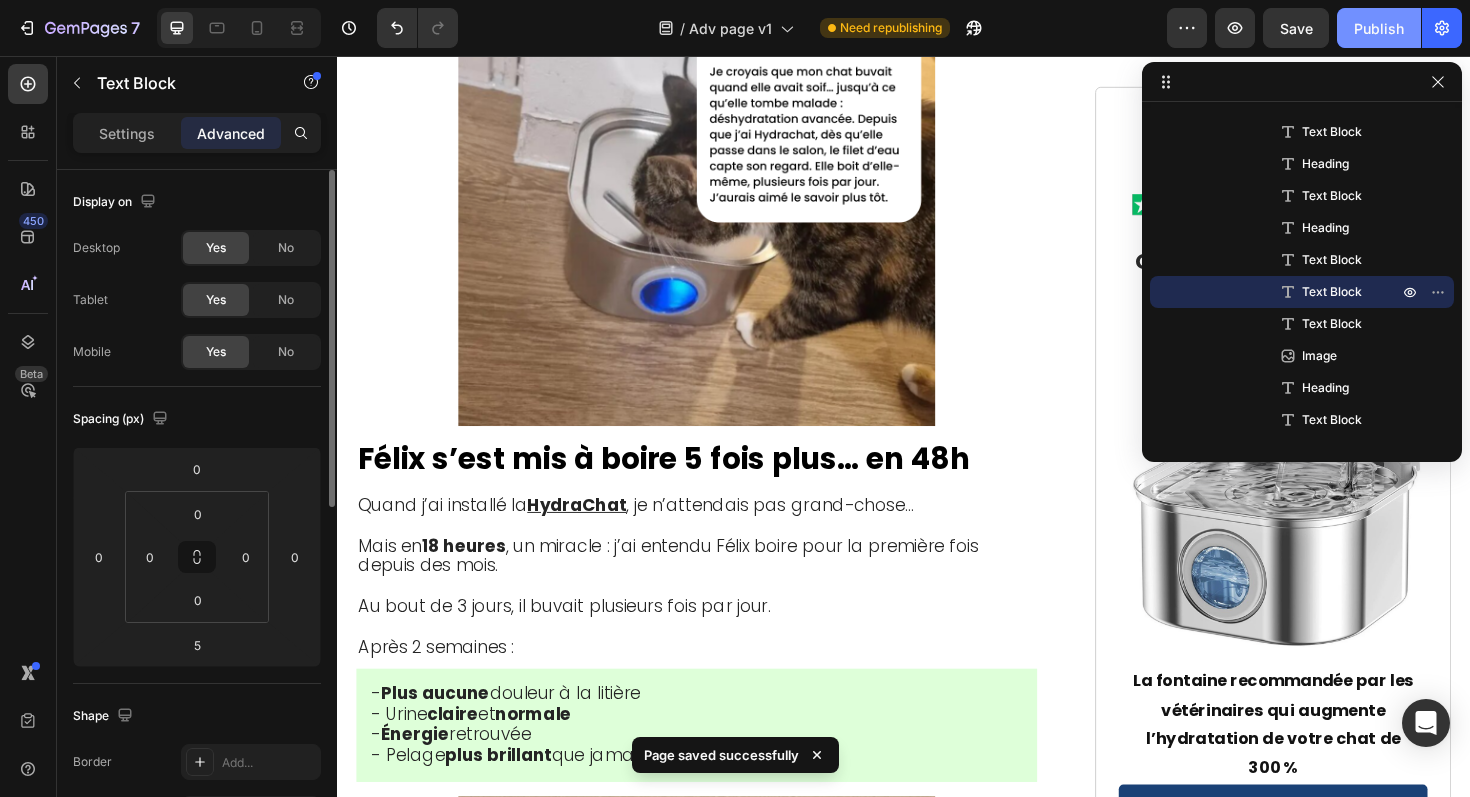 click on "Publish" at bounding box center (1379, 28) 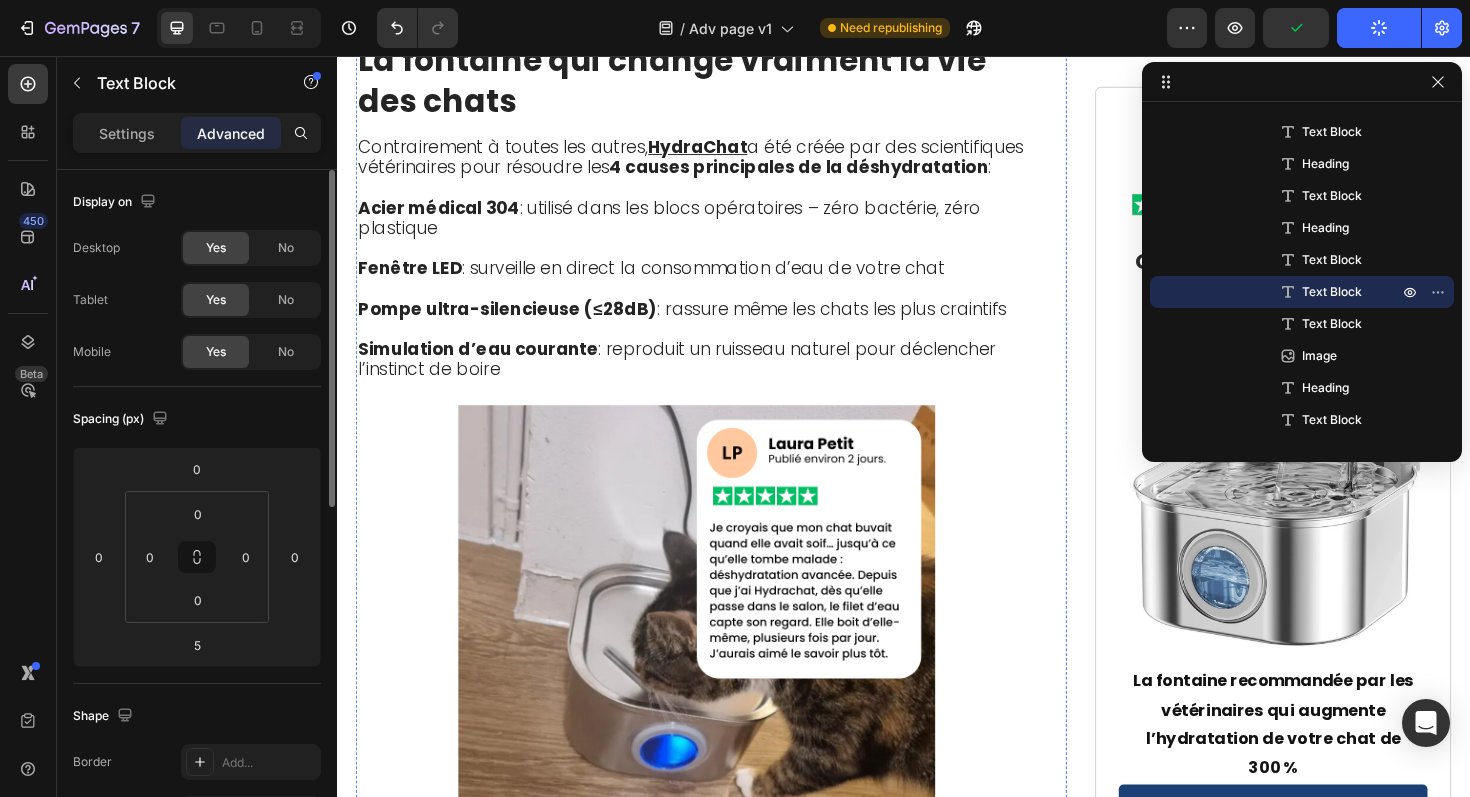 scroll, scrollTop: 5913, scrollLeft: 0, axis: vertical 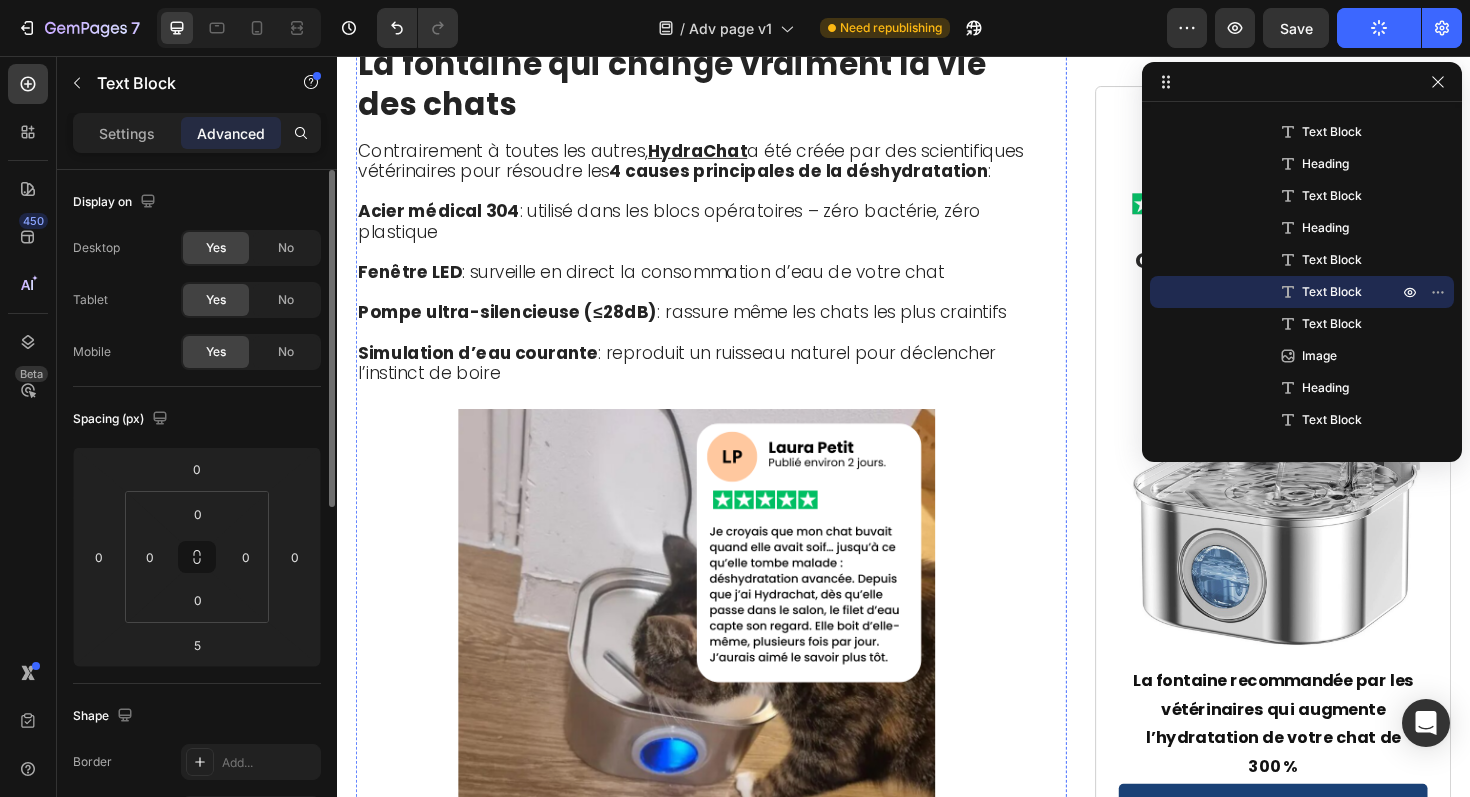 click on "Pourquoi 97% des Fontaines du Commerce Aggravent le Problème" at bounding box center [717, -1110] 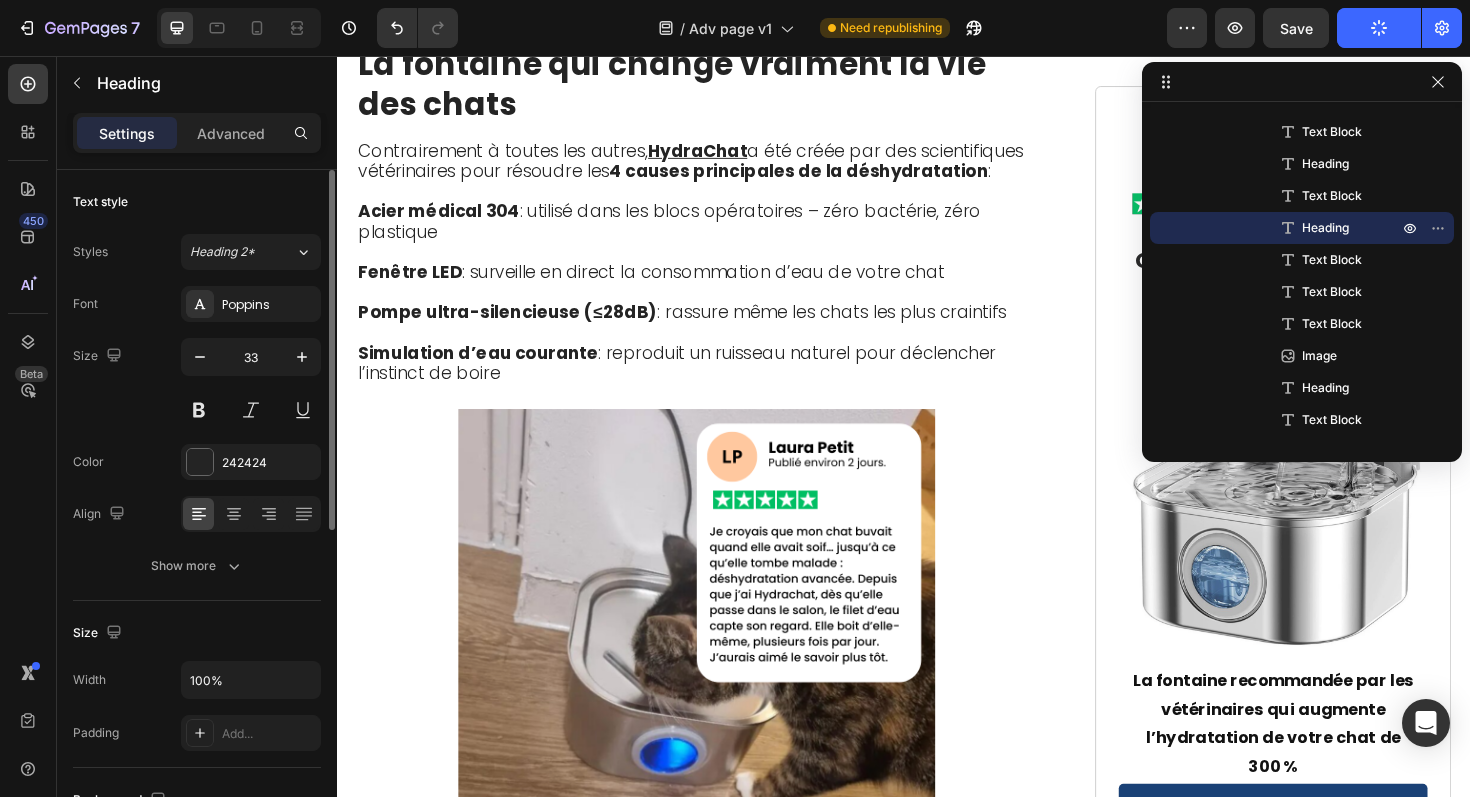click on "Pourquoi 97% des Fontaines du Commerce Aggravent le Problème" at bounding box center [717, -1110] 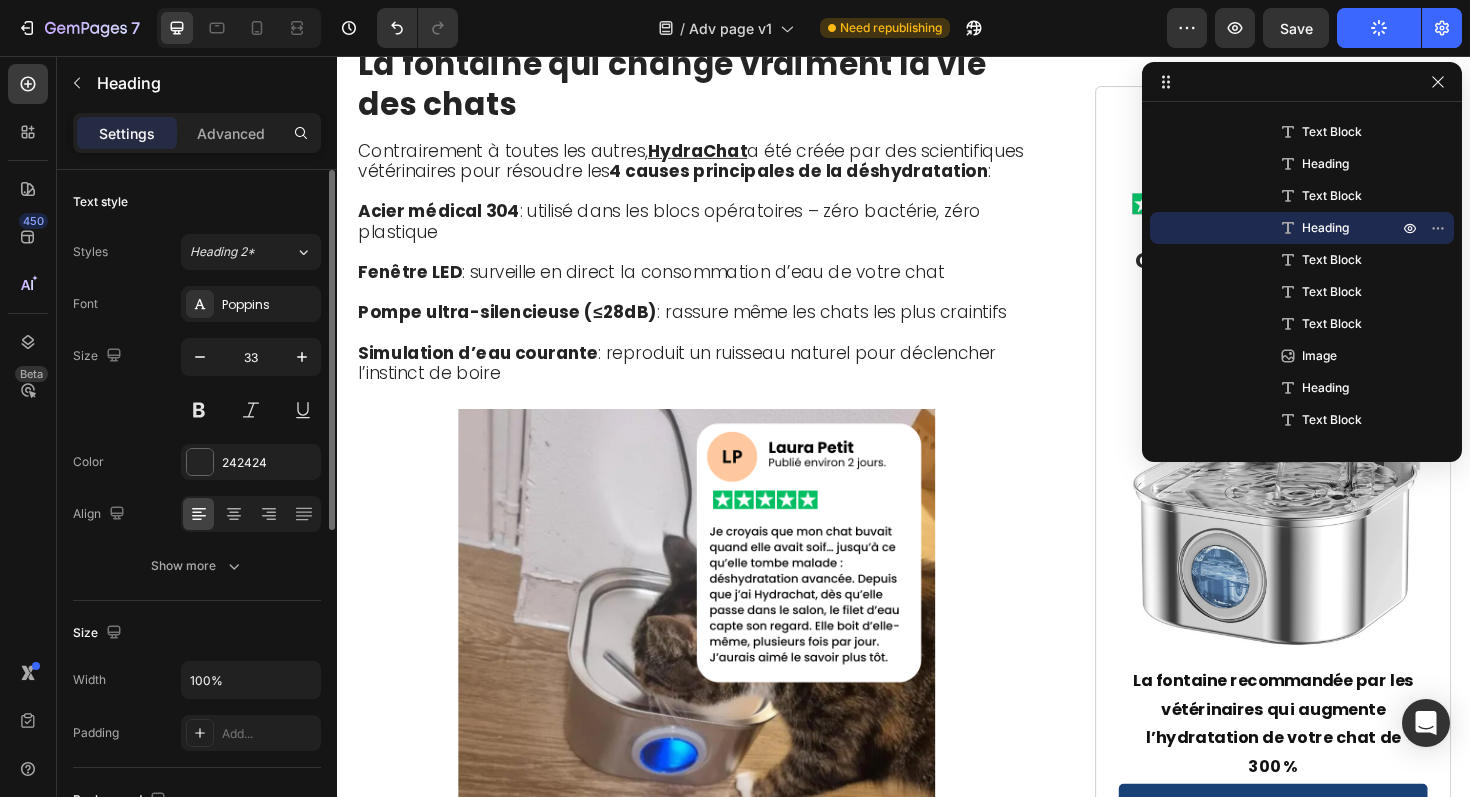 click on "Pourquoi 97% des Fontaines du Commerce Aggravent le Problème" at bounding box center [717, -1110] 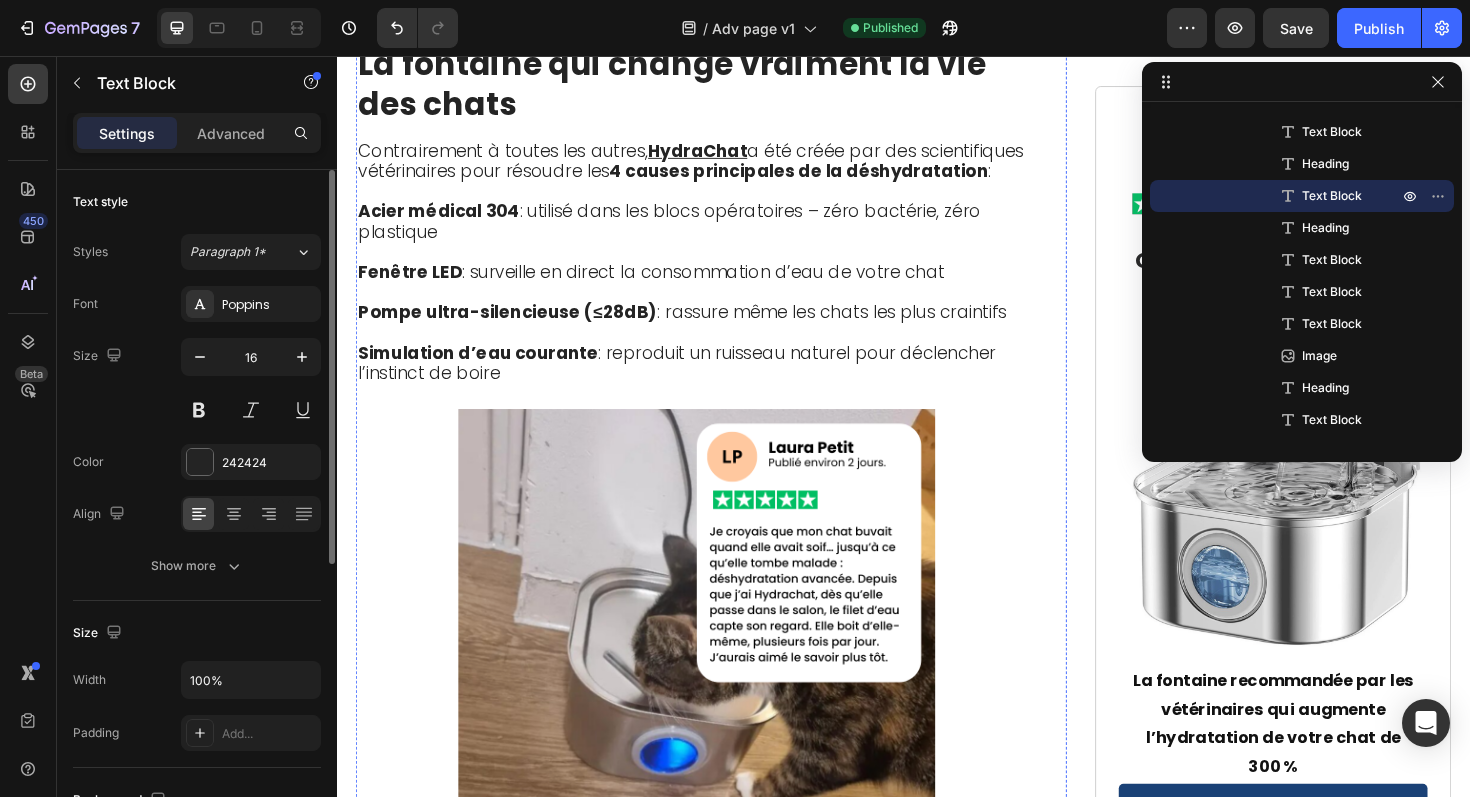 click on "« J’ai essayé des fontaines en plastique bon marché… elles n’ont jamais fonctionné. Puis j’ai trouvé LA fontaine qui élimine vraiment le problème des bactéries. »" at bounding box center [701, -1258] 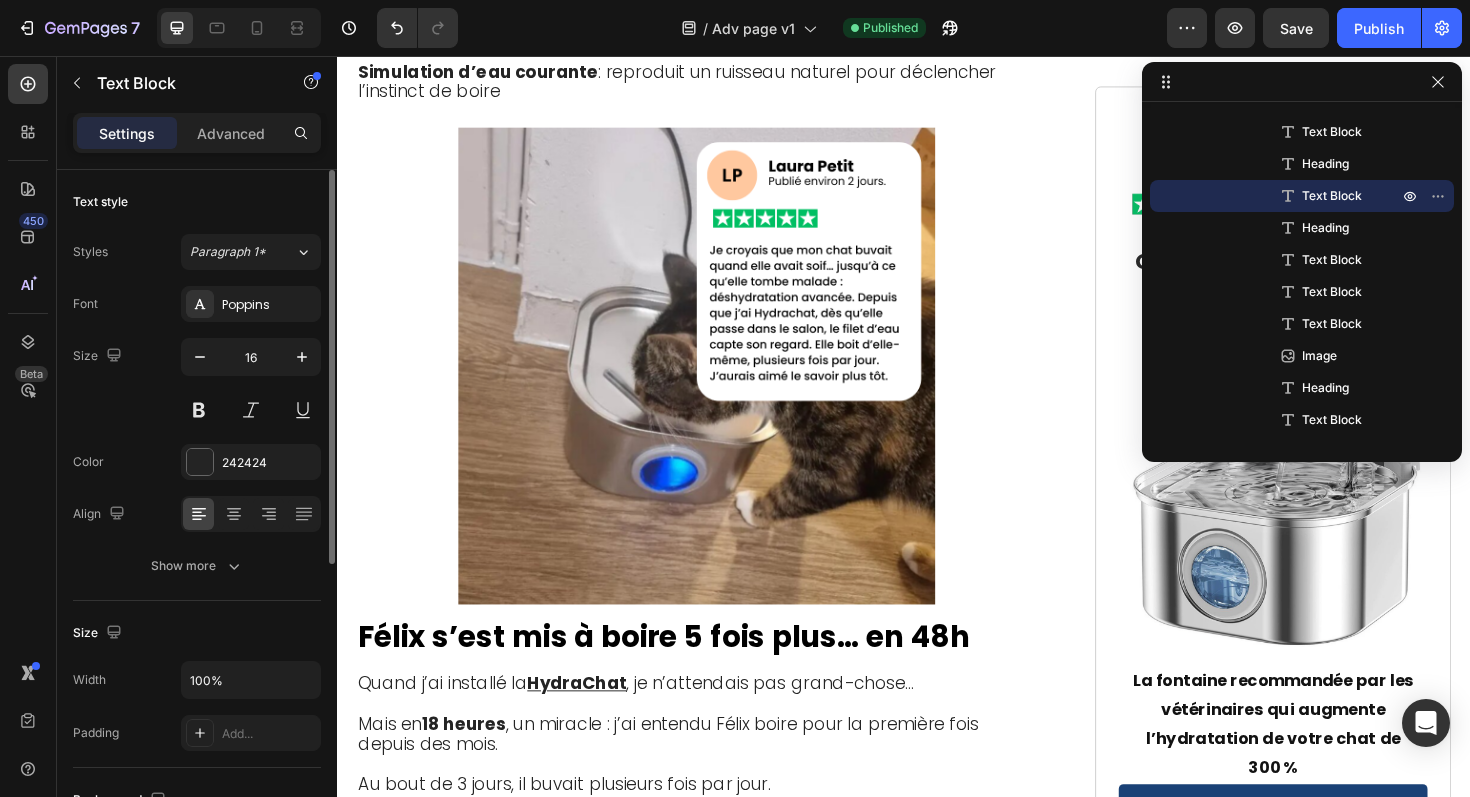 scroll, scrollTop: 6056, scrollLeft: 0, axis: vertical 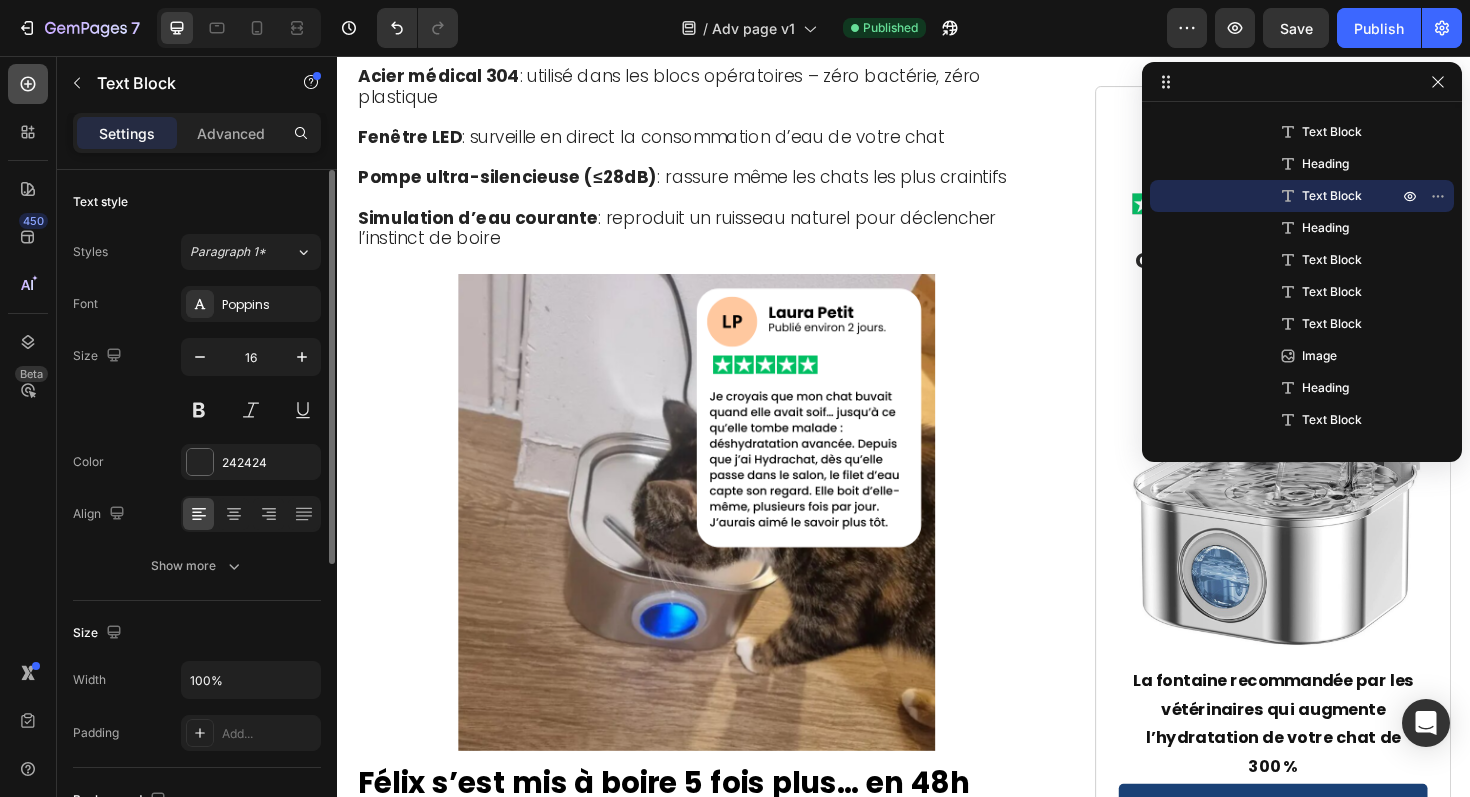 click 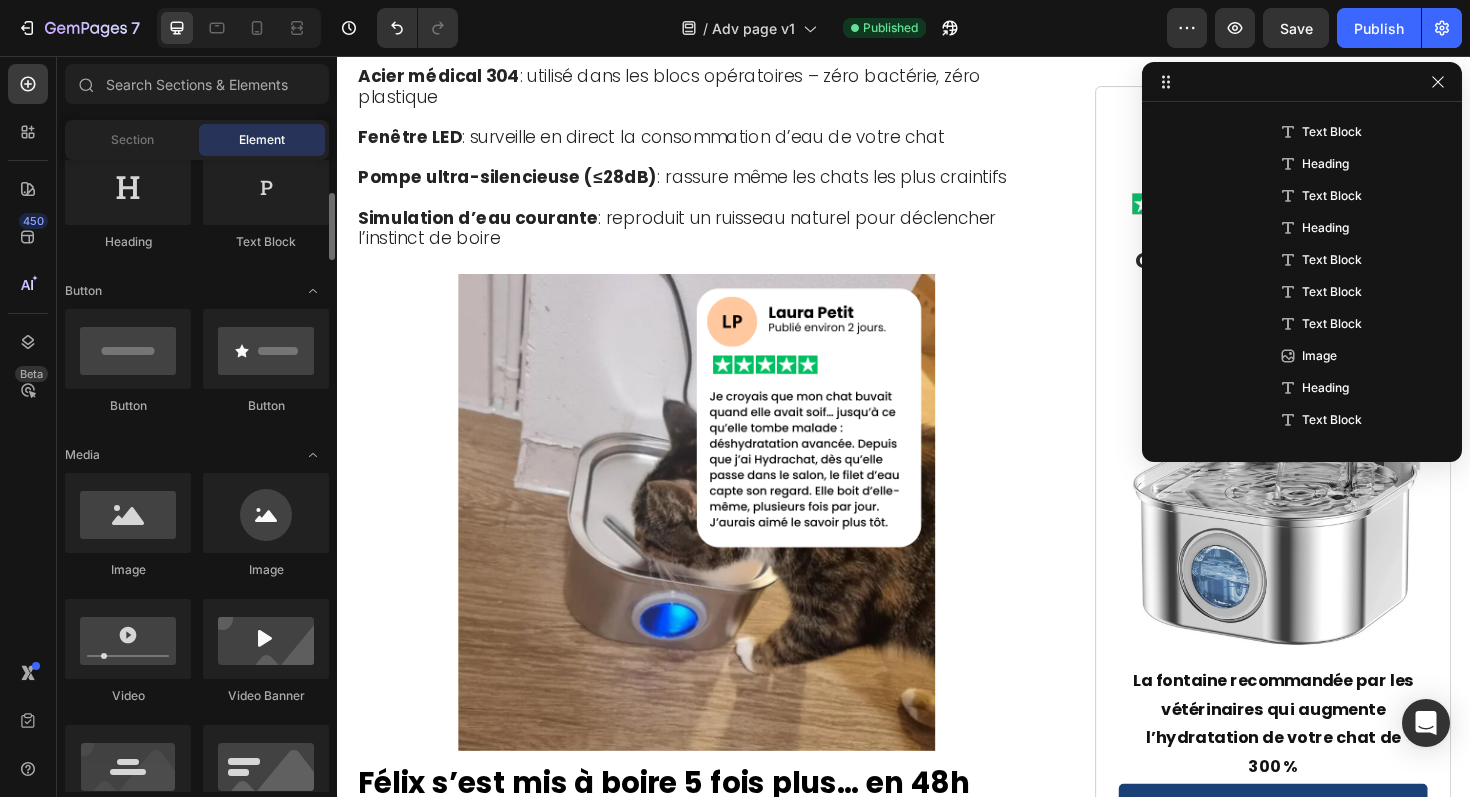 scroll, scrollTop: 367, scrollLeft: 0, axis: vertical 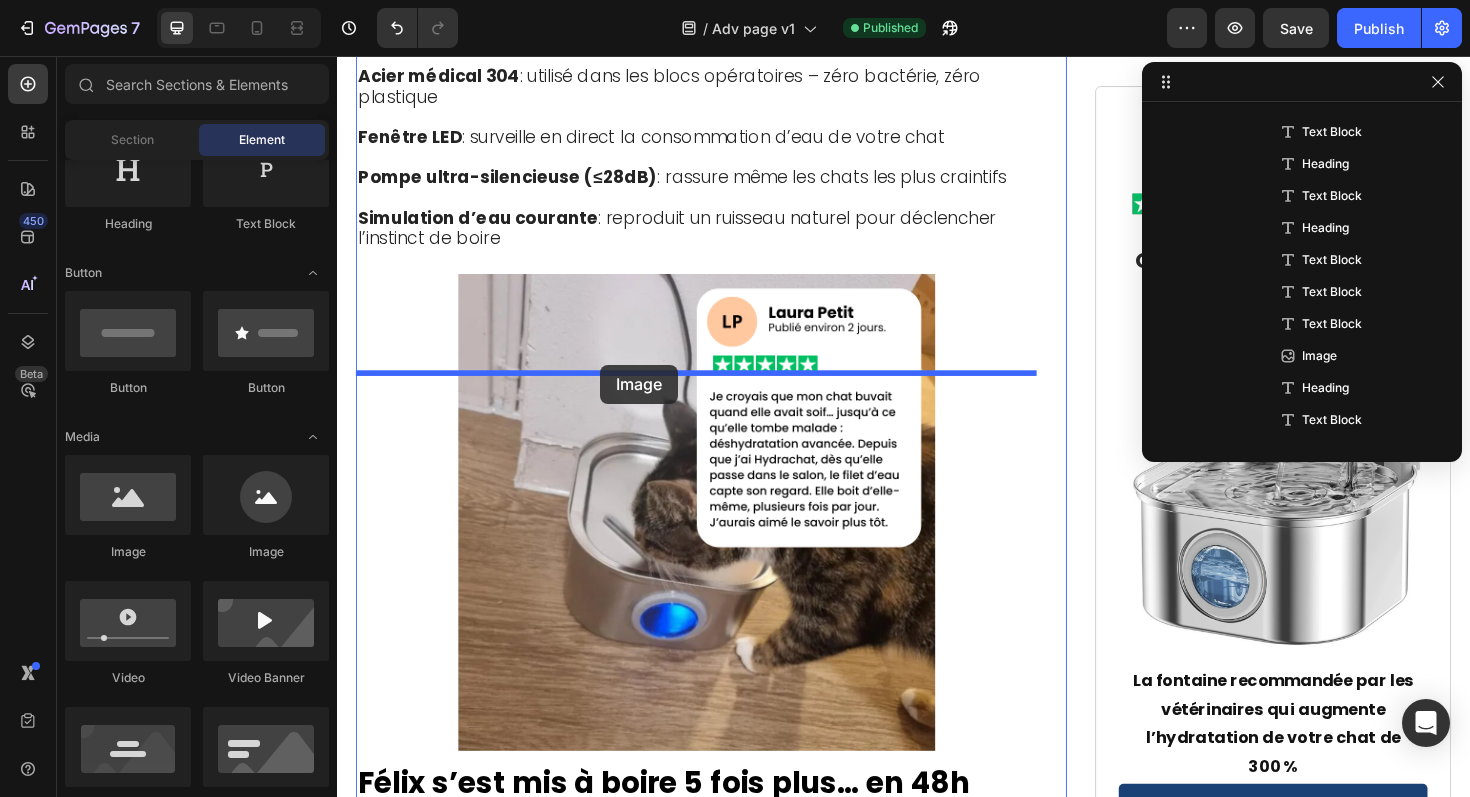 drag, startPoint x: 487, startPoint y: 558, endPoint x: 616, endPoint y: 383, distance: 217.40746 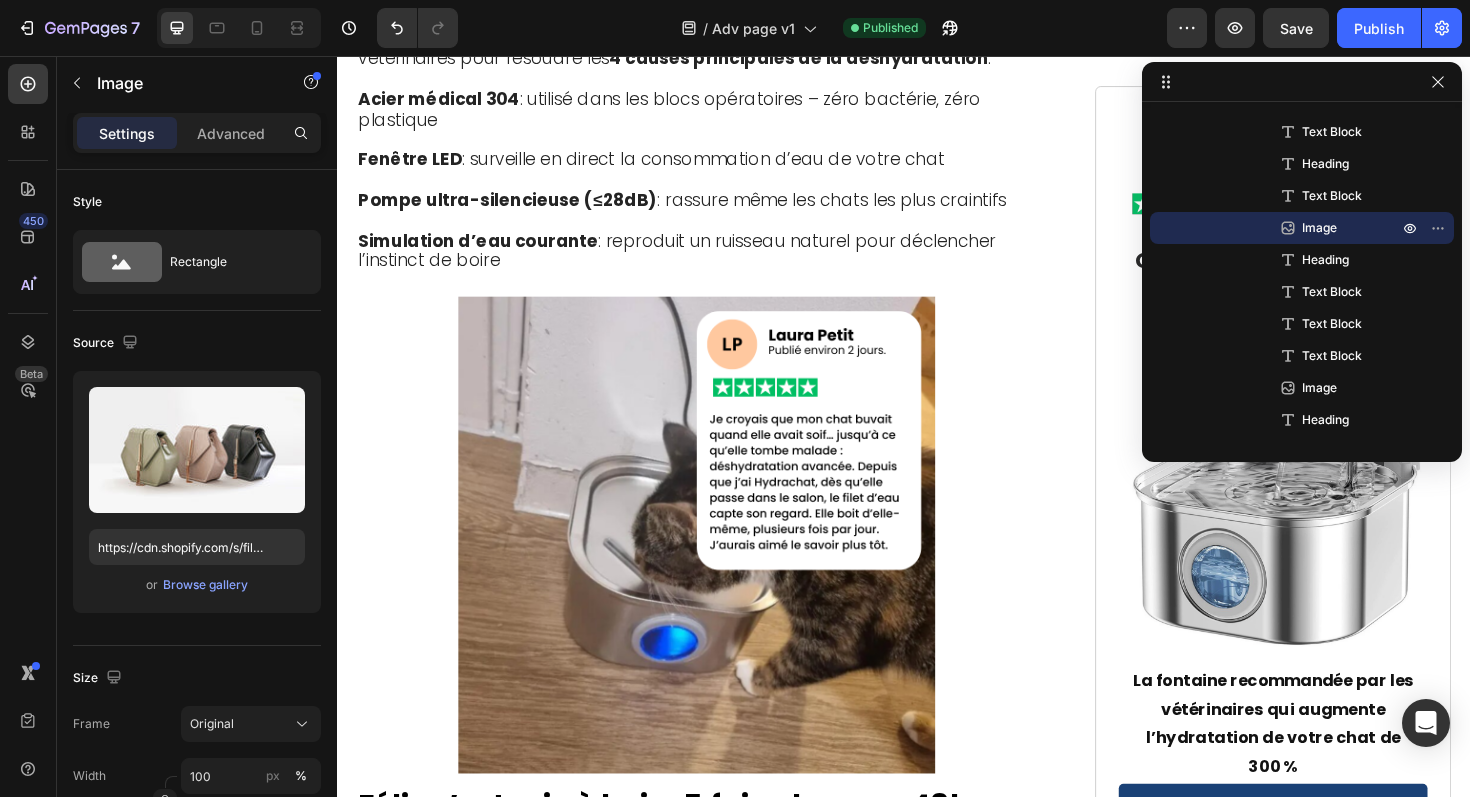 click at bounding box center (717, -1298) 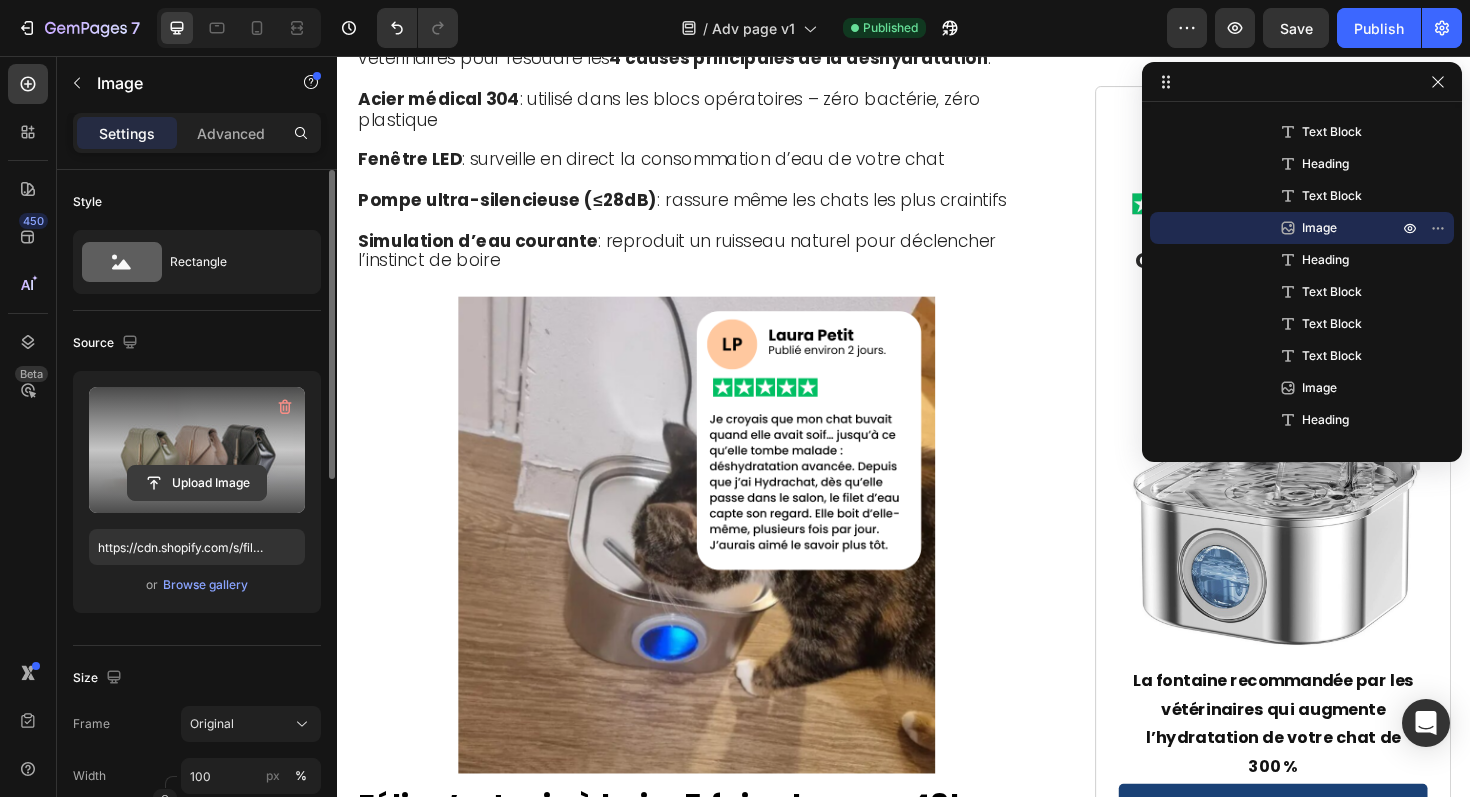 click 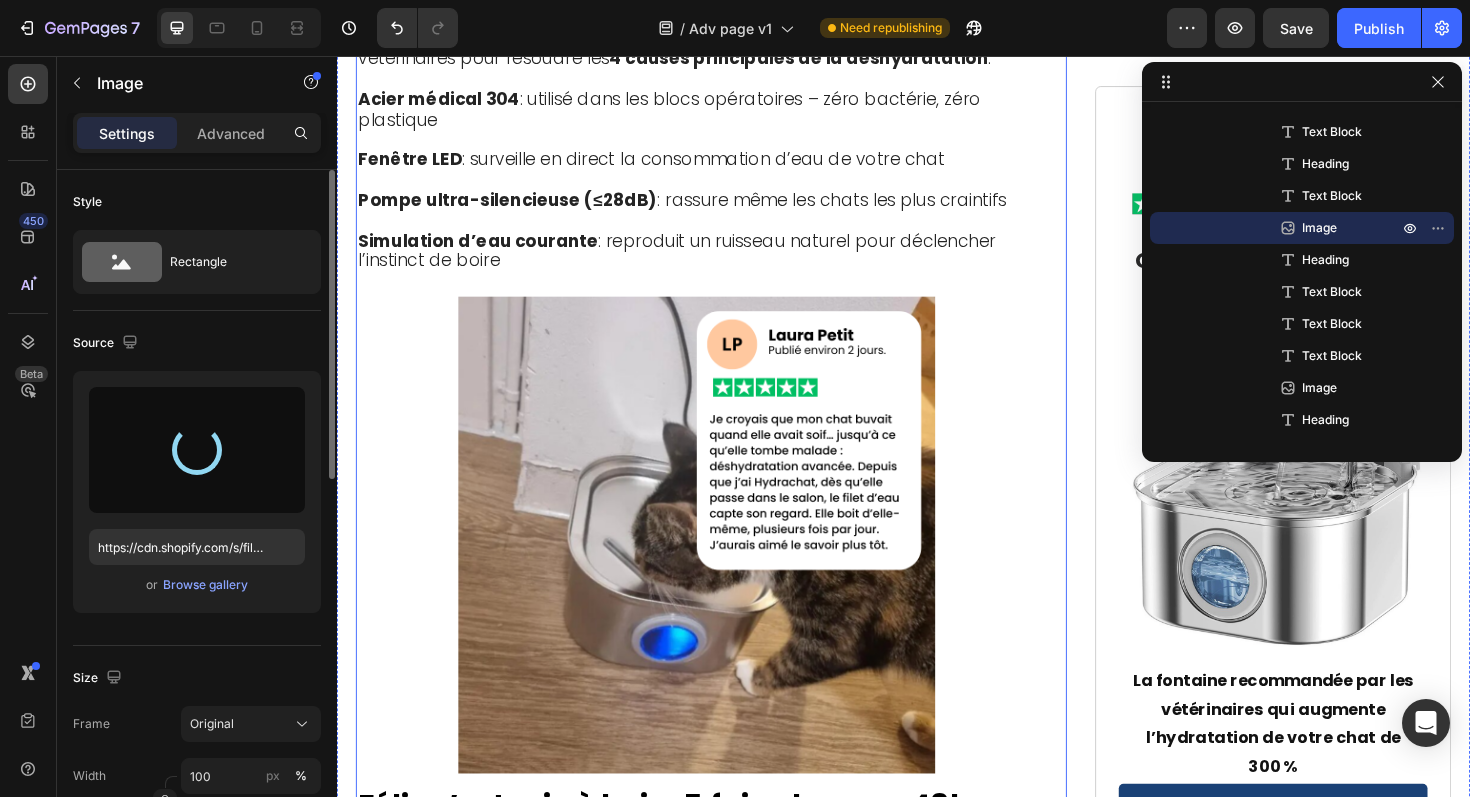 type on "https://cdn.shopify.com/s/files/1/0839/0377/5043/files/gempages_577326541021643491-98f68048-7905-4913-b6a3-58bfe8c5c51d.png" 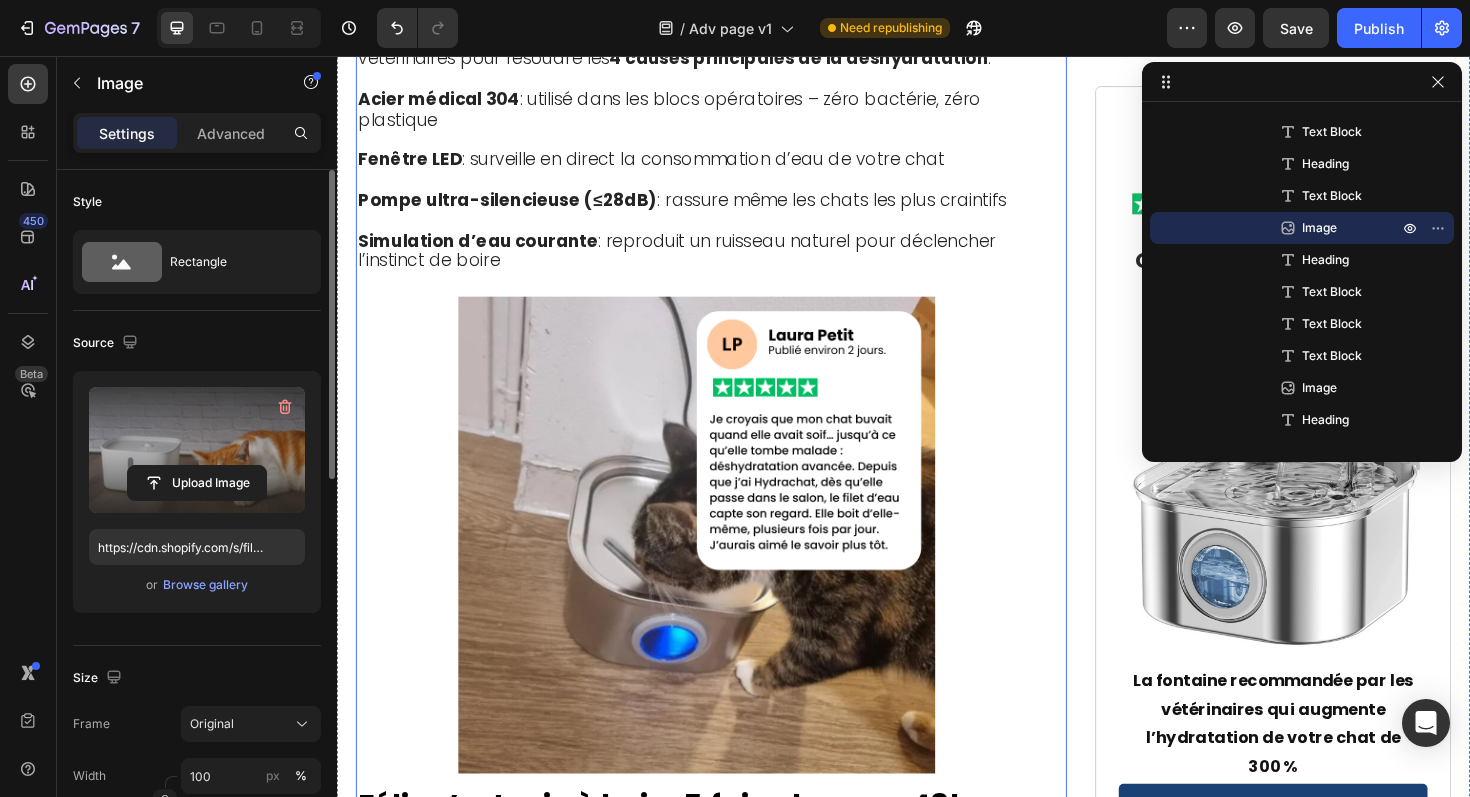 click on "Vétérinaire de [CITY] Révèle : Pourquoi 73% des Chats en France Meurent Lentement d'une "déshydratation silencieuse" Heading 📍 Publié le [DATE] à 9h17 - [CITY], France Text Block "Quand les propriétaires remarquent enfin les symptômes, il est souvent trop tard. 80% de la fonction rénale est déjà détruite. C'est un drame que je vois 5 fois par semaine dans ma clinique." — Dr. [FIRST_NAME] [LAST_NAME], Vétérinaire à [CITY] Text Block Image Félix était en train de mourir… et je n'avais rien vu venir Heading Si votre chat boit dans une gamelle classique... Si vous vous demandez pourquoi il évite son eau pourtant "propre"... Si quelque chose vous dit qu'il n'est pas dans son état normal mais vous ne savez pas quoi... Alors ce que je vais partager pourrait lui sauver plusieurs années de vie. Car en ce moment, une épidémie silencieuse se propage dans nos foyers. Elle touche 2 chats domestiques sur 3 , rien qu’en France. Le plus terrifiant ? déshydratation silencieuse. ." at bounding box center (733, -271) 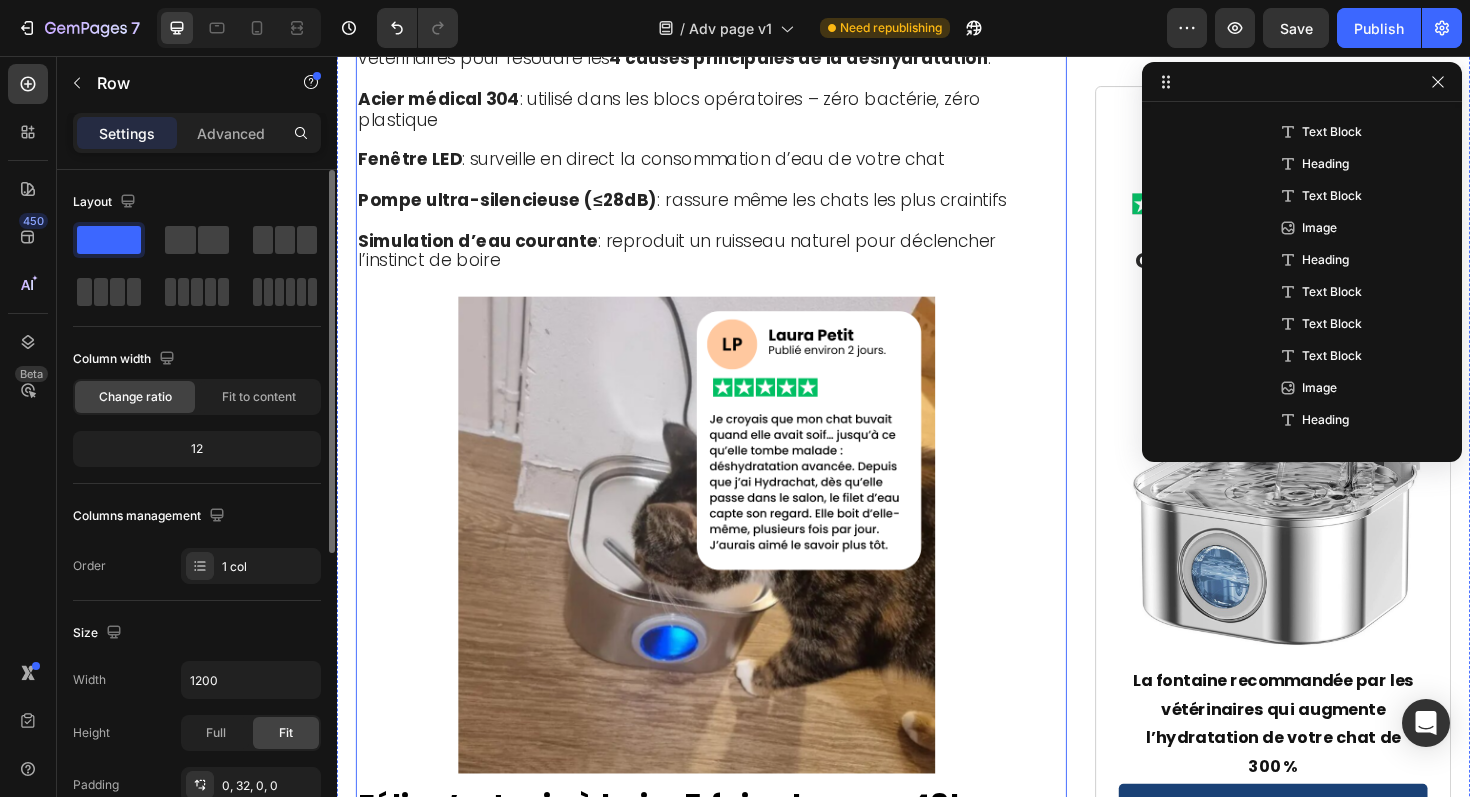 scroll, scrollTop: 154, scrollLeft: 0, axis: vertical 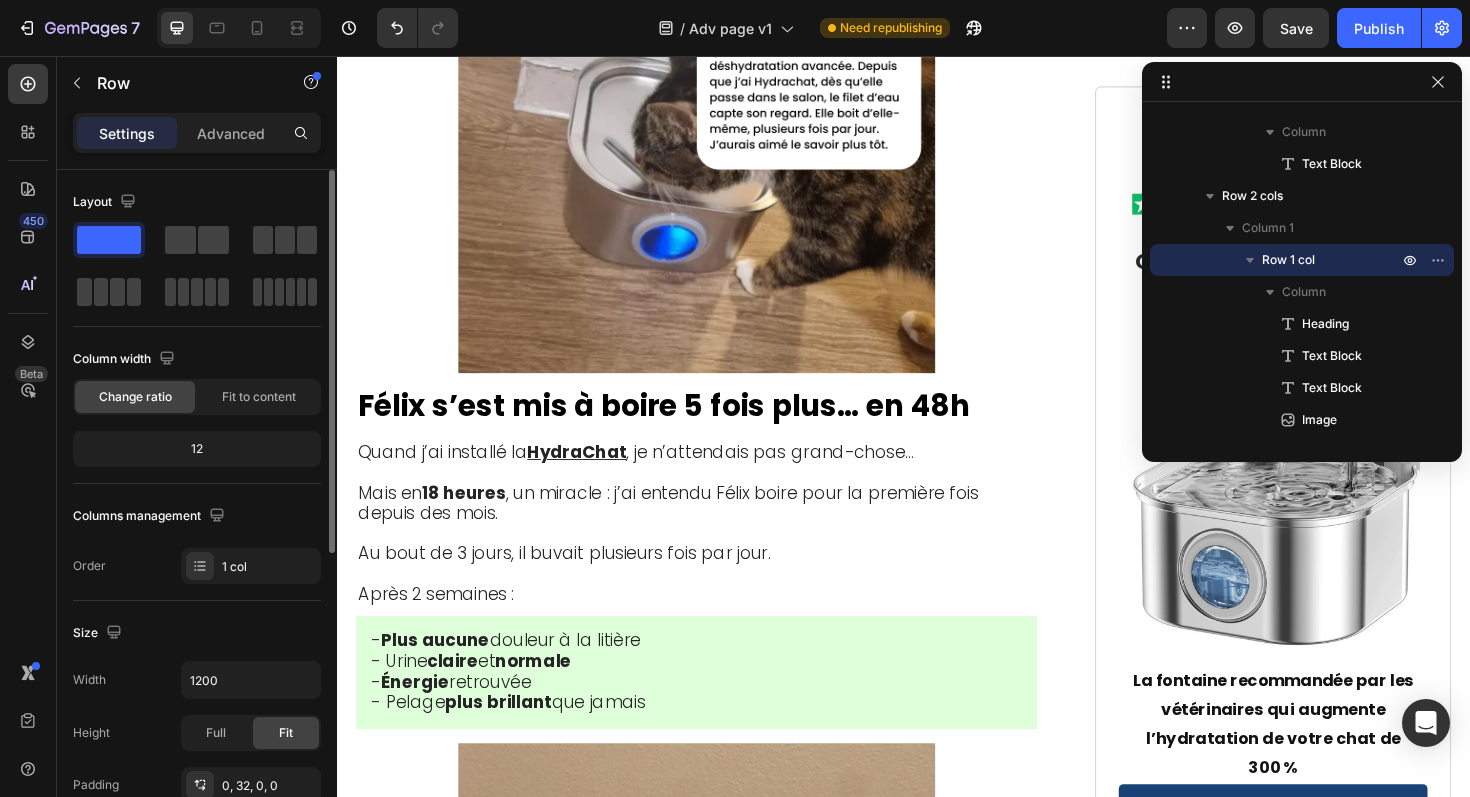 click on "Pourquoi 97% des Fontaines du Commerce Aggravent le Problème" at bounding box center [698, -1654] 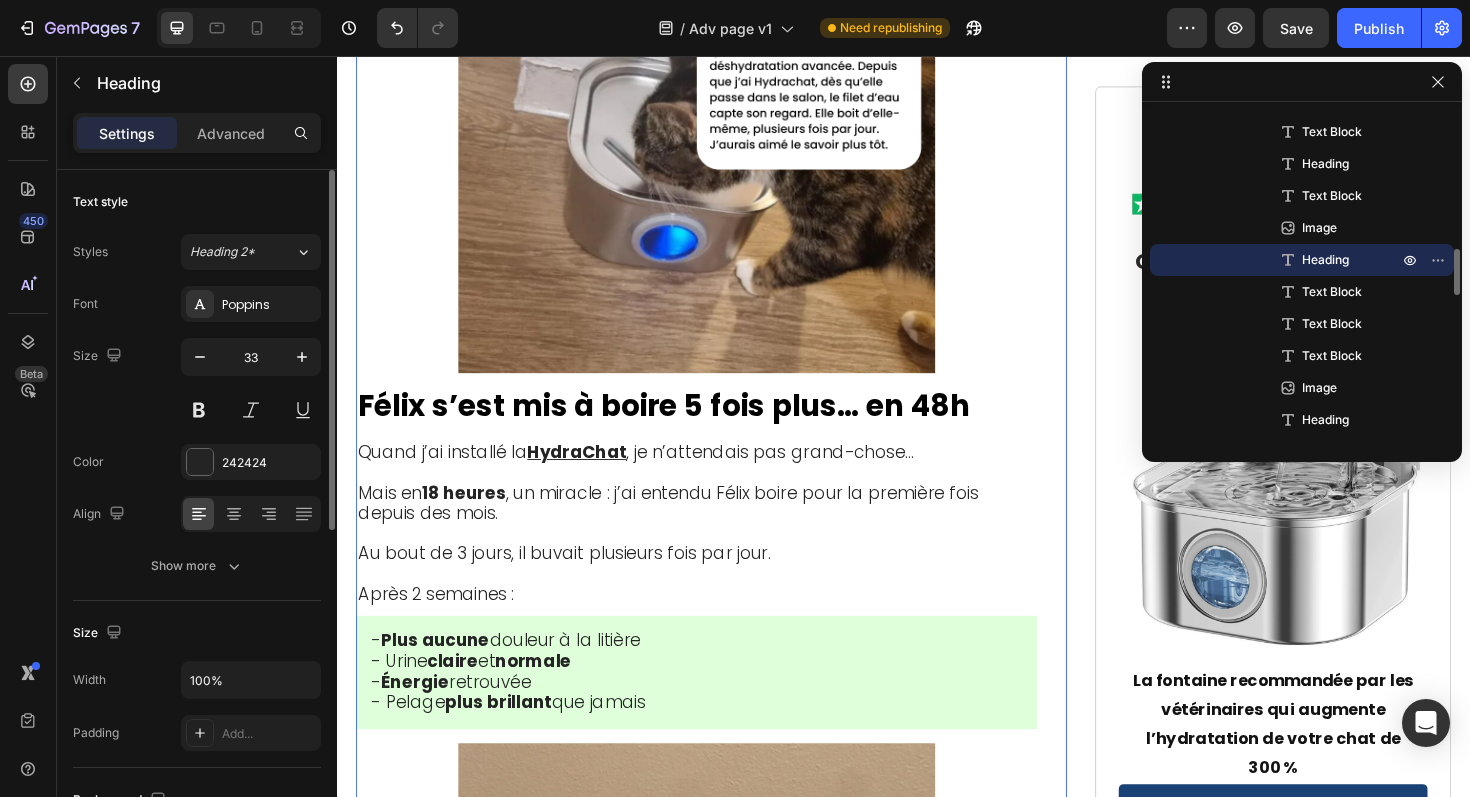 click on "Vétérinaire de [CITY] Révèle : Pourquoi 73% des Chats en France Meurent Lentement d'une "déshydratation silencieuse" Heading 📍 Publié le [DATE] à 9h17 - [CITY], France Text Block "Quand les propriétaires remarquent enfin les symptômes, il est souvent trop tard. 80% de la fonction rénale est déjà détruite. C'est un drame que je vois 5 fois par semaine dans ma clinique." — Dr. [FIRST_NAME] [LAST_NAME], Vétérinaire à [CITY] Text Block Image Félix était en train de mourir… et je n'avais rien vu venir Heading Si votre chat boit dans une gamelle classique... Si vous vous demandez pourquoi il évite son eau pourtant "propre"... Si quelque chose vous dit qu'il n'est pas dans son état normal mais vous ne savez pas quoi... Alors ce que je vais partager pourrait lui sauver plusieurs années de vie. Car en ce moment, une épidémie silencieuse se propage dans nos foyers. Elle touche 2 chats domestiques sur 3 , rien qu’en France. Le plus terrifiant ? déshydratation silencieuse. ." at bounding box center [717, -695] 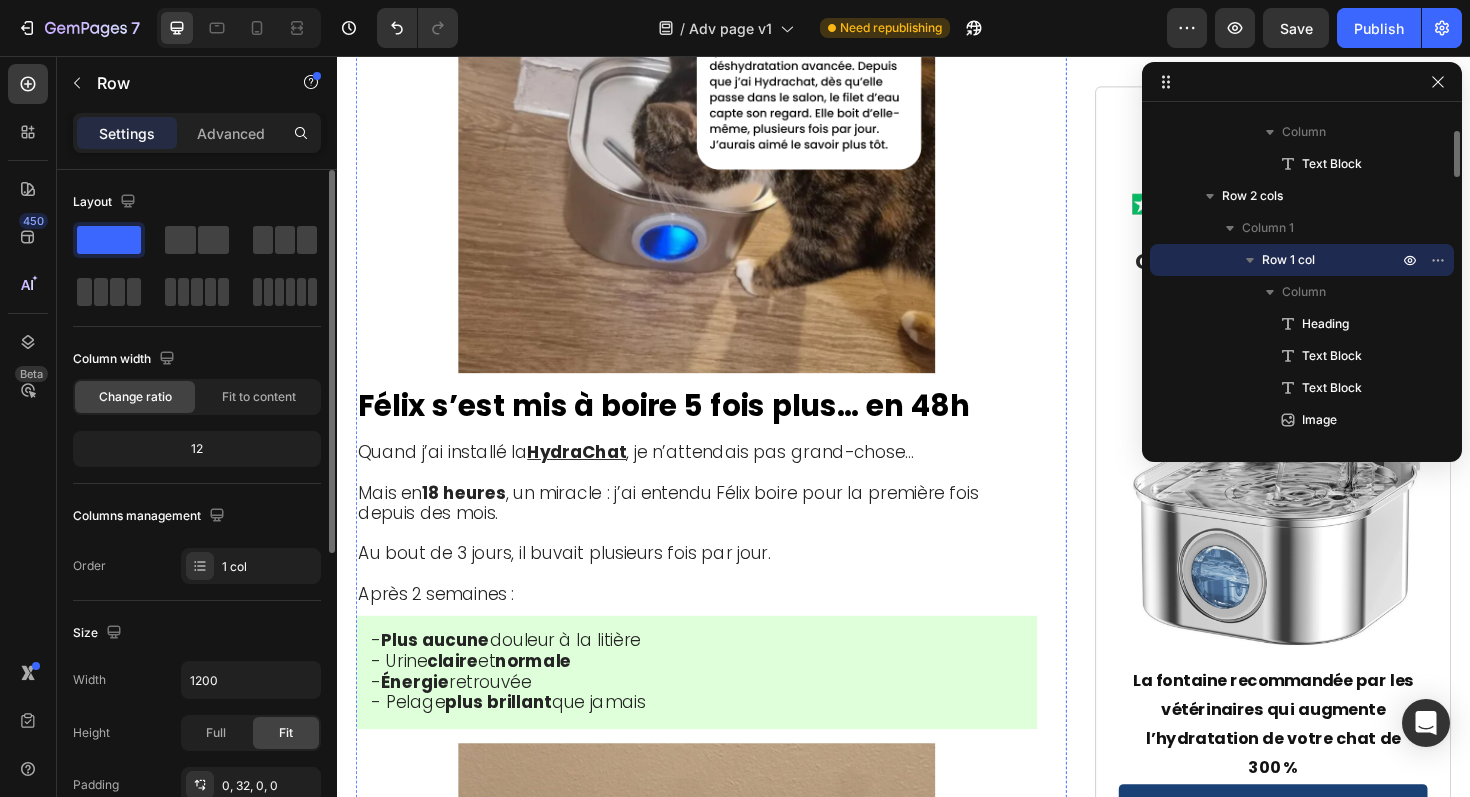 click at bounding box center [717, -1722] 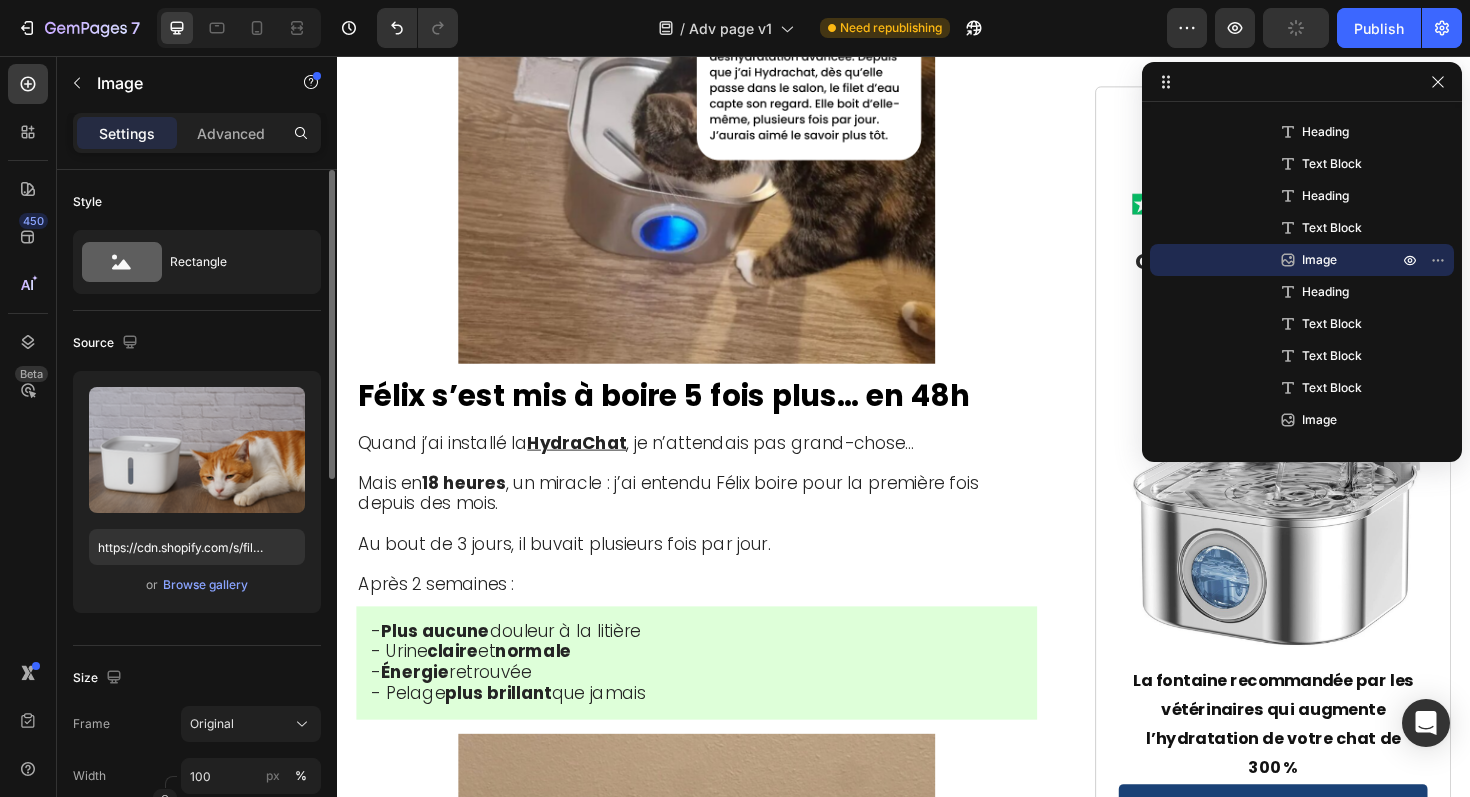click at bounding box center (718, -1711) 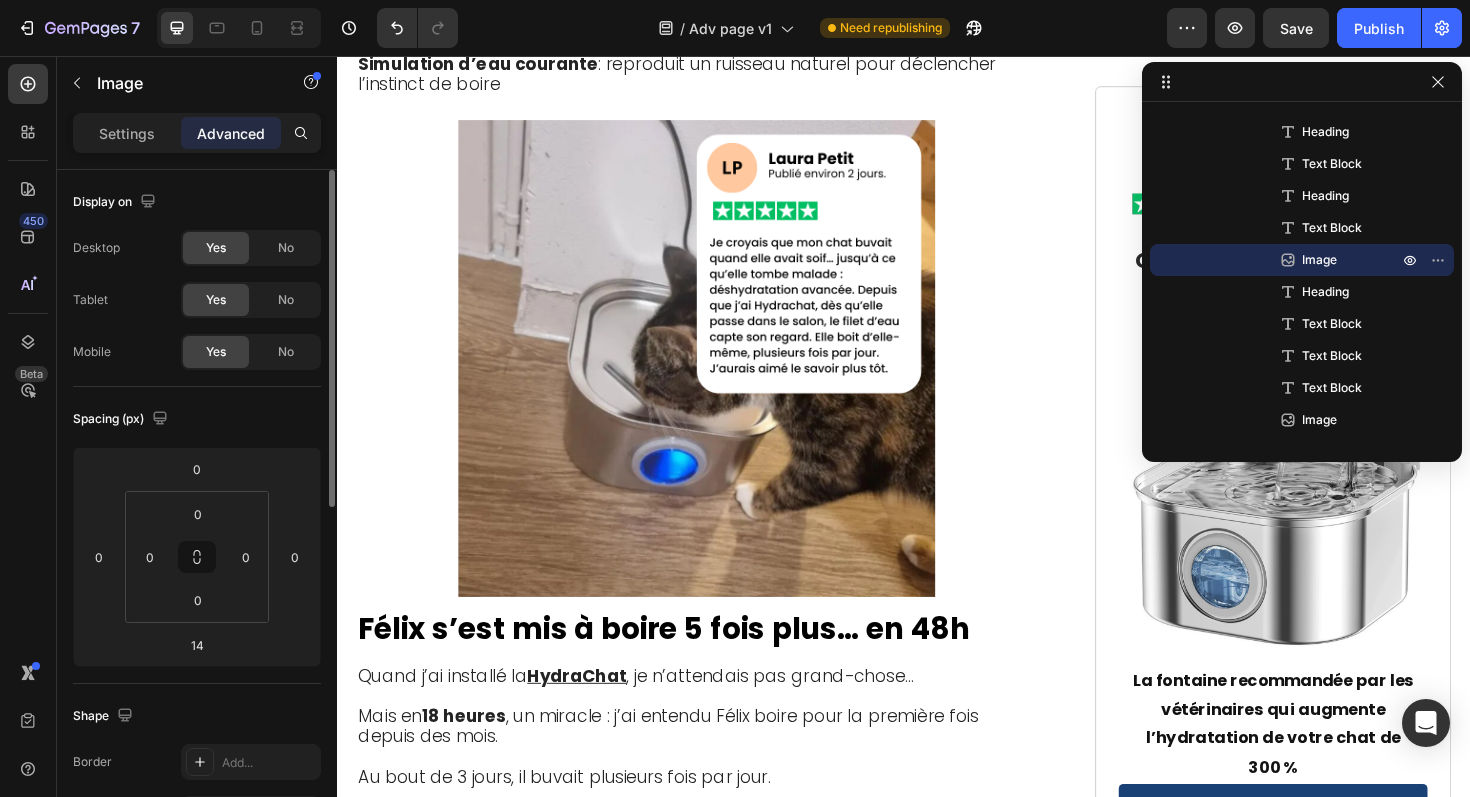 scroll, scrollTop: 6293, scrollLeft: 0, axis: vertical 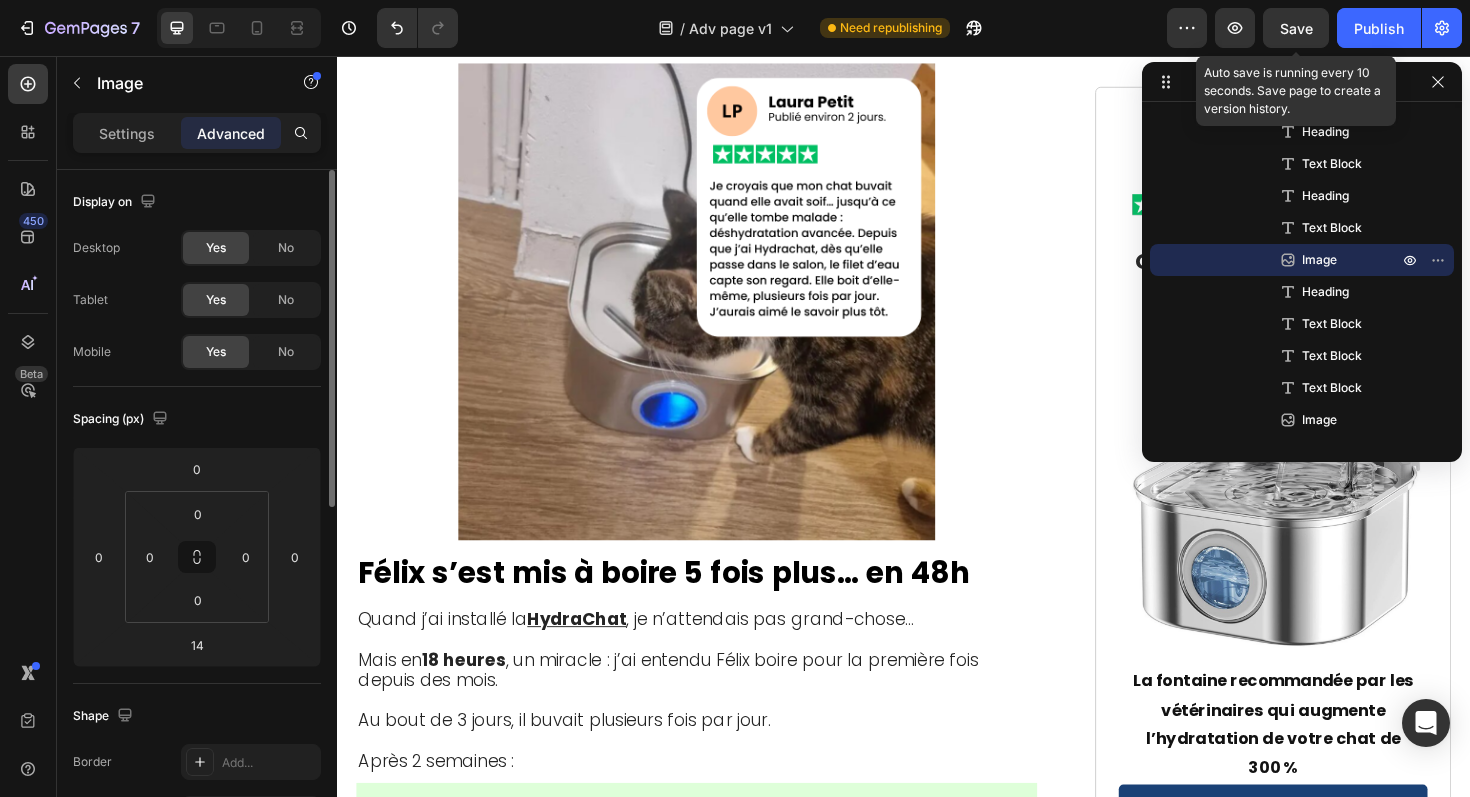 click on "Save" at bounding box center (1296, 28) 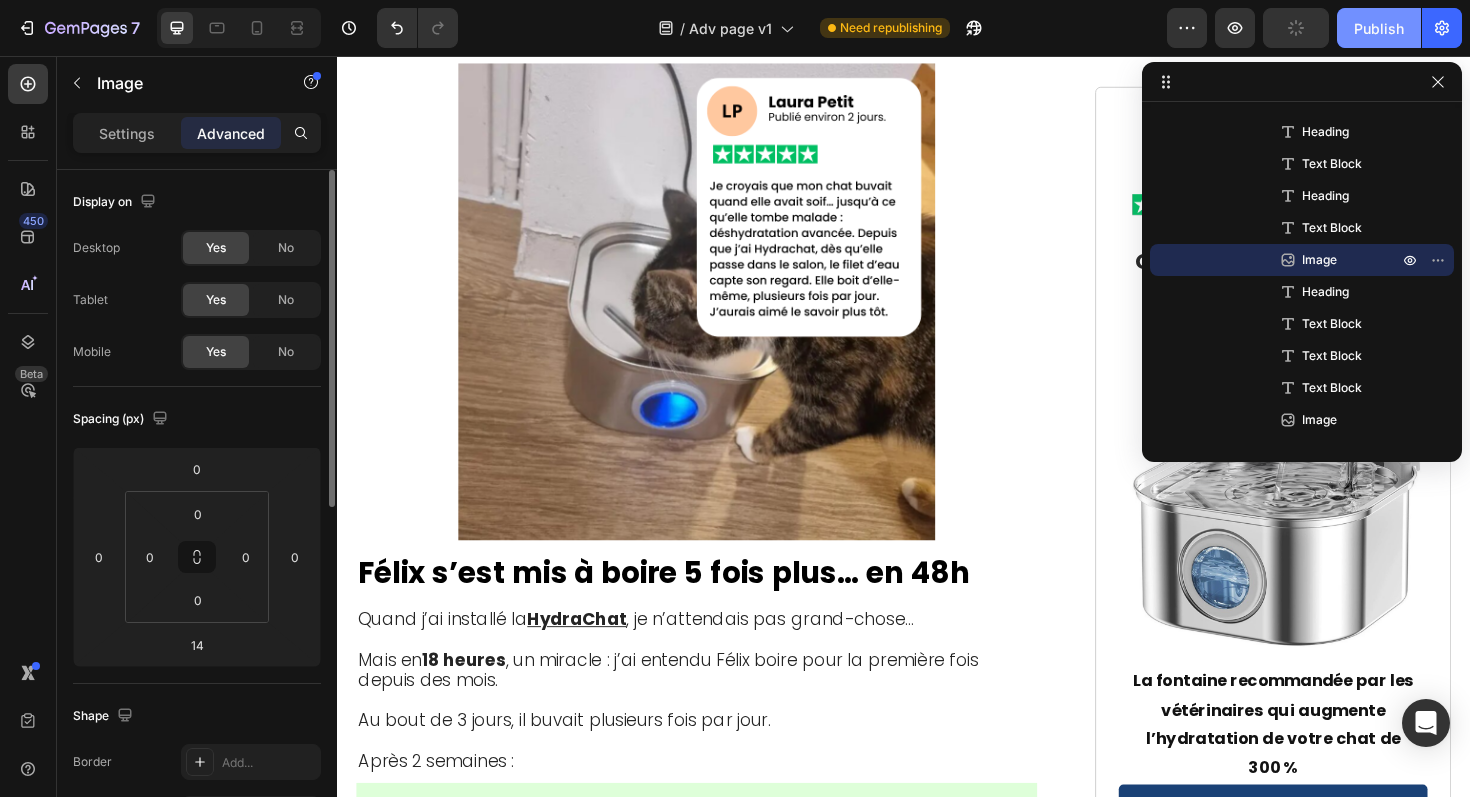click on "Publish" at bounding box center [1379, 28] 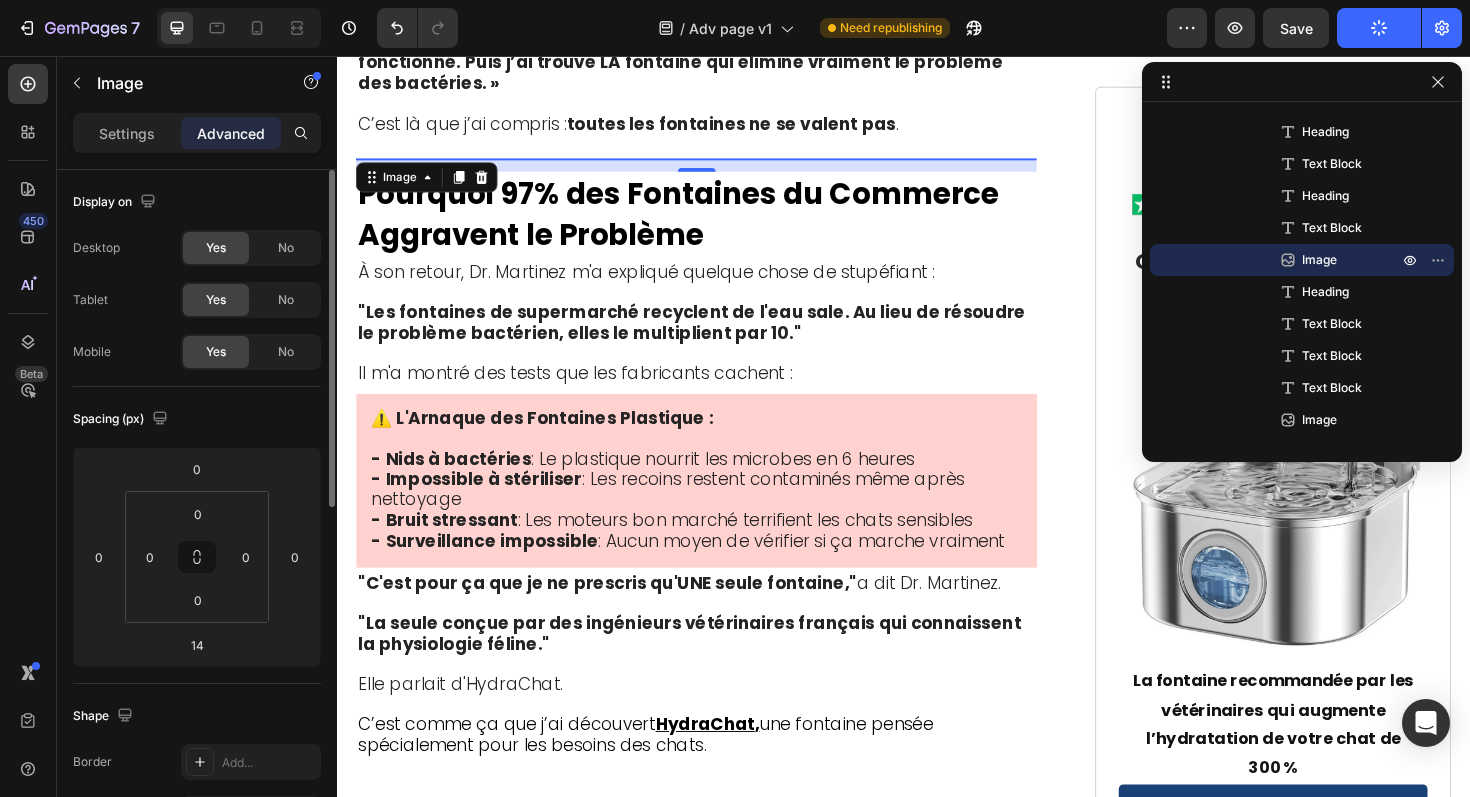 scroll, scrollTop: 4918, scrollLeft: 0, axis: vertical 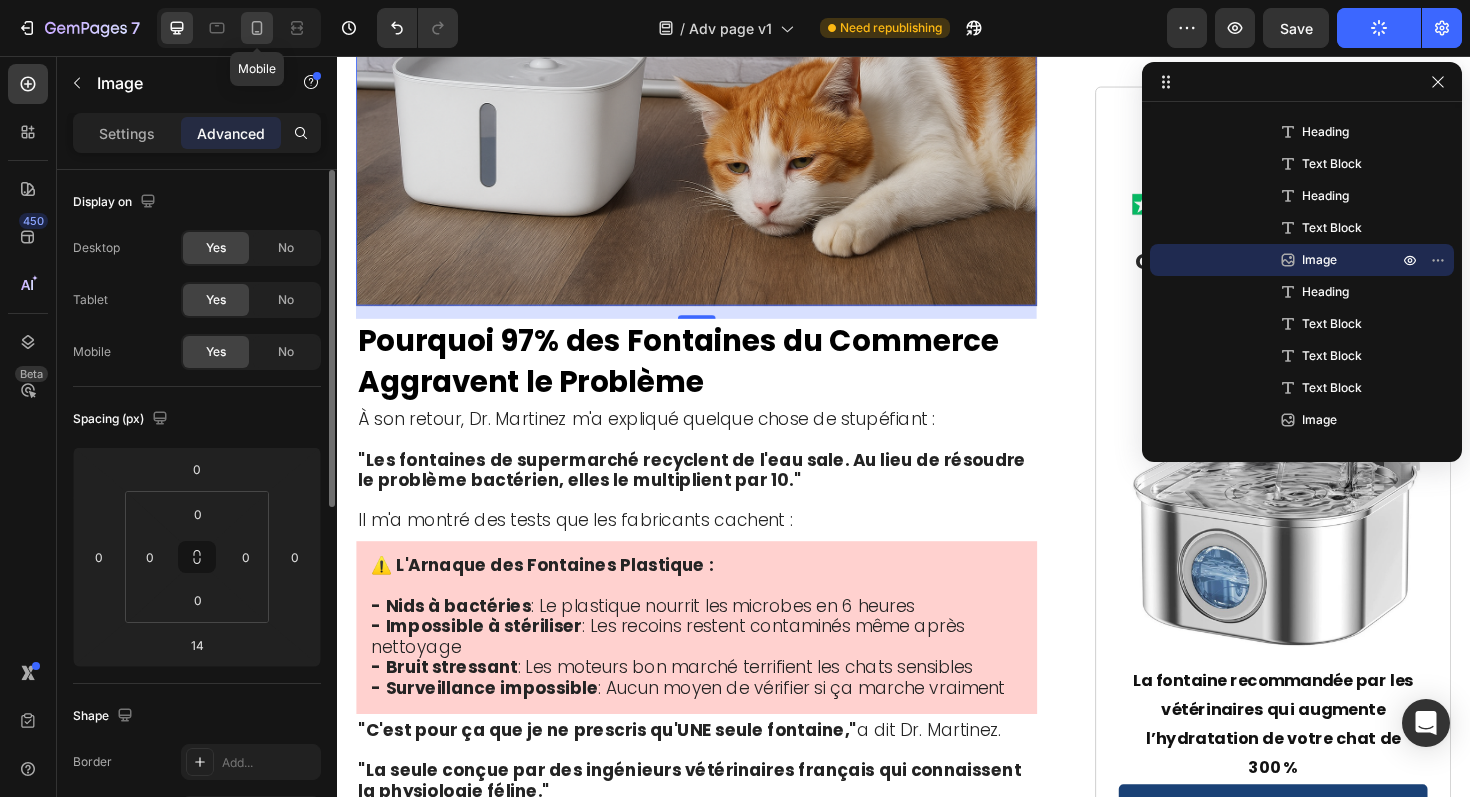 click 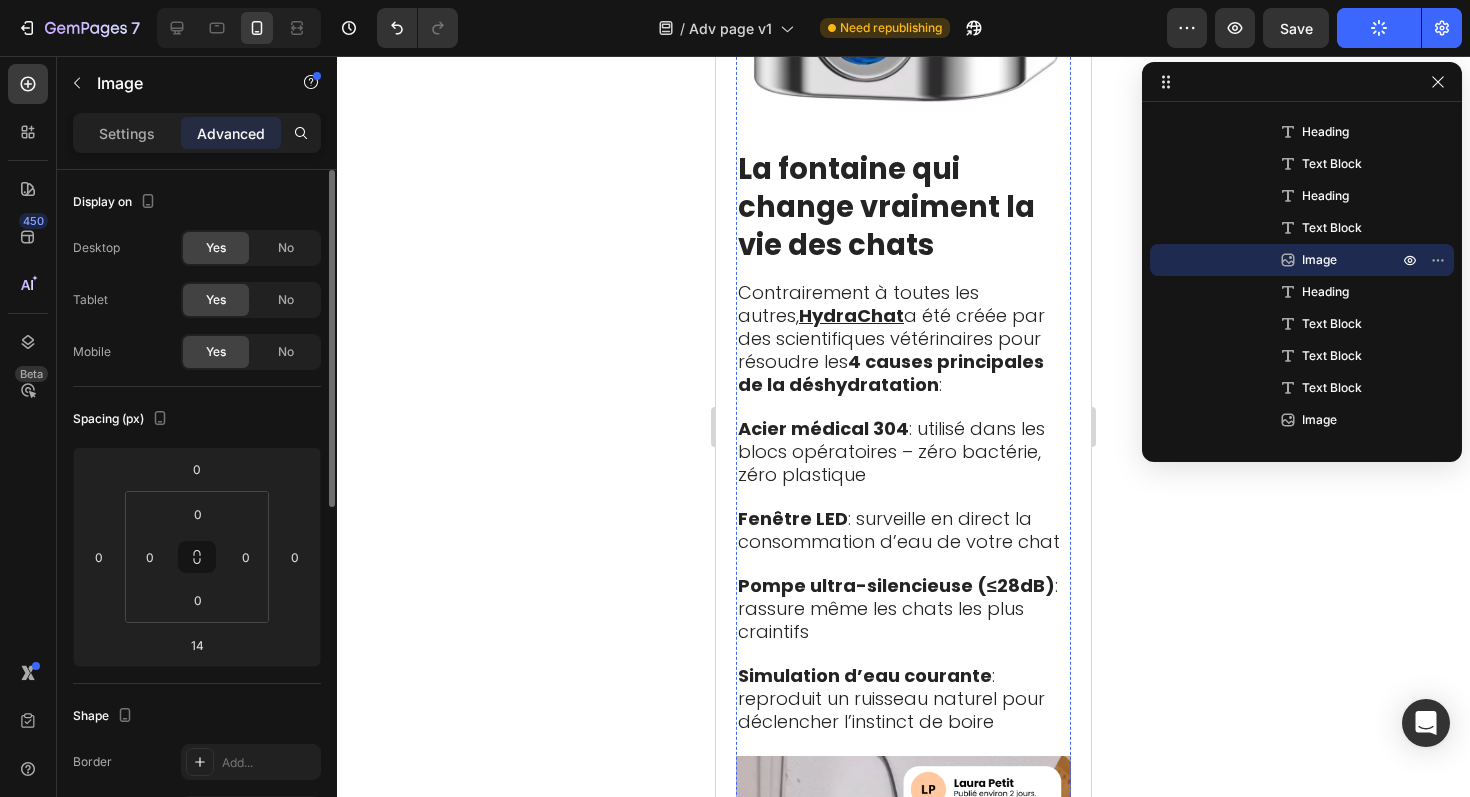 scroll, scrollTop: 8958, scrollLeft: 0, axis: vertical 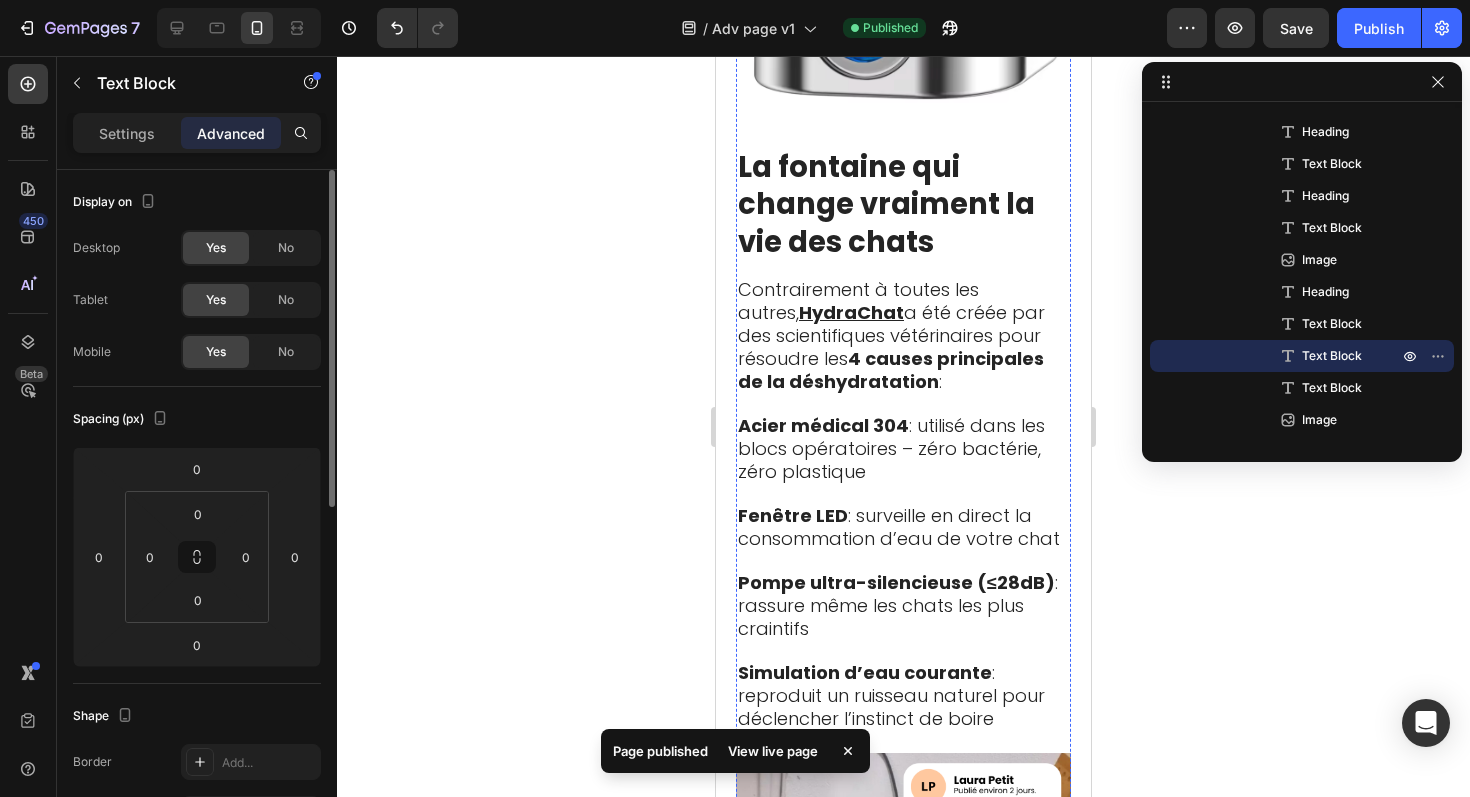 click on "- Surveillance impossible  : Aucun moyen de vérifier si ça marche vraiment" at bounding box center (903, -614) 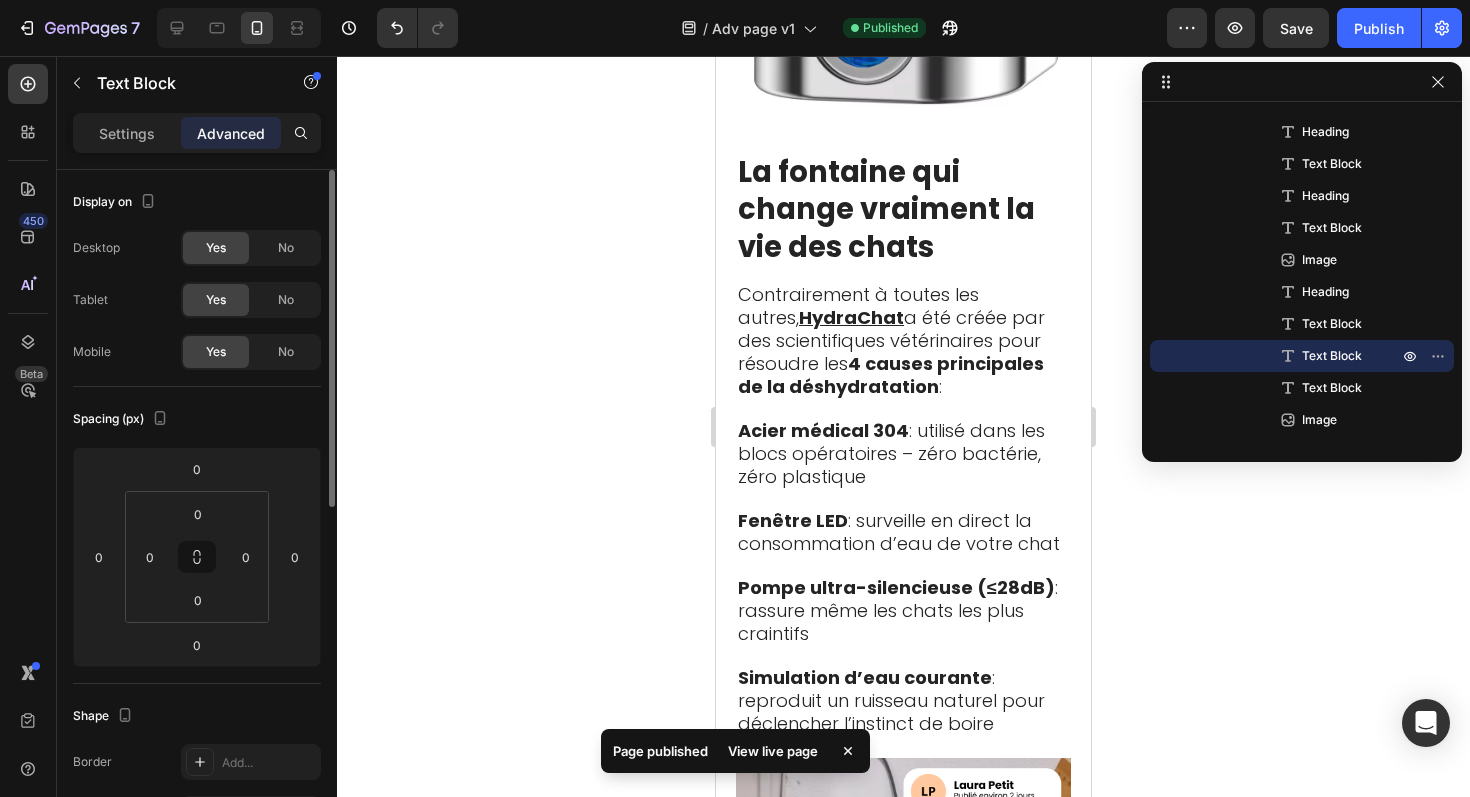 click at bounding box center [904, -561] 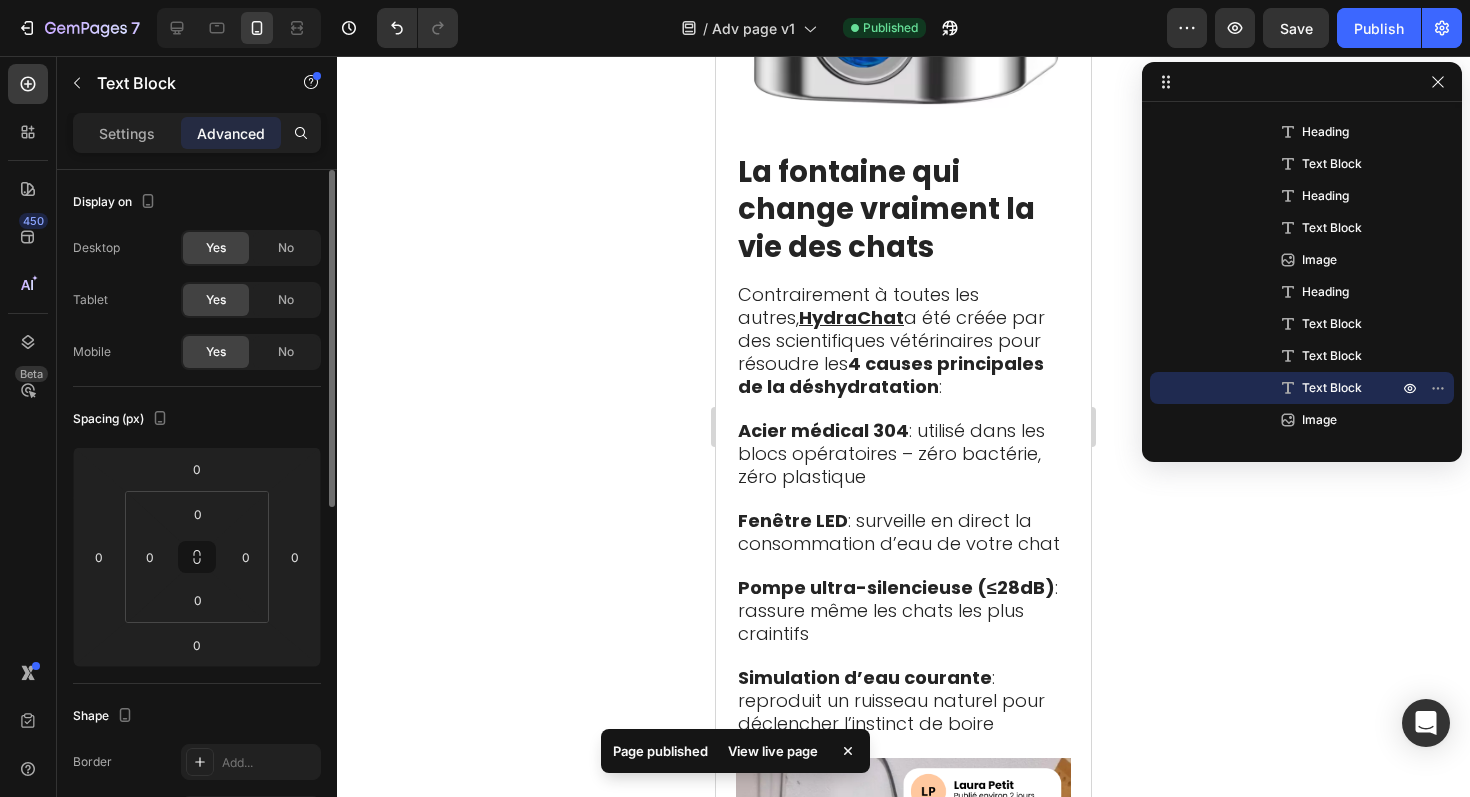 click on ""C'est pour ça que je ne prescris qu'UNE seule fontaine," a dit Dr. [LAST_NAME]." at bounding box center [903, -522] 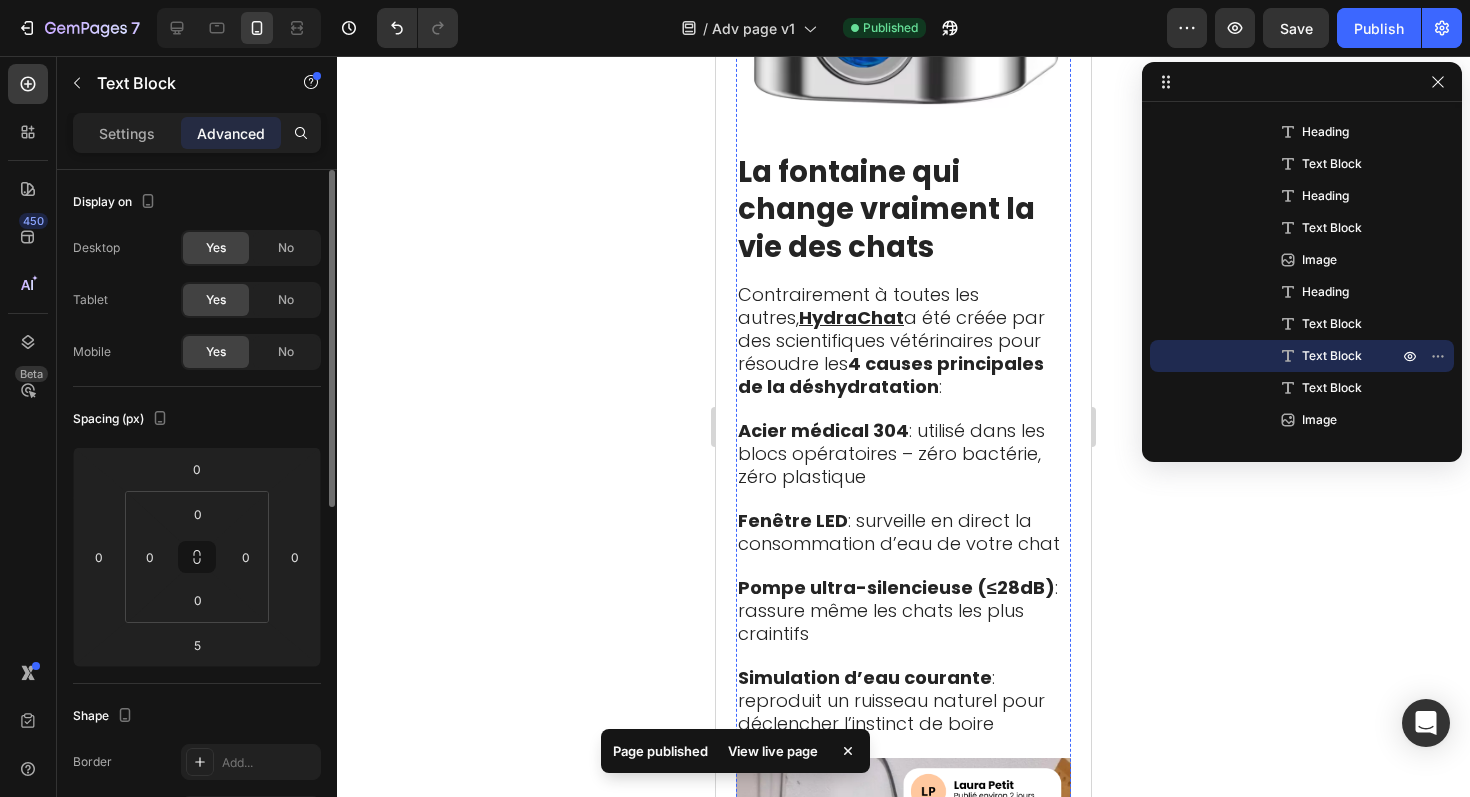 click on "- Impossible à stériliser  : Les recoins restent contaminés même après nettoyage" at bounding box center (903, -752) 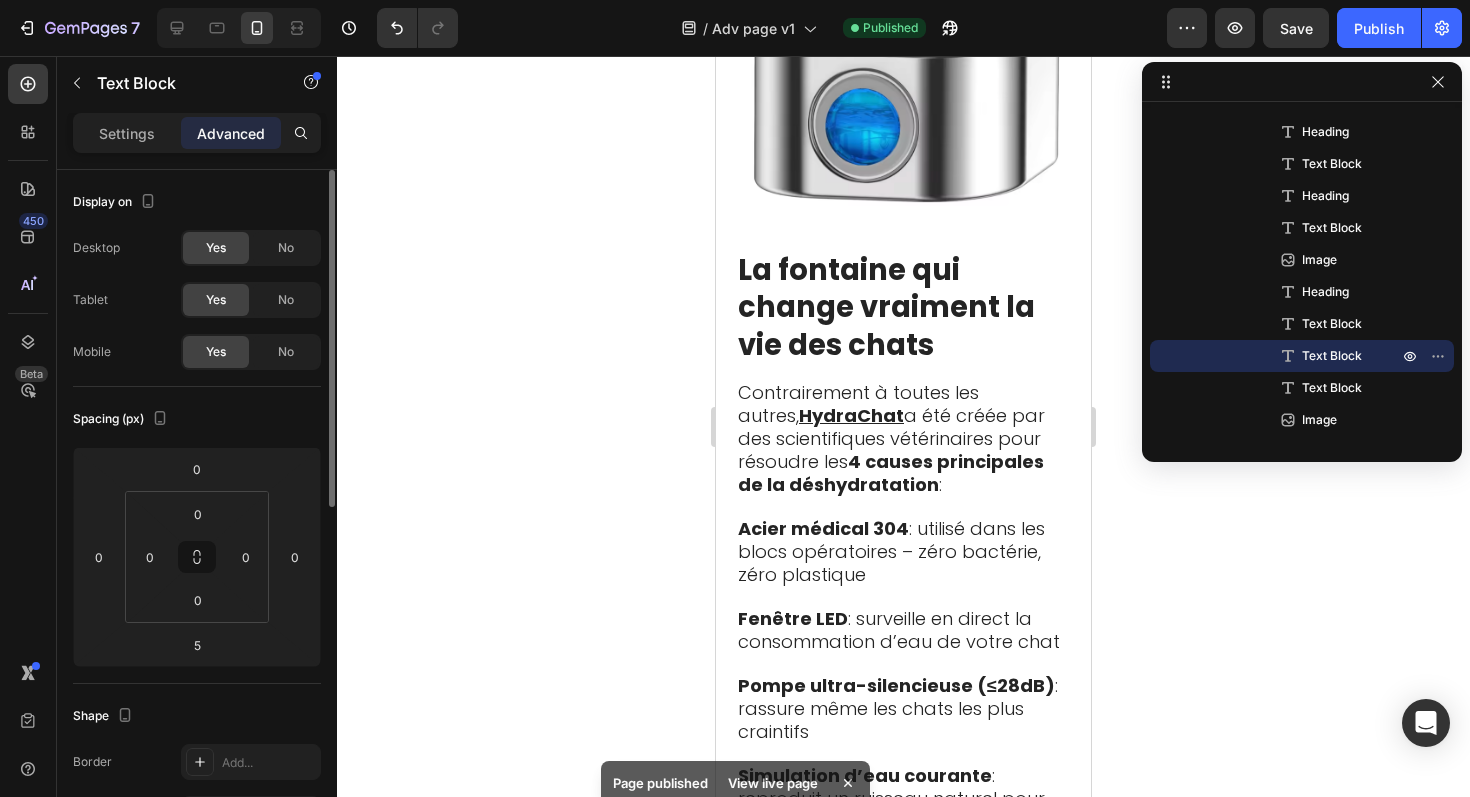 scroll, scrollTop: 8811, scrollLeft: 0, axis: vertical 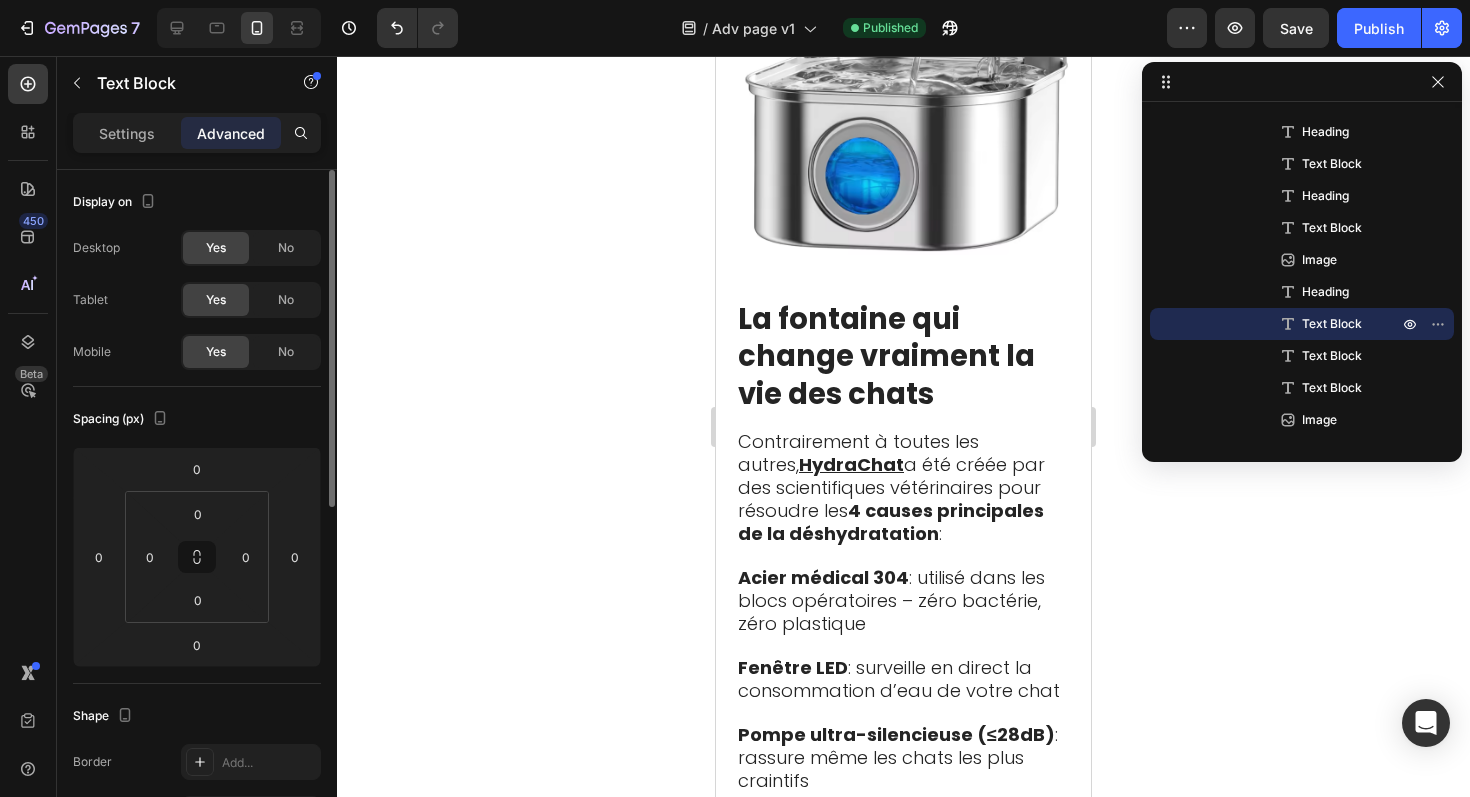 click at bounding box center [903, -827] 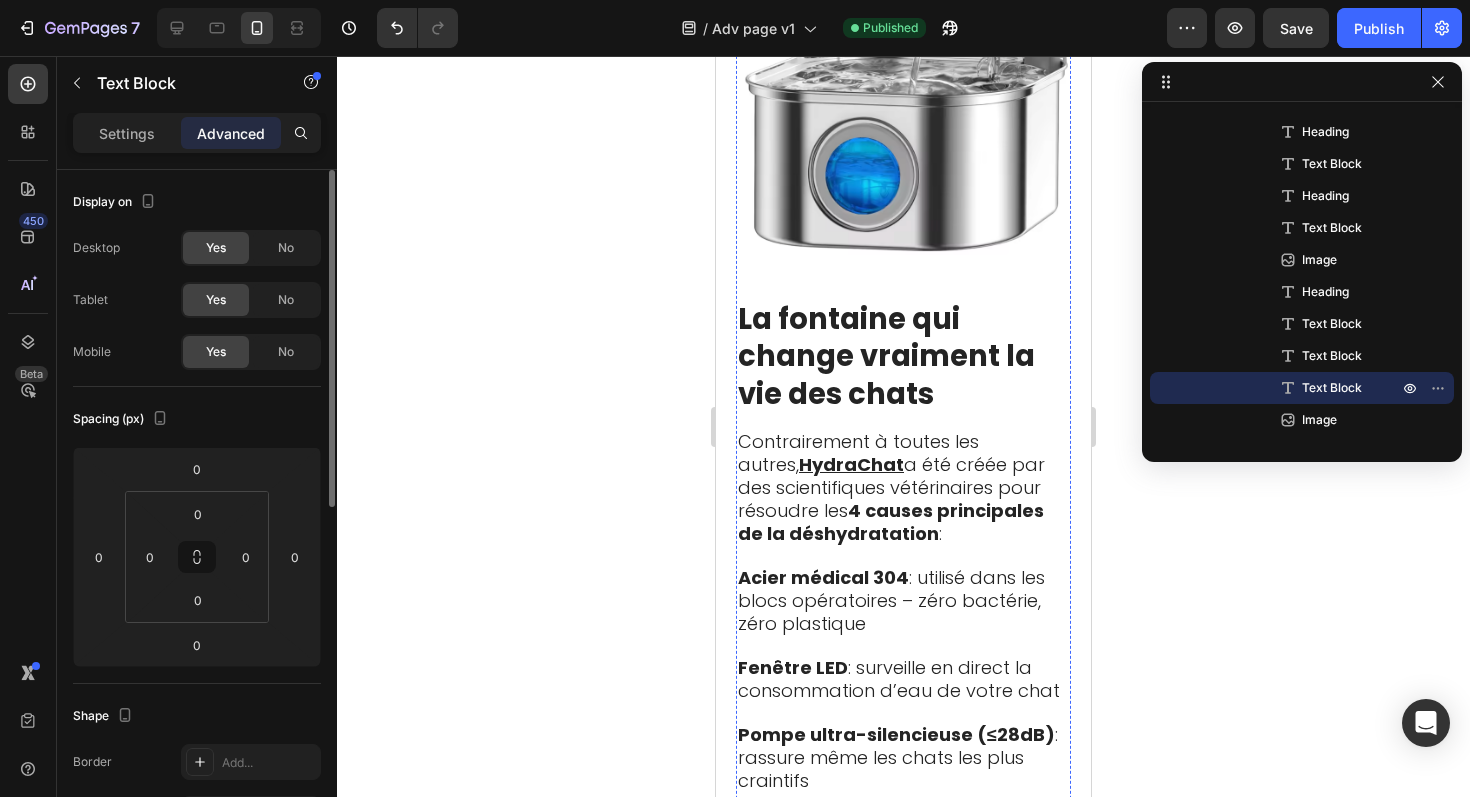 click on ""La seule conçue par des ingénieurs vétérinaires français qui connaissent la physiologie féline."" at bounding box center [891, -274] 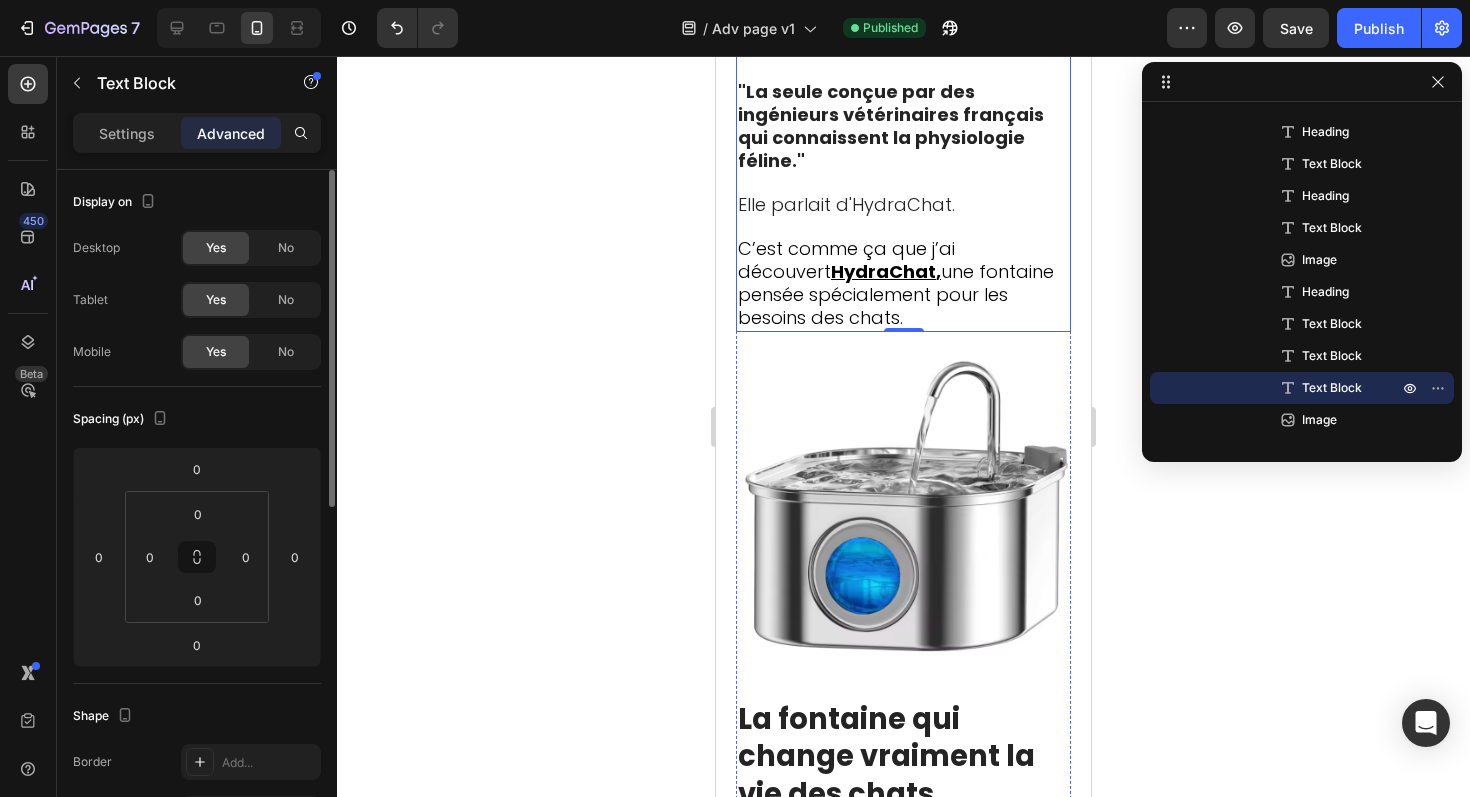 scroll, scrollTop: 8396, scrollLeft: 0, axis: vertical 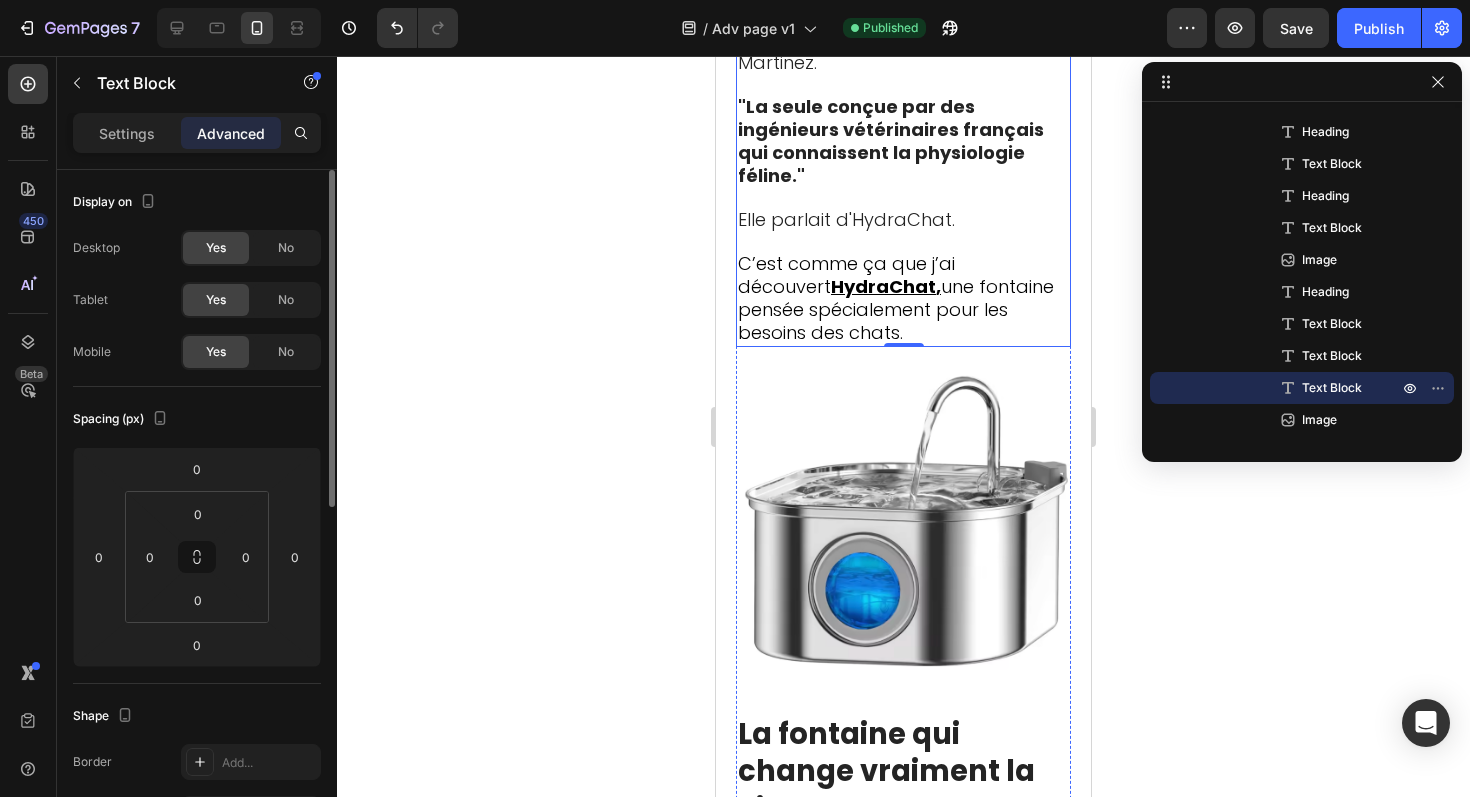 click on "Pourquoi 97% des Fontaines du Commerce Aggravent le Problème" at bounding box center (877, -726) 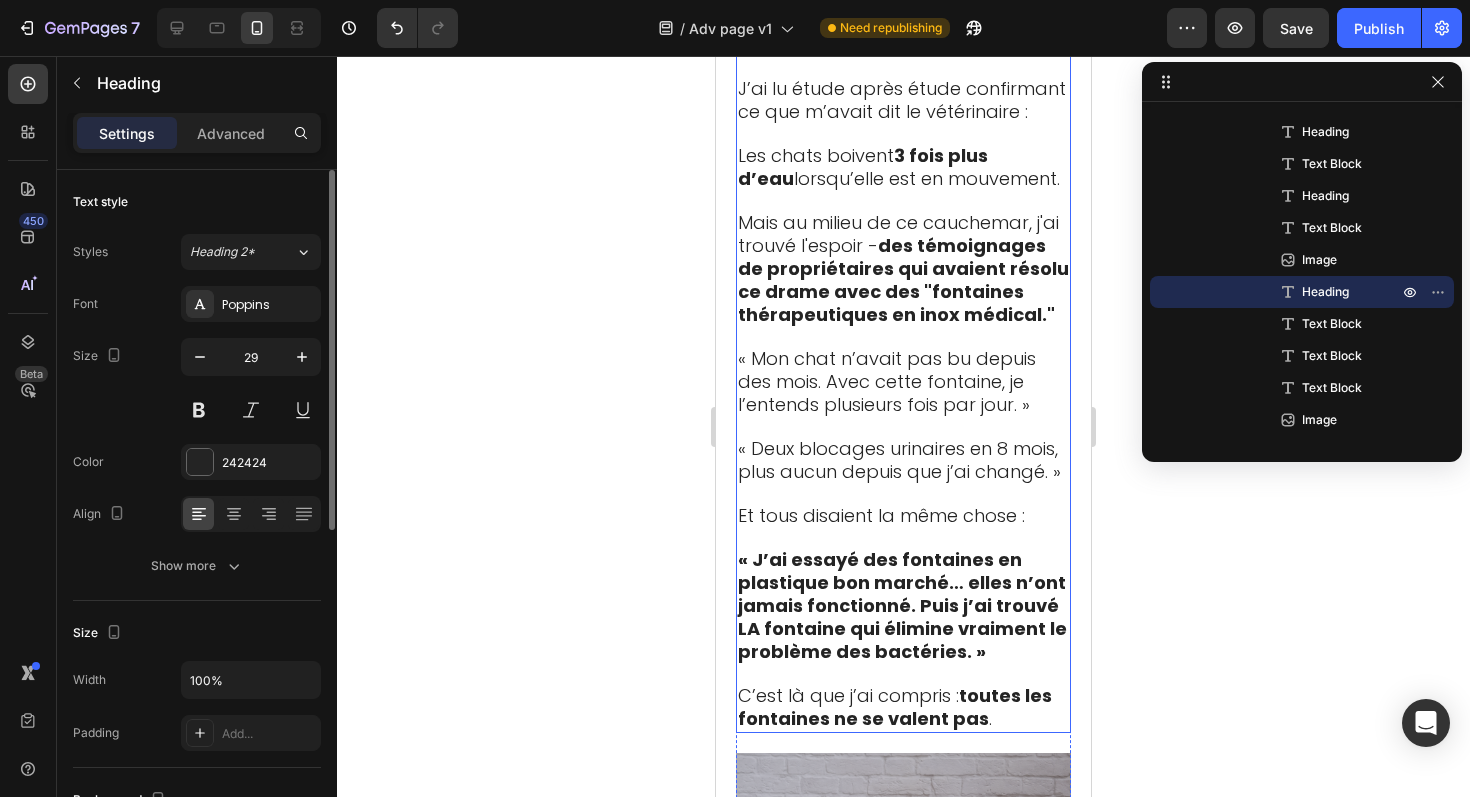 scroll, scrollTop: 6579, scrollLeft: 0, axis: vertical 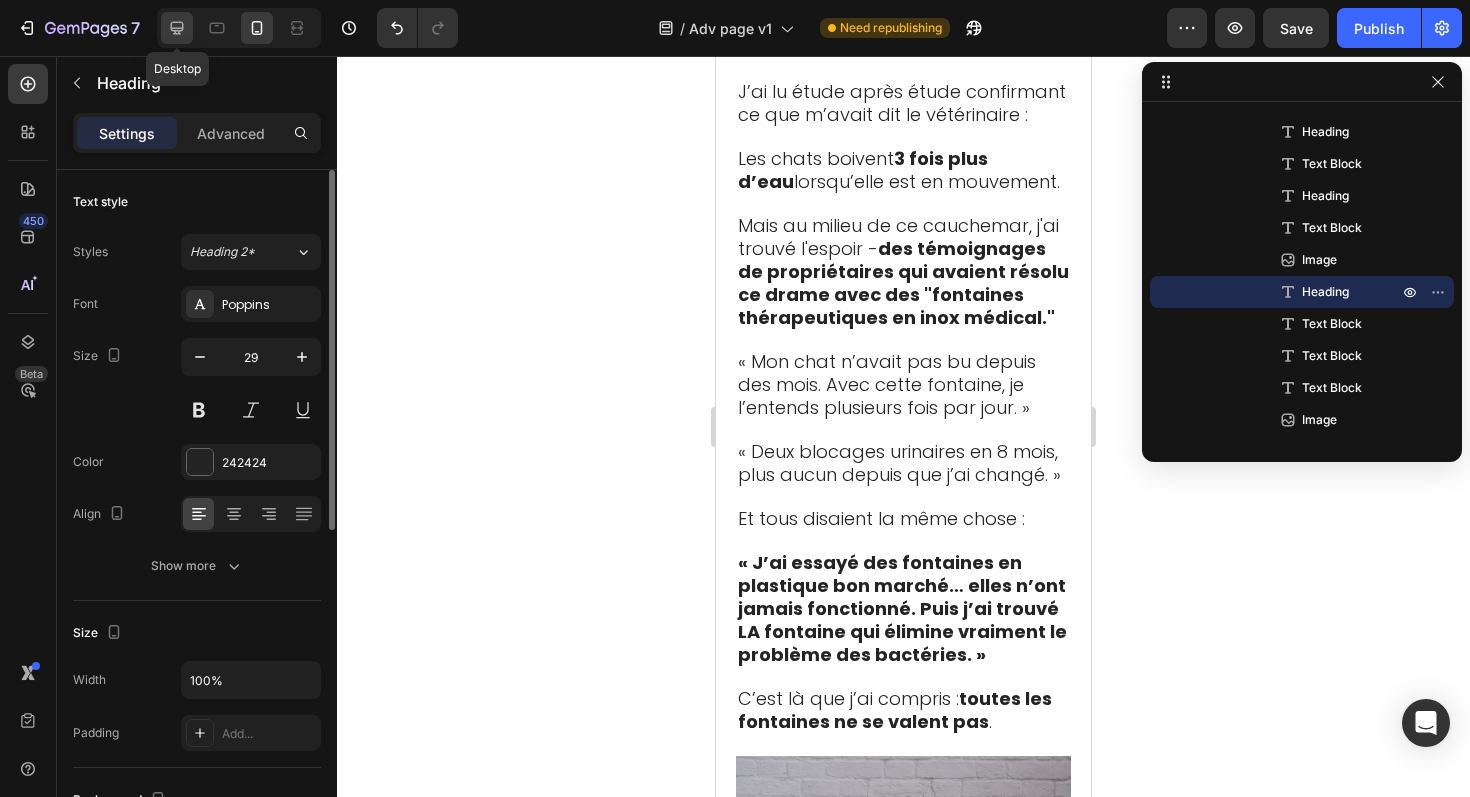 click 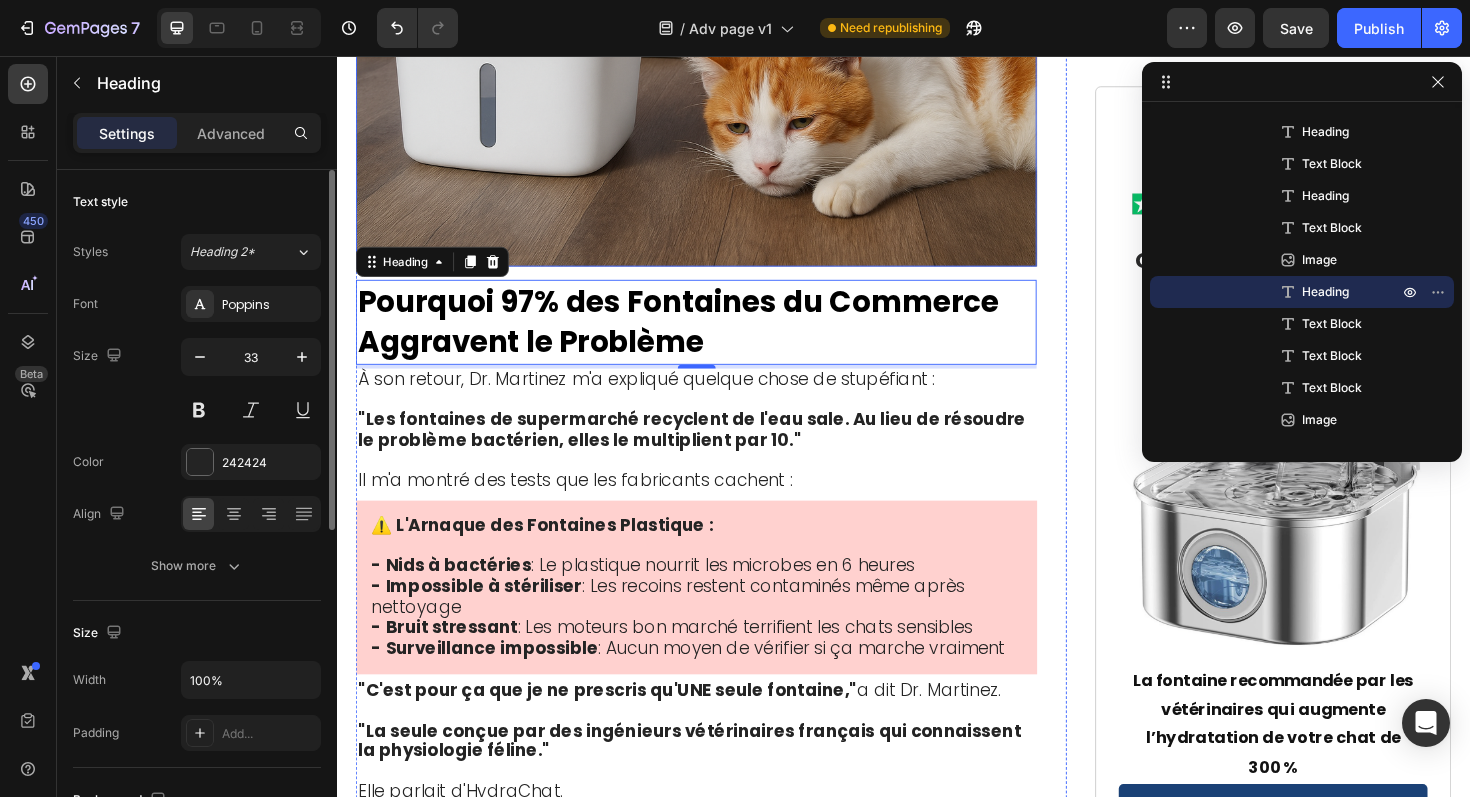 scroll, scrollTop: 5228, scrollLeft: 0, axis: vertical 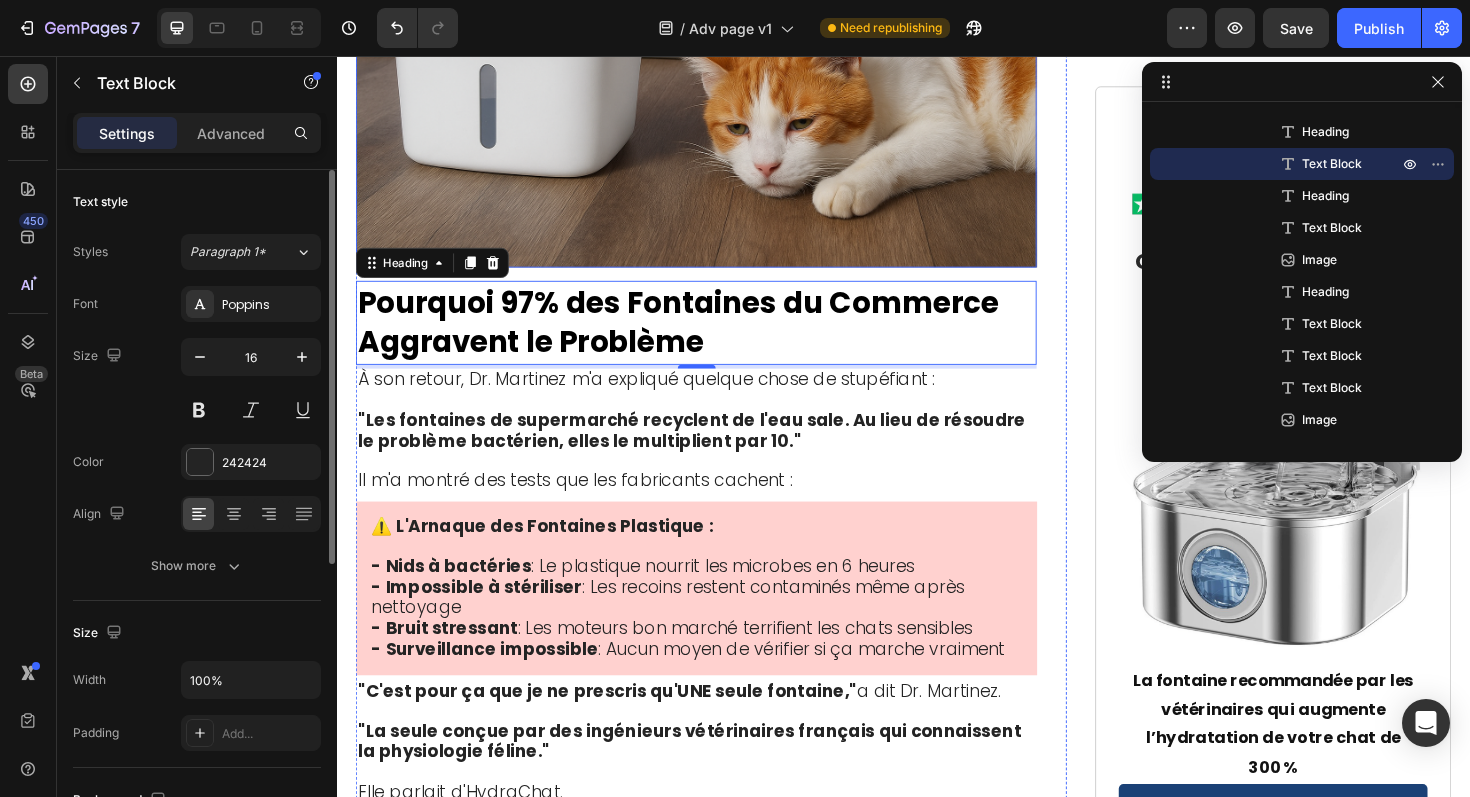 click on "- Maladies rénales qui progressent en silence" at bounding box center (575, -1113) 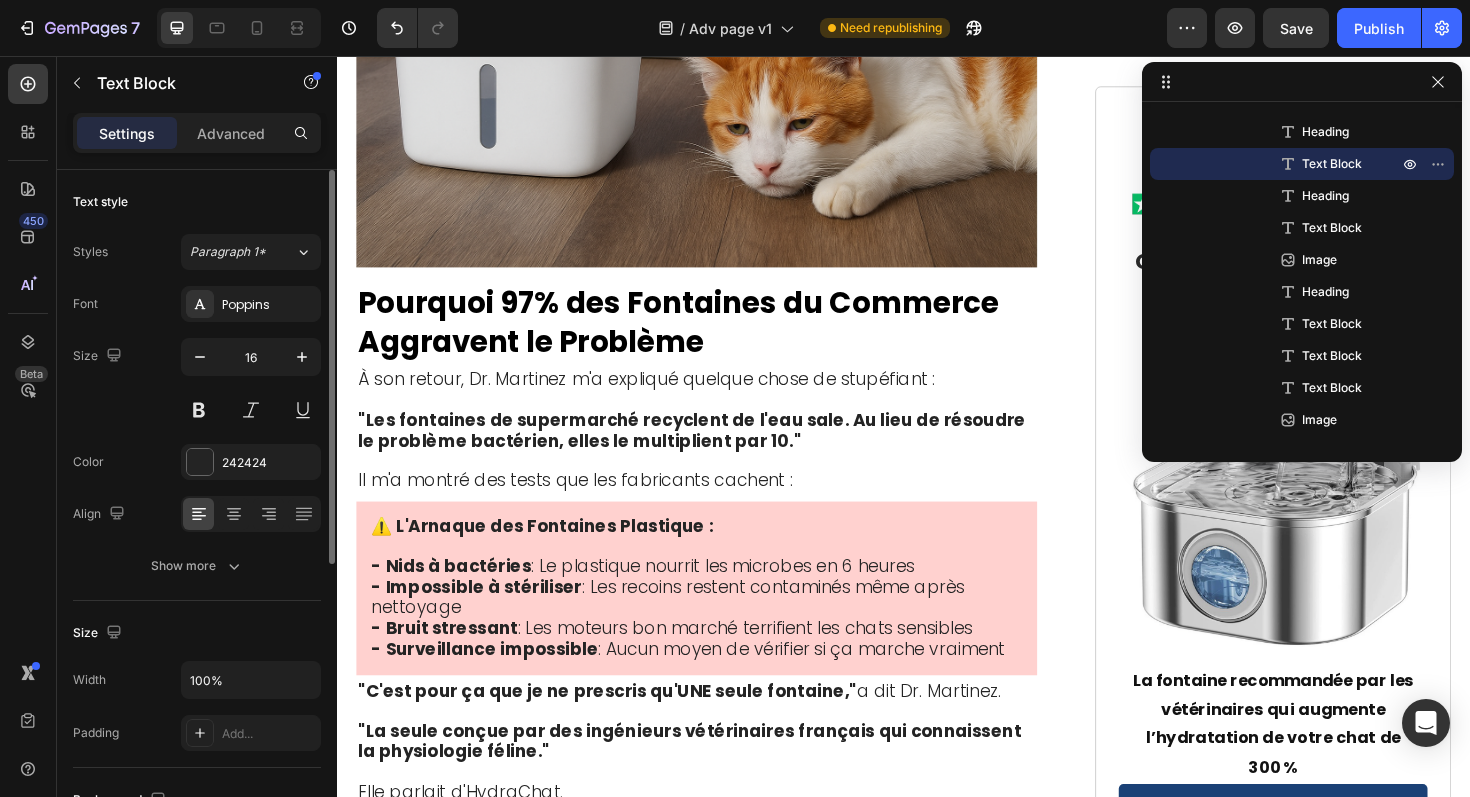 click at bounding box center [717, -1132] 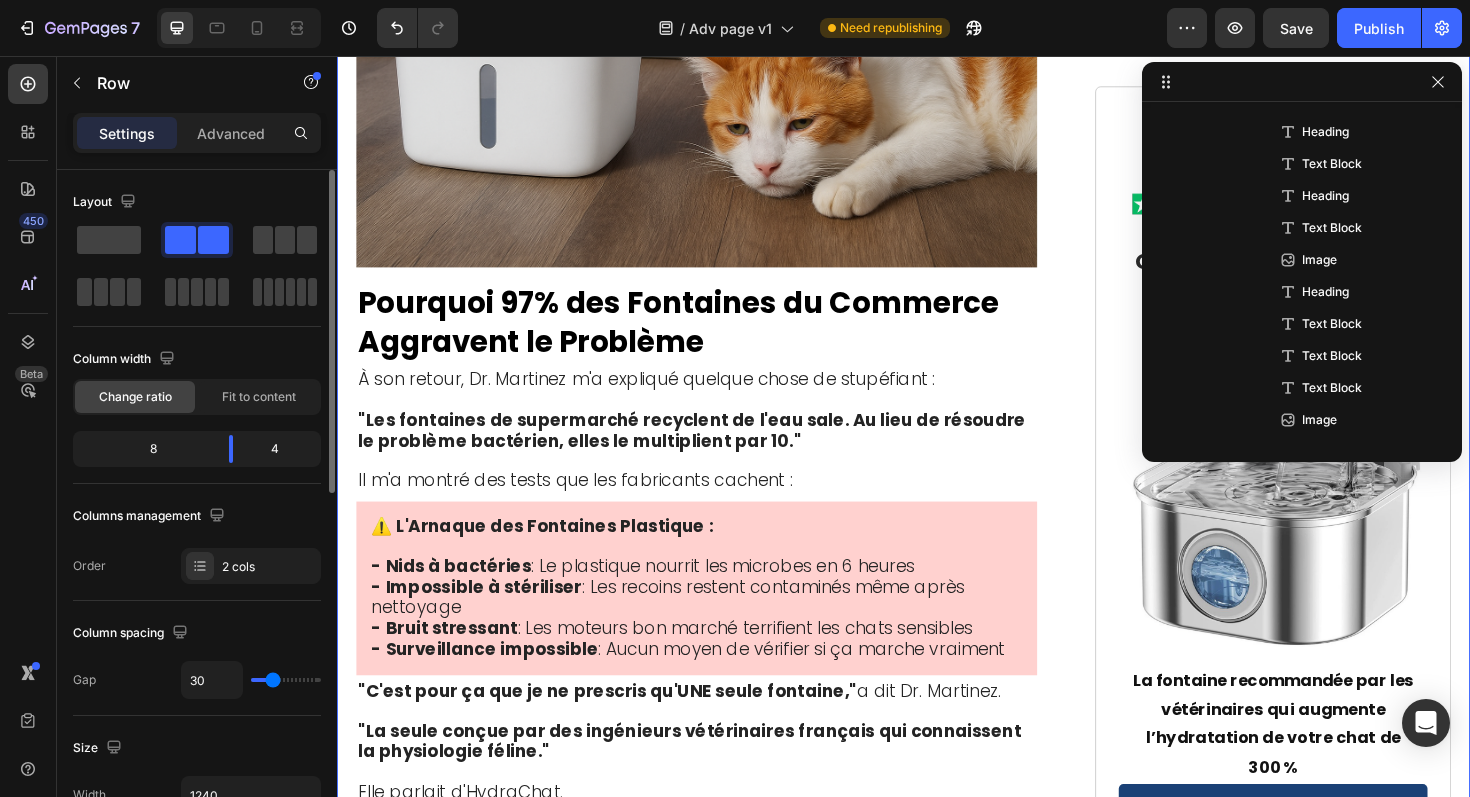 click on "Vétérinaire de [CITY] Révèle : Pourquoi 73% des Chats en France Meurent Lentement d'une "déshydratation silencieuse" Heading 📍 Publié le [DATE] à 9h17 - [CITY], France Text Block "Quand les propriétaires remarquent enfin les symptômes, il est souvent trop tard. 80% de la fonction rénale est déjà détruite. C'est un drame que je vois 5 fois par semaine dans ma clinique." — Dr. [FIRST_NAME] [LAST_NAME], Vétérinaire à [CITY] Text Block Image Félix était en train de mourir… et je n'avais rien vu venir Heading Si votre chat boit dans une gamelle classique... Si vous vous demandez pourquoi il évite son eau pourtant "propre"... Si quelque chose vous dit qu'il n'est pas dans son état normal mais vous ne savez pas quoi... Alors ce que je vais partager pourrait lui sauver plusieurs années de vie. Car en ce moment, une épidémie silencieuse se propage dans nos foyers. Elle touche 2 chats domestiques sur 3 , rien qu’en France. Le plus terrifiant ? déshydratation silencieuse. ." at bounding box center (937, 926) 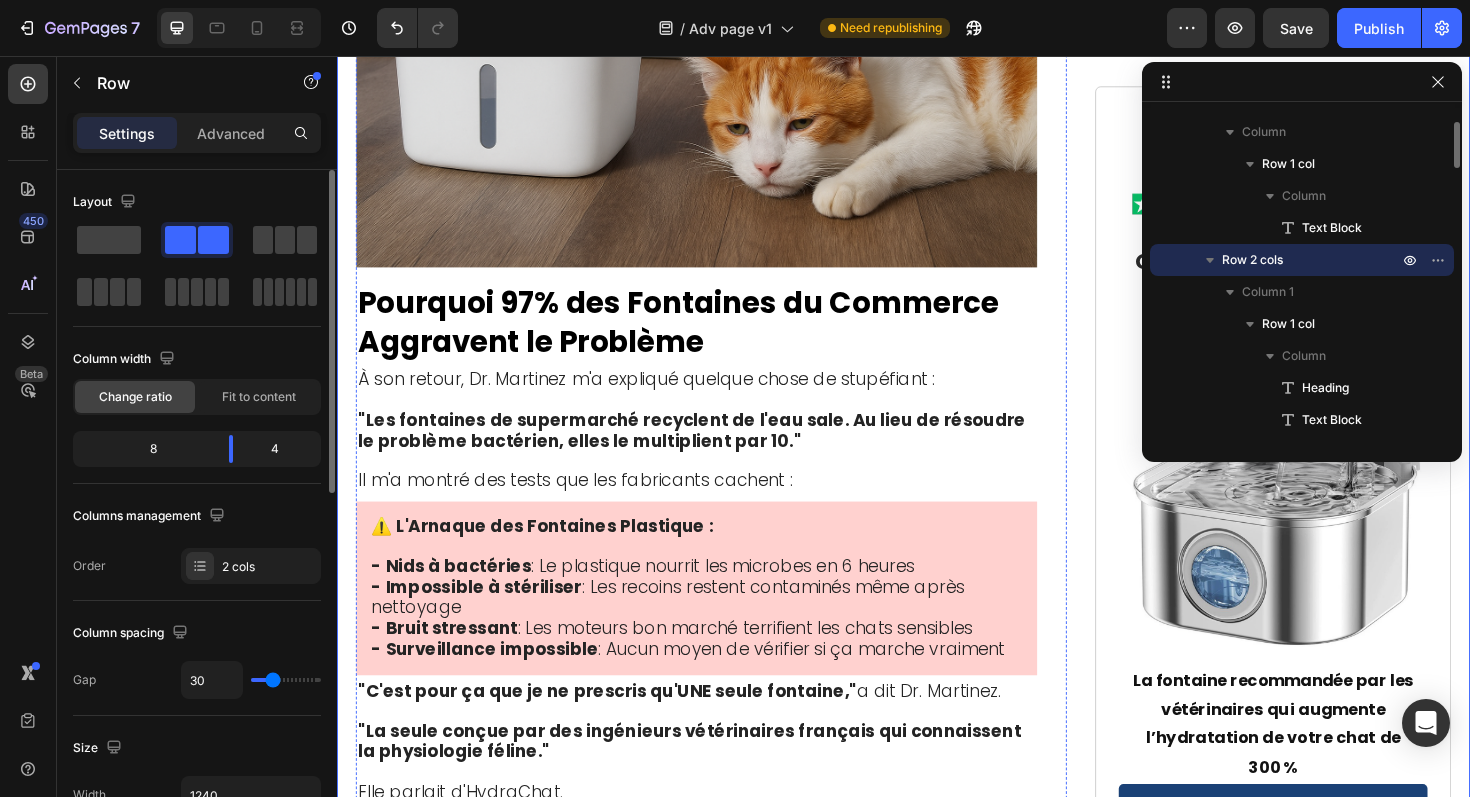 click on "- Constipation douloureuse chronique" at bounding box center [541, -1091] 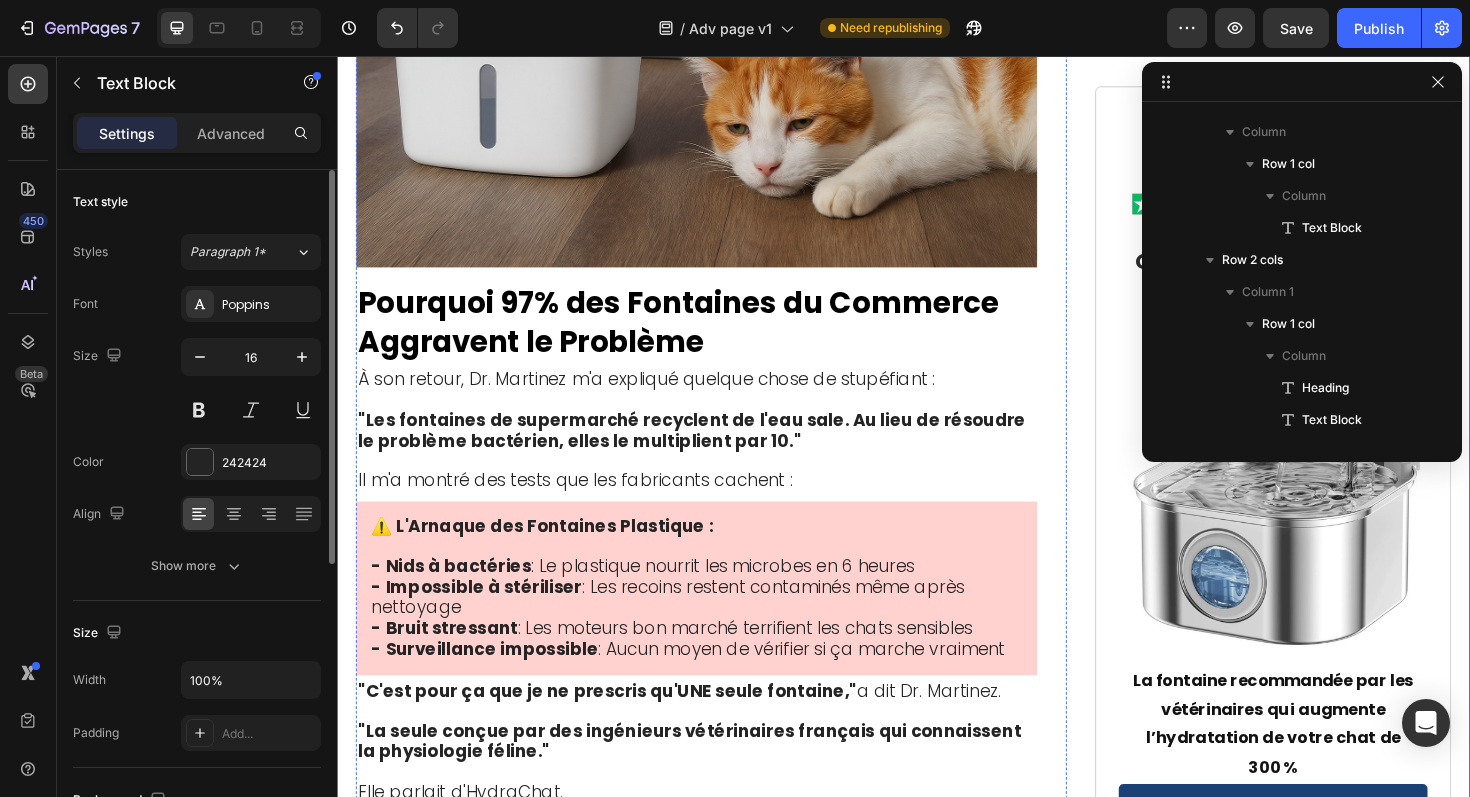 scroll, scrollTop: 858, scrollLeft: 0, axis: vertical 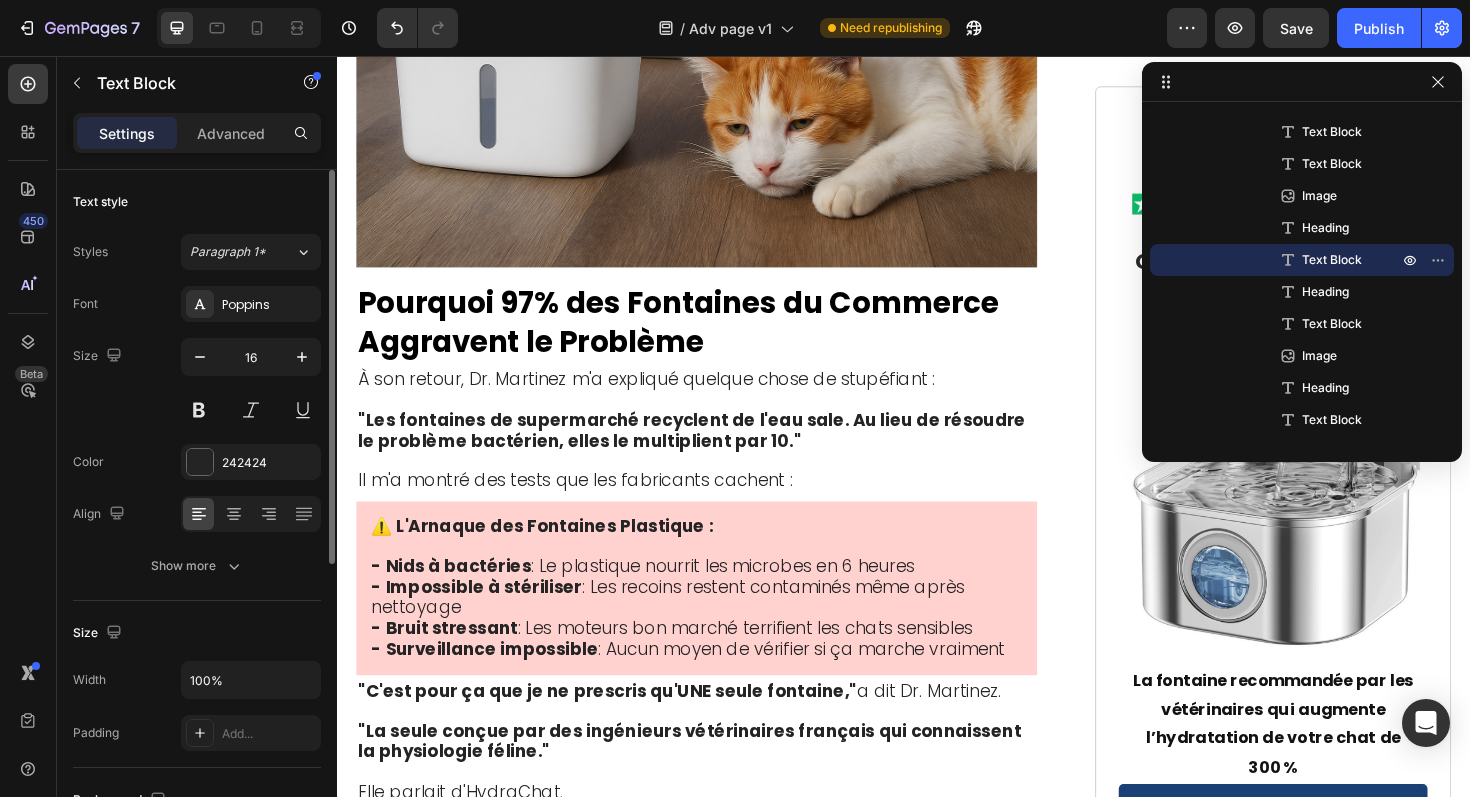 click 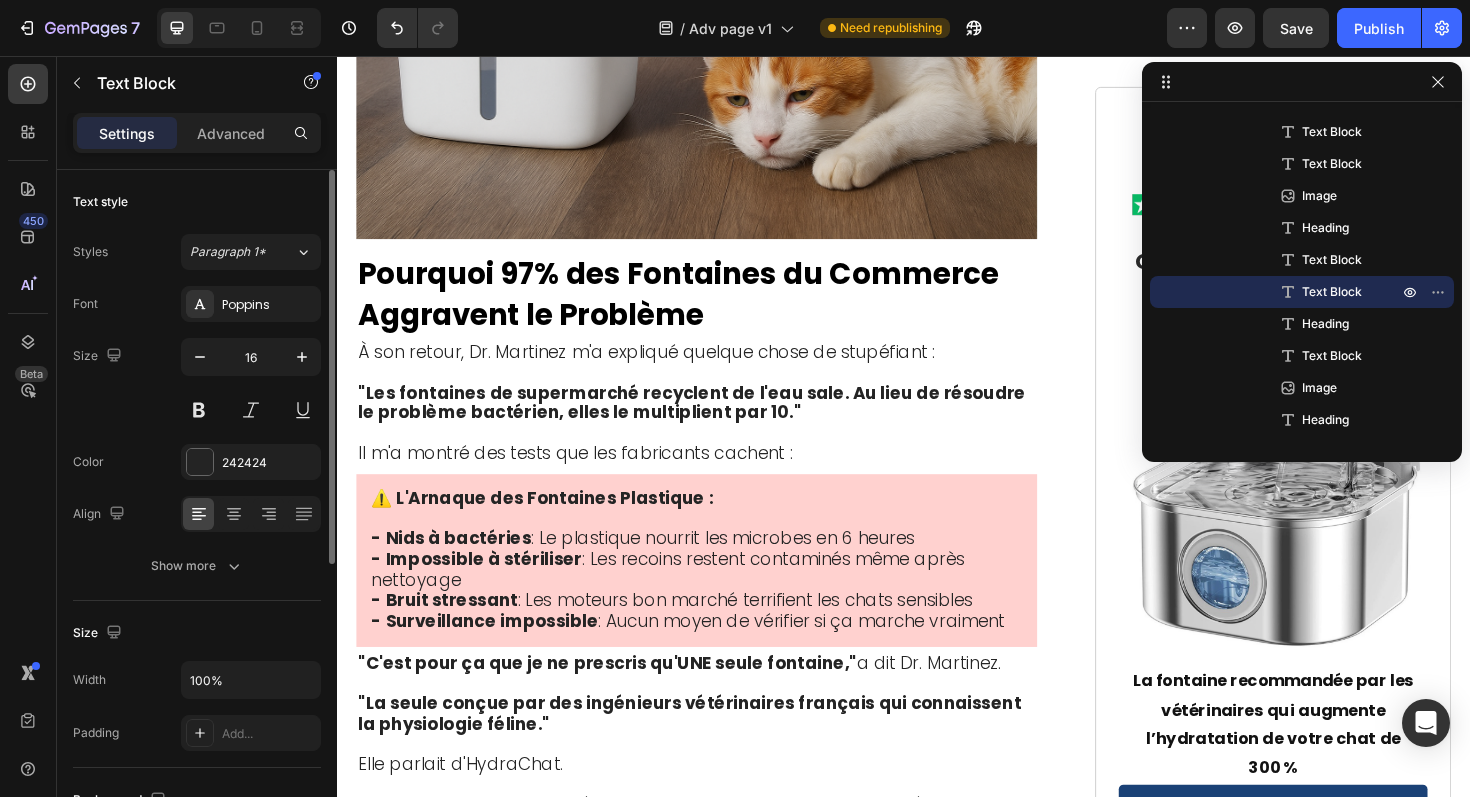 scroll, scrollTop: 5756, scrollLeft: 0, axis: vertical 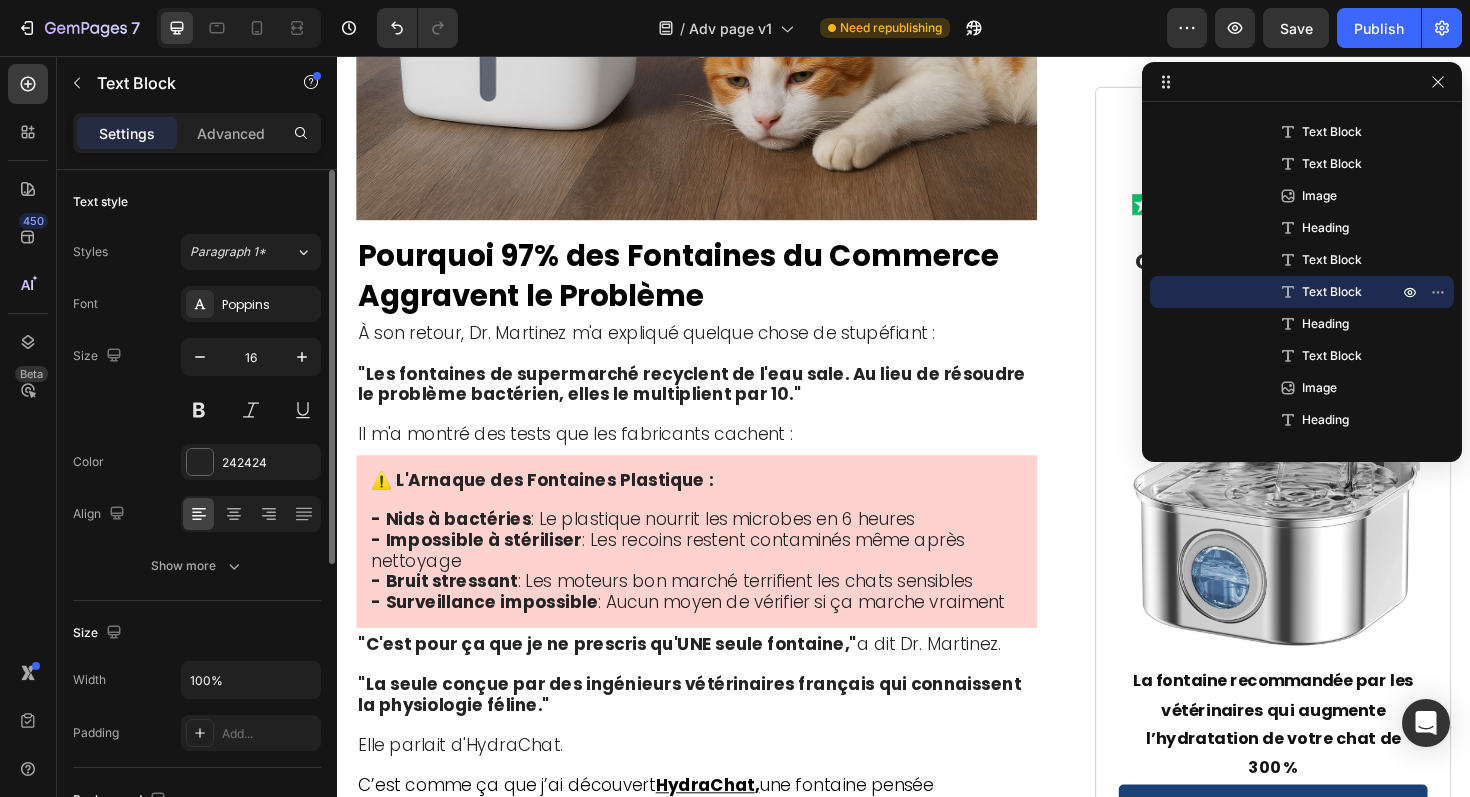 click on "« c’est qu’au moment où on s’en rend compte, 75 % des reins sont déjà détruits, et c’est irréversible. »" at bounding box center [694, -1000] 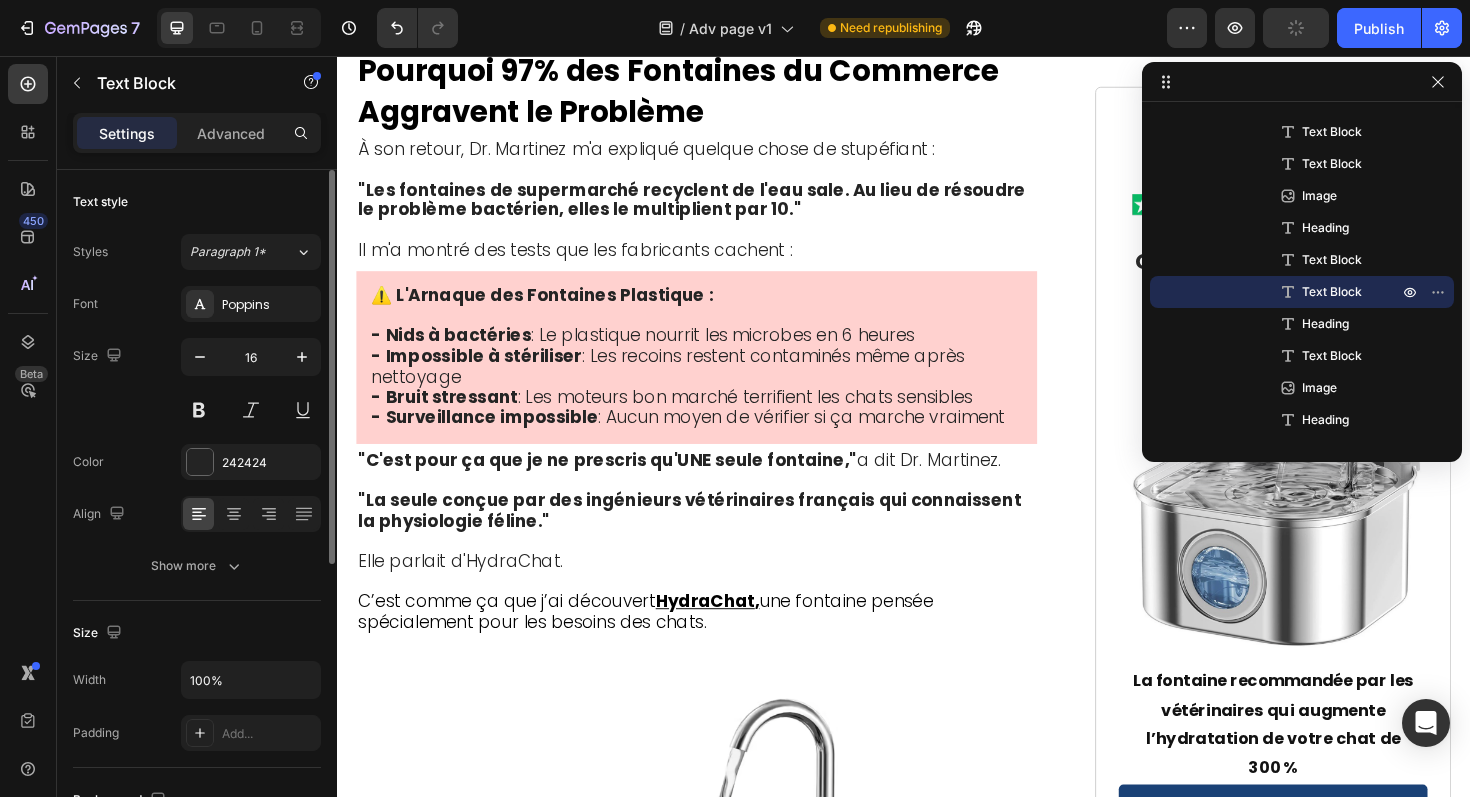 click on "« Le pire, »" at bounding box center [407, -1249] 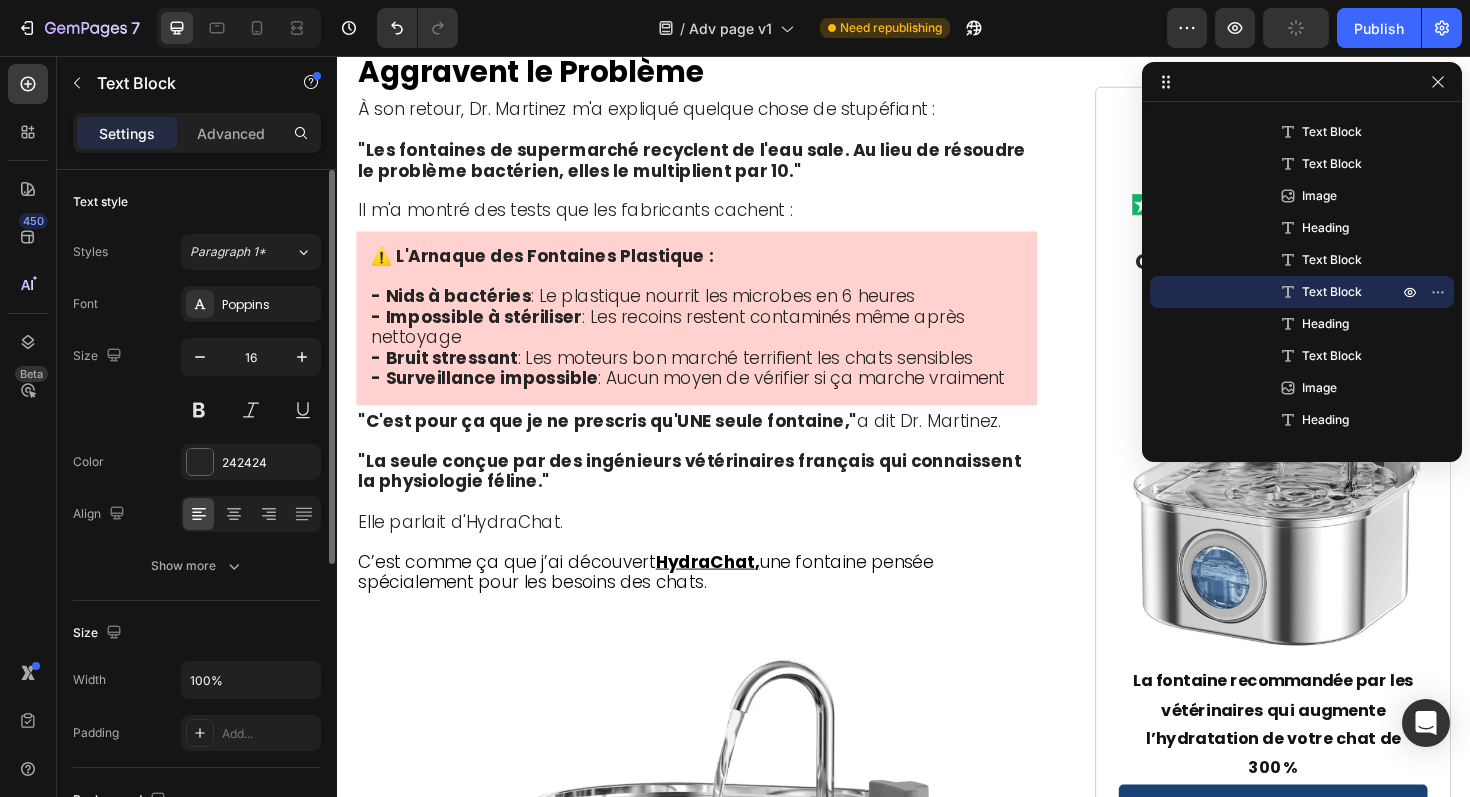 click on "À 5h du matin, pendant que Félix dormait sous perfusion, j’ai fait ce que tous les parents de chats désespérés font : j’ai cherché une solution sur internet ." at bounding box center (714, -987) 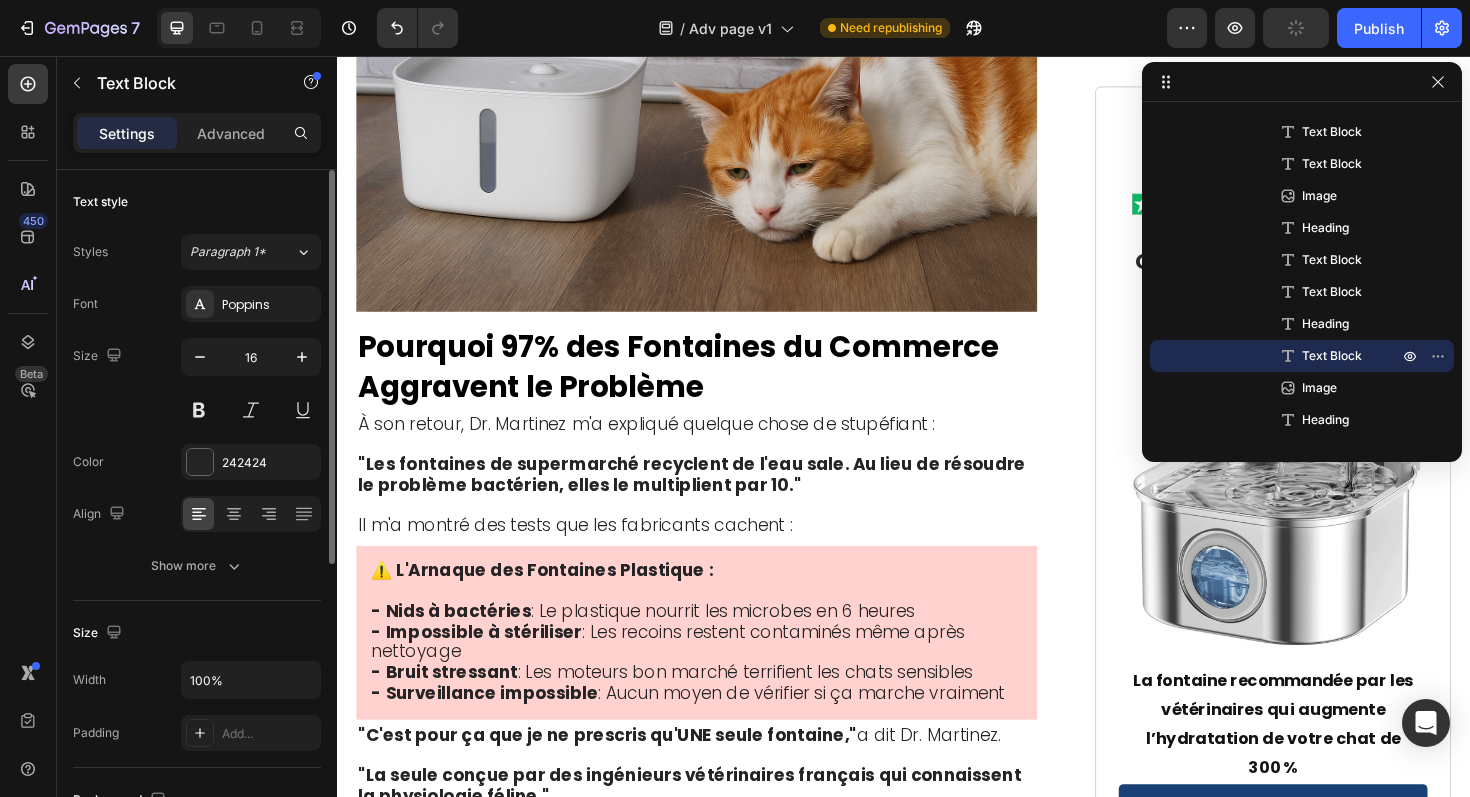 scroll, scrollTop: 5347, scrollLeft: 0, axis: vertical 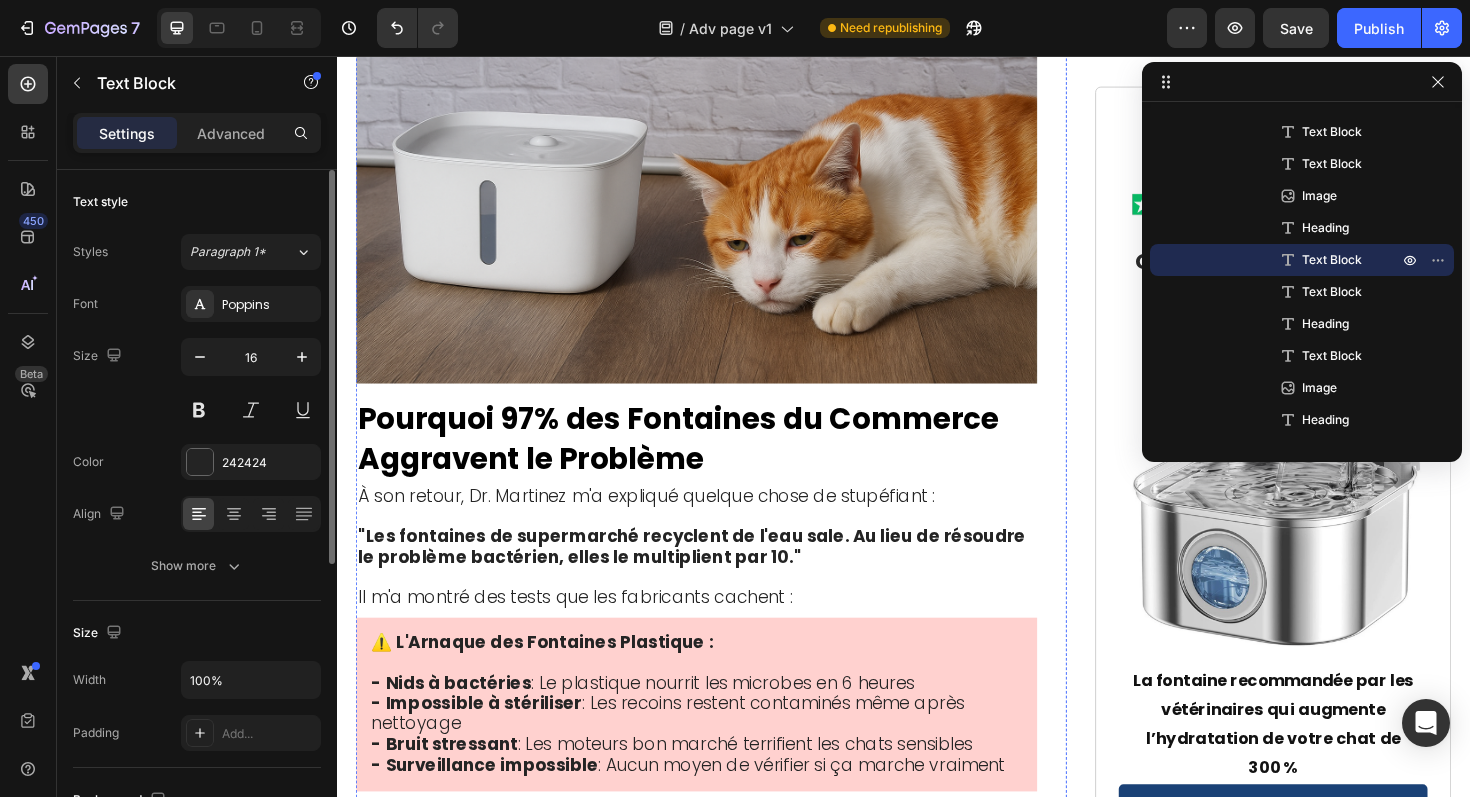 click on "J'ai eu envie de vomir." at bounding box center (455, -1017) 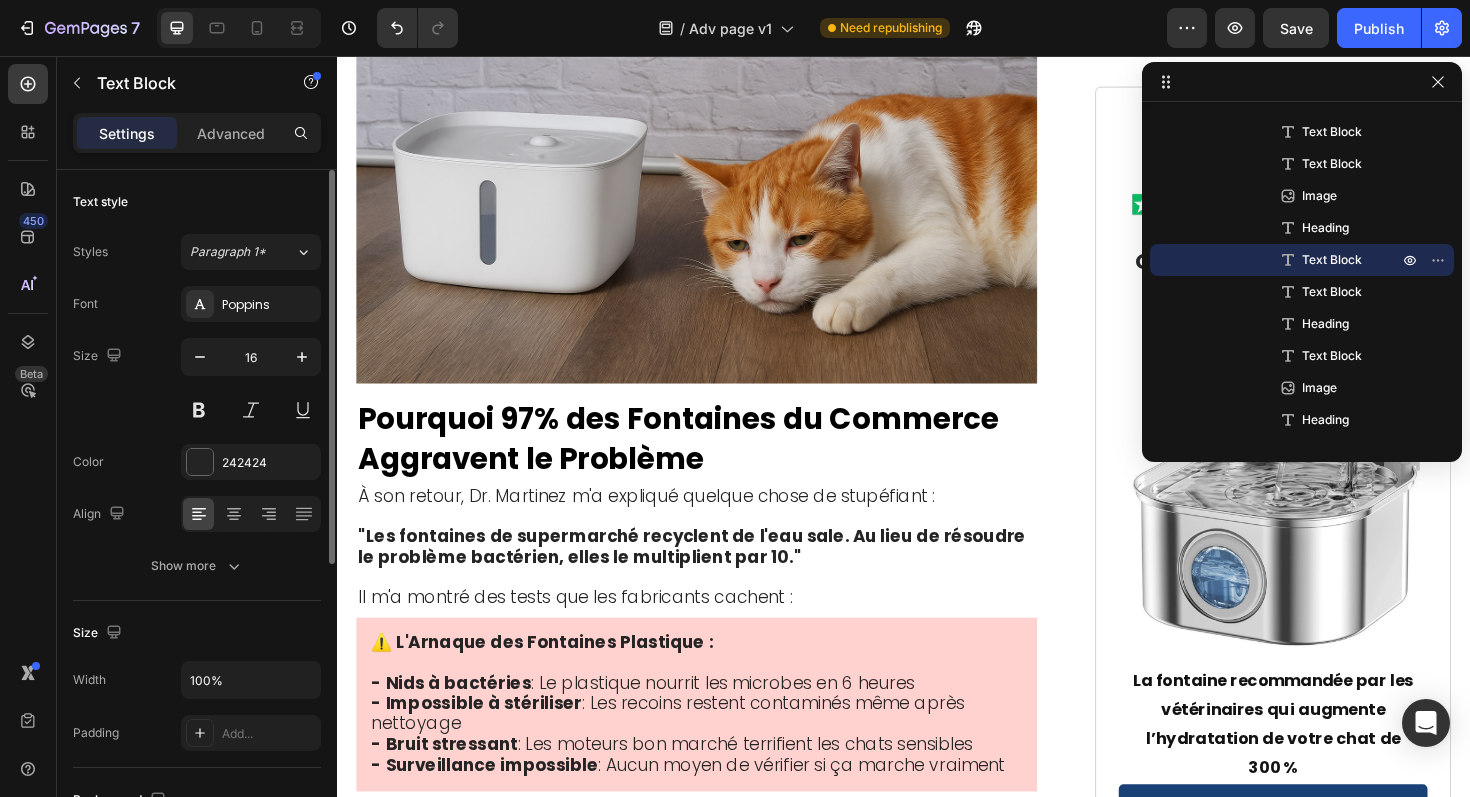 click on "J'ai eu envie de vomir." at bounding box center (455, -1017) 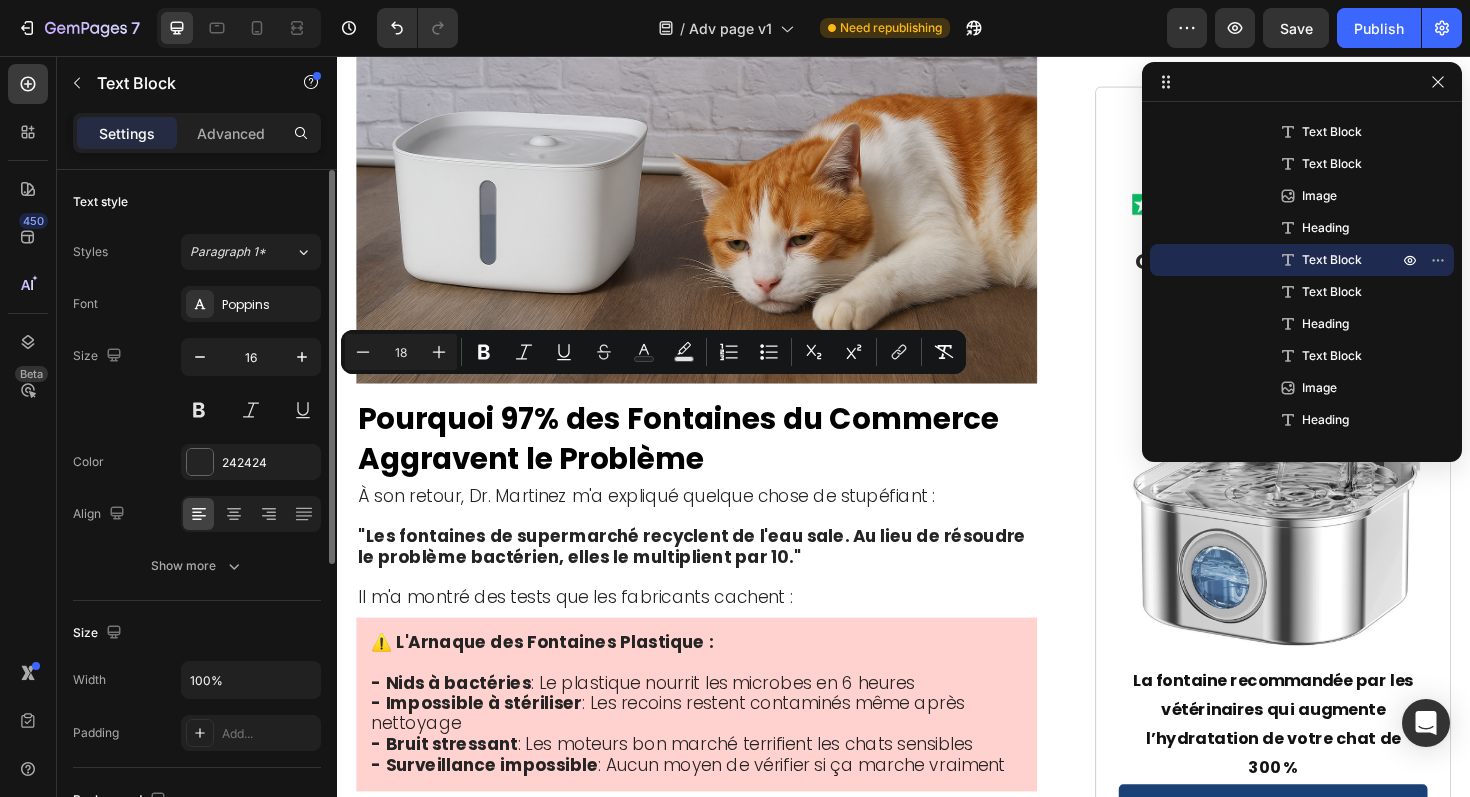 click on "Pendant des années, je croyais prendre soin de Félix." at bounding box center (593, -974) 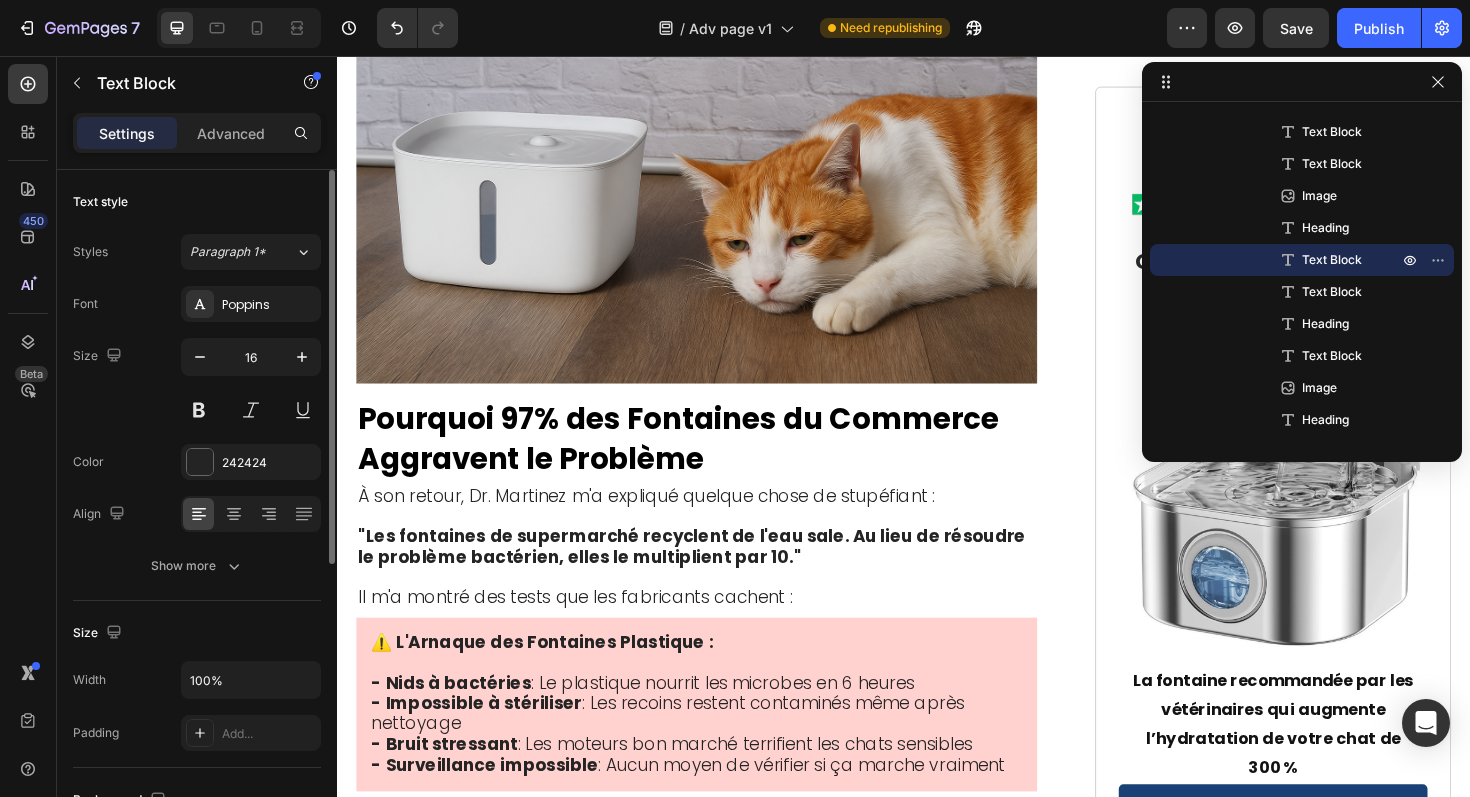 drag, startPoint x: 696, startPoint y: 492, endPoint x: 360, endPoint y: 302, distance: 386 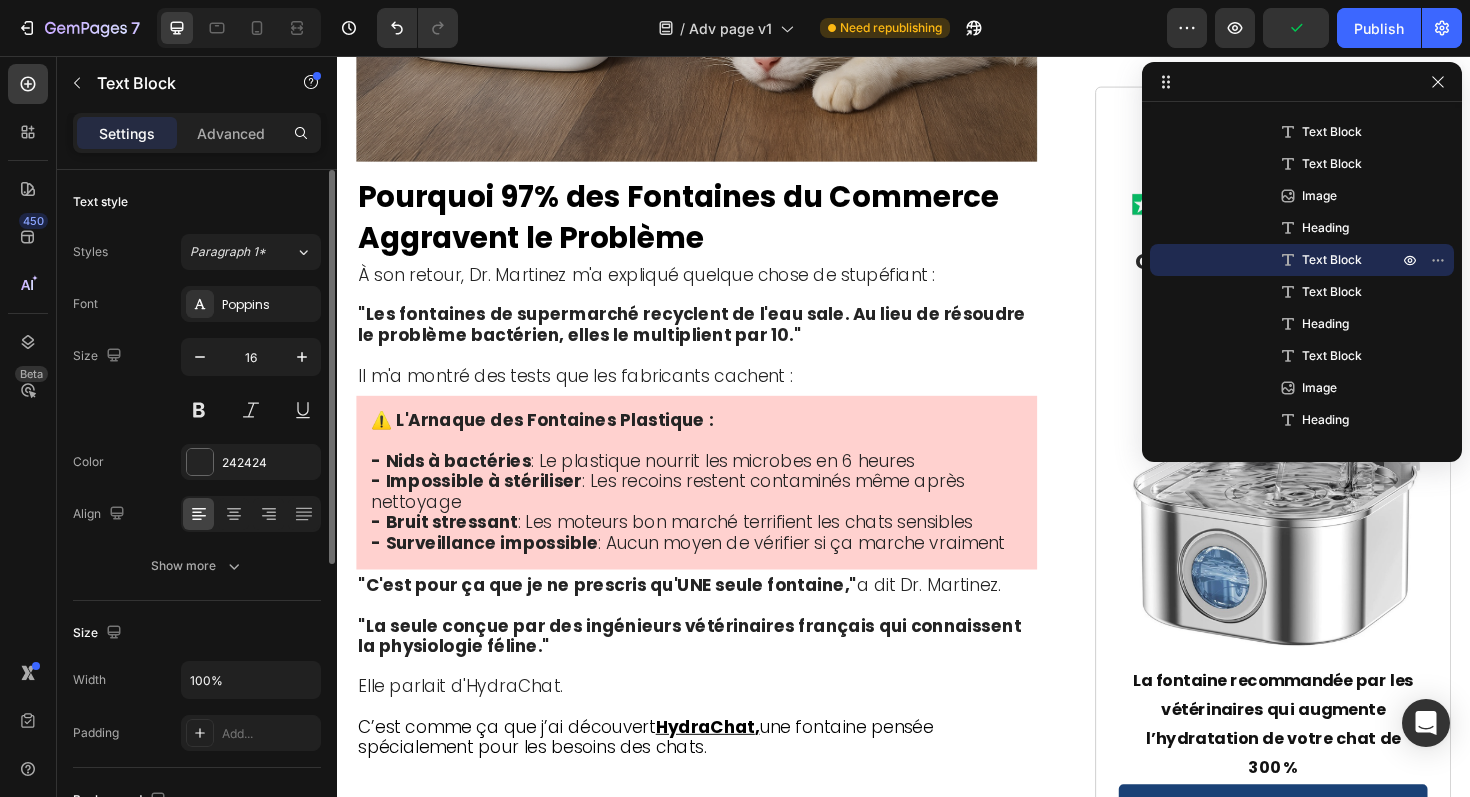 drag, startPoint x: 789, startPoint y: 164, endPoint x: 365, endPoint y: 79, distance: 432.43613 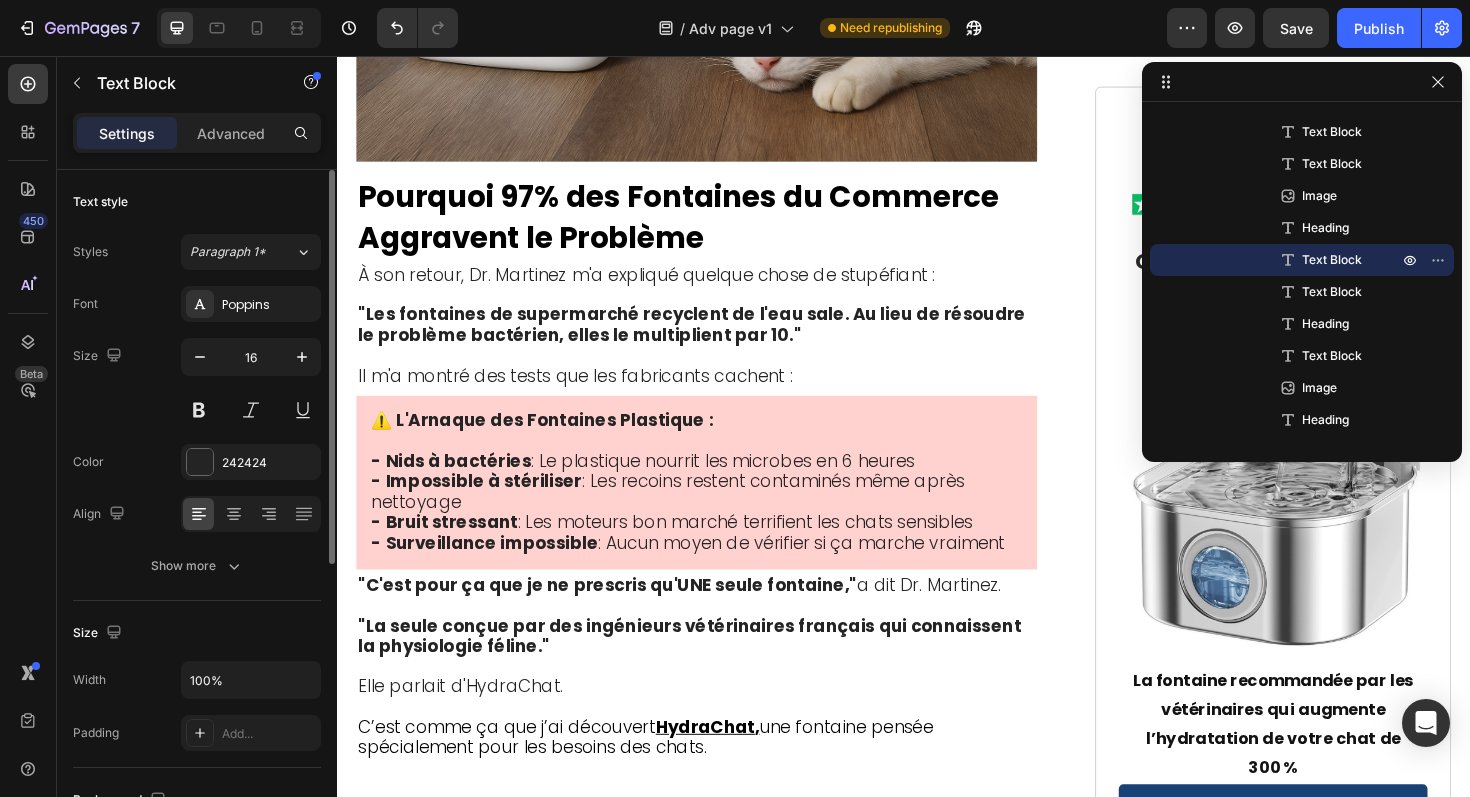 drag, startPoint x: 522, startPoint y: 175, endPoint x: 360, endPoint y: 67, distance: 194.69977 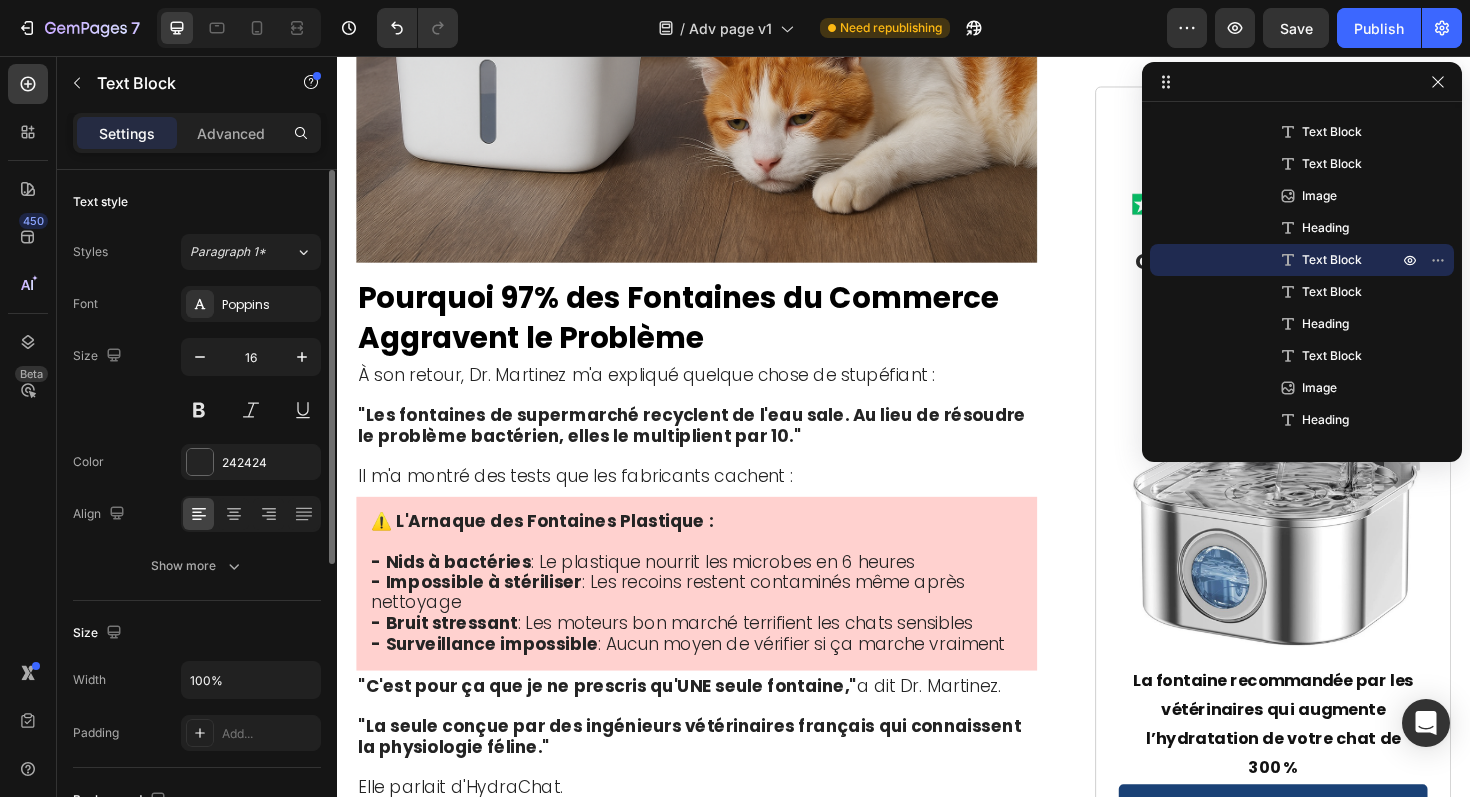 scroll, scrollTop: 5144, scrollLeft: 0, axis: vertical 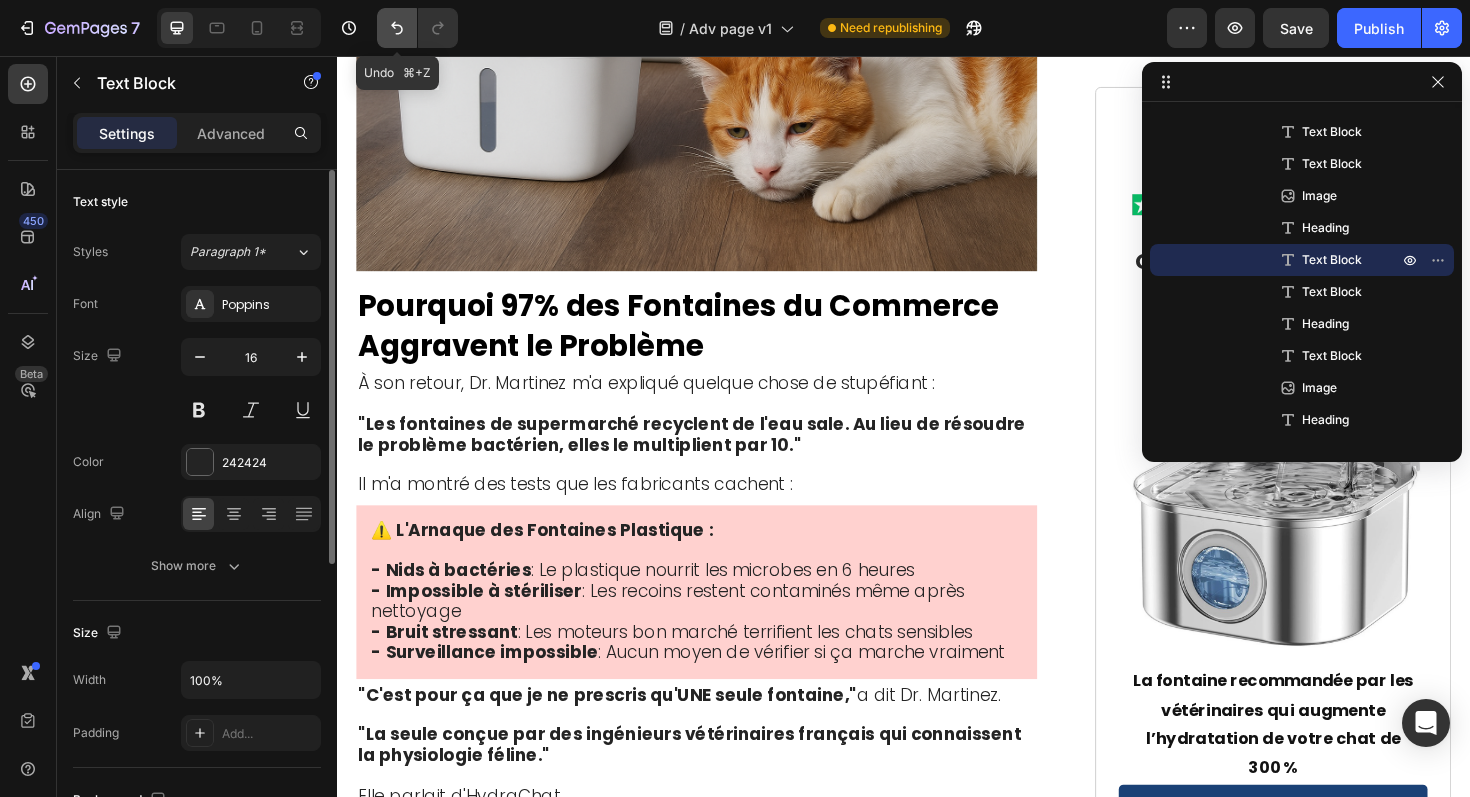 click 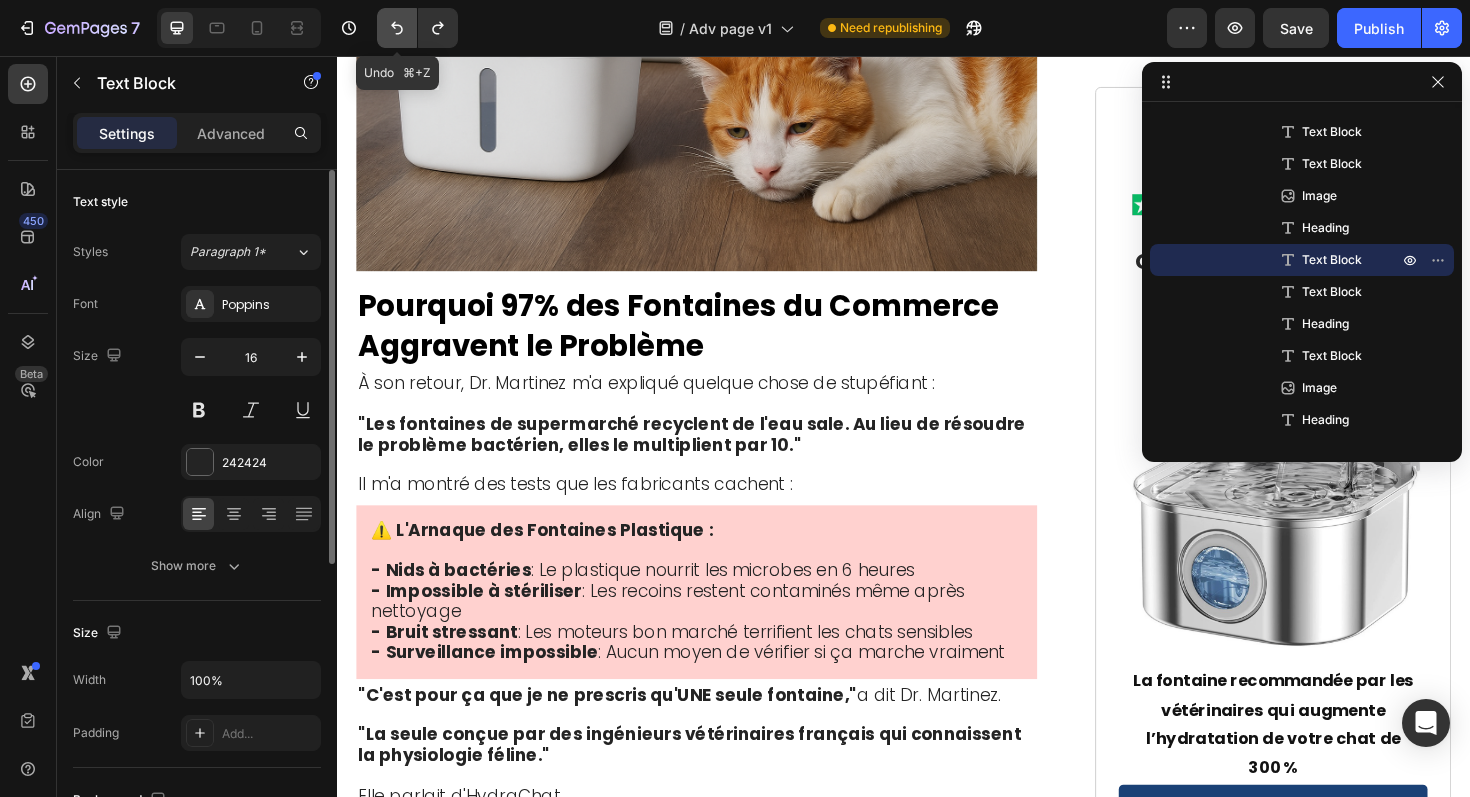 click 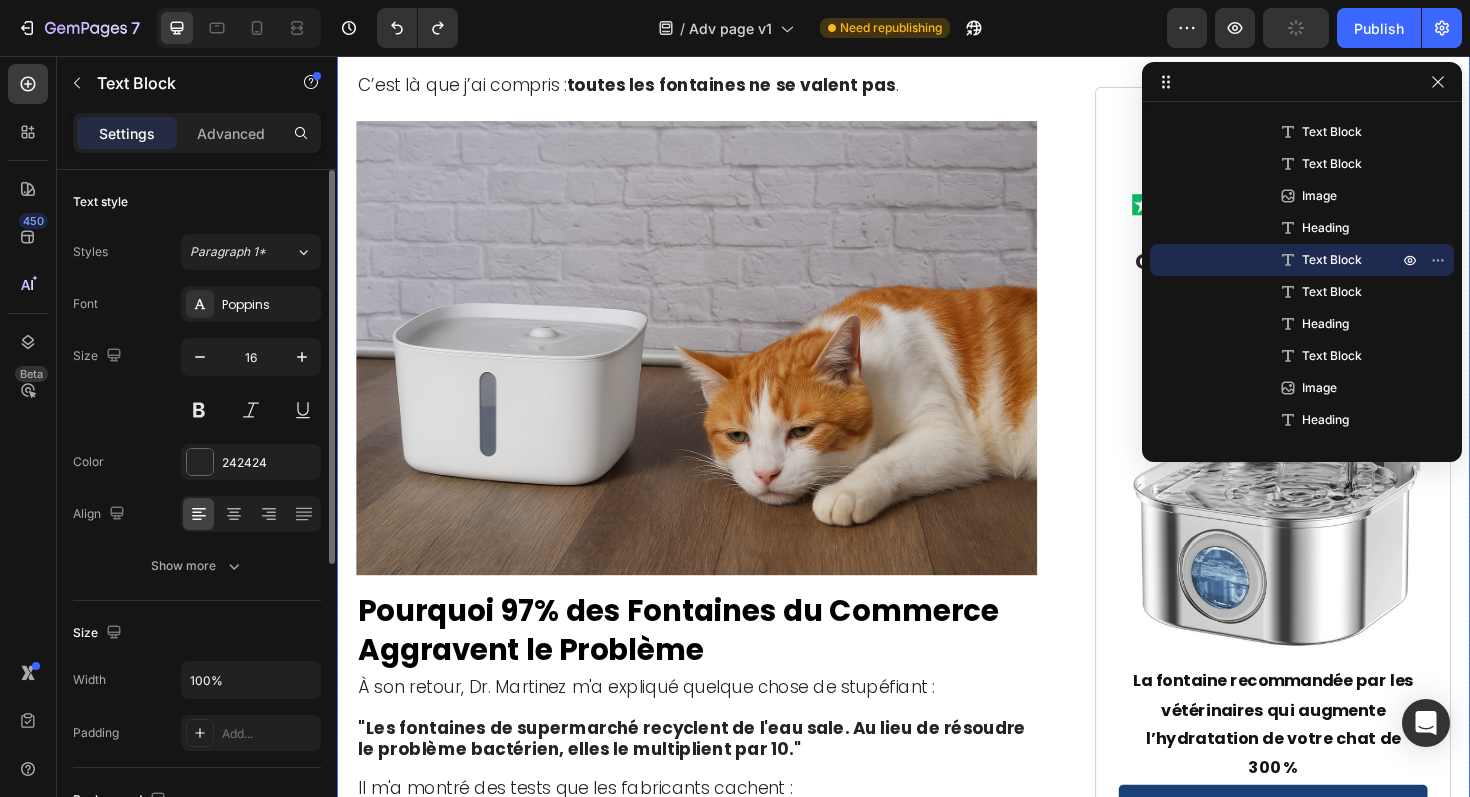 drag, startPoint x: 701, startPoint y: 699, endPoint x: 350, endPoint y: 514, distance: 396.76944 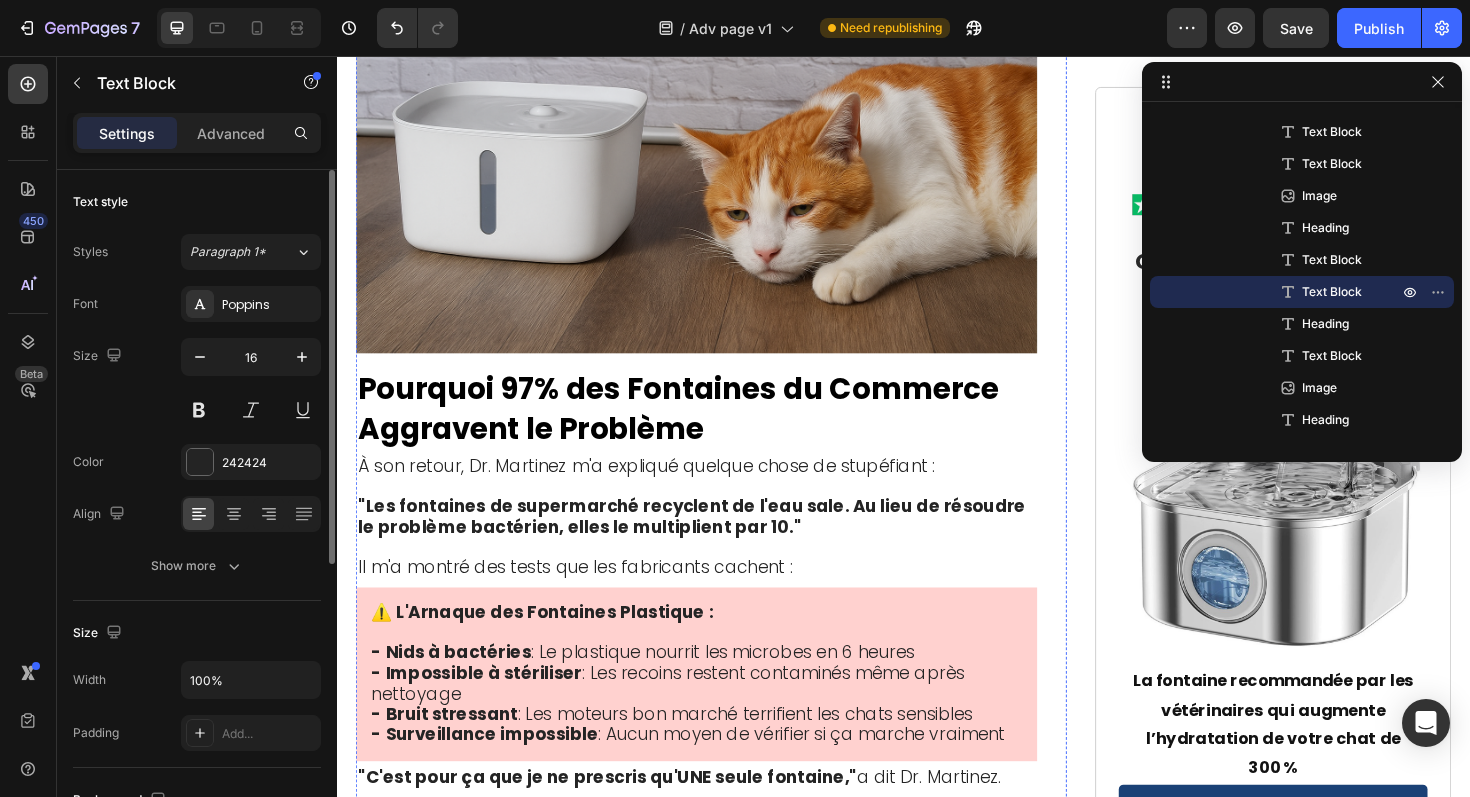click on "« c’est qu’au moment où on s’en rend compte, 75 % des reins sont déjà détruits, et c’est irréversible. »" at bounding box center (694, -860) 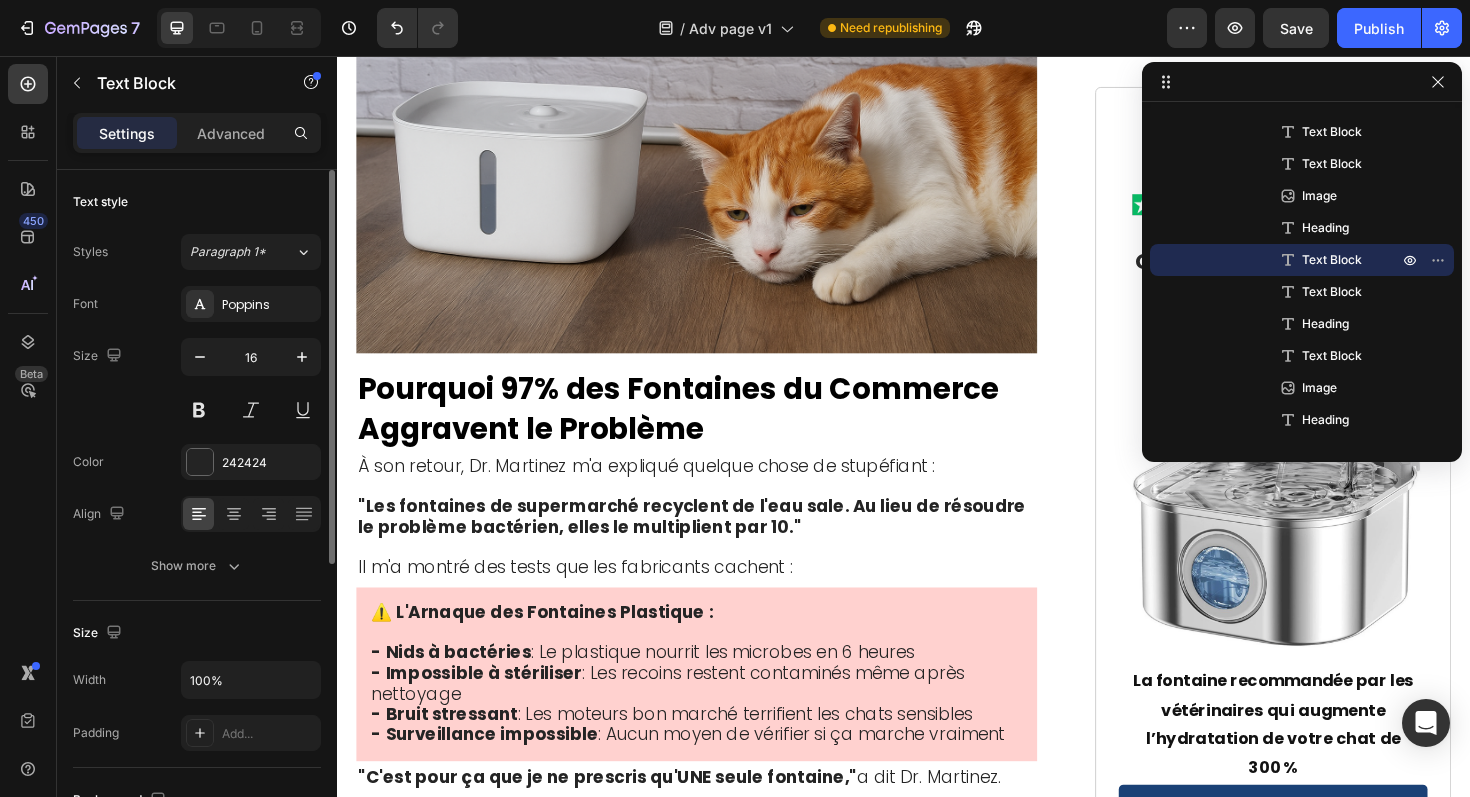 click on "Mais ce n’est que la partie visible de l’iceberg :" at bounding box center [565, -1071] 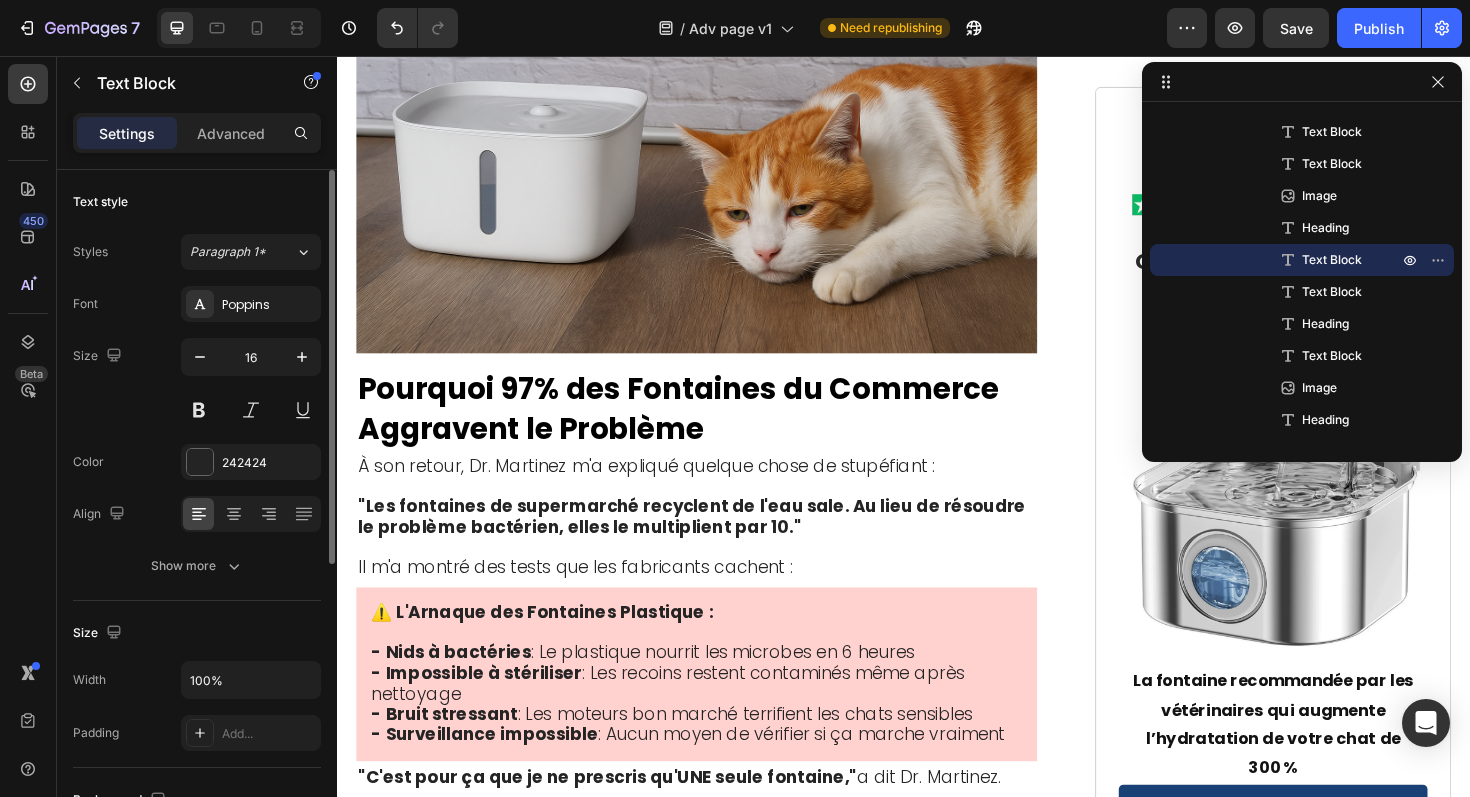 click 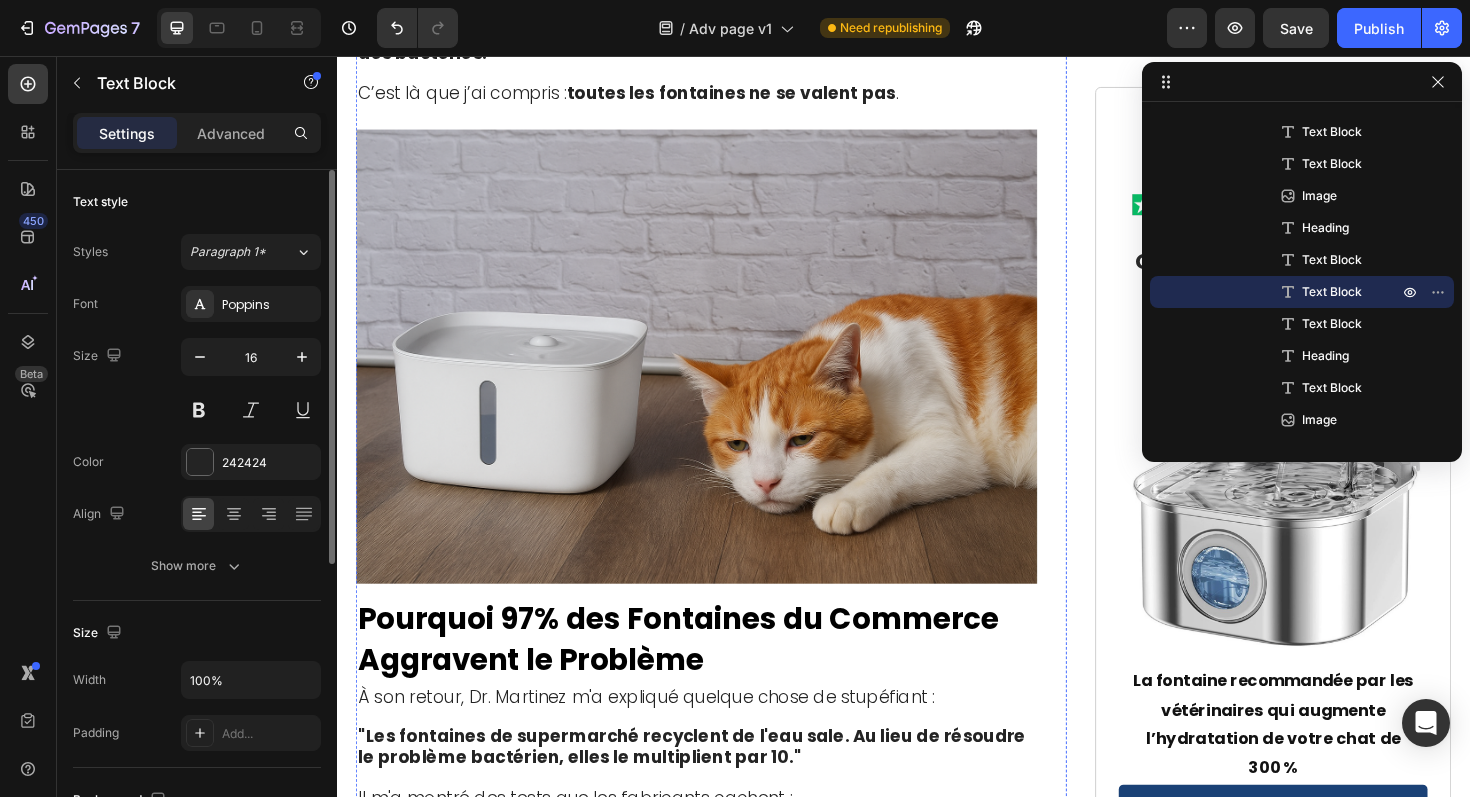 click on "Mais ce n’est que la partie visible de l’iceberg :" at bounding box center (565, -1071) 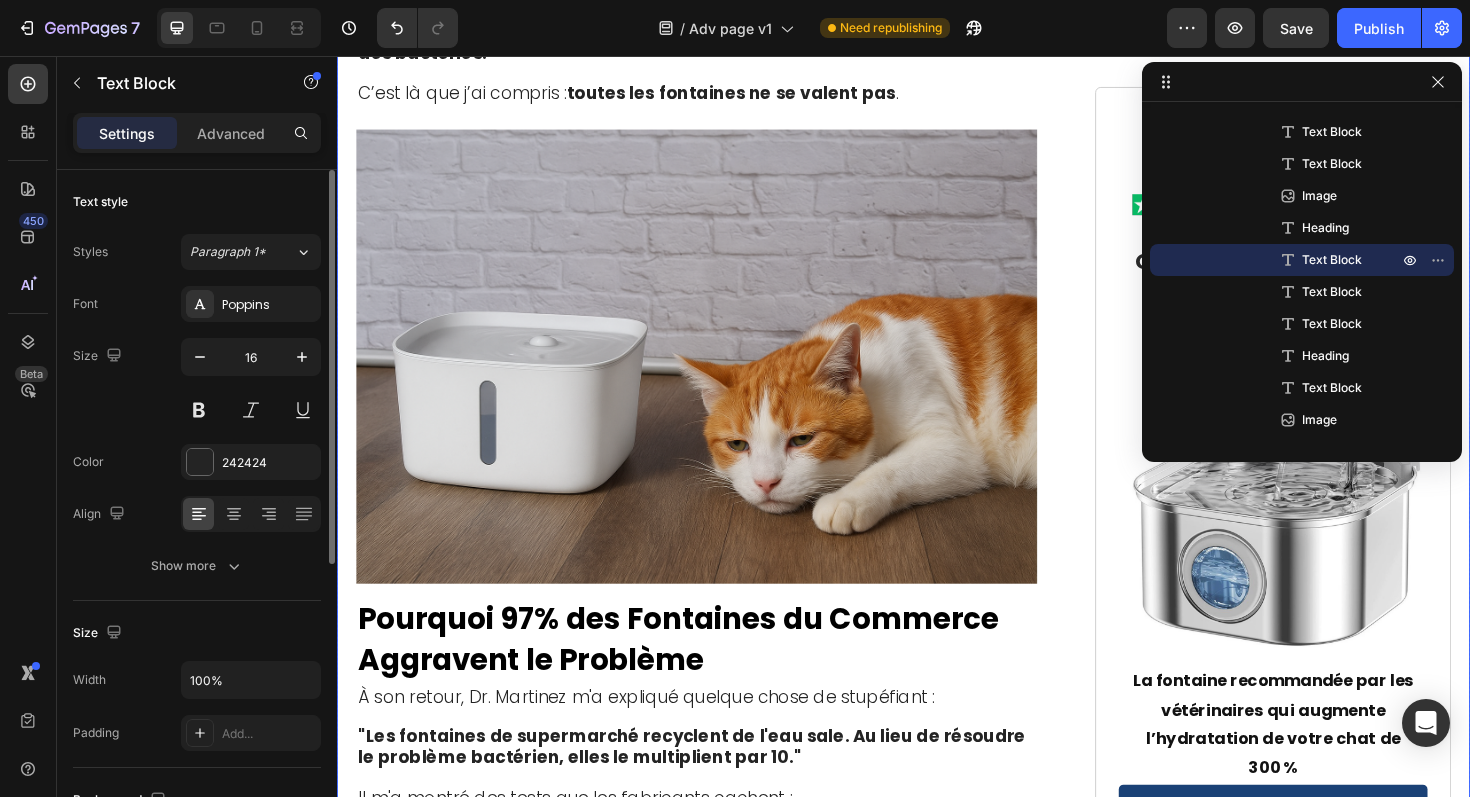drag, startPoint x: 803, startPoint y: 470, endPoint x: 355, endPoint y: 380, distance: 456.95078 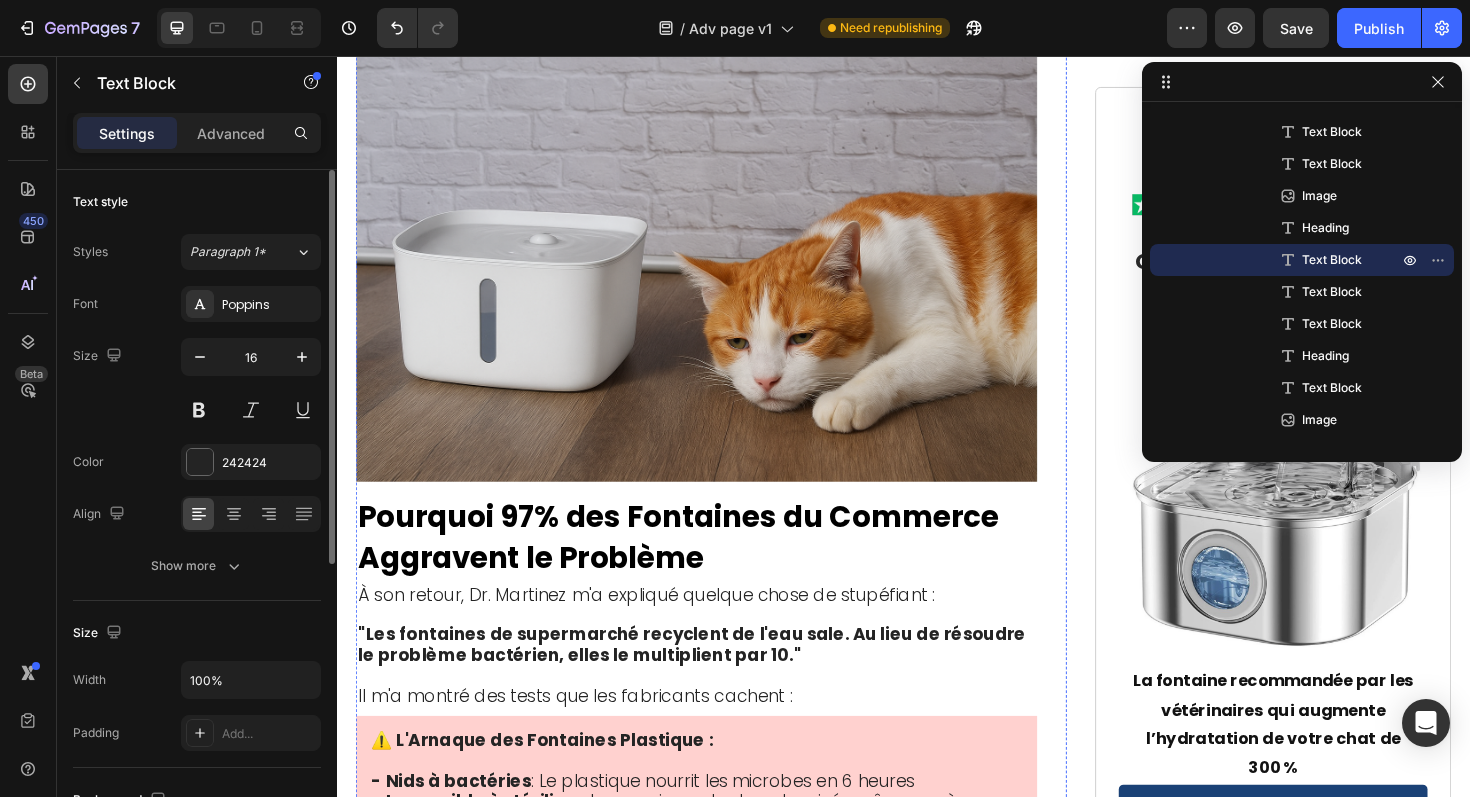 click on "Mais ce n’est que la partie visible de l’iceberg :" at bounding box center [565, -935] 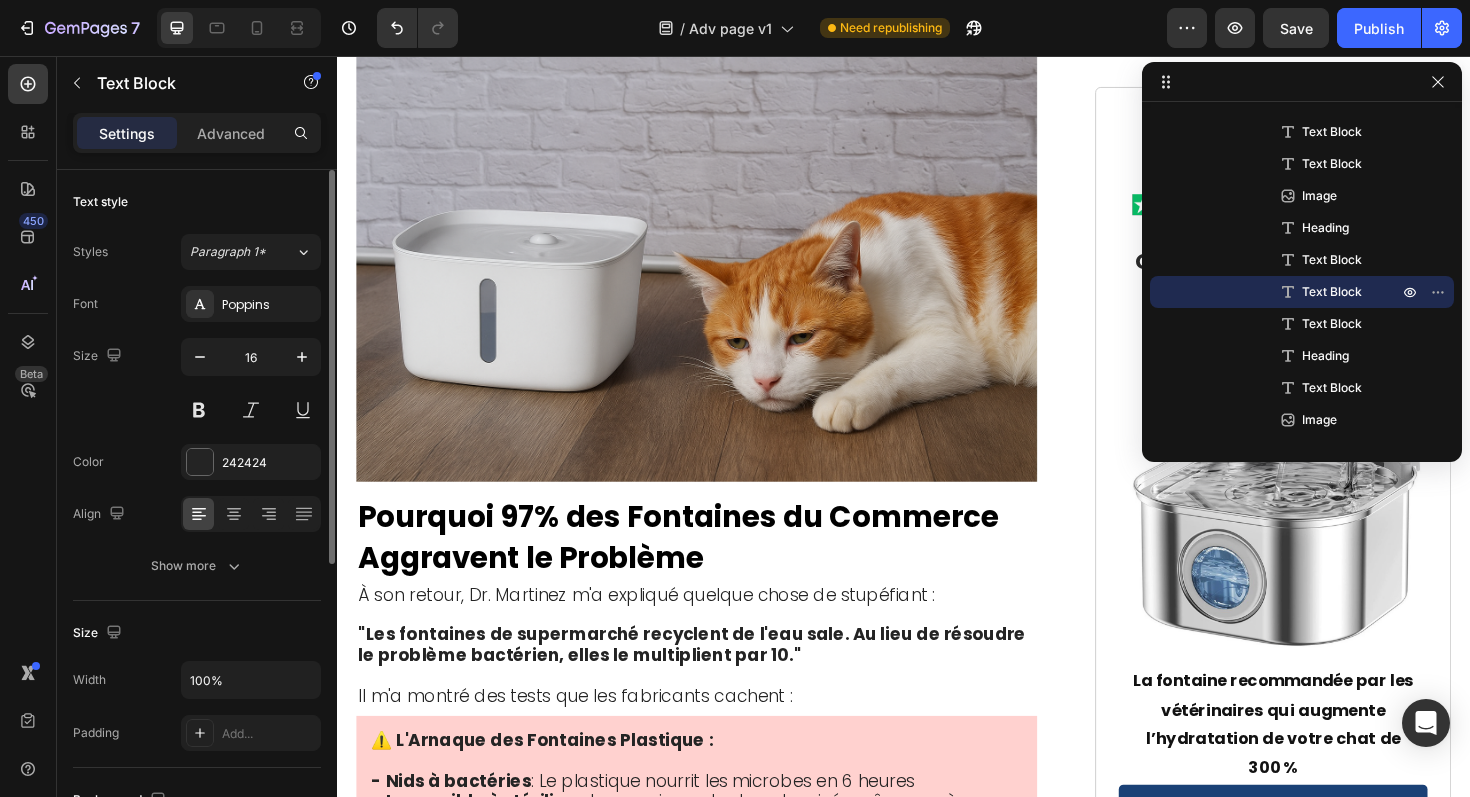 click at bounding box center (717, -955) 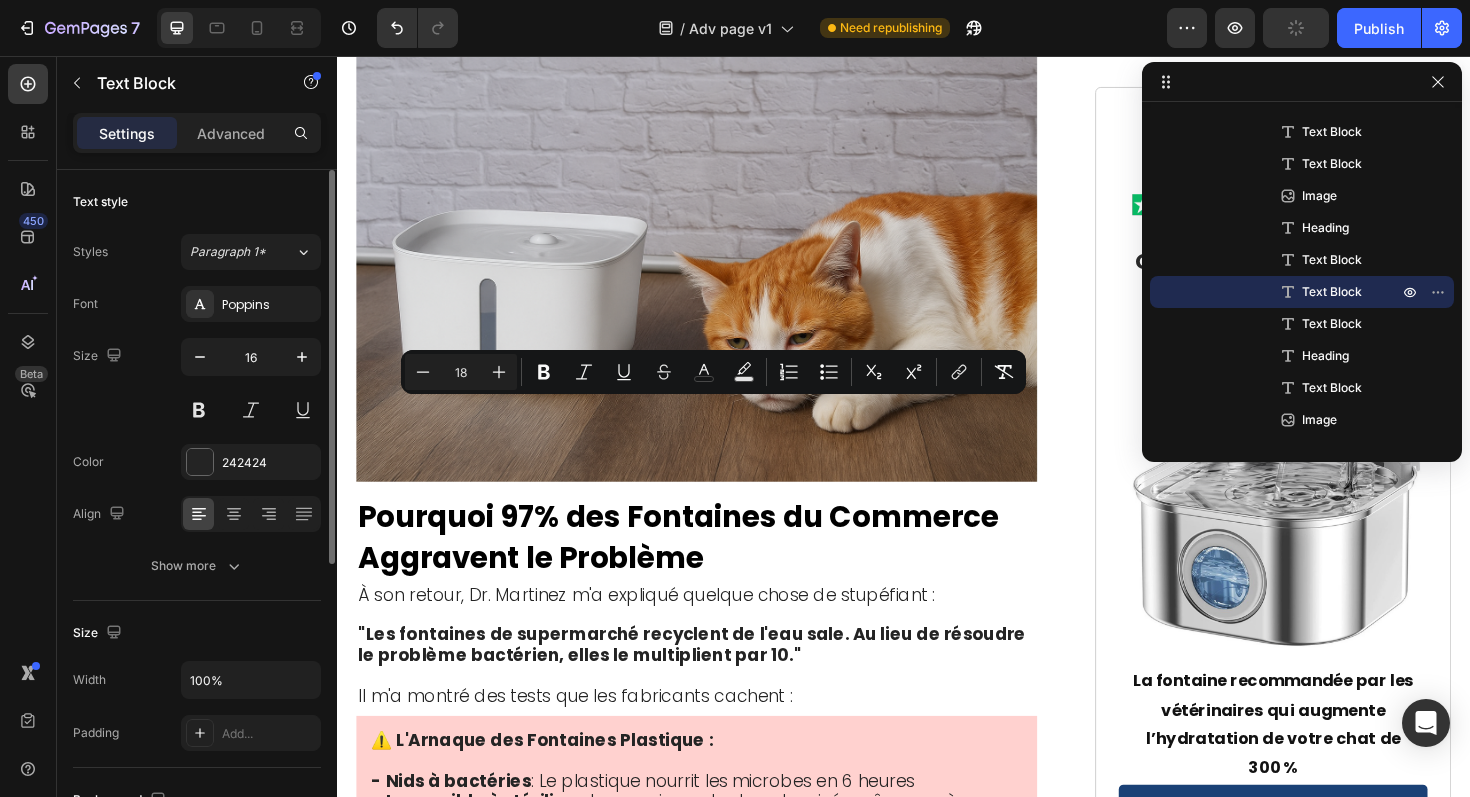 drag, startPoint x: 640, startPoint y: 518, endPoint x: 368, endPoint y: 422, distance: 288.4441 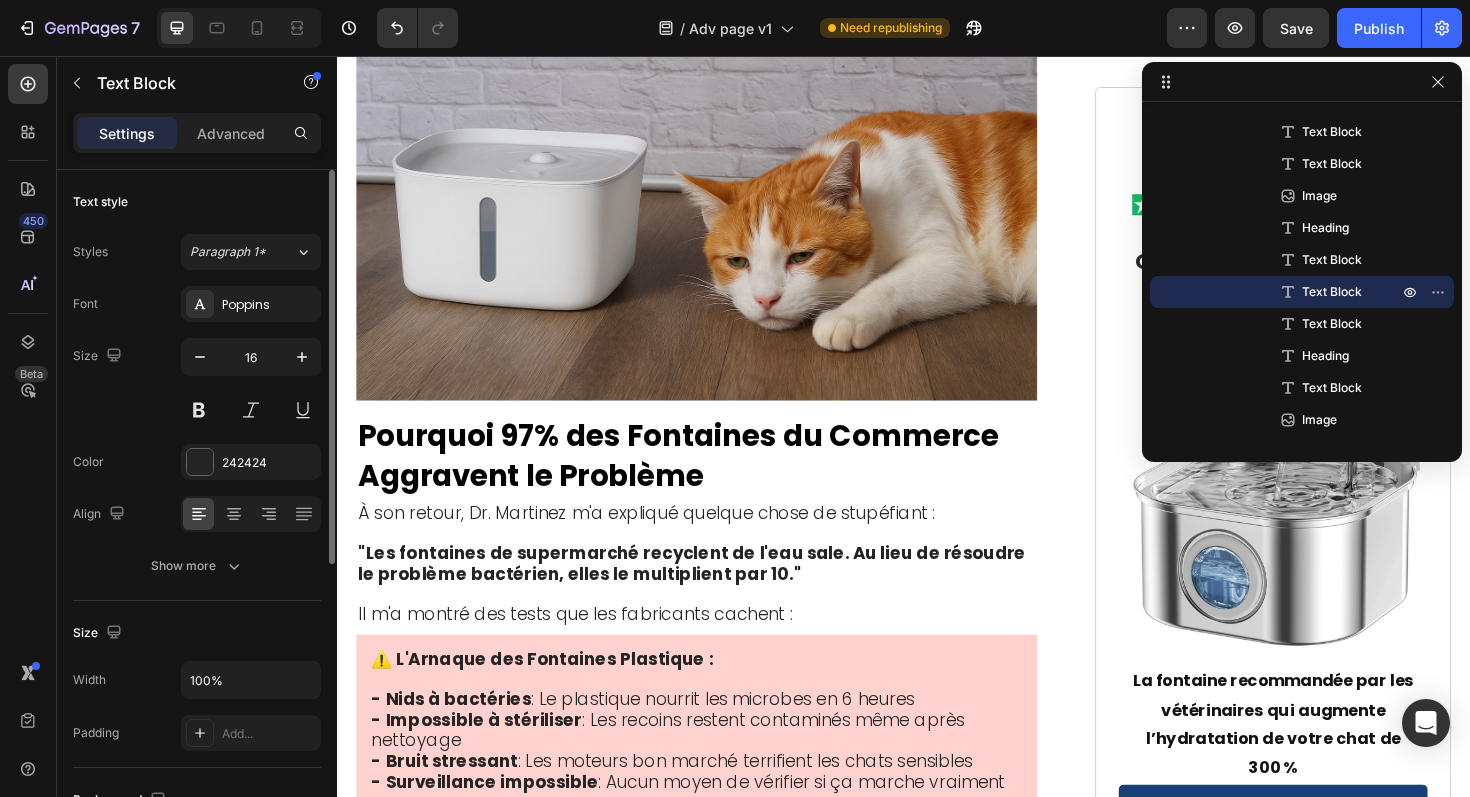 drag, startPoint x: 391, startPoint y: 432, endPoint x: 357, endPoint y: 415, distance: 38.013157 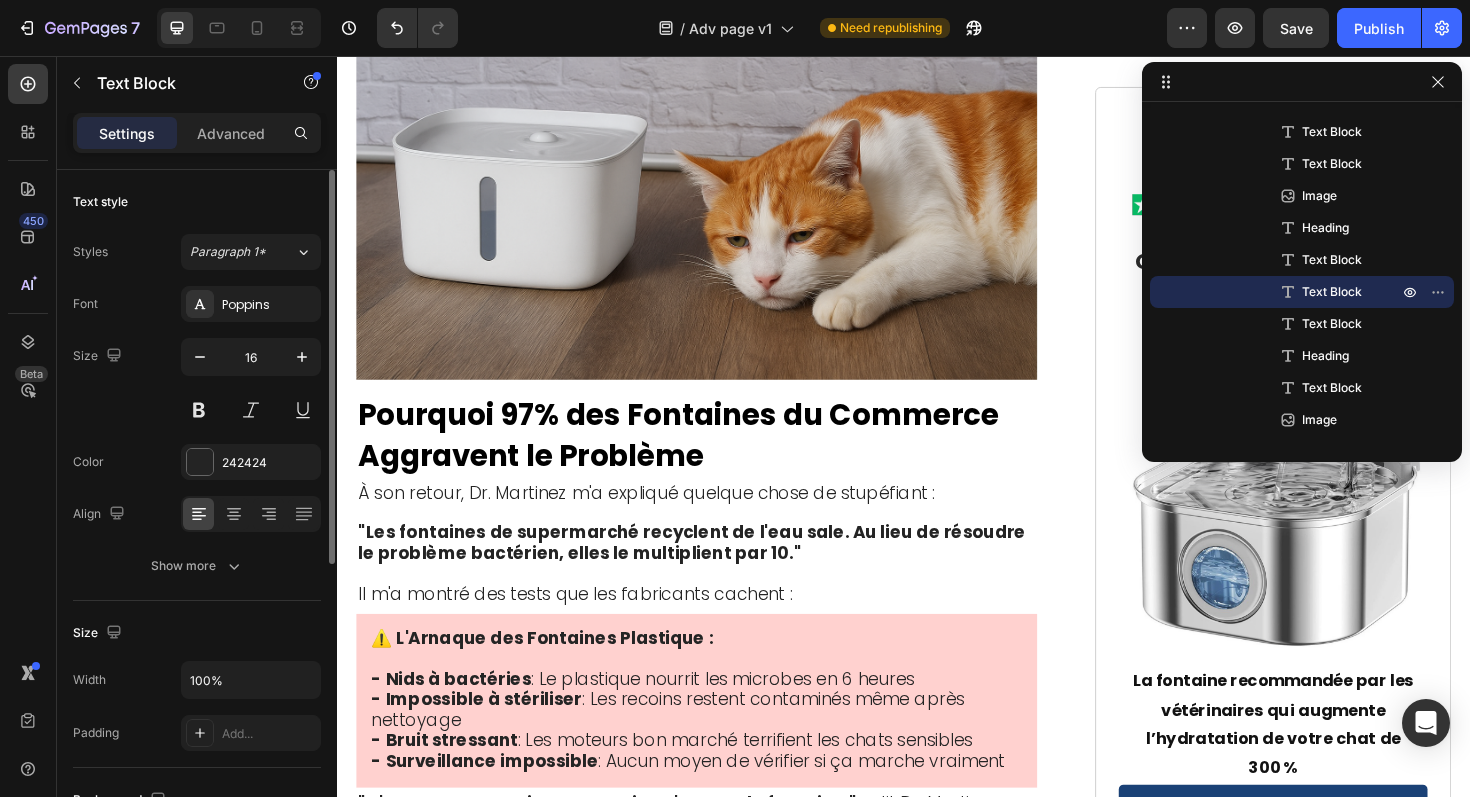 click on "- Maladies rénales qui progressent en silence" at bounding box center (575, -1001) 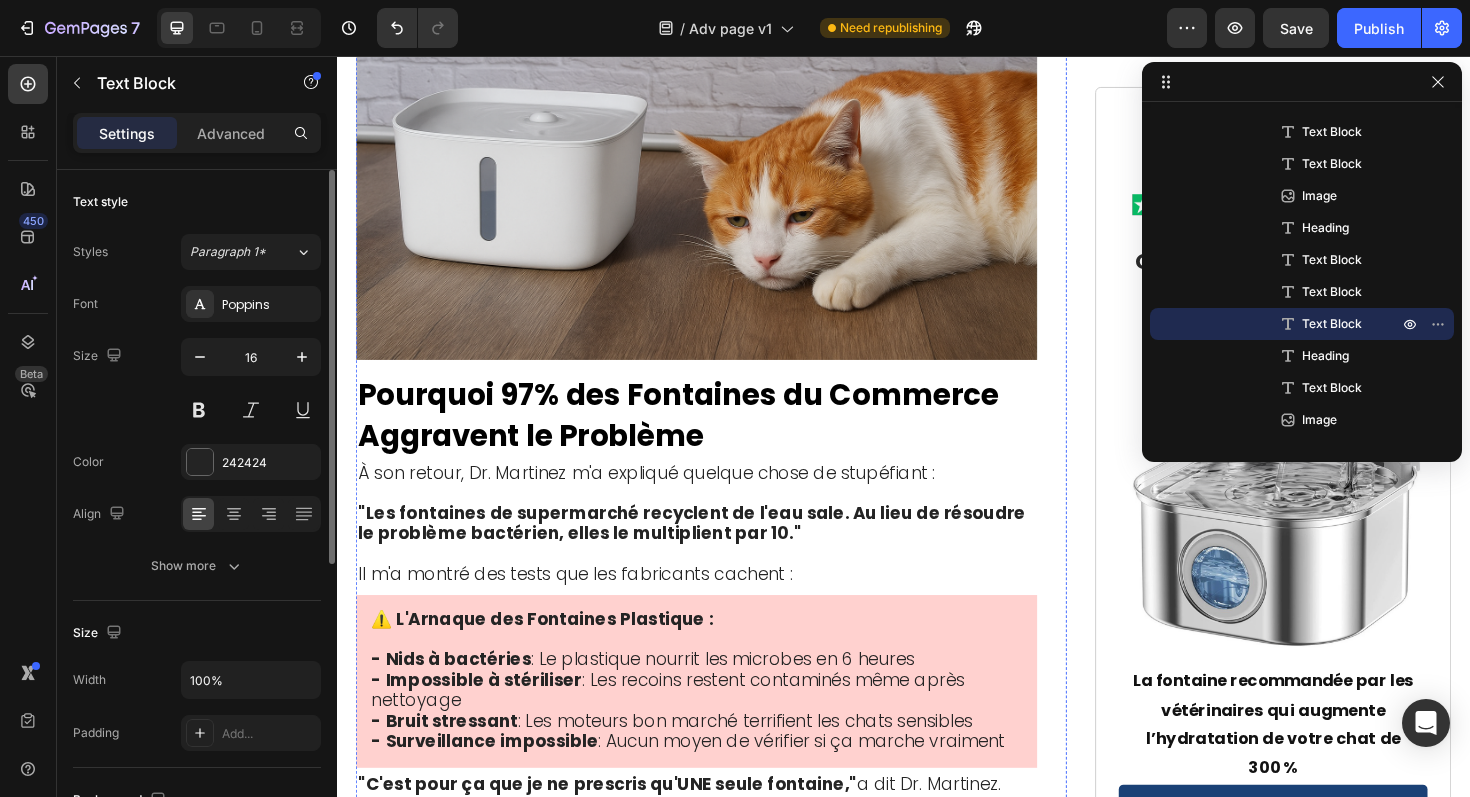 click on "« Le pire, » m’a confié Dr [LAST_NAME]," at bounding box center [509, -906] 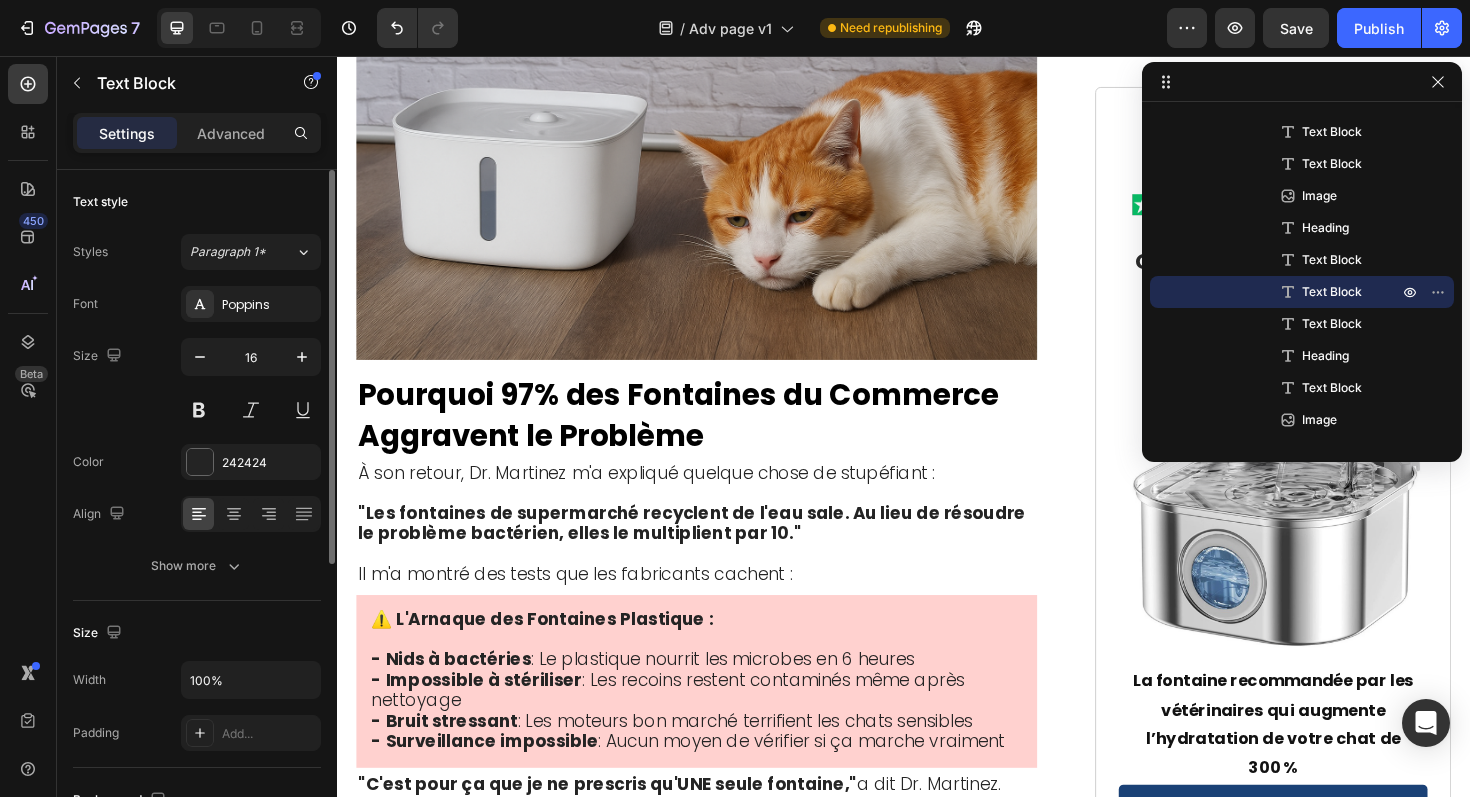 click on "- Espérance de vie réduite de plusieurs années" at bounding box center [582, -956] 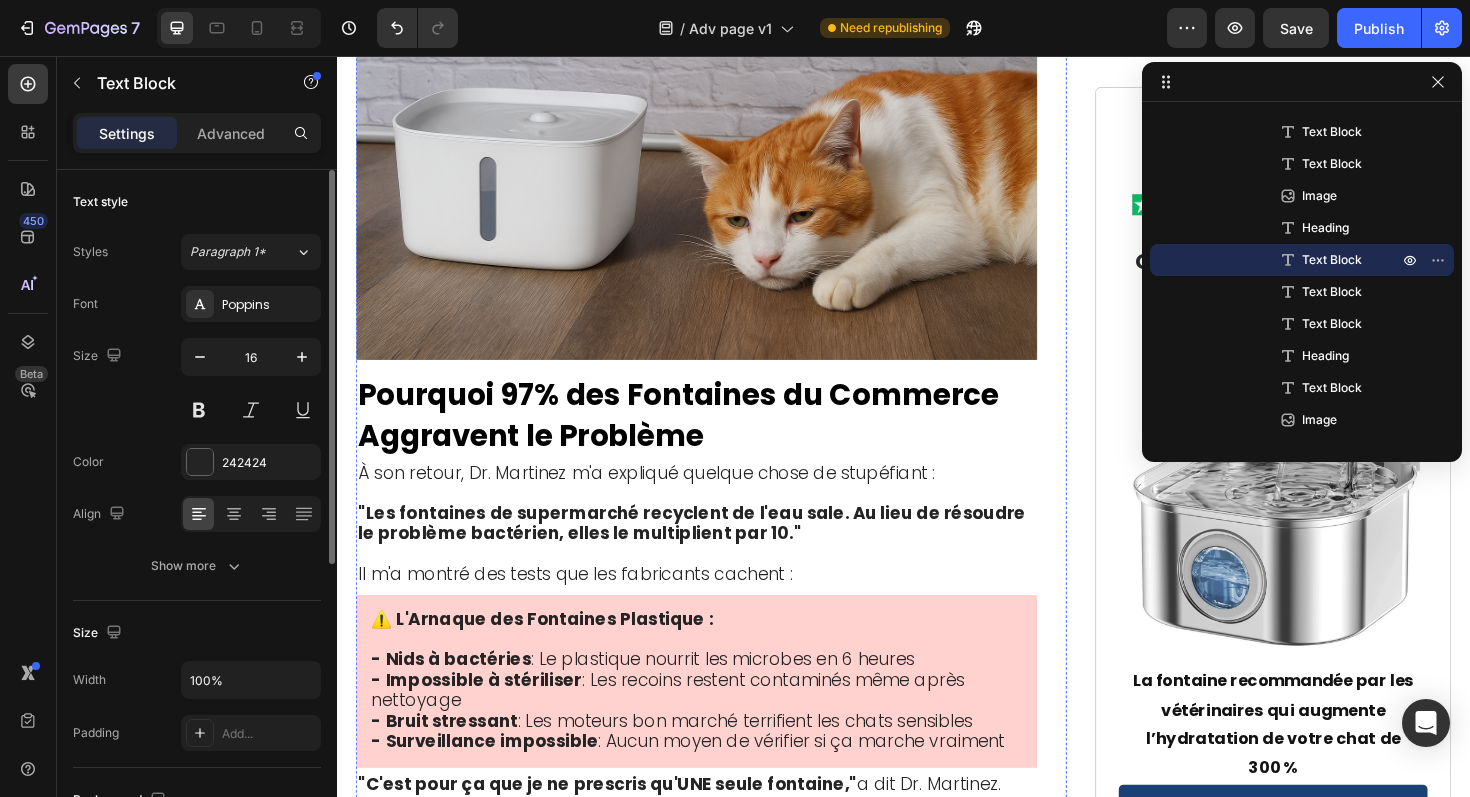 click at bounding box center (717, -1091) 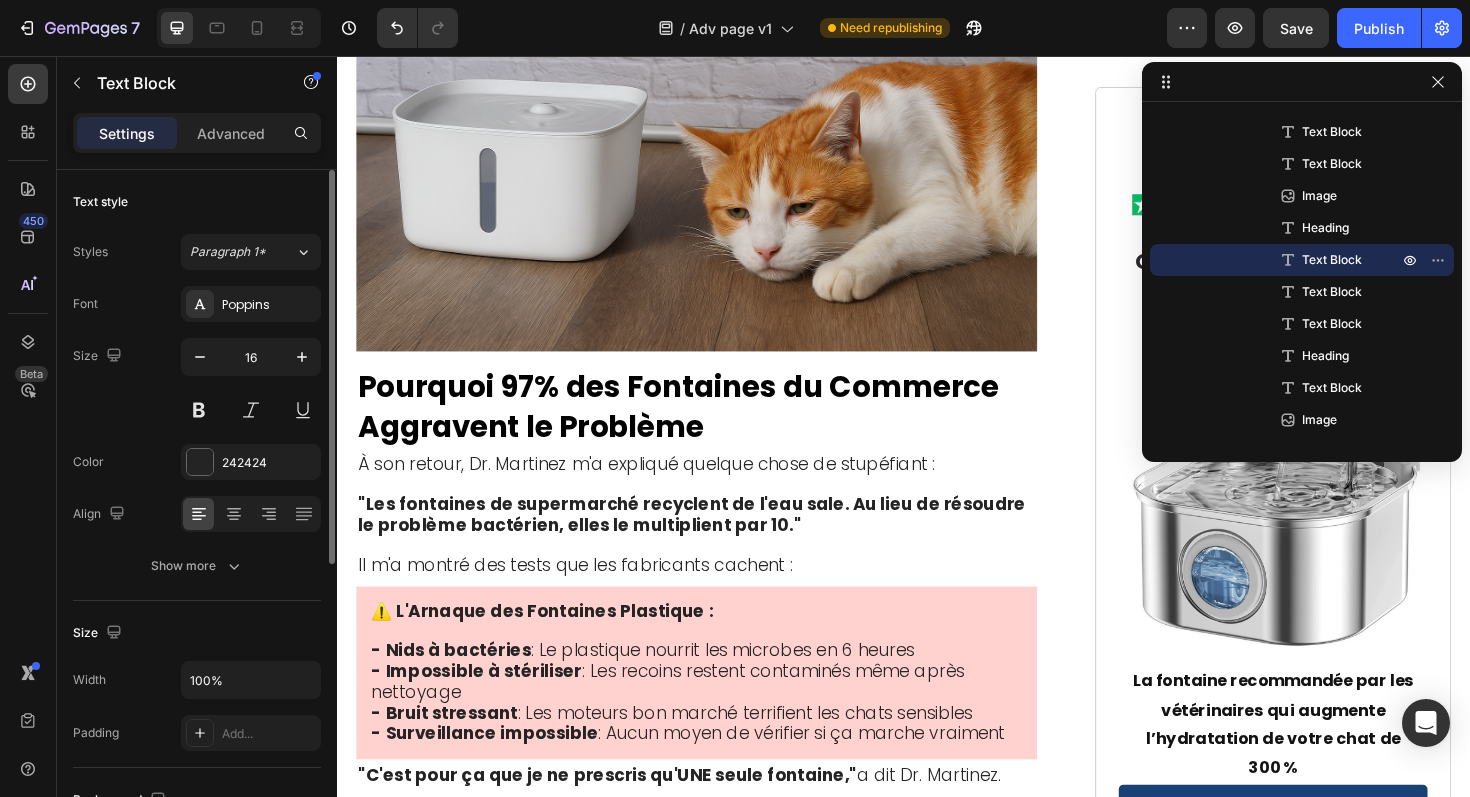 click at bounding box center [718, -1044] 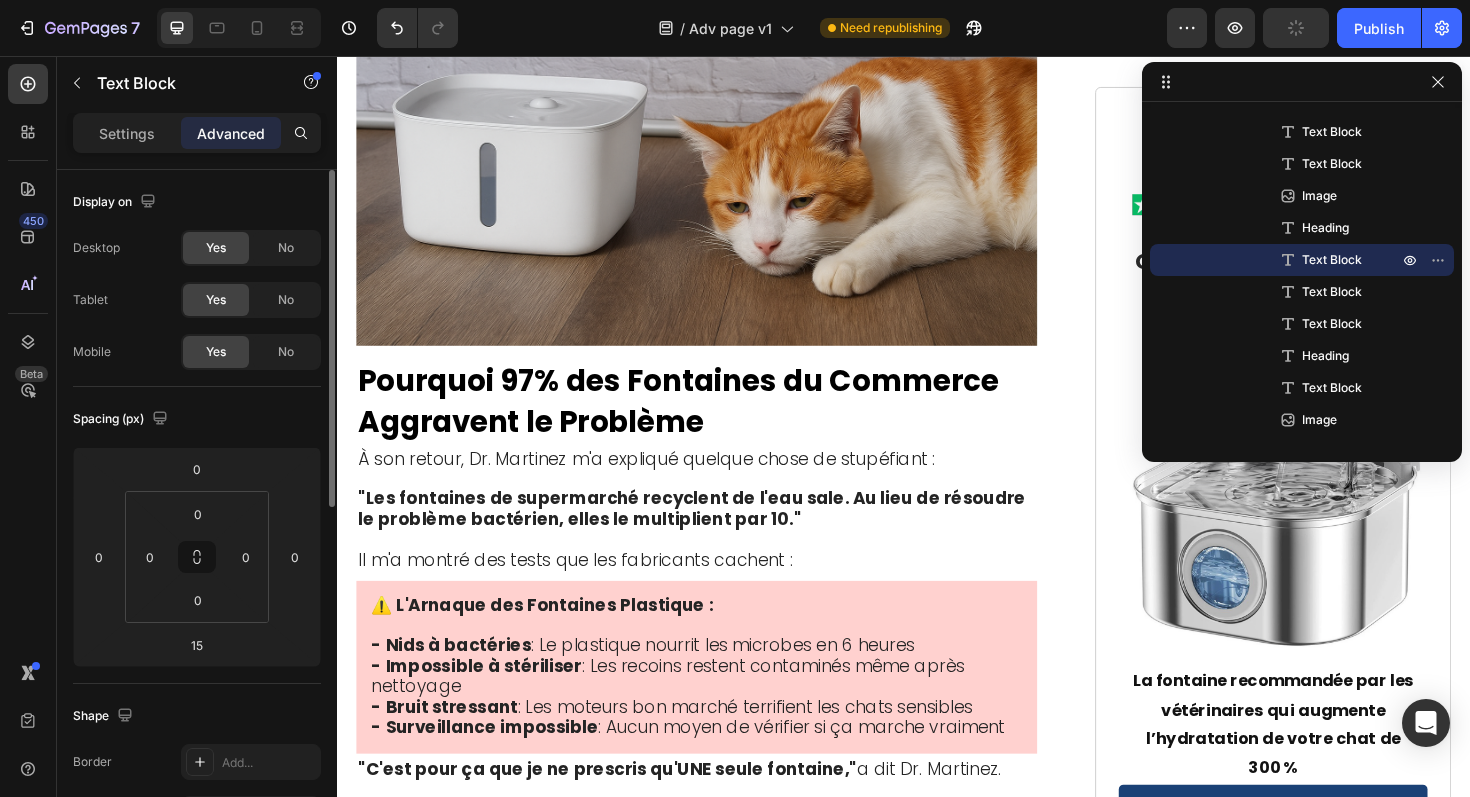 click at bounding box center [718, -1050] 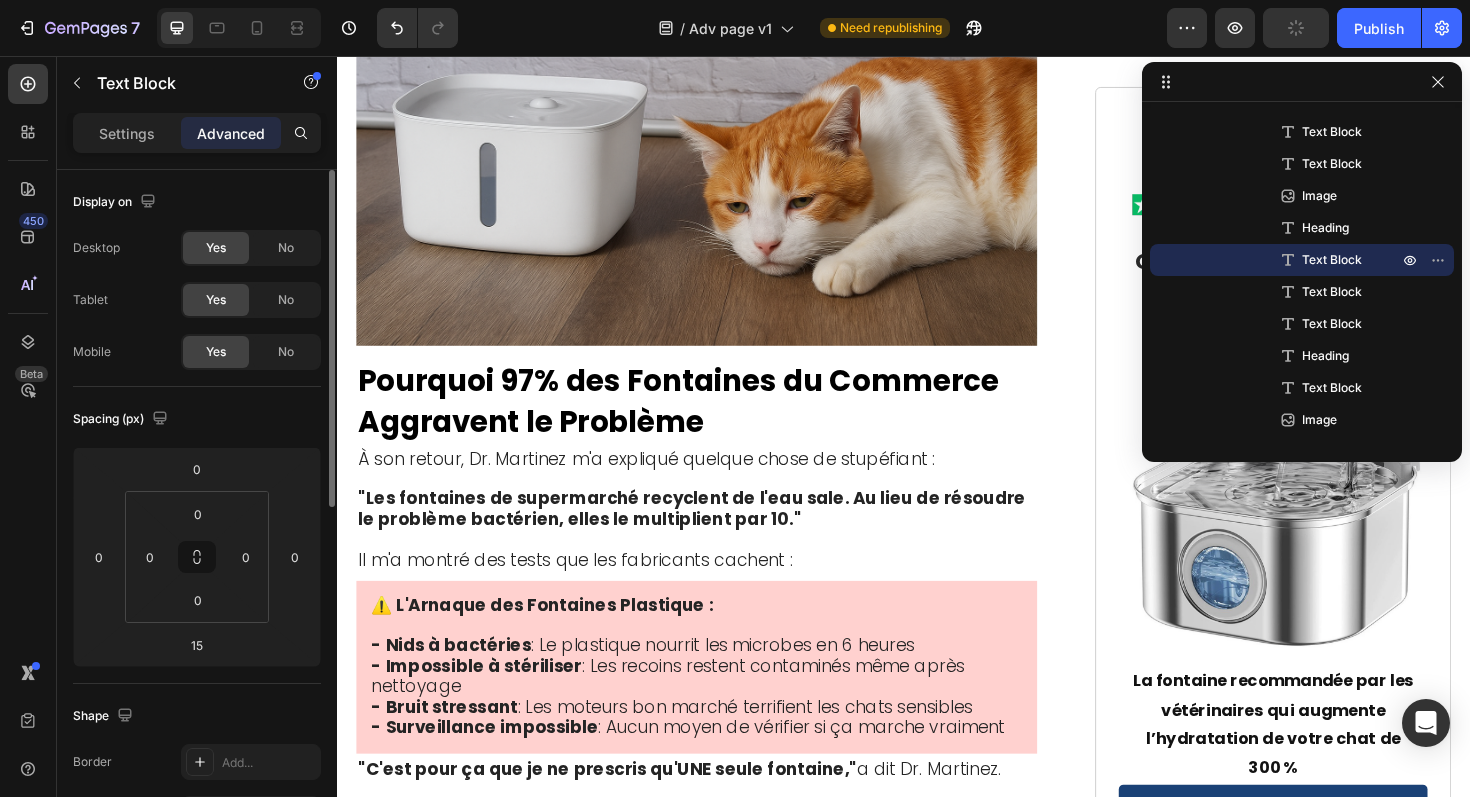 type on "9" 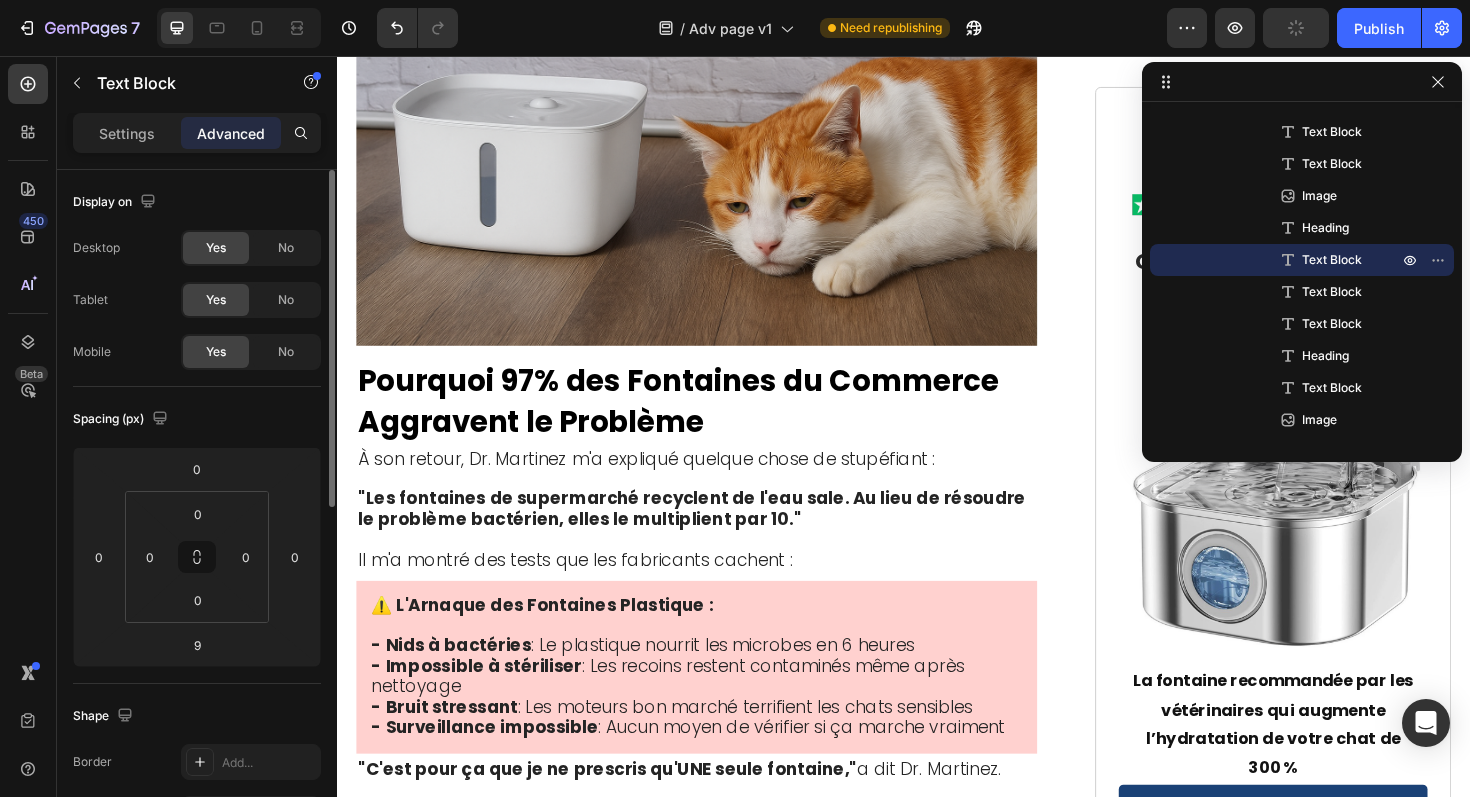 click on "- Espérance de vie réduite de plusieurs années" at bounding box center [582, -971] 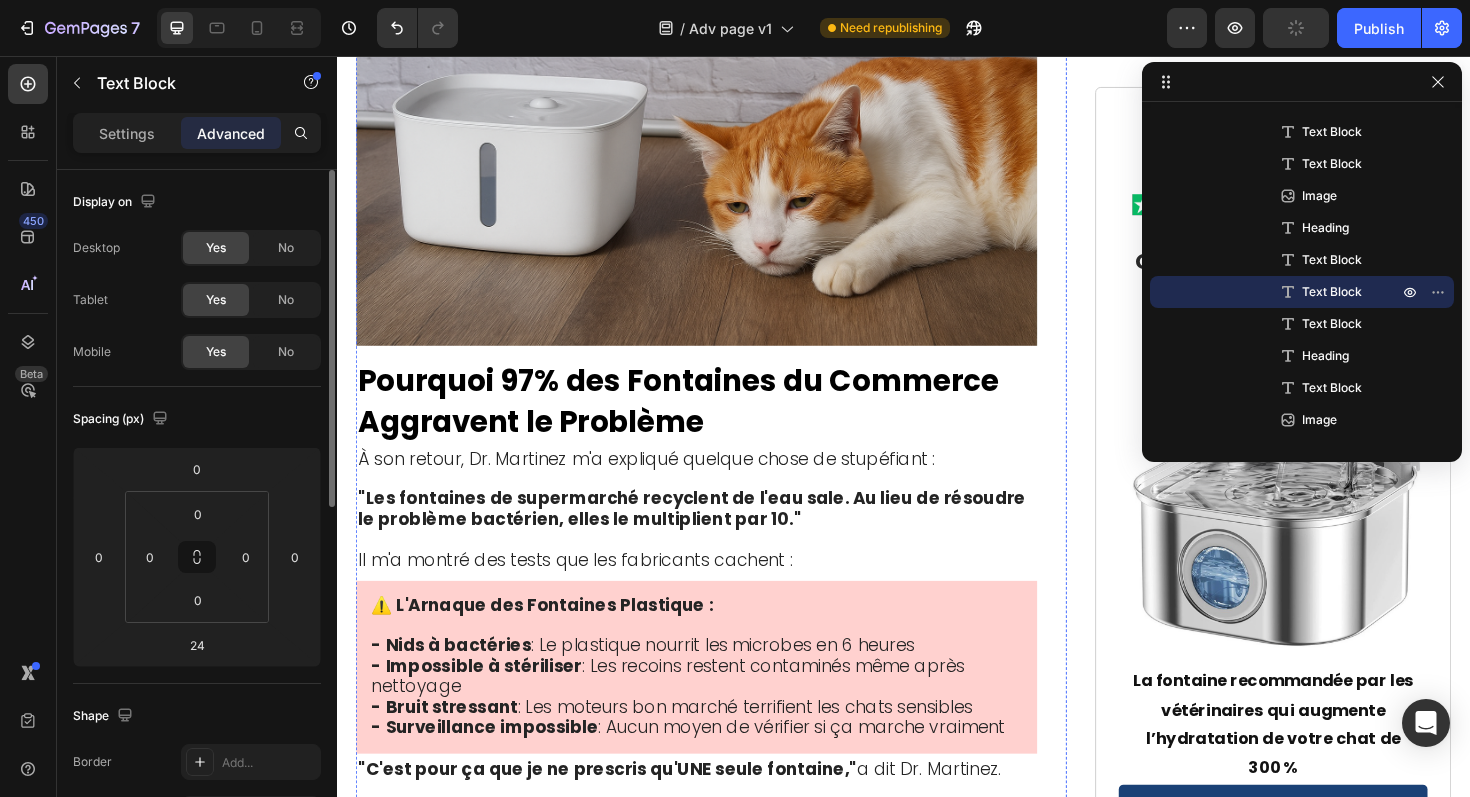 click on "« c’est qu’au moment où on s’en rend compte, 75 % des reins sont déjà détruits, et c’est irréversible. »" at bounding box center [694, -868] 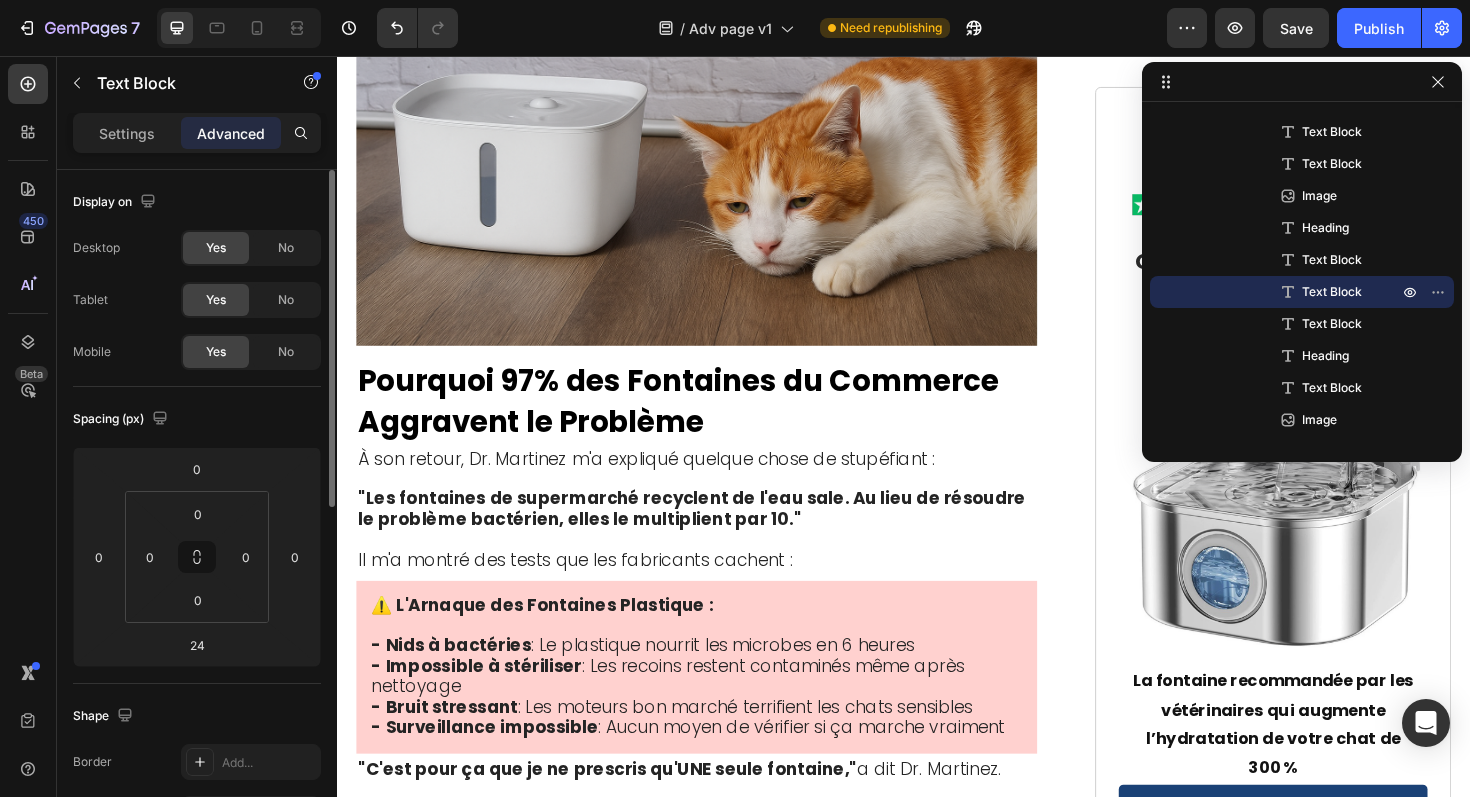 click on "- Espérance de vie réduite de plusieurs années" at bounding box center [582, -971] 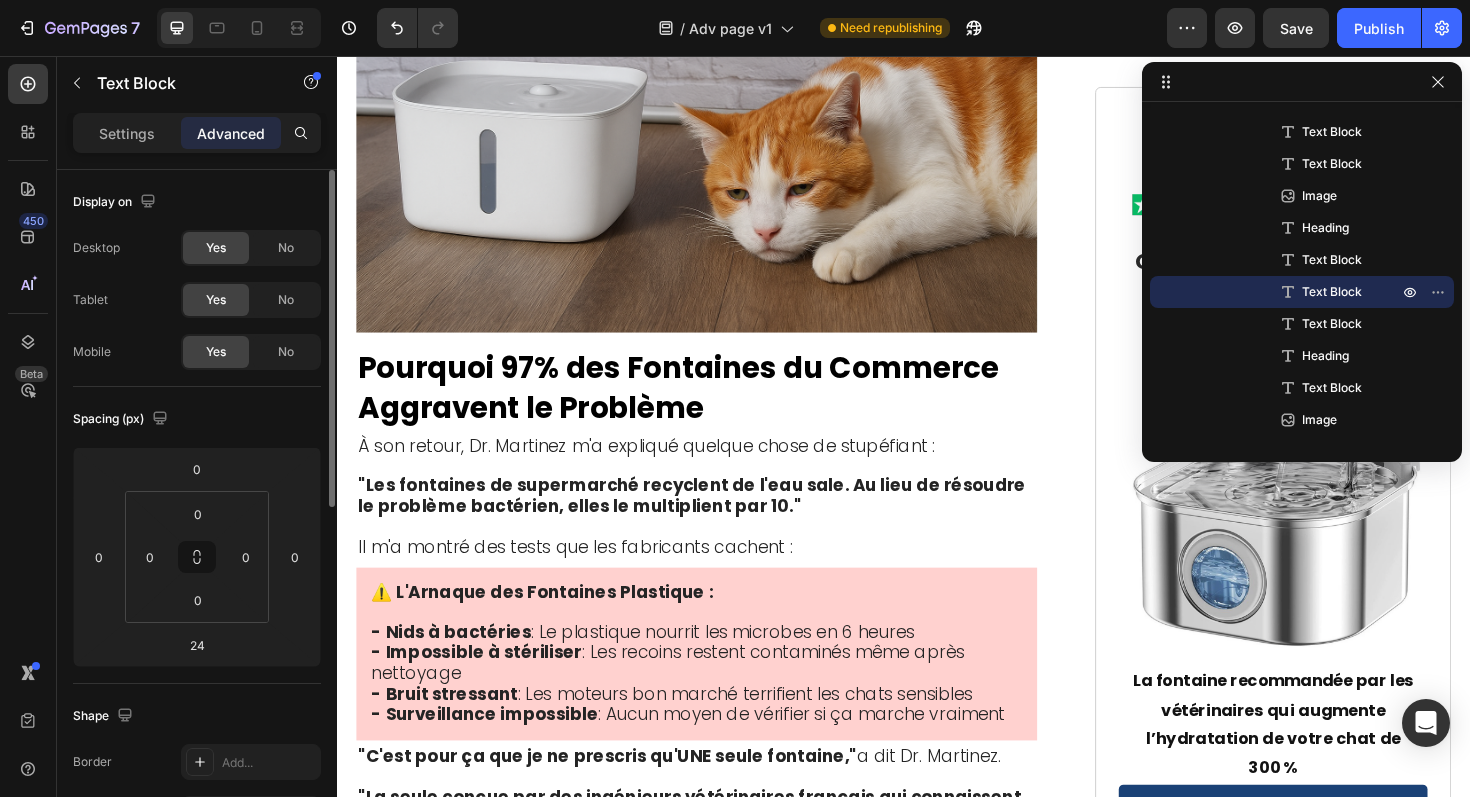 drag, startPoint x: 726, startPoint y: 498, endPoint x: 727, endPoint y: 484, distance: 14.035668 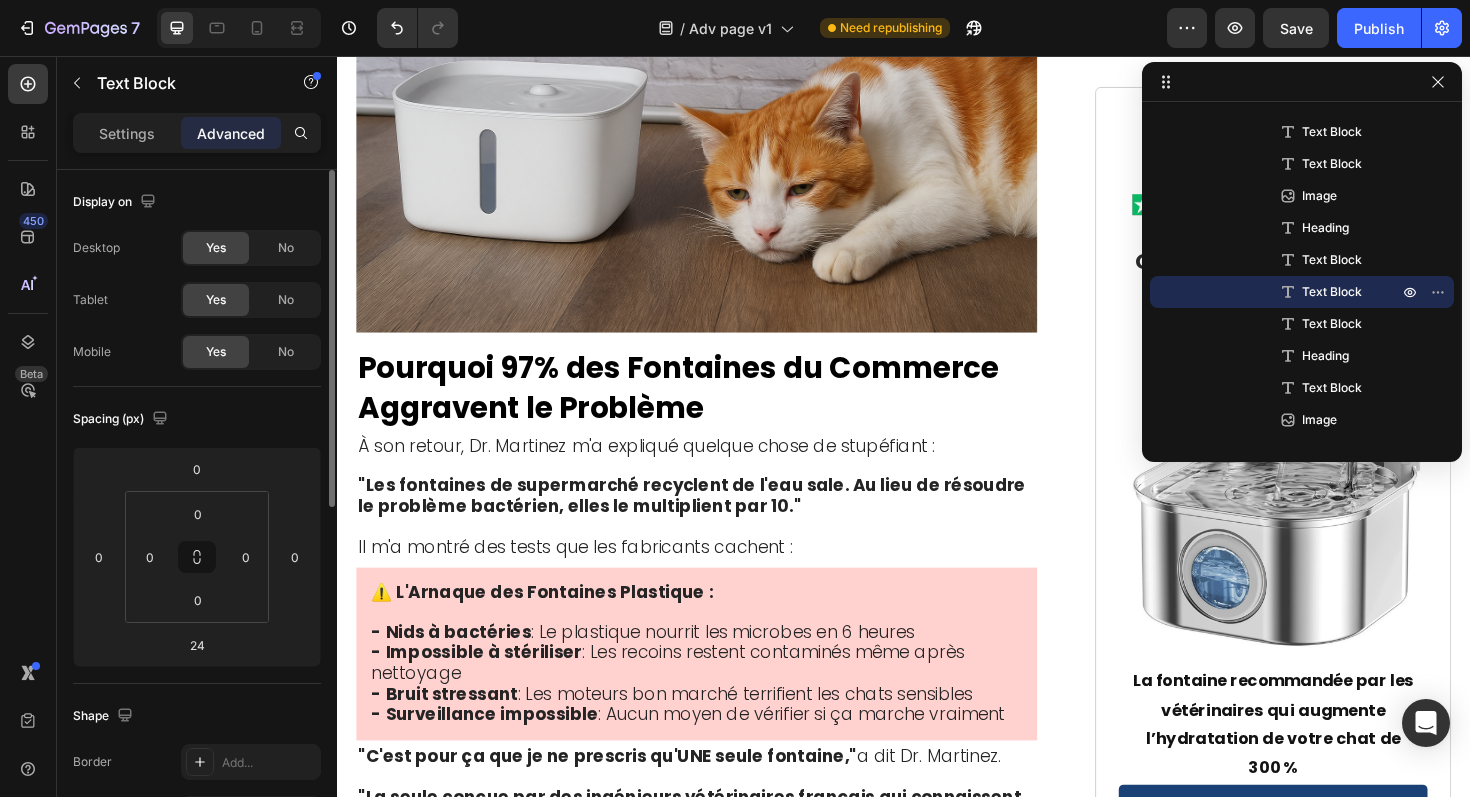 click at bounding box center [718, -949] 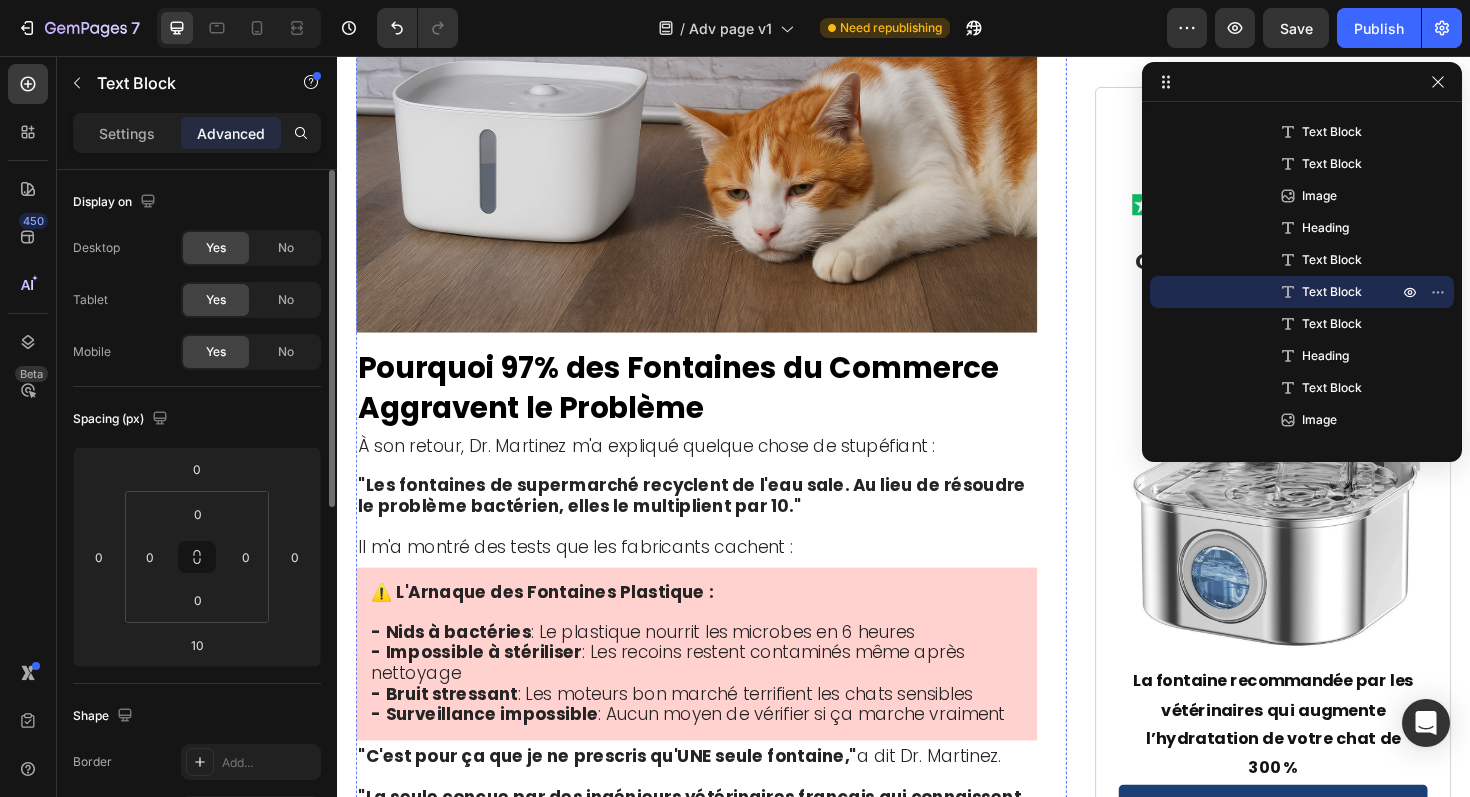 click on "« c’est qu’au moment où on s’en rend compte, 75 % des reins sont déjà détruits, et c’est irréversible. »" at bounding box center [694, -882] 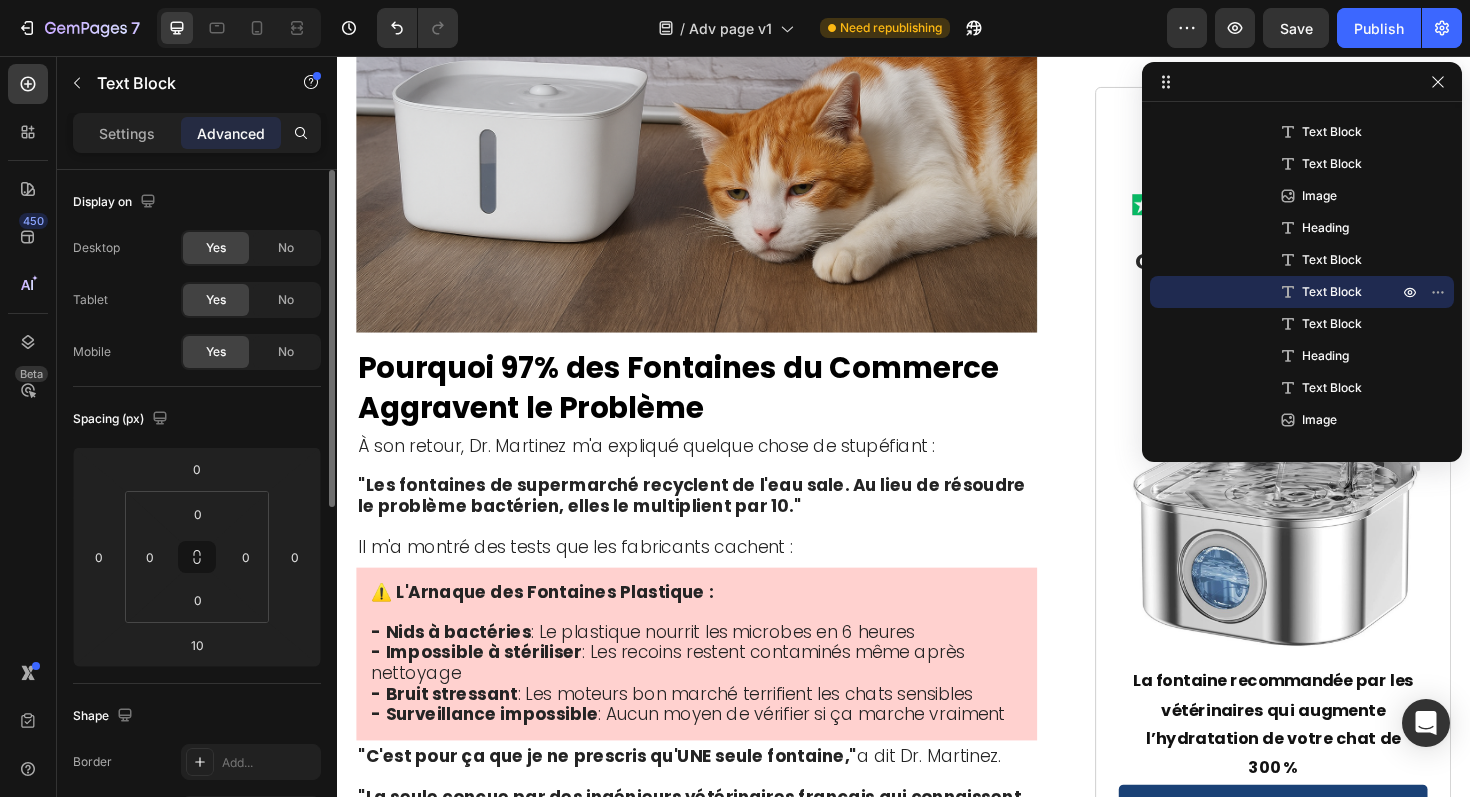 click on "- Maladies rénales qui progressent en silence" at bounding box center (717, -1034) 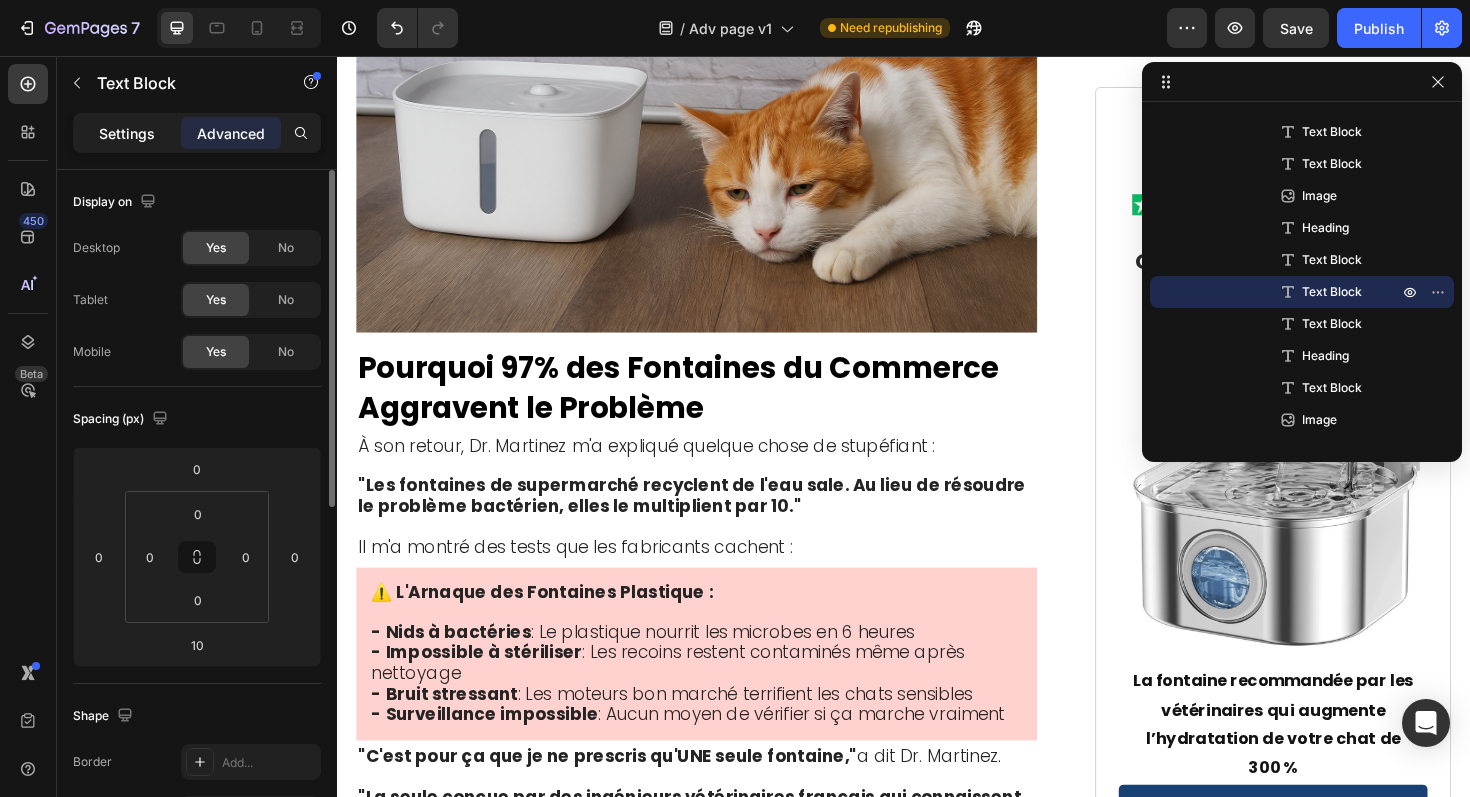click on "Settings" at bounding box center [127, 133] 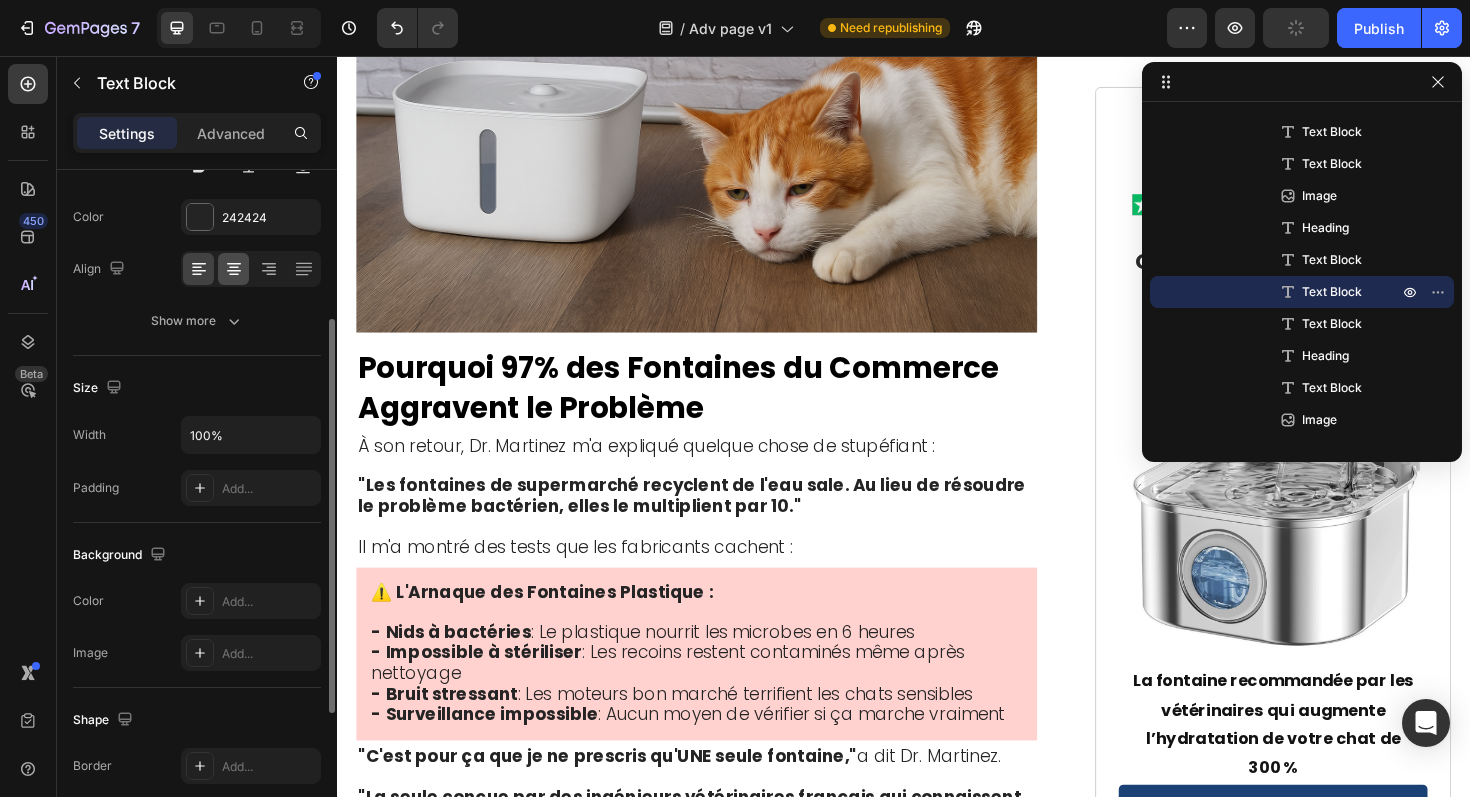 scroll, scrollTop: 252, scrollLeft: 0, axis: vertical 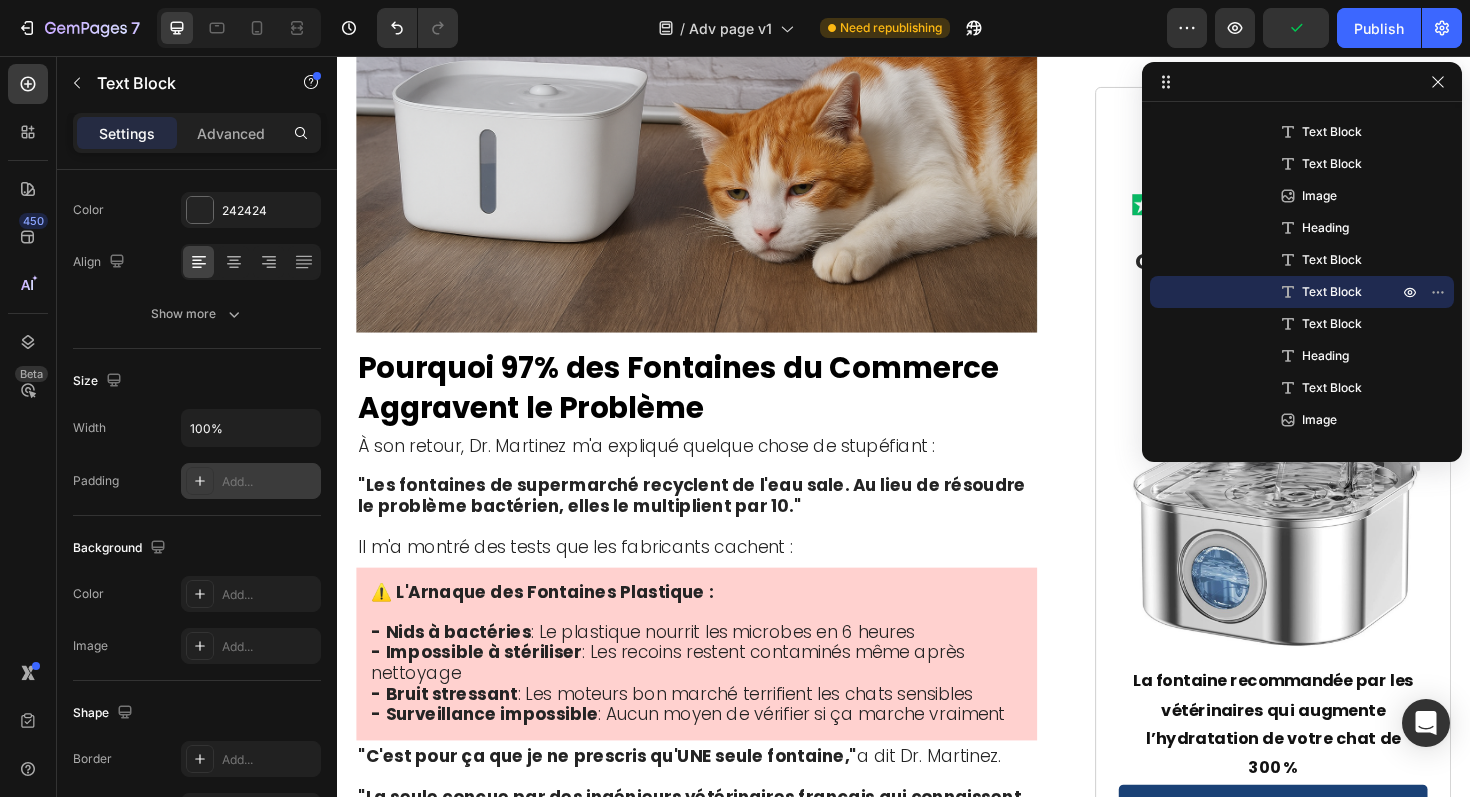 click at bounding box center [200, 481] 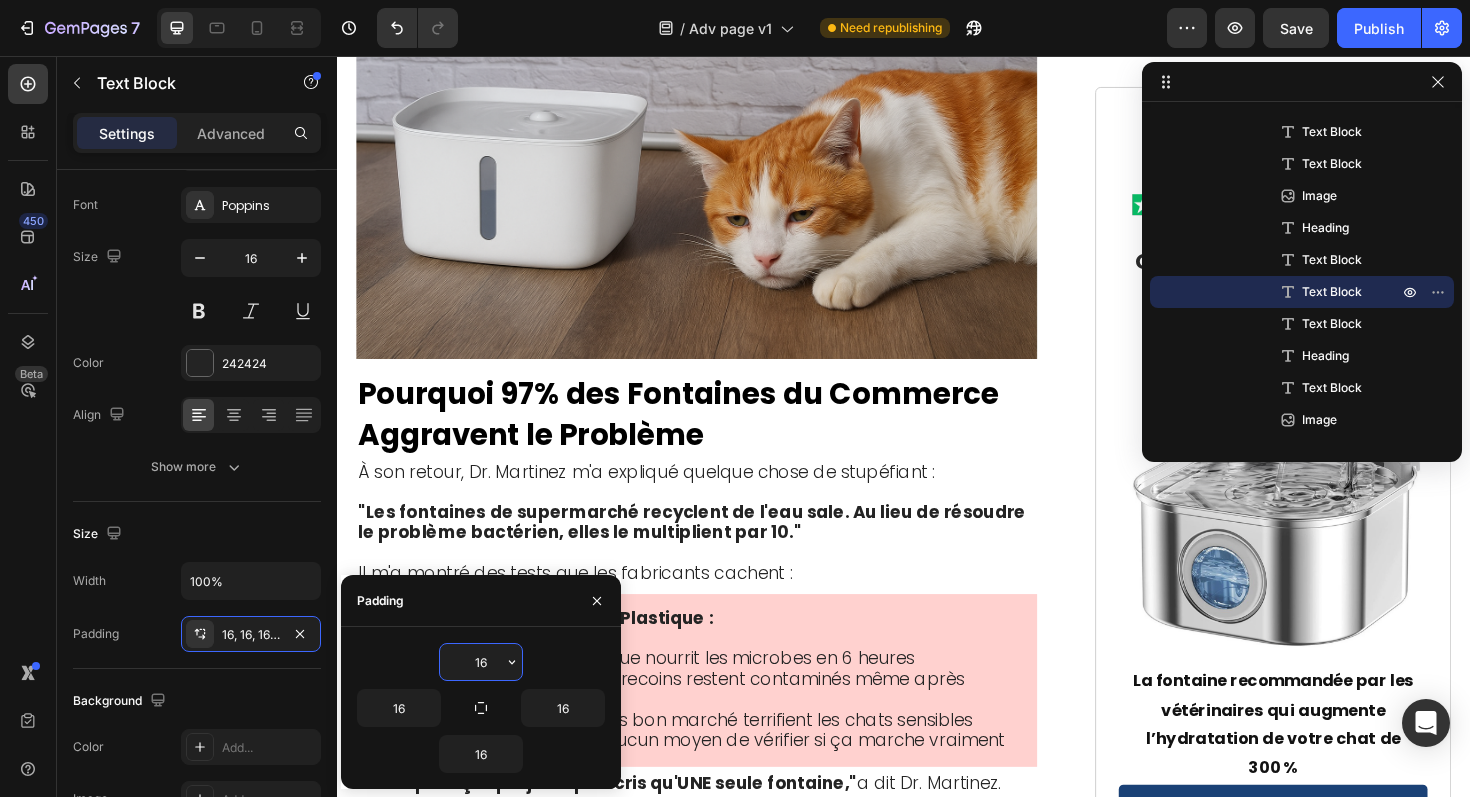 scroll, scrollTop: 162, scrollLeft: 0, axis: vertical 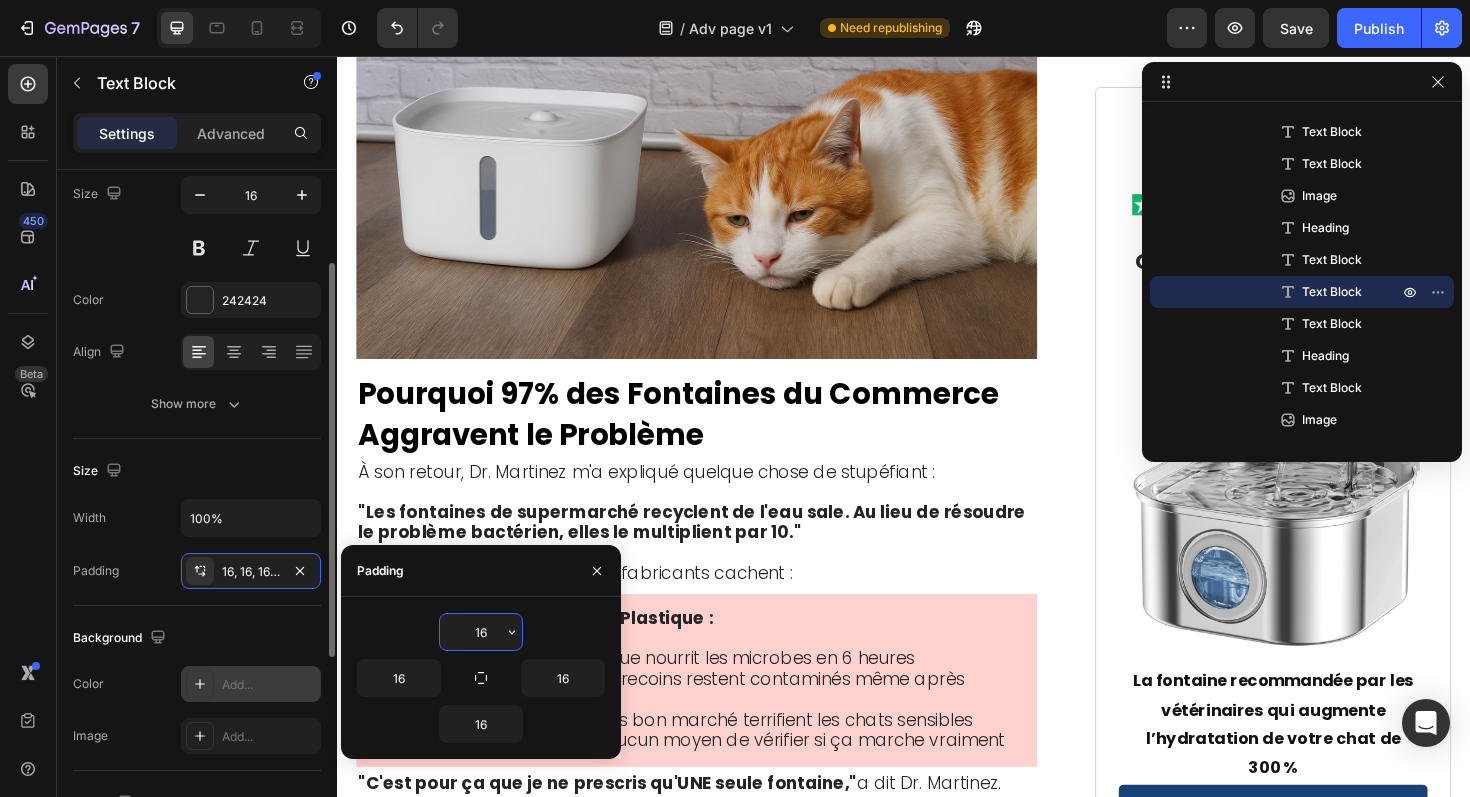 click at bounding box center (200, 684) 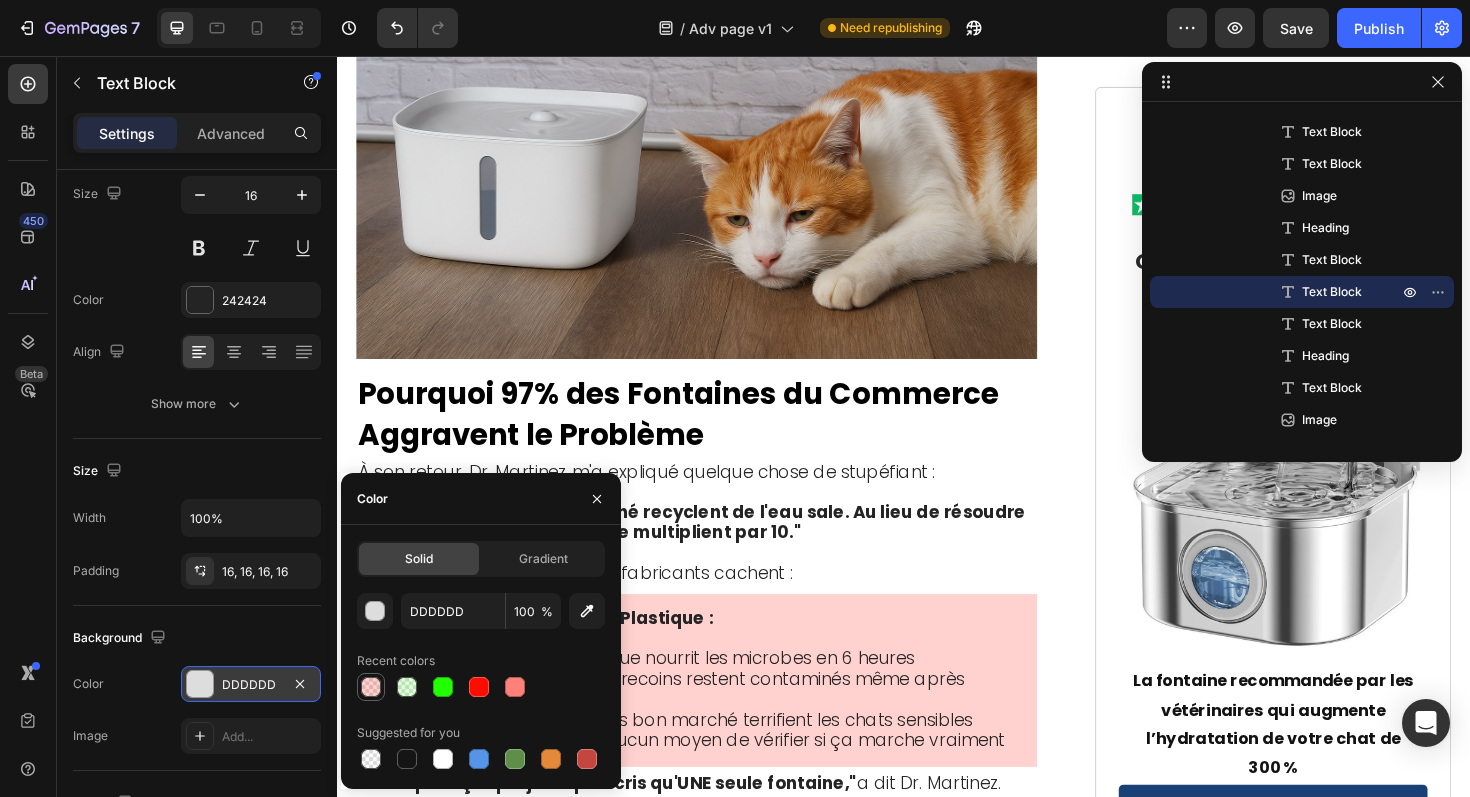 click at bounding box center (371, 687) 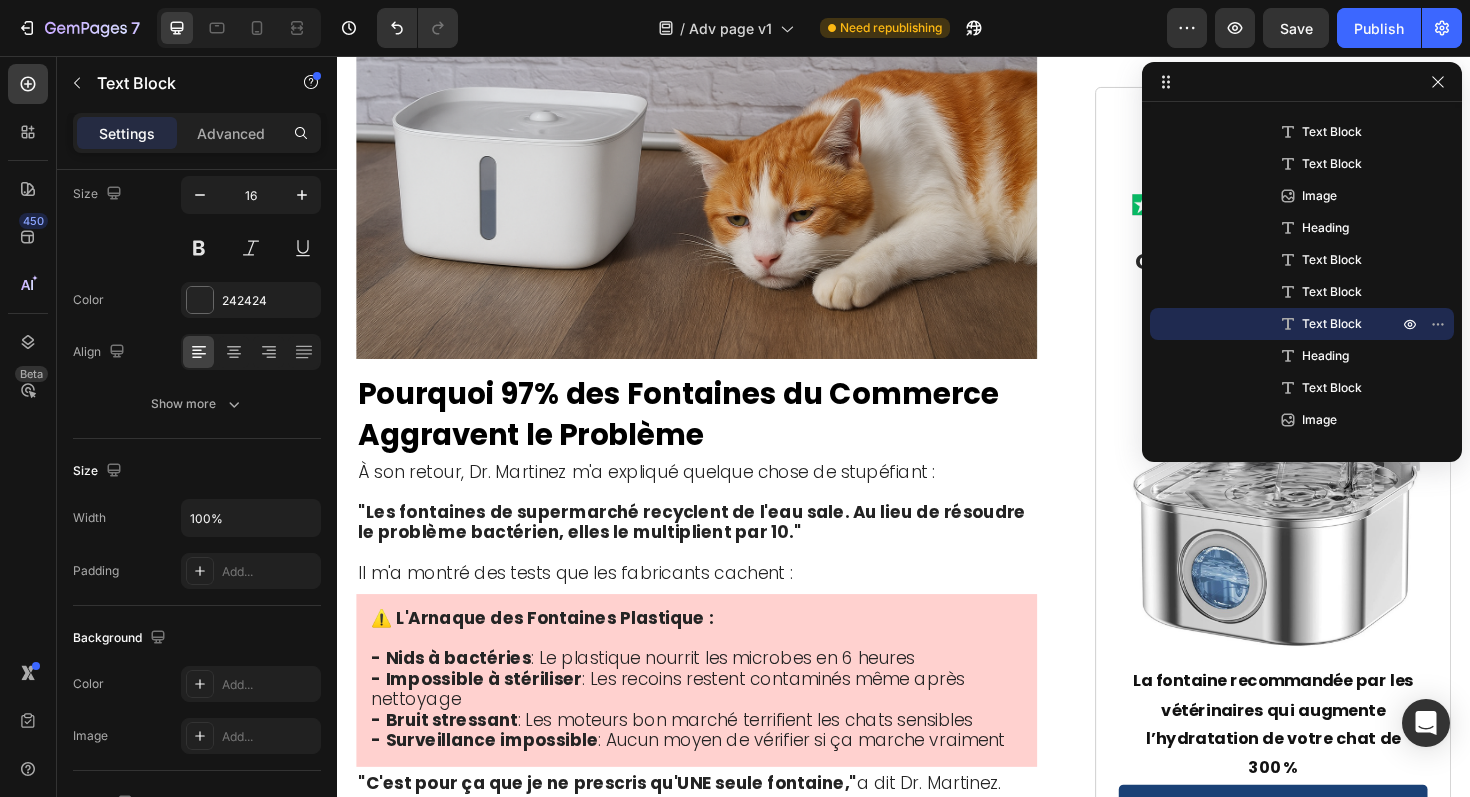 click on "« c’est qu’au moment où on s’en rend compte, 75 % des reins sont déjà détruits, et c’est irréversible. »" at bounding box center (694, -854) 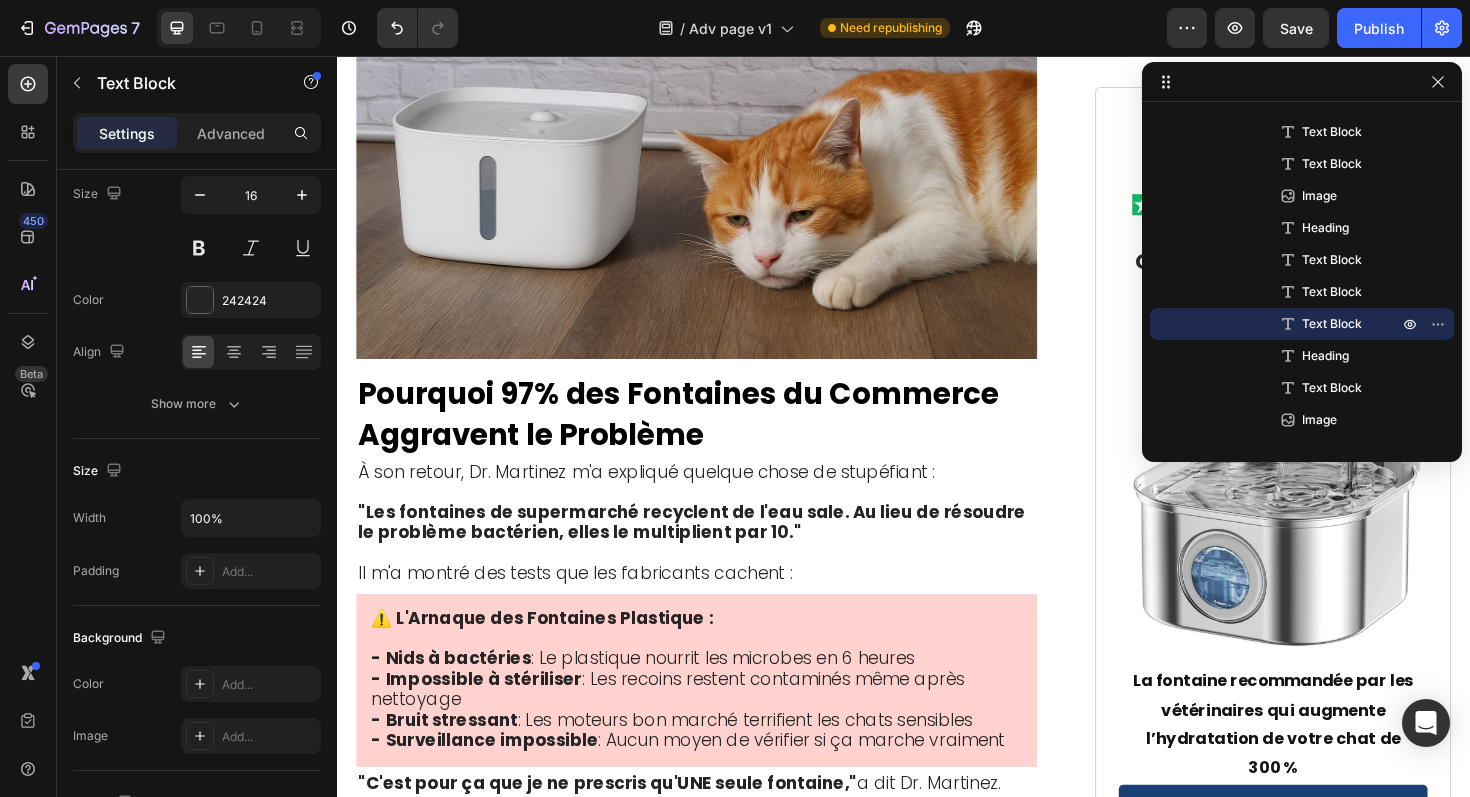 scroll, scrollTop: 5212, scrollLeft: 0, axis: vertical 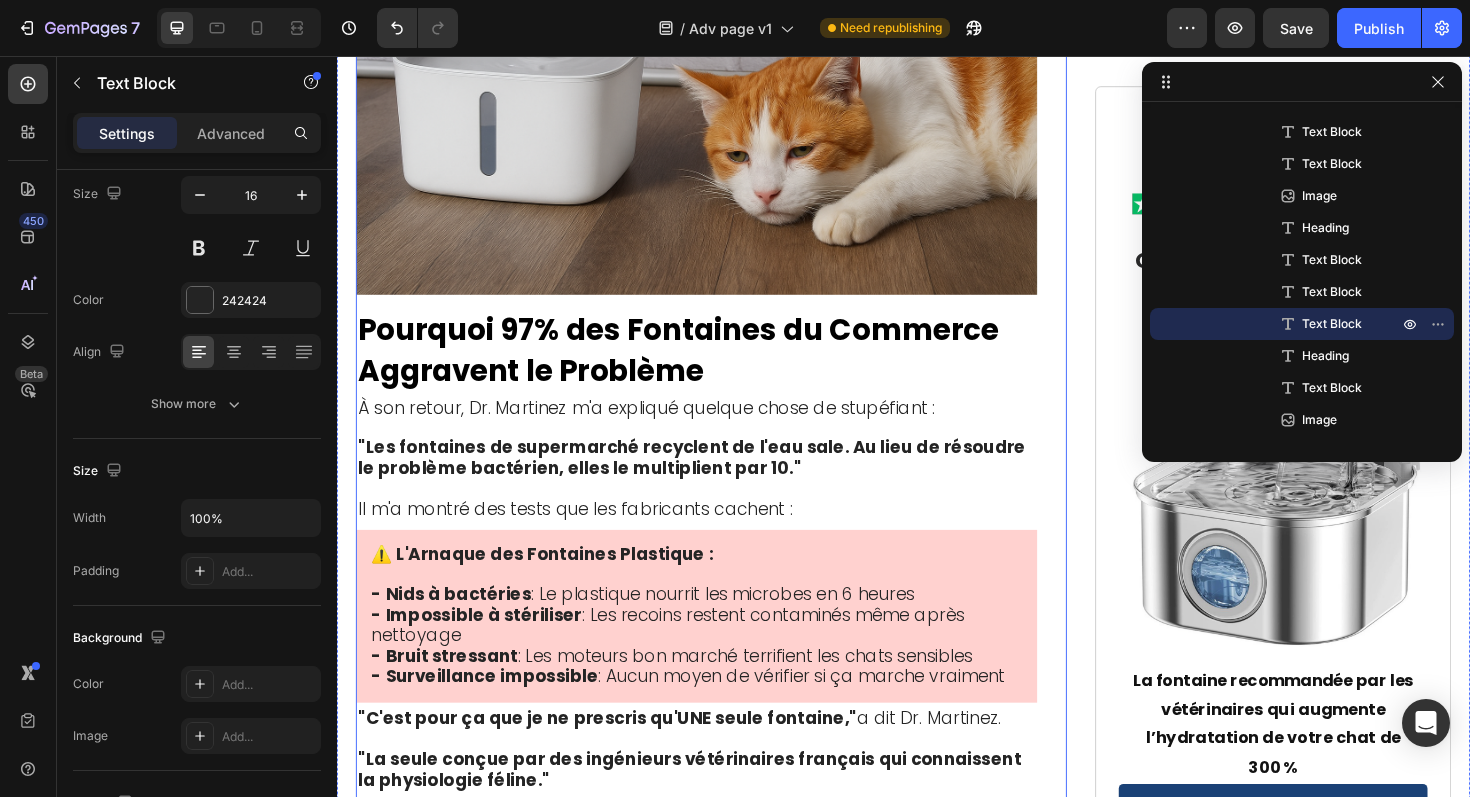 click on "Vétérinaire de [CITY] Révèle : Pourquoi 73% des Chats en France Meurent Lentement d'une "déshydratation silencieuse" Heading 📍 Publié le [DATE] à 9h17 - [CITY], France Text Block "Quand les propriétaires remarquent enfin les symptômes, il est souvent trop tard. 80% de la fonction rénale est déjà détruite. C'est un drame que je vois 5 fois par semaine dans ma clinique." — Dr. [FIRST_NAME] [LAST_NAME], Vétérinaire à [CITY] Text Block Image Félix était en train de mourir… et je n'avais rien vu venir Heading Si votre chat boit dans une gamelle classique... Si vous vous demandez pourquoi il évite son eau pourtant "propre"... Si quelque chose vous dit qu'il n'est pas dans son état normal mais vous ne savez pas quoi... Alors ce que je vais partager pourrait lui sauver plusieurs années de vie. Car en ce moment, une épidémie silencieuse se propage dans nos foyers. Elle touche 2 chats domestiques sur 3 , rien qu’en France. Le plus terrifiant ? déshydratation silencieuse. ." at bounding box center [717, 949] 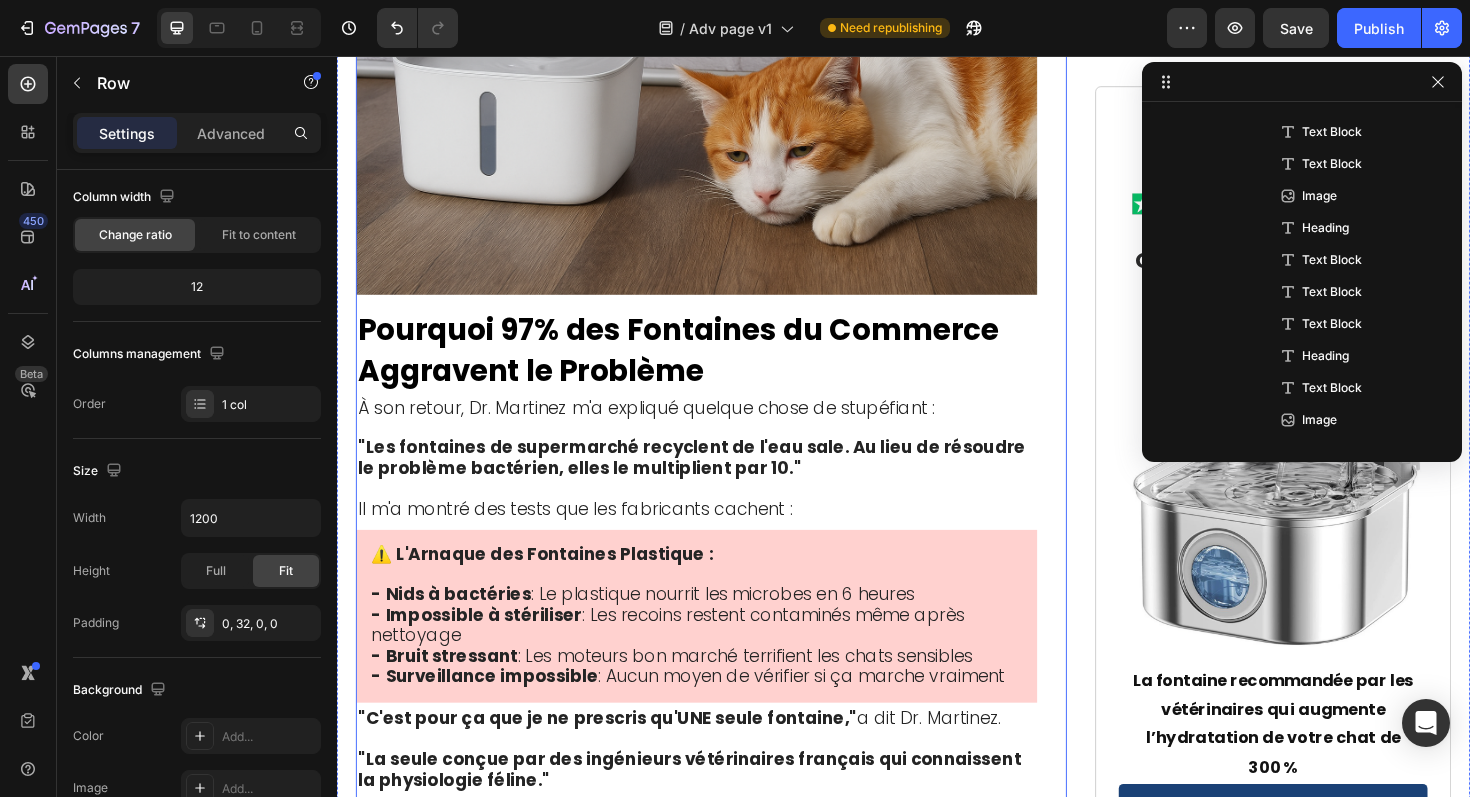 scroll, scrollTop: 154, scrollLeft: 0, axis: vertical 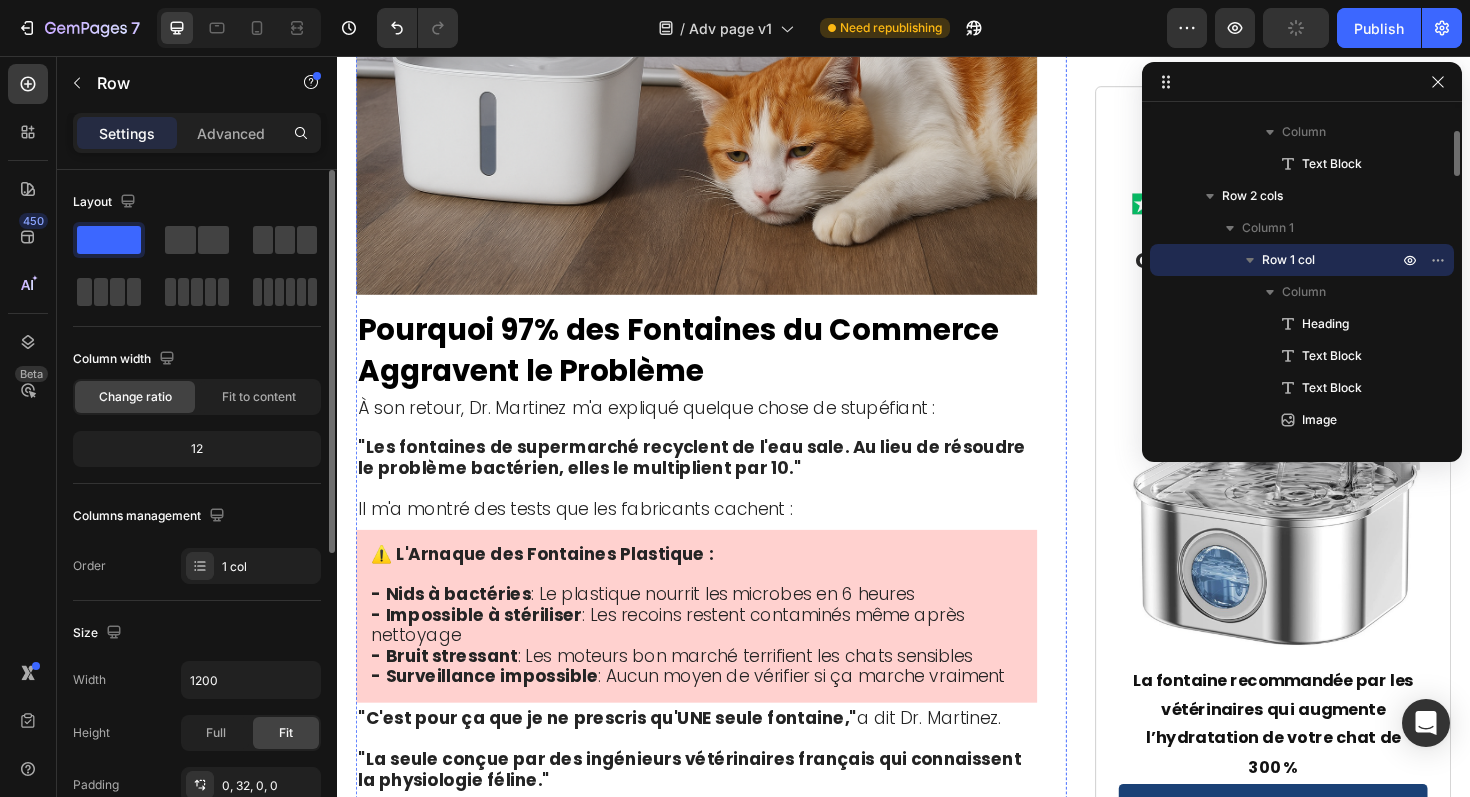 click on "Pendant des années, je croyais prendre soin de Félix." at bounding box center (593, -826) 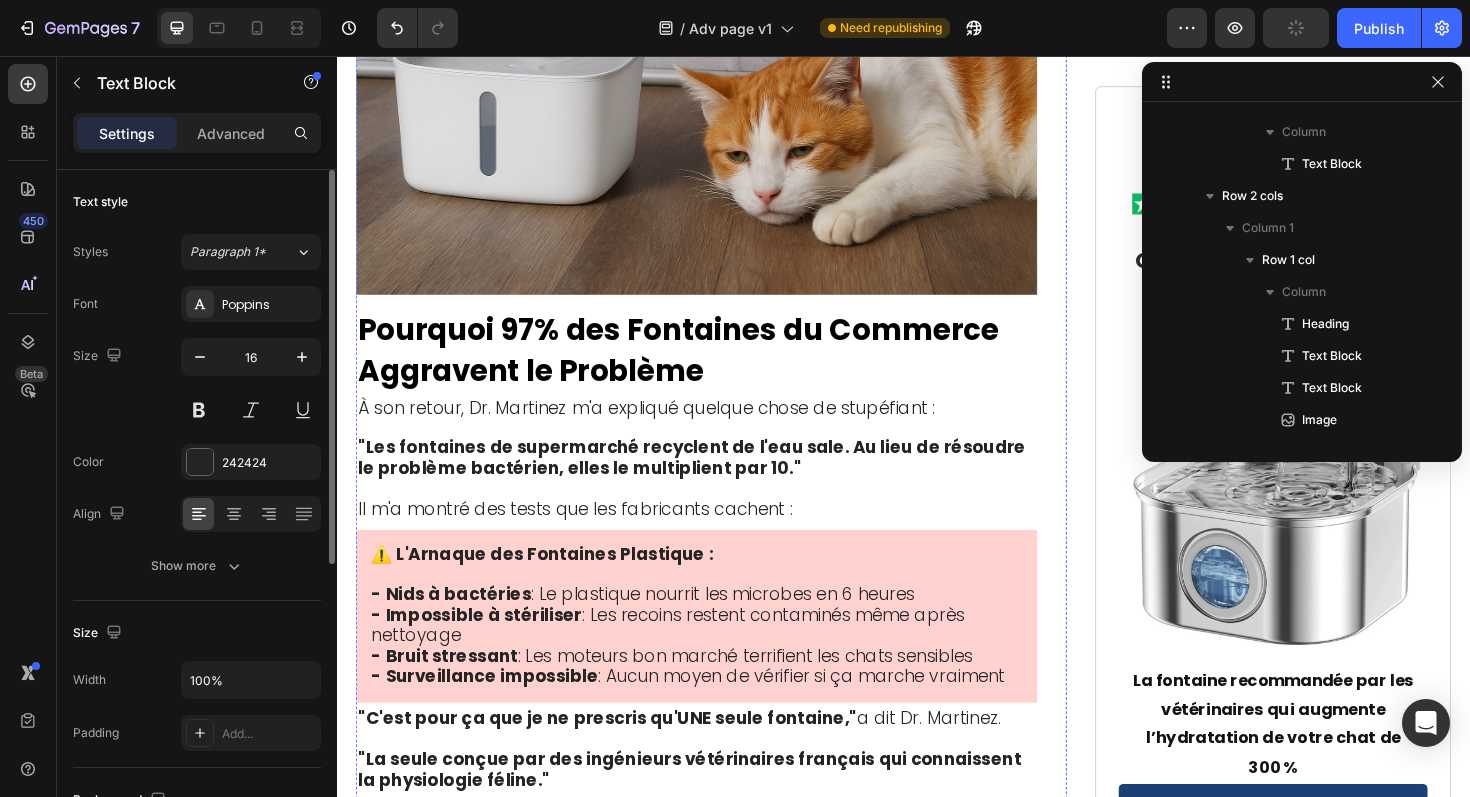 scroll, scrollTop: 922, scrollLeft: 0, axis: vertical 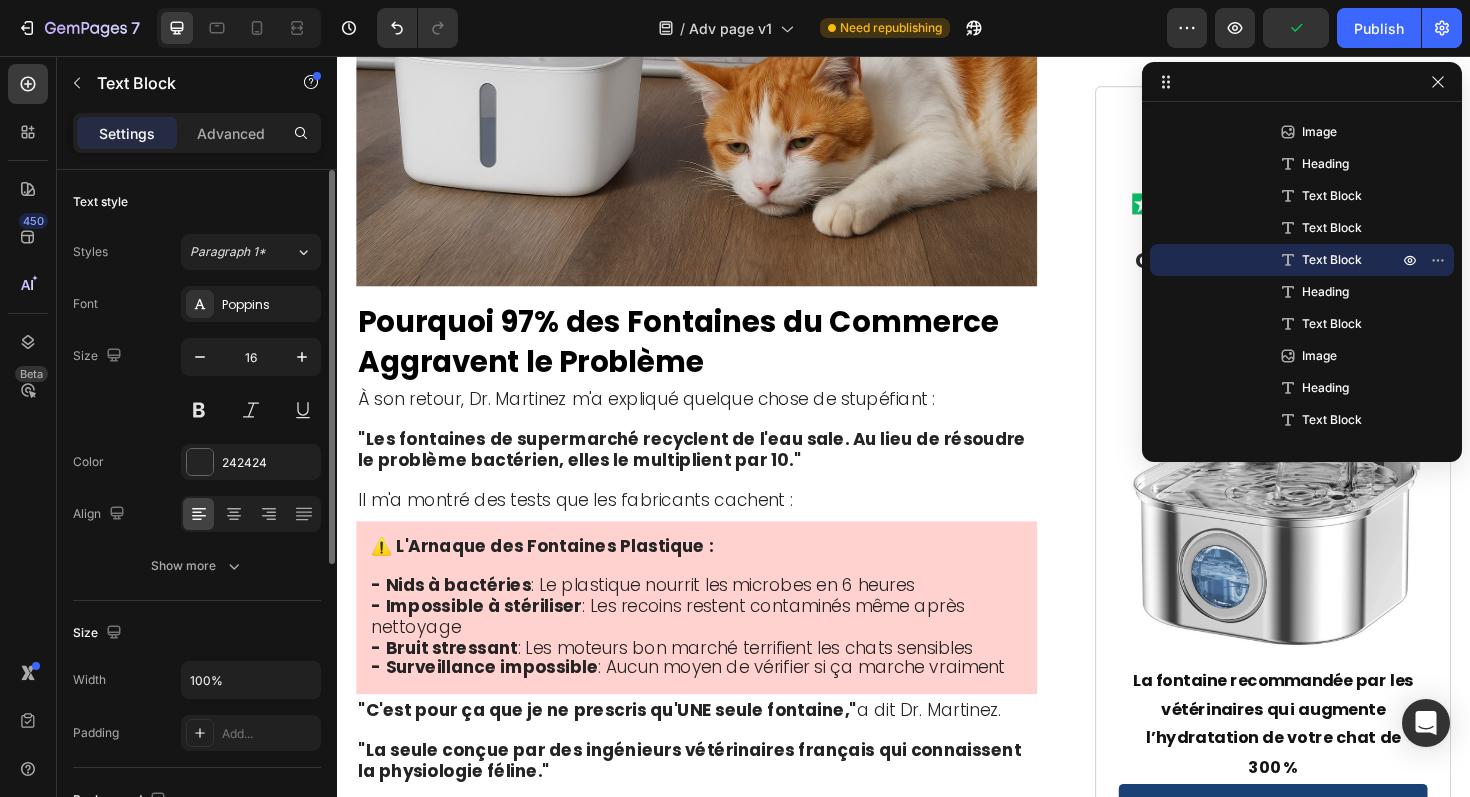 click at bounding box center [718, -756] 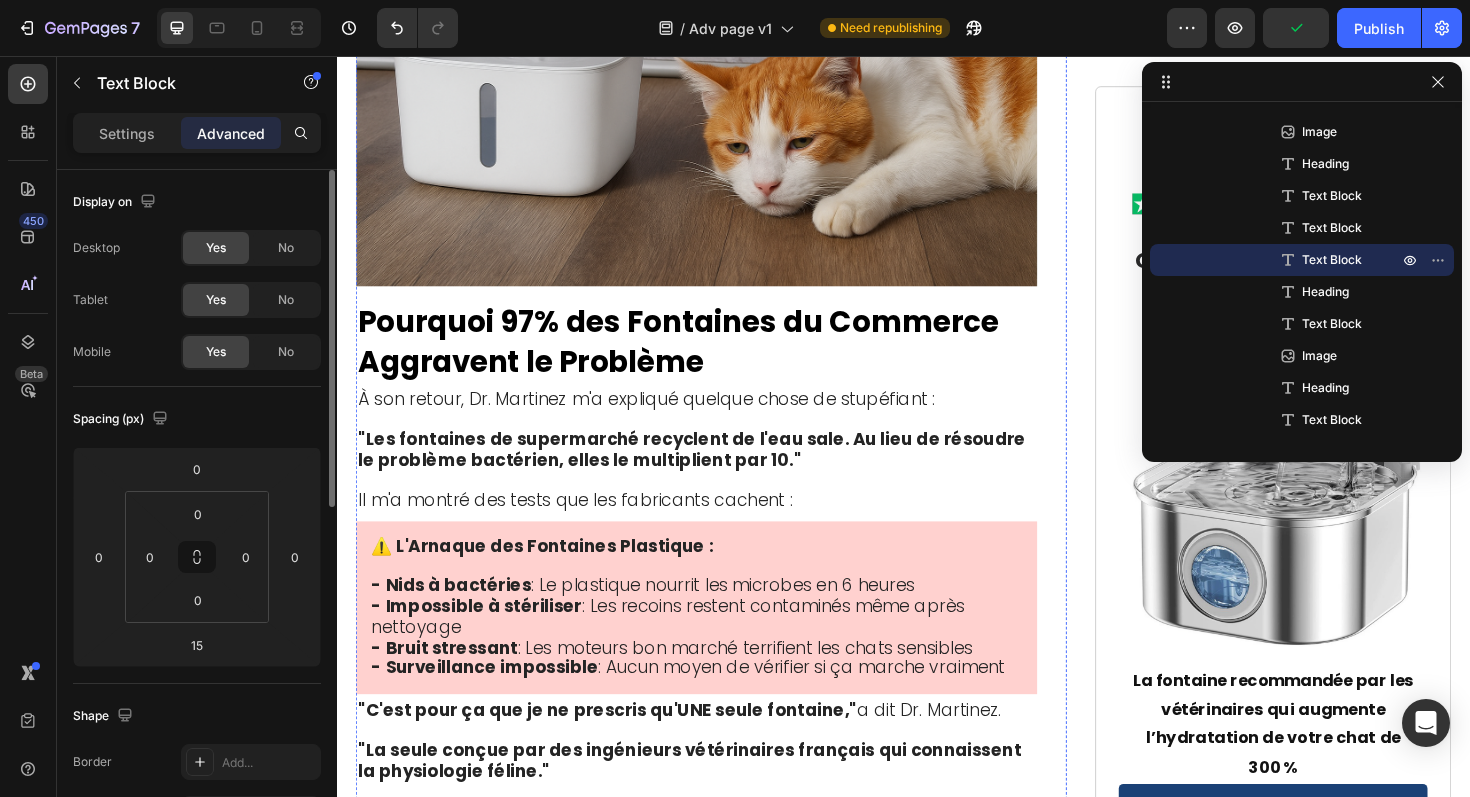 click at bounding box center [717, -1159] 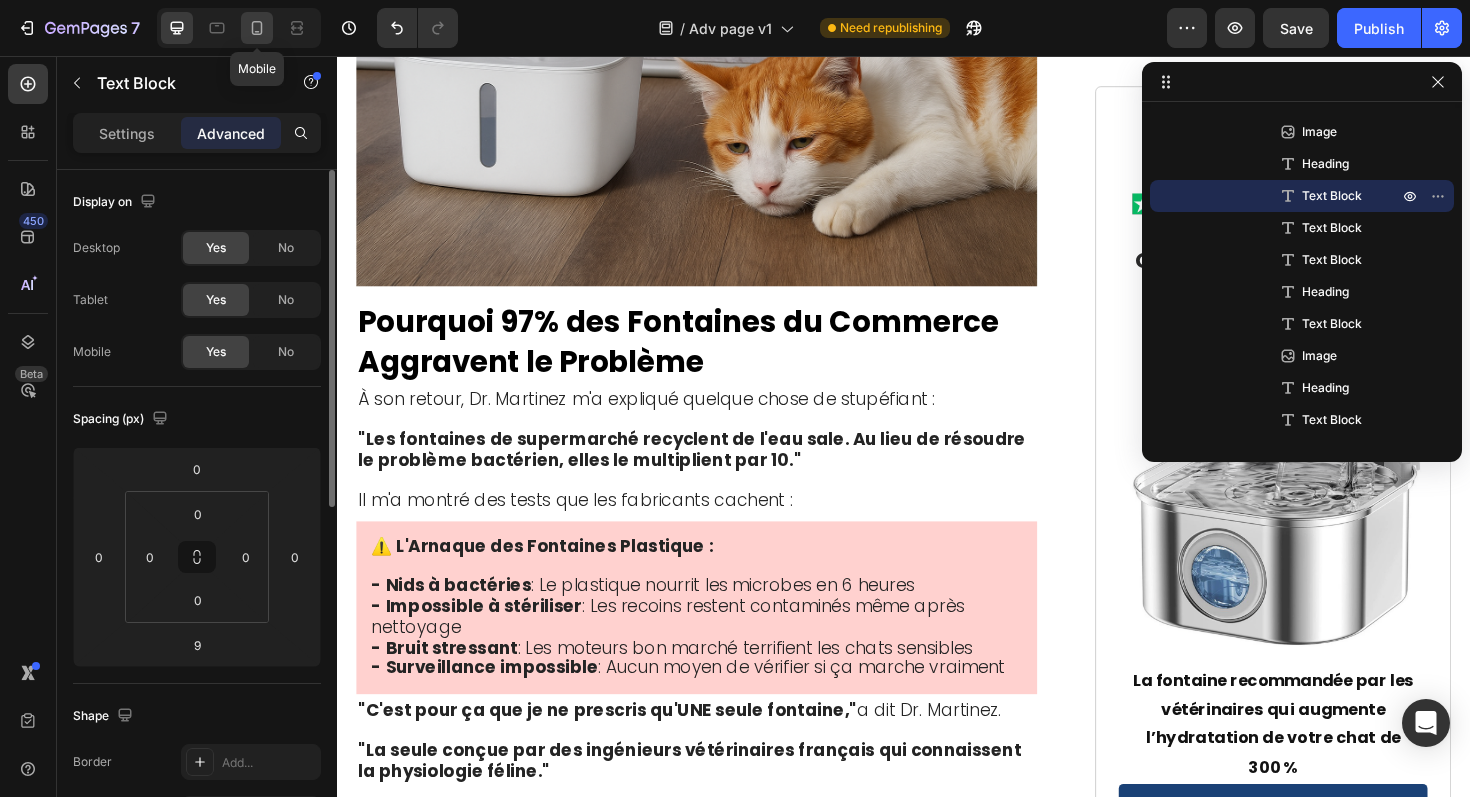click 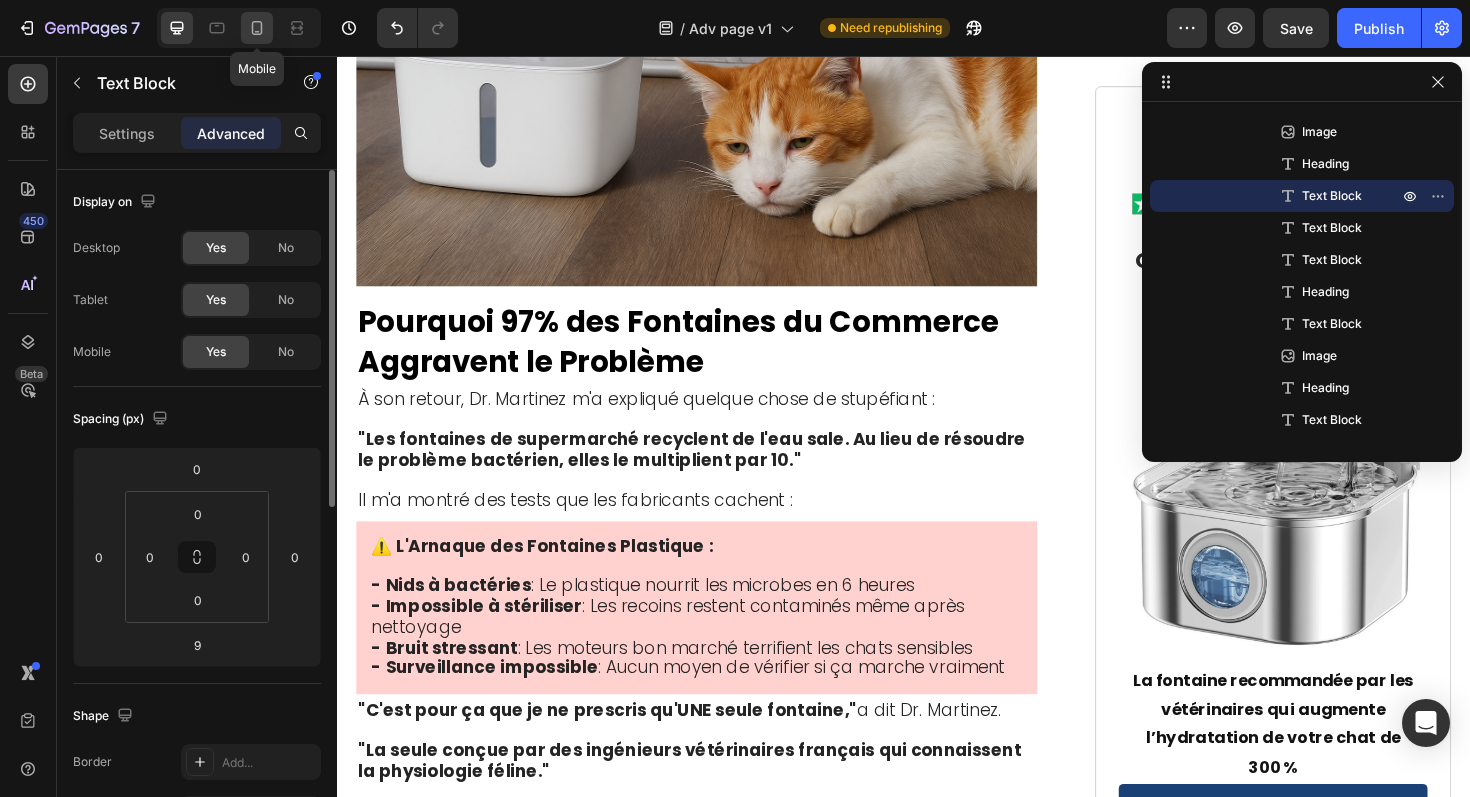 type on "20" 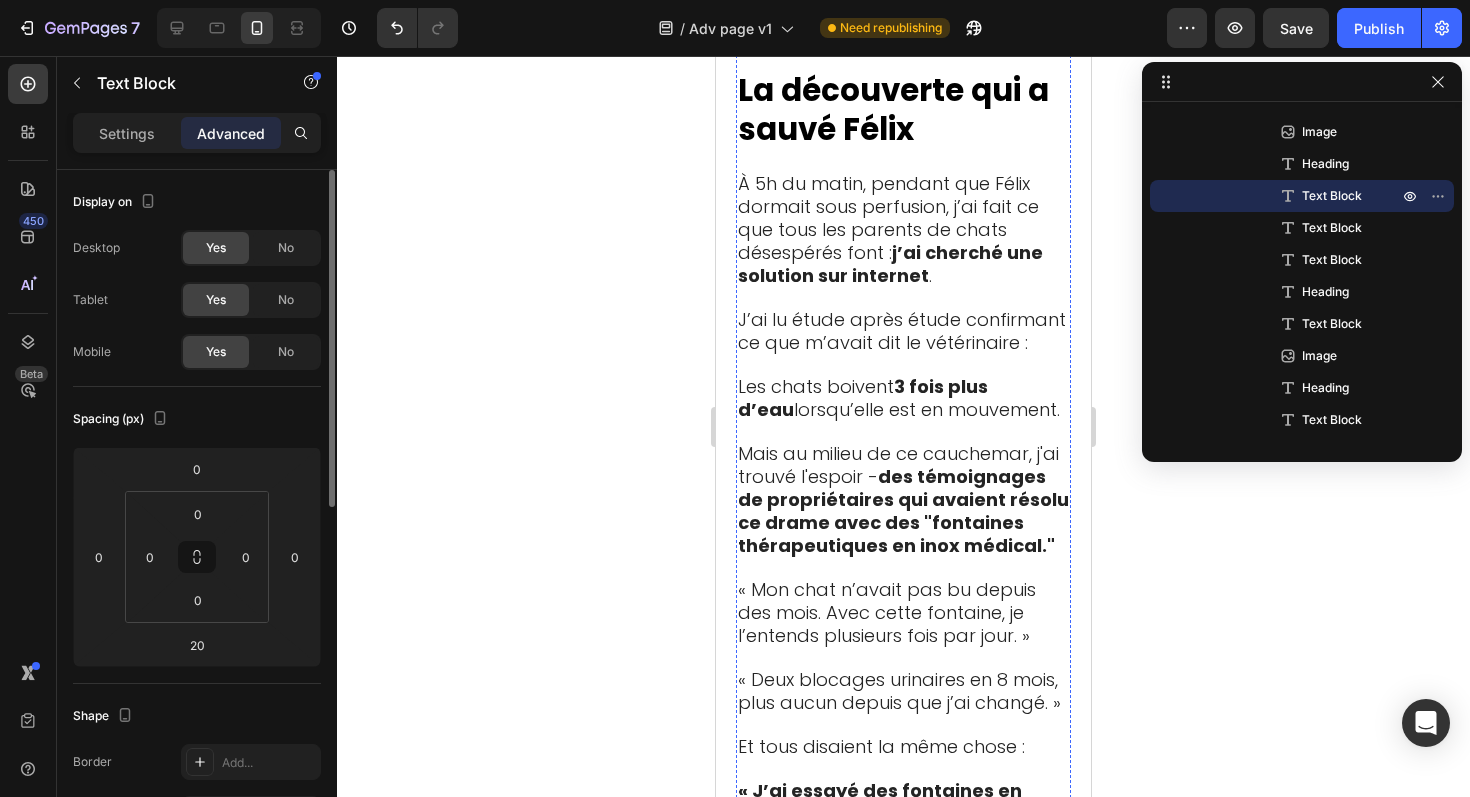scroll, scrollTop: 6573, scrollLeft: 0, axis: vertical 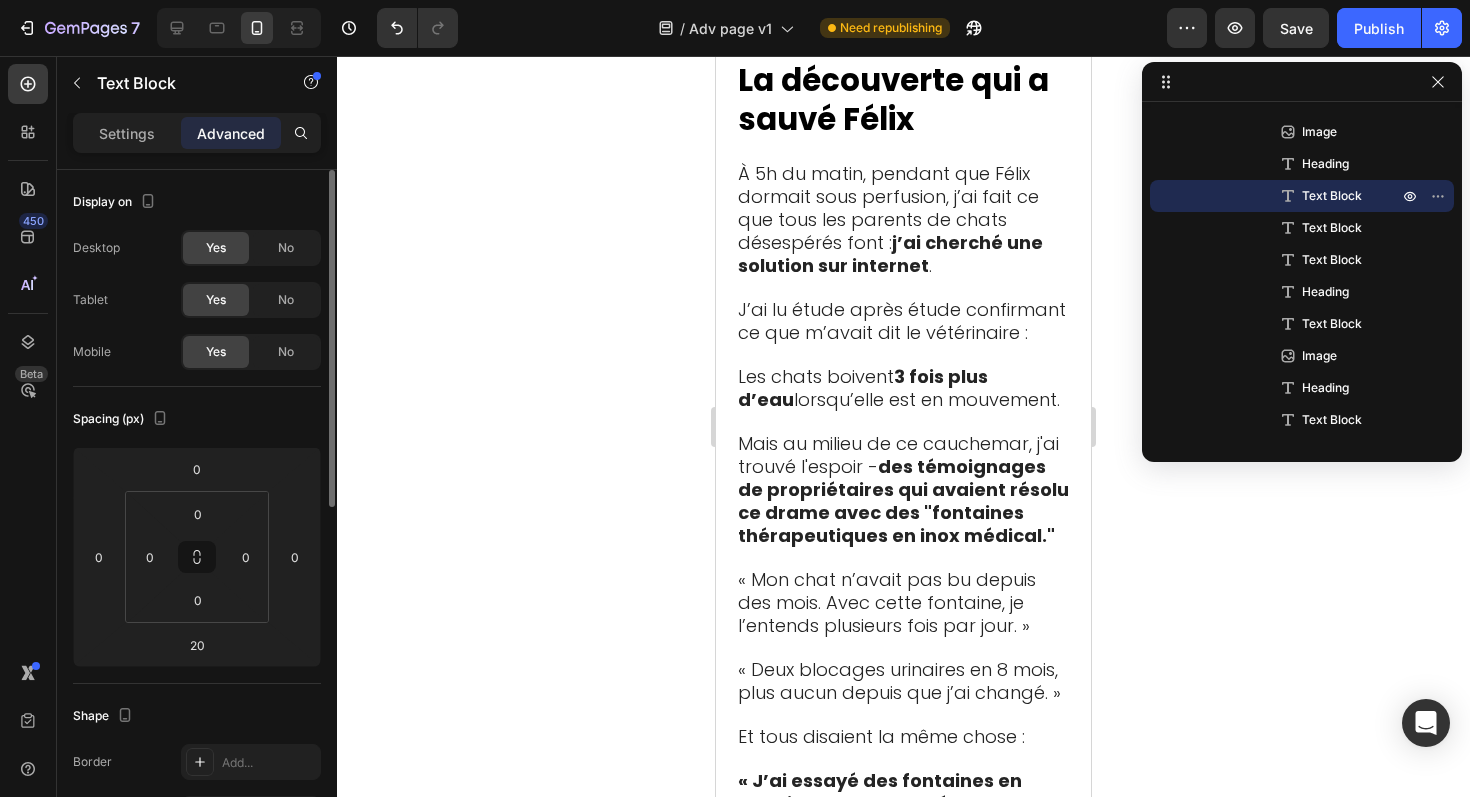 click on "- Organes fatigués prématurément" at bounding box center (903, -360) 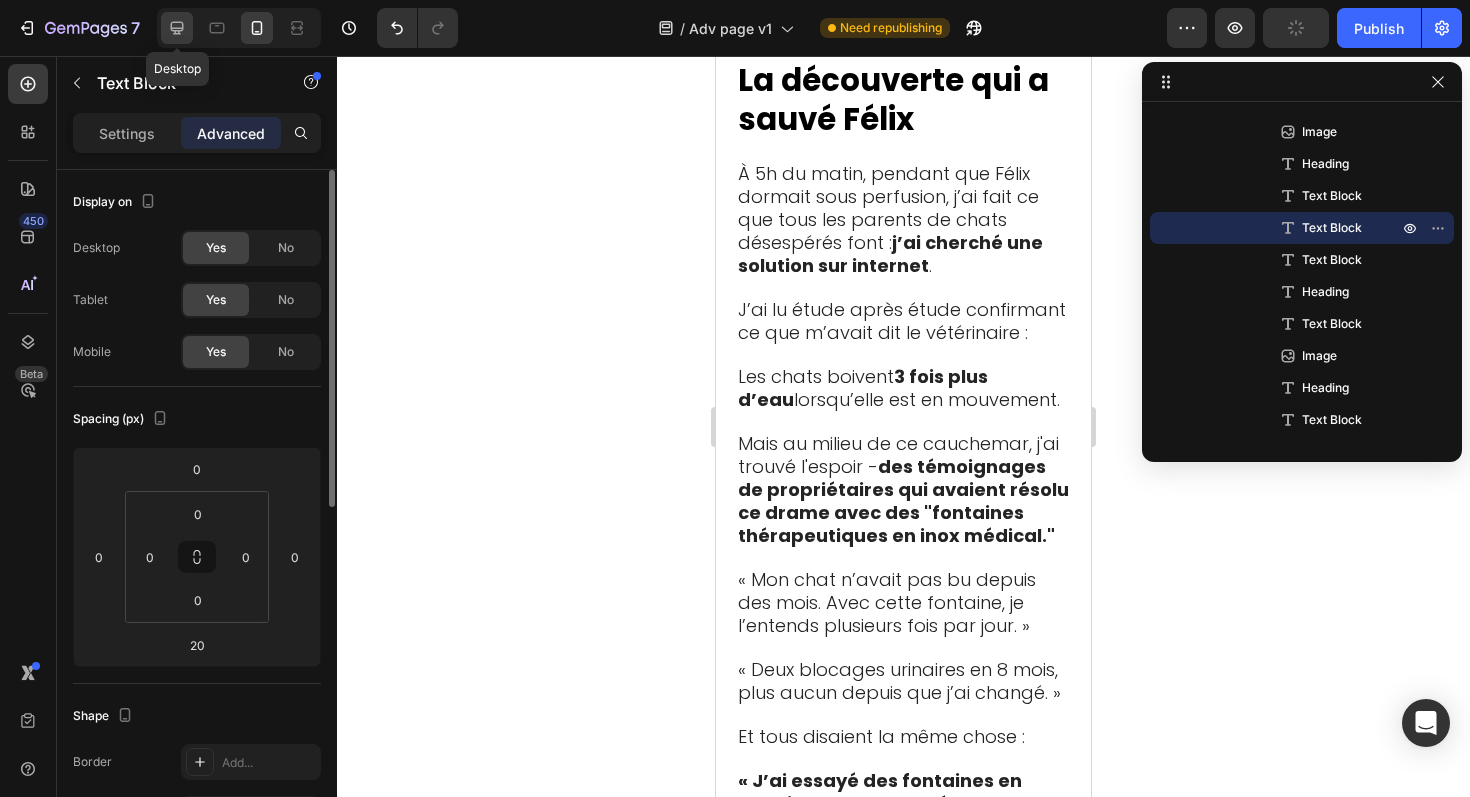 click 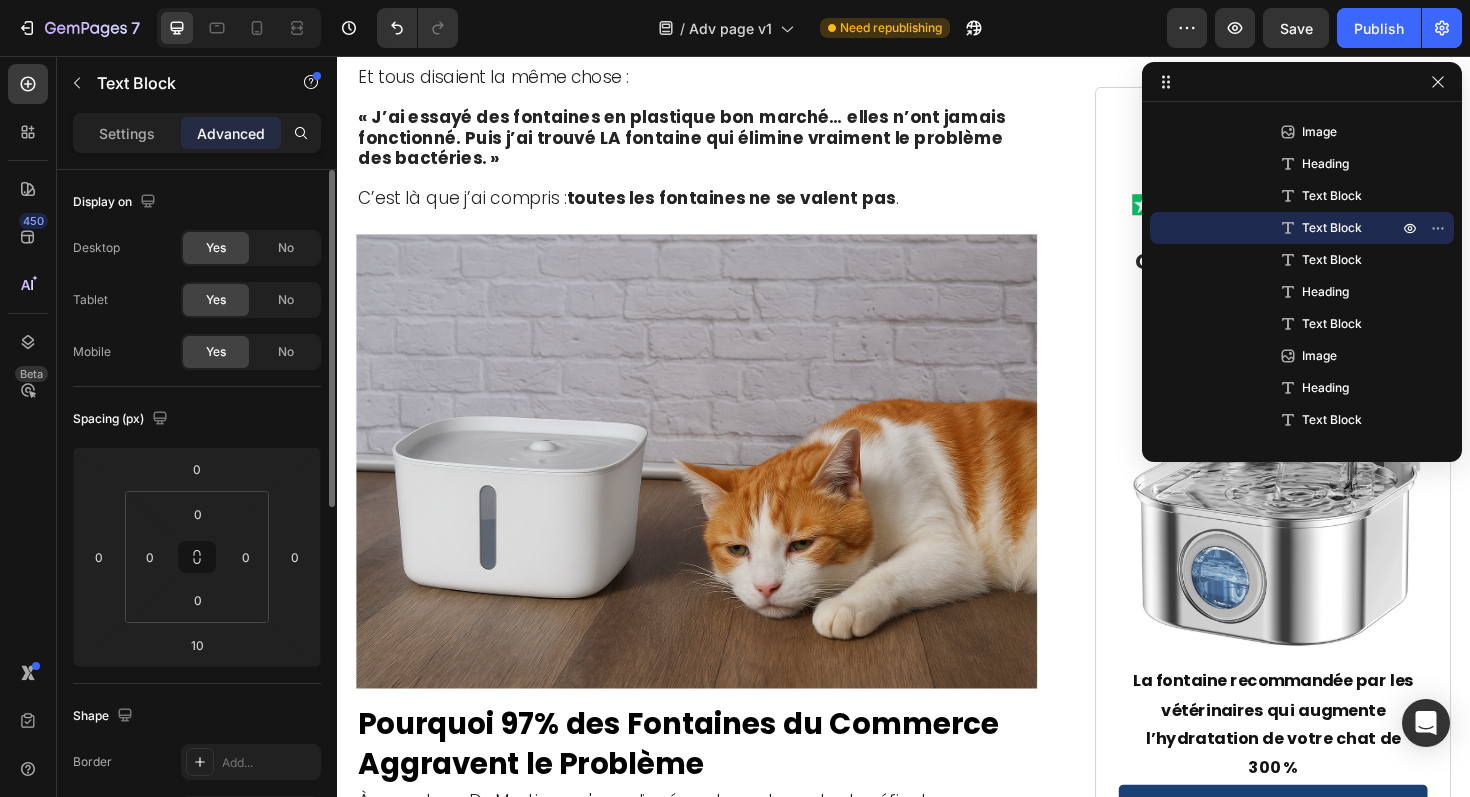 scroll, scrollTop: 5160, scrollLeft: 0, axis: vertical 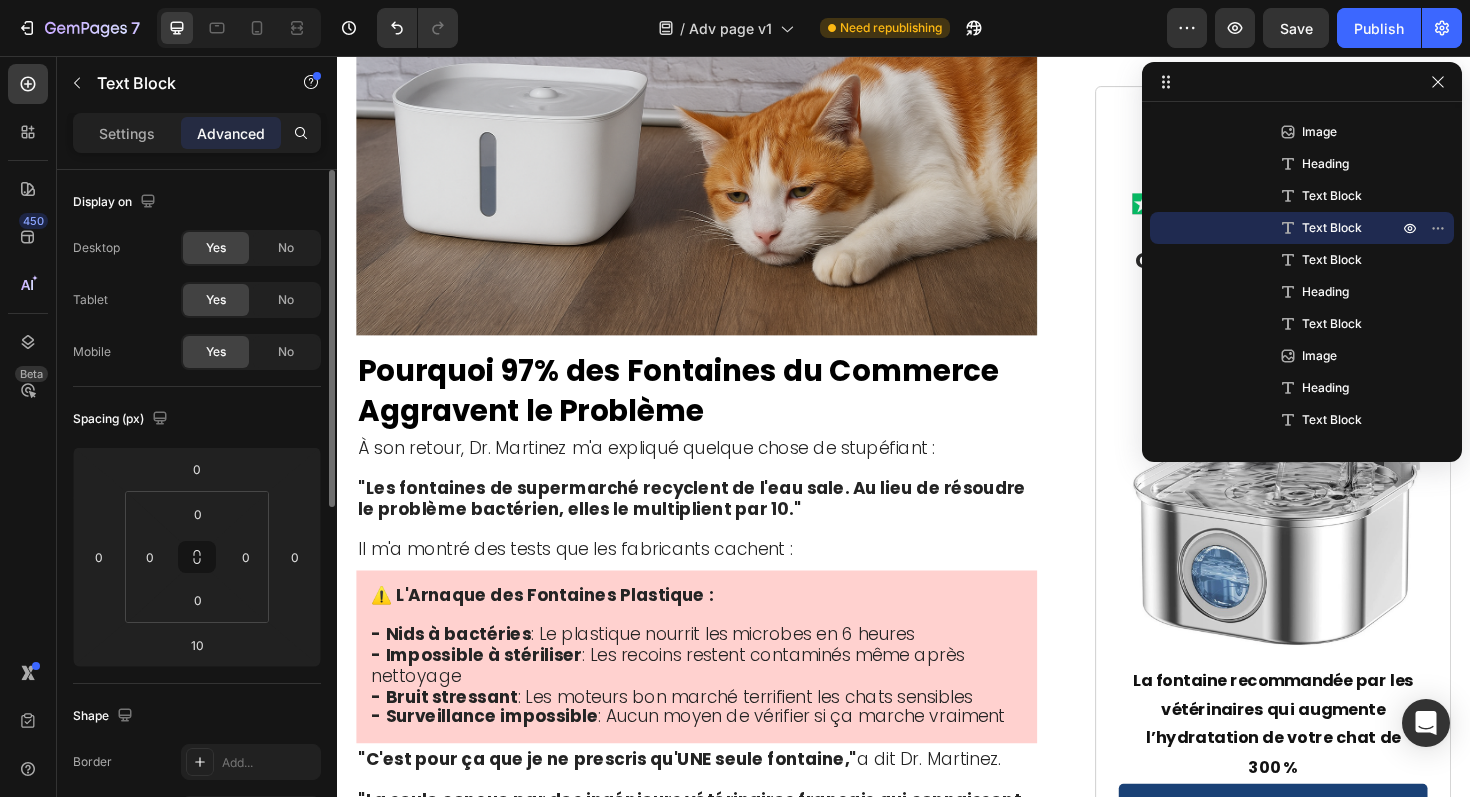 click on "- Organes fatigués prématurément" at bounding box center (717, -993) 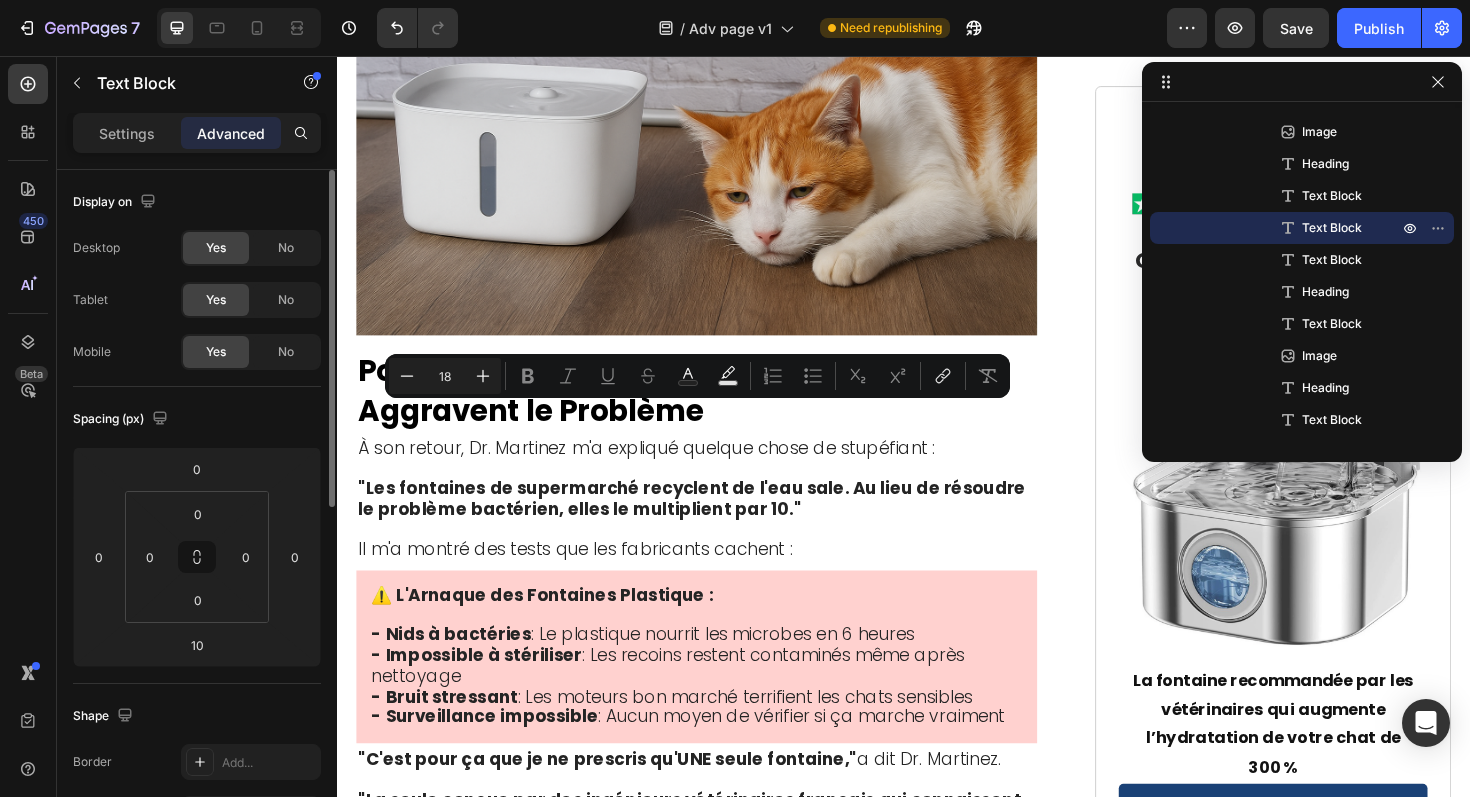 click on "- Organes fatigués prématurément" at bounding box center [717, -993] 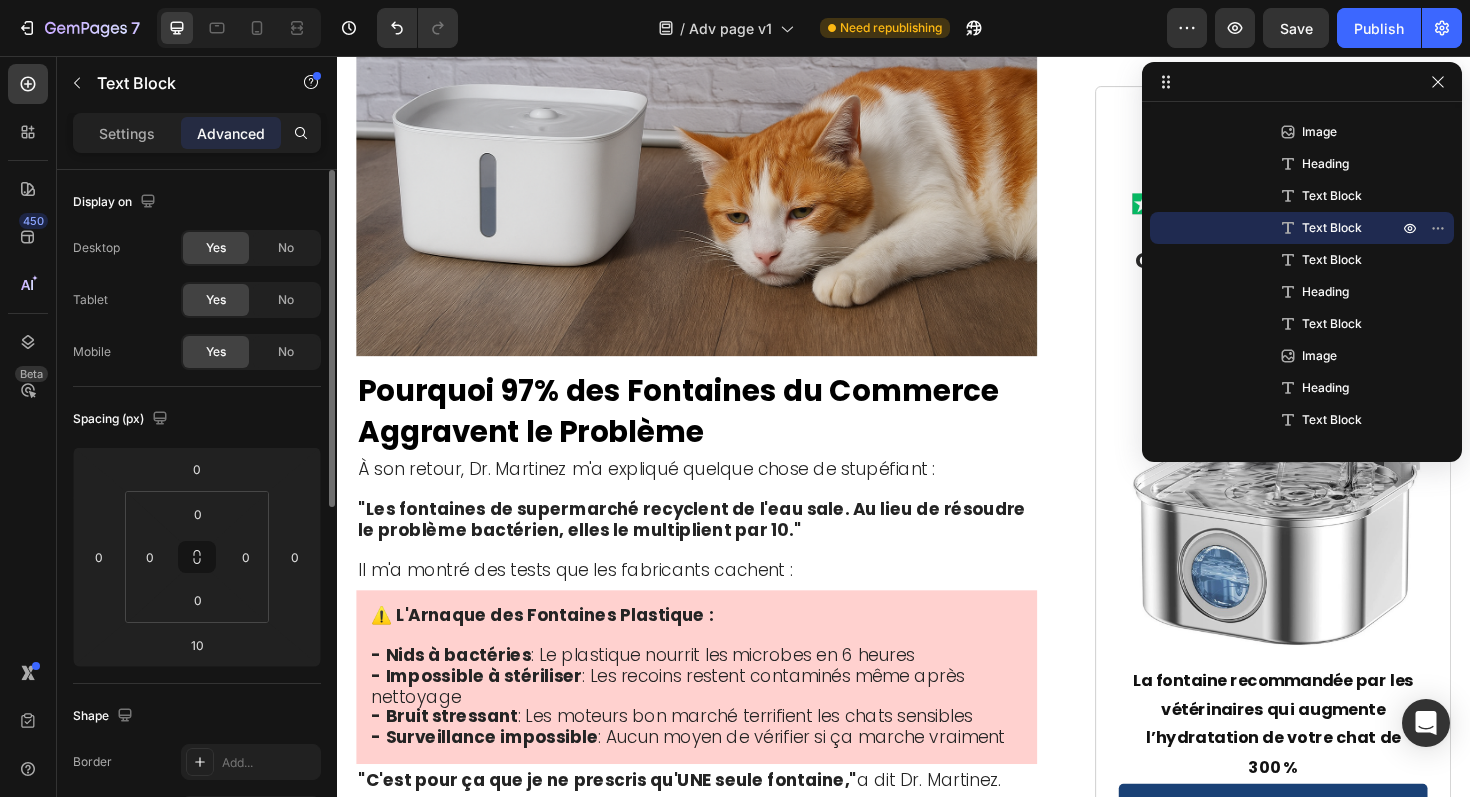 click on "- Constipation douloureuse chronique" at bounding box center [717, -1015] 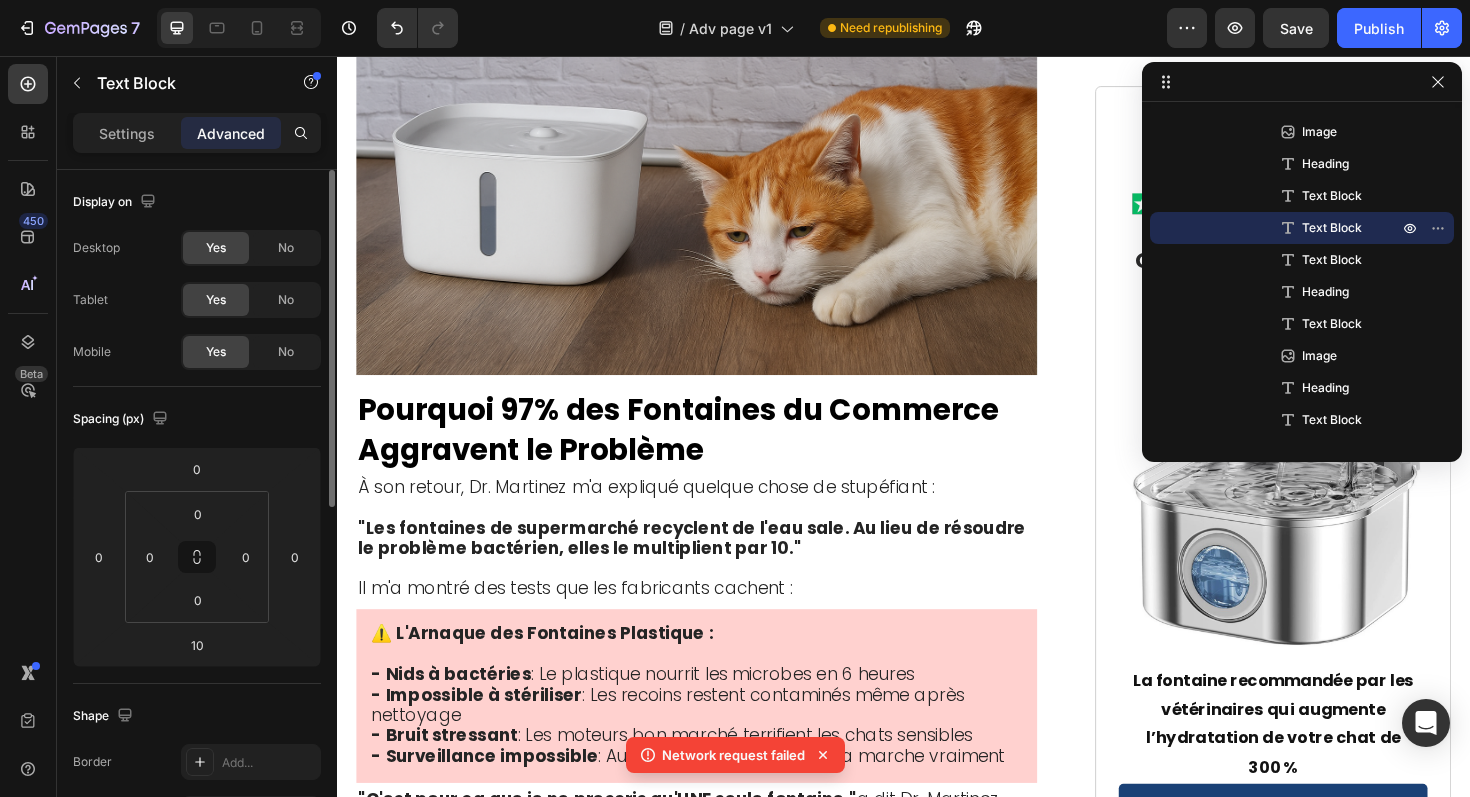 click on "- Maladies rénales qui progressent en silence" at bounding box center [717, -1036] 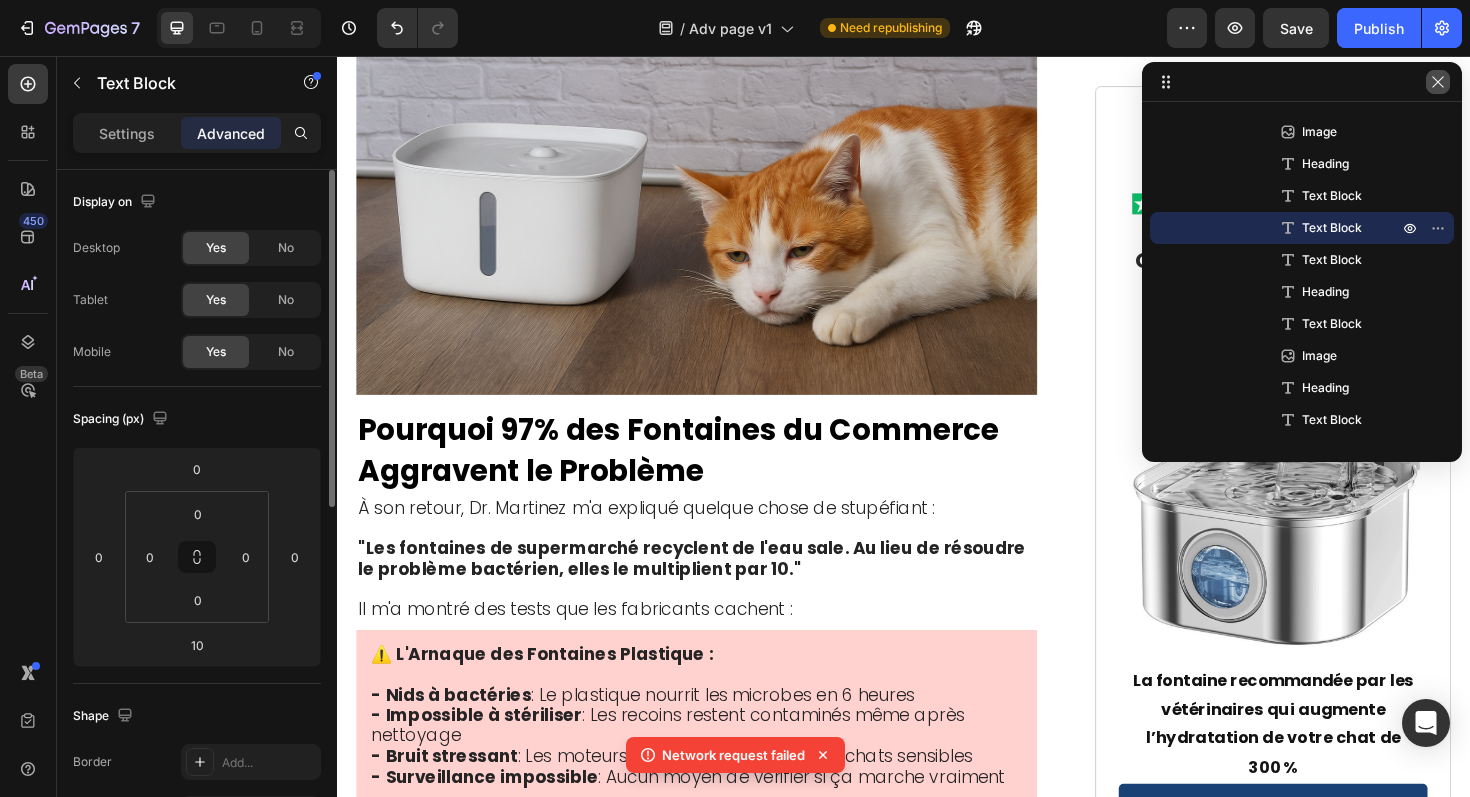 click 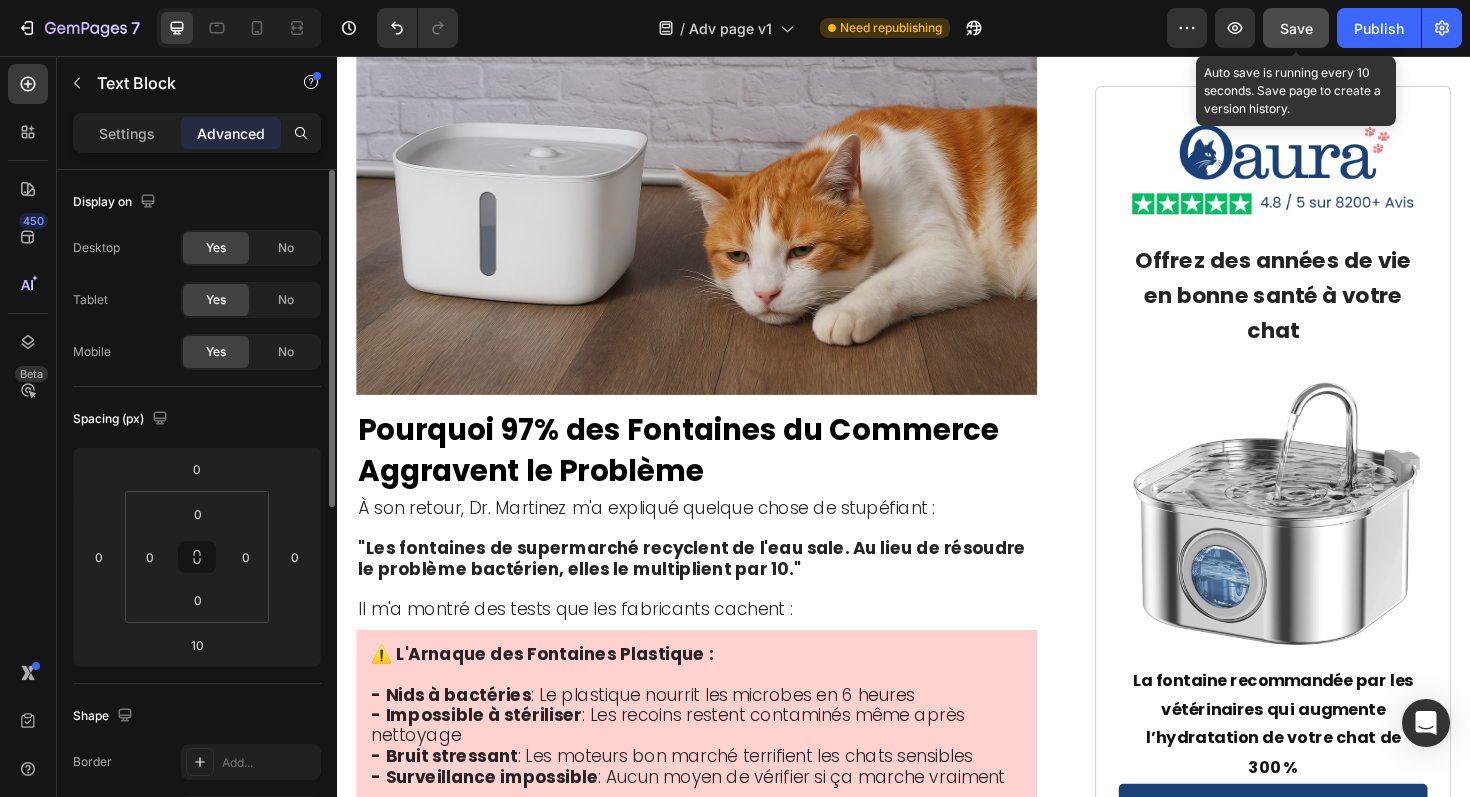 click on "Save" 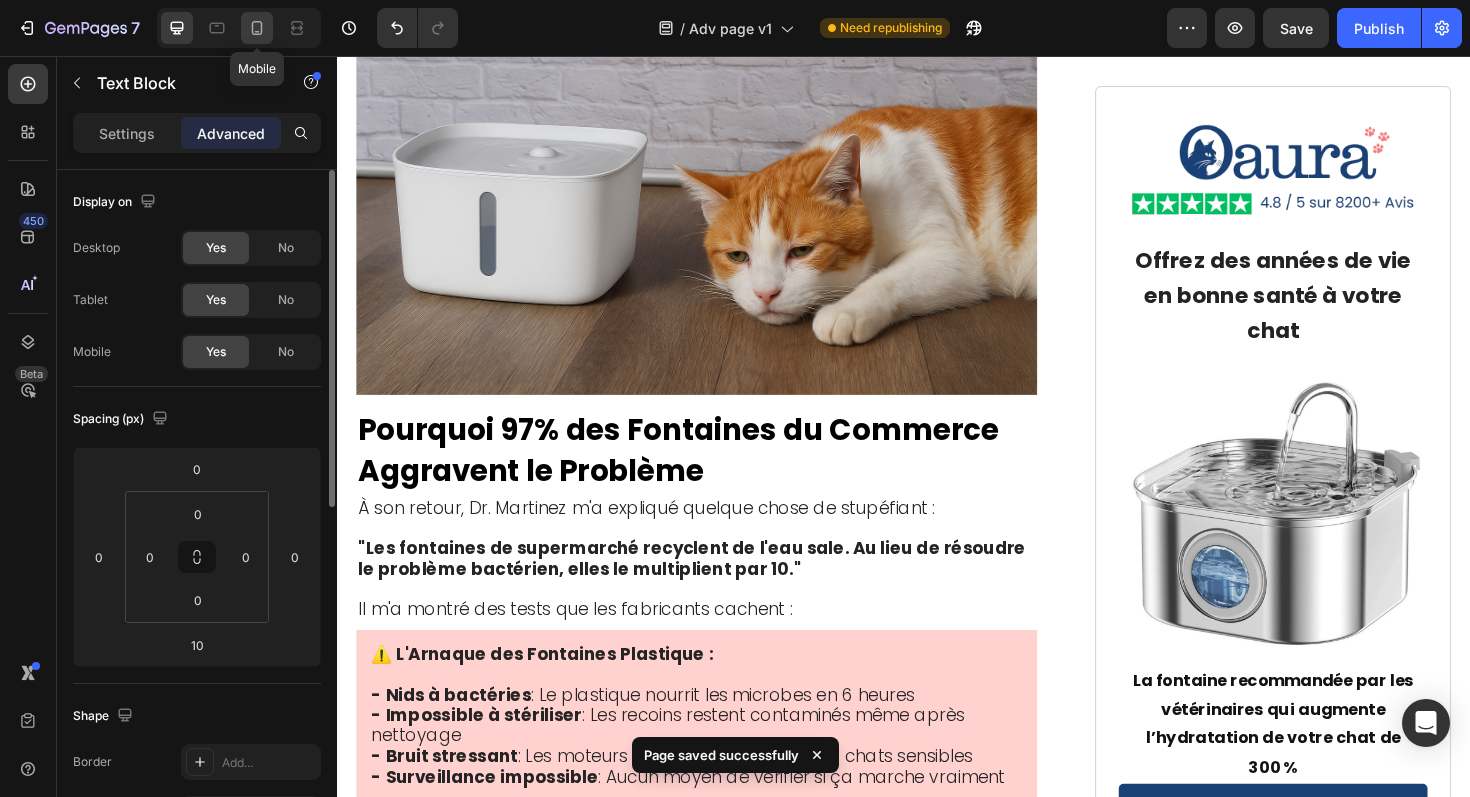click 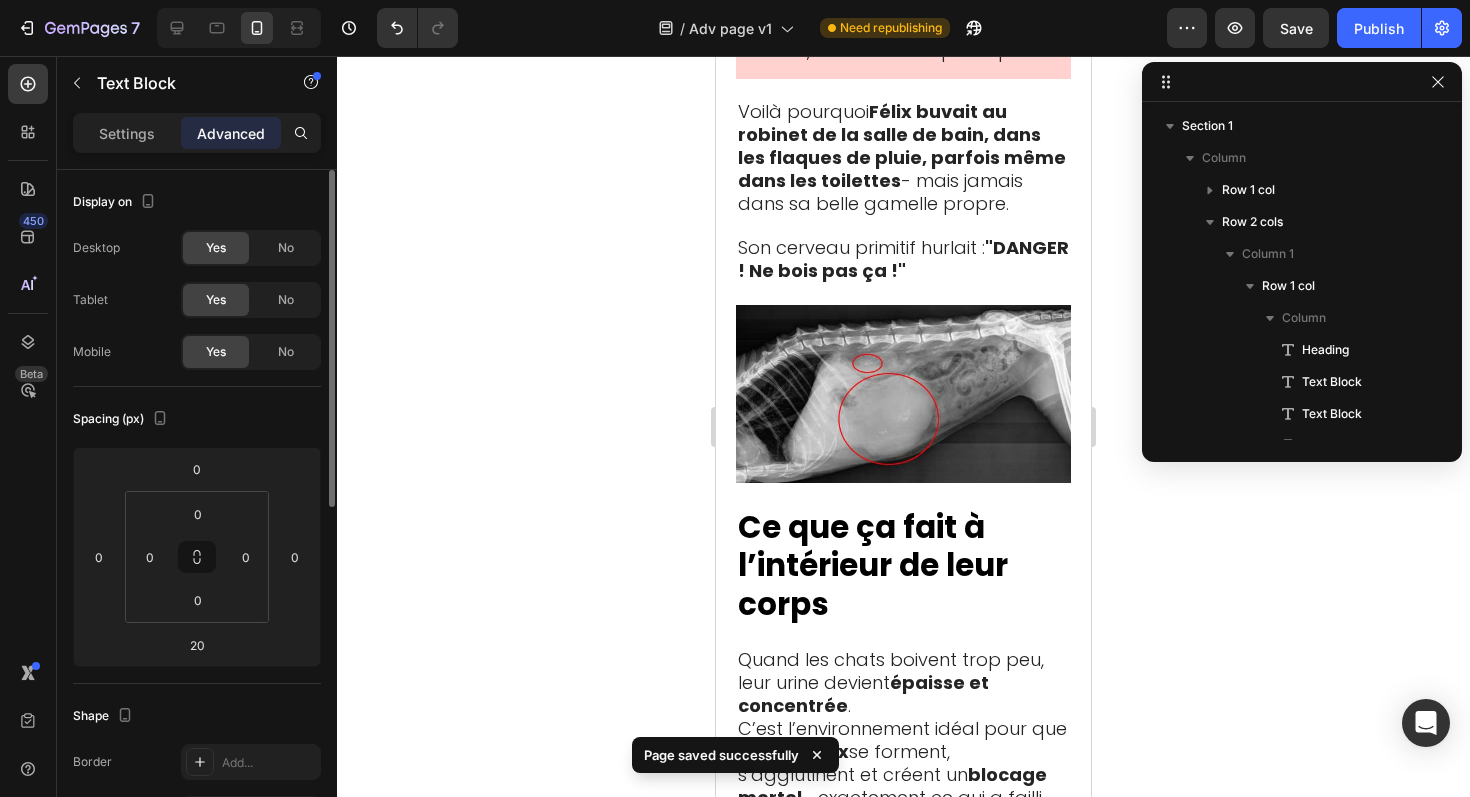 scroll, scrollTop: 762, scrollLeft: 0, axis: vertical 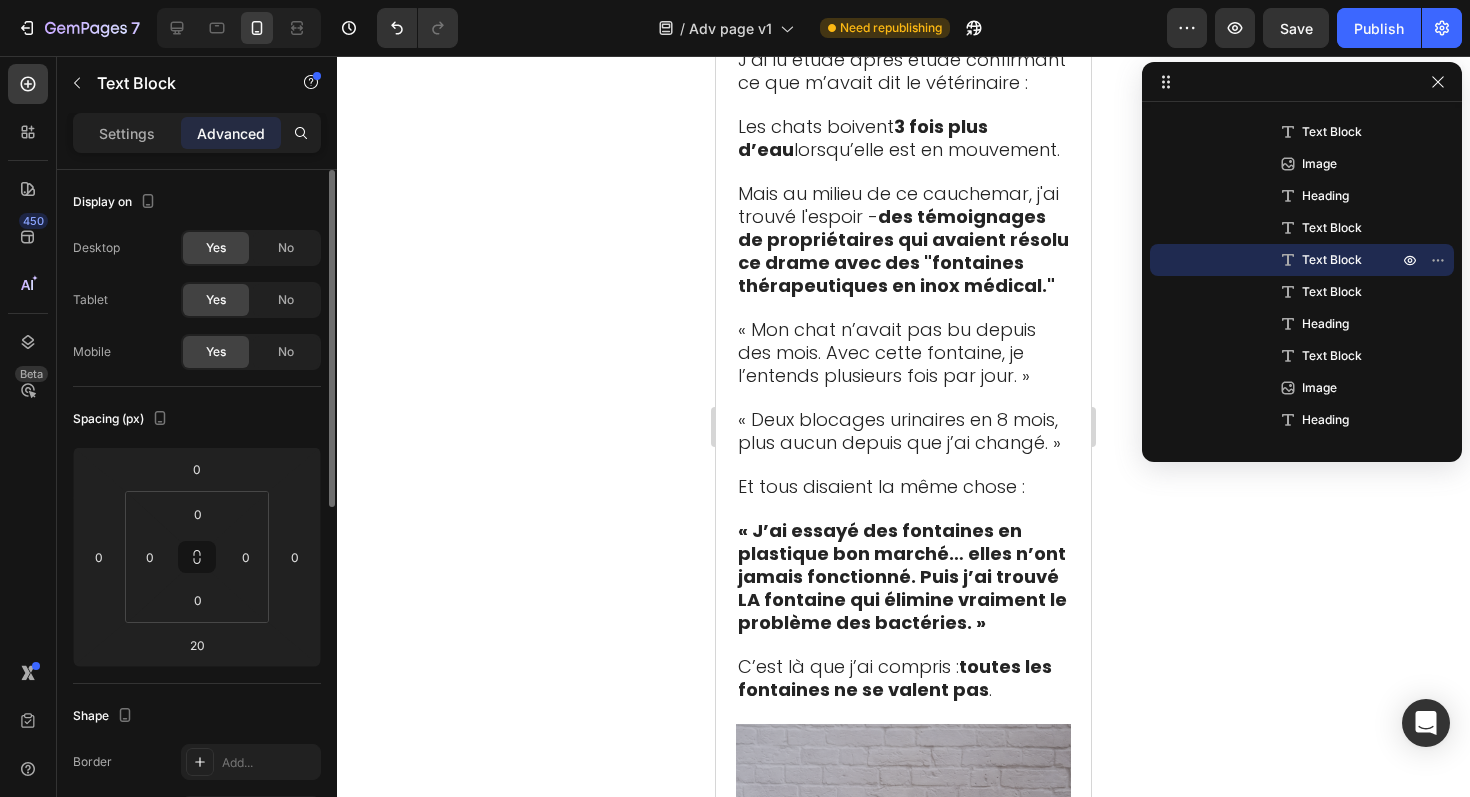 drag, startPoint x: 912, startPoint y: 420, endPoint x: 912, endPoint y: 392, distance: 28 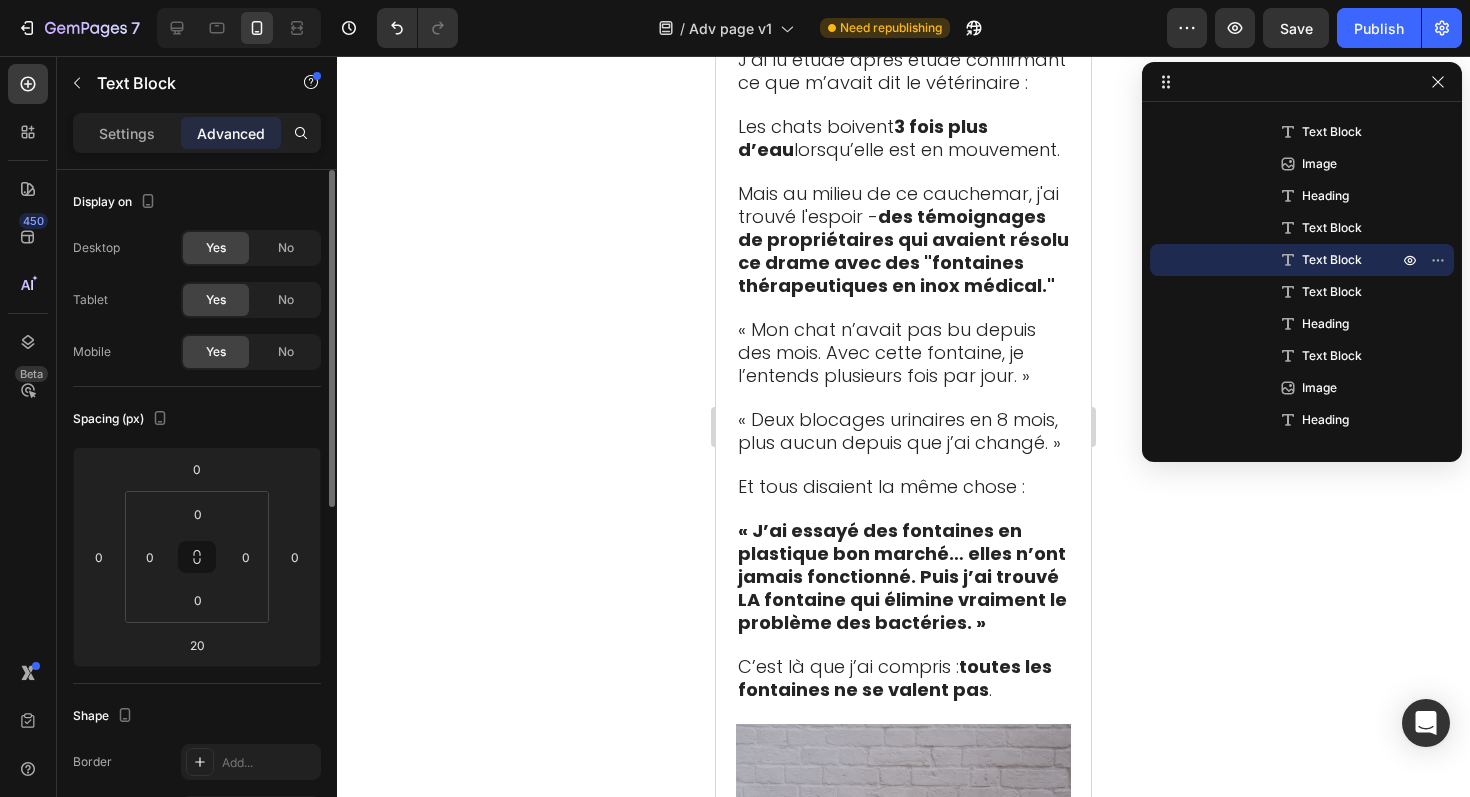 click on "- Maladies rénales qui progressent en silence - Constipation douloureuse chronique - Organes fatigués prématurément - Espérance de vie réduite de plusieurs années Text Block 0" at bounding box center (903, -646) 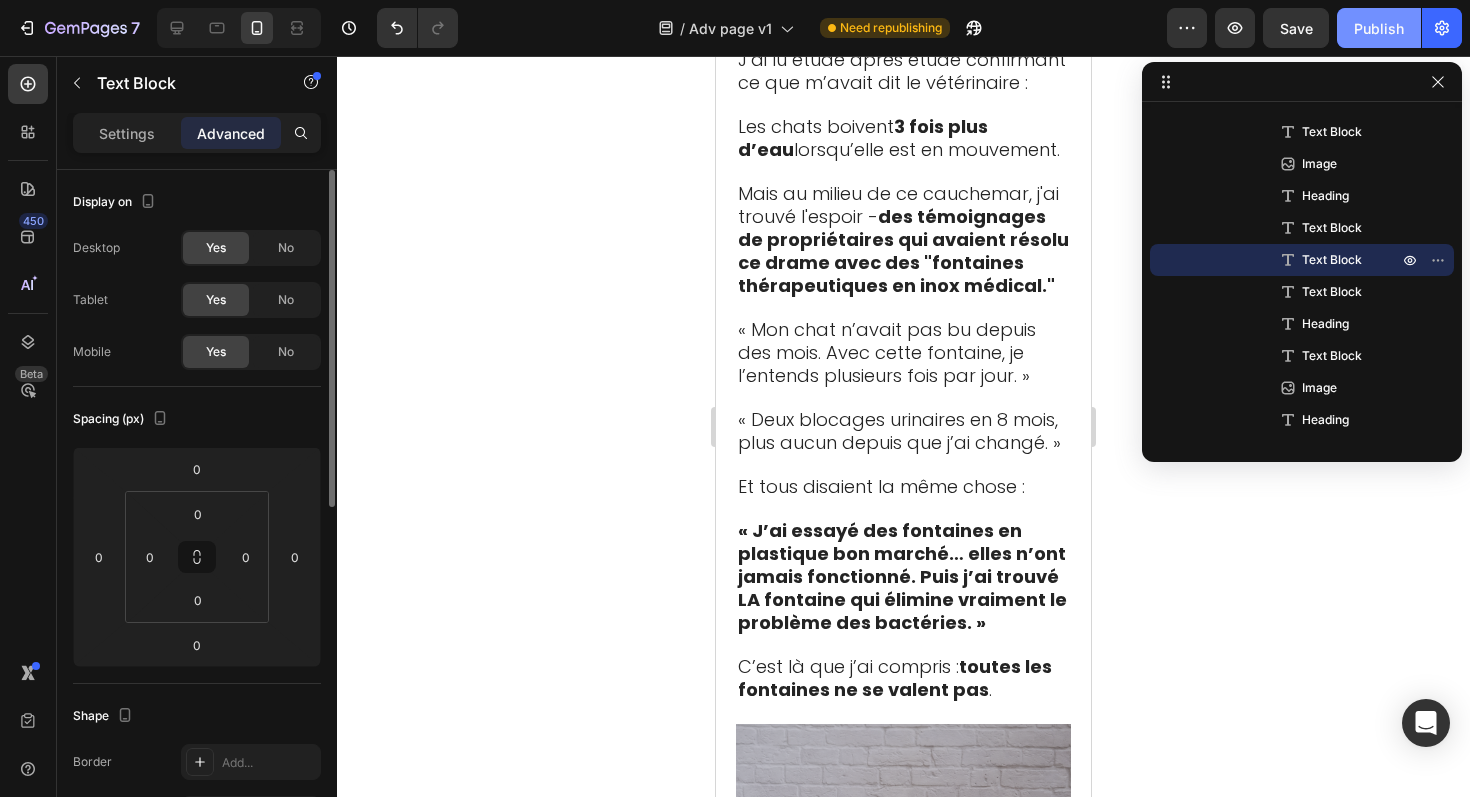 click on "Publish" at bounding box center (1379, 28) 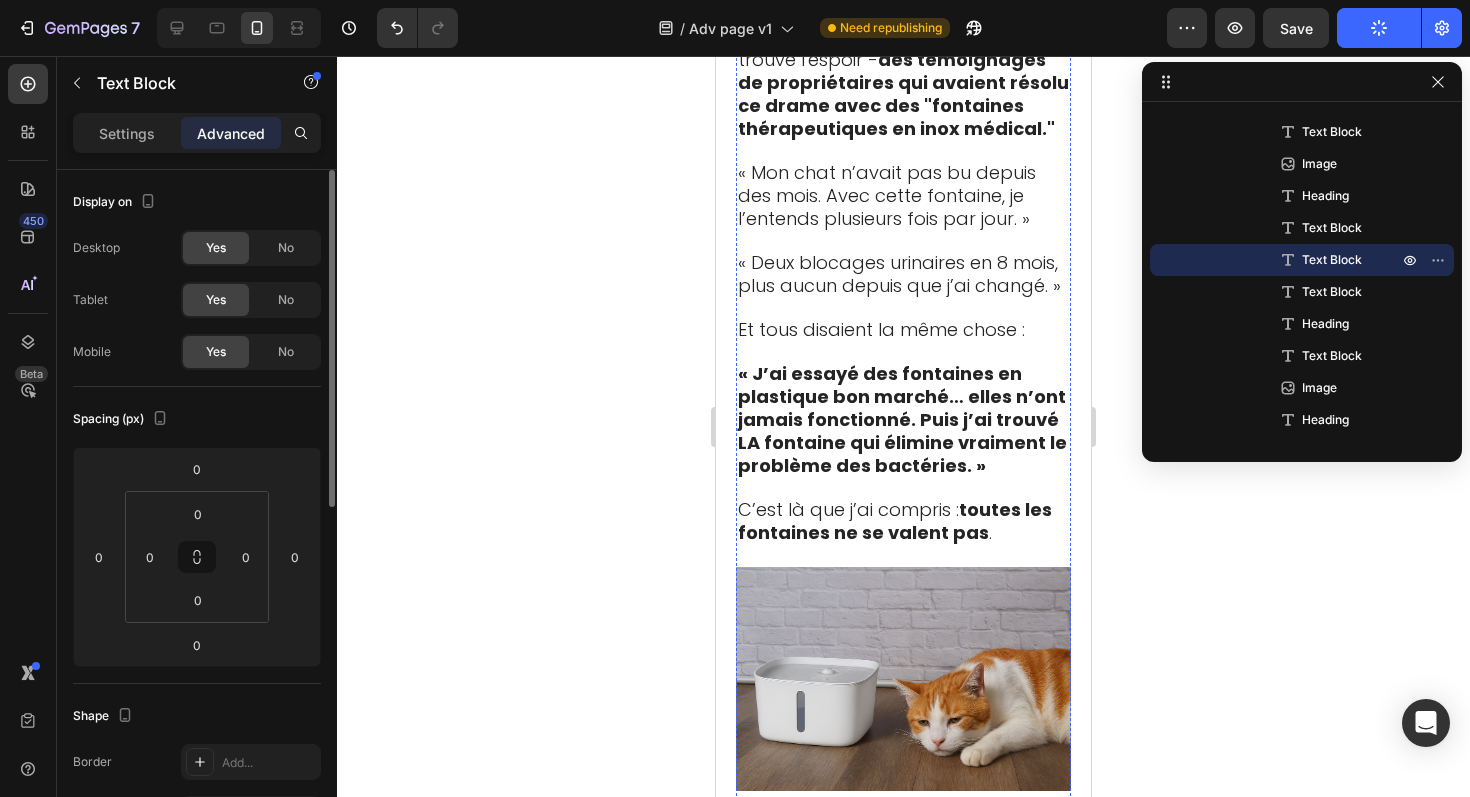 scroll, scrollTop: 6973, scrollLeft: 0, axis: vertical 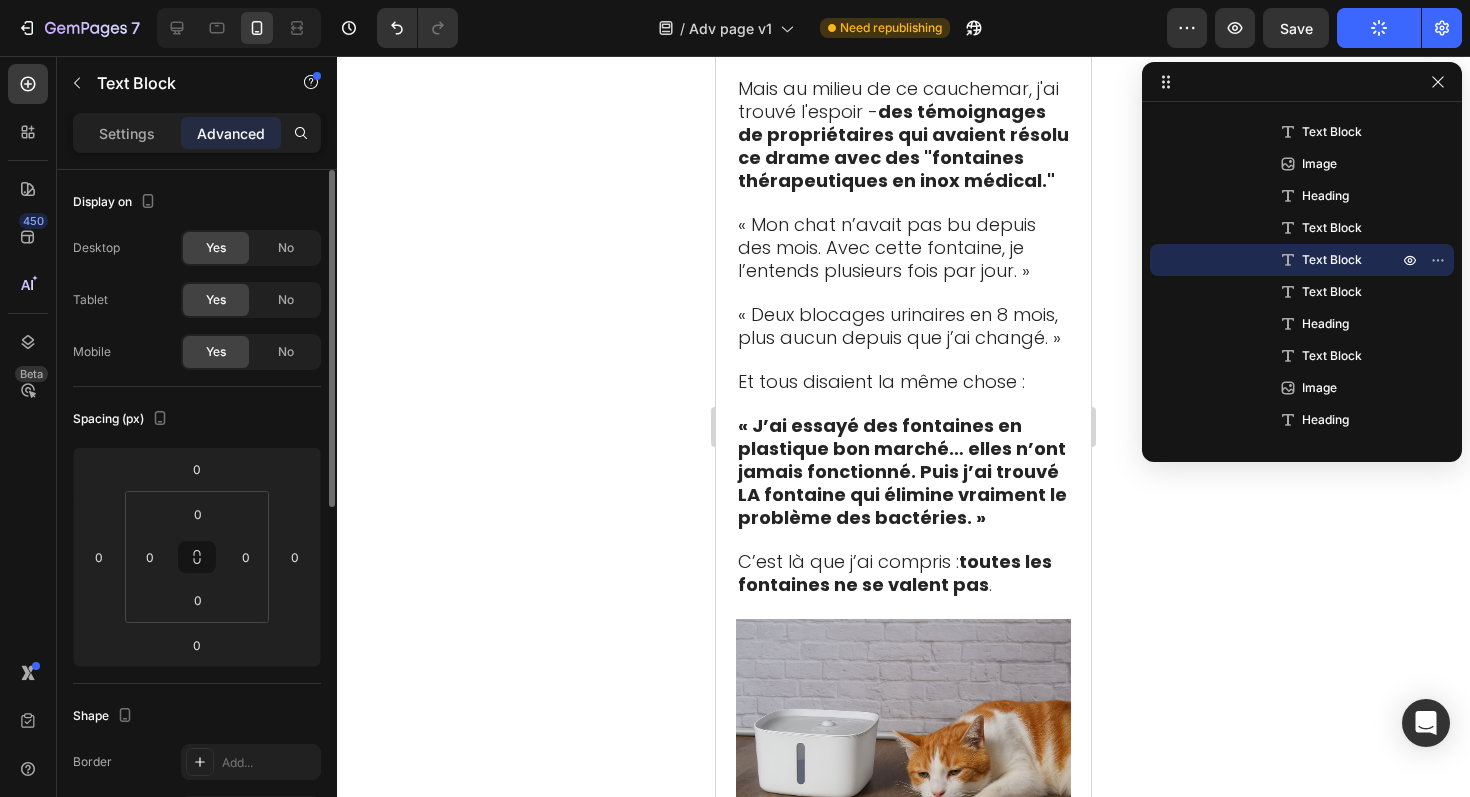 click on "je le tuais jour après jour." at bounding box center (940, -330) 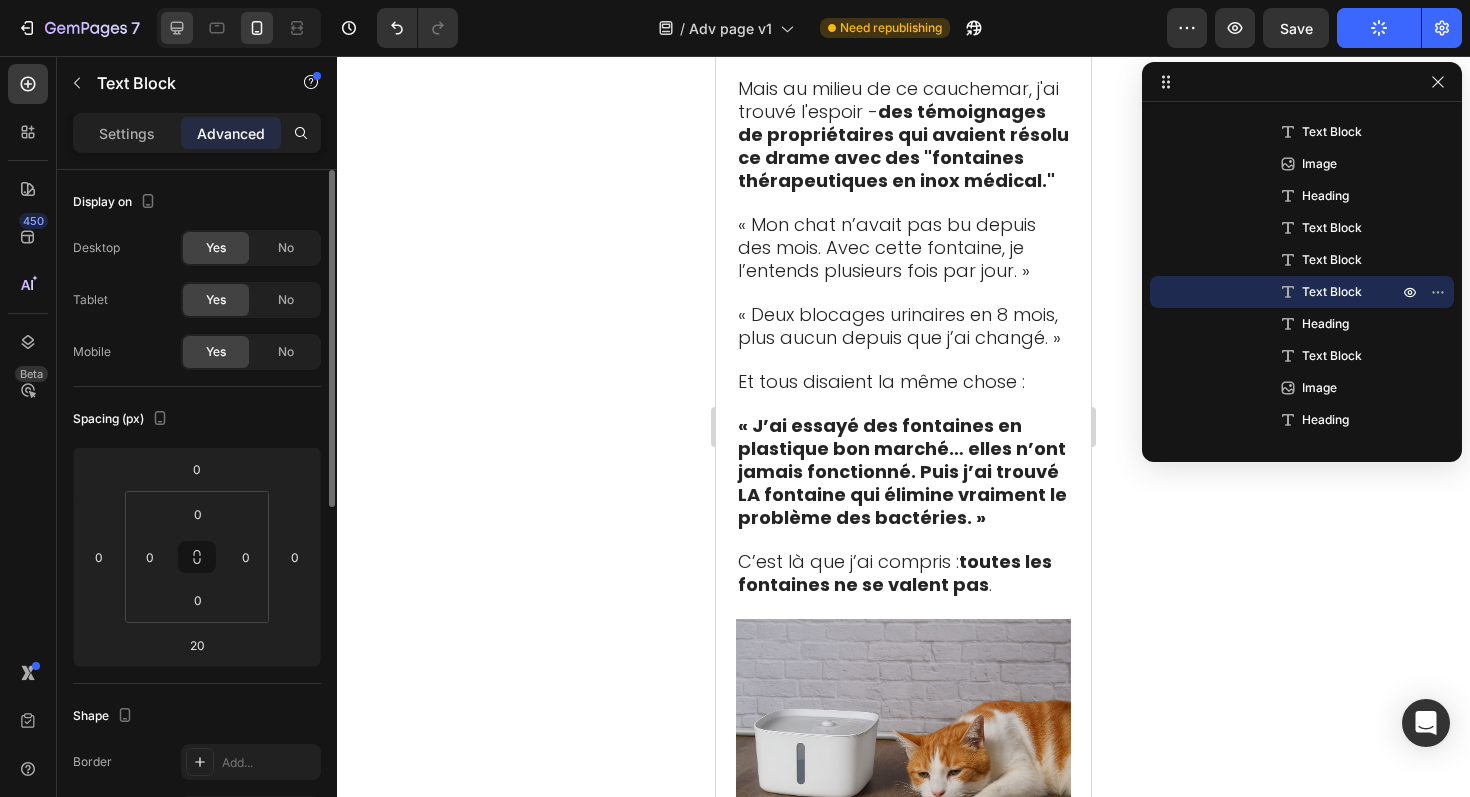 click 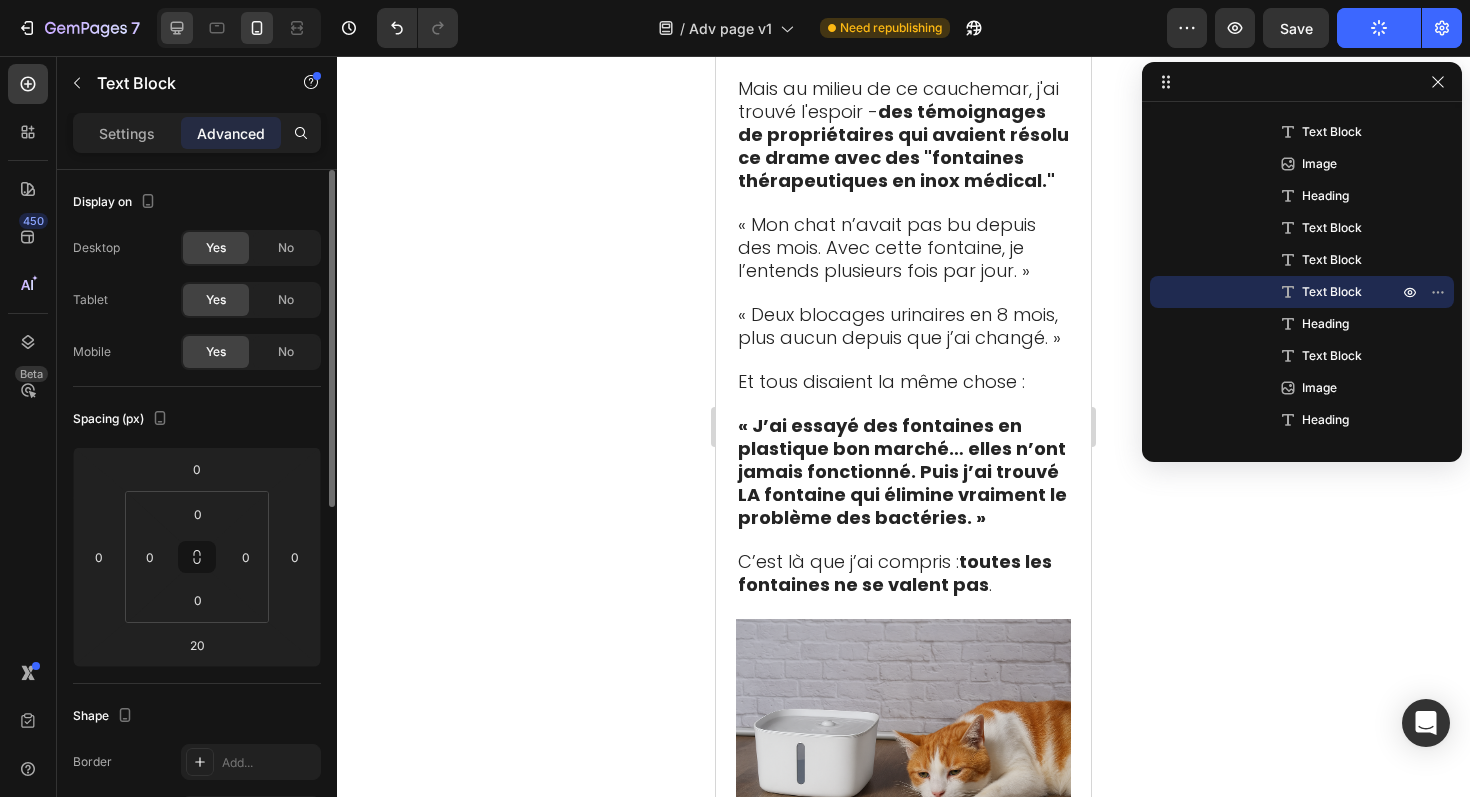 type on "15" 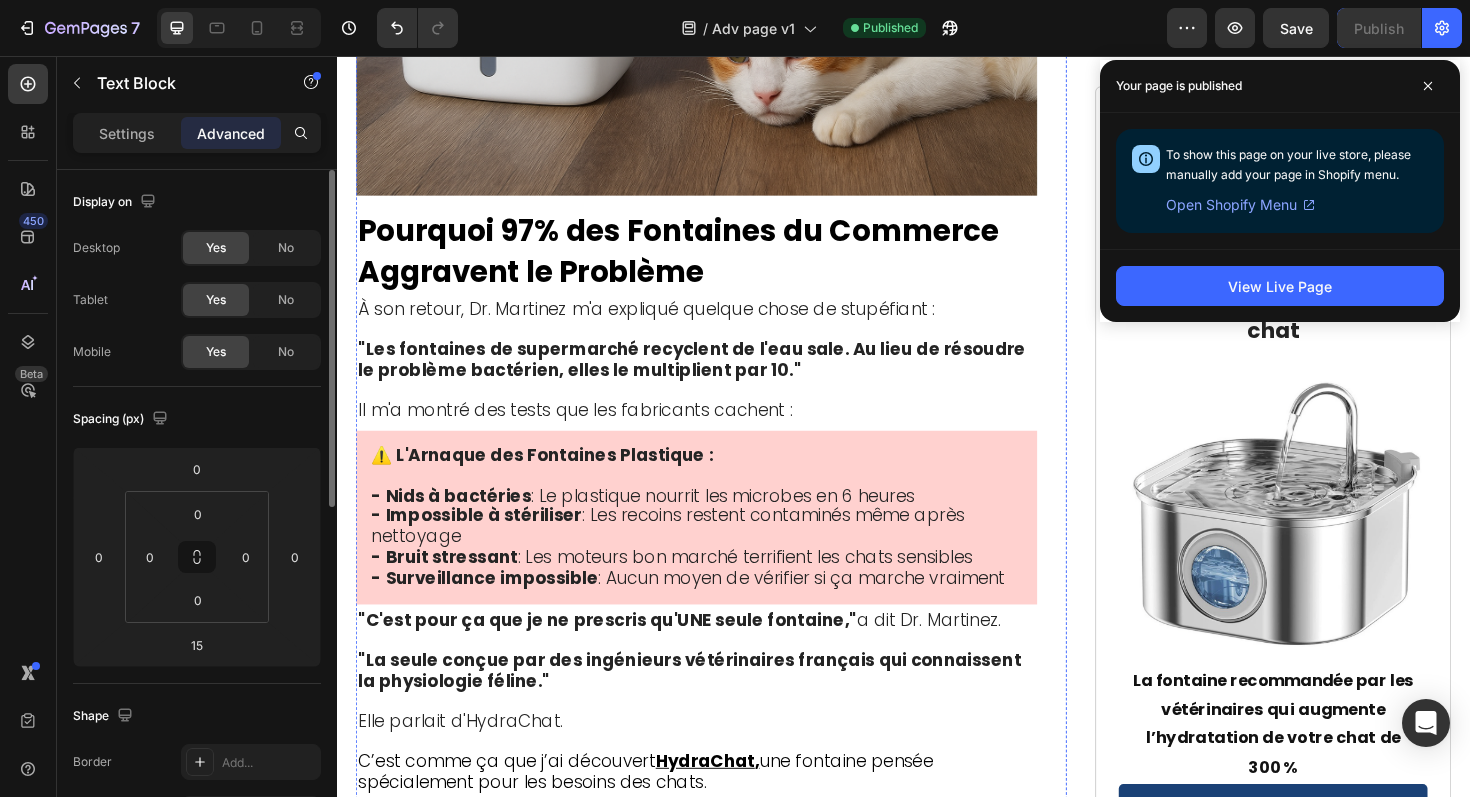 scroll, scrollTop: 5400, scrollLeft: 0, axis: vertical 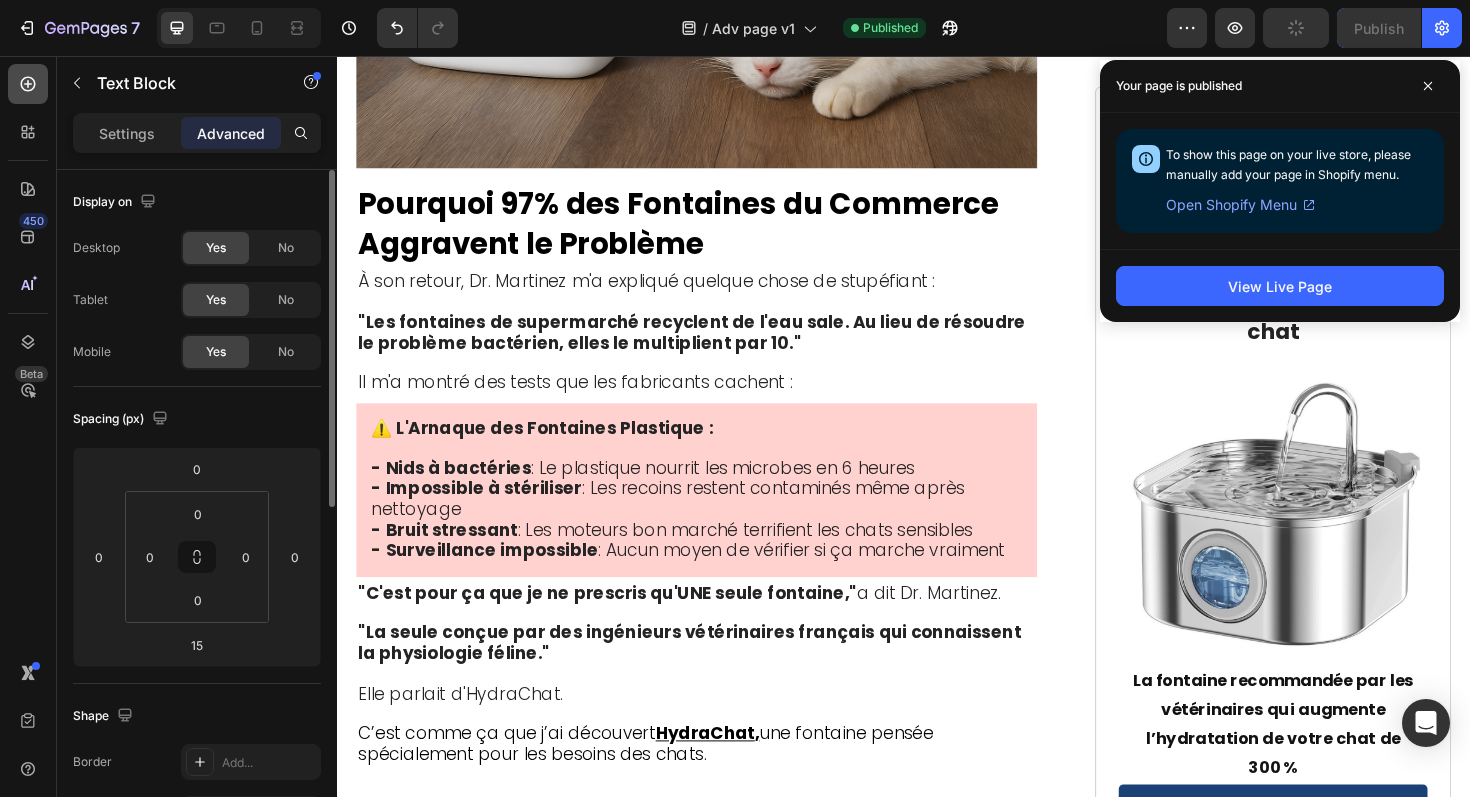 click 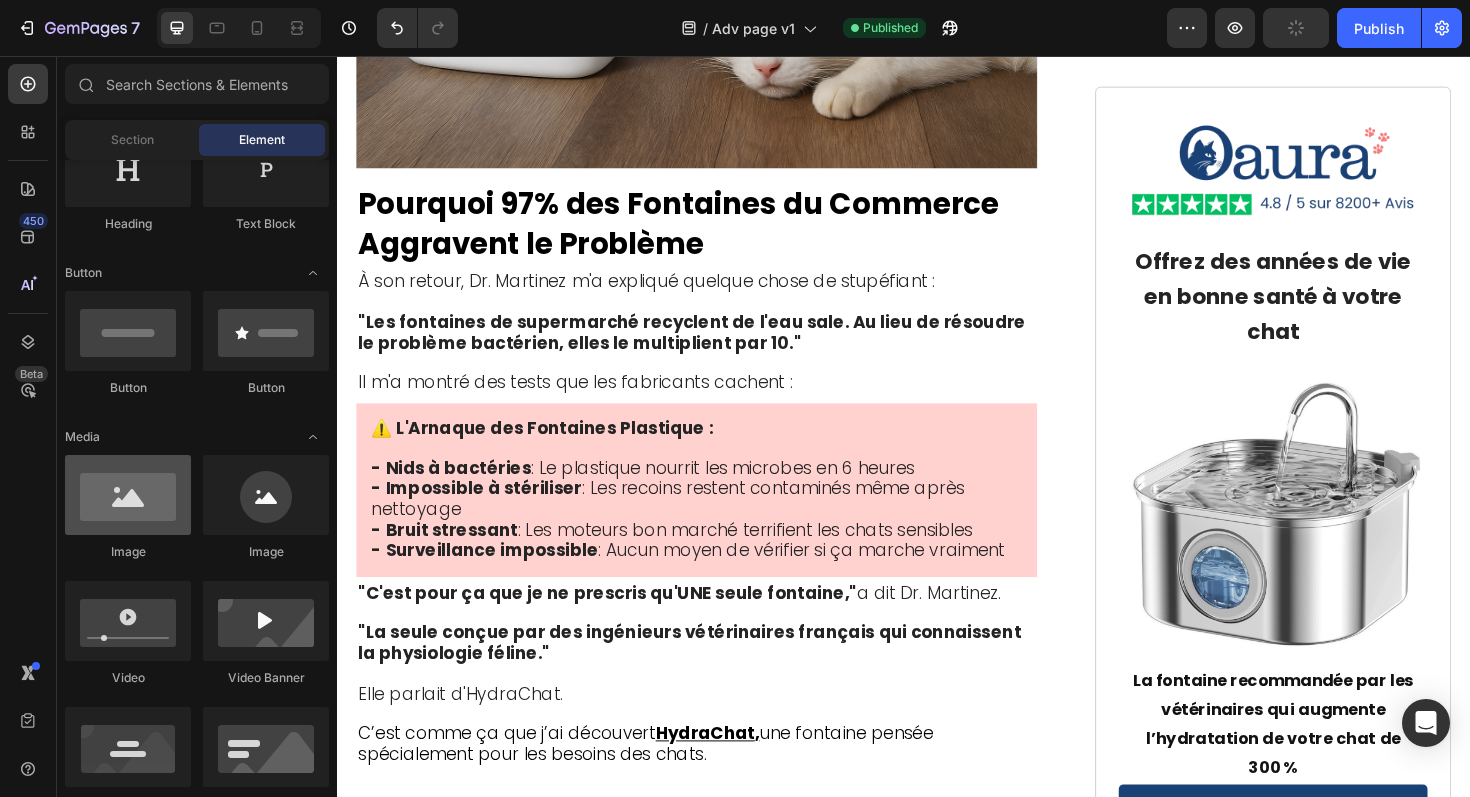 click at bounding box center (128, 495) 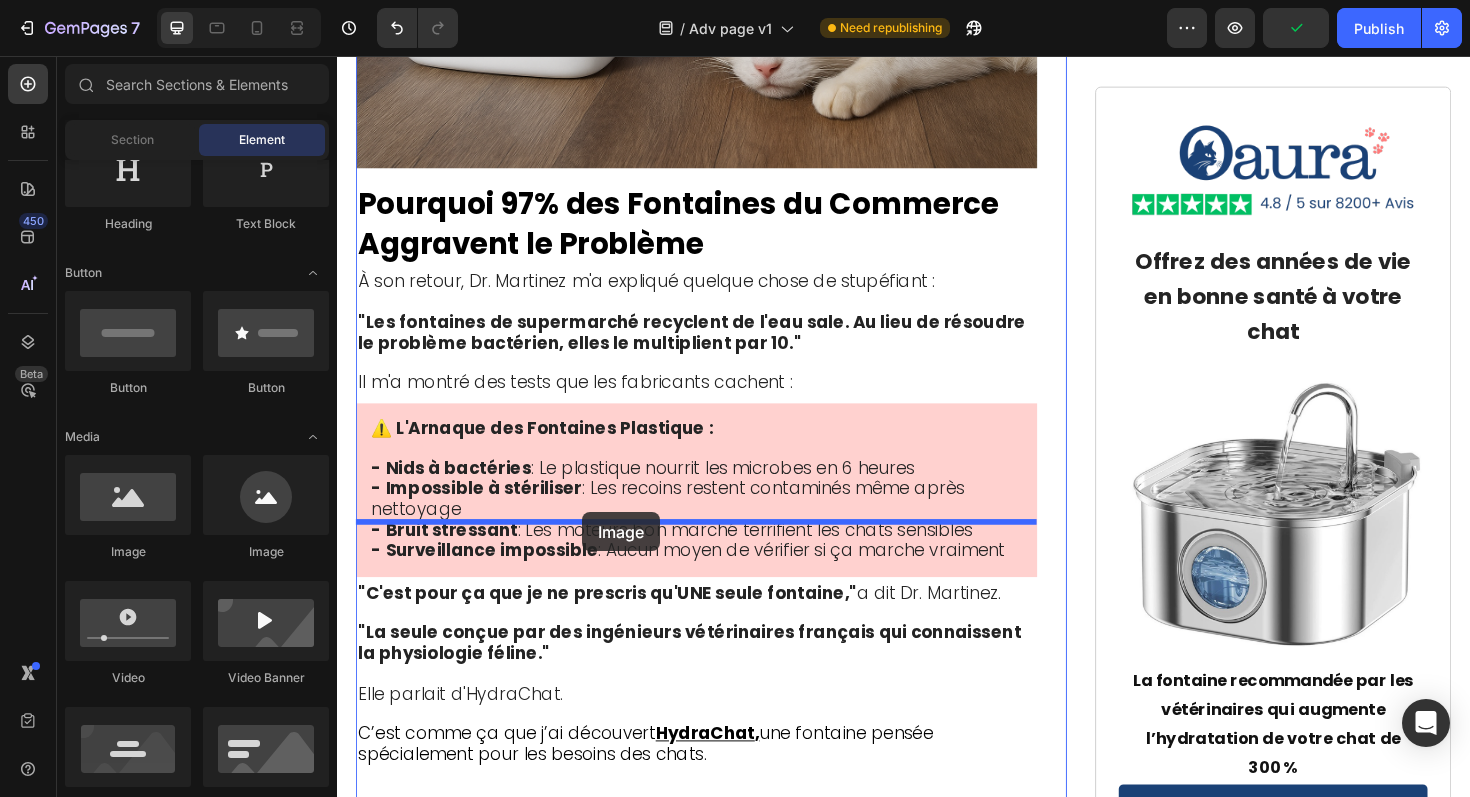 drag, startPoint x: 497, startPoint y: 581, endPoint x: 597, endPoint y: 539, distance: 108.461975 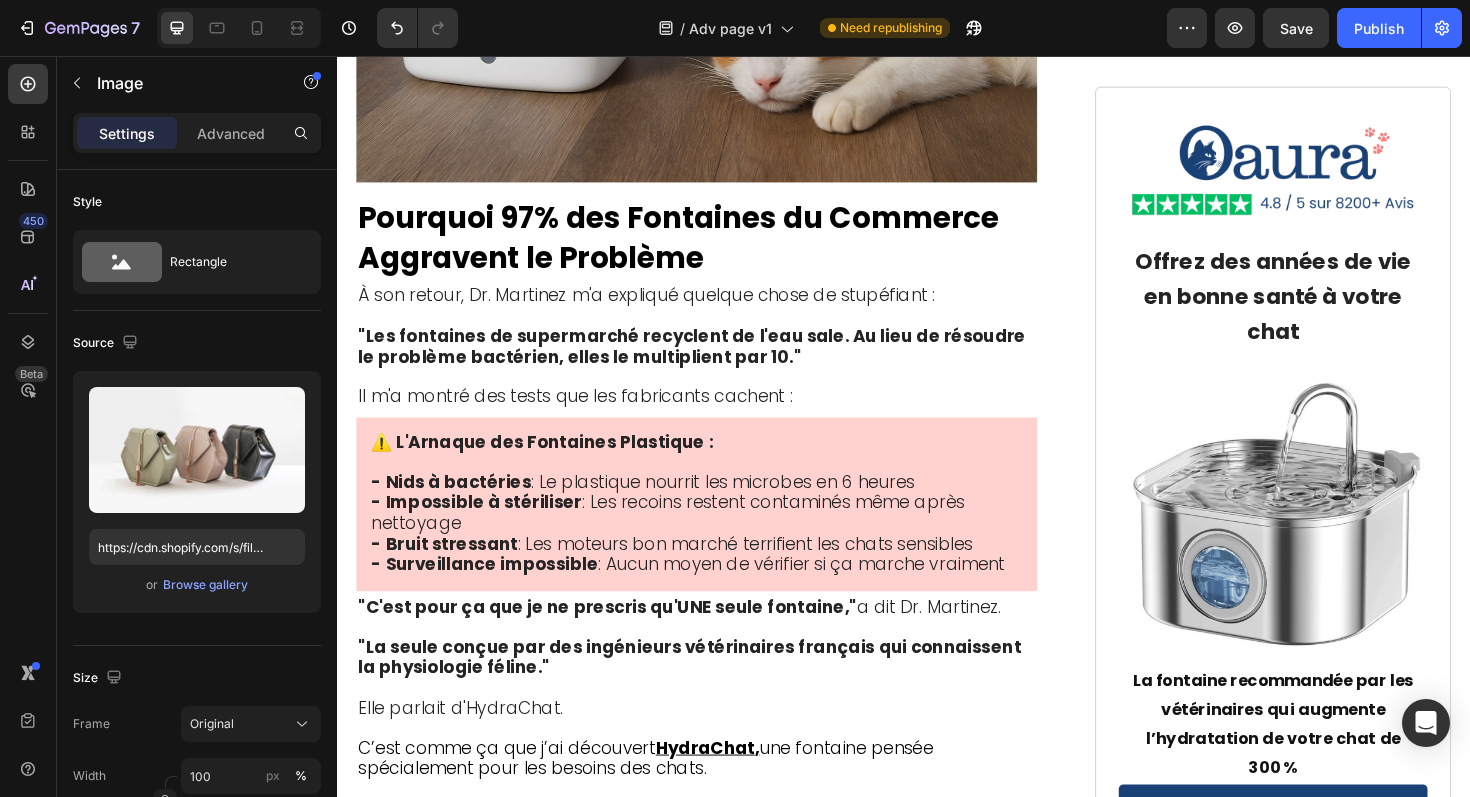 scroll, scrollTop: 5485, scrollLeft: 0, axis: vertical 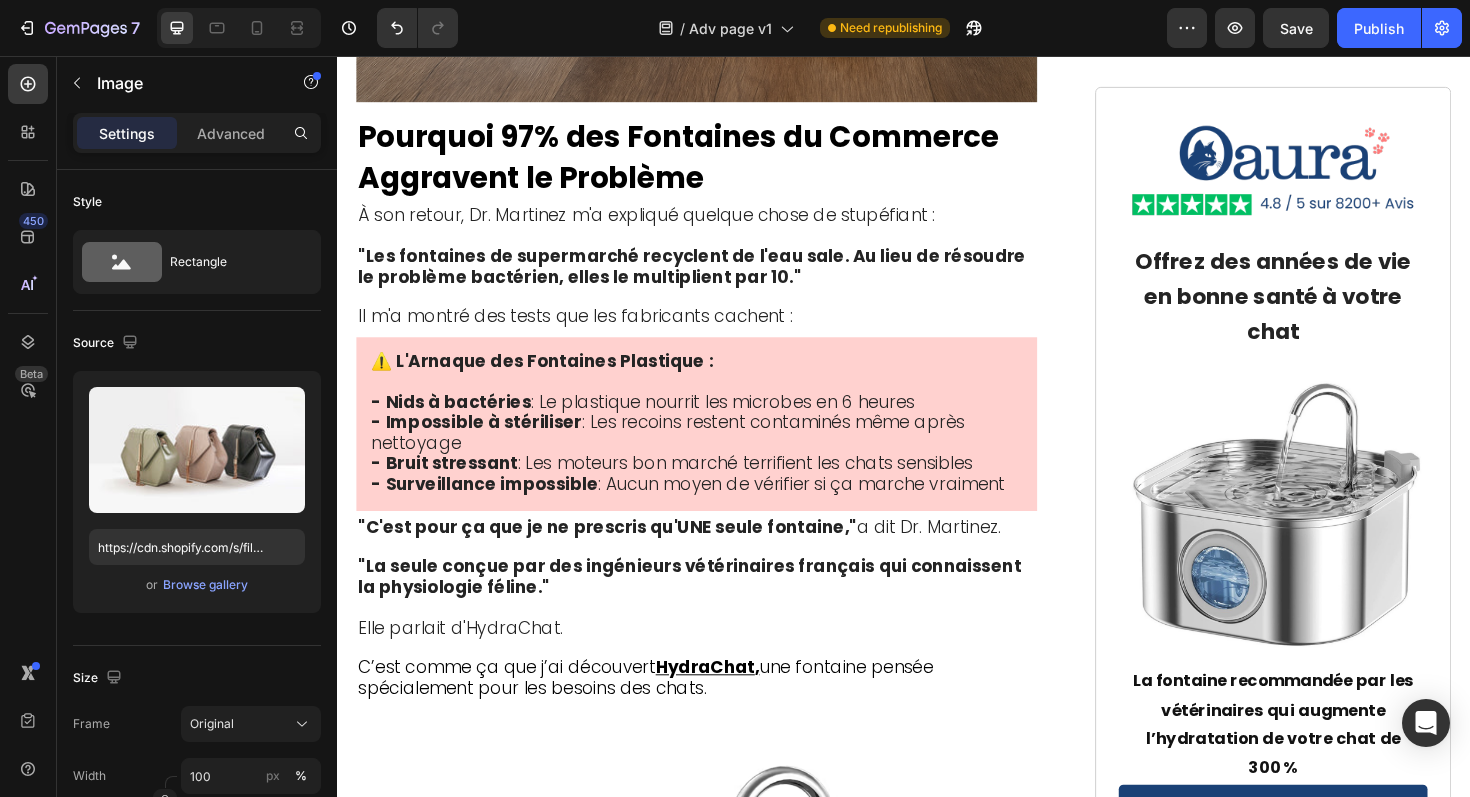 click at bounding box center (717, -963) 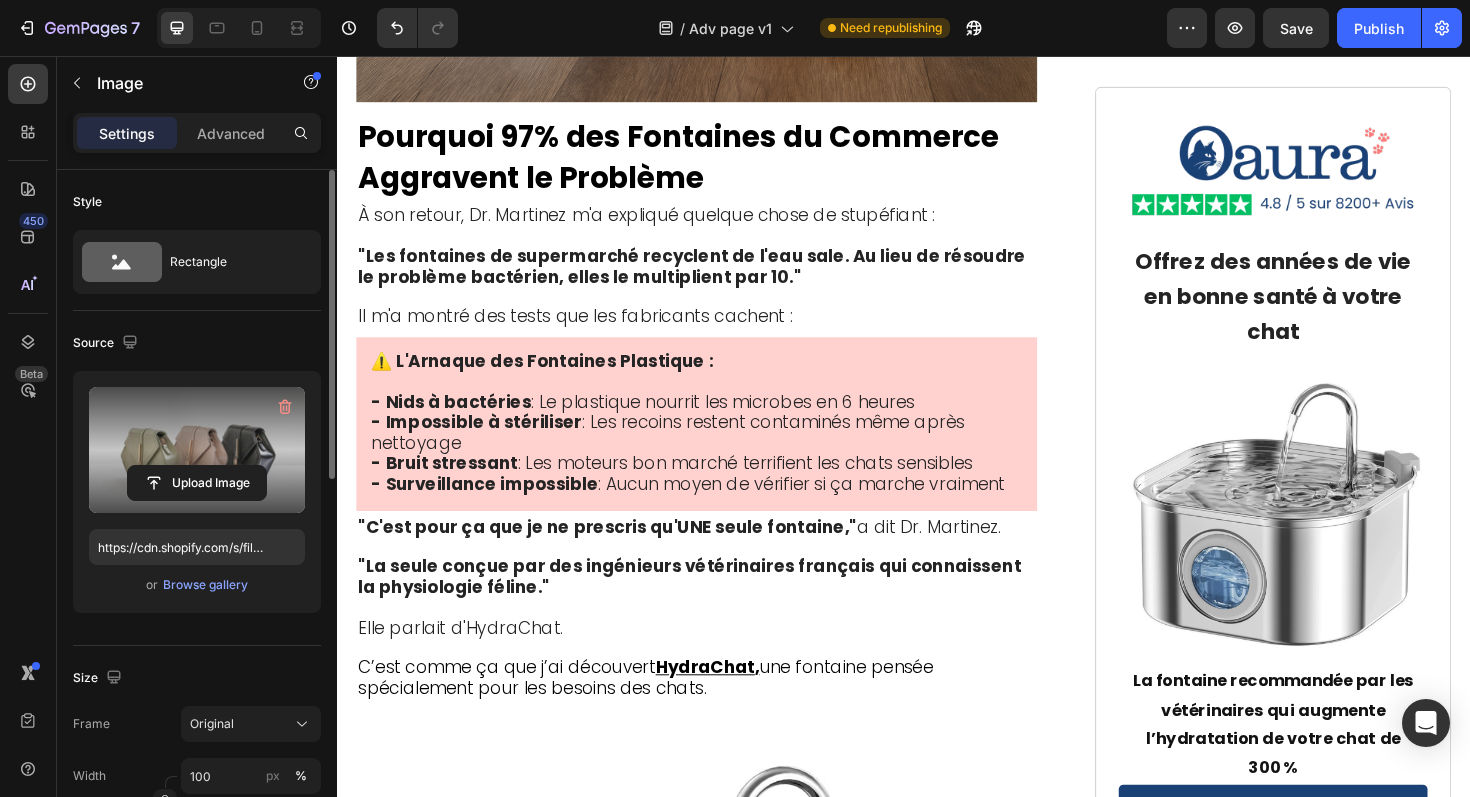 click at bounding box center [197, 450] 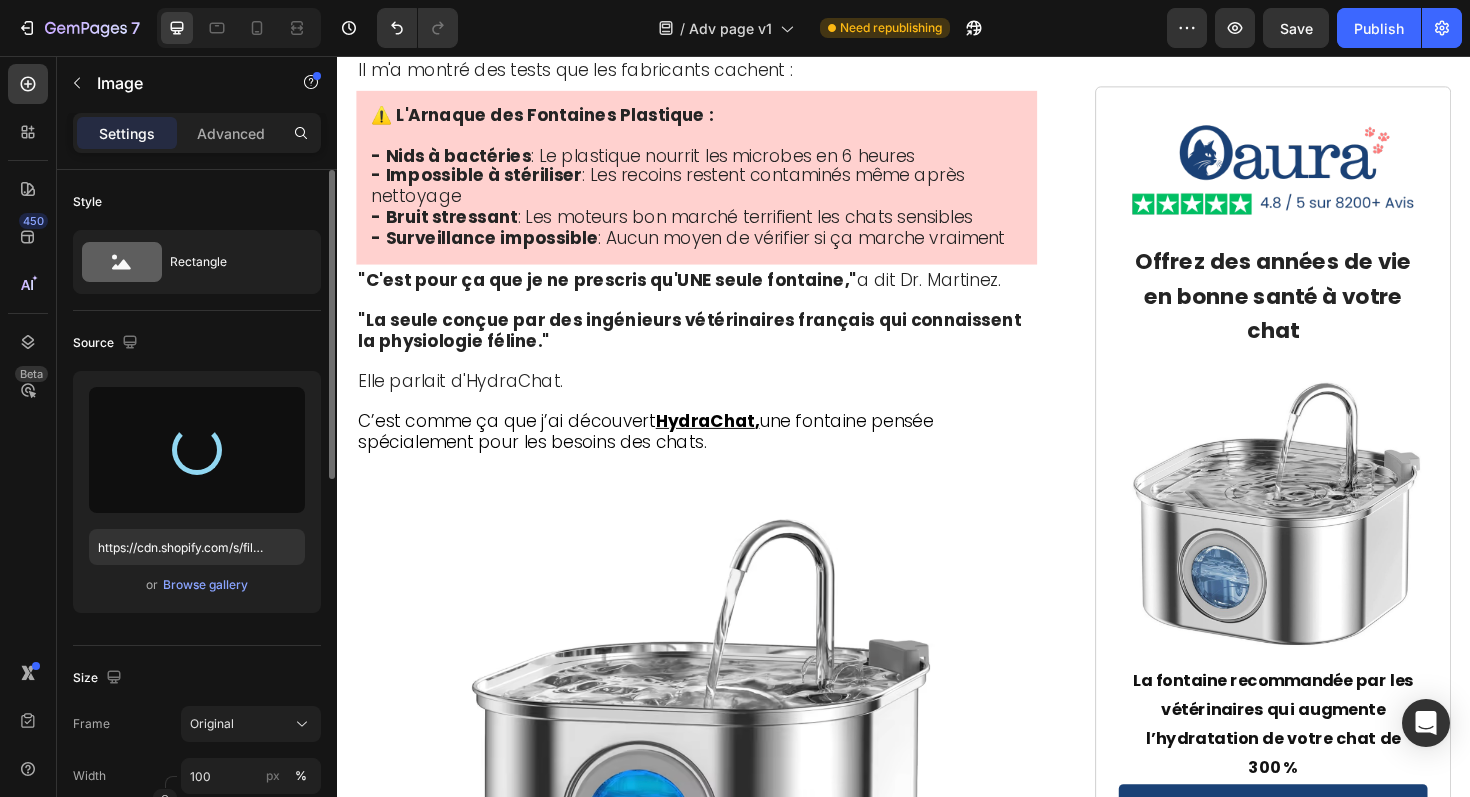 scroll, scrollTop: 5749, scrollLeft: 0, axis: vertical 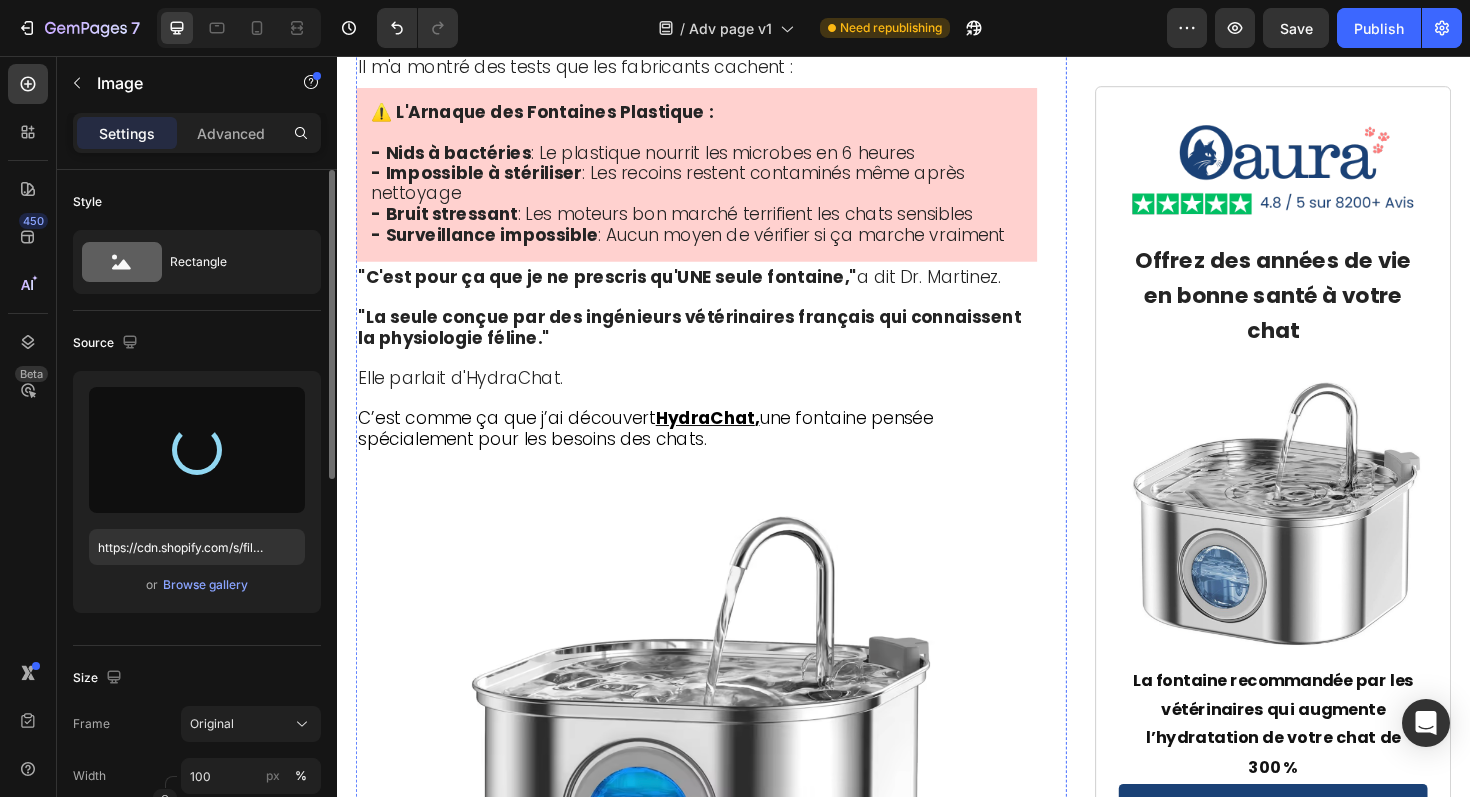 type on "https://cdn.shopify.com/s/files/1/0839/0377/5043/files/gempages_577326541021643491-226284e6-7a32-4223-becd-6d5b69434dca.png" 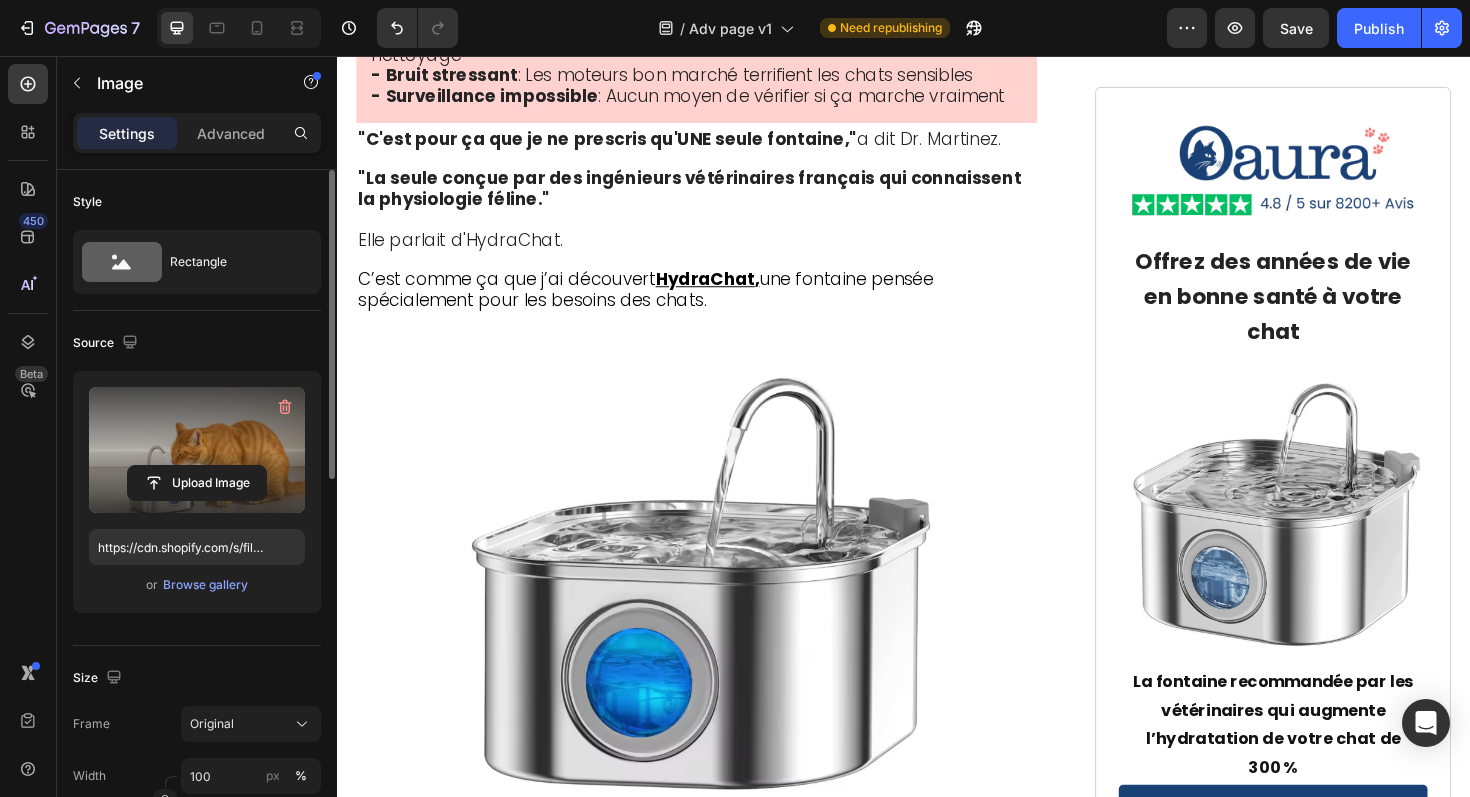 scroll, scrollTop: 5895, scrollLeft: 0, axis: vertical 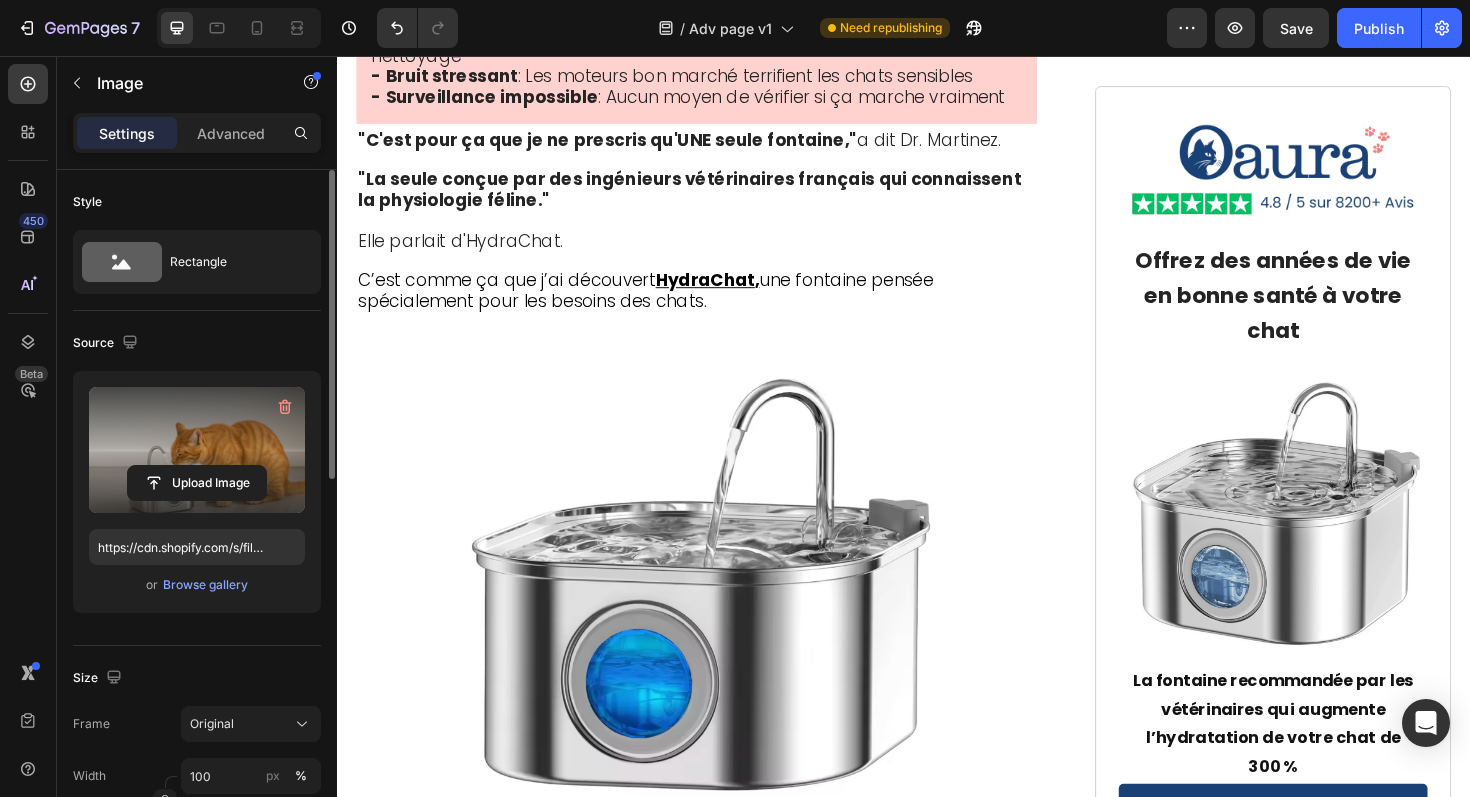 click at bounding box center [717, -1373] 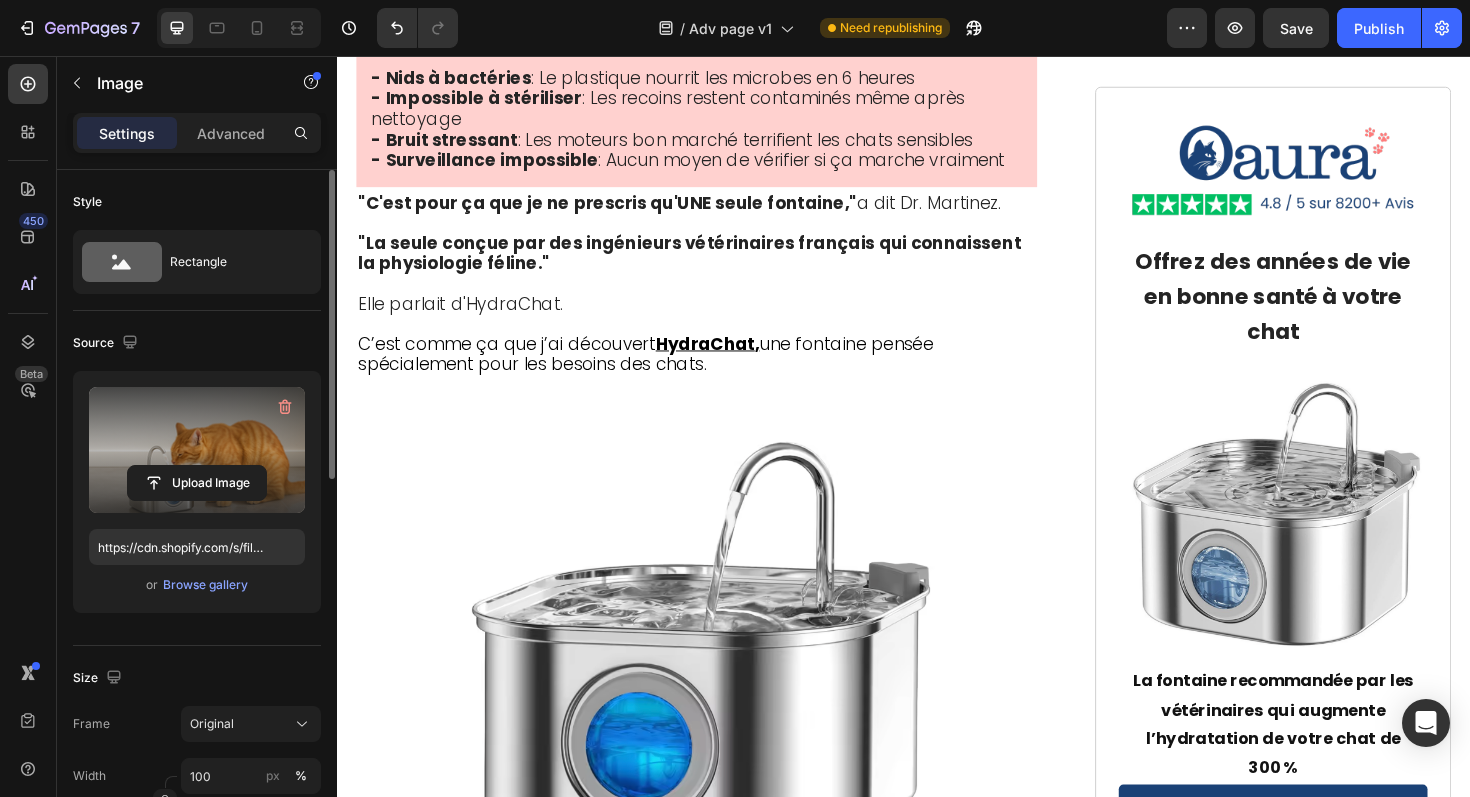 scroll, scrollTop: 5820, scrollLeft: 0, axis: vertical 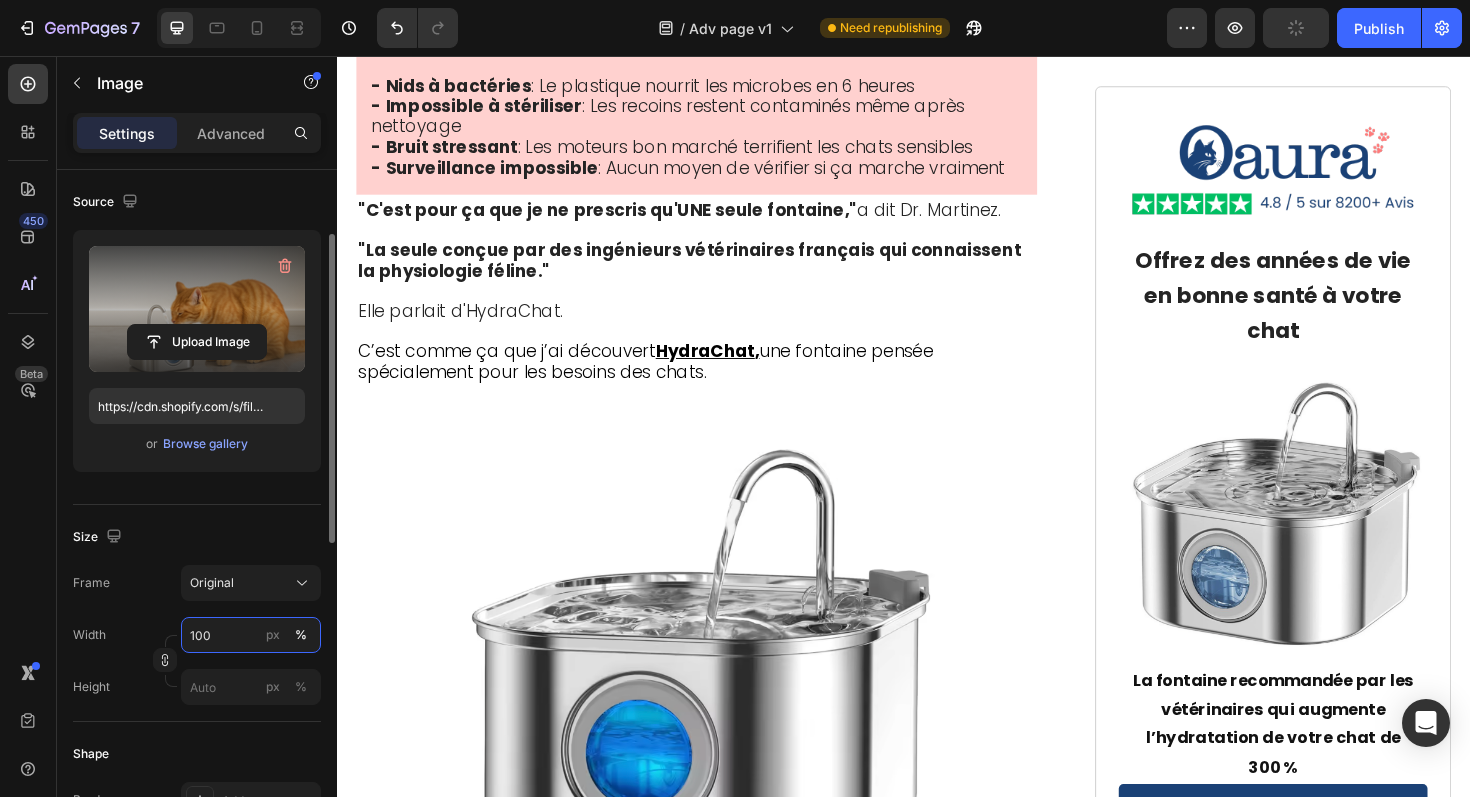 click on "100" at bounding box center (251, 635) 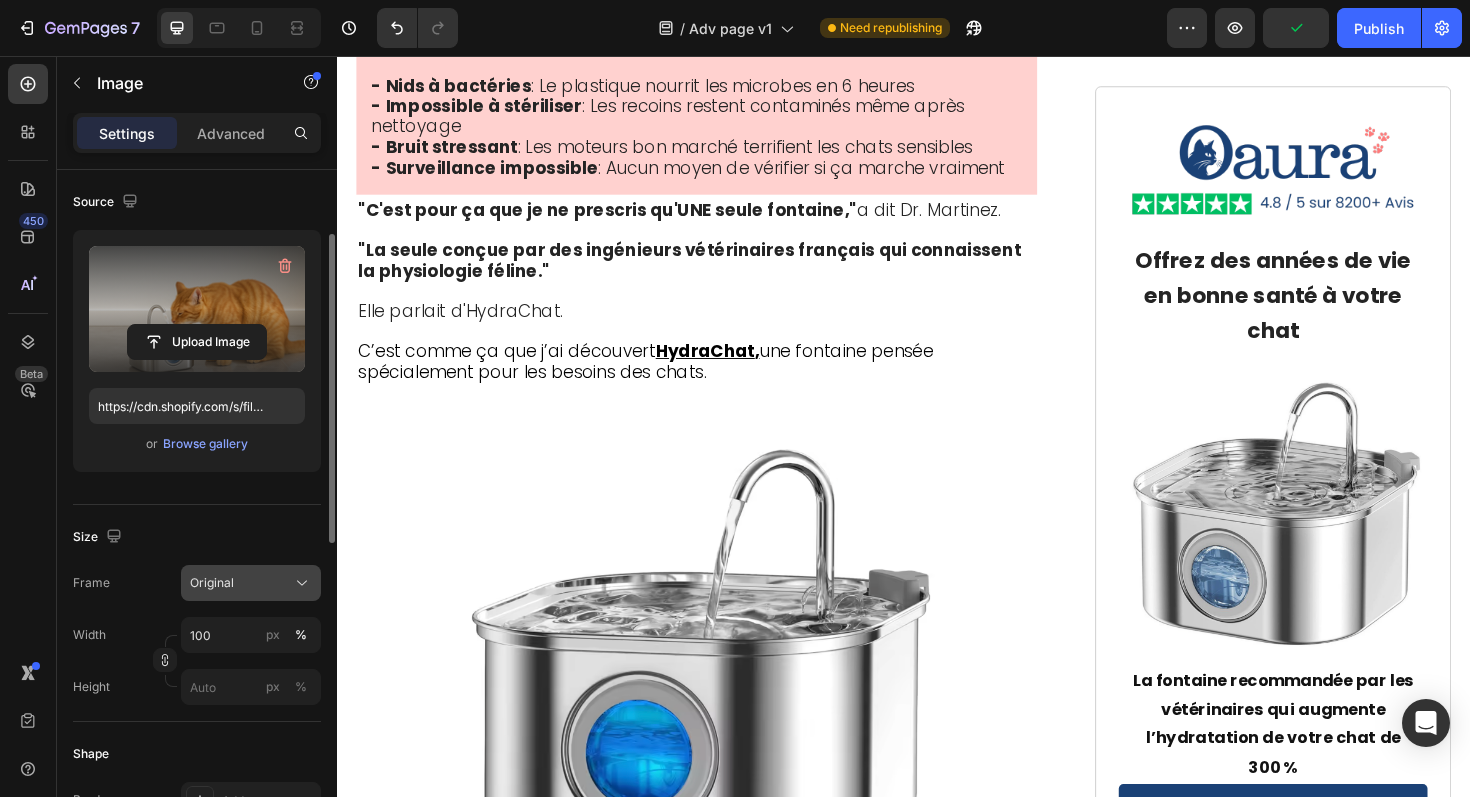 click on "Original" at bounding box center (212, 583) 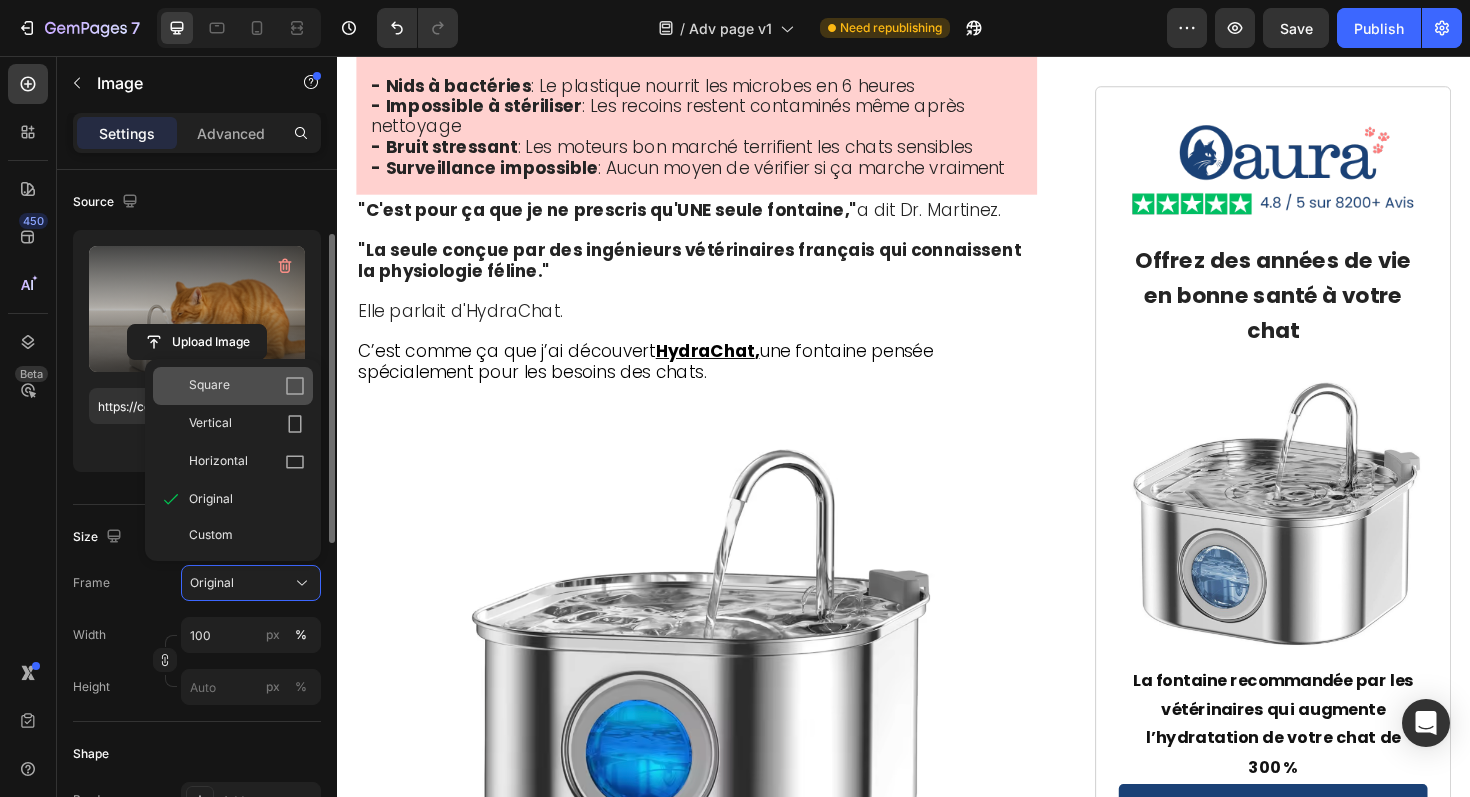 click on "Square" 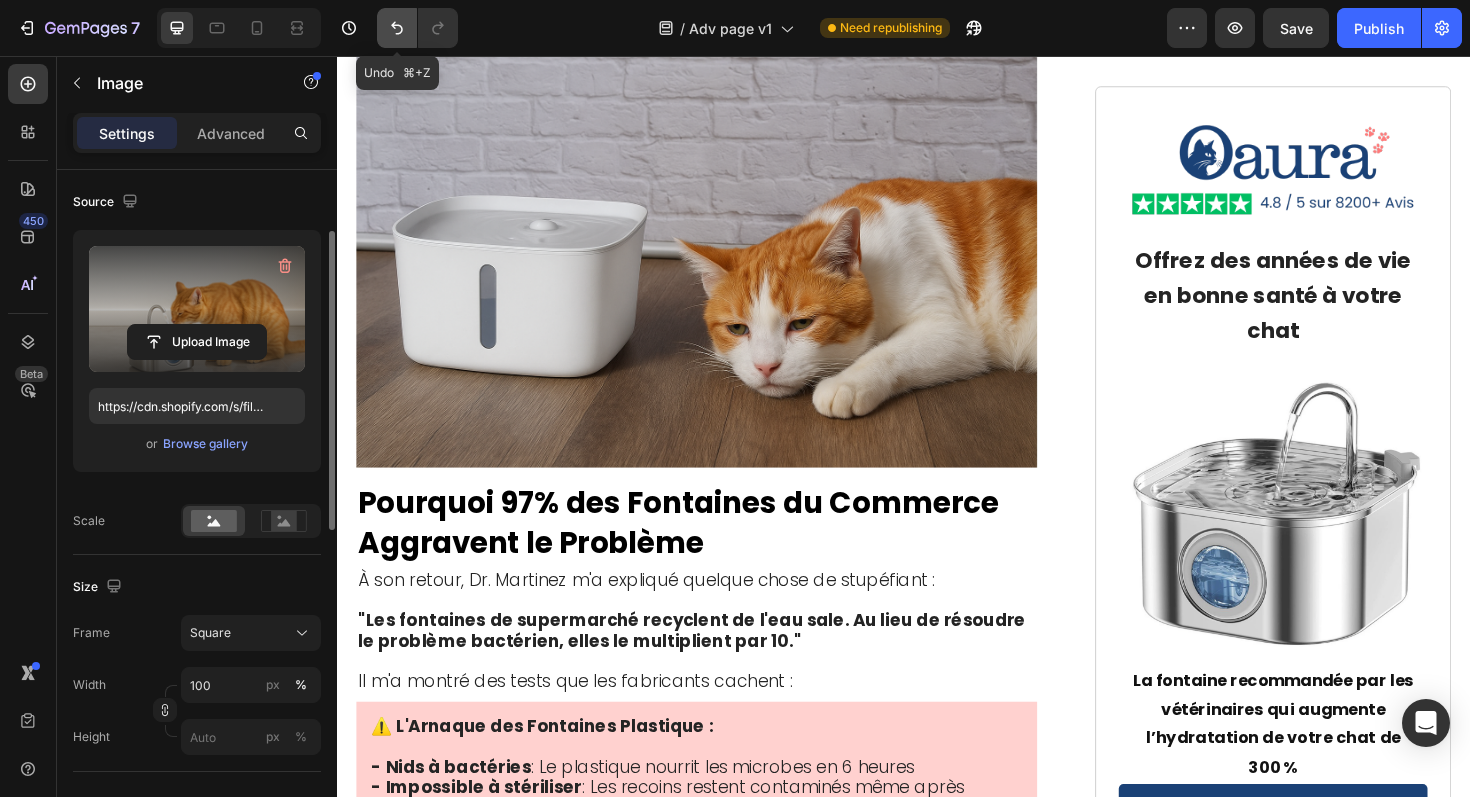 click 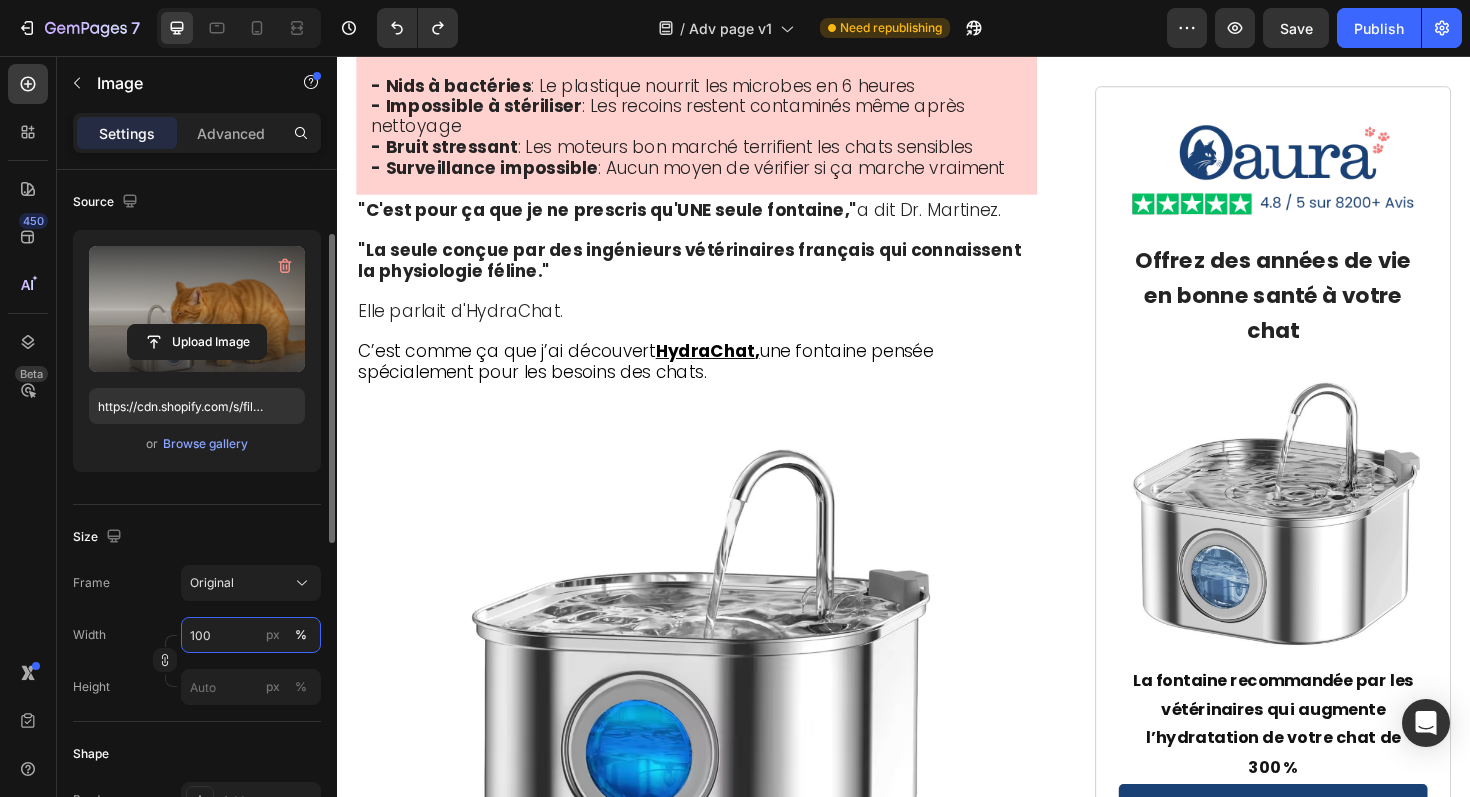 click on "100" at bounding box center [251, 635] 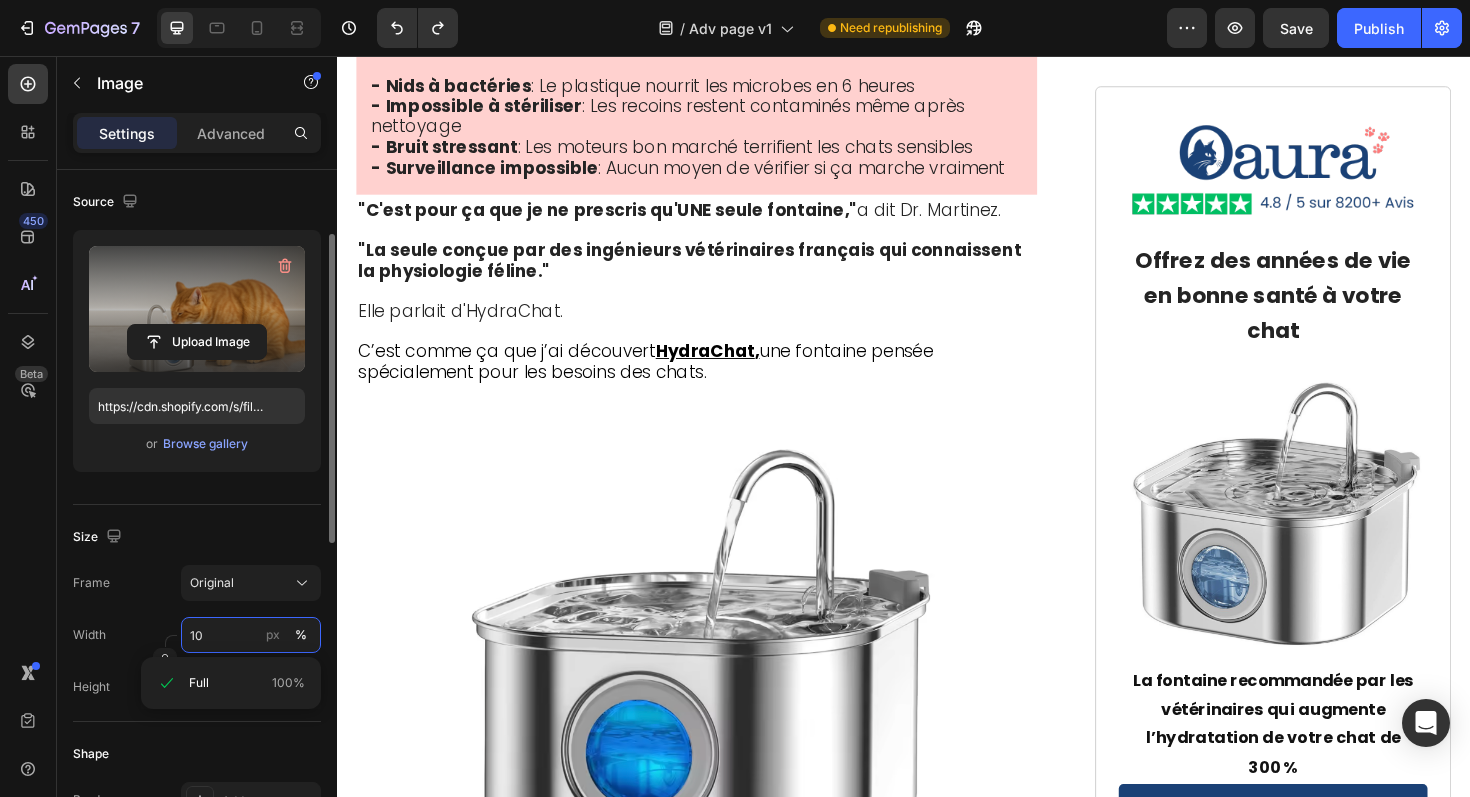 type on "1" 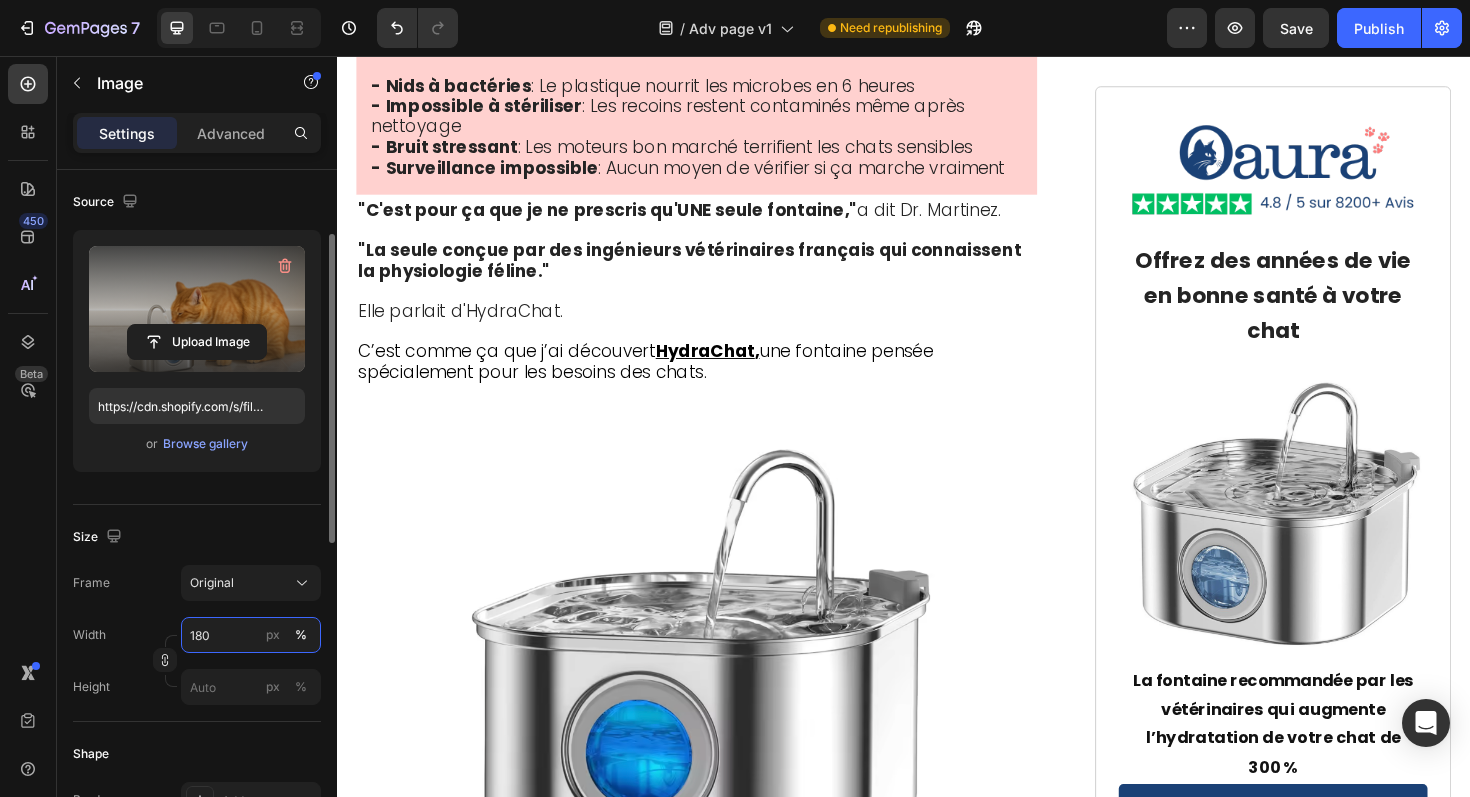 click on "180" at bounding box center (251, 635) 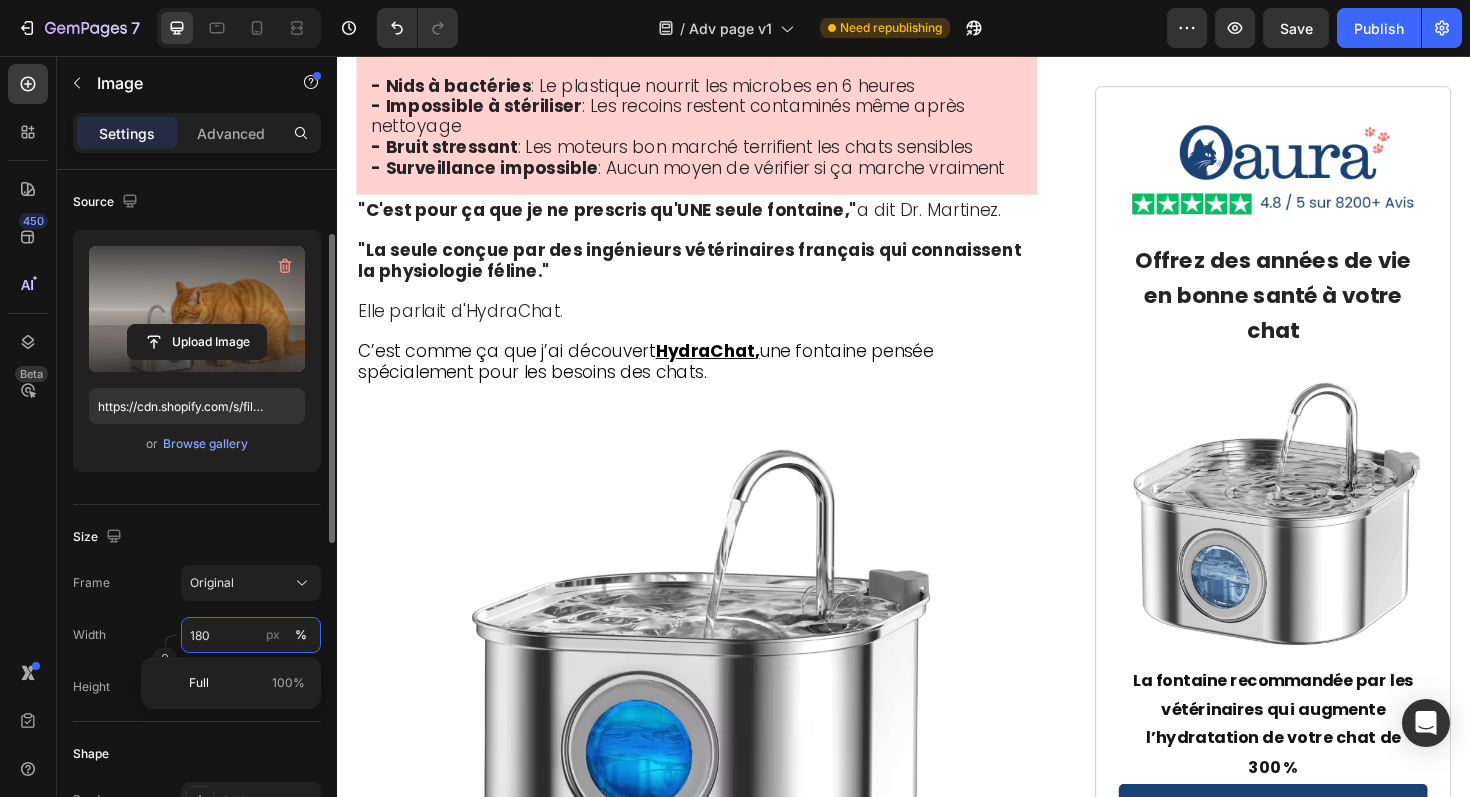 click on "180" at bounding box center [251, 635] 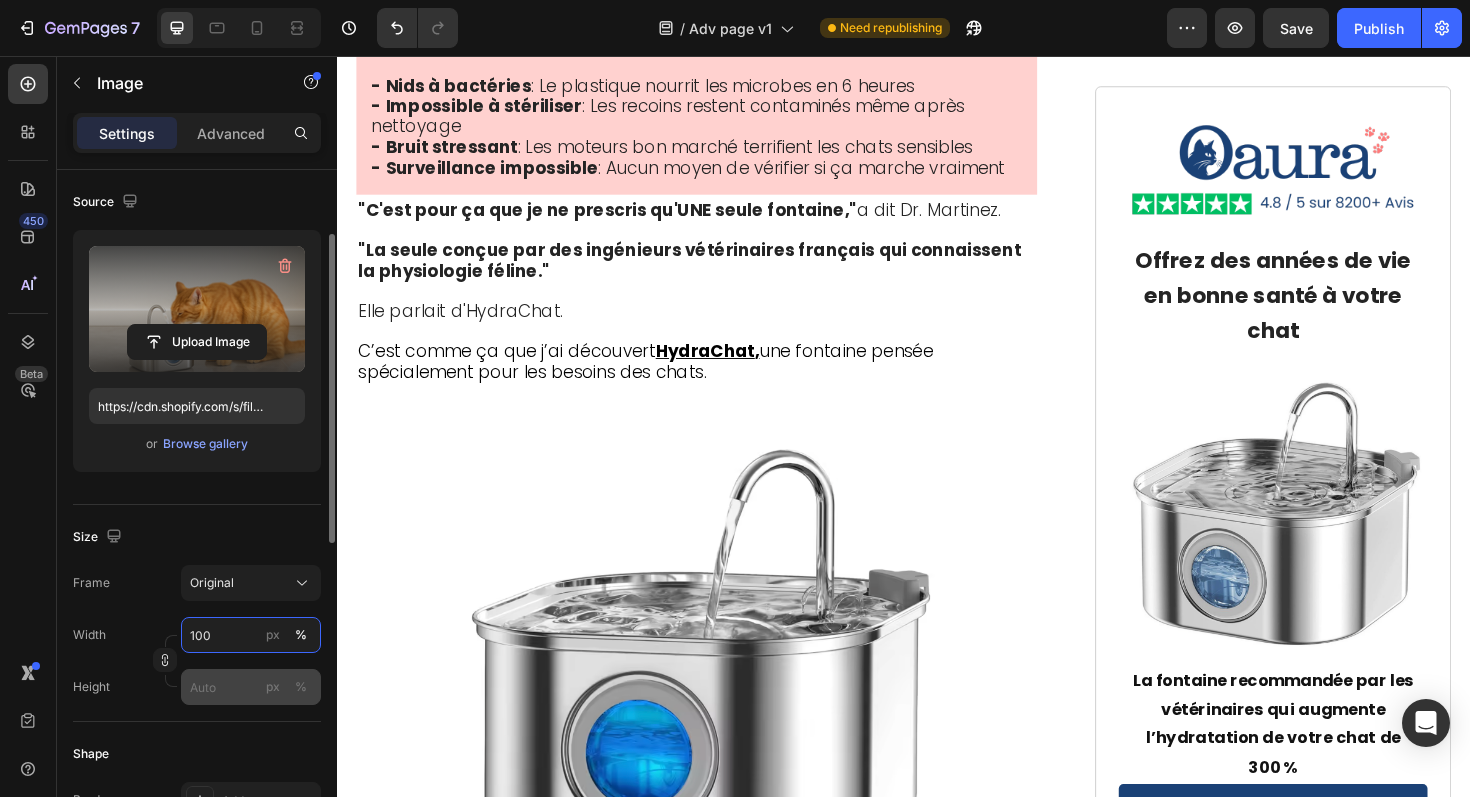 type on "100" 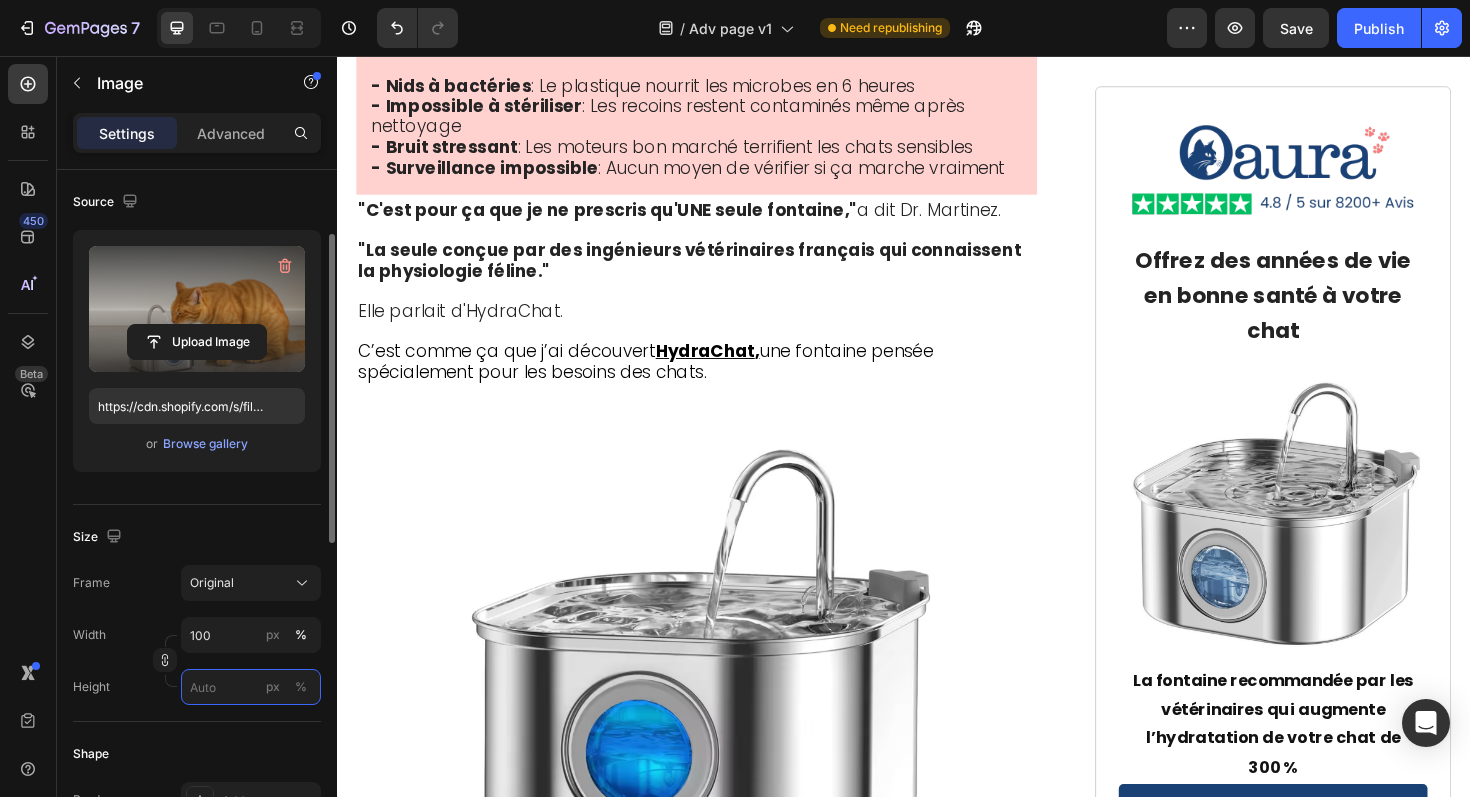 click on "px %" at bounding box center (251, 687) 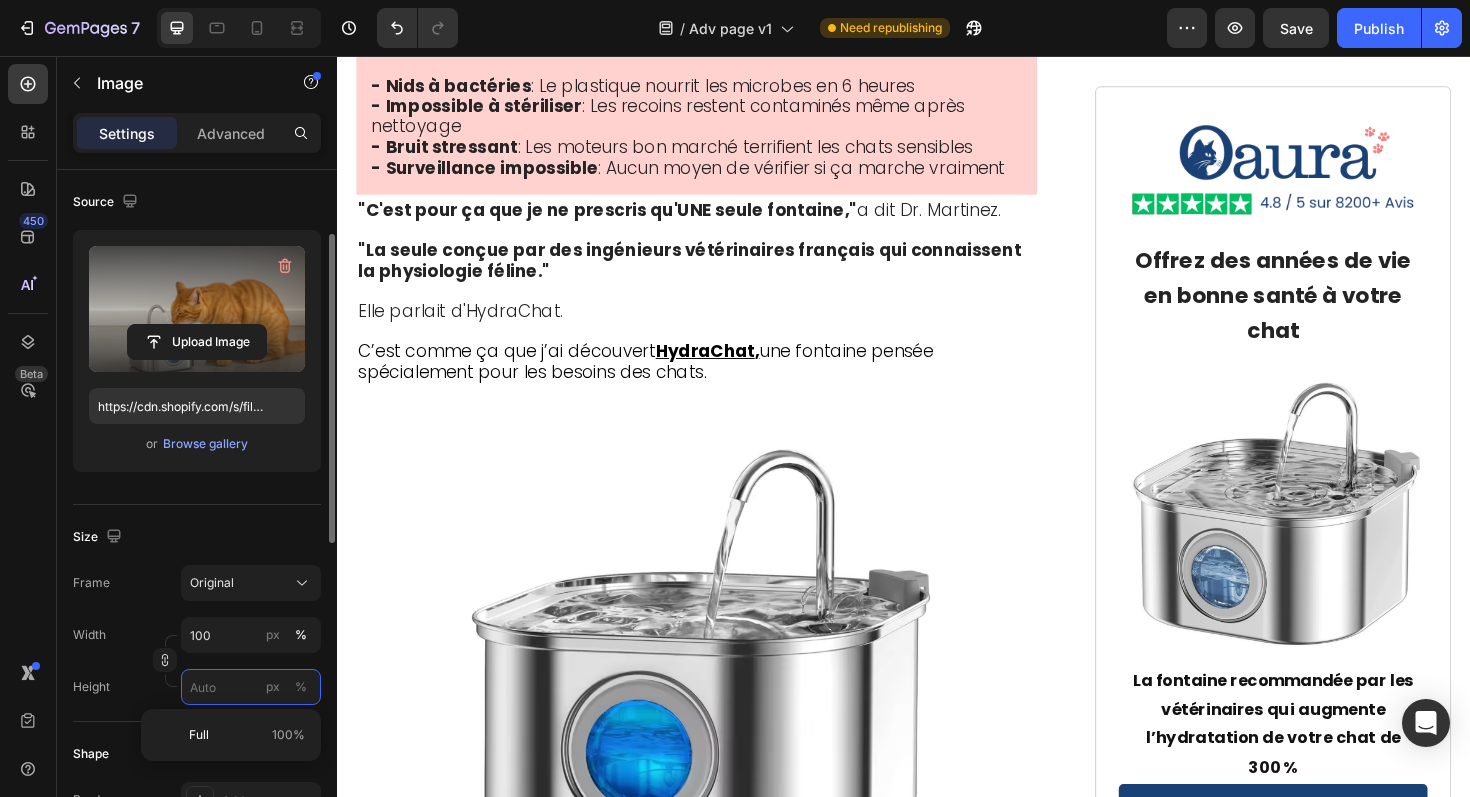 type 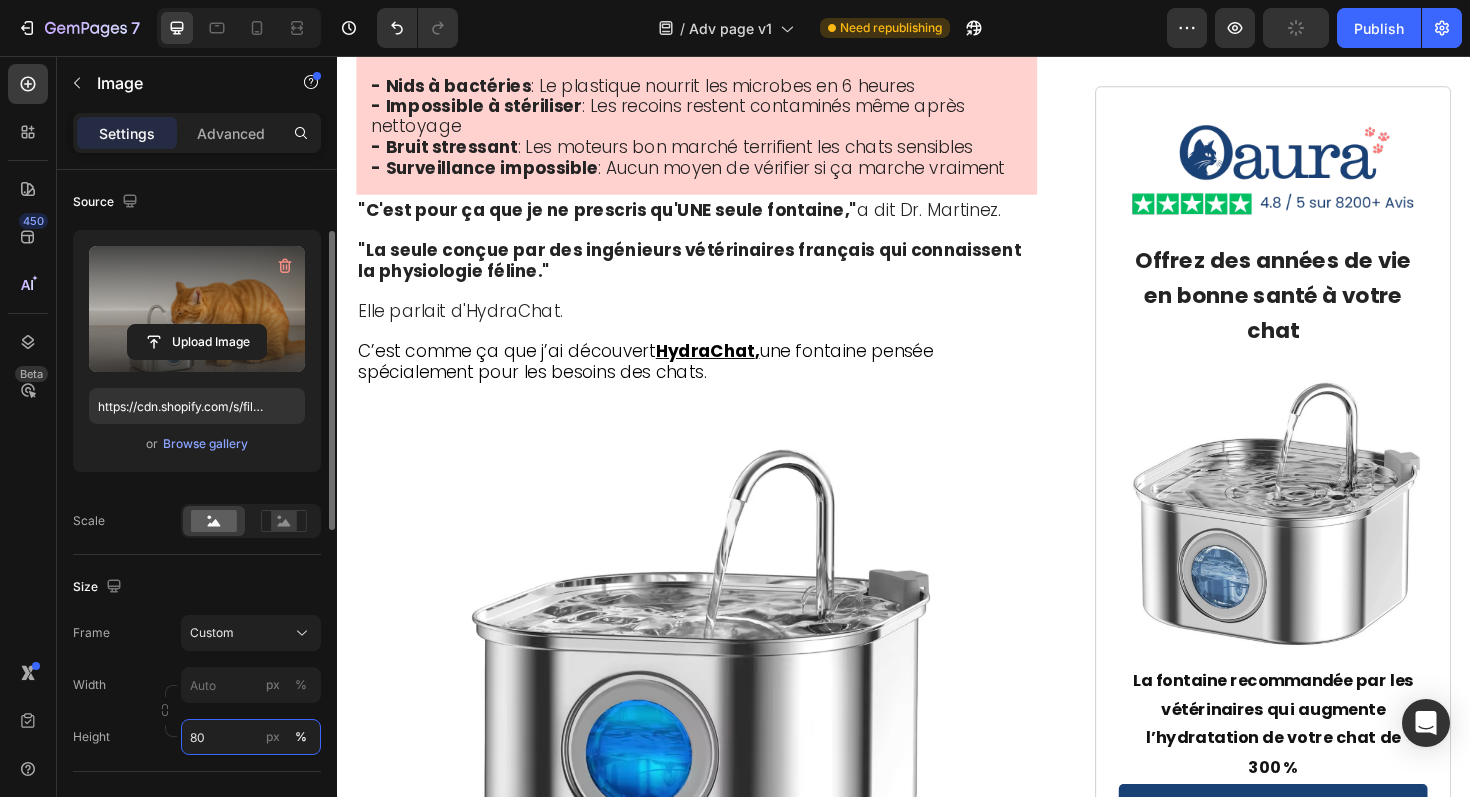 click on "80" at bounding box center (251, 737) 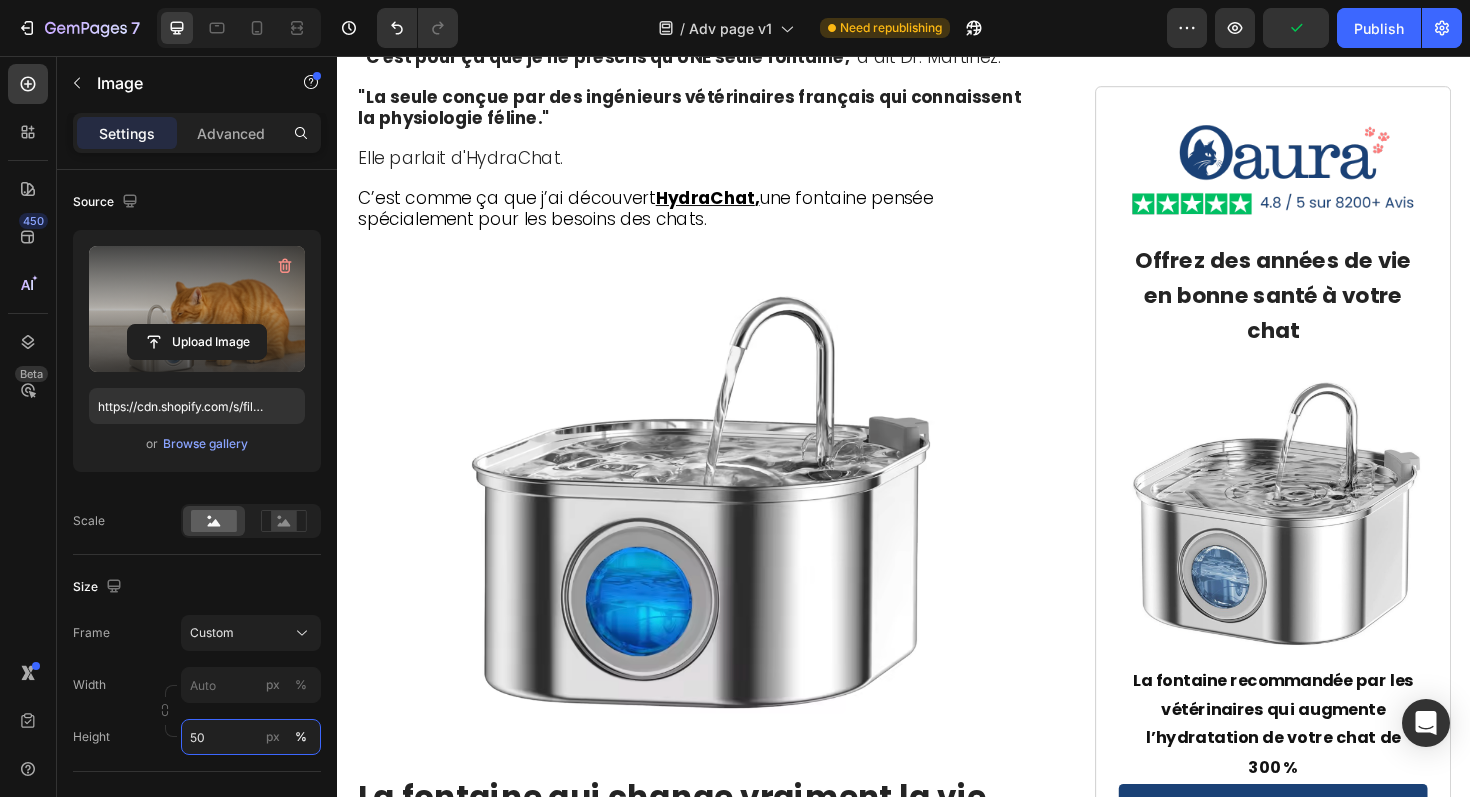 scroll, scrollTop: 6028, scrollLeft: 0, axis: vertical 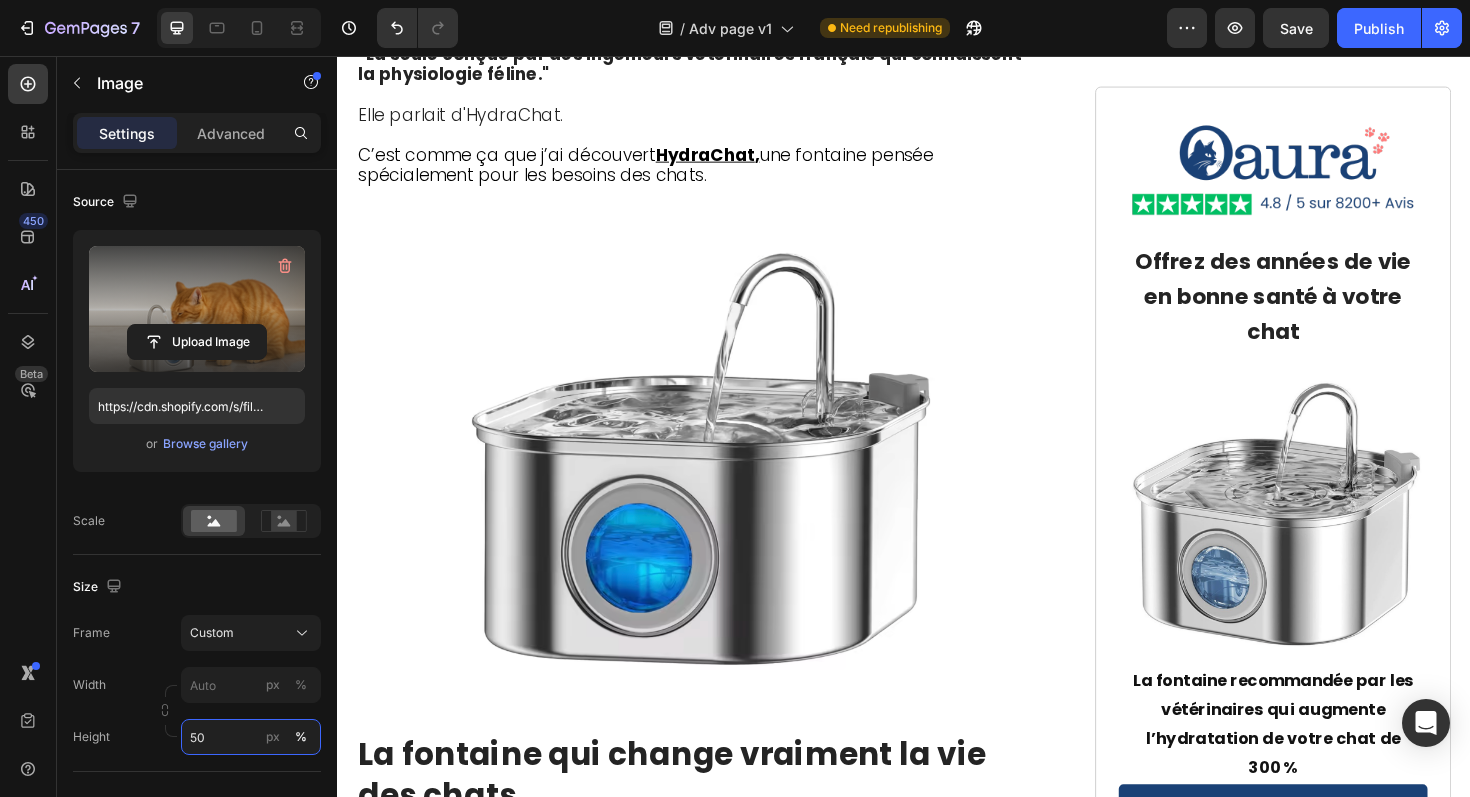 type on "50" 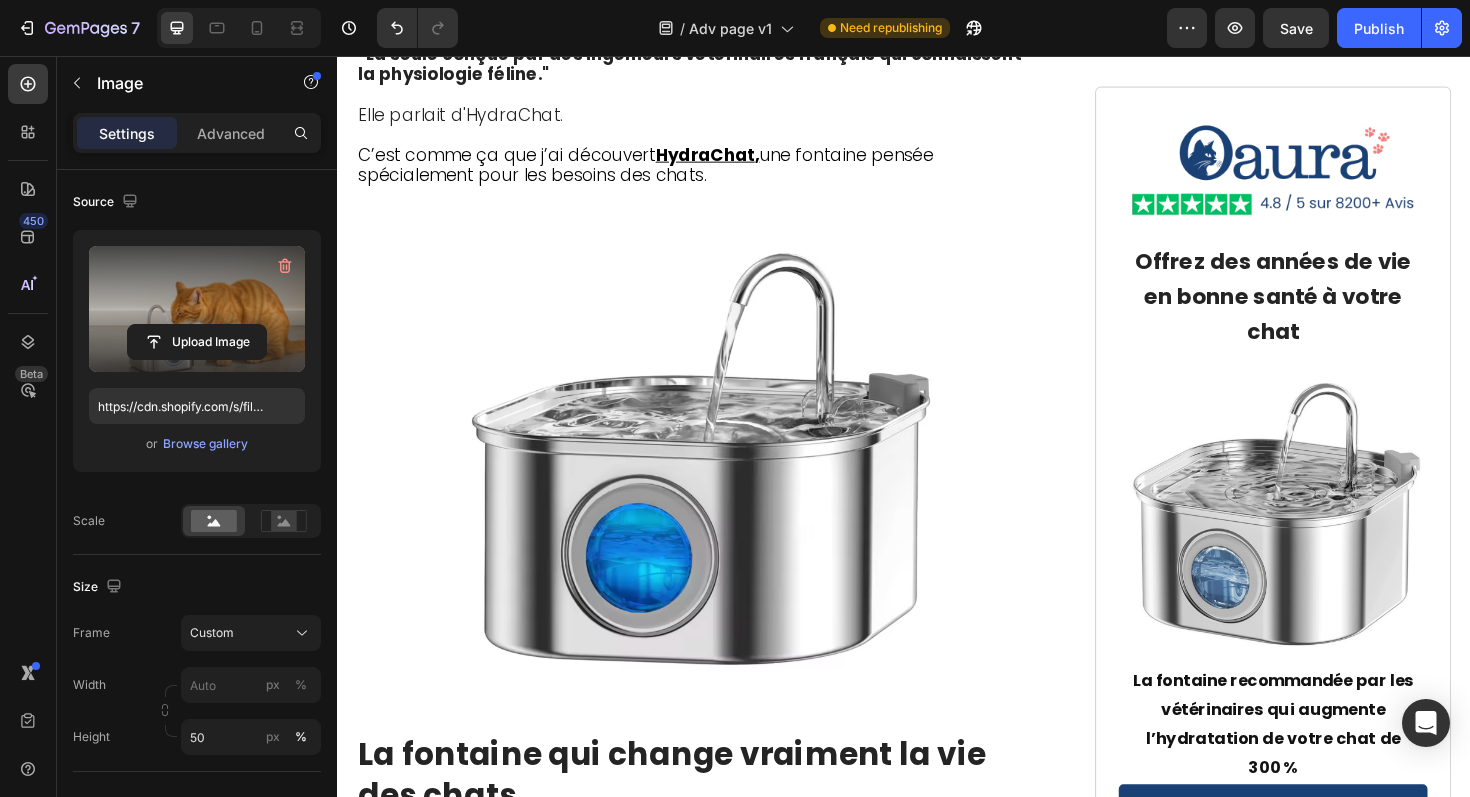 click at bounding box center (717, -1506) 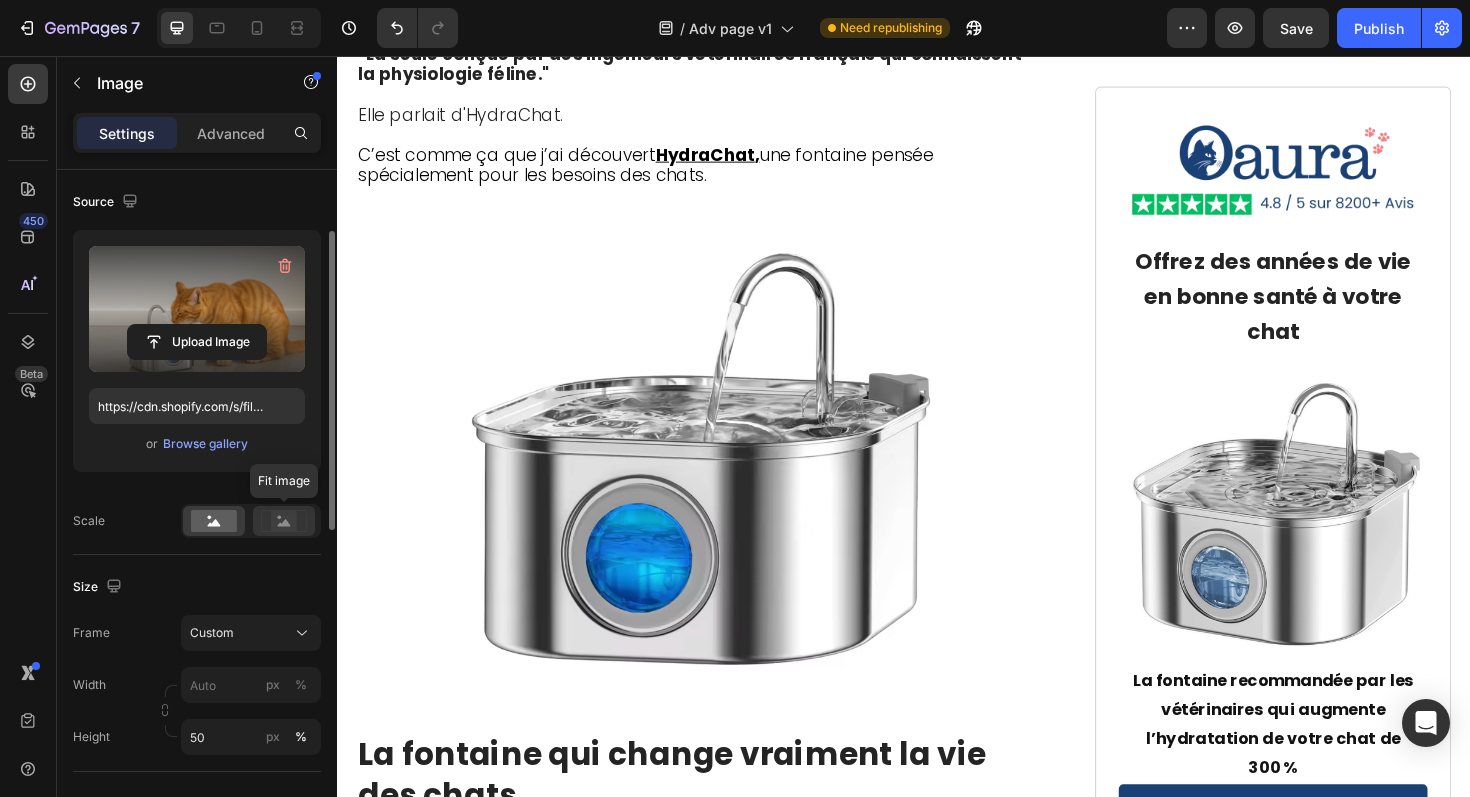 click 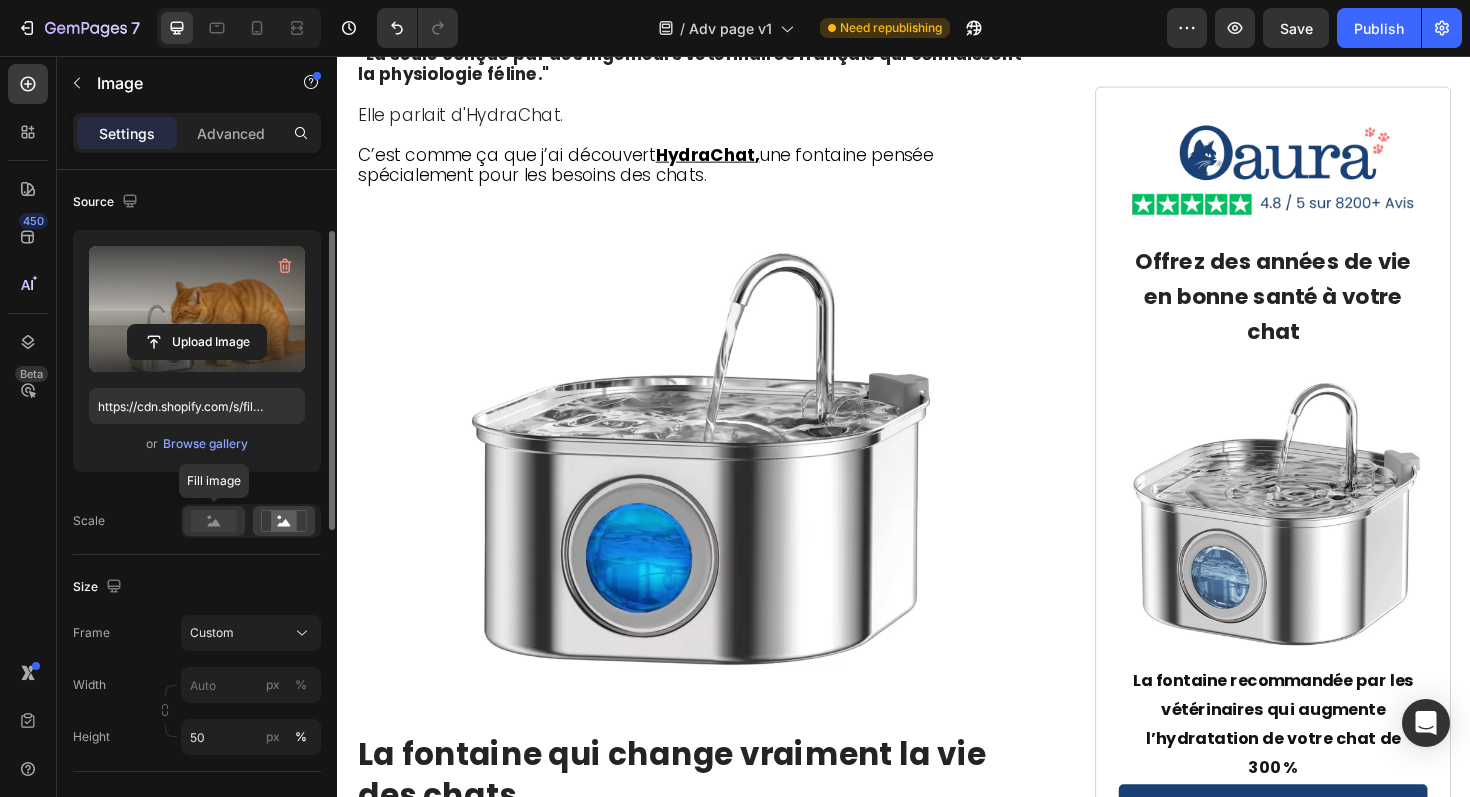 click 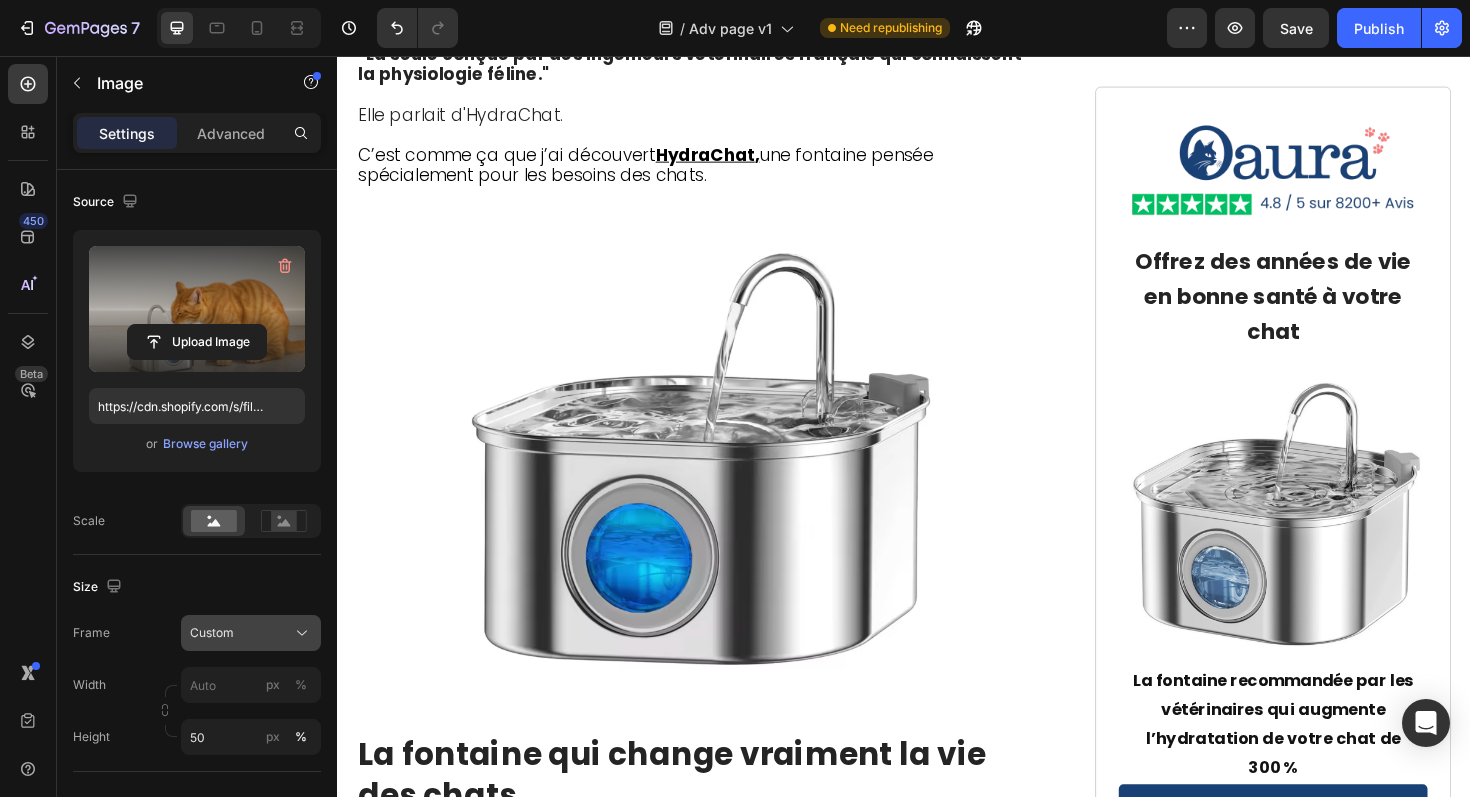 click on "Custom" at bounding box center [212, 633] 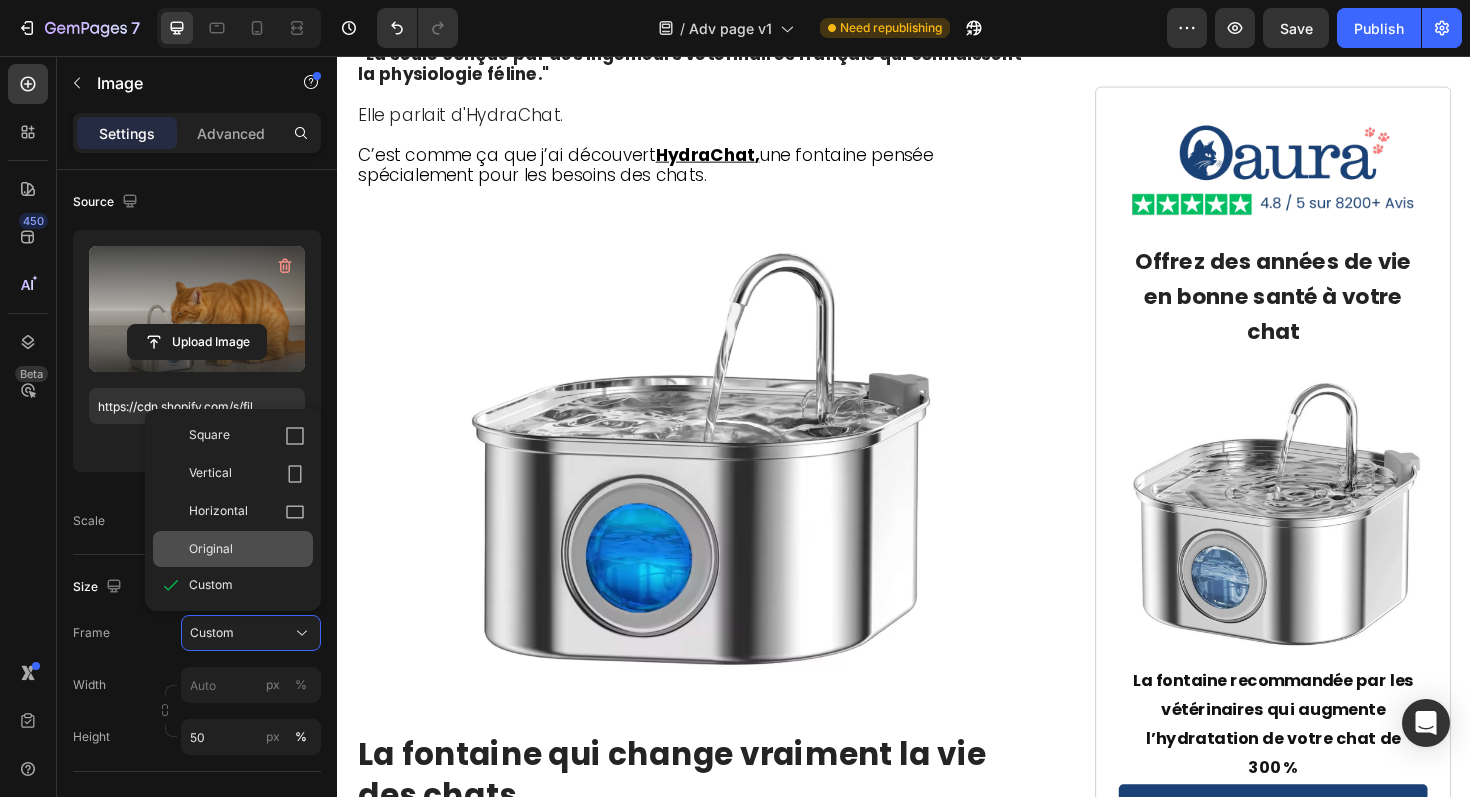 click on "Original" at bounding box center [247, 549] 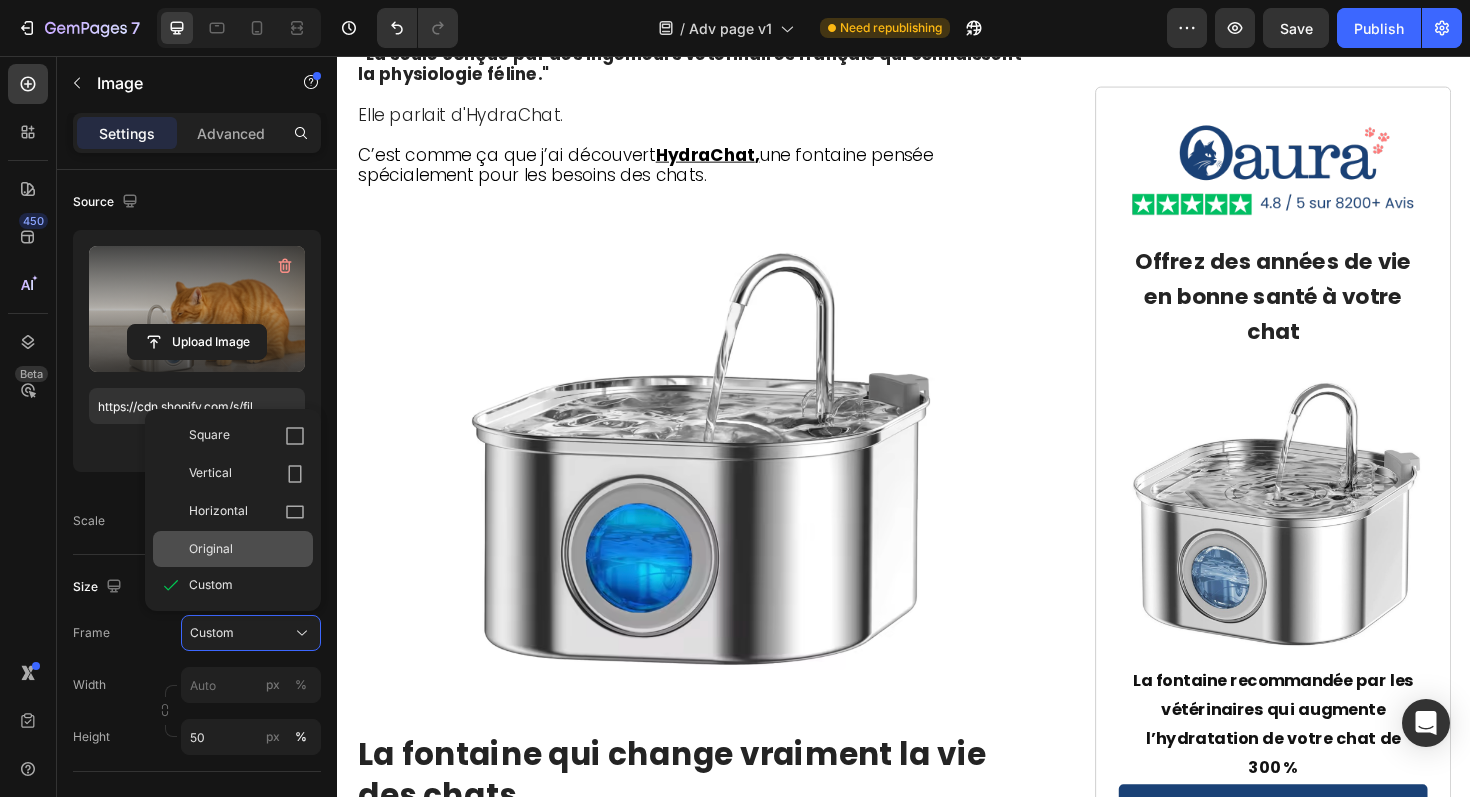 type 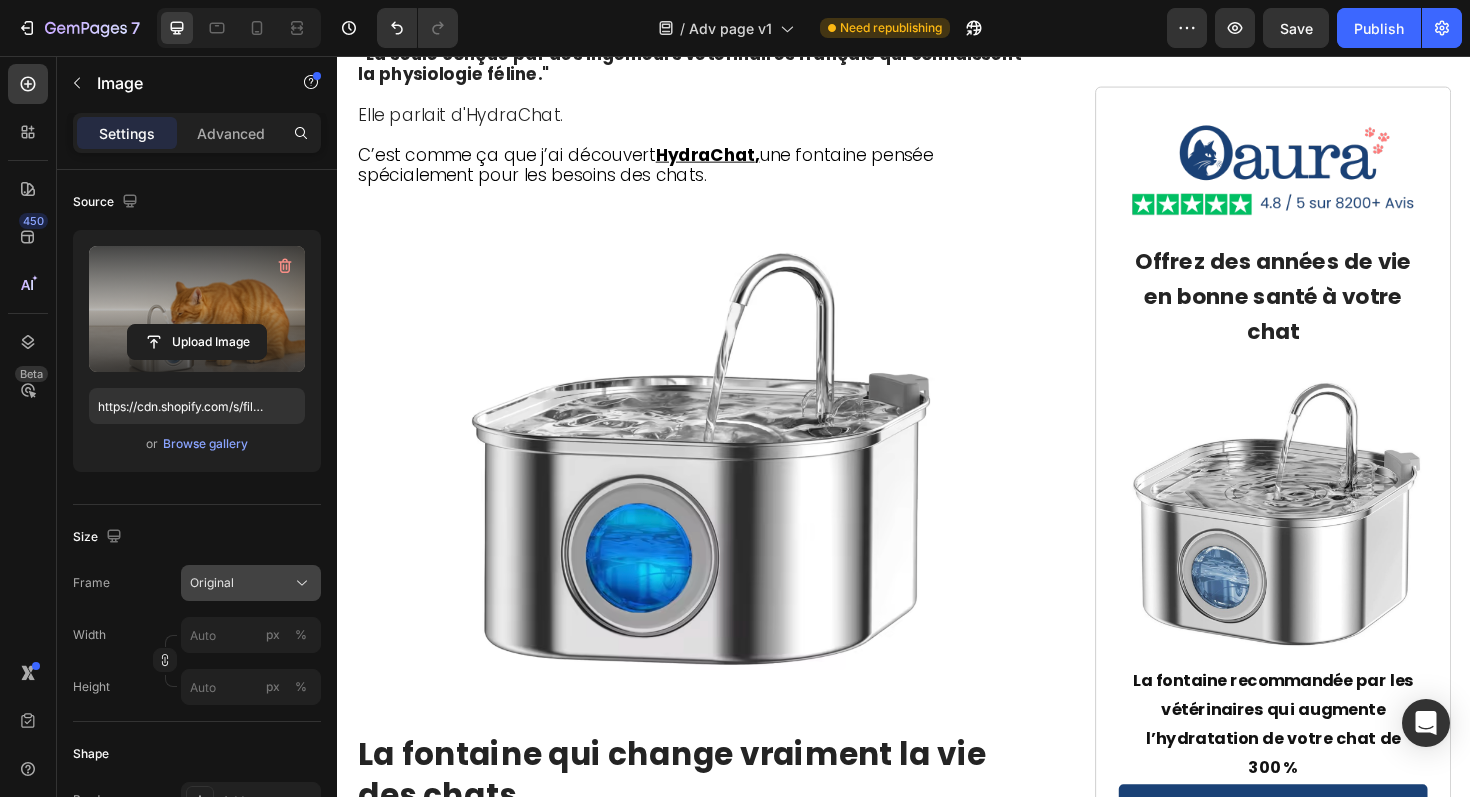 click on "Original" at bounding box center [251, 583] 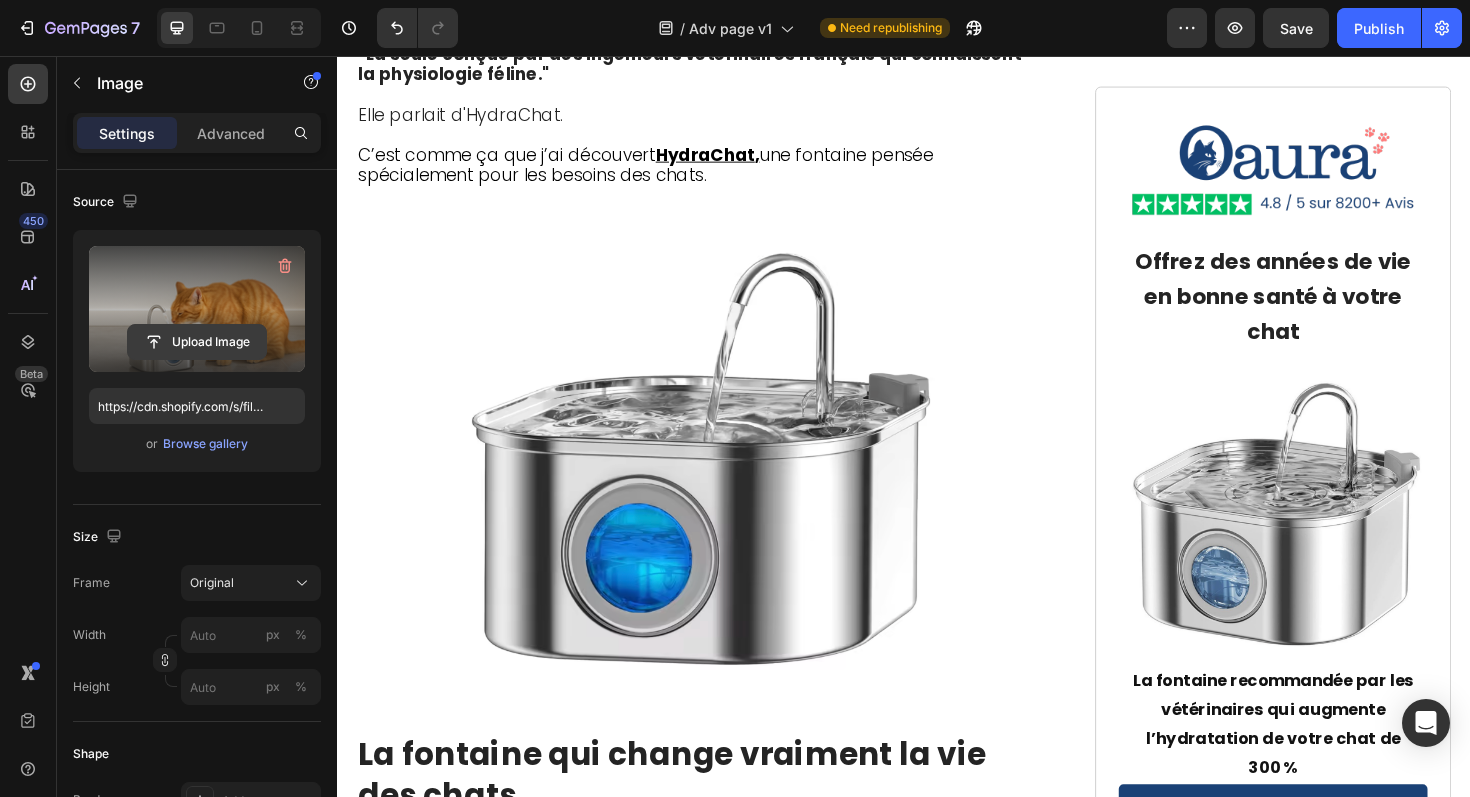 click 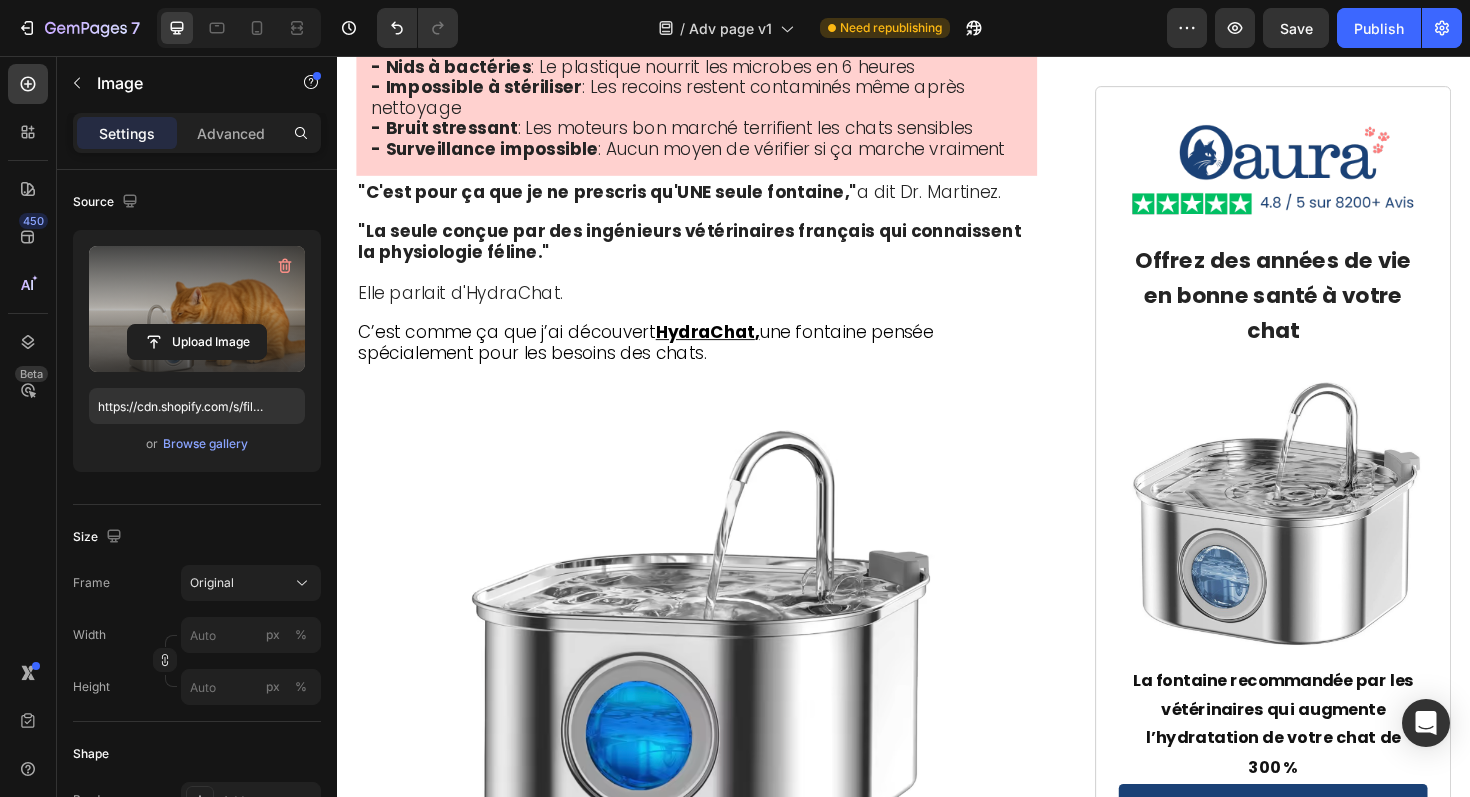 scroll, scrollTop: 5841, scrollLeft: 0, axis: vertical 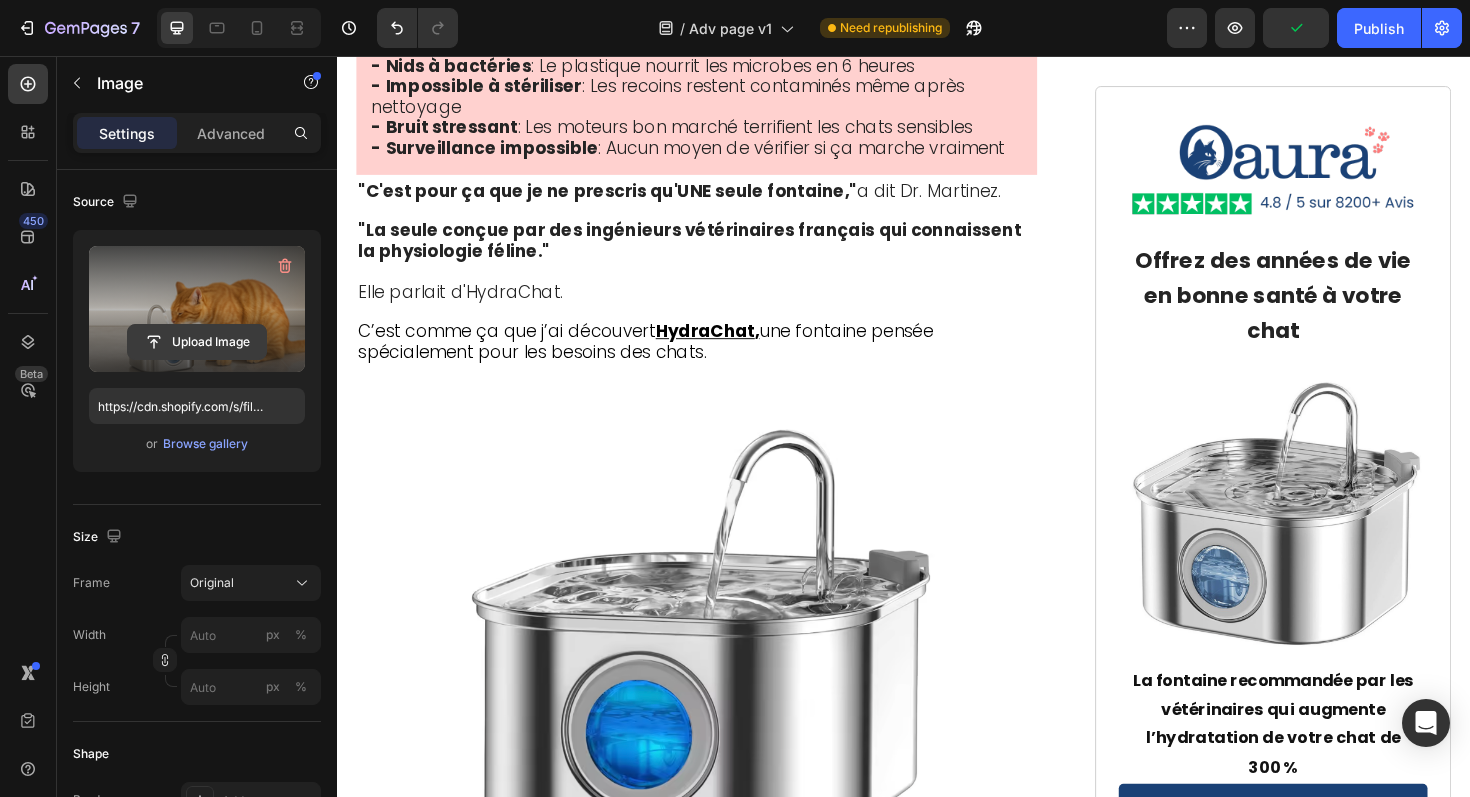click 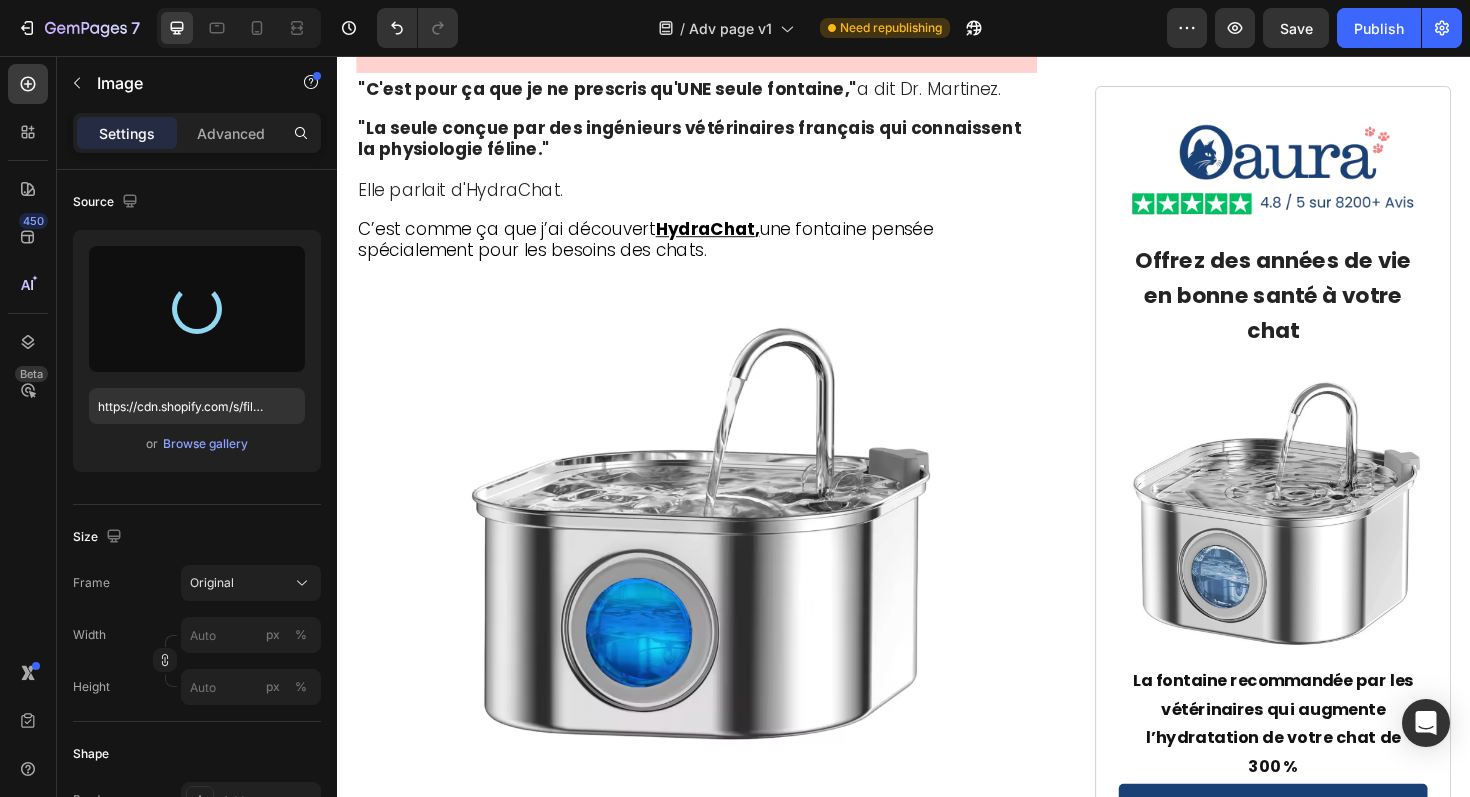 scroll, scrollTop: 5953, scrollLeft: 0, axis: vertical 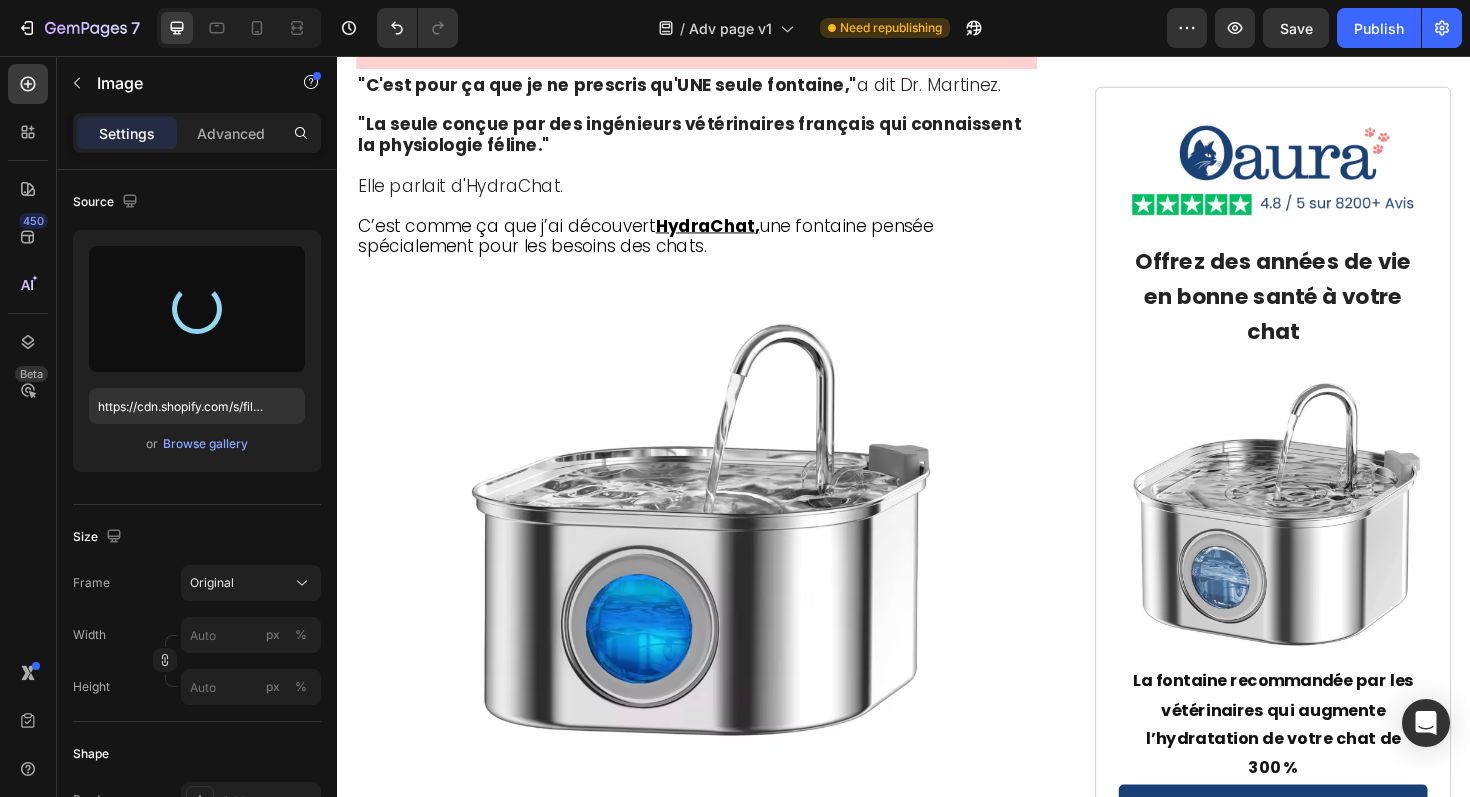 type on "https://cdn.shopify.com/s/files/1/0839/0377/5043/files/gempages_577326541021643491-5925d3b3-e91f-475c-b196-aff6c34f4893.png" 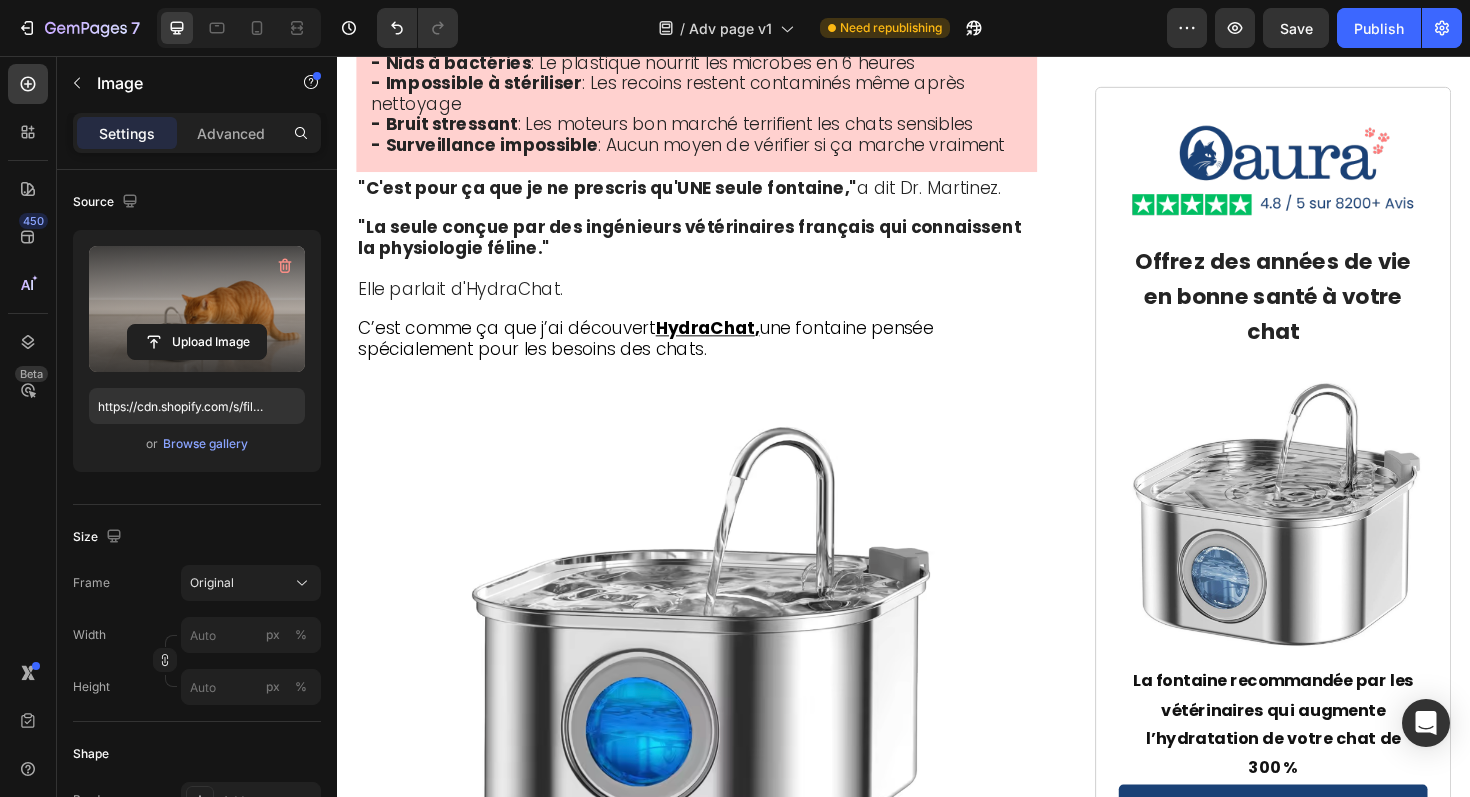 scroll, scrollTop: 5842, scrollLeft: 0, axis: vertical 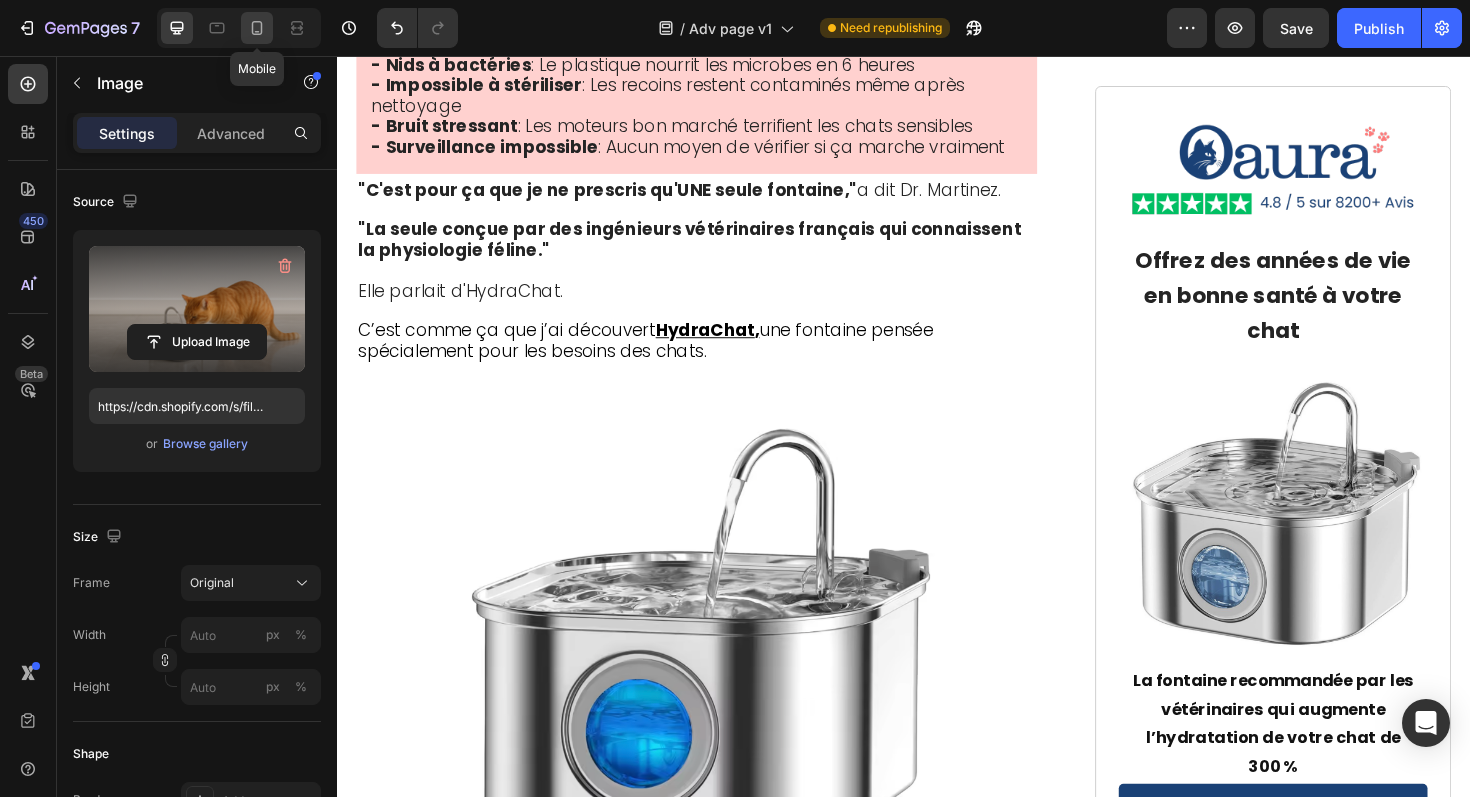 click 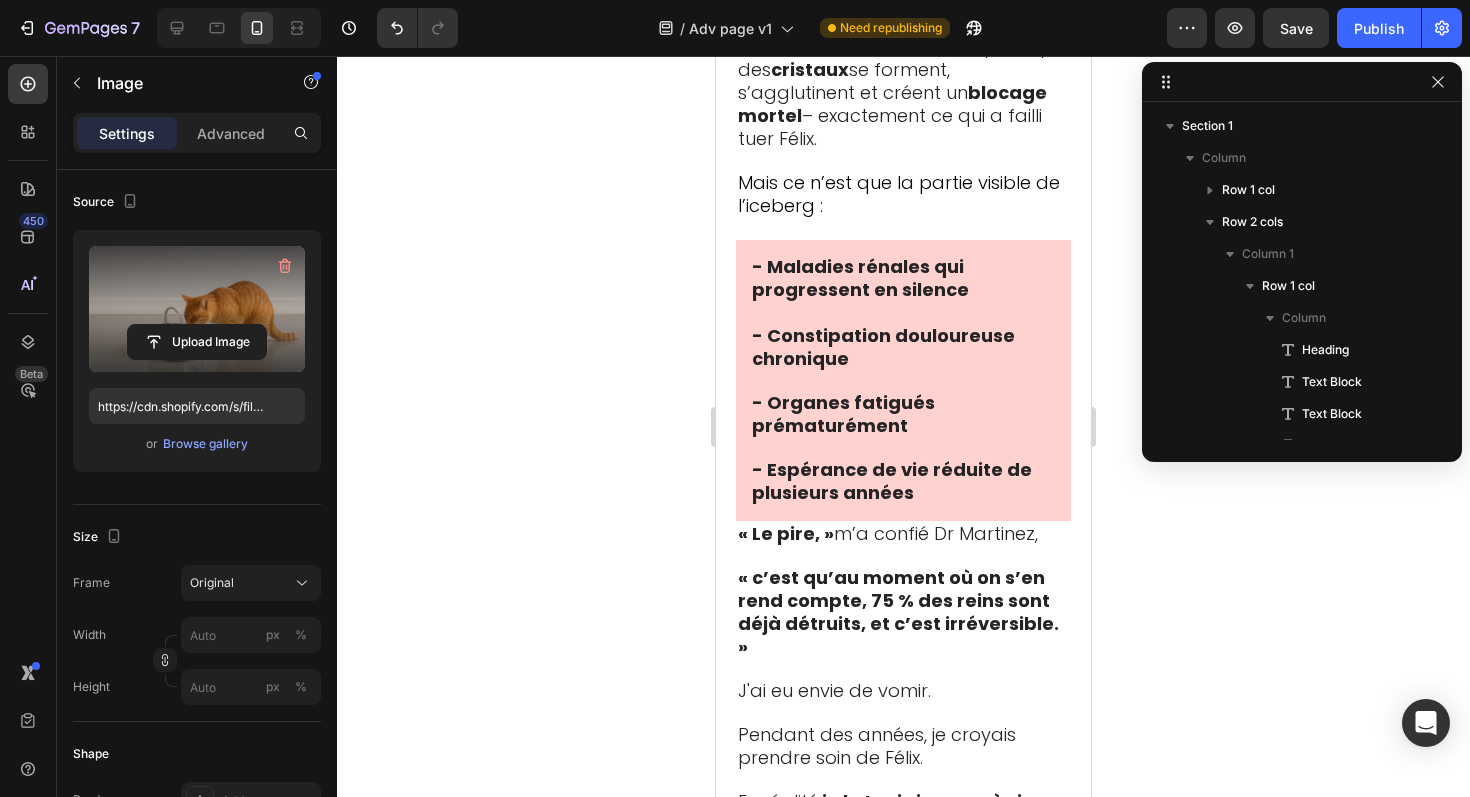 scroll, scrollTop: 5892, scrollLeft: 0, axis: vertical 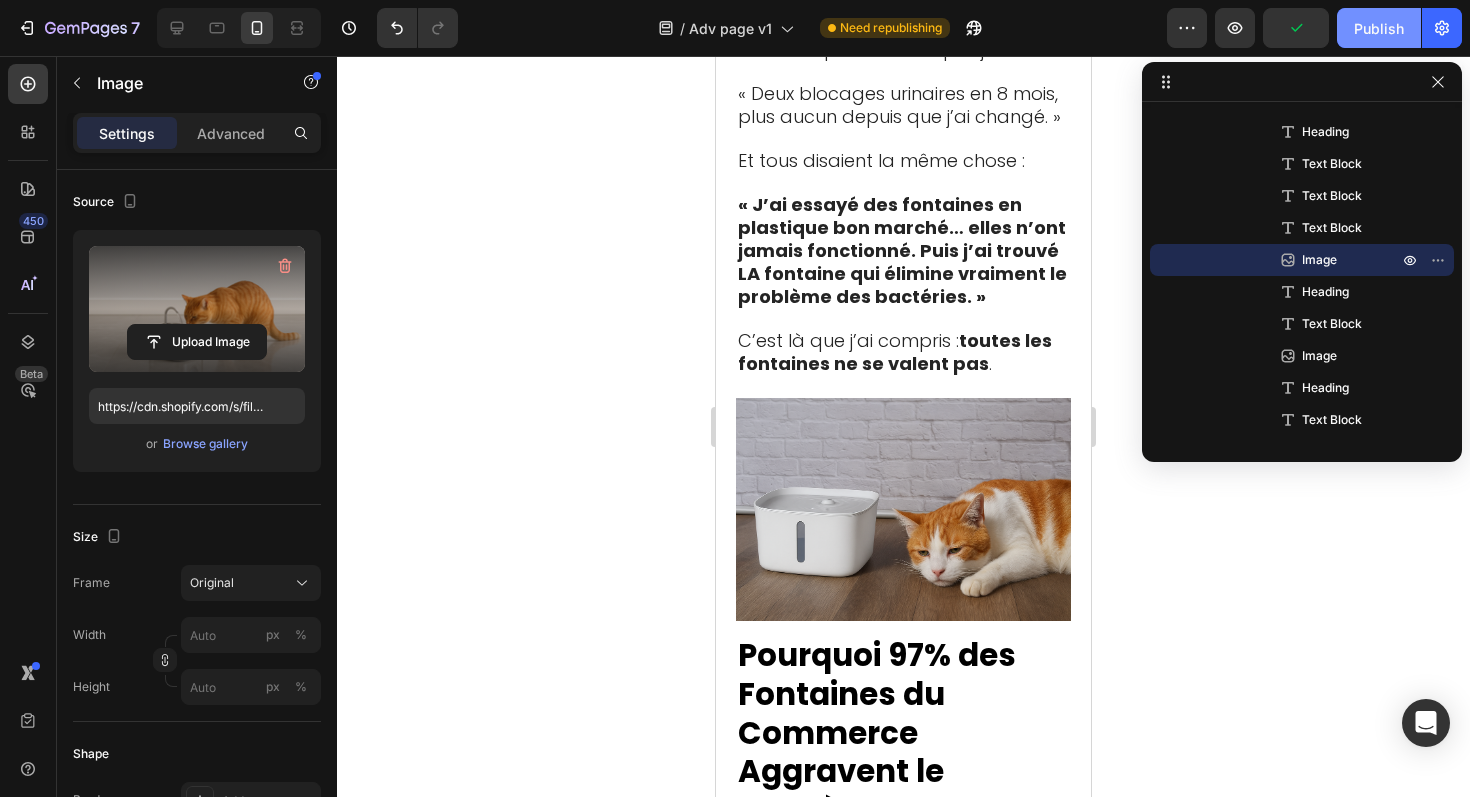 click on "Publish" at bounding box center (1379, 28) 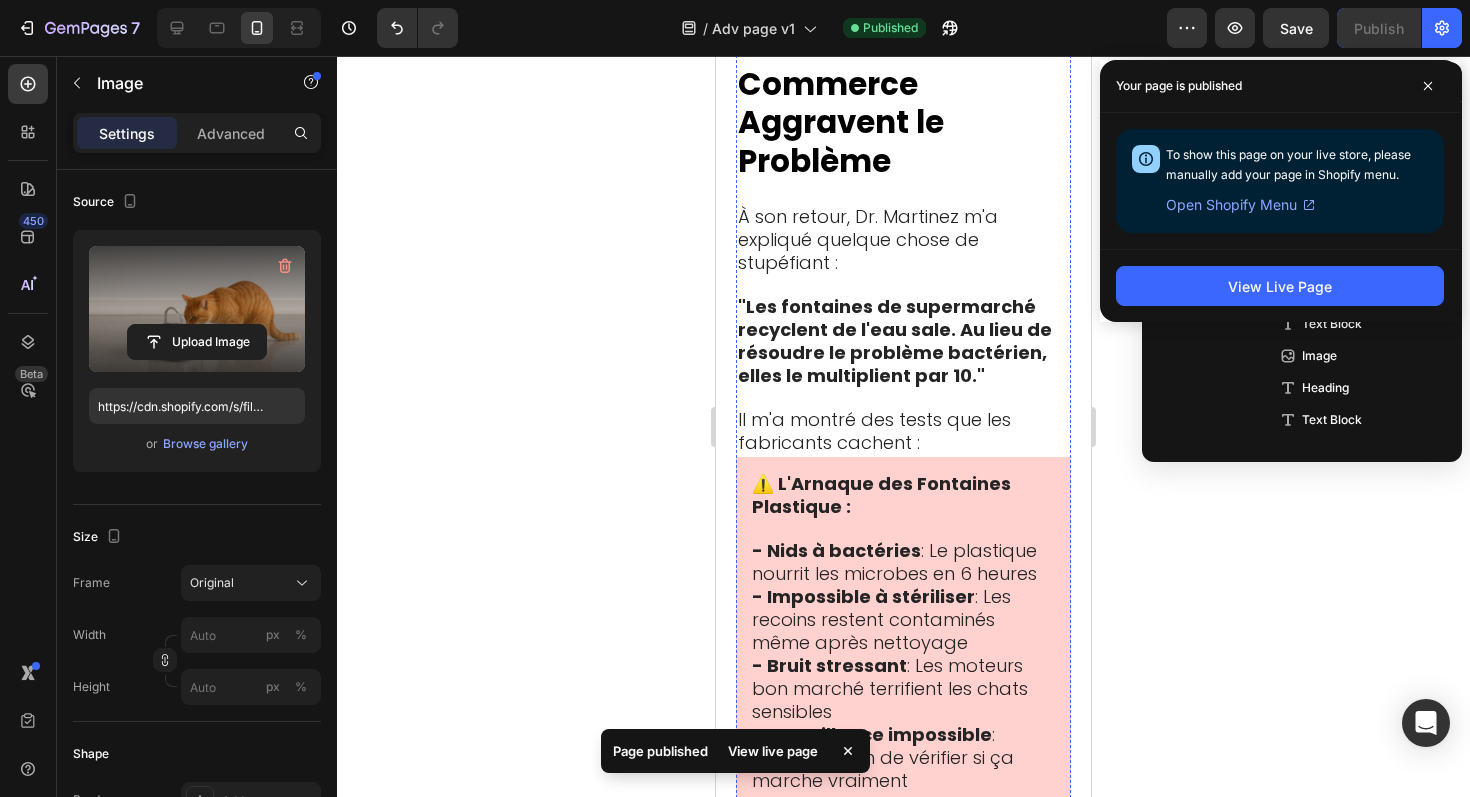 scroll, scrollTop: 8080, scrollLeft: 0, axis: vertical 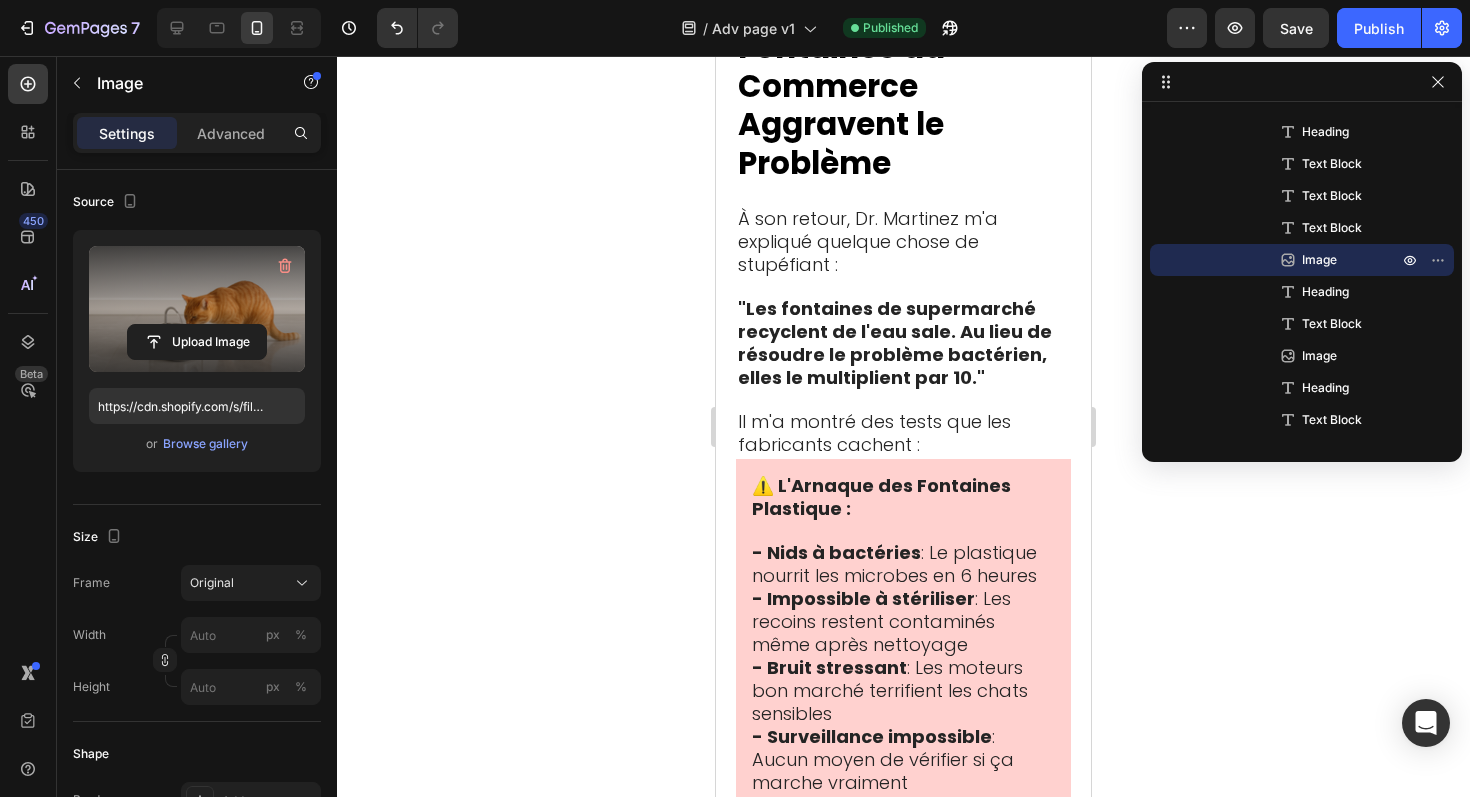 click 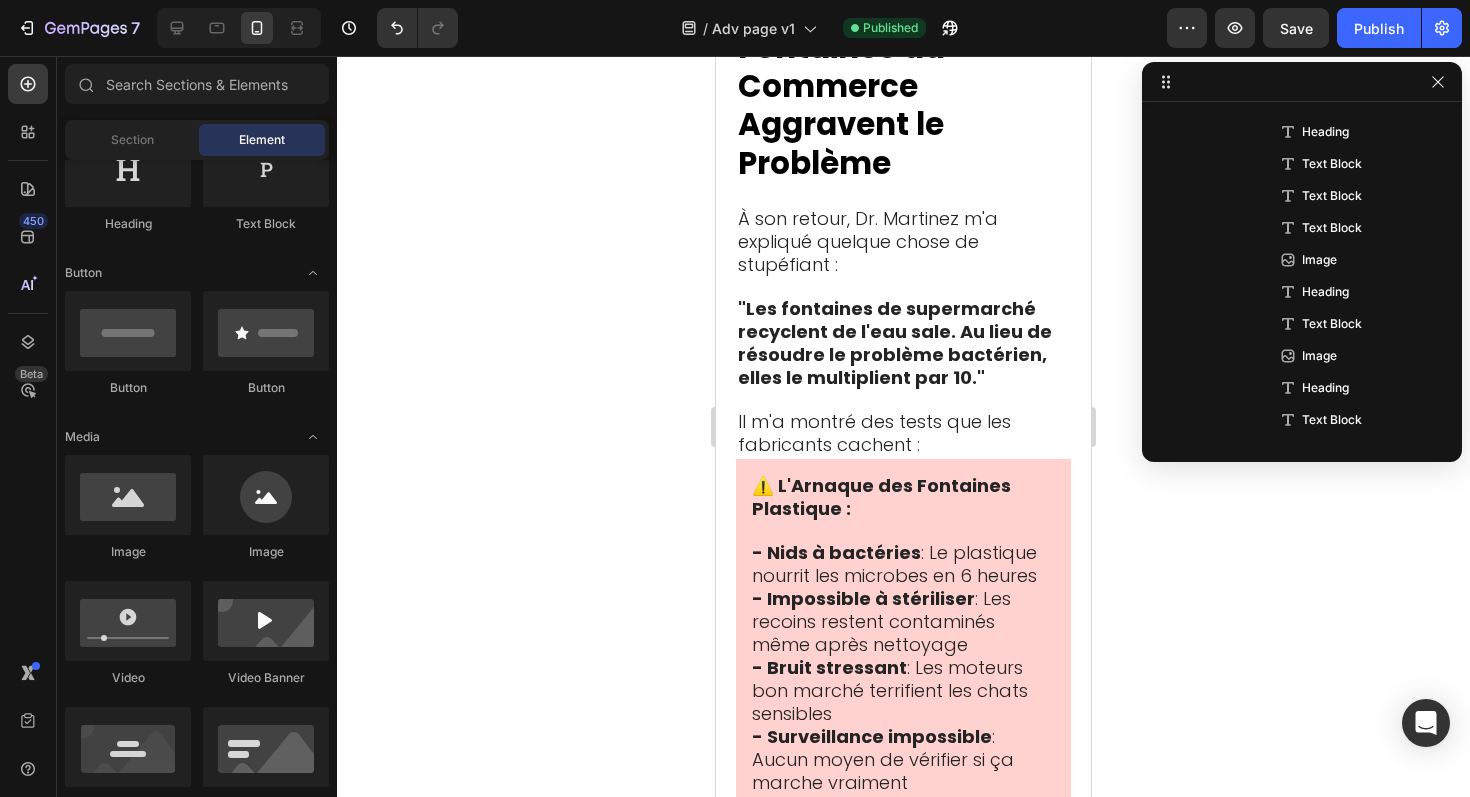 click 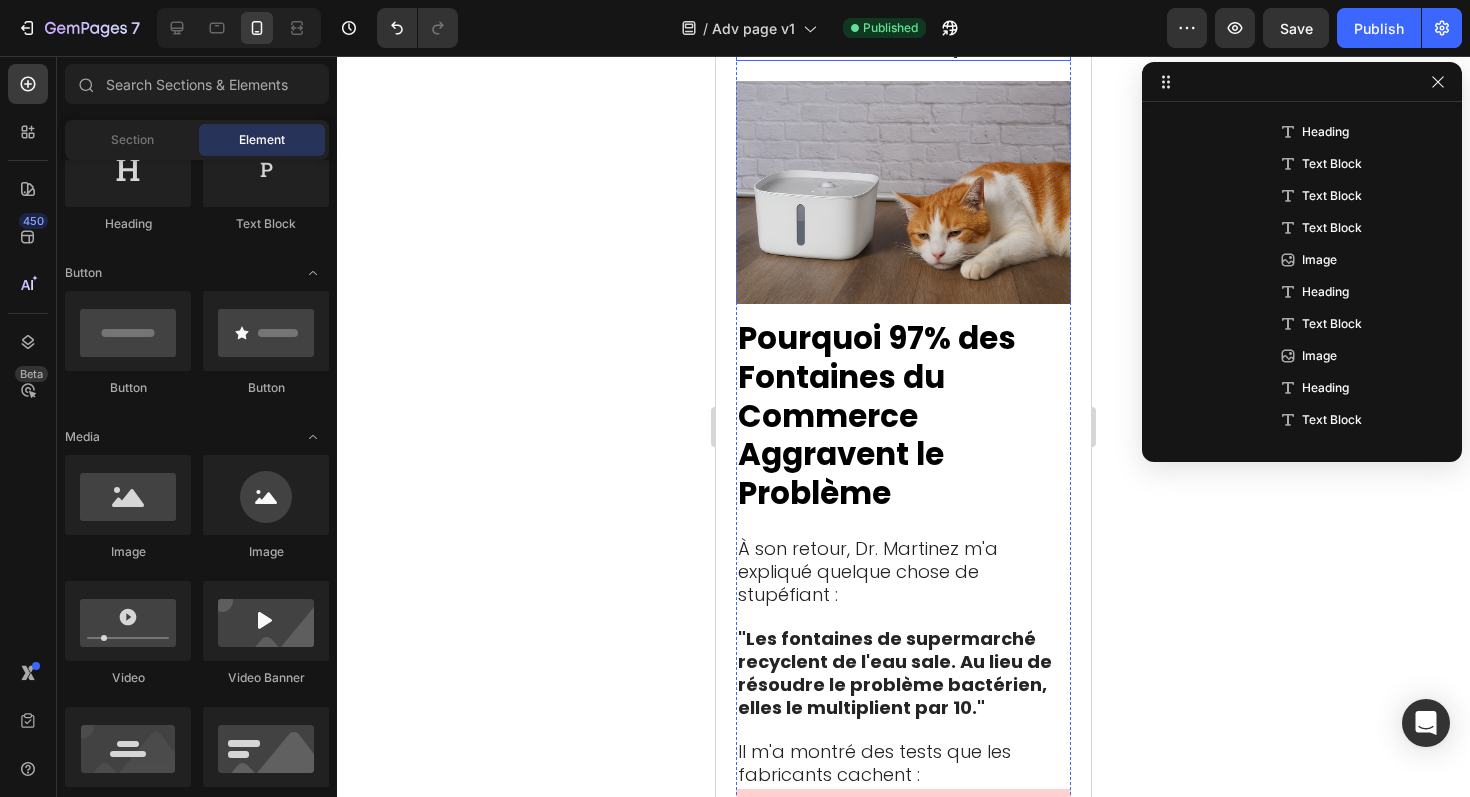 scroll, scrollTop: 7747, scrollLeft: 0, axis: vertical 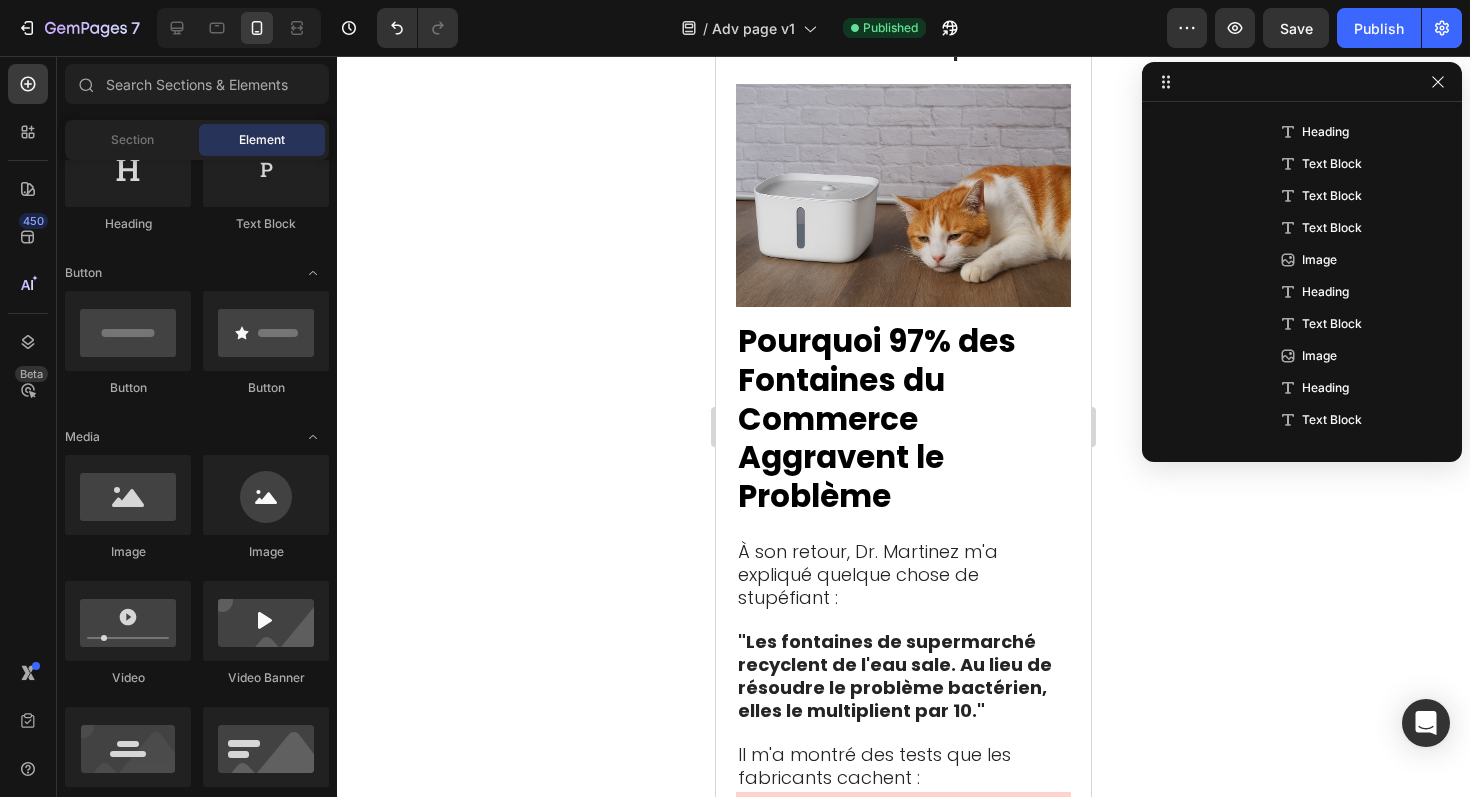 click 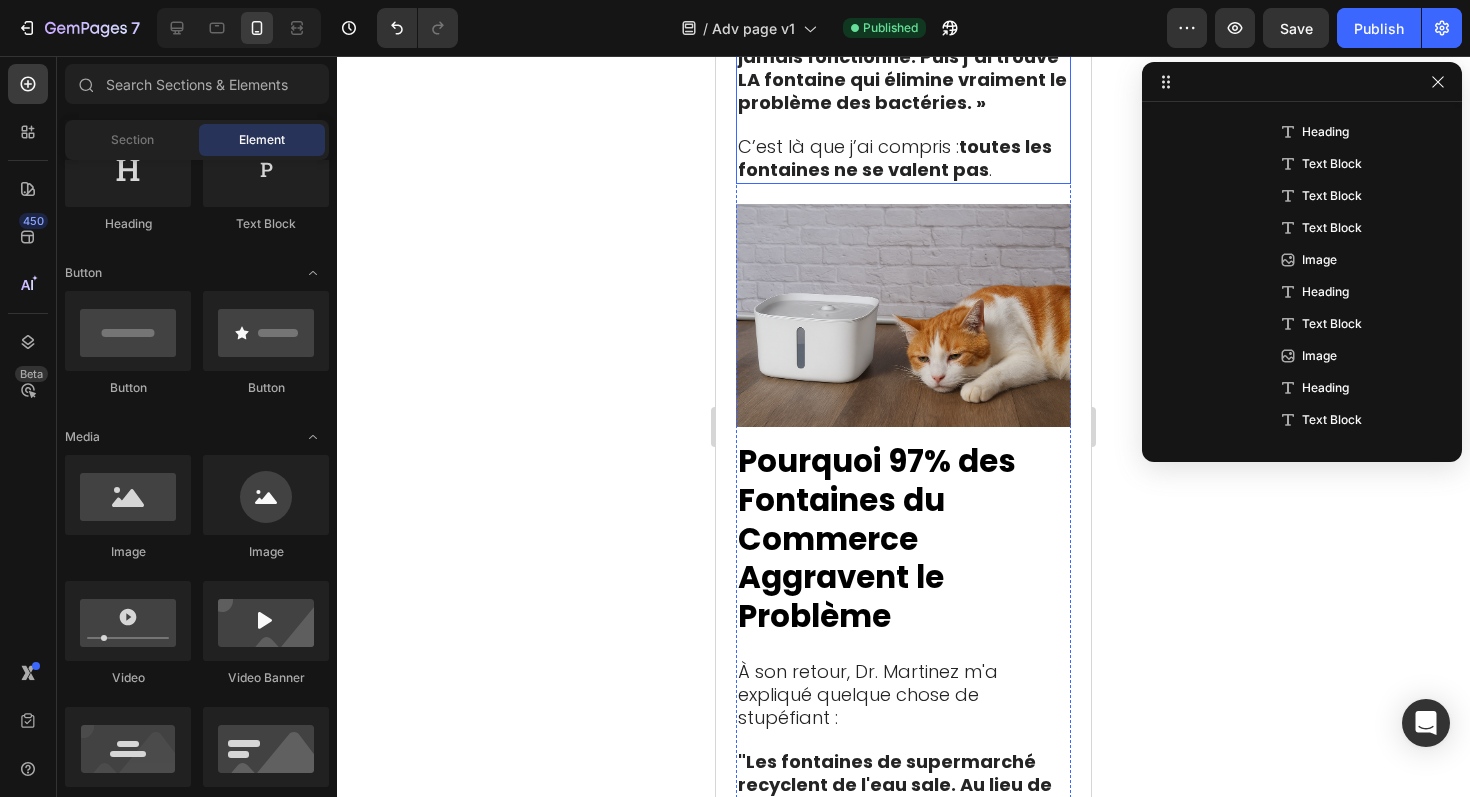 scroll, scrollTop: 7560, scrollLeft: 0, axis: vertical 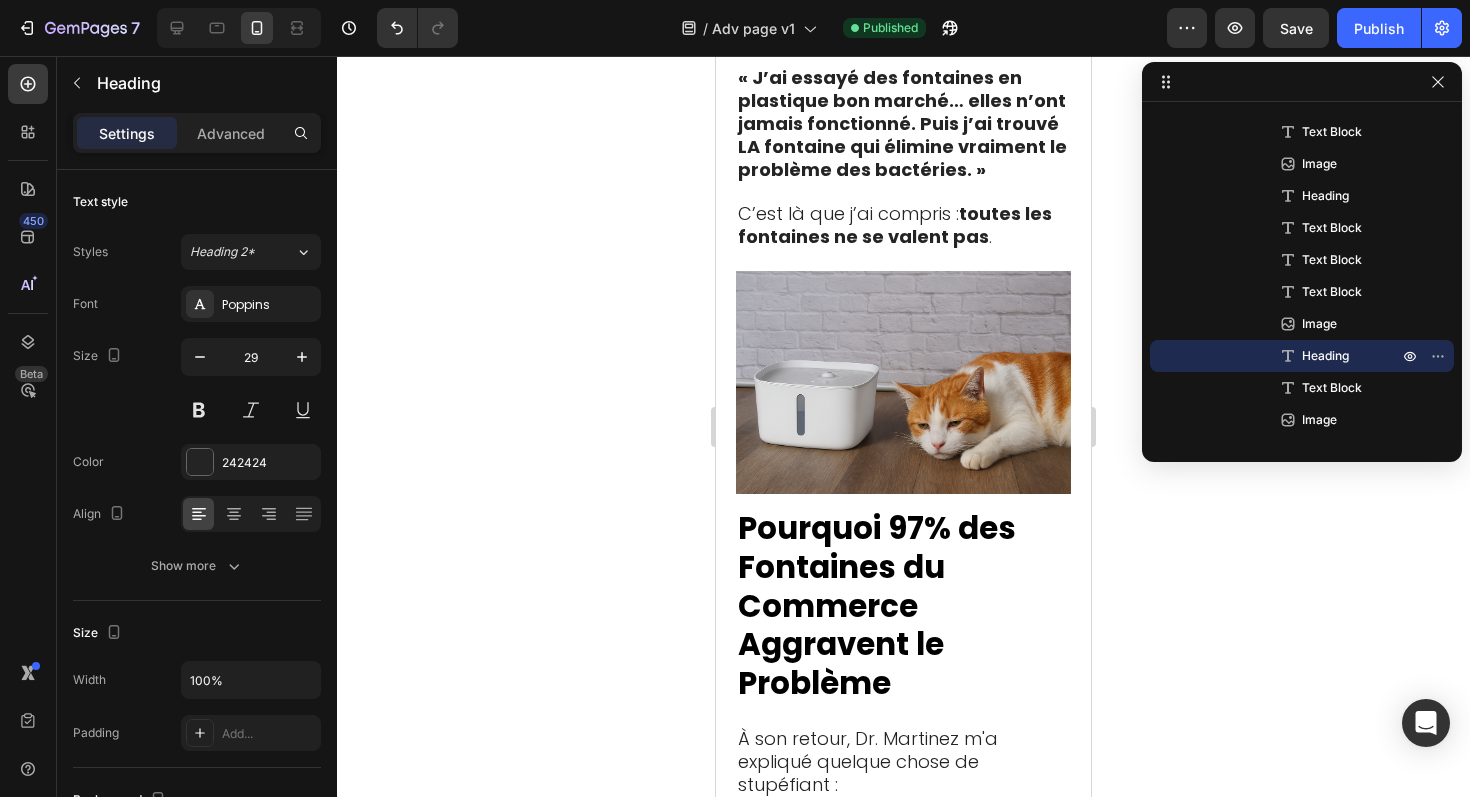click on "La découverte qui a sauvé Félix" at bounding box center (903, -604) 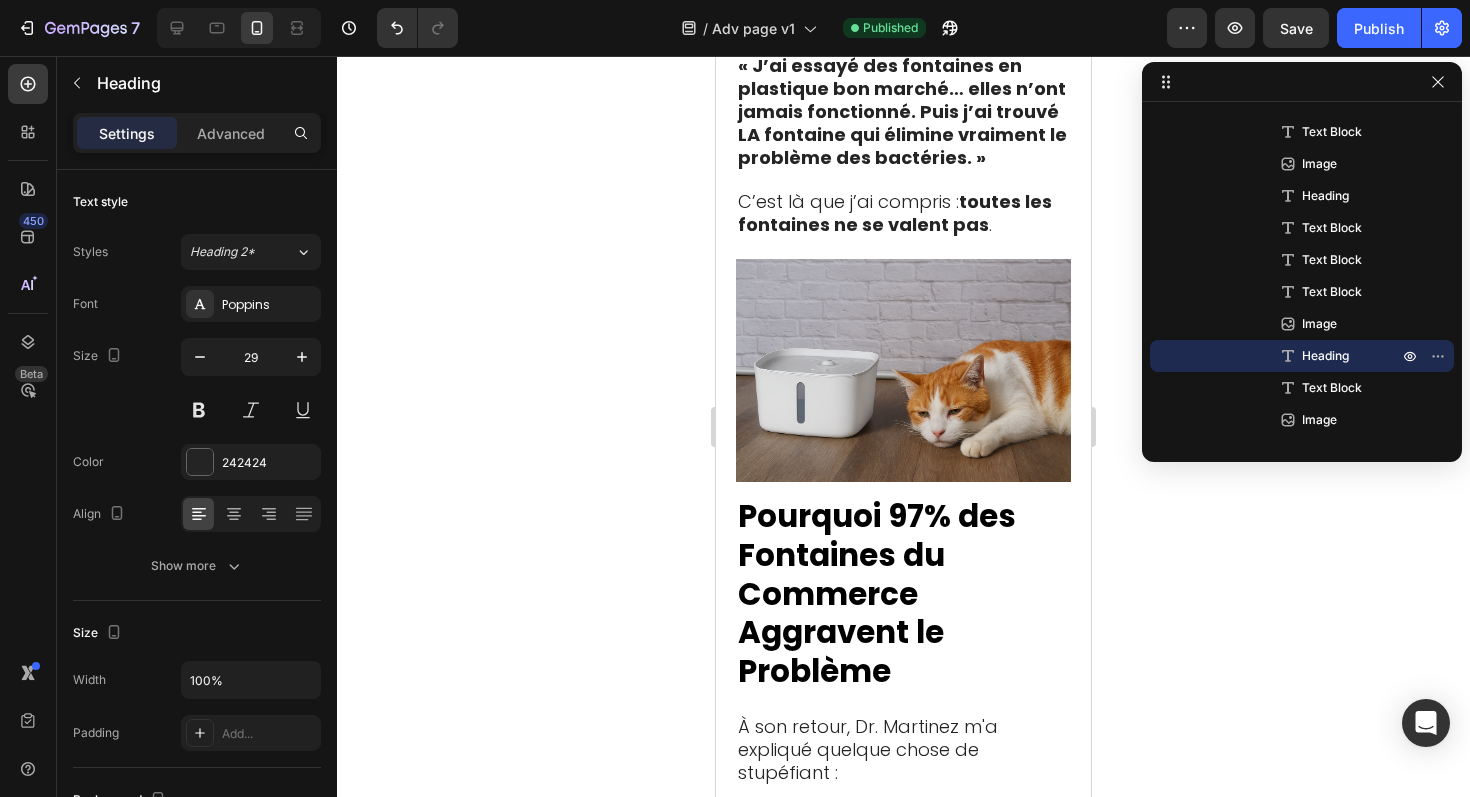 drag, startPoint x: 907, startPoint y: 335, endPoint x: 908, endPoint y: 323, distance: 12.0415945 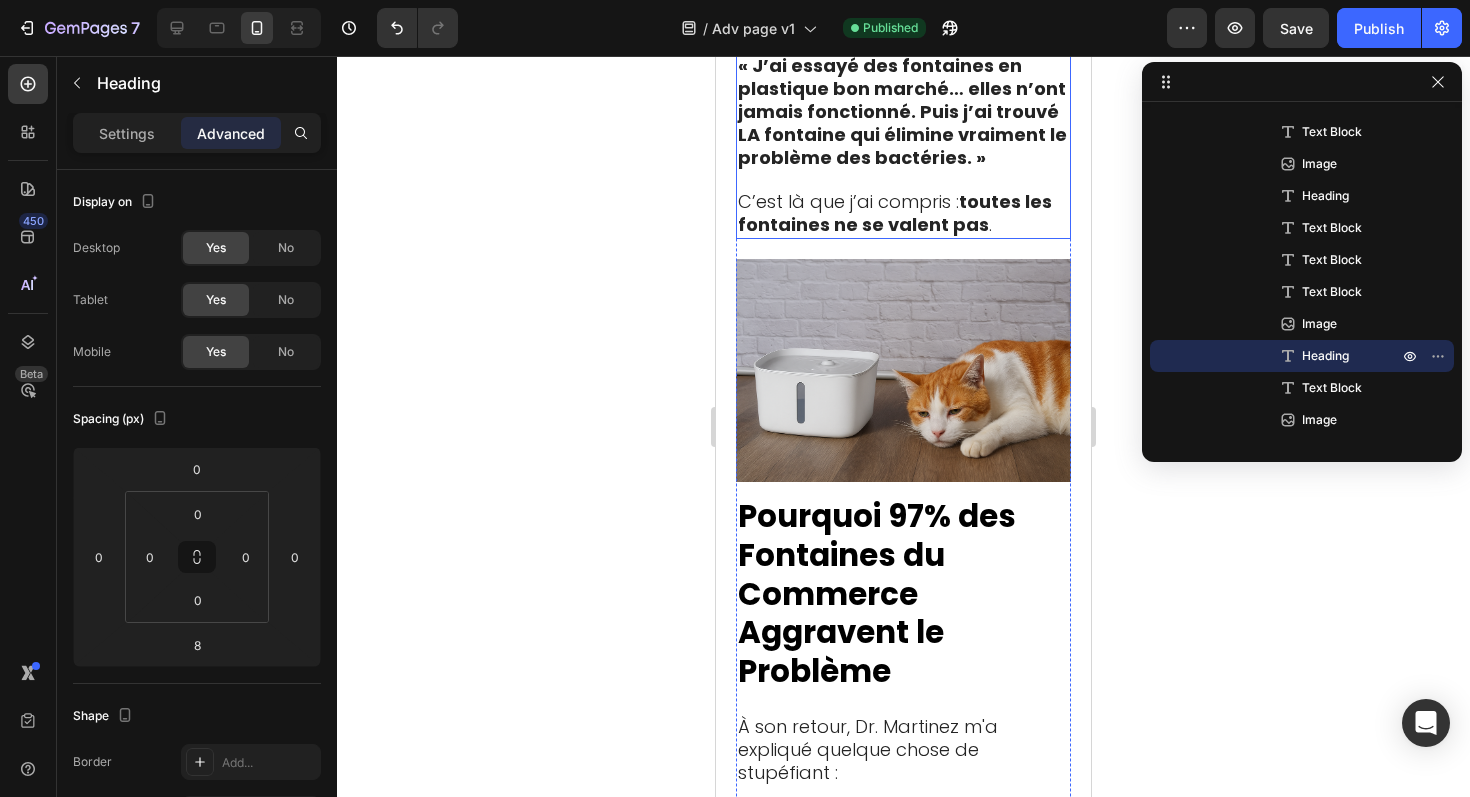 click 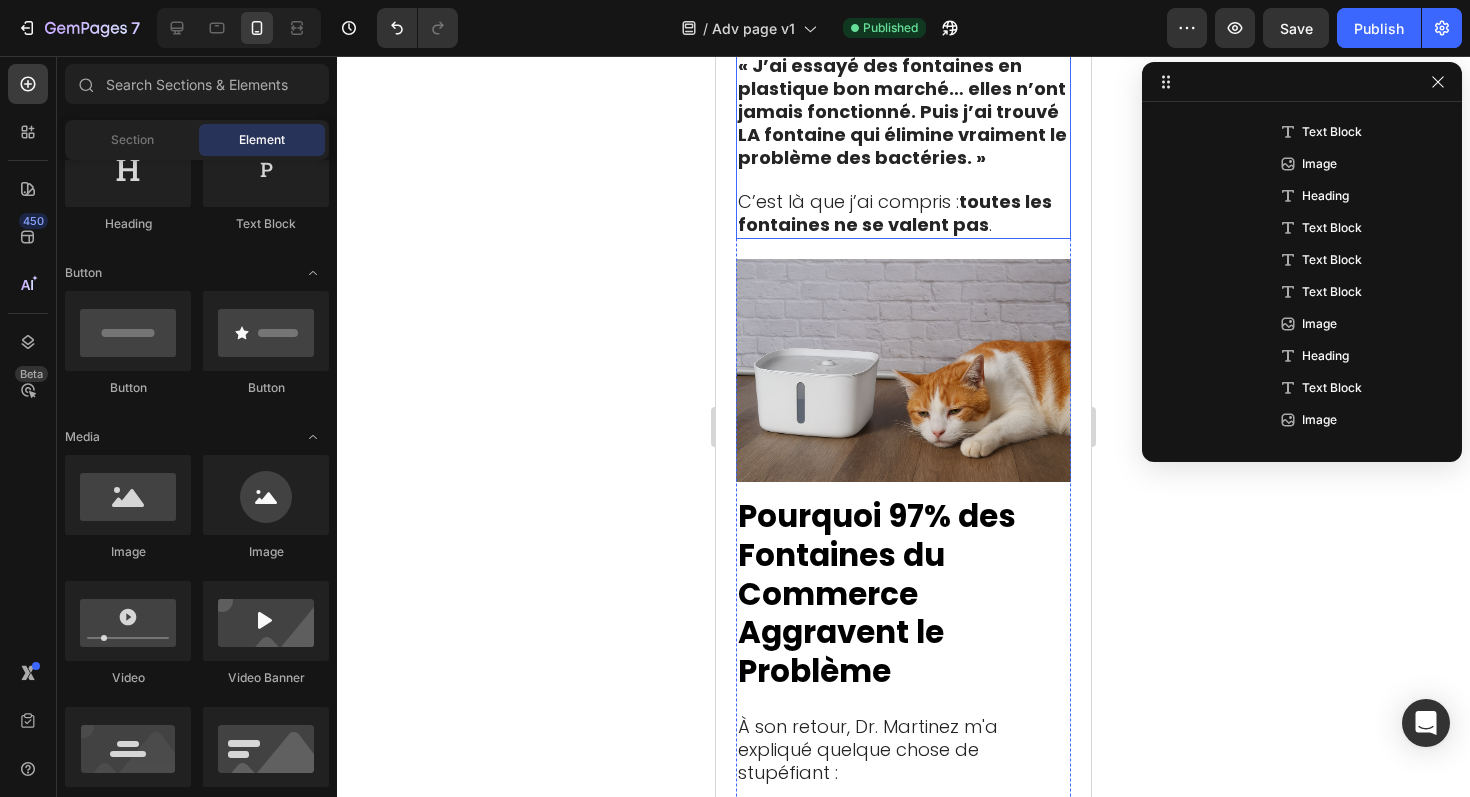 click 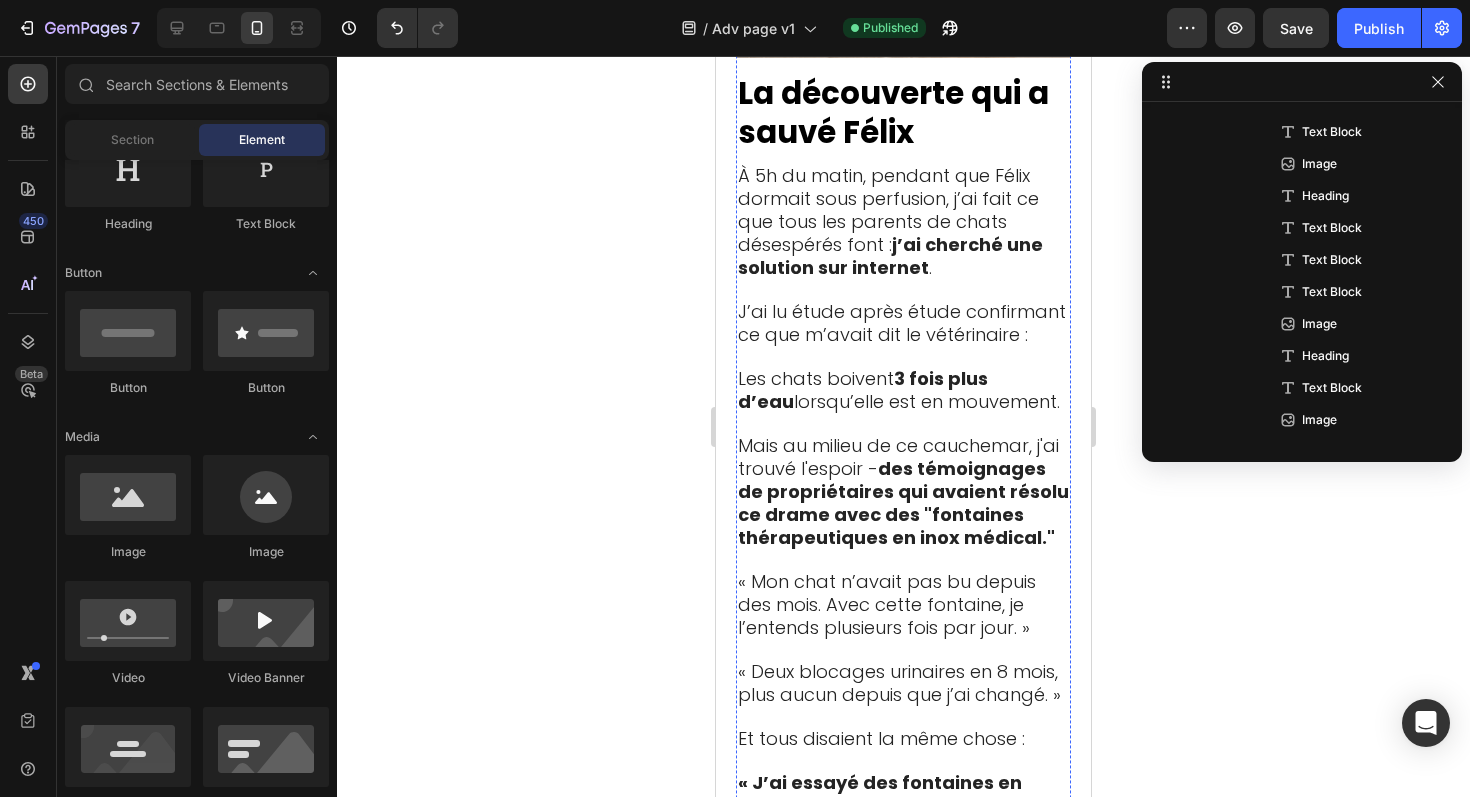 scroll, scrollTop: 6862, scrollLeft: 0, axis: vertical 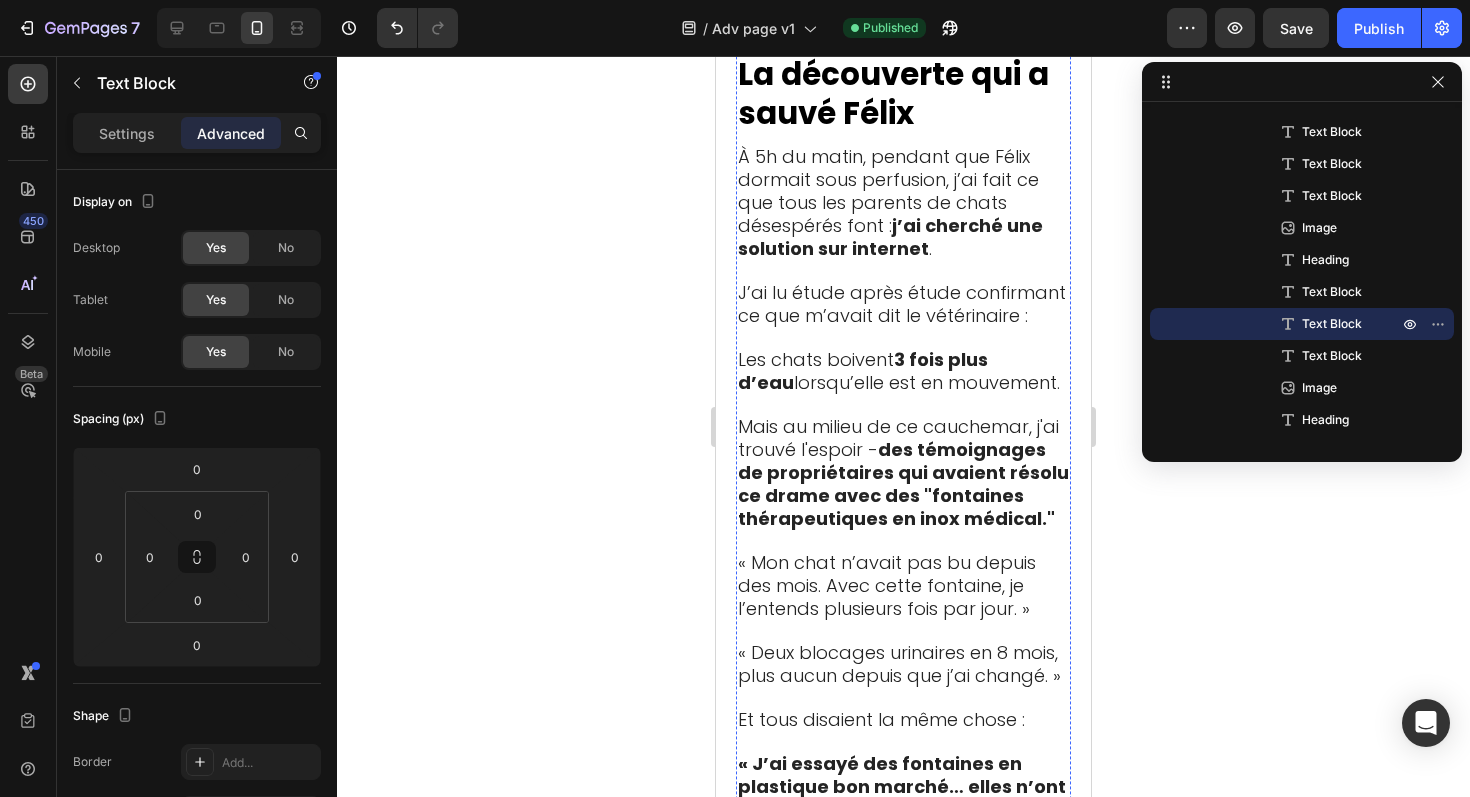 click on "- Espérance de vie réduite de plusieurs années" at bounding box center [892, -539] 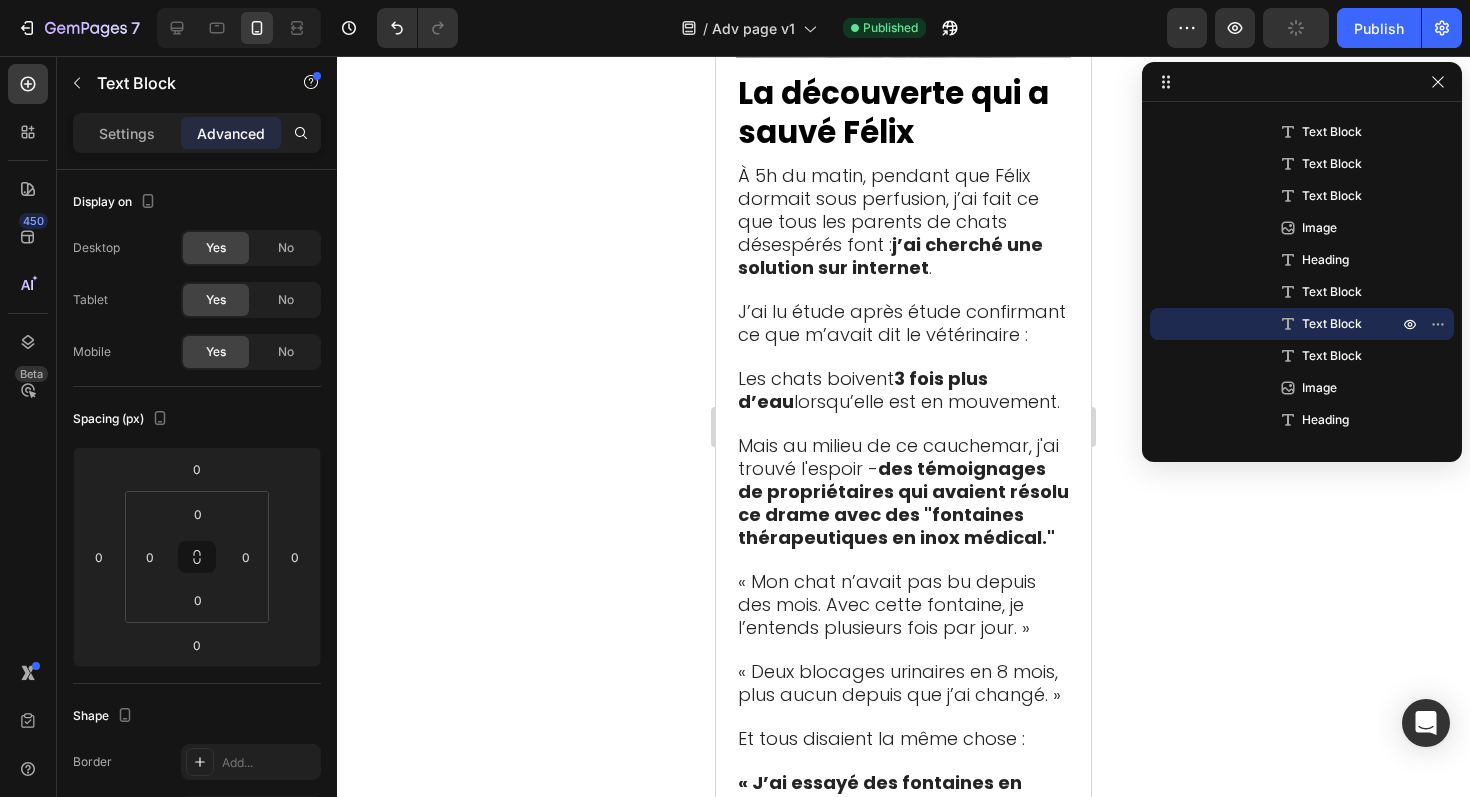 click on "- Espérance de vie réduite de plusieurs années" at bounding box center (892, -520) 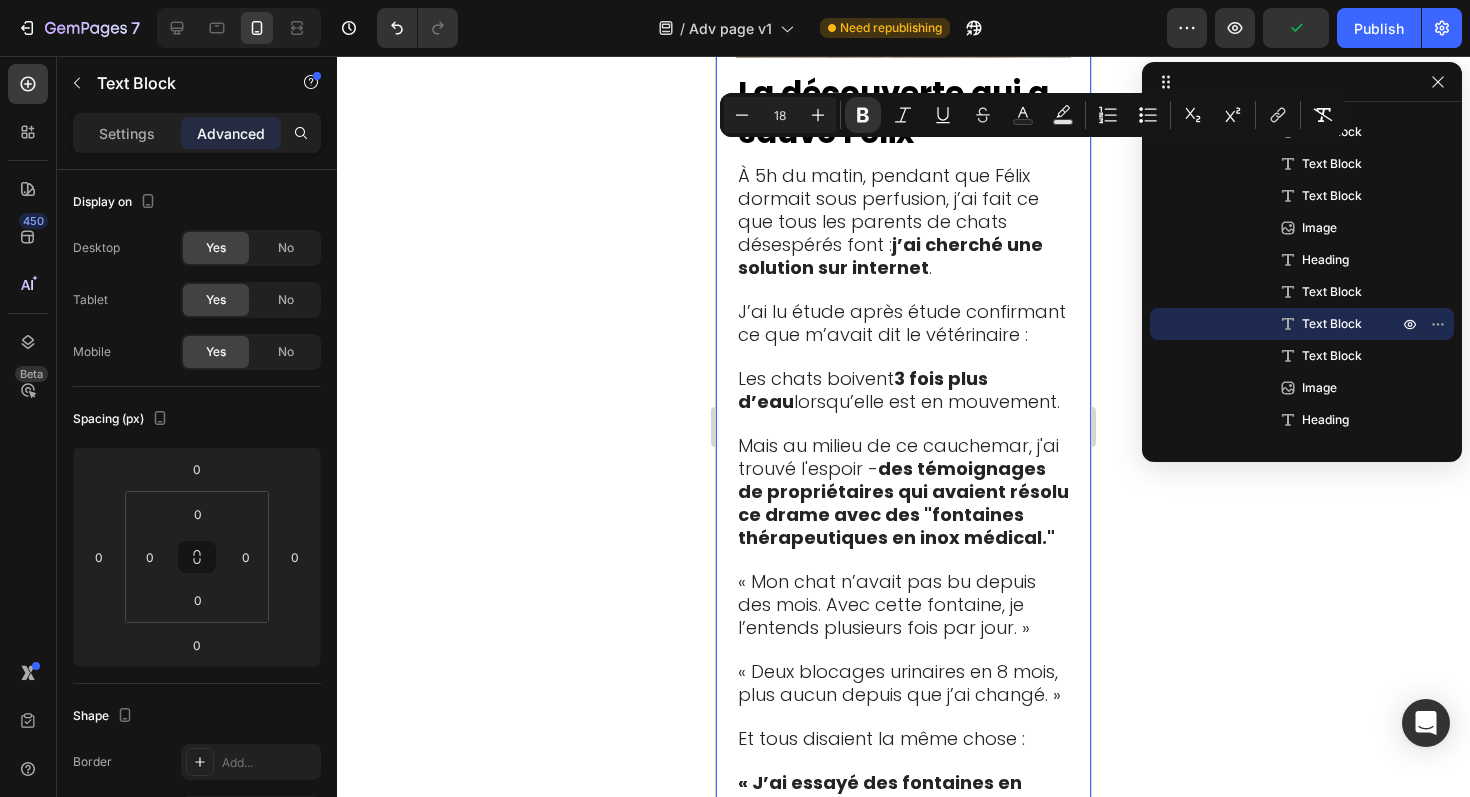 drag, startPoint x: 958, startPoint y: 398, endPoint x: 731, endPoint y: 156, distance: 331.80264 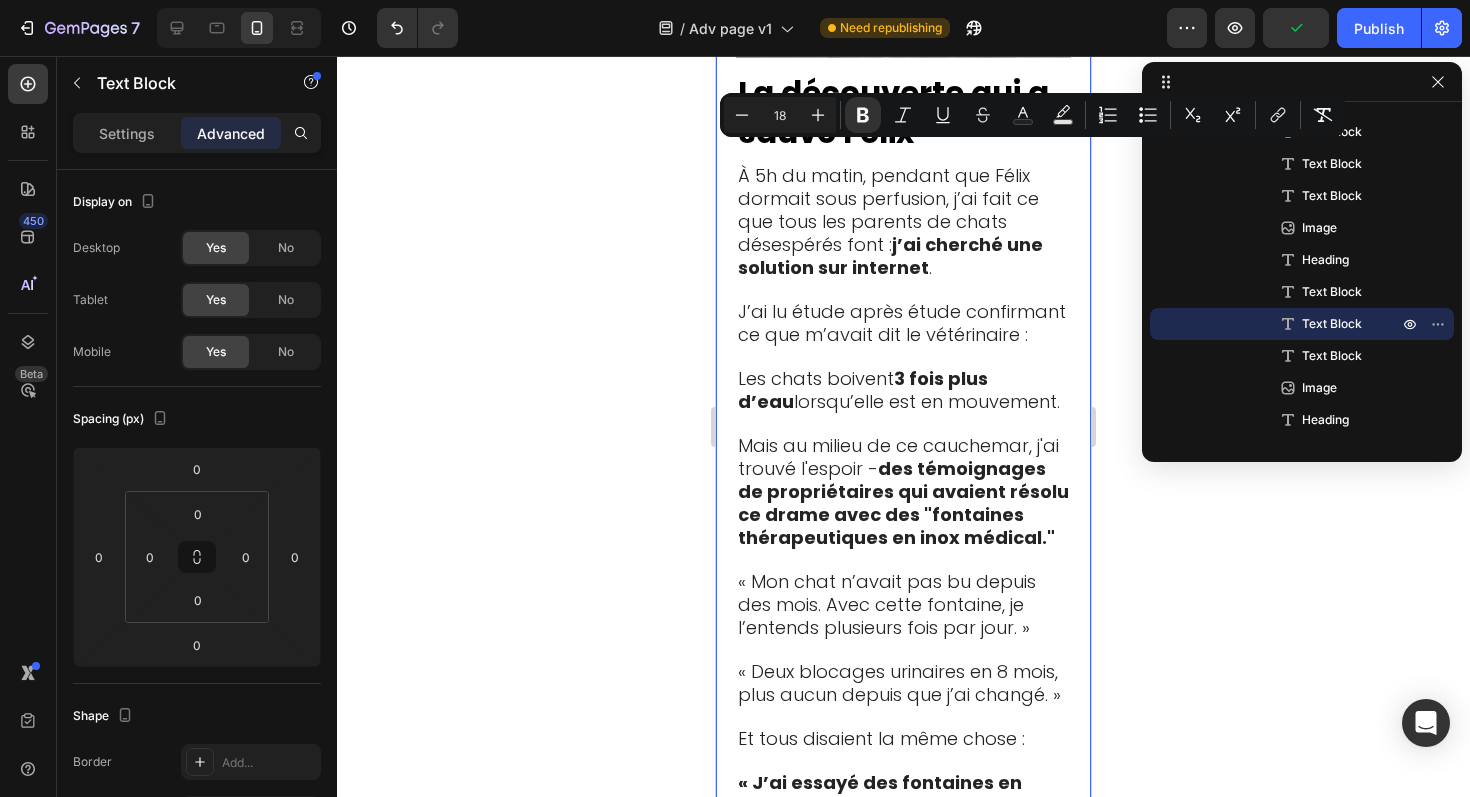 click on "Vétérinaire de [CITY] Révèle : Pourquoi 73% des Chats en France Meurent Lentement d'une "déshydratation silencieuse" Heading 📍 Publié le [DATE] à 9h17 - [CITY], France Text Block "Quand les propriétaires remarquent enfin les symptômes, il est souvent trop tard. 80% de la fonction rénale est déjà détruite. C'est un drame que je vois 5 fois par semaine dans ma clinique." — Dr. [FIRST_NAME] [LAST_NAME], Vétérinaire à [CITY] Text Block Image Félix était en train de mourir… et je n'avais rien vu venir Heading Si votre chat boit dans une gamelle classique... Si vous vous demandez pourquoi il évite son eau pourtant "propre"... Si quelque chose vous dit qu'il n'est pas dans son état normal mais vous ne savez pas quoi... Alors ce que je vais partager pourrait lui sauver plusieurs années de vie. Car en ce moment, une épidémie silencieuse se propage dans nos foyers. Elle touche 2 chats domestiques sur 3 , rien qu’en France. Le plus terrifiant ? déshydratation silencieuse. ." at bounding box center [903, 2027] 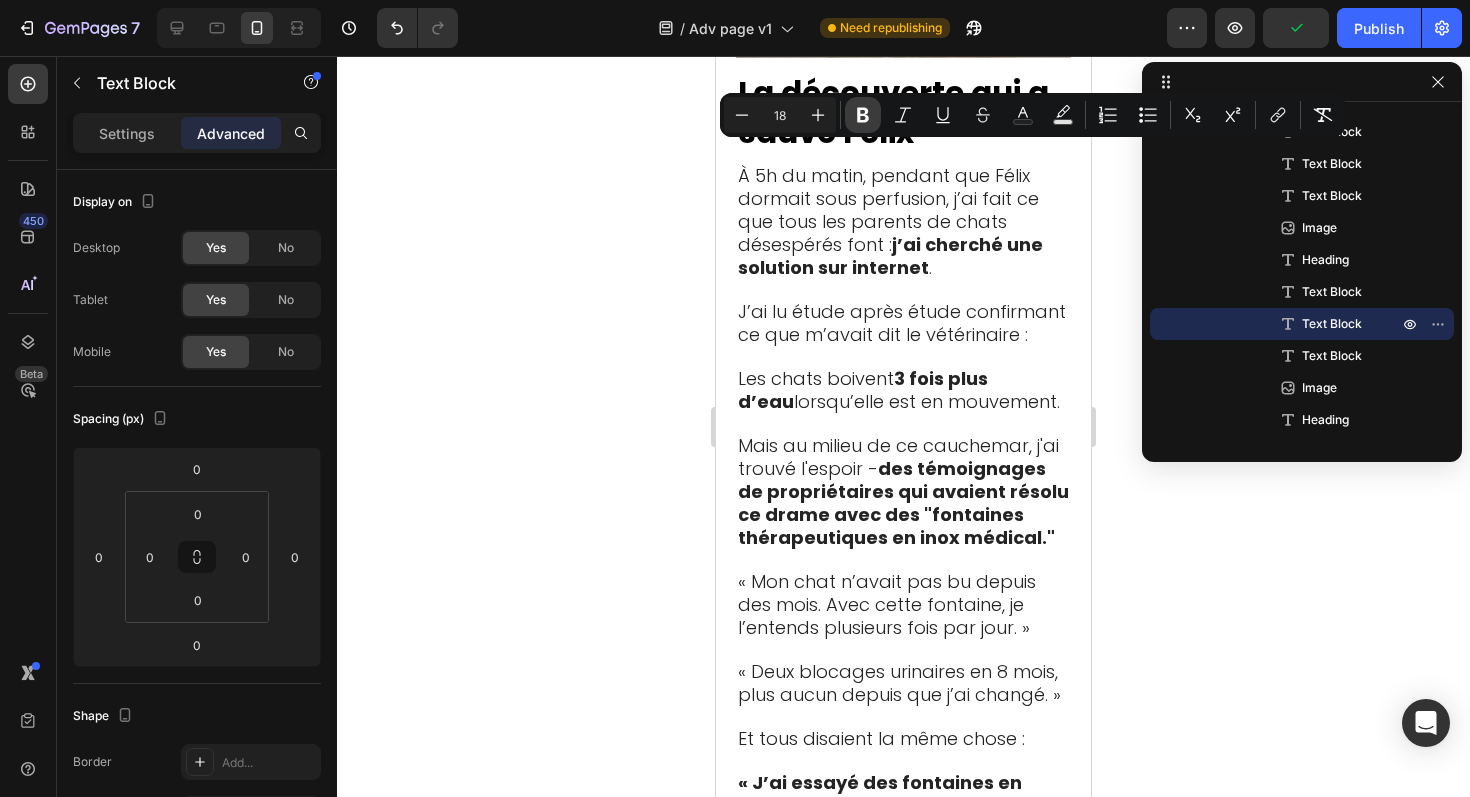 click 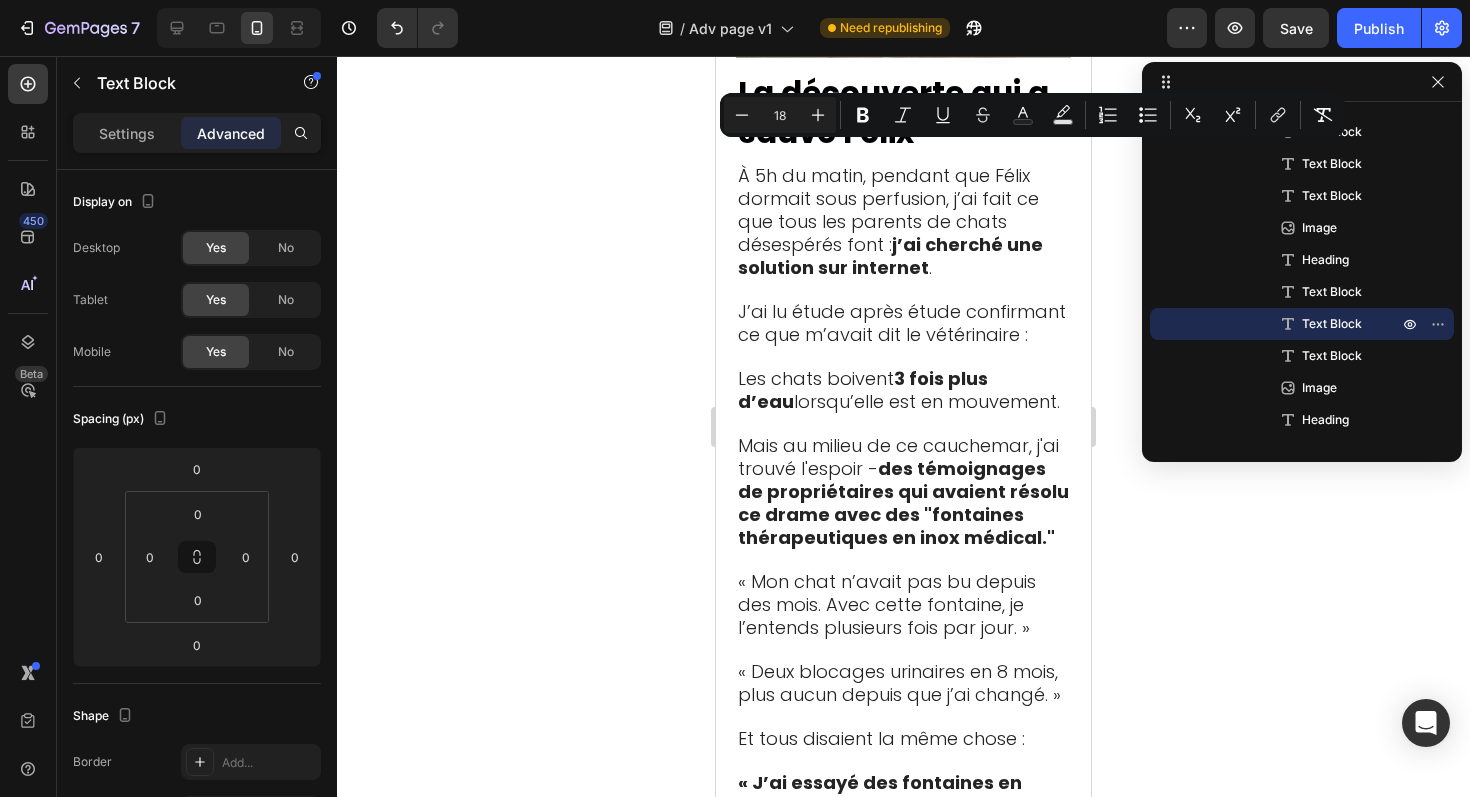 click at bounding box center (903, -697) 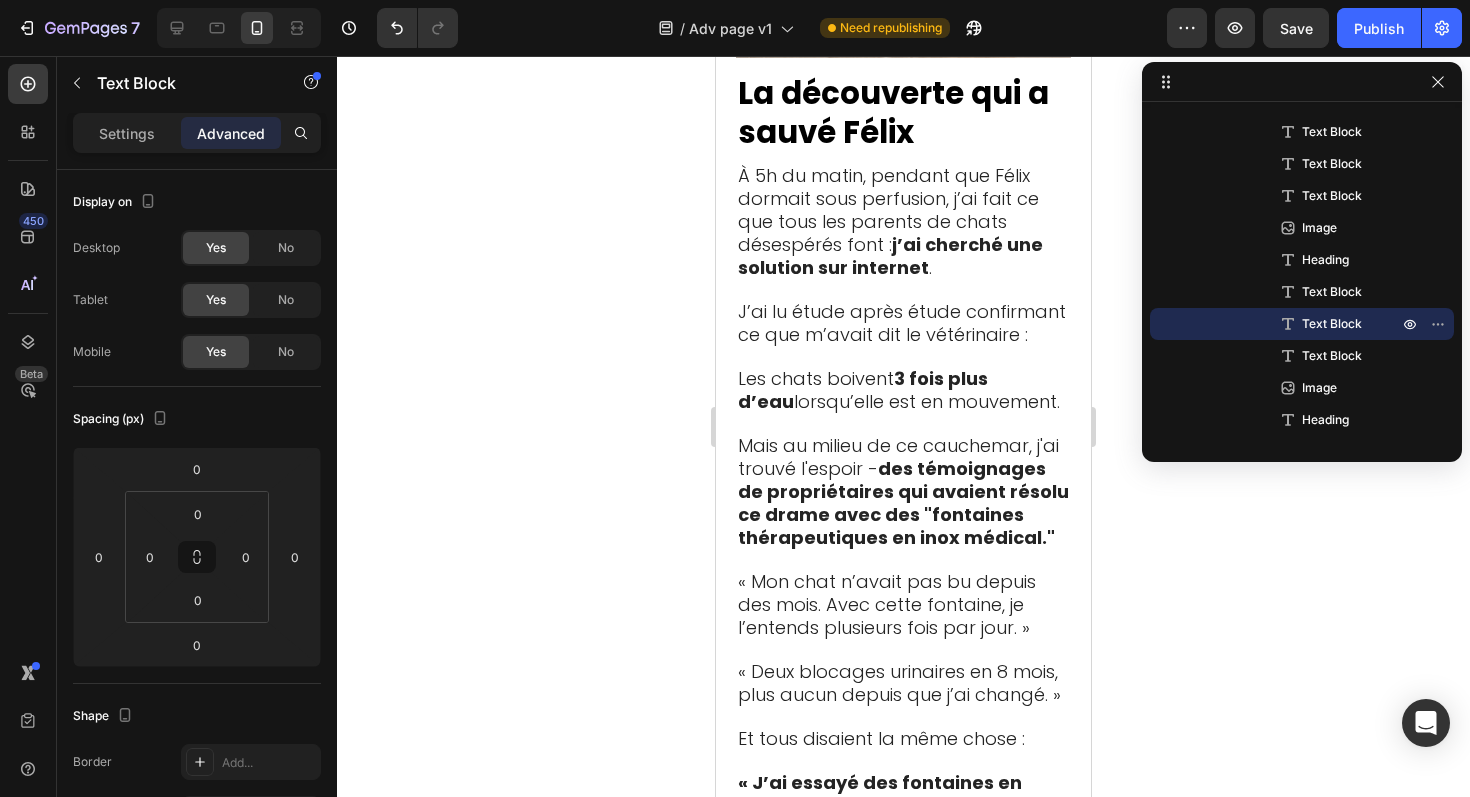 click on "⁠⁠⁠⁠⁠⁠⁠" at bounding box center (903, -697) 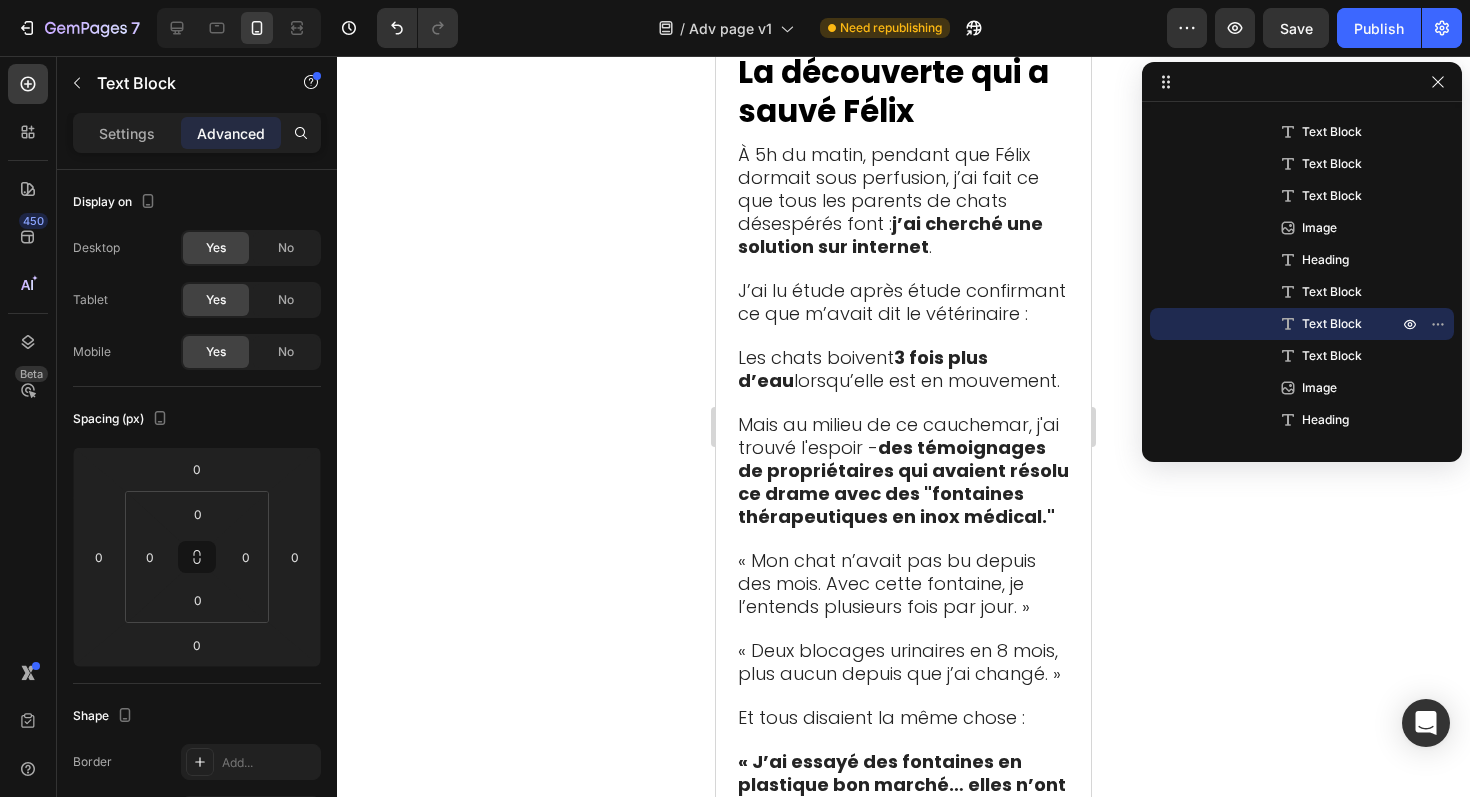 click on "- Constipation douloureuse chronique" at bounding box center [875, -675] 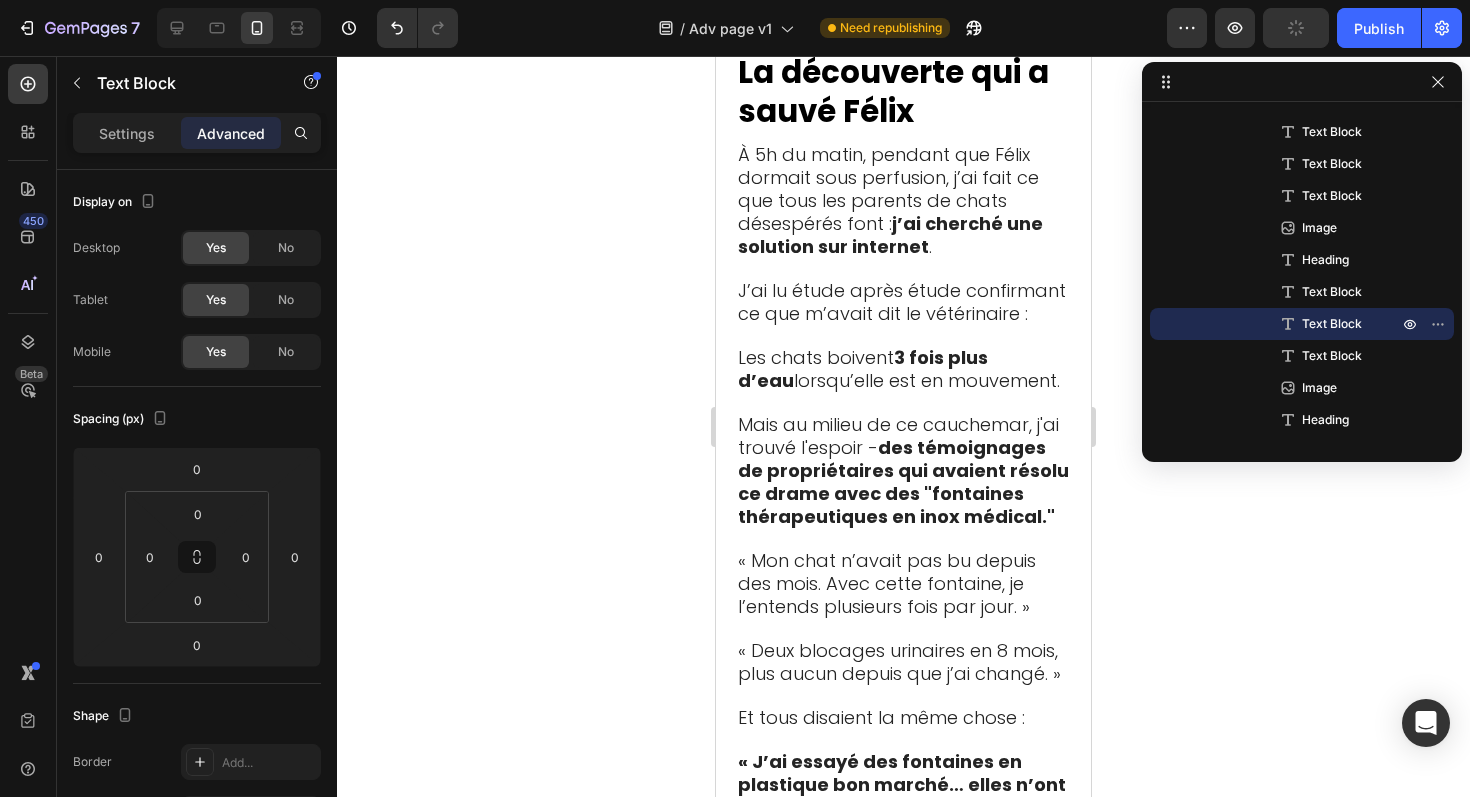 click on "- Constipation douloureuse chronique" at bounding box center [875, -675] 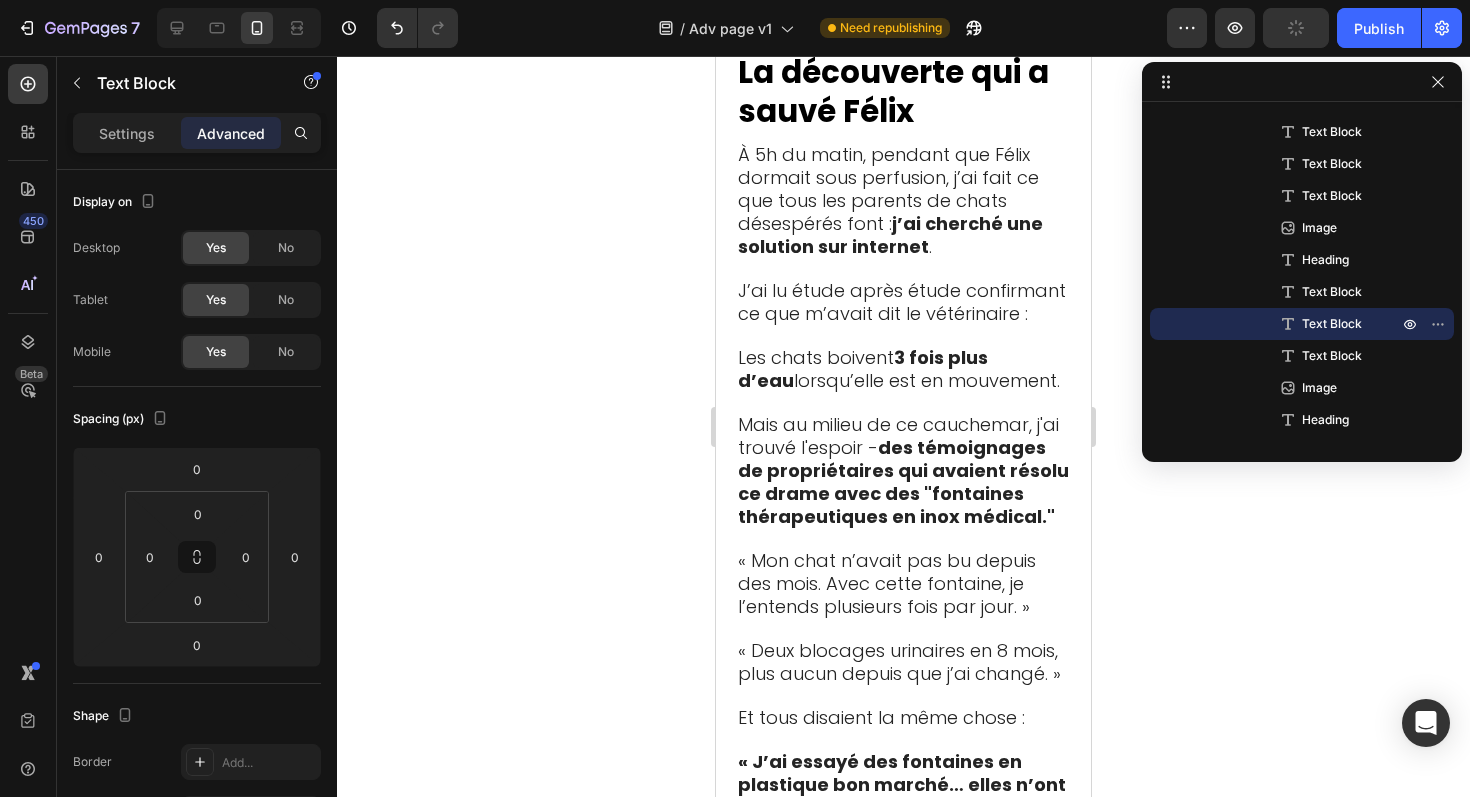 click on "- Constipation douloureuse chronique" at bounding box center (875, -675) 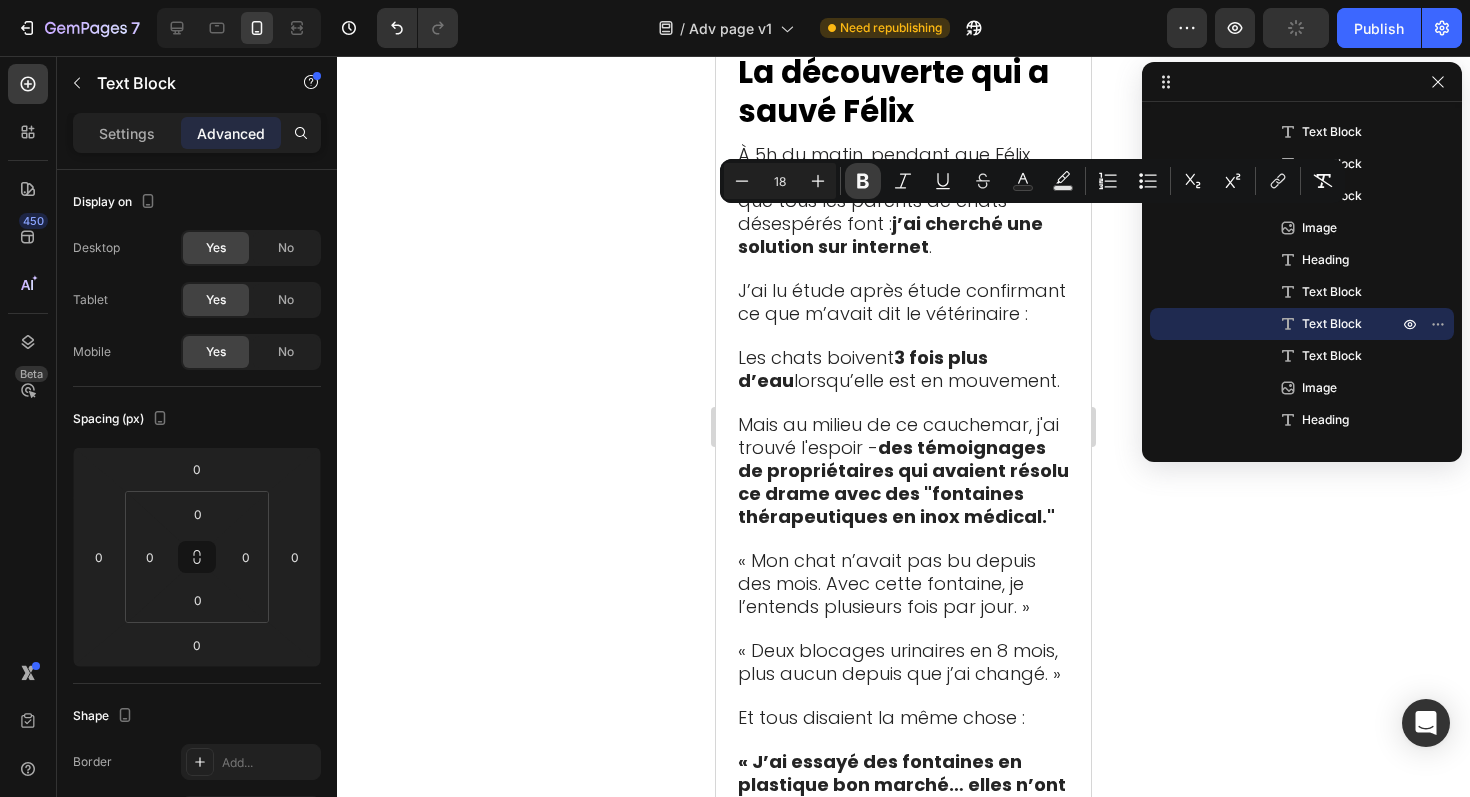 click 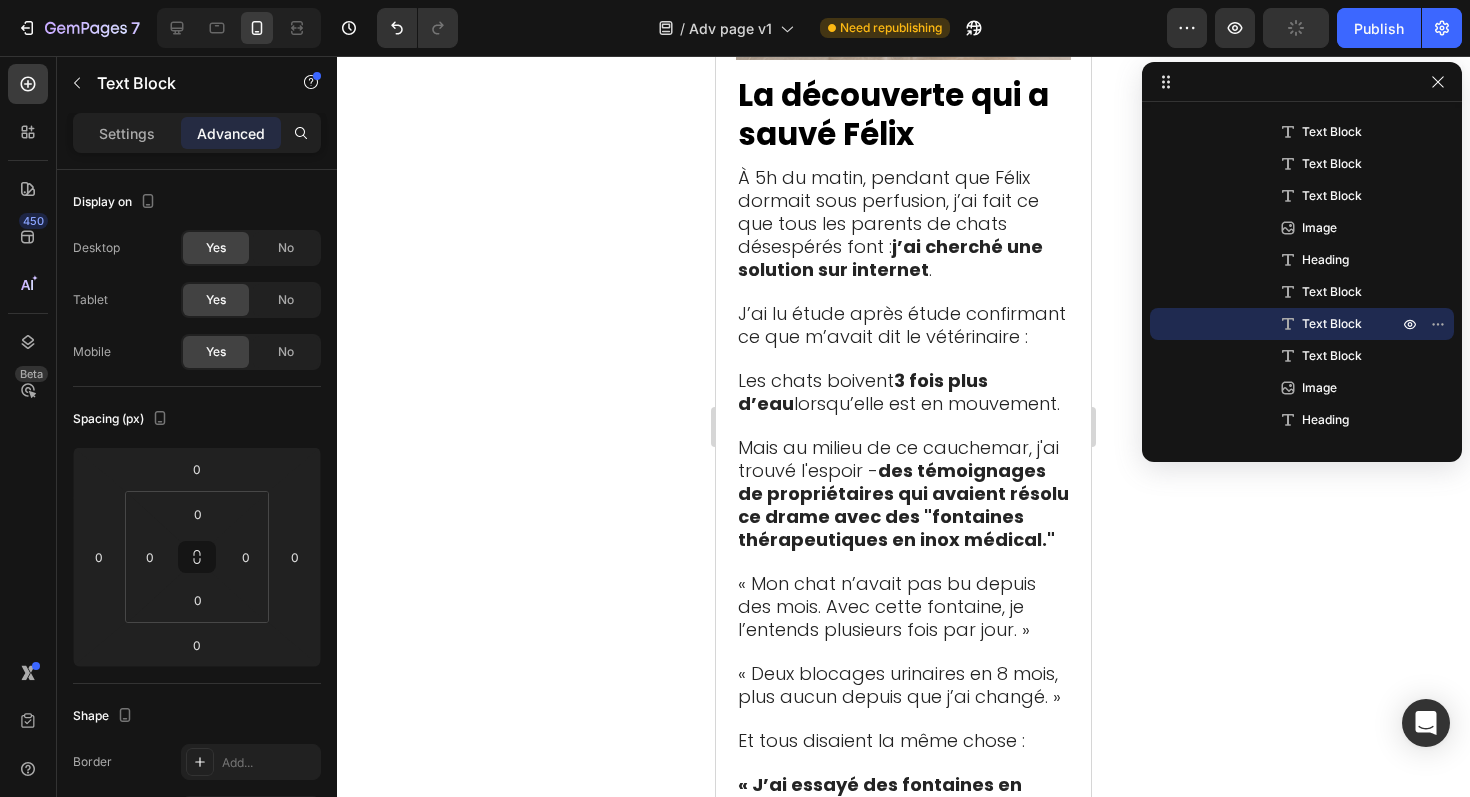 click on "- Constipation  douloureuse  chronique" at bounding box center (903, -663) 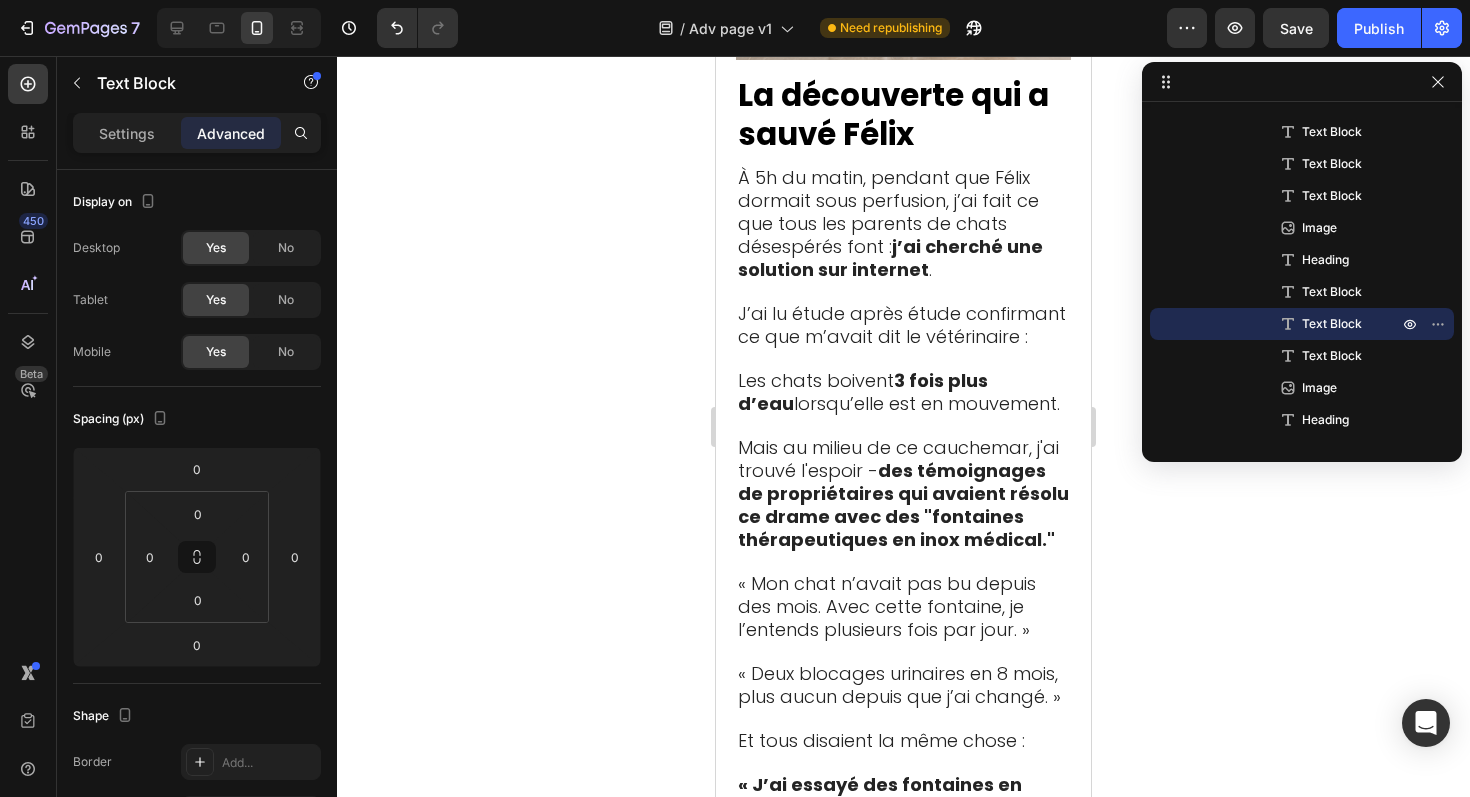 click on "- Maladies rénales qui progressent en silence" at bounding box center (853, -742) 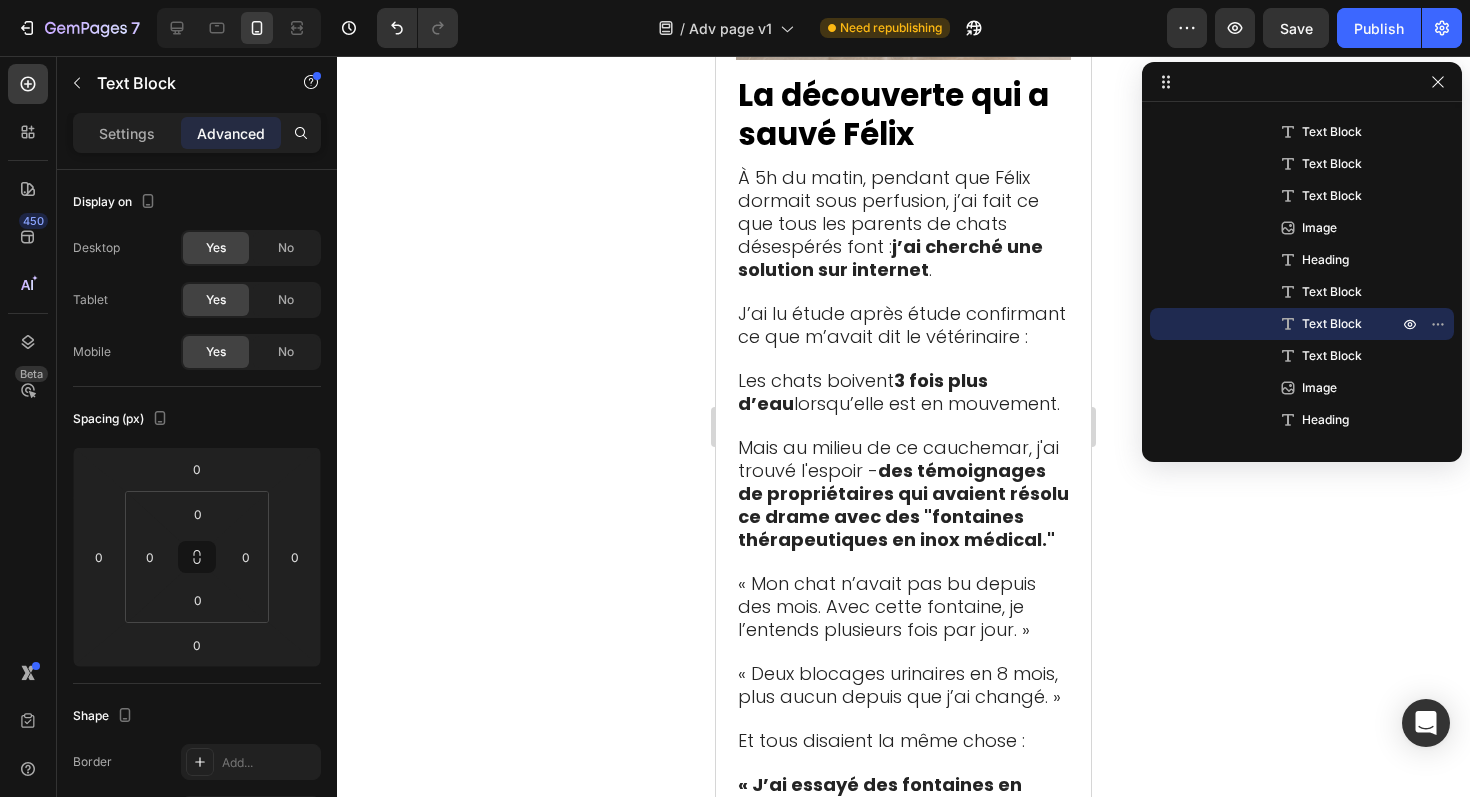click on "- Maladies rénales qui progressent en silence" at bounding box center [853, -742] 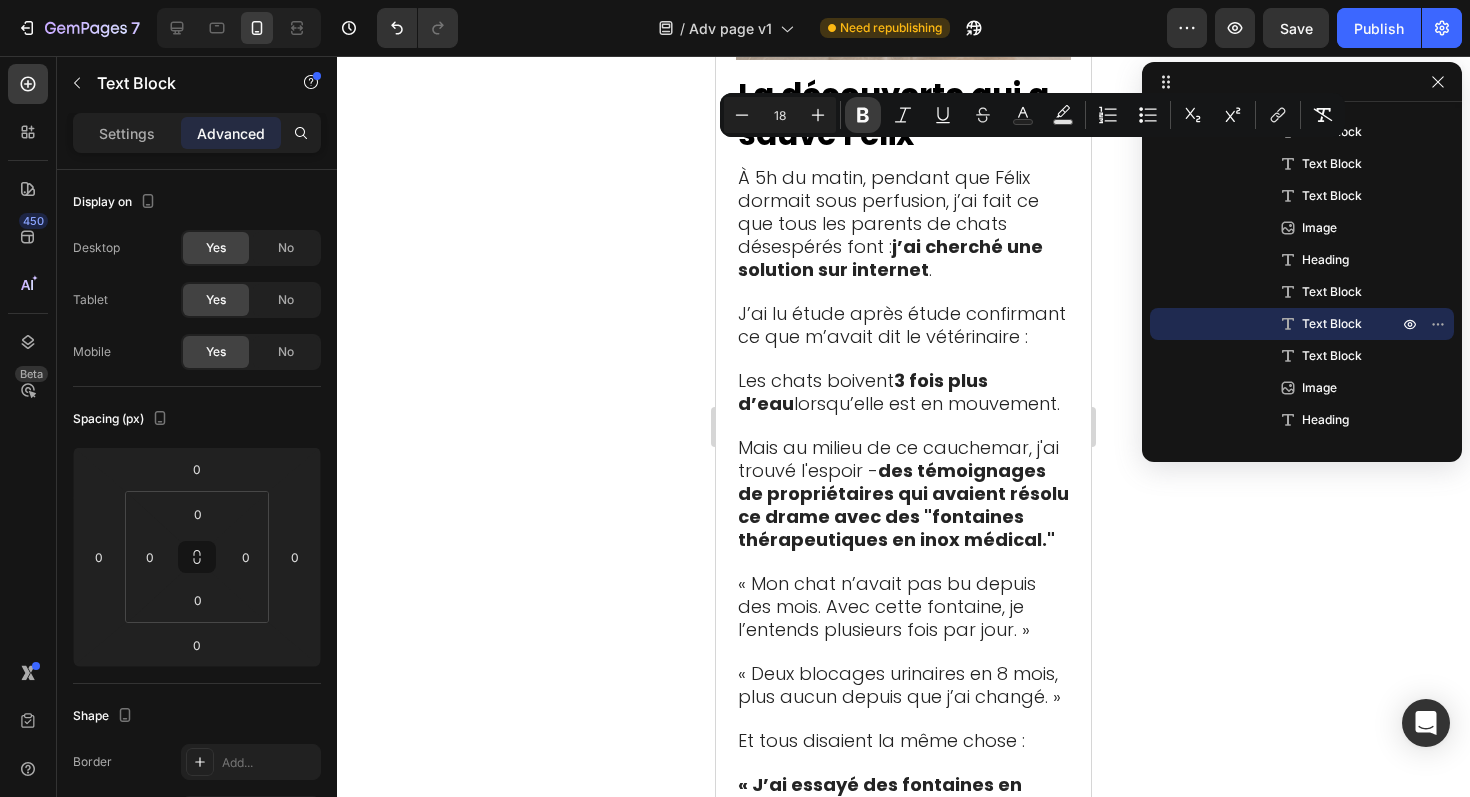 click 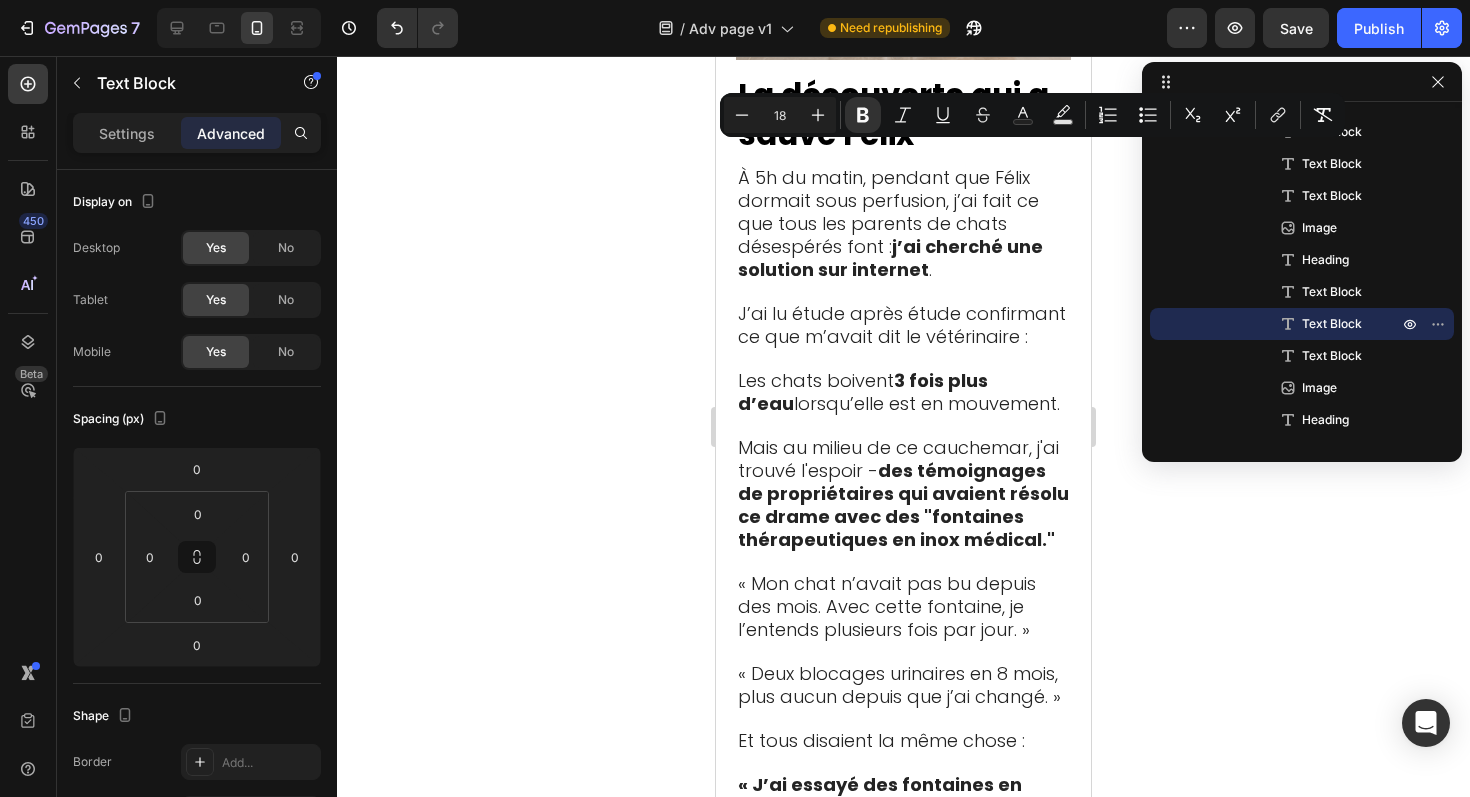click on "- Constipation  douloureuse  chronique" at bounding box center (903, -663) 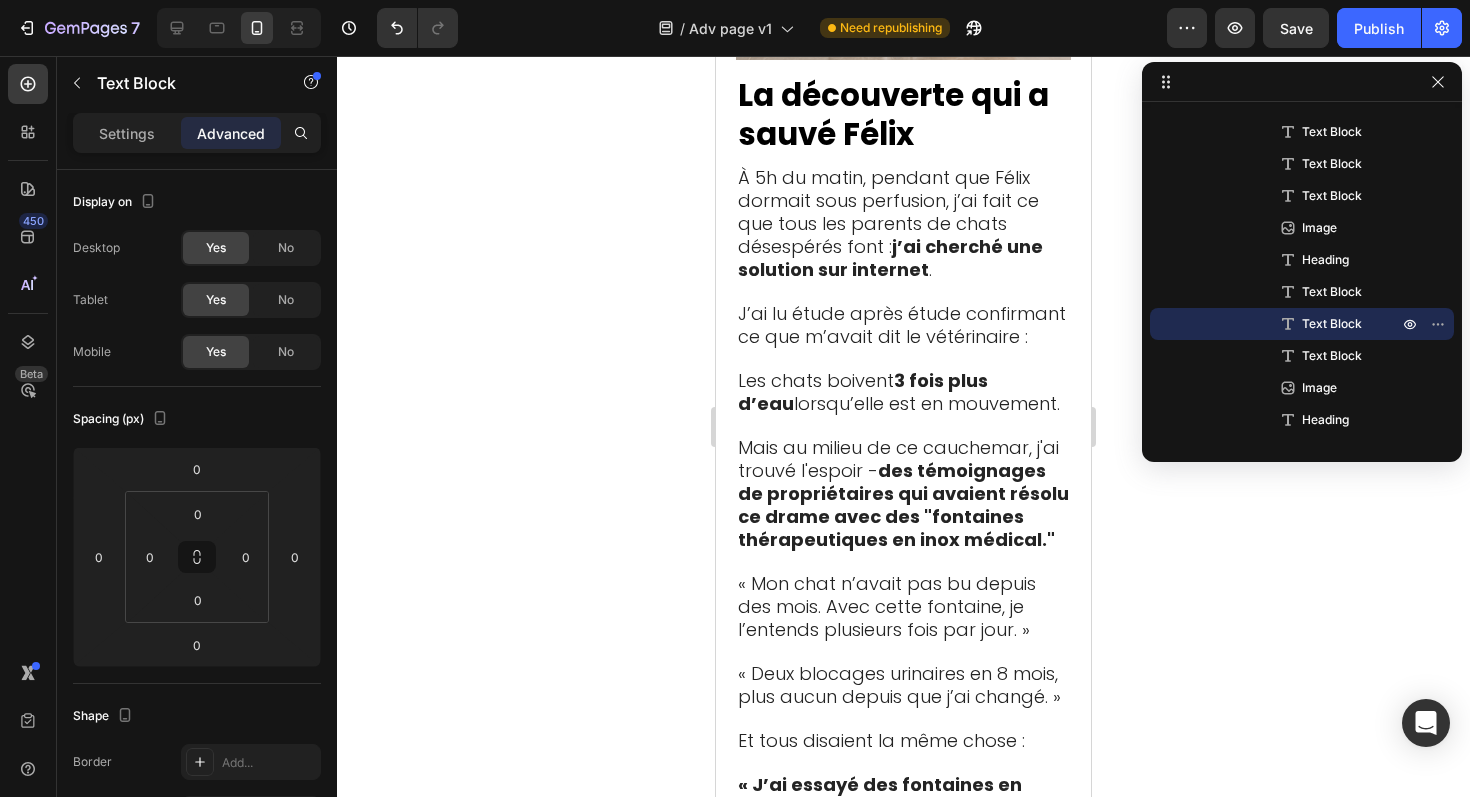 click on "- Organes fatigués prématurément" at bounding box center [838, -585] 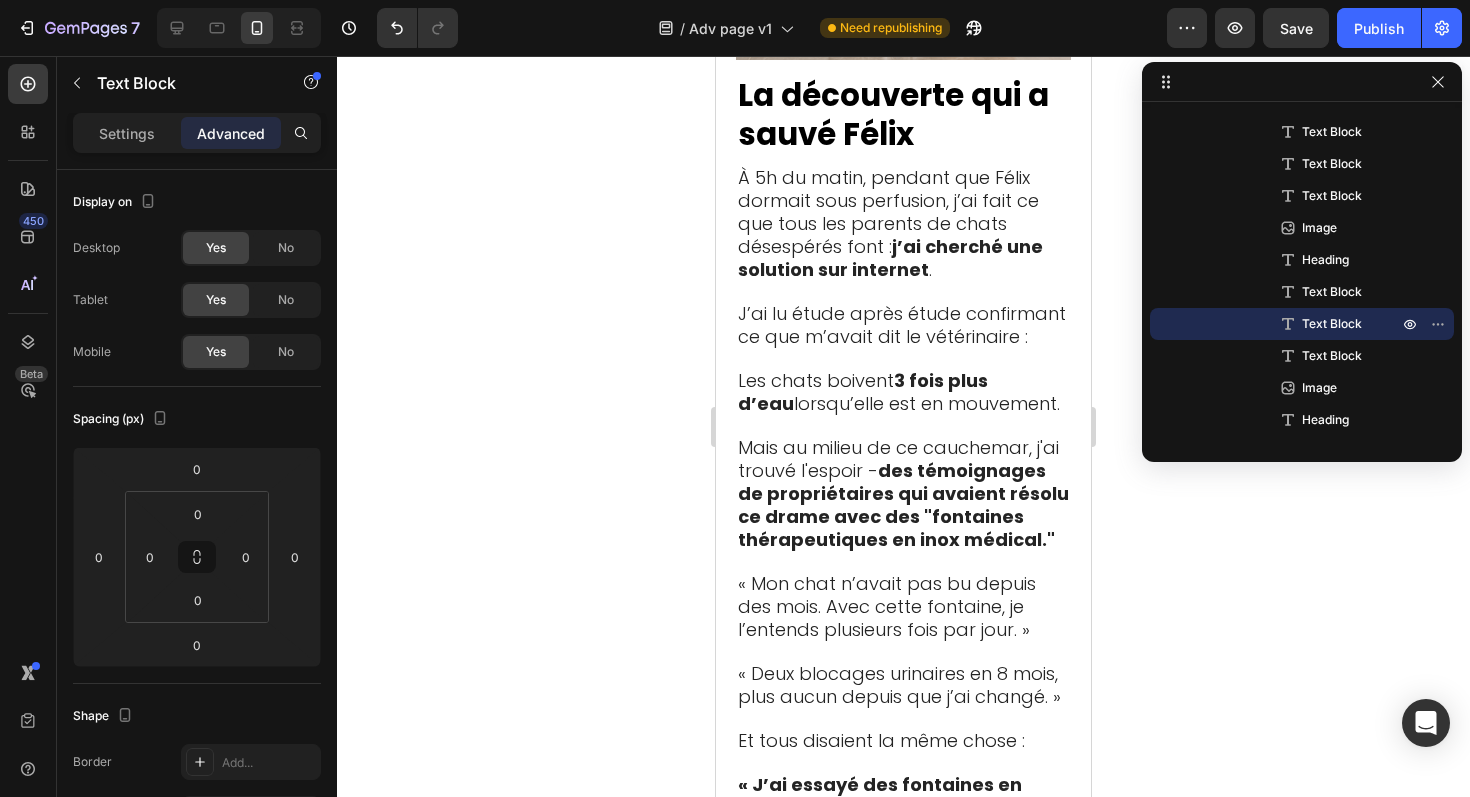 click on "- Organes fatigués prématurément" at bounding box center (838, -585) 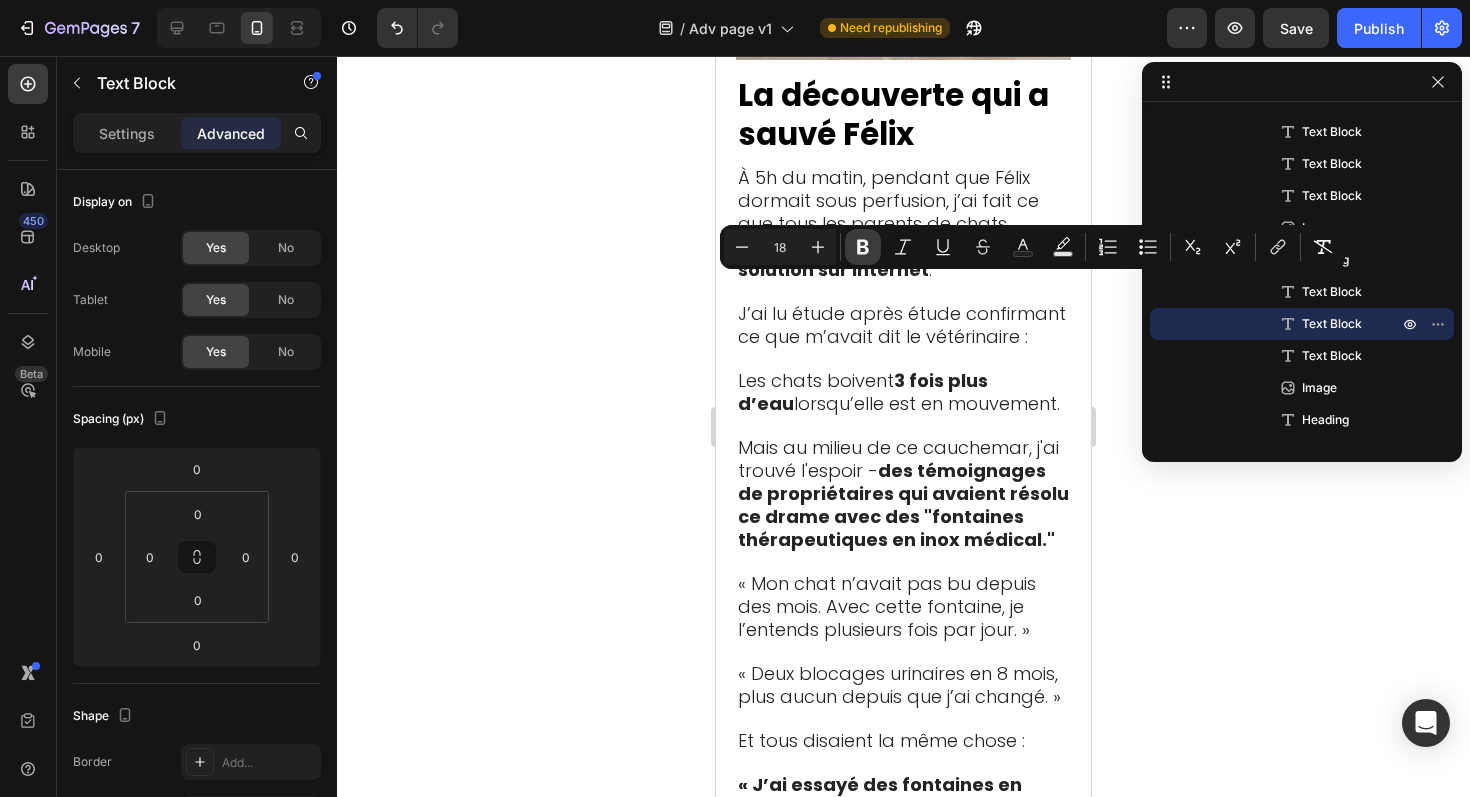 click 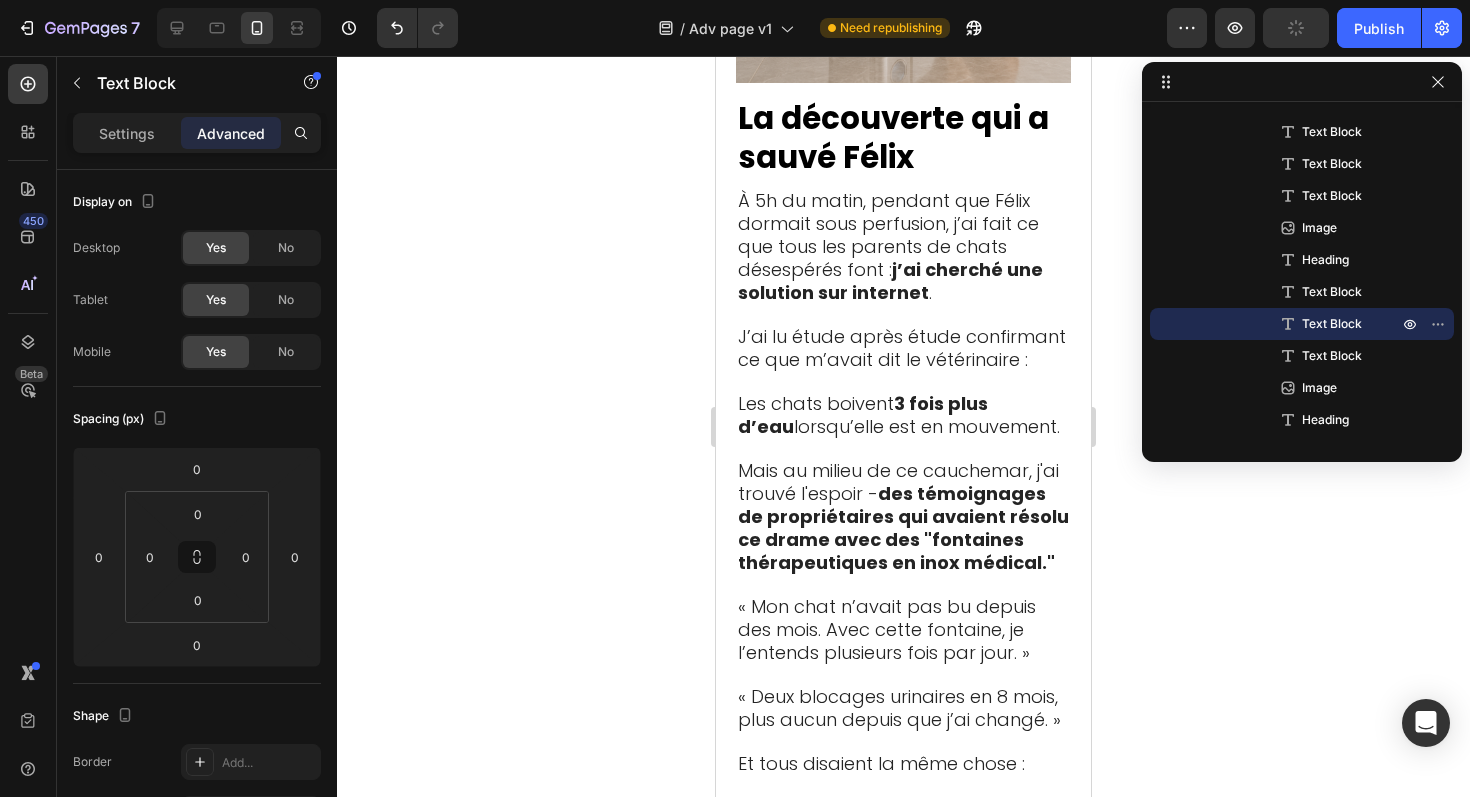 click on "- Espérance de vie réduite de plusieurs années" at bounding box center (884, -495) 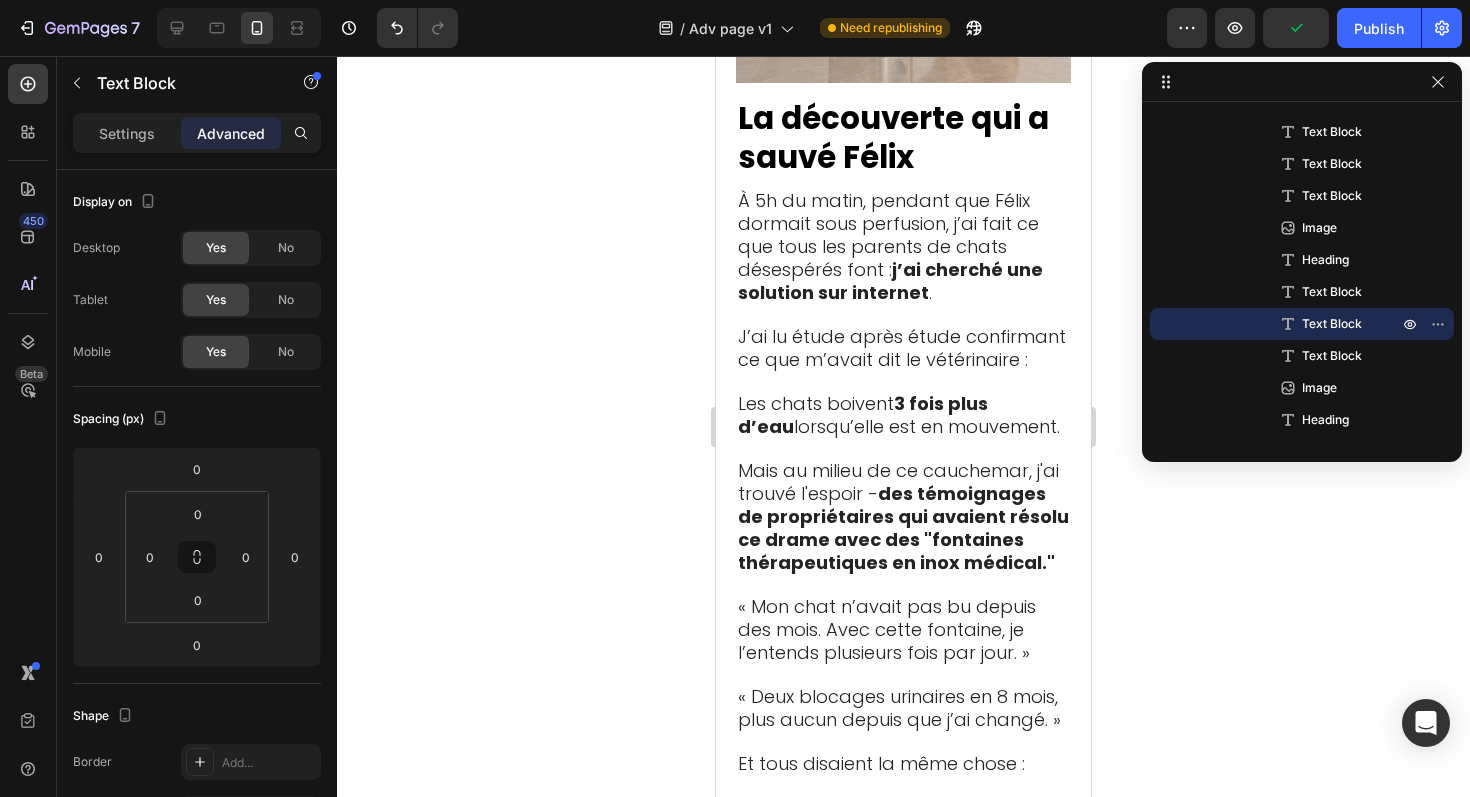 click on "- Espérance de vie réduite de plusieurs années" at bounding box center (884, -495) 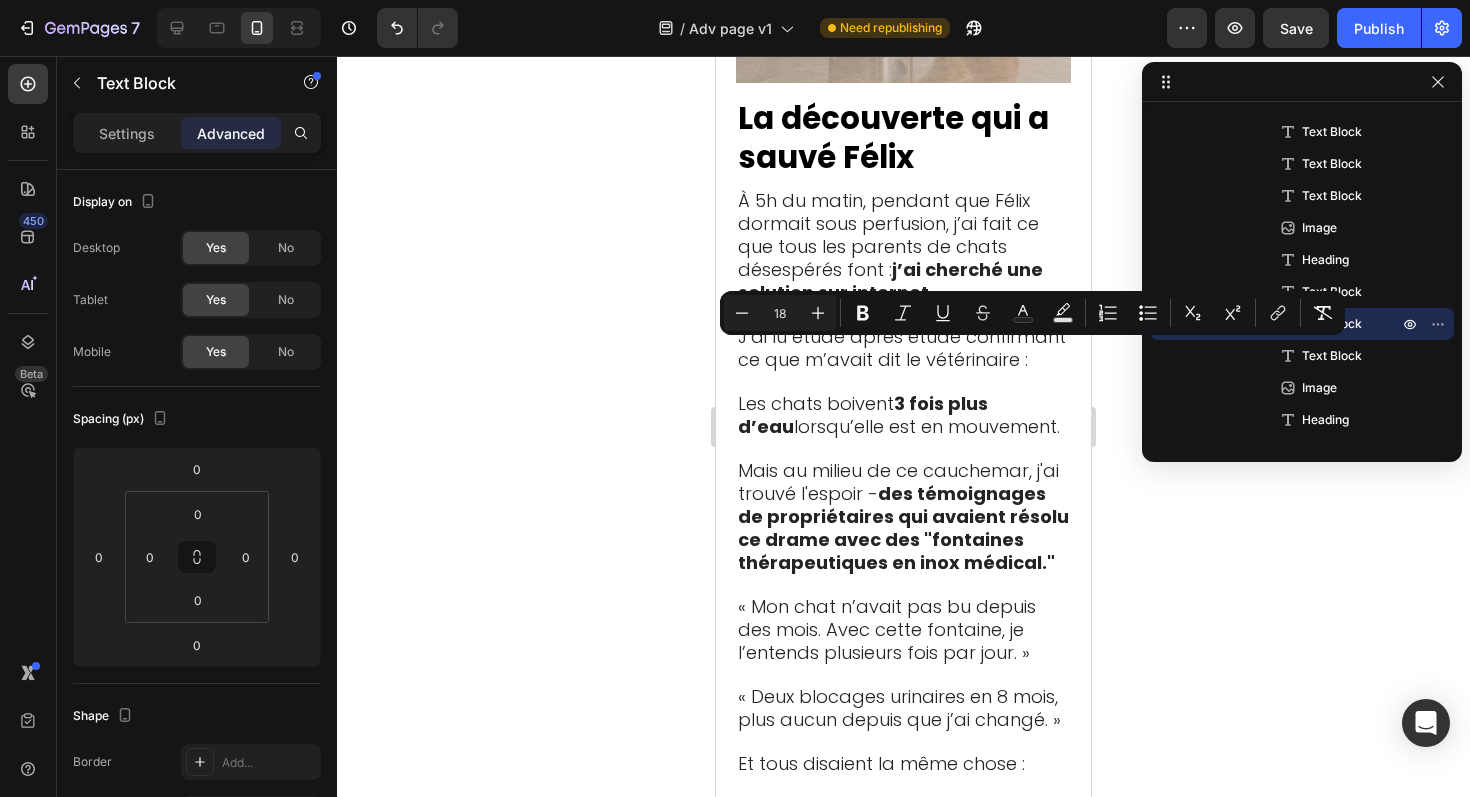 drag, startPoint x: 896, startPoint y: 359, endPoint x: 982, endPoint y: 359, distance: 86 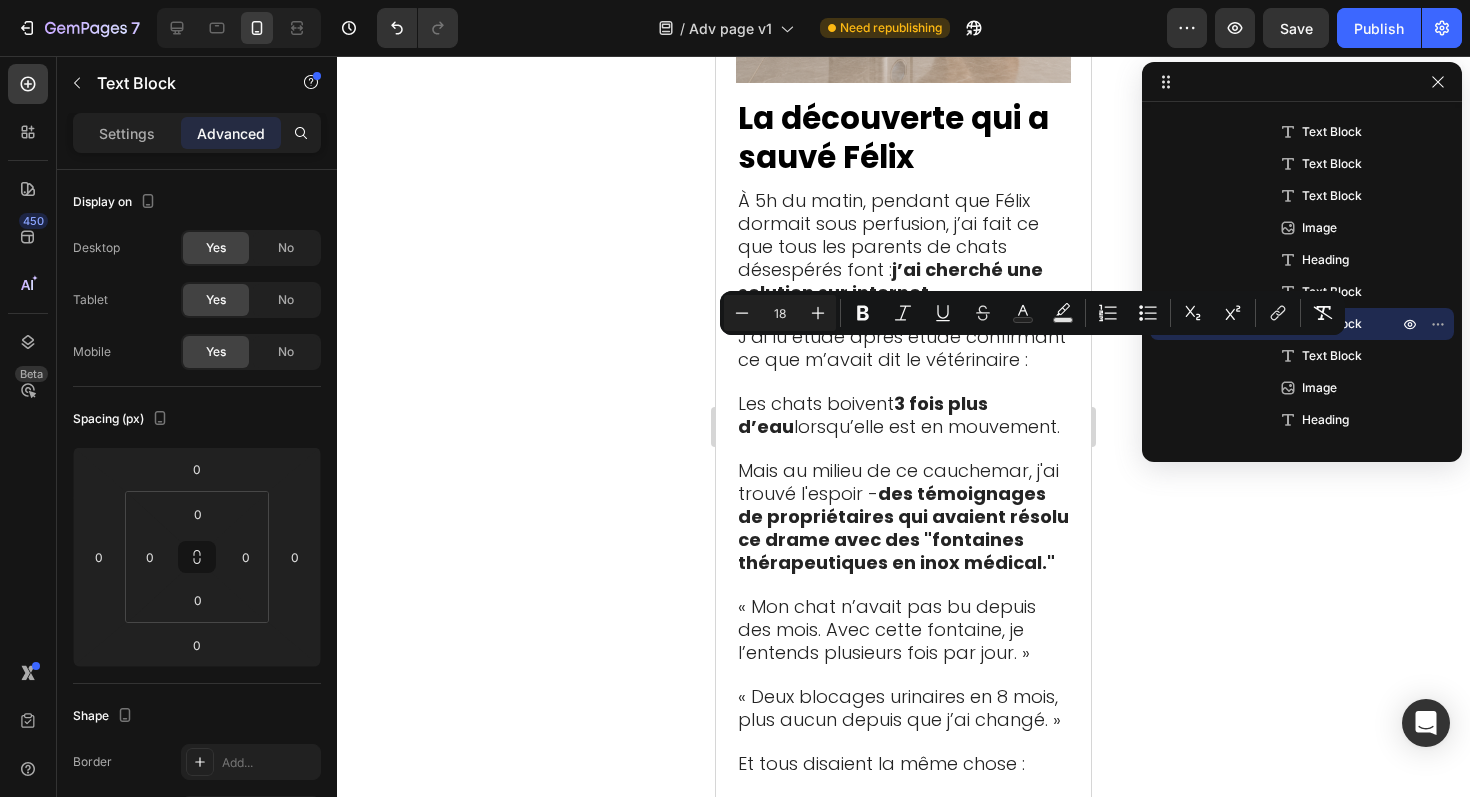 click on "- Espérance de vie réduite de plusieurs années" at bounding box center [884, -495] 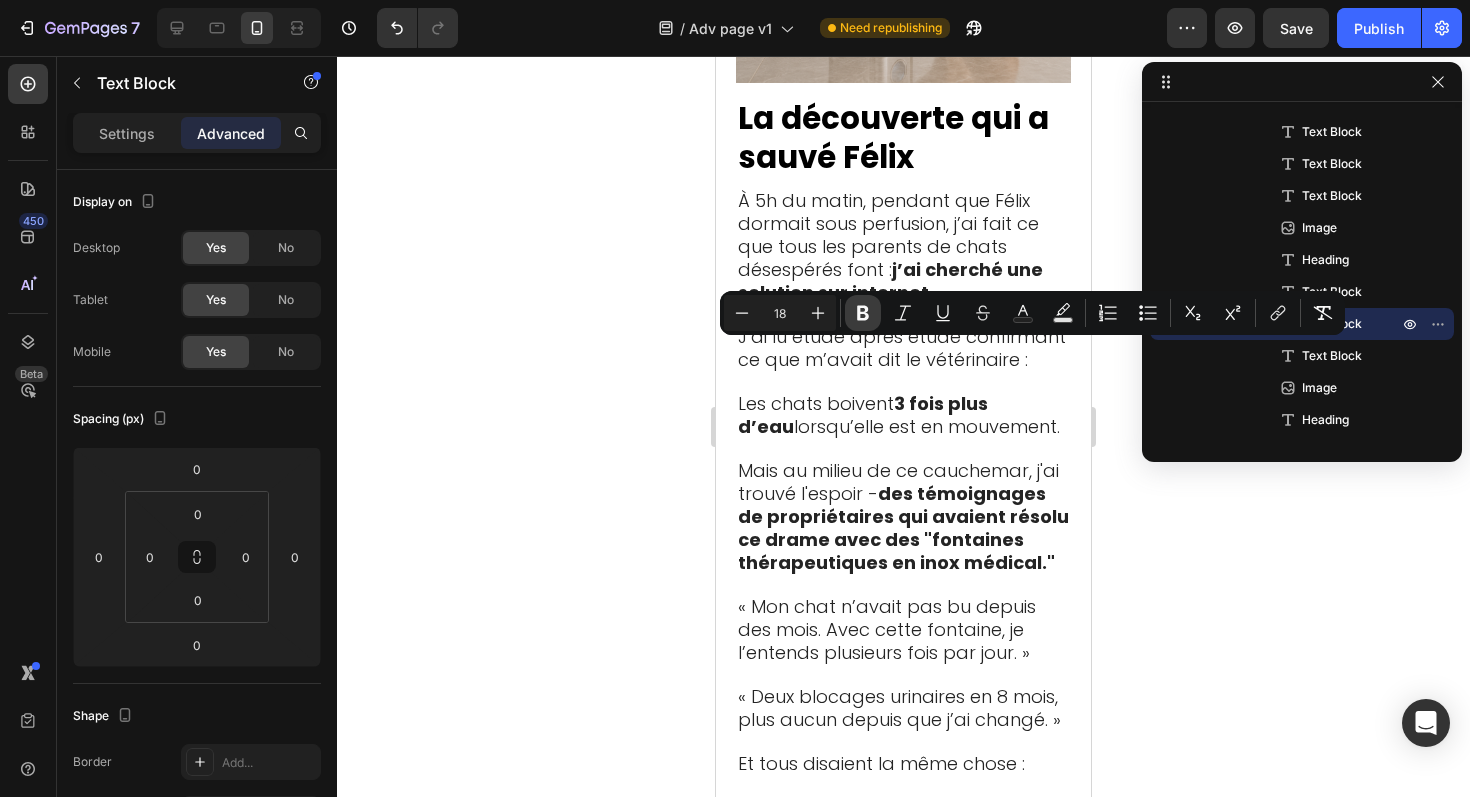 click 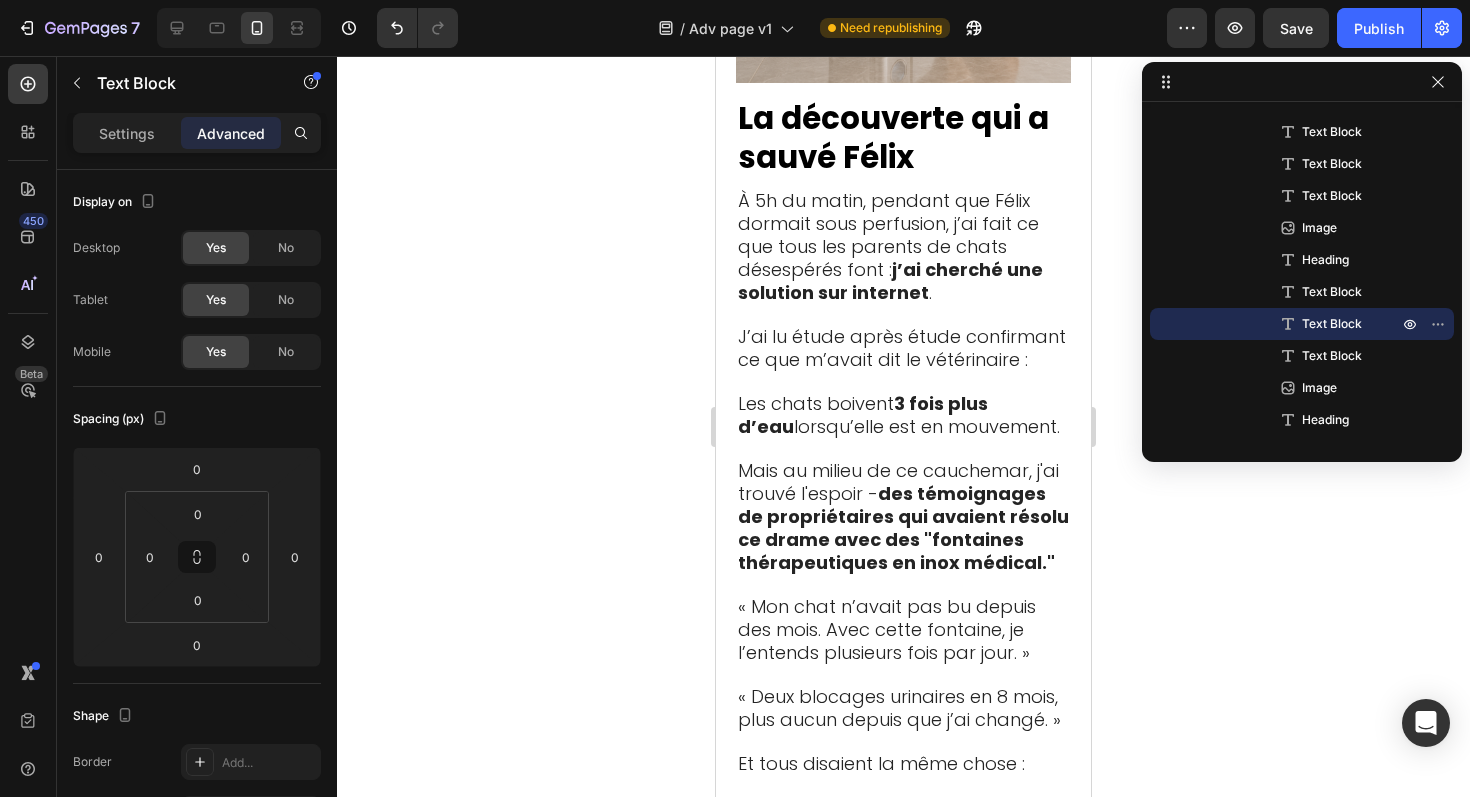 click on "- Espérance de  vie réduite  de plusieurs années" at bounding box center (884, -495) 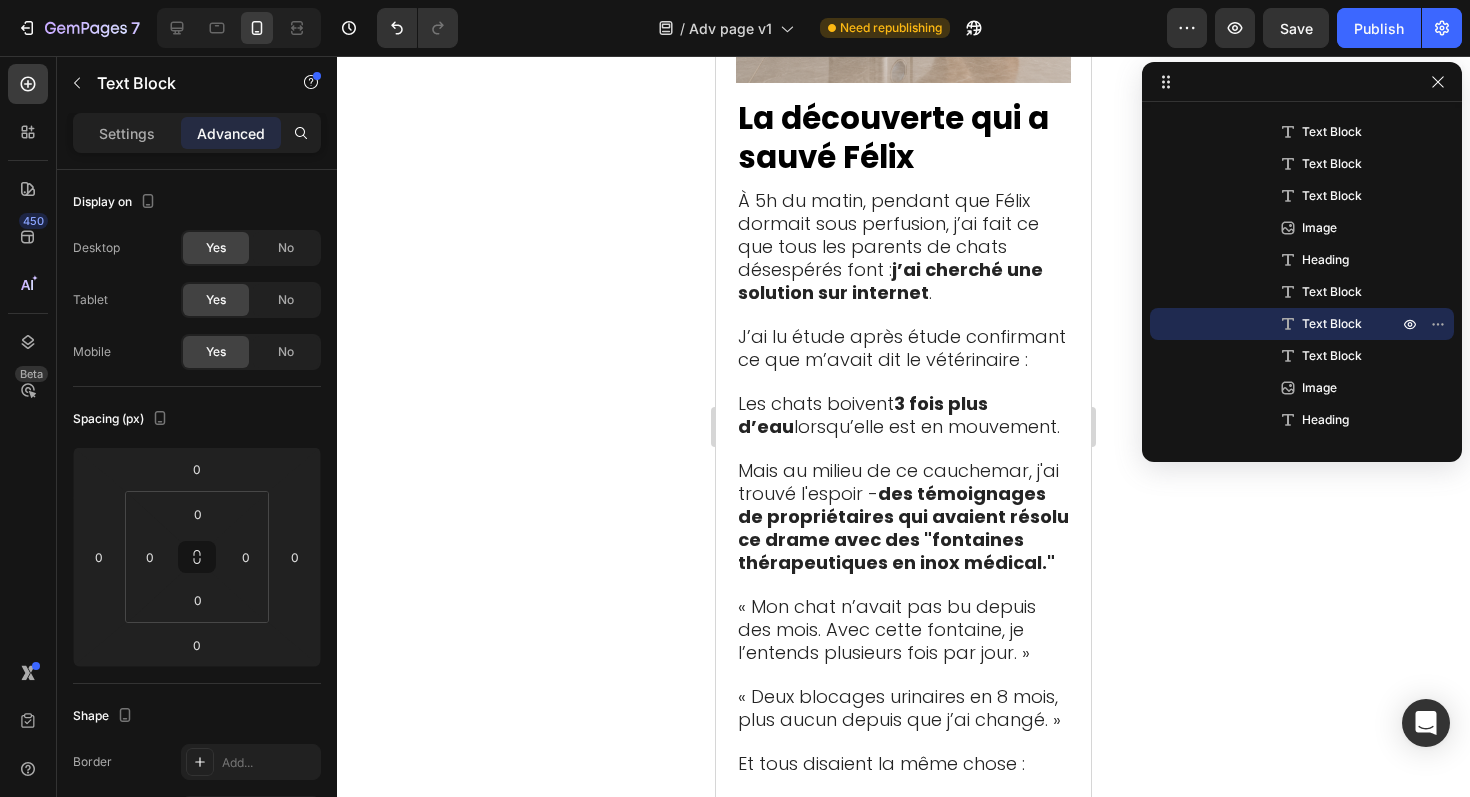 click on "« c’est qu’au moment où on s’en rend compte, 75 % des reins sont déjà détruits, et c’est irréversible. »" at bounding box center [898, -364] 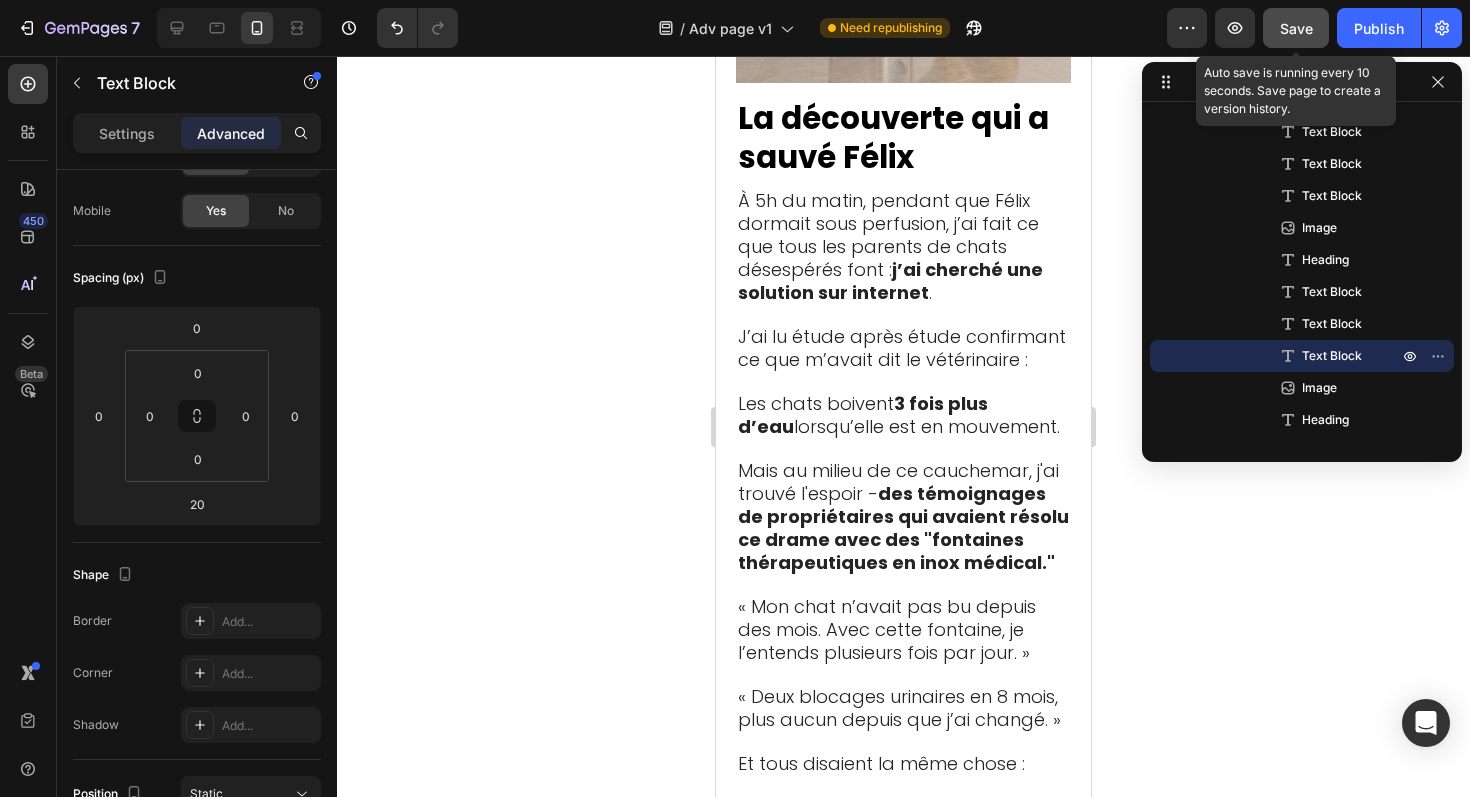 click on "Save" 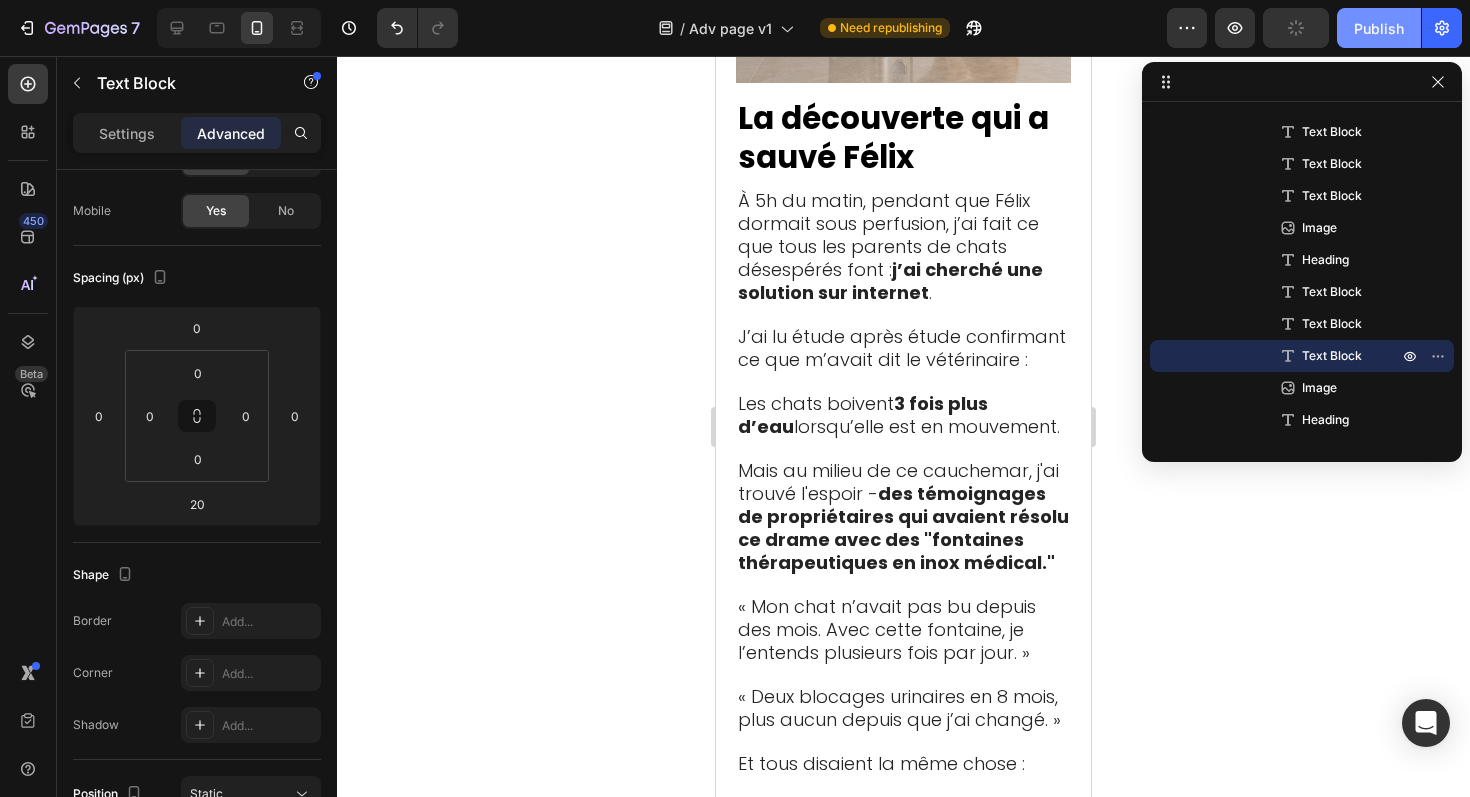 click on "Publish" at bounding box center (1379, 28) 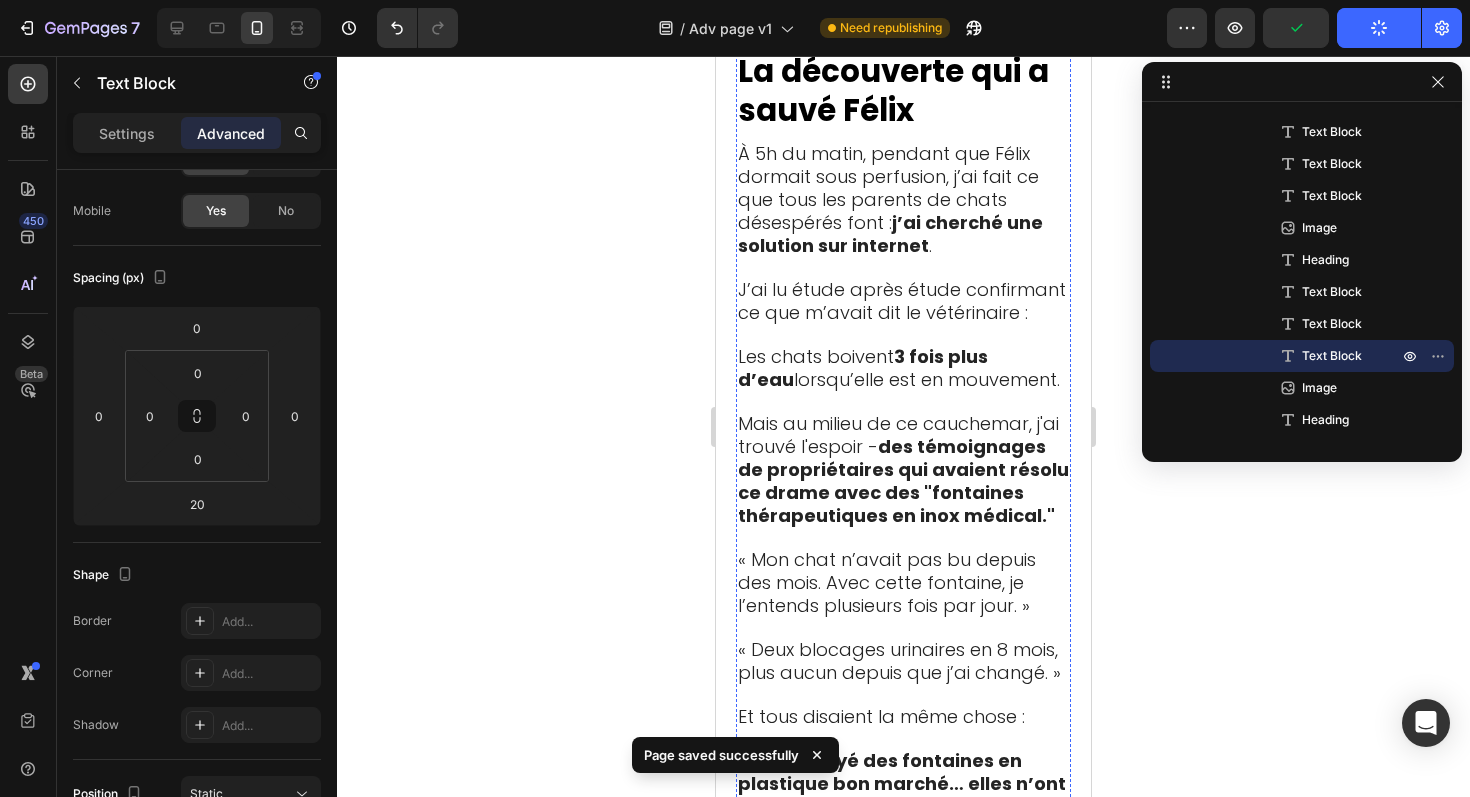 scroll, scrollTop: 6914, scrollLeft: 0, axis: vertical 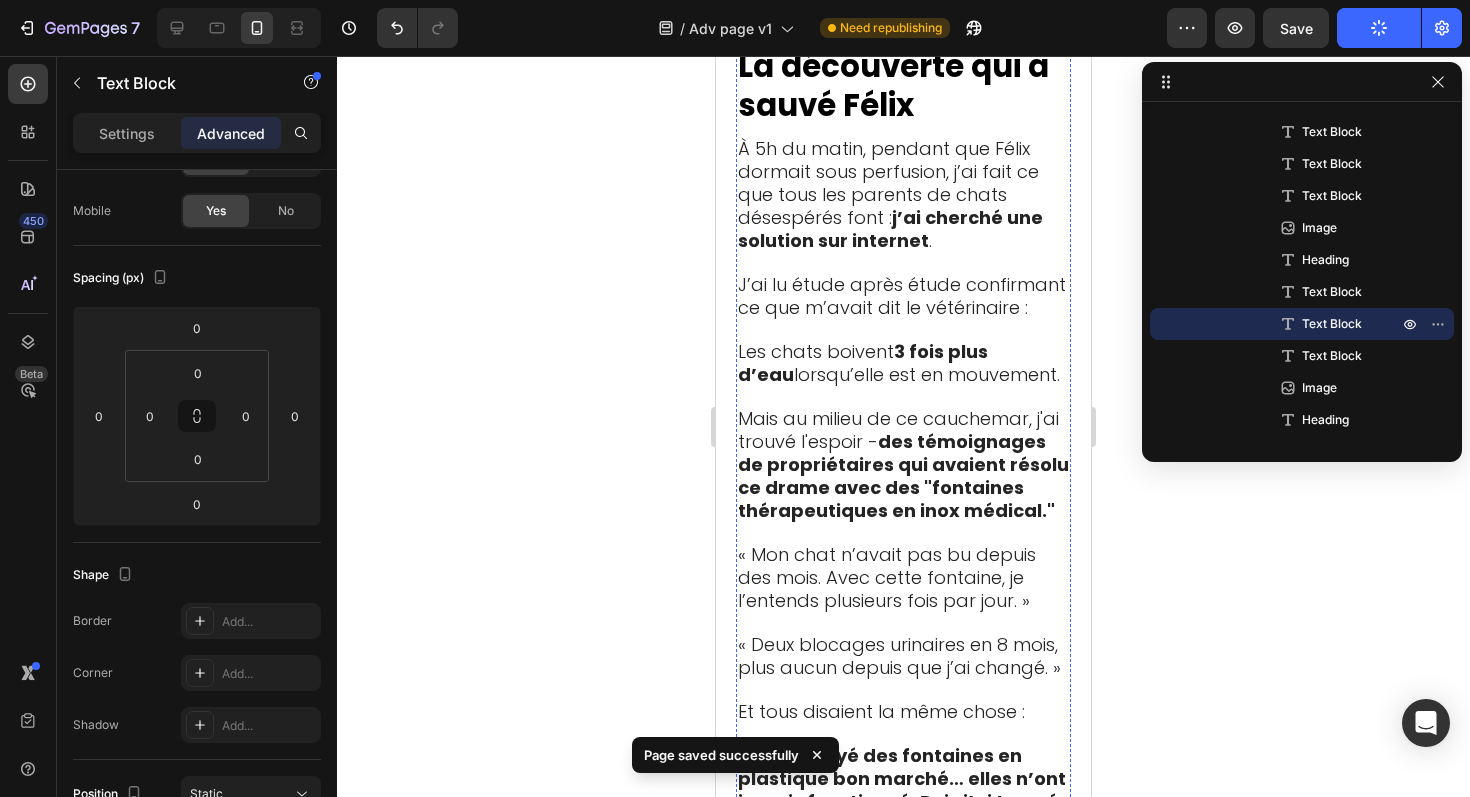 click on "- Espérance de  vie réduite  de plusieurs années" at bounding box center (884, -547) 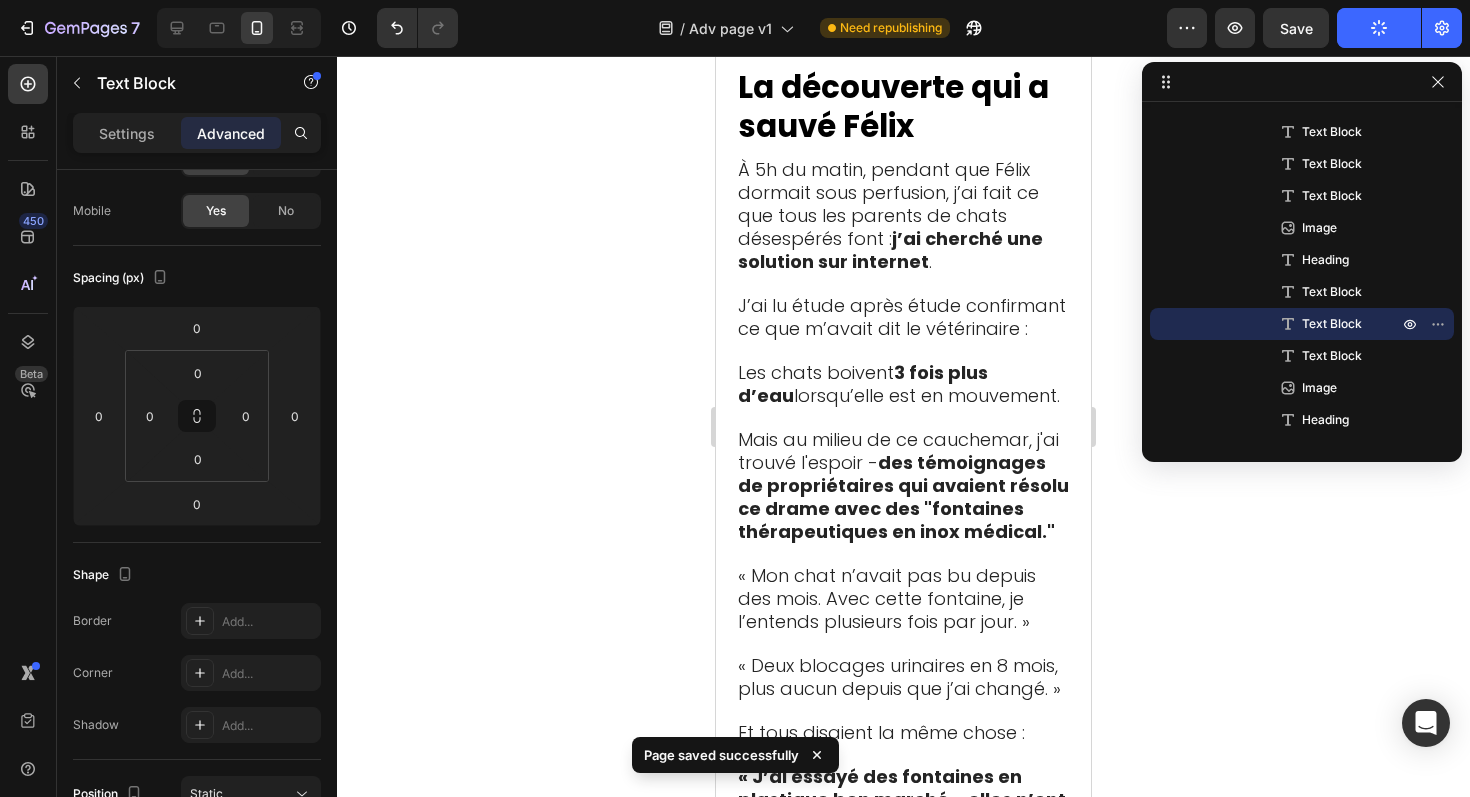click on "- Espérance de  vie réduite  de plusieurs années" at bounding box center [884, -526] 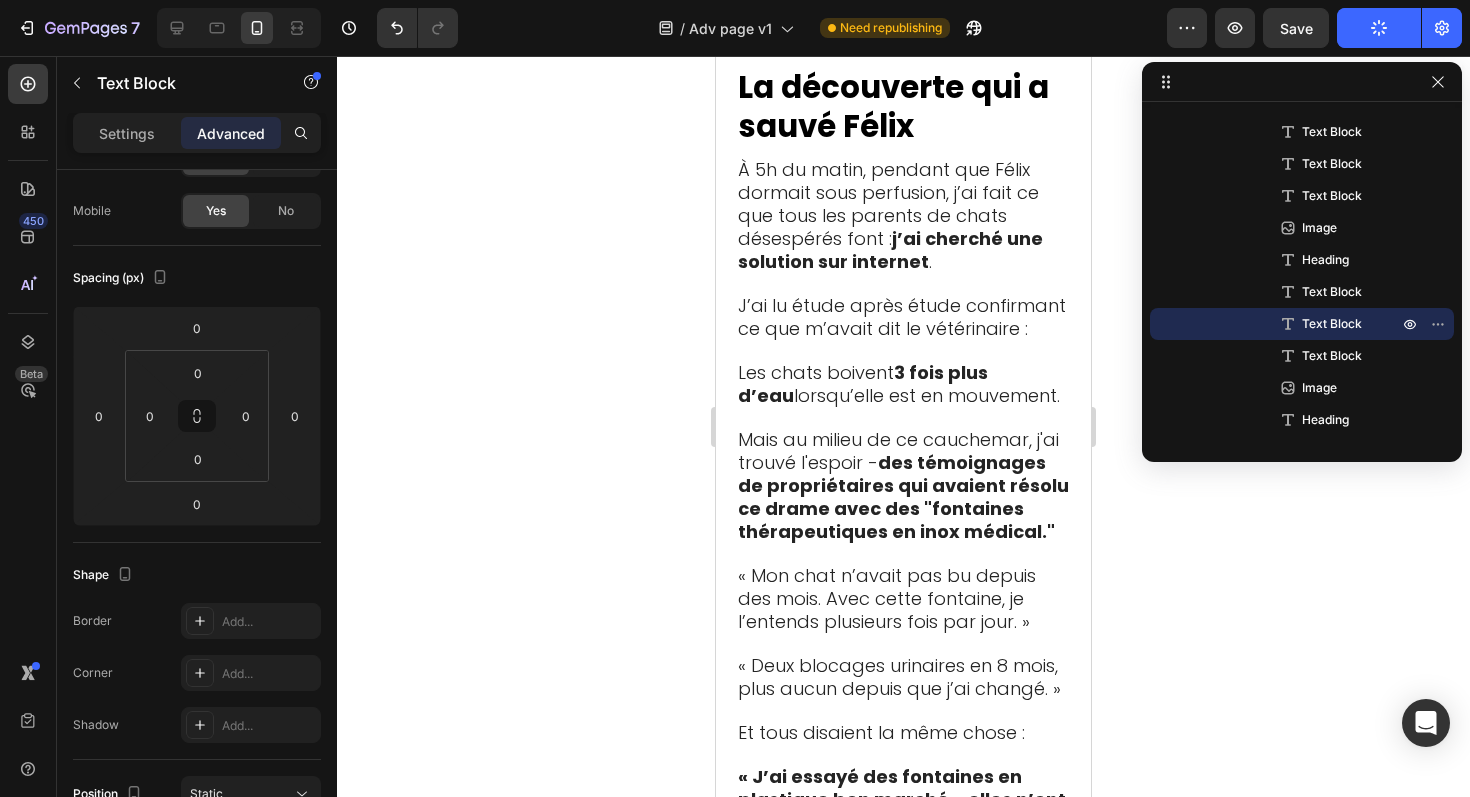 drag, startPoint x: 774, startPoint y: 259, endPoint x: 850, endPoint y: 259, distance: 76 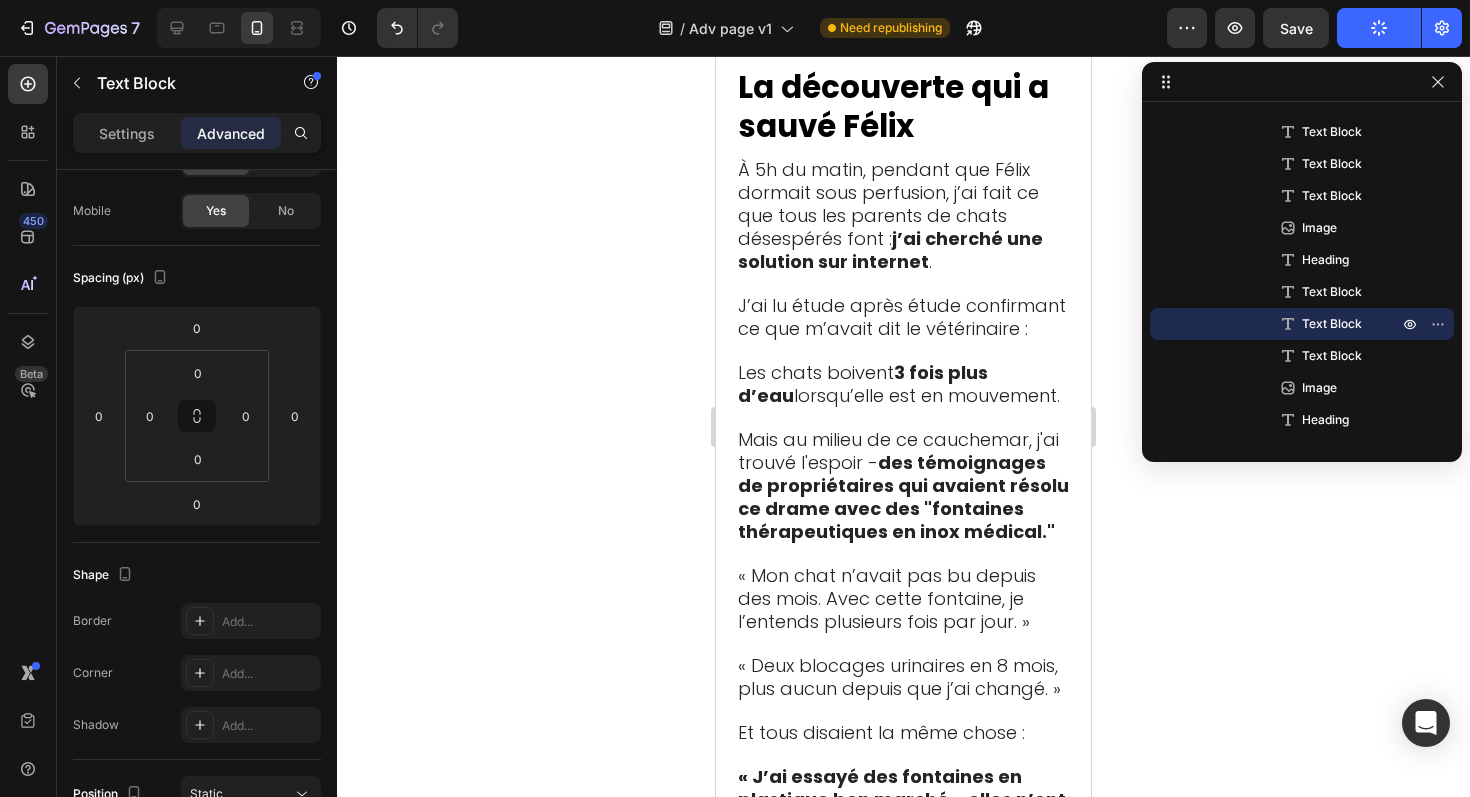 click on "- Organes  fatigués  prématurément" at bounding box center [900, -605] 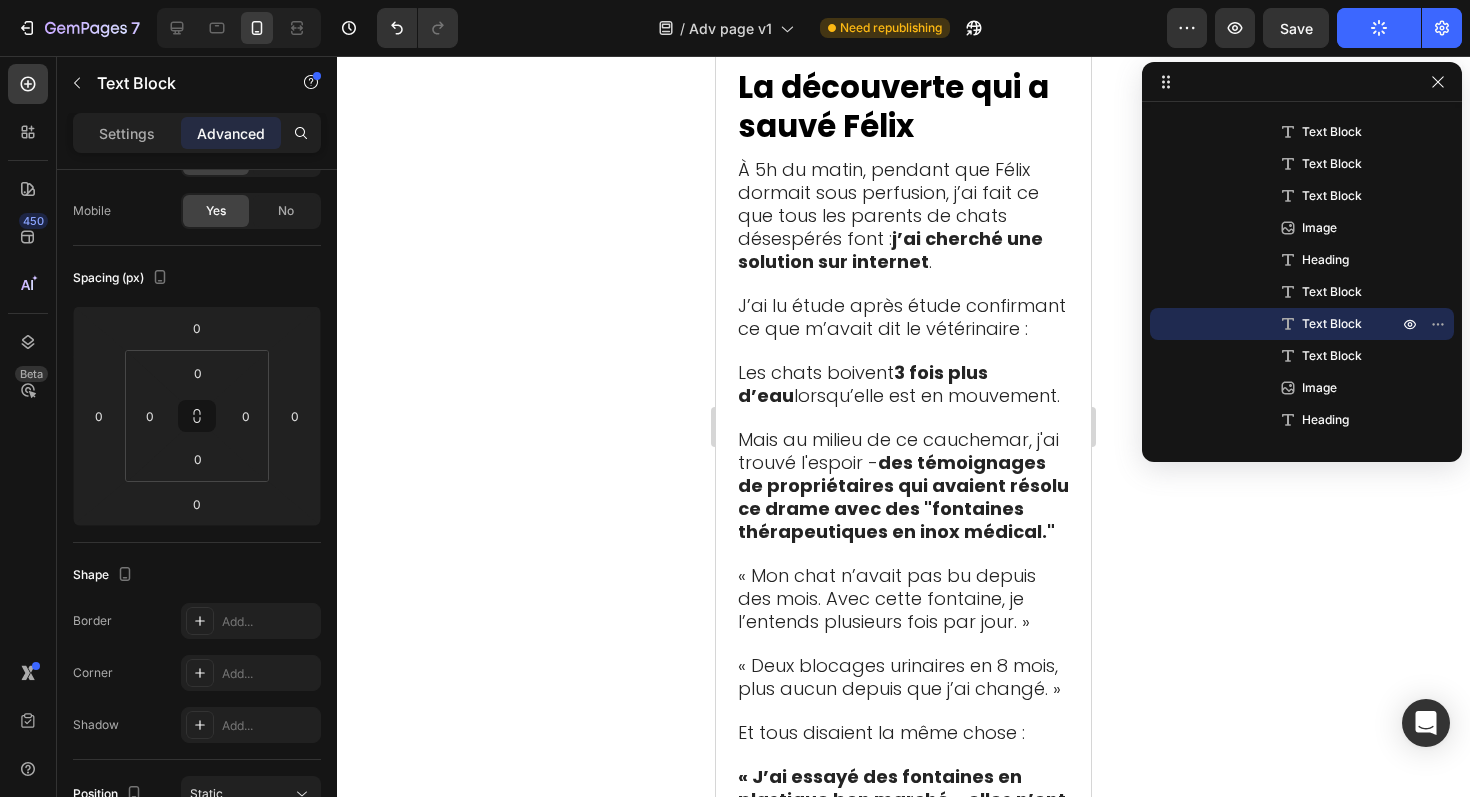 drag, startPoint x: 769, startPoint y: 260, endPoint x: 878, endPoint y: 261, distance: 109.004585 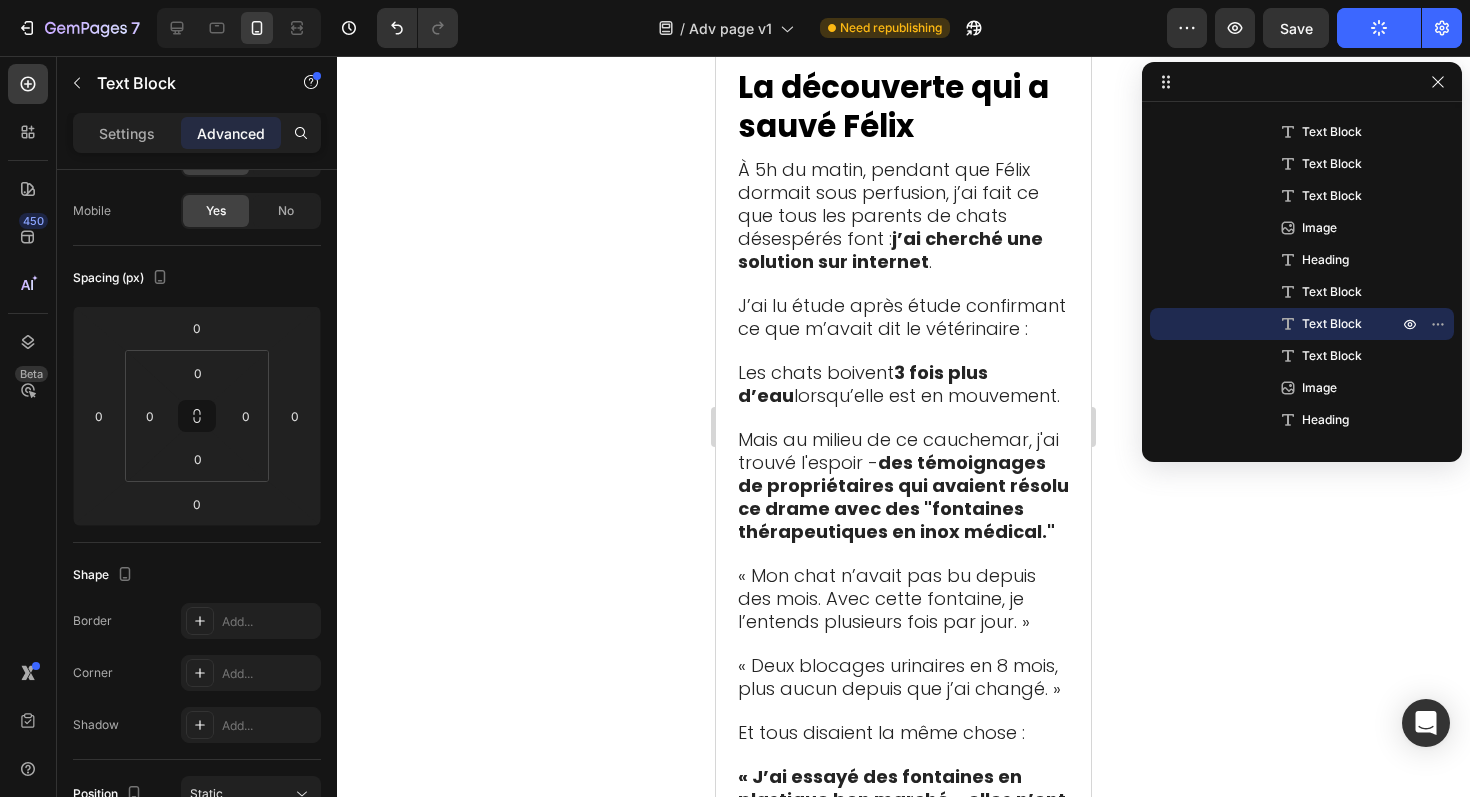 click on "- Organes  fatigués  prématurément" at bounding box center (900, -605) 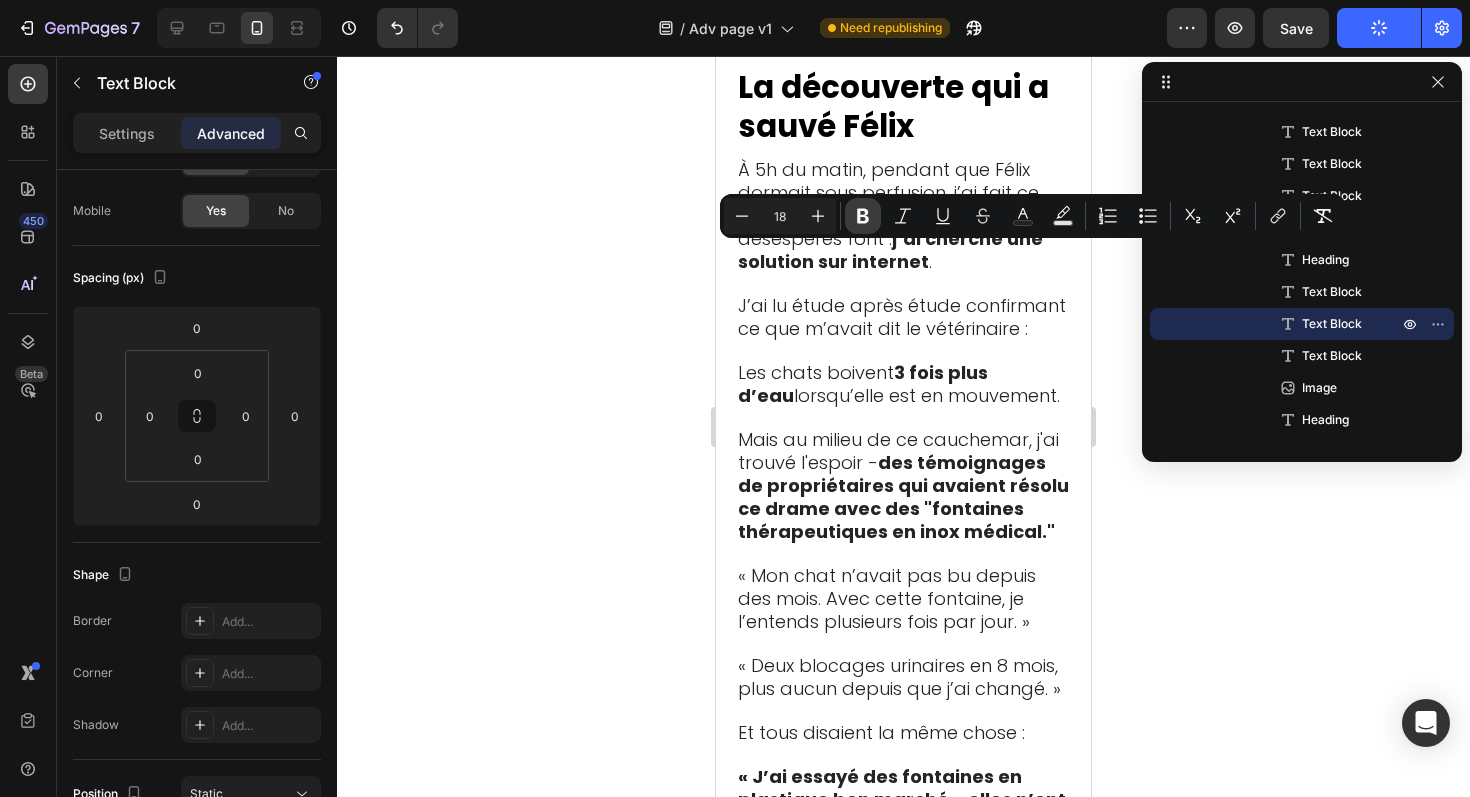 click 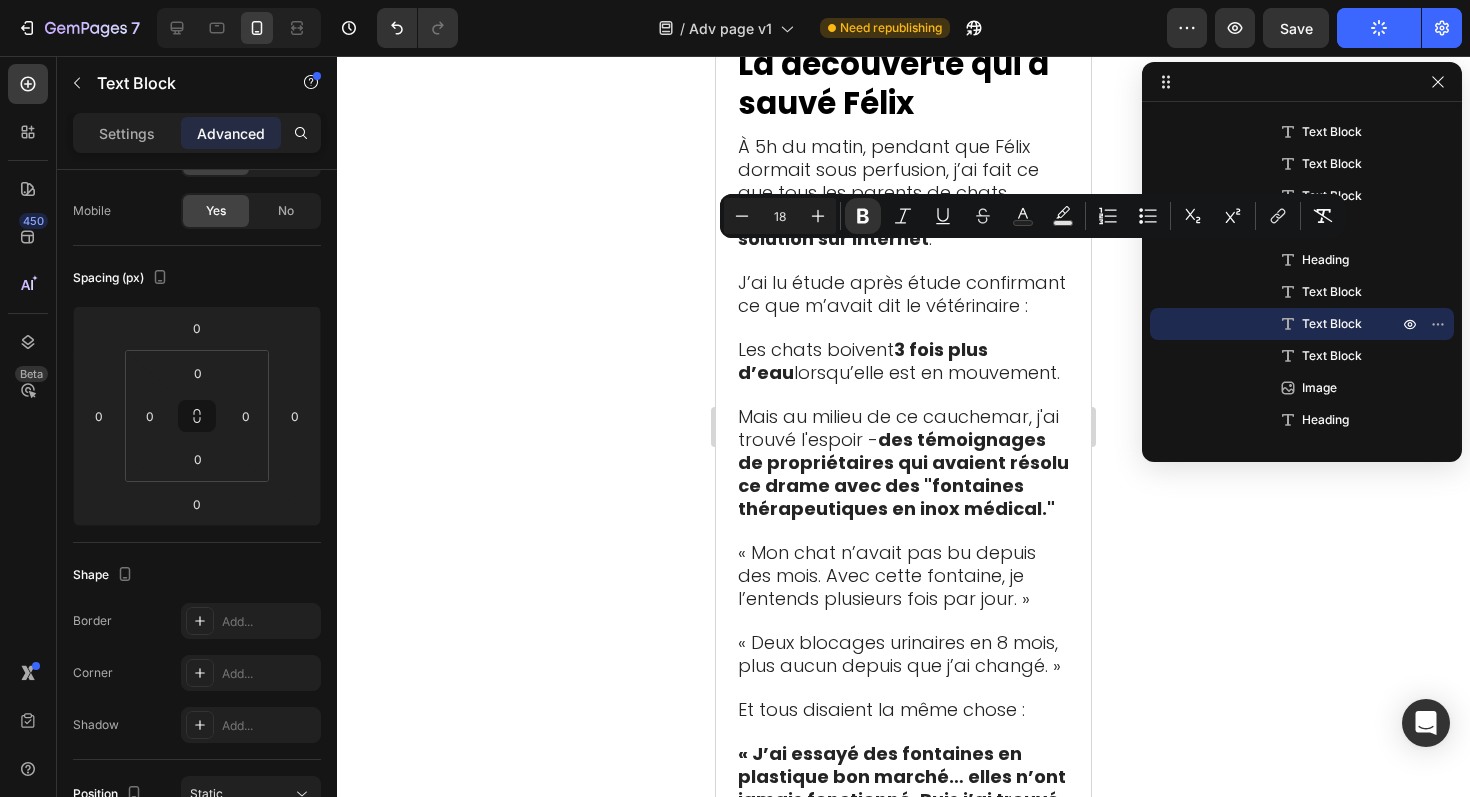 click on "Organes fatigués" at bounding box center [798, -616] 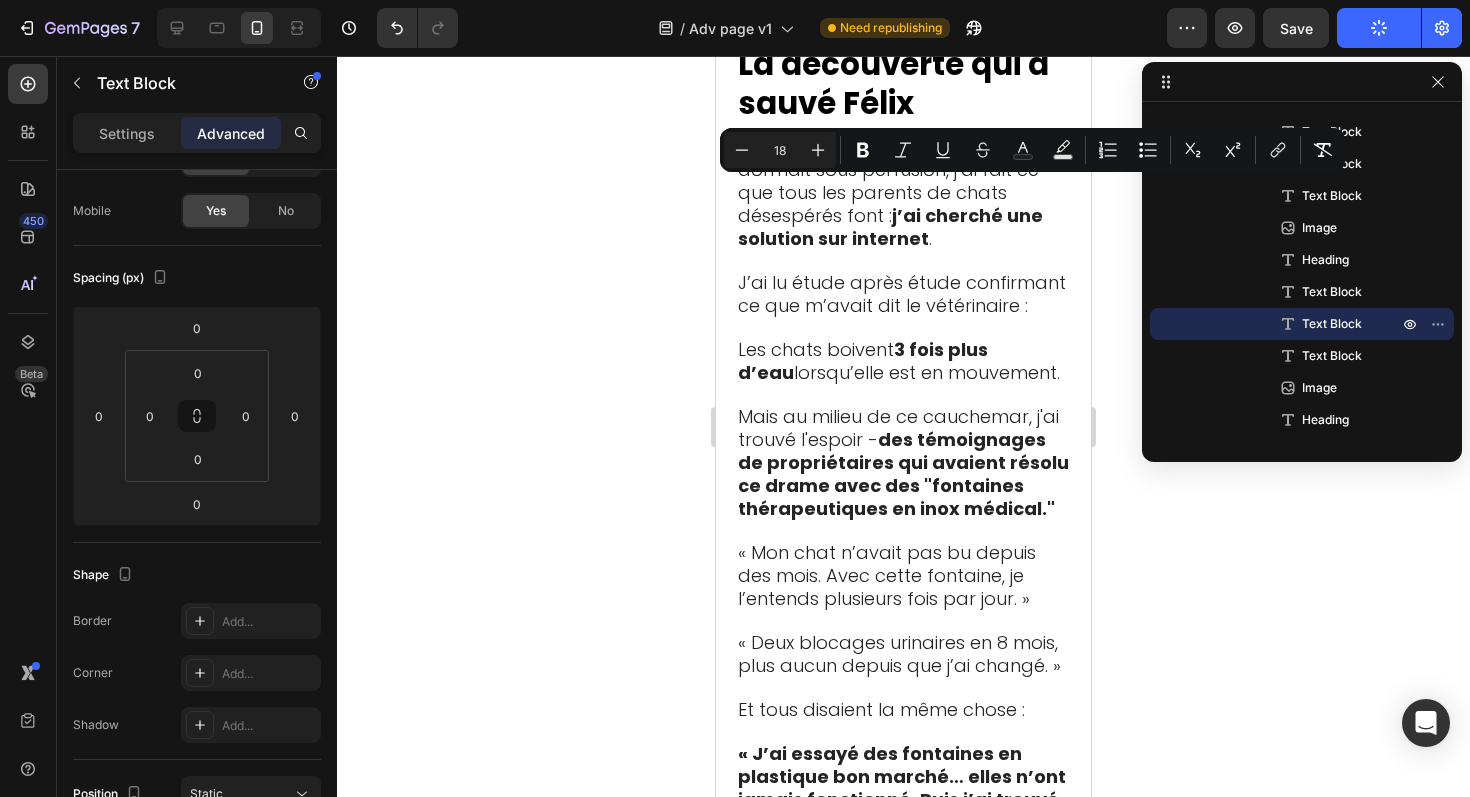 drag, startPoint x: 766, startPoint y: 191, endPoint x: 876, endPoint y: 194, distance: 110.0409 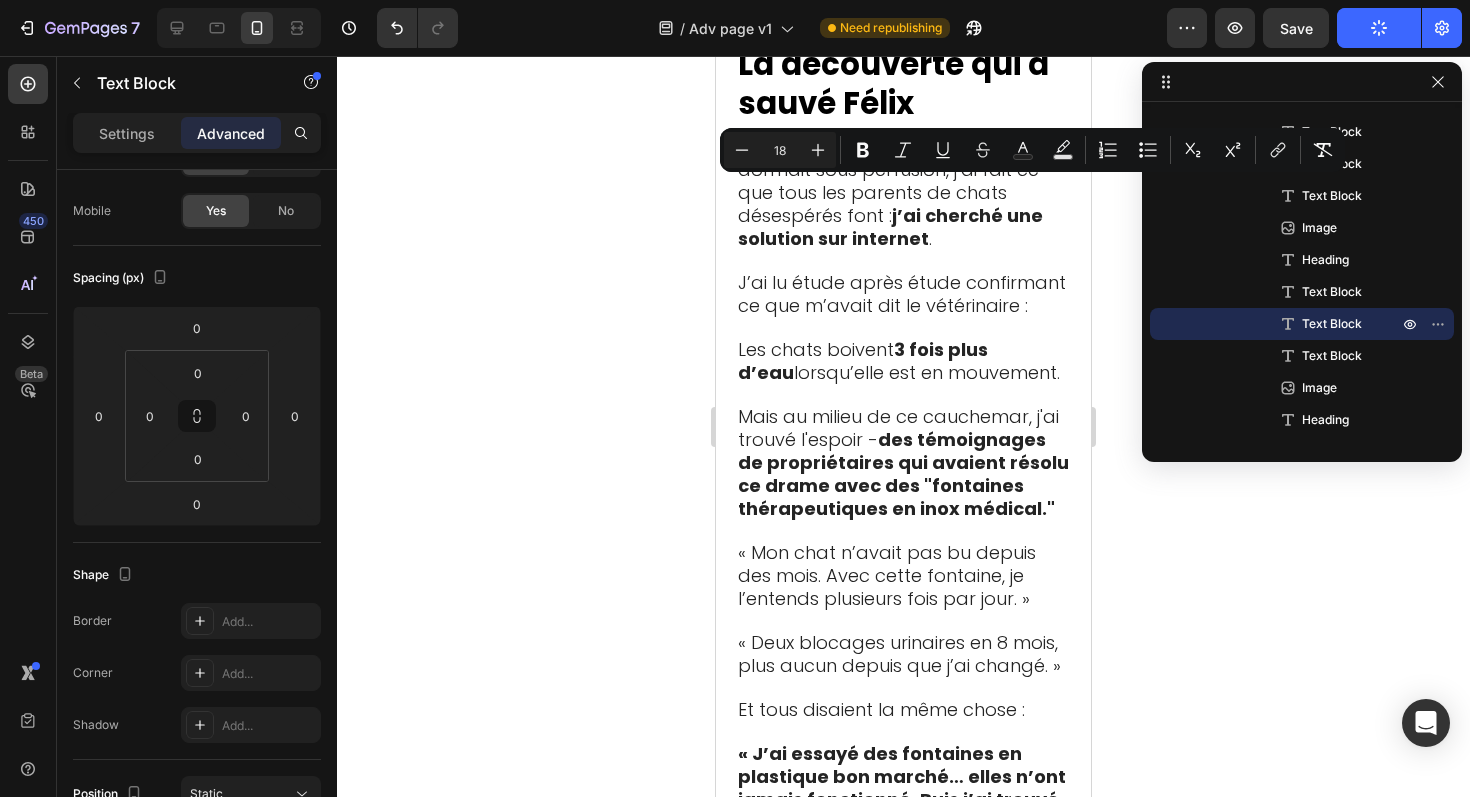 click on "- Constipation  douloureuse  chronique" at bounding box center (903, -695) 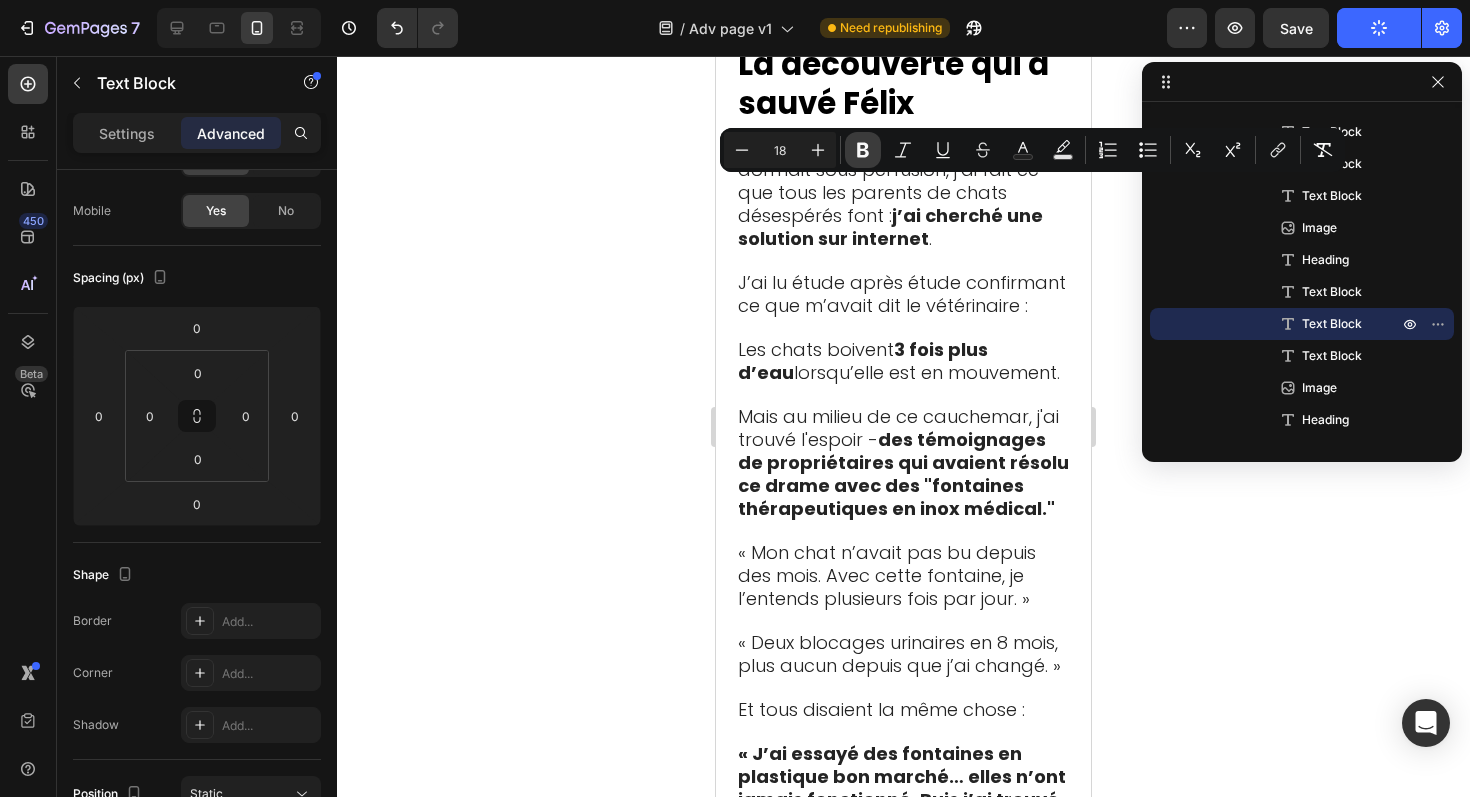 click 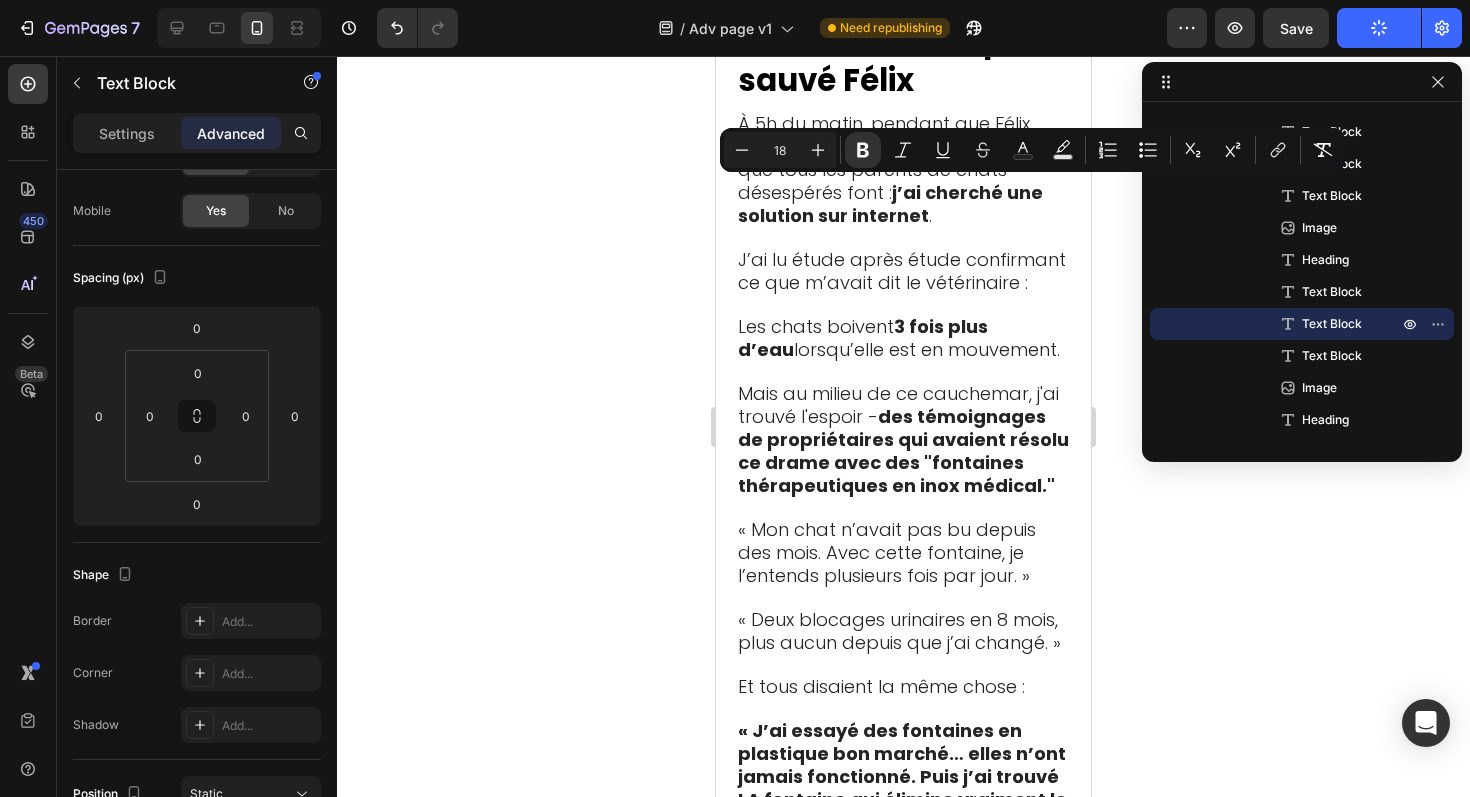 click on "Organes fatigués" at bounding box center (798, -639) 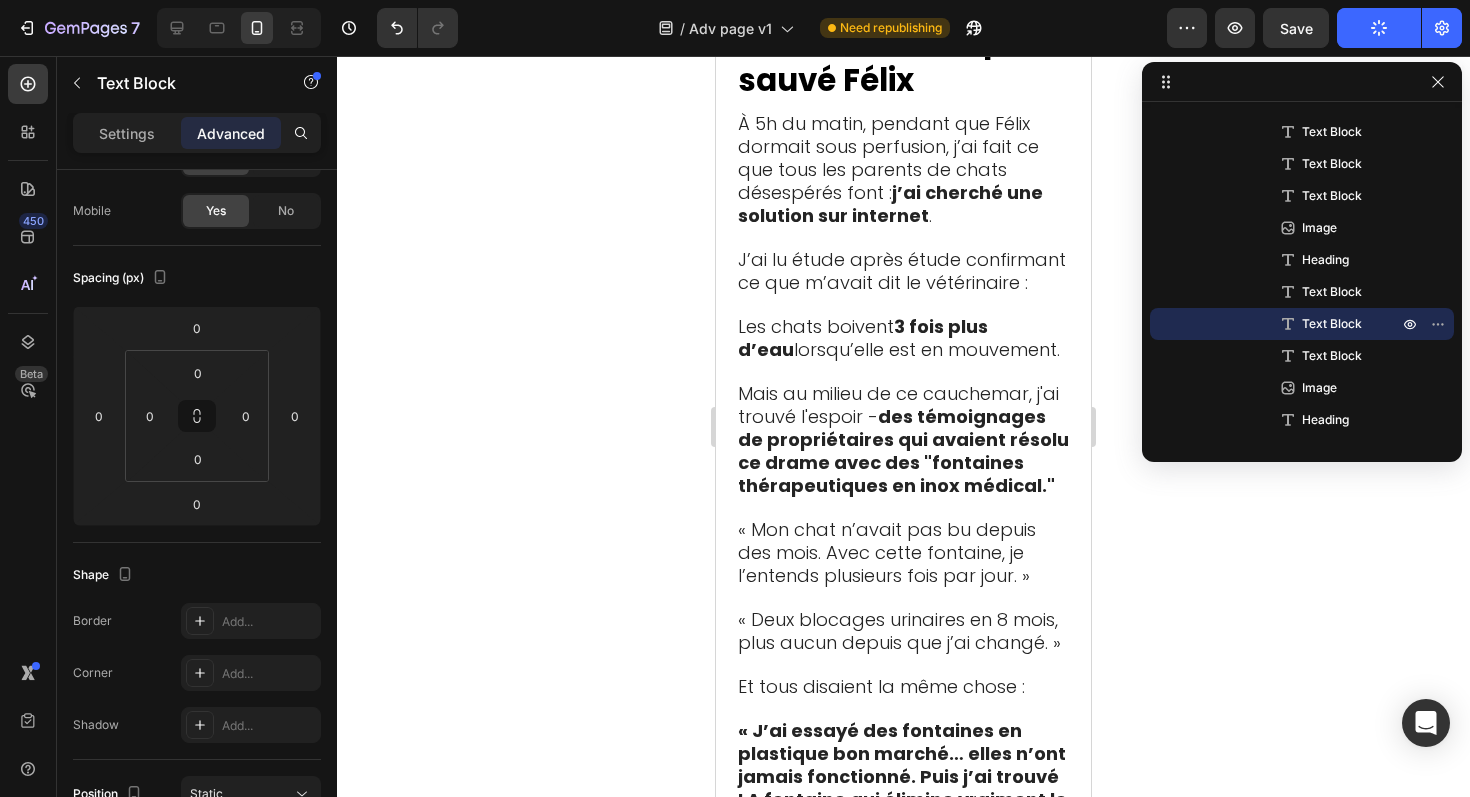 click on "- Maladies  rénales  qui progressent en silence" at bounding box center [903, -772] 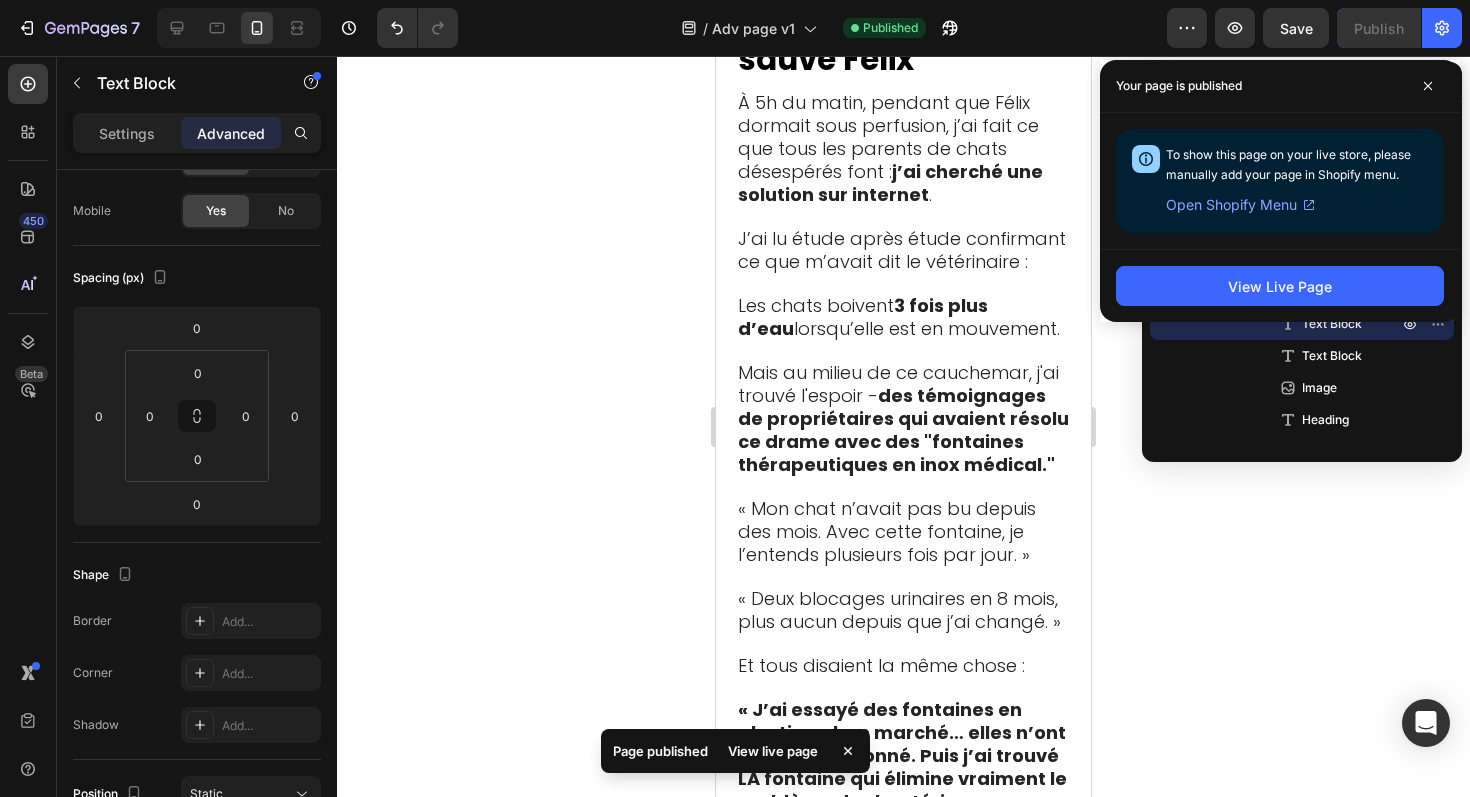 click on "- Maladies  rénales  qui progressent en silence" at bounding box center [853, -794] 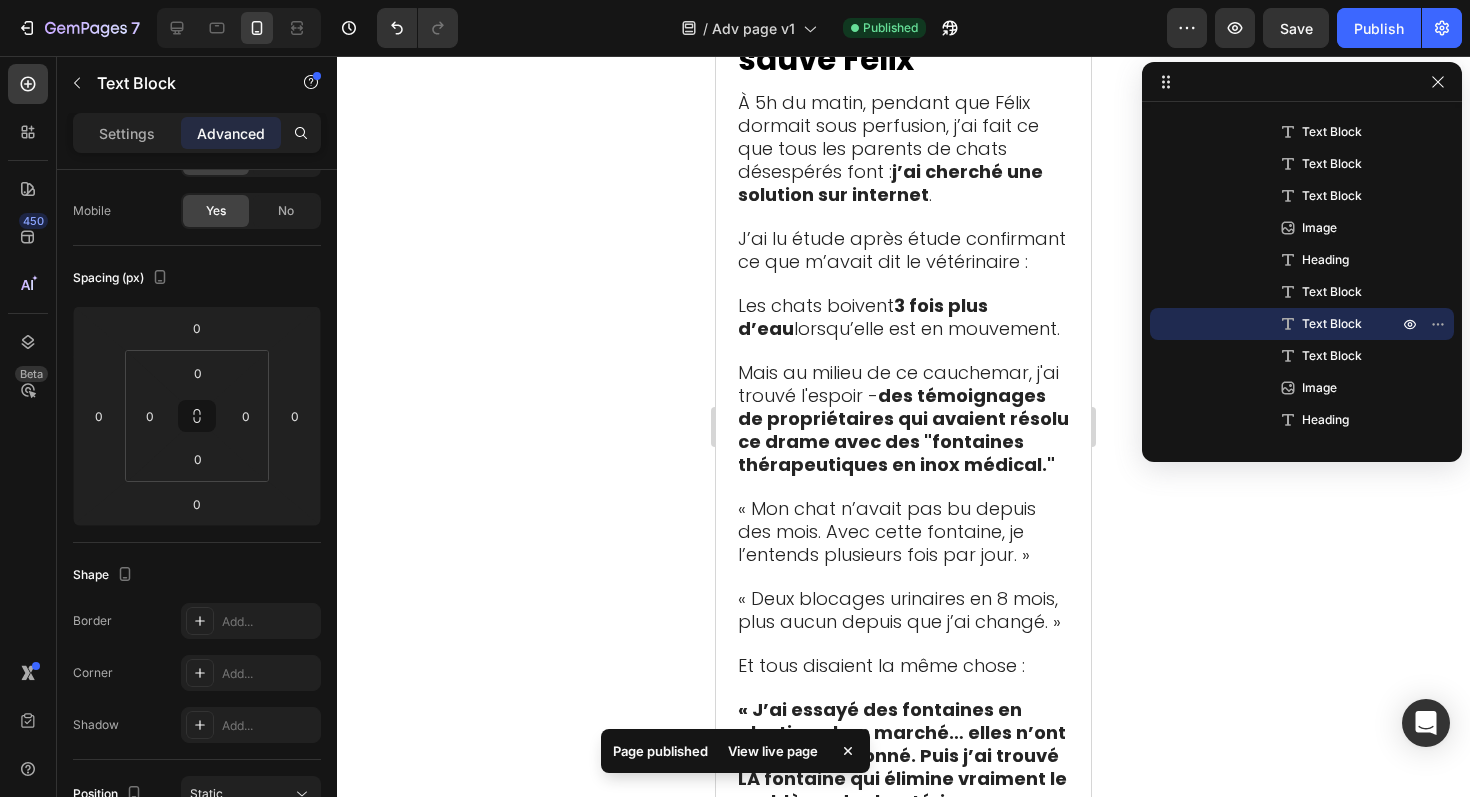 click on "- Maladies  rénales  qui progressent en silence" at bounding box center [853, -794] 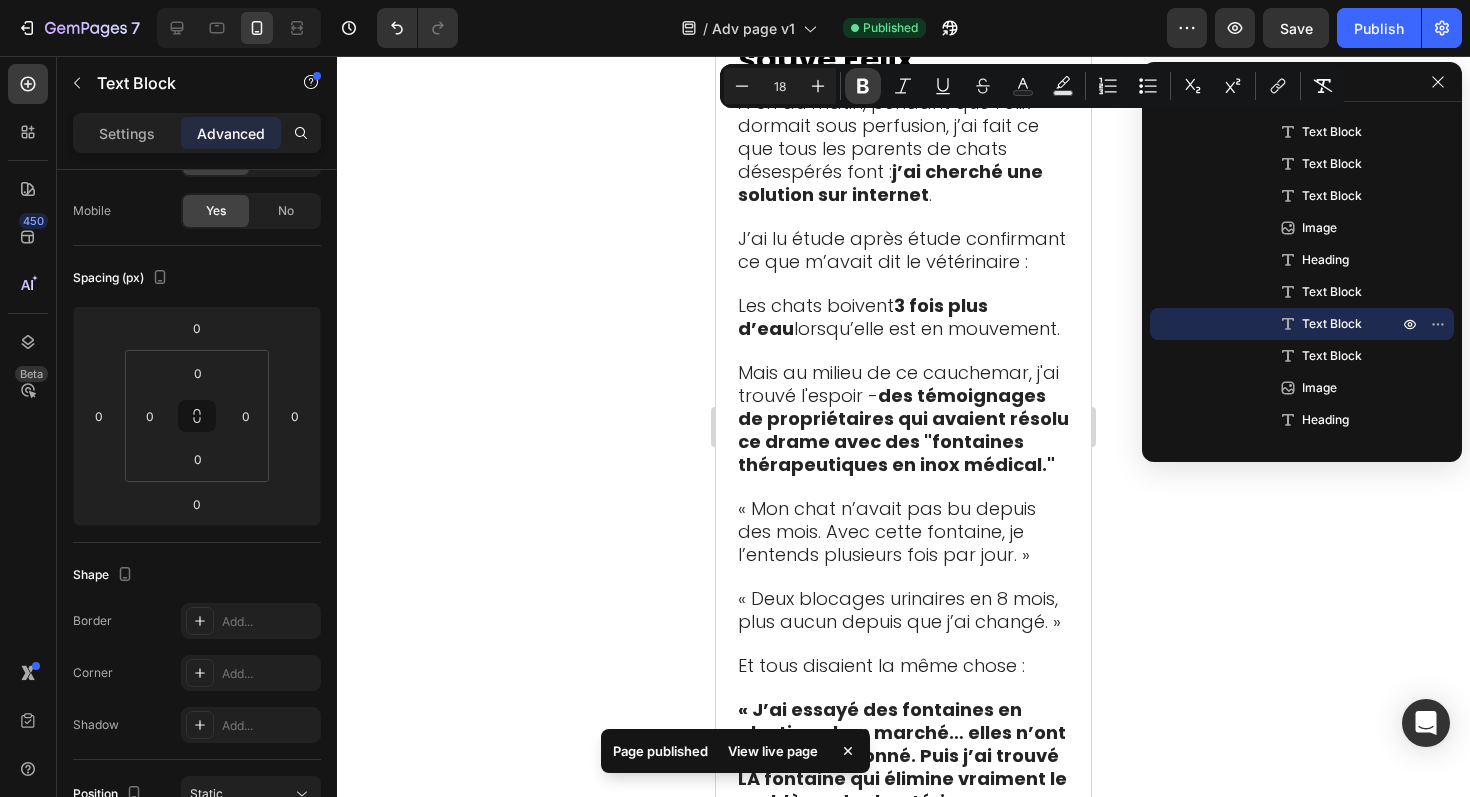 click 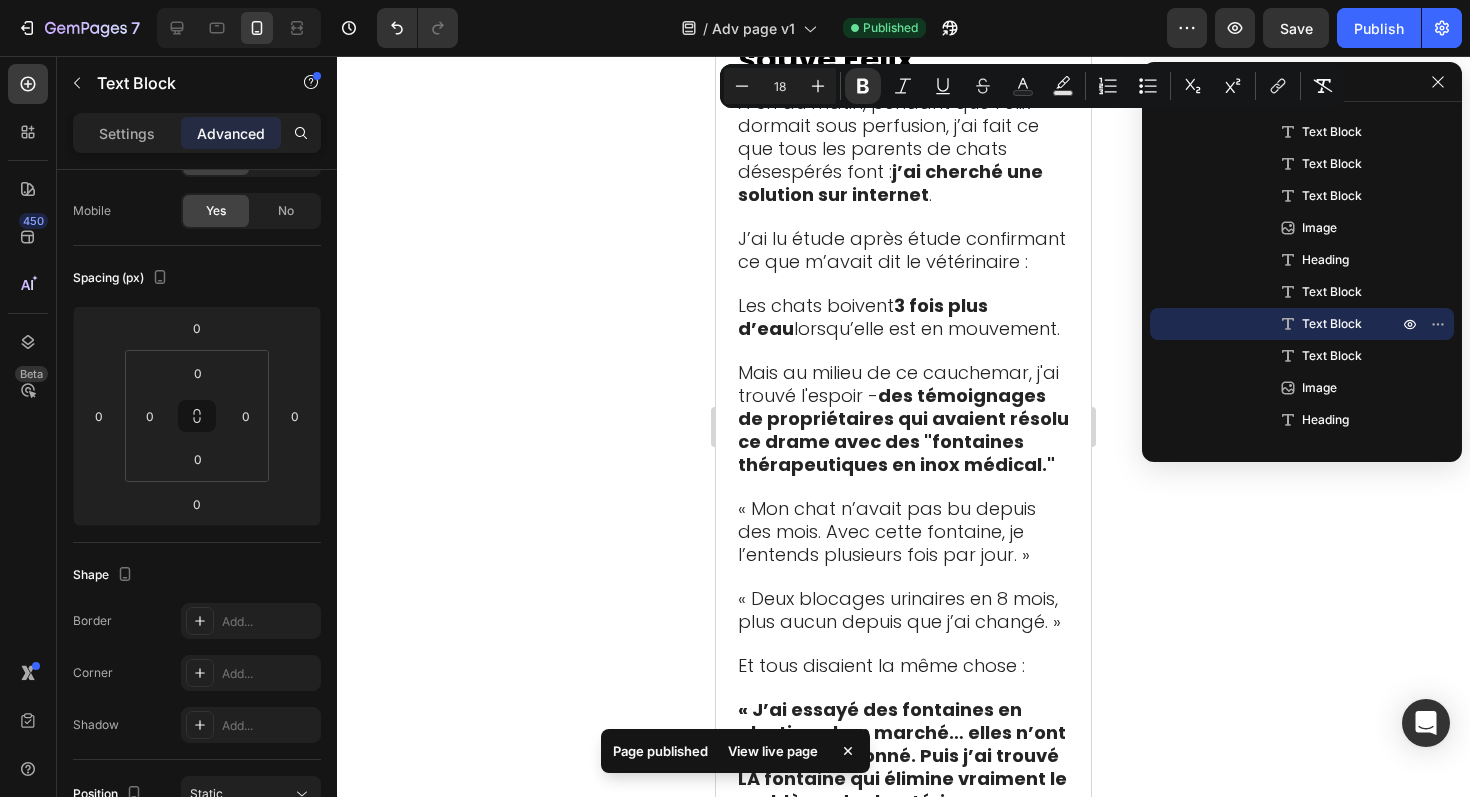 click on "Constipation" at bounding box center [824, -739] 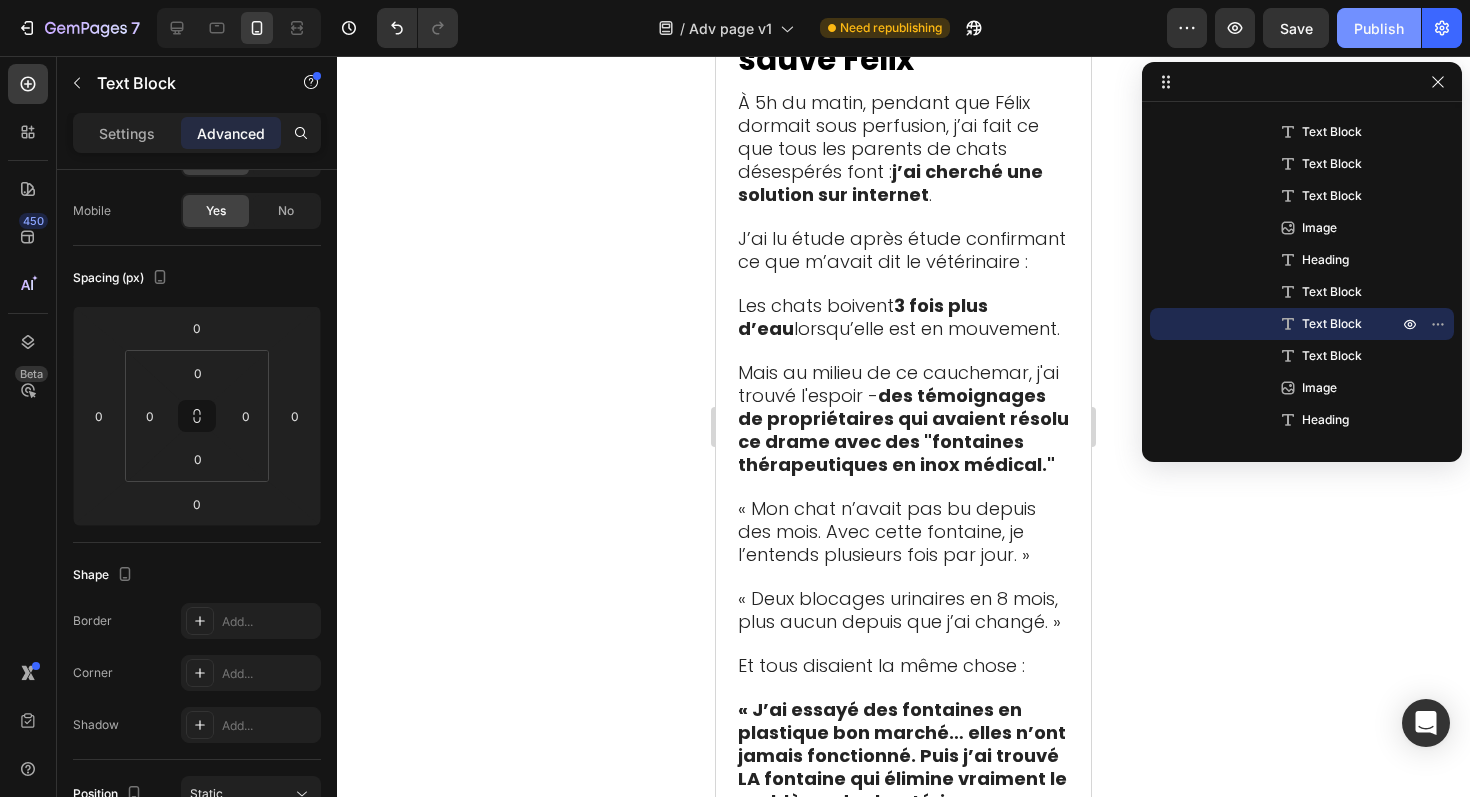 click on "Publish" at bounding box center (1379, 28) 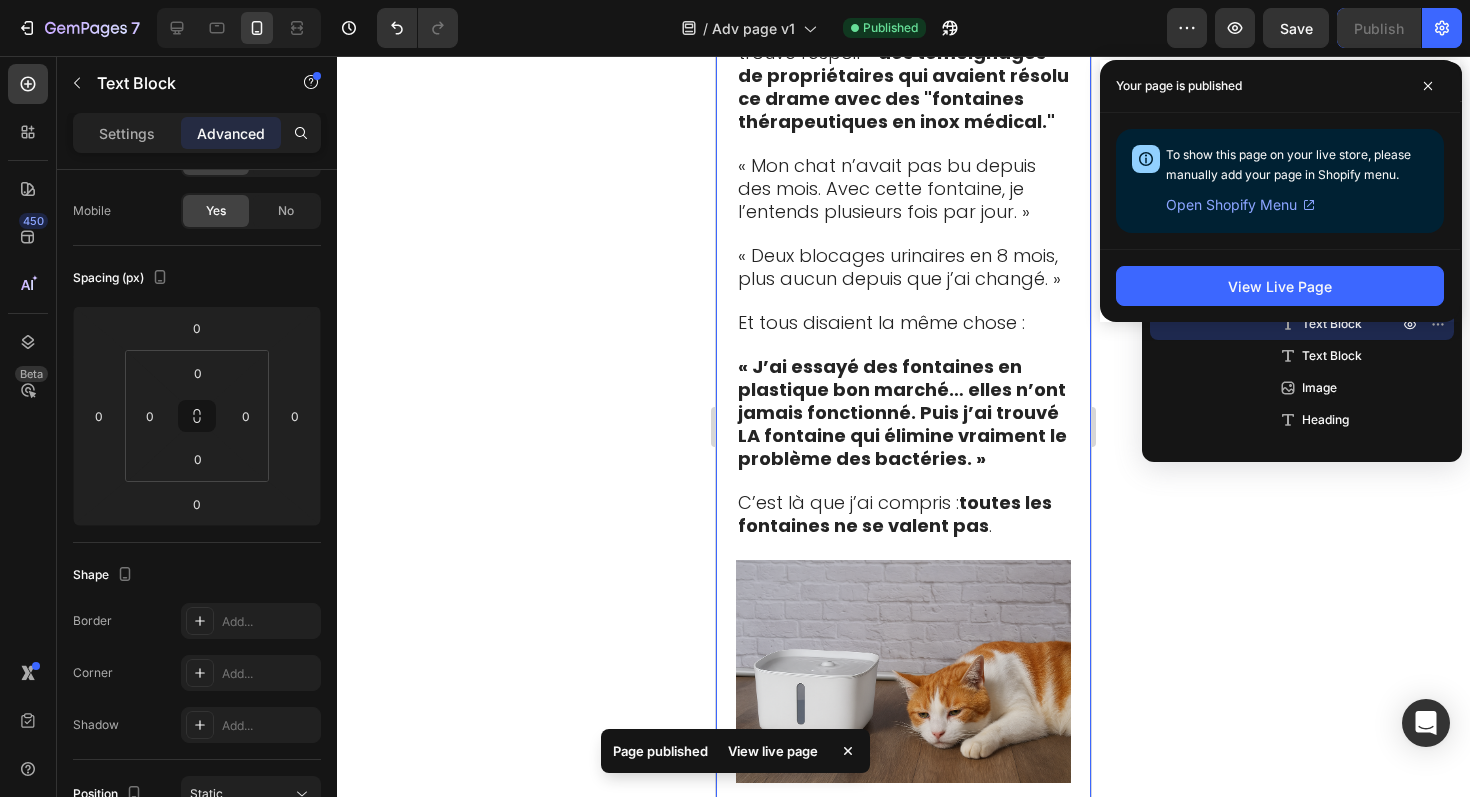 scroll, scrollTop: 7338, scrollLeft: 0, axis: vertical 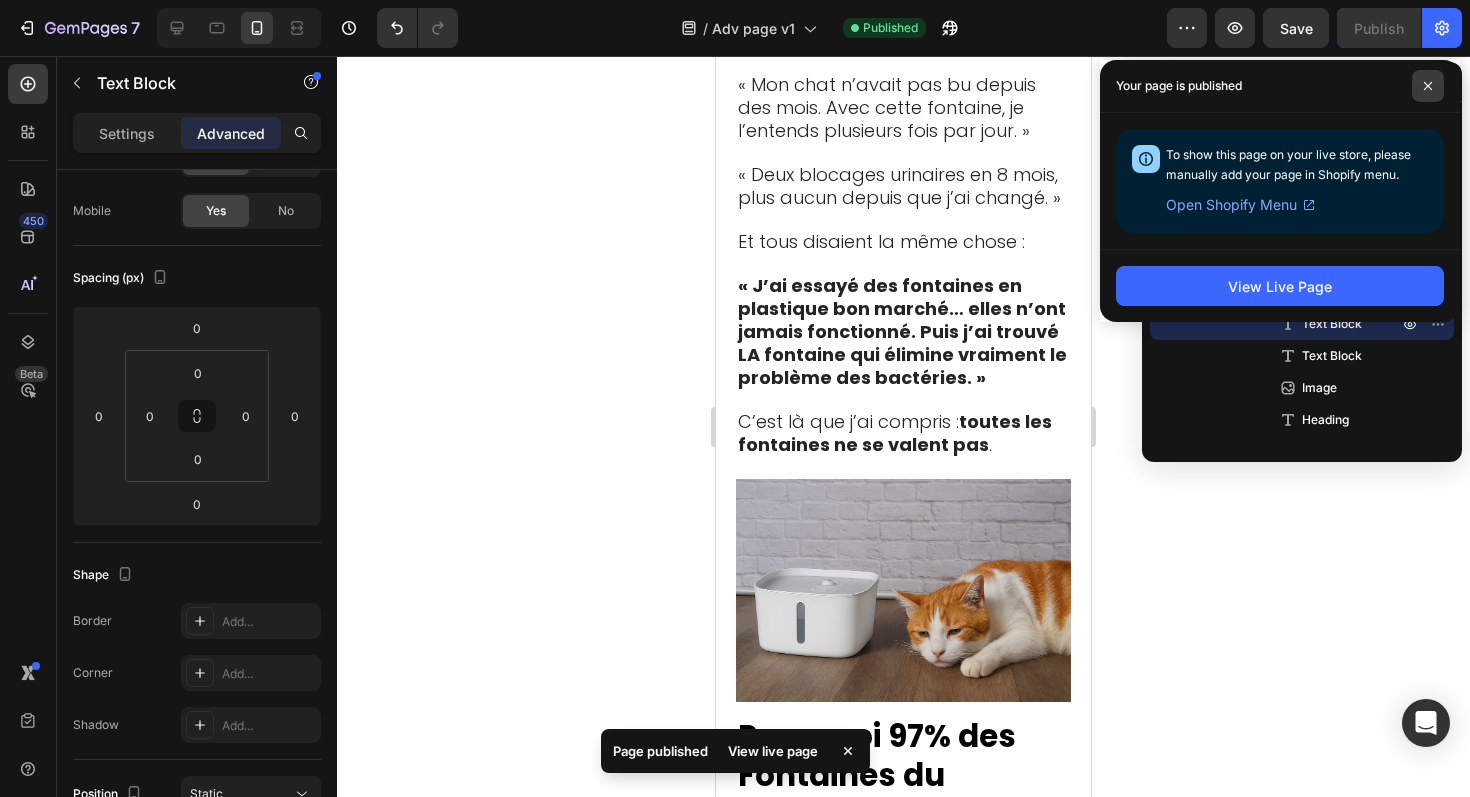 click 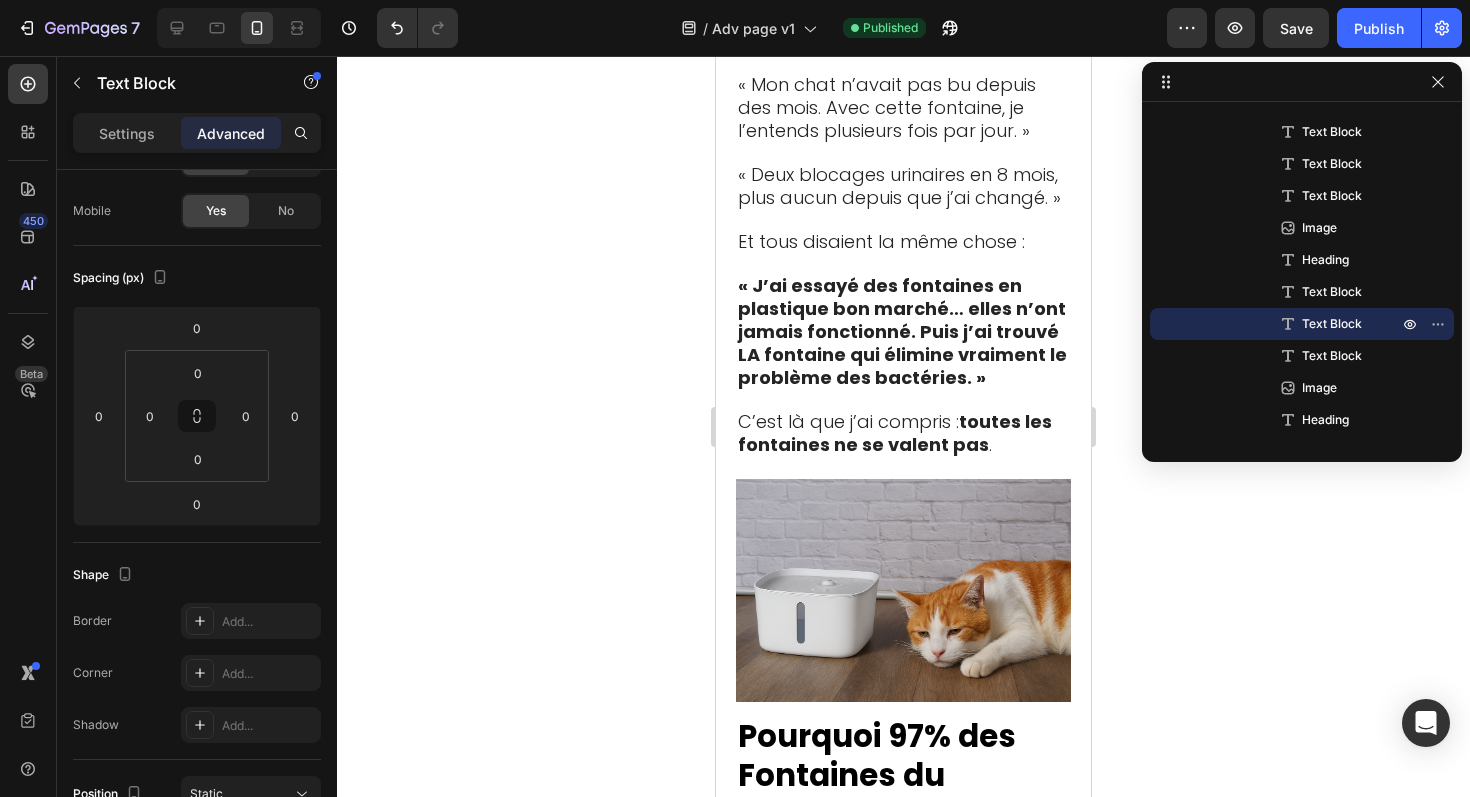 click 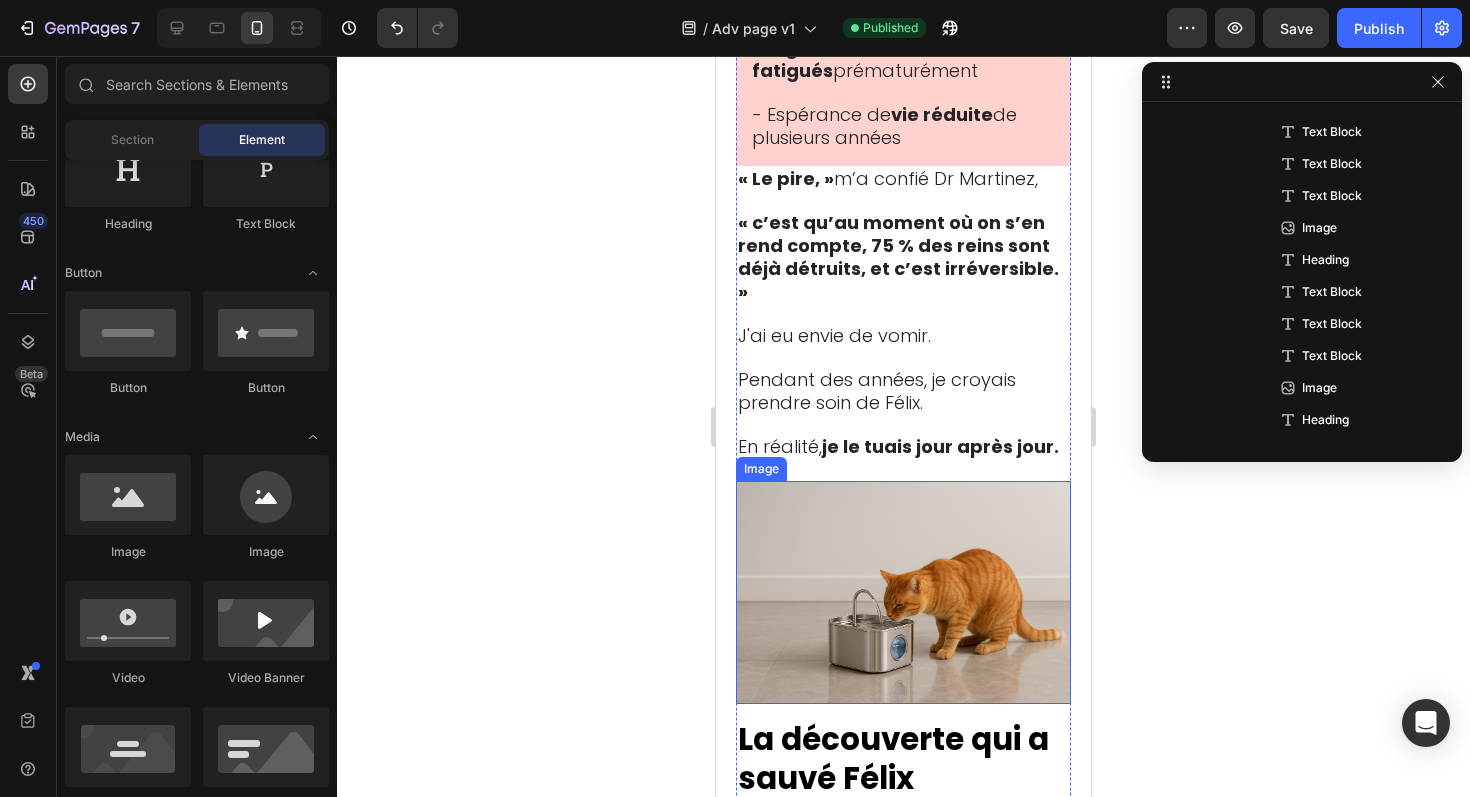 scroll, scrollTop: 6201, scrollLeft: 0, axis: vertical 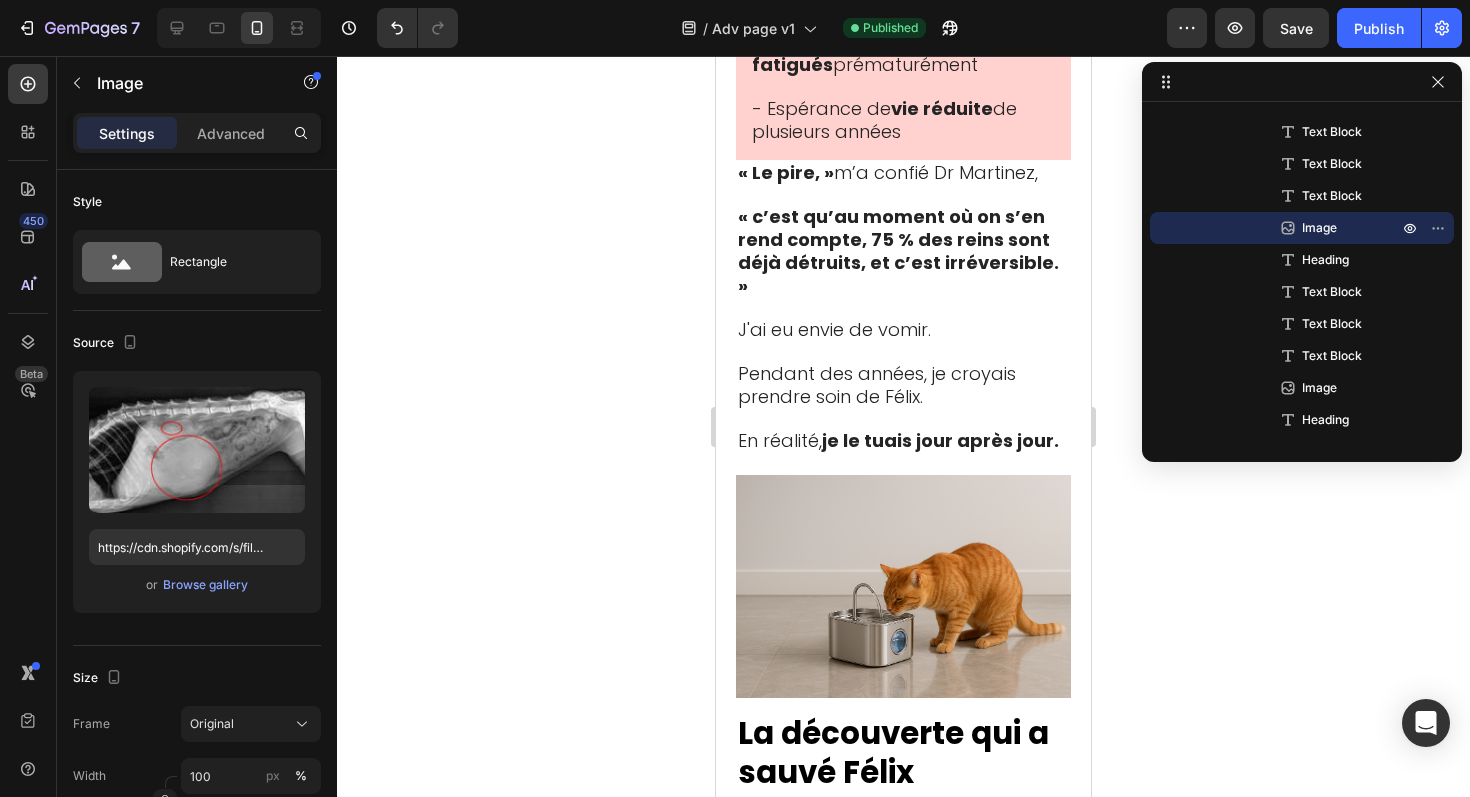 click on "Image   24" at bounding box center (903, -647) 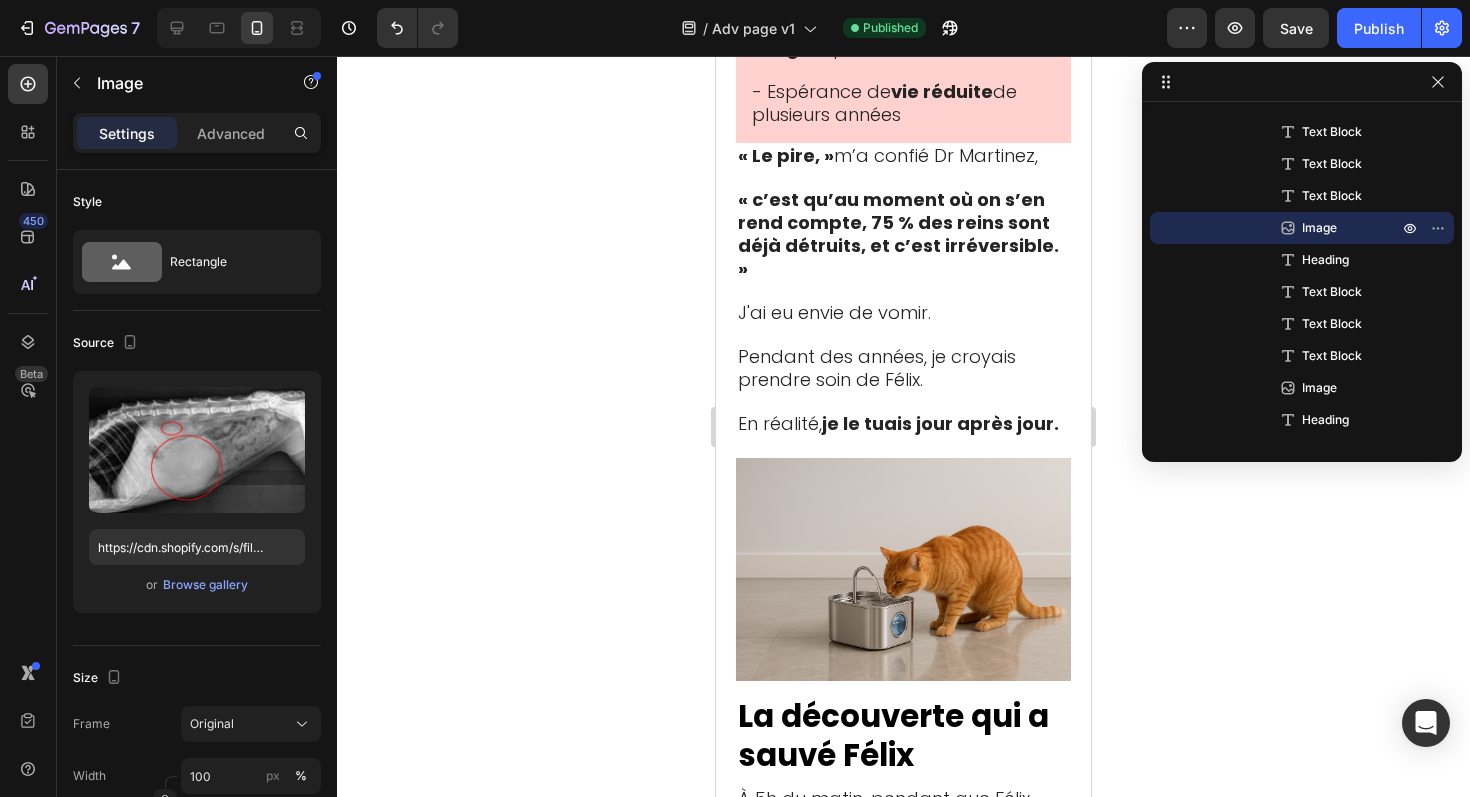 drag, startPoint x: 902, startPoint y: 379, endPoint x: 903, endPoint y: 362, distance: 17.029387 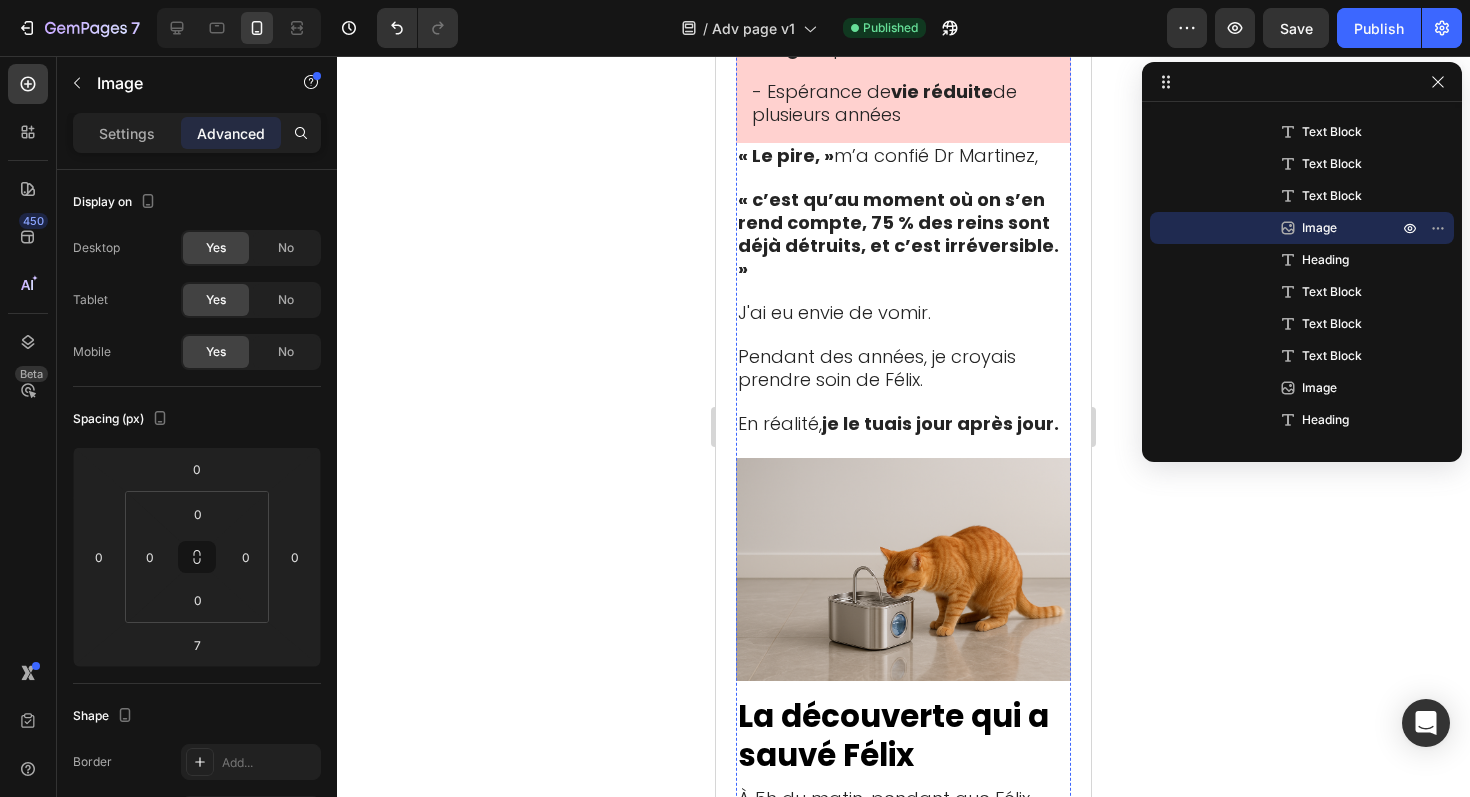 click 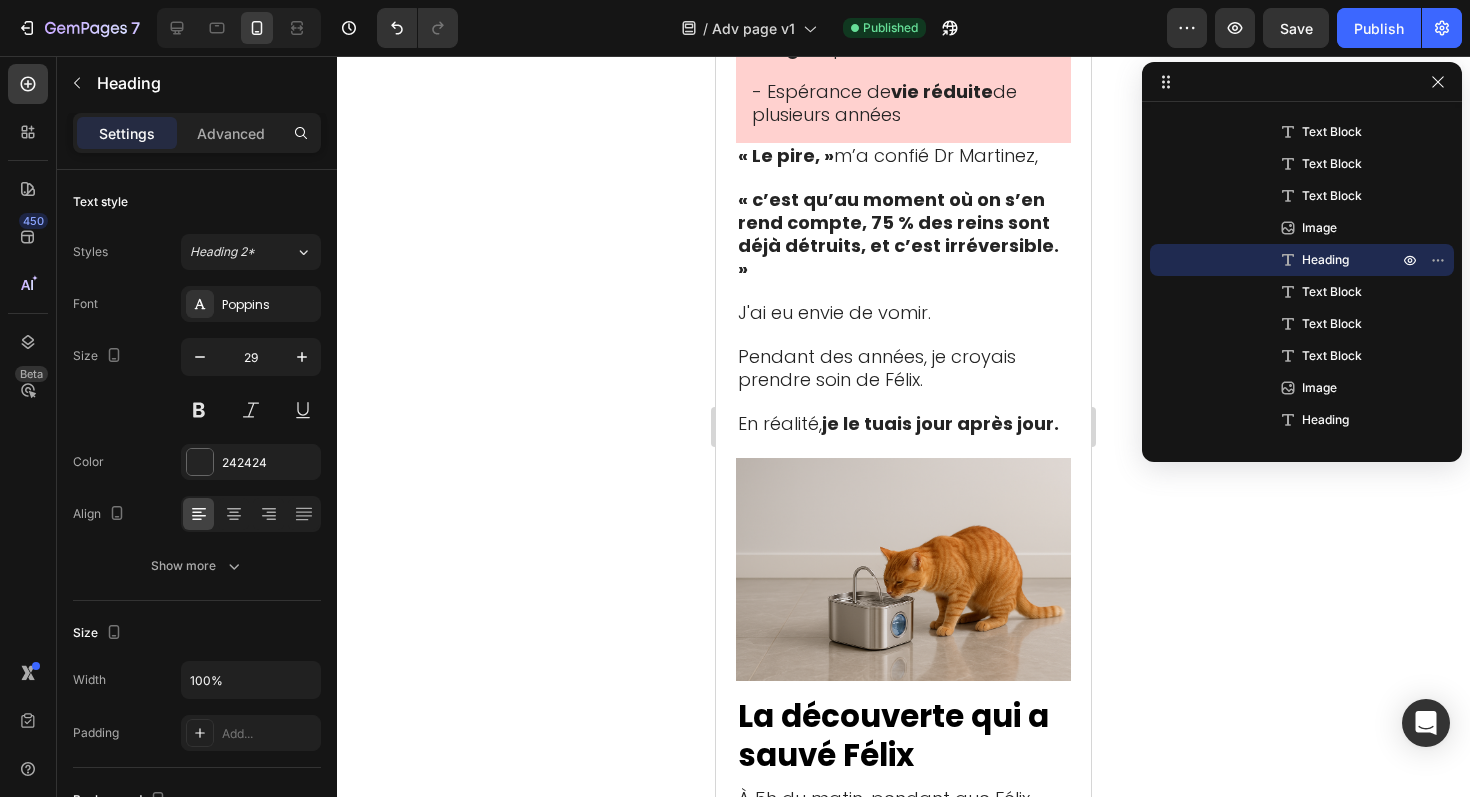 click on "Ce que ça fait à l’intérieur de leur corps" at bounding box center (903, -491) 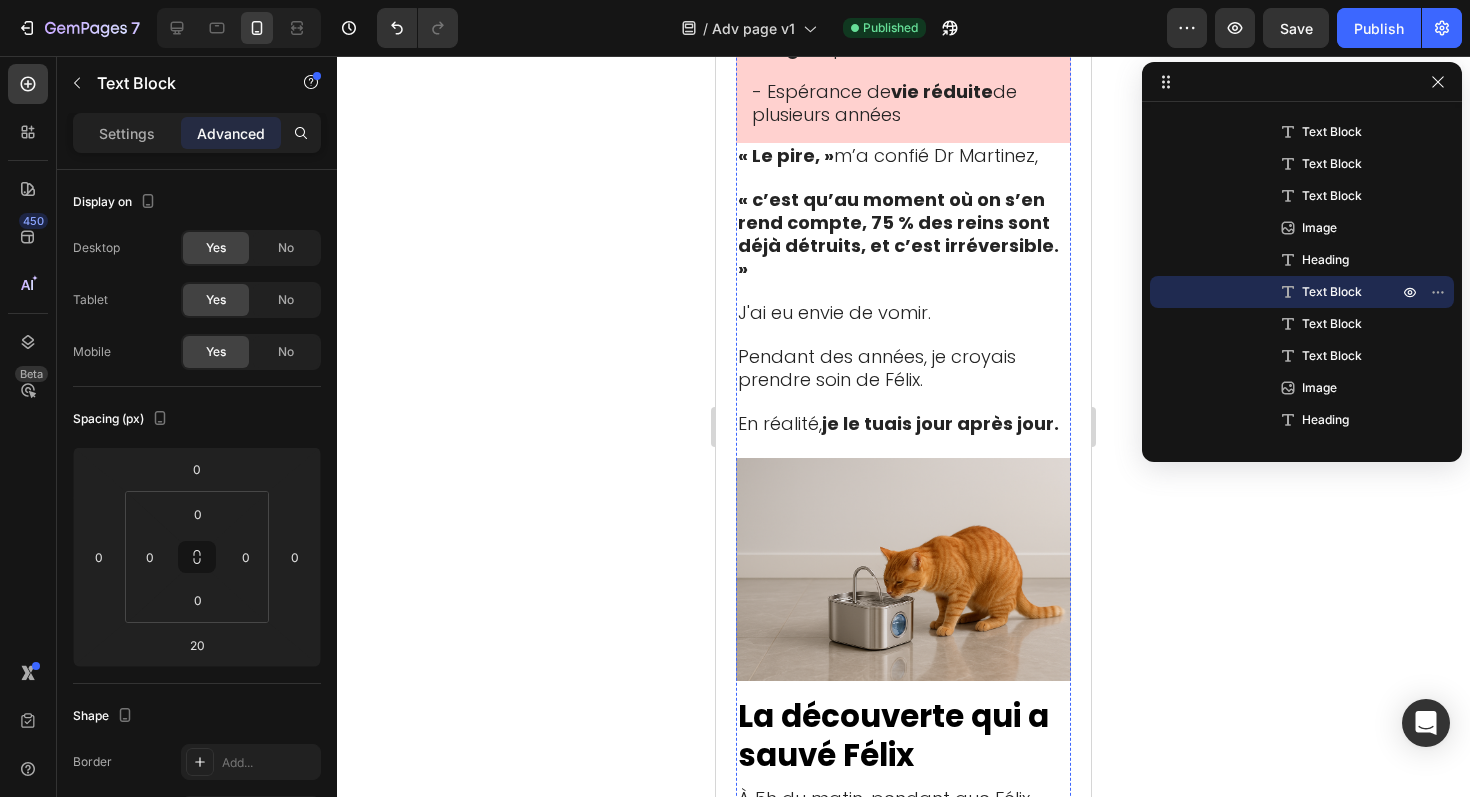 click on "Ce que ça fait à l’intérieur de leur corps" at bounding box center (903, -491) 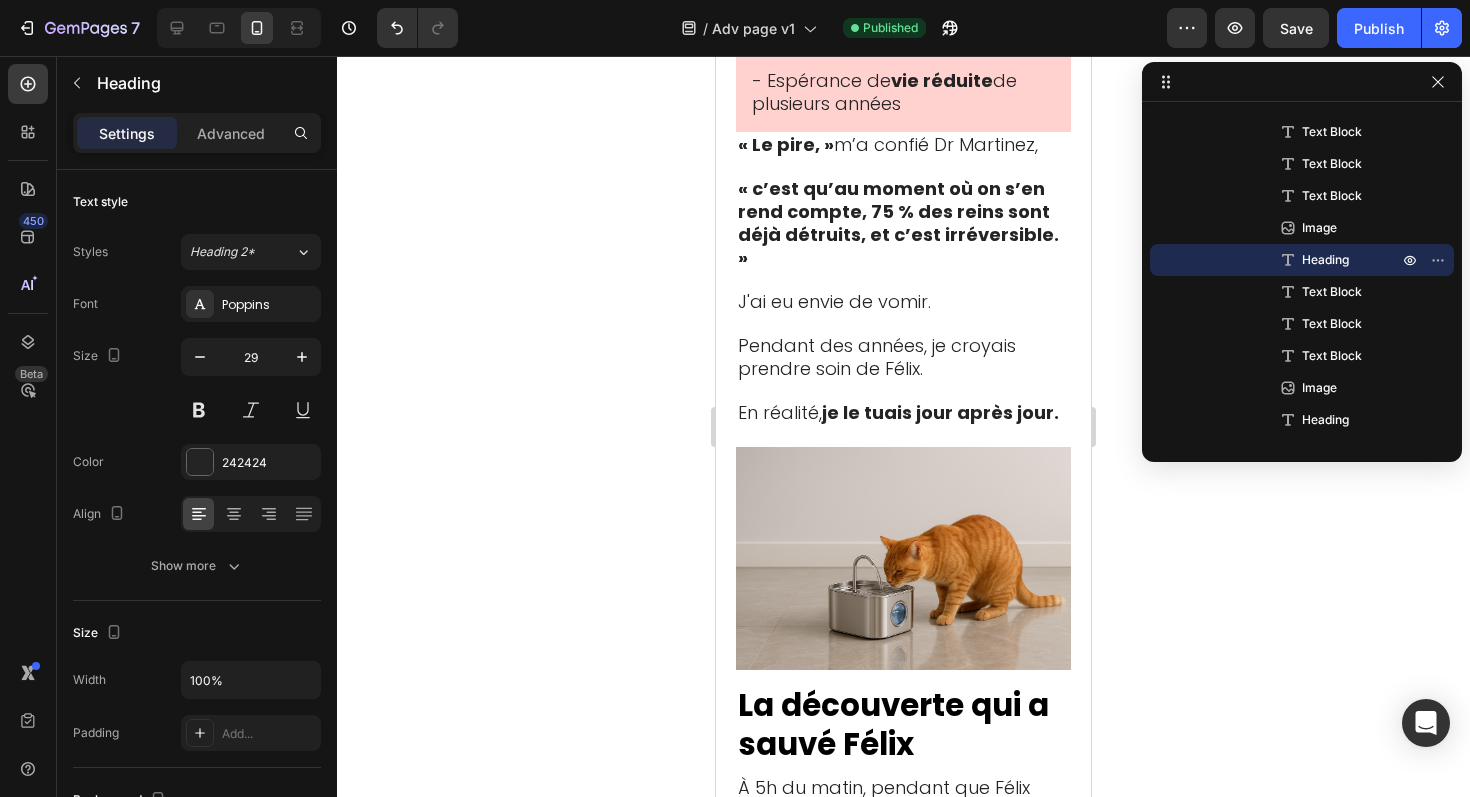 drag, startPoint x: 916, startPoint y: 500, endPoint x: 919, endPoint y: 489, distance: 11.401754 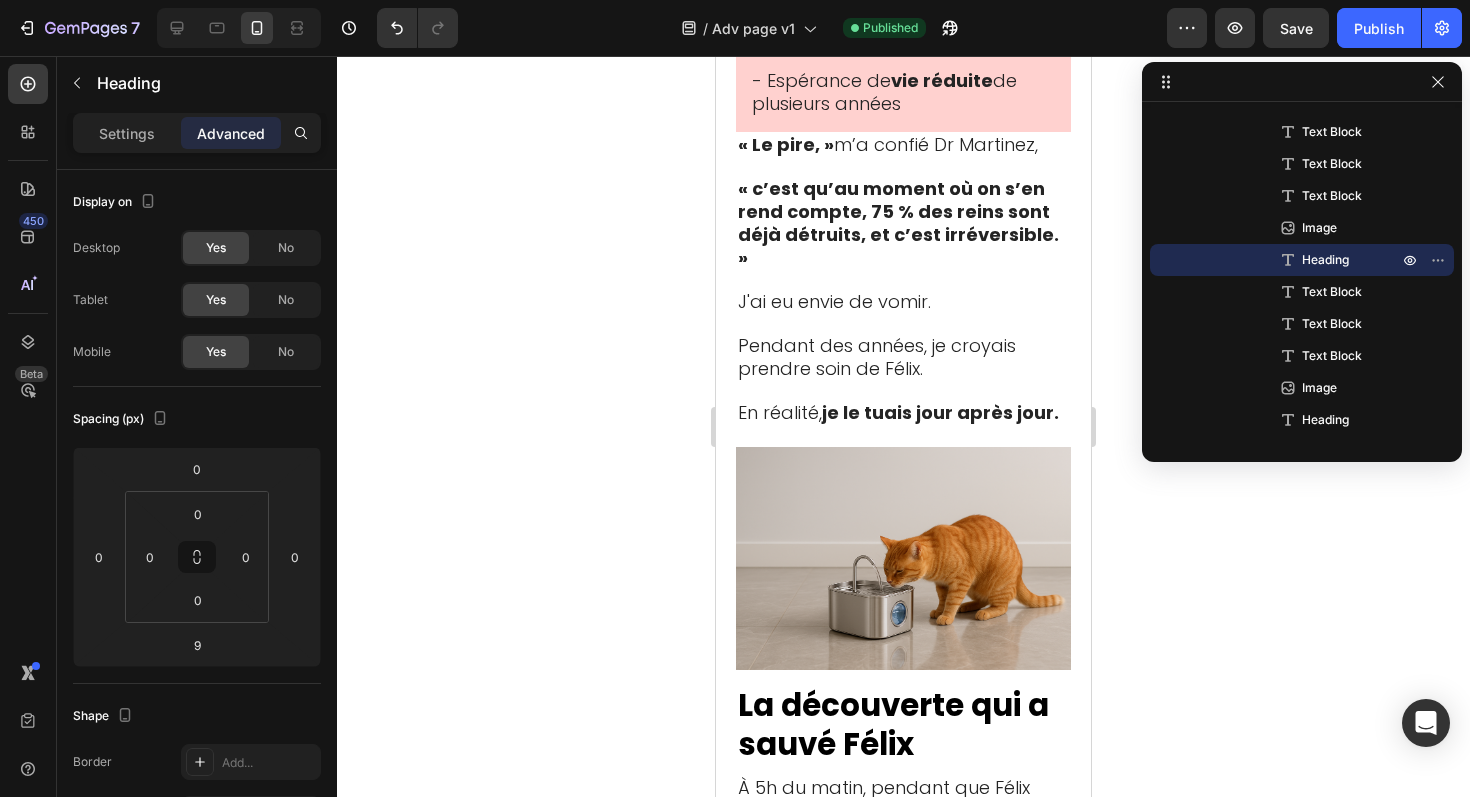 click 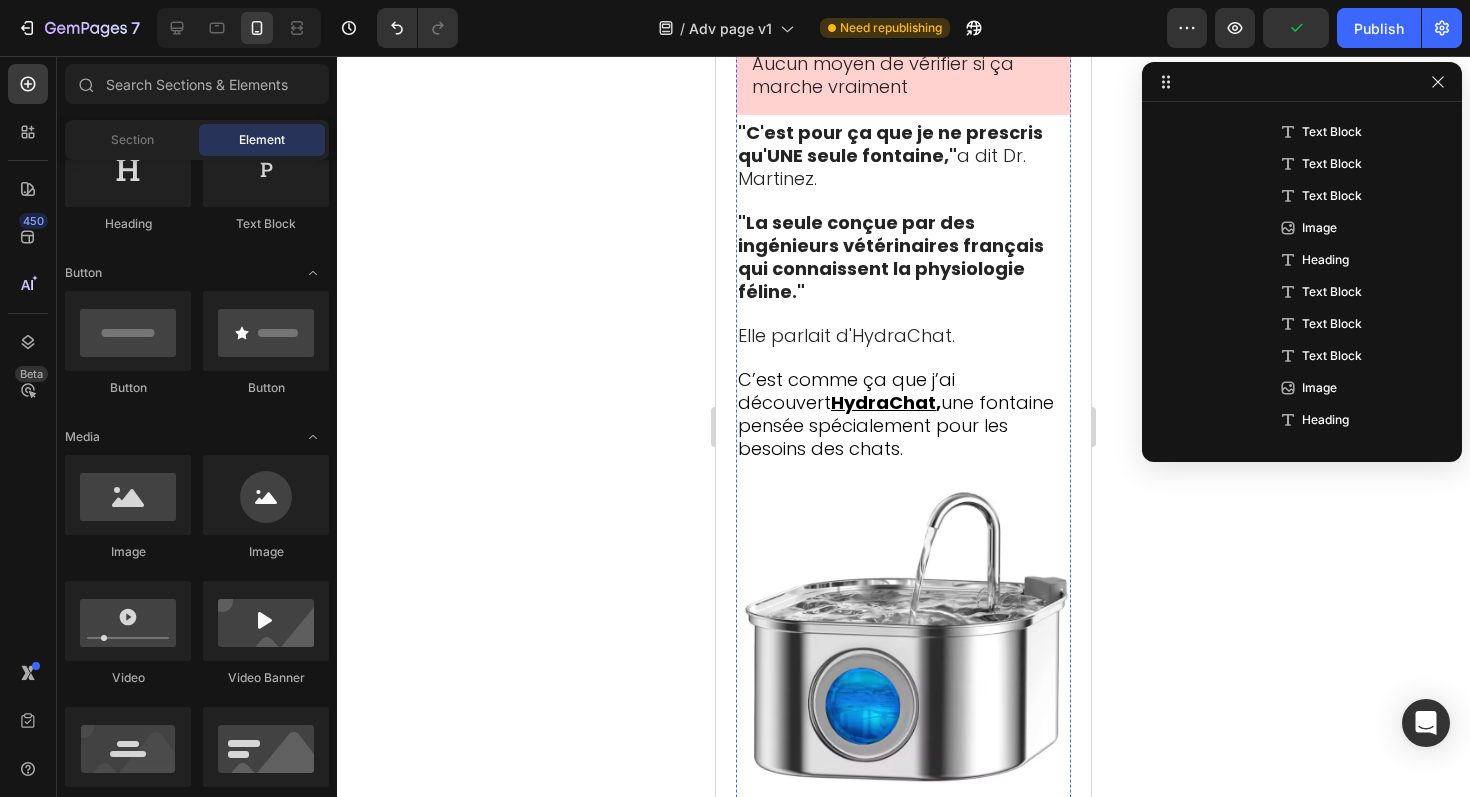 scroll, scrollTop: 8615, scrollLeft: 0, axis: vertical 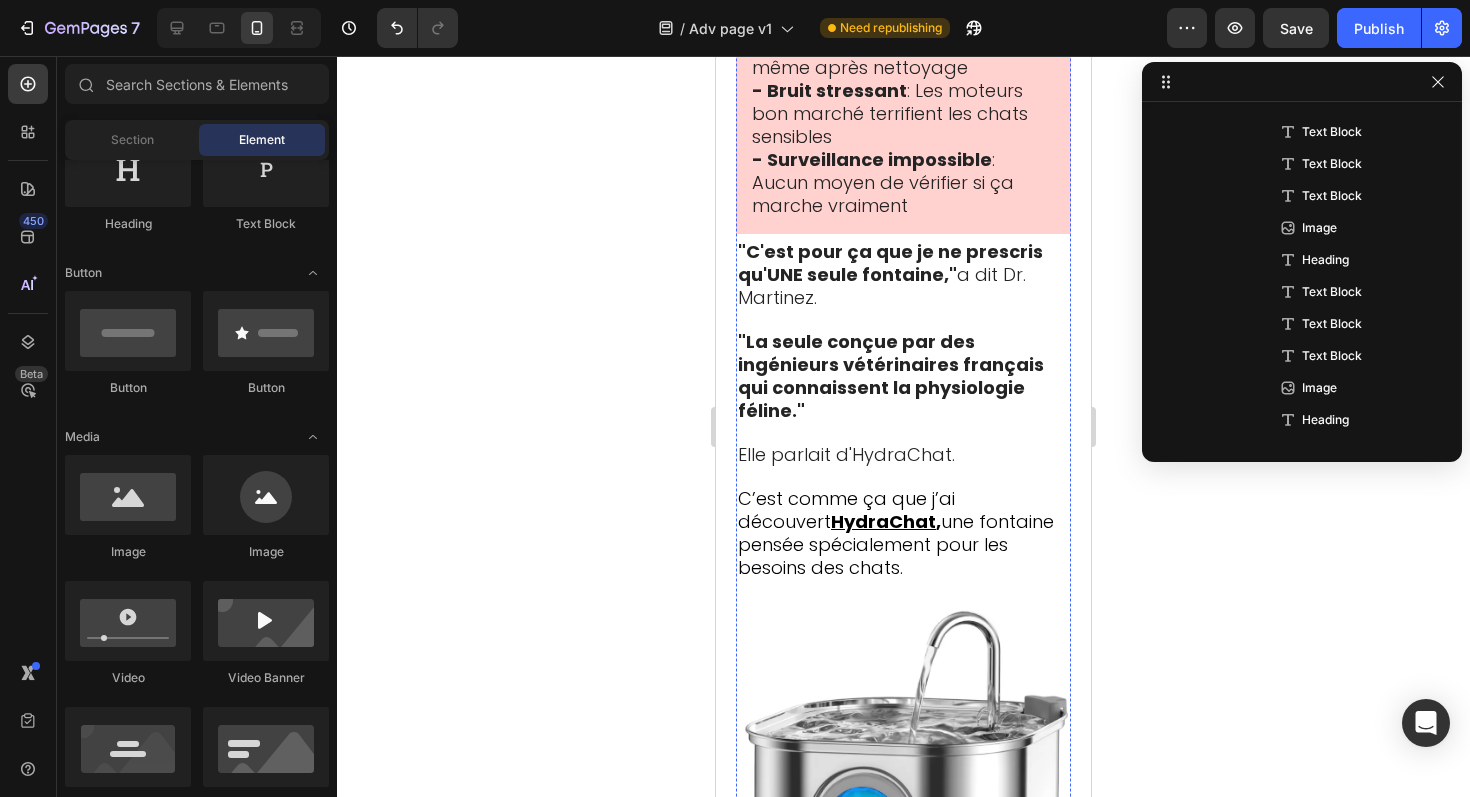 click on "⁠⁠⁠⁠⁠⁠⁠ Pourquoi 97% des Fontaines du Commerce Aggravent le Problème" at bounding box center (903, -490) 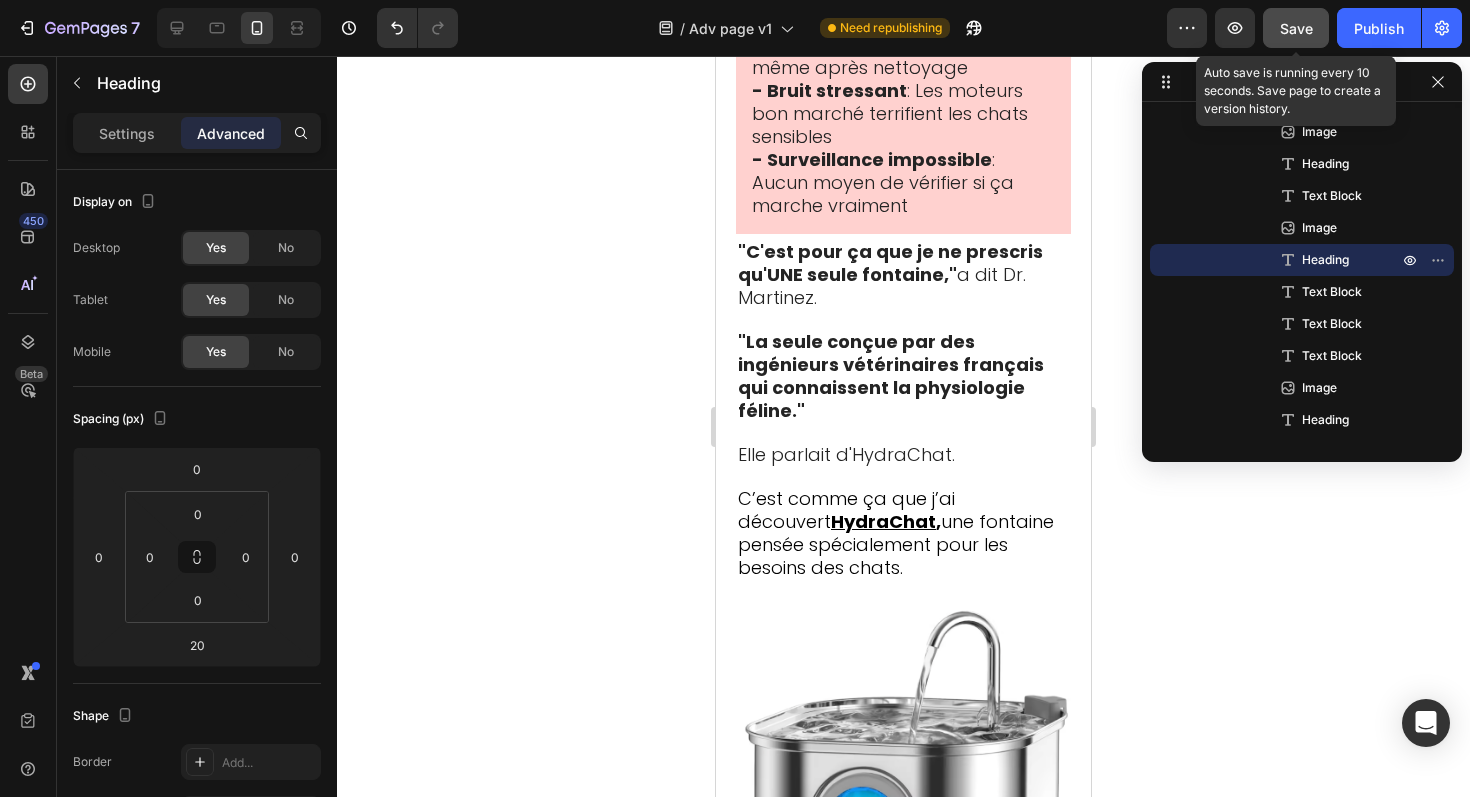 click on "Save" 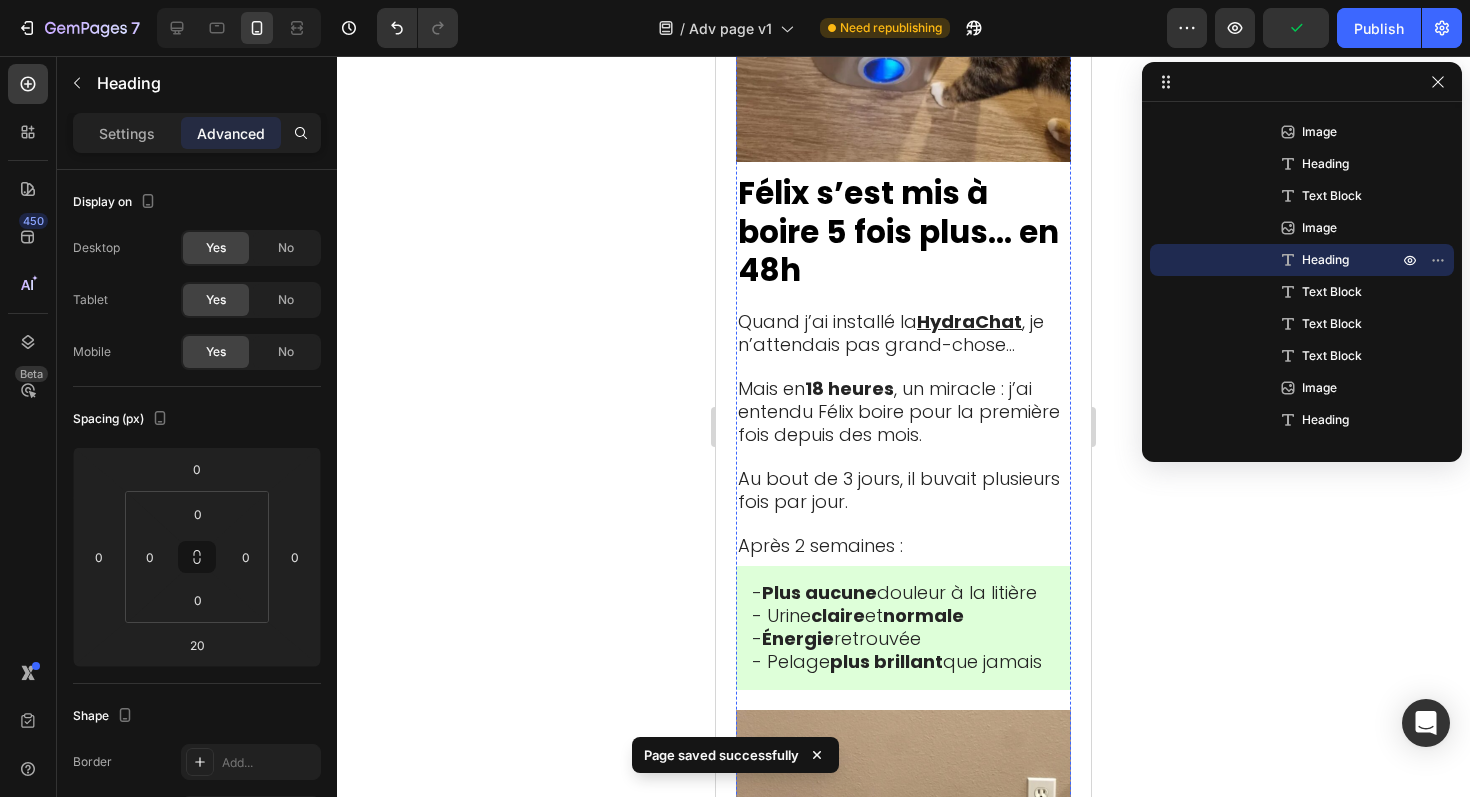 scroll, scrollTop: 10411, scrollLeft: 0, axis: vertical 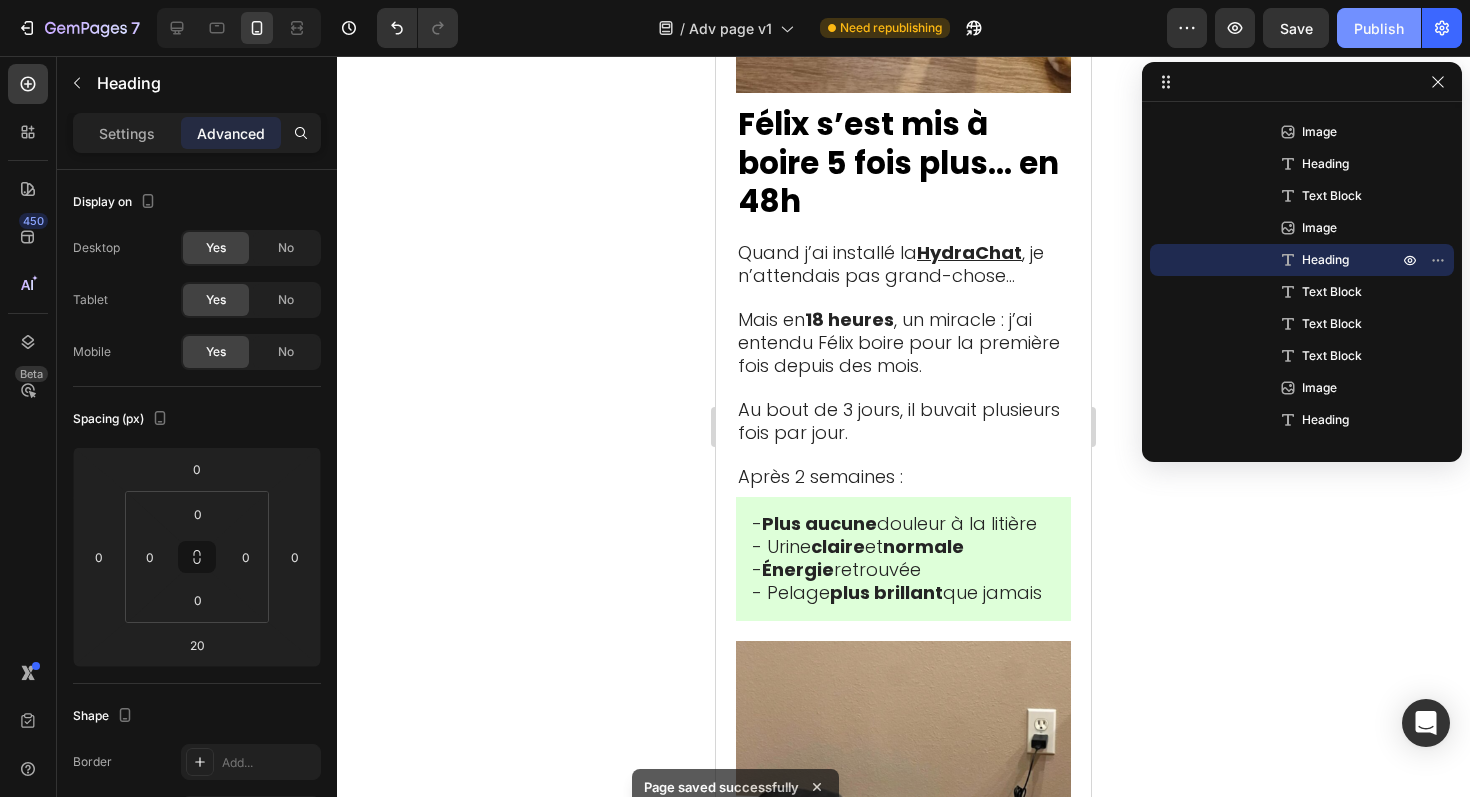click on "Publish" at bounding box center [1379, 28] 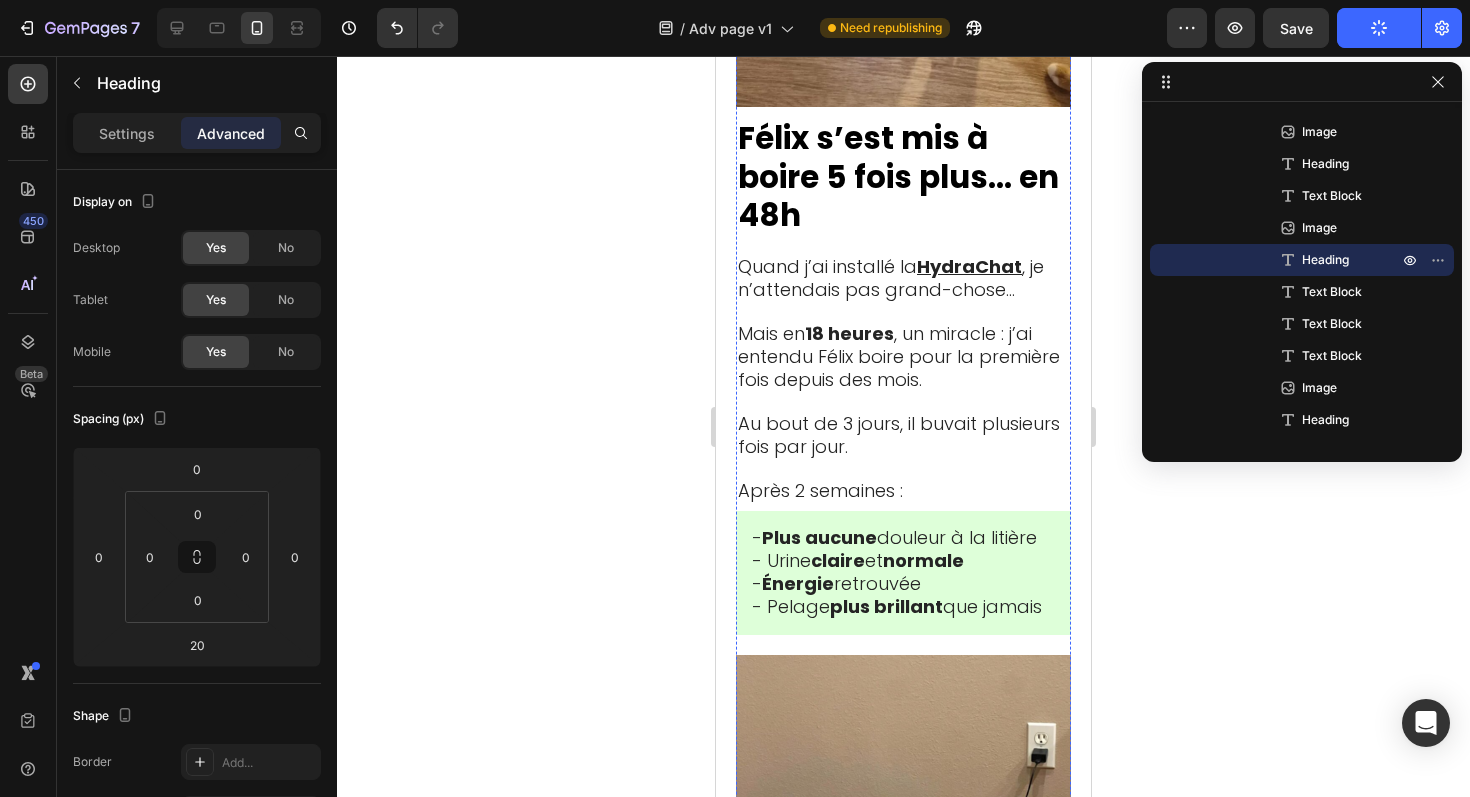 scroll, scrollTop: 10352, scrollLeft: 0, axis: vertical 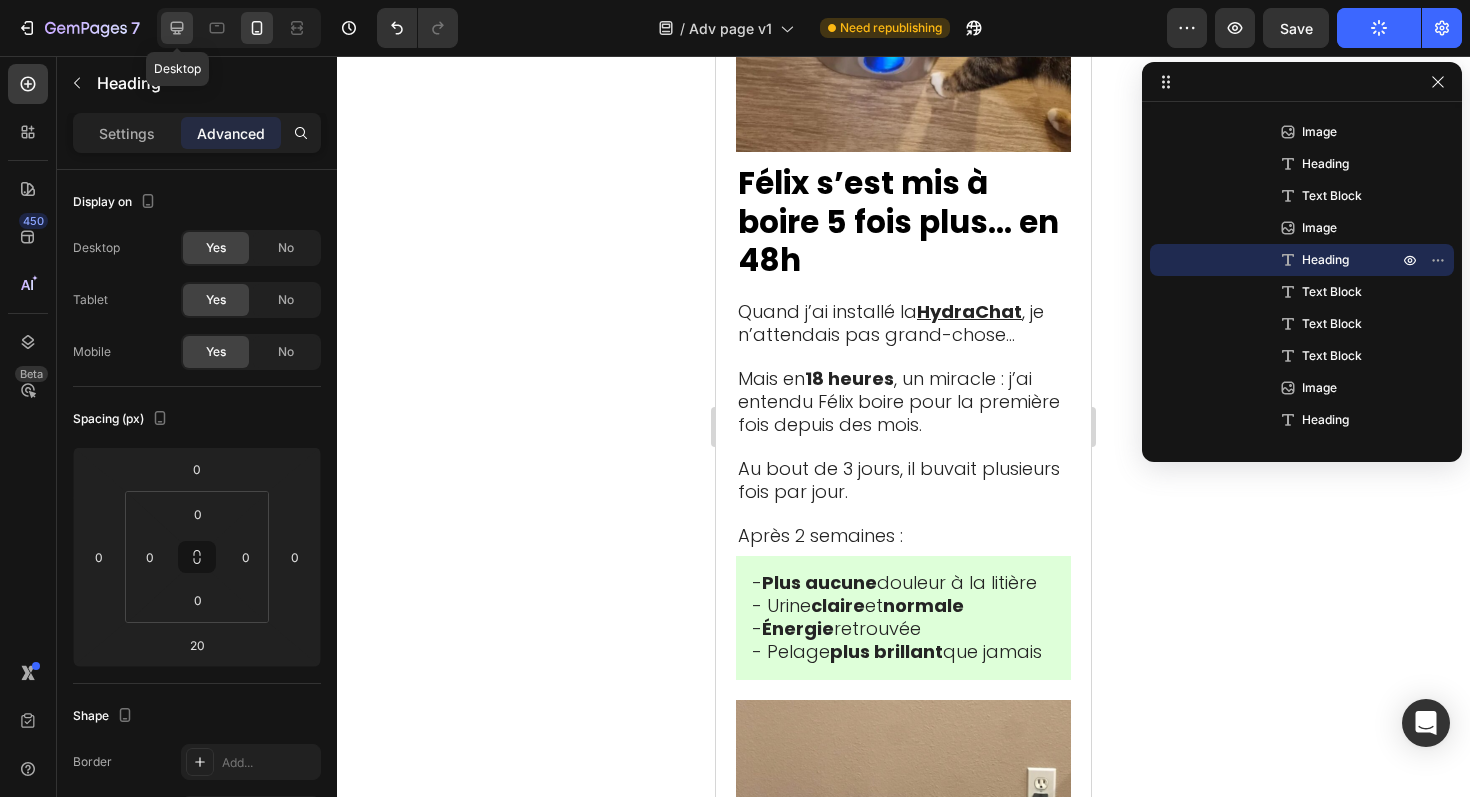 click 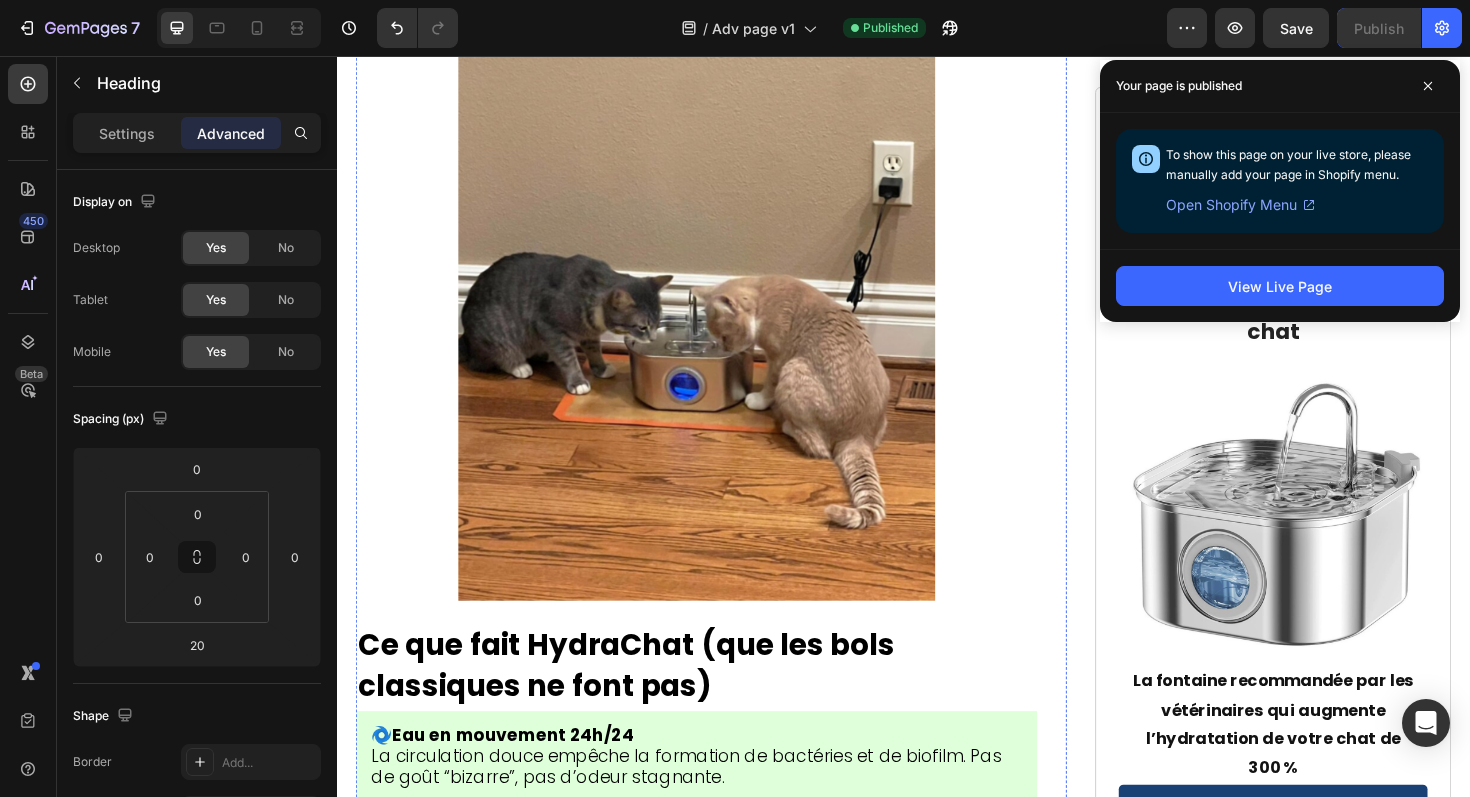scroll, scrollTop: 8516, scrollLeft: 0, axis: vertical 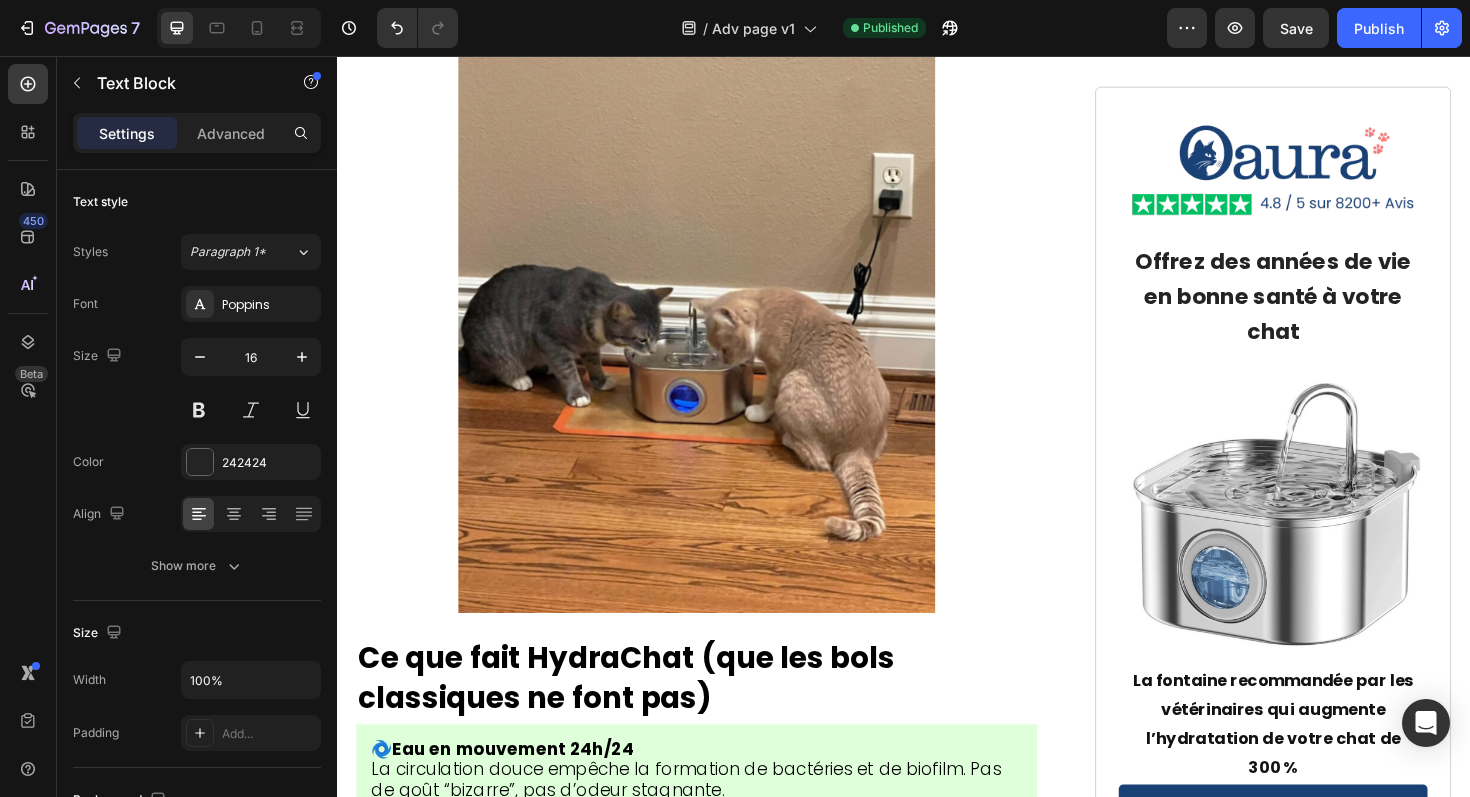 click on "Contrairement à toutes les autres," at bounding box center [512, -1114] 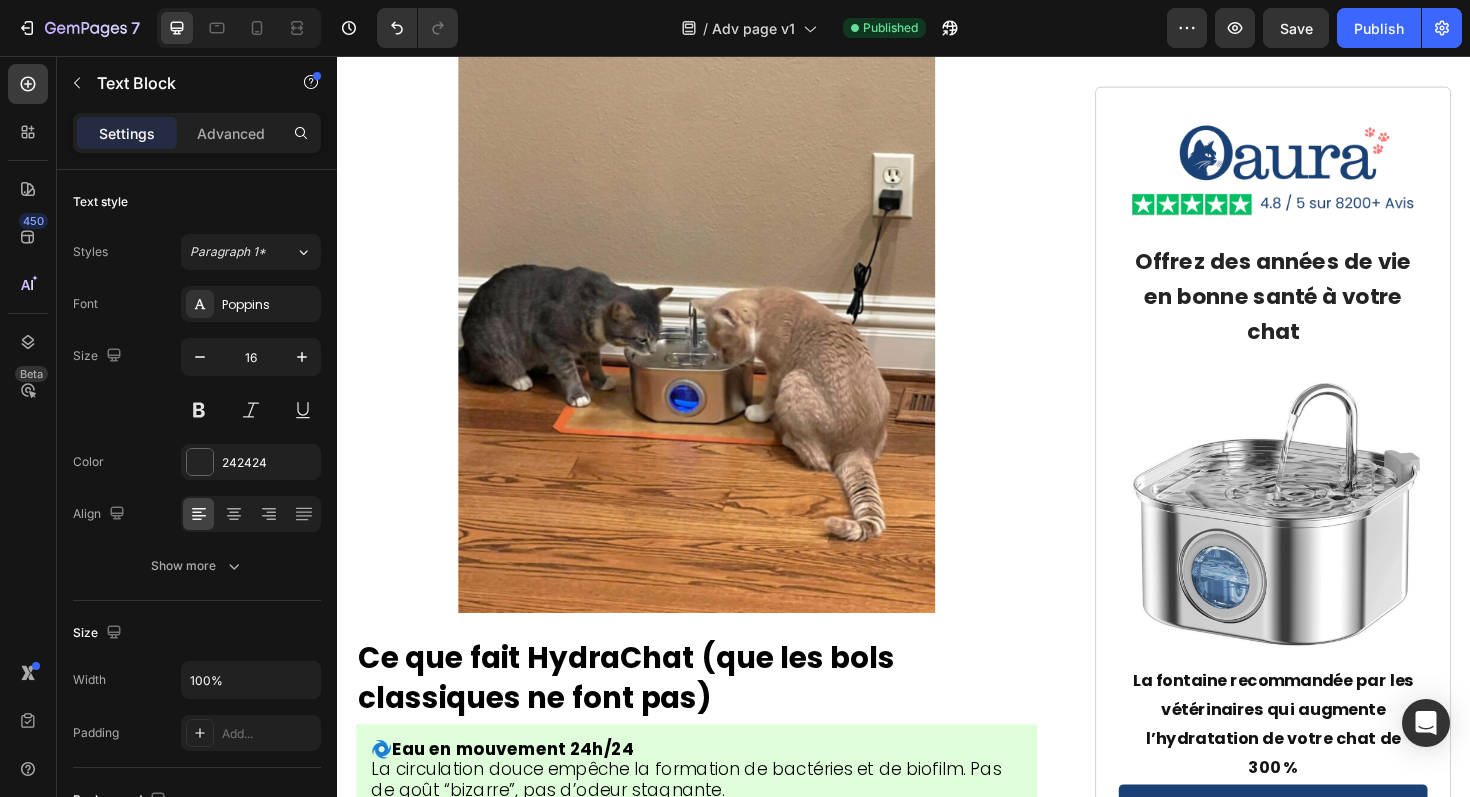 click 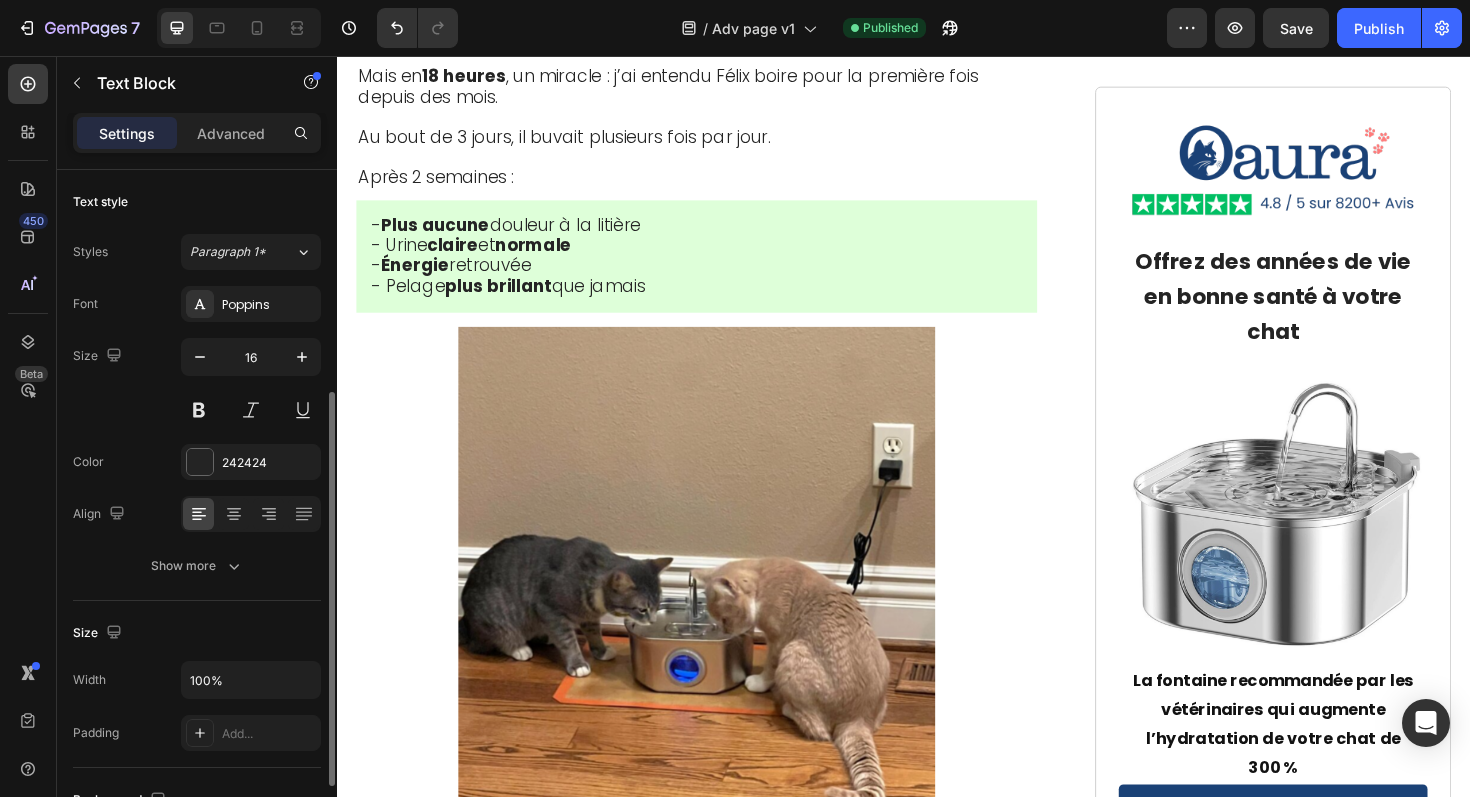 scroll, scrollTop: 141, scrollLeft: 0, axis: vertical 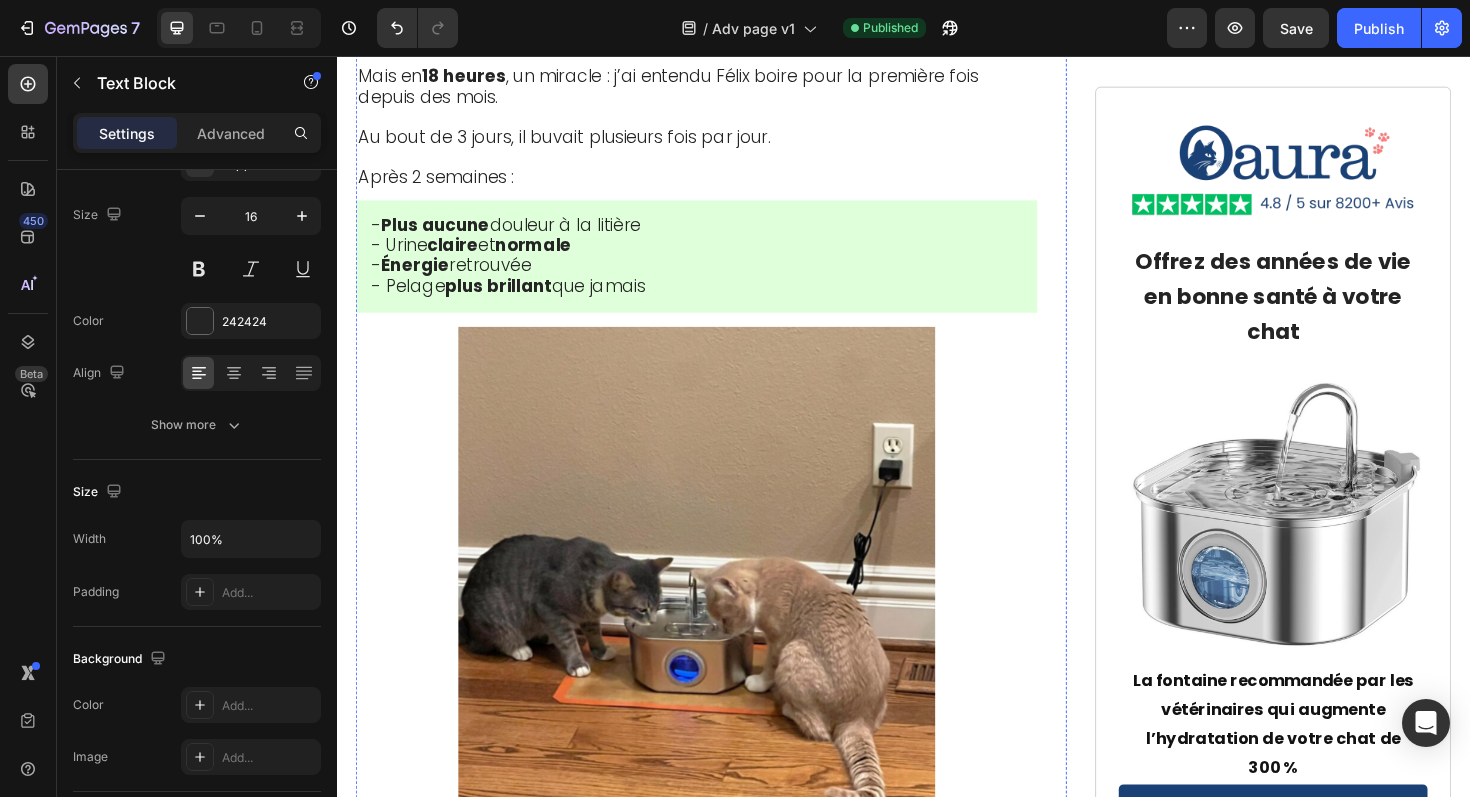 click on "Acier médical 304  : utilisé dans les blocs opératoires – zéro bactérie, zéro plastique" at bounding box center (688, -1038) 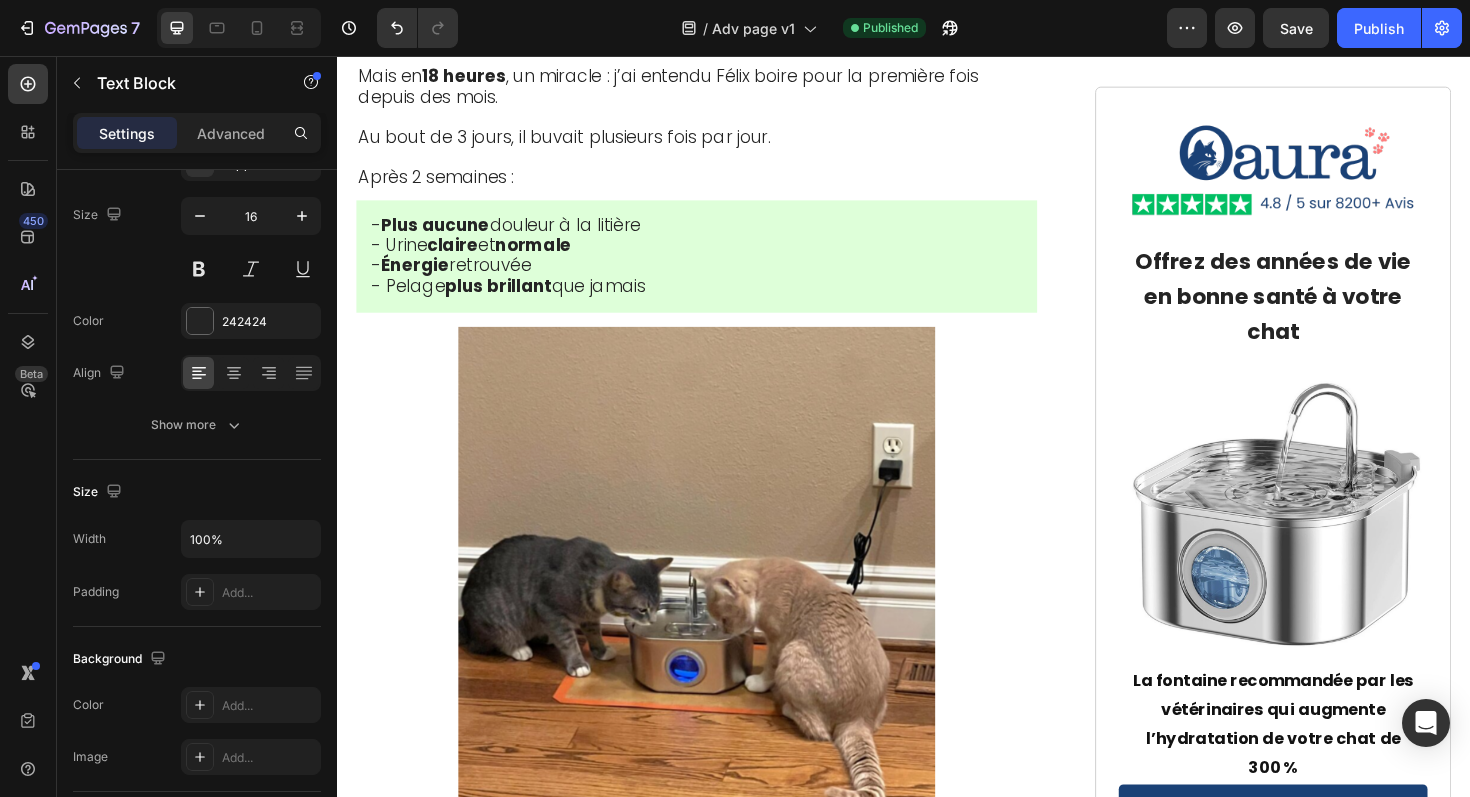 click on "Acier médical 304  : utilisé dans les blocs opératoires – zéro bactérie, zéro plastique" at bounding box center [688, -1038] 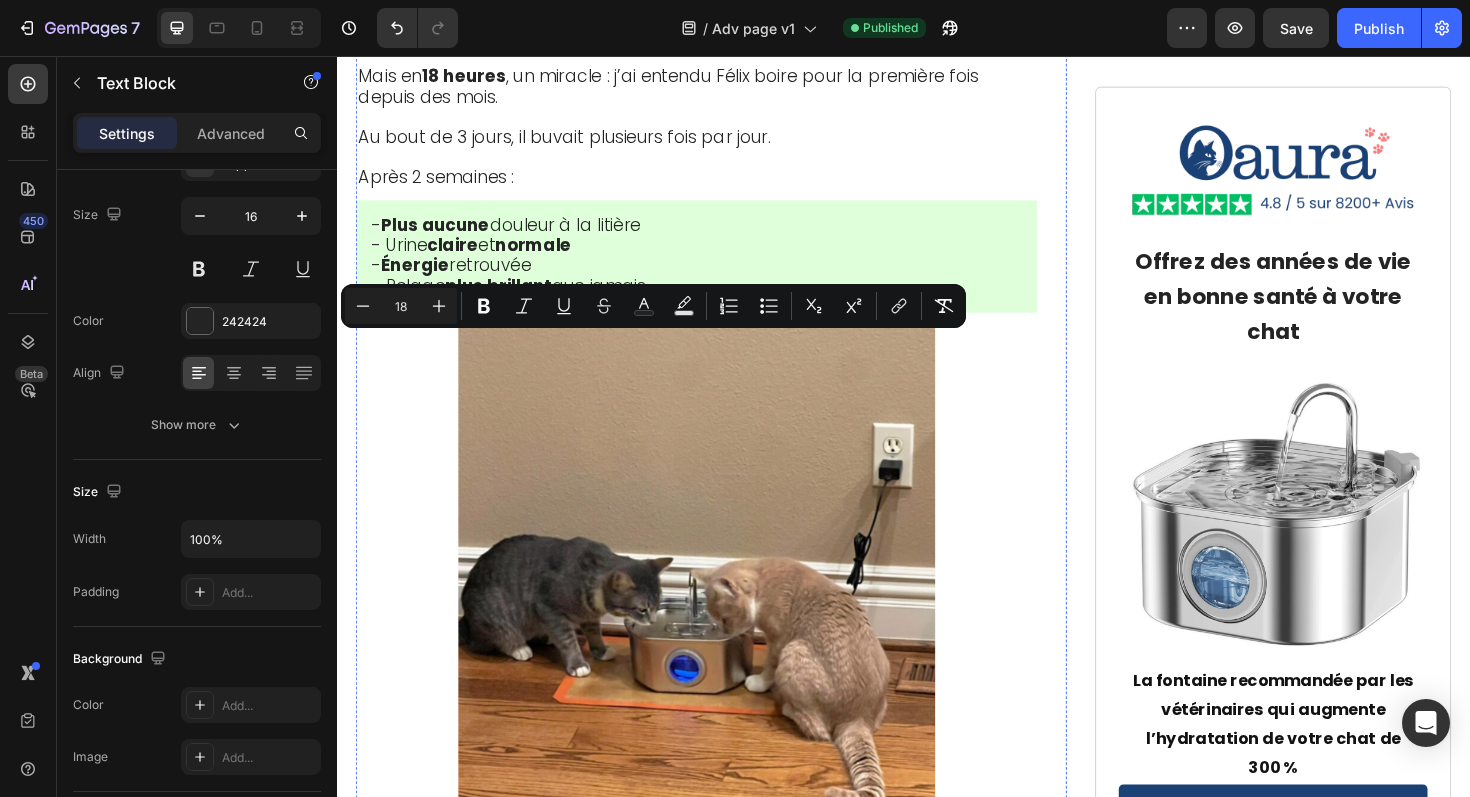 click on "a été créée par des scientifiques vétérinaires pour résoudre les  4 causes principales de la déshydratation  :" at bounding box center [711, -817] 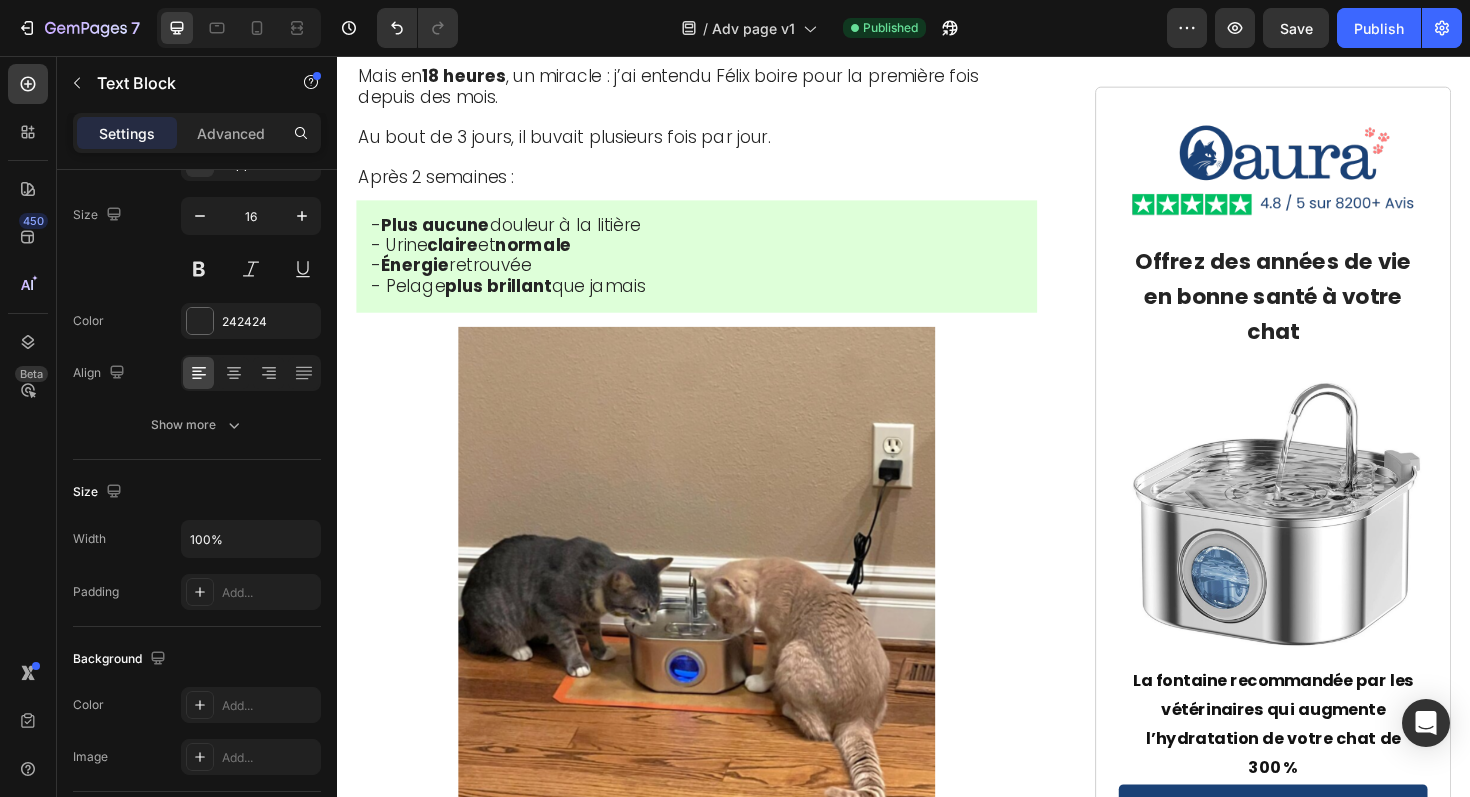 click on "a été créée par des scientifiques vétérinaires pour résoudre les  4 causes principales de la déshydratation  :" at bounding box center (711, -817) 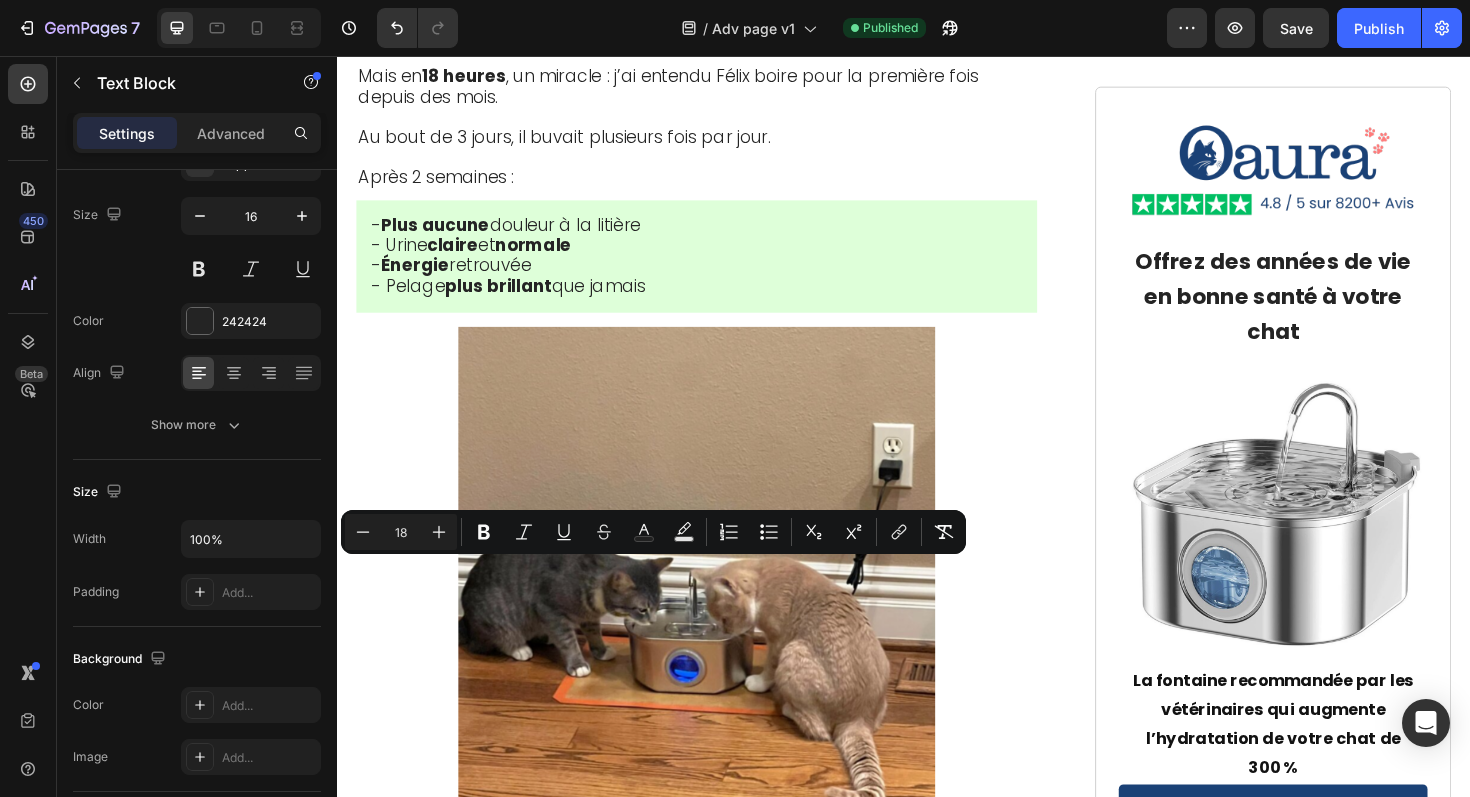 click on "a été créée par des scientifiques vétérinaires pour résoudre les  4 causes principales de la déshydratation  :" at bounding box center (711, -817) 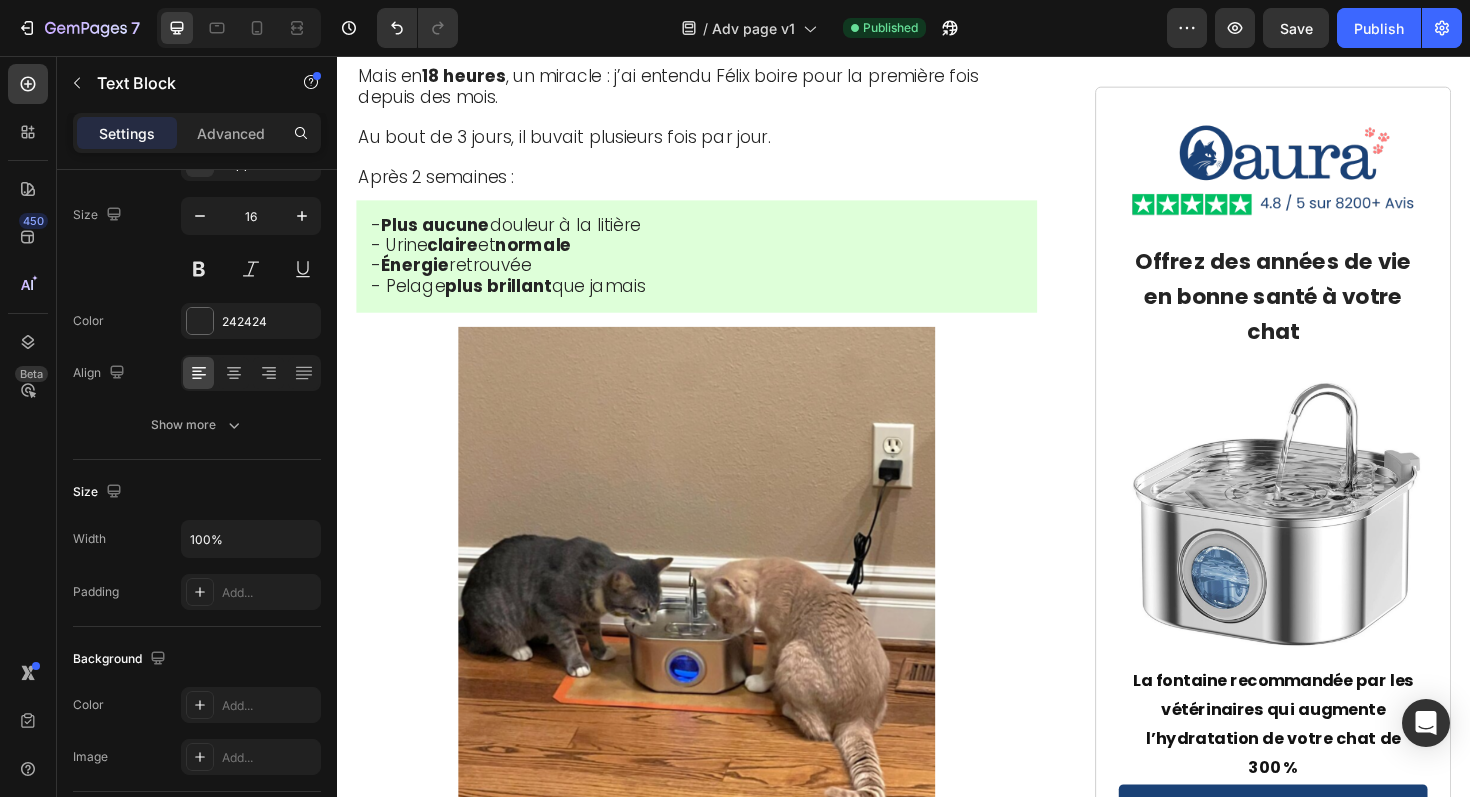 drag, startPoint x: 1045, startPoint y: 607, endPoint x: 358, endPoint y: 584, distance: 687.3849 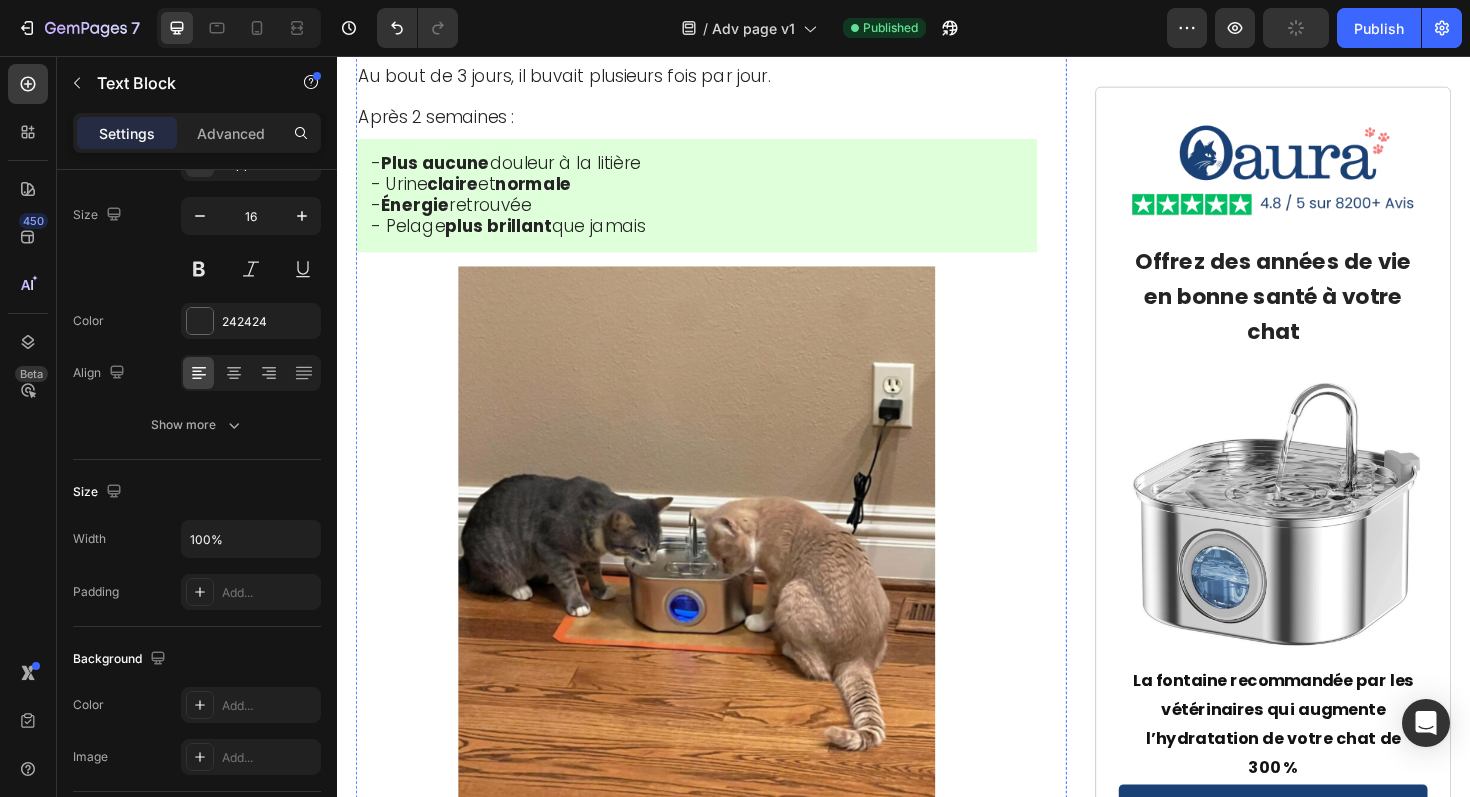 click on "Simulation d’eau courante" at bounding box center [486, -900] 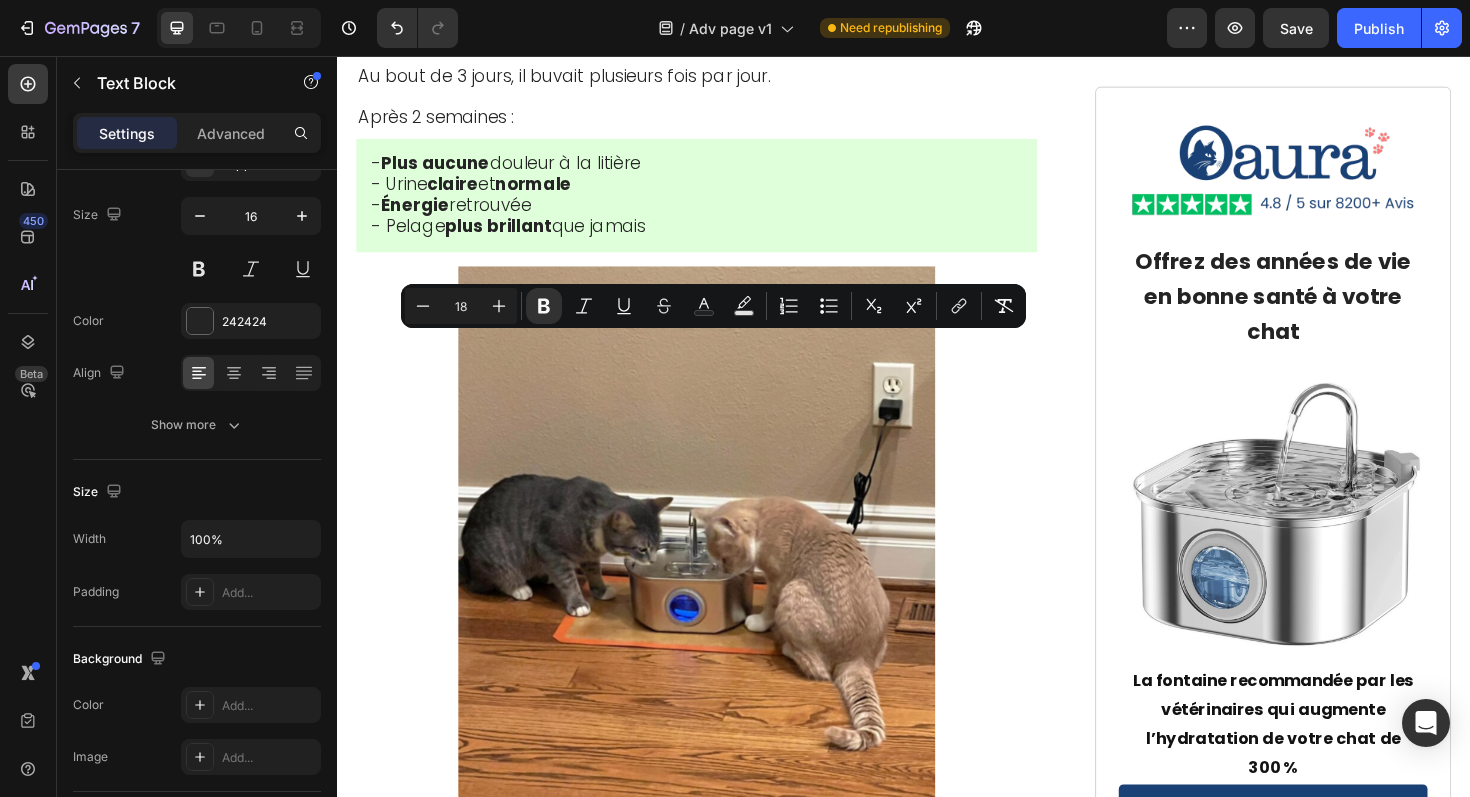 drag, startPoint x: 534, startPoint y: 535, endPoint x: 372, endPoint y: 357, distance: 240.68236 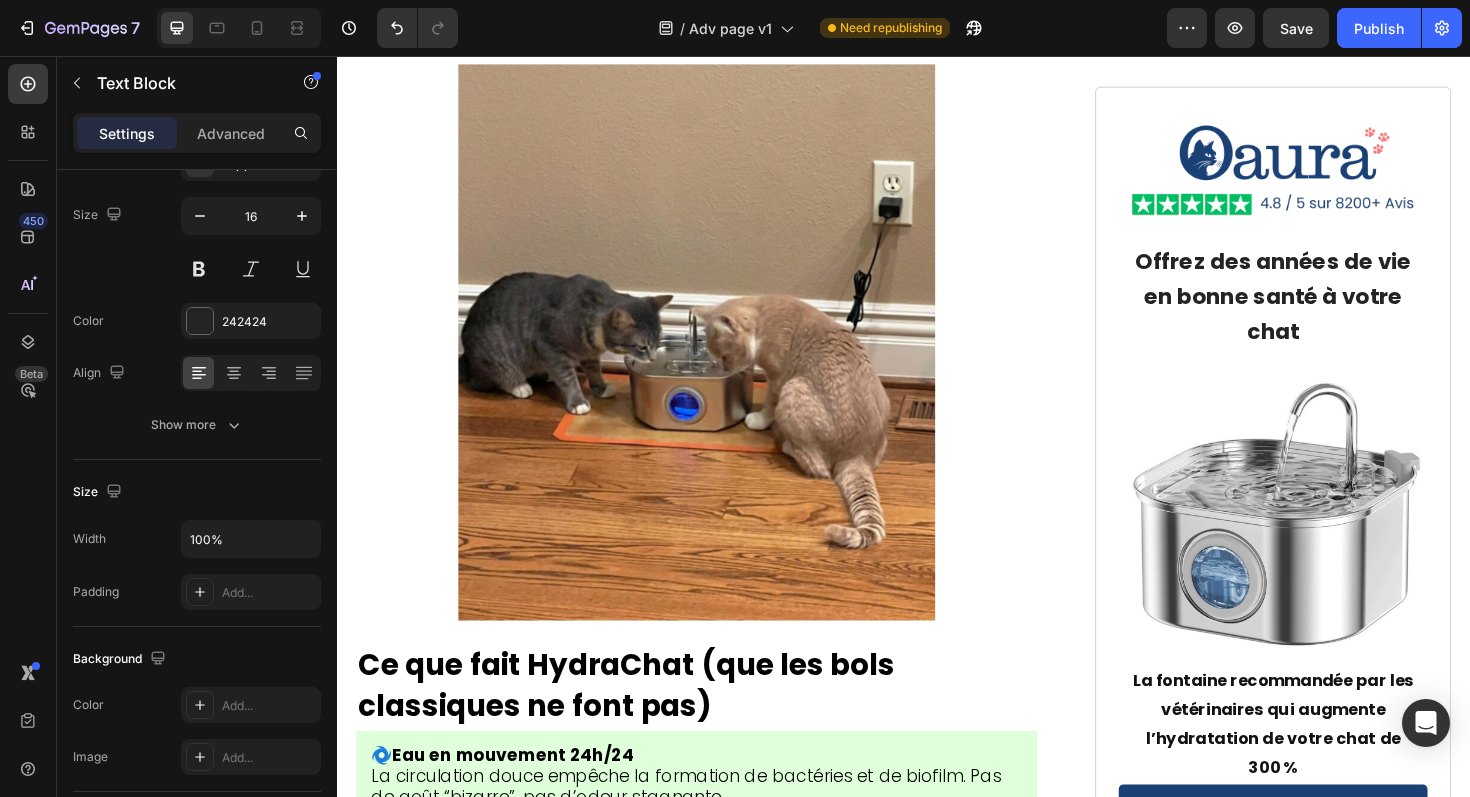 click on "Acier médical 304  : utilisé dans les blocs opératoires – zéro bactérie, zéro plastique" at bounding box center (688, -1031) 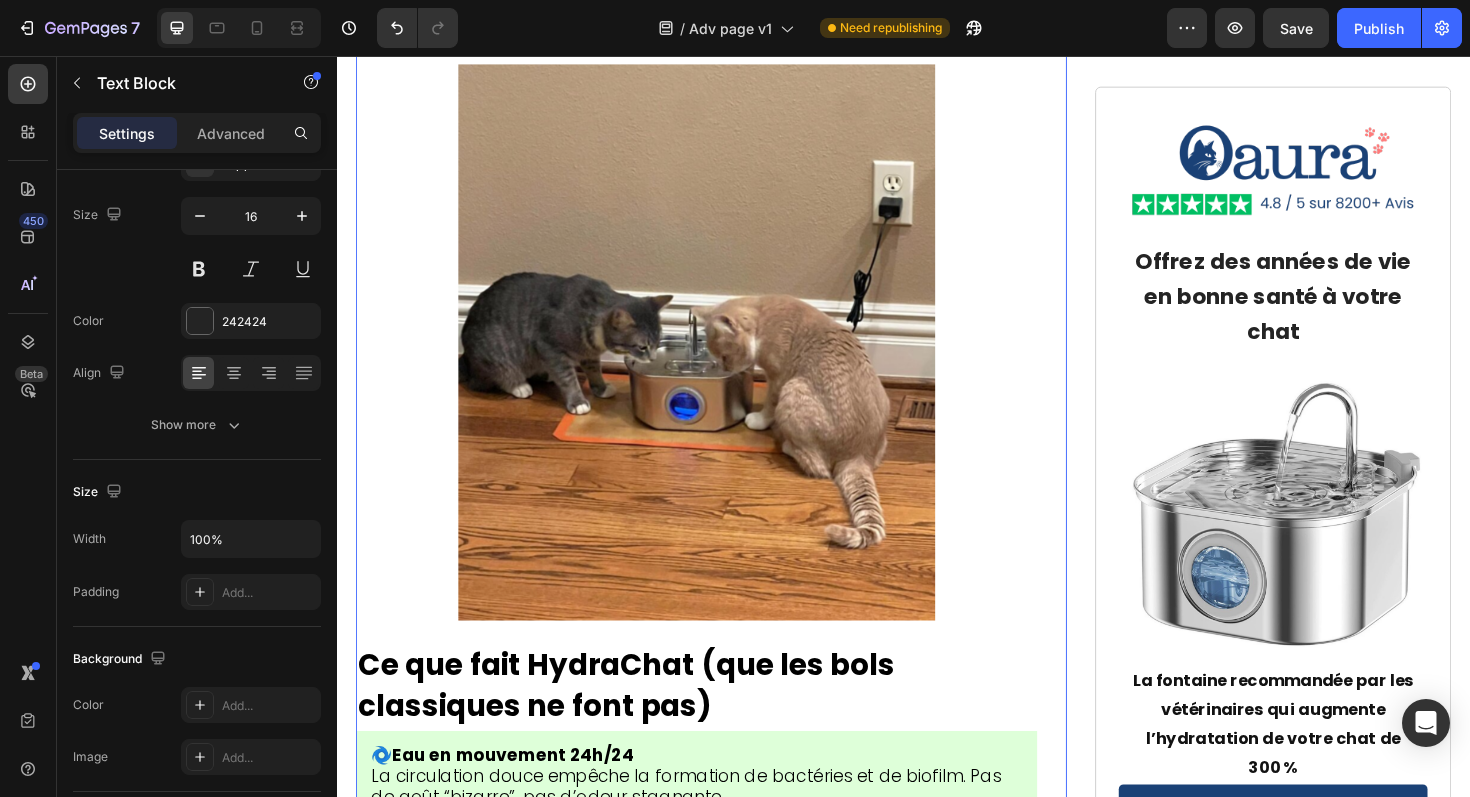 click on "Vétérinaire de [CITY] Révèle : Pourquoi 73% des Chats en France Meurent Lentement d'une "déshydratation silencieuse" Heading 📍 Publié le [DATE] à 9h17 - [CITY], France Text Block "Quand les propriétaires remarquent enfin les symptômes, il est souvent trop tard. 80% de la fonction rénale est déjà détruite. C'est un drame que je vois 5 fois par semaine dans ma clinique." — Dr. [FIRST_NAME] [LAST_NAME], Vétérinaire à [CITY] Text Block Image Félix était en train de mourir… et je n'avais rien vu venir Heading Si votre chat boit dans une gamelle classique... Si vous vous demandez pourquoi il évite son eau pourtant "propre"... Si quelque chose vous dit qu'il n'est pas dans son état normal mais vous ne savez pas quoi... Alors ce que je vais partager pourrait lui sauver plusieurs années de vie. Car en ce moment, une épidémie silencieuse se propage dans nos foyers. Elle touche 2 chats domestiques sur 3 , rien qu’en France. Le plus terrifiant ? déshydratation silencieuse. ." at bounding box center [717, -2073] 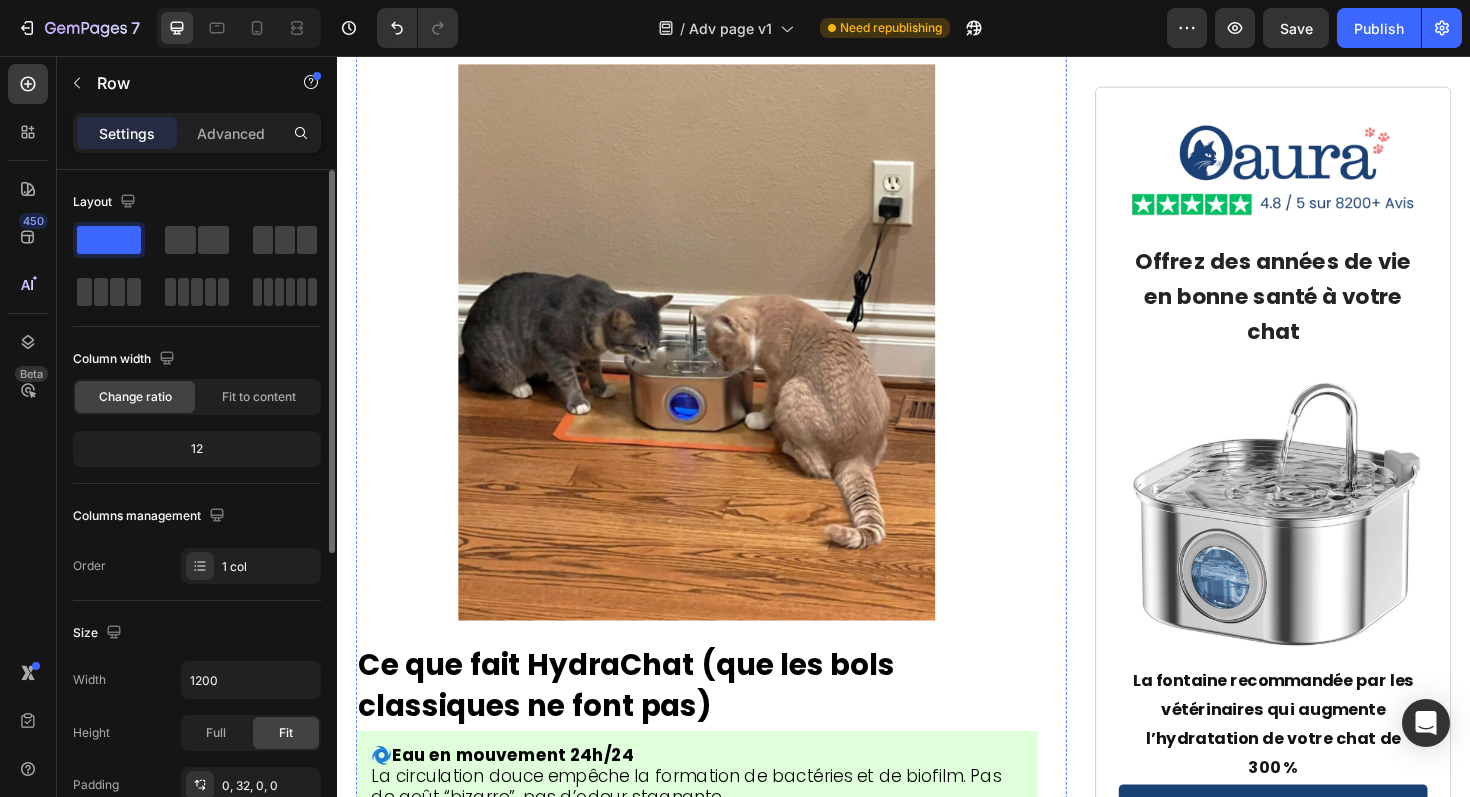 click on "a été créée par des scientifiques vétérinaires pour résoudre les  4 causes principales de la déshydratation  :" at bounding box center (711, -1103) 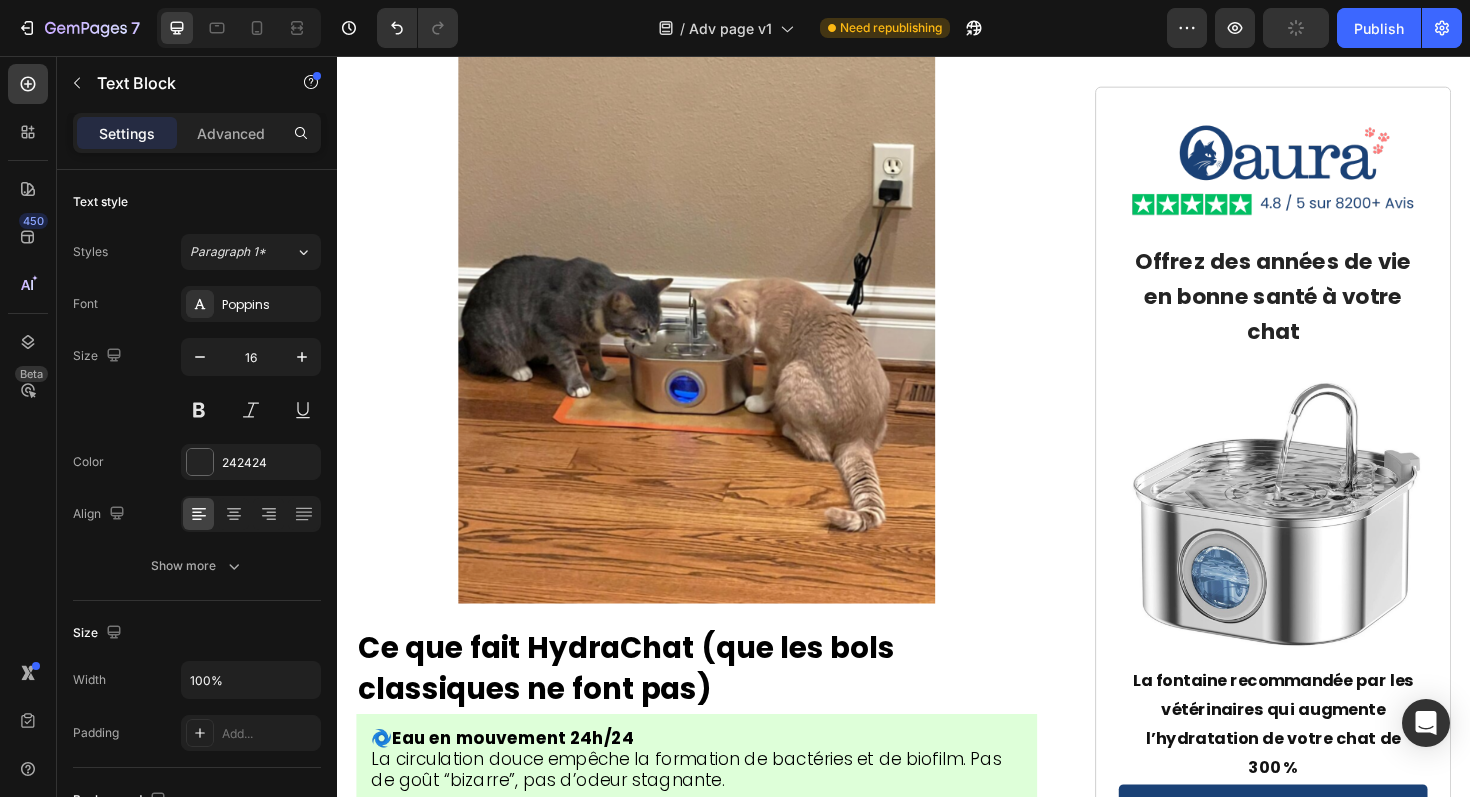 drag, startPoint x: 711, startPoint y: 355, endPoint x: 714, endPoint y: 337, distance: 18.248287 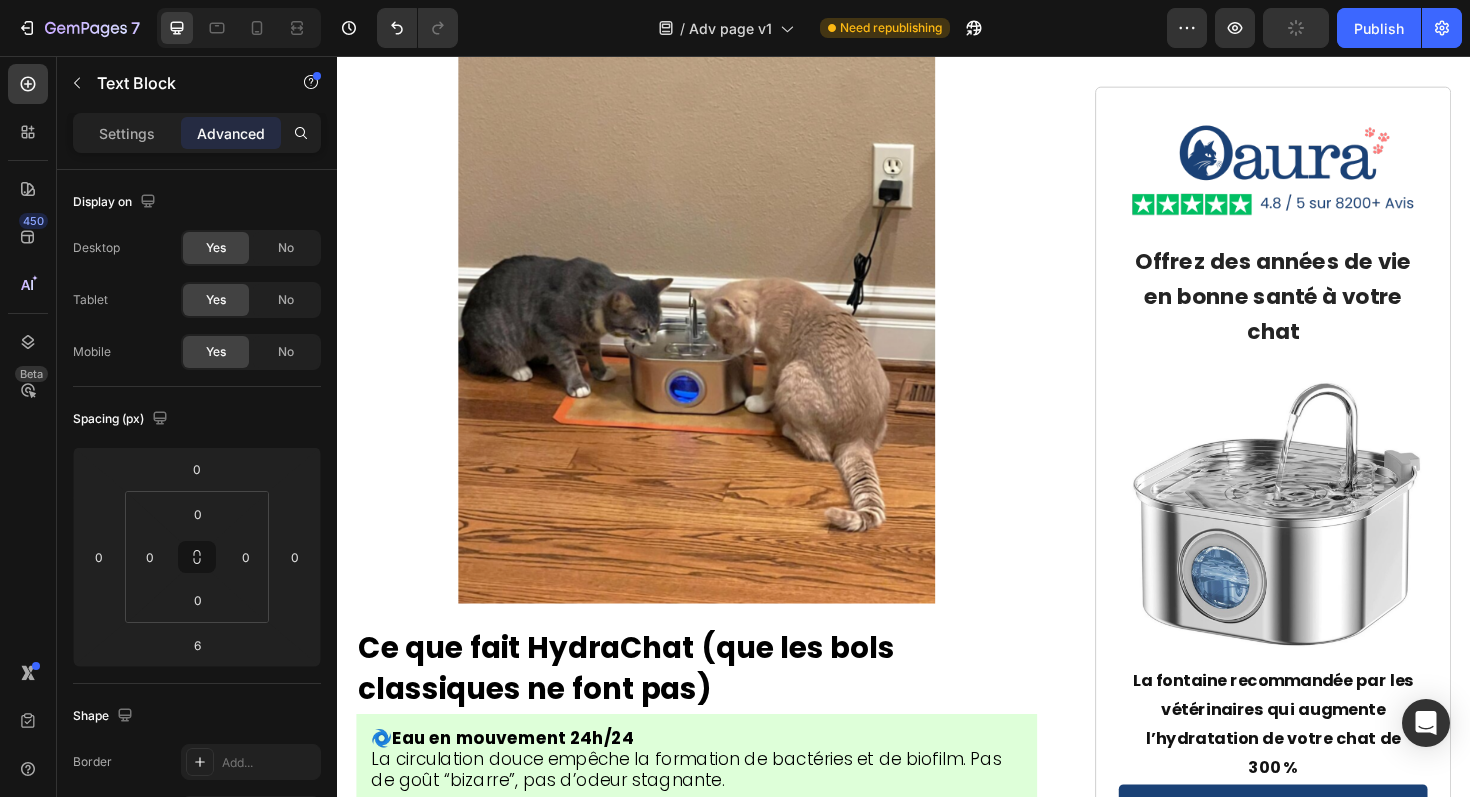 click on "Fenêtre LED  : surveille en direct la consommation d’eau de votre chat" at bounding box center (669, -996) 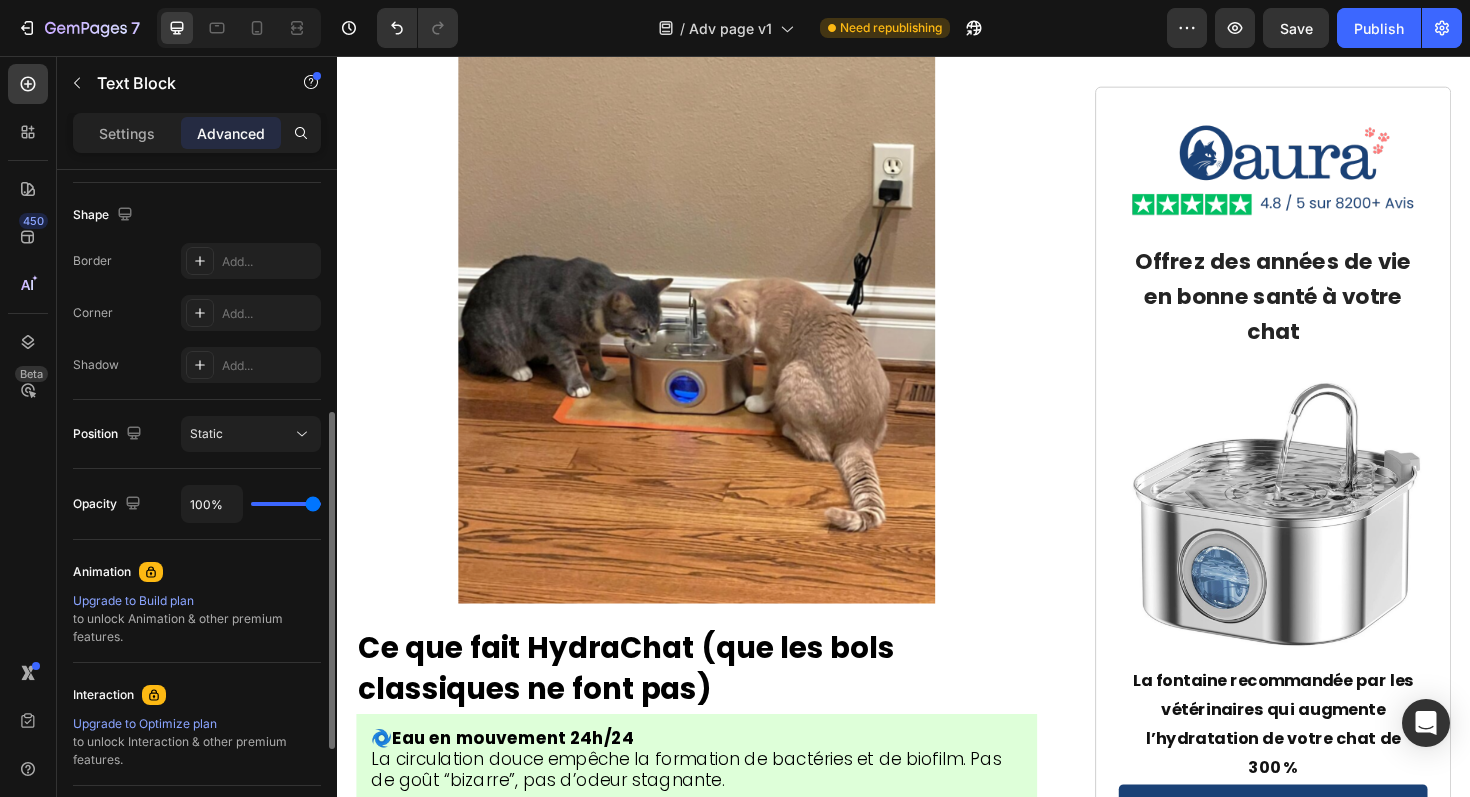 scroll, scrollTop: 503, scrollLeft: 0, axis: vertical 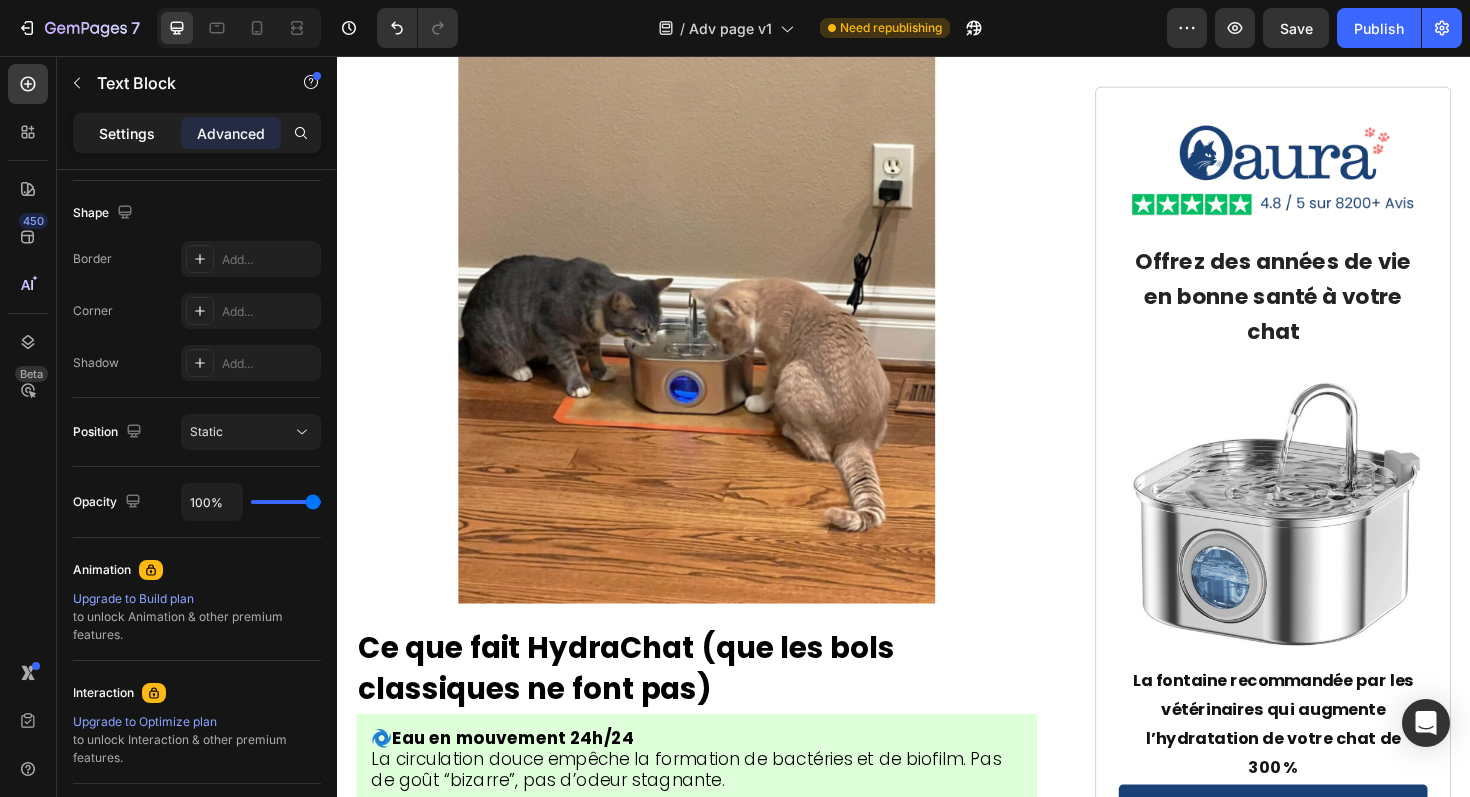 click on "Settings" at bounding box center [127, 133] 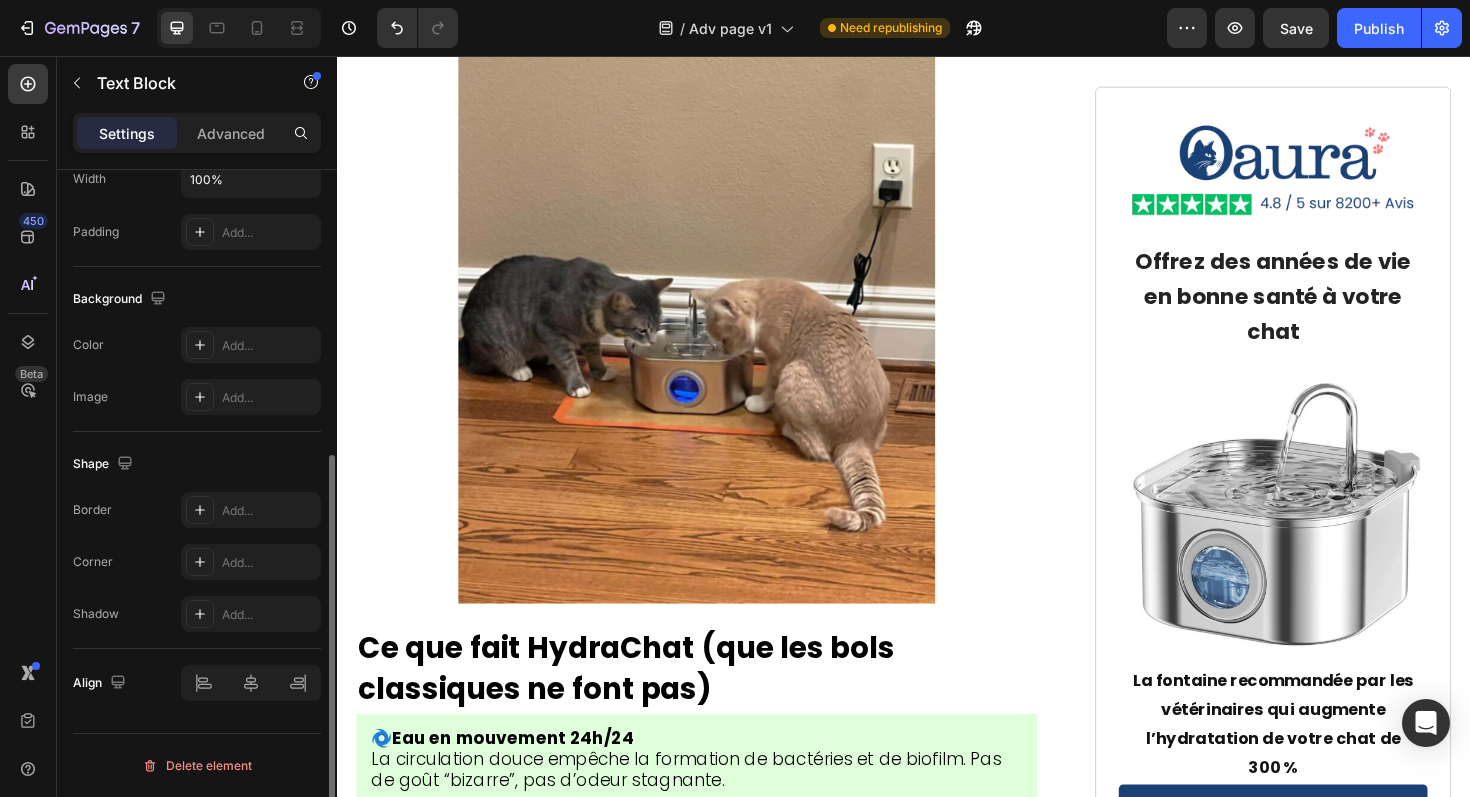 scroll, scrollTop: 421, scrollLeft: 0, axis: vertical 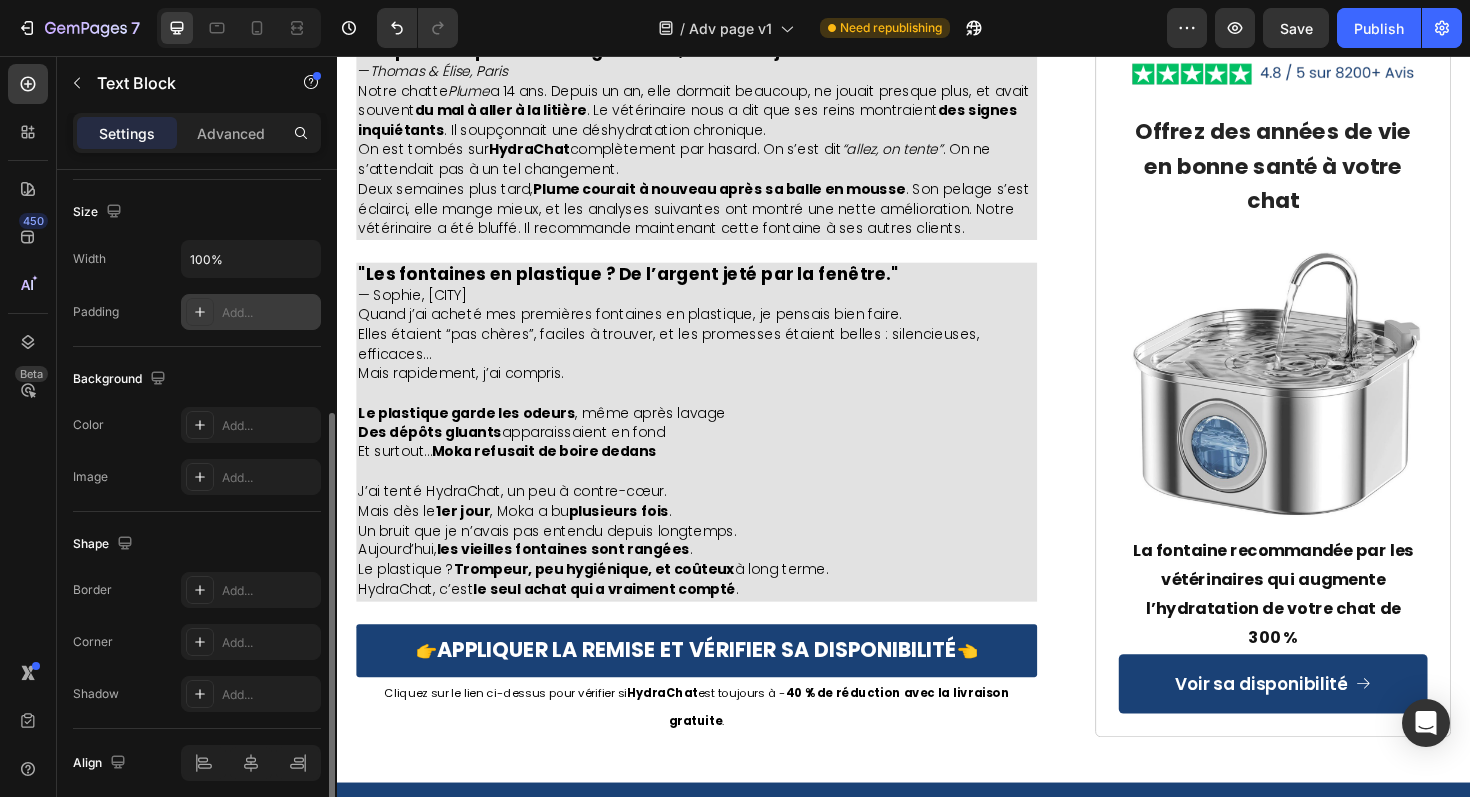 click at bounding box center [200, 312] 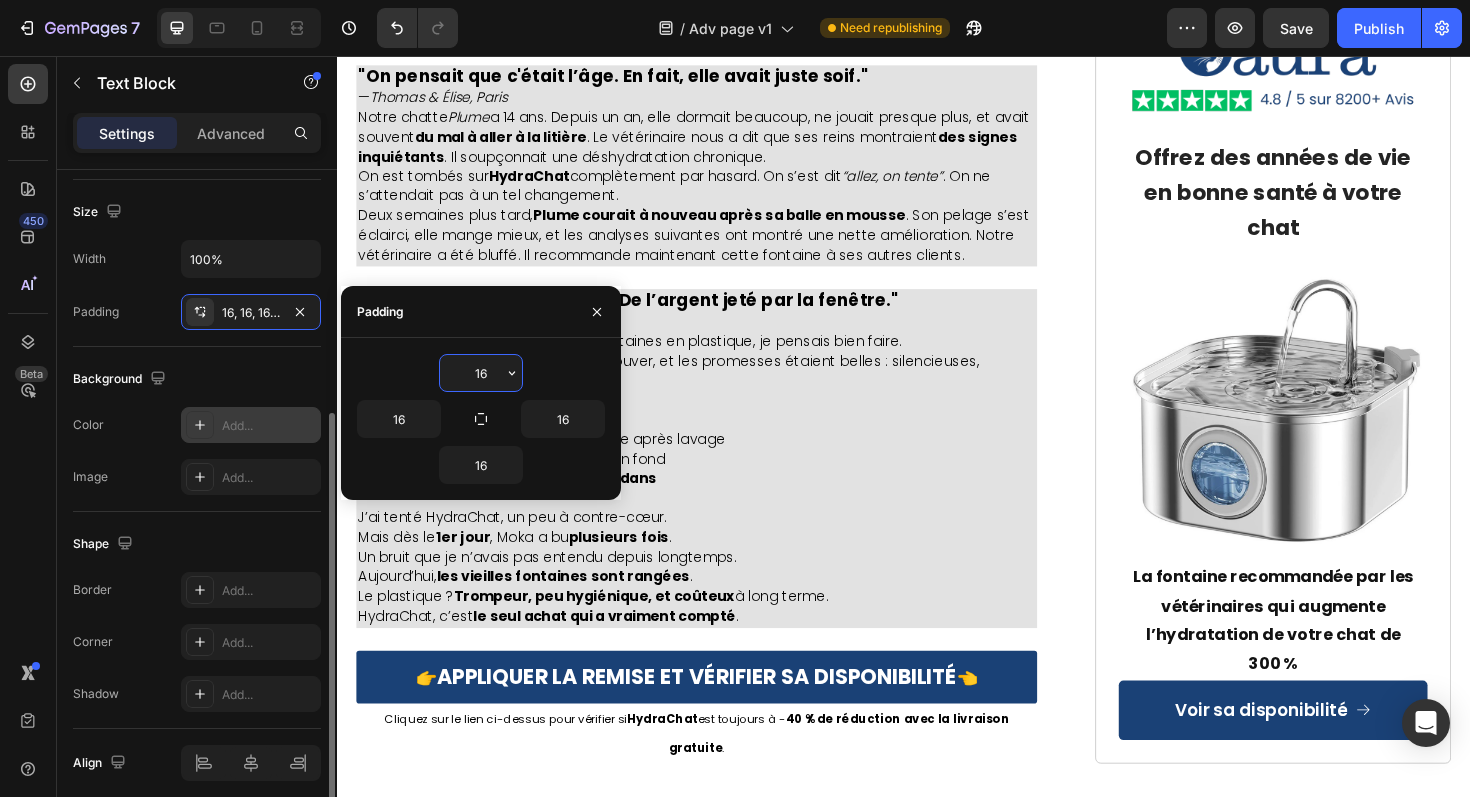 click 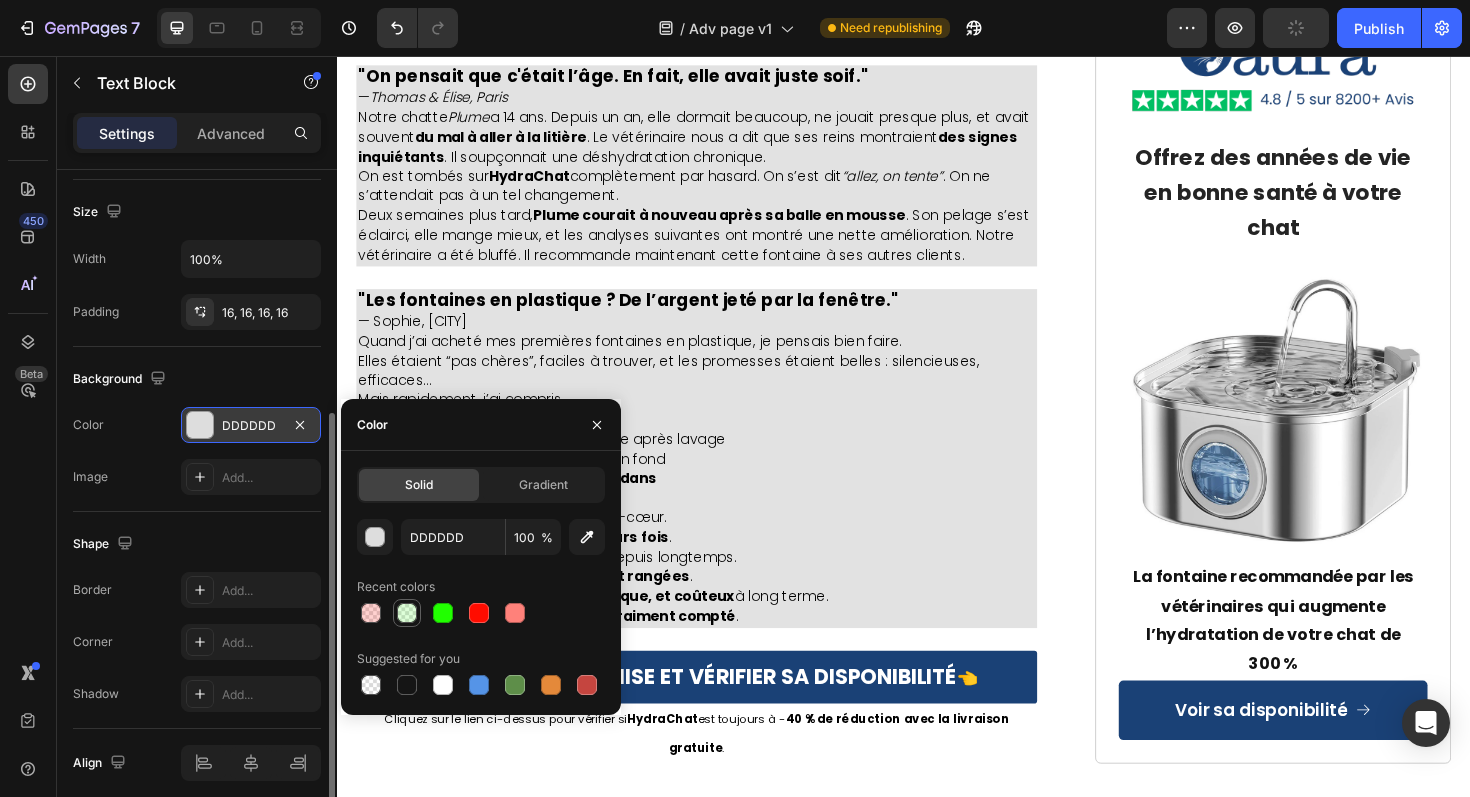 click at bounding box center (407, 613) 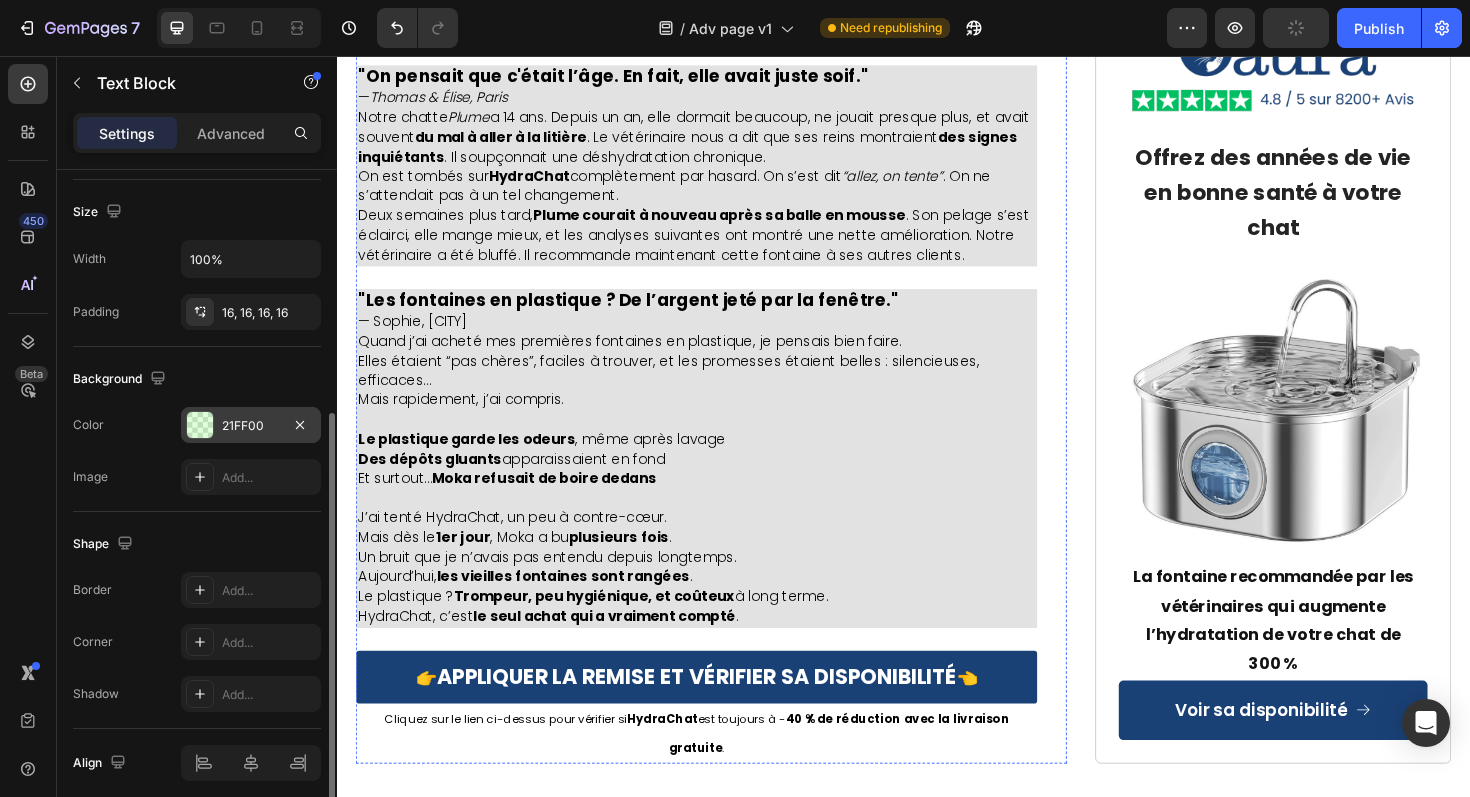 click at bounding box center (717, -2590) 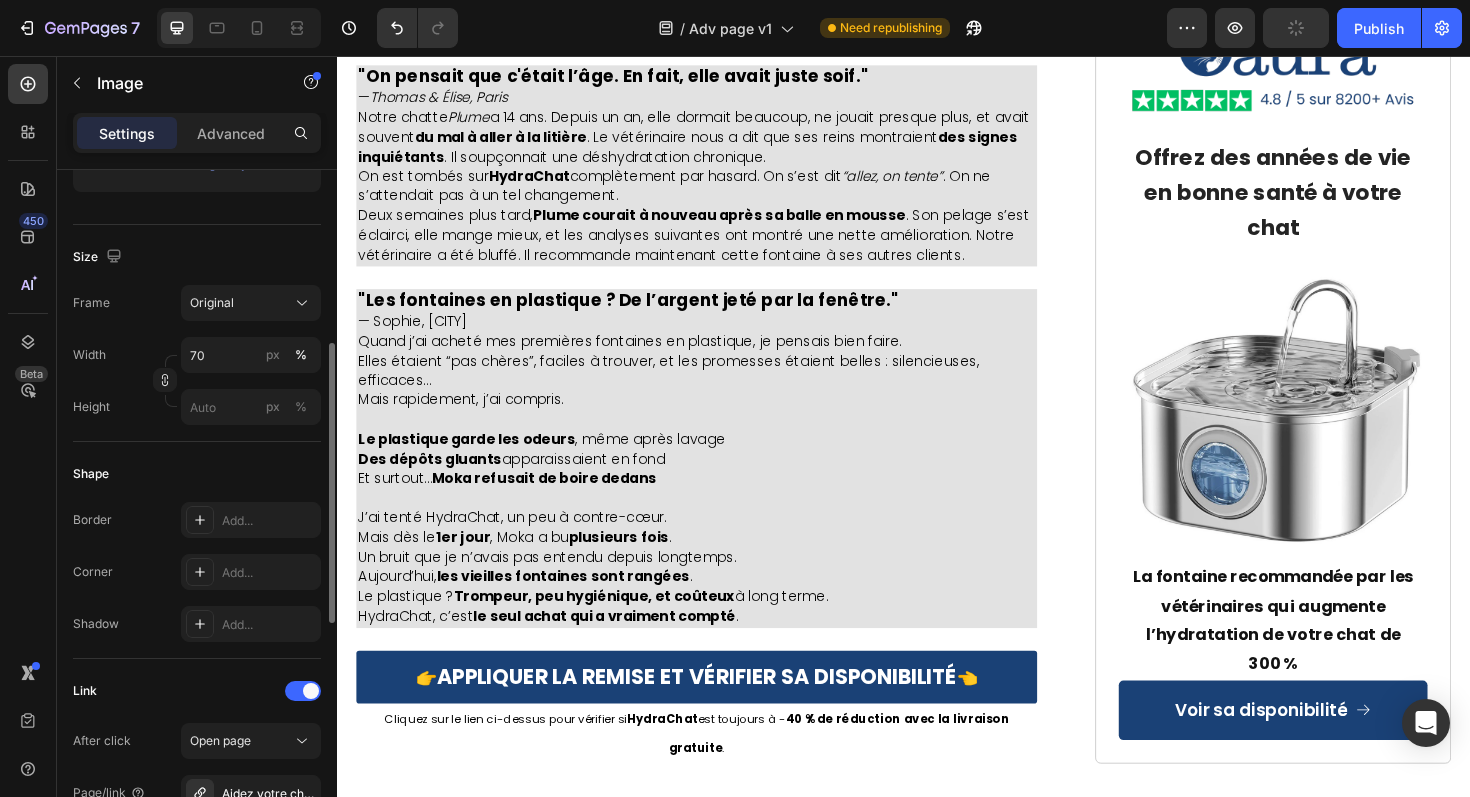 scroll, scrollTop: 0, scrollLeft: 0, axis: both 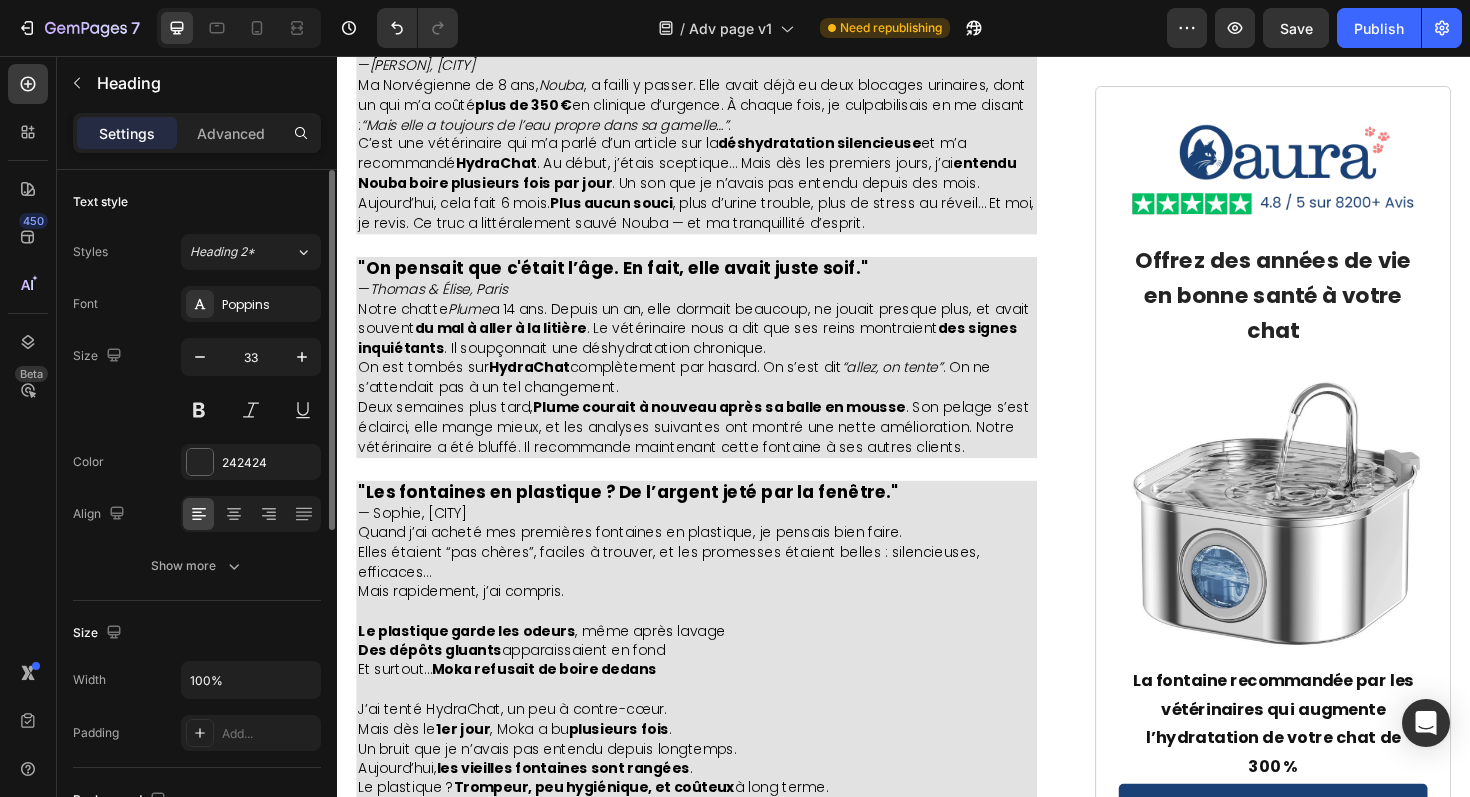 click on "La fontaine qui change vraiment la vie des chats" at bounding box center [691, -2749] 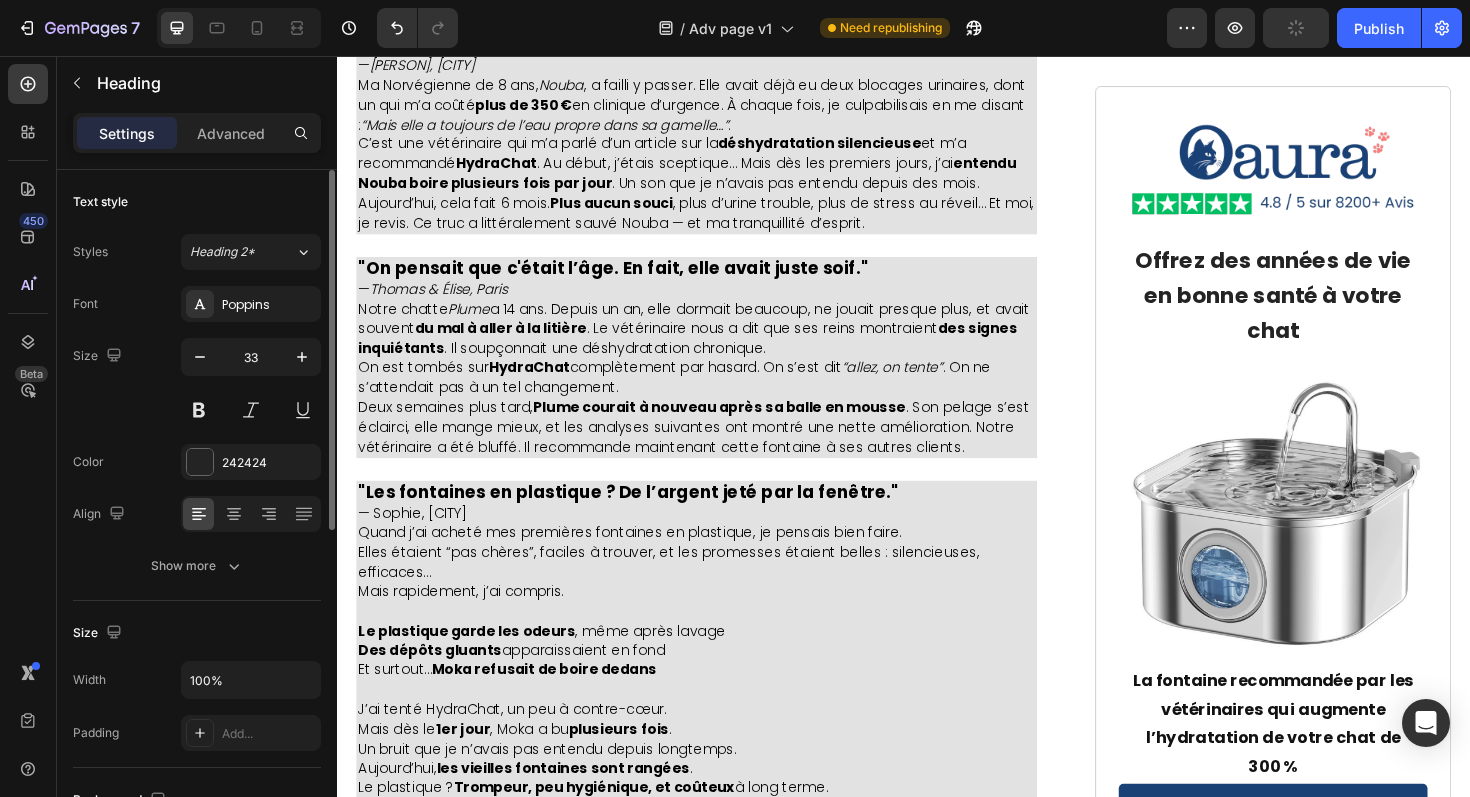 click on "La fontaine qui change vraiment la vie des chats" at bounding box center [691, -2749] 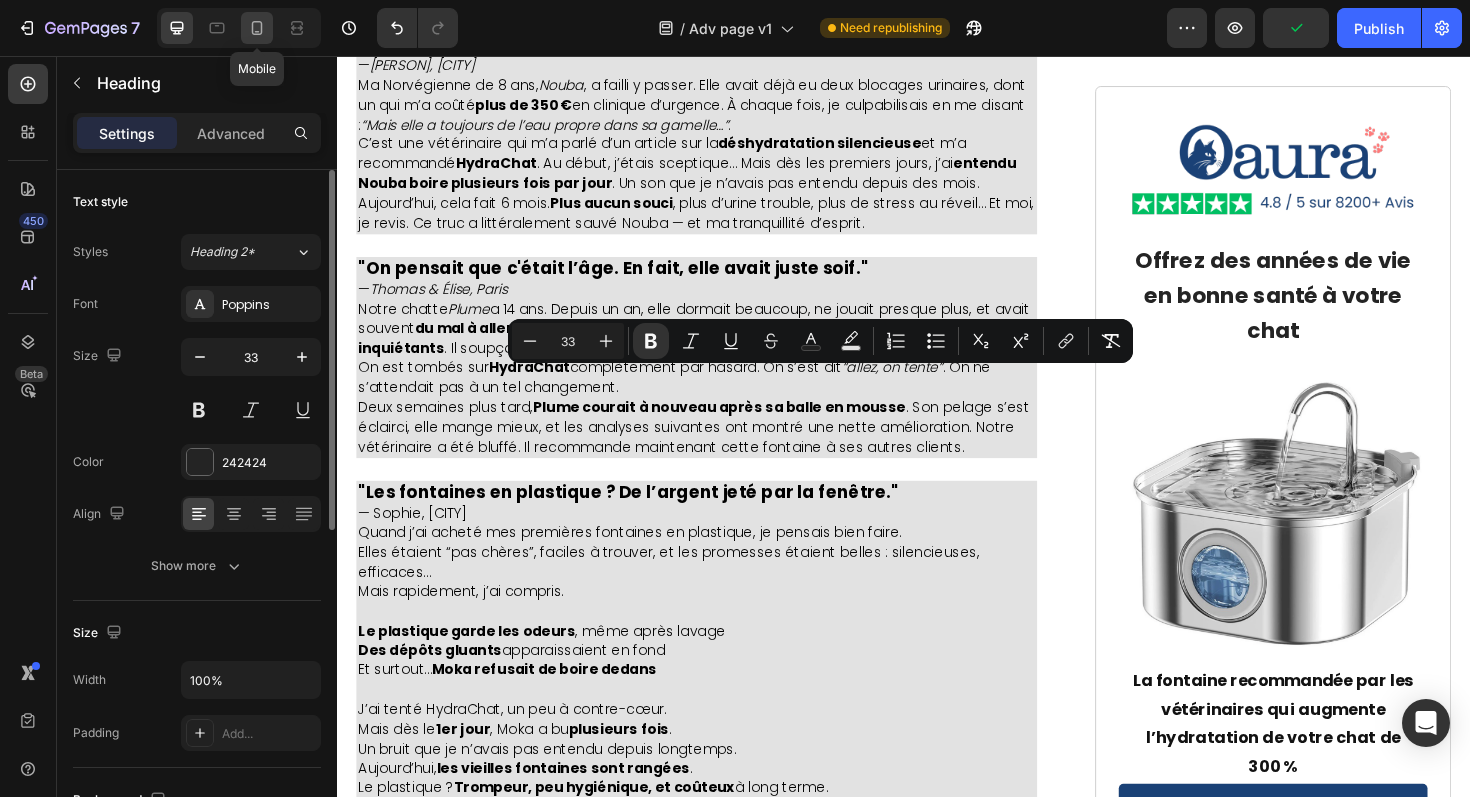 click 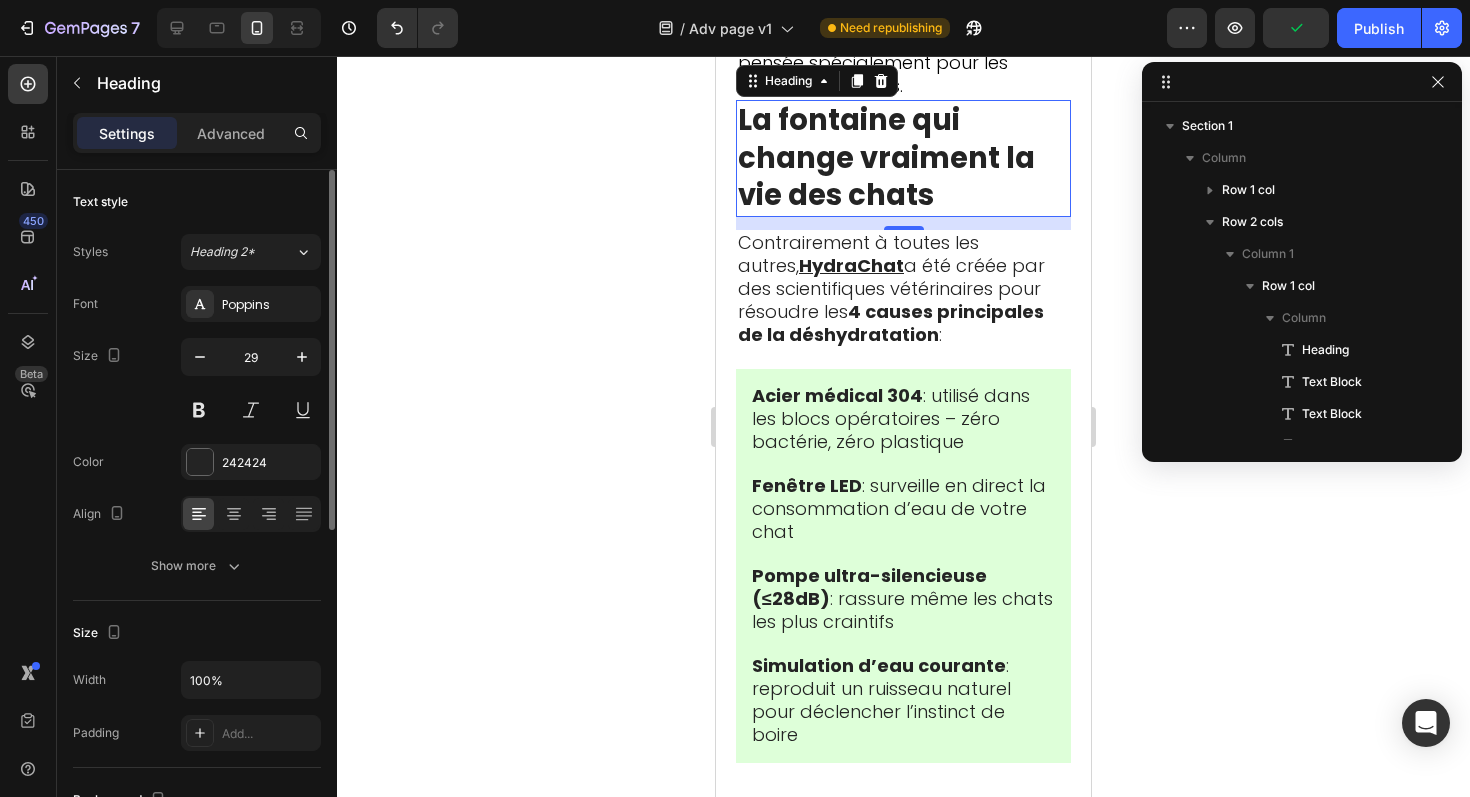 scroll, scrollTop: 1114, scrollLeft: 0, axis: vertical 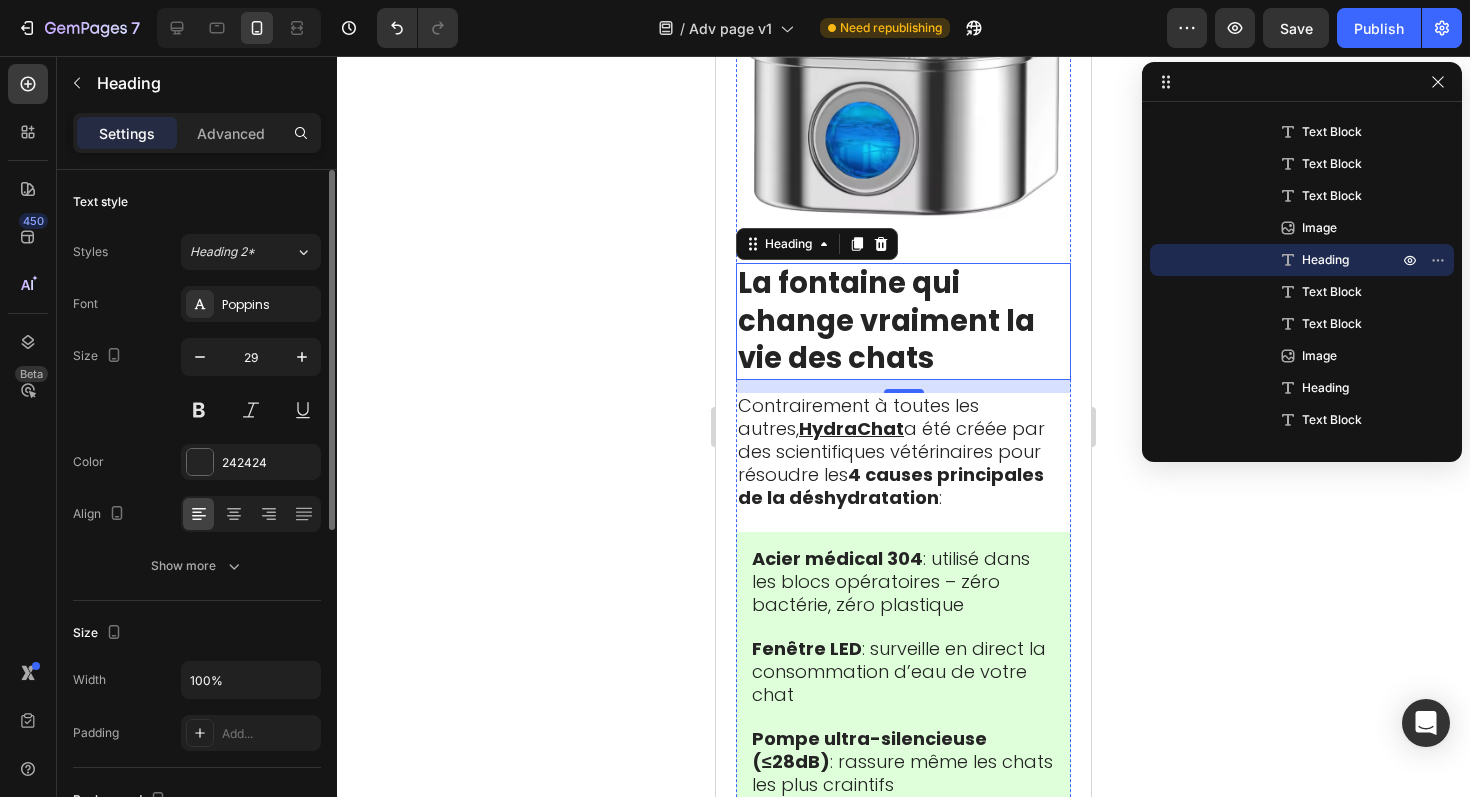 click on "Pourquoi 97% des Fontaines du Commerce Aggravent le Problème" at bounding box center (877, -1177) 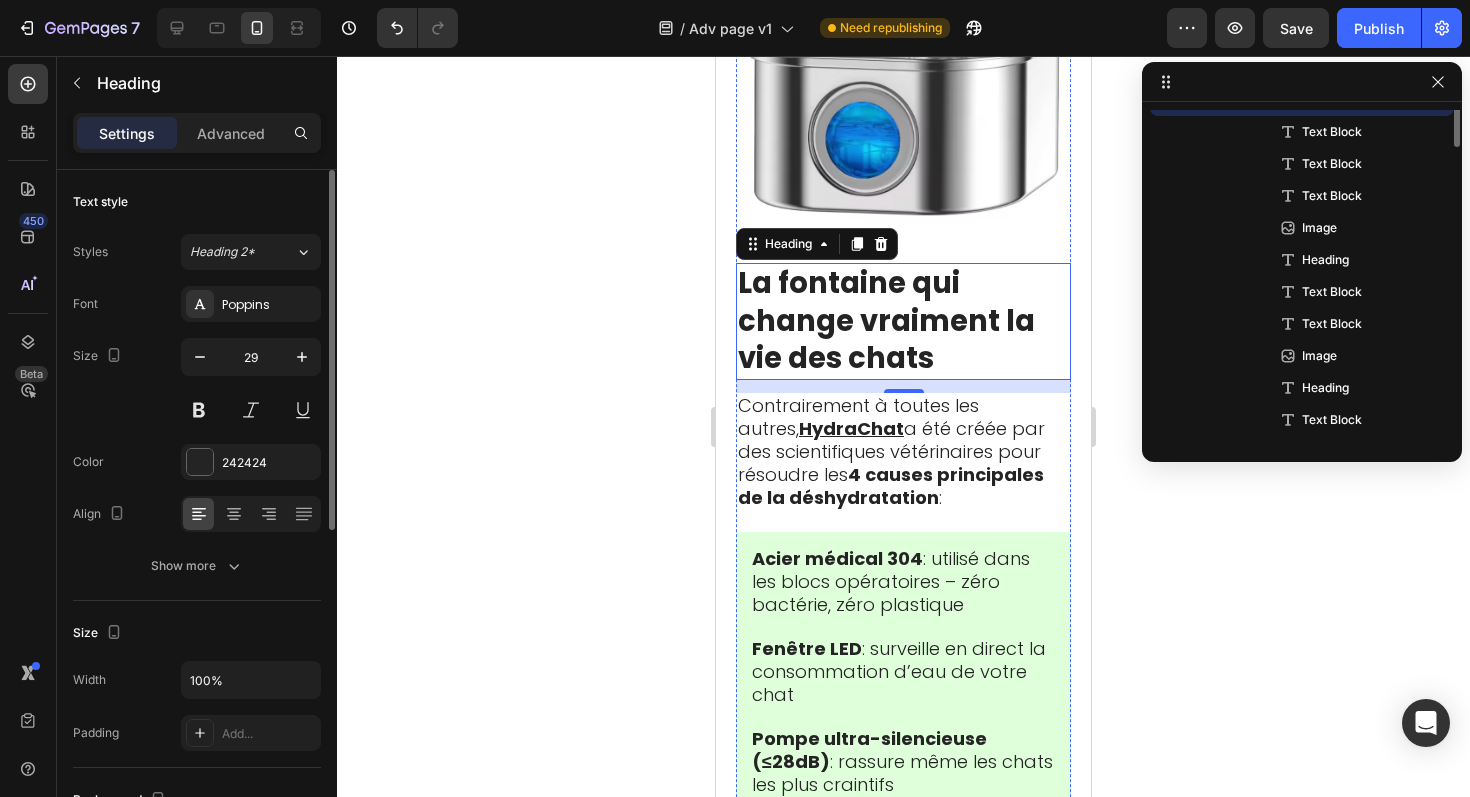 scroll, scrollTop: 954, scrollLeft: 0, axis: vertical 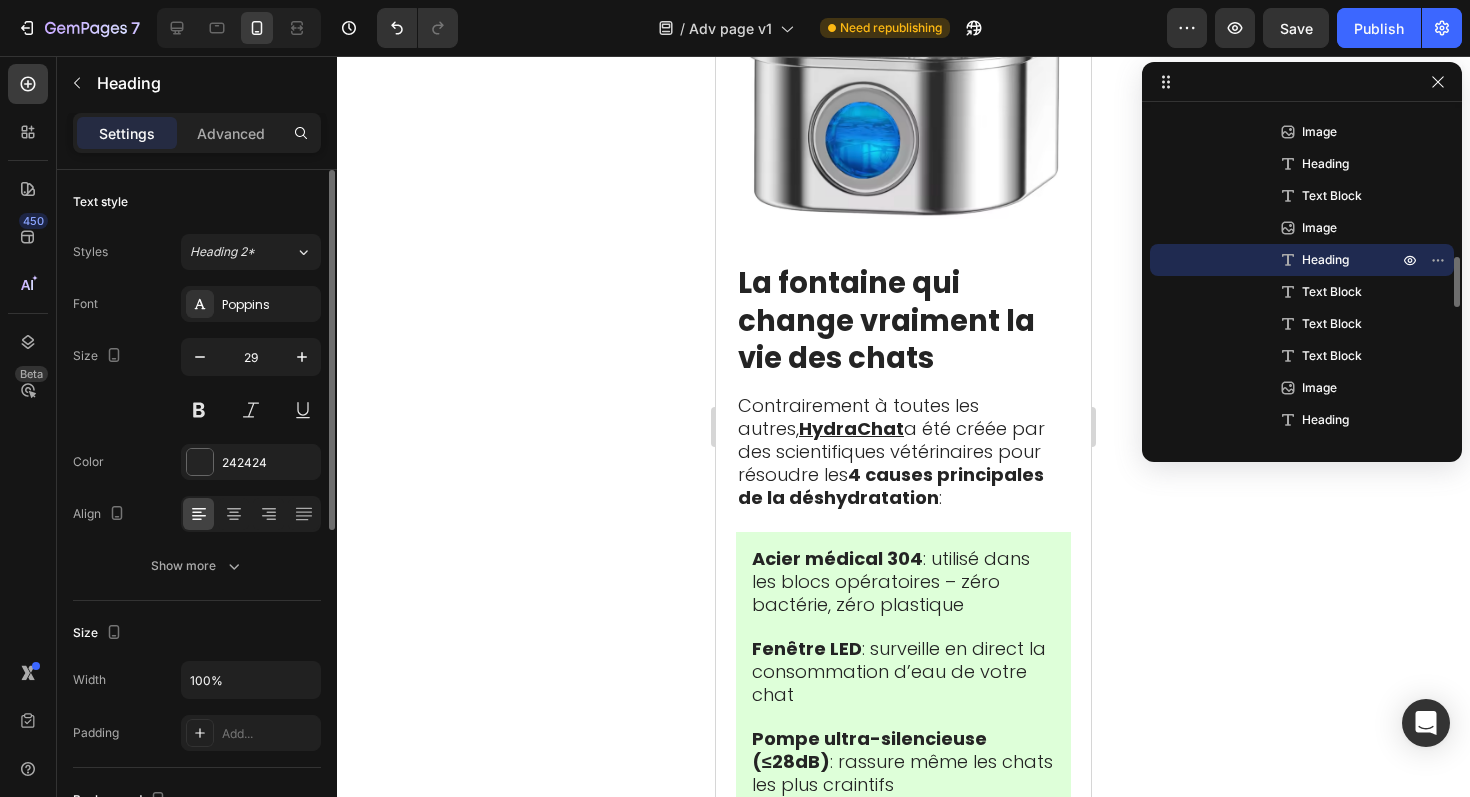 click on "Pourquoi 97% des Fontaines du Commerce Aggravent le Problème" at bounding box center [877, -1177] 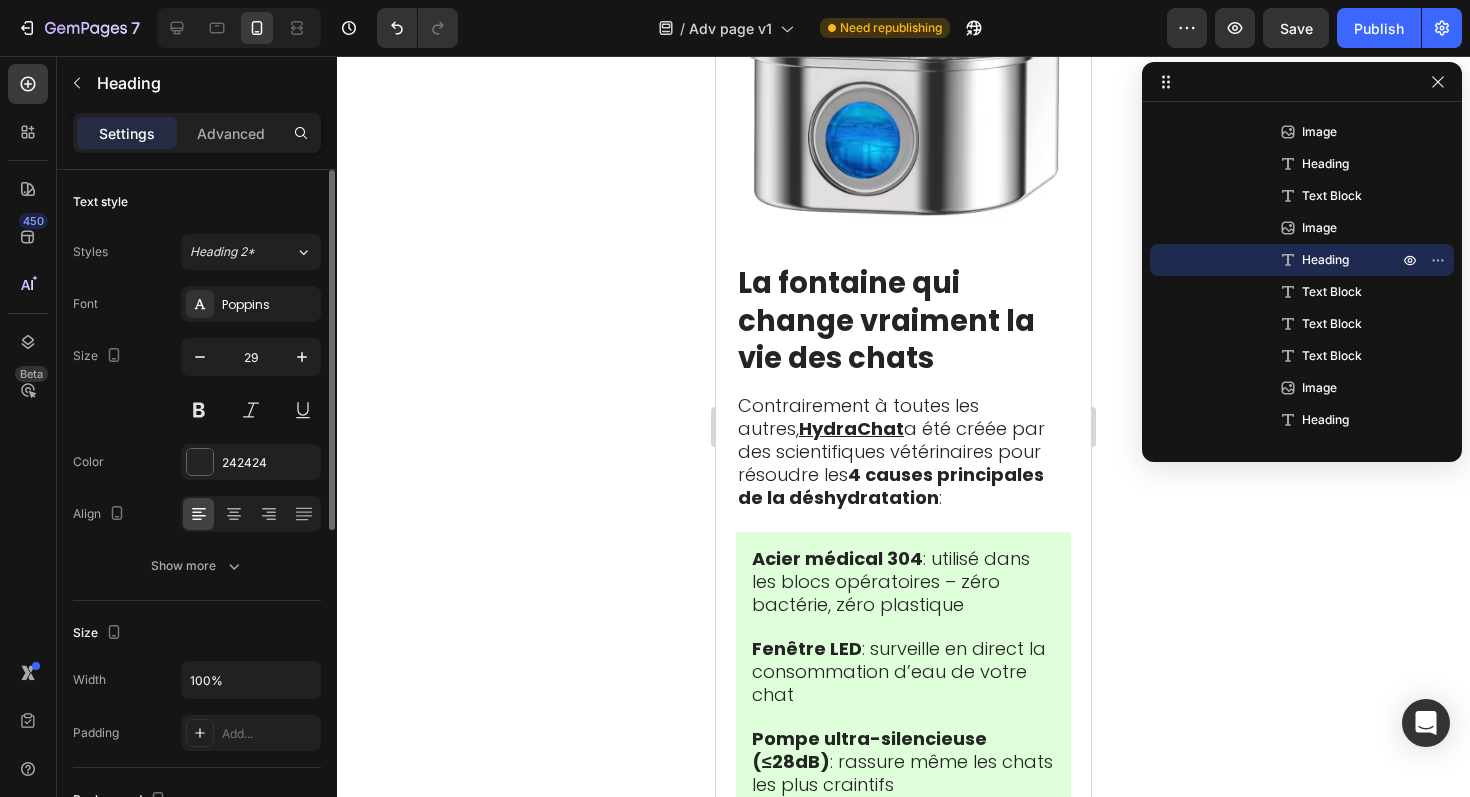 click on "Pourquoi 97% des Fontaines du Commerce Aggravent le Problème" at bounding box center [877, -1177] 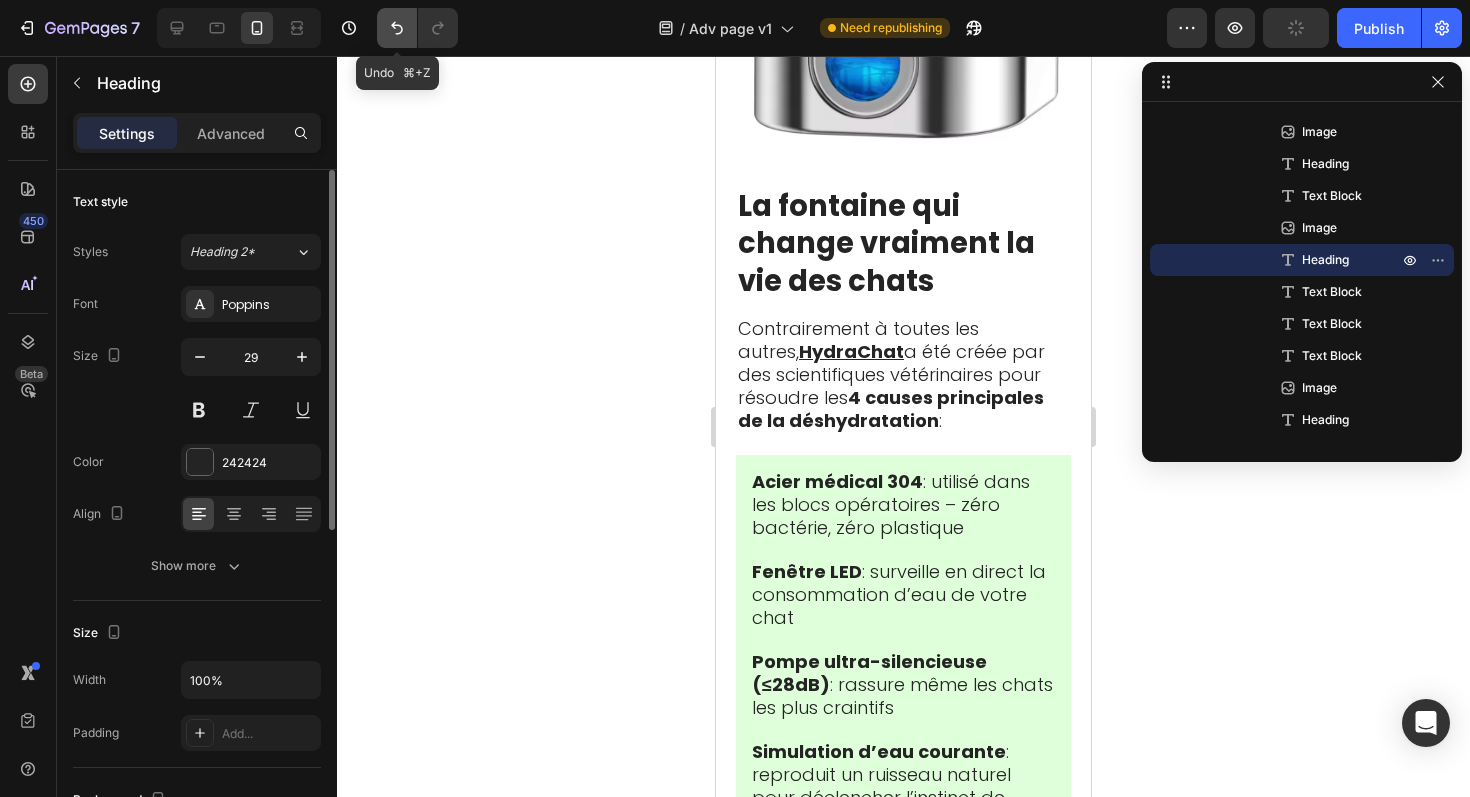 click 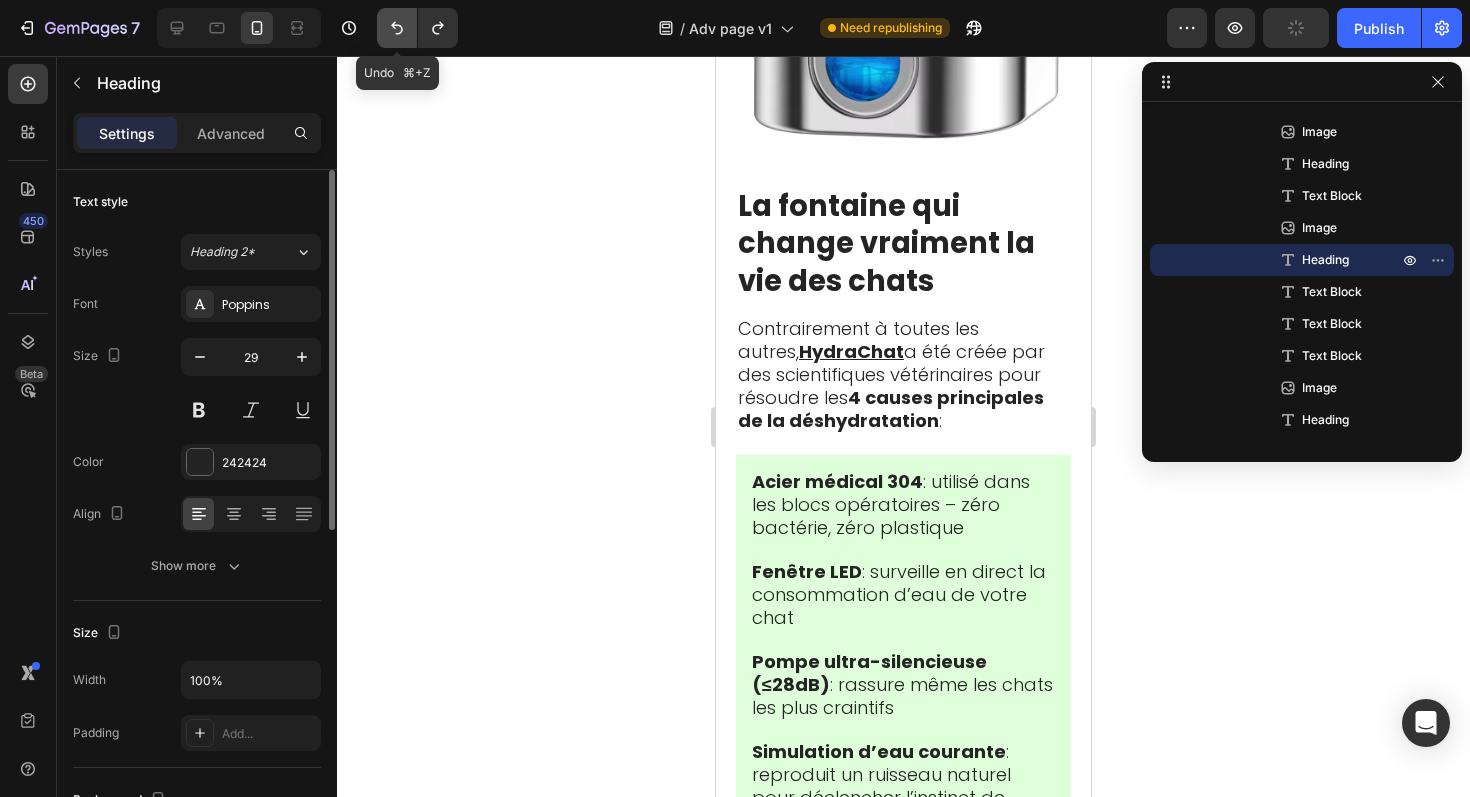 click 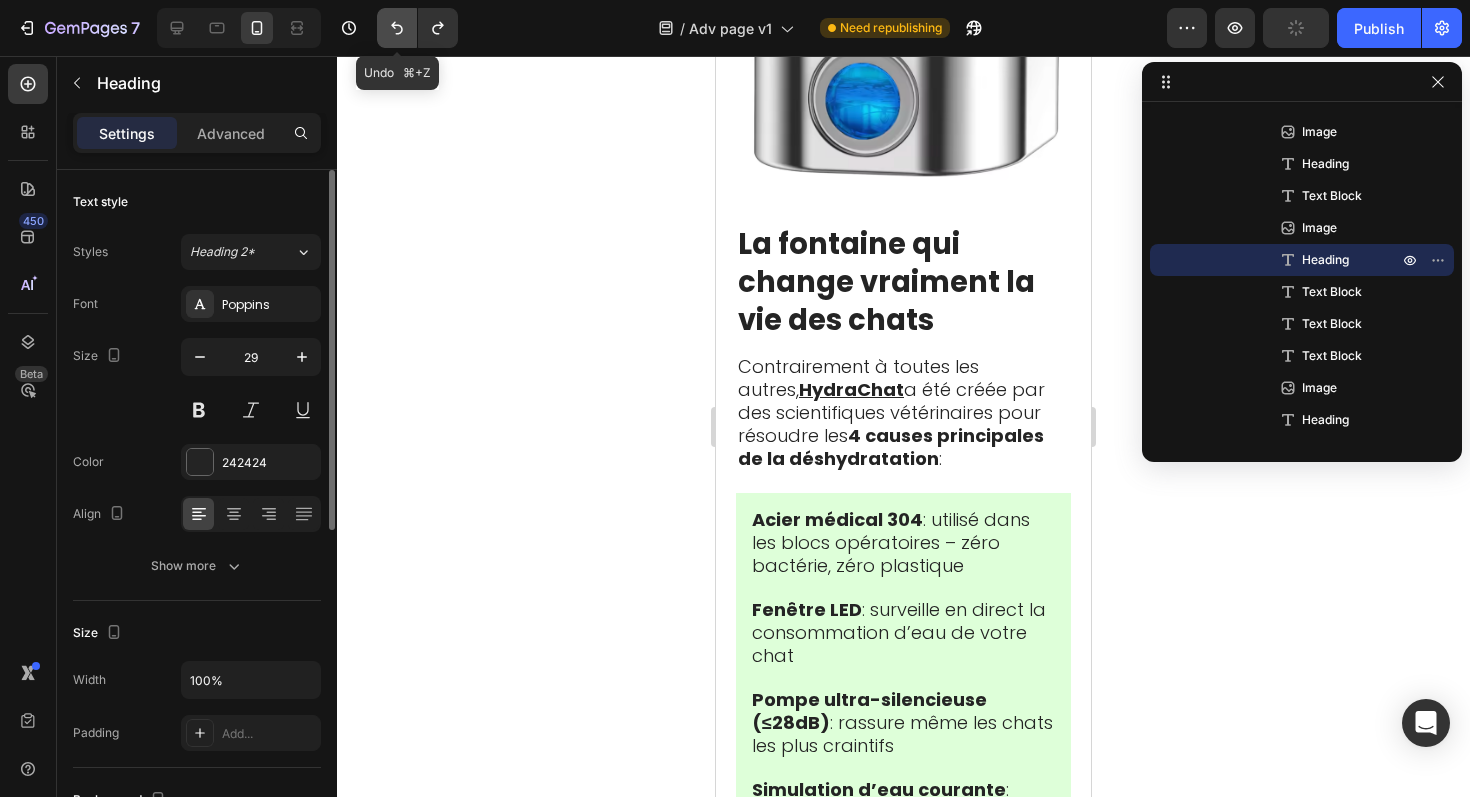 click 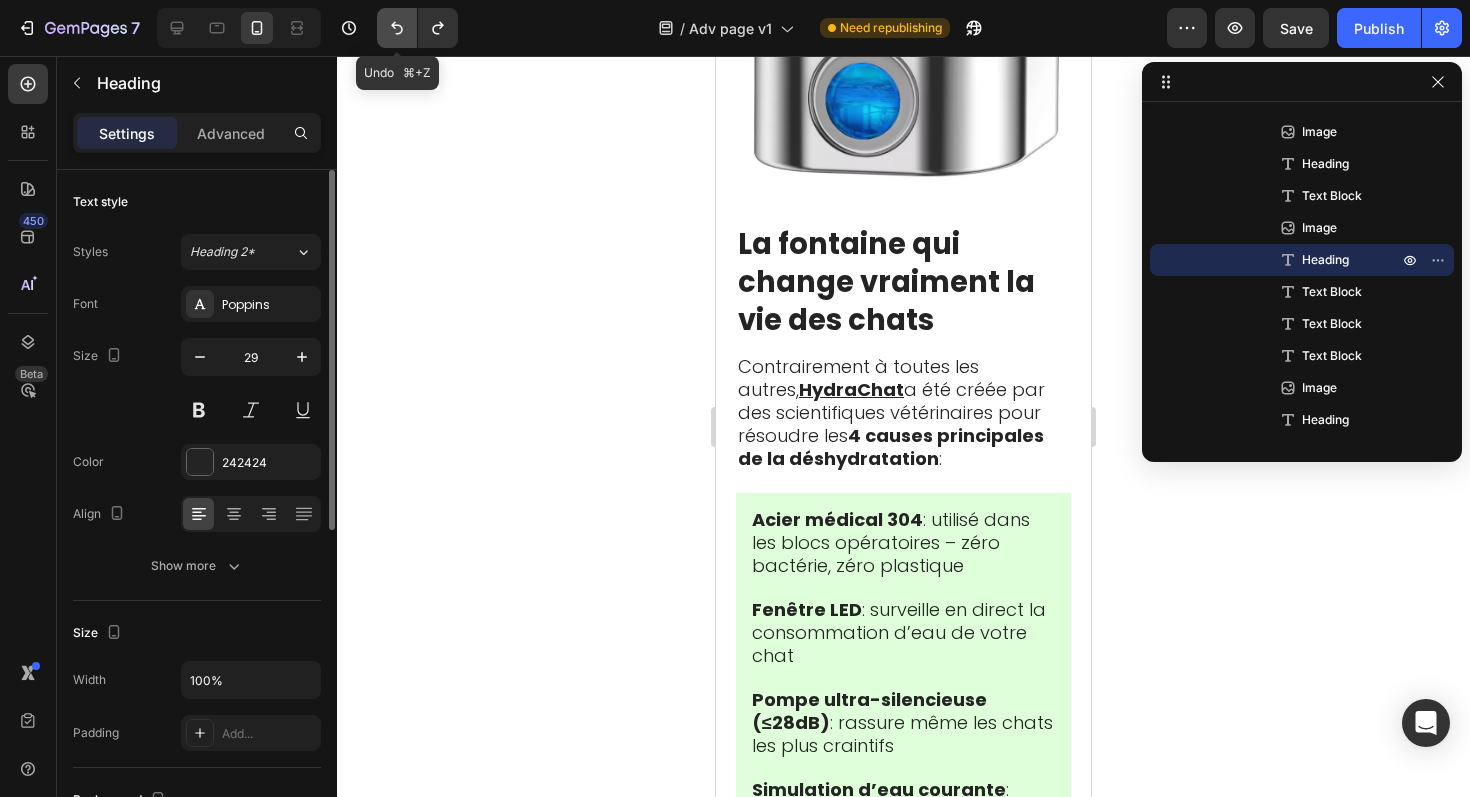 click 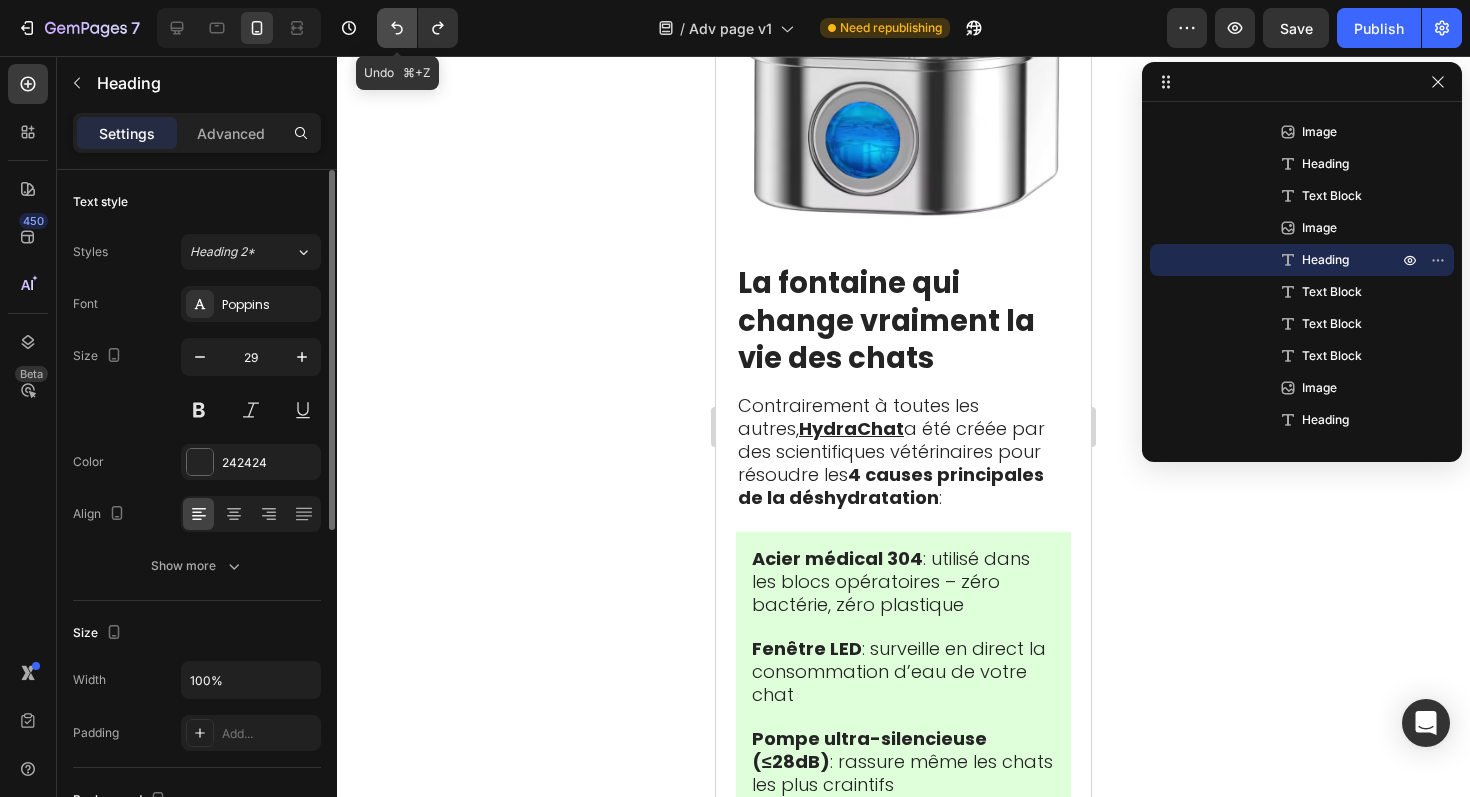 click 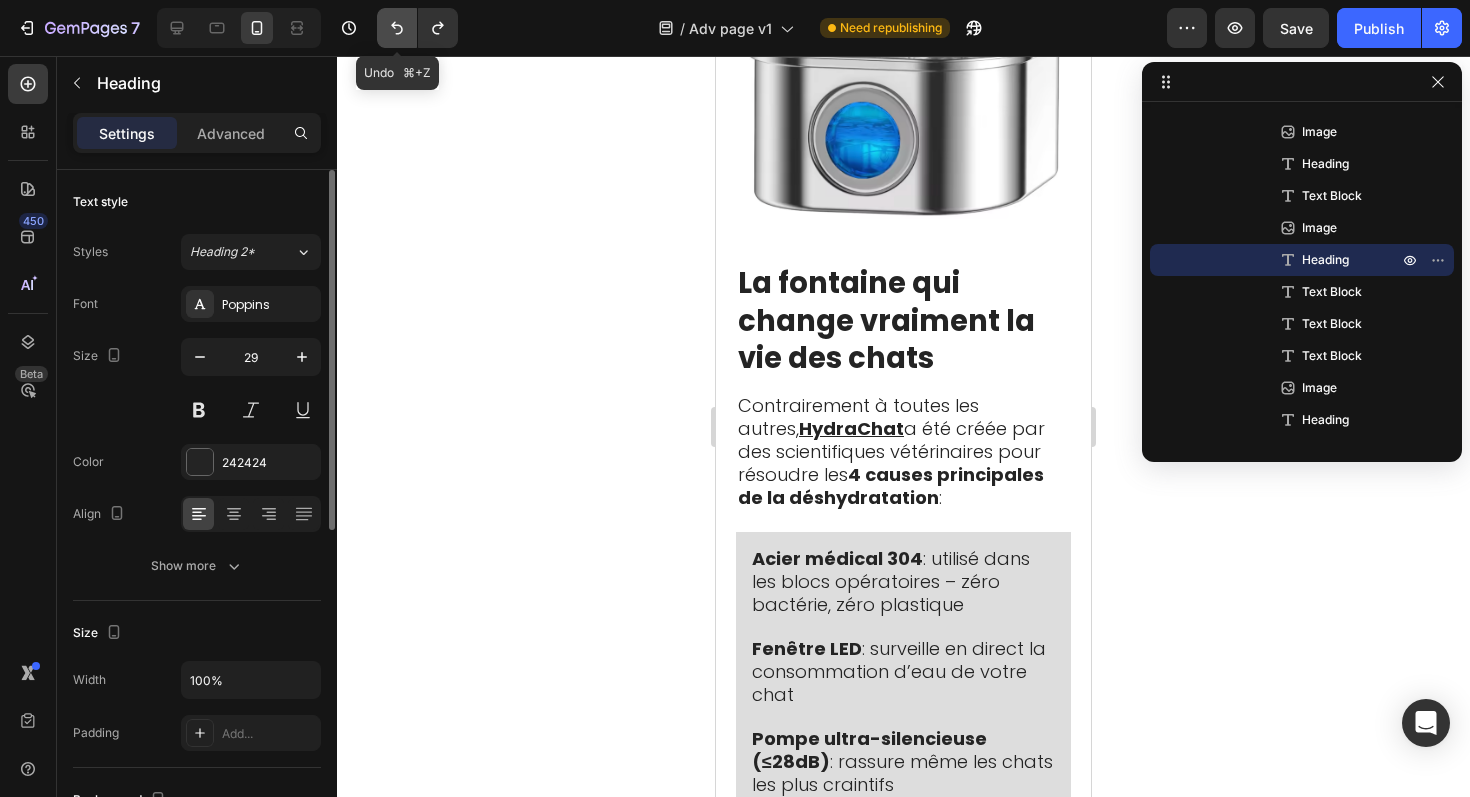click 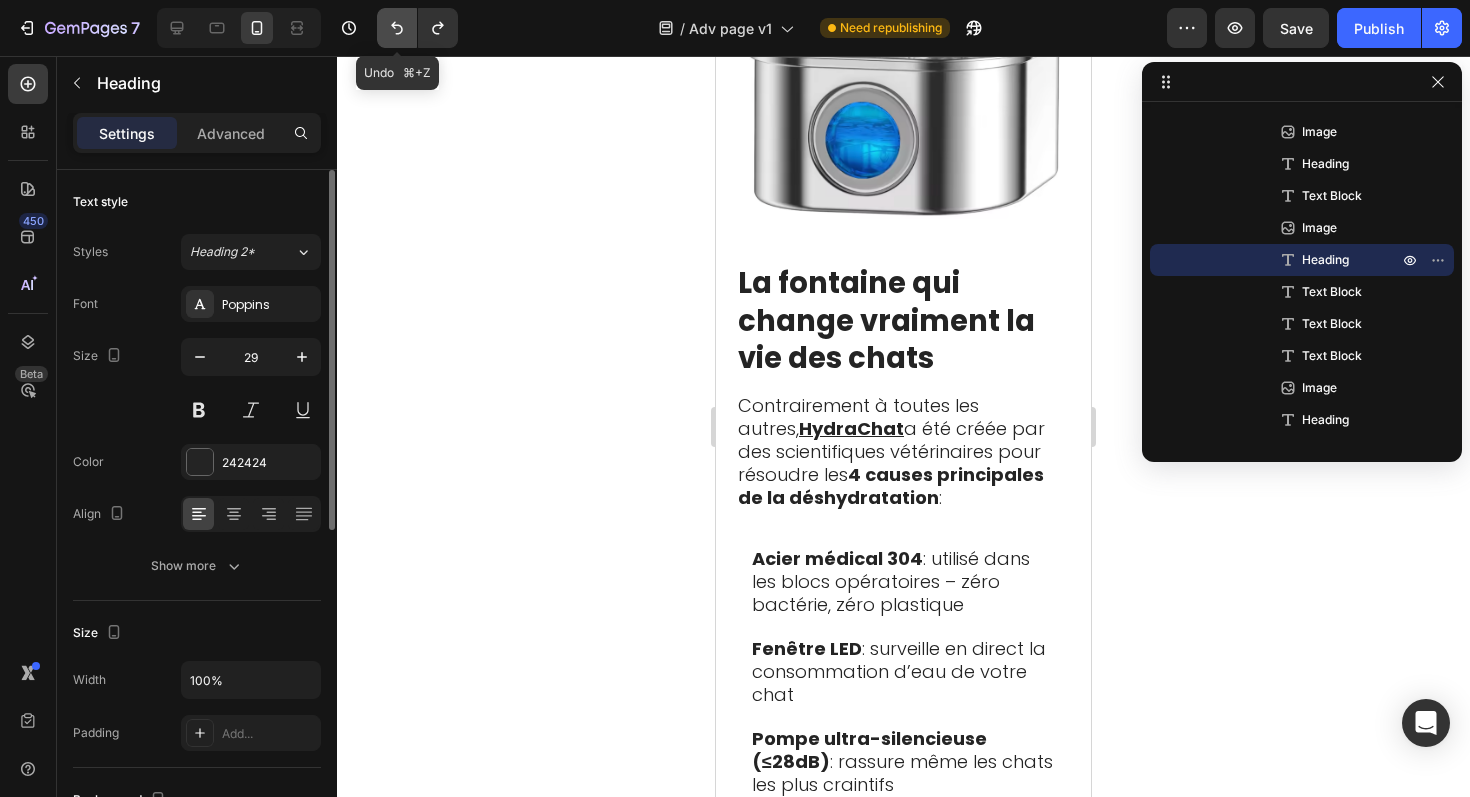 click 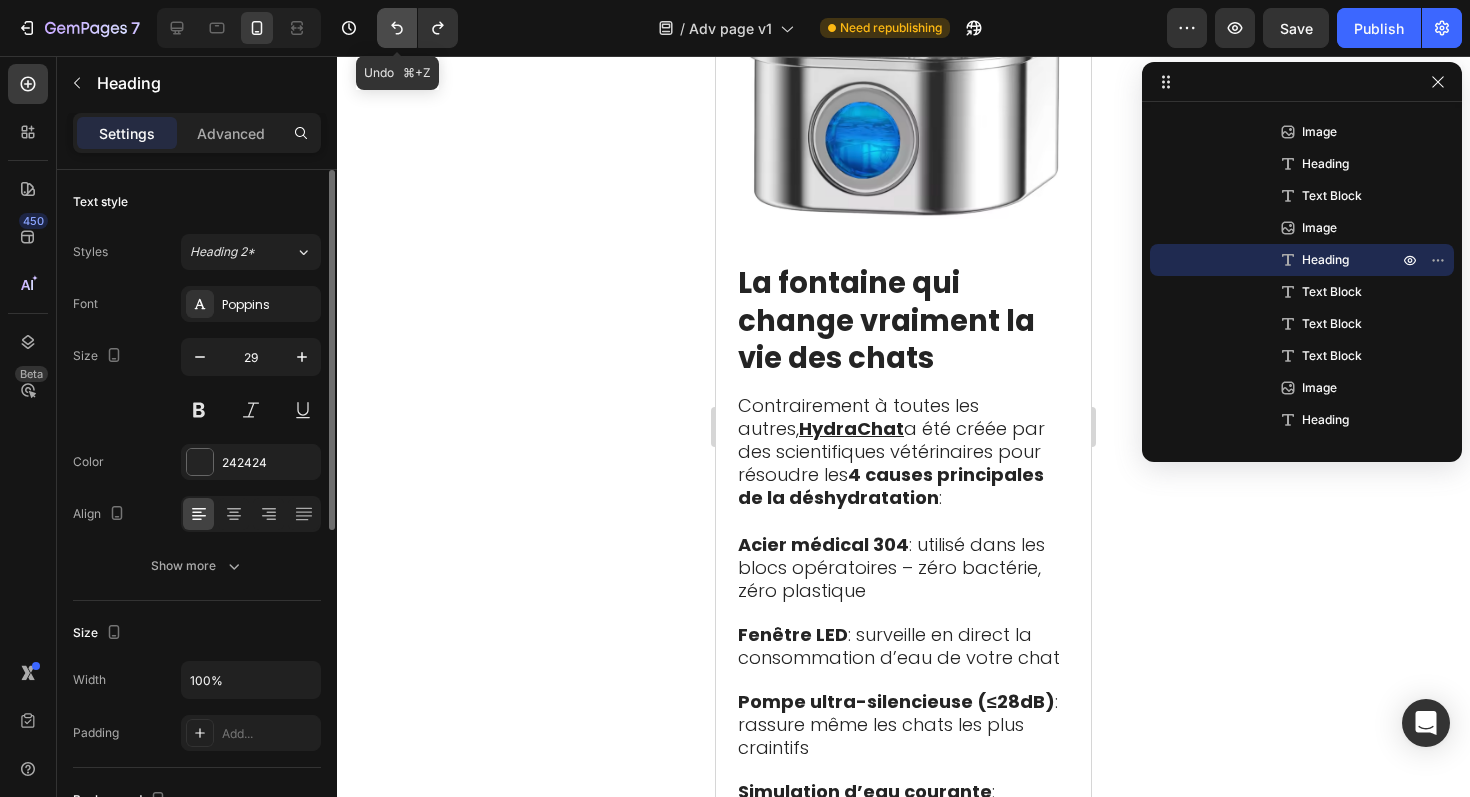 click 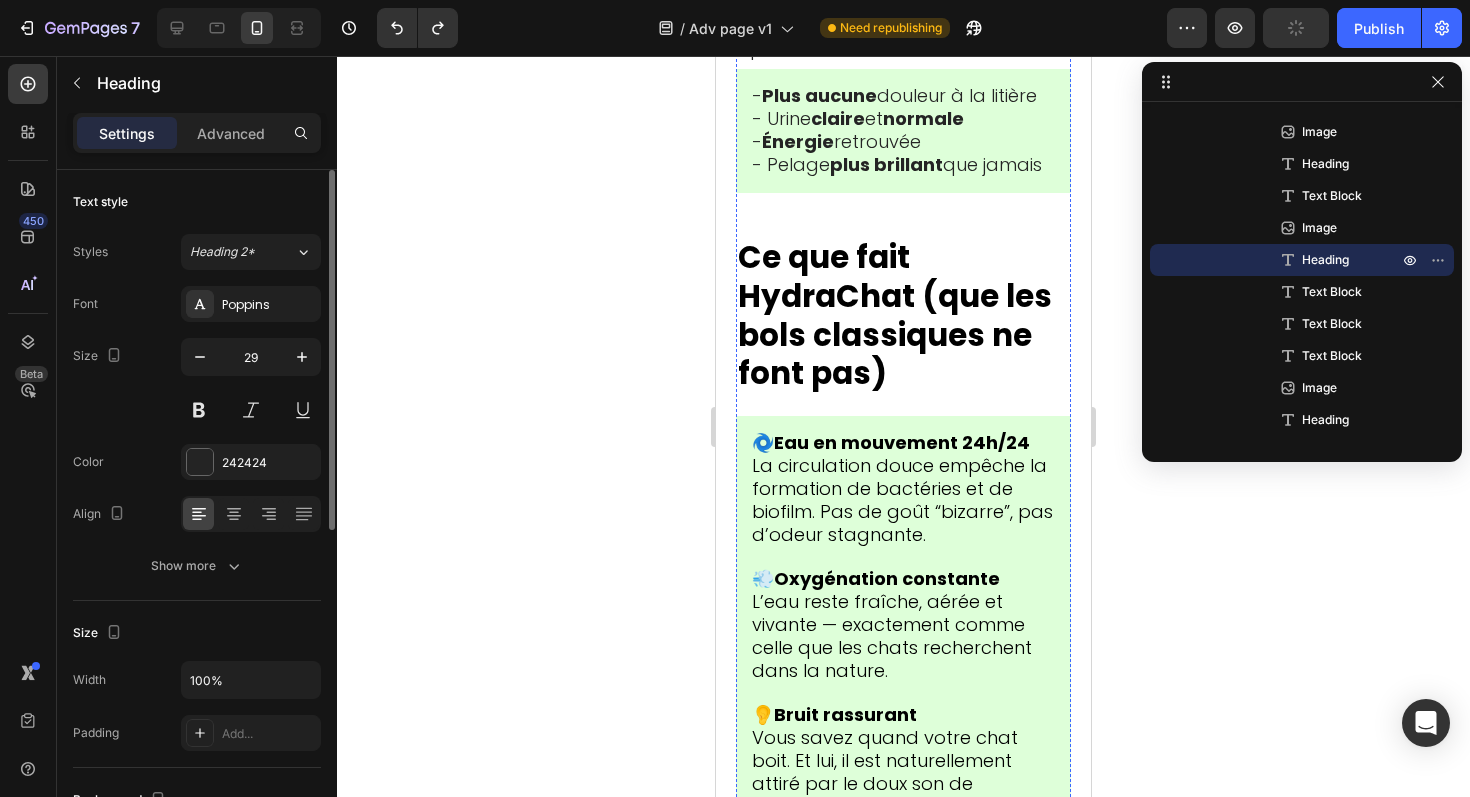 scroll, scrollTop: 10560, scrollLeft: 0, axis: vertical 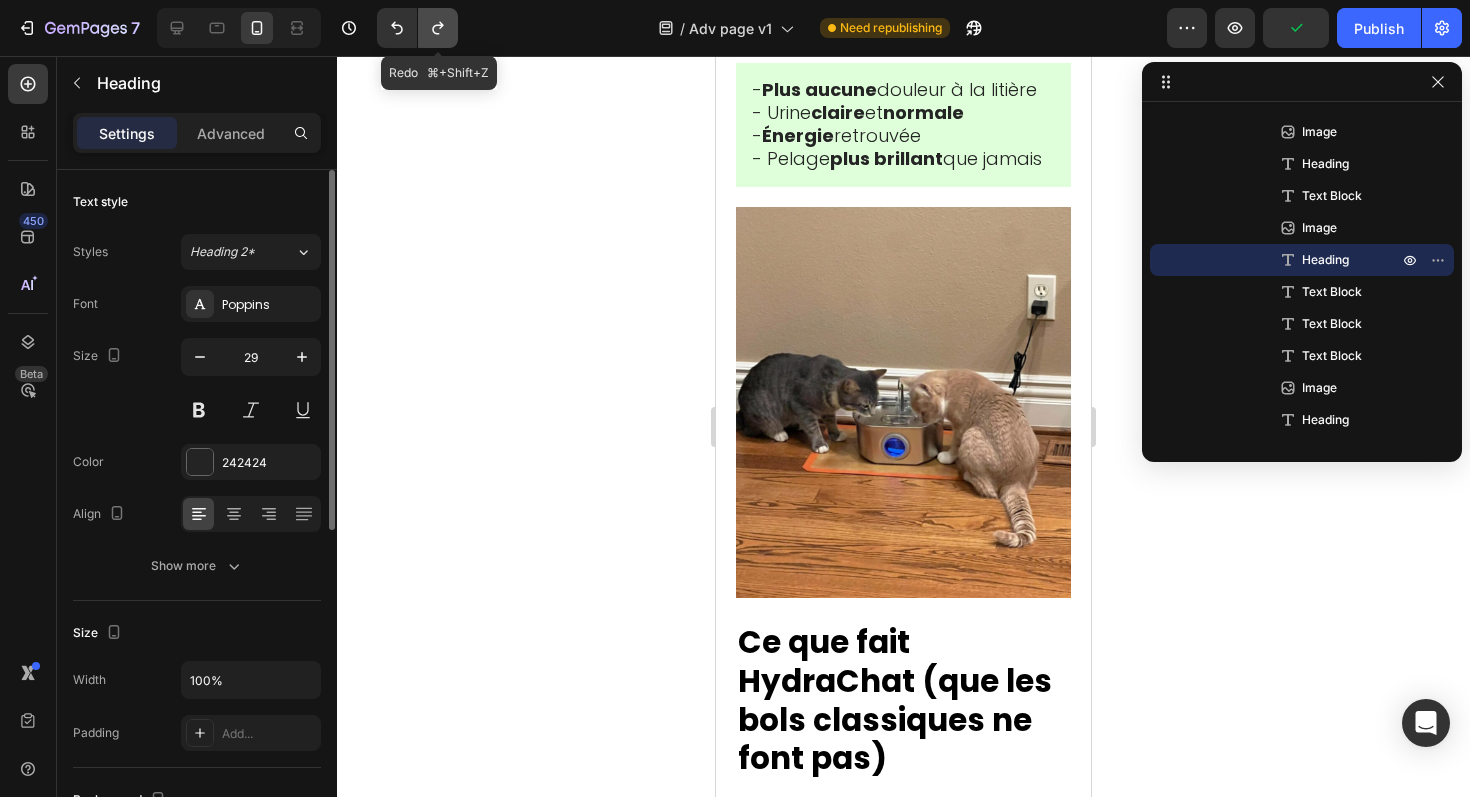 click 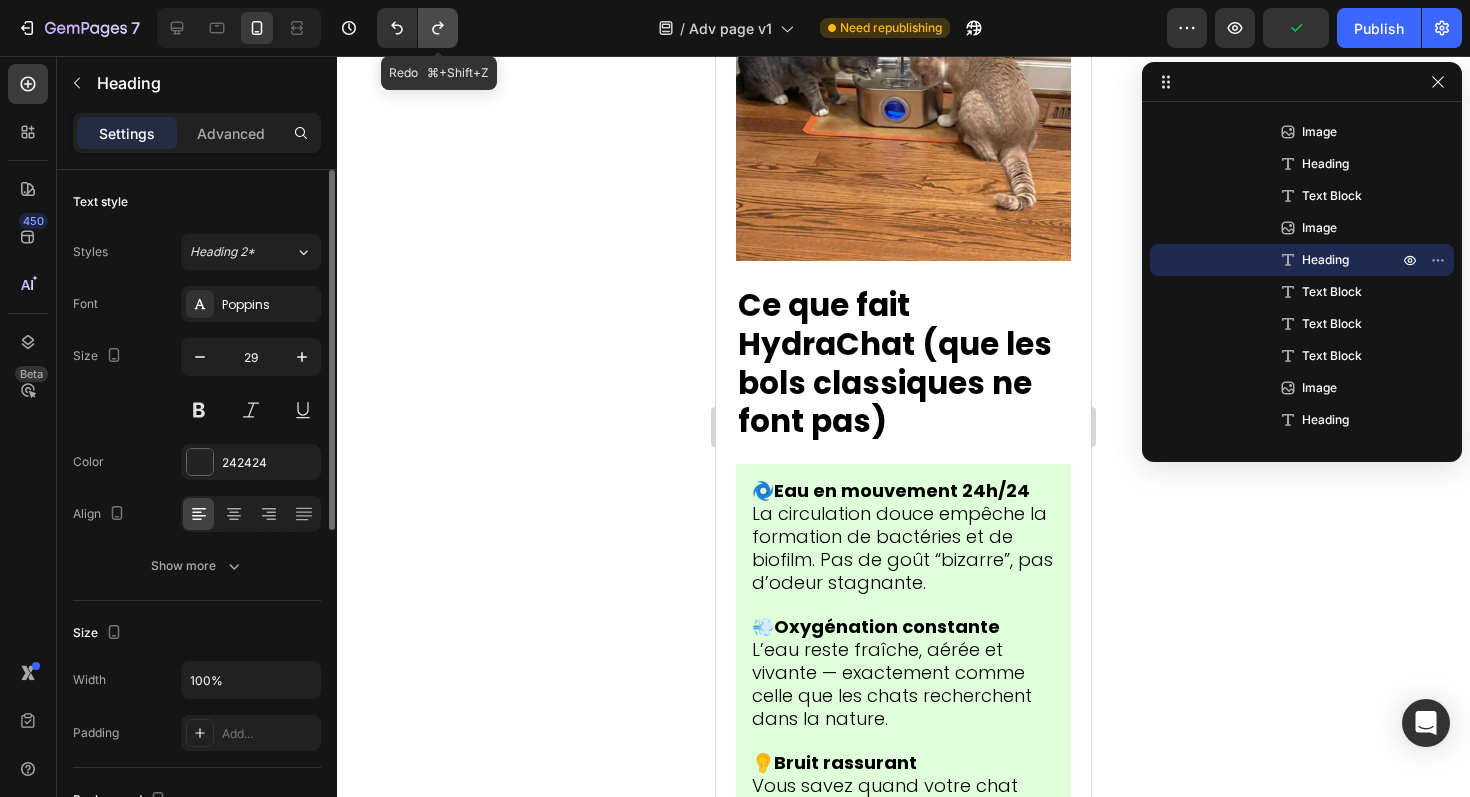 click 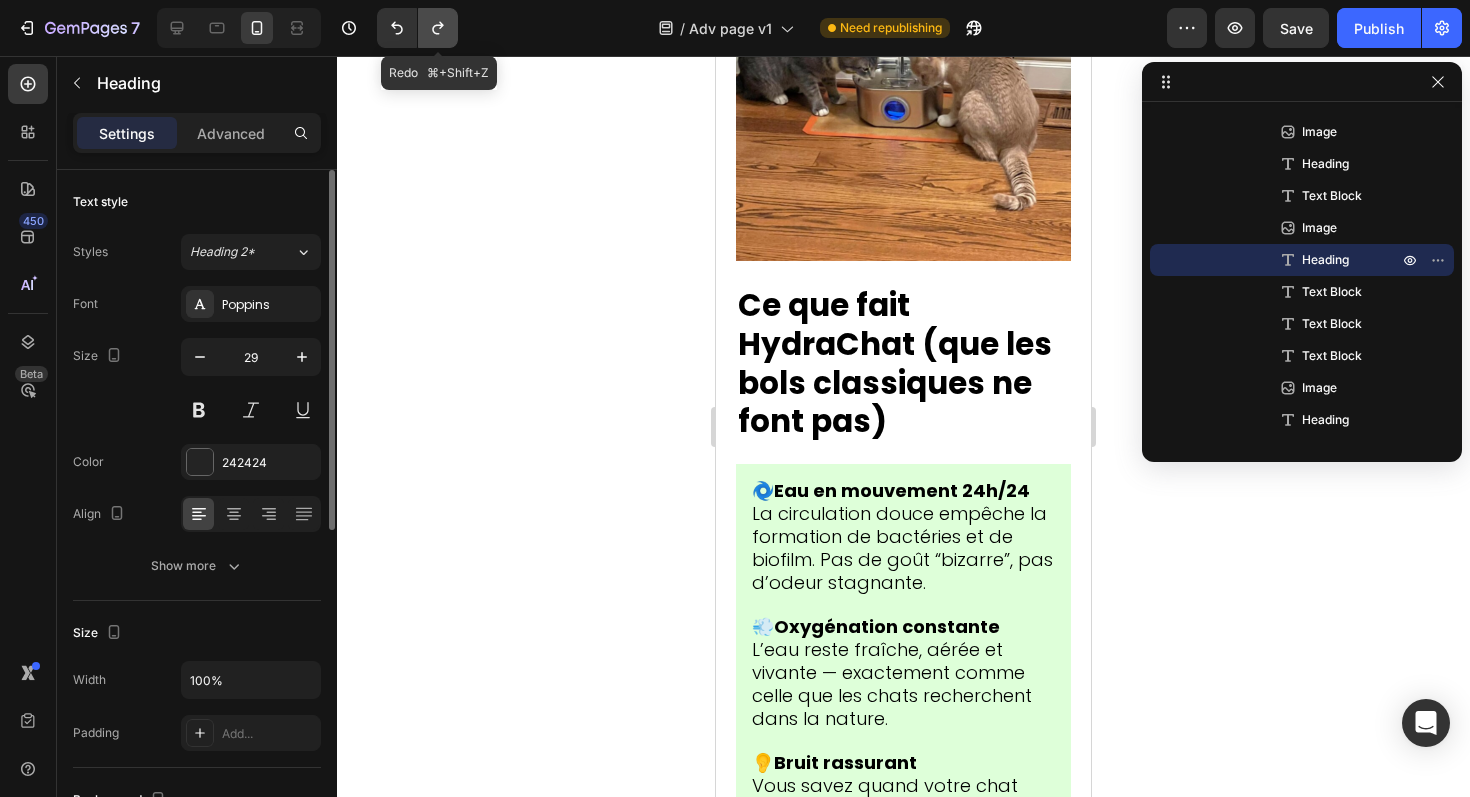 click 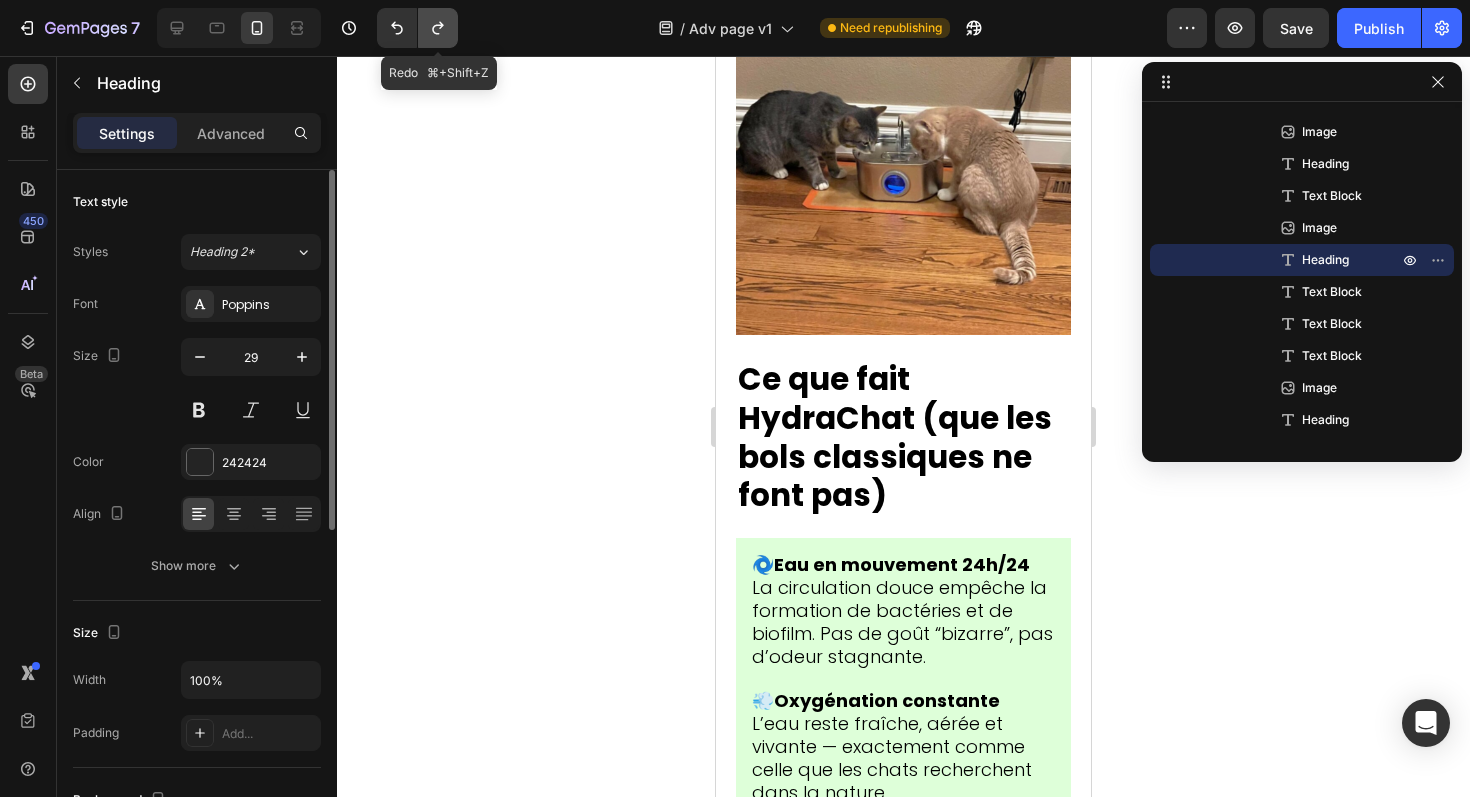 click 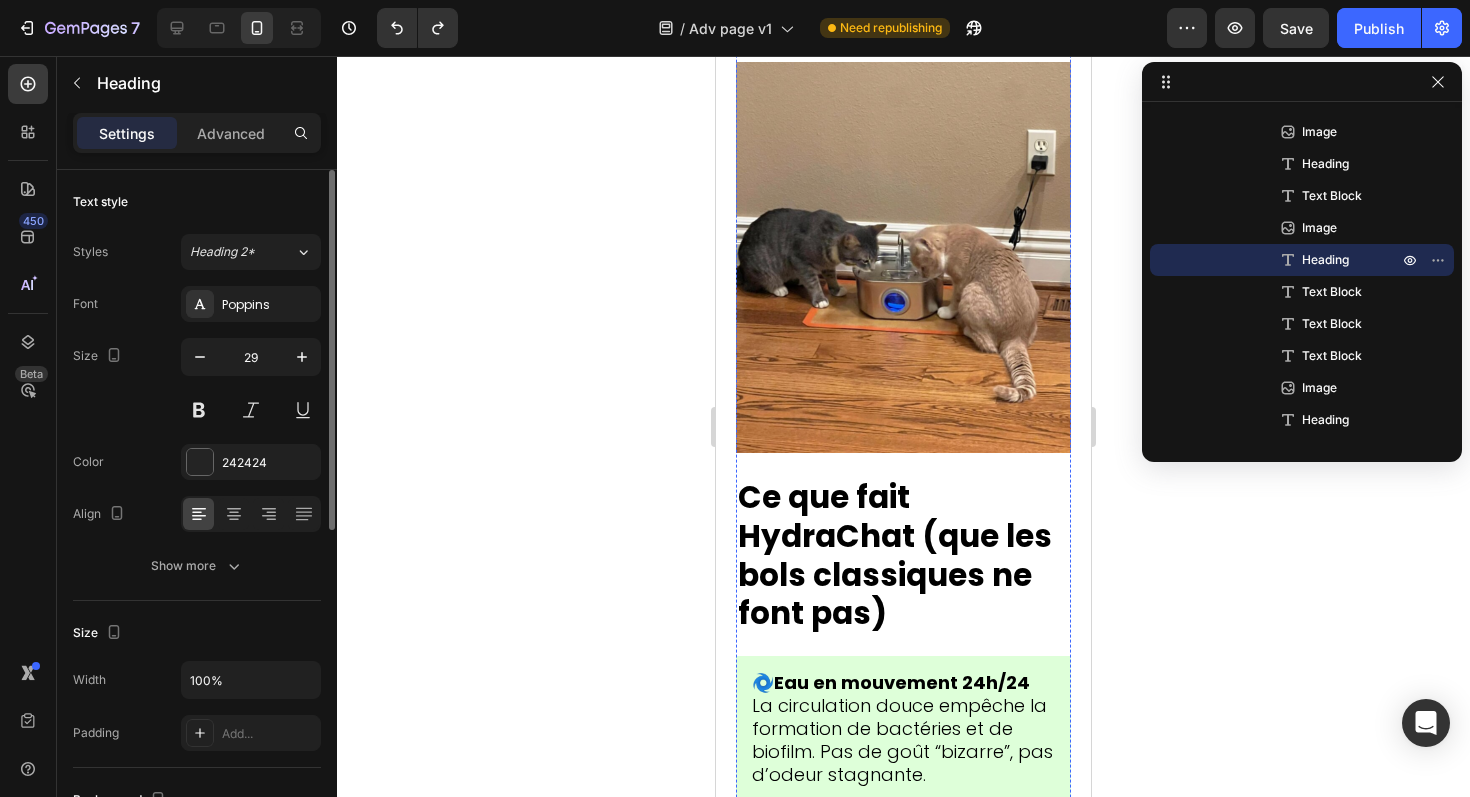 scroll, scrollTop: 10443, scrollLeft: 0, axis: vertical 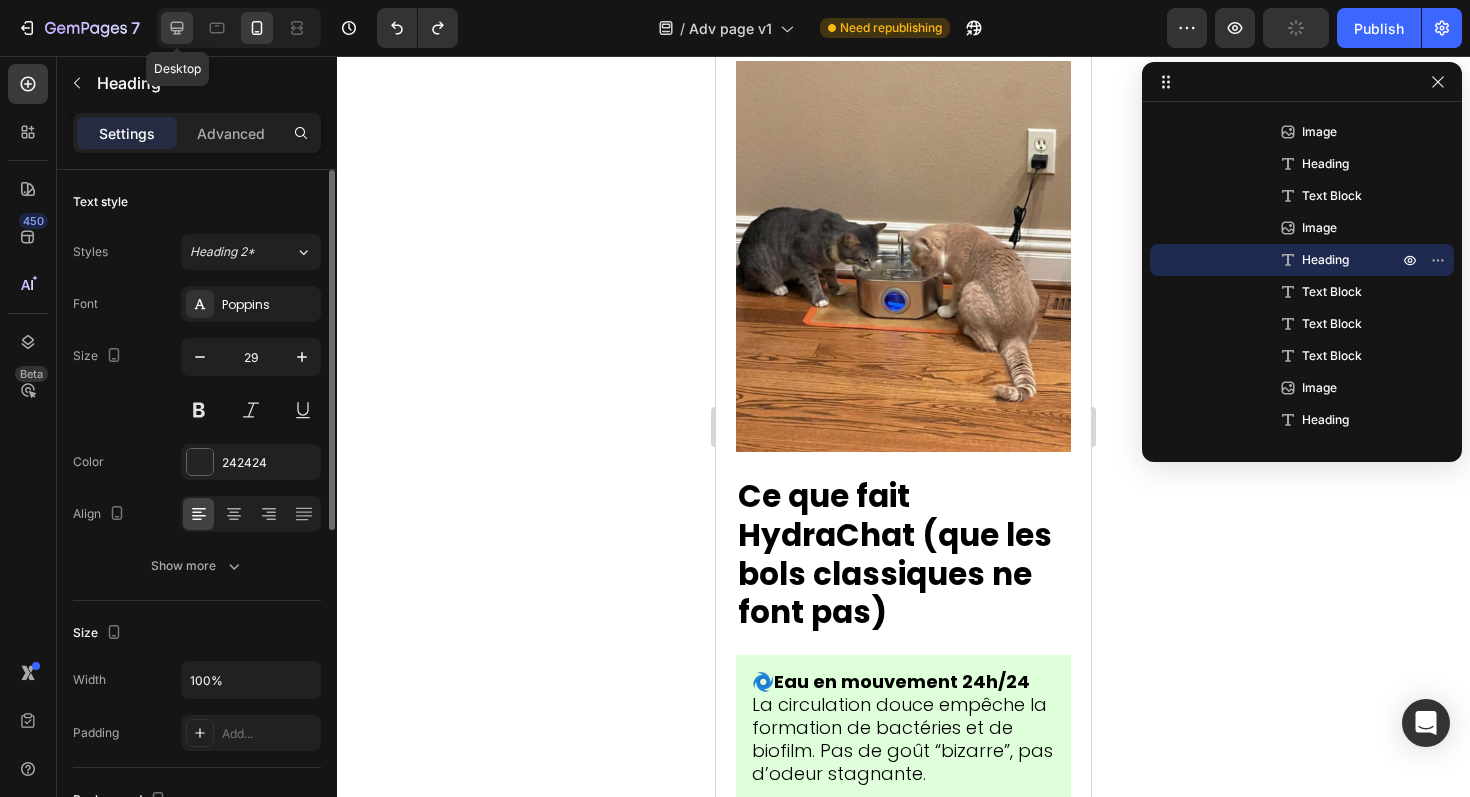 click 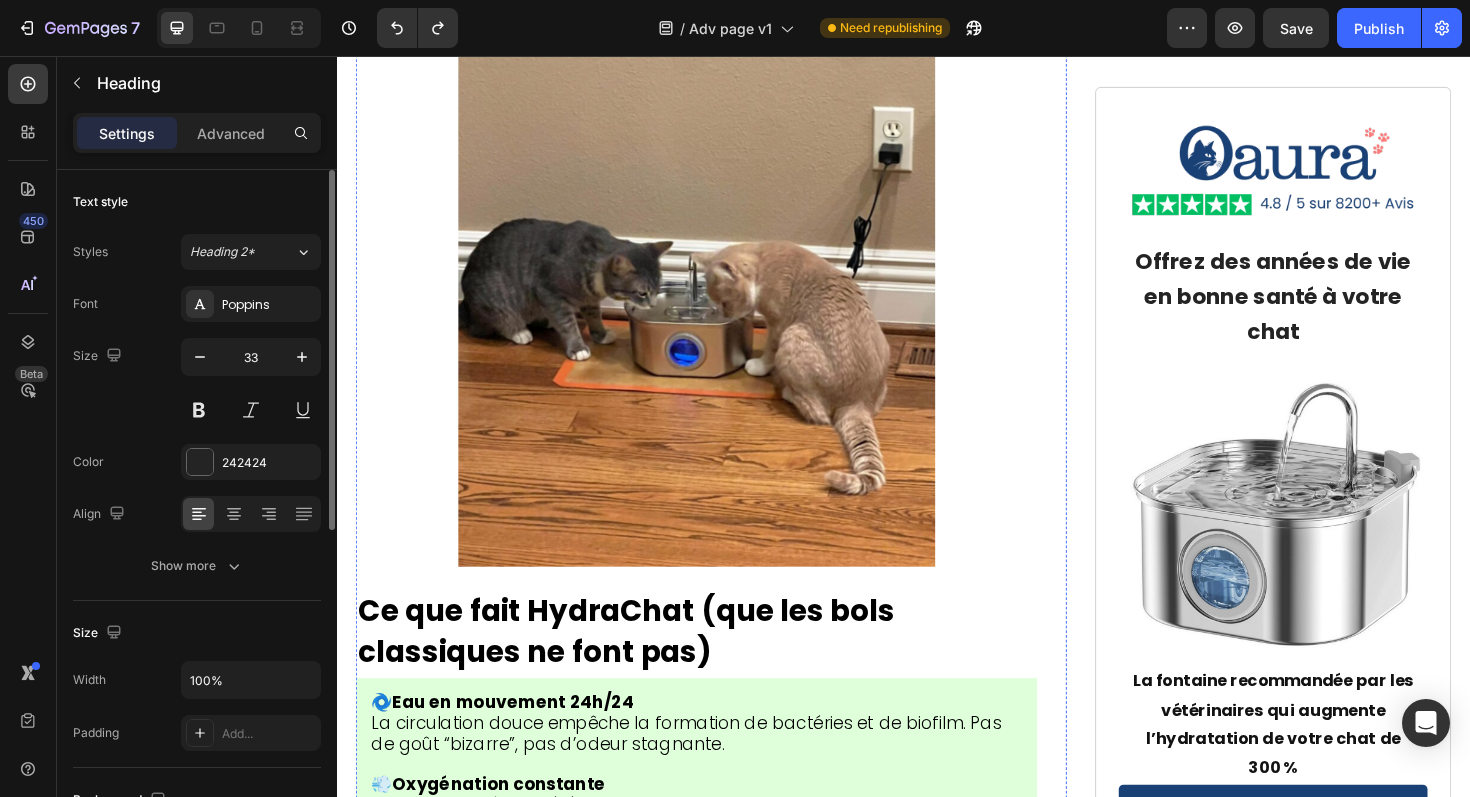 scroll, scrollTop: 7362, scrollLeft: 0, axis: vertical 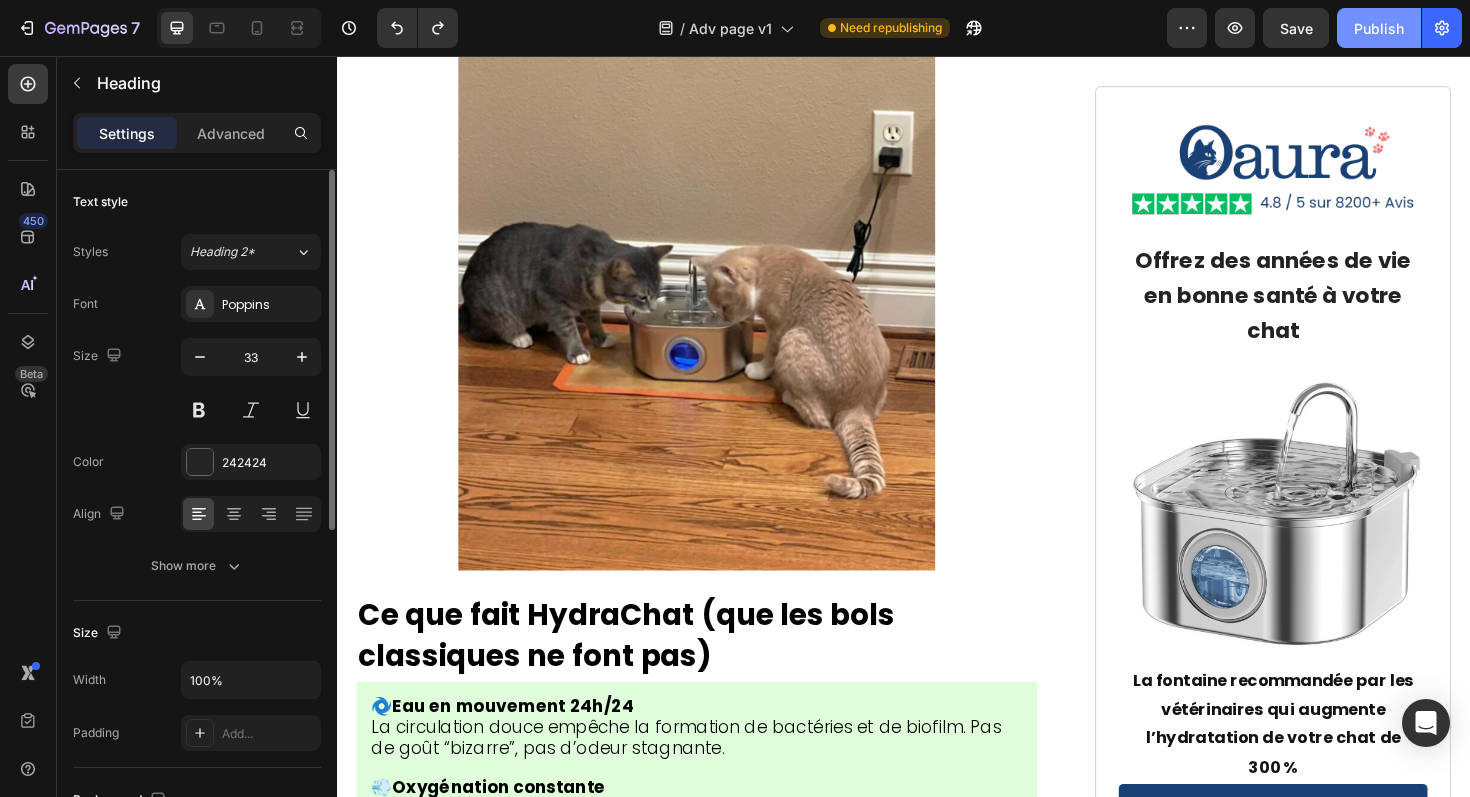 click on "Publish" at bounding box center [1379, 28] 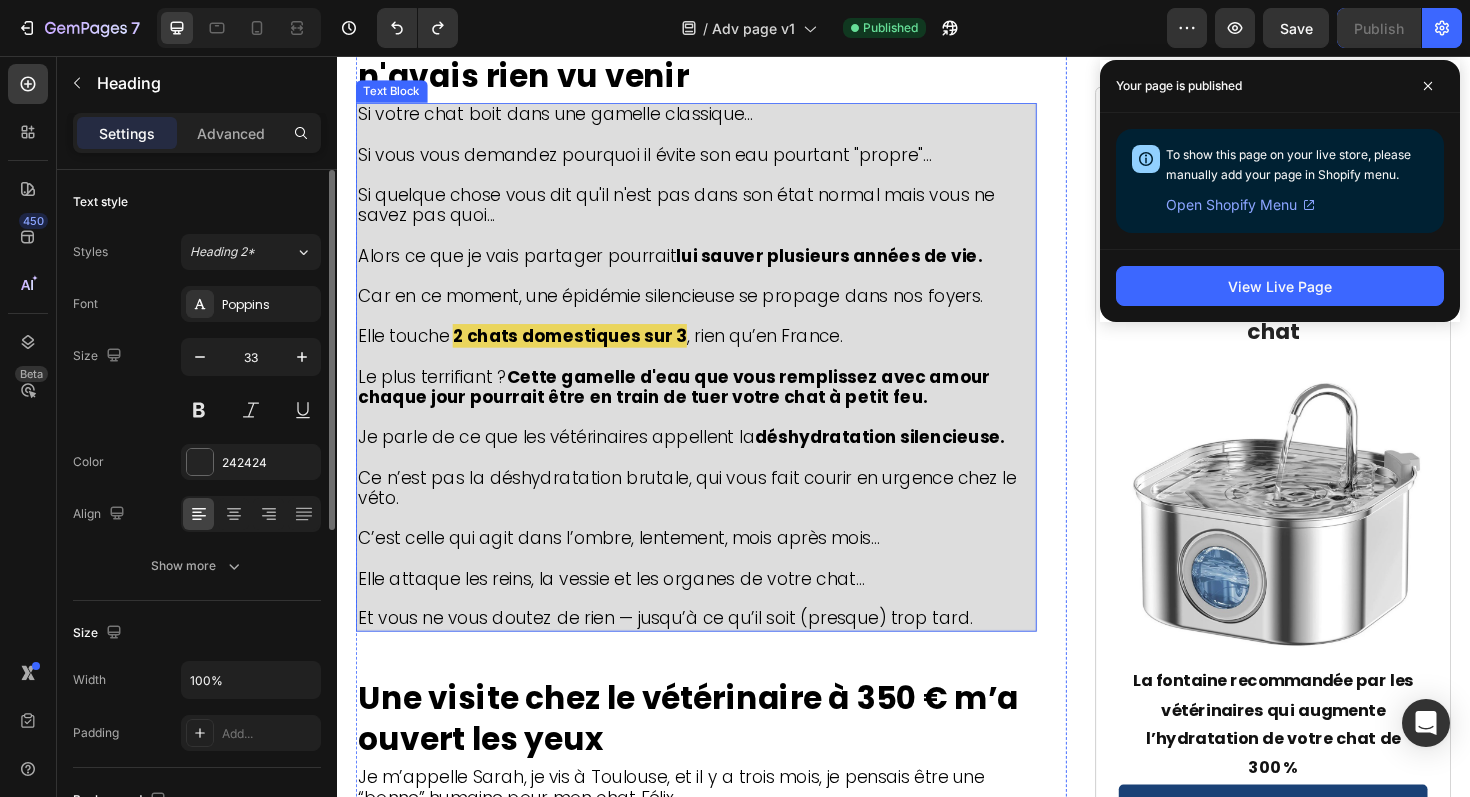 scroll, scrollTop: 669, scrollLeft: 0, axis: vertical 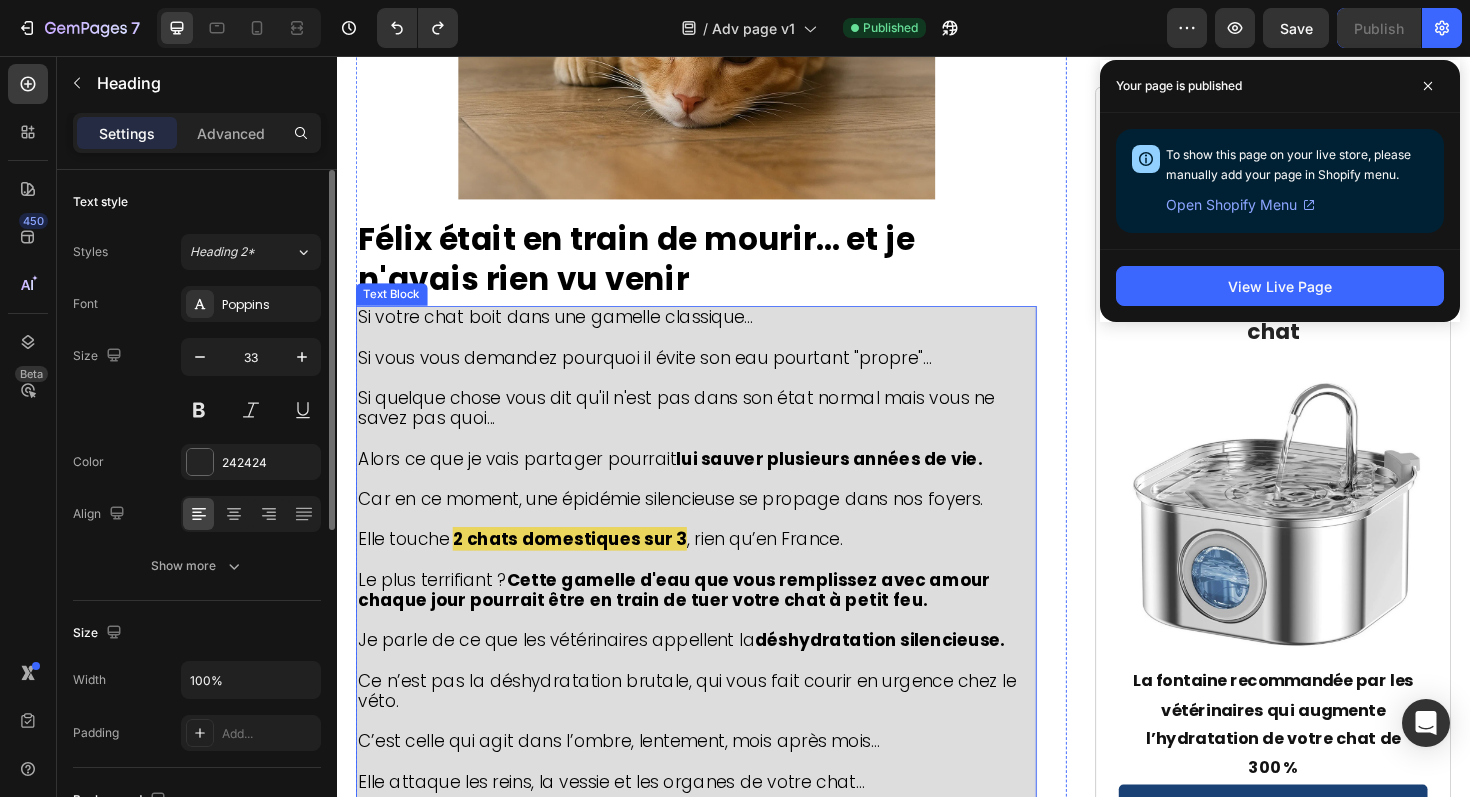 click at bounding box center (717, 355) 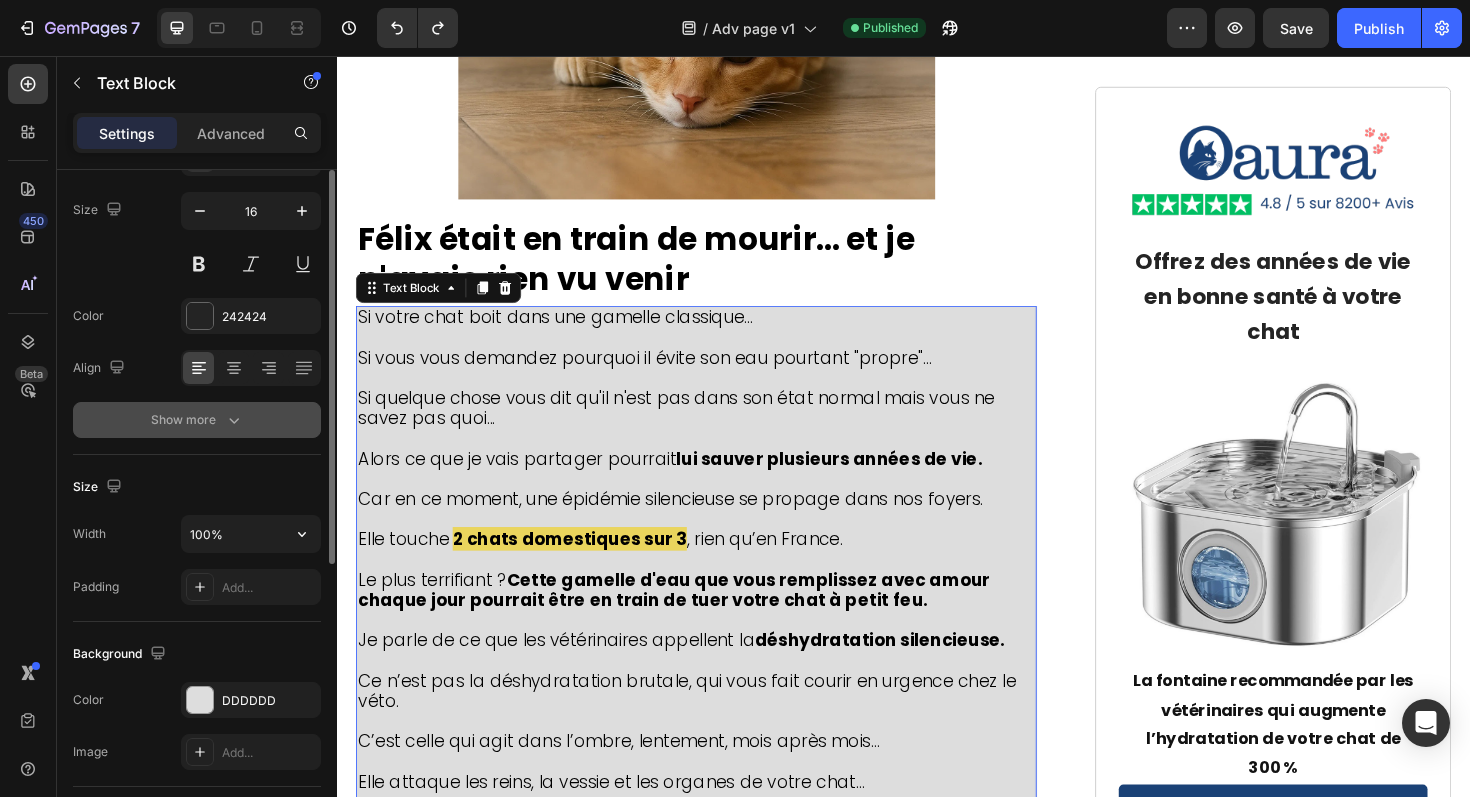 scroll, scrollTop: 200, scrollLeft: 0, axis: vertical 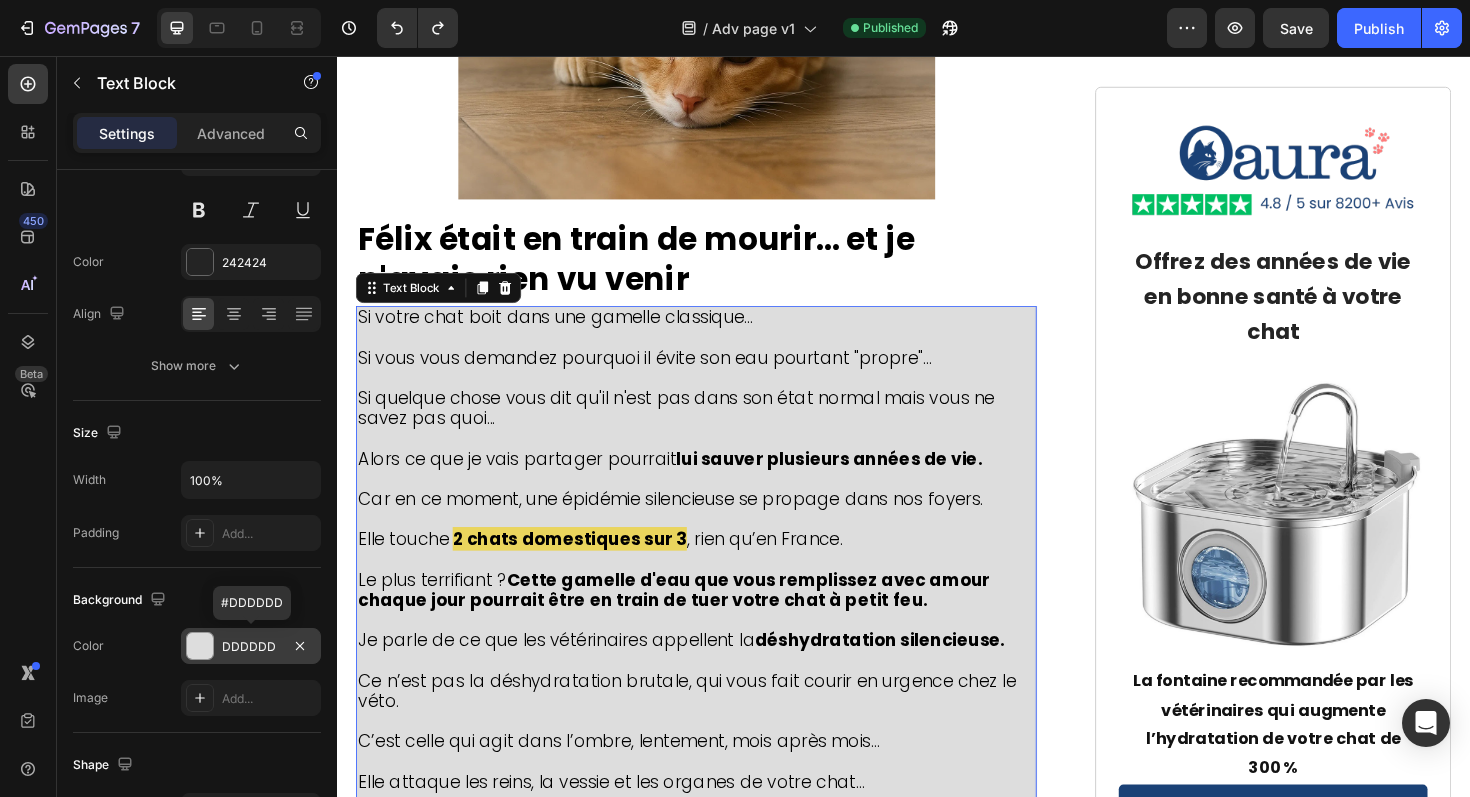 click at bounding box center [200, 646] 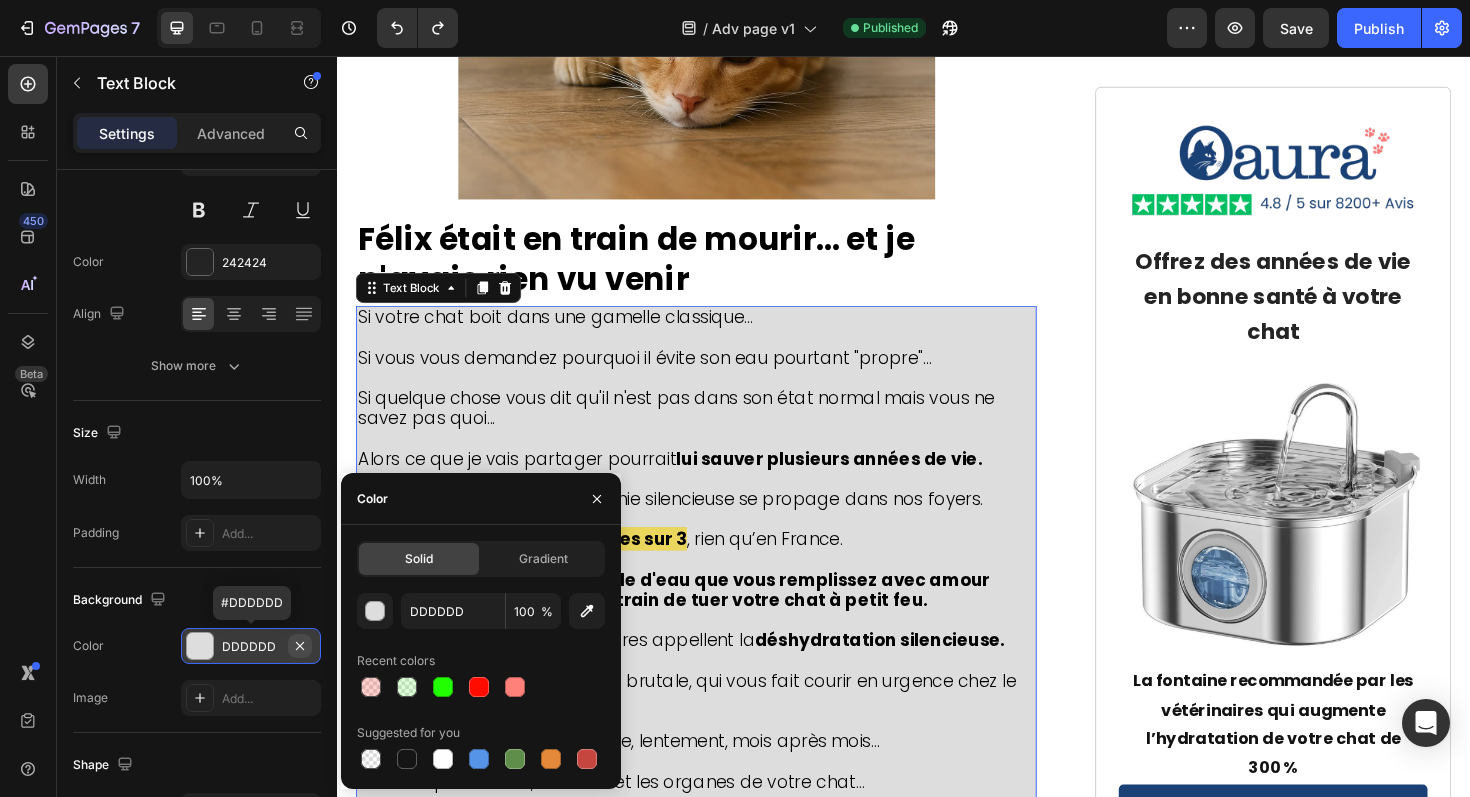 click 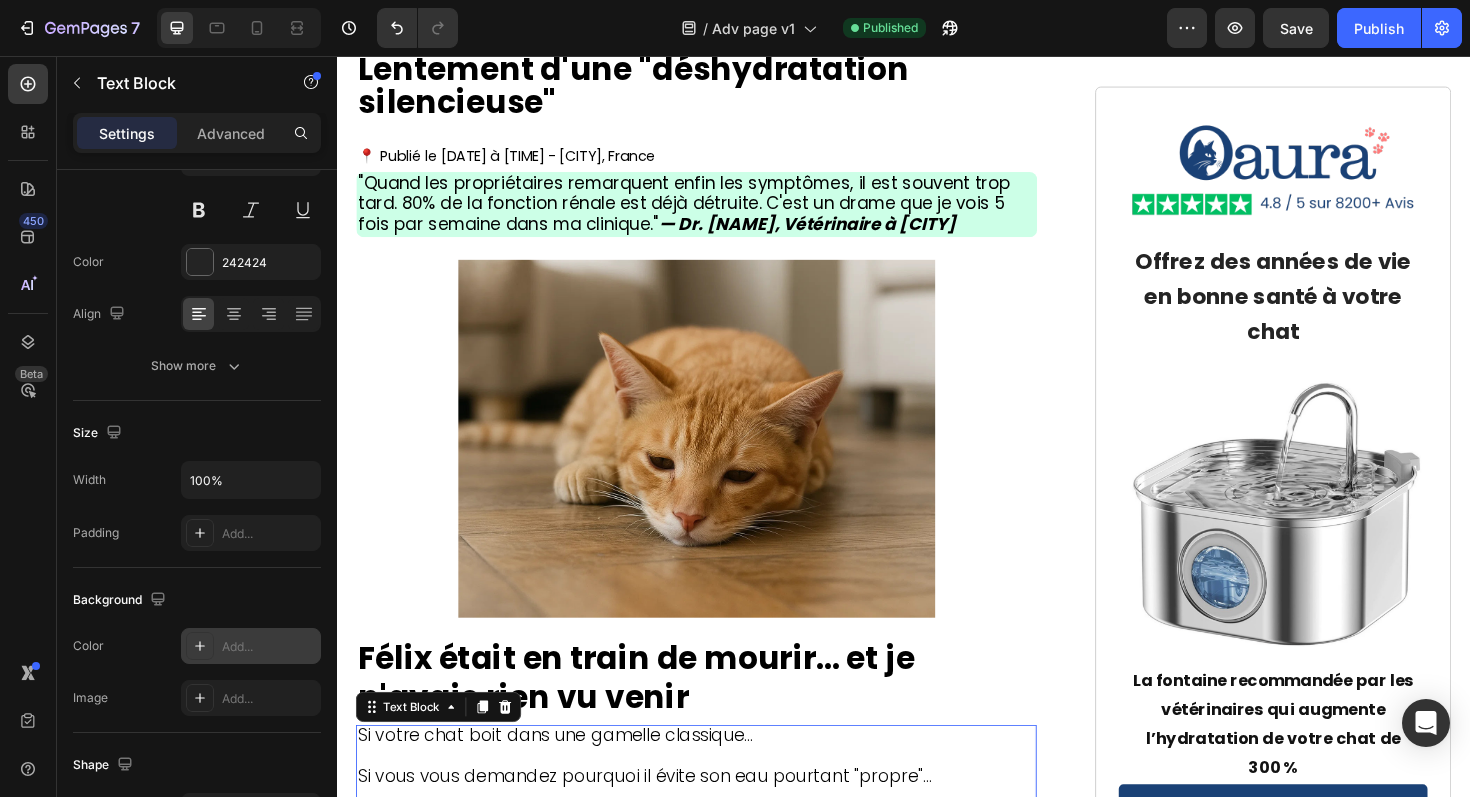 scroll, scrollTop: 0, scrollLeft: 0, axis: both 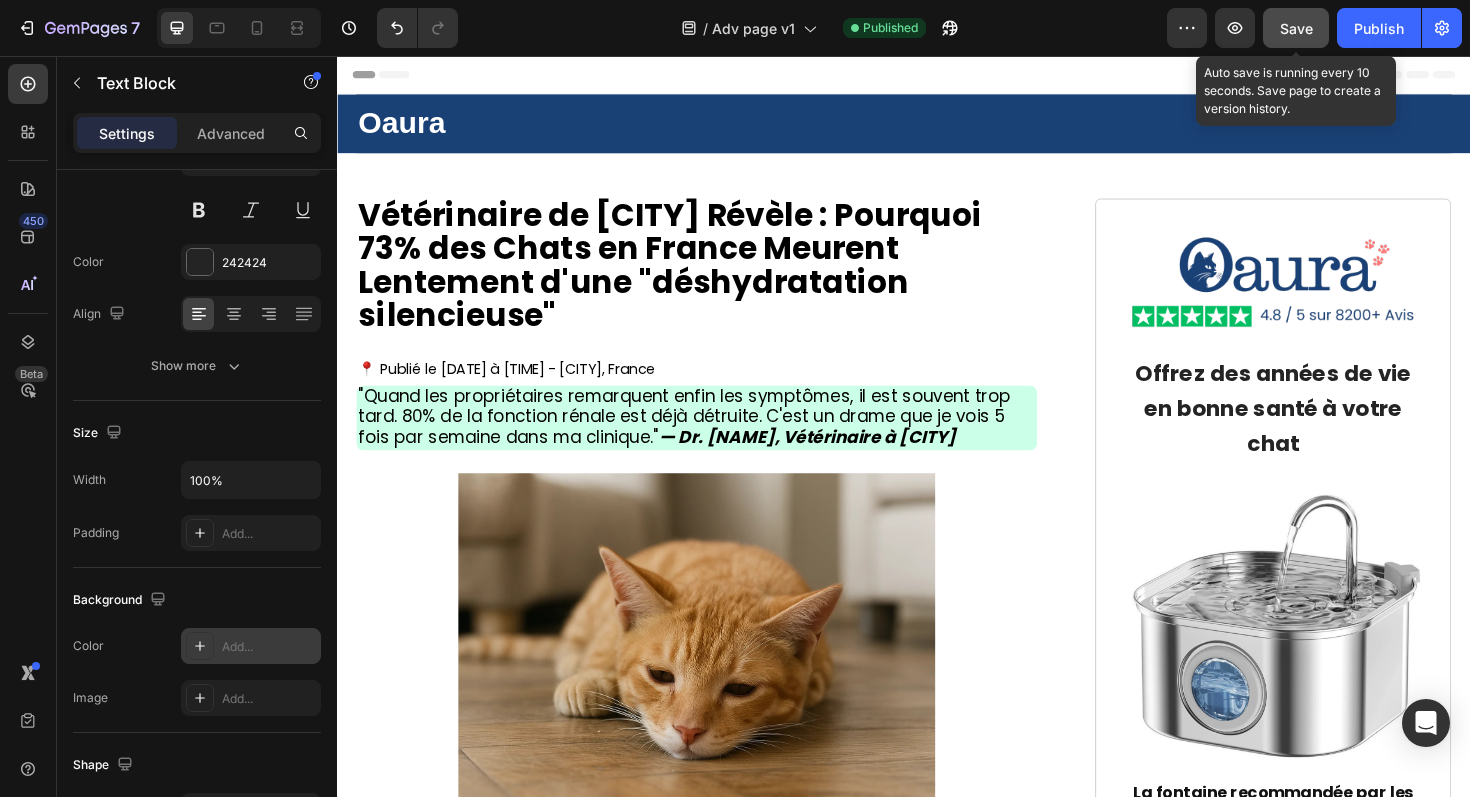 click on "Save" at bounding box center (1296, 28) 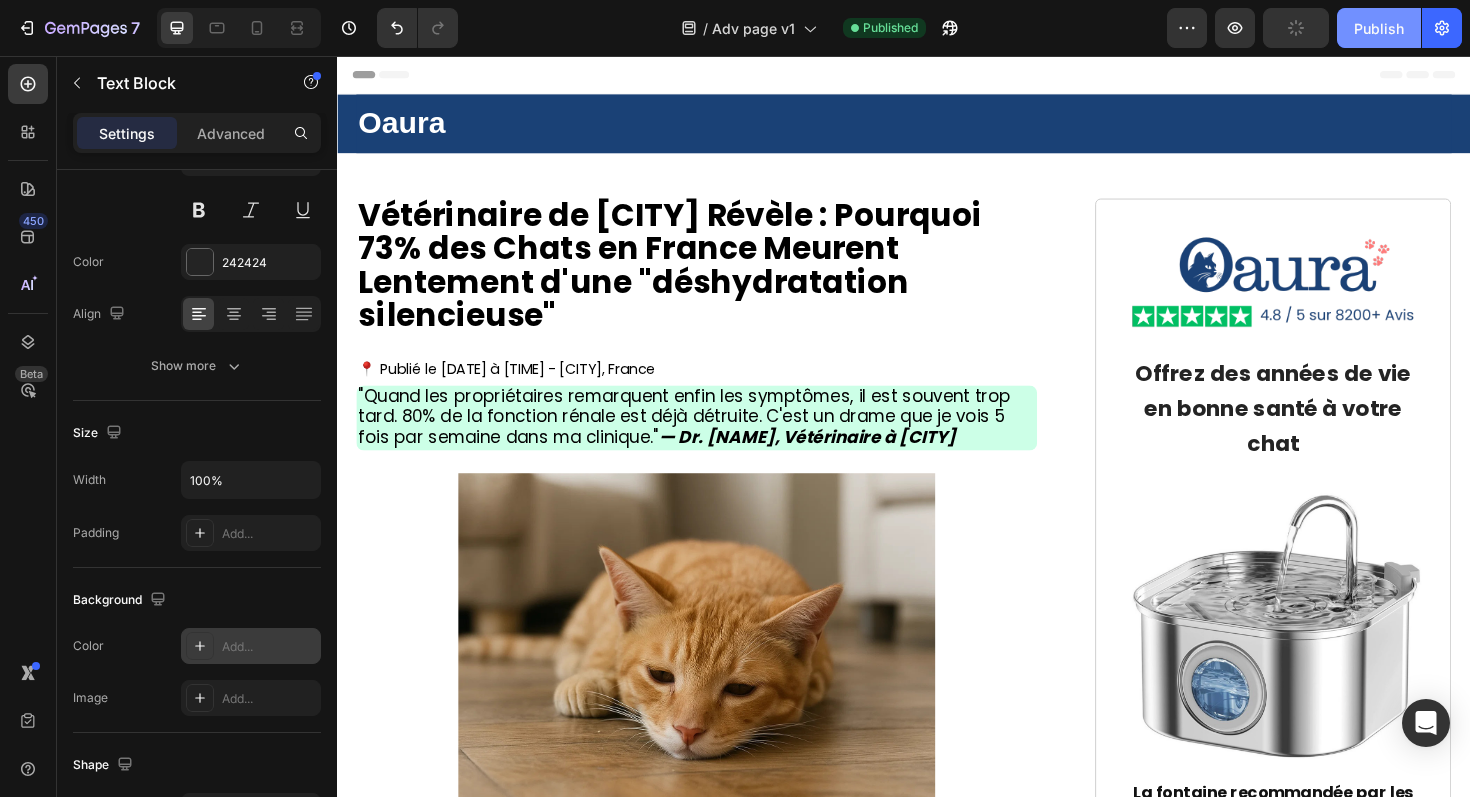click on "Publish" at bounding box center [1379, 28] 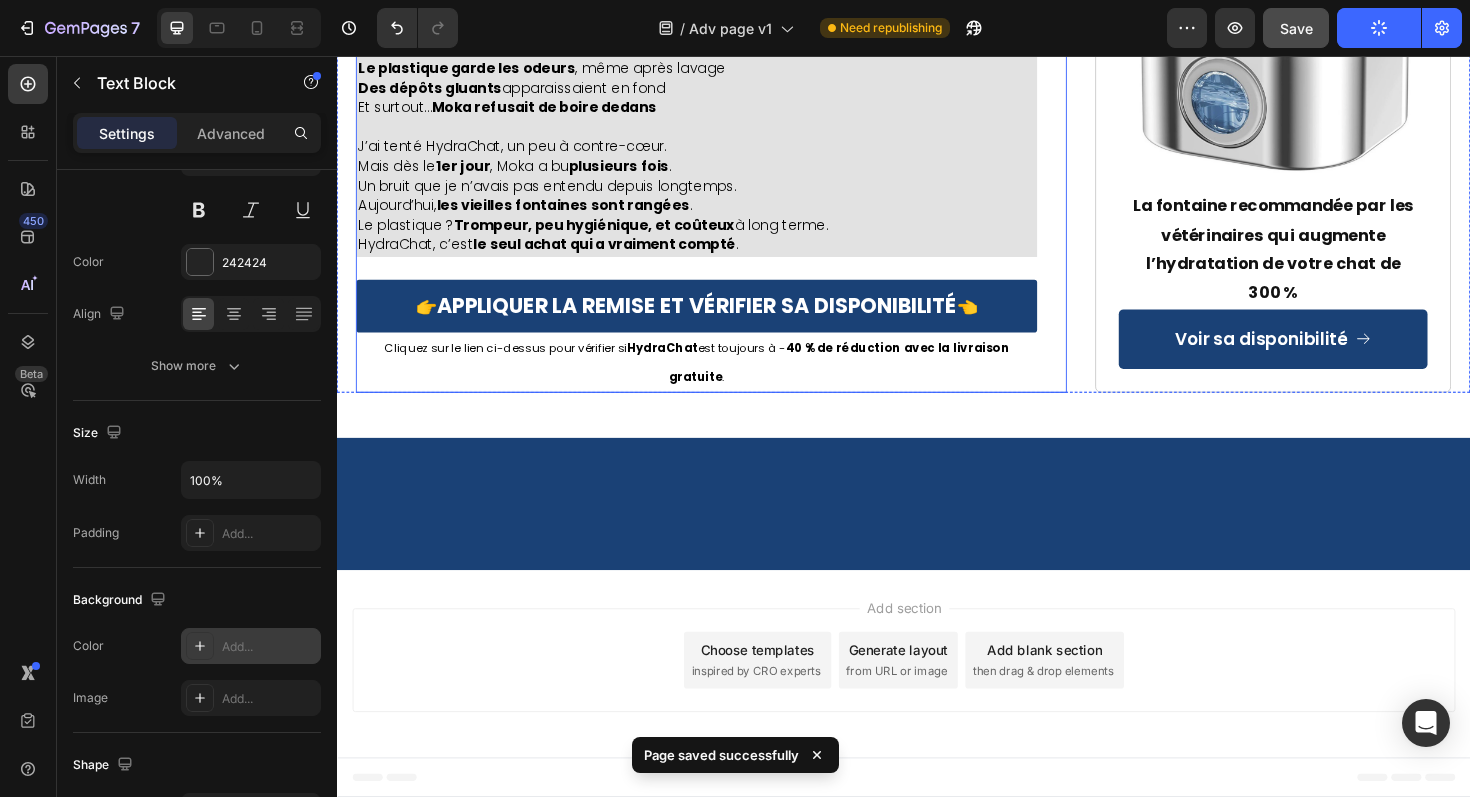 scroll, scrollTop: 12682, scrollLeft: 0, axis: vertical 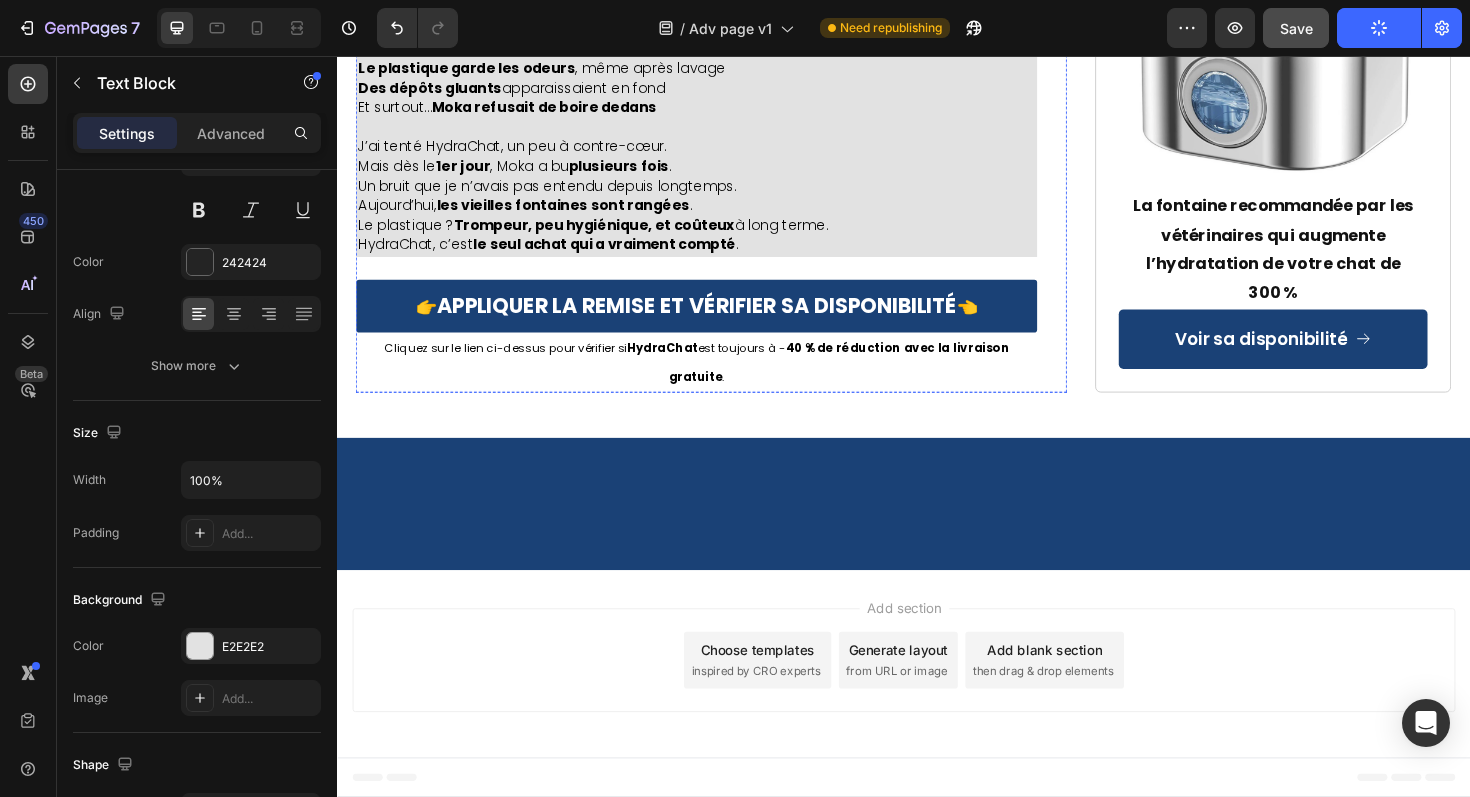 click on "Ma Norvégienne de 8 ans,  Nouba , a failli y passer. Elle avait déjà eu deux blocages urinaires, dont un qui m’a coûté  plus de 350 €  en clinique d’urgence. À chaque fois, je culpabilisais en me disant :  “Mais elle a toujours de l’eau propre dans sa gamelle…” ." at bounding box center (712, -488) 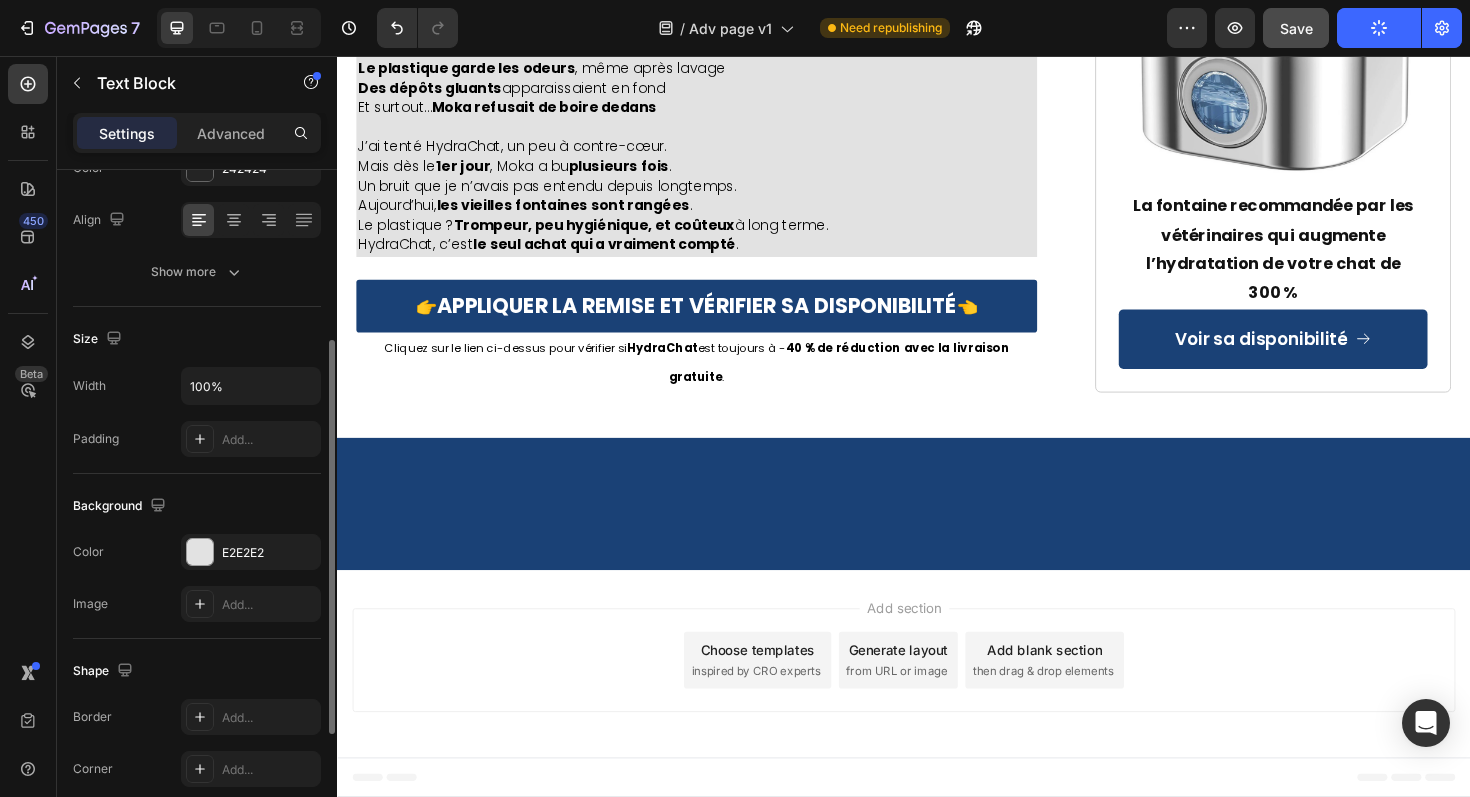 scroll, scrollTop: 290, scrollLeft: 0, axis: vertical 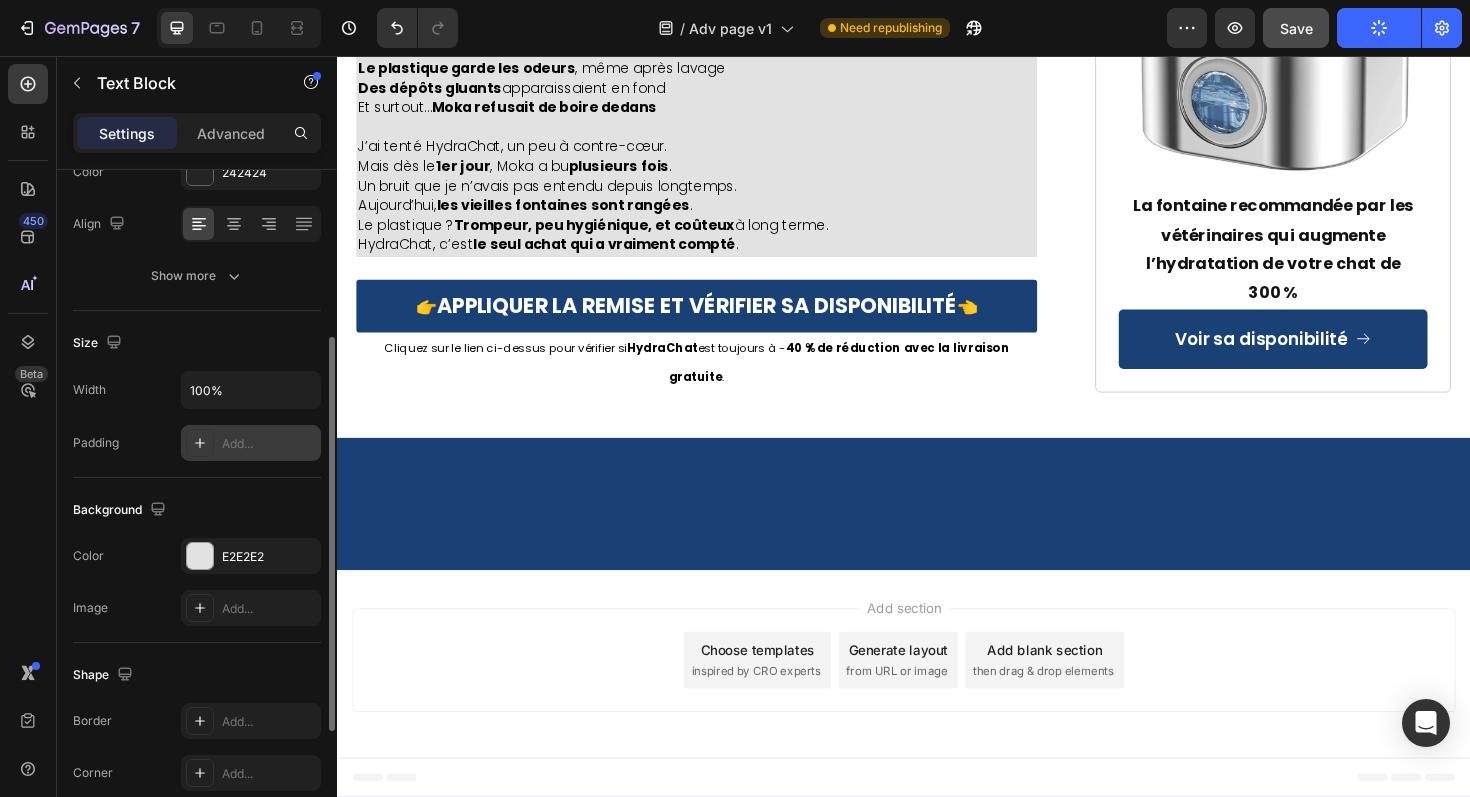 click 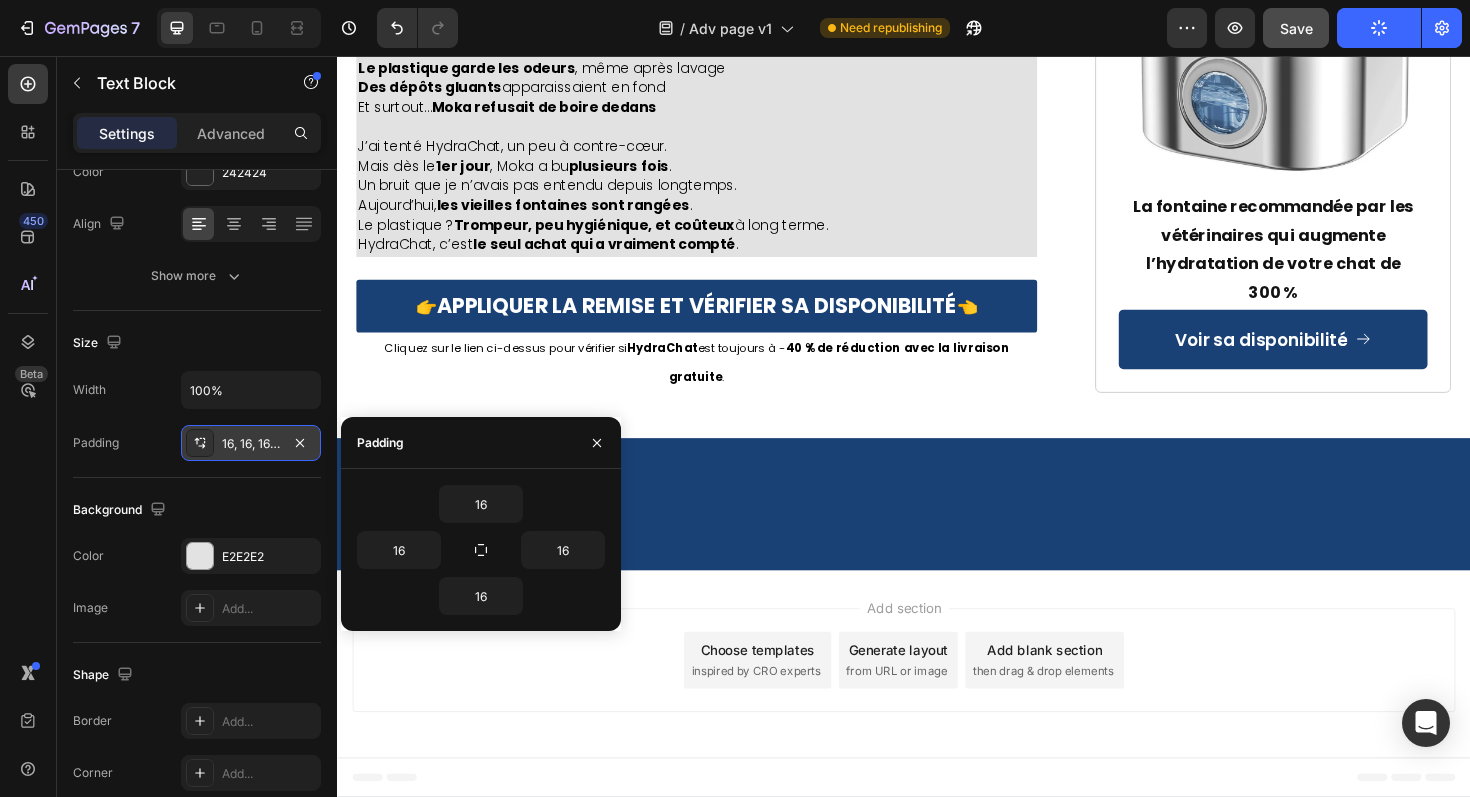 click on "C’est une vétérinaire qui m’a parlé d’un article sur la  déshydratation silencieuse  et m’a recommandé  HydraChat . Au début, j’étais sceptique… Mais dès les premiers jours, j’ai  entendu Nouba boire plusieurs fois par jour . Un son que je n’avais pas entendu depuis des mois." at bounding box center (709, -451) 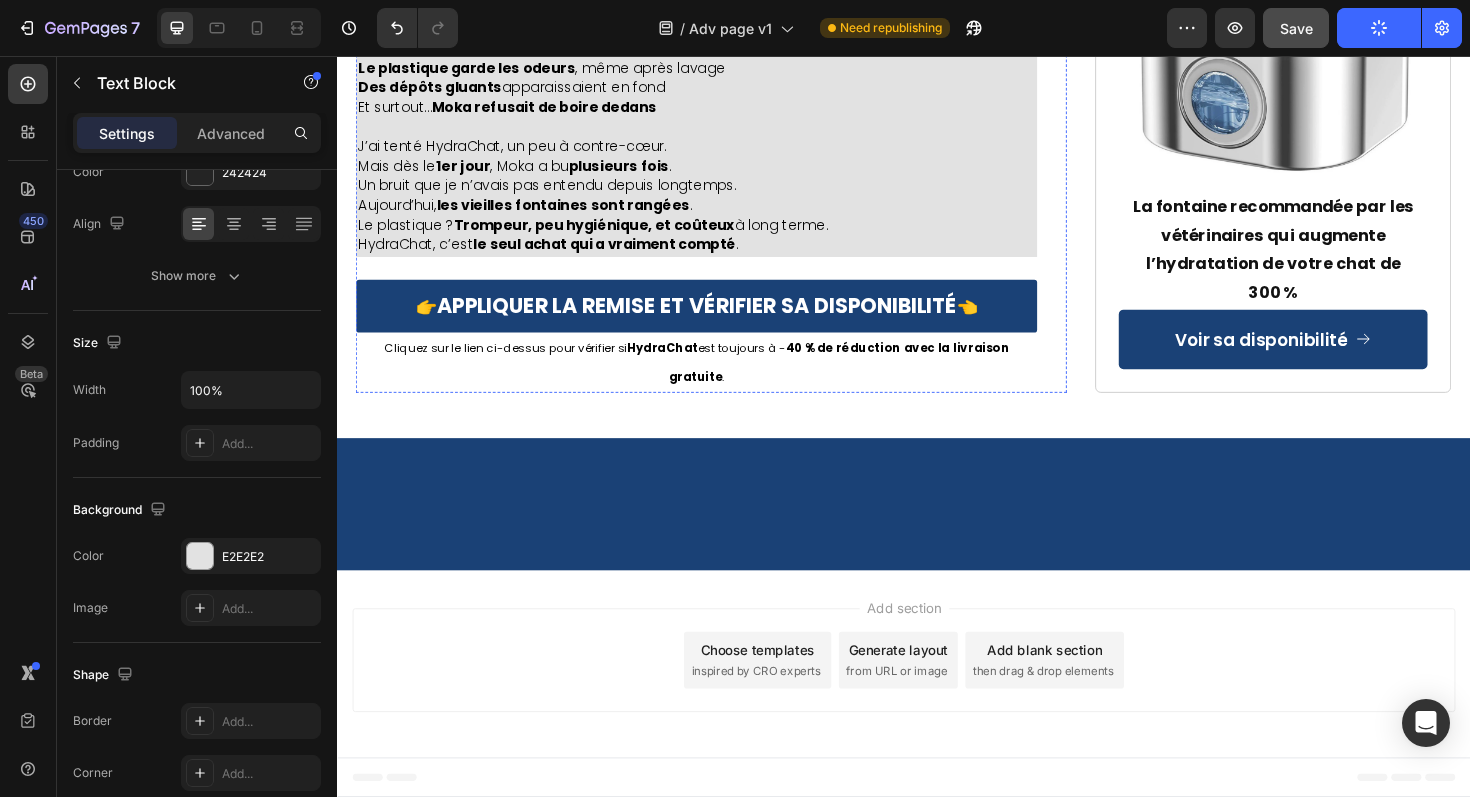 click on "Notre chatte  Plume  a 14 ans. Depuis un an, elle dormait beaucoup, ne jouait presque plus, et avait souvent  du mal à aller à la litière . Le vétérinaire nous a dit que ses reins montraient  des signes inquiétants . Il soupçonnait une déshydratation chronique." at bounding box center (714, -251) 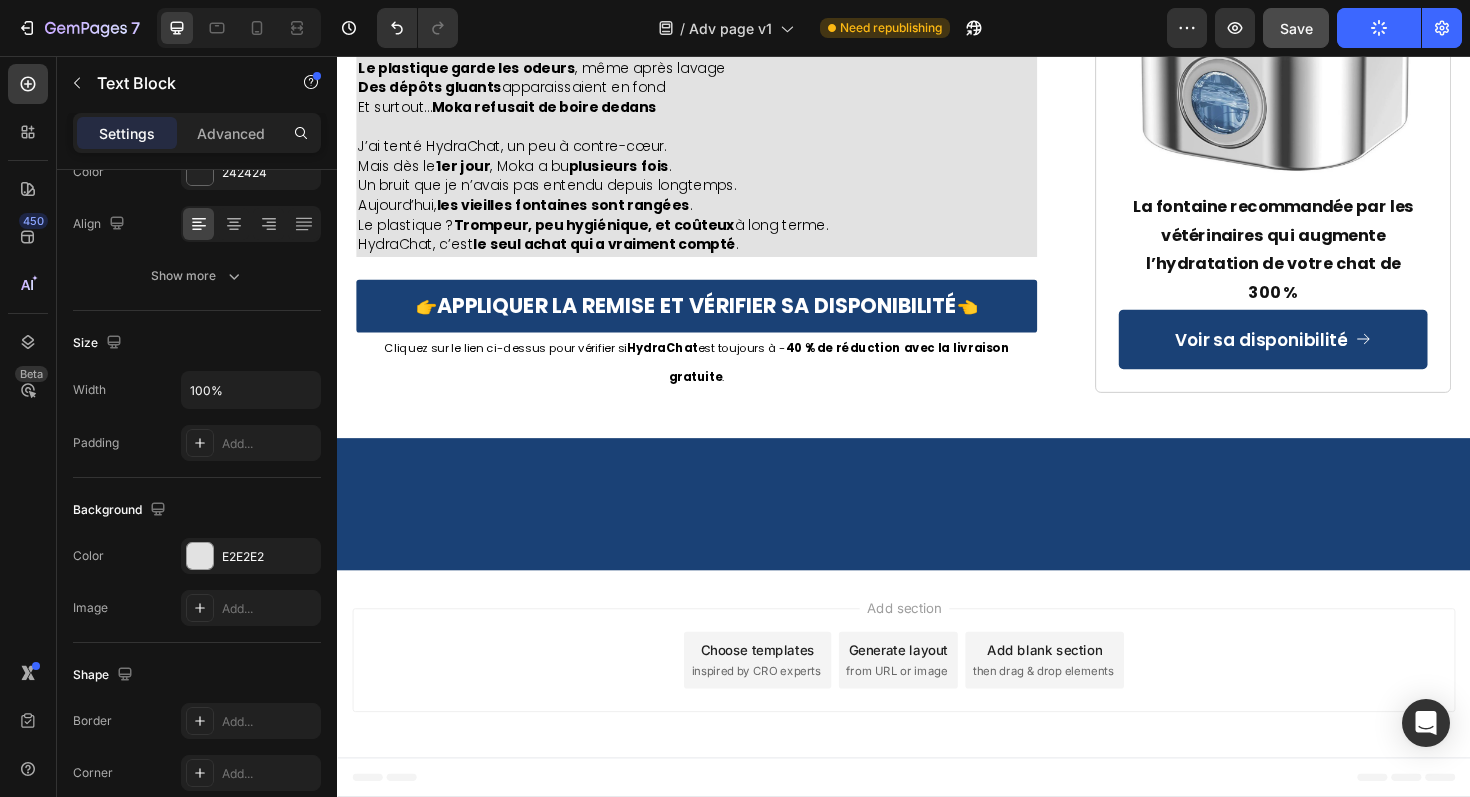 scroll, scrollTop: 12814, scrollLeft: 0, axis: vertical 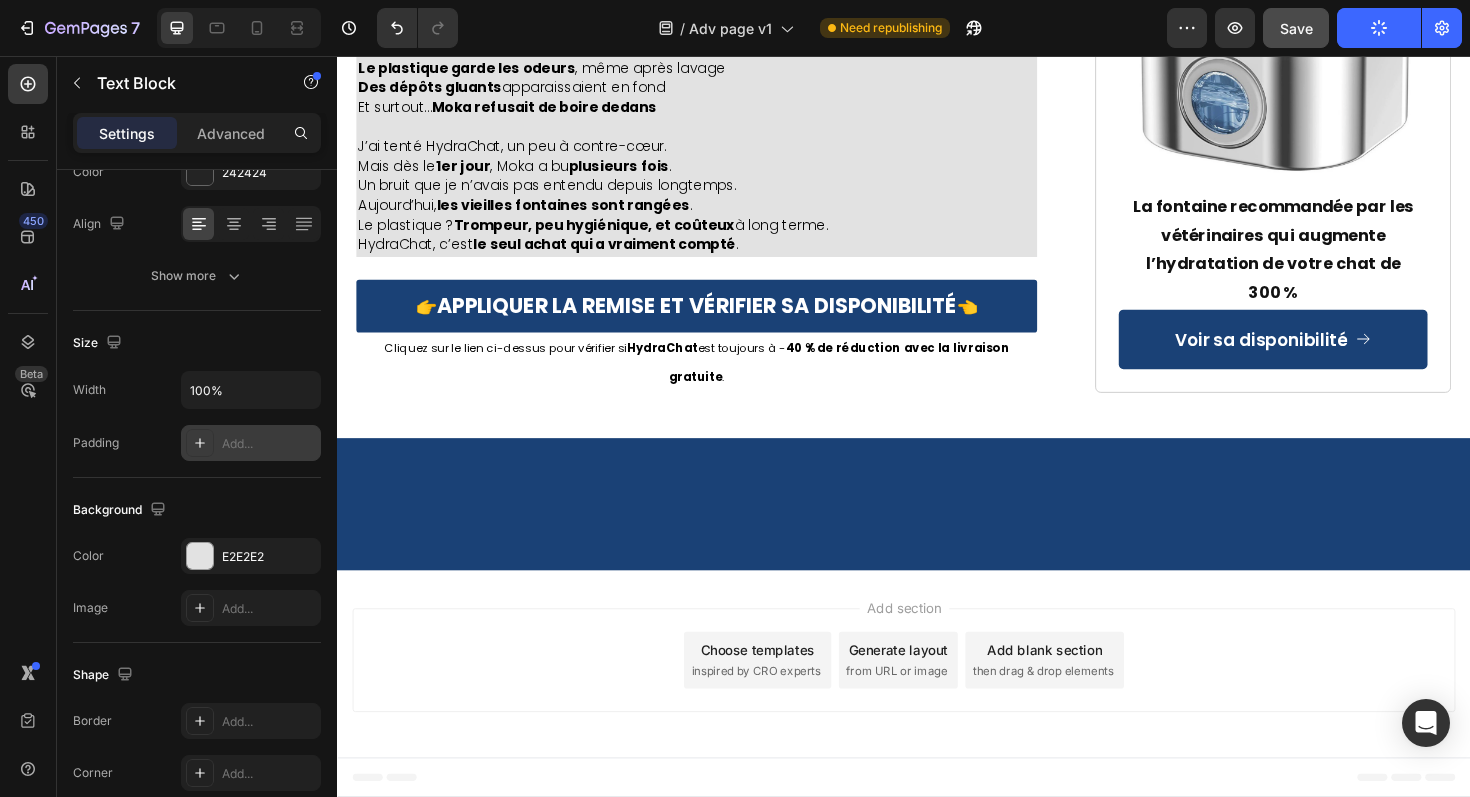 click at bounding box center [200, 443] 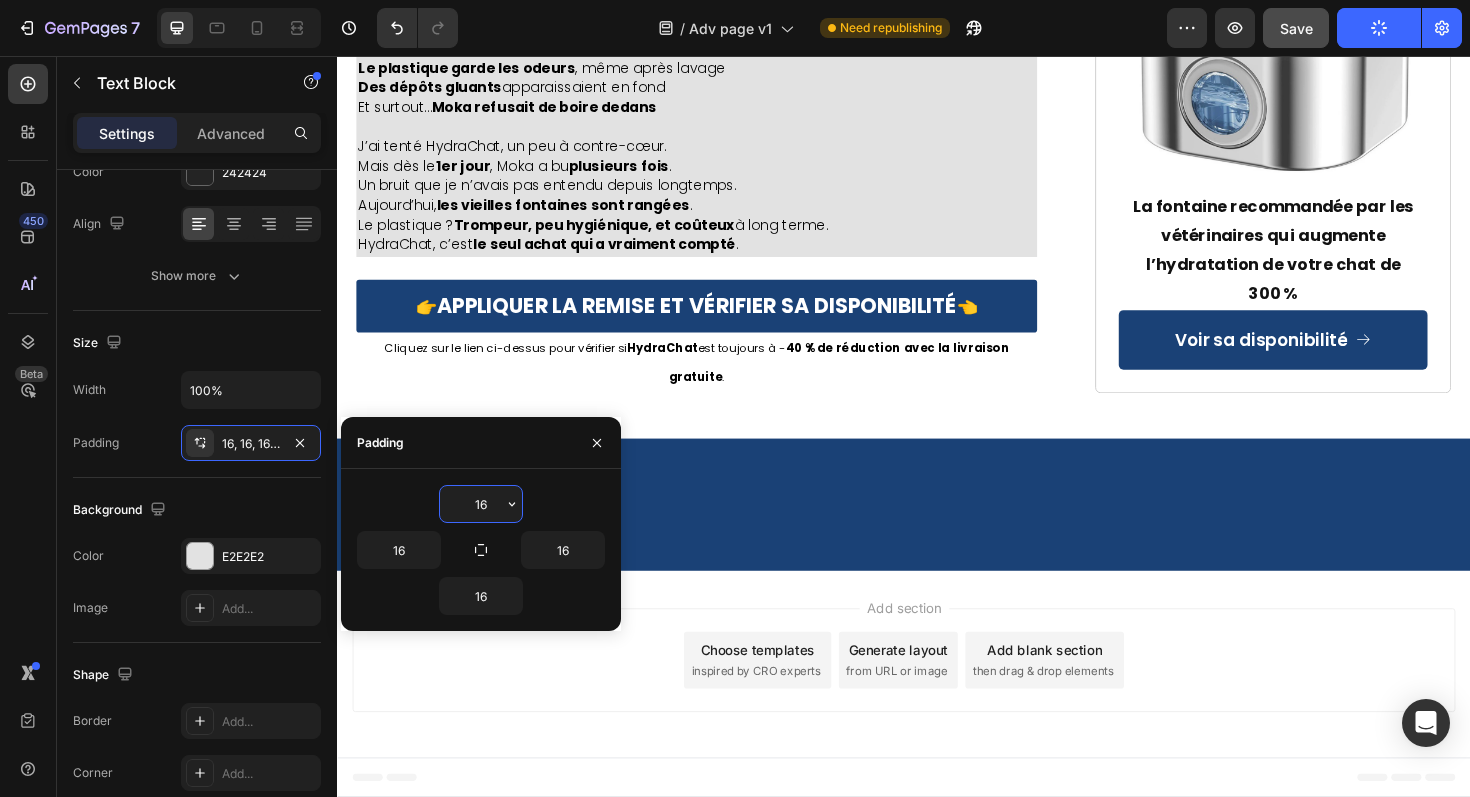 click on "Aujourd’hui, cela fait 6 mois.  Plus aucun souci , plus d’urine trouble, plus de stress au réveil… Et moi, je revis. Ce truc a littéralement sauvé Nouba — et ma tranquillité d’esprit." at bounding box center (713, -417) 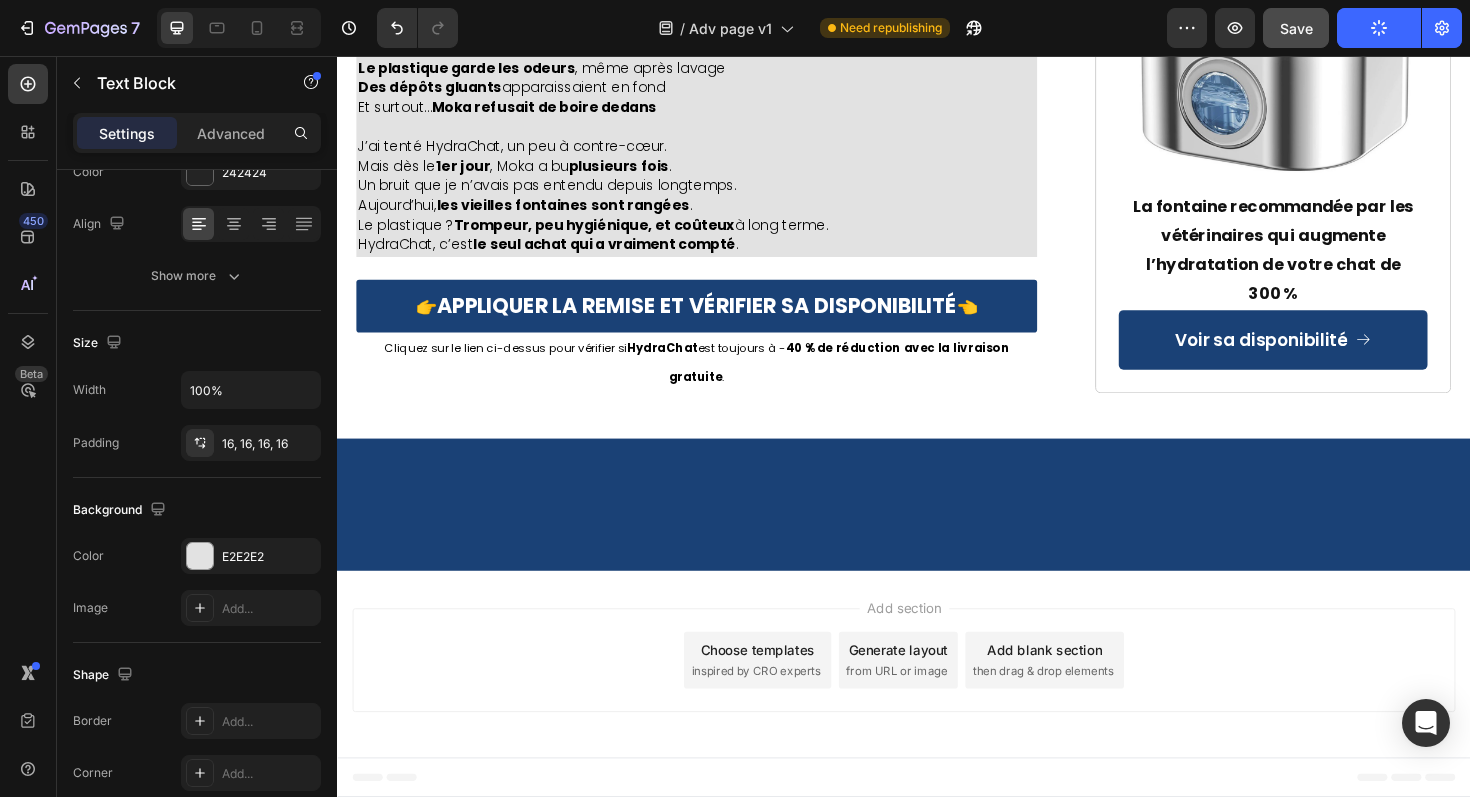 scroll, scrollTop: 13159, scrollLeft: 0, axis: vertical 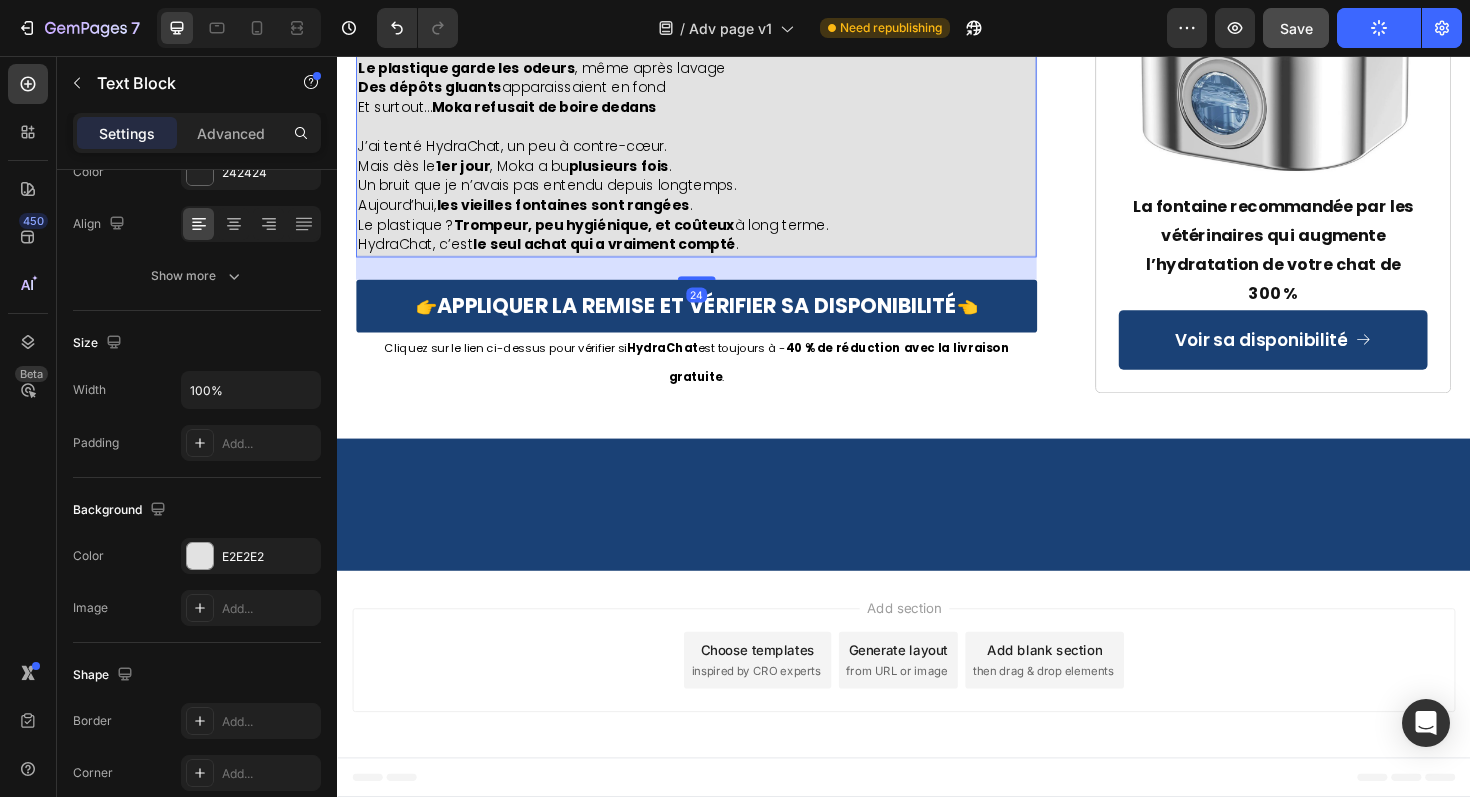 click on "Le plastique garde les odeurs , même après lavage Des dépôts gluants  apparaissaient en fond Et surtout…  Moka refusait de boire dedans" at bounding box center (717, 79) 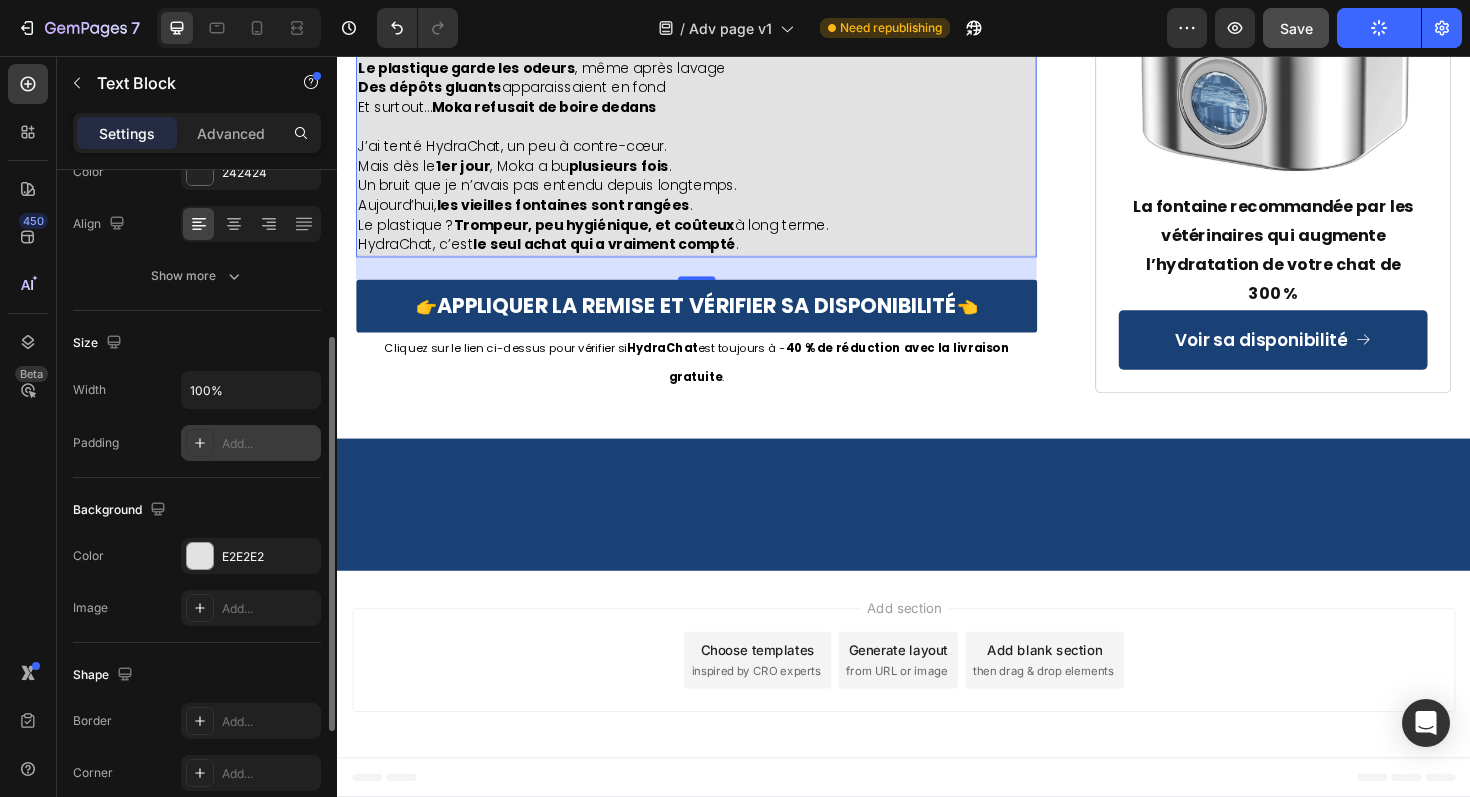 click 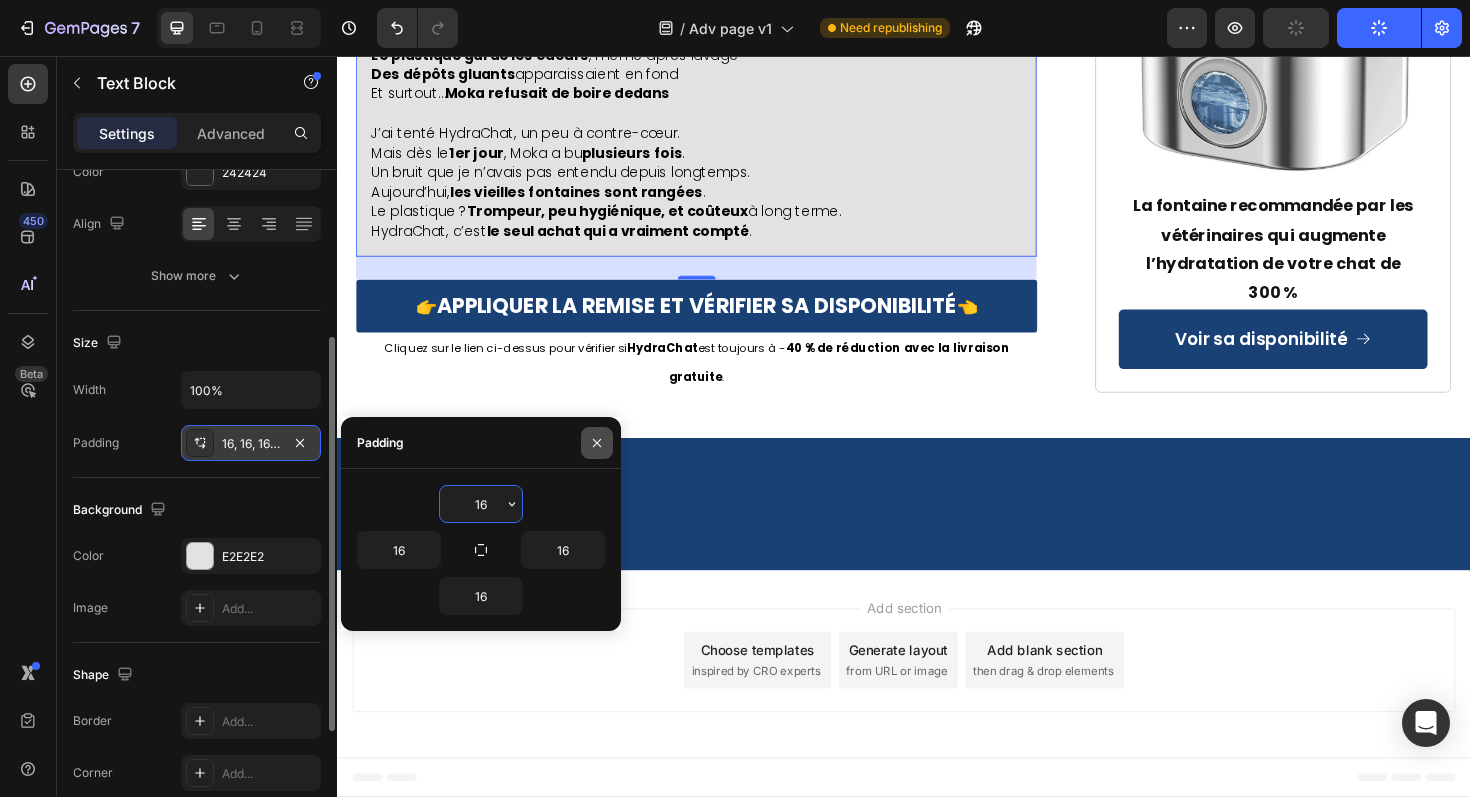 click 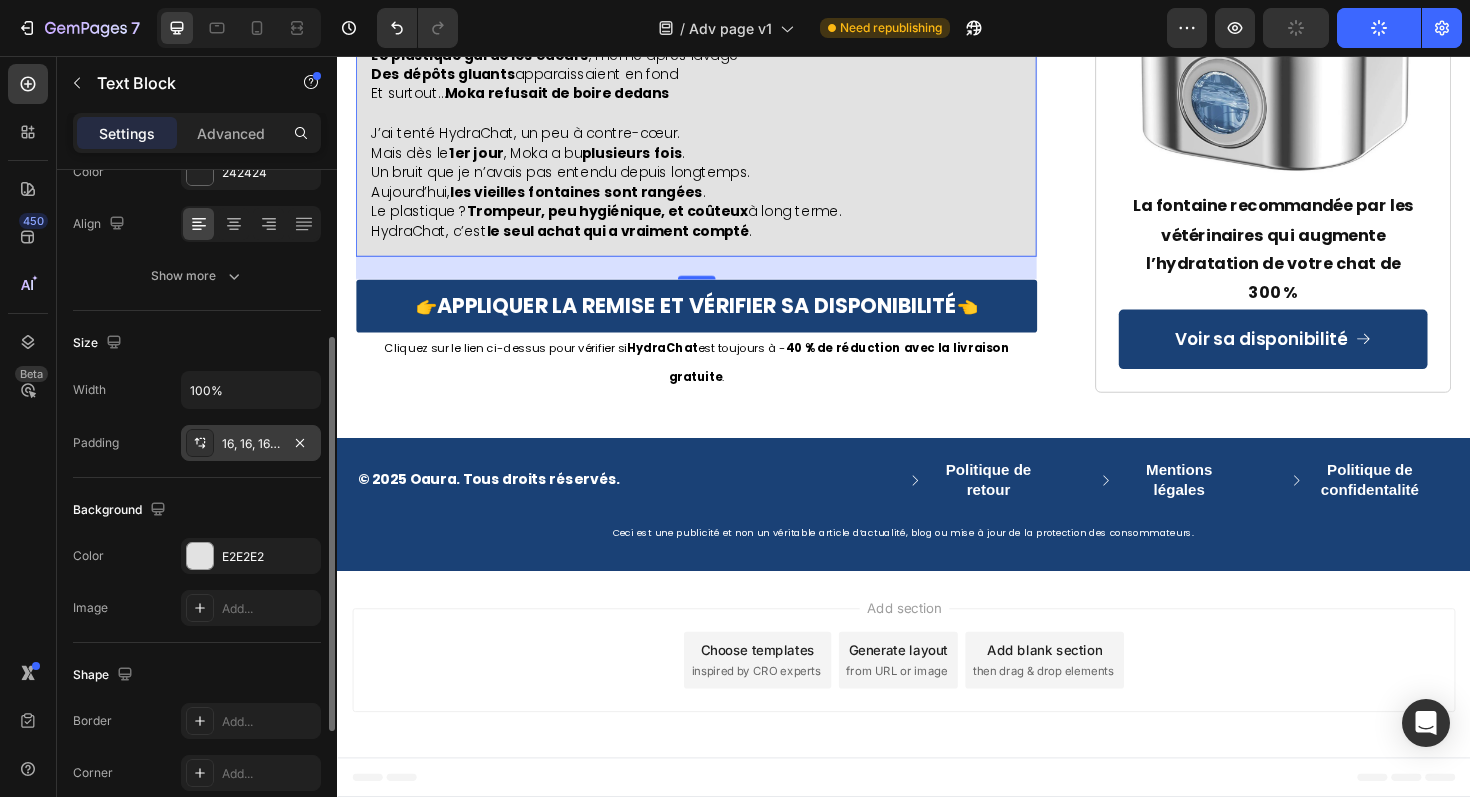 scroll, scrollTop: 13413, scrollLeft: 0, axis: vertical 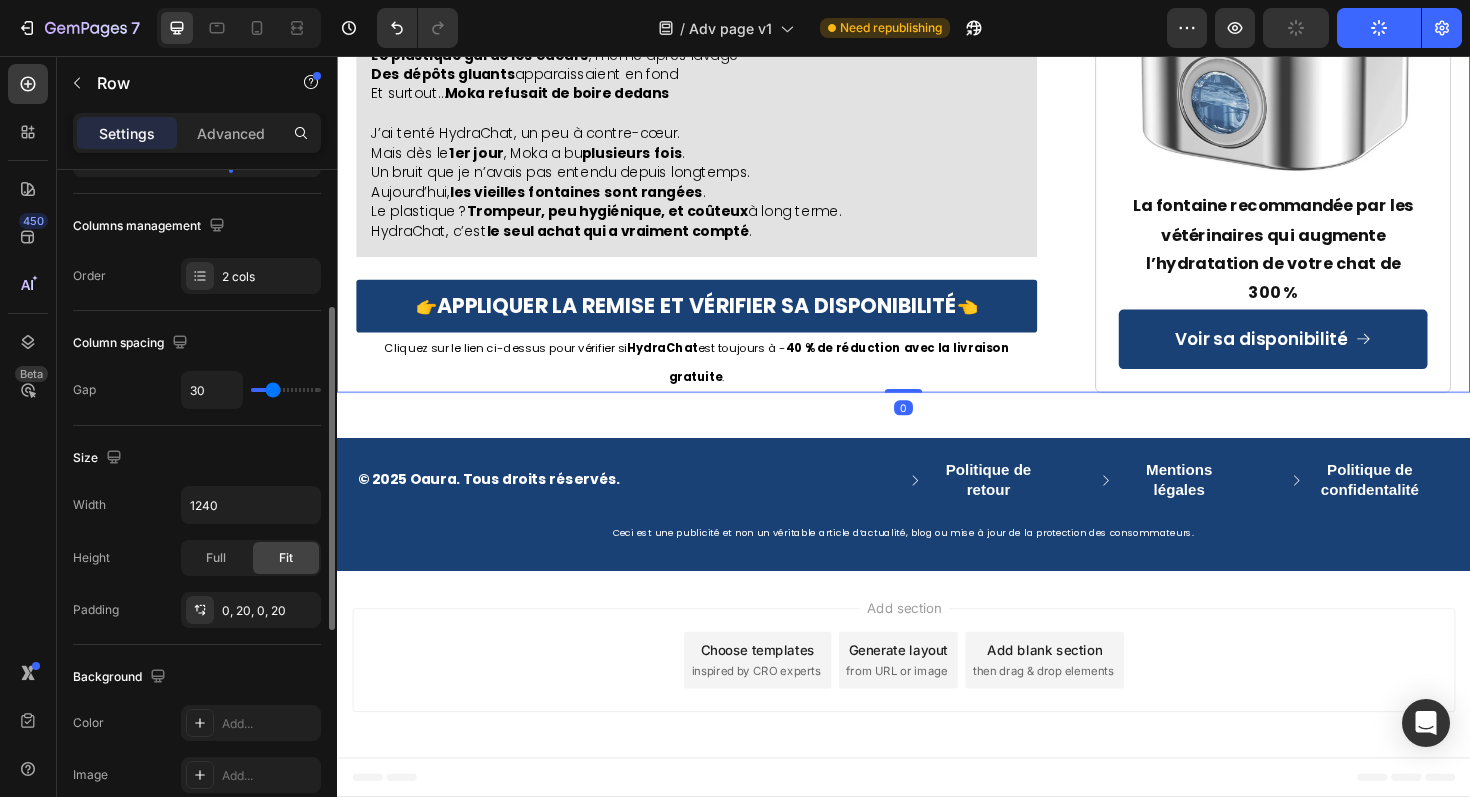 click on "Vétérinaire de [CITY] Révèle : Pourquoi 73% des Chats en France Meurent Lentement d'une "déshydratation silencieuse" Heading 📍 Publié le [DATE] à 9h17 - [CITY], France Text Block "Quand les propriétaires remarquent enfin les symptômes, il est souvent trop tard. 80% de la fonction rénale est déjà détruite. C'est un drame que je vois 5 fois par semaine dans ma clinique." — Dr. [FIRST_NAME] [LAST_NAME], Vétérinaire à [CITY] Text Block Image Félix était en train de mourir… et je n'avais rien vu venir Heading Si votre chat boit dans une gamelle classique... Si vous vous demandez pourquoi il évite son eau pourtant "propre"... Si quelque chose vous dit qu'il n'est pas dans son état normal mais vous ne savez pas quoi... Alors ce que je vais partager pourrait lui sauver plusieurs années de vie. Car en ce moment, une épidémie silencieuse se propage dans nos foyers. Elle touche 2 chats domestiques sur 3 , rien qu’en France. Le plus terrifiant ? déshydratation silencieuse. ." at bounding box center [937, -5273] 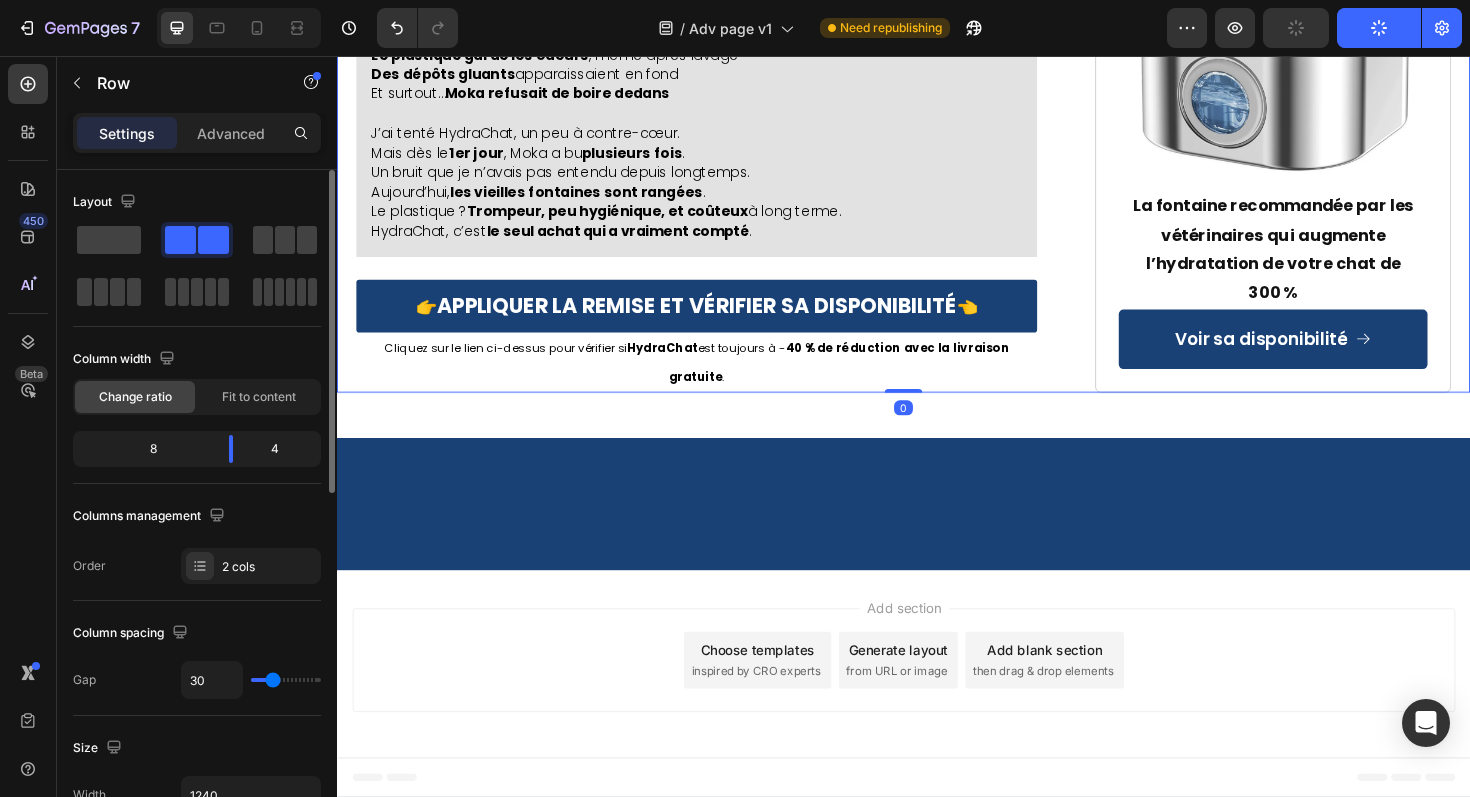 scroll, scrollTop: 12686, scrollLeft: 0, axis: vertical 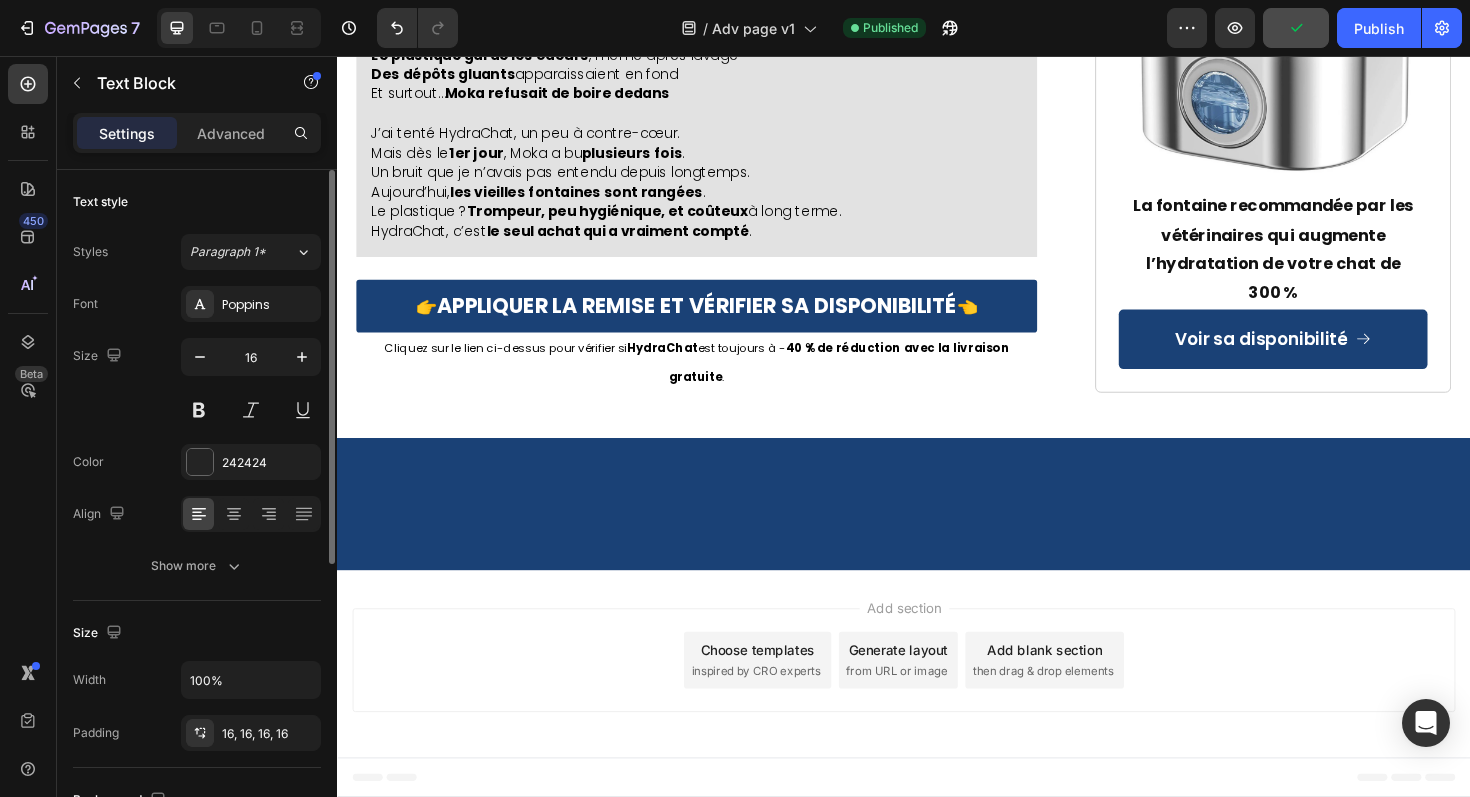 click on "Ma Norvégienne de 8 ans,  Nouba , a failli y passer. Elle avait déjà eu deux blocages urinaires, dont un qui m’a coûté  plus de 350 €  en clinique d’urgence. À chaque fois, je culpabilisais en me disant :  “Mais elle a toujours de l’eau propre dans sa gamelle…” ." at bounding box center [717, -579] 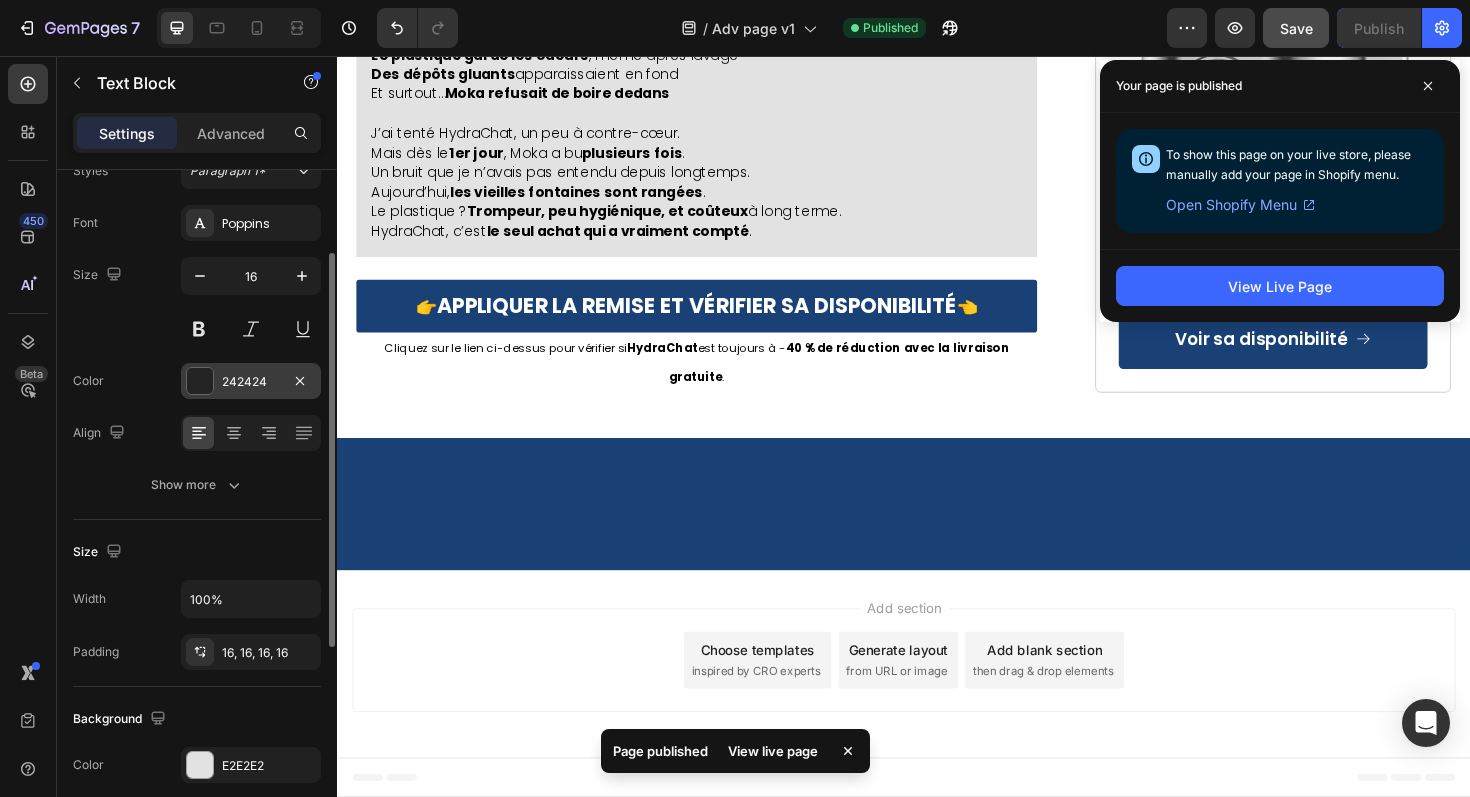 scroll, scrollTop: 123, scrollLeft: 0, axis: vertical 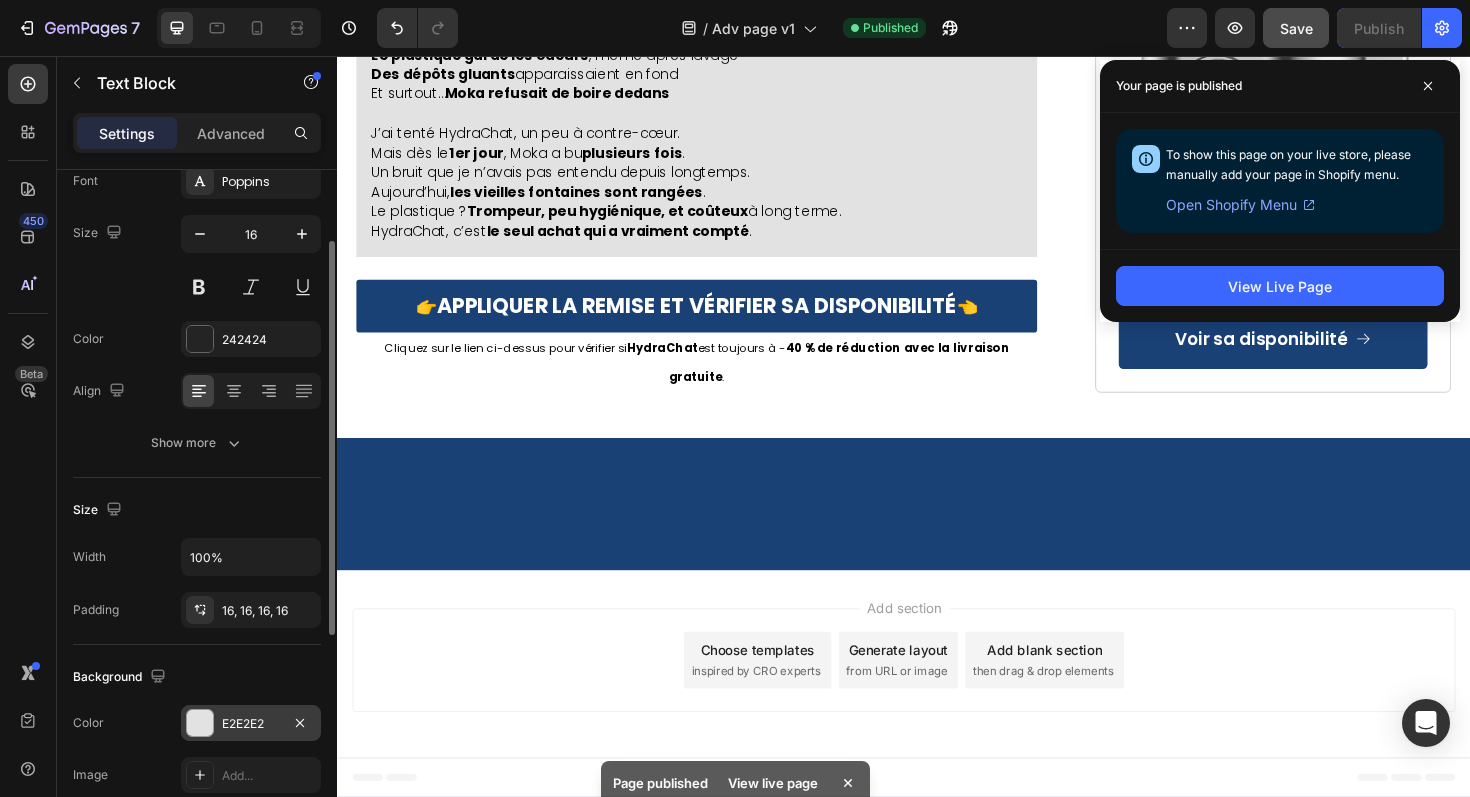 click on "E2E2E2" at bounding box center [251, 723] 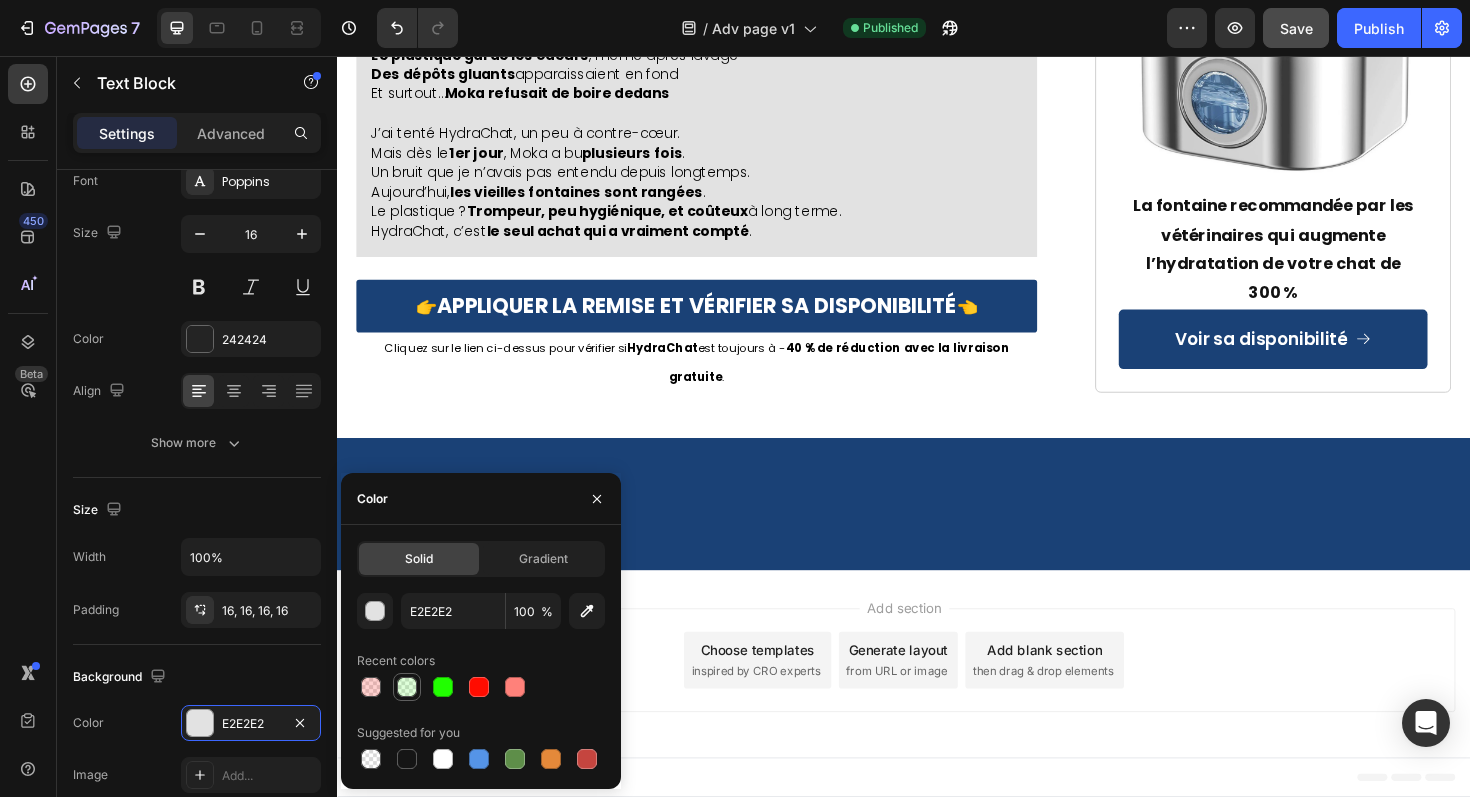 click at bounding box center (407, 687) 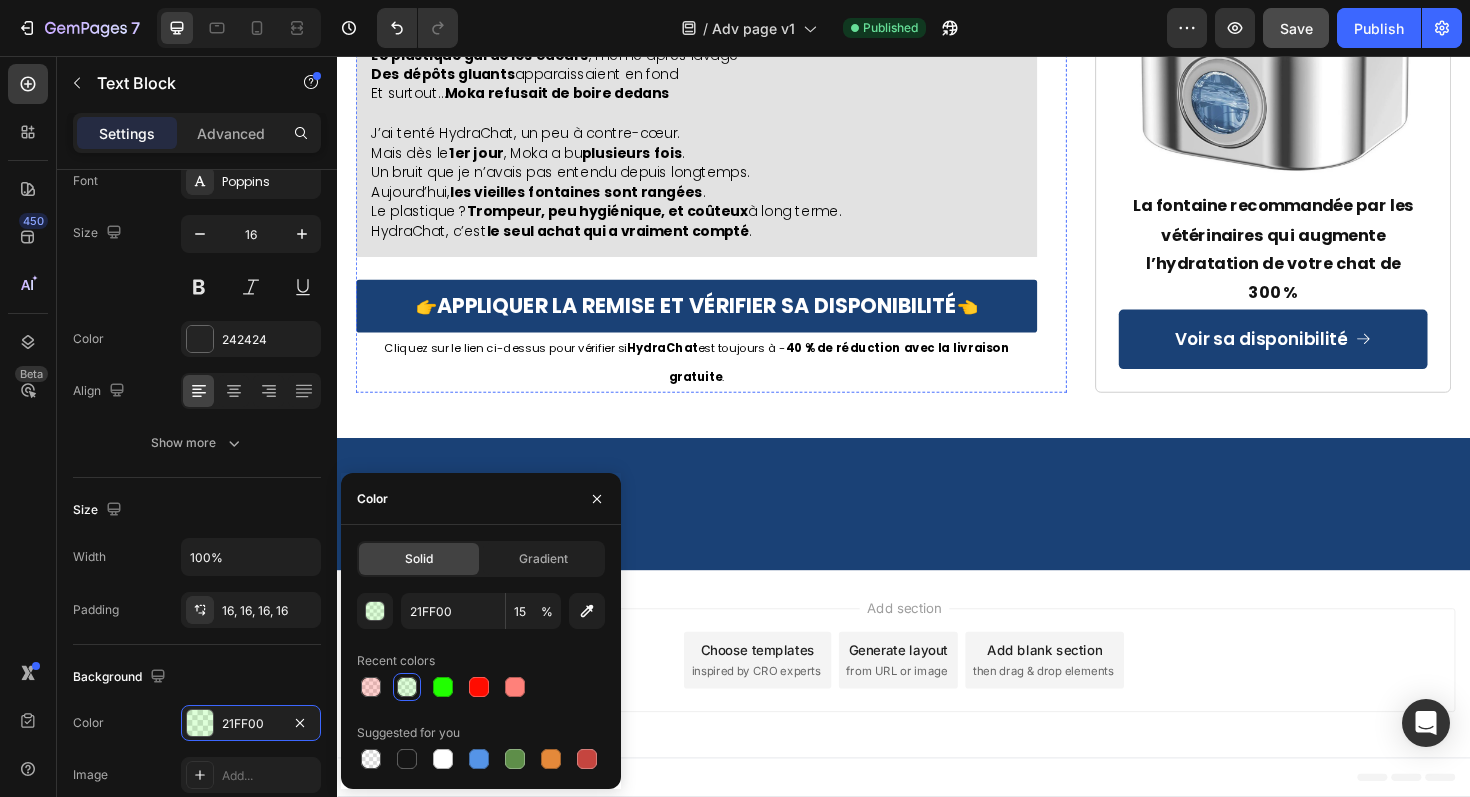 click on ""On pensait que c'était l’âge. En fait, elle avait juste soif." —  Thomas & Élise, Paris Notre chatte  Plume  a 14 ans. Depuis un an, elle dormait beaucoup, ne jouait presque plus, et avait souvent  du mal à aller à la litière . Le vétérinaire nous a dit que ses reins montraient  des signes inquiétants . Il soupçonnait une déshydratation chronique. On est tombés sur  HydraChat  complètement par hasard. On s’est dit  “allez, on tente” . On ne s’attendait pas à un tel changement. Deux semaines plus tard,  Plume courait à nouveau après sa balle en mousse . Son pelage s’est éclairci, elle mange mieux, et les analyses suivantes ont montré une nette amélioration. Notre vétérinaire a été bluffé. Il recommande maintenant cette fontaine à ses autres clients." at bounding box center (717, -263) 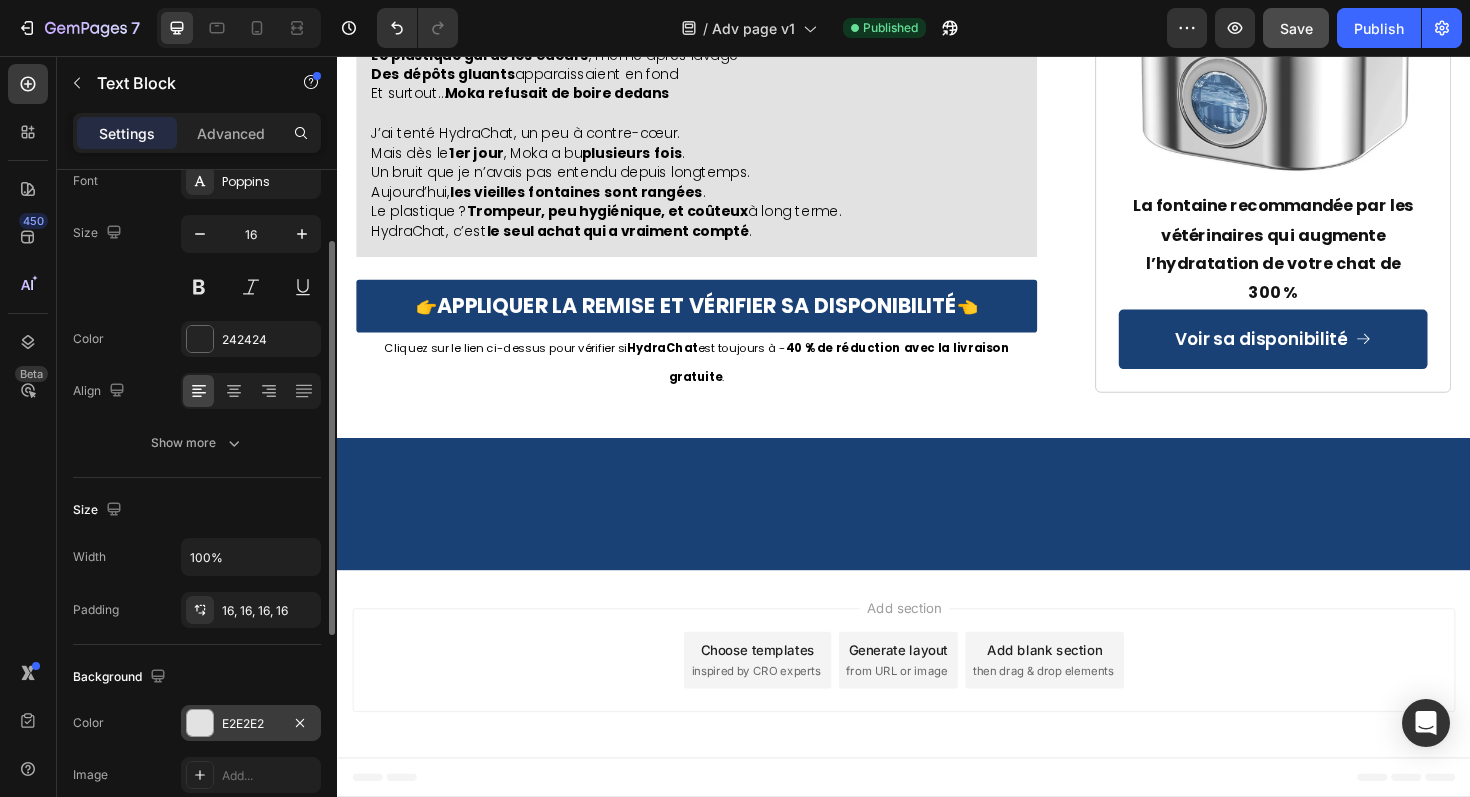 click at bounding box center (200, 723) 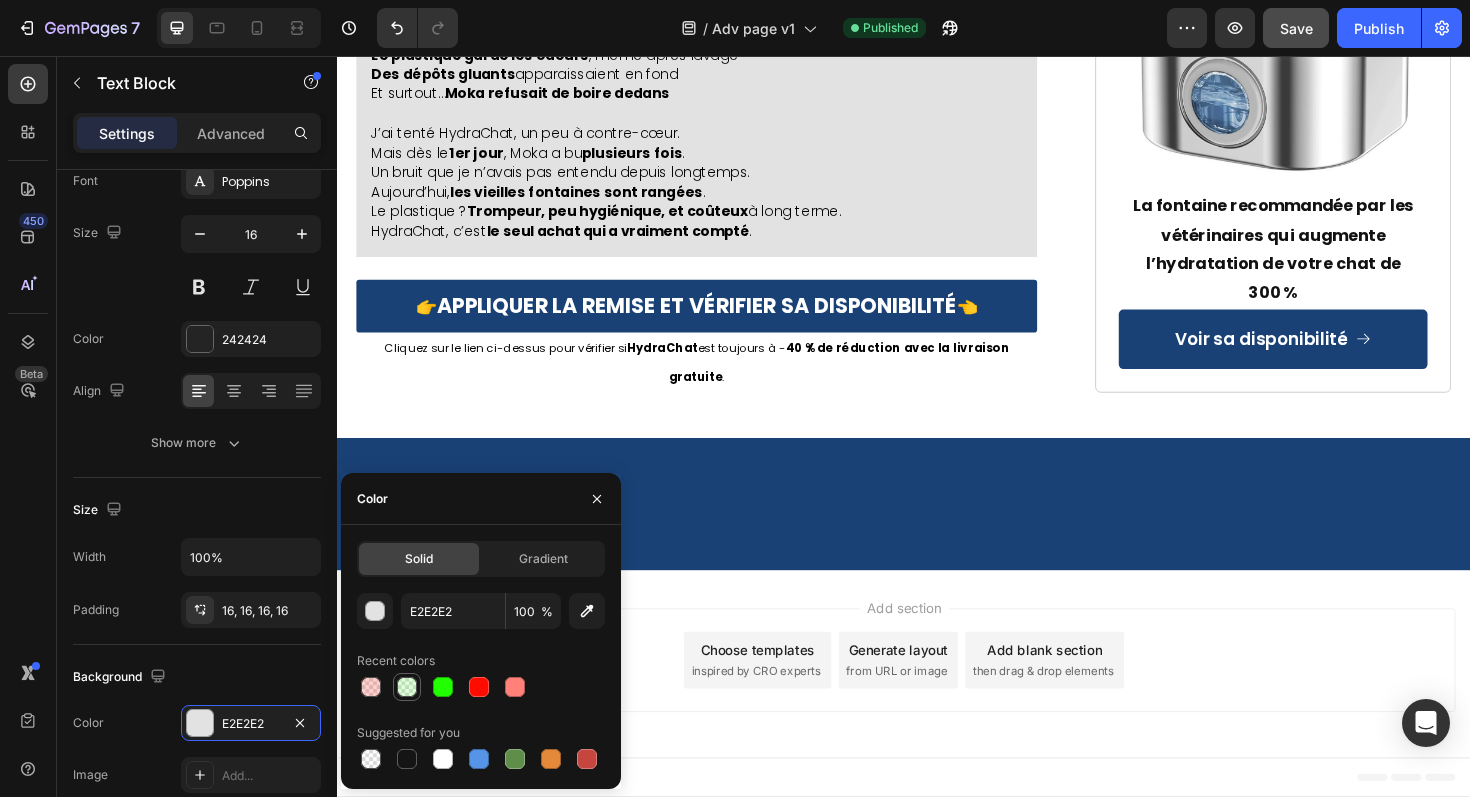 click at bounding box center (407, 687) 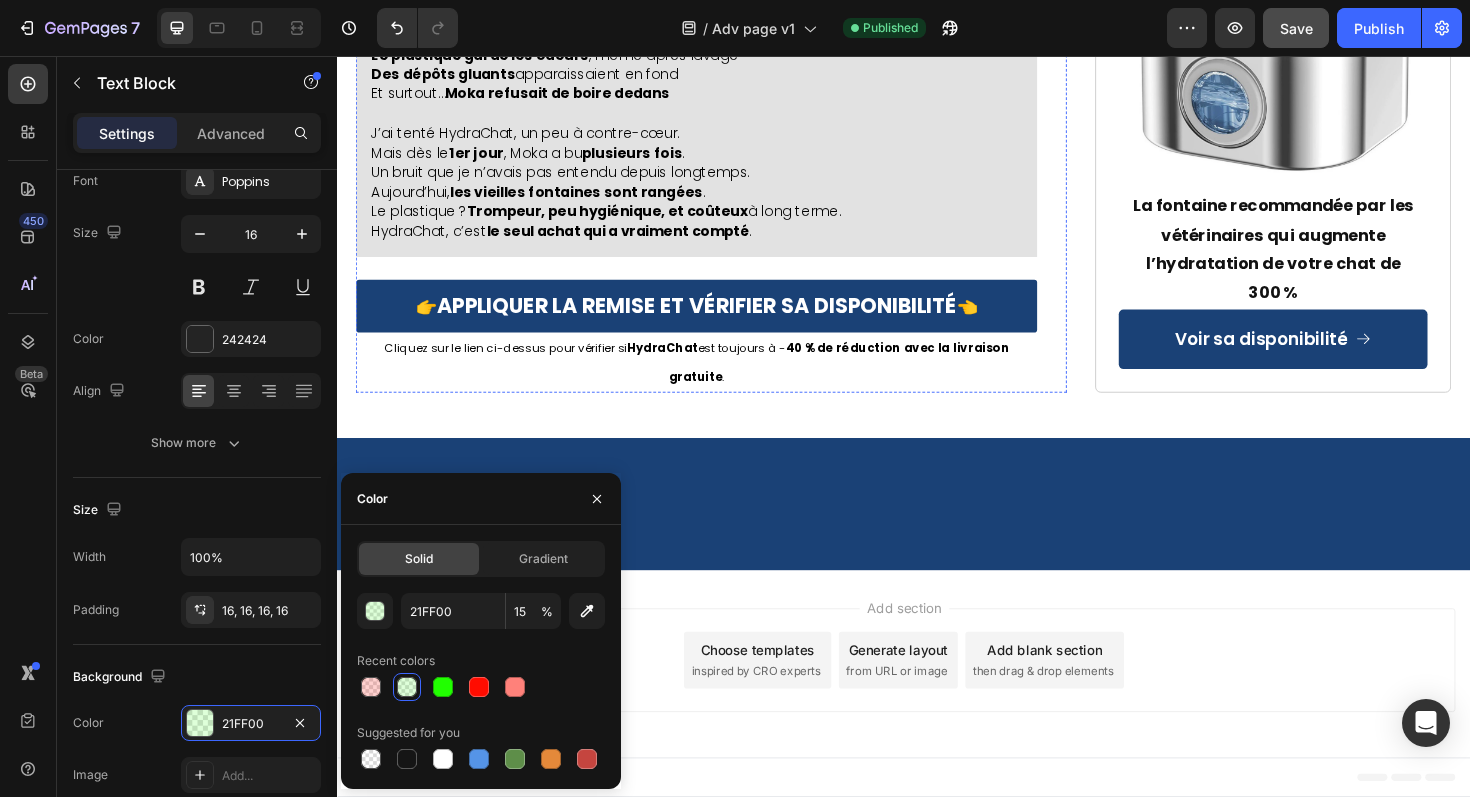 scroll, scrollTop: 13147, scrollLeft: 0, axis: vertical 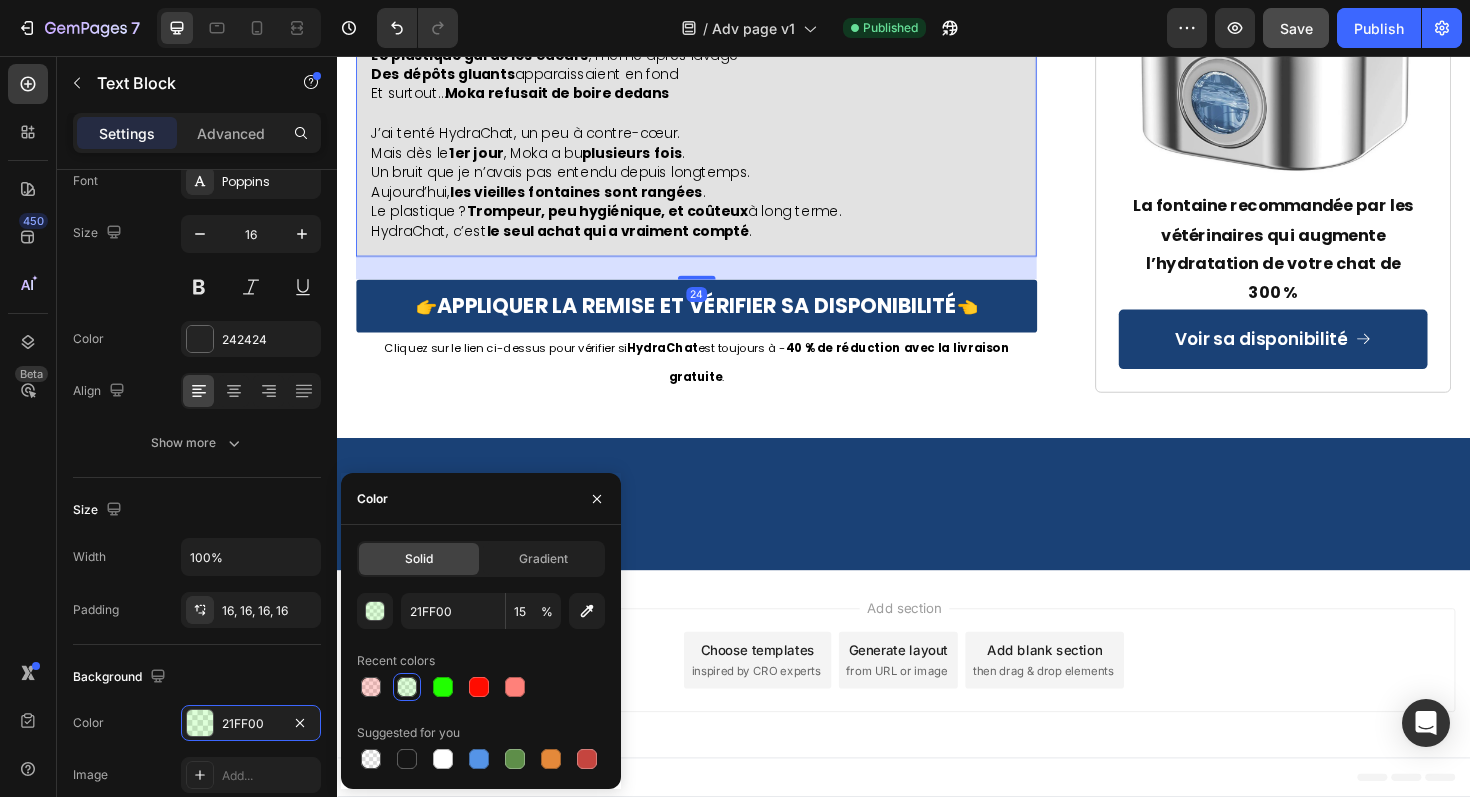click on "Elles étaient “pas chères”, faciles à trouver, et les promesses étaient belles : silencieuses, efficaces…" at bounding box center (702, -19) 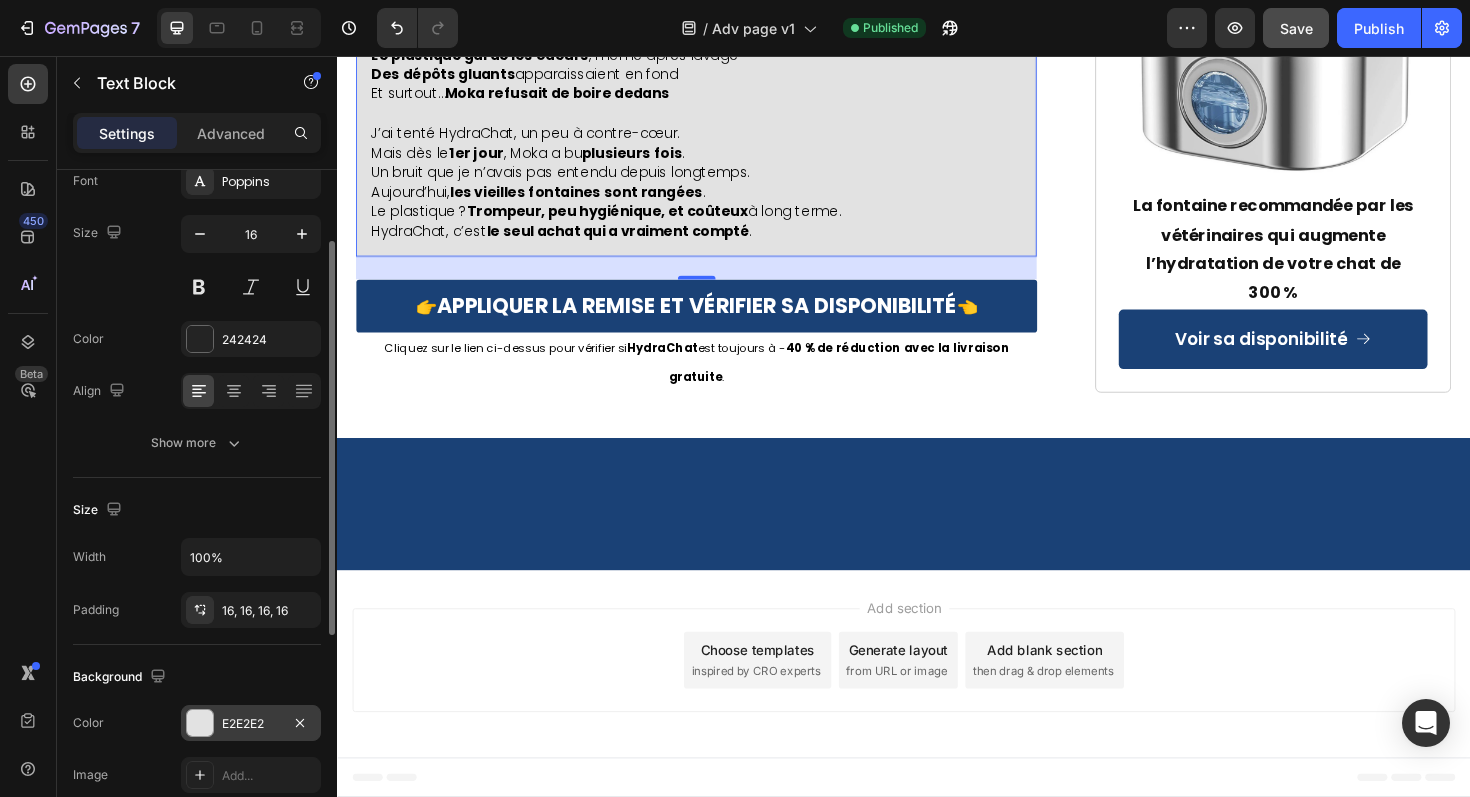 click at bounding box center (200, 723) 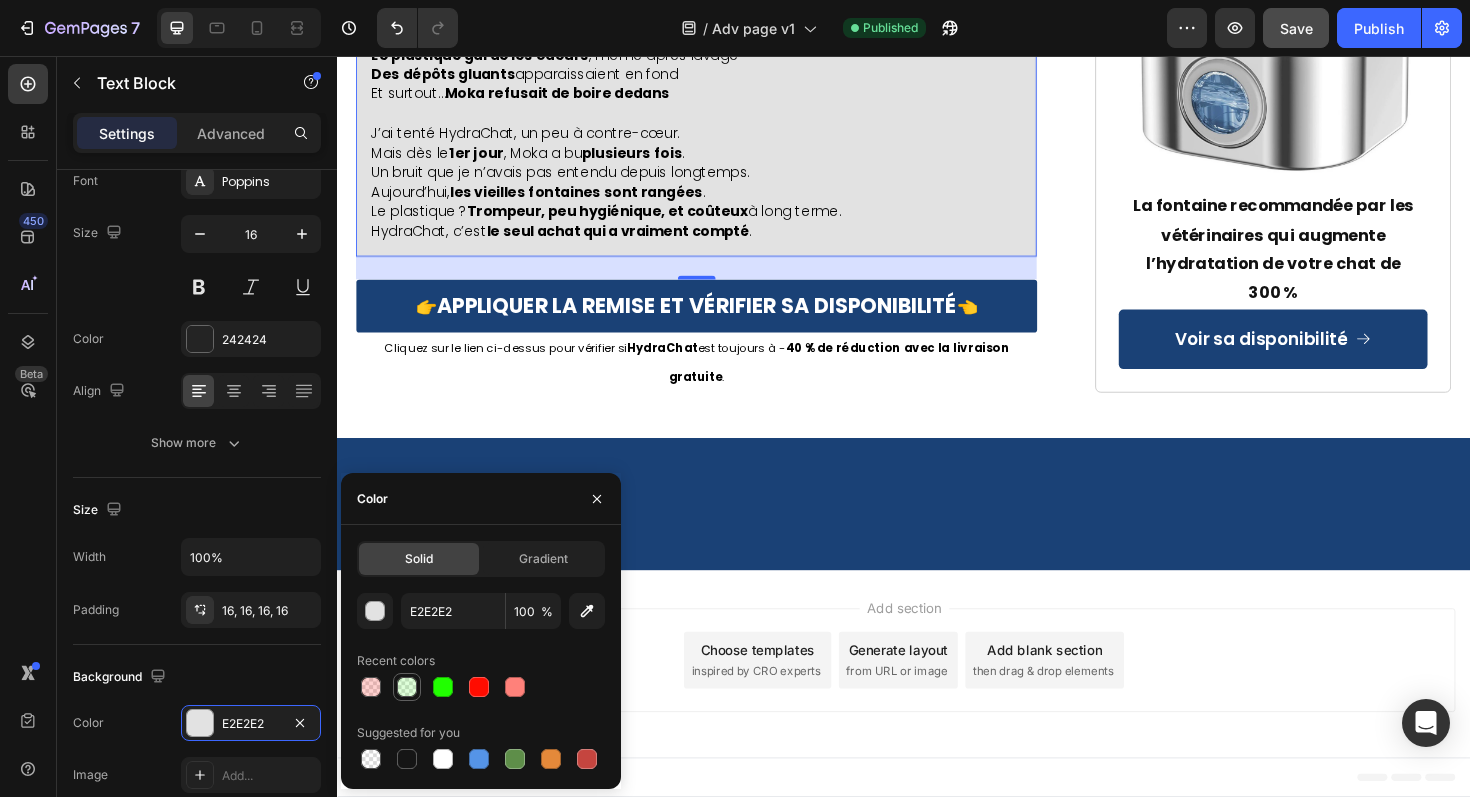 click at bounding box center (407, 687) 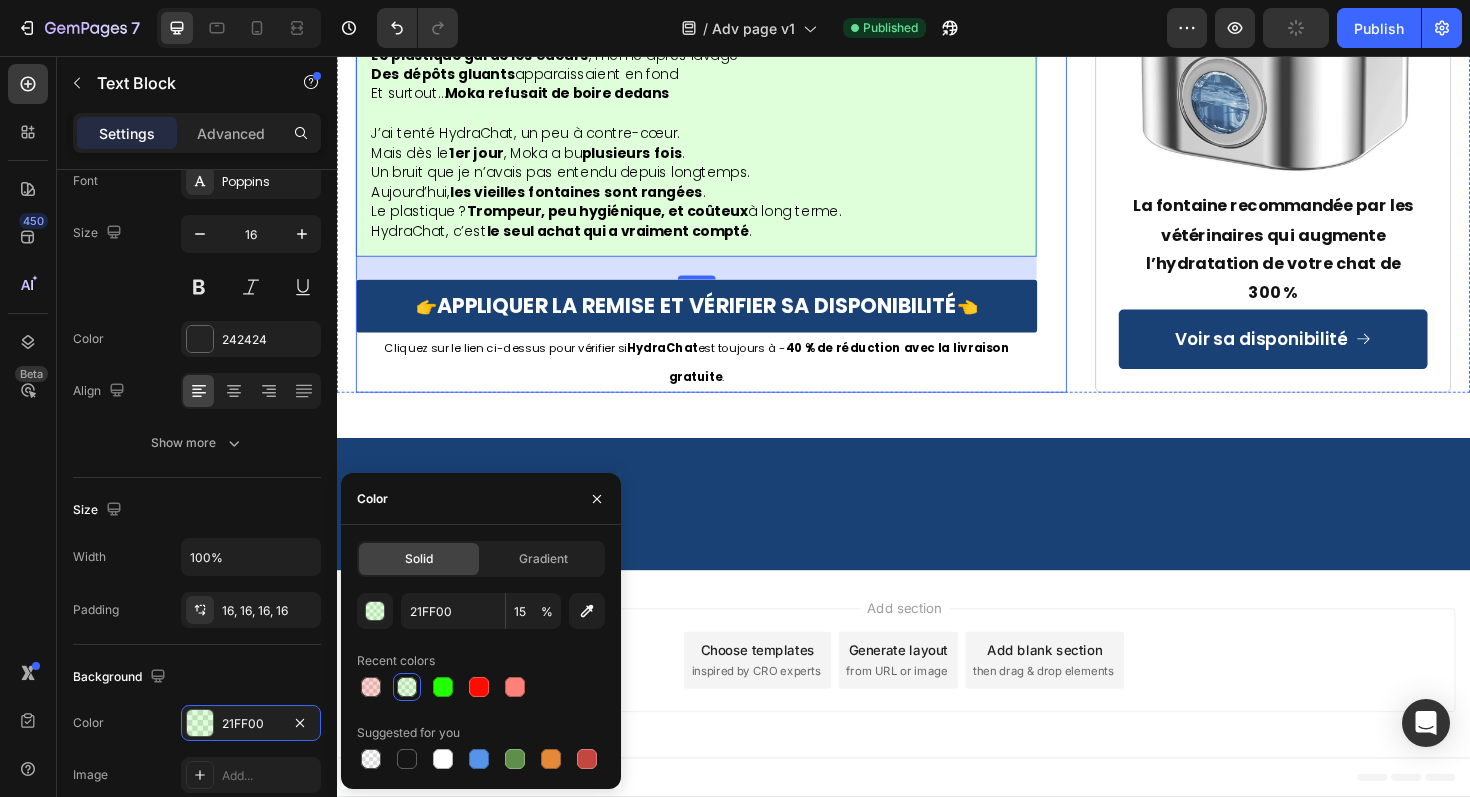 click on "Vétérinaire de [CITY] Révèle : Pourquoi 73% des Chats en France Meurent Lentement d'une "déshydratation silencieuse" Heading 📍 Publié le [DATE] à 9h17 - [CITY], France Text Block "Quand les propriétaires remarquent enfin les symptômes, il est souvent trop tard. 80% de la fonction rénale est déjà détruite. C'est un drame que je vois 5 fois par semaine dans ma clinique." — Dr. [FIRST_NAME] [LAST_NAME], Vétérinaire à [CITY] Text Block Image Félix était en train de mourir… et je n'avais rien vu venir Heading Si votre chat boit dans une gamelle classique... Si vous vous demandez pourquoi il évite son eau pourtant "propre"... Si quelque chose vous dit qu'il n'est pas dans son état normal mais vous ne savez pas quoi... Alors ce que je vais partager pourrait lui sauver plusieurs années de vie. Car en ce moment, une épidémie silencieuse se propage dans nos foyers. Elle touche 2 chats domestiques sur 3 , rien qu’en France. Le plus terrifiant ? déshydratation silencieuse. ." at bounding box center (733, -5273) 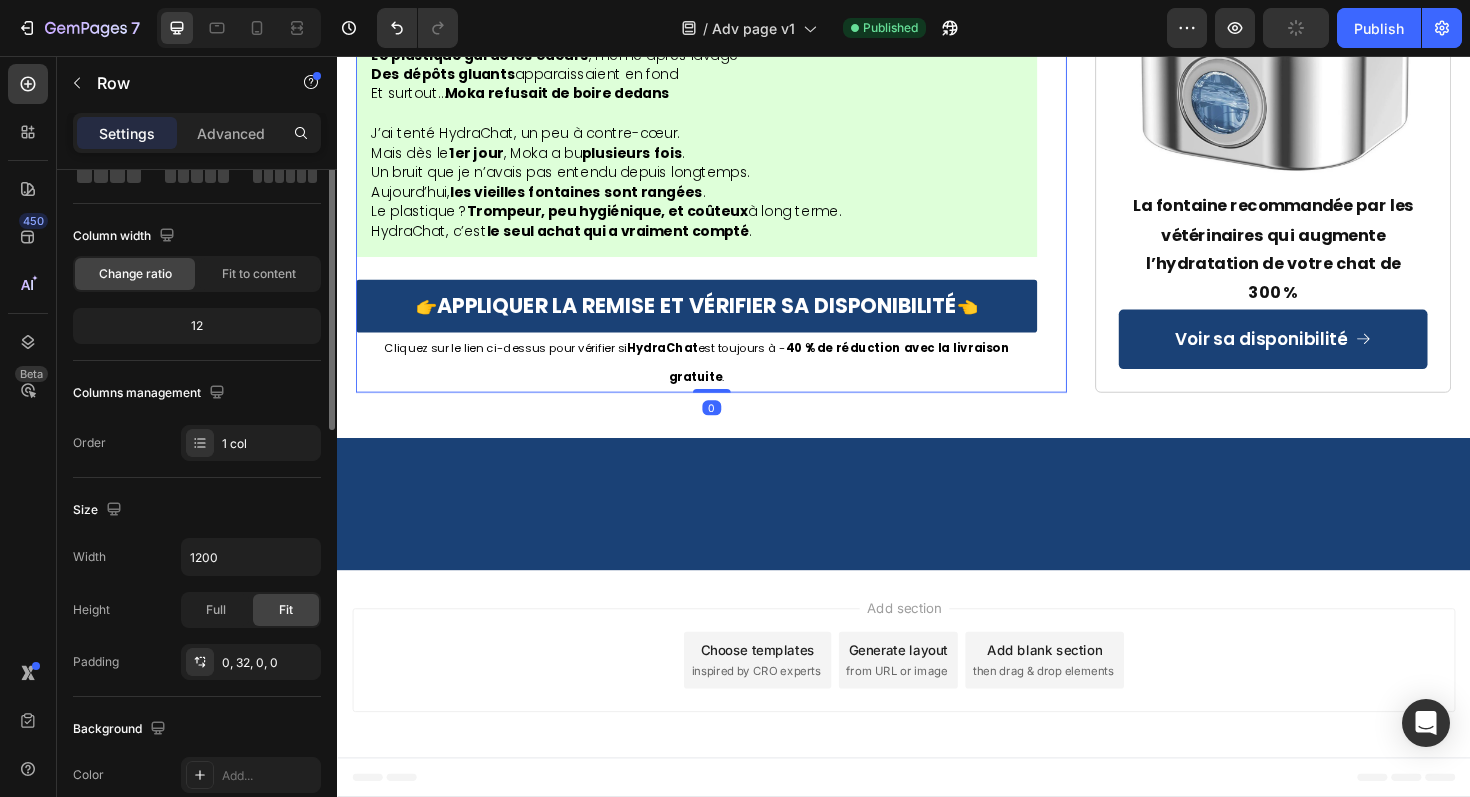 scroll, scrollTop: 0, scrollLeft: 0, axis: both 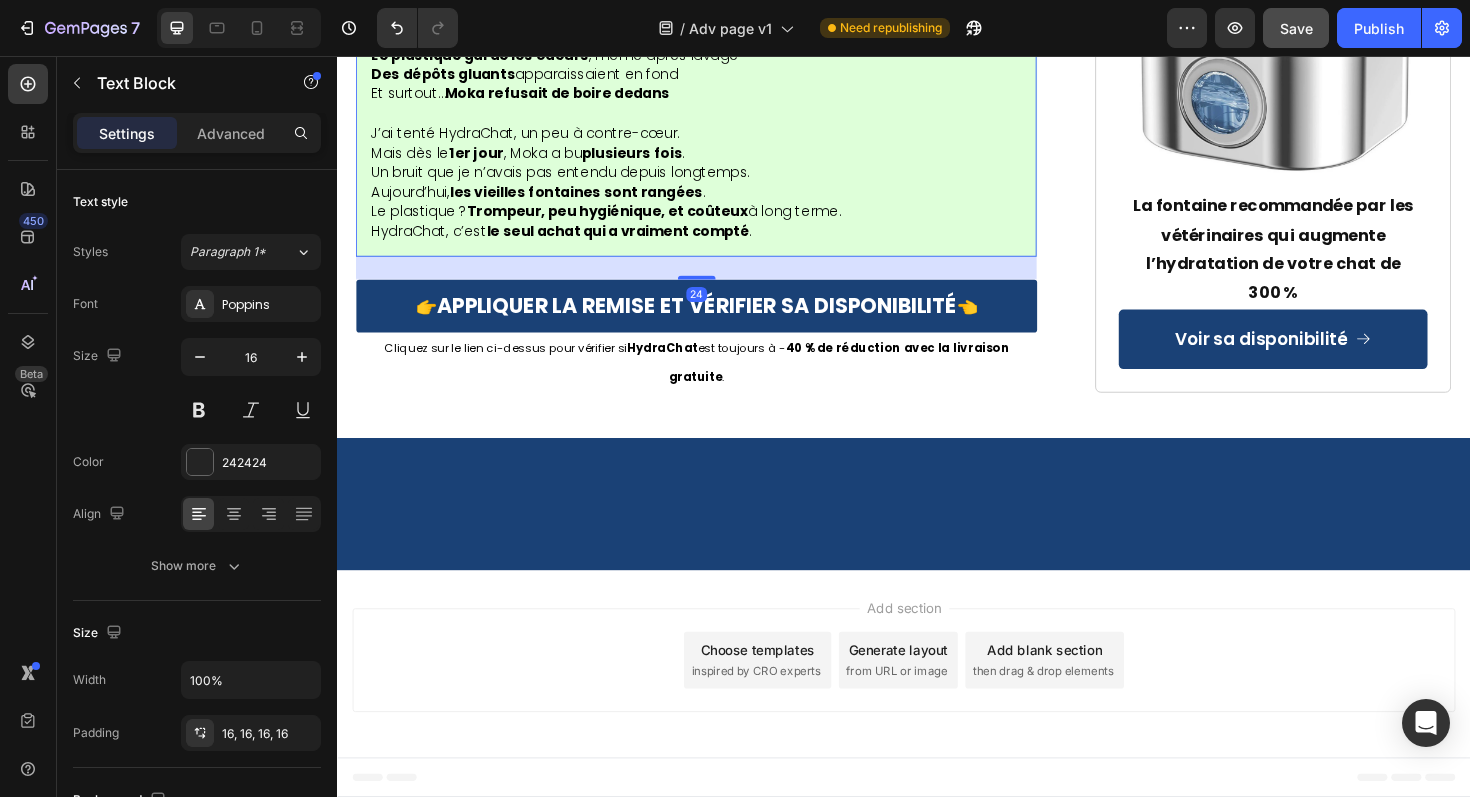 click on ""Les fontaines en plastique ? De l’argent jeté par la fenêtre." — Sophie, Montpellier" at bounding box center [717, -81] 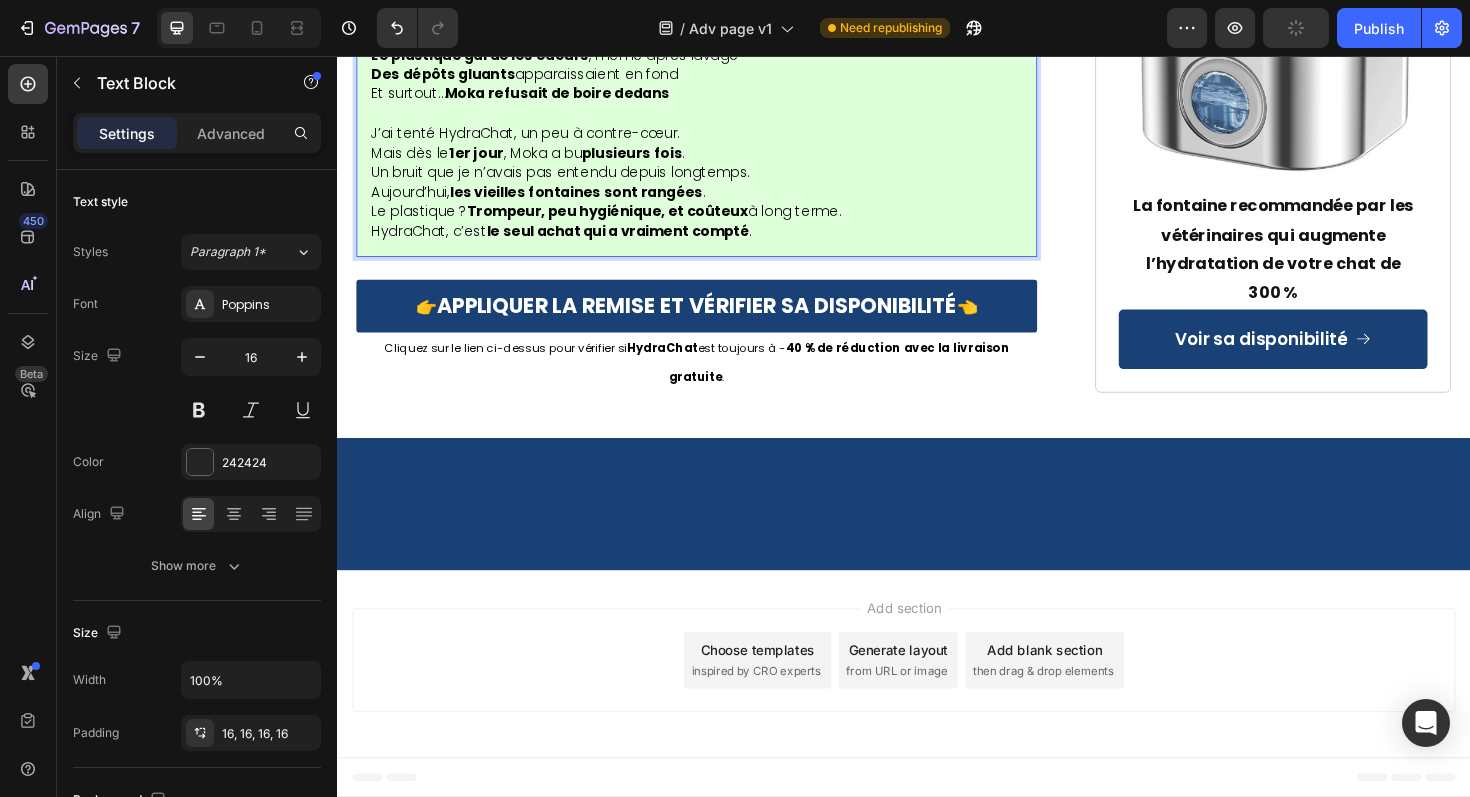 click on ""Les fontaines en plastique ? De l’argent jeté par la fenêtre." — Sophie, Montpellier" at bounding box center (717, -81) 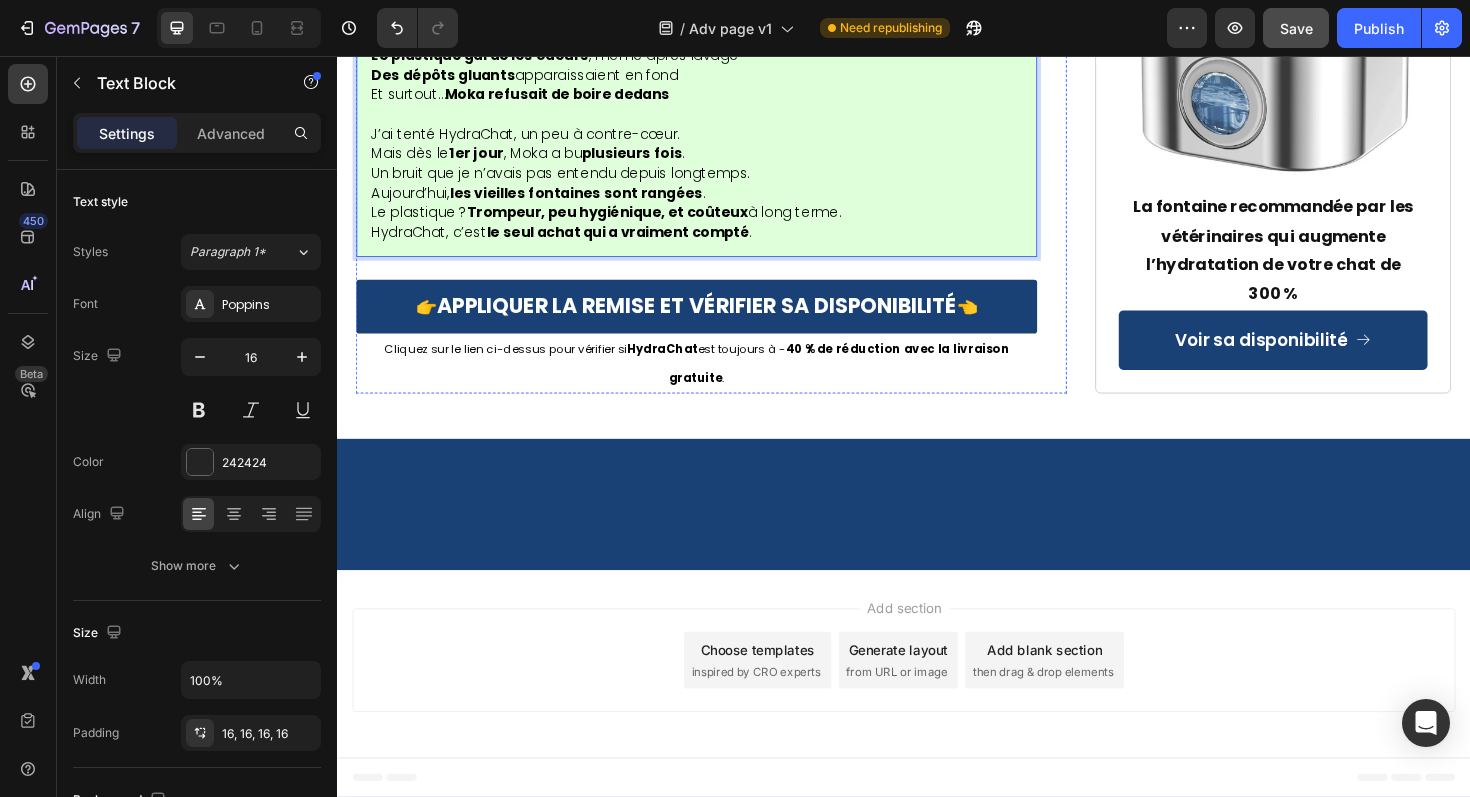 scroll, scrollTop: 13142, scrollLeft: 0, axis: vertical 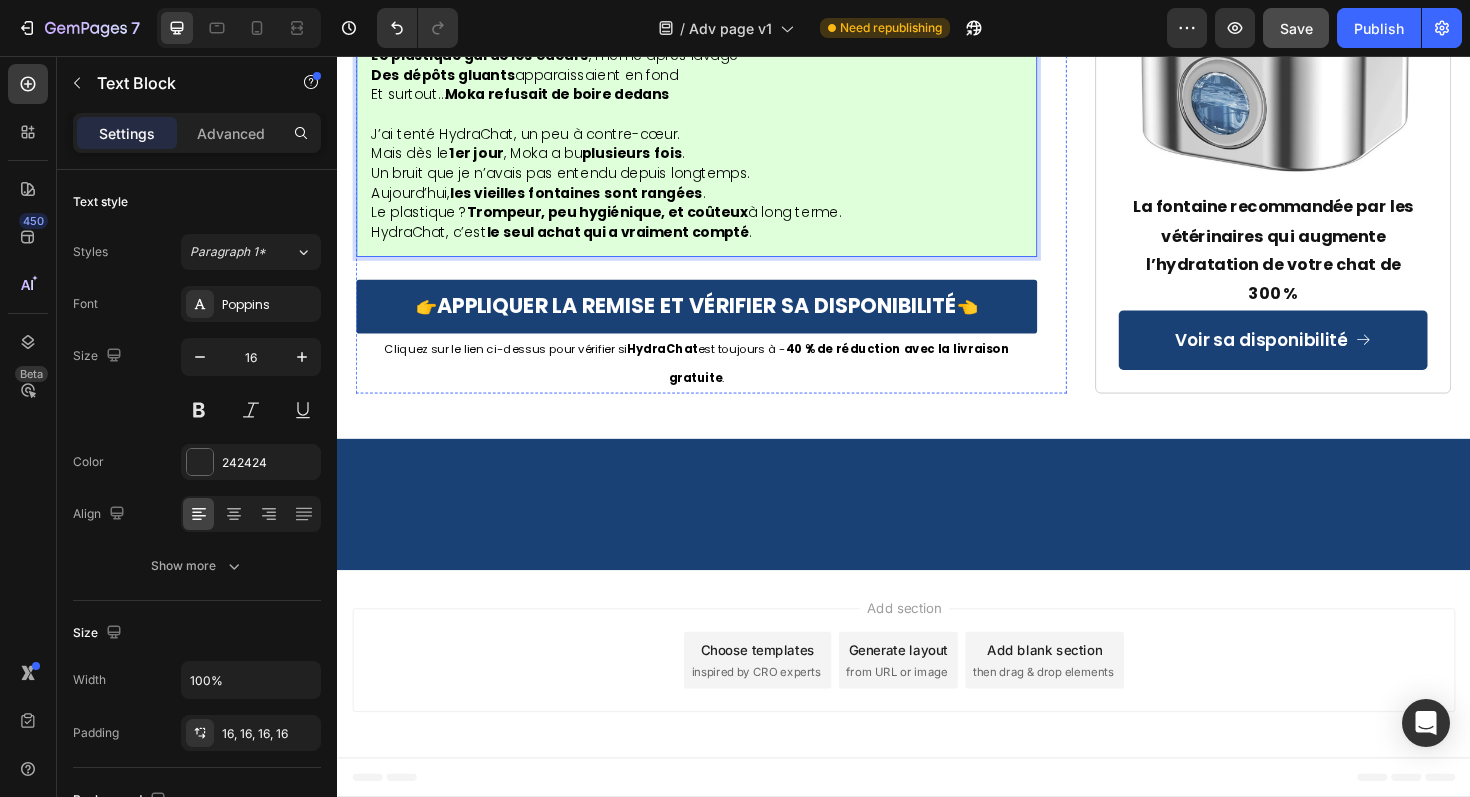 click on "Notre chatte  Plume  a 14 ans. Depuis un an, elle dormait beaucoup, ne jouait presque plus, et avait souvent  du mal à aller à la litière . Le vétérinaire nous a dit que ses reins montraient  des signes inquiétants . Il soupçonnait une déshydratation chronique." at bounding box center (715, -313) 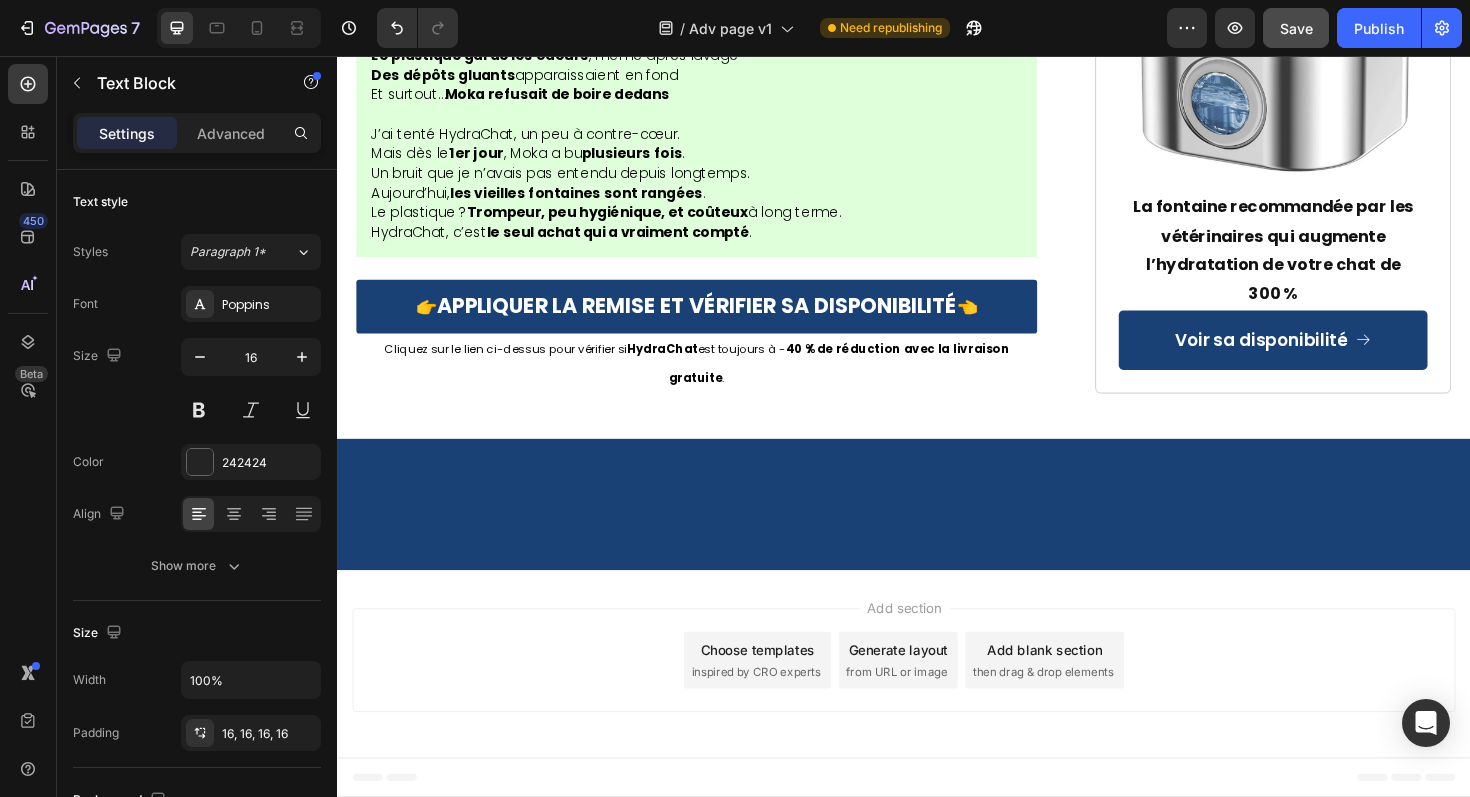 click on "Notre chatte  Plume  a 14 ans. Depuis un an, elle dormait beaucoup, ne jouait presque plus, et avait souvent  du mal à aller à la litière . Le vétérinaire nous a dit que ses reins montraient  des signes inquiétants . Il soupçonnait une déshydratation chronique." at bounding box center [717, -313] 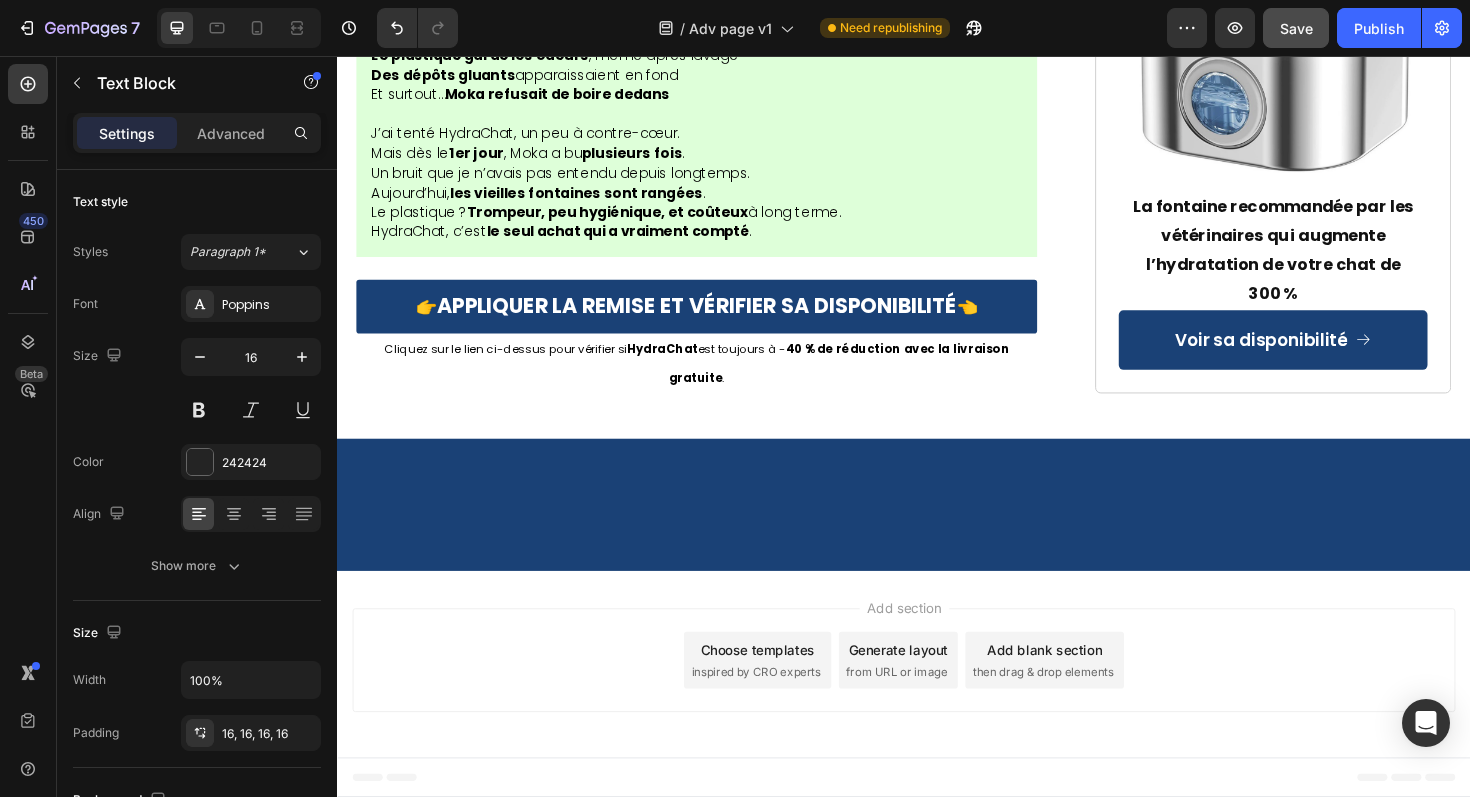 scroll, scrollTop: 12862, scrollLeft: 0, axis: vertical 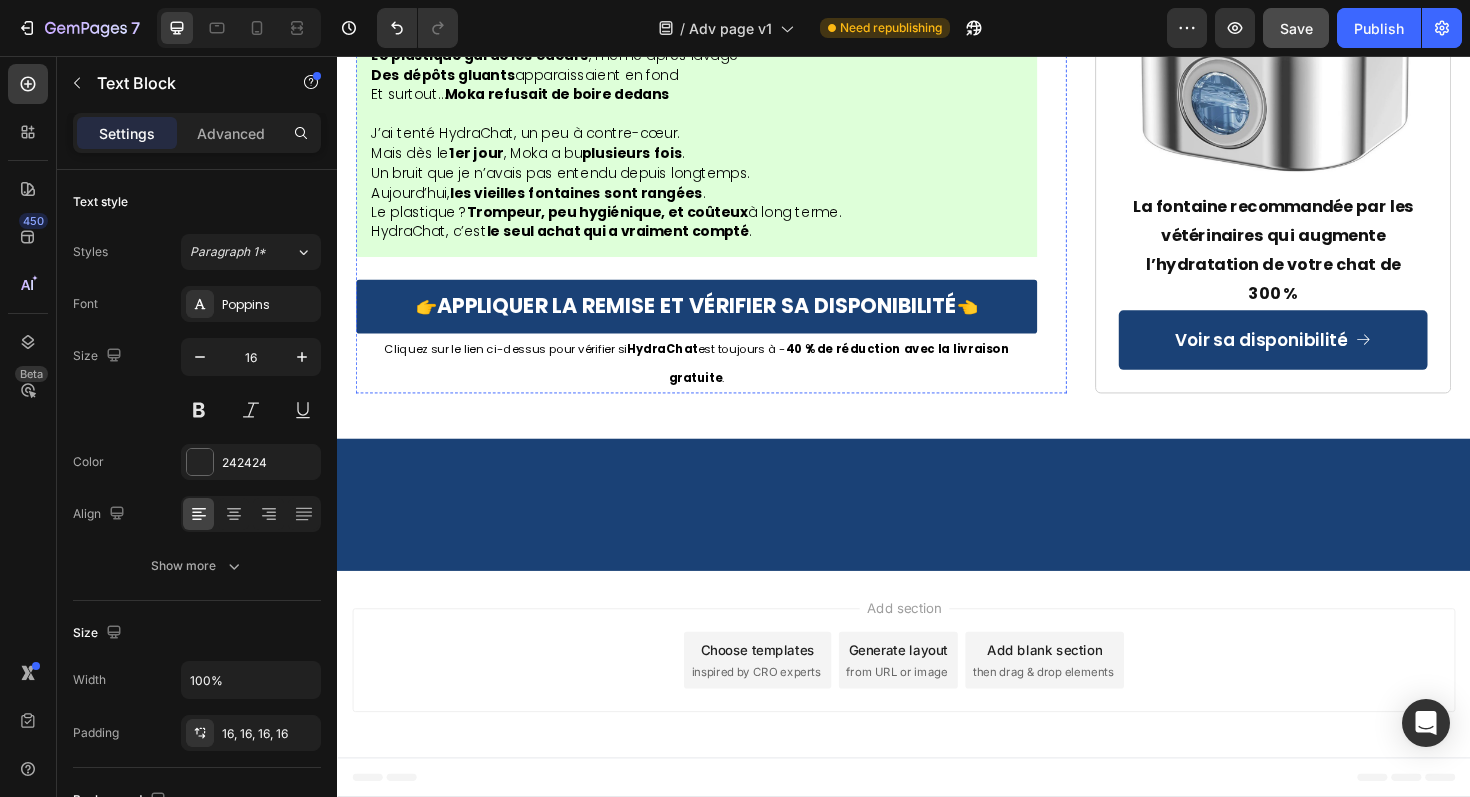 click on "—  Claire, Lyon" at bounding box center (717, -662) 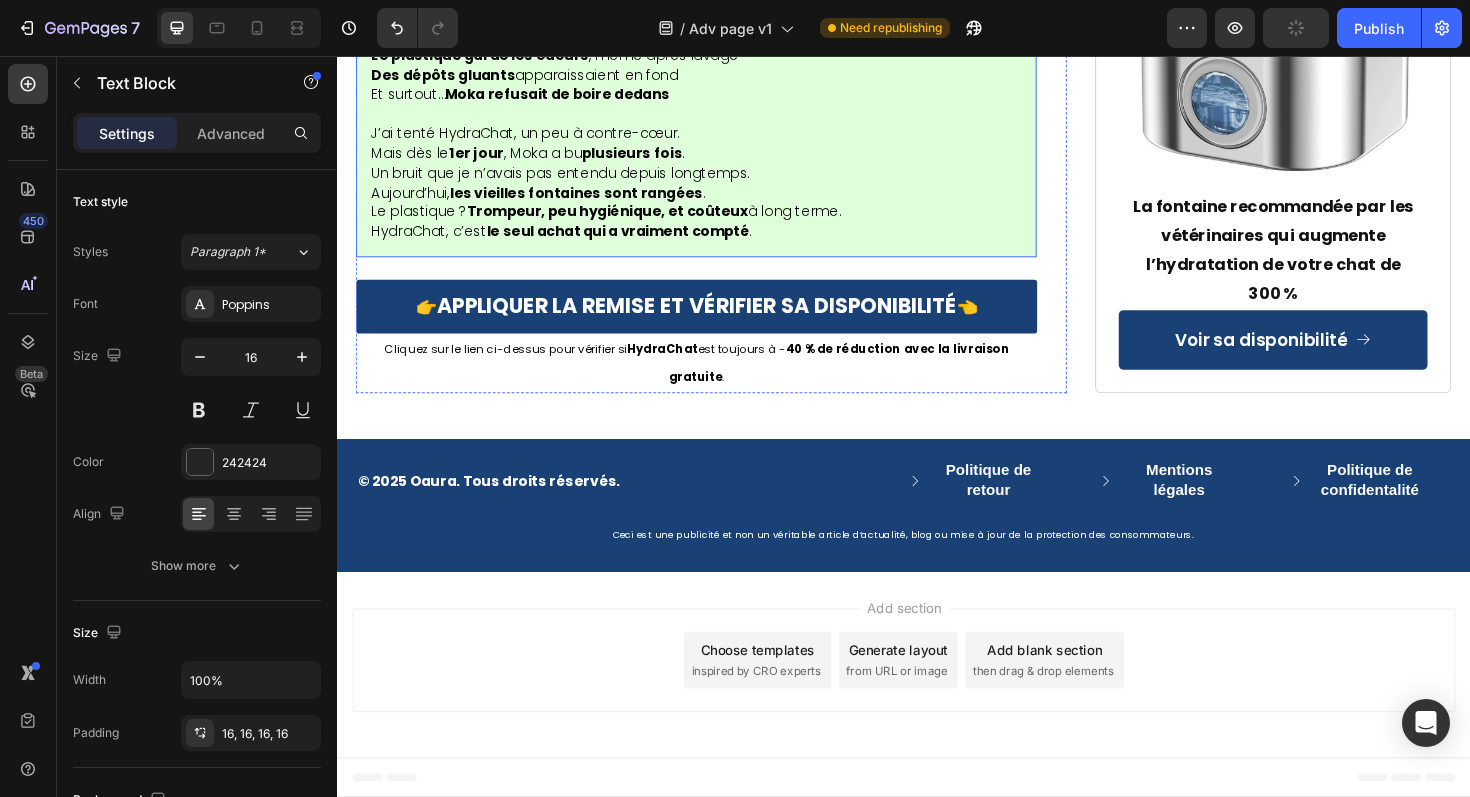 scroll, scrollTop: 13564, scrollLeft: 0, axis: vertical 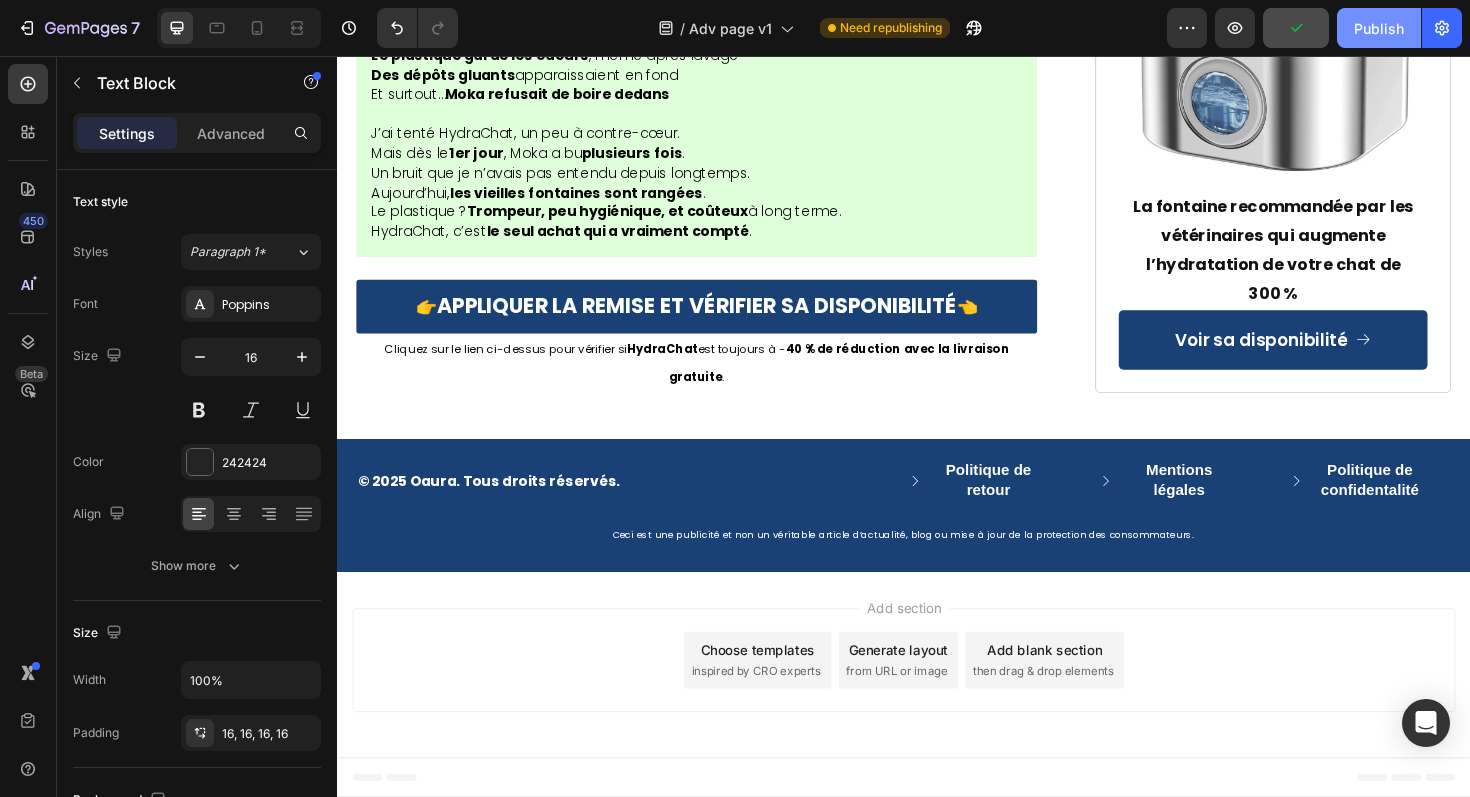click on "Publish" at bounding box center [1379, 28] 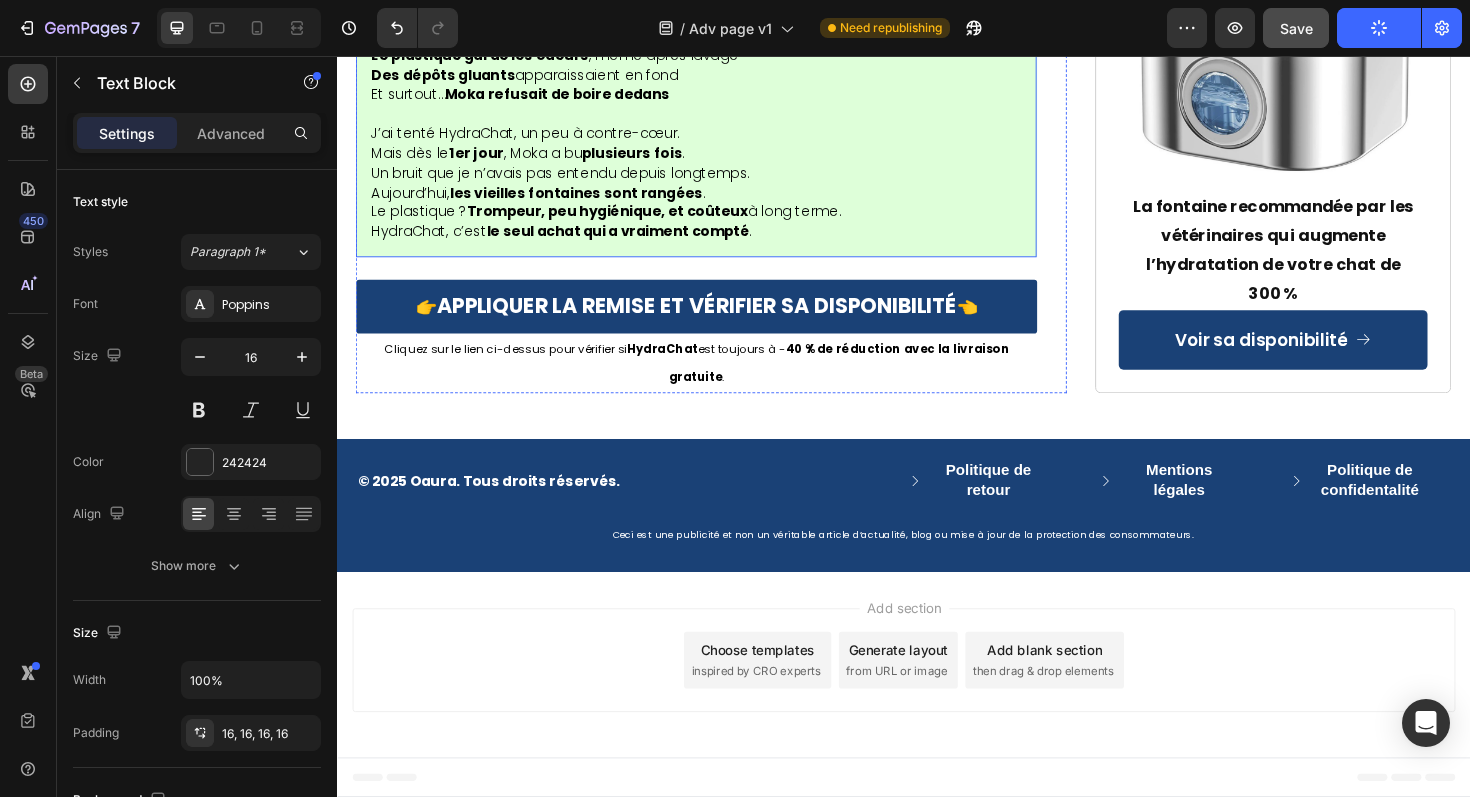 scroll, scrollTop: 13788, scrollLeft: 0, axis: vertical 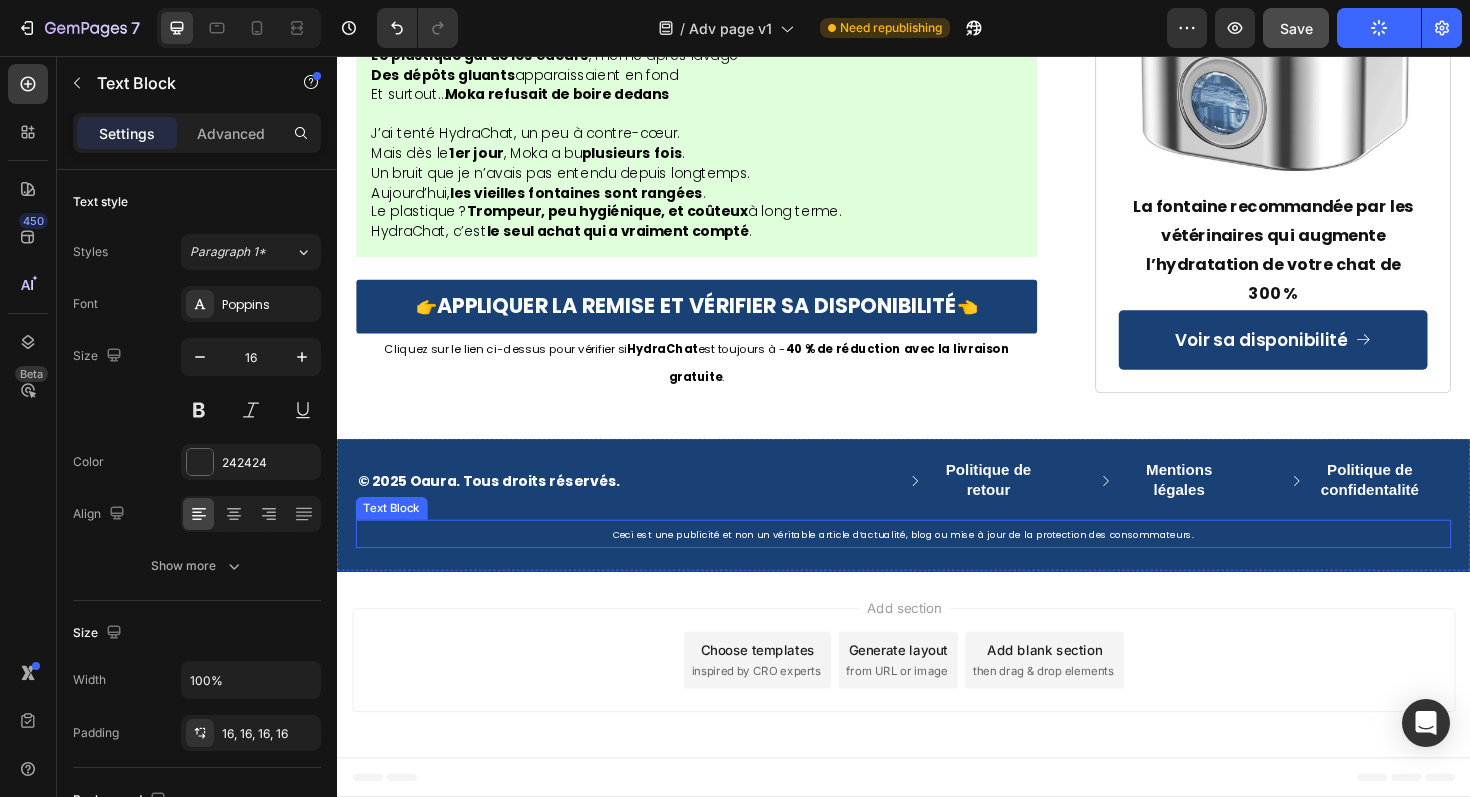 click on "Ceci est une publicité et non un véritable article d’actualité, blog ou mise à jour de la protection des consommateurs." at bounding box center (937, 562) 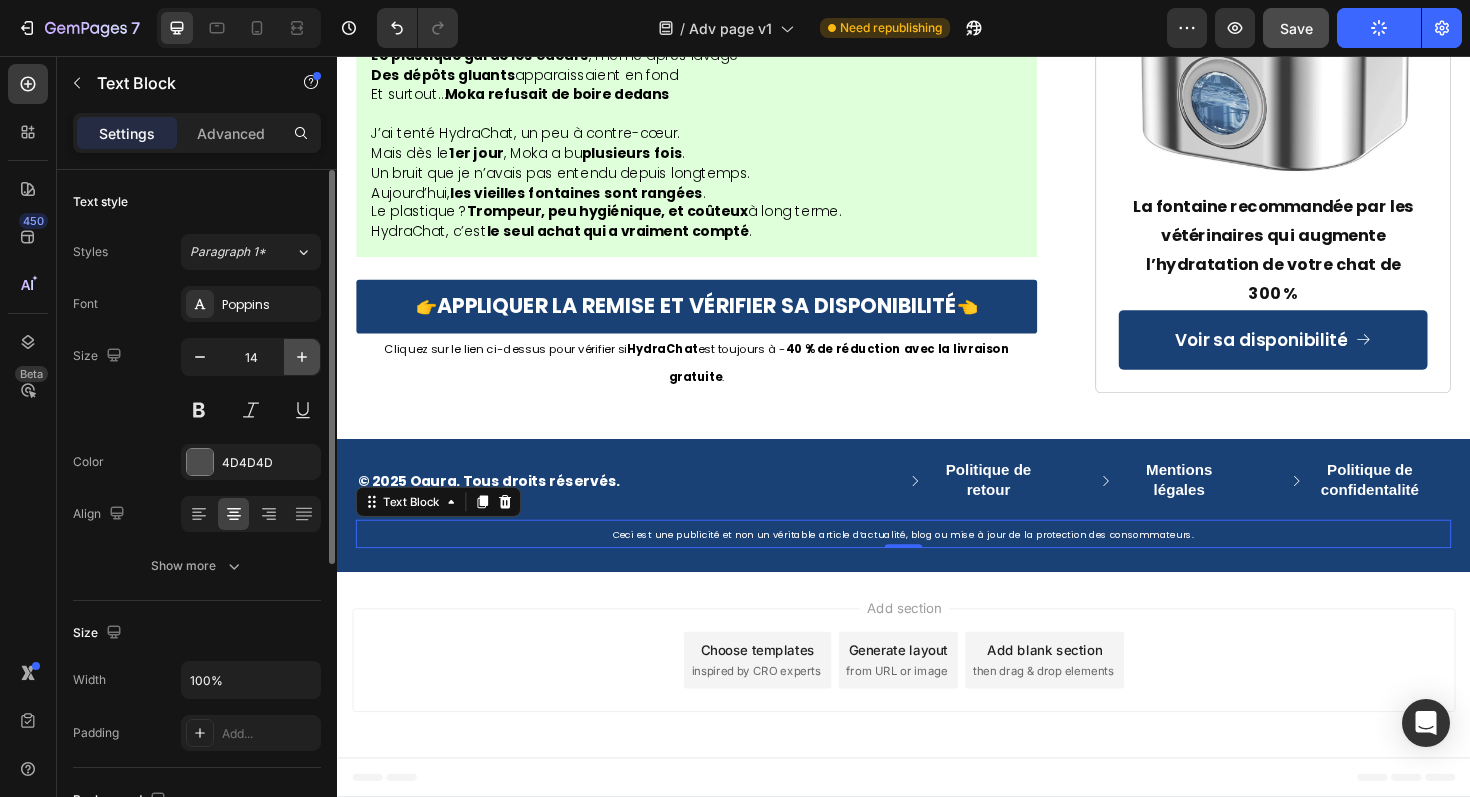 click 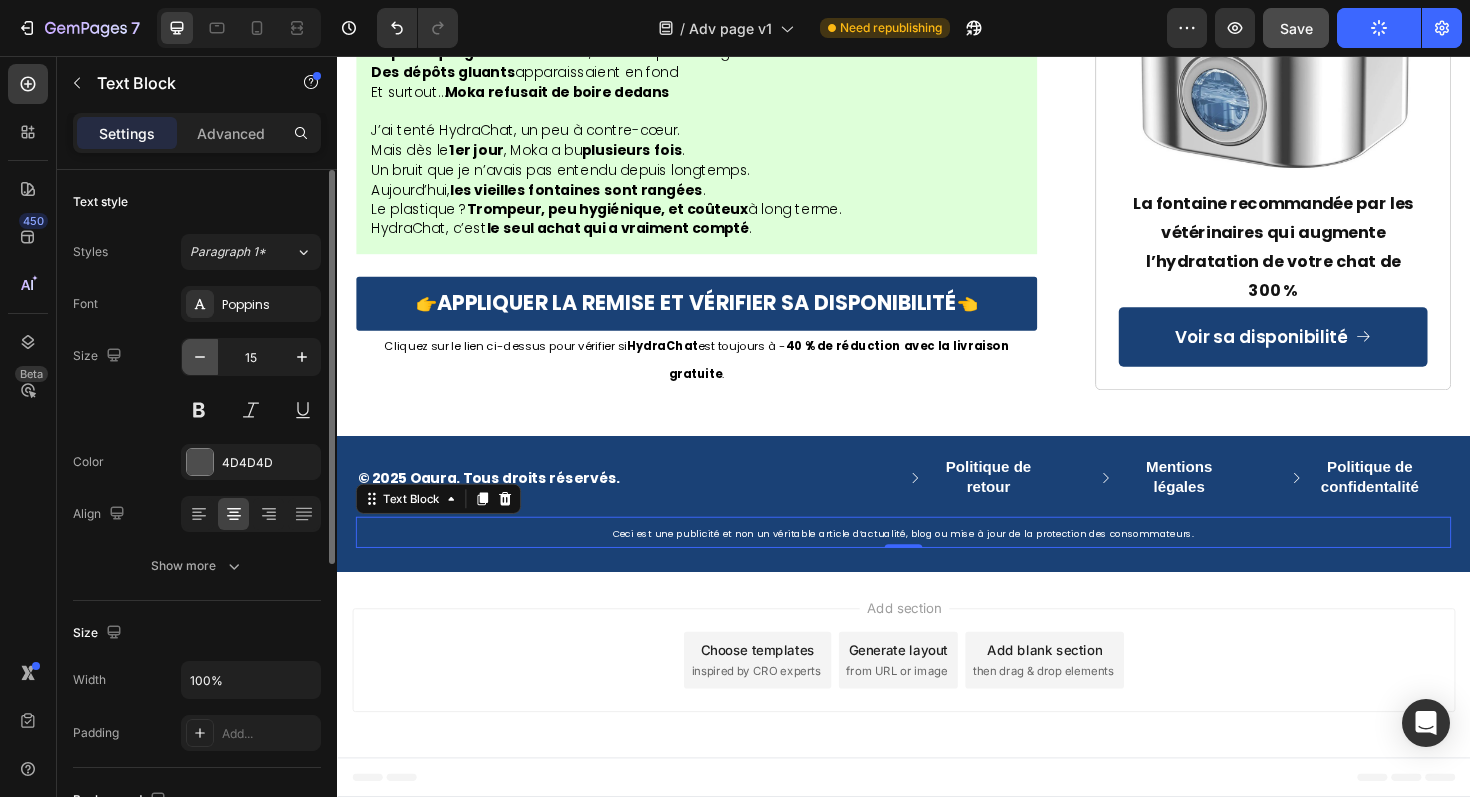 click 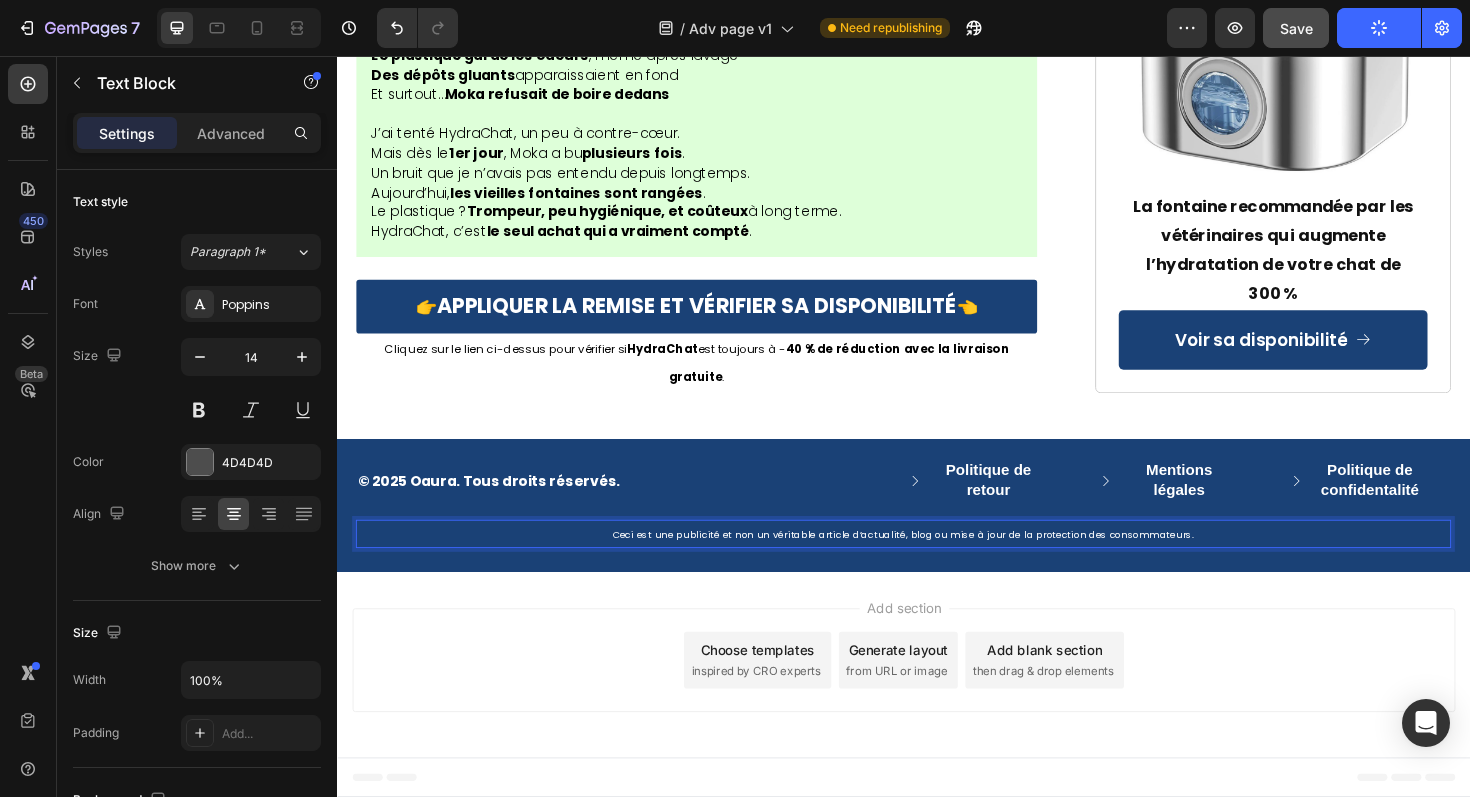 click on "Ceci est une publicité et non un véritable article d’actualité, blog ou mise à jour de la protection des consommateurs." at bounding box center [937, 562] 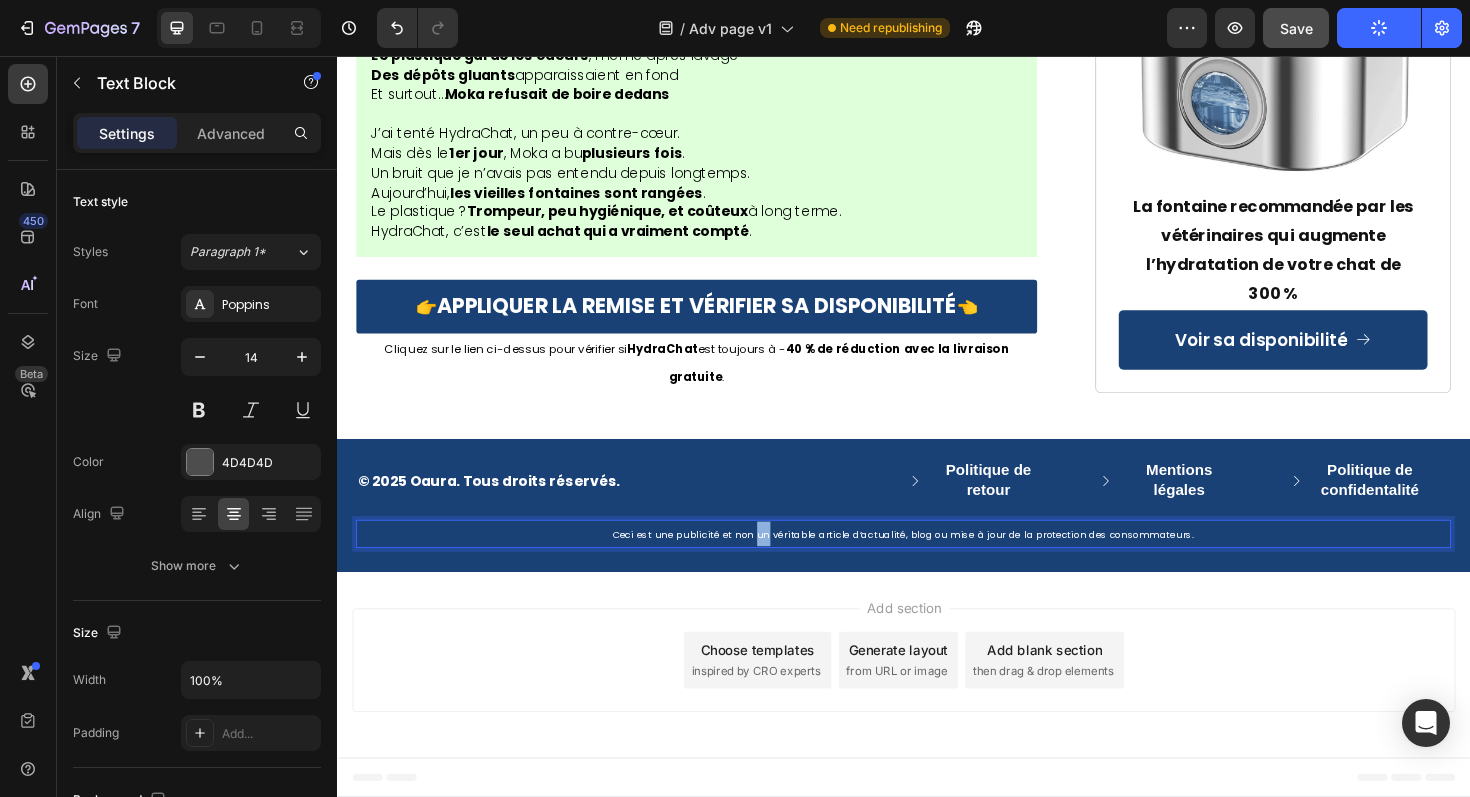 click on "Ceci est une publicité et non un véritable article d’actualité, blog ou mise à jour de la protection des consommateurs." at bounding box center [937, 562] 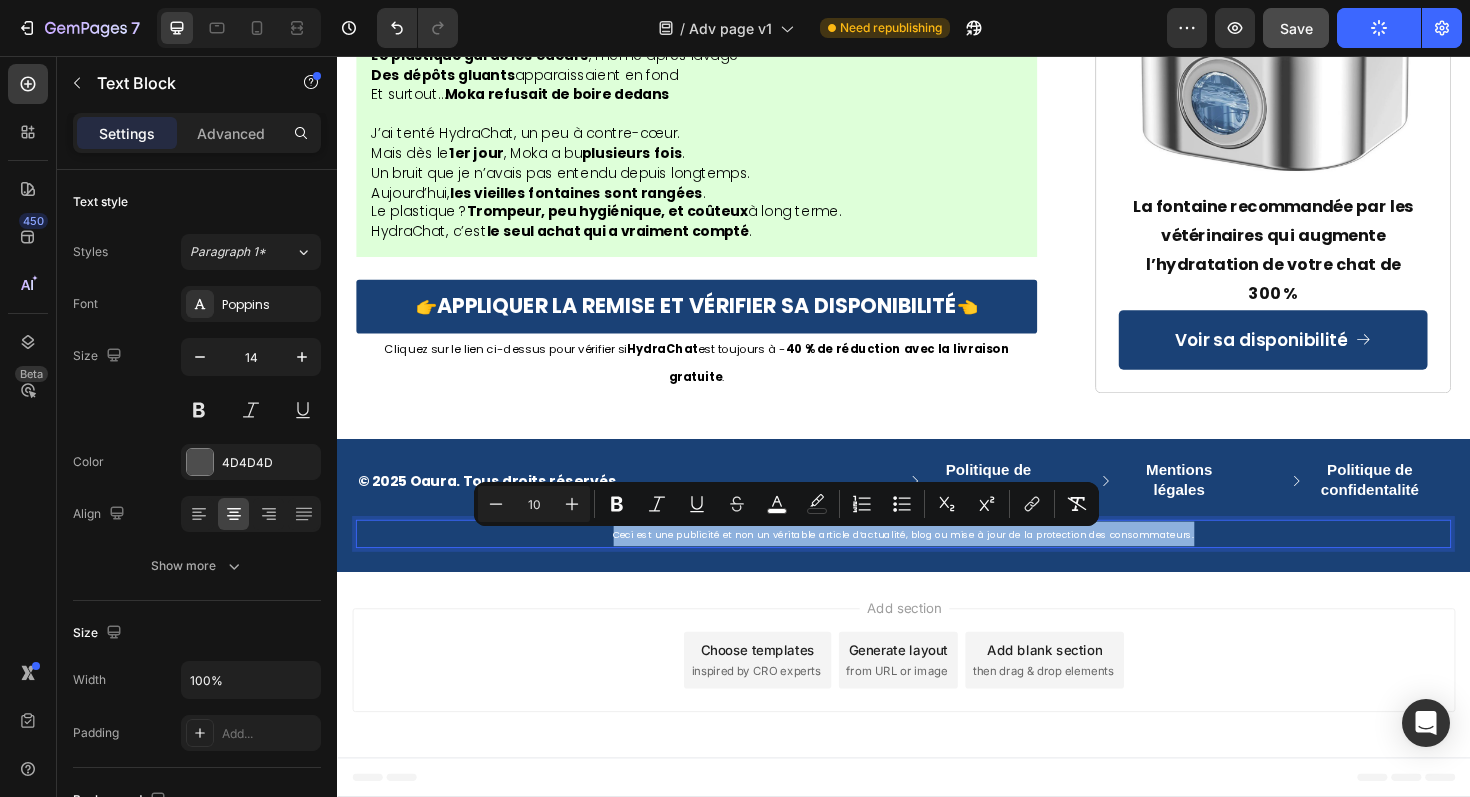 click on "Ceci est une publicité et non un véritable article d’actualité, blog ou mise à jour de la protection des consommateurs." at bounding box center (937, 562) 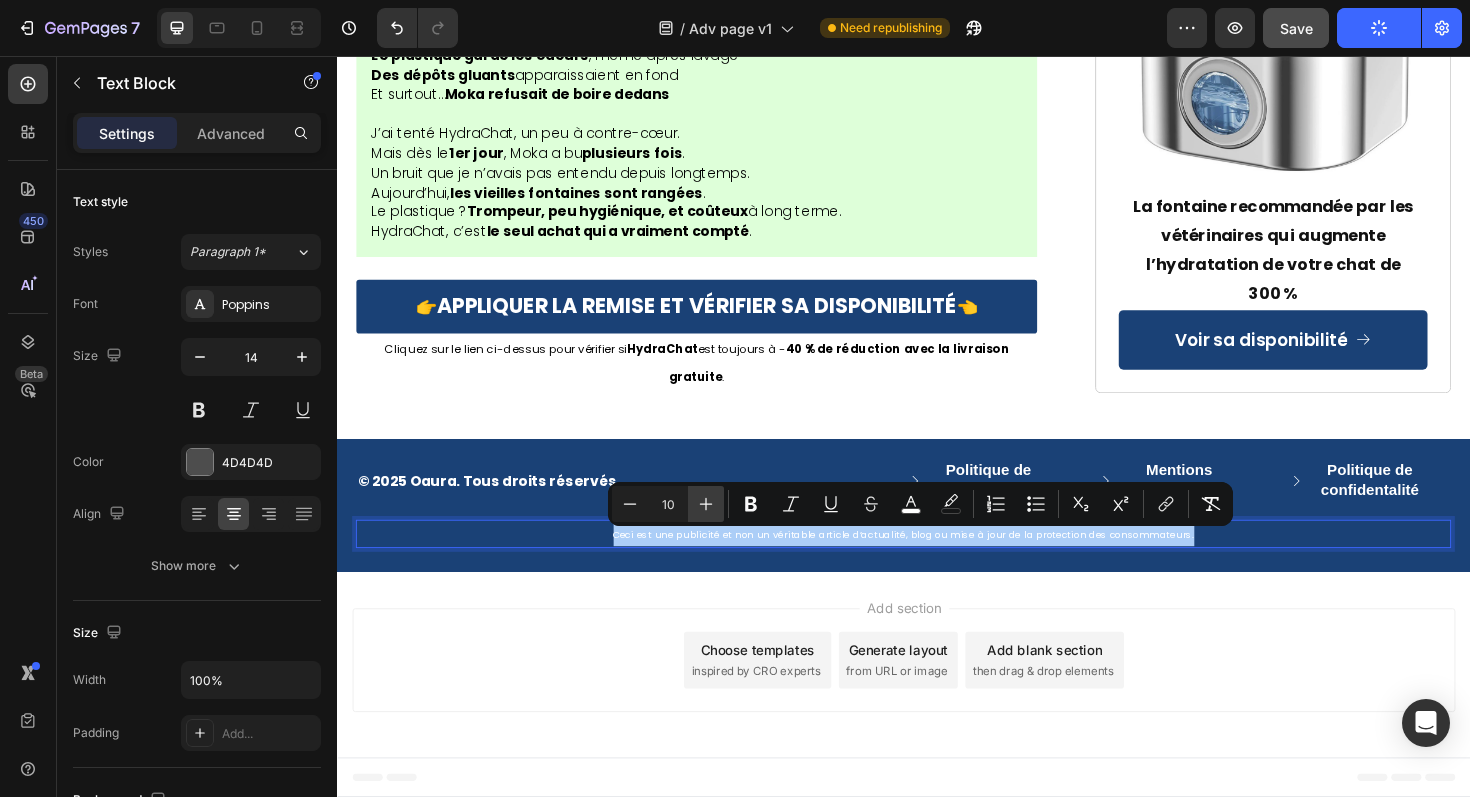 click on "Plus" at bounding box center [706, 504] 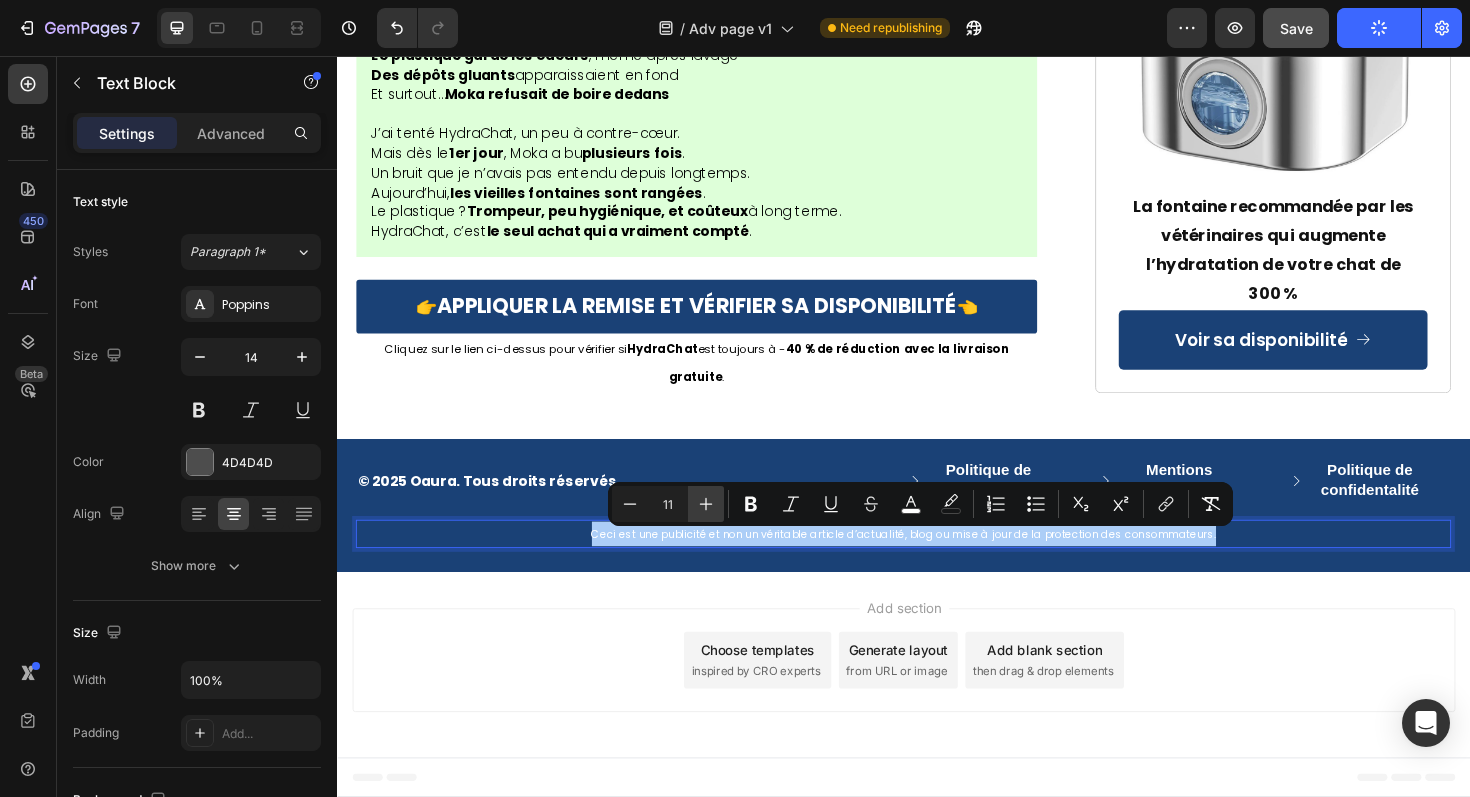 click on "Plus" at bounding box center (706, 504) 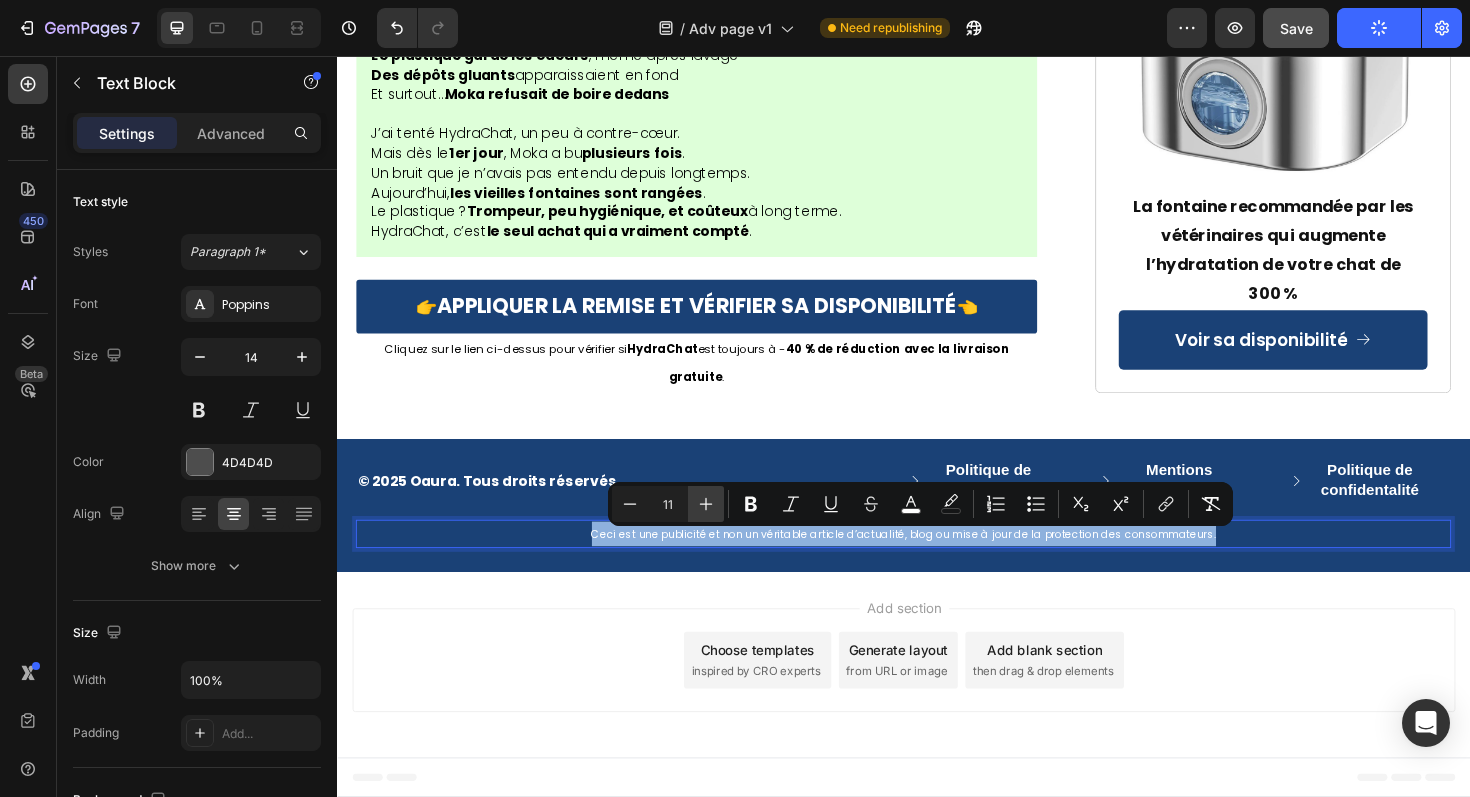 type on "12" 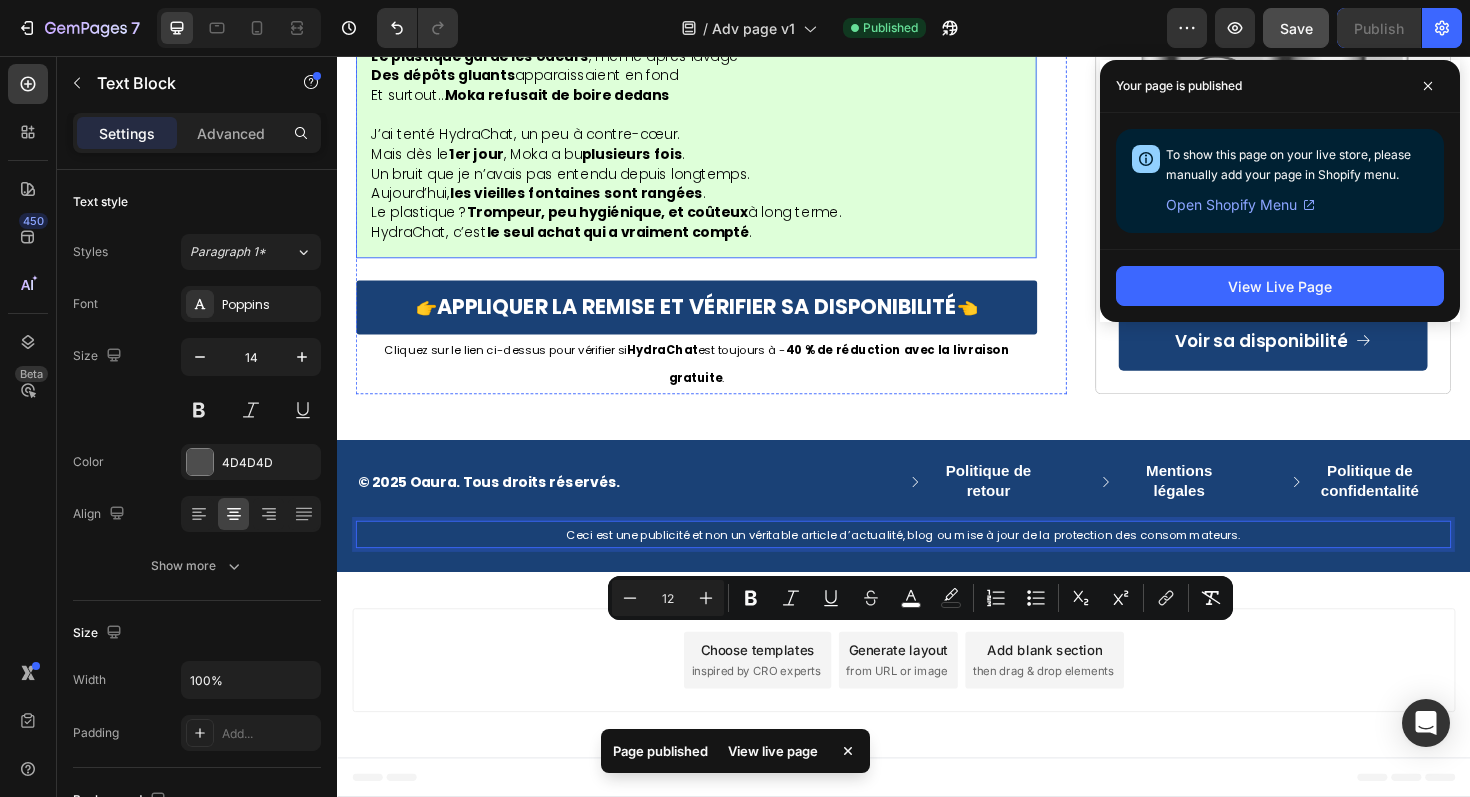 scroll, scrollTop: 13724, scrollLeft: 0, axis: vertical 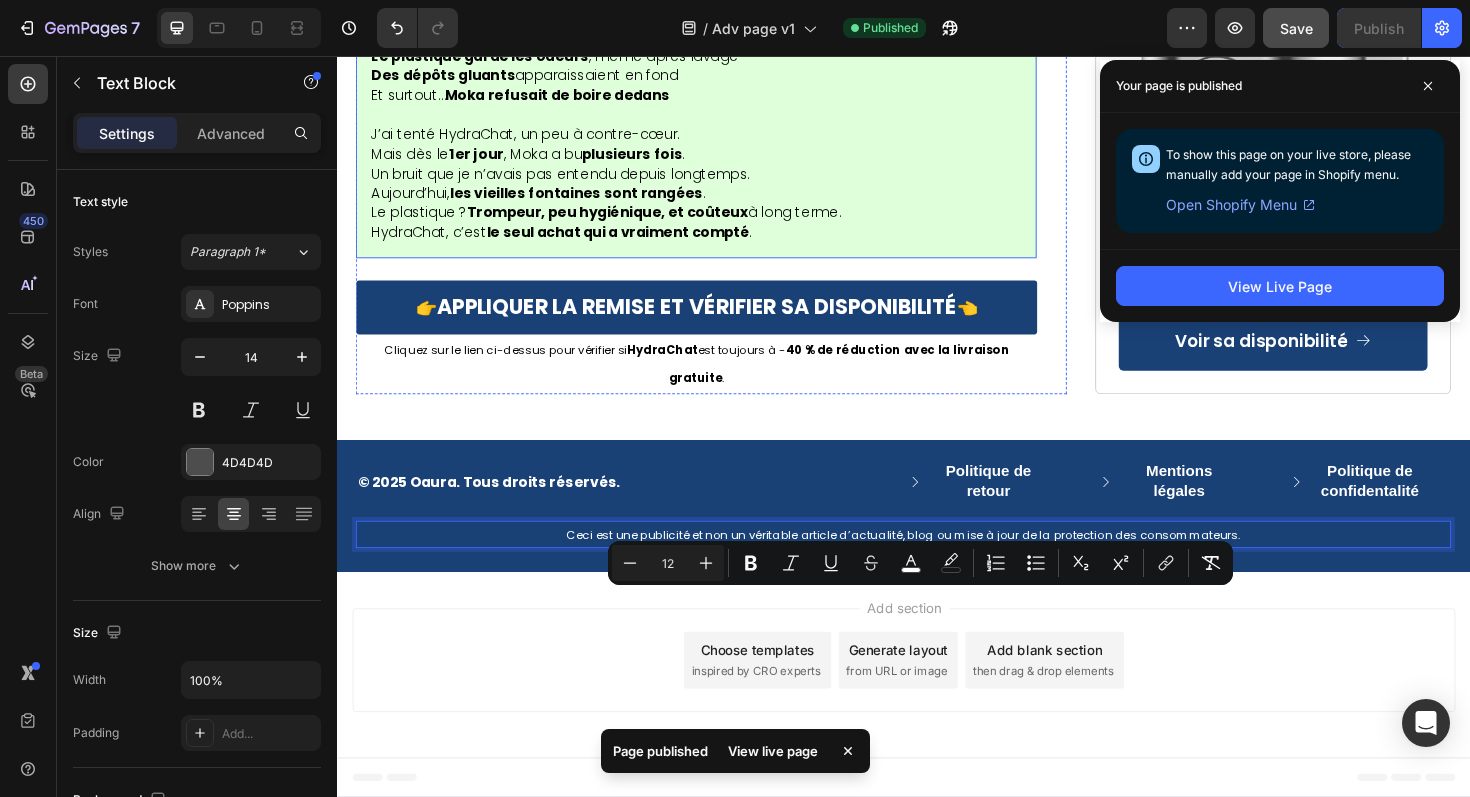 click on "Aujourd’hui,  les vieilles fontaines sont rangées . Le plastique ?  Trompeur, peu hygiénique, et coûteux  à long terme." at bounding box center (717, 213) 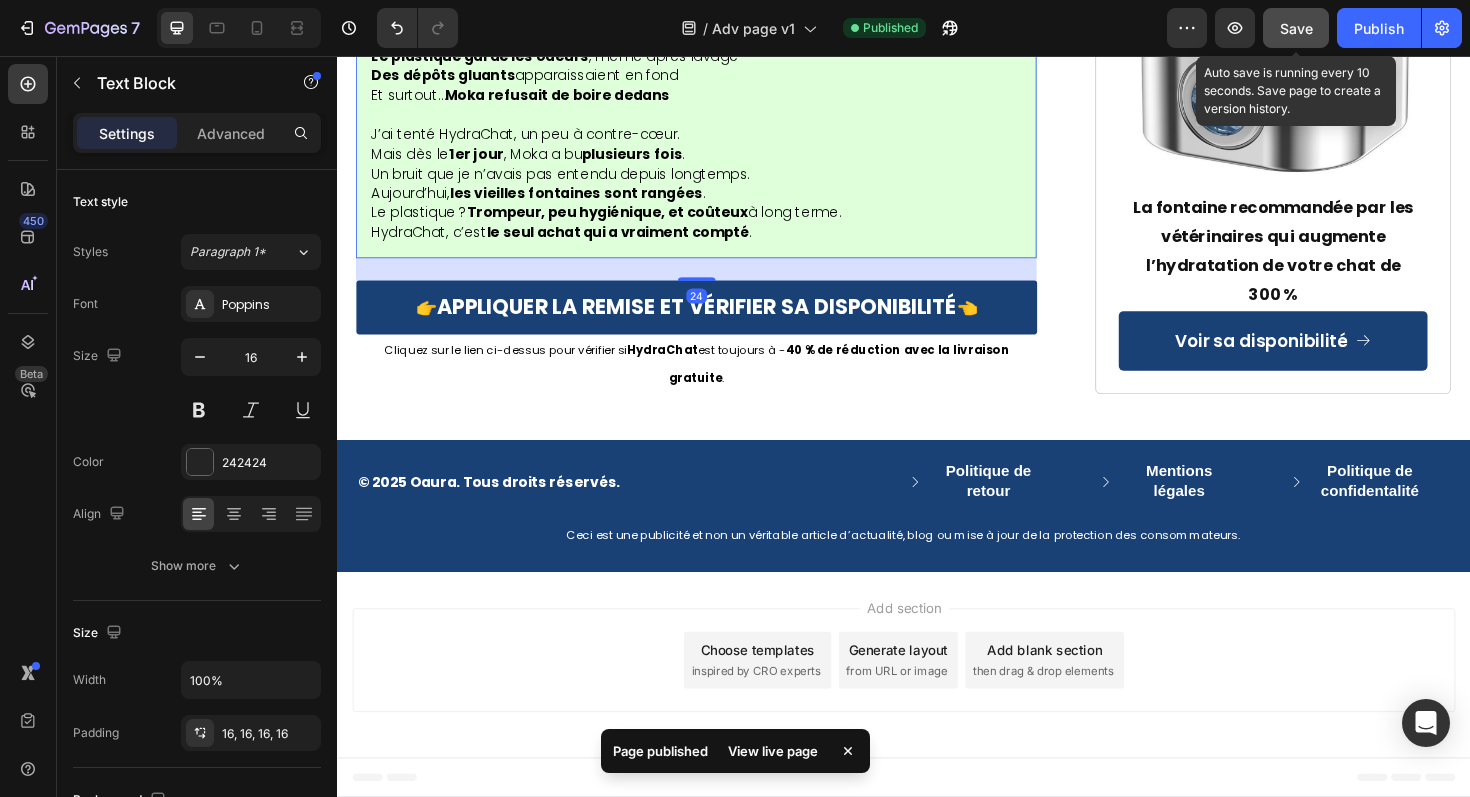click on "Save" at bounding box center (1296, 28) 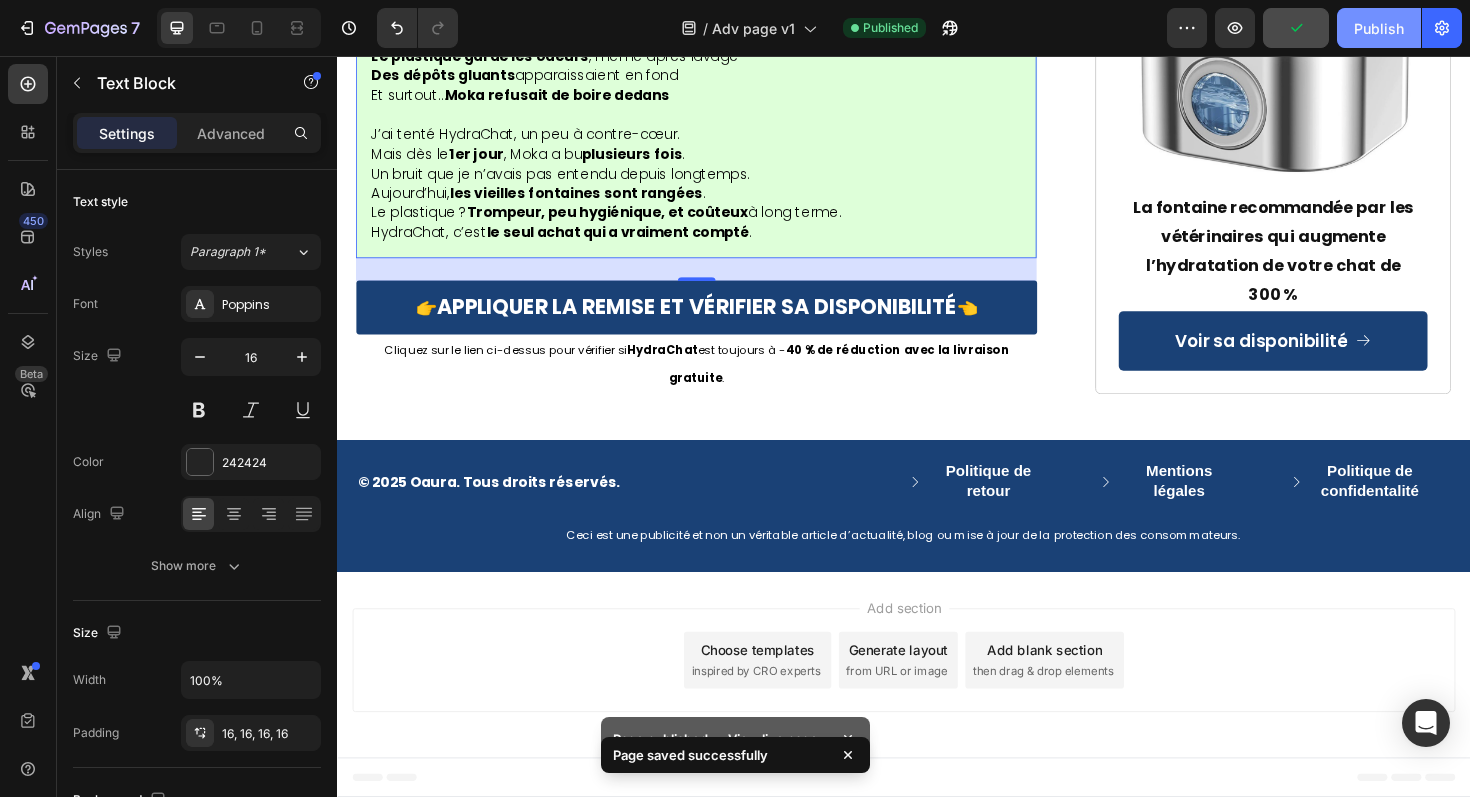 click on "Publish" at bounding box center [1379, 28] 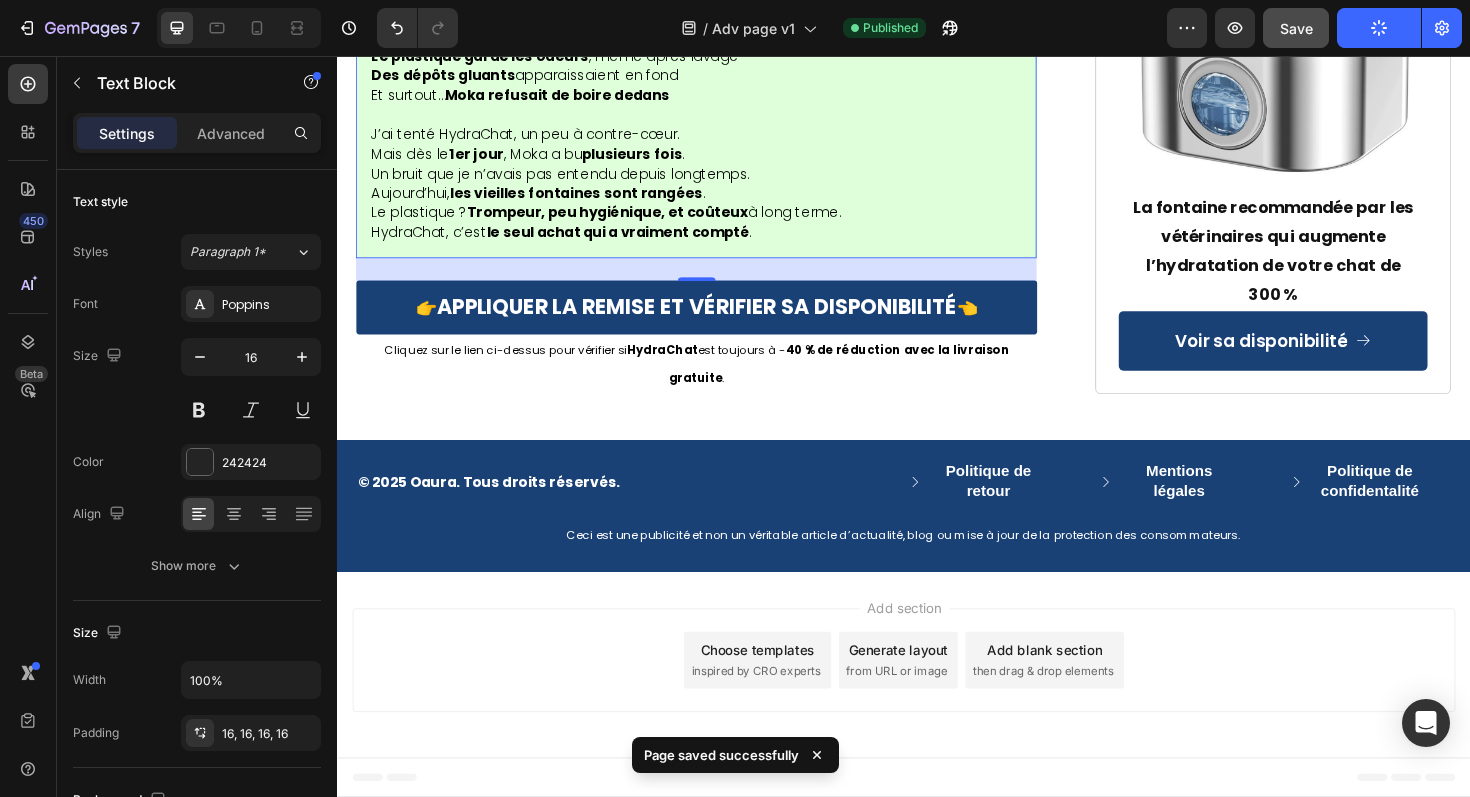 scroll, scrollTop: 13673, scrollLeft: 0, axis: vertical 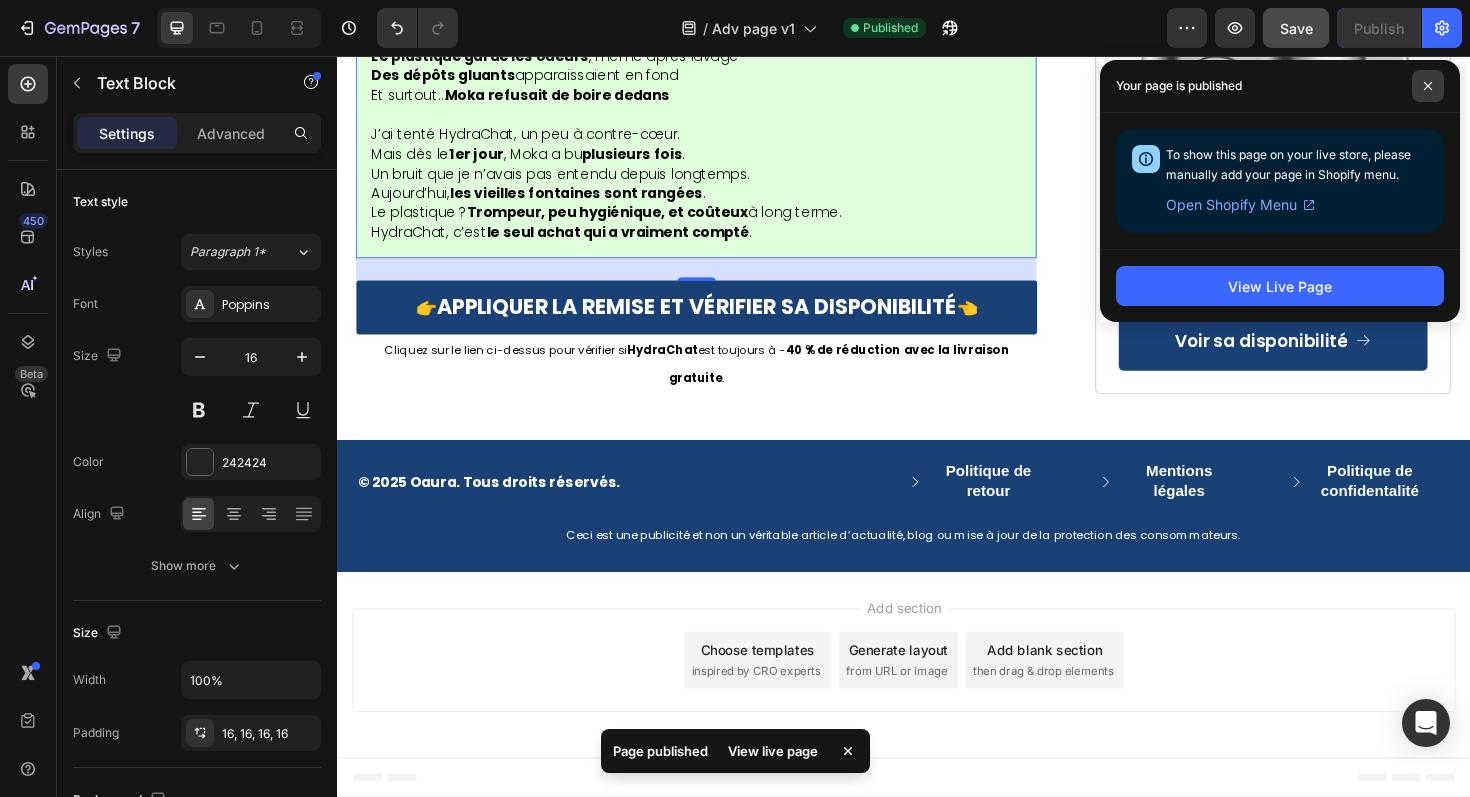 click at bounding box center [1428, 86] 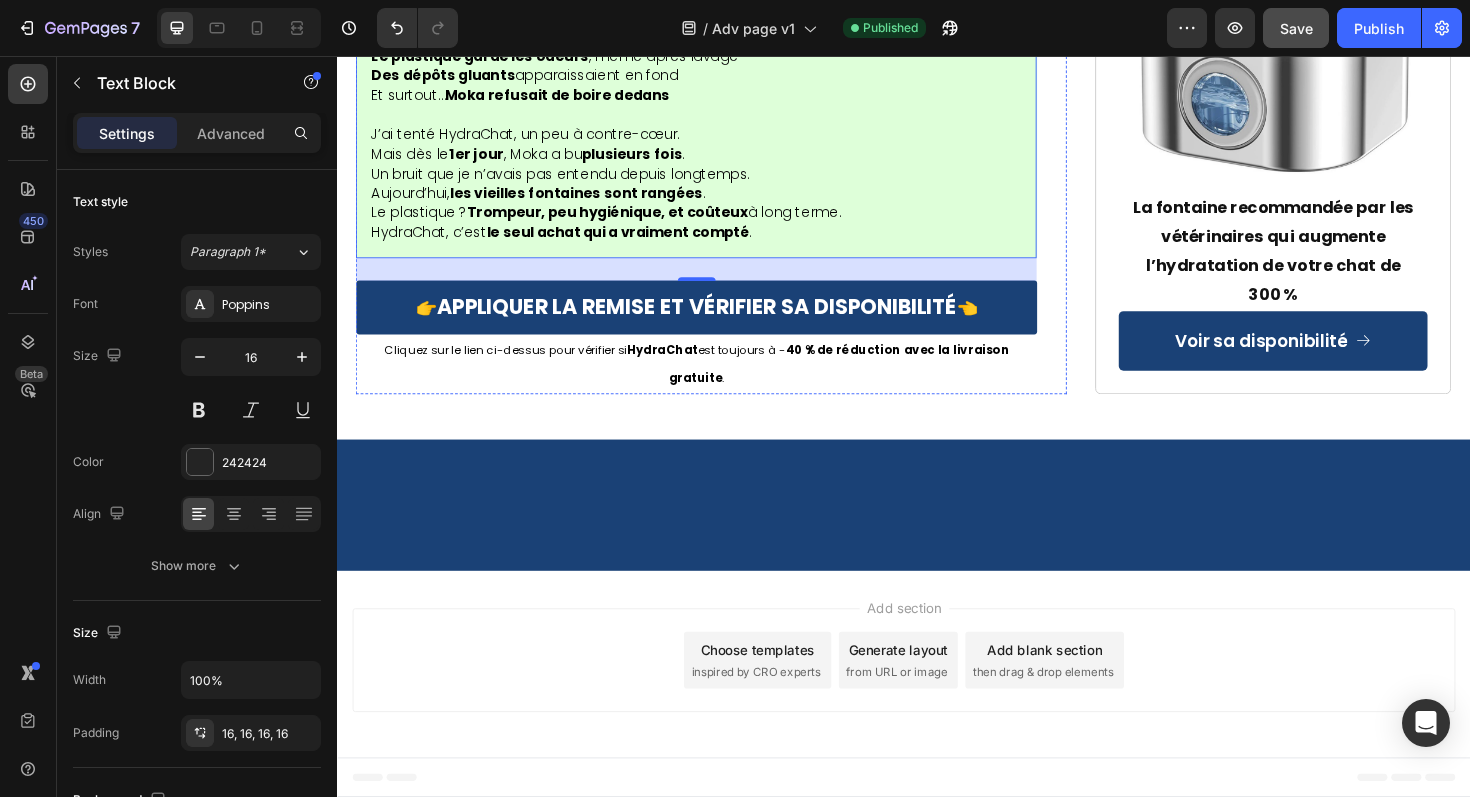 scroll, scrollTop: 11493, scrollLeft: 0, axis: vertical 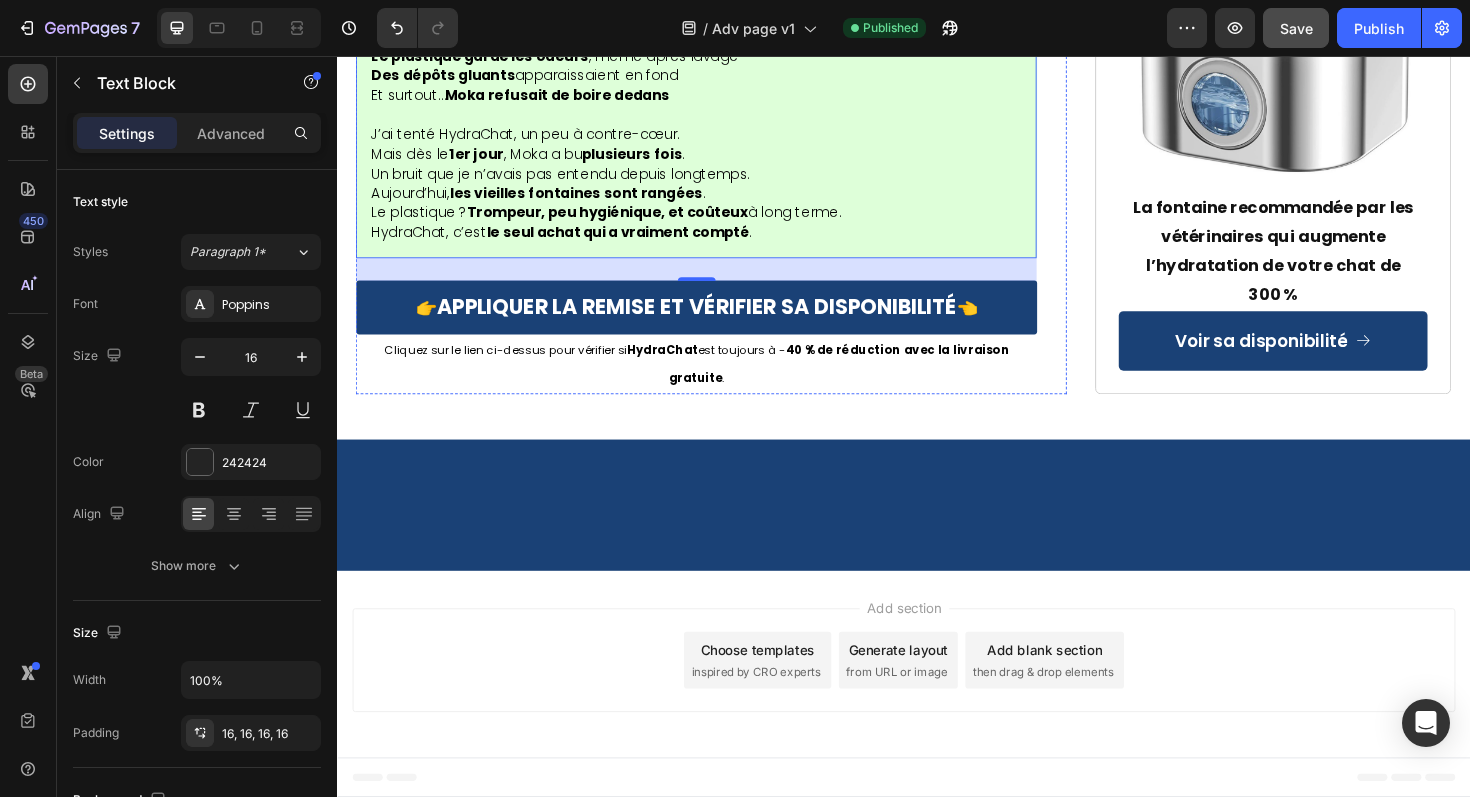 click on "✔️ Recommandée par des vétérinaires français ✔️ Plébiscitée par des milliers de parents de chats ✔️ Garantie satisfait ou remboursé ✔️ Entretien facile et silencieuse ✔️ Disponible en édition limitée (ruptures fréquentes)" at bounding box center (717, -1728) 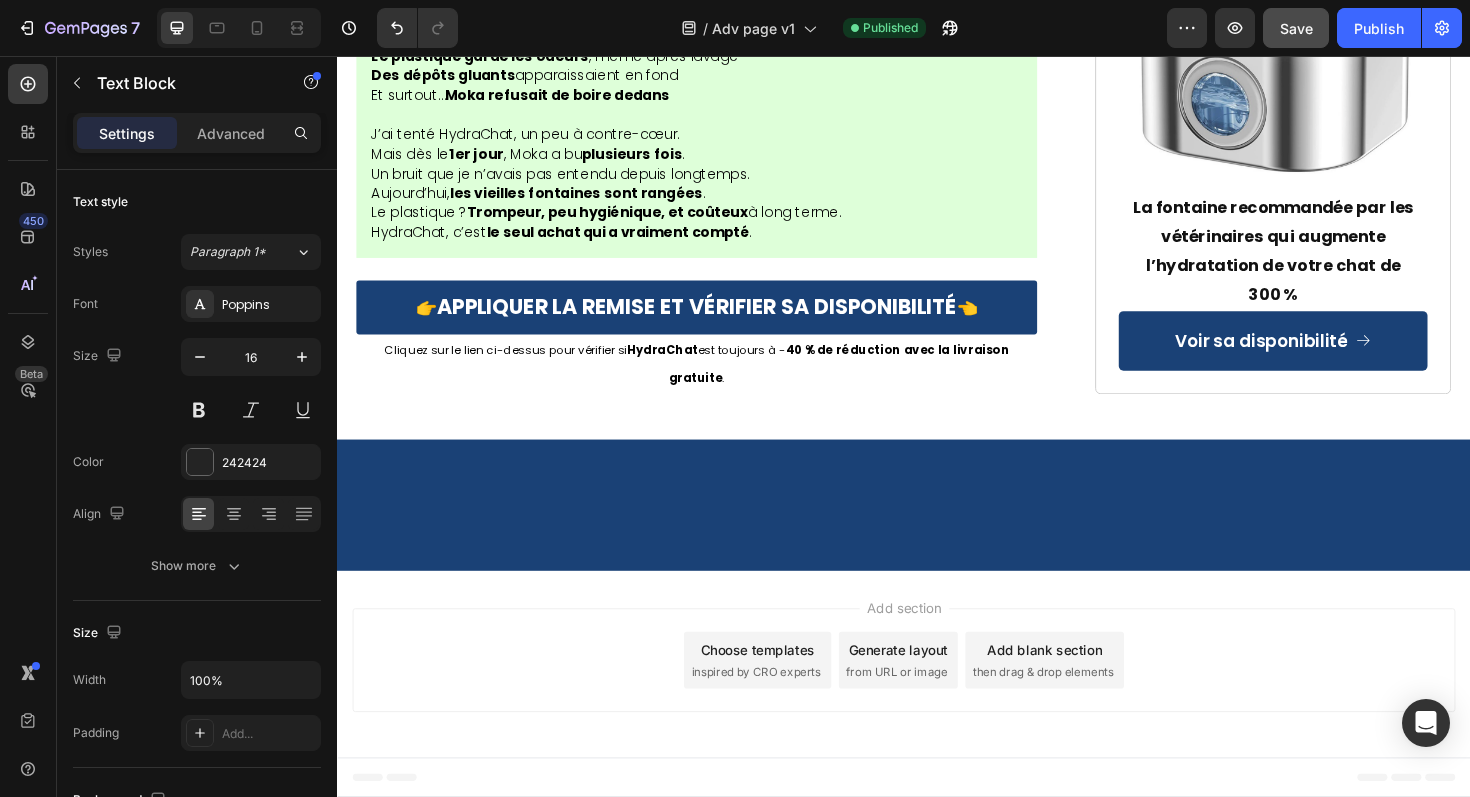 scroll, scrollTop: 11551, scrollLeft: 0, axis: vertical 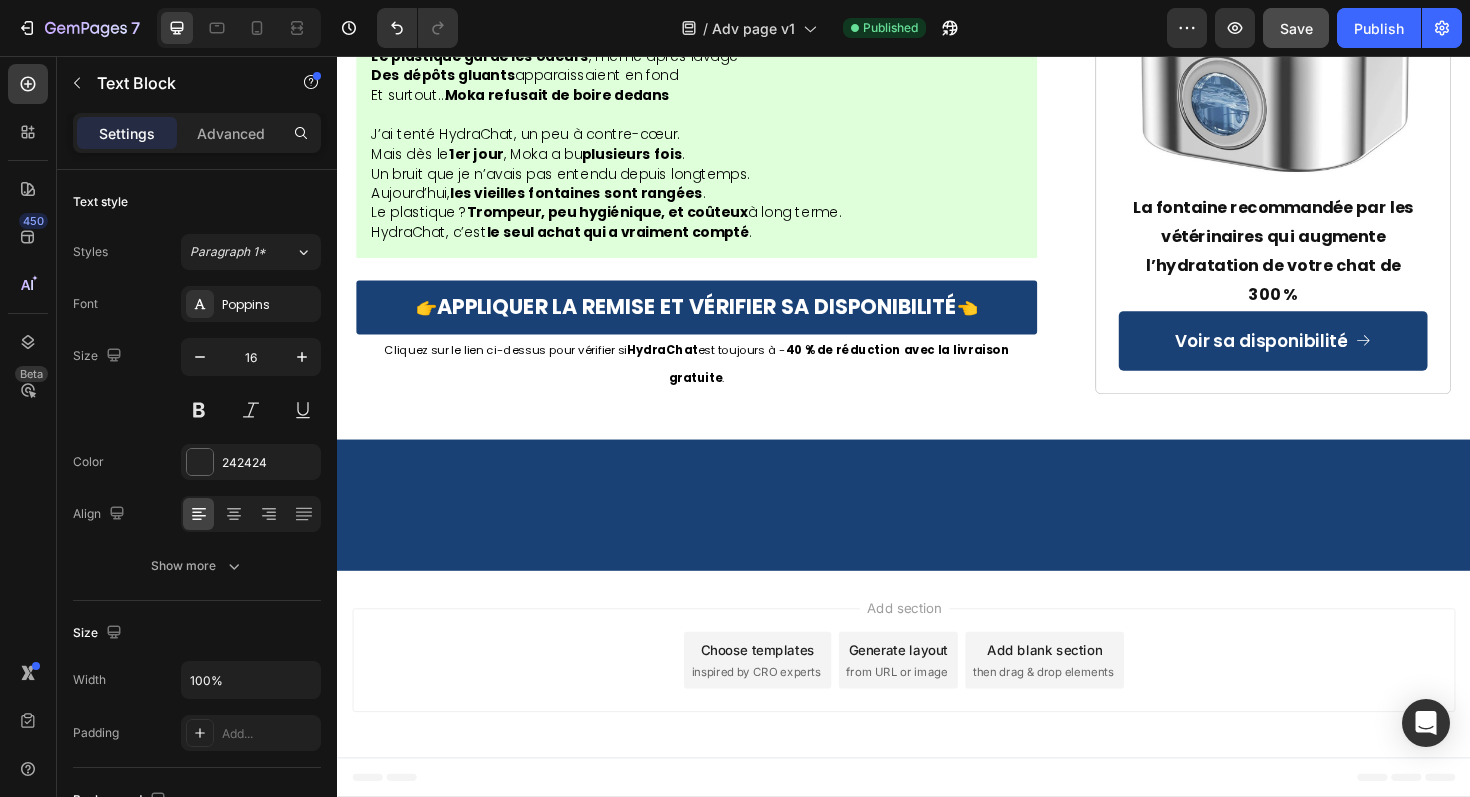 click at bounding box center (717, -1936) 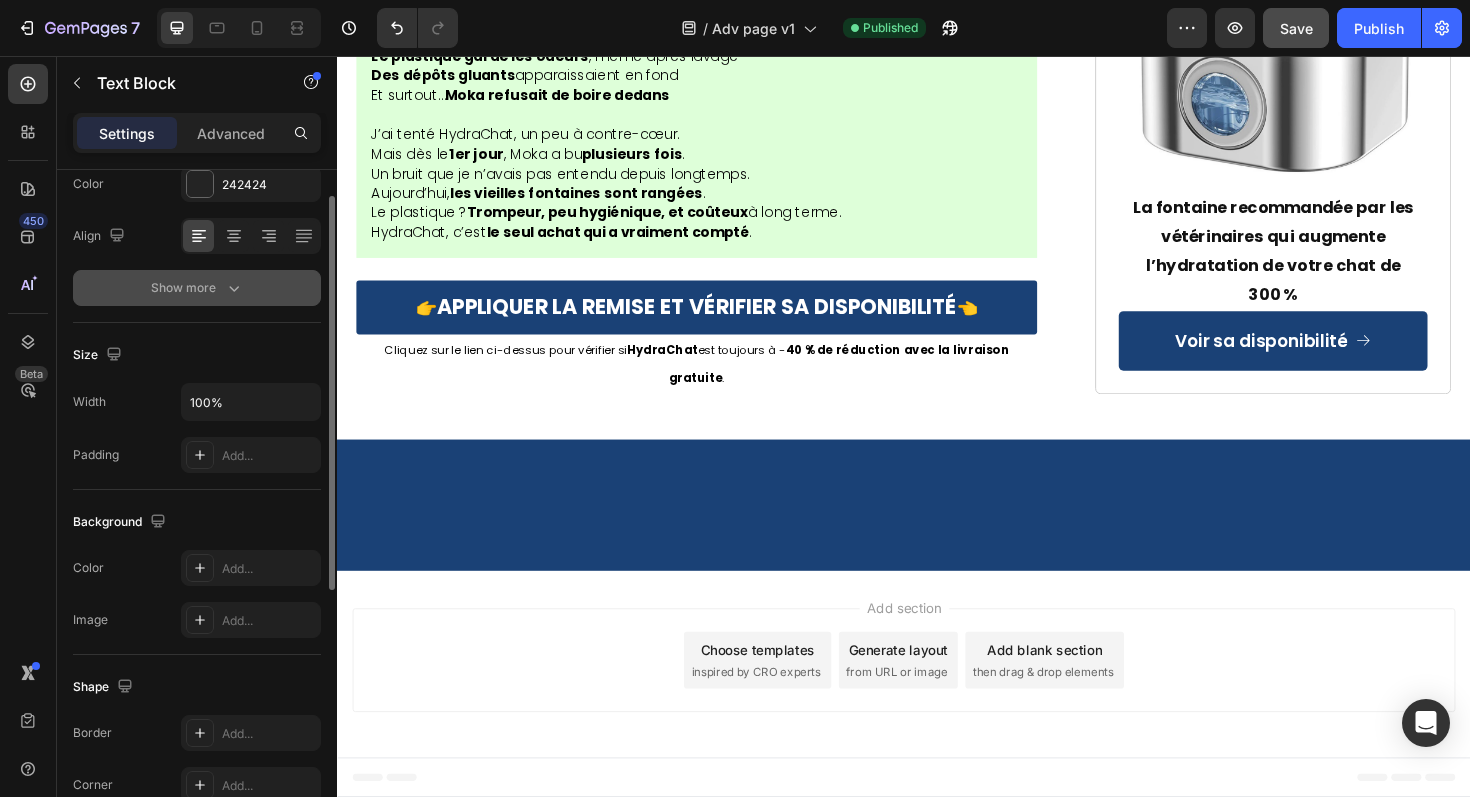 scroll, scrollTop: 335, scrollLeft: 0, axis: vertical 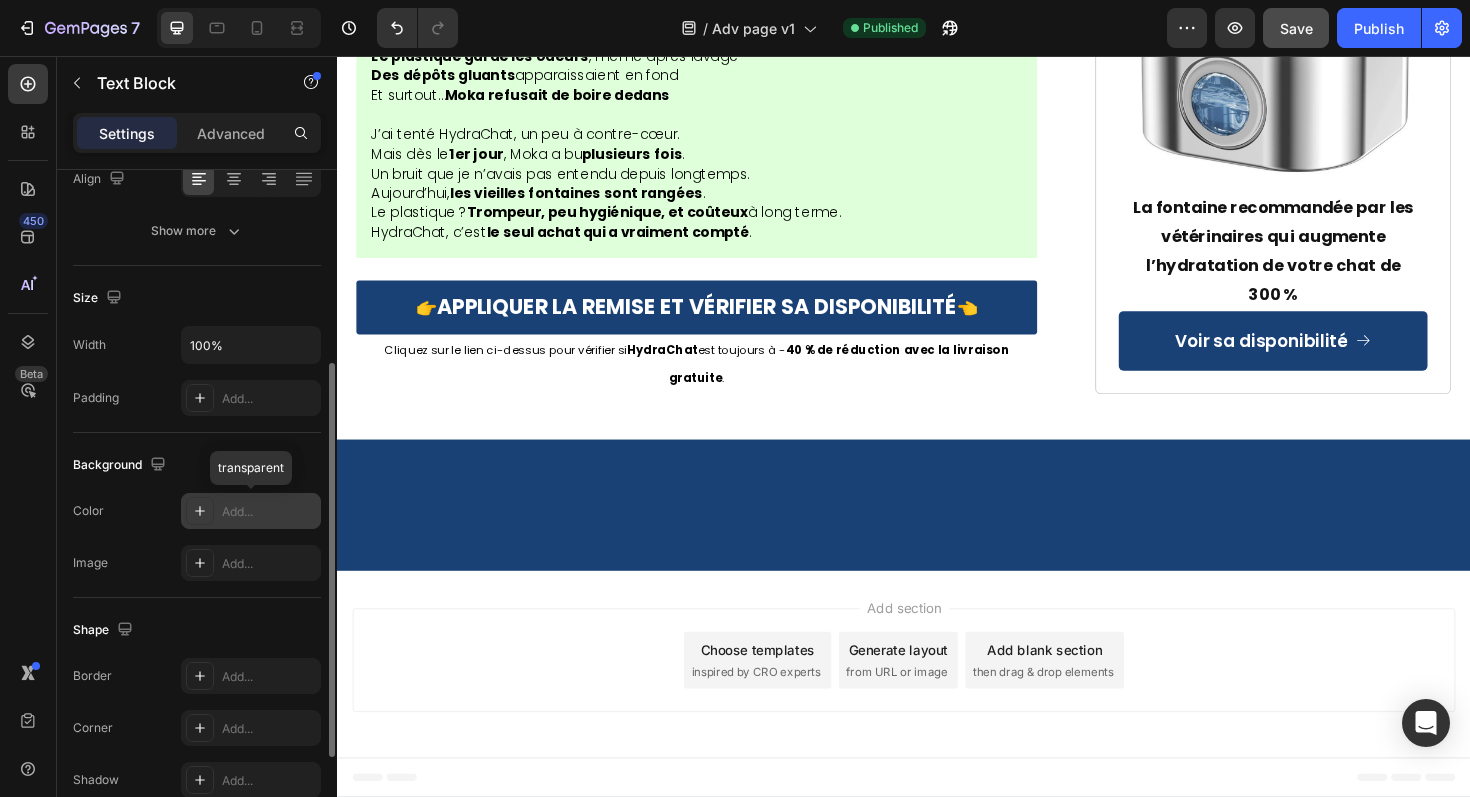click 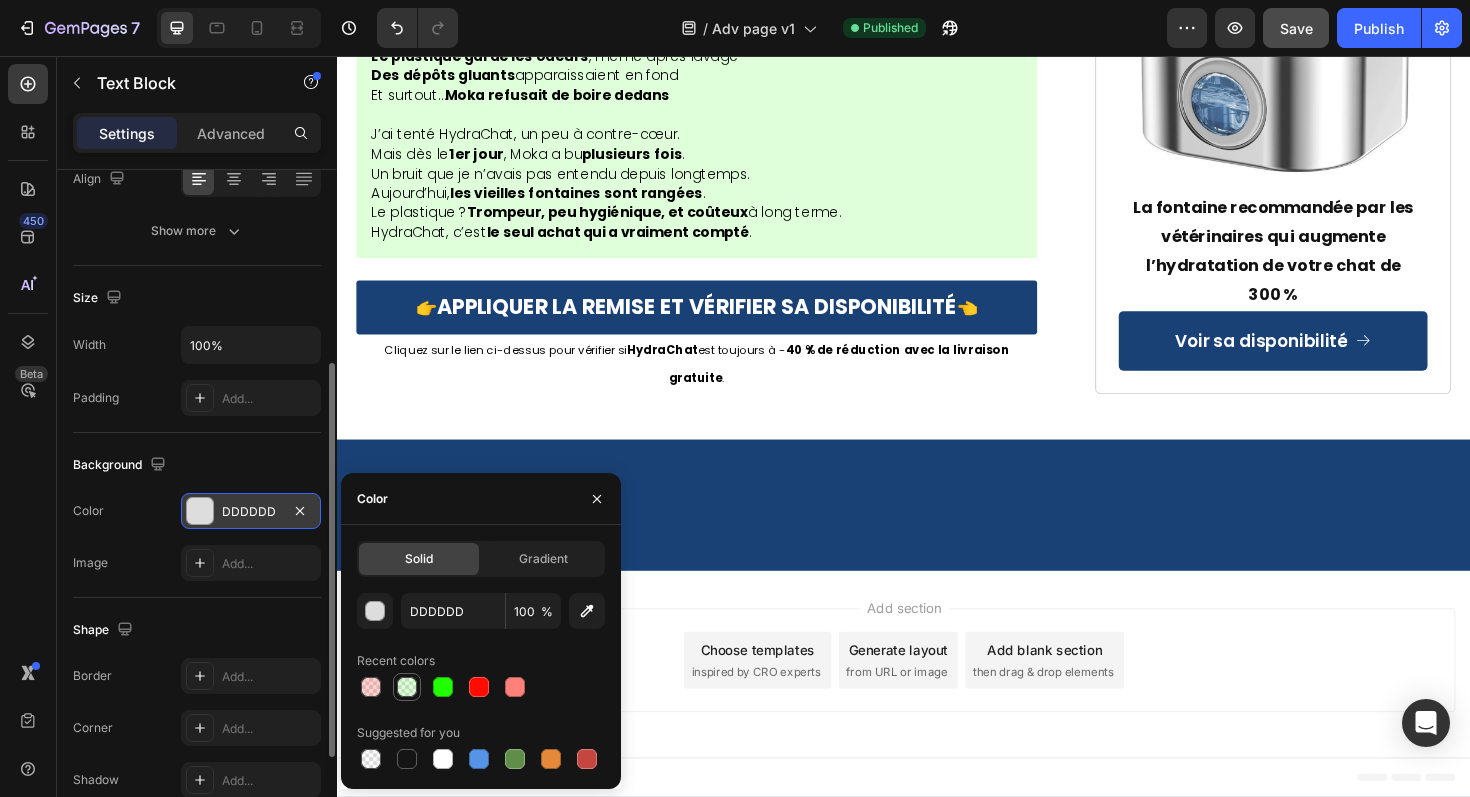 click at bounding box center [407, 687] 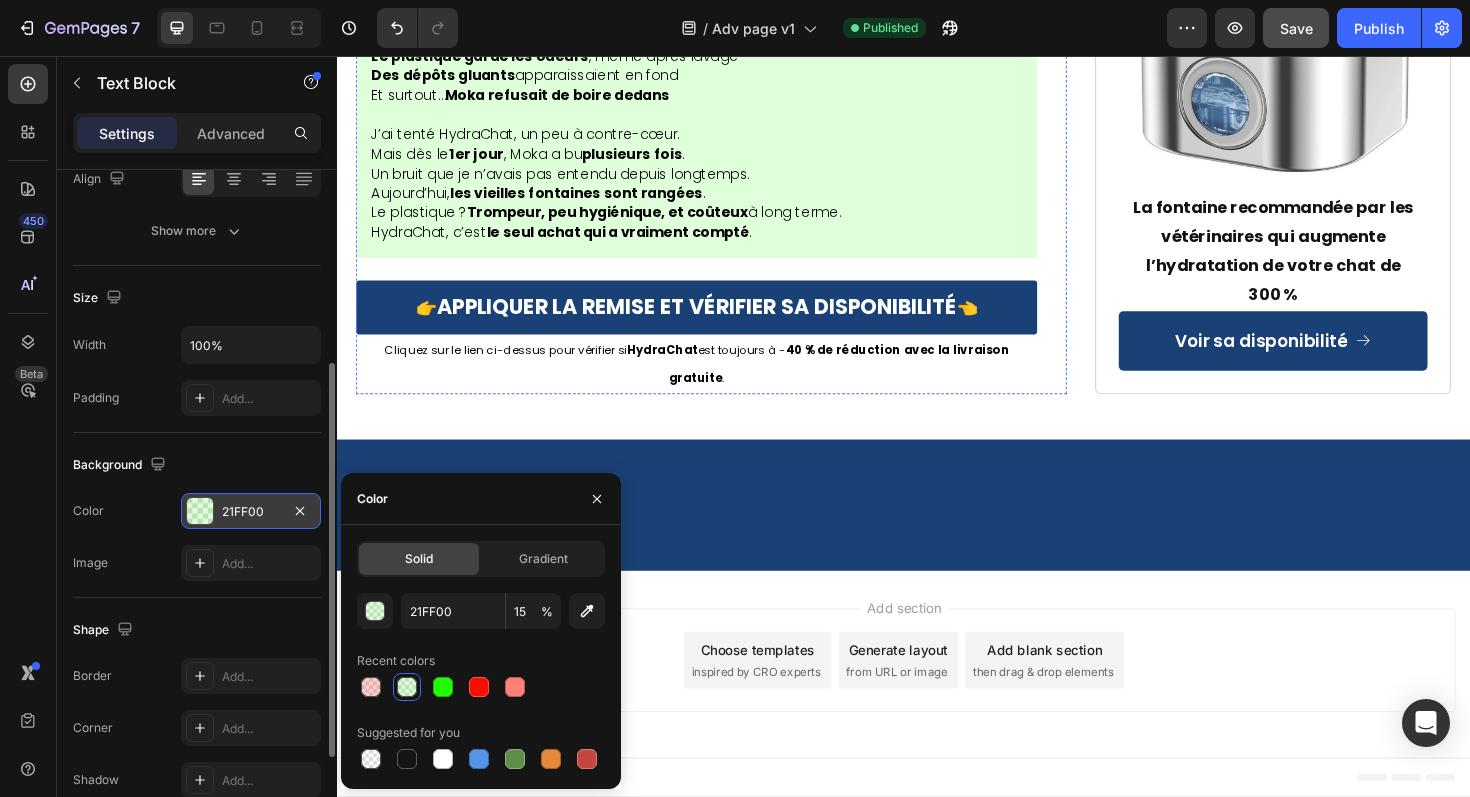 click at bounding box center (717, -1936) 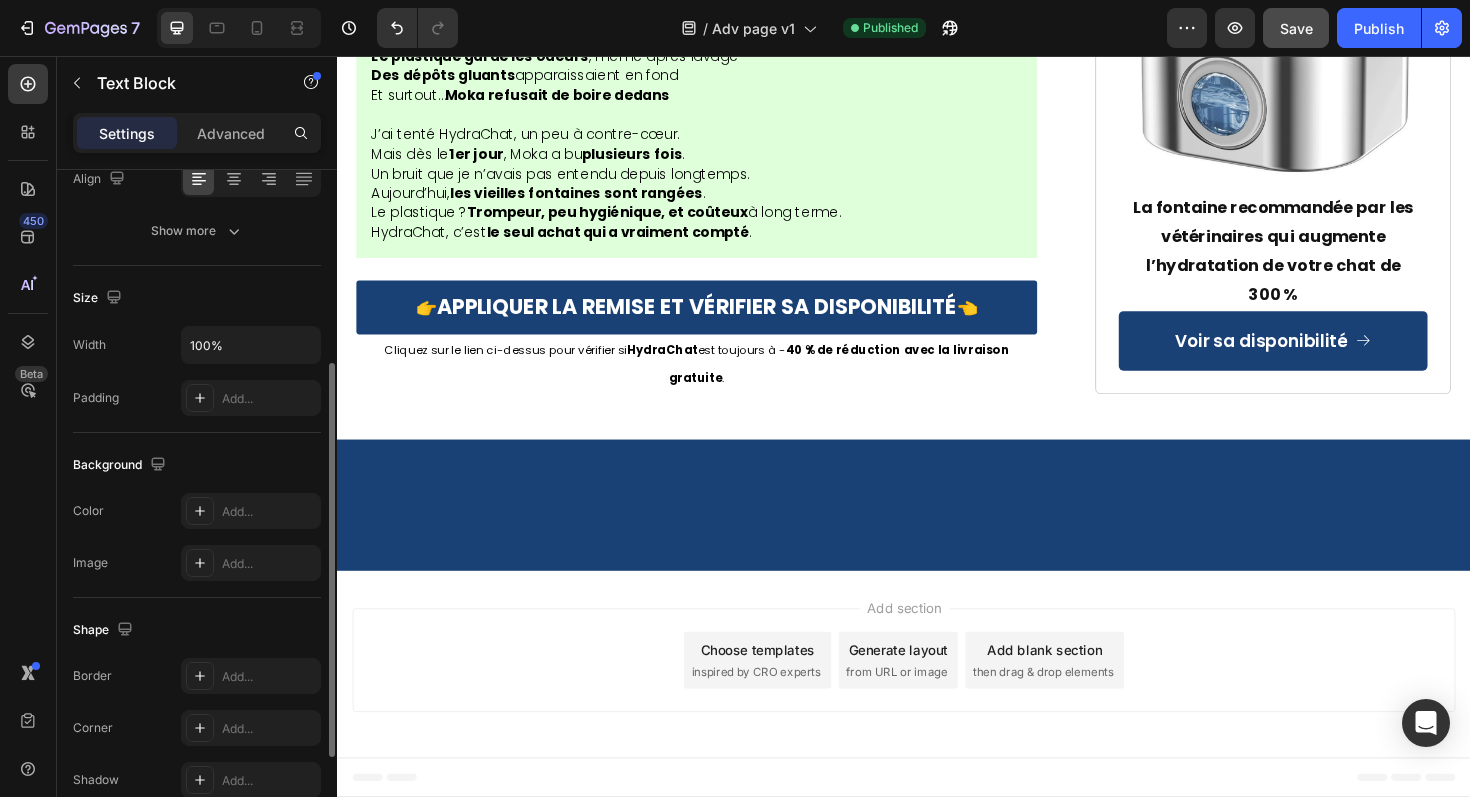 scroll, scrollTop: 11589, scrollLeft: 0, axis: vertical 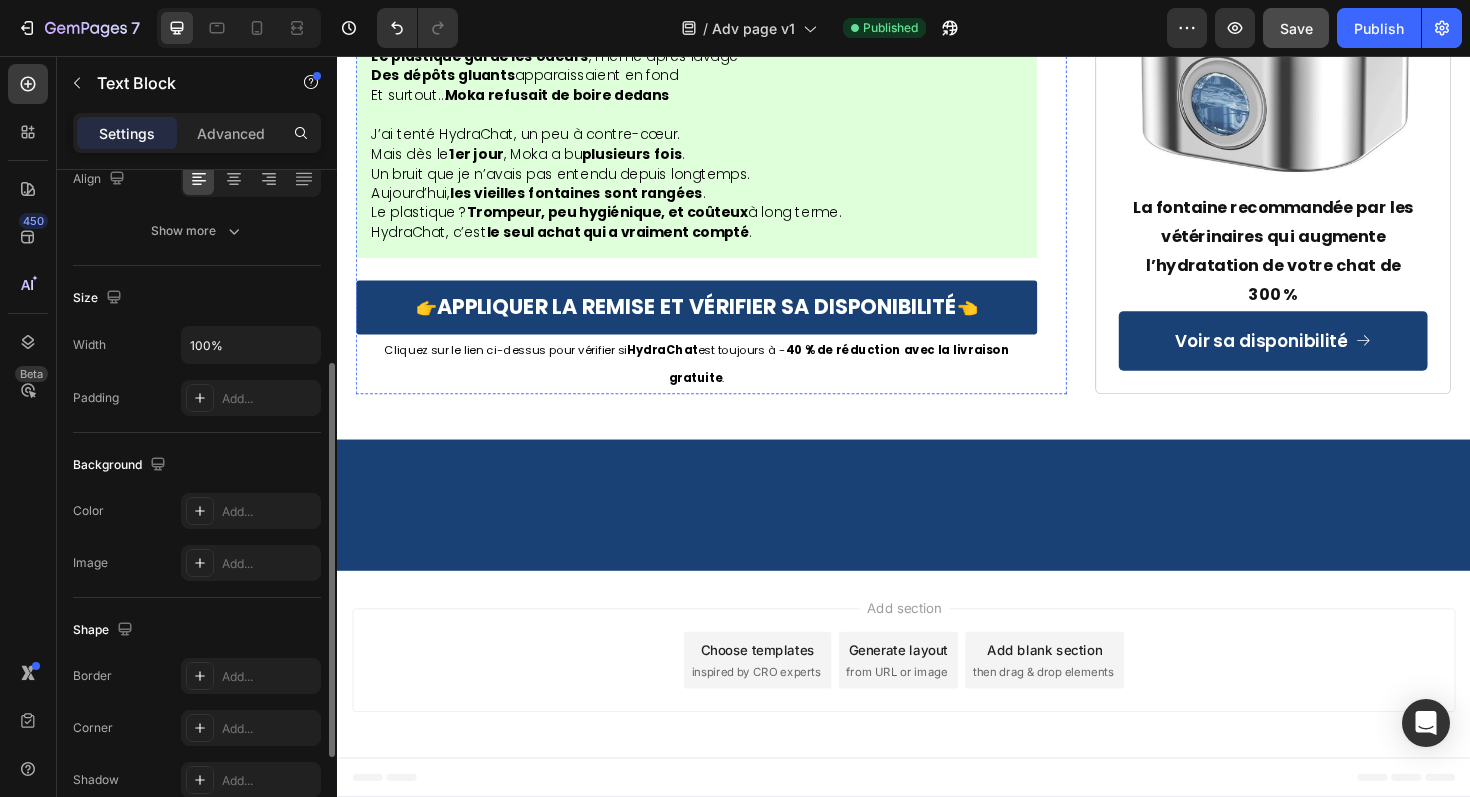 click on "✔️ Recommandée par des vétérinaires français ✔️ Plébiscitée par des milliers de parents de chats ✔️ Garantie satisfait ou remboursé ✔️ Entretien facile et silencieuse ✔️ Disponible en édition limitée (ruptures fréquentes)" at bounding box center (717, -1728) 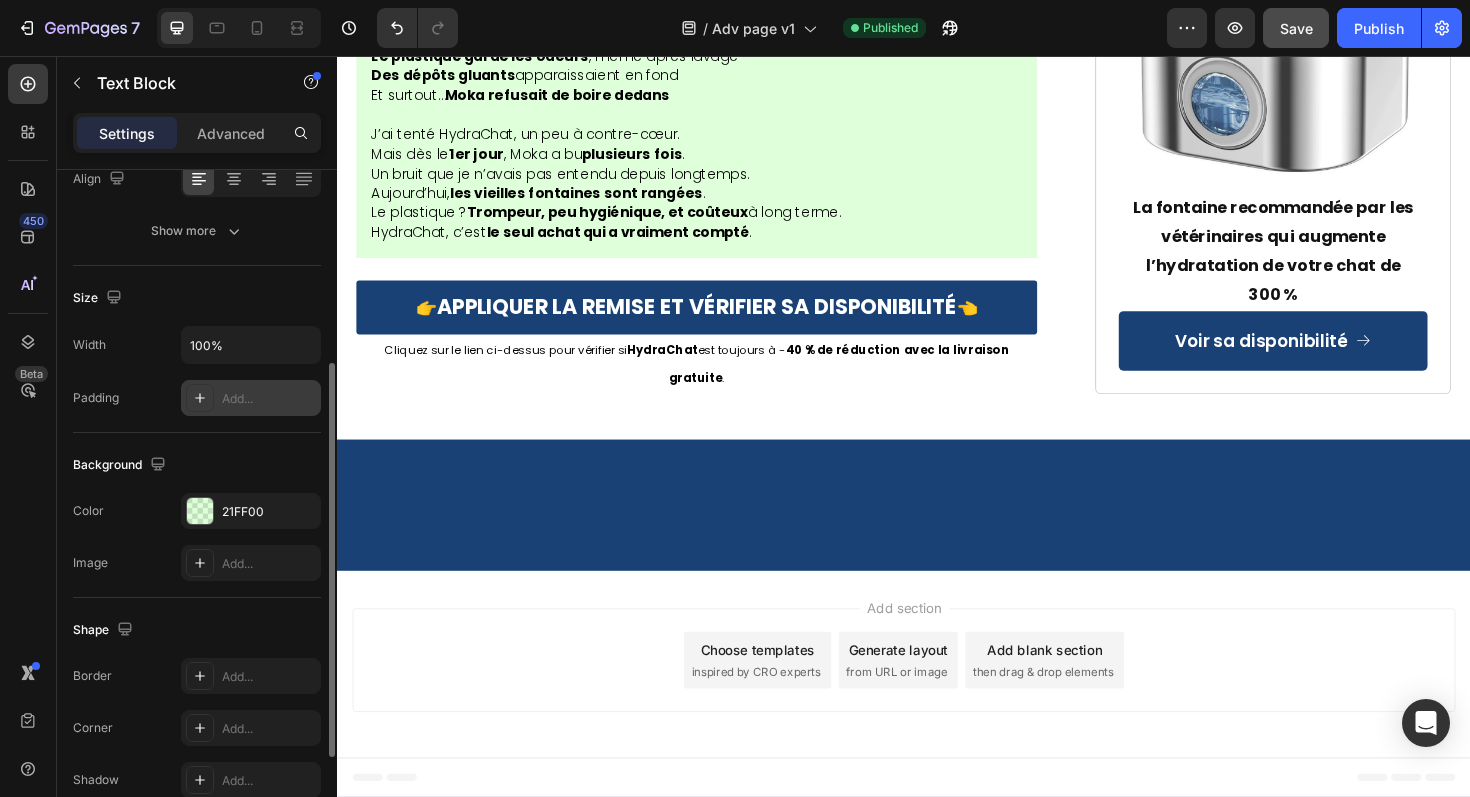 click at bounding box center [200, 398] 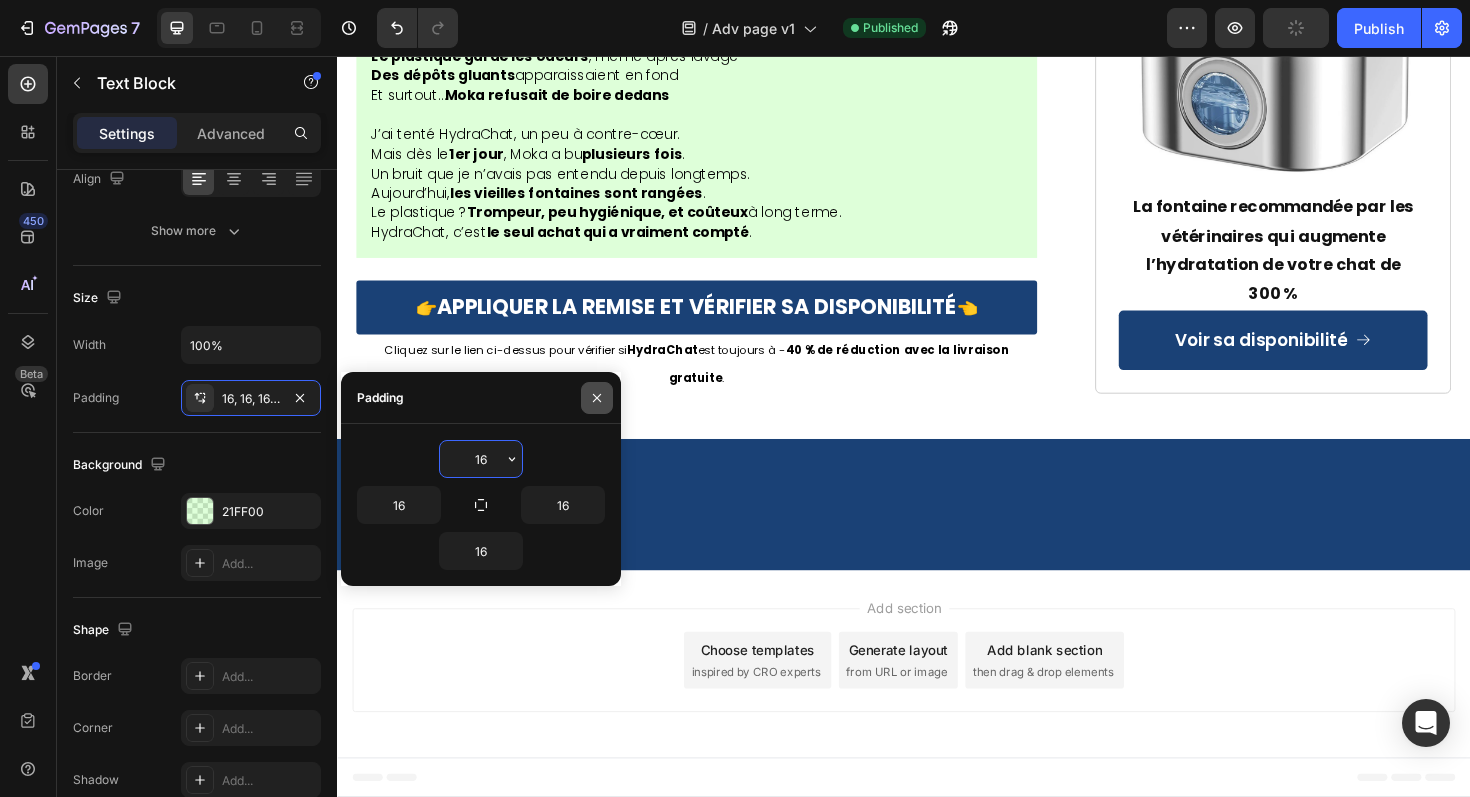 click 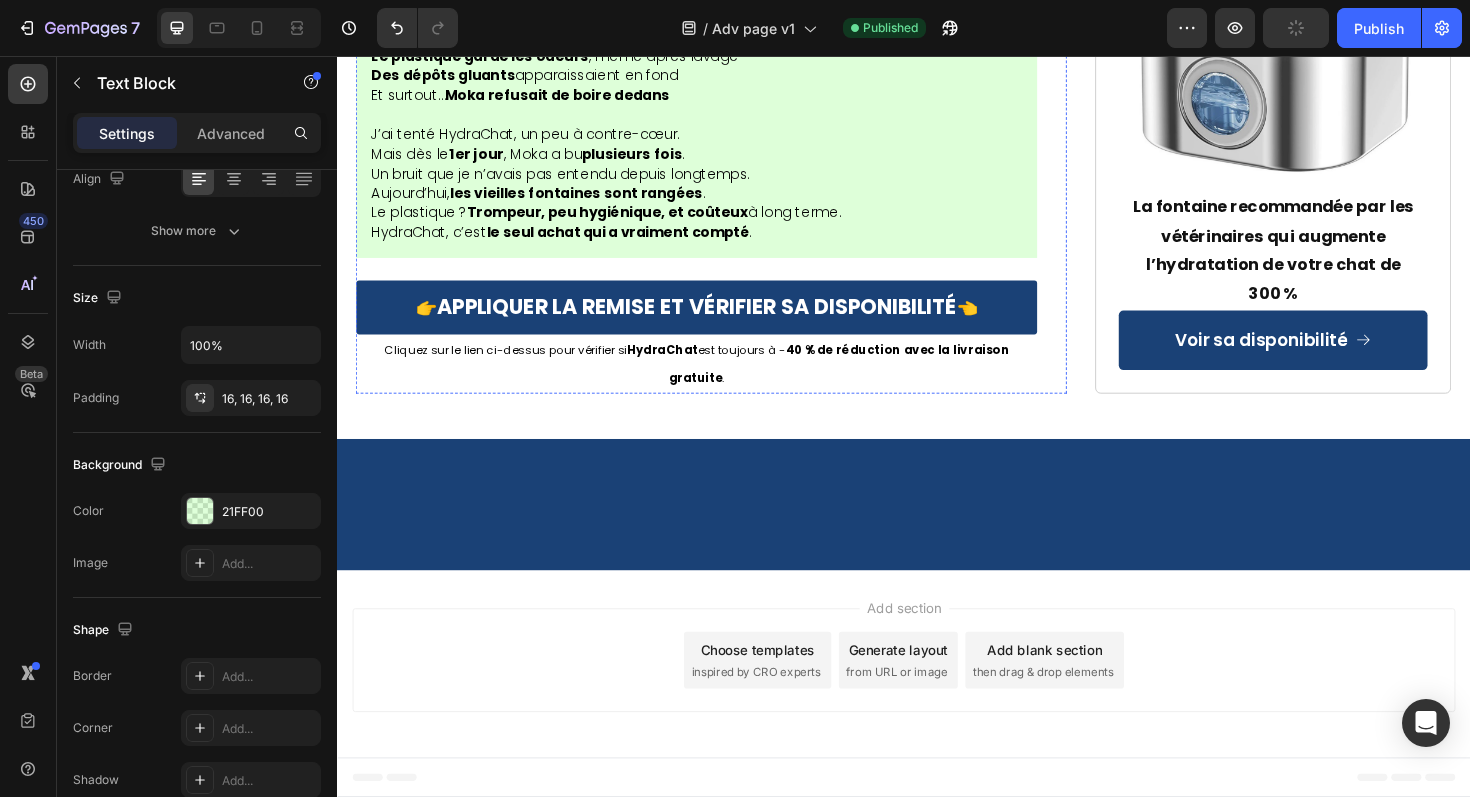 click on "💡 Une offre spéciale en cours (temps limité)" at bounding box center [717, -1624] 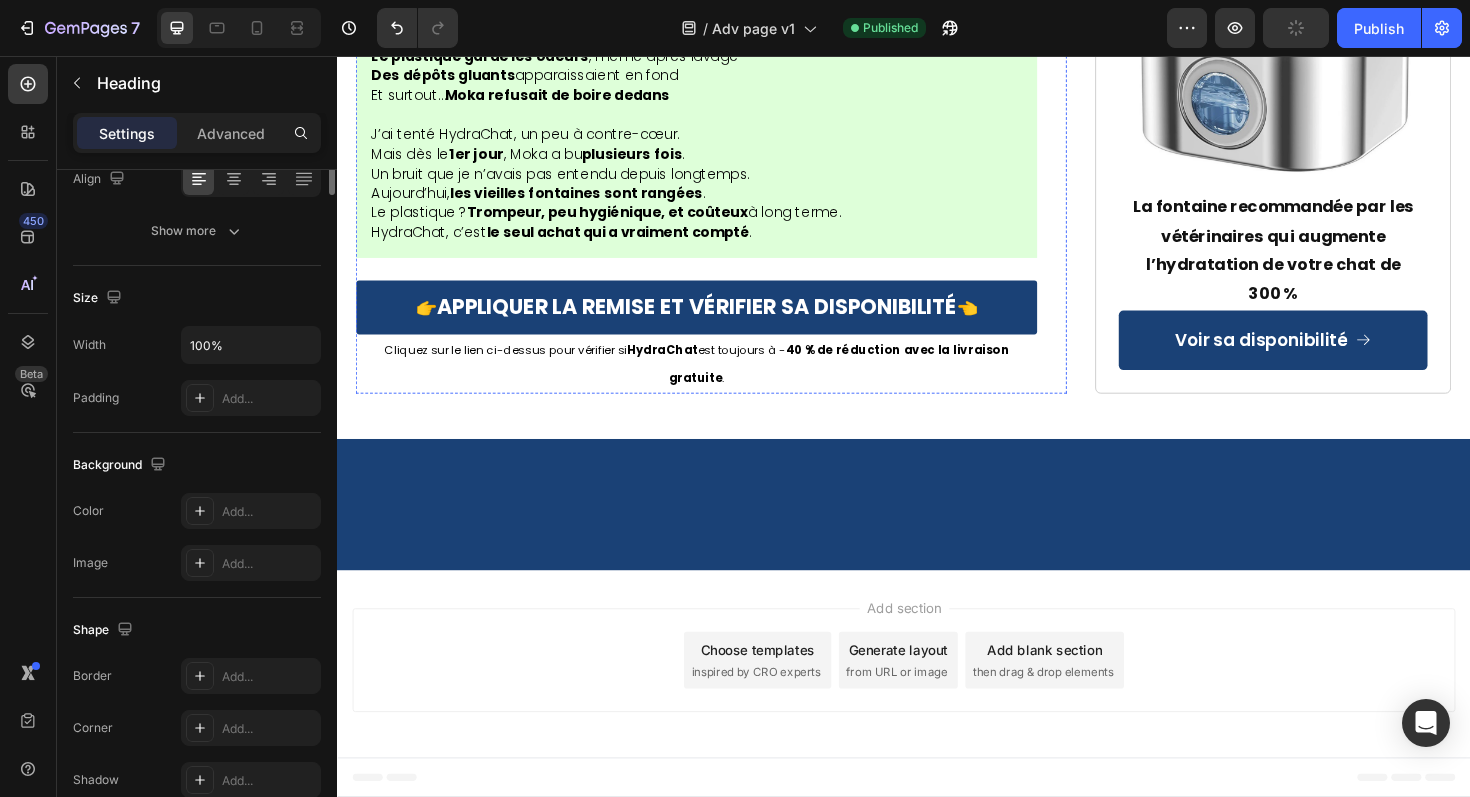 scroll, scrollTop: 0, scrollLeft: 0, axis: both 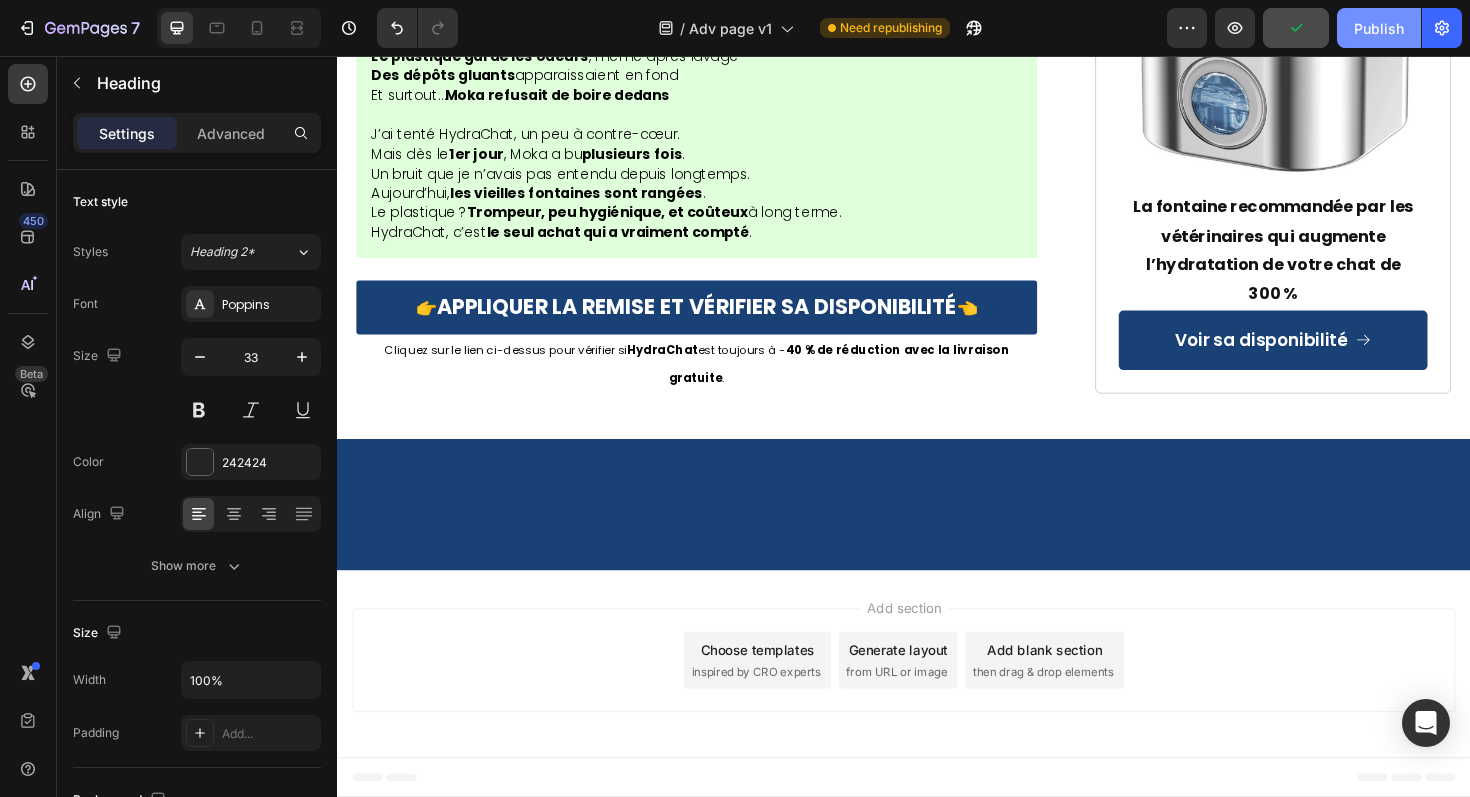 click on "Publish" at bounding box center (1379, 28) 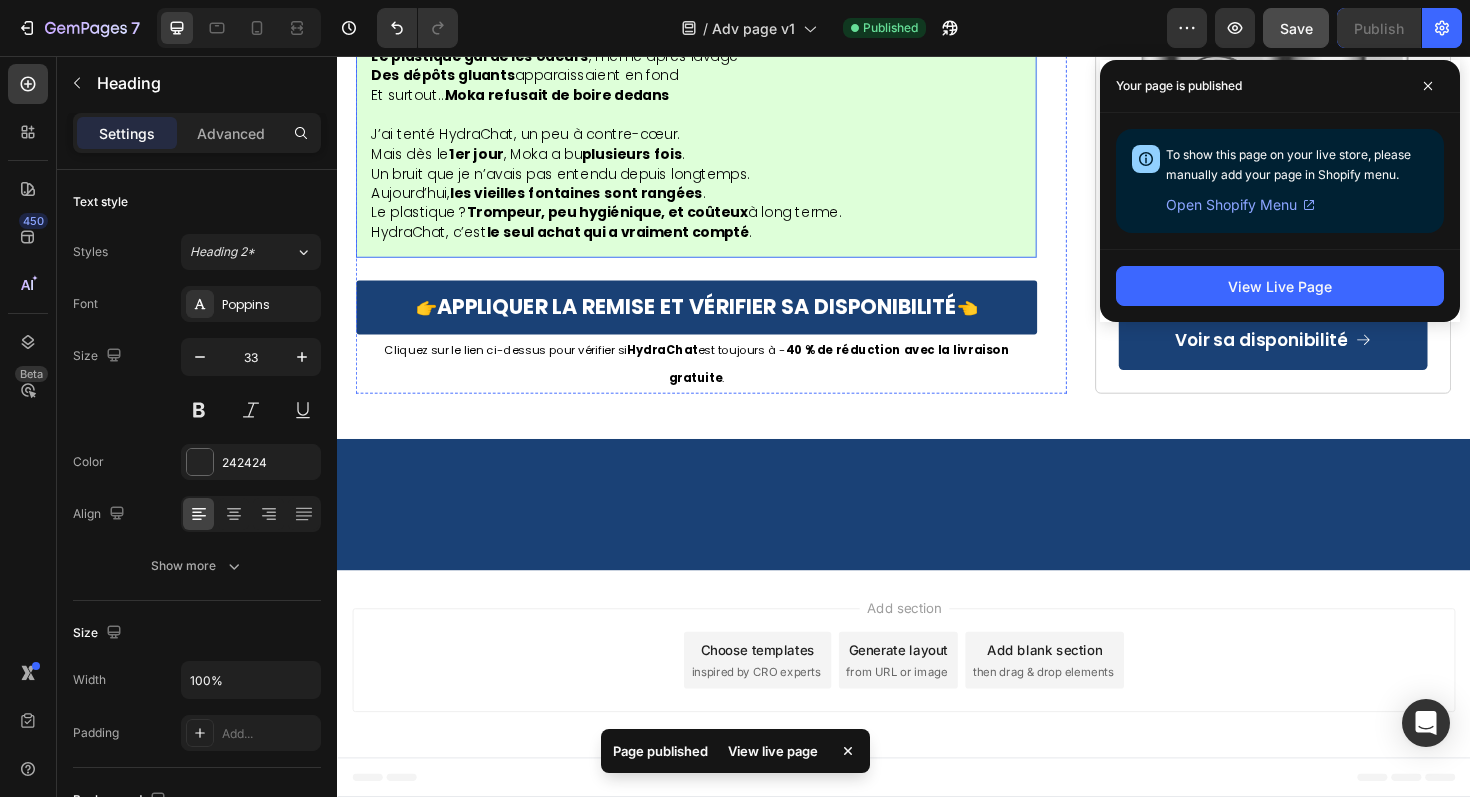 scroll, scrollTop: 13823, scrollLeft: 0, axis: vertical 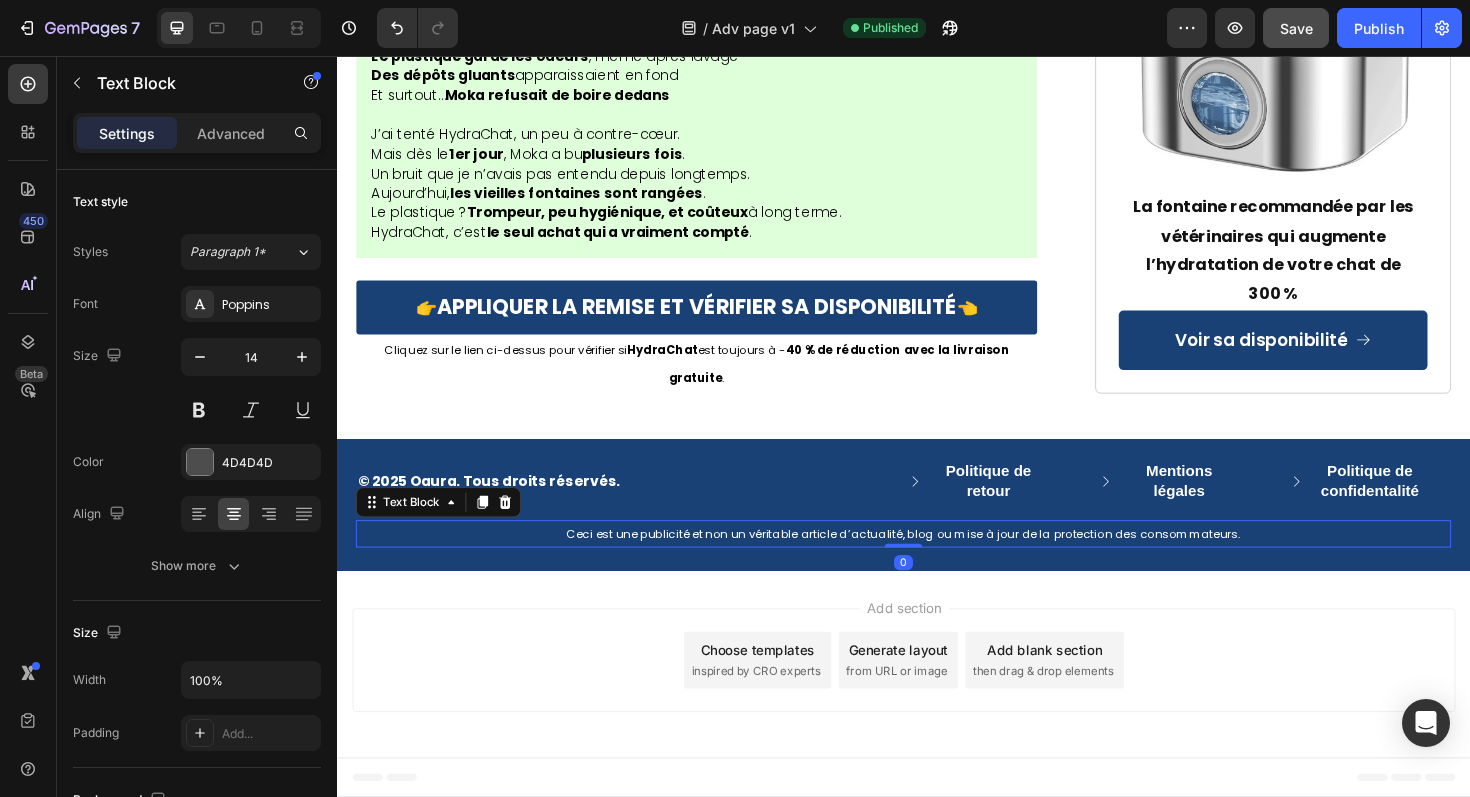 click on "Ceci est une publicité et non un véritable article d’actualité, blog ou mise à jour de la protection des consommateurs." at bounding box center [937, 562] 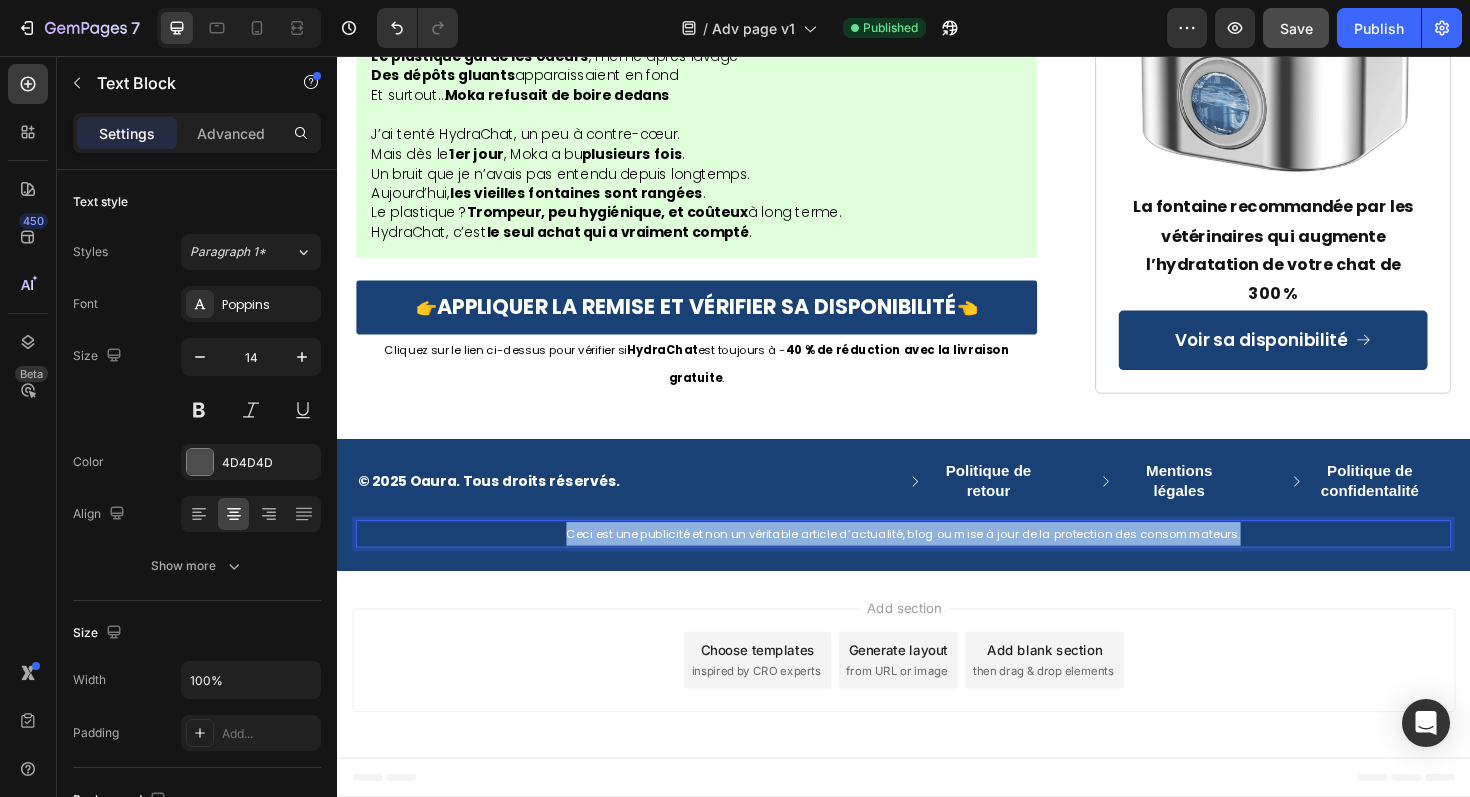 click on "Ceci est une publicité et non un véritable article d’actualité, blog ou mise à jour de la protection des consommateurs." at bounding box center [937, 562] 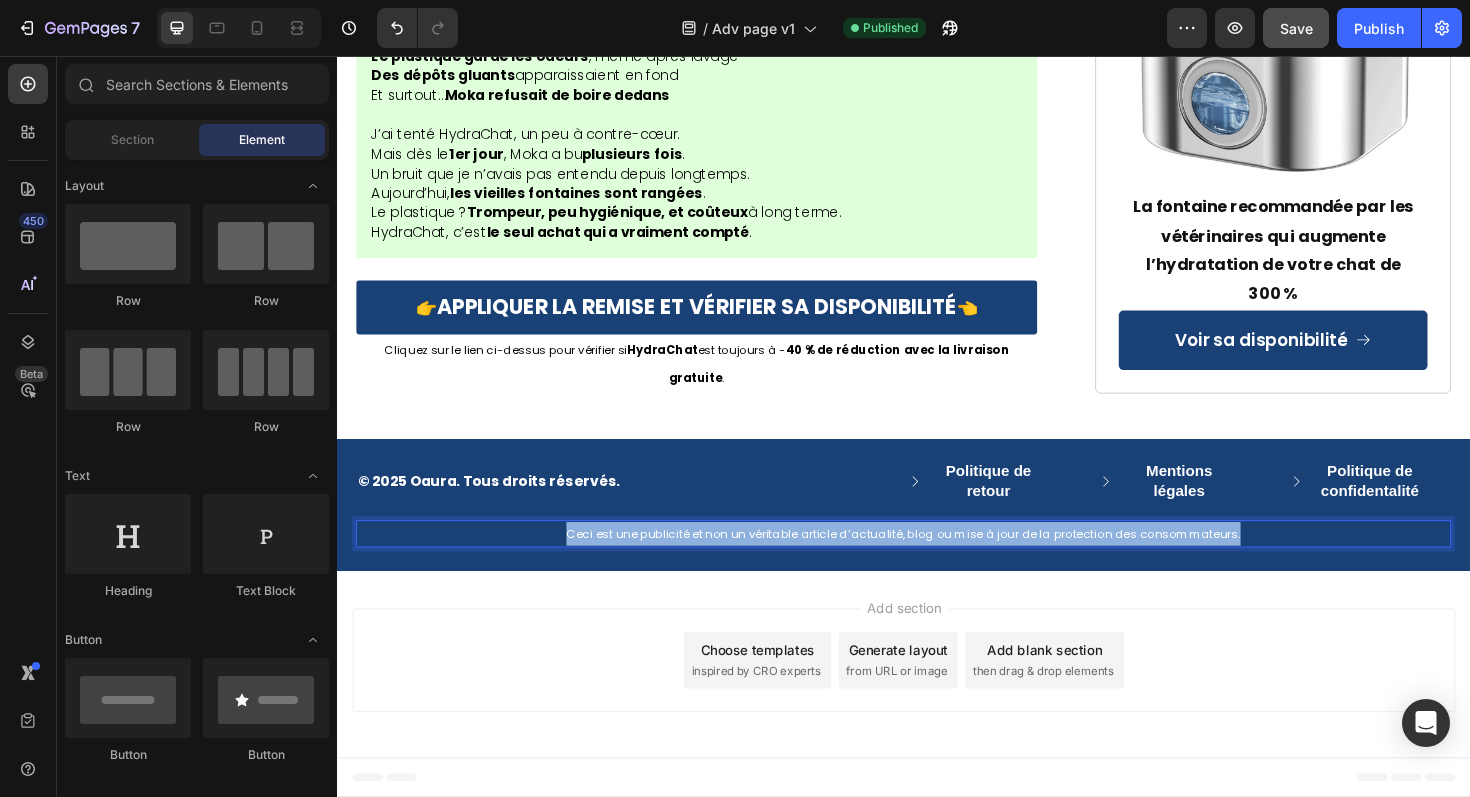 click on "Add section Choose templates inspired by CRO experts Generate layout from URL or image Add blank section then drag & drop elements" at bounding box center (937, 700) 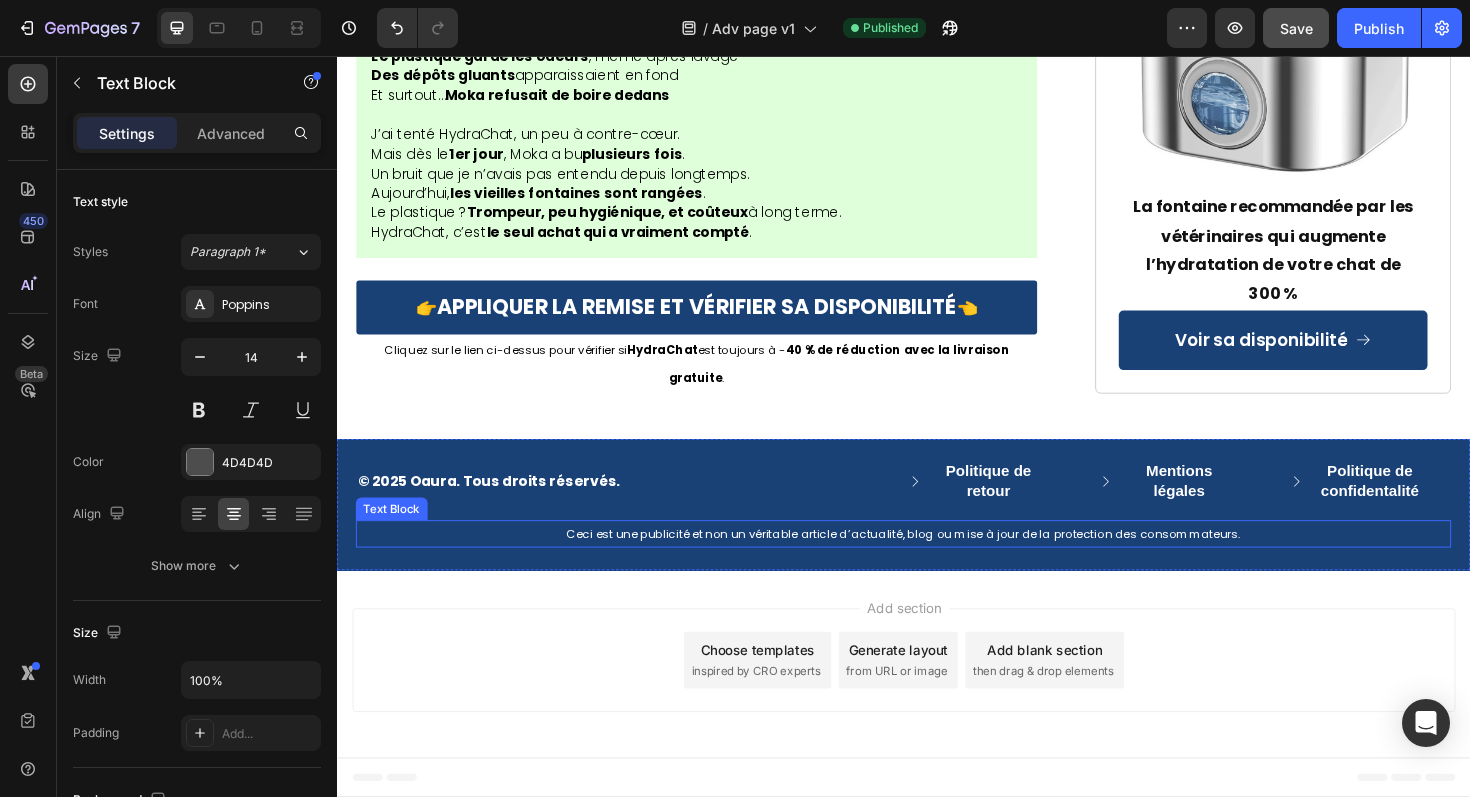 click on "Ceci est une publicité et non un véritable article d’actualité, blog ou mise à jour de la protection des consommateurs." at bounding box center (937, 562) 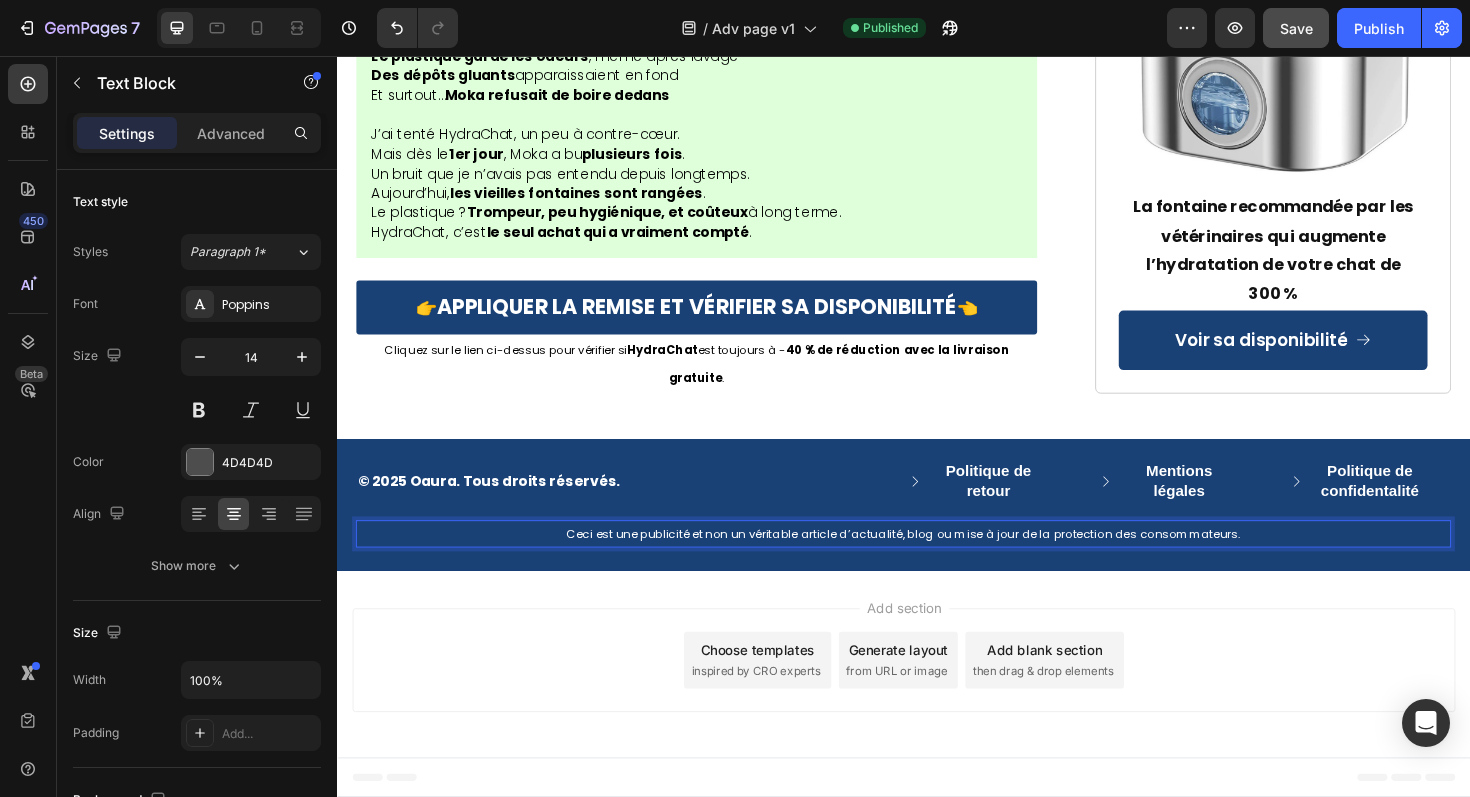 click on "Ceci est une publicité et non un véritable article d’actualité, blog ou mise à jour de la protection des consommateurs." at bounding box center (937, 562) 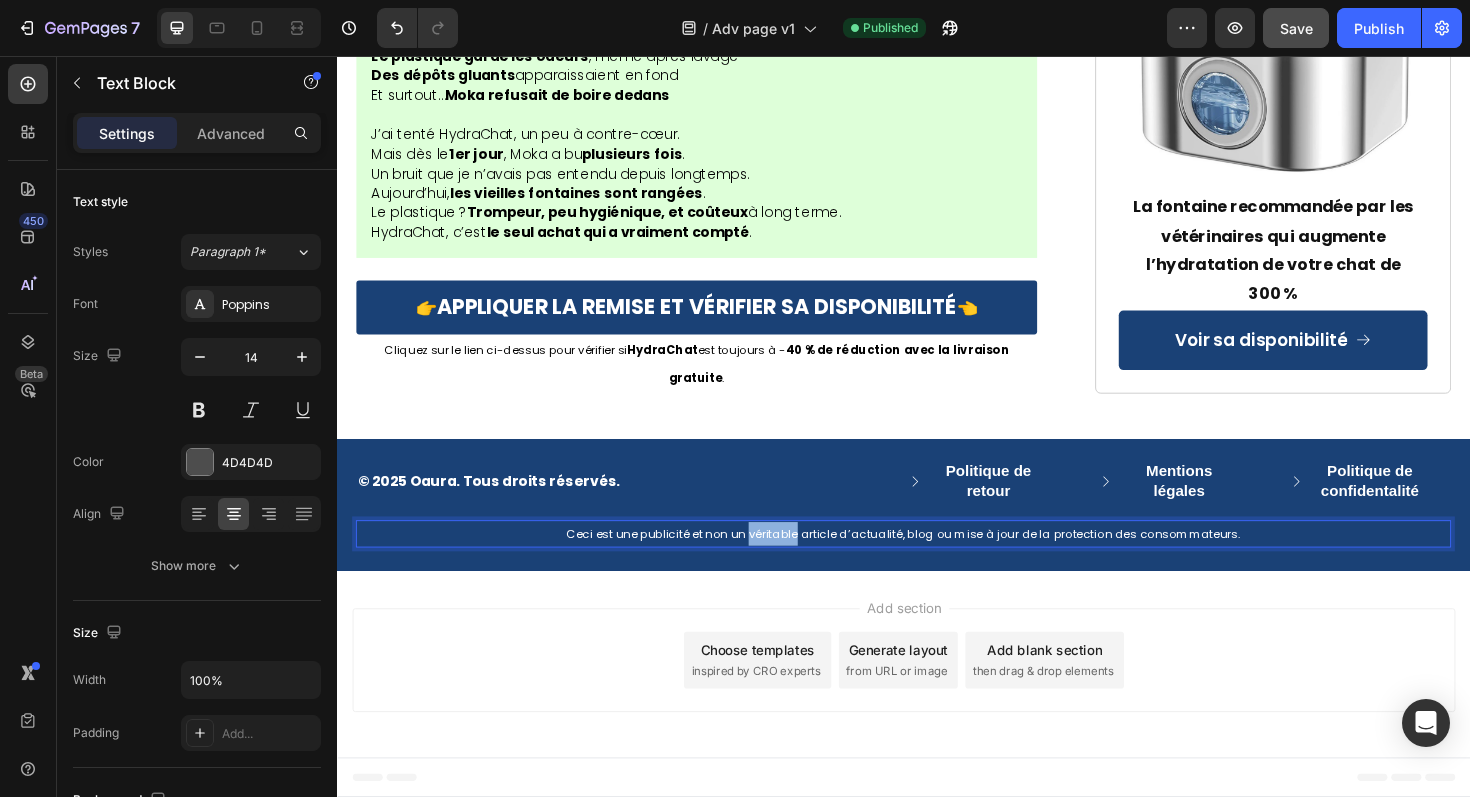click on "Ceci est une publicité et non un véritable article d’actualité, blog ou mise à jour de la protection des consommateurs." at bounding box center (937, 562) 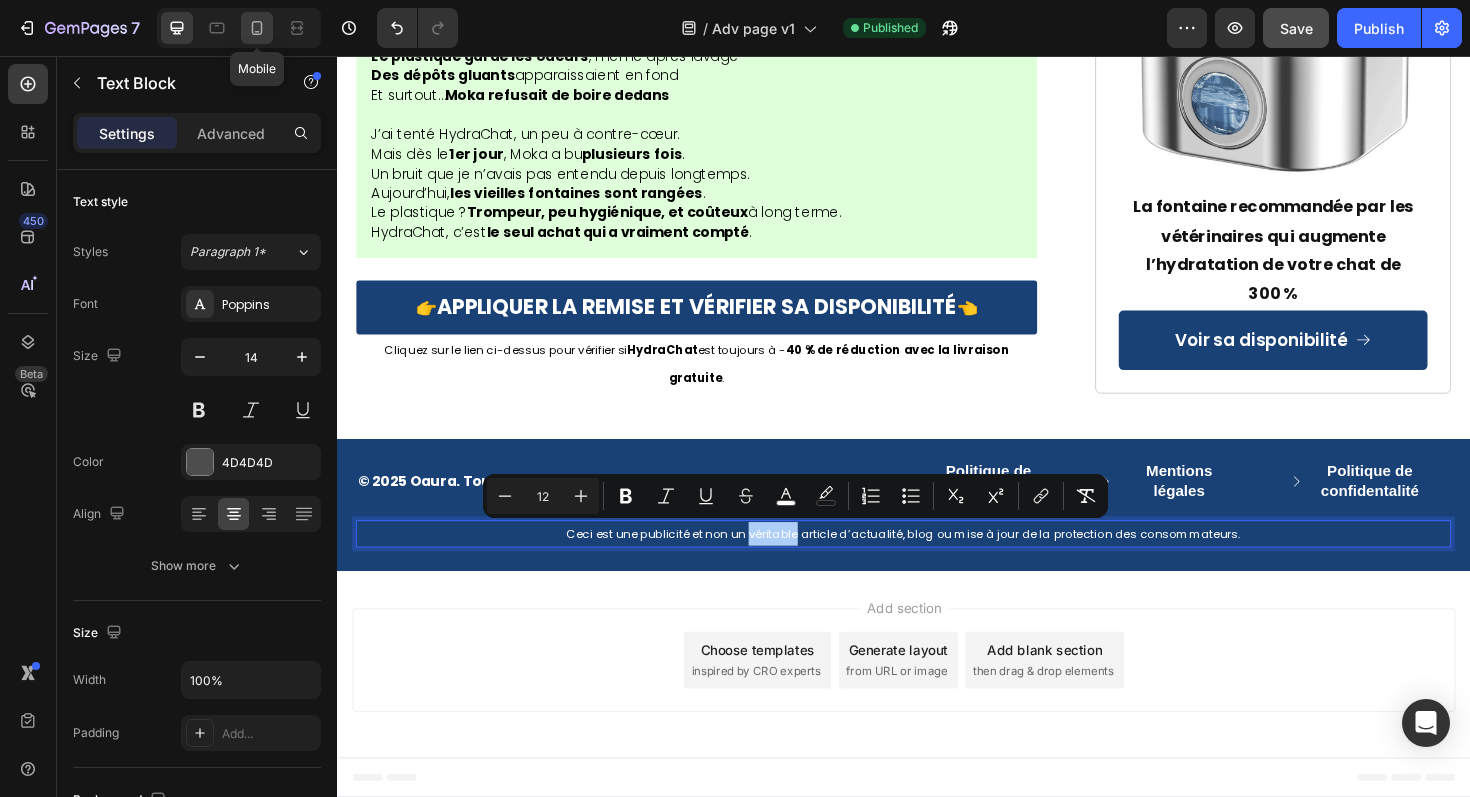 click 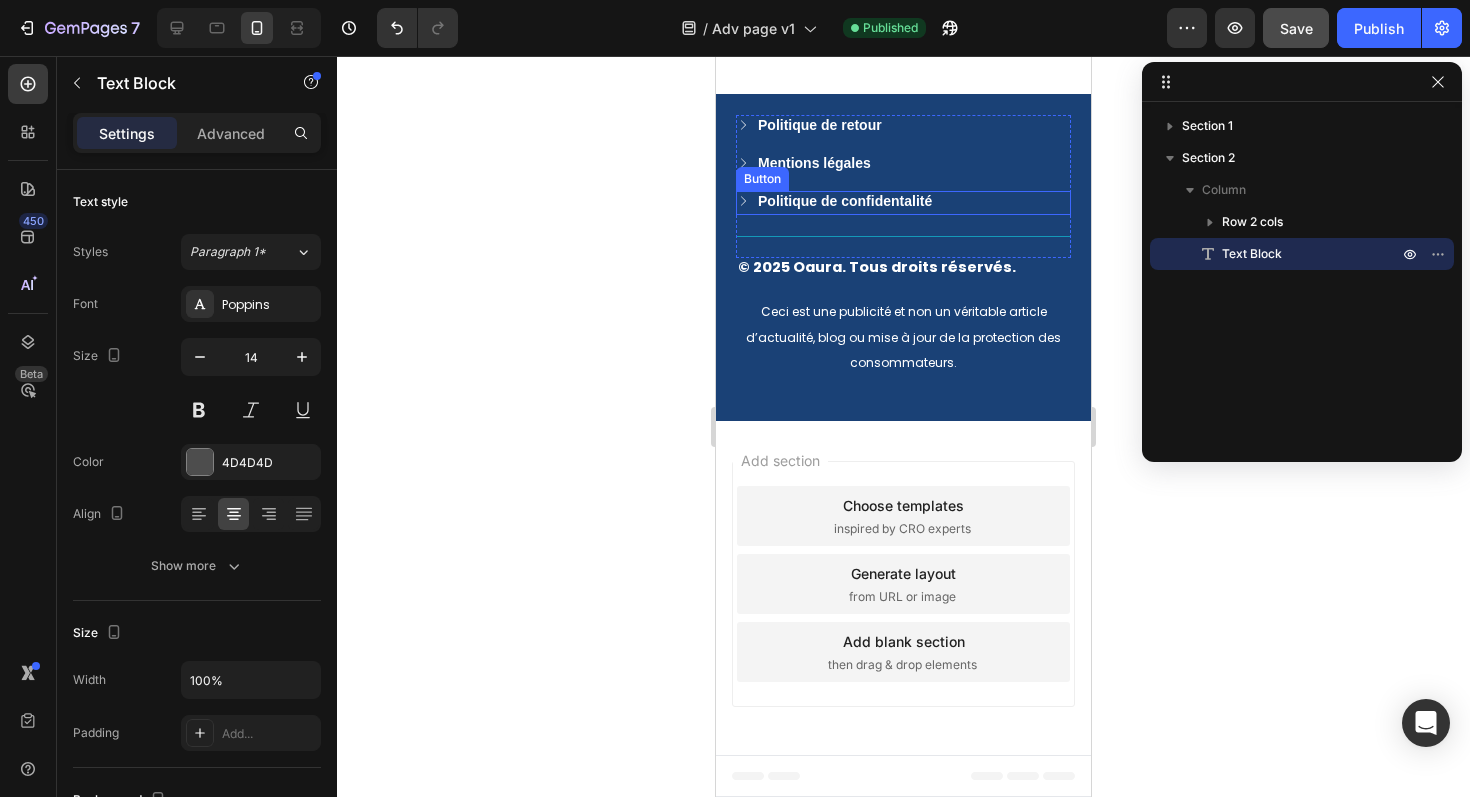 scroll, scrollTop: 18351, scrollLeft: 0, axis: vertical 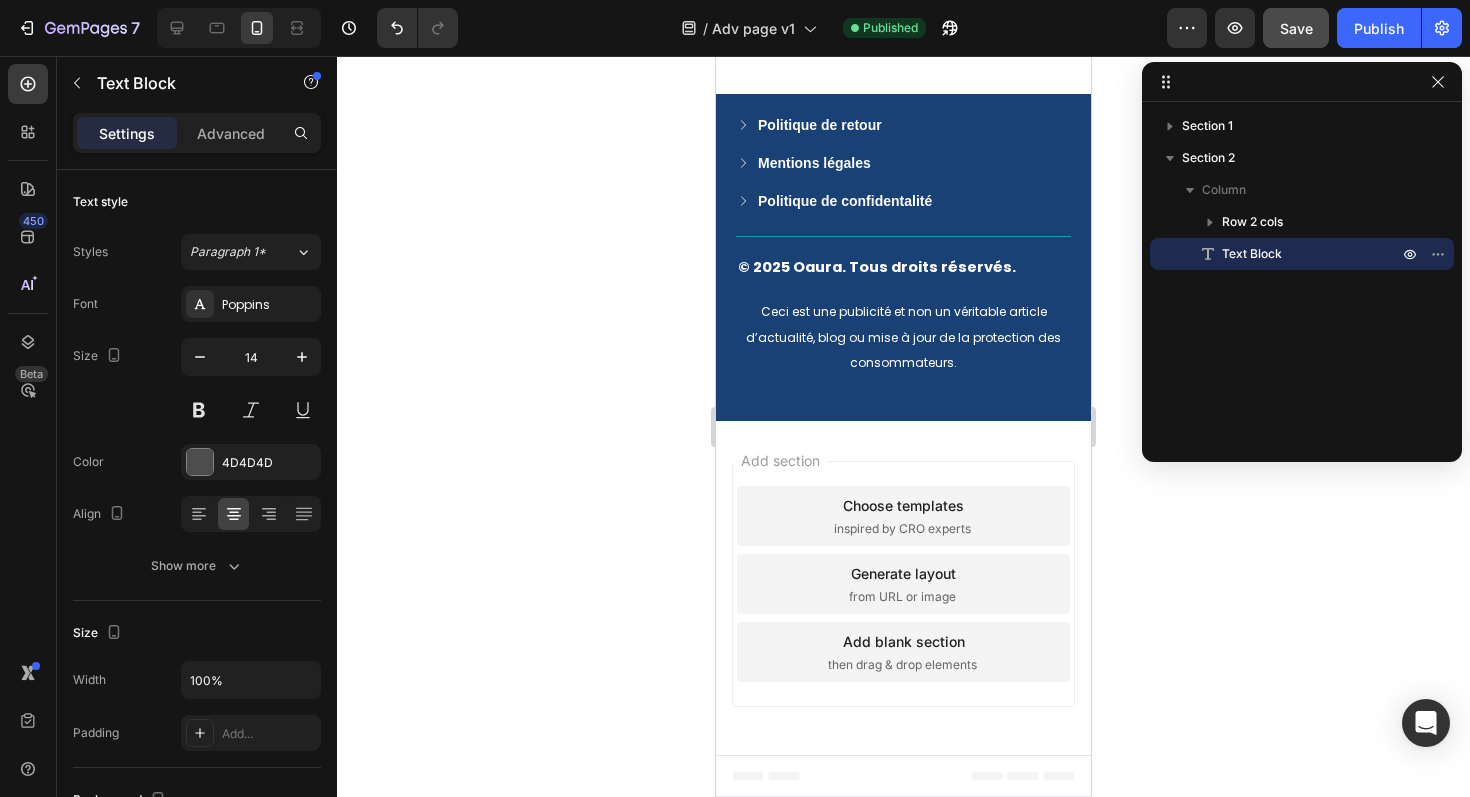 click on "Ceci est une publicité et non un véritable article d’actualité, blog ou mise à jour de la protection des consommateurs." at bounding box center (903, 337) 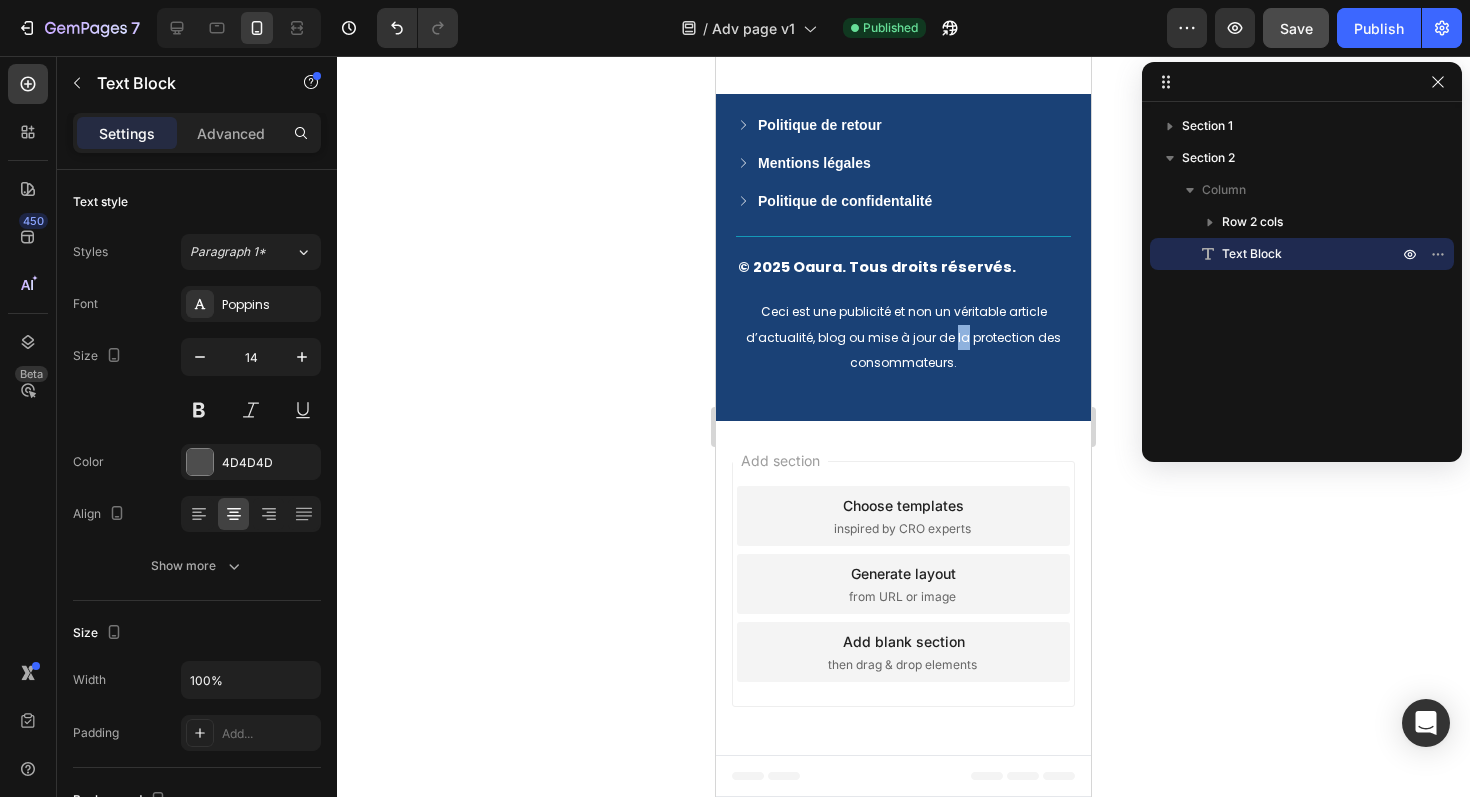 click on "Ceci est une publicité et non un véritable article d’actualité, blog ou mise à jour de la protection des consommateurs." at bounding box center (903, 337) 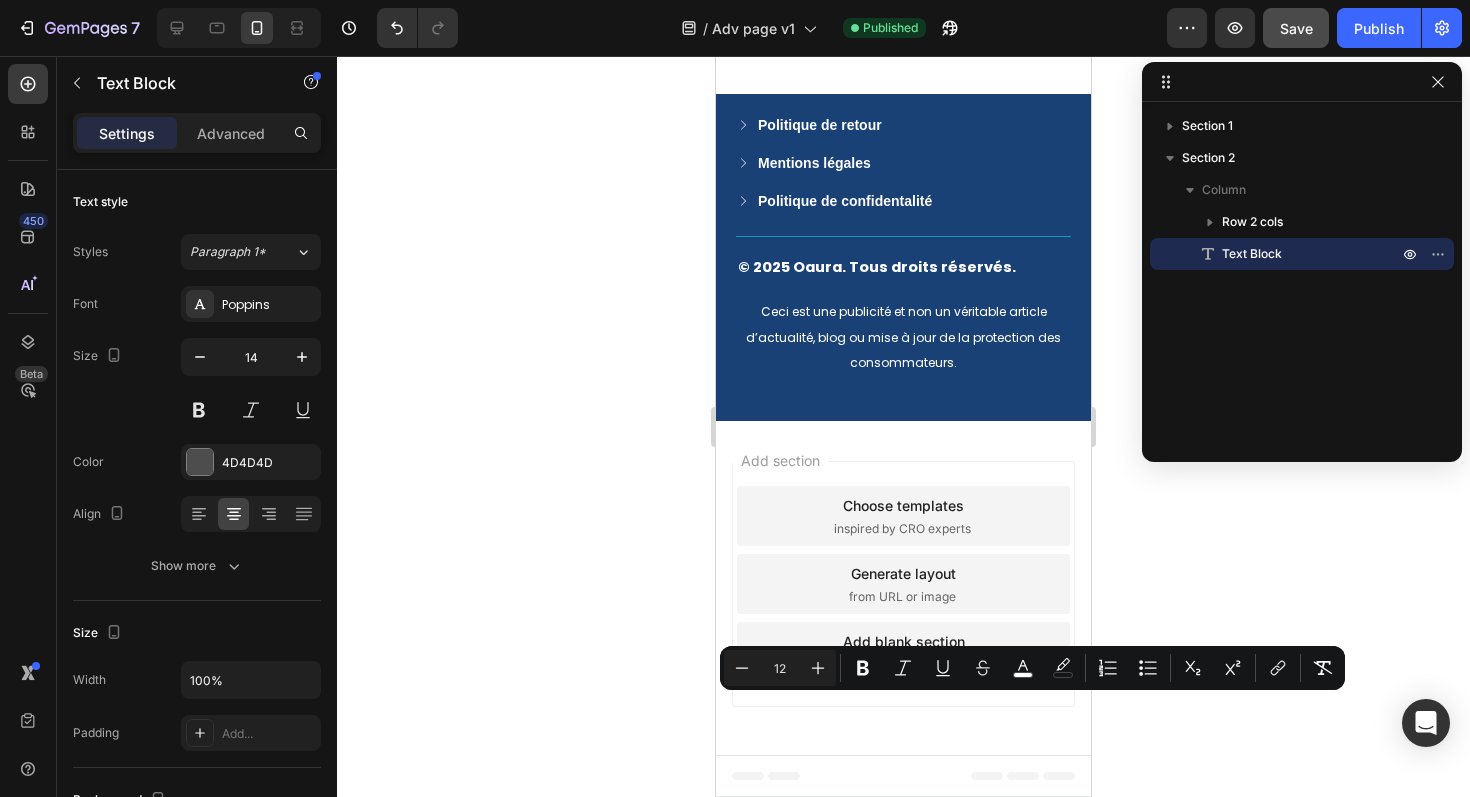 click on "Ceci est une publicité et non un véritable article d’actualité, blog ou mise à jour de la protection des consommateurs." at bounding box center [903, 336] 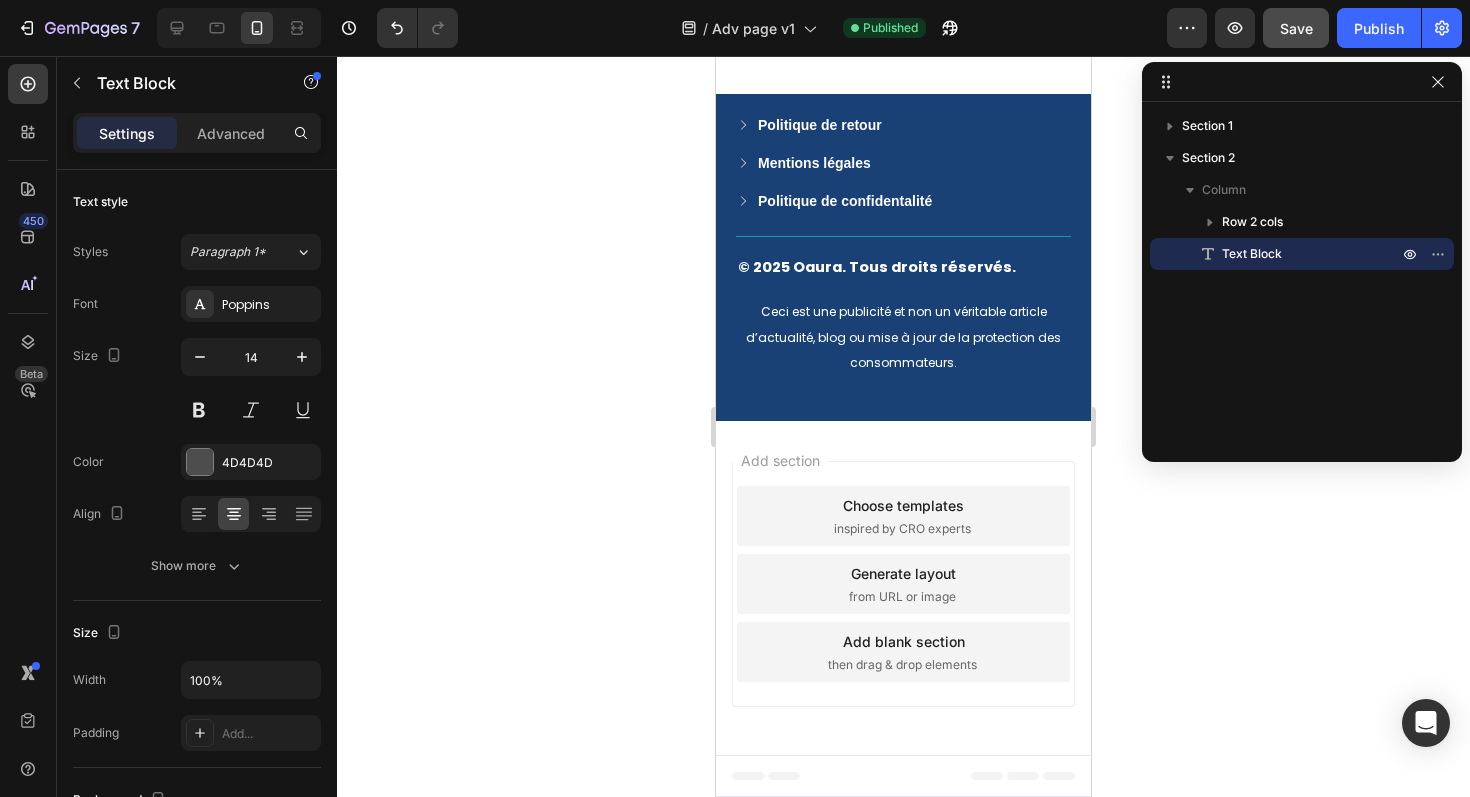 click on "Ceci est une publicité et non un véritable article d’actualité, blog ou mise à jour de la protection des consommateurs." at bounding box center (903, 336) 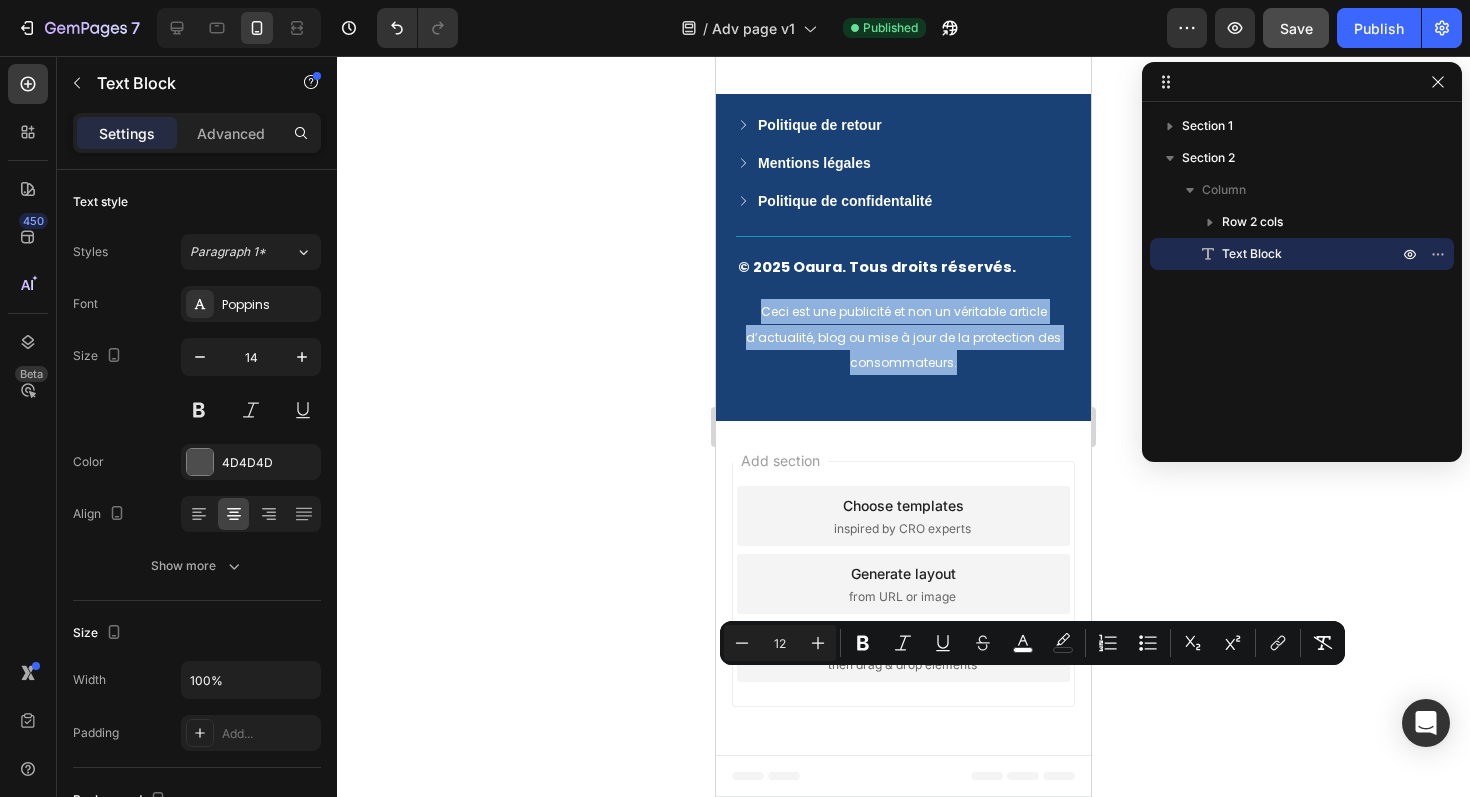 drag, startPoint x: 975, startPoint y: 732, endPoint x: 761, endPoint y: 679, distance: 220.46542 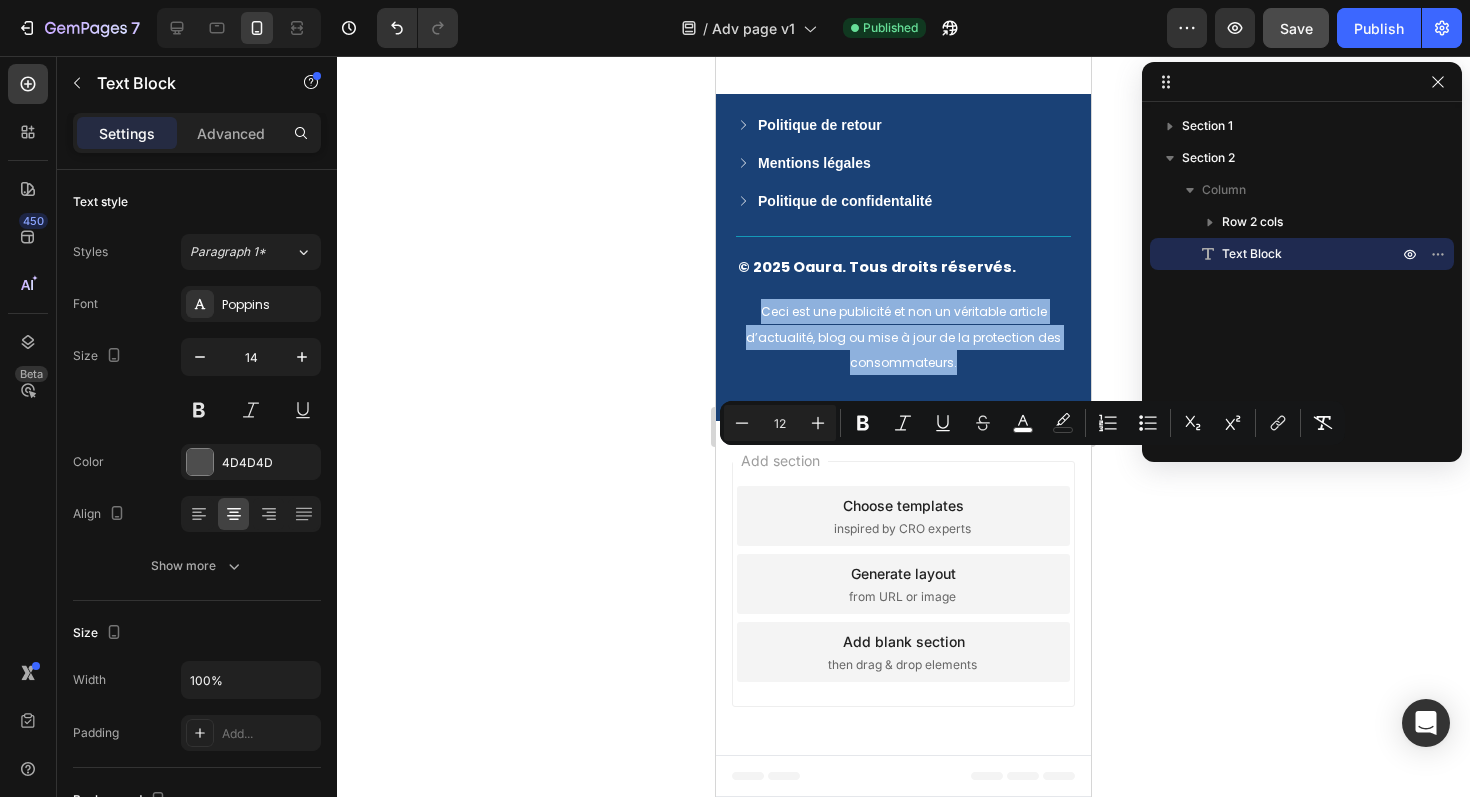 scroll, scrollTop: 18697, scrollLeft: 0, axis: vertical 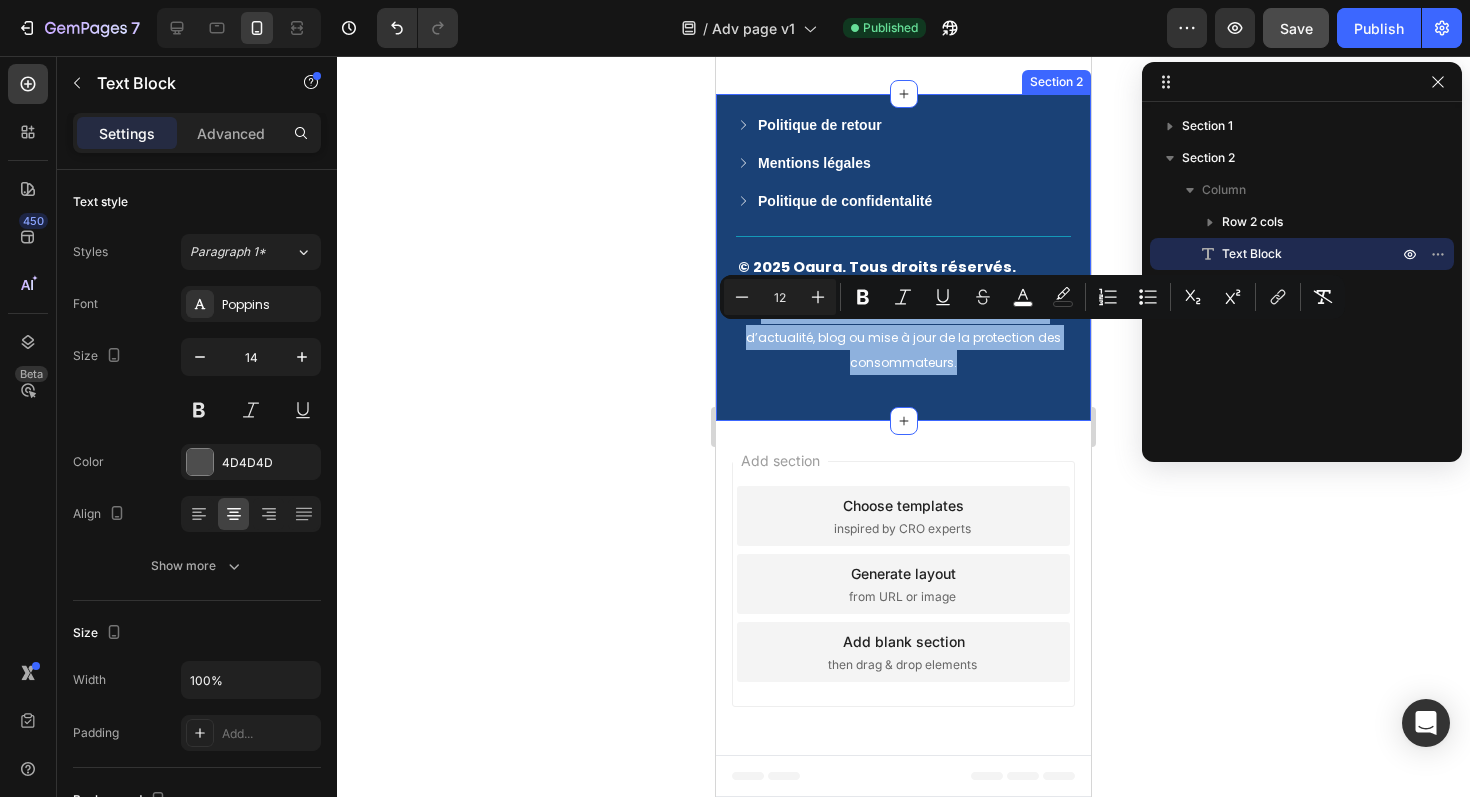 click on "© 2025 Oaura. Tous droits réservés. Text Block
Politique de retour Button
Mentions légales Button
Politique de confidentalité Button                Title Line Row Row Ceci est une publicité et non un véritable article d’actualité, blog ou mise à jour de la protection des consommateurs. Text Block Section 2" at bounding box center (903, 257) 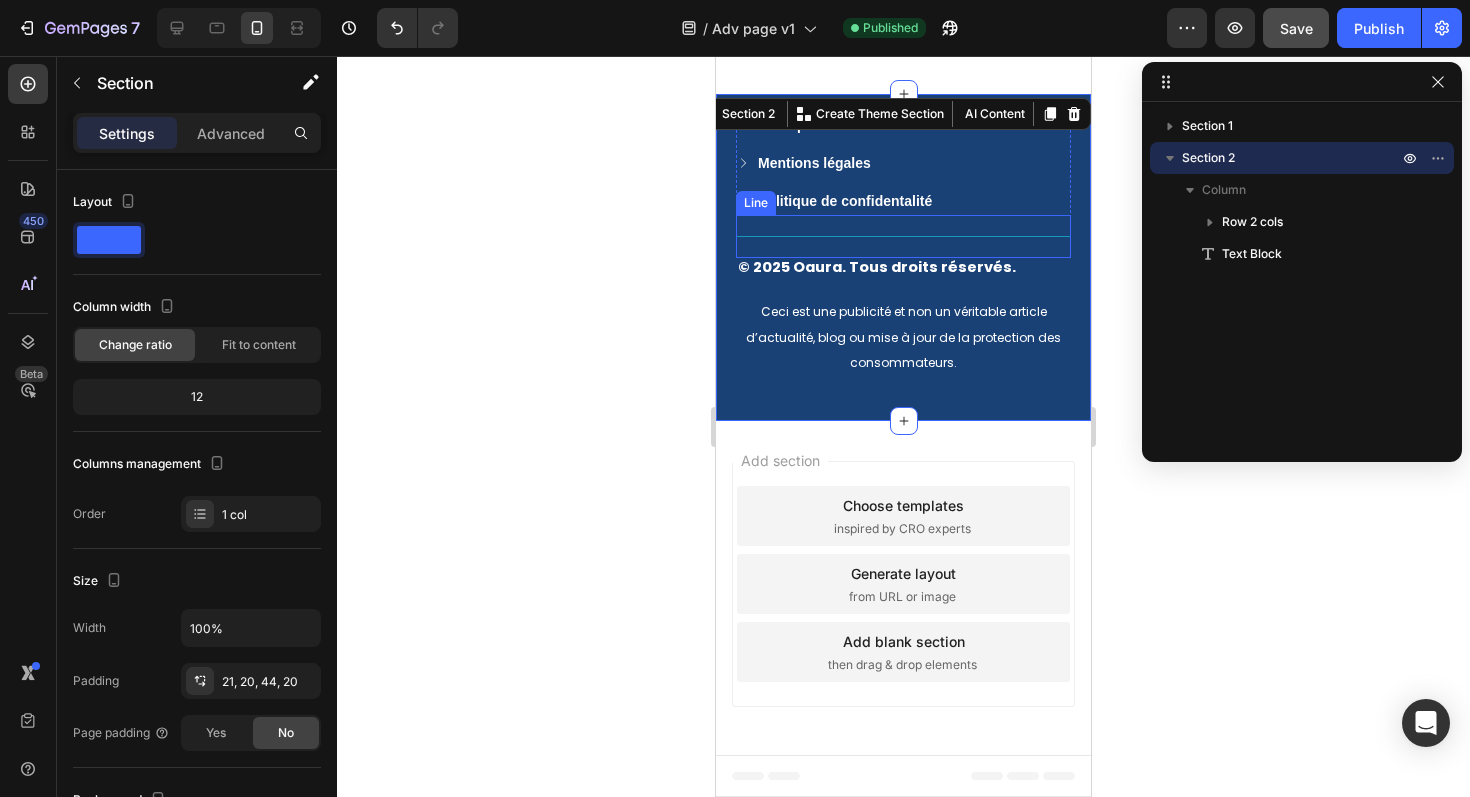 scroll, scrollTop: 18528, scrollLeft: 0, axis: vertical 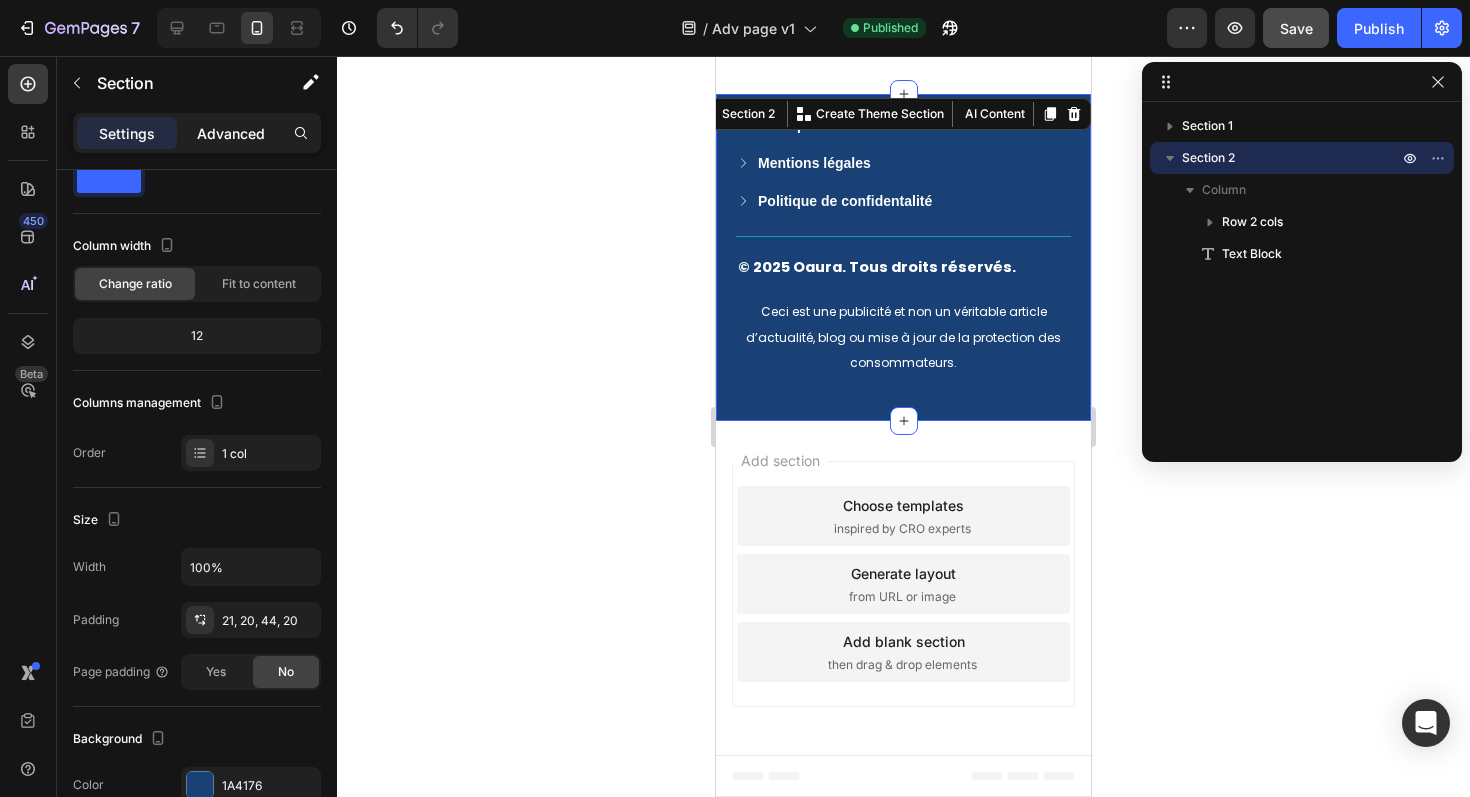 click on "Advanced" at bounding box center [231, 133] 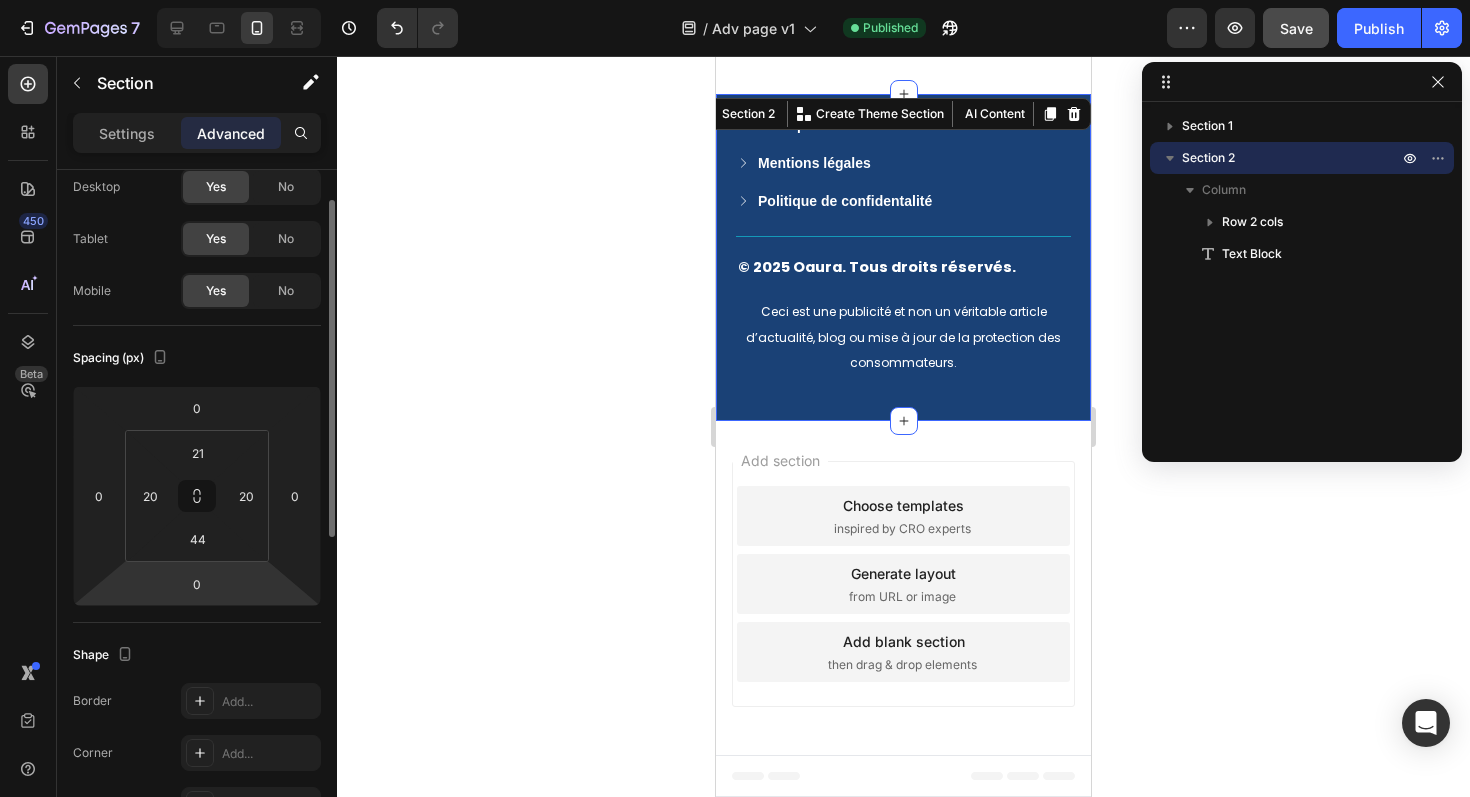 click on "7   /  Adv page v1 Published Preview  Save   Publish  450 Beta Sections(18) Elements(83) Section Element Hero Section Product Detail Brands Trusted Badges Guarantee Product Breakdown How to use Testimonials Compare Bundle FAQs Social Proof Brand Story Product List Collection Blog List Contact Sticky Add to Cart Custom Footer Browse Library 450 Layout
Row
Row
Row
Row Text
Heading
Text Block Button
Button
Button Media
Image
Image
Video" at bounding box center [735, 0] 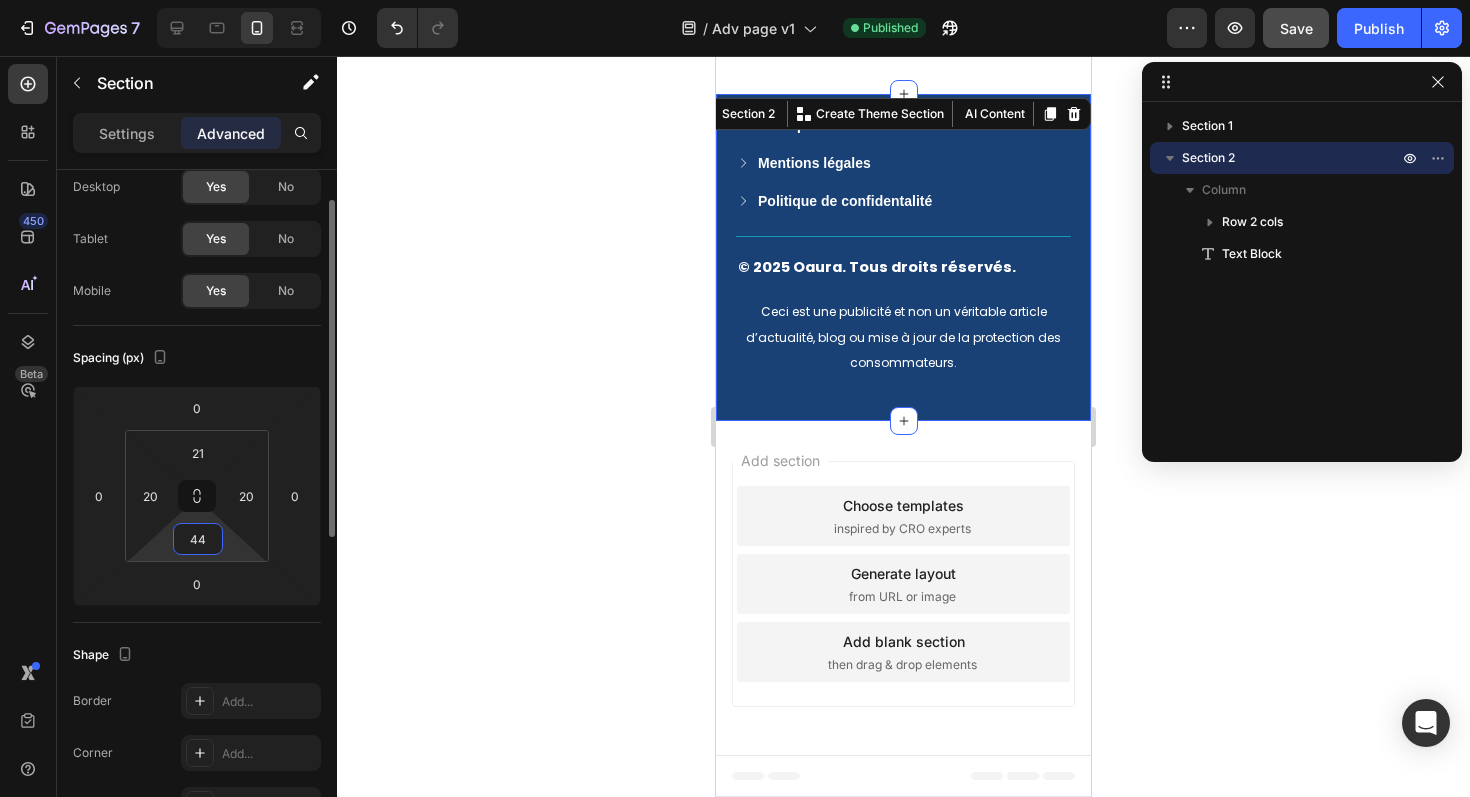 click on "44" at bounding box center (198, 539) 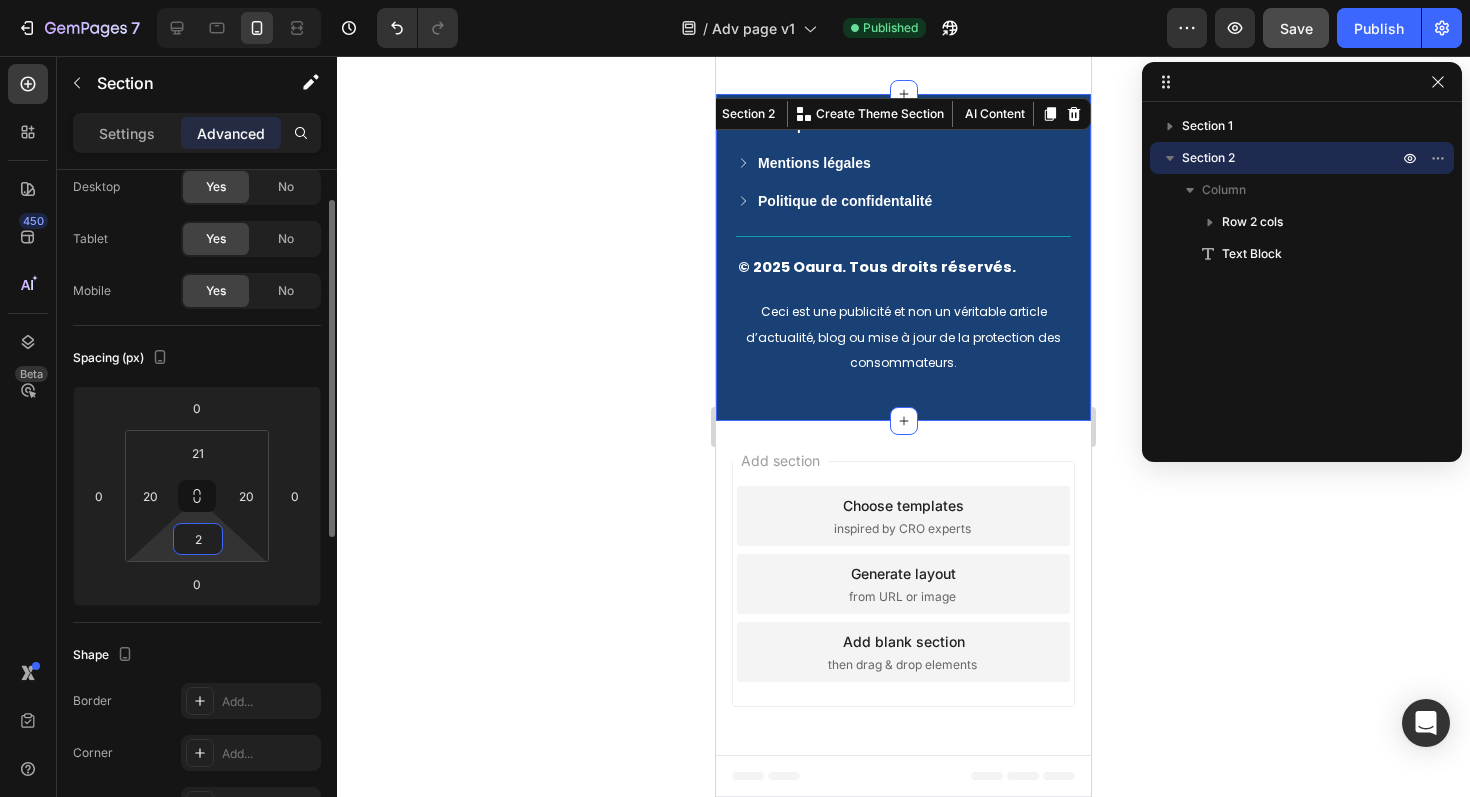 type on "21" 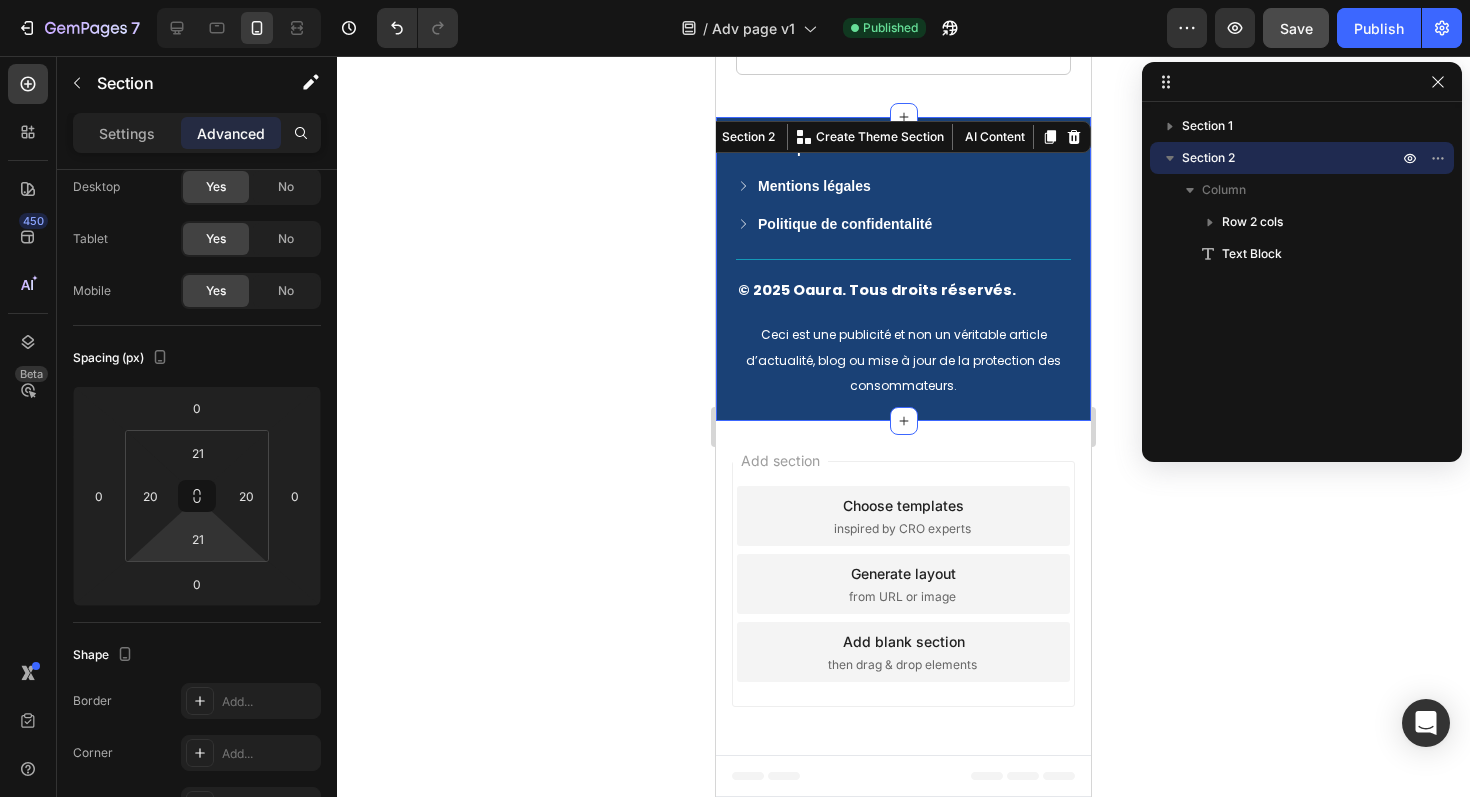 click 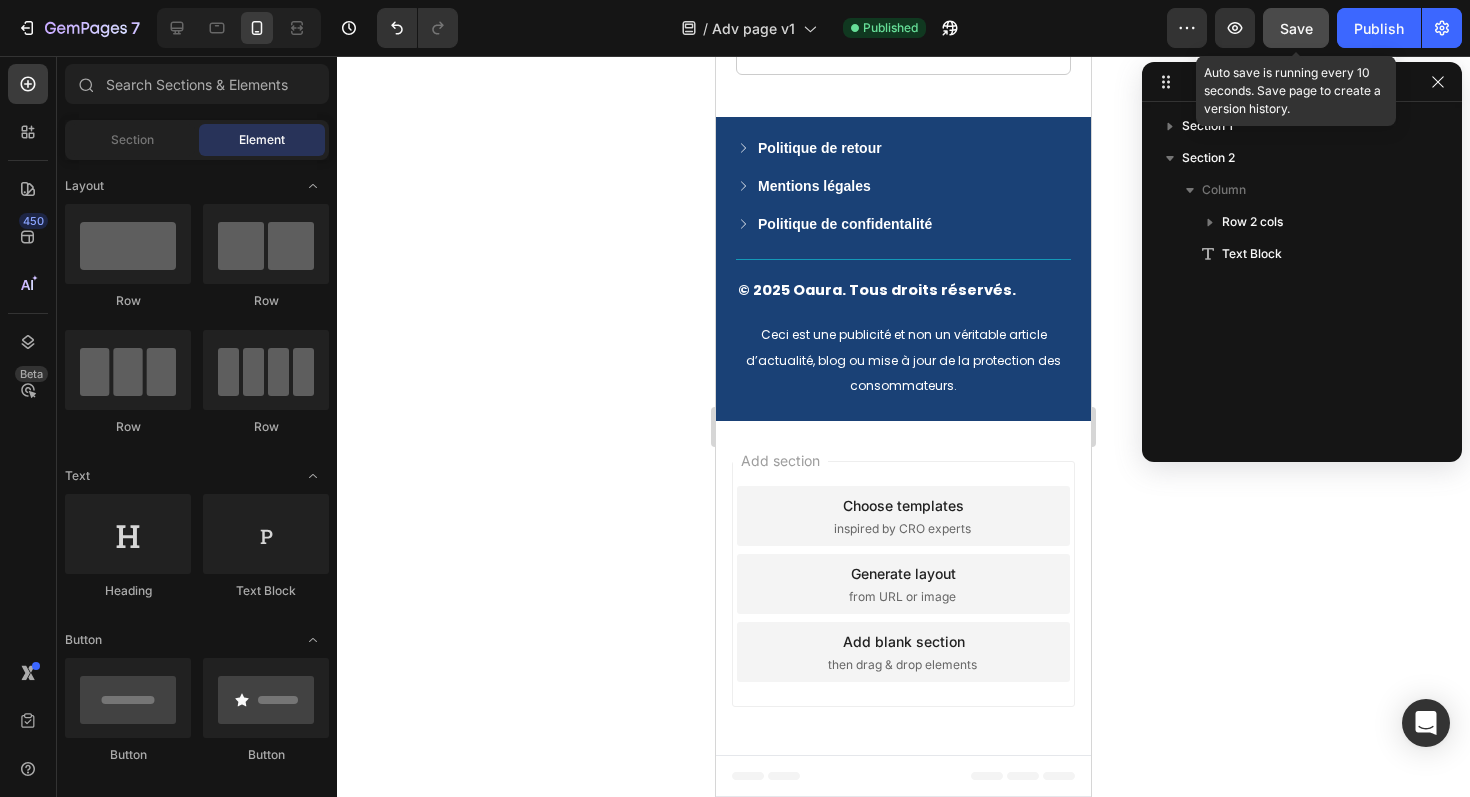 click on "Save" at bounding box center (1296, 28) 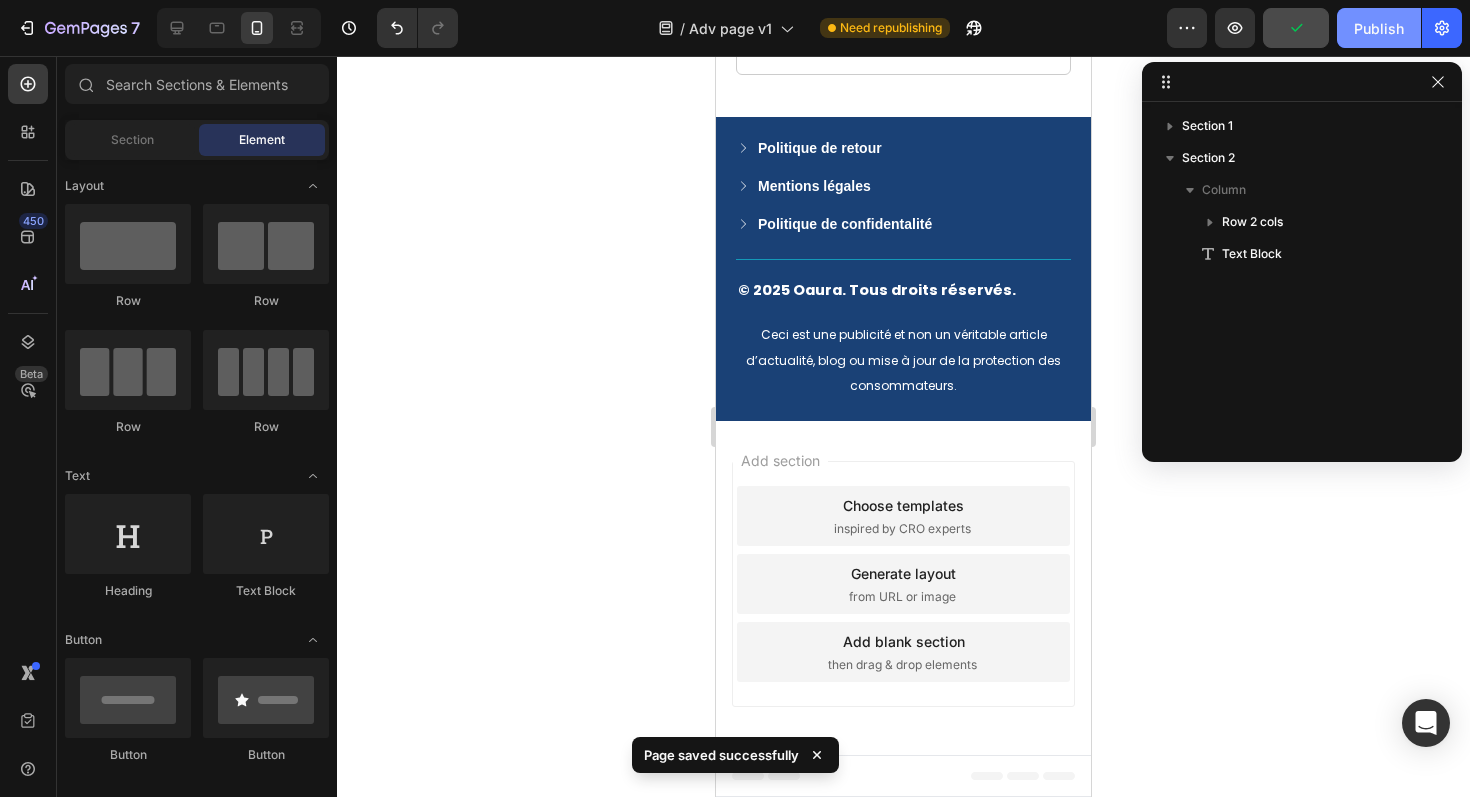 click on "Publish" at bounding box center [1379, 28] 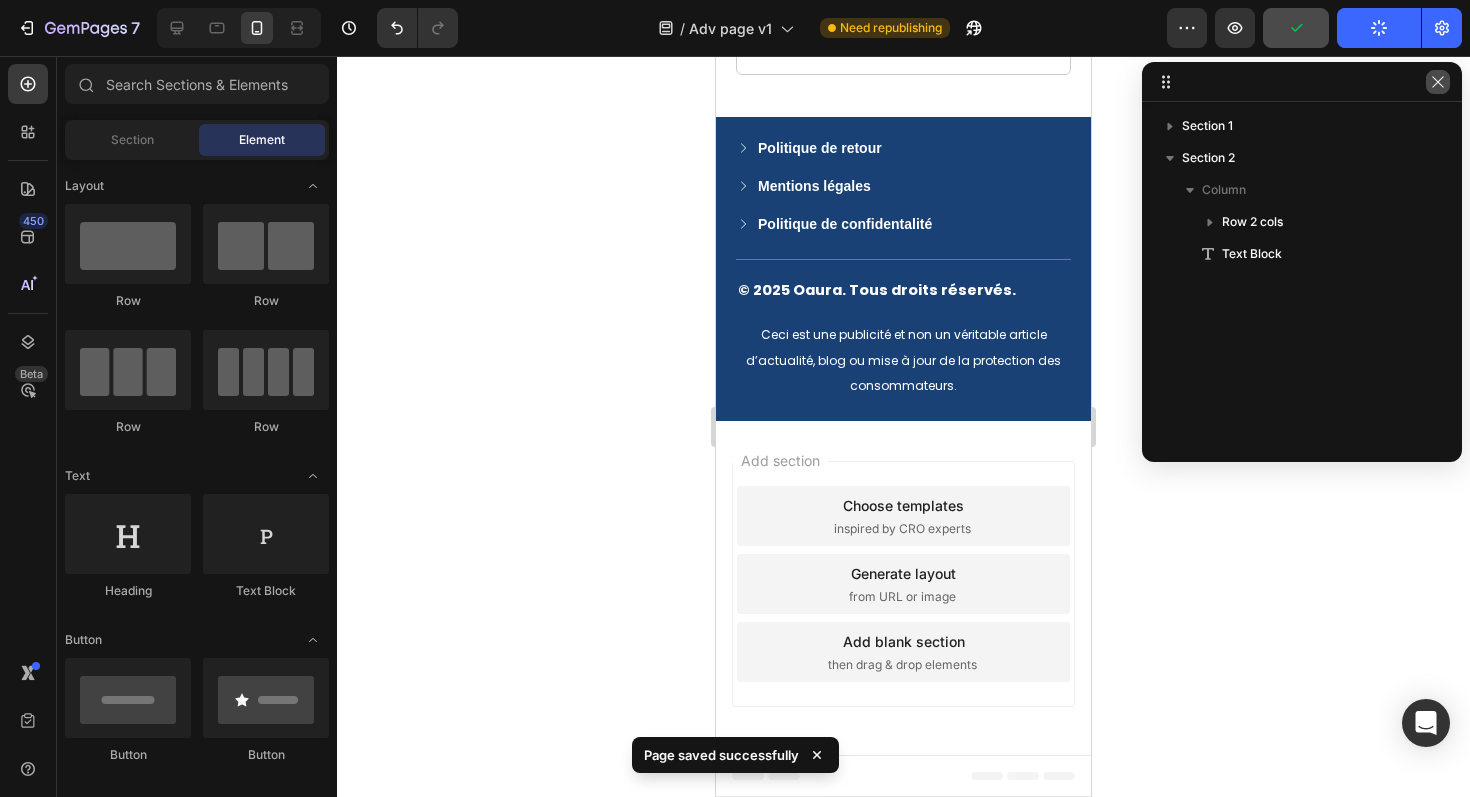 click 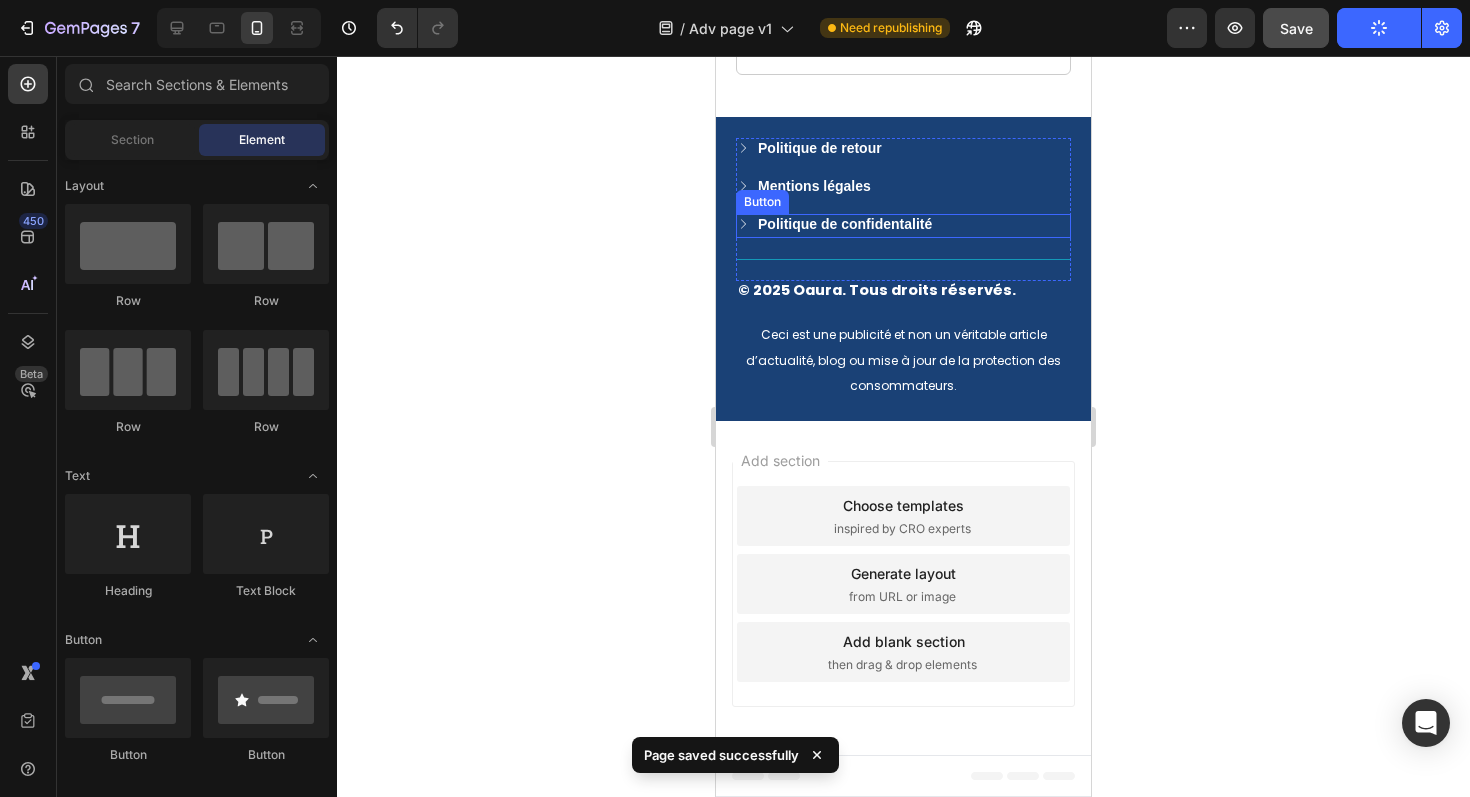 scroll, scrollTop: 18699, scrollLeft: 0, axis: vertical 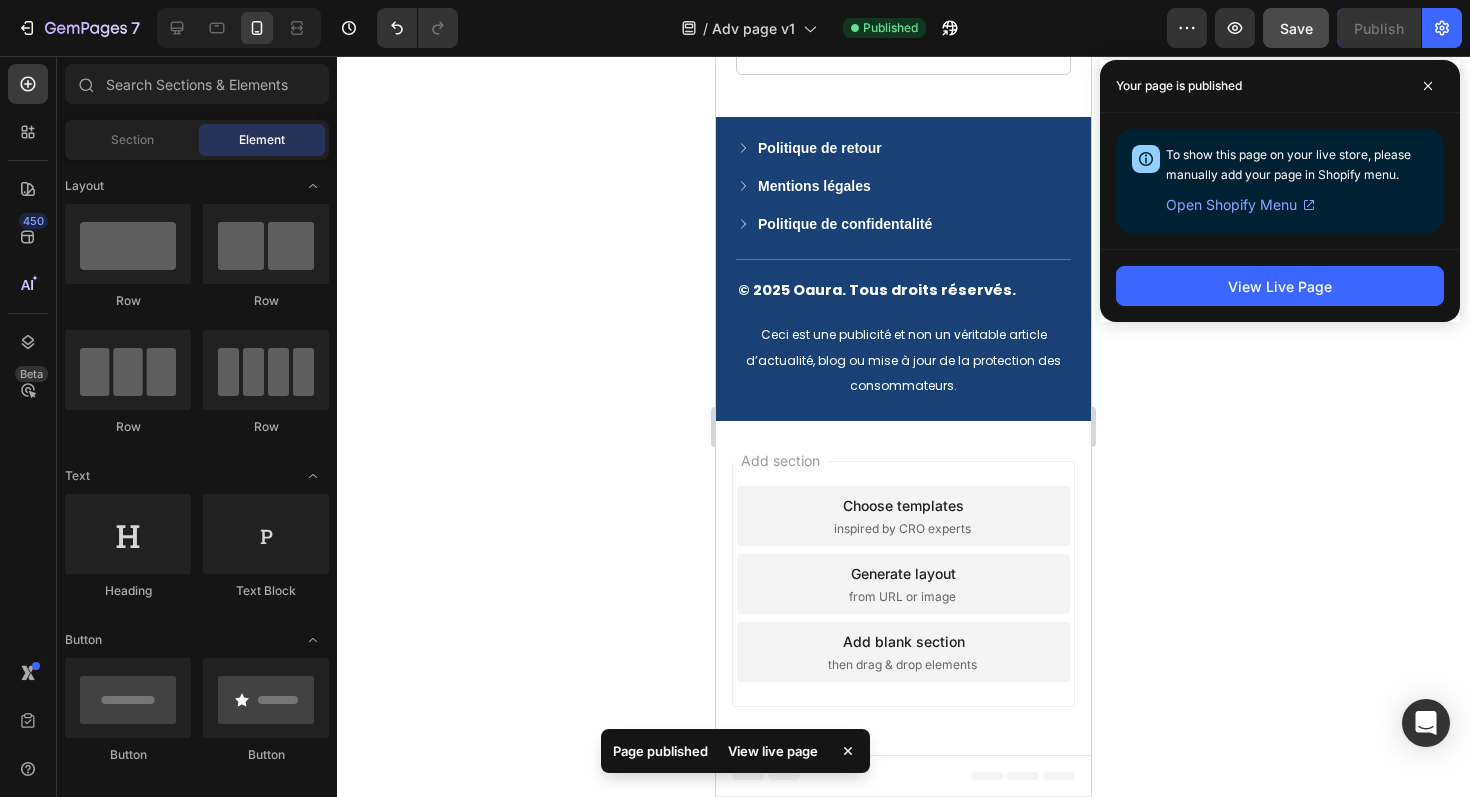 click on "Footer" at bounding box center (903, 776) 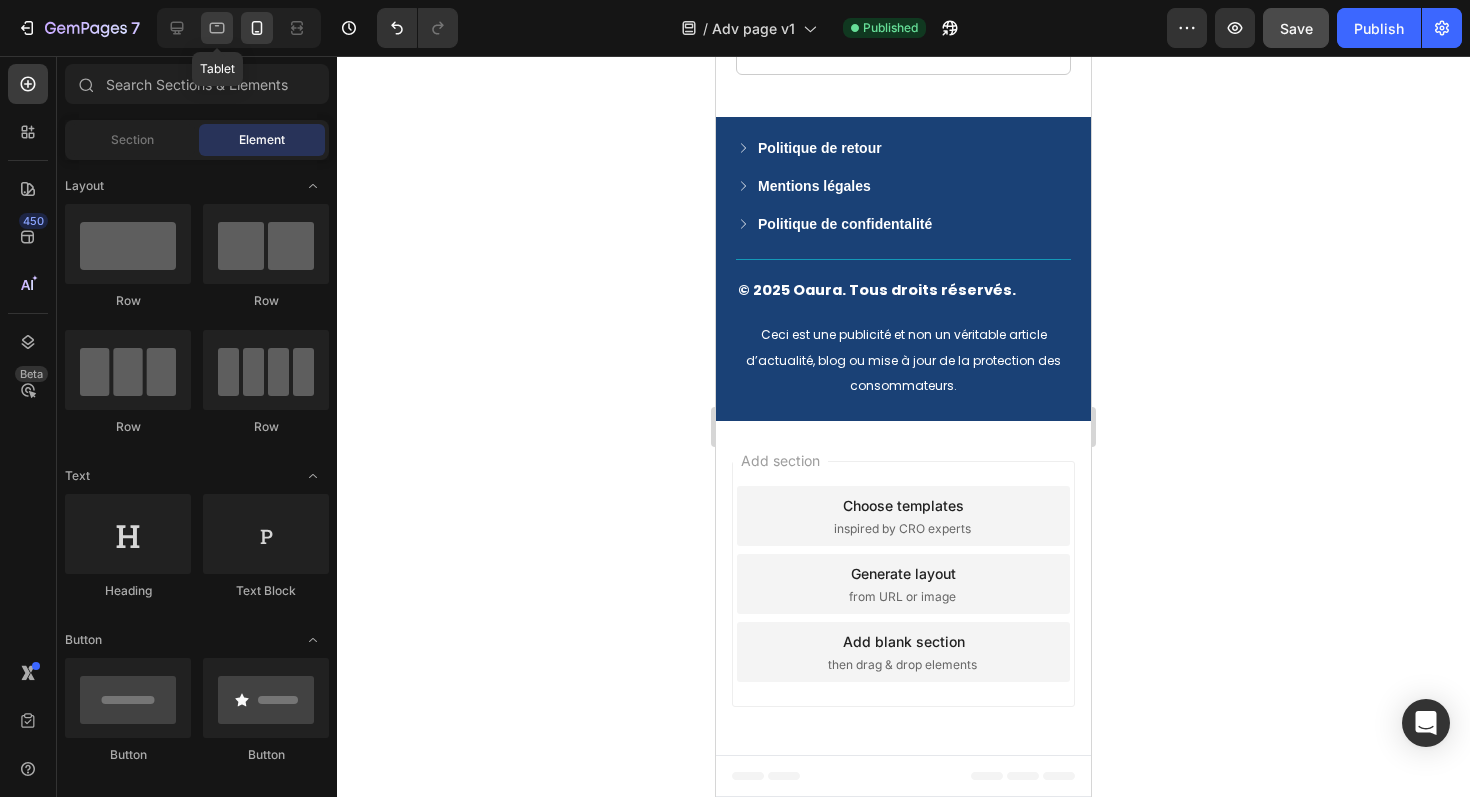 click 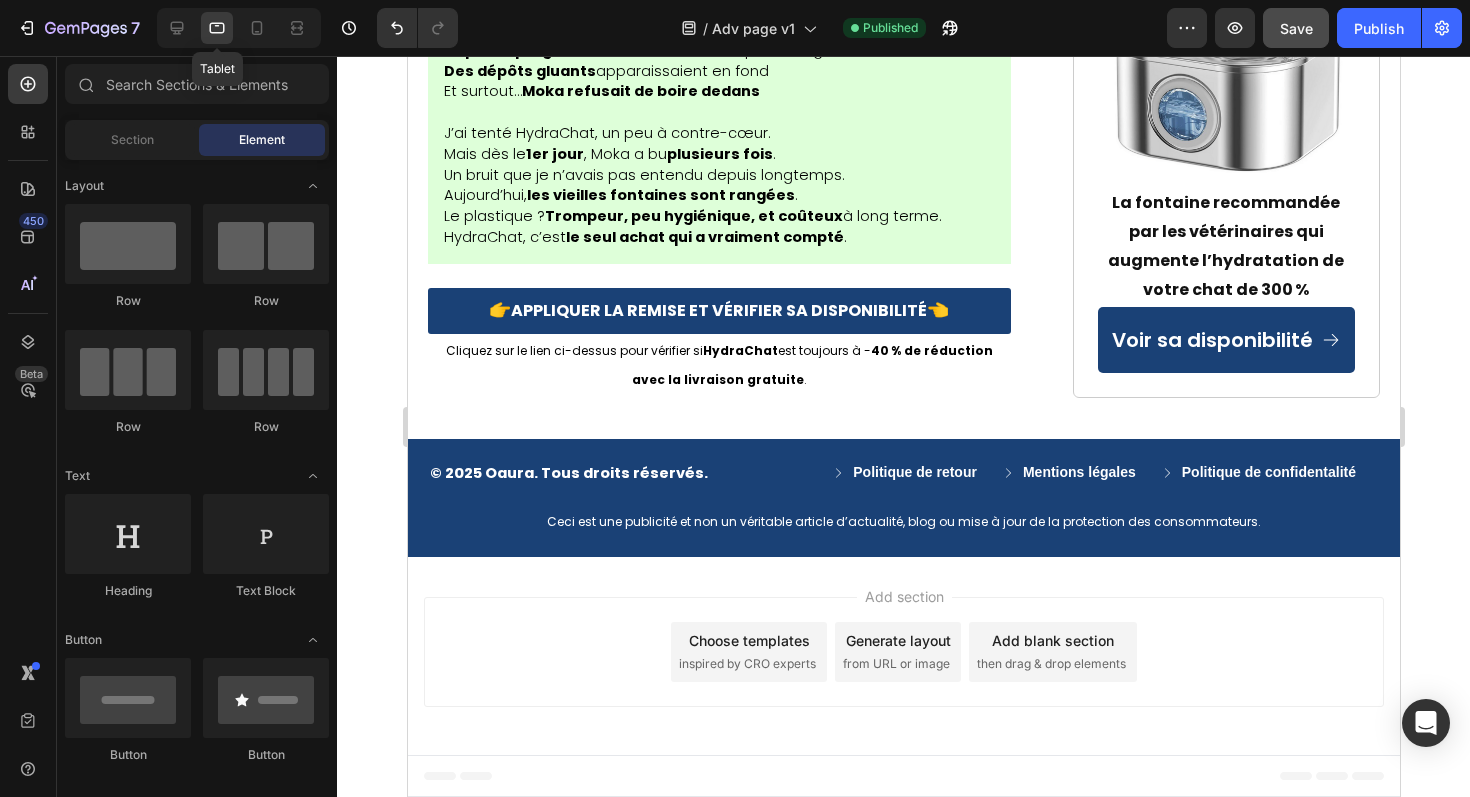 scroll, scrollTop: 13946, scrollLeft: 0, axis: vertical 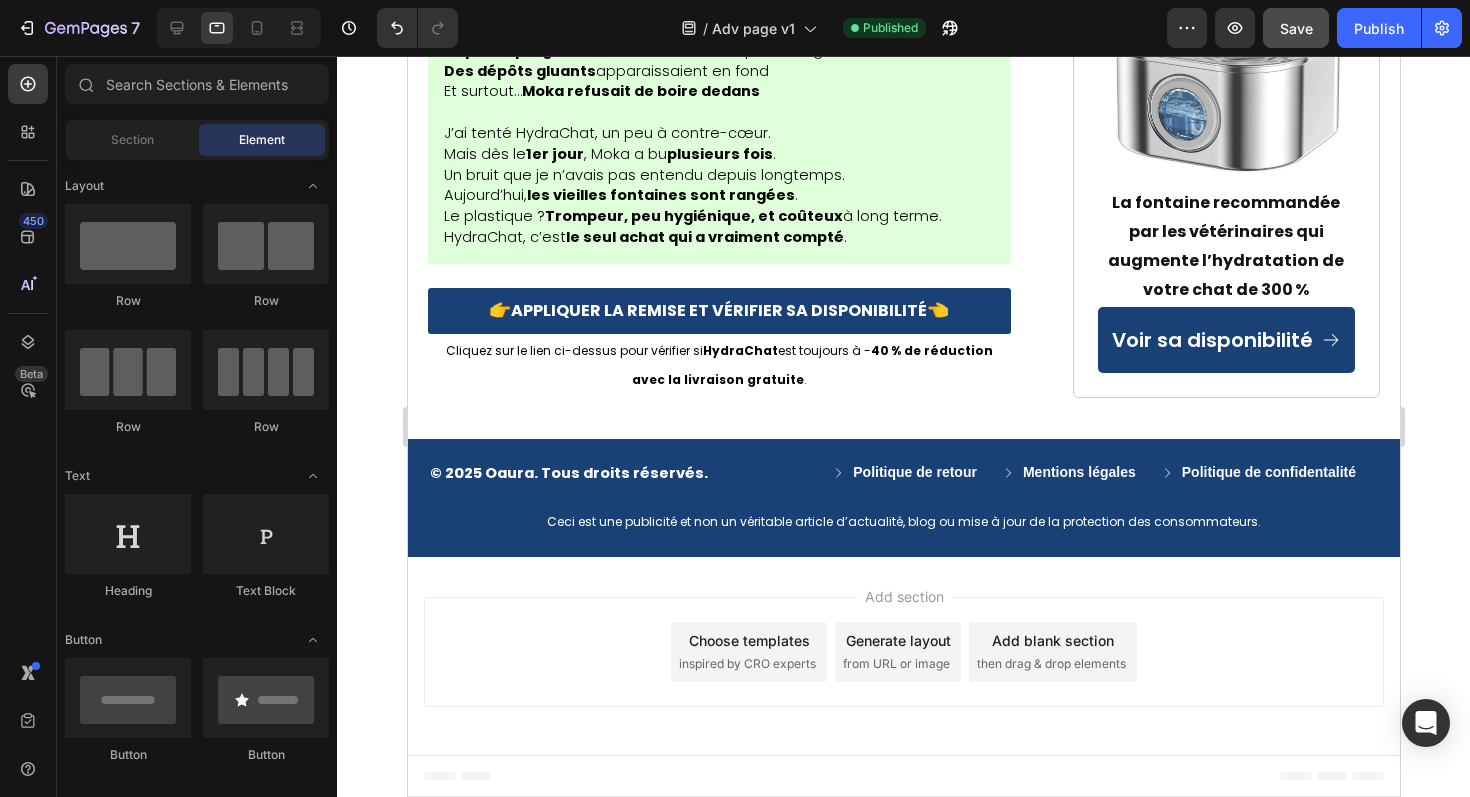 click on "Footer" at bounding box center [461, 776] 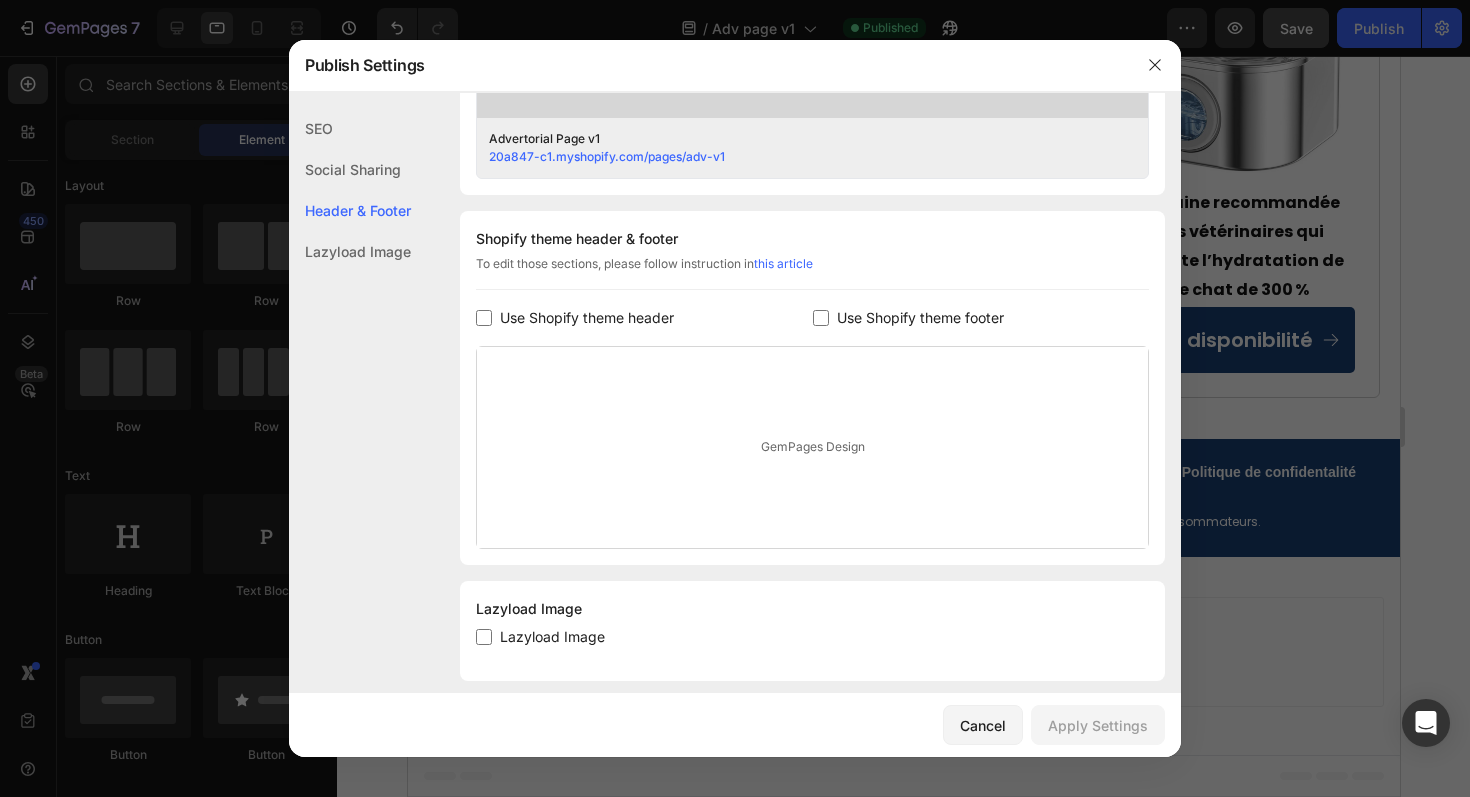 scroll, scrollTop: 857, scrollLeft: 0, axis: vertical 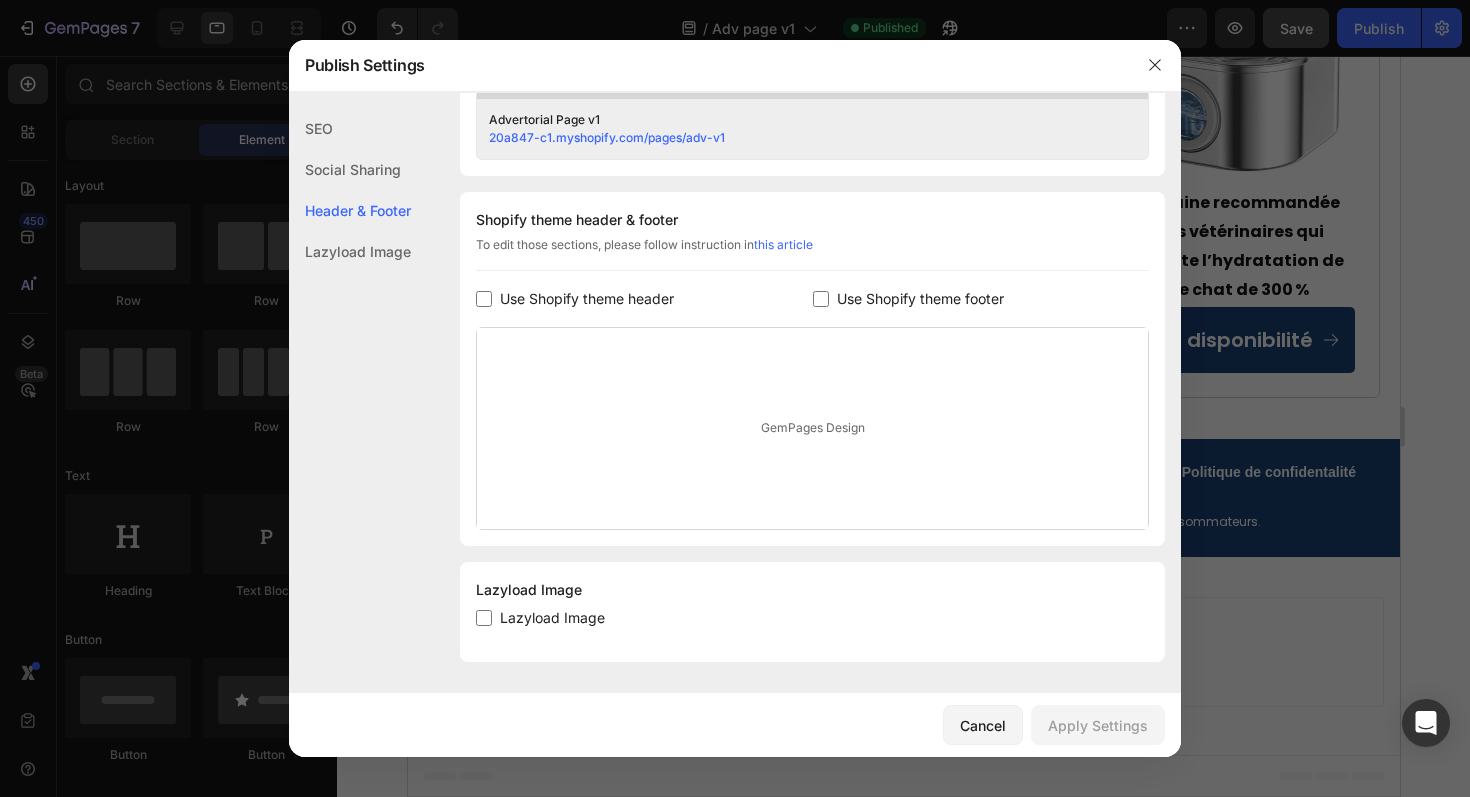 click at bounding box center (735, 398) 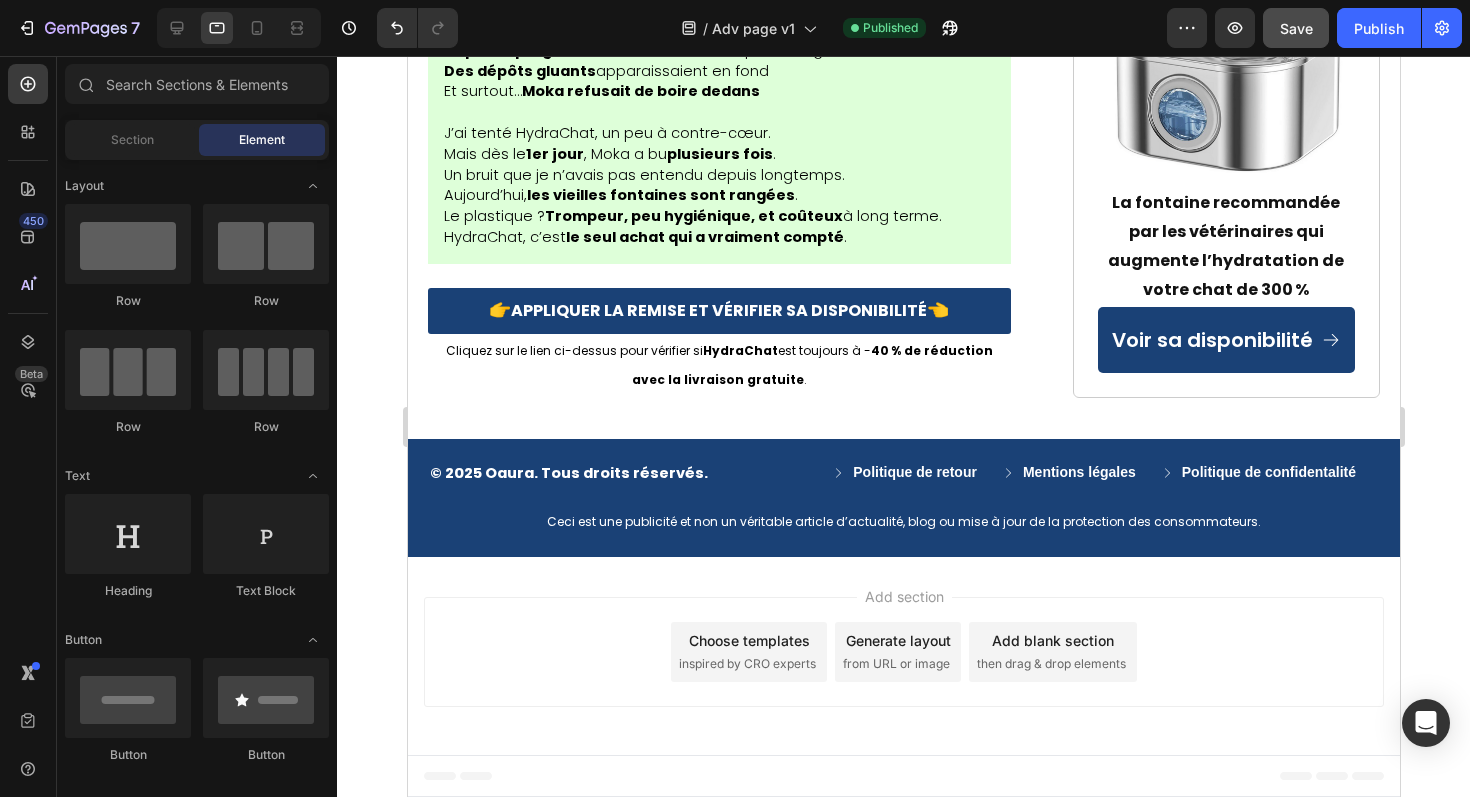 click on "Footer" at bounding box center [461, 776] 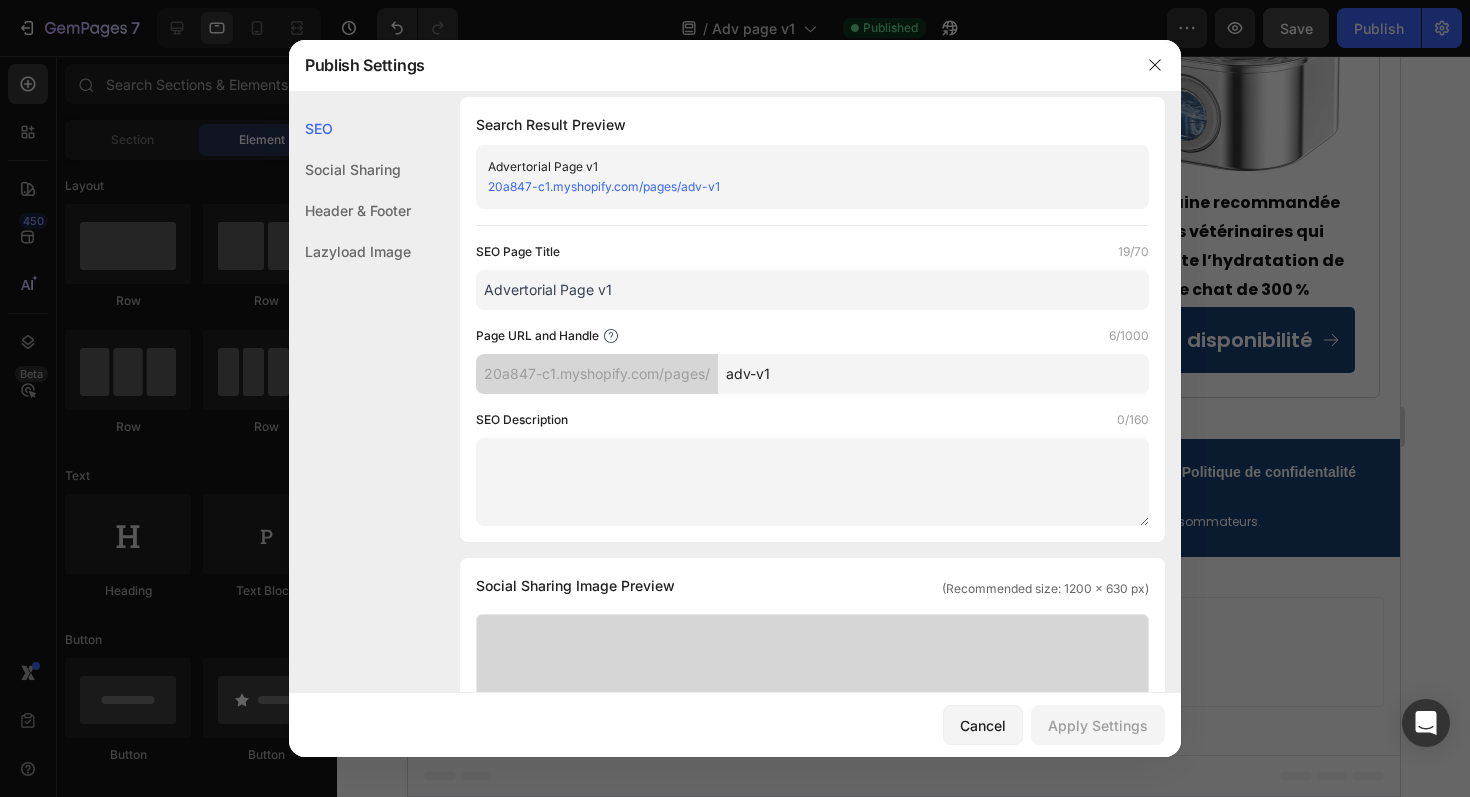 scroll, scrollTop: 0, scrollLeft: 0, axis: both 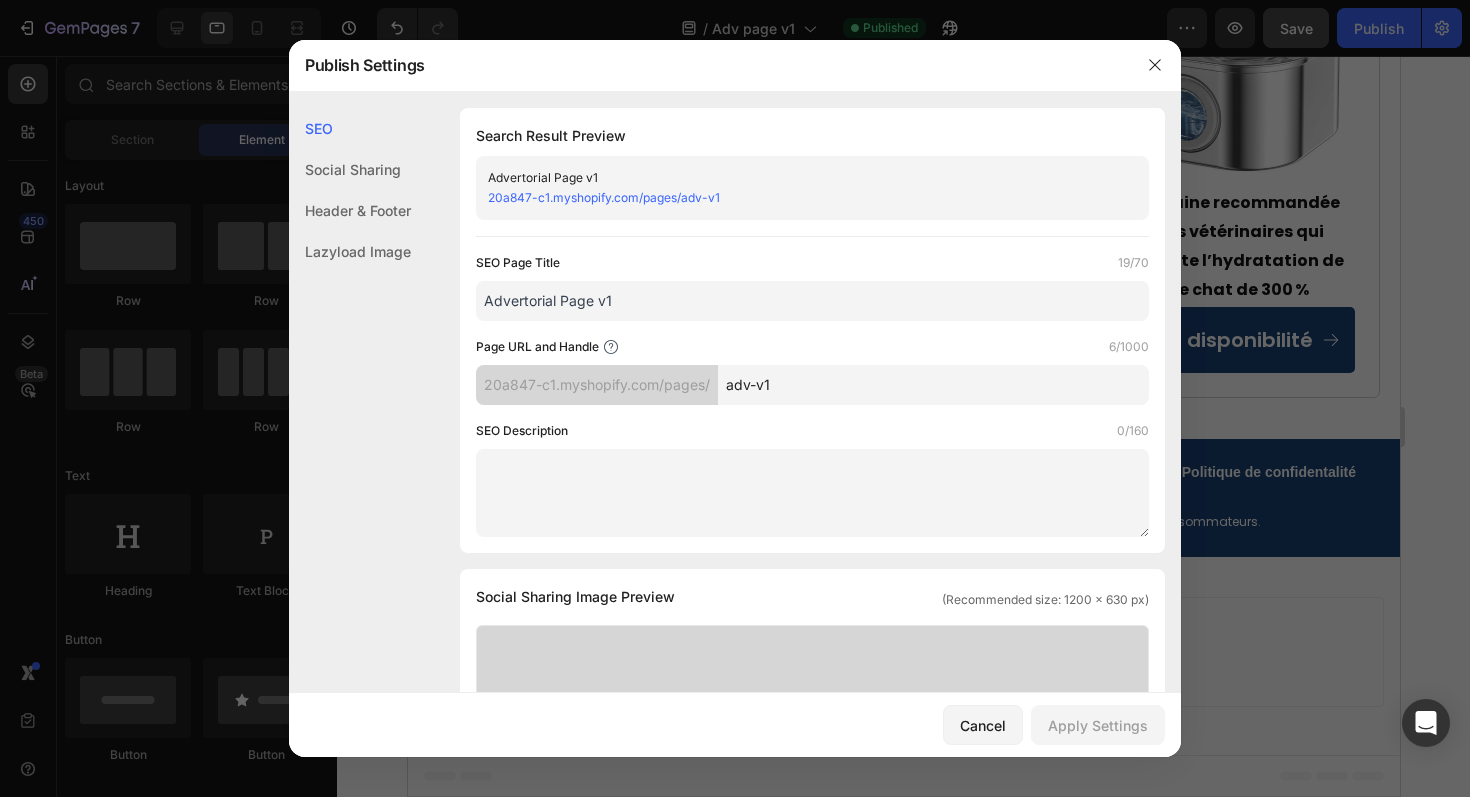 click at bounding box center [812, 493] 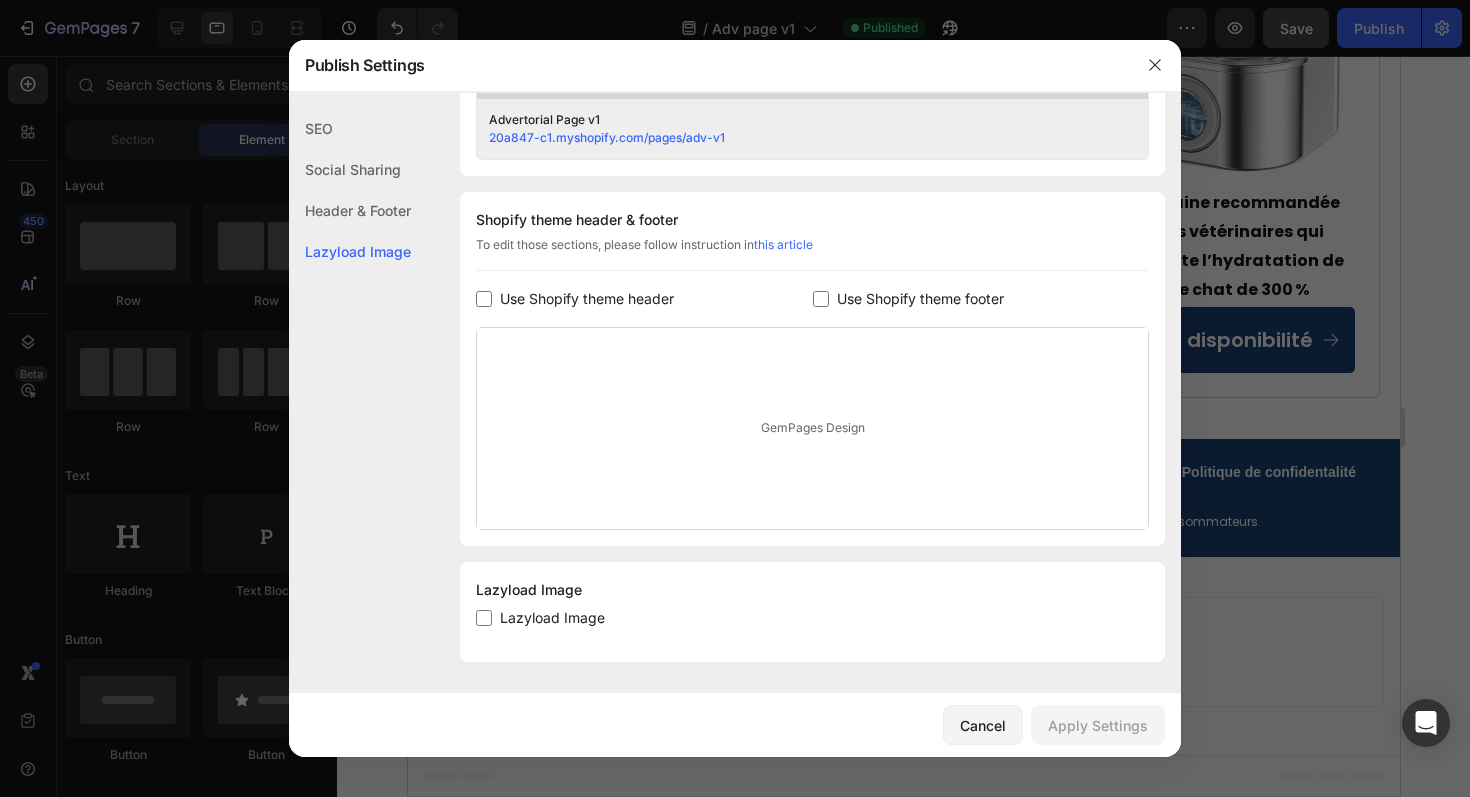 scroll, scrollTop: 857, scrollLeft: 0, axis: vertical 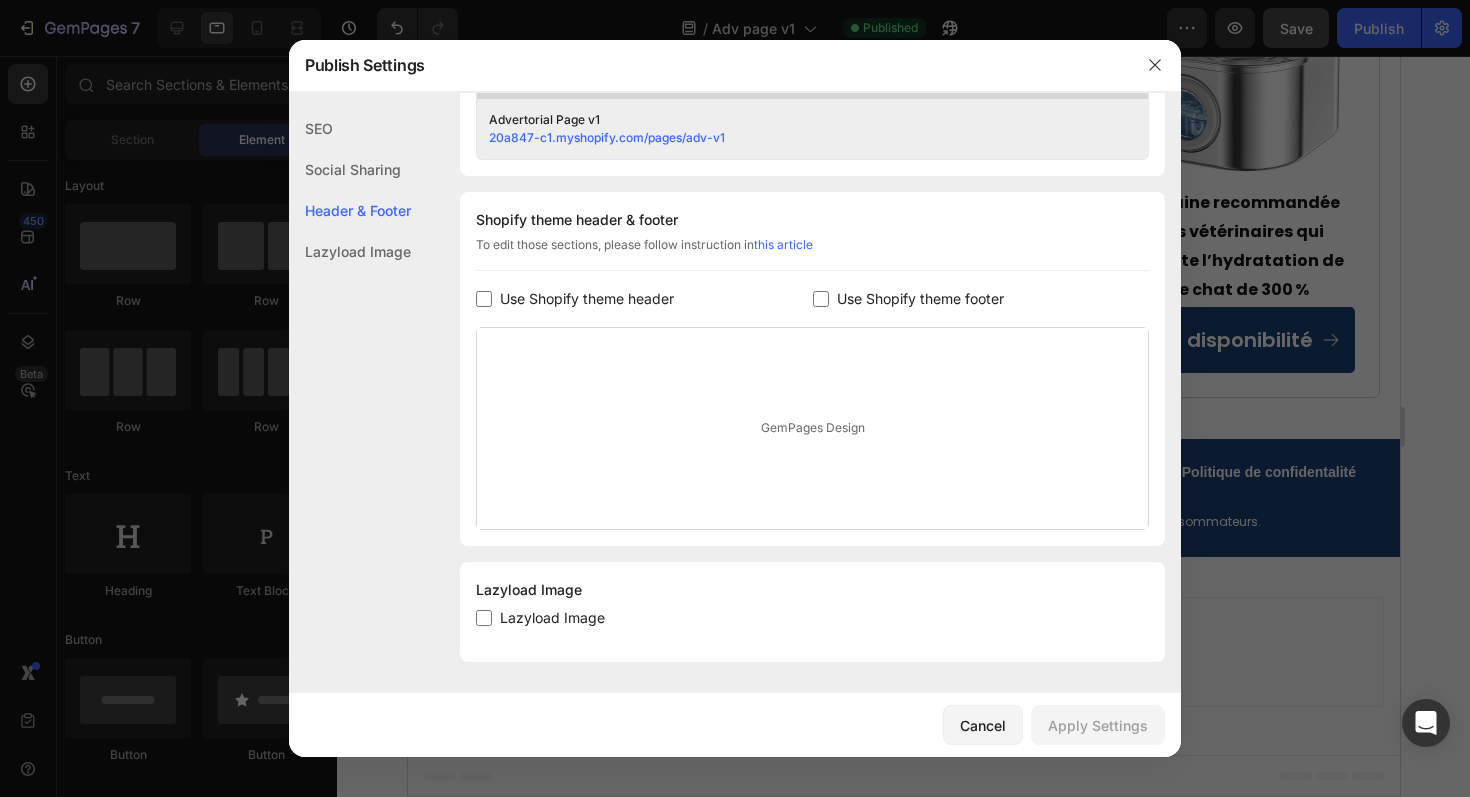 click on "Header & Footer" 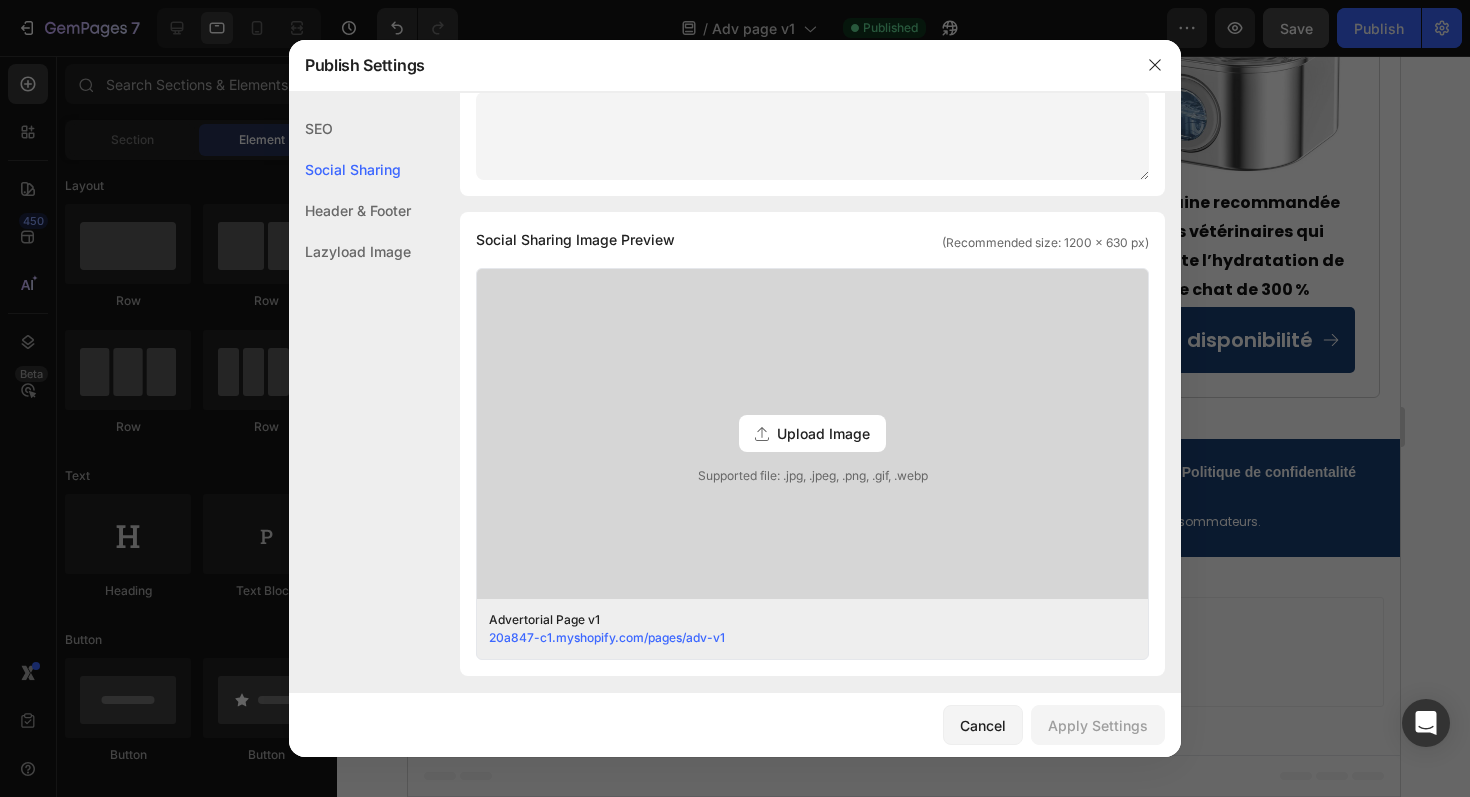 scroll, scrollTop: 0, scrollLeft: 0, axis: both 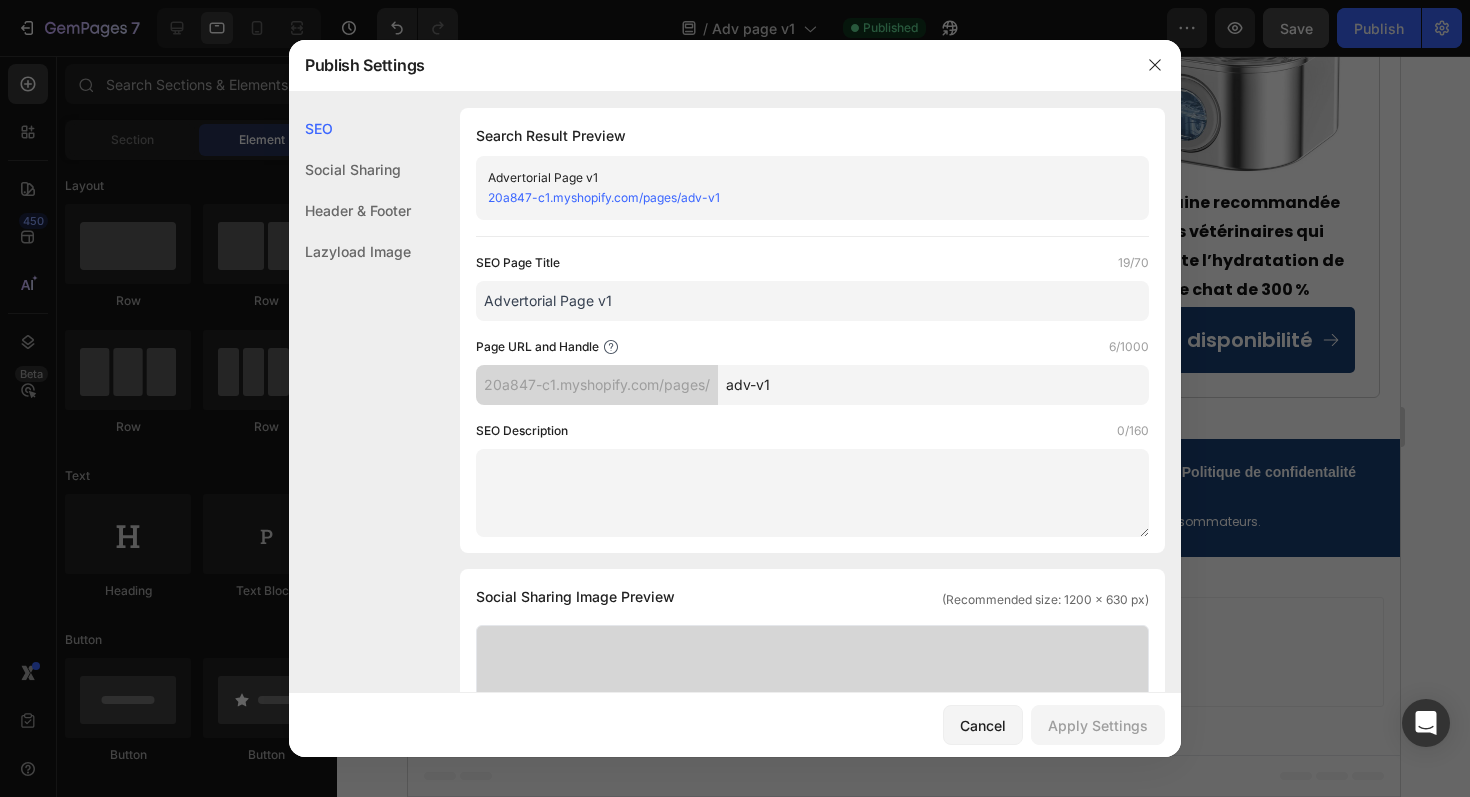 click on "Social Sharing" 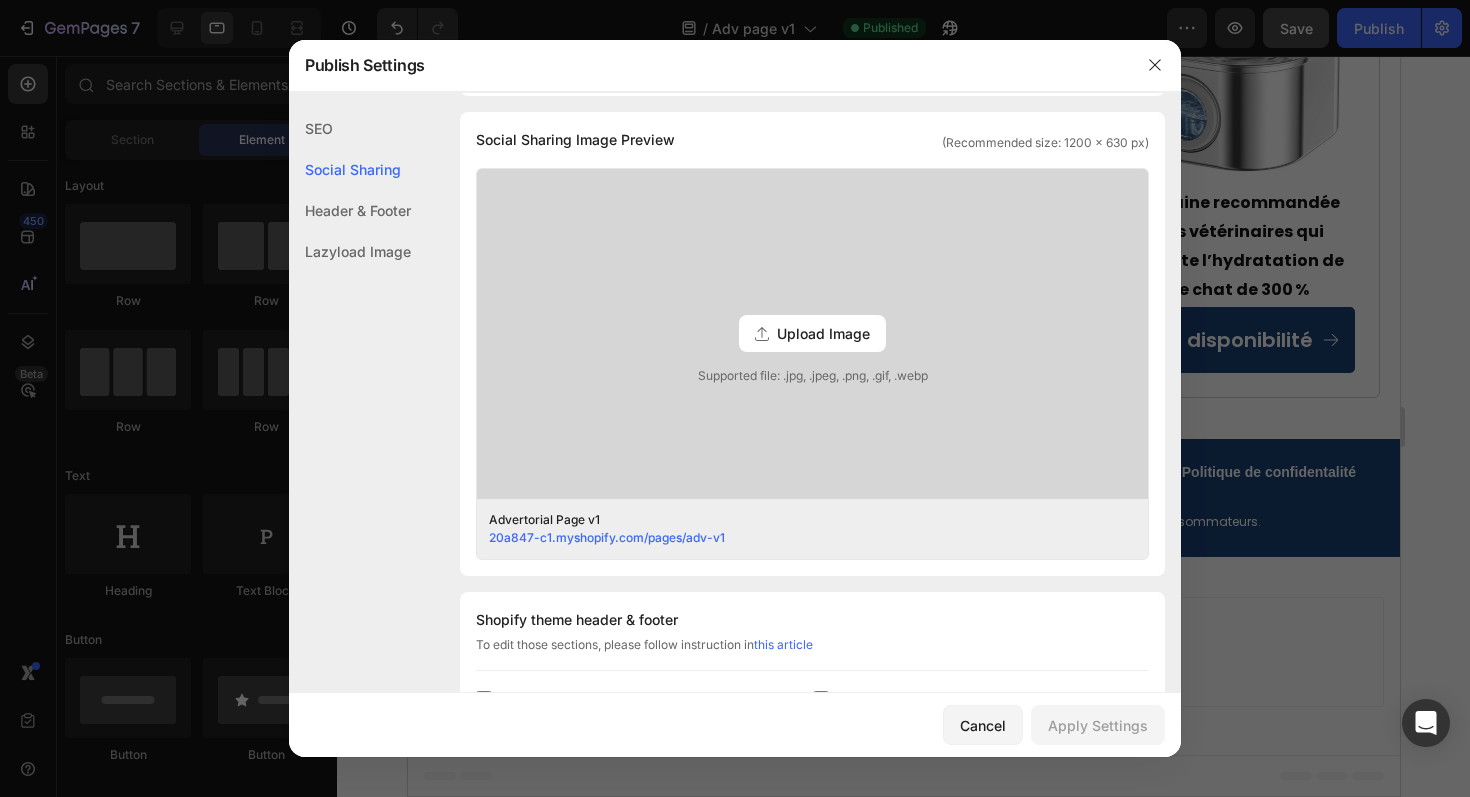 click on "Header & Footer" 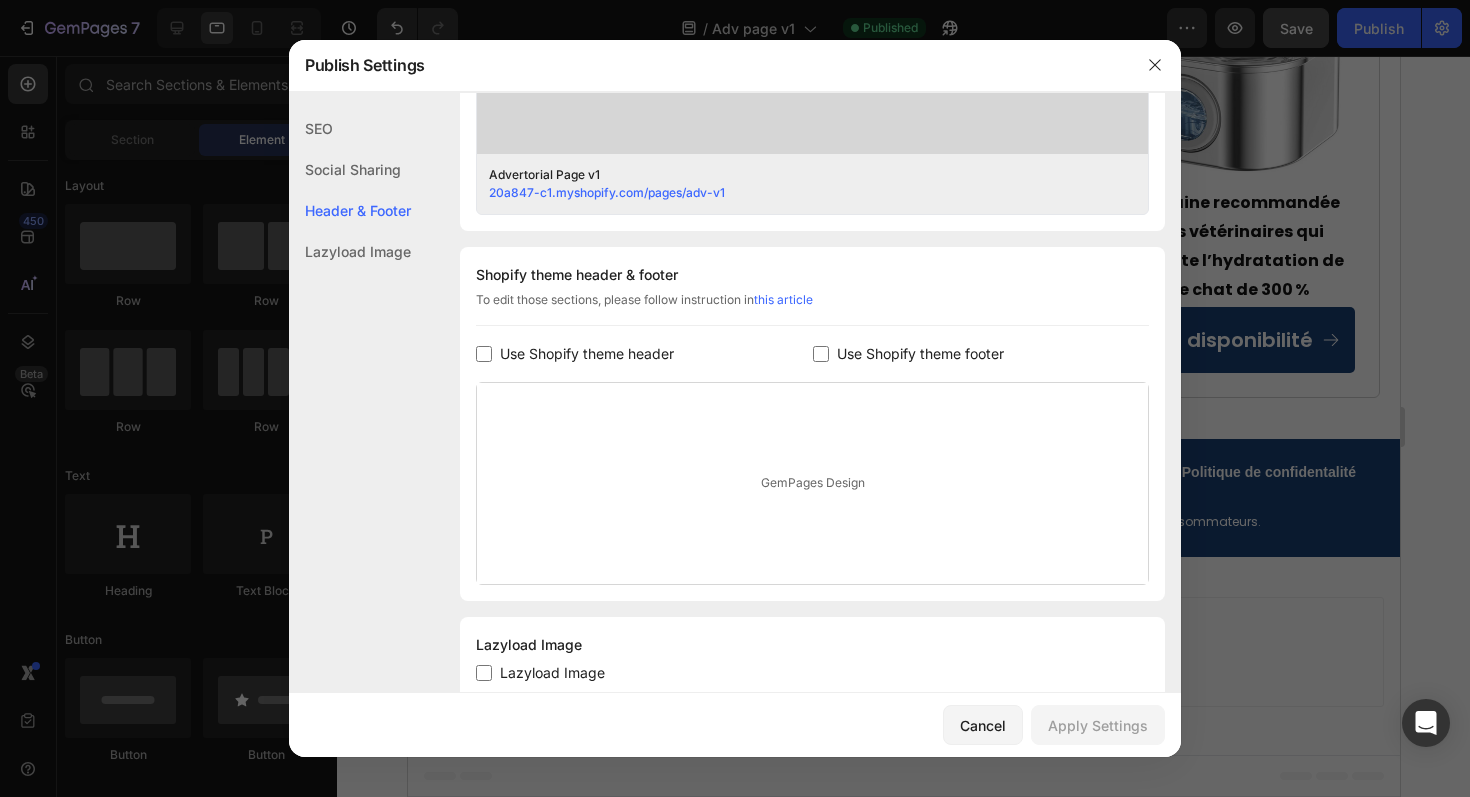 scroll, scrollTop: 857, scrollLeft: 0, axis: vertical 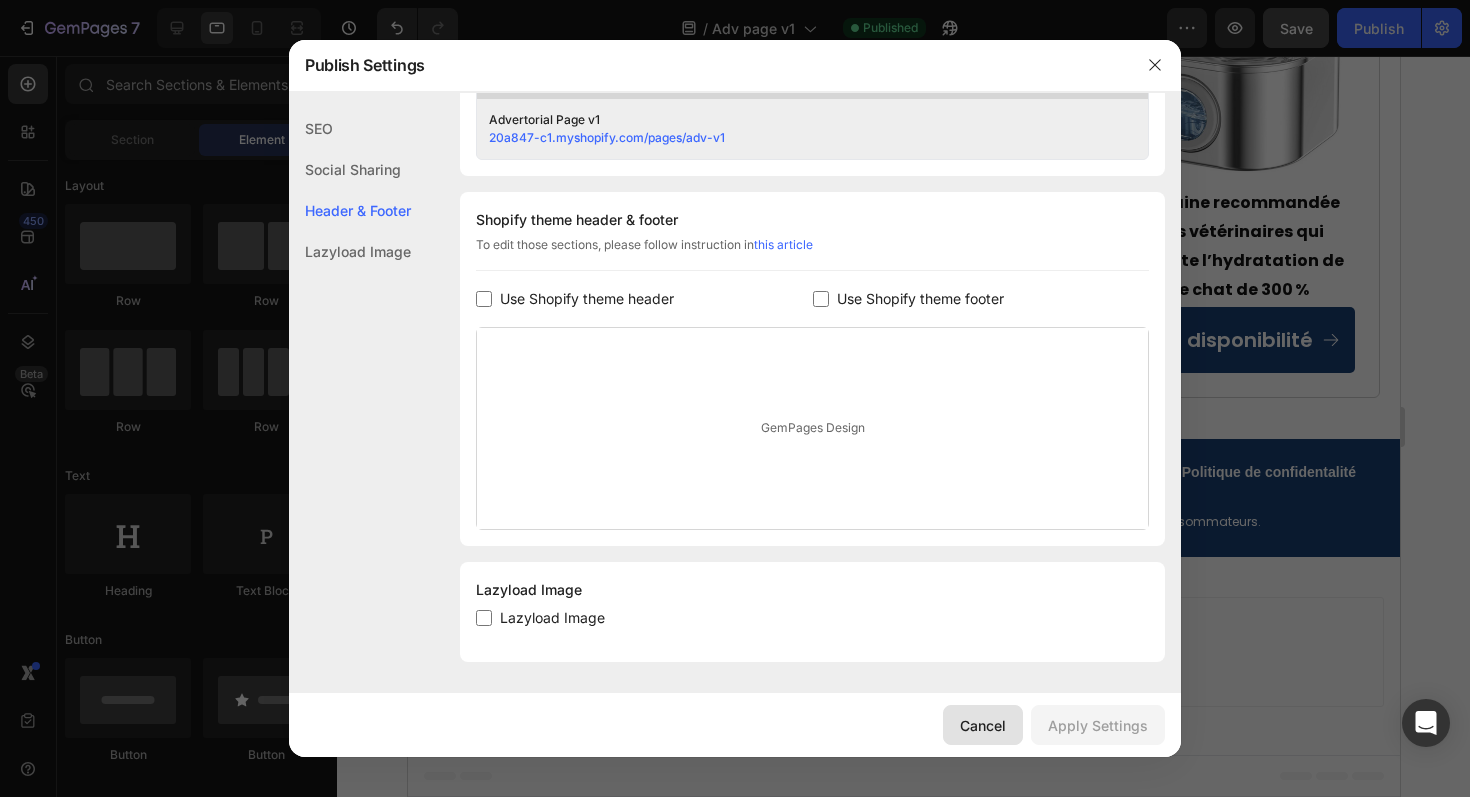 click on "Cancel" at bounding box center (983, 725) 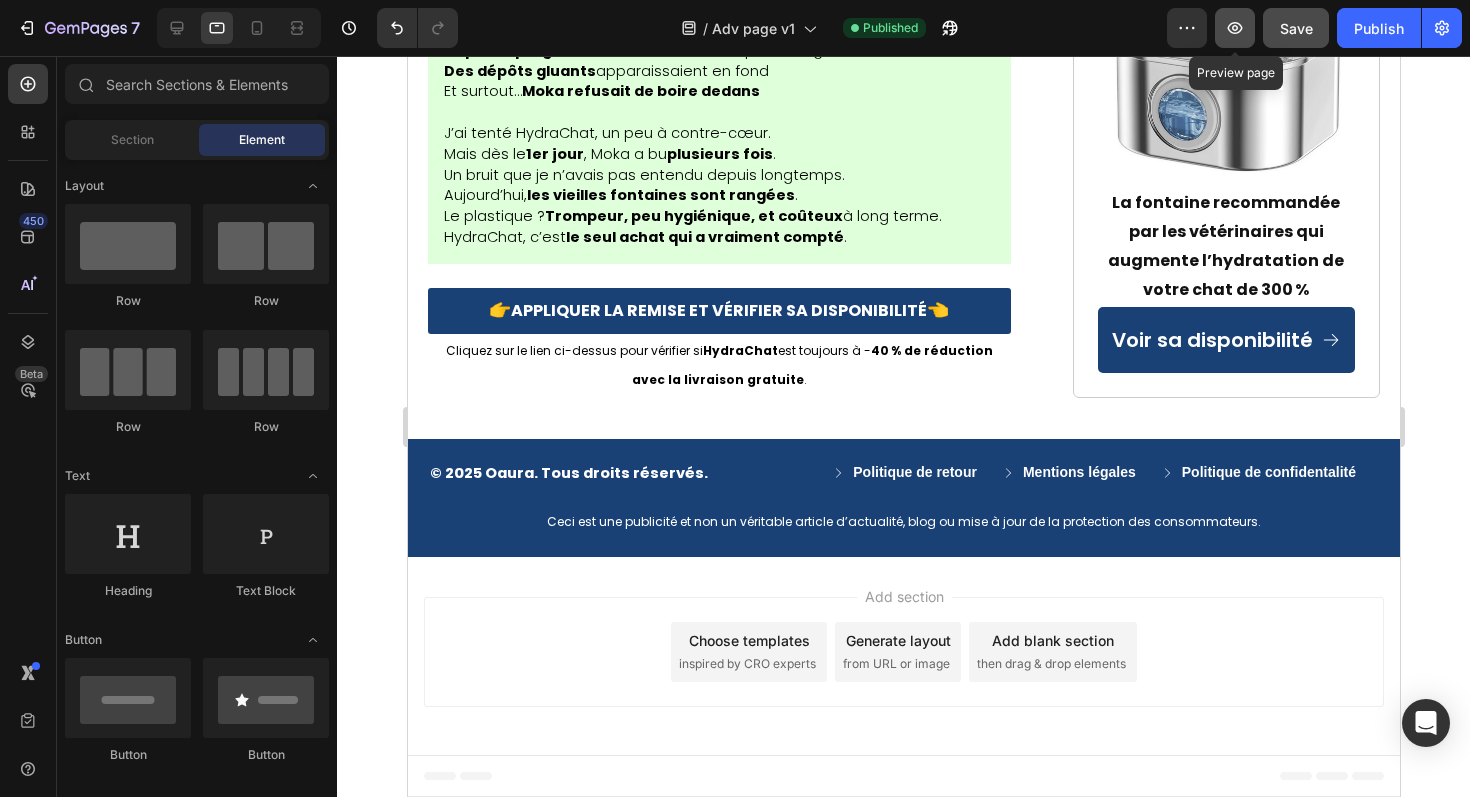 click 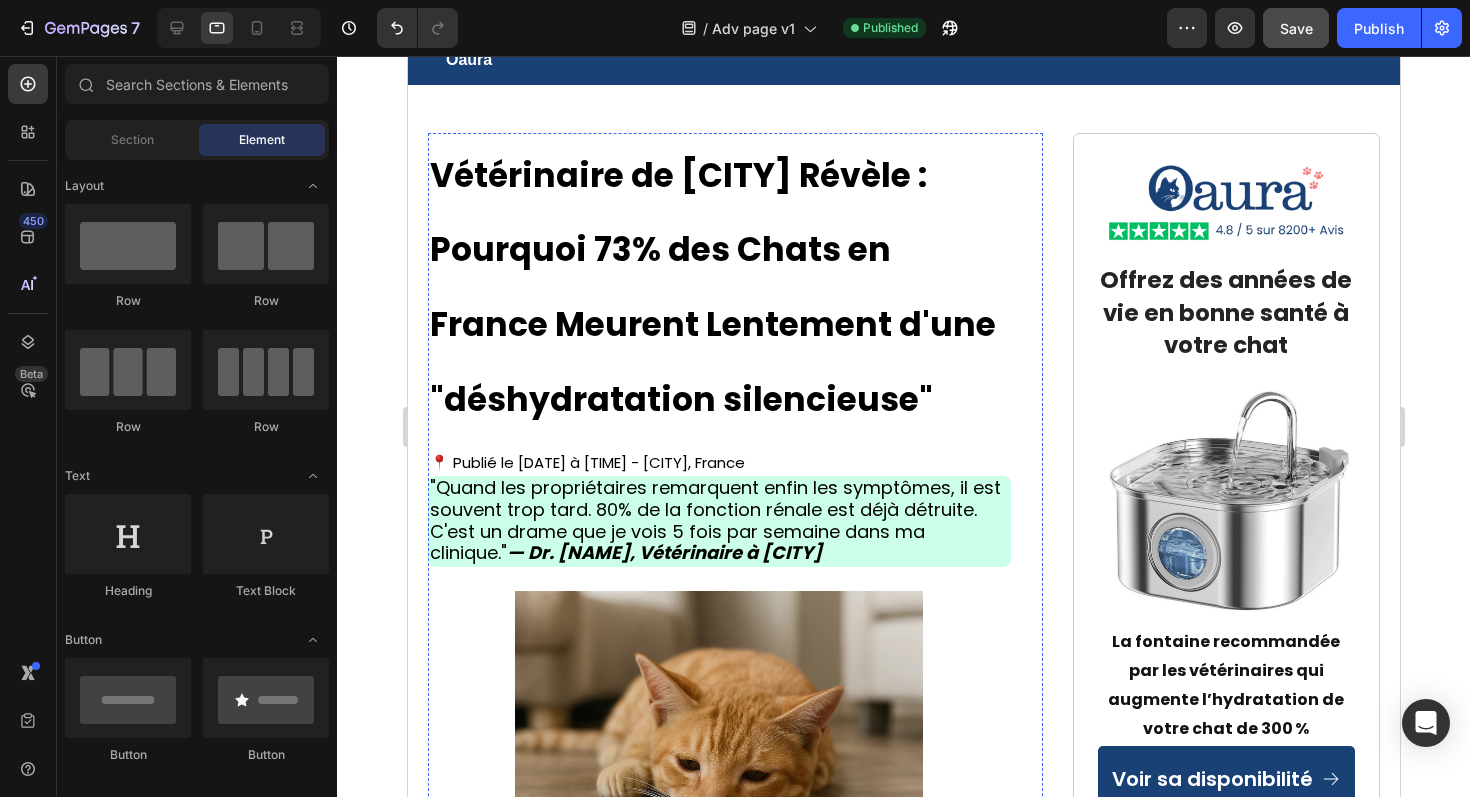 scroll, scrollTop: 0, scrollLeft: 0, axis: both 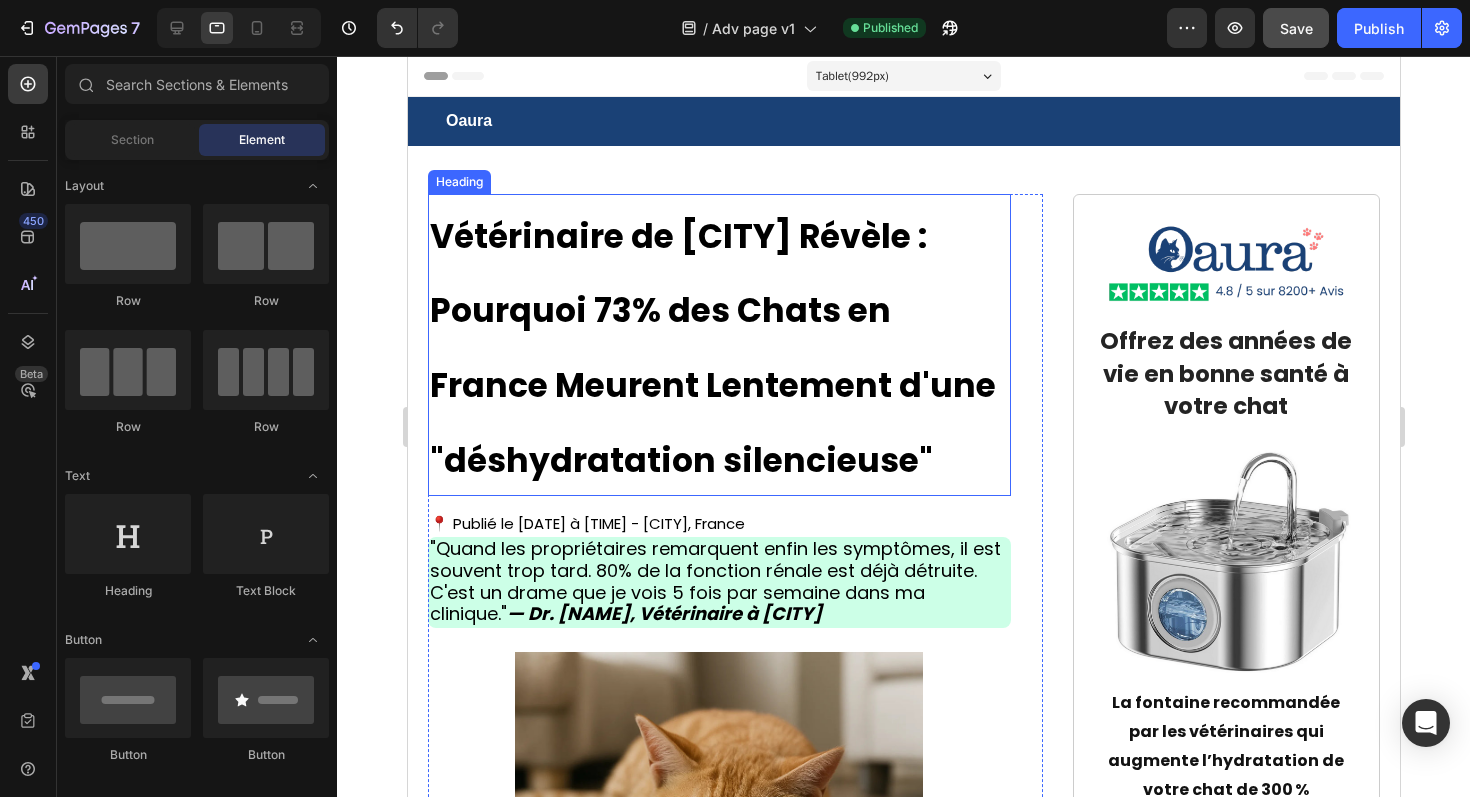 click on "Vétérinaire de Paris Révèle : Pourquoi 73% des Chats en France Meurent Lentement d'une "déshydratation silencieuse"" at bounding box center [718, 345] 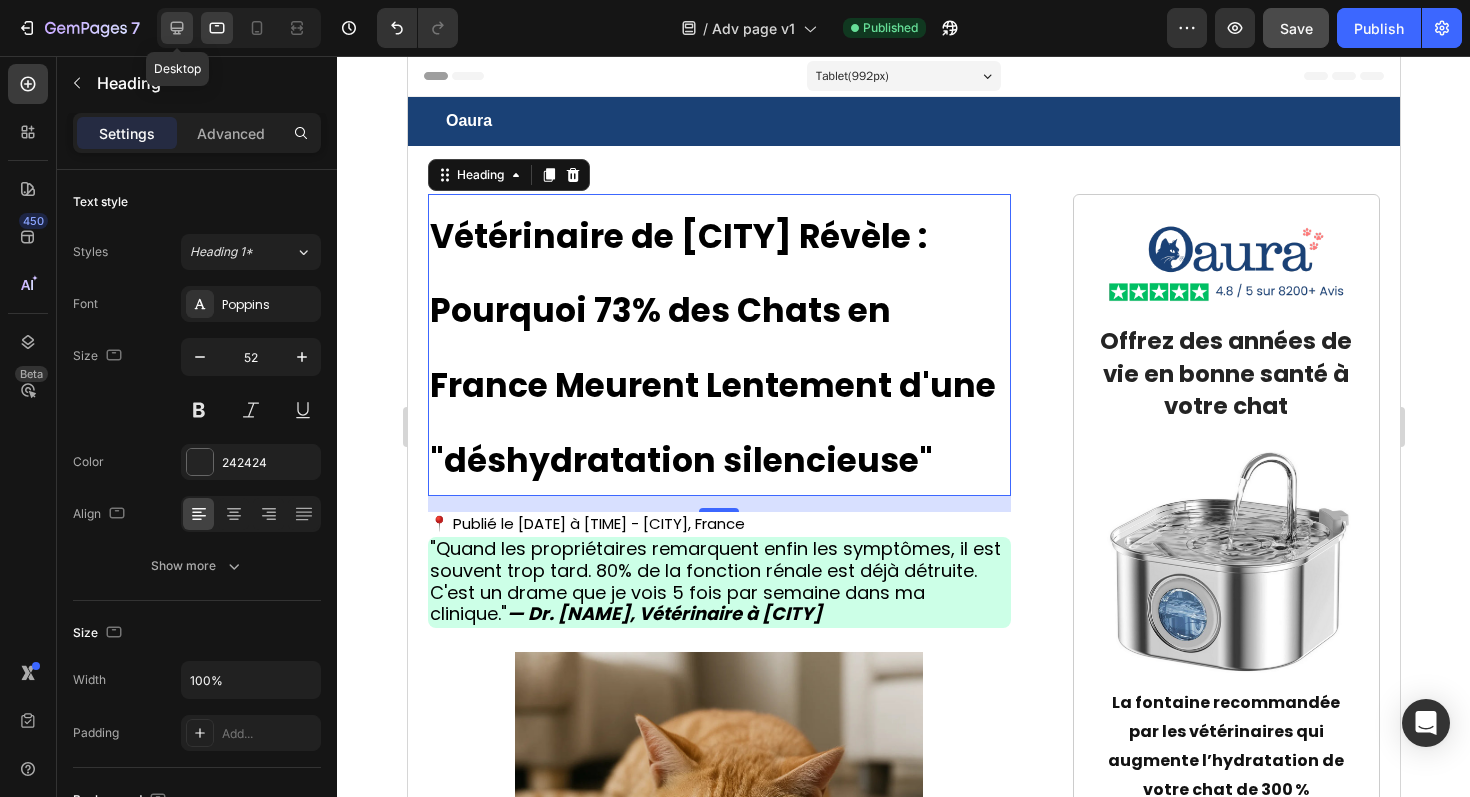 click 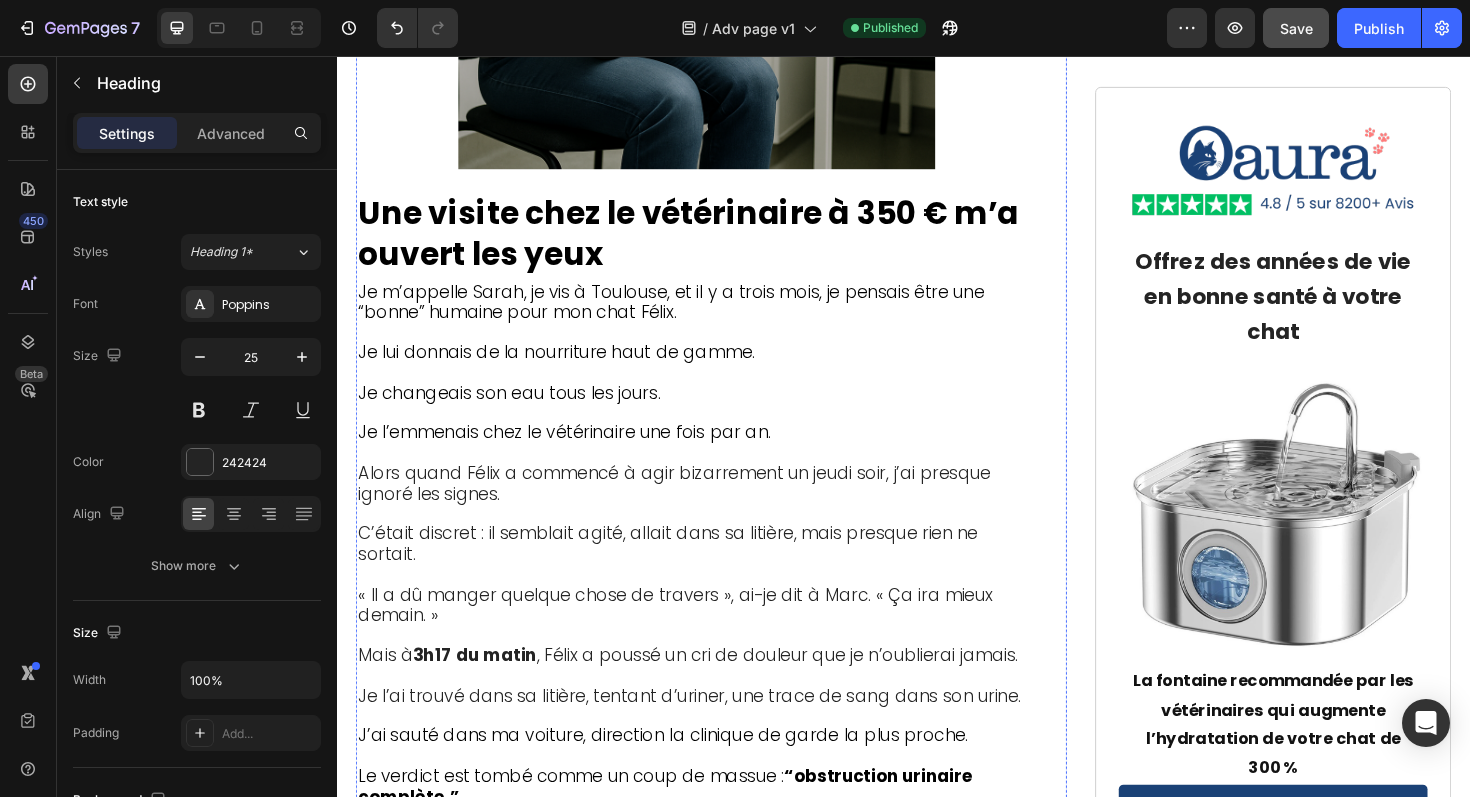 scroll, scrollTop: 1901, scrollLeft: 0, axis: vertical 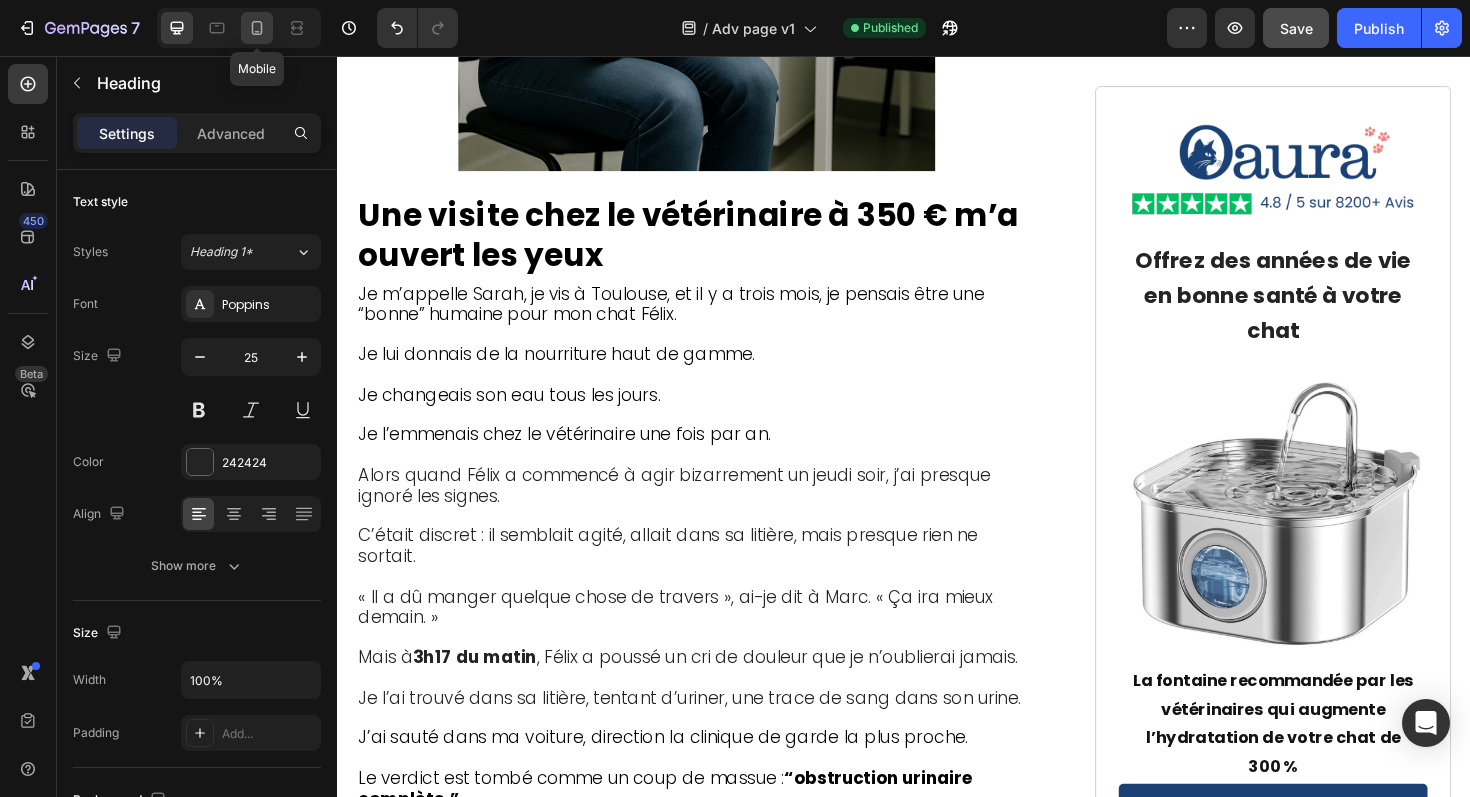 click 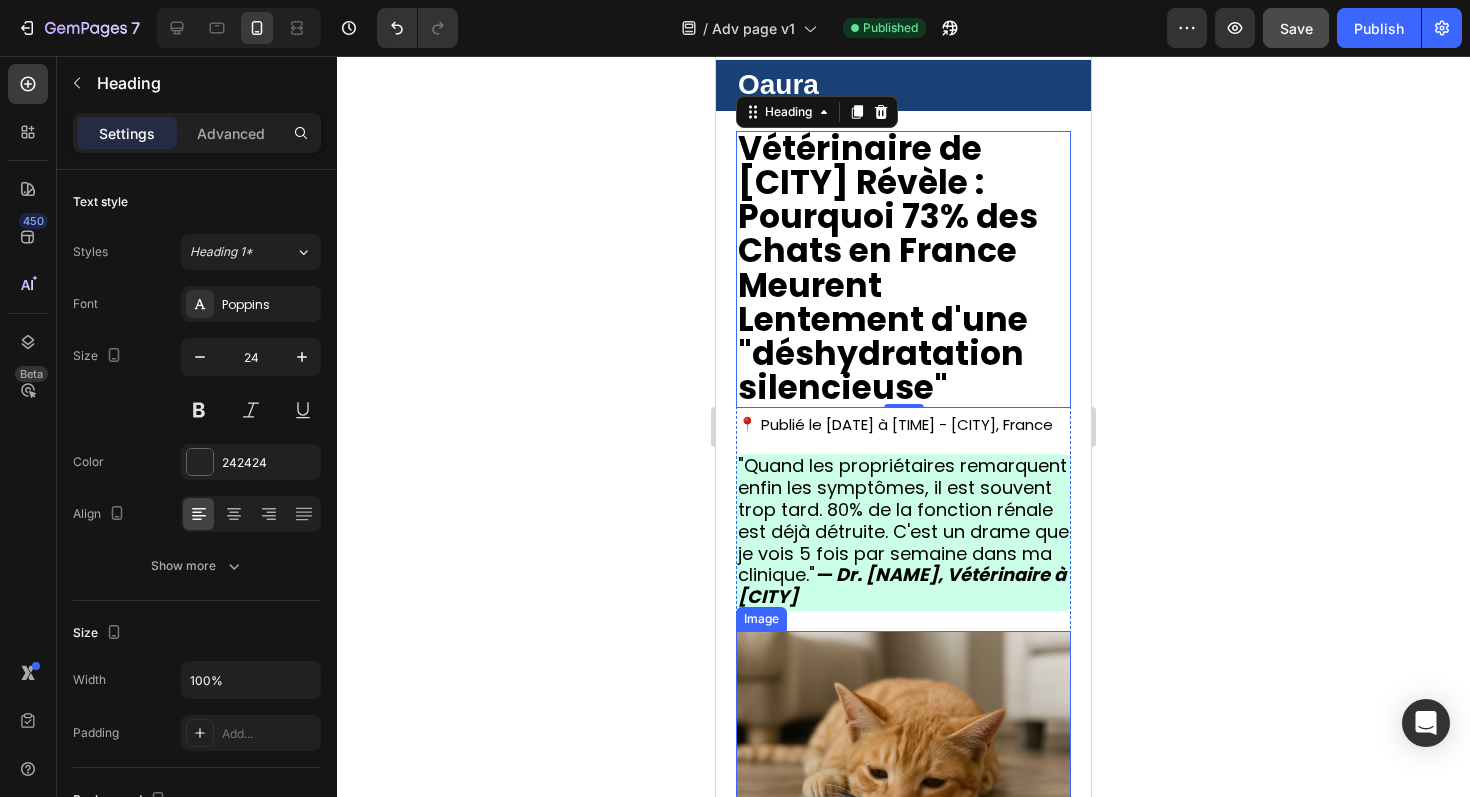 scroll, scrollTop: 0, scrollLeft: 0, axis: both 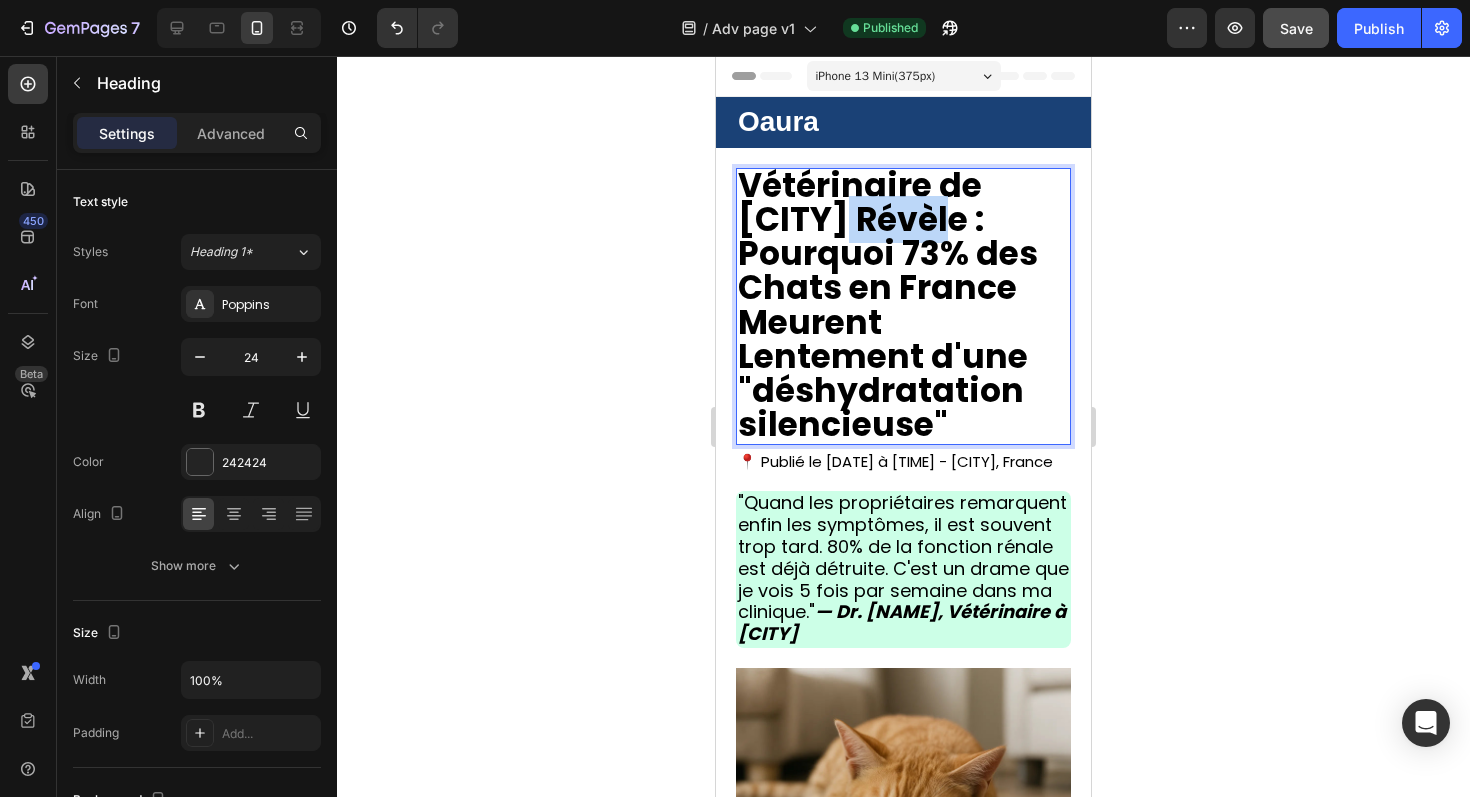 click on "Vétérinaire de Paris Révèle : Pourquoi 73% des Chats en France Meurent Lentement d'une "déshydratation silencieuse"" at bounding box center (888, 305) 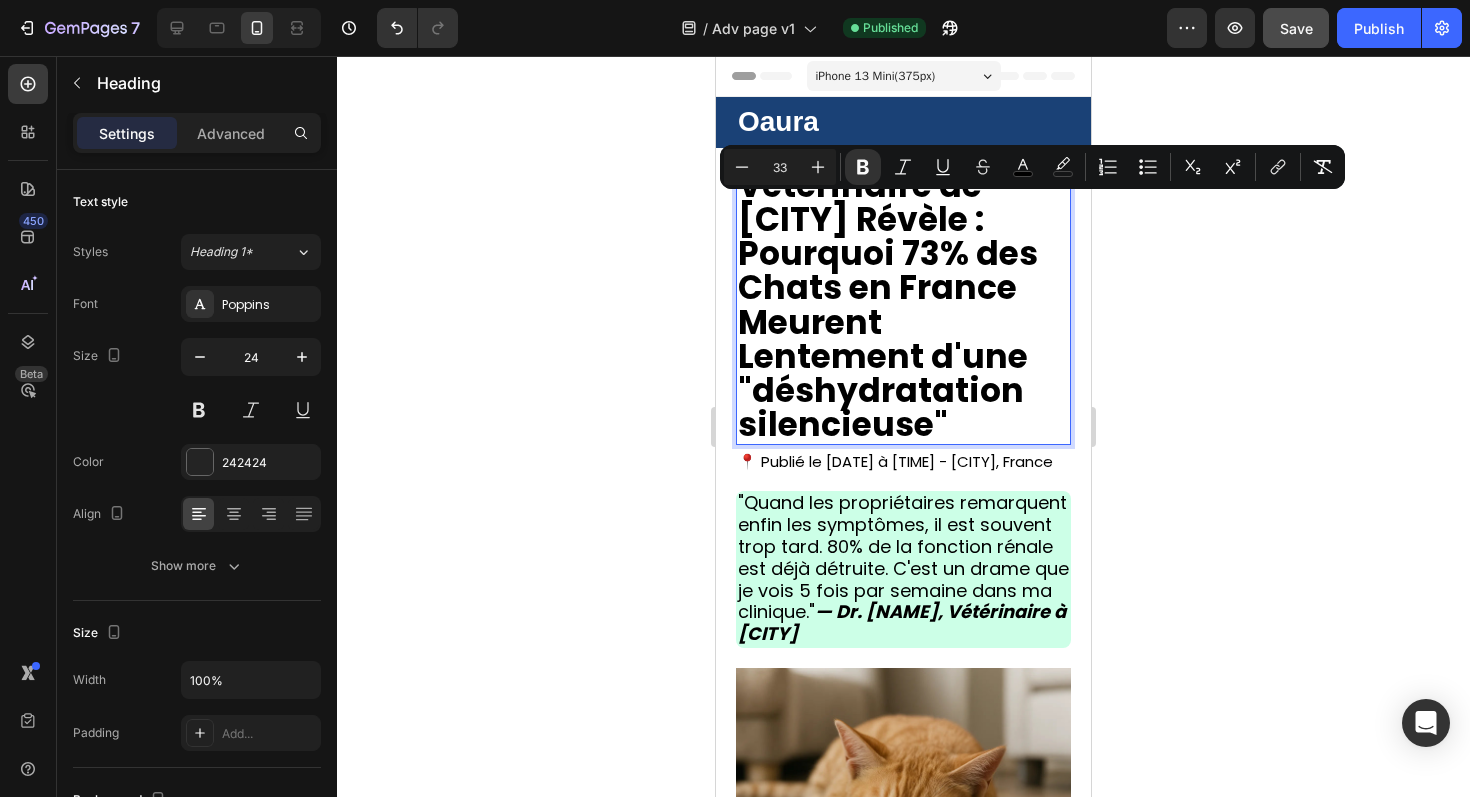 click on "Vétérinaire de Paris Révèle : Pourquoi 73% des Chats en France Meurent Lentement d'une "déshydratation silencieuse"" at bounding box center [888, 305] 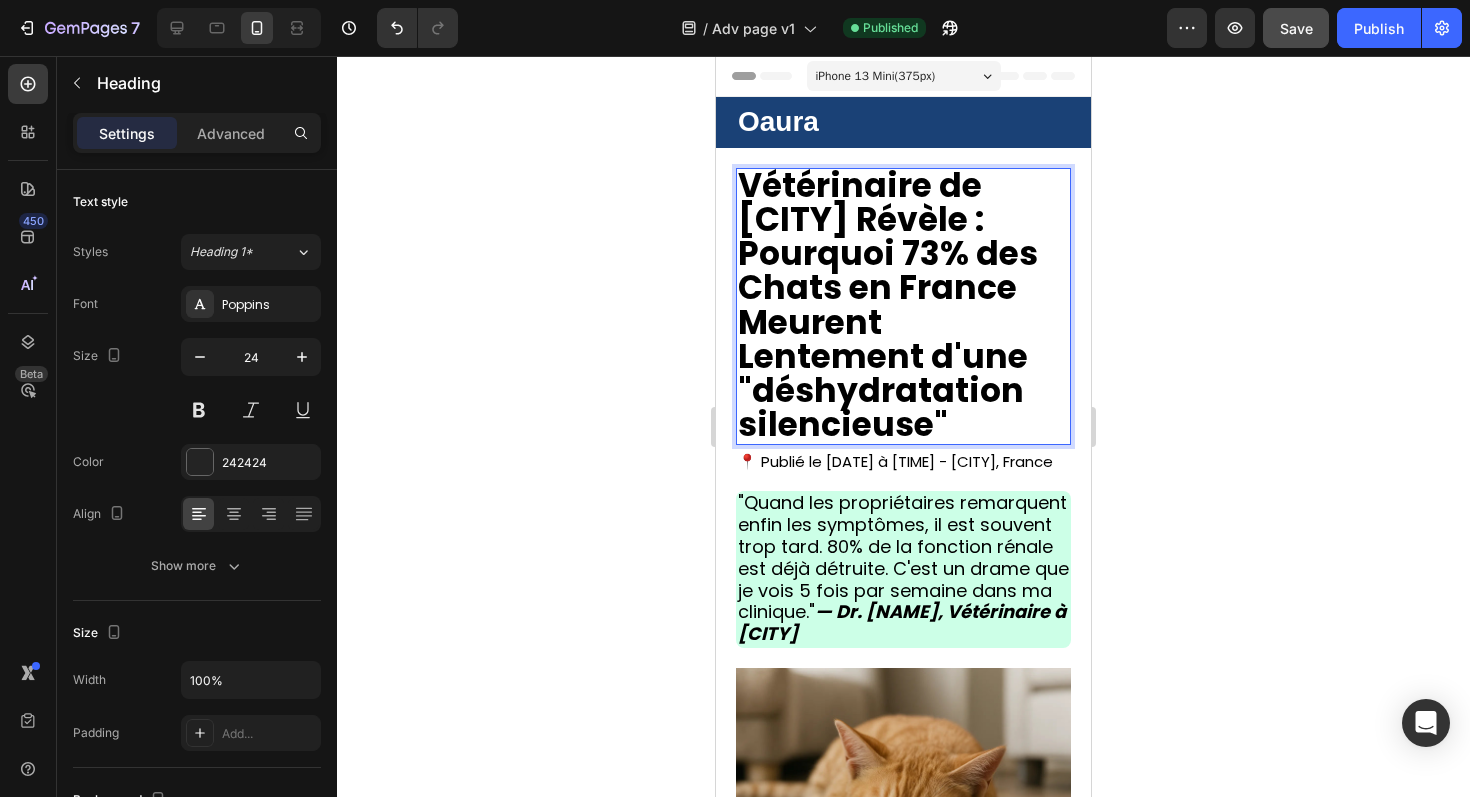 click on "Vétérinaire de Paris Révèle : Pourquoi 73% des Chats en France Meurent Lentement d'une "déshydratation silencieuse"" at bounding box center (888, 305) 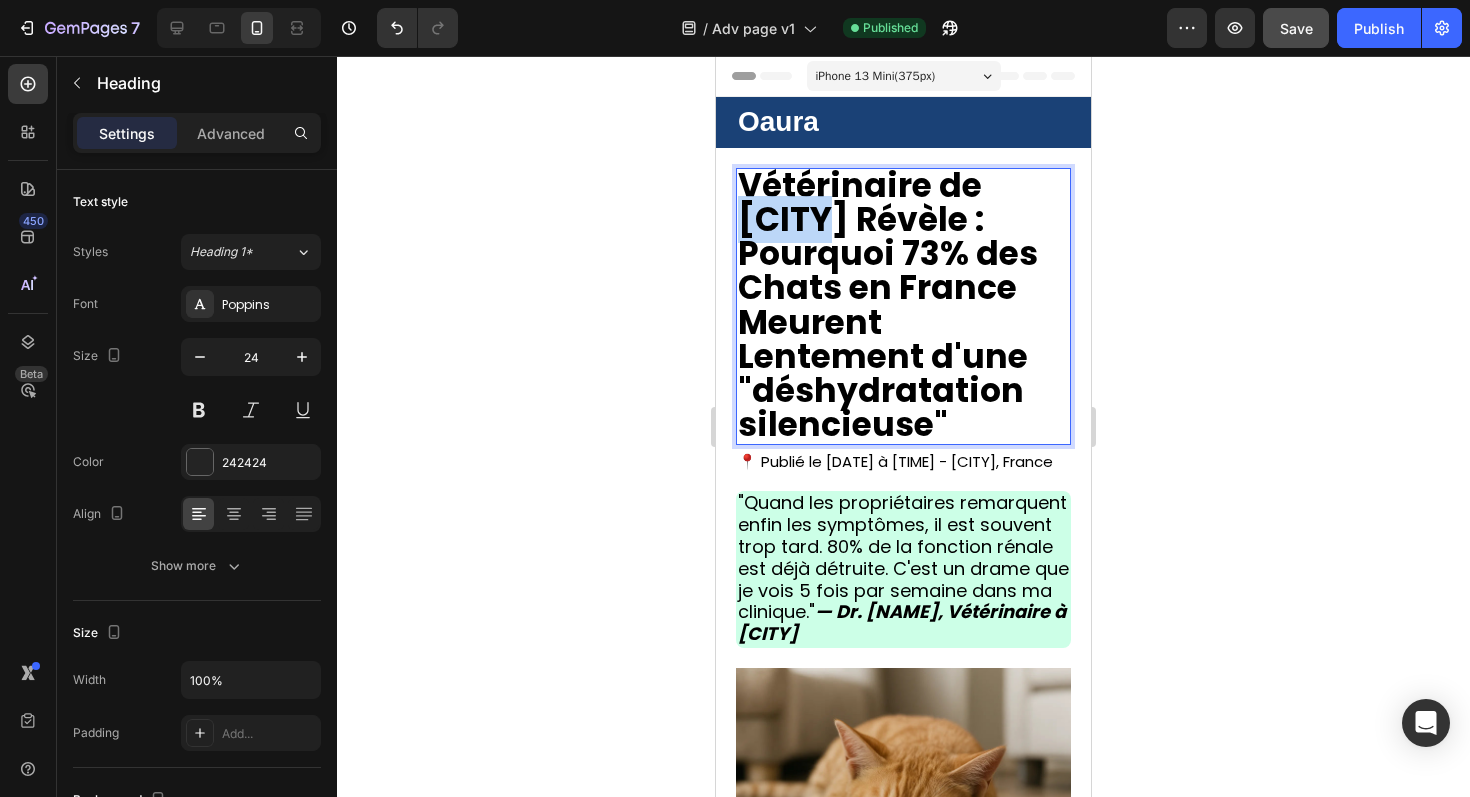click on "Vétérinaire de Paris Révèle : Pourquoi 73% des Chats en France Meurent Lentement d'une "déshydratation silencieuse"" at bounding box center [888, 305] 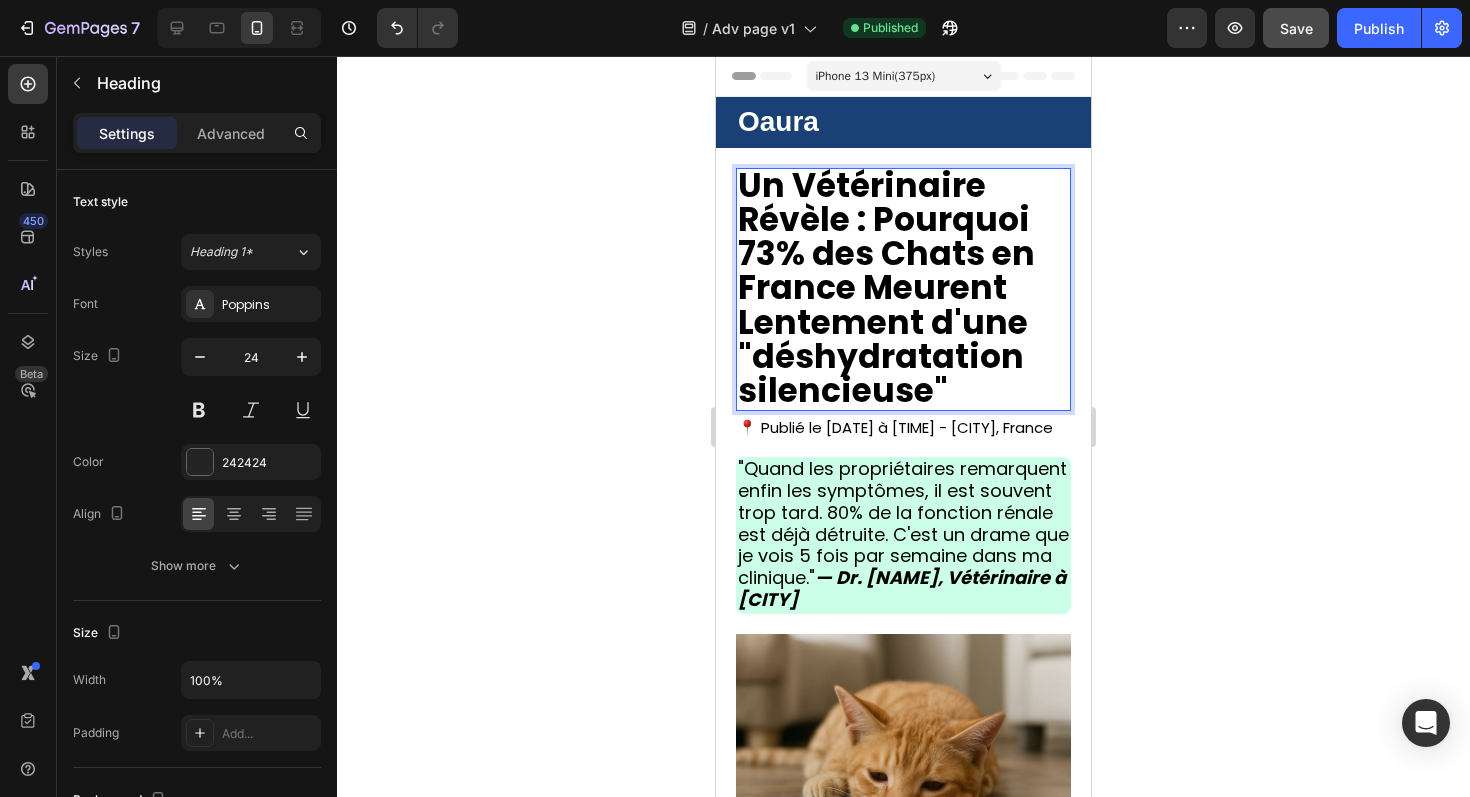 click on "Un Vétérinaire Révèle : Pourquoi 73% des Chats en France Meurent Lentement d'une "déshydratation silencieuse"" at bounding box center (886, 288) 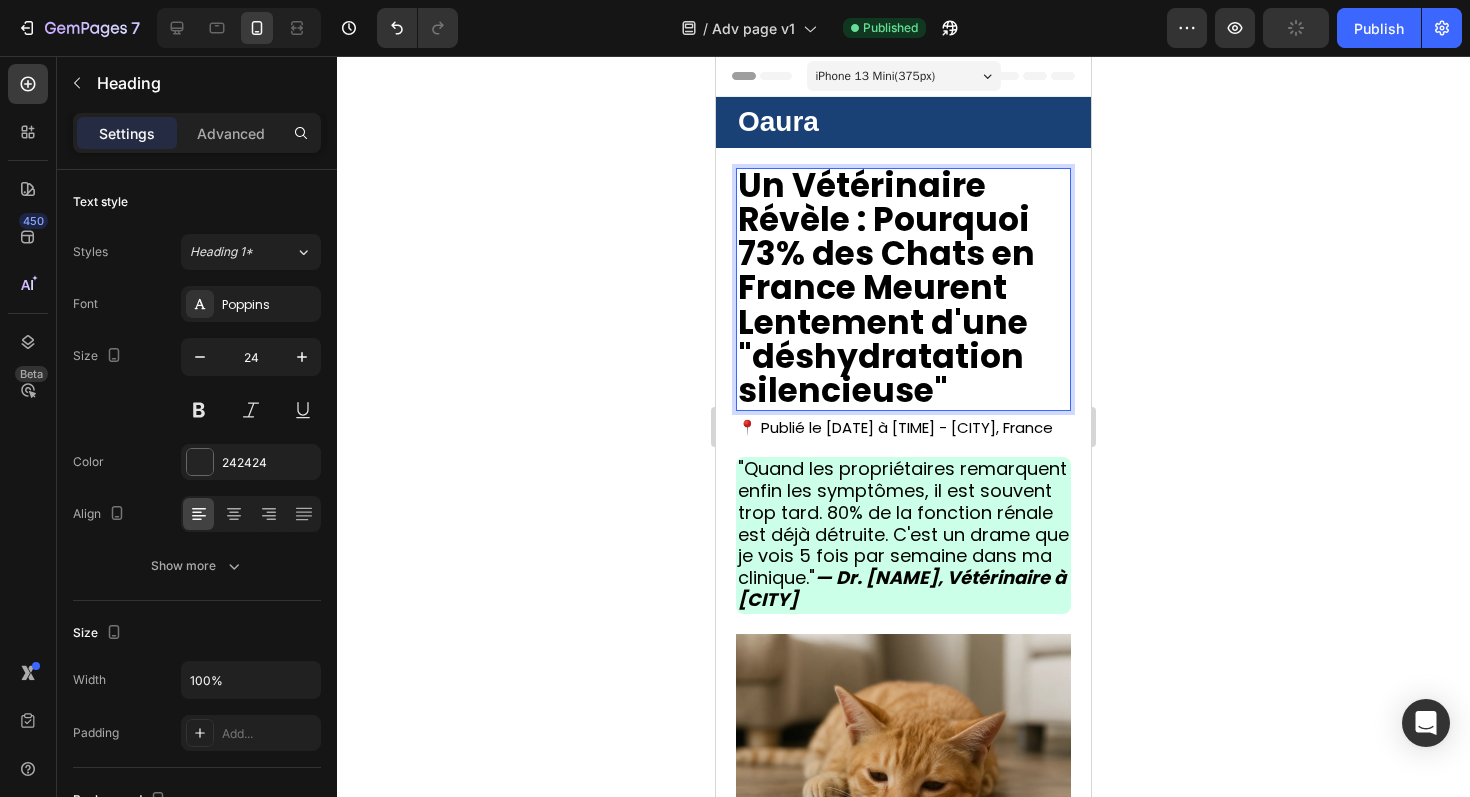 click on "Un Vétérinaire Révèle : Pourquoi 73% des Chats en France Meurent Lentement d'une "déshydratation silencieuse"" at bounding box center [903, 289] 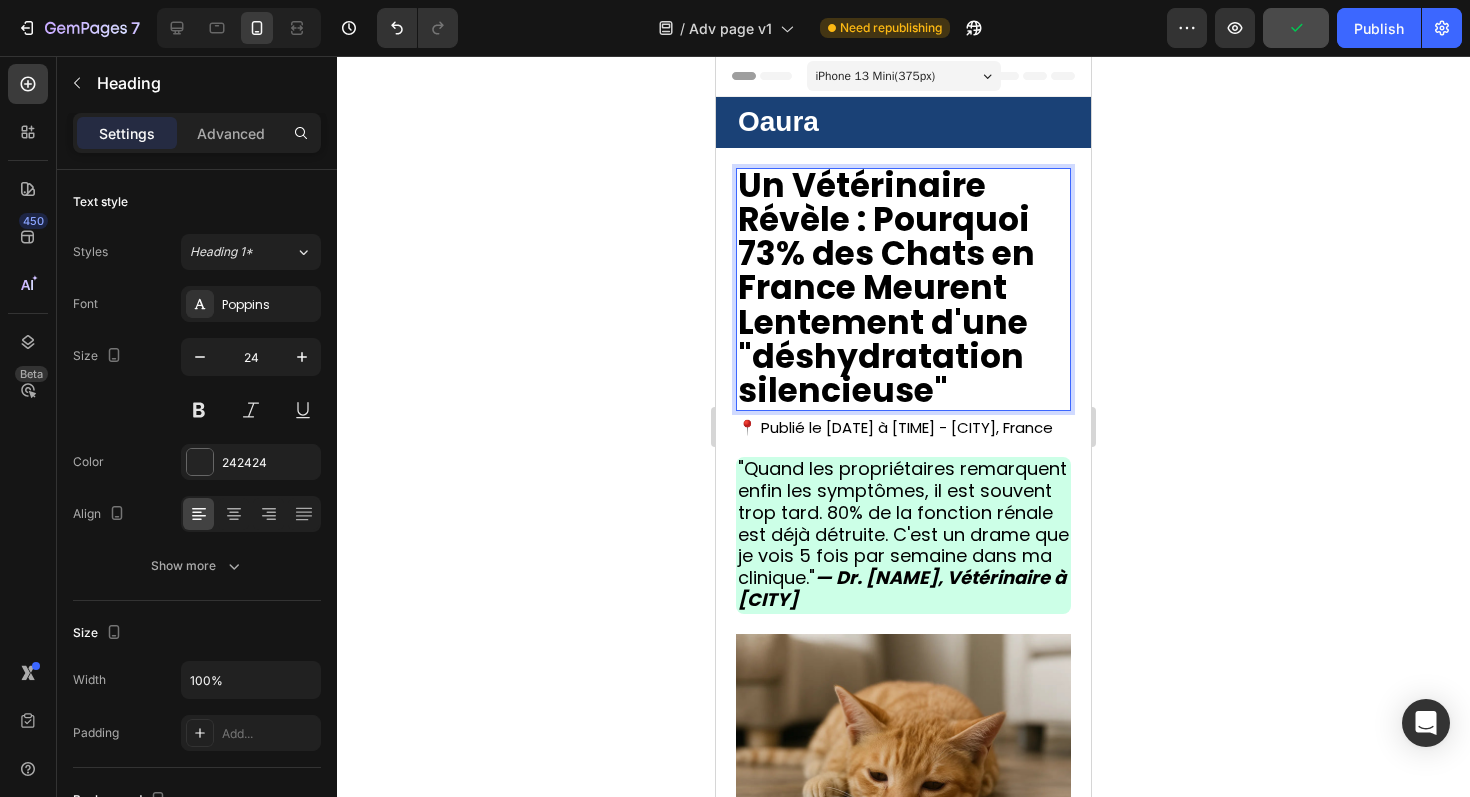 click on "Un Vétérinaire Révèle : Pourquoi 73% des Chats en France Meurent Lentement d'une "déshydratation silencieuse"" at bounding box center [886, 288] 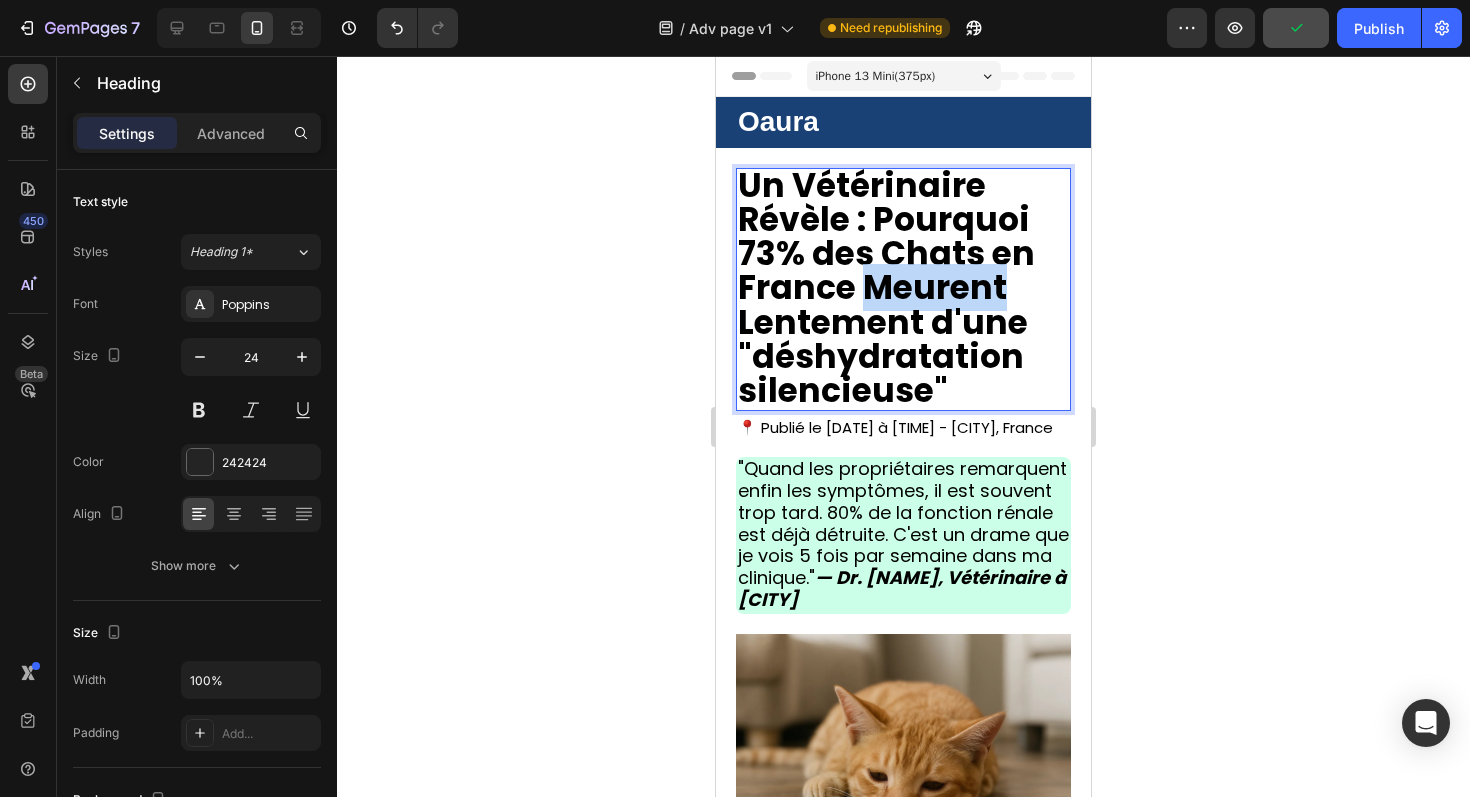 click on "Un Vétérinaire Révèle : Pourquoi 73% des Chats en France Meurent Lentement d'une "déshydratation silencieuse"" at bounding box center (886, 288) 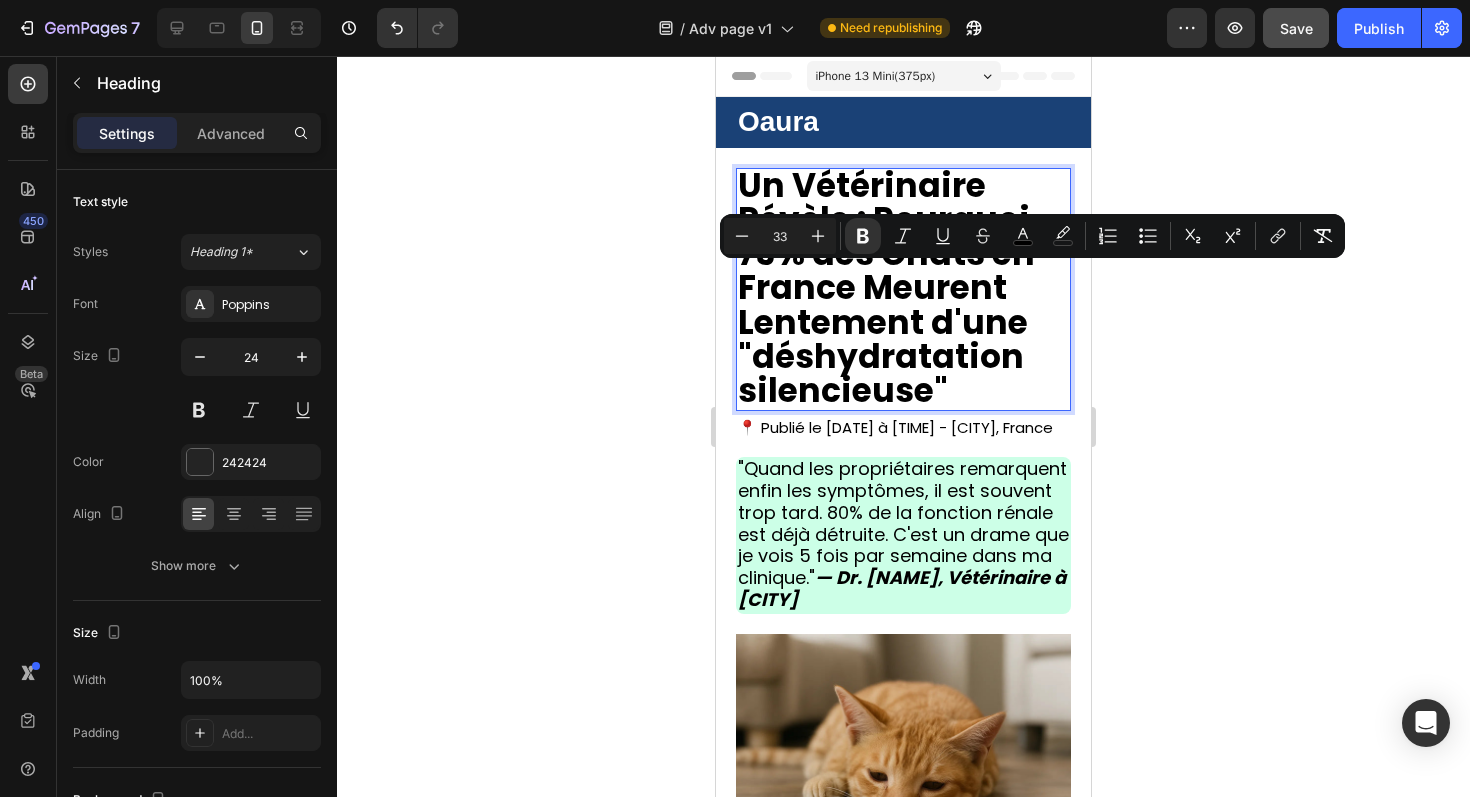click on "Un Vétérinaire Révèle : Pourquoi 73% des Chats en France Meurent Lentement d'une "déshydratation silencieuse"" at bounding box center [886, 288] 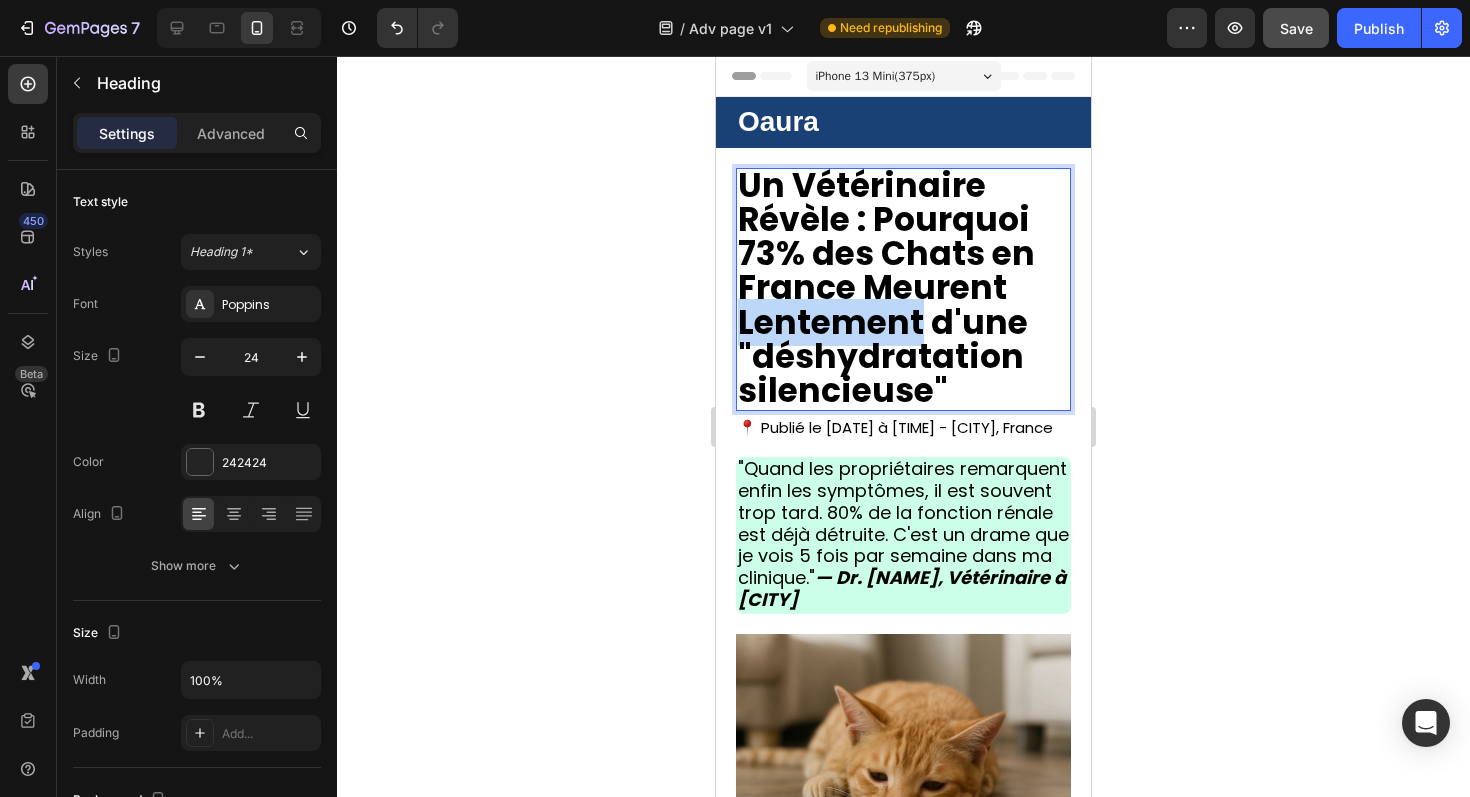 click on "Un Vétérinaire Révèle : Pourquoi 73% des Chats en France Meurent Lentement d'une "déshydratation silencieuse"" at bounding box center [886, 288] 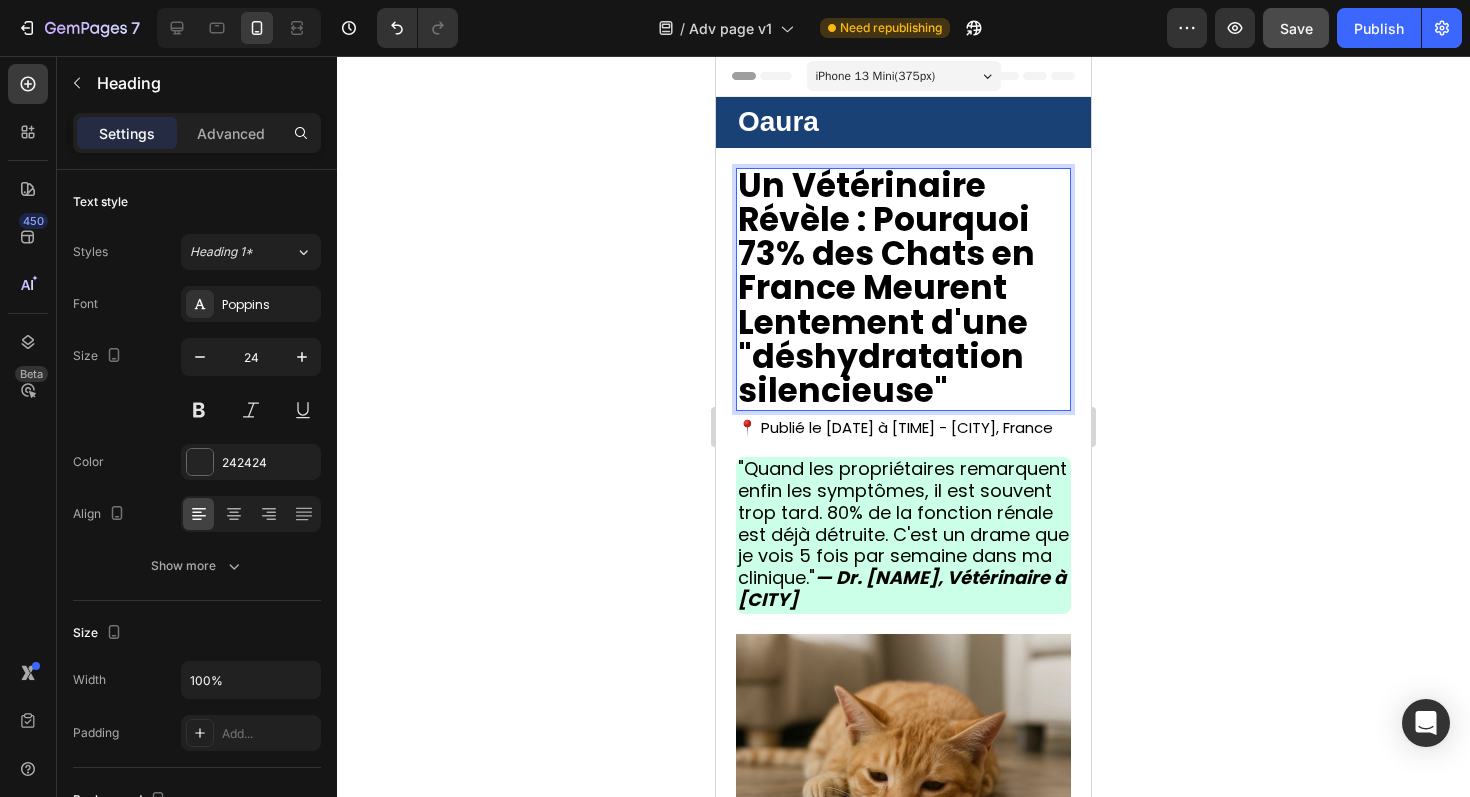 click on "Un Vétérinaire Révèle : Pourquoi 73% des Chats en France Meurent Lentement d'une "déshydratation silencieuse"" at bounding box center [886, 288] 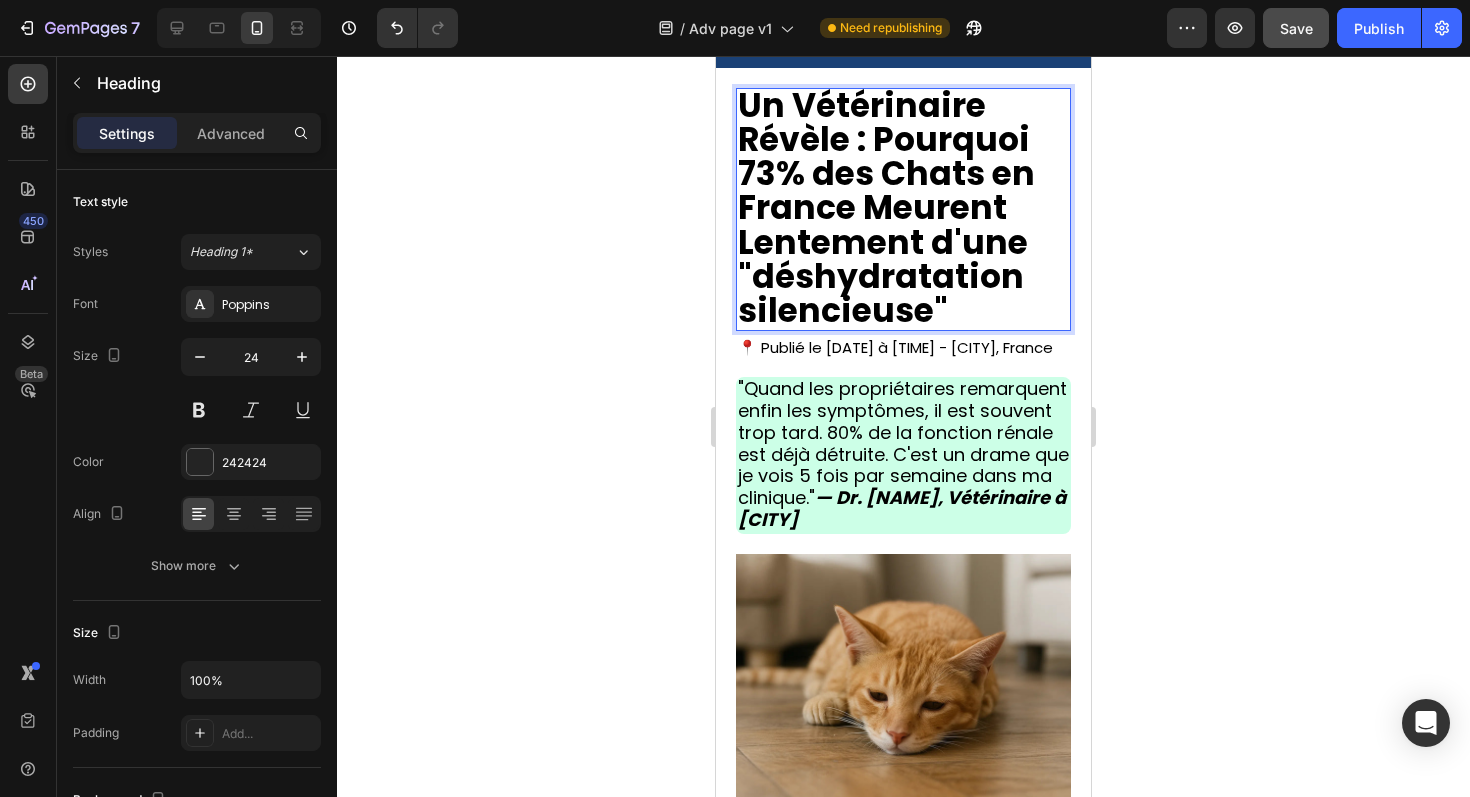 scroll, scrollTop: 81, scrollLeft: 0, axis: vertical 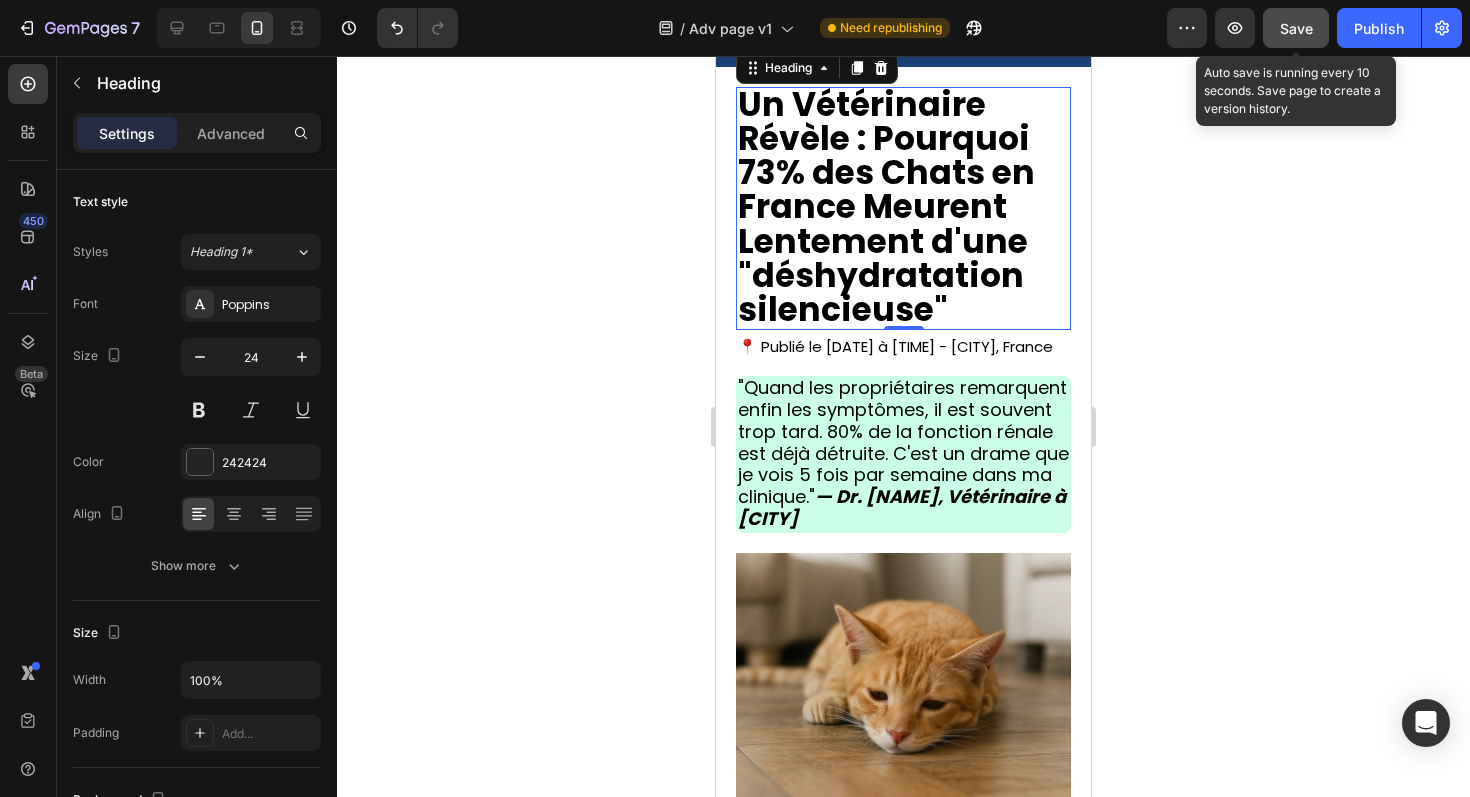 click on "Save" at bounding box center [1296, 28] 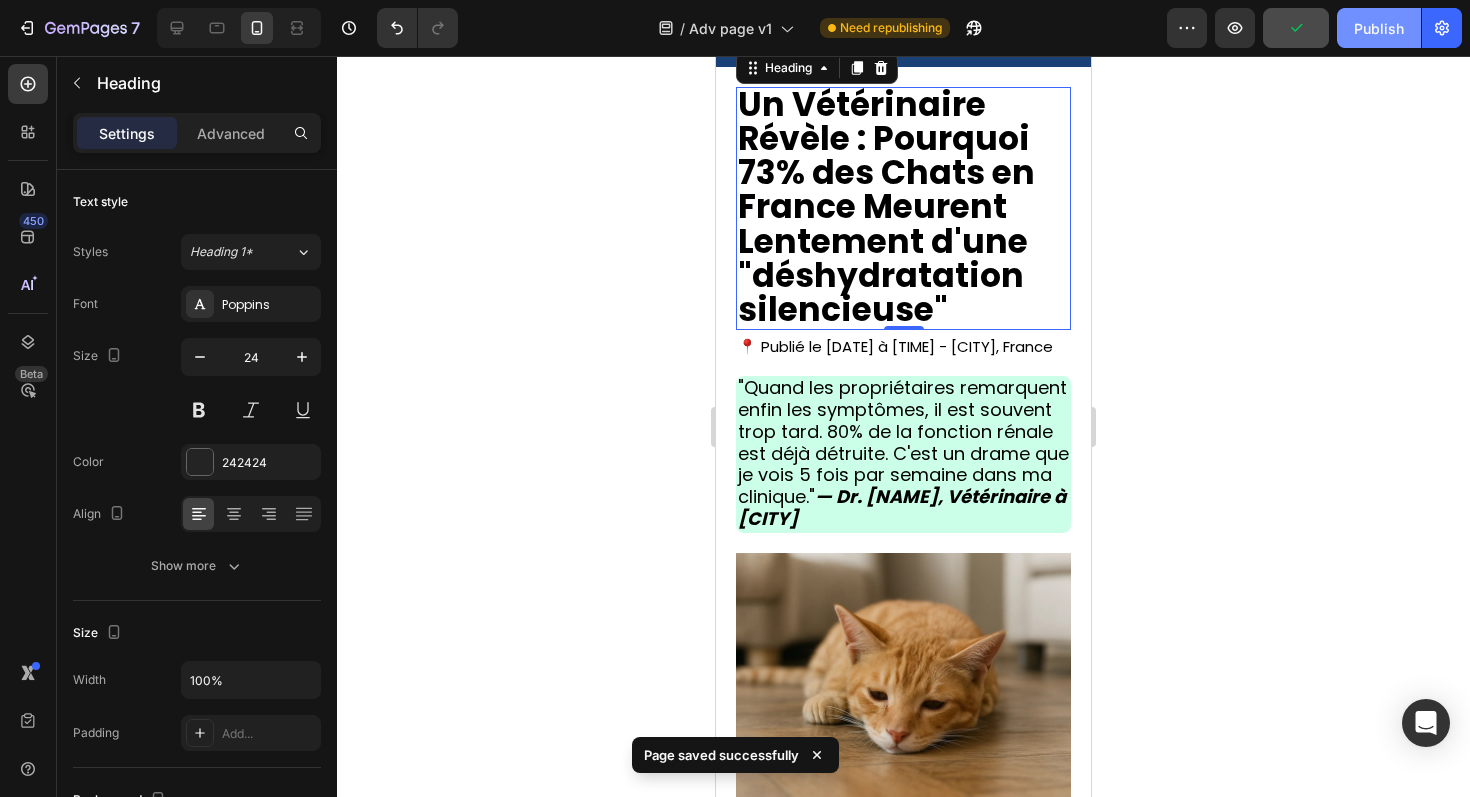 click on "Publish" at bounding box center (1379, 28) 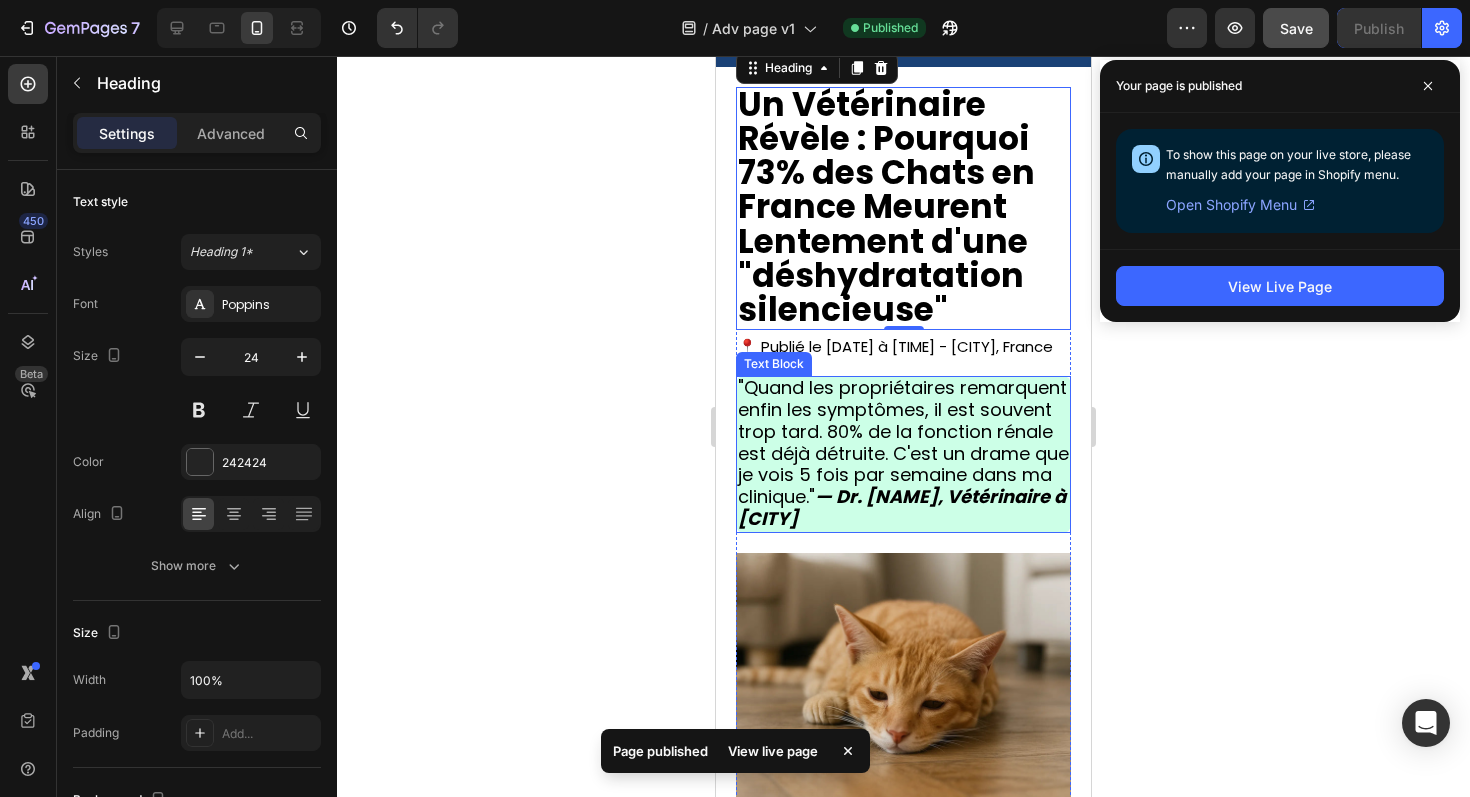 click on ""Quand les propriétaires remarquent enfin les symptômes, il est souvent trop tard. 80% de la fonction rénale est déjà détruite. C'est un drame que je vois 5 fois par semaine dans ma clinique."  — Dr. Claire Dubois, Vétérinaire à Paris" at bounding box center (903, 453) 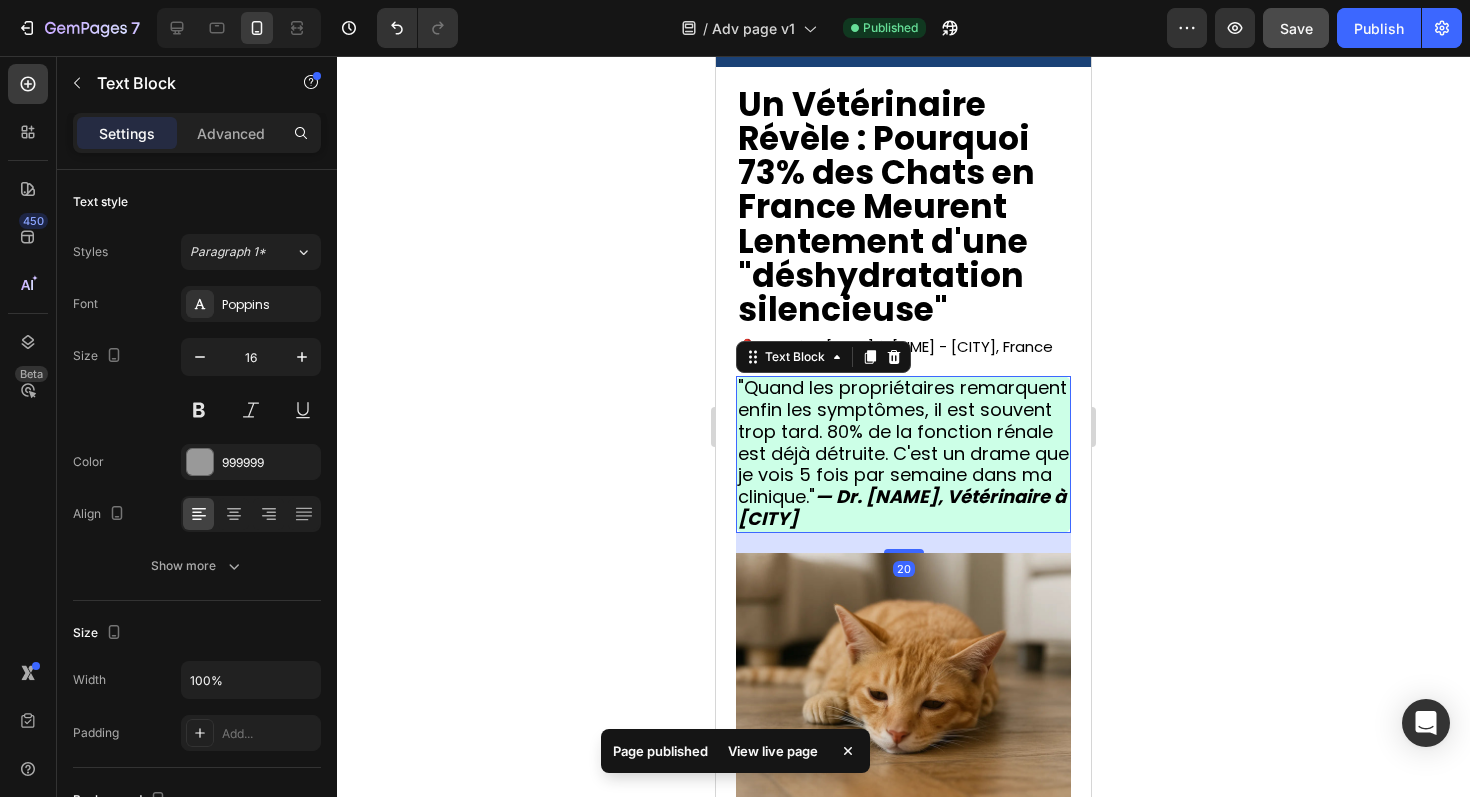 click on ""Quand les propriétaires remarquent enfin les symptômes, il est souvent trop tard. 80% de la fonction rénale est déjà détruite. C'est un drame que je vois 5 fois par semaine dans ma clinique."  — Dr. Claire Dubois, Vétérinaire à Paris" at bounding box center [903, 453] 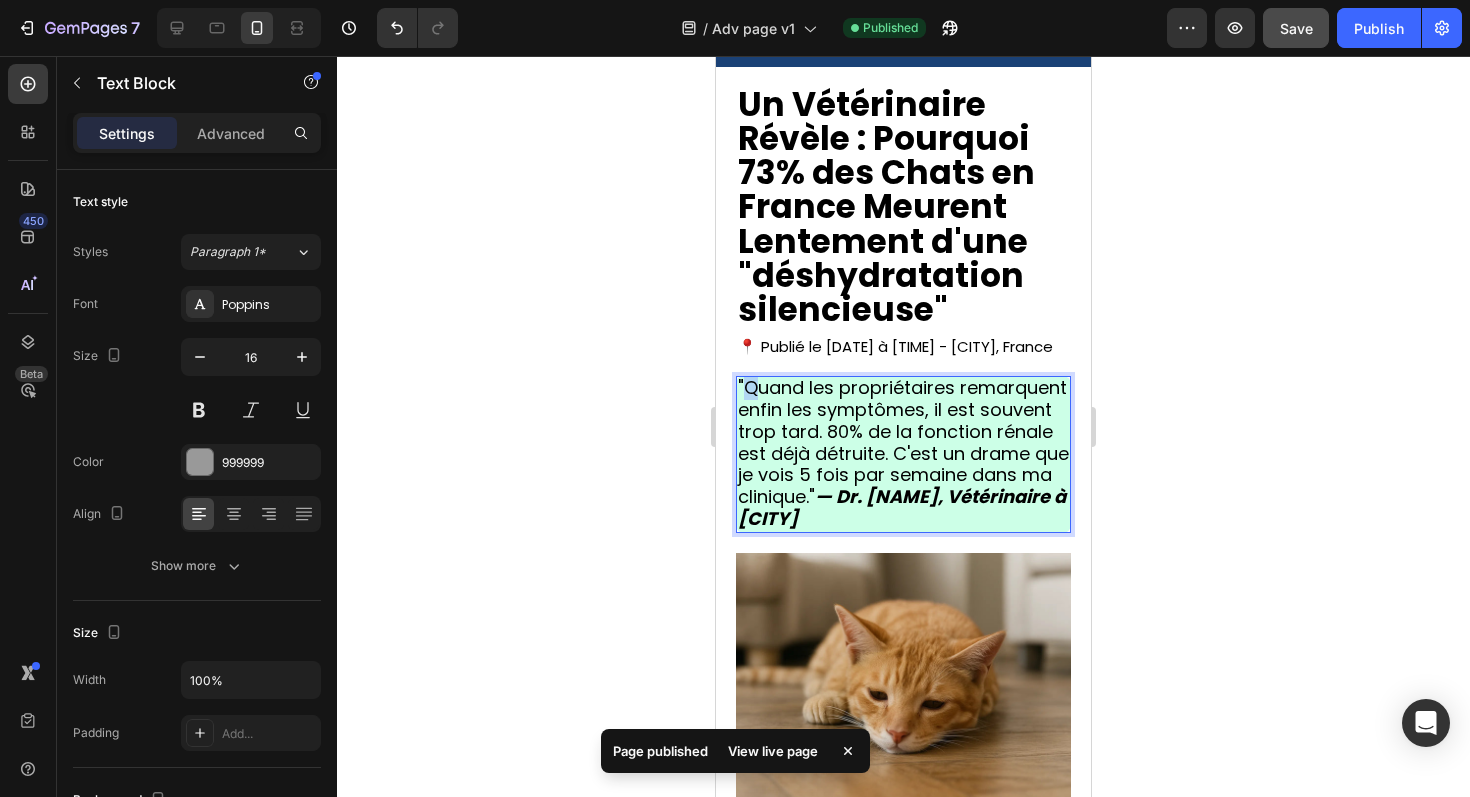 click on ""Quand les propriétaires remarquent enfin les symptômes, il est souvent trop tard. 80% de la fonction rénale est déjà détruite. C'est un drame que je vois 5 fois par semaine dans ma clinique."  — Dr. Claire Dubois, Vétérinaire à Paris" at bounding box center [903, 453] 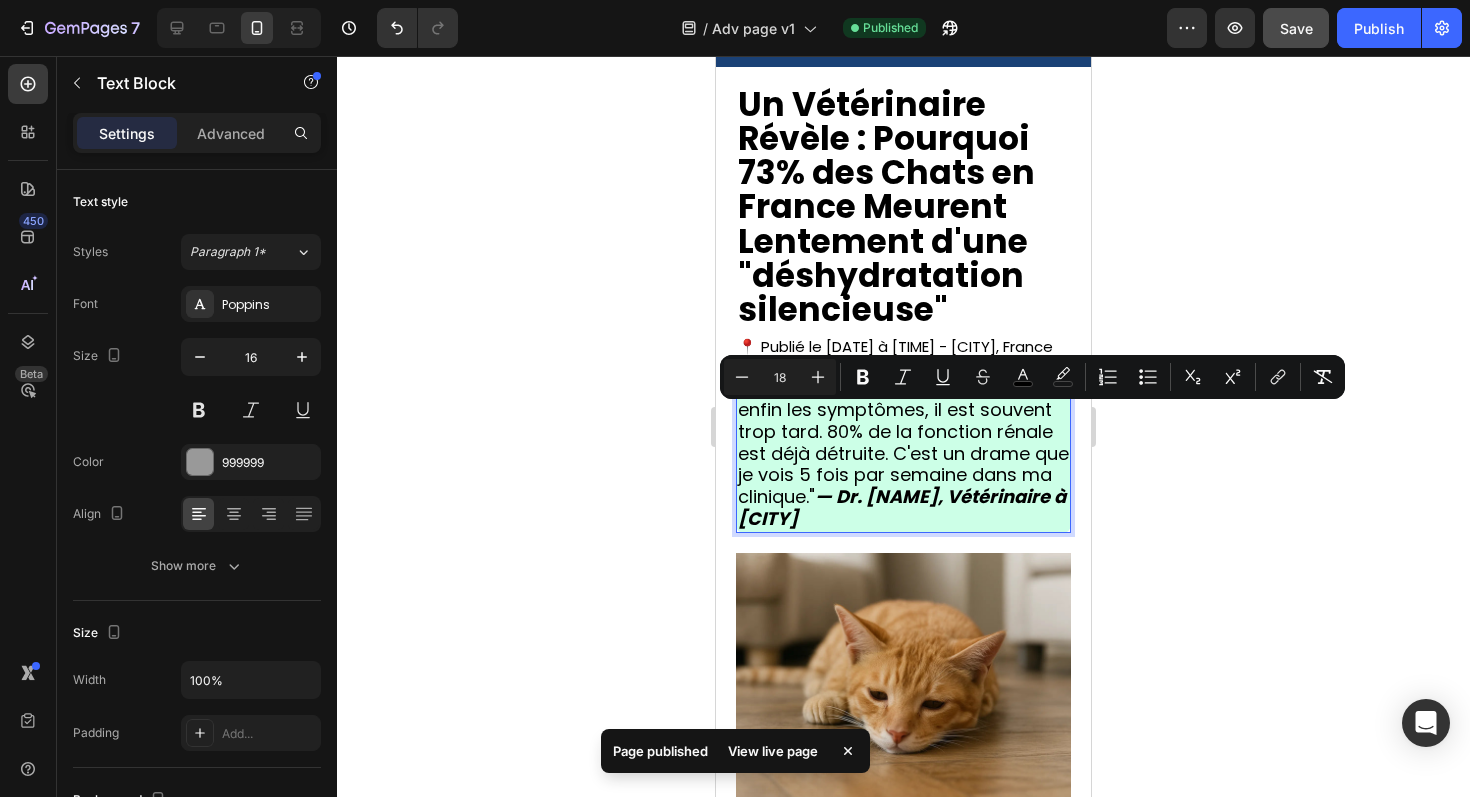 click on ""Quand les propriétaires remarquent enfin les symptômes, il est souvent trop tard. 80% de la fonction rénale est déjà détruite. C'est un drame que je vois 5 fois par semaine dans ma clinique."  — Dr. Claire Dubois, Vétérinaire à Paris" at bounding box center [903, 453] 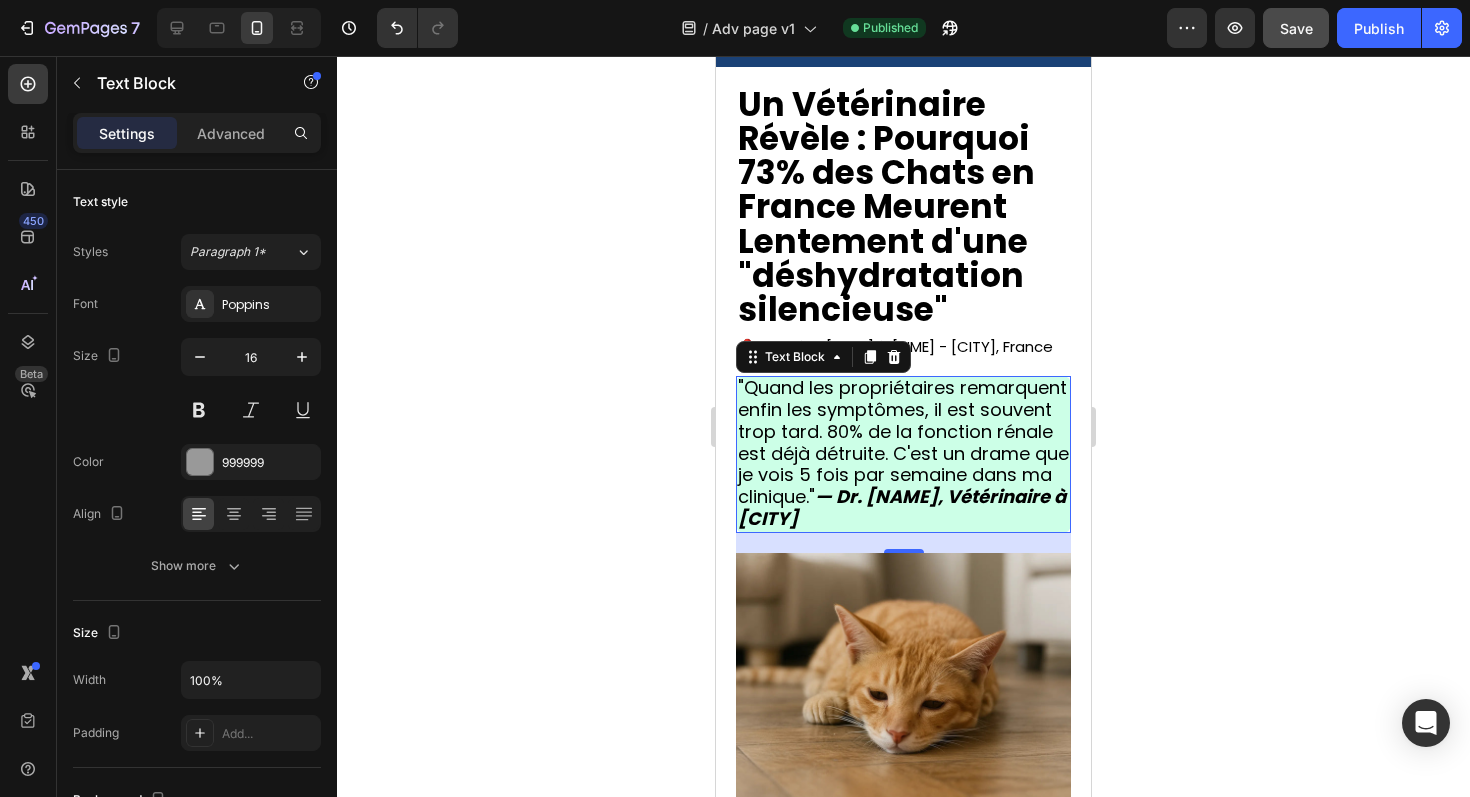 click 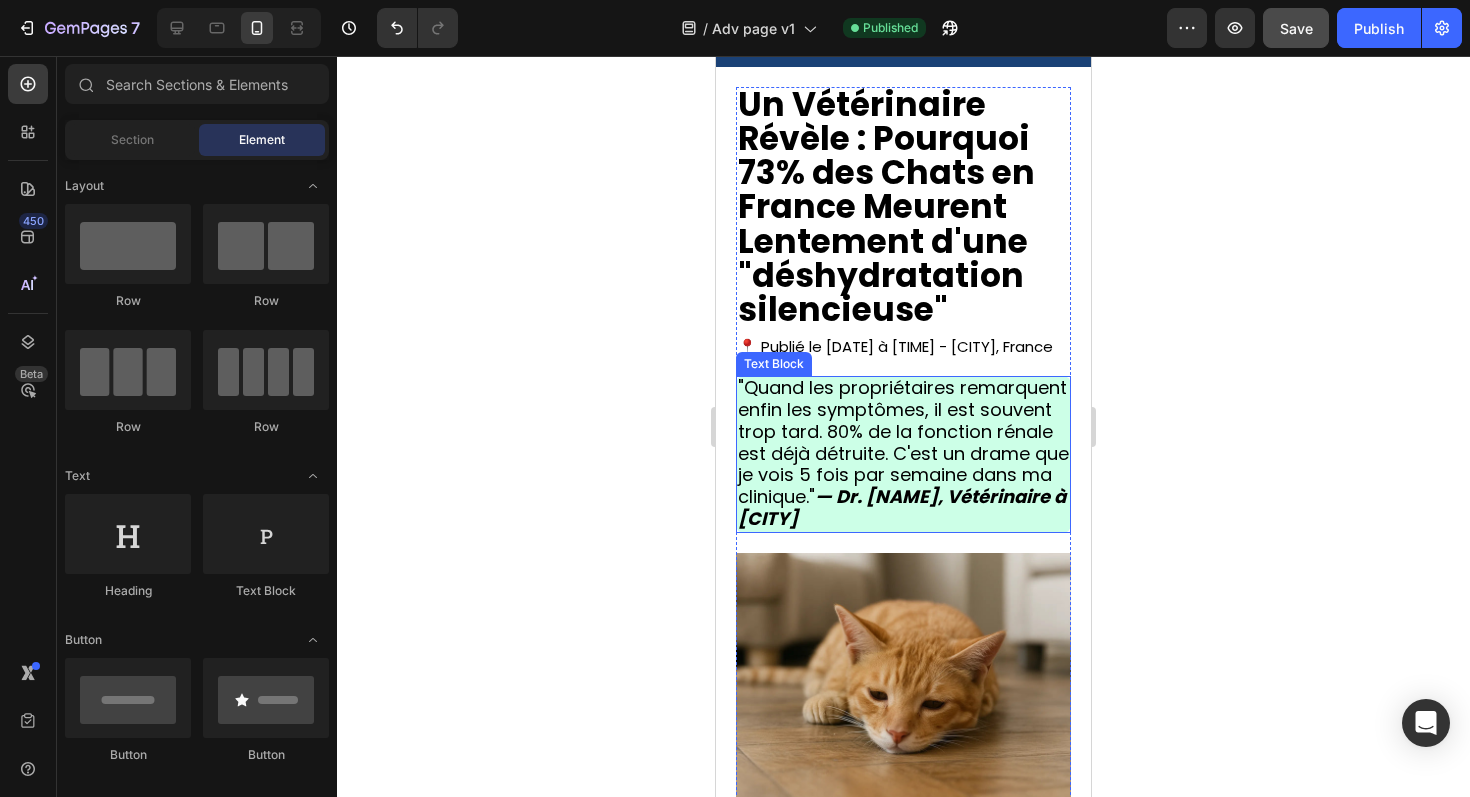 click on ""Quand les propriétaires remarquent enfin les symptômes, il est souvent trop tard. 80% de la fonction rénale est déjà détruite. C'est un drame que je vois 5 fois par semaine dans ma clinique."  — Dr. Claire Dubois, Vétérinaire à Paris" at bounding box center [903, 453] 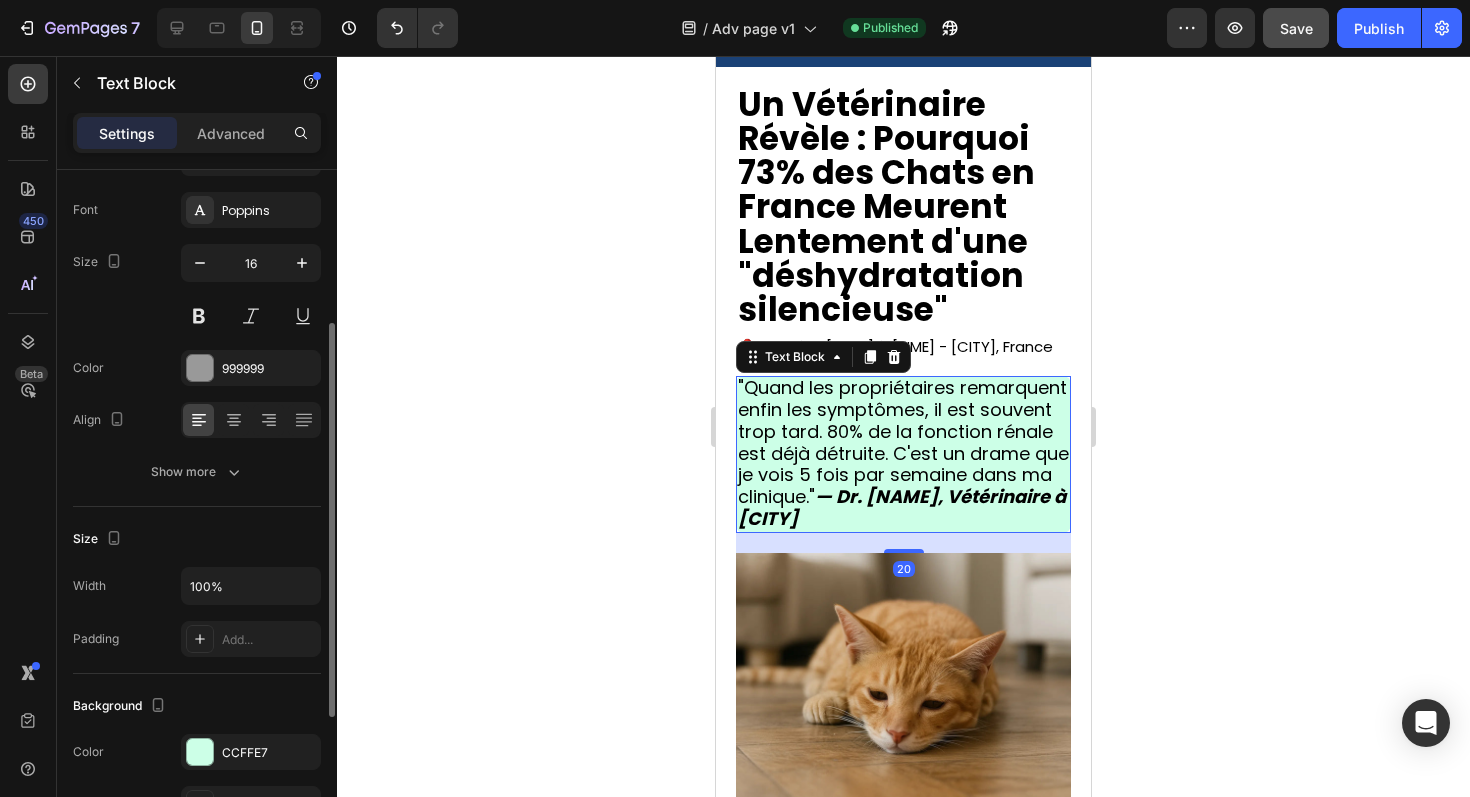 scroll, scrollTop: 190, scrollLeft: 0, axis: vertical 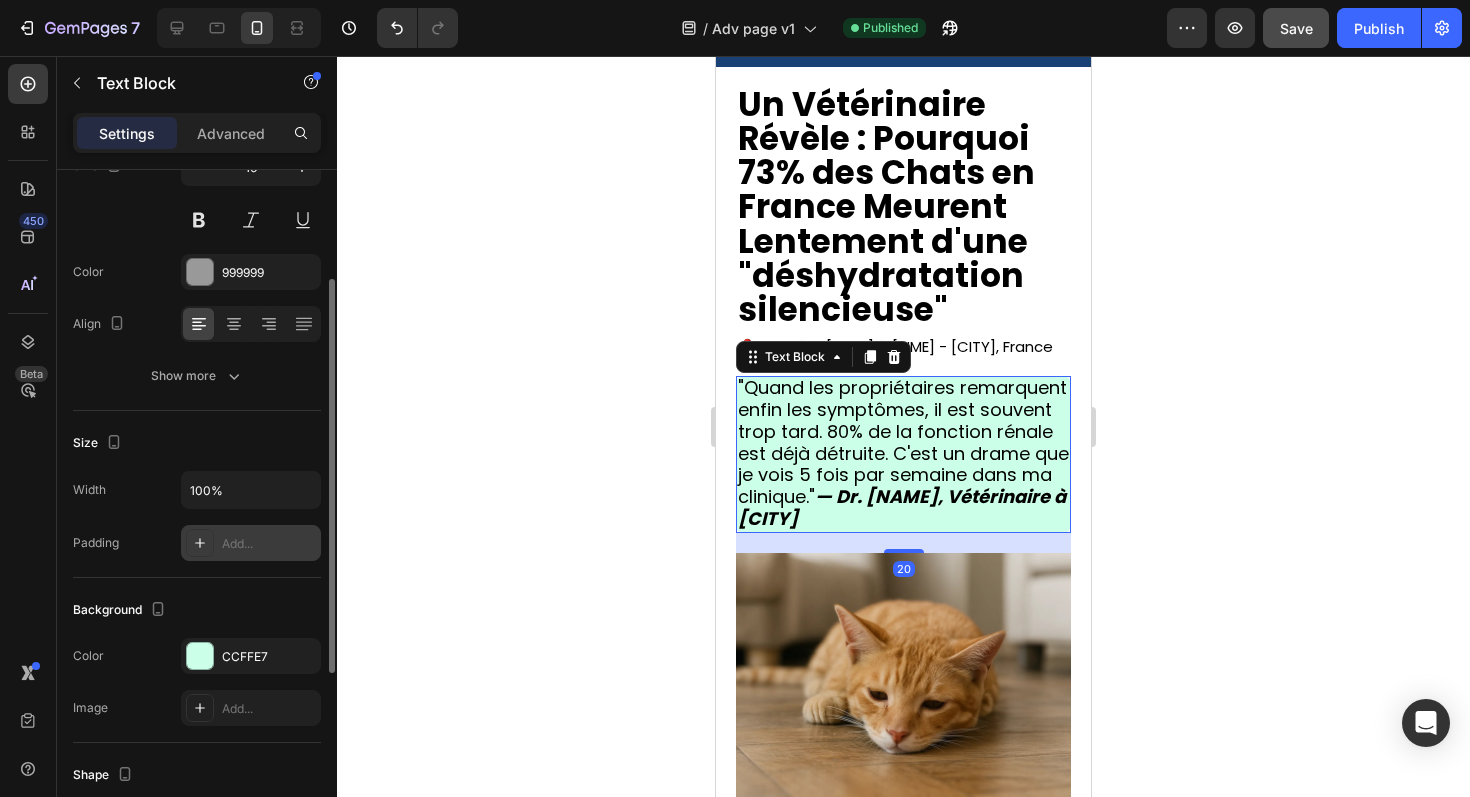 click at bounding box center (200, 543) 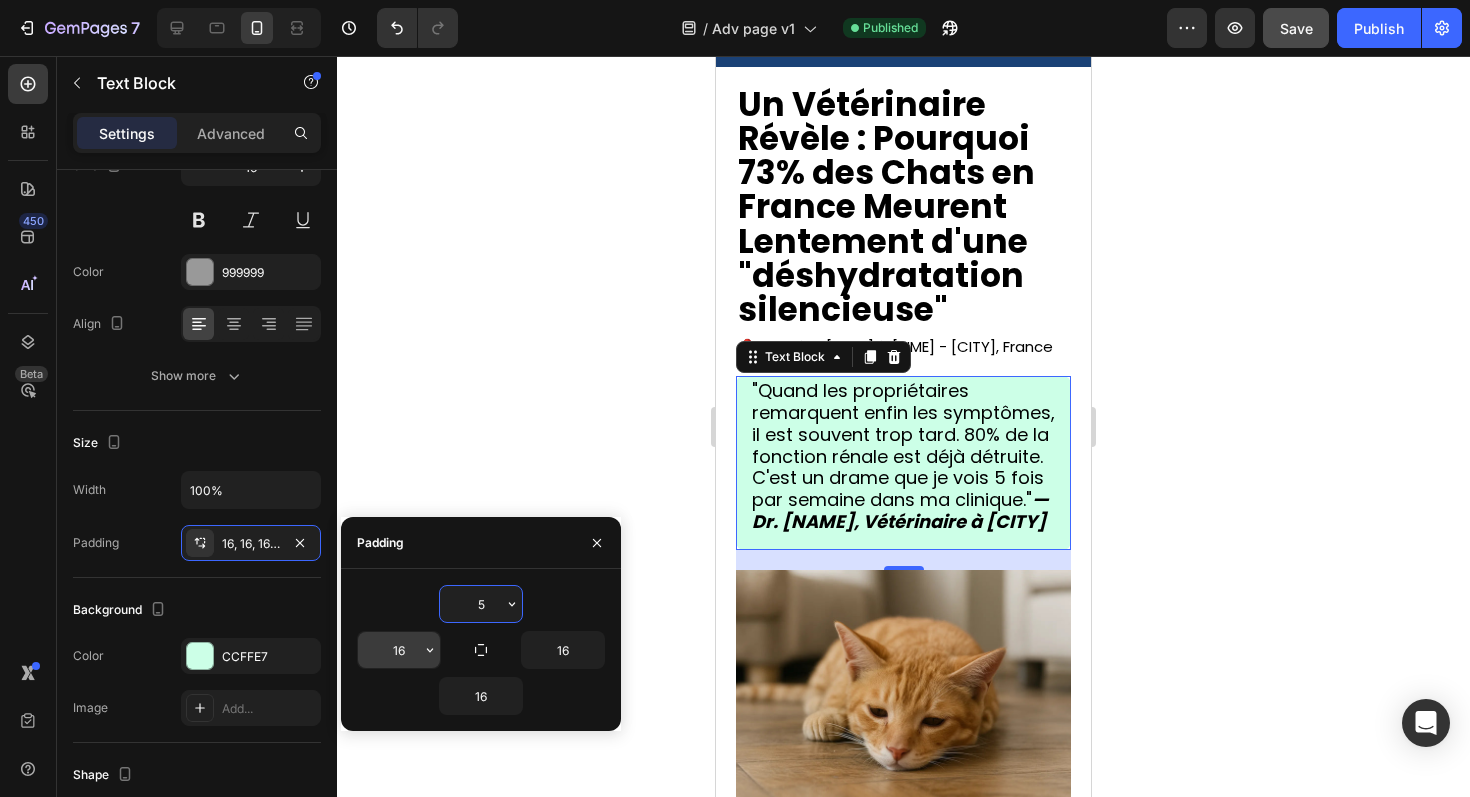 type on "5" 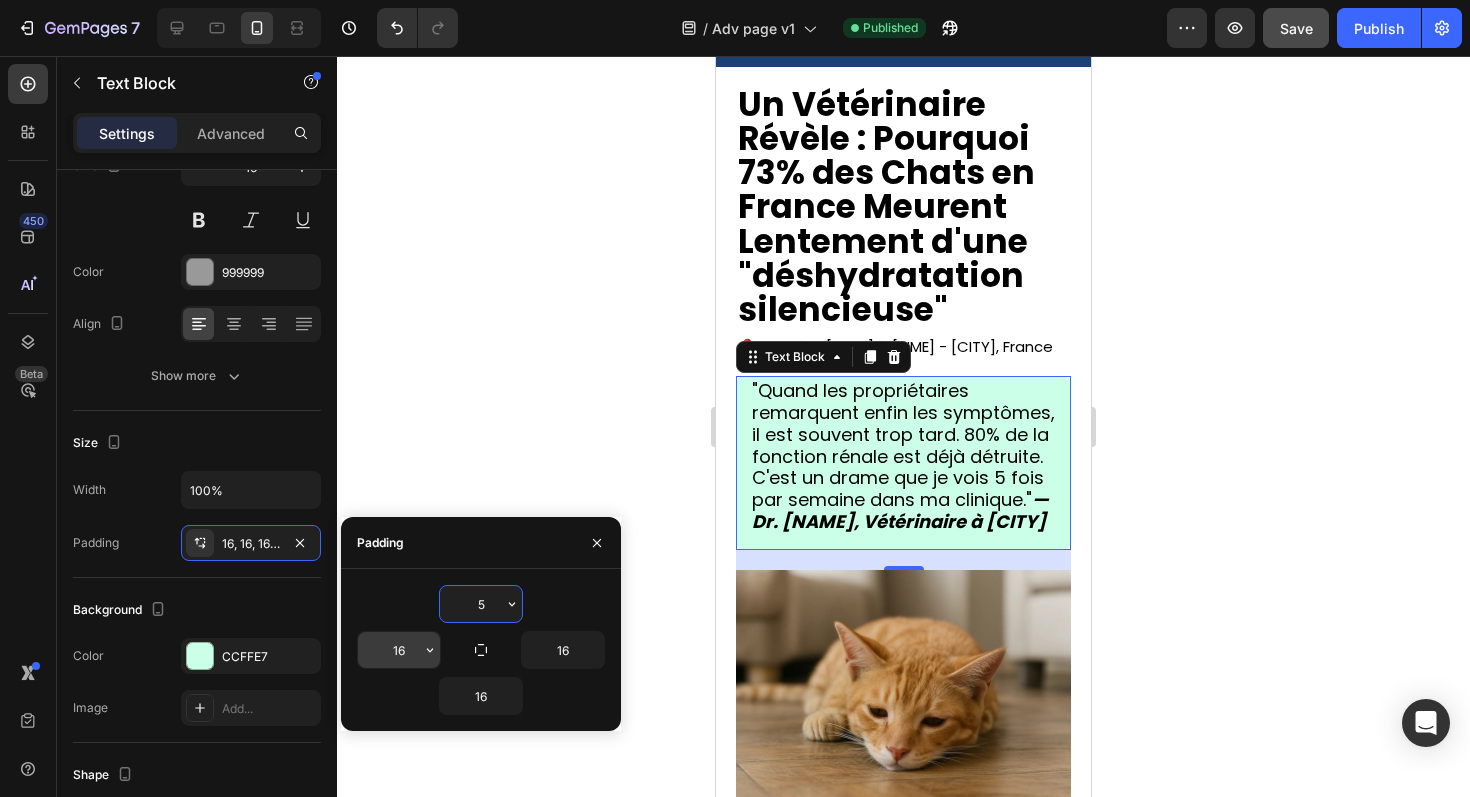 click on "16" at bounding box center (399, 650) 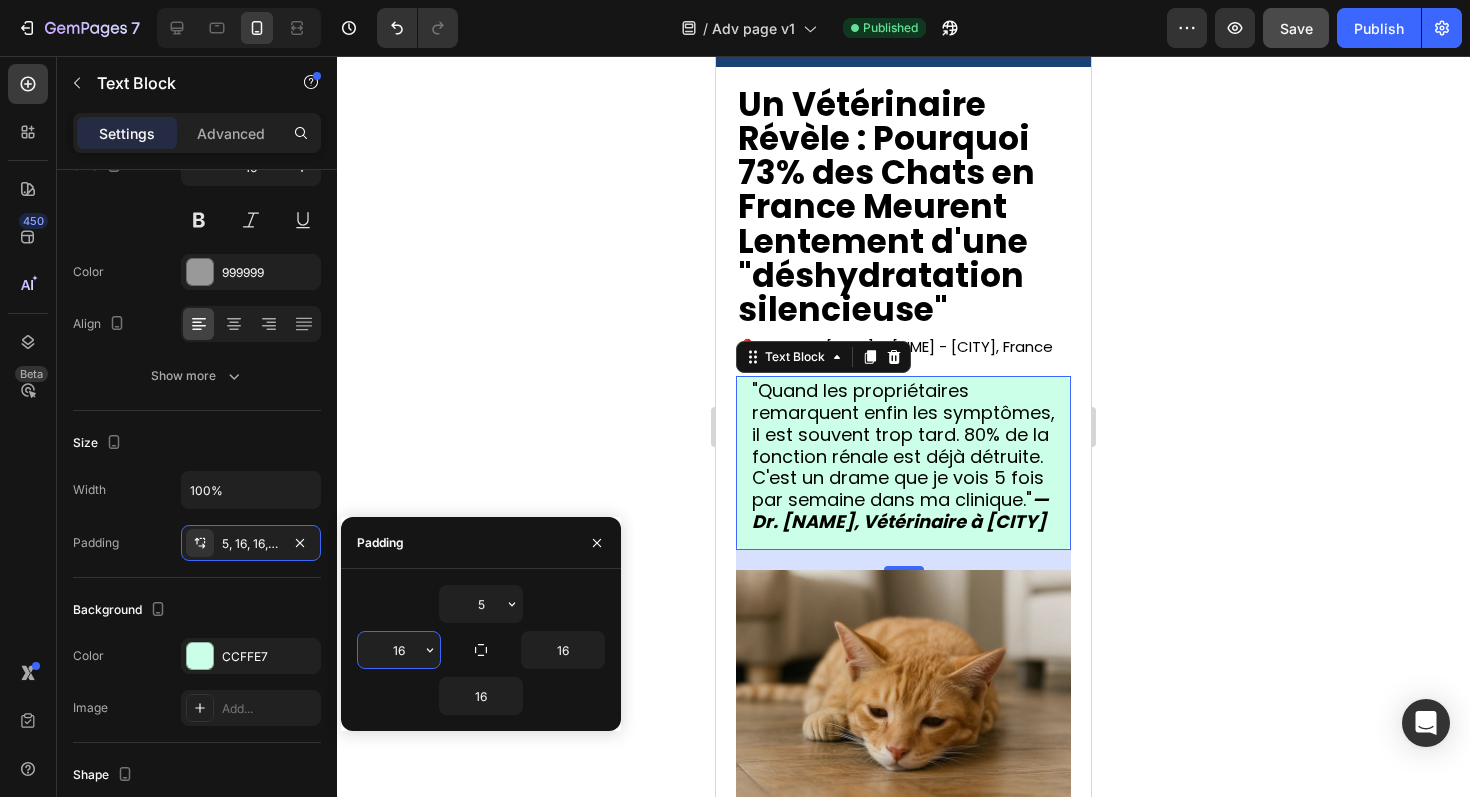 click on "16" at bounding box center [399, 650] 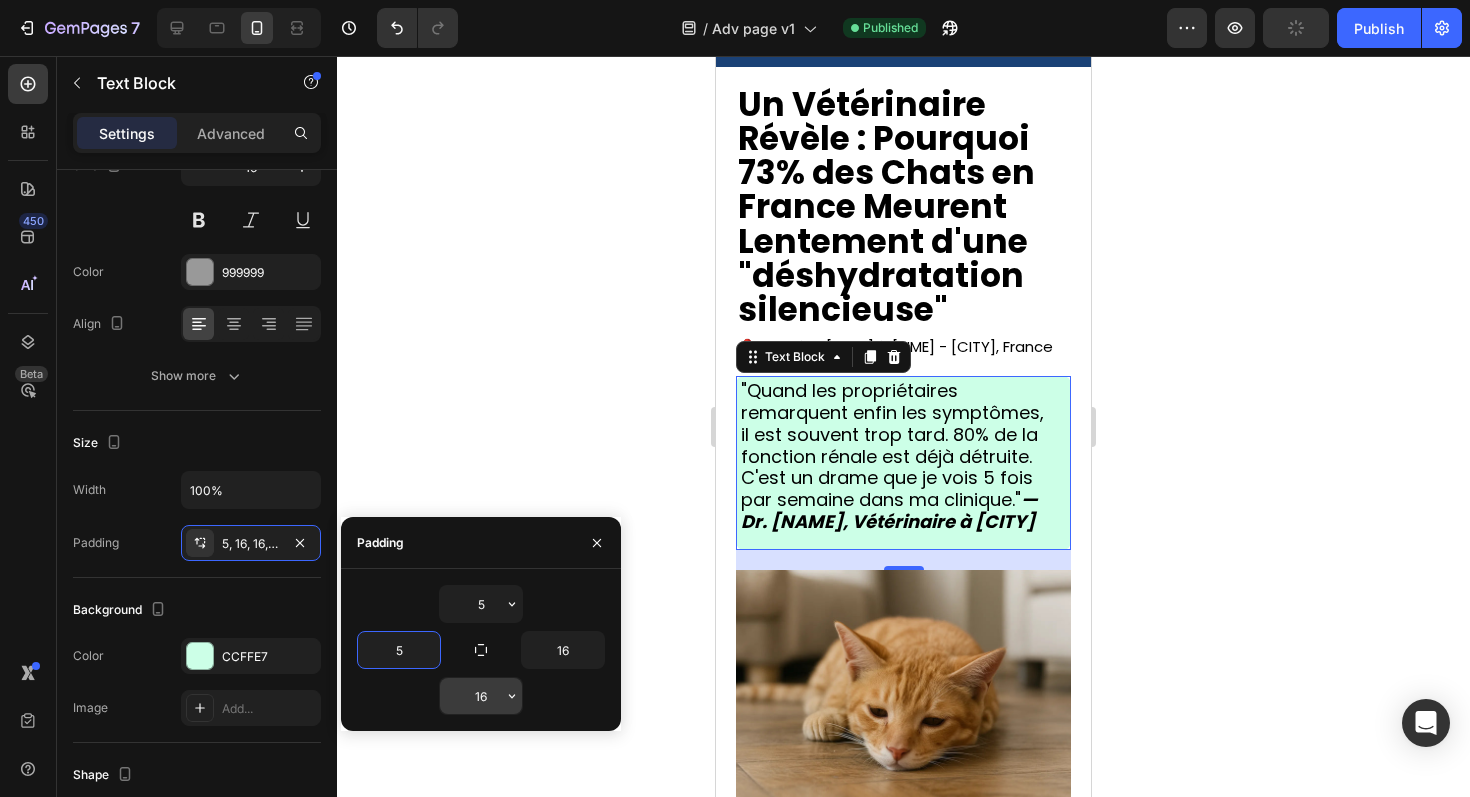 type on "5" 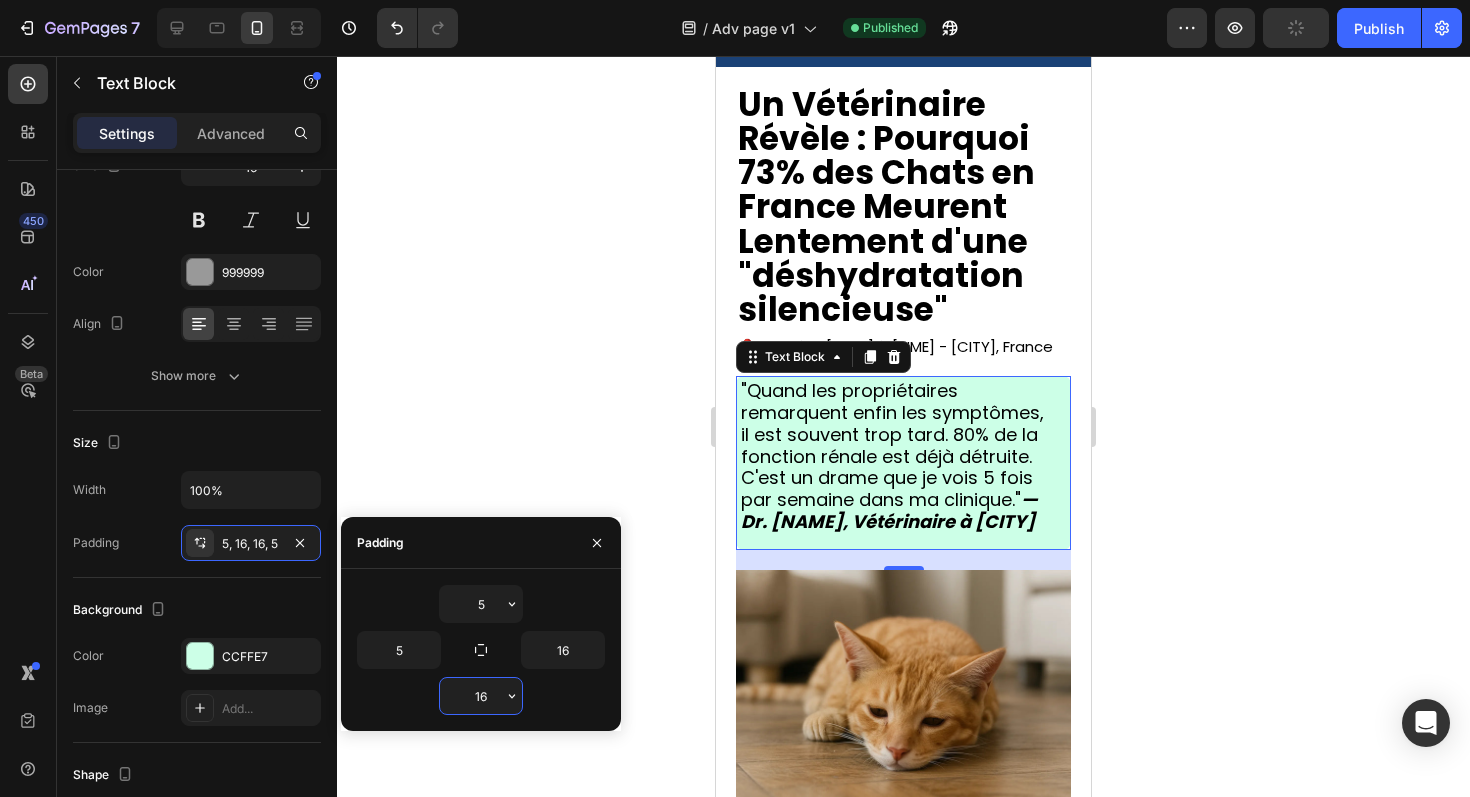click on "16" at bounding box center (481, 696) 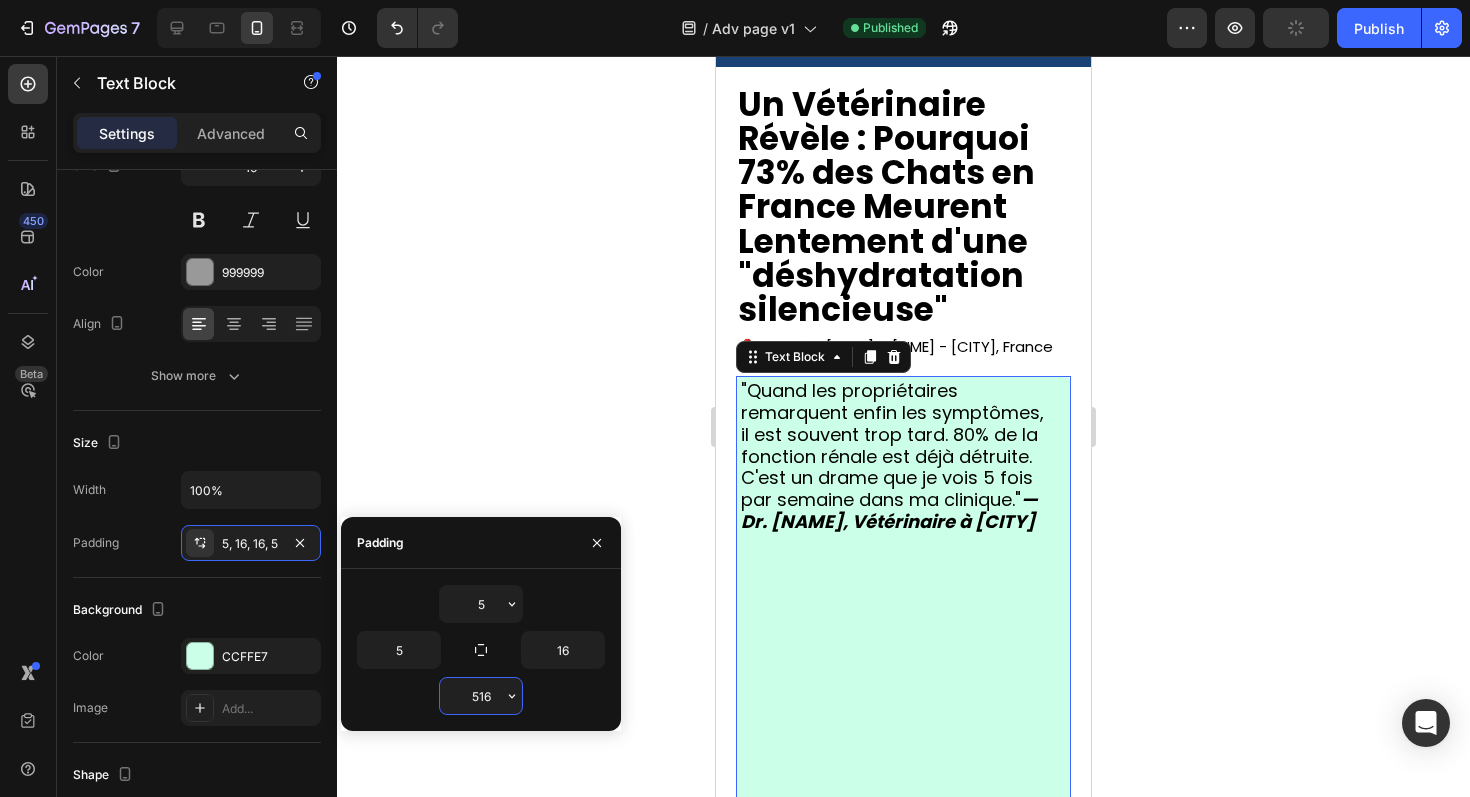 click on "516" at bounding box center [481, 696] 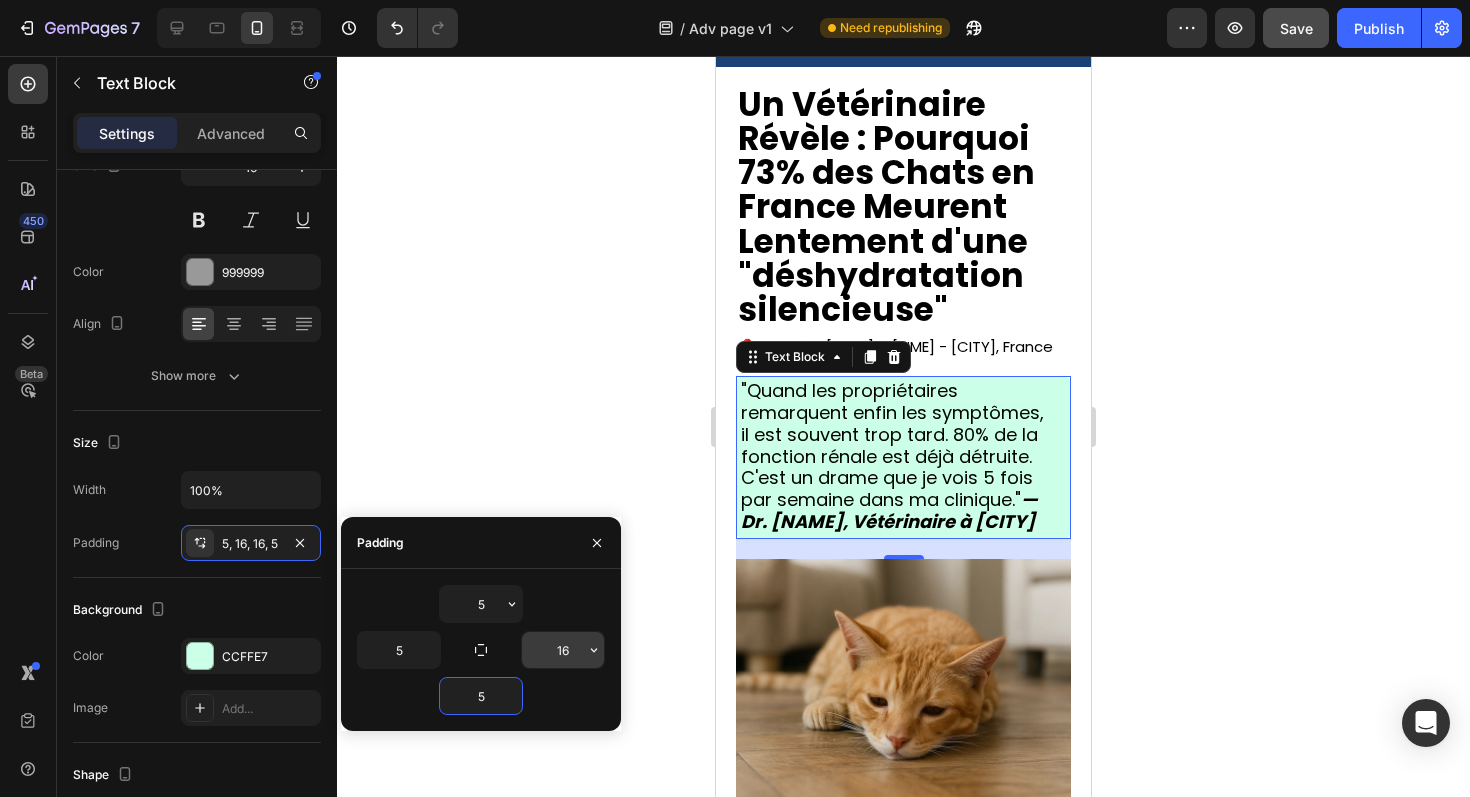 type on "5" 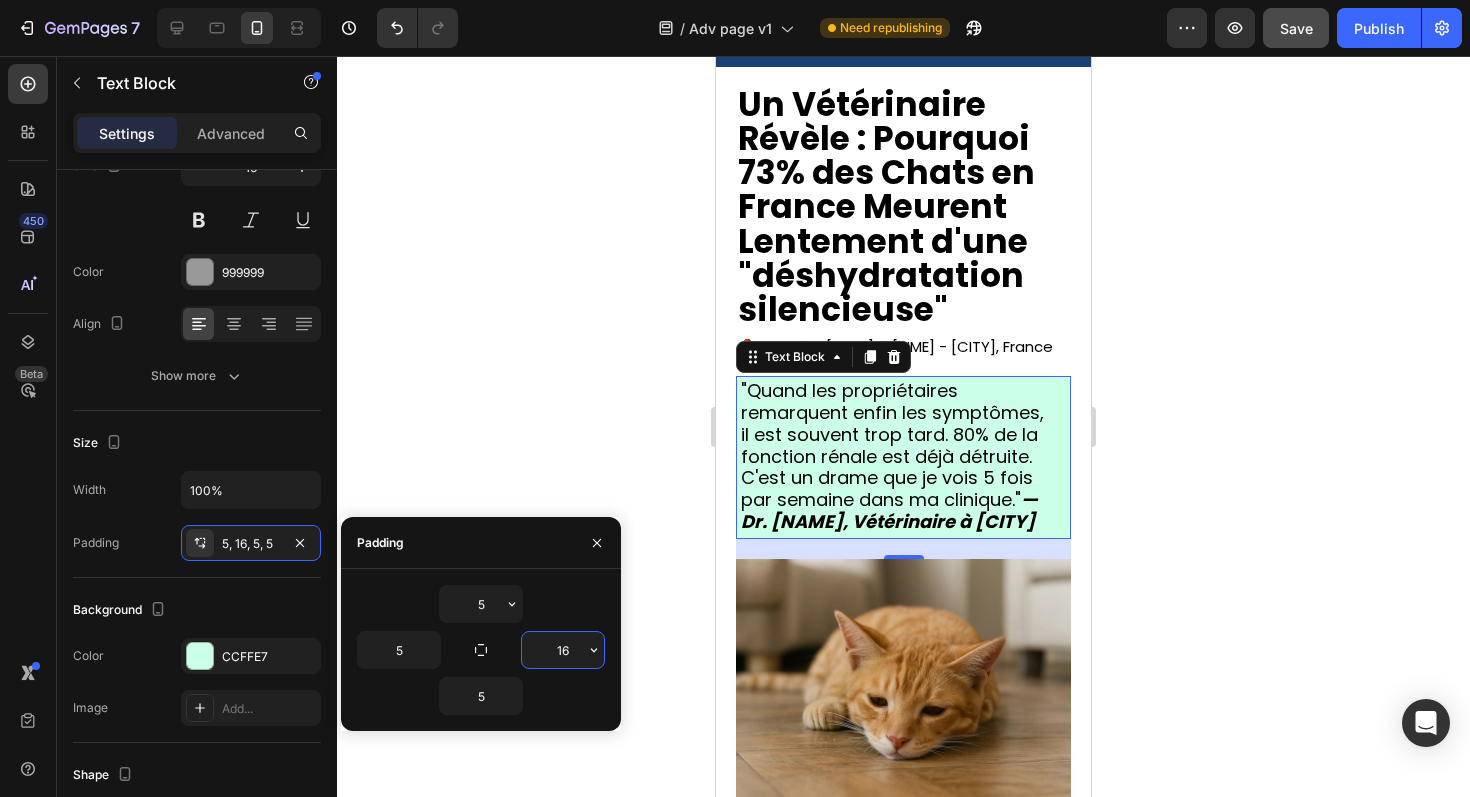 type on "5" 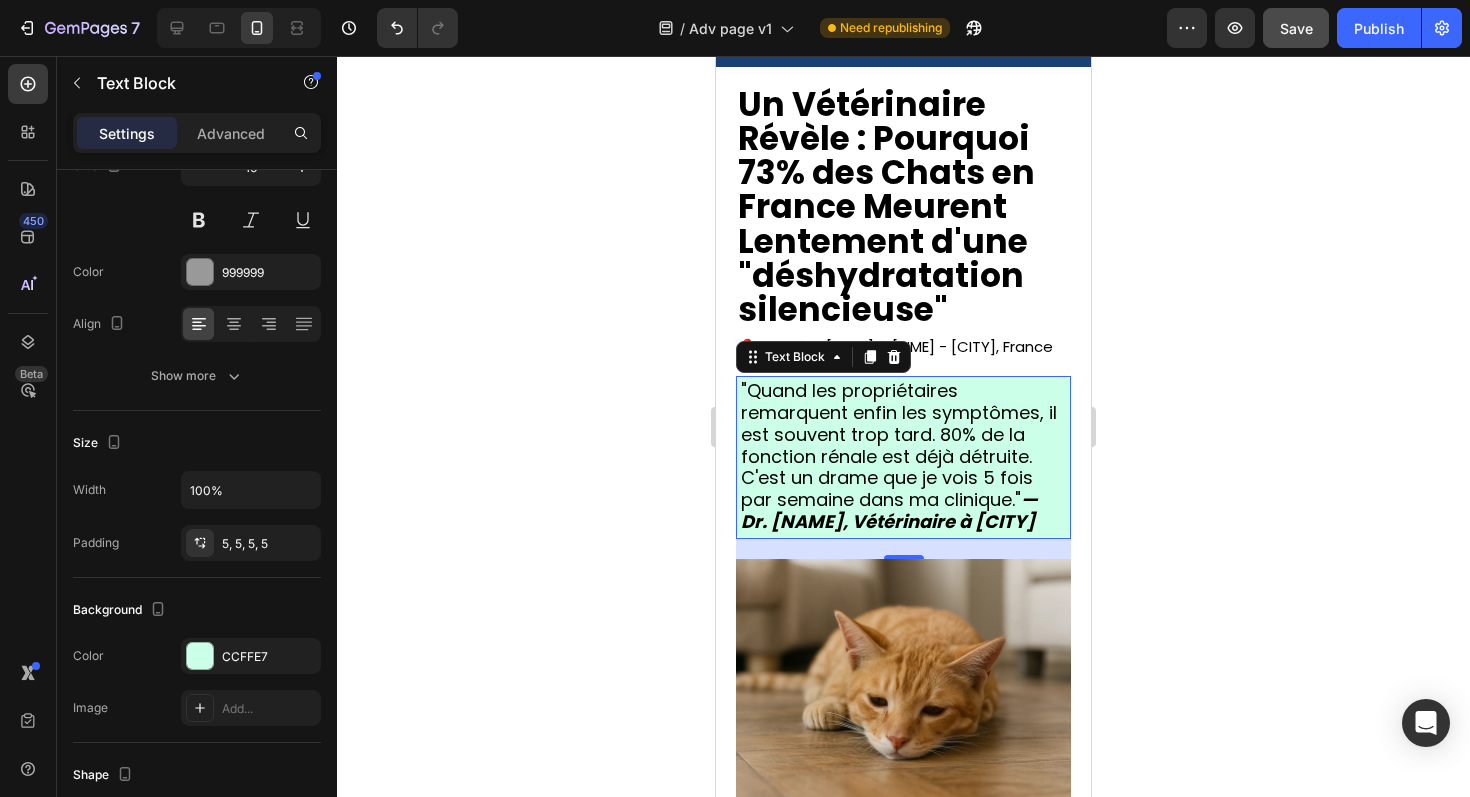 click 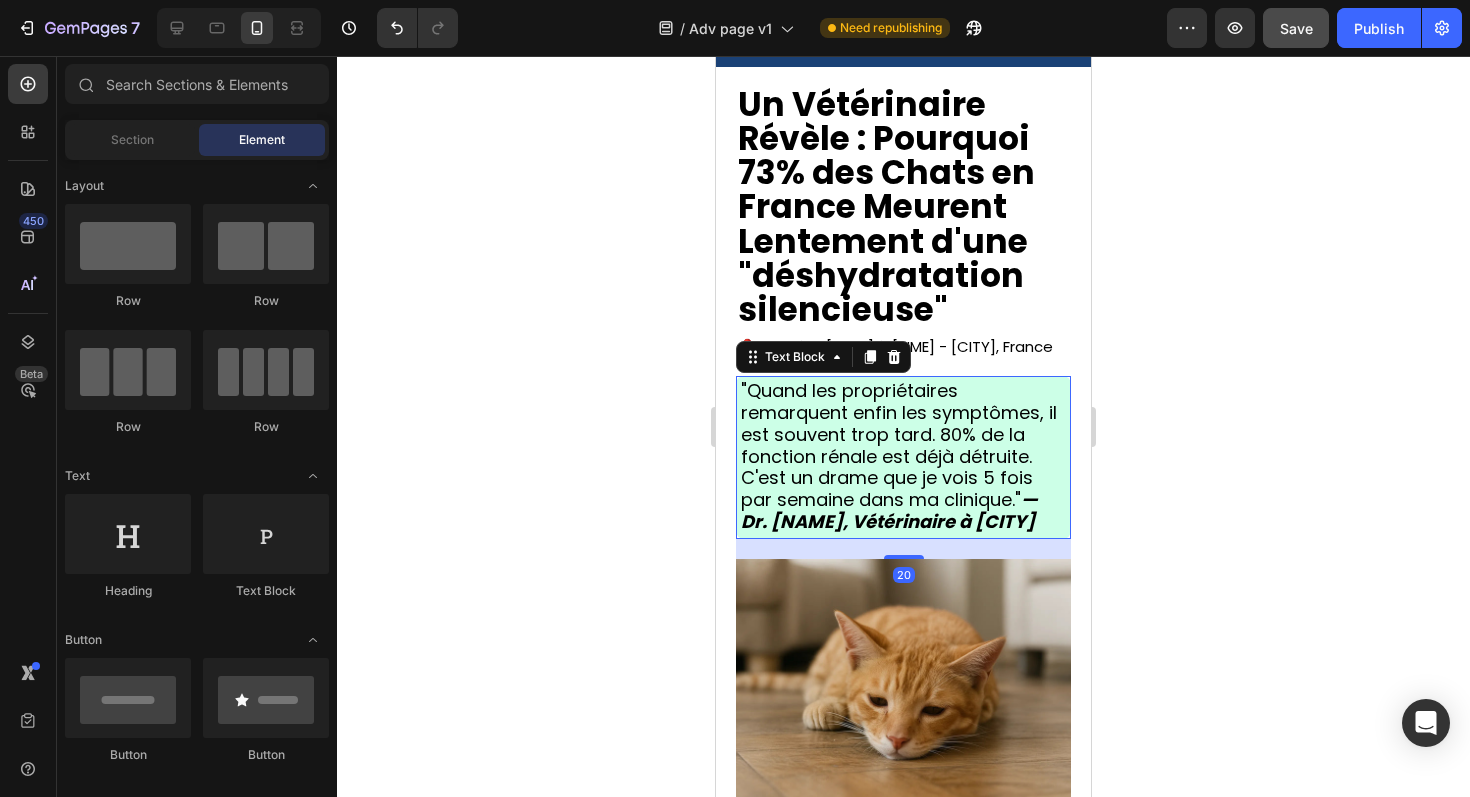 click on ""Quand les propriétaires remarquent enfin les symptômes, il est souvent trop tard. 80% de la fonction rénale est déjà détruite. C'est un drame que je vois 5 fois par semaine dans ma clinique."  — Dr. Claire Dubois, Vétérinaire à Paris" at bounding box center [899, 456] 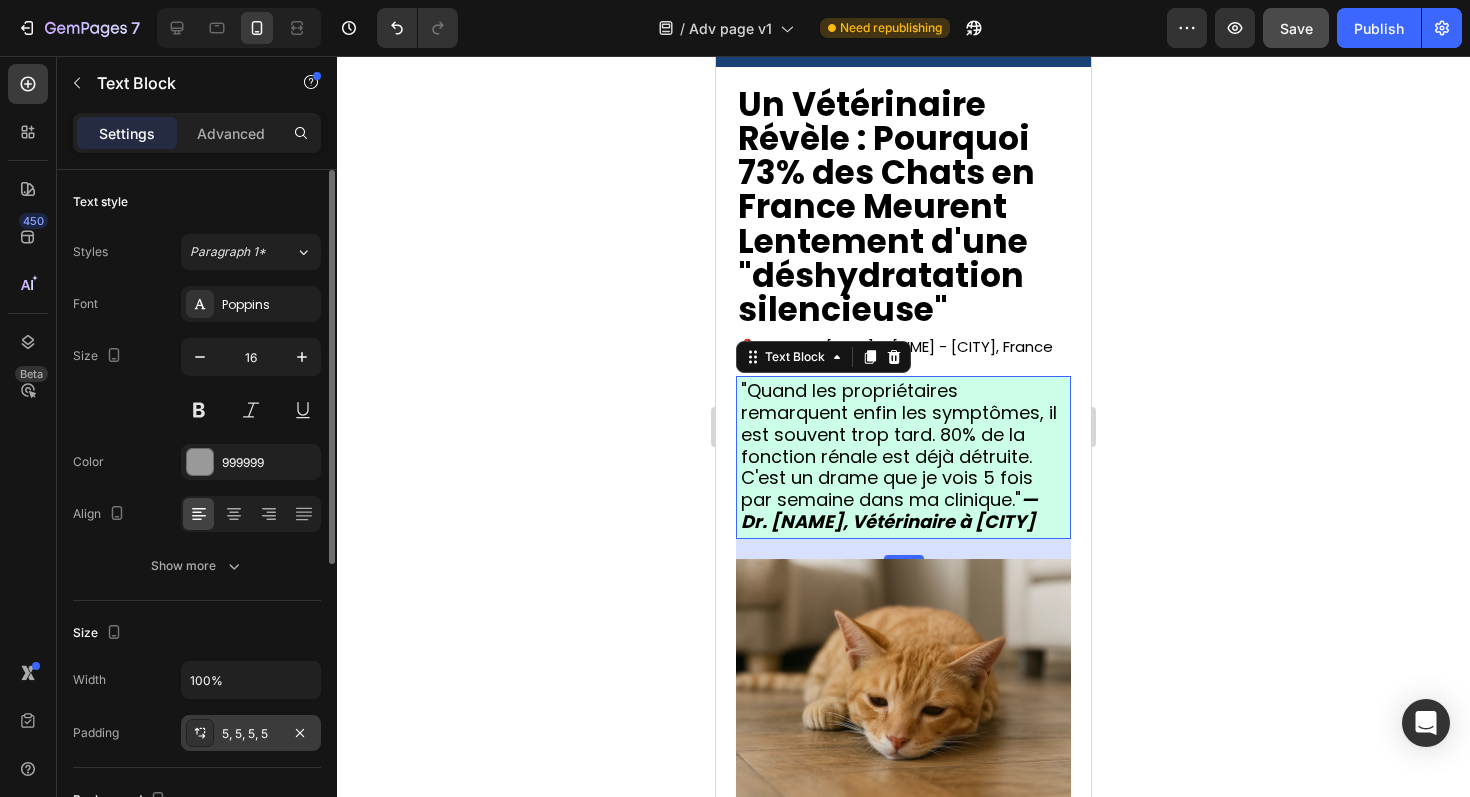 click at bounding box center [200, 733] 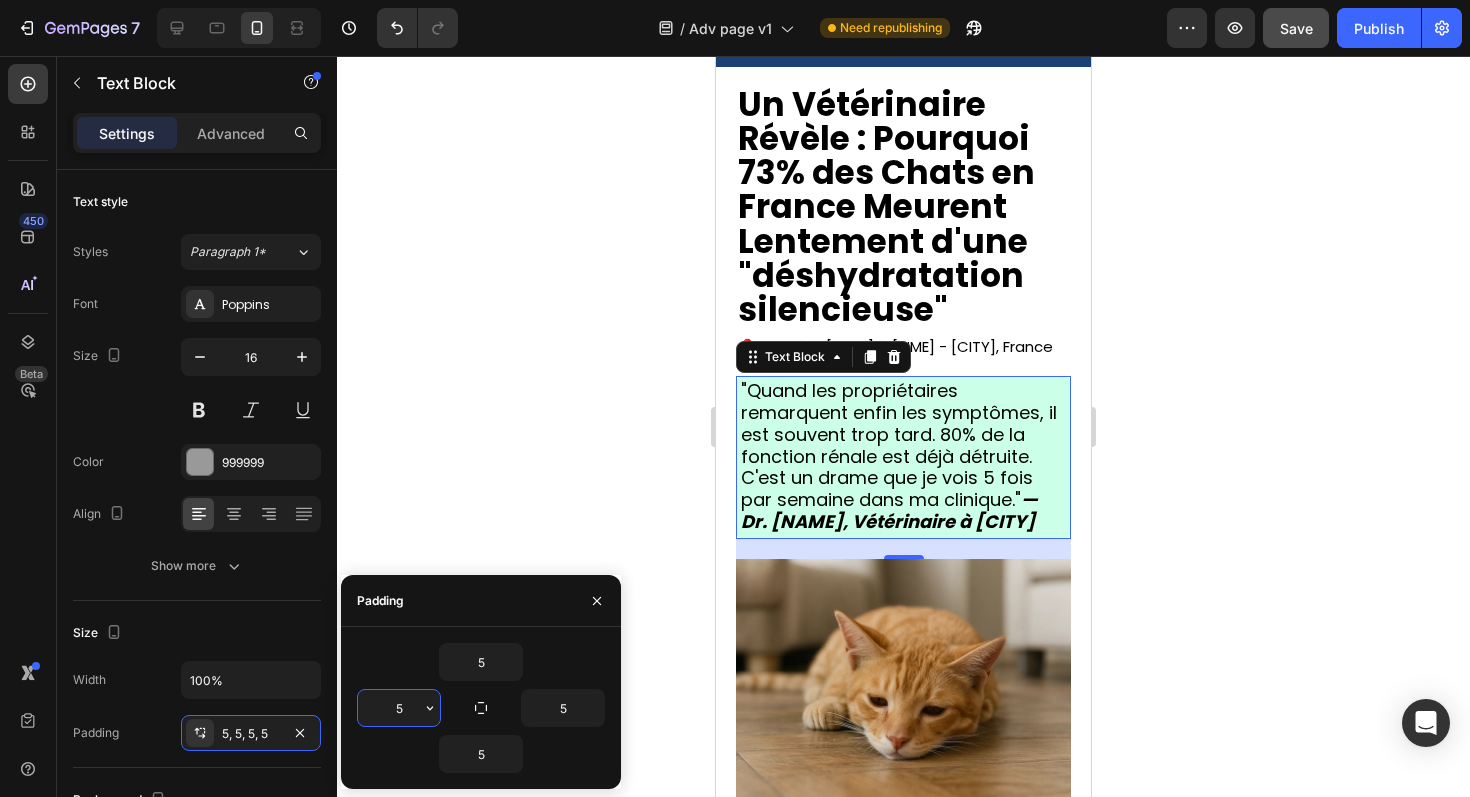 click on "5" at bounding box center (399, 708) 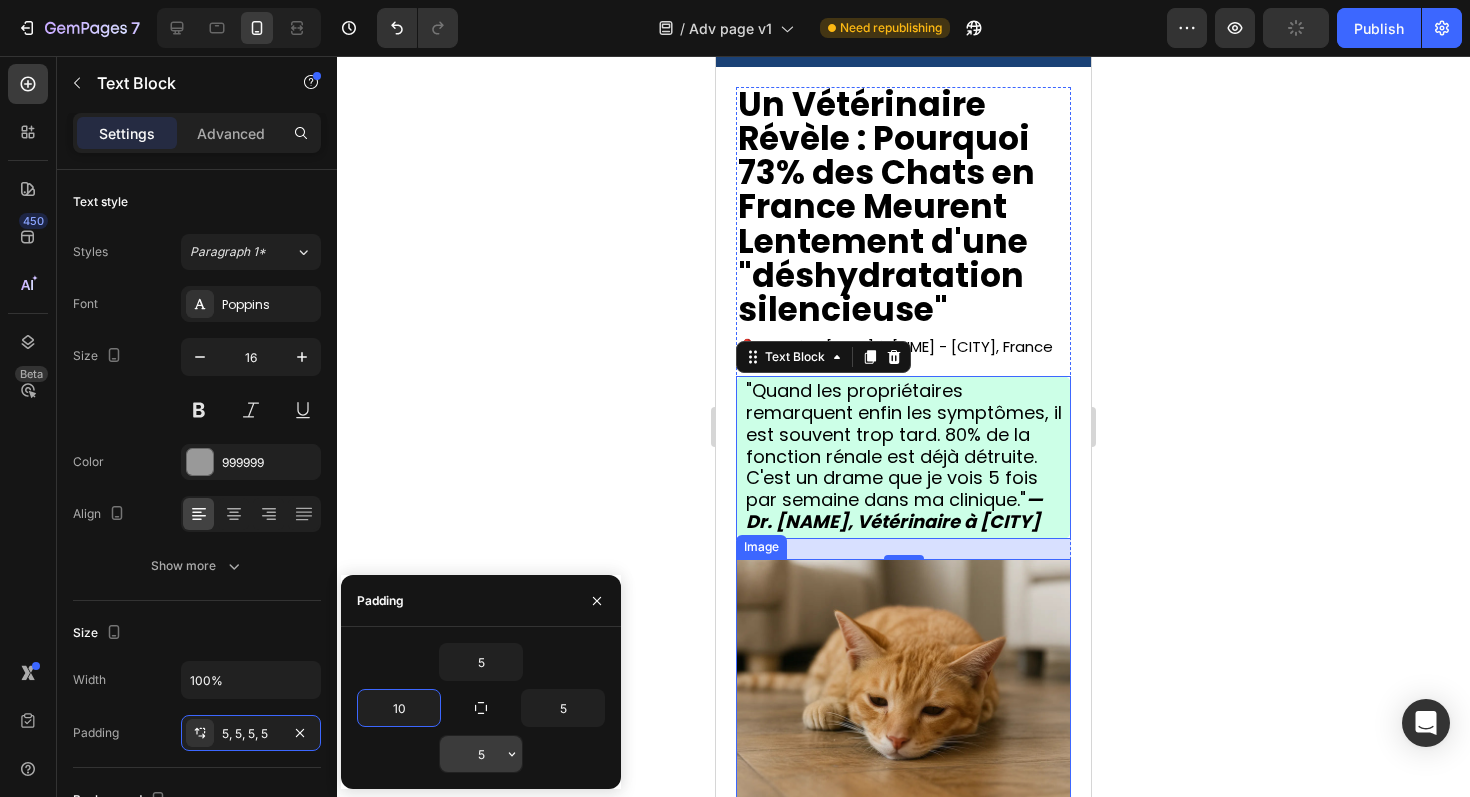 type on "10" 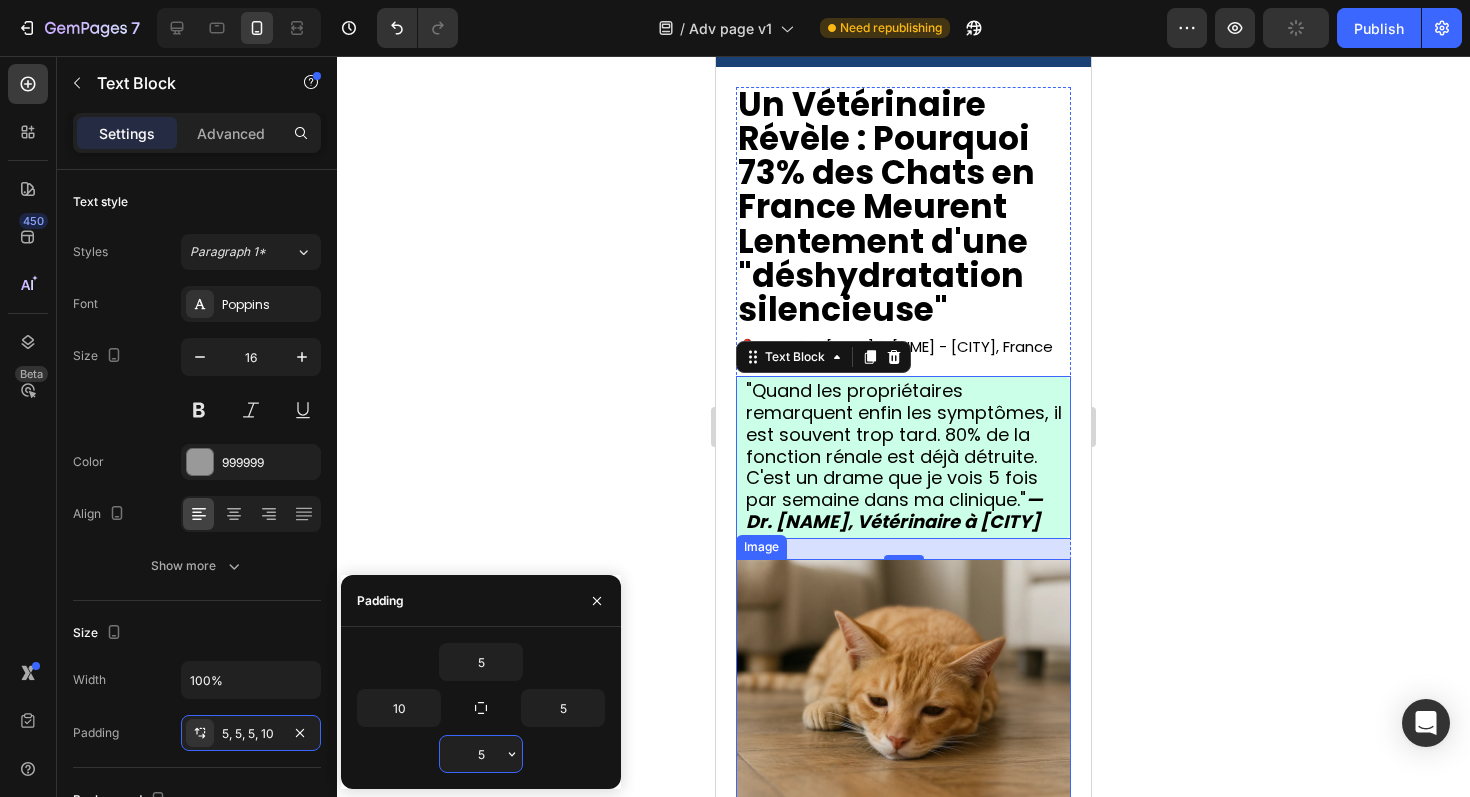 click on "5" at bounding box center [481, 754] 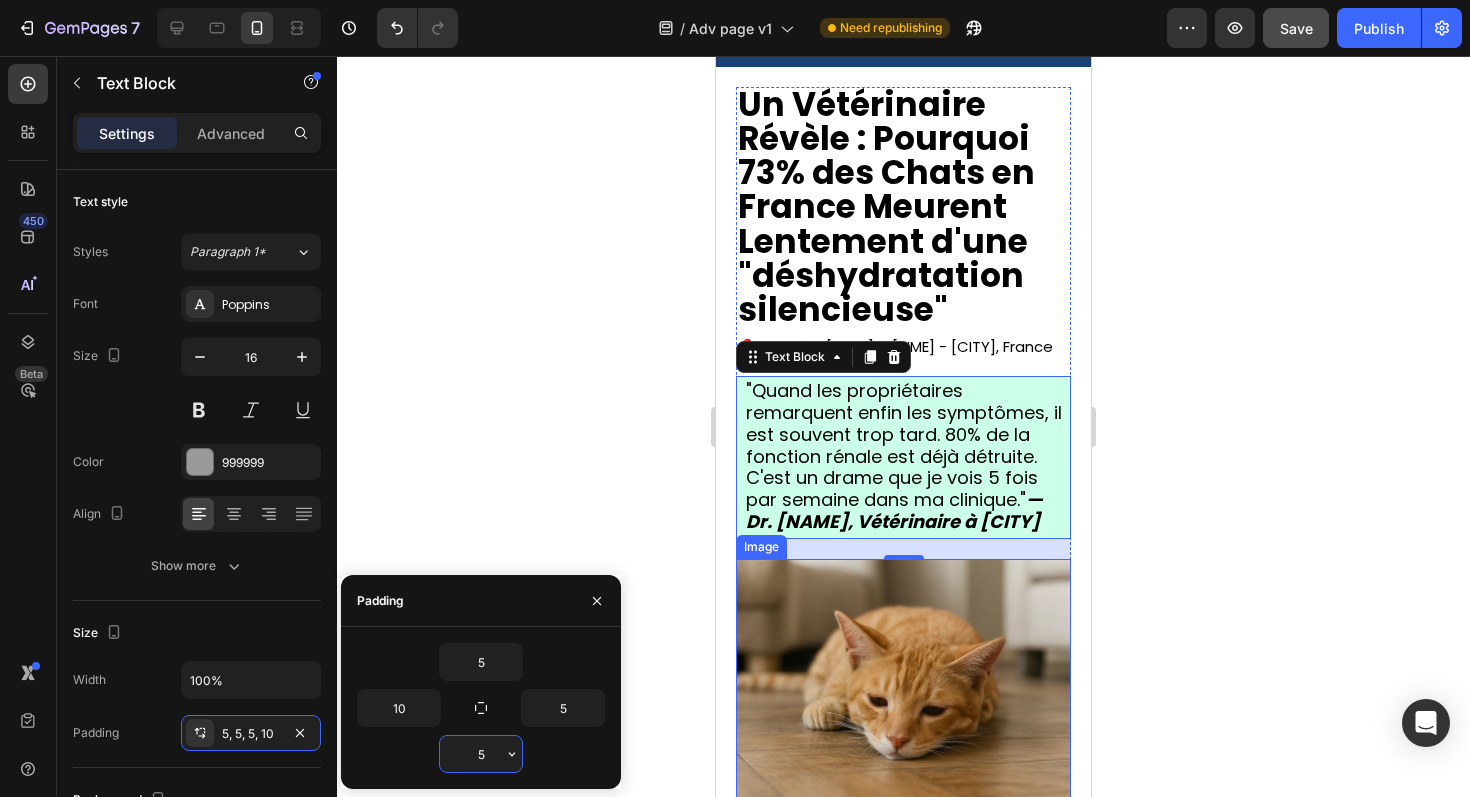type on "°" 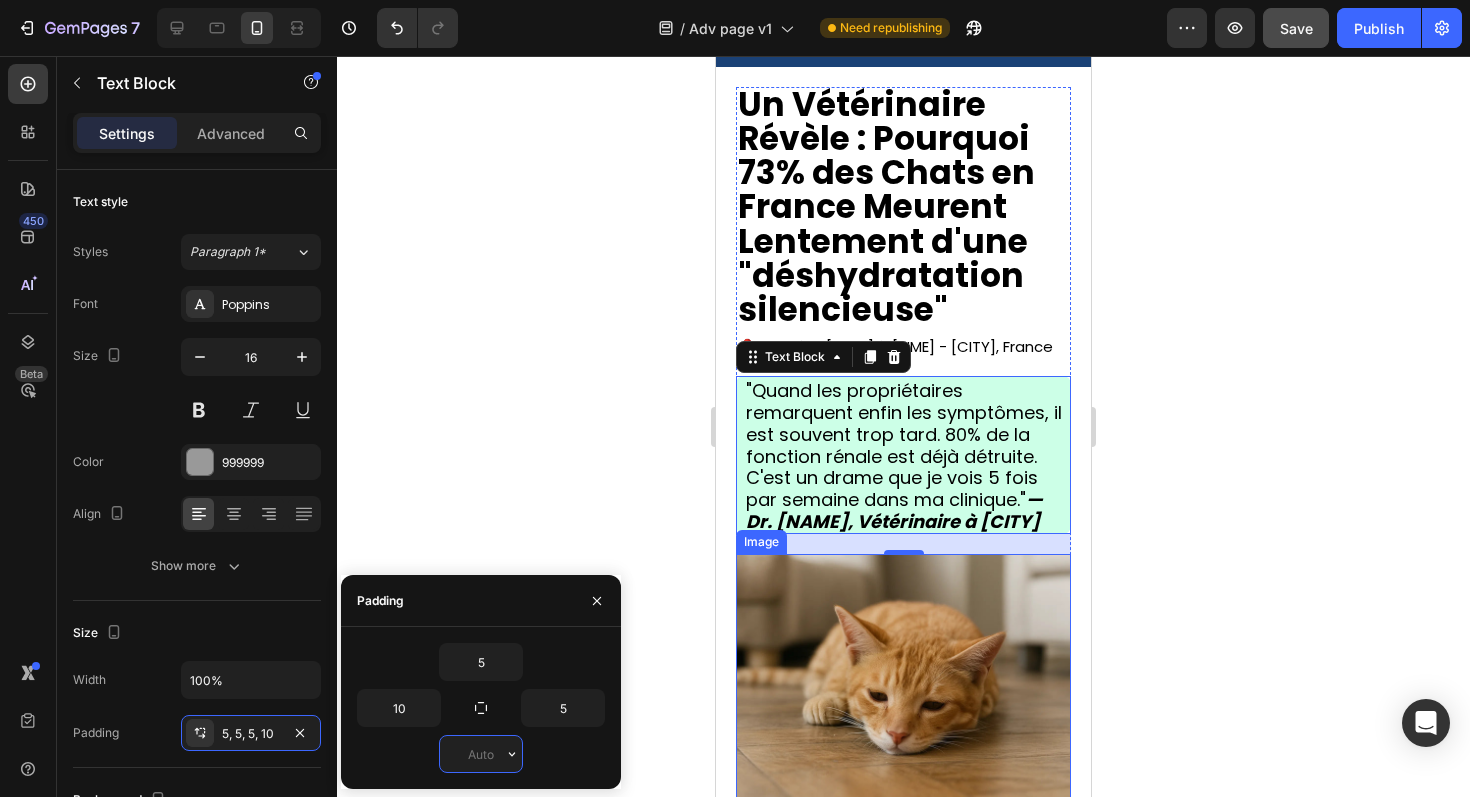 type on "5" 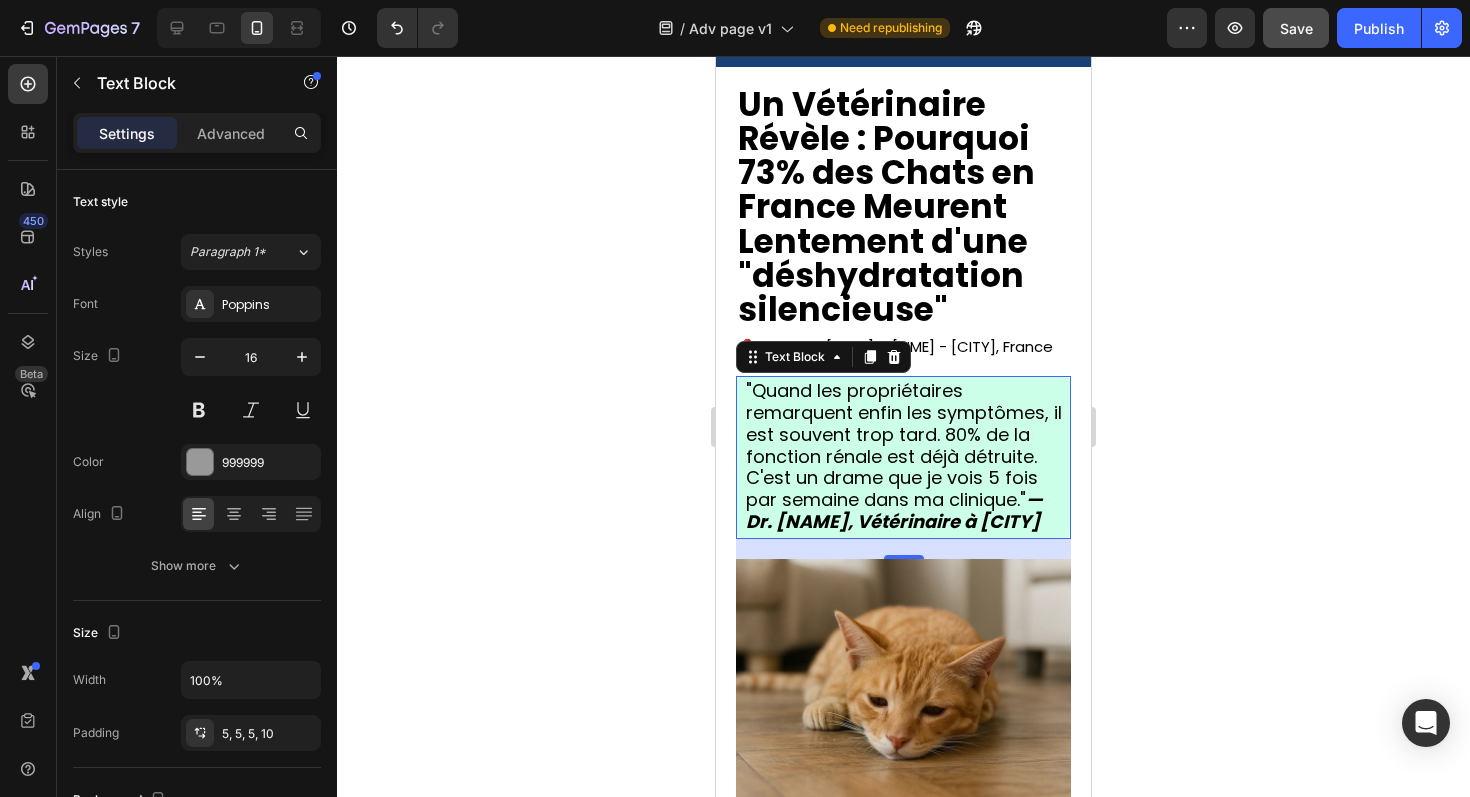click 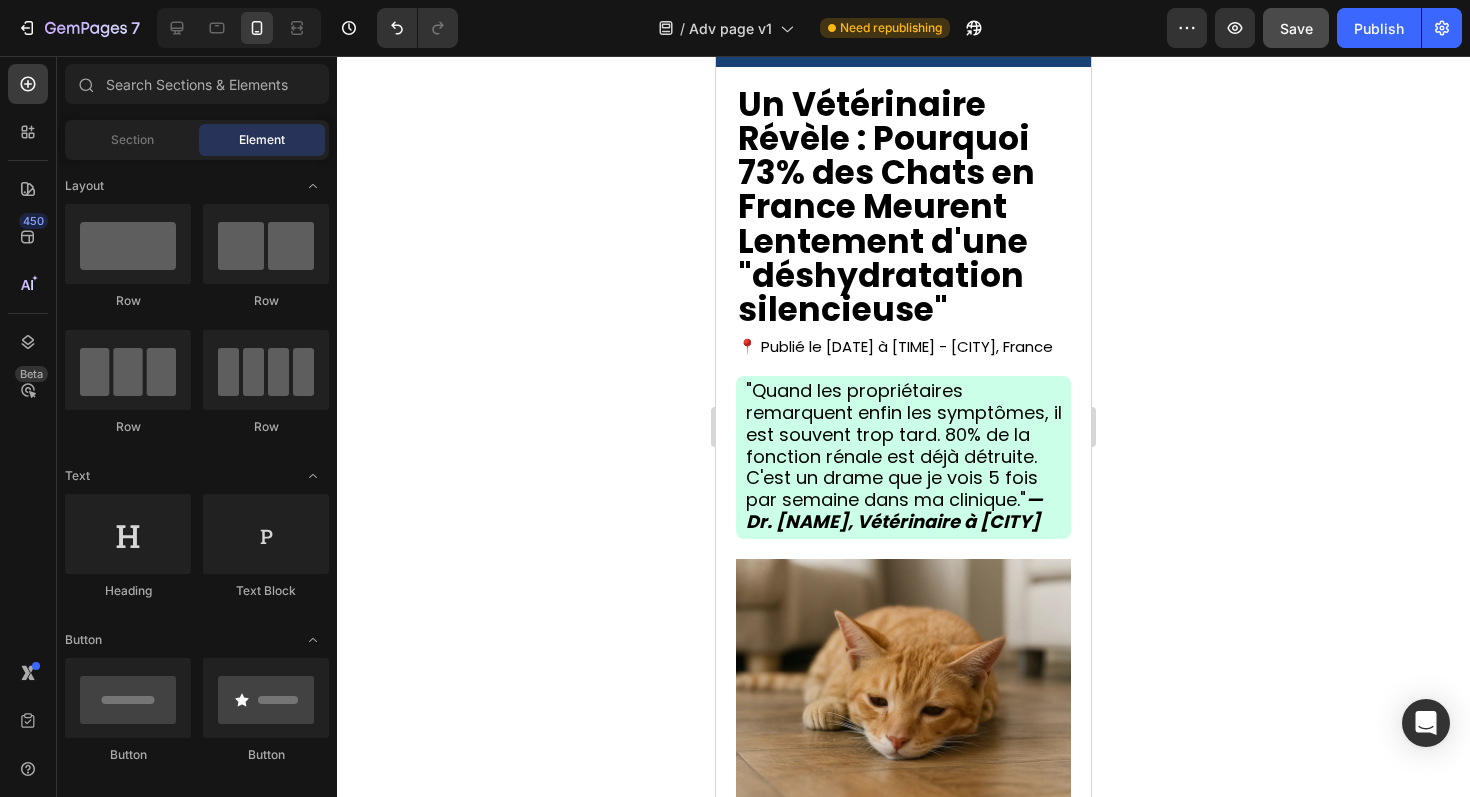 click 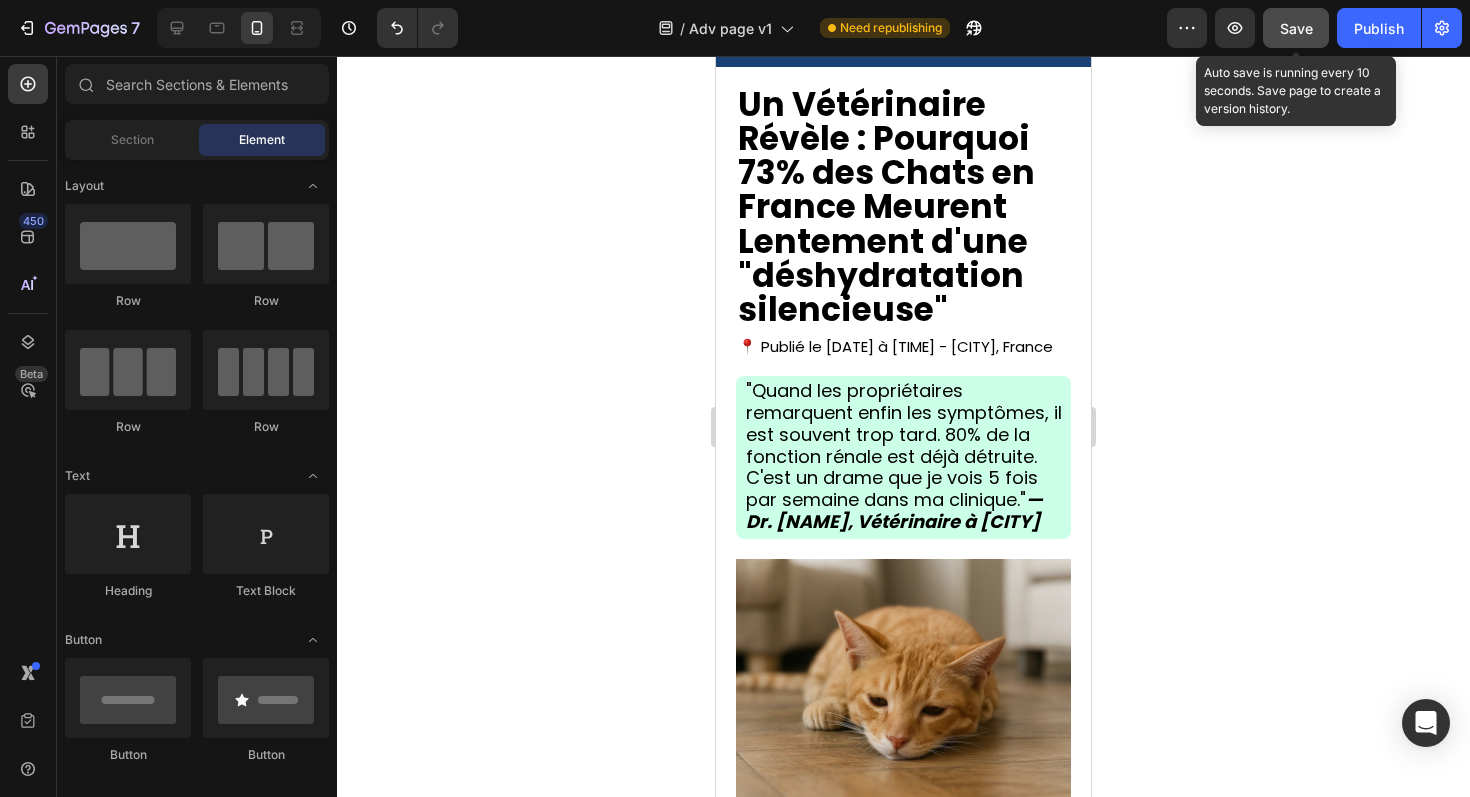 click on "Save" at bounding box center (1296, 28) 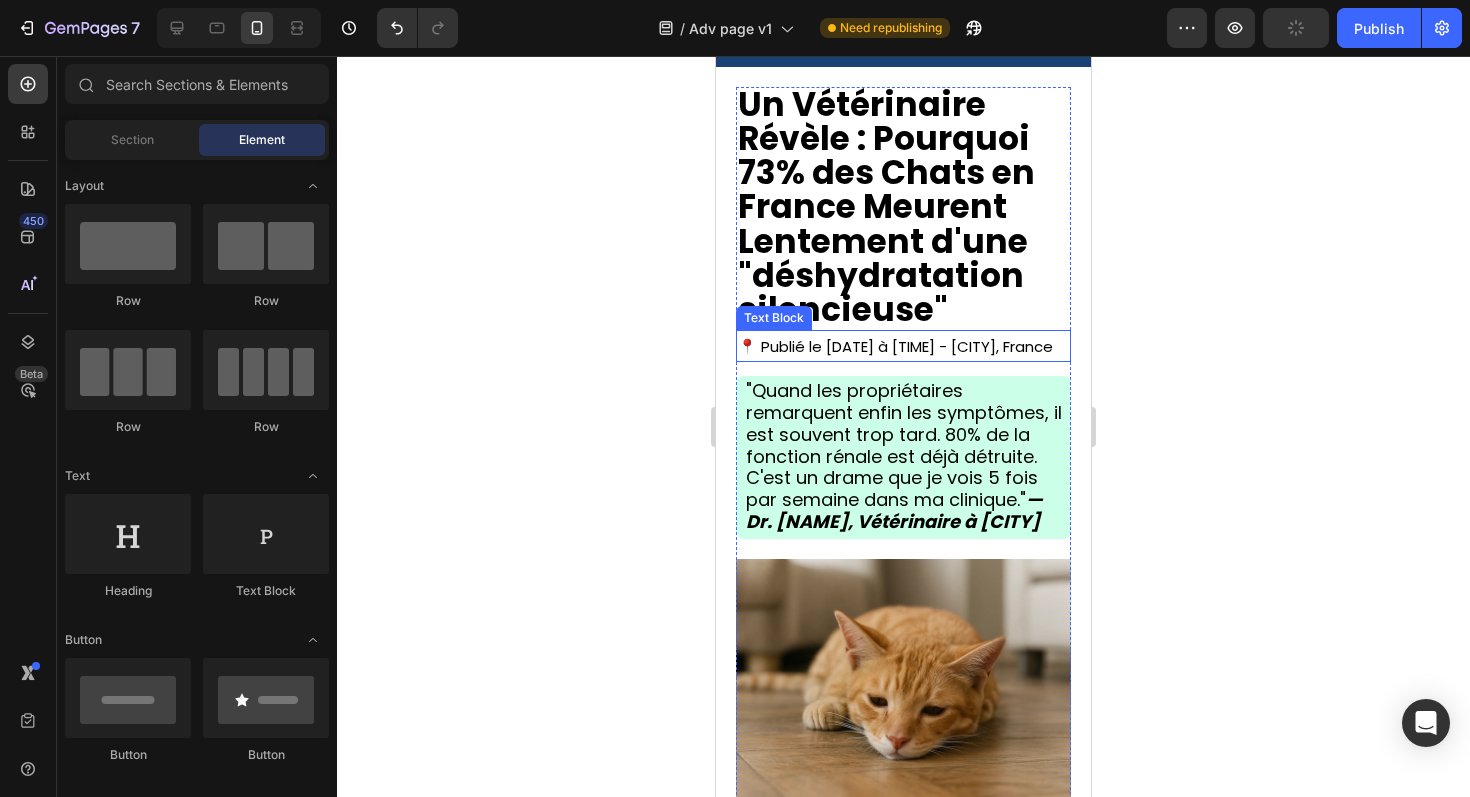 click on "📍 Publié le [DATE] à 9h17 - [CITY], France" at bounding box center (903, 346) 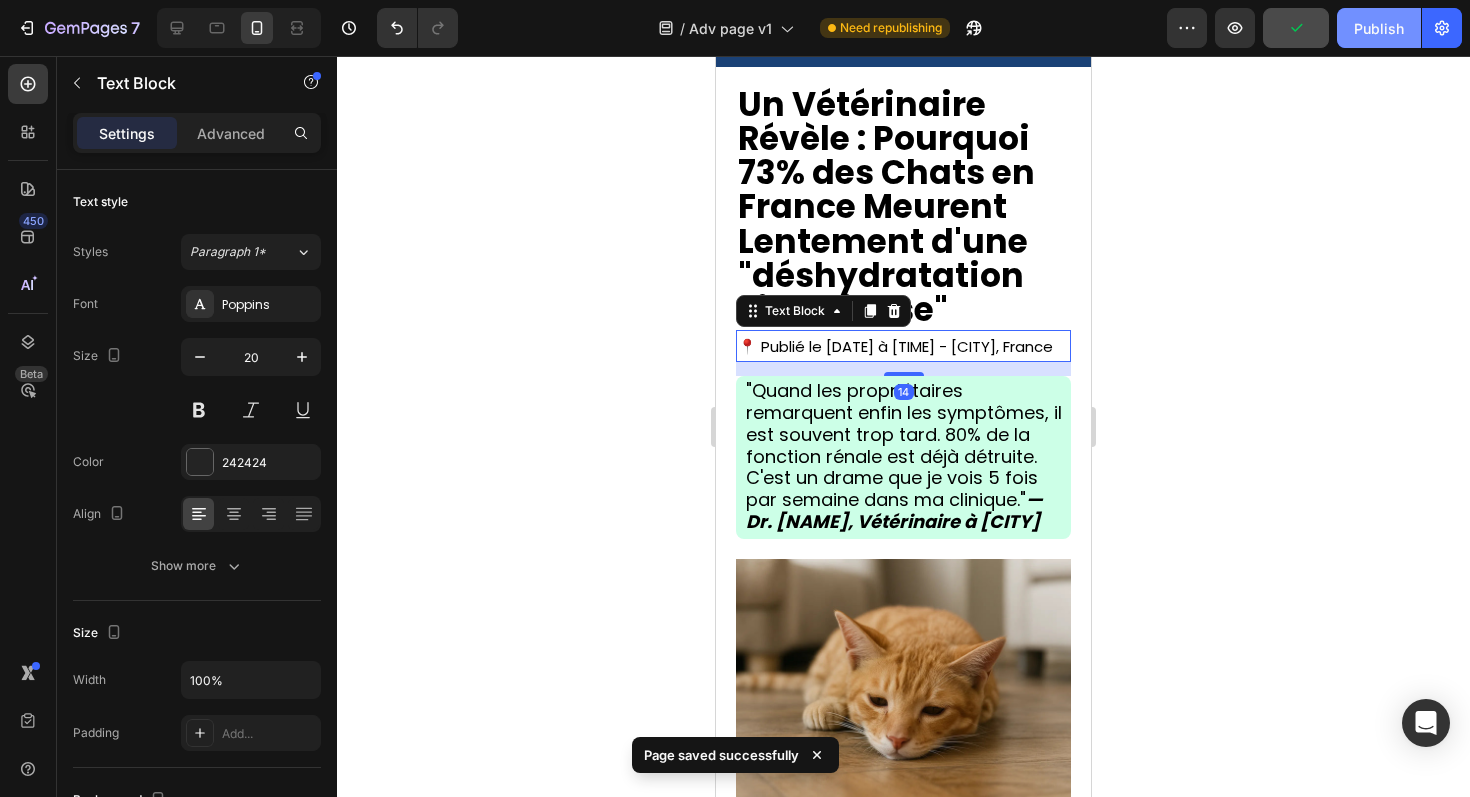 click on "Publish" at bounding box center [1379, 28] 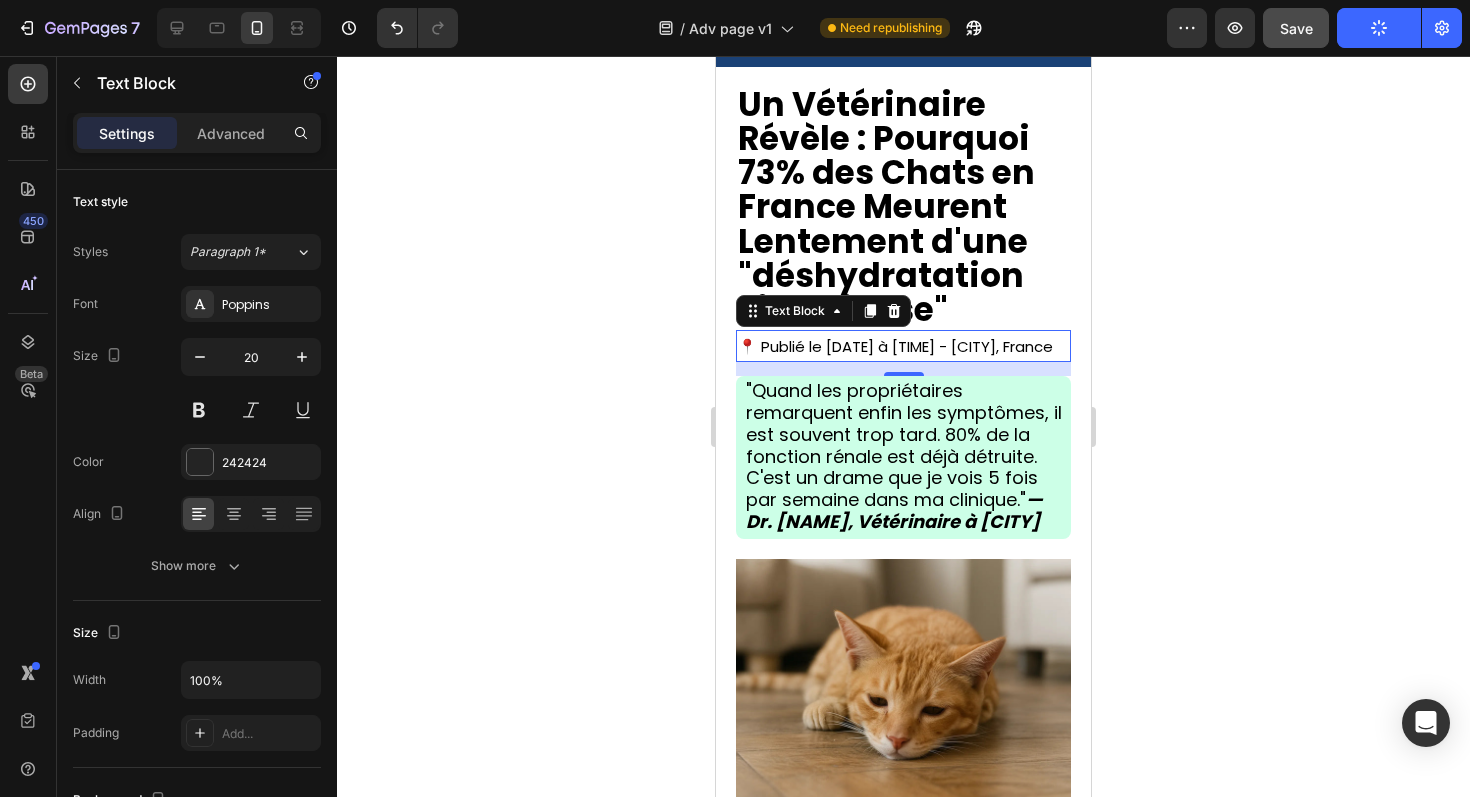 click on "📍 Publié le [DATE] à 9h17 - [CITY], France" at bounding box center [903, 346] 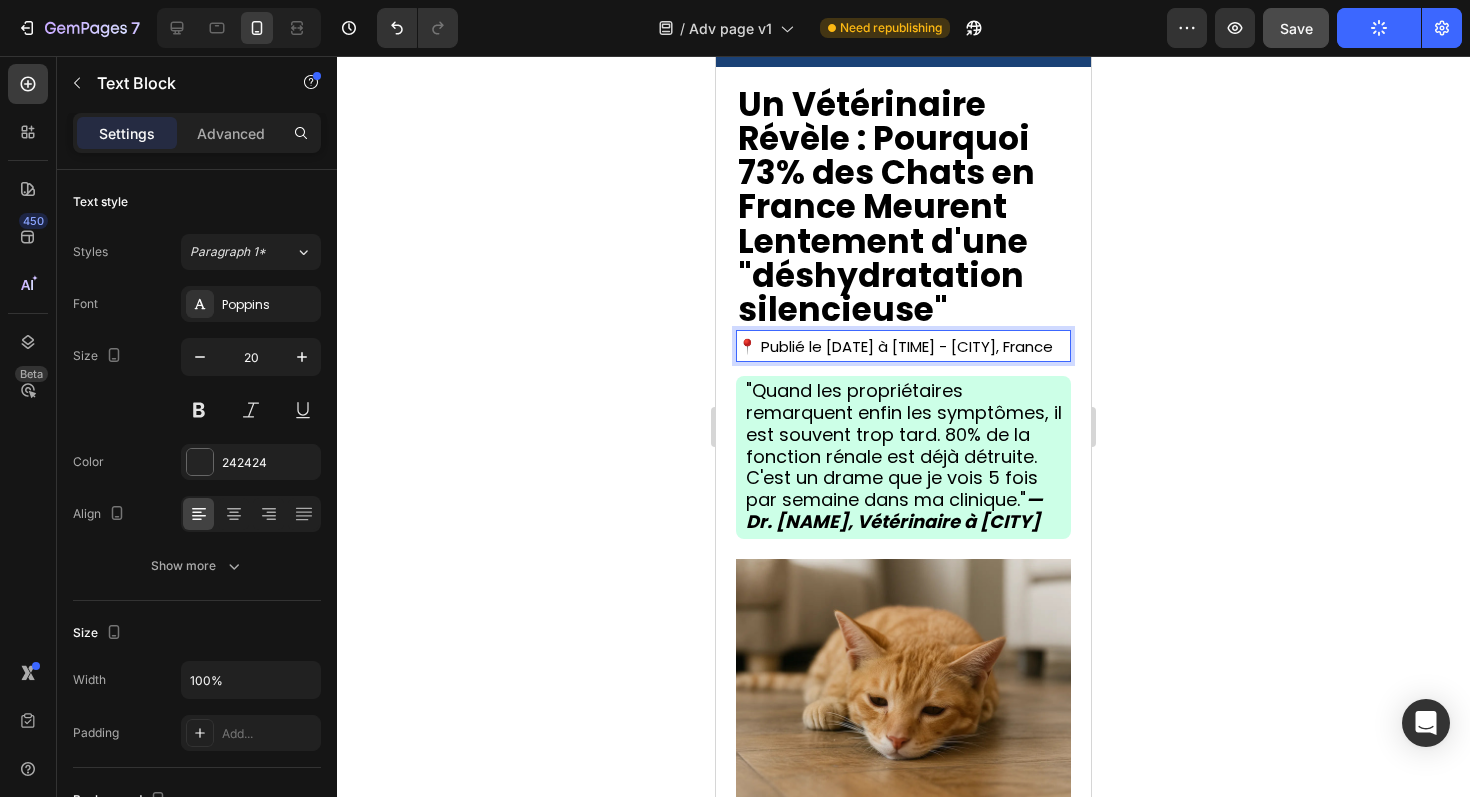 click on "📍 Publié le [DATE] à 9h17 - [CITY], France" at bounding box center [903, 346] 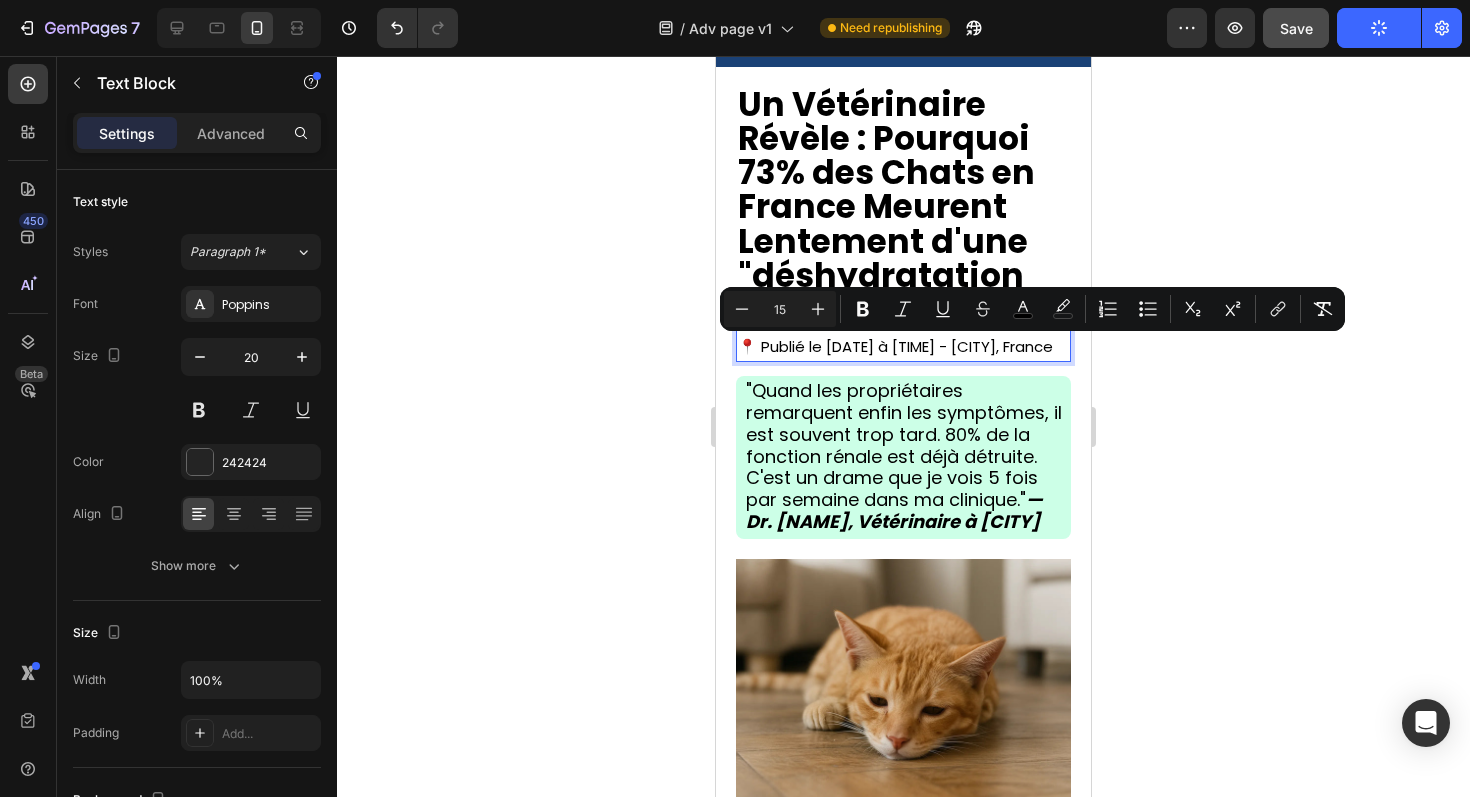 drag, startPoint x: 816, startPoint y: 376, endPoint x: 990, endPoint y: 347, distance: 176.40012 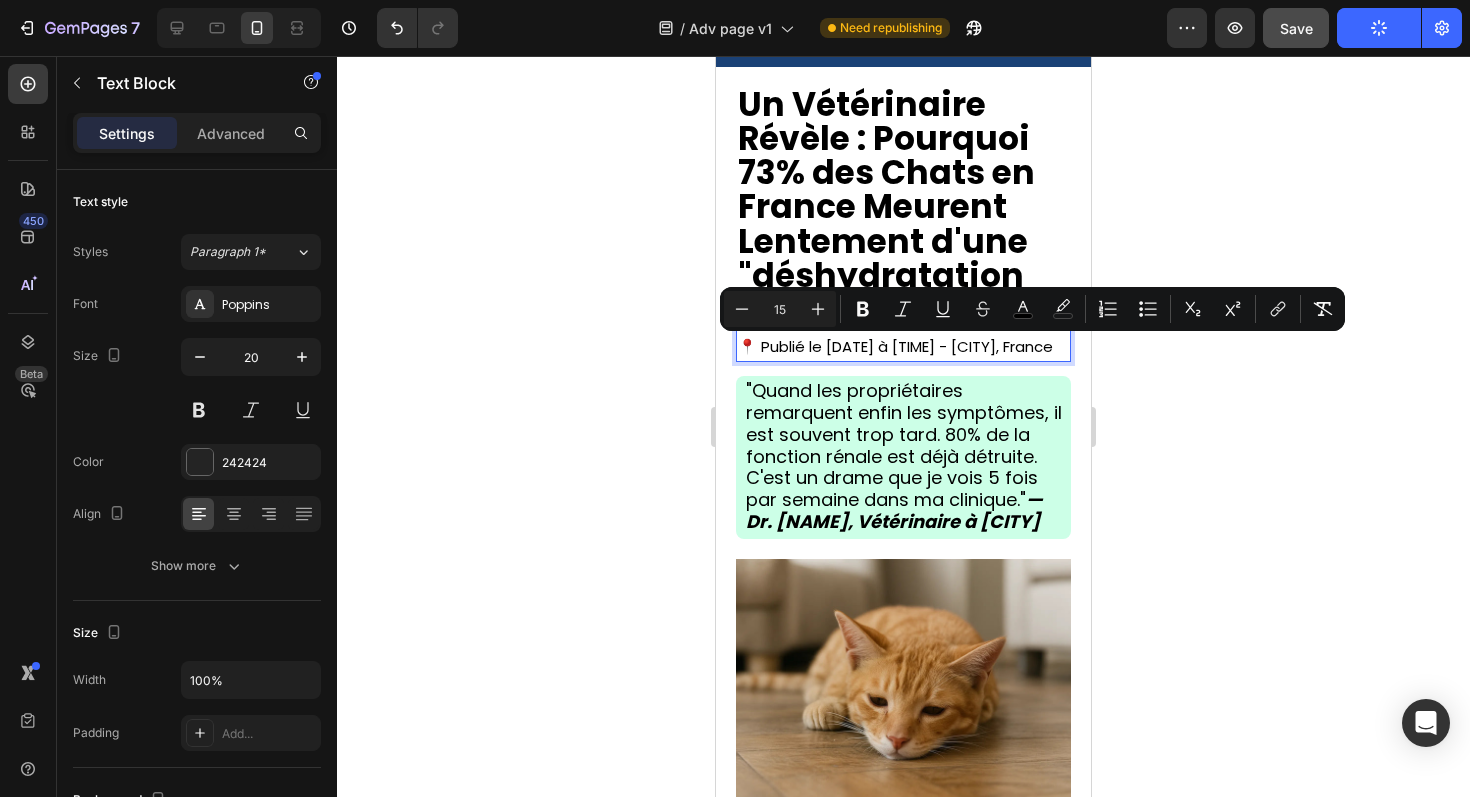 click on "📍 Publié le [DATE] à 9h17 - [CITY], France" at bounding box center [903, 346] 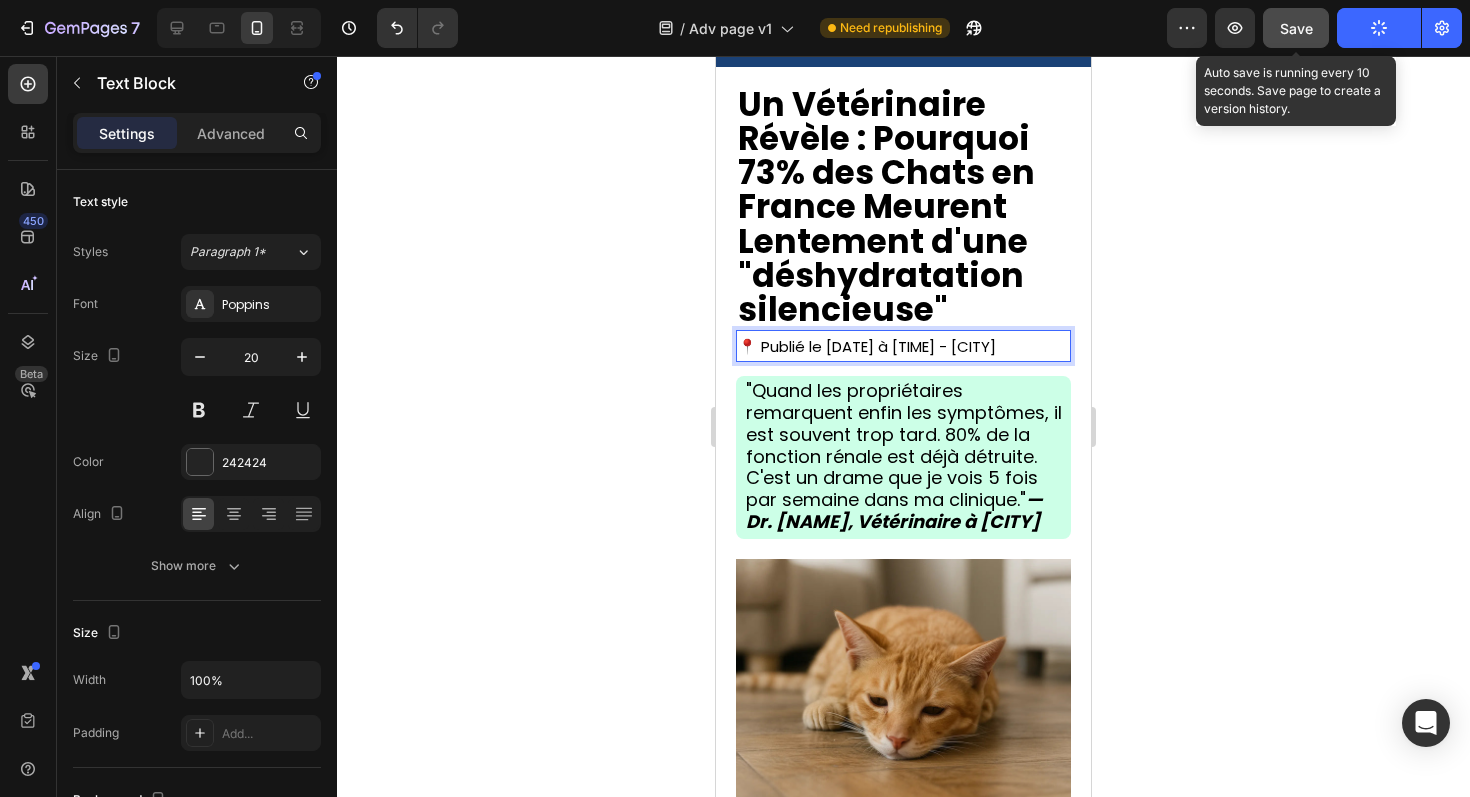 click on "Save" at bounding box center [1296, 28] 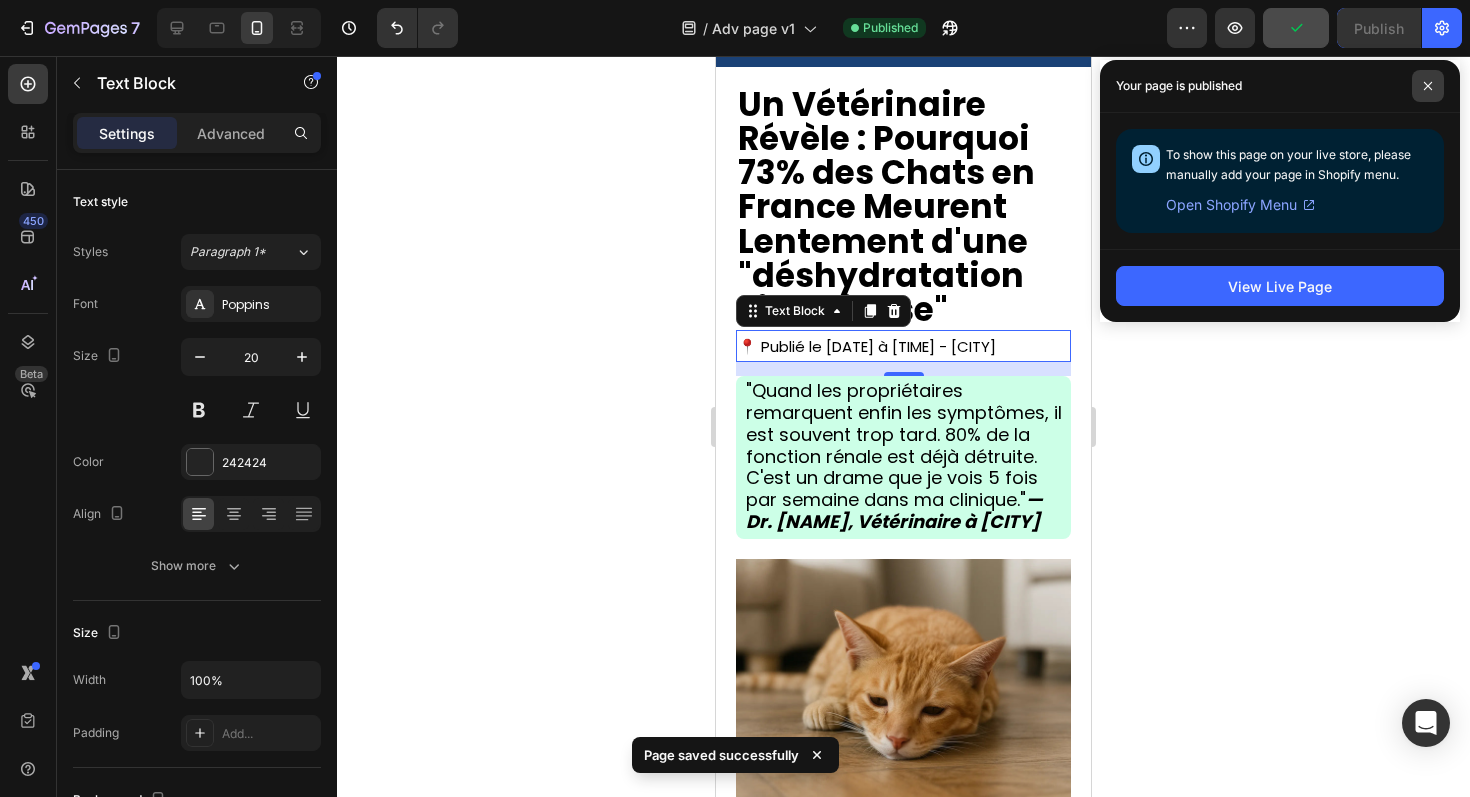 click at bounding box center (1428, 86) 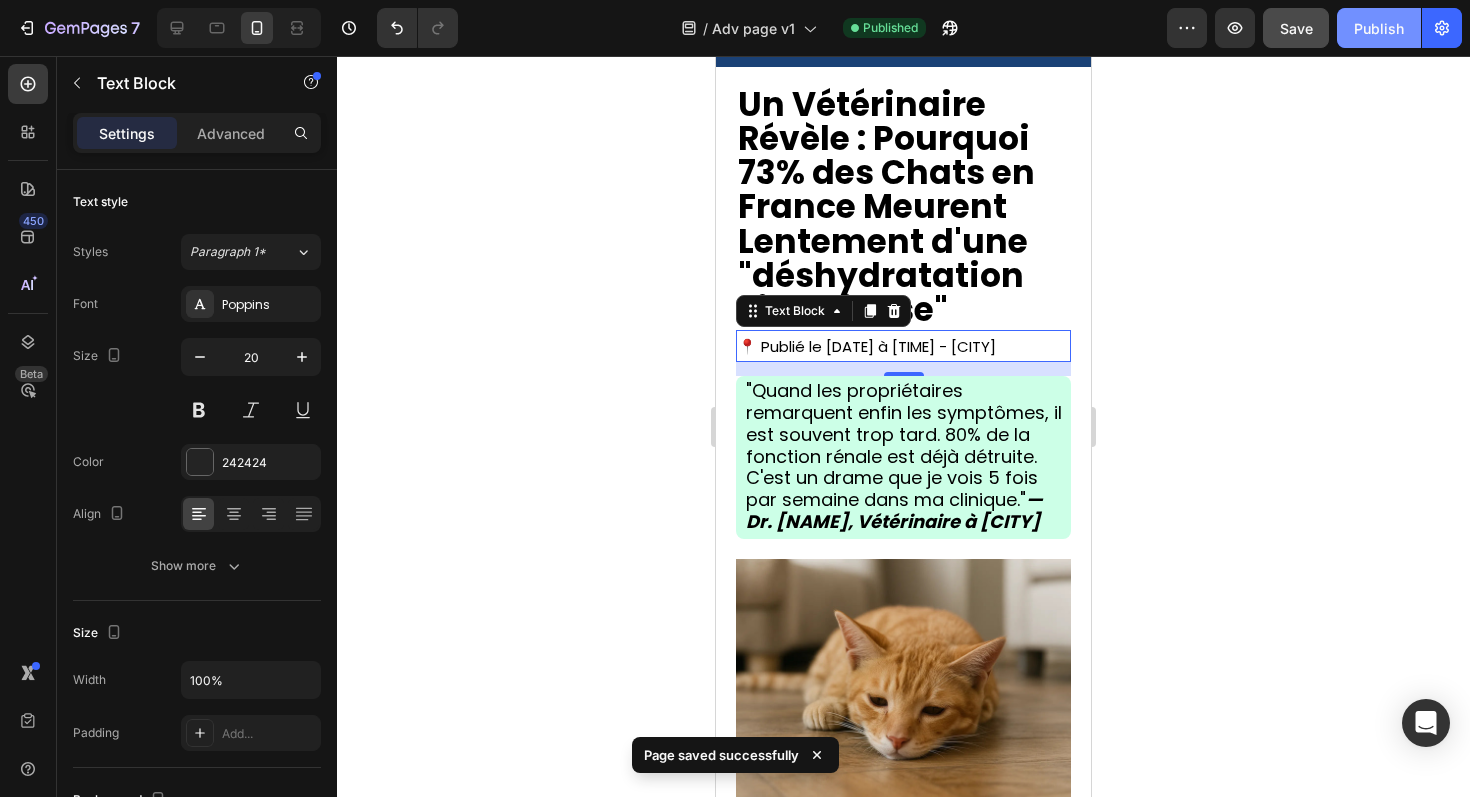click on "Publish" at bounding box center [1379, 28] 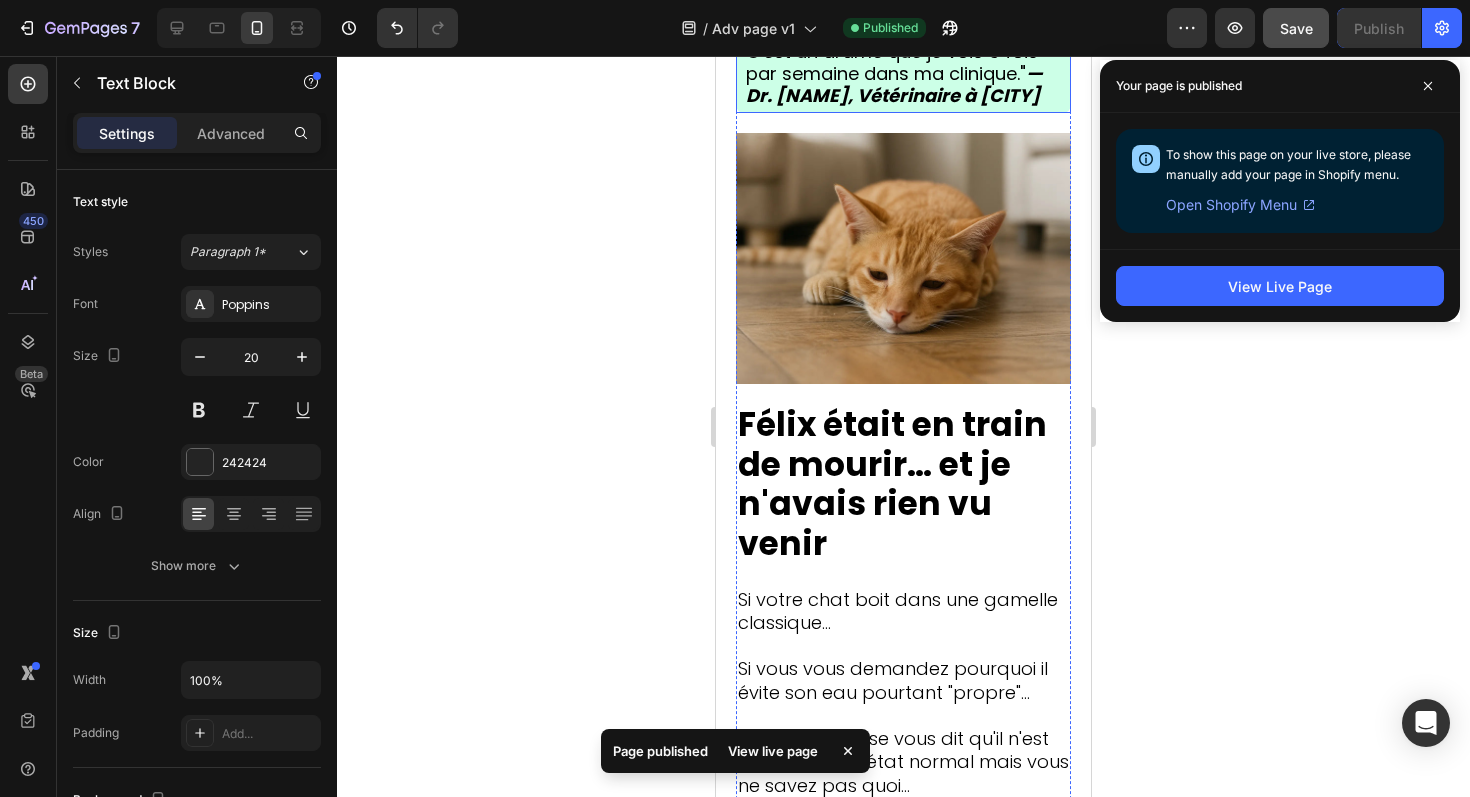 scroll, scrollTop: 510, scrollLeft: 0, axis: vertical 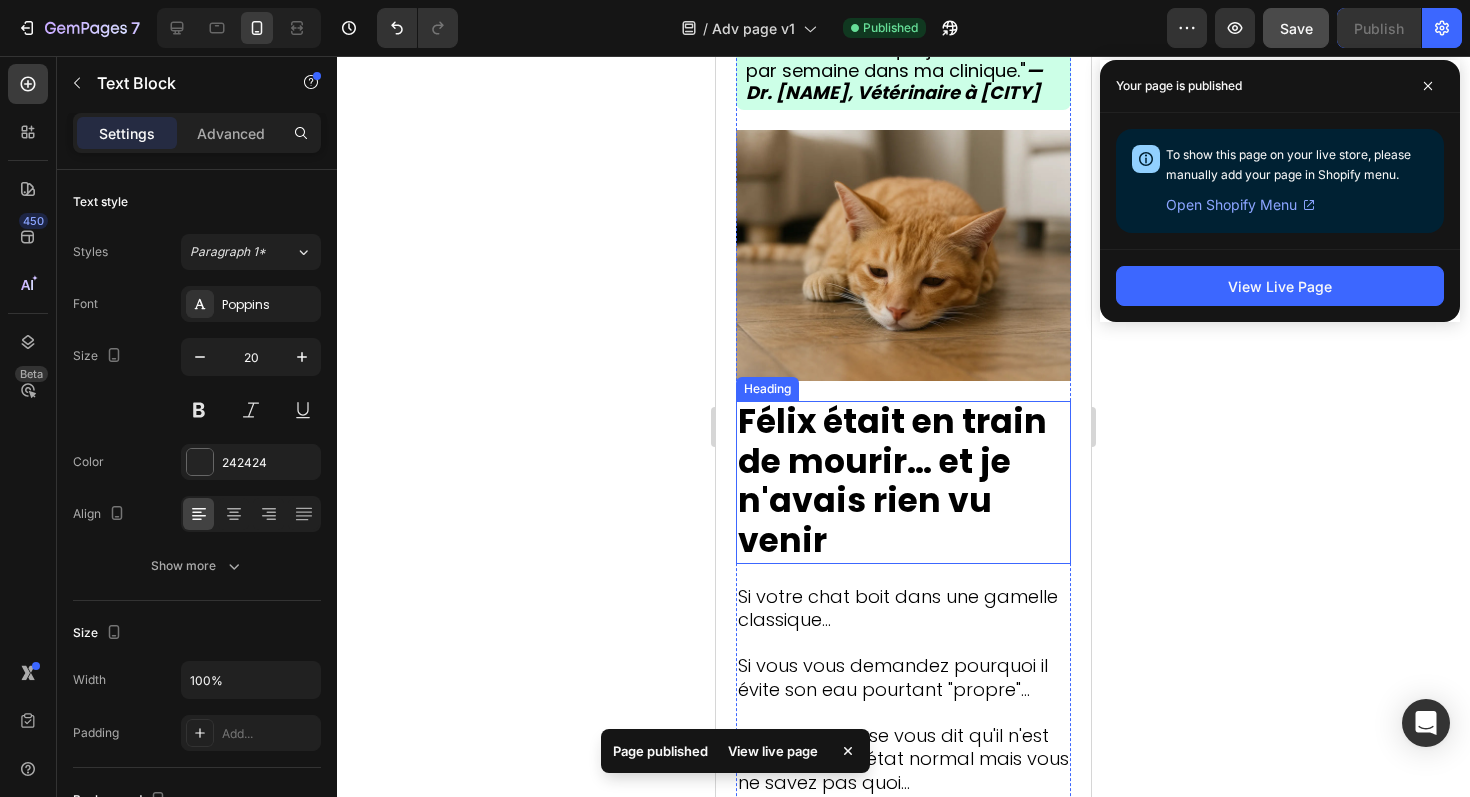click on "Félix était en train de mourir… et je n'avais rien vu venir" at bounding box center (892, 481) 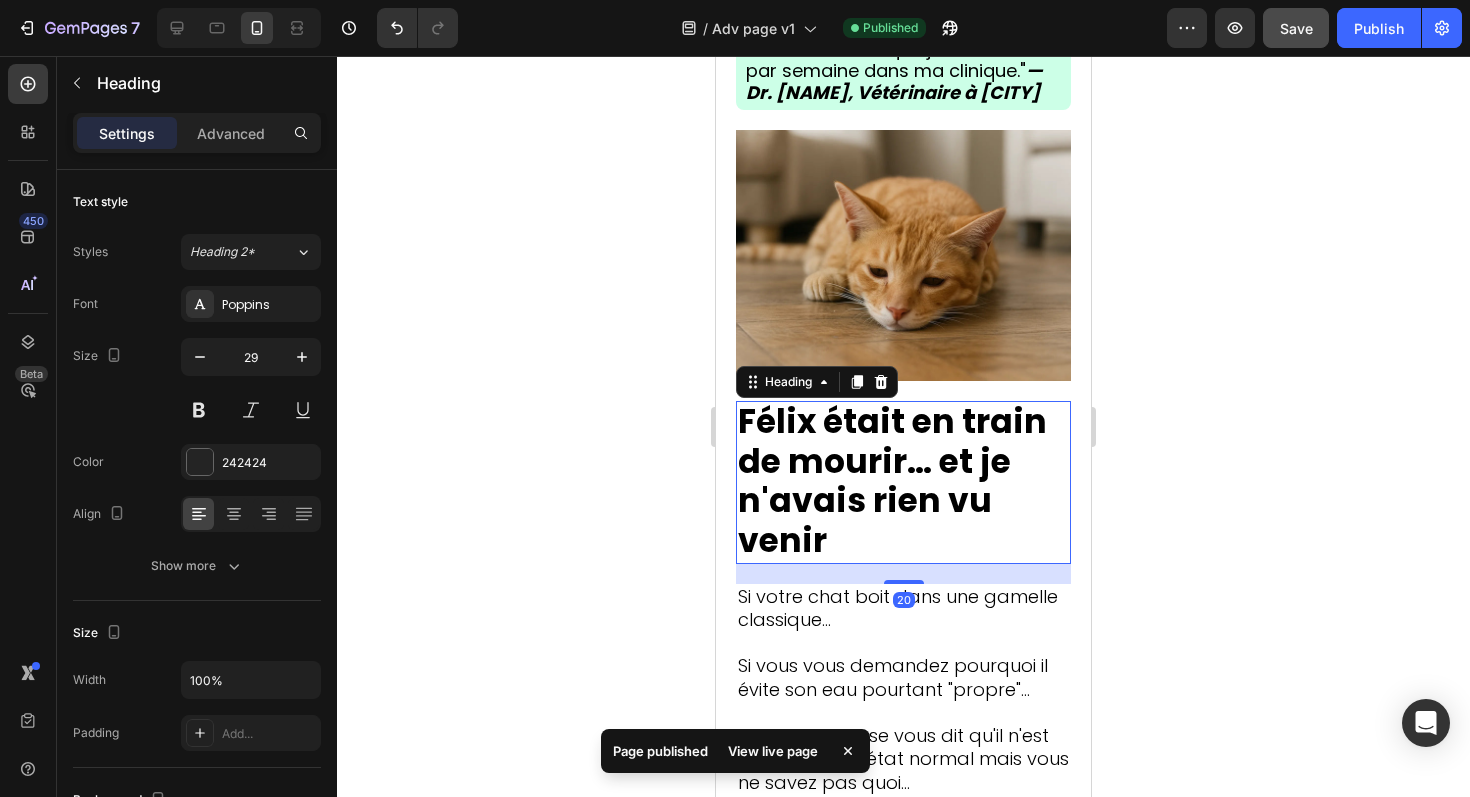click 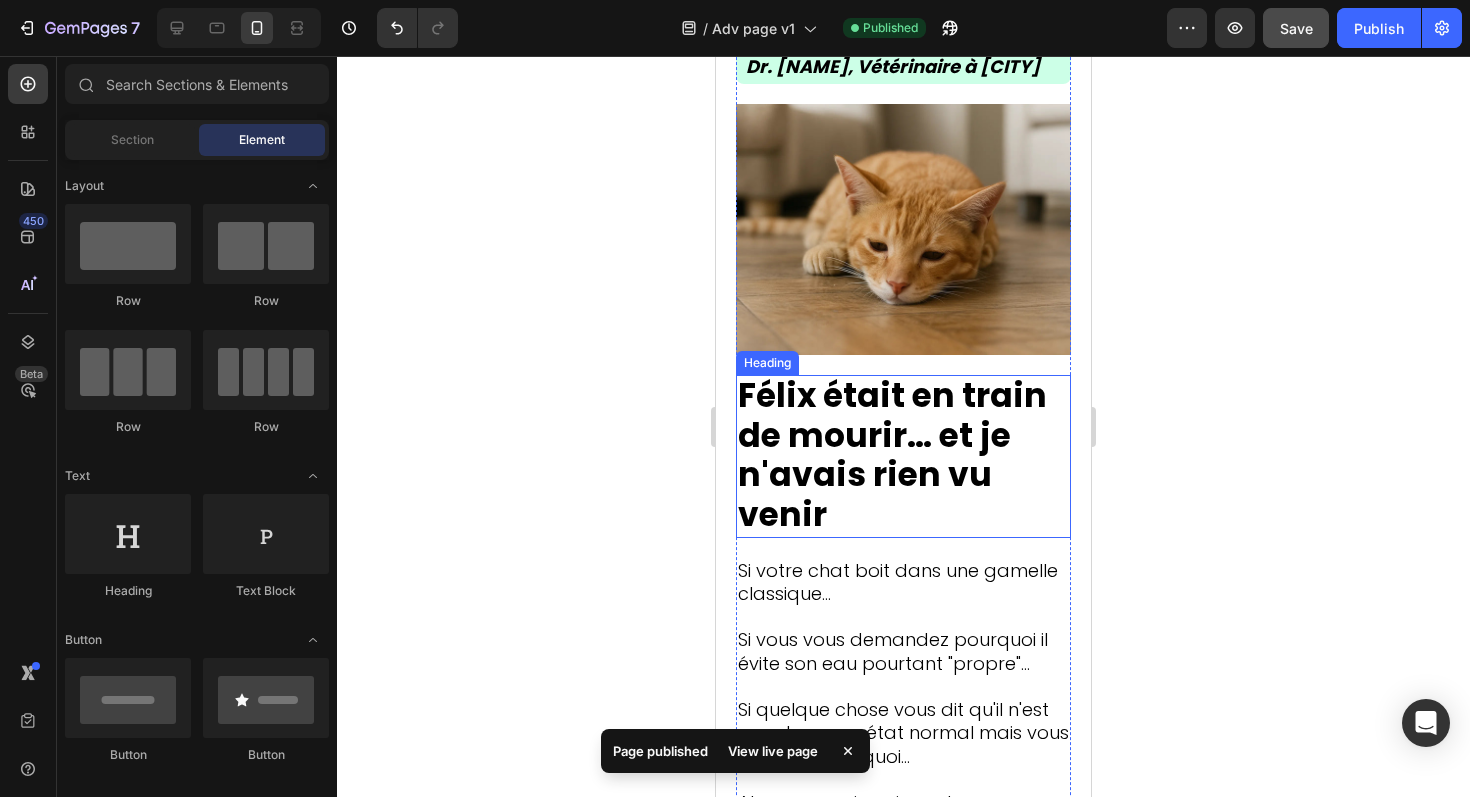 scroll, scrollTop: 544, scrollLeft: 0, axis: vertical 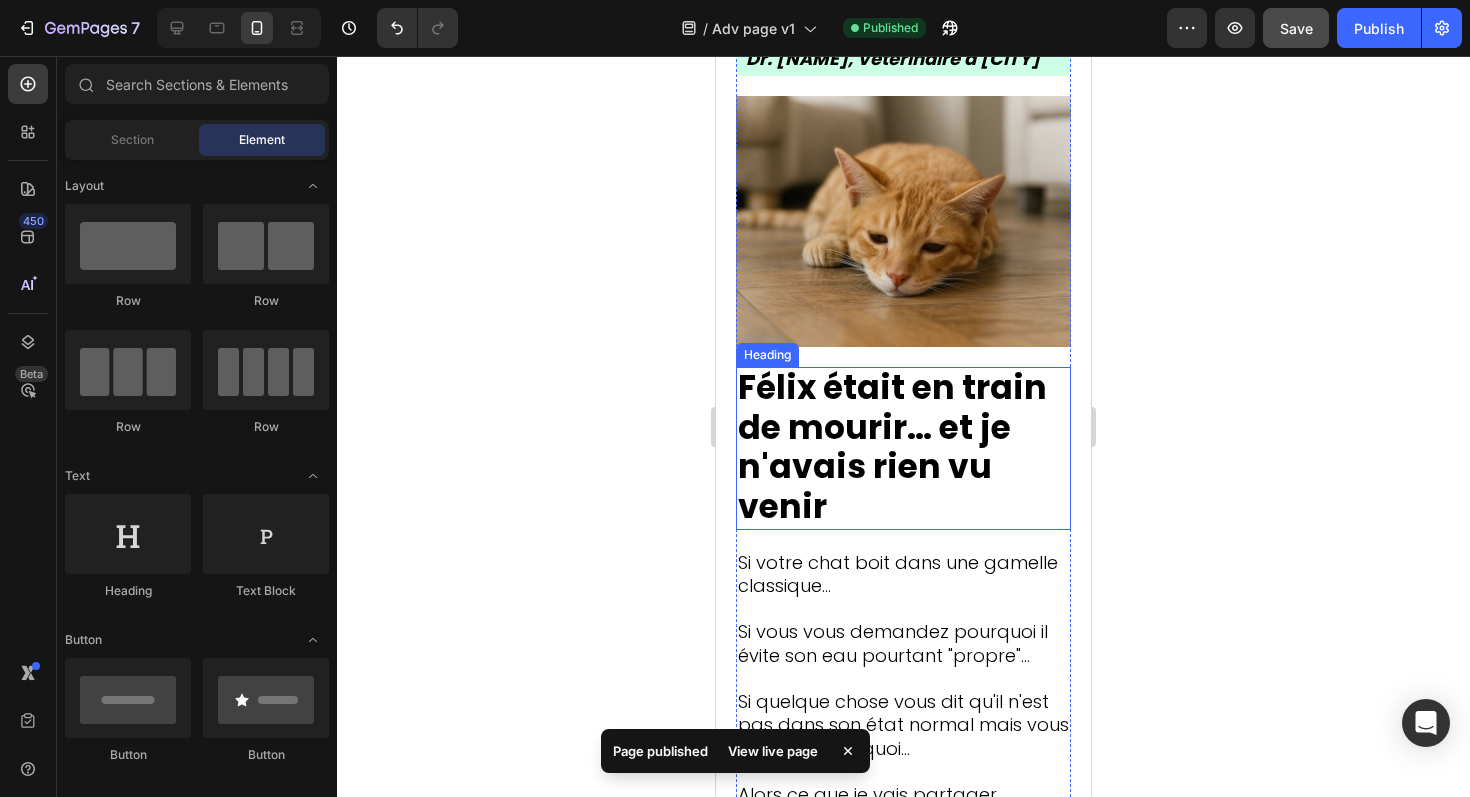 click on "Félix était en train de mourir… et je n'avais rien vu venir" at bounding box center (892, 447) 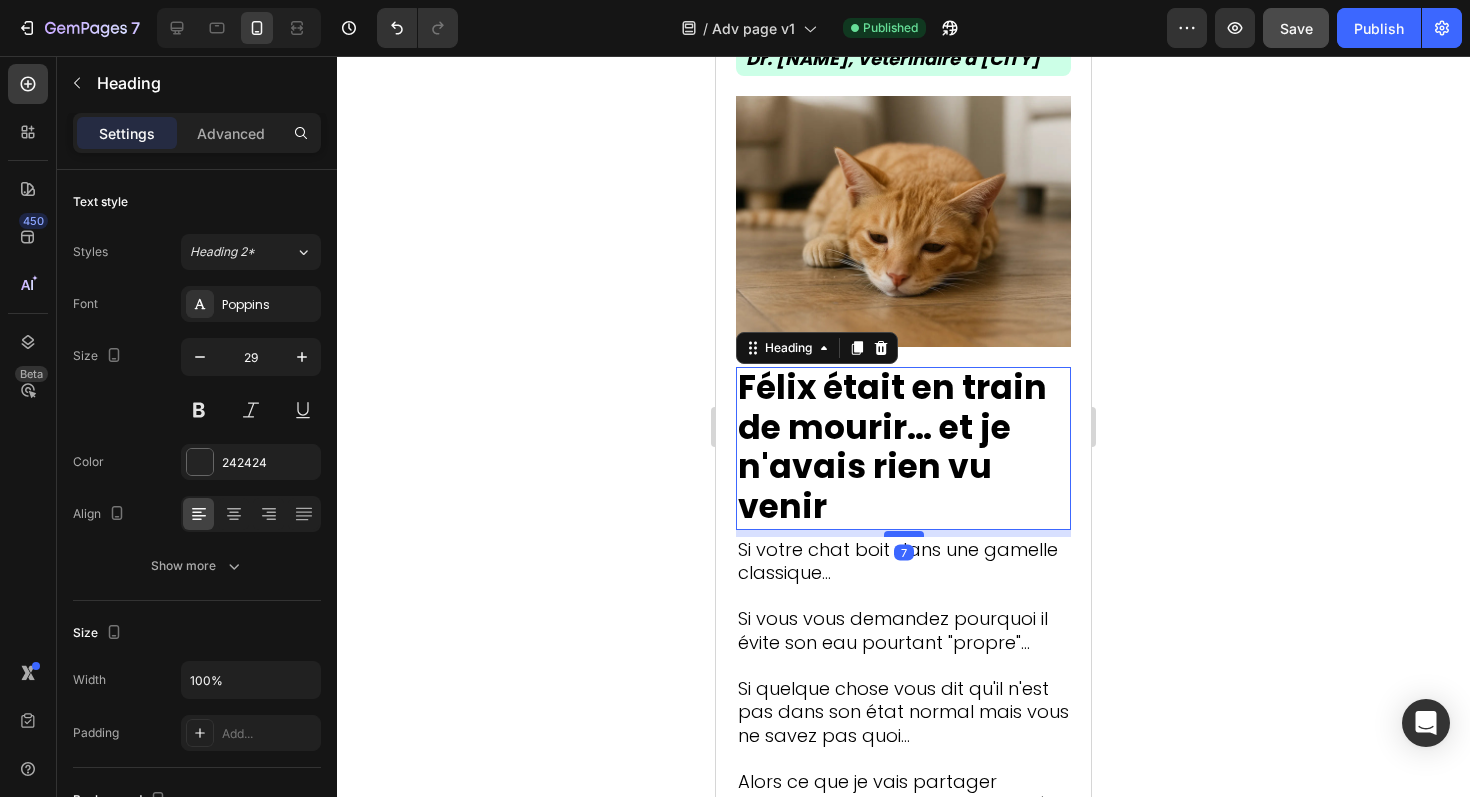 drag, startPoint x: 914, startPoint y: 562, endPoint x: 914, endPoint y: 549, distance: 13 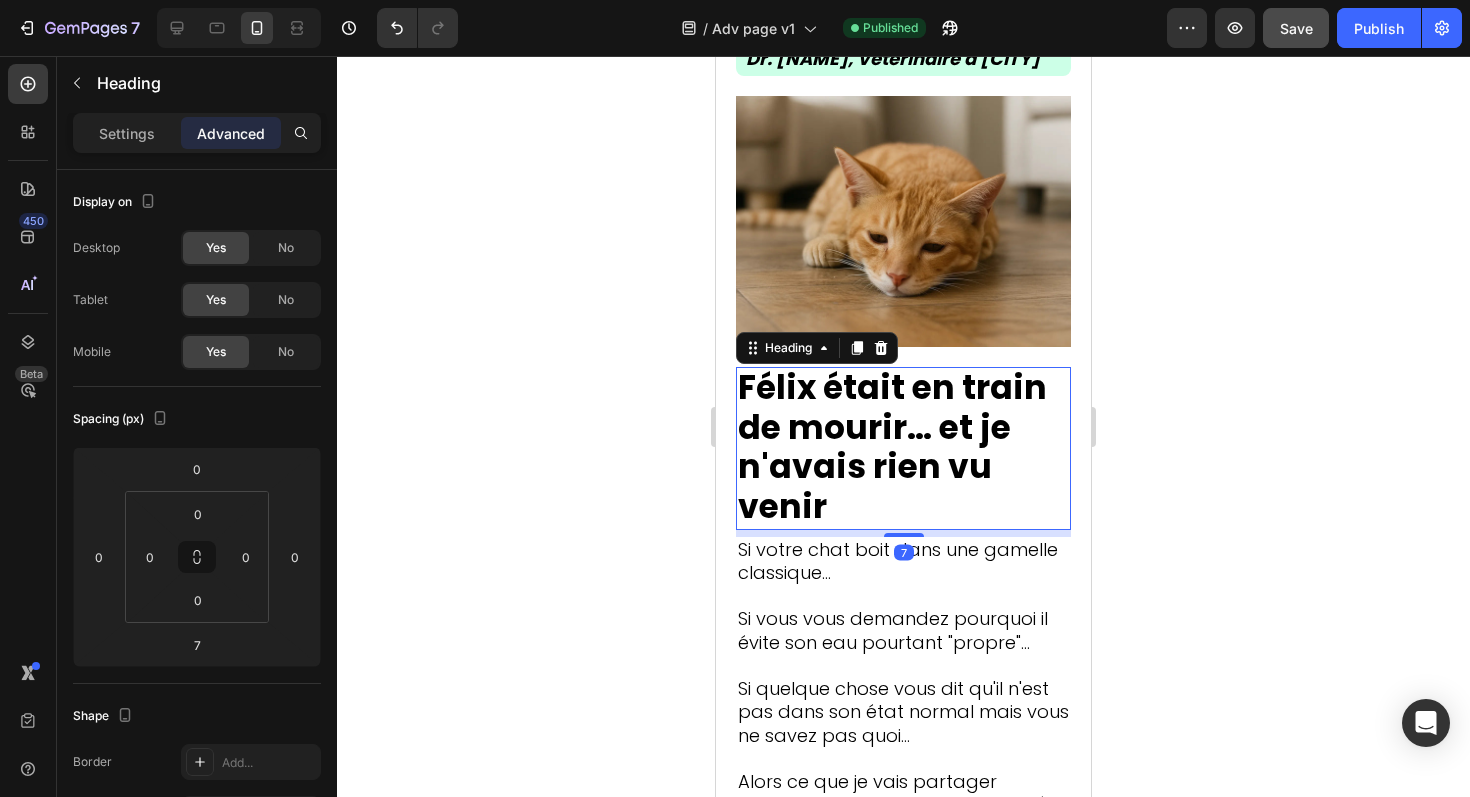 click 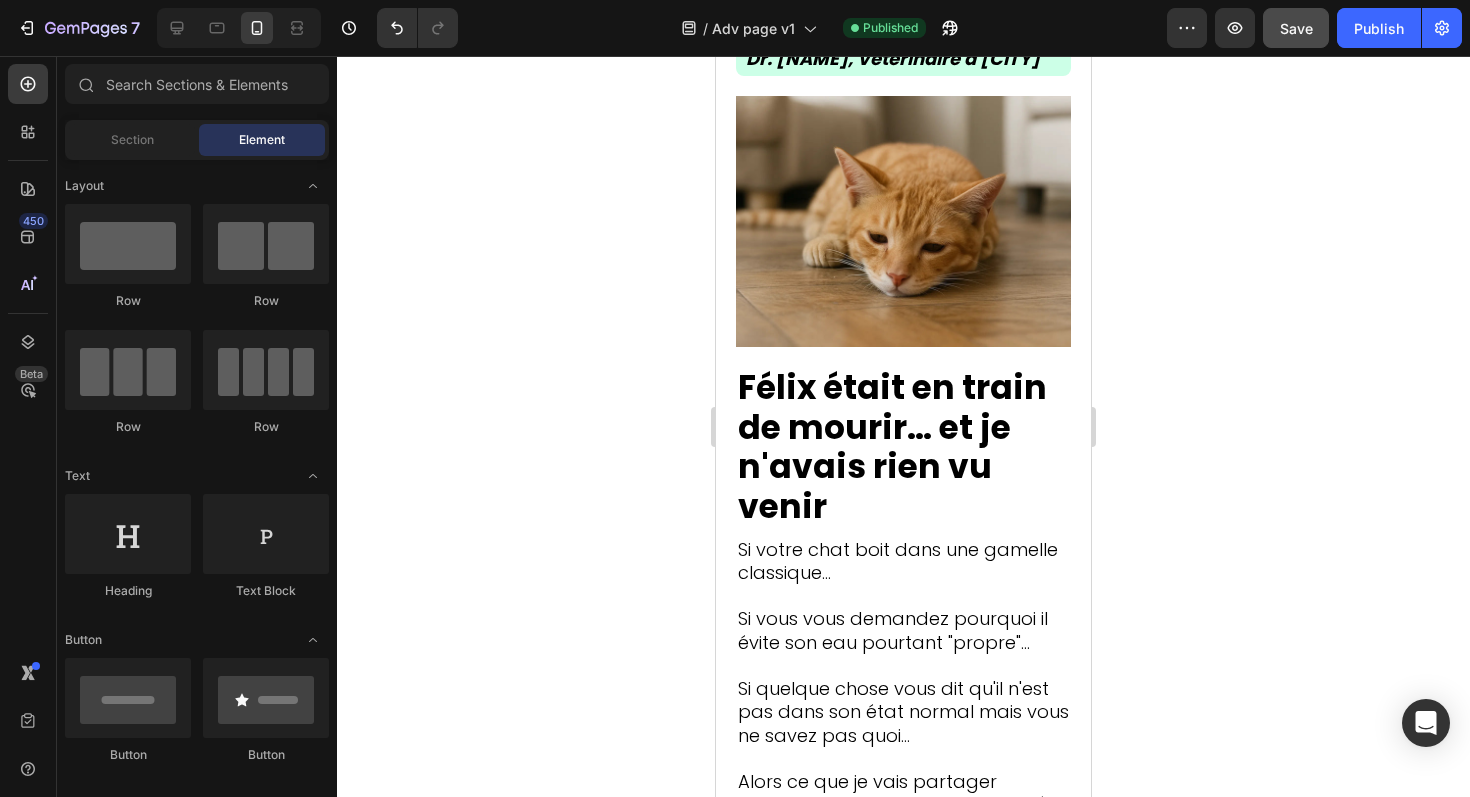 click 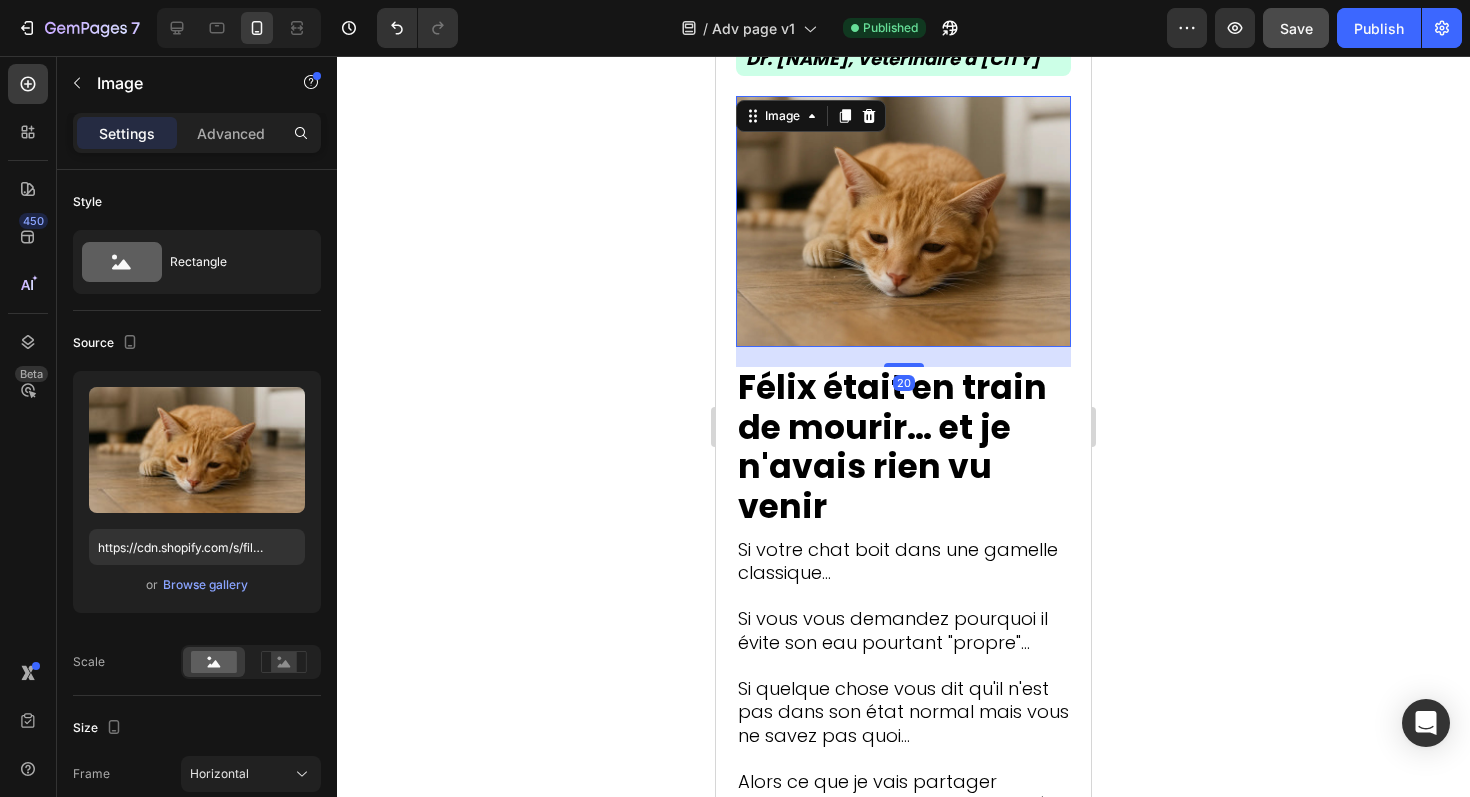 click at bounding box center (903, 221) 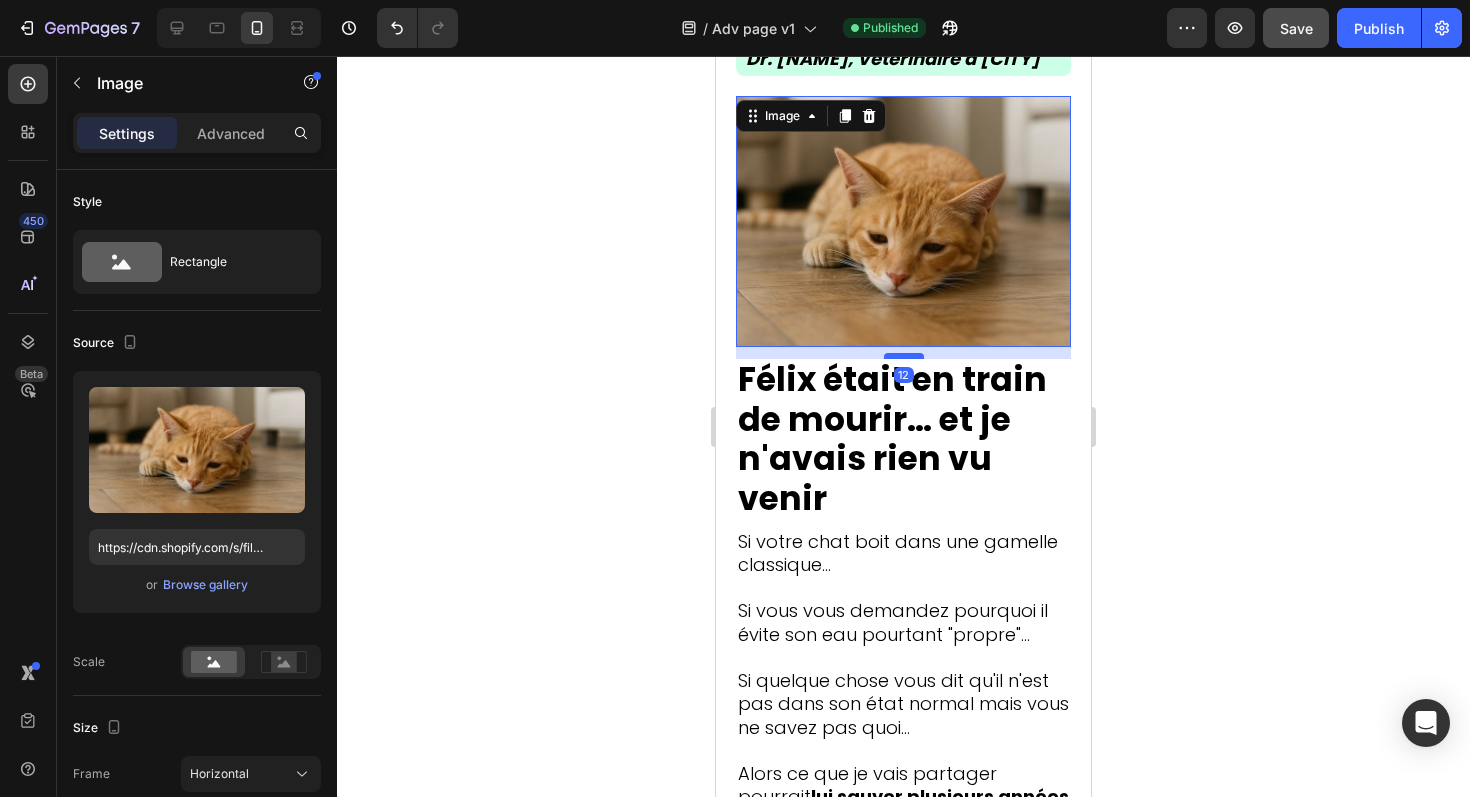 click at bounding box center (904, 356) 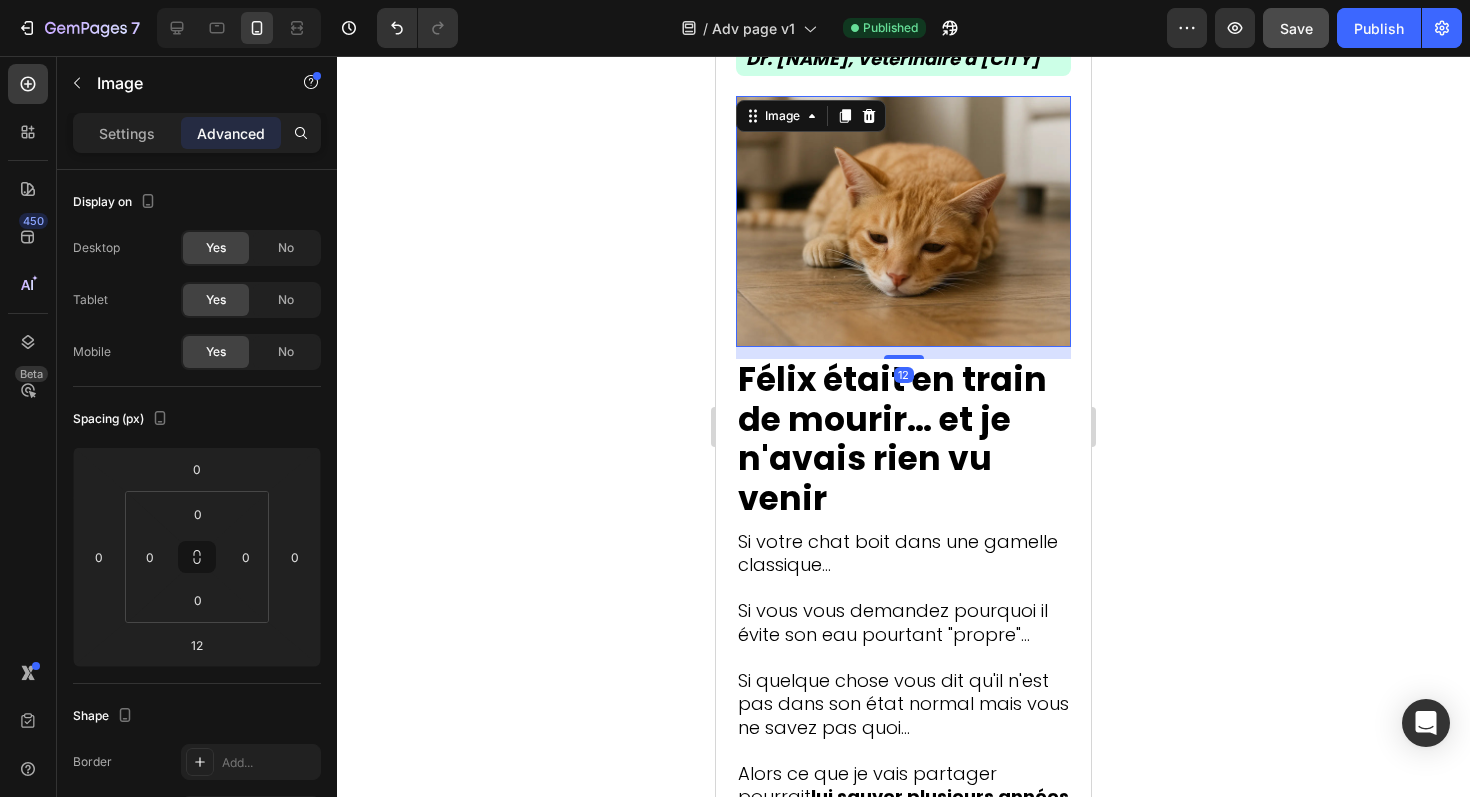 click 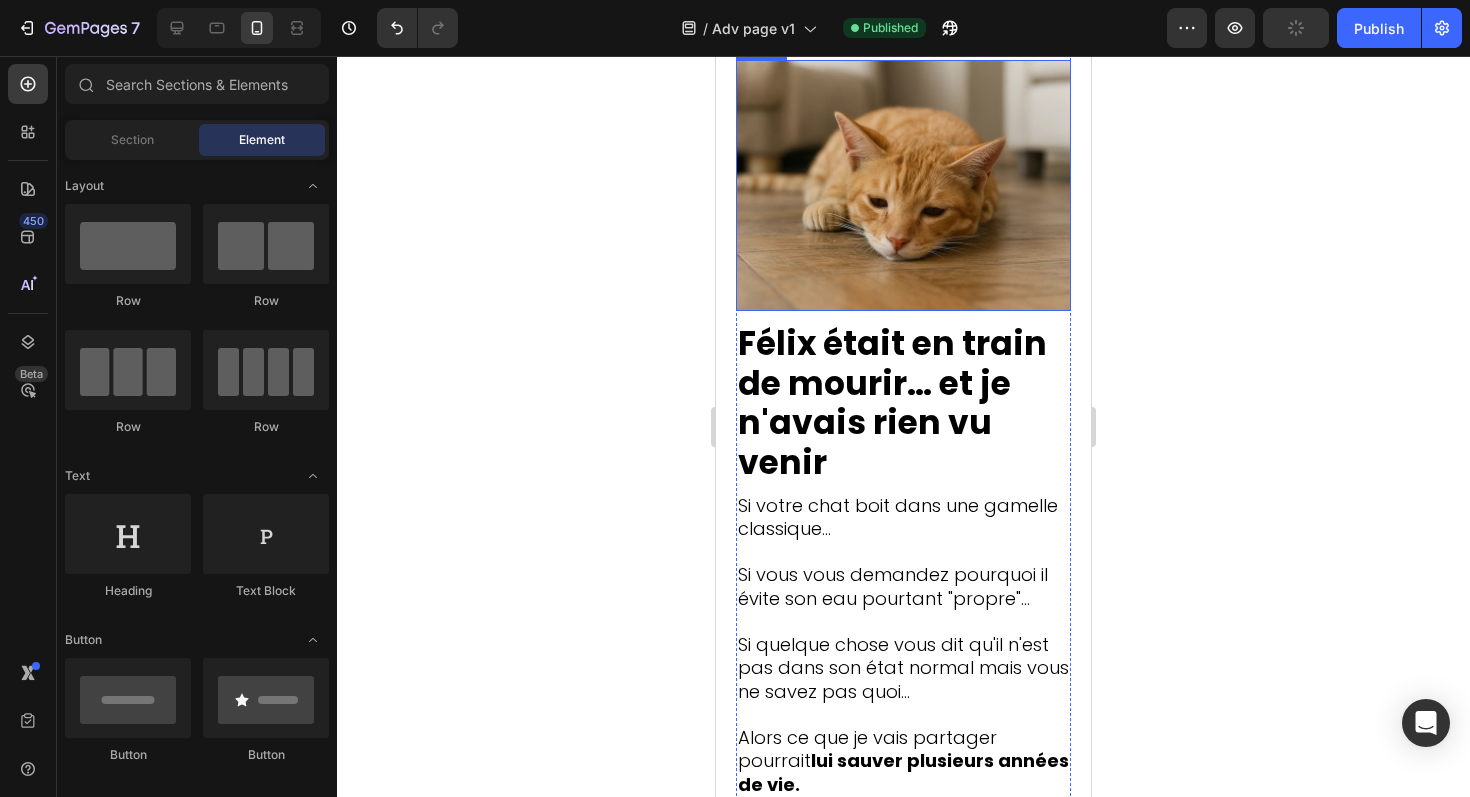 scroll, scrollTop: 591, scrollLeft: 0, axis: vertical 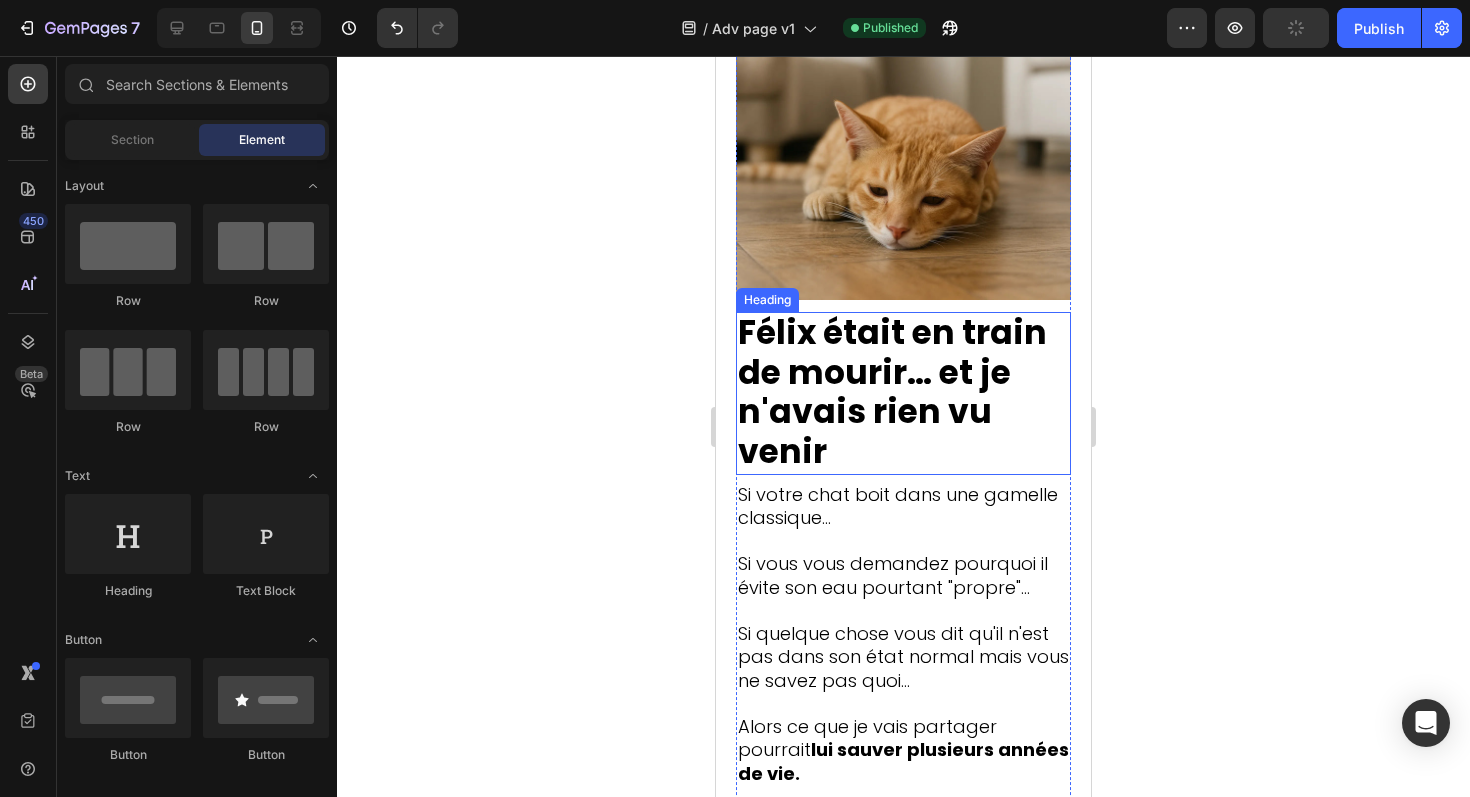 click on "Félix était en train de mourir… et je n'avais rien vu venir" at bounding box center (903, 393) 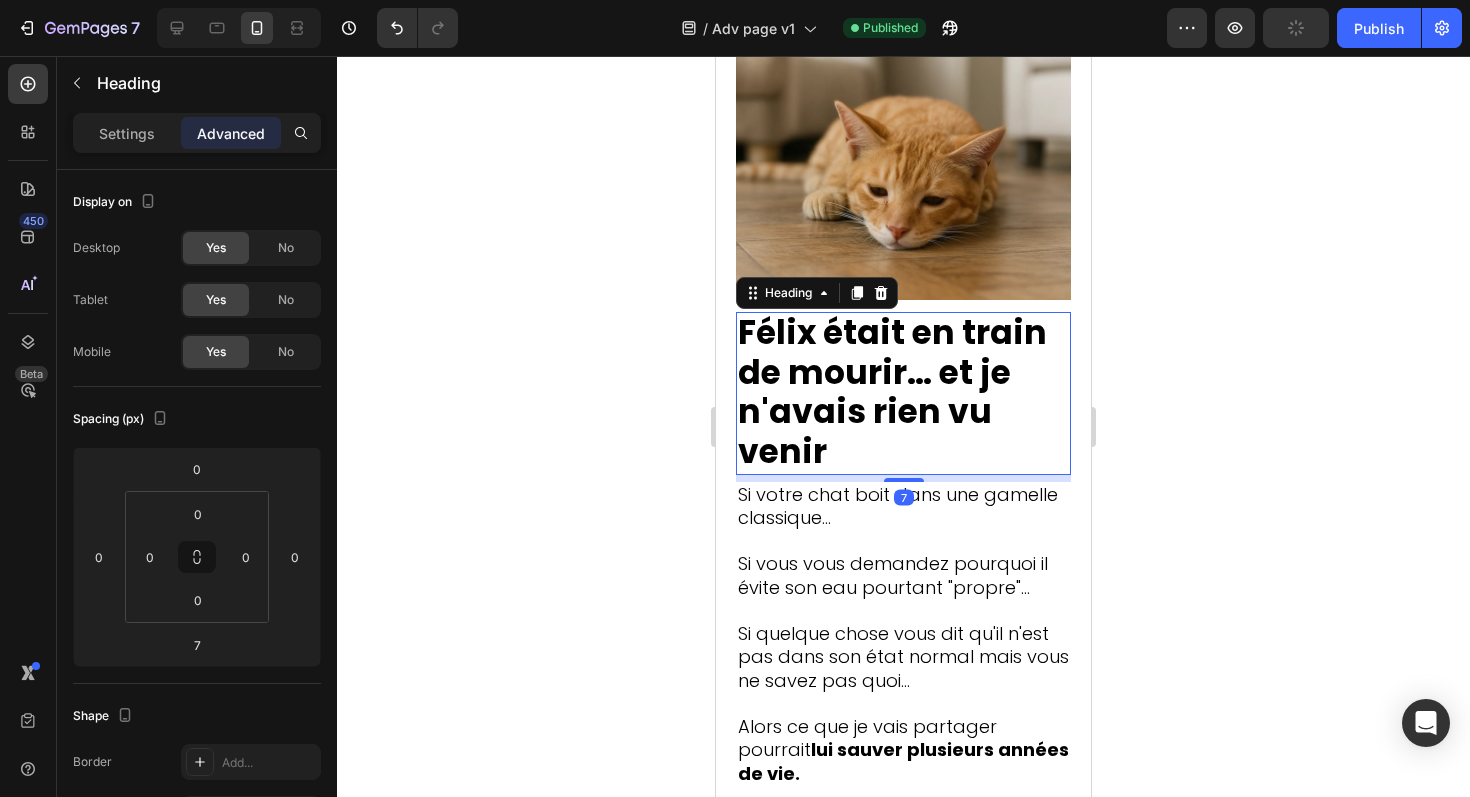 click on "Félix était en train de mourir… et je n'avais rien vu venir" at bounding box center (903, 393) 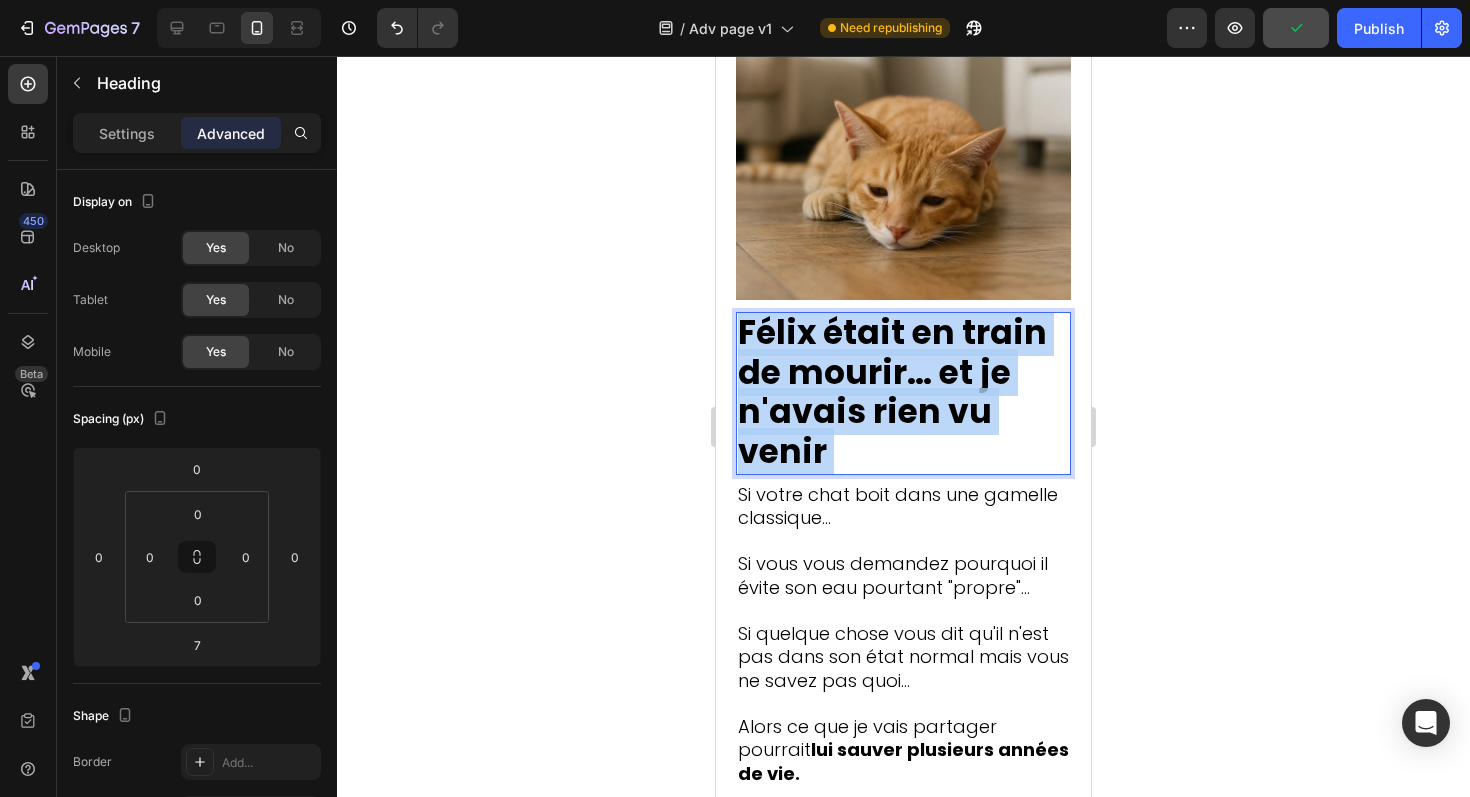 drag, startPoint x: 915, startPoint y: 472, endPoint x: 922, endPoint y: 404, distance: 68.359344 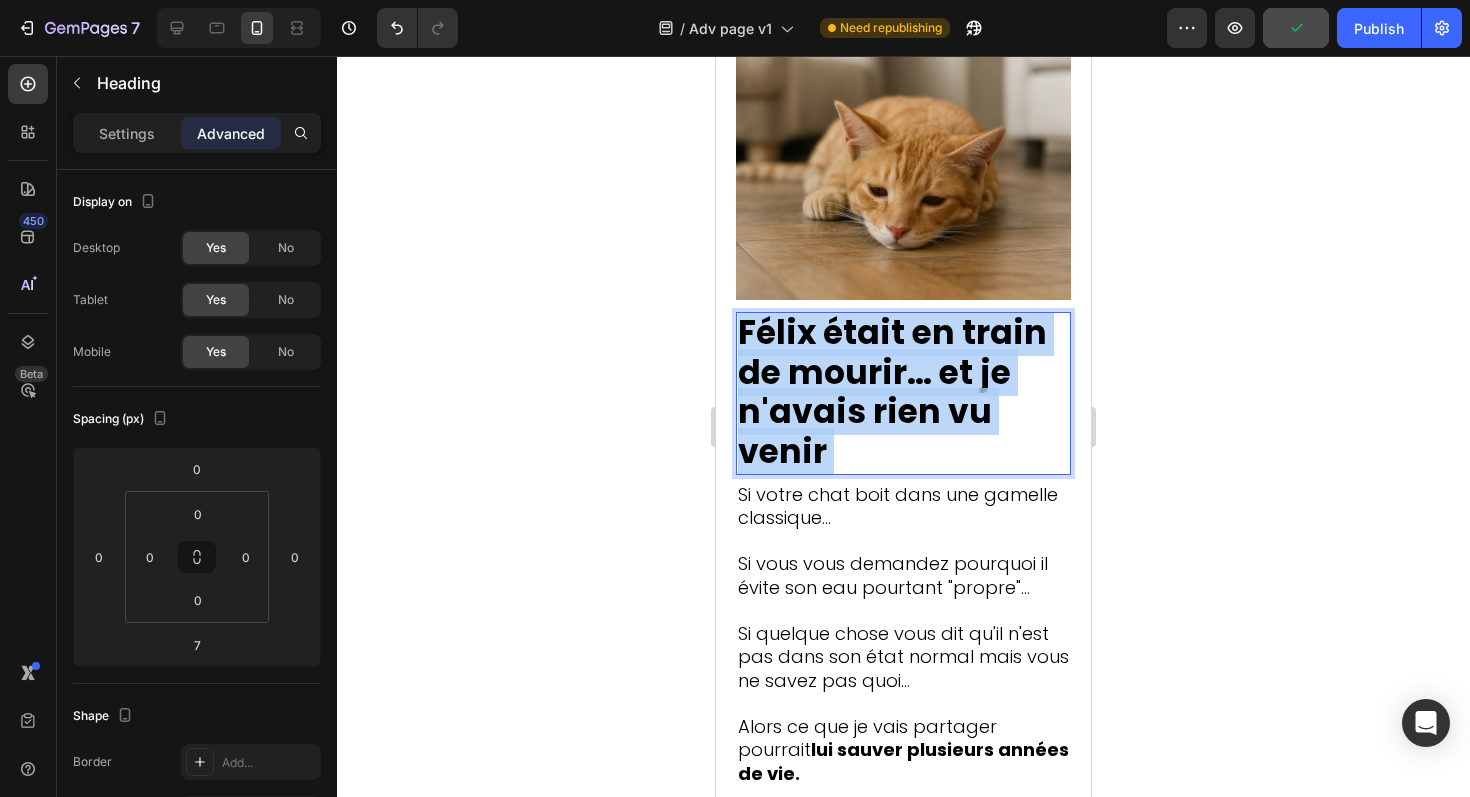 click on "Félix était en train de mourir… et je n'avais rien vu venir" at bounding box center (903, 393) 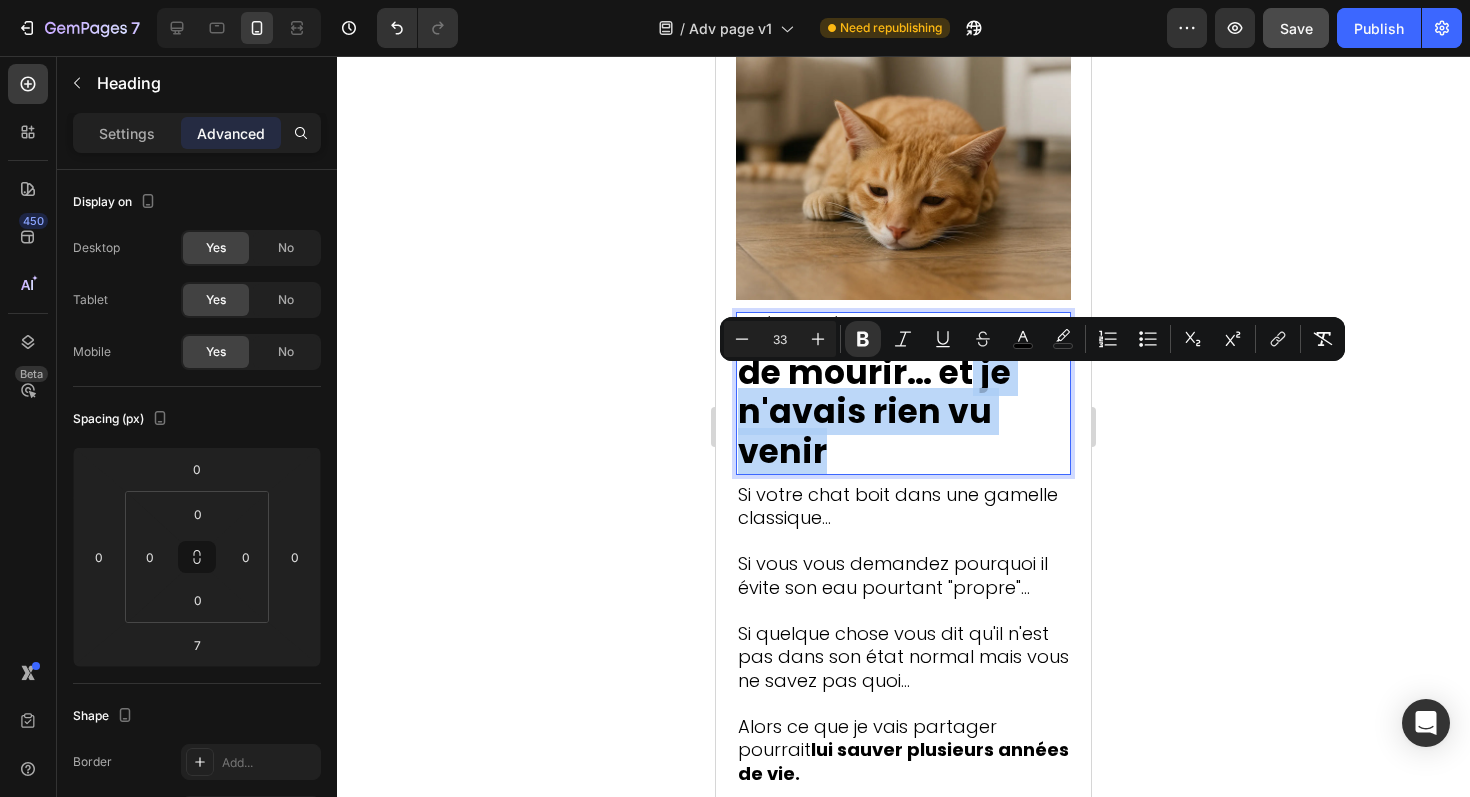 drag, startPoint x: 887, startPoint y: 465, endPoint x: 970, endPoint y: 393, distance: 109.877205 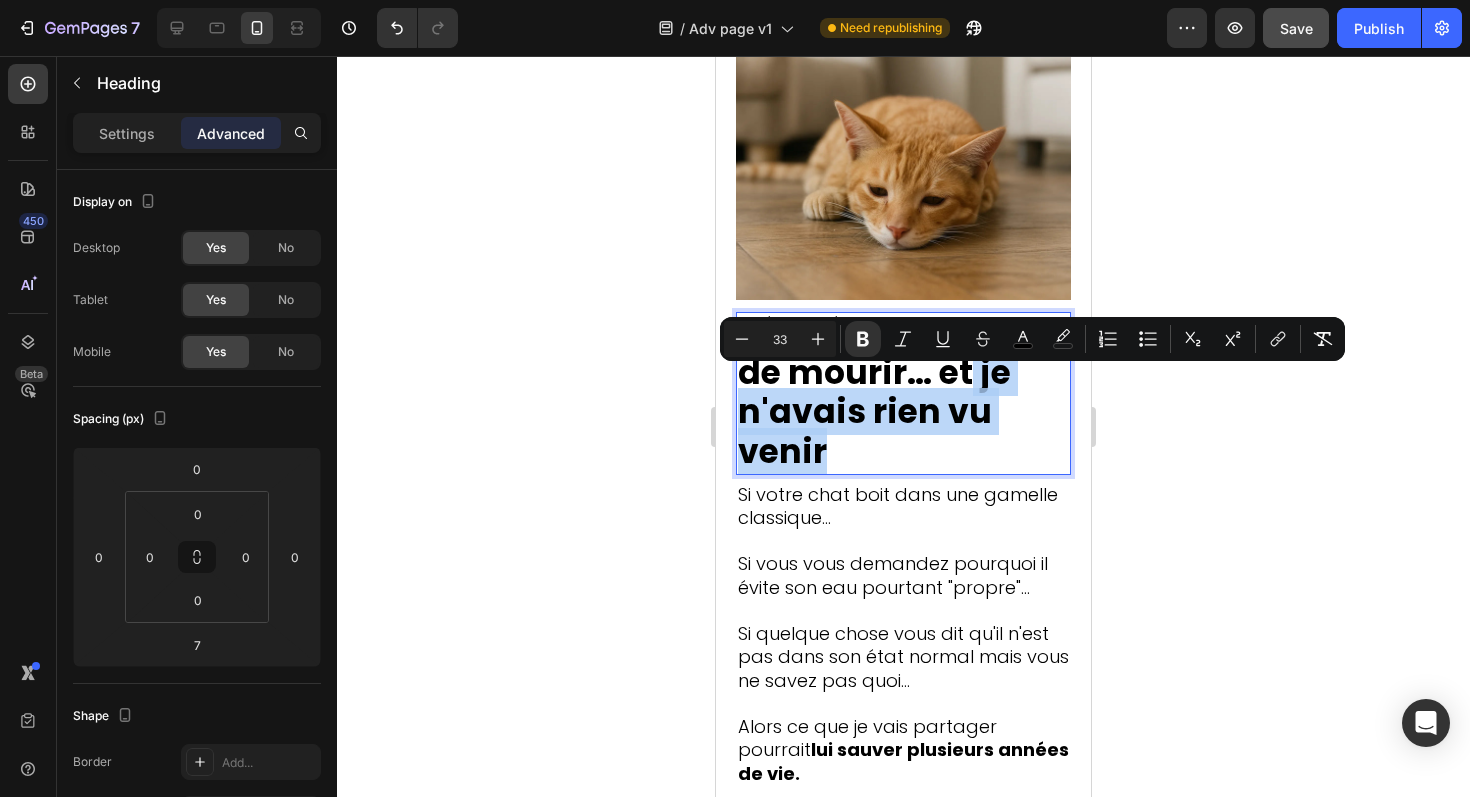click on "Félix était en train de mourir… et je n'avais rien vu venir" at bounding box center [903, 393] 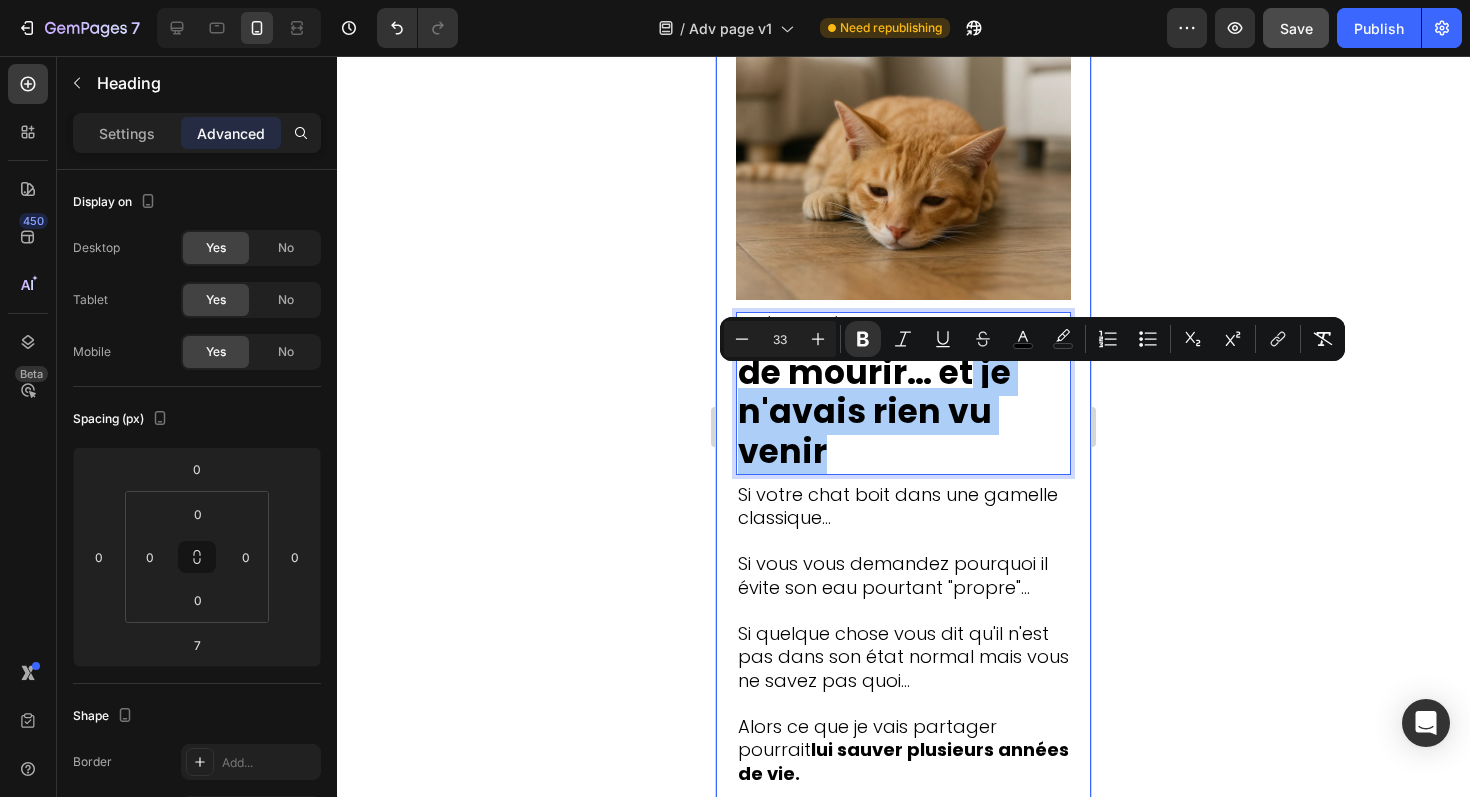 click 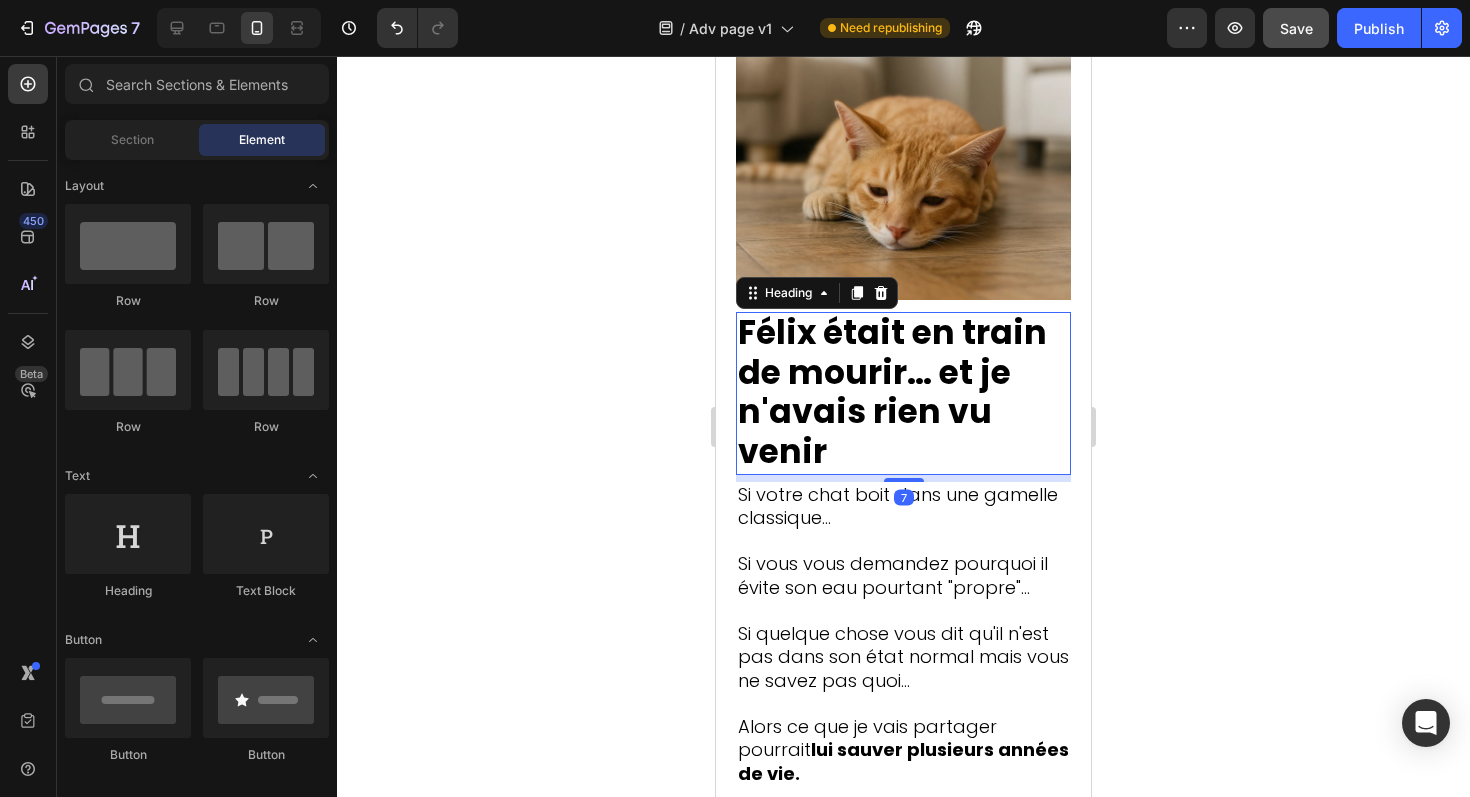 click on "⁠⁠⁠⁠⁠⁠⁠ Félix était en train de mourir… et je n'avais rien vu venir" at bounding box center [903, 393] 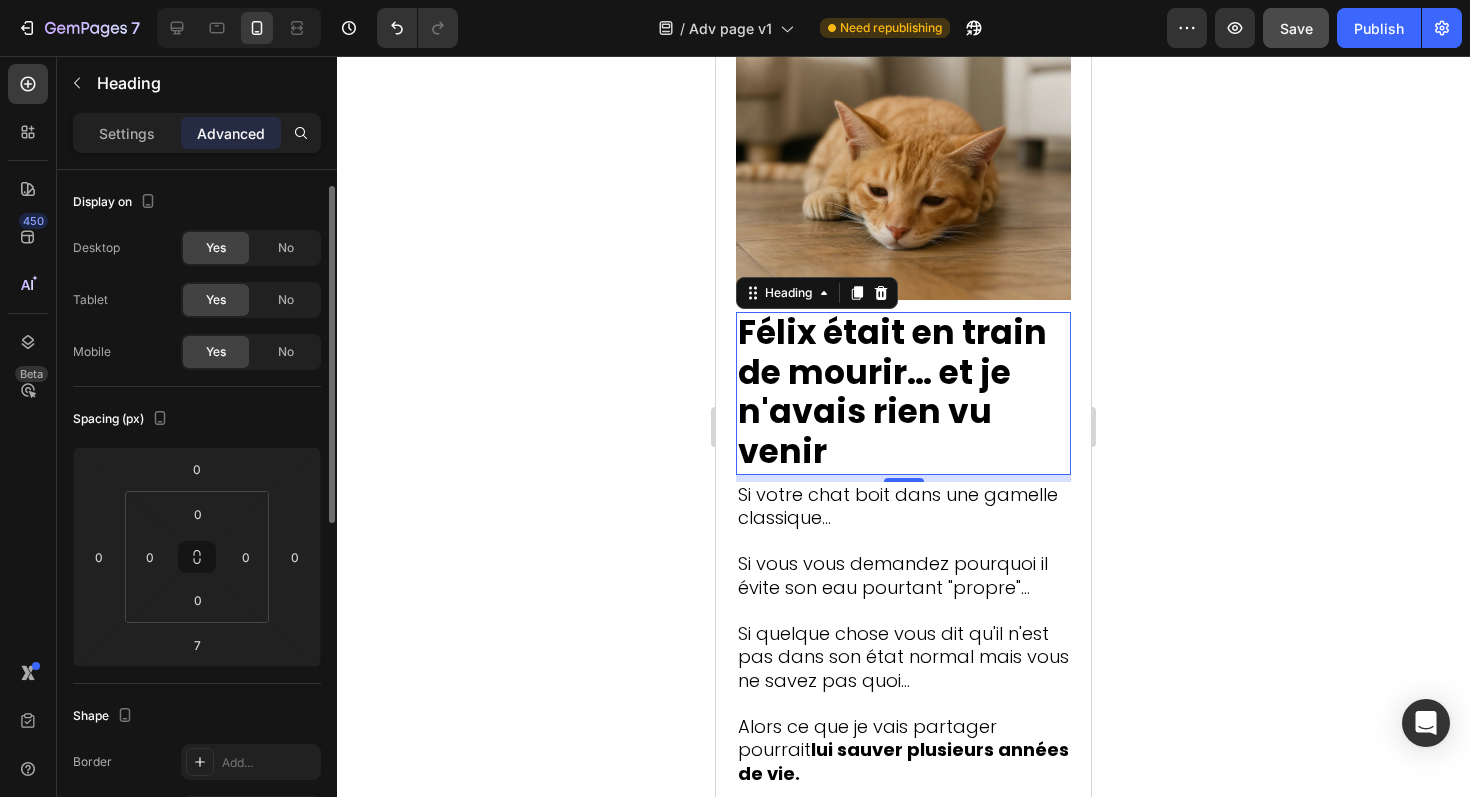 scroll, scrollTop: 11, scrollLeft: 0, axis: vertical 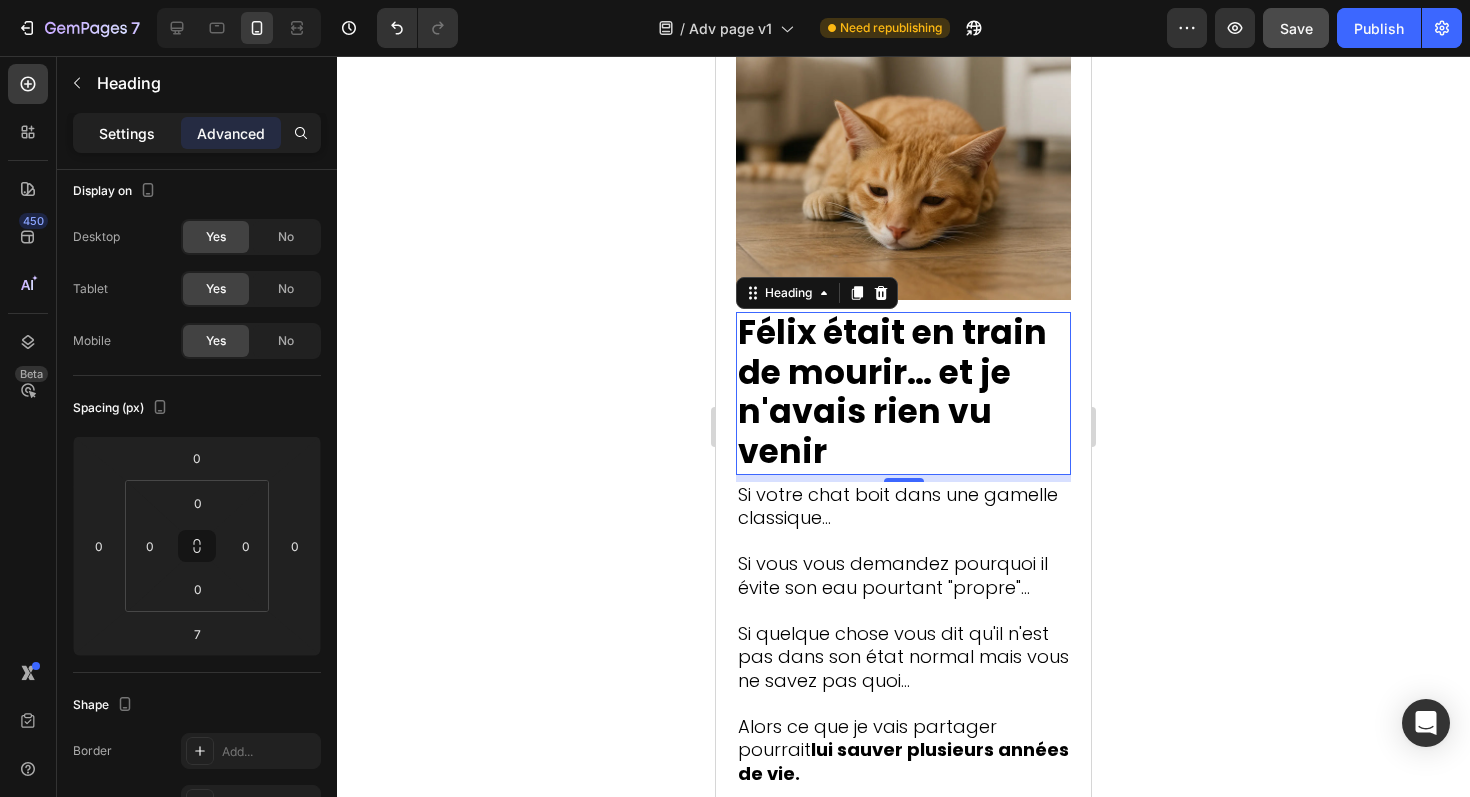 click on "Settings" at bounding box center (127, 133) 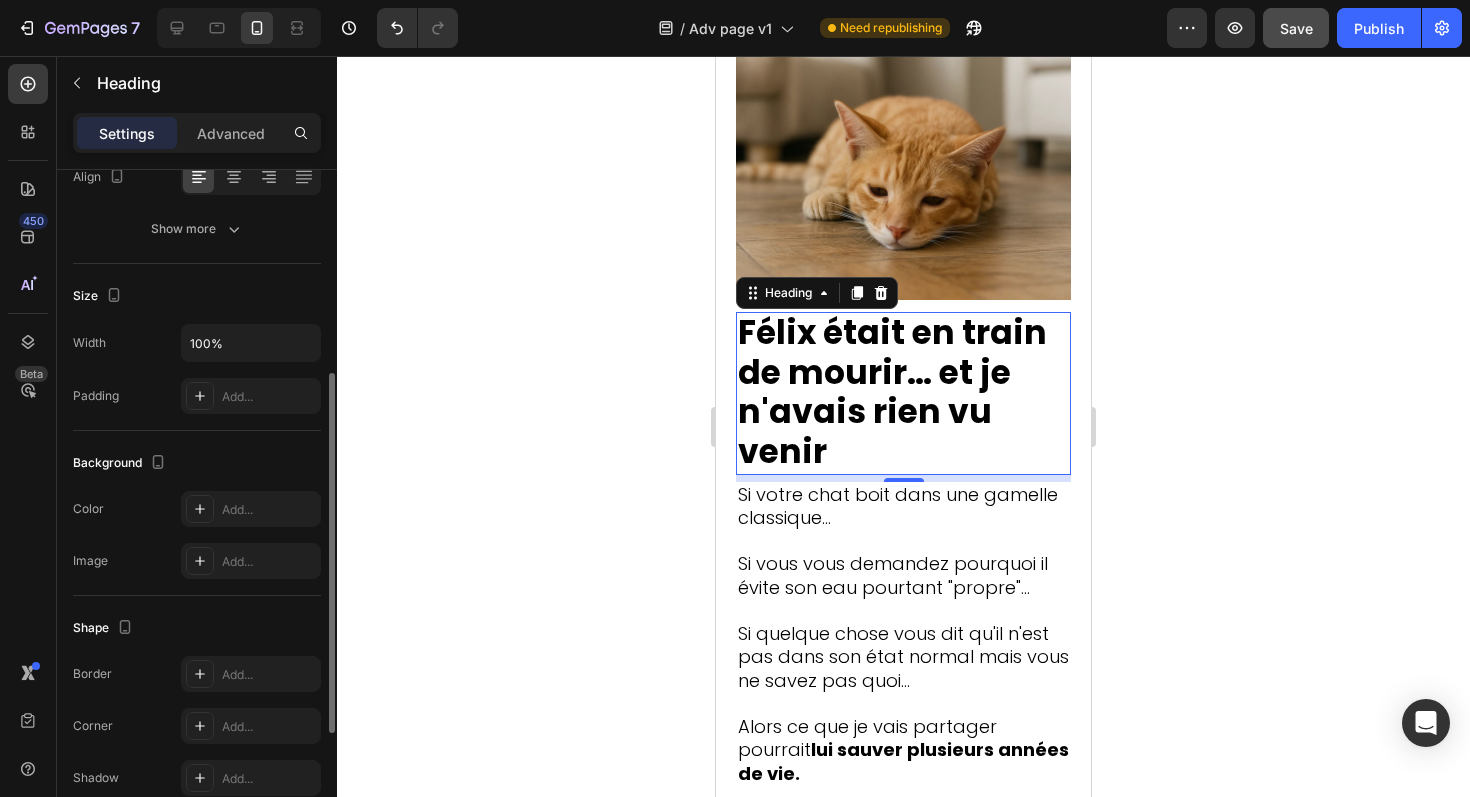 scroll, scrollTop: 354, scrollLeft: 0, axis: vertical 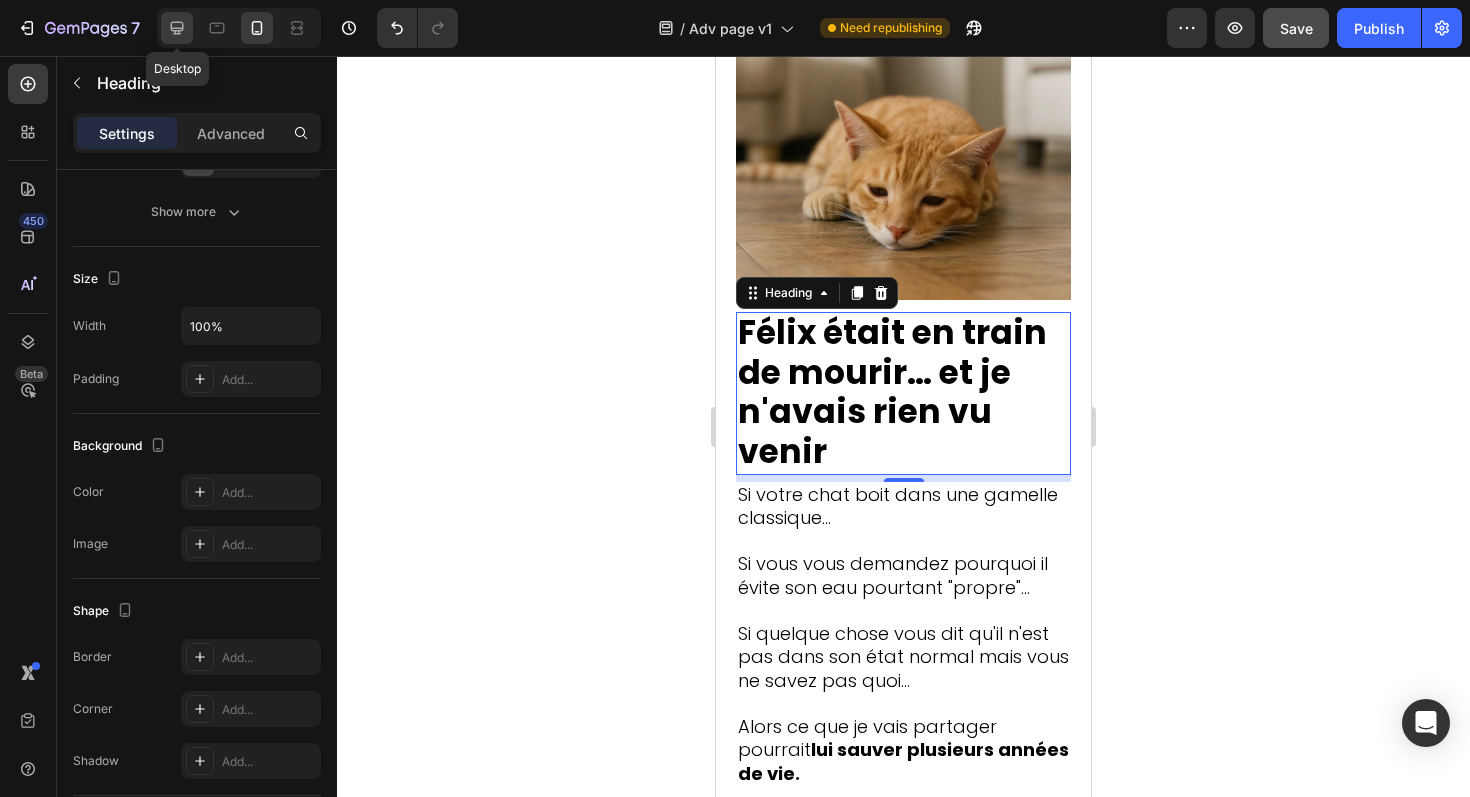 click 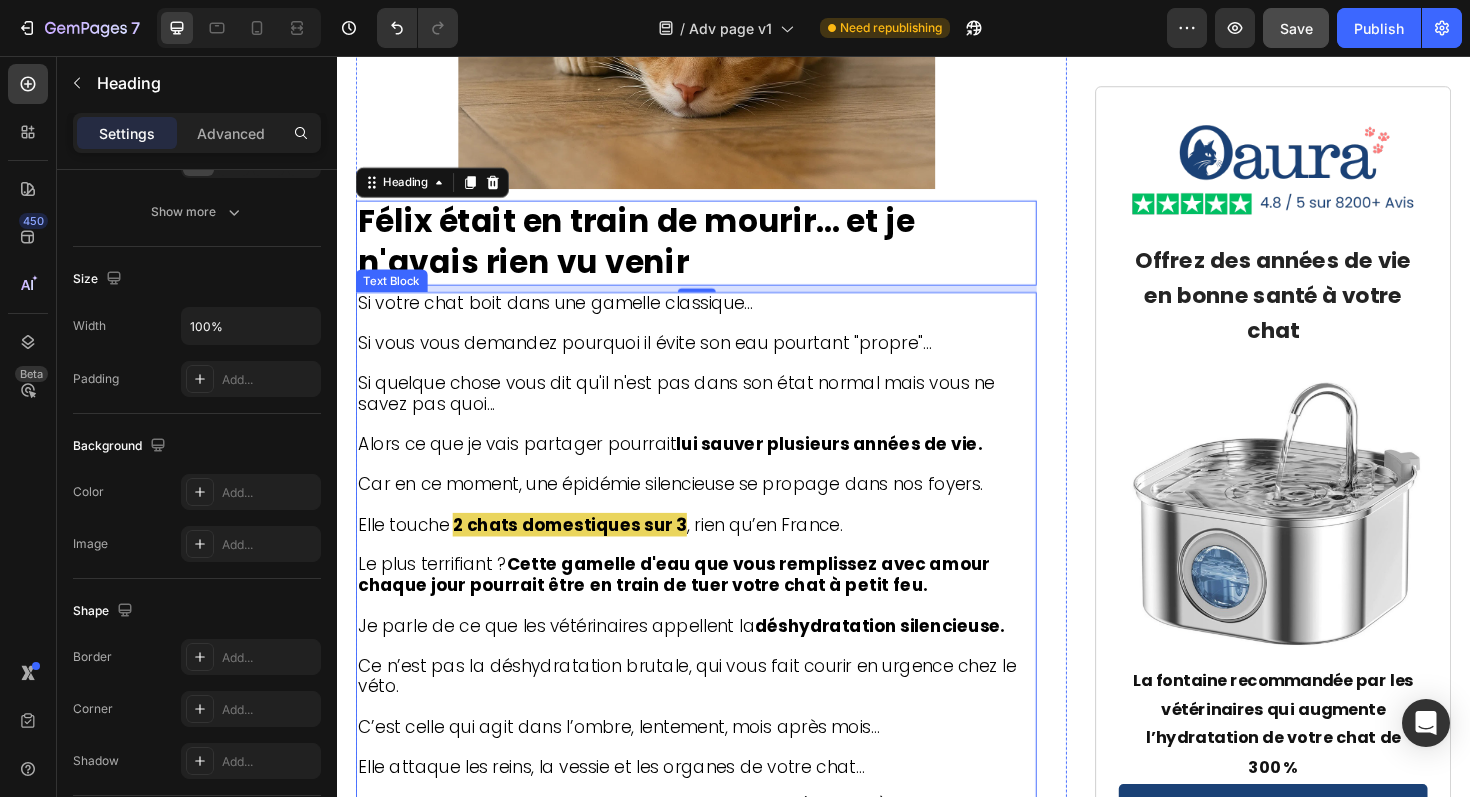 scroll, scrollTop: 611, scrollLeft: 0, axis: vertical 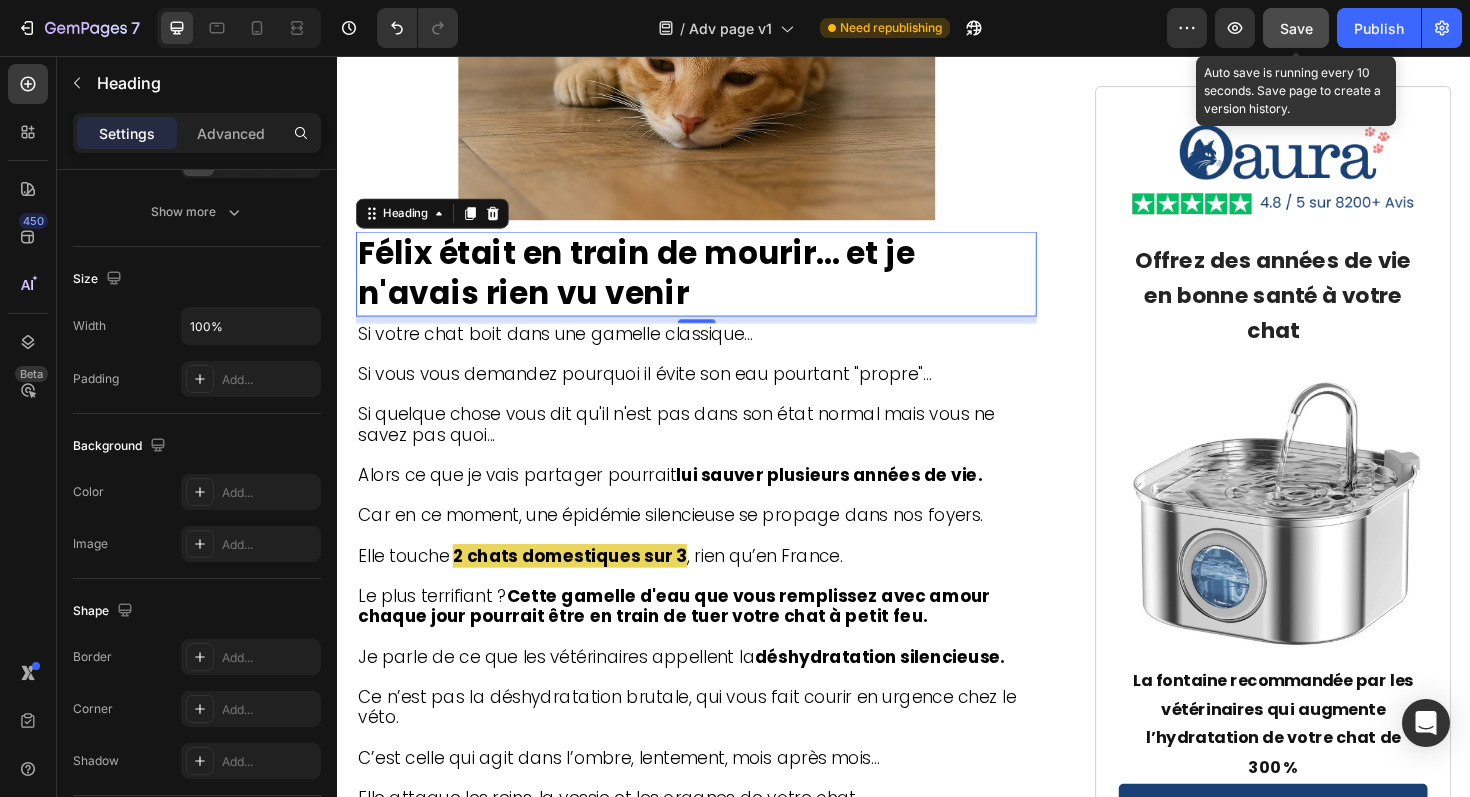 click on "Save" 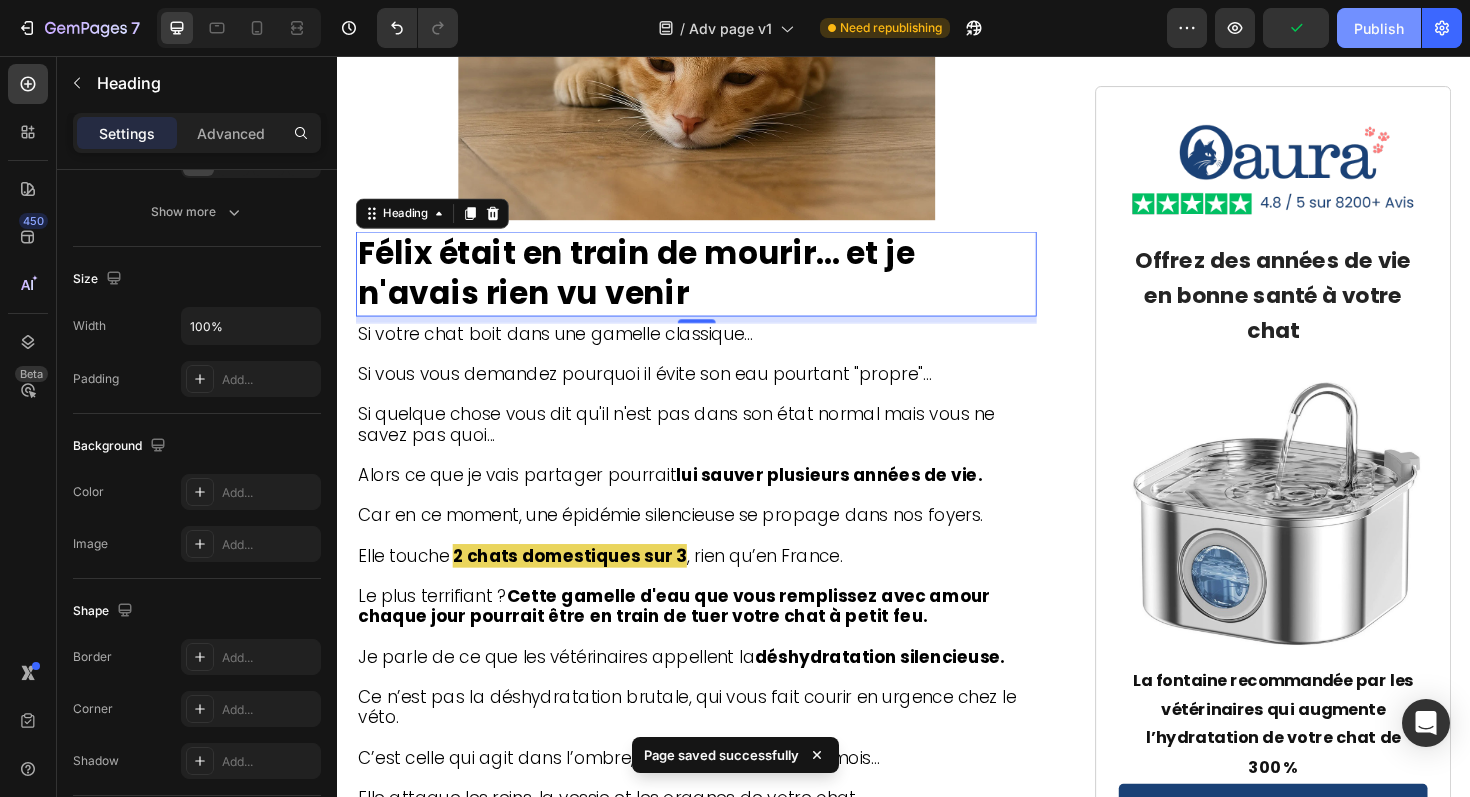 click on "Publish" at bounding box center [1379, 28] 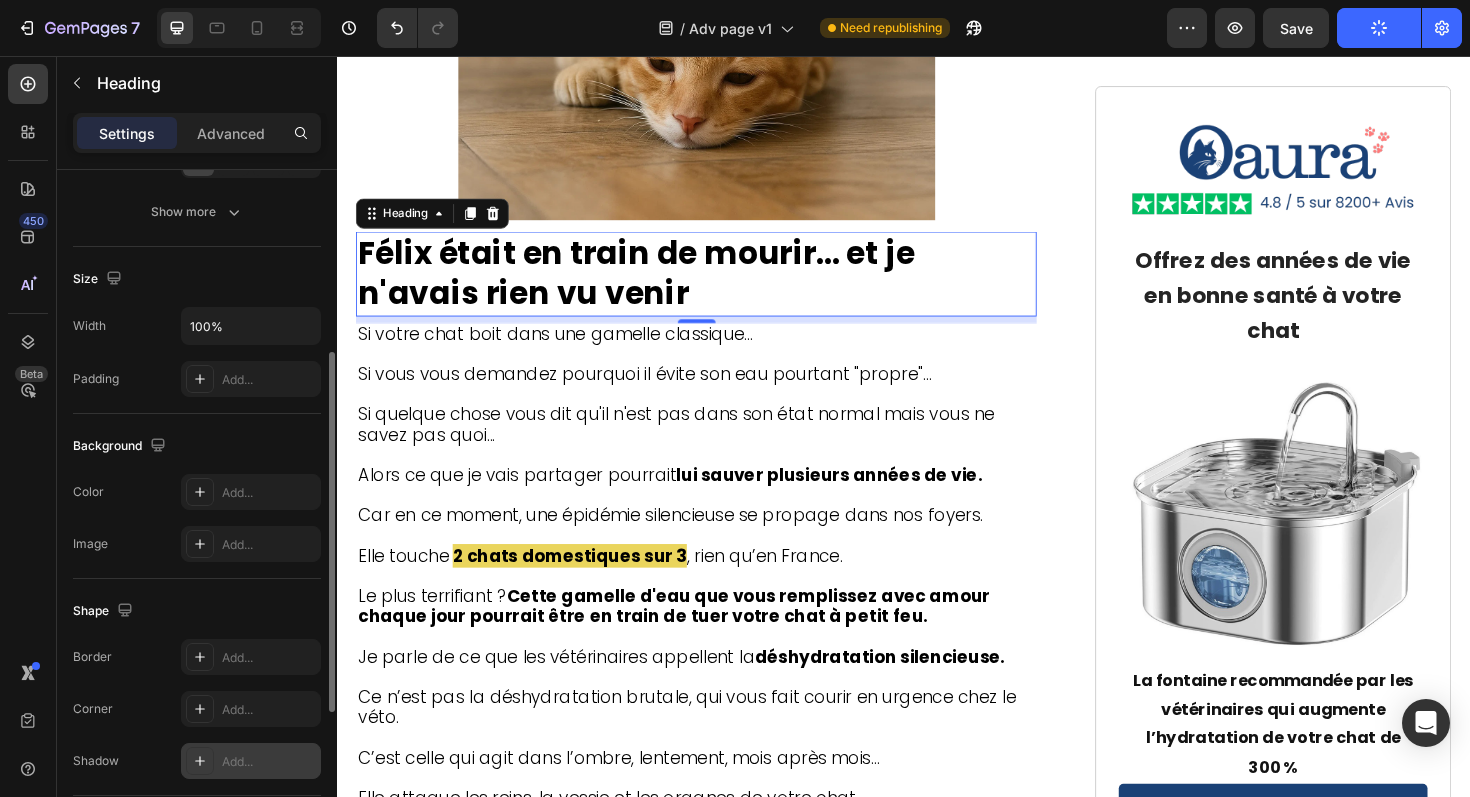 scroll, scrollTop: 351, scrollLeft: 0, axis: vertical 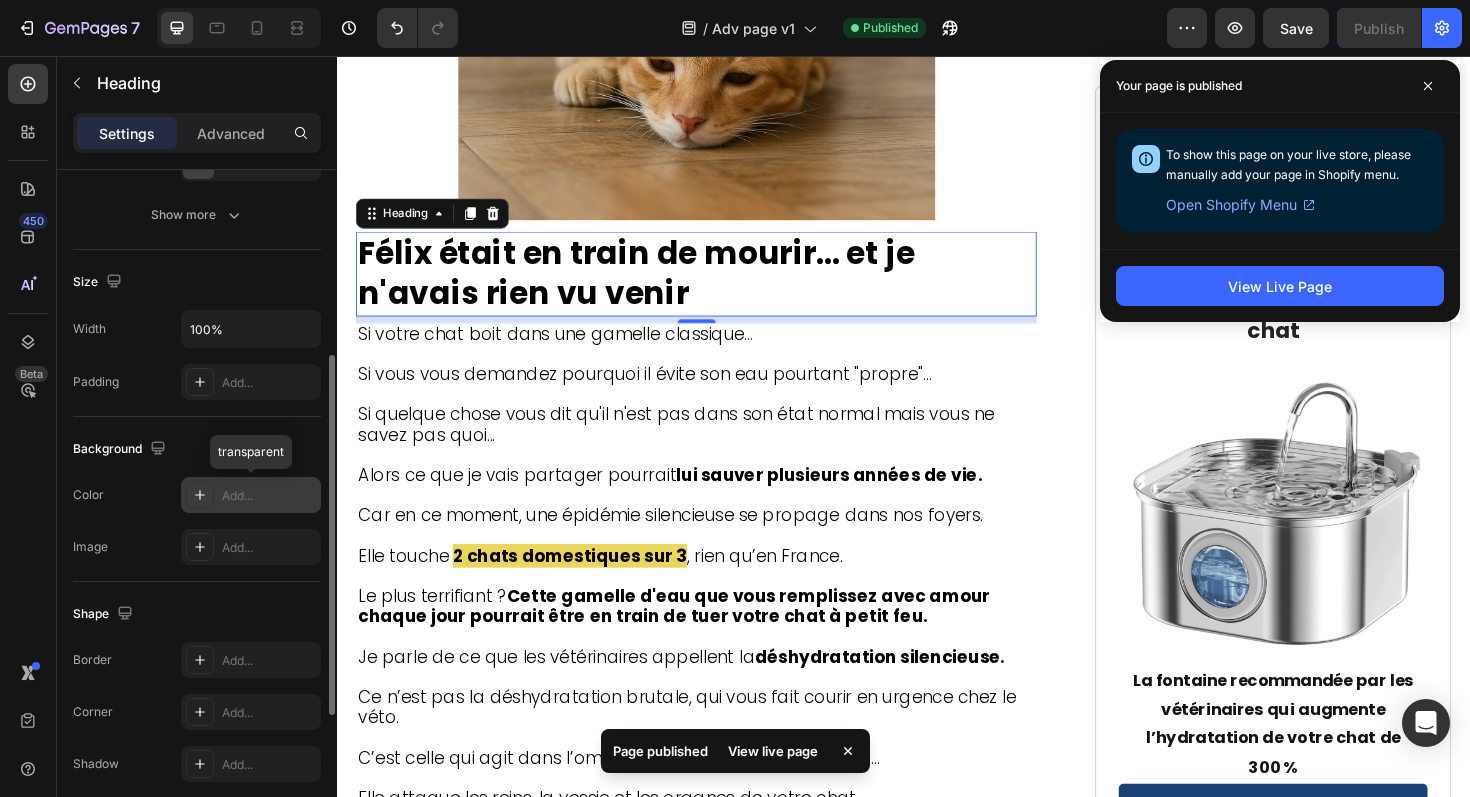 click 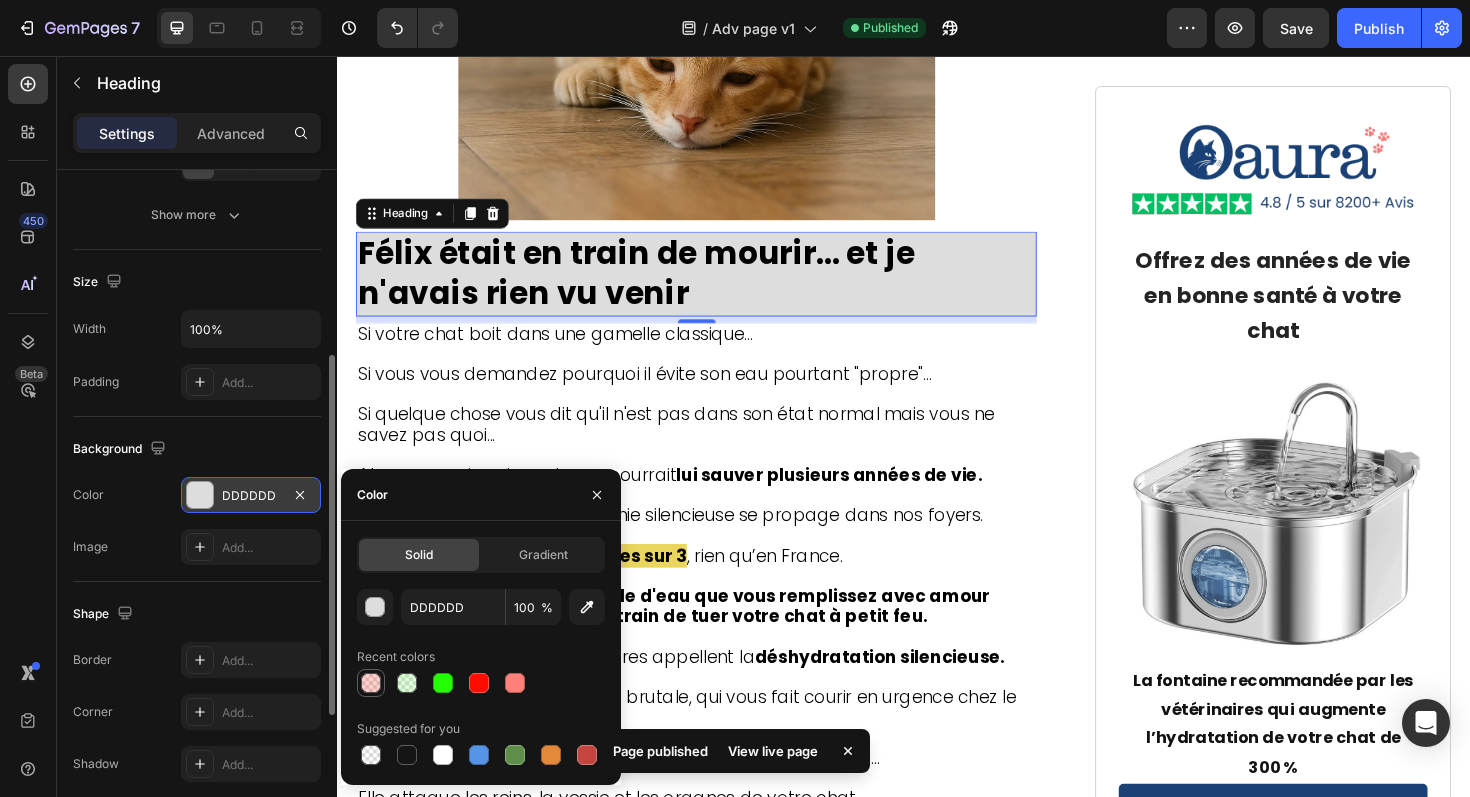 click at bounding box center (371, 683) 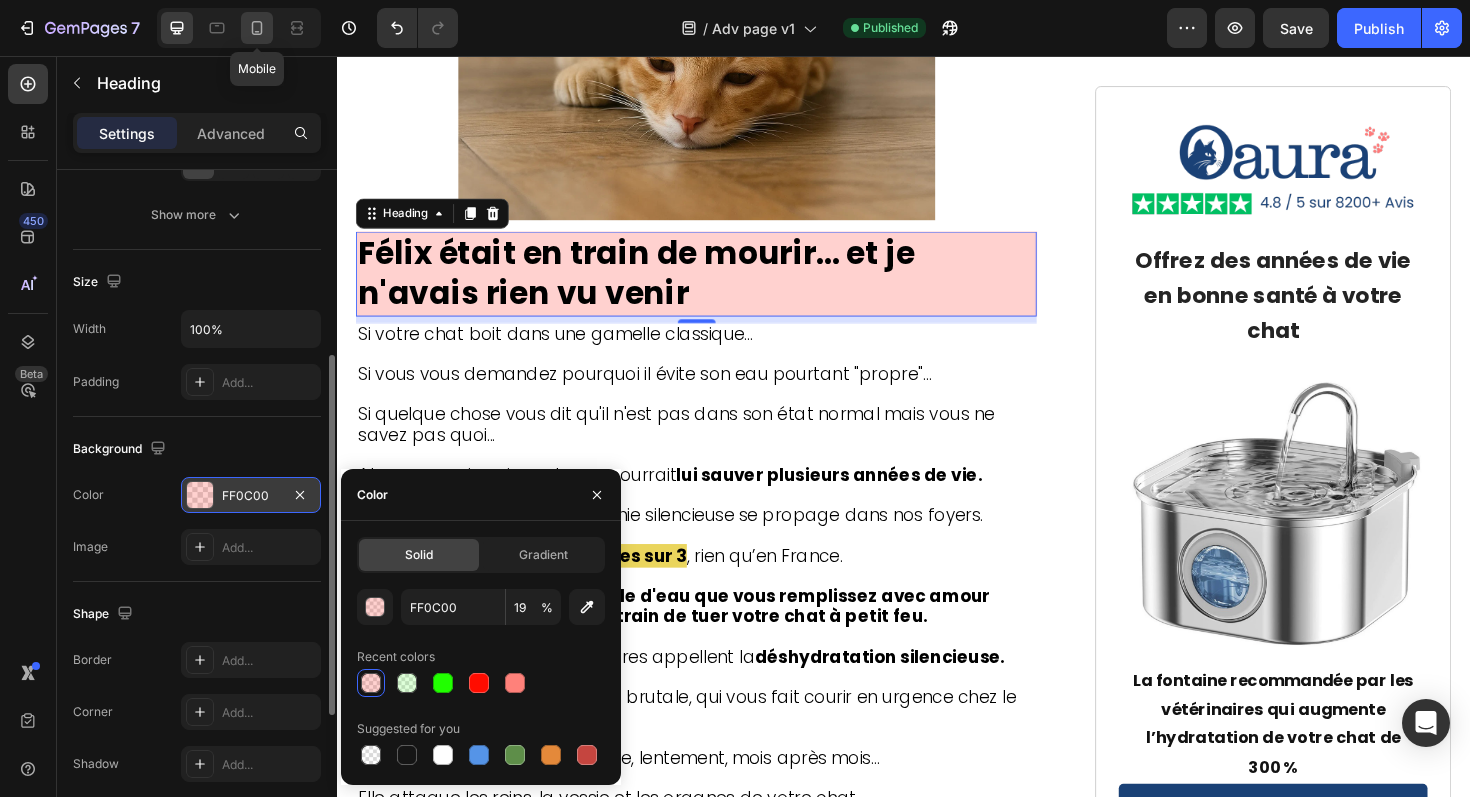 click 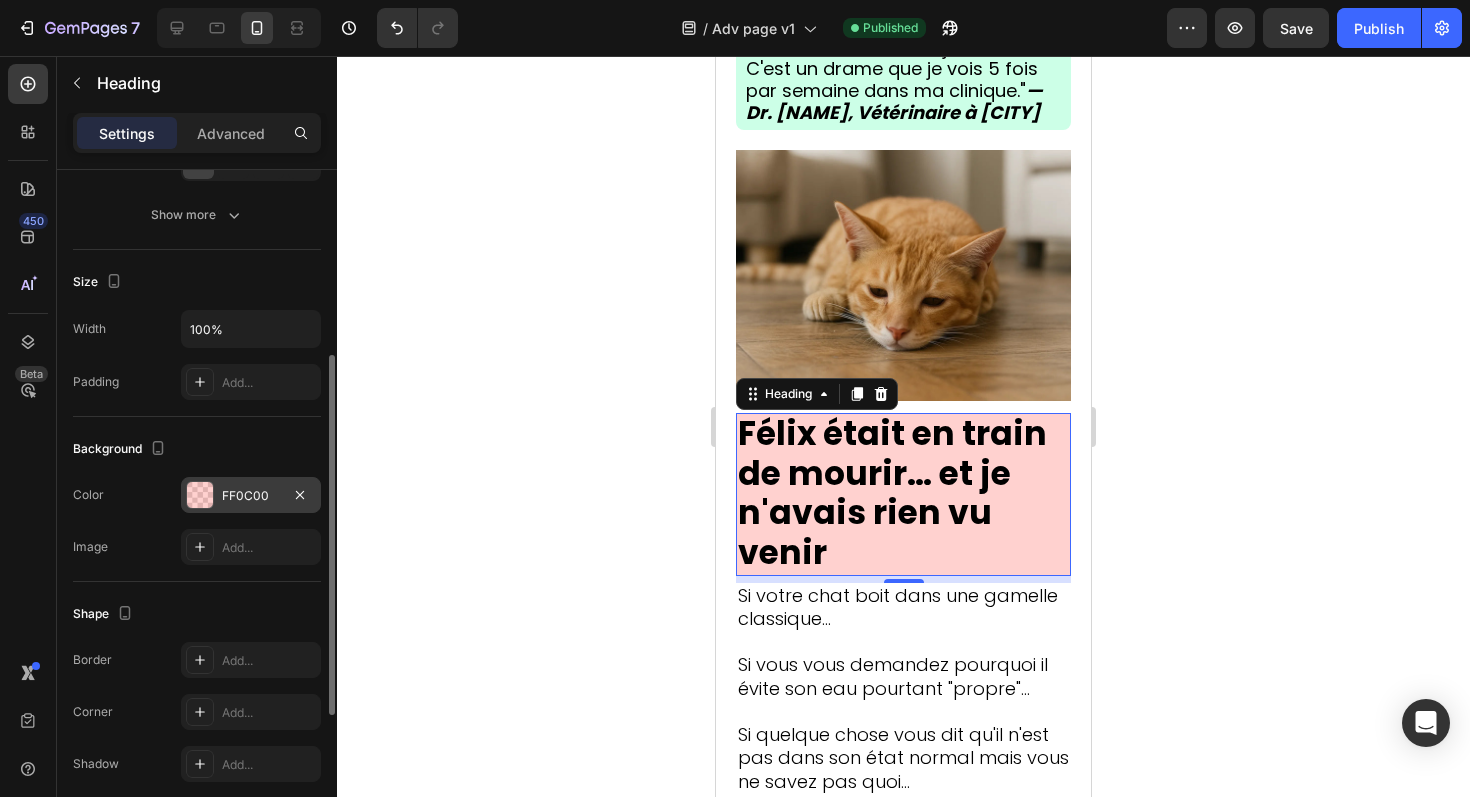 scroll, scrollTop: 308, scrollLeft: 0, axis: vertical 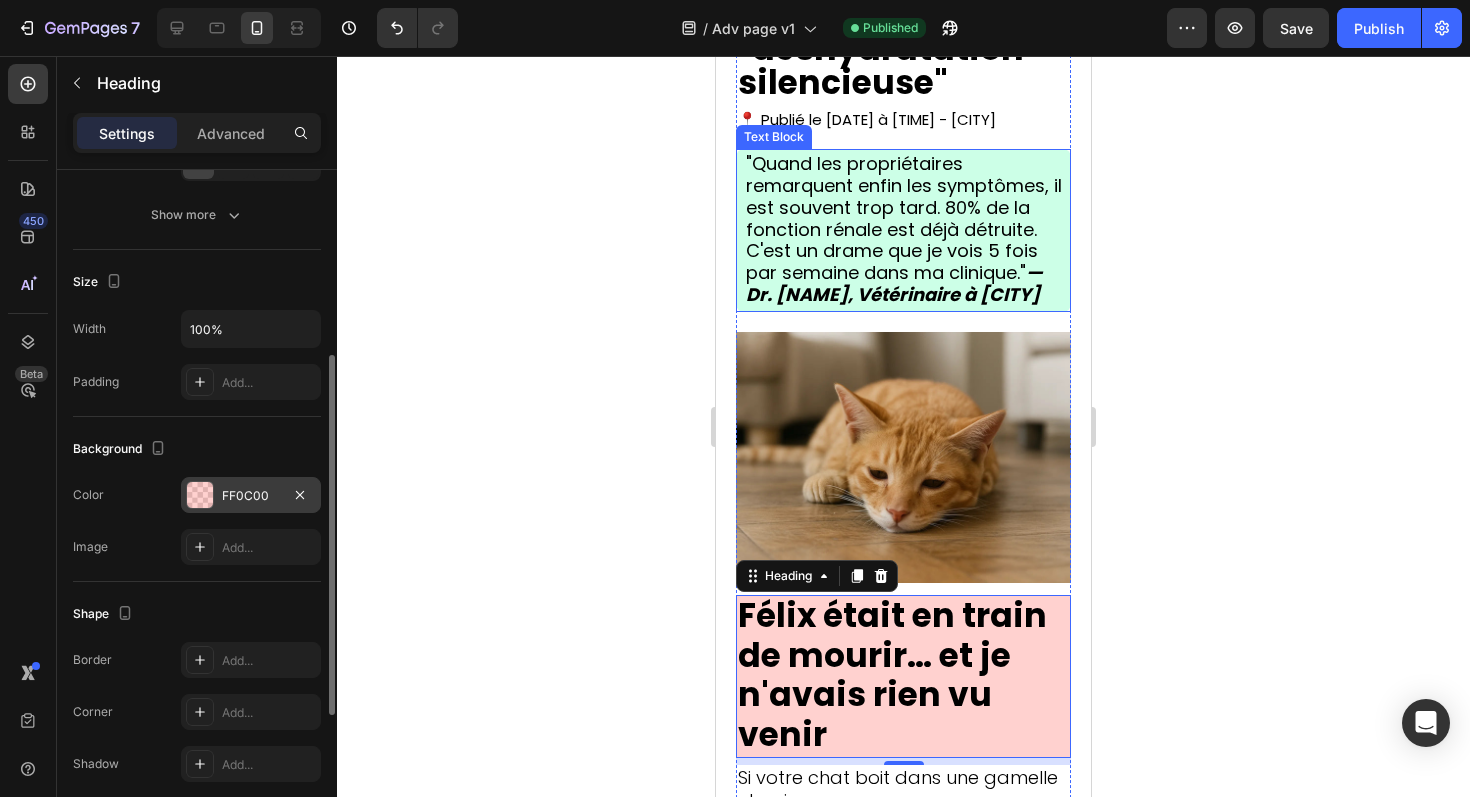 click on ""Quand les propriétaires remarquent enfin les symptômes, il est souvent trop tard. 80% de la fonction rénale est déjà détruite. C'est un drame que je vois 5 fois par semaine dans ma clinique."  — Dr. Claire Dubois, Vétérinaire à Paris" at bounding box center [904, 229] 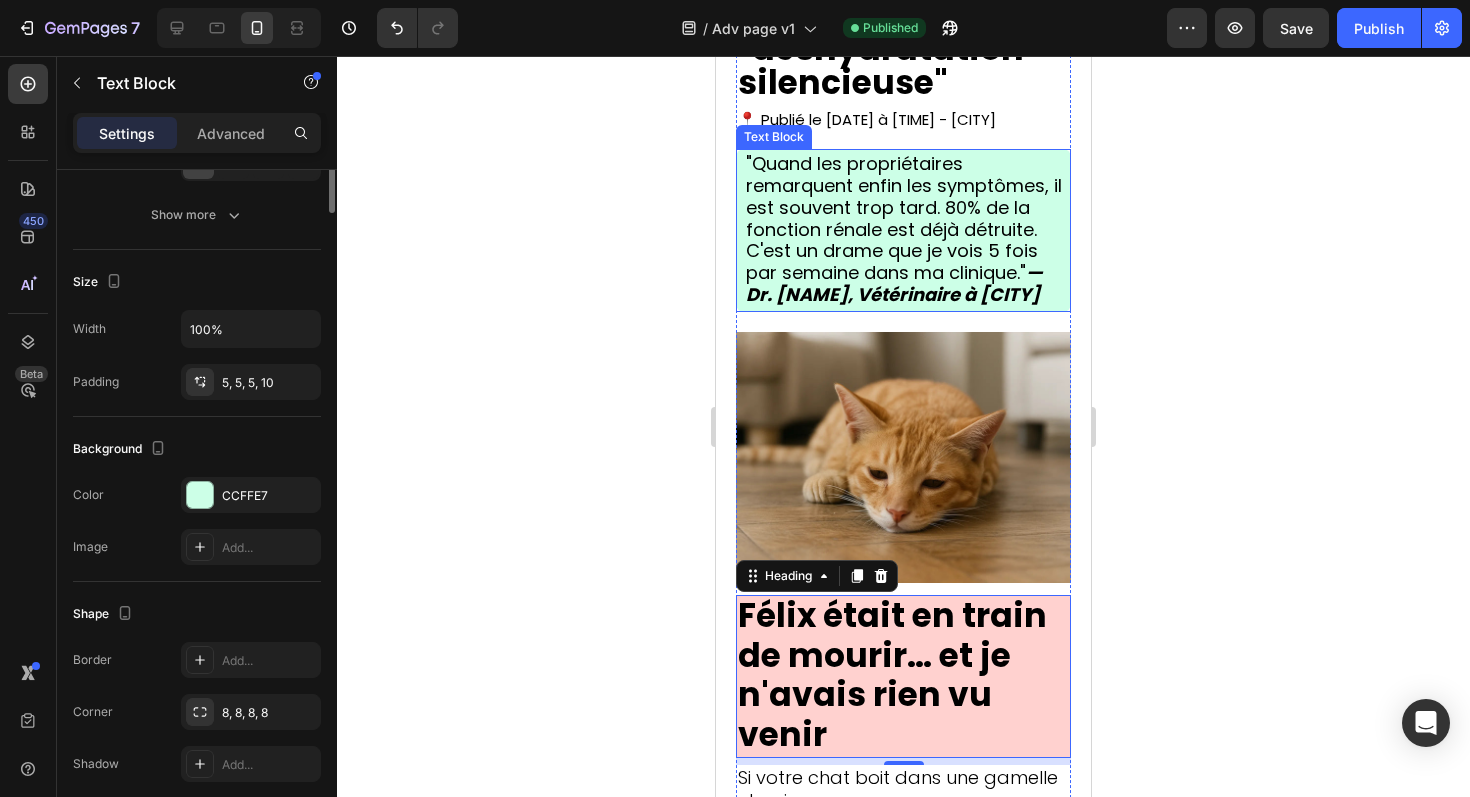 scroll, scrollTop: 0, scrollLeft: 0, axis: both 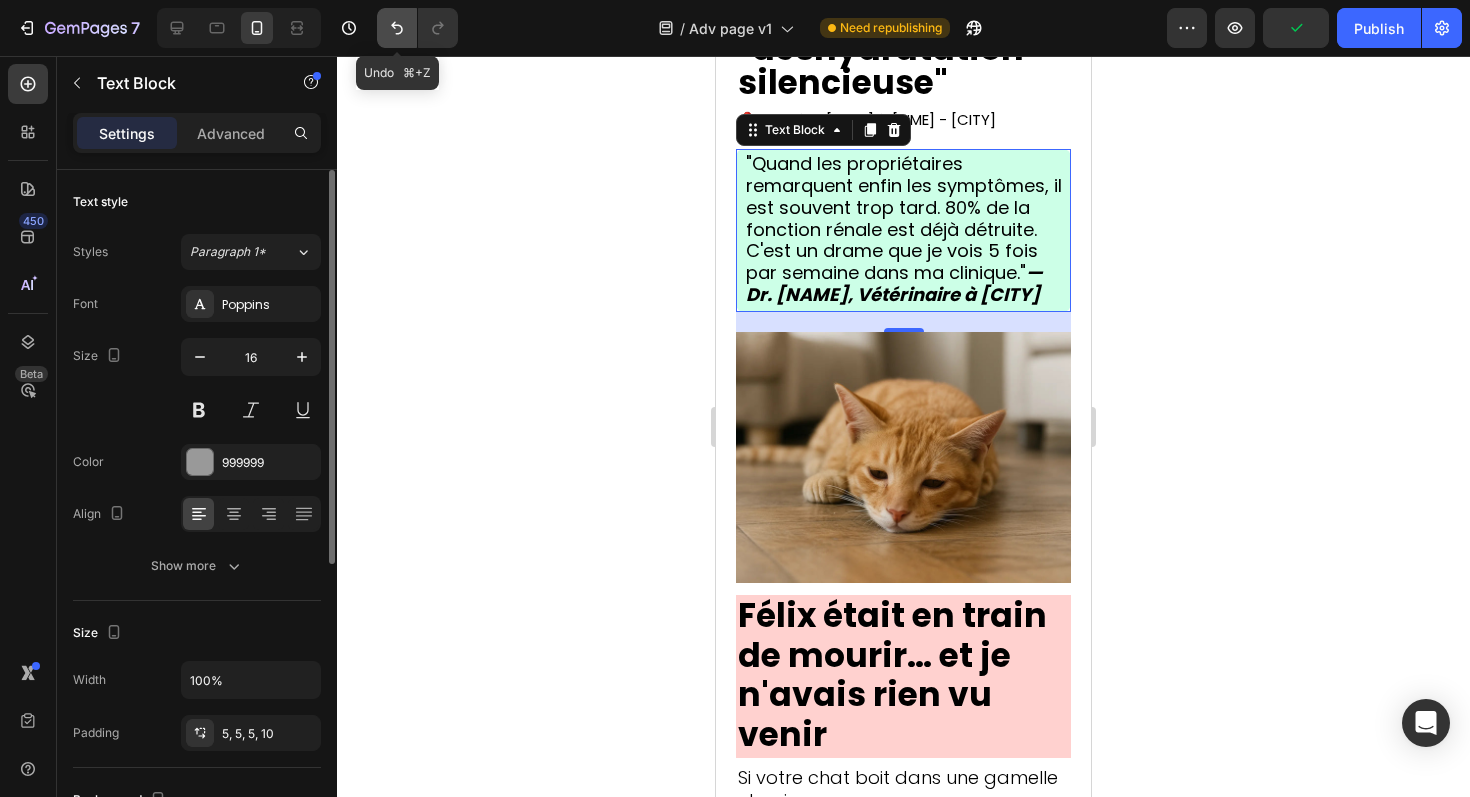 click 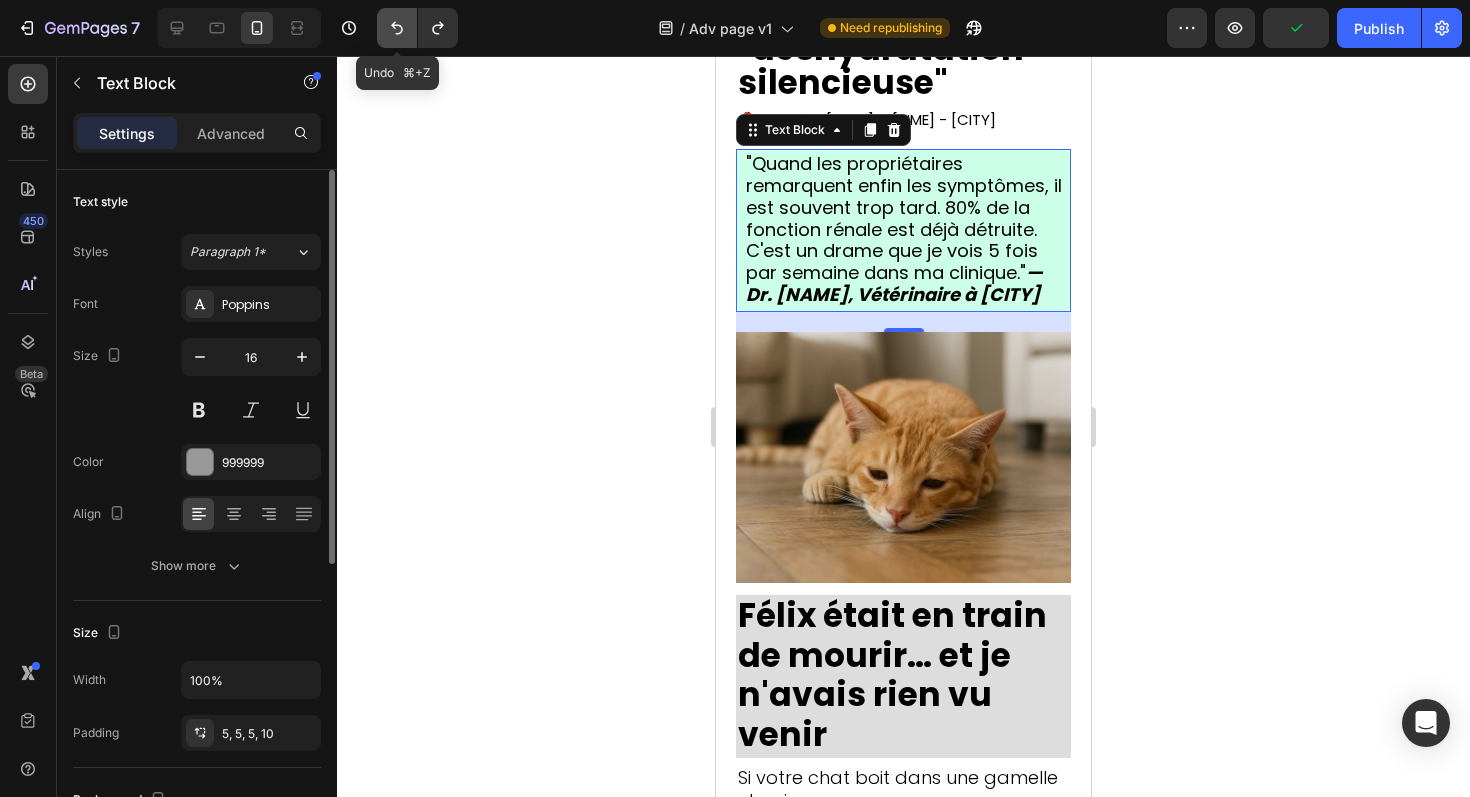 click 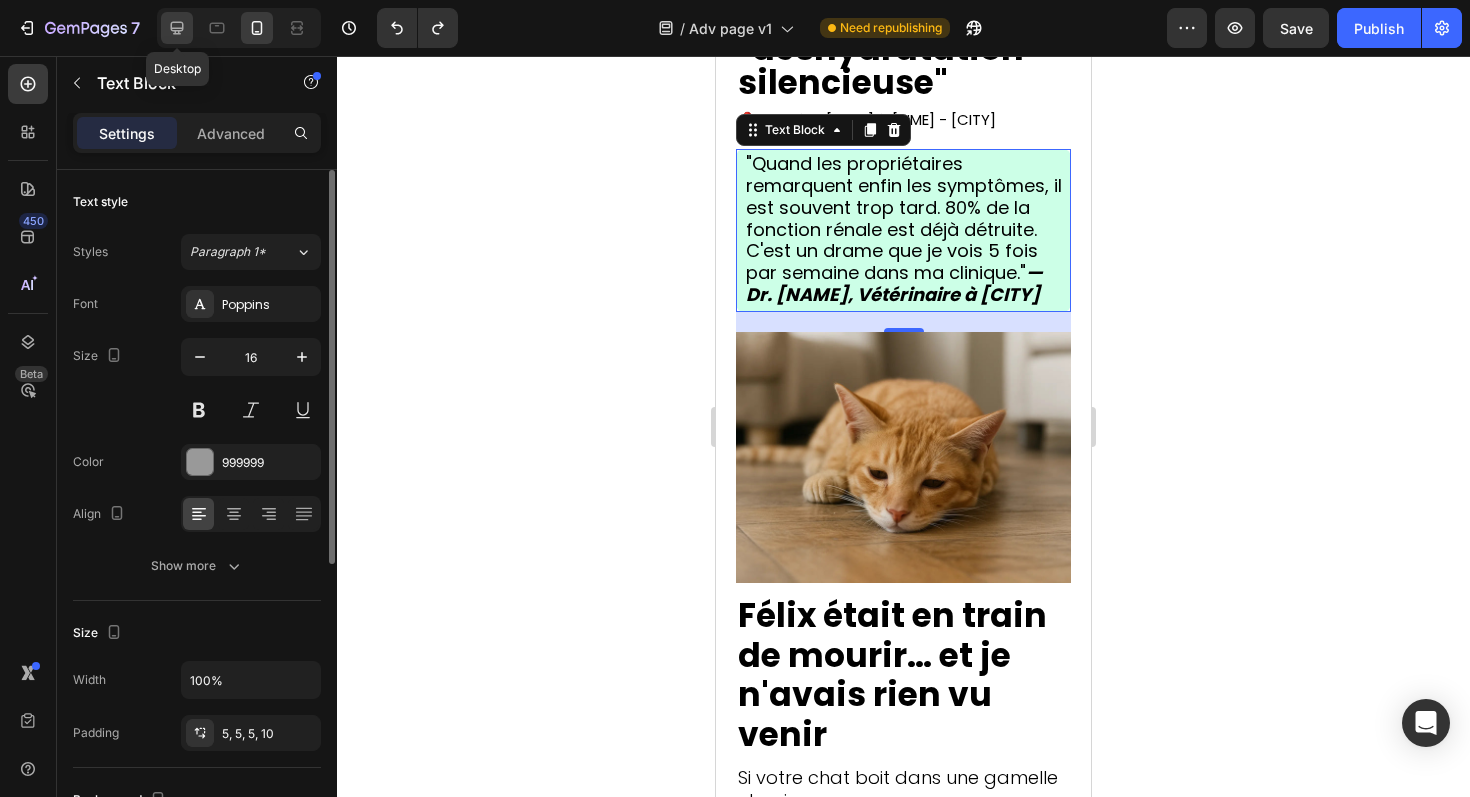 click 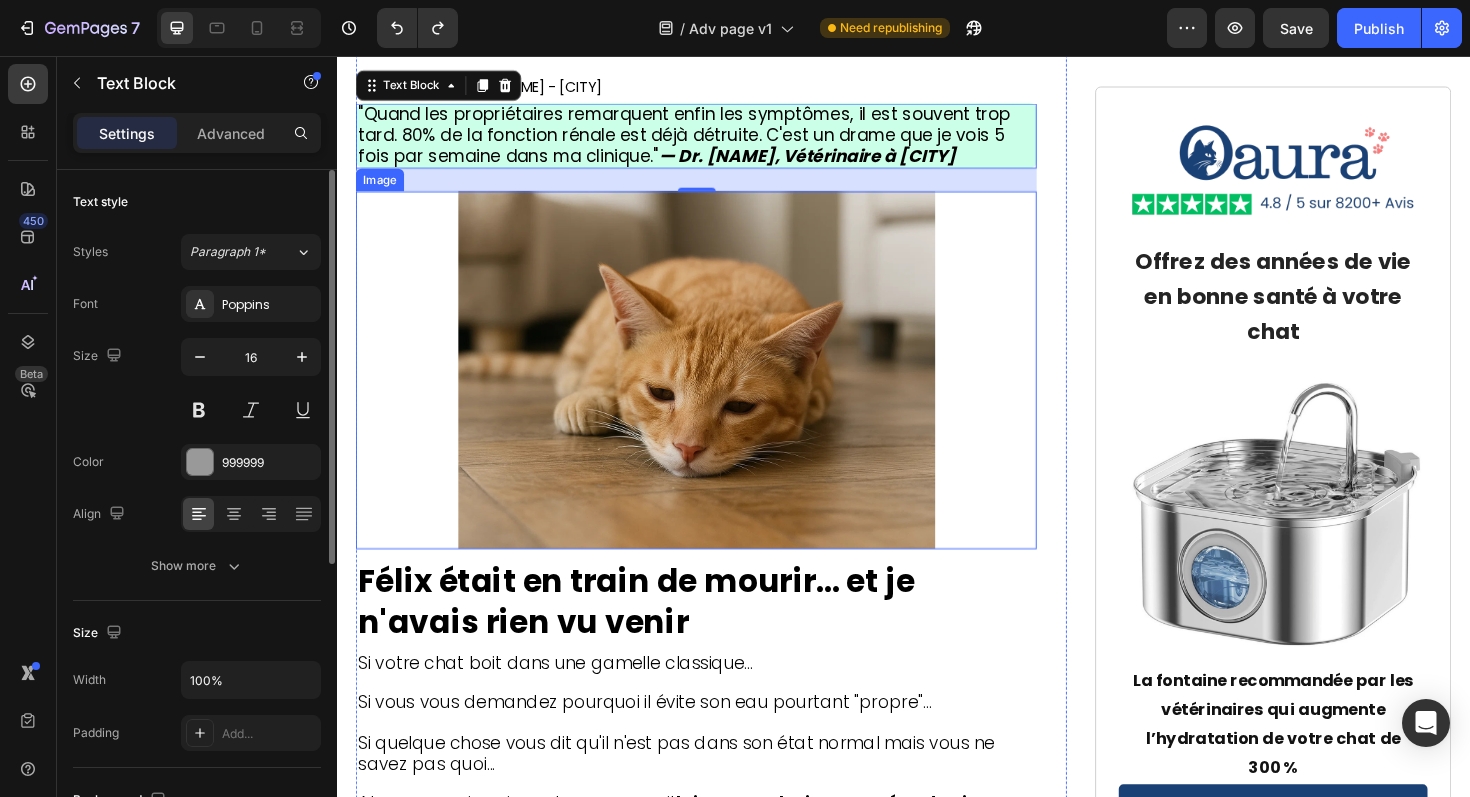 scroll, scrollTop: 242, scrollLeft: 0, axis: vertical 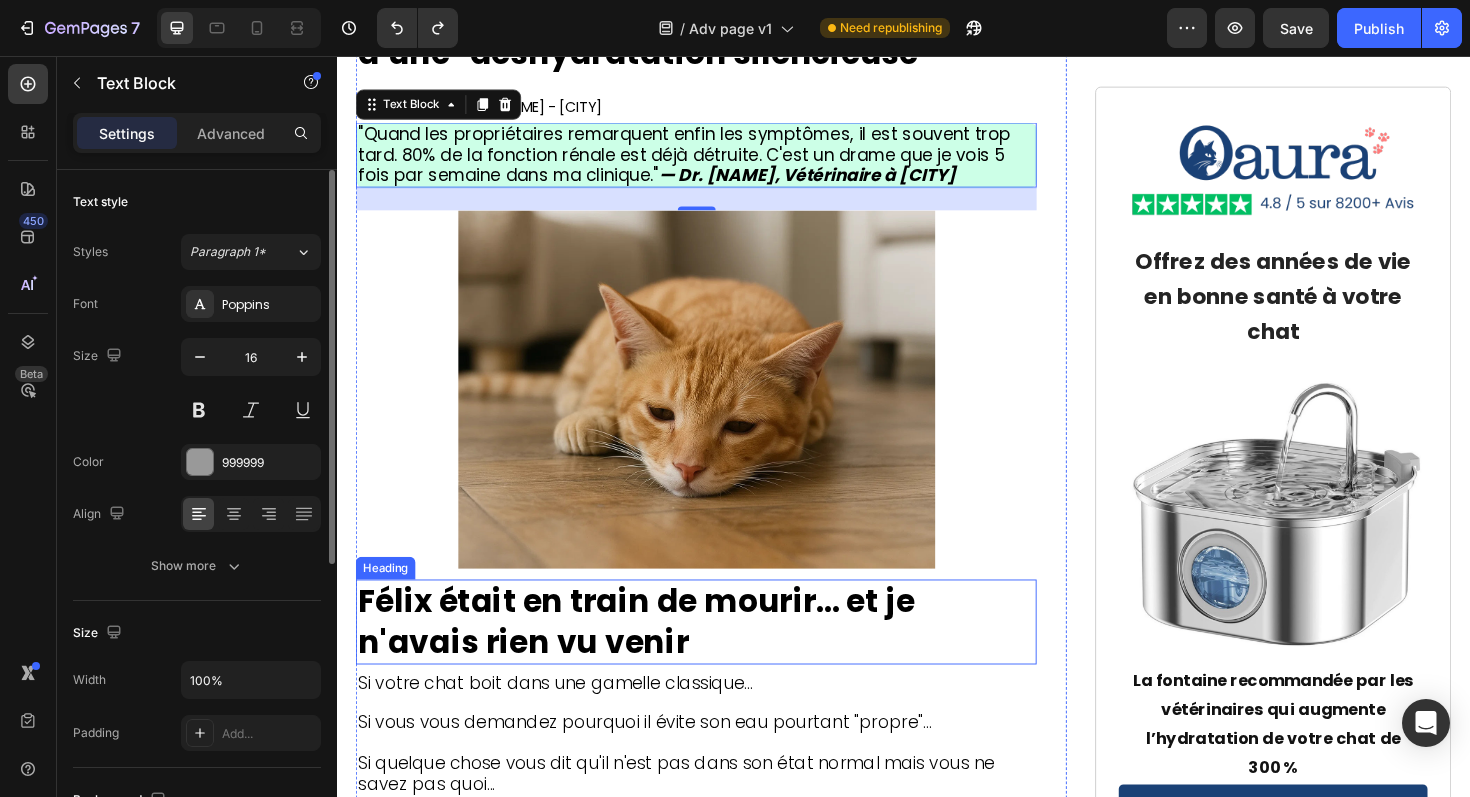 click on "Félix était en train de mourir… et je n'avais rien vu venir" at bounding box center (653, 655) 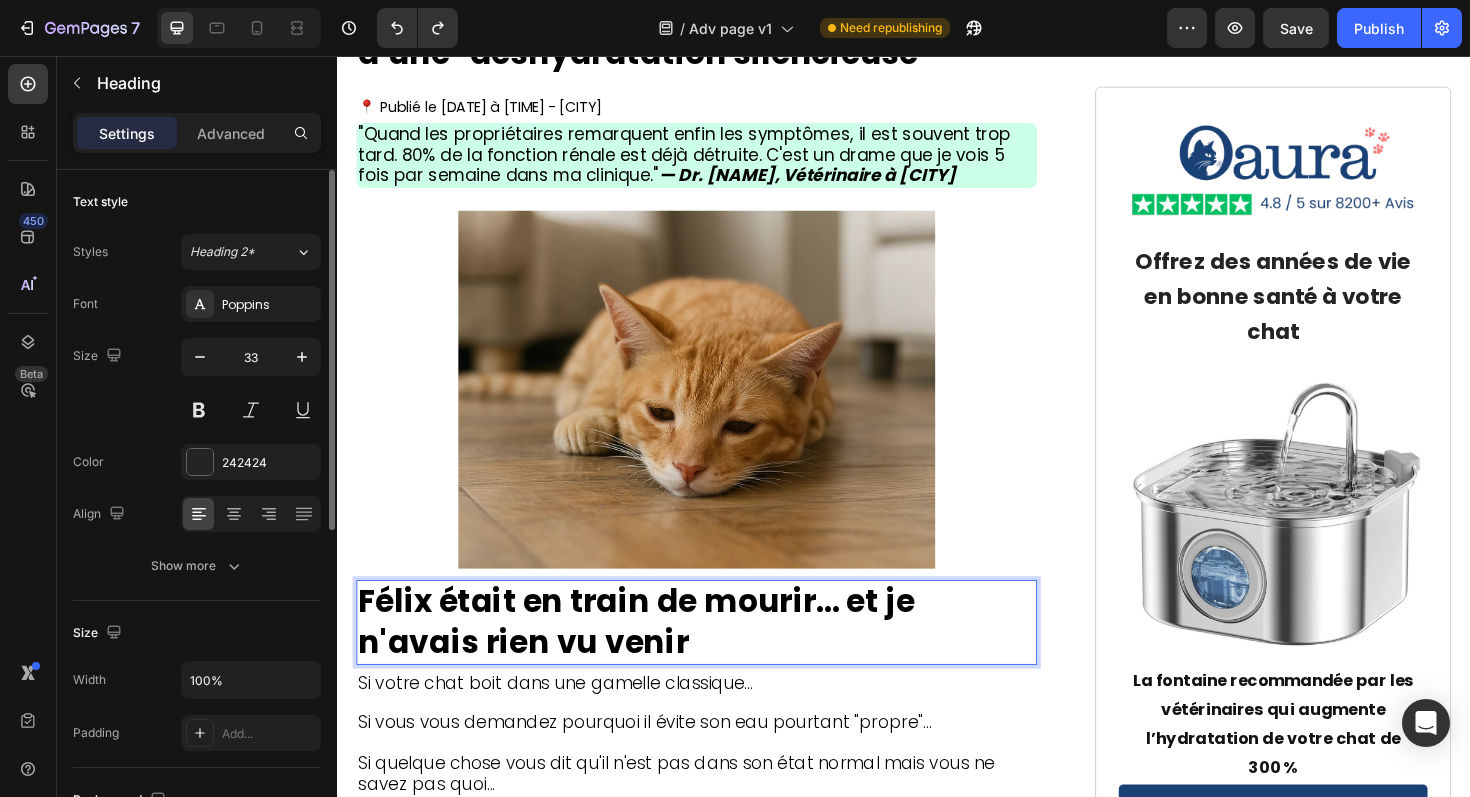 click on "Félix était en train de mourir… et je n'avais rien vu venir" at bounding box center (717, 656) 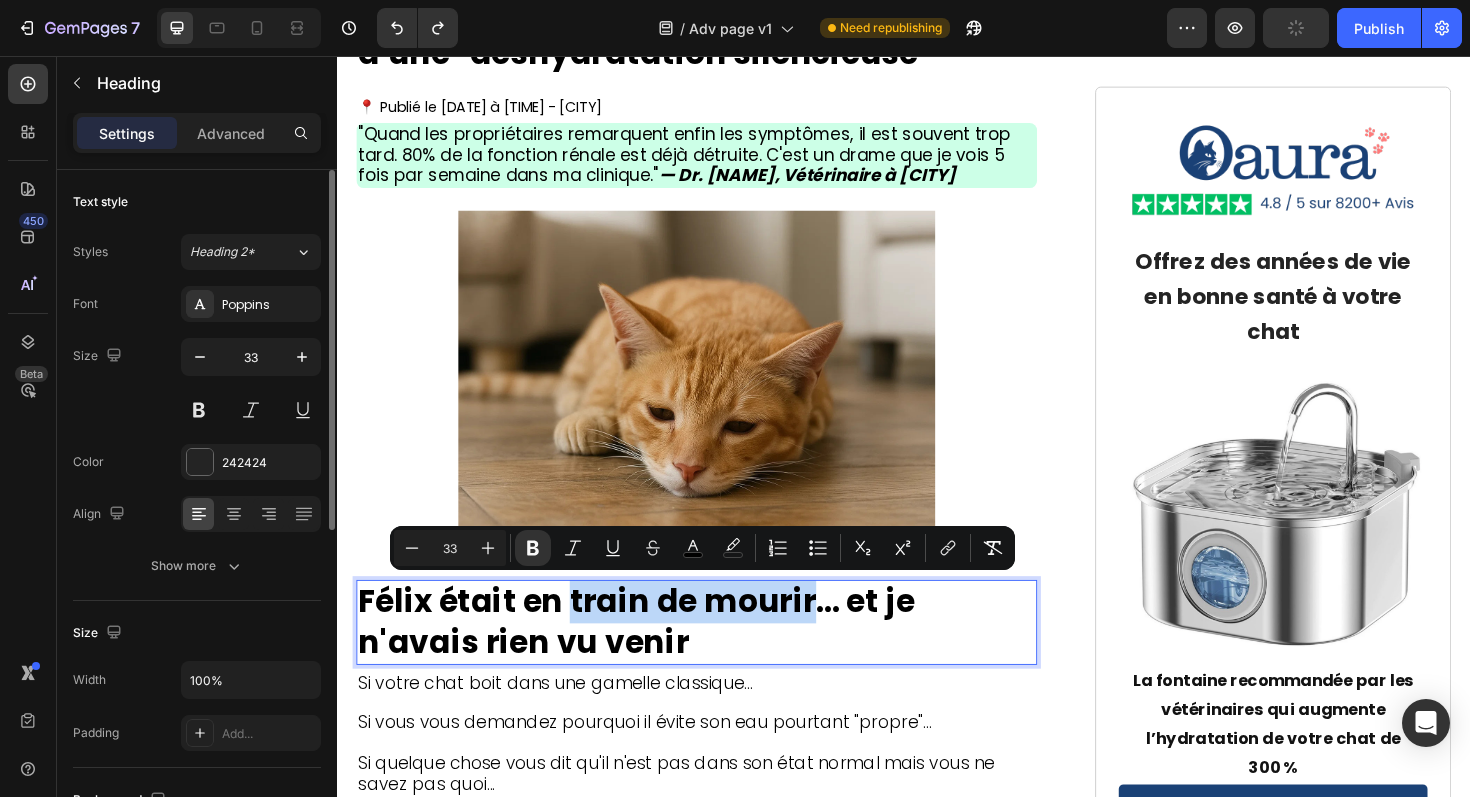 drag, startPoint x: 583, startPoint y: 627, endPoint x: 834, endPoint y: 627, distance: 251 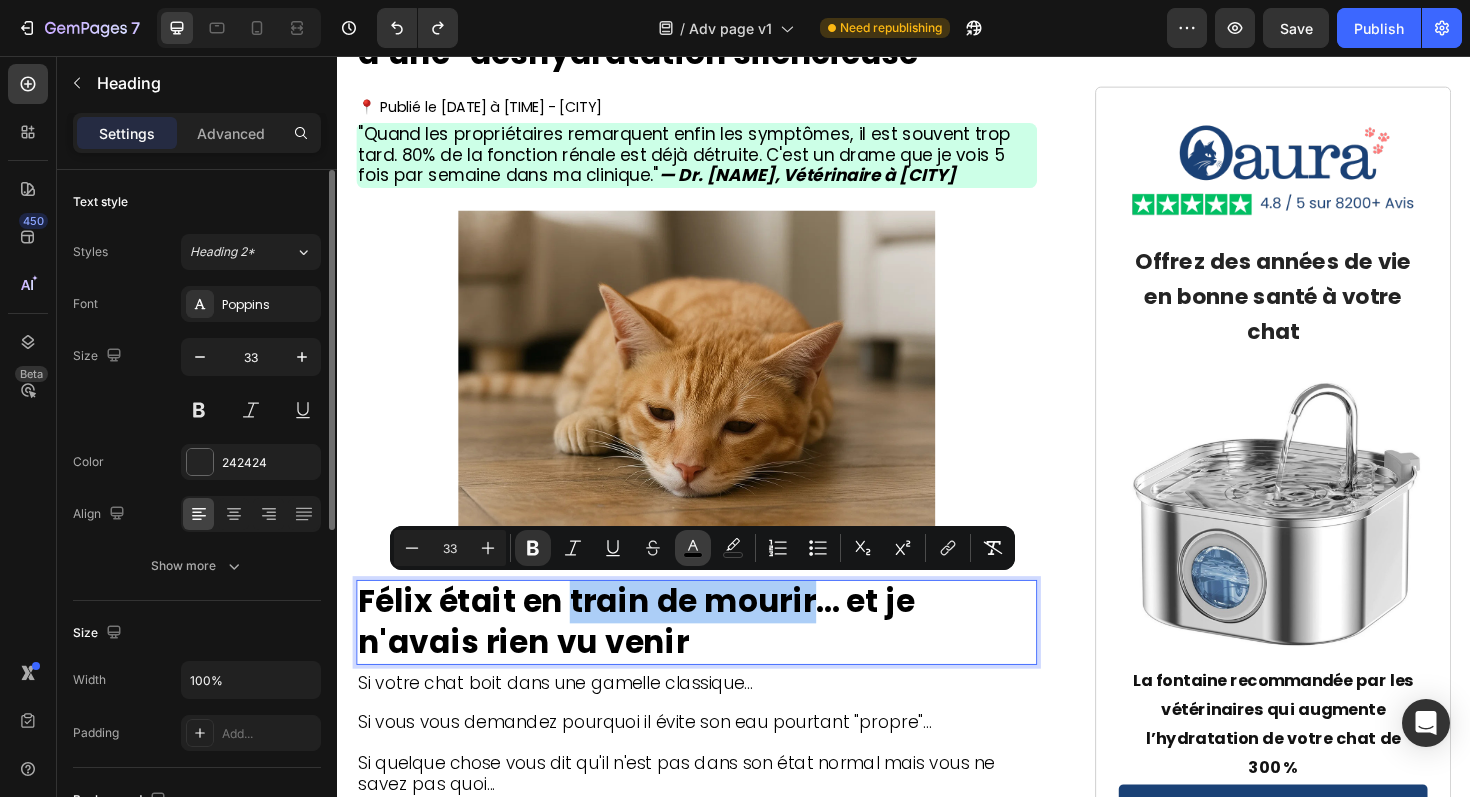 click 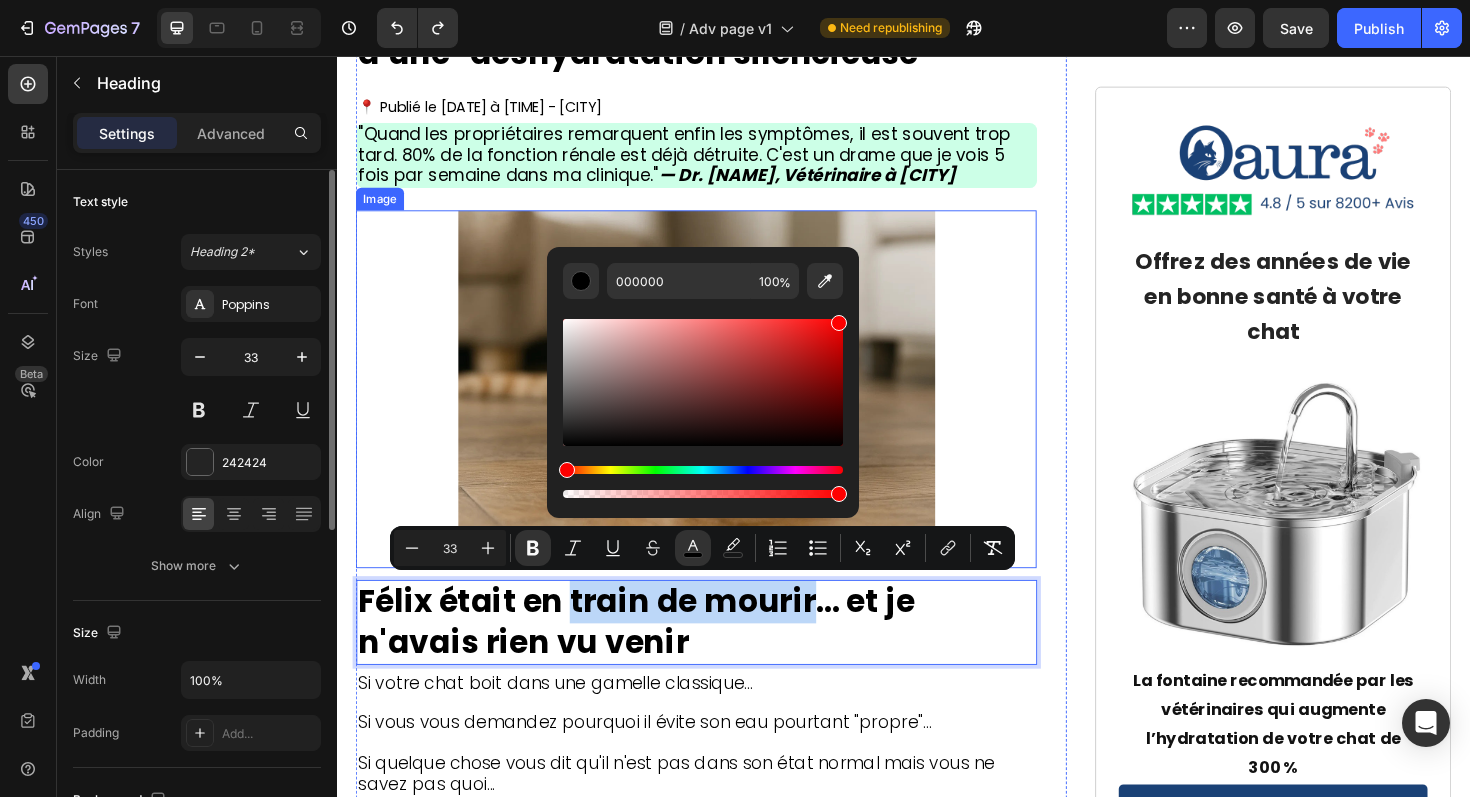 type on "FF0000" 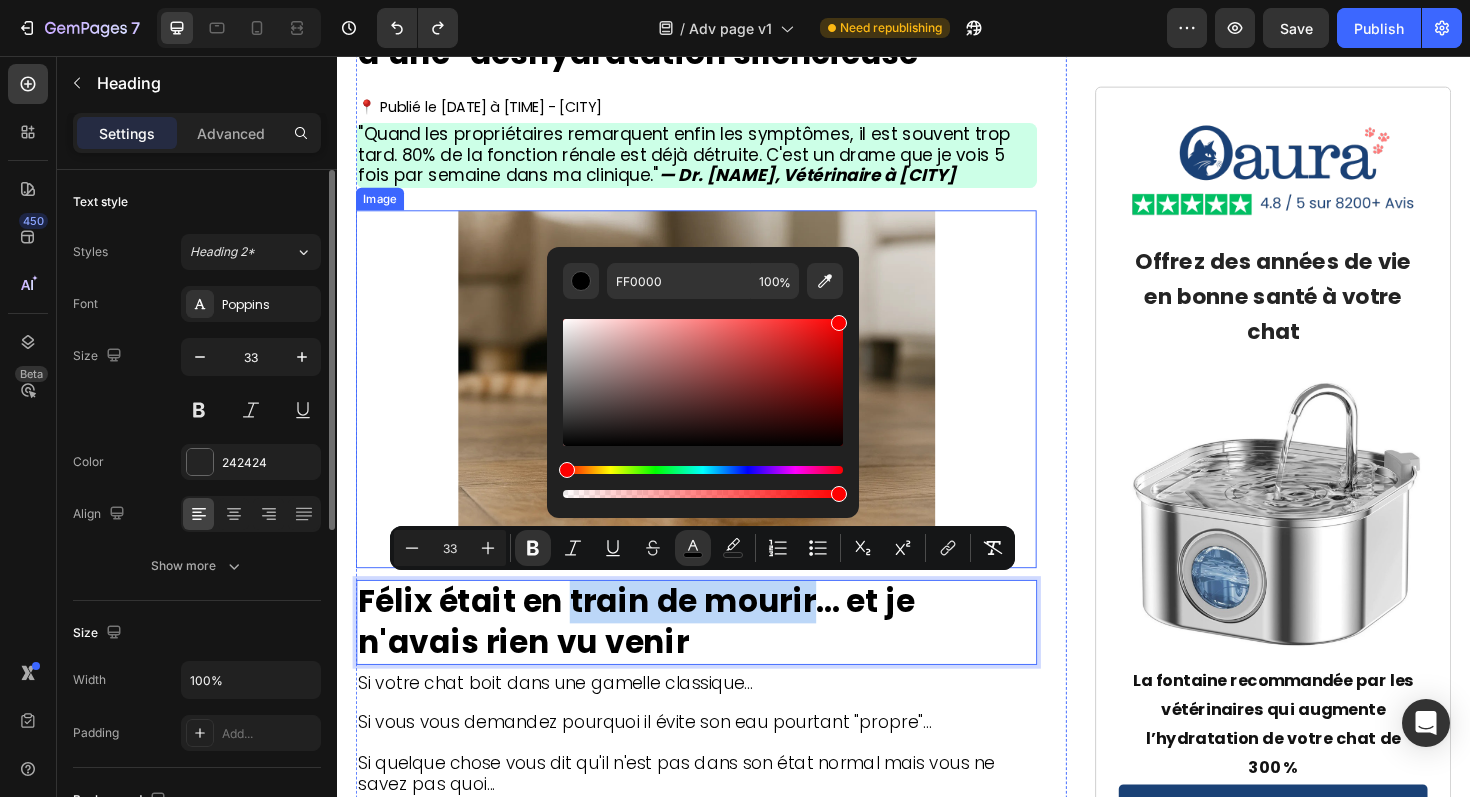 drag, startPoint x: 1159, startPoint y: 391, endPoint x: 942, endPoint y: 272, distance: 247.48738 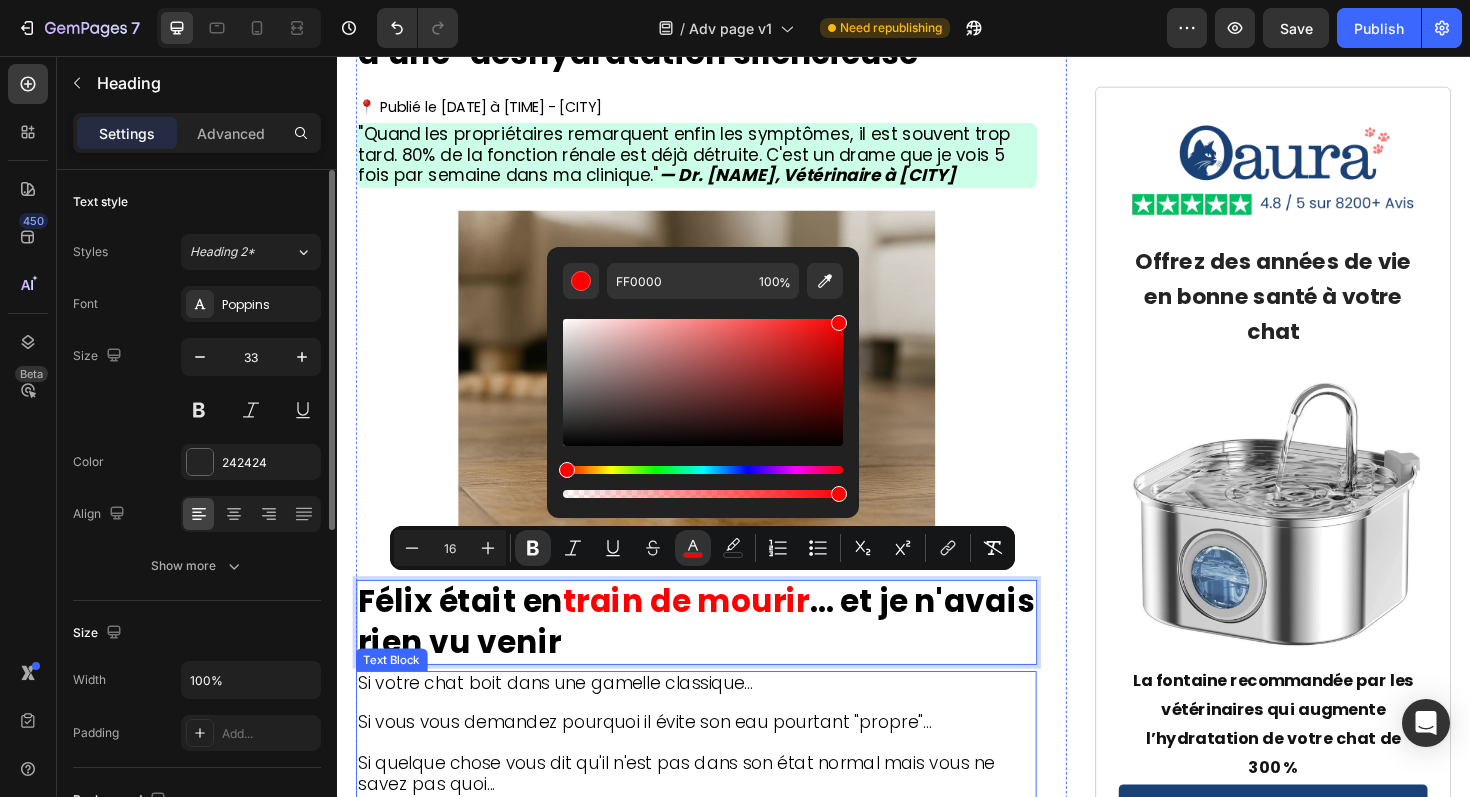click at bounding box center (717, 742) 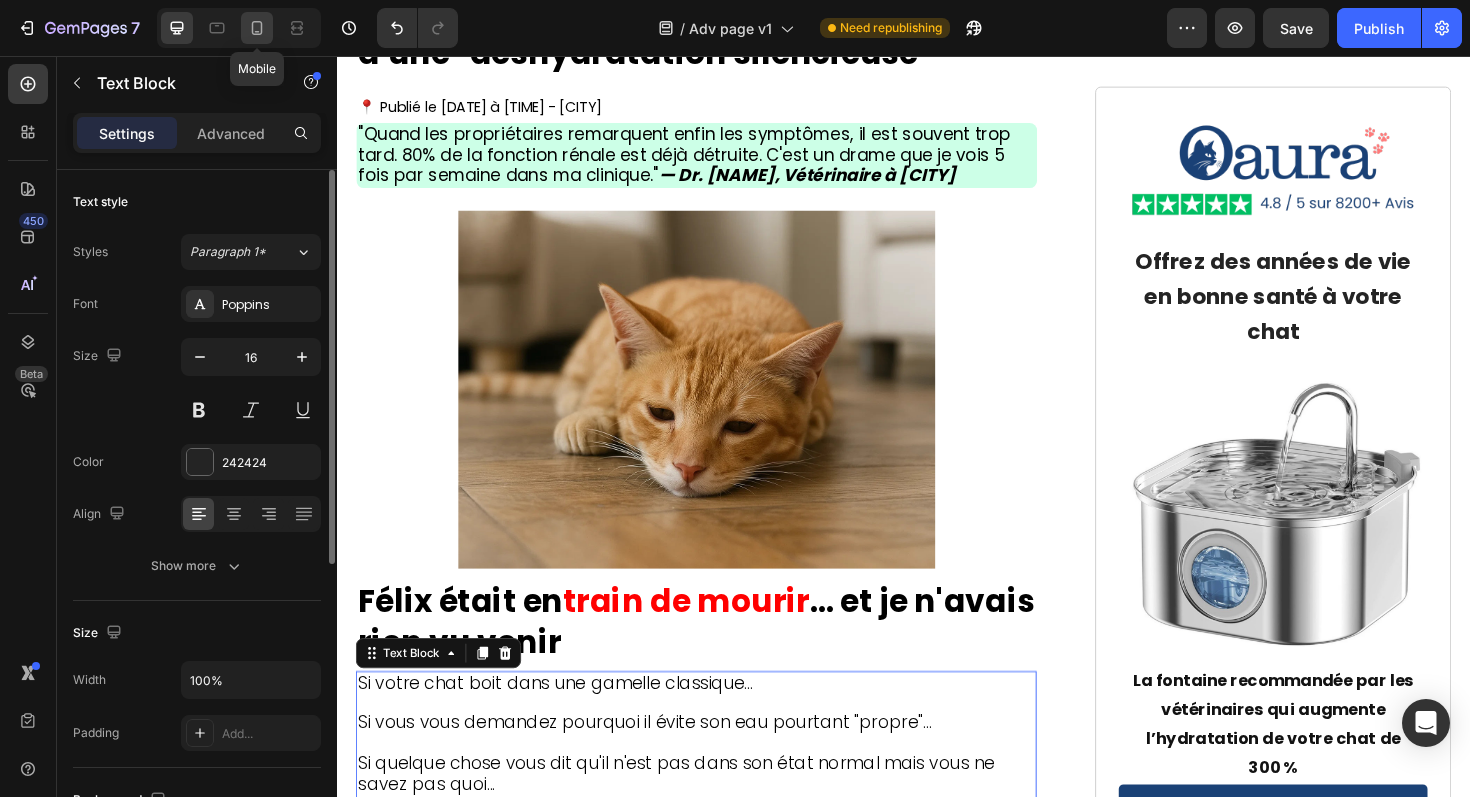 click 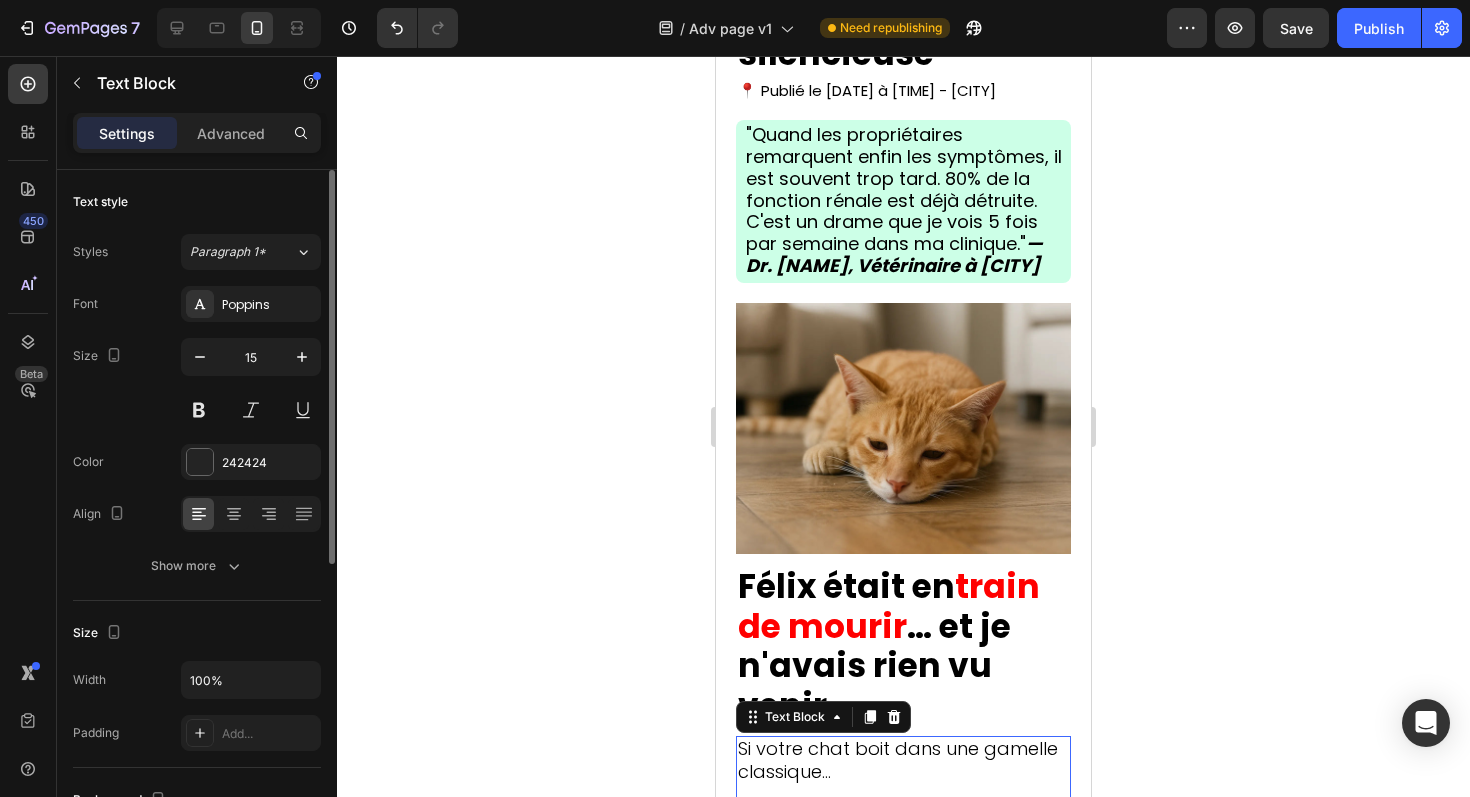scroll, scrollTop: 327, scrollLeft: 0, axis: vertical 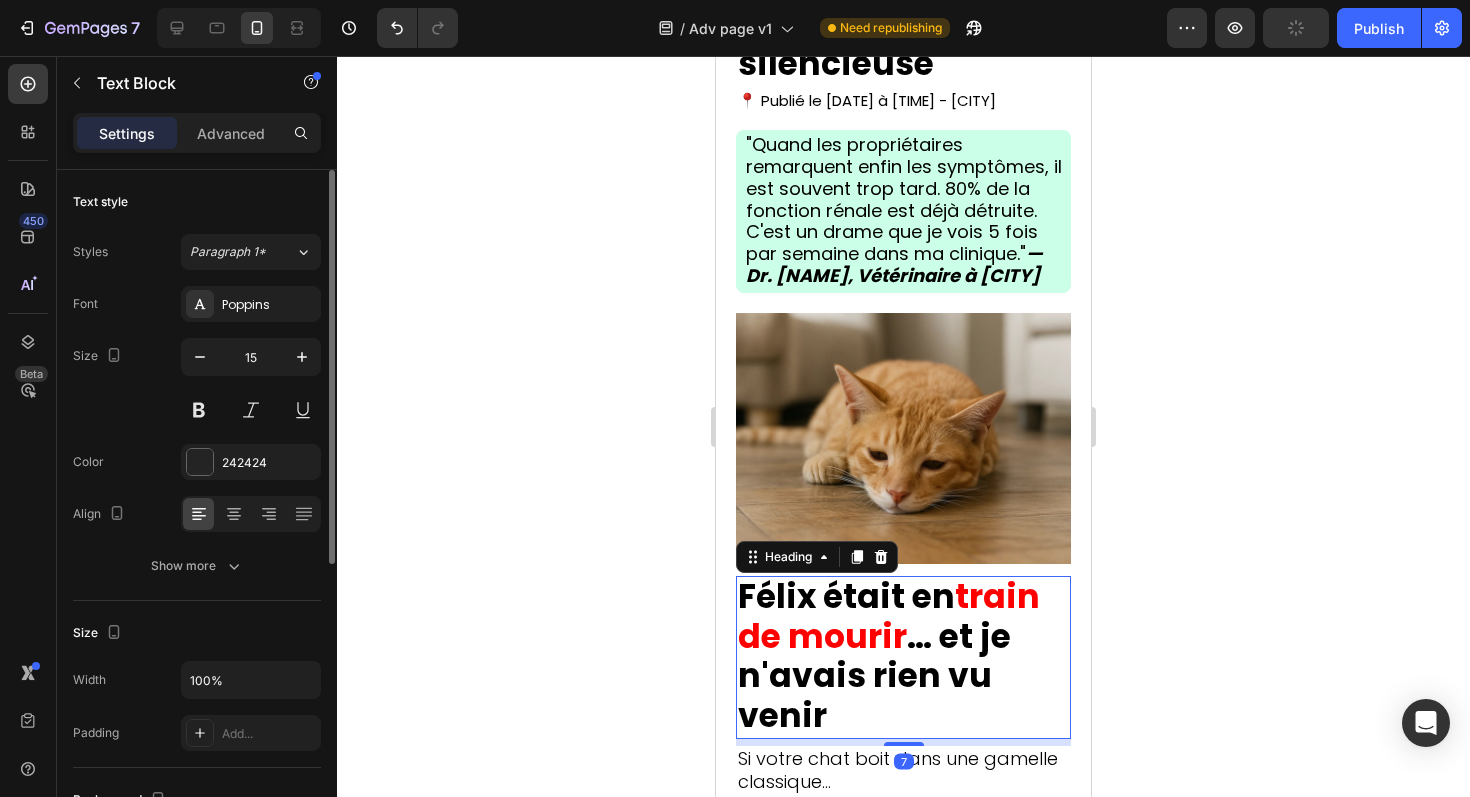 click on "… et je n'avais rien vu venir" at bounding box center [874, 676] 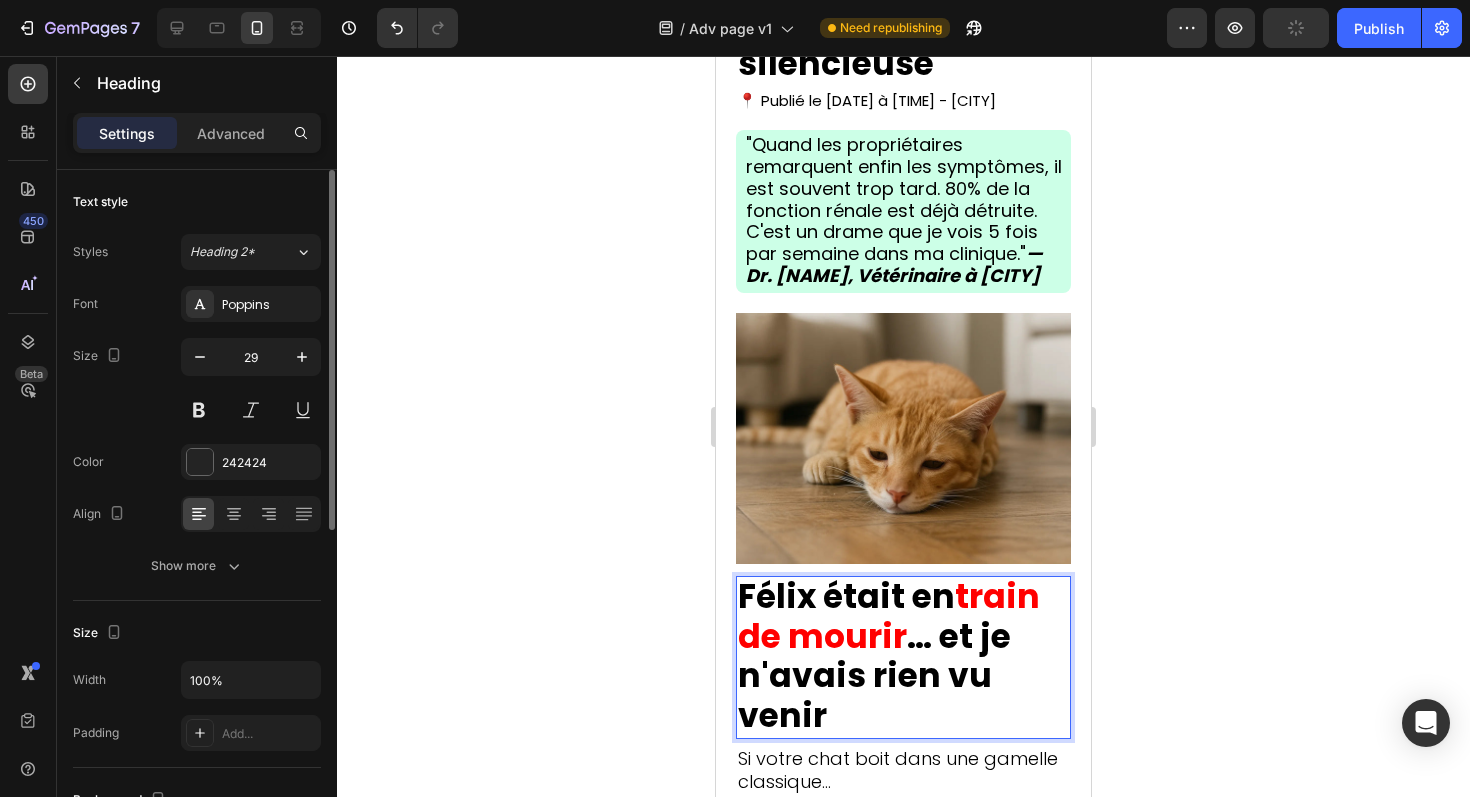 click on "… et je n'avais rien vu venir" at bounding box center (874, 676) 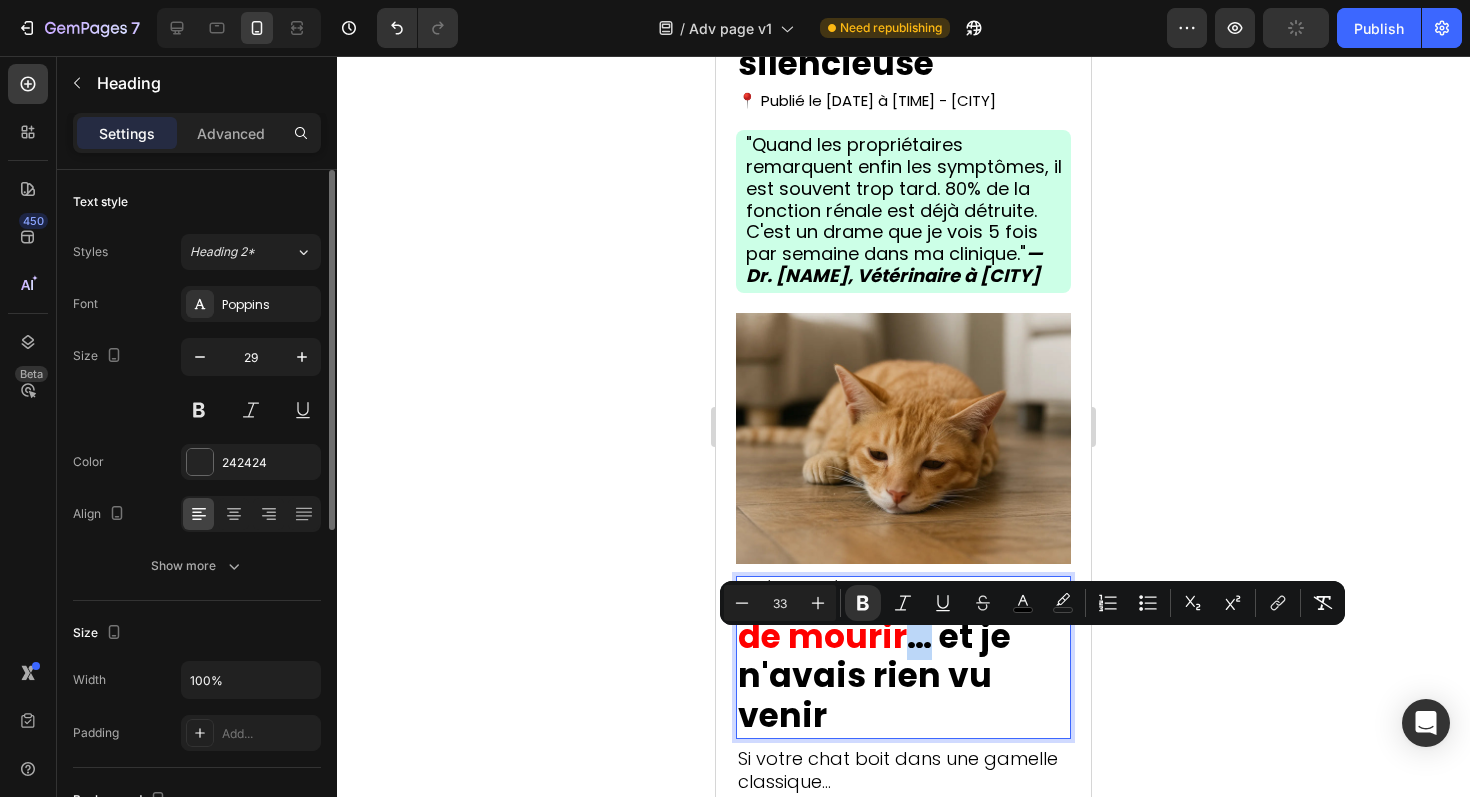 drag, startPoint x: 930, startPoint y: 665, endPoint x: 903, endPoint y: 665, distance: 27 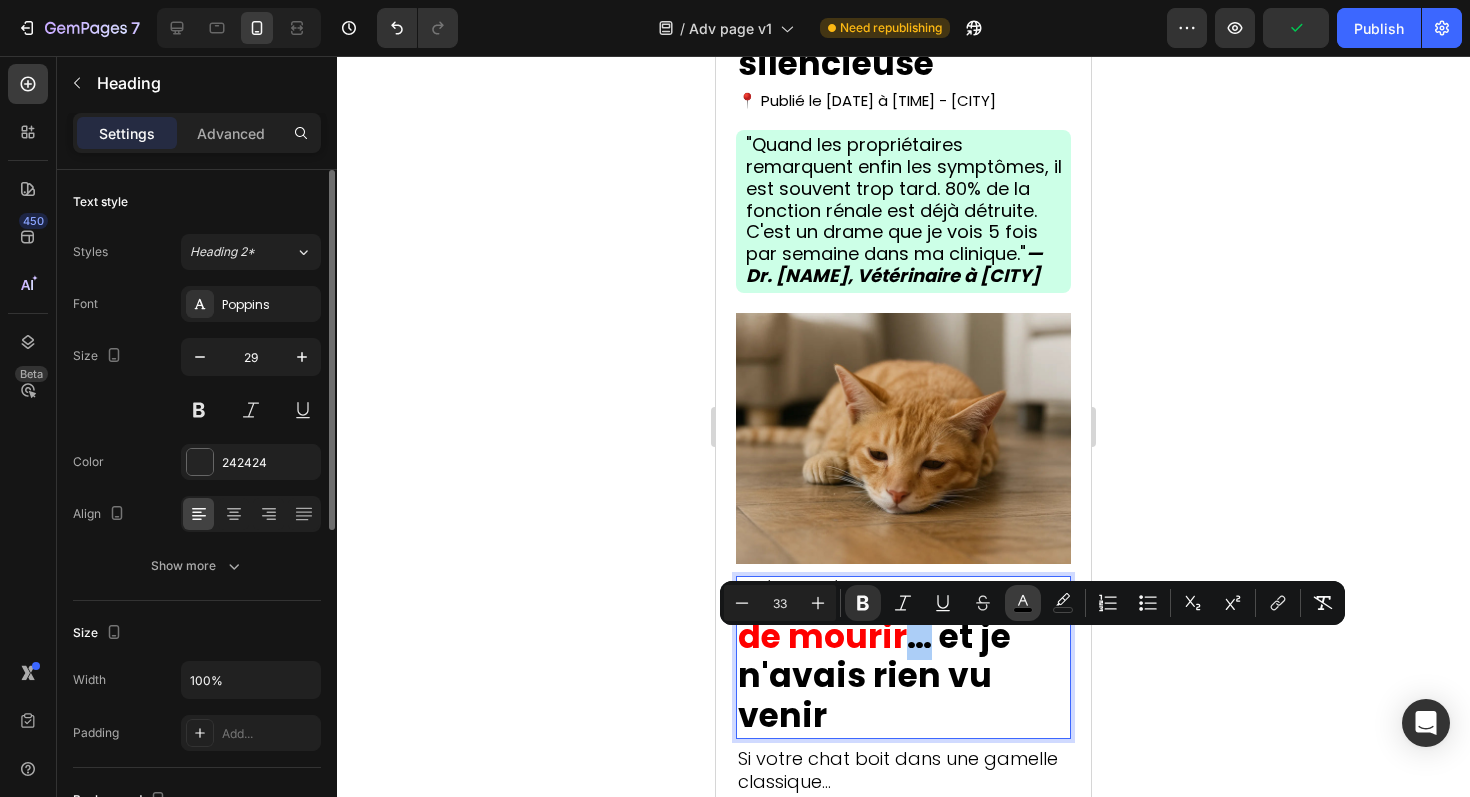 click on "color" at bounding box center (1023, 603) 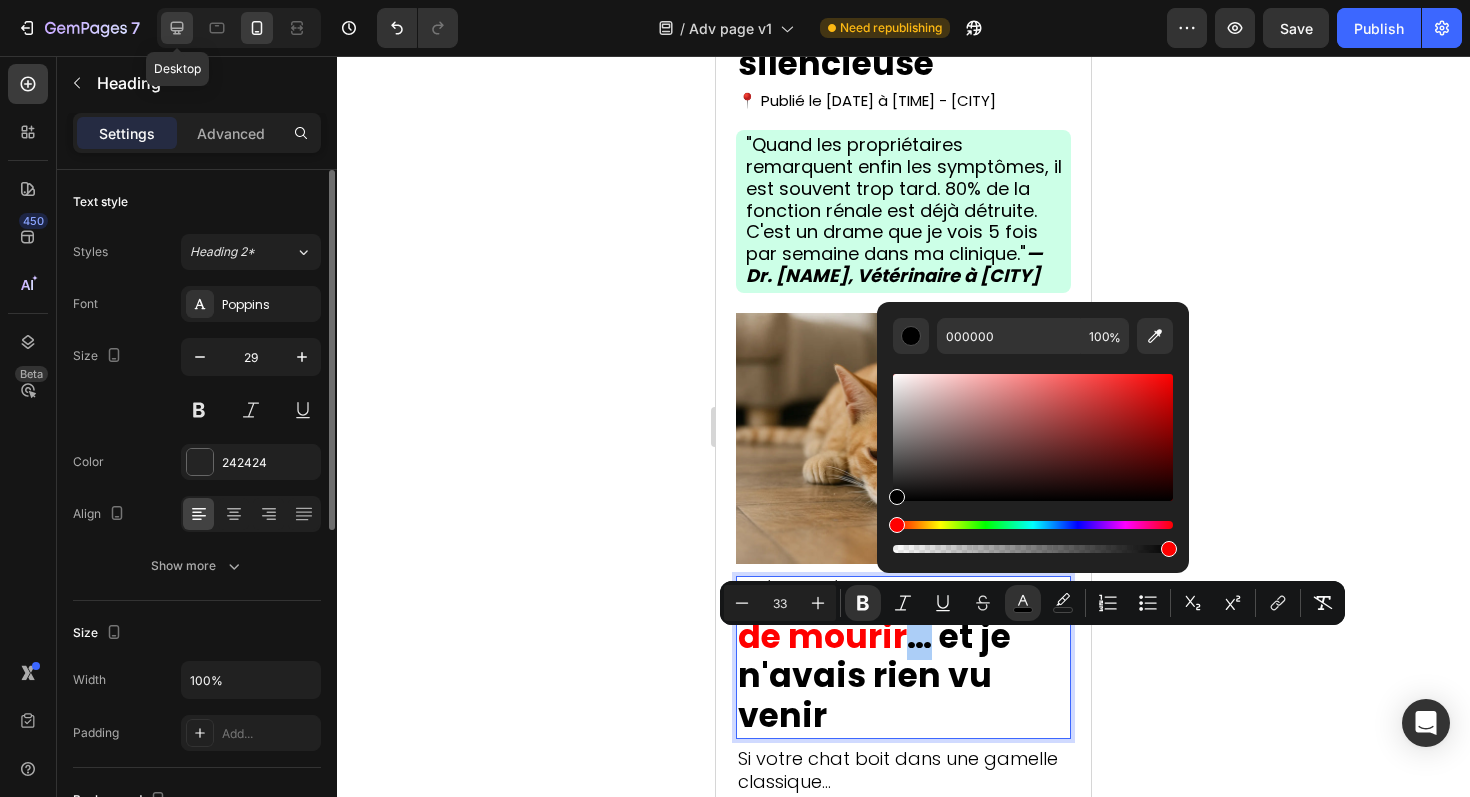 click 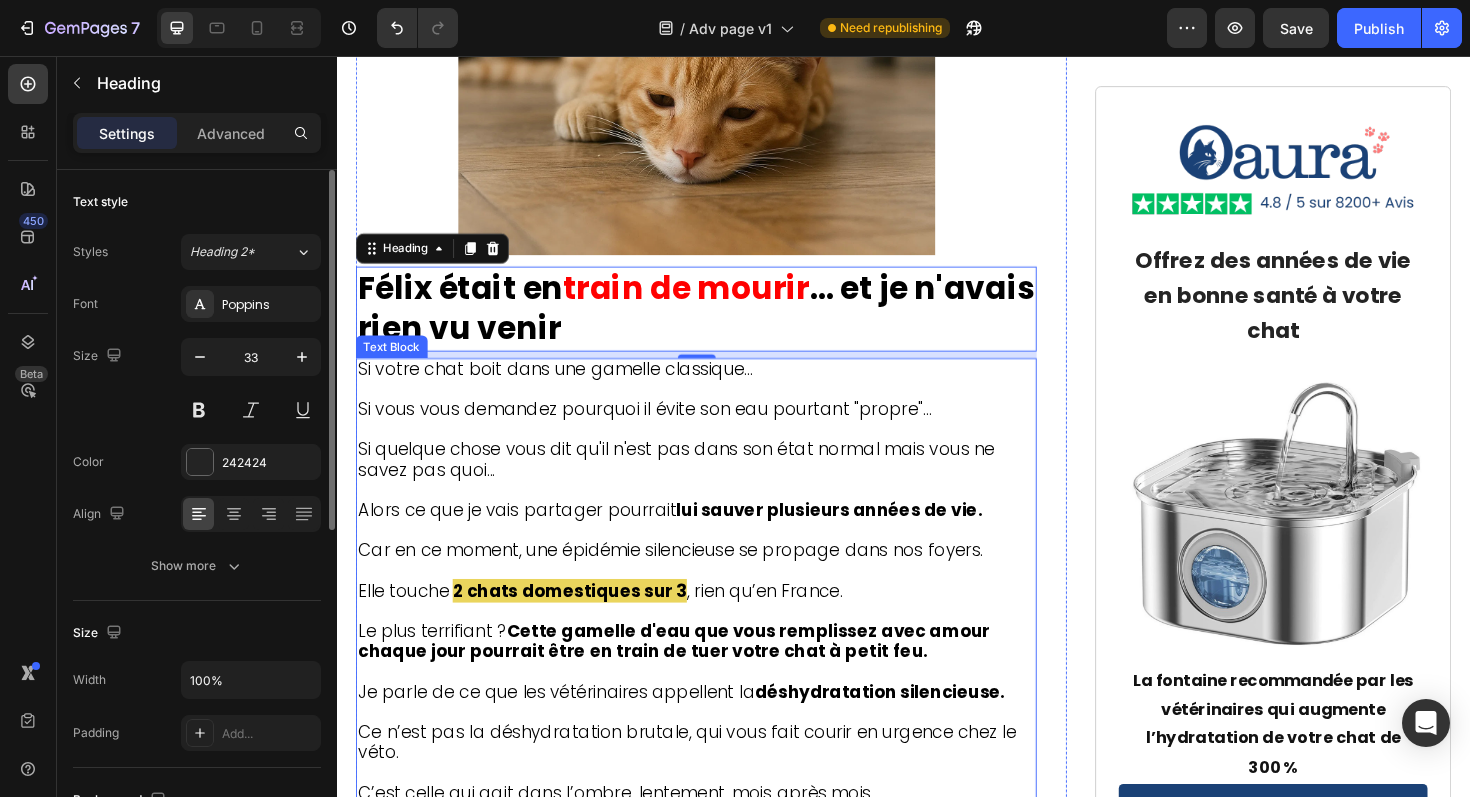 scroll, scrollTop: 535, scrollLeft: 0, axis: vertical 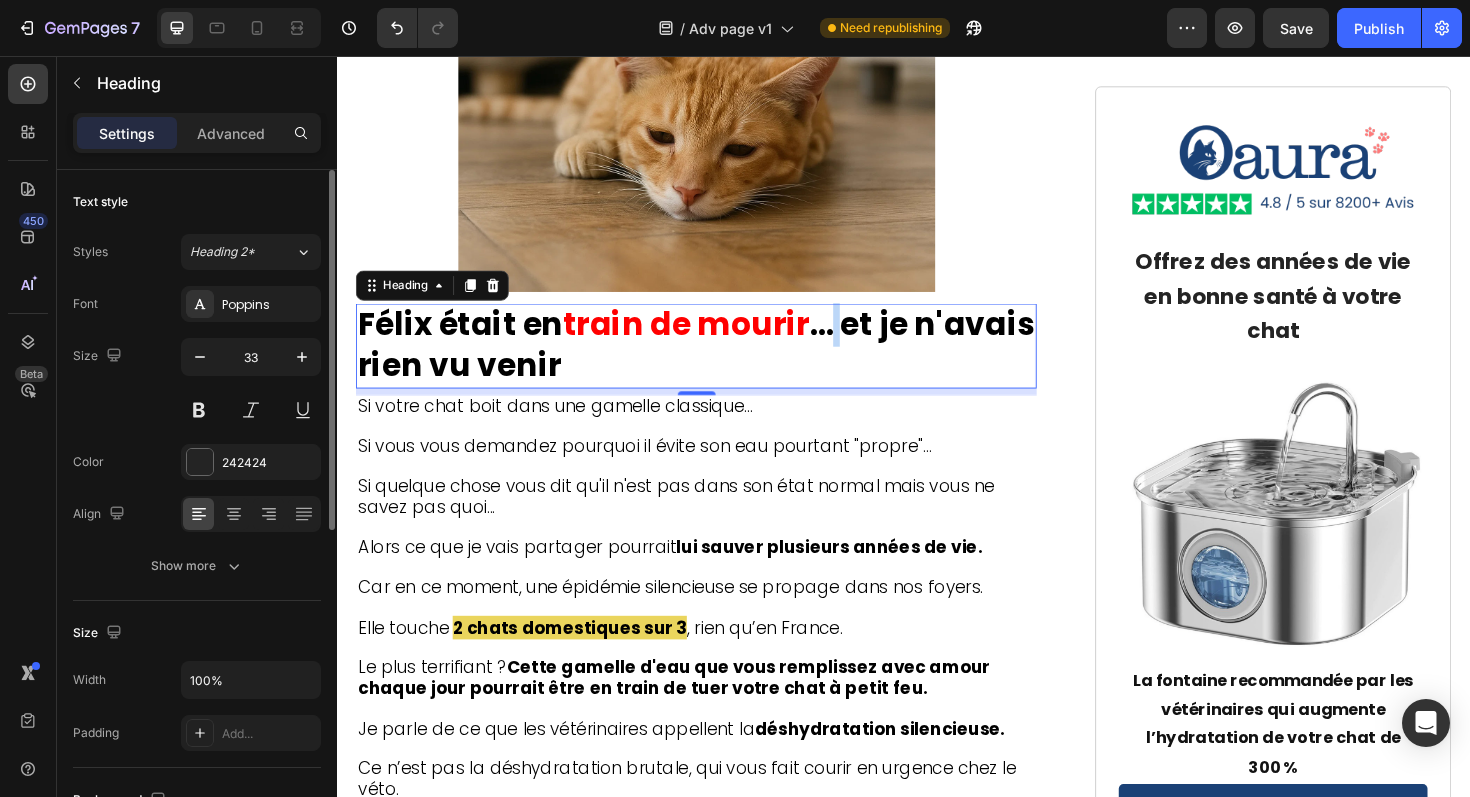 click on "… et je n'avais rien vu venir" at bounding box center (717, 362) 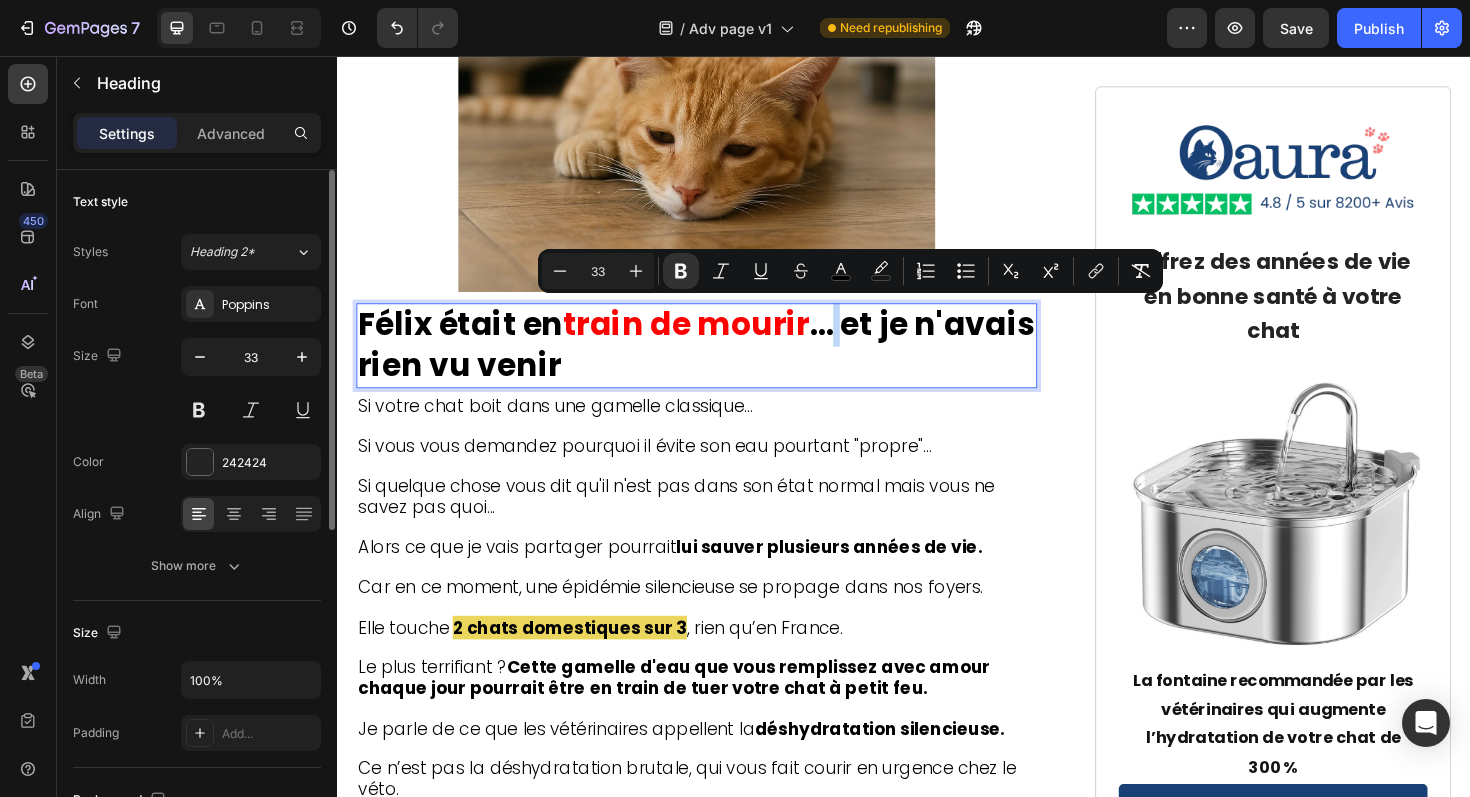 click on "… et je n'avais rien vu venir" at bounding box center [717, 362] 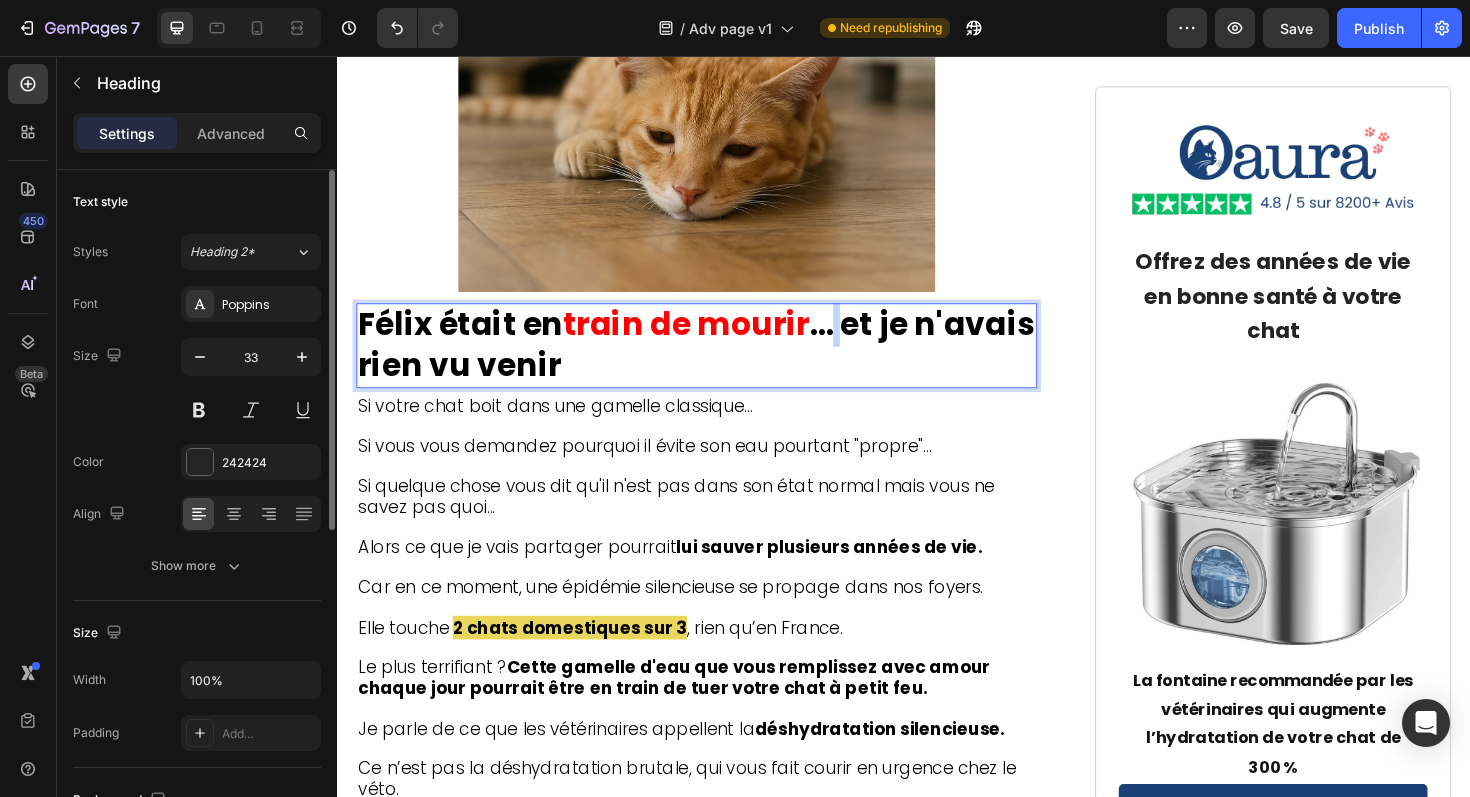 click on "… et je n'avais rien vu venir" at bounding box center [717, 362] 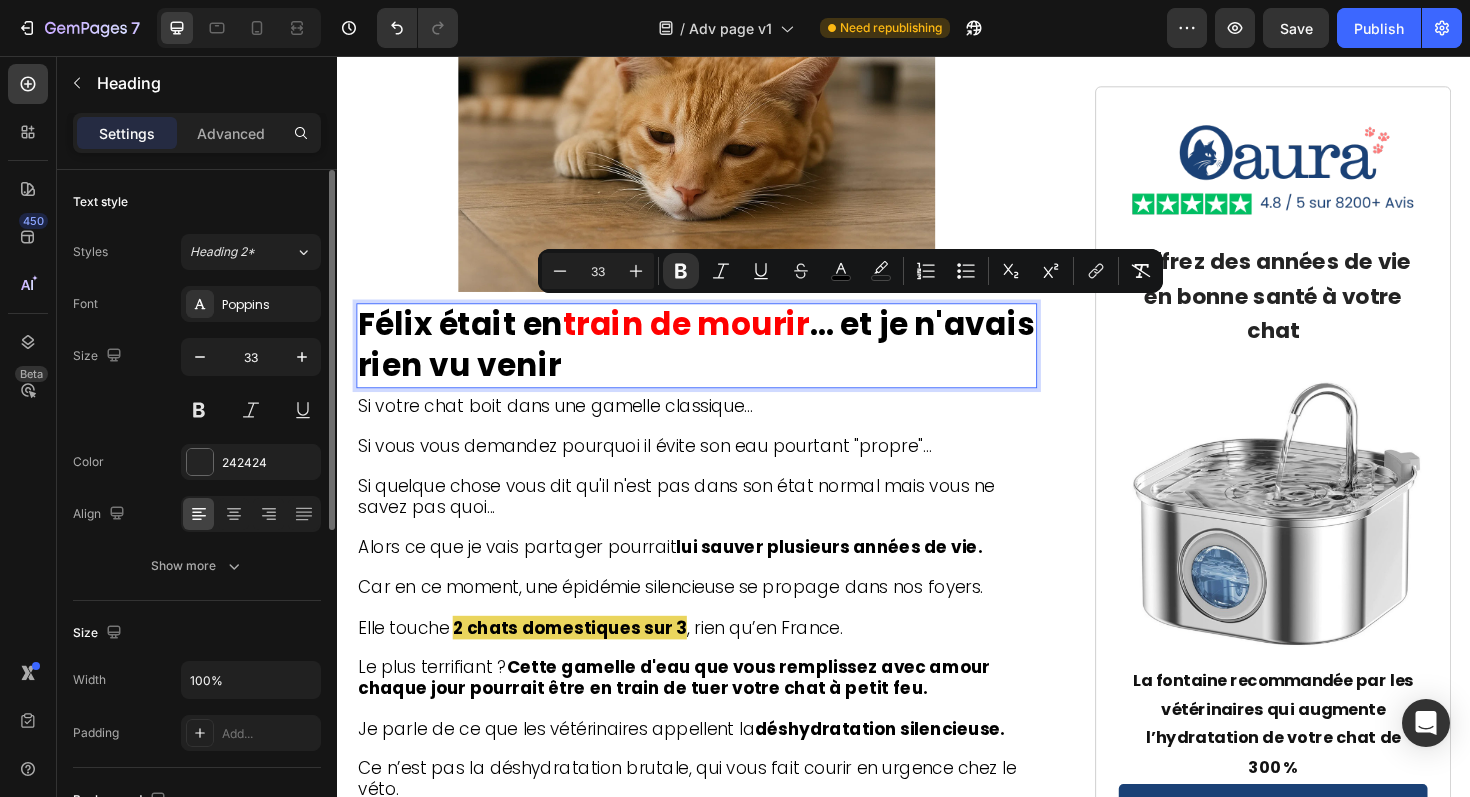click on "… et je n'avais rien vu venir" at bounding box center (717, 362) 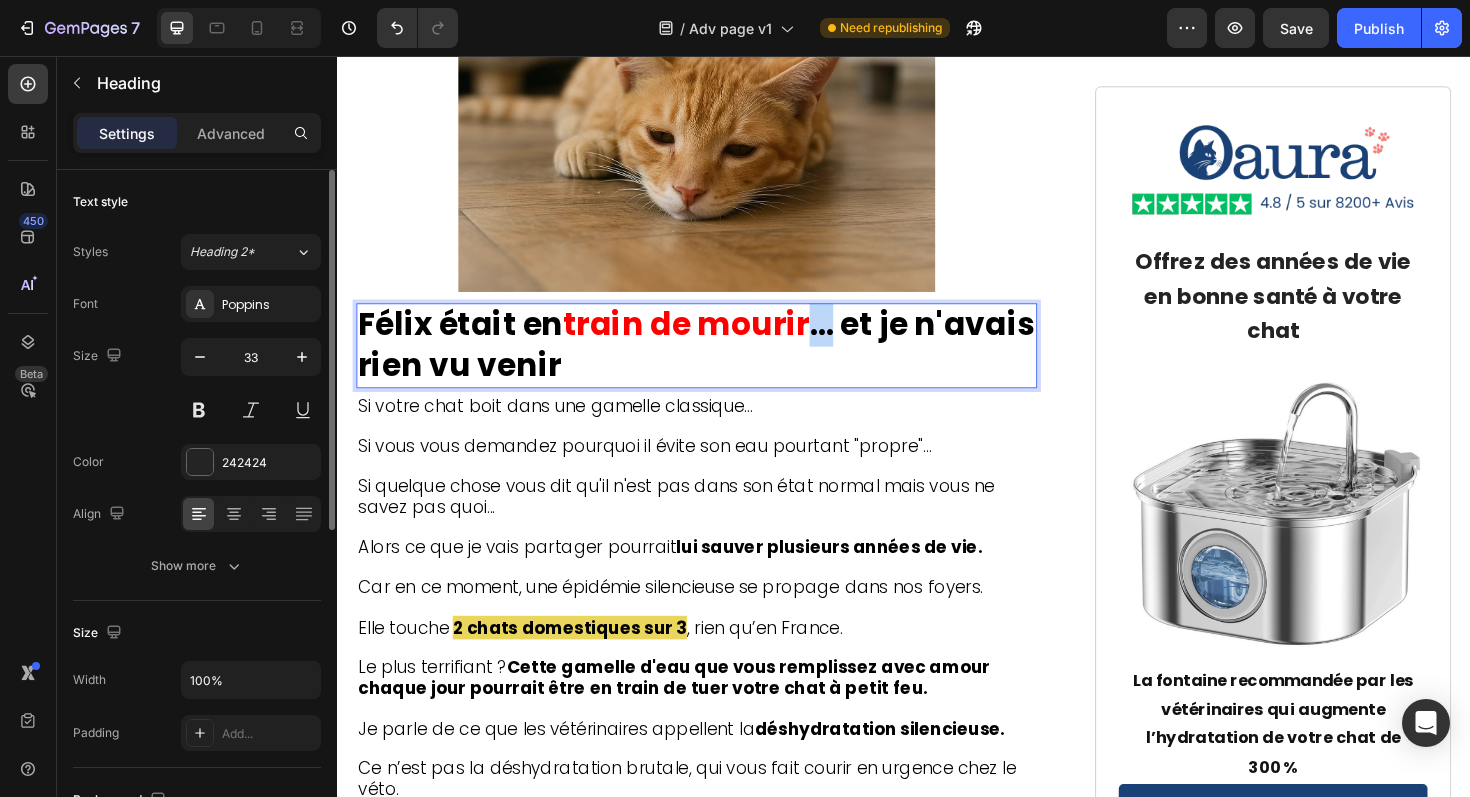 click on "… et je n'avais rien vu venir" at bounding box center (717, 362) 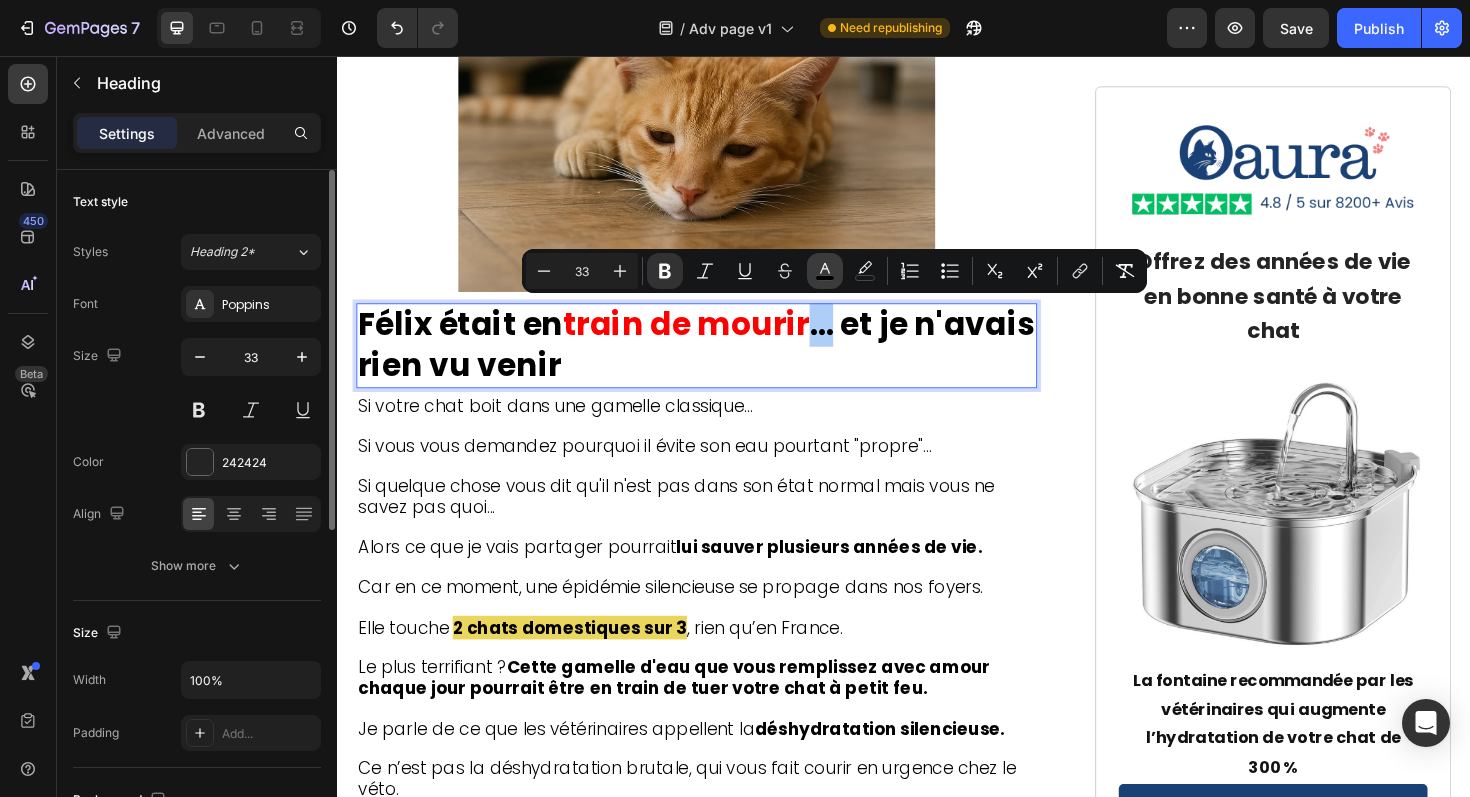 click on "color" at bounding box center (825, 271) 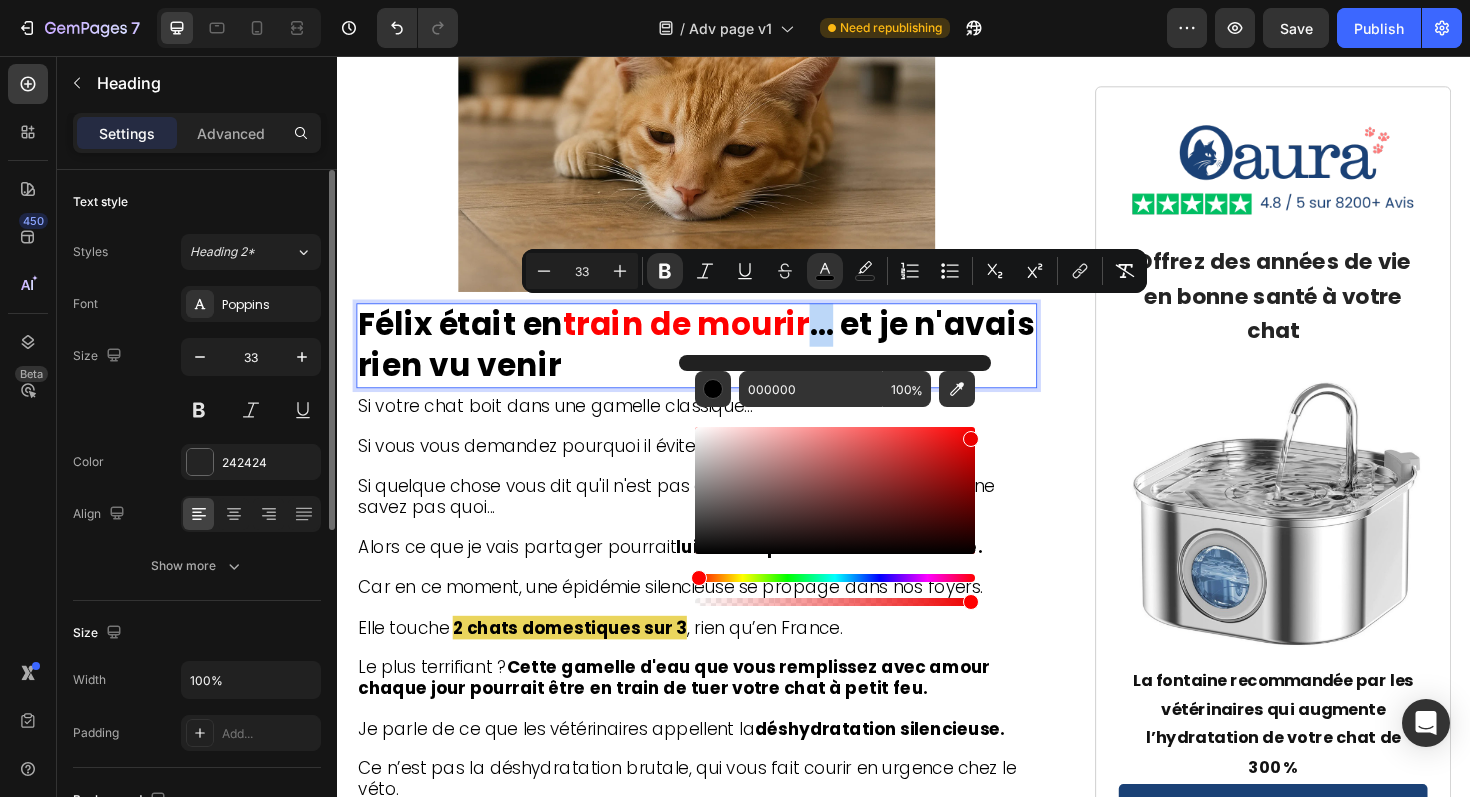 type on "ED0000" 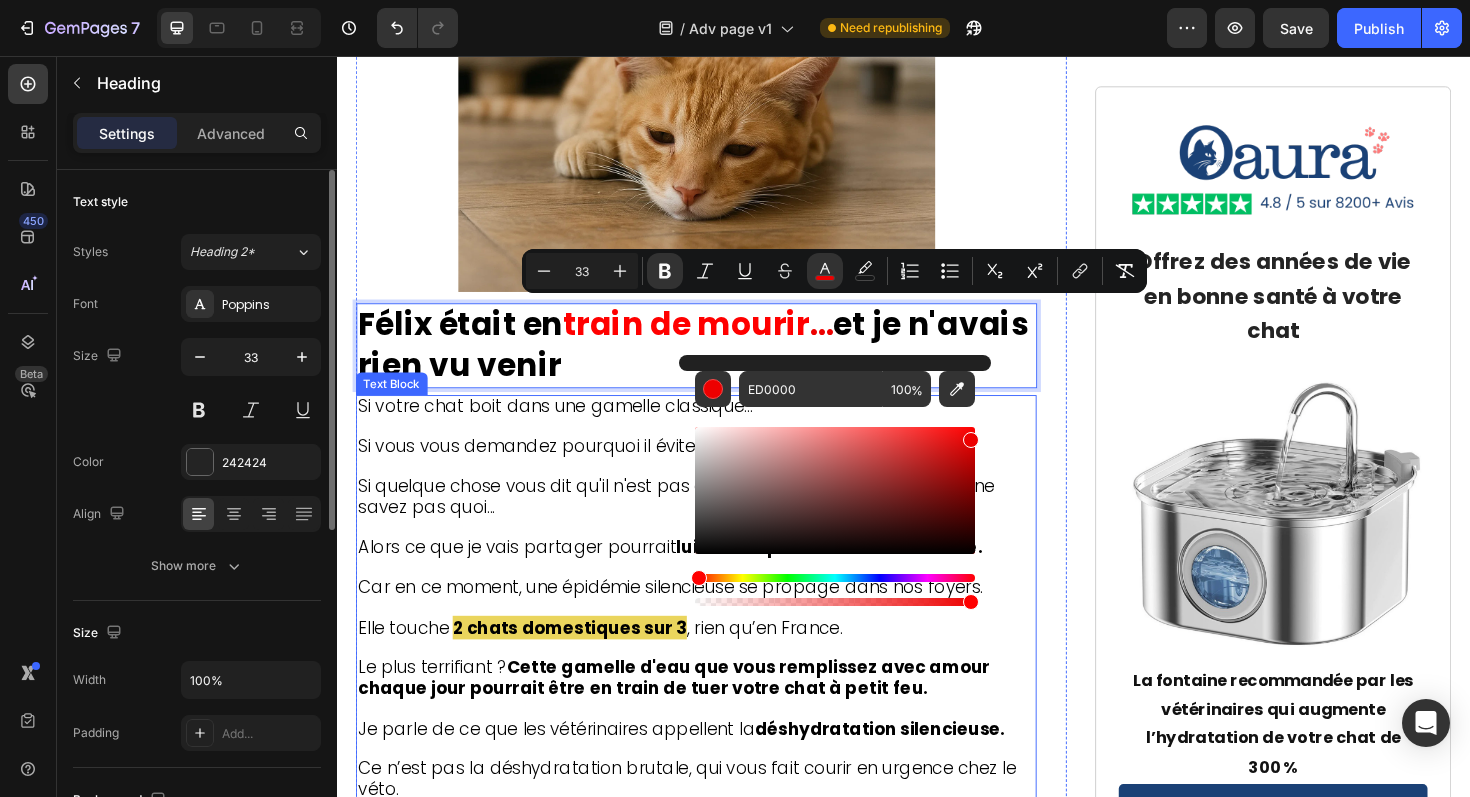 drag, startPoint x: 1277, startPoint y: 492, endPoint x: 1041, endPoint y: 429, distance: 244.2642 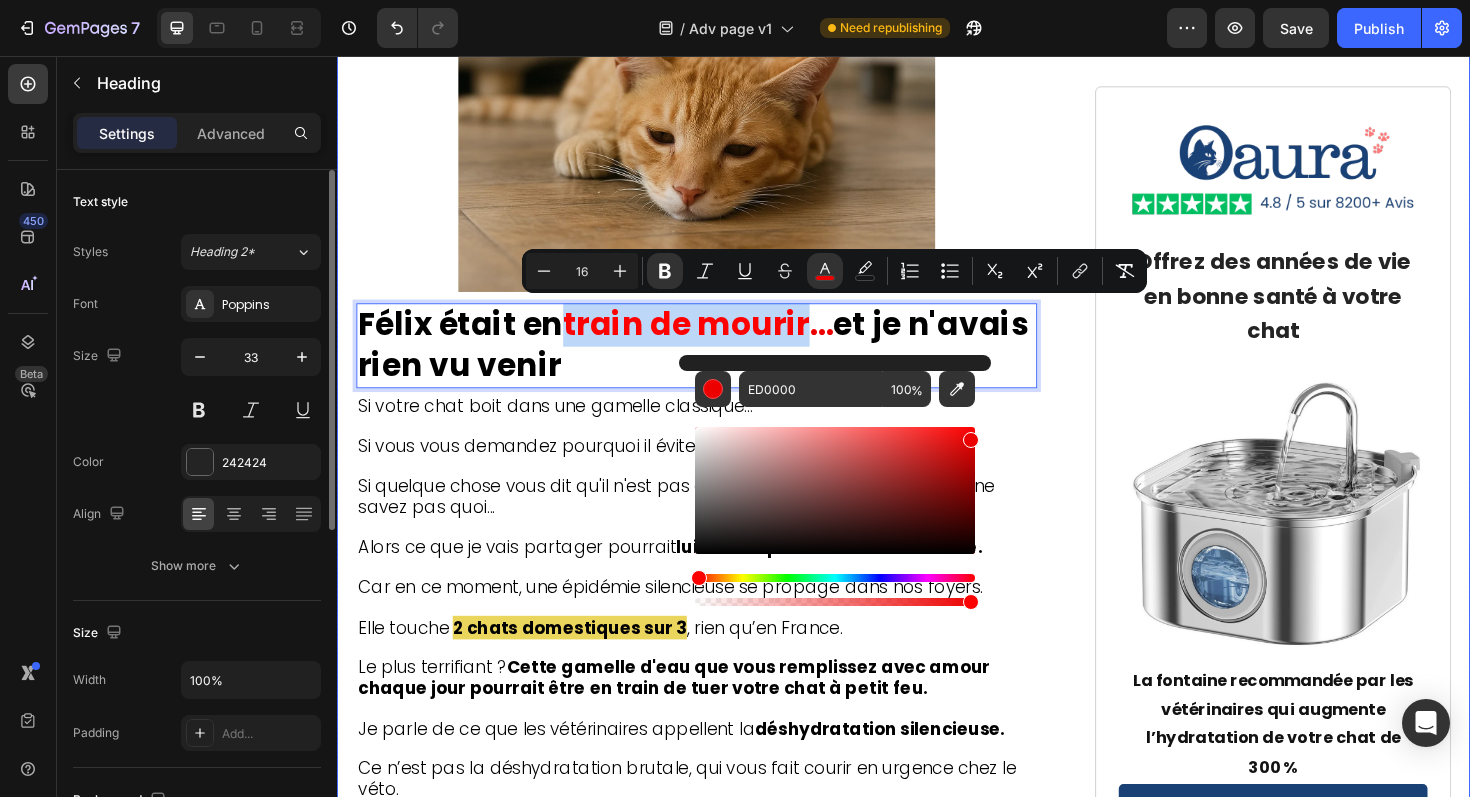 click on "⁠⁠⁠⁠⁠⁠⁠ Un Vétérinaire Révèle : Pourquoi 73% des Chats en France Meurent Lentement d'une "déshydratation silencieuse" Heading 📍 Publié le 27 juillet 2025 à 9h17 - Paris Text Block "Quand les propriétaires remarquent enfin les symptômes, il est souvent trop tard. 80% de la fonction rénale est déjà détruite. C'est un drame que je vois 5 fois par semaine dans ma clinique."  — Dr. Claire Dubois, Vétérinaire à Paris Text Block Image Félix était en  train de mourir …  et je n'avais rien vu venir Heading   7 Si votre chat boit dans une gamelle classique...  Si vous vous demandez pourquoi il évite son eau pourtant "propre"... Si quelque chose vous dit qu'il n'est pas dans son état normal mais vous ne savez pas quoi... Alors ce que je vais partager pourrait  lui sauver plusieurs années de vie. Car en ce moment, une épidémie silencieuse se propage dans nos foyers. Elle touche   2 chats domestiques sur 3 , rien qu’en France. Le plus terrifiant ?    Text Block Image" at bounding box center (937, 5382) 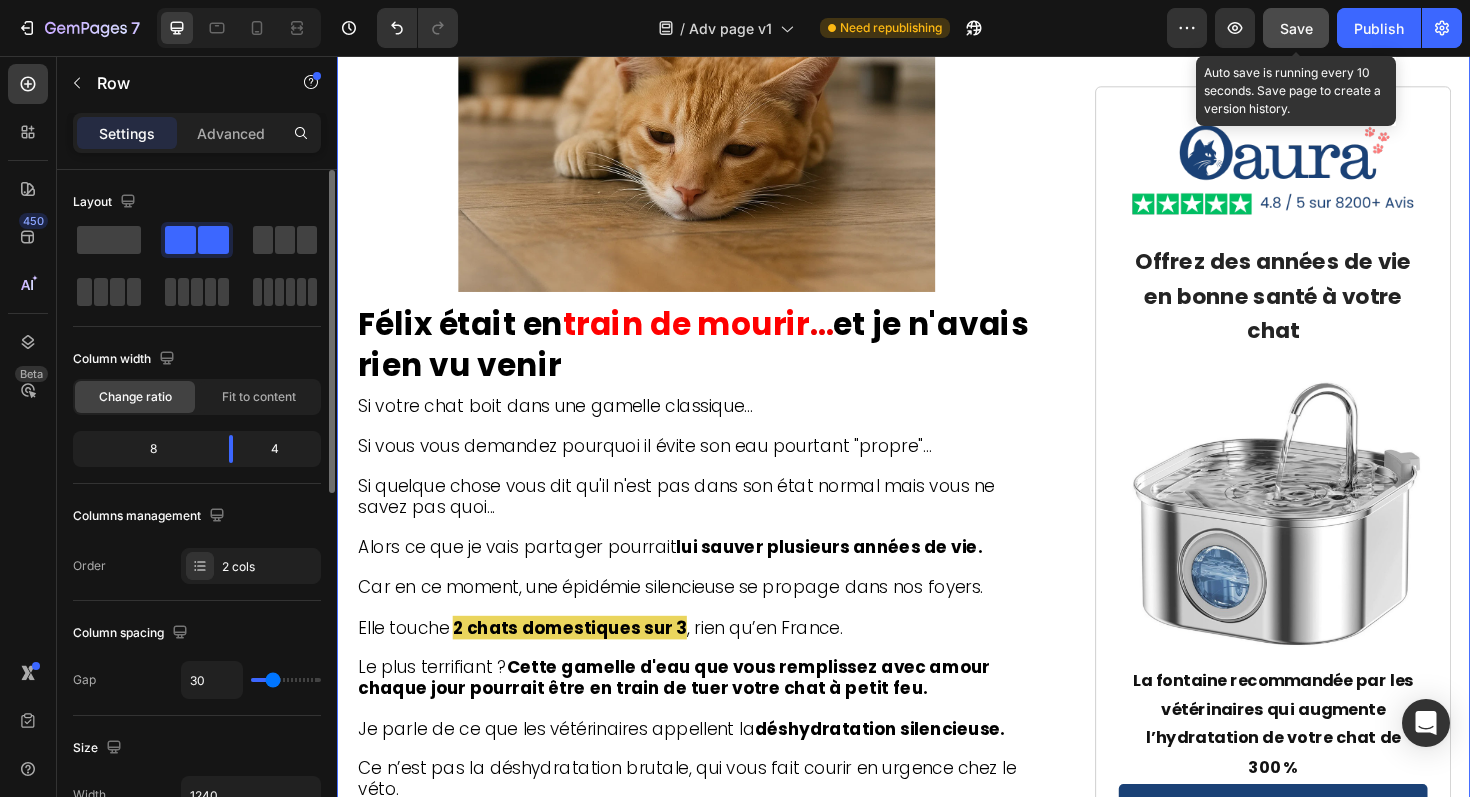 click on "Save" 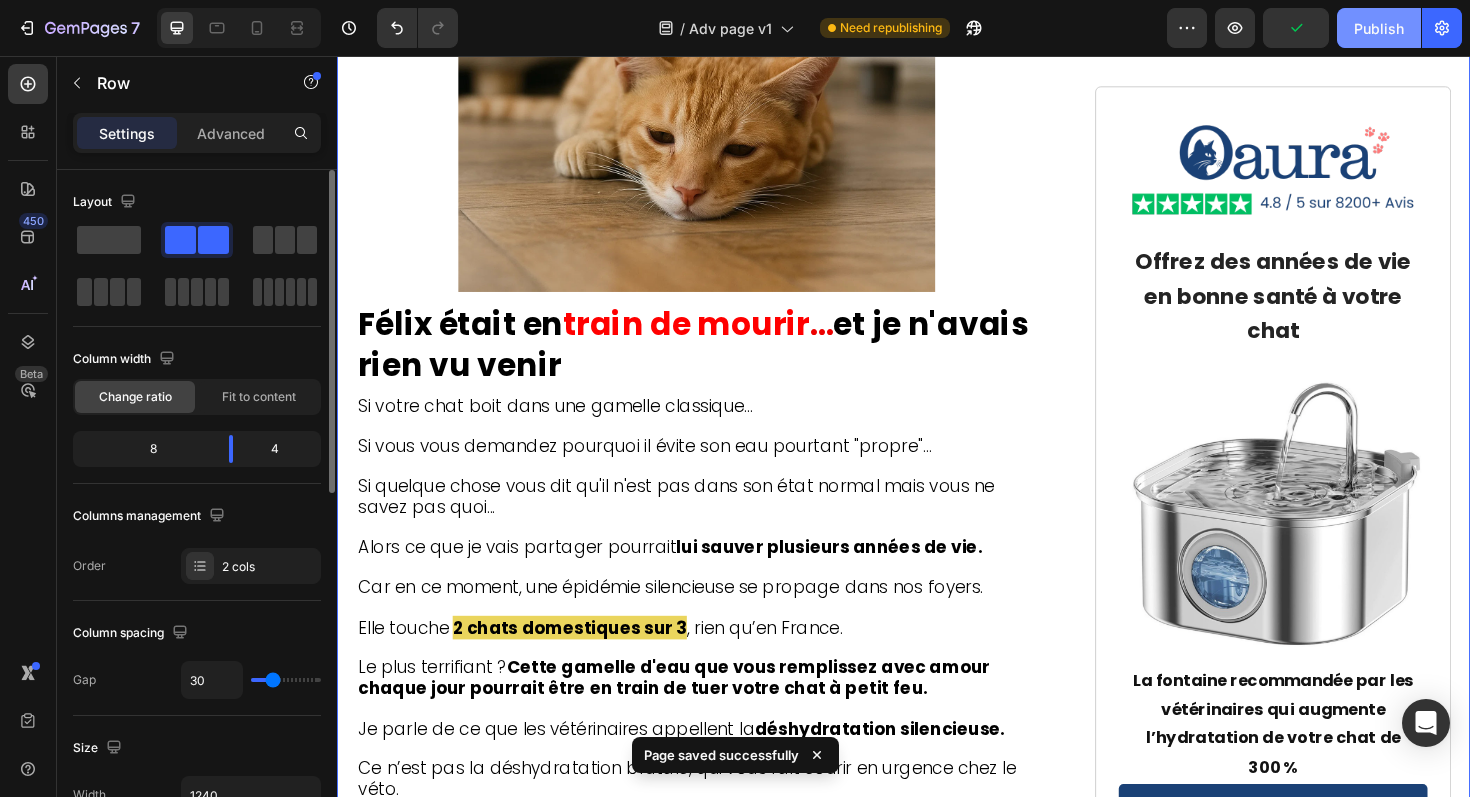 click on "Publish" at bounding box center (1379, 28) 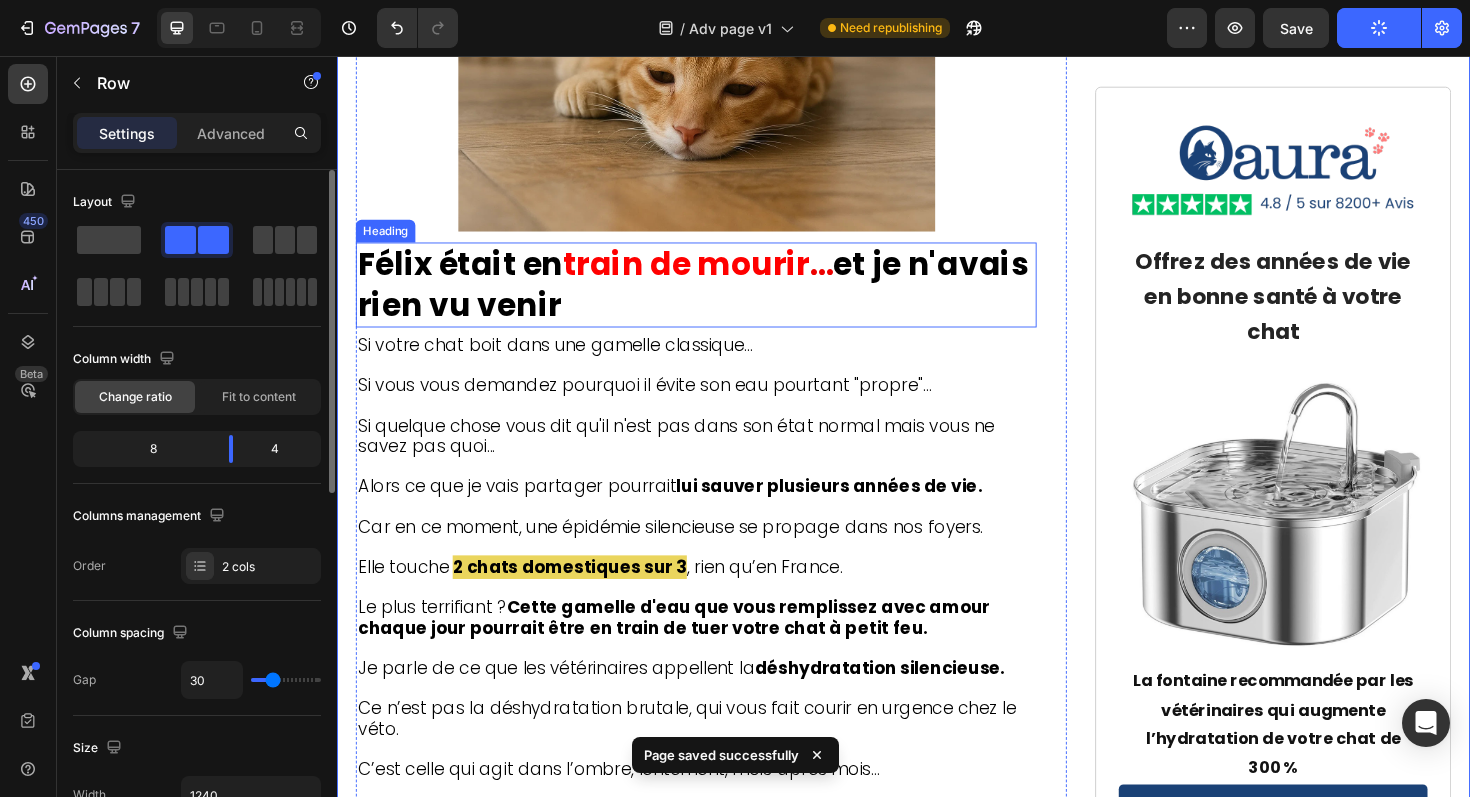 scroll, scrollTop: 601, scrollLeft: 0, axis: vertical 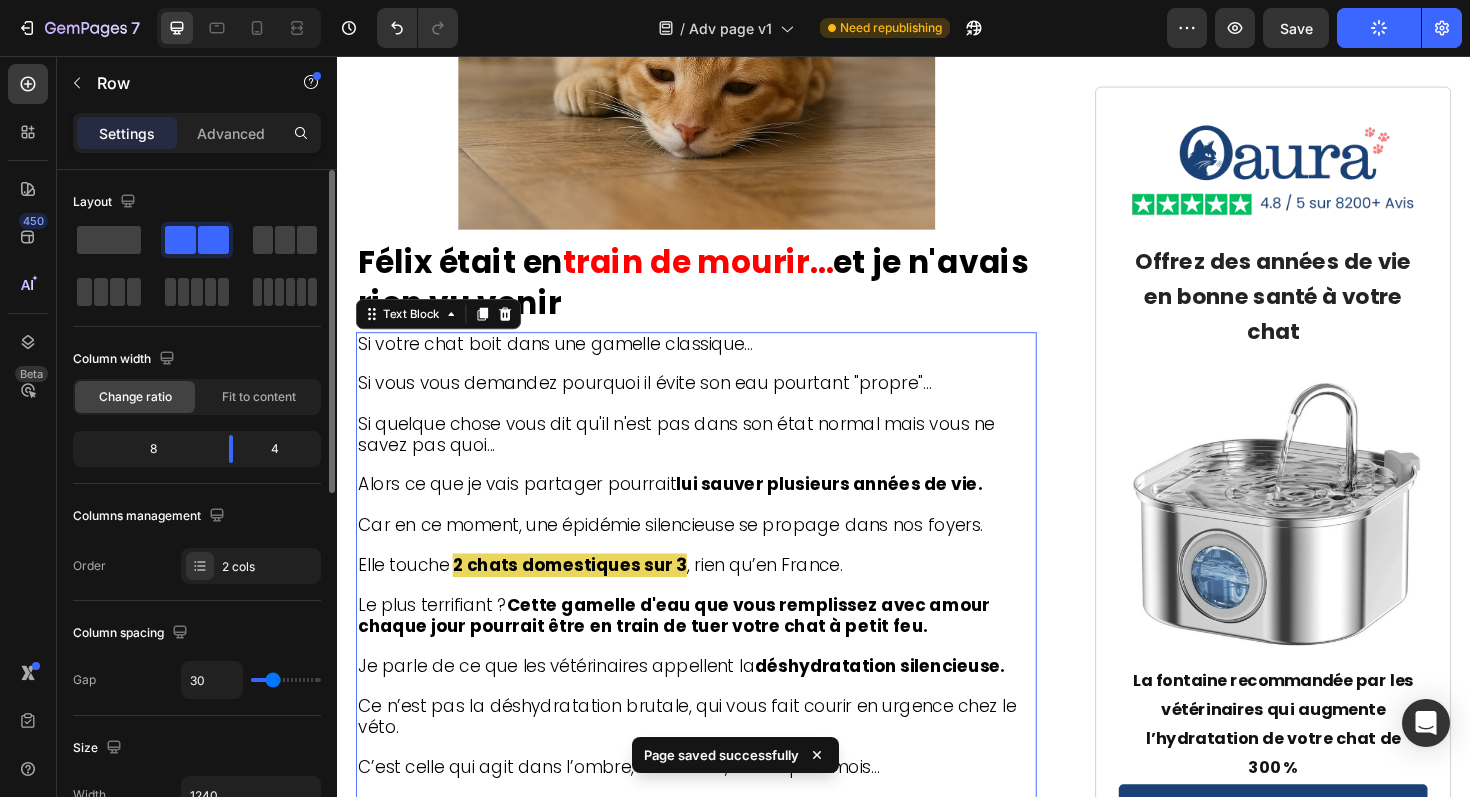 click on "2 chats domestiques sur 3" at bounding box center [583, 595] 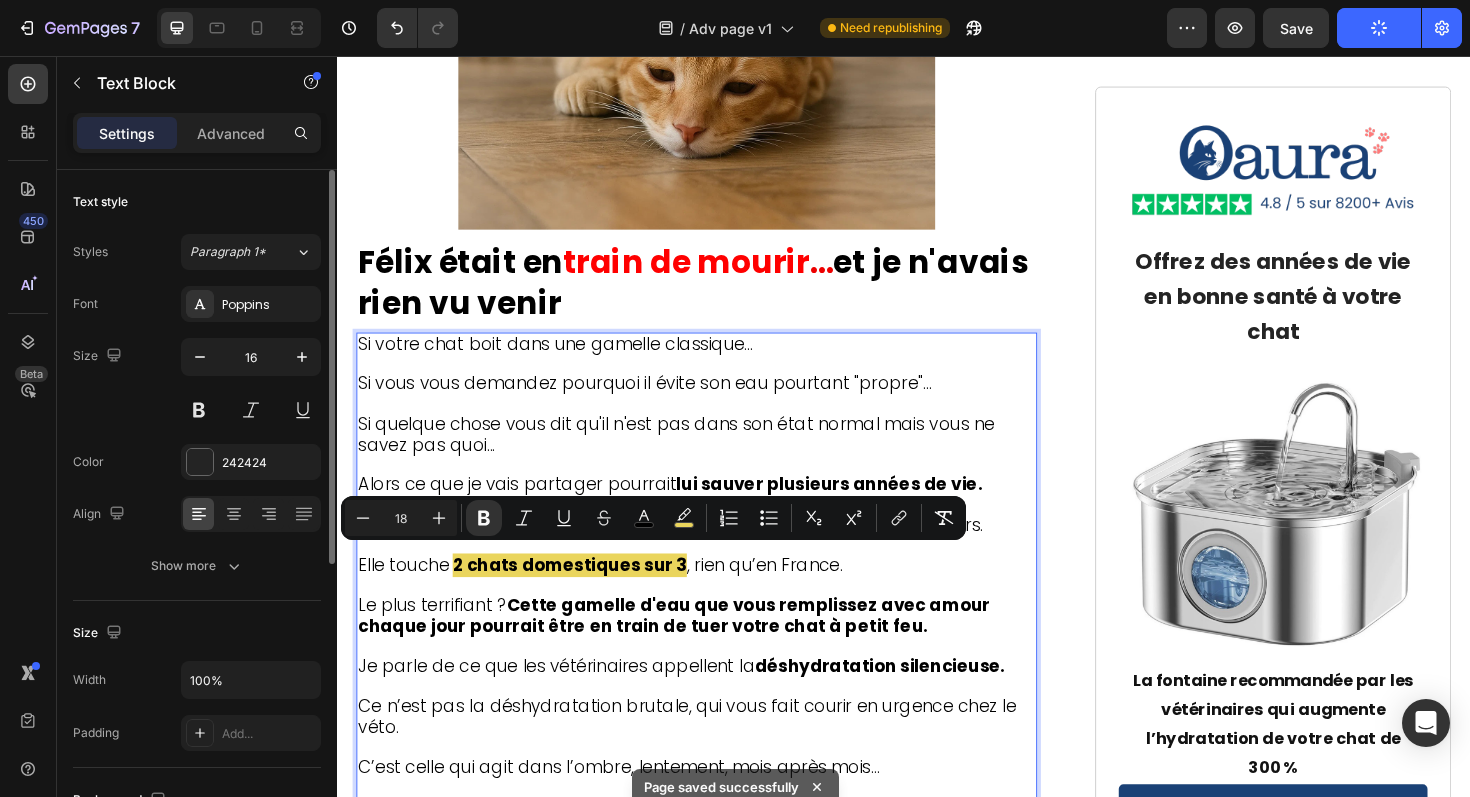 click on "2 chats domestiques sur 3" at bounding box center [583, 595] 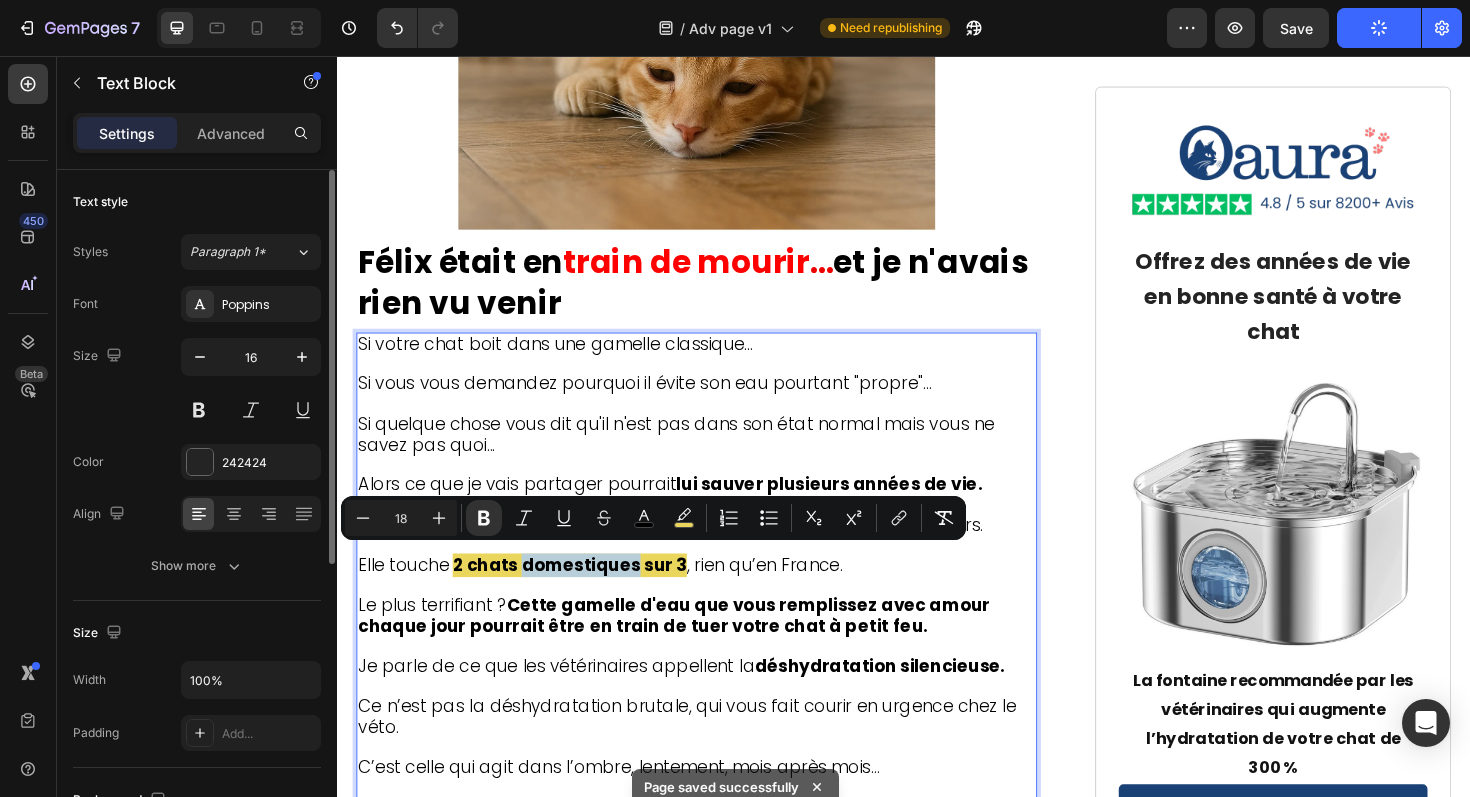 click on "2 chats domestiques sur 3" at bounding box center [583, 595] 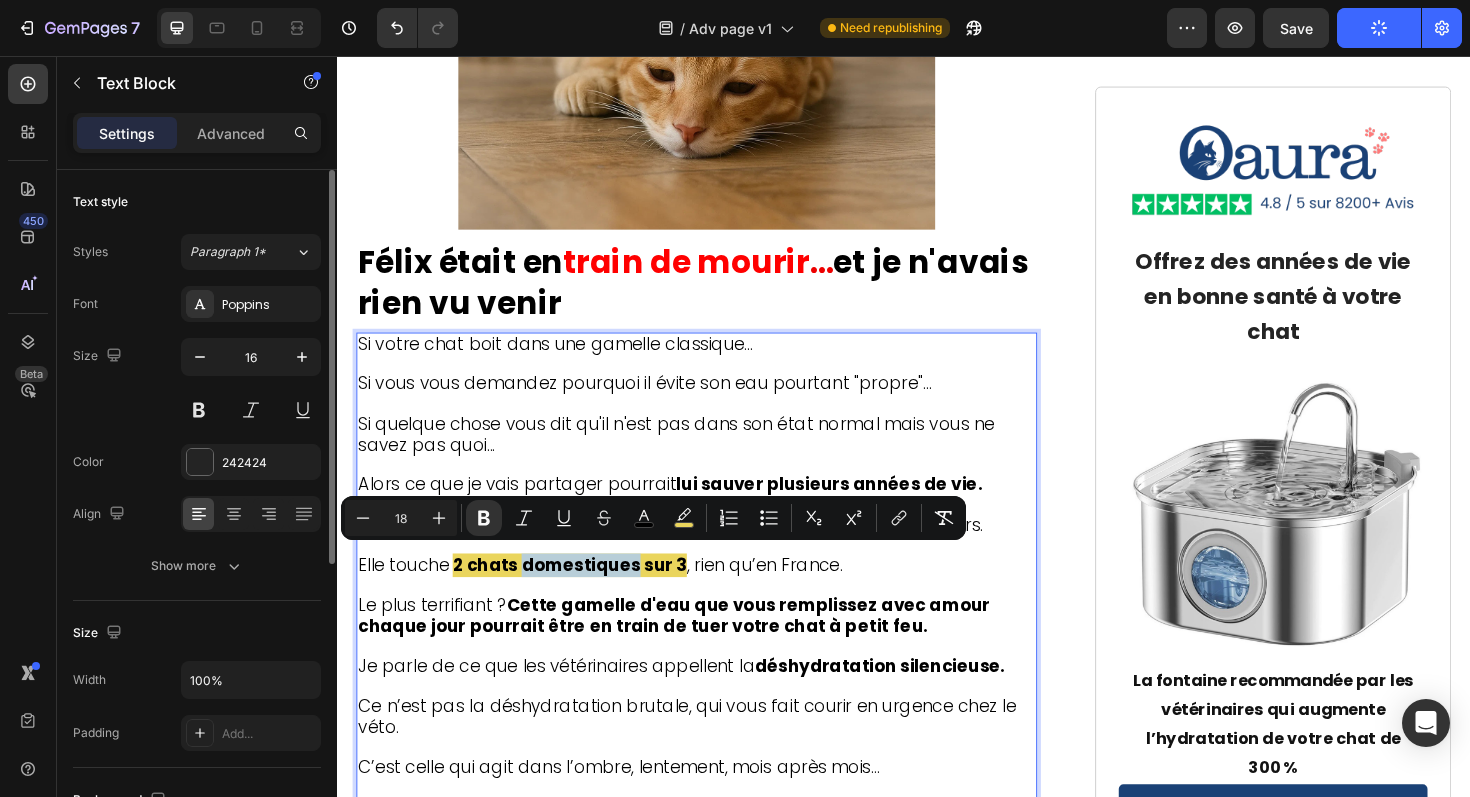 click on "2 chats domestiques sur 3" at bounding box center (583, 595) 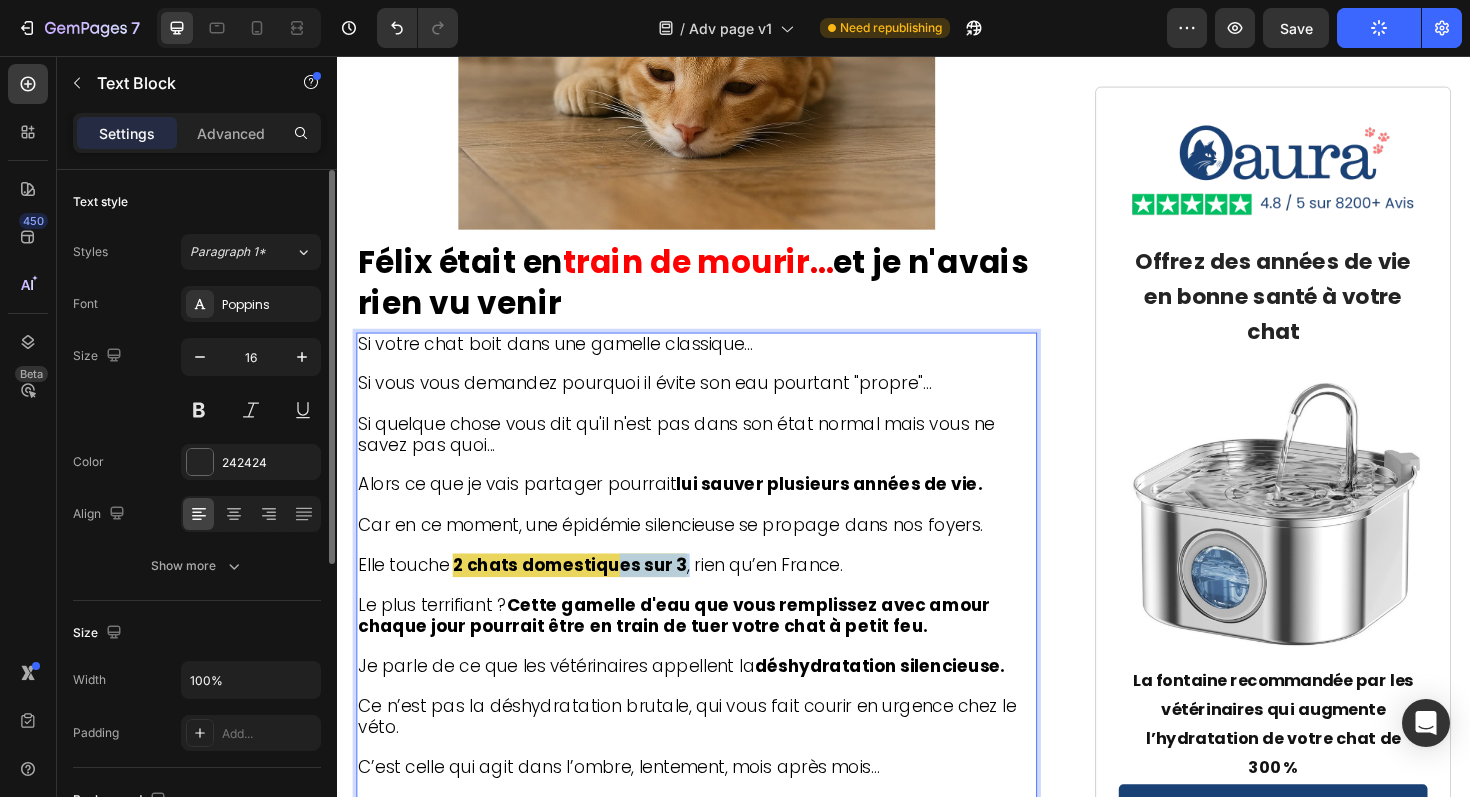 drag, startPoint x: 702, startPoint y: 585, endPoint x: 633, endPoint y: 582, distance: 69.065186 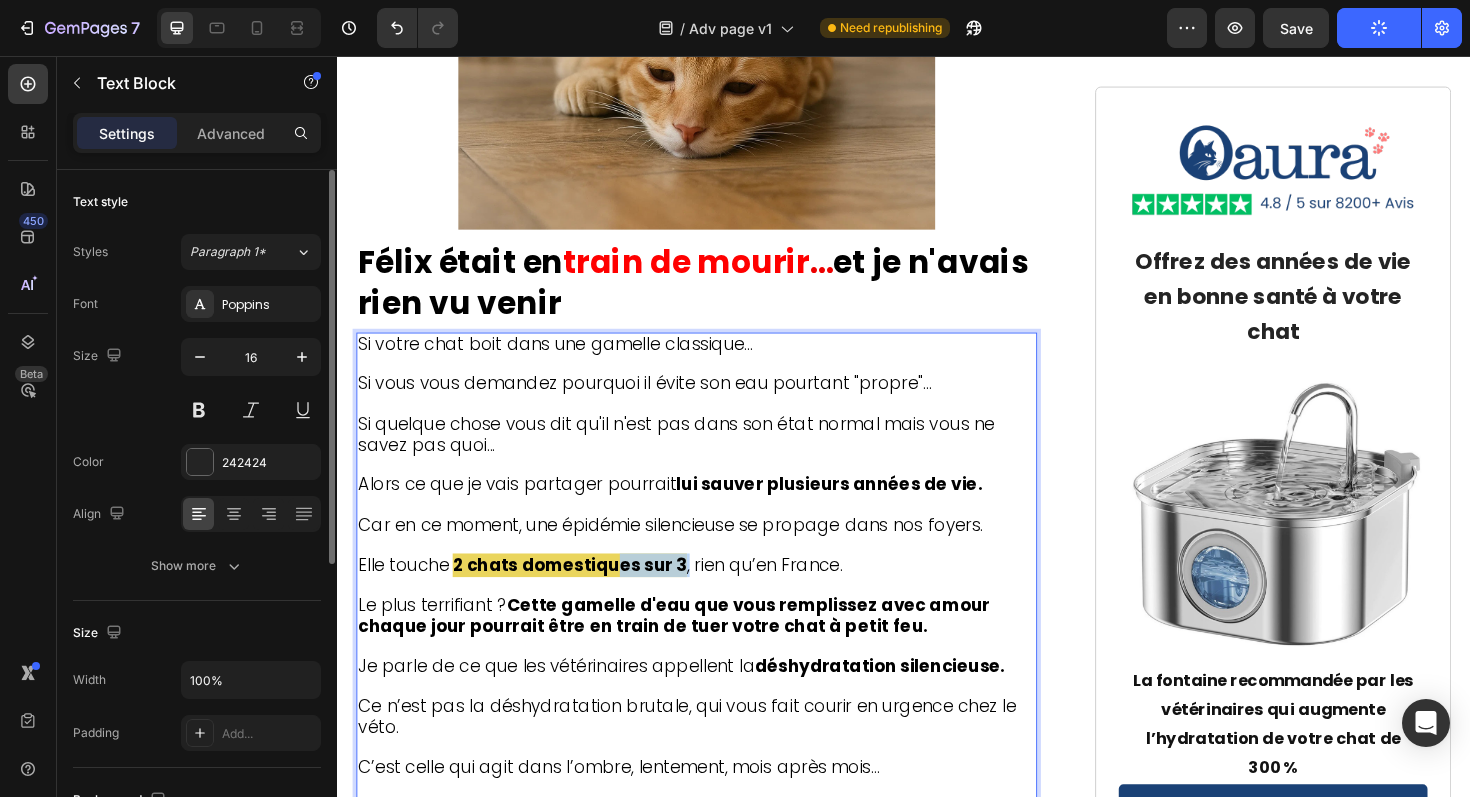 click on "Elle touche   2 chats domestiques sur 3 , rien qu’en France." at bounding box center [717, 597] 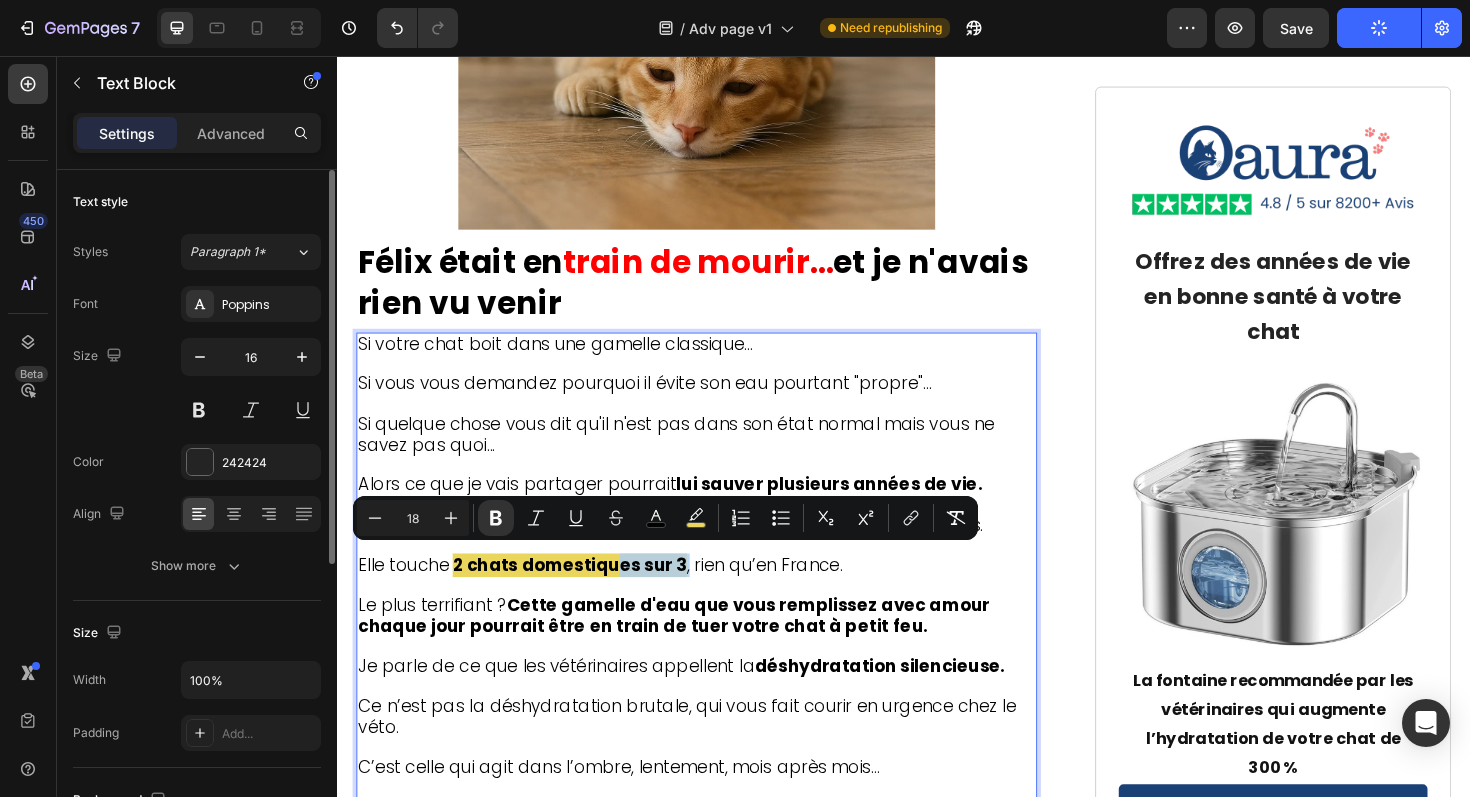 click on "2 chats domestiques sur 3" at bounding box center [583, 595] 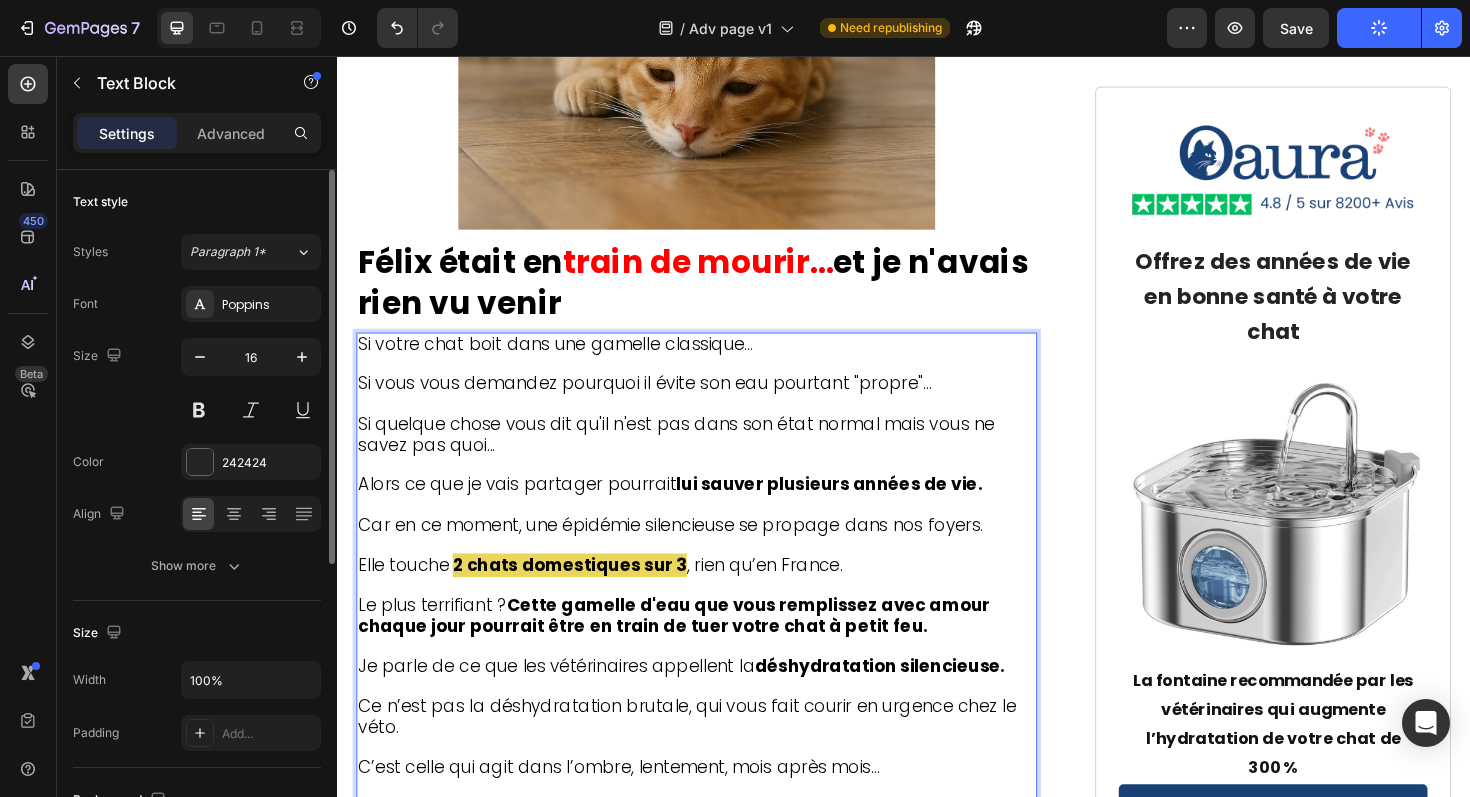 click on ", rien qu’en France." at bounding box center (789, 595) 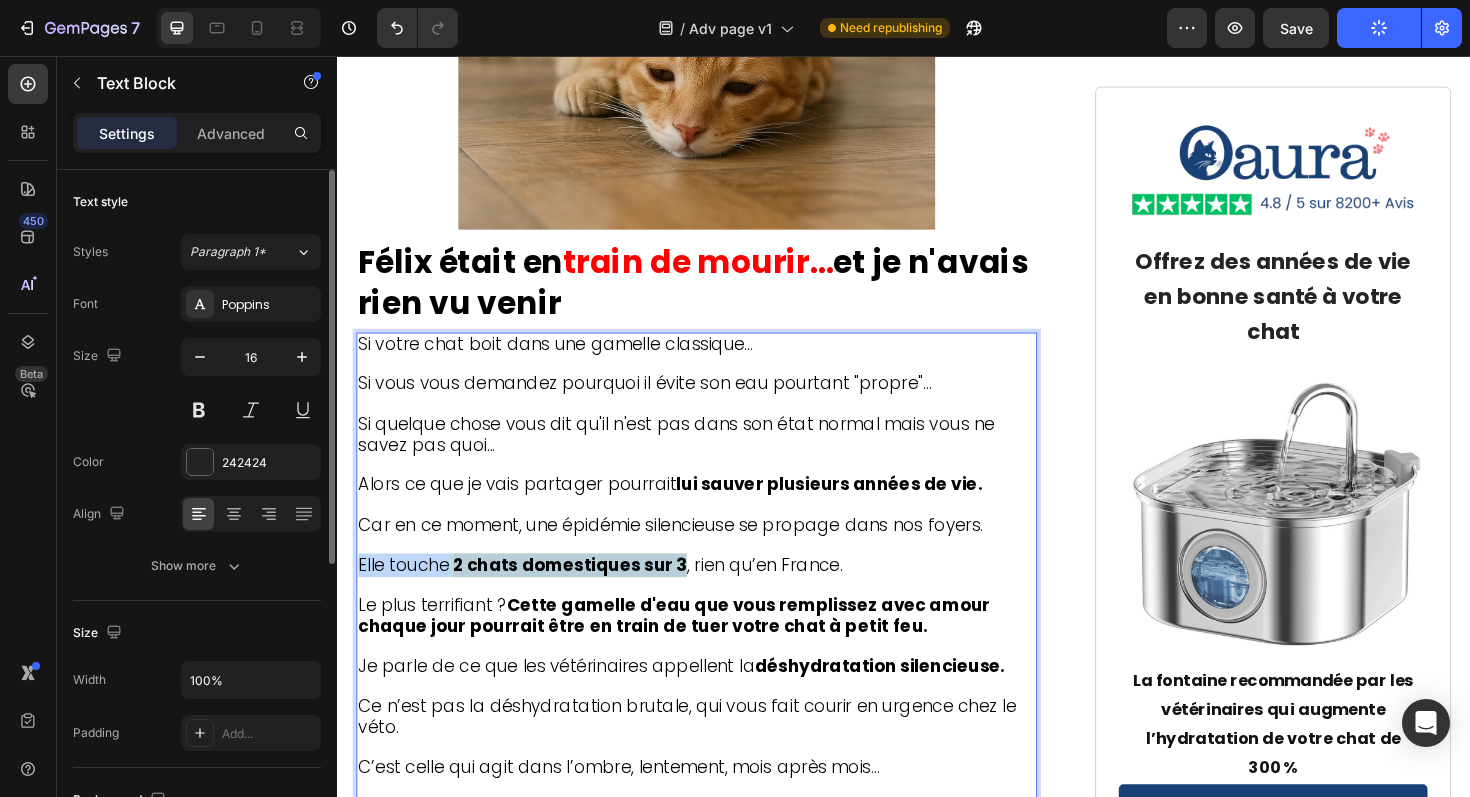 drag, startPoint x: 699, startPoint y: 590, endPoint x: 460, endPoint y: 578, distance: 239.30107 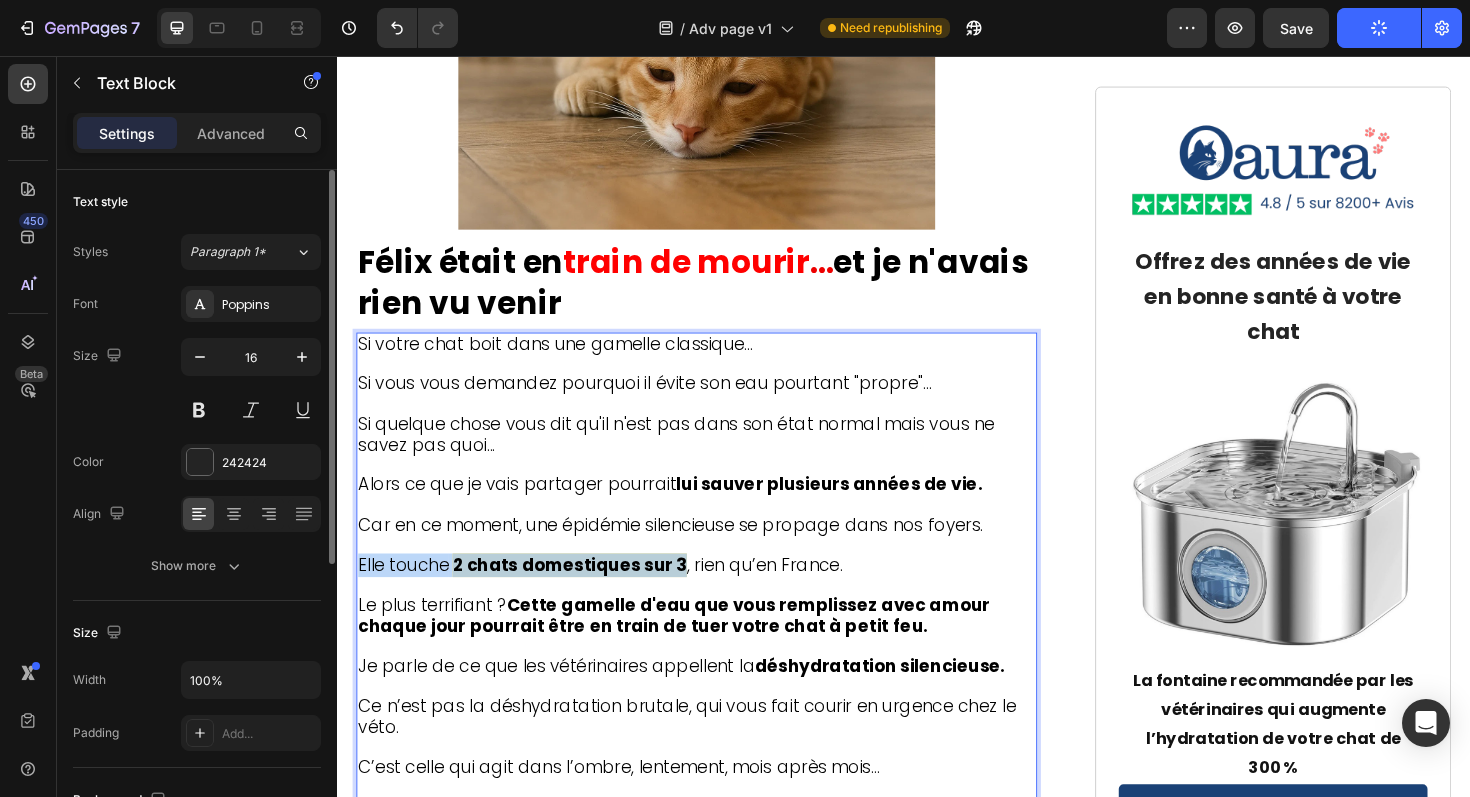 click on "Elle touche   2 chats domestiques sur 3 , rien qu’en France." at bounding box center [717, 597] 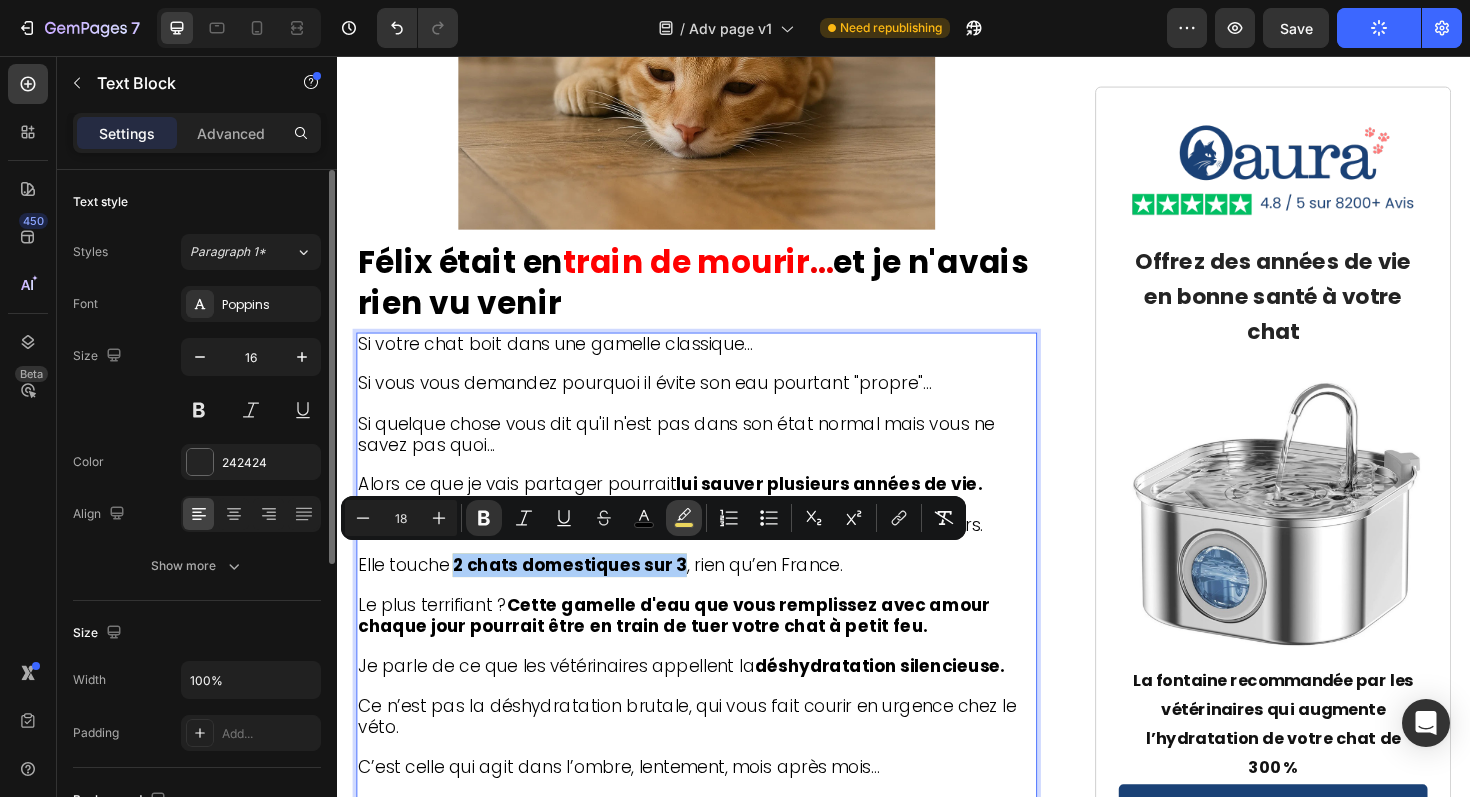 click on "color" at bounding box center [684, 518] 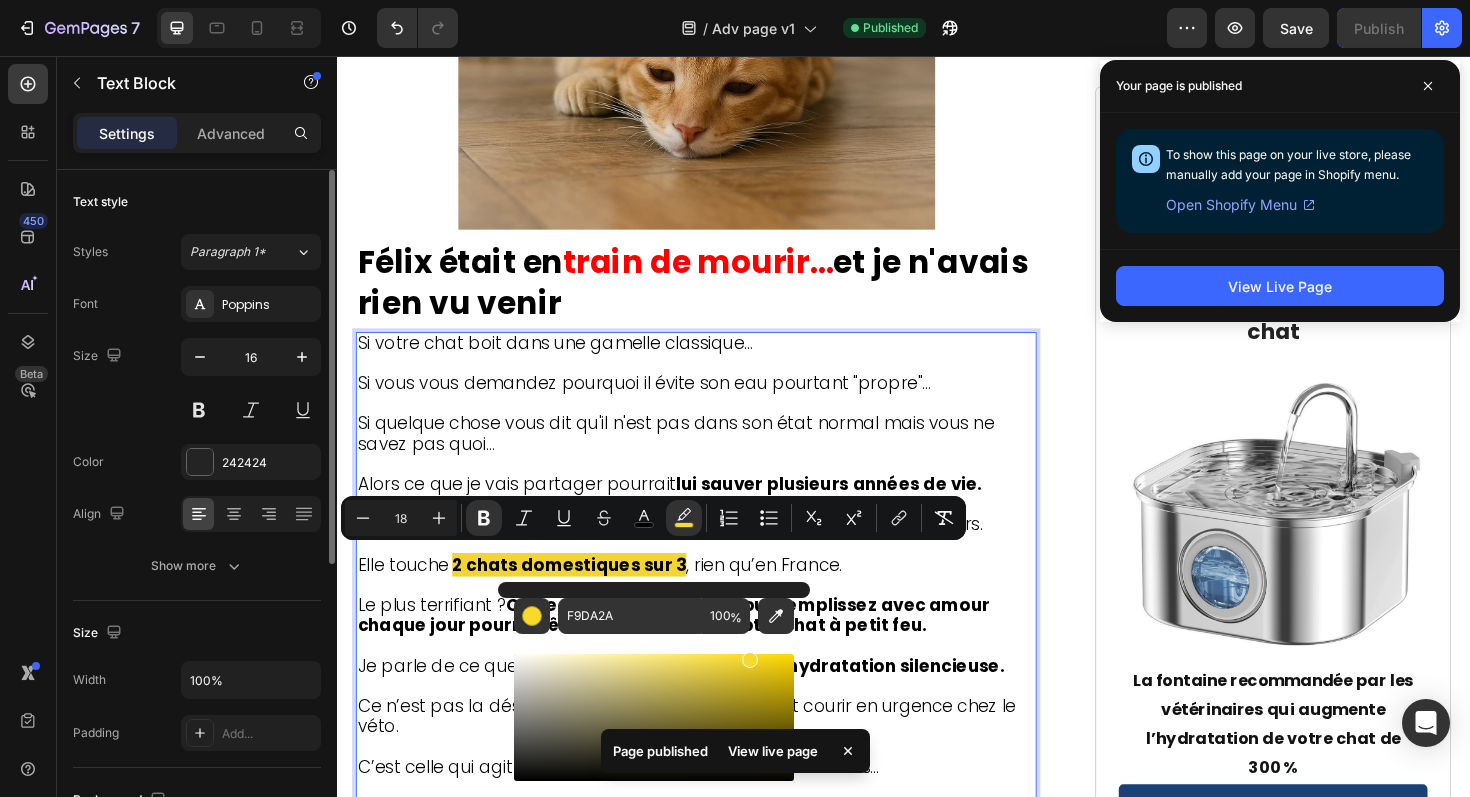 drag, startPoint x: 715, startPoint y: 665, endPoint x: 746, endPoint y: 656, distance: 32.280025 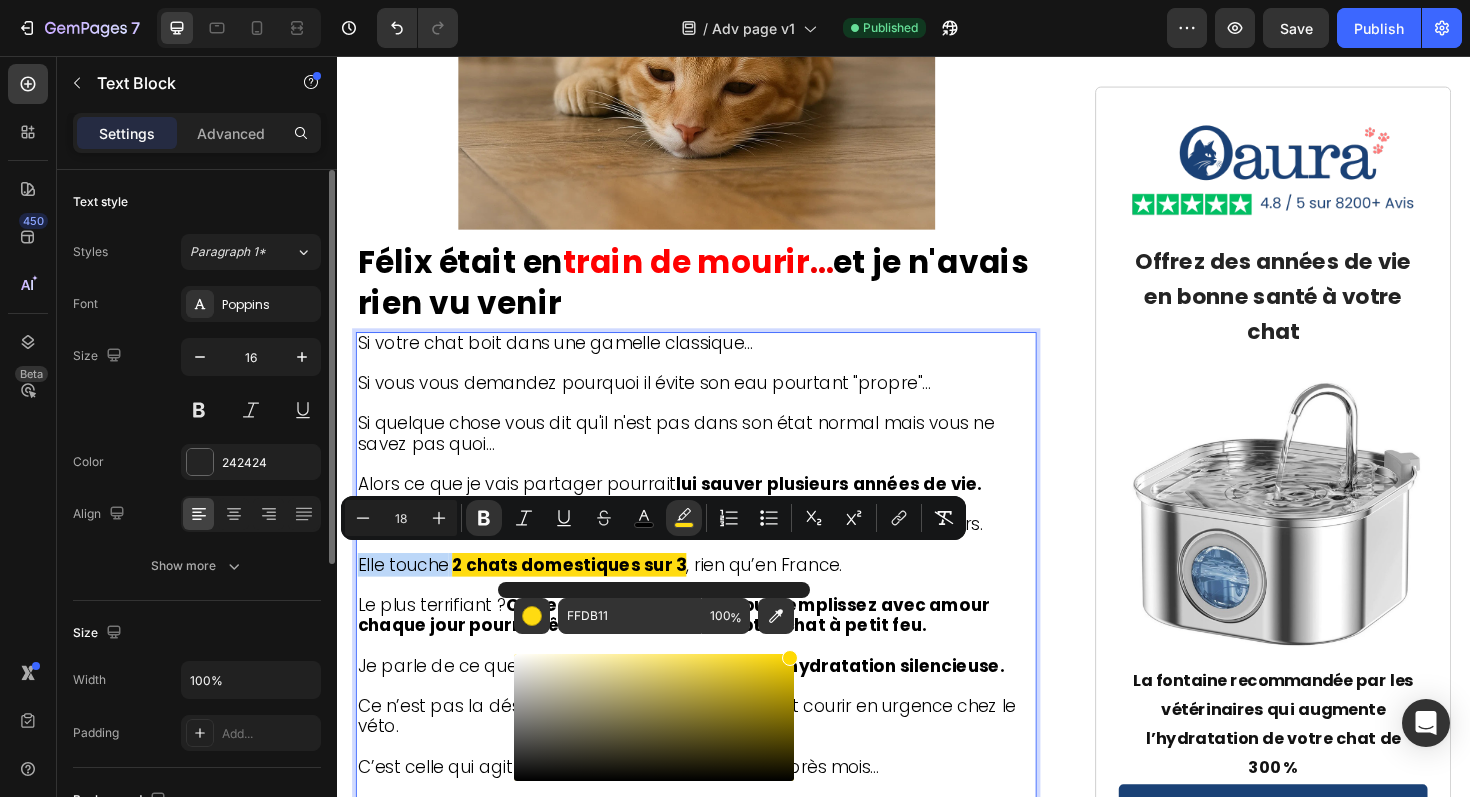 drag, startPoint x: 783, startPoint y: 669, endPoint x: 791, endPoint y: 649, distance: 21.540659 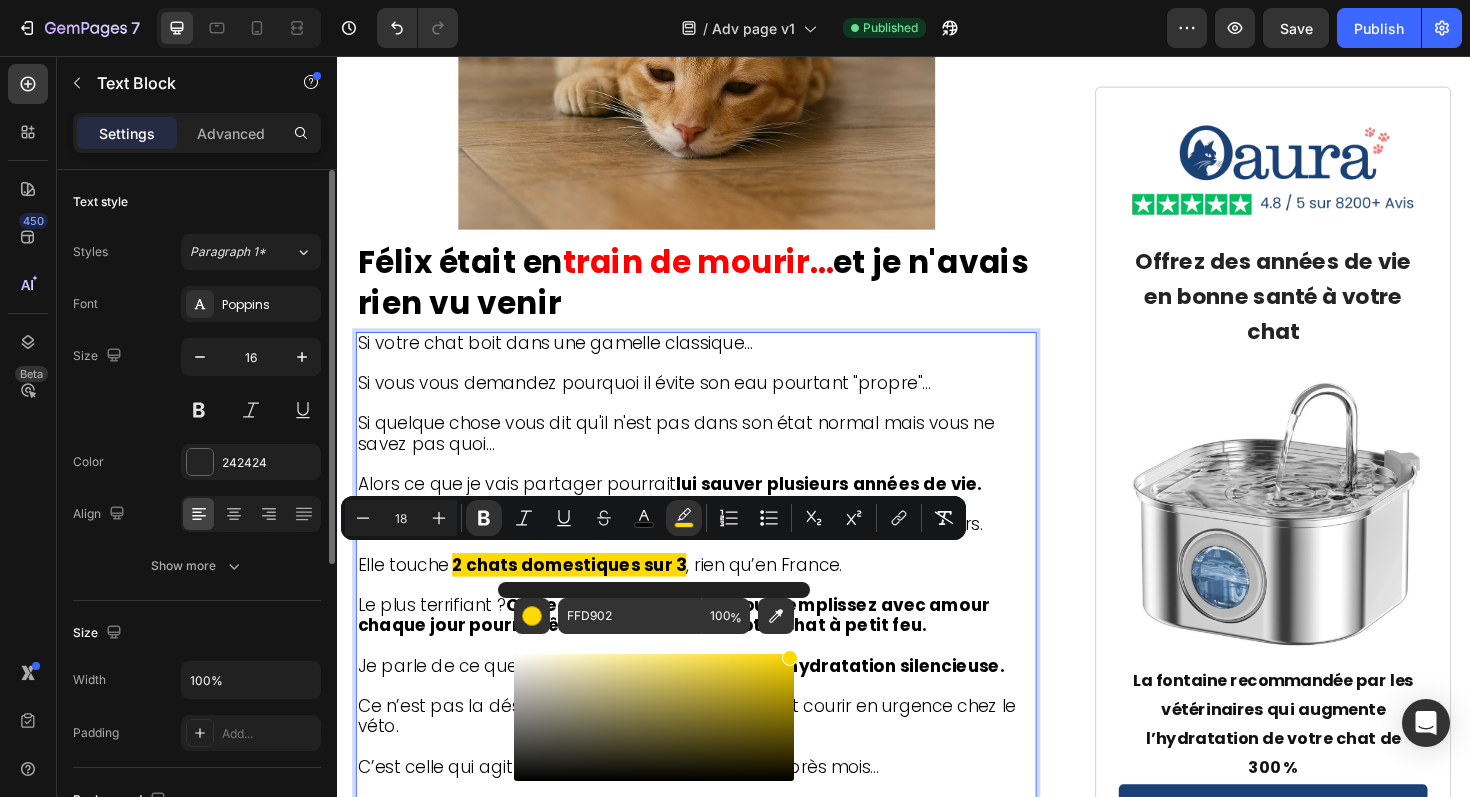 click on "Cette gamelle d'eau que vous remplissez avec amour chaque jour pourrait être en train de tuer votre chat à petit feu." at bounding box center [693, 648] 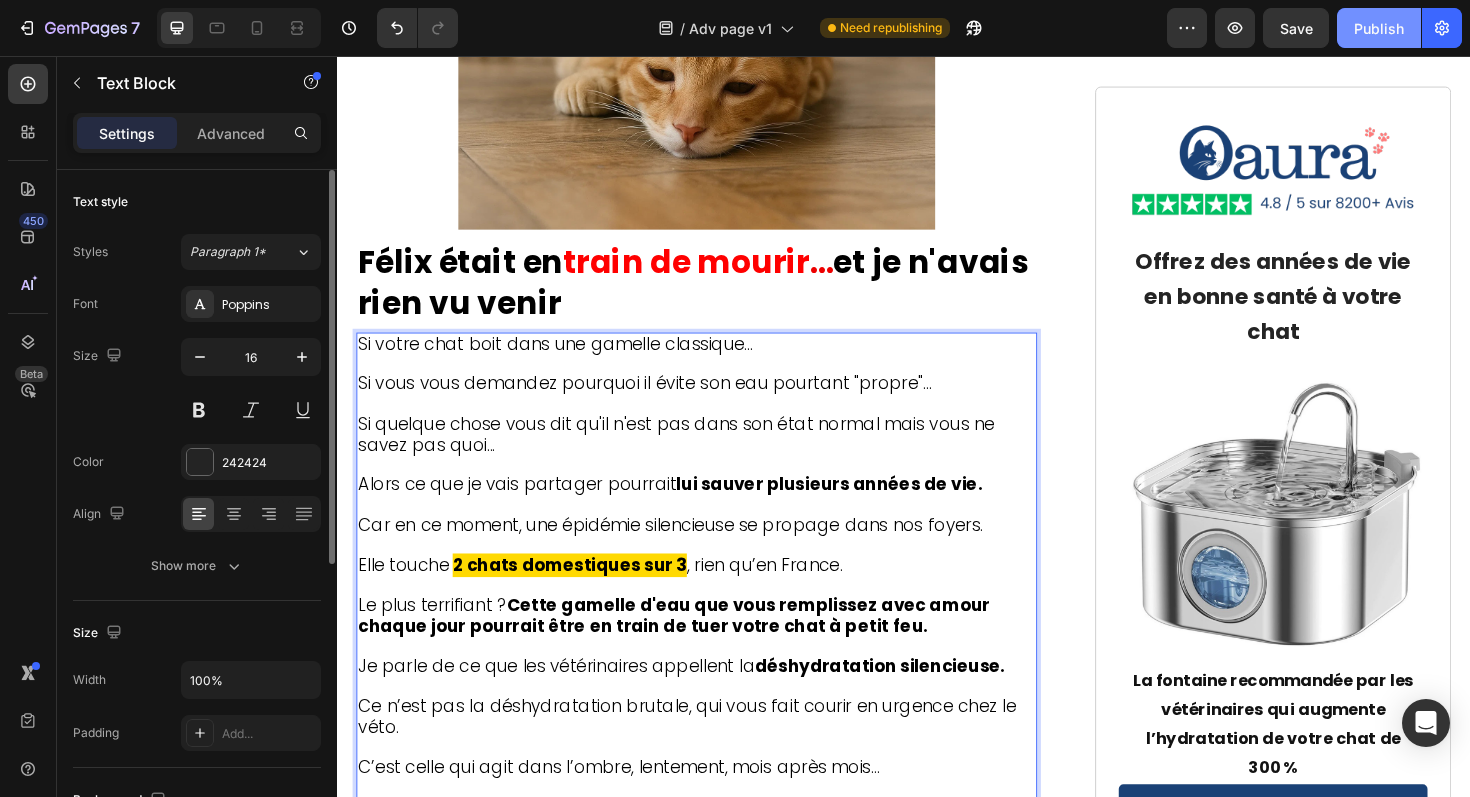 click on "Publish" 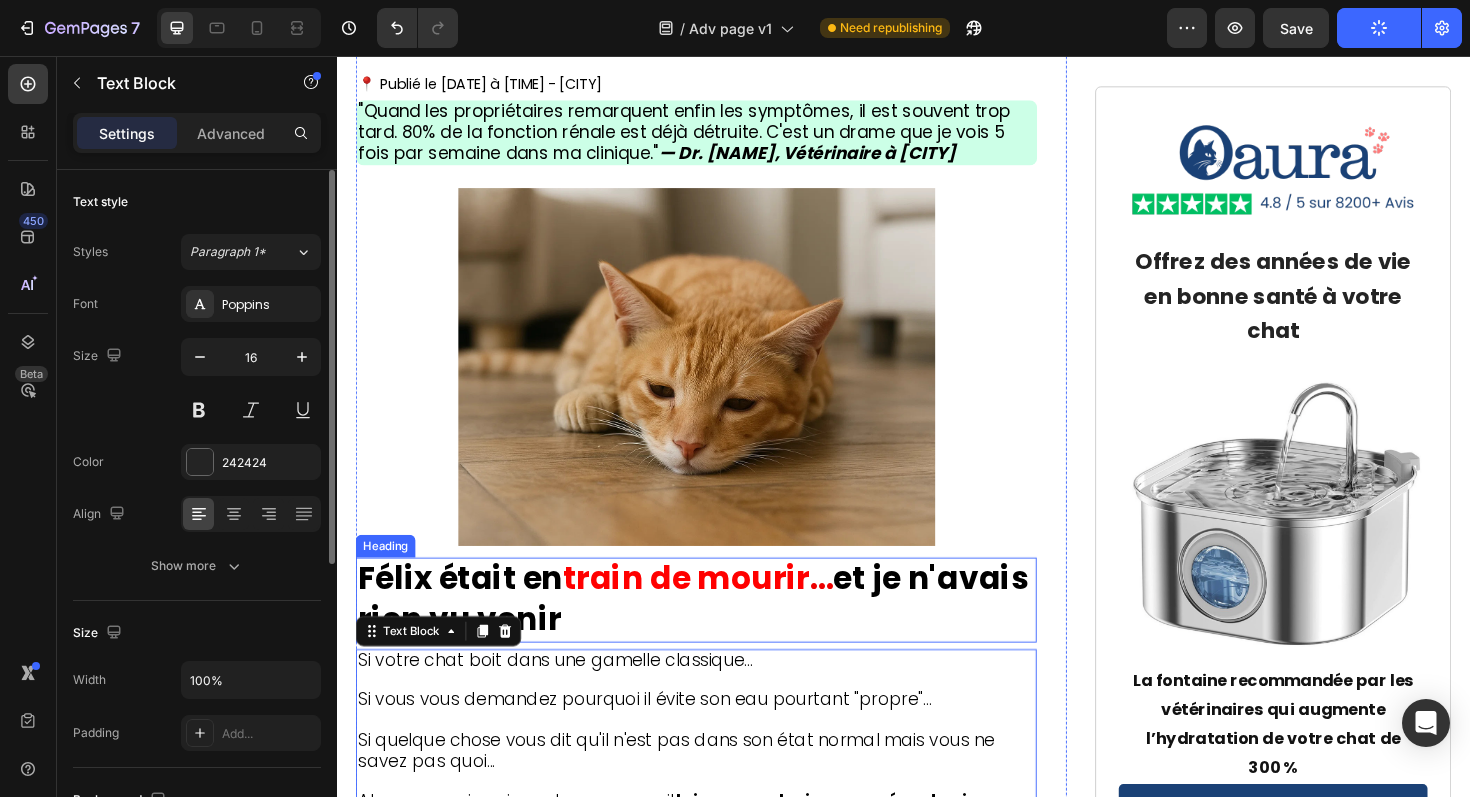 scroll, scrollTop: 97, scrollLeft: 0, axis: vertical 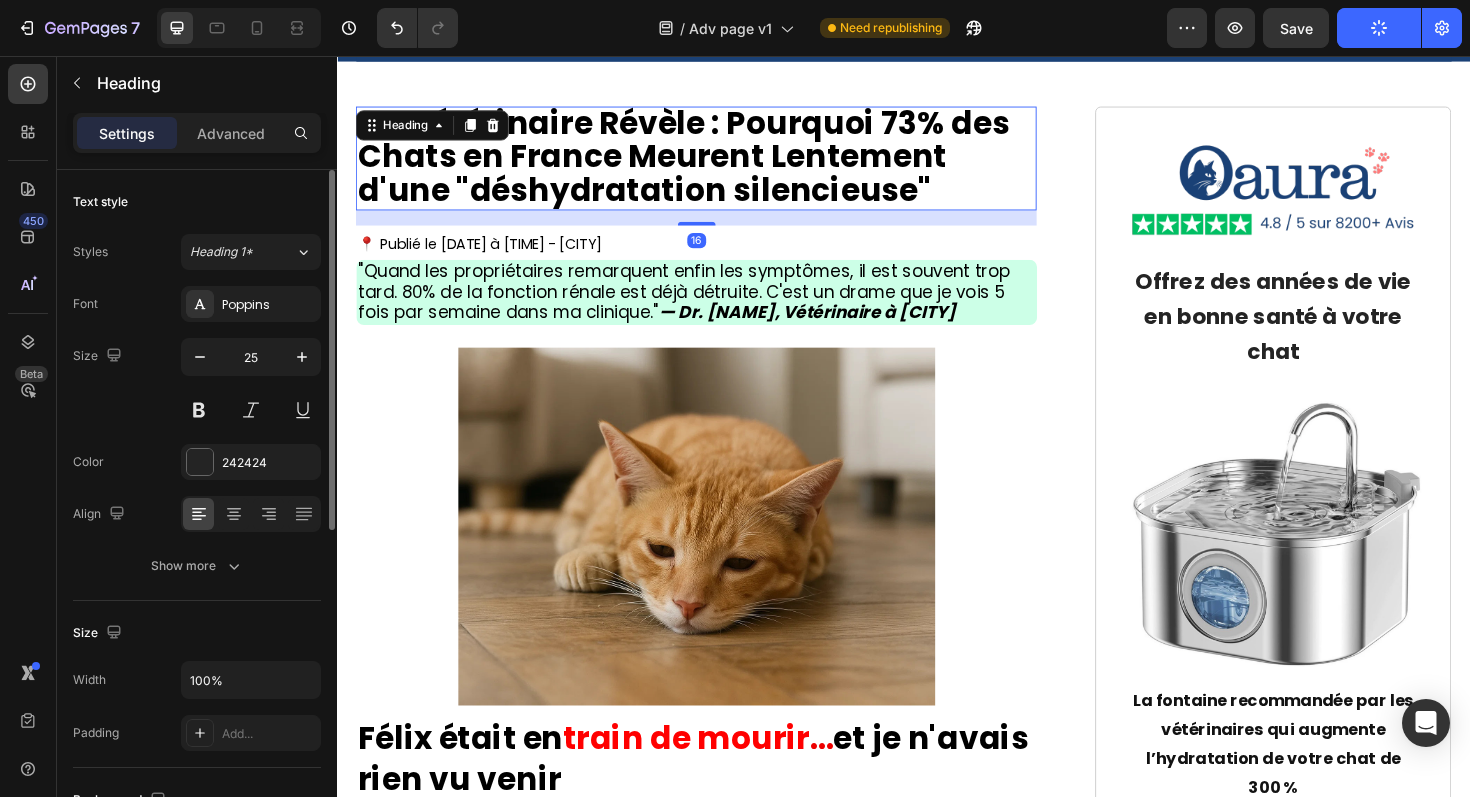 click on "Un Vétérinaire Révèle : Pourquoi 73% des Chats en France Meurent Lentement d'une "déshydratation silencieuse"" at bounding box center (704, 163) 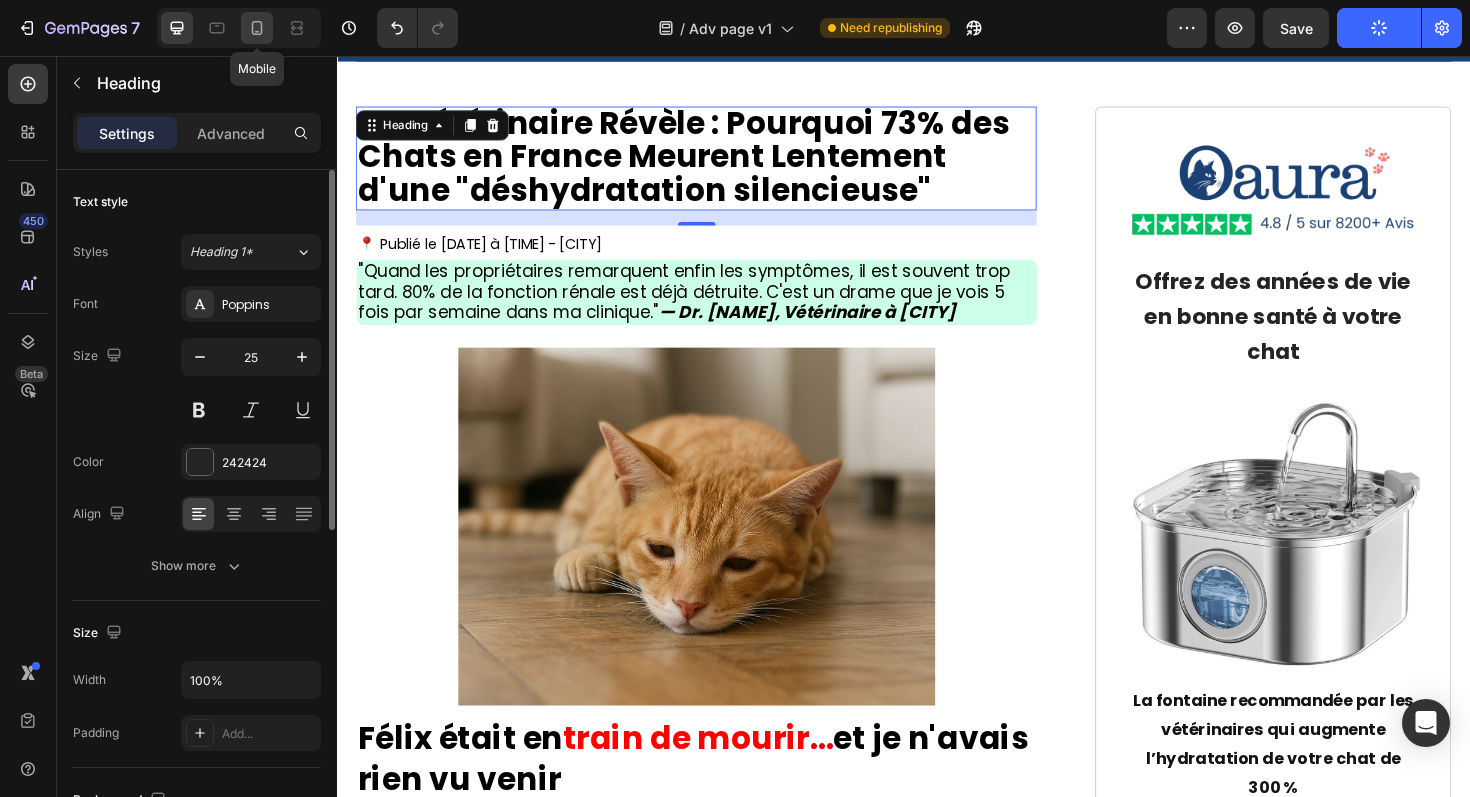 click 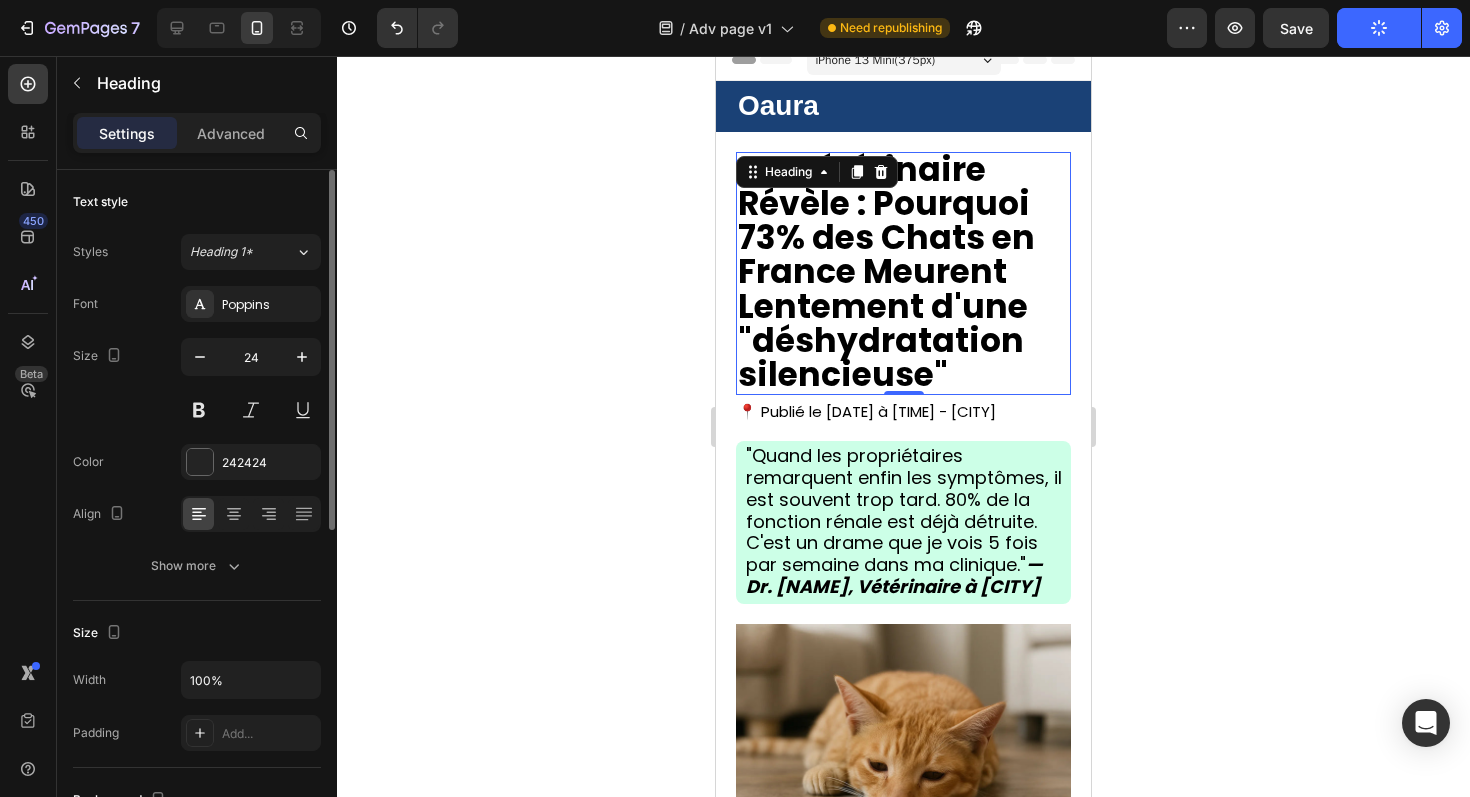 scroll, scrollTop: 0, scrollLeft: 0, axis: both 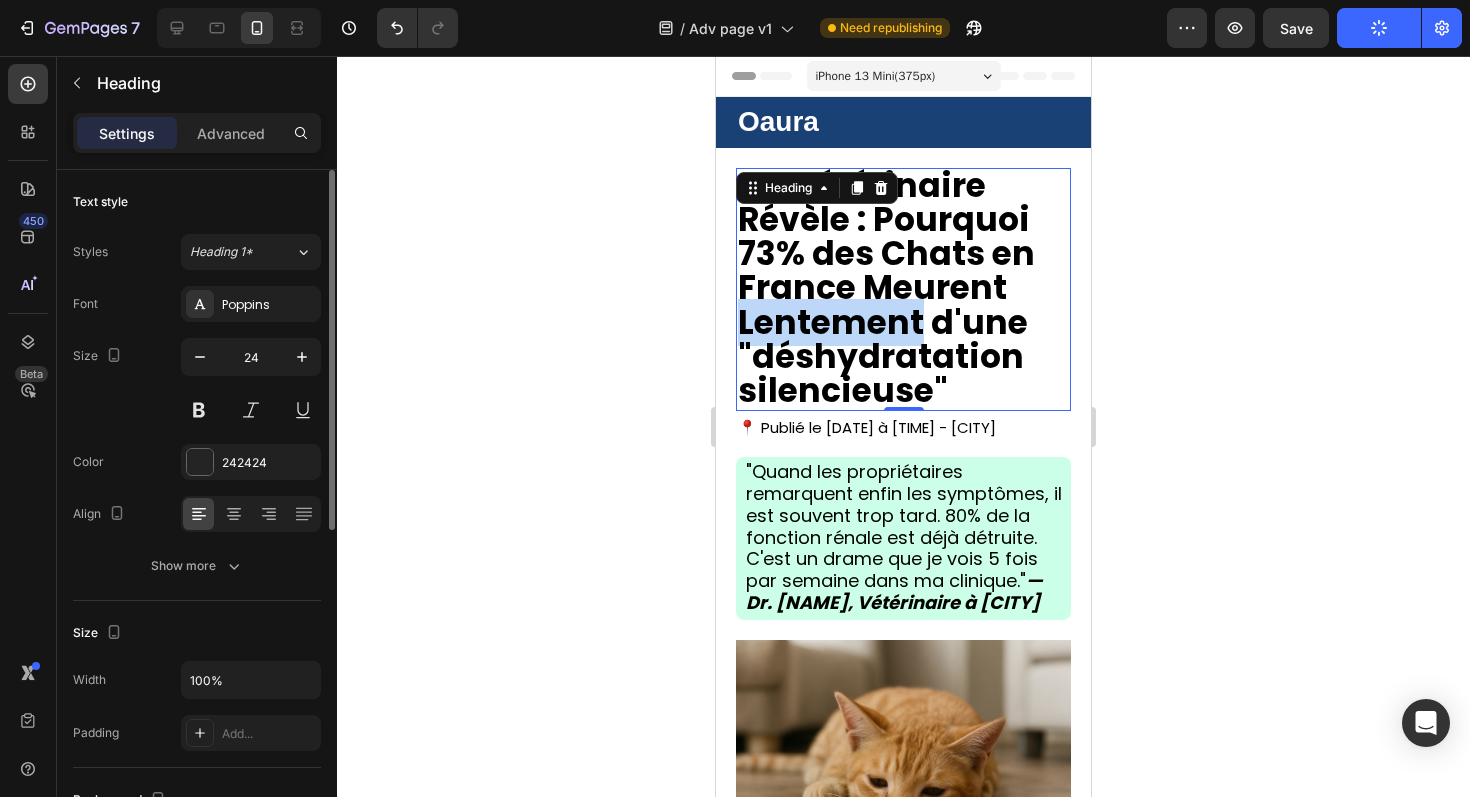 click on "Un Vétérinaire Révèle : Pourquoi 73% des Chats en France Meurent Lentement d'une "déshydratation silencieuse"" at bounding box center [886, 288] 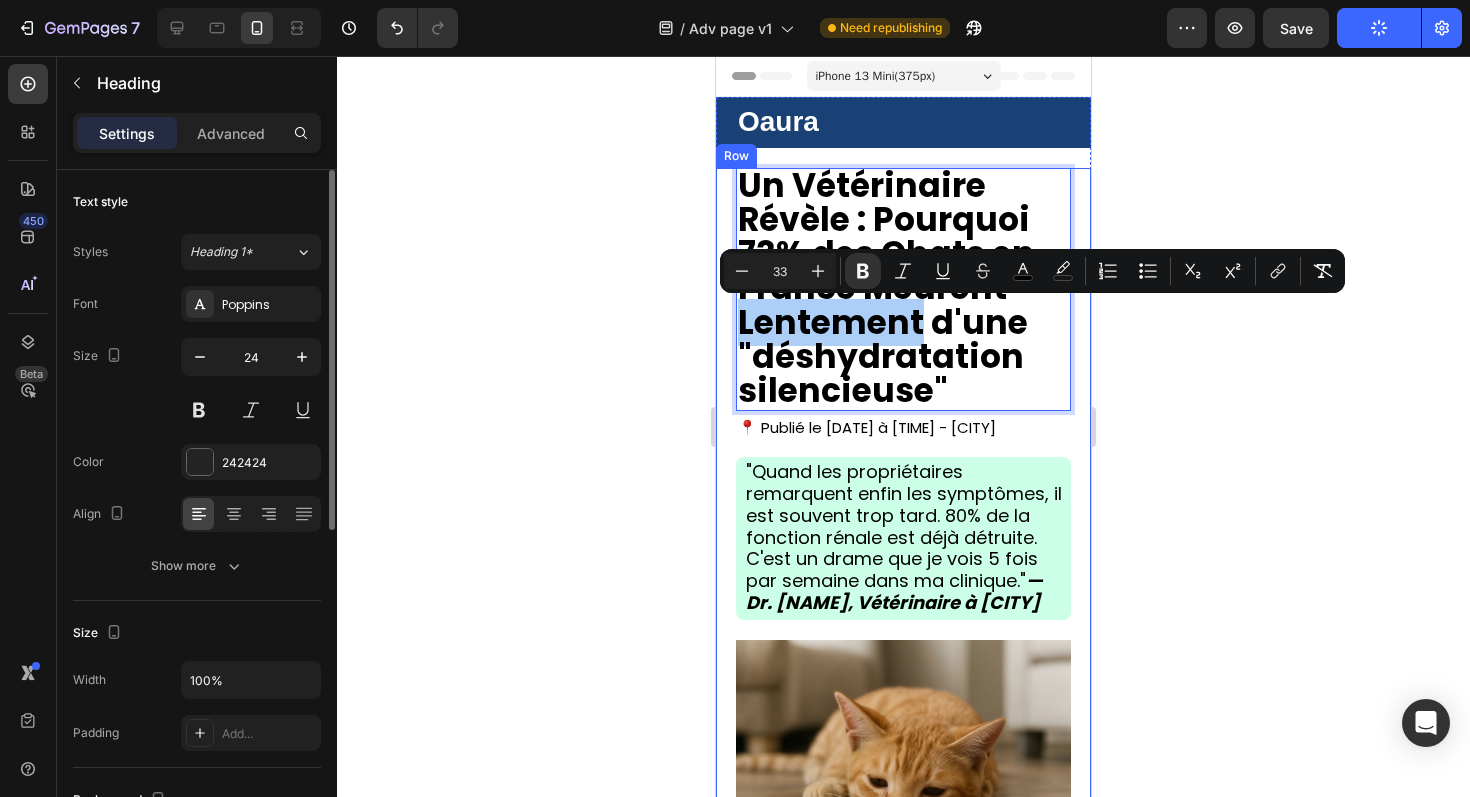click 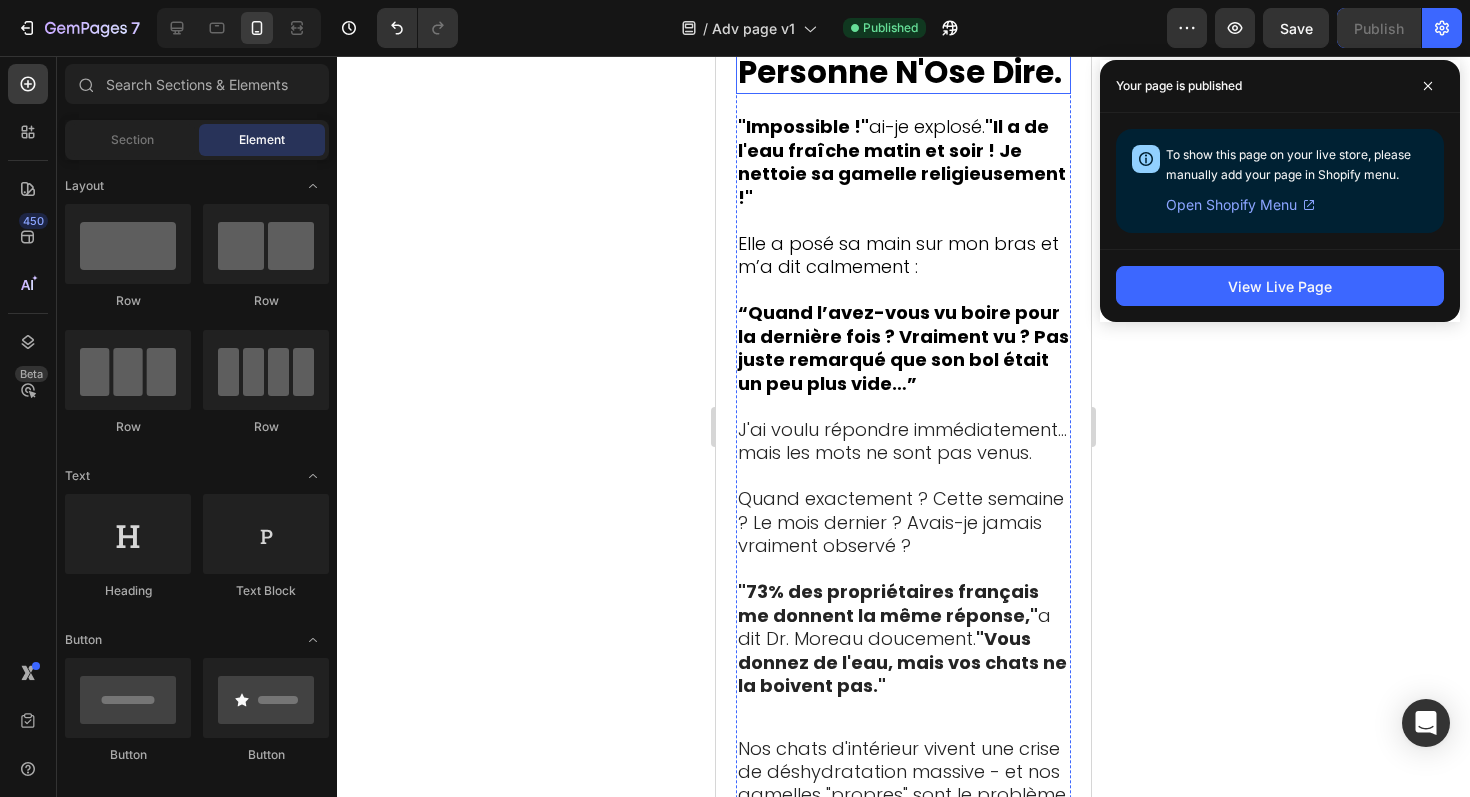 scroll, scrollTop: 3990, scrollLeft: 0, axis: vertical 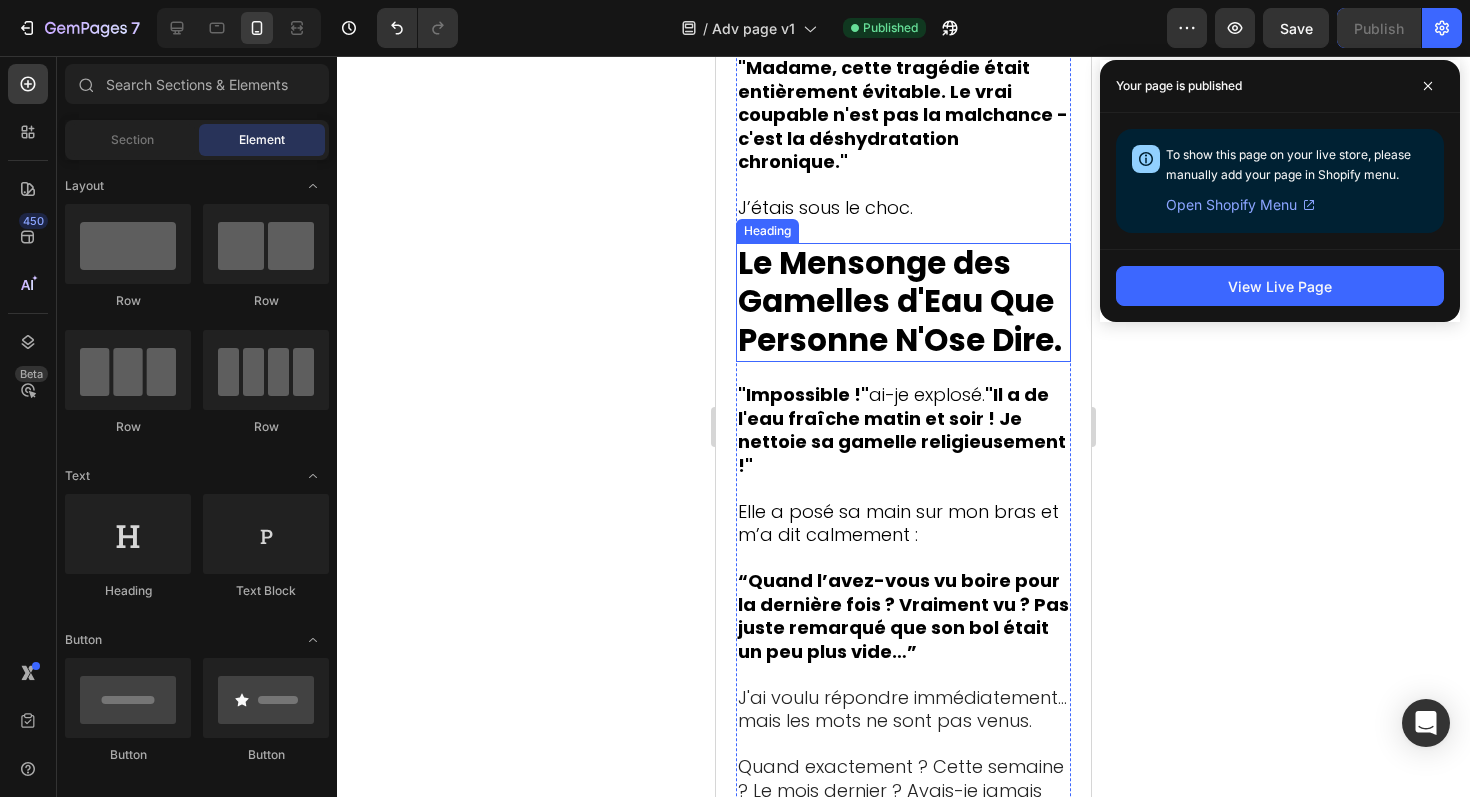 click on "Le Mensonge des Gamelles d'Eau Que Personne N'Ose Dire." at bounding box center [900, 301] 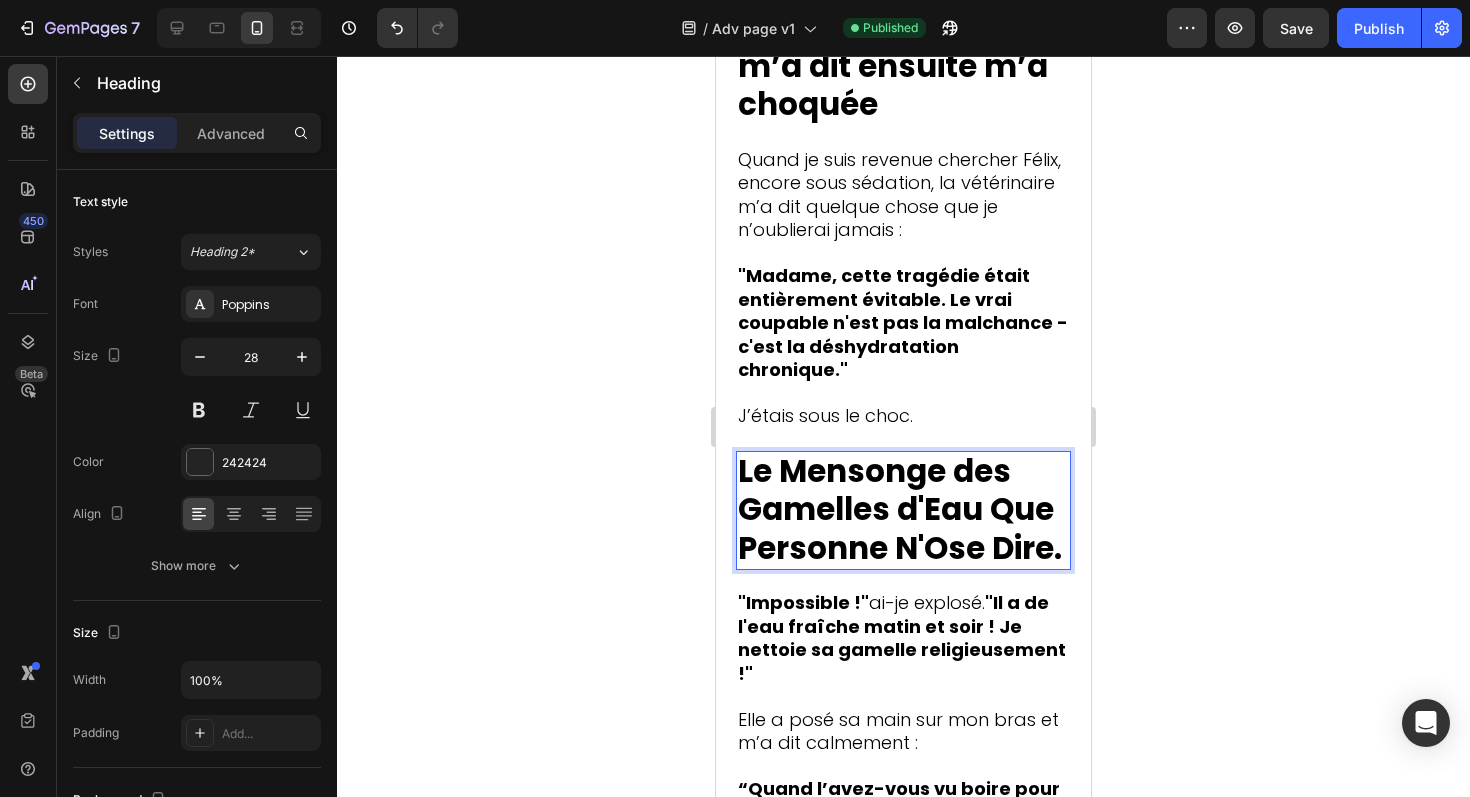 scroll, scrollTop: 3757, scrollLeft: 0, axis: vertical 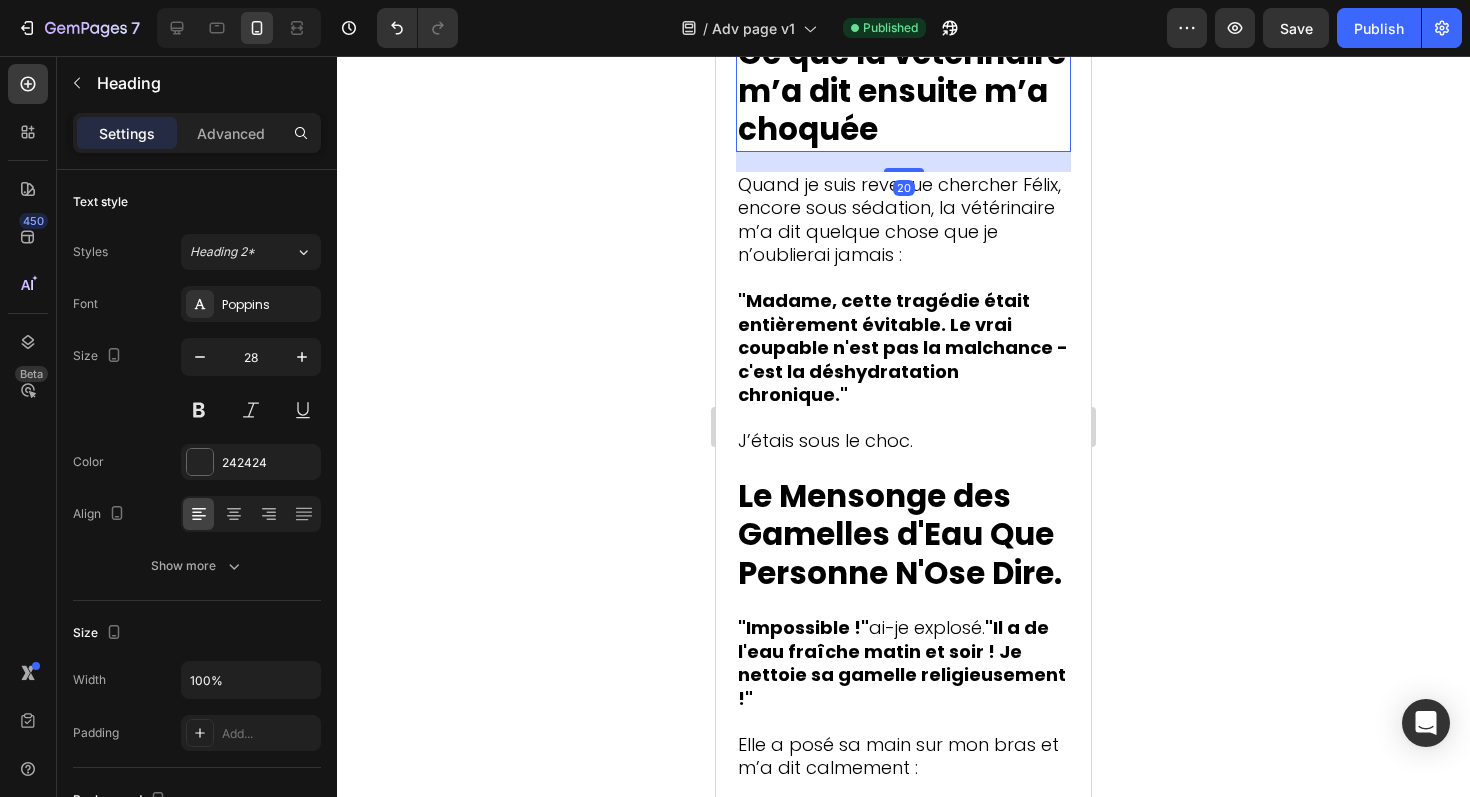 click on "Ce que la vétérinaire m’a dit ensuite m’a choquée" at bounding box center (902, 91) 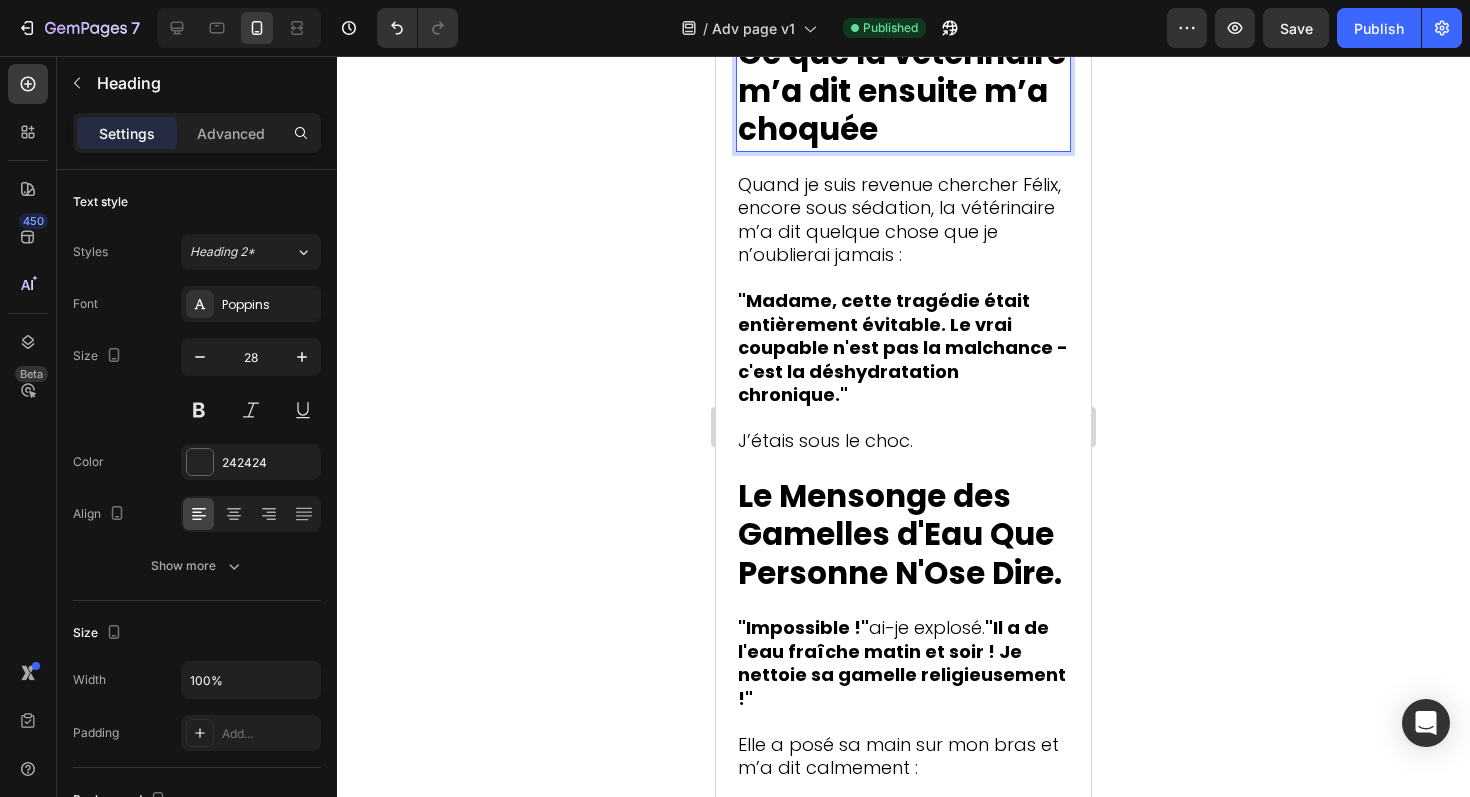 click on "Ce que la vétérinaire m’a dit ensuite m’a choquée" at bounding box center [903, 92] 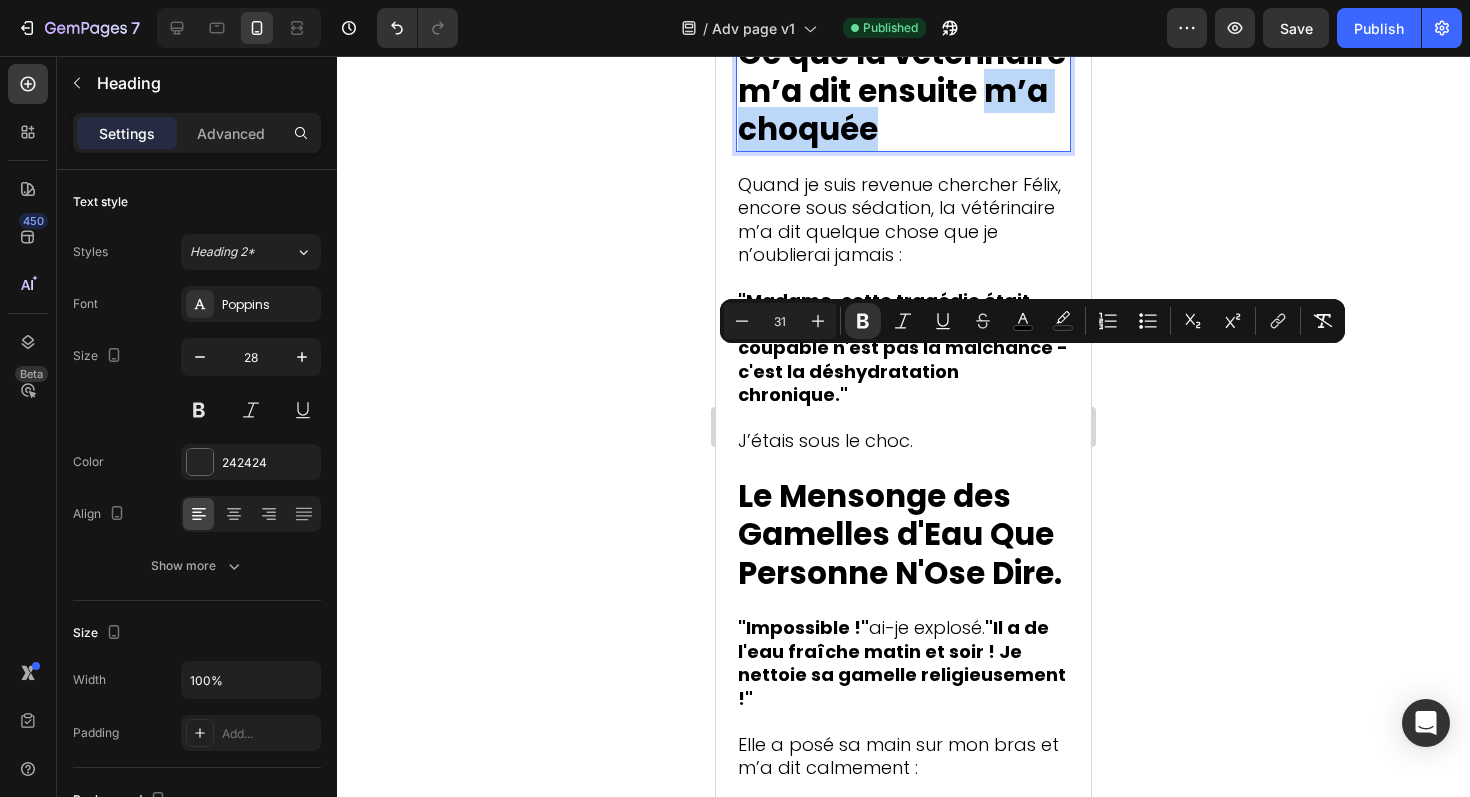 drag, startPoint x: 882, startPoint y: 403, endPoint x: 985, endPoint y: 374, distance: 107.00467 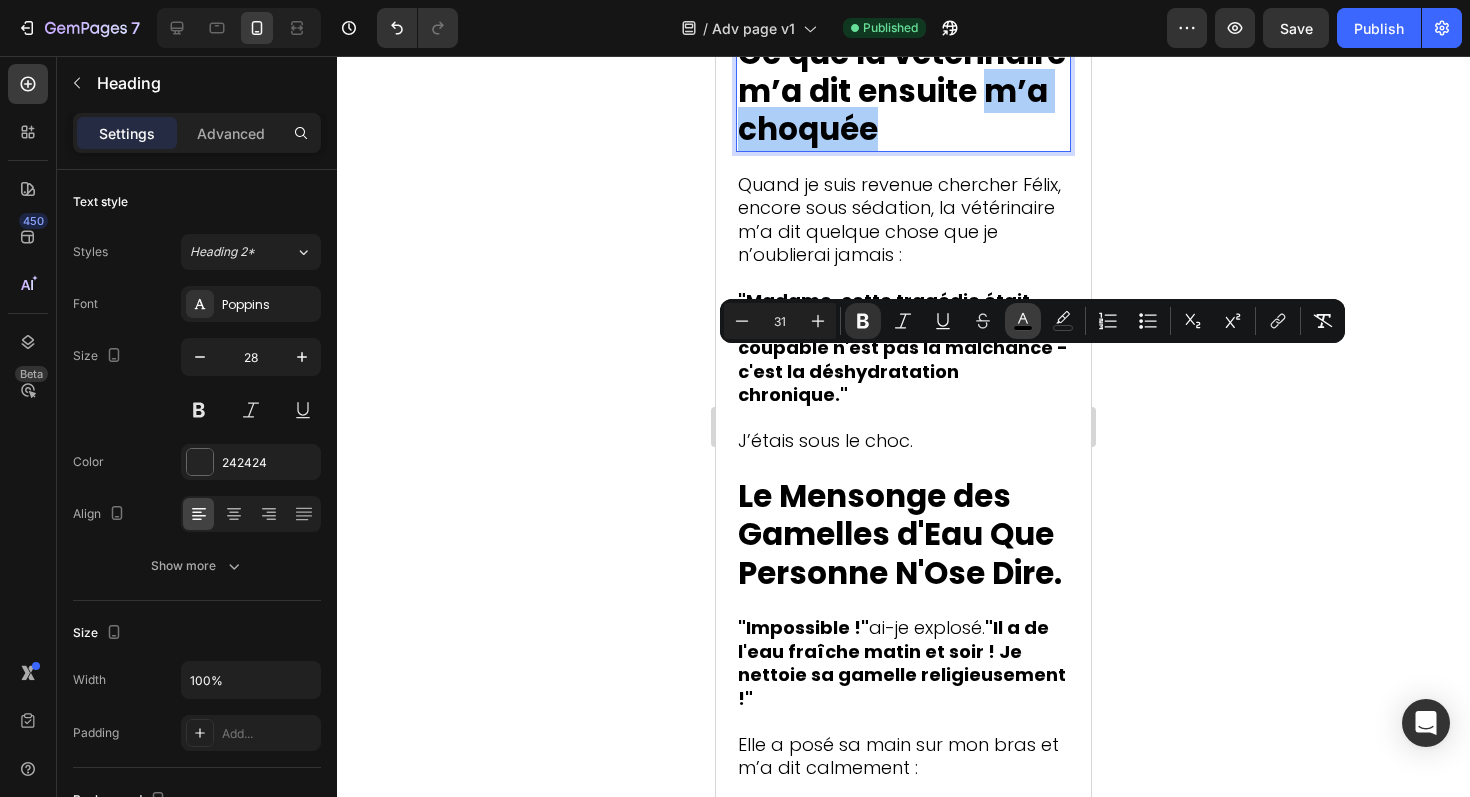click 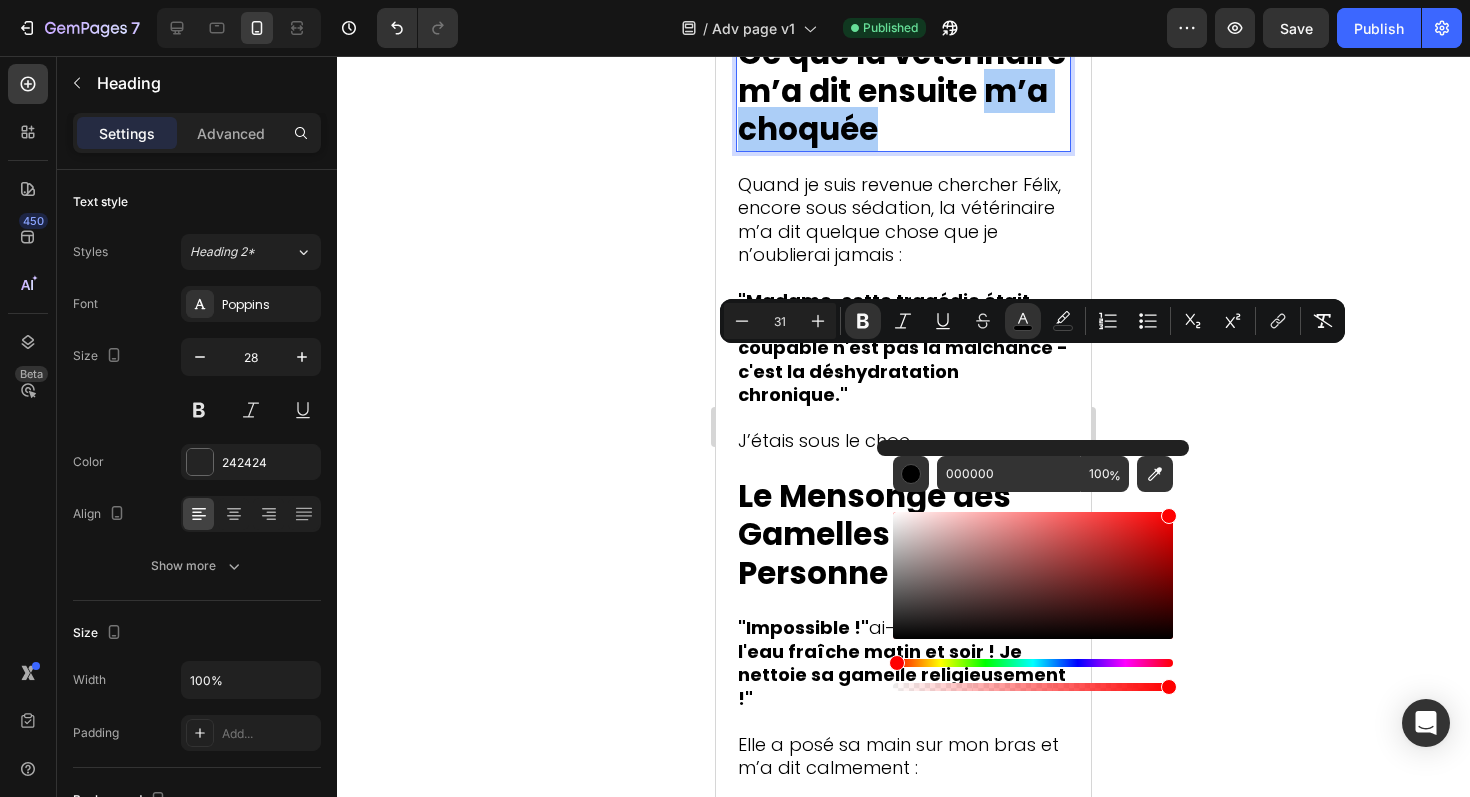 drag, startPoint x: 1148, startPoint y: 520, endPoint x: 1209, endPoint y: 486, distance: 69.83552 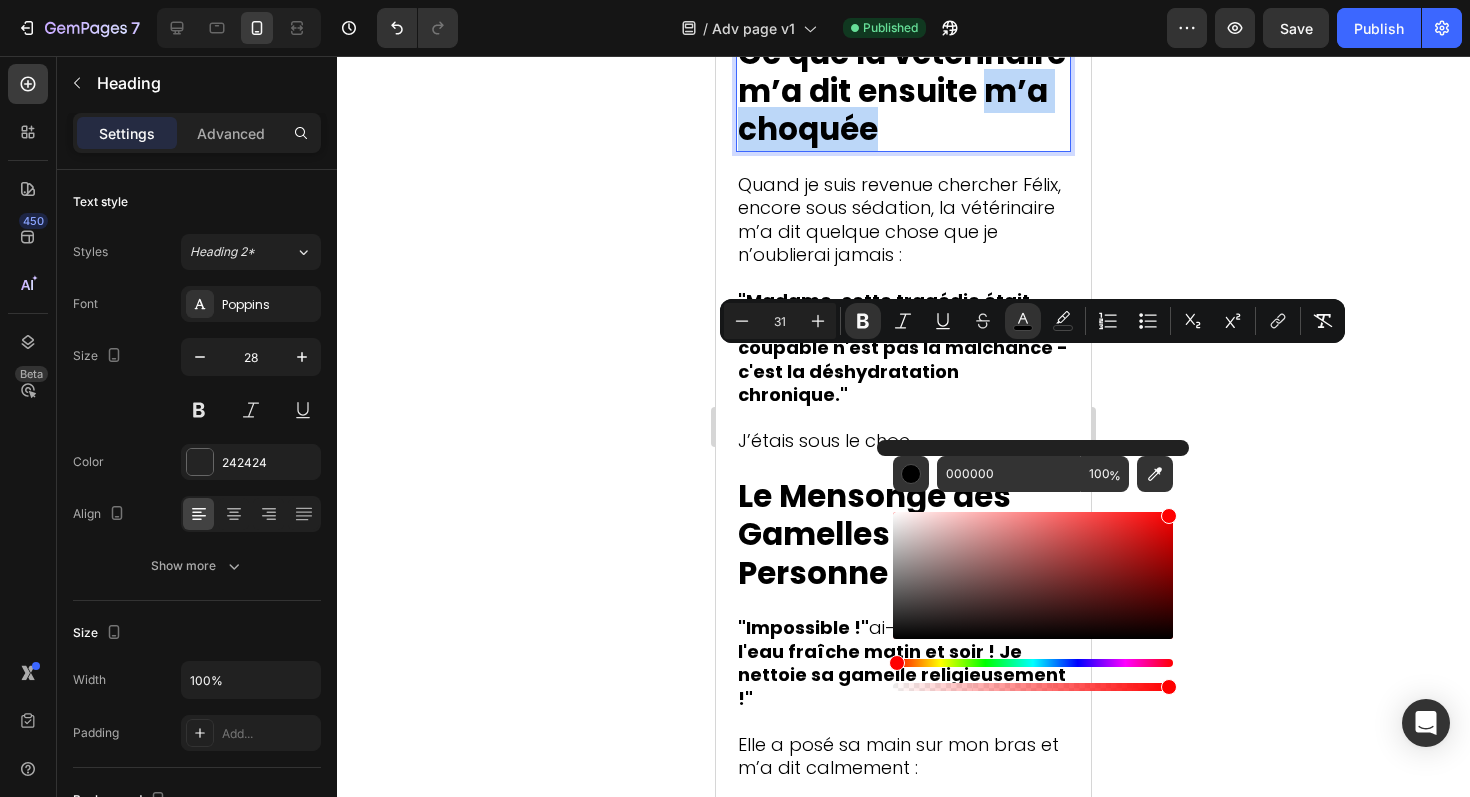 type on "FF0000" 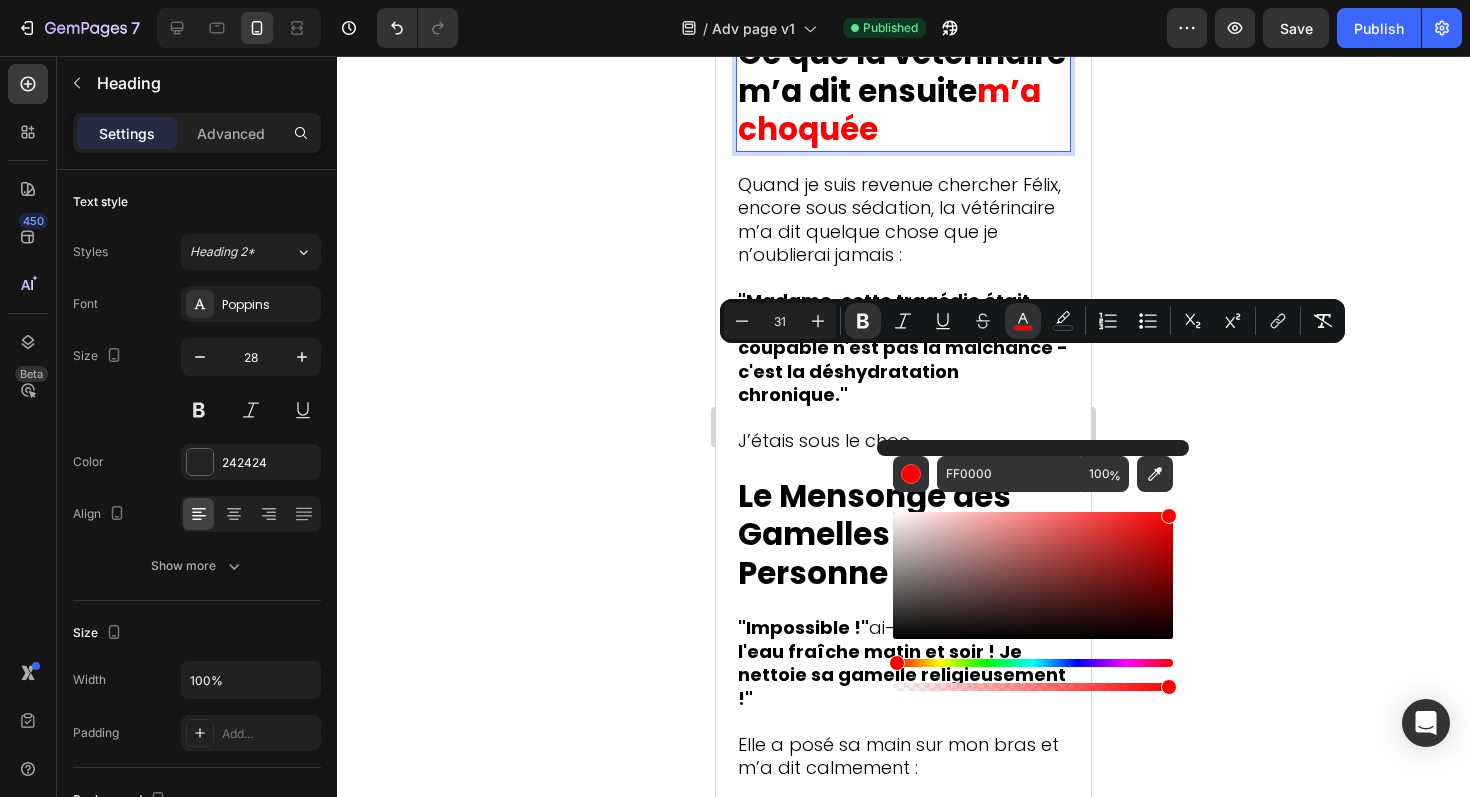 click 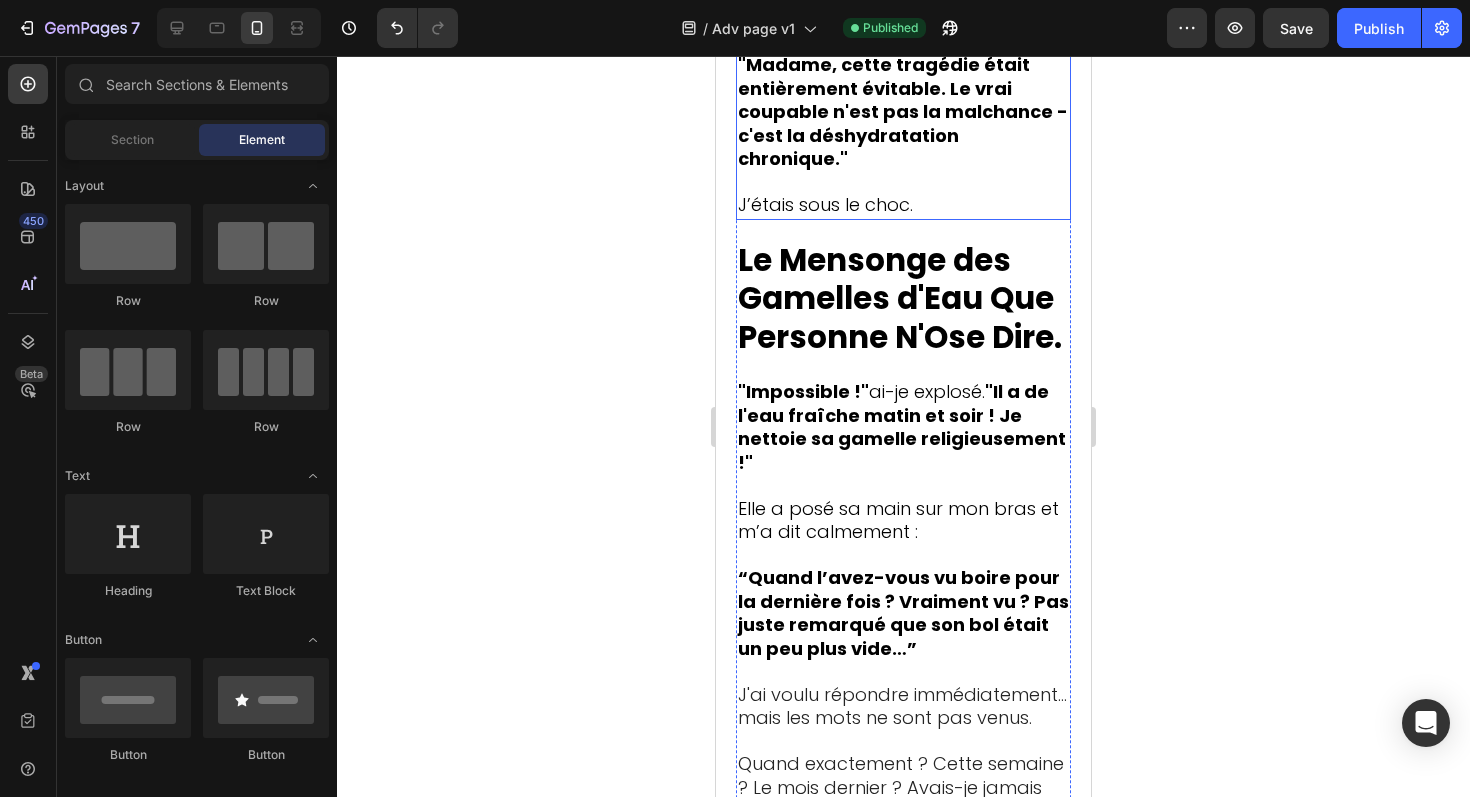 scroll, scrollTop: 4004, scrollLeft: 0, axis: vertical 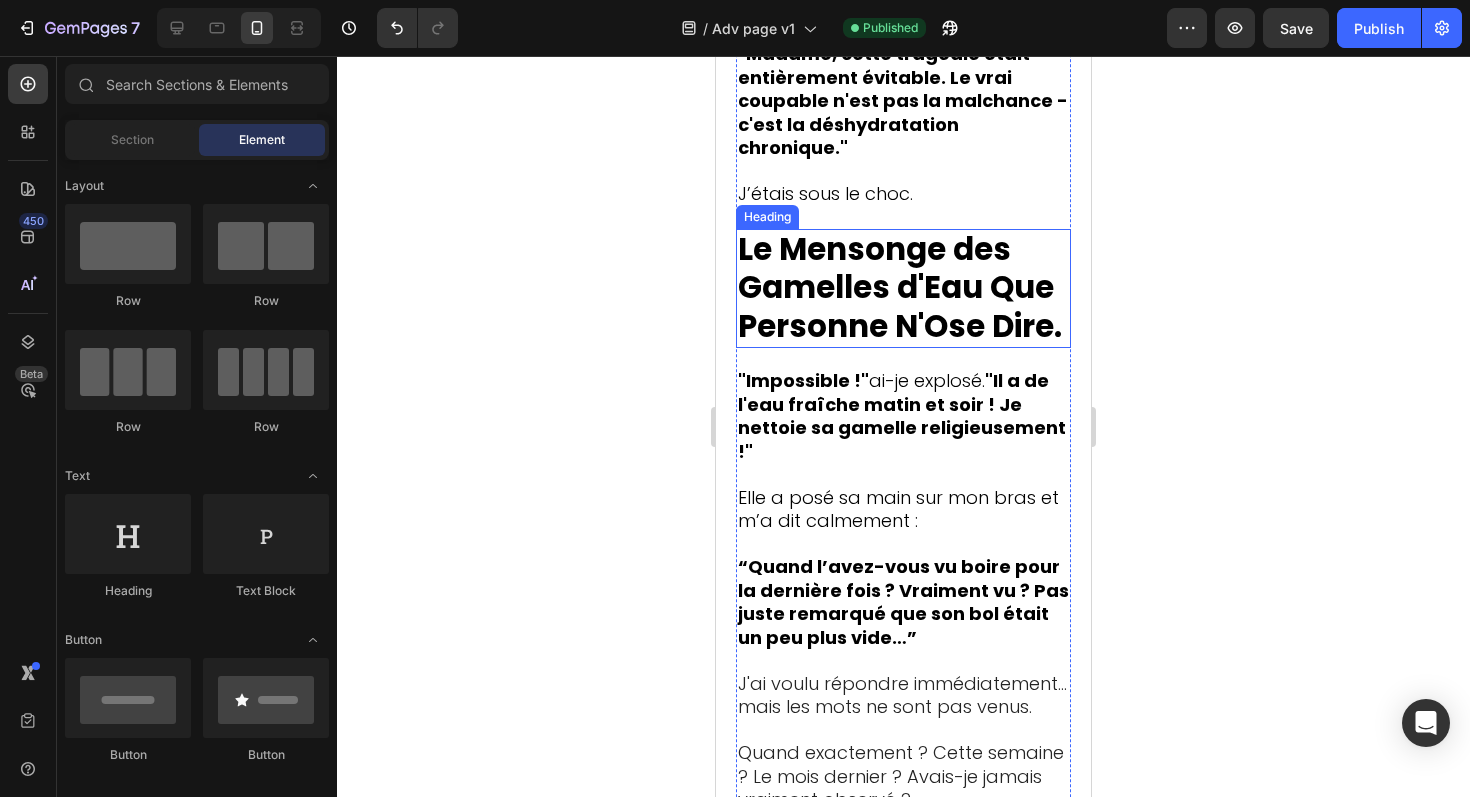click on "Le Mensonge des Gamelles d'Eau Que Personne N'Ose Dire." at bounding box center [900, 287] 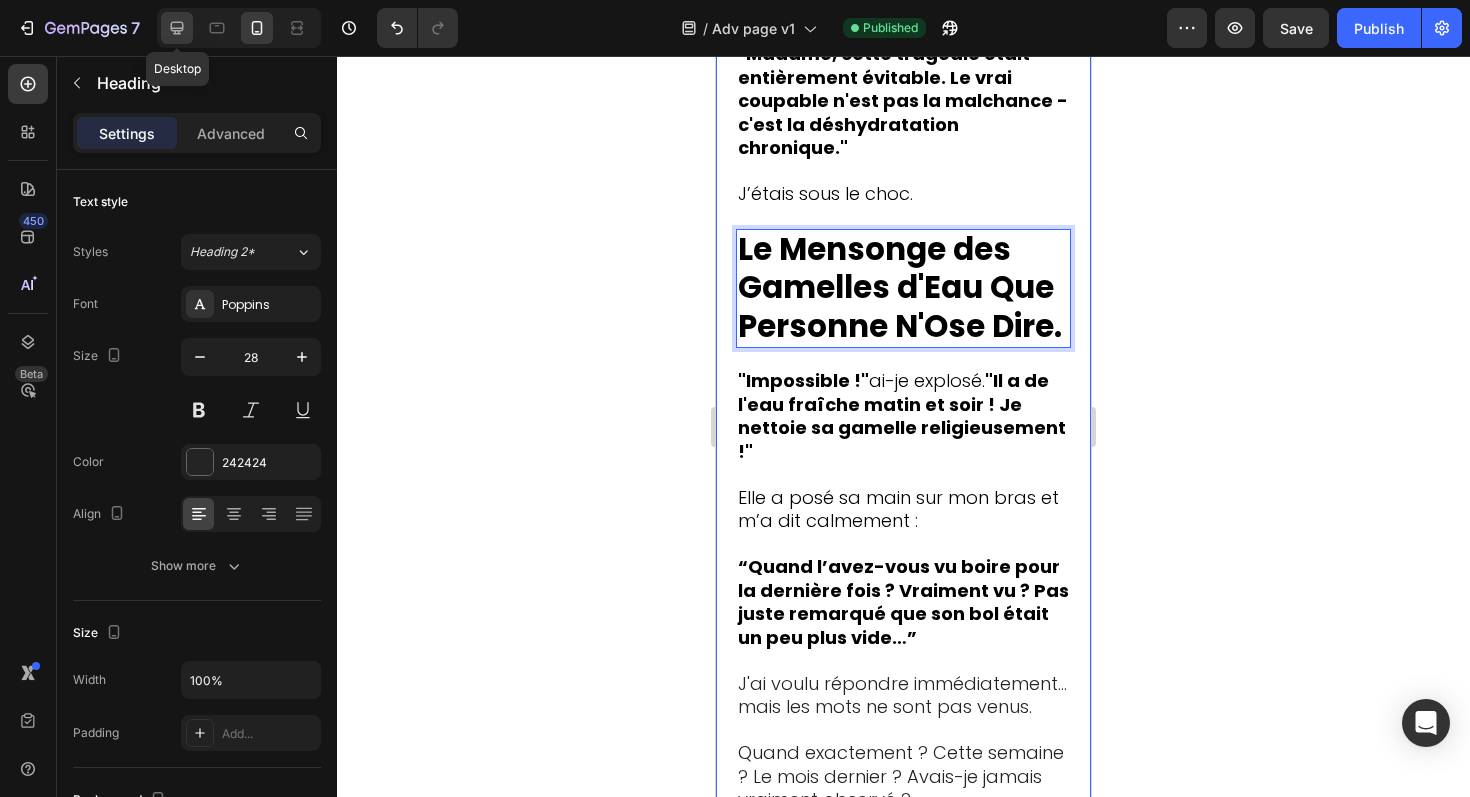 click 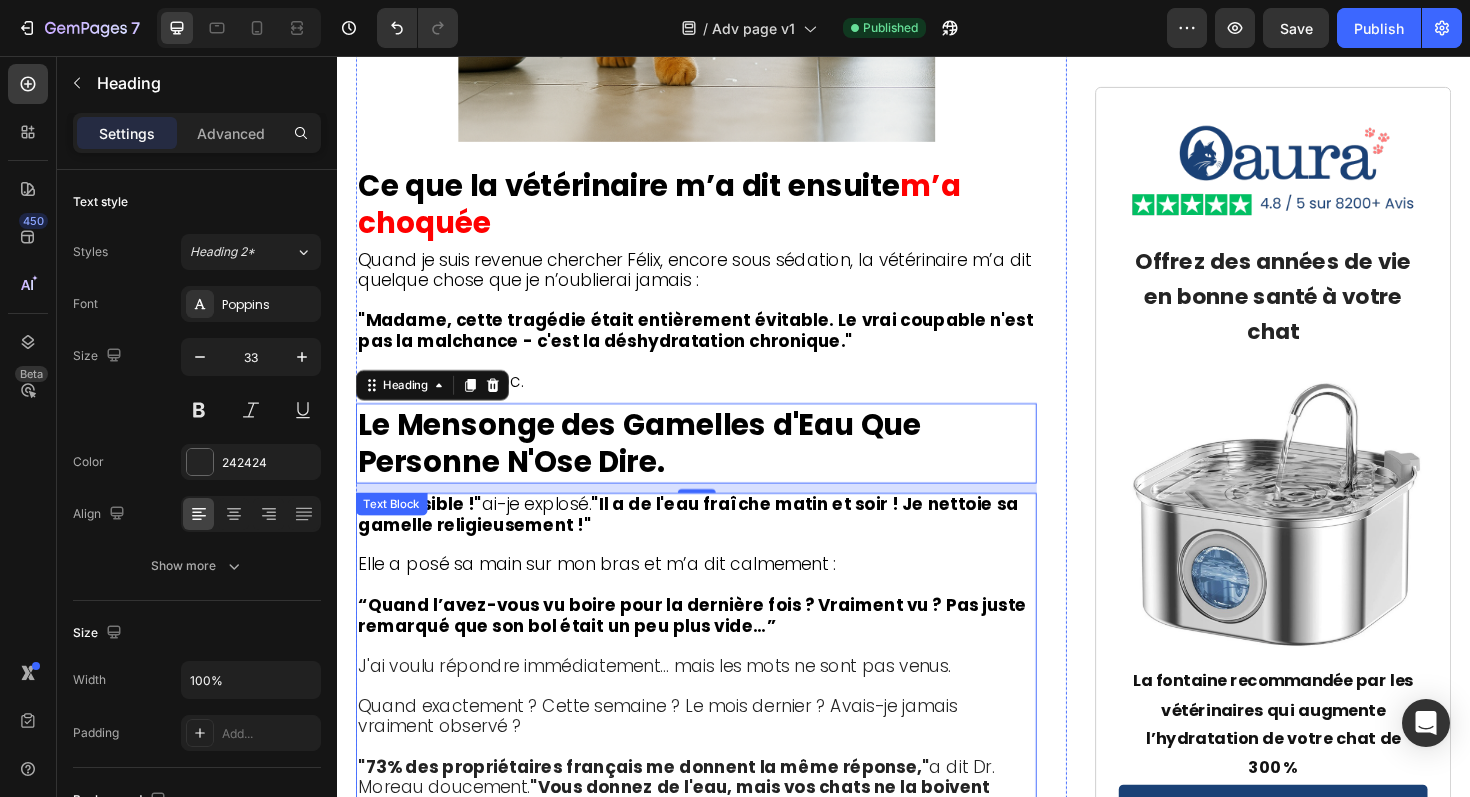 scroll, scrollTop: 3051, scrollLeft: 0, axis: vertical 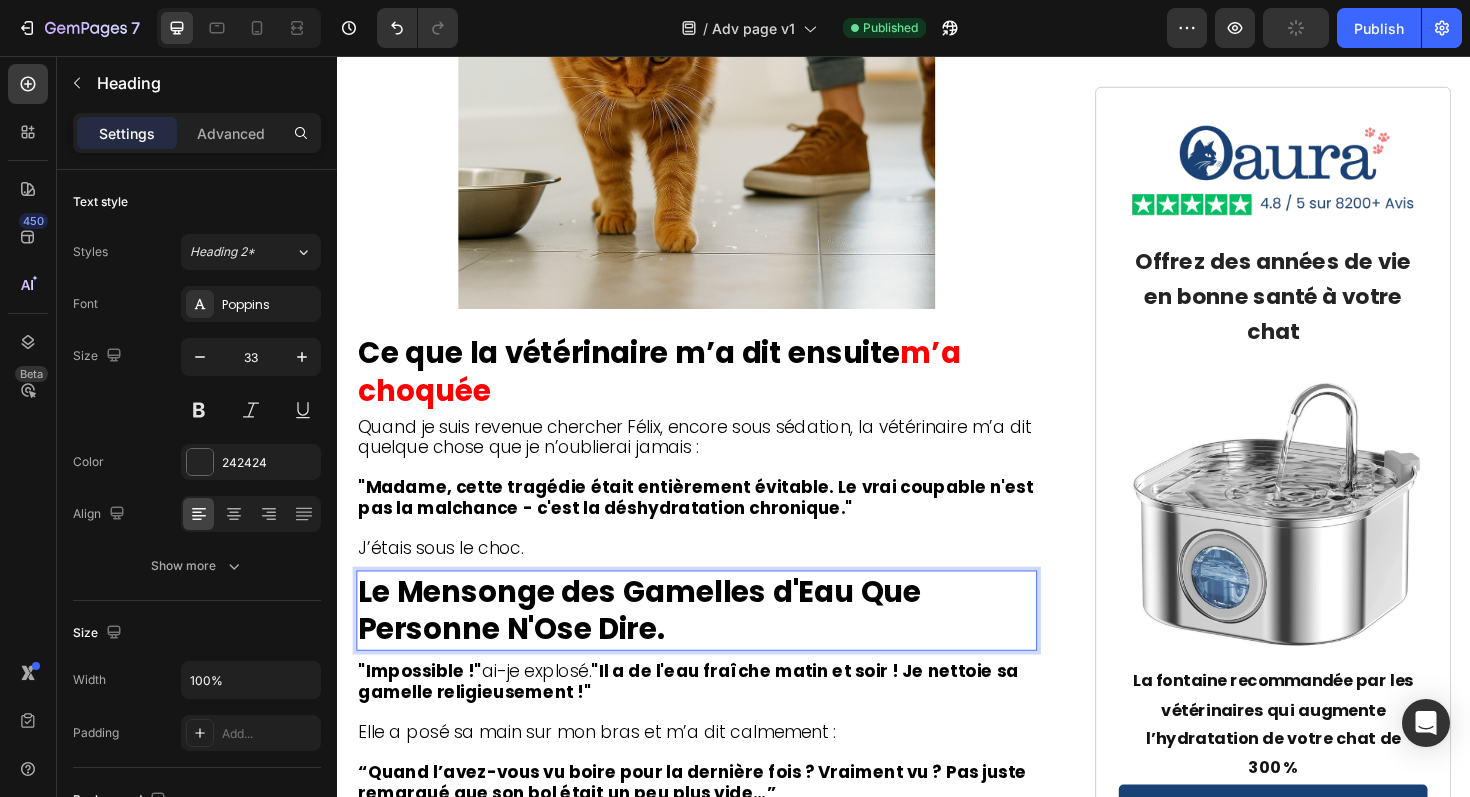 drag, startPoint x: 398, startPoint y: 598, endPoint x: 618, endPoint y: 604, distance: 220.0818 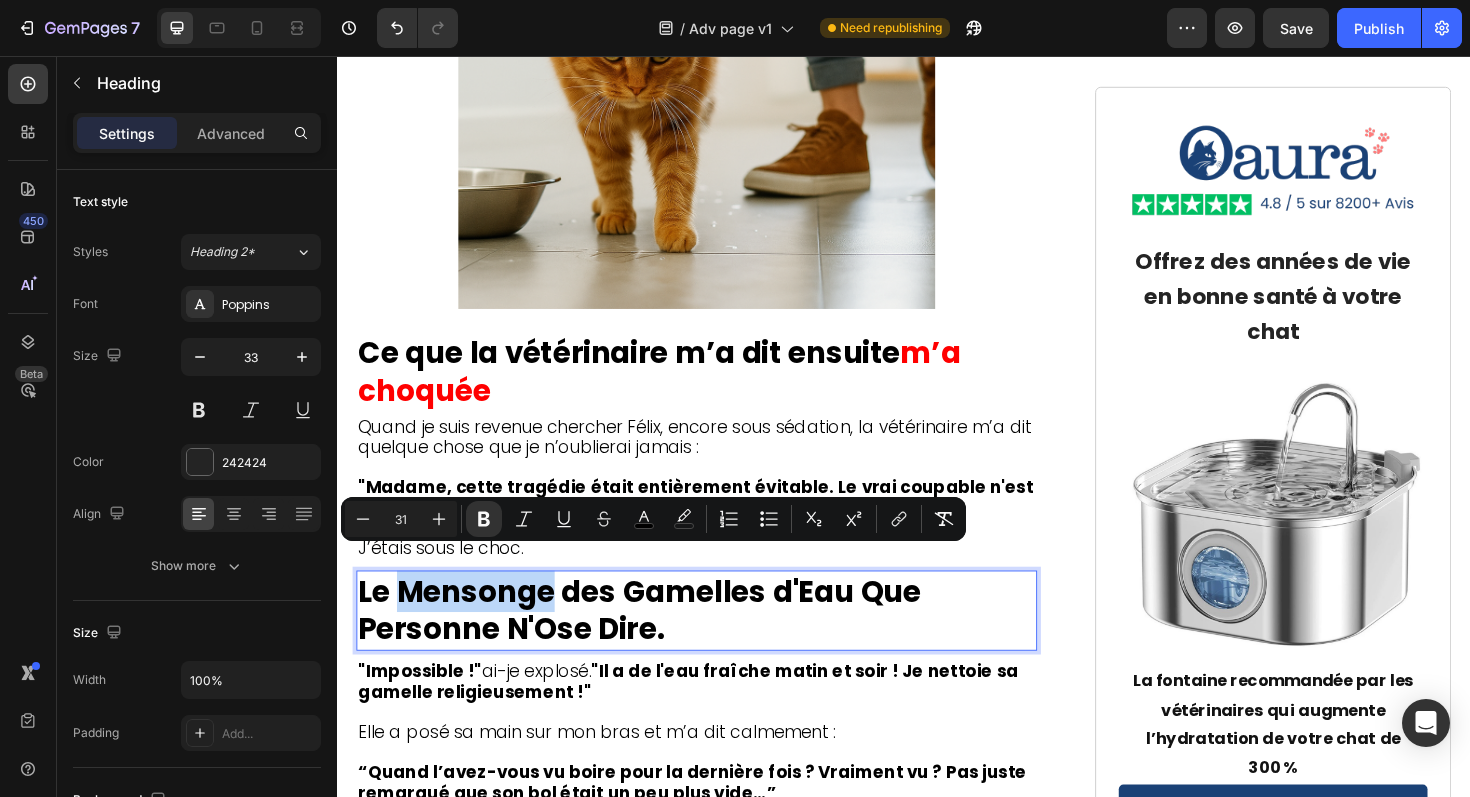 drag, startPoint x: 407, startPoint y: 598, endPoint x: 564, endPoint y: 585, distance: 157.5373 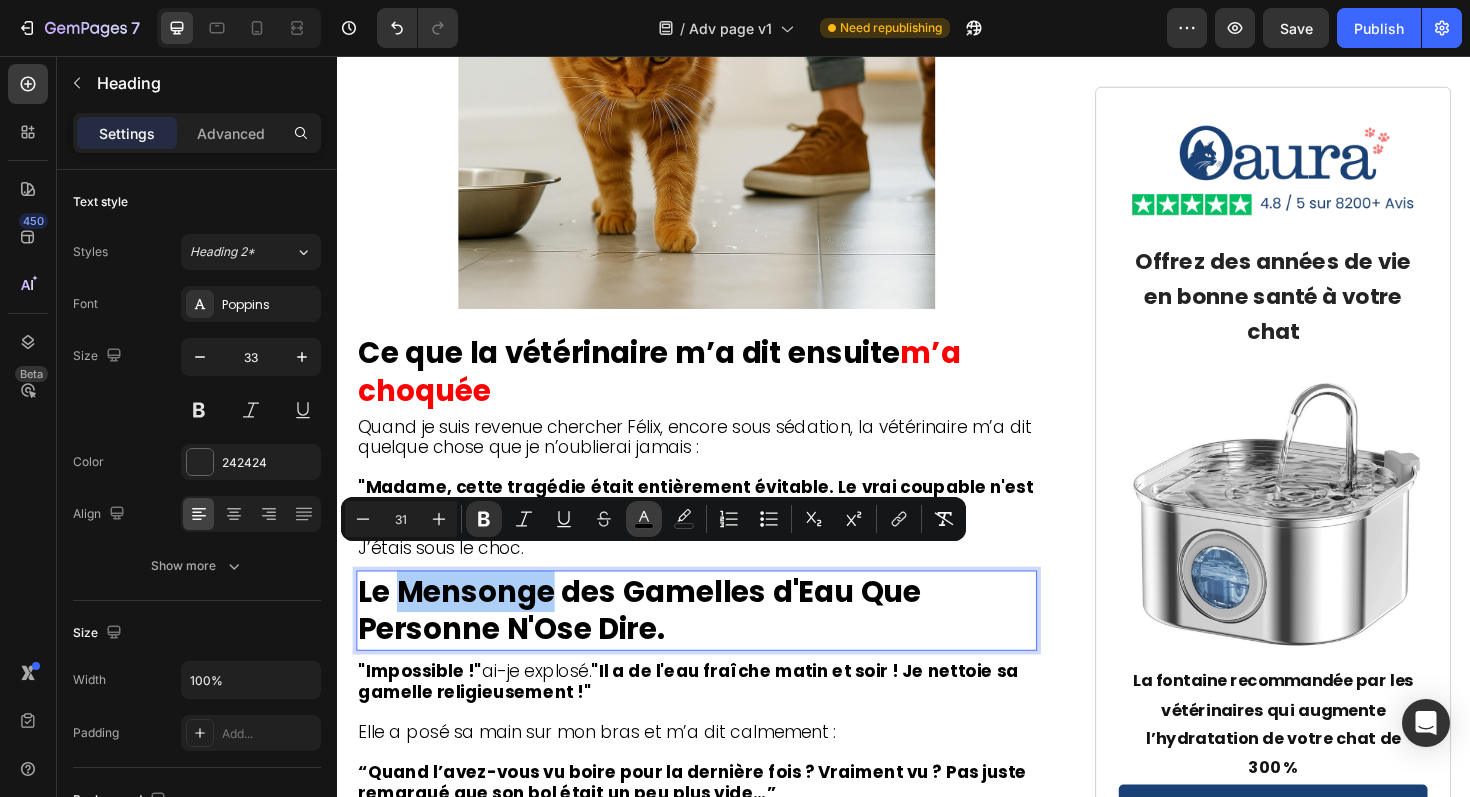 click 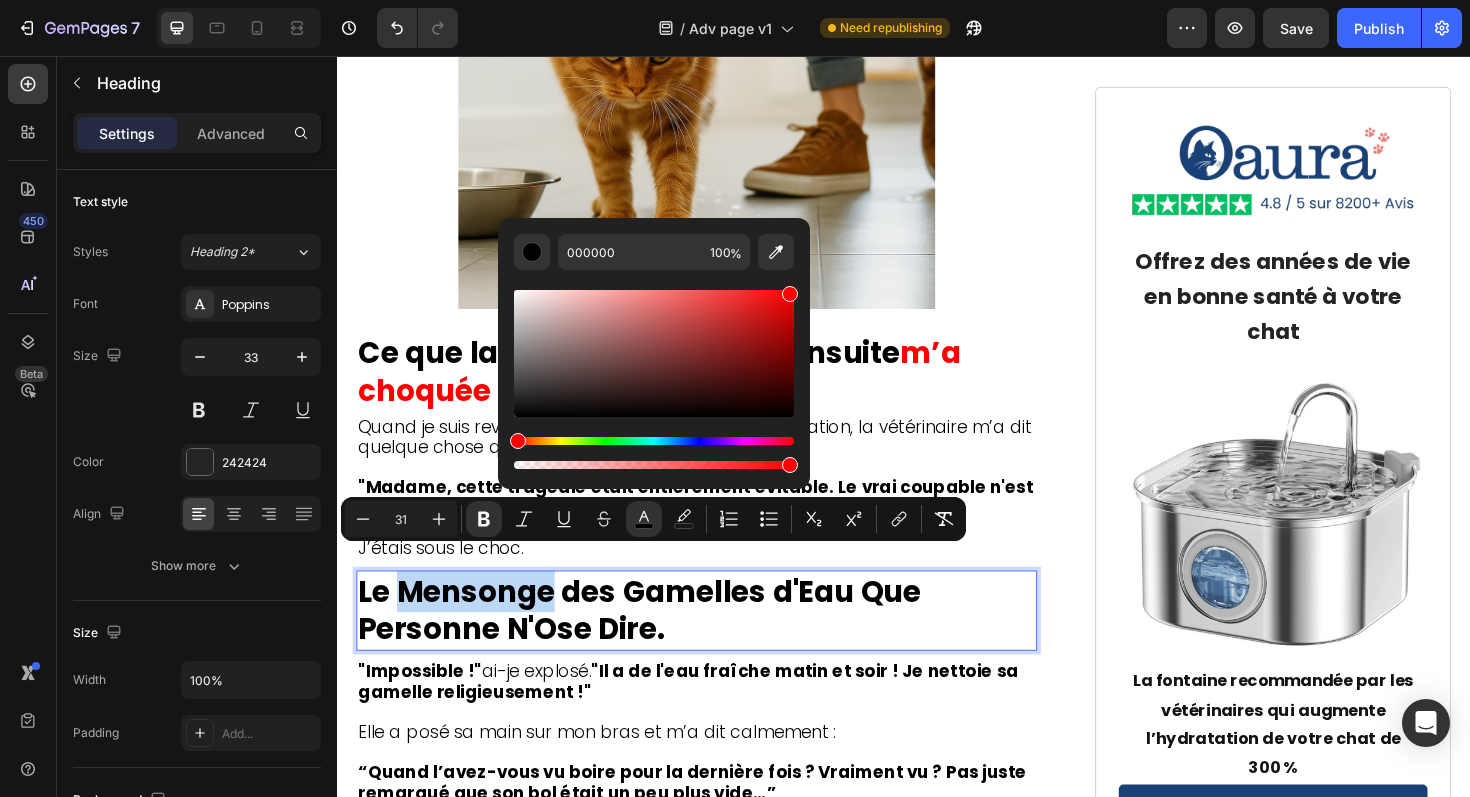 type on "FF0000" 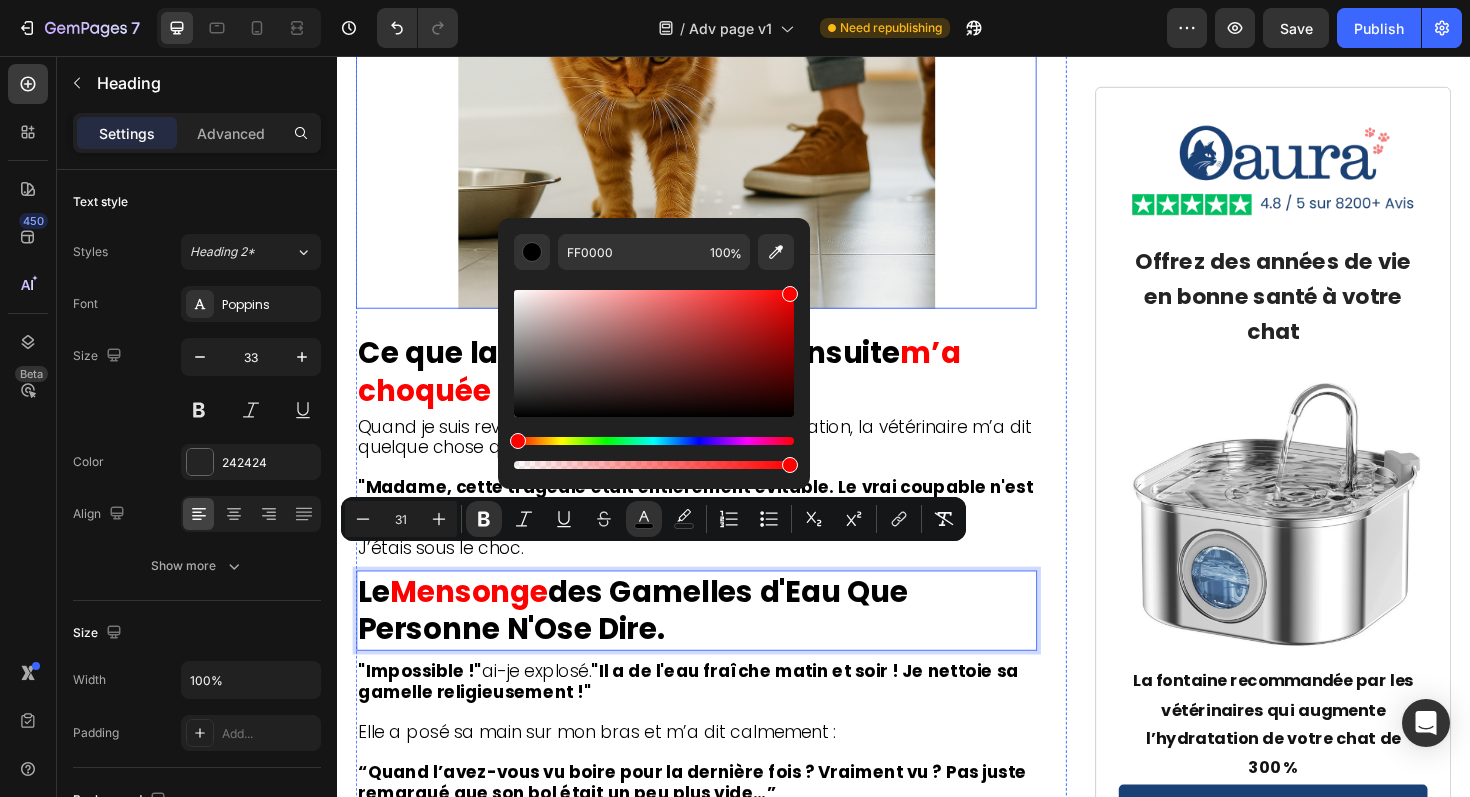 drag, startPoint x: 1112, startPoint y: 353, endPoint x: 858, endPoint y: 243, distance: 276.79596 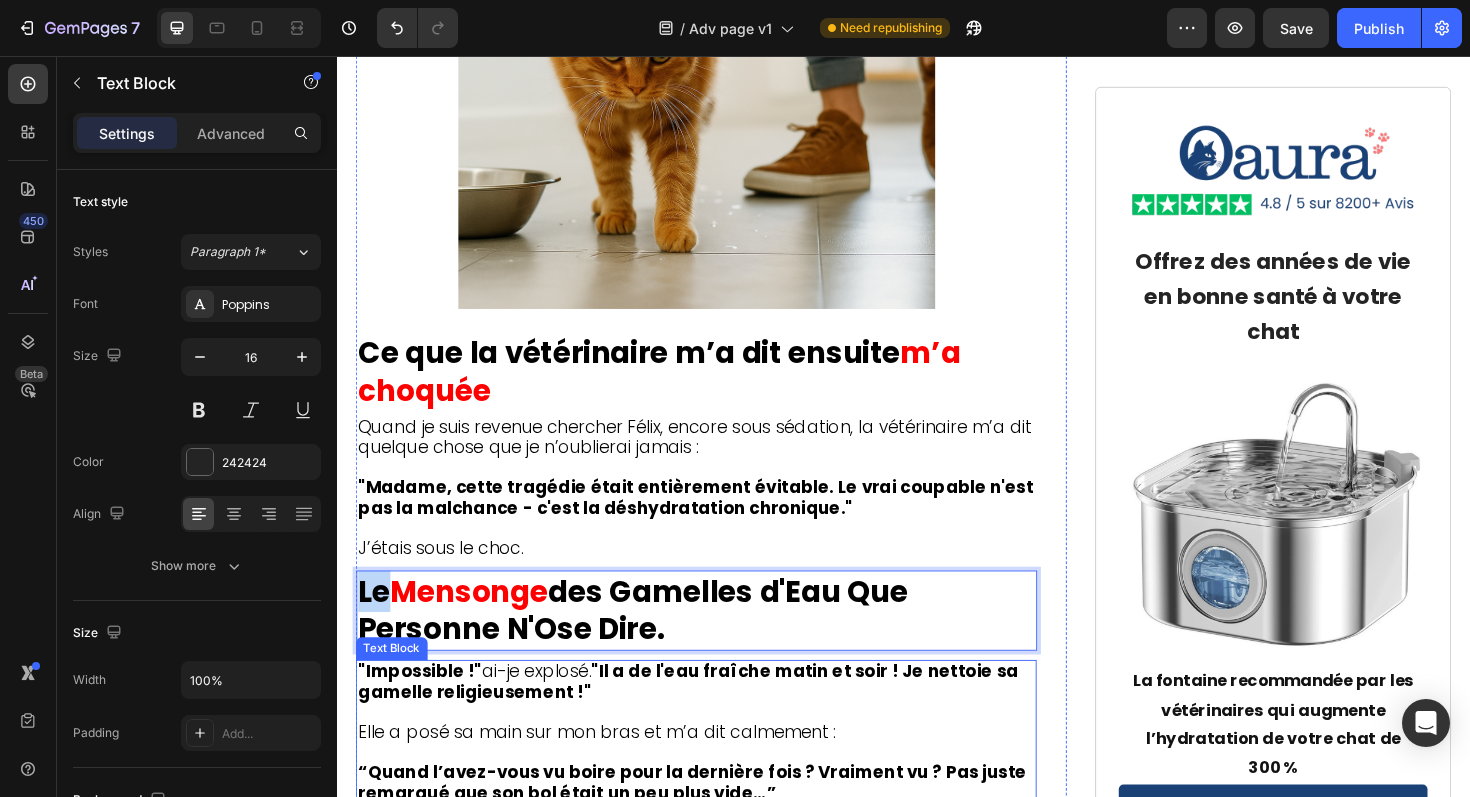 click on ""Impossible !"  ai-je explosé.  "Il a de l'eau fraîche matin et soir ! Je nettoie sa gamelle religieusement !"" at bounding box center (717, 720) 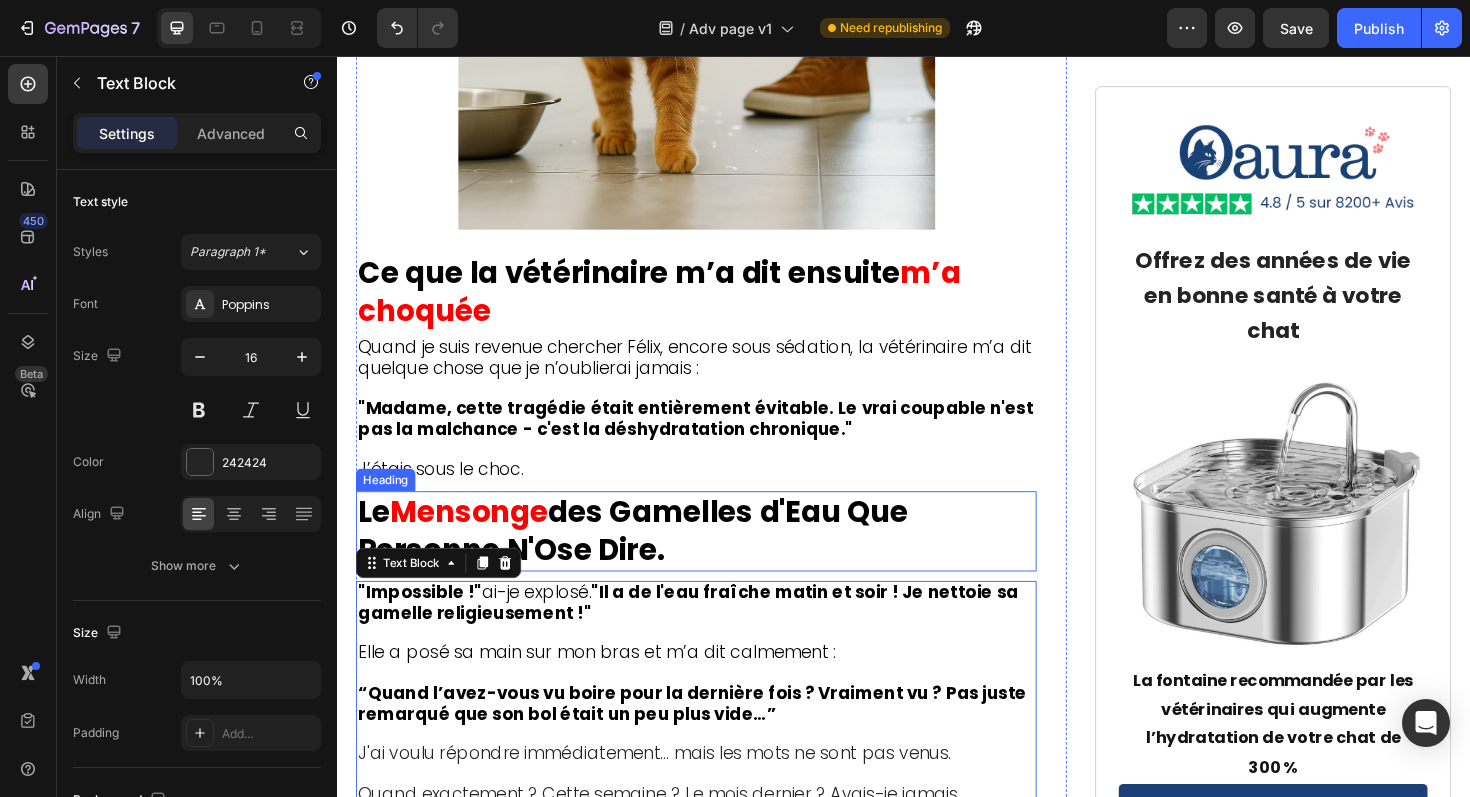 scroll, scrollTop: 3185, scrollLeft: 0, axis: vertical 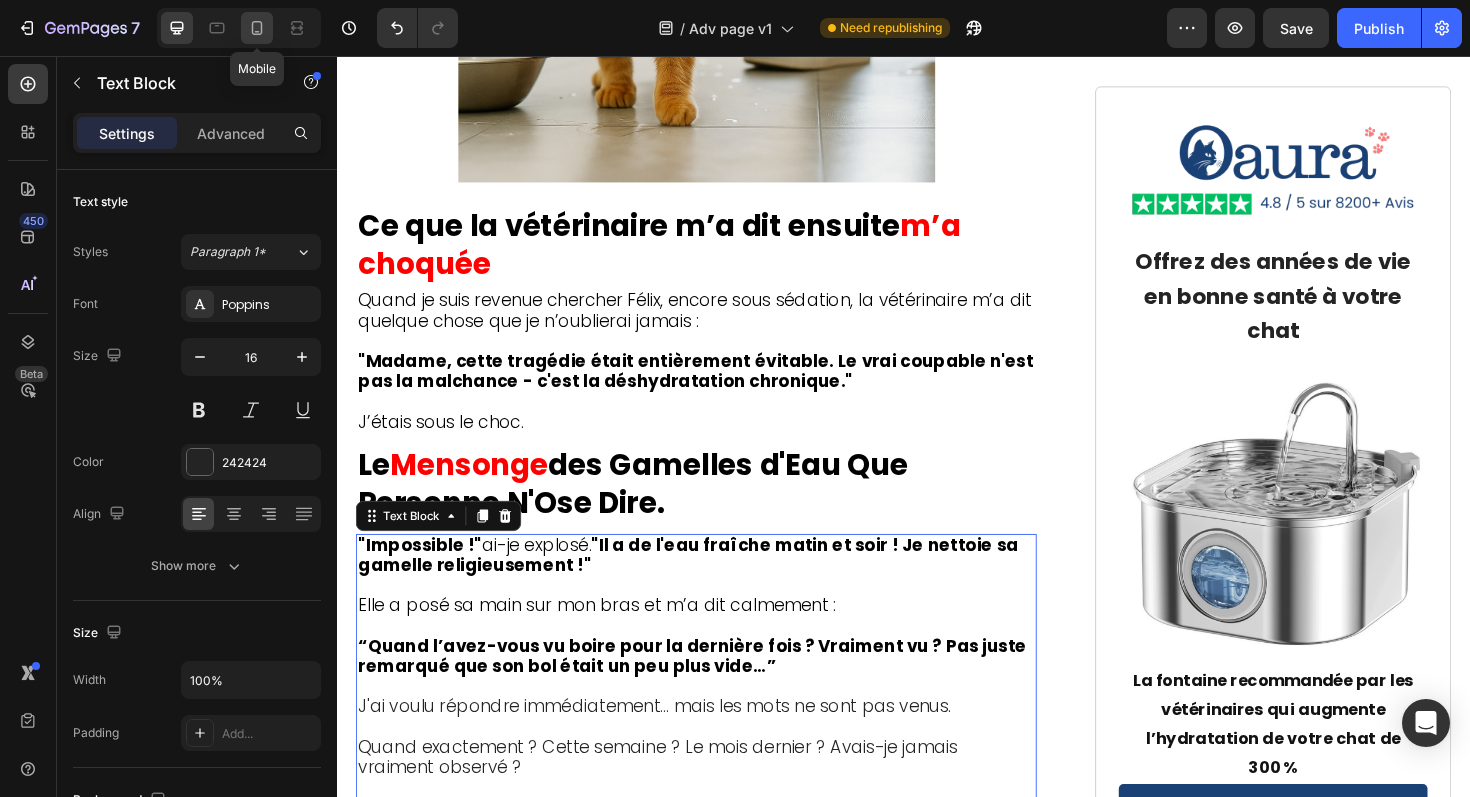 click 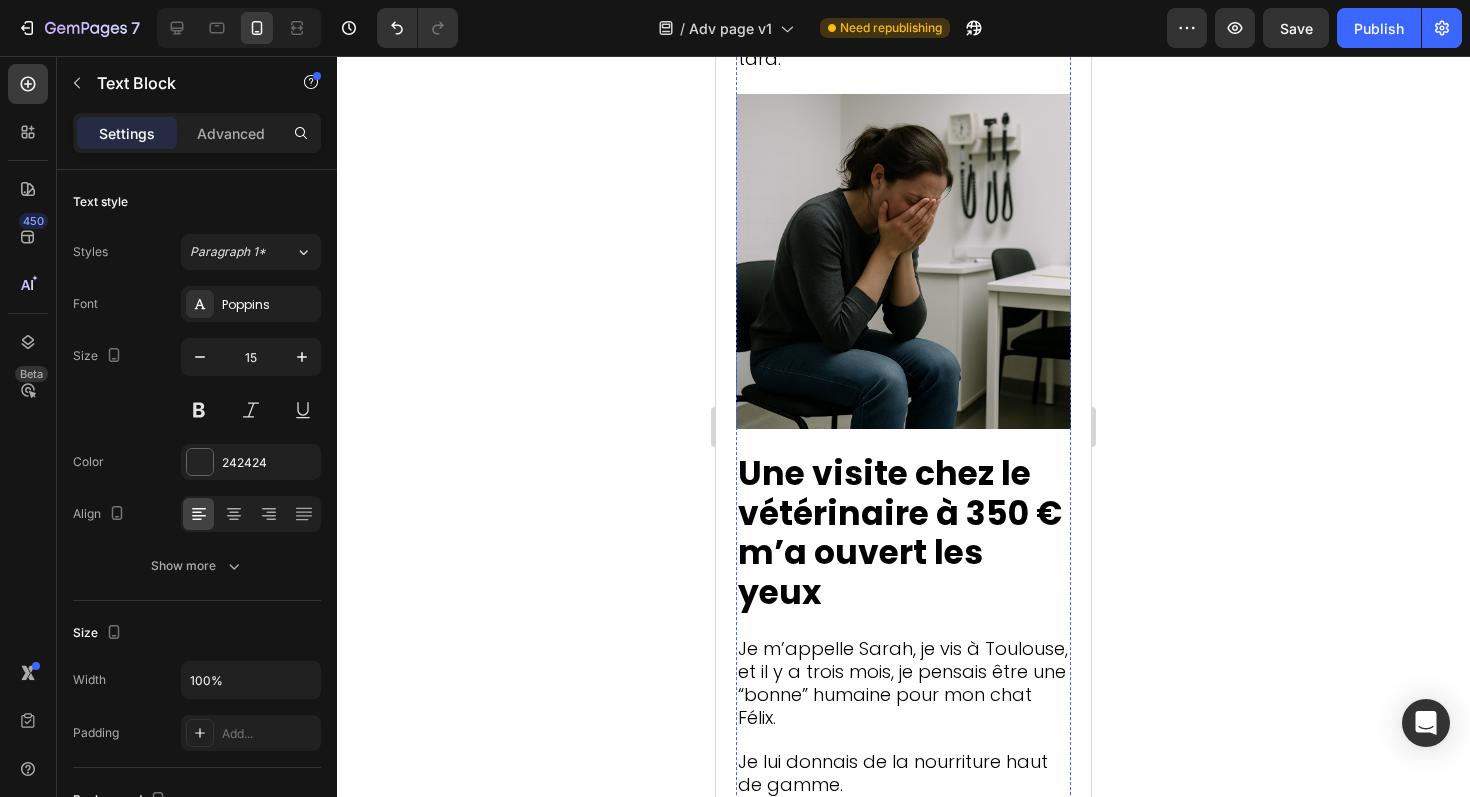 scroll, scrollTop: 2022, scrollLeft: 0, axis: vertical 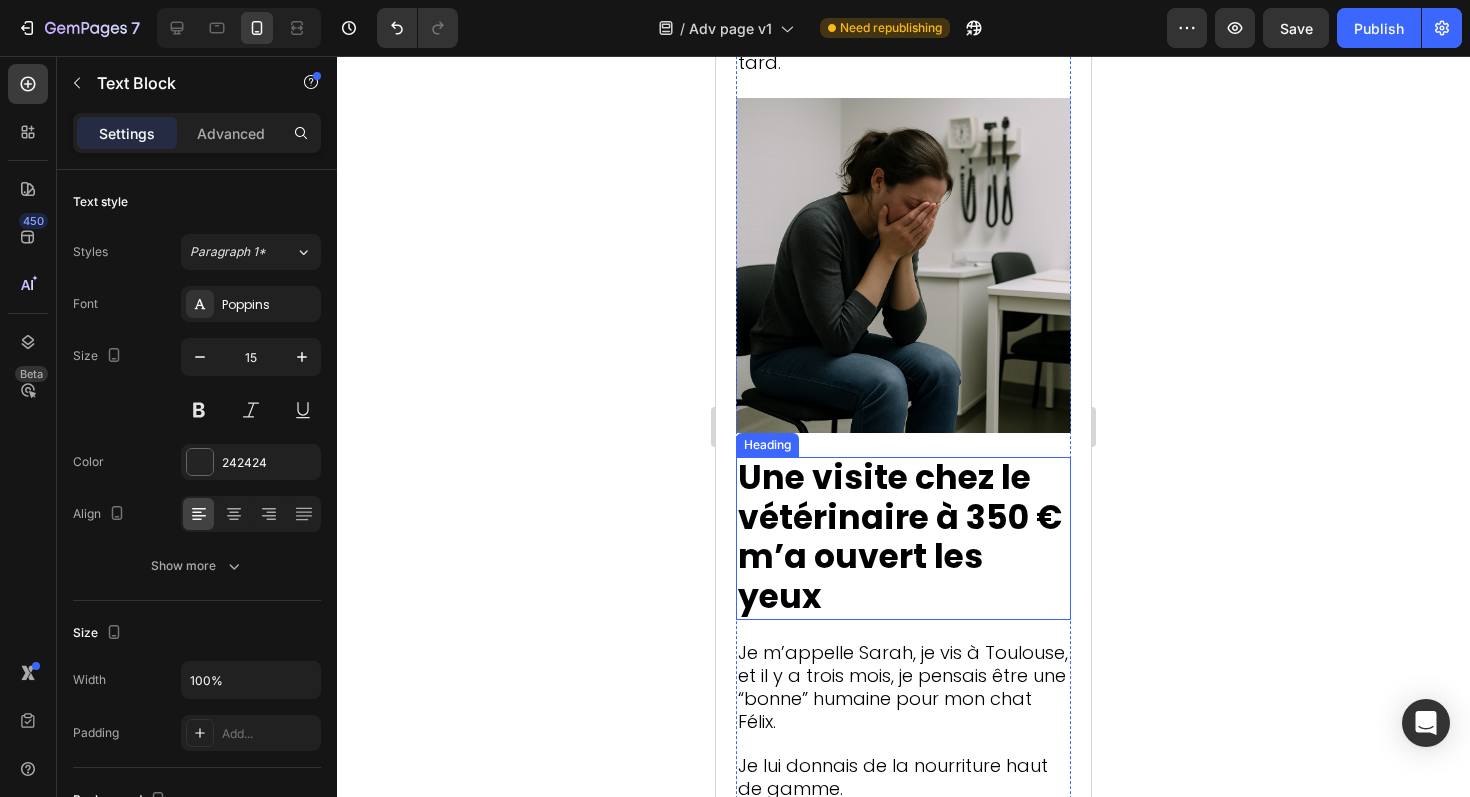 click on "Une visite chez le vétérinaire à 350 € m’a ouvert les yeux" at bounding box center (900, 537) 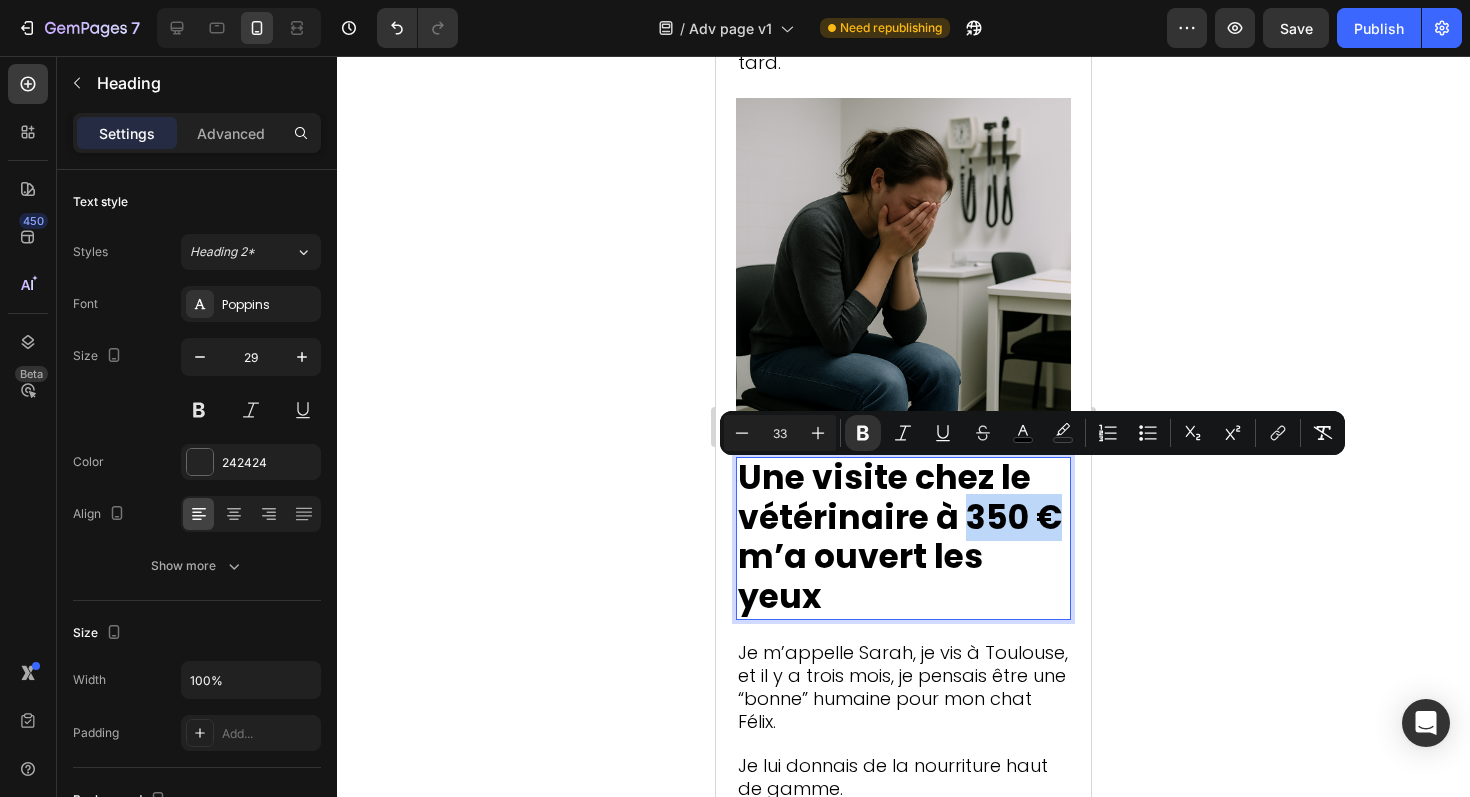 drag, startPoint x: 966, startPoint y: 484, endPoint x: 1046, endPoint y: 484, distance: 80 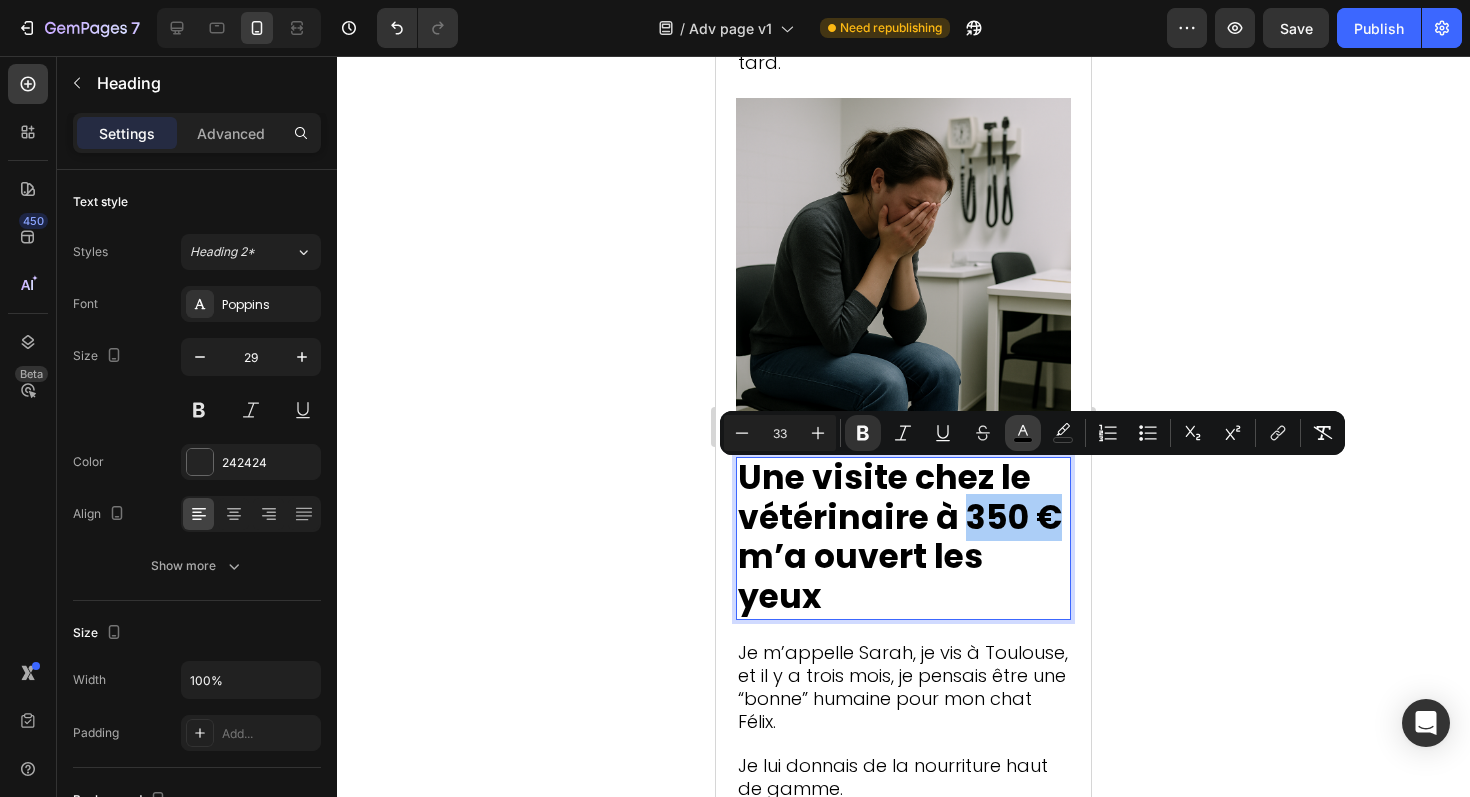 click 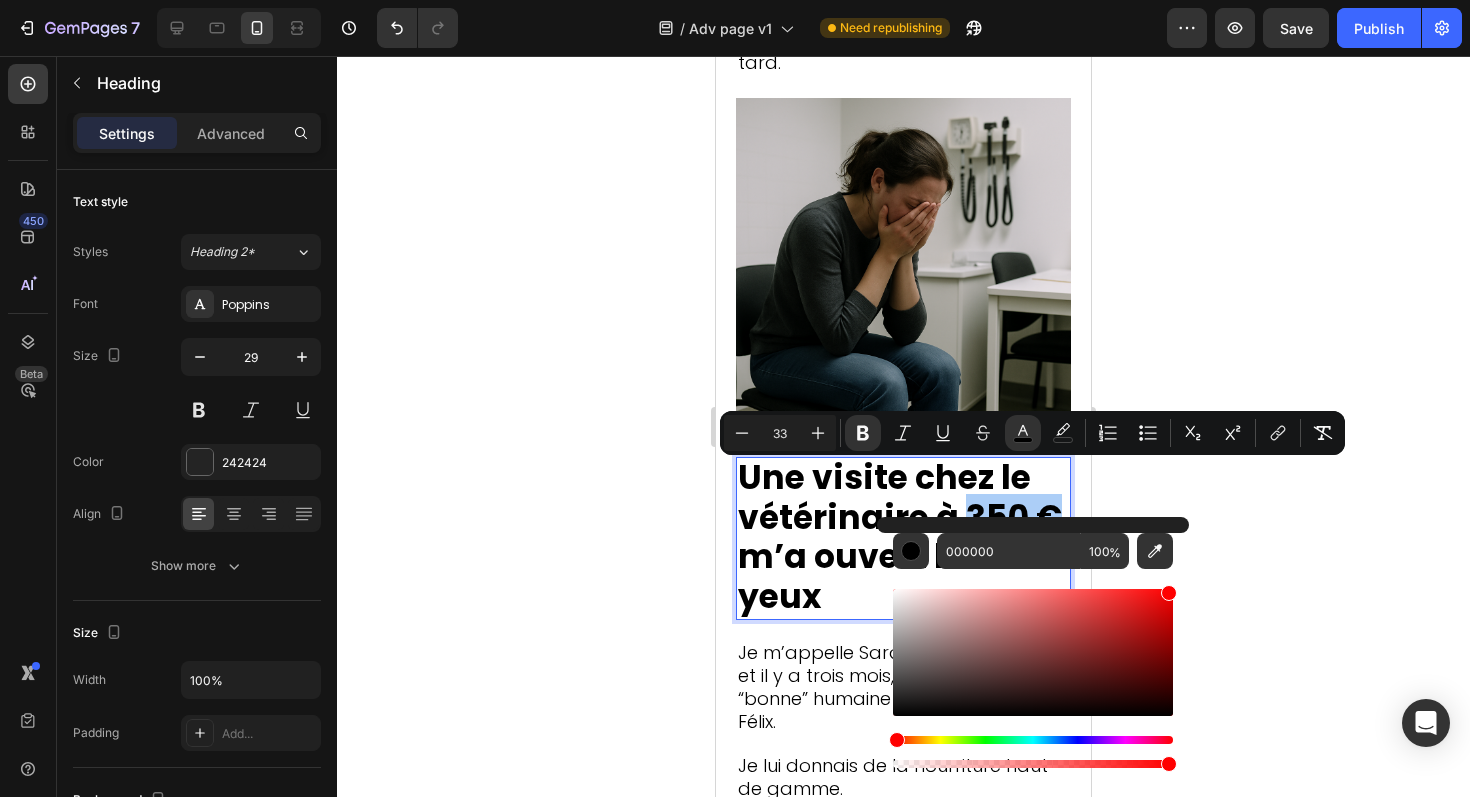 drag, startPoint x: 1142, startPoint y: 598, endPoint x: 1194, endPoint y: 530, distance: 85.60374 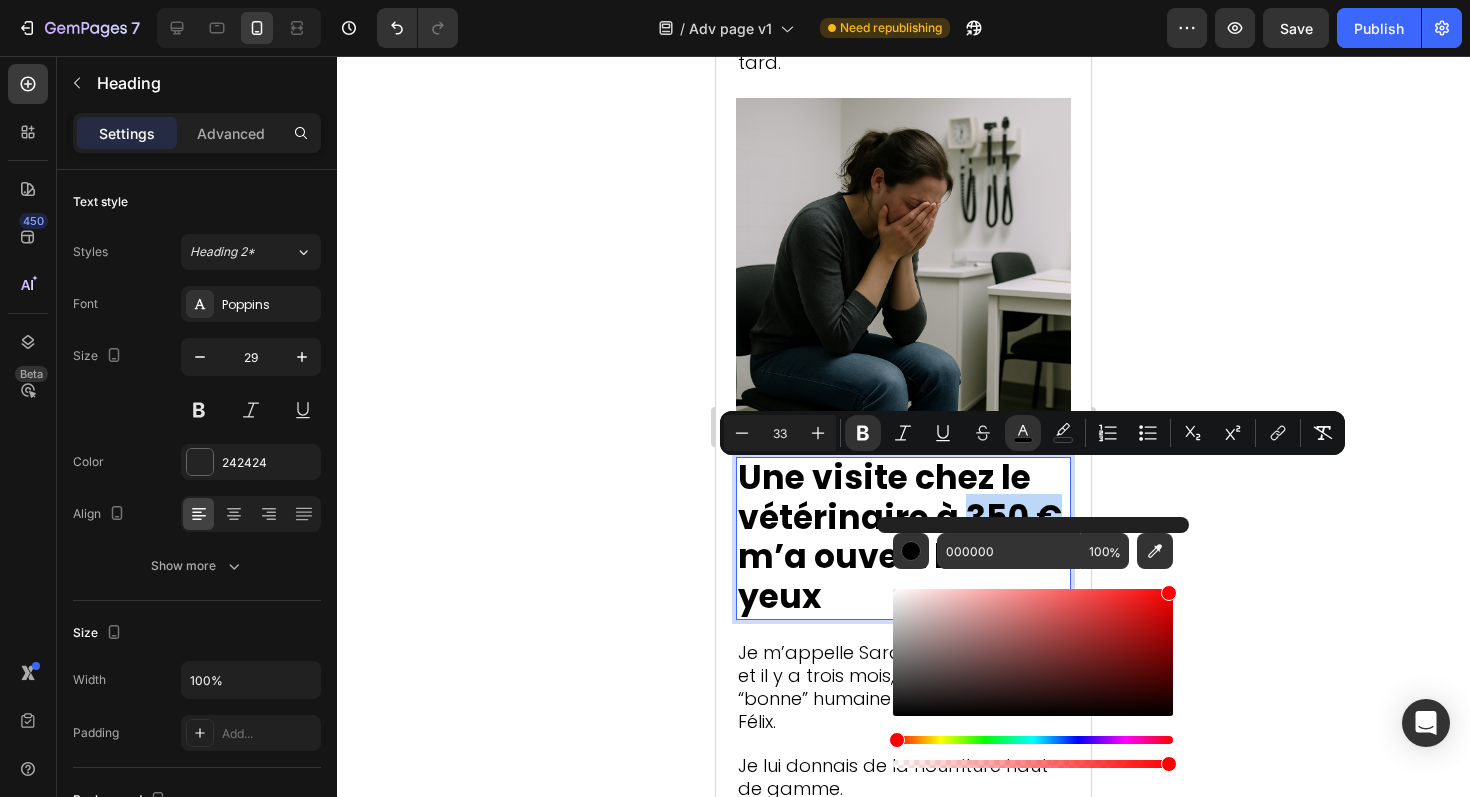 type on "FF0000" 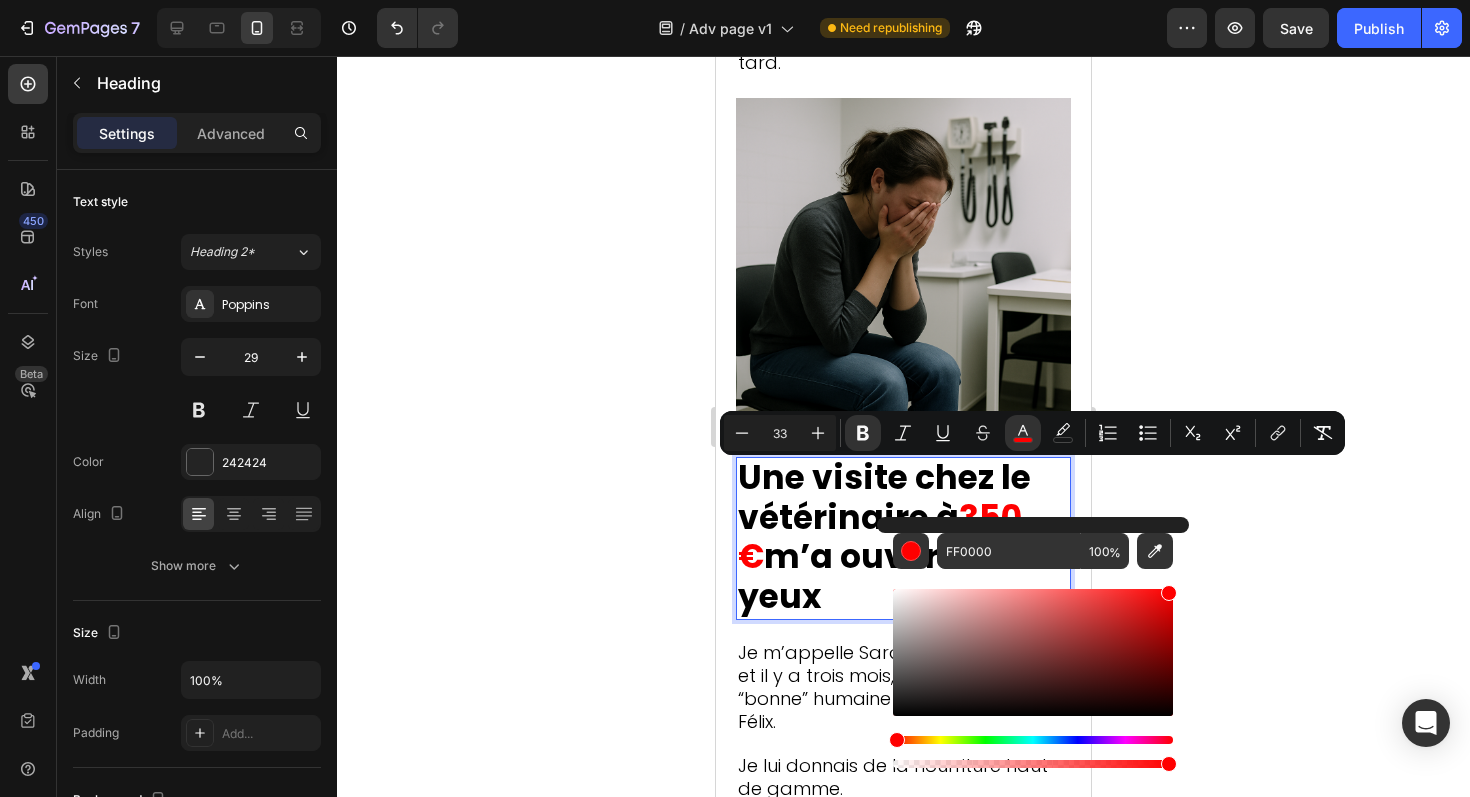 click 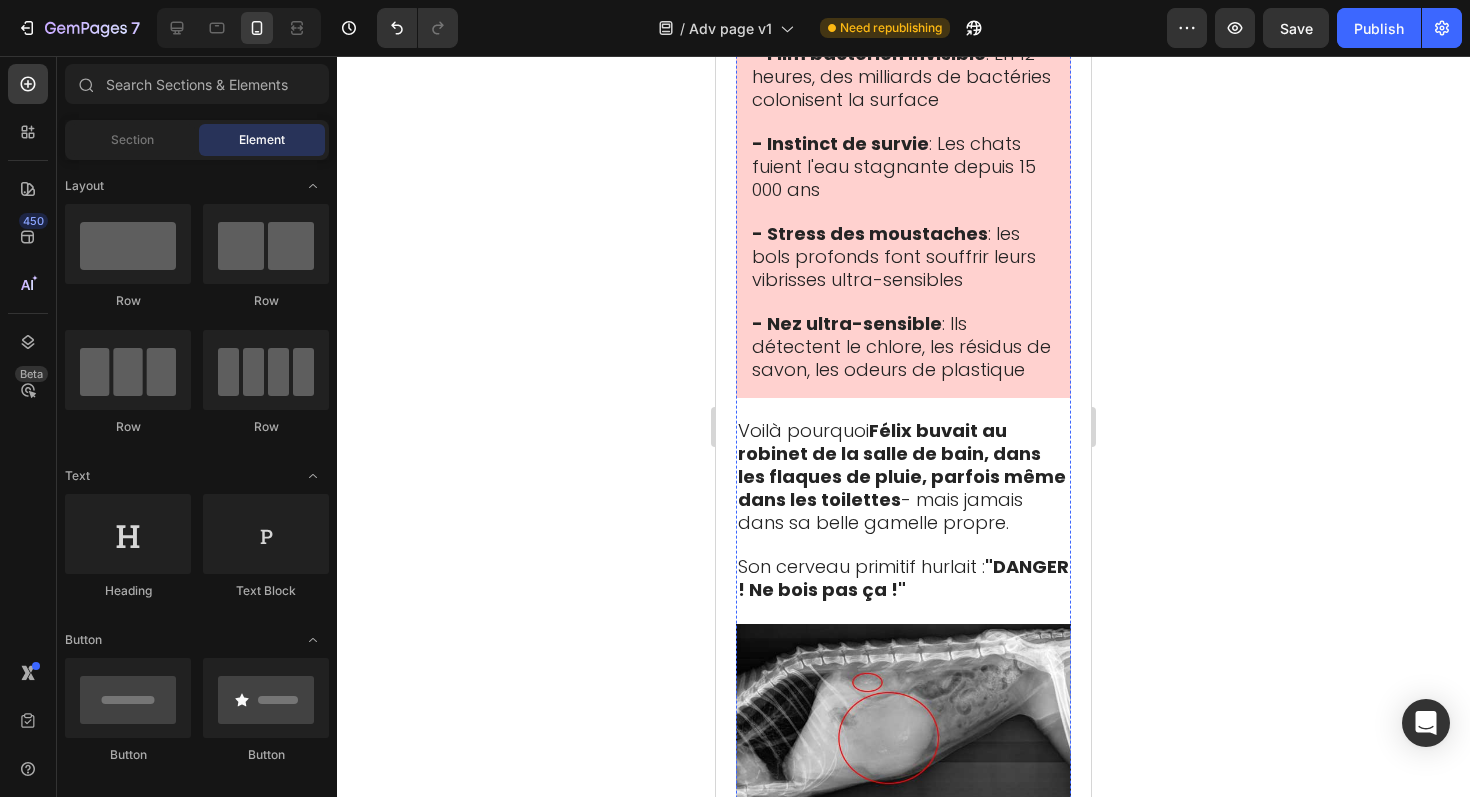 scroll, scrollTop: 5940, scrollLeft: 0, axis: vertical 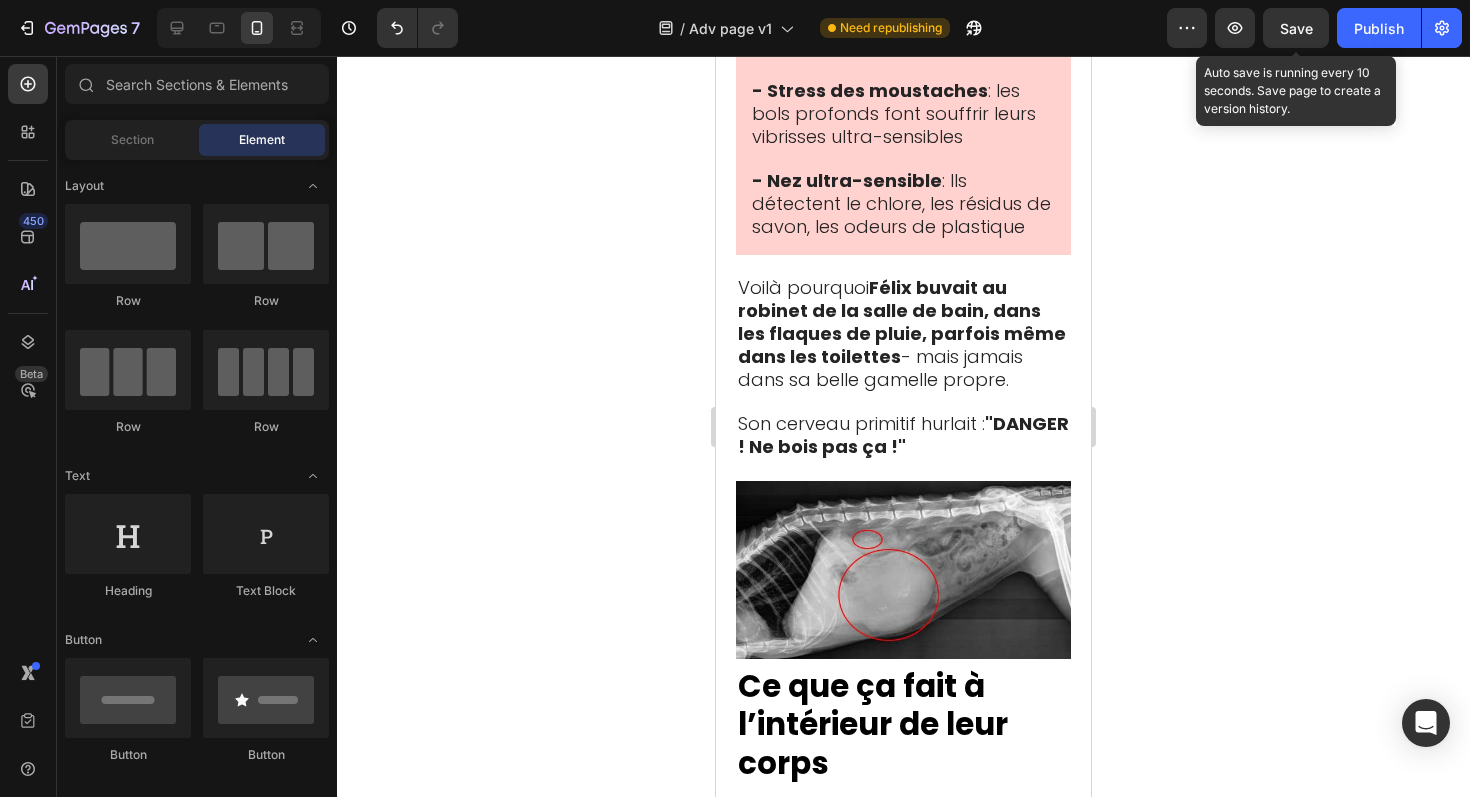 click on "Save" at bounding box center [1296, 28] 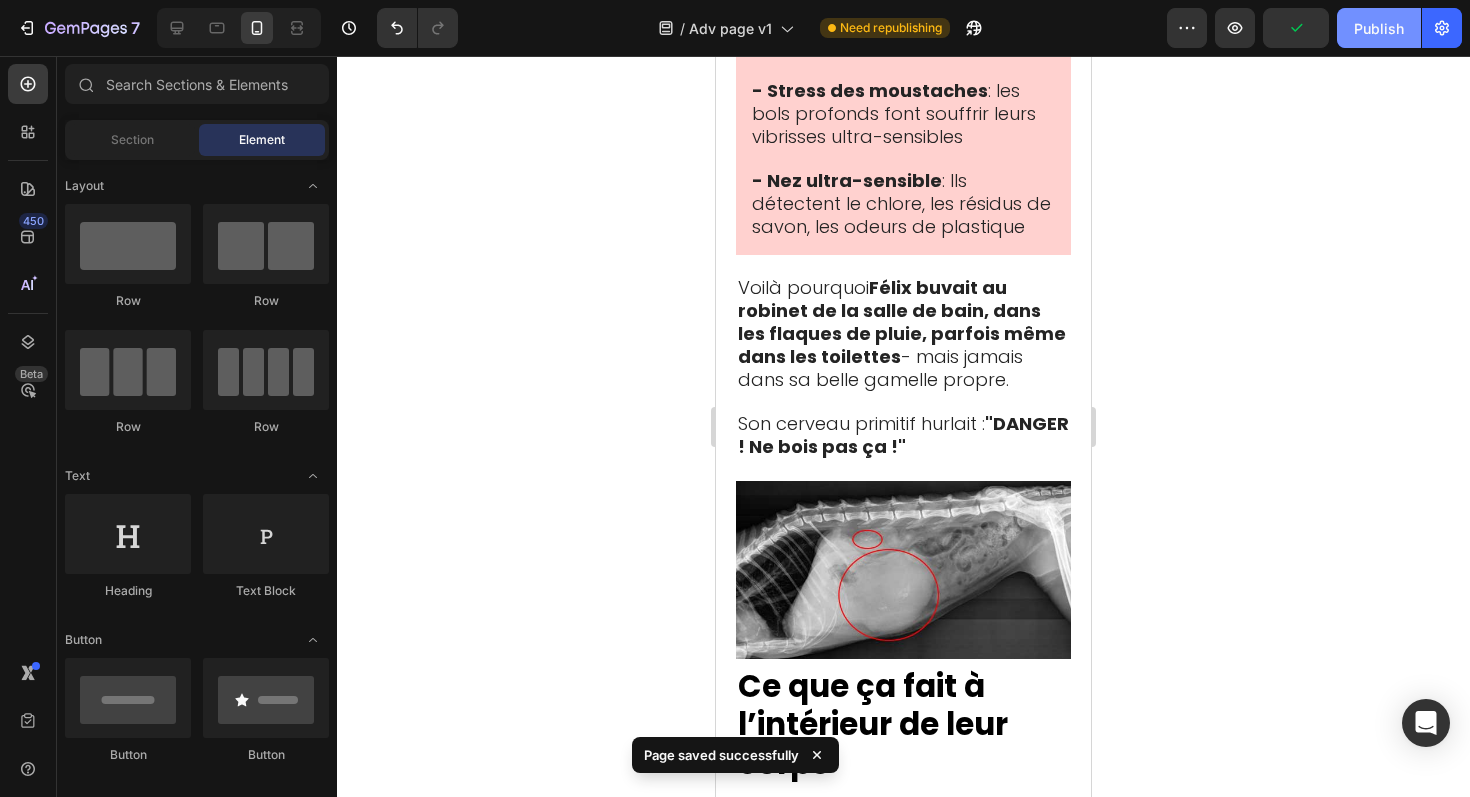 click on "Publish" at bounding box center (1379, 28) 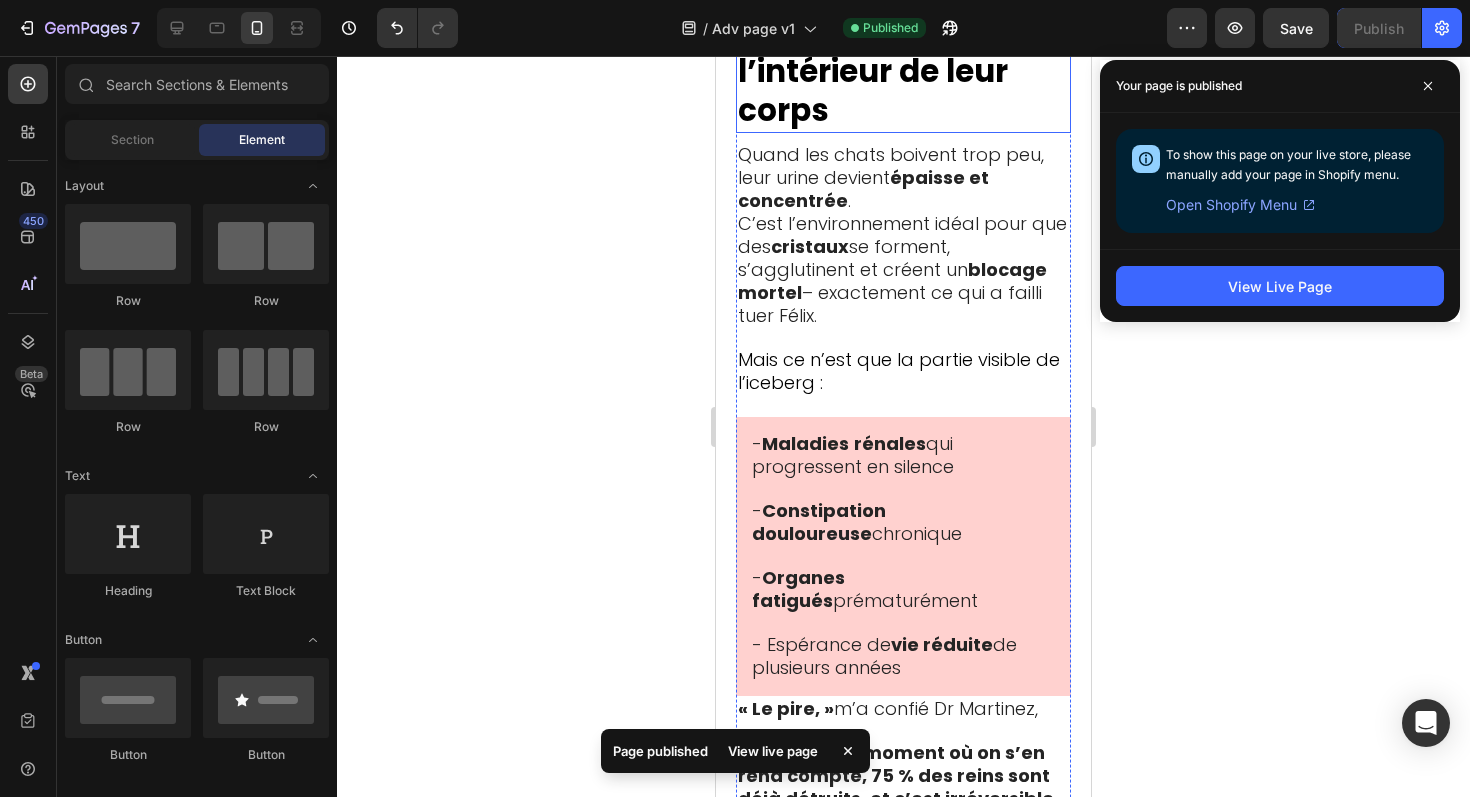 scroll, scrollTop: 6594, scrollLeft: 0, axis: vertical 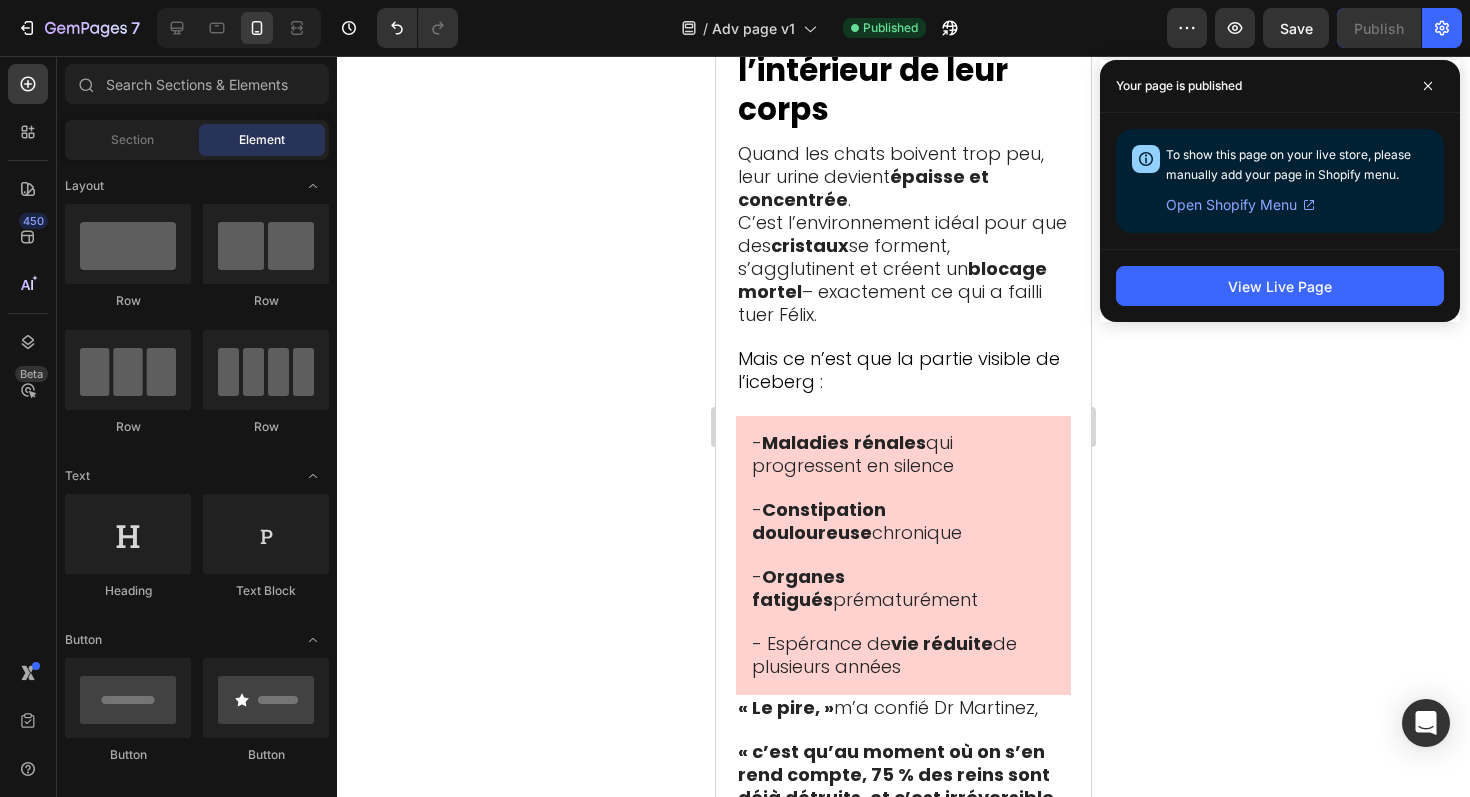 click 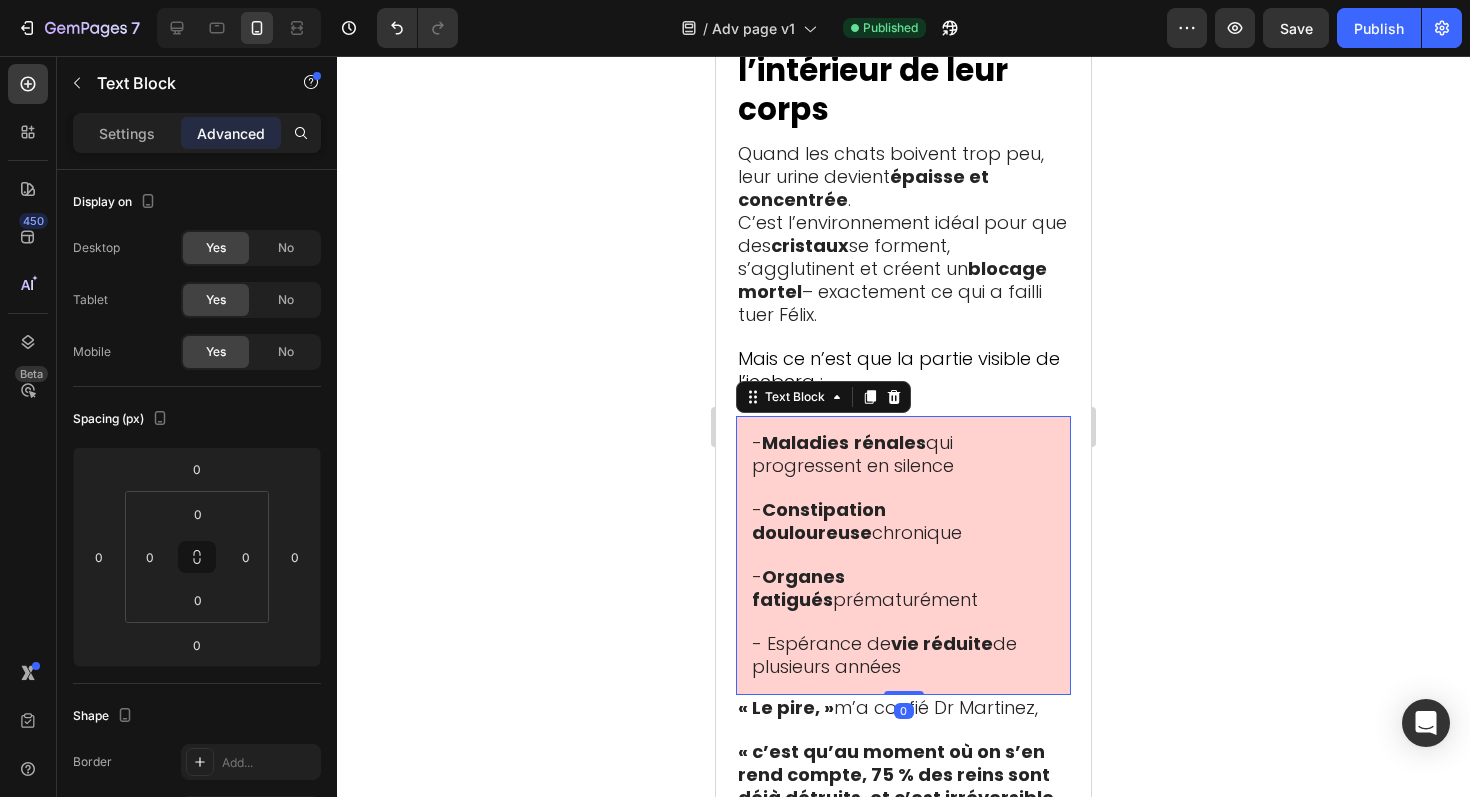 click on "- Espérance de  vie réduite  de plusieurs années" at bounding box center (884, 655) 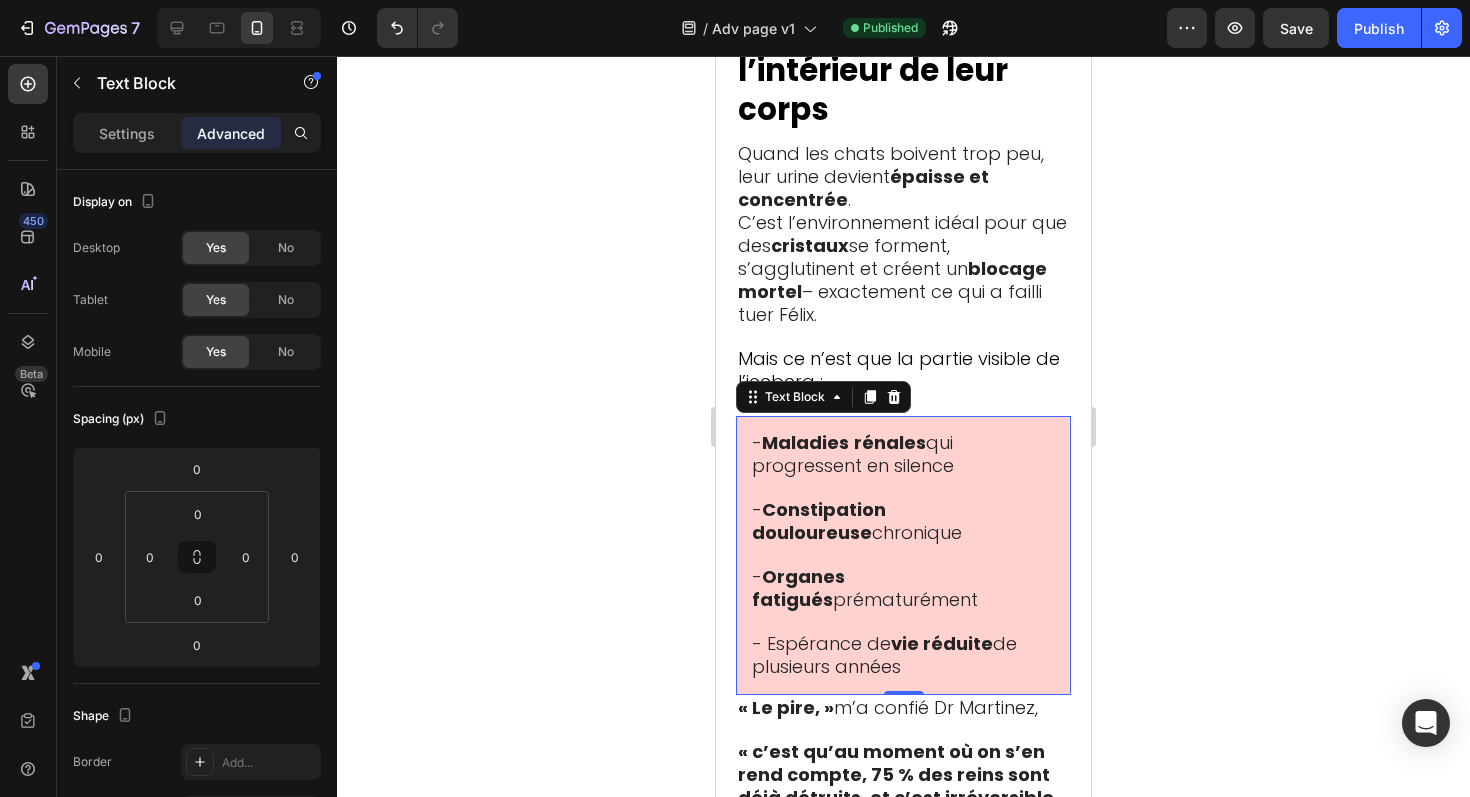 click 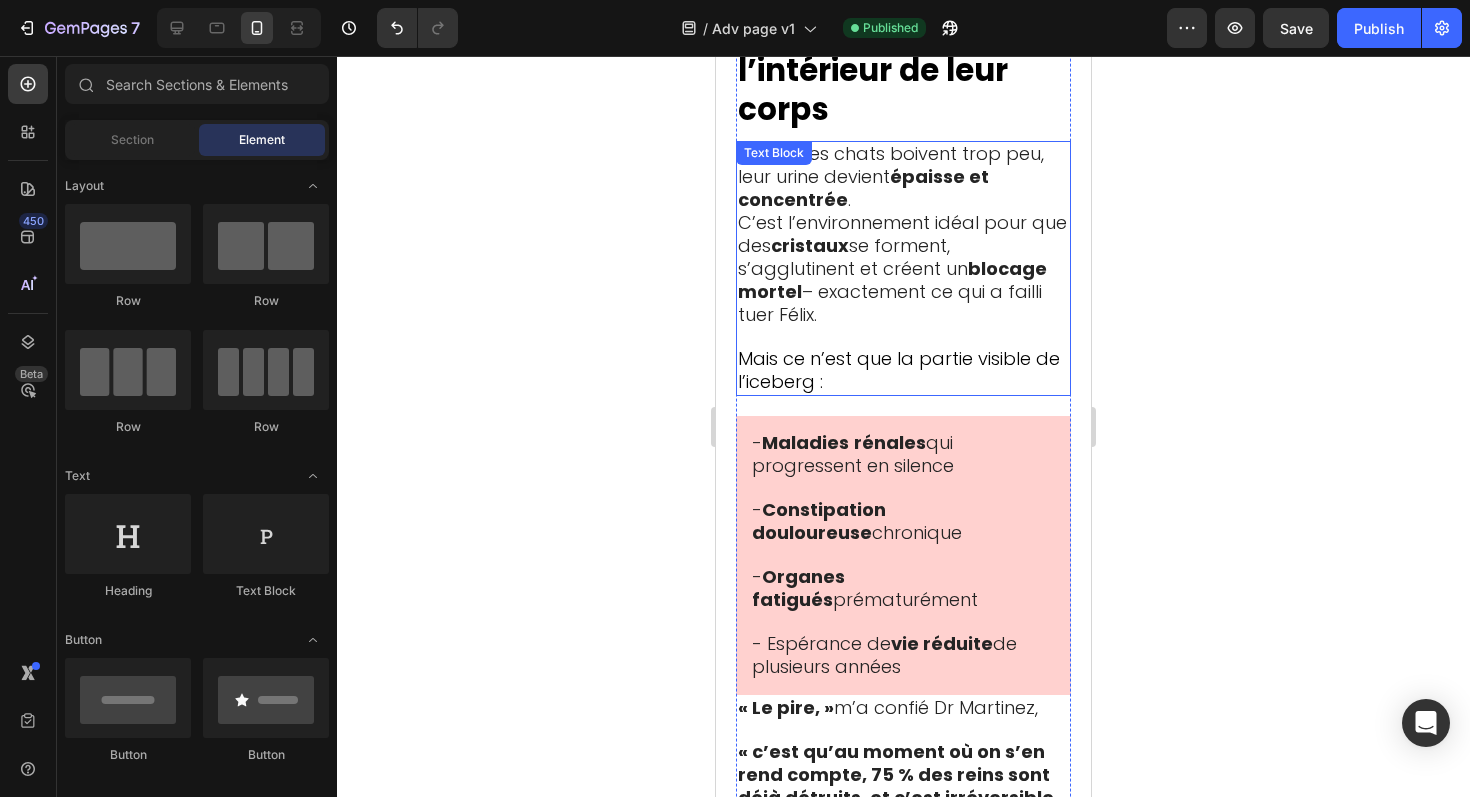 click on "Mais ce n’est que la partie visible de l’iceberg :" at bounding box center [899, 370] 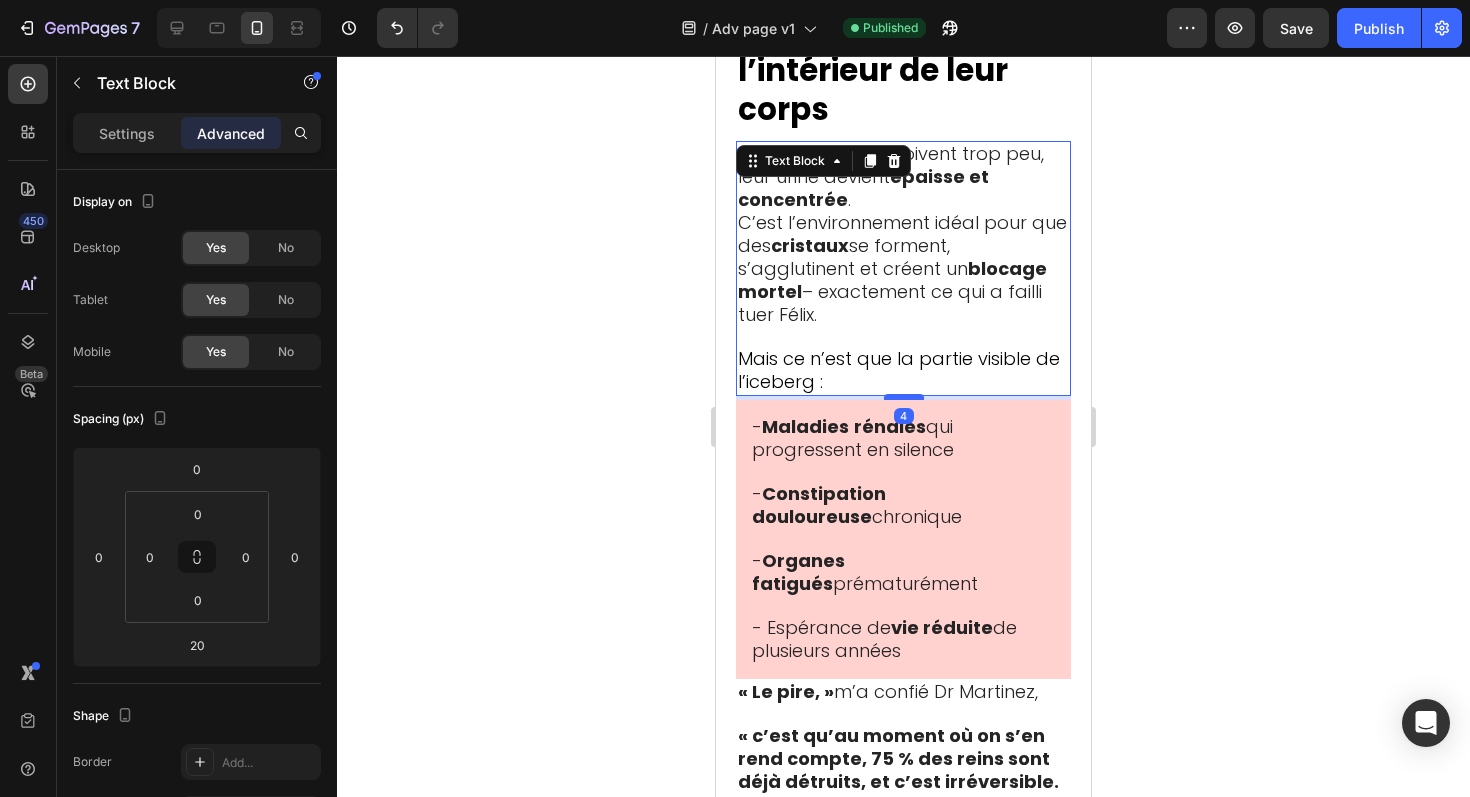 drag, startPoint x: 904, startPoint y: 315, endPoint x: 908, endPoint y: 299, distance: 16.492422 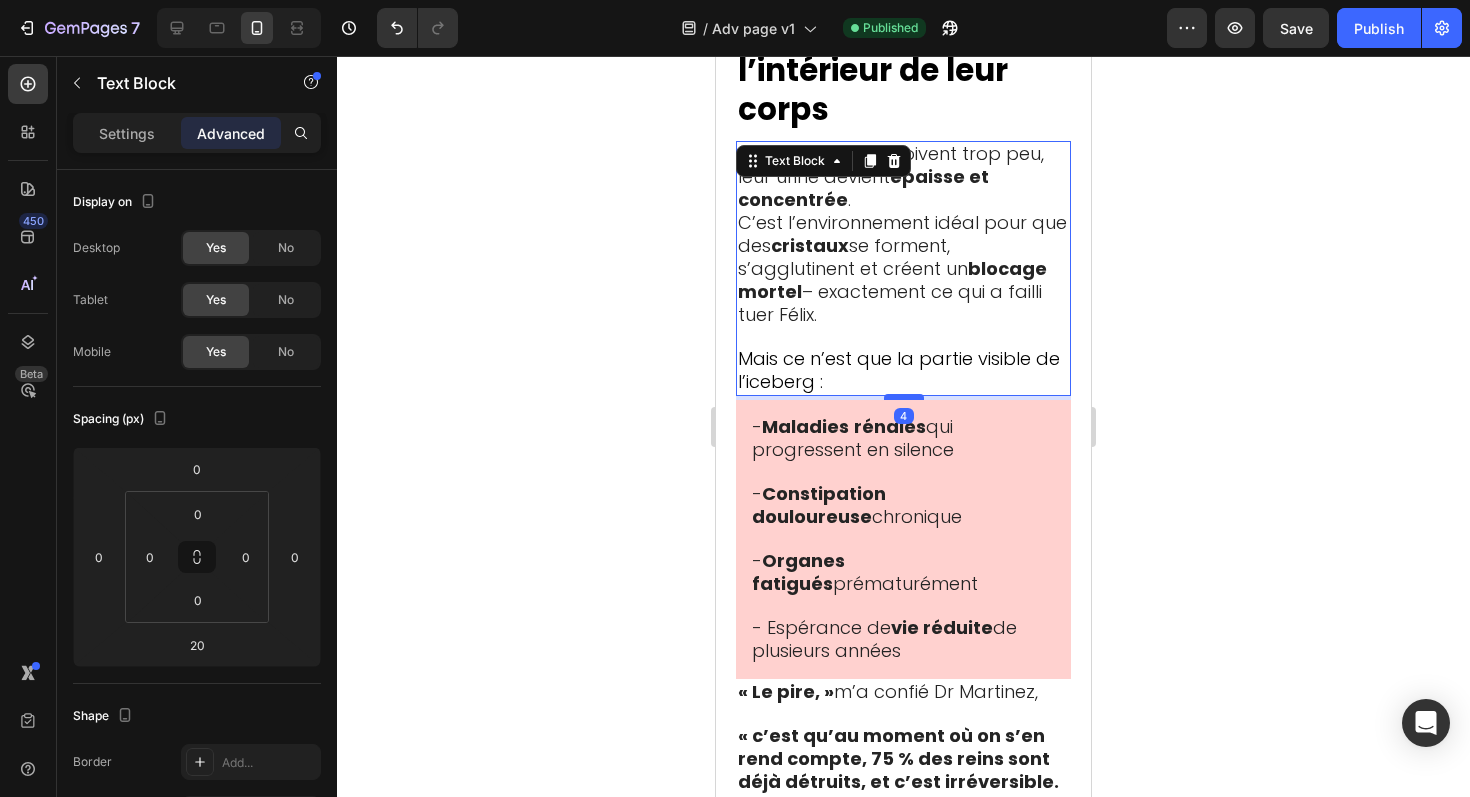 click at bounding box center (904, 397) 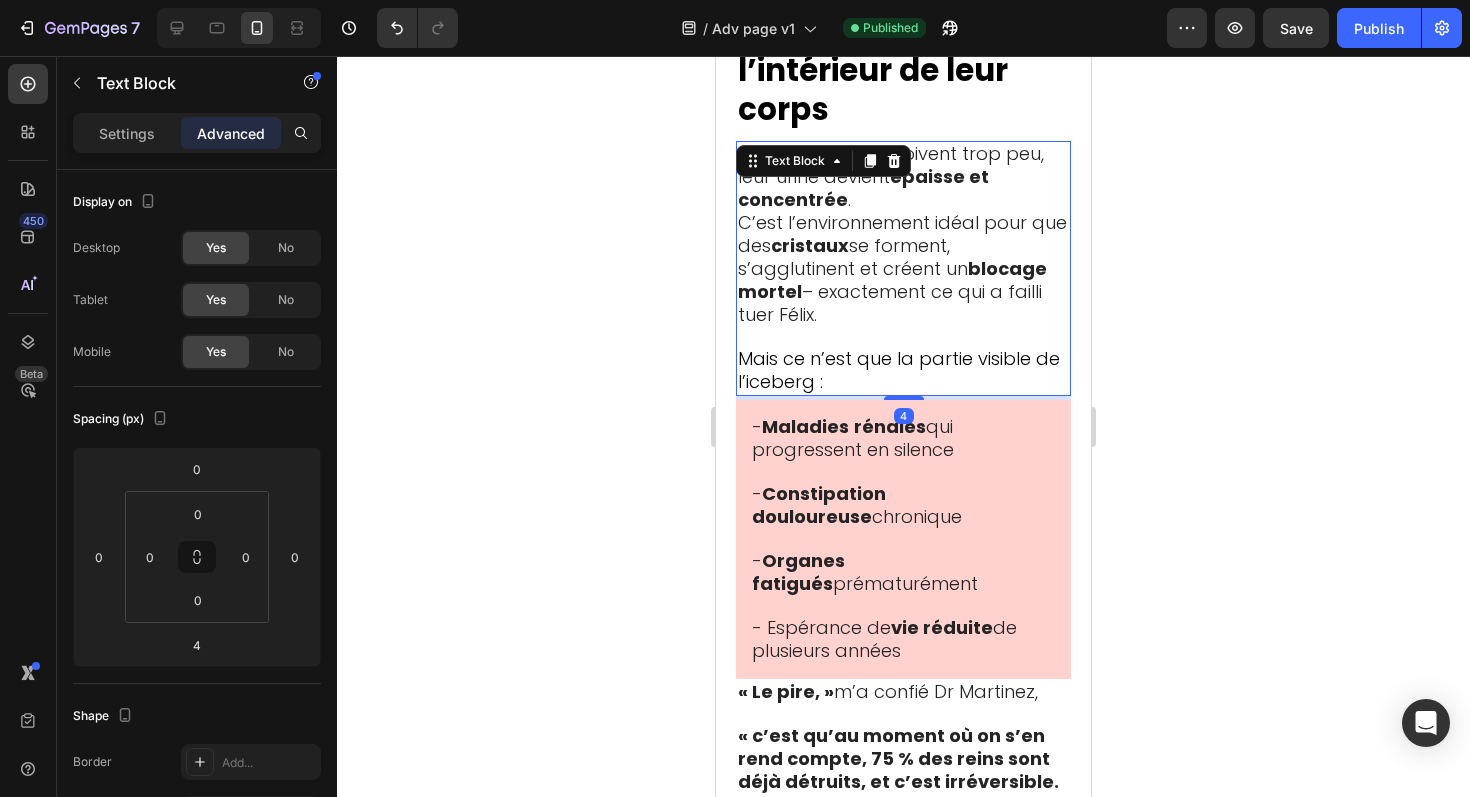 click 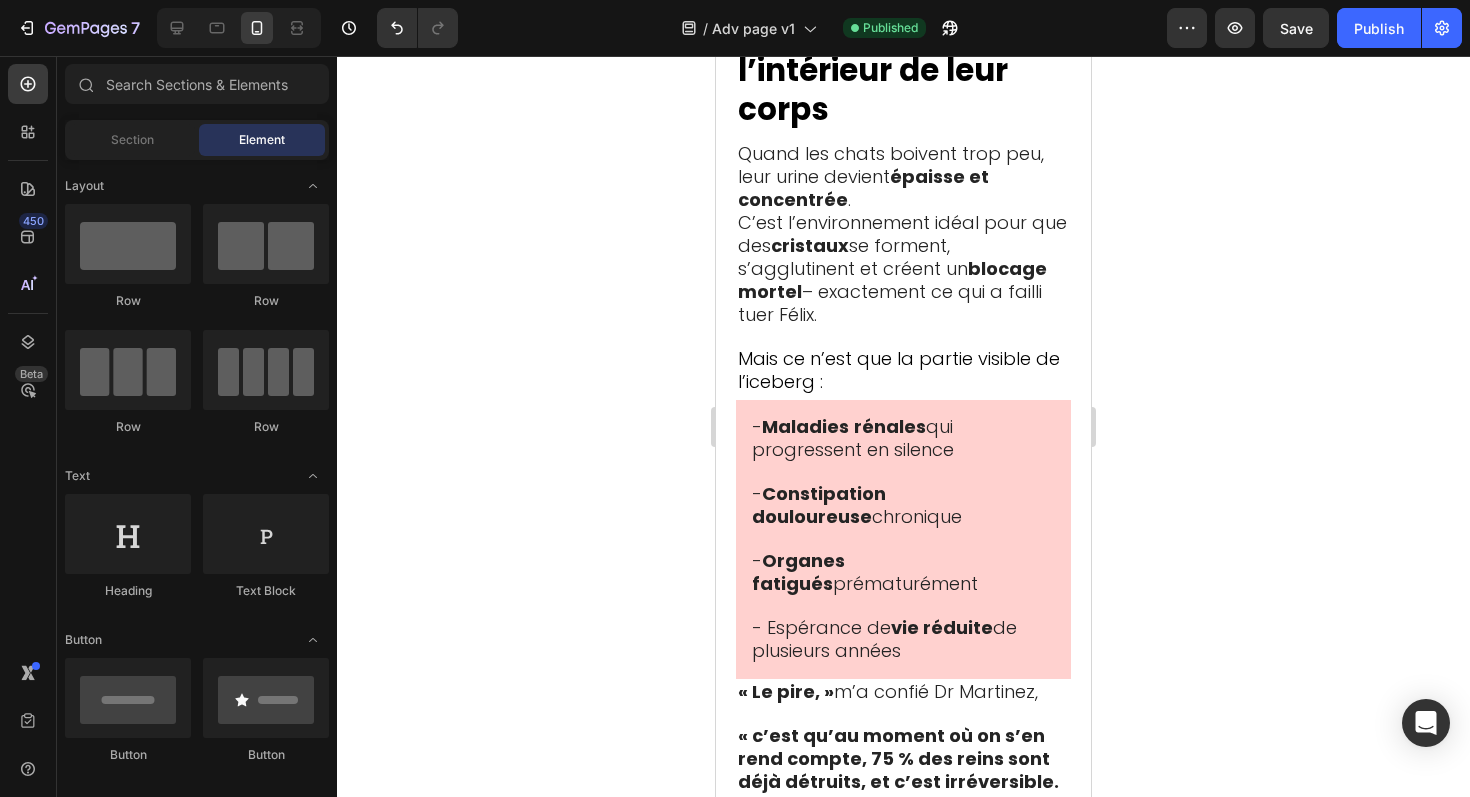 click 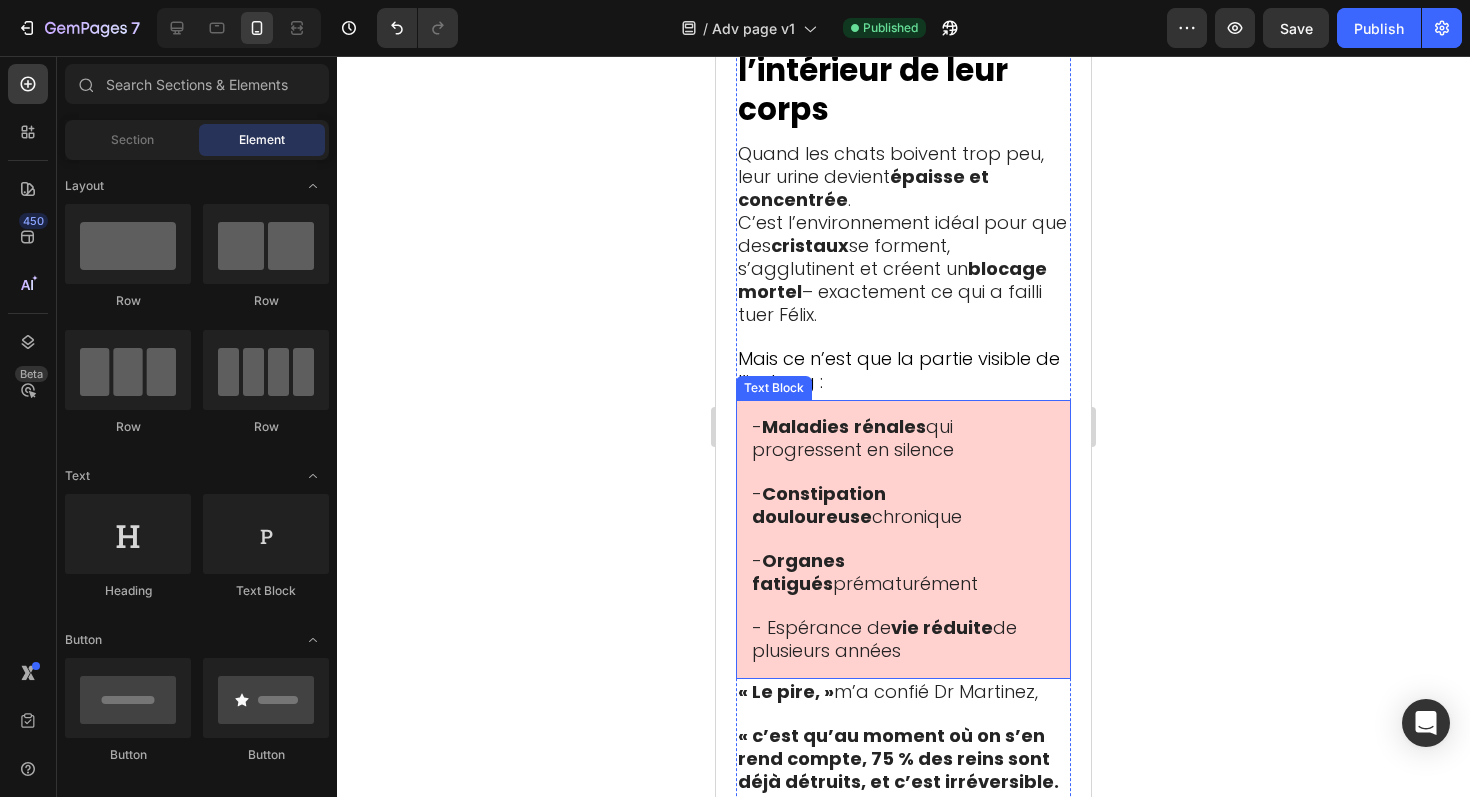 click on "vie réduite" at bounding box center (942, 627) 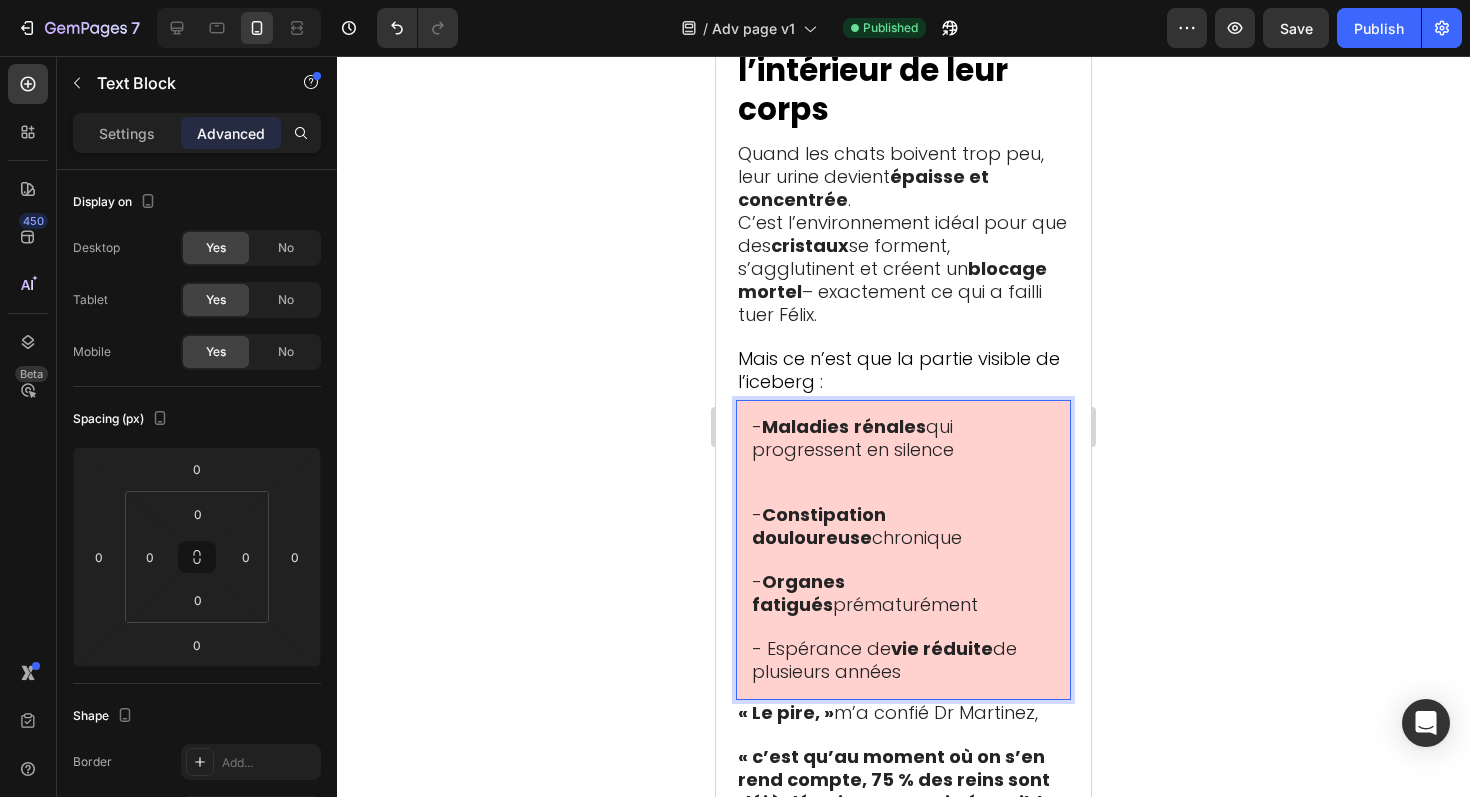 click on "-  Maladies   rénales  qui progressent en silence -  Constipation   douloureuse  chronique -  Organes fatigués  prématurément - Espérance de  vie réduite  de plusieurs années" at bounding box center [903, 550] 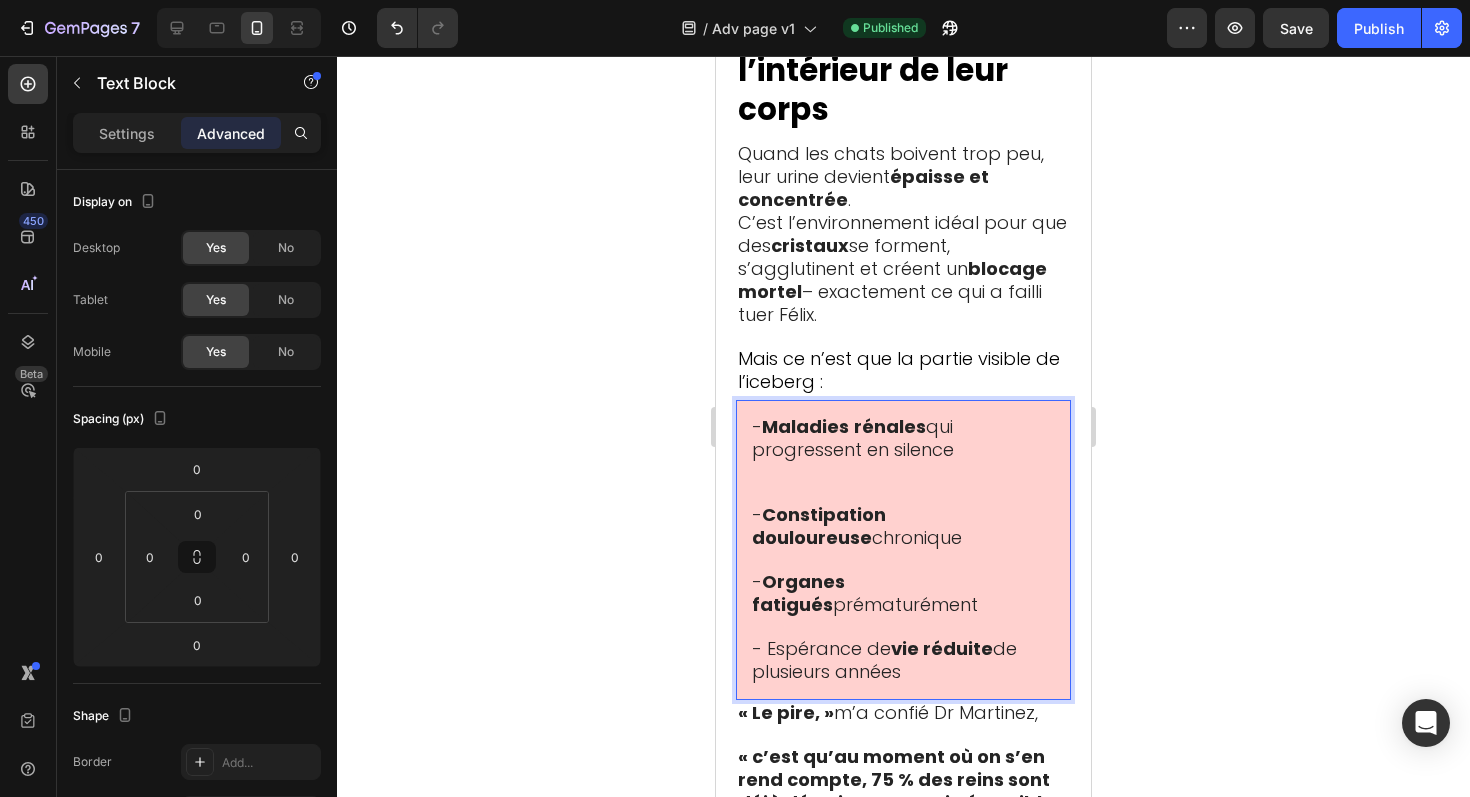 click 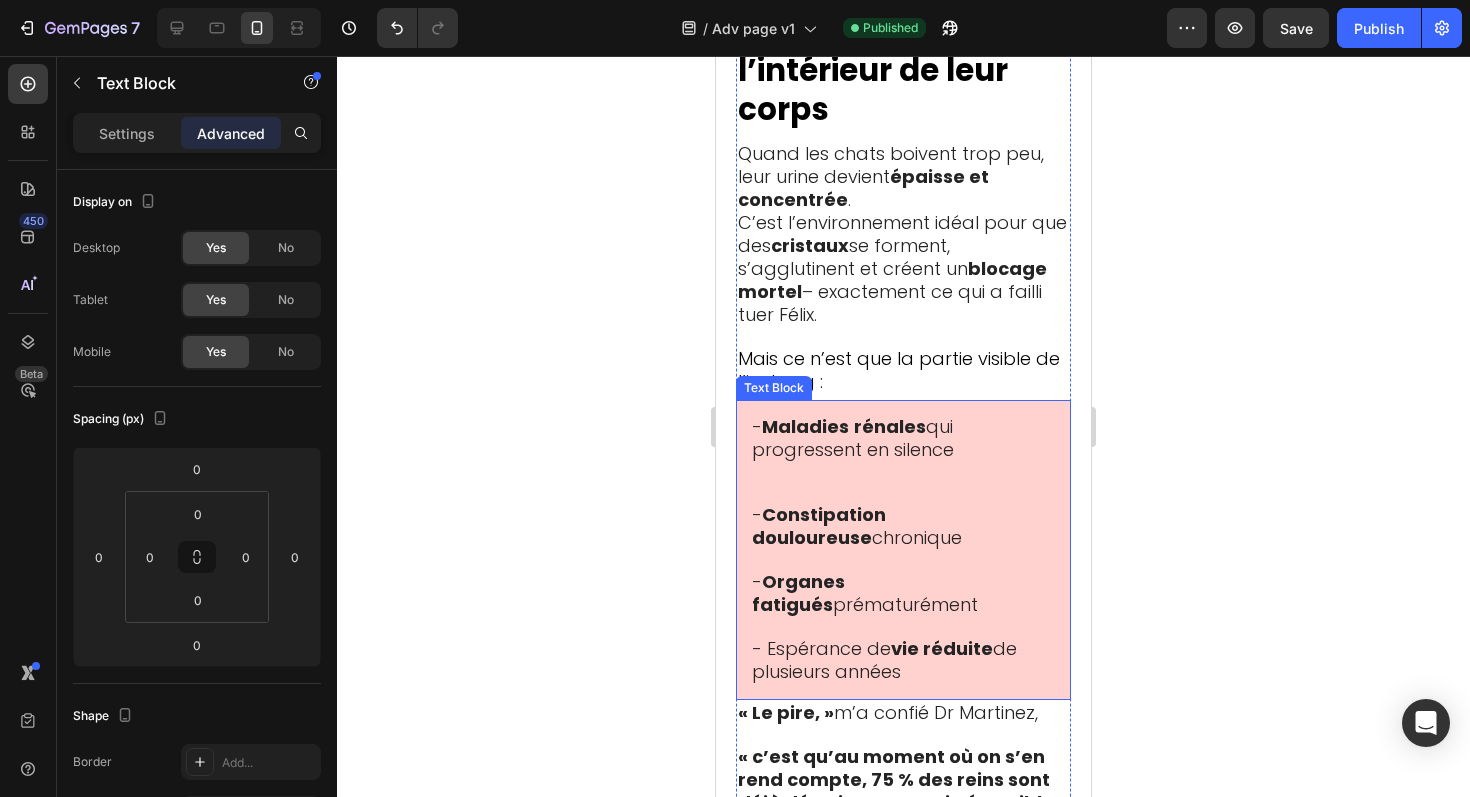 click on "-  Constipation   douloureuse  chronique" at bounding box center [857, 526] 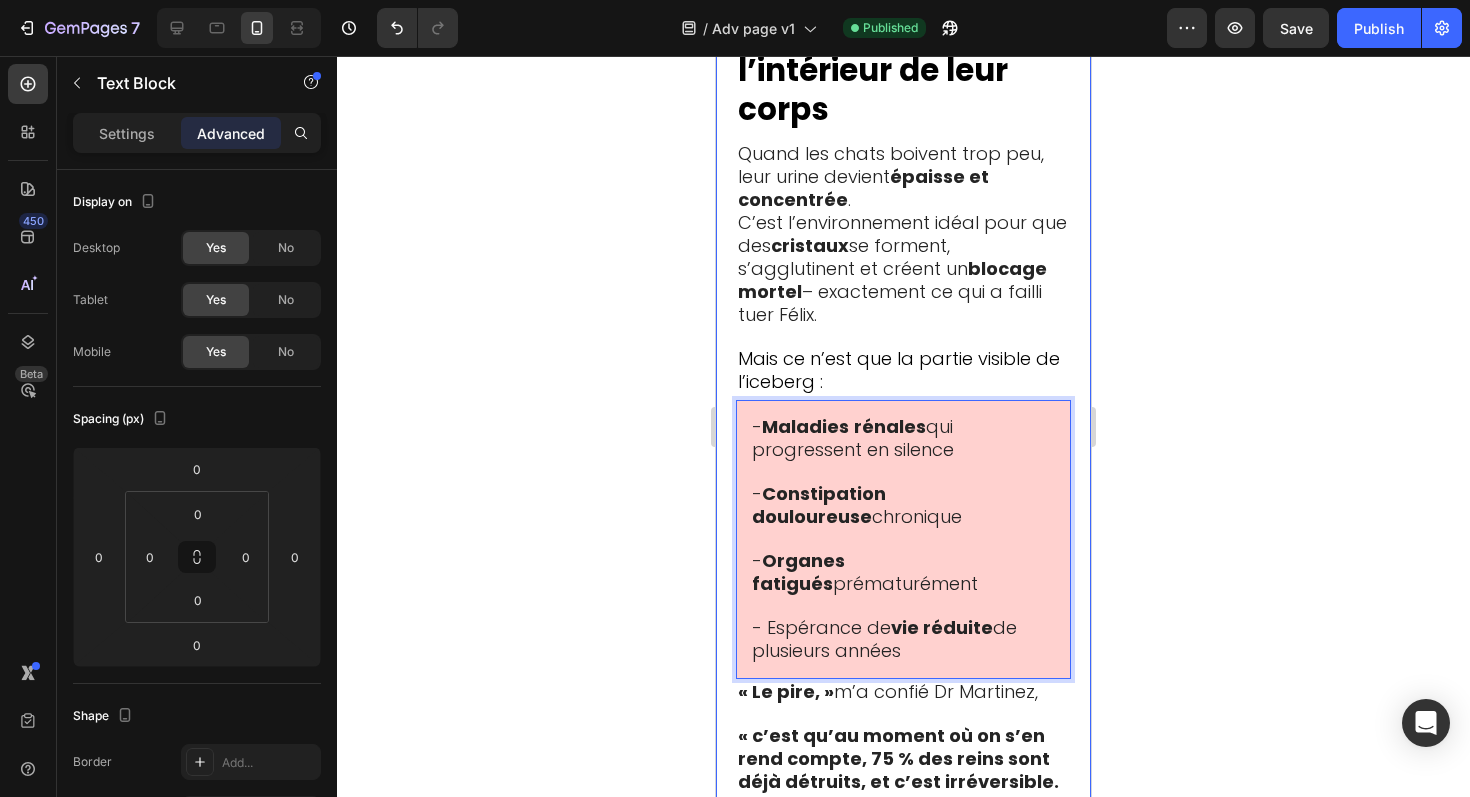 click 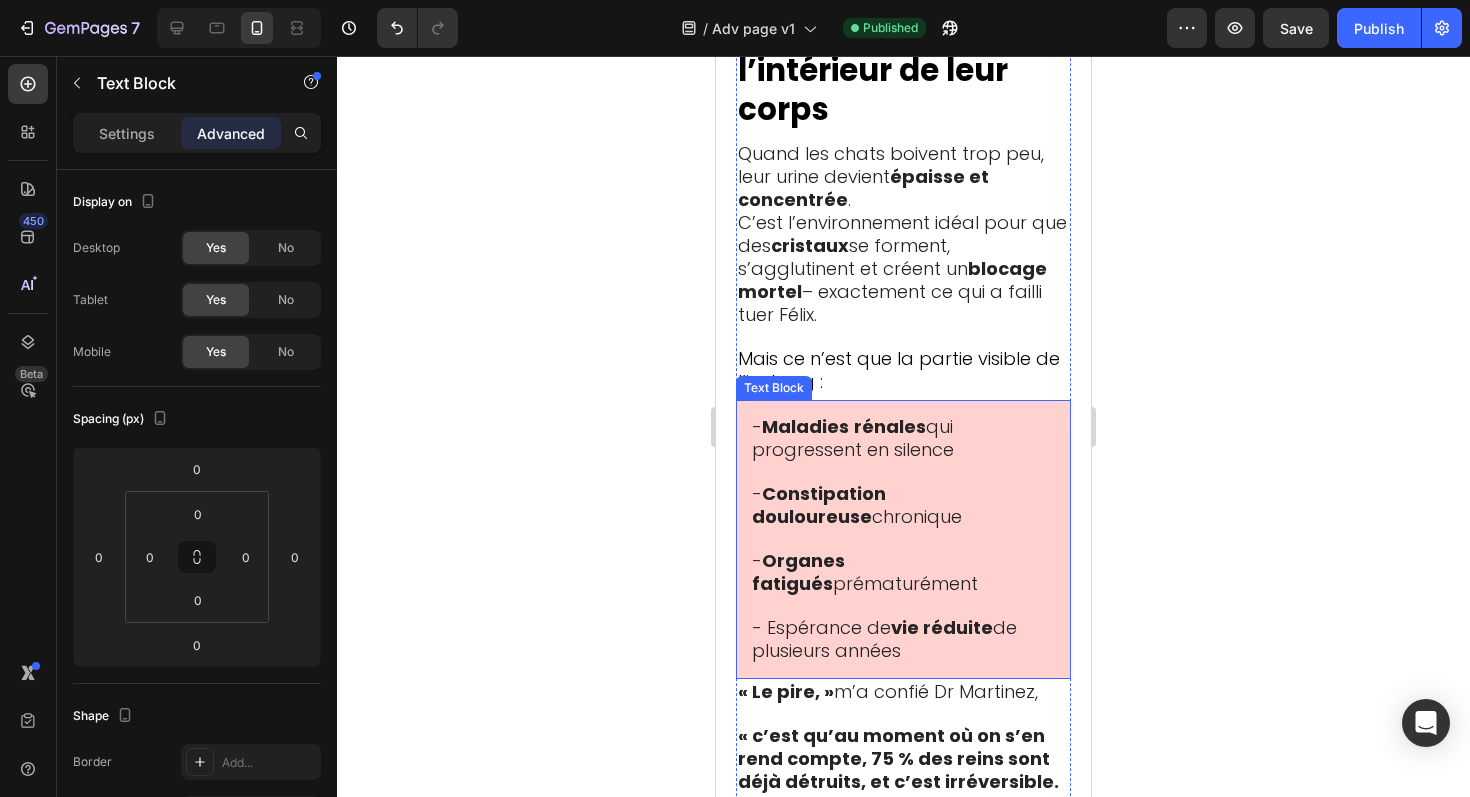 click on "- Espérance de  vie réduite  de plusieurs années" at bounding box center [903, 640] 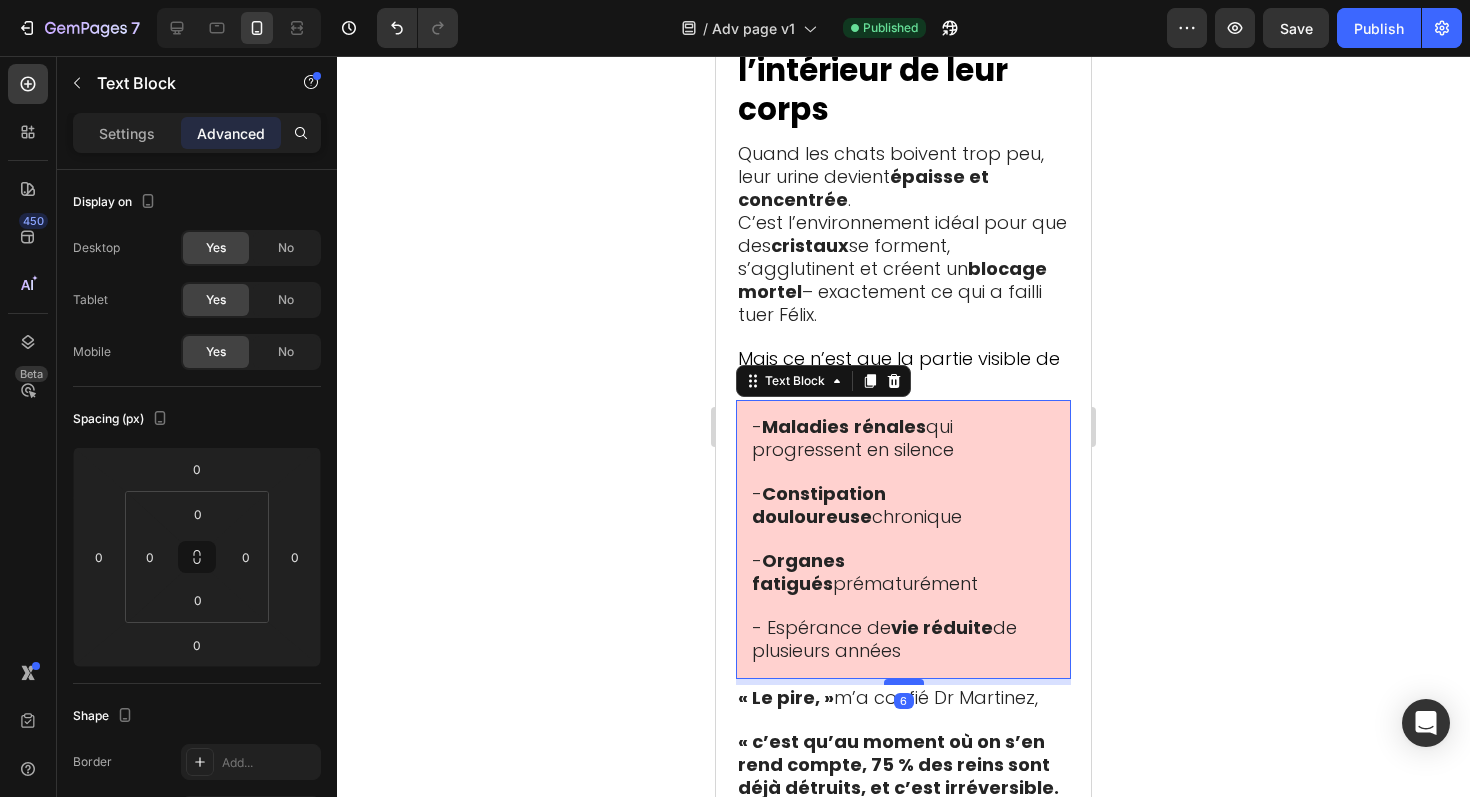 click at bounding box center (904, 682) 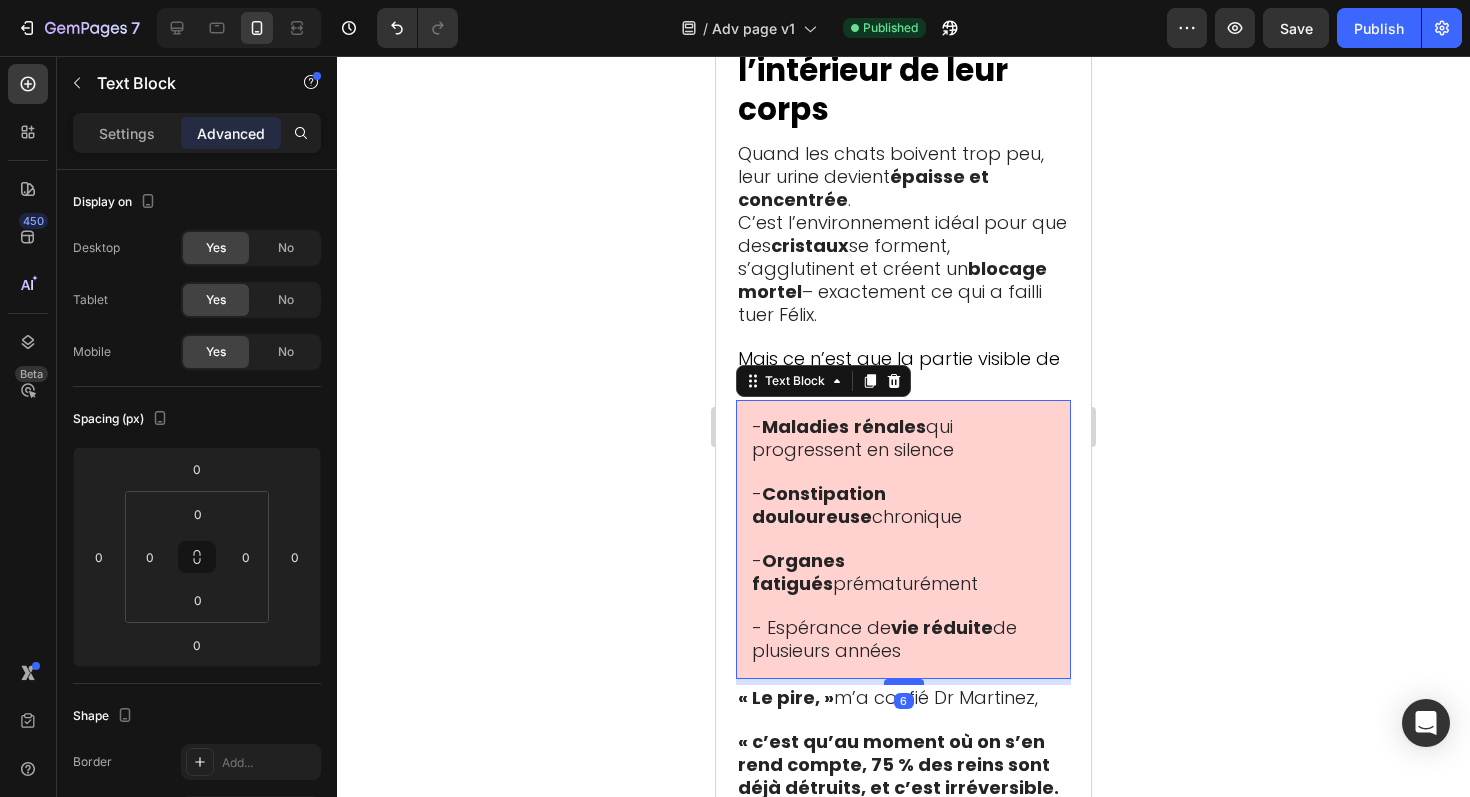 type on "7" 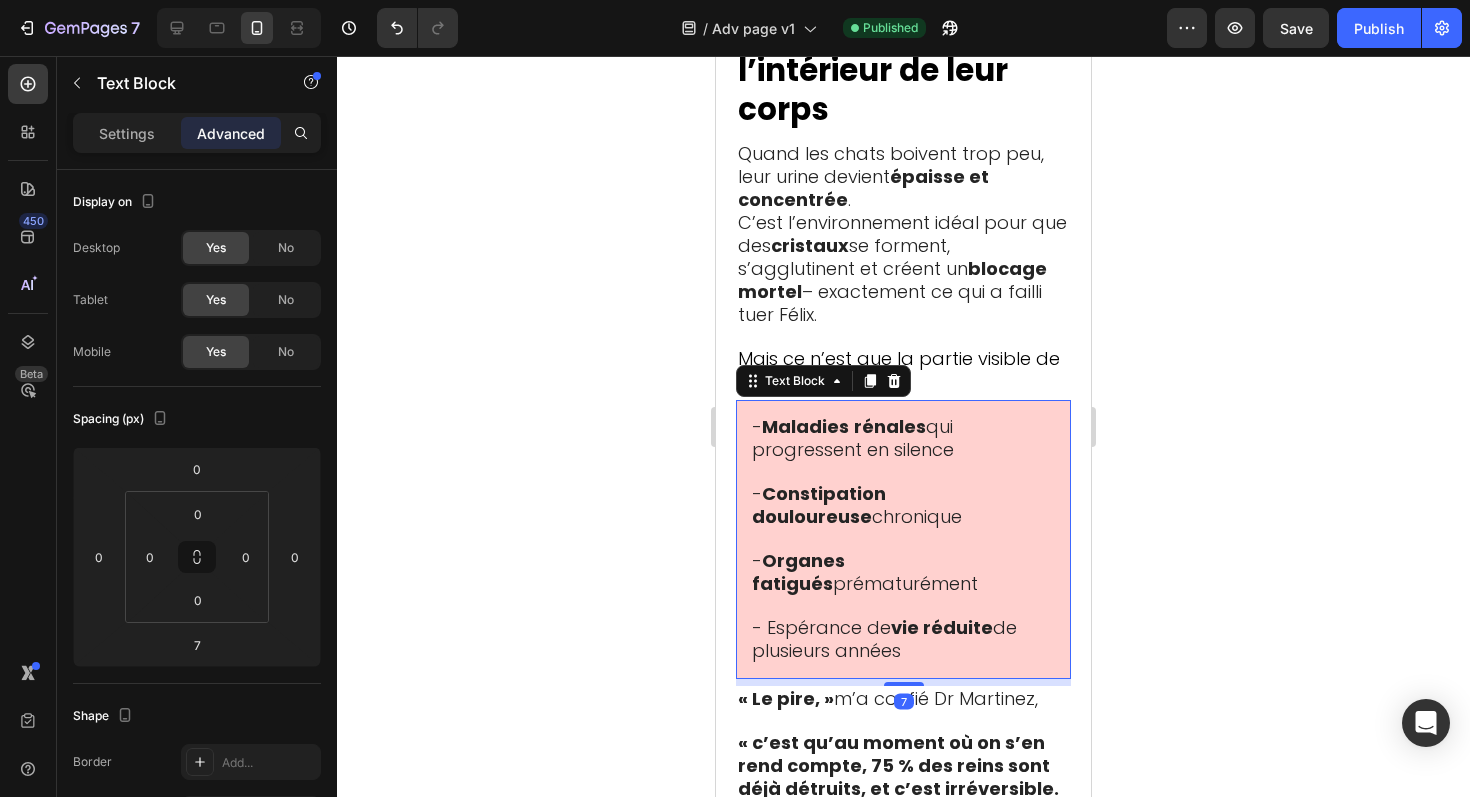 click 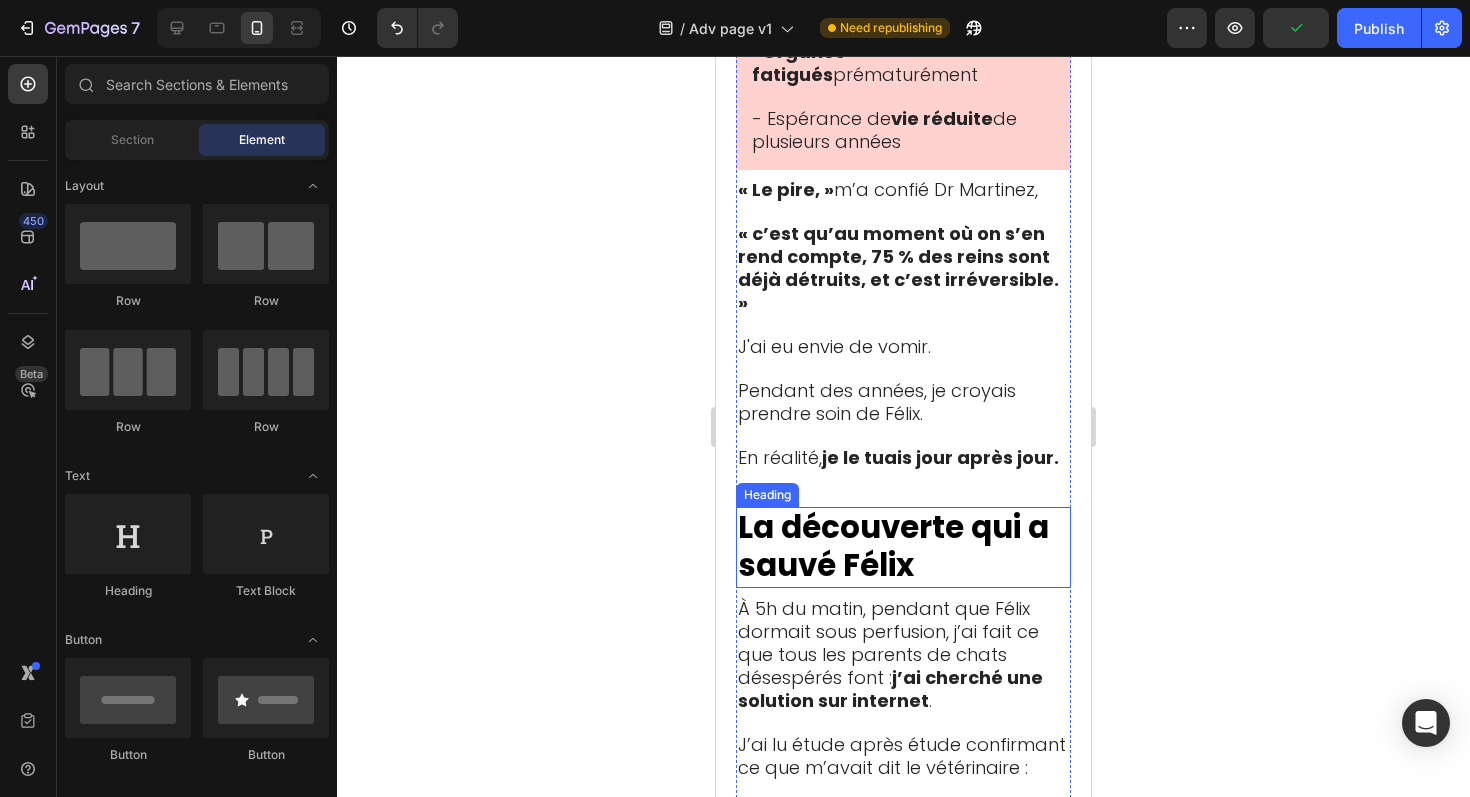 scroll, scrollTop: 7121, scrollLeft: 0, axis: vertical 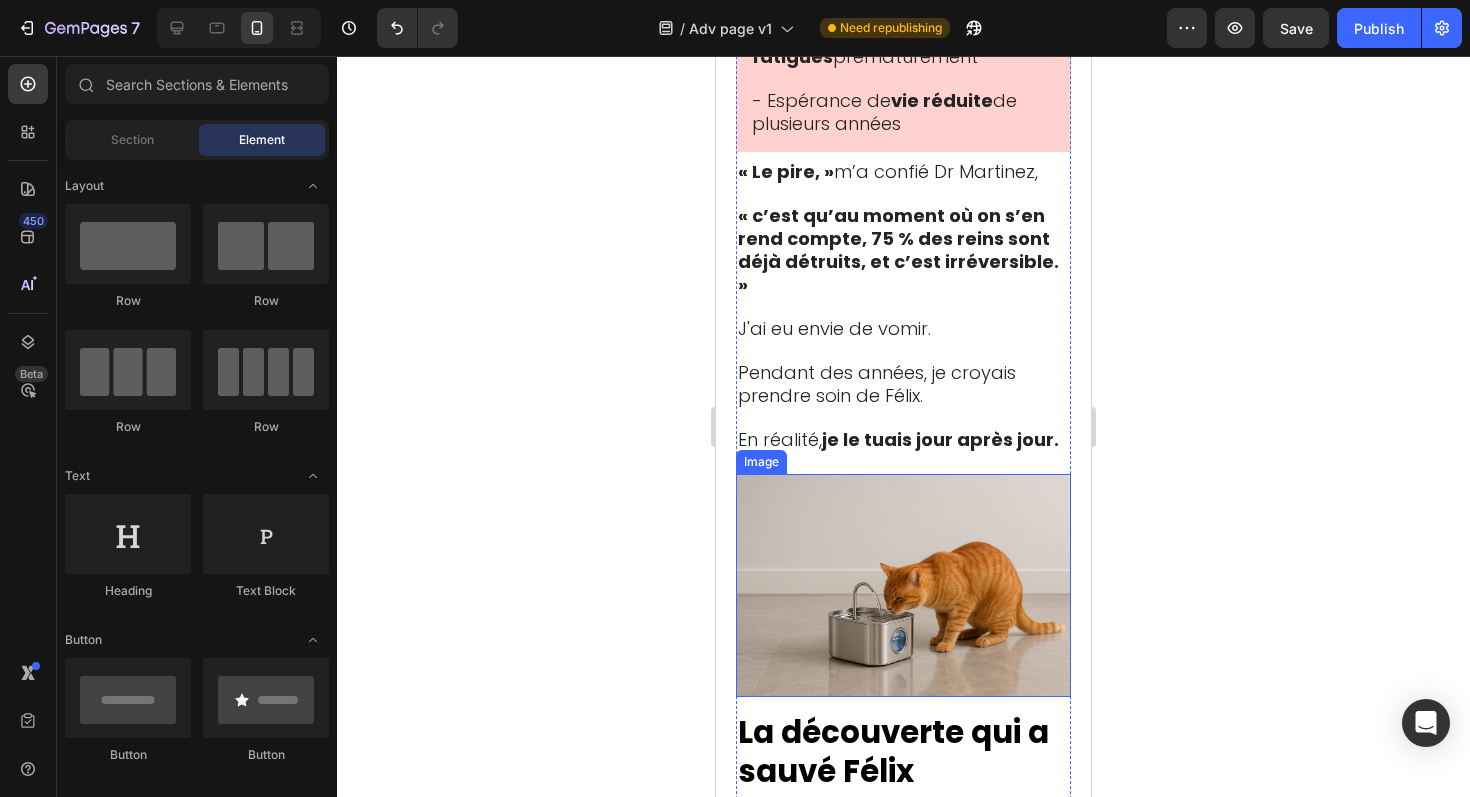 click at bounding box center (903, 585) 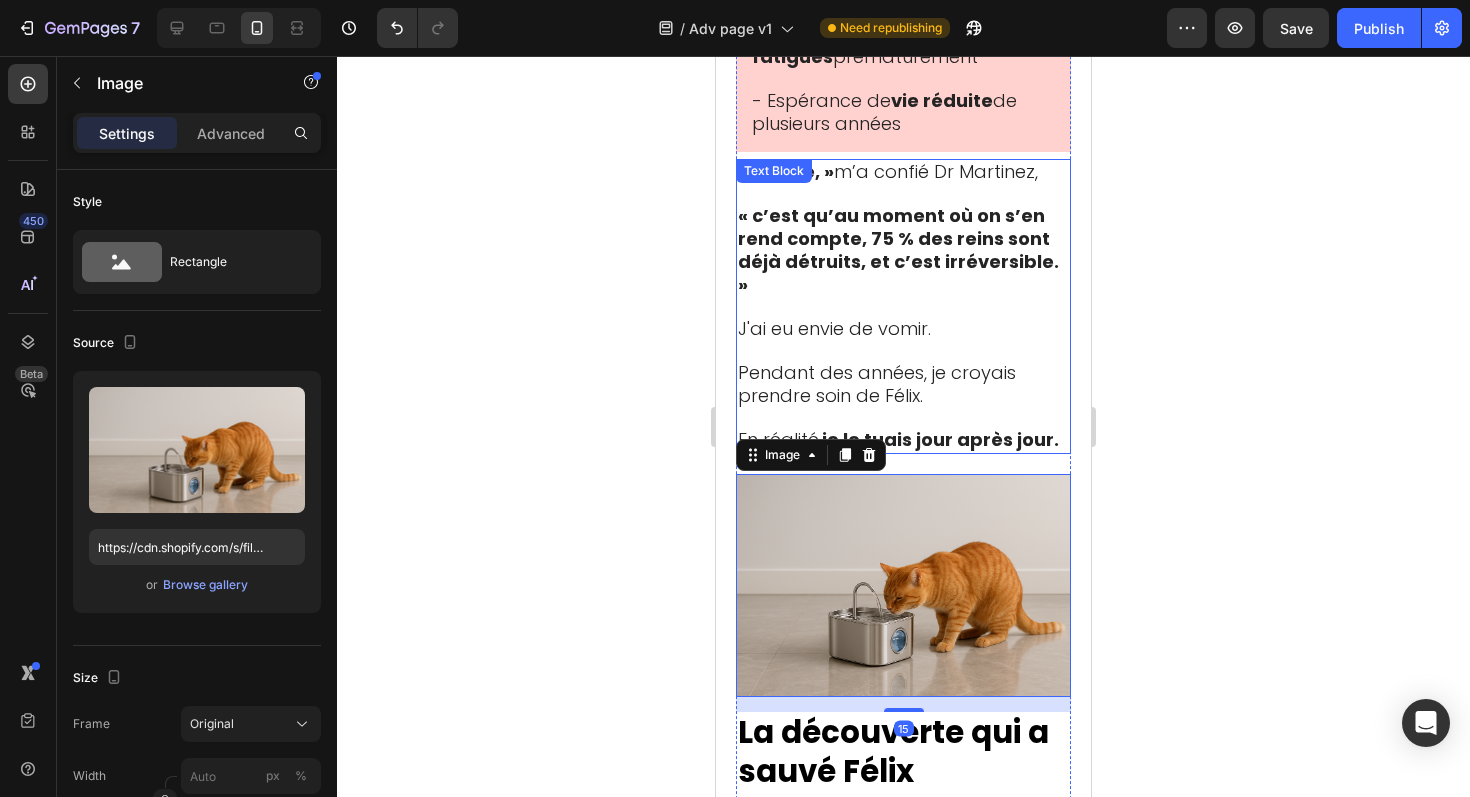 click at bounding box center (903, 418) 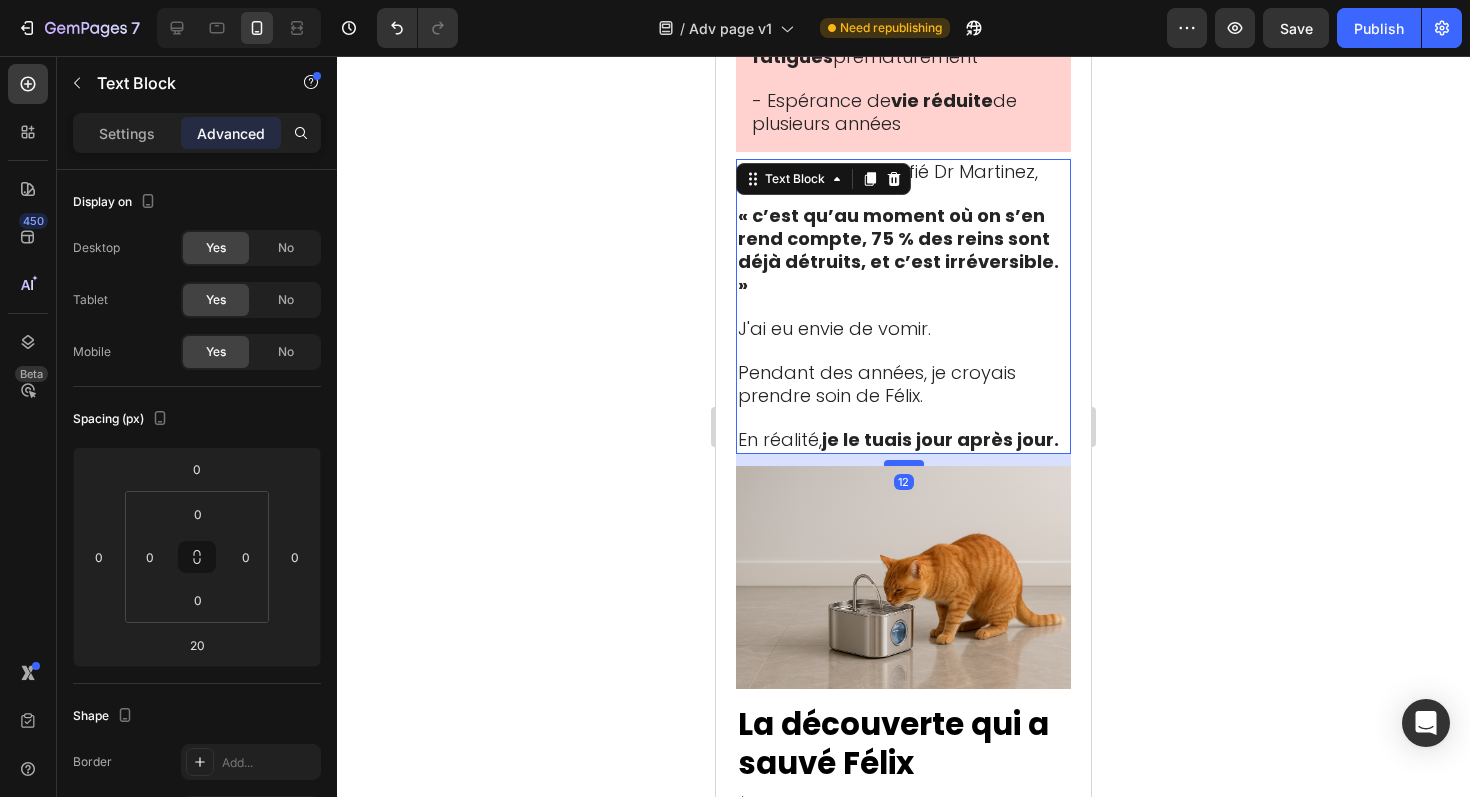 click at bounding box center (904, 463) 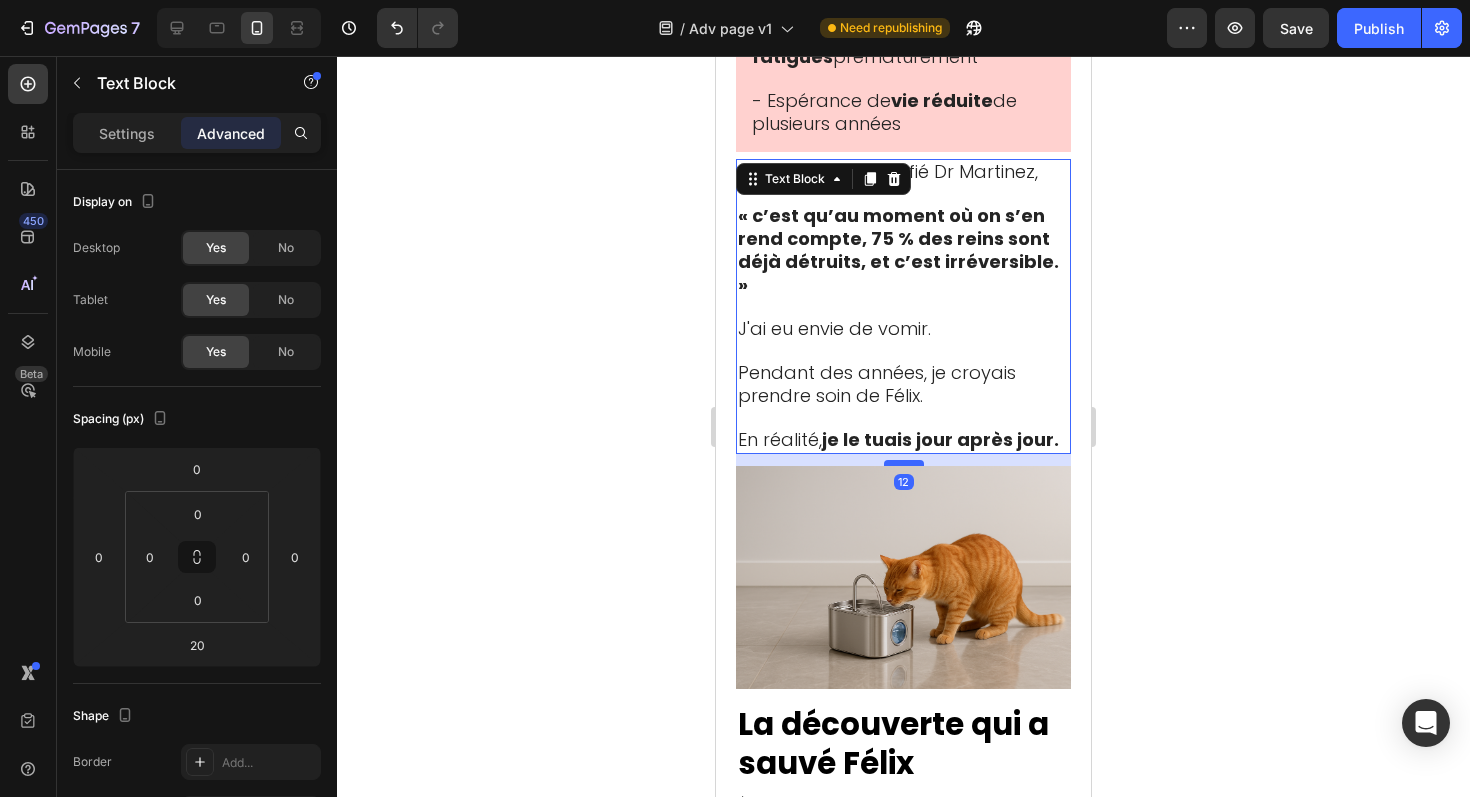 type on "12" 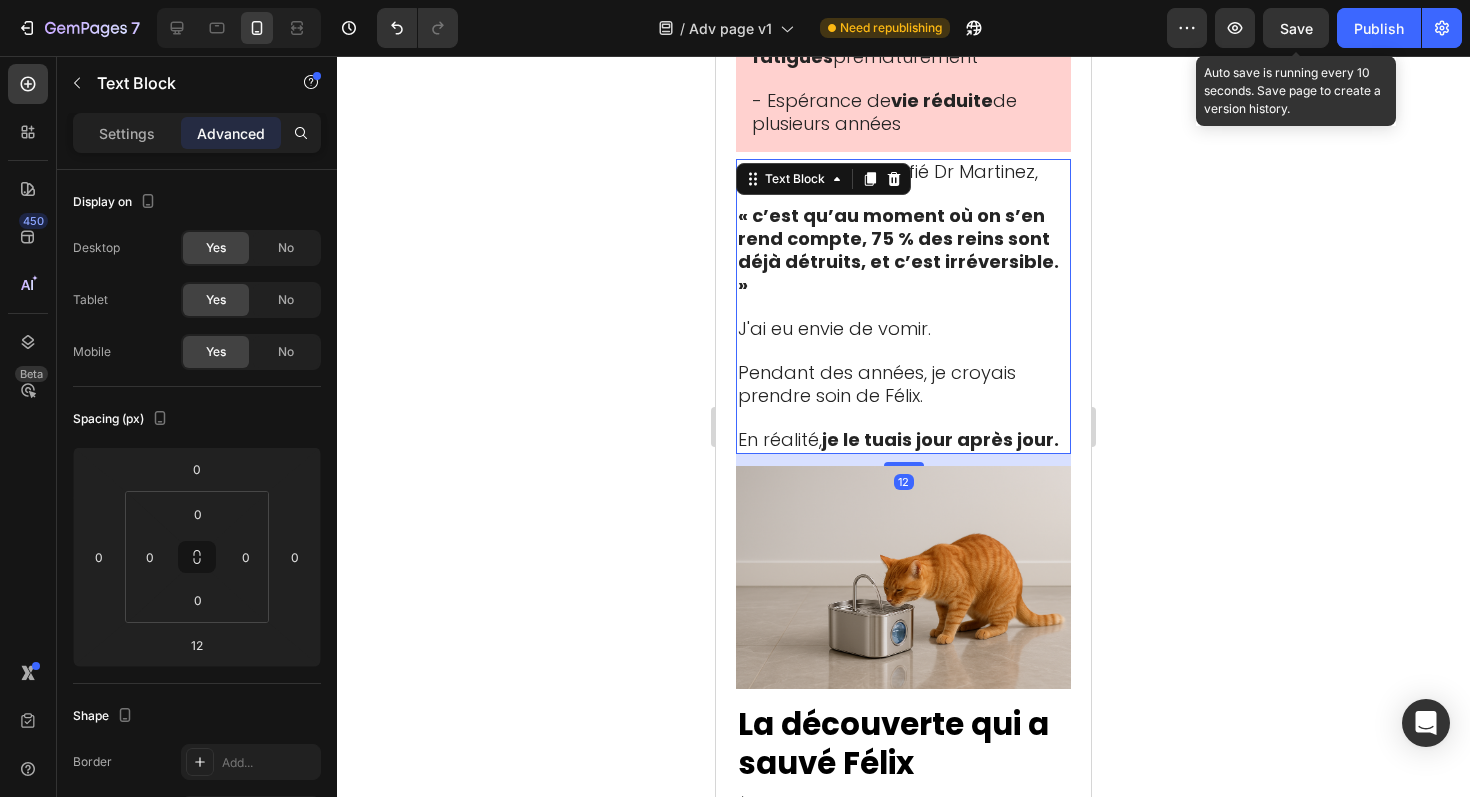 click on "Save" at bounding box center [1296, 28] 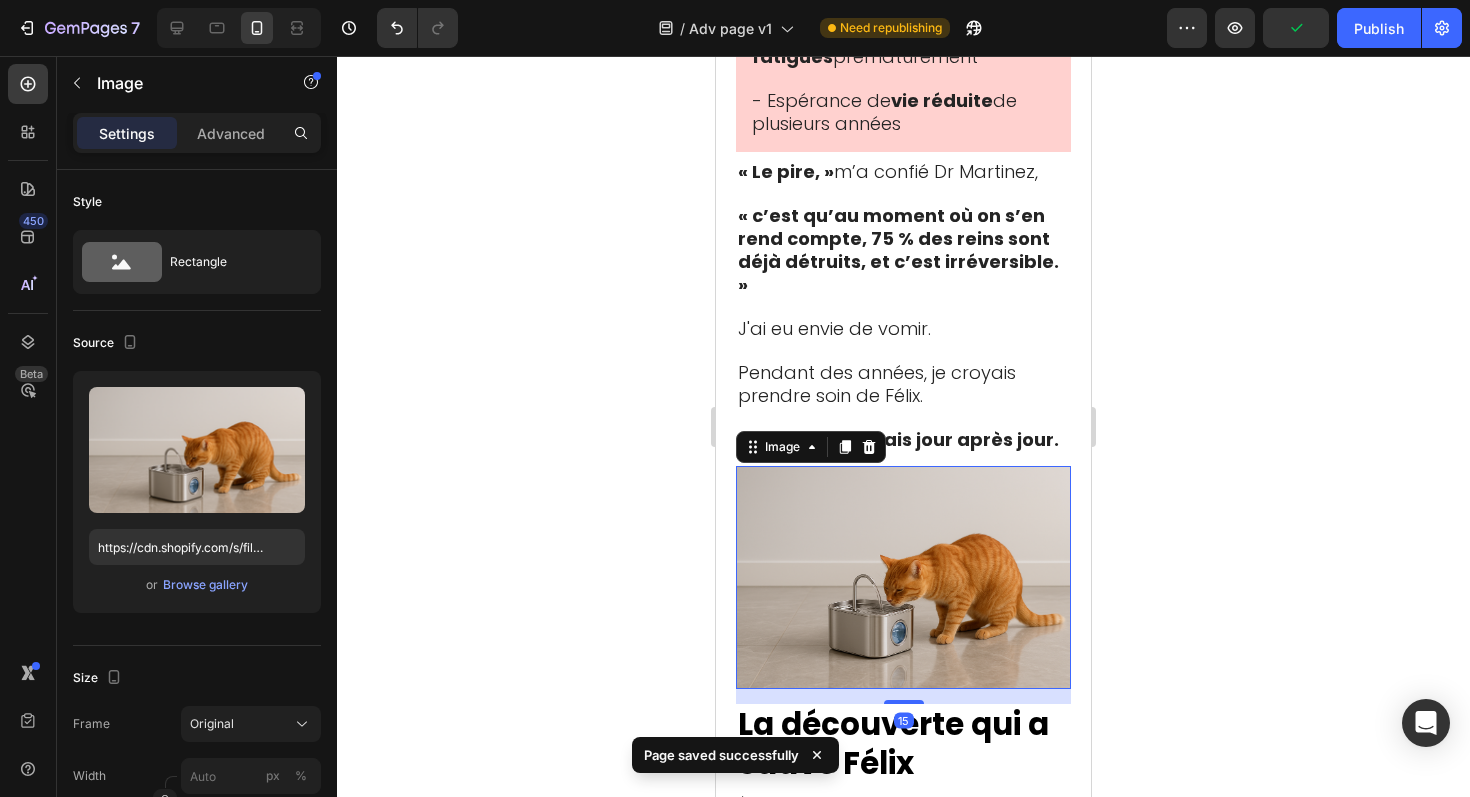 click on "Image   15" at bounding box center (903, 577) 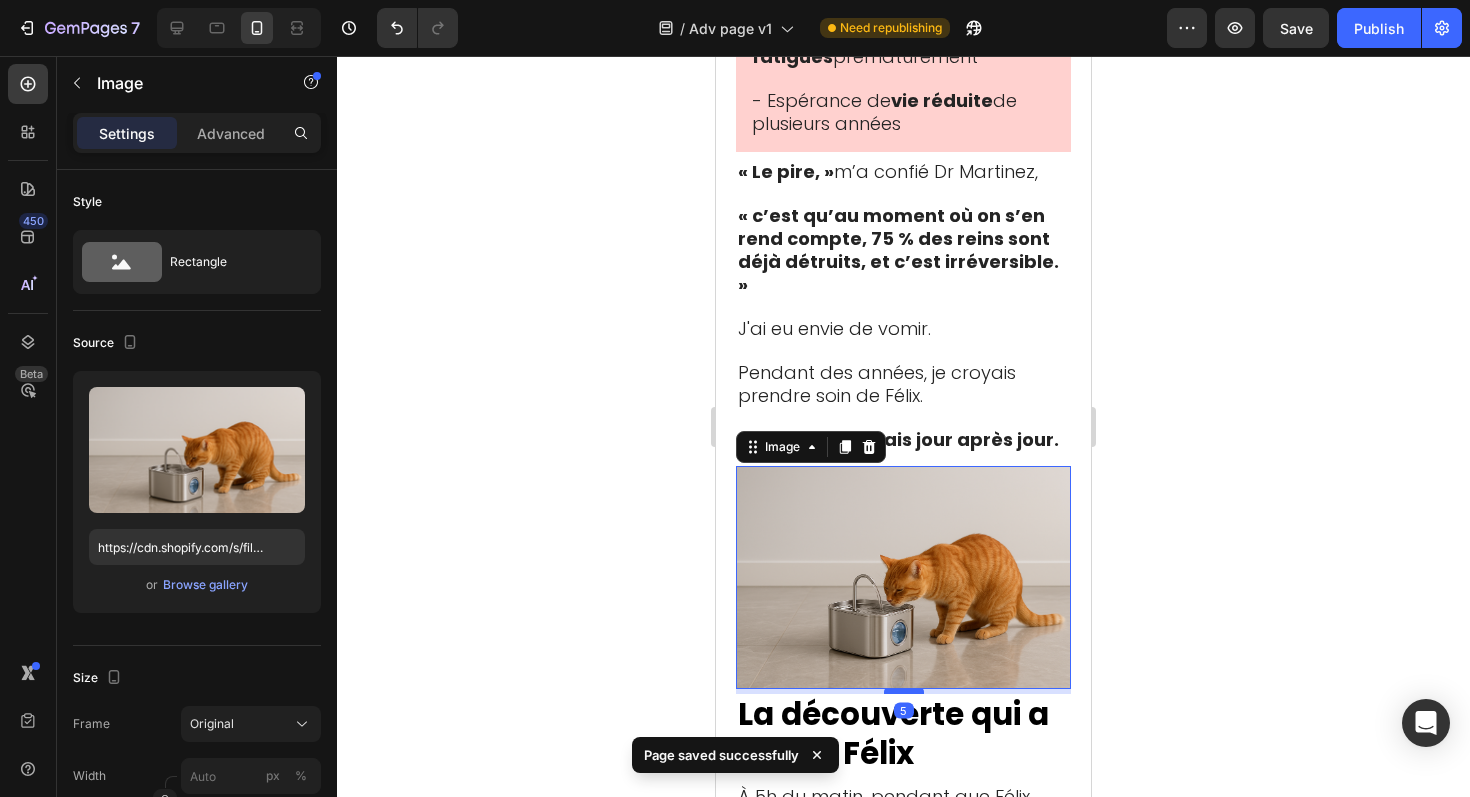 drag, startPoint x: 896, startPoint y: 571, endPoint x: 899, endPoint y: 561, distance: 10.440307 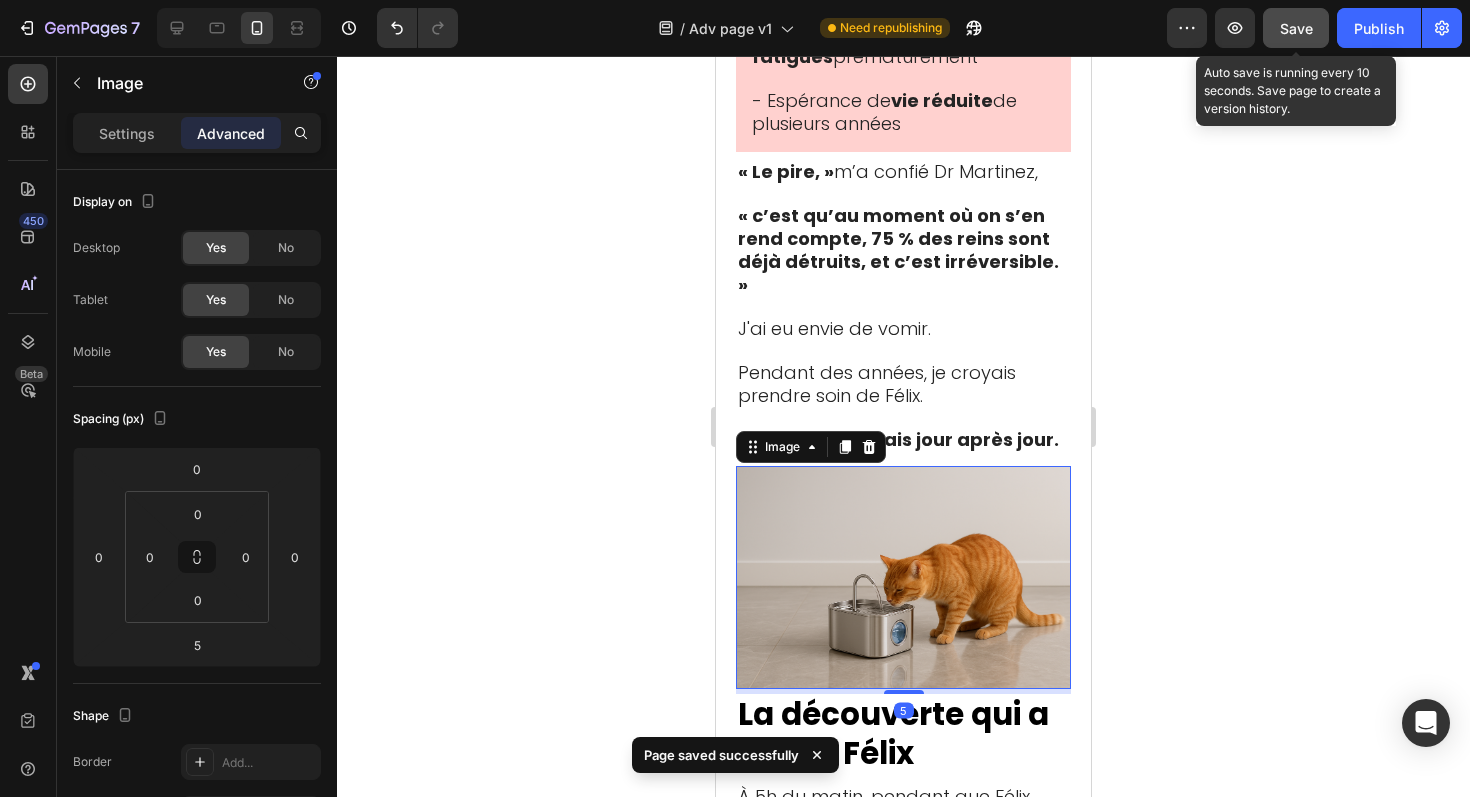click on "Save" 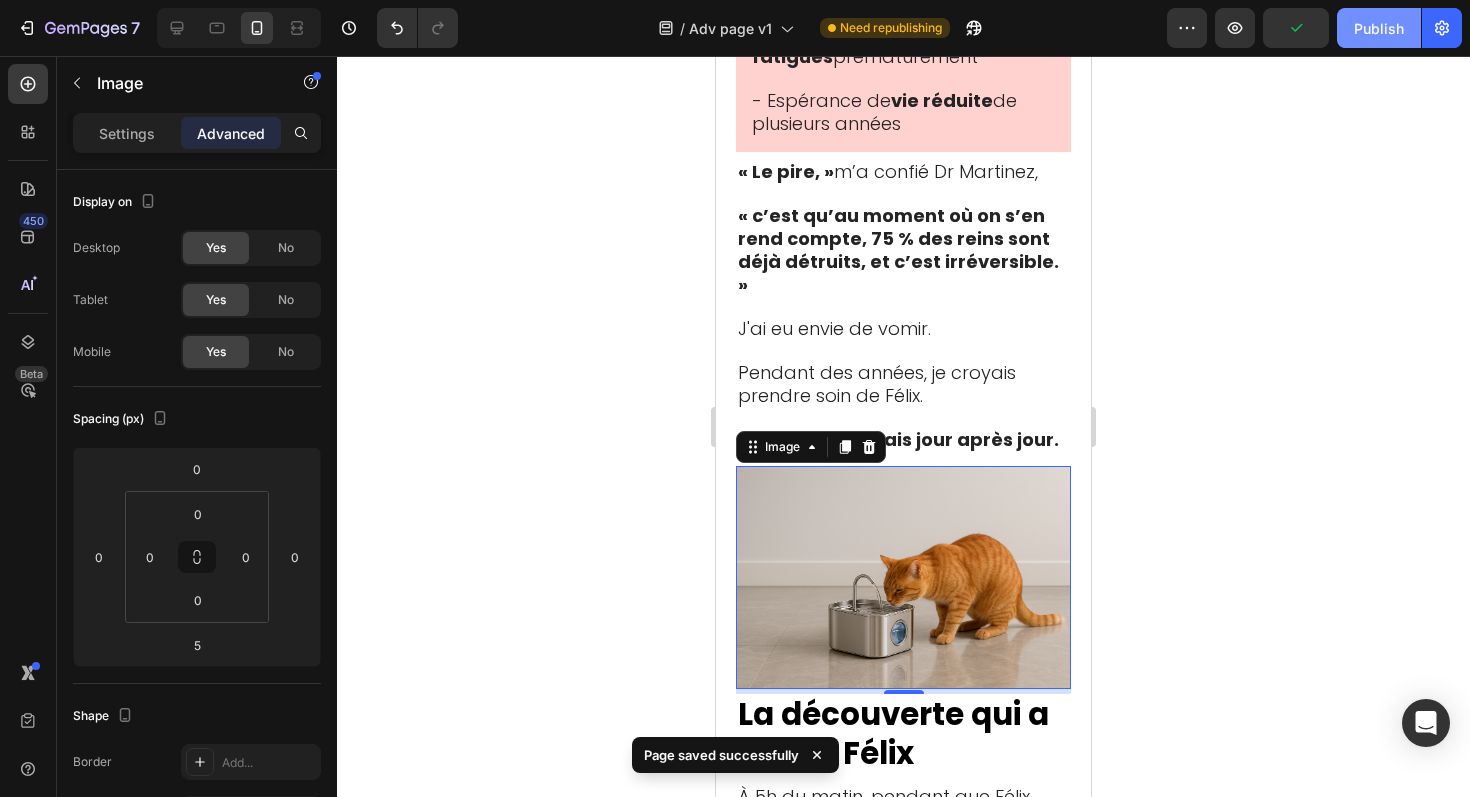 click on "Publish" at bounding box center [1379, 28] 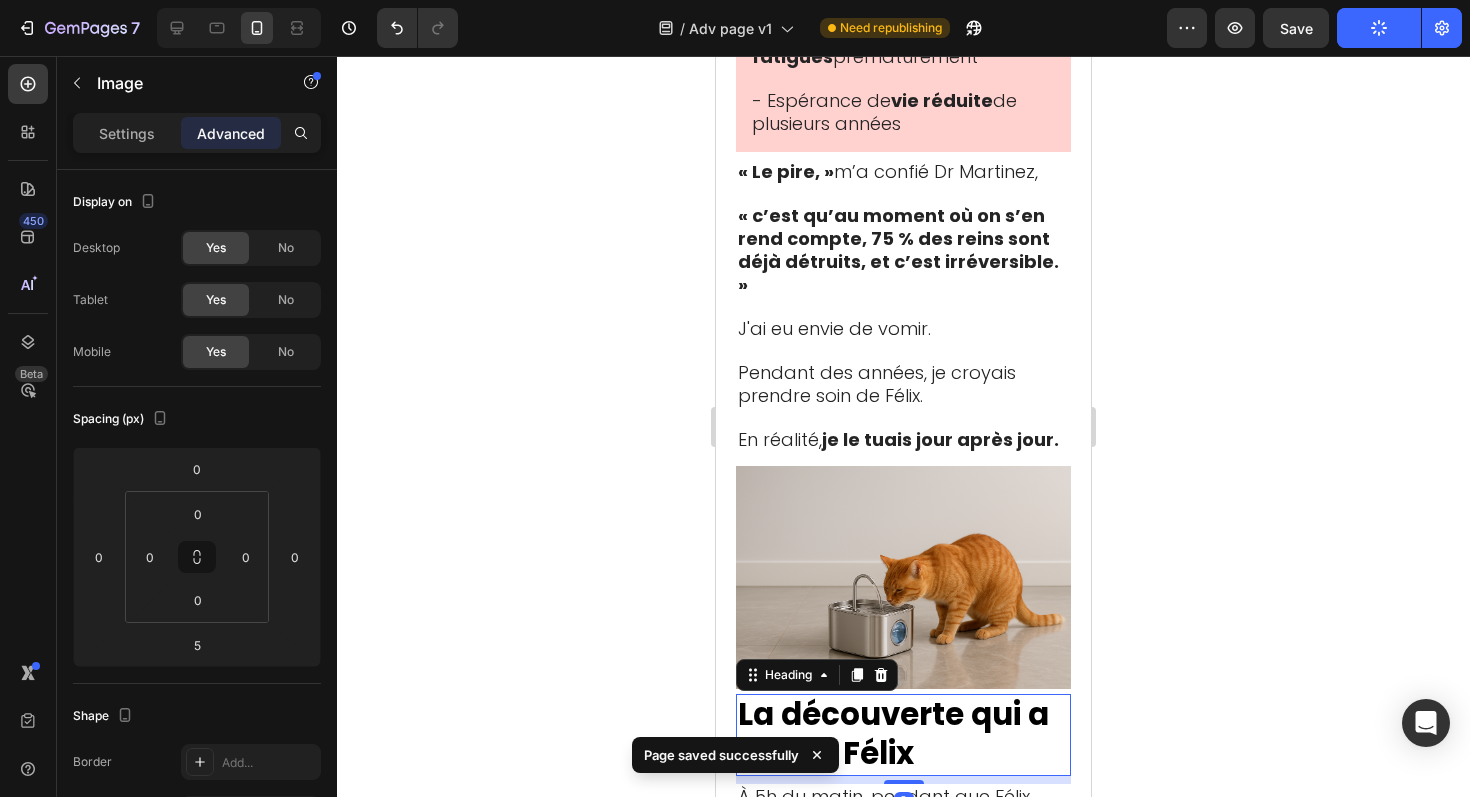 click on "La découverte qui a sauvé Félix" at bounding box center (893, 733) 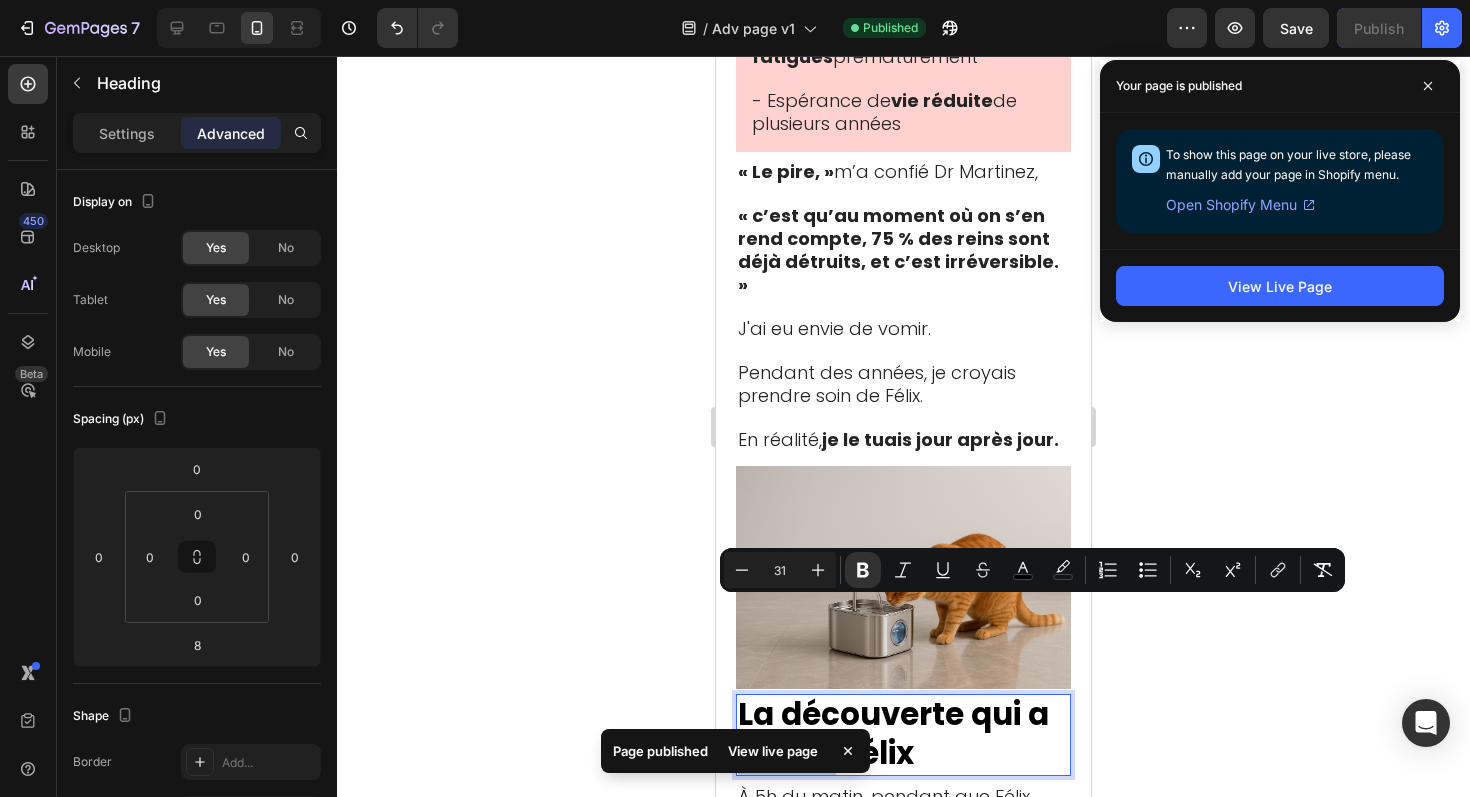 drag, startPoint x: 832, startPoint y: 618, endPoint x: 744, endPoint y: 616, distance: 88.02273 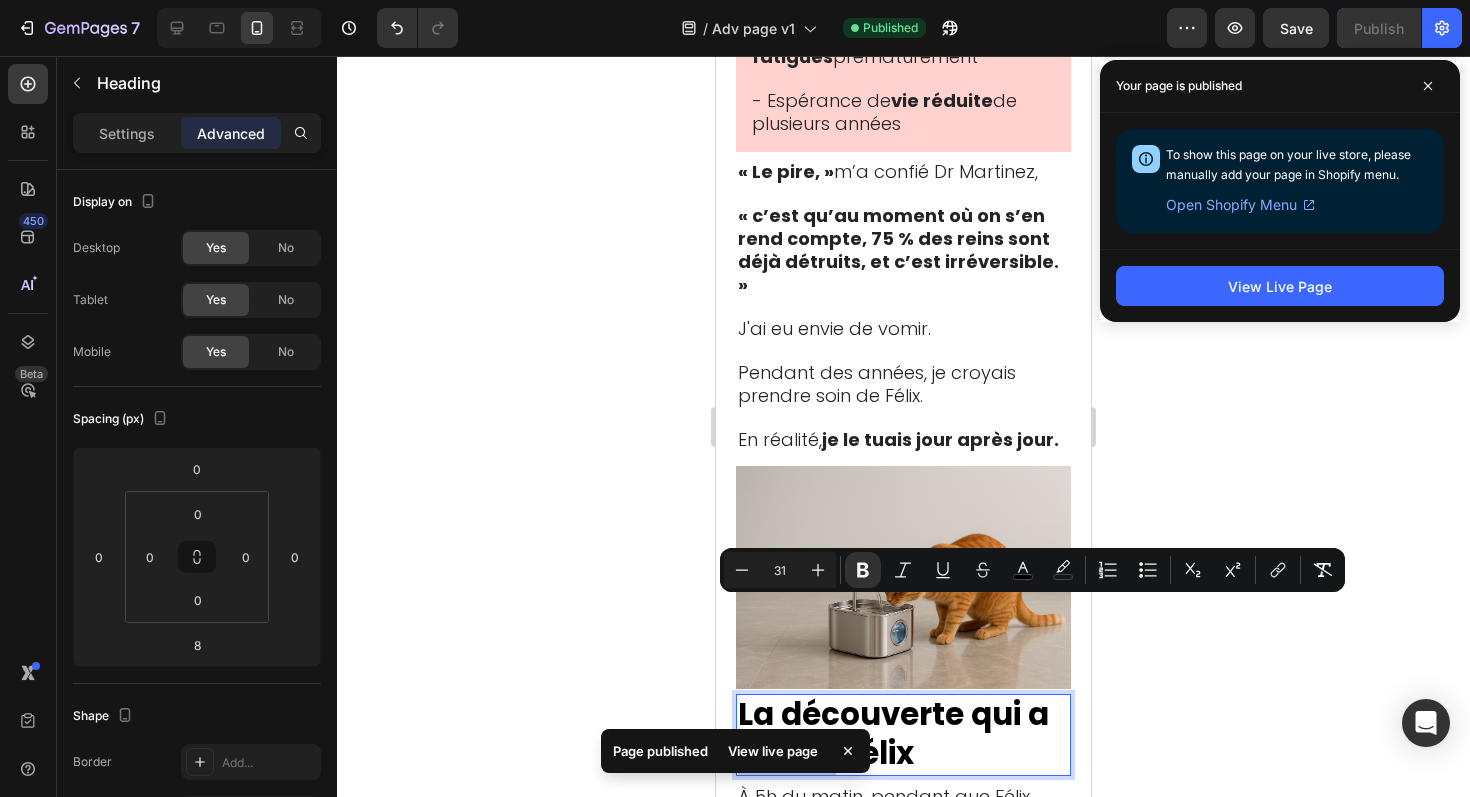 click on "La découverte qui a sauvé Félix" at bounding box center [893, 733] 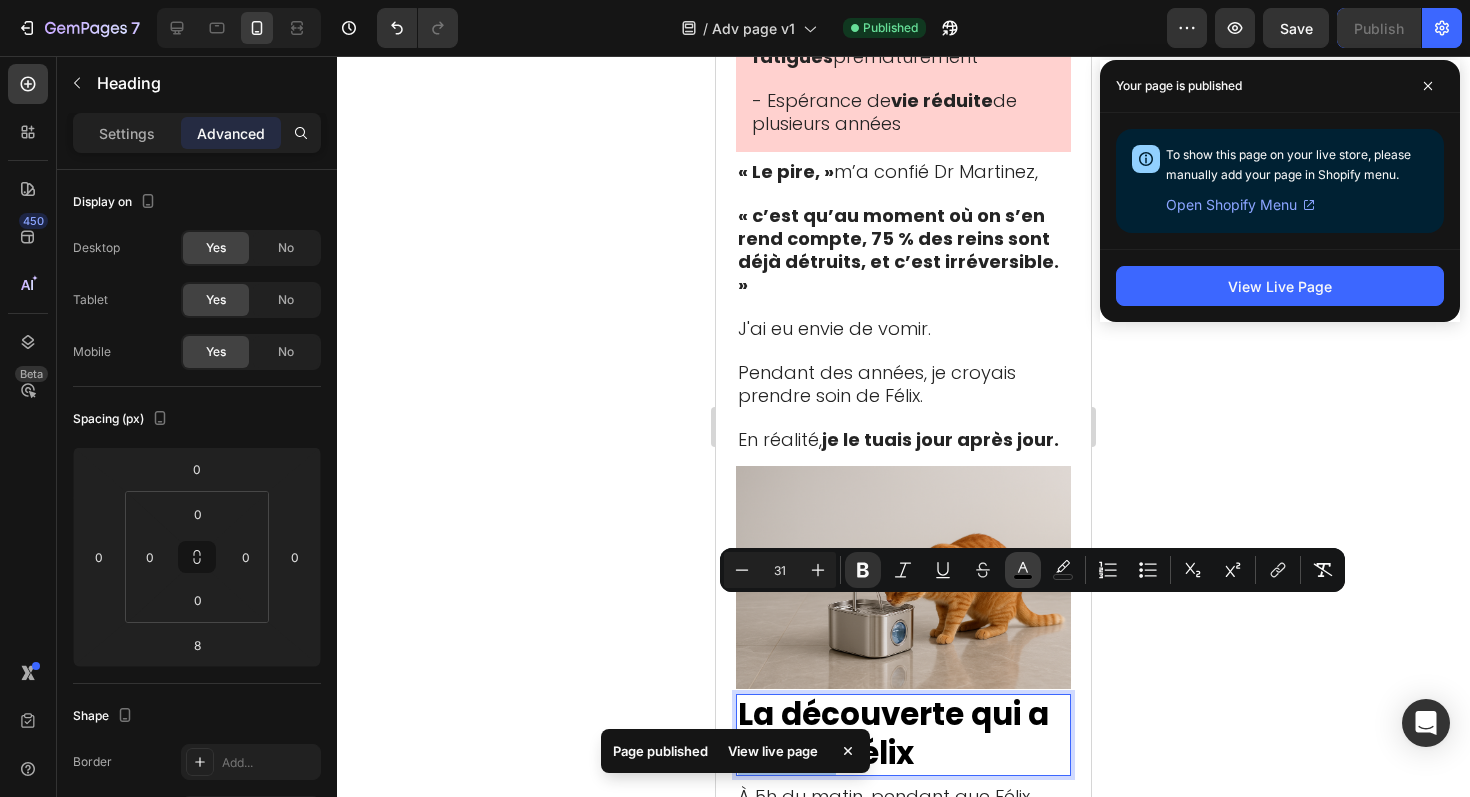 click 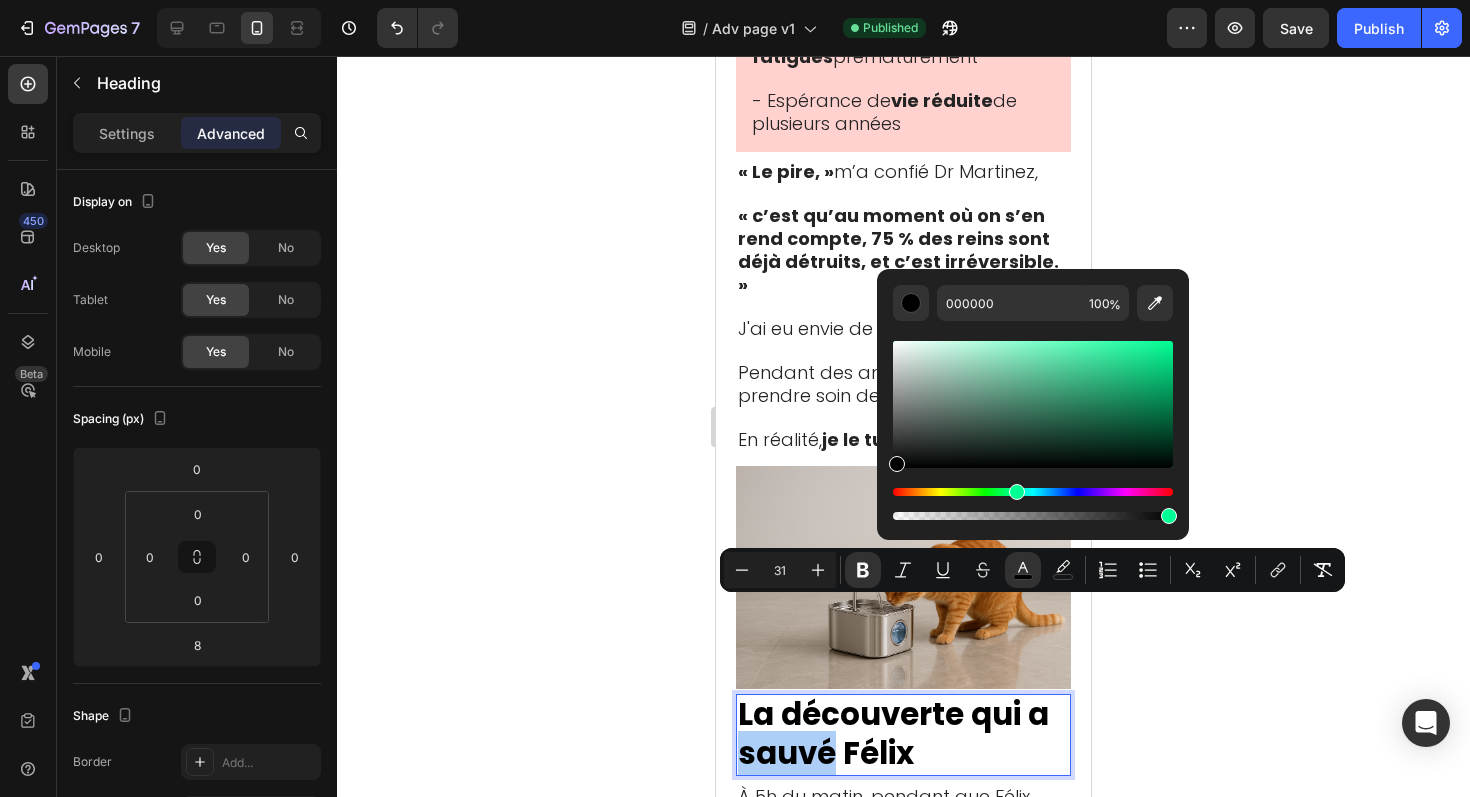 click at bounding box center [1033, 492] 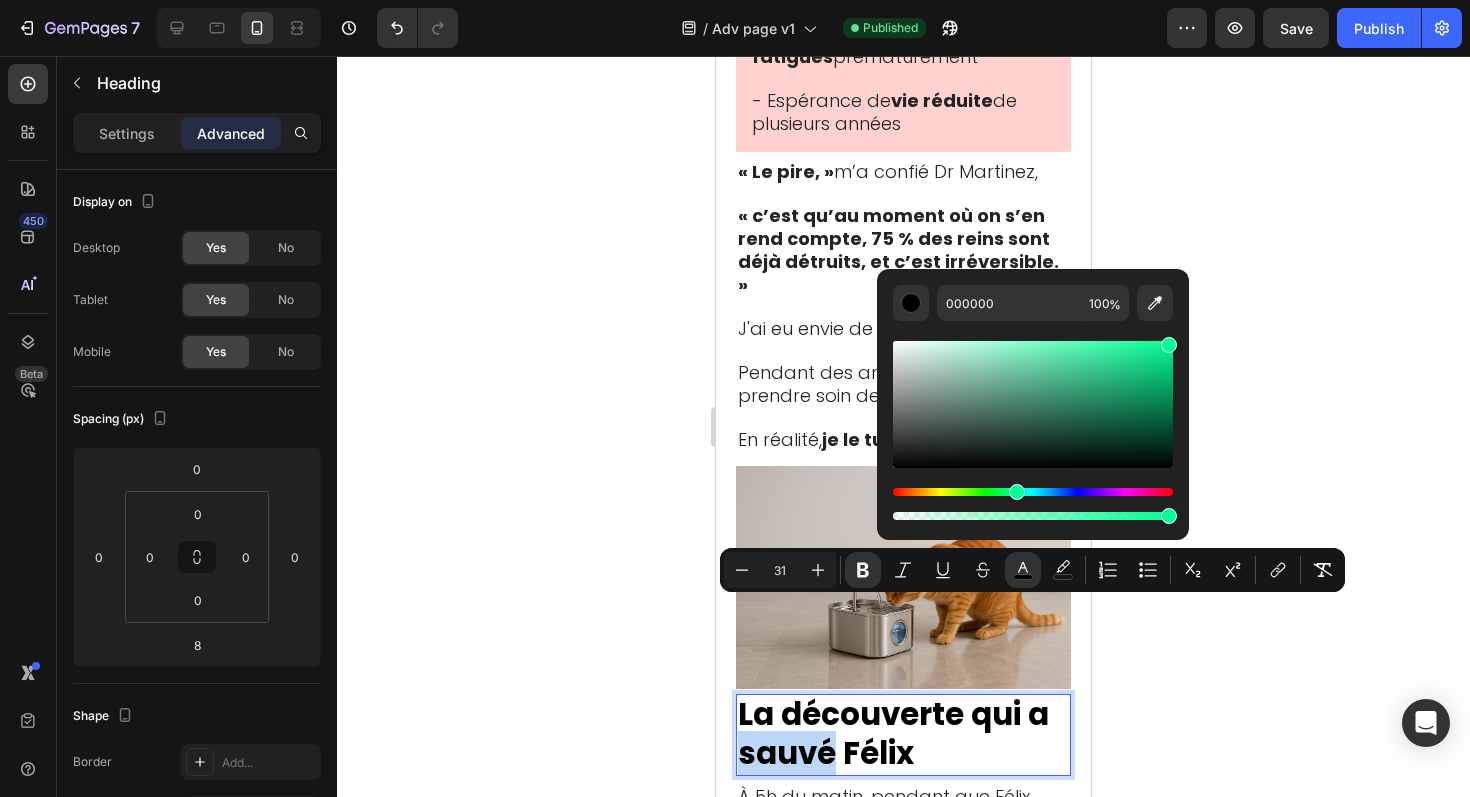 drag, startPoint x: 1100, startPoint y: 362, endPoint x: 1224, endPoint y: 295, distance: 140.94325 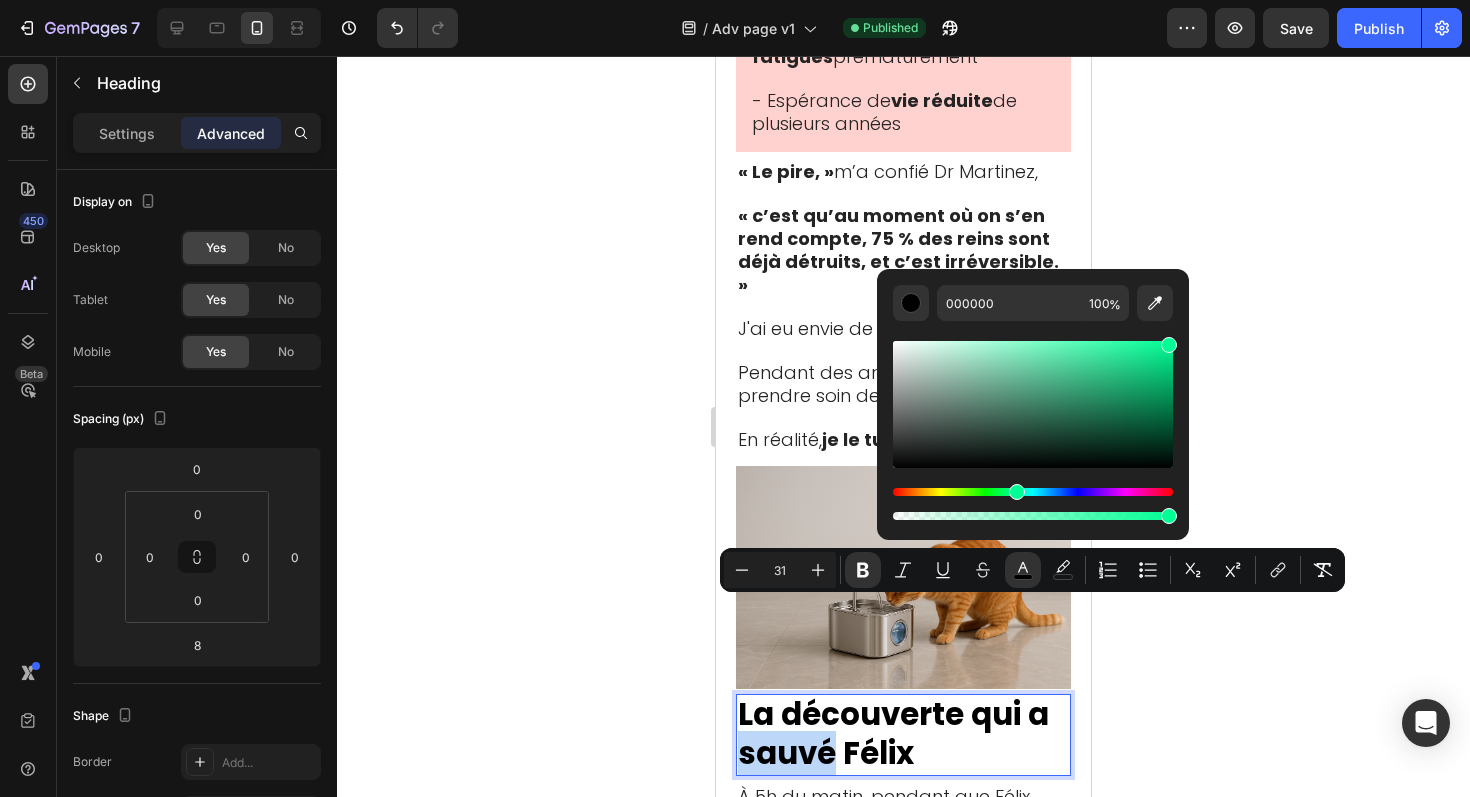 click on "7   /  Adv page v1 Published Preview  Save   Publish  450 Beta Sections(18) Elements(83) Section Element Hero Section Product Detail Brands Trusted Badges Guarantee Product Breakdown How to use Testimonials Compare Bundle FAQs Social Proof Brand Story Product List Collection Blog List Contact Sticky Add to Cart Custom Footer Browse Library 450 Layout
Row
Row
Row
Row Text
Heading
Text Block Button
Button
Button Media
Image
Image" at bounding box center [735, 0] 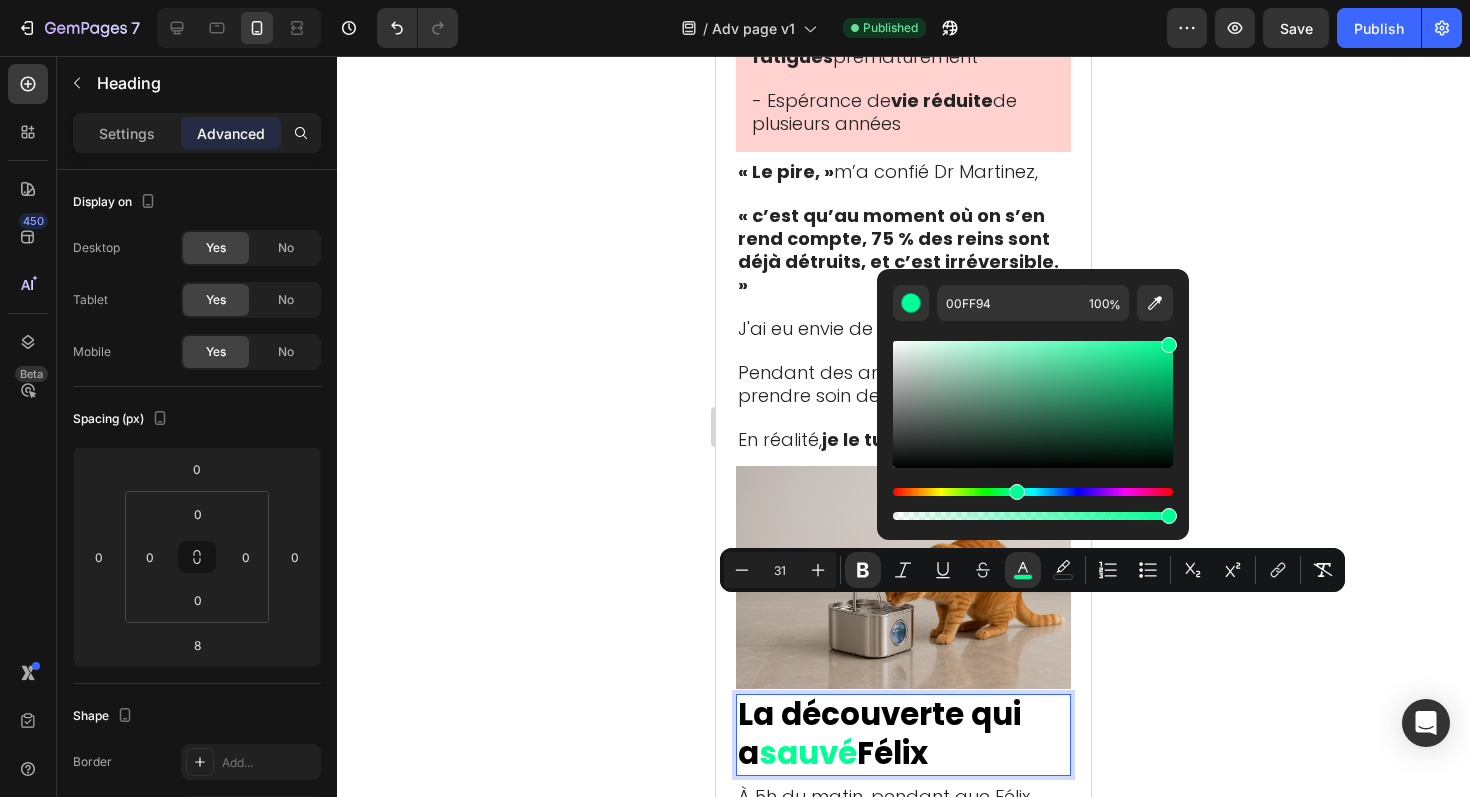 click 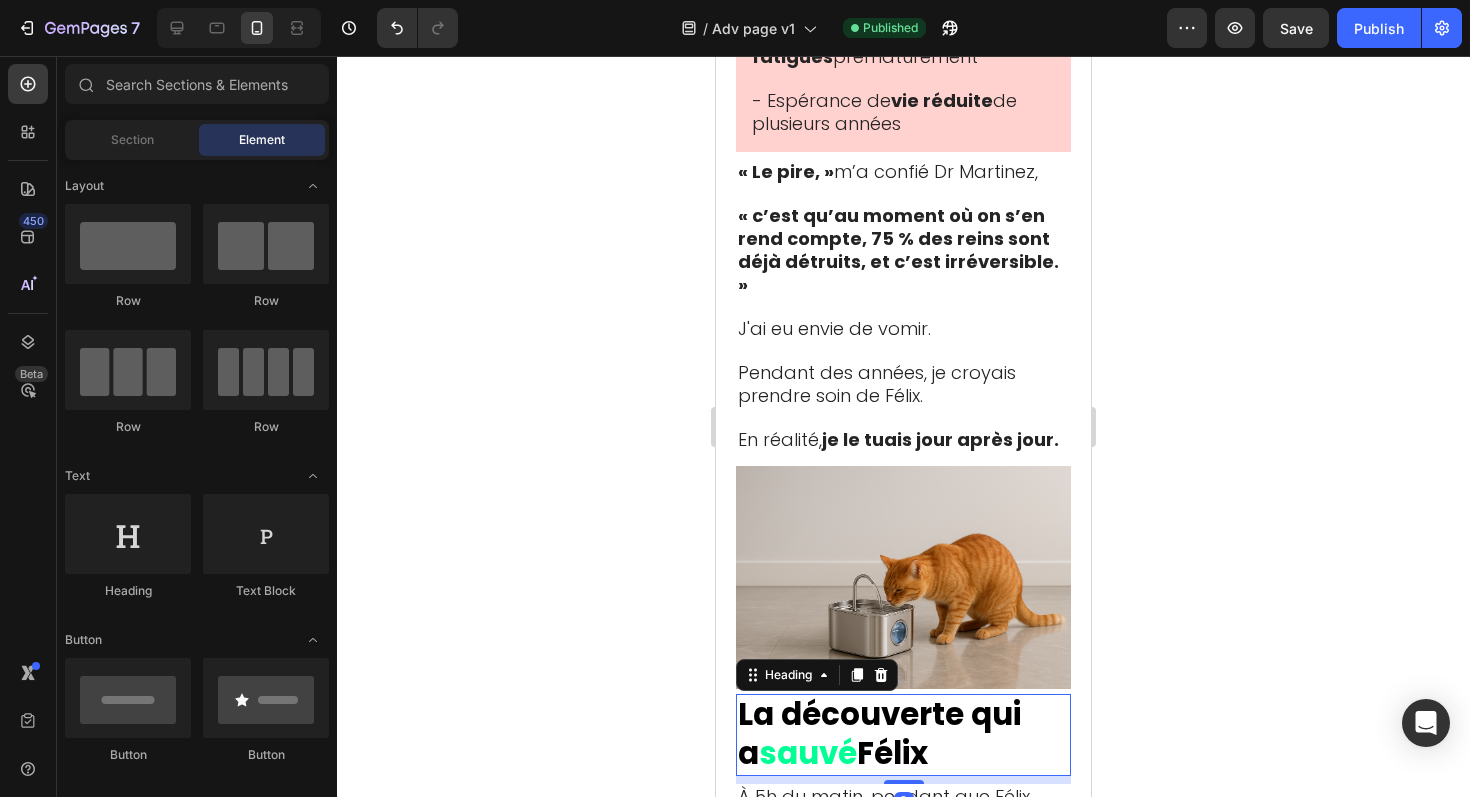 click on "sauvé" at bounding box center [808, 753] 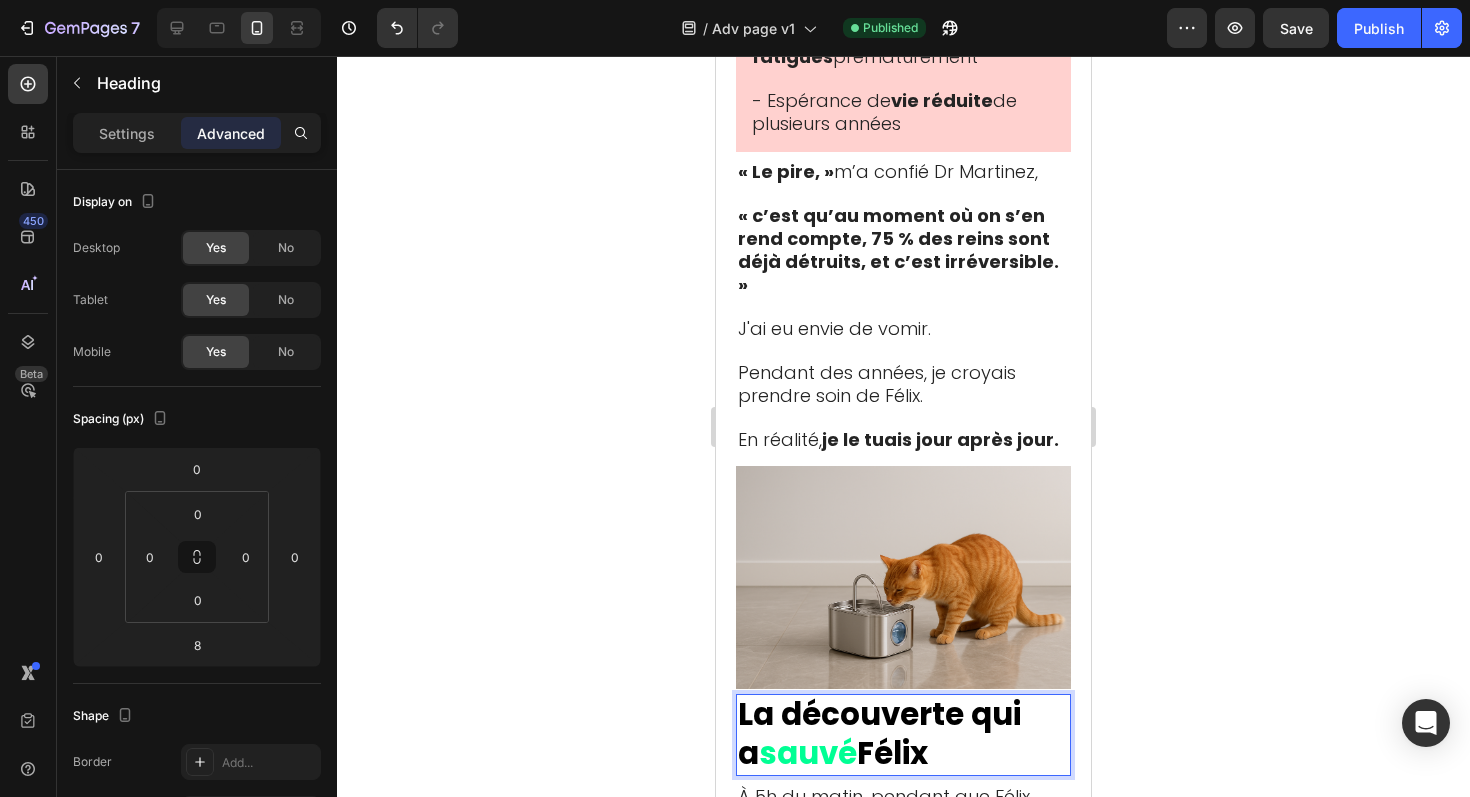 click on "sauvé" at bounding box center (808, 753) 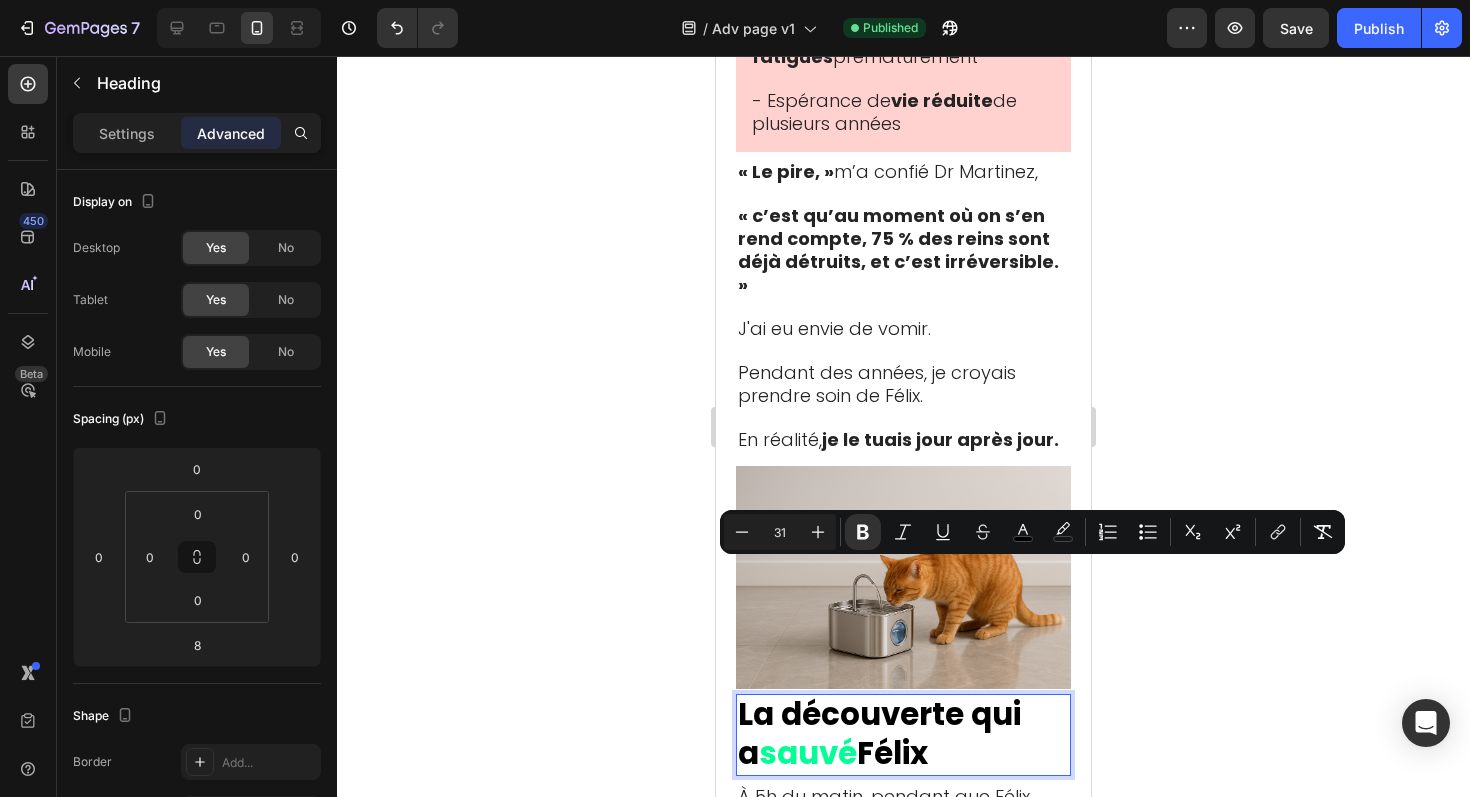 click on "sauvé" at bounding box center (808, 753) 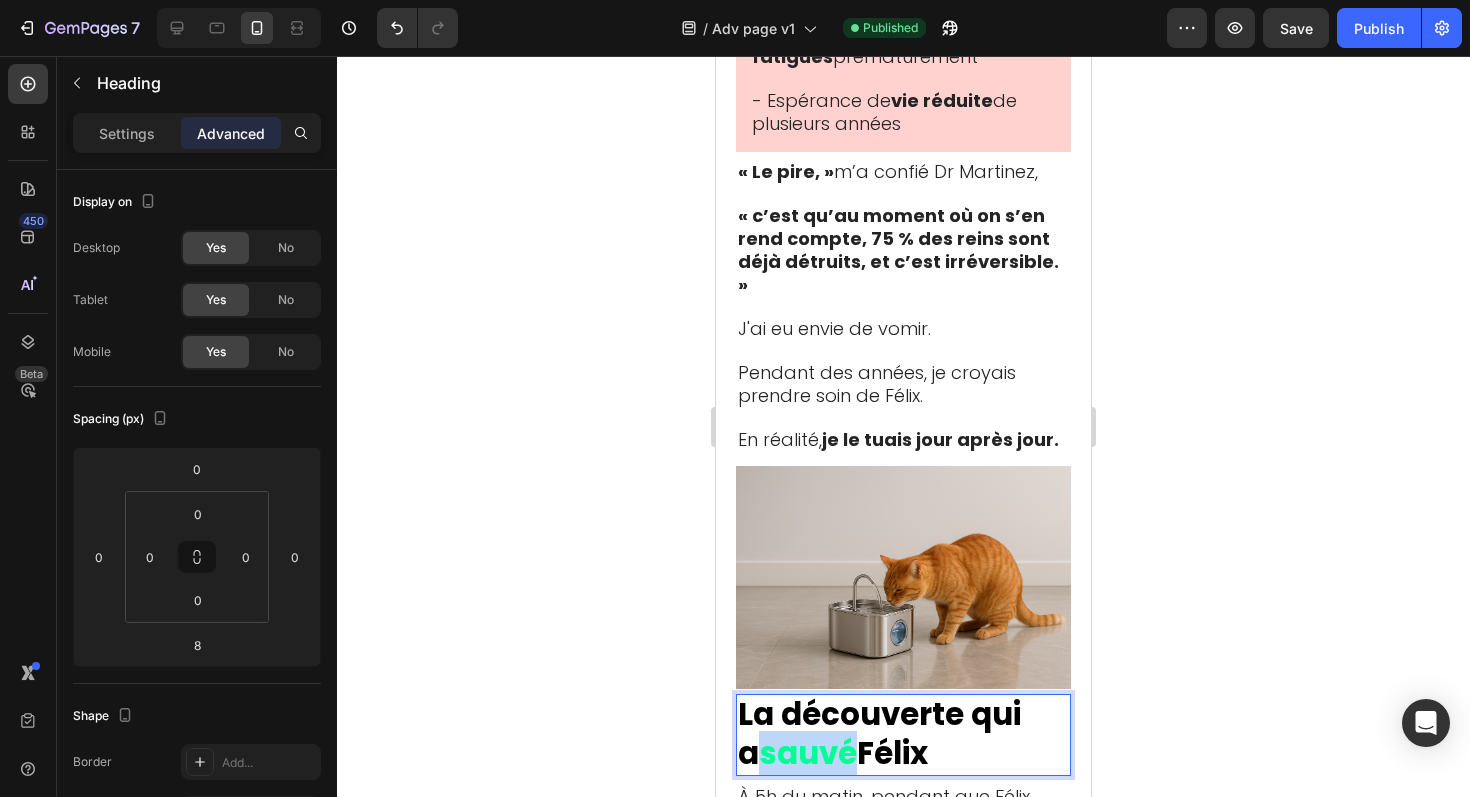 click on "sauvé" at bounding box center (808, 753) 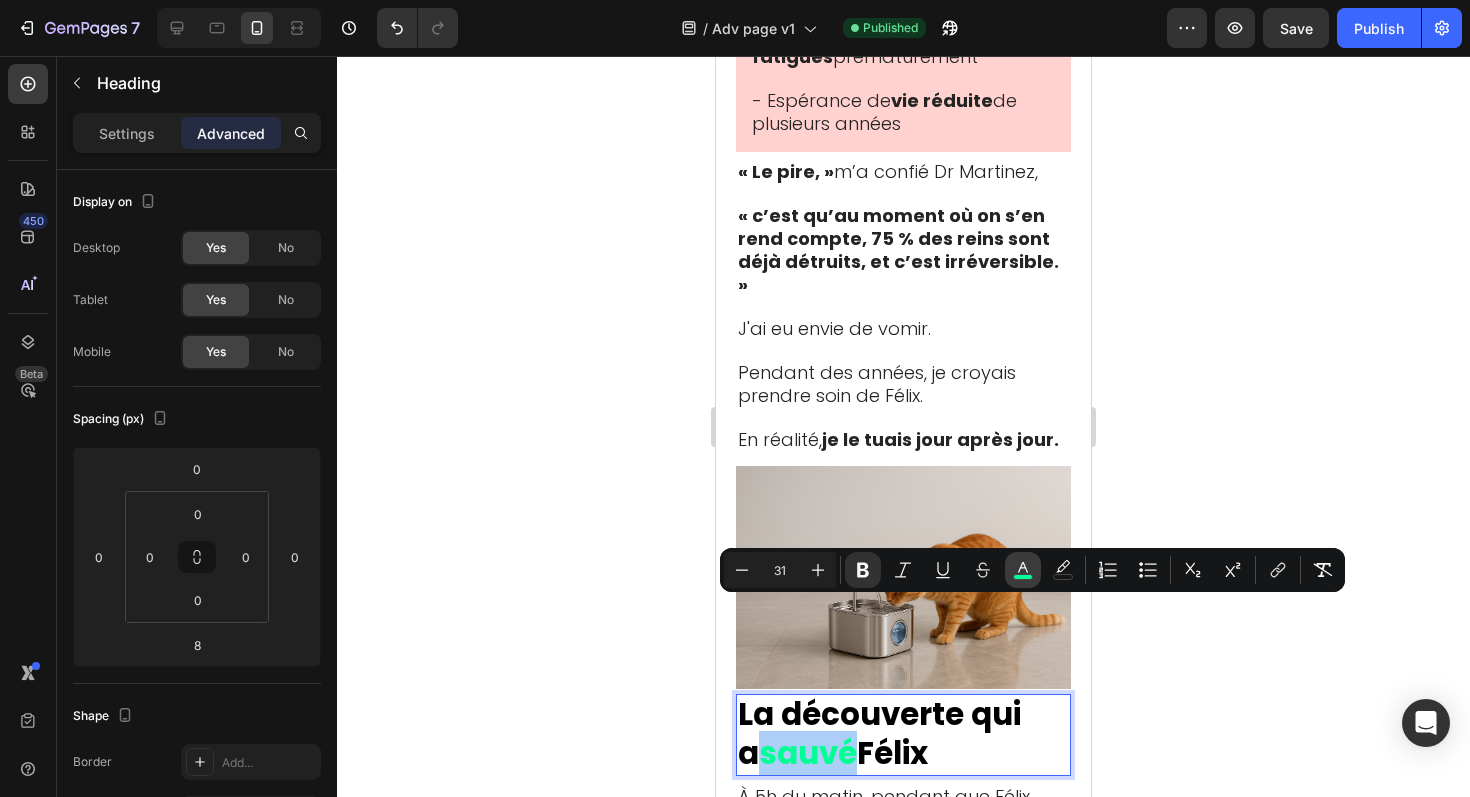 click 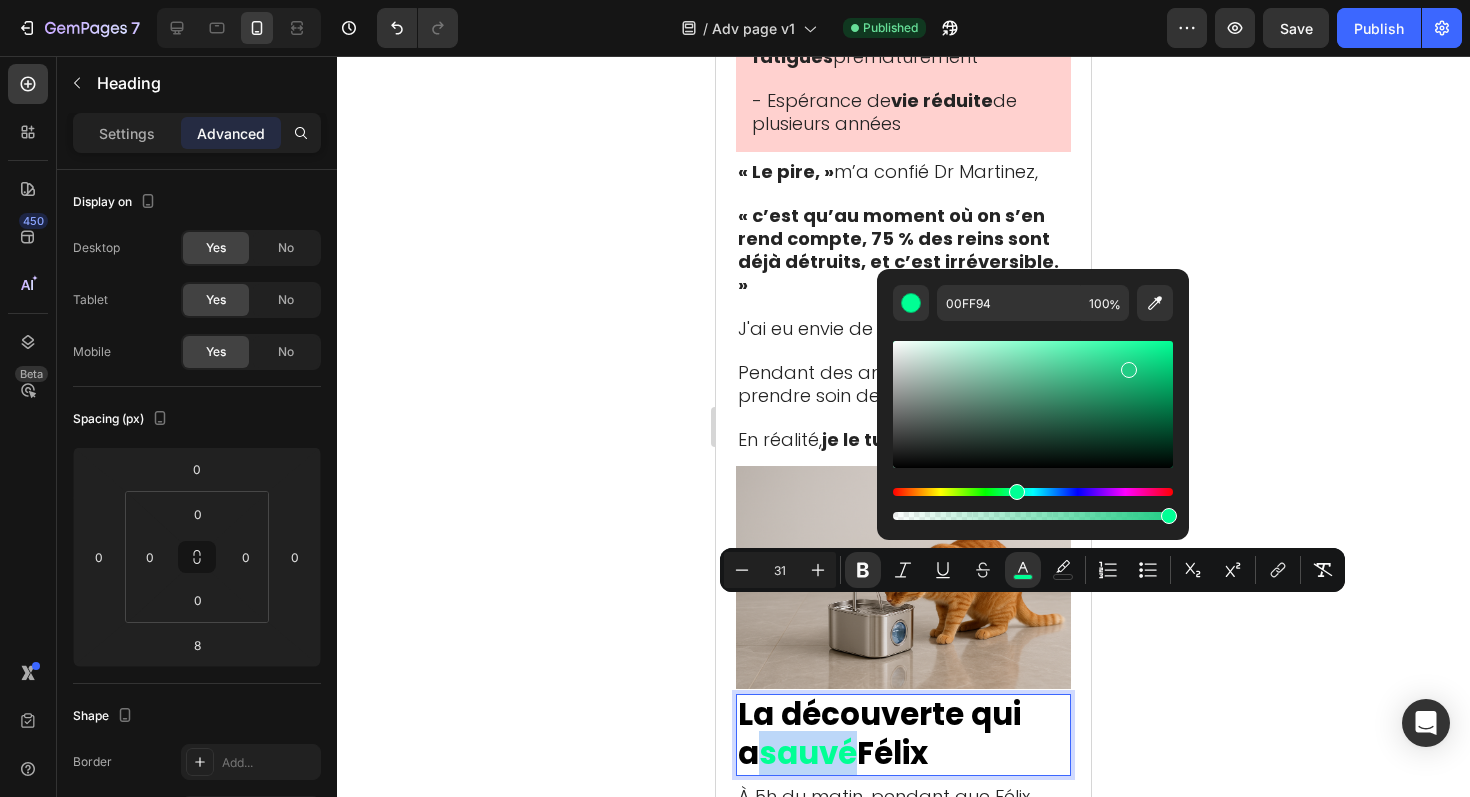 drag, startPoint x: 1125, startPoint y: 383, endPoint x: 1127, endPoint y: 366, distance: 17.117243 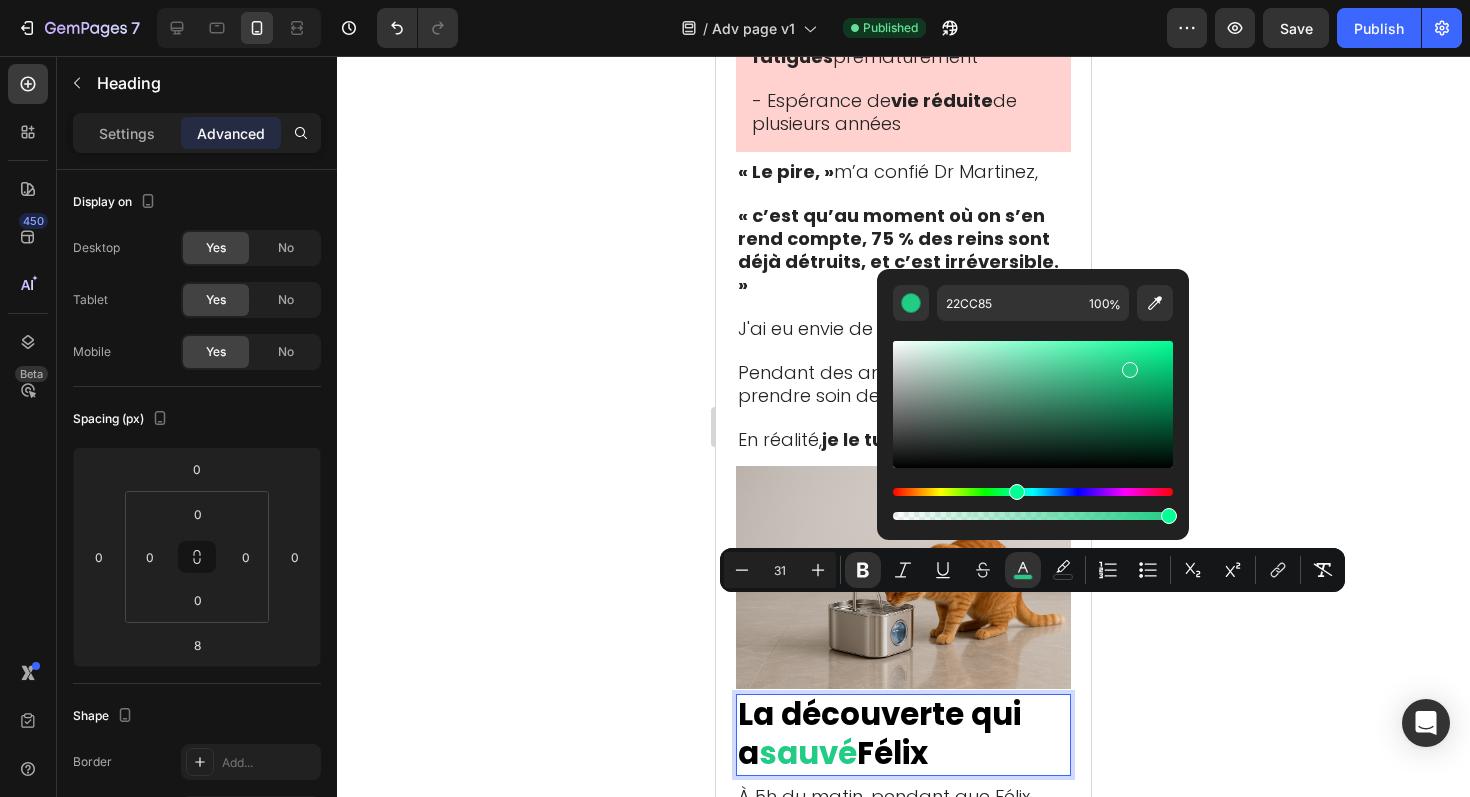 click 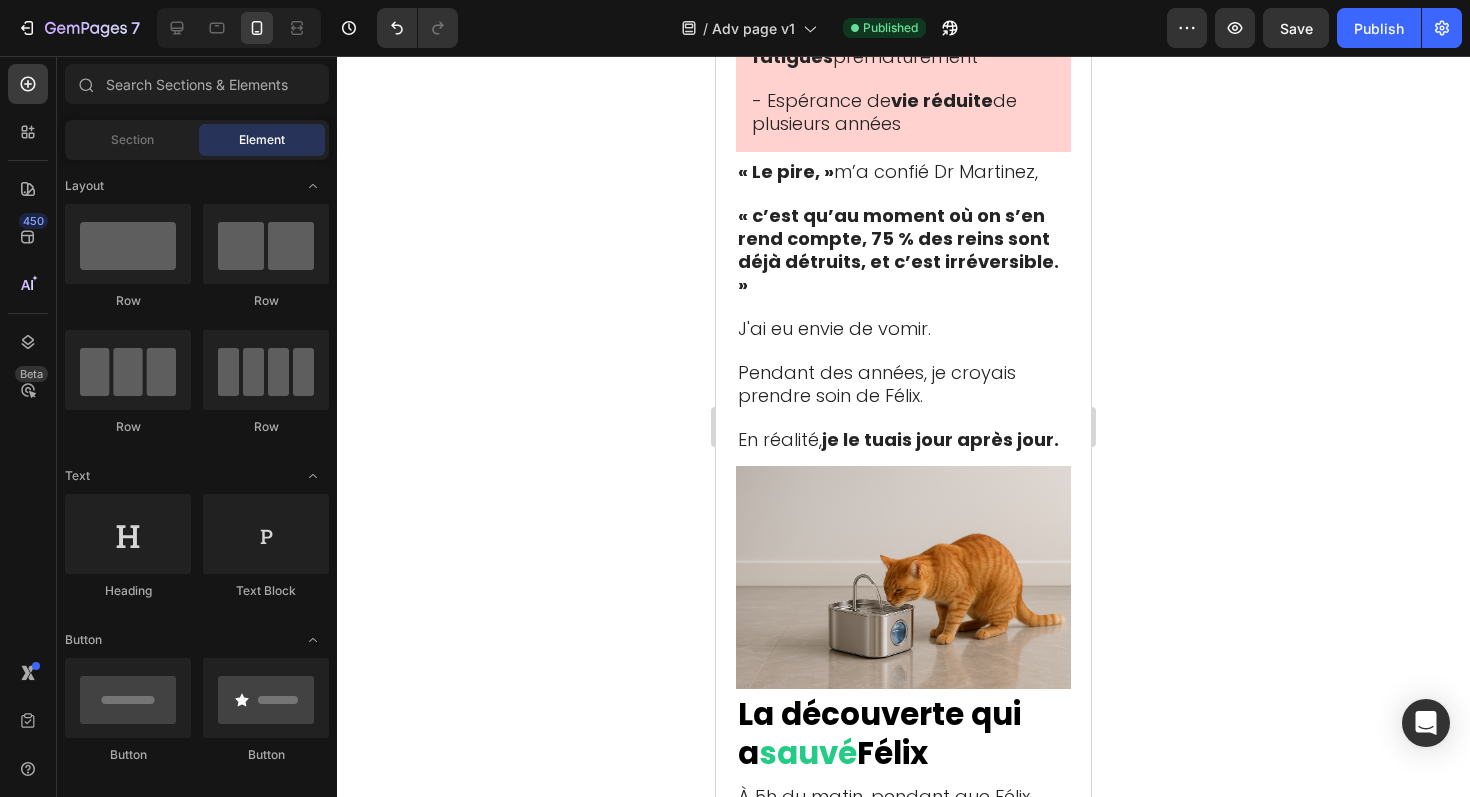 click 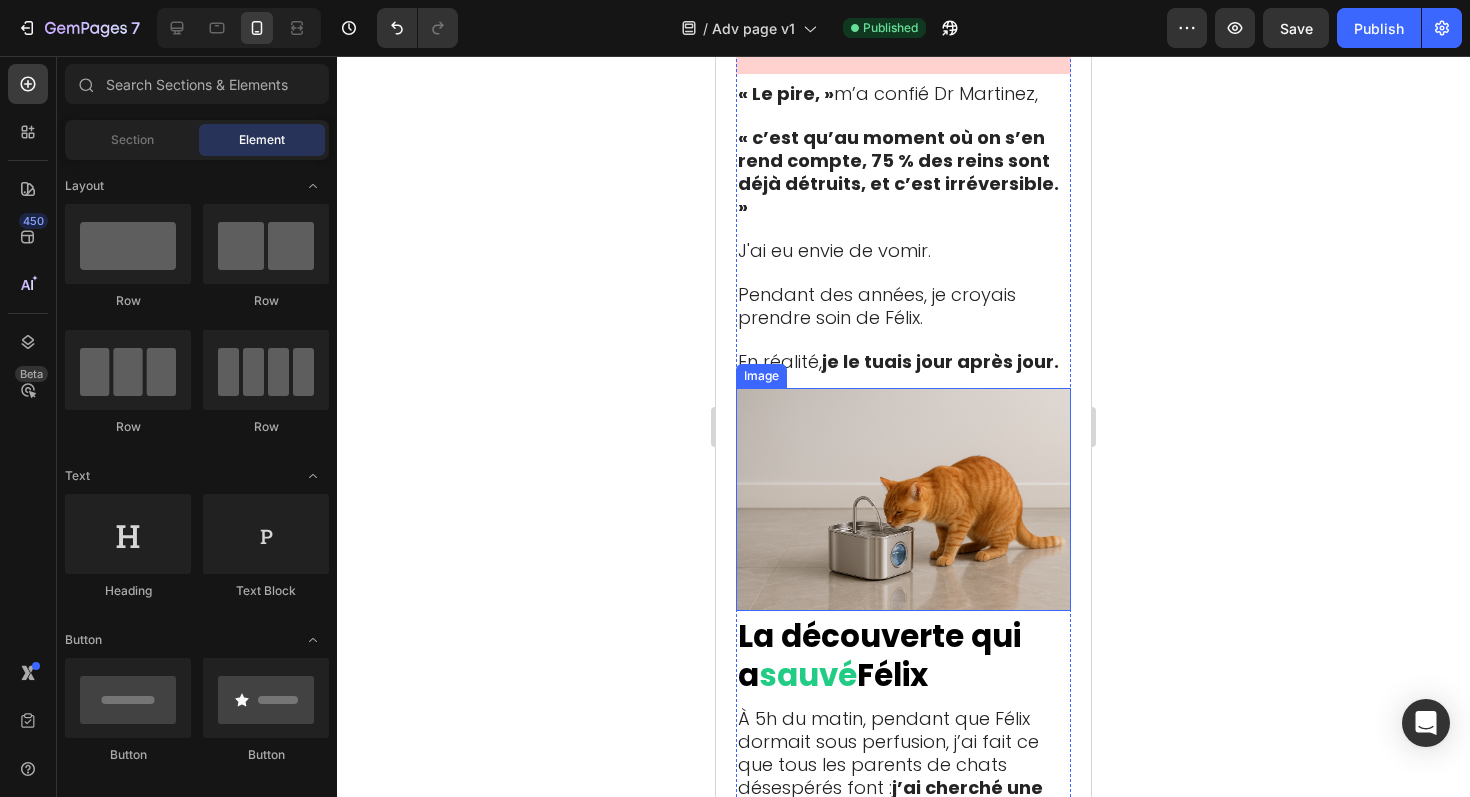 scroll, scrollTop: 7213, scrollLeft: 0, axis: vertical 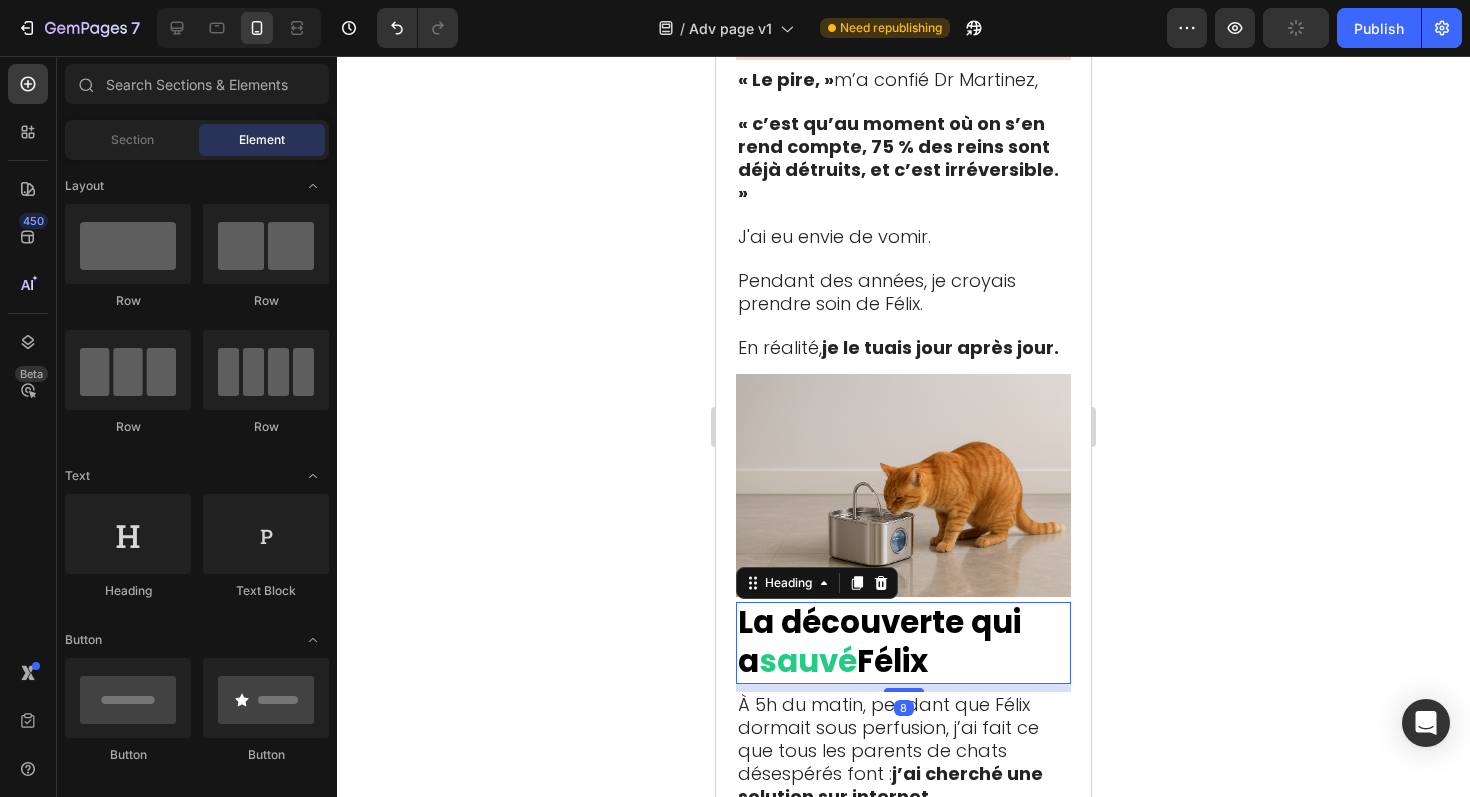 click on "sauvé" at bounding box center (808, 661) 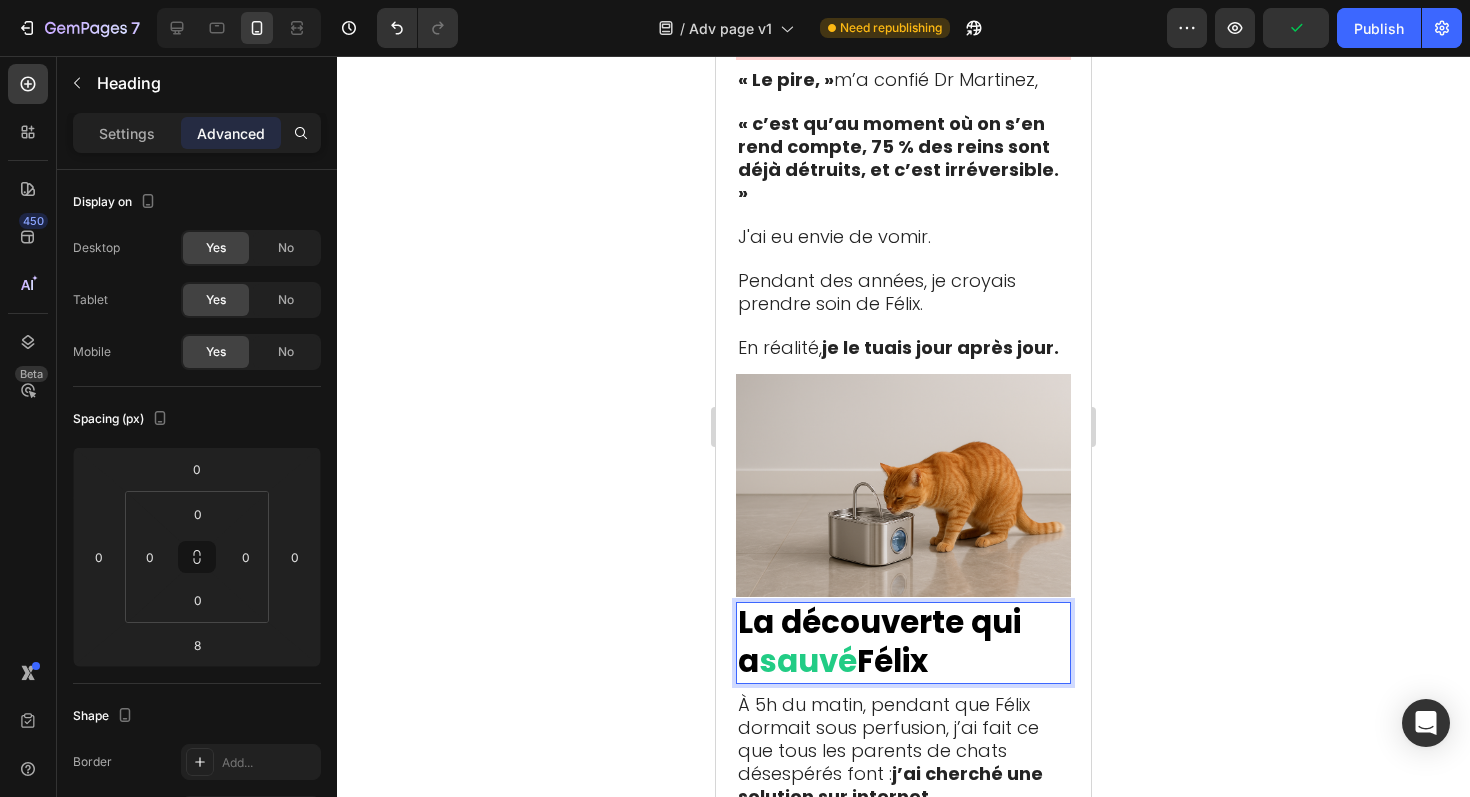 click on "sauvé" at bounding box center [808, 661] 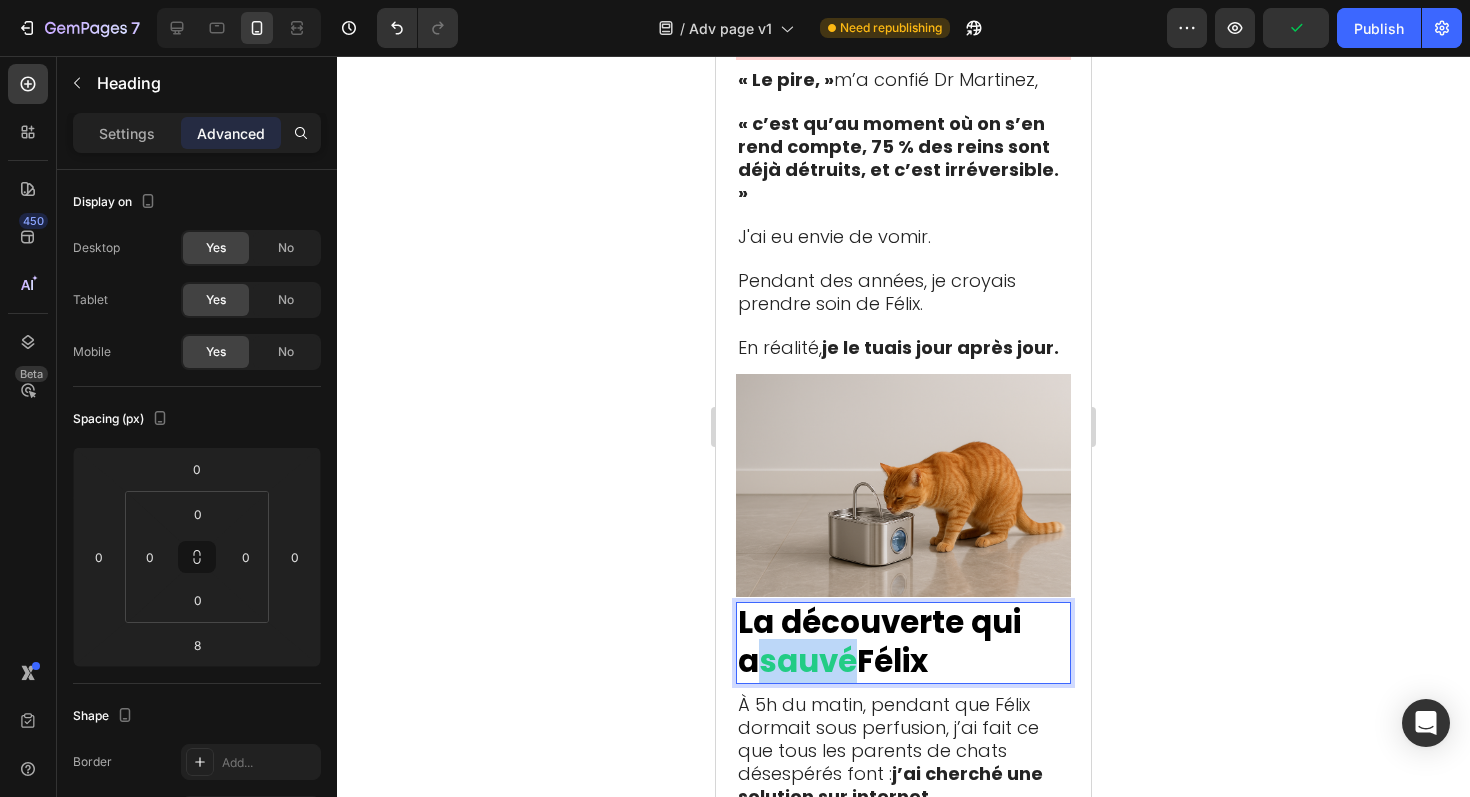 click on "sauvé" at bounding box center [808, 661] 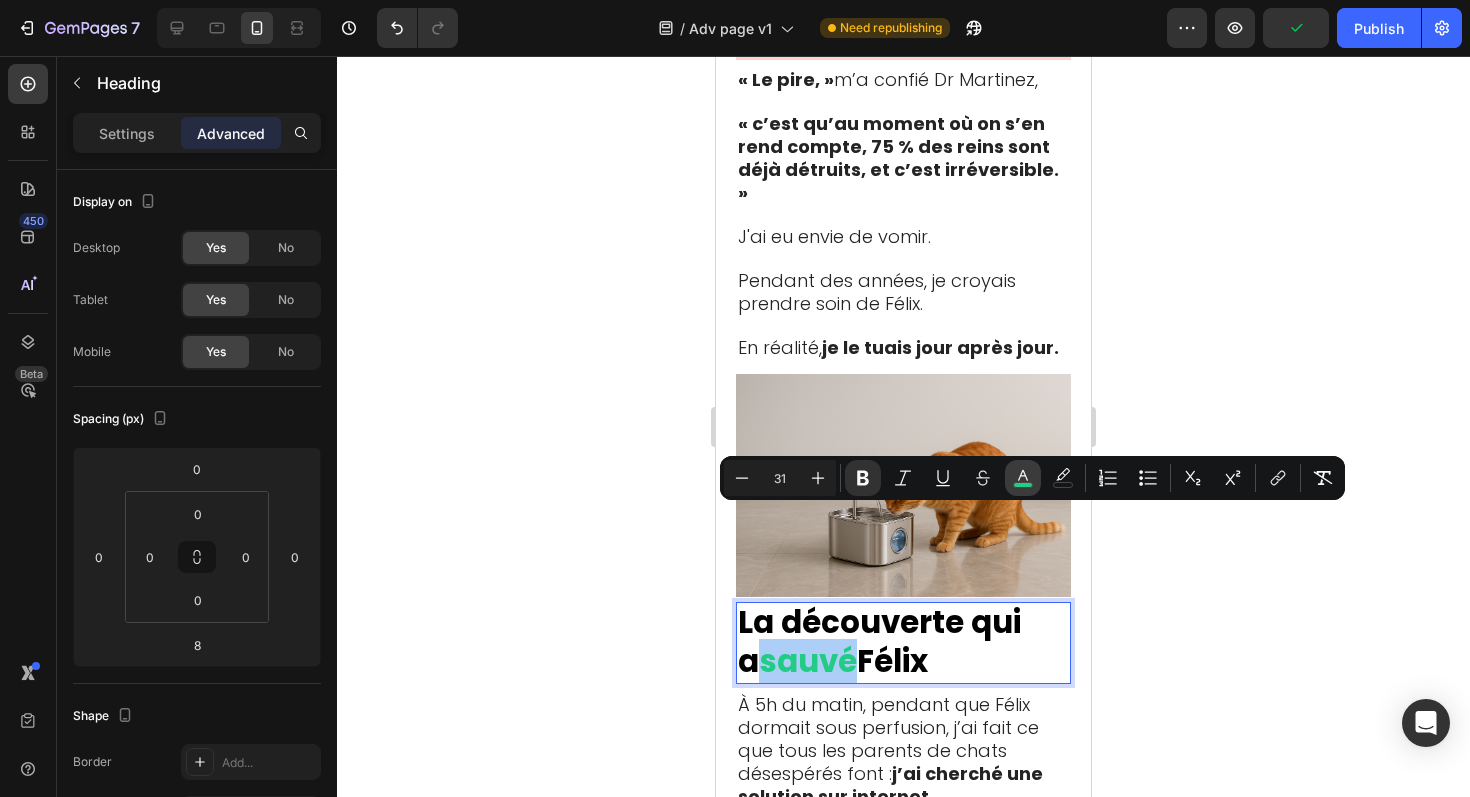 click 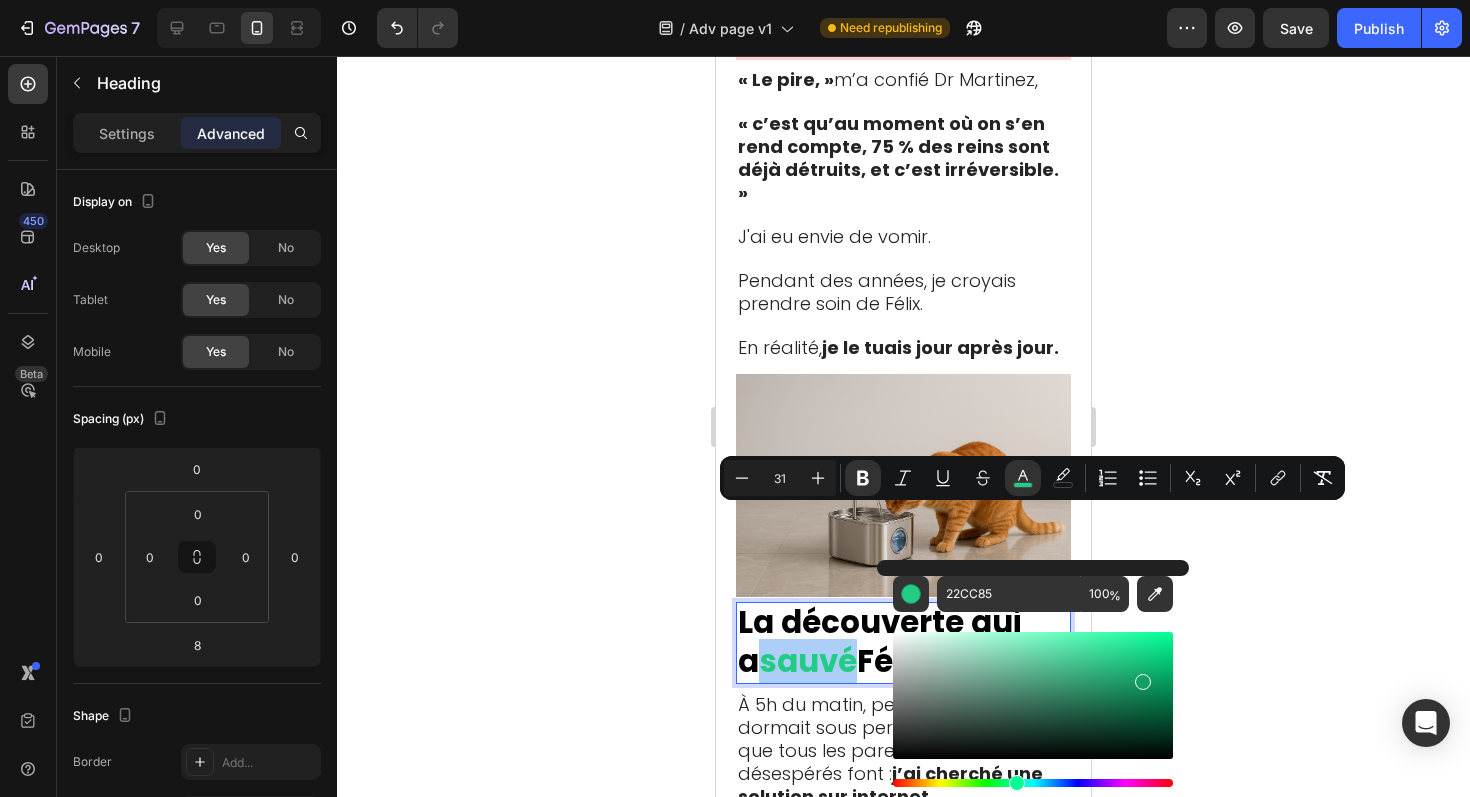 click at bounding box center [1033, 695] 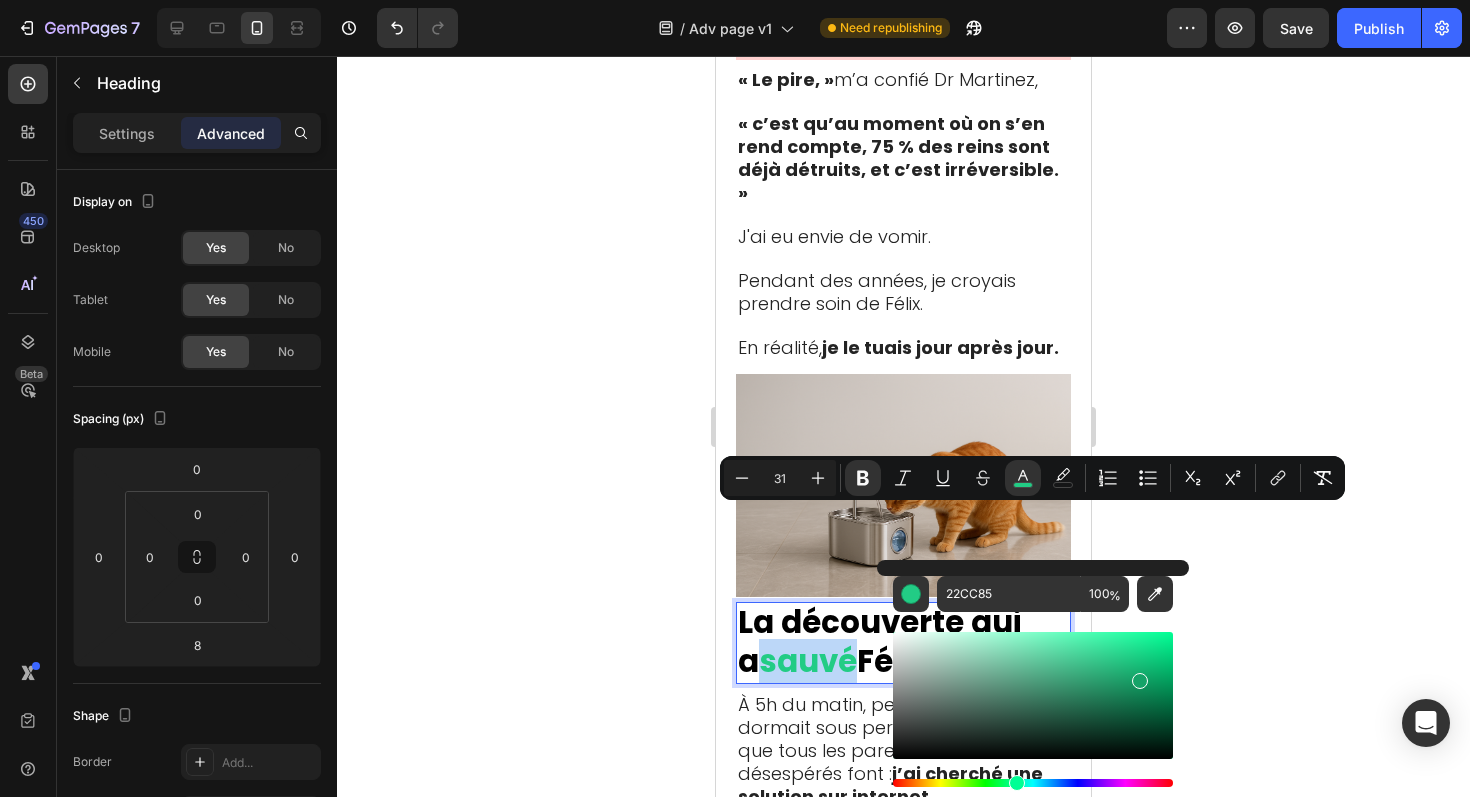 type on "15A368" 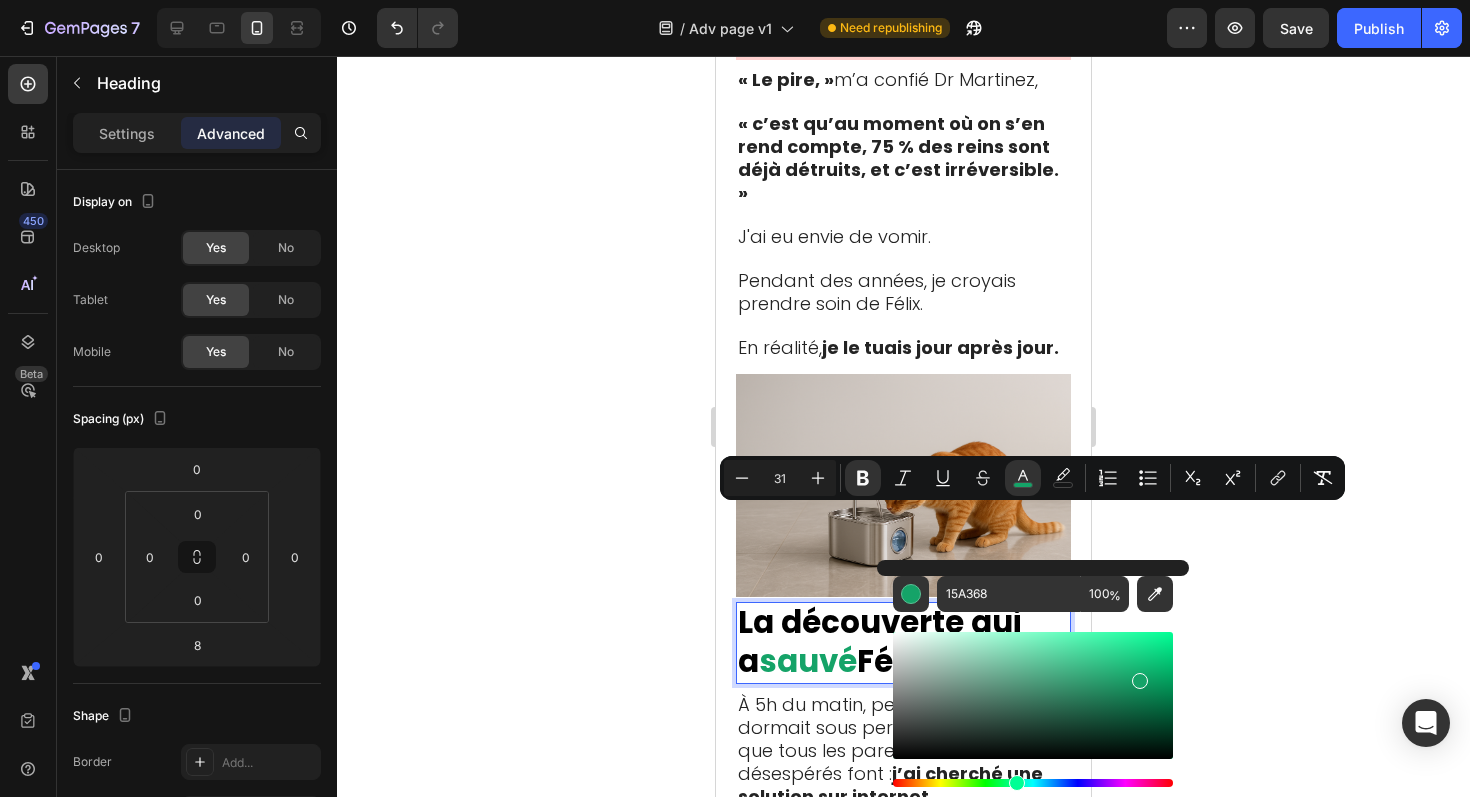 click 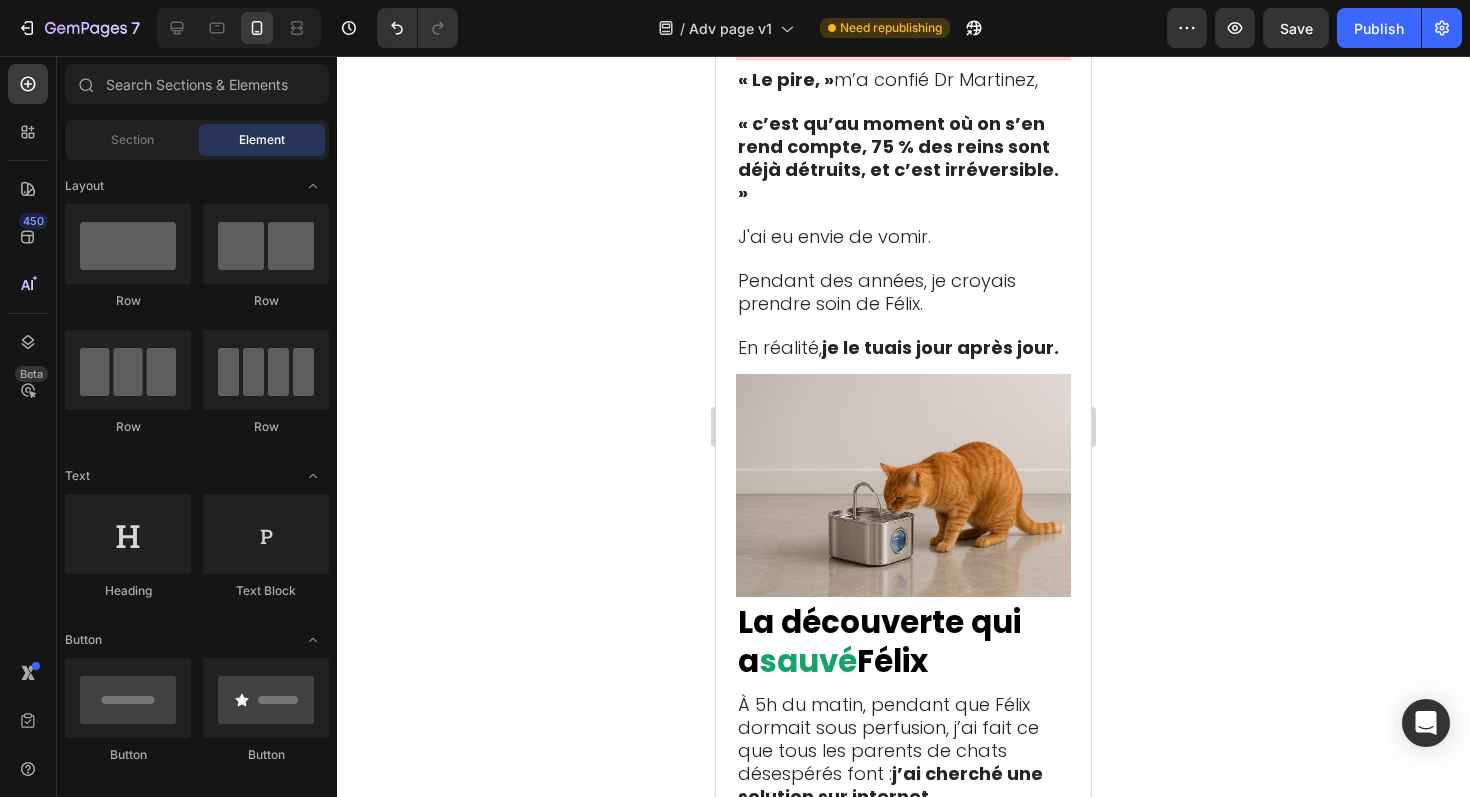 click 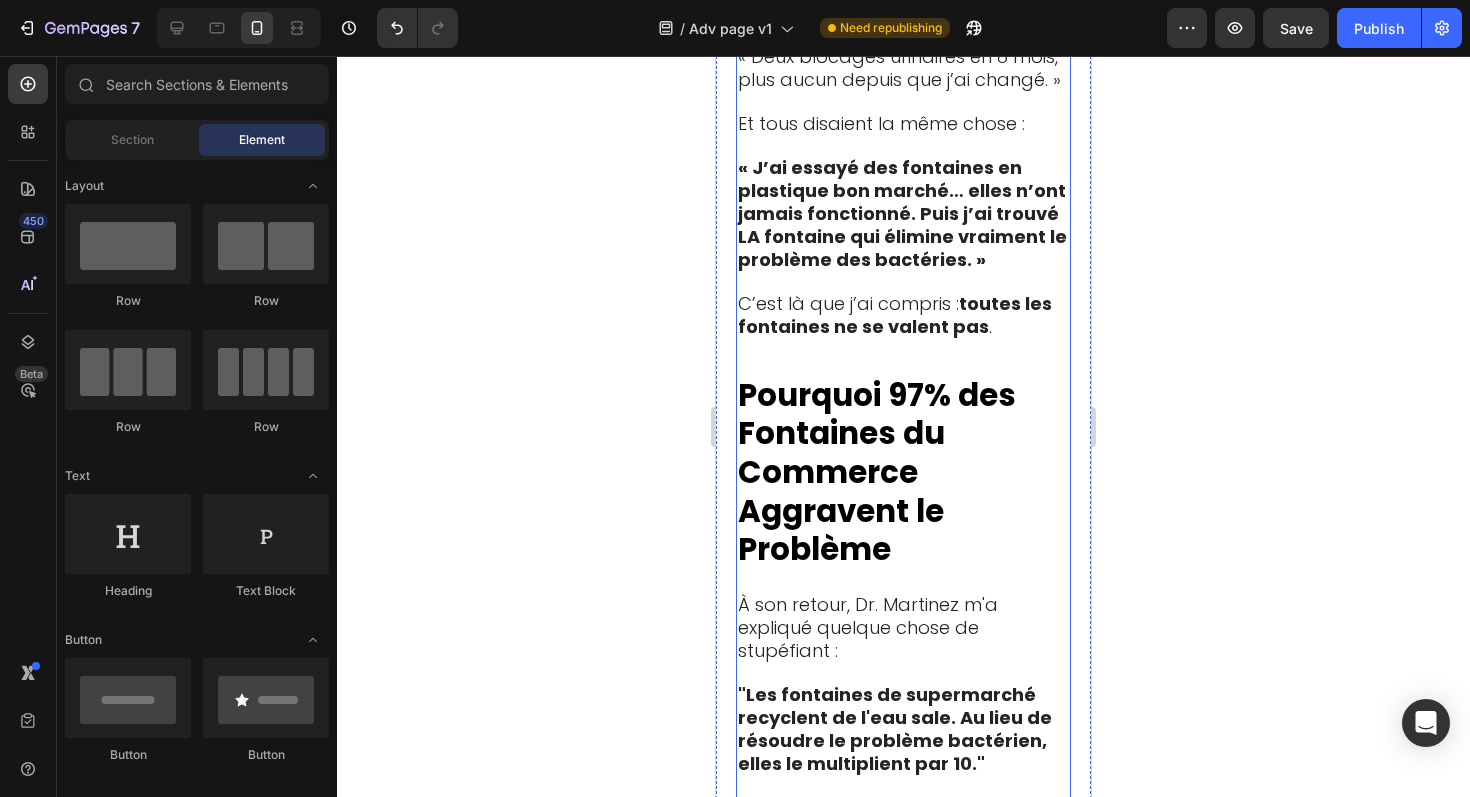 scroll, scrollTop: 8372, scrollLeft: 0, axis: vertical 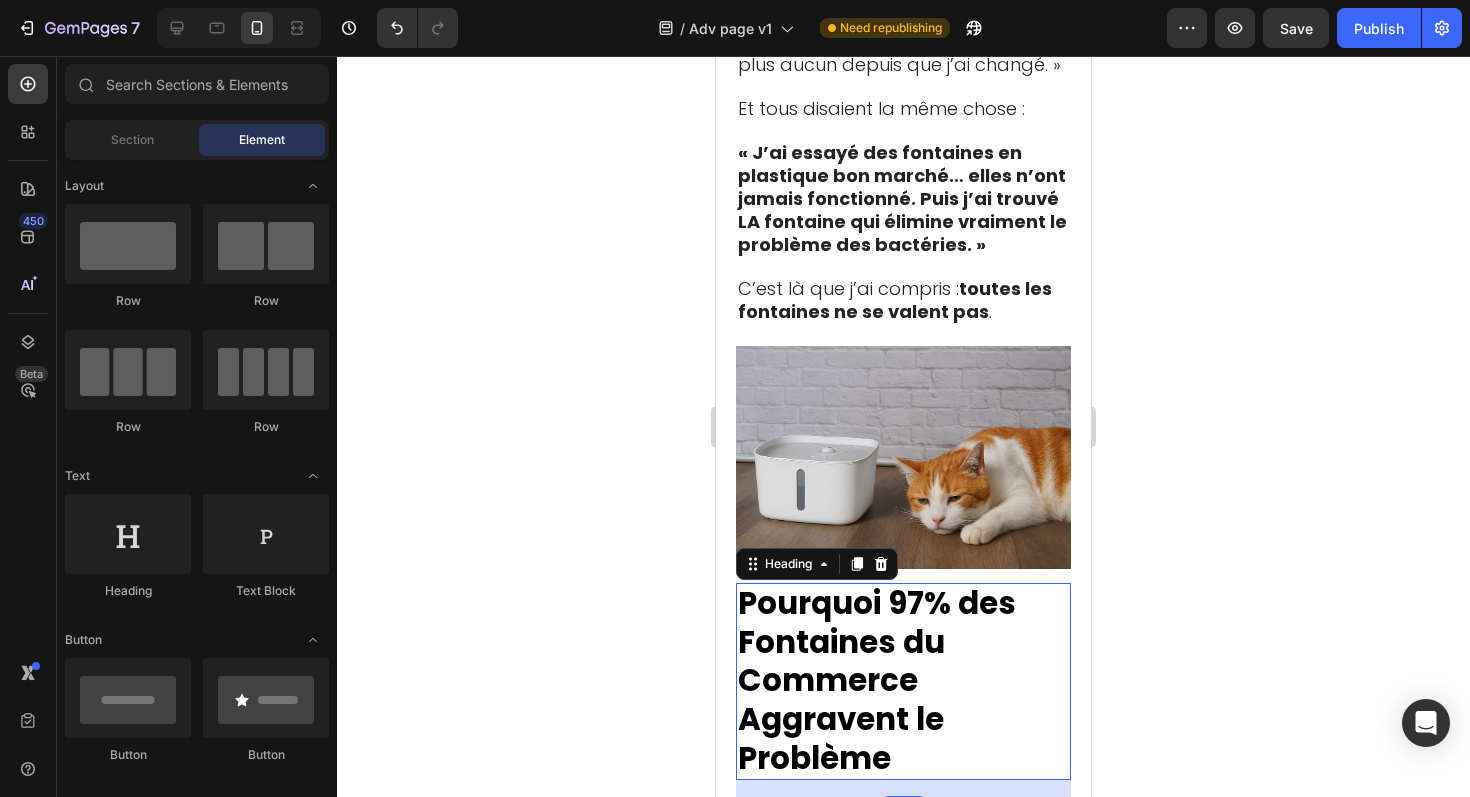 click on "Pourquoi 97% des Fontaines du Commerce Aggravent le Problème" at bounding box center [903, 682] 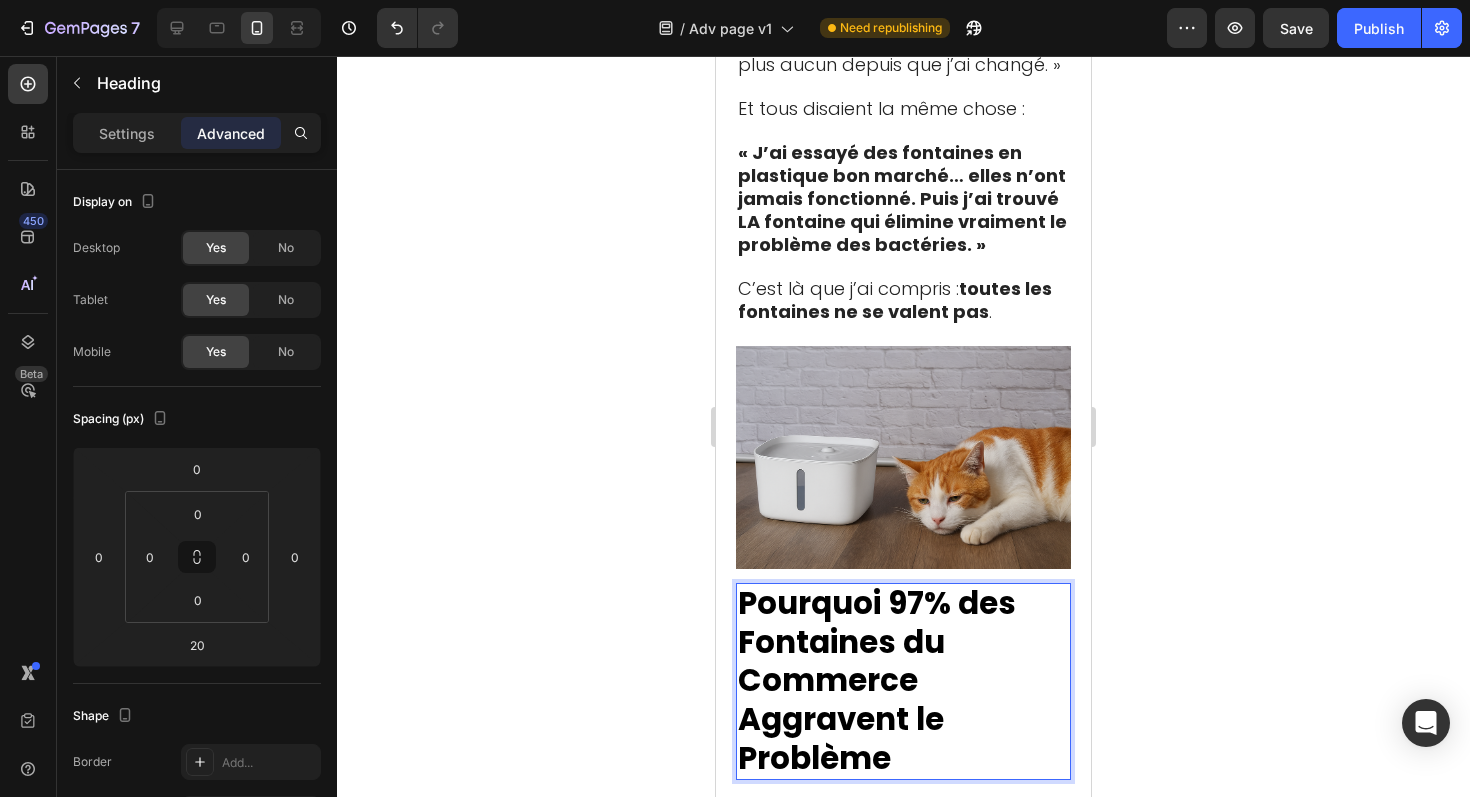 click on "Pourquoi 97% des Fontaines du Commerce Aggravent le Problème" at bounding box center [903, 682] 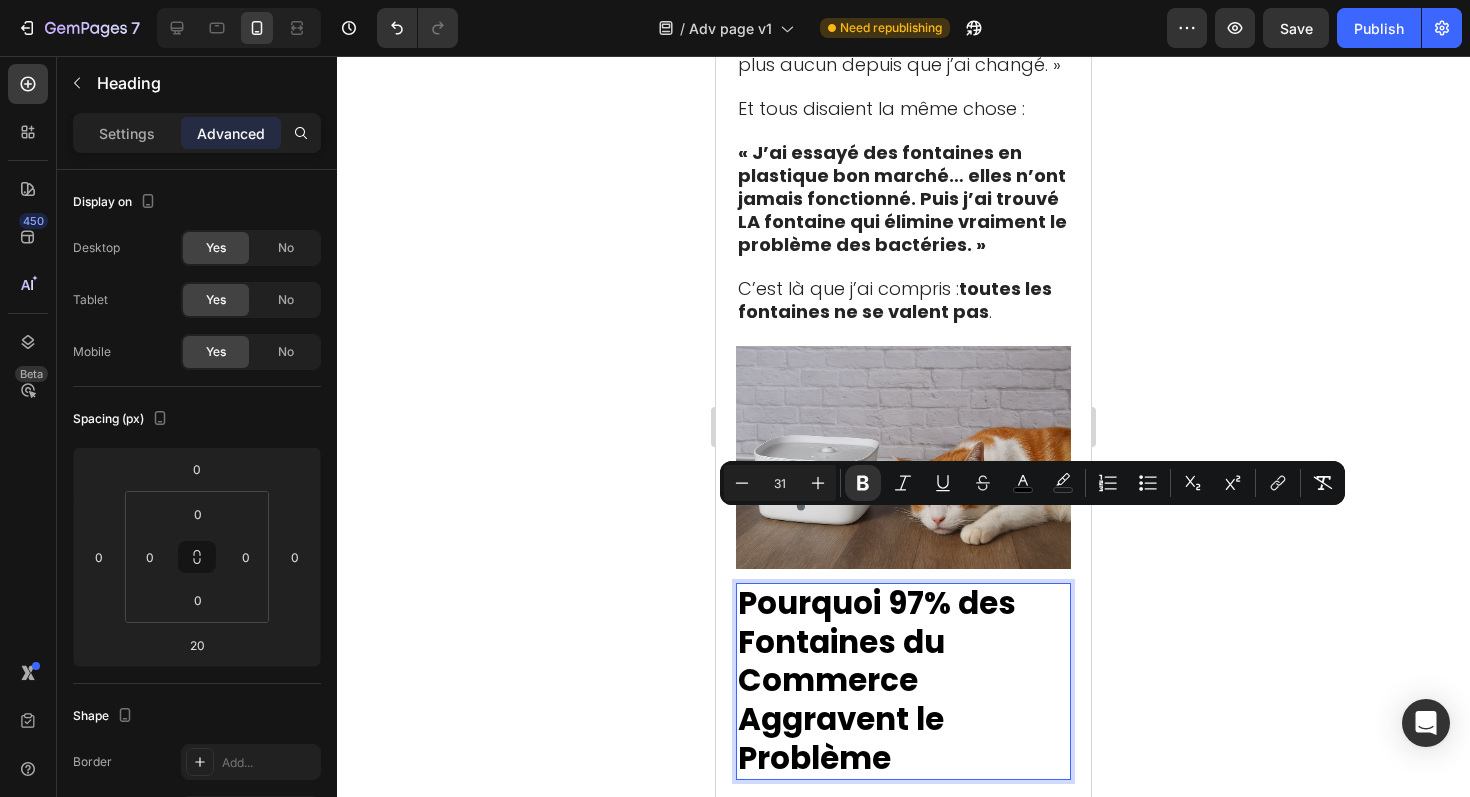 click on "Pourquoi 97% des Fontaines du Commerce Aggravent le Problème" at bounding box center (877, 680) 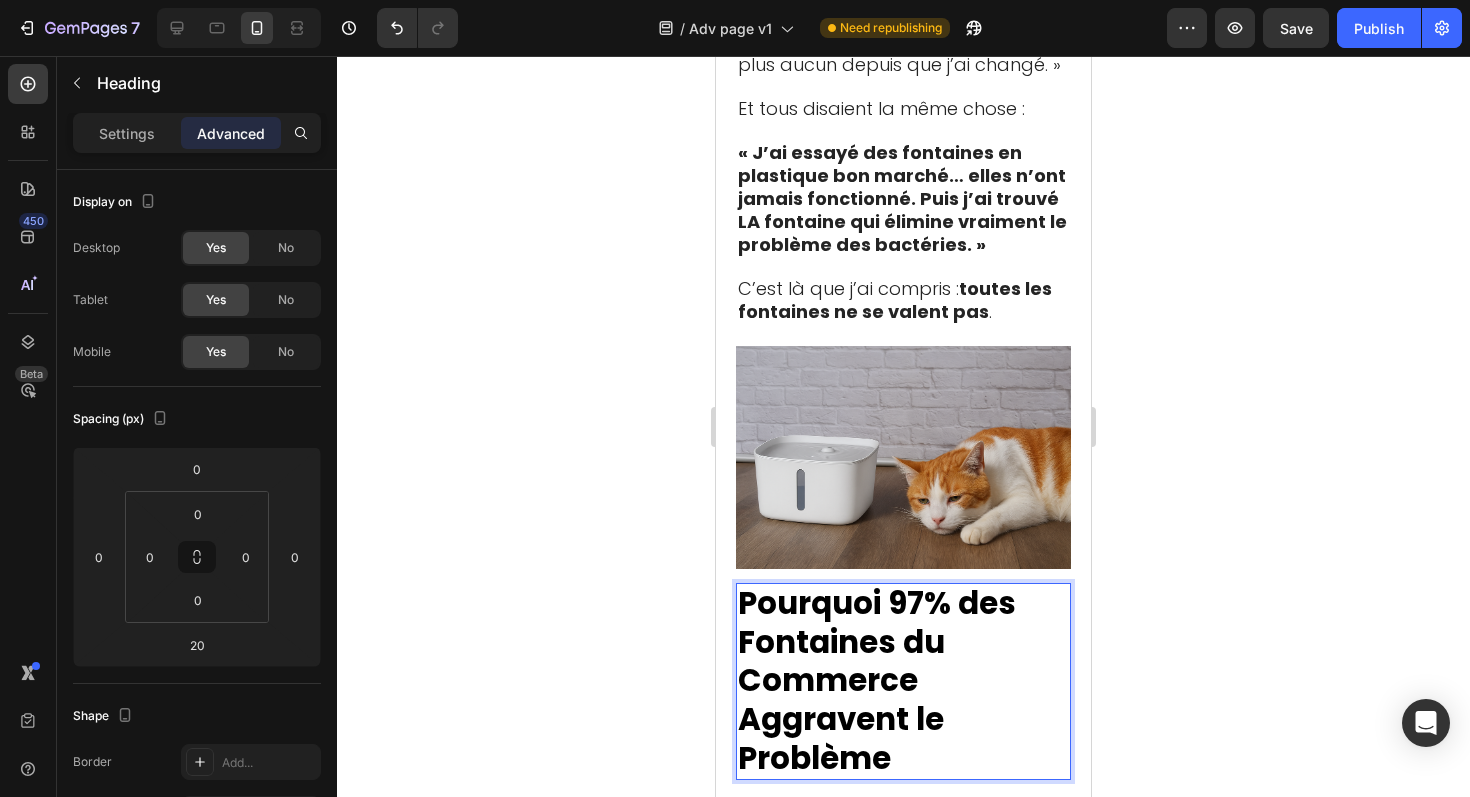 click on "Pourquoi 97% des Fontaines du Commerce Aggravent le Problème" at bounding box center (877, 680) 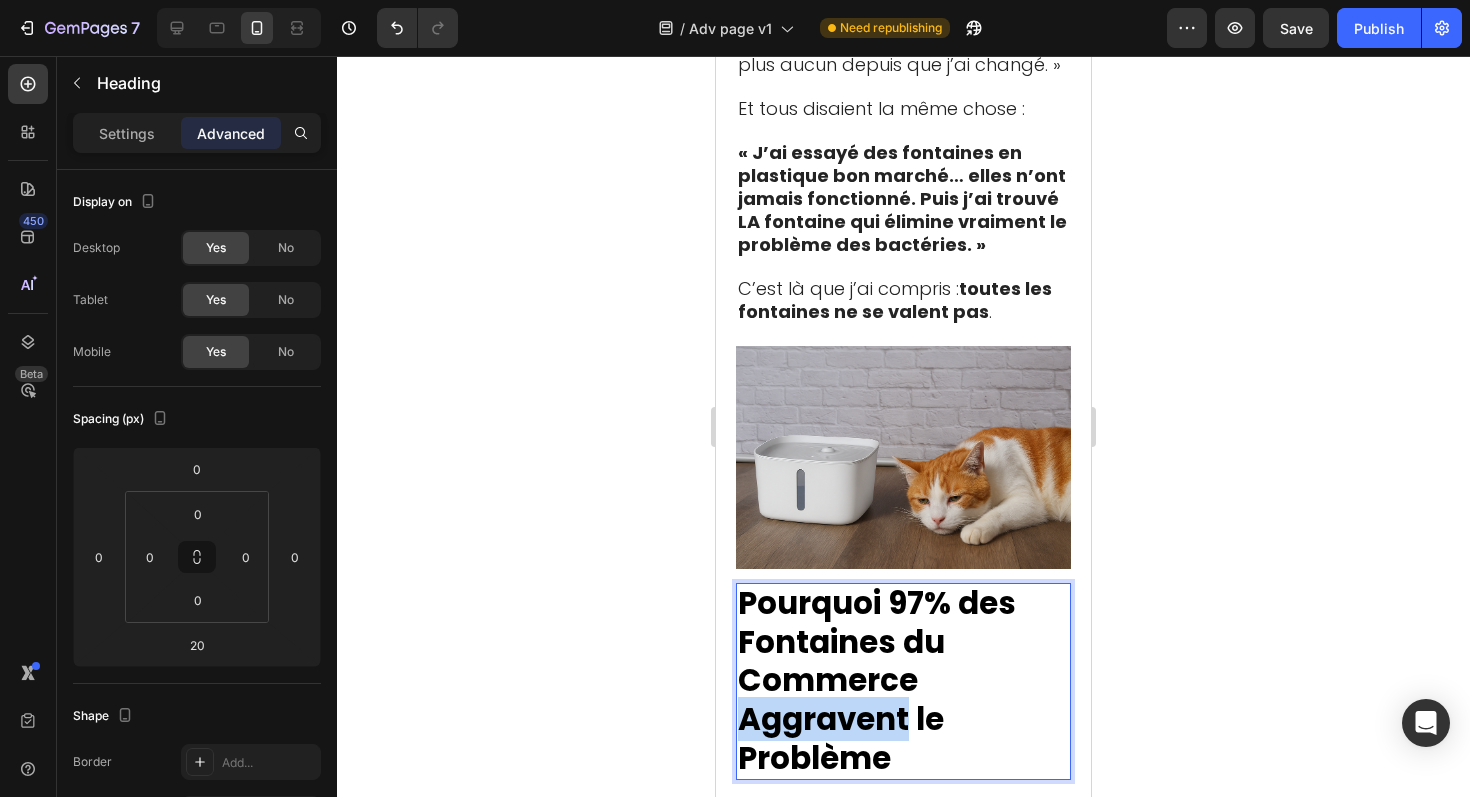 click on "Pourquoi 97% des Fontaines du Commerce Aggravent le Problème" at bounding box center [877, 680] 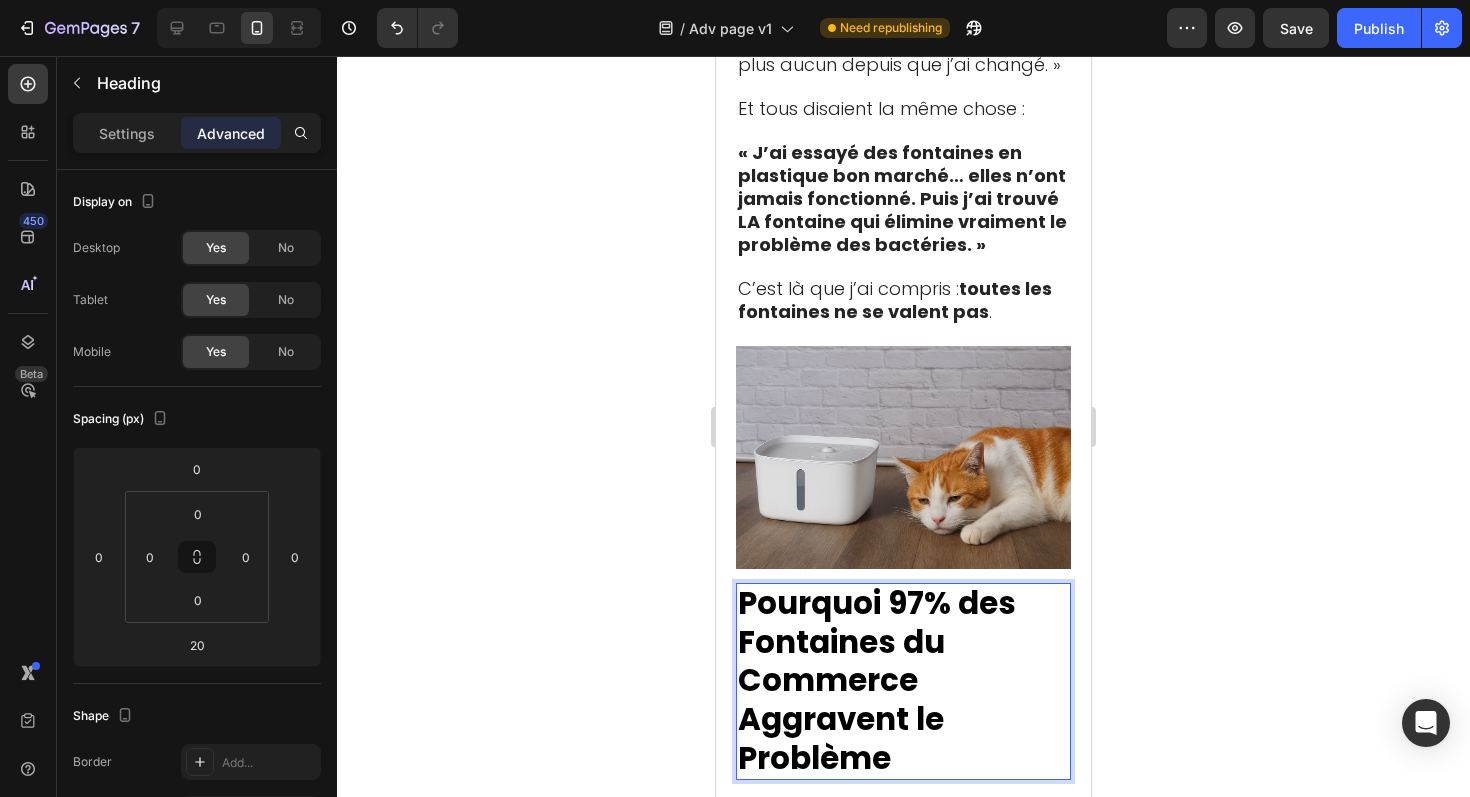 click on "Pourquoi 97% des Fontaines du Commerce Aggravent le Problème" at bounding box center [877, 680] 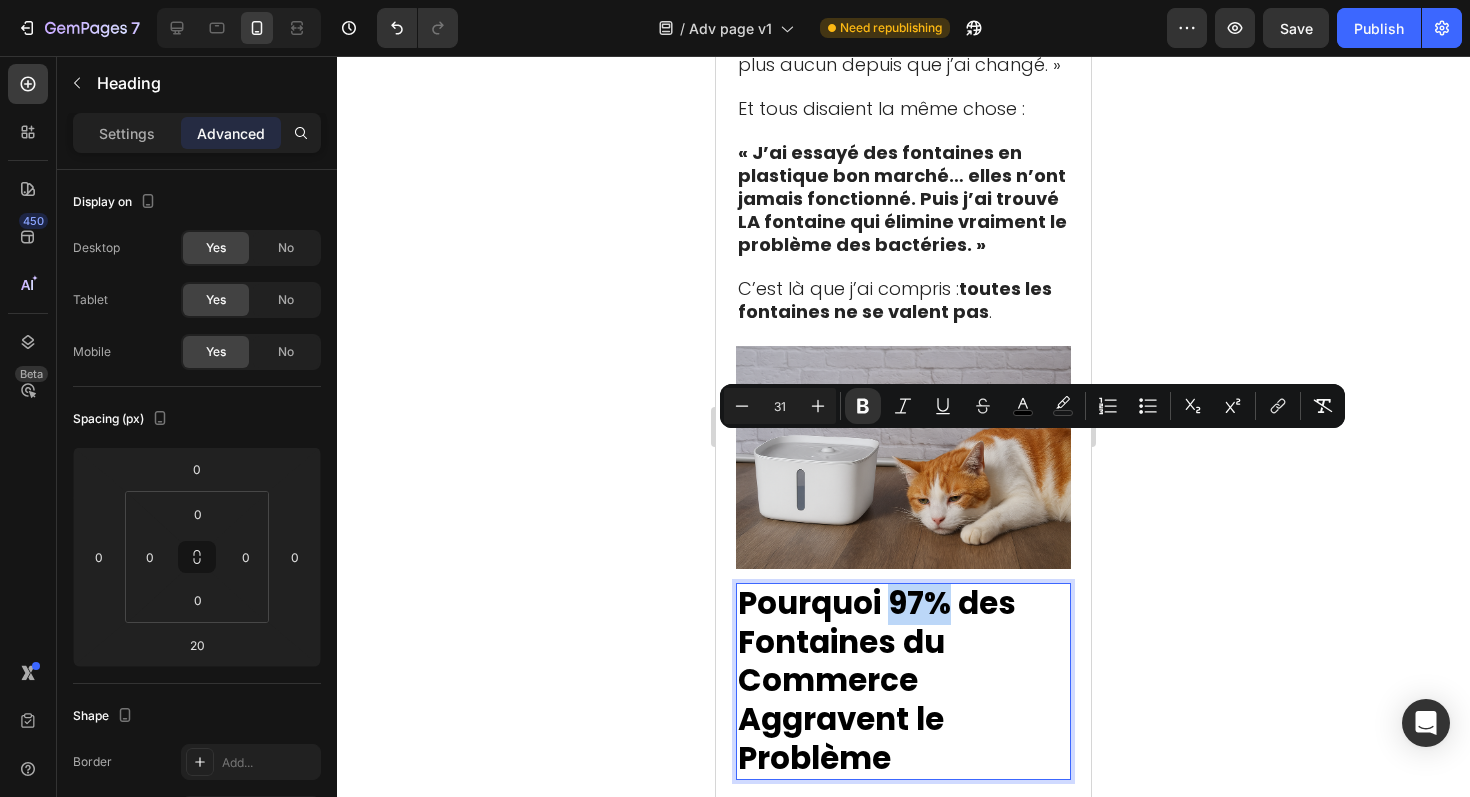drag, startPoint x: 891, startPoint y: 460, endPoint x: 943, endPoint y: 461, distance: 52.009613 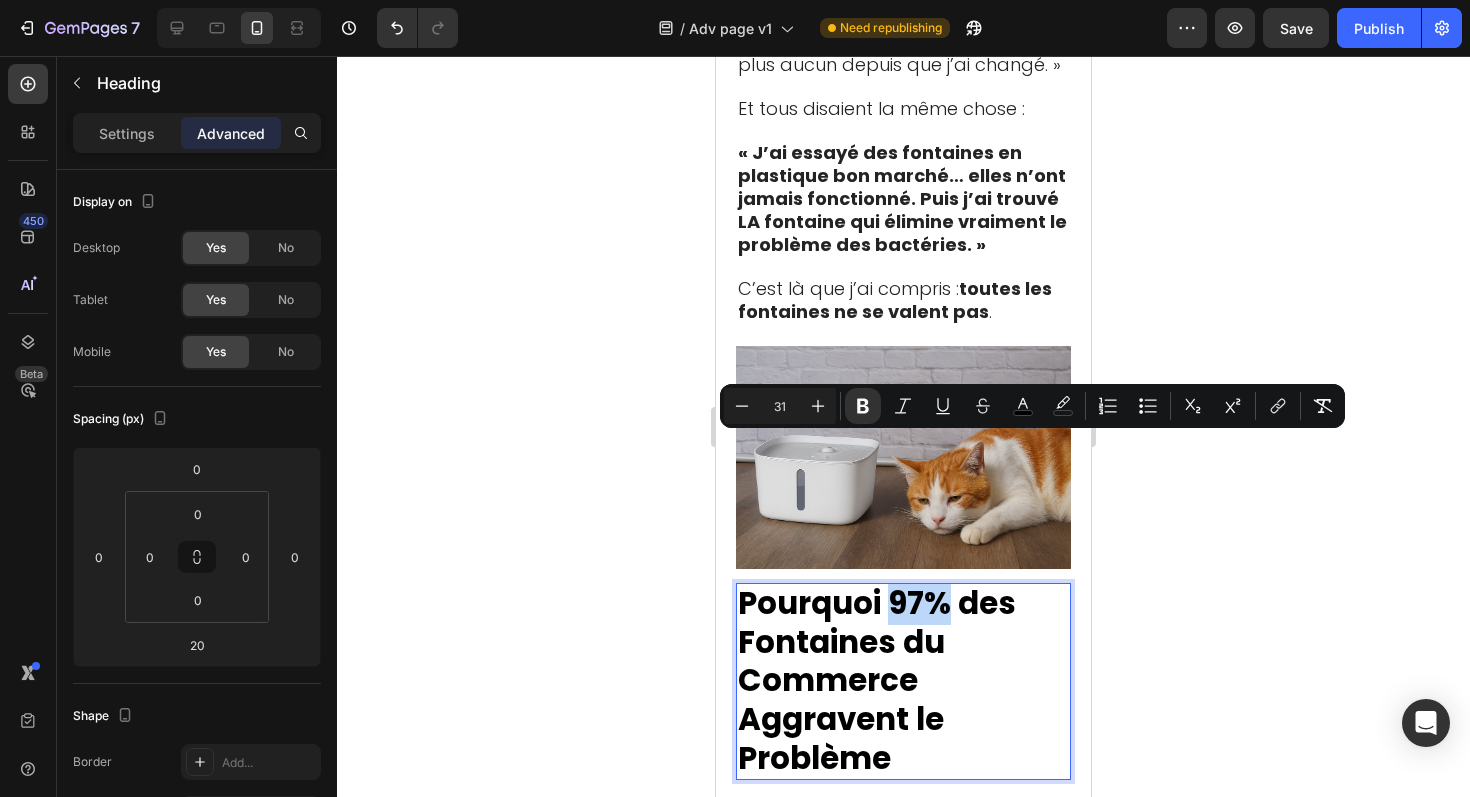 click on "Pourquoi 97% des Fontaines du Commerce Aggravent le Problème" at bounding box center [877, 680] 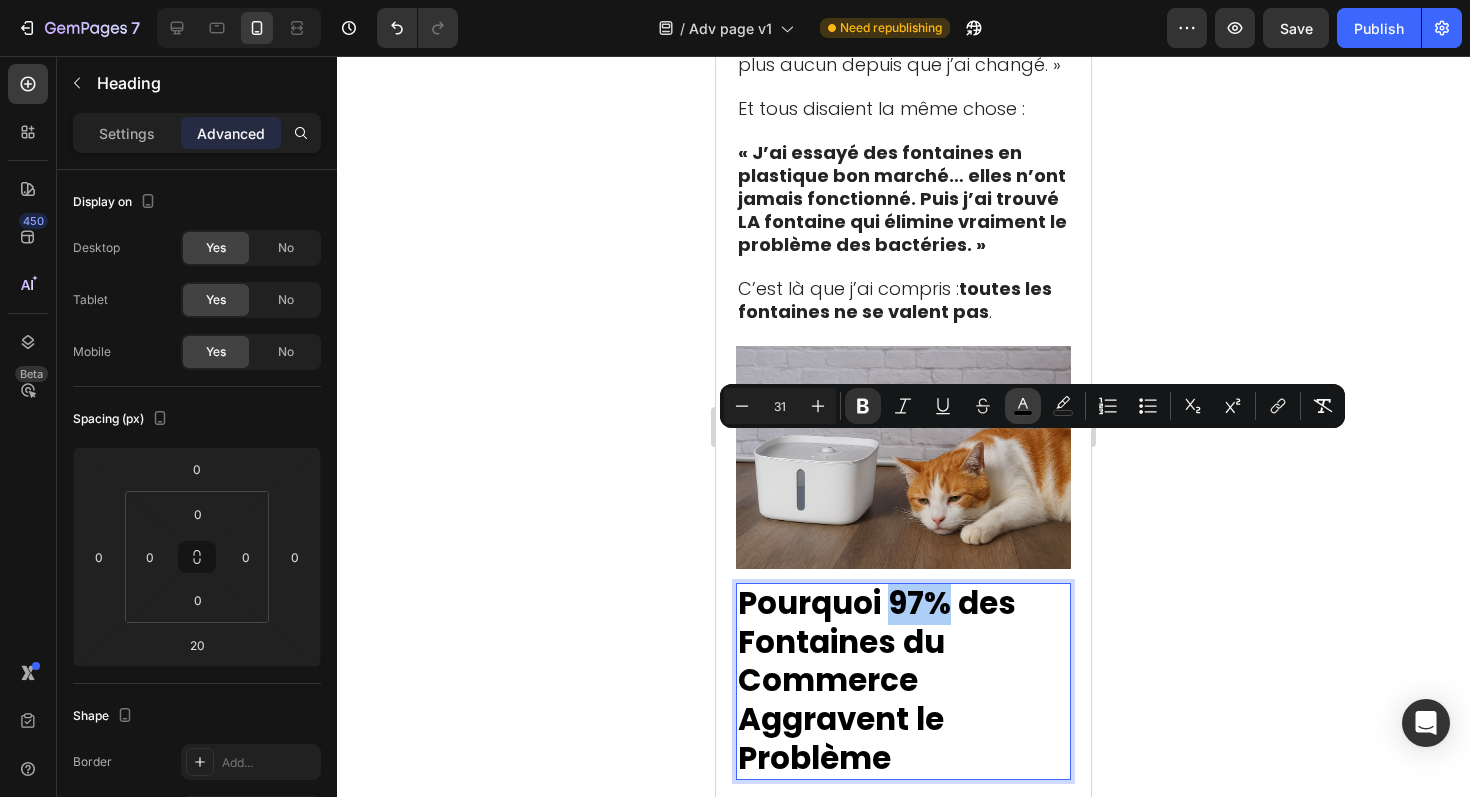 click 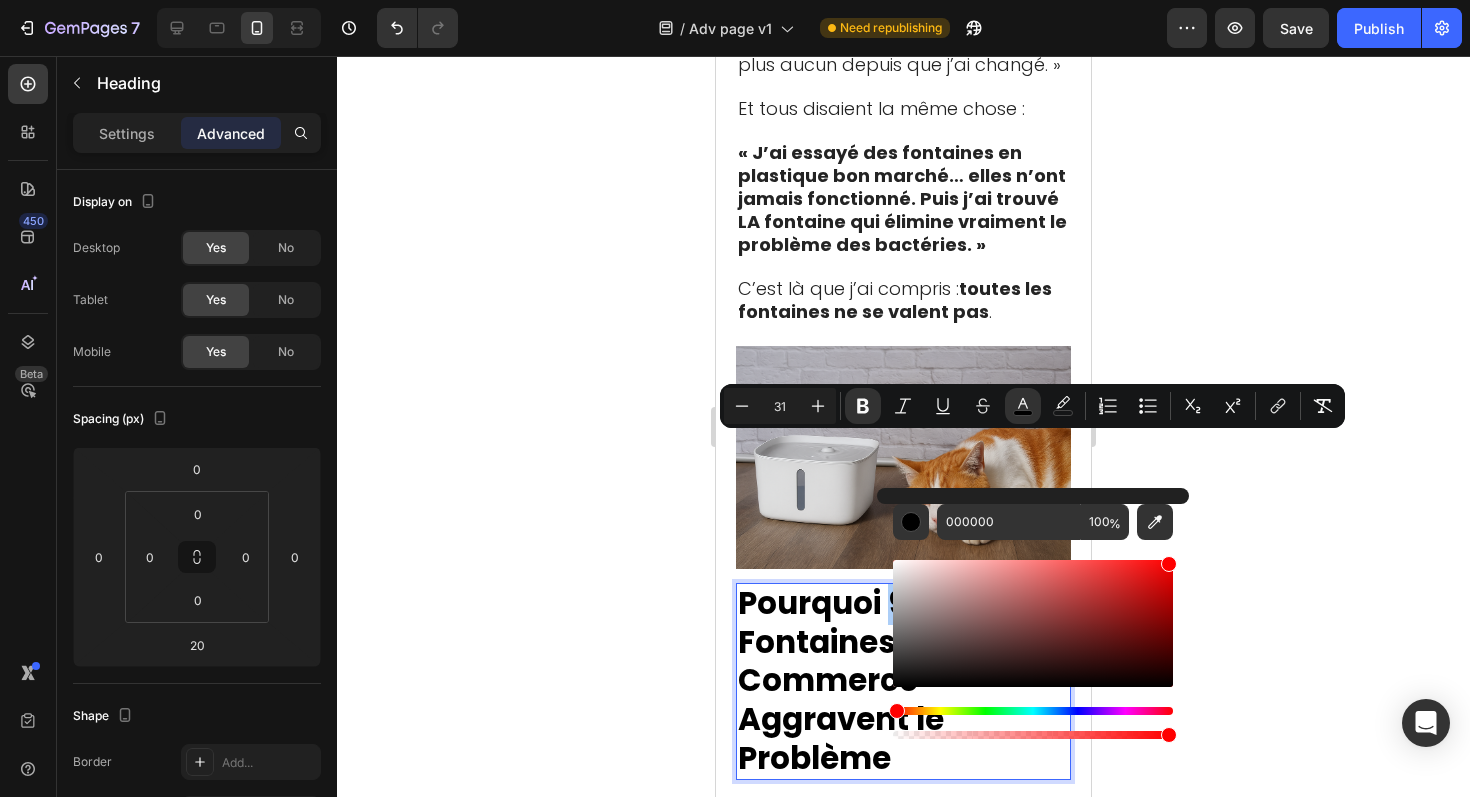 drag, startPoint x: 1145, startPoint y: 588, endPoint x: 1200, endPoint y: 522, distance: 85.91275 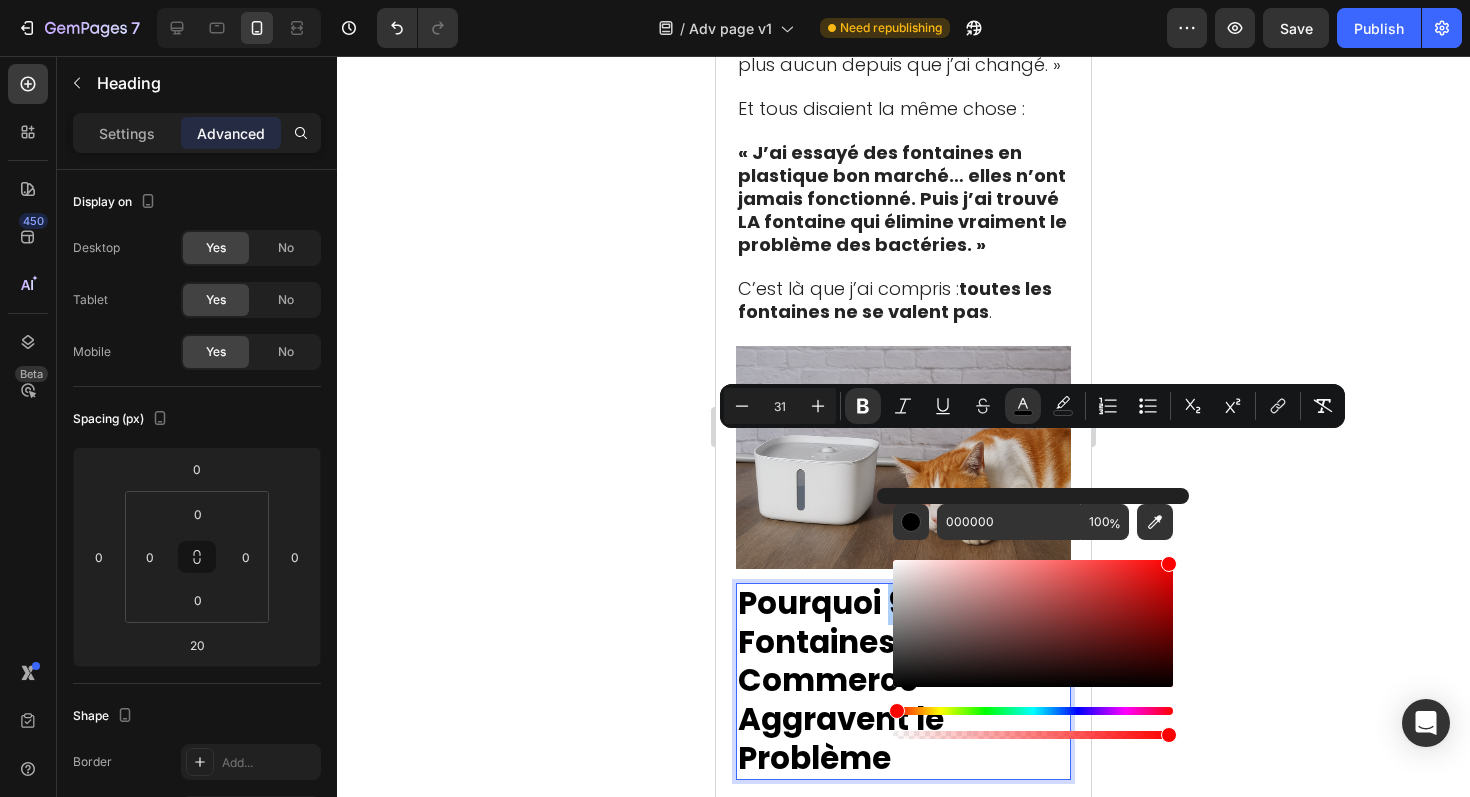 click on "7   /  Adv page v1 Need republishing Preview  Save   Publish  450 Beta Sections(18) Elements(83) Section Element Hero Section Product Detail Brands Trusted Badges Guarantee Product Breakdown How to use Testimonials Compare Bundle FAQs Social Proof Brand Story Product List Collection Blog List Contact Sticky Add to Cart Custom Footer Browse Library 450 Layout
Row
Row
Row
Row Text
Heading
Text Block Button
Button
Button Media
Image
Image" at bounding box center [735, 0] 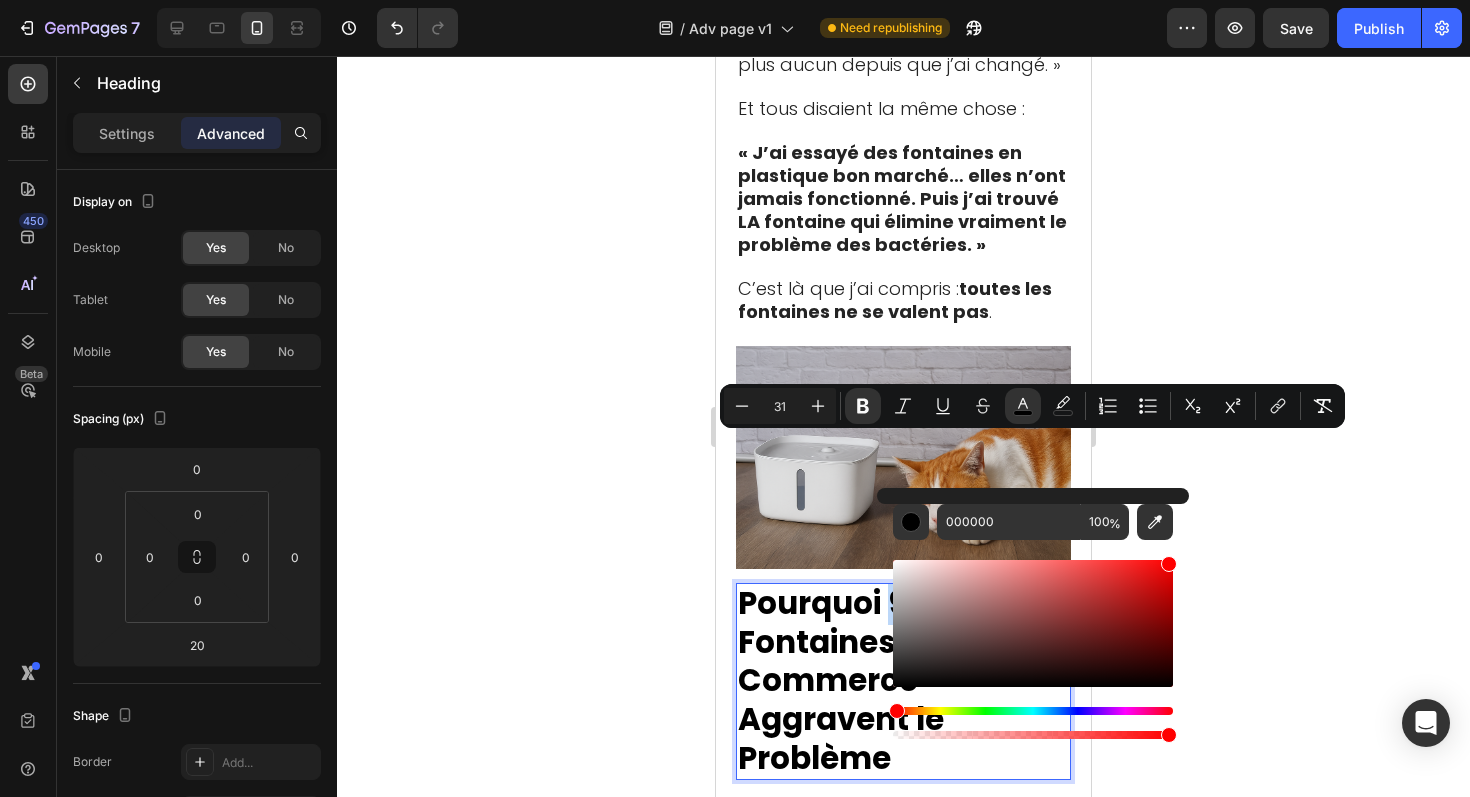 type on "FF0000" 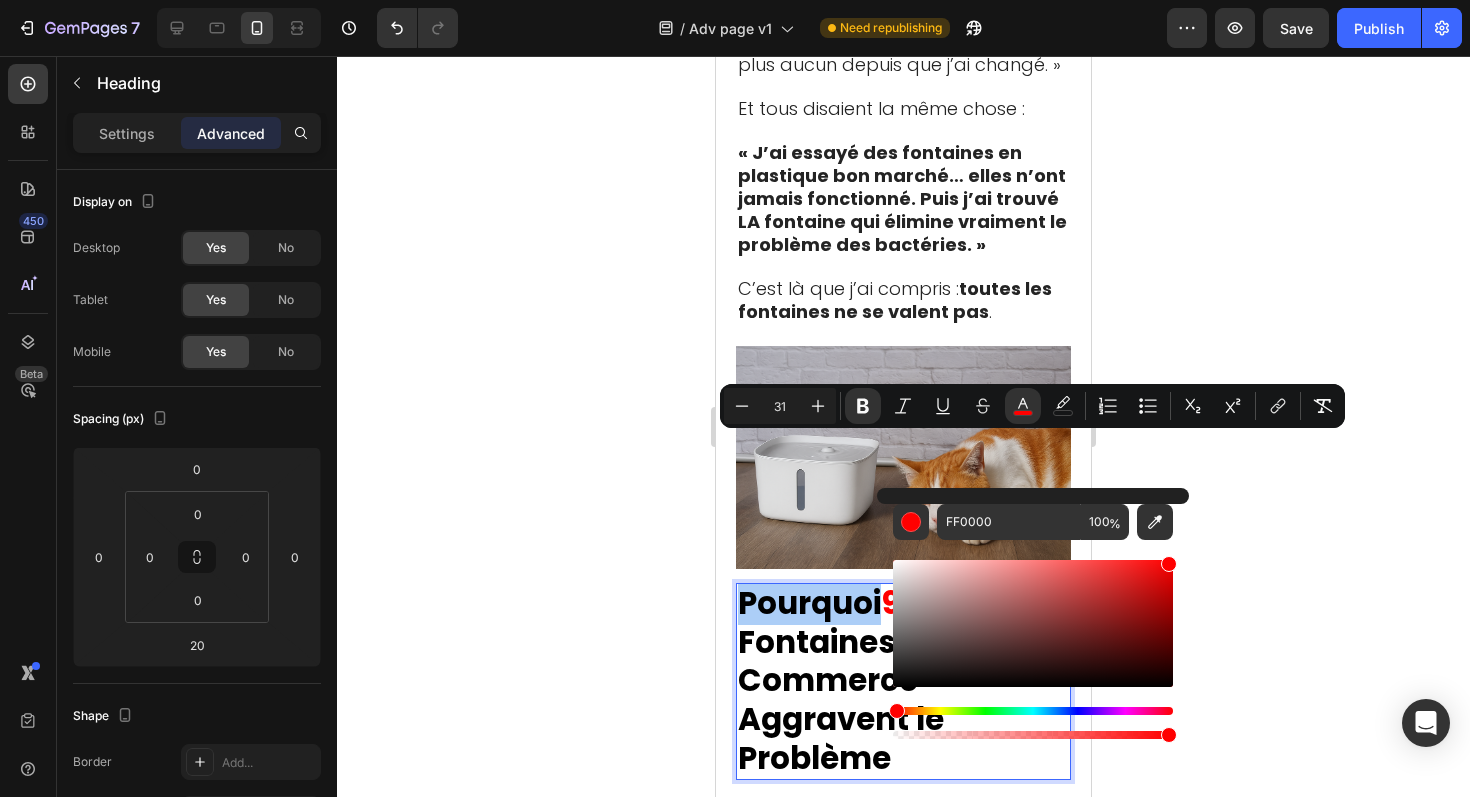 click 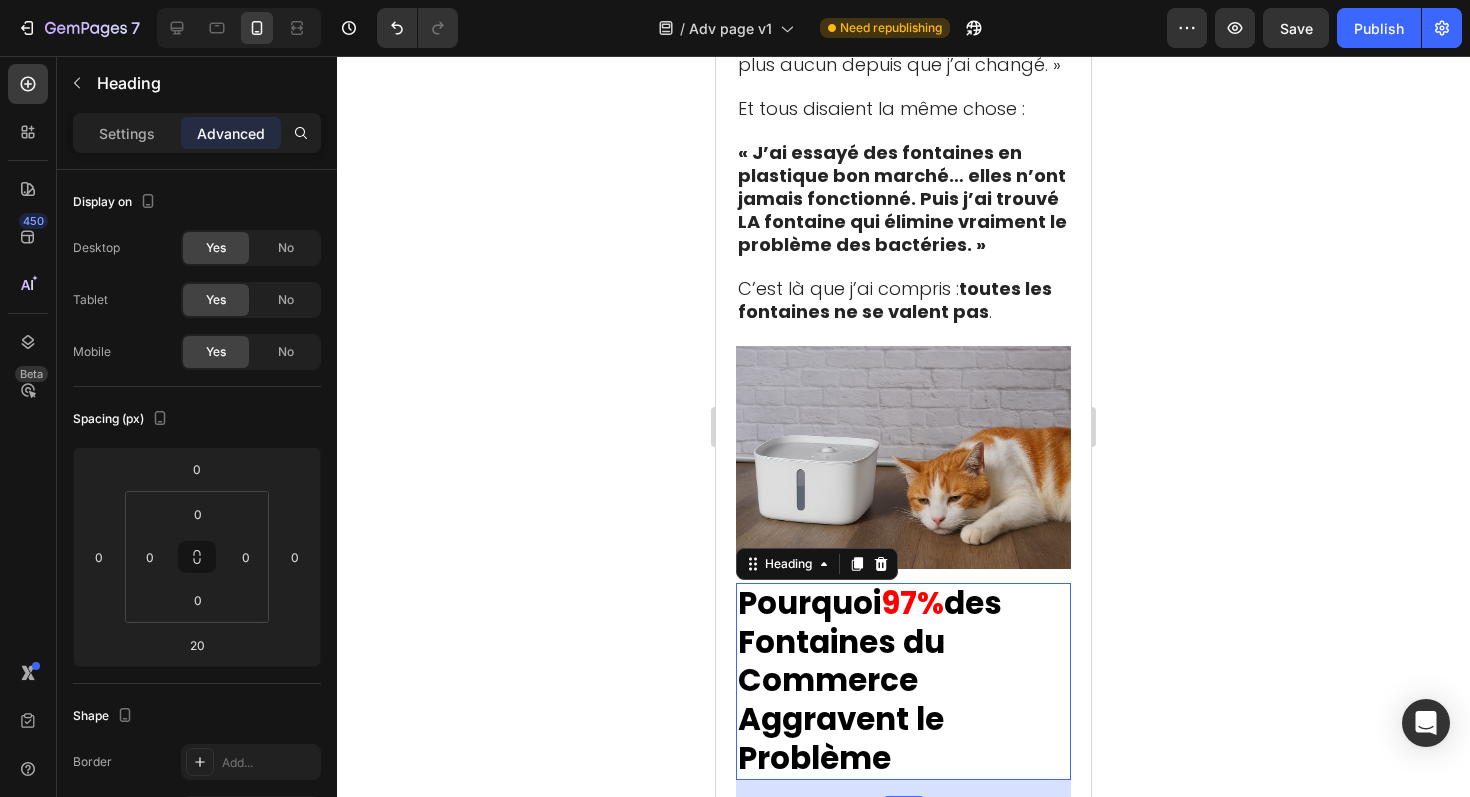 click on "des Fontaines du Commerce Aggravent le Problème" at bounding box center [870, 680] 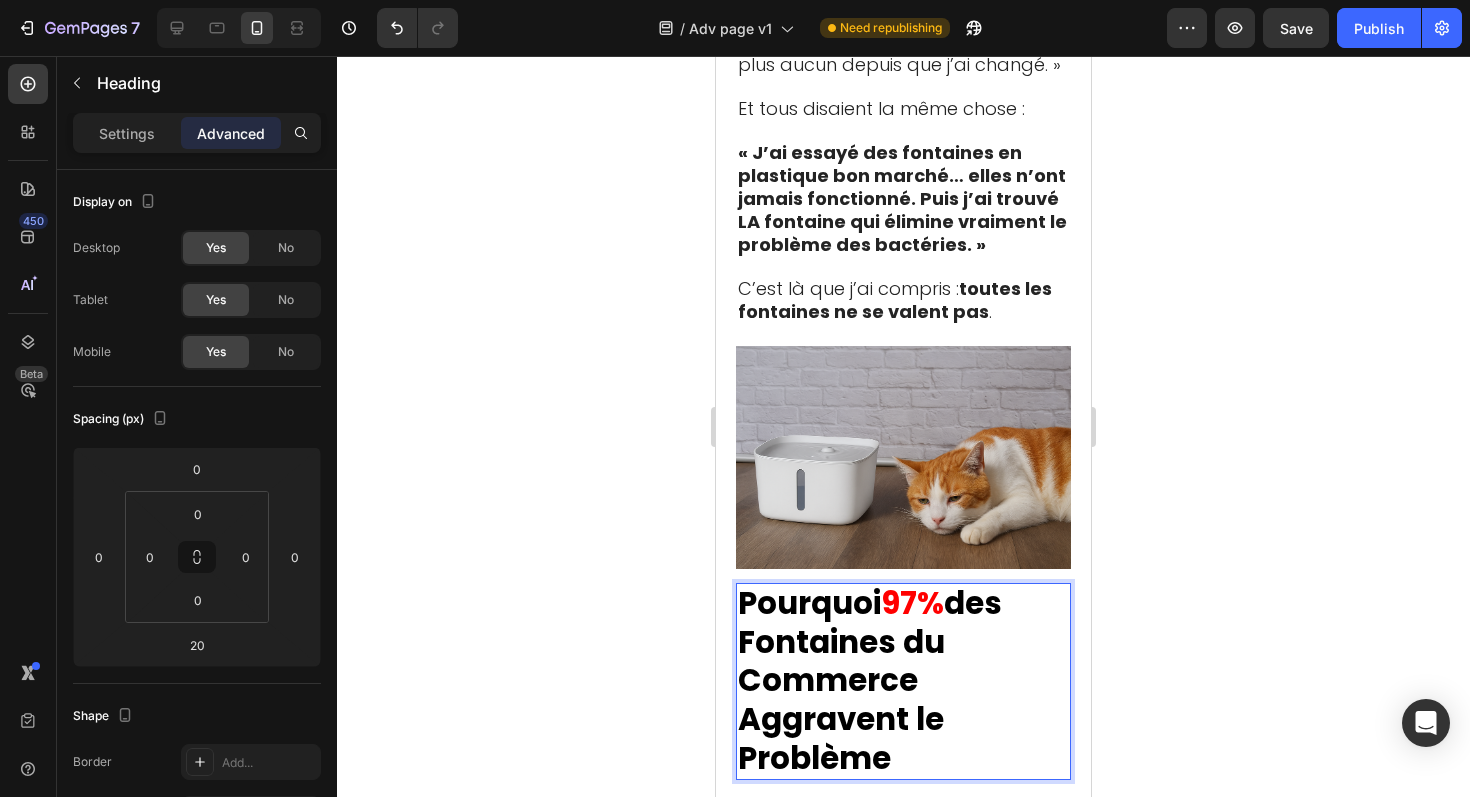click on "des Fontaines du Commerce Aggravent le Problème" at bounding box center [870, 680] 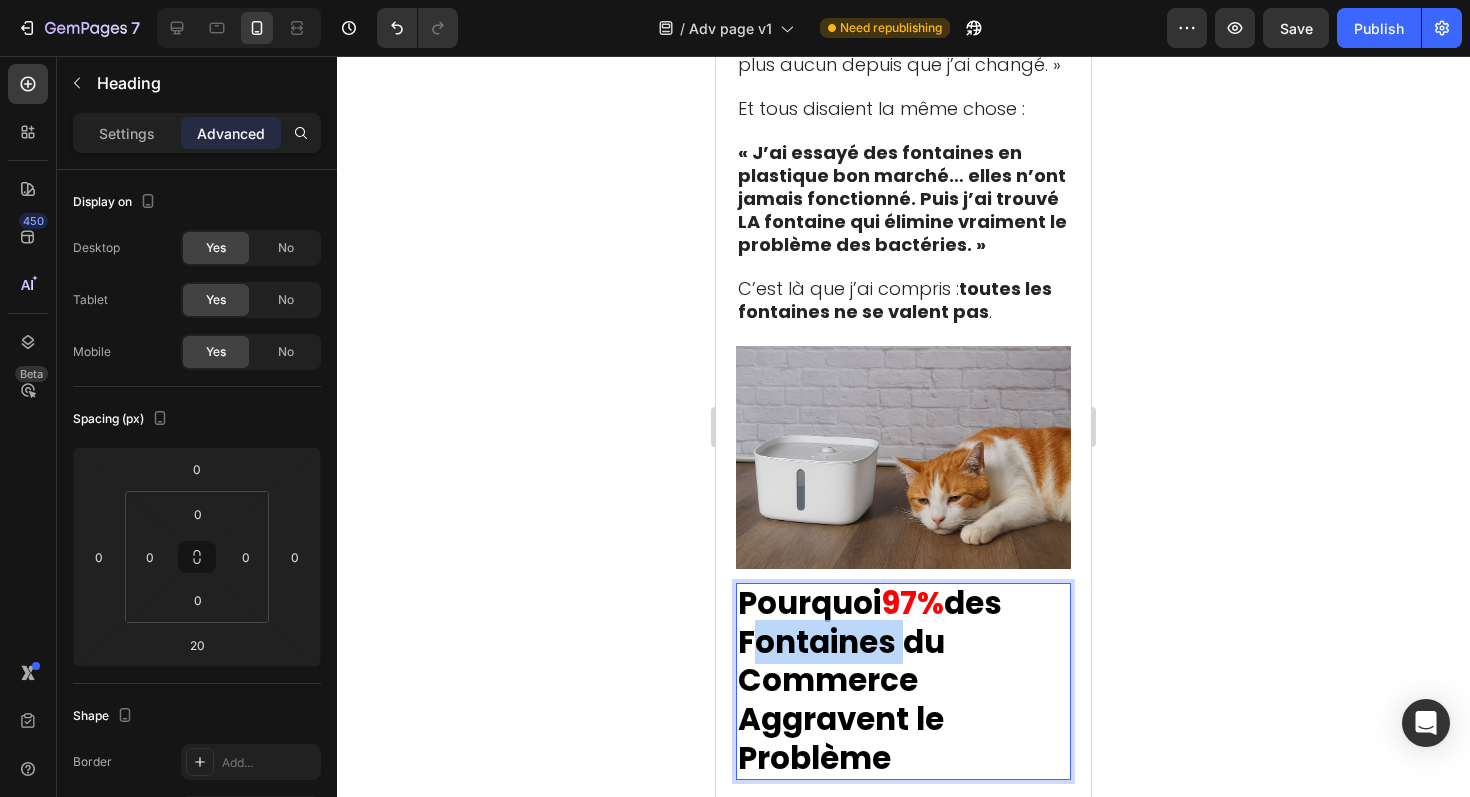 click on "des Fontaines du Commerce Aggravent le Problème" at bounding box center [870, 680] 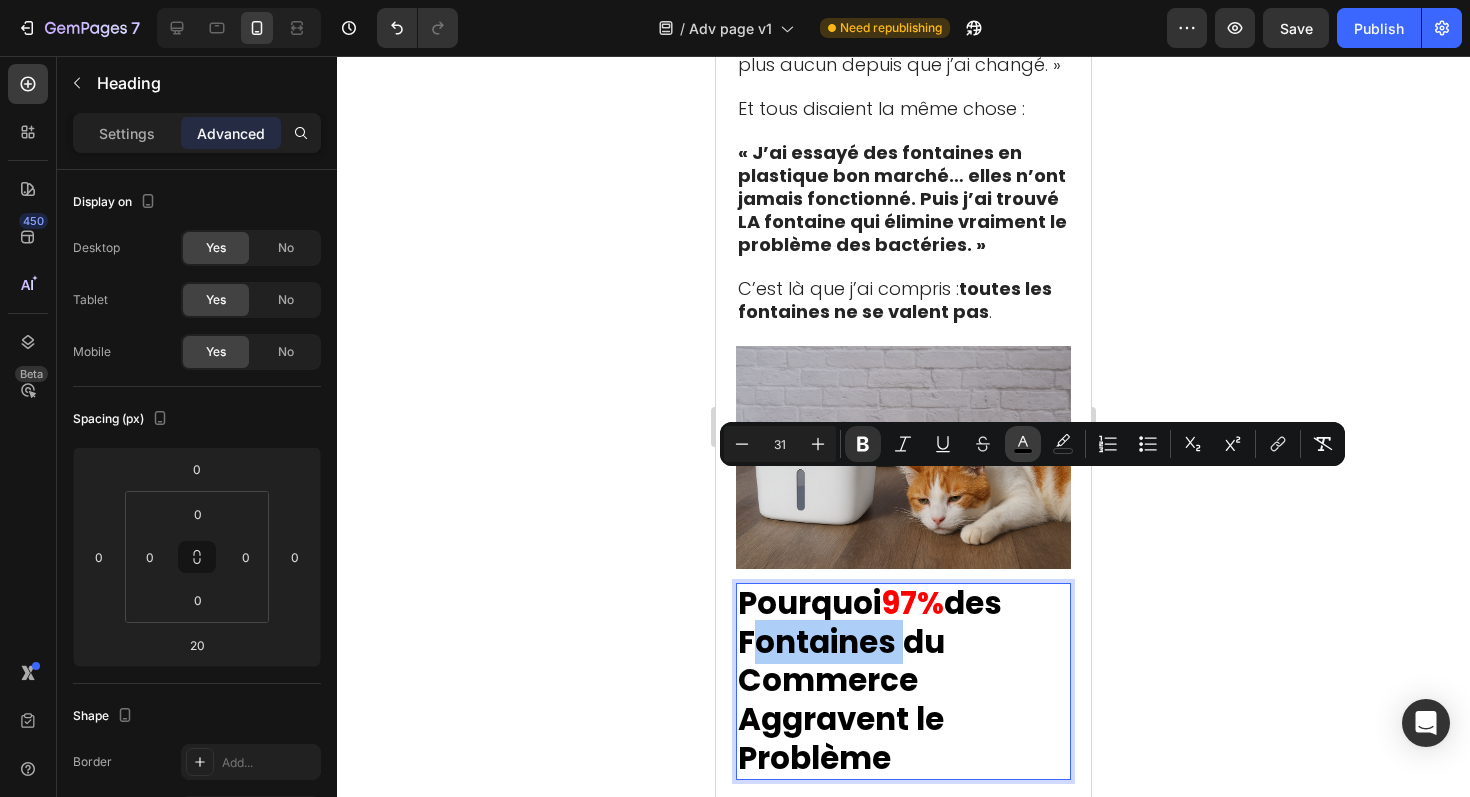 click on "color" at bounding box center [1023, 444] 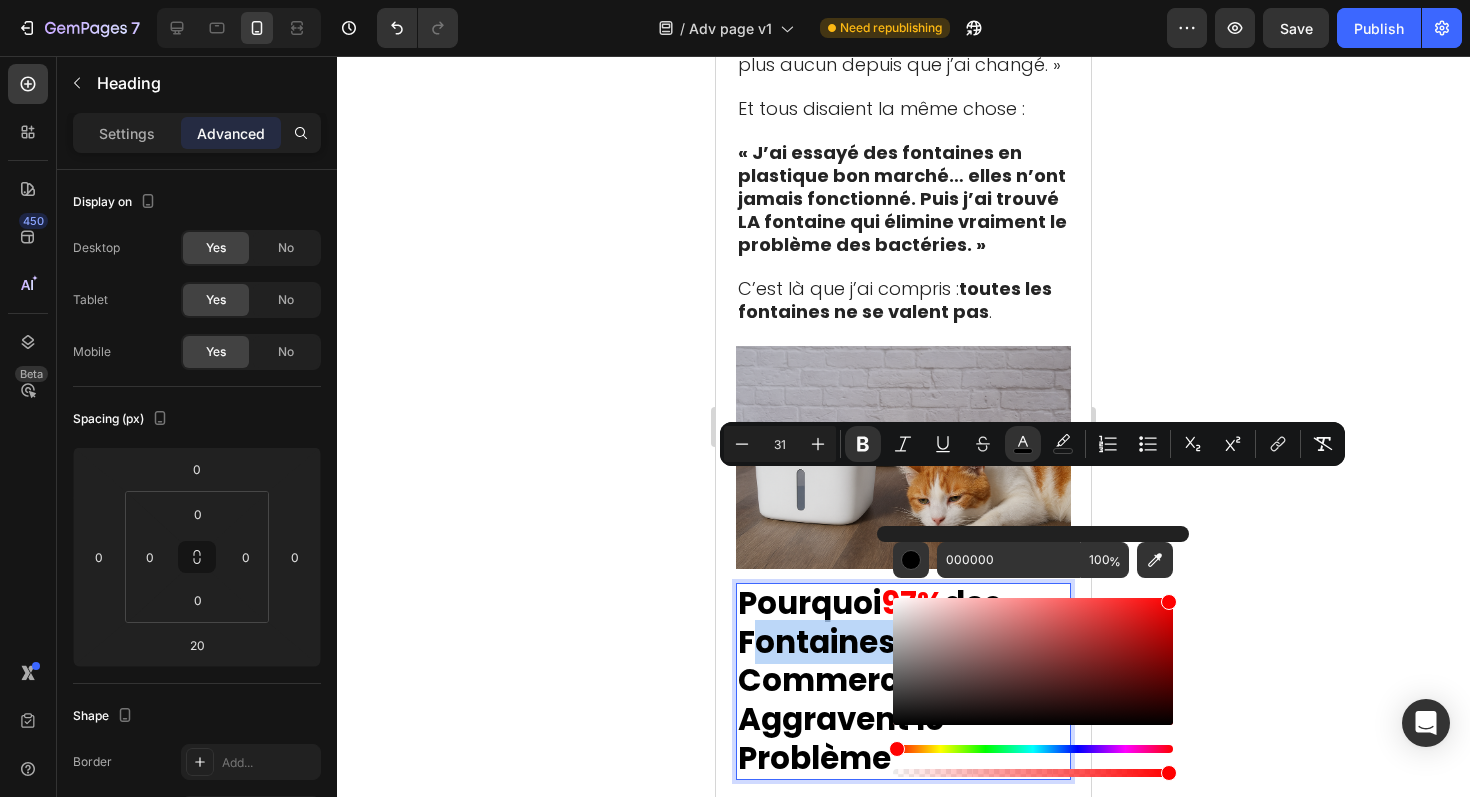 type on "FF0000" 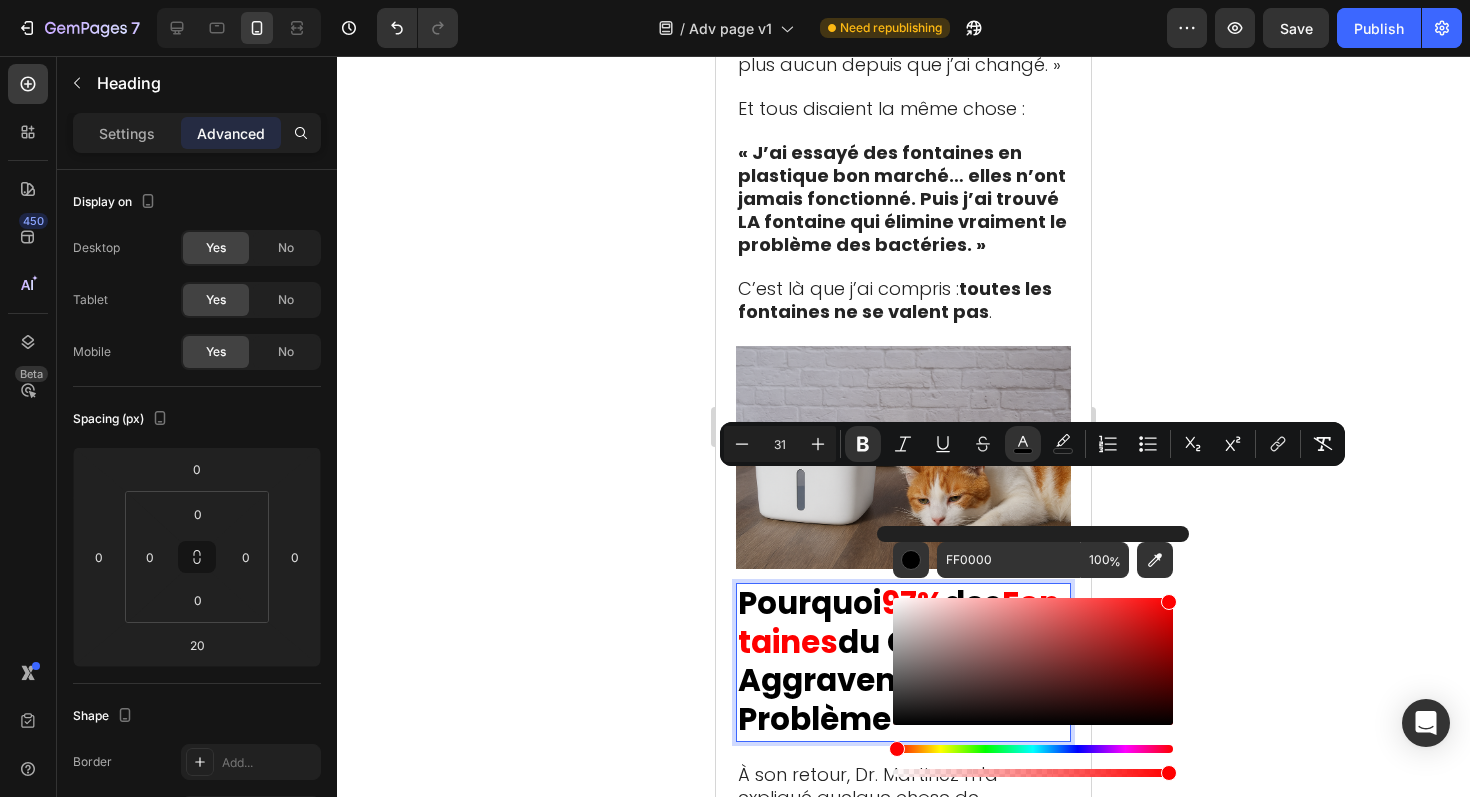 drag, startPoint x: 1136, startPoint y: 611, endPoint x: 1227, endPoint y: 546, distance: 111.83023 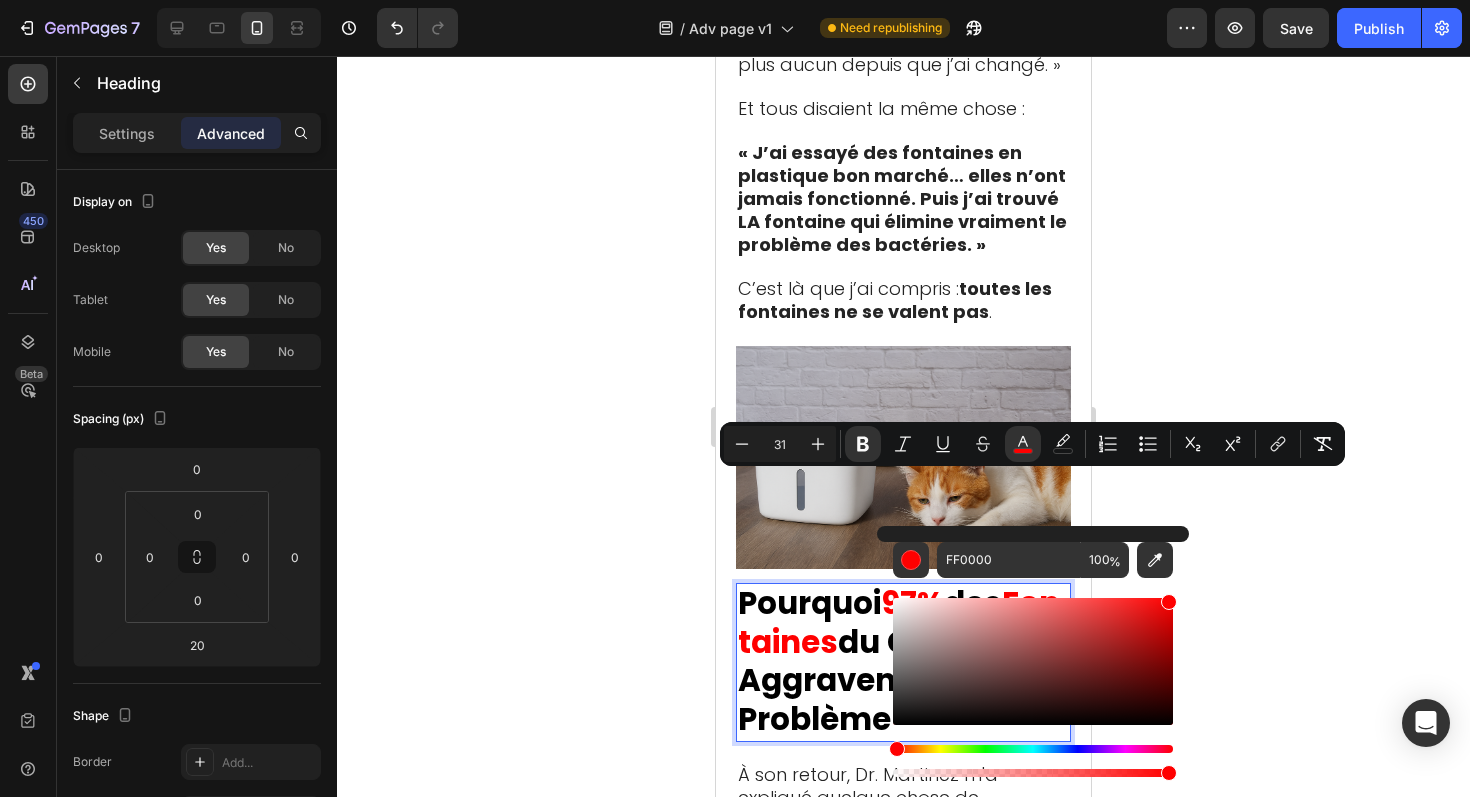click 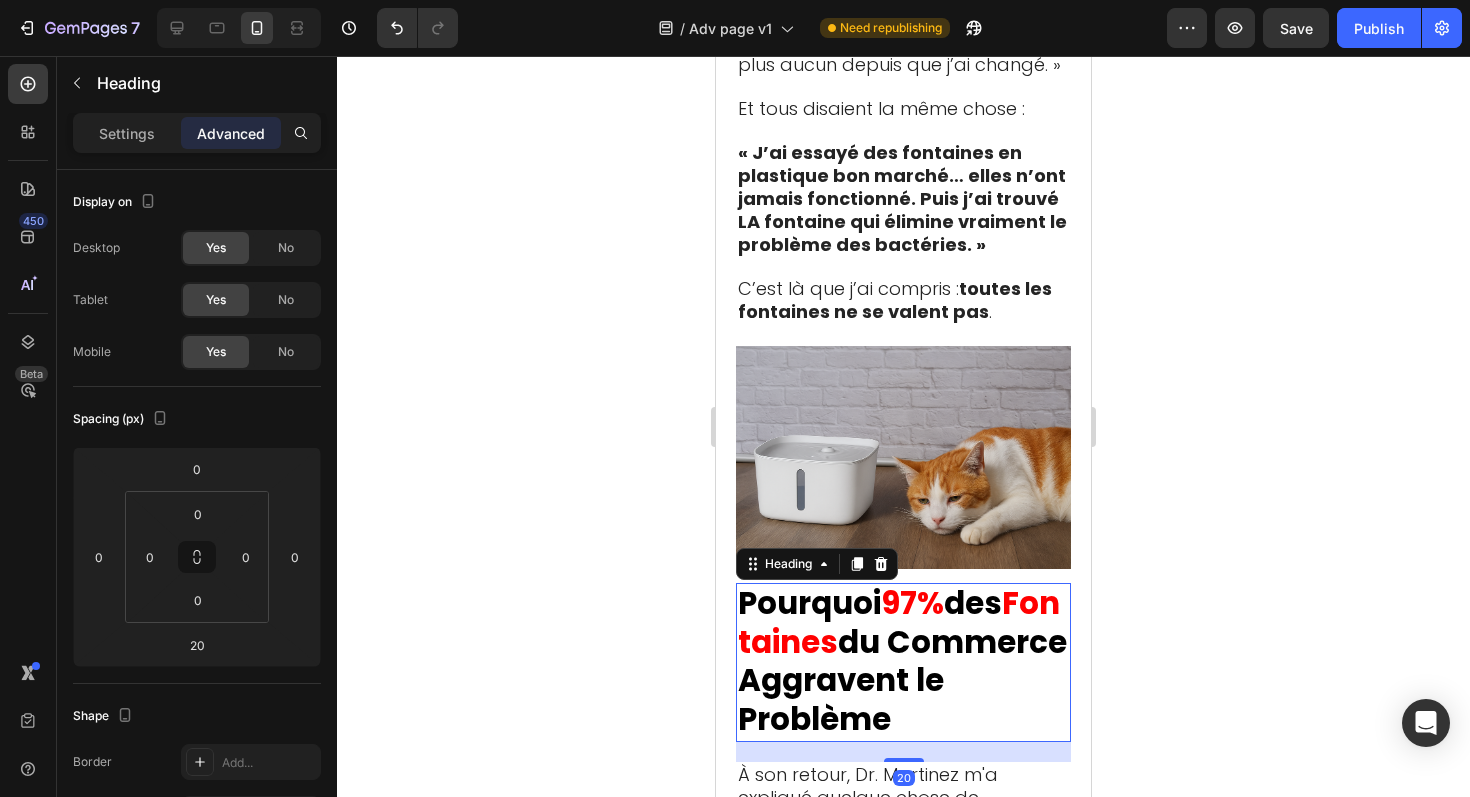 click on "du Commerce Aggravent le Problème" at bounding box center (902, 680) 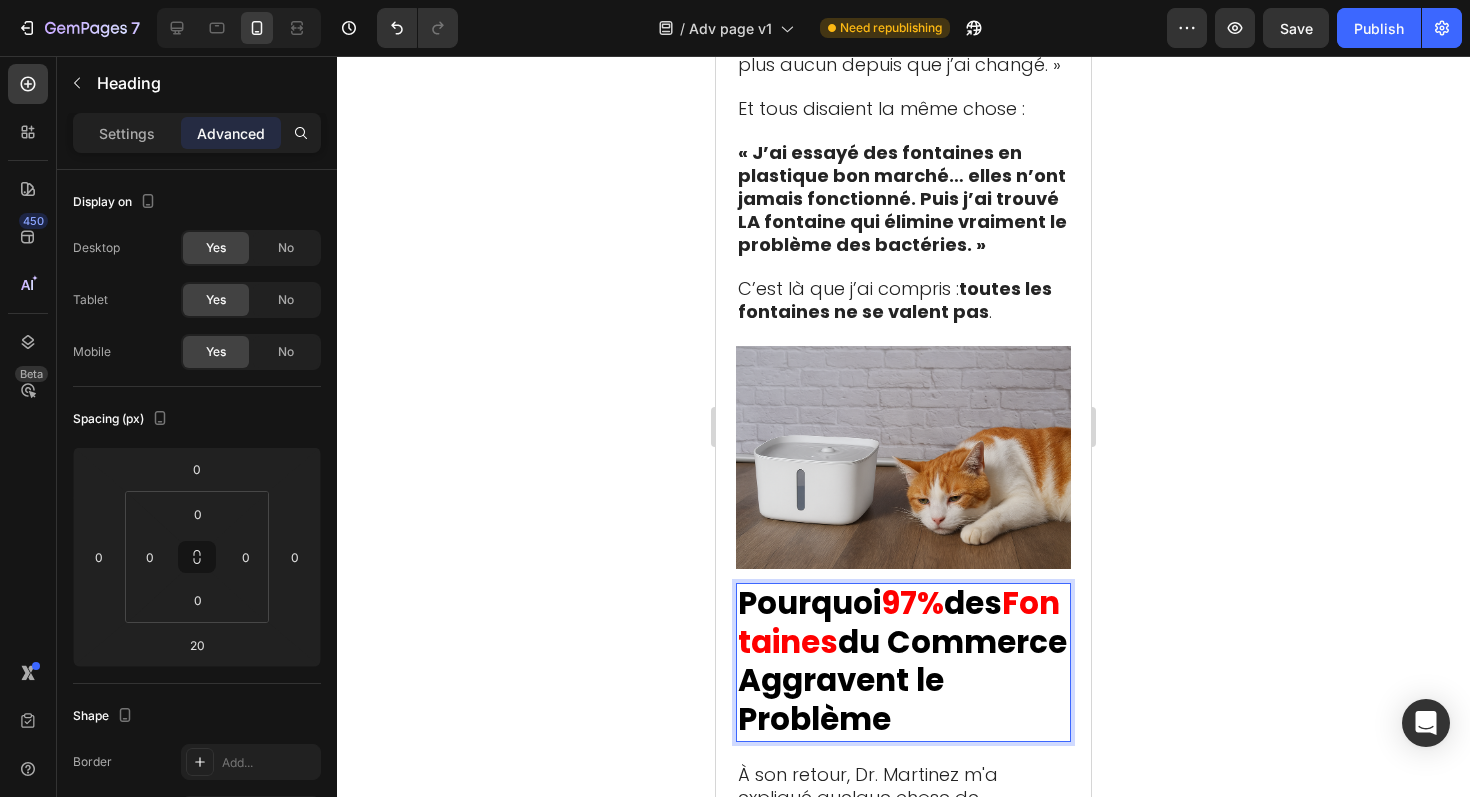 click on "du Commerce Aggravent le Problème" at bounding box center (902, 680) 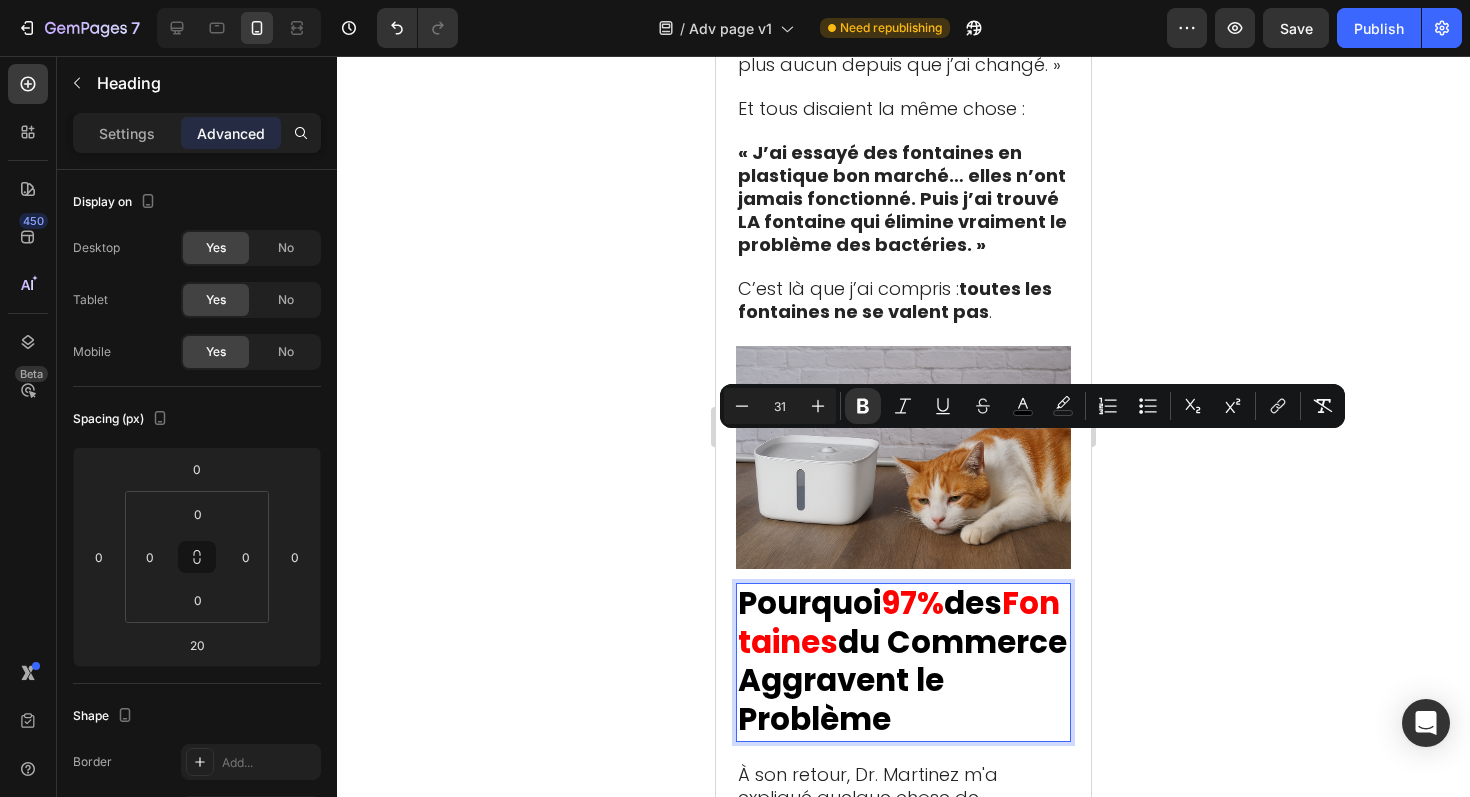 click on "du Commerce Aggravent le Problème" at bounding box center [902, 680] 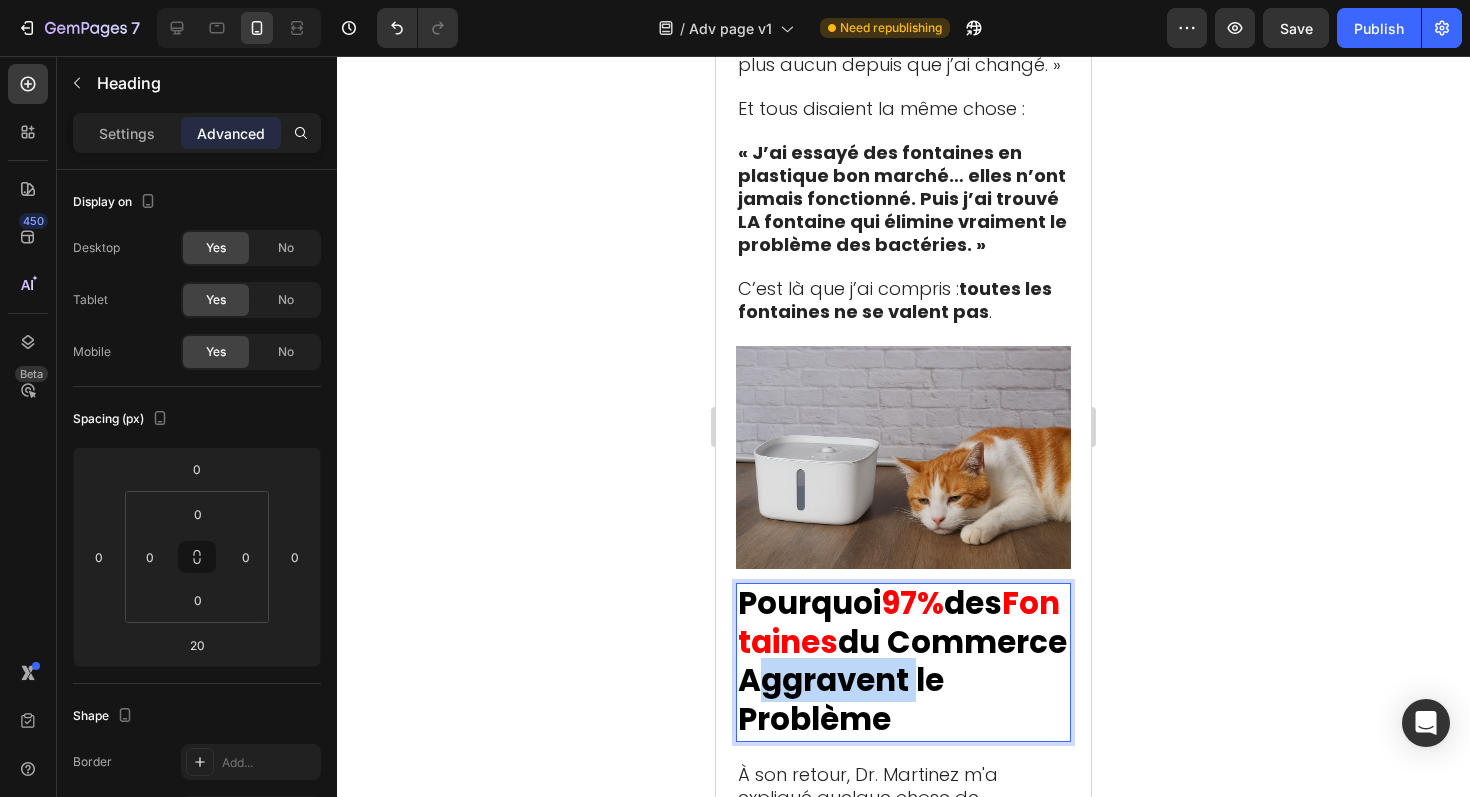 click on "du Commerce Aggravent le Problème" at bounding box center [902, 680] 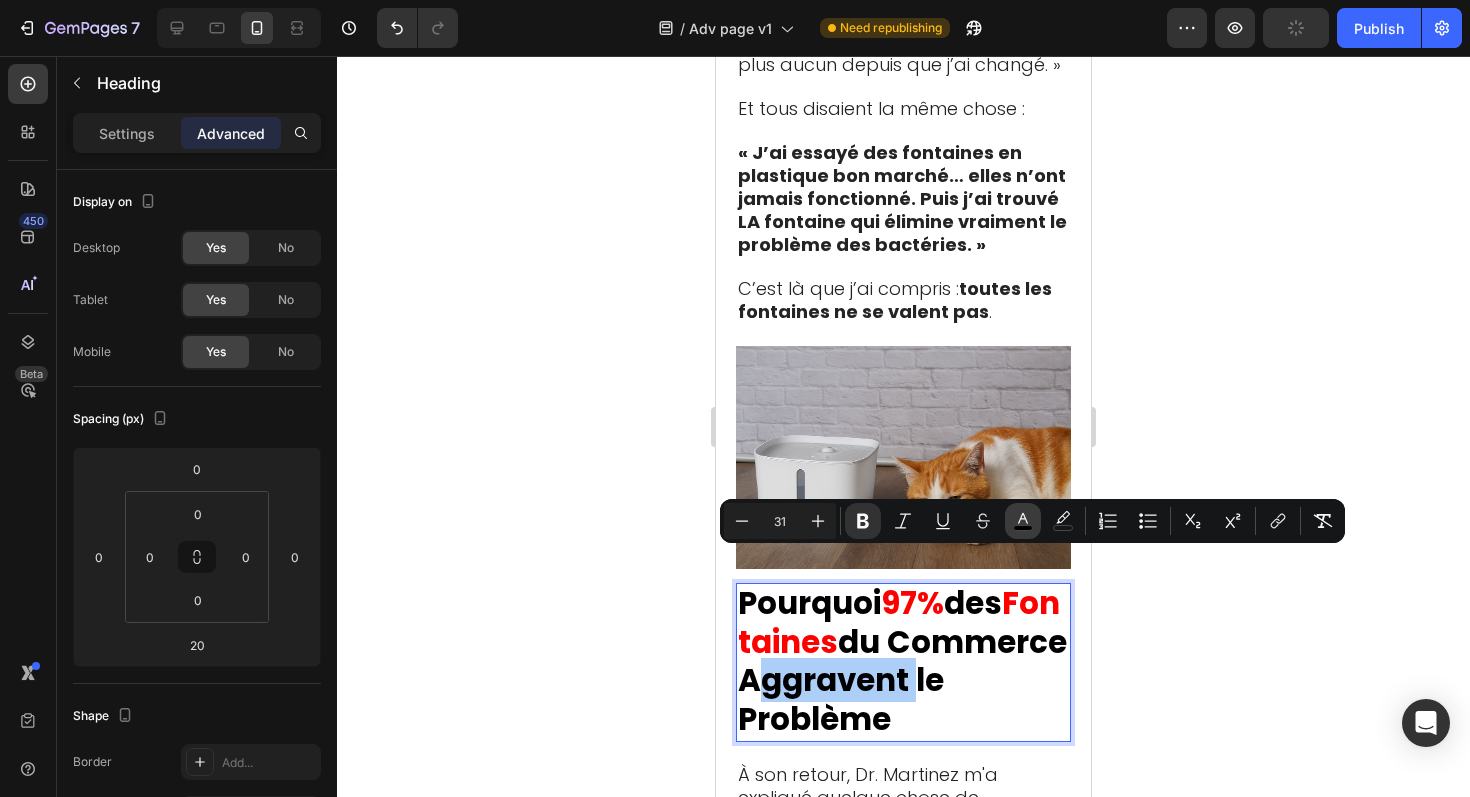 click 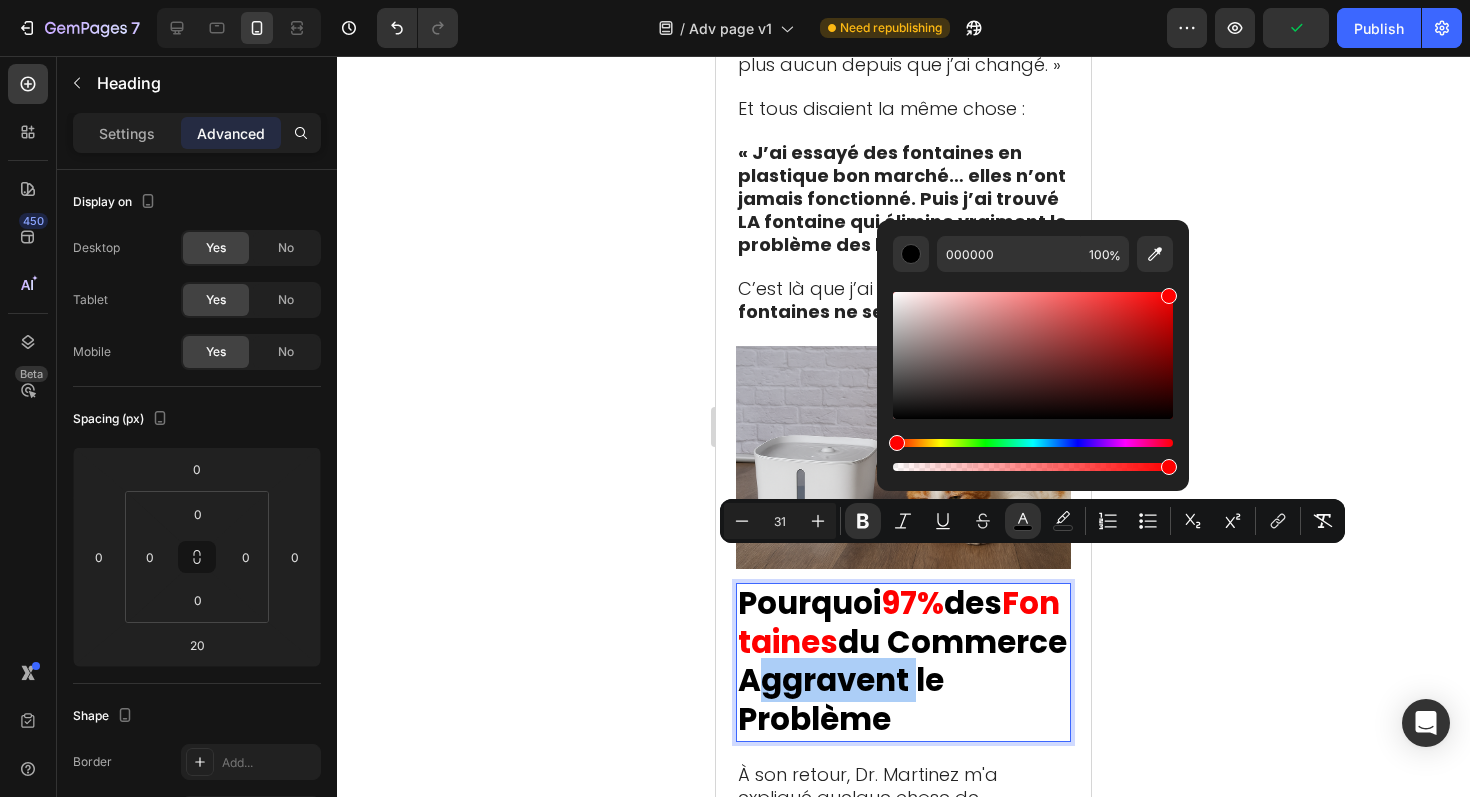 drag, startPoint x: 1160, startPoint y: 312, endPoint x: 1235, endPoint y: 268, distance: 86.95401 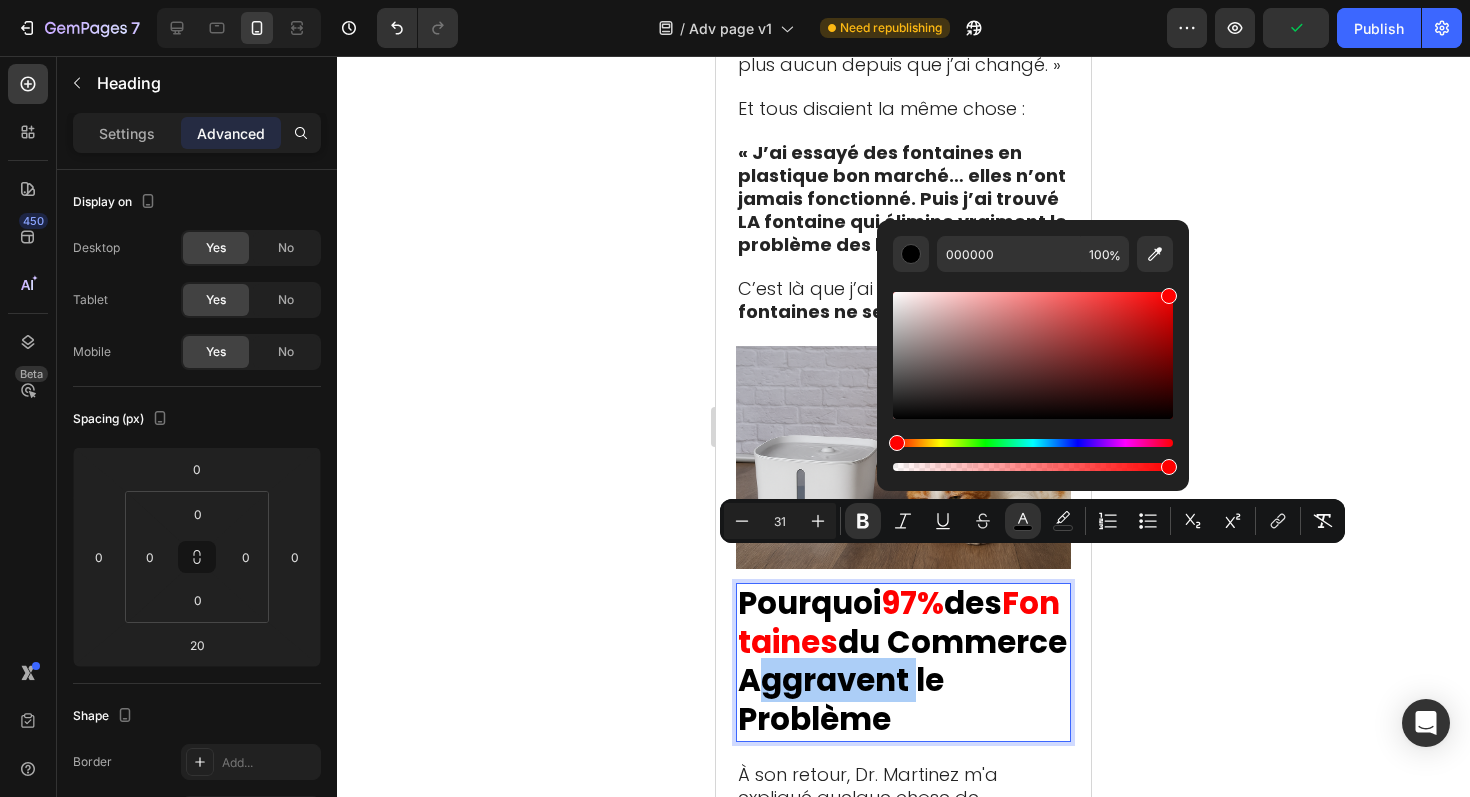 click on "7   /  Adv page v1 Need republishing Preview  Publish  450 Beta Sections(18) Elements(83) Section Element Hero Section Product Detail Brands Trusted Badges Guarantee Product Breakdown How to use Testimonials Compare Bundle FAQs Social Proof Brand Story Product List Collection Blog List Contact Sticky Add to Cart Custom Footer Browse Library 450 Layout
Row
Row
Row
Row Text
Heading
Text Block Button
Button
Button Media
Image
Image
Video" at bounding box center (735, 0) 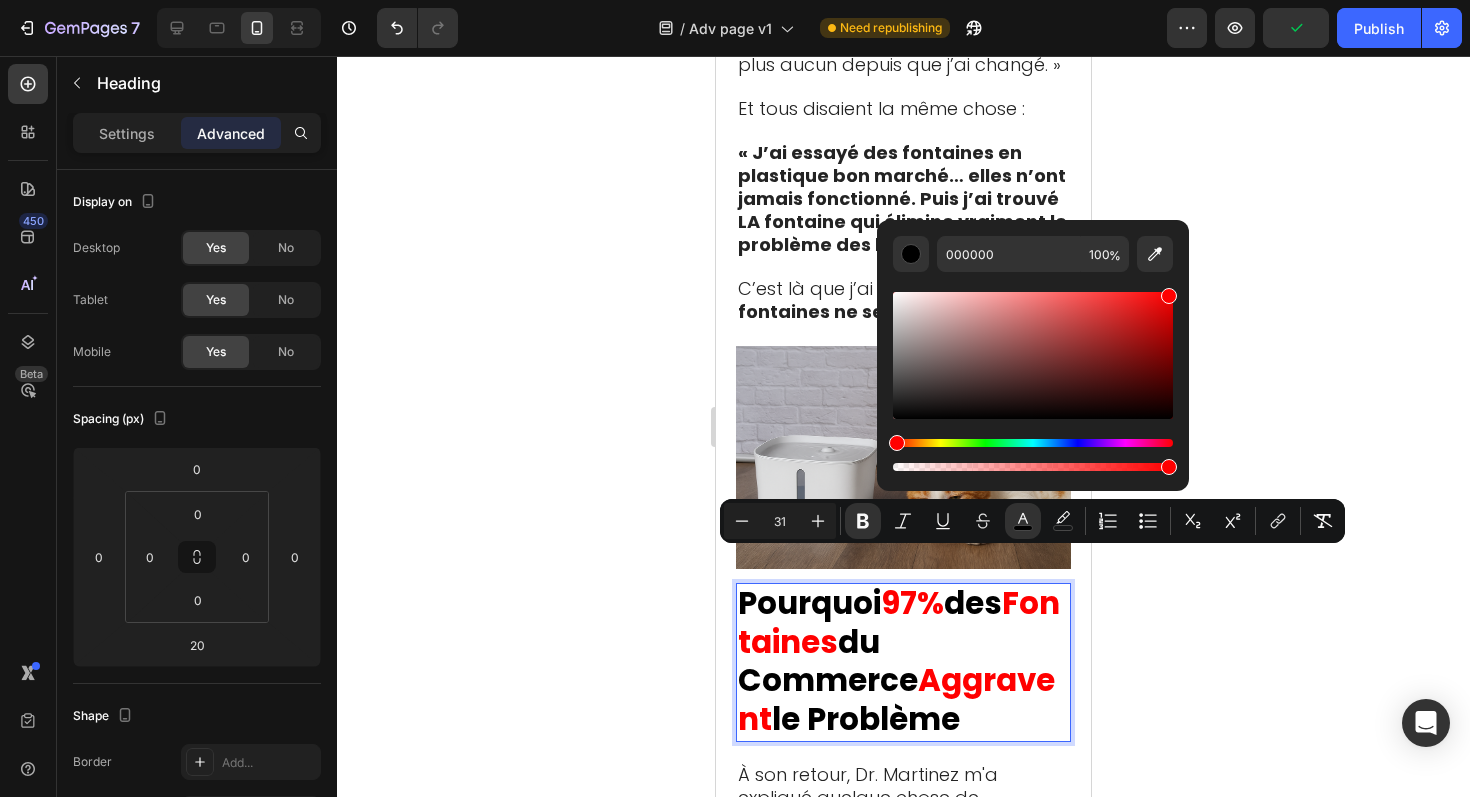 type on "FF0000" 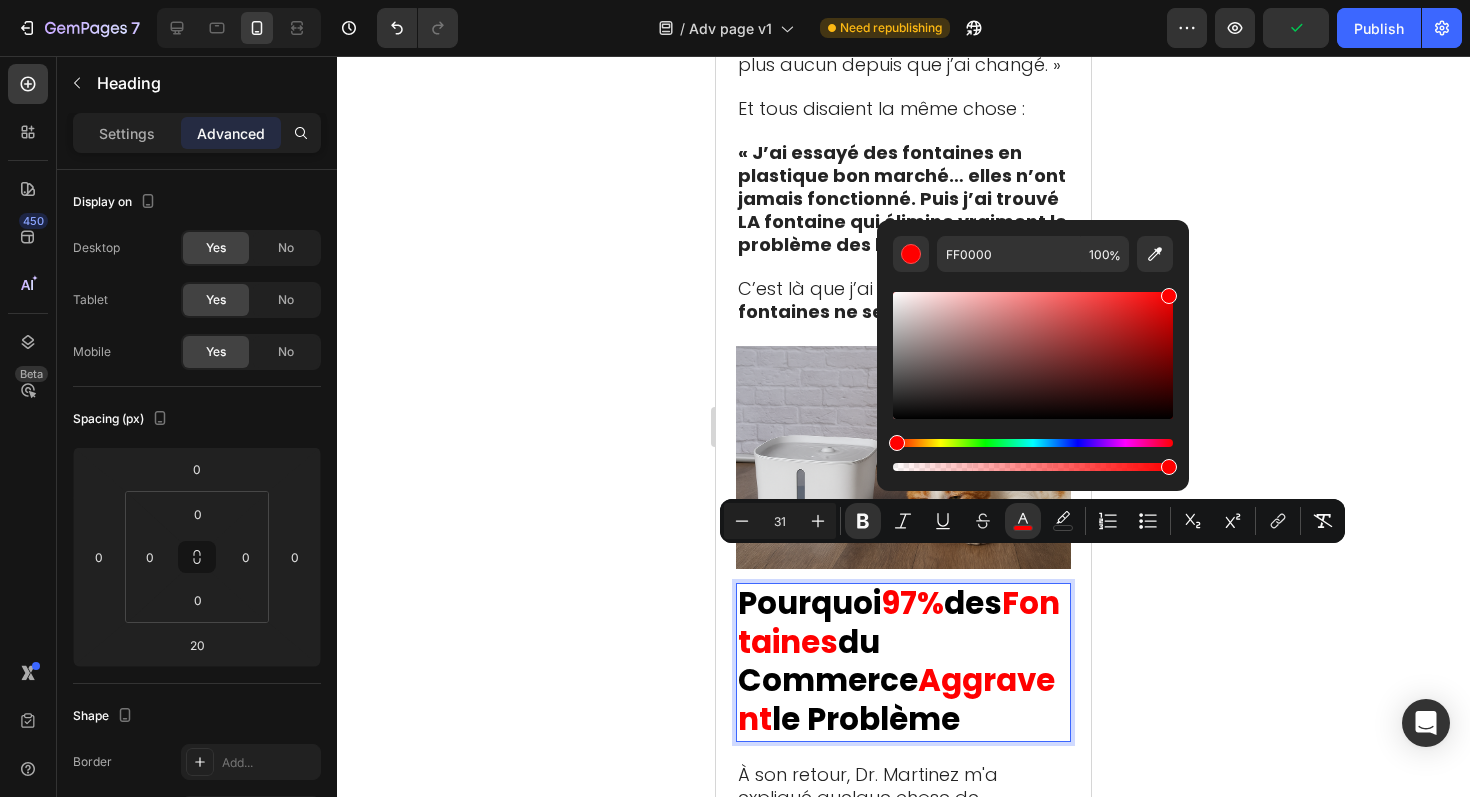 click 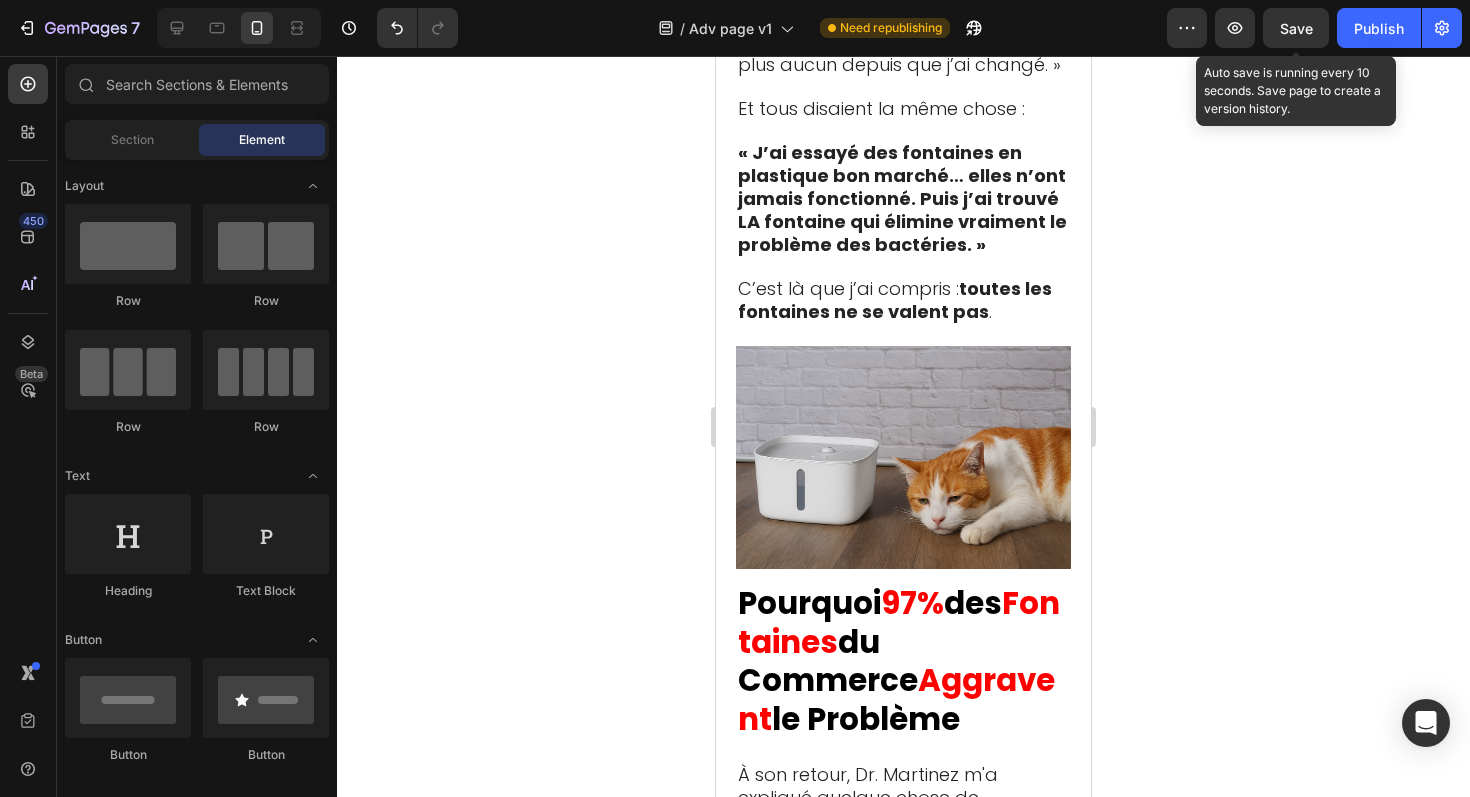 click on "Save" 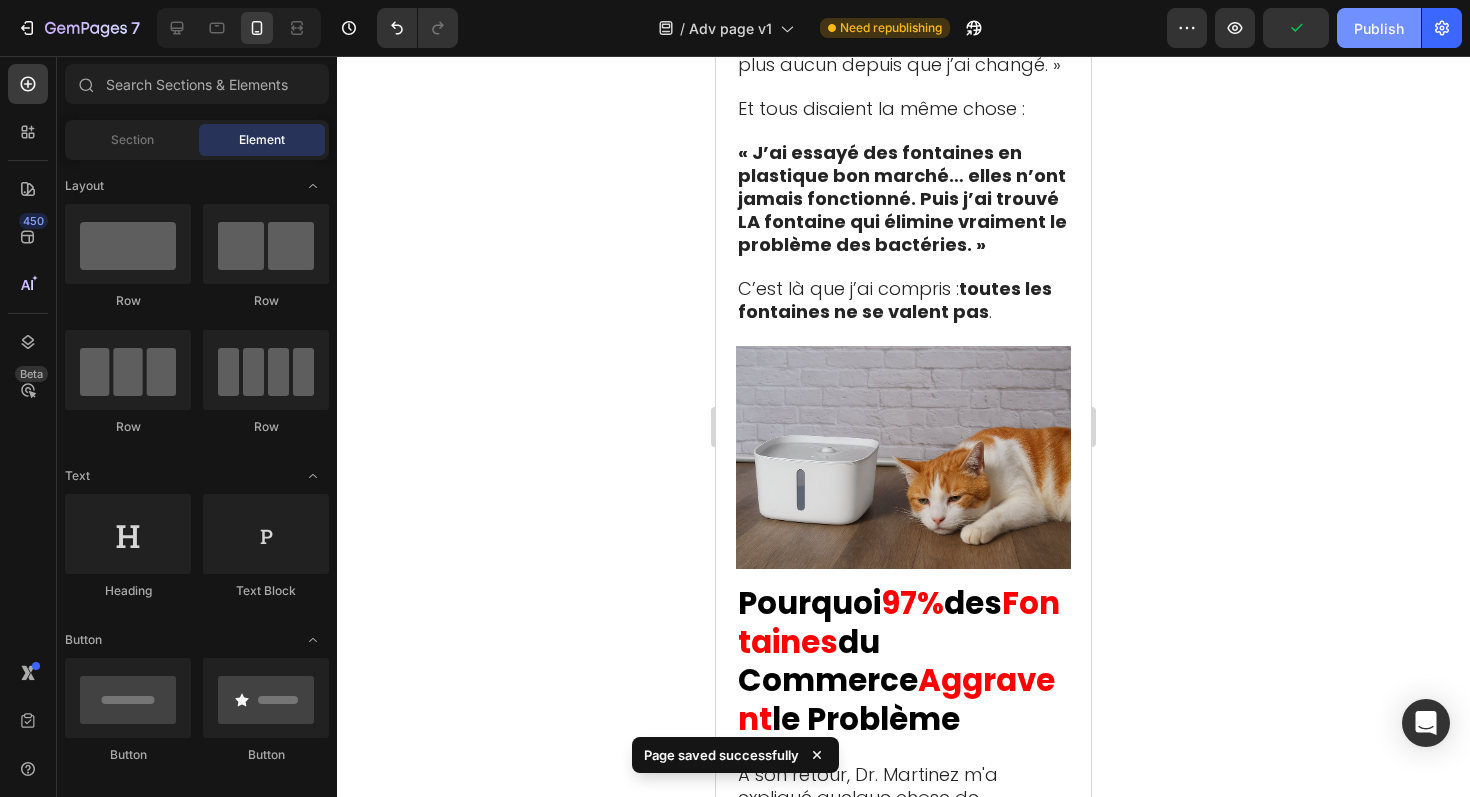 click on "Publish" at bounding box center (1379, 28) 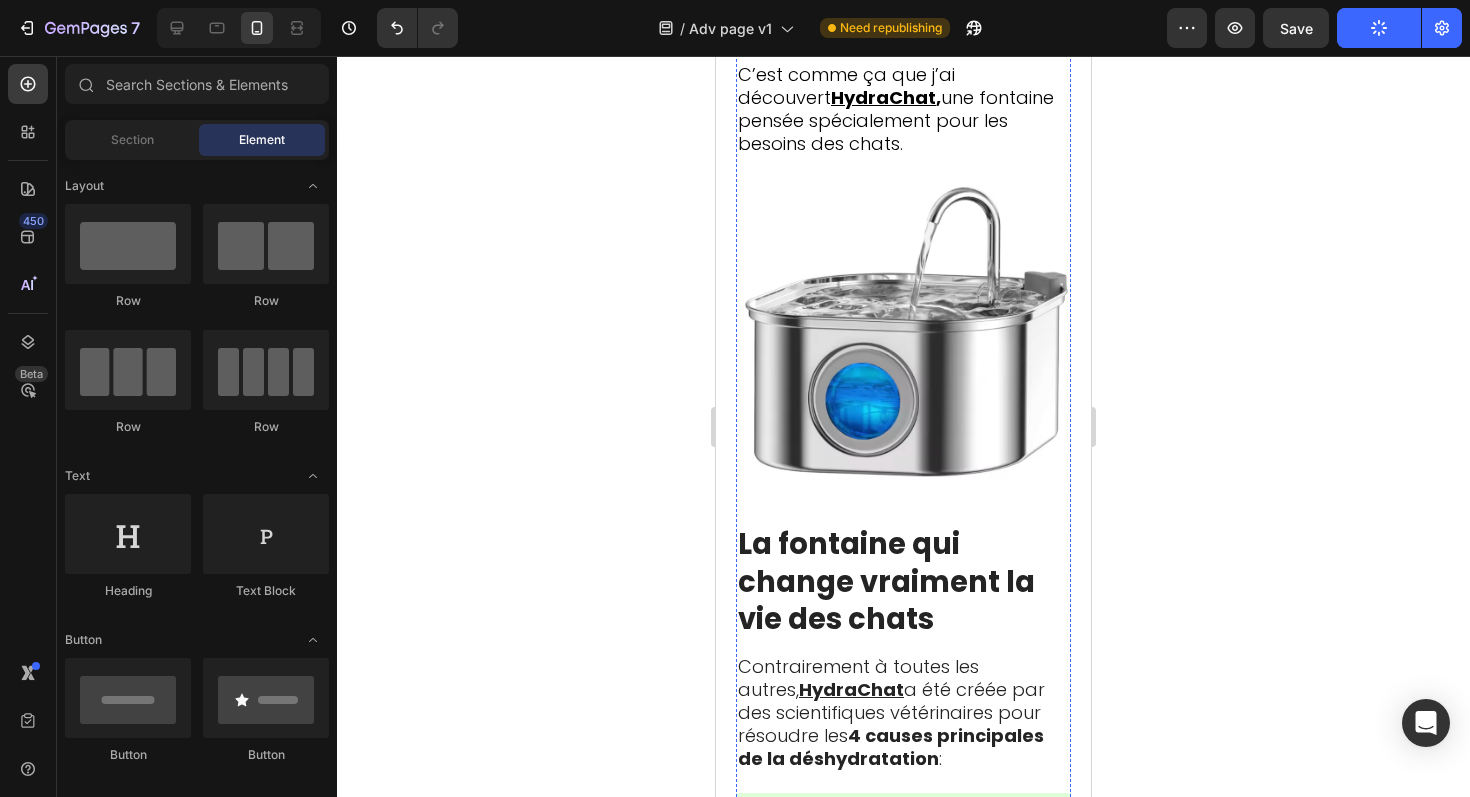 scroll, scrollTop: 9930, scrollLeft: 0, axis: vertical 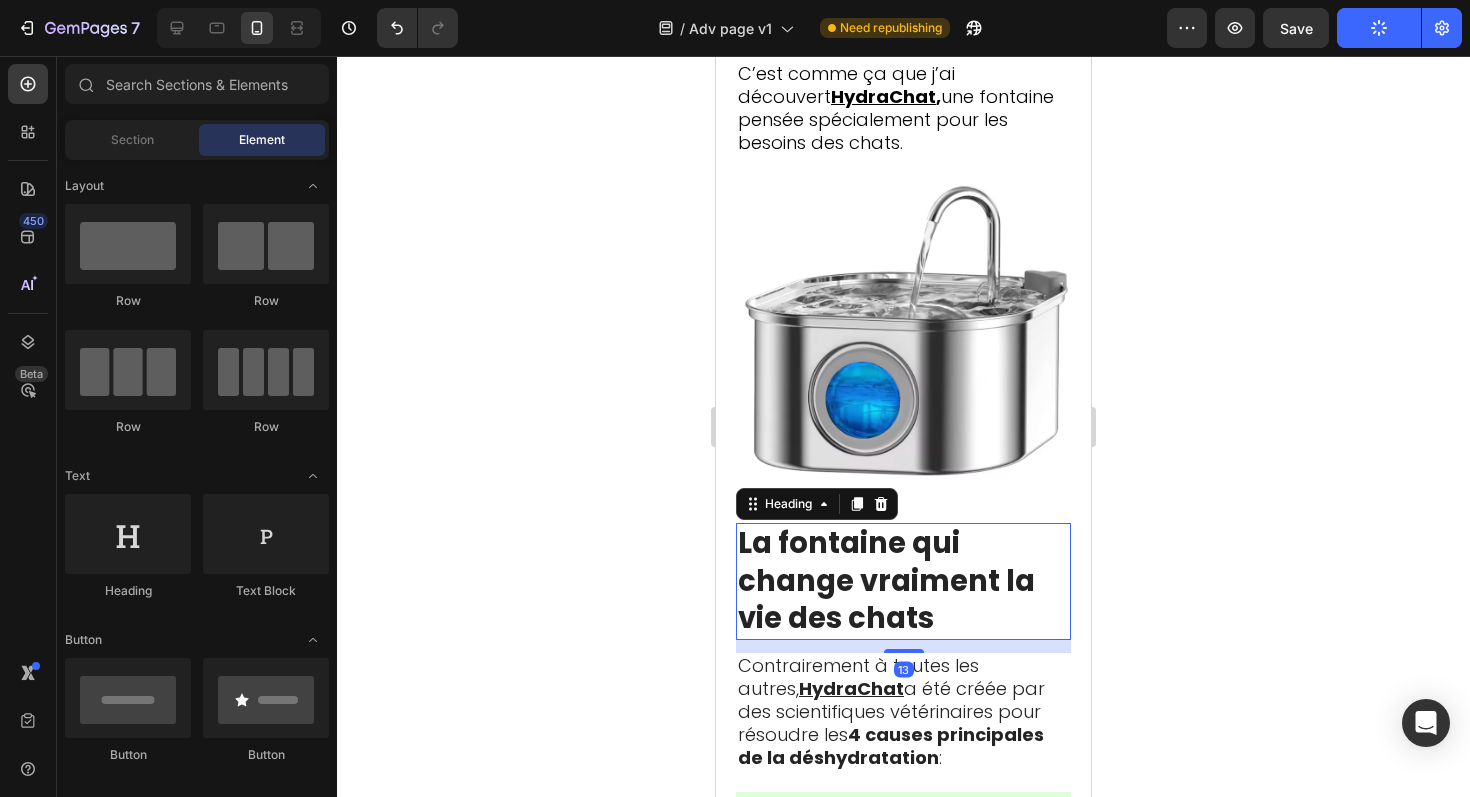 click on "La fontaine qui change vraiment la vie des chats" at bounding box center [886, 580] 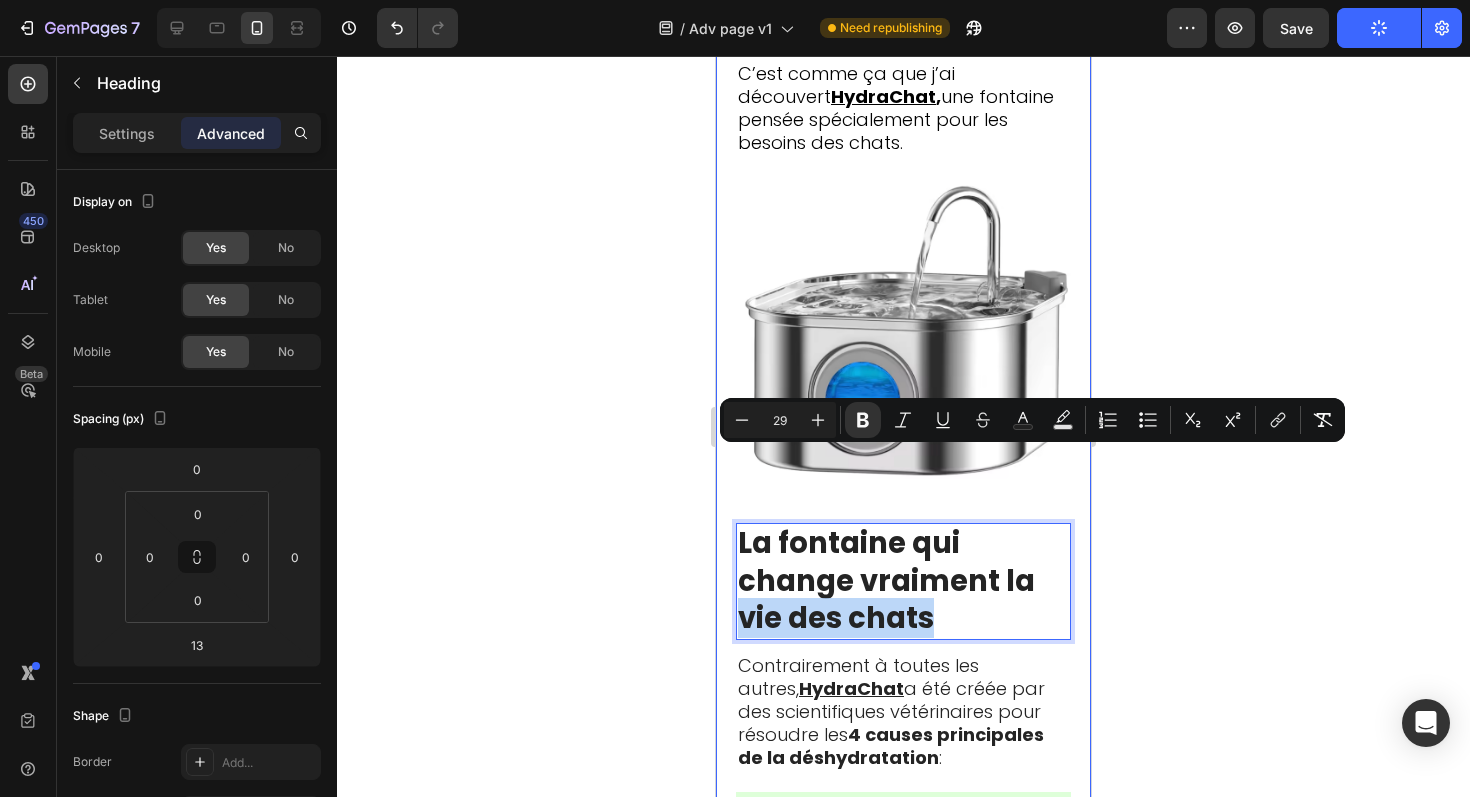 drag, startPoint x: 942, startPoint y: 463, endPoint x: 721, endPoint y: 452, distance: 221.27359 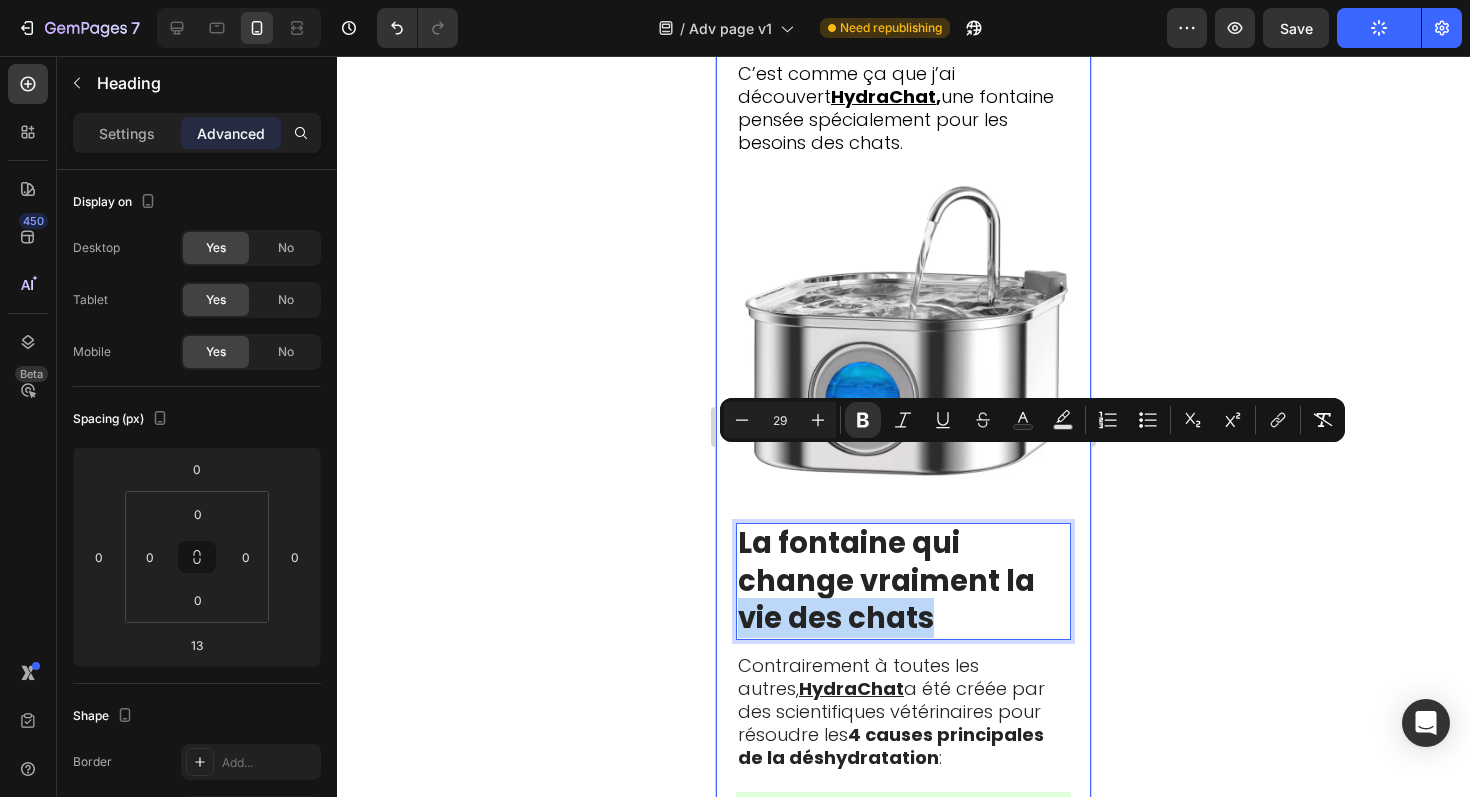 click on "⁠⁠⁠⁠⁠⁠⁠ Un Vétérinaire Révèle : Pourquoi 73% des Chats en France Meurent Lentement d'une "déshydratation silencieuse" Heading 📍 Publié le 27 juillet 2025 à 9h17 - Paris Text Block "Quand les propriétaires remarquent enfin les symptômes, il est souvent trop tard. 80% de la fonction rénale est déjà détruite. C'est un drame que je vois 5 fois par semaine dans ma clinique."  — Dr. Claire Dubois, Vétérinaire à Paris Text Block Image ⁠⁠⁠⁠⁠⁠⁠ Félix était en  train de mourir …  et je n'avais rien vu venir Heading Si votre chat boit dans une gamelle classique...  Si vous vous demandez pourquoi il évite son eau pourtant "propre"... Si quelque chose vous dit qu'il n'est pas dans son état normal mais vous ne savez pas quoi... Alors ce que je vais partager pourrait  lui sauver plusieurs années de vie. Car en ce moment, une épidémie silencieuse se propage dans nos foyers. Elle touche   2 chats domestiques sur 3 , rien qu’en France. Le plus terrifiant ?    Image" at bounding box center (903, -556) 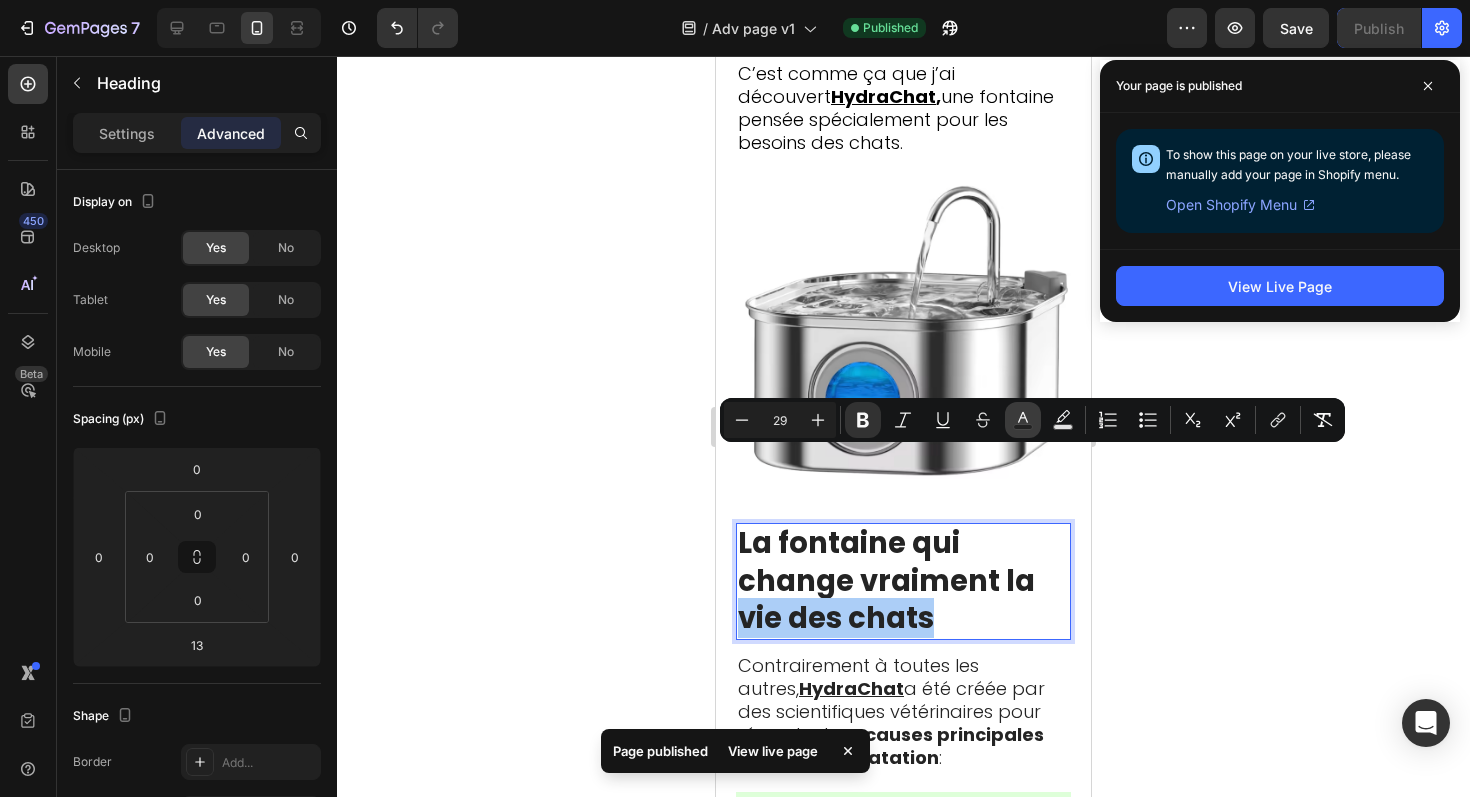 click 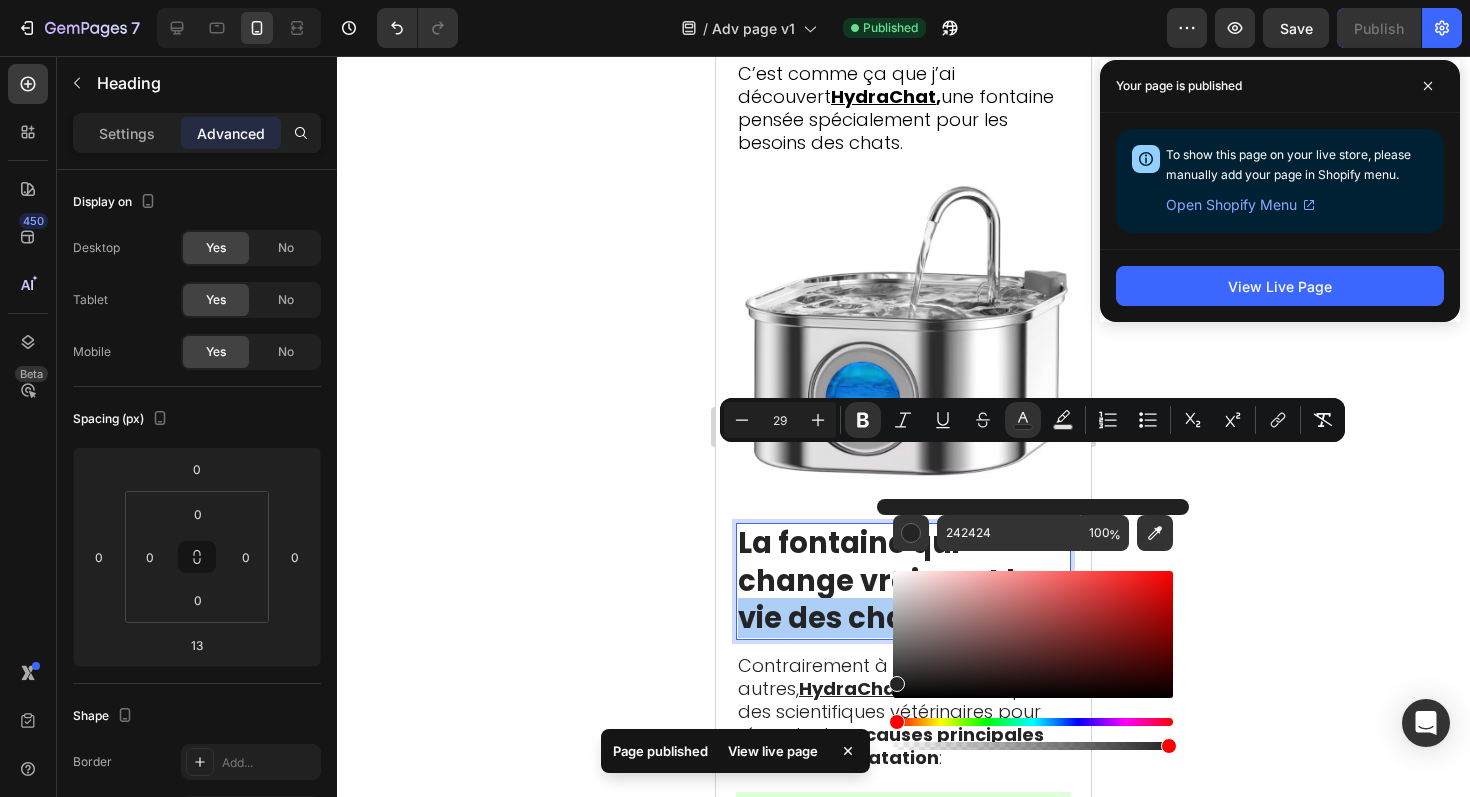 click at bounding box center [1033, 722] 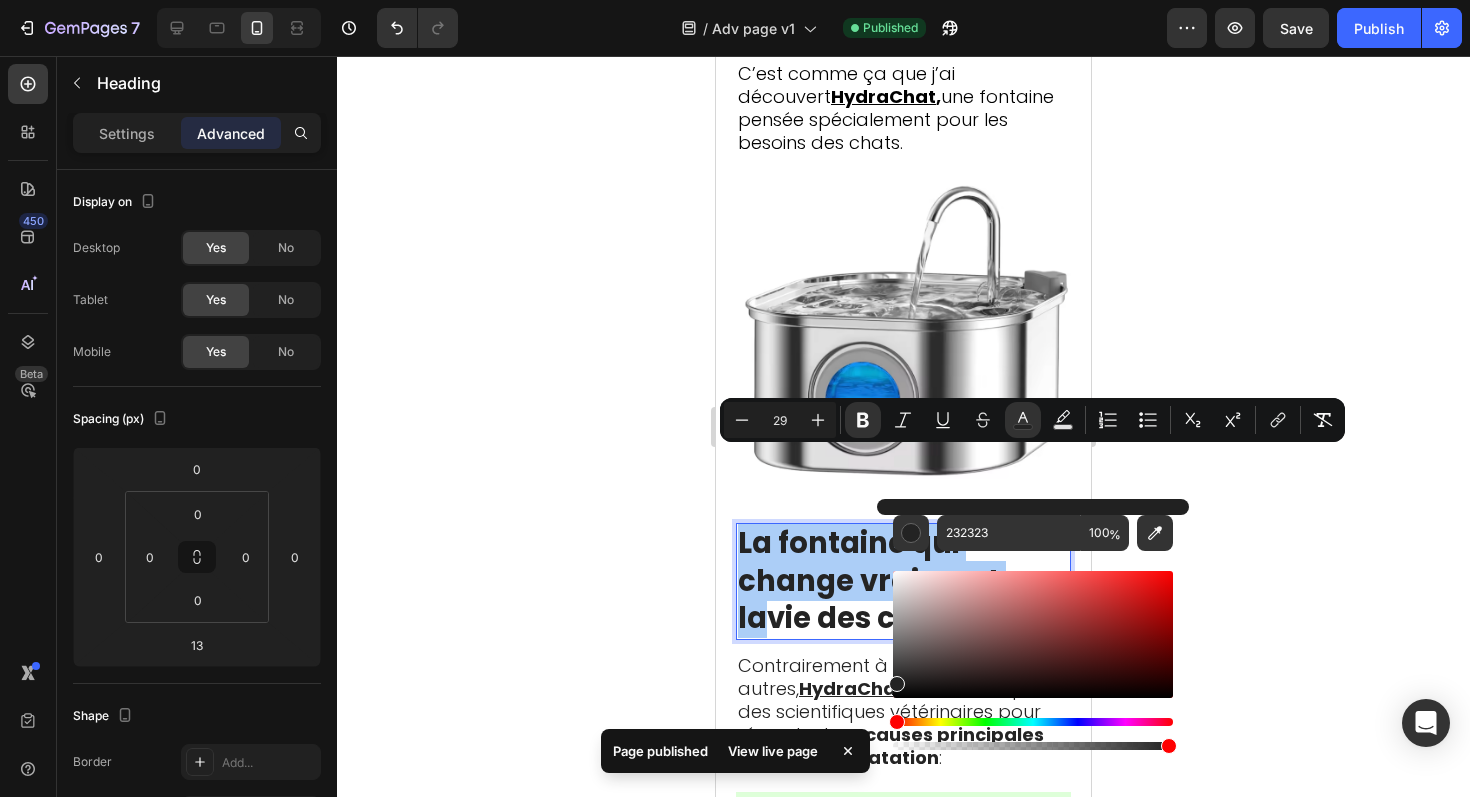 click at bounding box center [1033, 734] 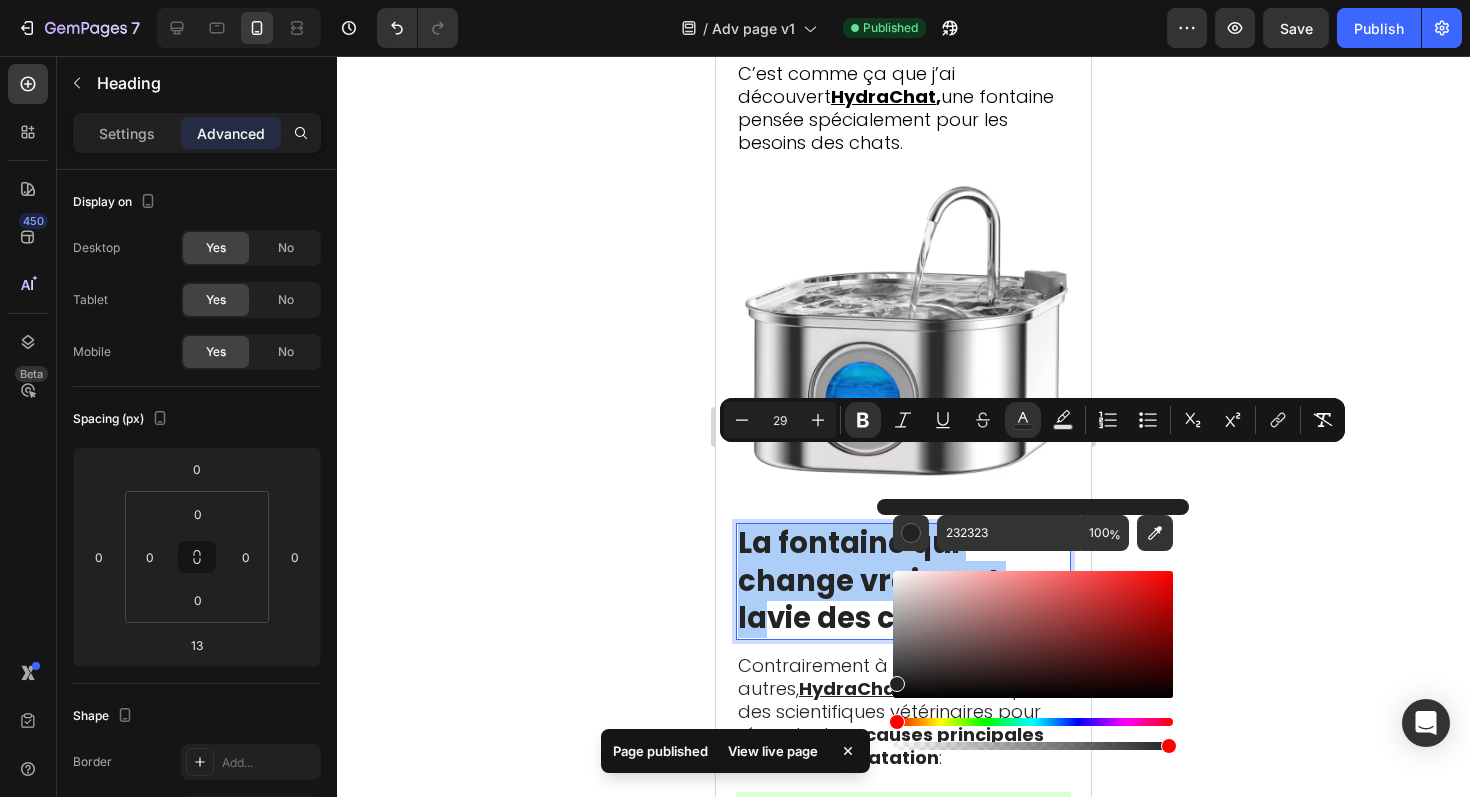 click at bounding box center (1033, 722) 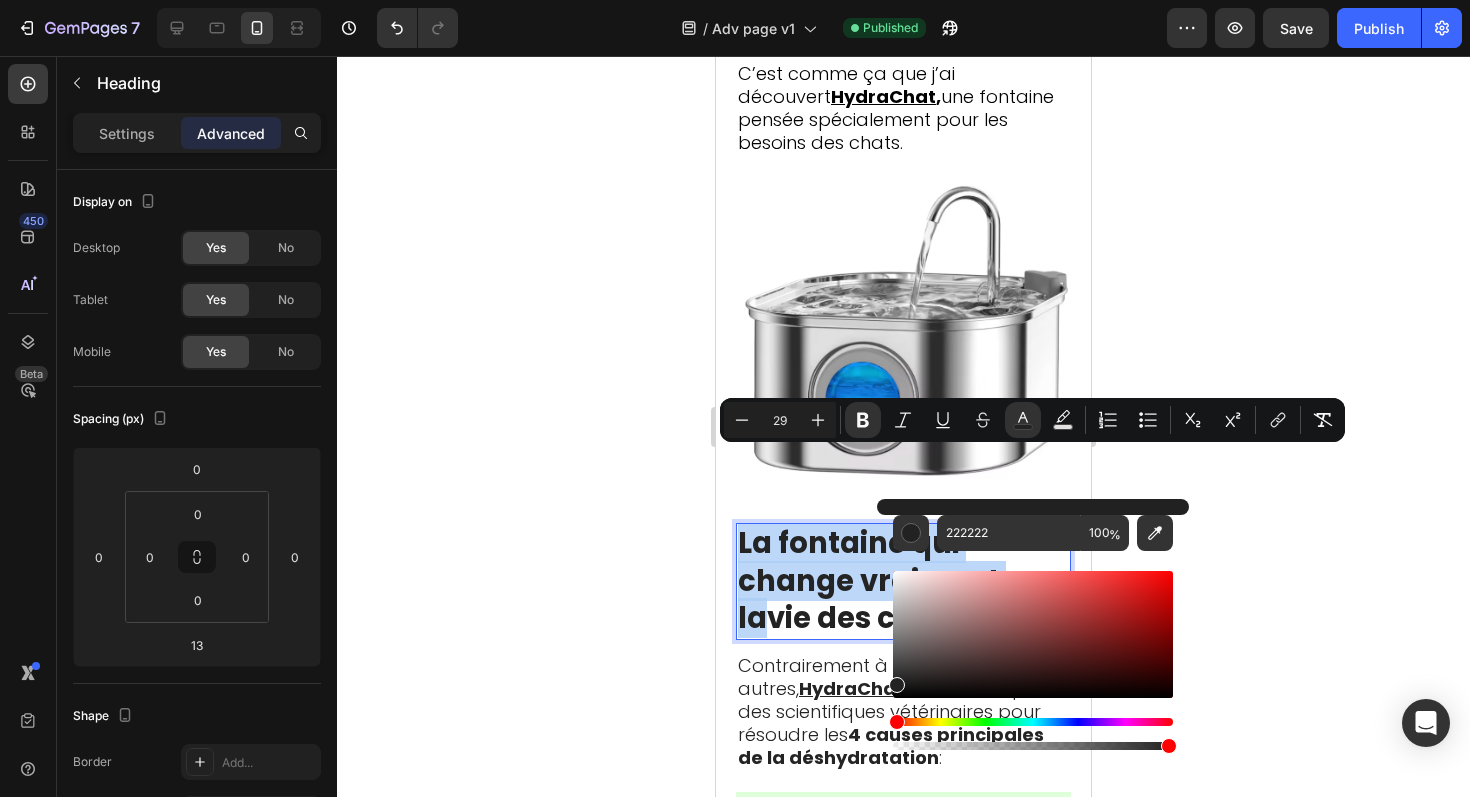 click at bounding box center [1033, 722] 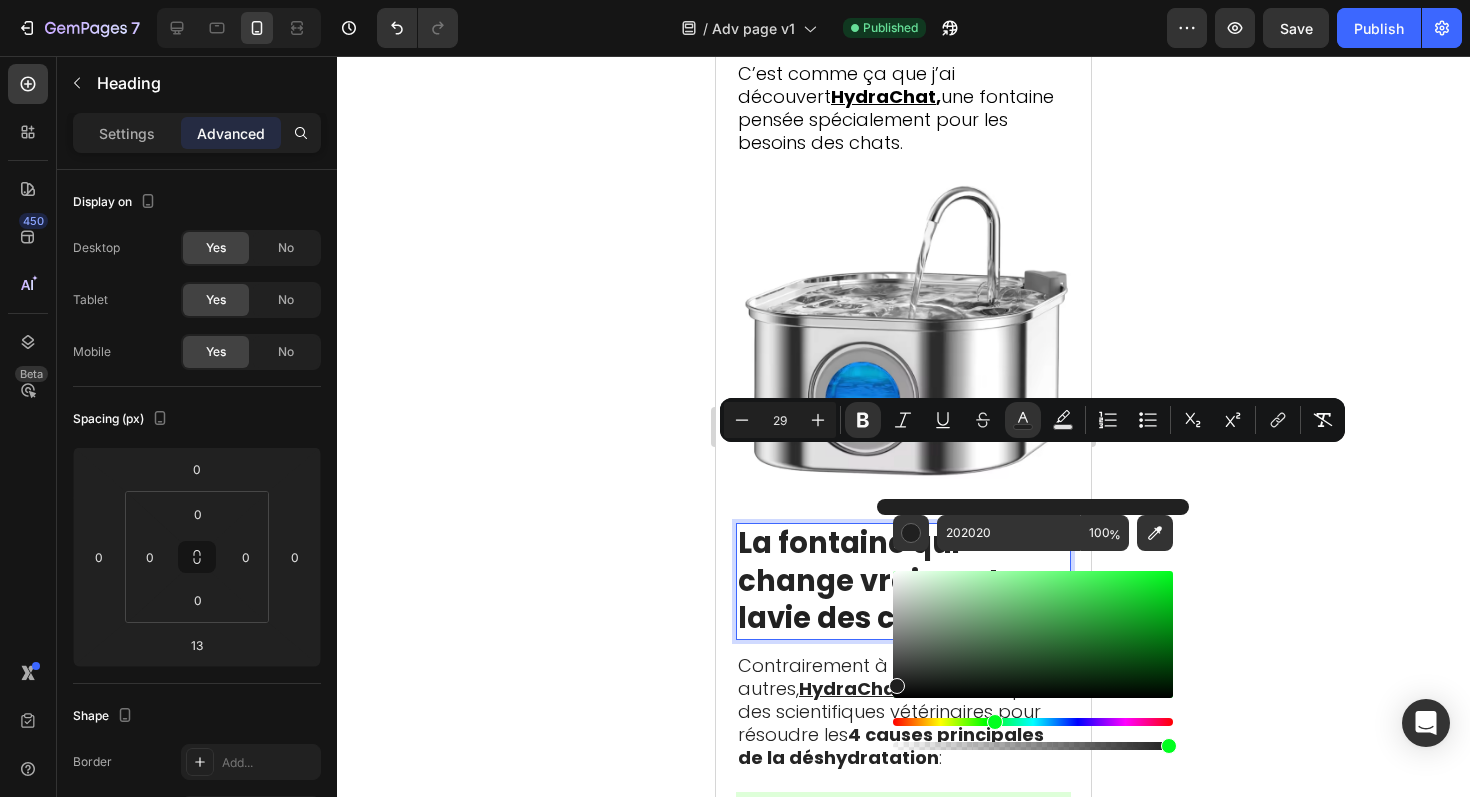 click at bounding box center (1033, 722) 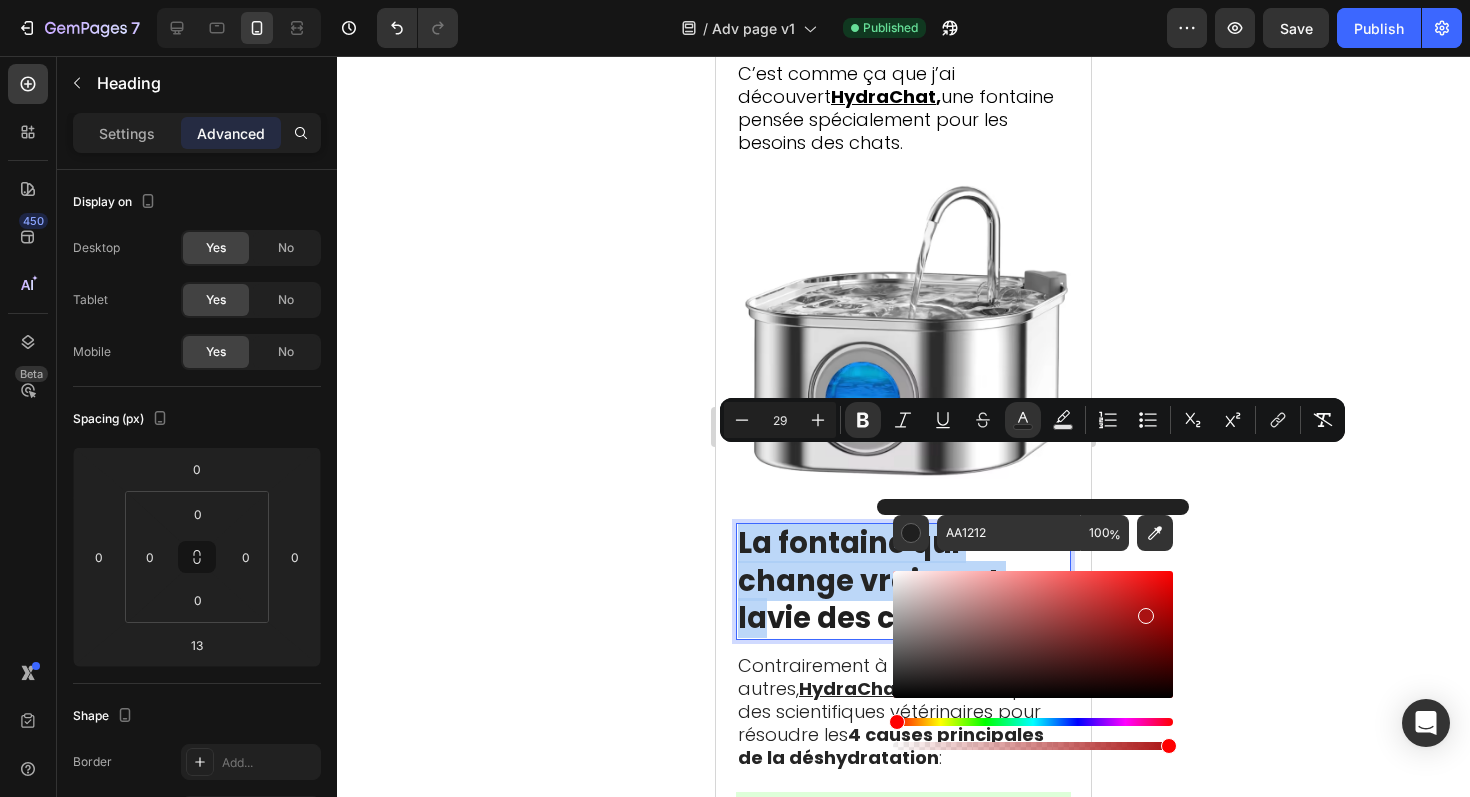 click at bounding box center [1033, 634] 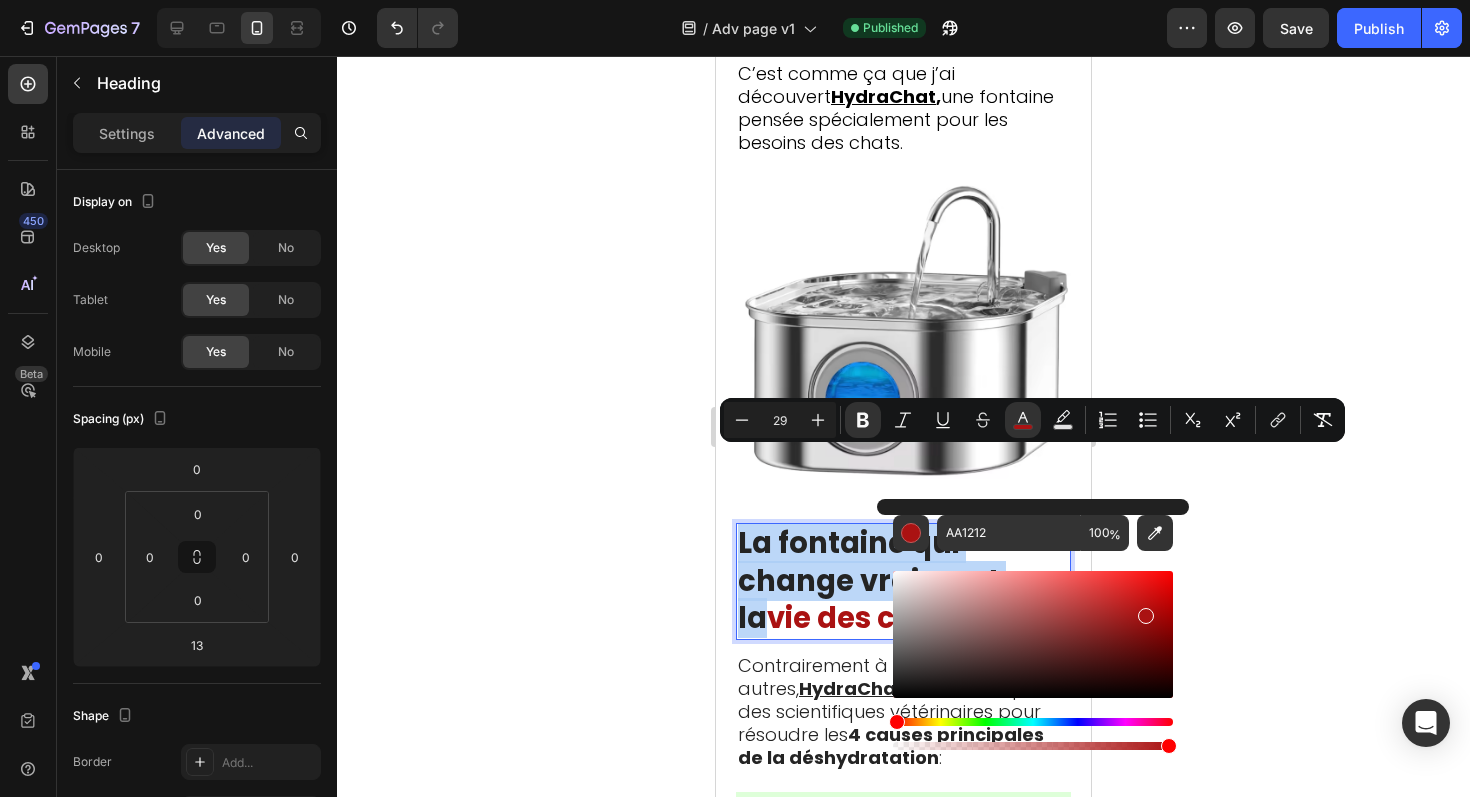 click at bounding box center [1146, 616] 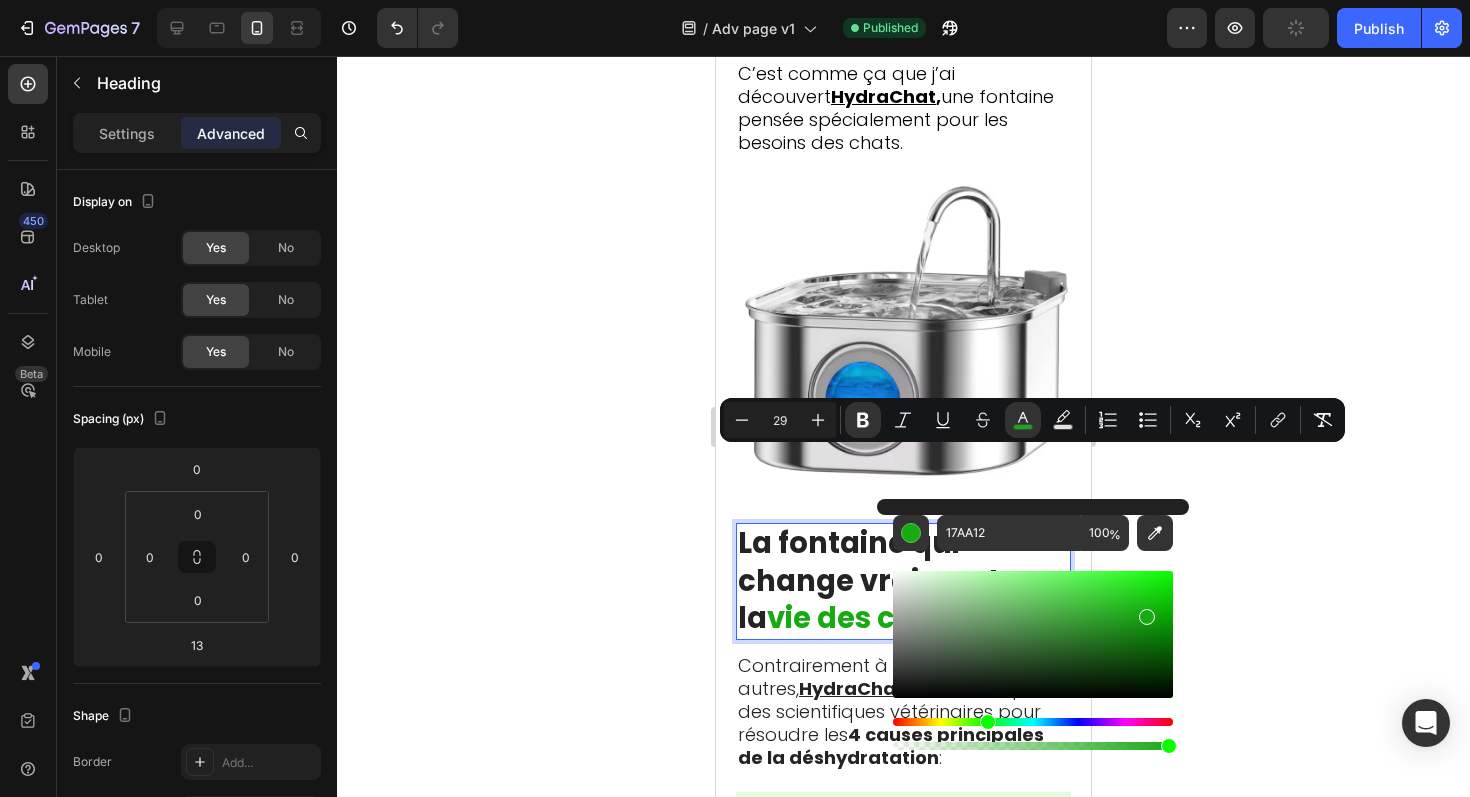 drag, startPoint x: 896, startPoint y: 719, endPoint x: 984, endPoint y: 716, distance: 88.051125 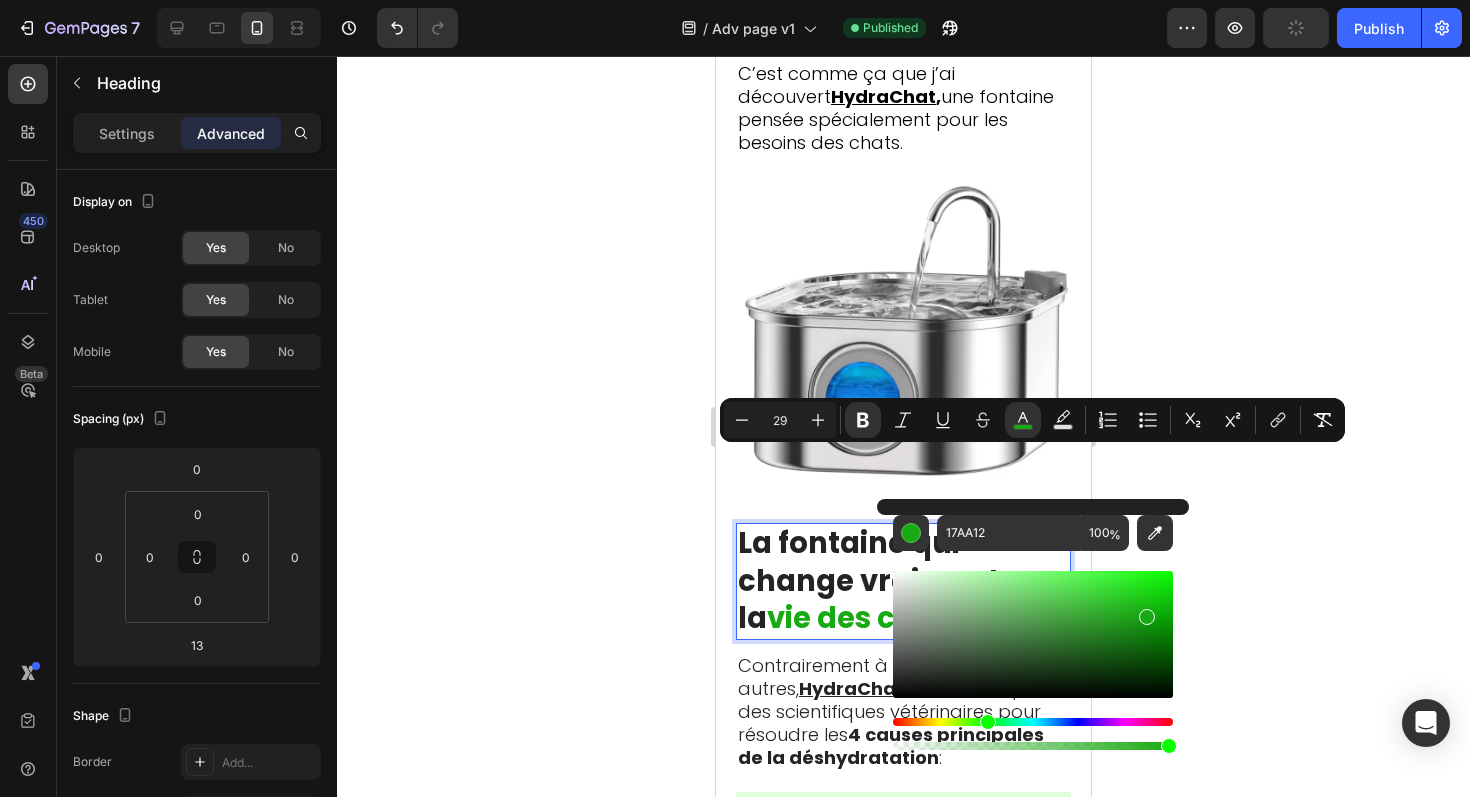 click at bounding box center (988, 722) 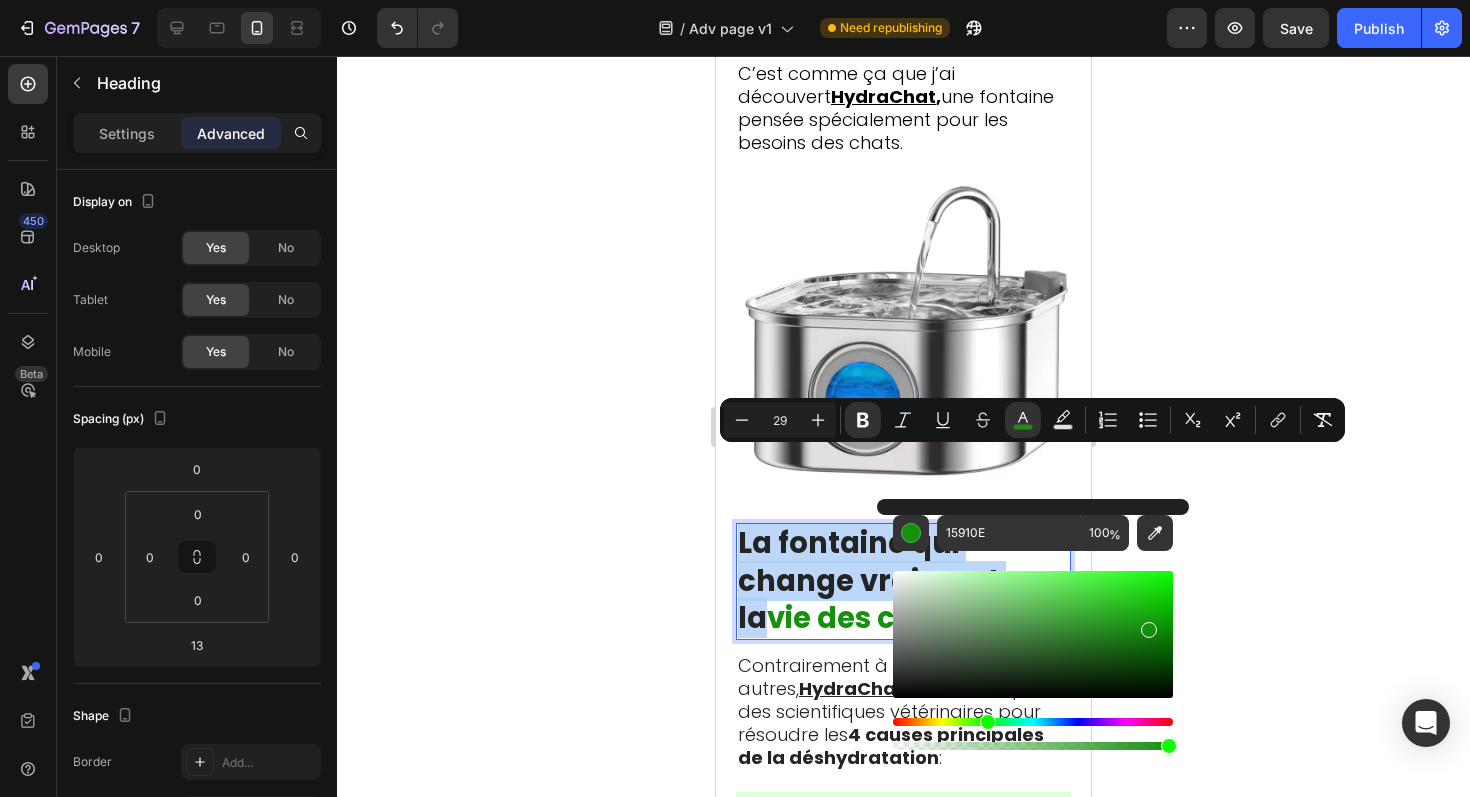 click at bounding box center [1149, 630] 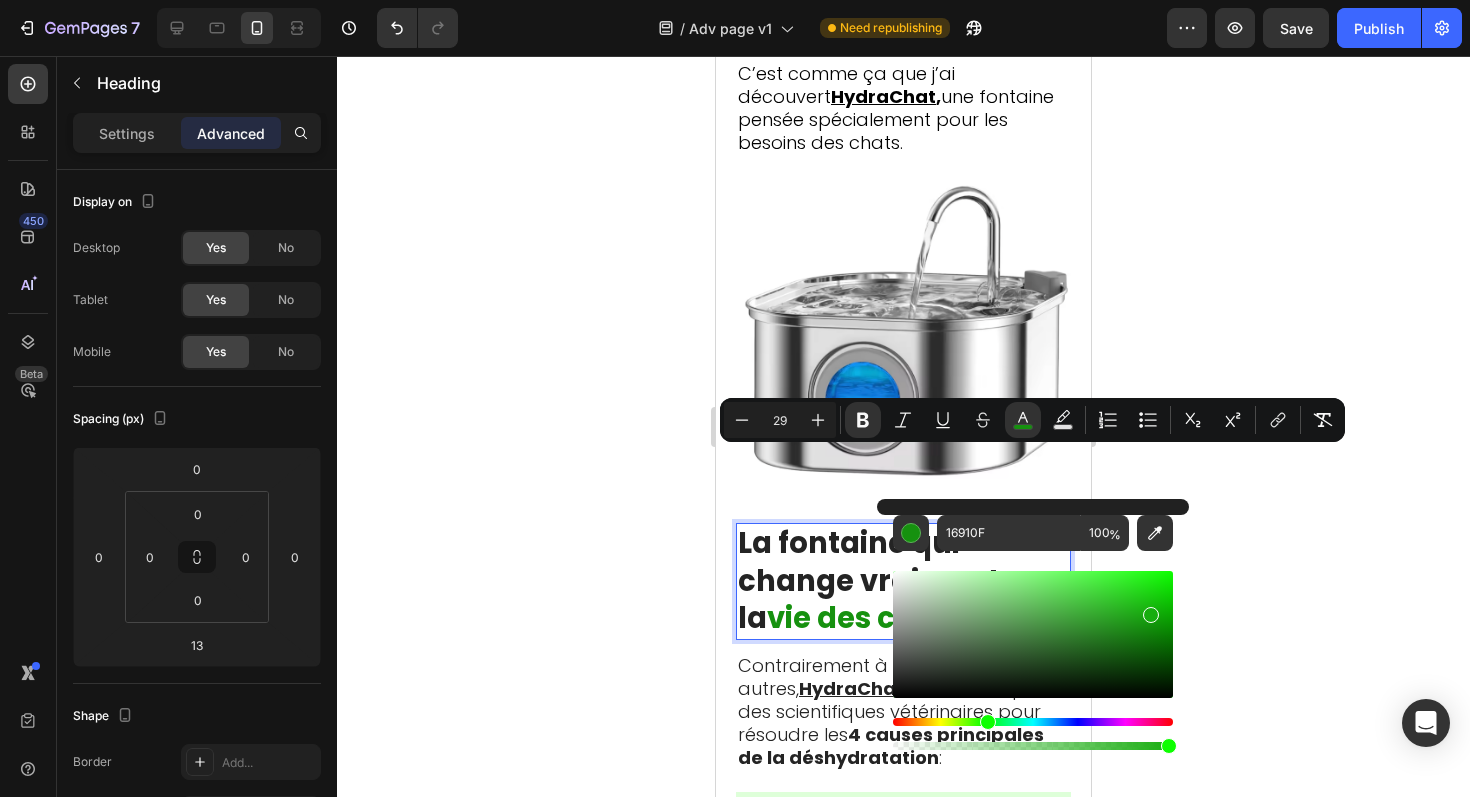 drag, startPoint x: 1144, startPoint y: 625, endPoint x: 1150, endPoint y: 611, distance: 15.231546 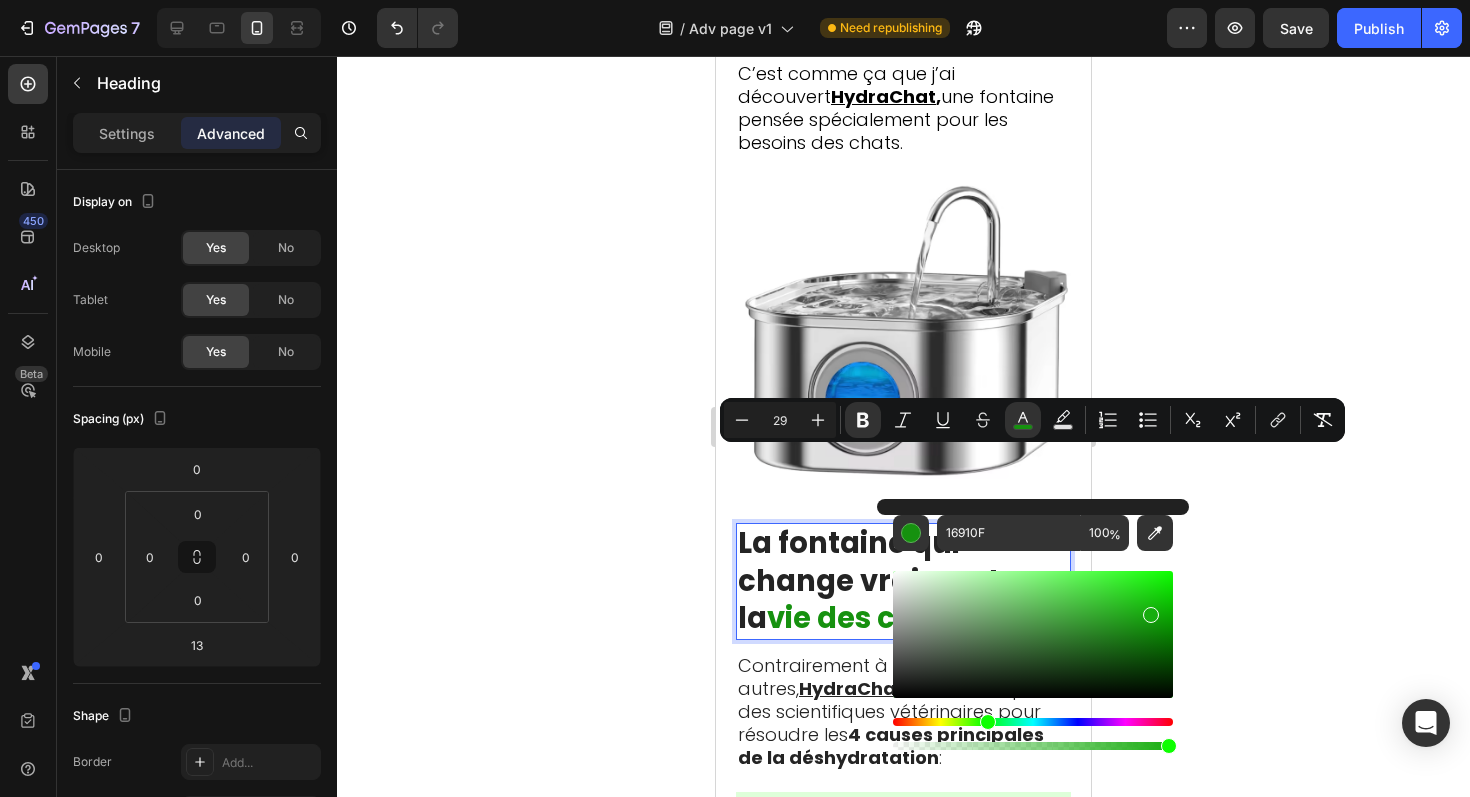 click at bounding box center [1151, 615] 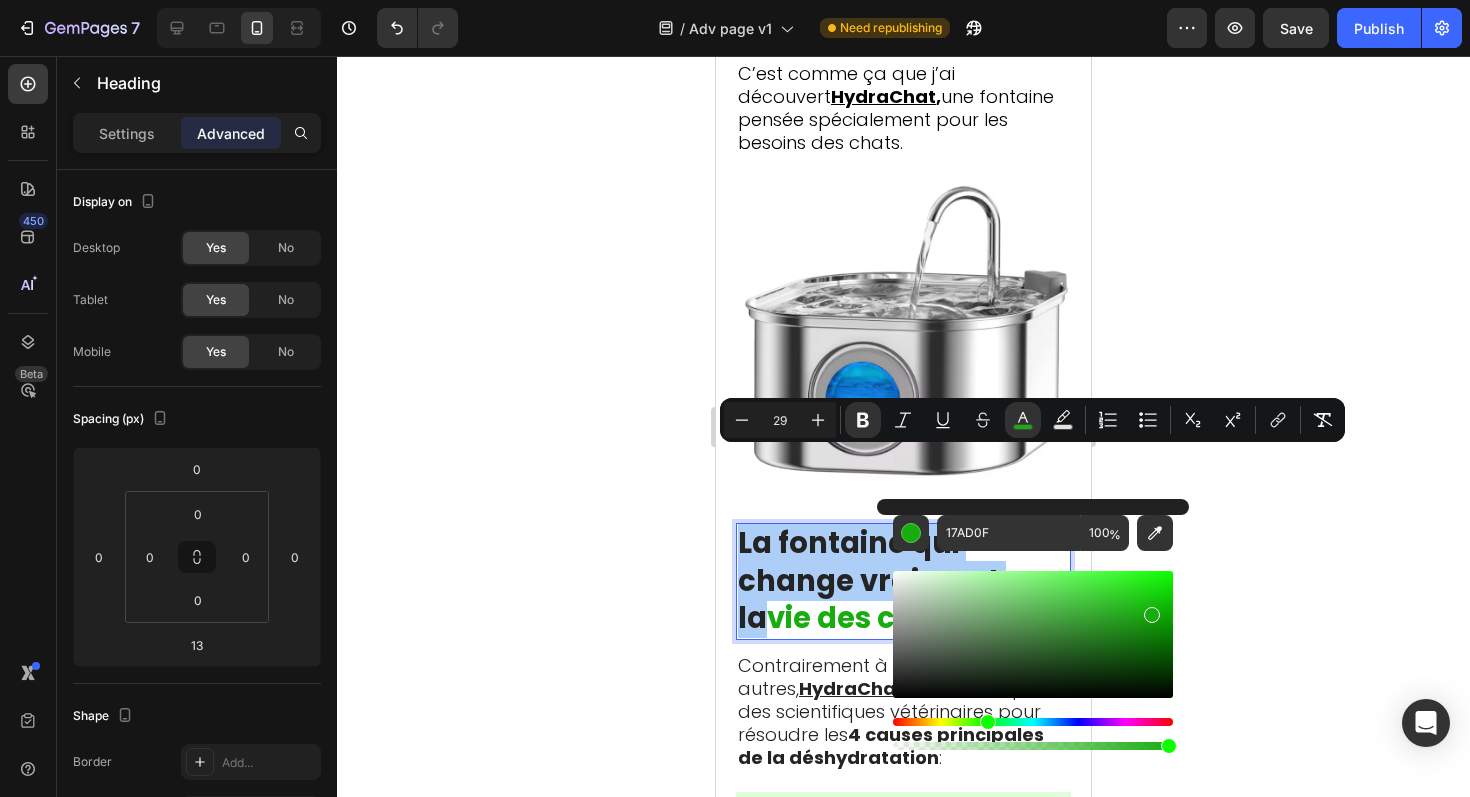 click 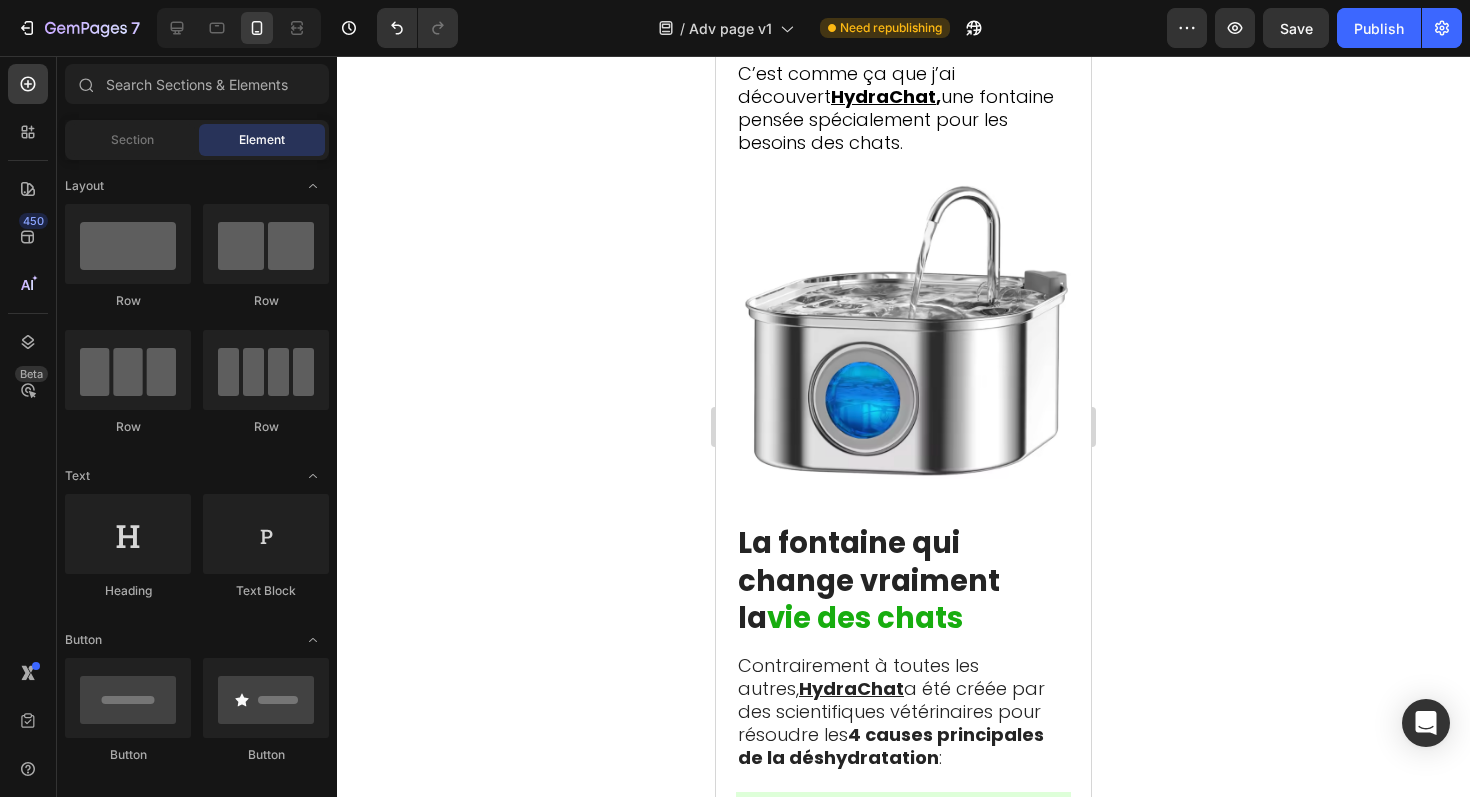 click 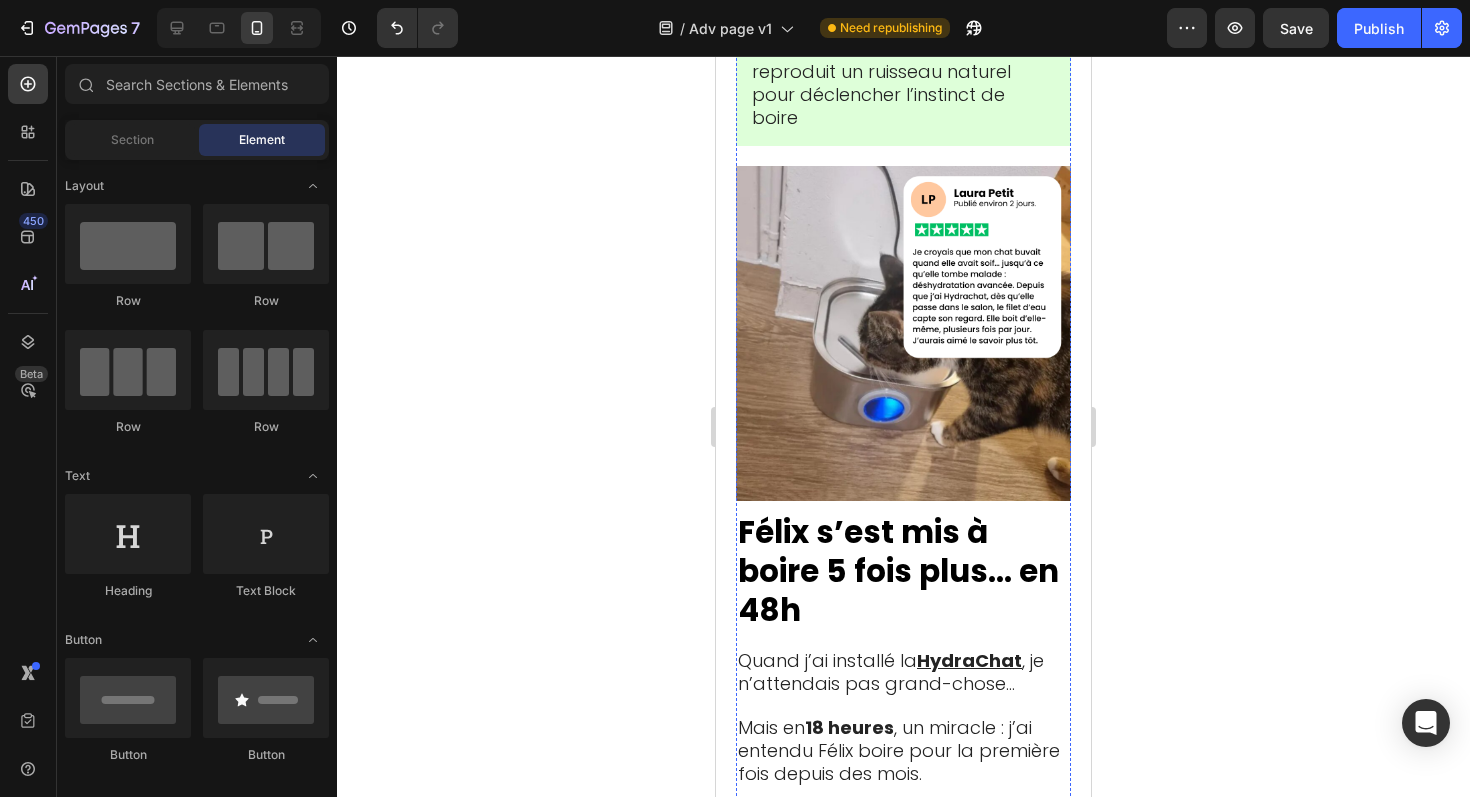 scroll, scrollTop: 10975, scrollLeft: 0, axis: vertical 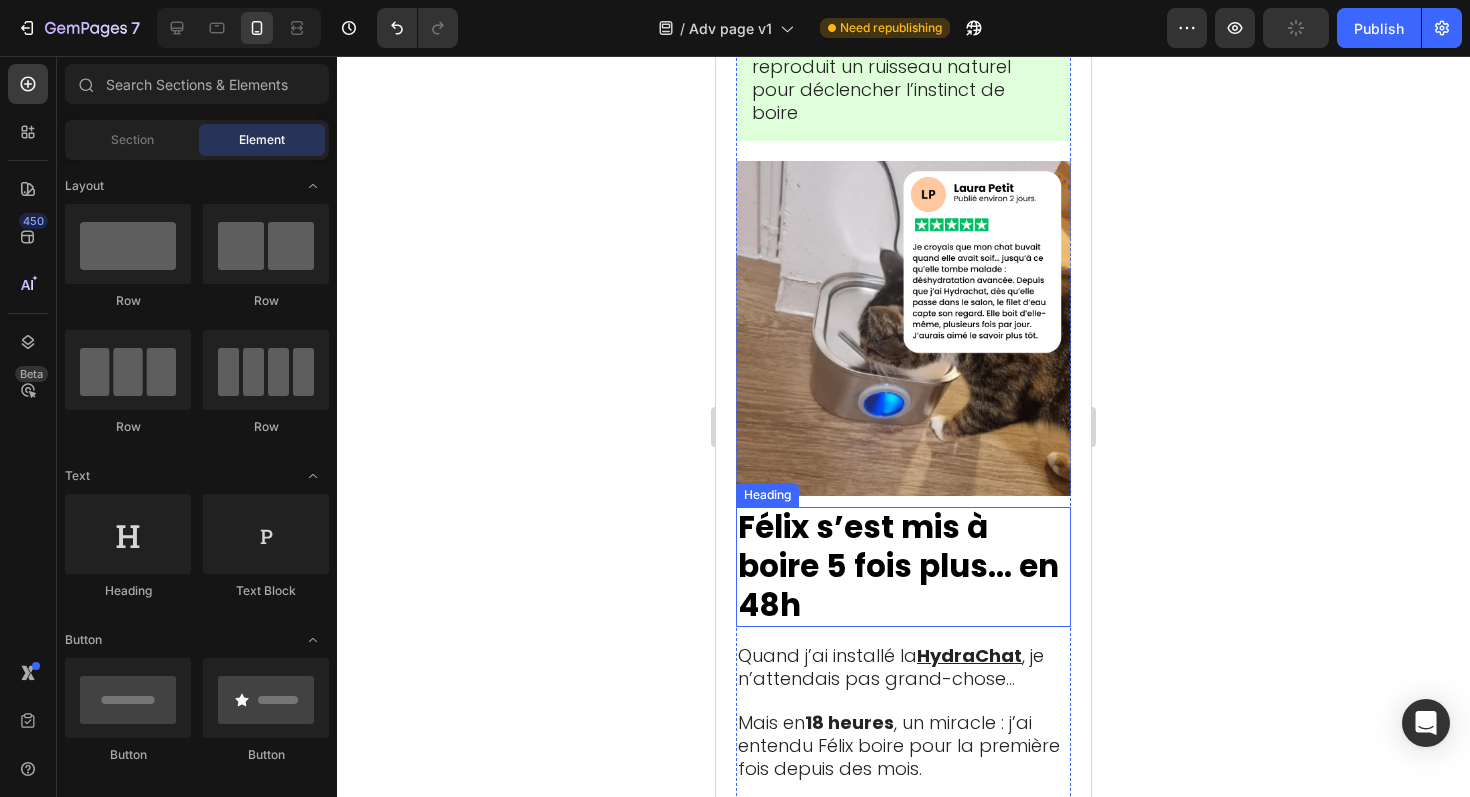 click on "Félix s’est mis à boire 5 fois plus… en 48h" at bounding box center (898, 565) 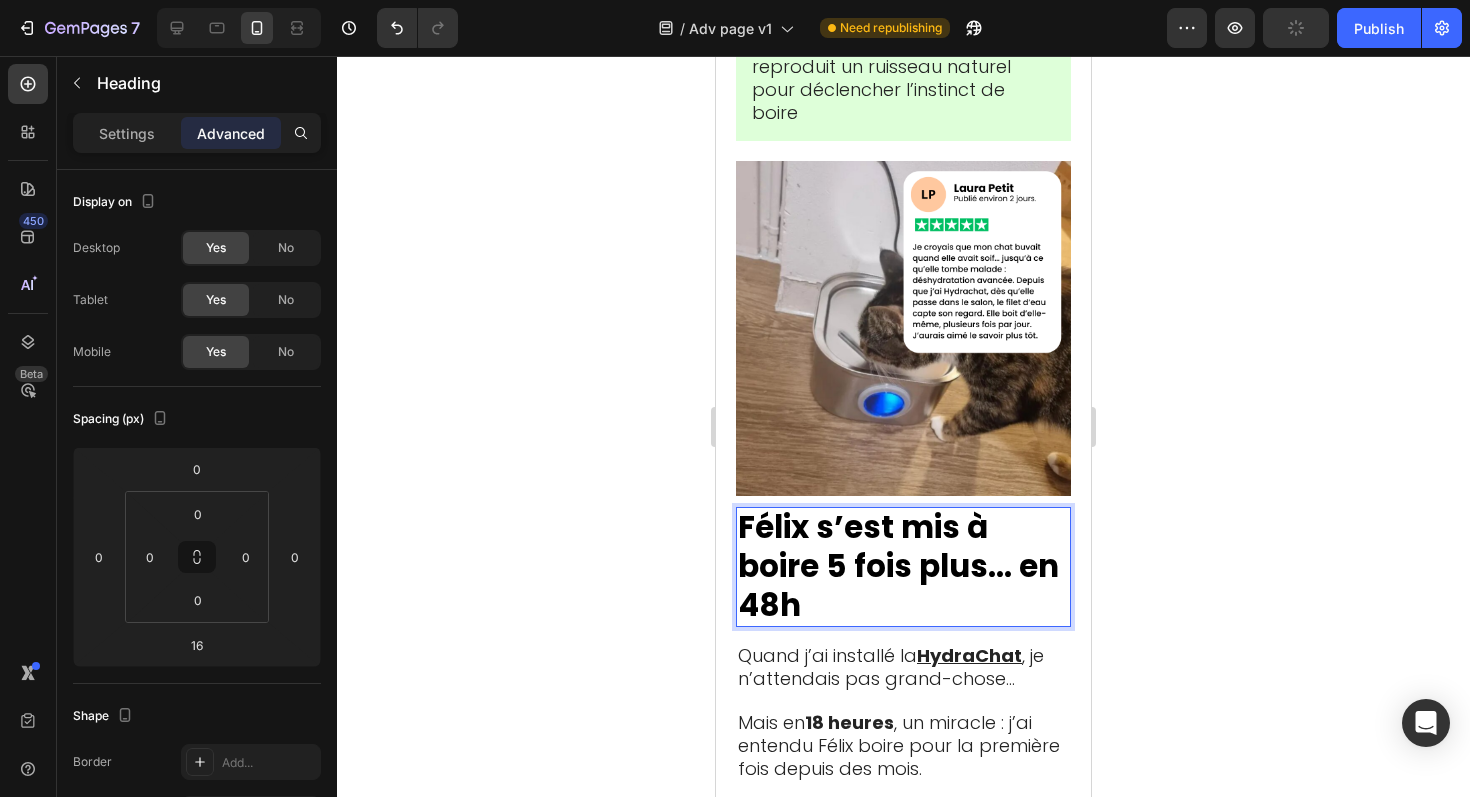 click on "Félix s’est mis à boire 5 fois plus… en 48h" at bounding box center (898, 565) 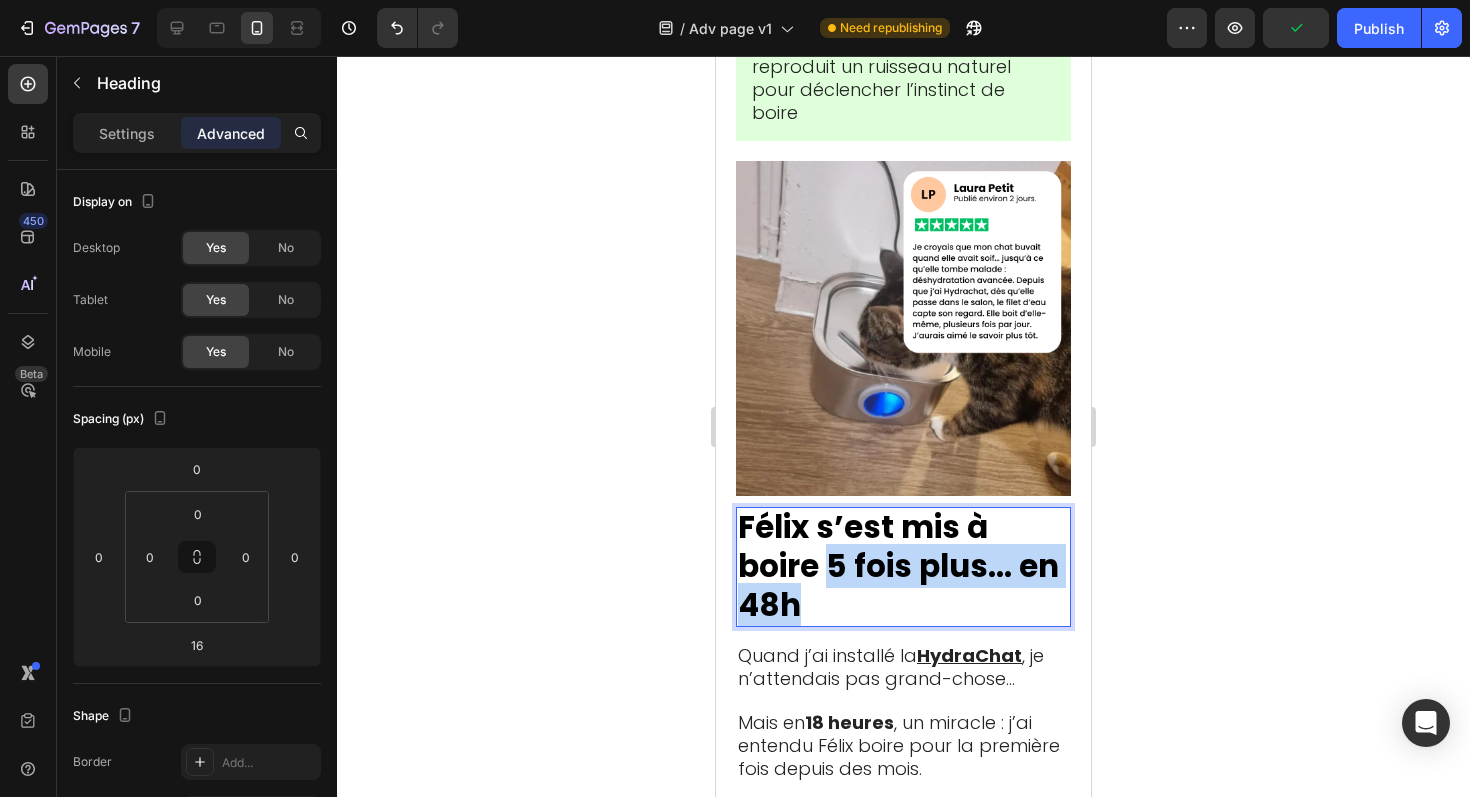 drag, startPoint x: 841, startPoint y: 439, endPoint x: 832, endPoint y: 398, distance: 41.976185 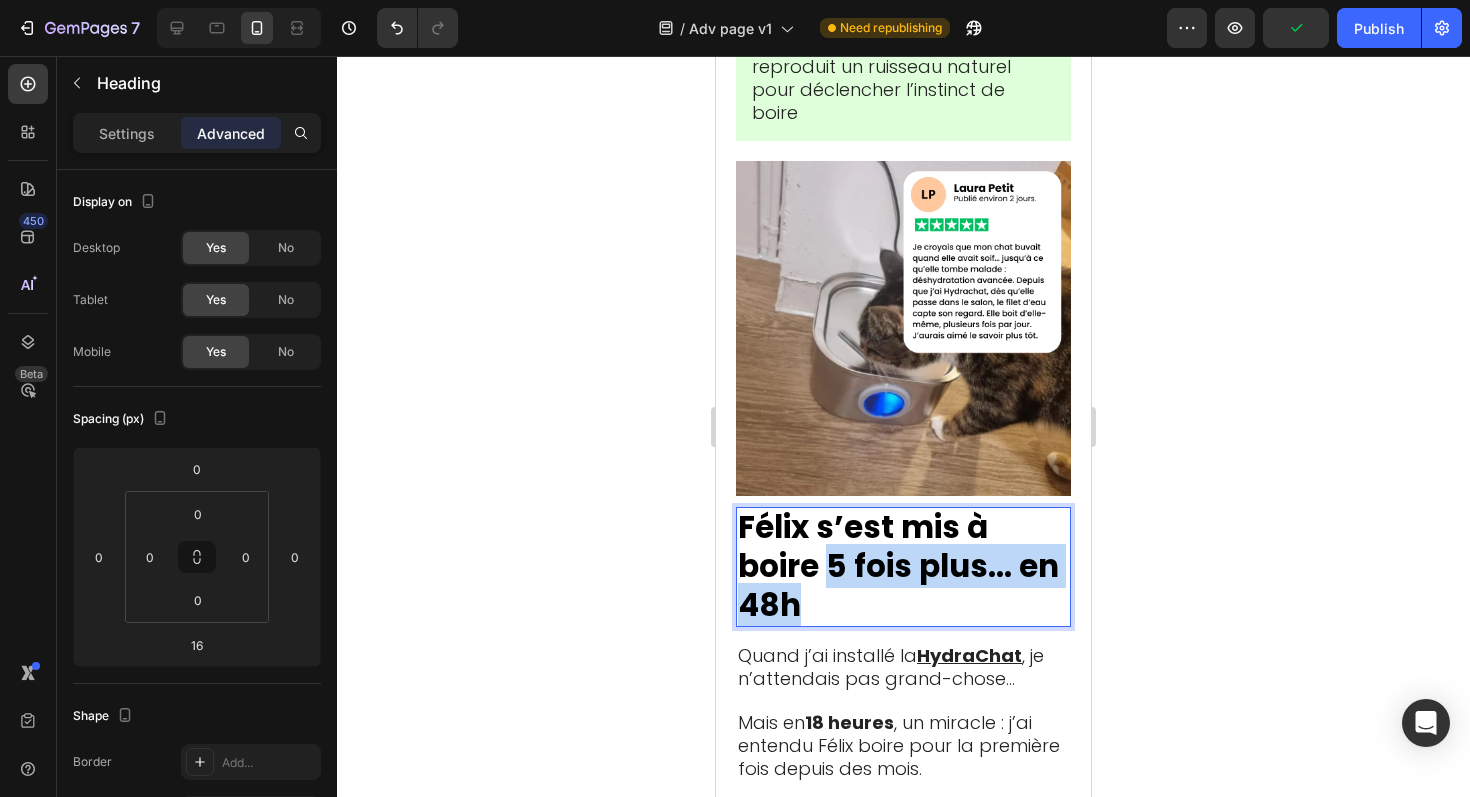 click on "Félix s’est mis à boire 5 fois plus… en 48h" at bounding box center (903, 567) 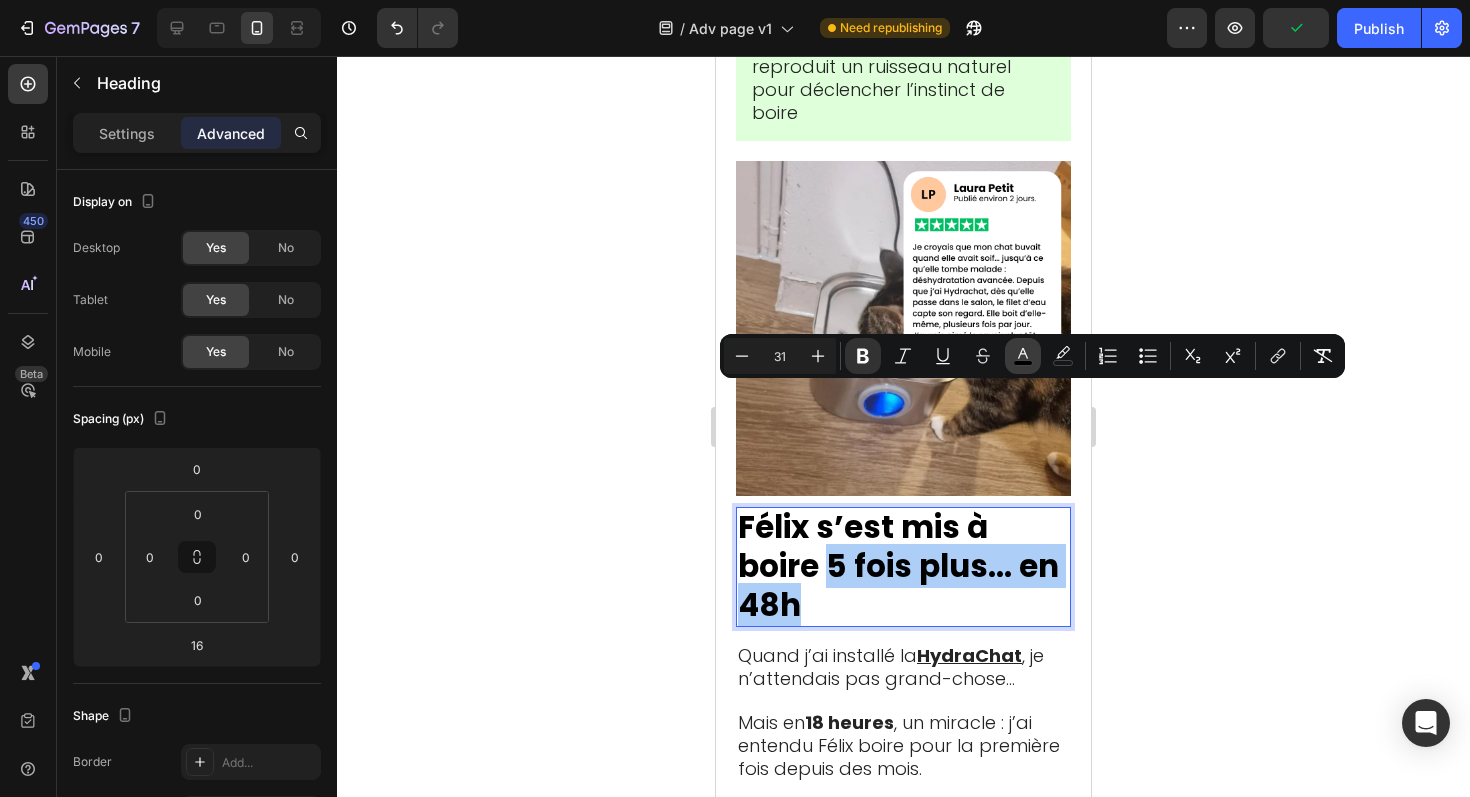 click 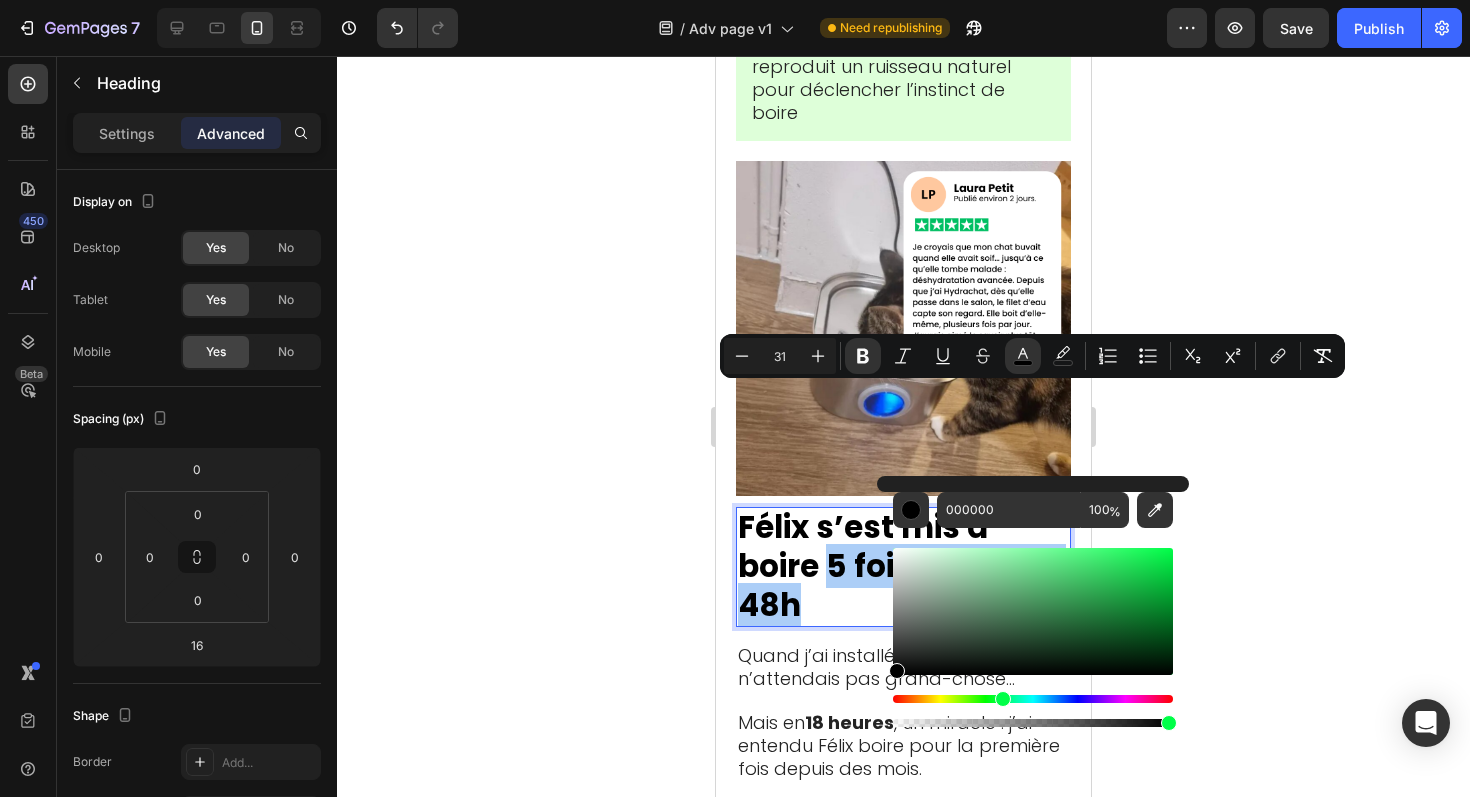 click at bounding box center [1033, 699] 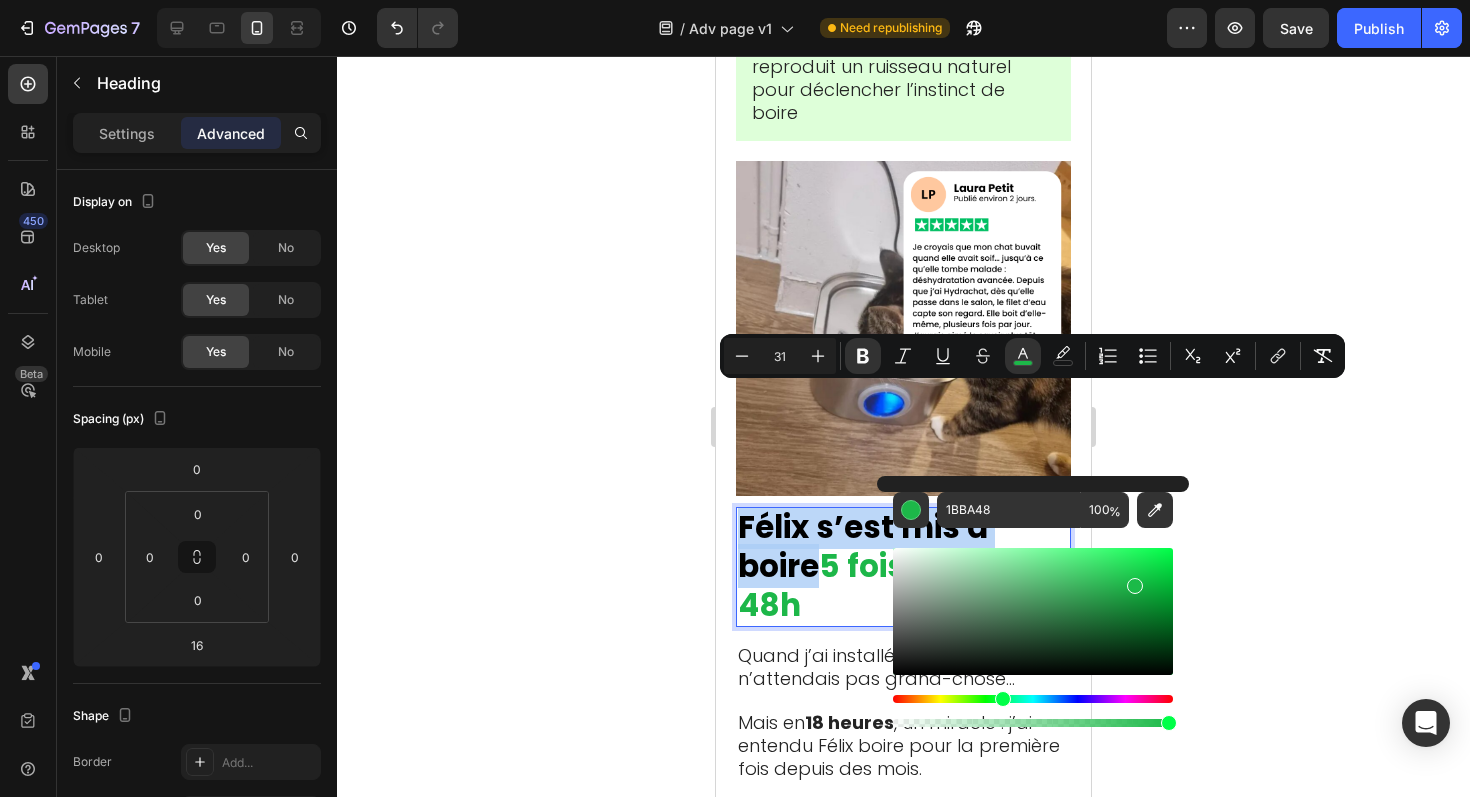 drag, startPoint x: 1098, startPoint y: 595, endPoint x: 1127, endPoint y: 578, distance: 33.61547 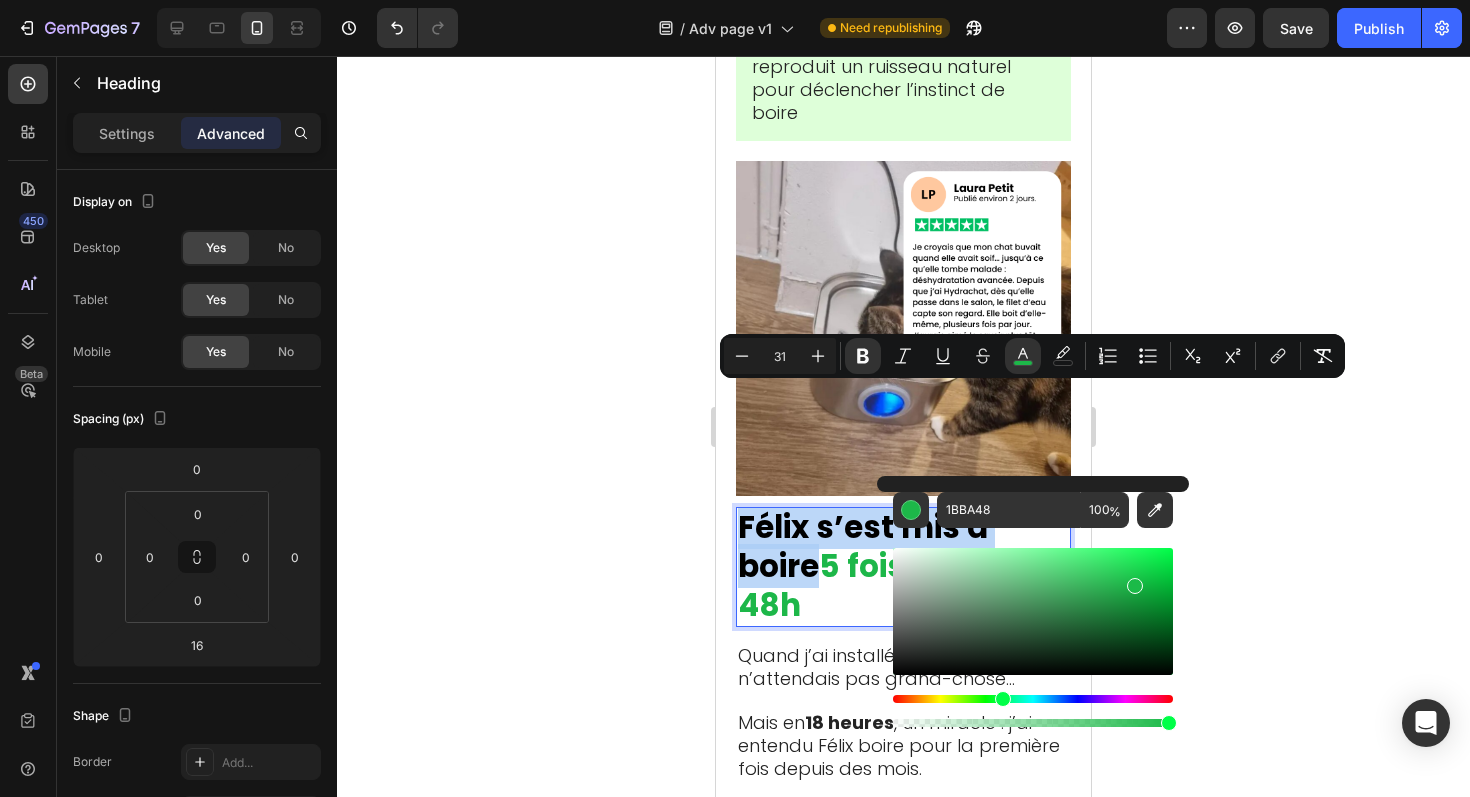 click at bounding box center [1033, 611] 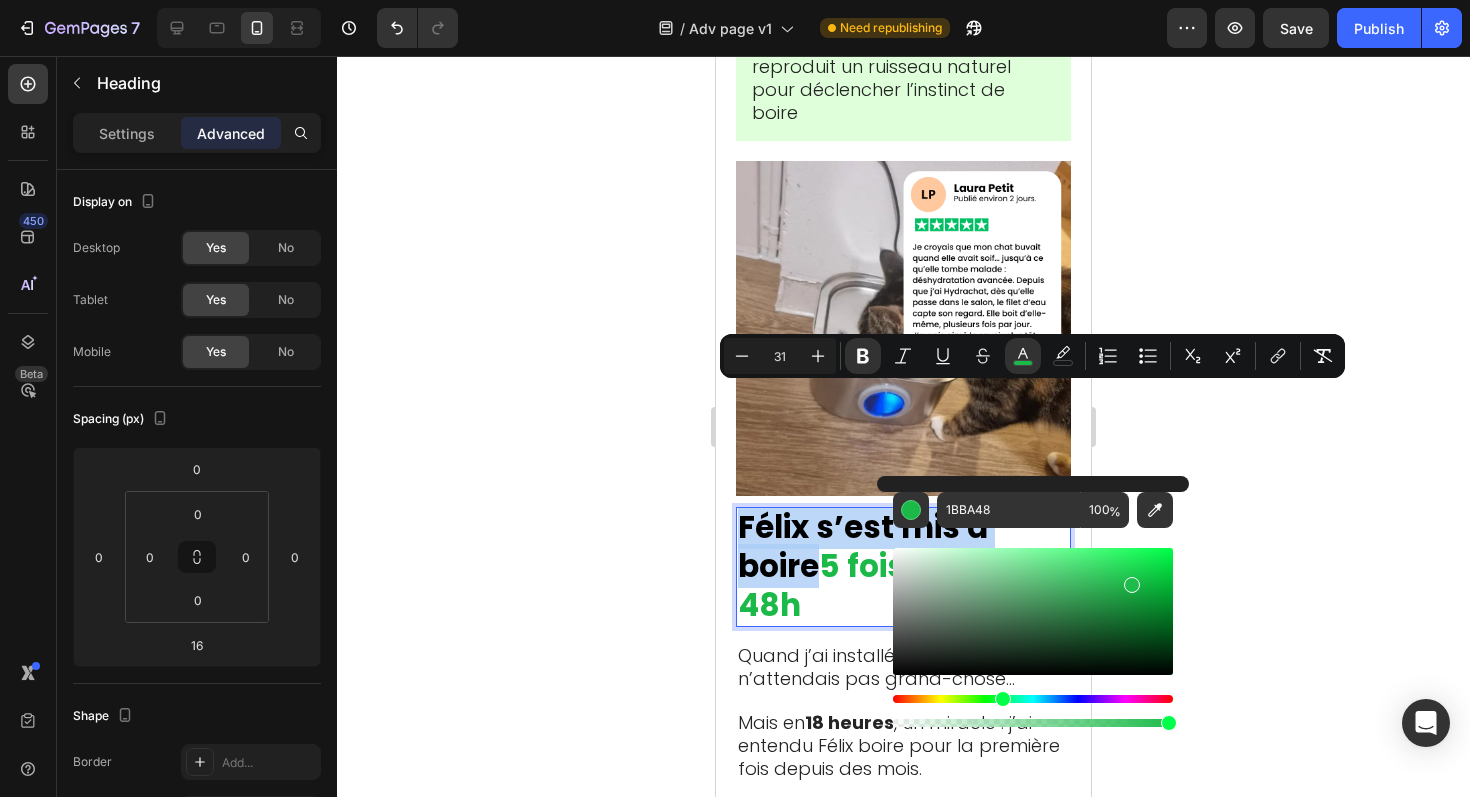 type on "1EBC4B" 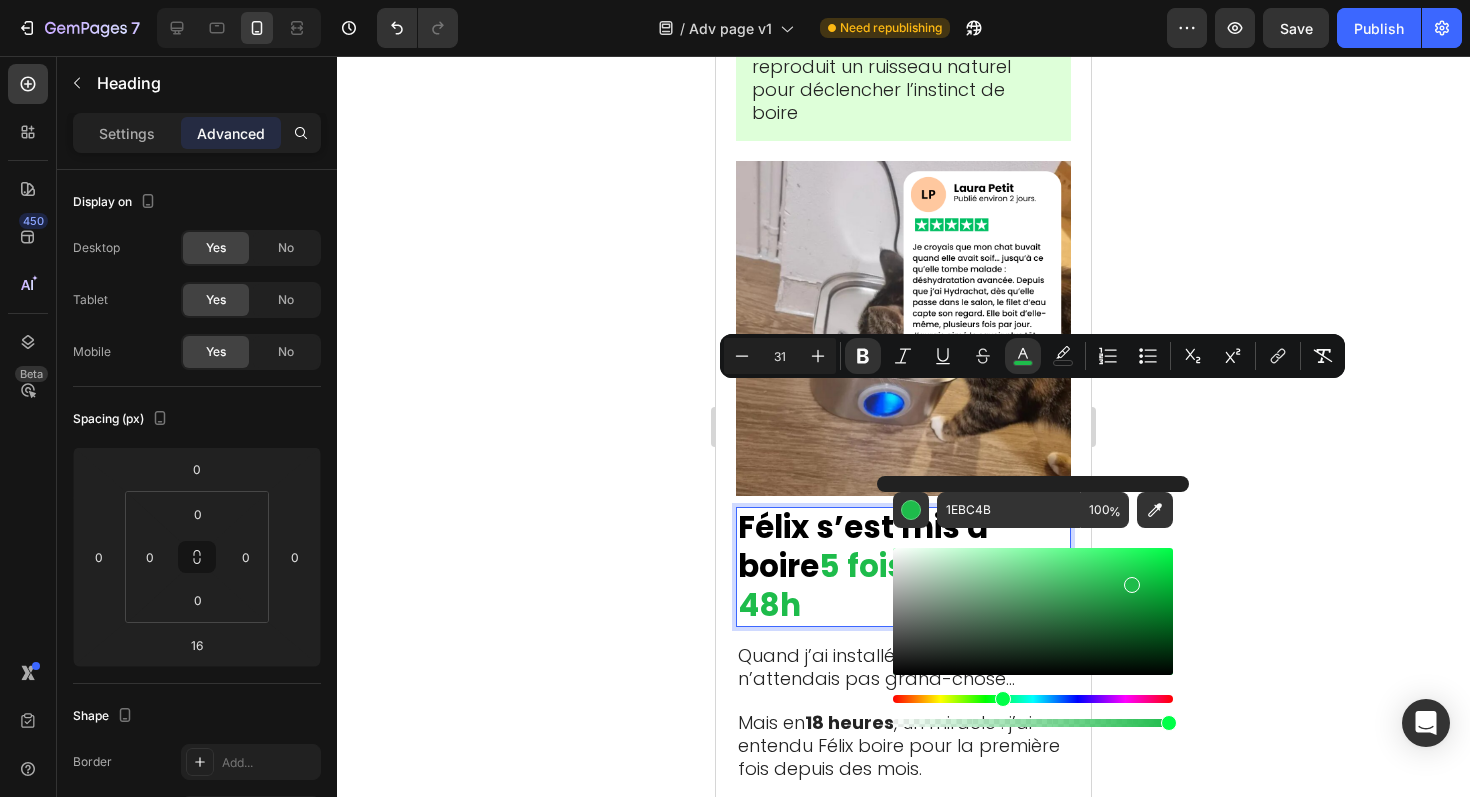 click 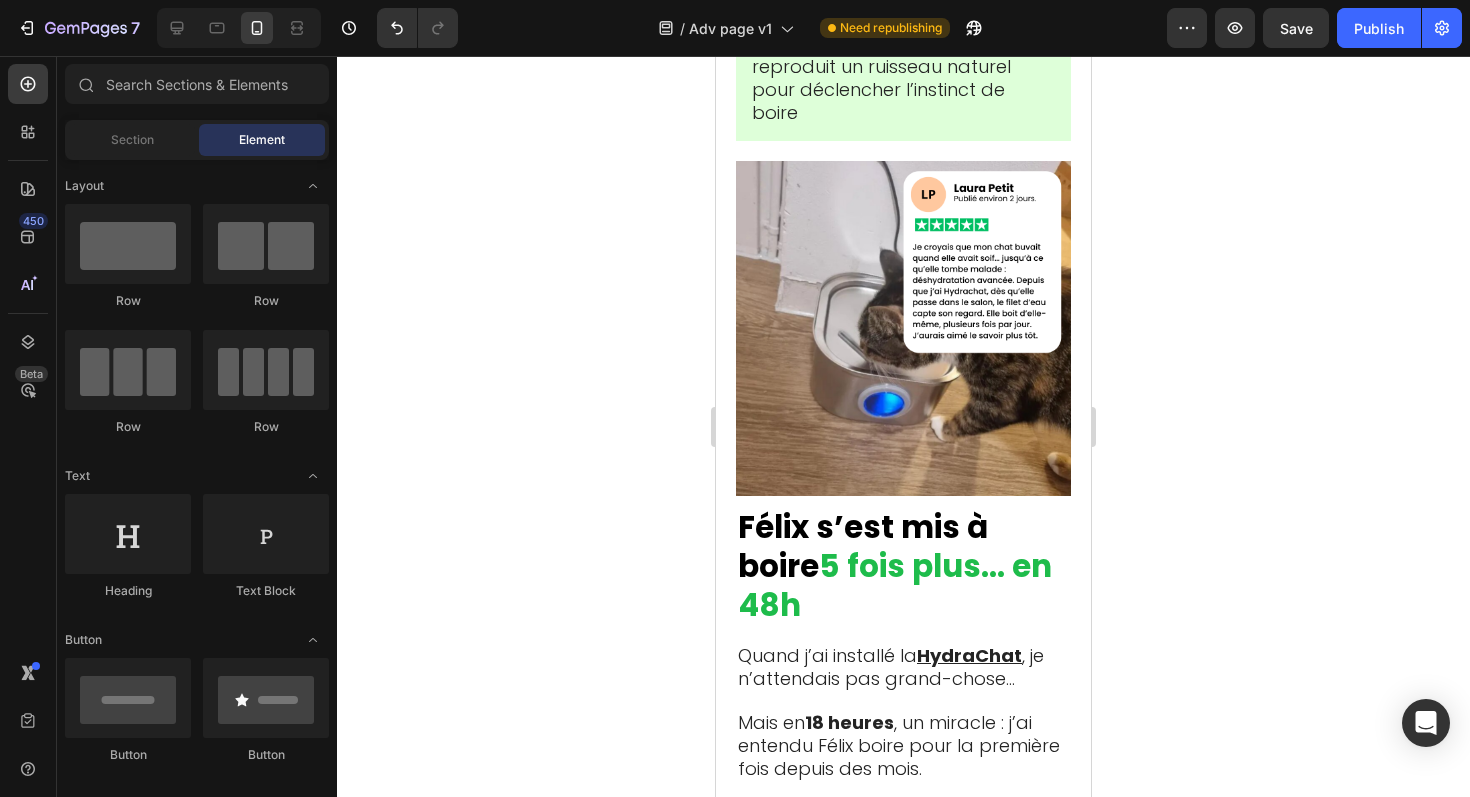click 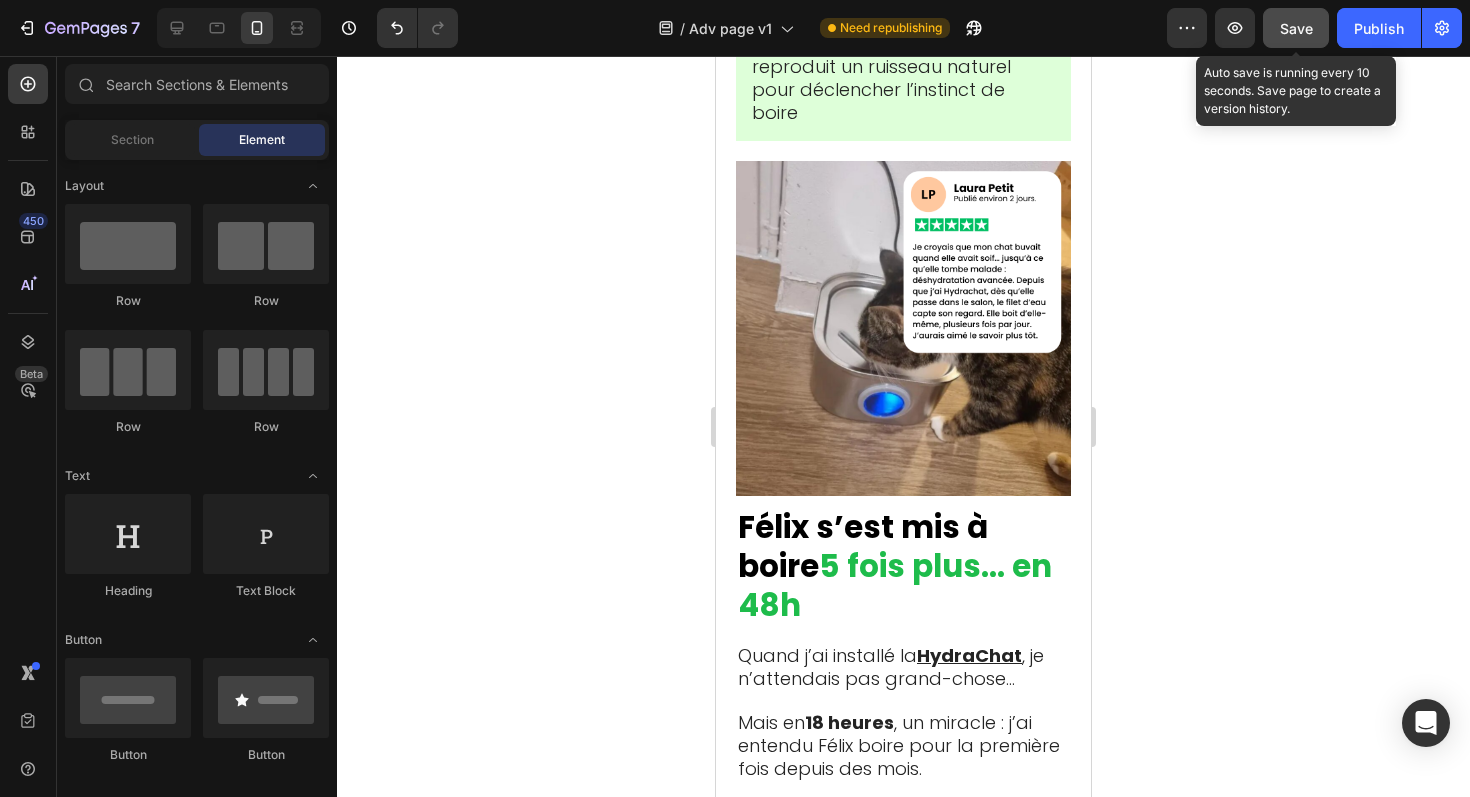 click on "Save" at bounding box center [1296, 28] 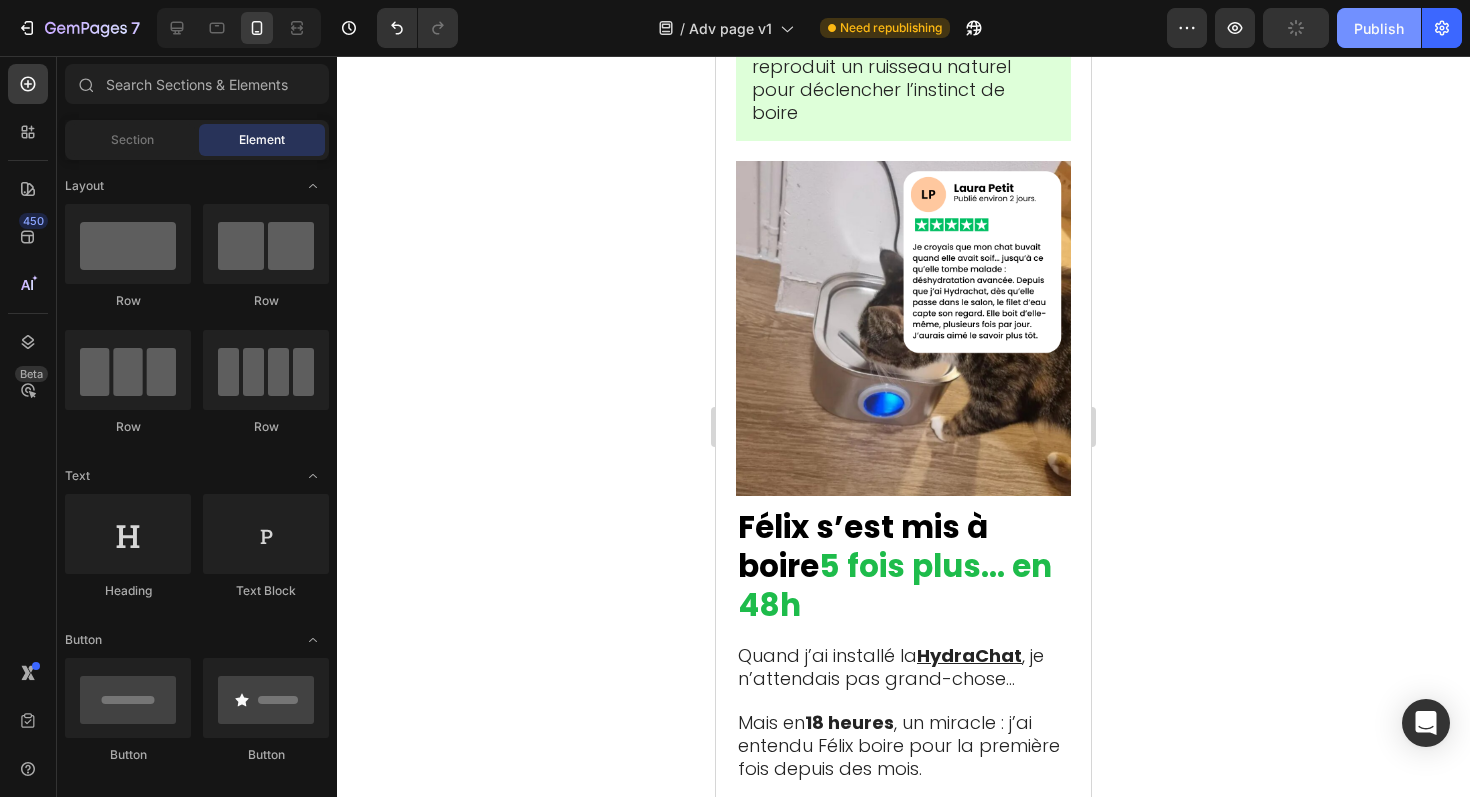 click on "Publish" at bounding box center (1379, 28) 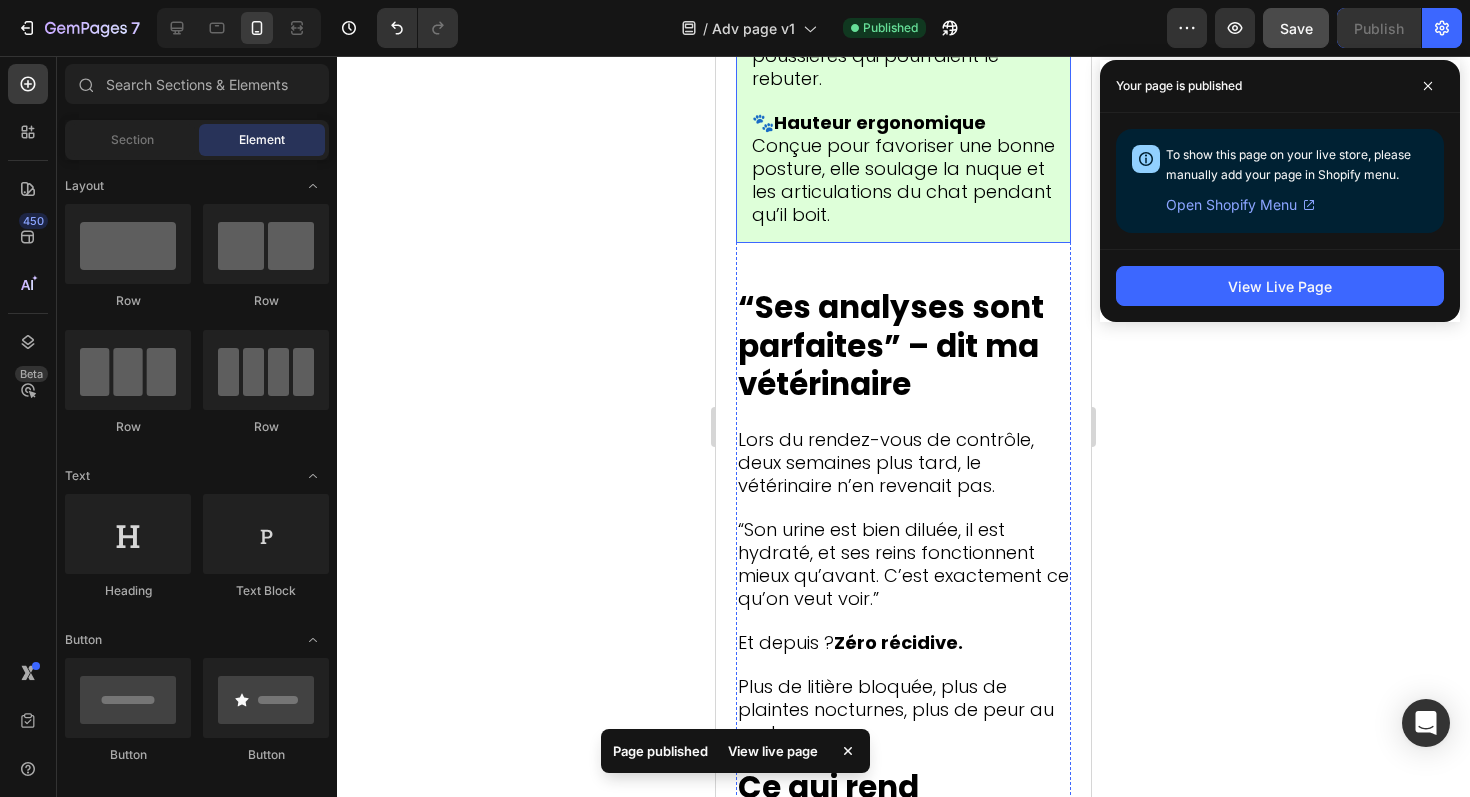 scroll, scrollTop: 13118, scrollLeft: 0, axis: vertical 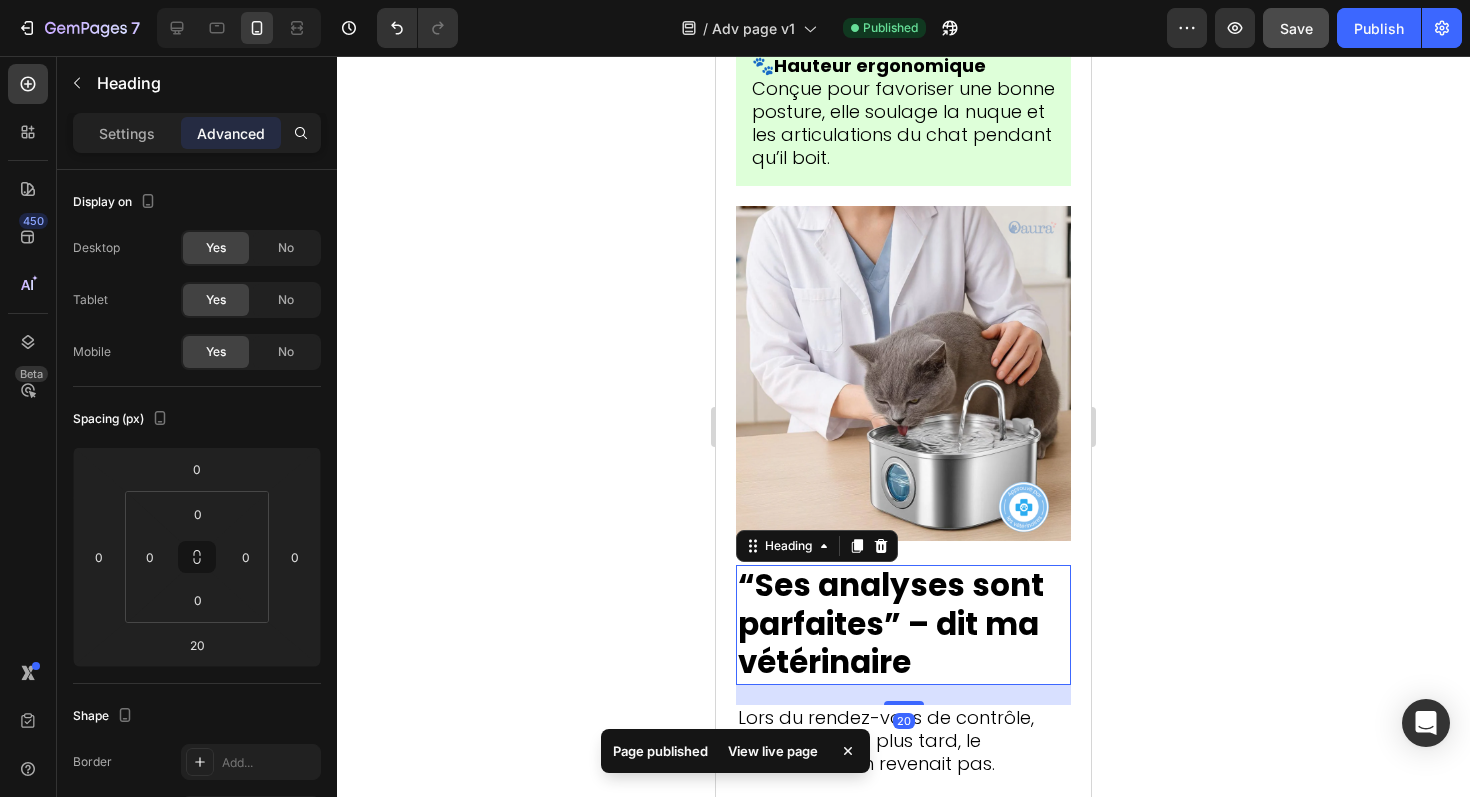 click on "“Ses analyses sont parfaites” – dit ma vétérinaire" at bounding box center [891, 623] 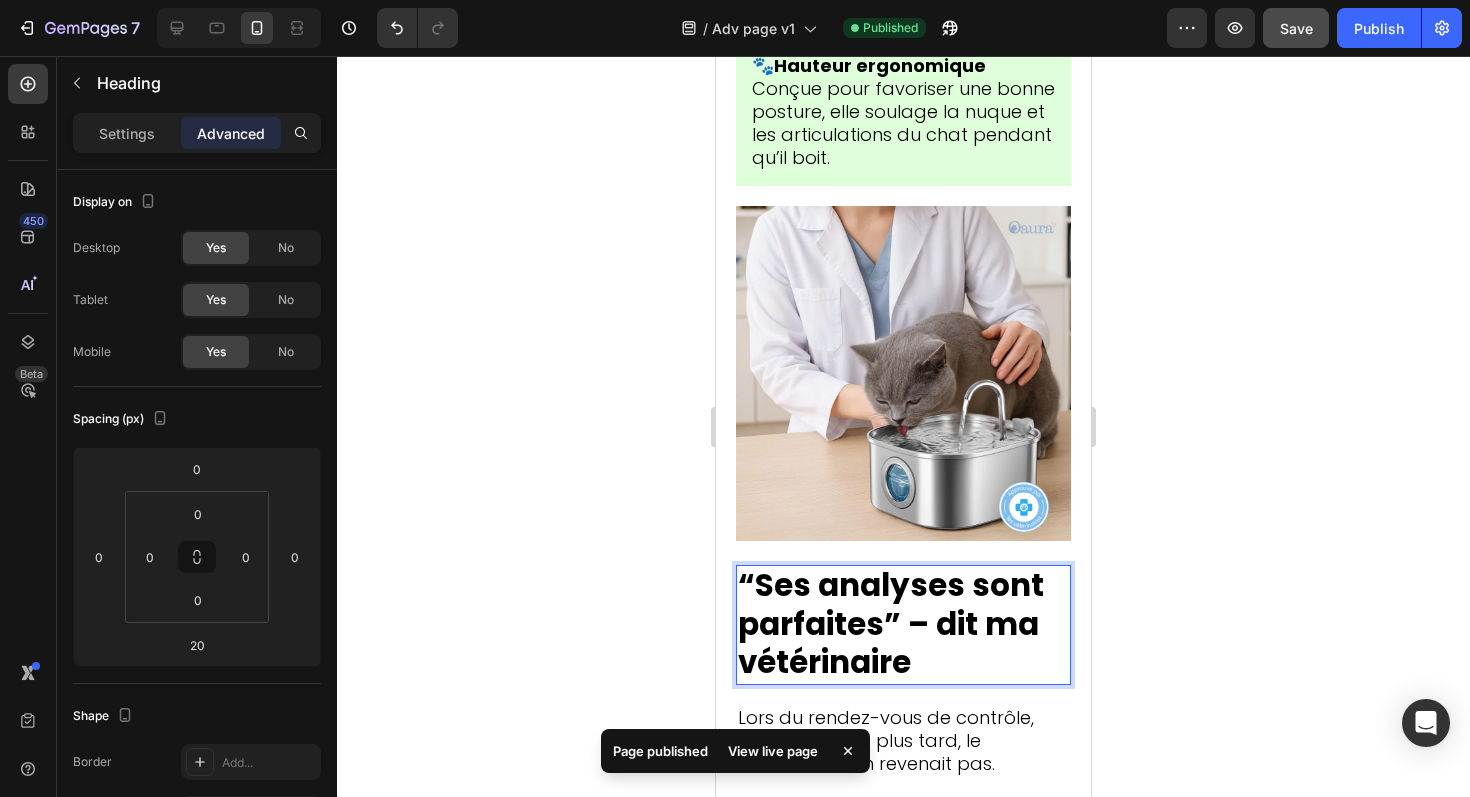 click on "“Ses analyses sont parfaites” – dit ma vétérinaire" at bounding box center [891, 623] 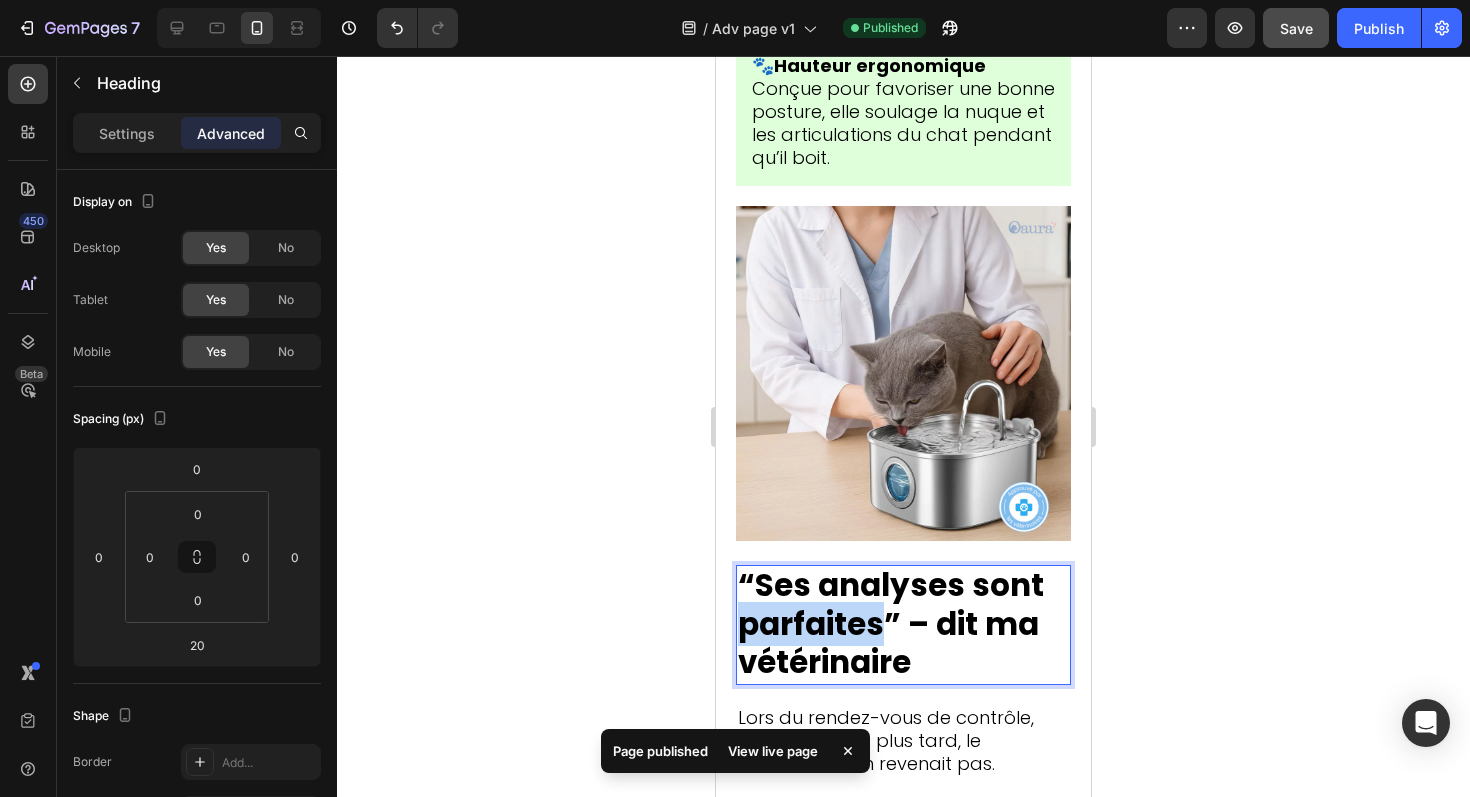 click on "“Ses analyses sont parfaites” – dit ma vétérinaire" at bounding box center [891, 623] 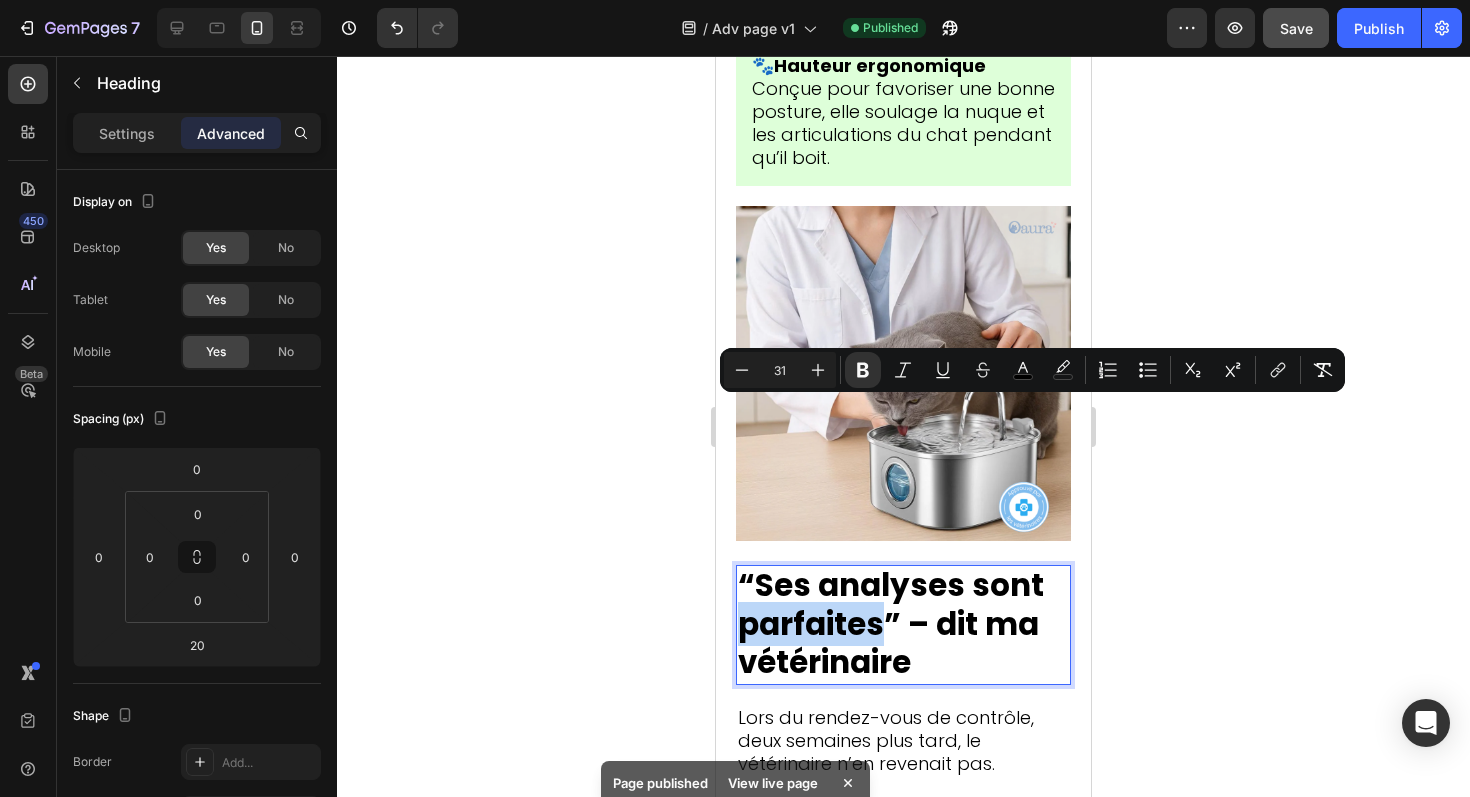 click on "“Ses analyses sont parfaites” – dit ma vétérinaire" at bounding box center [891, 623] 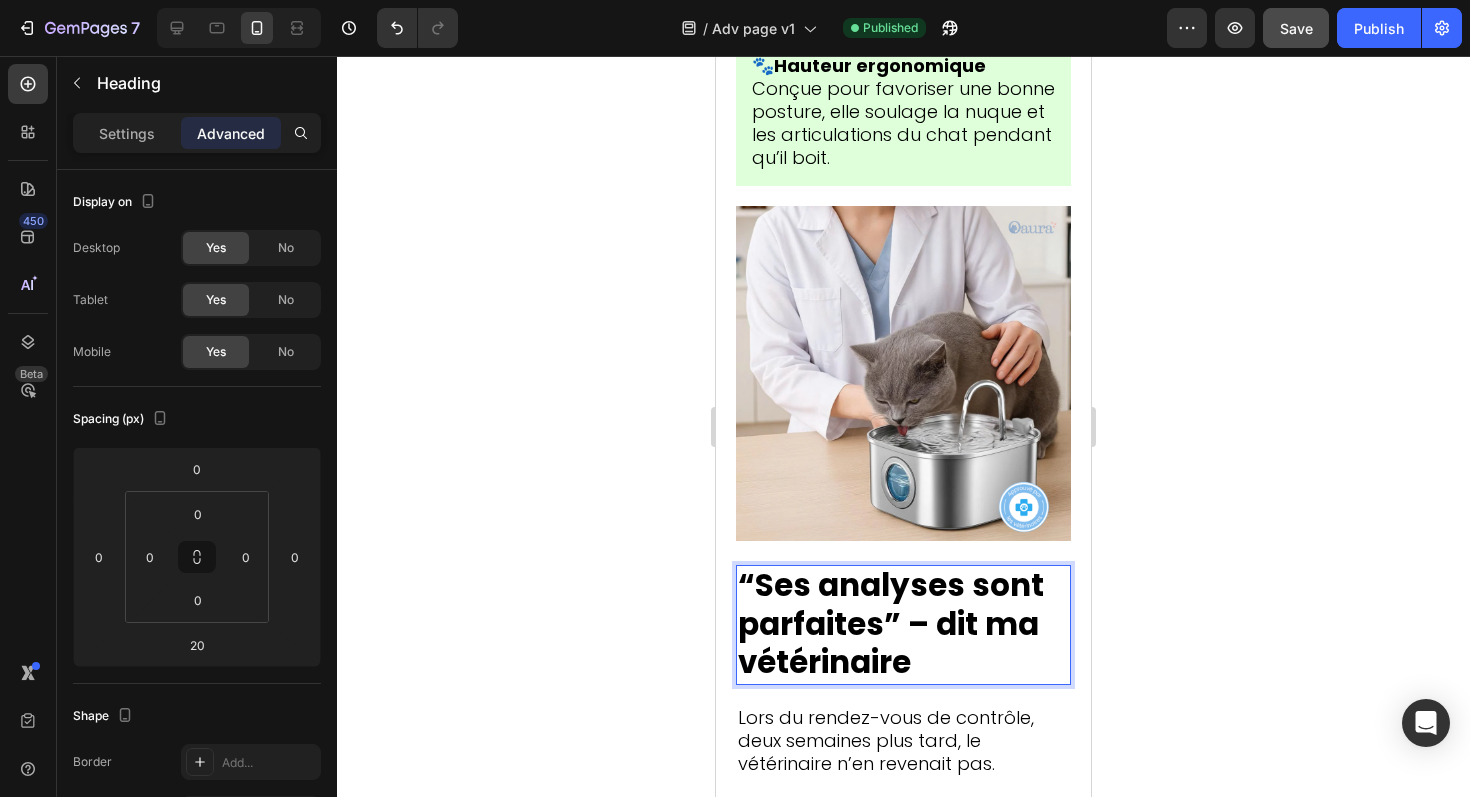 click on "“Ses analyses sont parfaites” – dit ma vétérinaire" at bounding box center [891, 623] 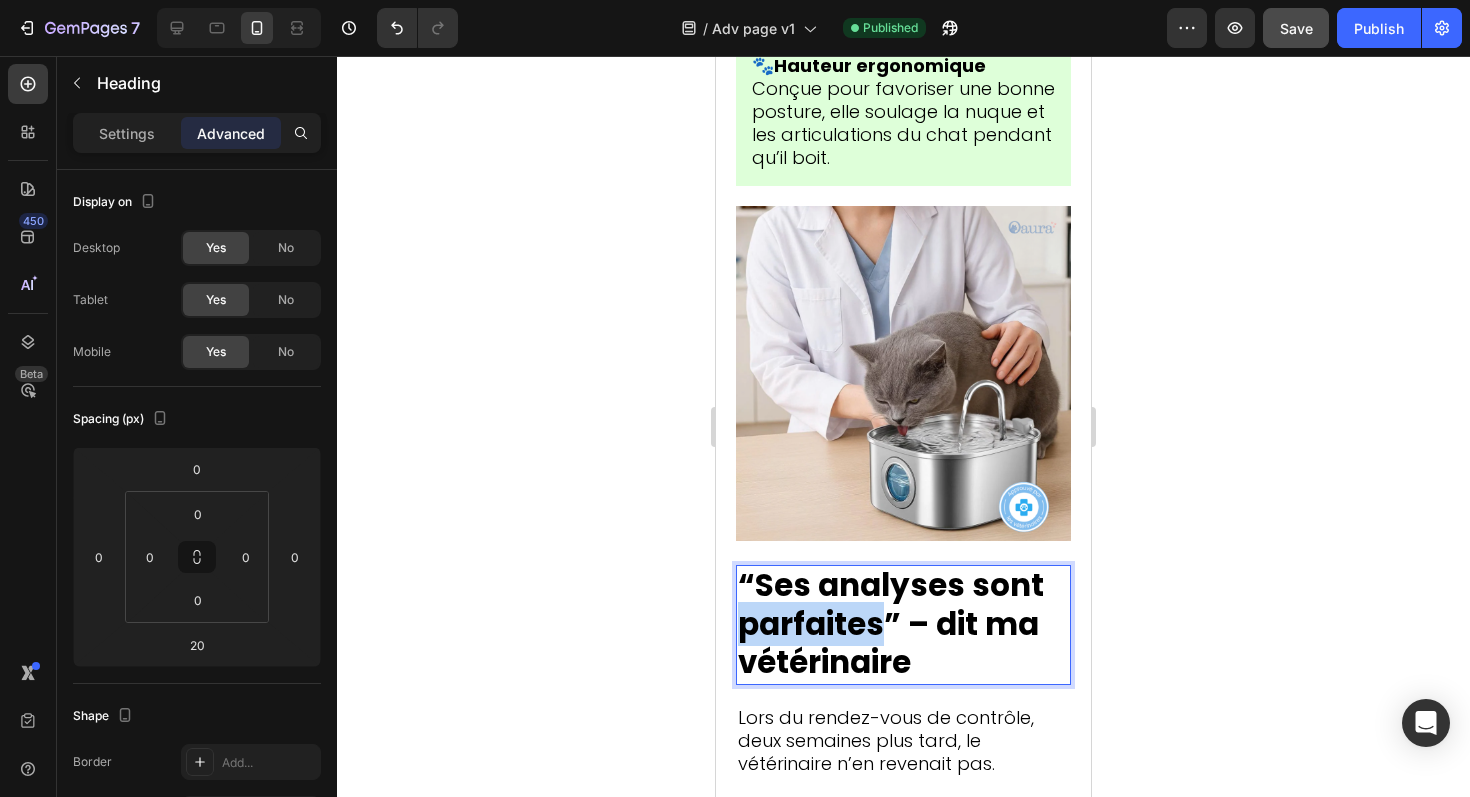 click on "“Ses analyses sont parfaites” – dit ma vétérinaire" at bounding box center (891, 623) 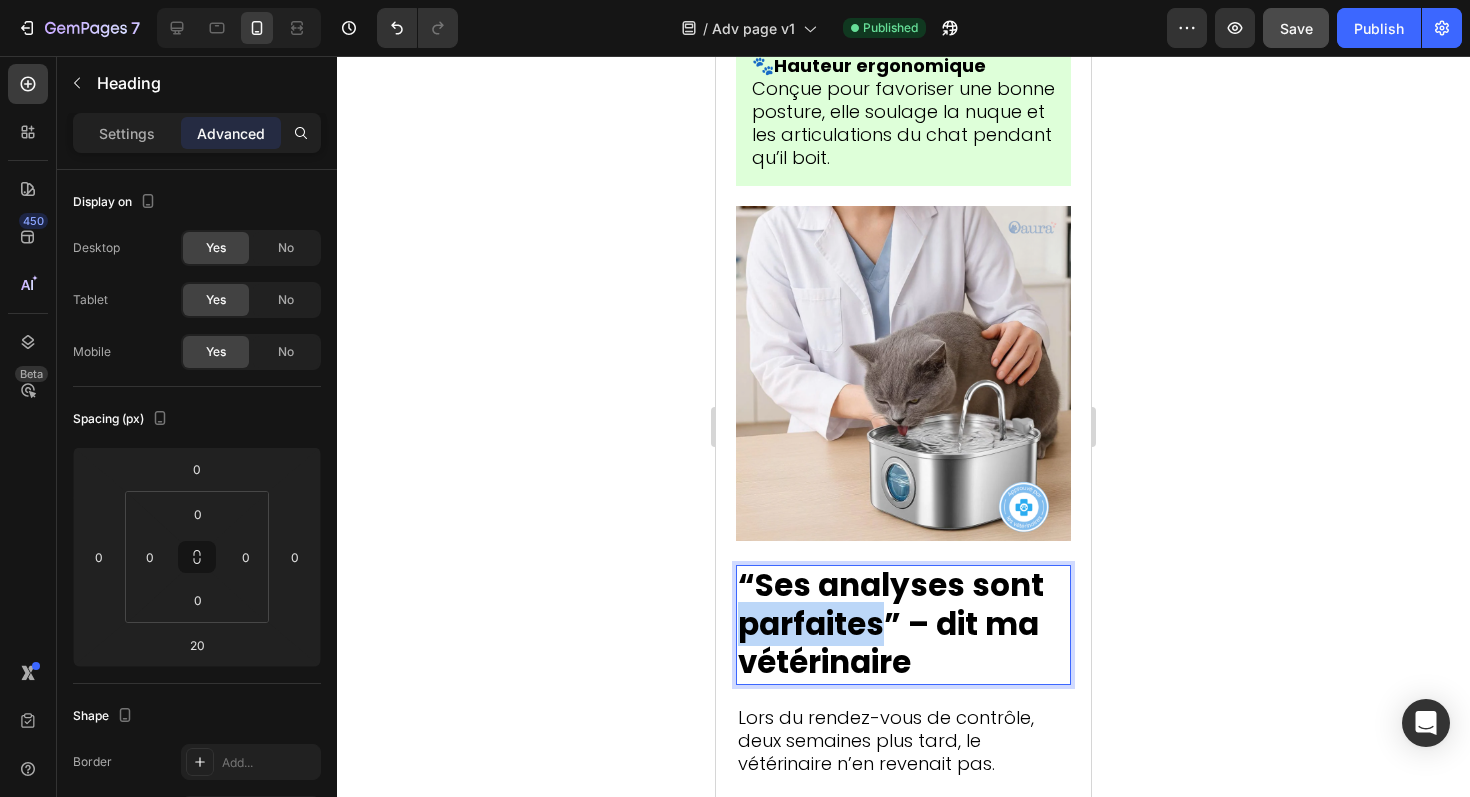 click on "“Ses analyses sont parfaites” – dit ma vétérinaire" at bounding box center (891, 623) 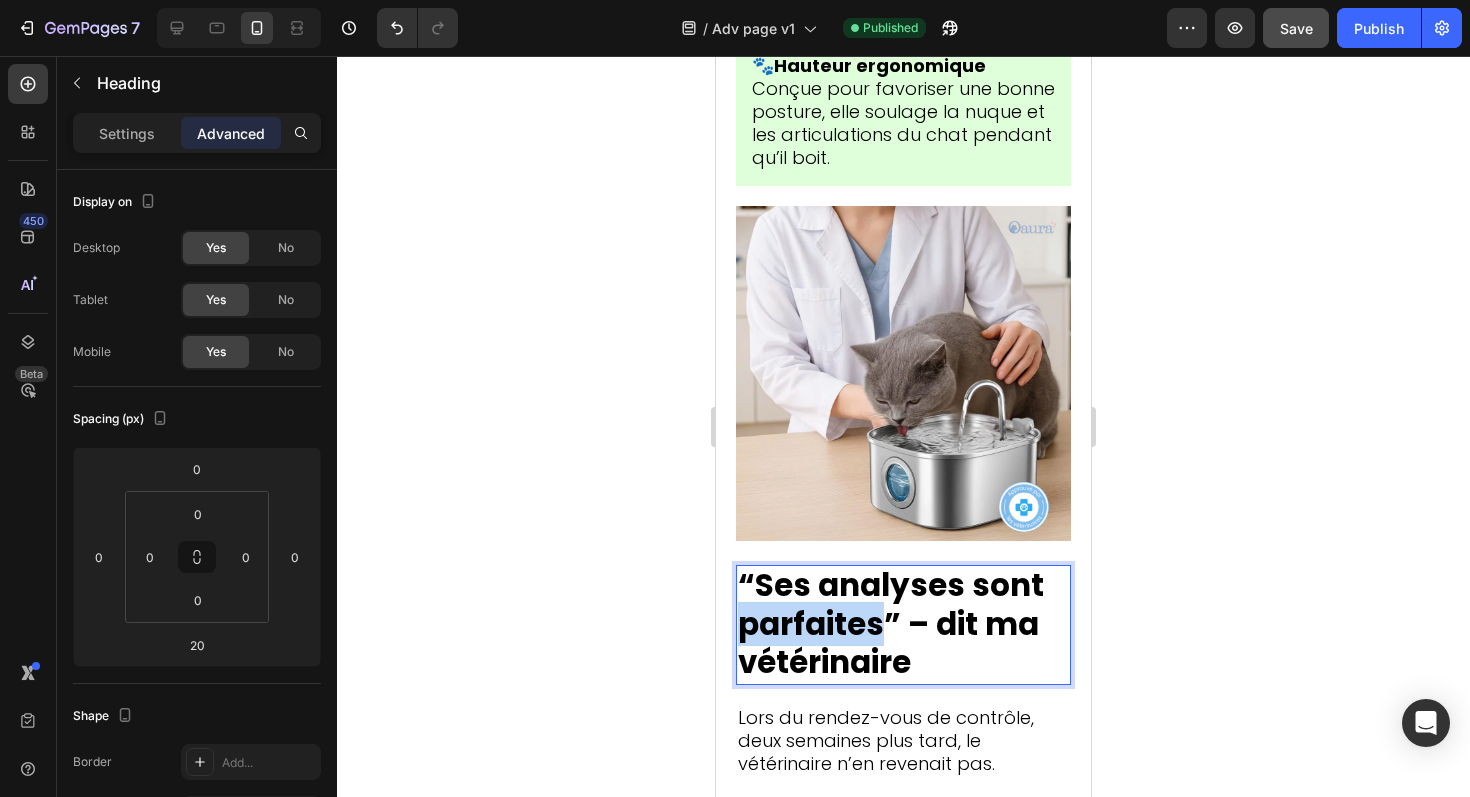 click on "“Ses analyses sont parfaites” – dit ma vétérinaire" at bounding box center [891, 623] 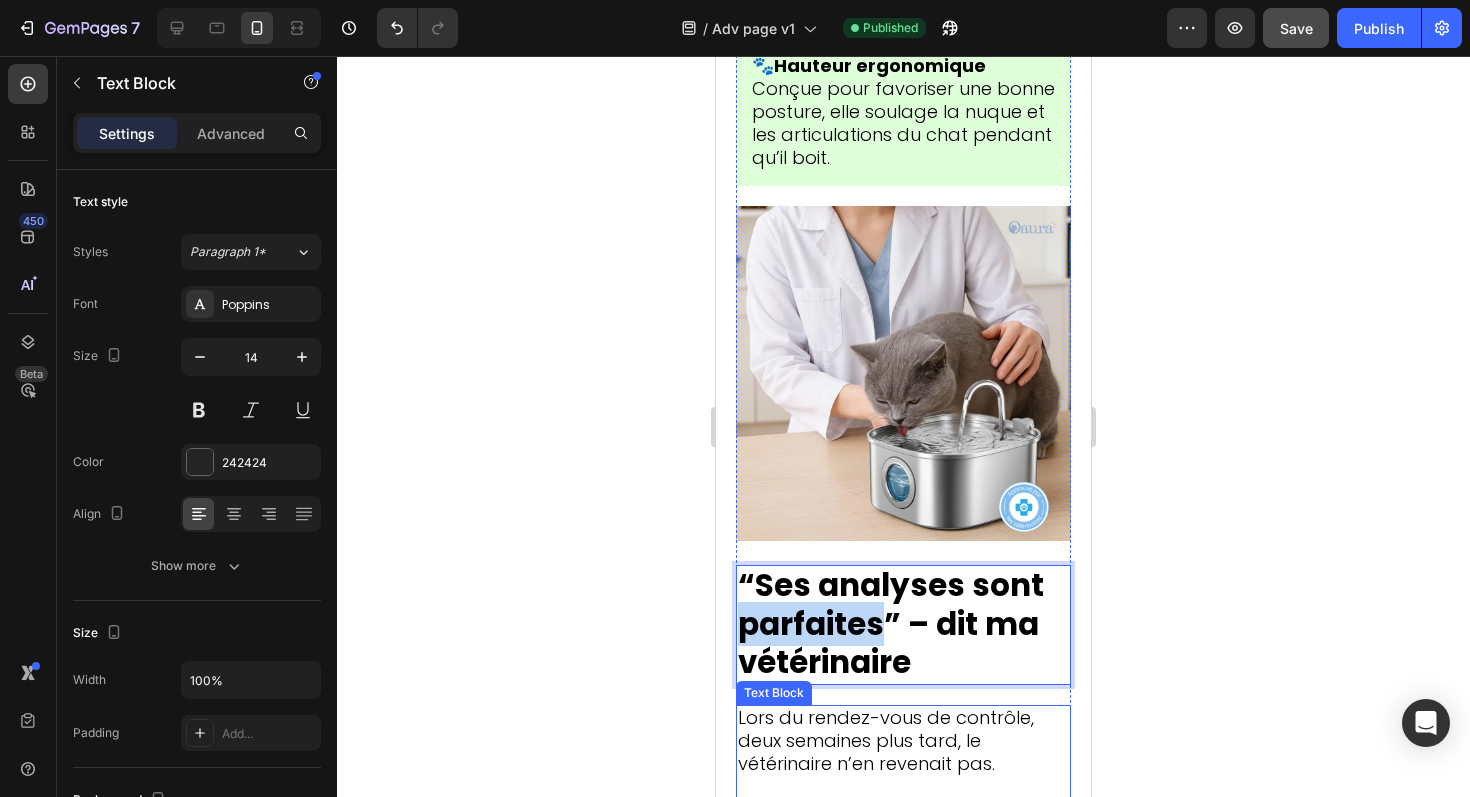 click on "Lors du rendez-vous de contrôle, deux semaines plus tard, le vétérinaire n’en revenait pas." at bounding box center (886, 740) 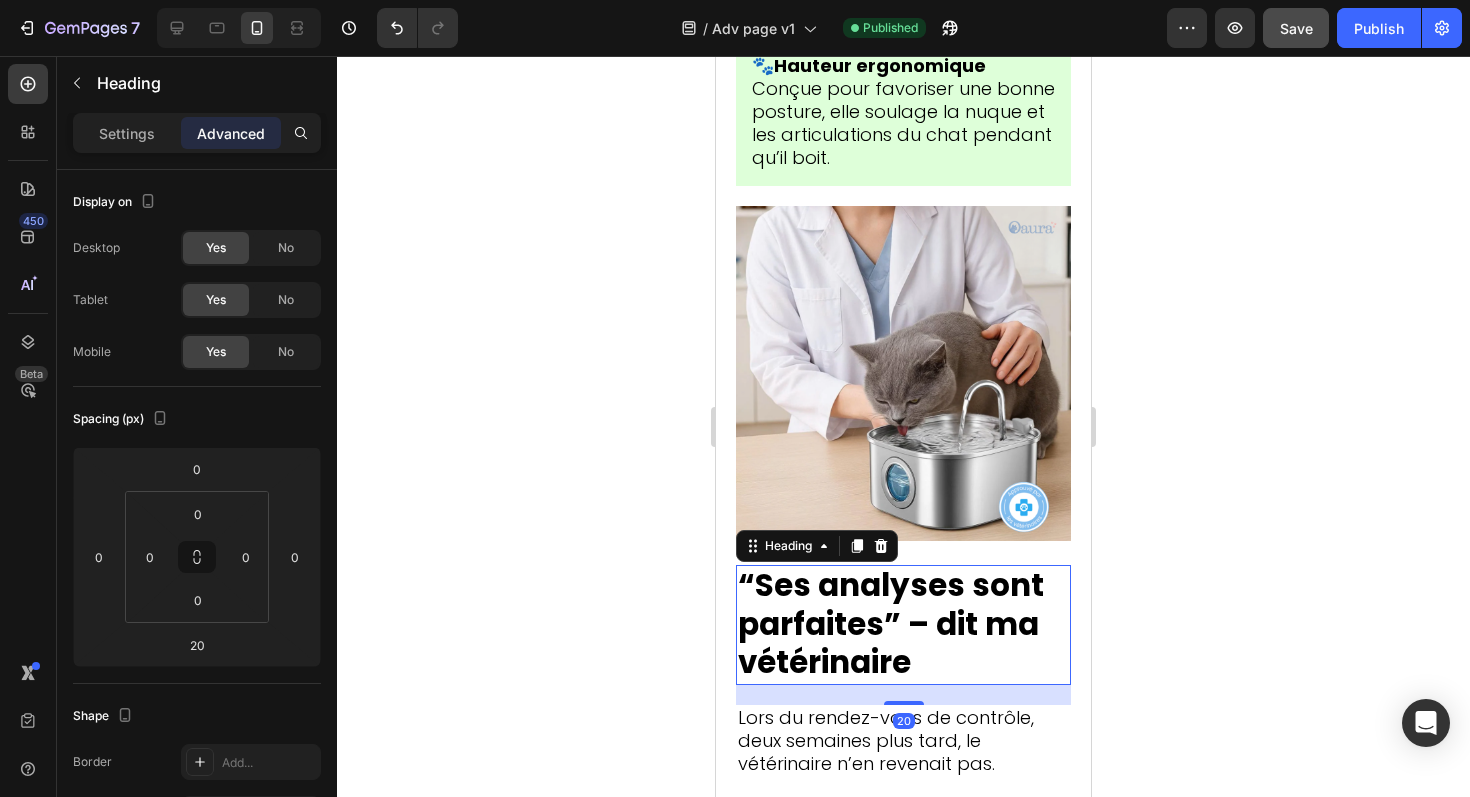 click on "“Ses analyses sont parfaites” – dit ma vétérinaire" at bounding box center [891, 623] 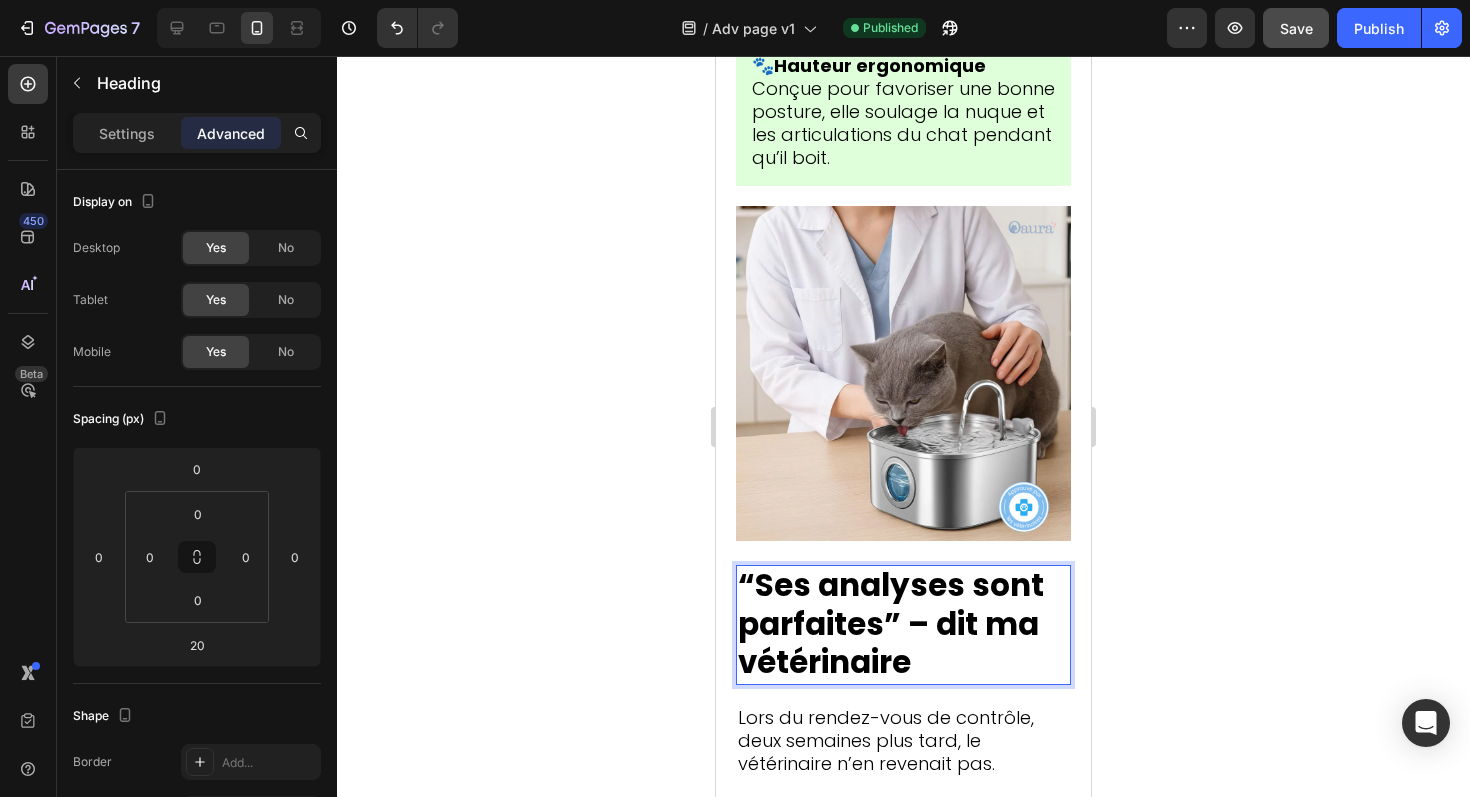 click on "“Ses analyses sont parfaites” – dit ma vétérinaire" at bounding box center [891, 623] 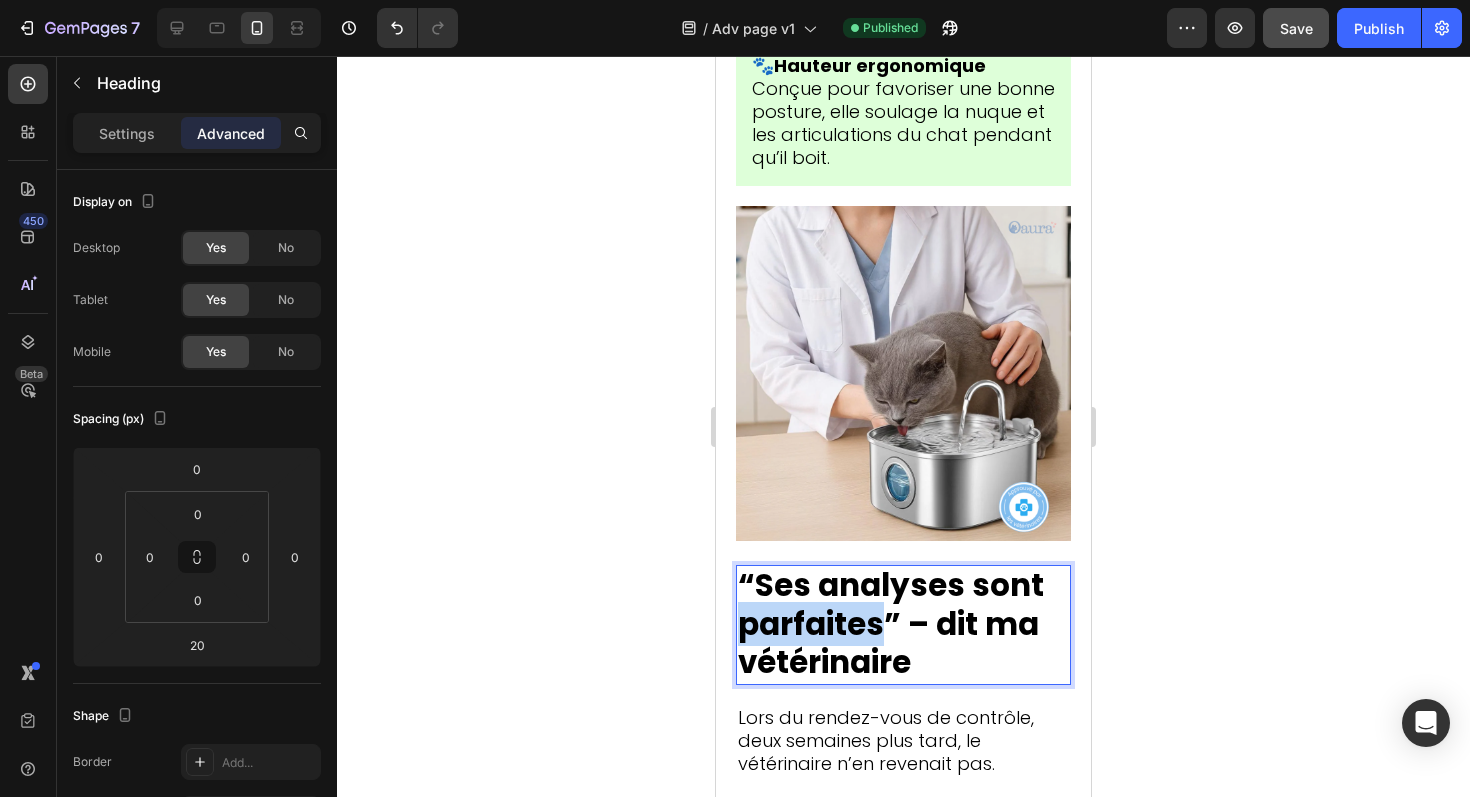 click on "“Ses analyses sont parfaites” – dit ma vétérinaire" at bounding box center (891, 623) 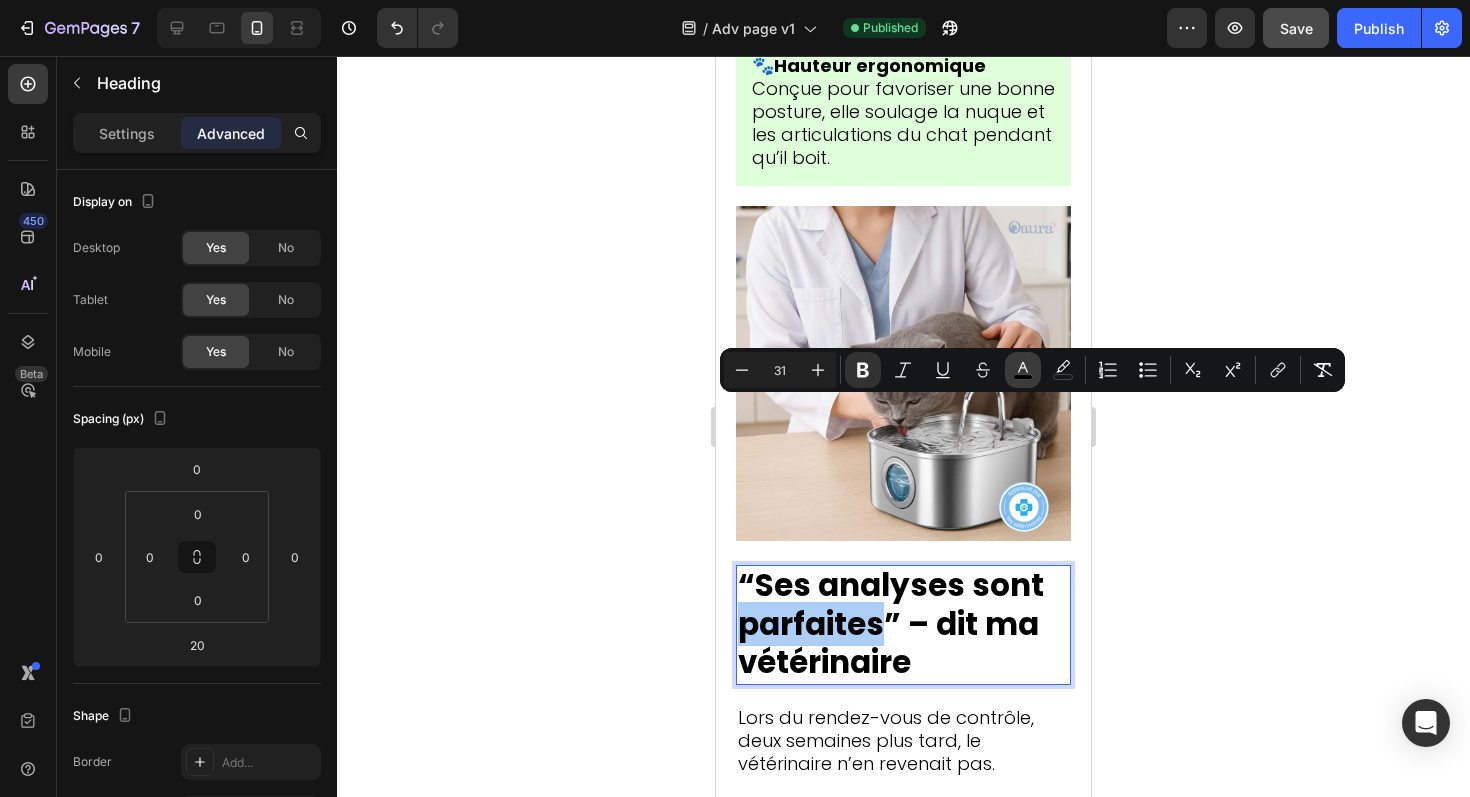 click 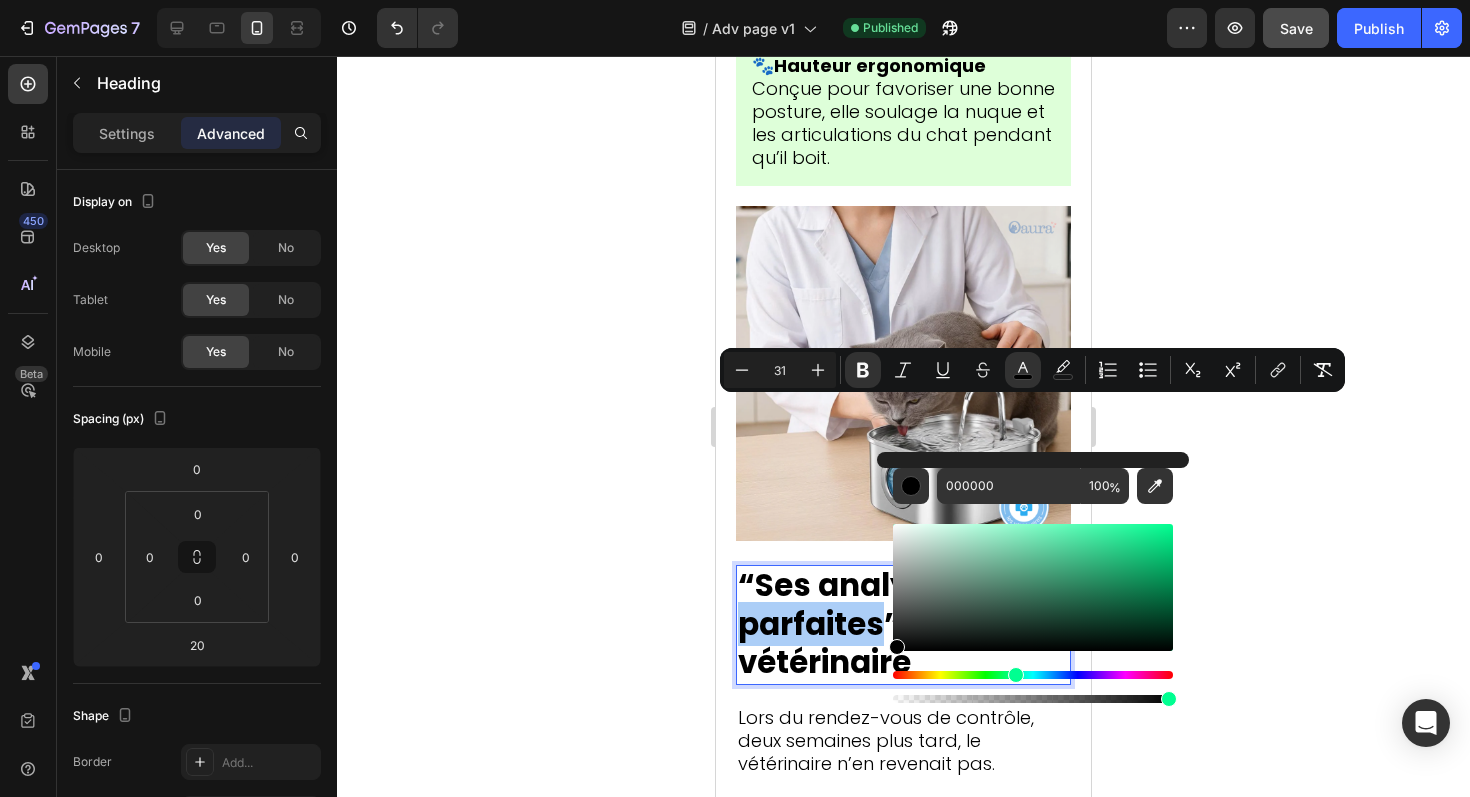 click at bounding box center (1033, 675) 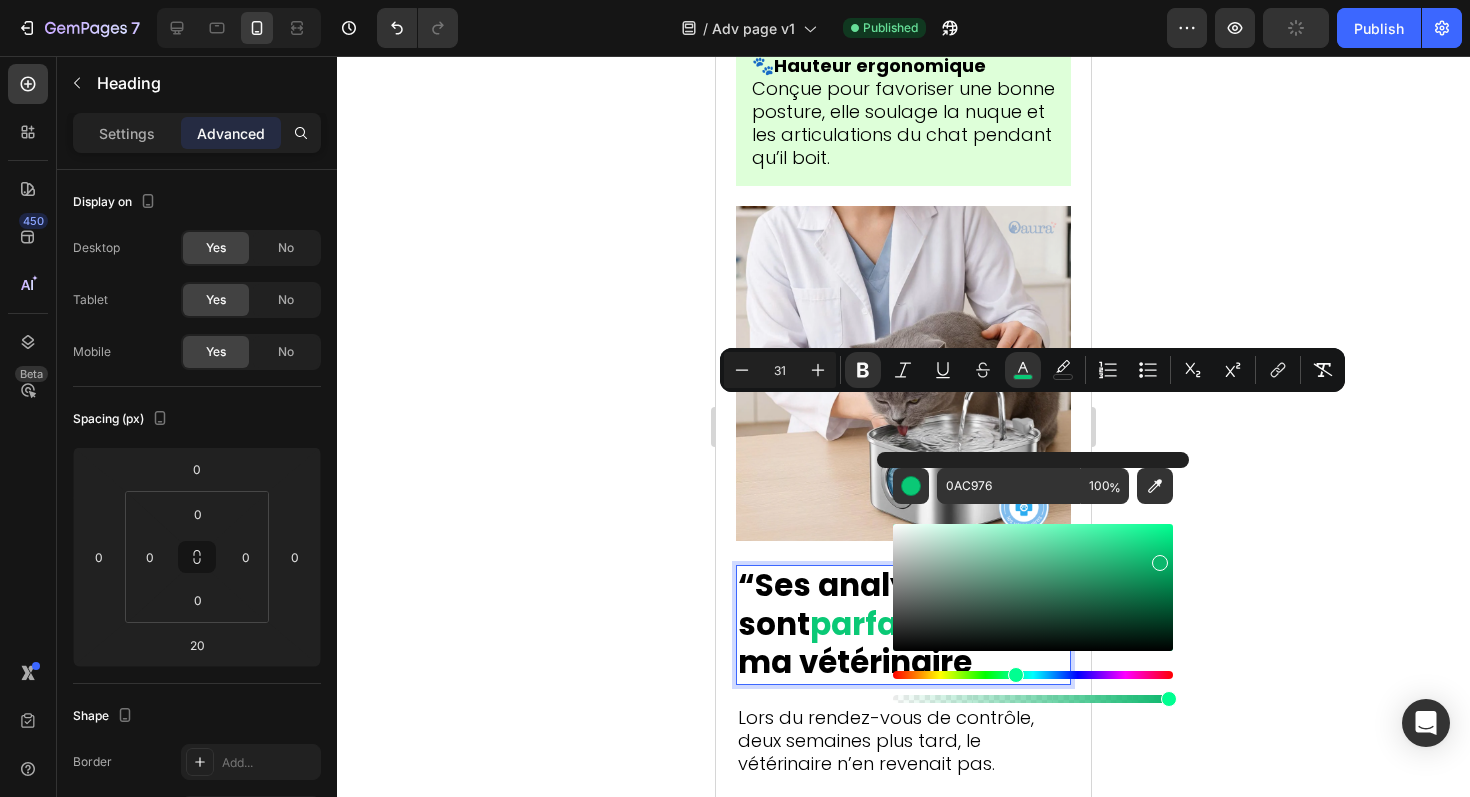 drag, startPoint x: 1161, startPoint y: 550, endPoint x: 1157, endPoint y: 562, distance: 12.649111 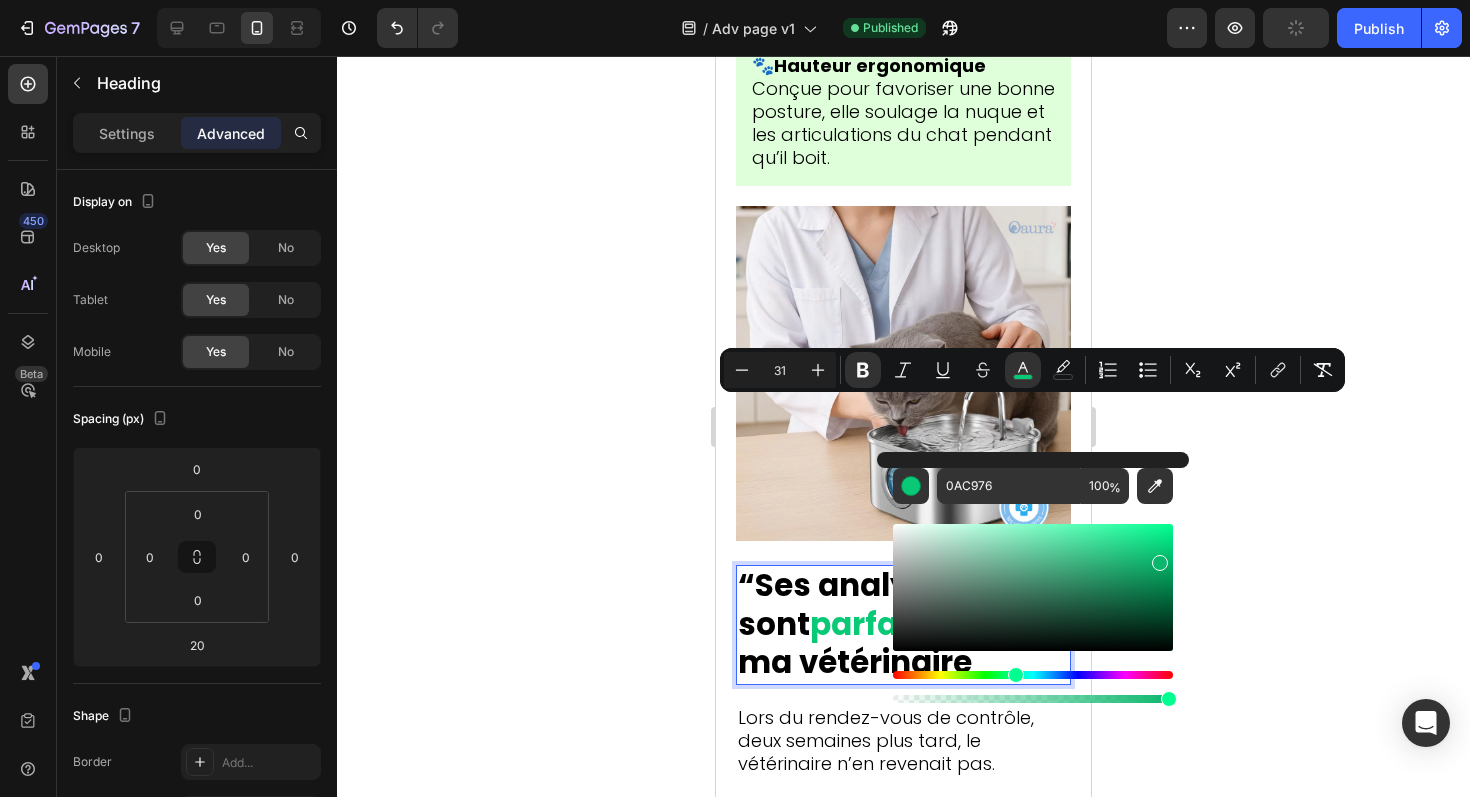 click at bounding box center [1033, 587] 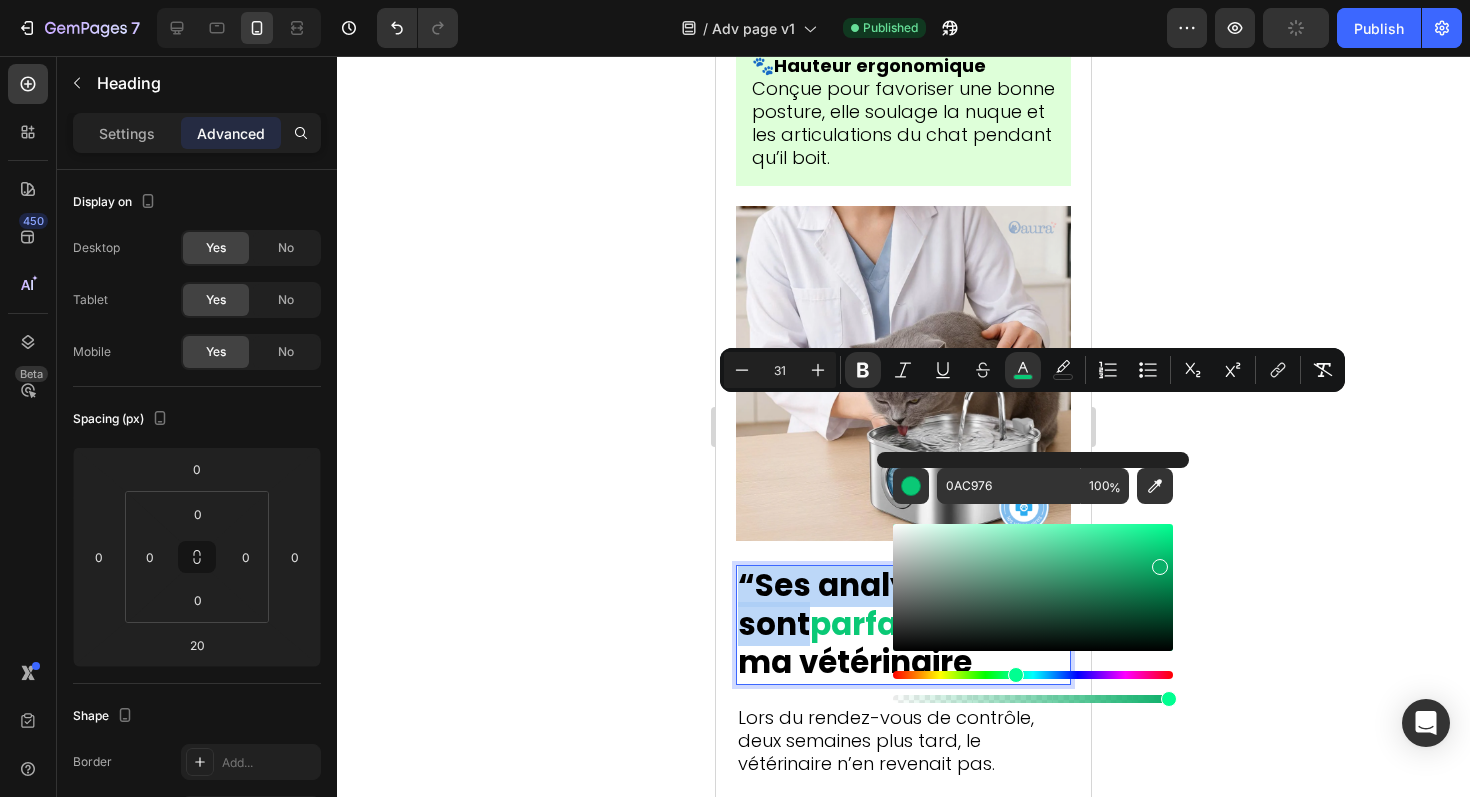 type on "0AAF68" 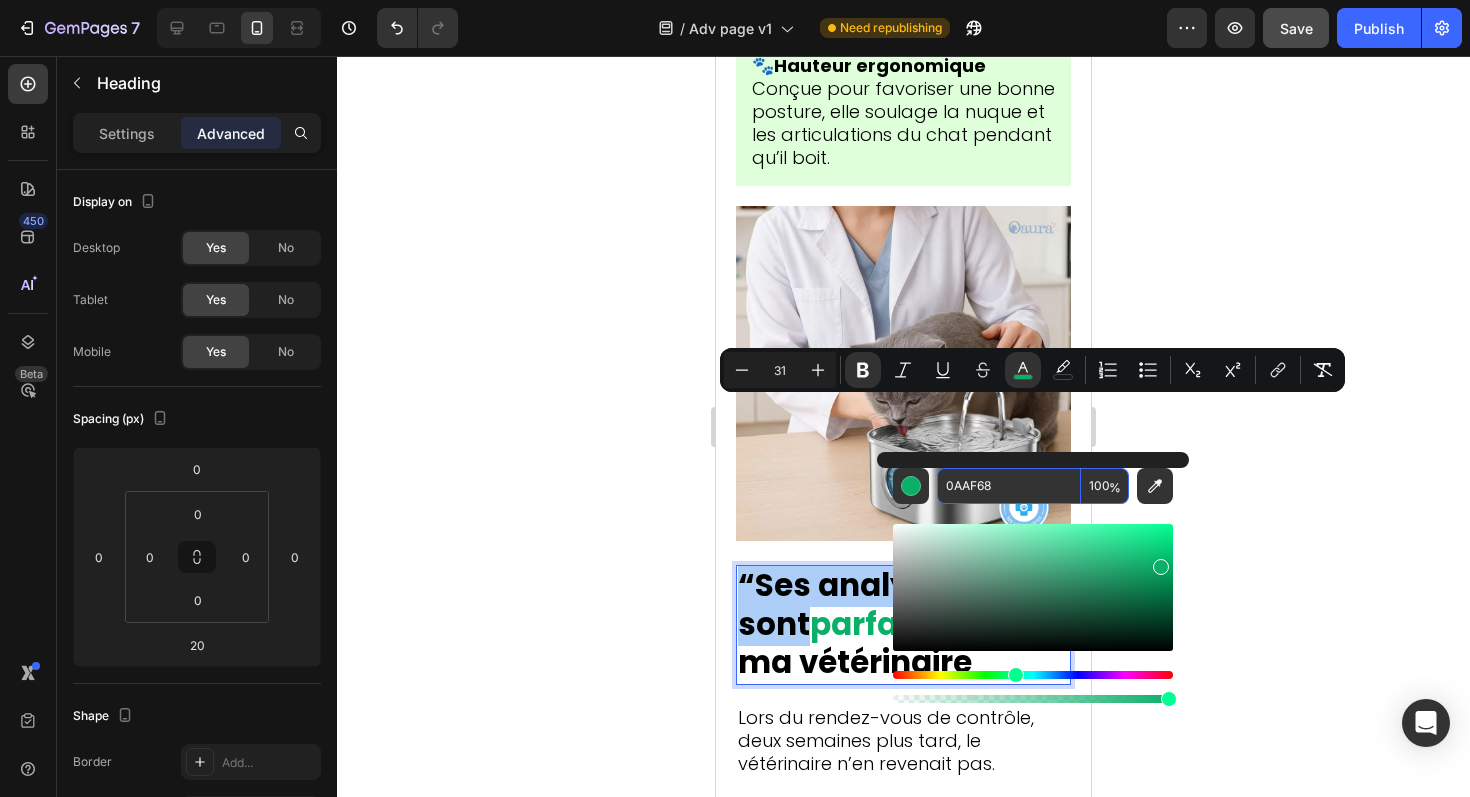click on "0AAF68" at bounding box center (1009, 486) 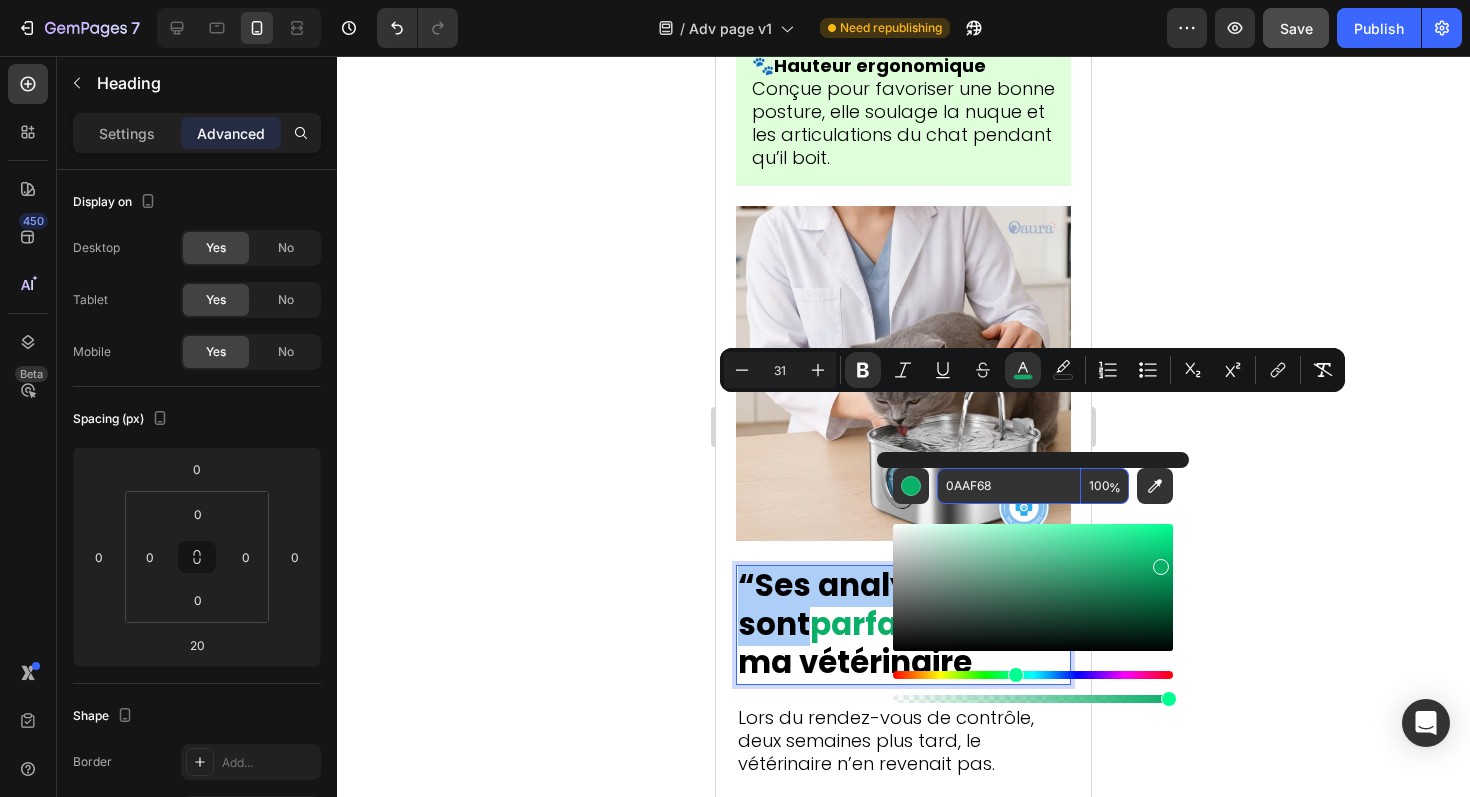 click 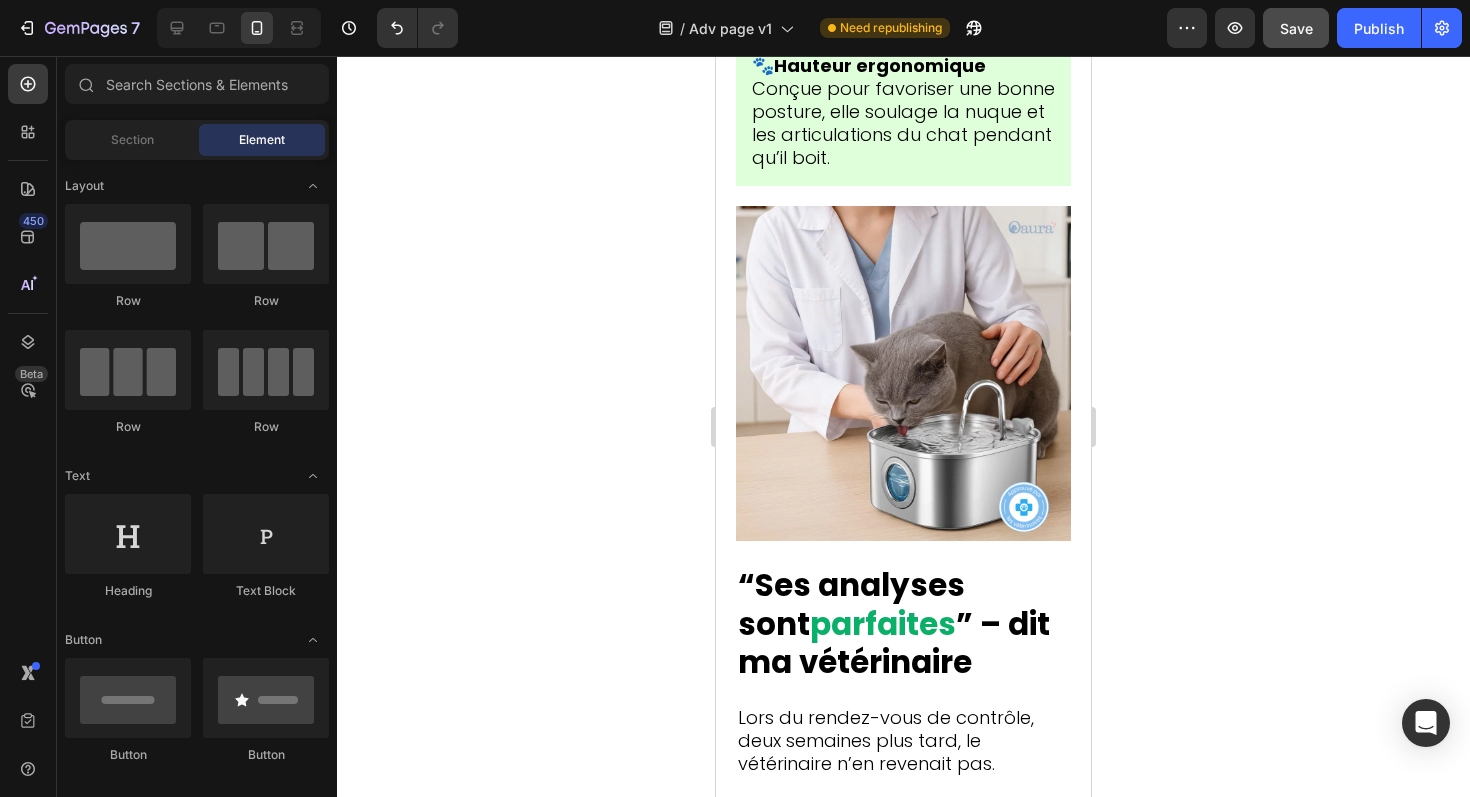 click 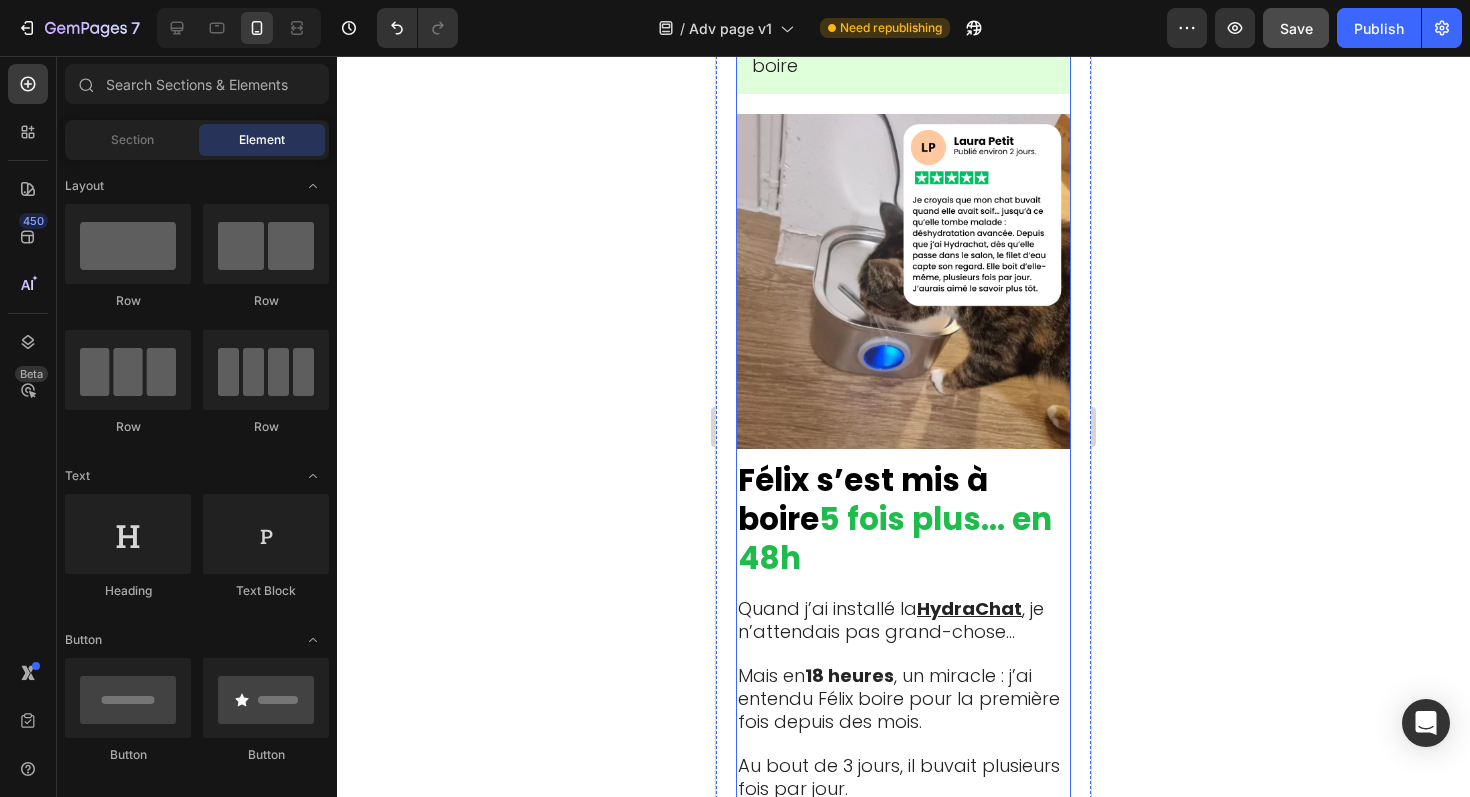 scroll, scrollTop: 11001, scrollLeft: 0, axis: vertical 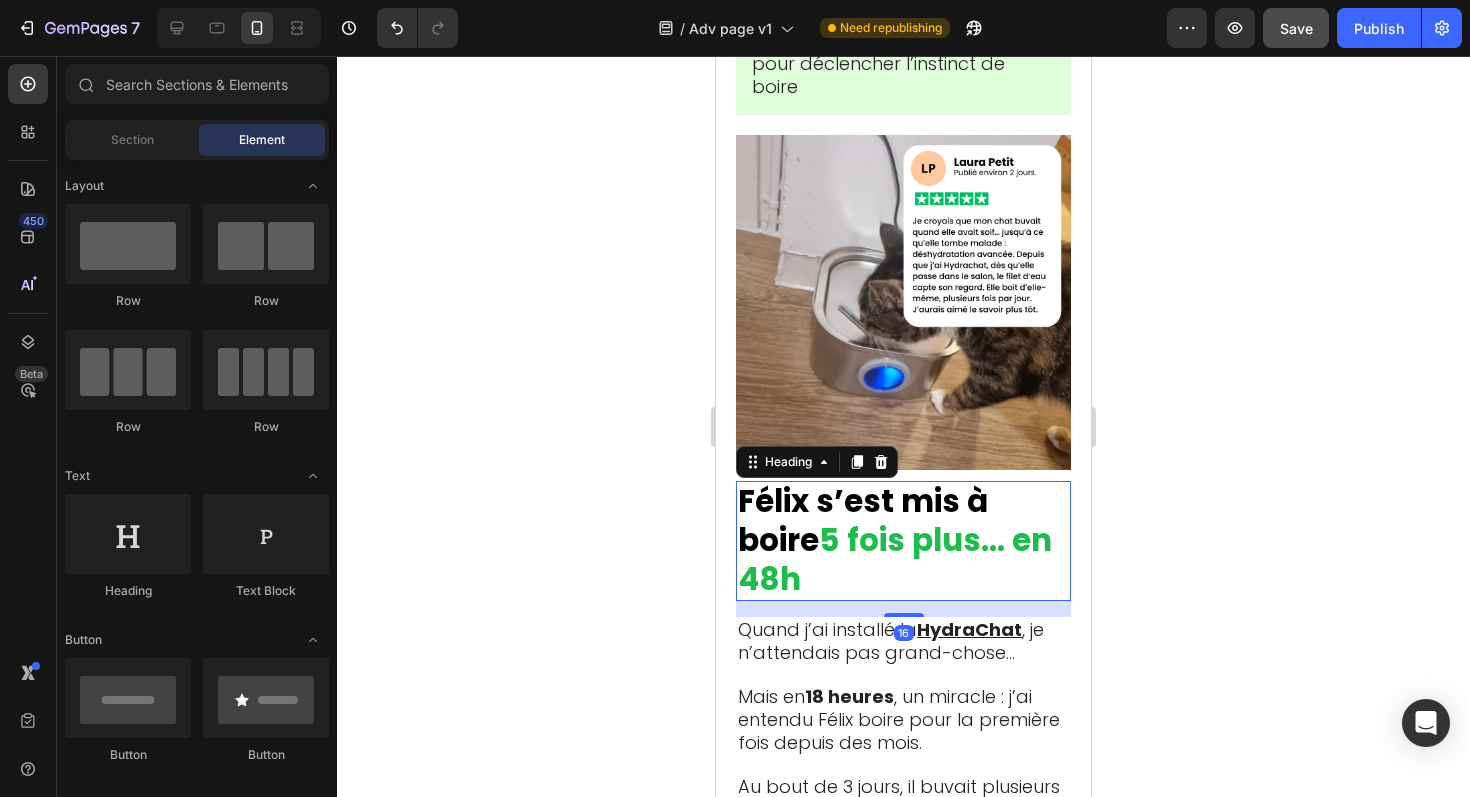 click on "5 fois plus… en 48h" at bounding box center [895, 559] 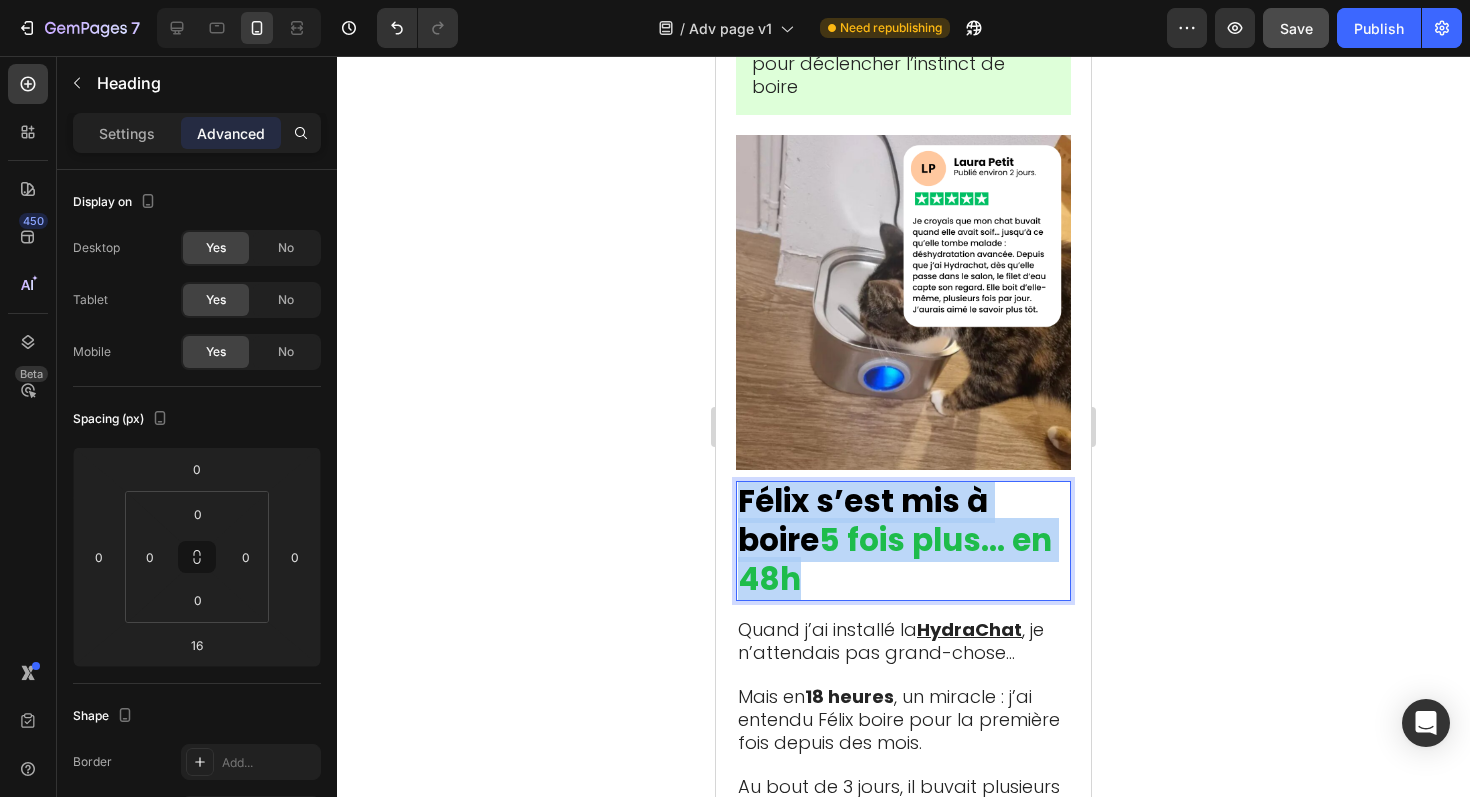click on "5 fois plus… en 48h" at bounding box center [895, 559] 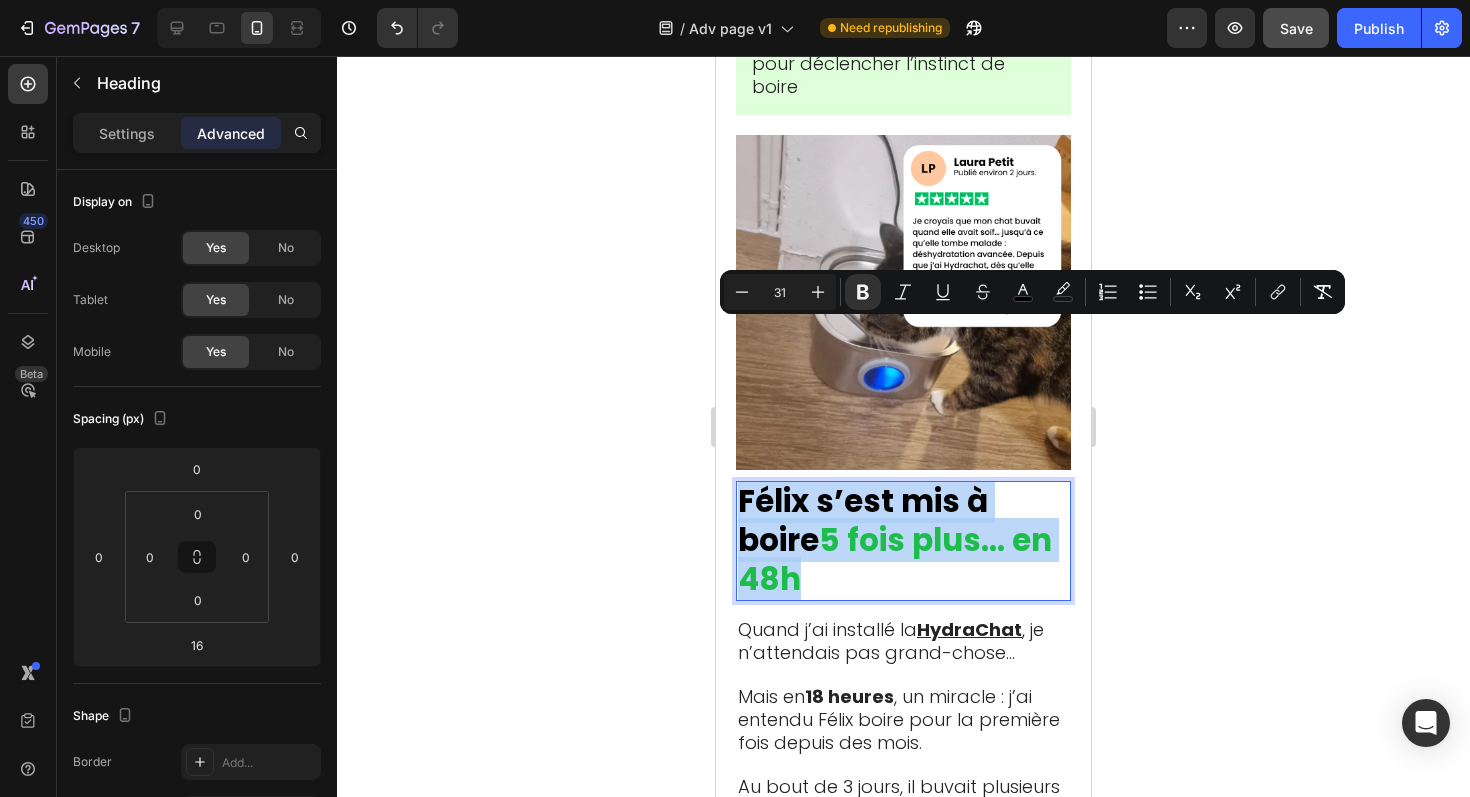 click on "5 fois plus… en 48h" at bounding box center [895, 559] 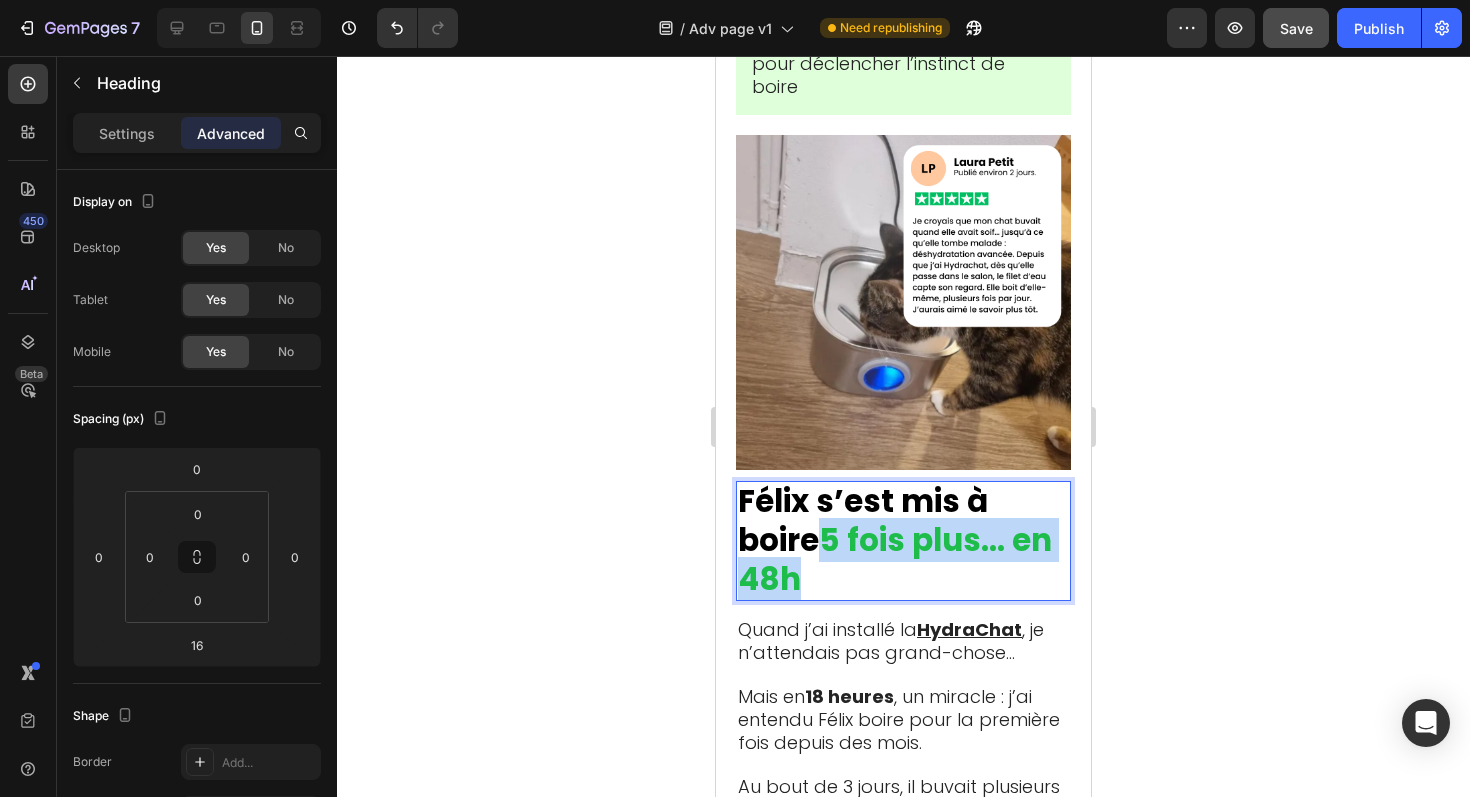 drag, startPoint x: 841, startPoint y: 419, endPoint x: 833, endPoint y: 391, distance: 29.12044 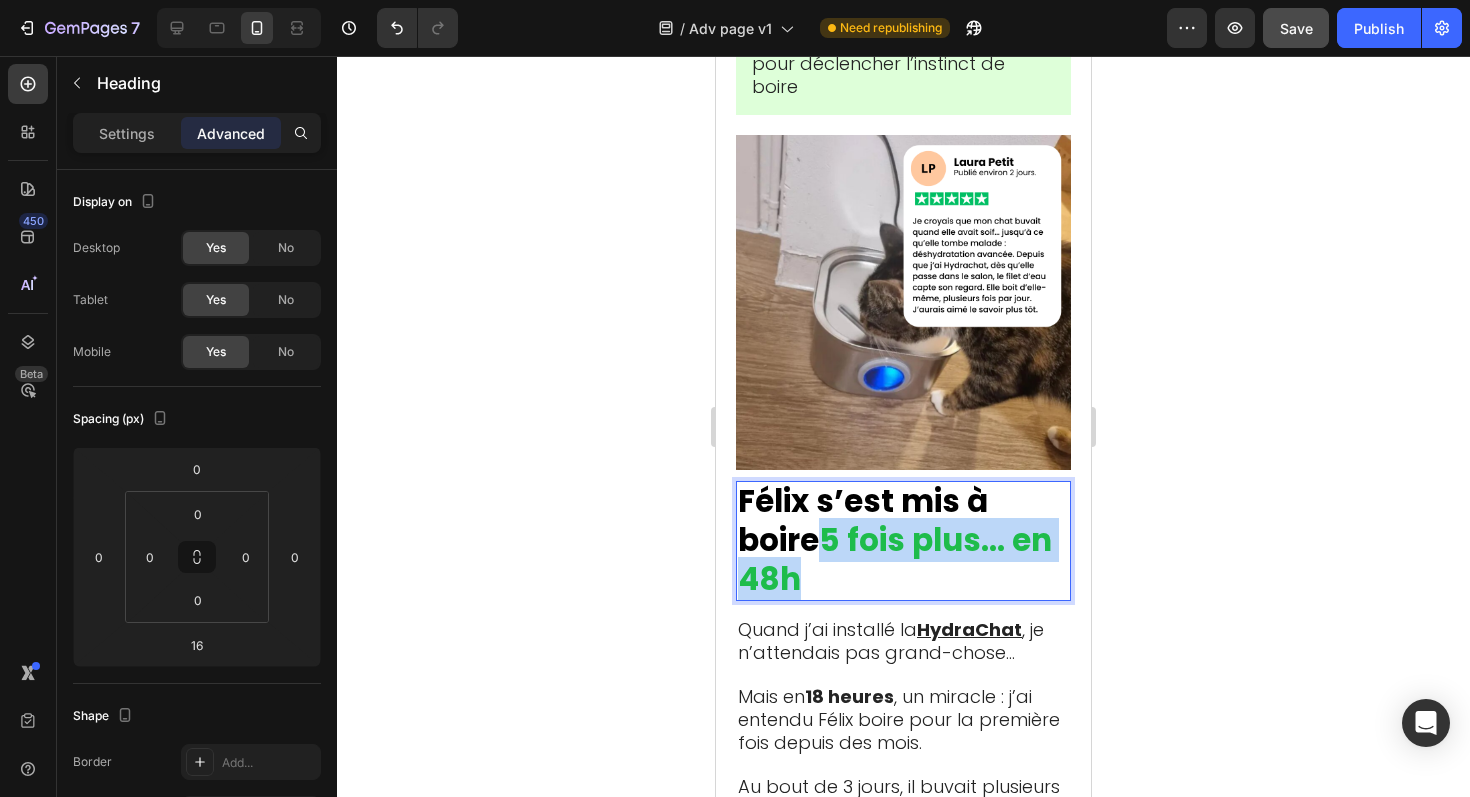 click on "Félix s’est mis à boire  5 fois plus… en 48h" at bounding box center [903, 541] 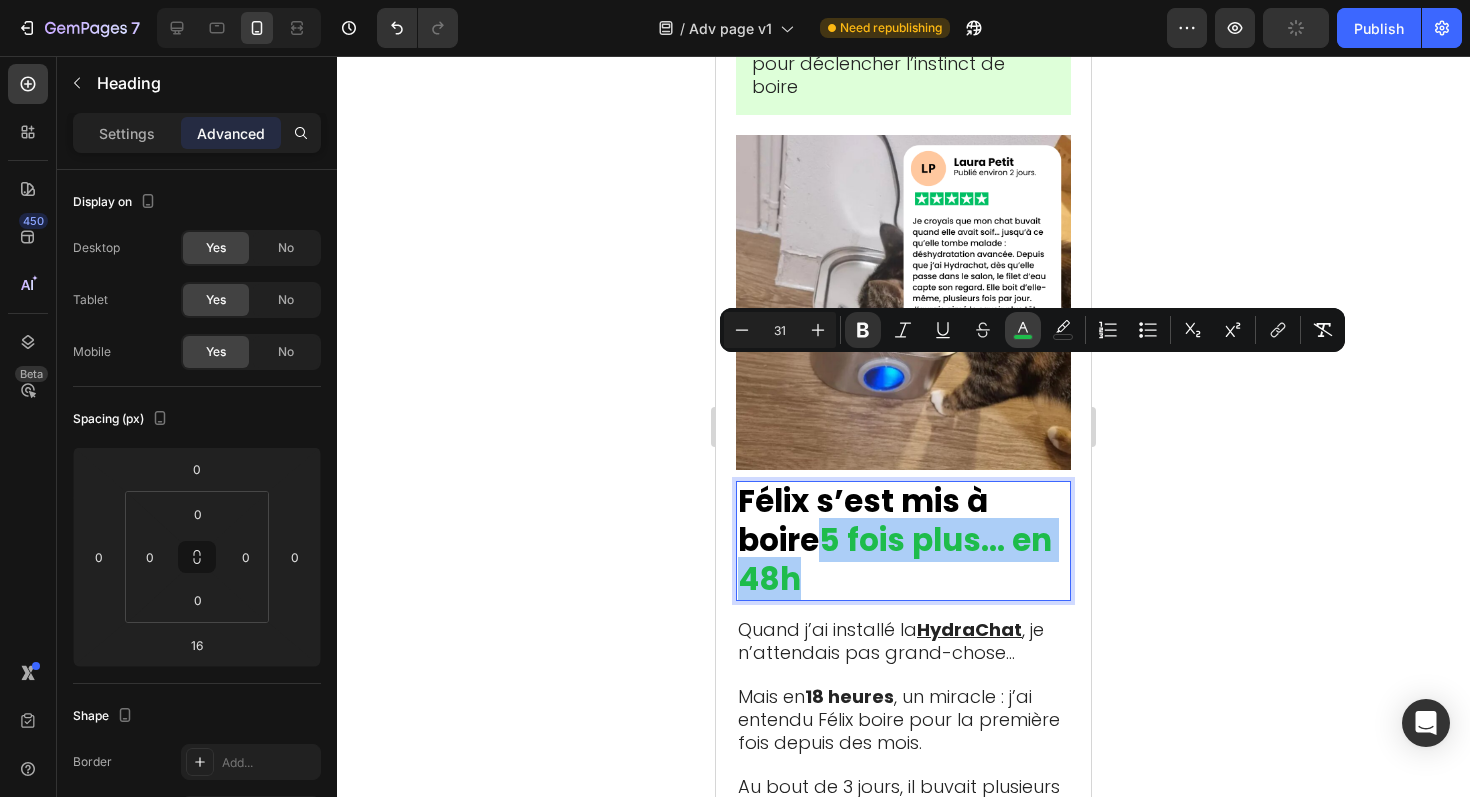 click 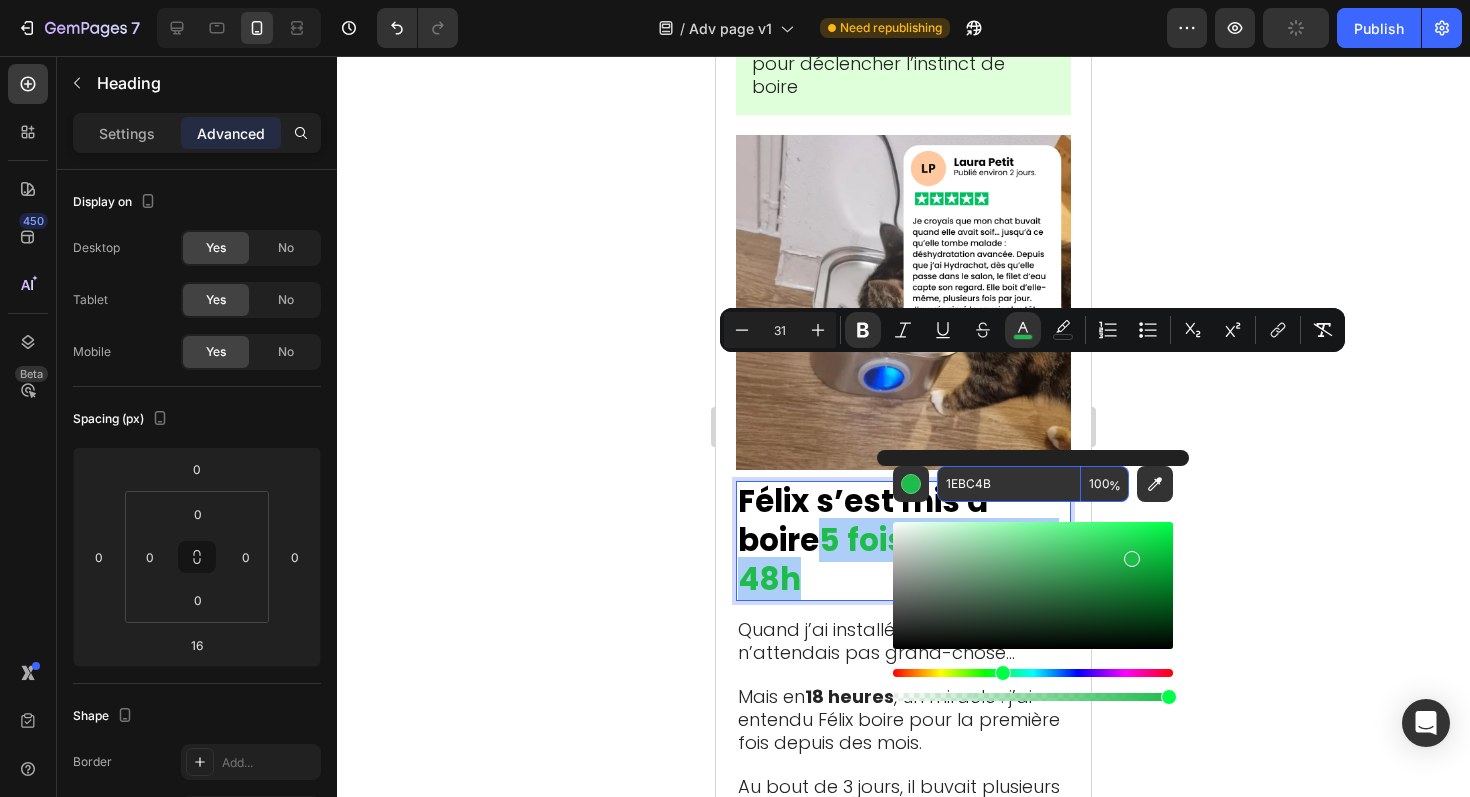 click on "1EBC4B" at bounding box center (1009, 484) 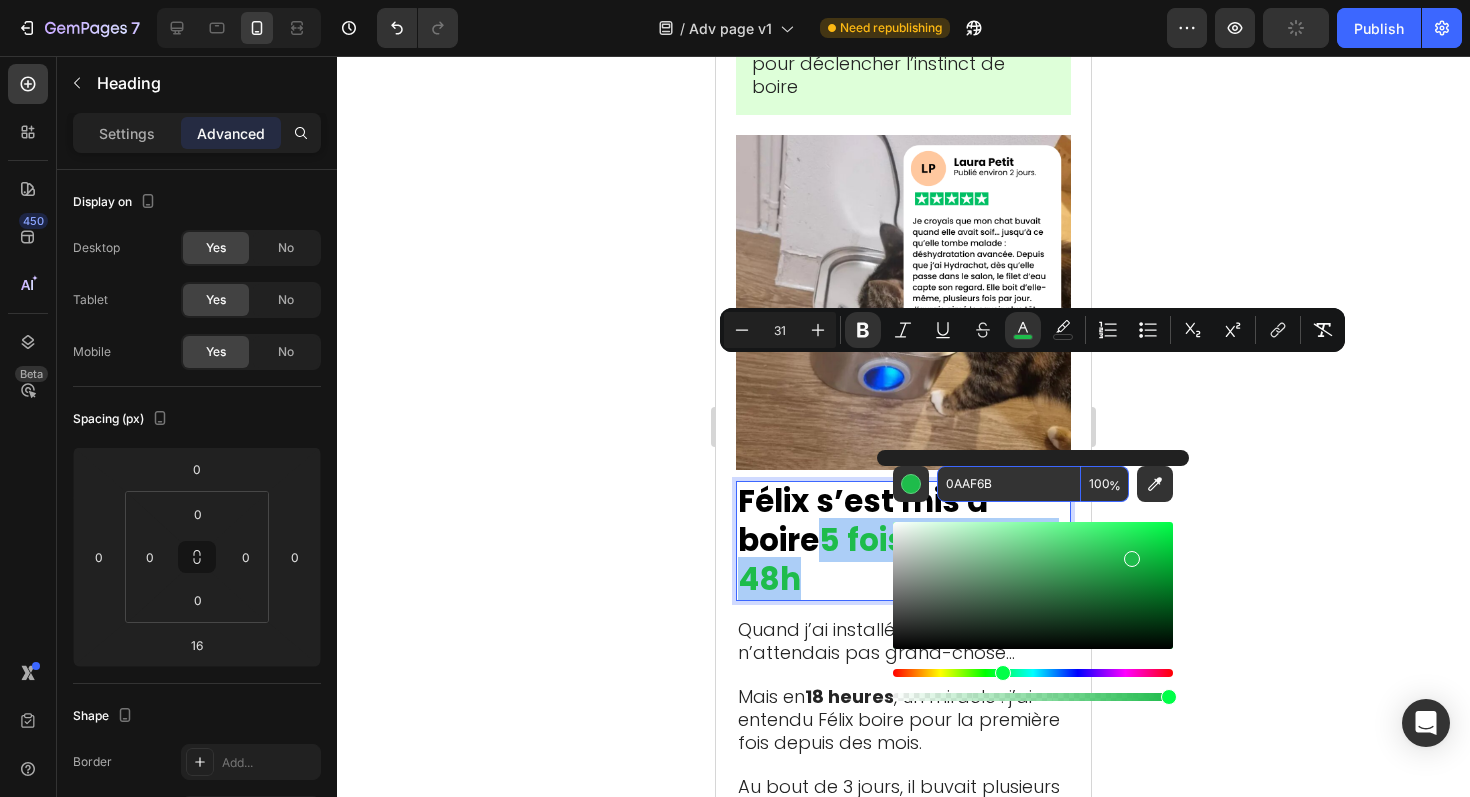 type on "0AAF6B" 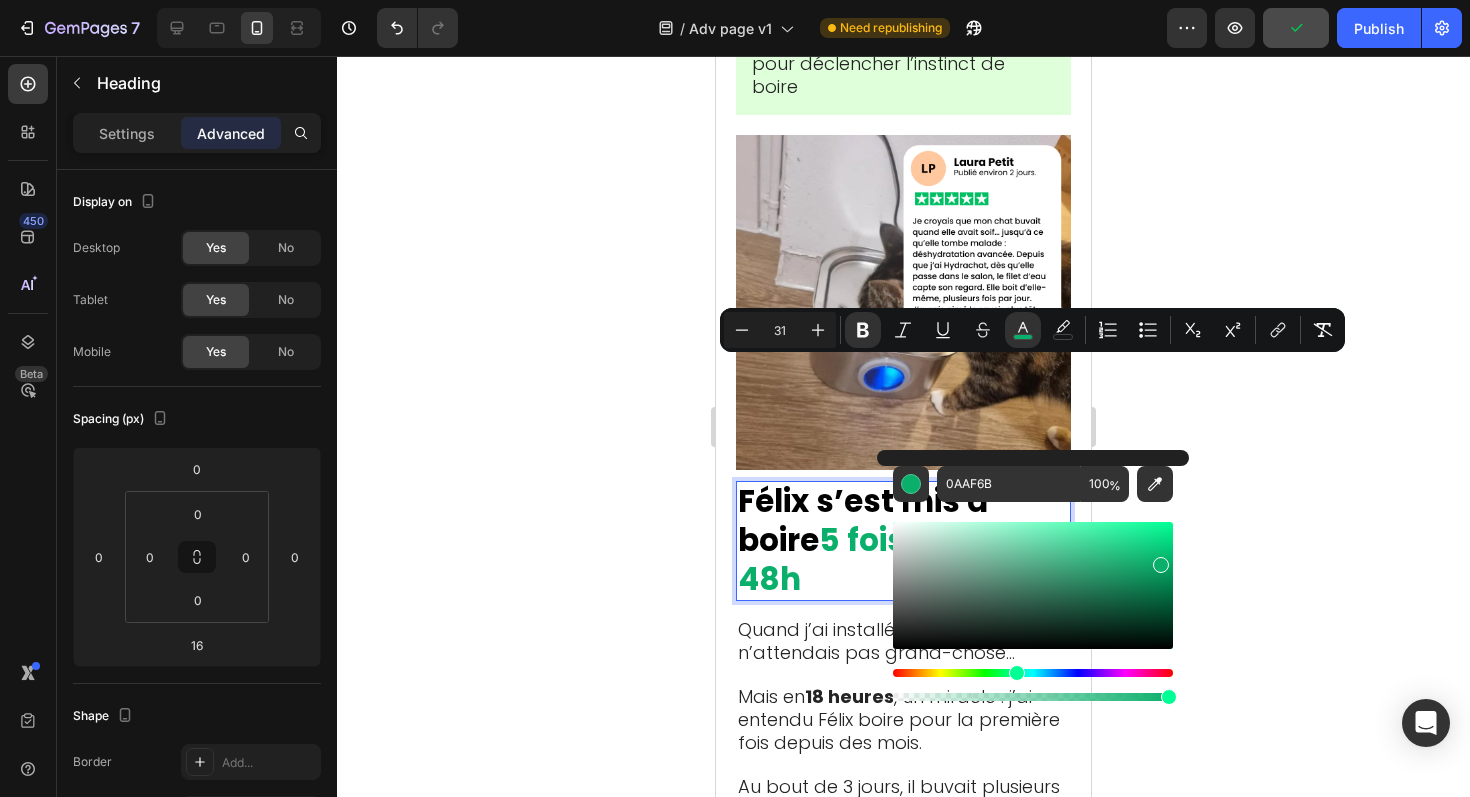 click 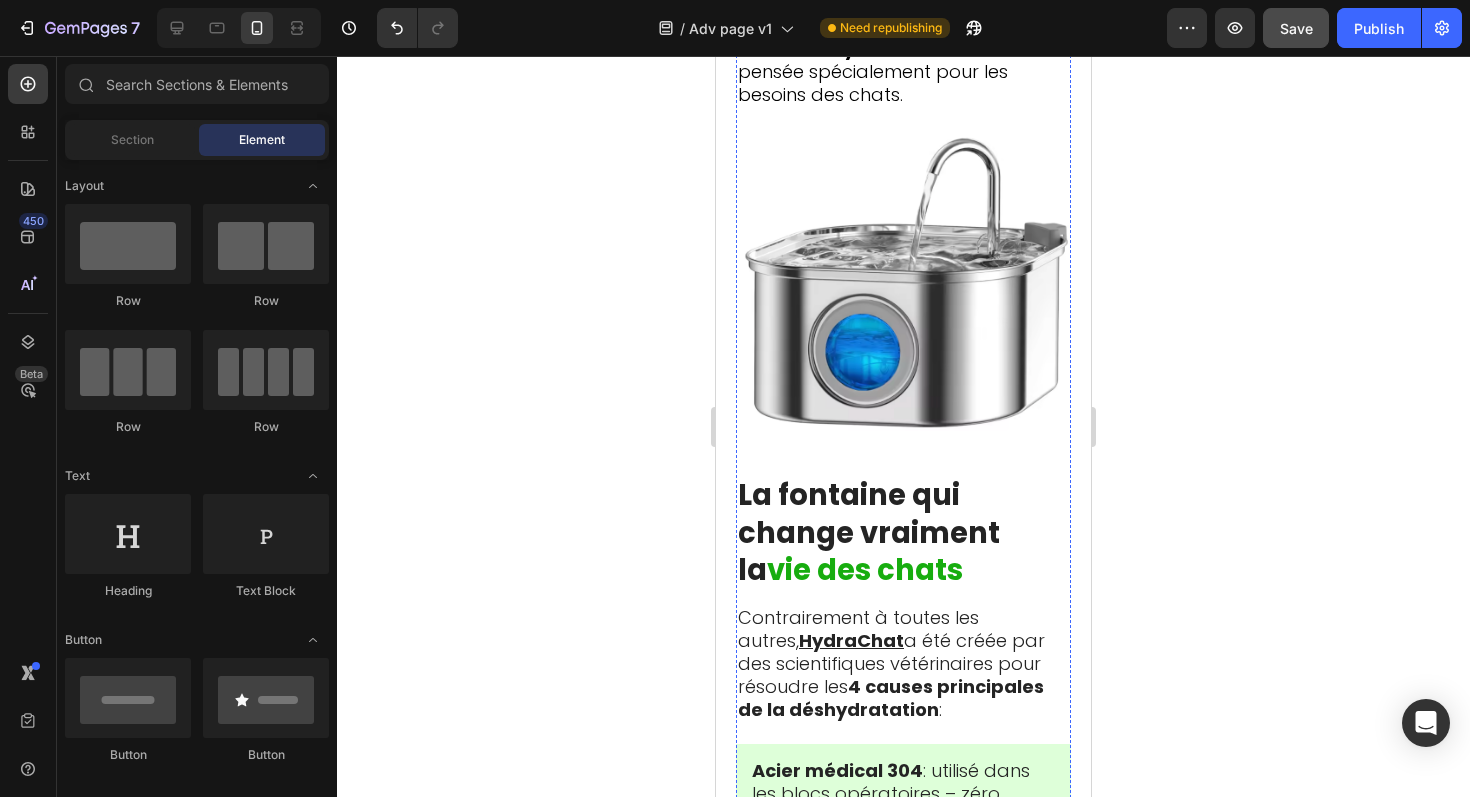 scroll, scrollTop: 9958, scrollLeft: 0, axis: vertical 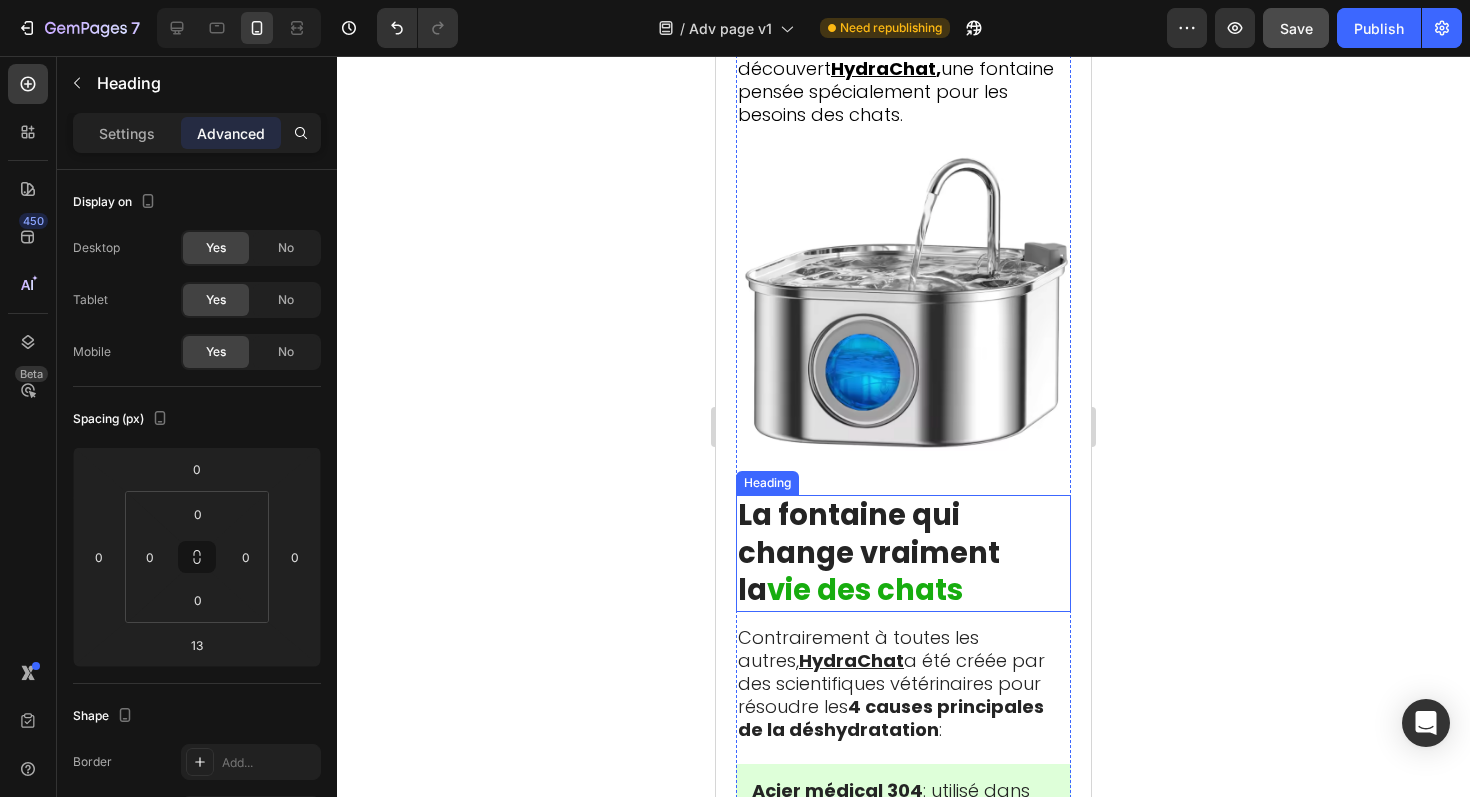 click on "vie des chats" at bounding box center (865, 590) 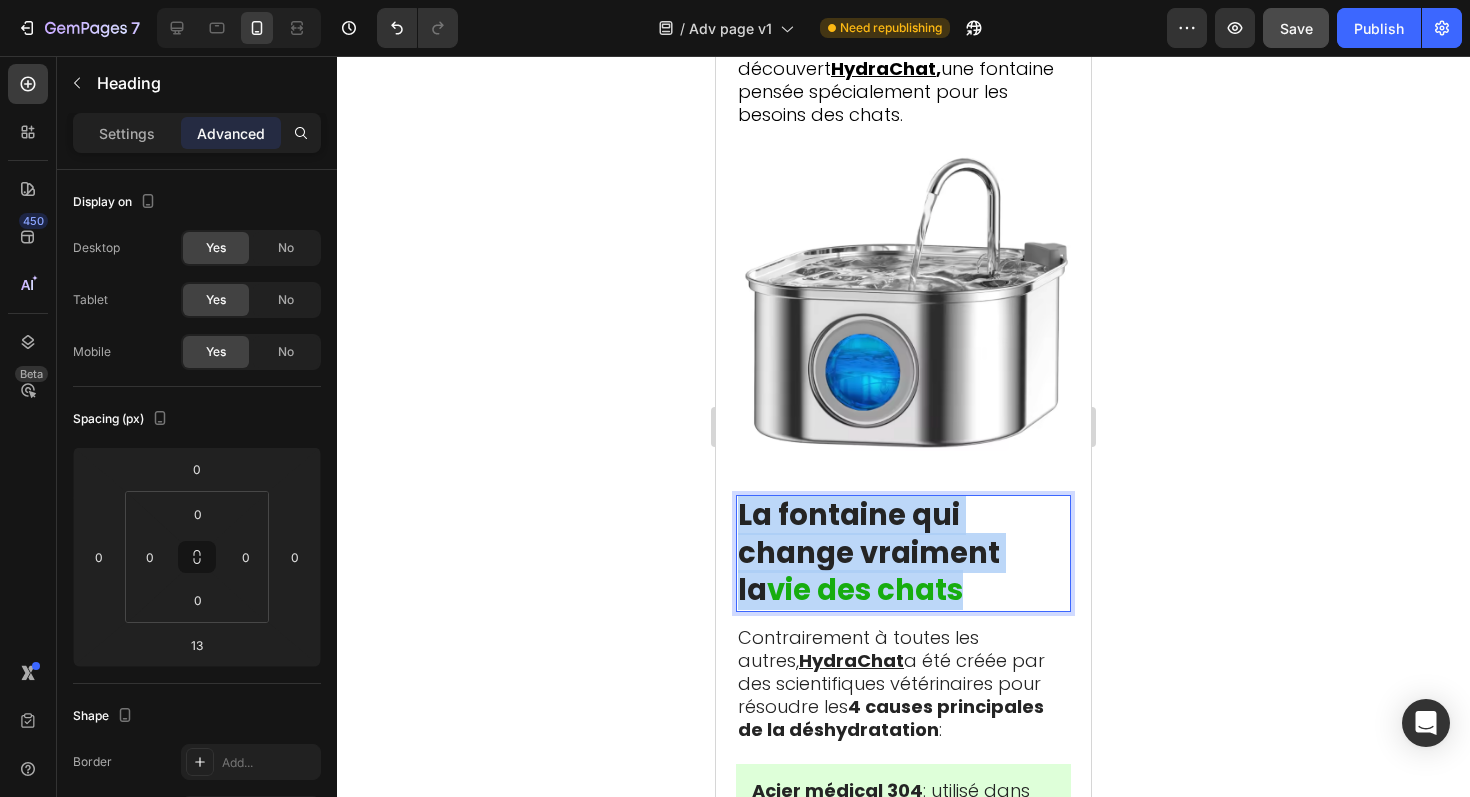 click on "vie des chats" at bounding box center [865, 590] 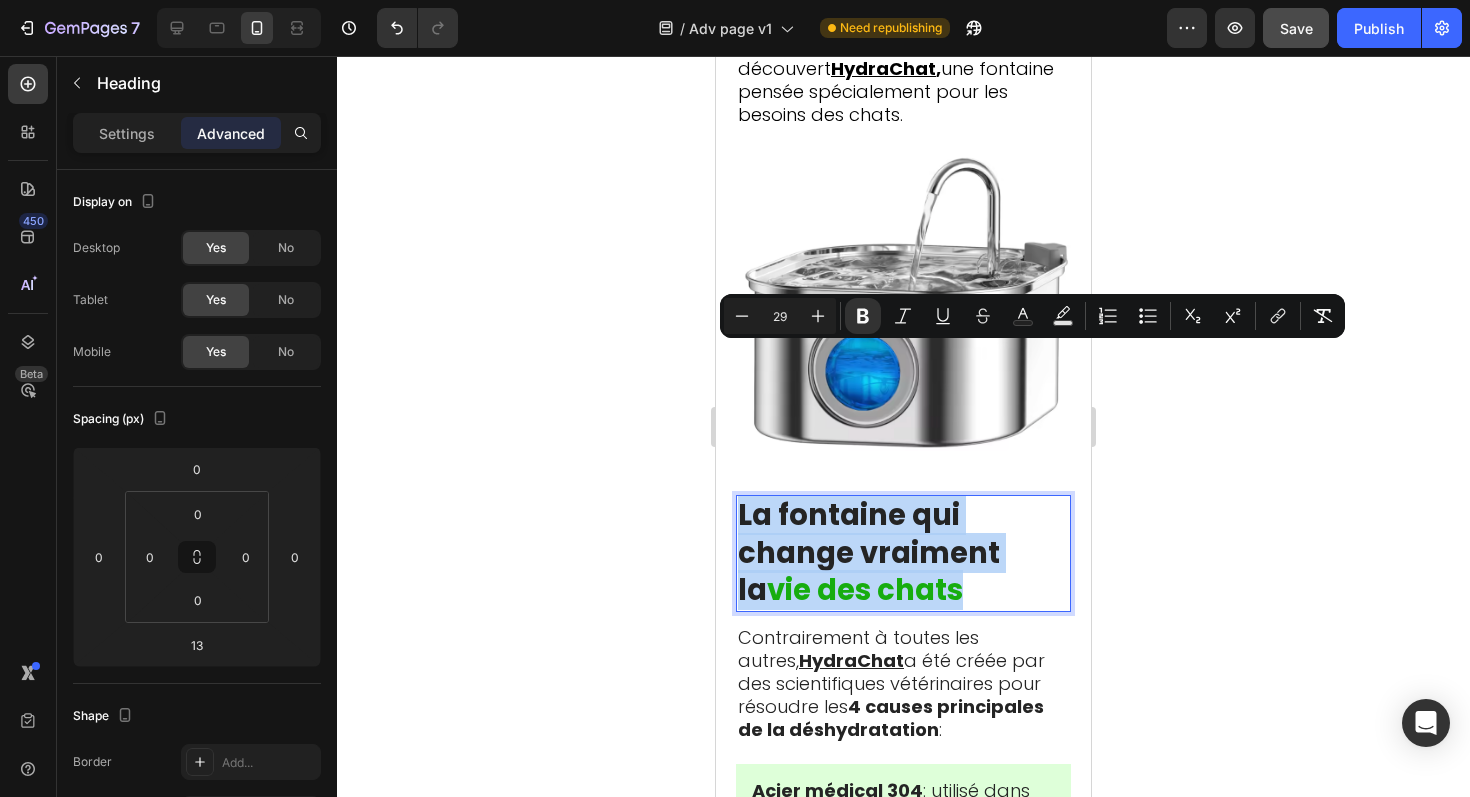 click on "vie des chats" at bounding box center [865, 590] 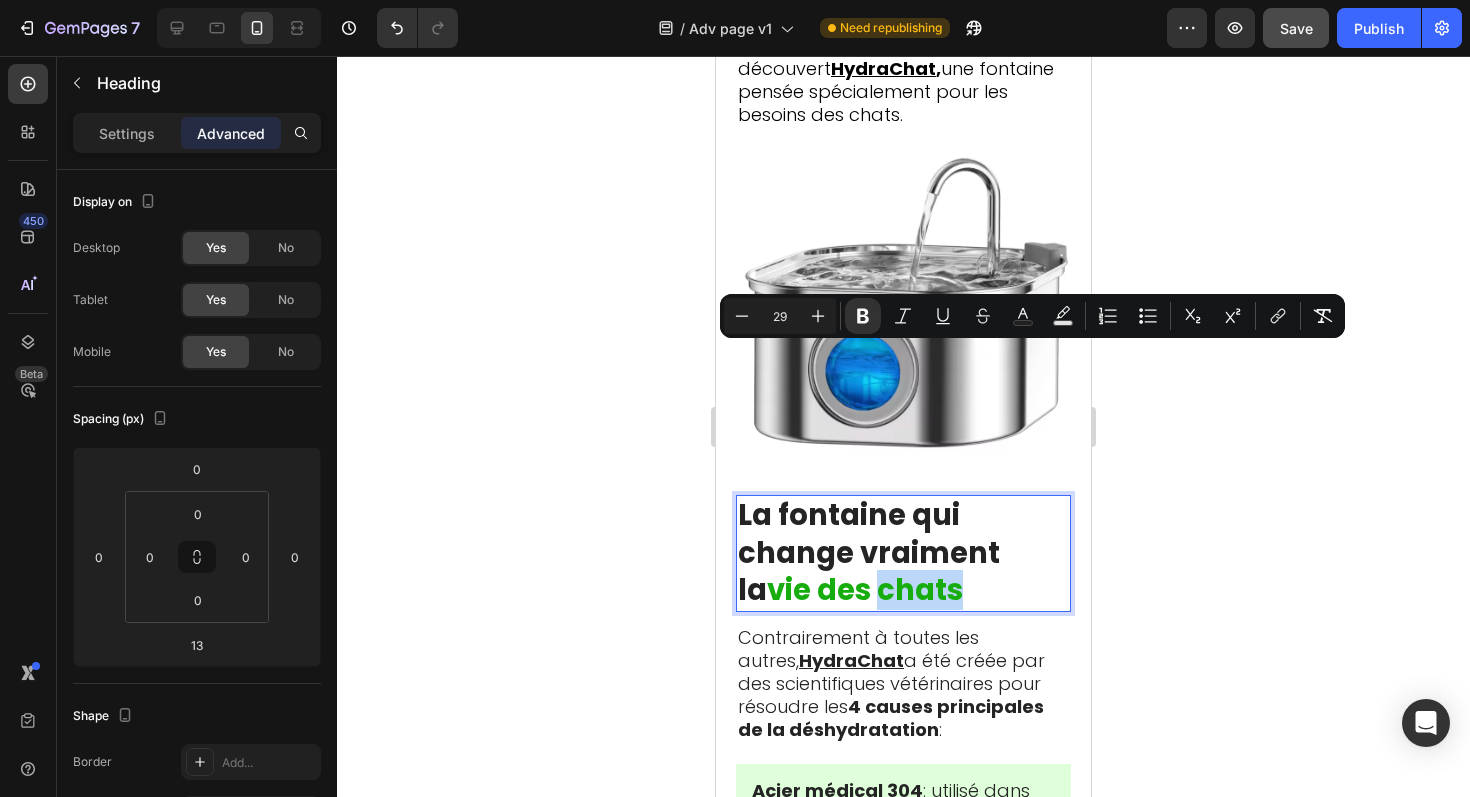 click on "vie des chats" at bounding box center [865, 590] 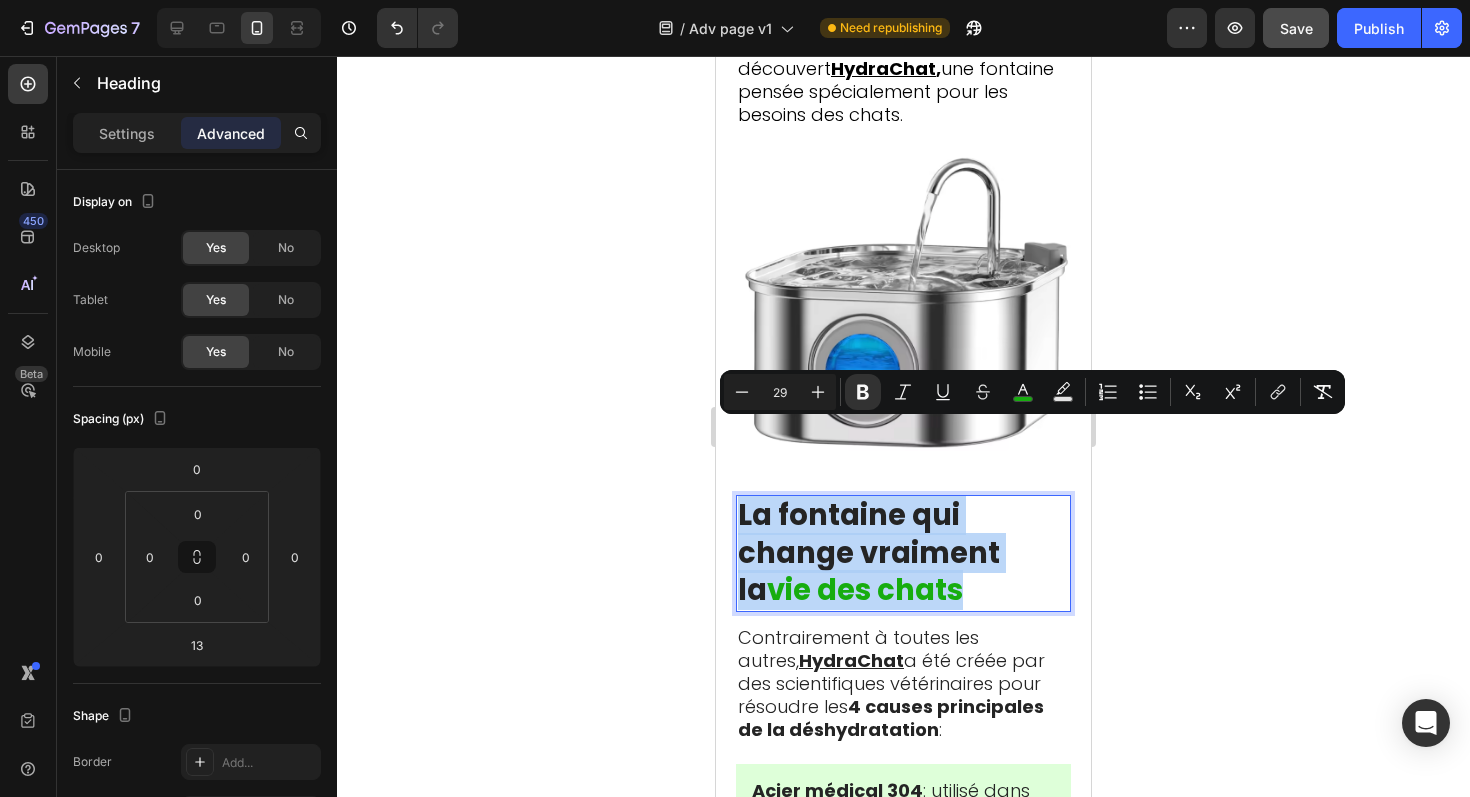 click on "vie des chats" at bounding box center (865, 590) 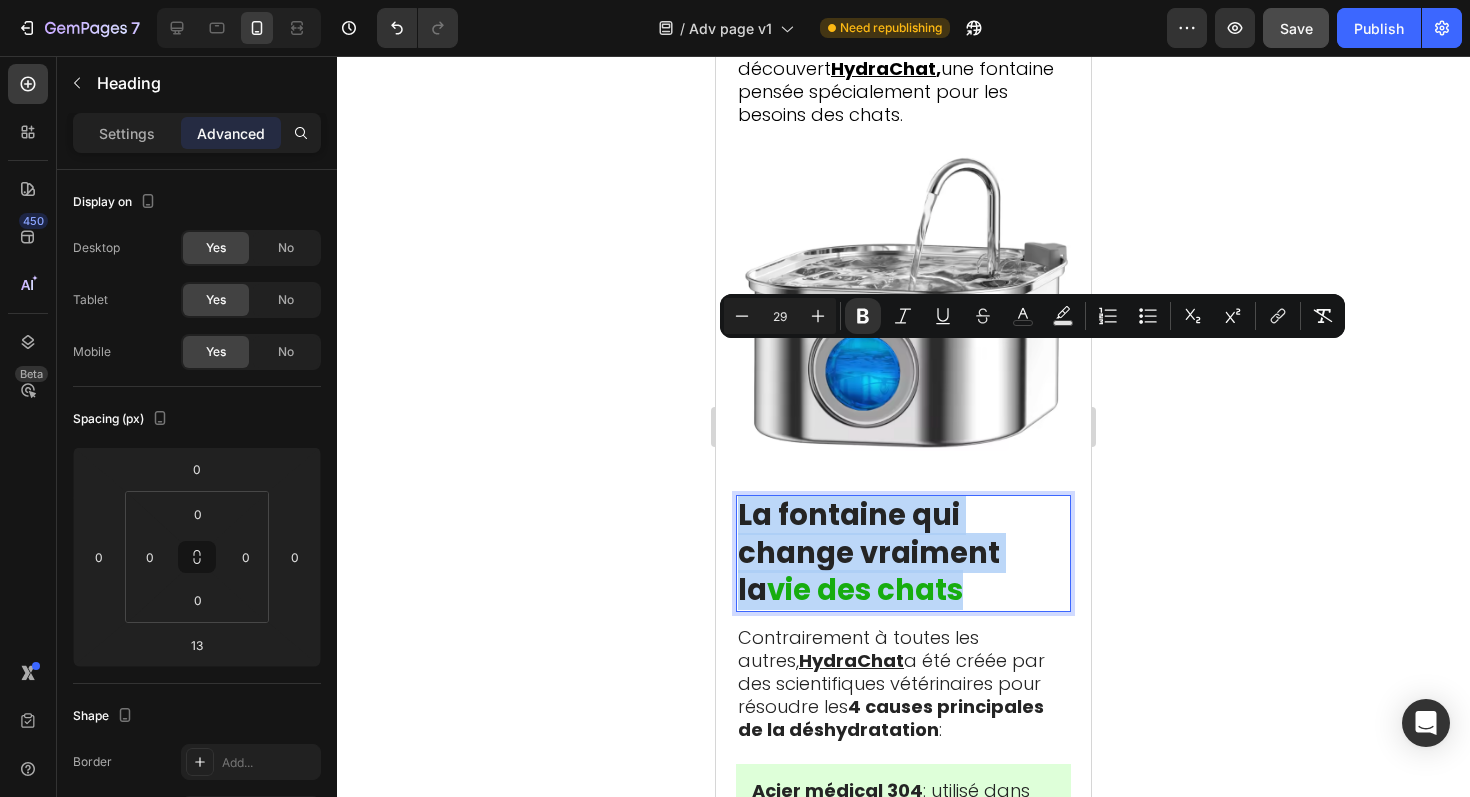 click on "La fontaine qui change vraiment la  vie des chats" at bounding box center [903, 553] 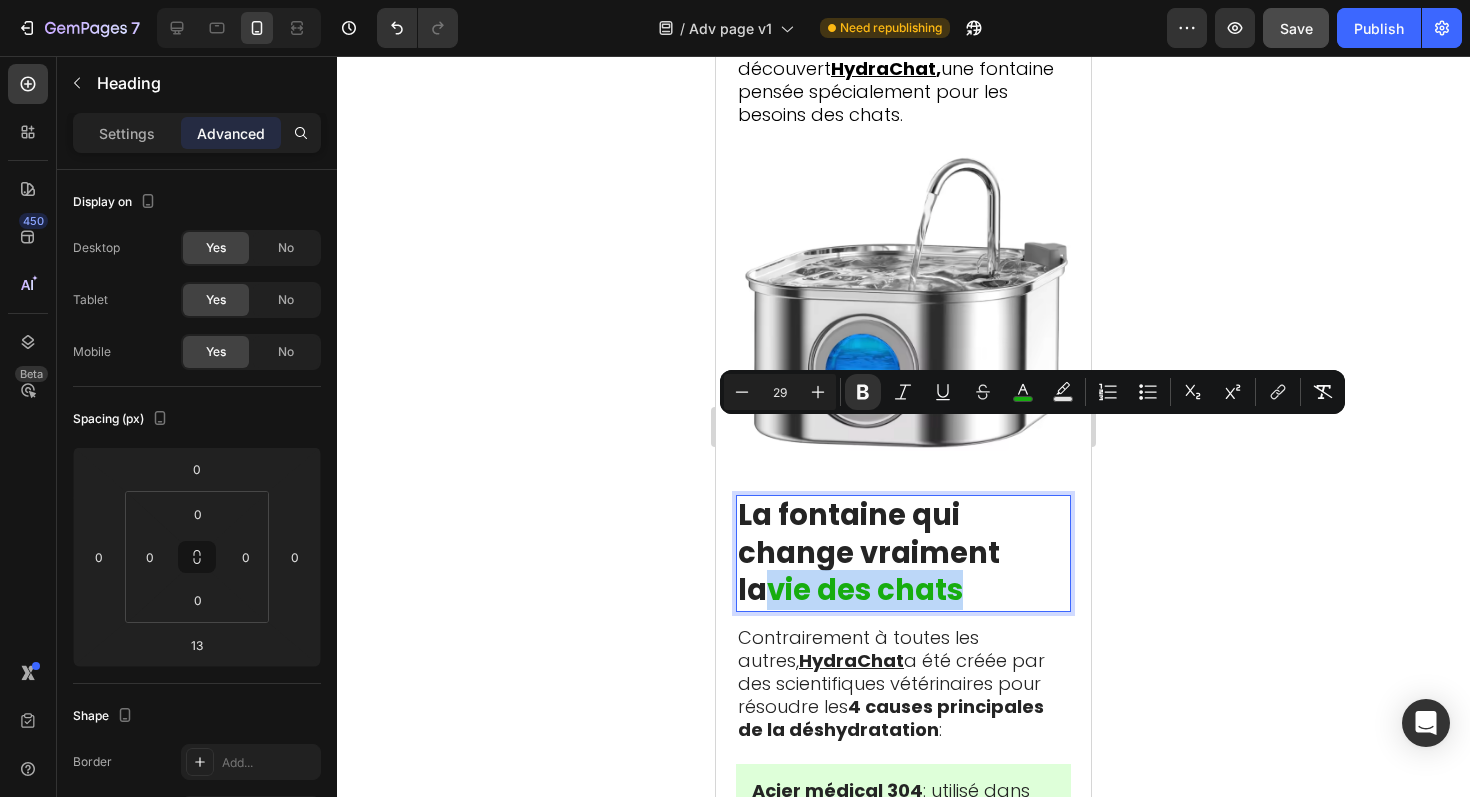 drag, startPoint x: 943, startPoint y: 448, endPoint x: 740, endPoint y: 445, distance: 203.02217 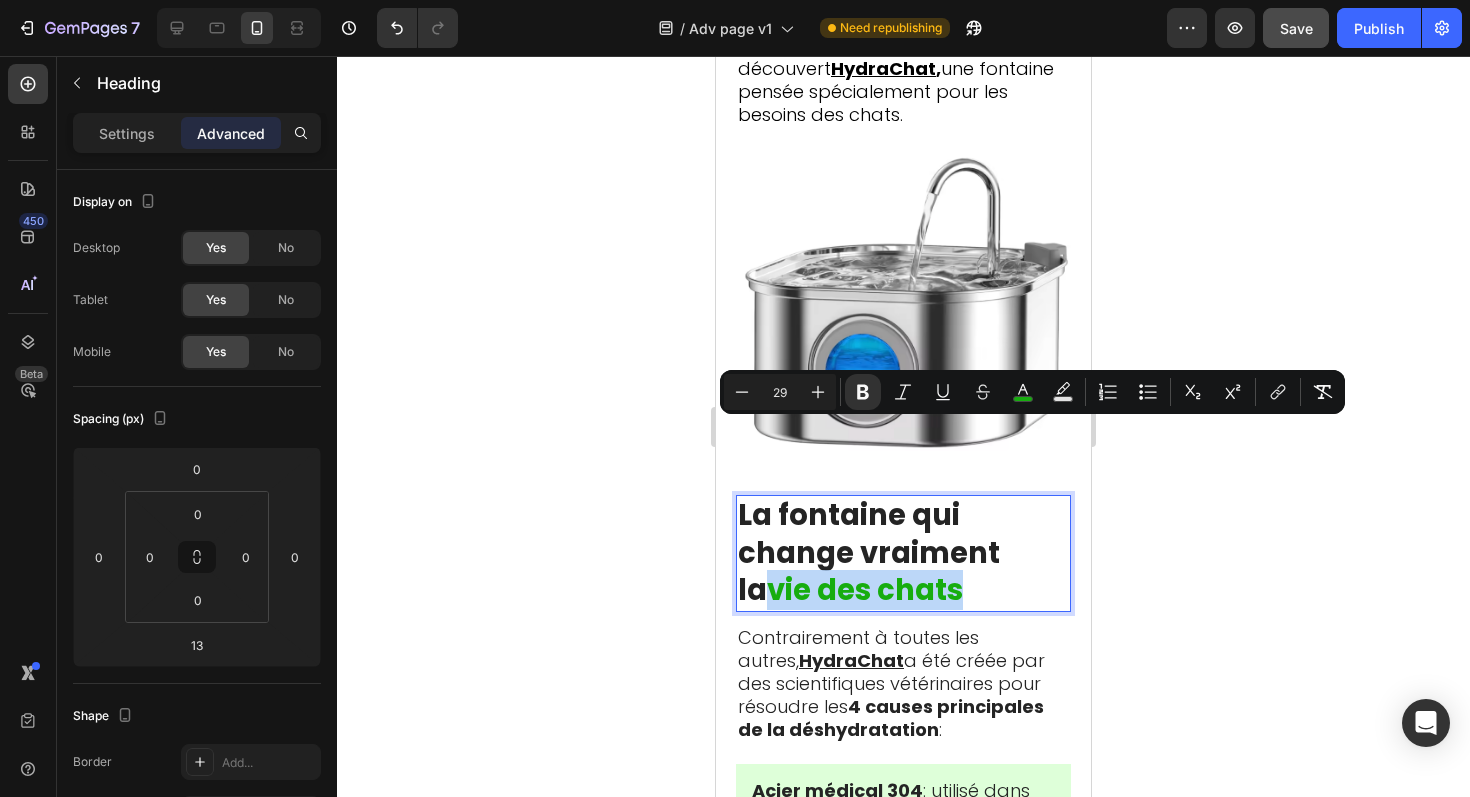 click on "La fontaine qui change vraiment la  vie des chats" at bounding box center (903, 553) 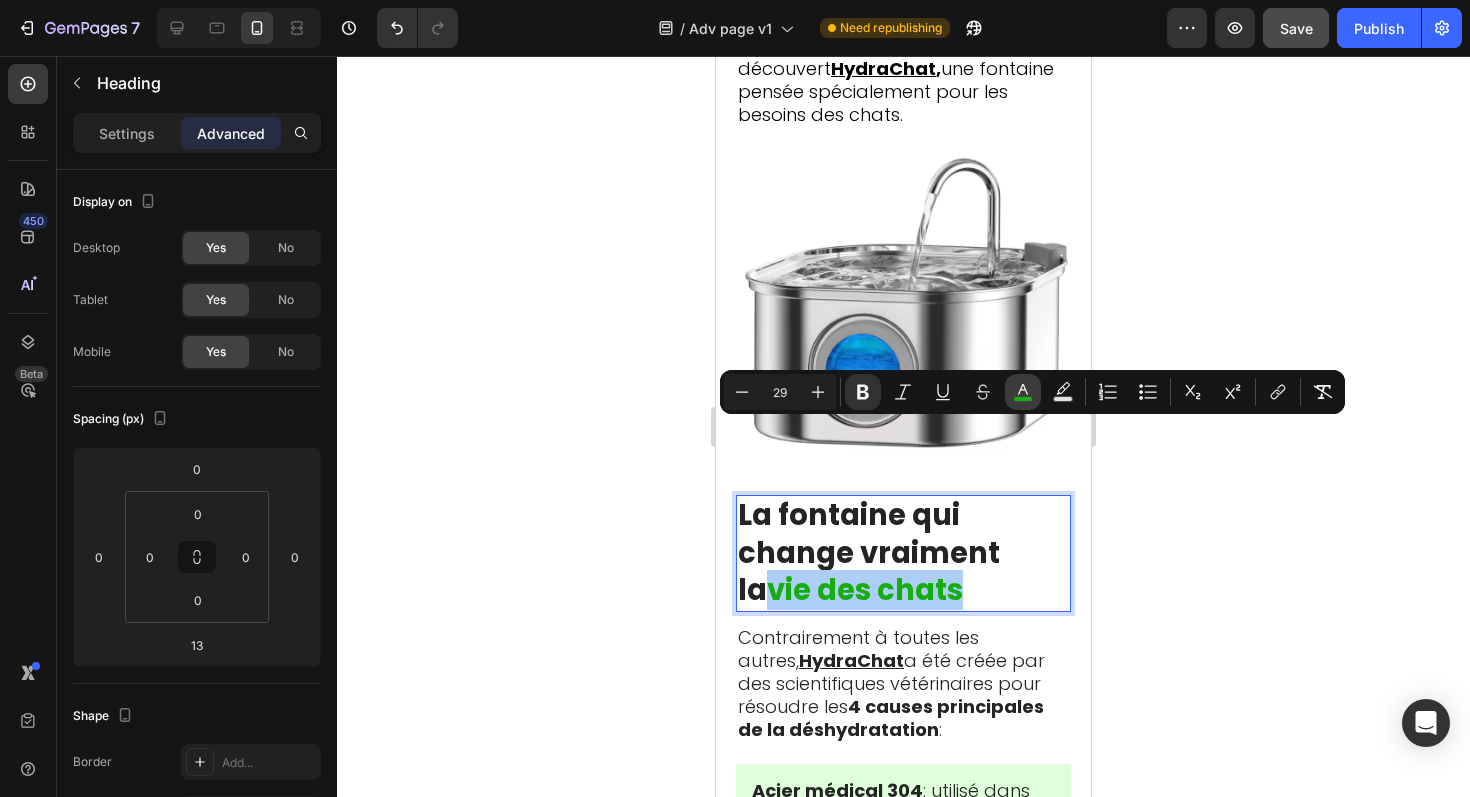 click 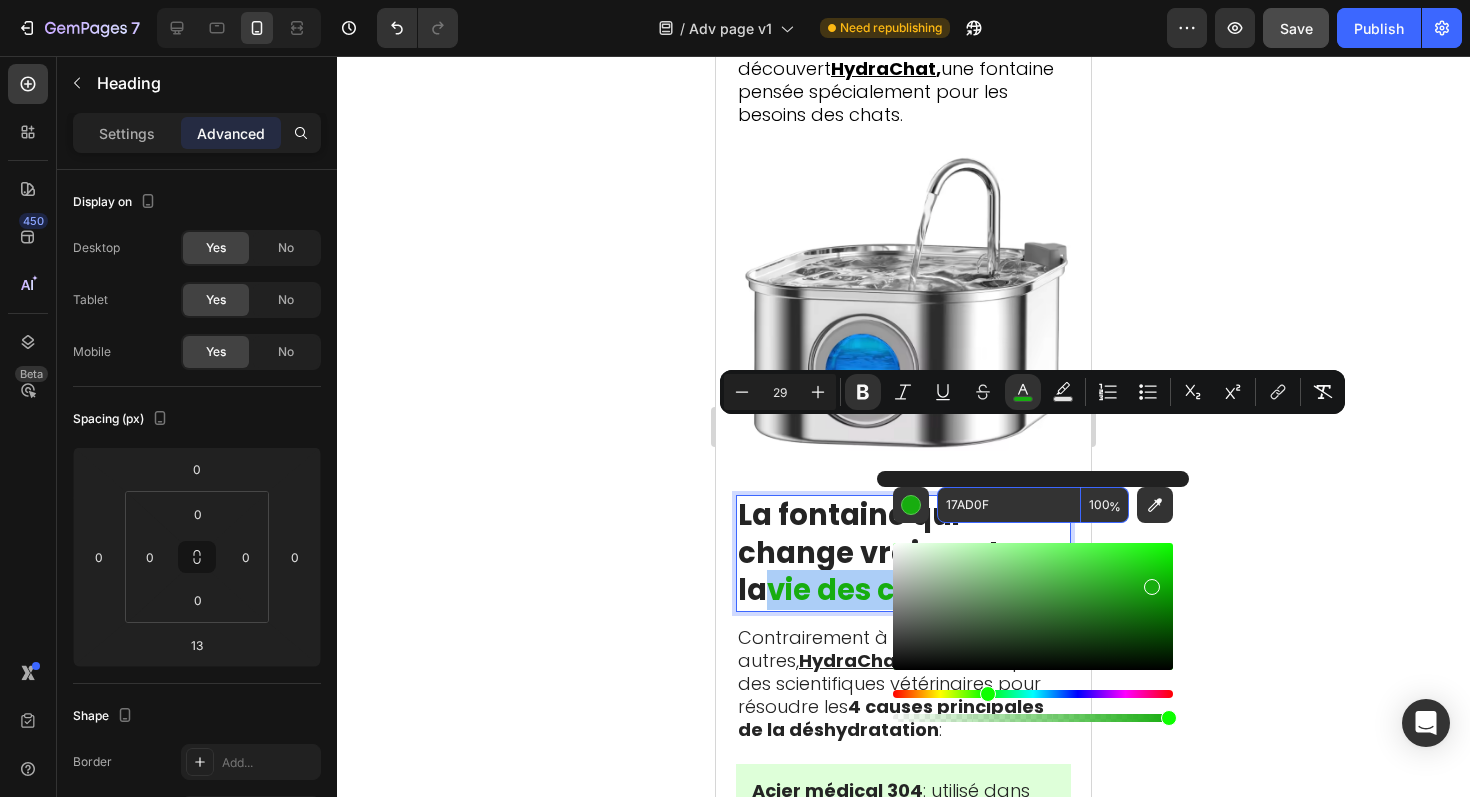 click on "17AD0F" at bounding box center [1009, 505] 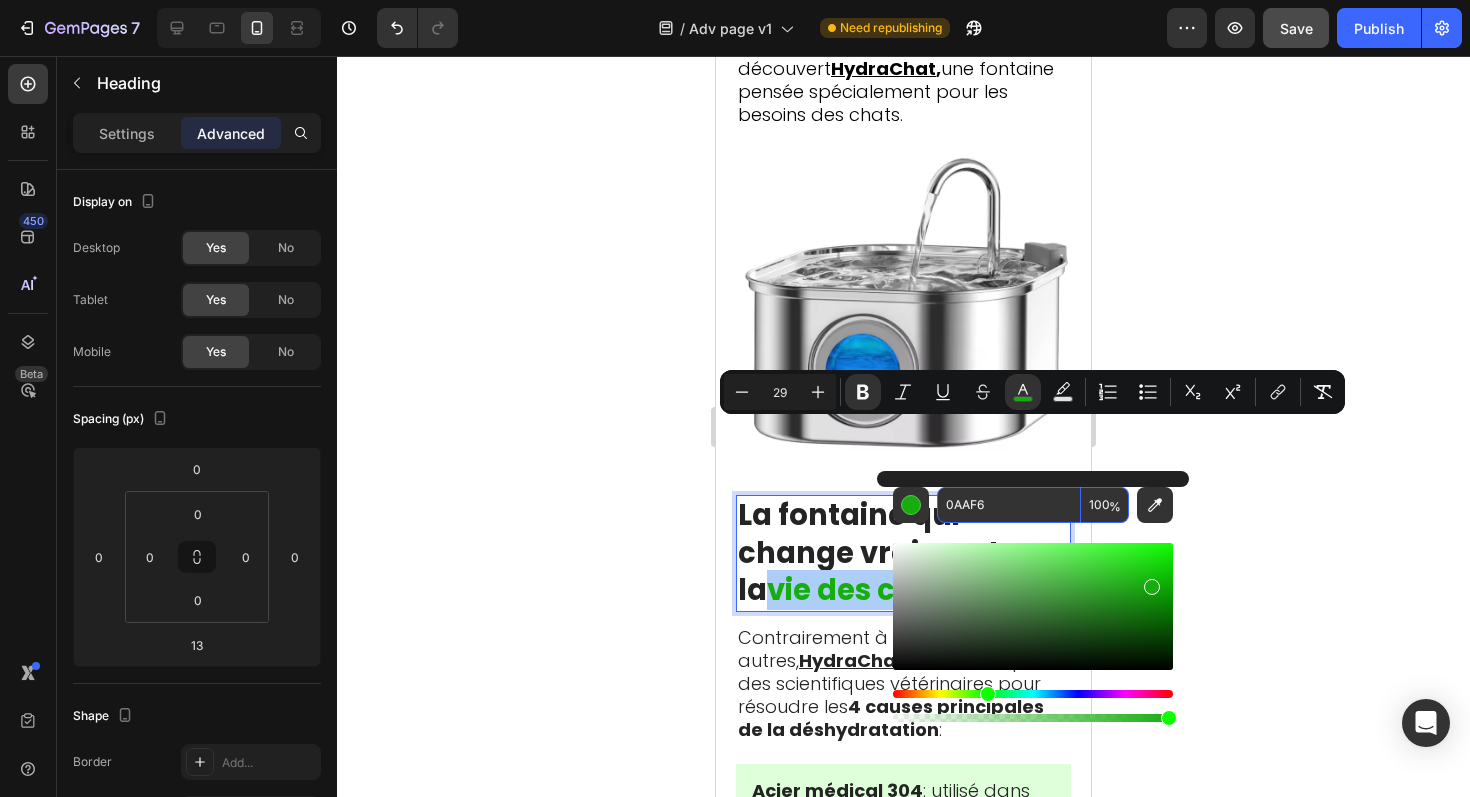 type on "17AD0F" 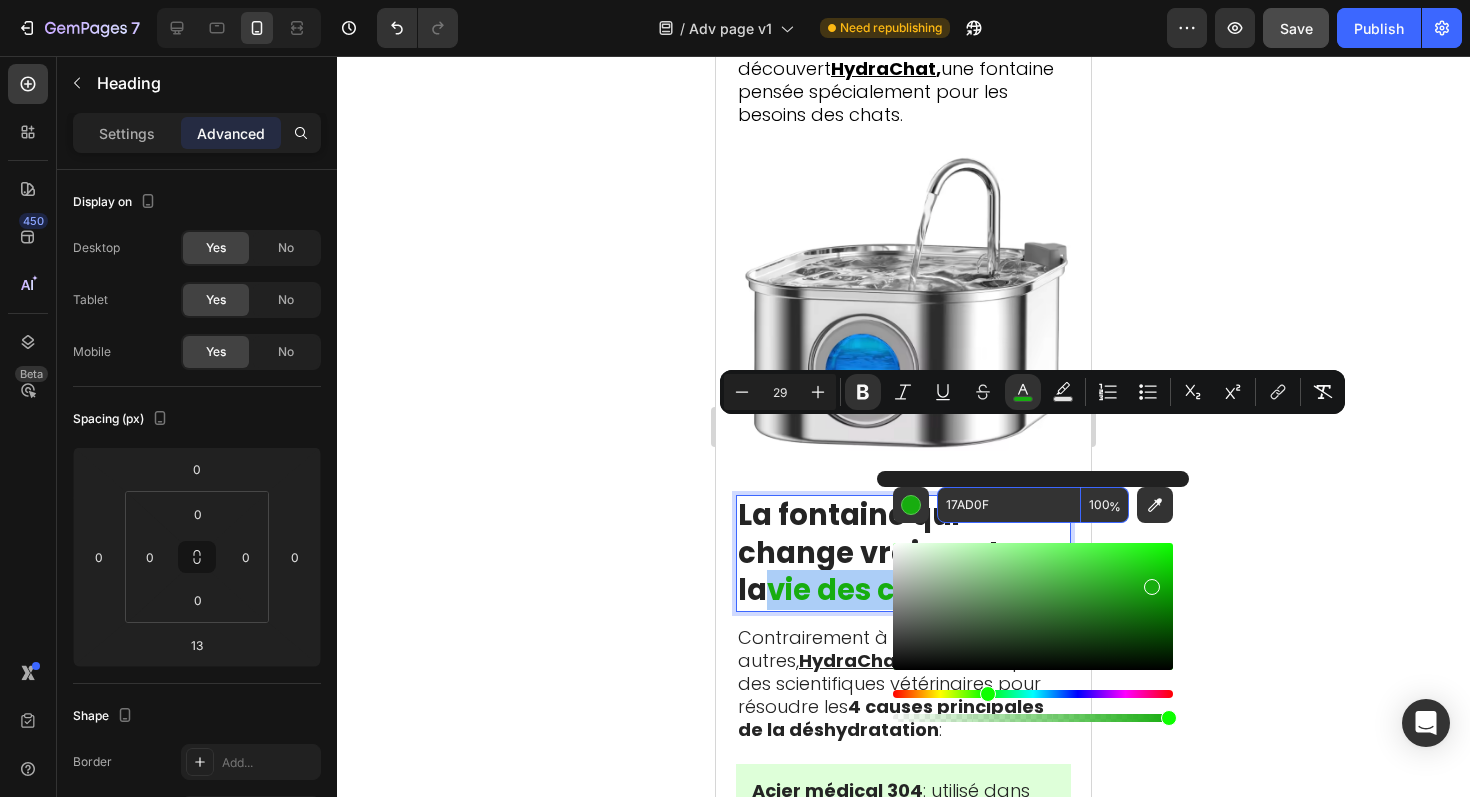 click 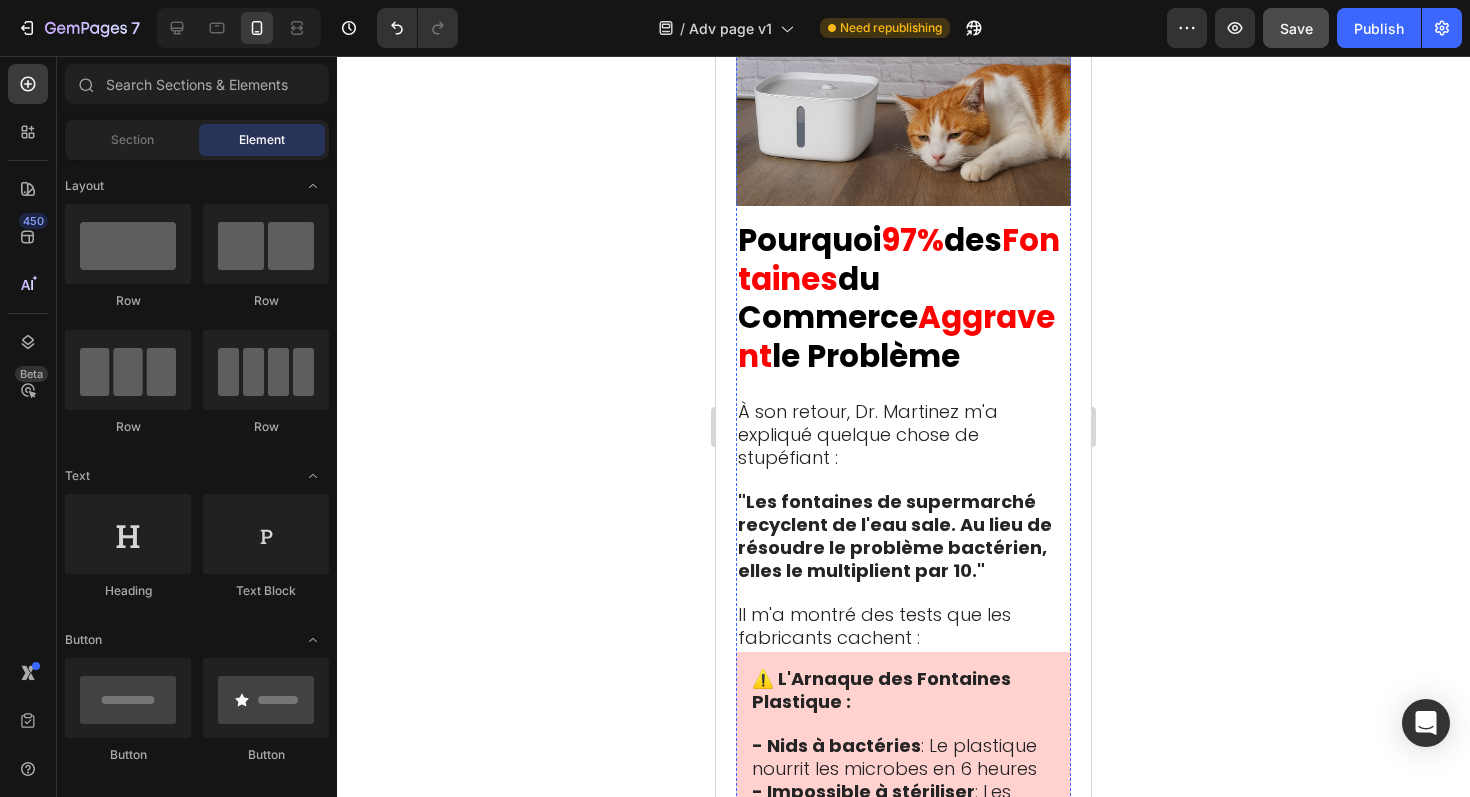 scroll, scrollTop: 8481, scrollLeft: 0, axis: vertical 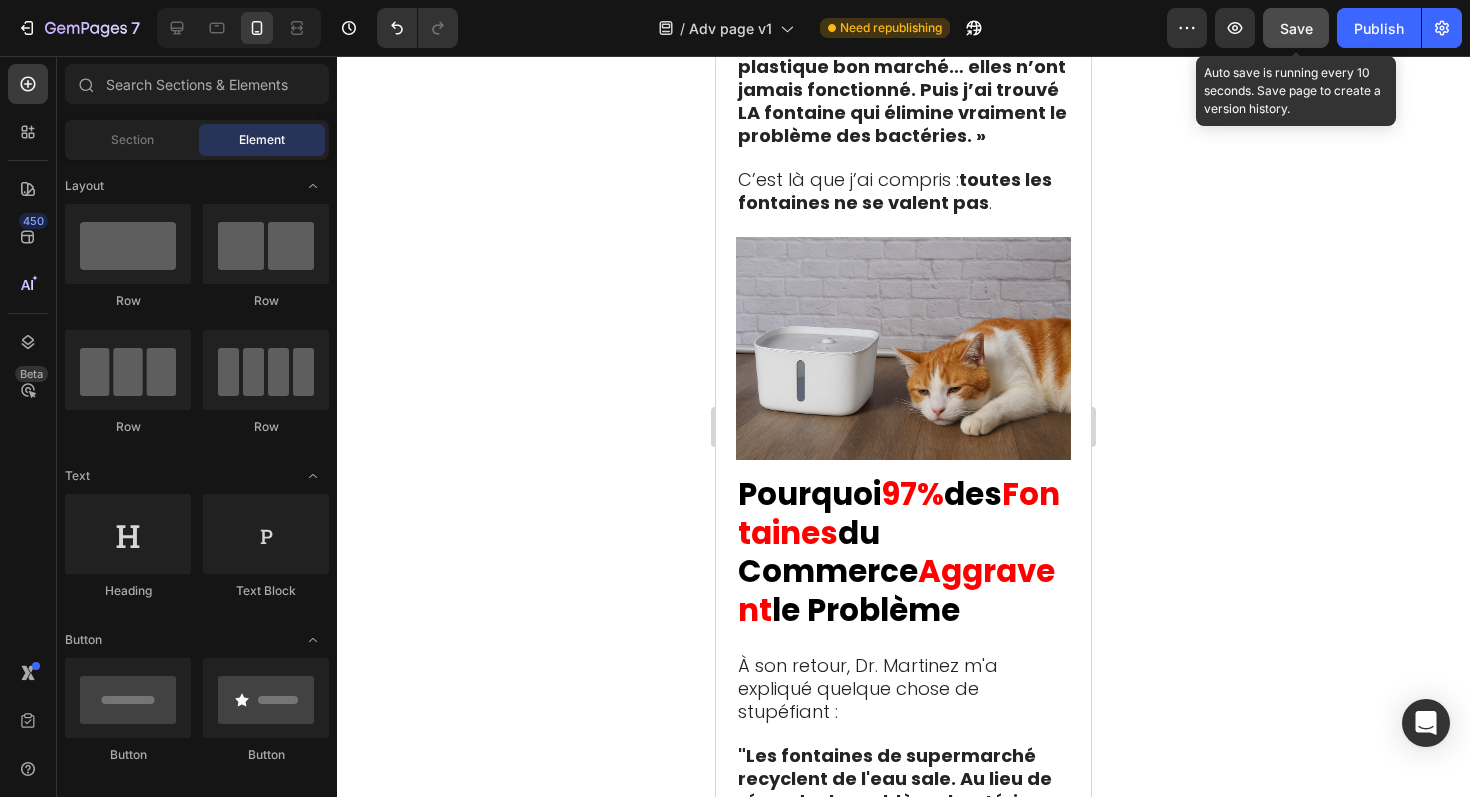 click on "Save" 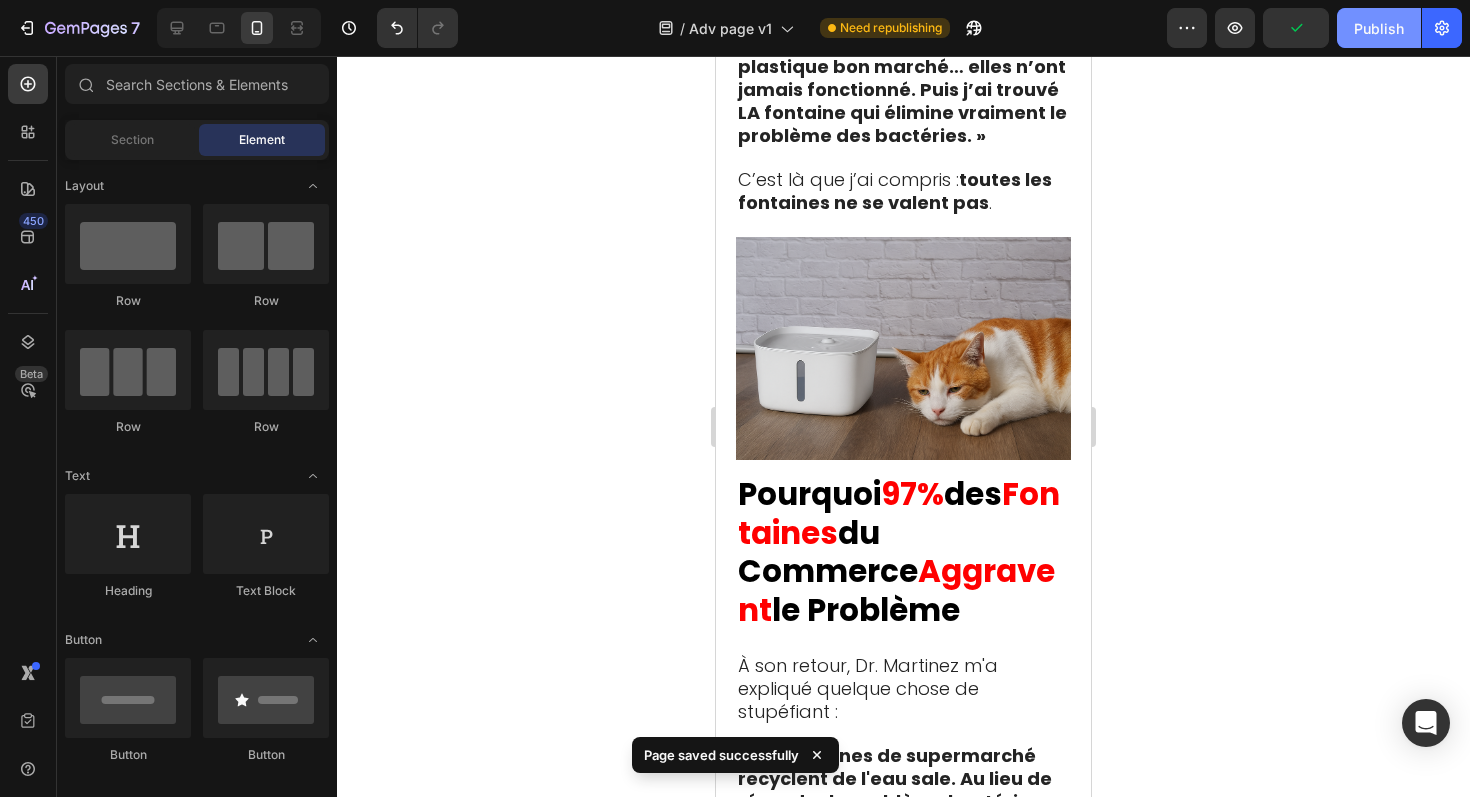 click on "Publish" at bounding box center (1379, 28) 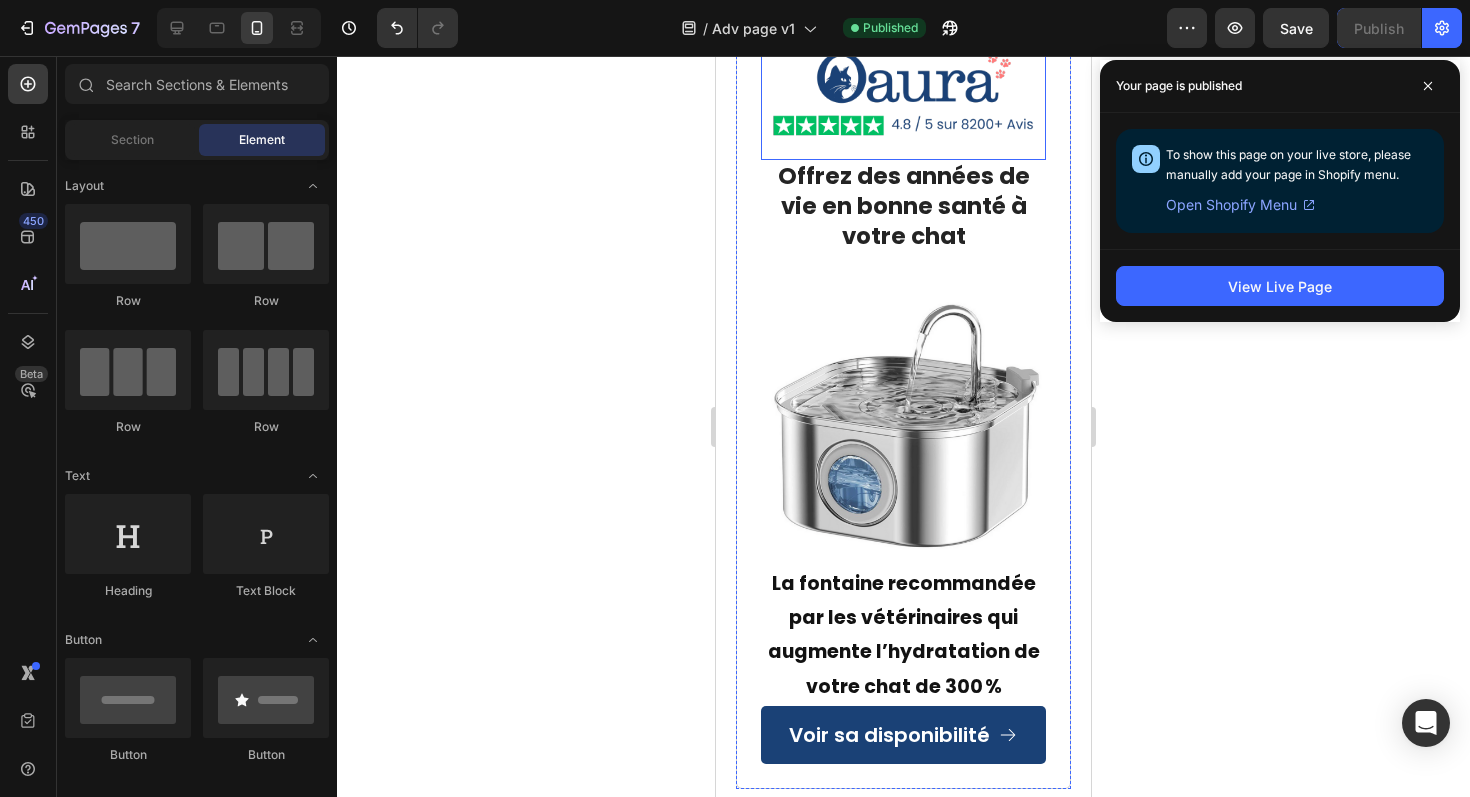 scroll, scrollTop: 18118, scrollLeft: 0, axis: vertical 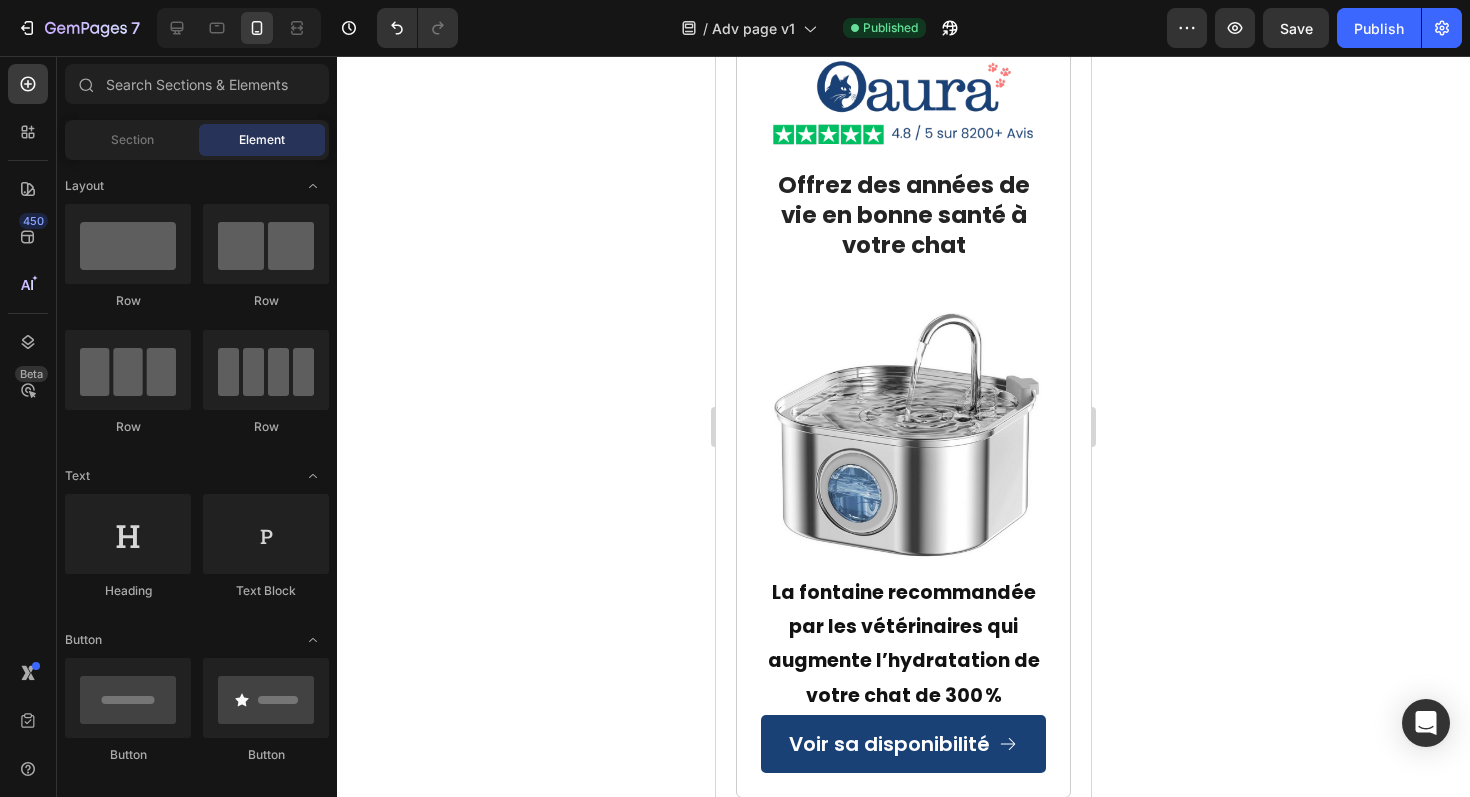 click 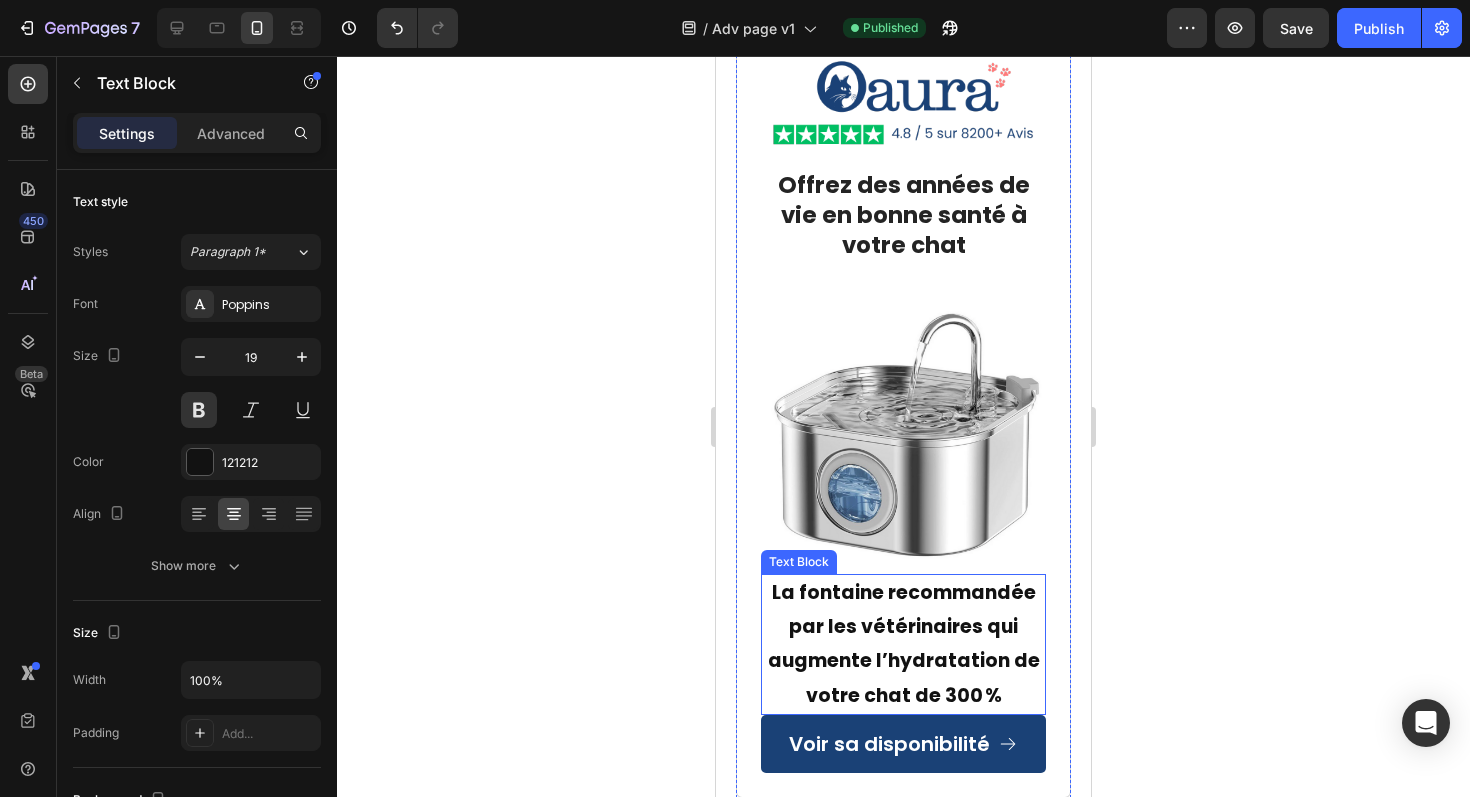 click on "La fontaine recommandée par les vétérinaires qui augmente l’hydratation de votre chat de 300 %" at bounding box center (904, 644) 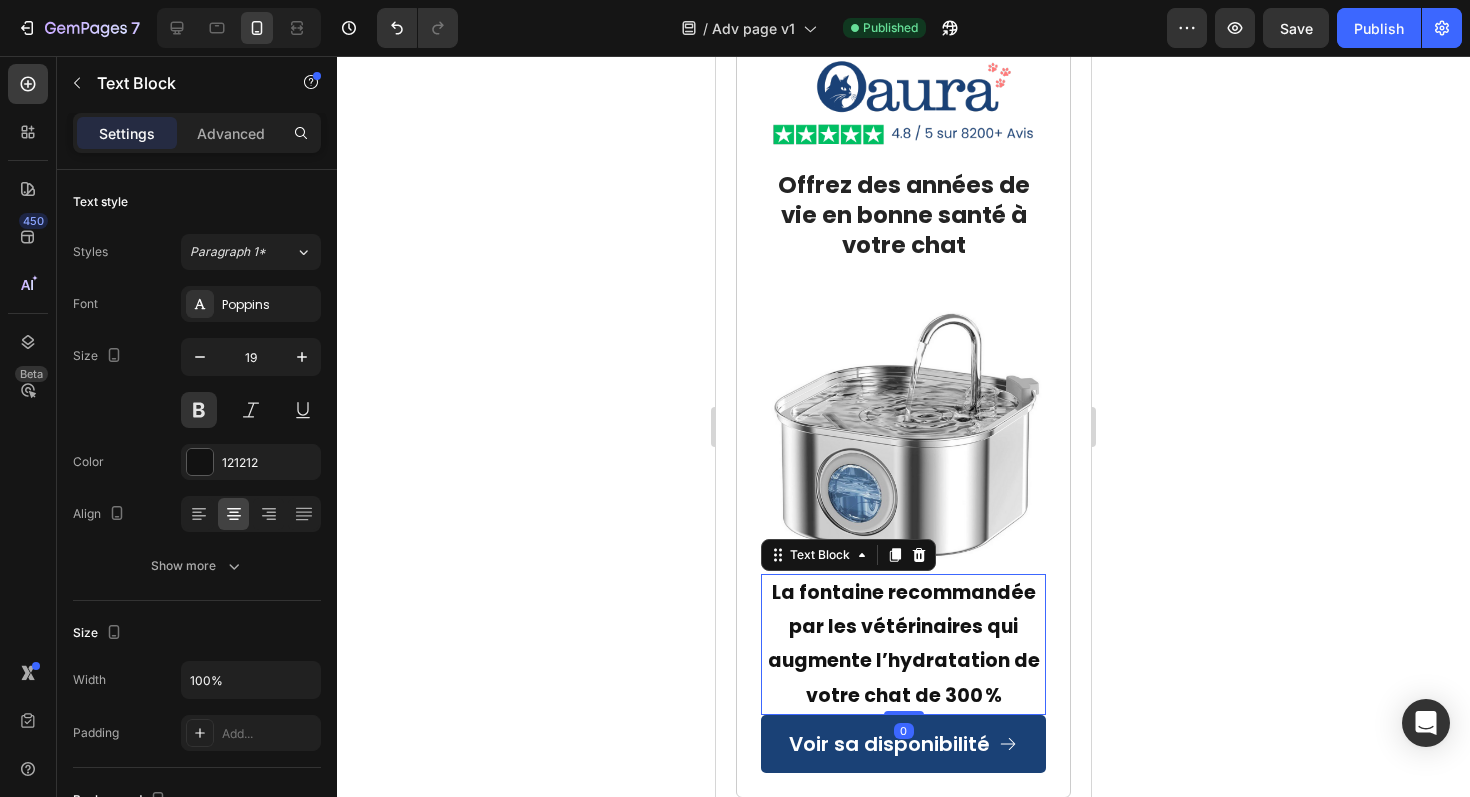 click on "La fontaine recommandée par les vétérinaires qui augmente l’hydratation de votre chat de 300 %" at bounding box center [904, 644] 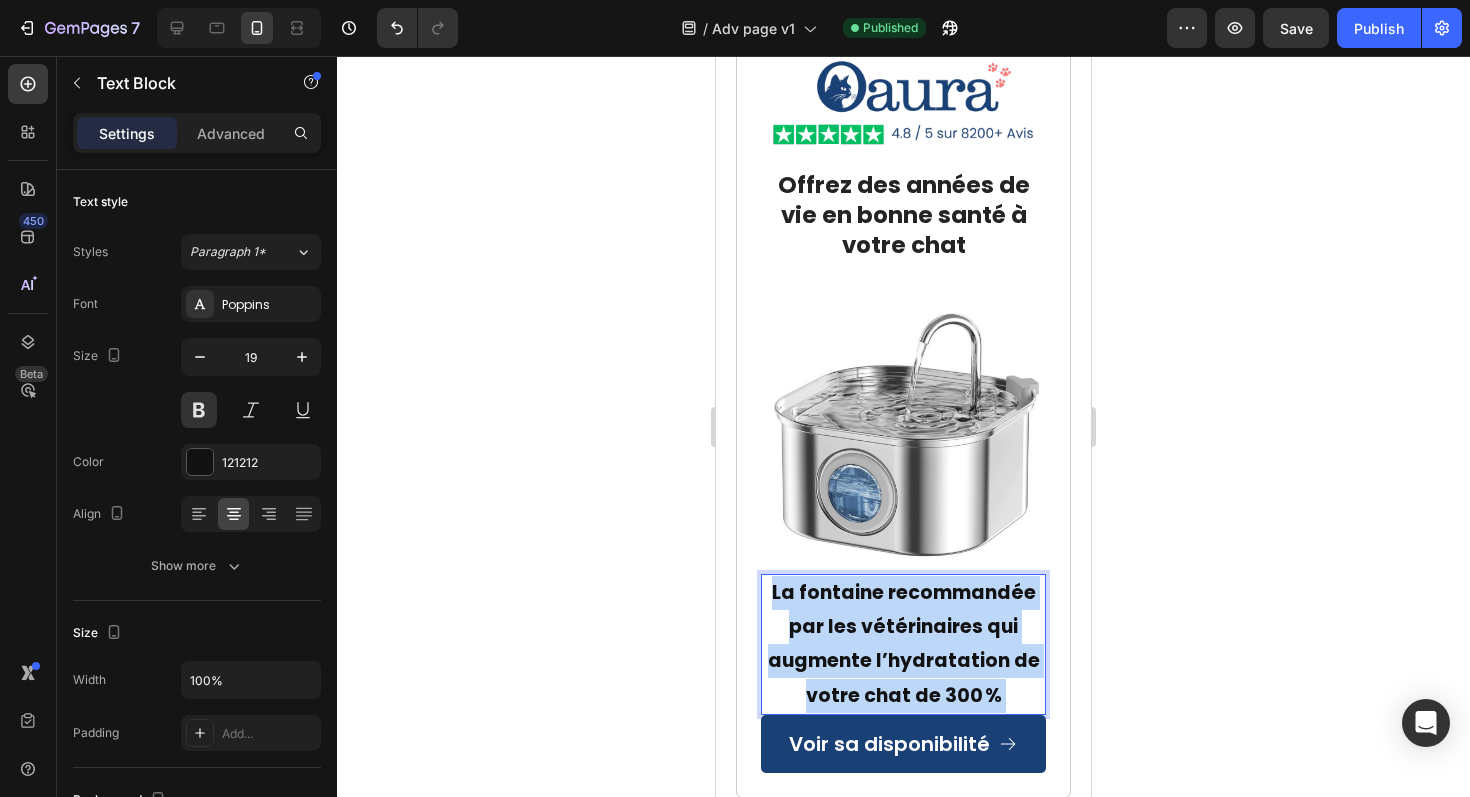 drag, startPoint x: 999, startPoint y: 470, endPoint x: 855, endPoint y: 459, distance: 144.41953 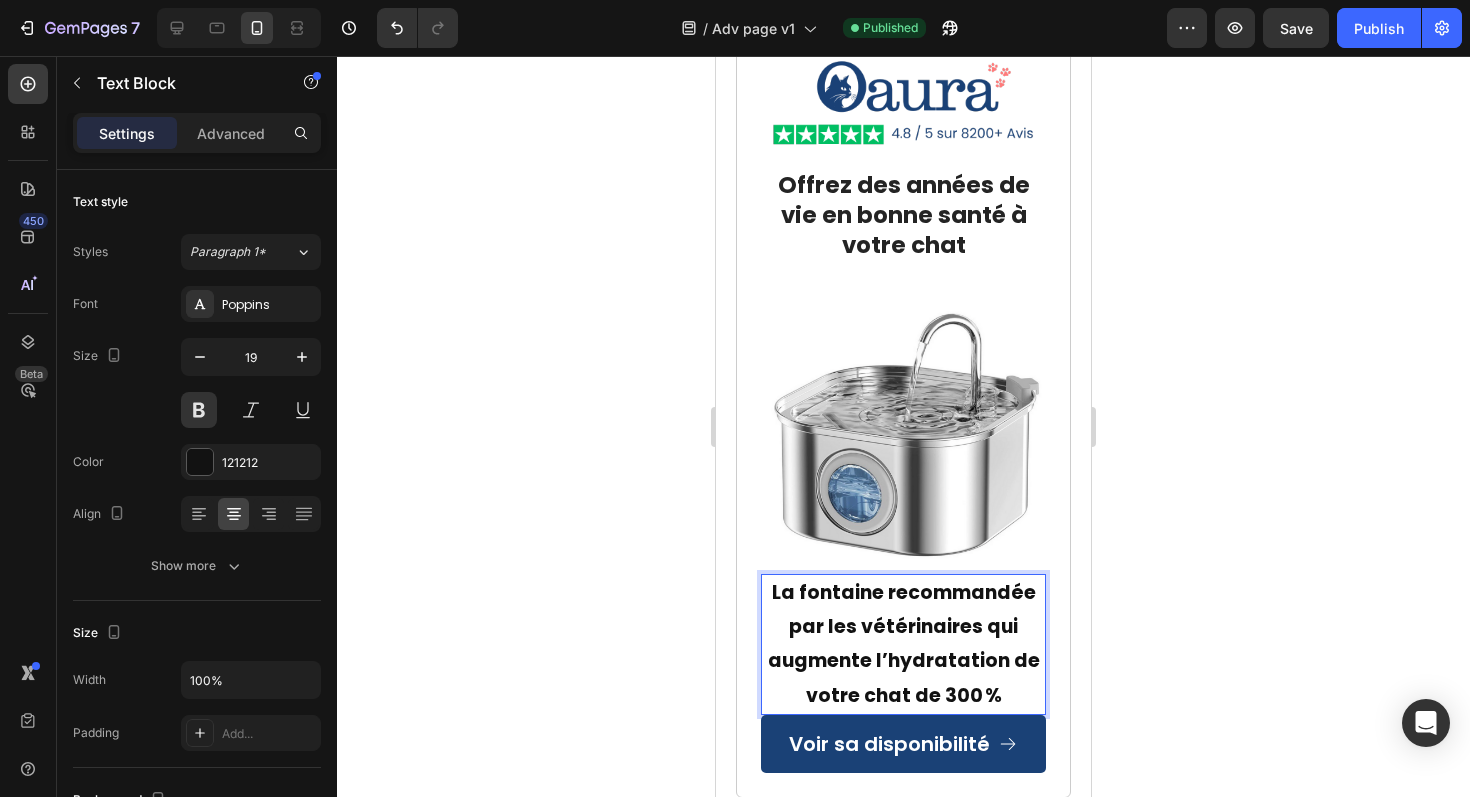 click on "La fontaine recommandée par les vétérinaires qui augmente l’hydratation de votre chat de 300 %" at bounding box center [903, 644] 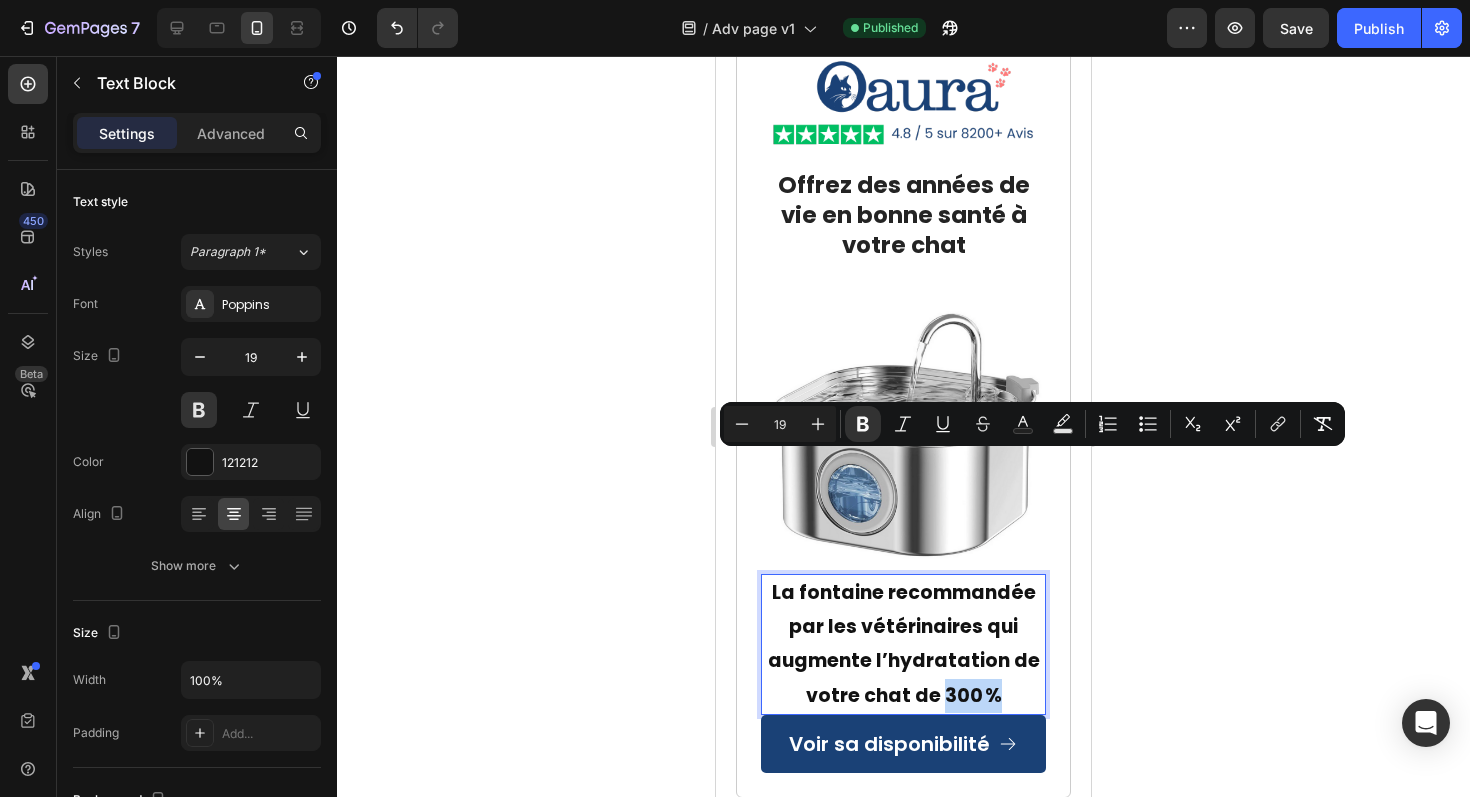 drag, startPoint x: 997, startPoint y: 462, endPoint x: 945, endPoint y: 461, distance: 52.009613 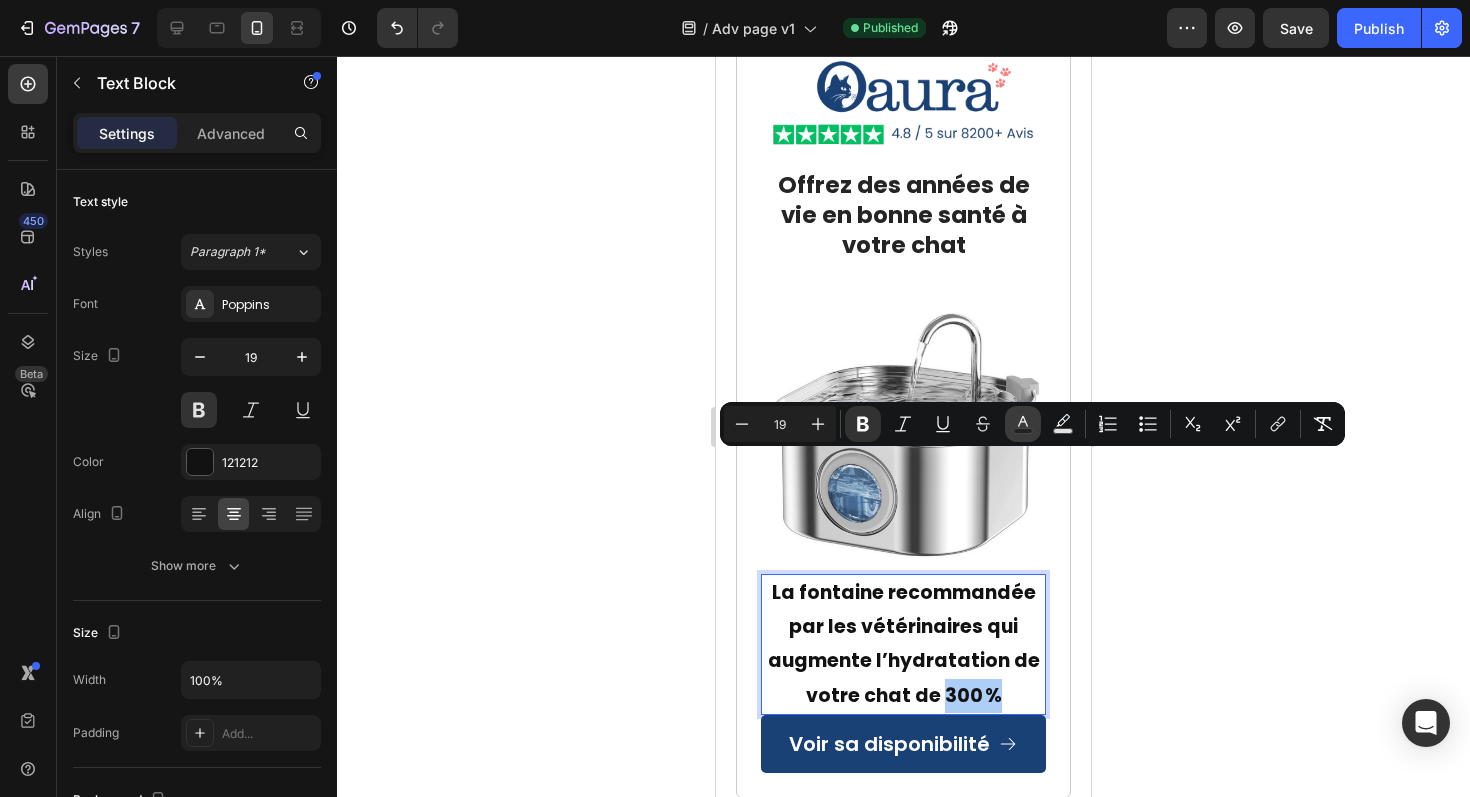 click 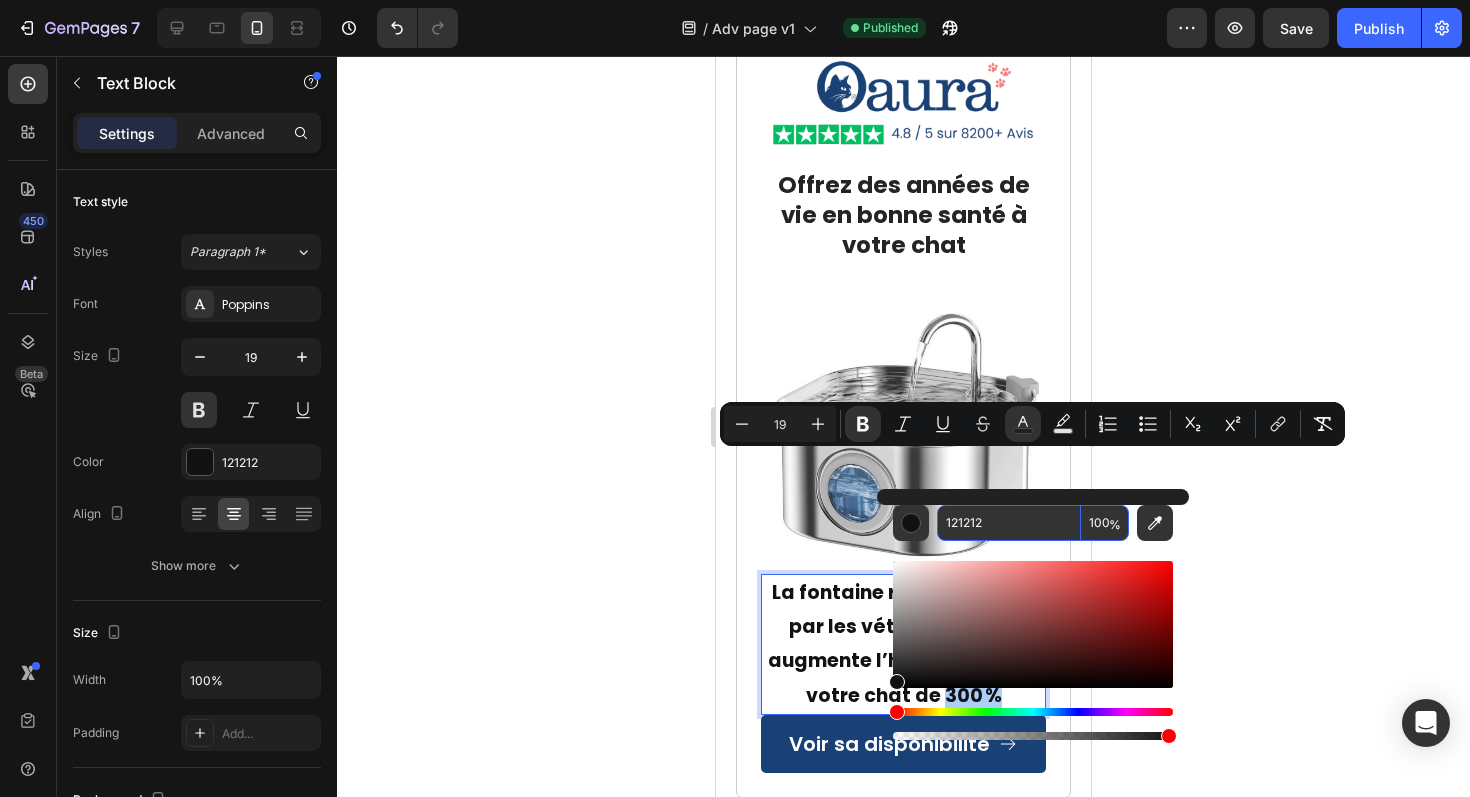 click on "121212" at bounding box center (1009, 523) 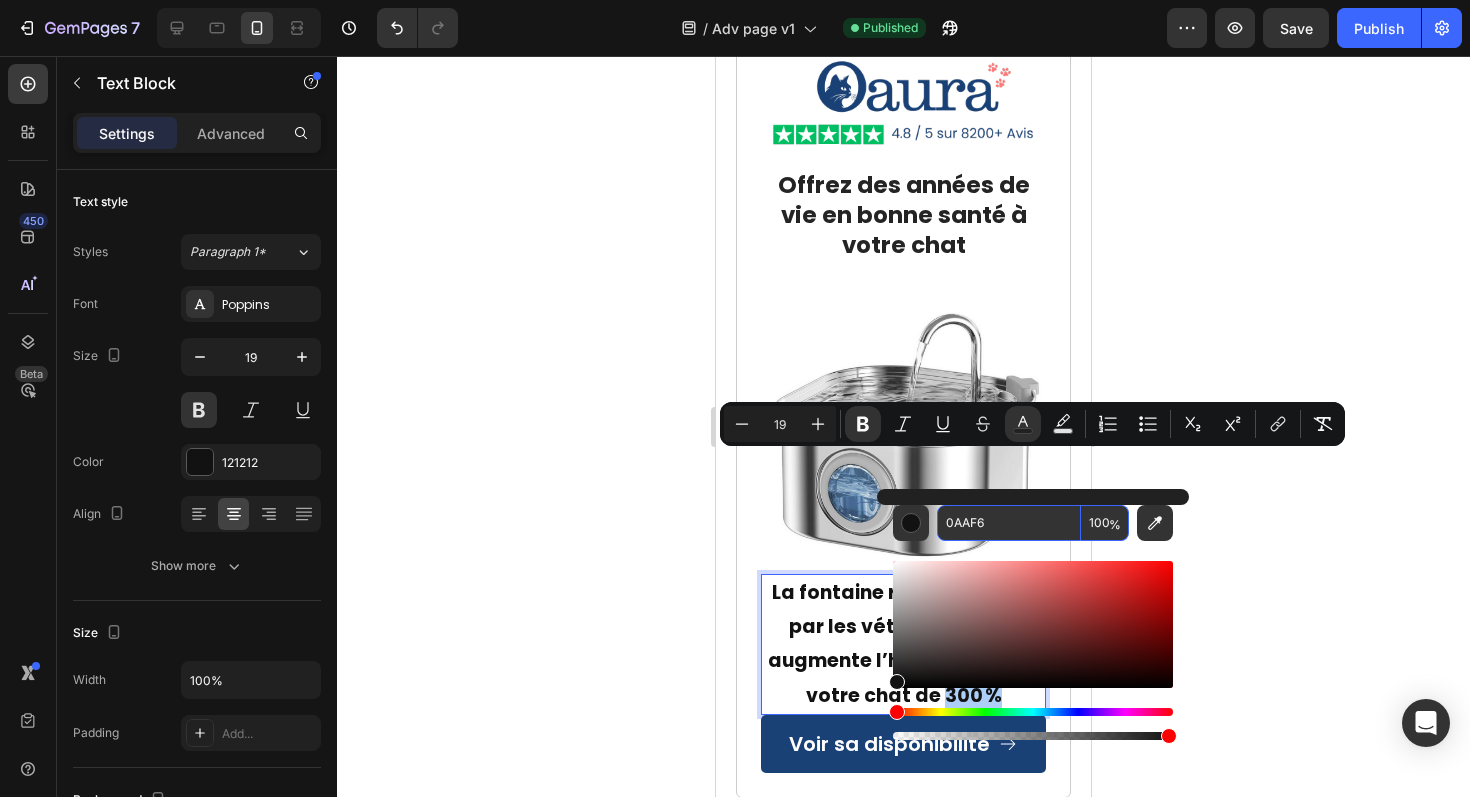 type on "121212" 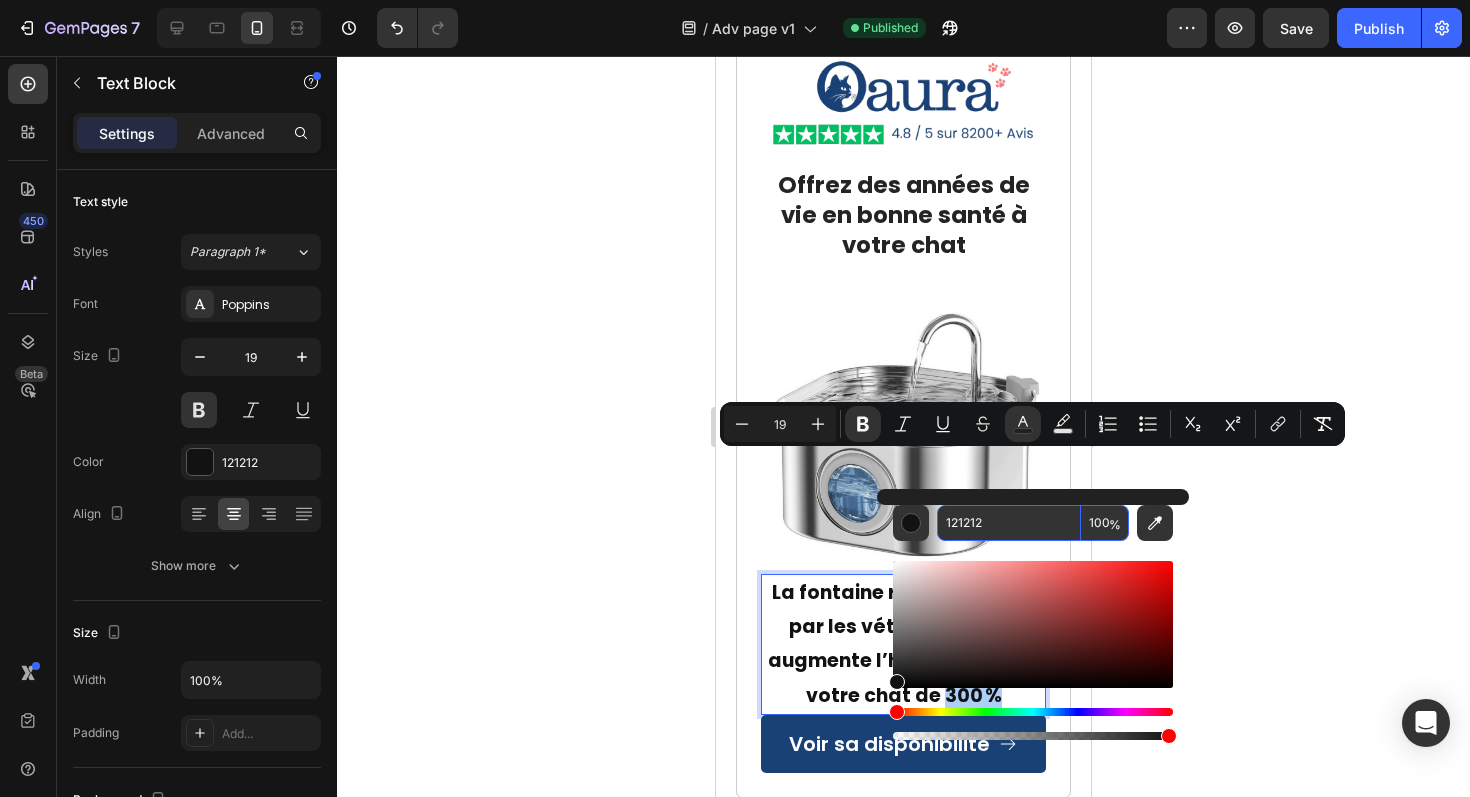click 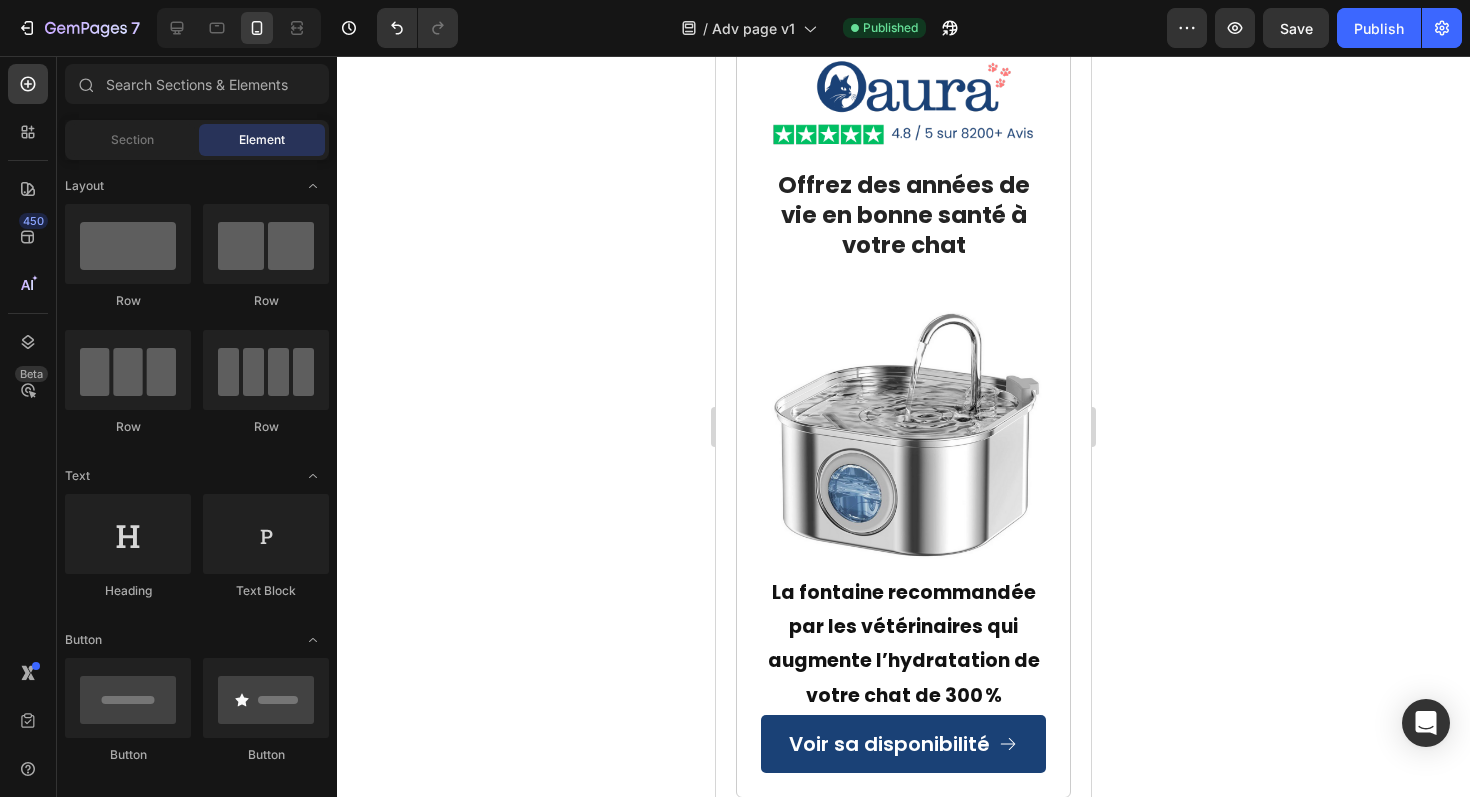 click 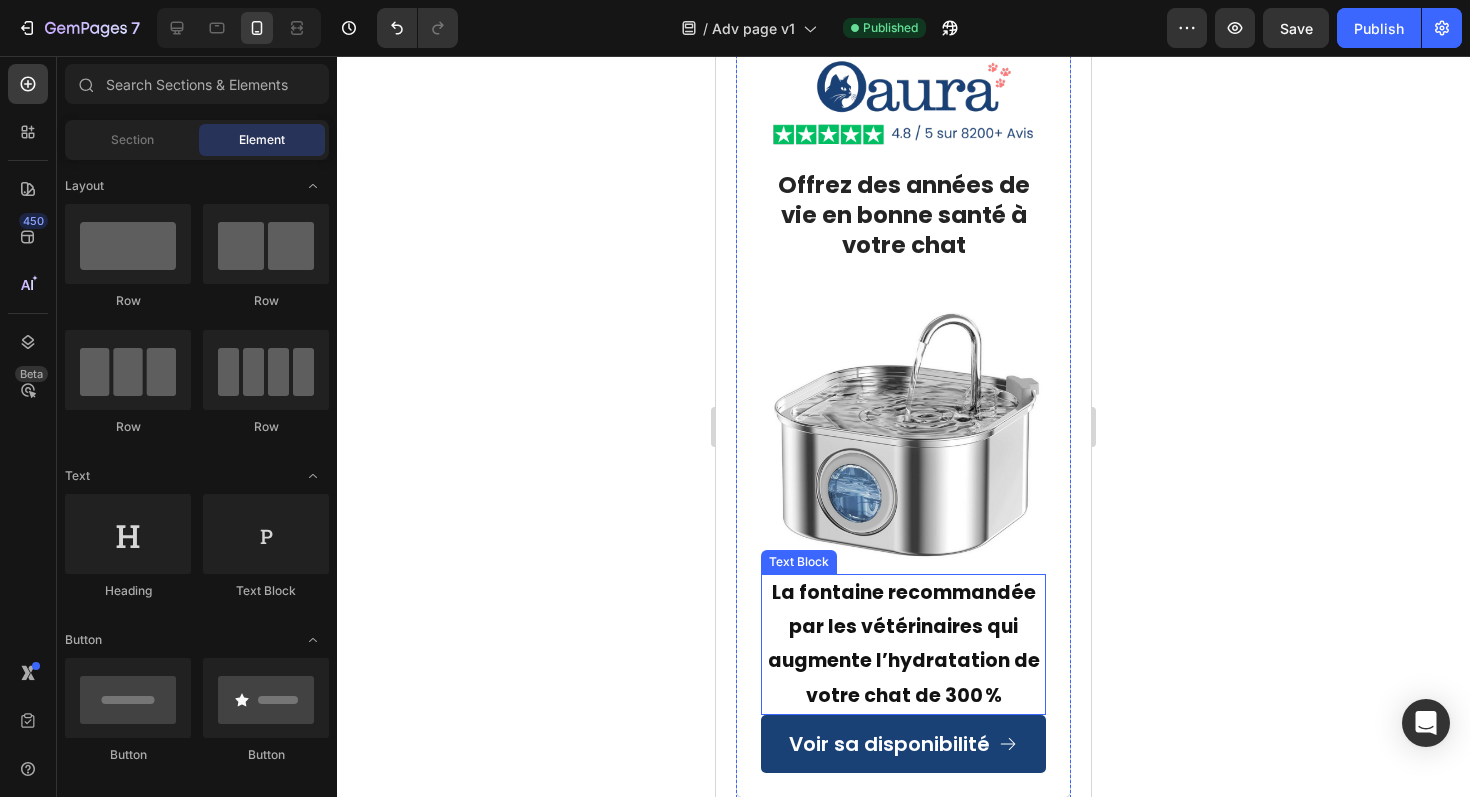 click on "La fontaine recommandée par les vétérinaires qui augmente l’hydratation de votre chat de 300 %" at bounding box center (904, 644) 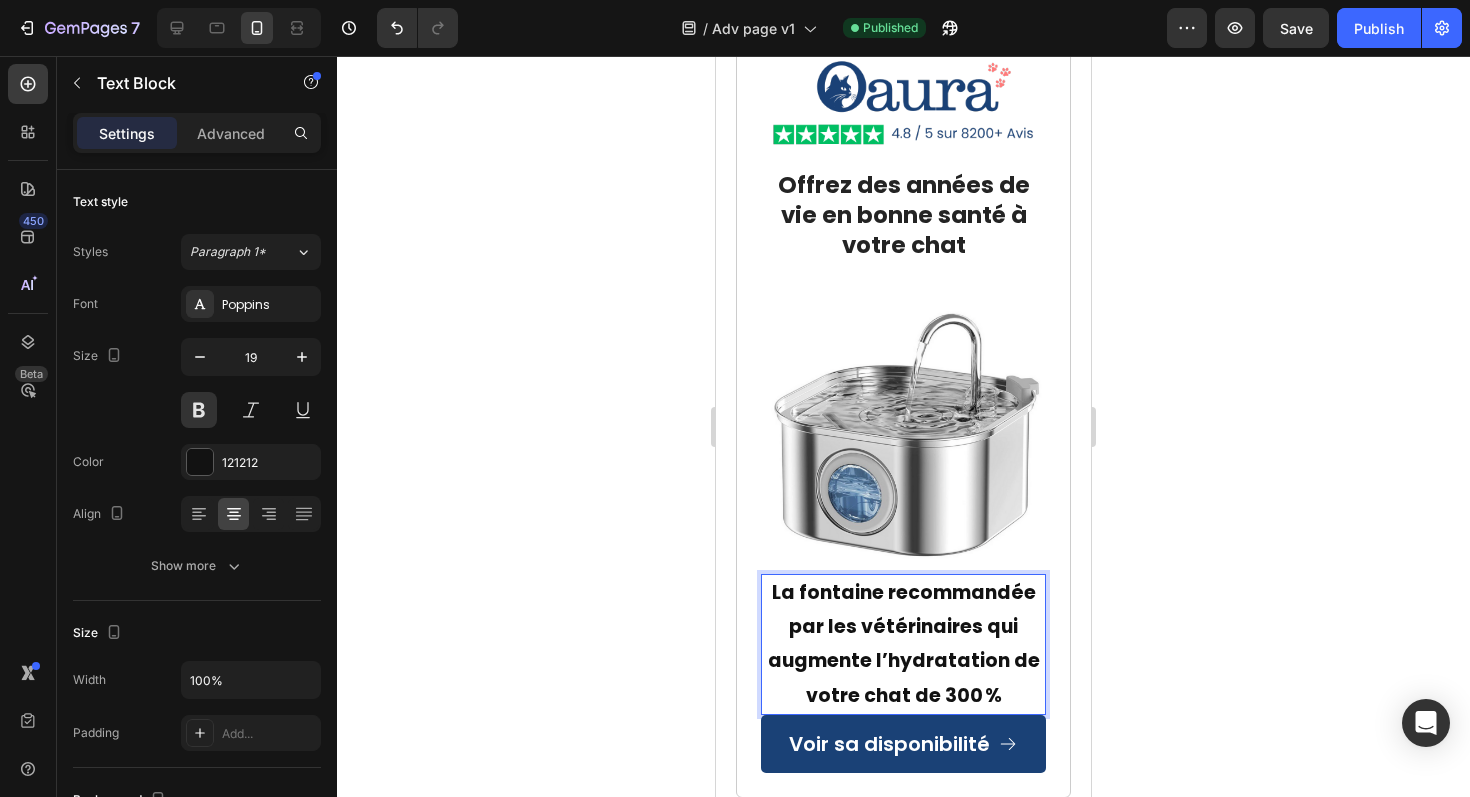 click on "La fontaine recommandée par les vétérinaires qui augmente l’hydratation de votre chat de 300 %" at bounding box center [904, 644] 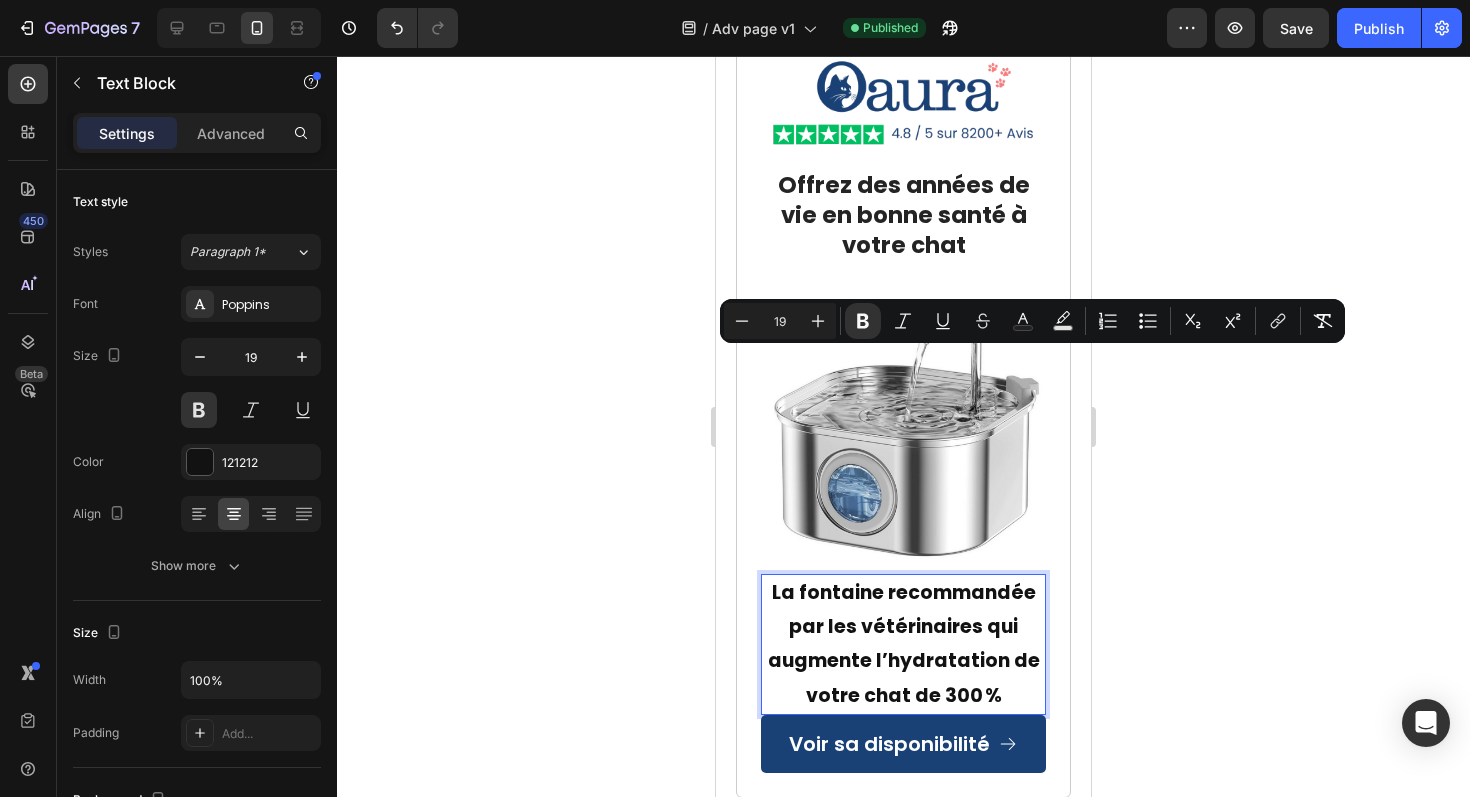 click on "La fontaine recommandée par les vétérinaires qui augmente l’hydratation de votre chat de 300 %" at bounding box center (903, 644) 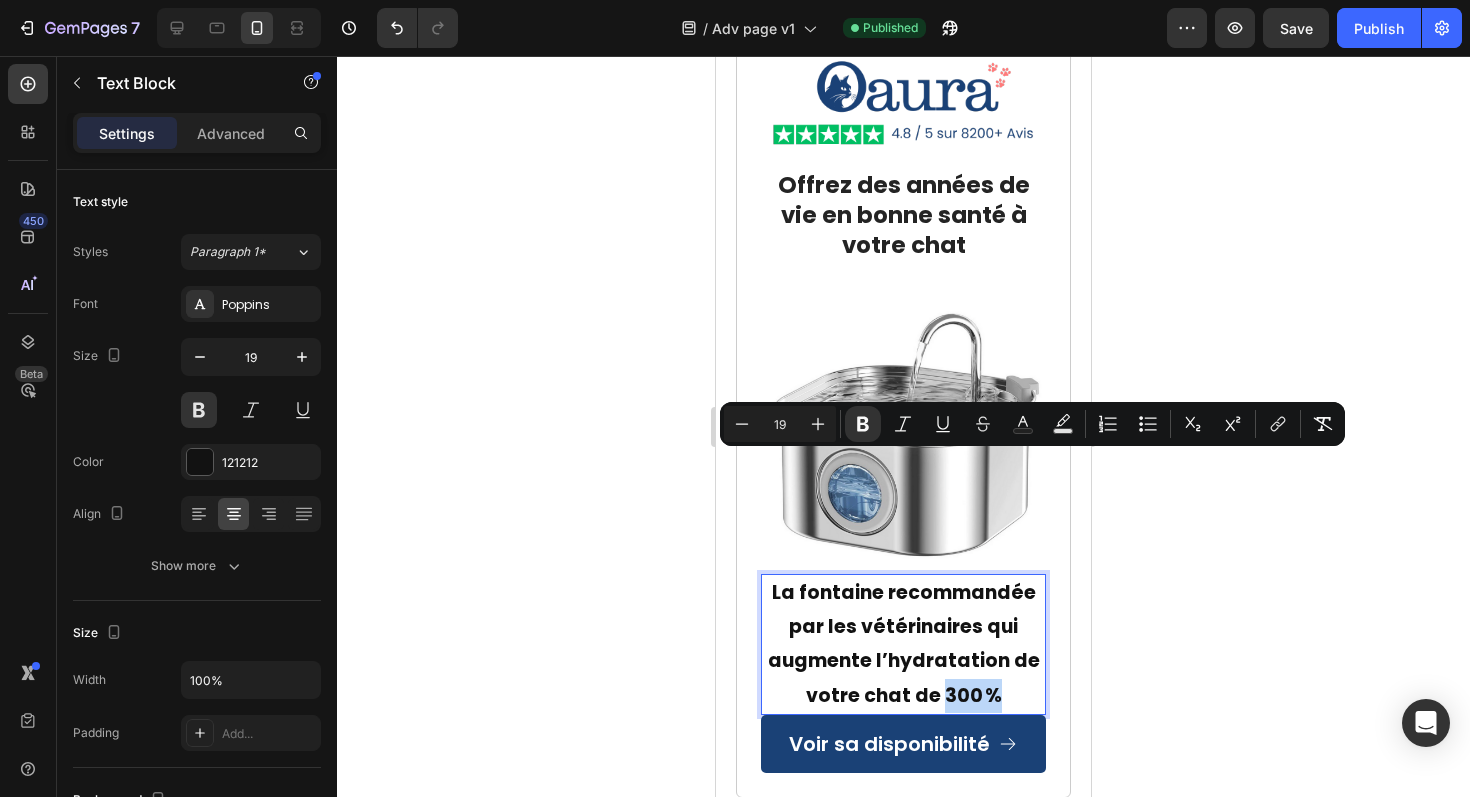 drag, startPoint x: 1001, startPoint y: 466, endPoint x: 943, endPoint y: 466, distance: 58 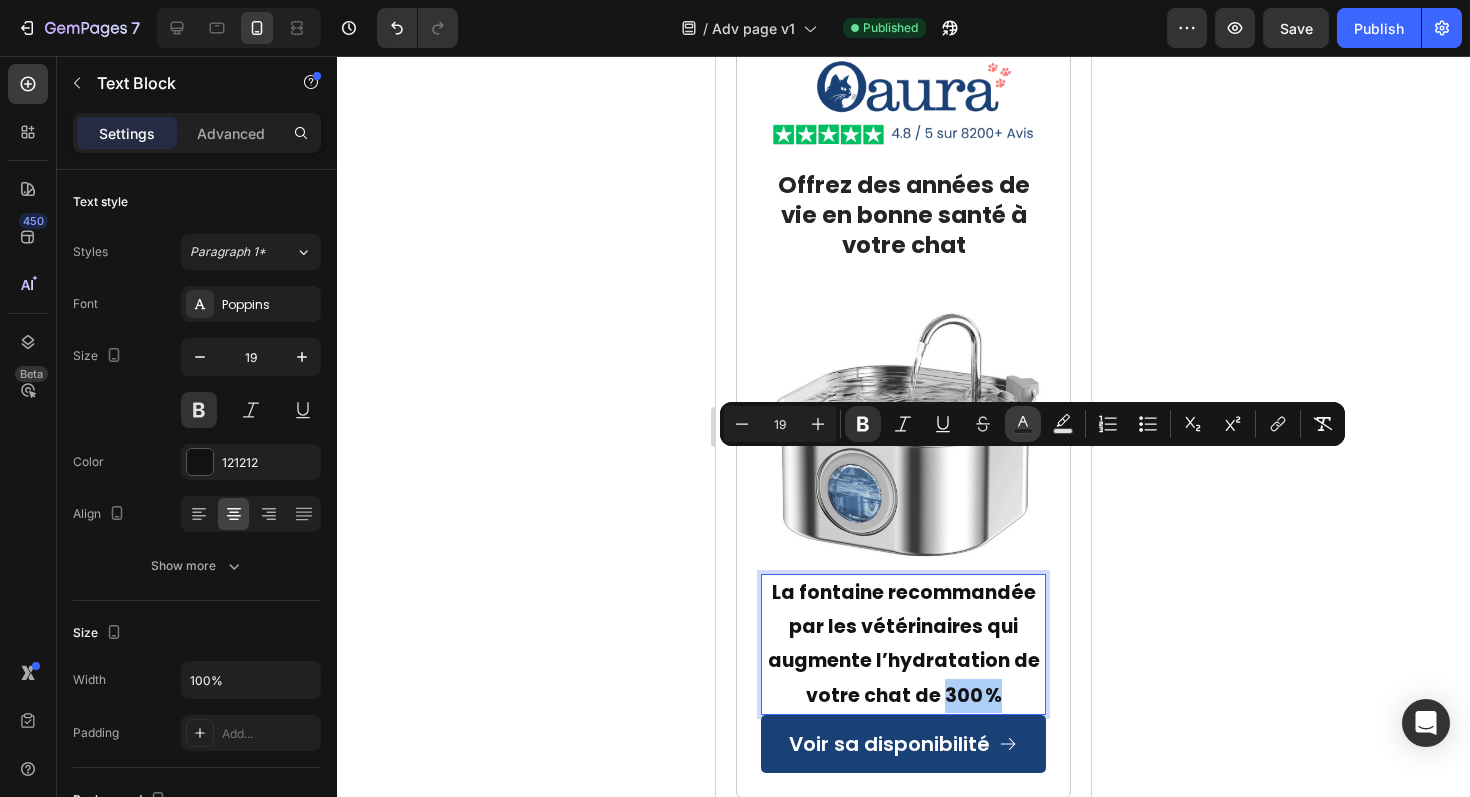 click on "Text Color" at bounding box center (1023, 424) 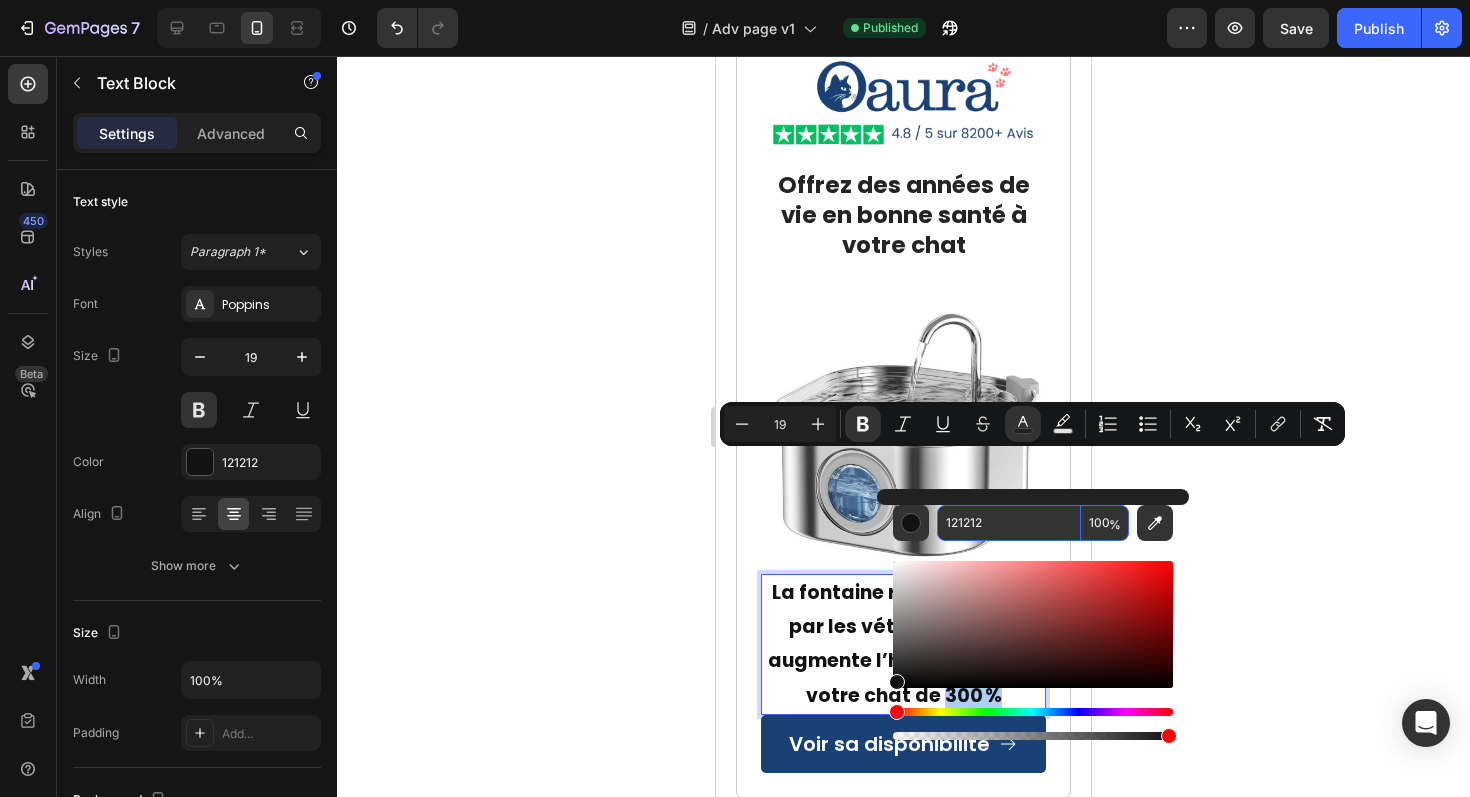 click on "121212" at bounding box center (1009, 523) 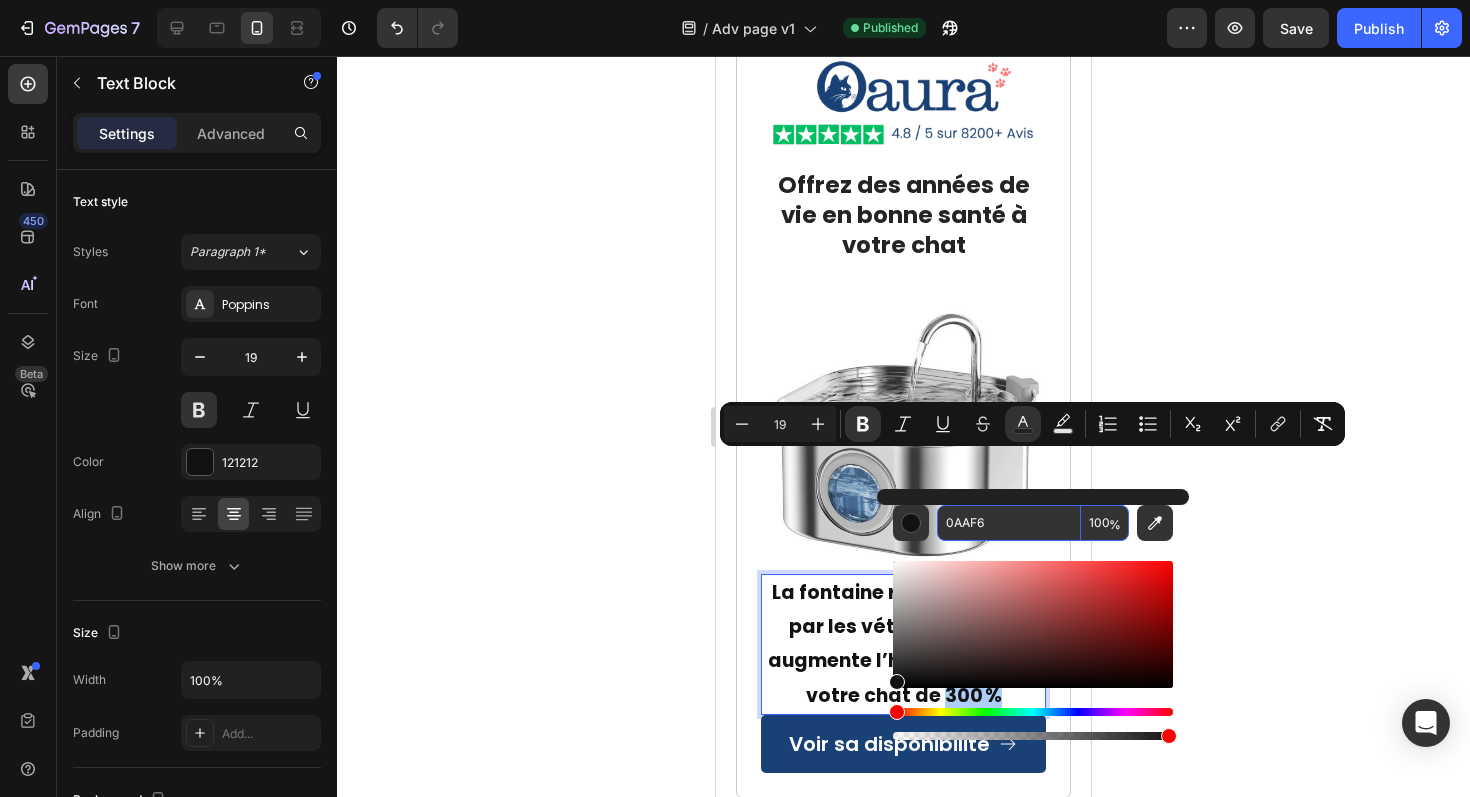 click on "0AAF6" at bounding box center [1009, 523] 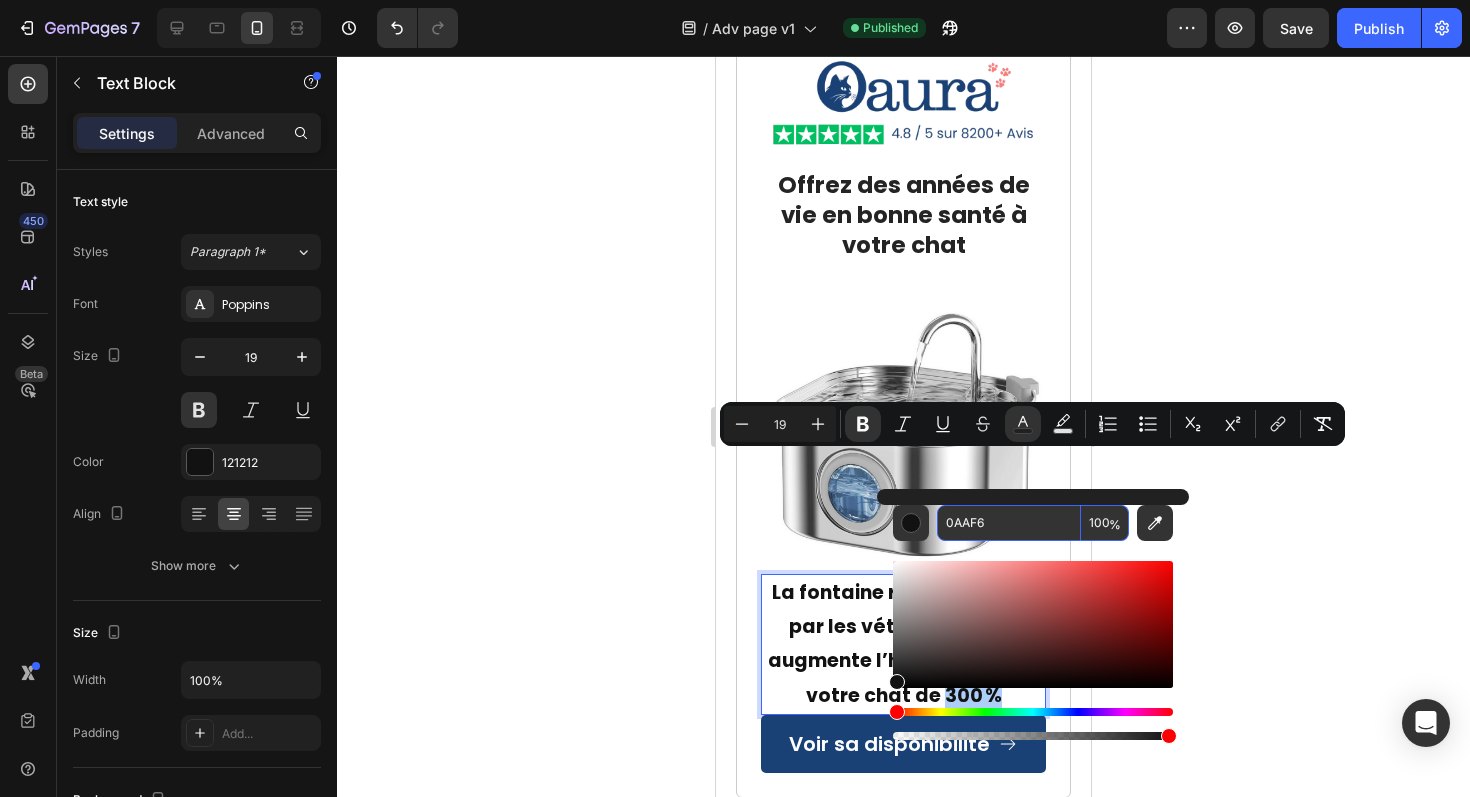 click at bounding box center (1033, 712) 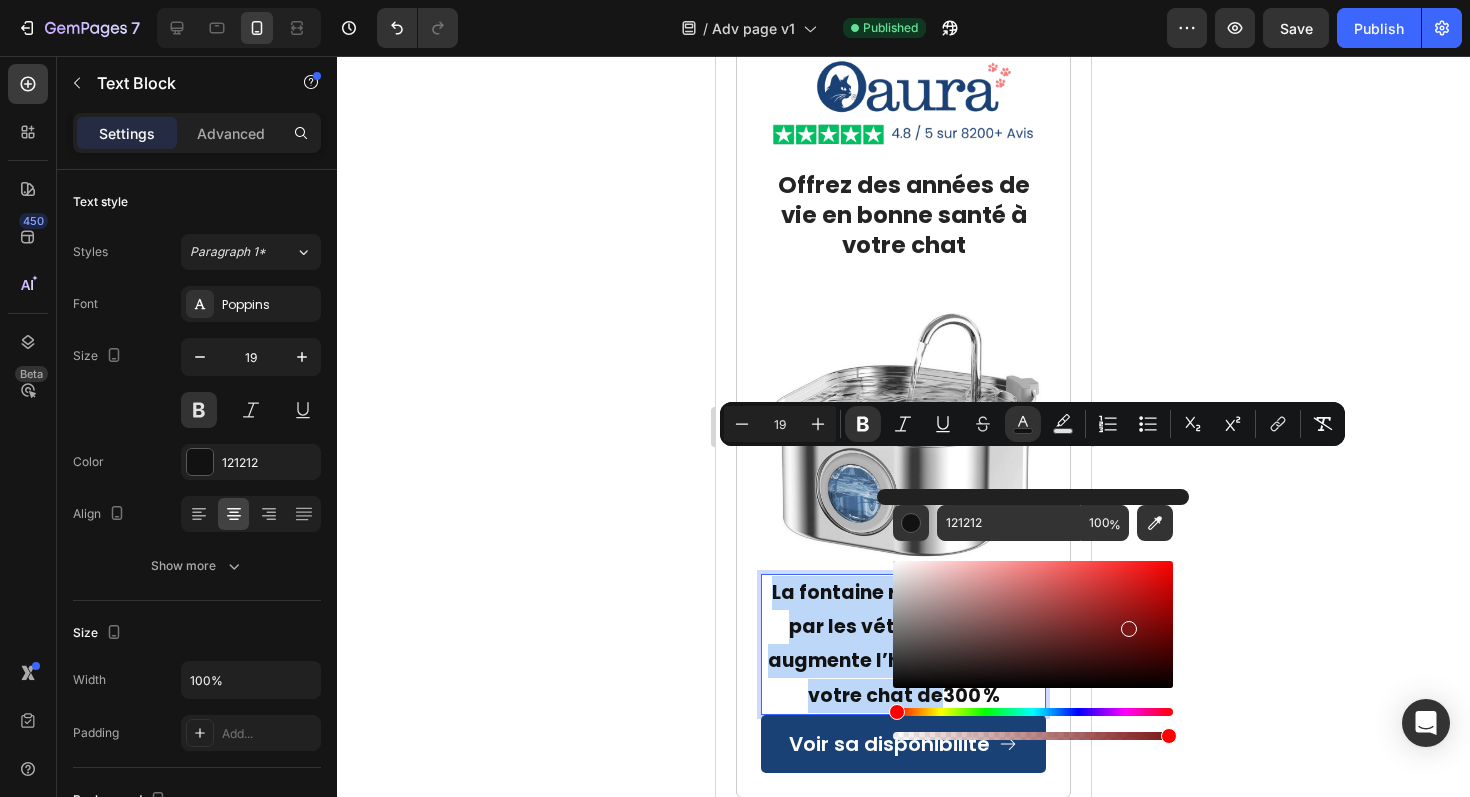 click at bounding box center (1033, 624) 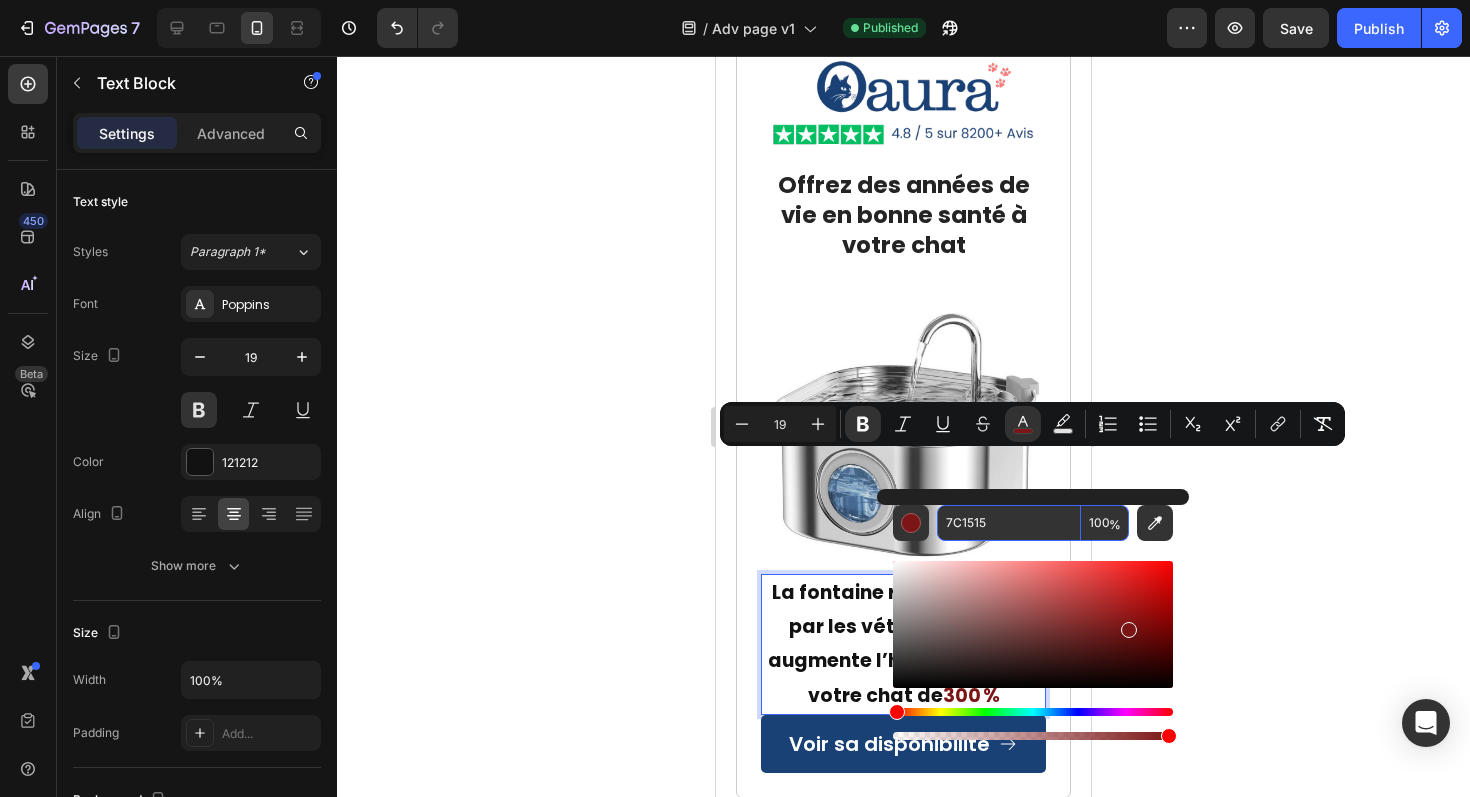 click on "7C1515" at bounding box center [1009, 523] 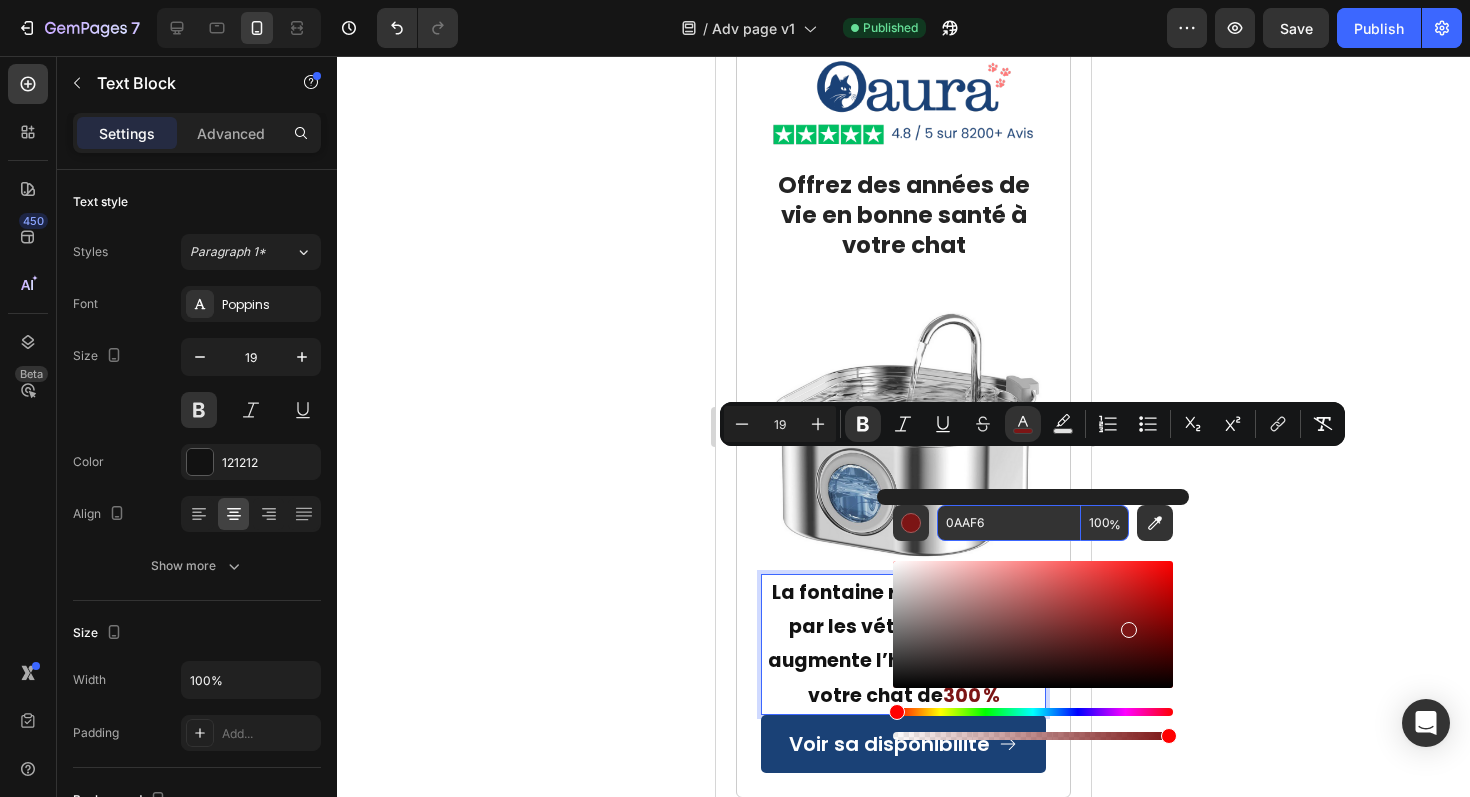click at bounding box center [1033, 624] 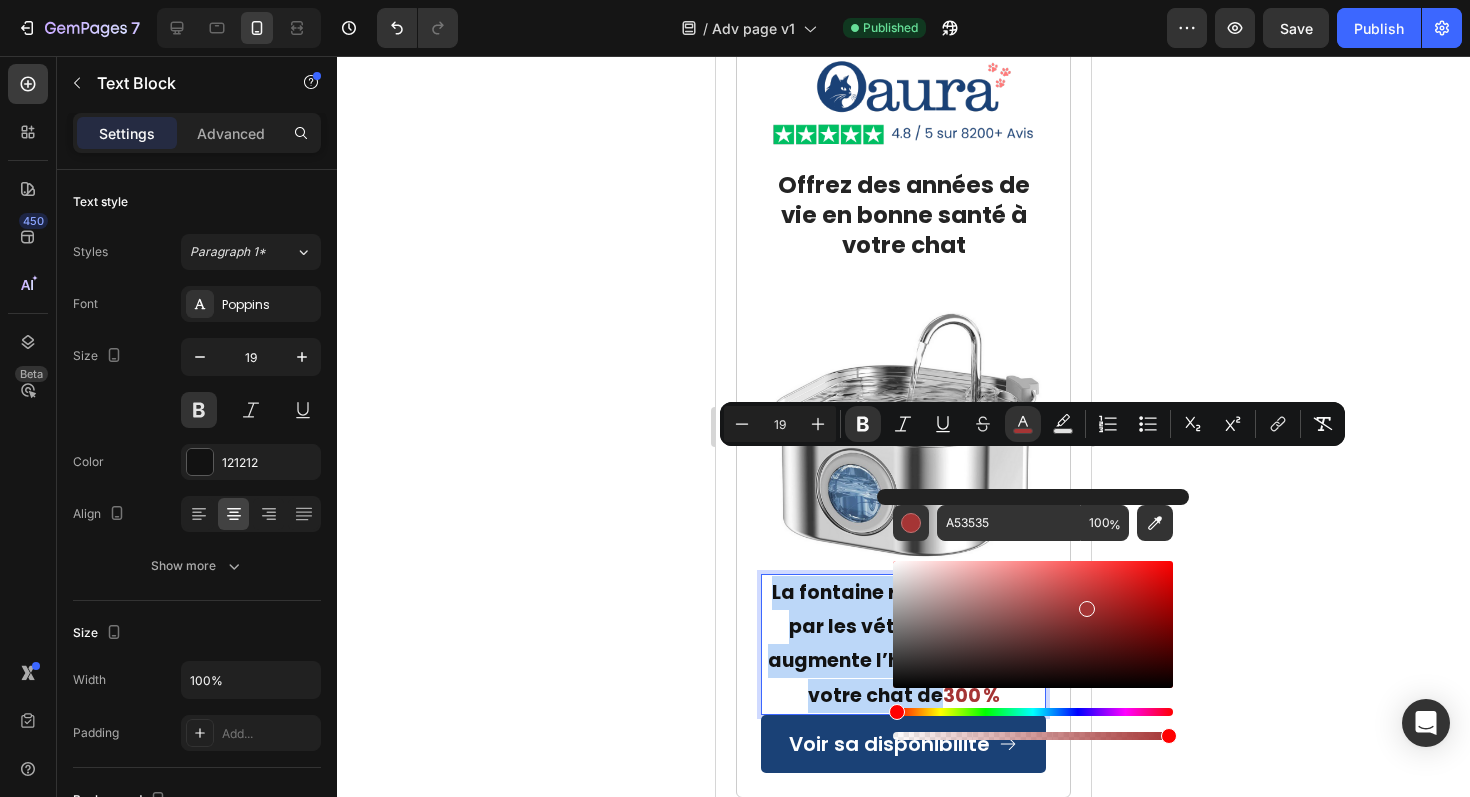 click at bounding box center [1033, 712] 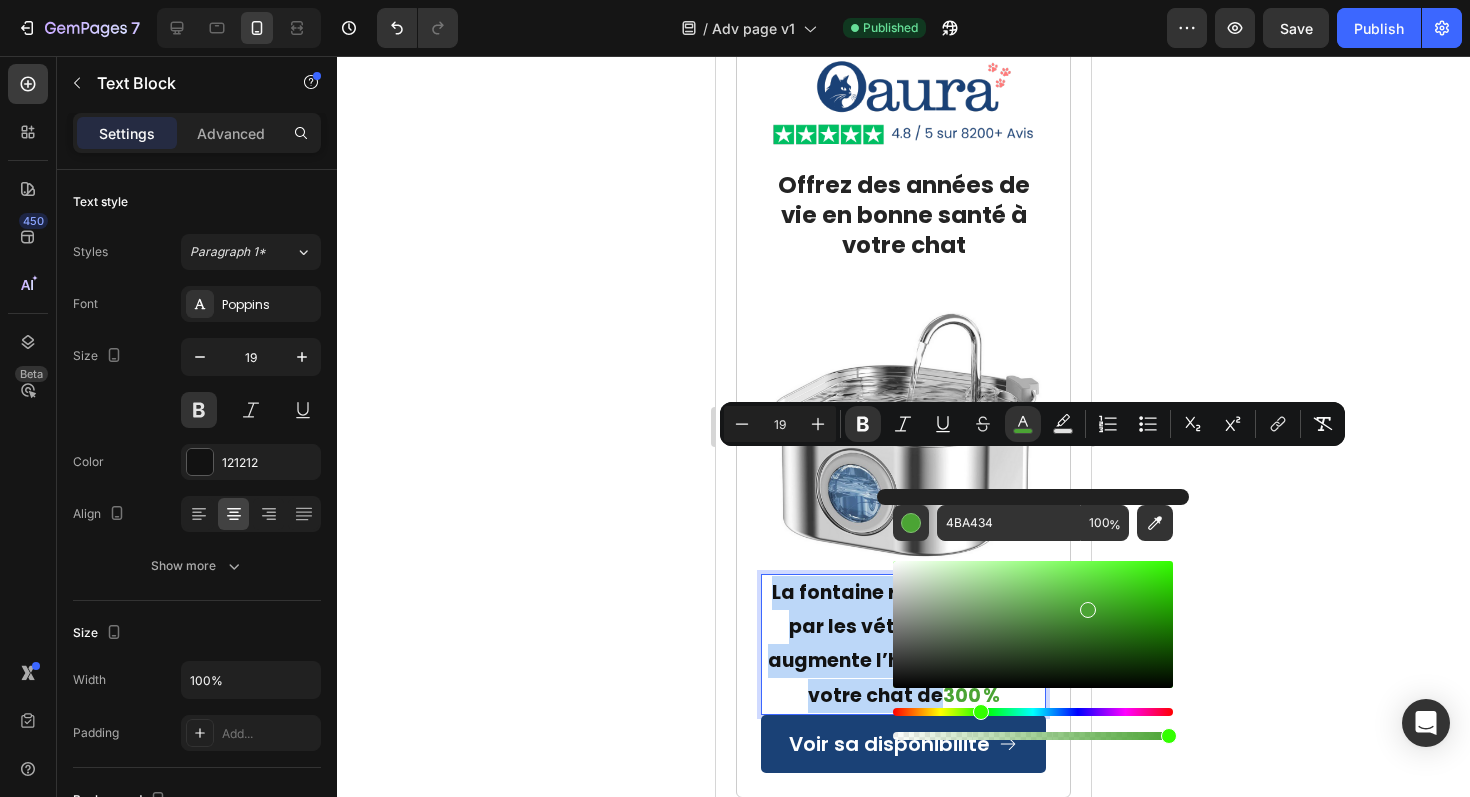 click at bounding box center (1033, 712) 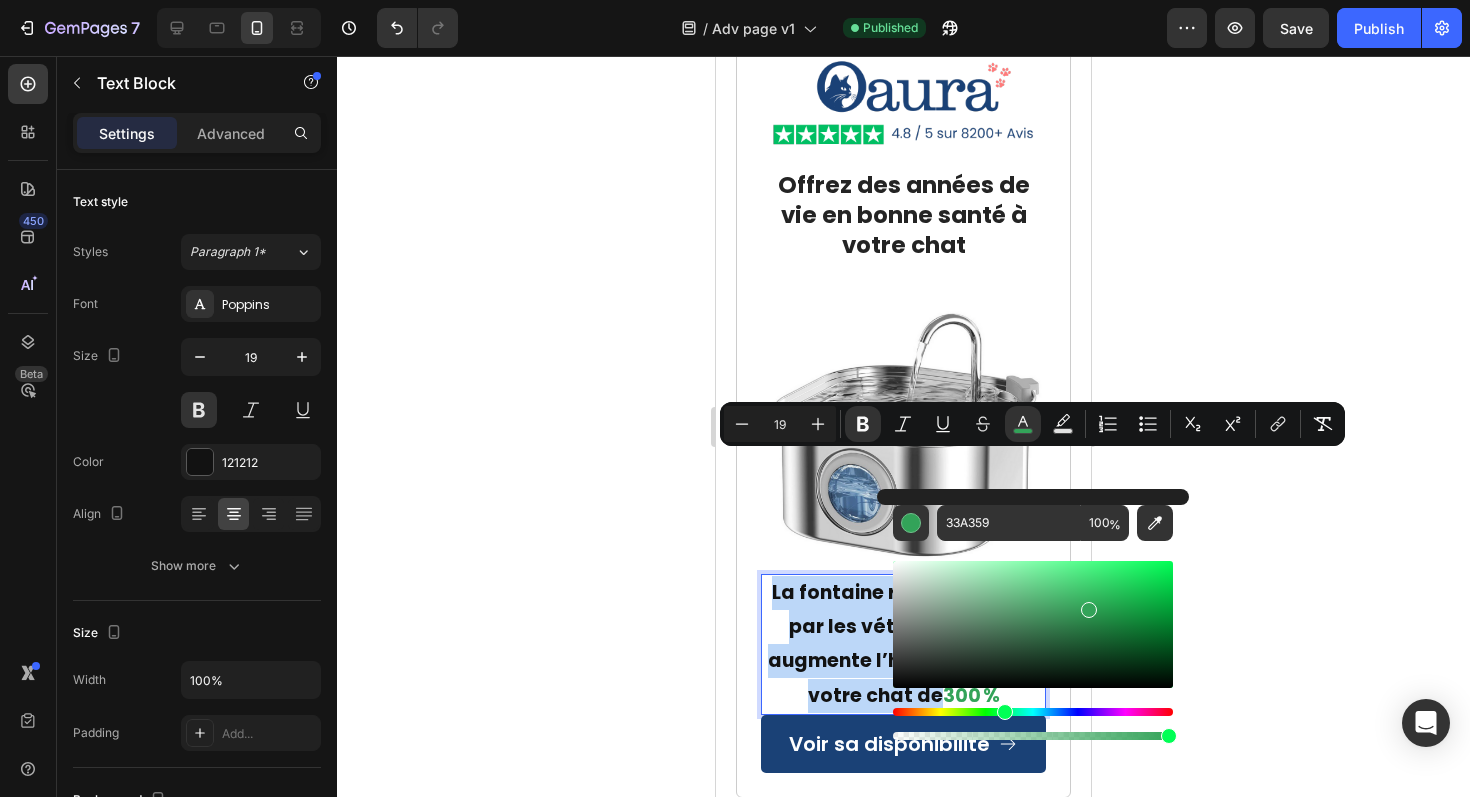 click at bounding box center (1033, 712) 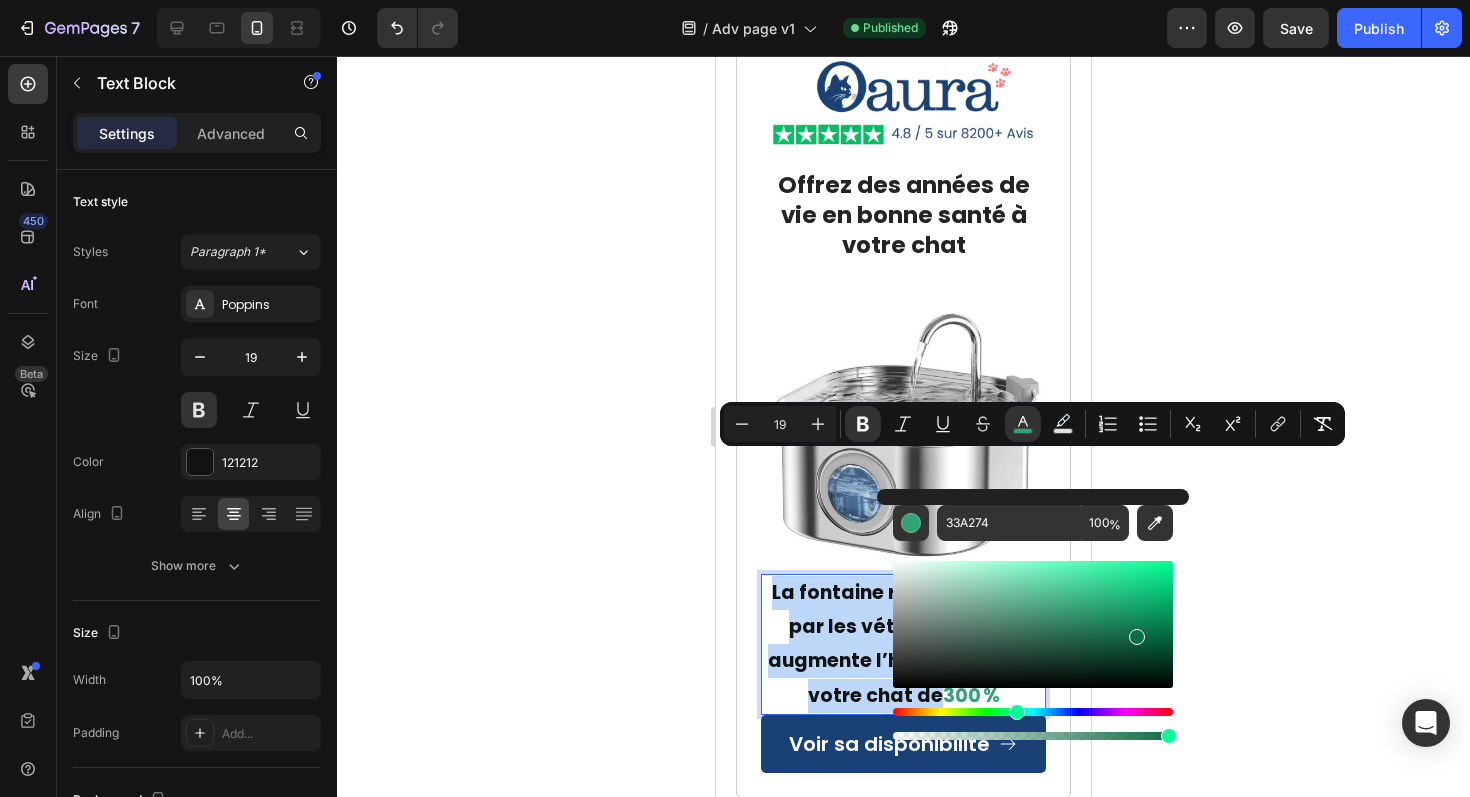 click at bounding box center (1033, 624) 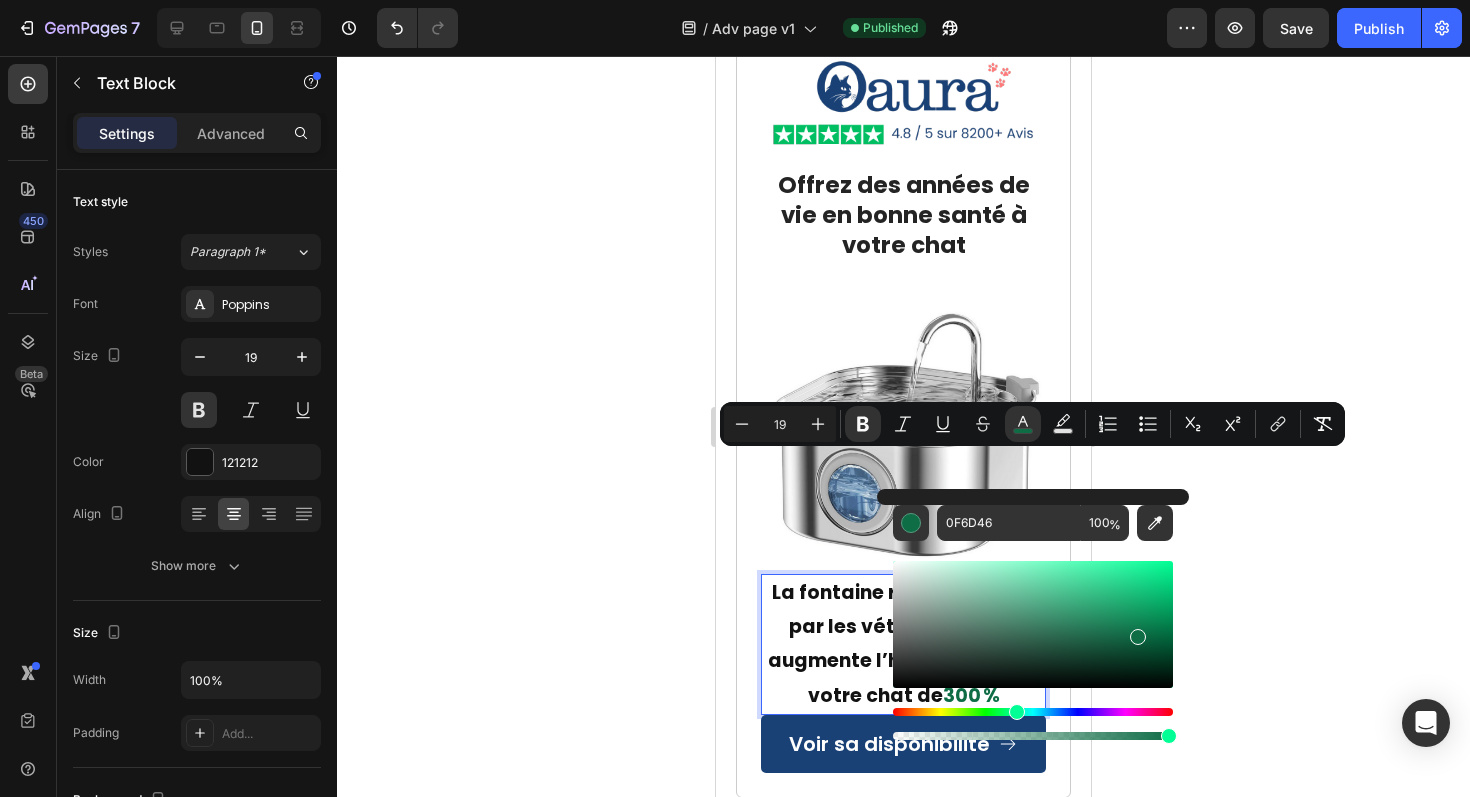 click at bounding box center (1033, 624) 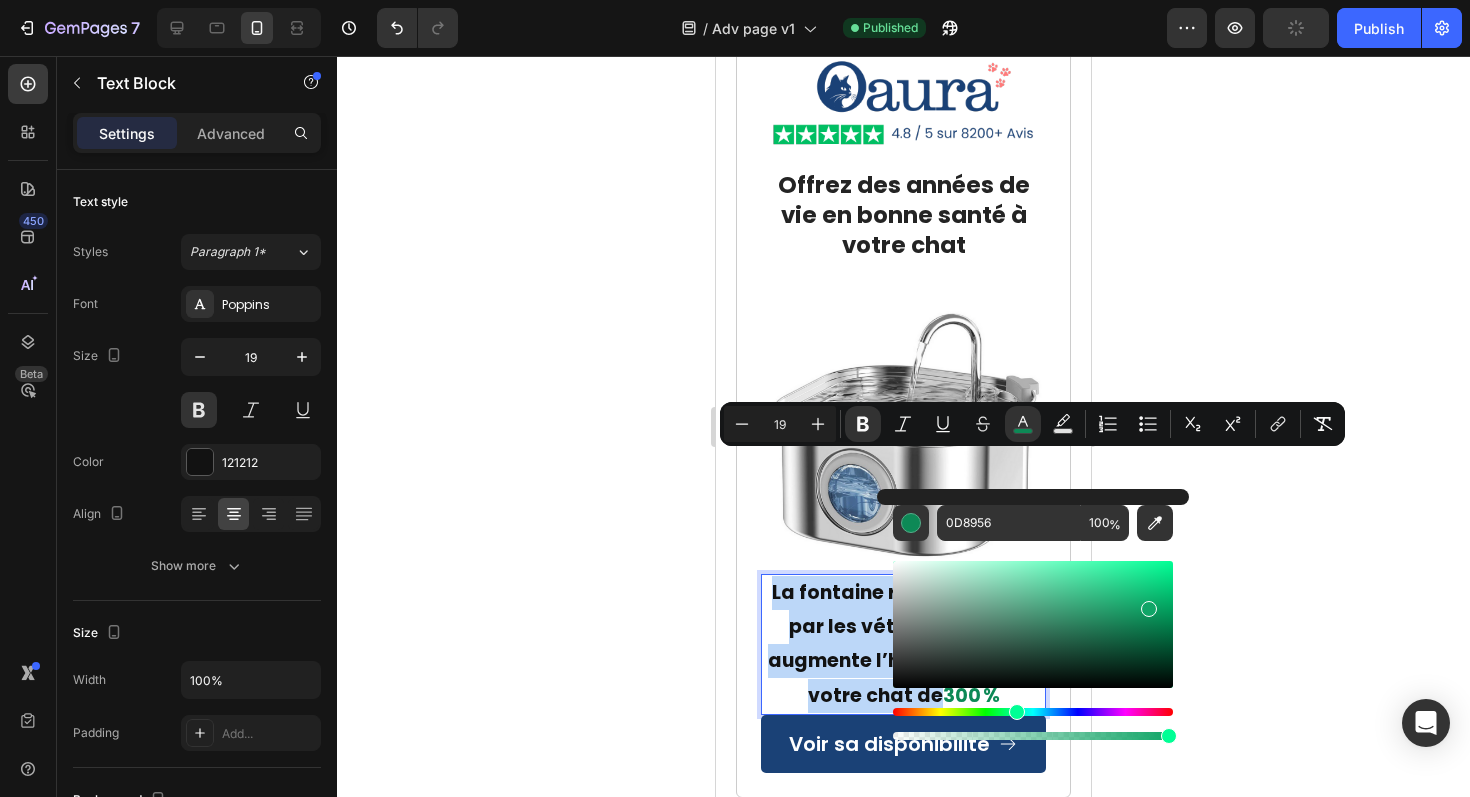 drag, startPoint x: 1145, startPoint y: 621, endPoint x: 1146, endPoint y: 603, distance: 18.027756 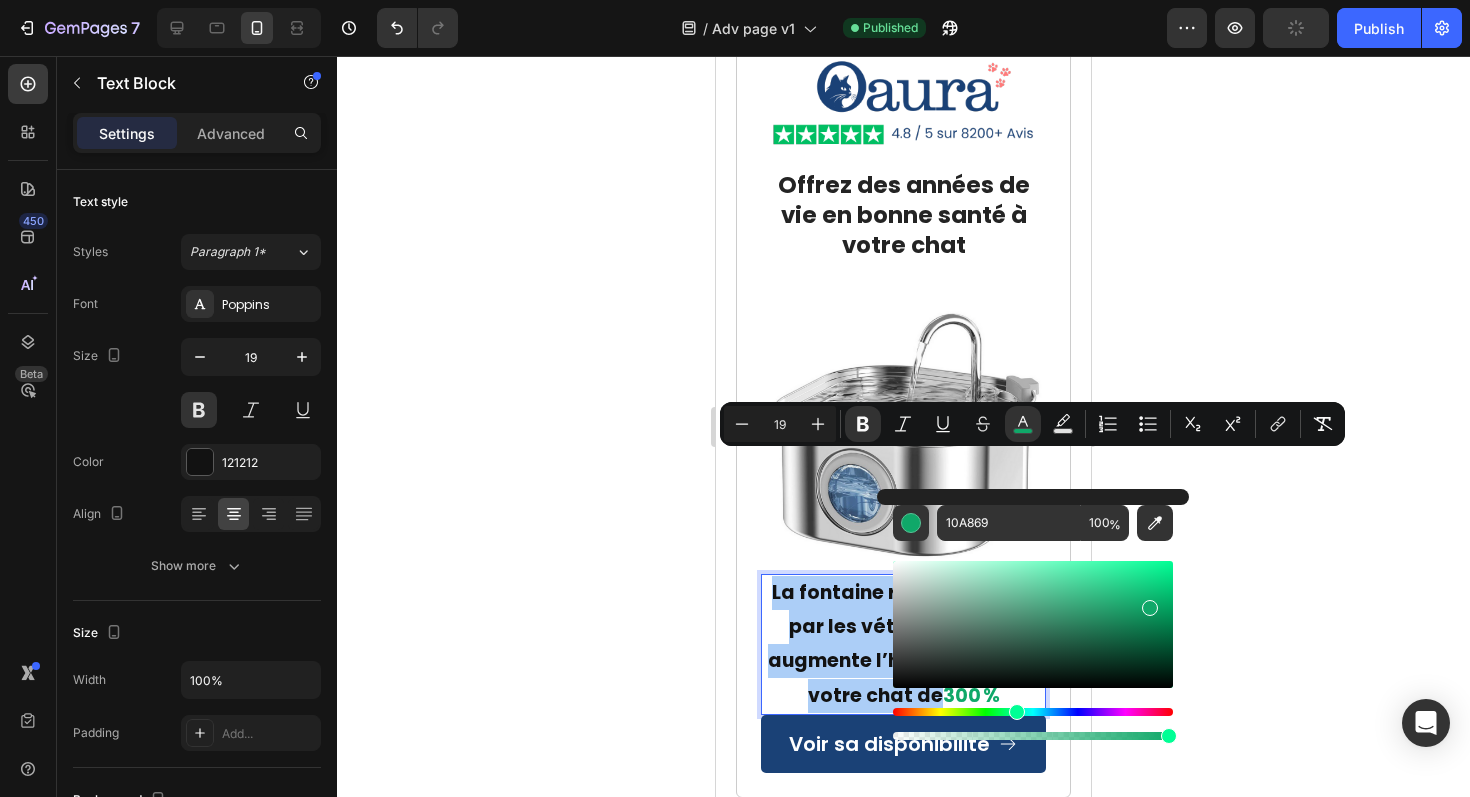 click 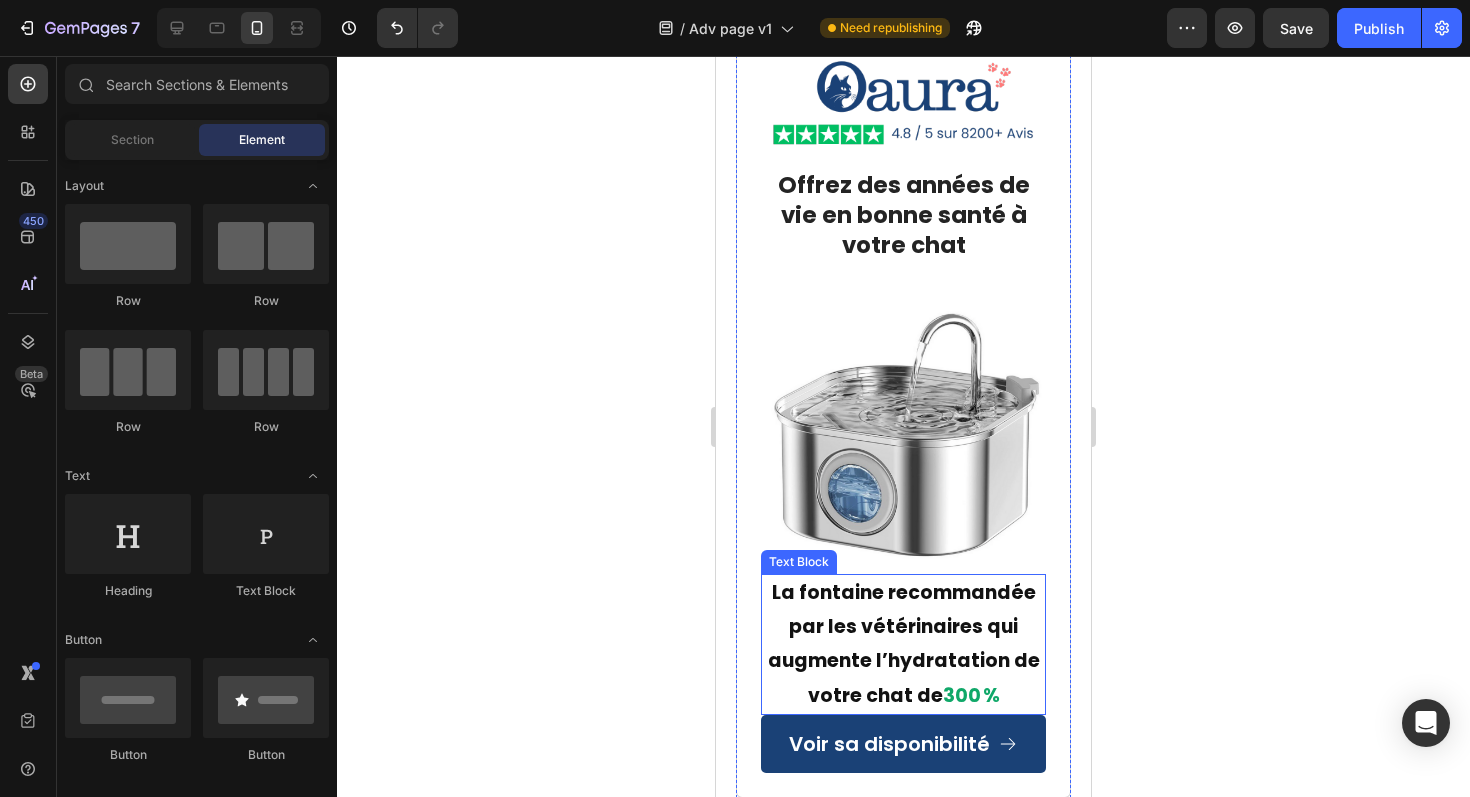 click on "La fontaine recommandée par les vétérinaires qui augmente l’hydratation de votre chat de" at bounding box center (904, 644) 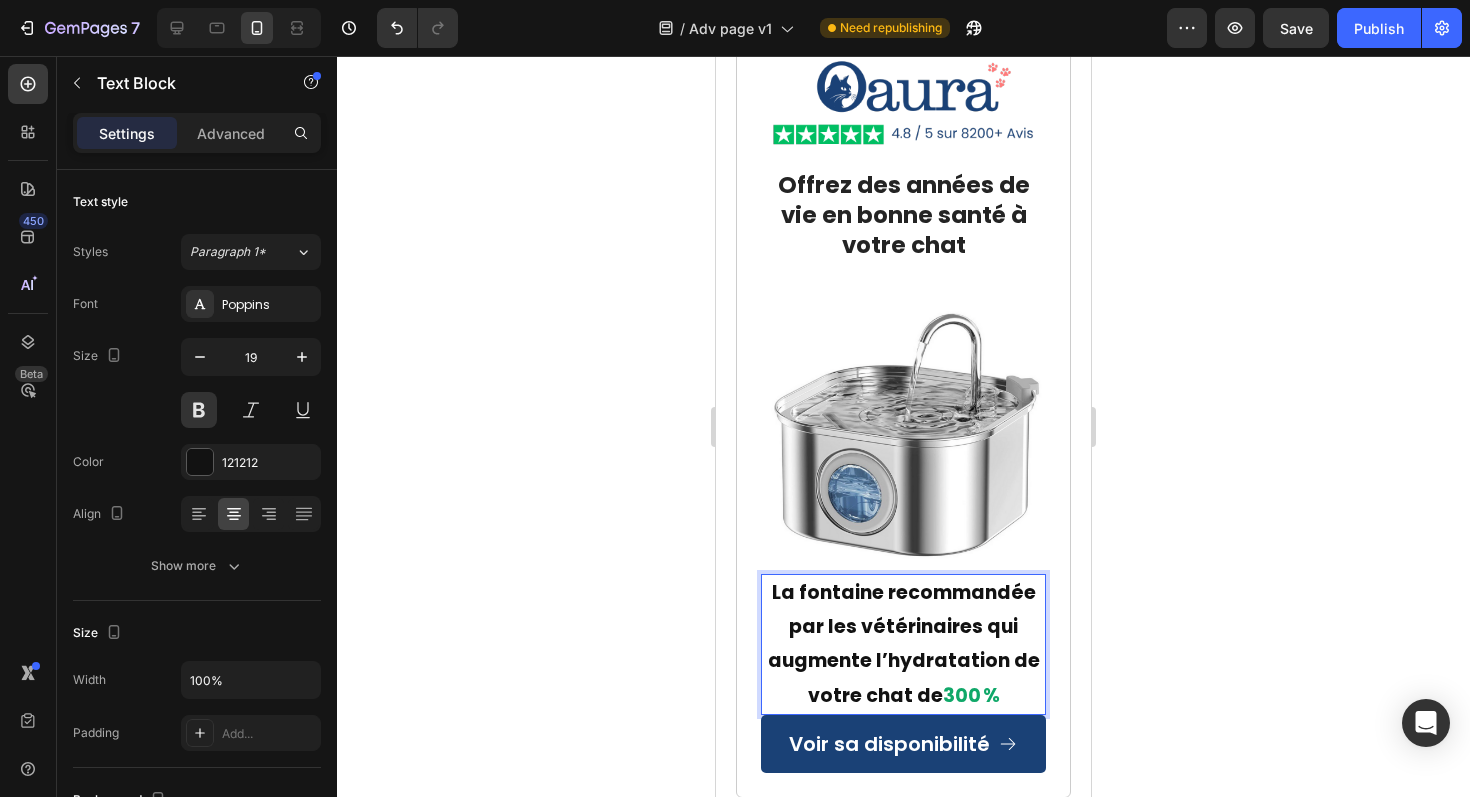 click on "La fontaine recommandée par les vétérinaires qui augmente l’hydratation de votre chat de" at bounding box center (904, 644) 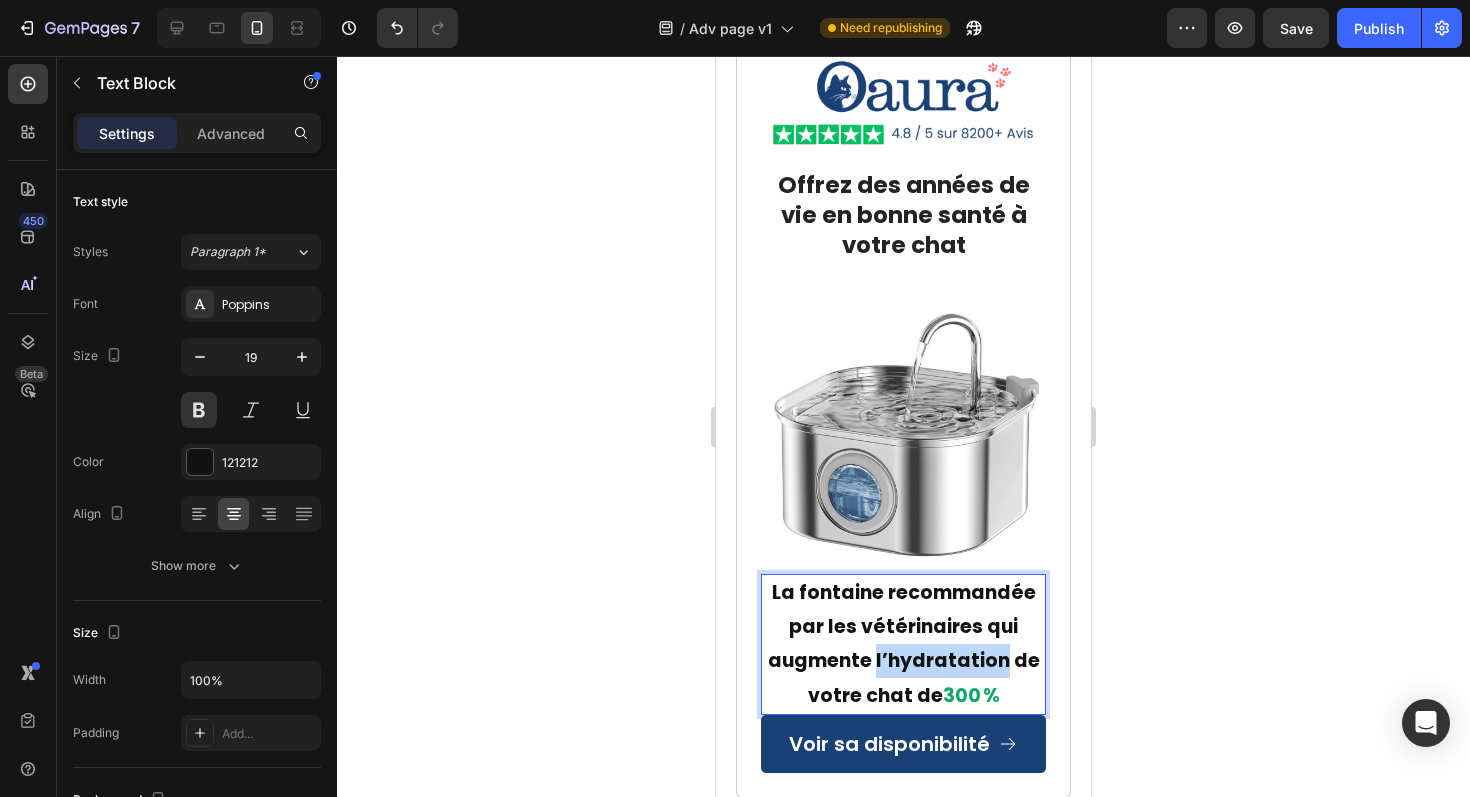 click on "La fontaine recommandée par les vétérinaires qui augmente l’hydratation de votre chat de" at bounding box center [904, 644] 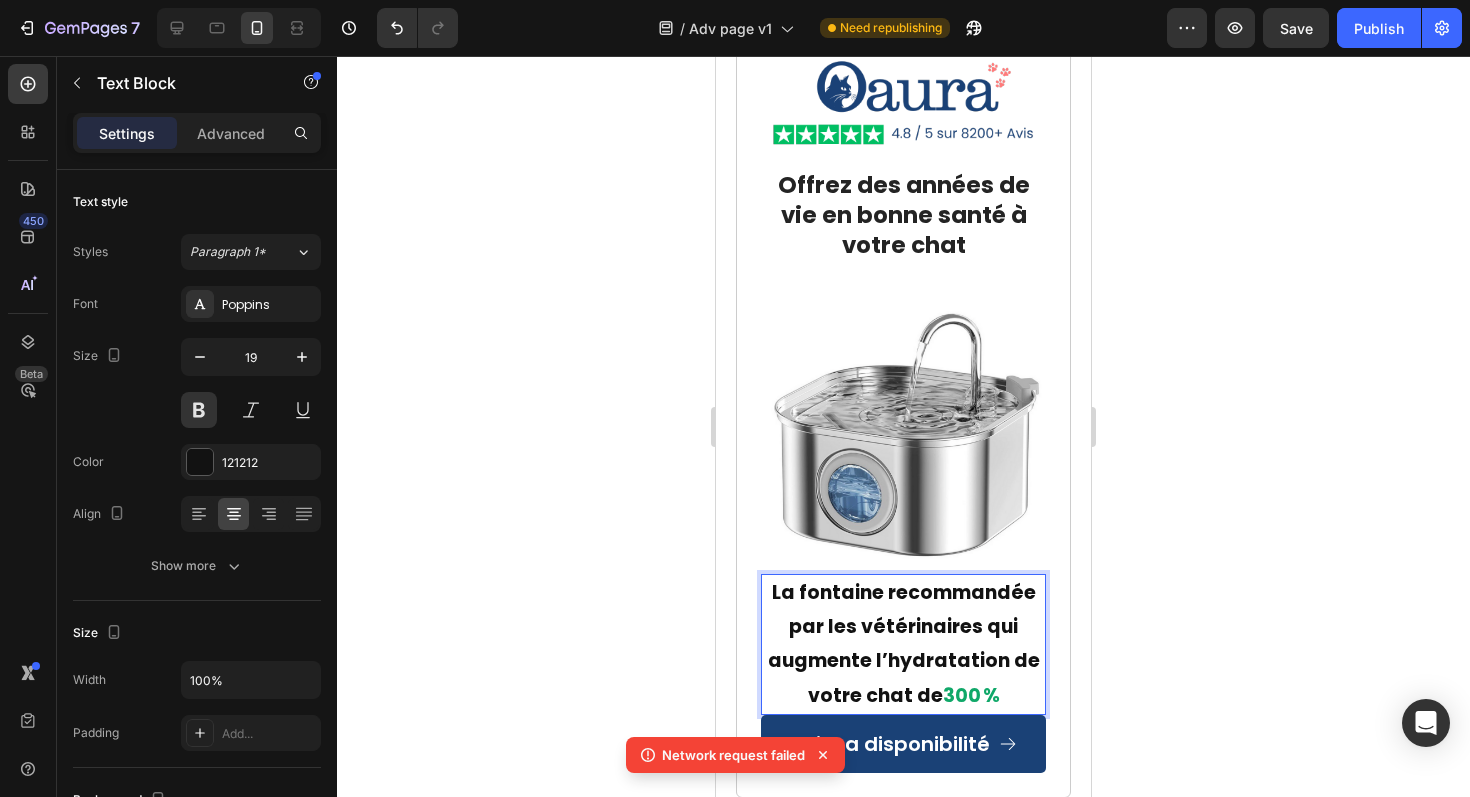 click on "La fontaine recommandée par les vétérinaires qui augmente l’hydratation de votre chat de" at bounding box center (904, 644) 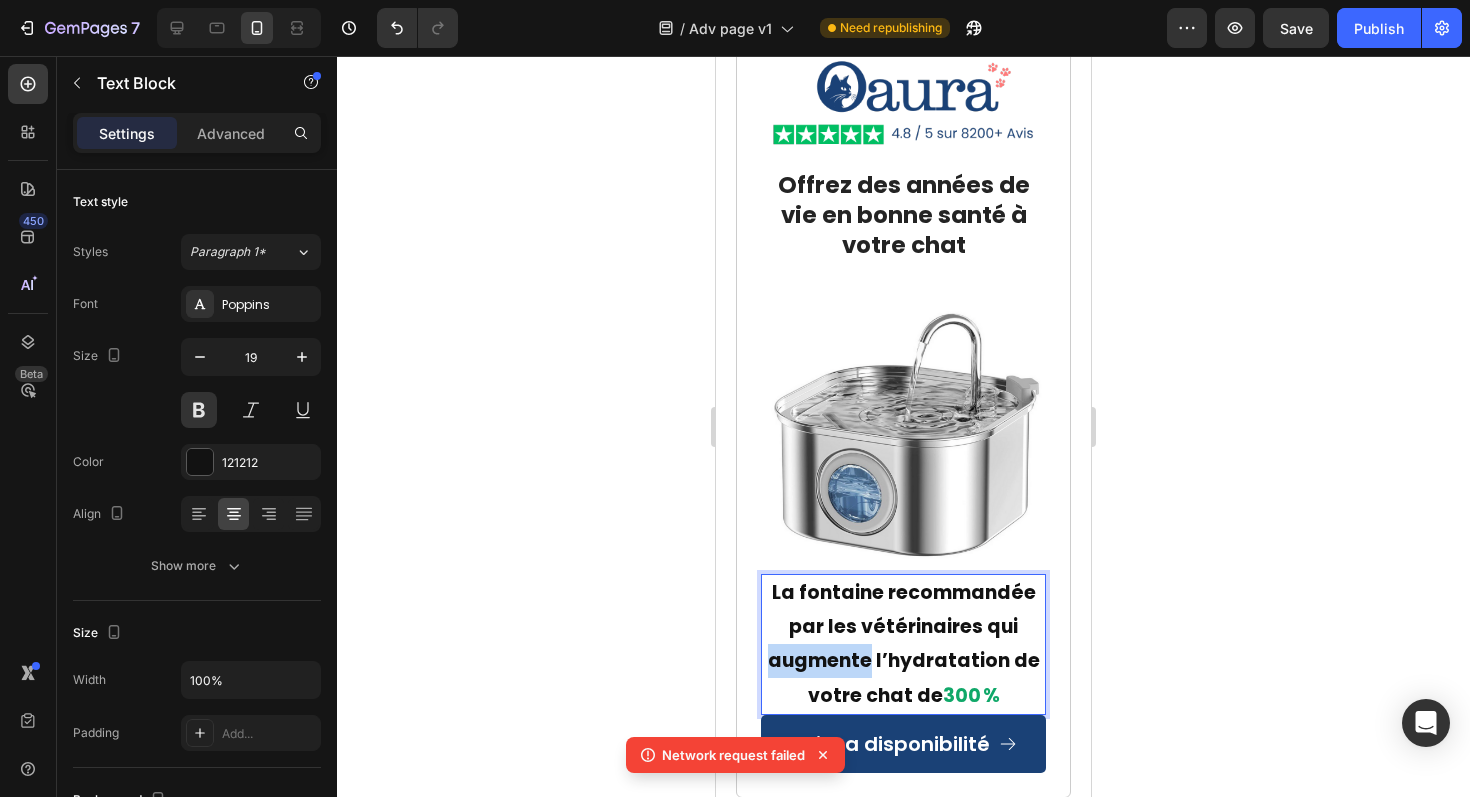 click on "La fontaine recommandée par les vétérinaires qui augmente l’hydratation de votre chat de" at bounding box center (904, 644) 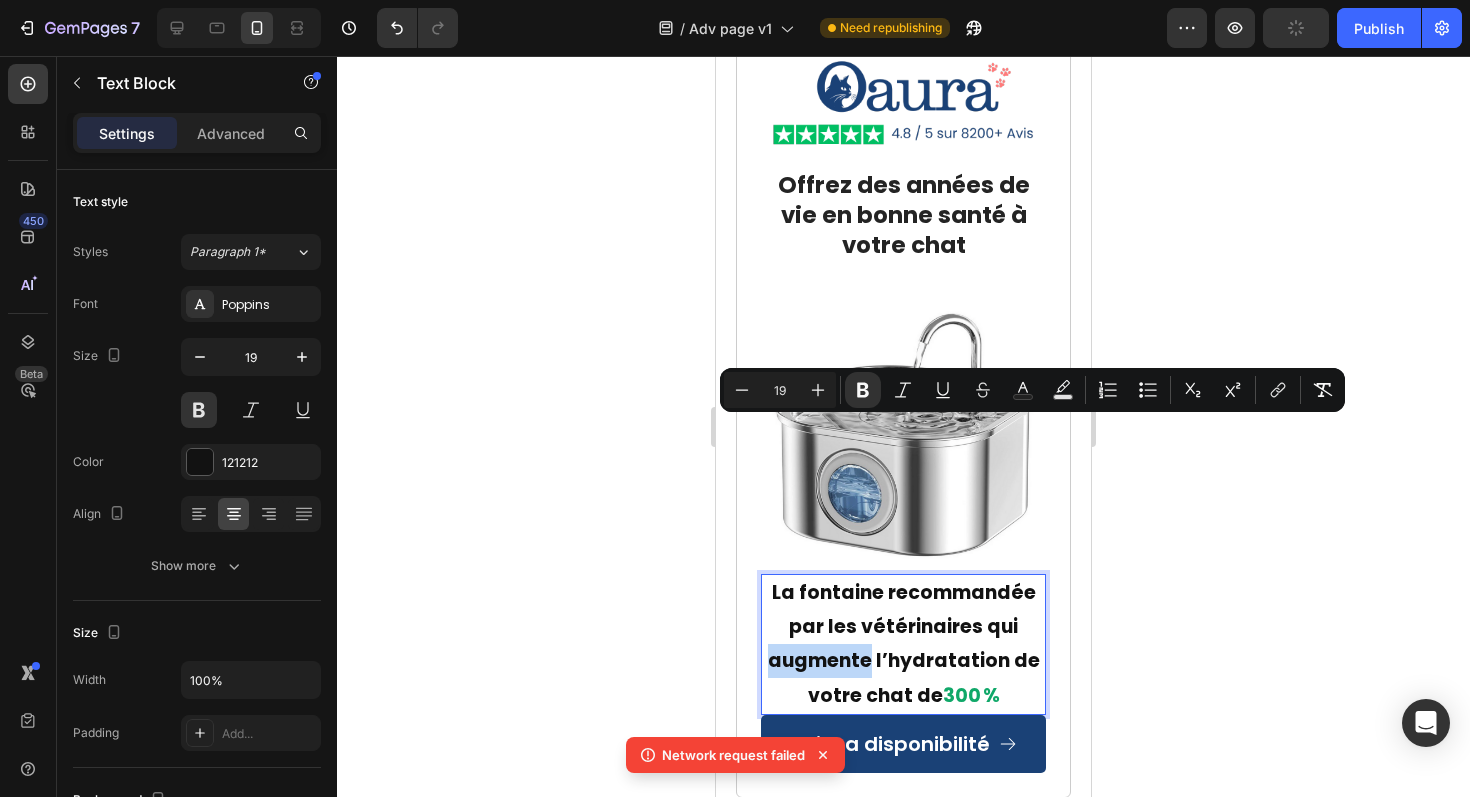 click on "La fontaine recommandée par les vétérinaires qui augmente l’hydratation de votre chat de" at bounding box center (904, 644) 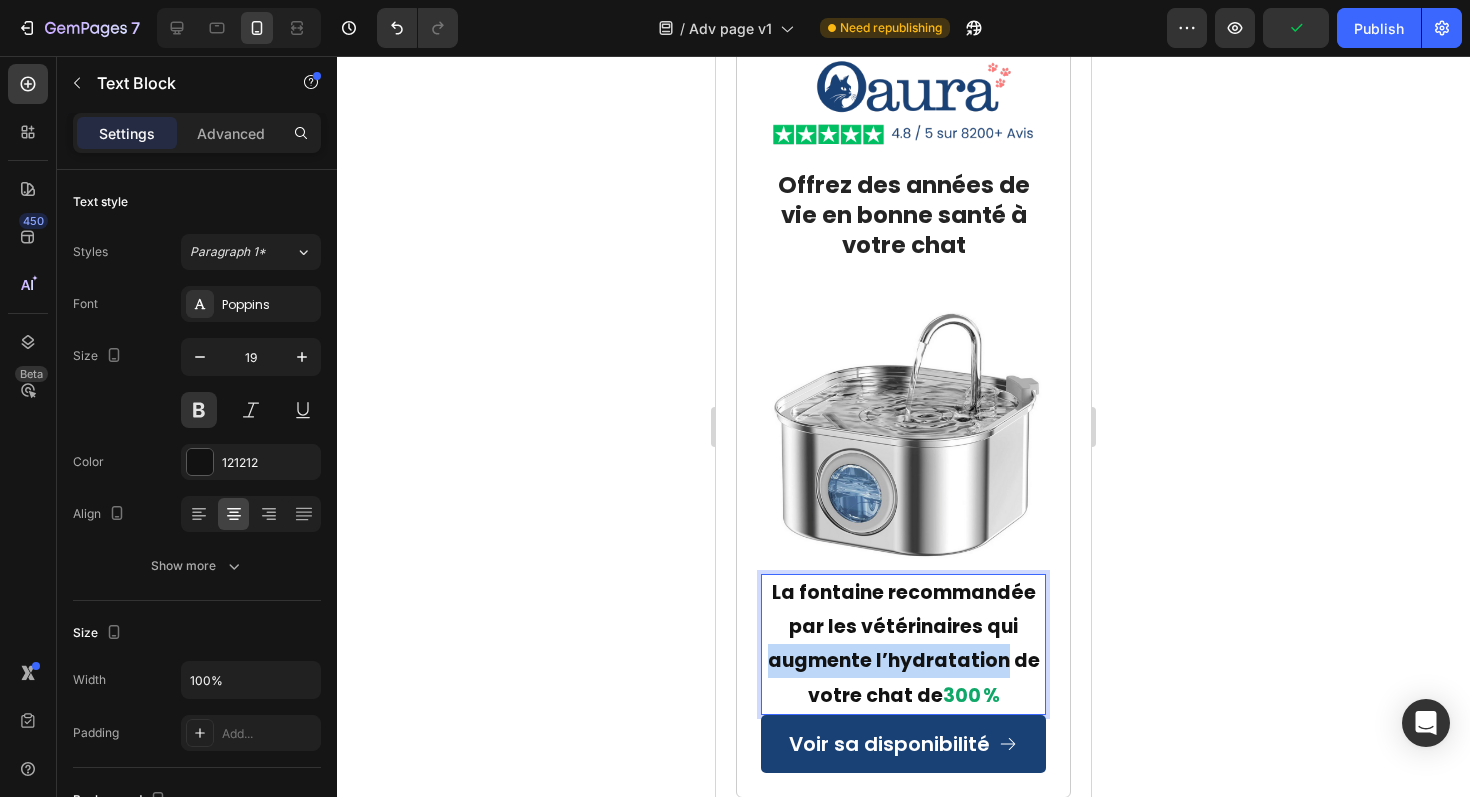drag, startPoint x: 773, startPoint y: 436, endPoint x: 1003, endPoint y: 434, distance: 230.0087 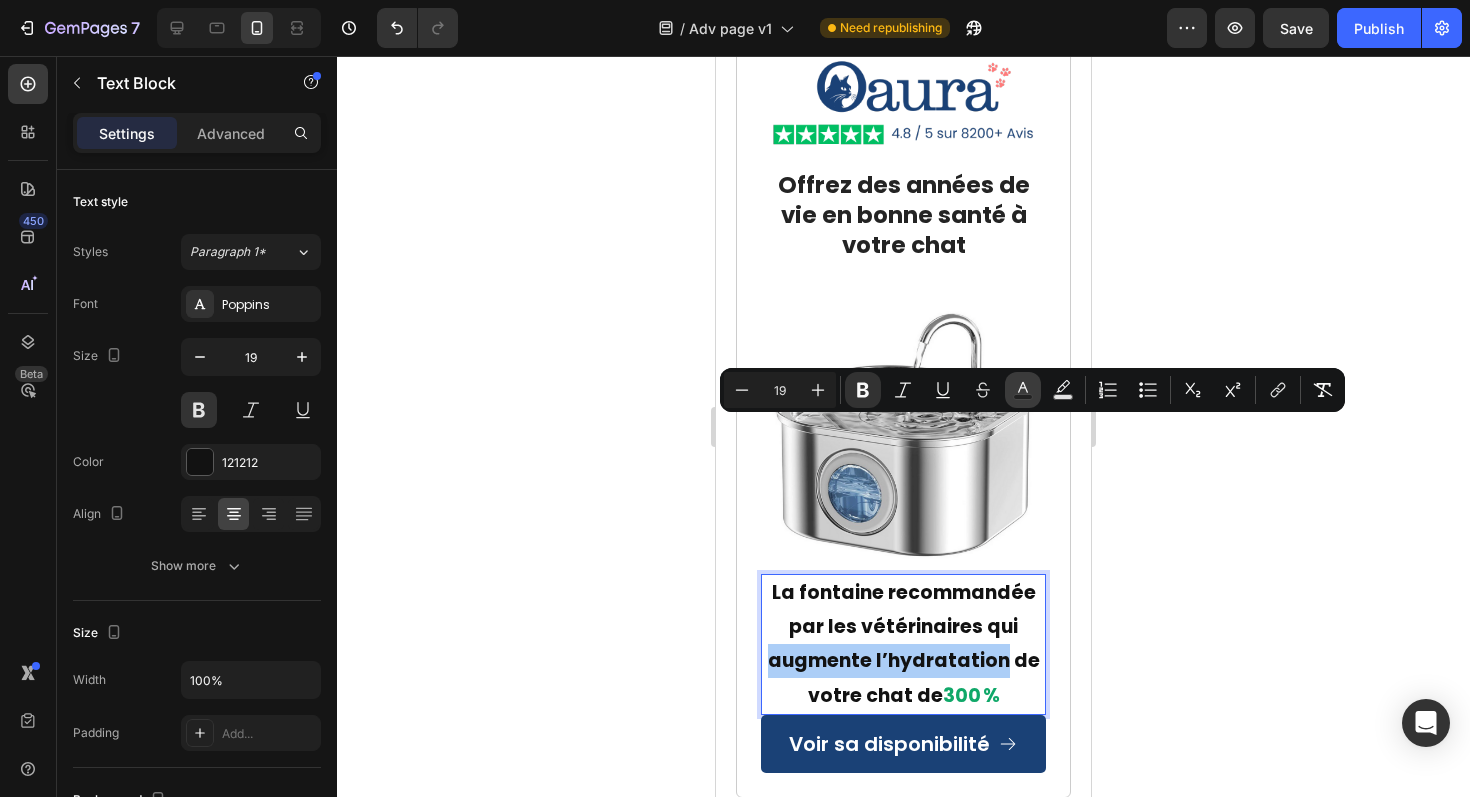 click 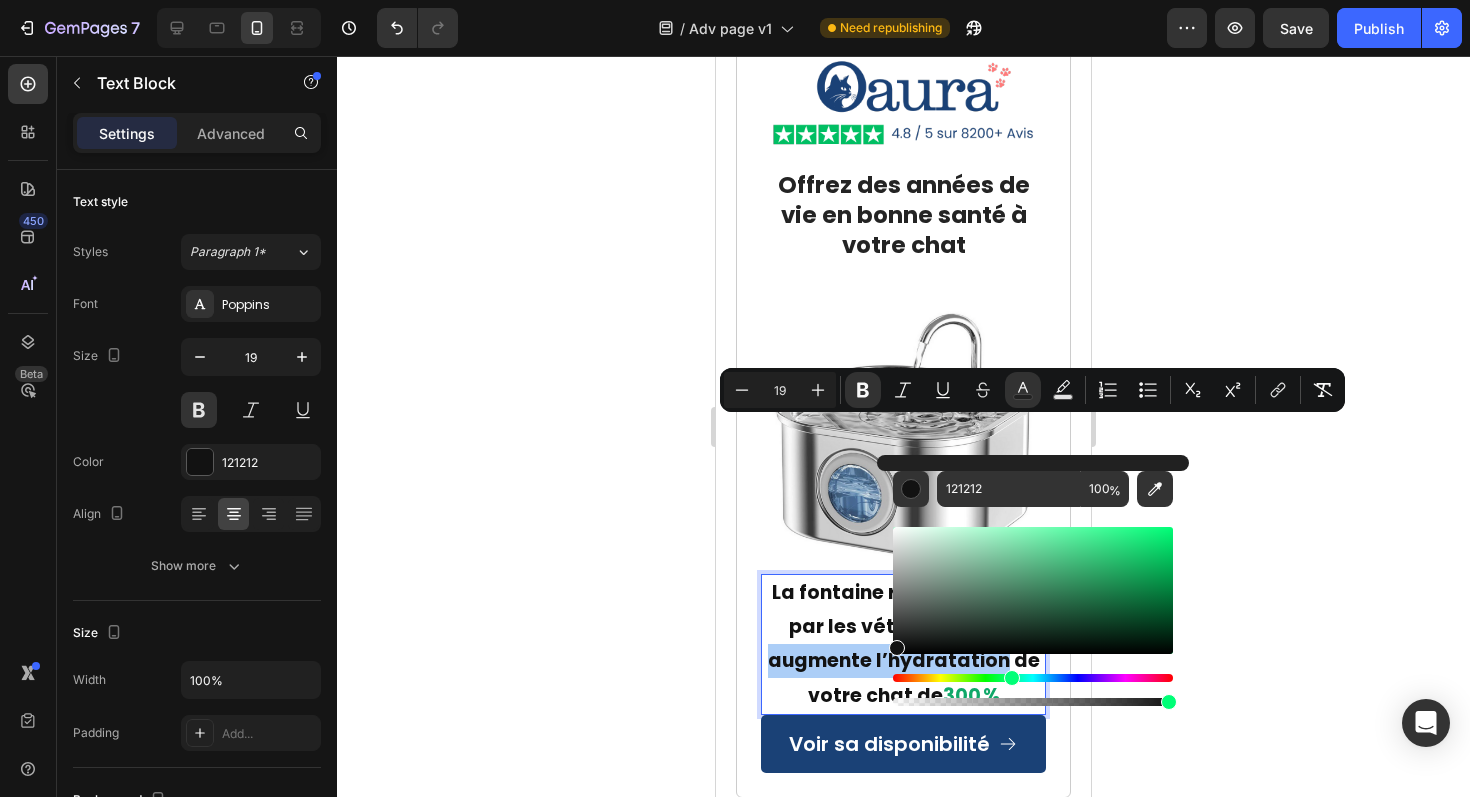 click at bounding box center [1033, 678] 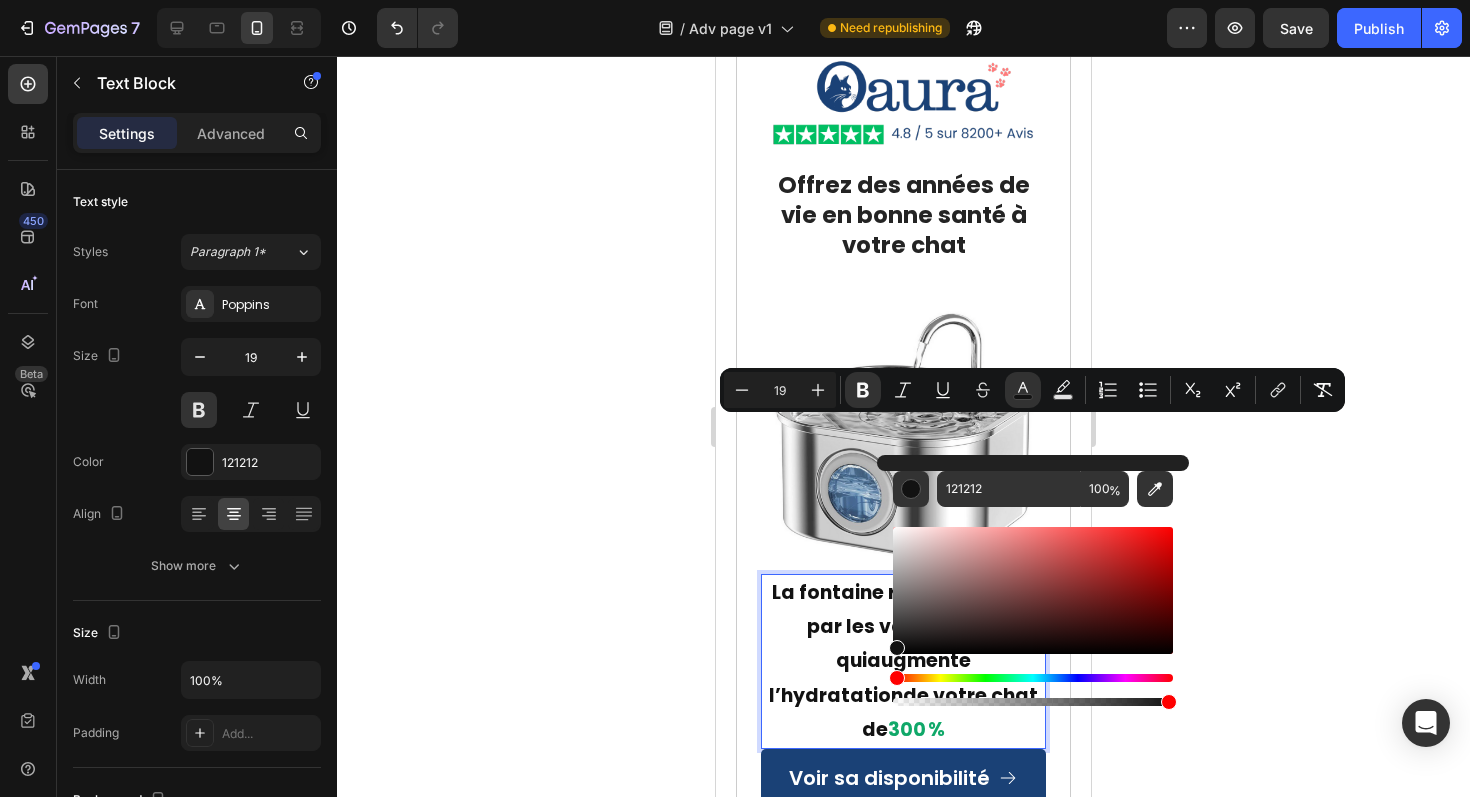click at bounding box center (1033, 678) 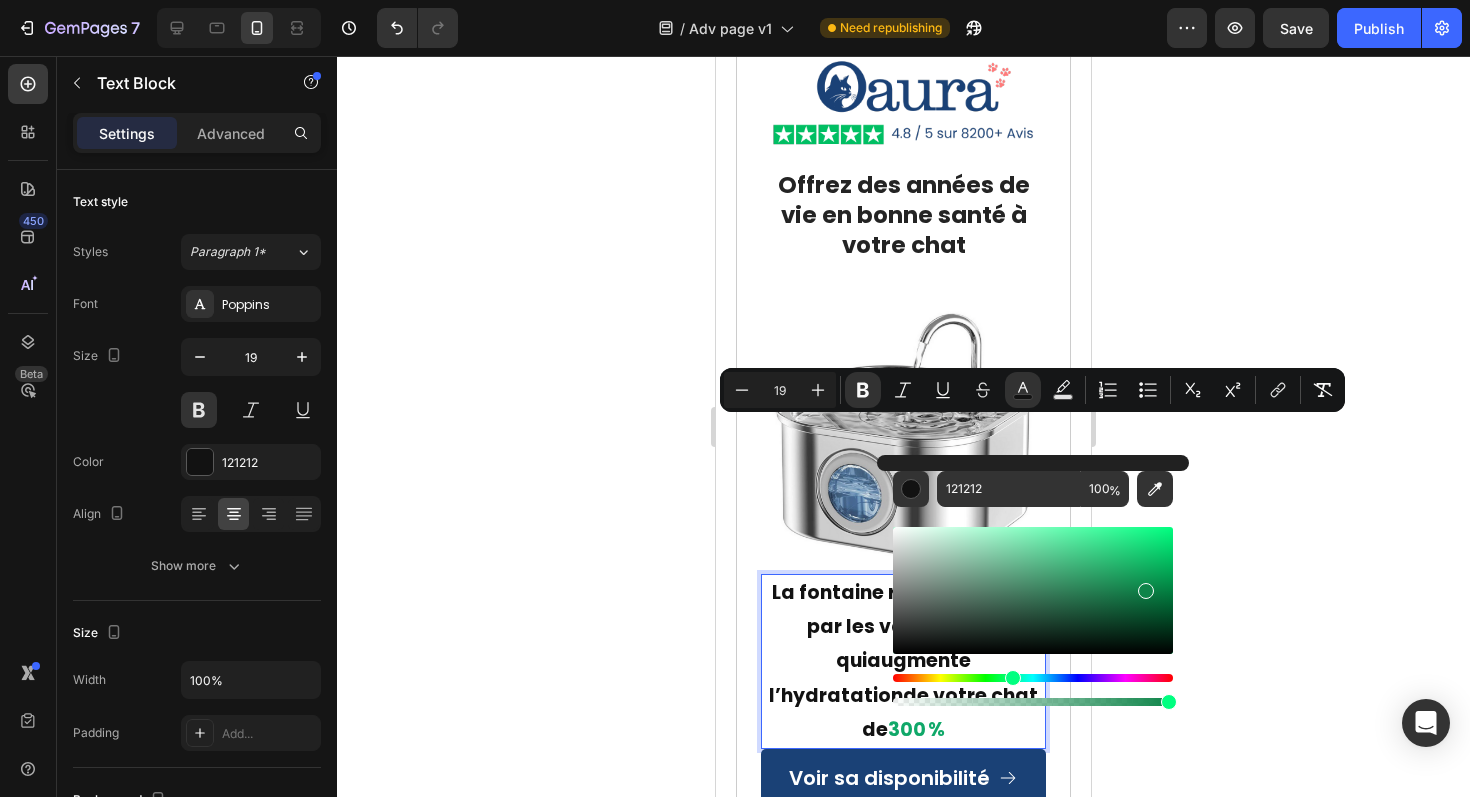 click at bounding box center [1033, 590] 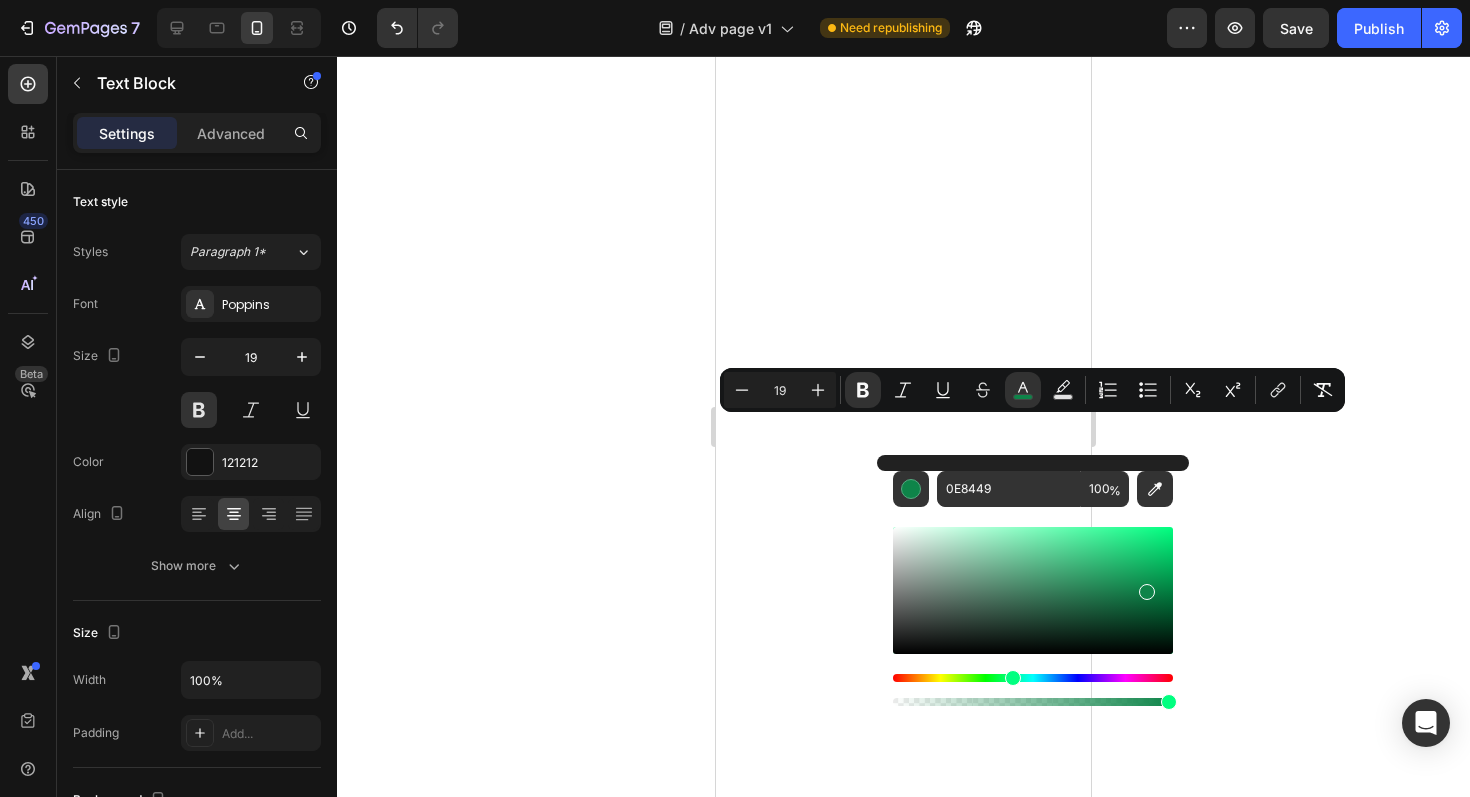 scroll, scrollTop: 0, scrollLeft: 0, axis: both 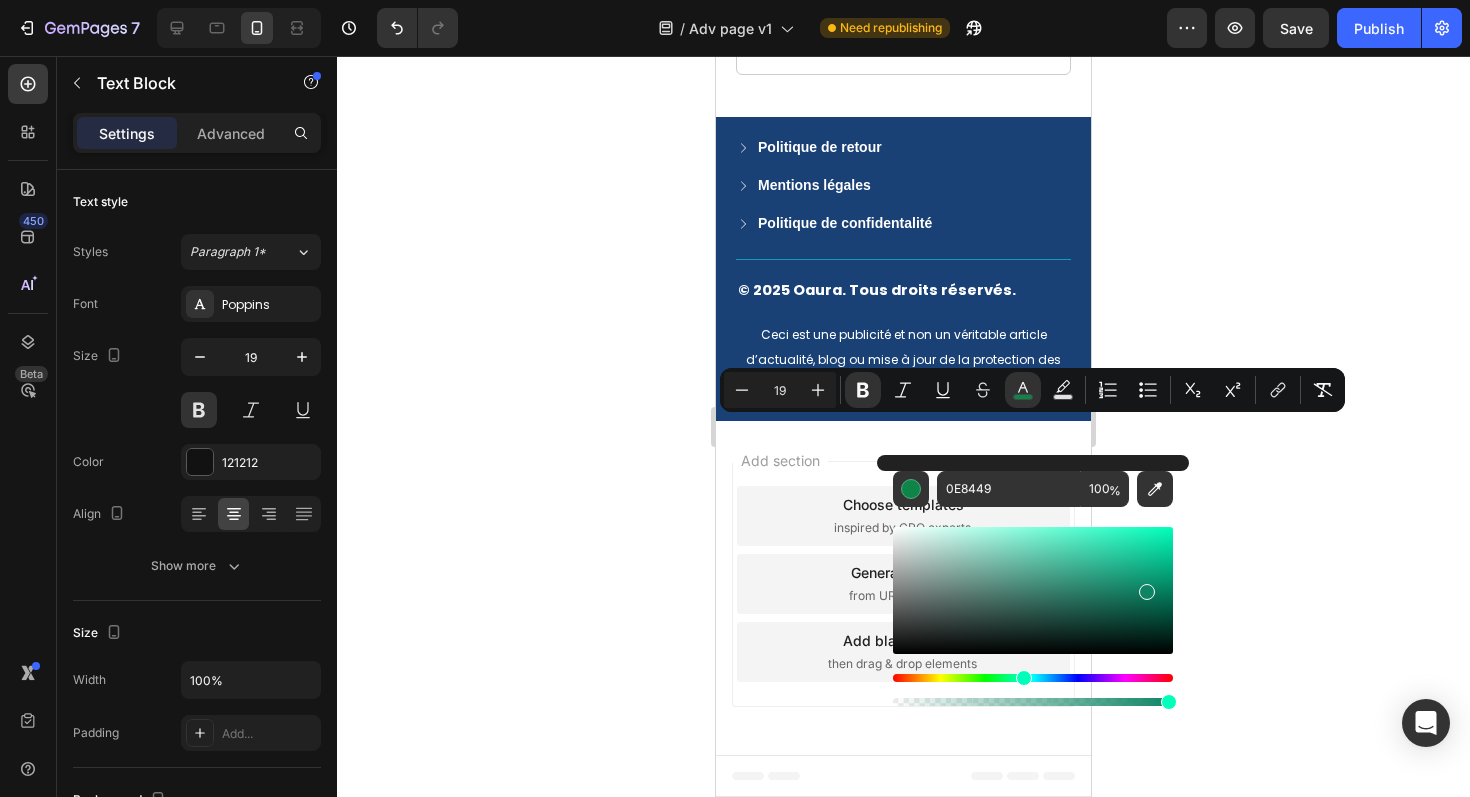 click at bounding box center (1033, 678) 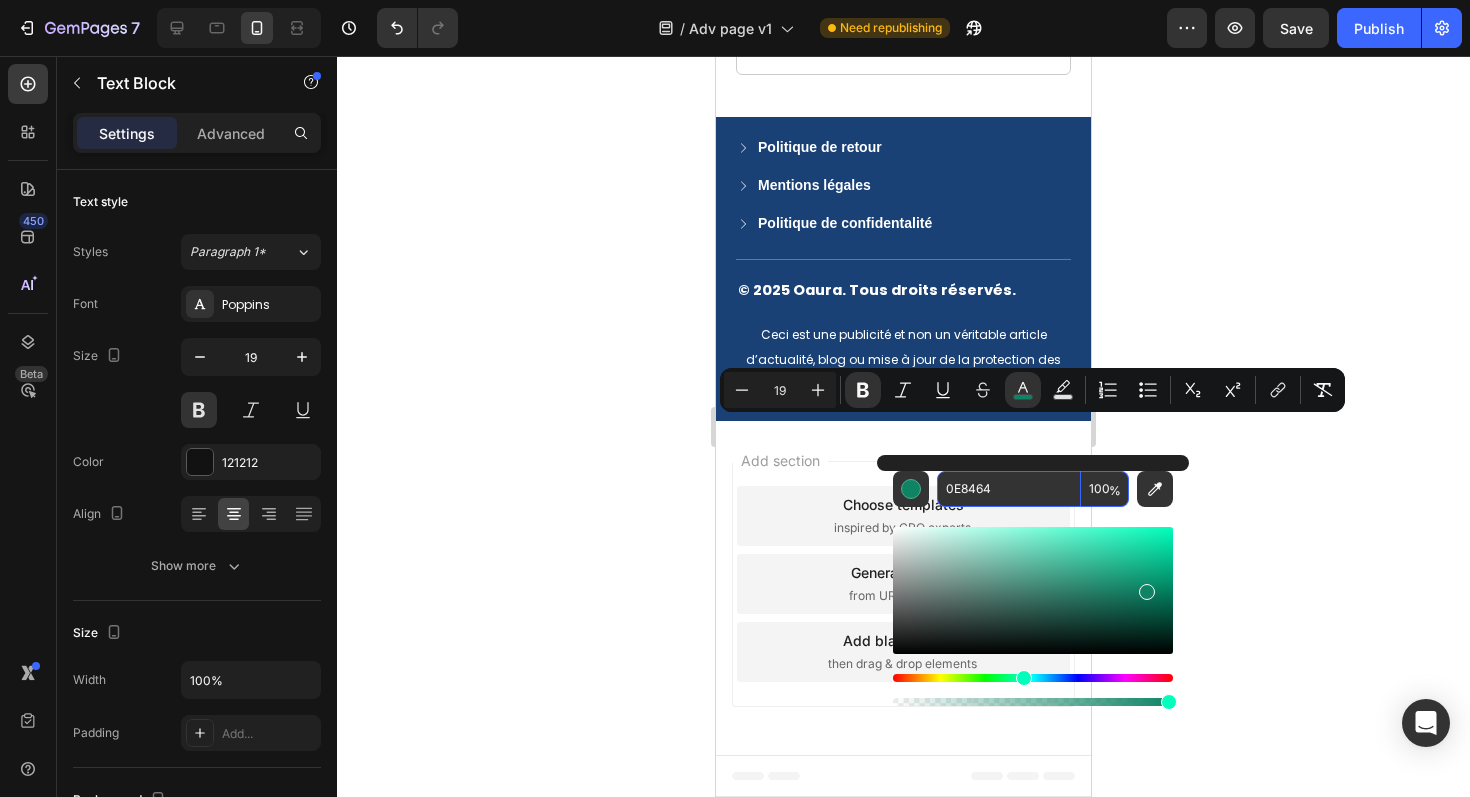 click on "0E8464" at bounding box center (1009, 489) 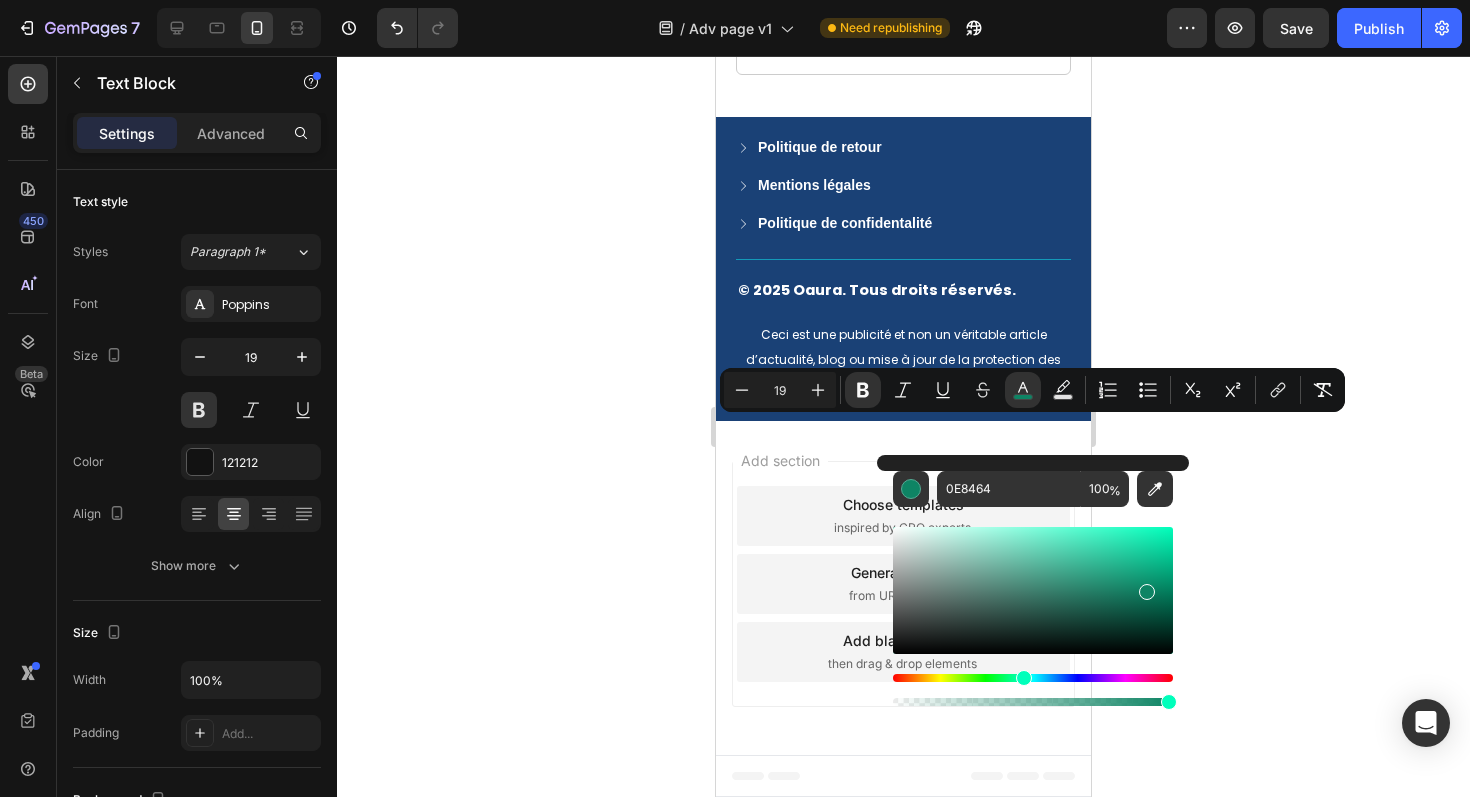 click 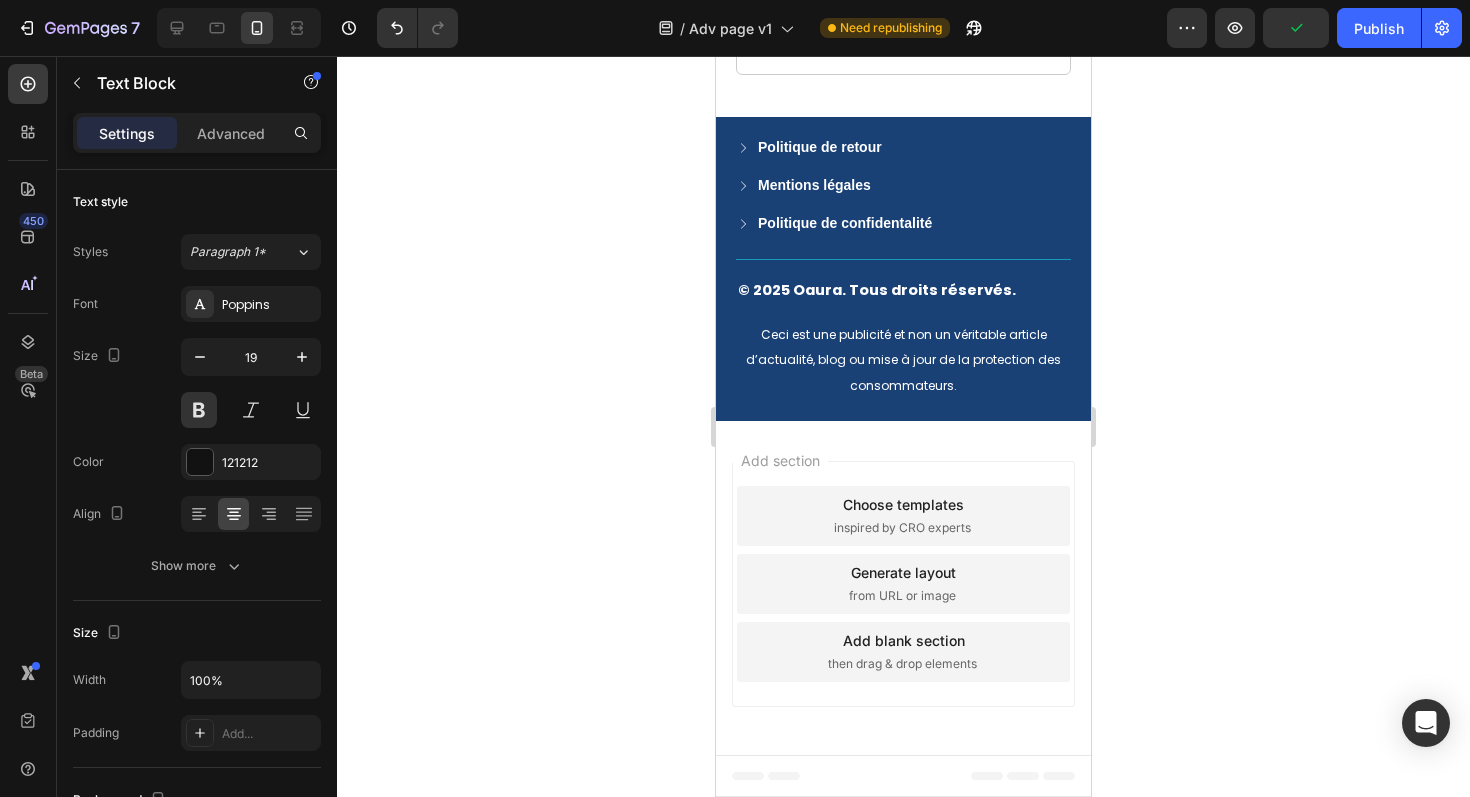 click on "La fontaine recommandée par les vétérinaires qui" at bounding box center [904, -132] 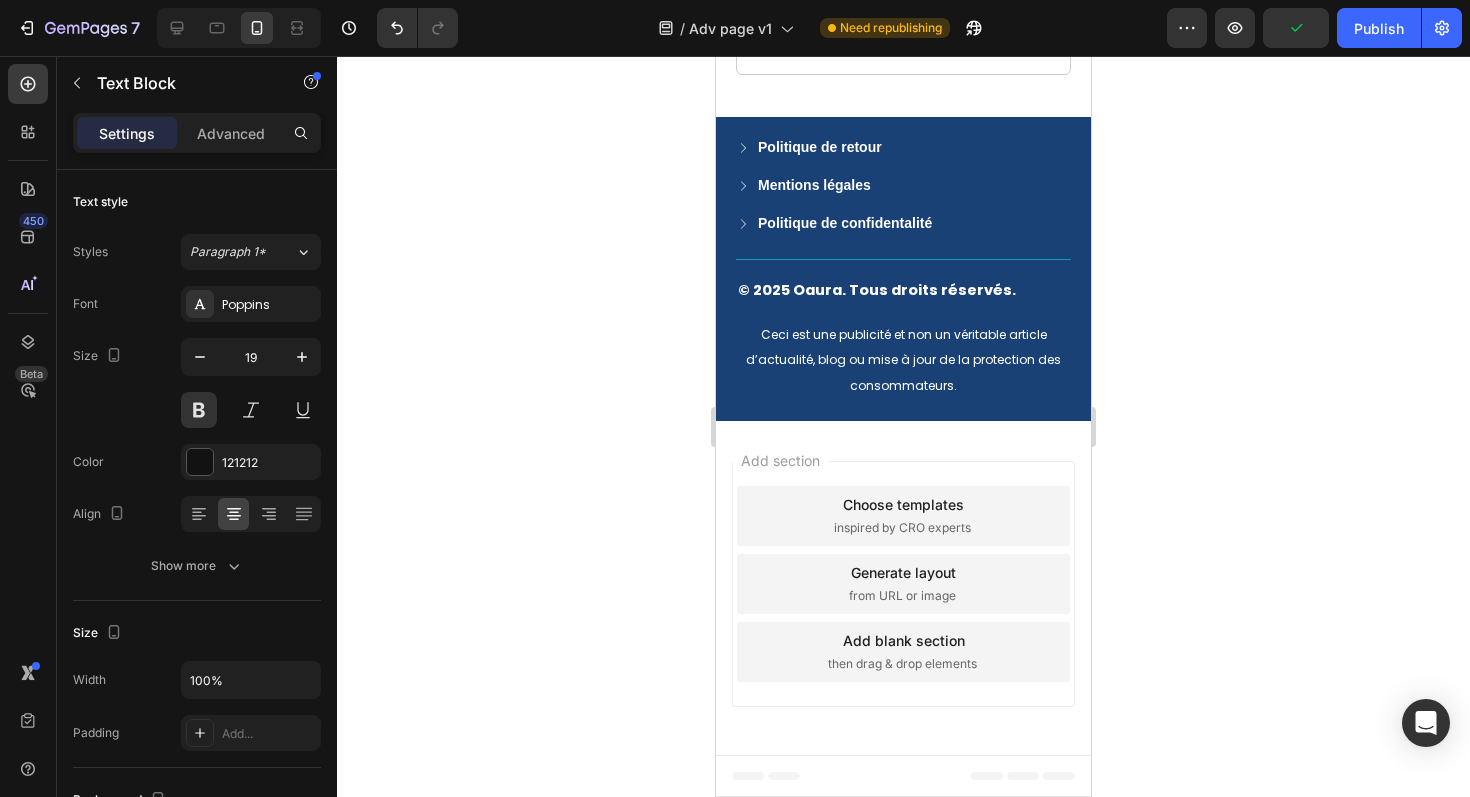 click on "La fontaine recommandée par les vétérinaires qui" at bounding box center (904, -132) 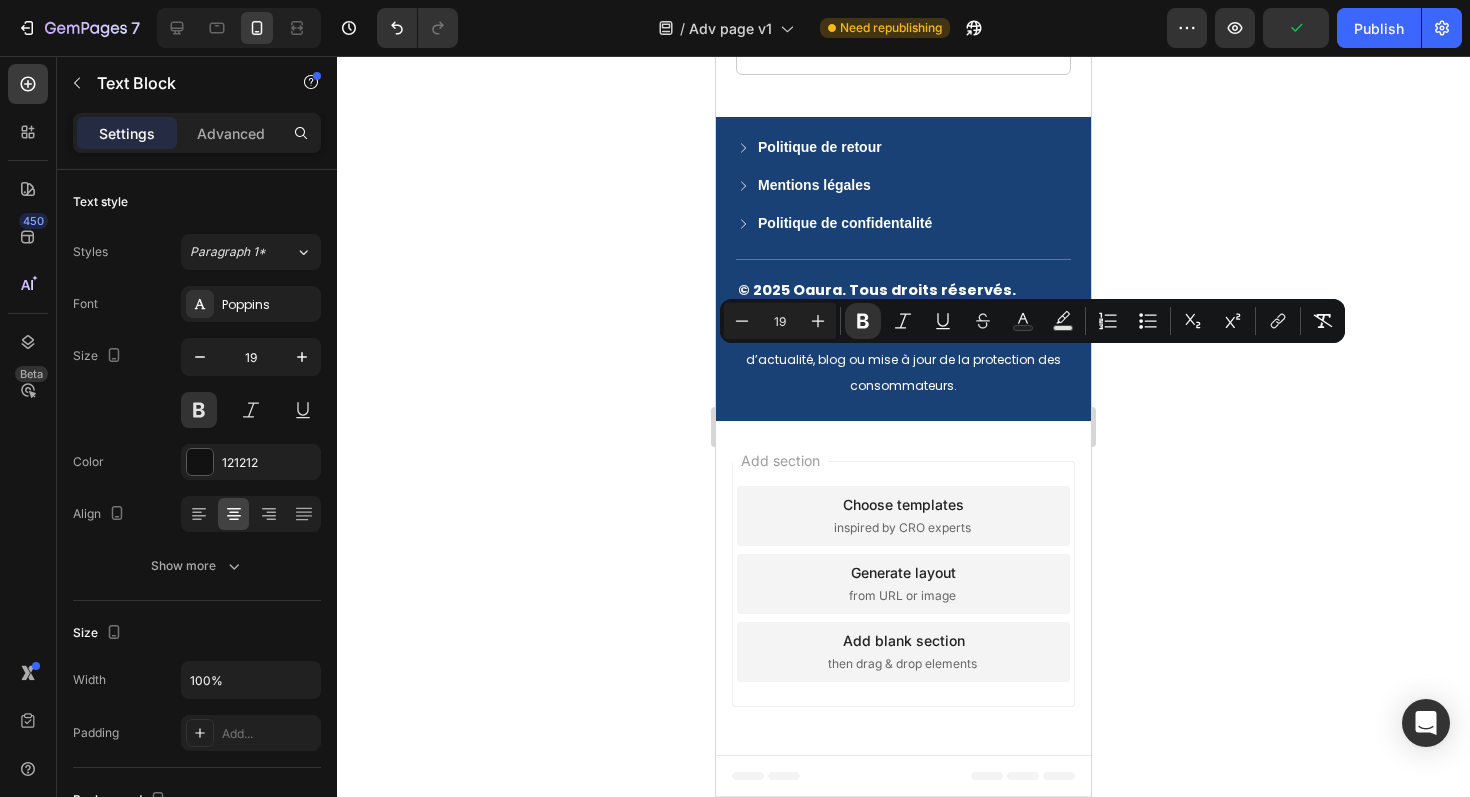 click on "La fontaine recommandée par les vétérinaires qui" at bounding box center (904, -132) 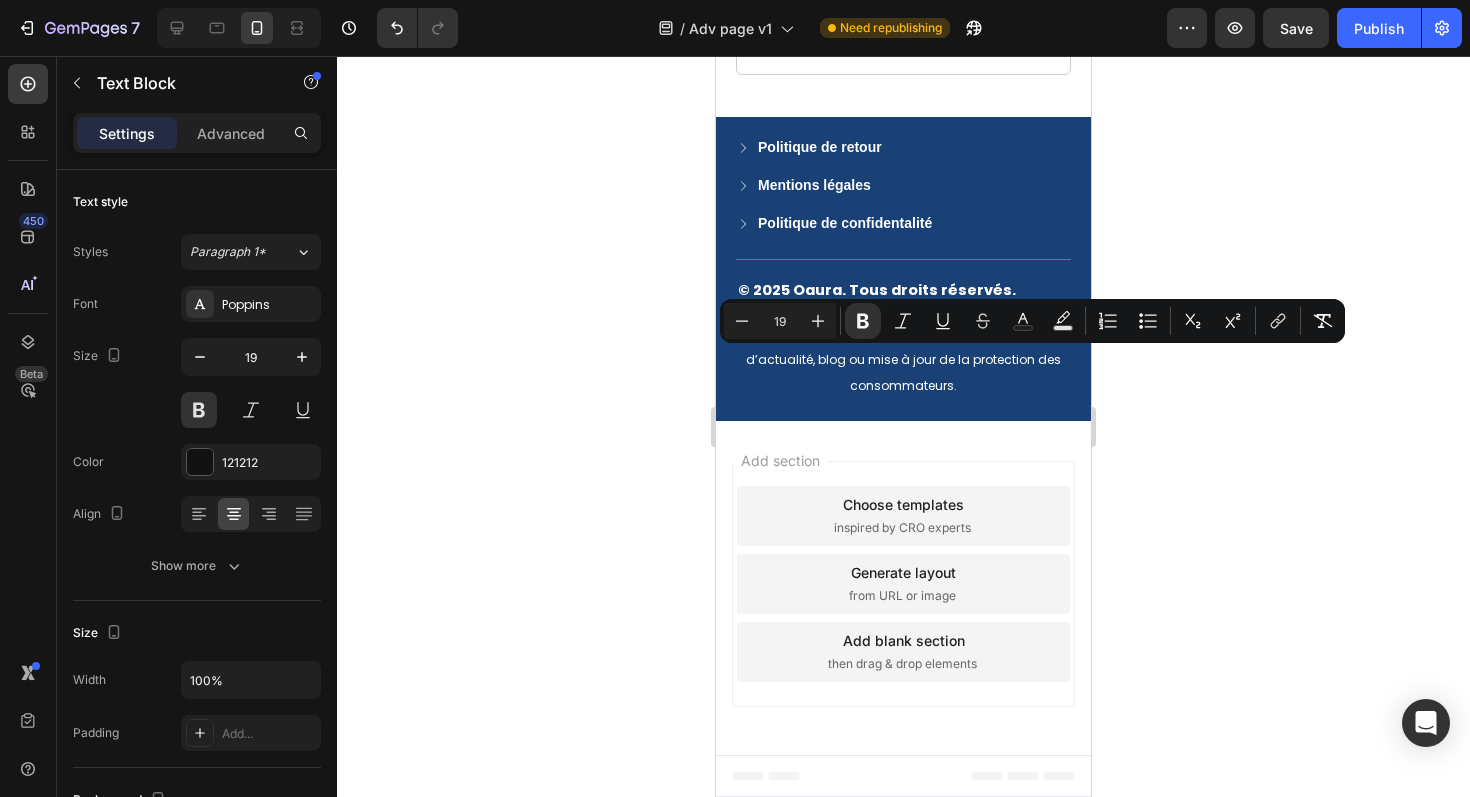 click on "La fontaine recommandée par les vétérinaires qui" at bounding box center [904, -132] 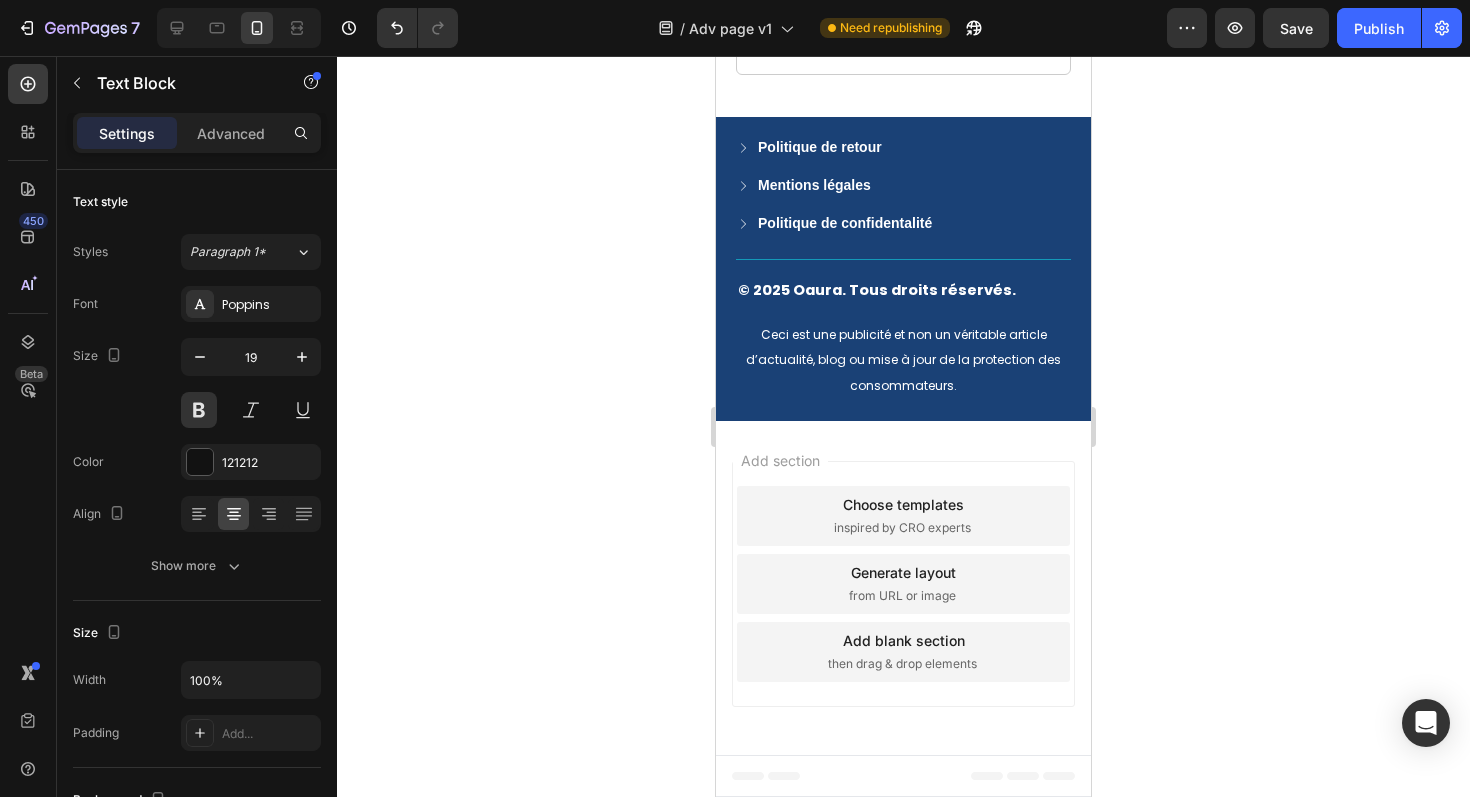 click on "La fontaine recommandée par les vétérinaires qui" at bounding box center (904, -132) 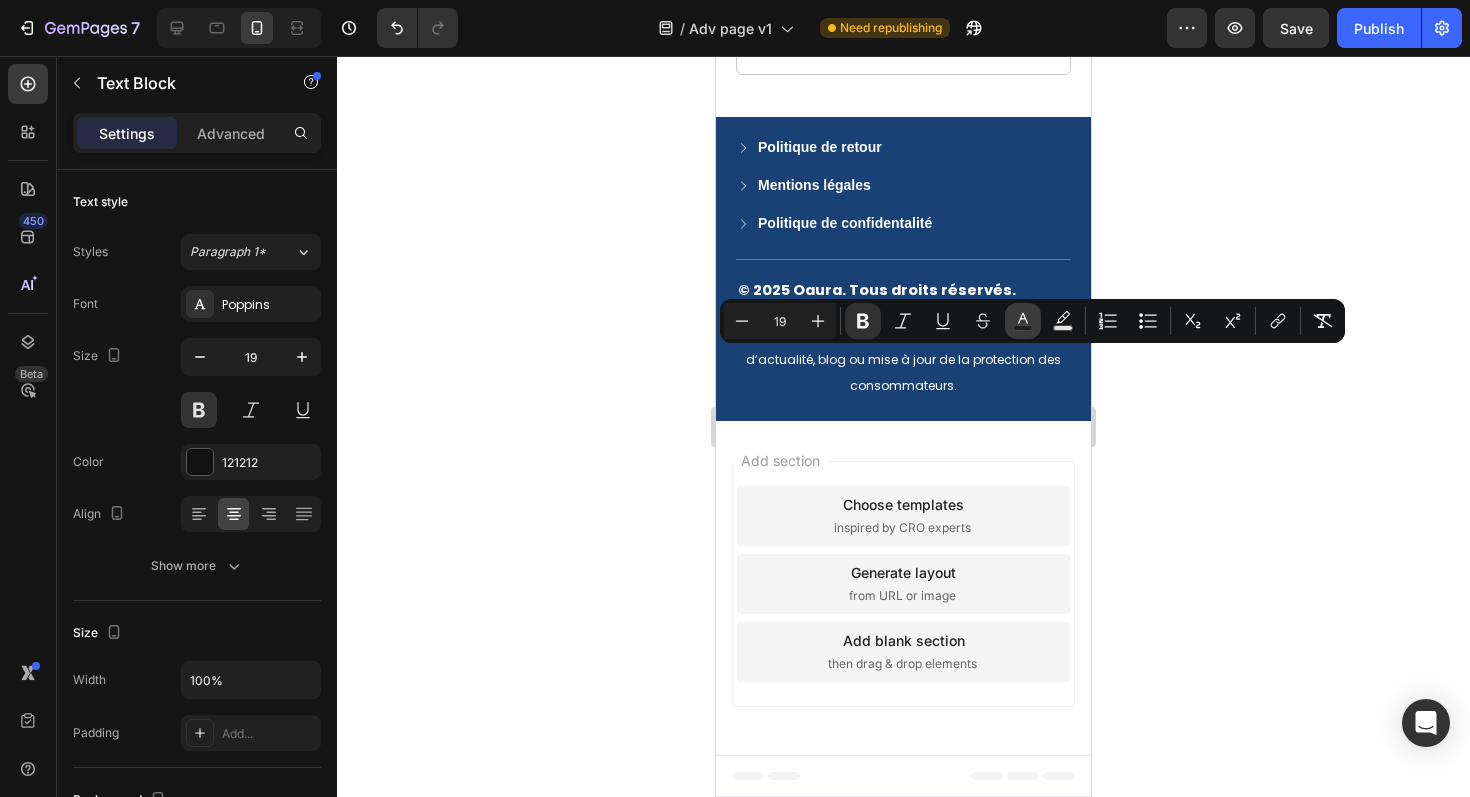 click 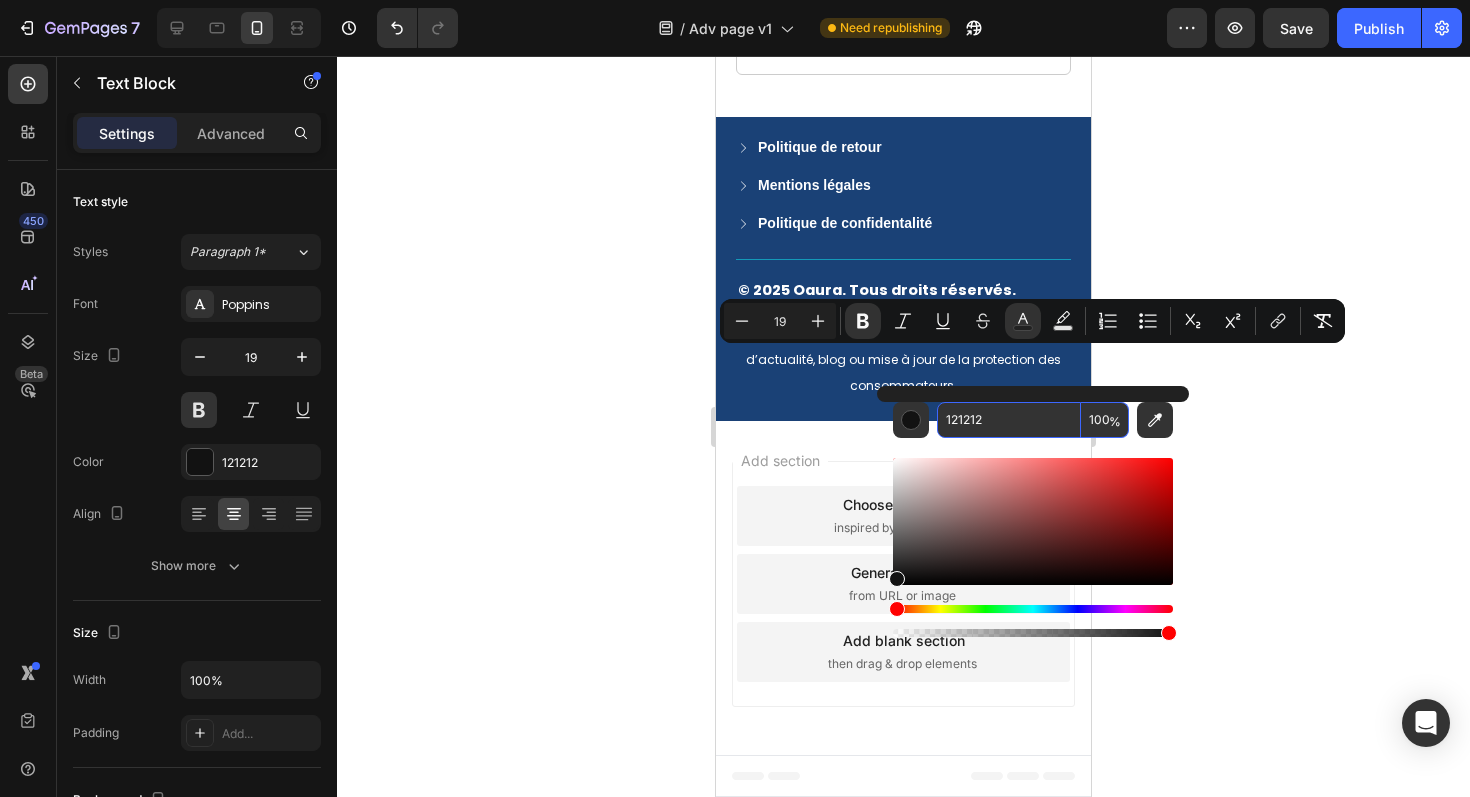 click on "121212" at bounding box center (1009, 420) 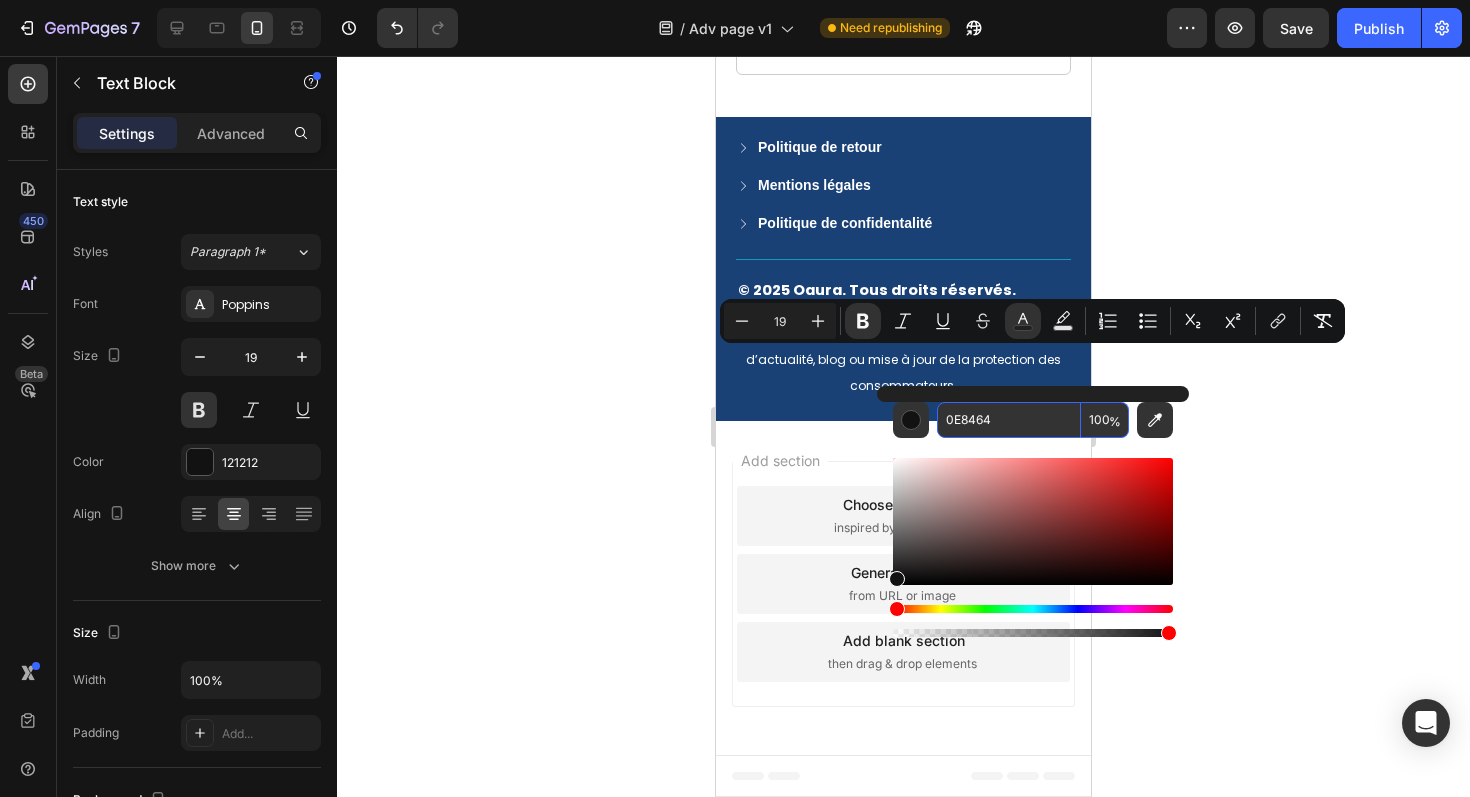 type on "0E8464" 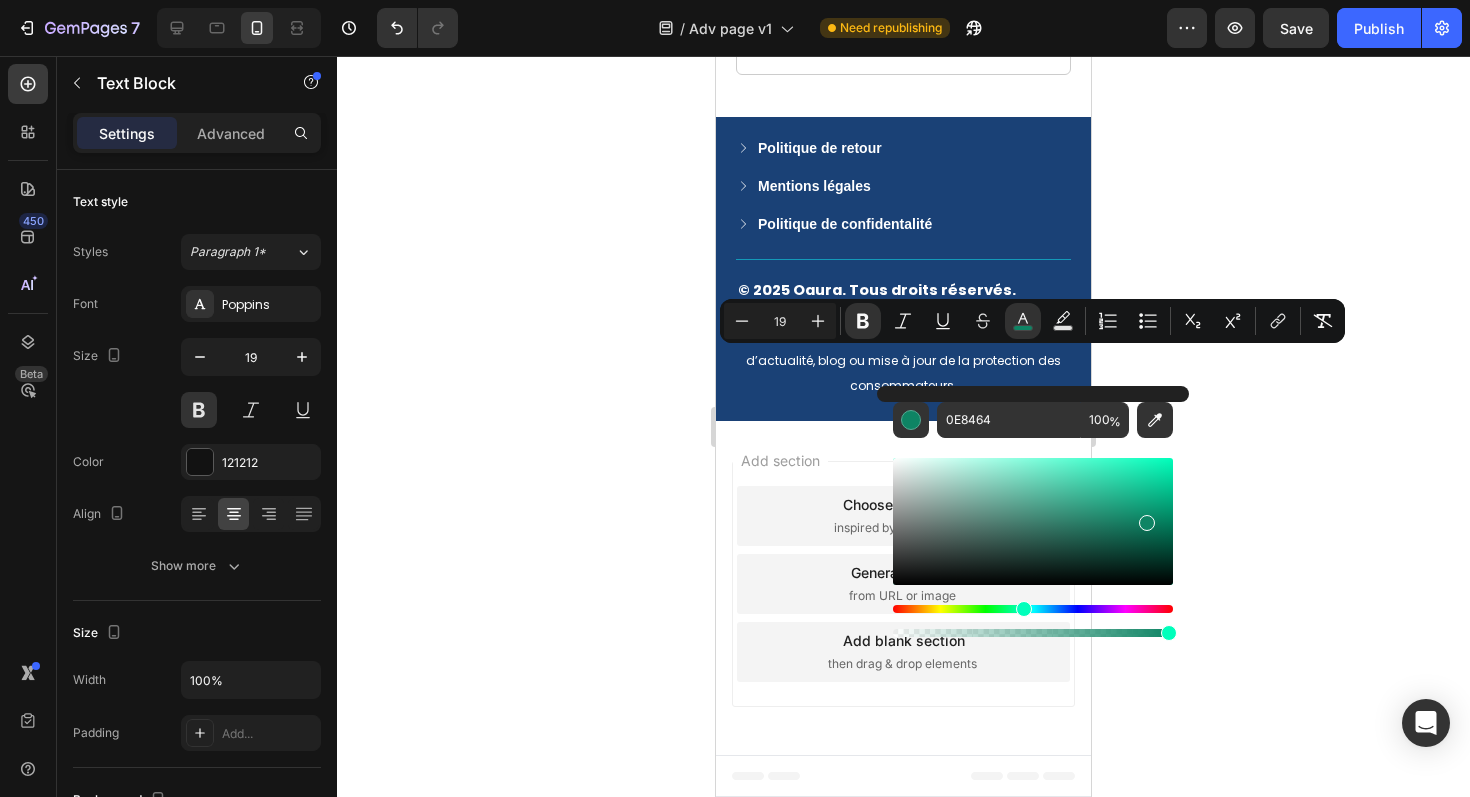 click 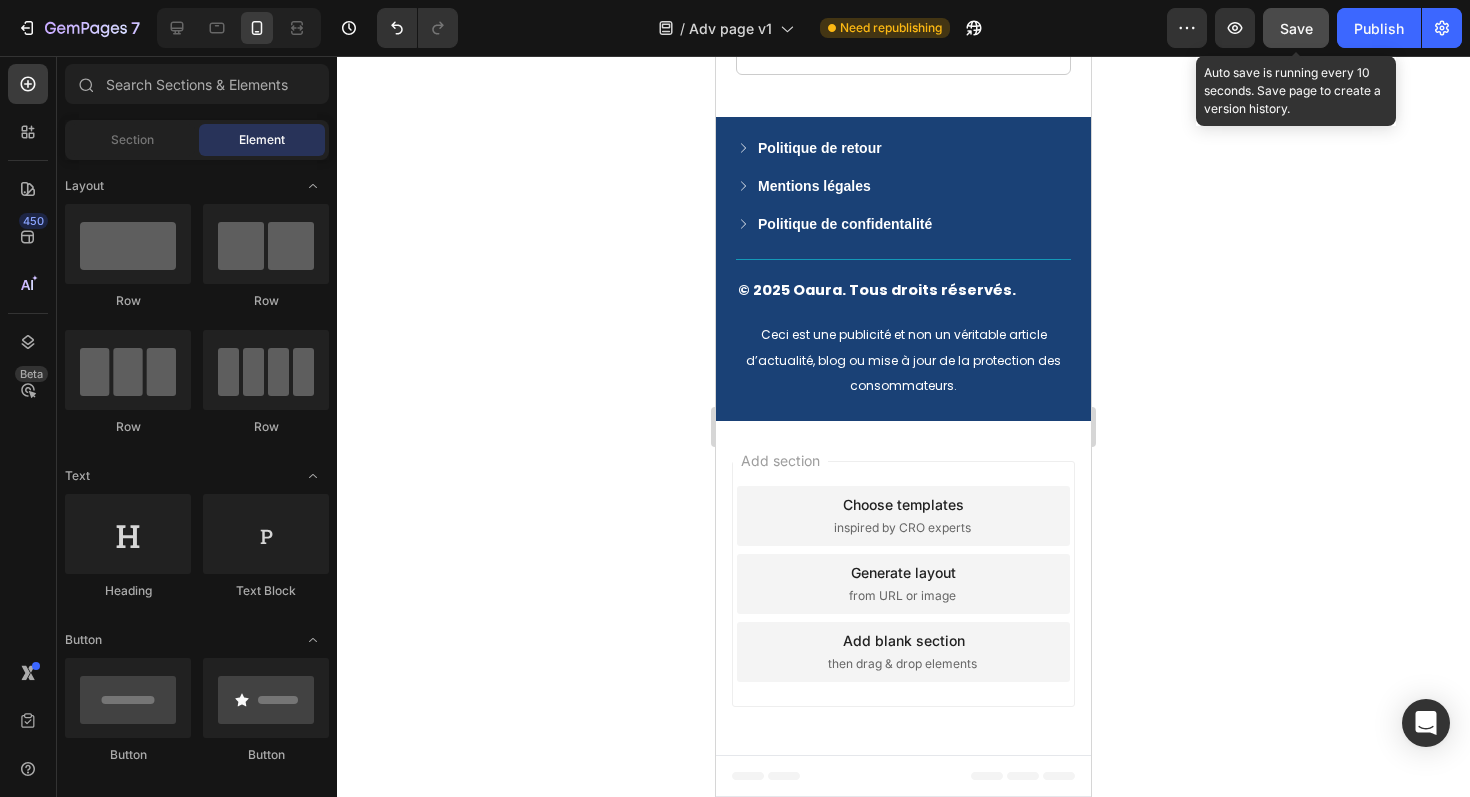 click on "Save" 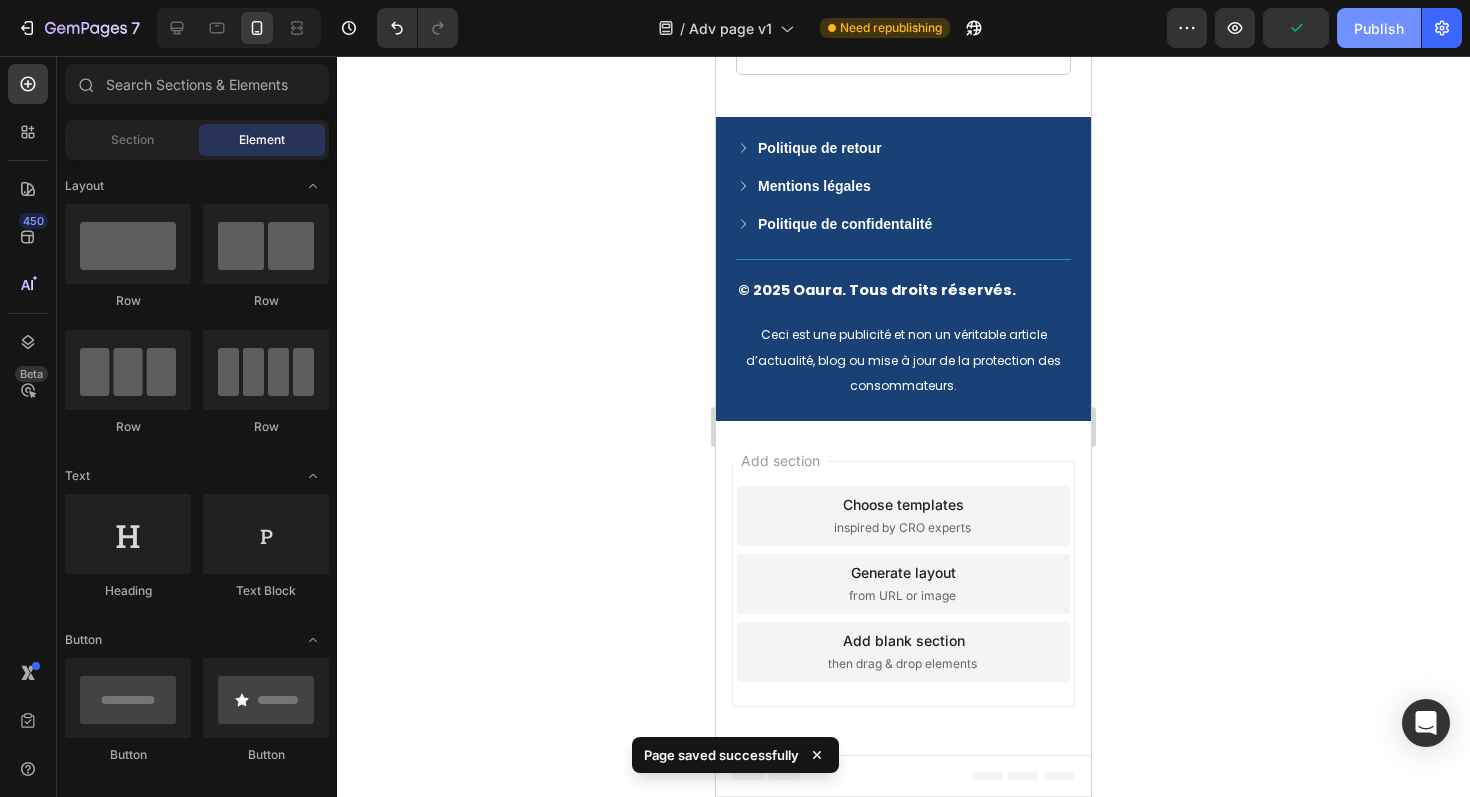 click on "Publish" at bounding box center [1379, 28] 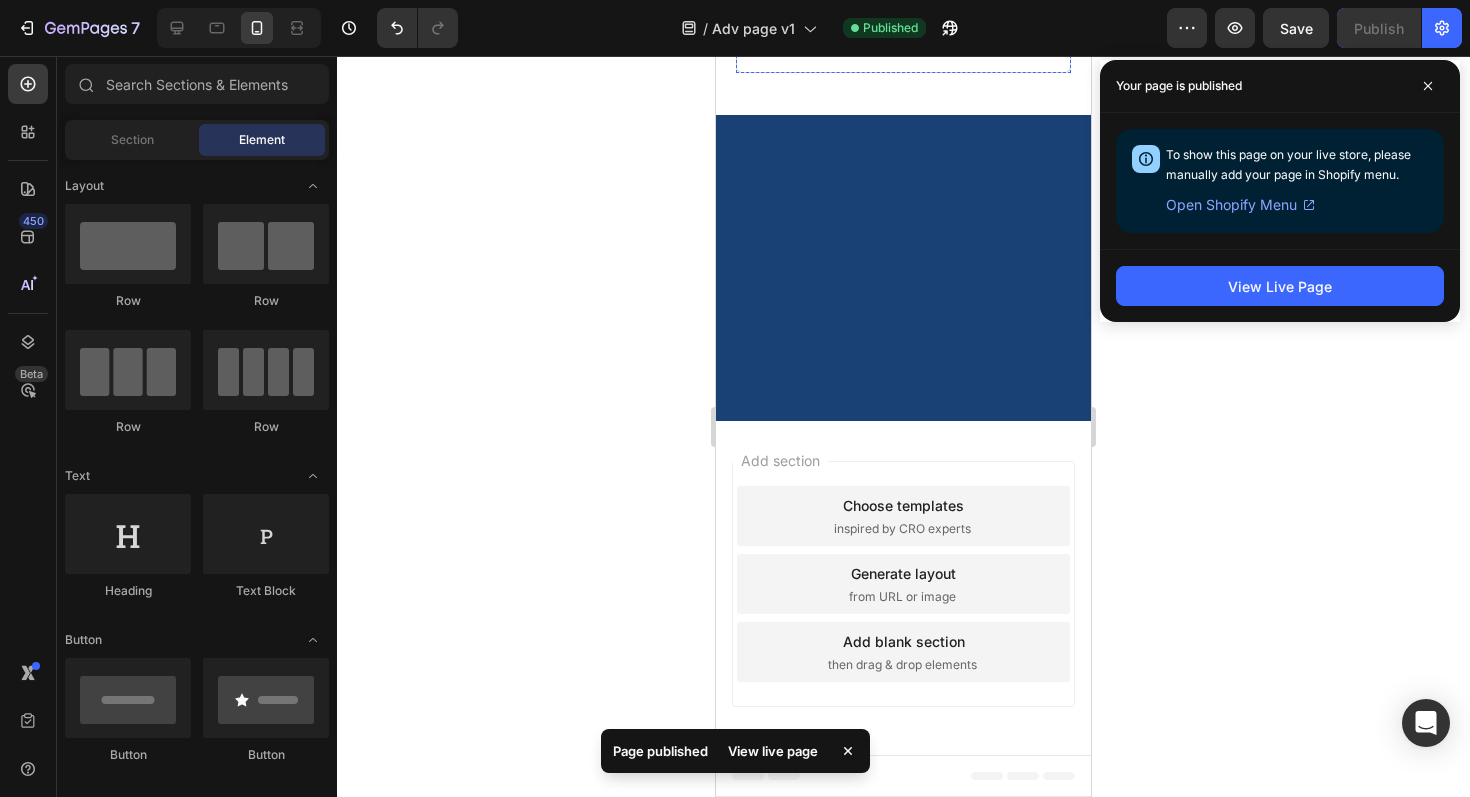 scroll, scrollTop: 17069, scrollLeft: 0, axis: vertical 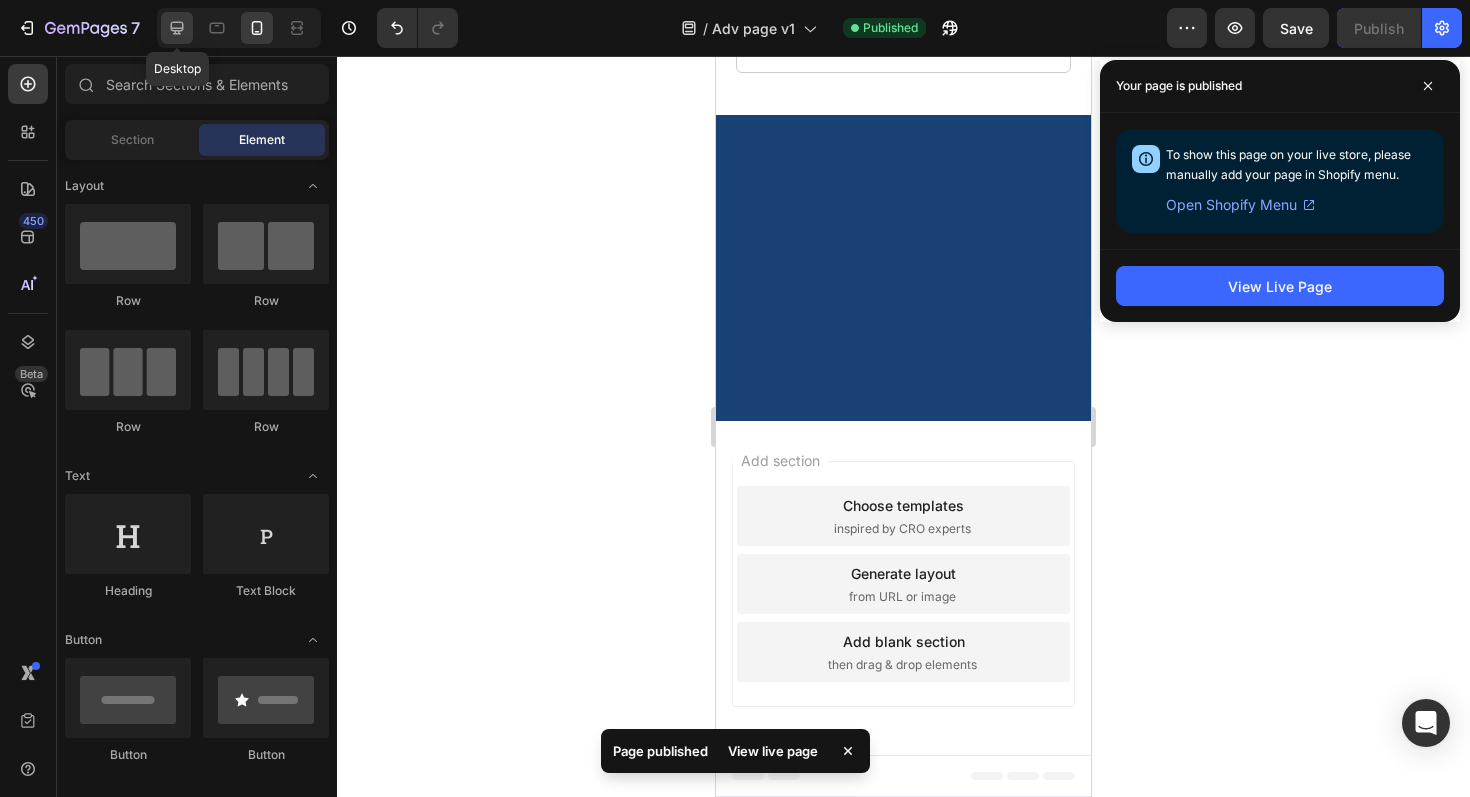 click 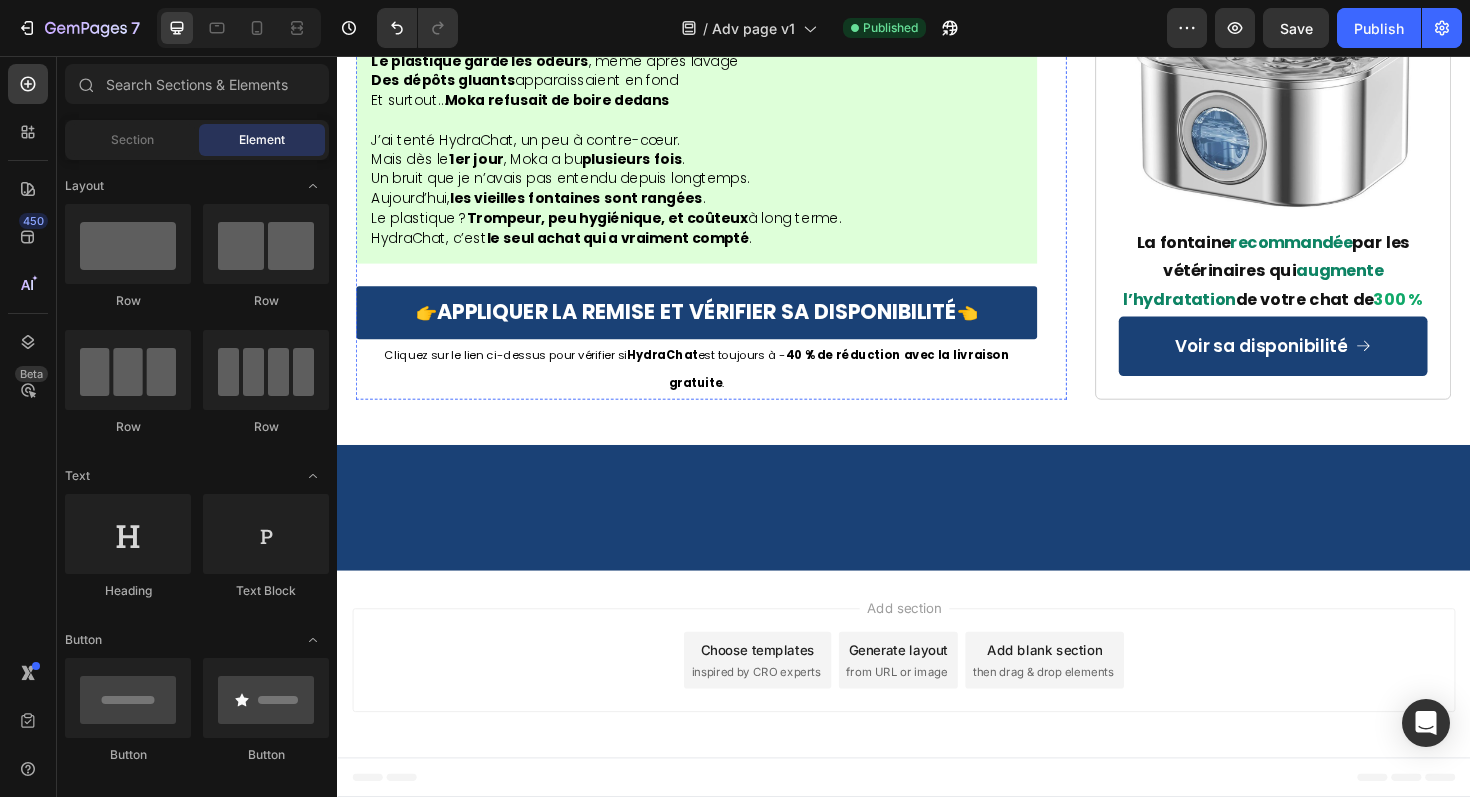 scroll, scrollTop: 11621, scrollLeft: 0, axis: vertical 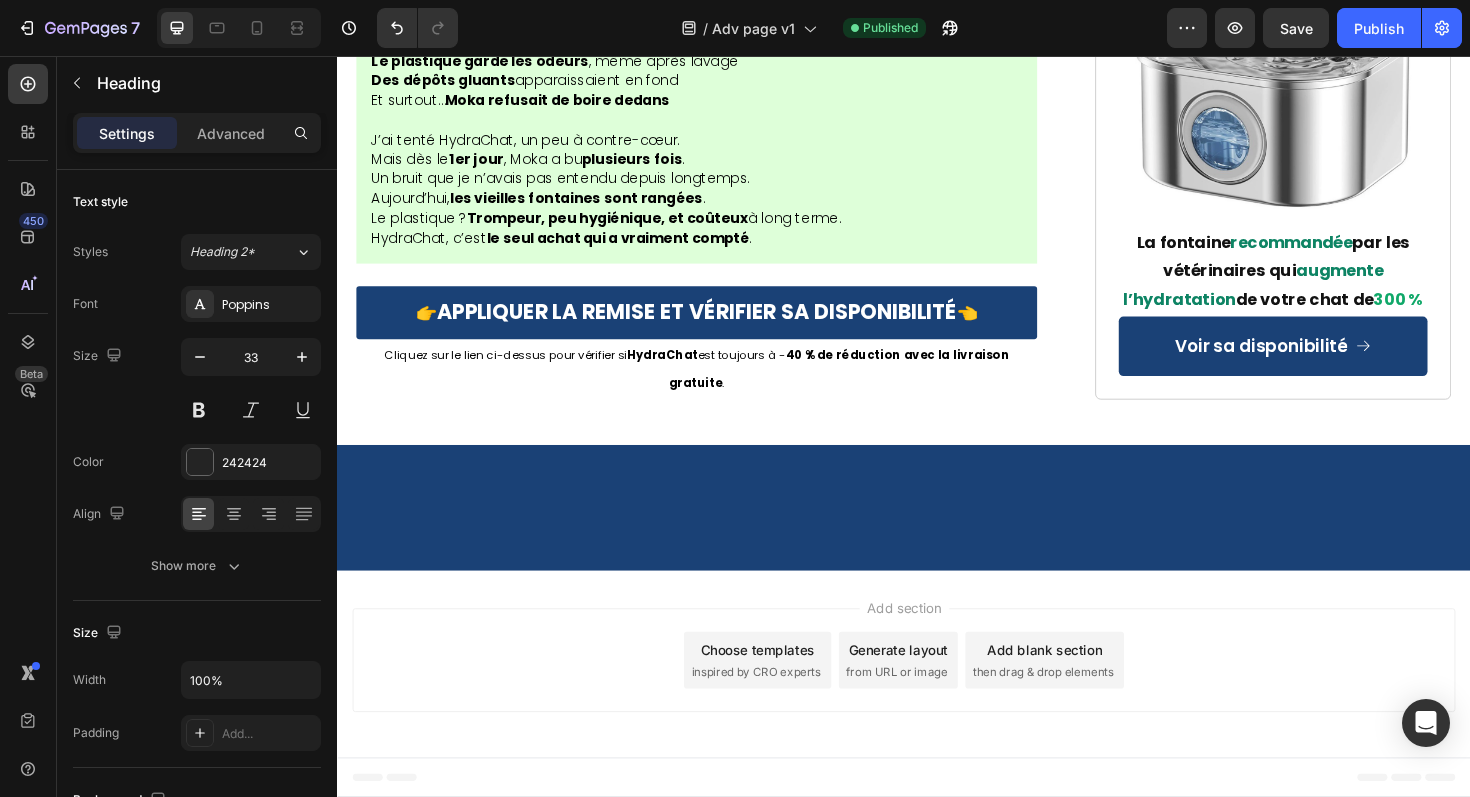 click on "Ce qui rend HydraChat unique" at bounding box center (600, -1834) 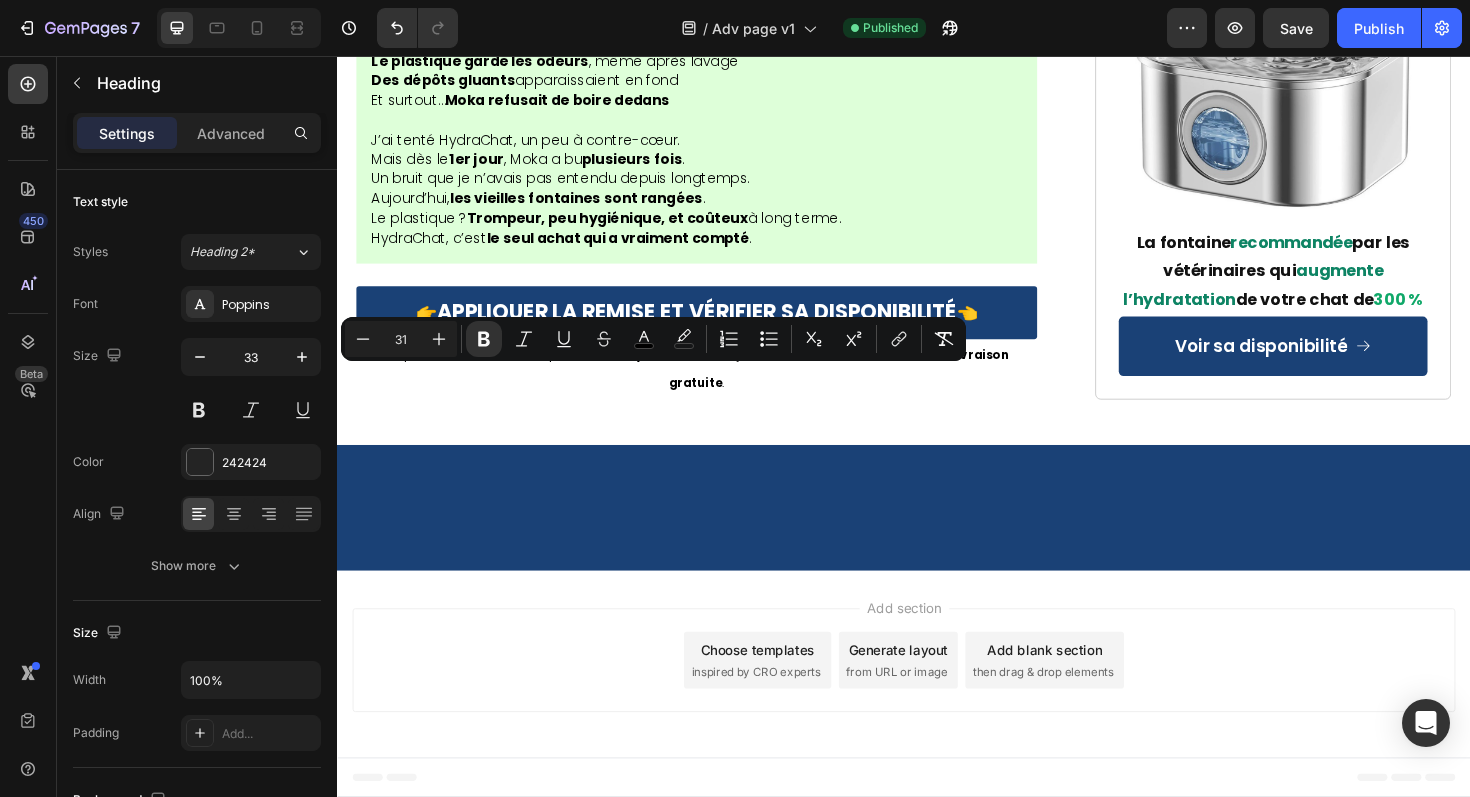 click on "Ce qui rend HydraChat unique" at bounding box center (600, -1834) 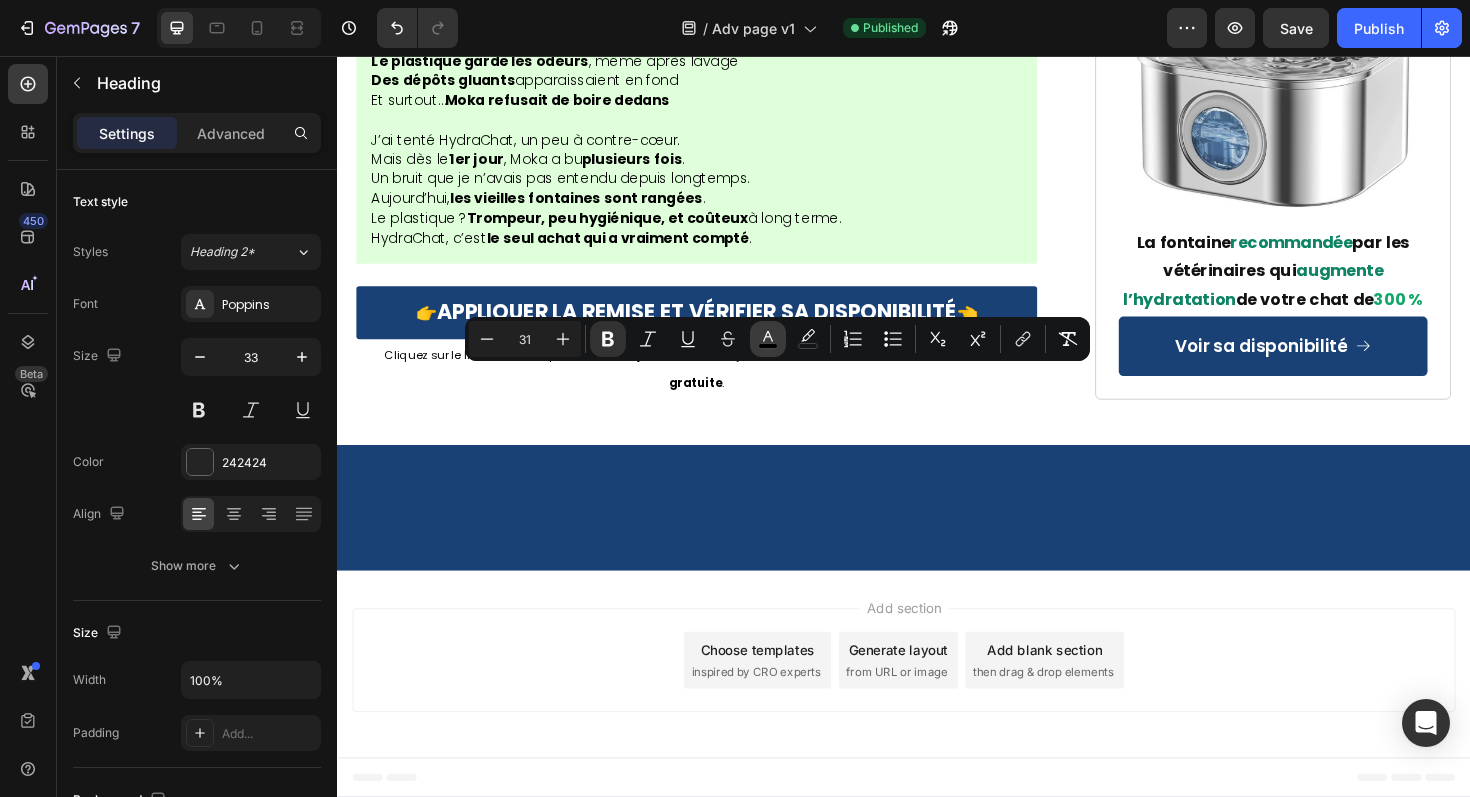 click on "color" at bounding box center (768, 339) 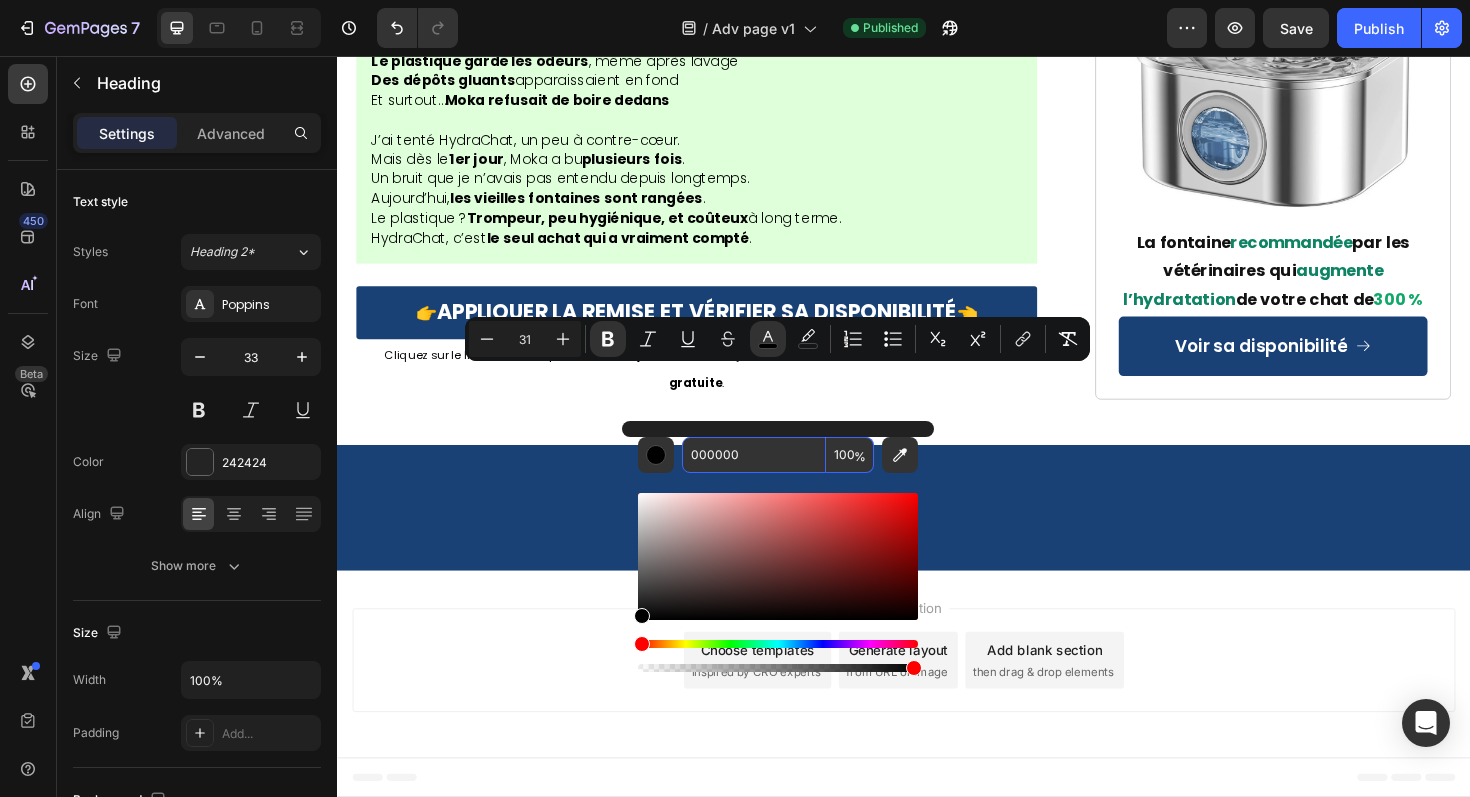 click on "000000" at bounding box center (754, 455) 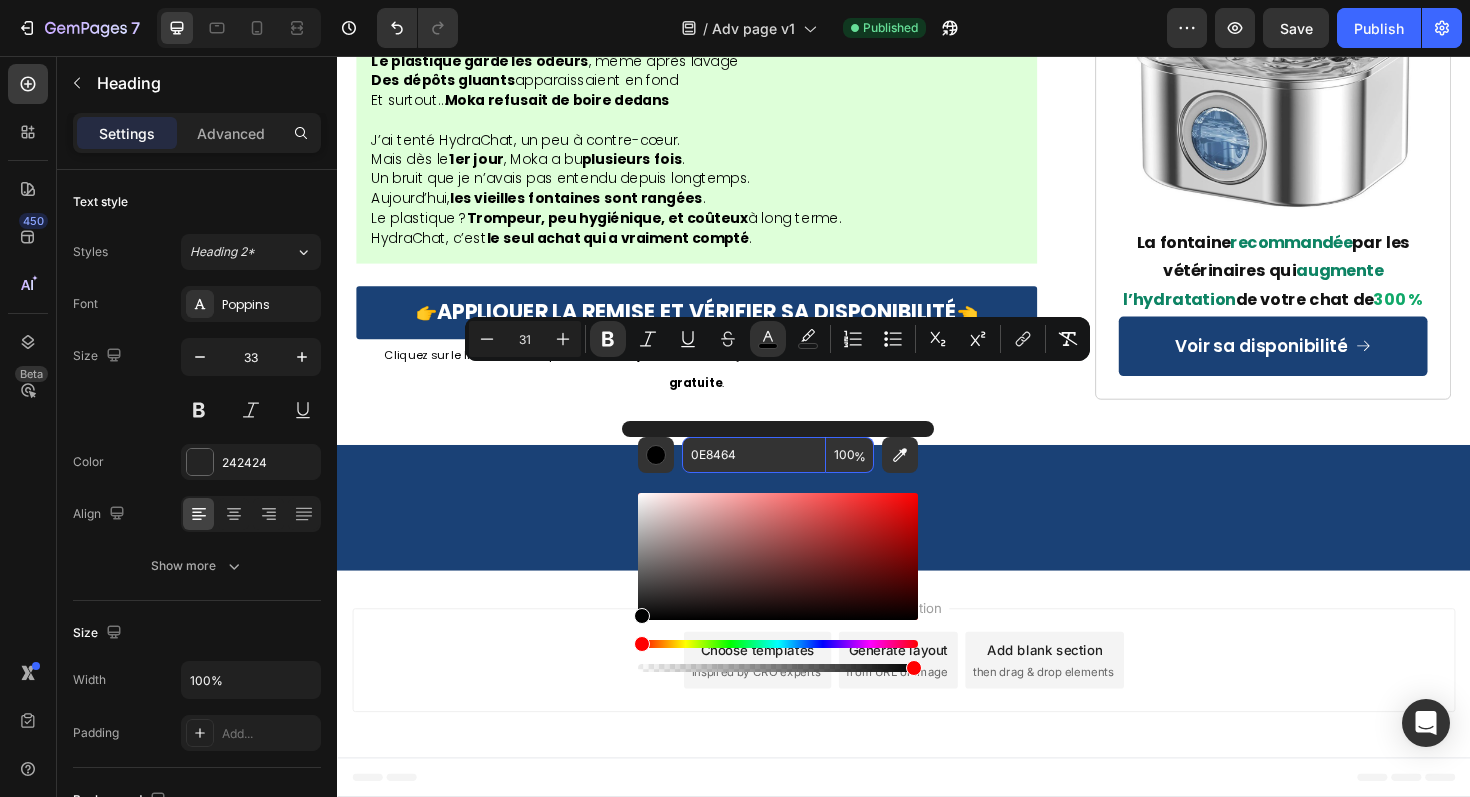 type on "0E8464" 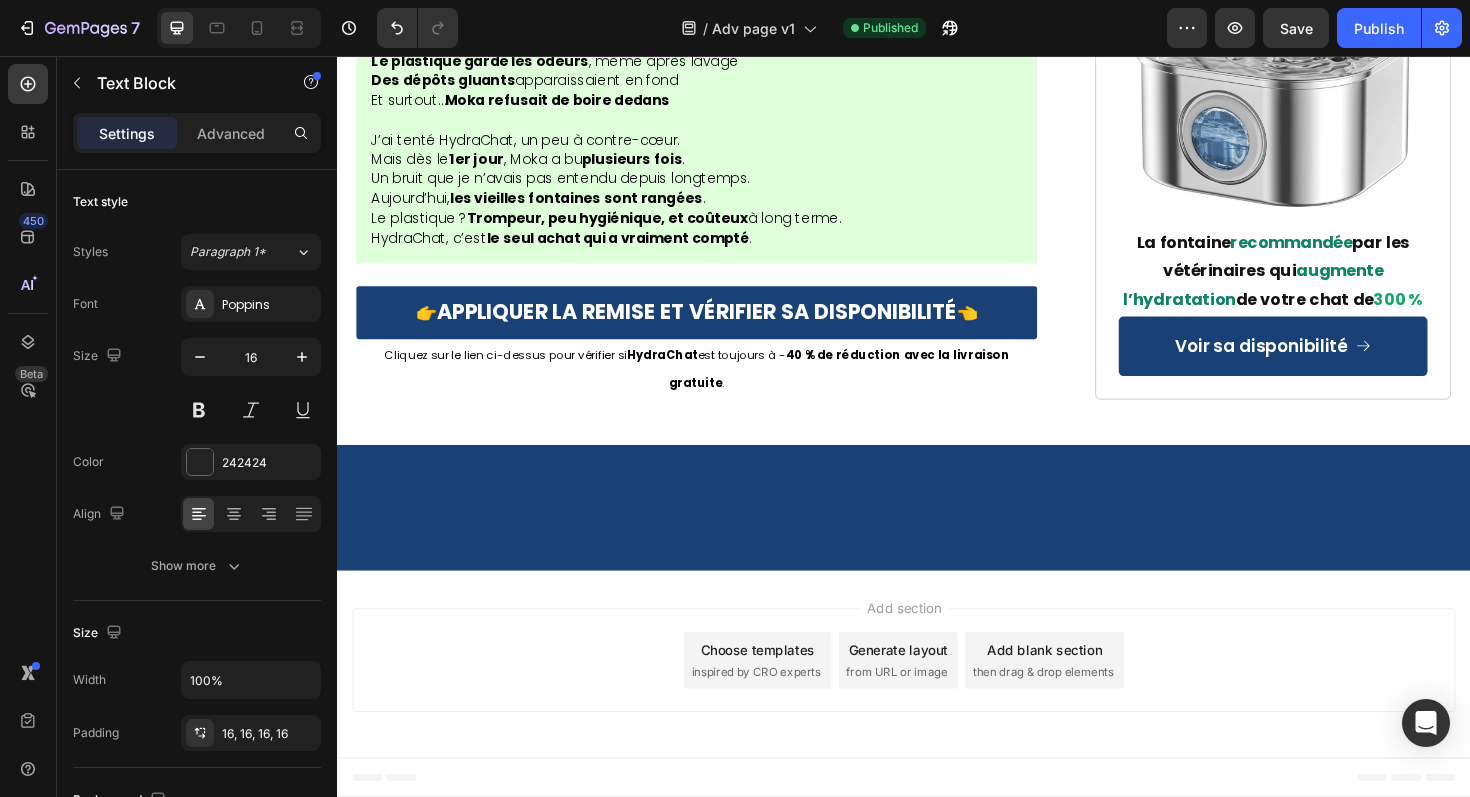 click on "✔️ Recommandée par des vétérinaires français ✔️ Plébiscitée par des milliers de parents de chats ✔️ Garantie satisfait ou remboursé ✔️ Entretien facile et silencieuse ✔️ Disponible en édition limitée (ruptures fréquentes)" at bounding box center [717, -1736] 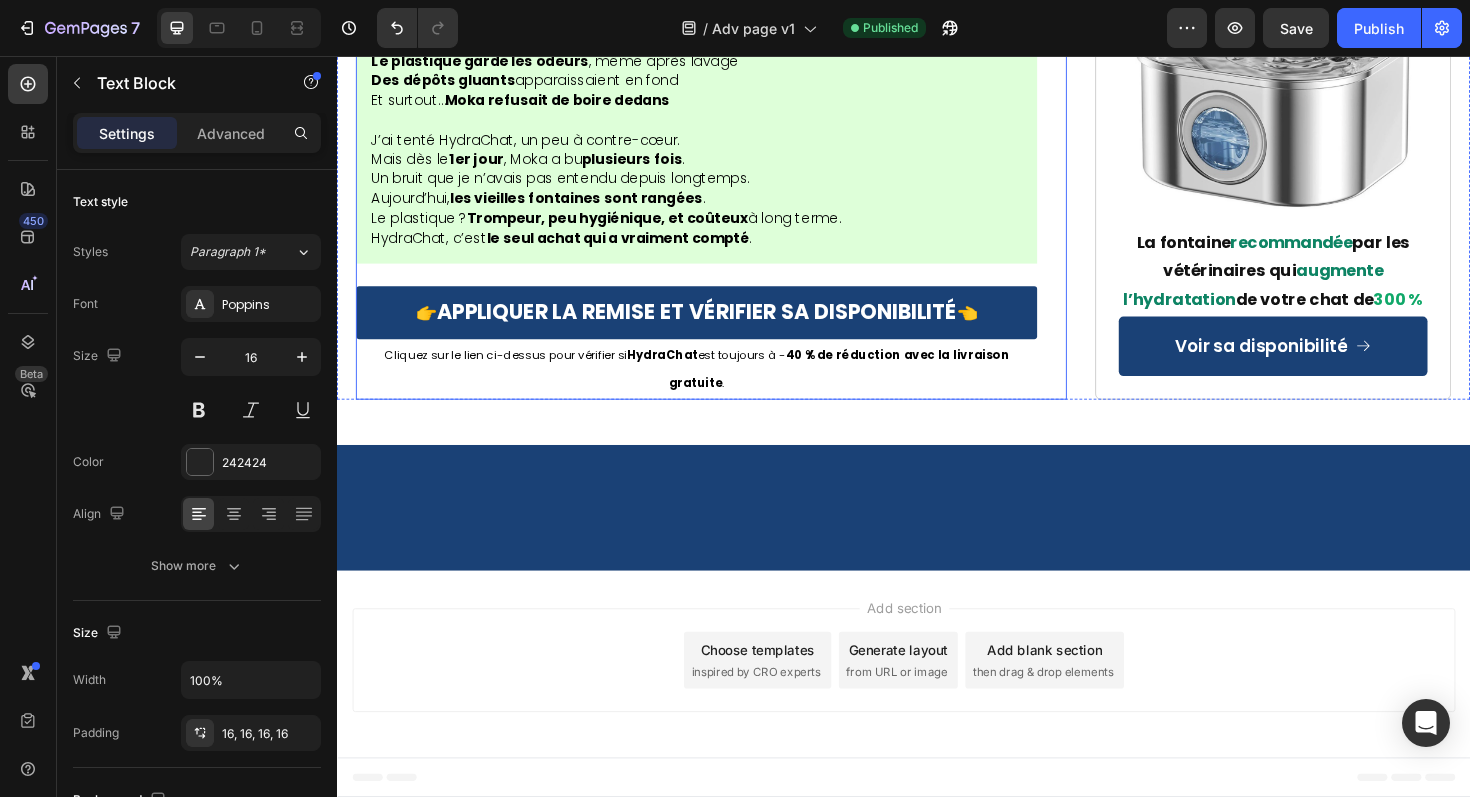 scroll, scrollTop: 11180, scrollLeft: 0, axis: vertical 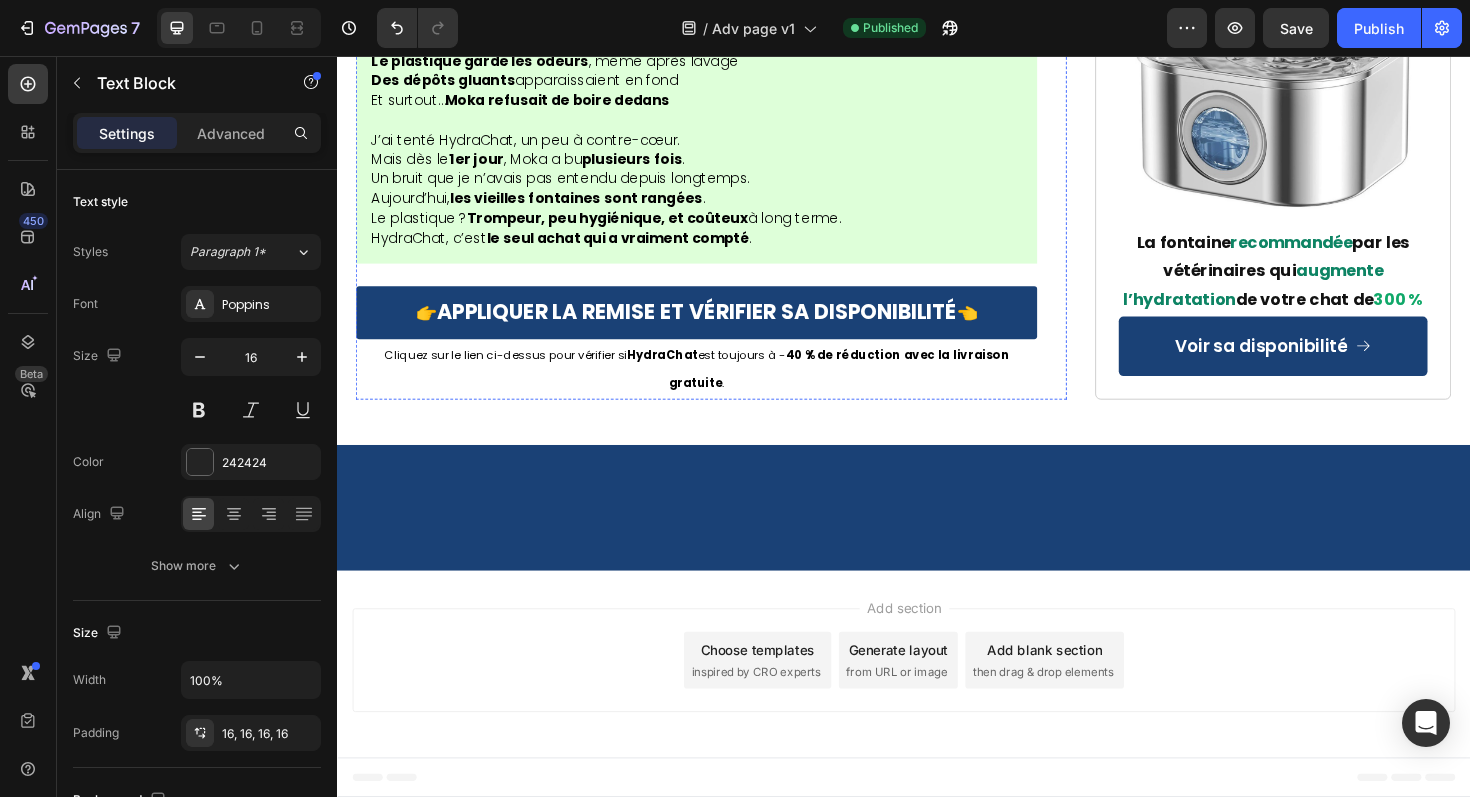 click on "parfaites" at bounding box center [738, -2165] 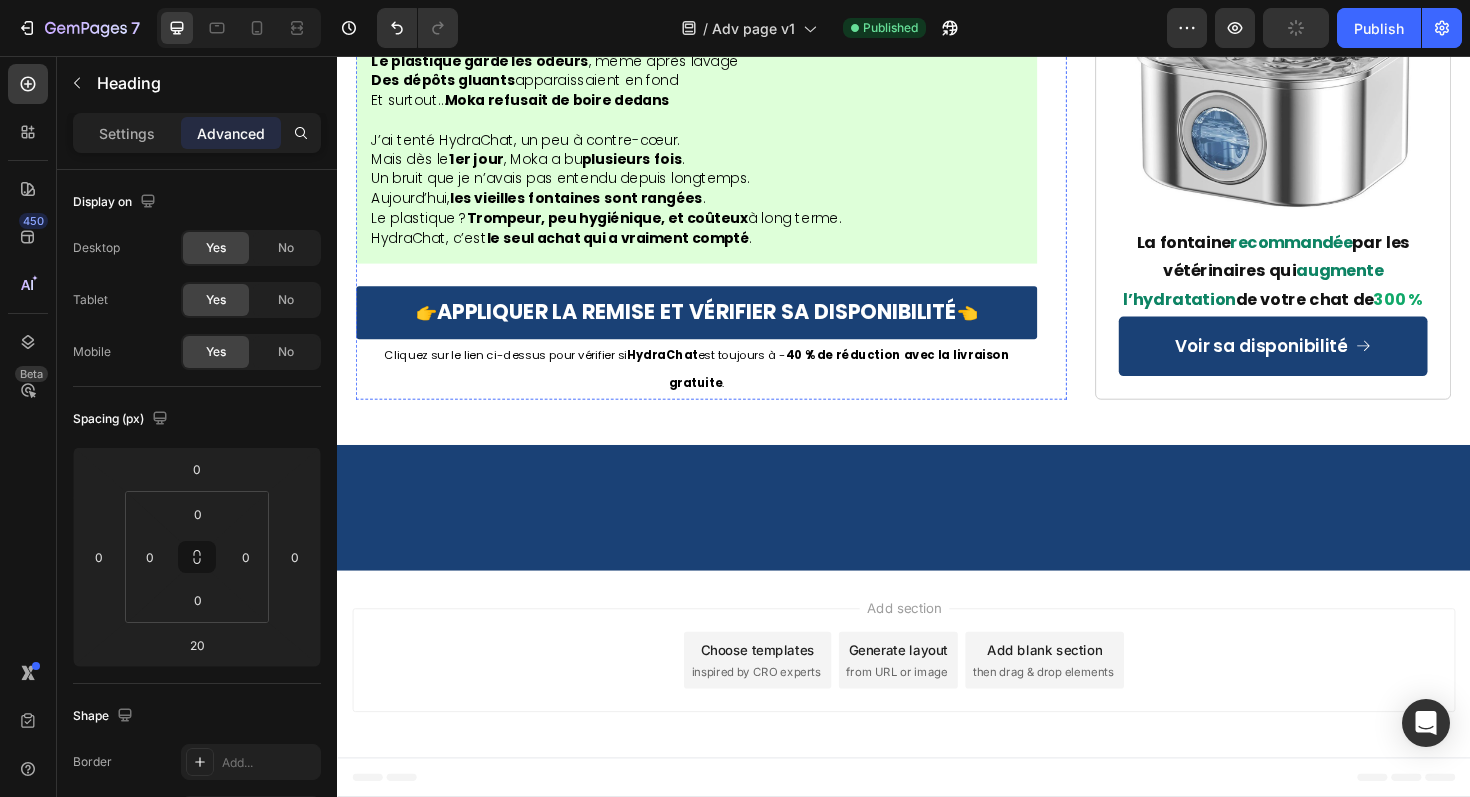scroll, scrollTop: 11271, scrollLeft: 0, axis: vertical 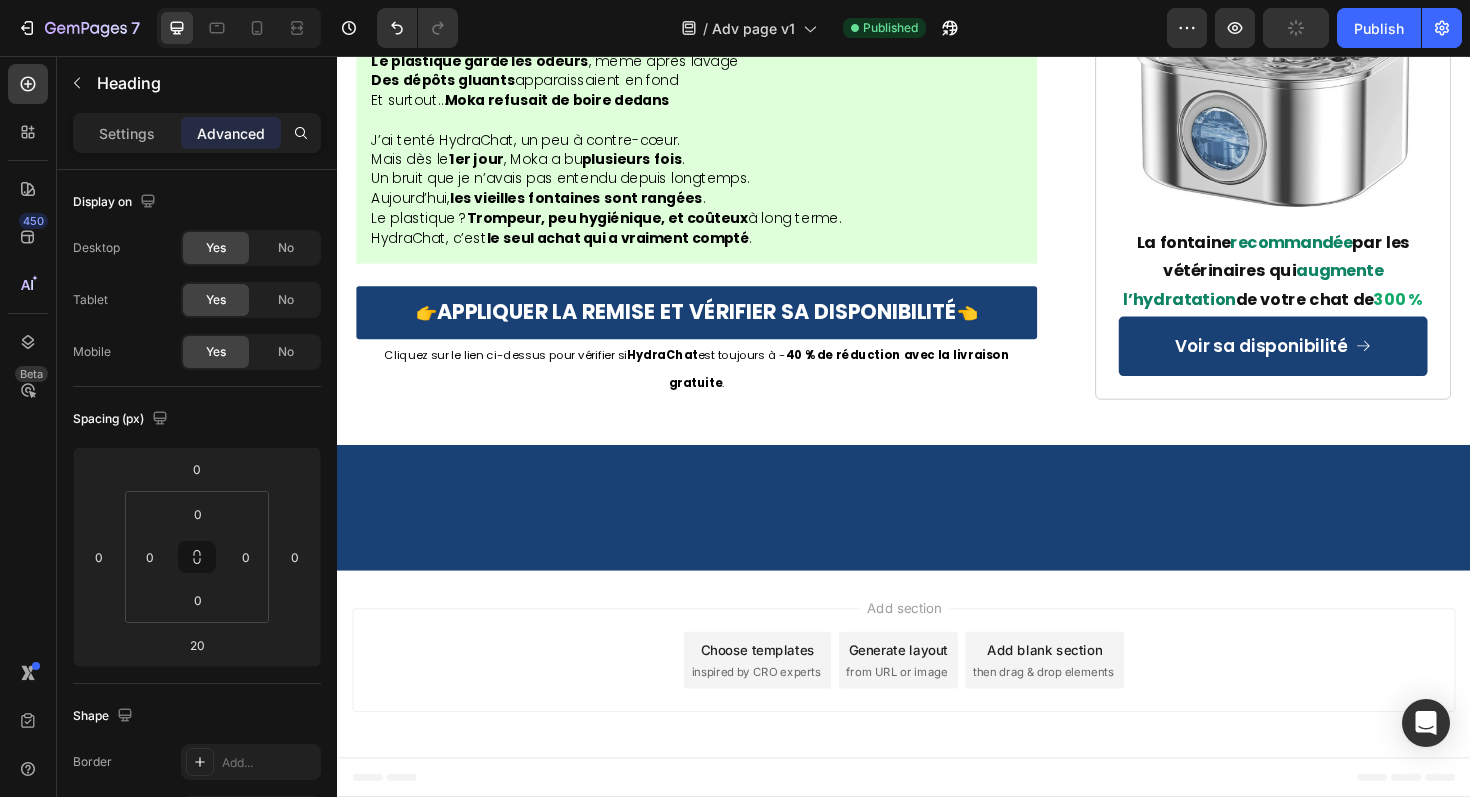click on "parfaites" at bounding box center [738, -2165] 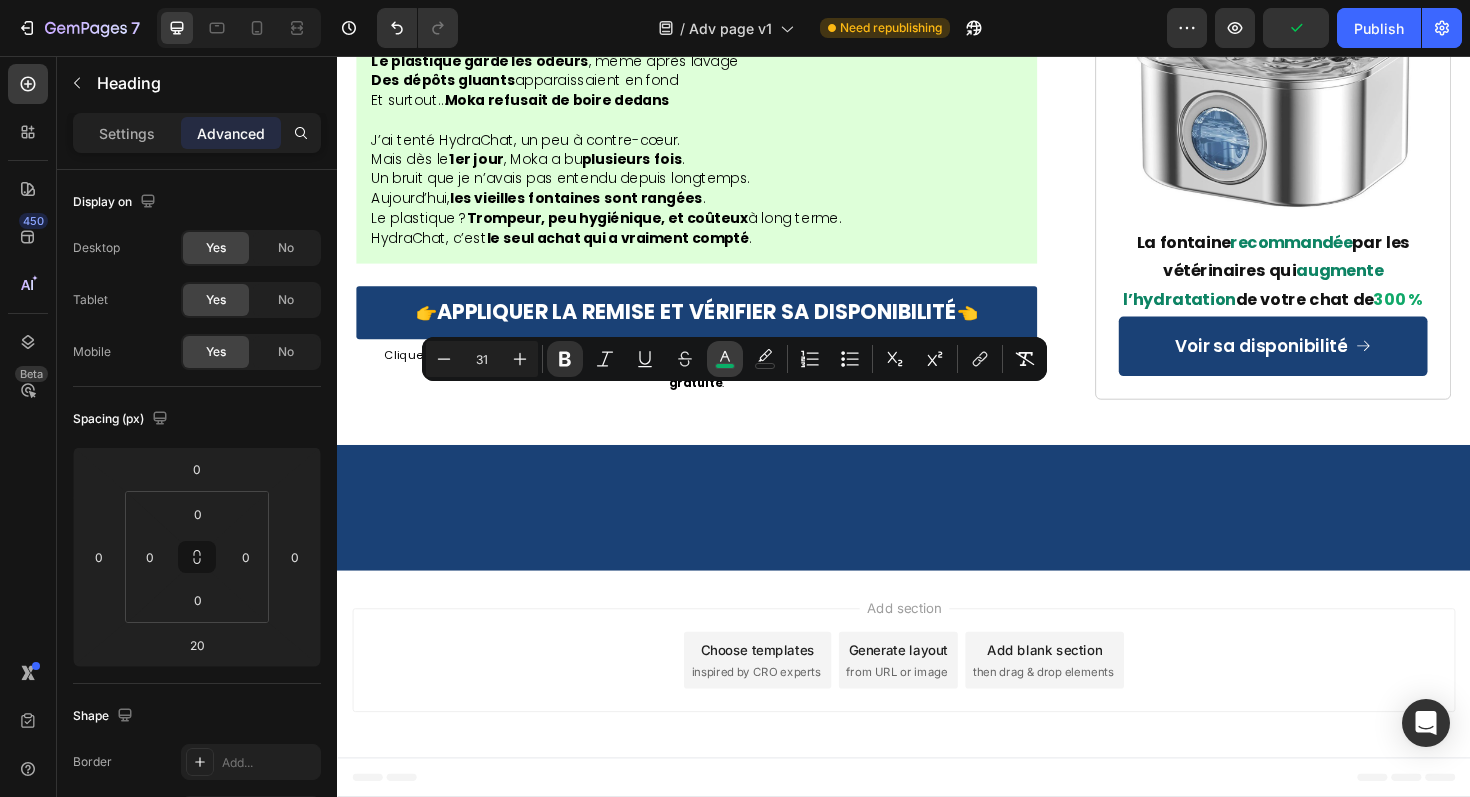 click 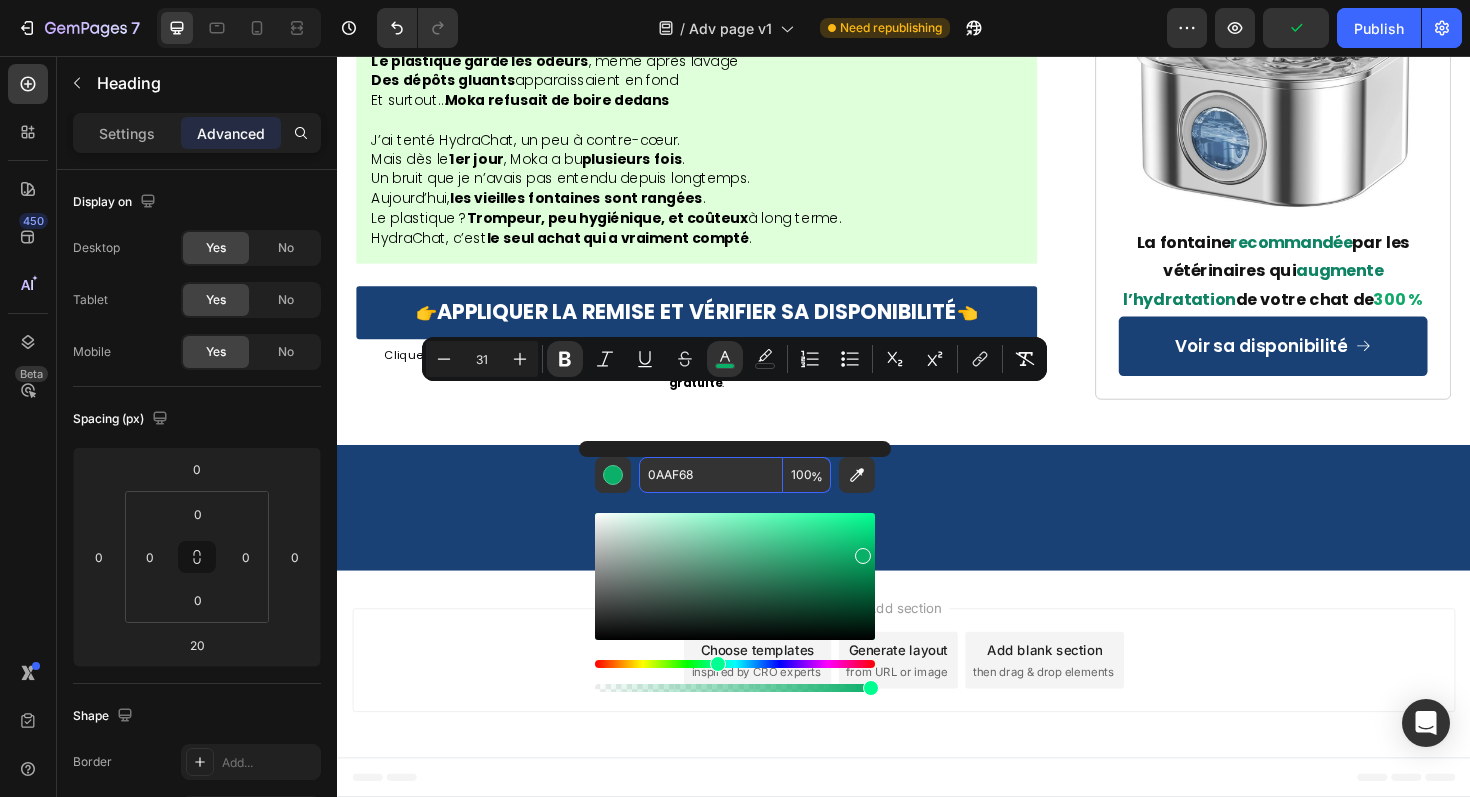 click on "0AAF68" at bounding box center [711, 475] 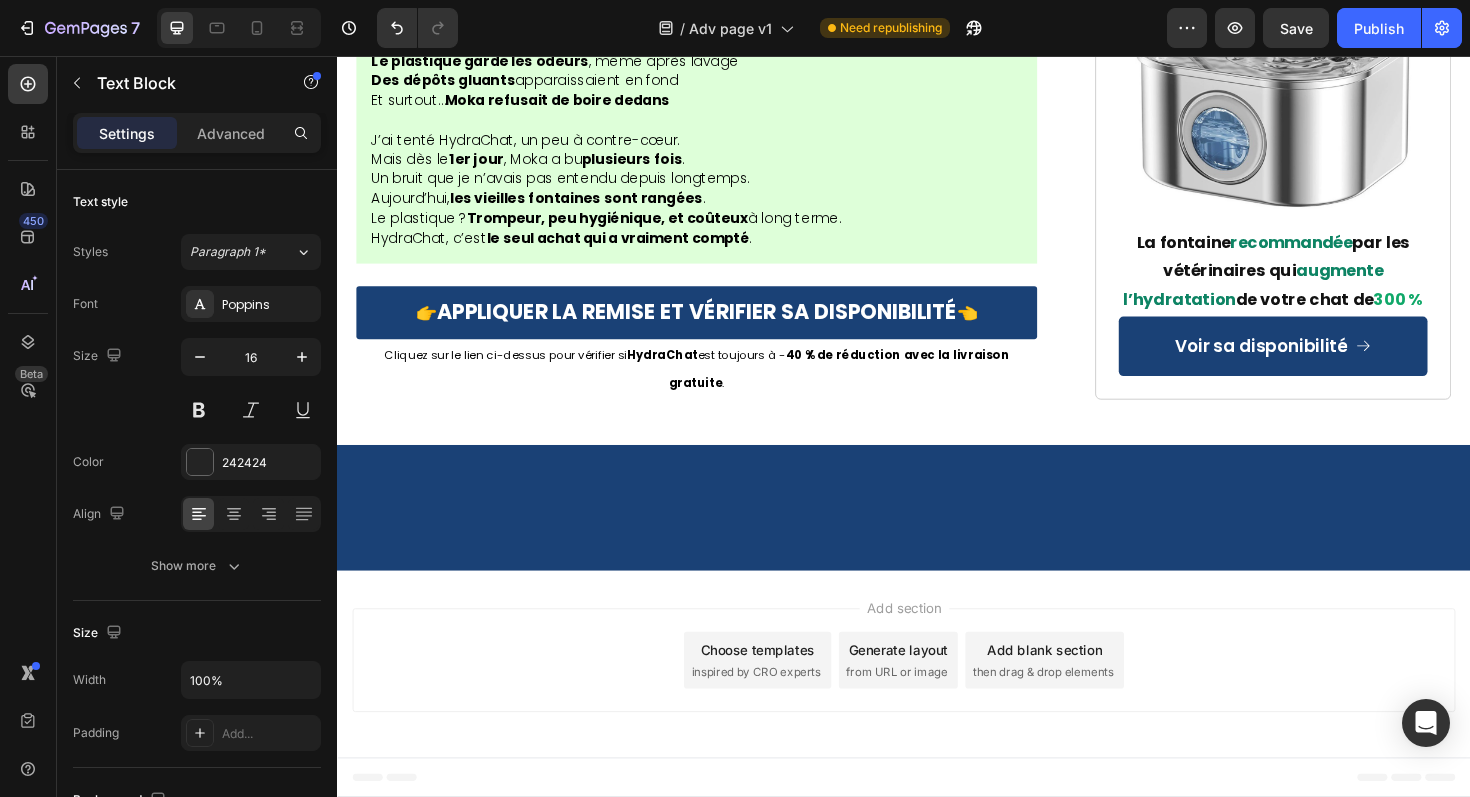 click at bounding box center [717, -1958] 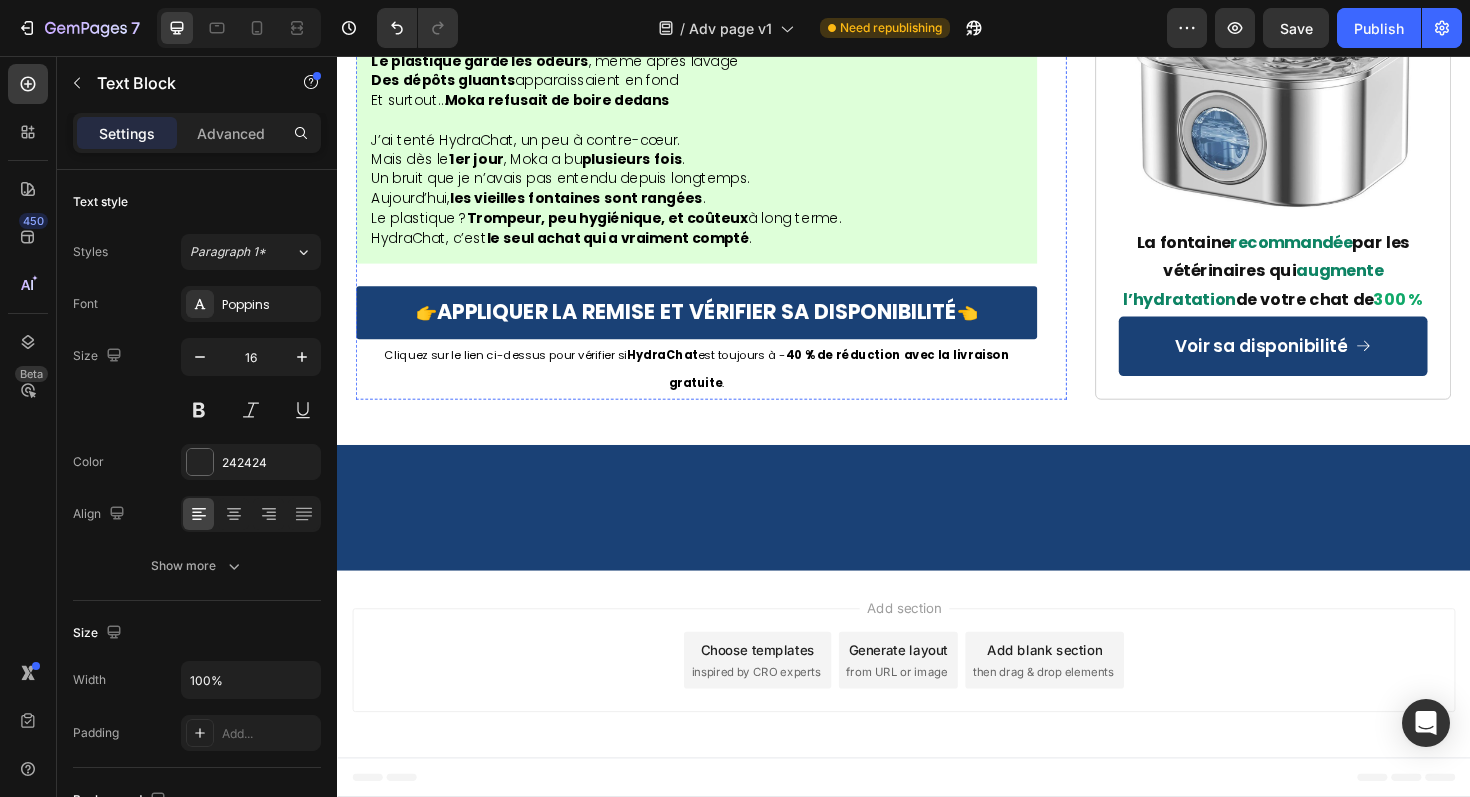 click on "unique" at bounding box center [779, -1834] 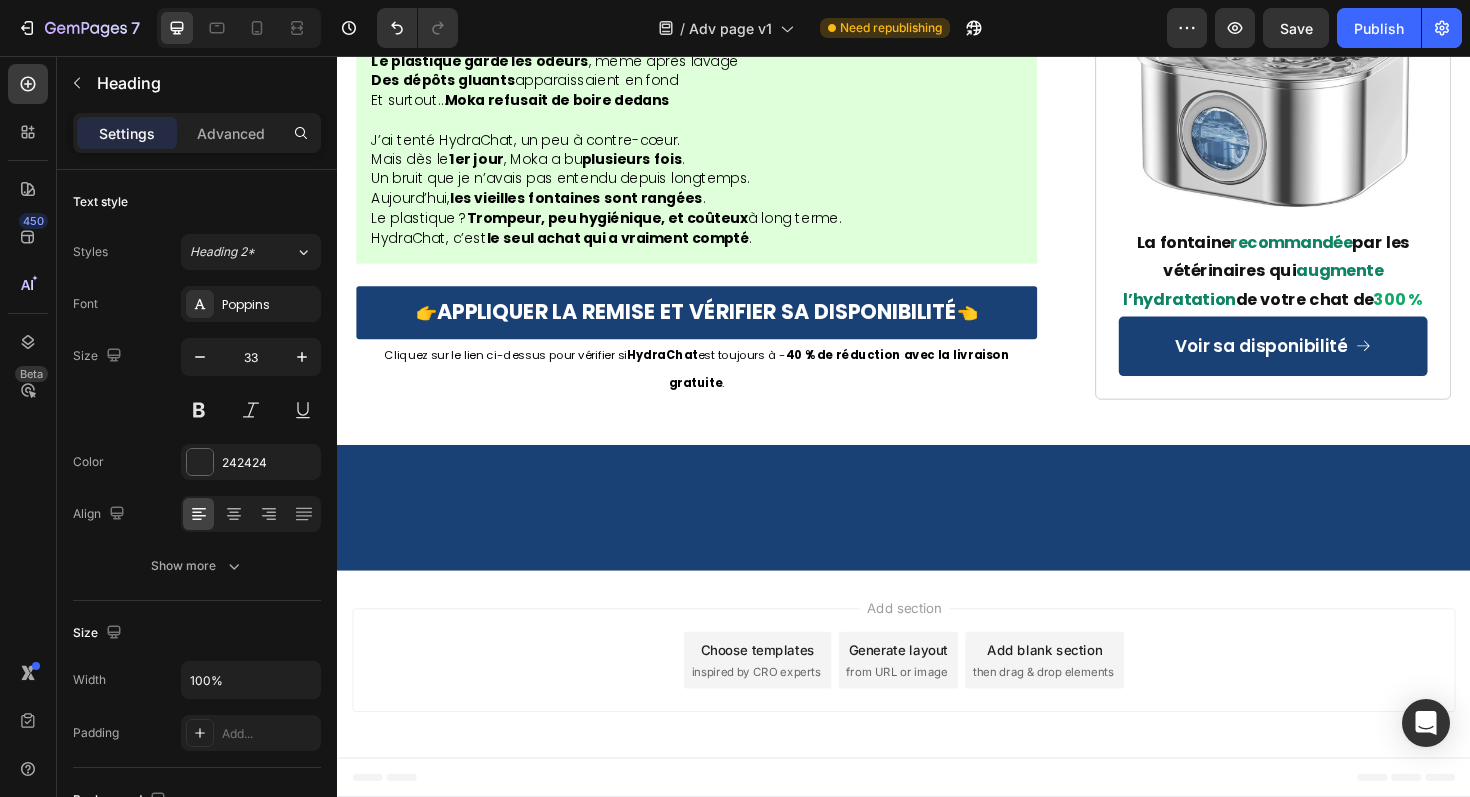 click on "unique" at bounding box center [779, -1834] 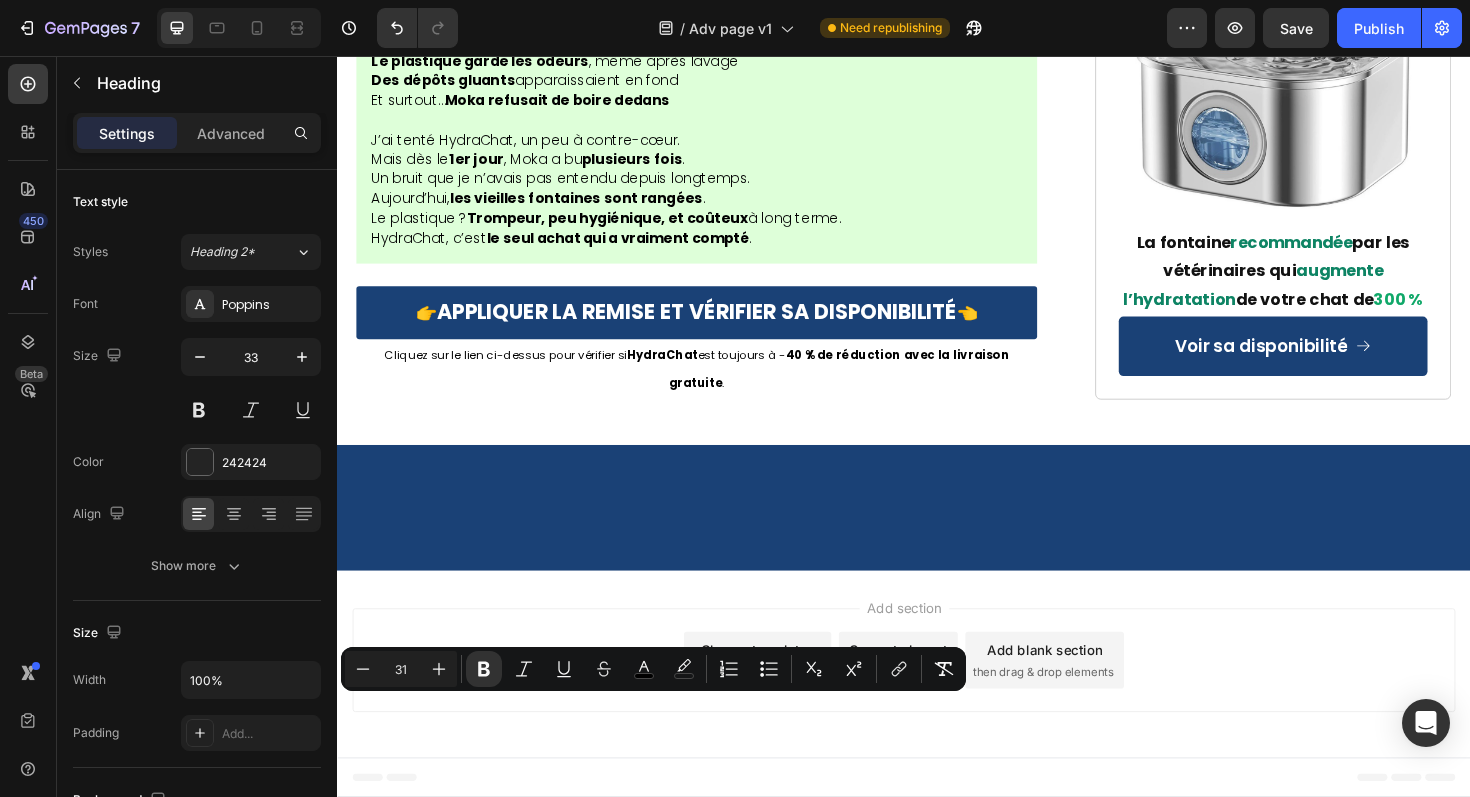 click on "unique" at bounding box center (779, -1834) 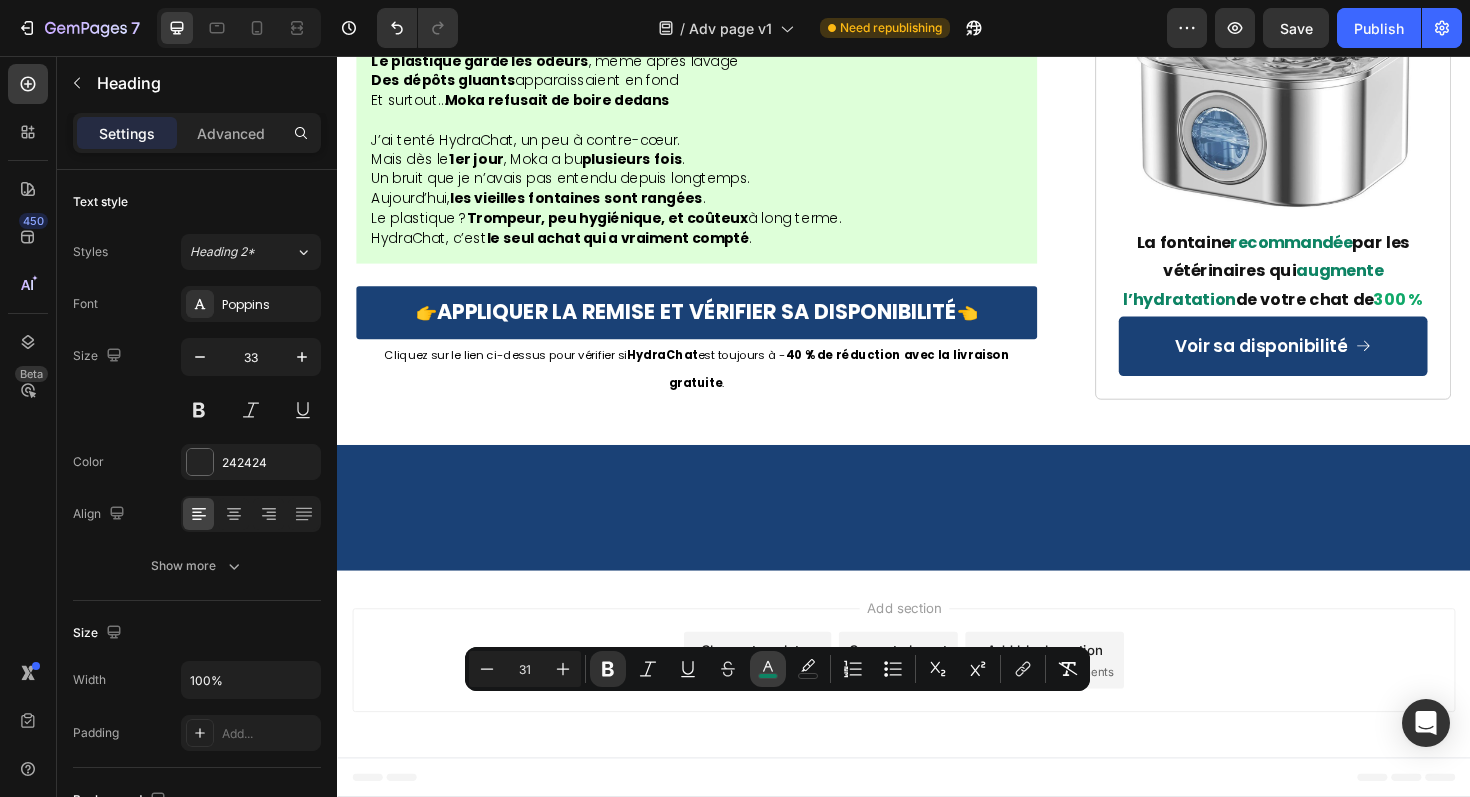 click 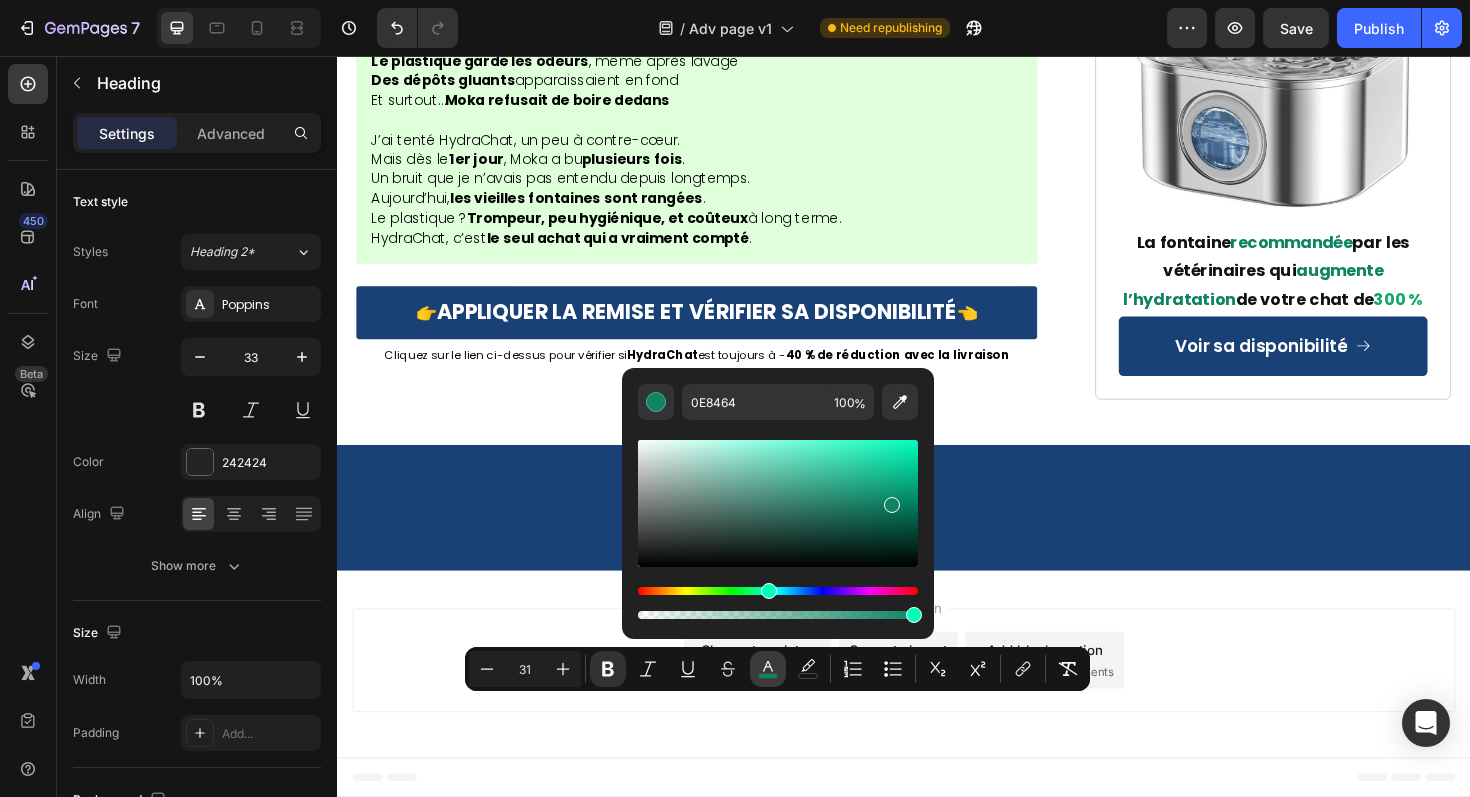 type 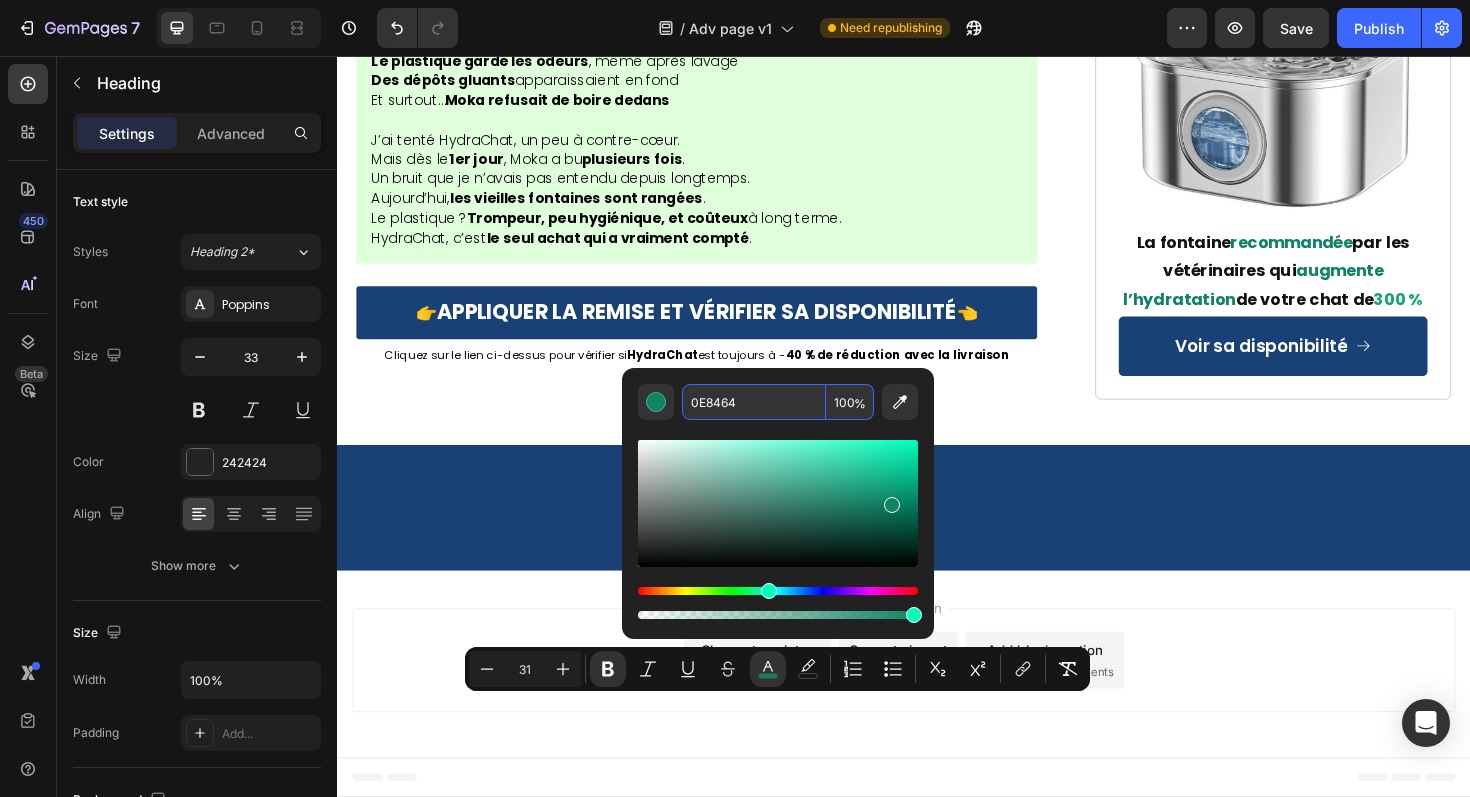 click on "0E8464" at bounding box center [754, 402] 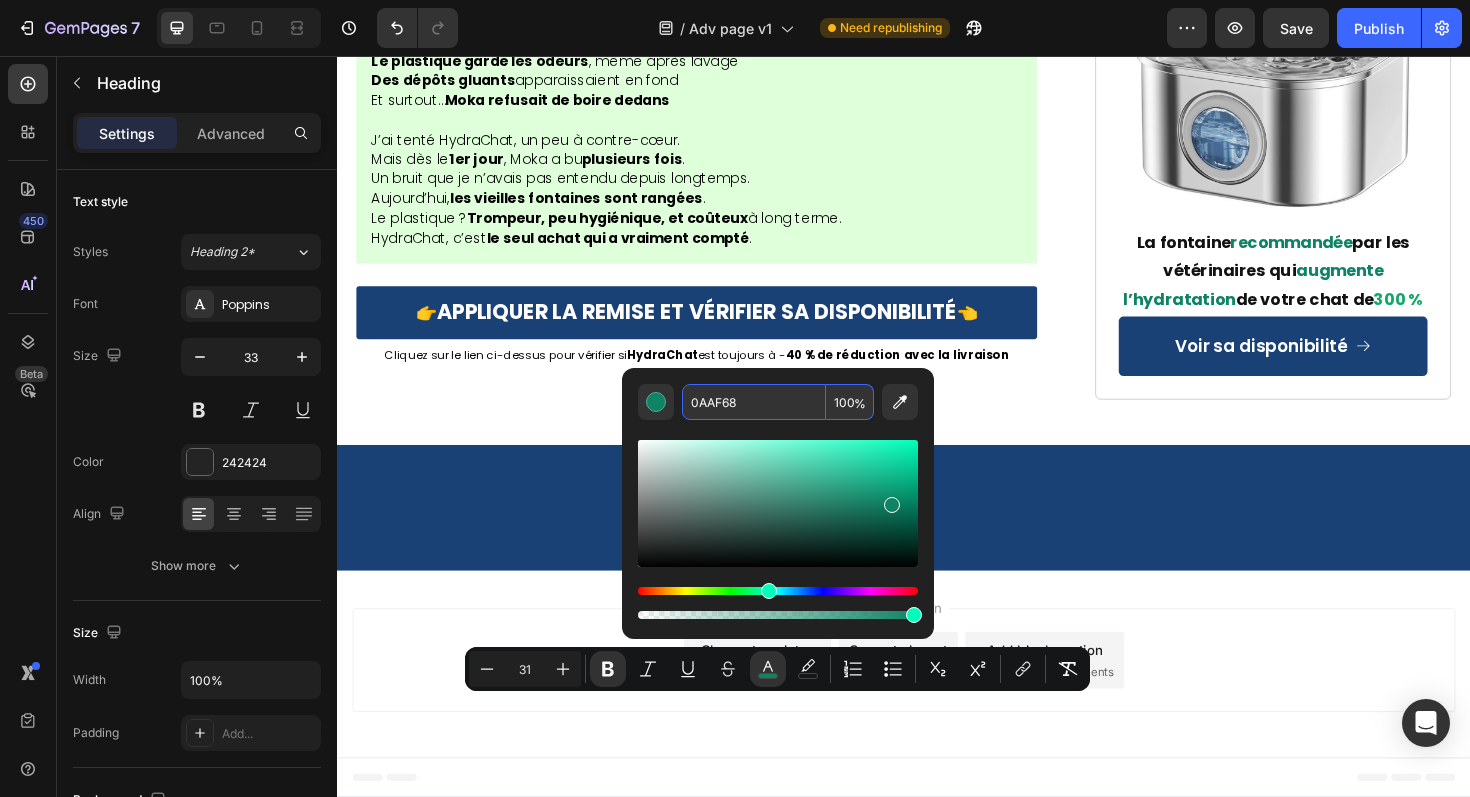 type on "0AAF68" 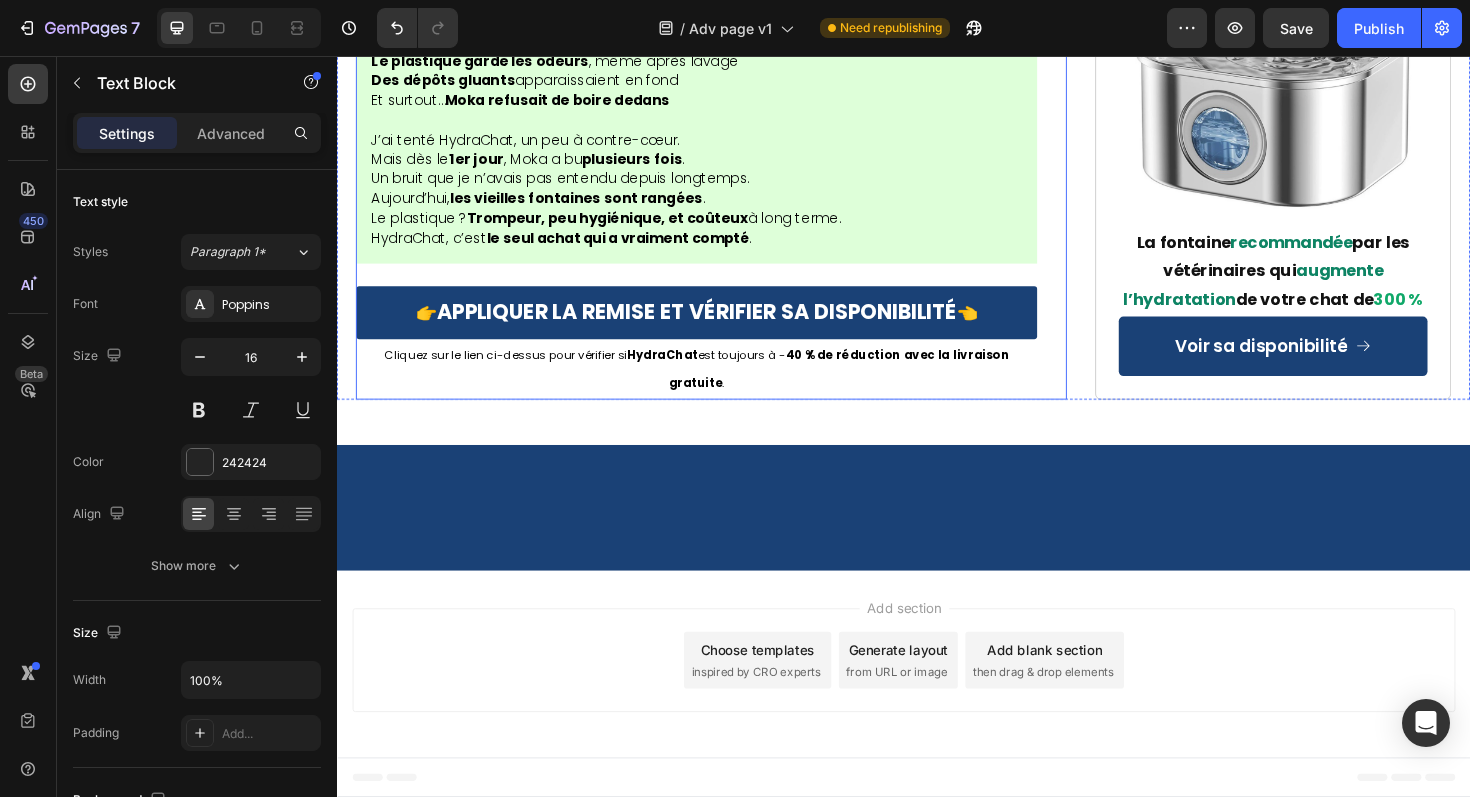 click on "Lors du rendez-vous de contrôle, deux semaines plus tard, le vétérinaire n’en revenait pas." at bounding box center [717, -2054] 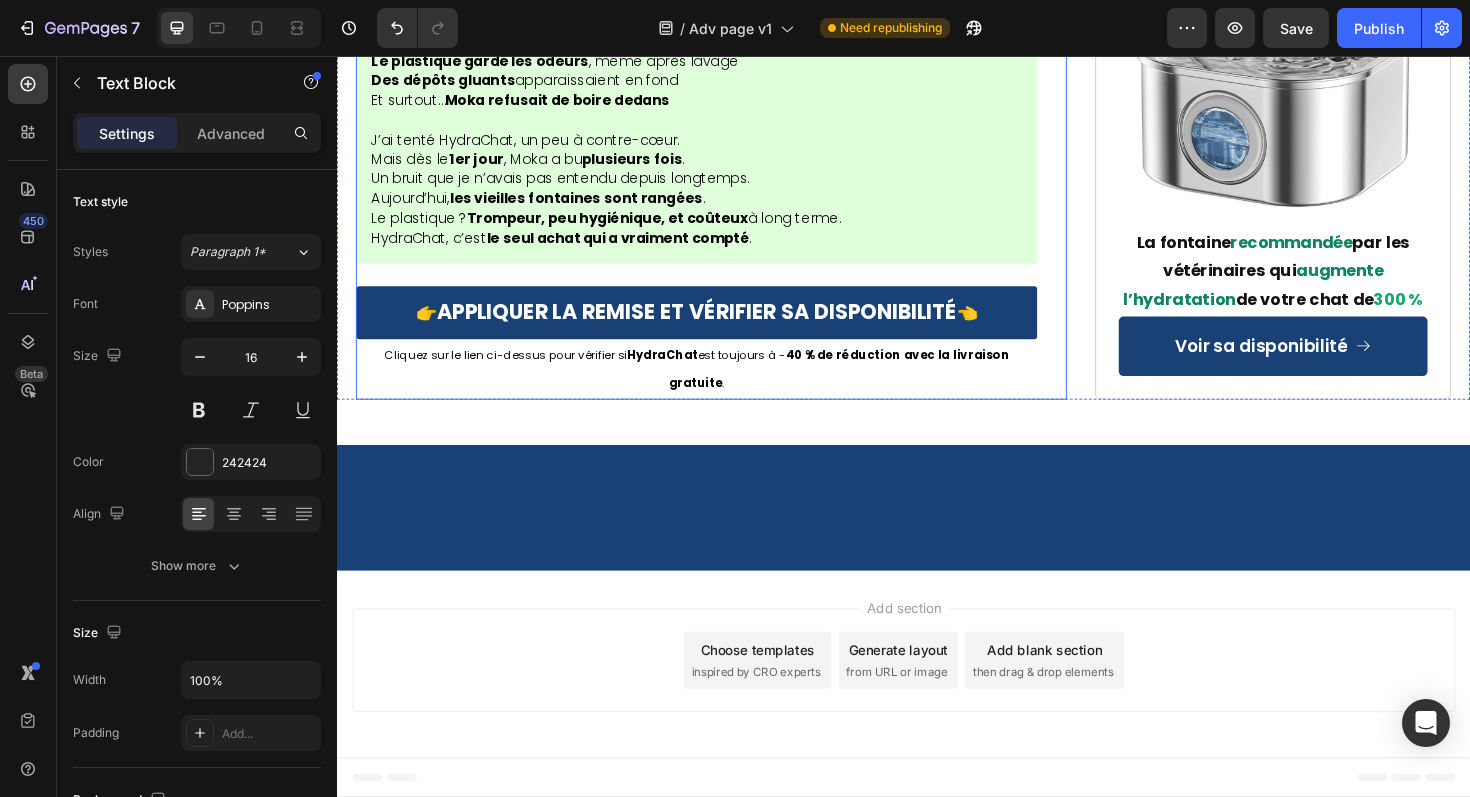 scroll, scrollTop: 11351, scrollLeft: 0, axis: vertical 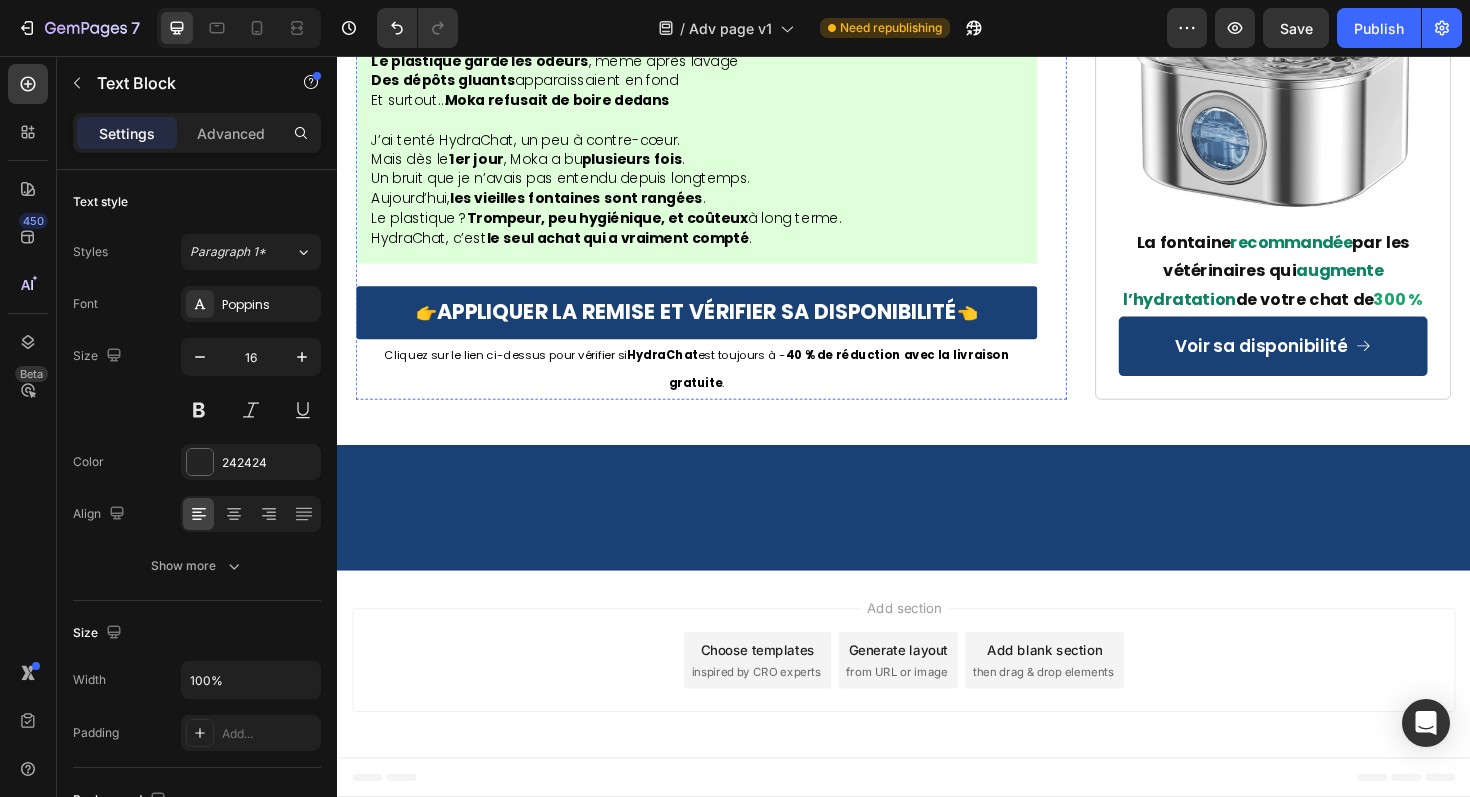 click on "unique" at bounding box center (779, -1834) 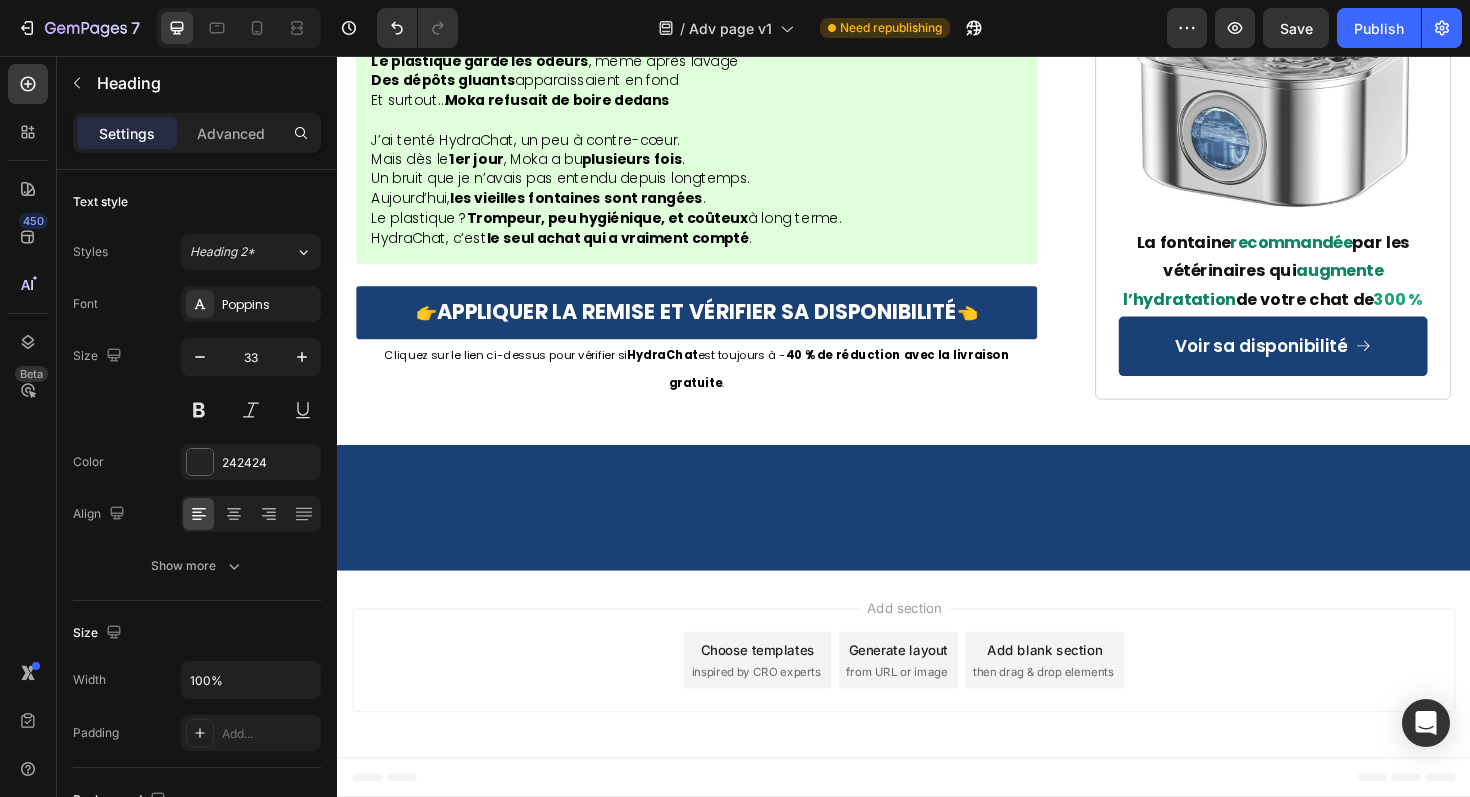 click on "unique" at bounding box center (779, -1834) 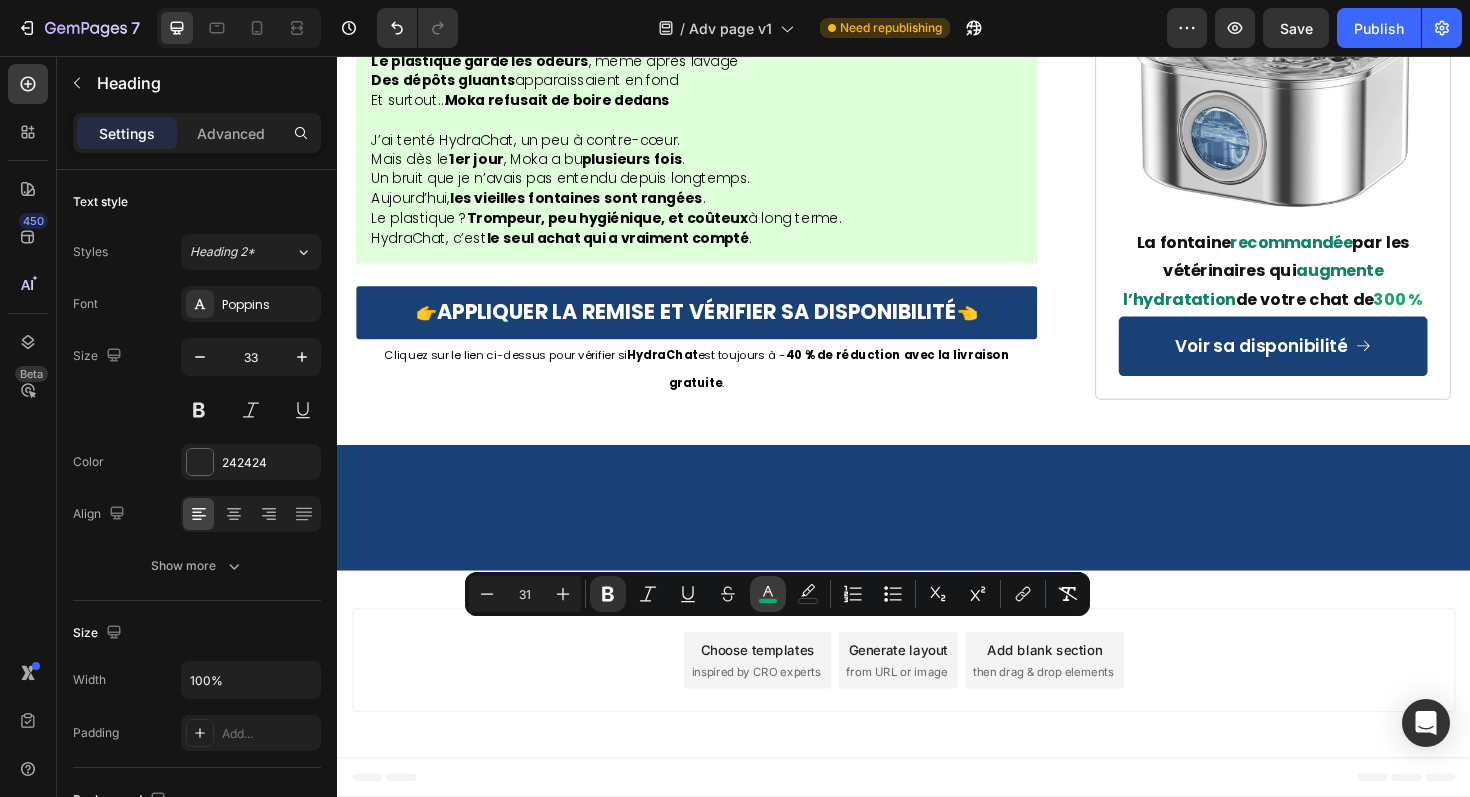 click 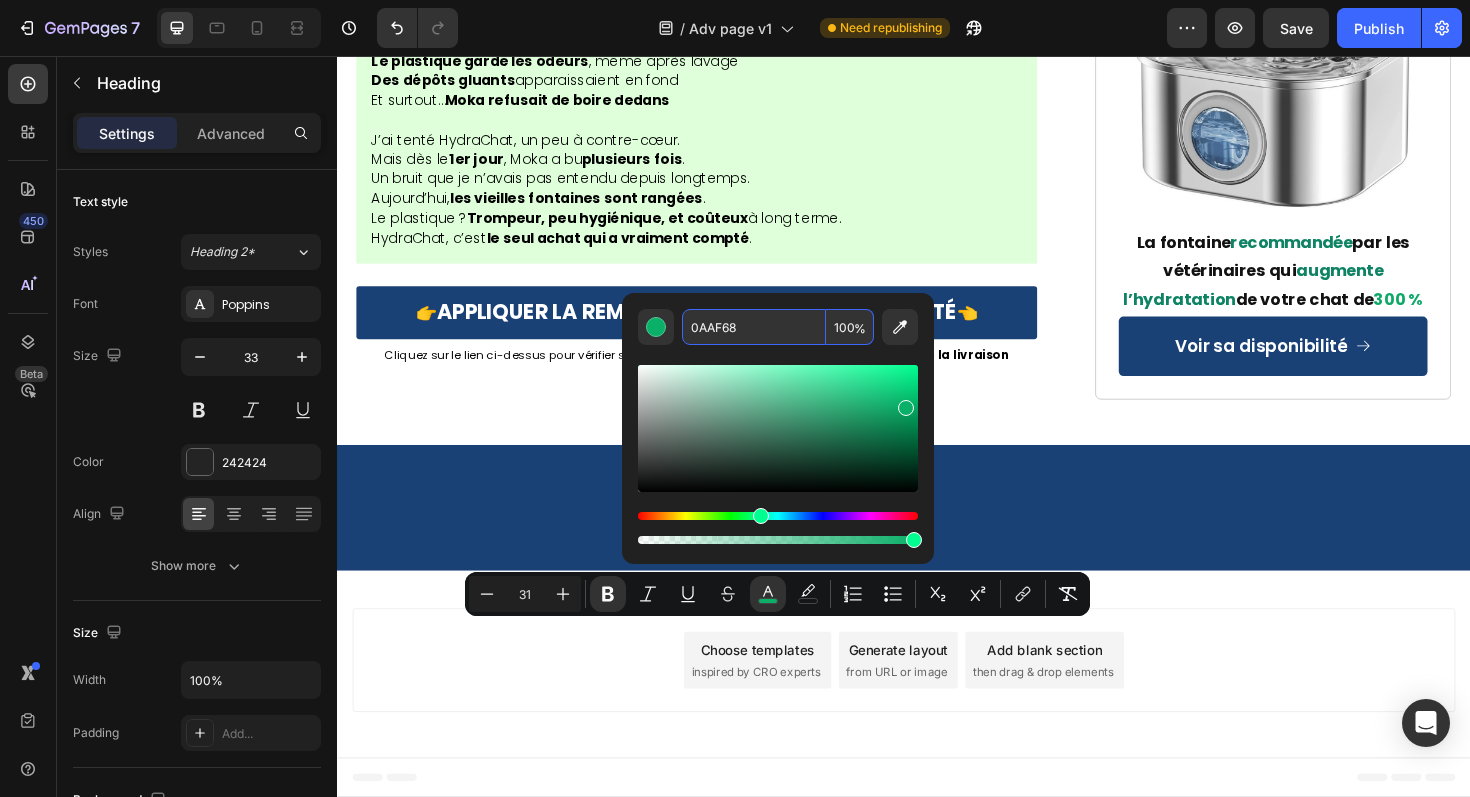 click on "0AAF68" at bounding box center (754, 327) 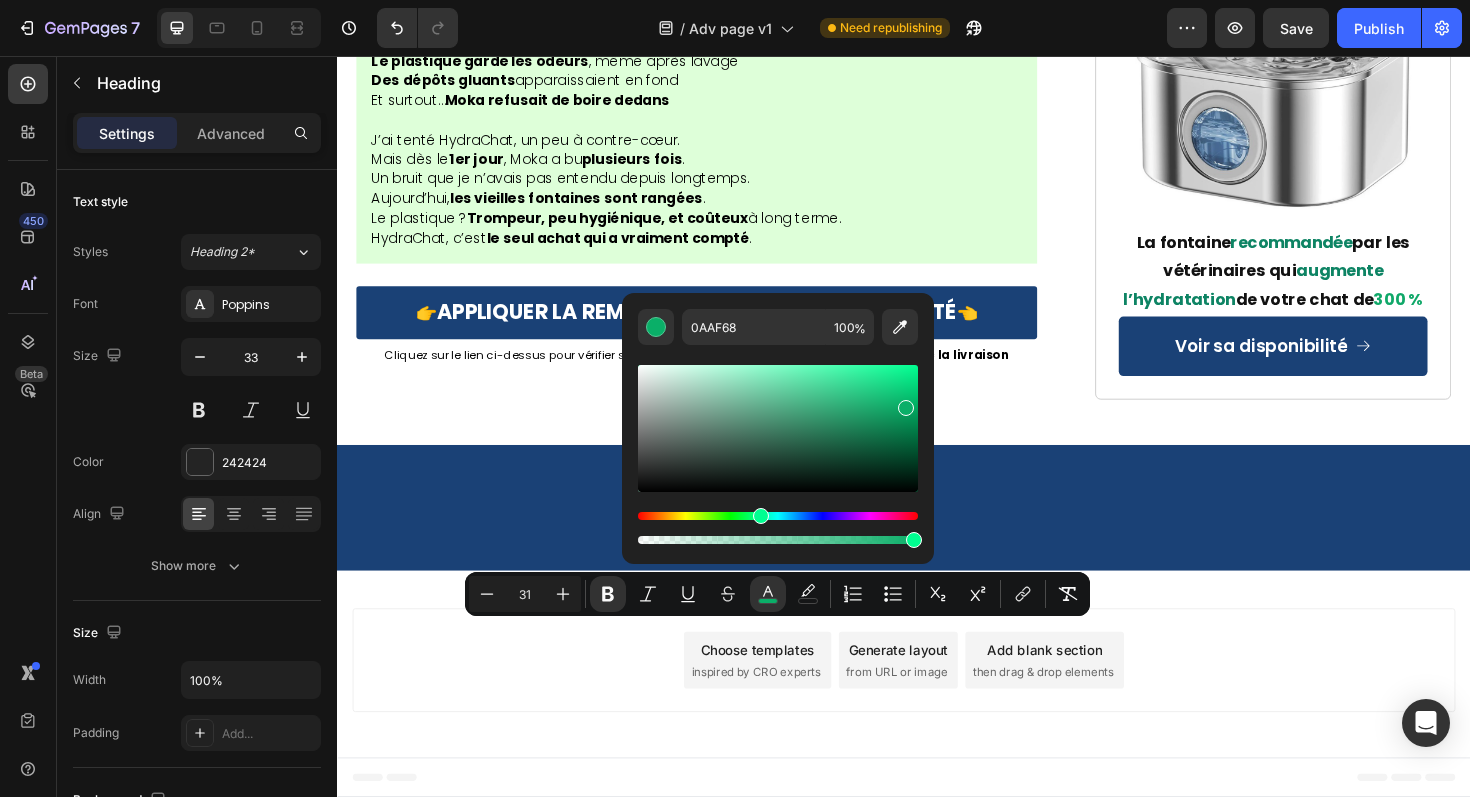 click at bounding box center [778, 446] 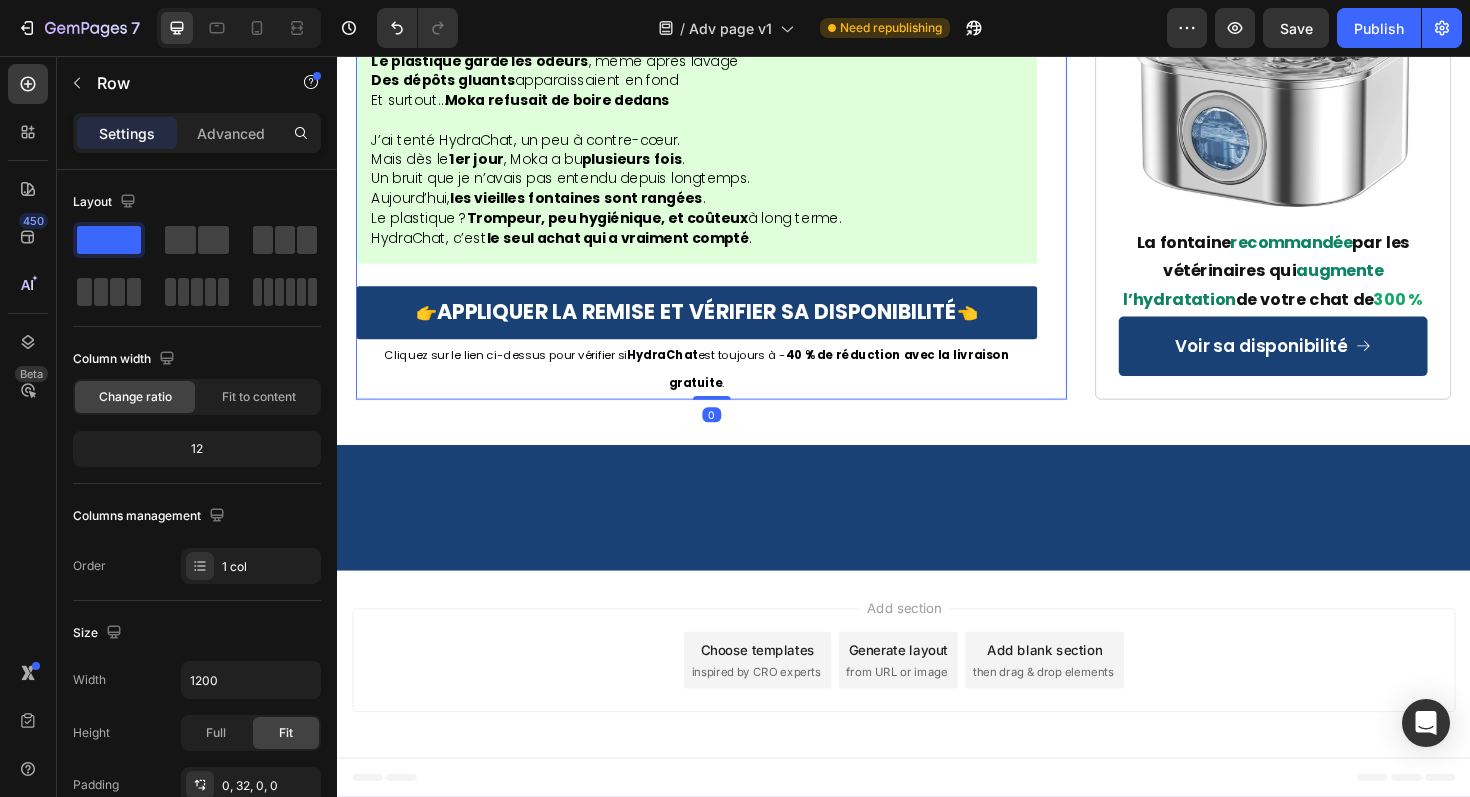 click on "⁠⁠⁠⁠⁠⁠⁠ Un Vétérinaire Révèle : Pourquoi 73% des Chats en France Meurent Lentement d'une "déshydratation silencieuse" Heading 📍 Publié le 27 juillet 2025 à 9h17 - Paris Text Block "Quand les propriétaires remarquent enfin les symptômes, il est souvent trop tard. 80% de la fonction rénale est déjà détruite. C'est un drame que je vois 5 fois par semaine dans ma clinique."  — Dr. Claire Dubois, Vétérinaire à Paris Text Block Image ⁠⁠⁠⁠⁠⁠⁠ Félix était en  train de mourir …  et je n'avais rien vu venir Heading Si votre chat boit dans une gamelle classique...  Si vous vous demandez pourquoi il évite son eau pourtant "propre"... Si quelque chose vous dit qu'il n'est pas dans son état normal mais vous ne savez pas quoi... Alors ce que je vais partager pourrait  lui sauver plusieurs années de vie. Car en ce moment, une épidémie silencieuse se propage dans nos foyers. Elle touche   2 chats domestiques sur 3 , rien qu’en France. Le plus terrifiant ?    Image" at bounding box center (733, -4218) 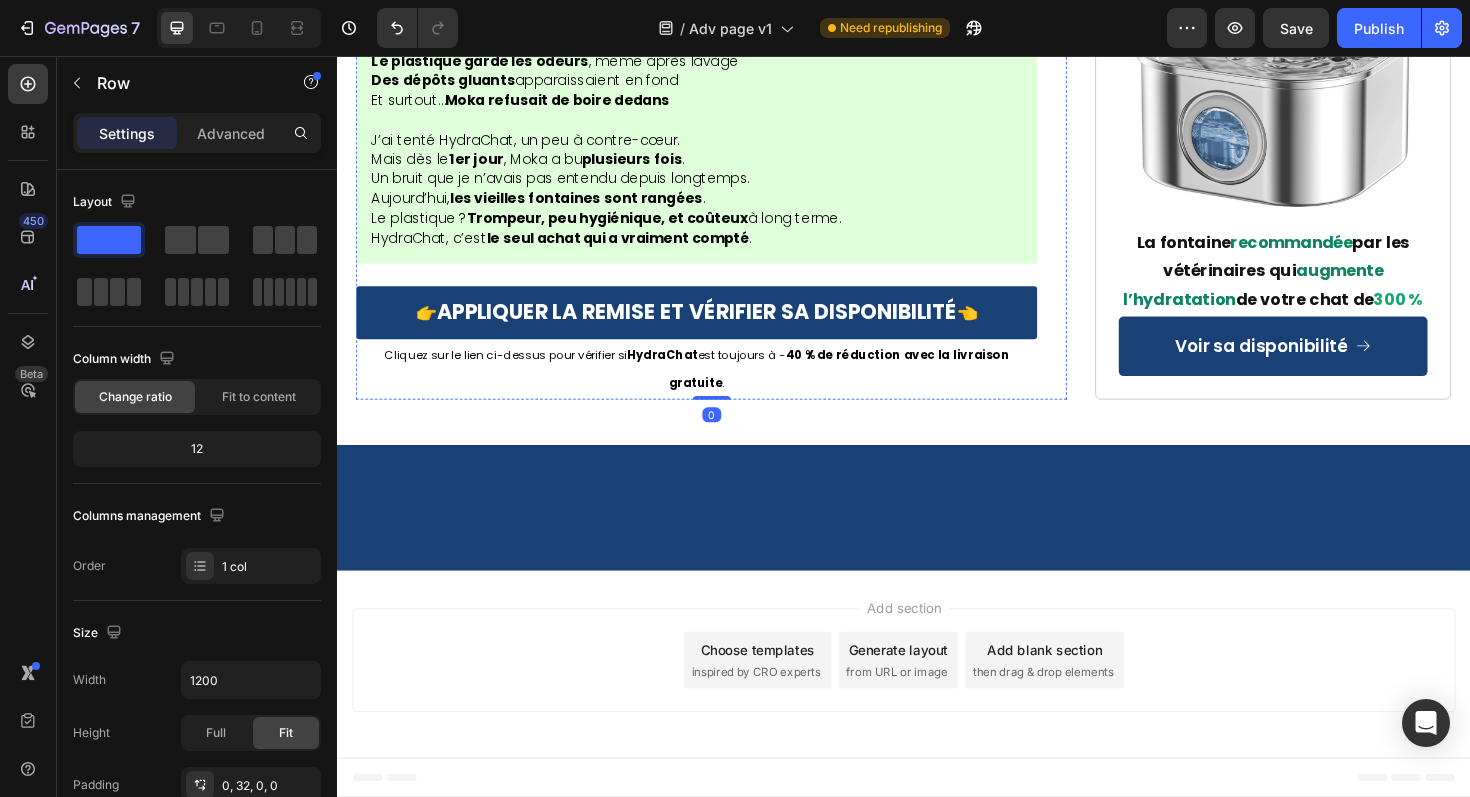 scroll, scrollTop: 11947, scrollLeft: 0, axis: vertical 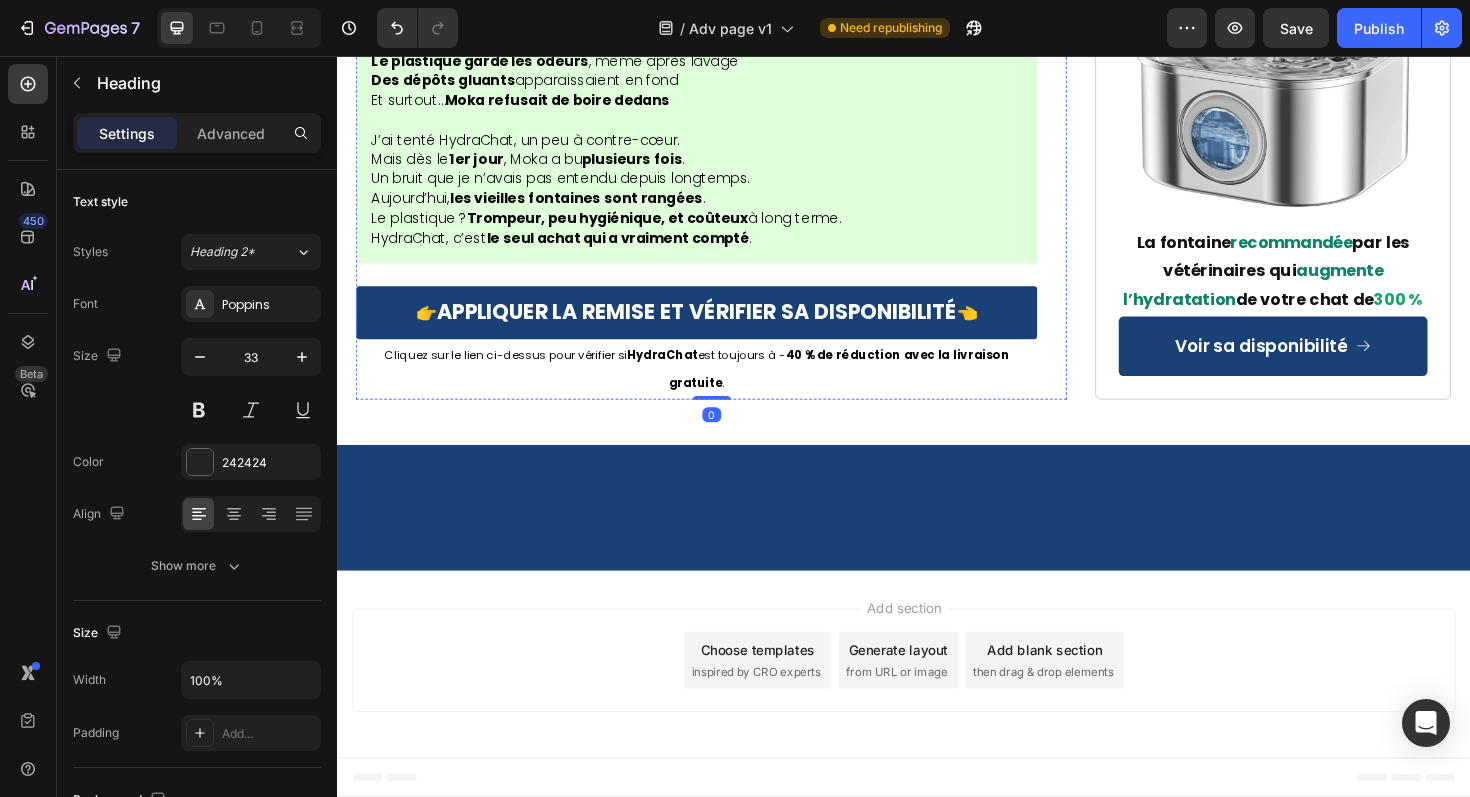 click on "Ne faites pas comme moi. N’attendez pas que ce soit trop tard." at bounding box center (717, -1302) 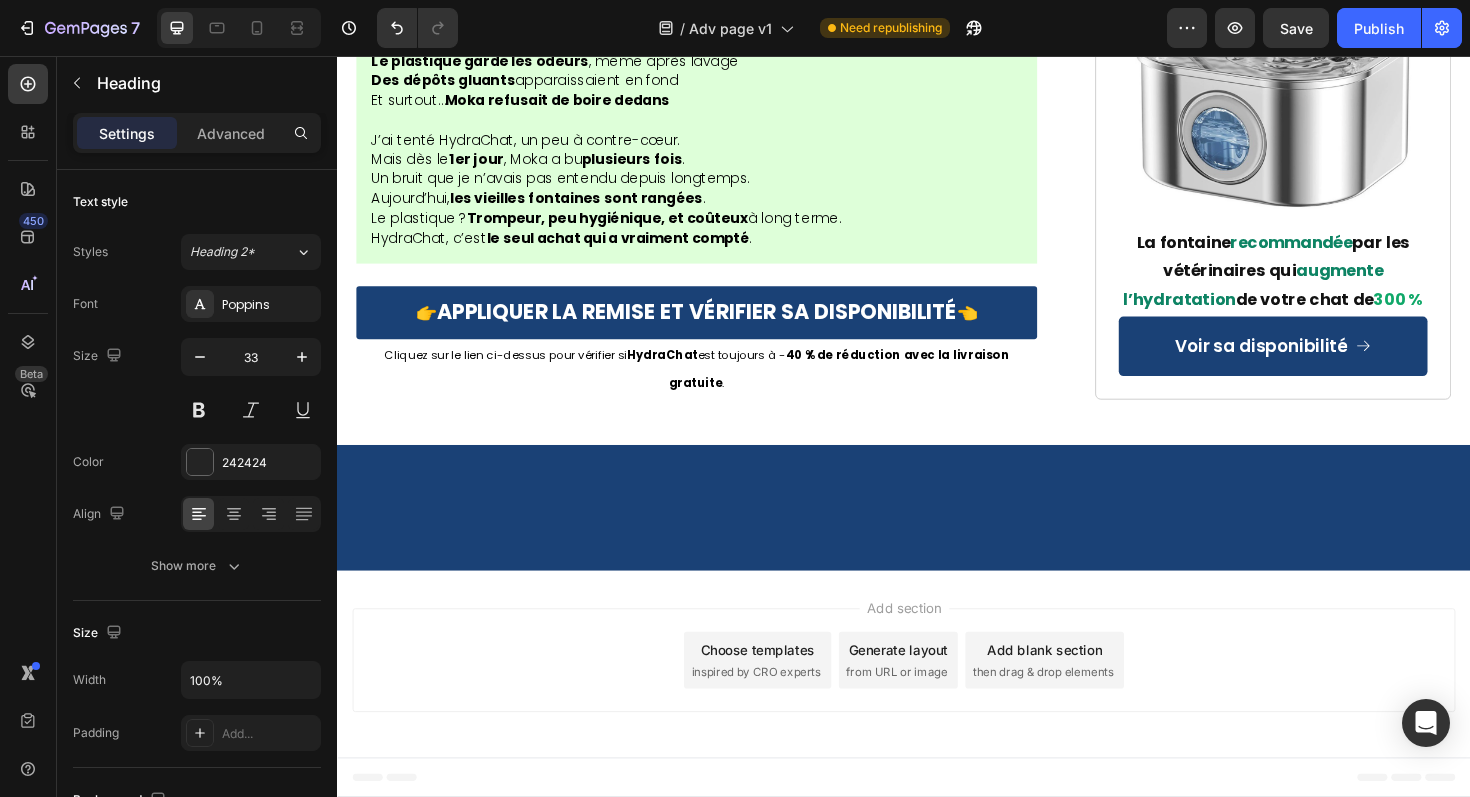 click on "Ne faites pas comme moi. N’attendez pas que ce soit trop tard." at bounding box center [717, -1302] 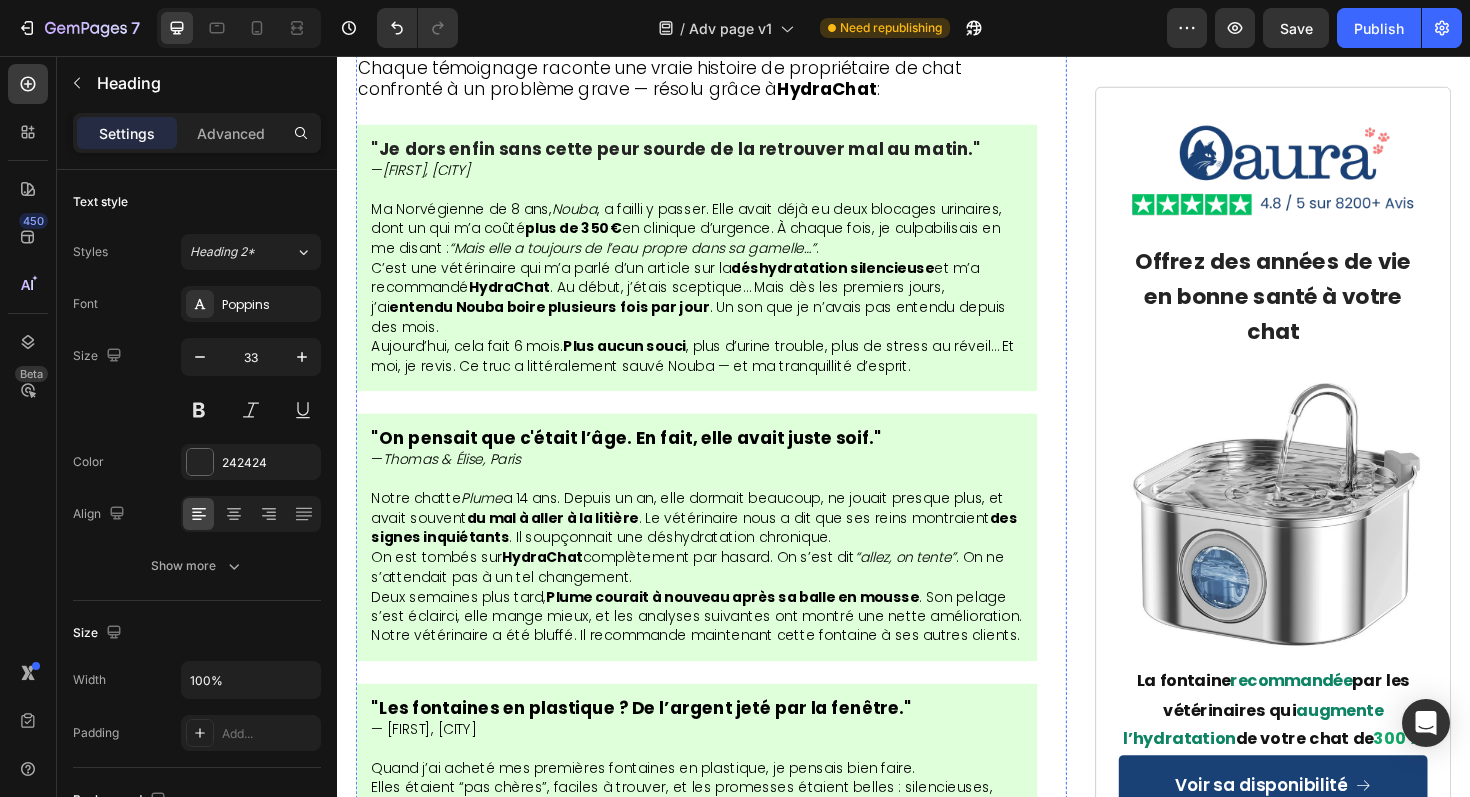 scroll, scrollTop: 8200, scrollLeft: 0, axis: vertical 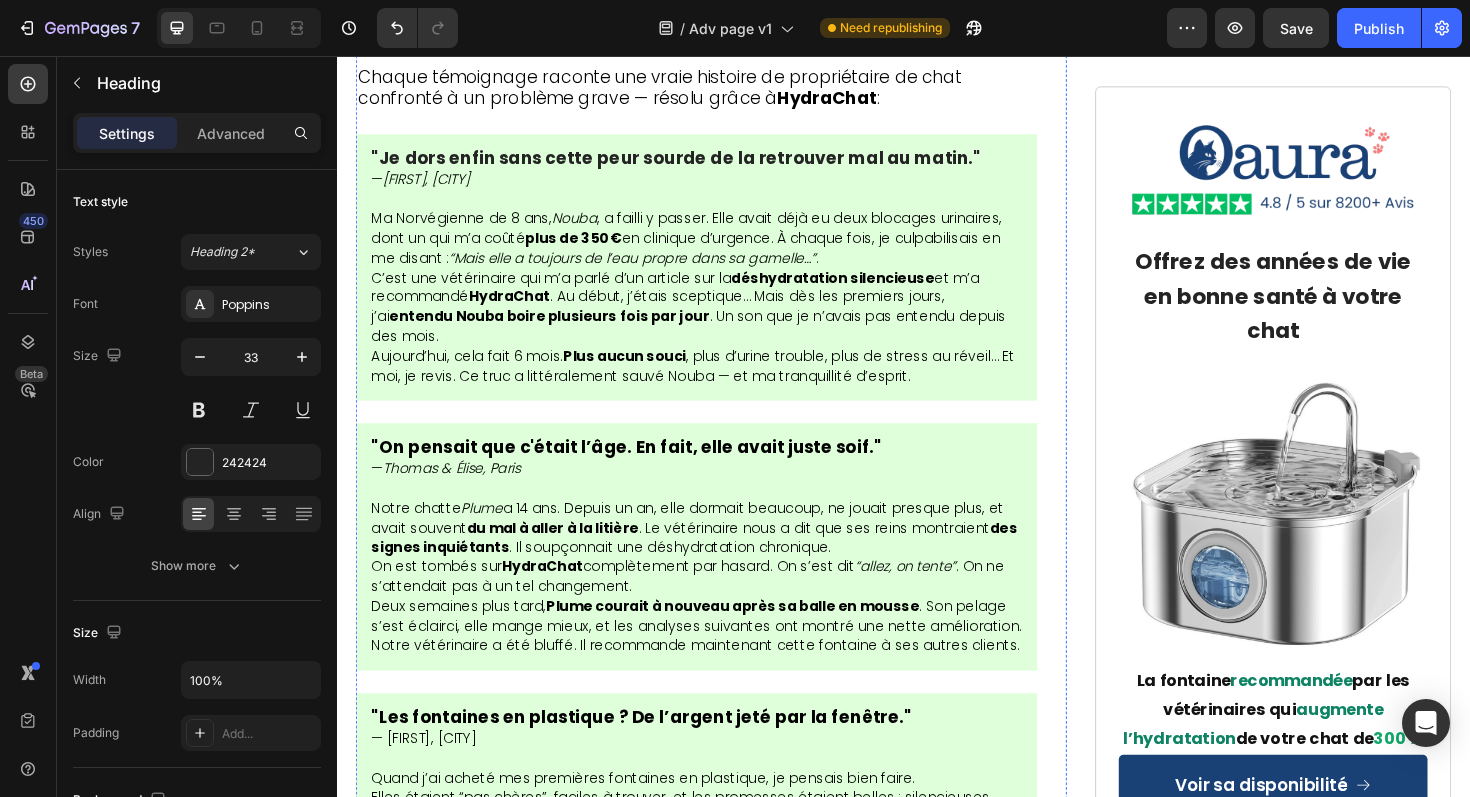click on "⁠⁠⁠⁠⁠⁠⁠ La fontaine qui change vraiment la  vie des chats" at bounding box center (717, -2685) 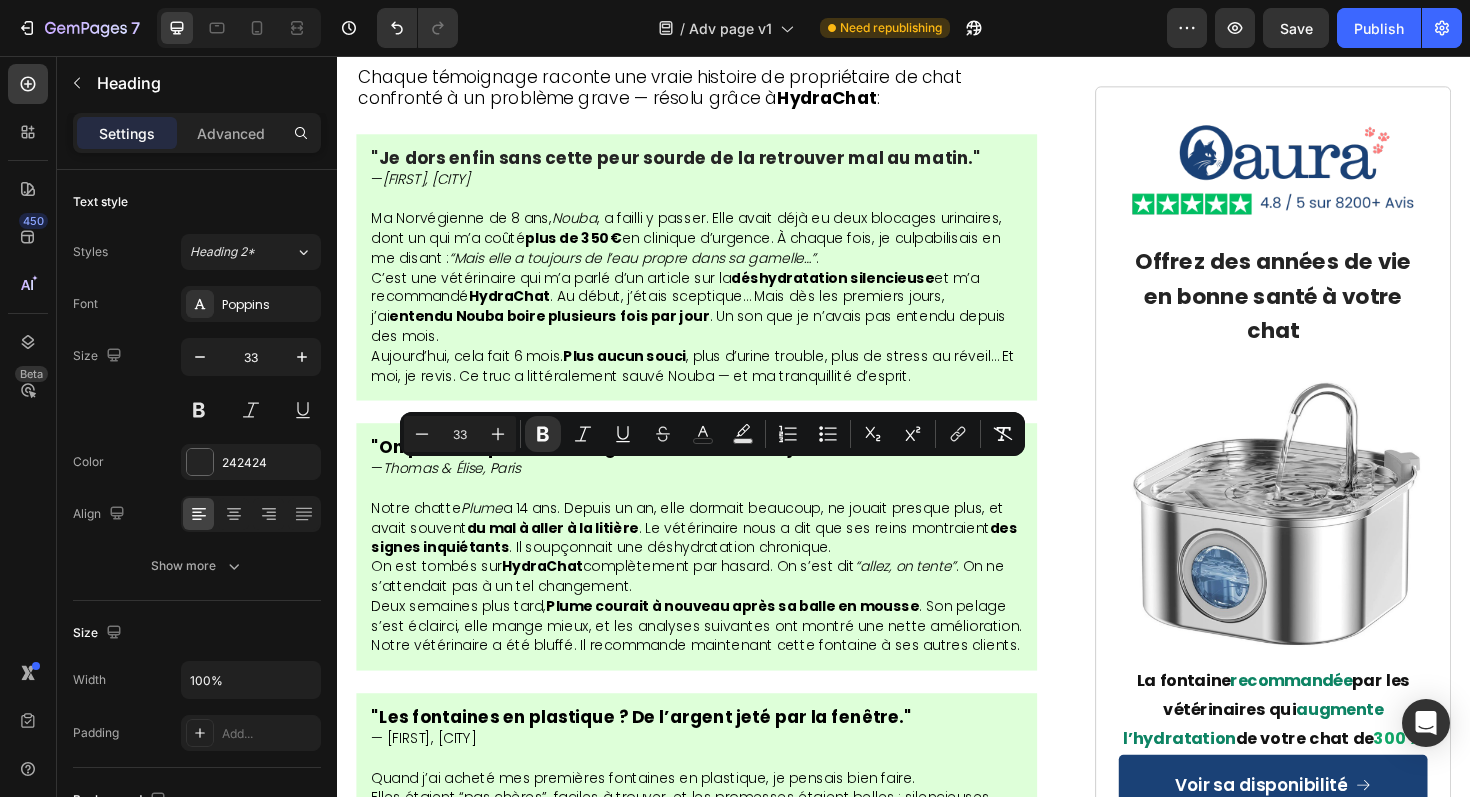 drag, startPoint x: 473, startPoint y: 544, endPoint x: 762, endPoint y: 508, distance: 291.23358 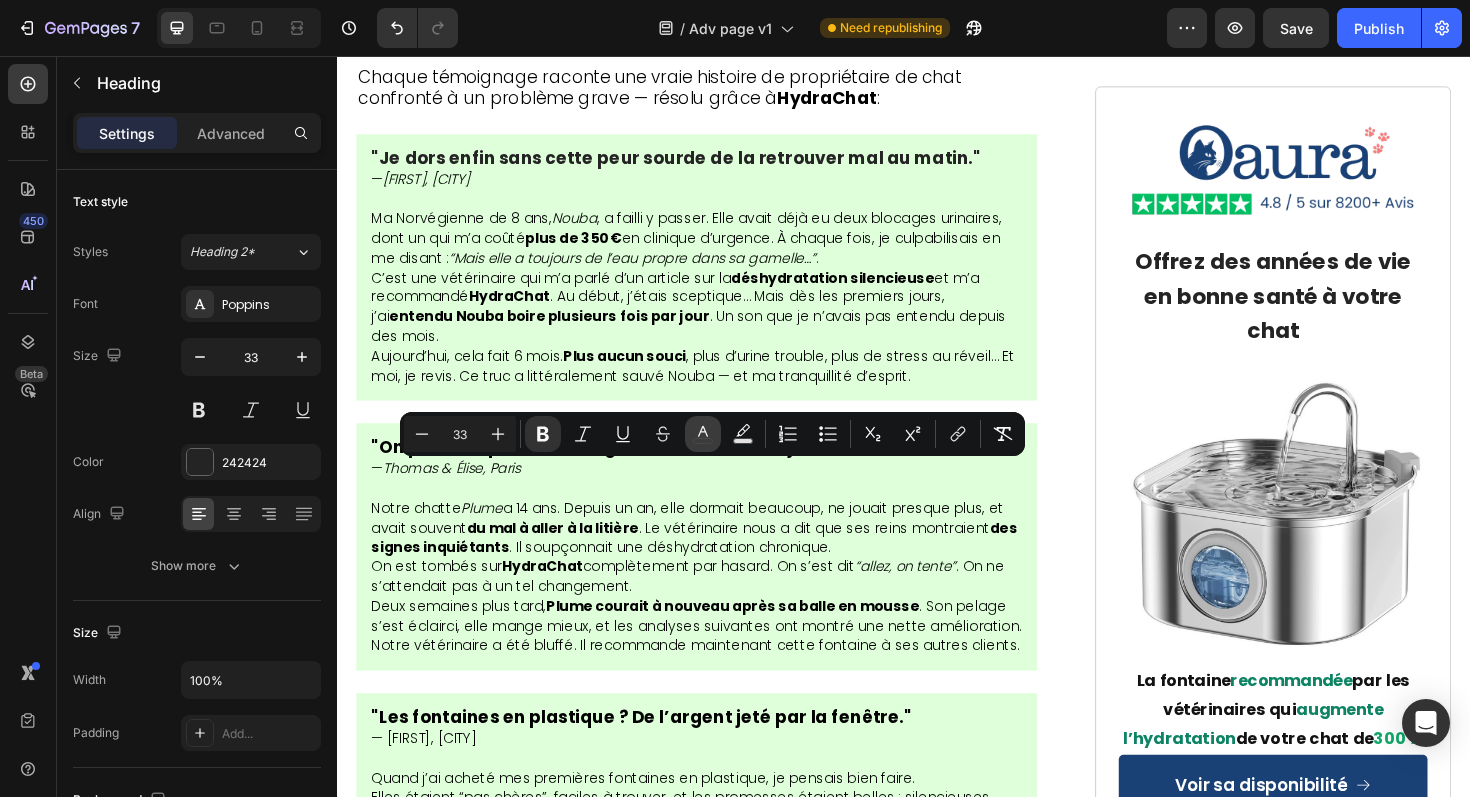 click 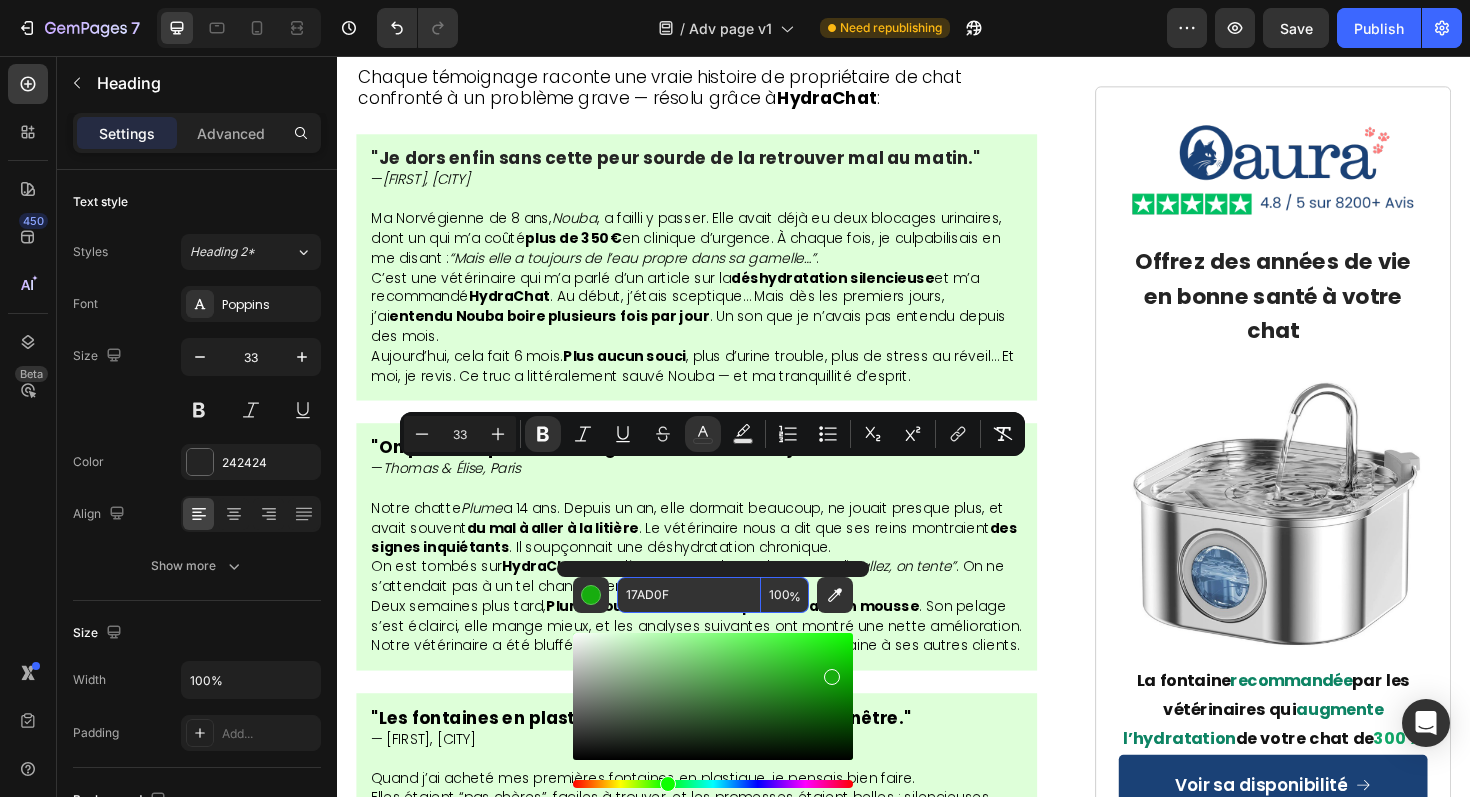 click on "17AD0F" at bounding box center [689, 595] 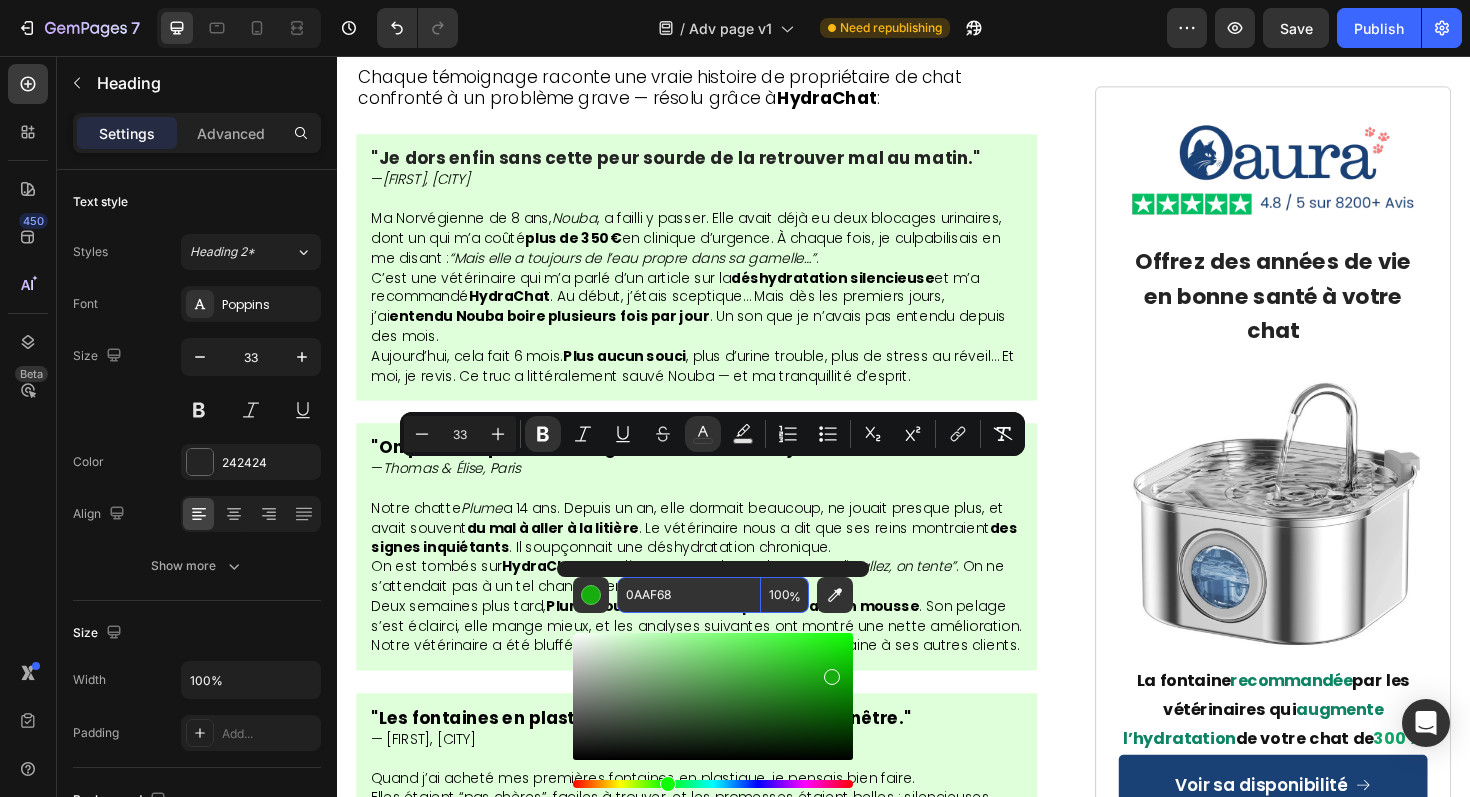 type on "0AAF68" 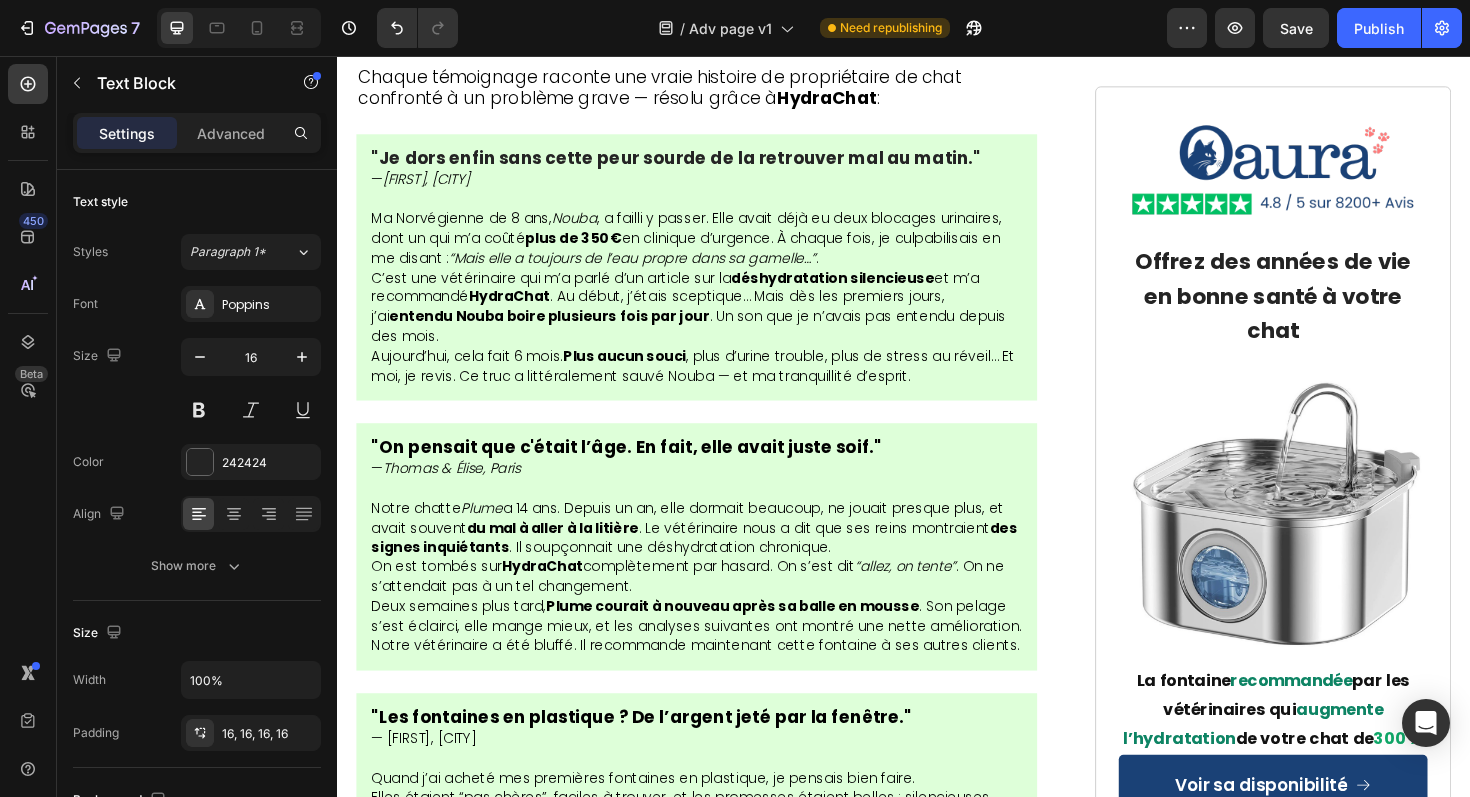 click on "Acier médical 304  : utilisé dans les blocs opératoires – zéro bactérie, zéro plastique" at bounding box center (702, -2538) 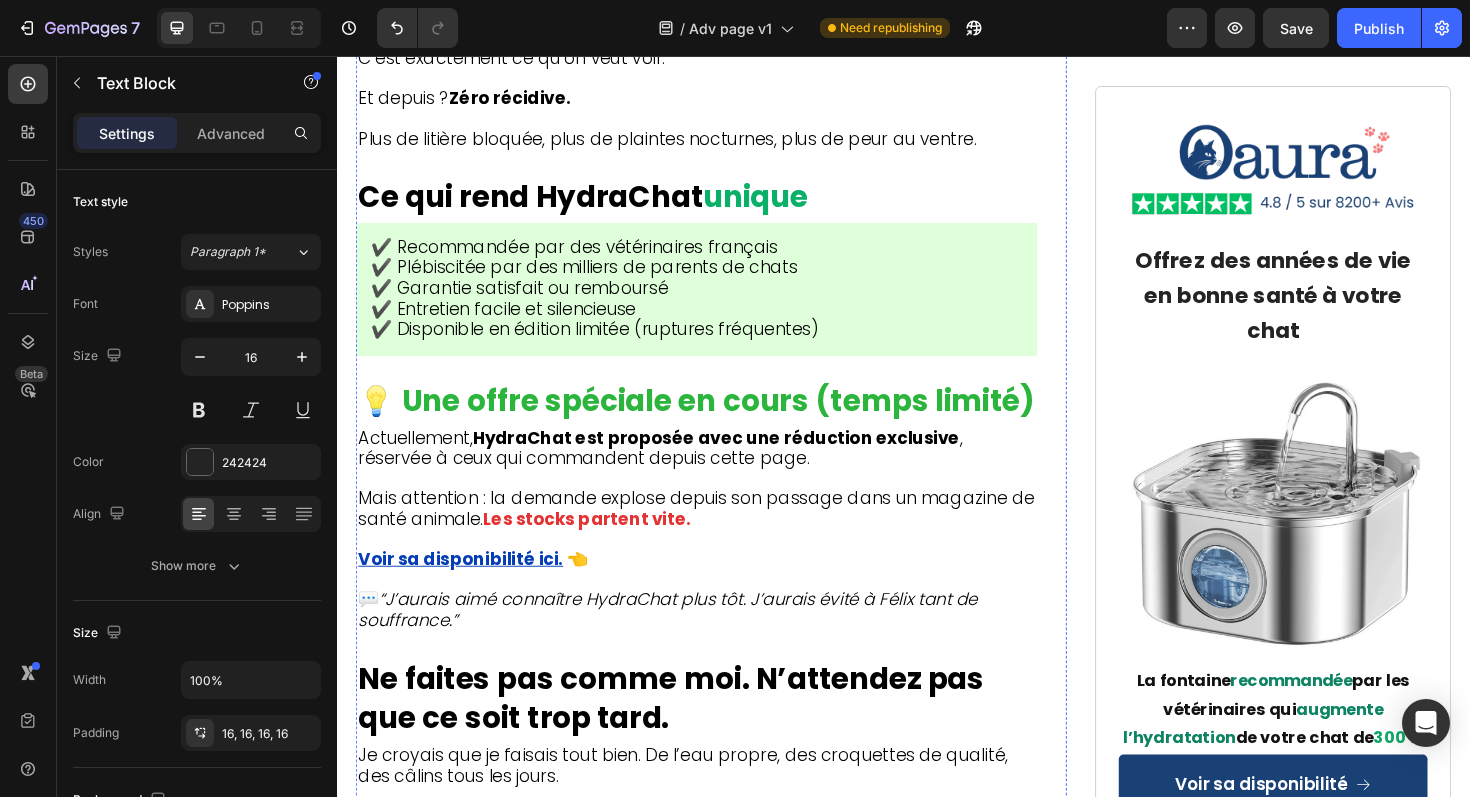 scroll, scrollTop: 7140, scrollLeft: 0, axis: vertical 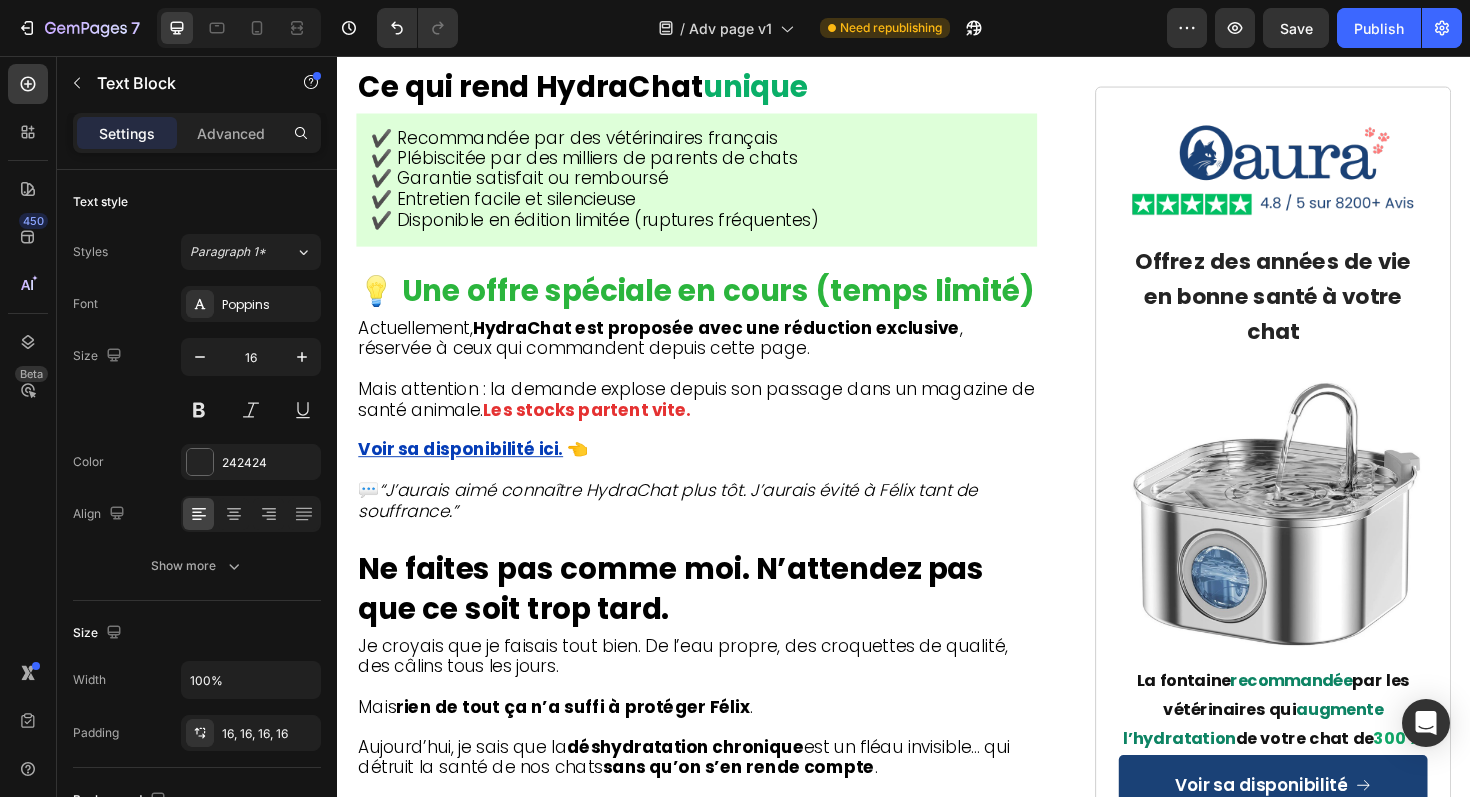 click at bounding box center (717, -2032) 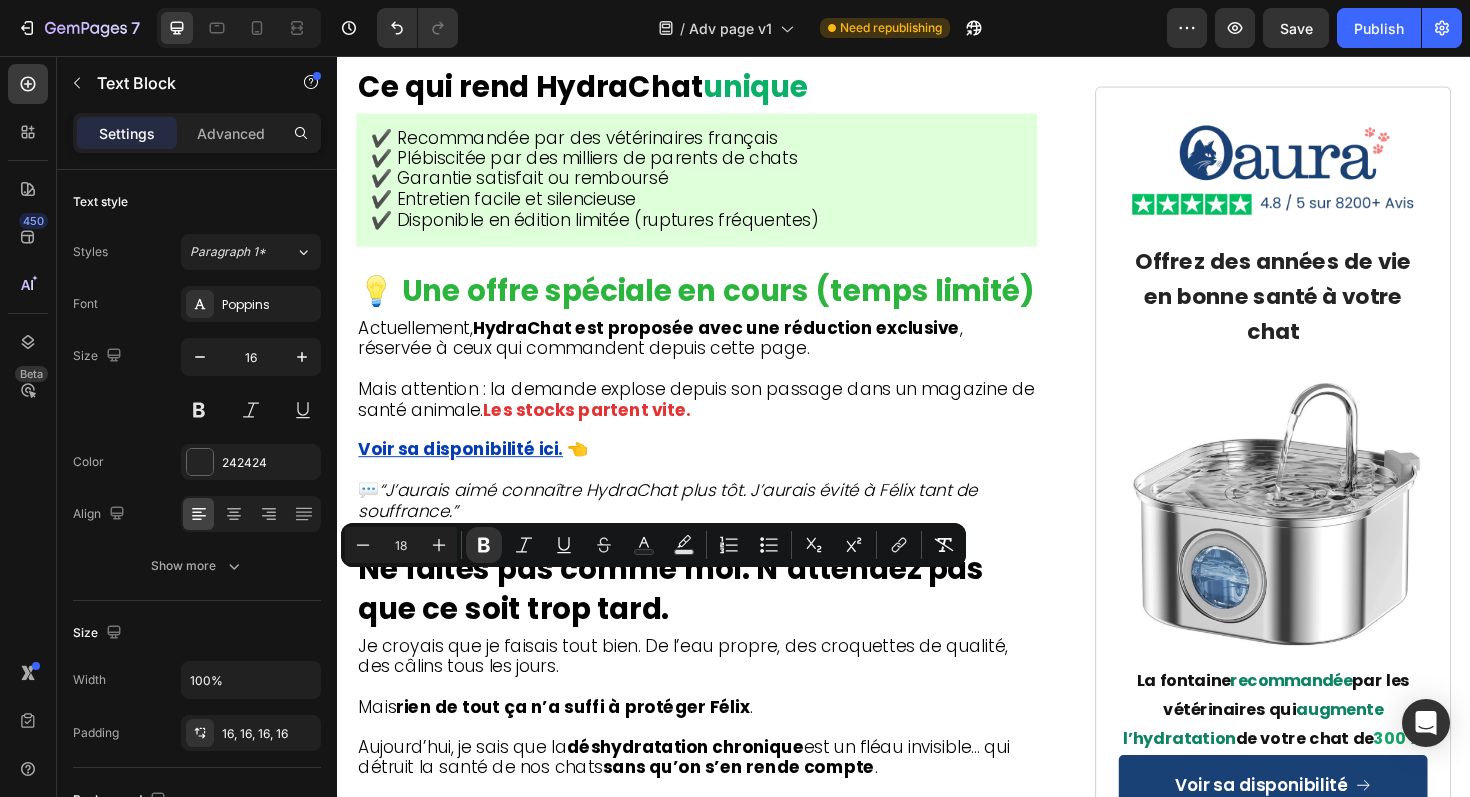 drag, startPoint x: 395, startPoint y: 619, endPoint x: 380, endPoint y: 619, distance: 15 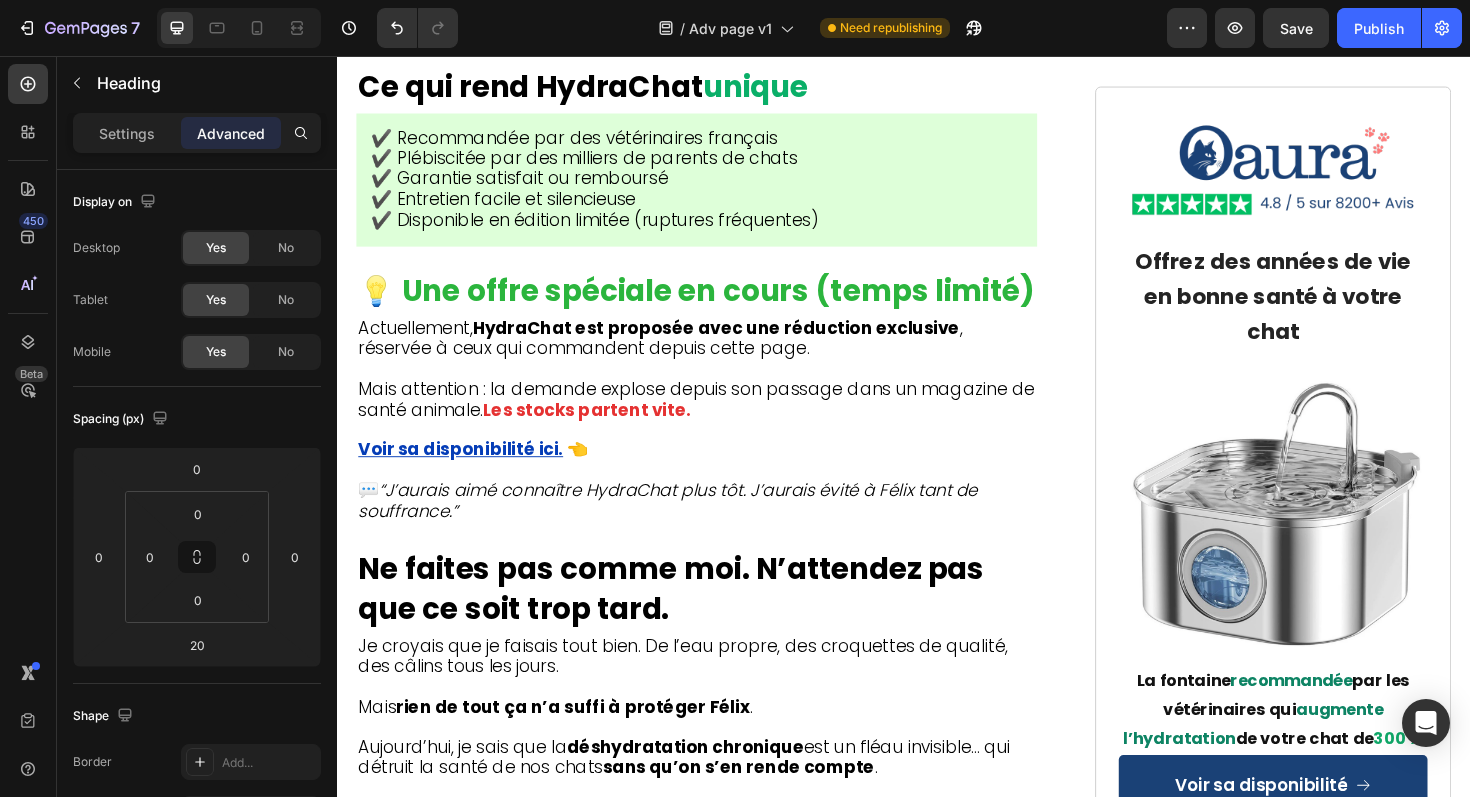 click on "⁠⁠⁠⁠⁠⁠⁠ Pourquoi  97%  des  Fontaines  du Commerce  Aggravent  le Problème" at bounding box center (717, -2286) 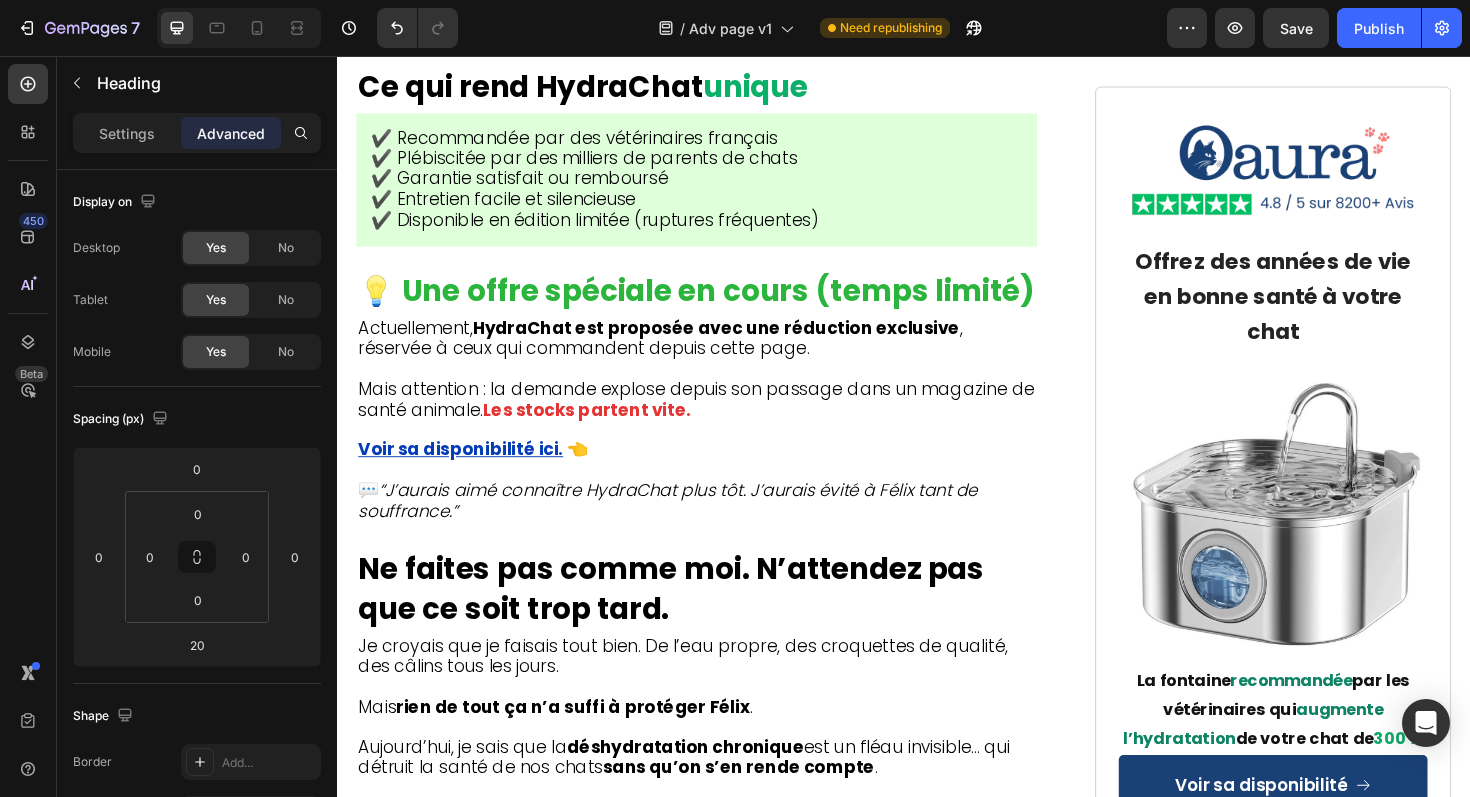 click on "Pourquoi  97%  des  Fontaines  du Commerce  Aggravent  le Problème" at bounding box center (717, -2286) 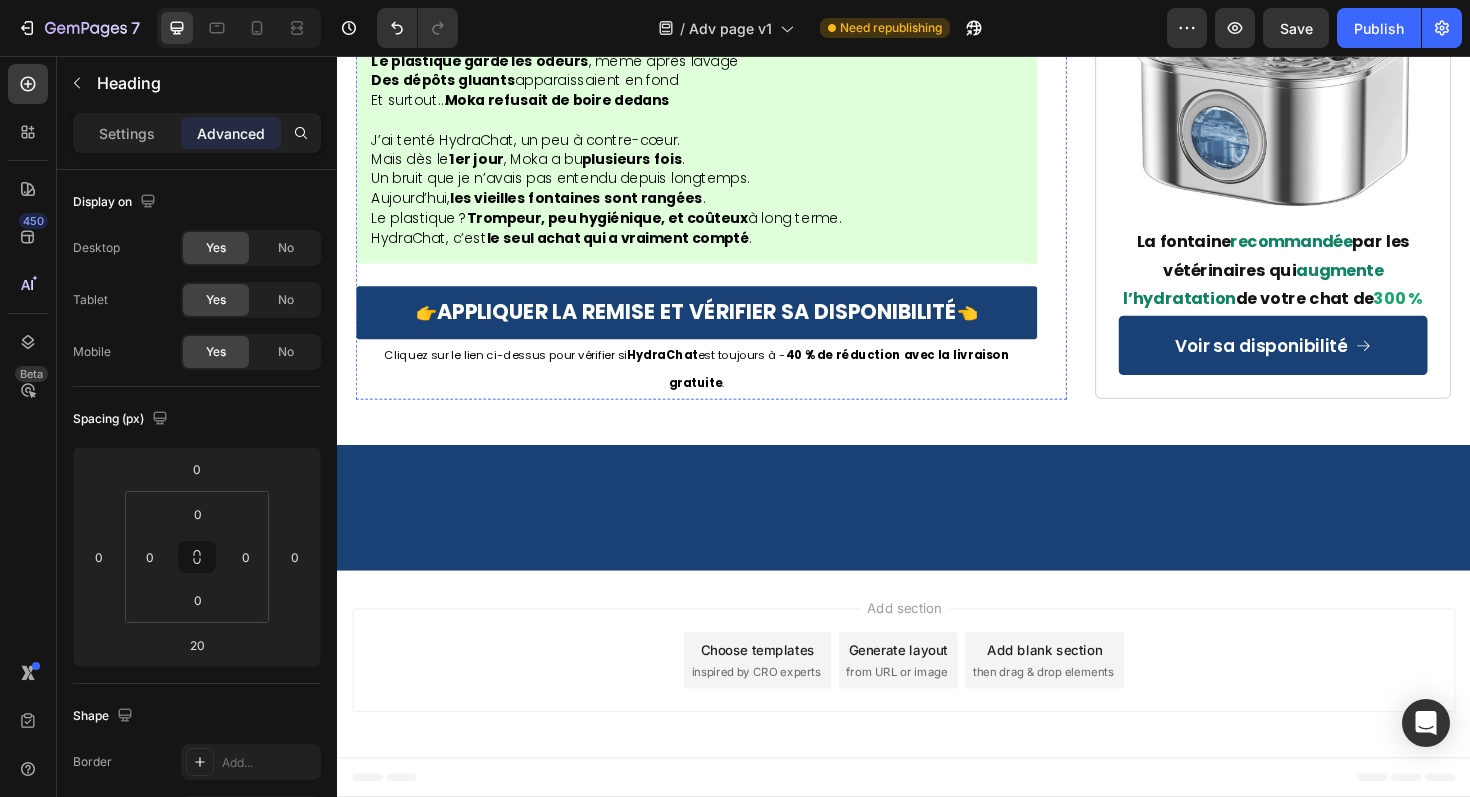 scroll, scrollTop: 12108, scrollLeft: 0, axis: vertical 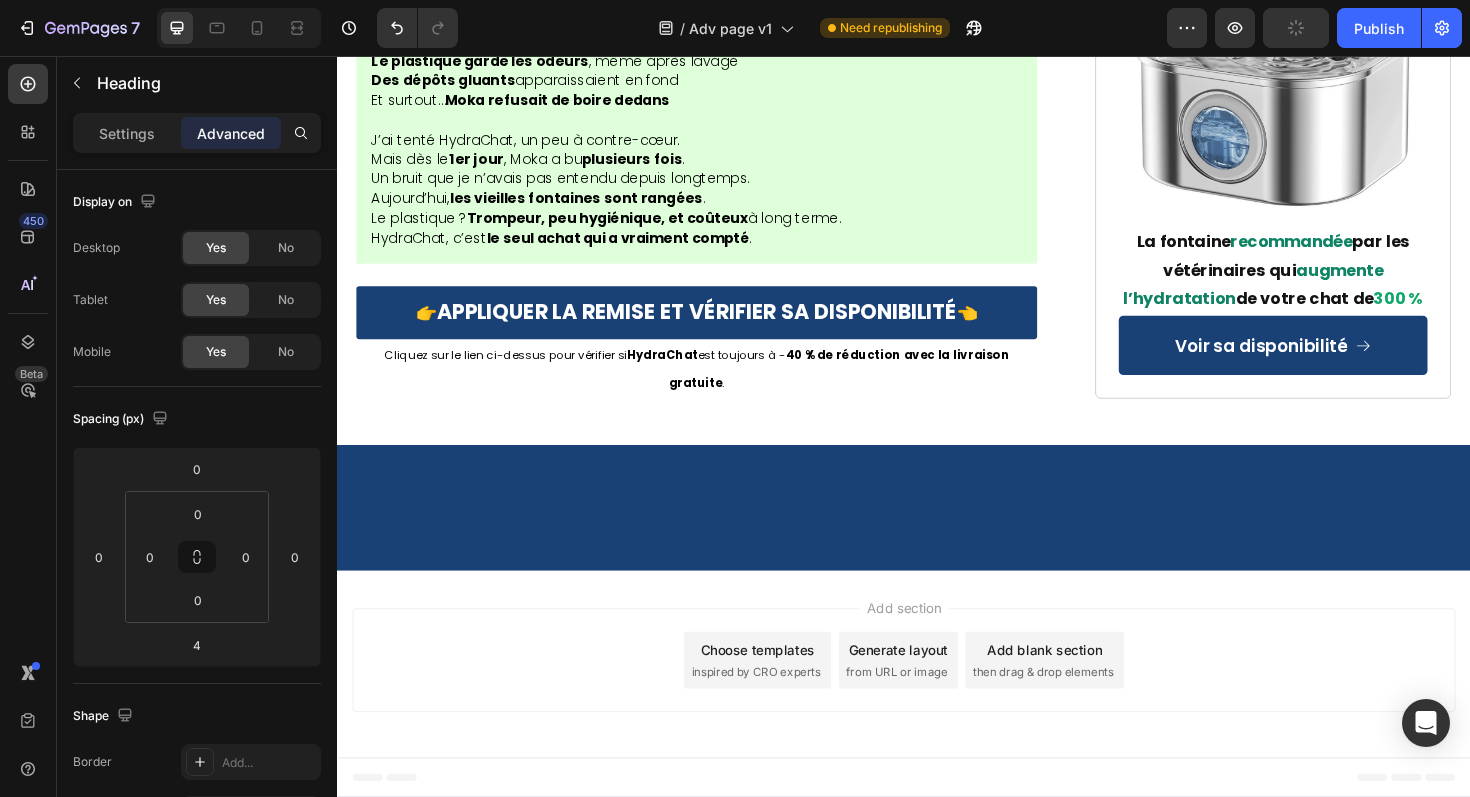 click on "Ne faites pas comme moi. N’attendez pas que ce soit trop tard." at bounding box center (690, -1303) 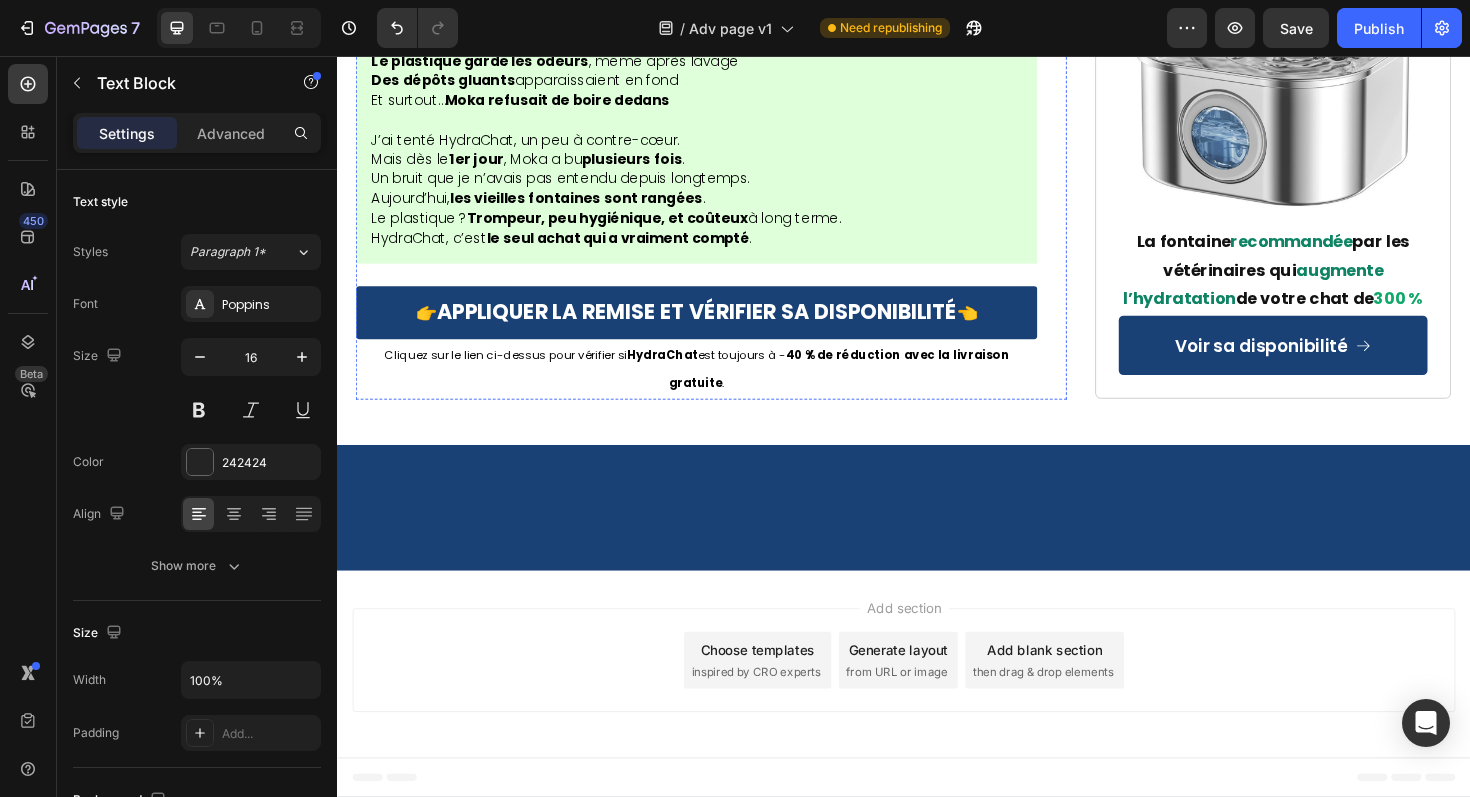 click on "Je croyais que je faisais tout bien. De l’eau propre, des croquettes de qualité, des câlins tous les jours." at bounding box center [717, -1230] 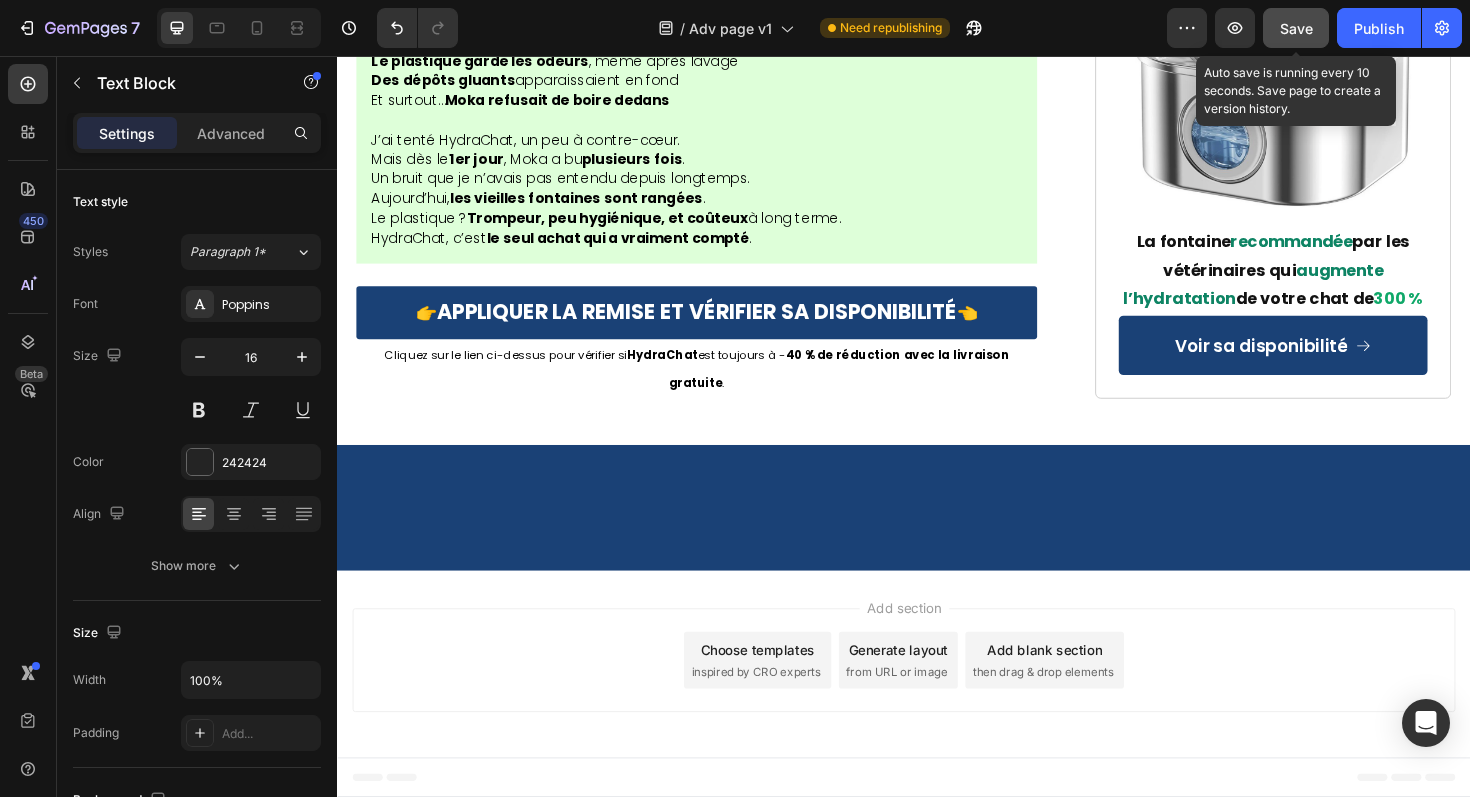 click on "Save" 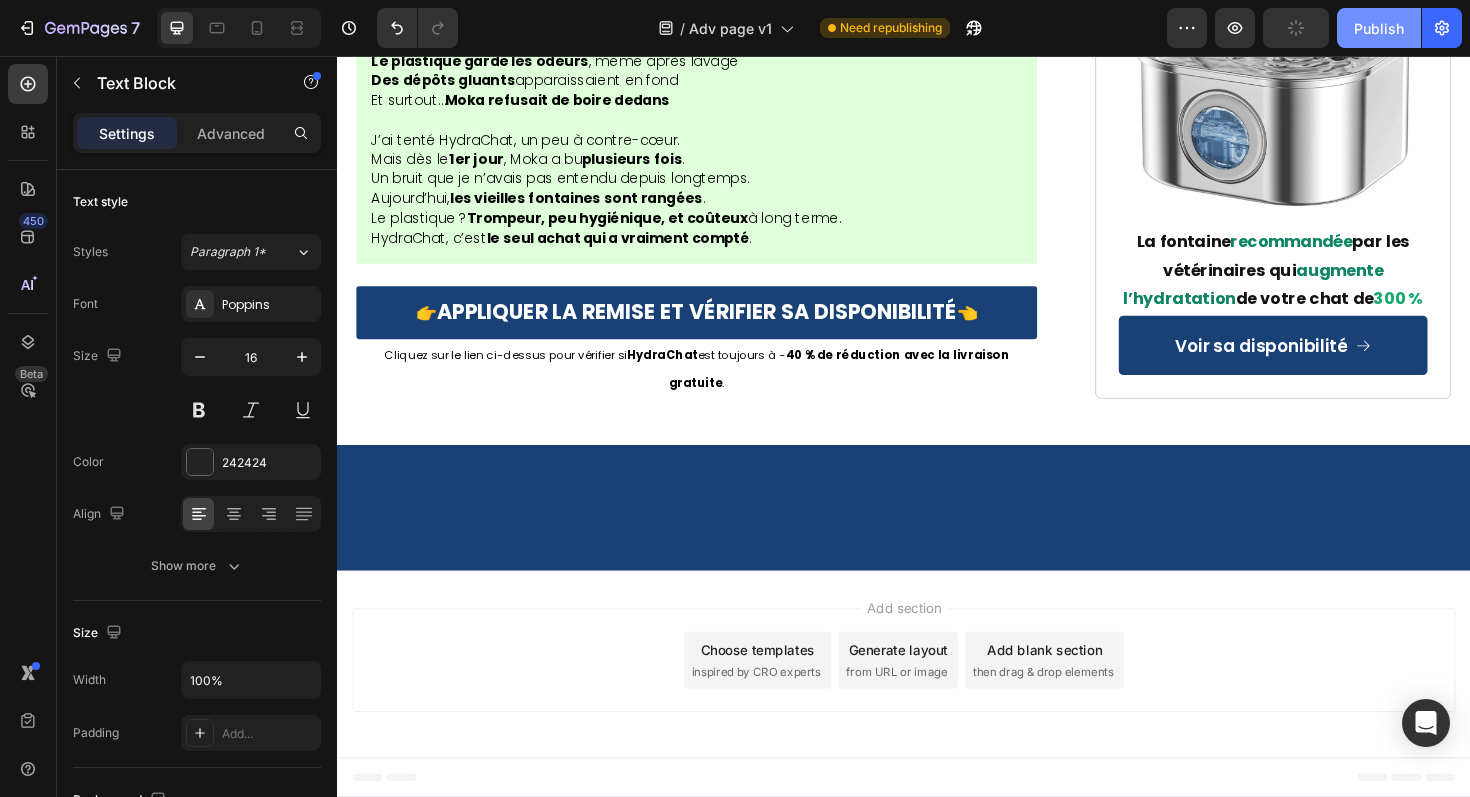 click on "Publish" at bounding box center (1379, 28) 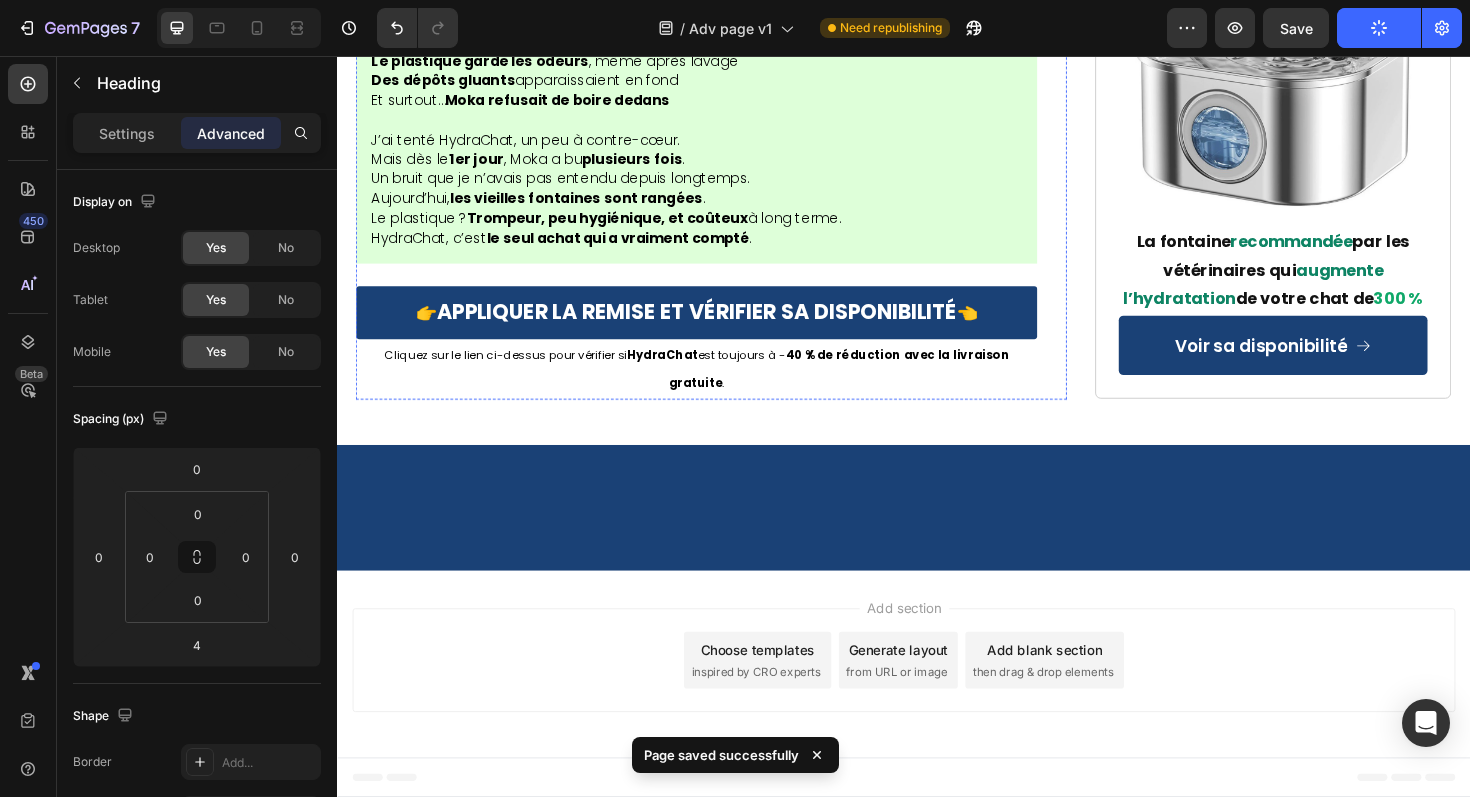 click on "⁠⁠⁠⁠⁠⁠⁠ Ne faites pas comme moi. N’attendez pas que ce soit trop tard." at bounding box center (717, -1302) 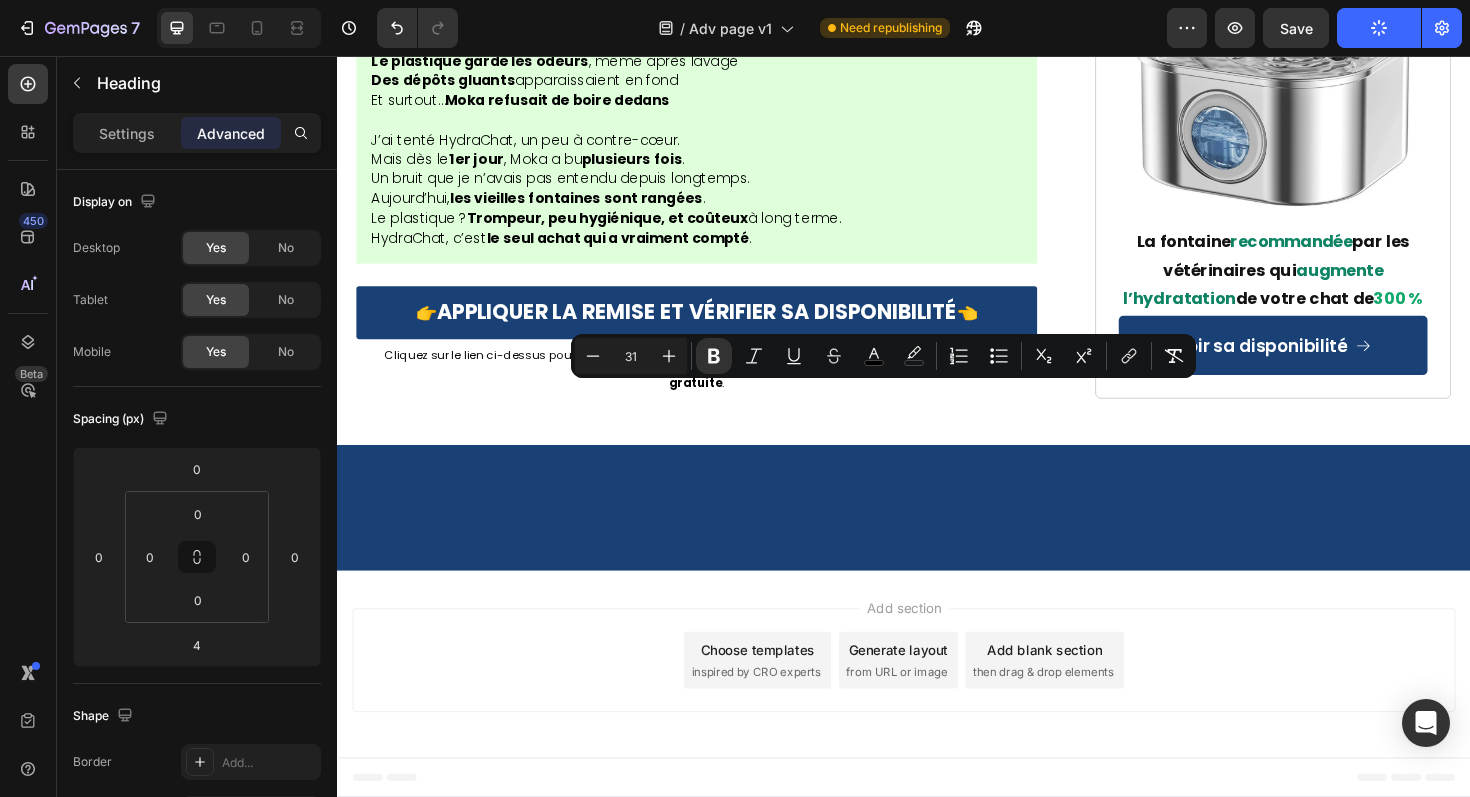 drag, startPoint x: 782, startPoint y: 422, endPoint x: 1026, endPoint y: 436, distance: 244.4013 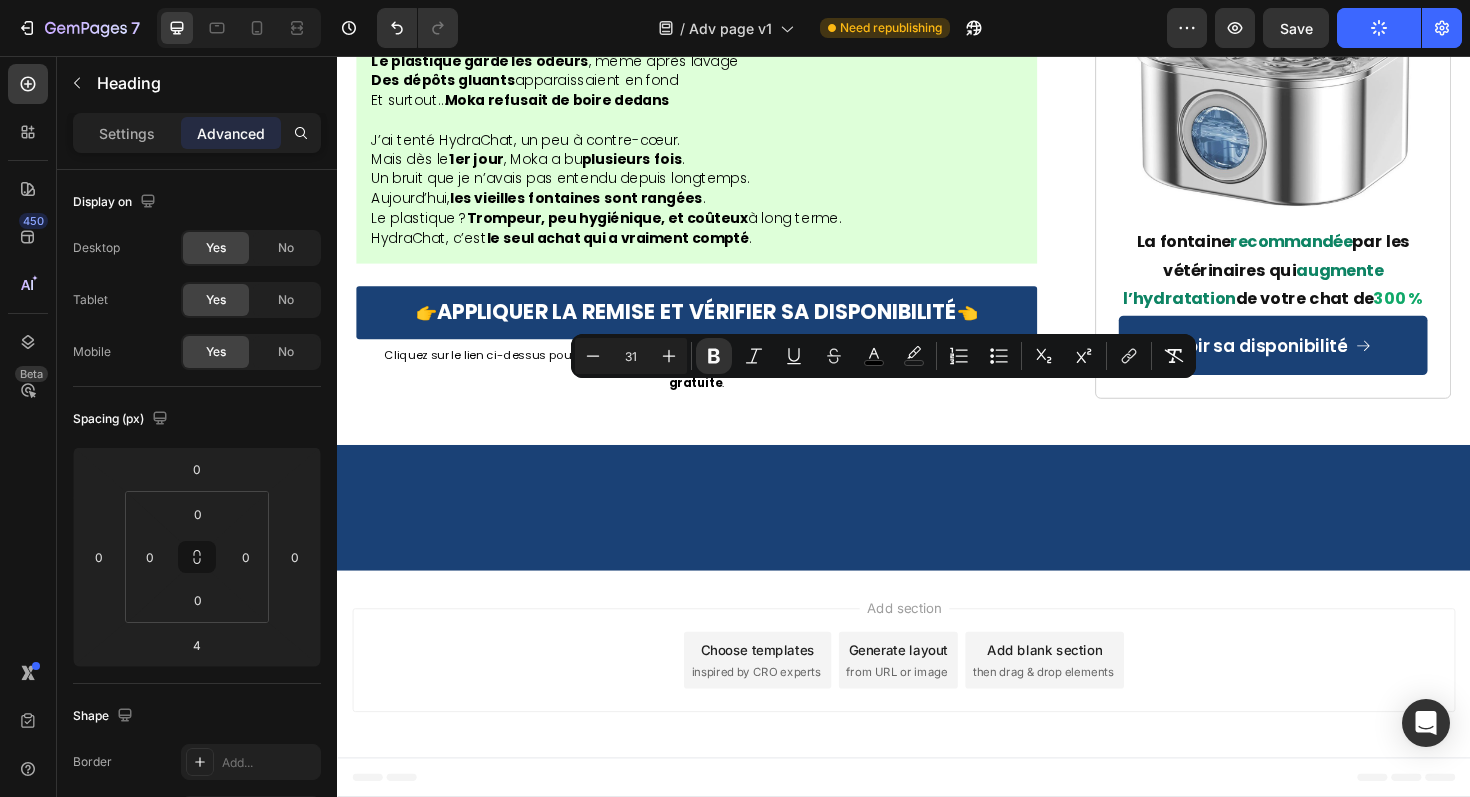 click on "Ne faites pas comme moi. N’attendez pas que ce soit trop tard." at bounding box center [717, -1302] 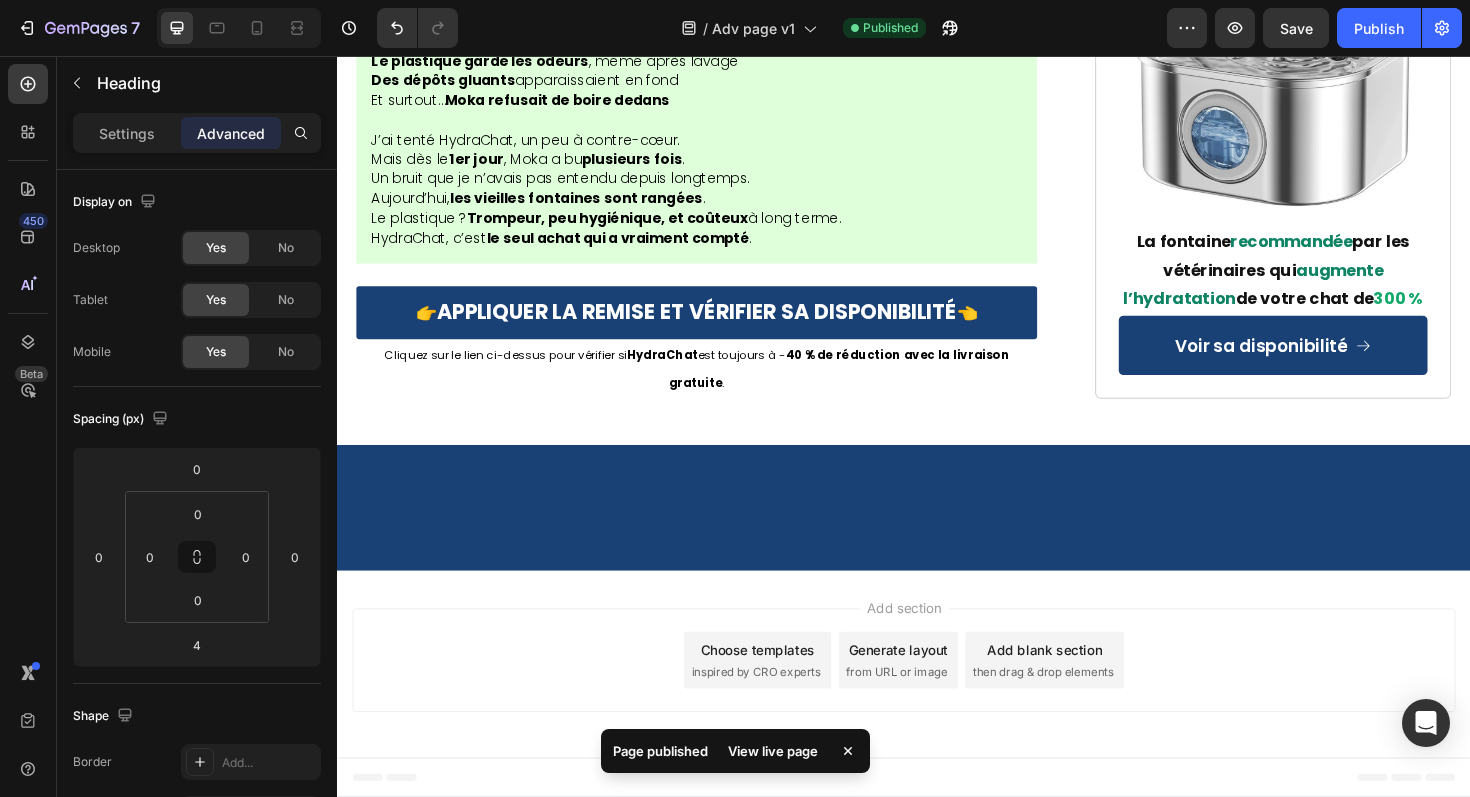 click on "Ne faites pas comme moi. N’attendez pas que ce soit trop tard." at bounding box center [717, -1302] 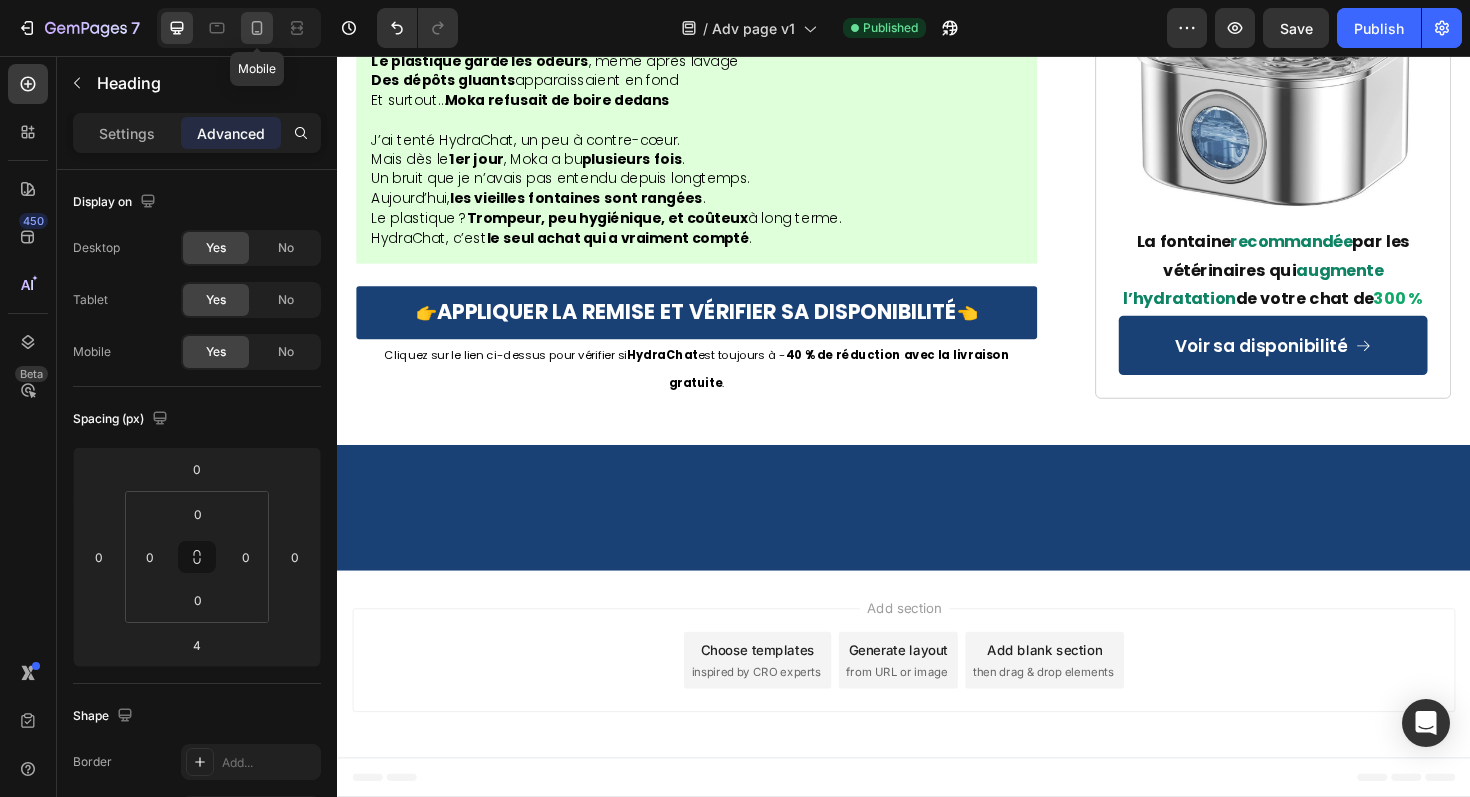 click 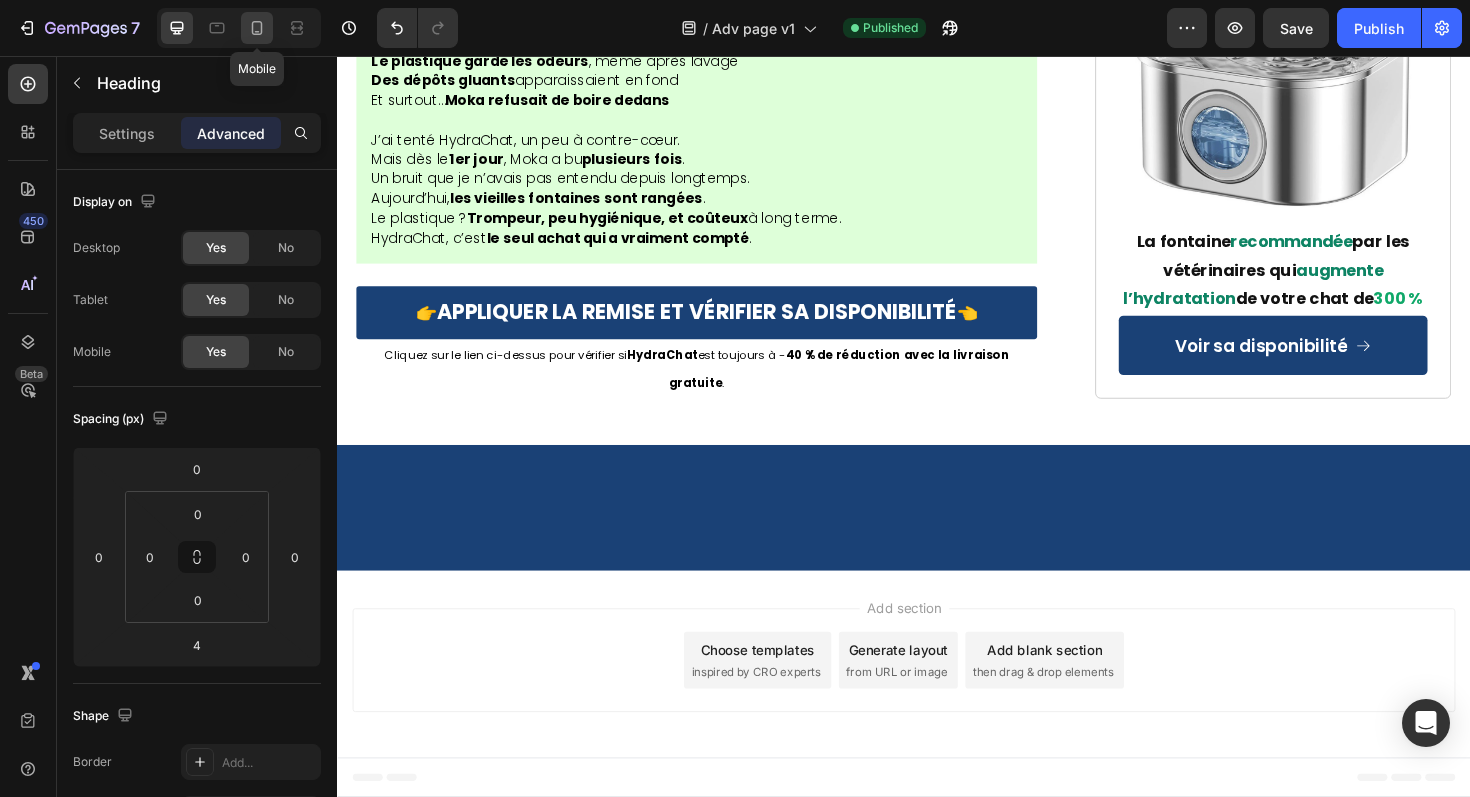 type on "20" 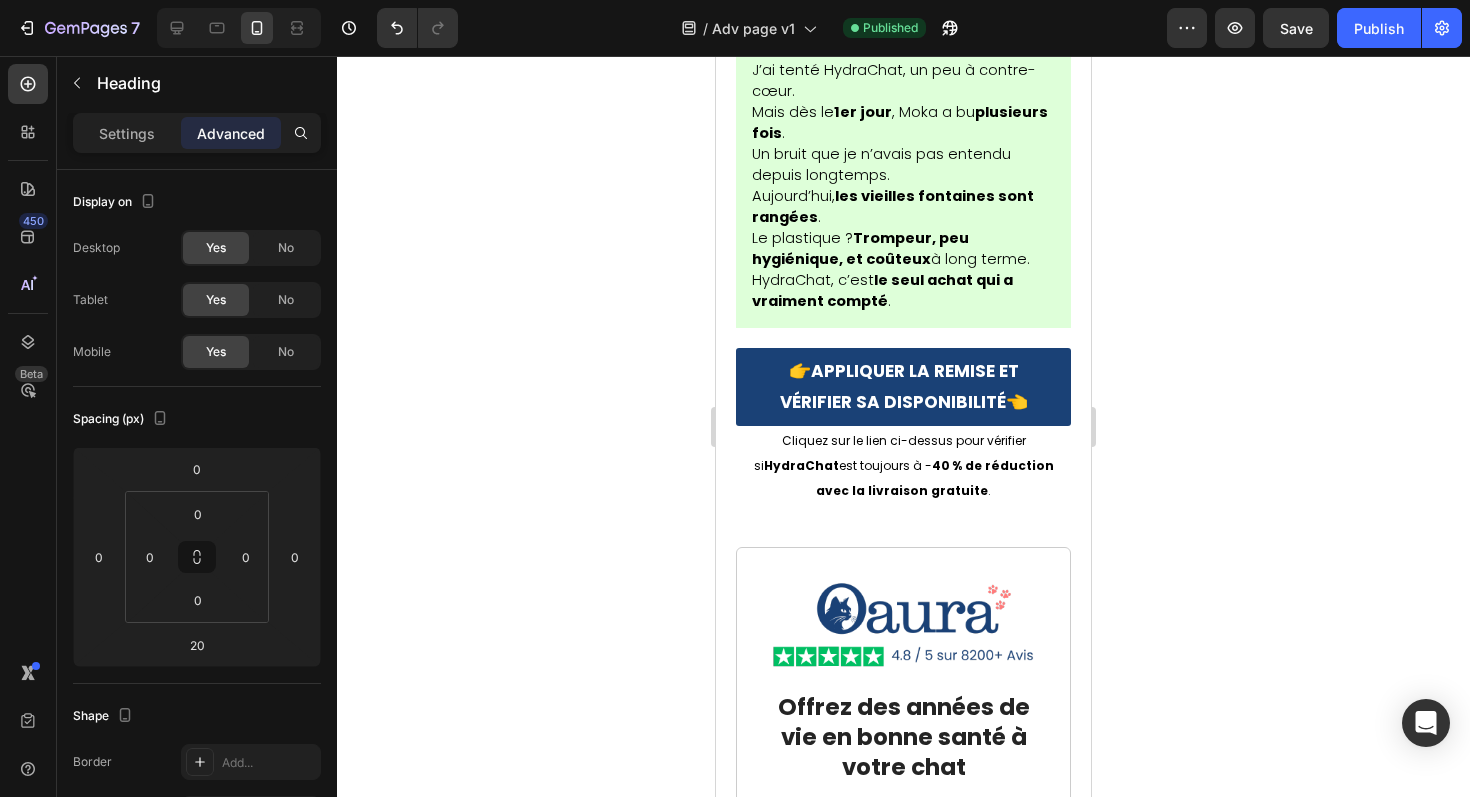 scroll, scrollTop: 14678, scrollLeft: 0, axis: vertical 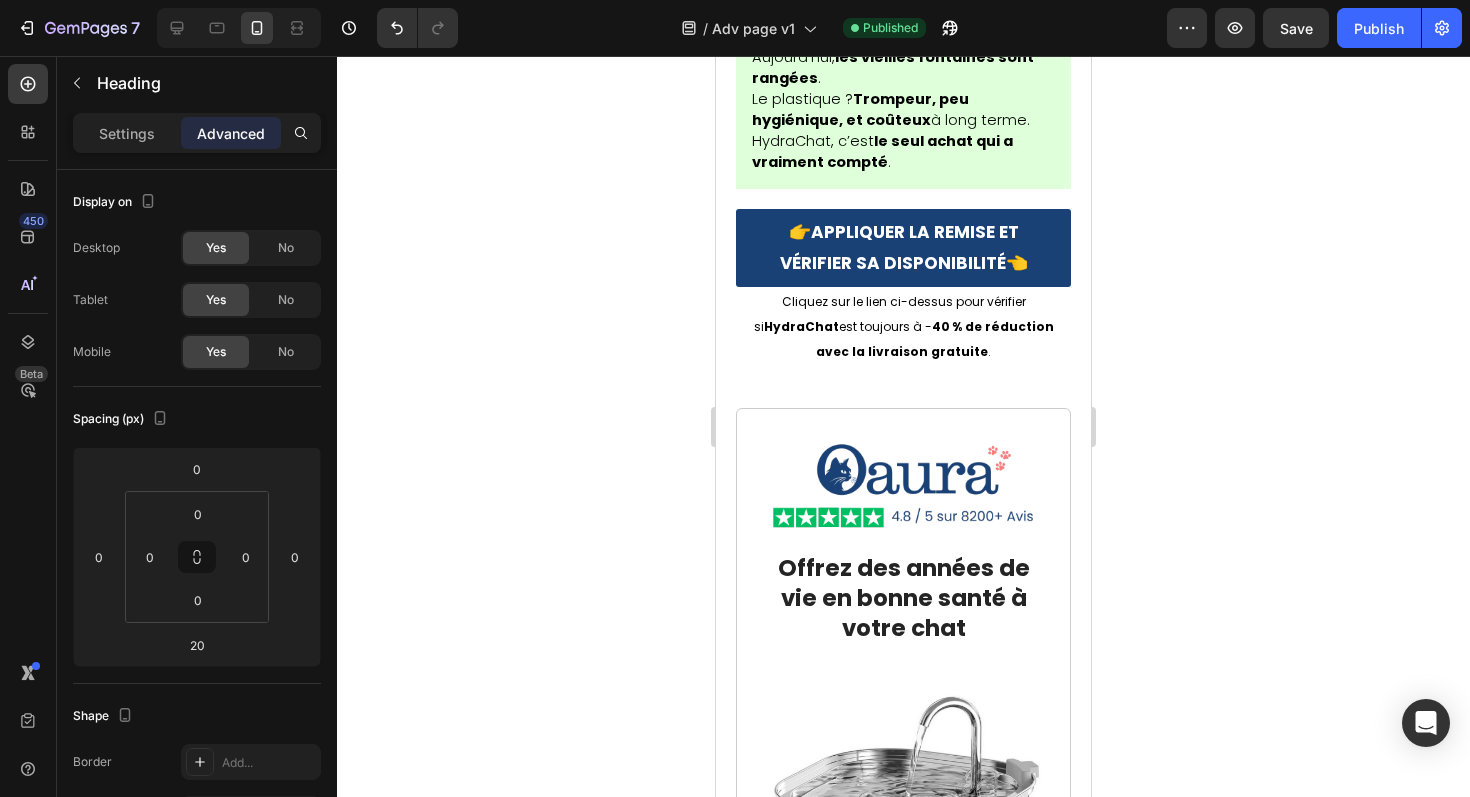 drag, startPoint x: 1007, startPoint y: 258, endPoint x: 737, endPoint y: 217, distance: 273.0952 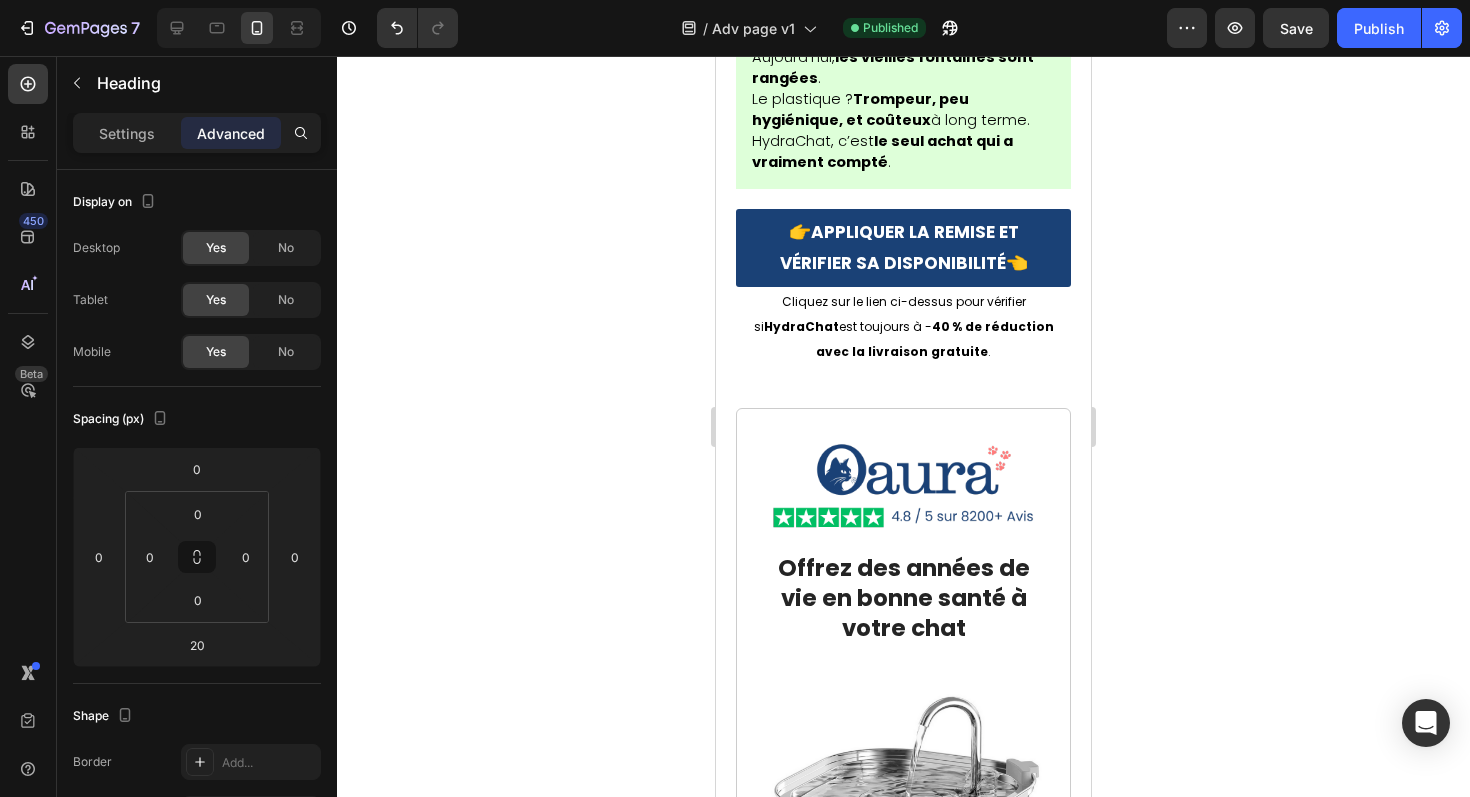 click on "Ne faites pas comme moi. N’attendez pas que ce soit trop tard." at bounding box center [903, -2629] 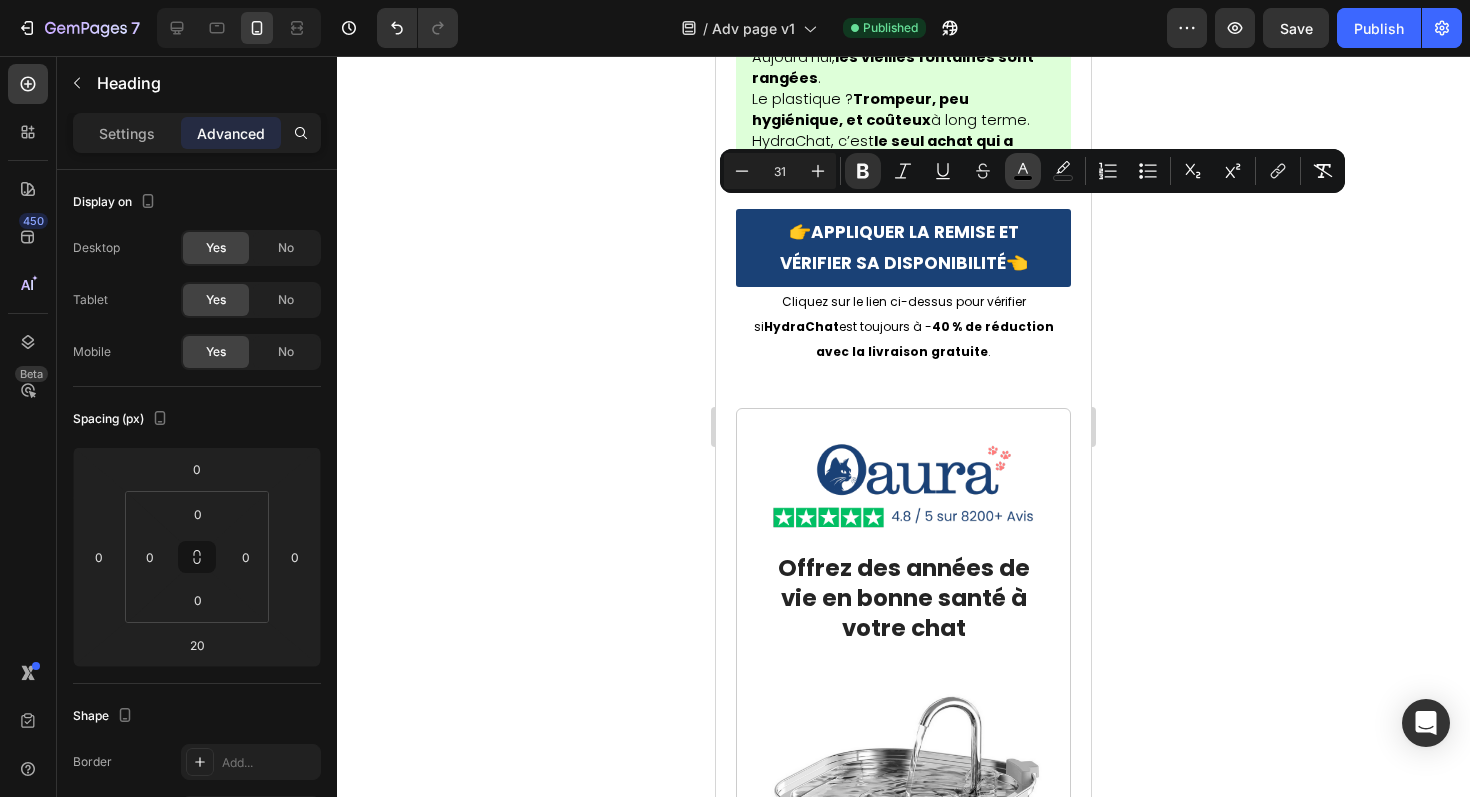 click 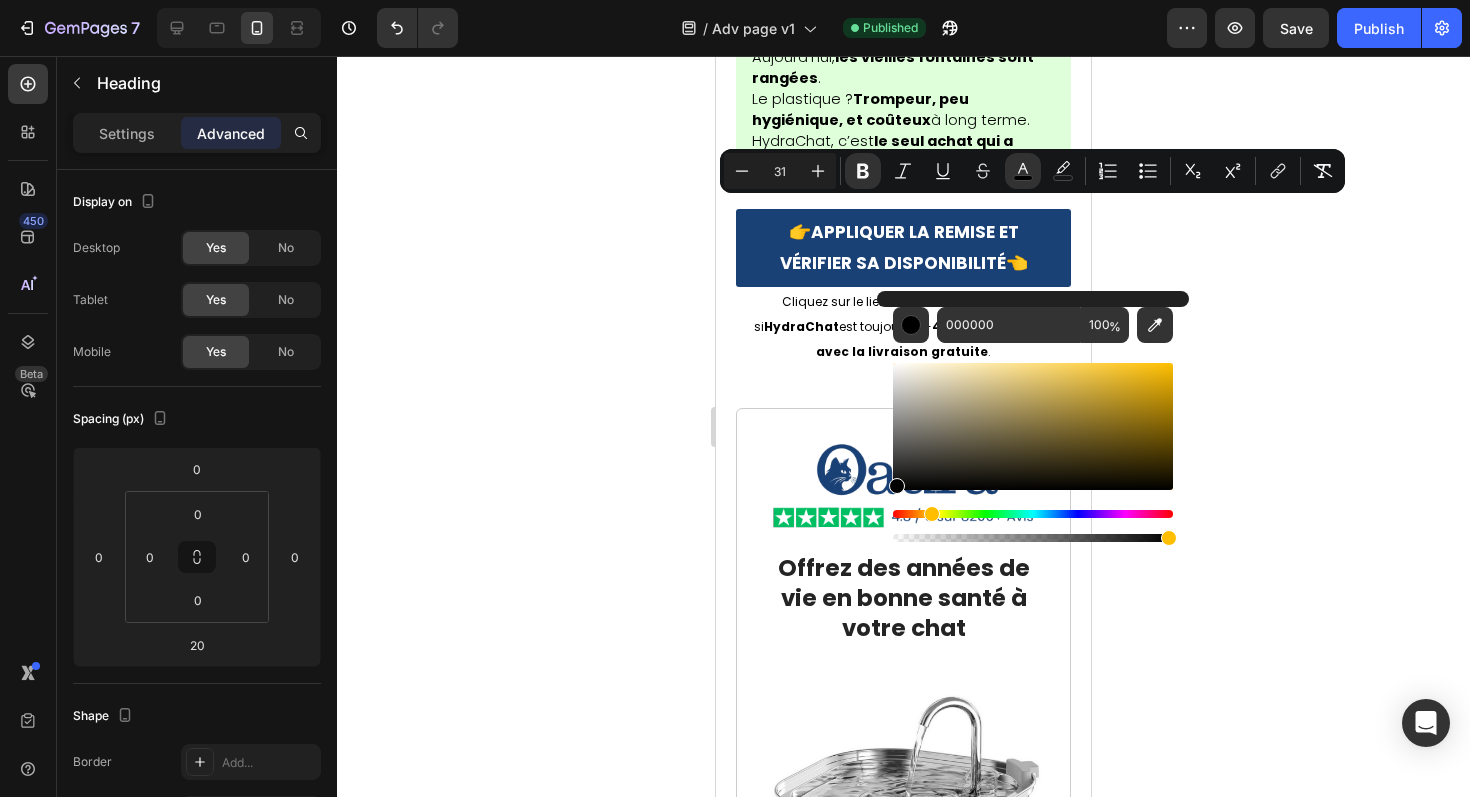 click at bounding box center [1033, 514] 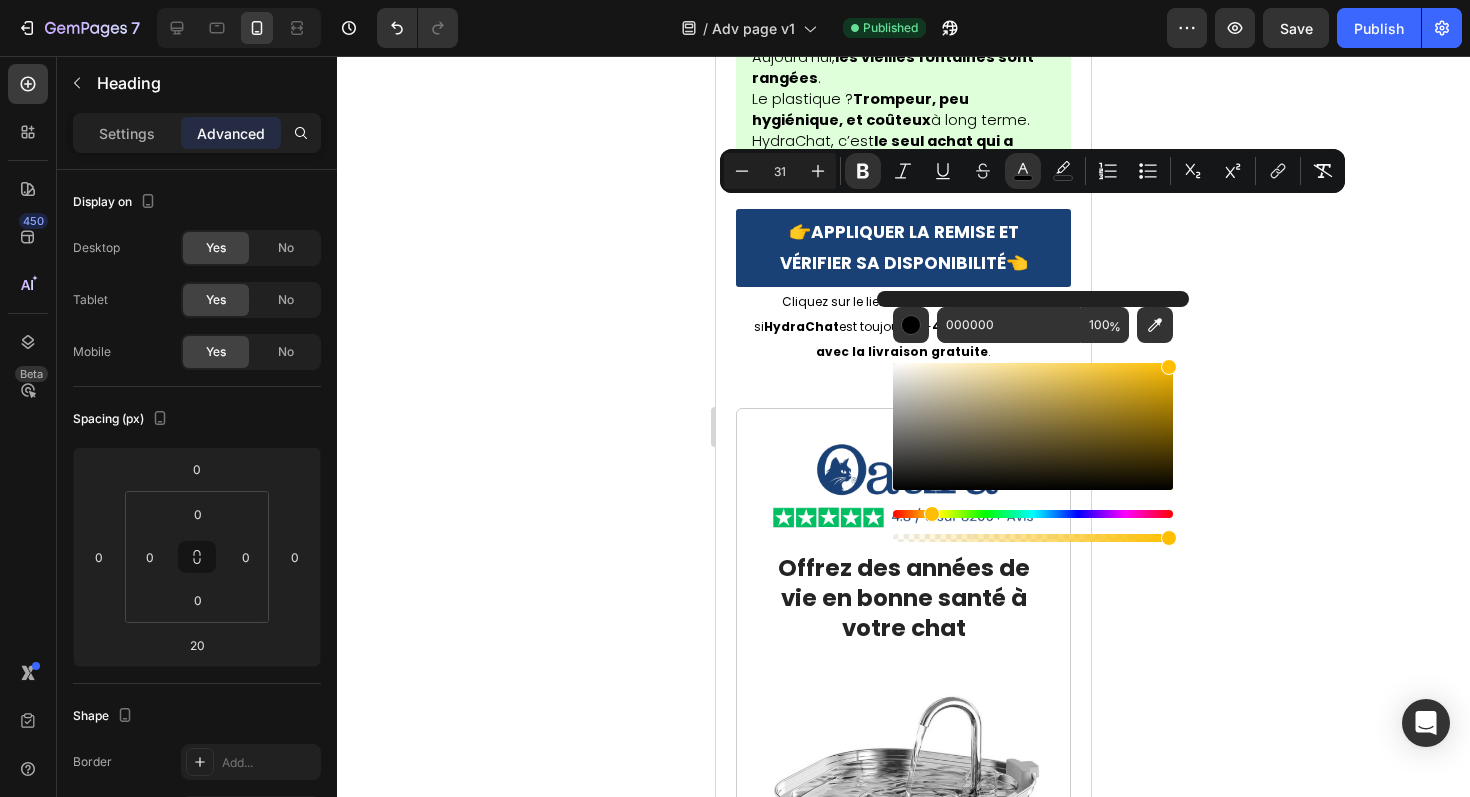 drag, startPoint x: 1134, startPoint y: 376, endPoint x: 1191, endPoint y: 345, distance: 64.884514 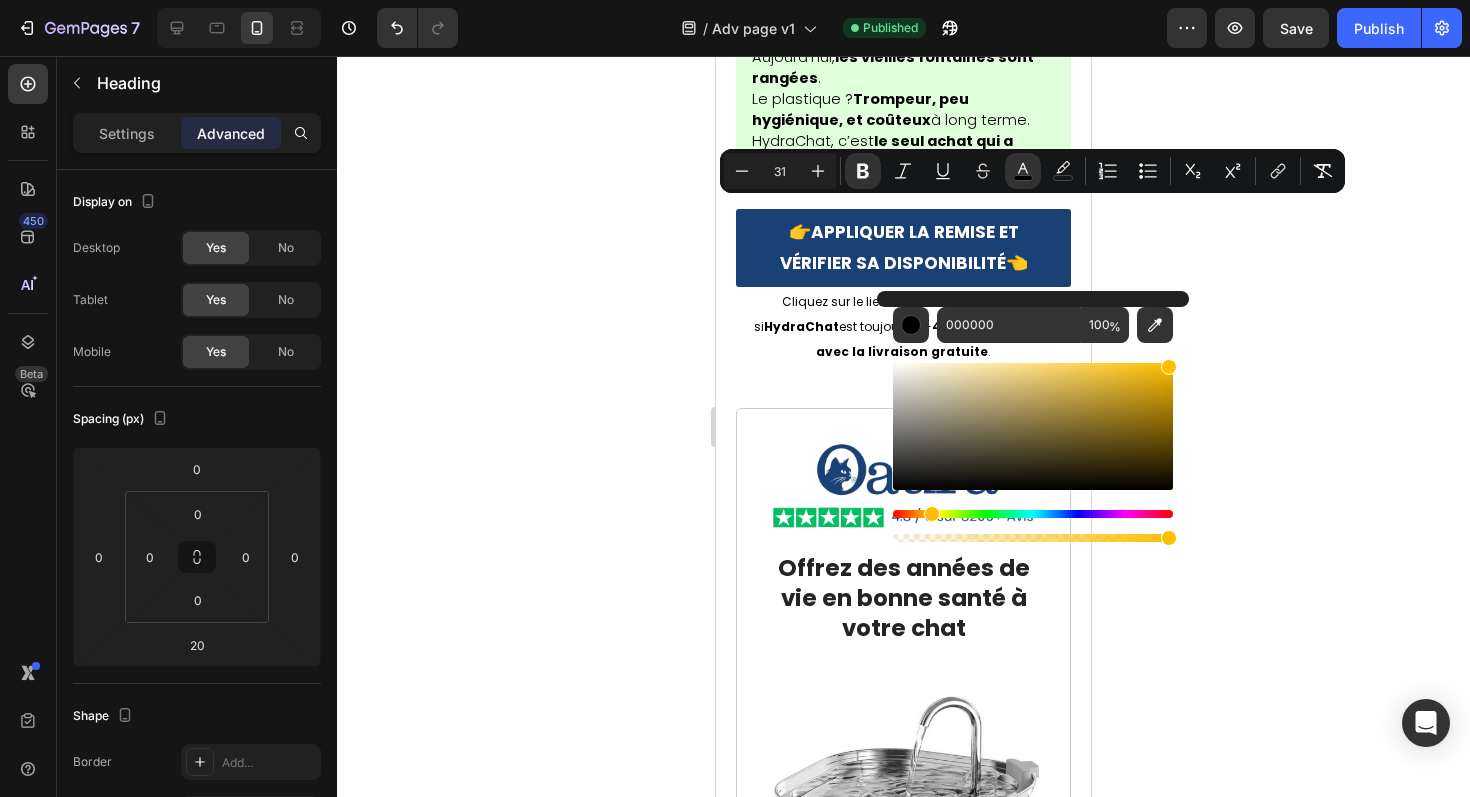 click on "7   /  Adv page v1 Published Preview  Save   Publish  450 Beta Sections(18) Elements(83) Section Element Hero Section Product Detail Brands Trusted Badges Guarantee Product Breakdown How to use Testimonials Compare Bundle FAQs Social Proof Brand Story Product List Collection Blog List Contact Sticky Add to Cart Custom Footer Browse Library 450 Layout
Row
Row
Row
Row Text
Heading
Text Block Button
Button
Button Media
Image
Image" at bounding box center [735, 0] 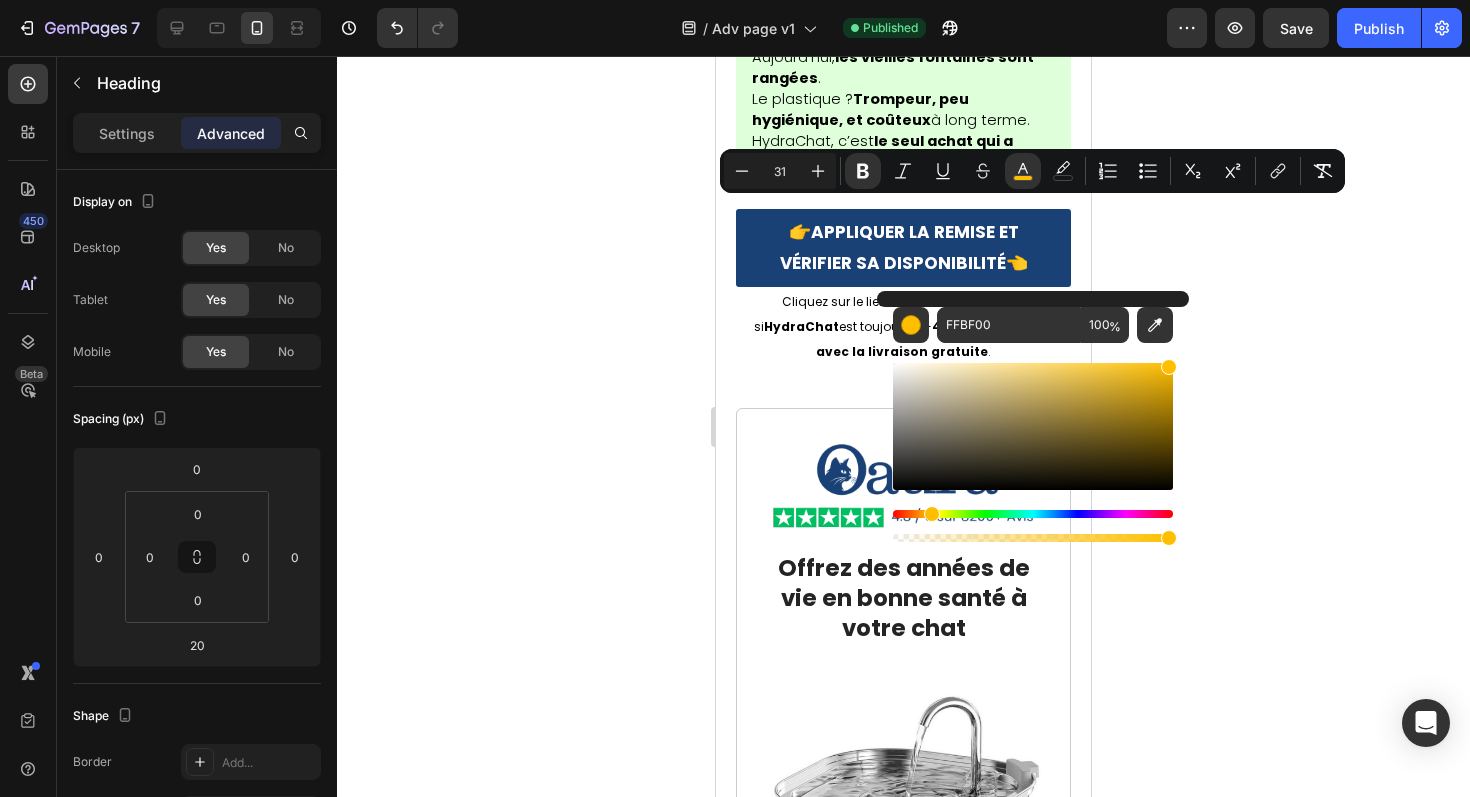 click 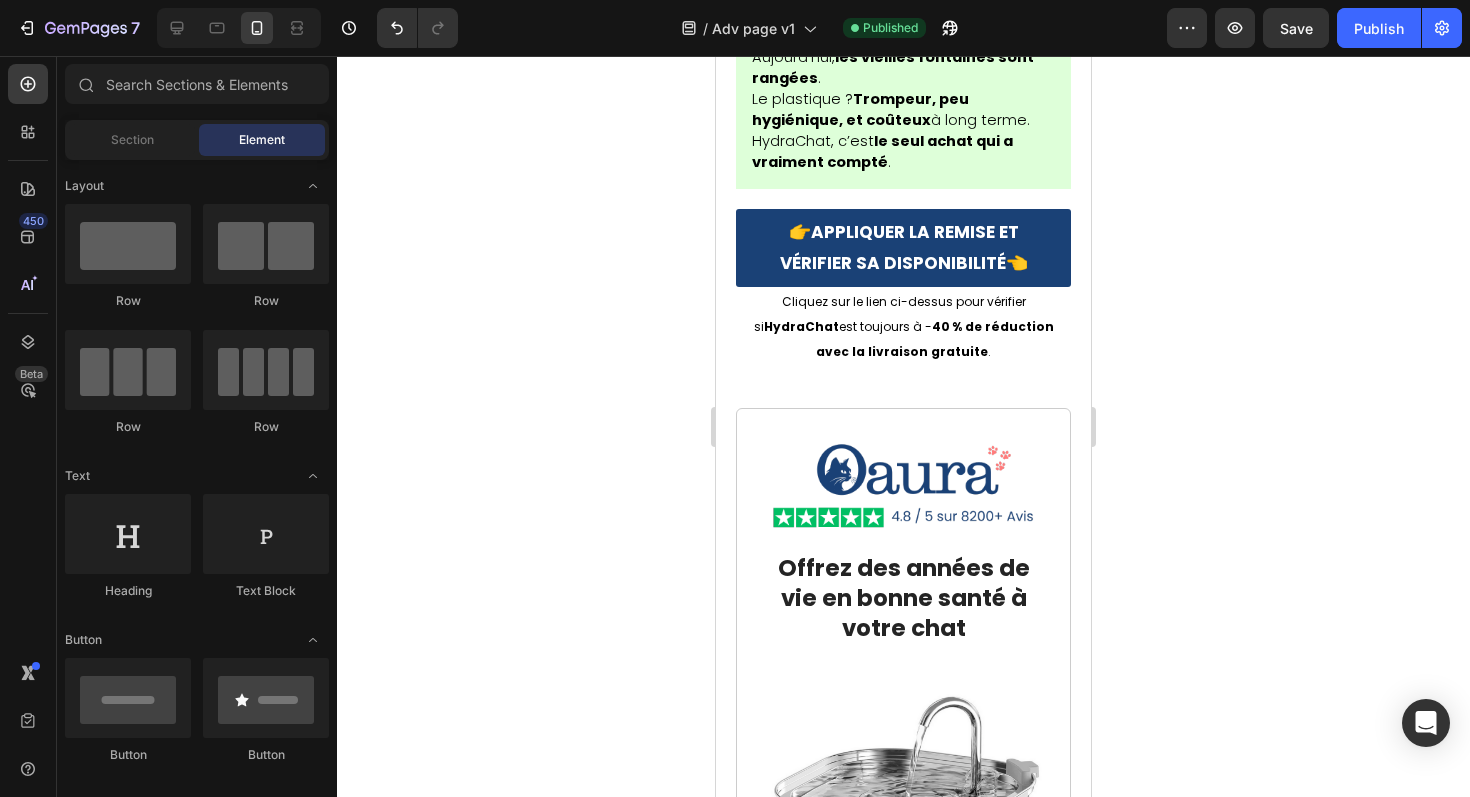 click 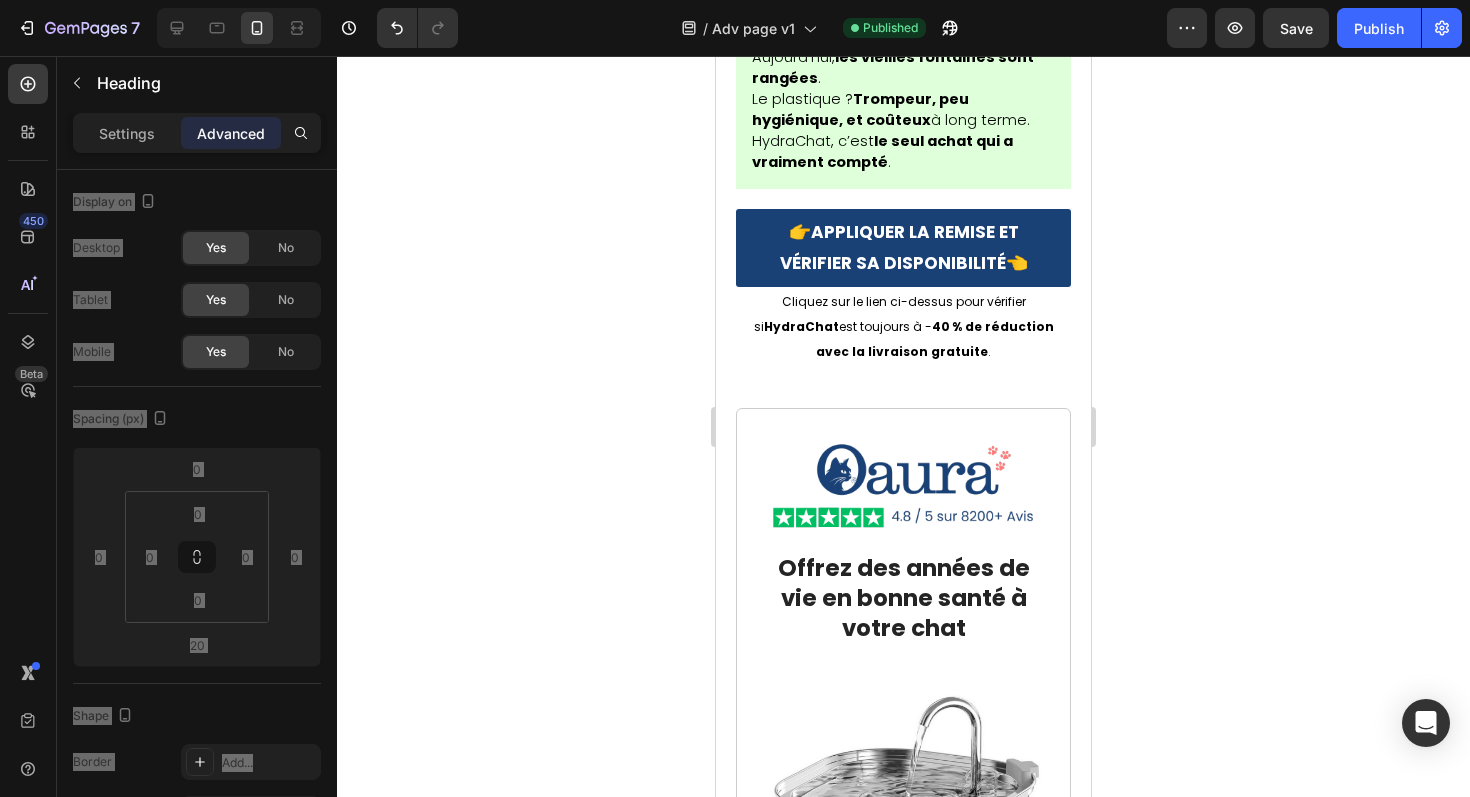 click on "N’attendez pas que ce soit trop tard." at bounding box center (902, -2592) 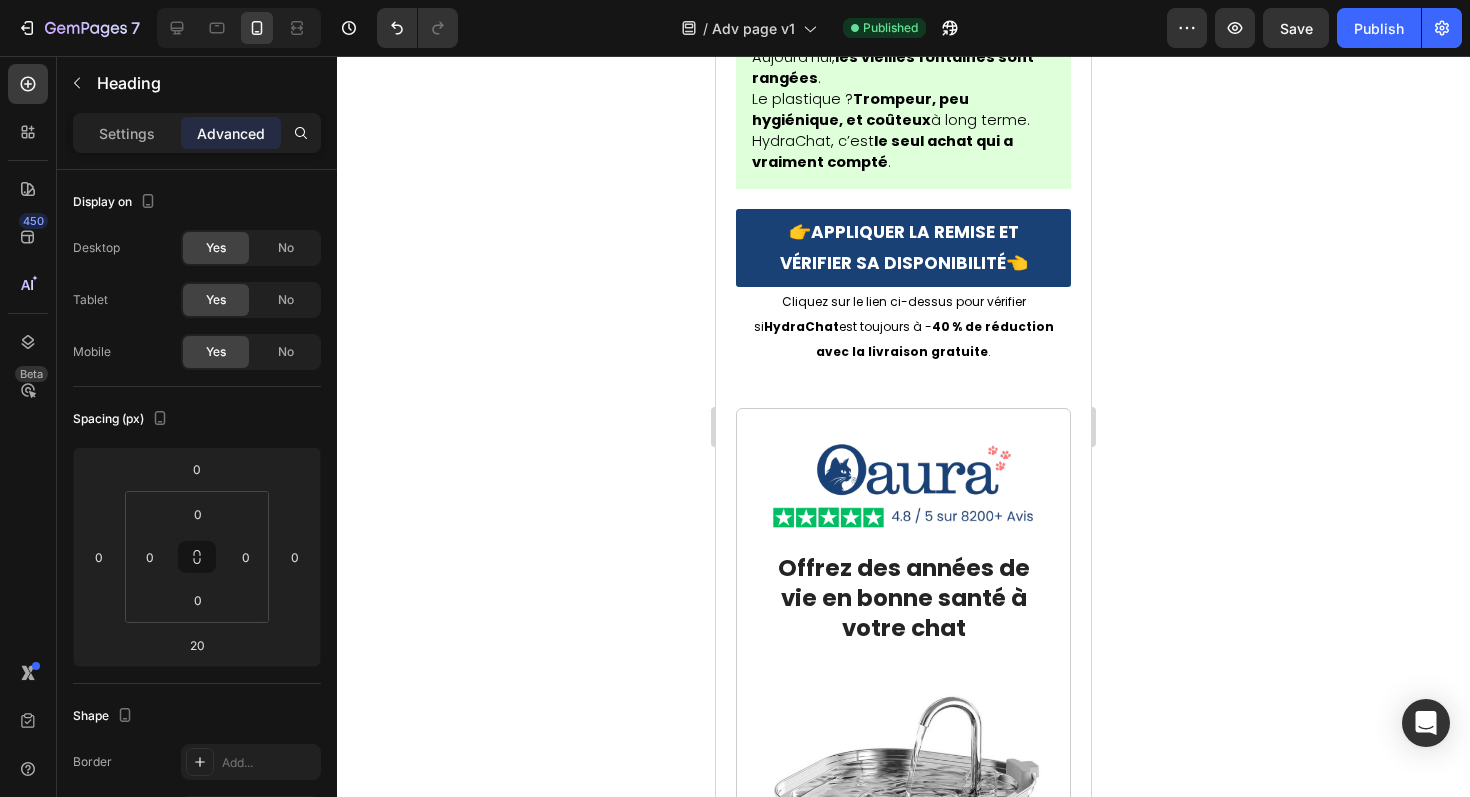 click on "N’attendez pas que ce soit trop tard." at bounding box center [902, -2592] 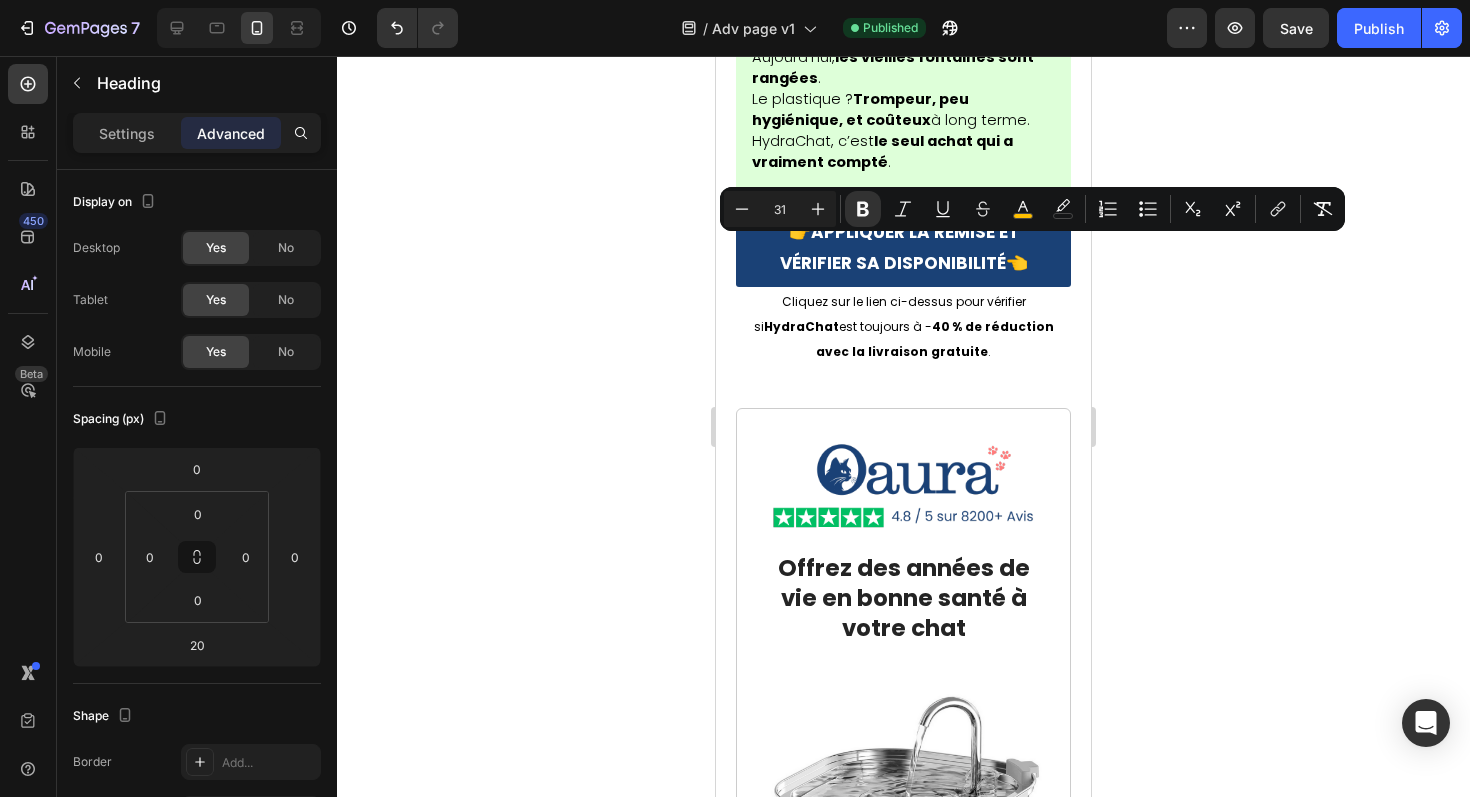 click on "Ne faites pas comme moi.  N’attendez pas que ce soit trop tard." at bounding box center [903, -2629] 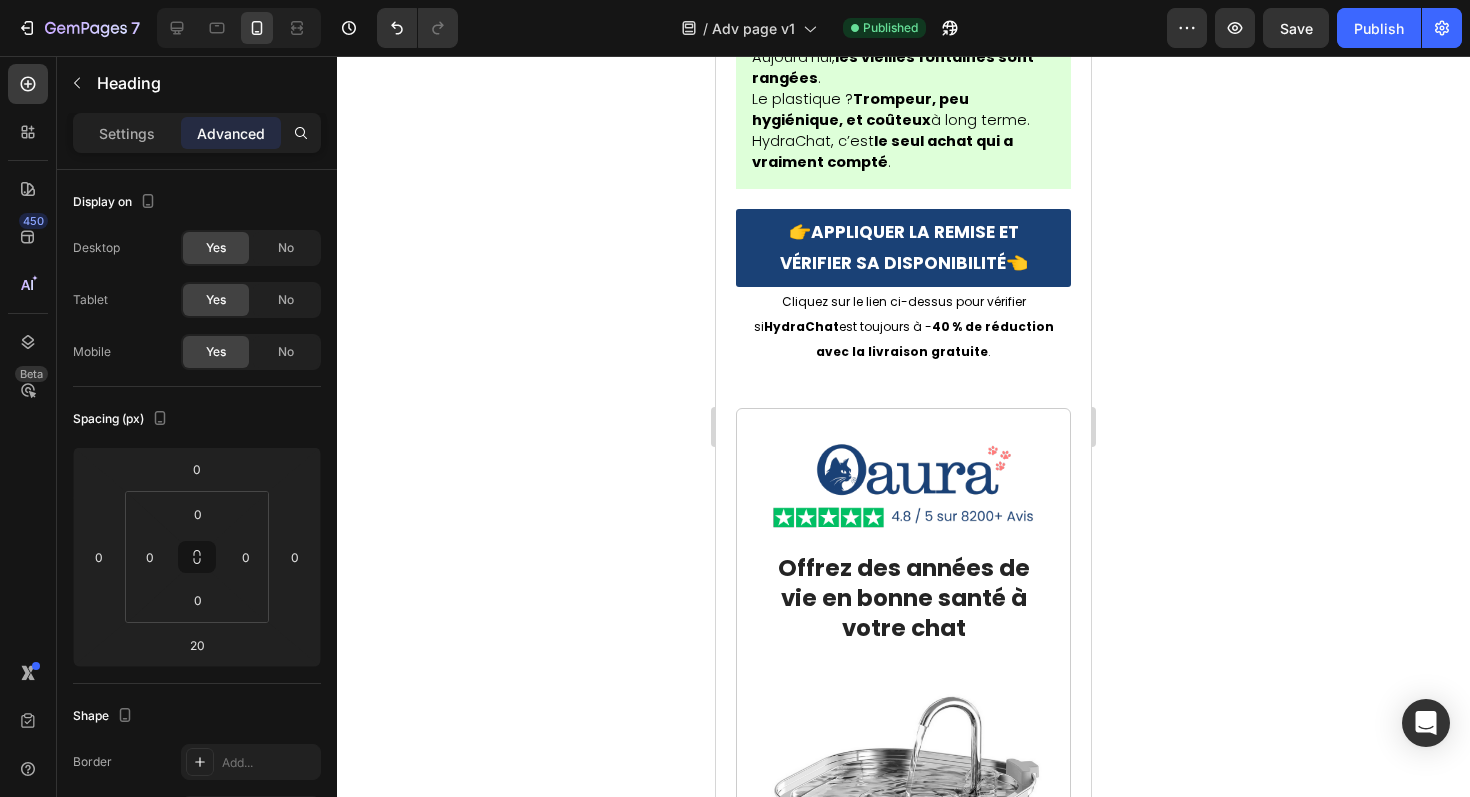 click on "Ne faites pas comme moi.  N’attendez pas que ce soit trop tard." at bounding box center [903, -2629] 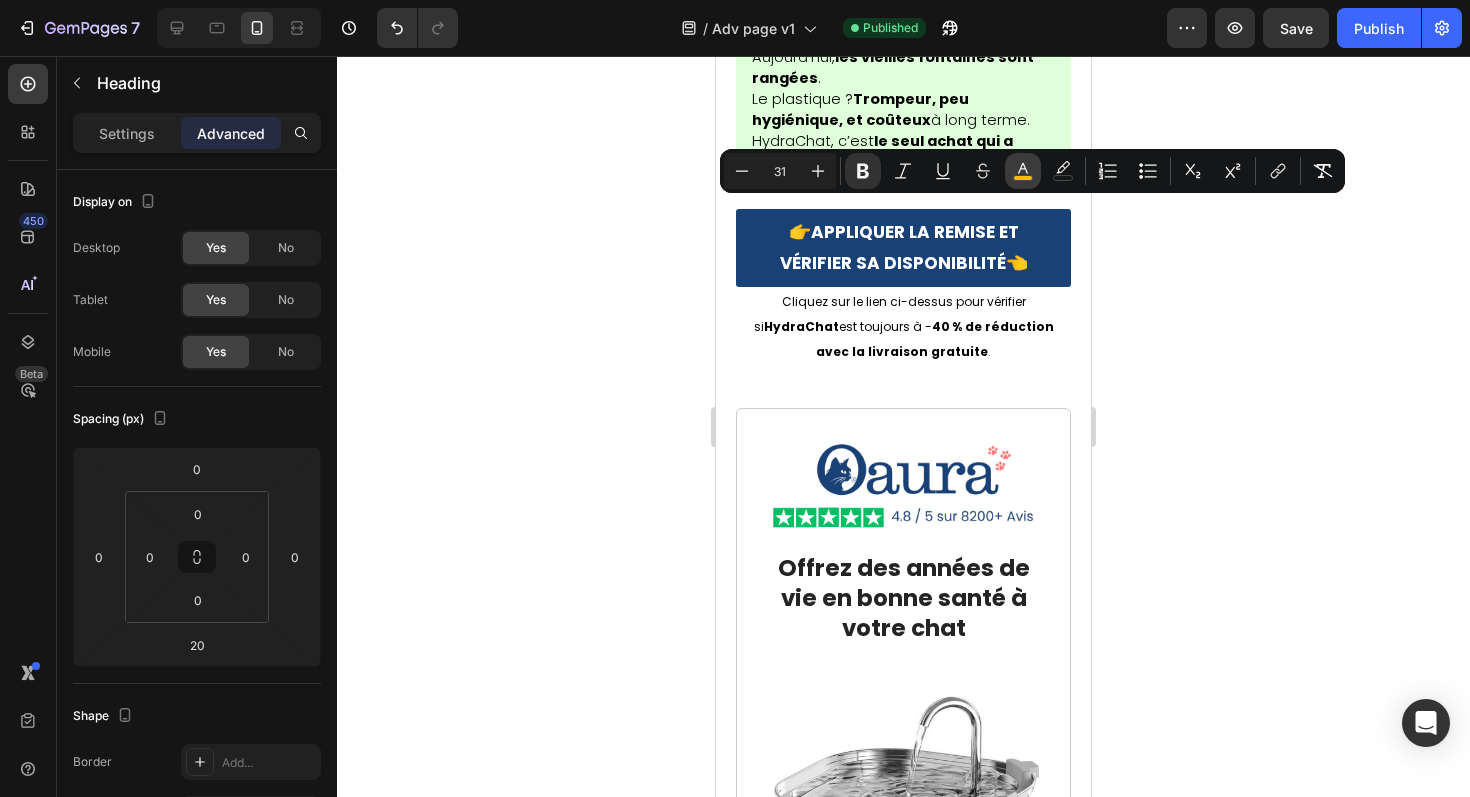 click 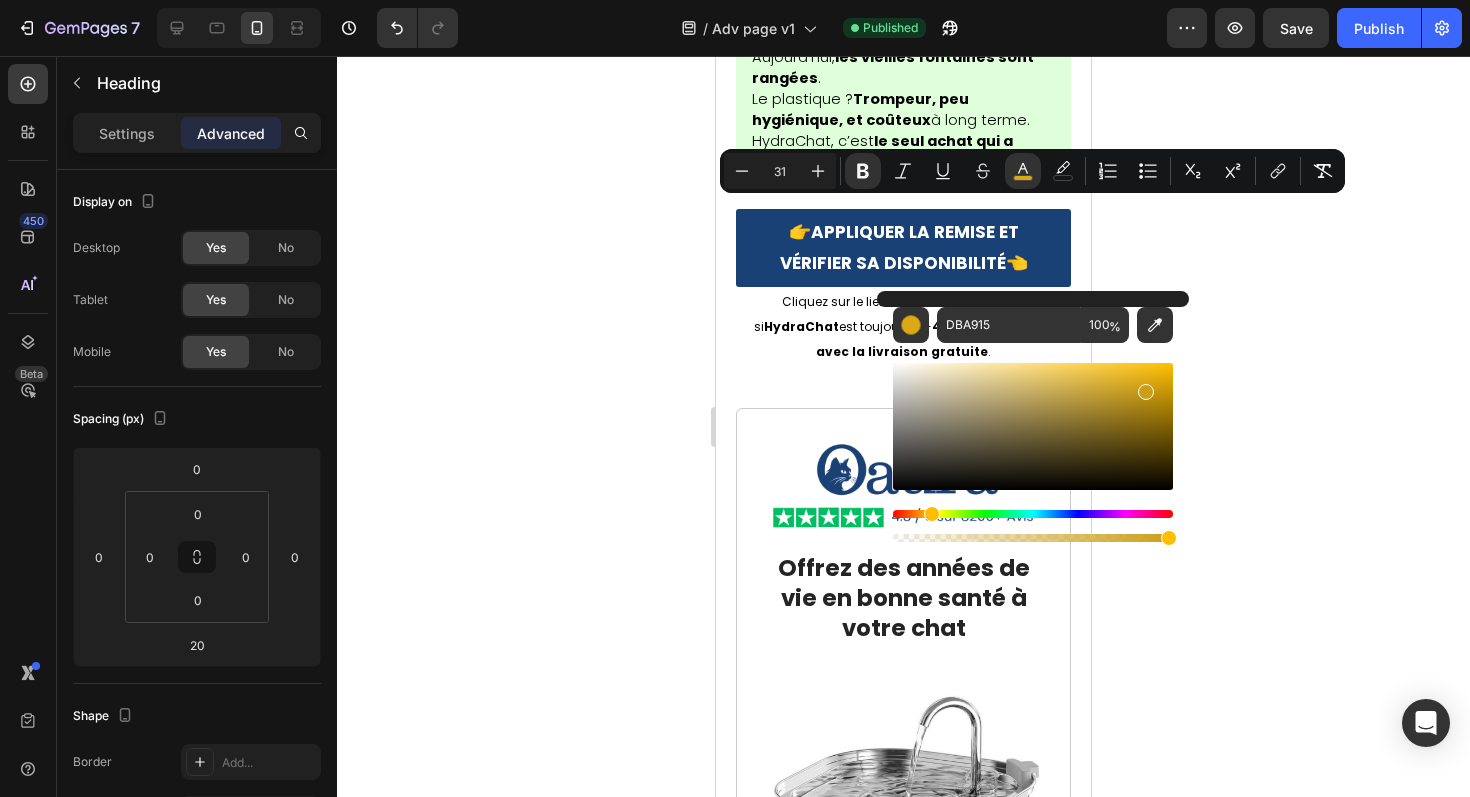 drag, startPoint x: 1132, startPoint y: 409, endPoint x: 1144, endPoint y: 388, distance: 24.186773 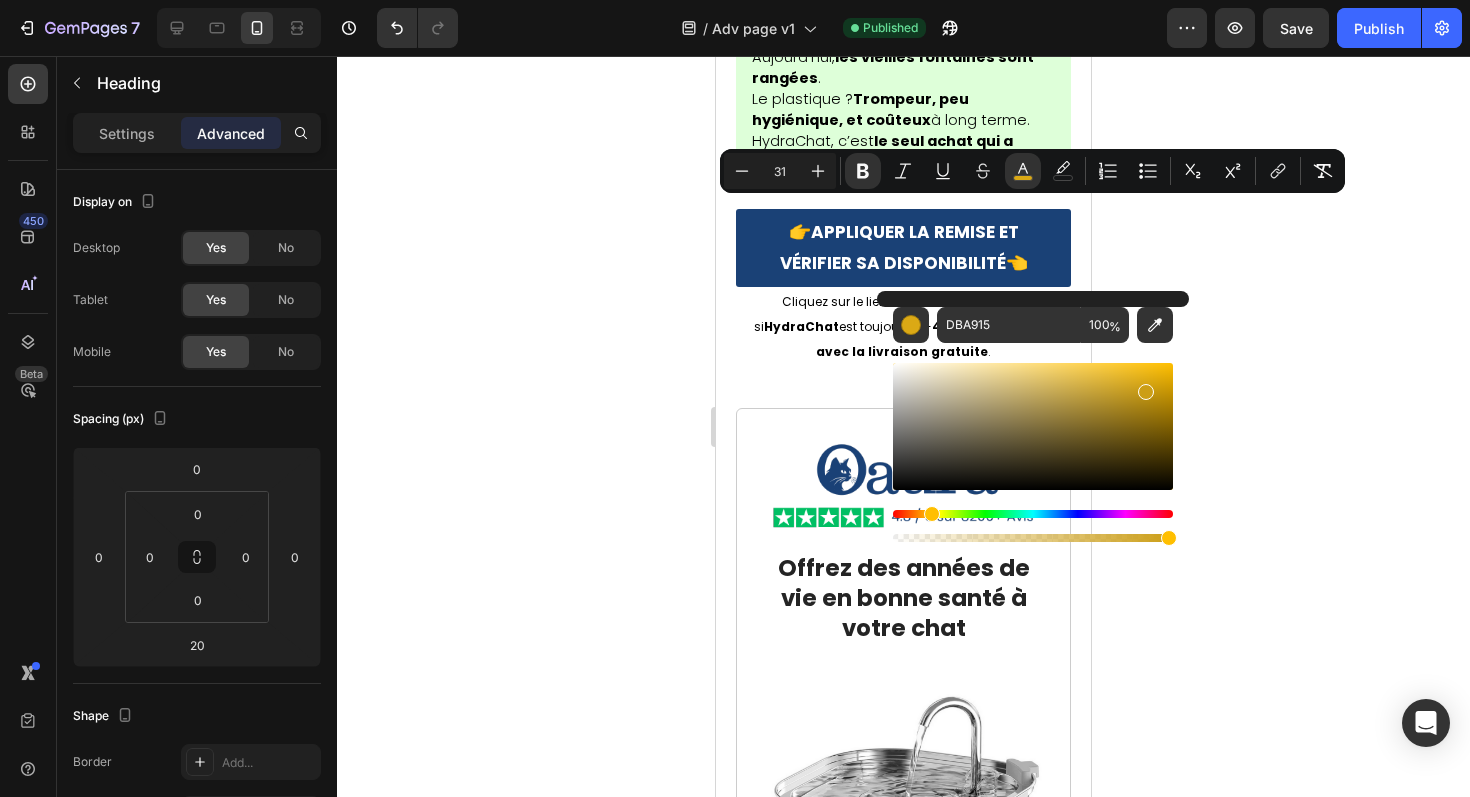 click at bounding box center [1033, 426] 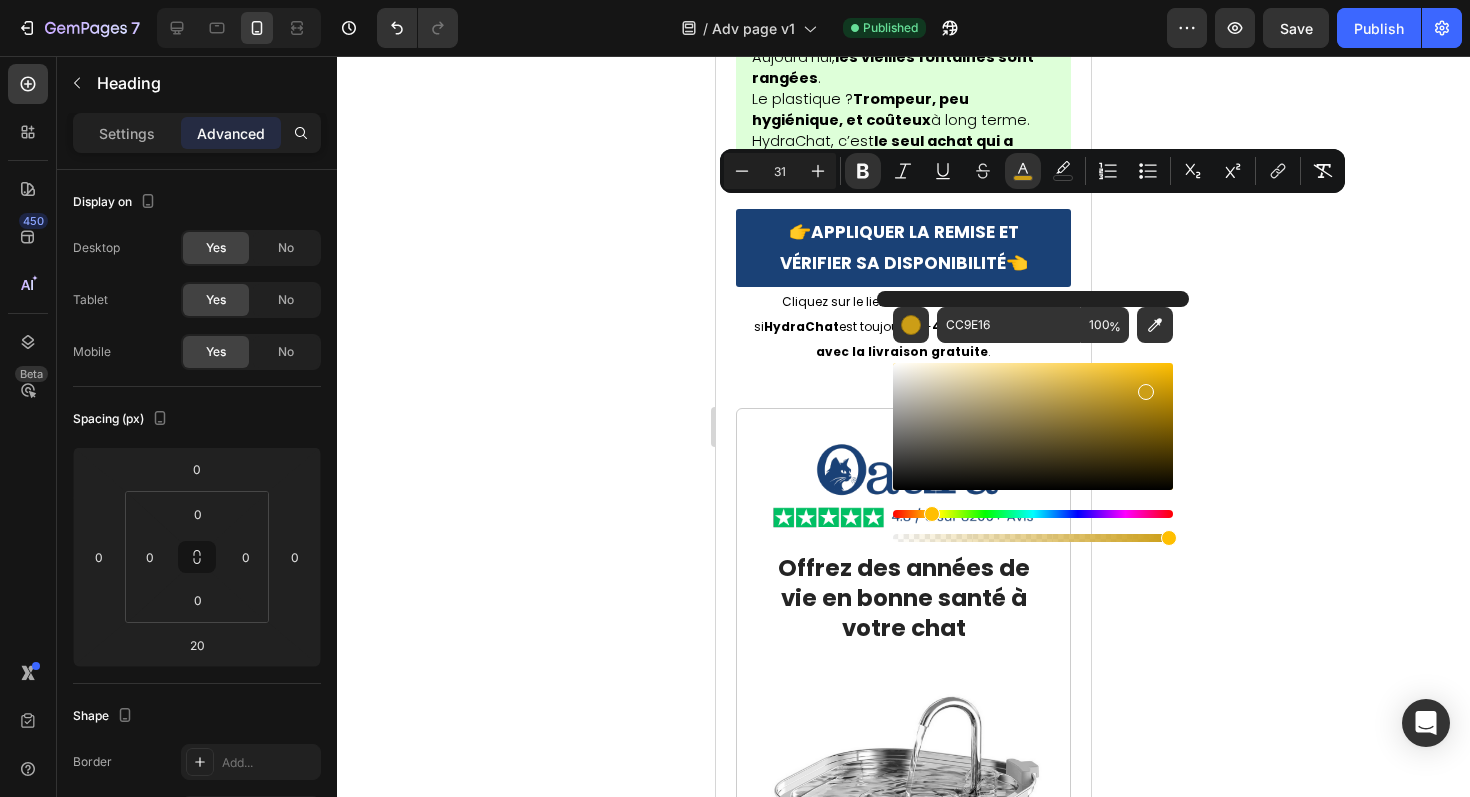 click at bounding box center [1033, 514] 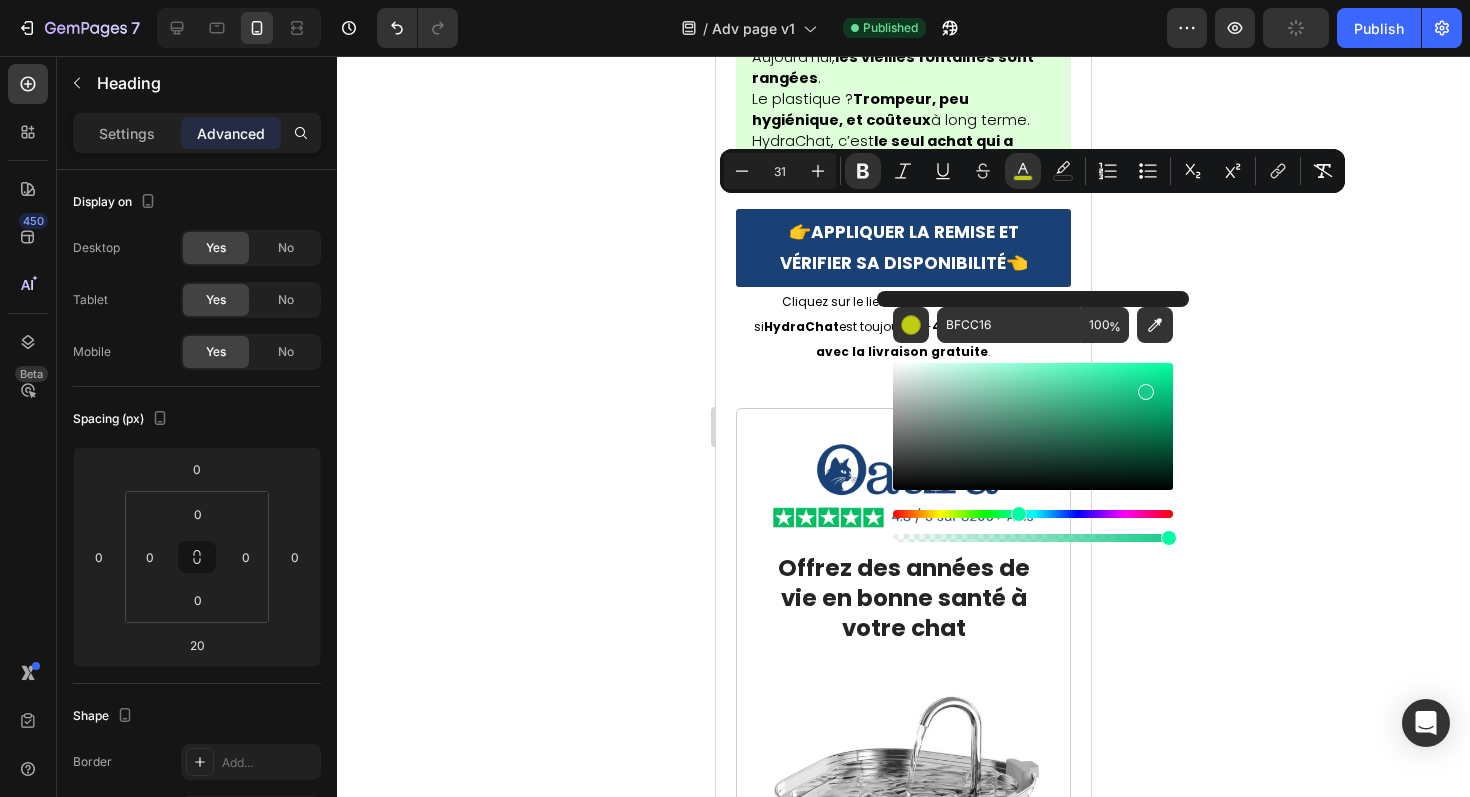 click at bounding box center (1033, 514) 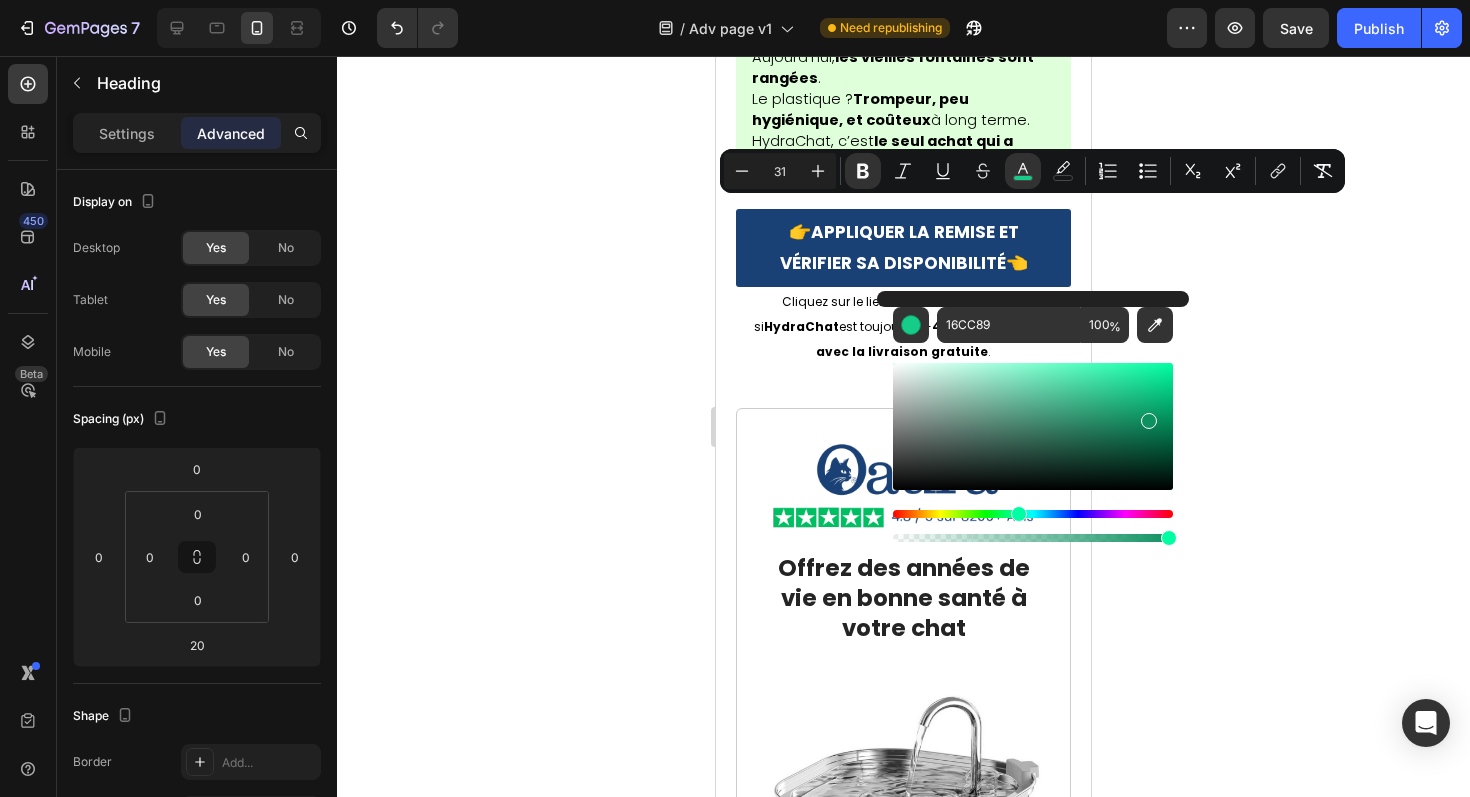 drag, startPoint x: 1146, startPoint y: 404, endPoint x: 1147, endPoint y: 417, distance: 13.038404 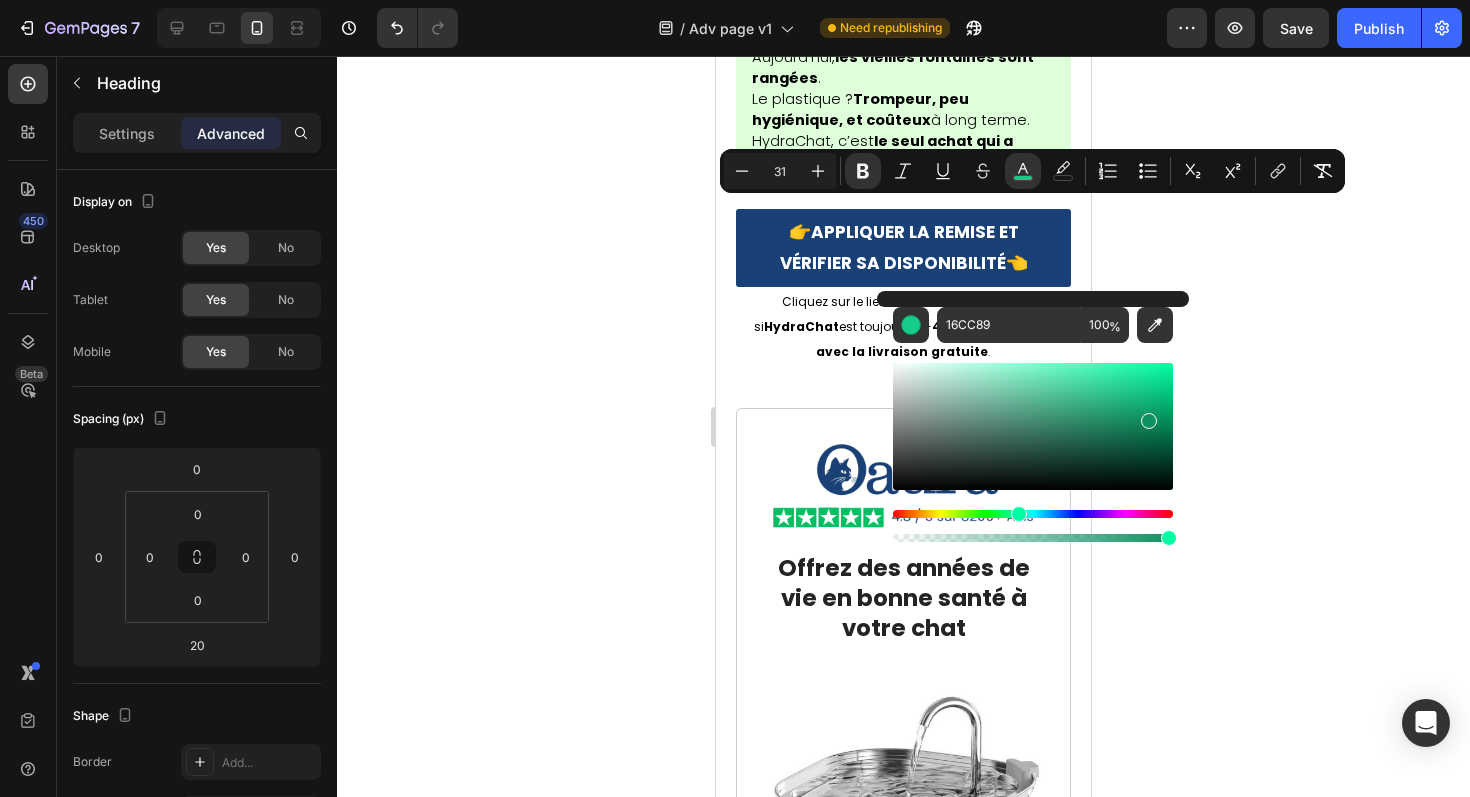 click at bounding box center [1033, 426] 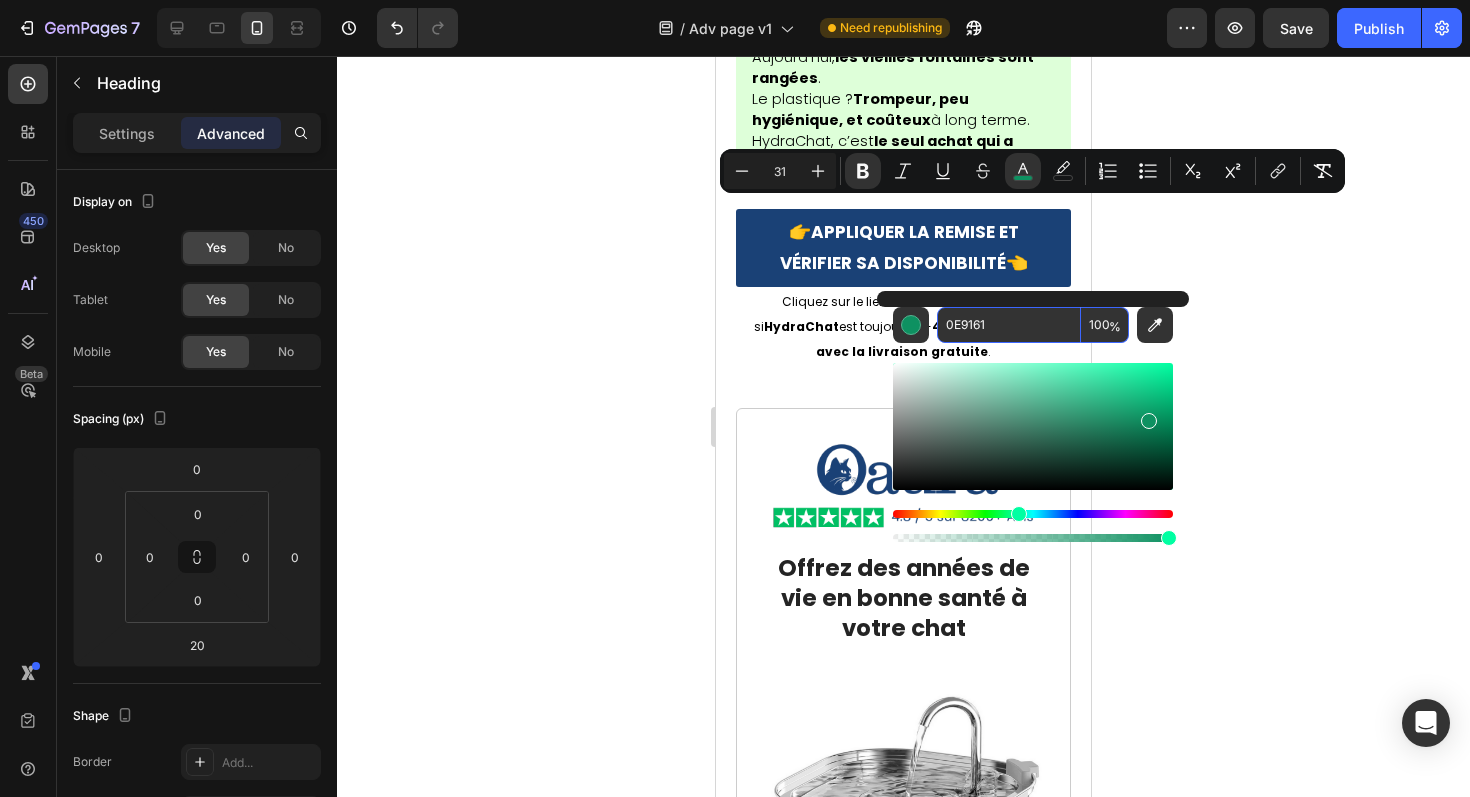click on "0E9161" at bounding box center [1009, 325] 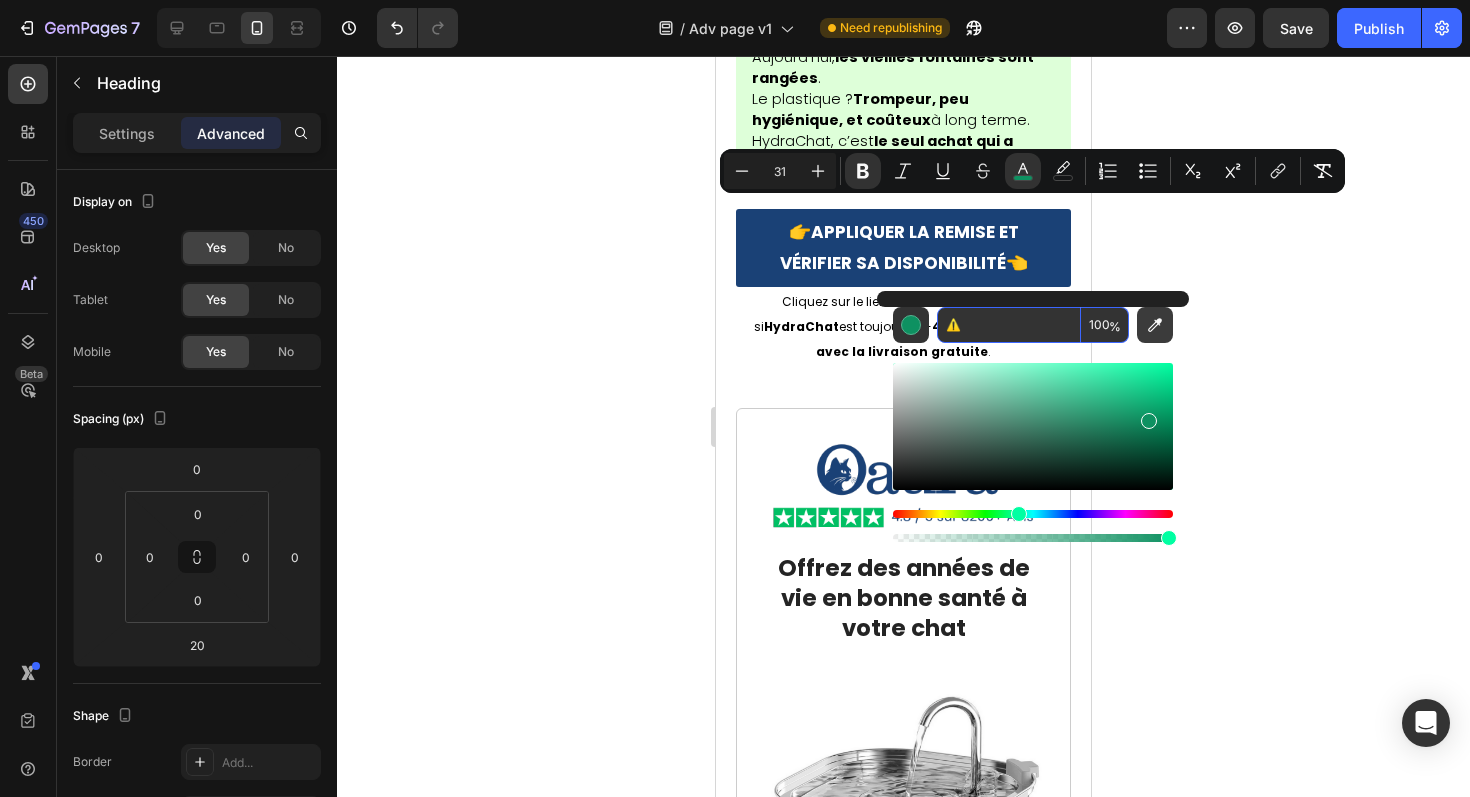 type on "⚠️" 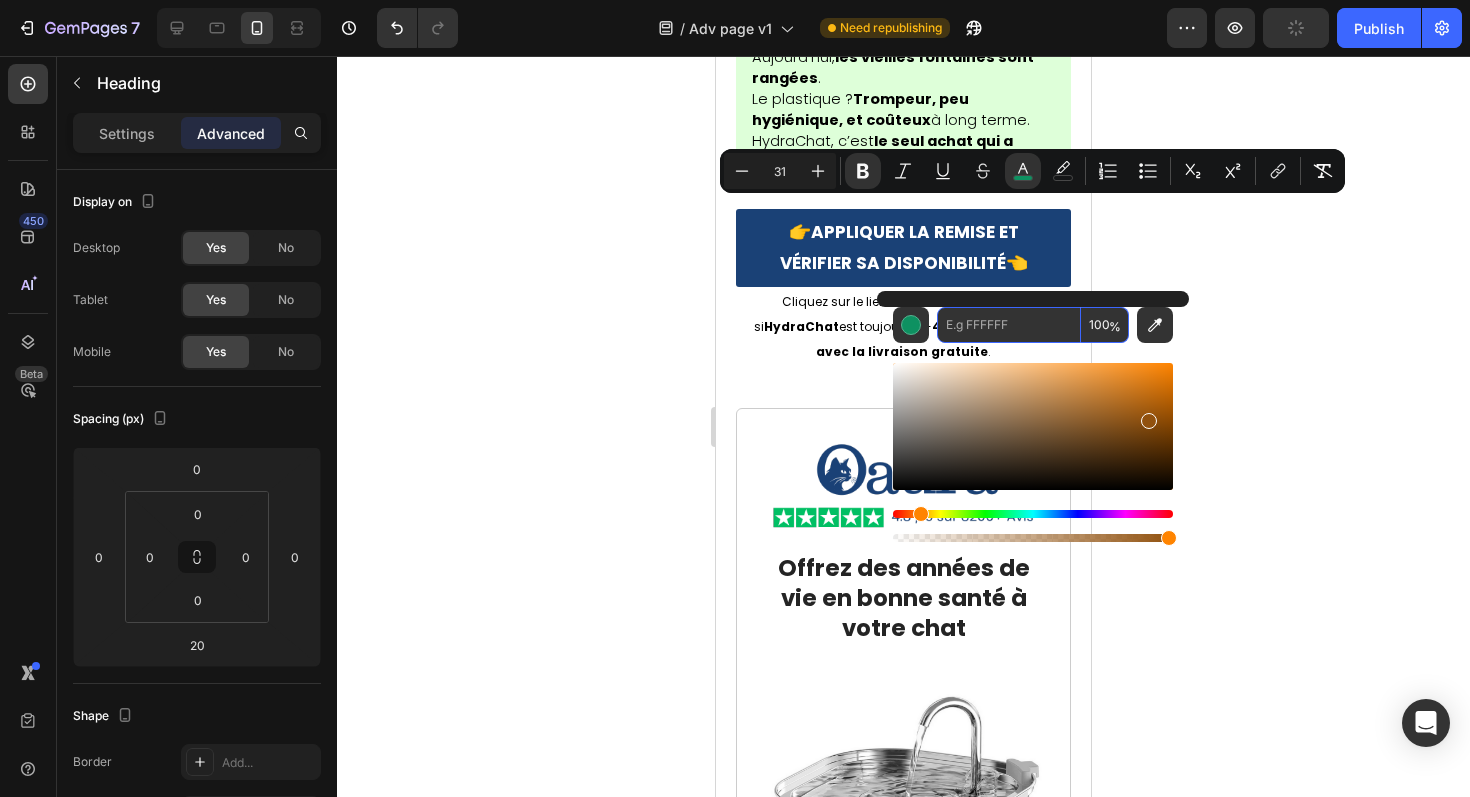 click at bounding box center (1033, 514) 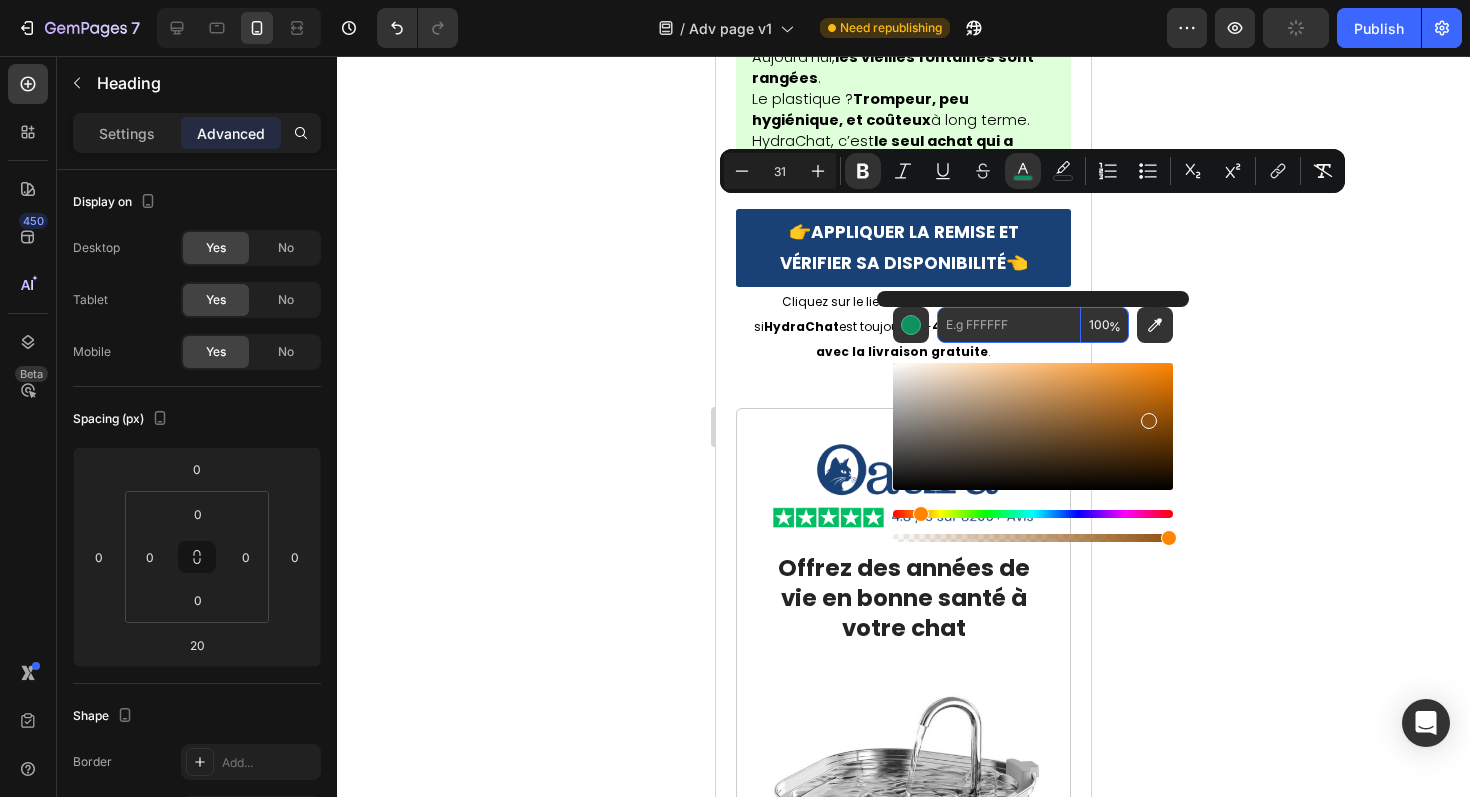 type on "91510E" 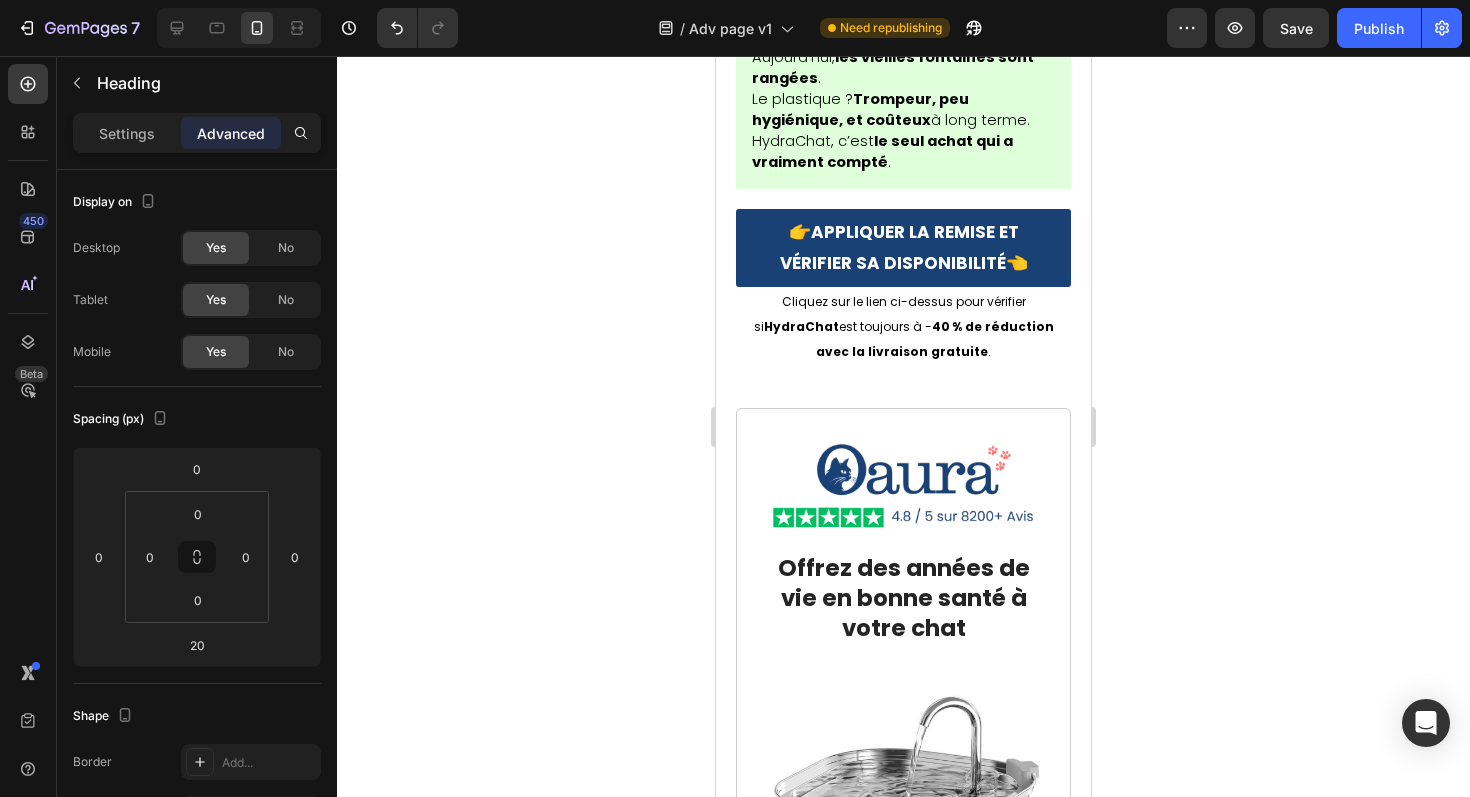 click 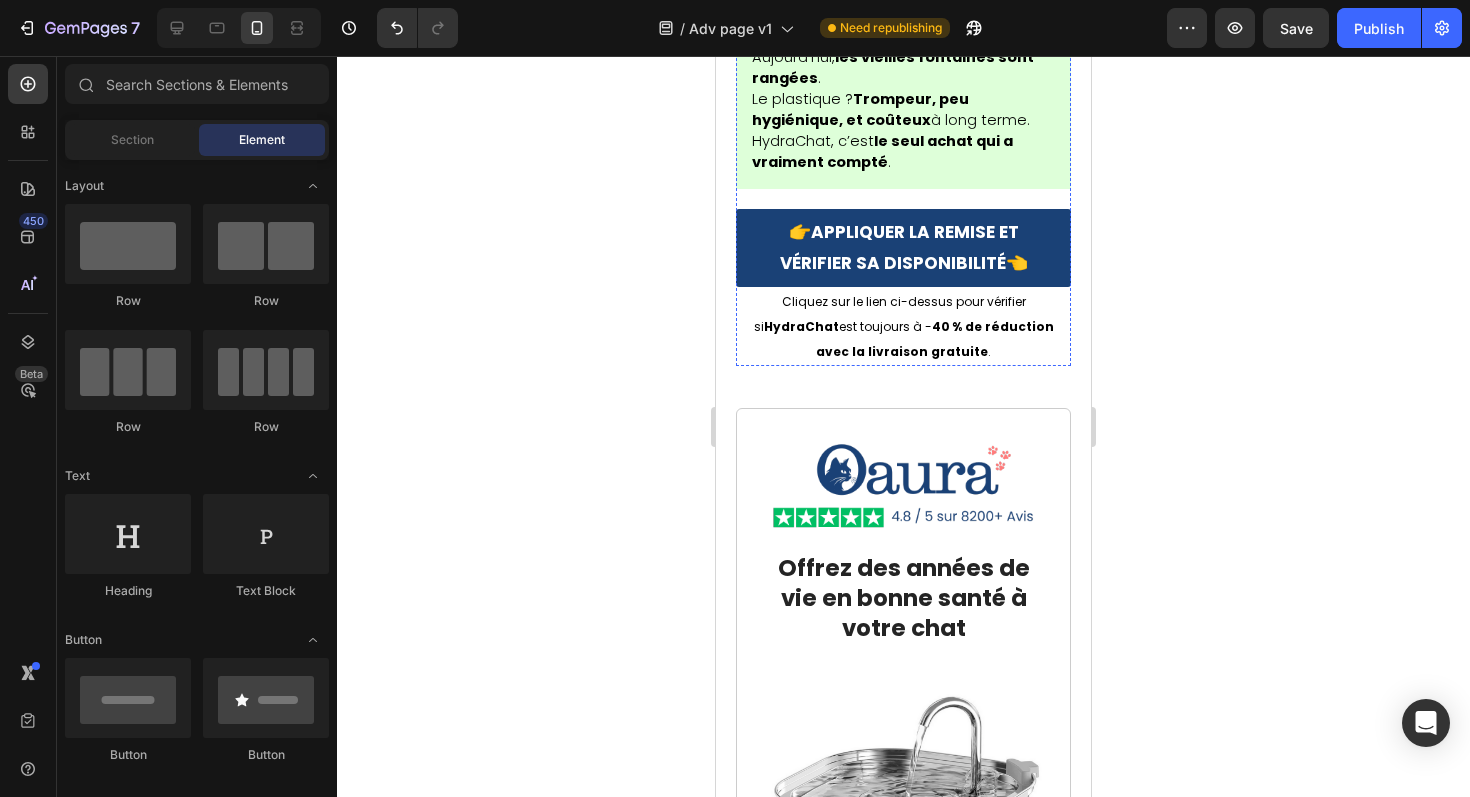 click on "N’attendez pas que ce soit trop tard." at bounding box center (902, -2592) 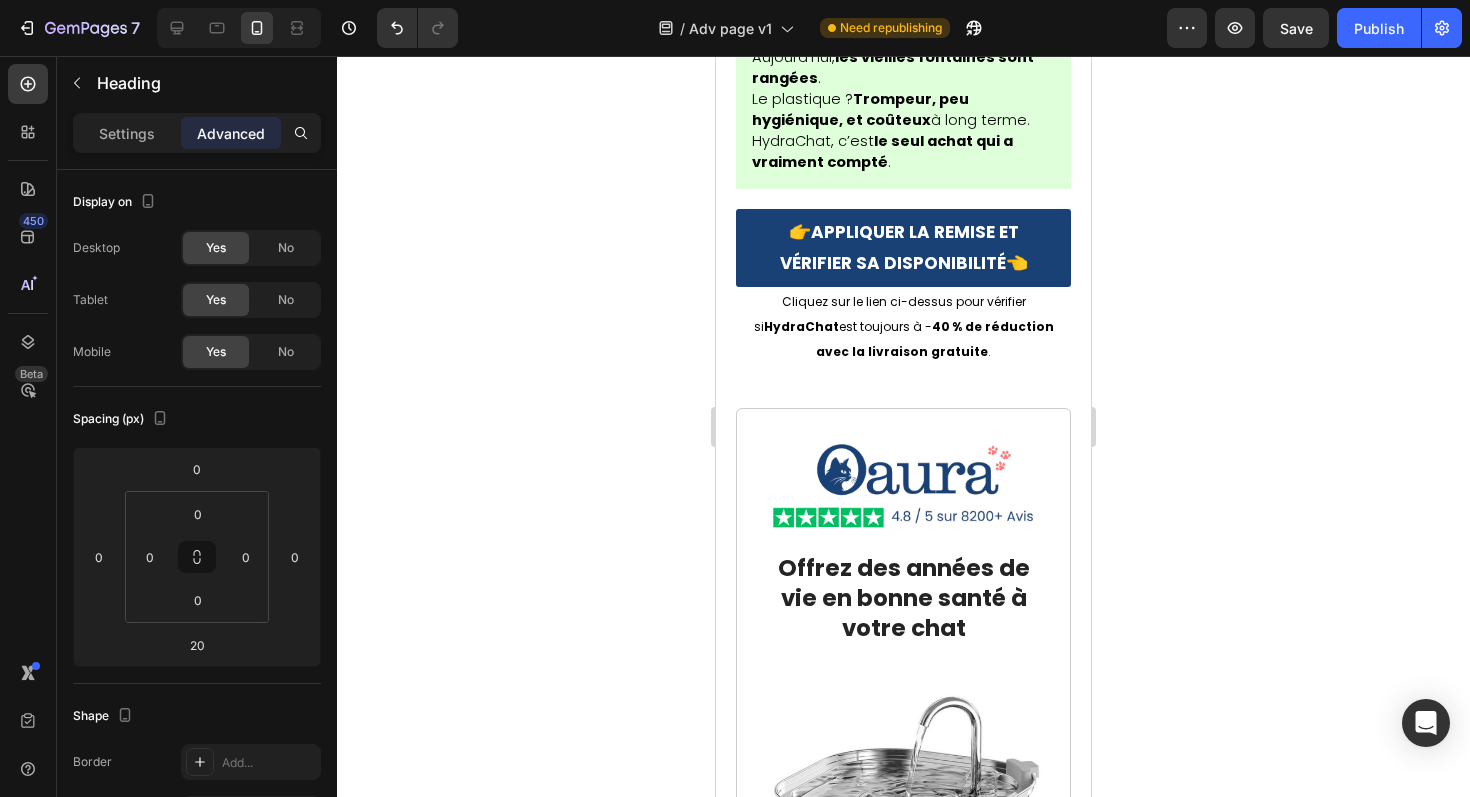 click on "N’attendez pas que ce soit trop tard." at bounding box center [902, -2592] 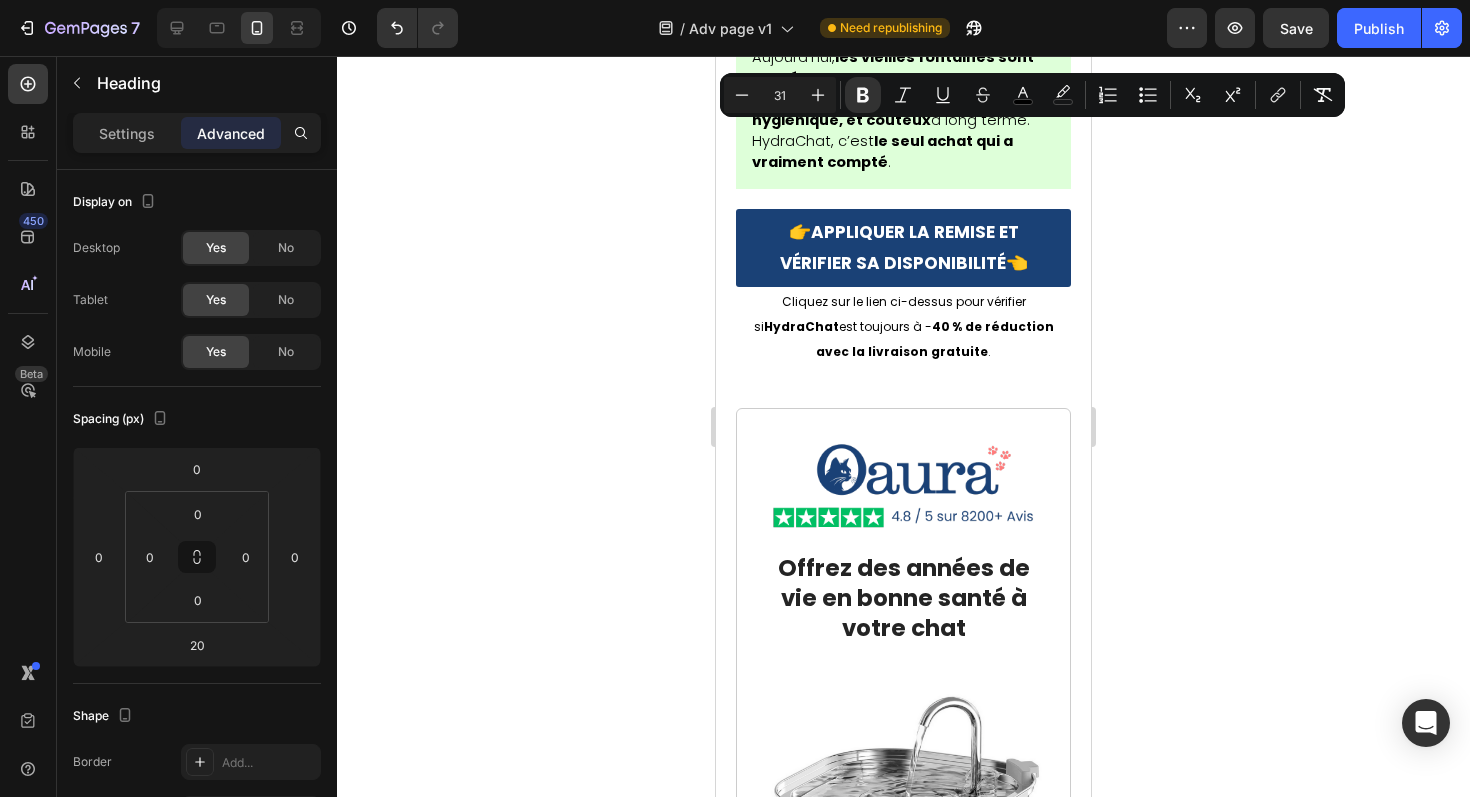 click on "N’attendez pas que ce soit trop tard." at bounding box center (902, -2592) 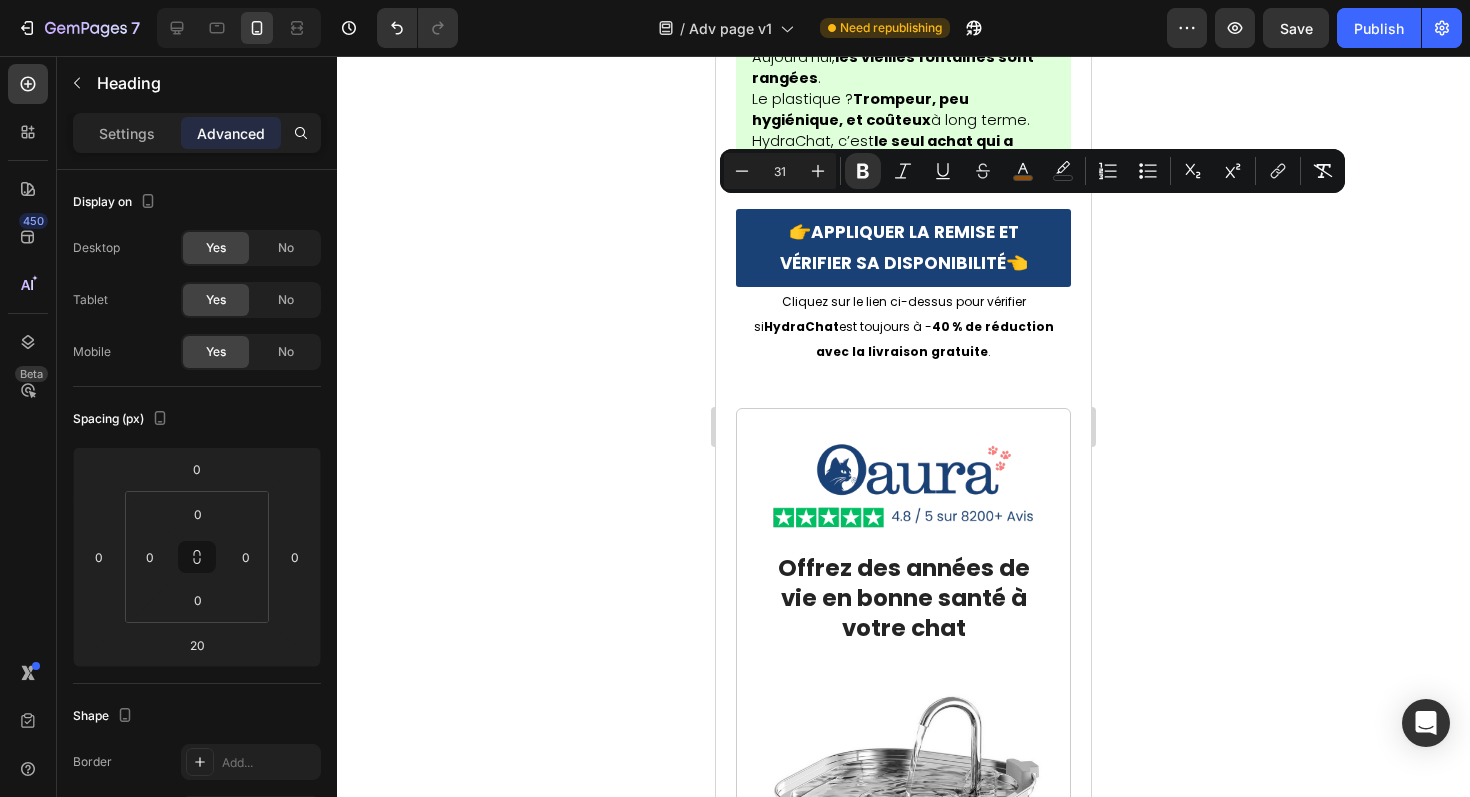 drag, startPoint x: 1032, startPoint y: 257, endPoint x: 745, endPoint y: 222, distance: 289.12628 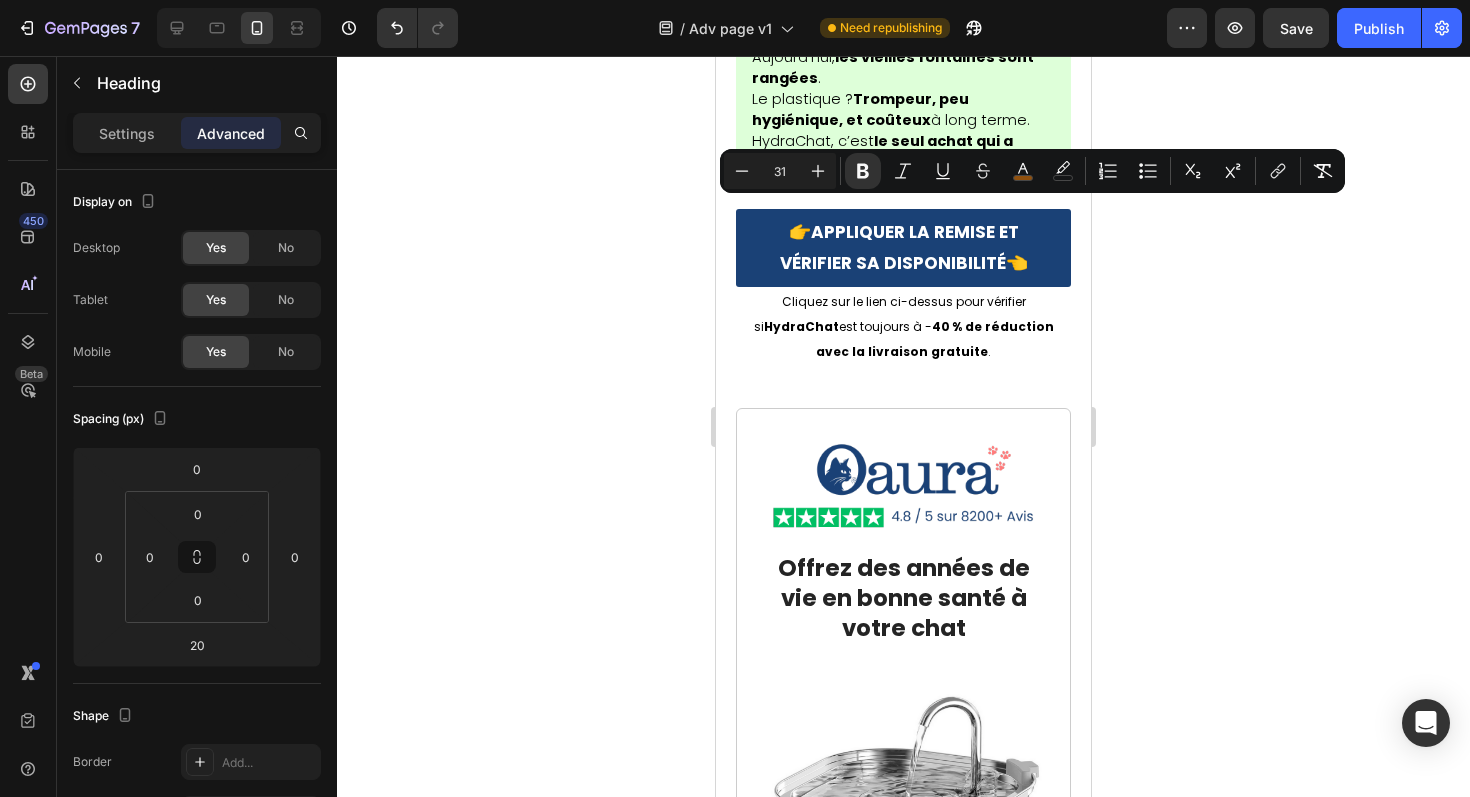 click on "Ne faites pas comme moi.  N’attendez pas que ce soit trop tard." at bounding box center [903, -2629] 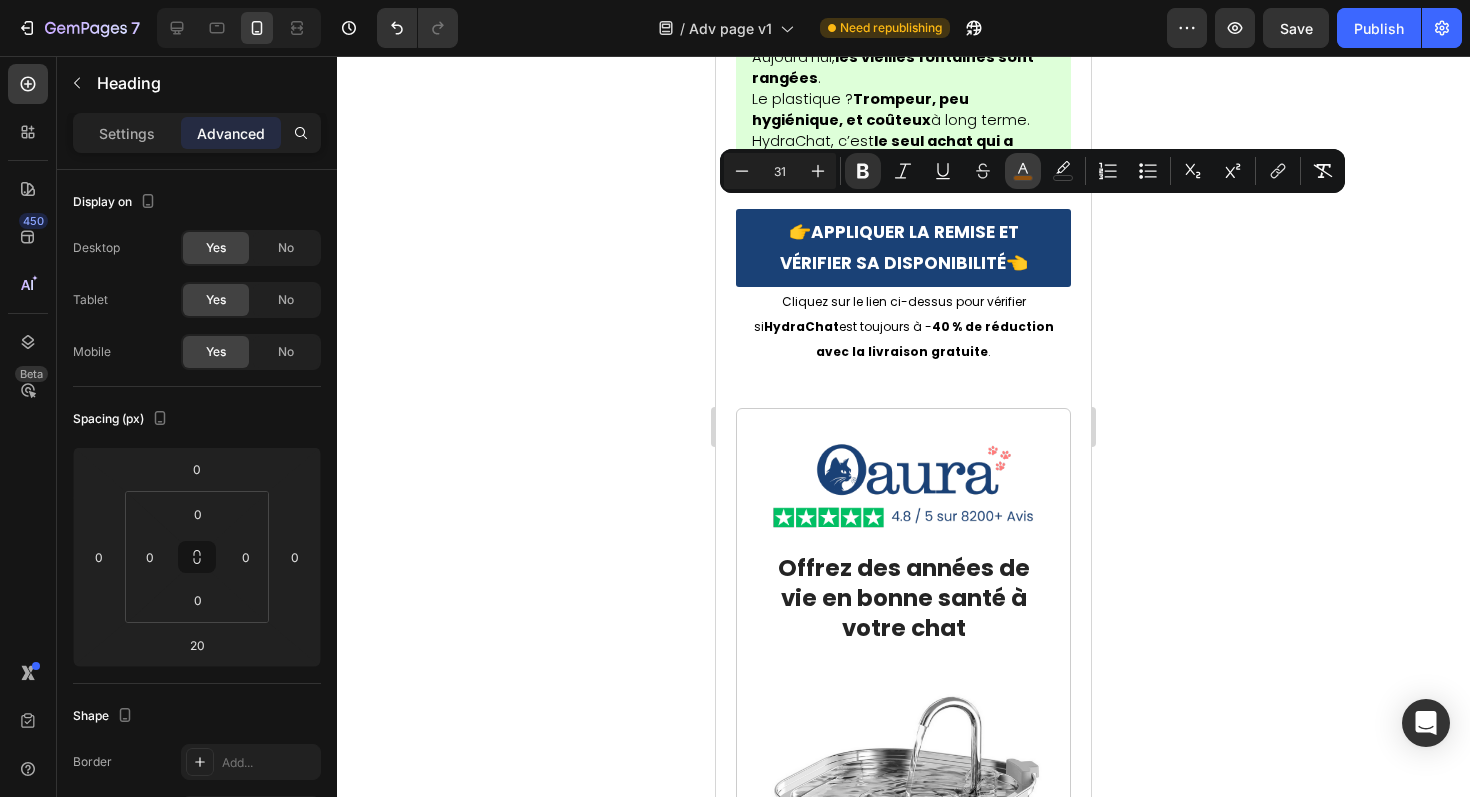 click on "color" at bounding box center (1023, 171) 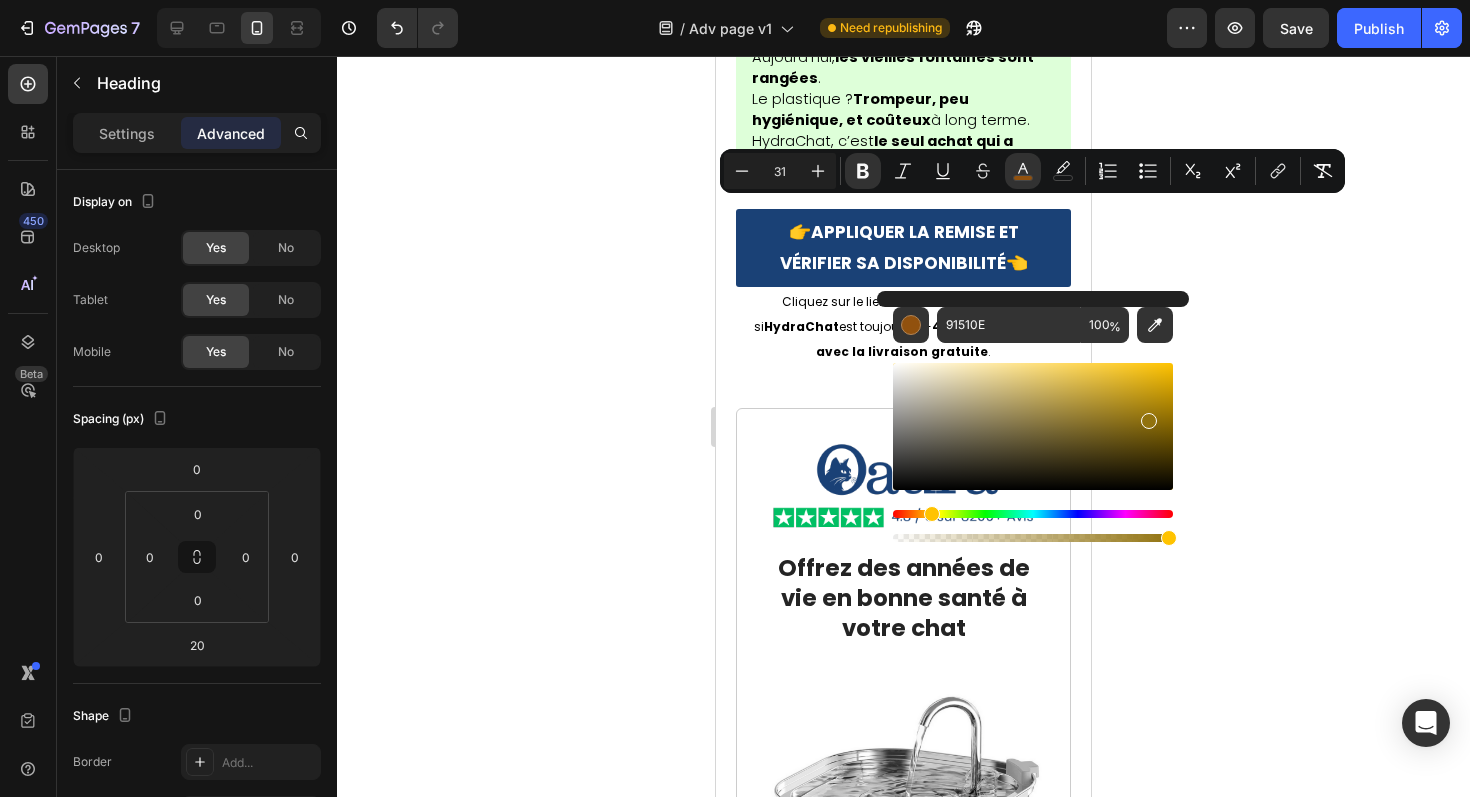 click at bounding box center (1033, 514) 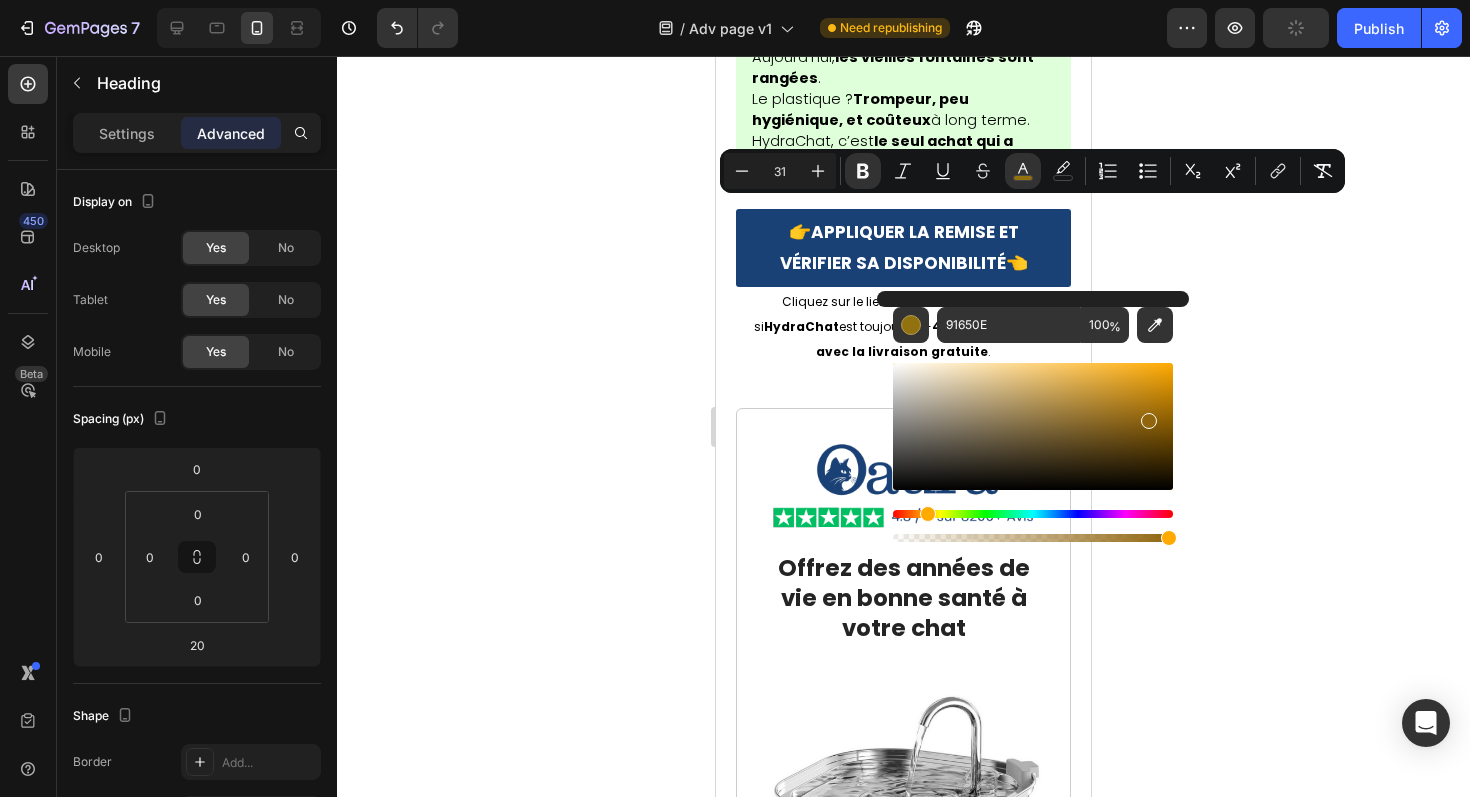 click at bounding box center [928, 514] 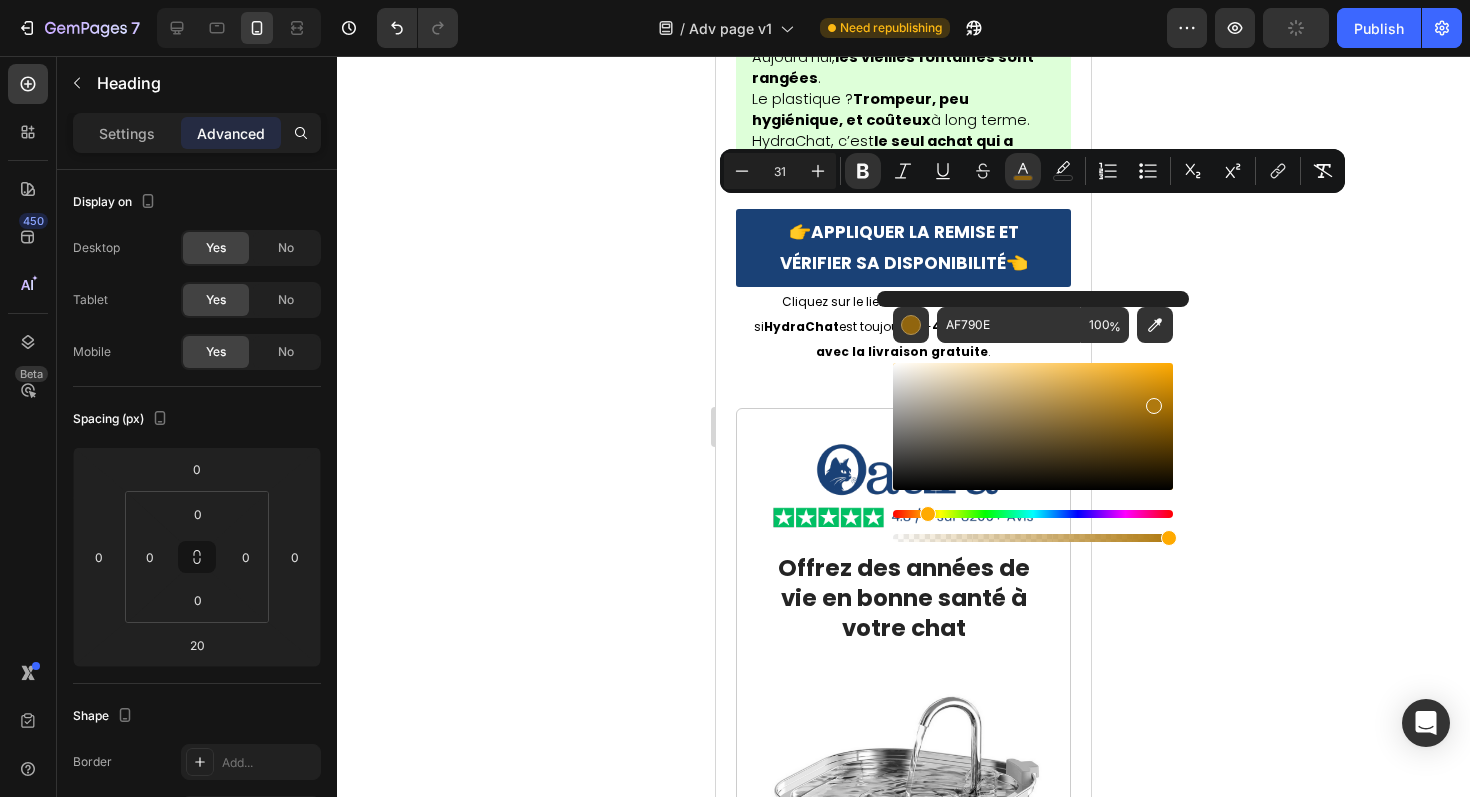 drag, startPoint x: 1147, startPoint y: 418, endPoint x: 1151, endPoint y: 402, distance: 16.492422 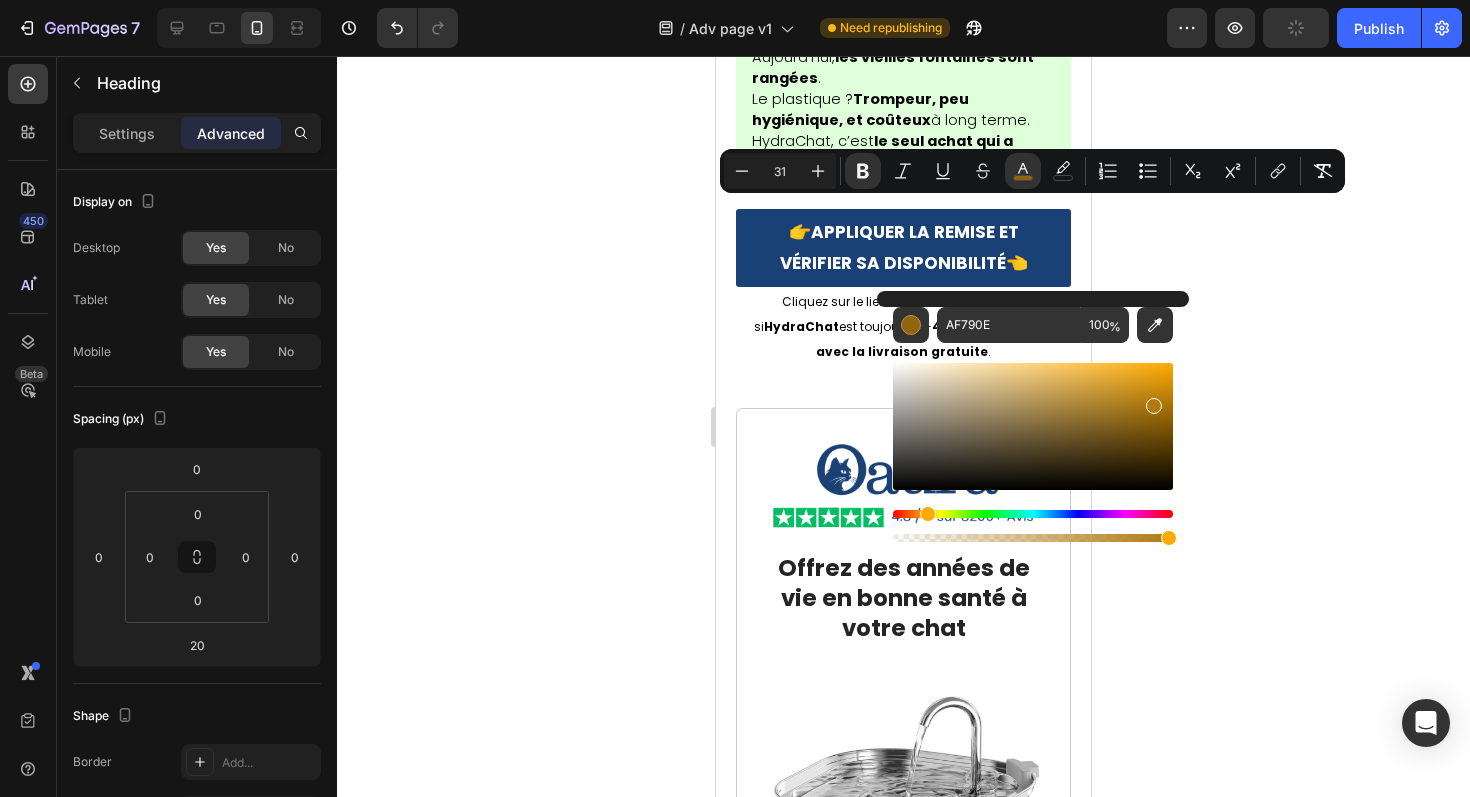click at bounding box center (1154, 406) 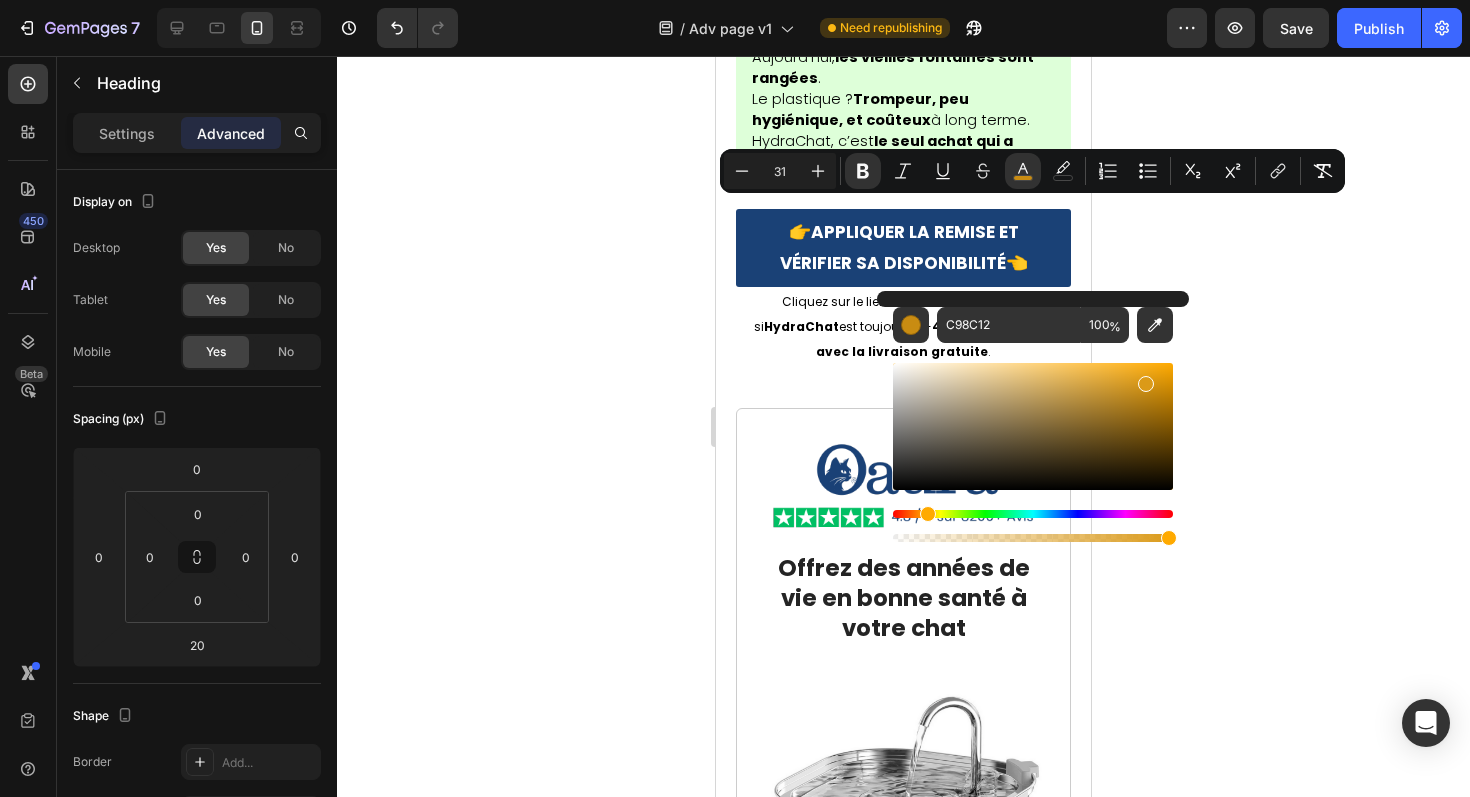 type on "DB9A18" 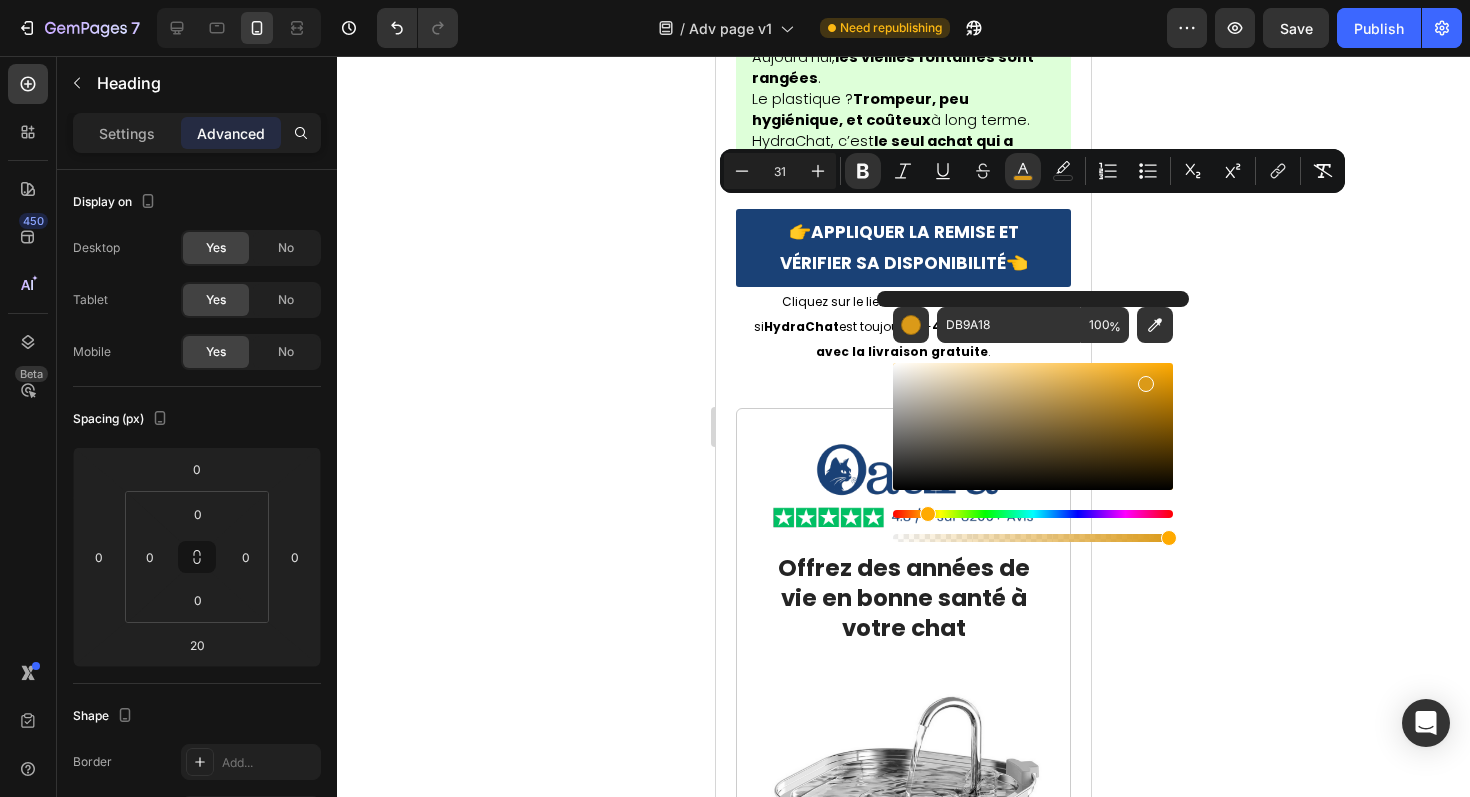 drag, startPoint x: 1151, startPoint y: 402, endPoint x: 1144, endPoint y: 379, distance: 24.04163 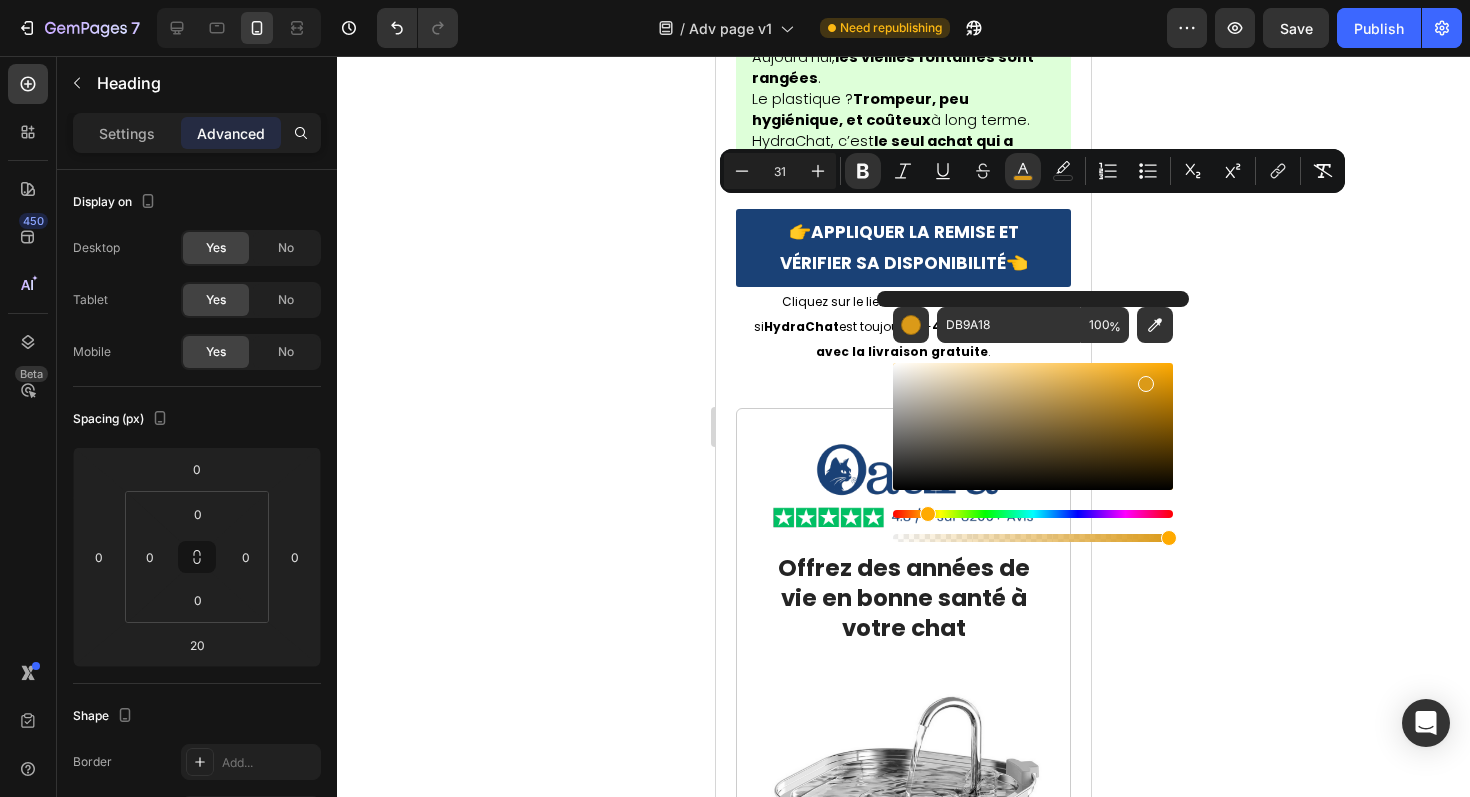 click 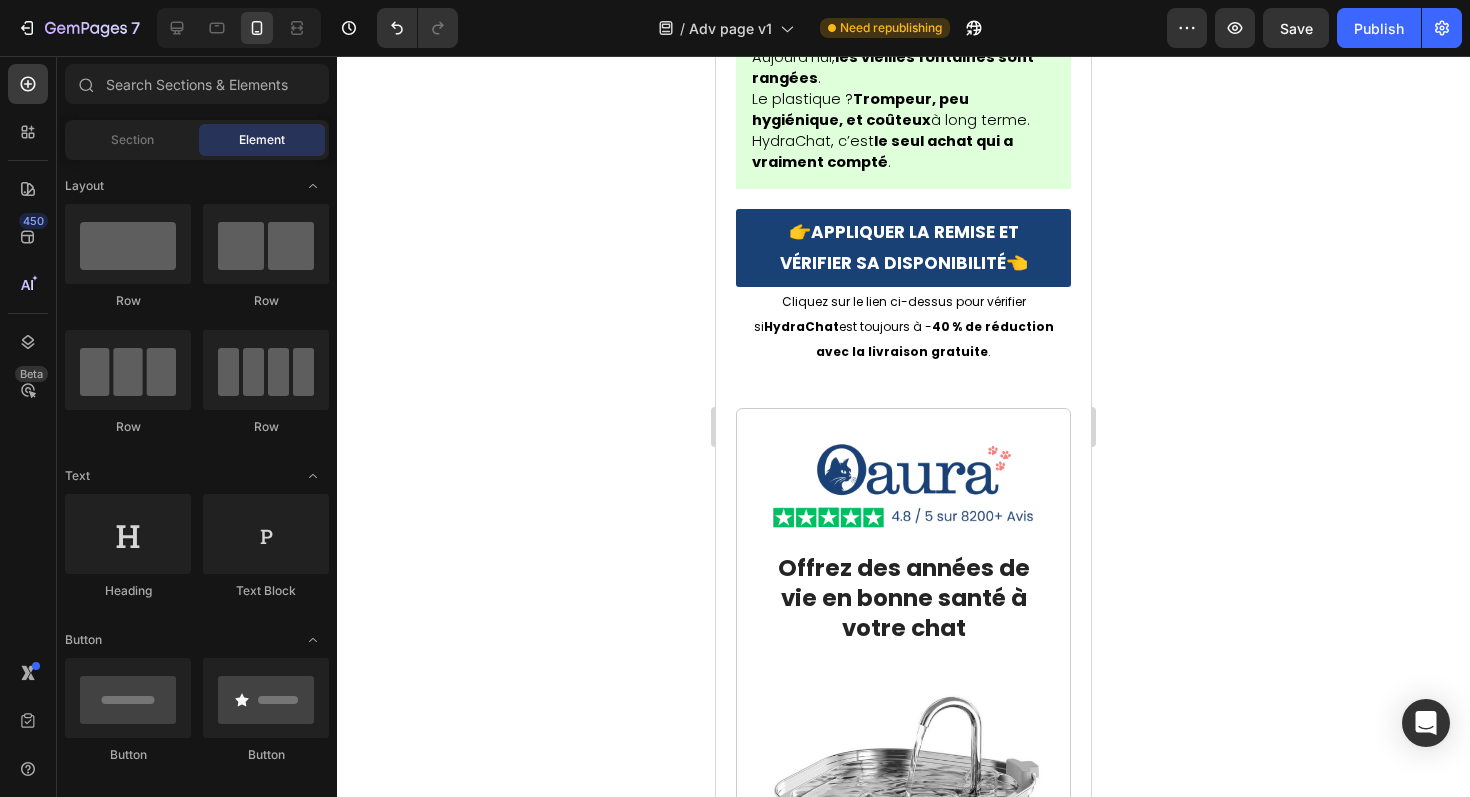 click 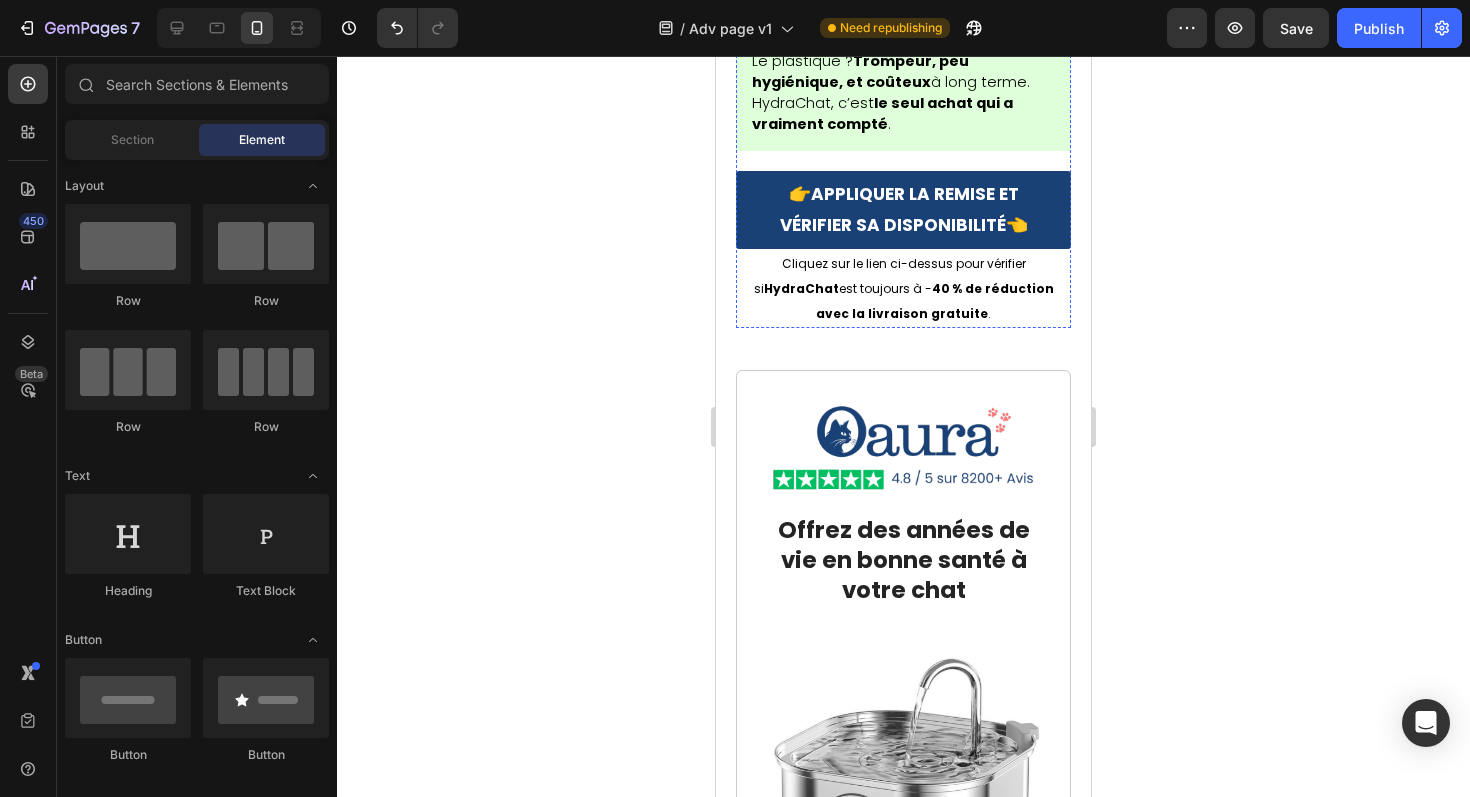 scroll, scrollTop: 14726, scrollLeft: 0, axis: vertical 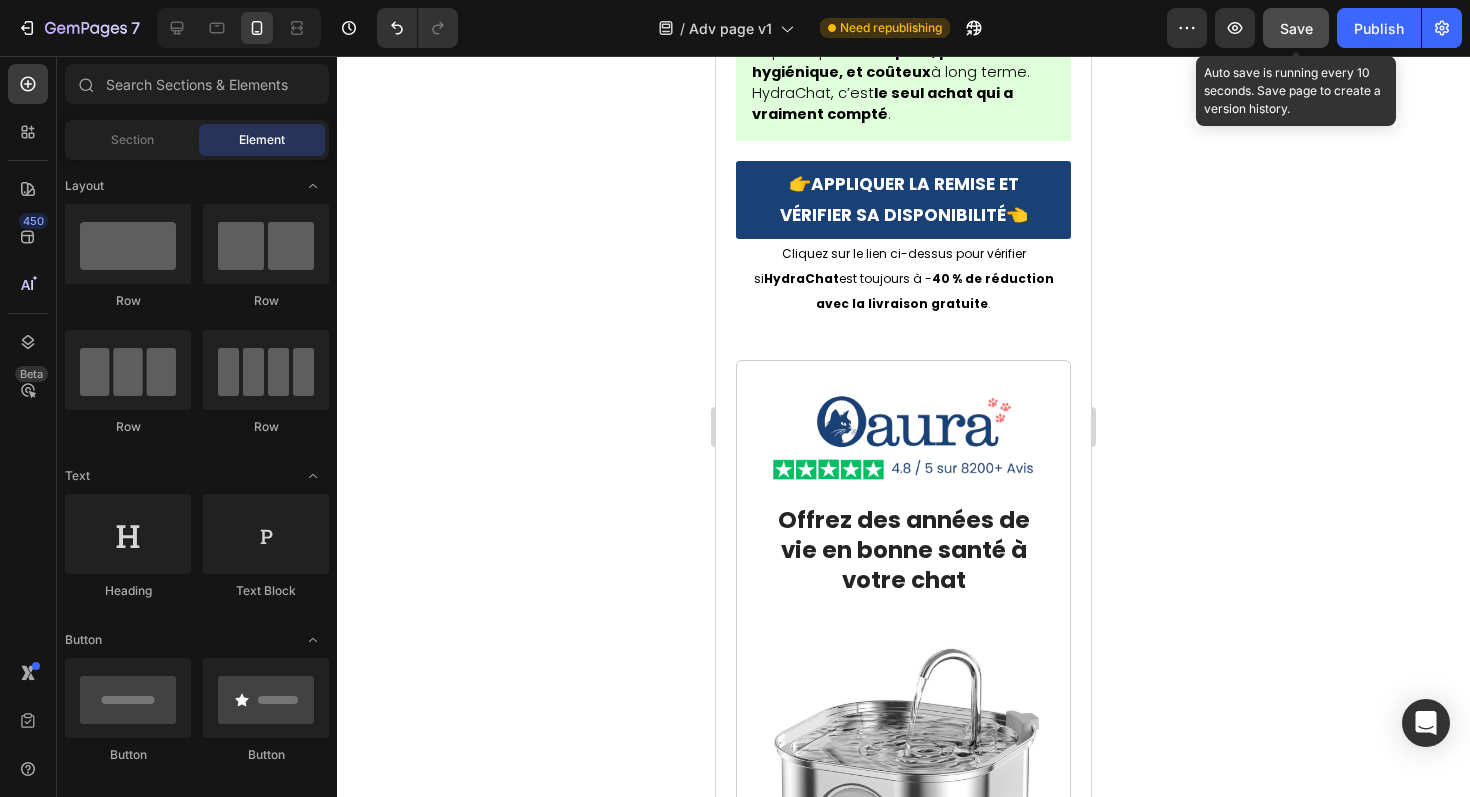 click on "Save" 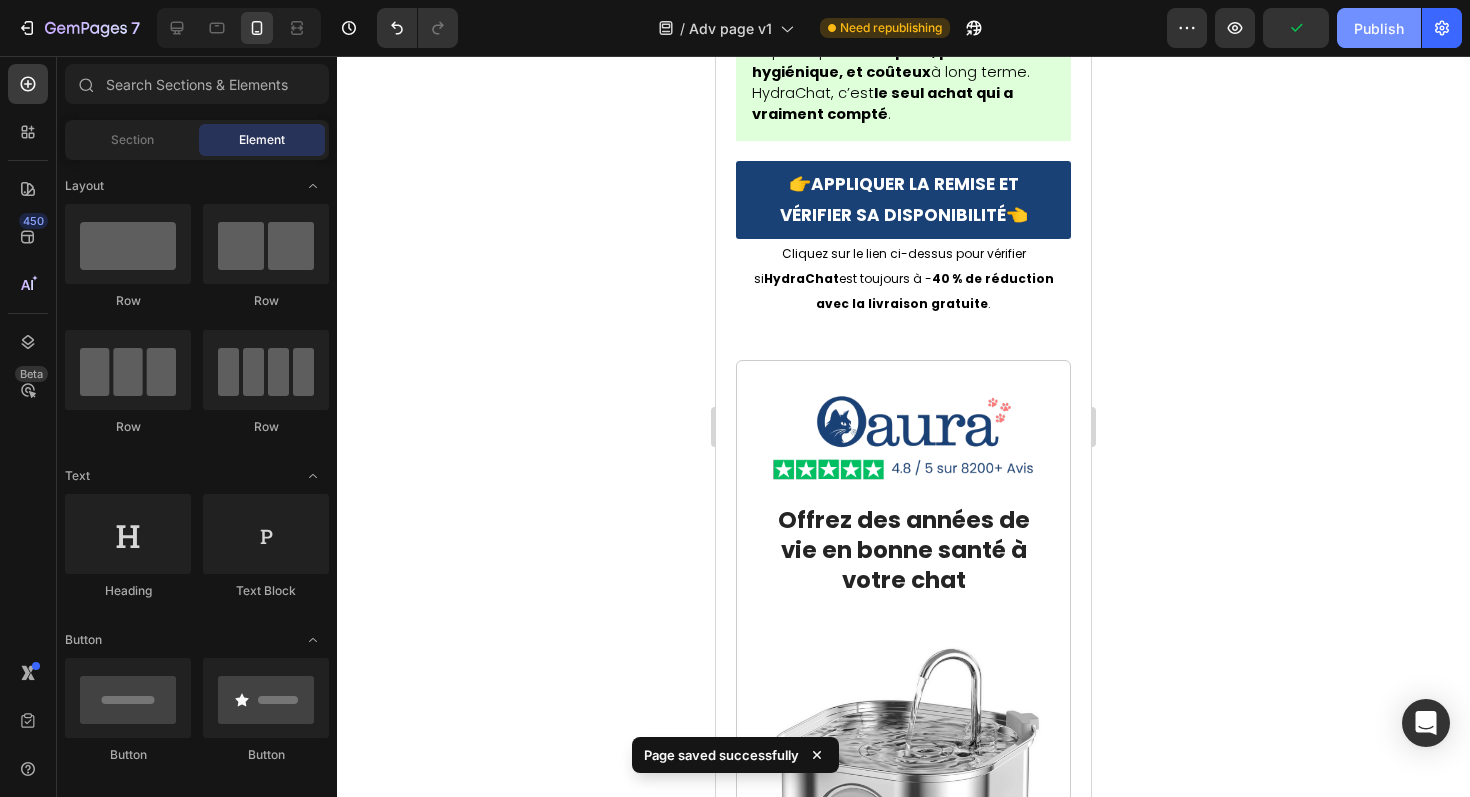 click on "Publish" at bounding box center (1379, 28) 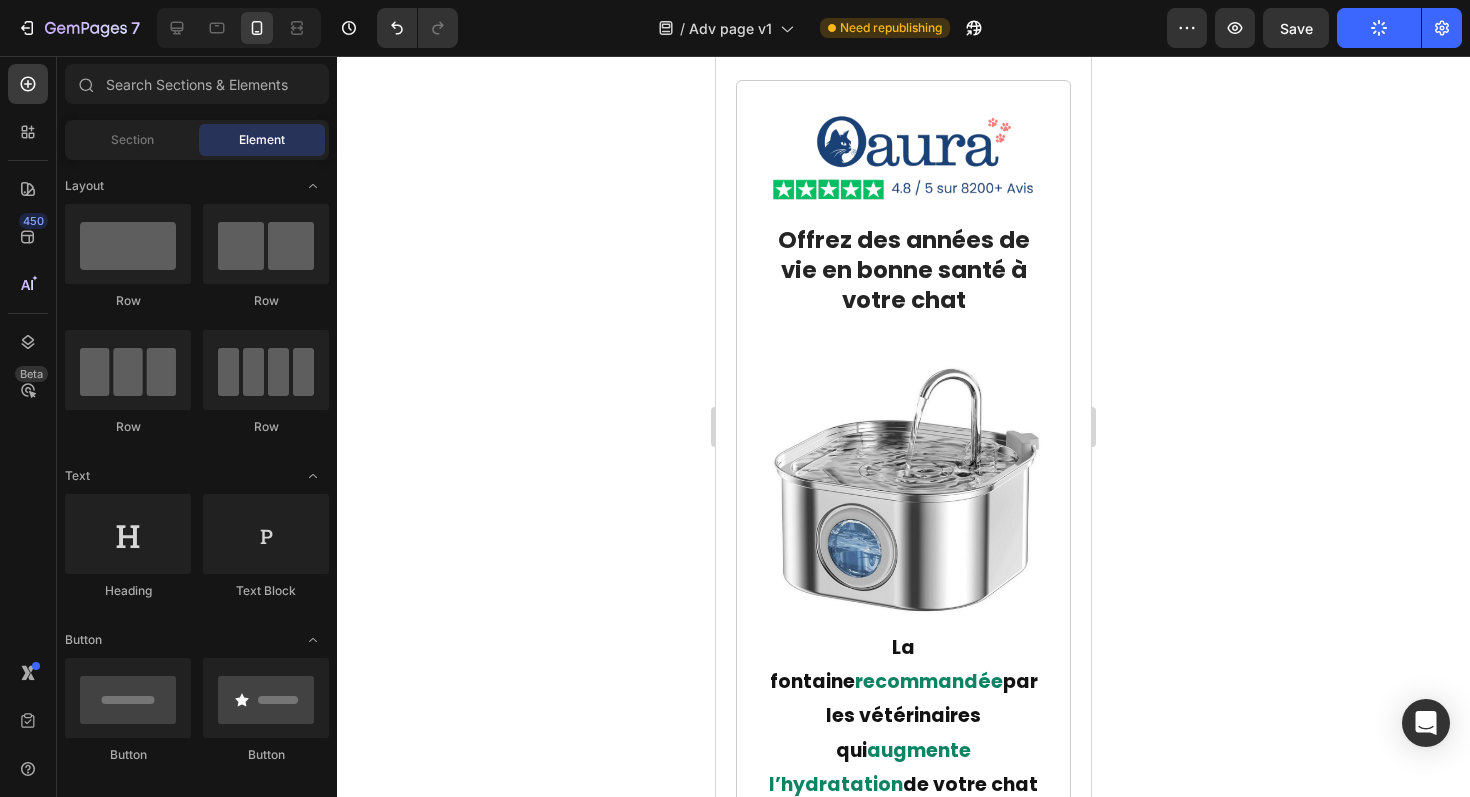 scroll, scrollTop: 15013, scrollLeft: 0, axis: vertical 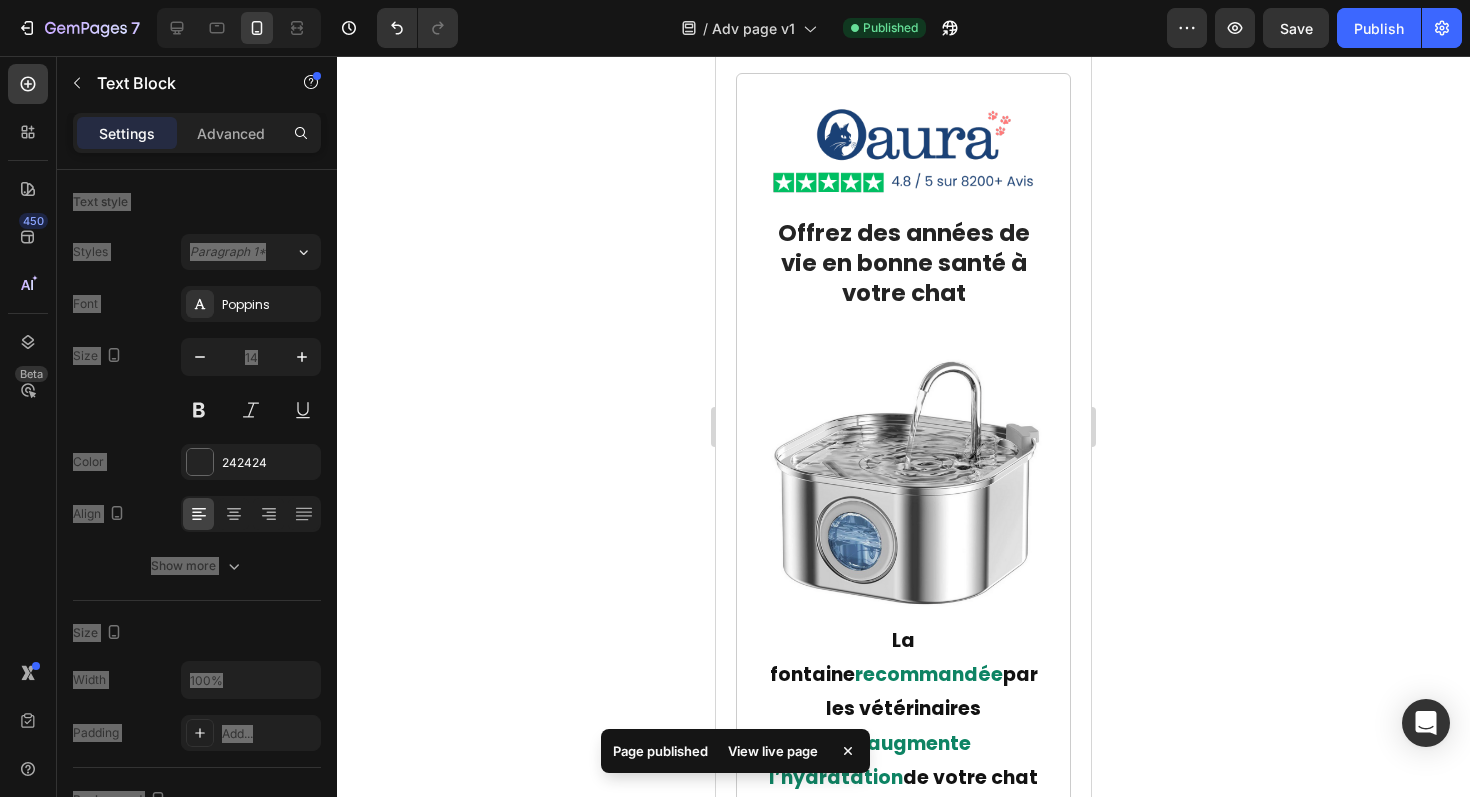 click on "👉 N’attendez pas que ça devienne une urgence à 350 € chez le vétérinaire. 👉 Offrez-lui une vraie solution :  de l’eau vivante, en mouvement, qu’il aura envie de boire." at bounding box center [903, -2298] 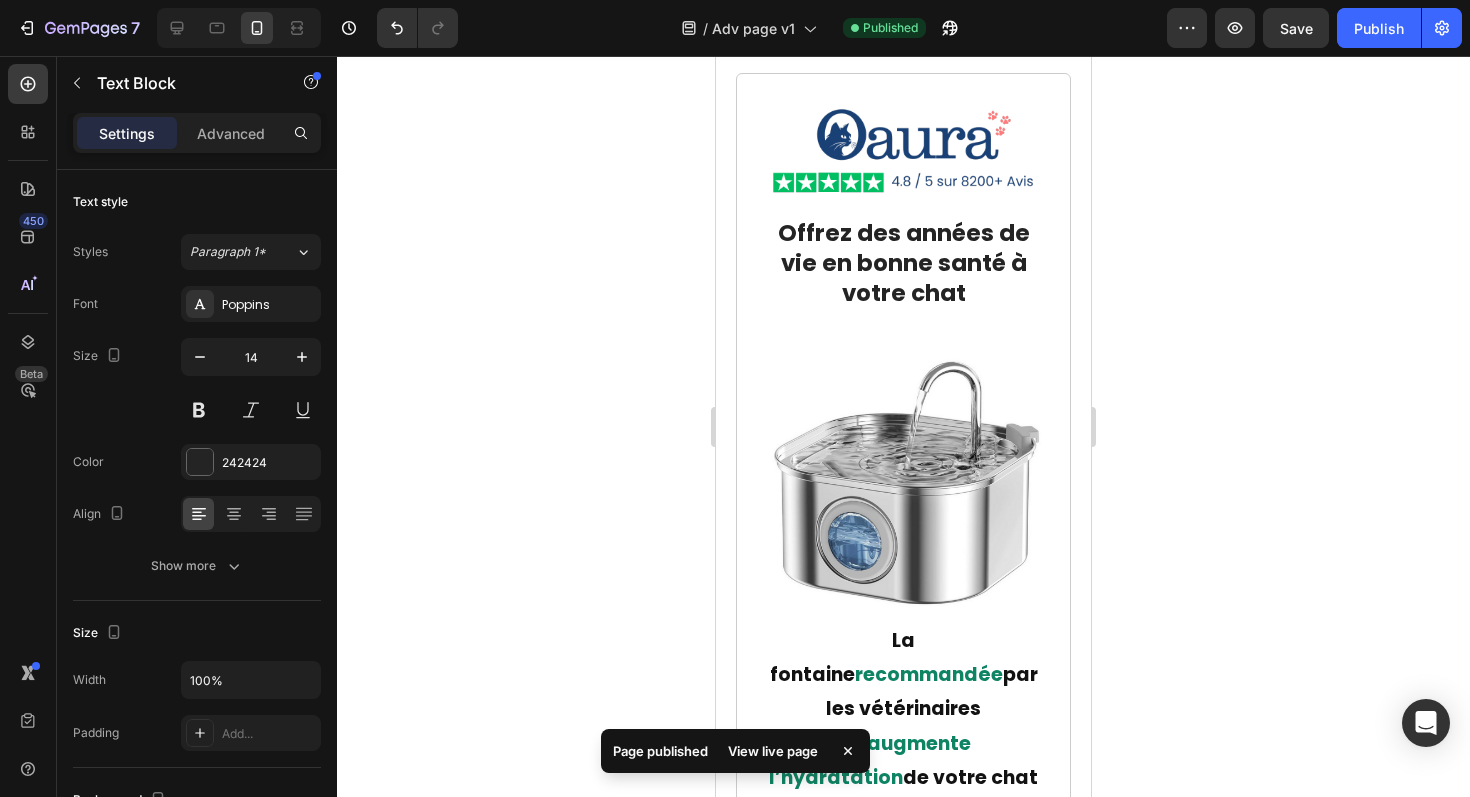 click on "👉 N’attendez pas que ça devienne une urgence à 350 € chez le vétérinaire. 👉 Offrez-lui une vraie solution :  de l’eau vivante, en mouvement, qu’il aura envie de boire." at bounding box center [903, -2298] 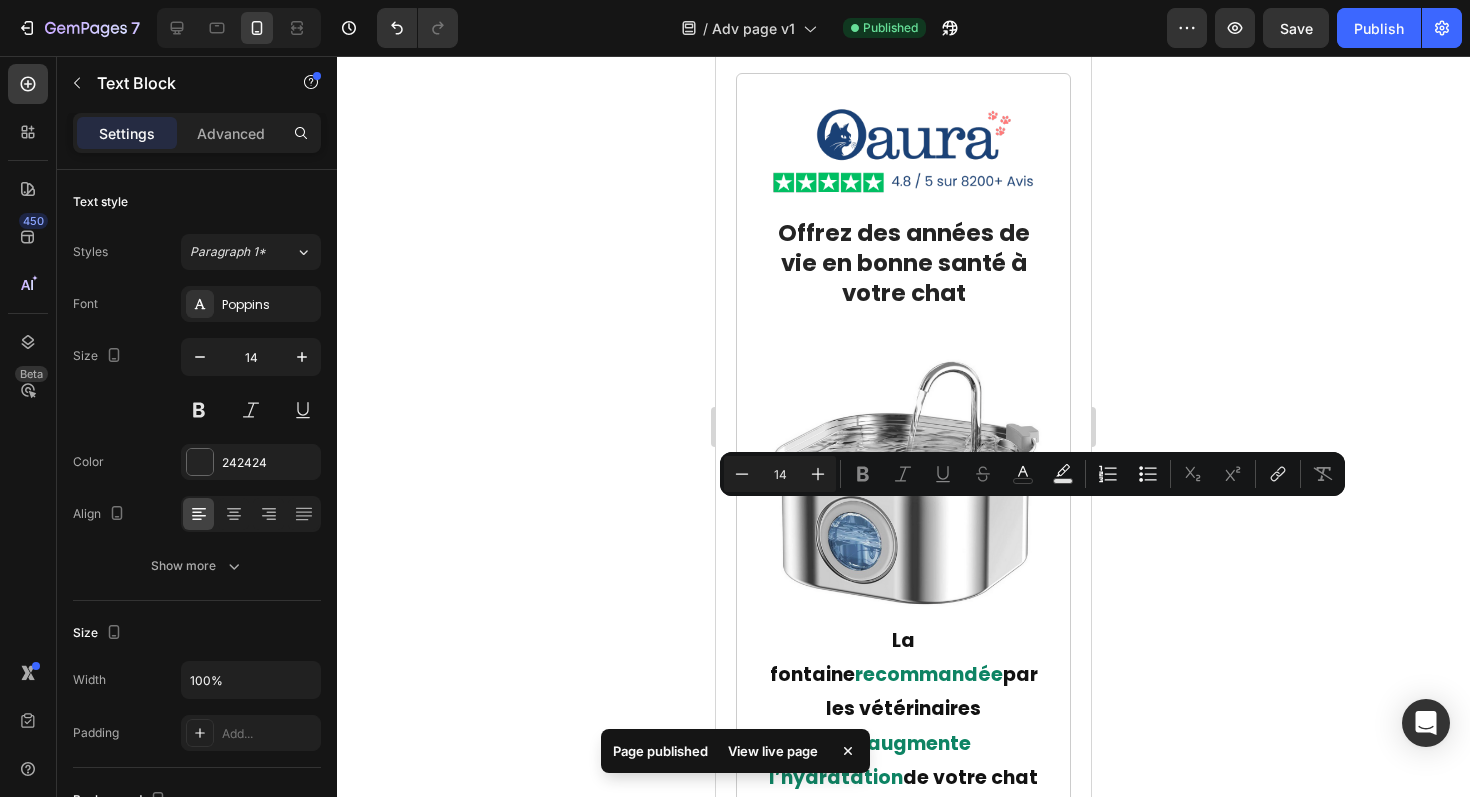 click on "👉 N’attendez pas que ça devienne une urgence à 350 € chez le vétérinaire. 👉 Offrez-lui une vraie solution :  de l’eau vivante, en mouvement, qu’il aura envie de boire." at bounding box center [903, -2298] 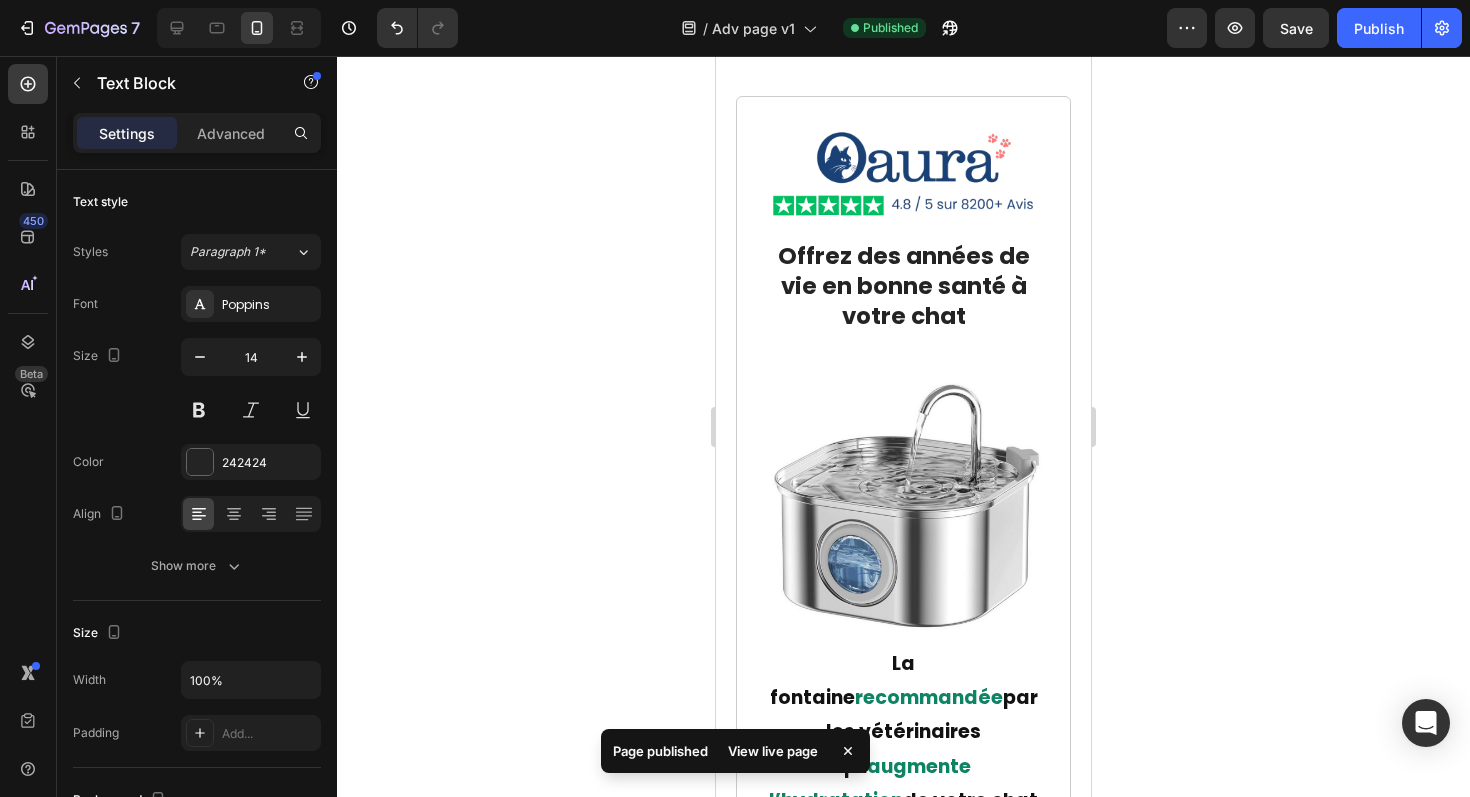 click 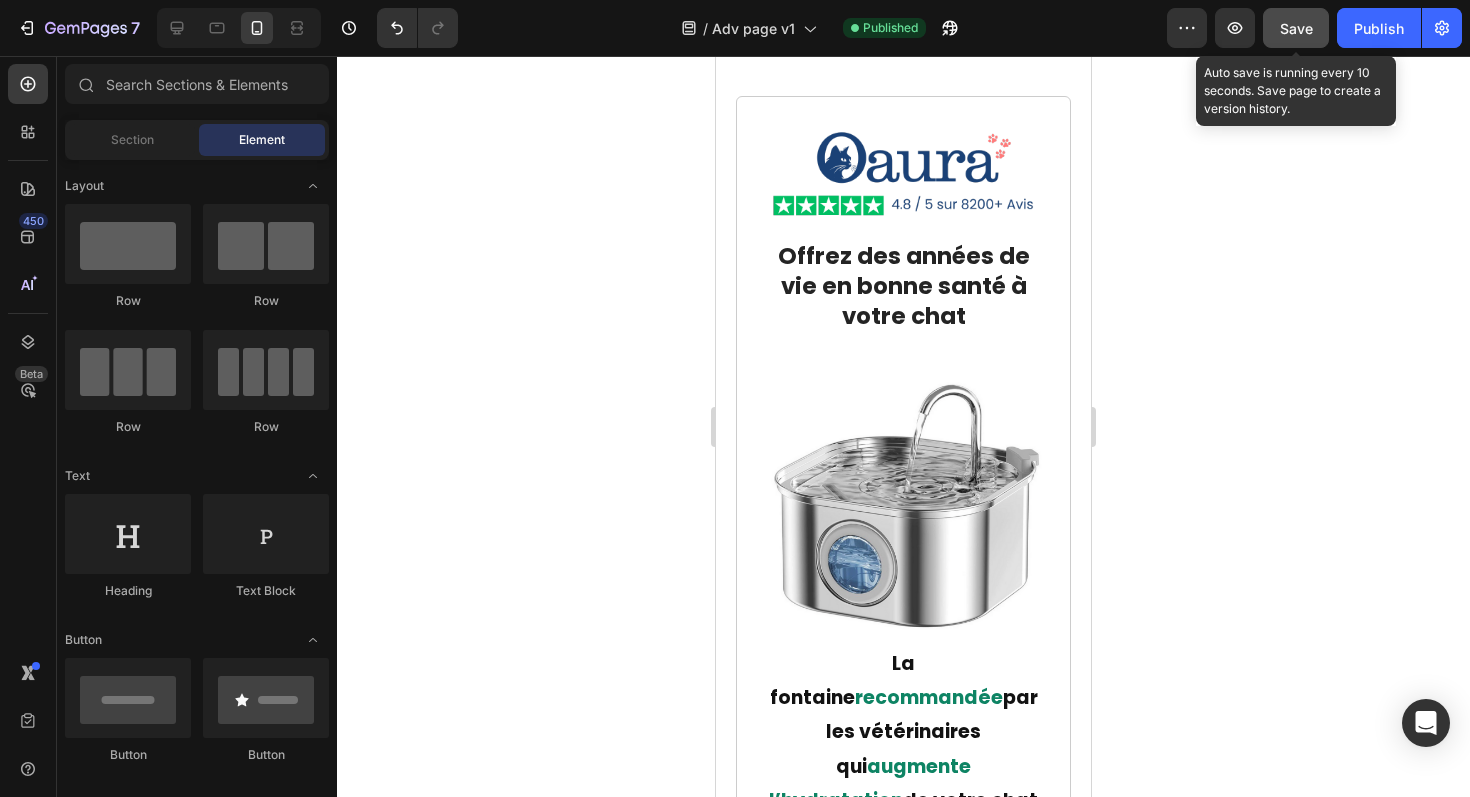 click on "Save" 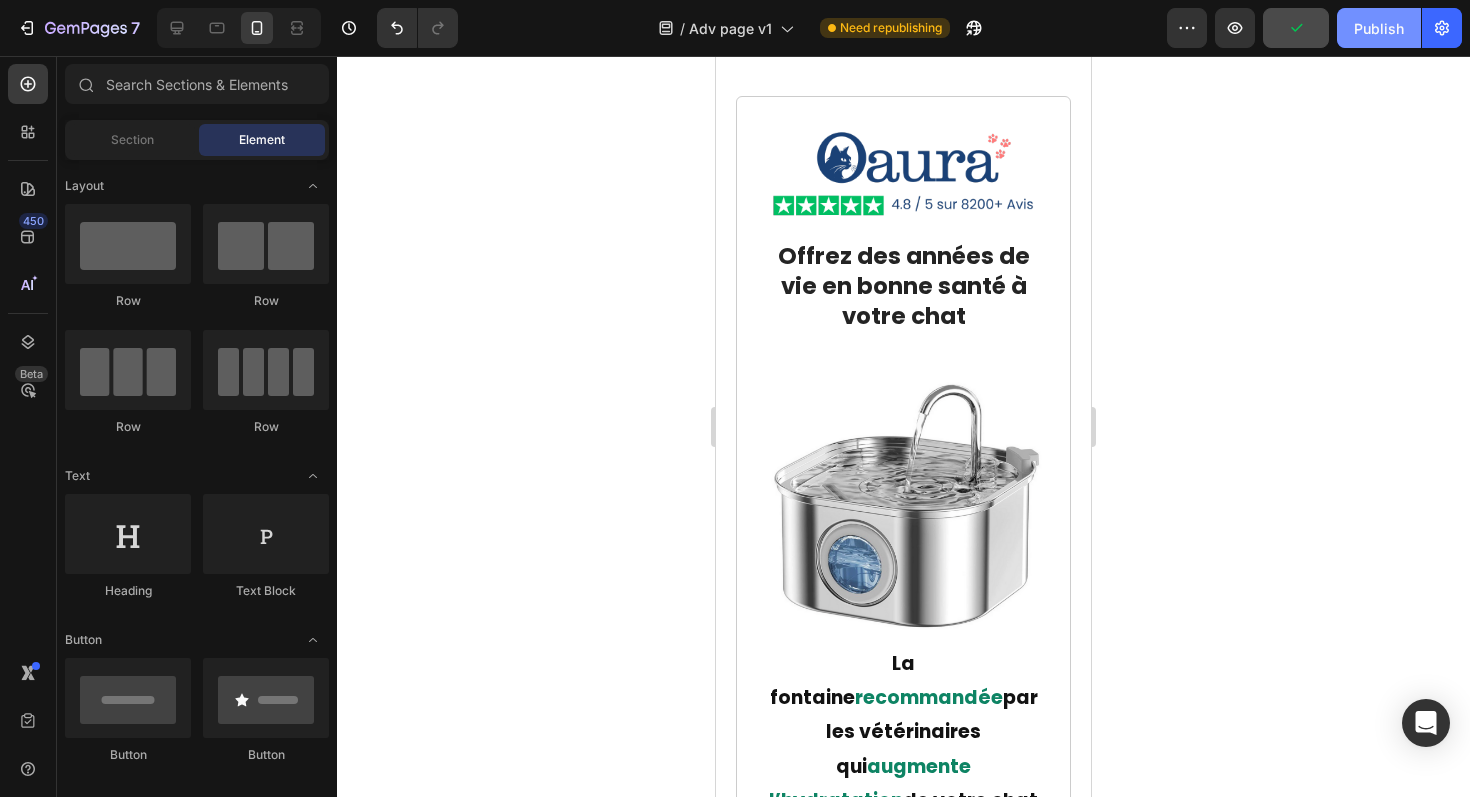 click on "Publish" at bounding box center [1379, 28] 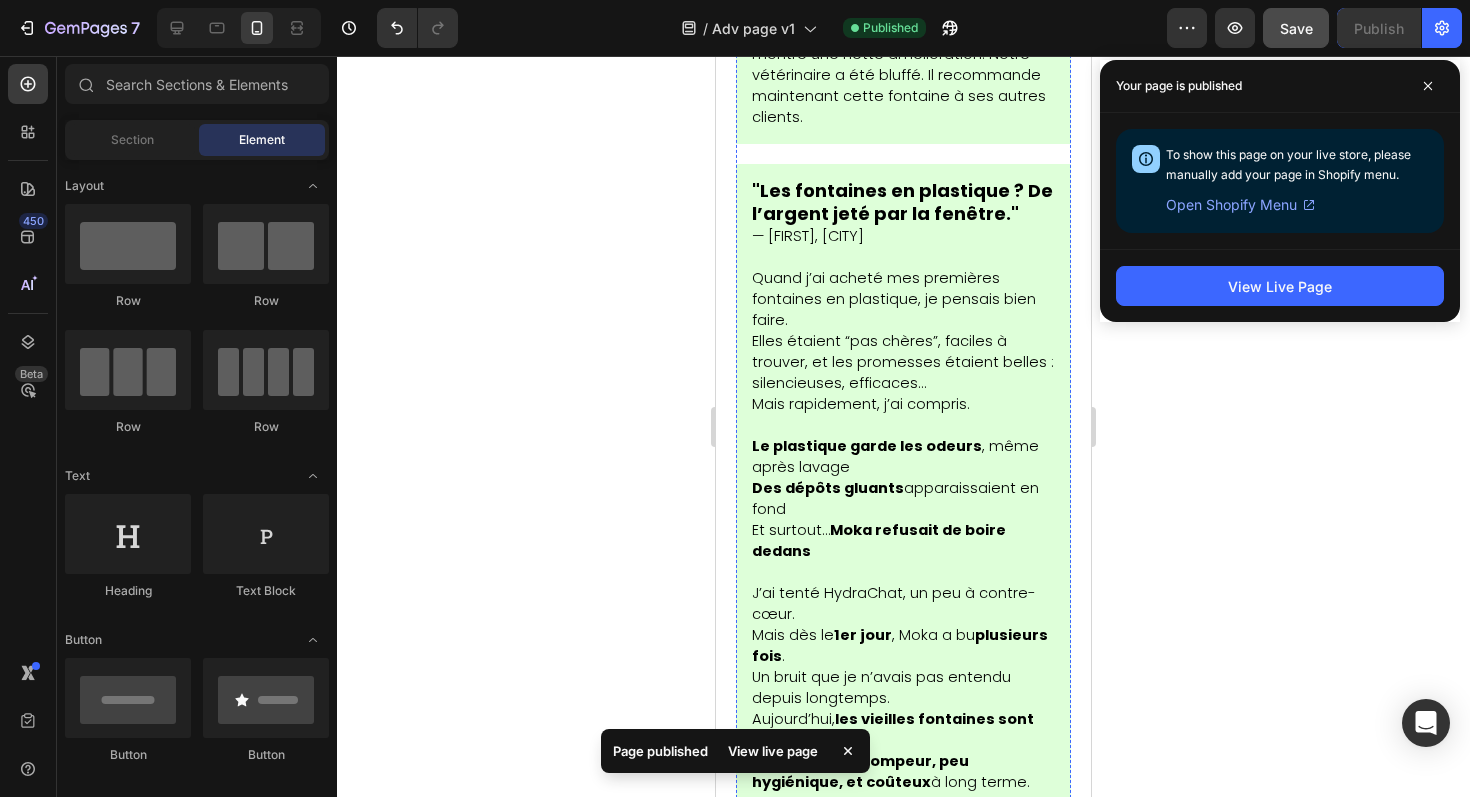 scroll, scrollTop: 14046, scrollLeft: 0, axis: vertical 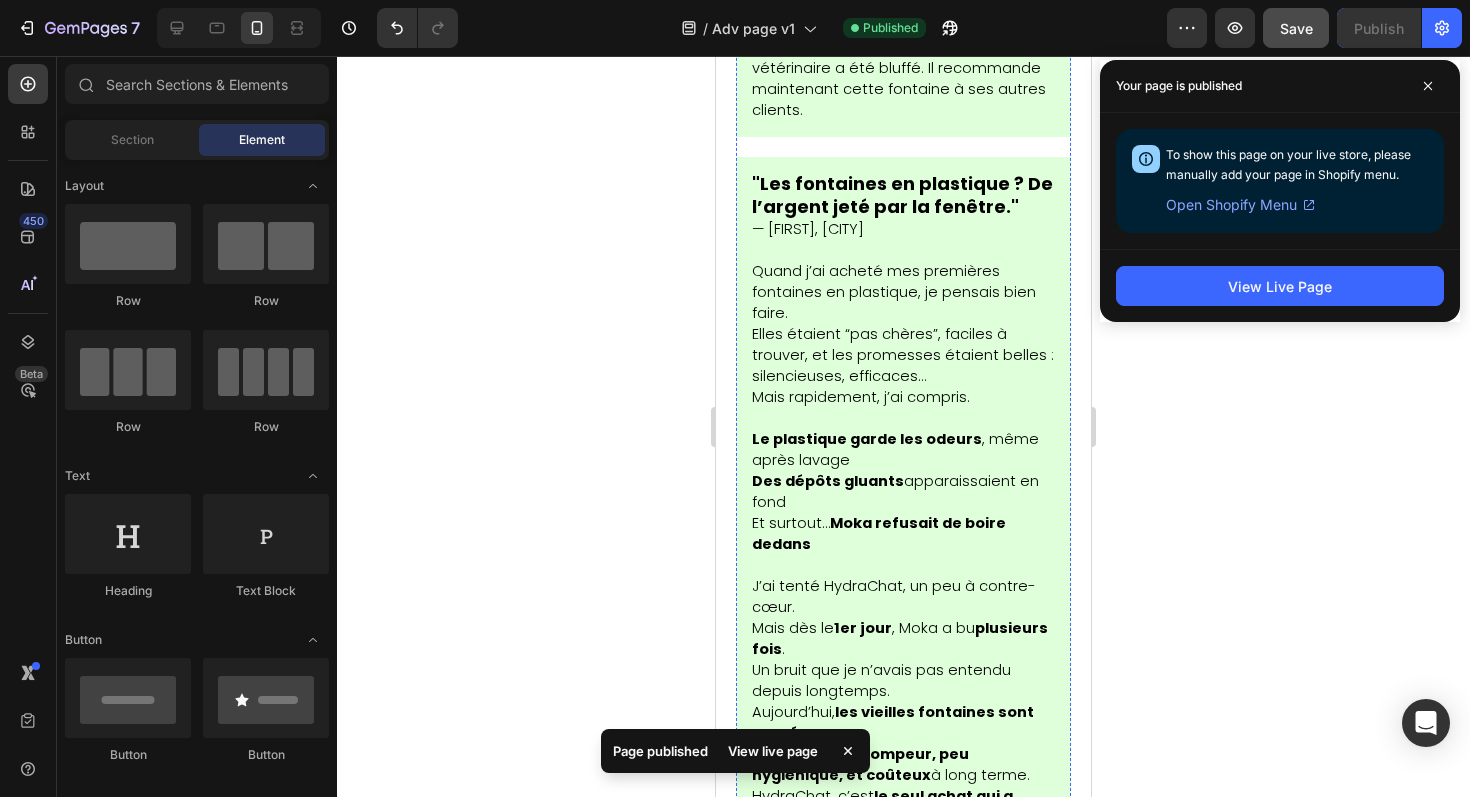 click on "💡 Une offre spéciale en cours (temps limité)" at bounding box center [877, -2522] 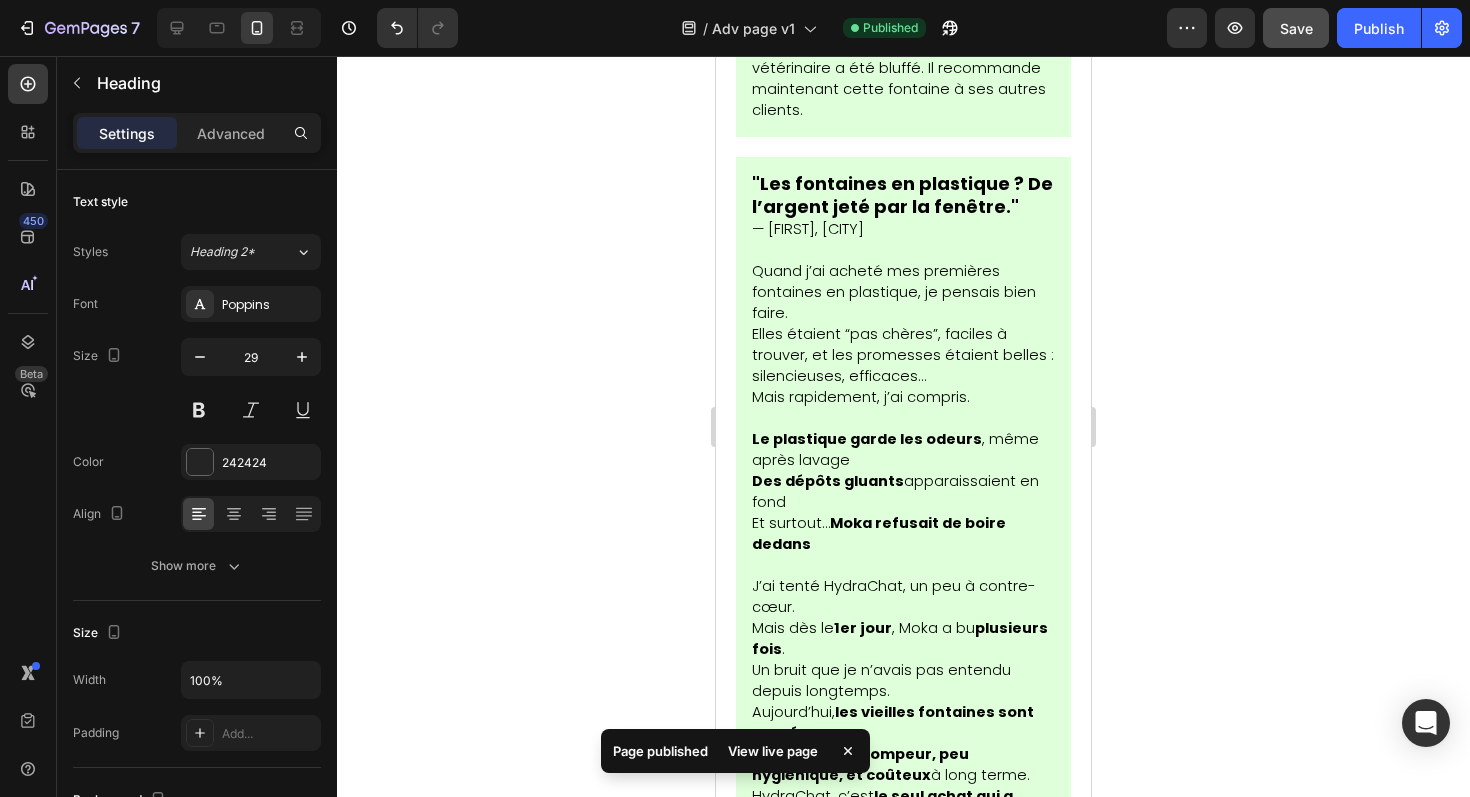 click on "💡 Une offre spéciale en cours (temps limité)" at bounding box center [877, -2522] 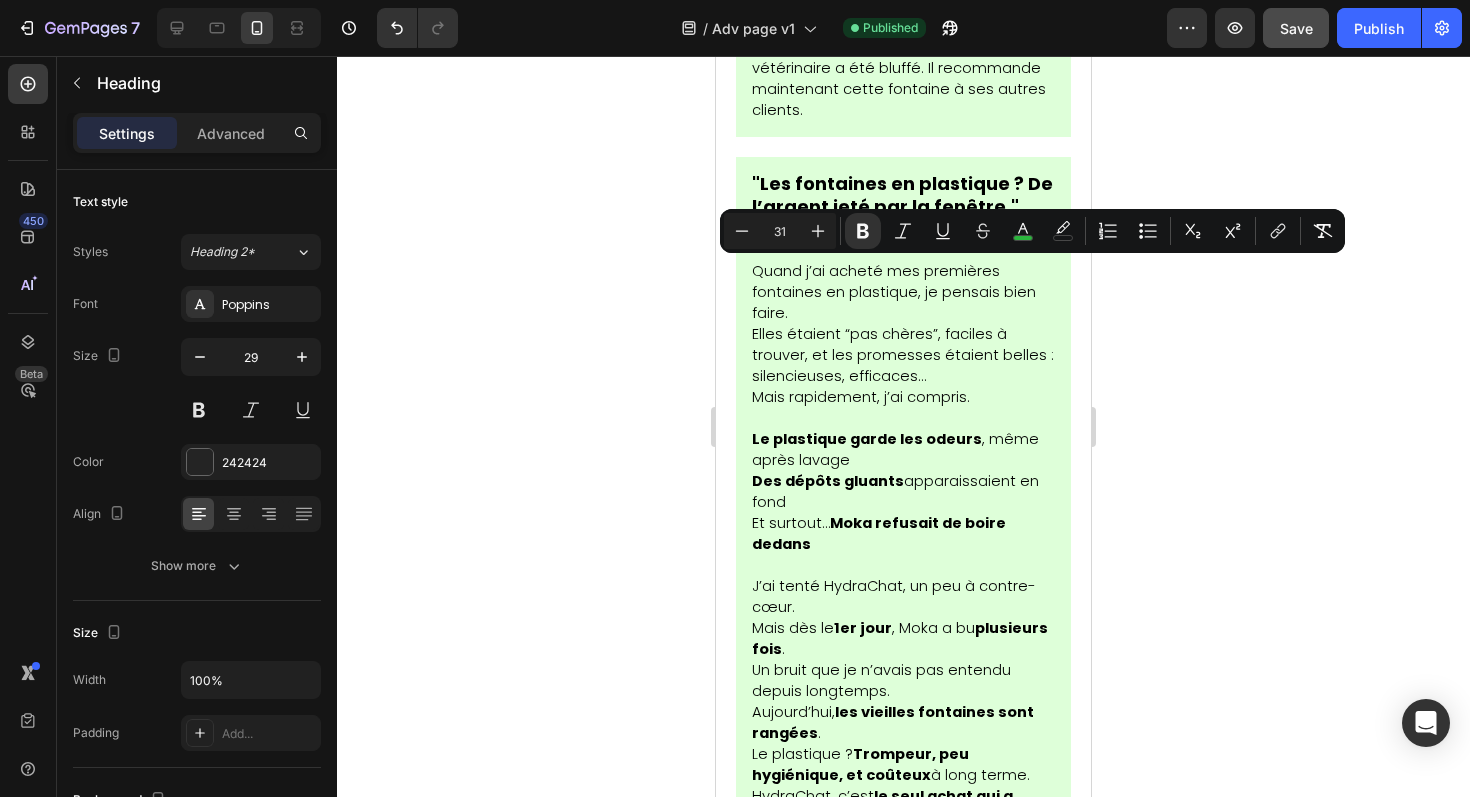 drag, startPoint x: 871, startPoint y: 325, endPoint x: 784, endPoint y: 275, distance: 100.344406 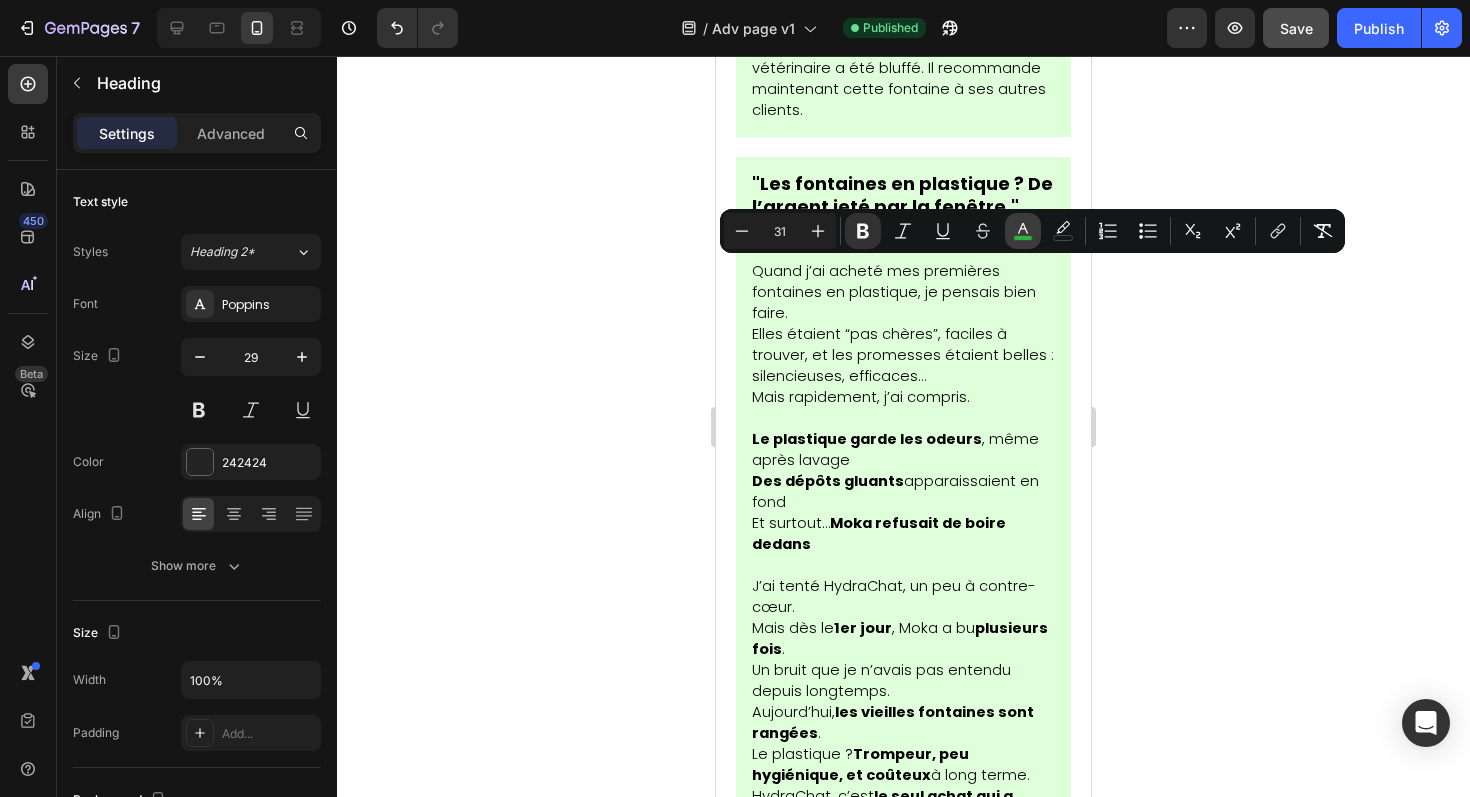 click 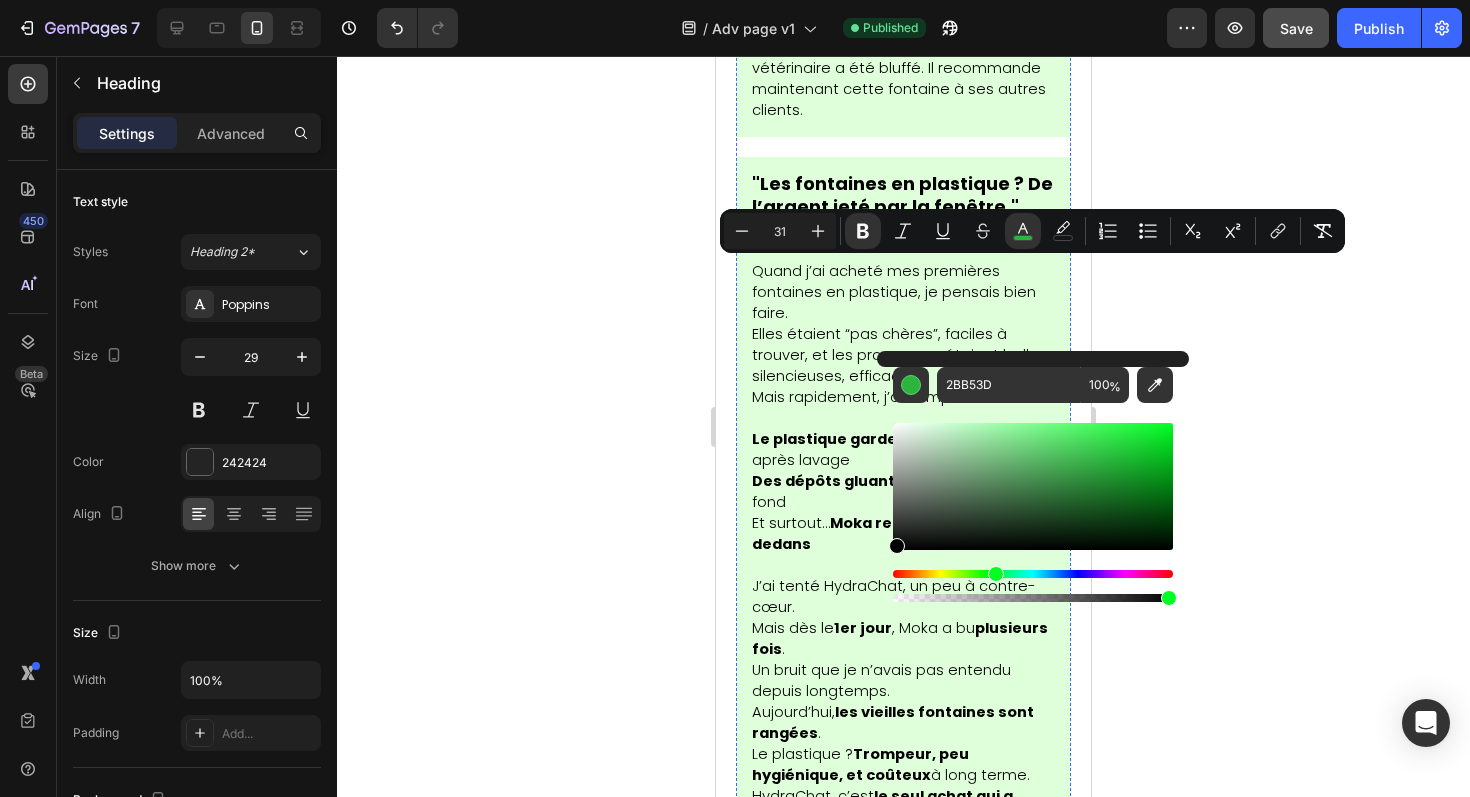 drag, startPoint x: 1629, startPoint y: 586, endPoint x: 862, endPoint y: 562, distance: 767.3754 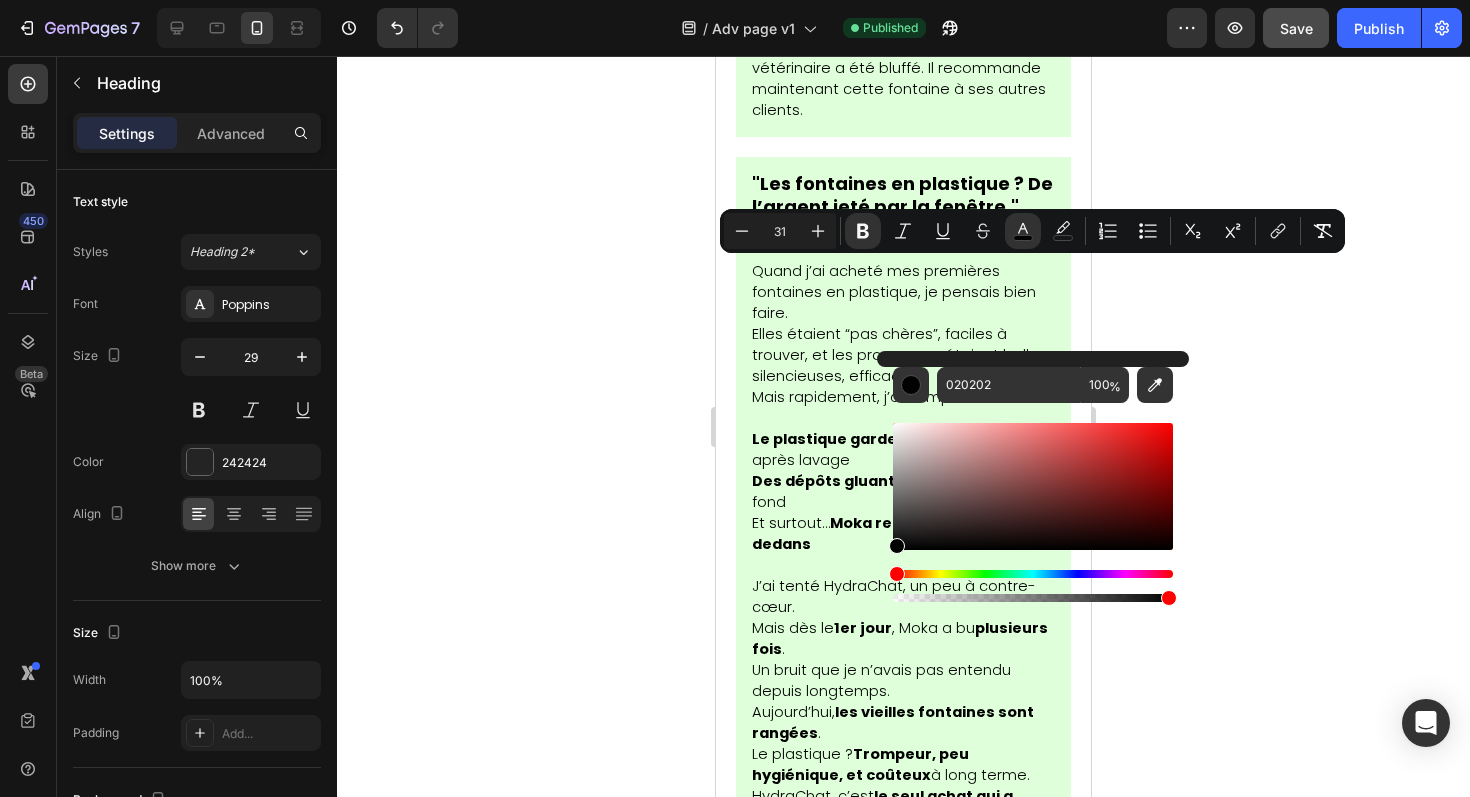 click 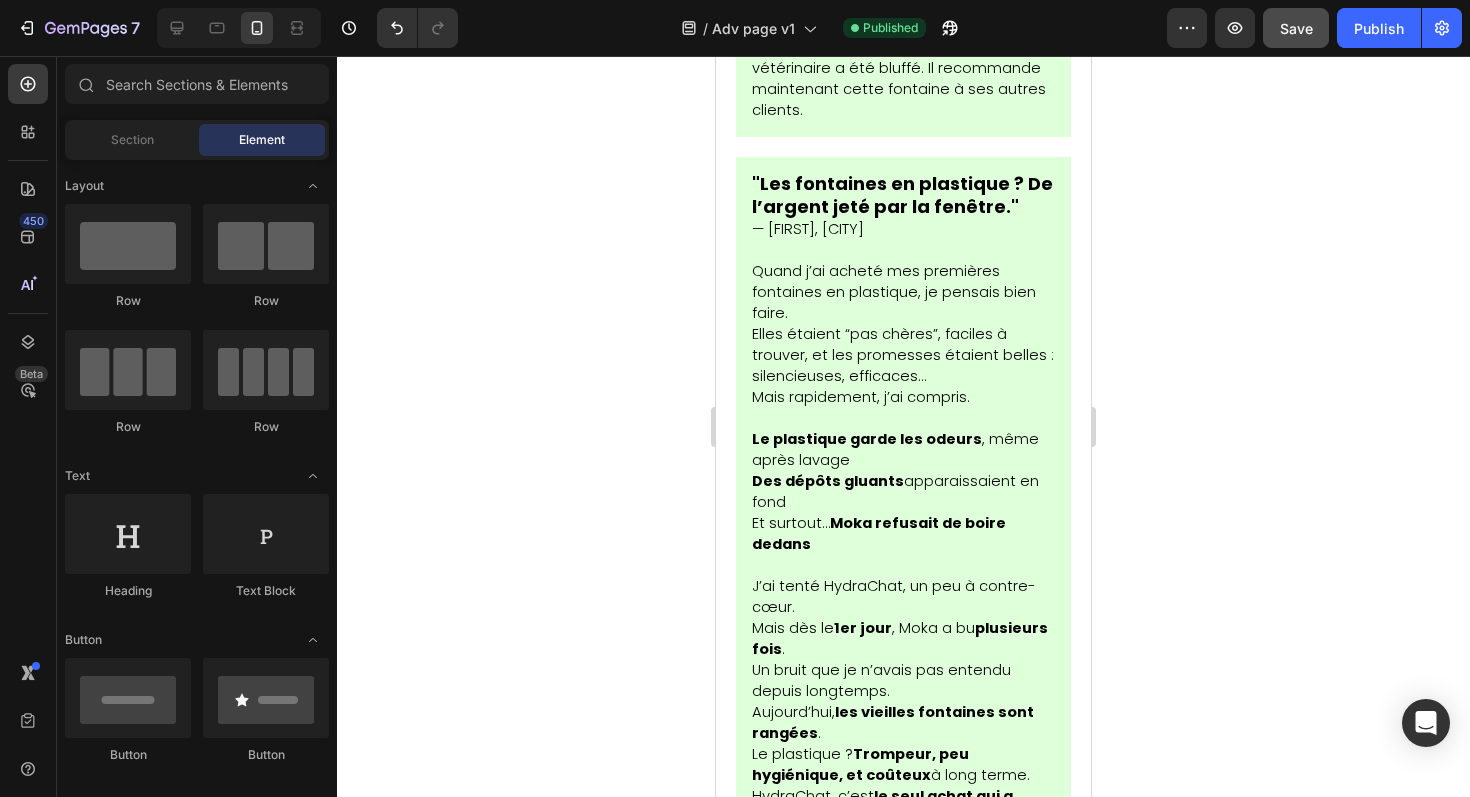 click 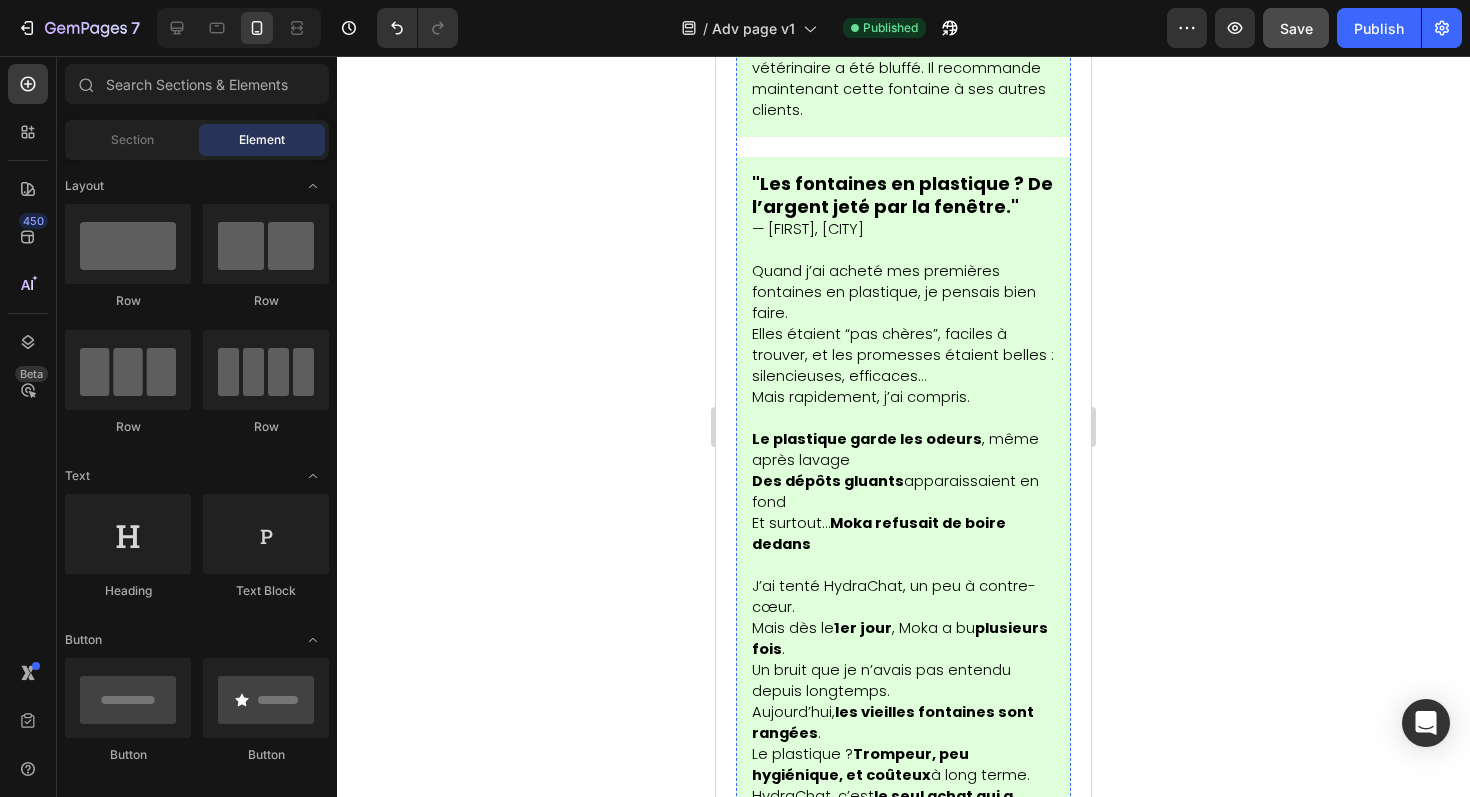 click on "Une offre spéciale en cours" at bounding box center [900, -2541] 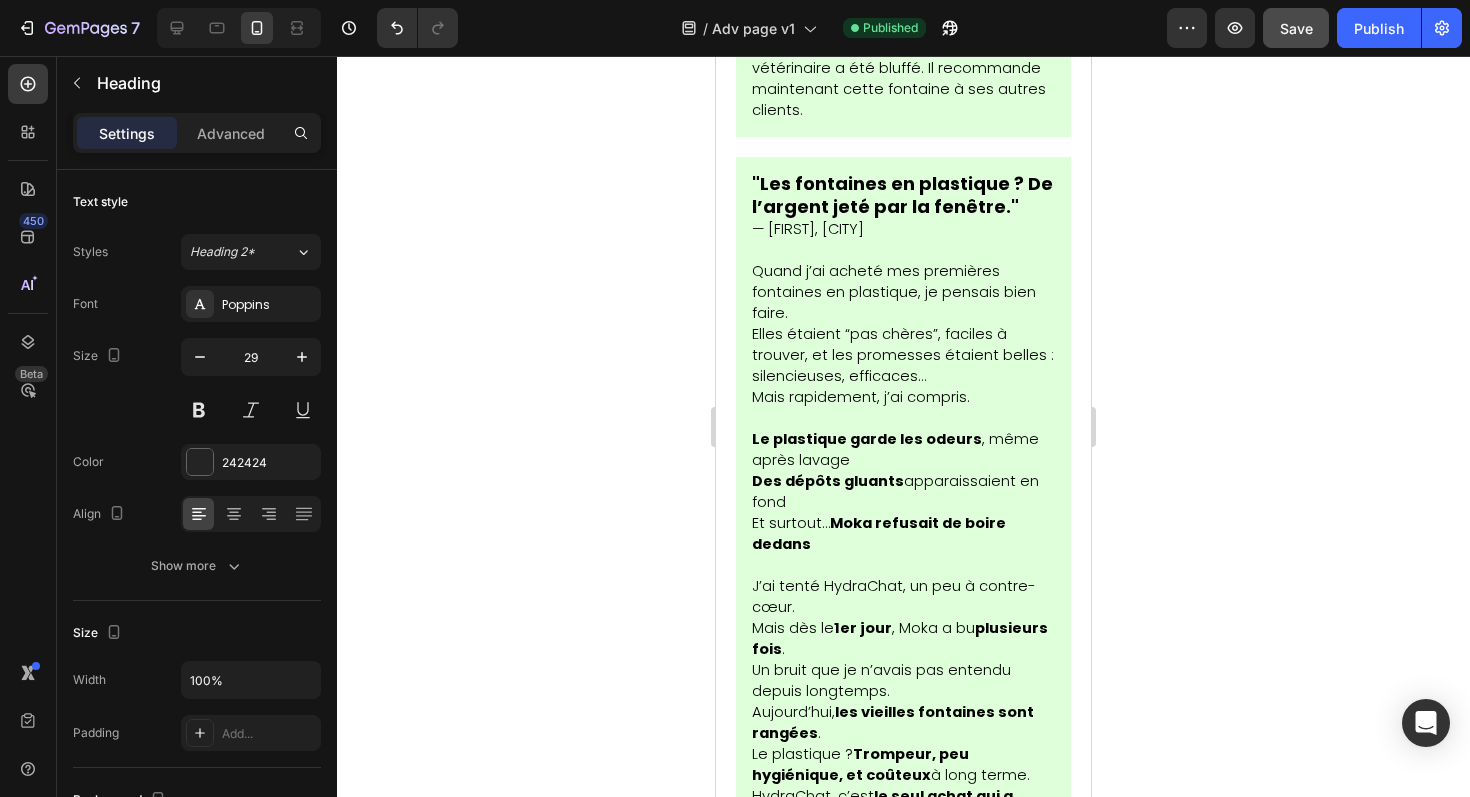 click on "💡" at bounding box center [757, -2560] 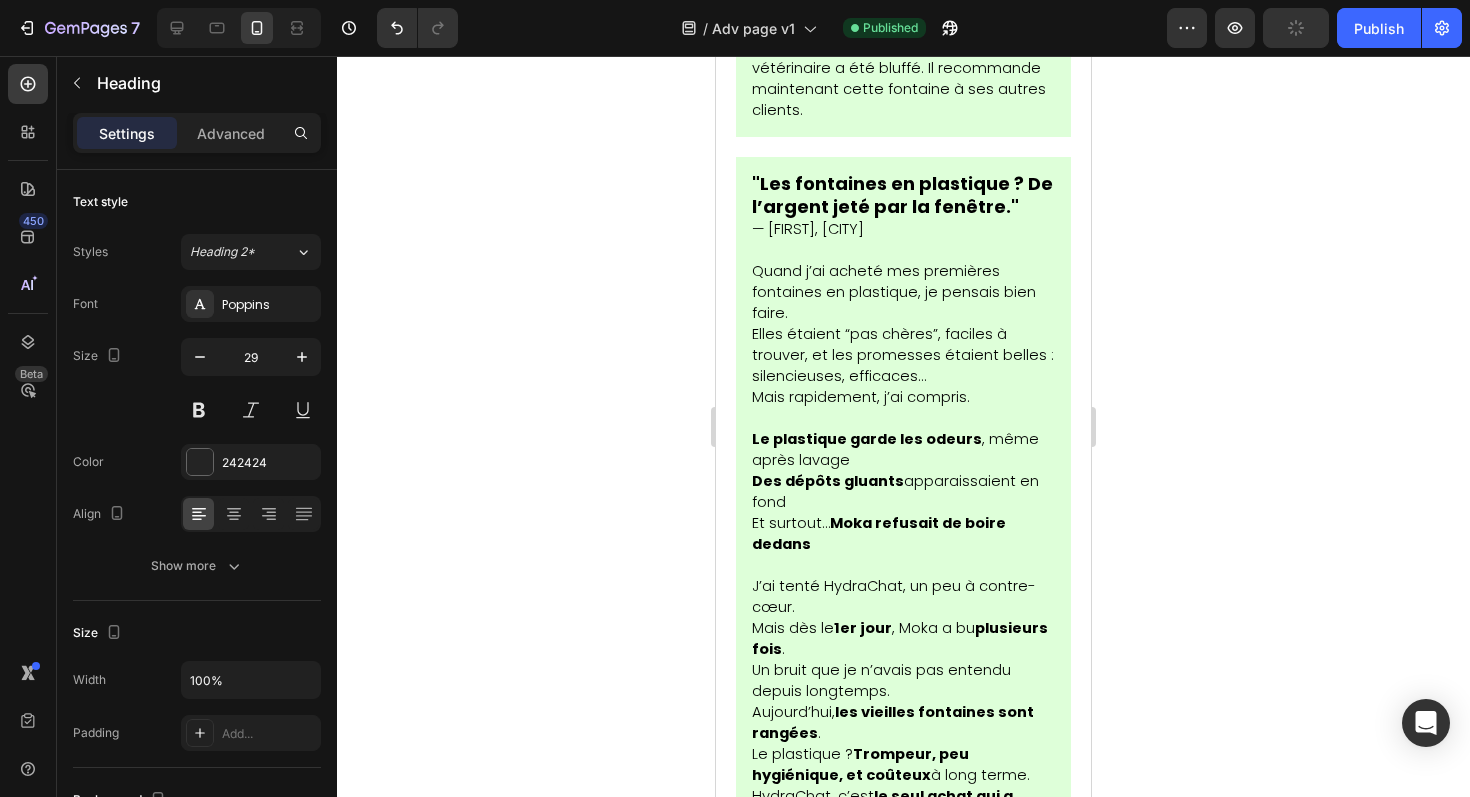 click 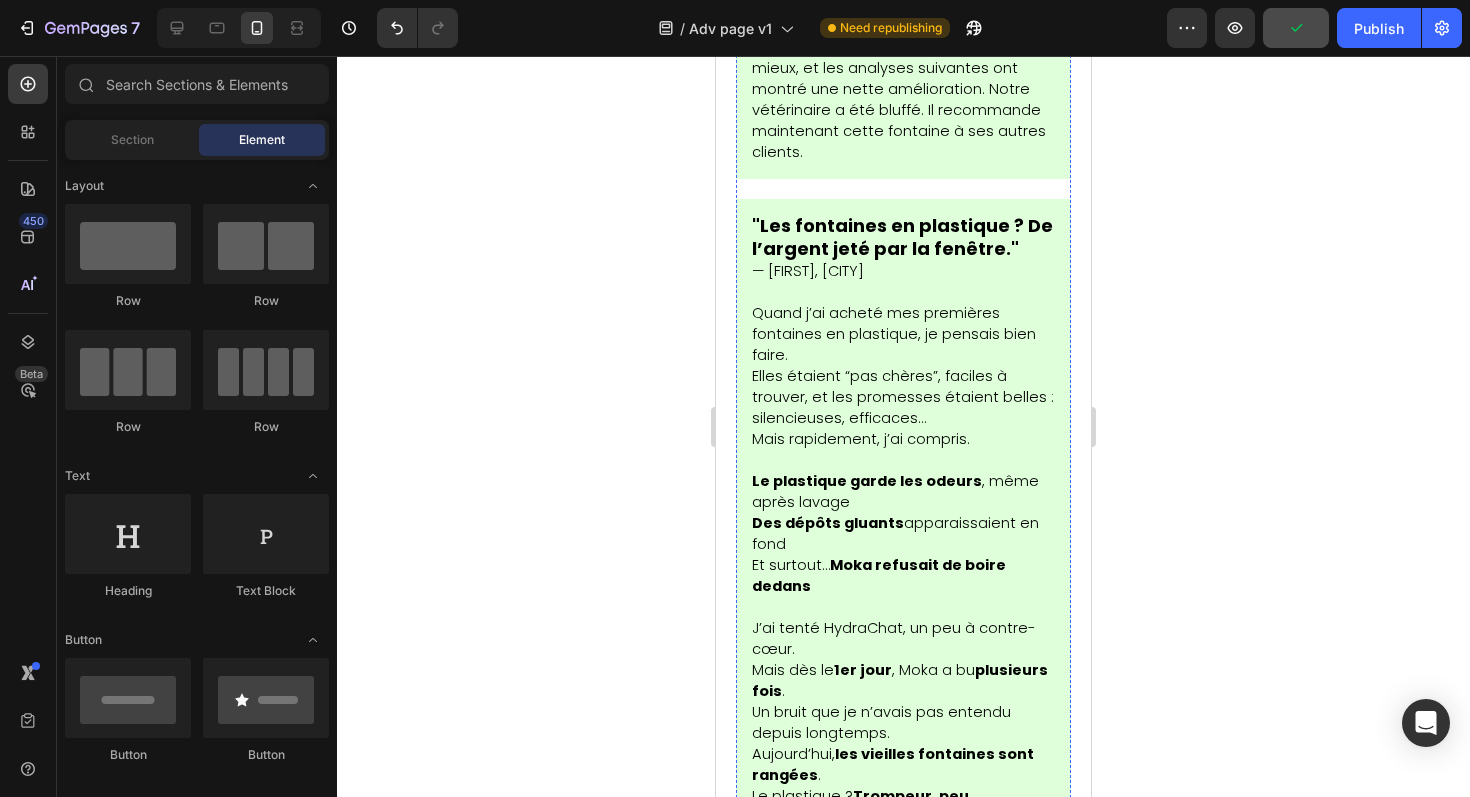 scroll, scrollTop: 13996, scrollLeft: 0, axis: vertical 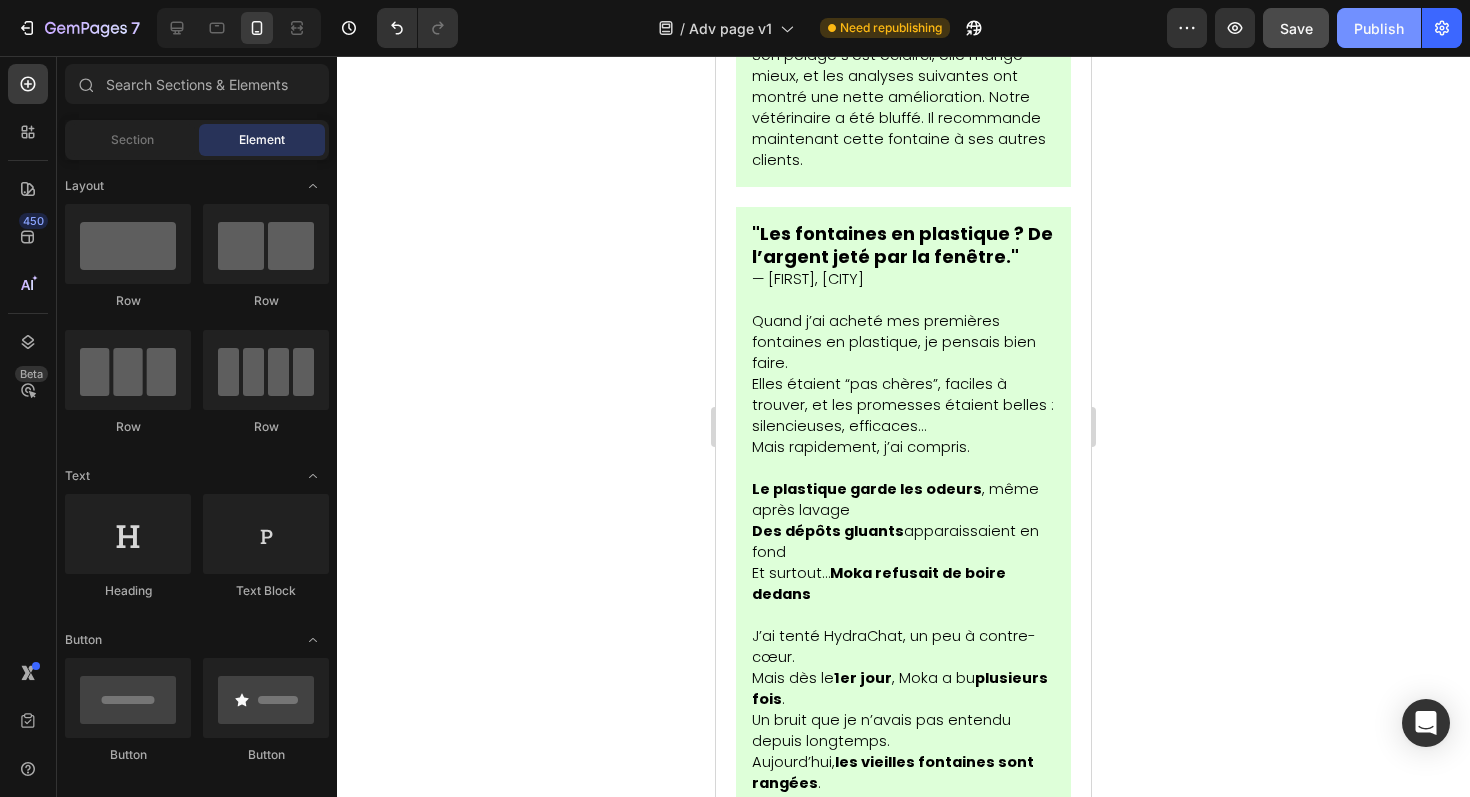 click on "Publish" at bounding box center [1379, 28] 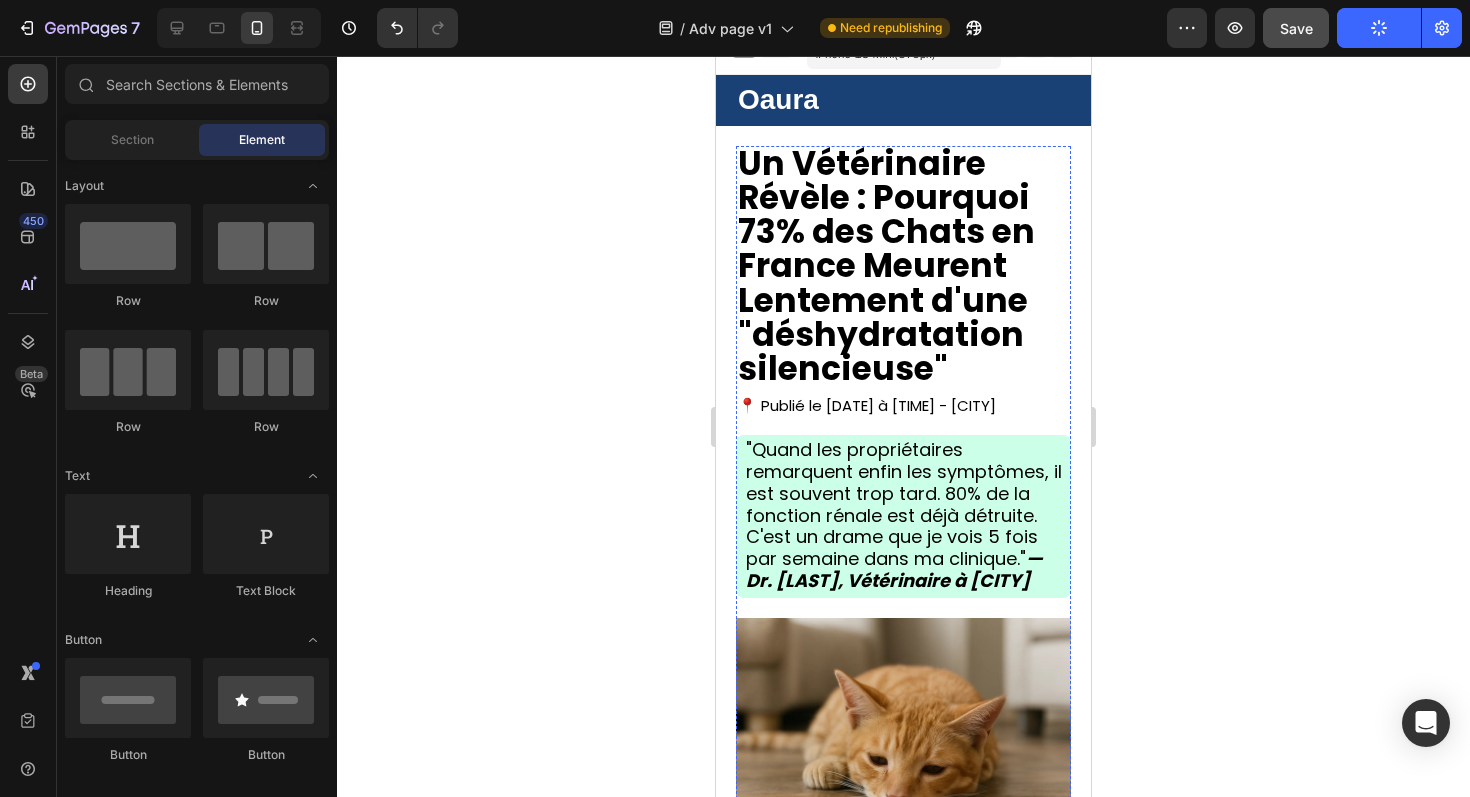 scroll, scrollTop: 0, scrollLeft: 0, axis: both 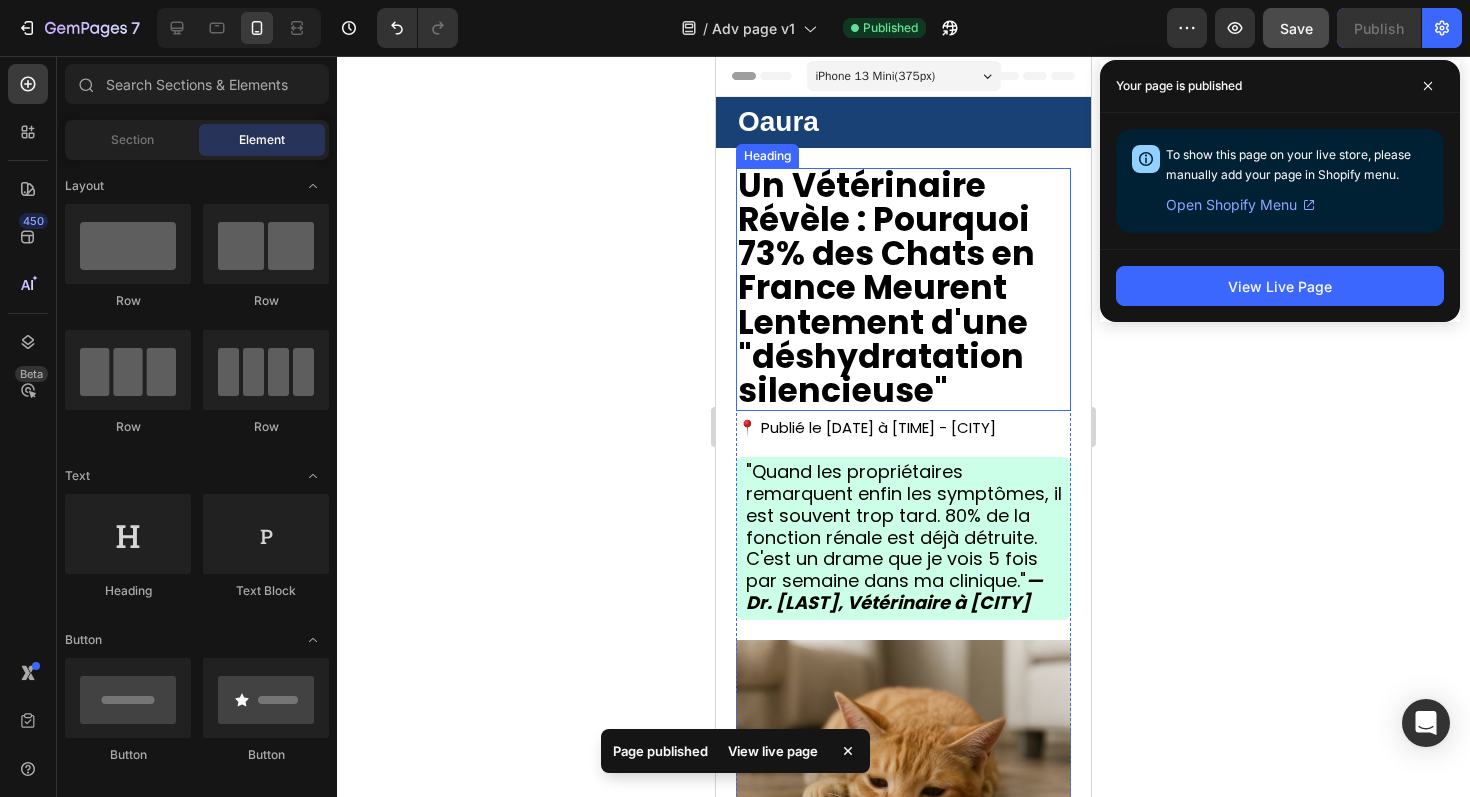 click on "Un Vétérinaire Révèle : Pourquoi 73% des Chats en France Meurent Lentement d'une "déshydratation silencieuse"" at bounding box center (886, 288) 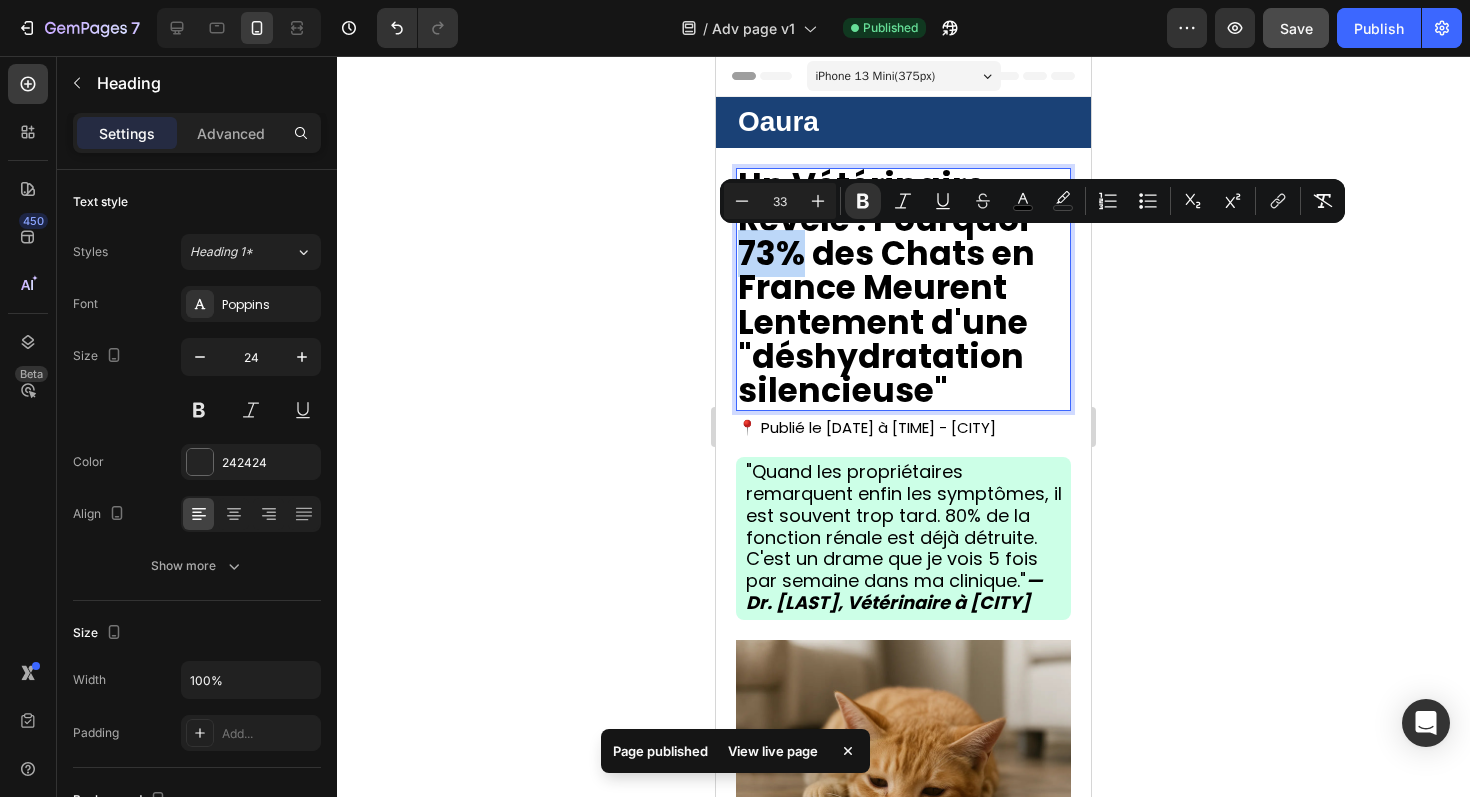 drag, startPoint x: 743, startPoint y: 254, endPoint x: 804, endPoint y: 265, distance: 61.983868 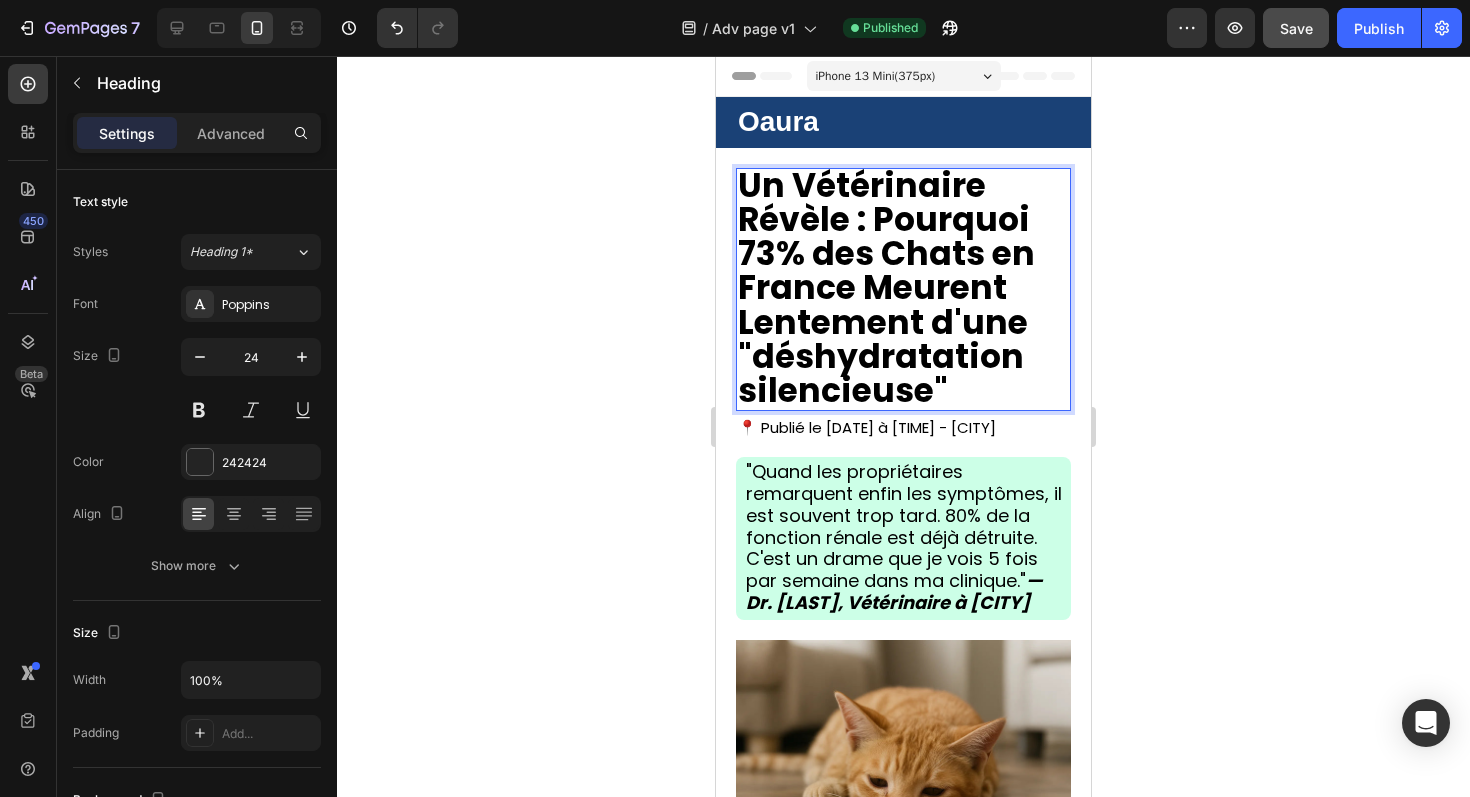click on "Un Vétérinaire Révèle : Pourquoi 73% des Chats en France Meurent Lentement d'une "déshydratation silencieuse"" at bounding box center (903, 289) 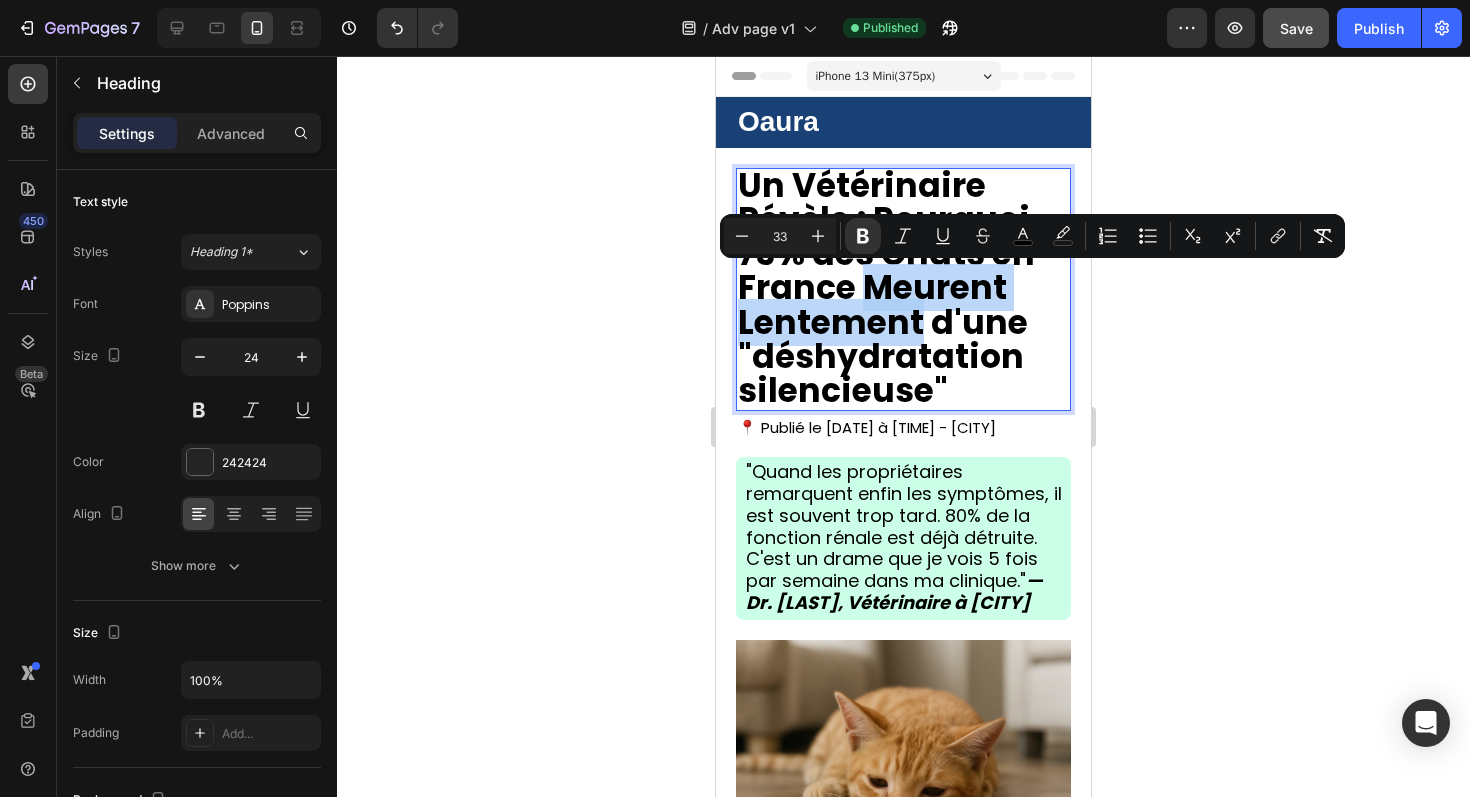 drag, startPoint x: 919, startPoint y: 319, endPoint x: 871, endPoint y: 281, distance: 61.220913 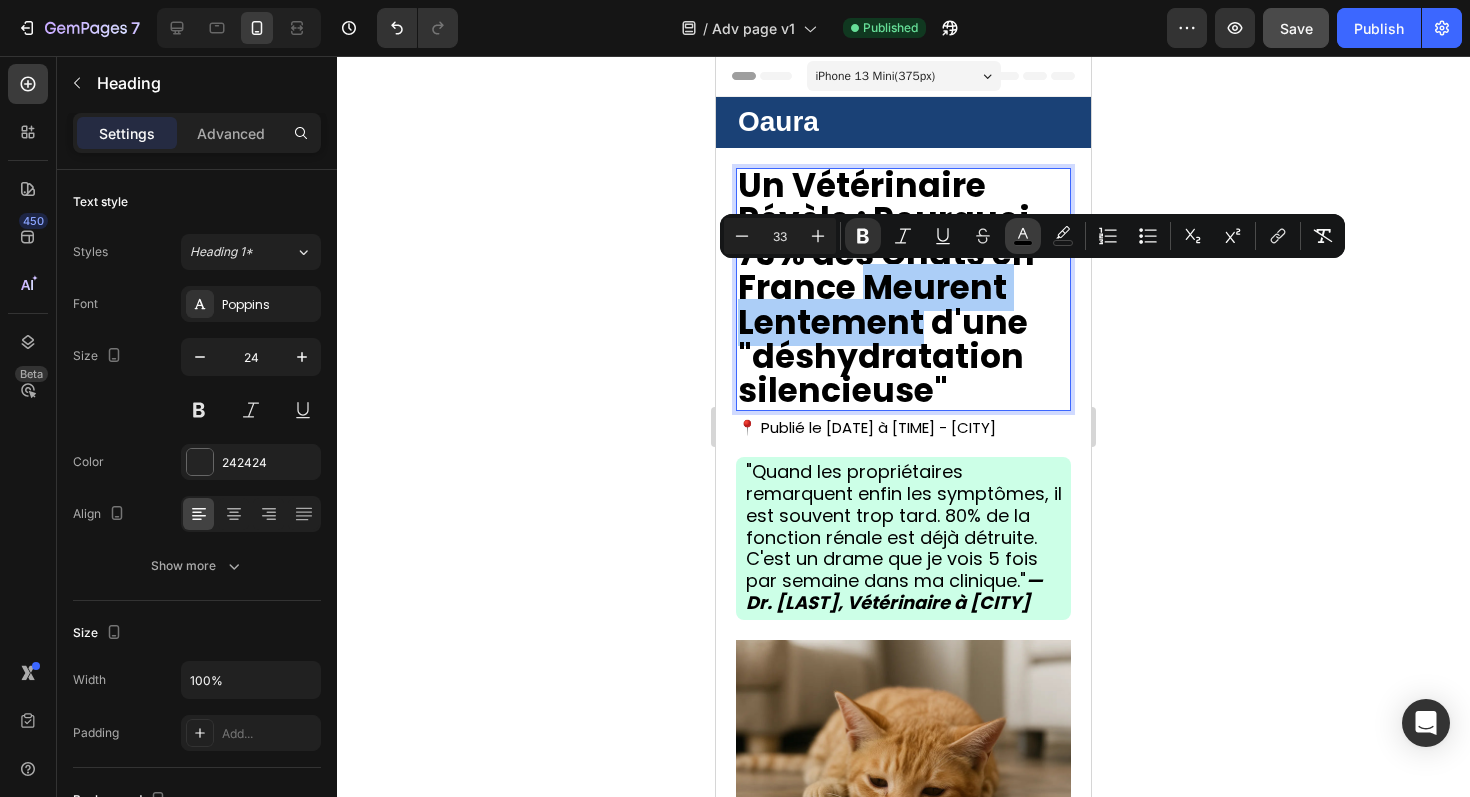 click 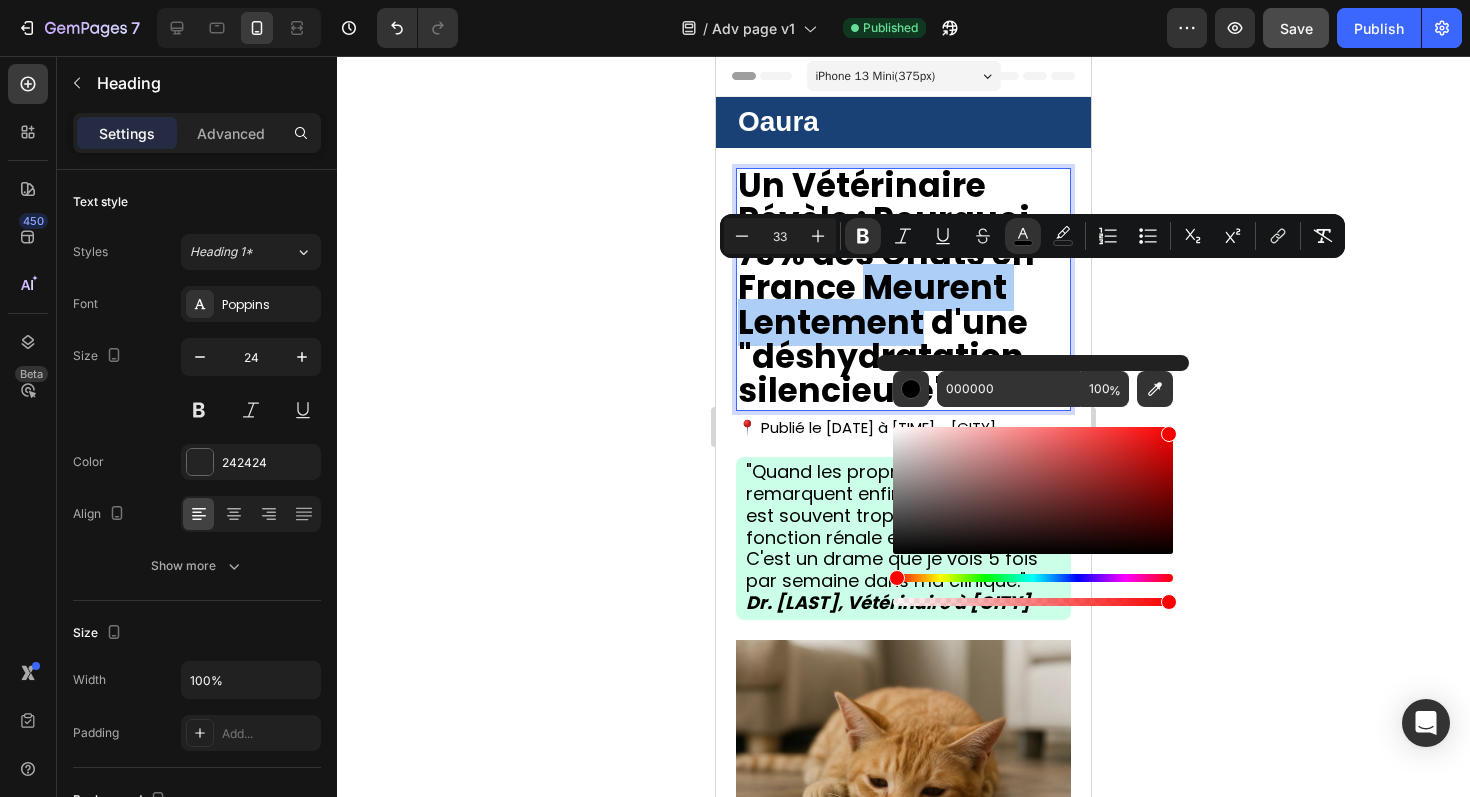 drag, startPoint x: 1152, startPoint y: 438, endPoint x: 1182, endPoint y: 428, distance: 31.622776 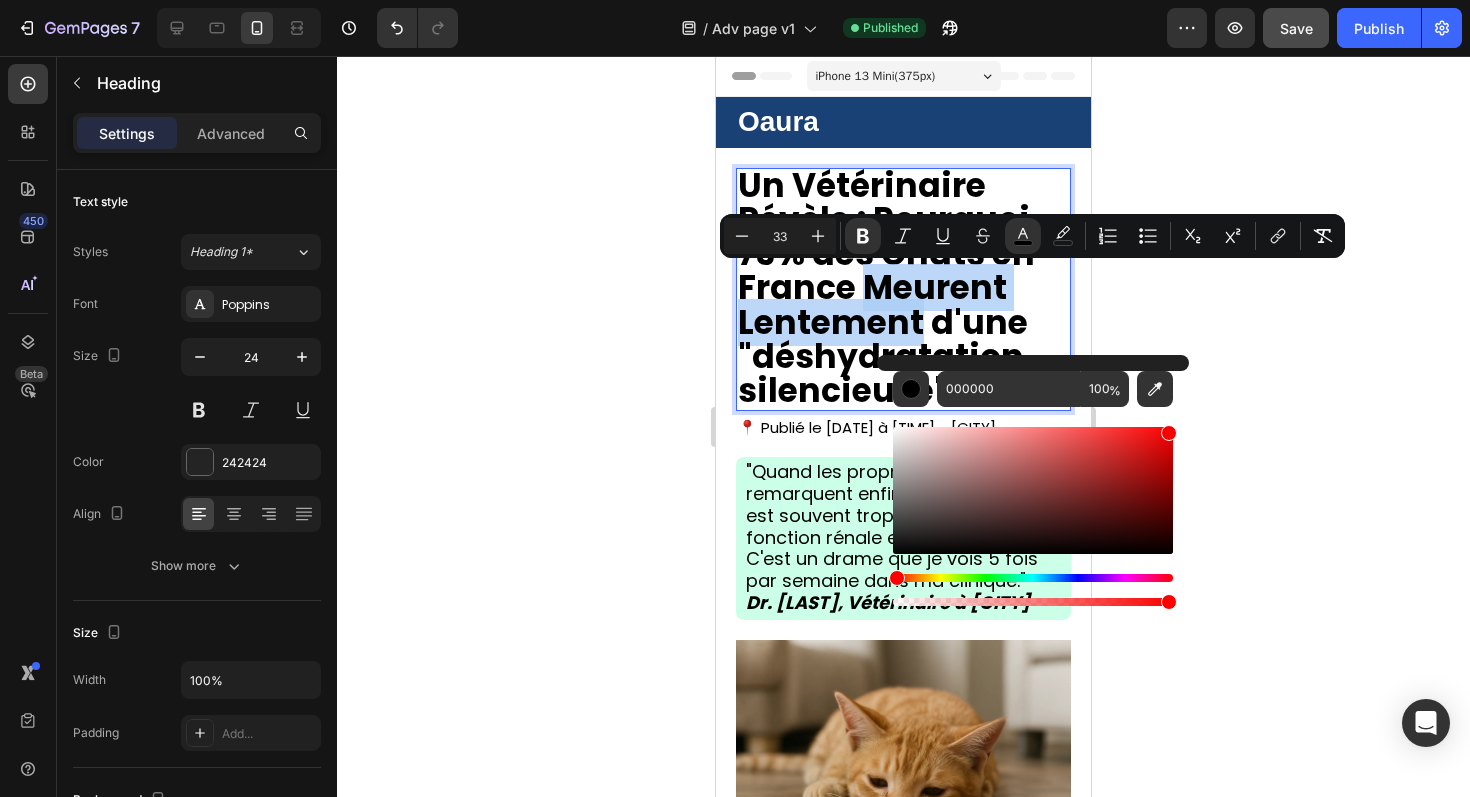 type on "F90000" 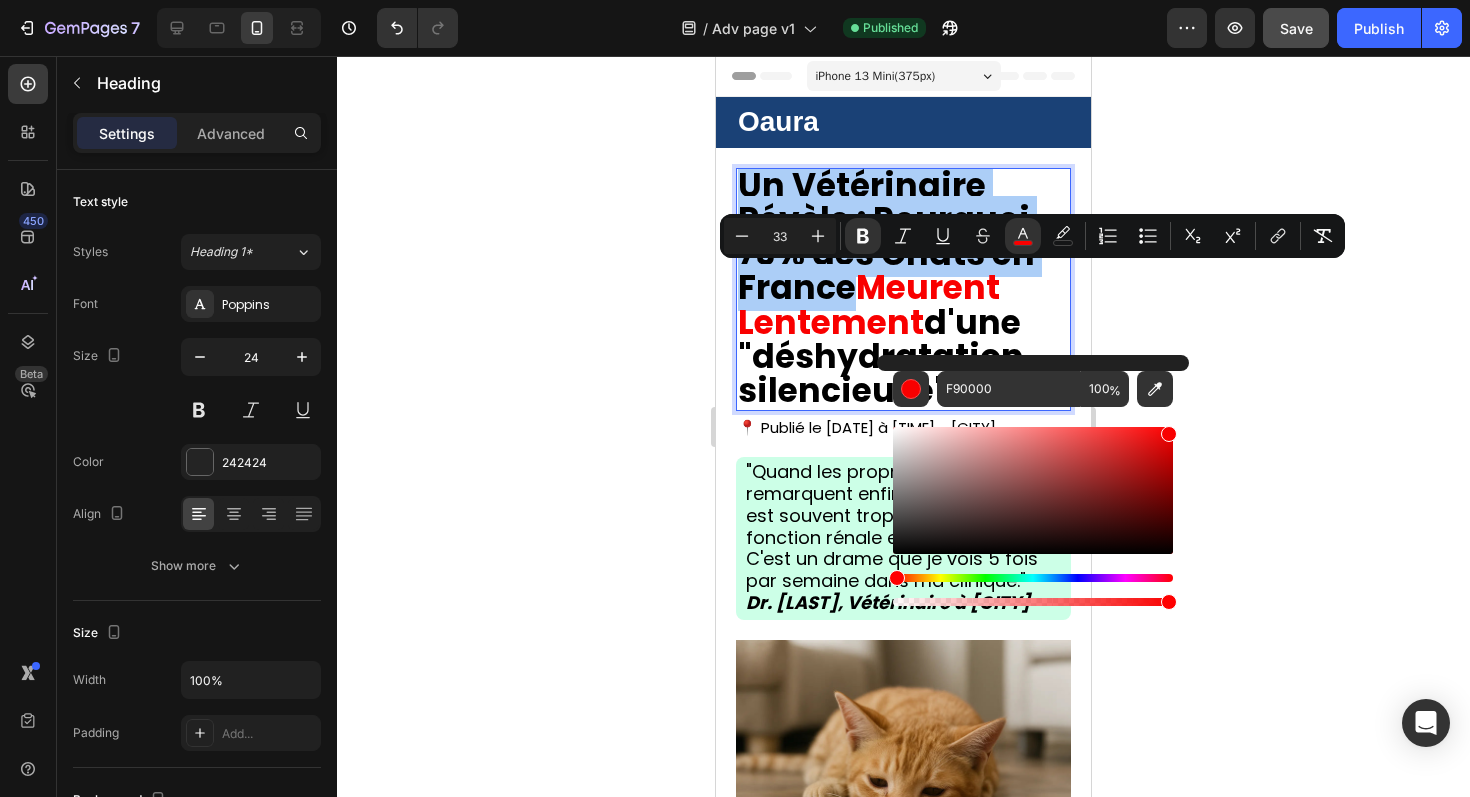 click 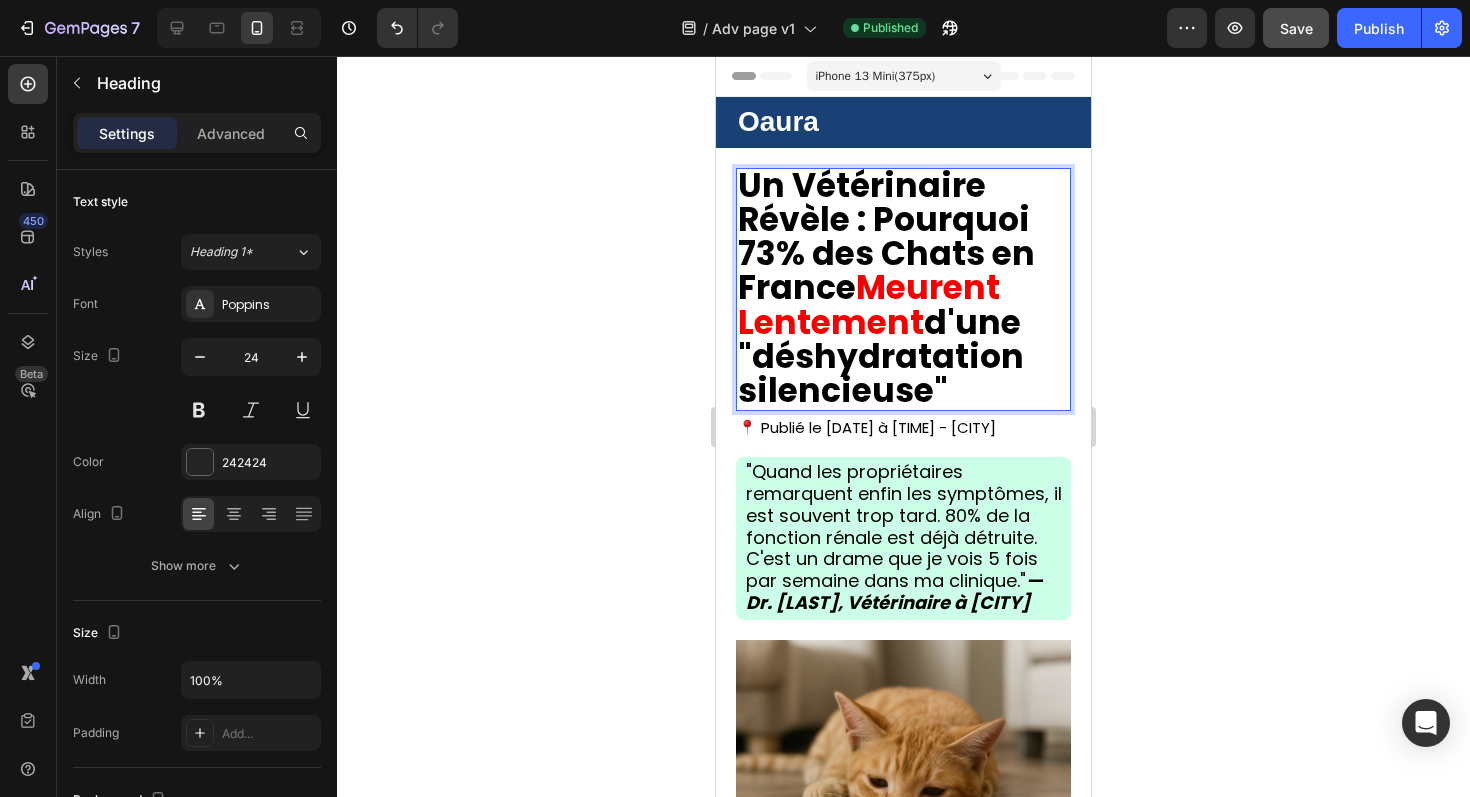 click on "Un Vétérinaire Révèle : Pourquoi 73% des Chats en France" at bounding box center (886, 237) 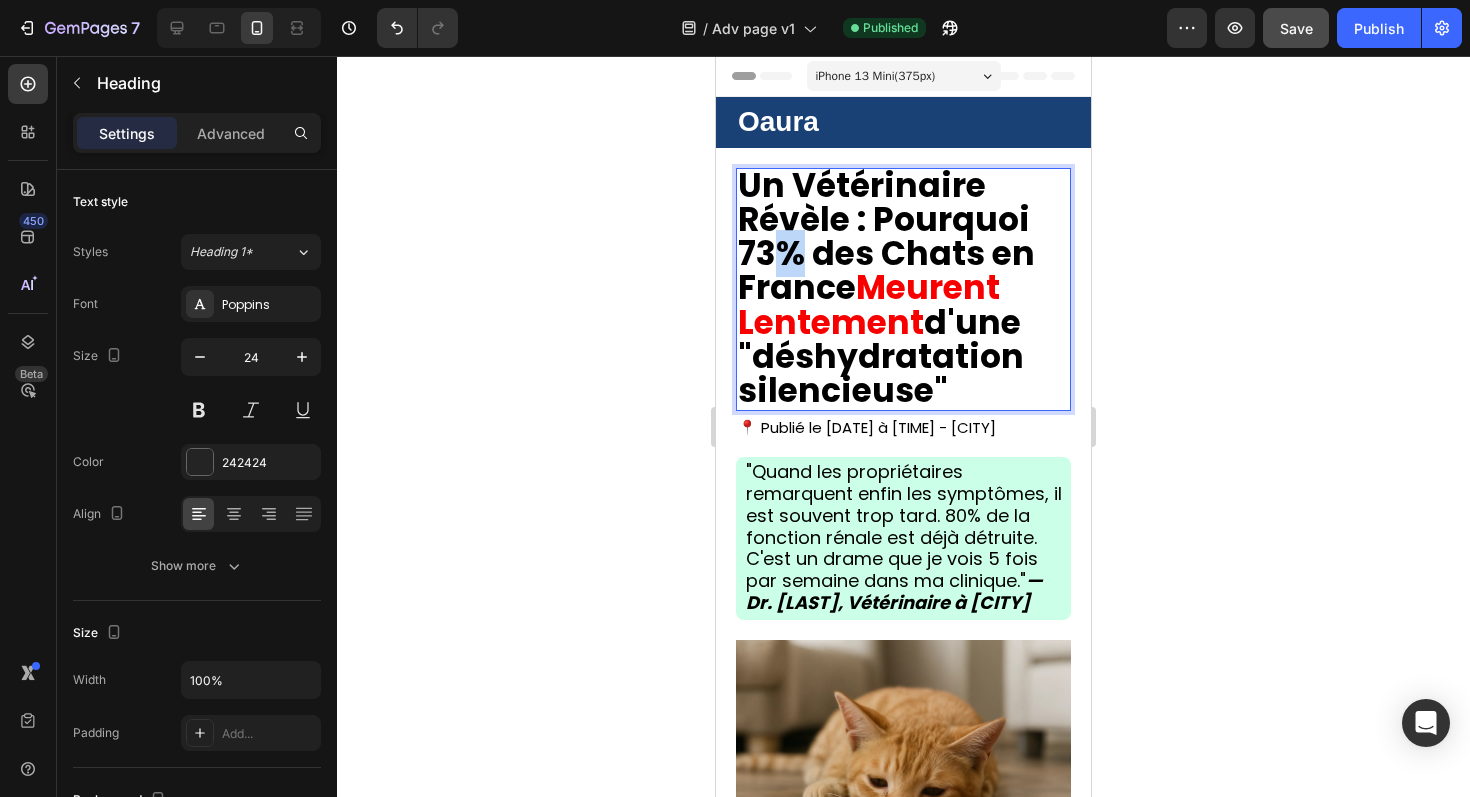 click on "Un Vétérinaire Révèle : Pourquoi 73% des Chats en France" at bounding box center (886, 237) 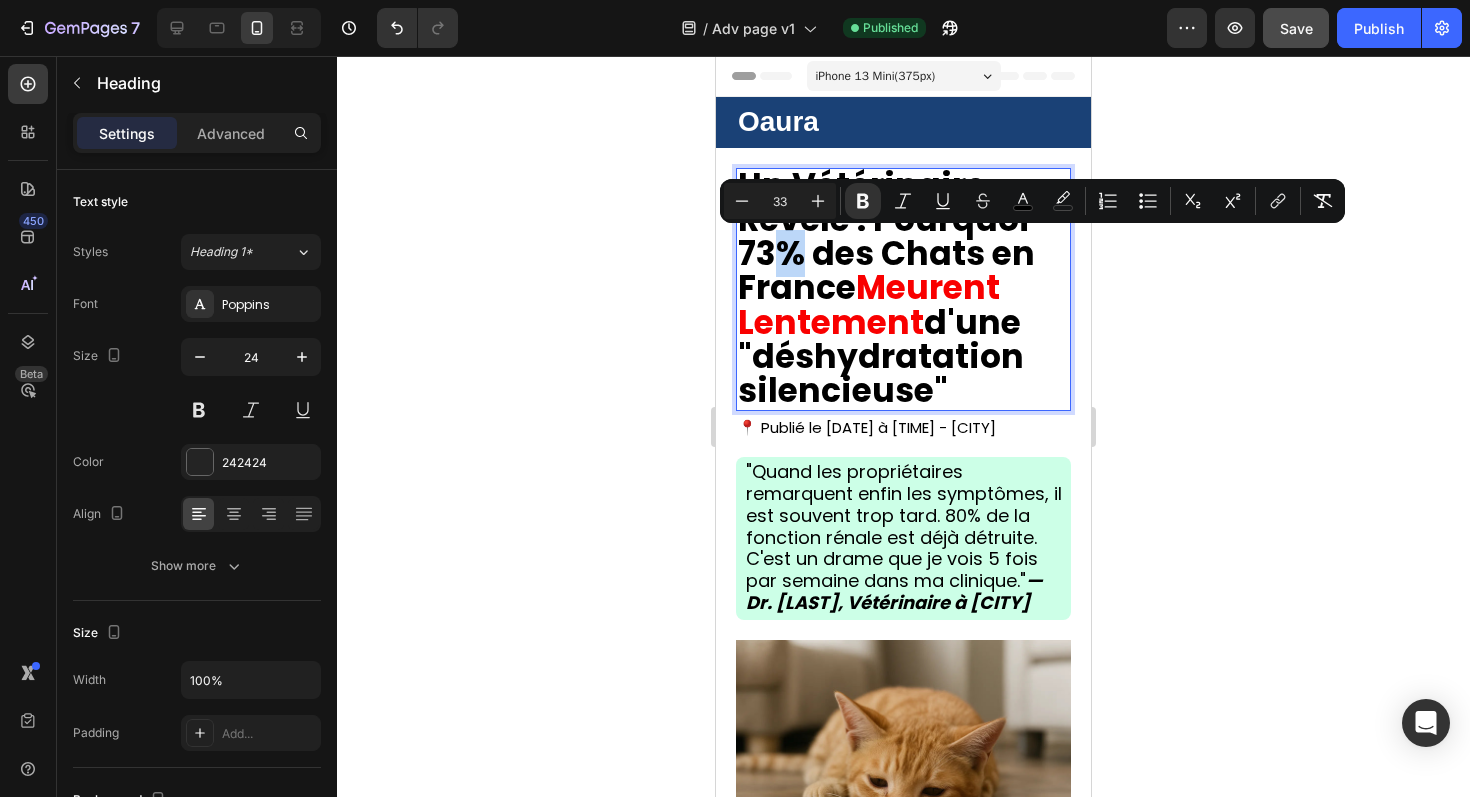 click on "Un Vétérinaire Révèle : Pourquoi 73% des Chats en France" at bounding box center (886, 237) 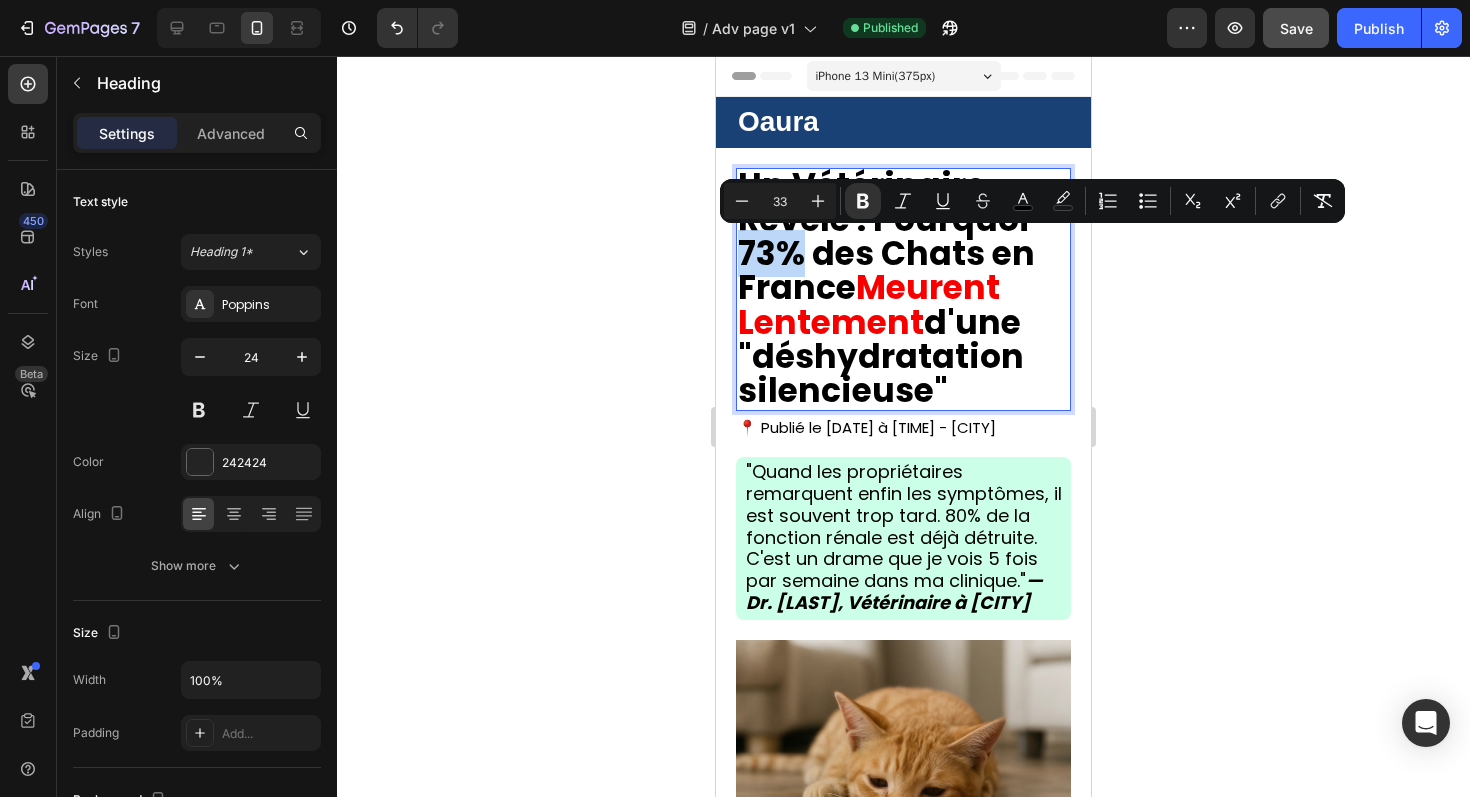 drag, startPoint x: 800, startPoint y: 251, endPoint x: 742, endPoint y: 251, distance: 58 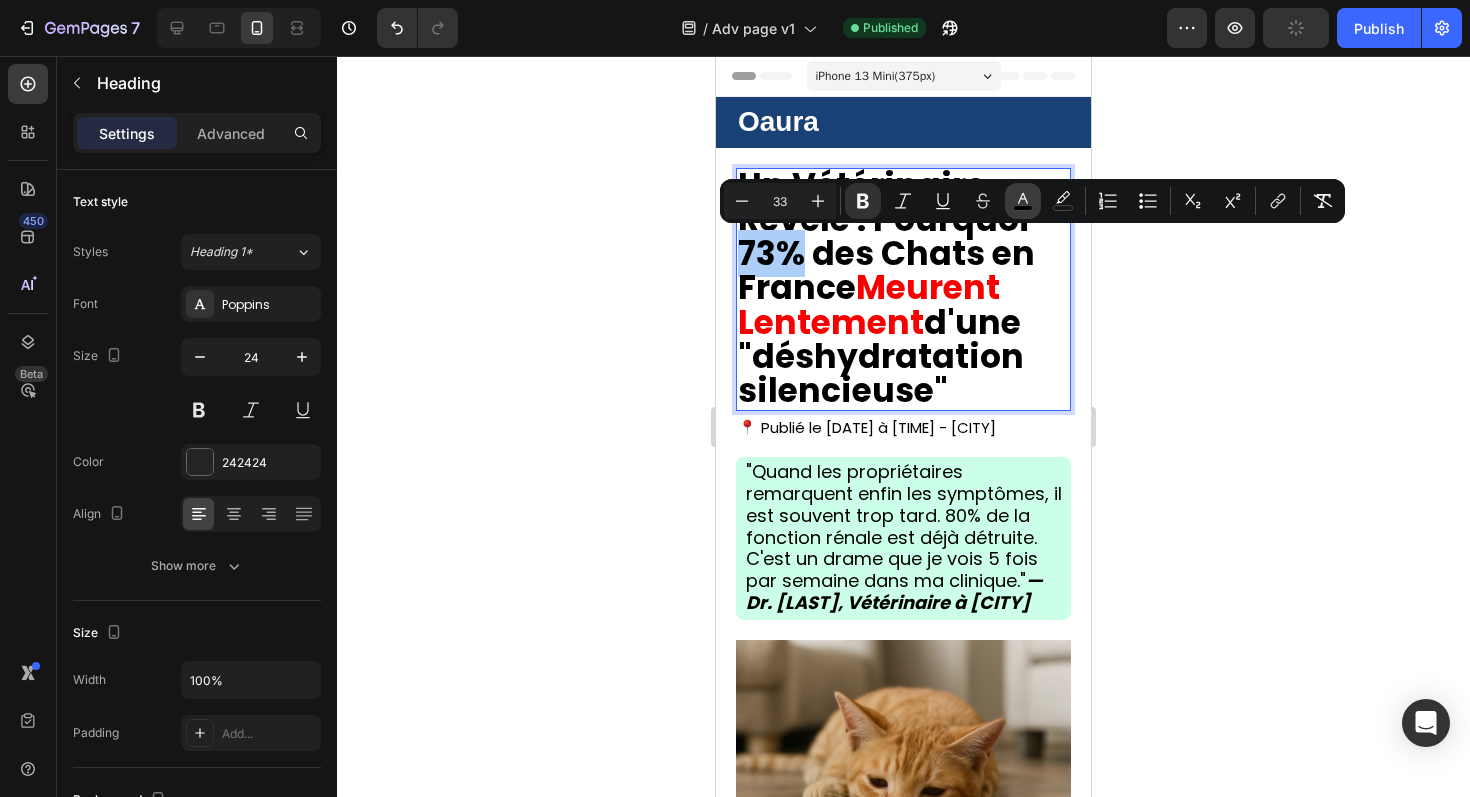 click 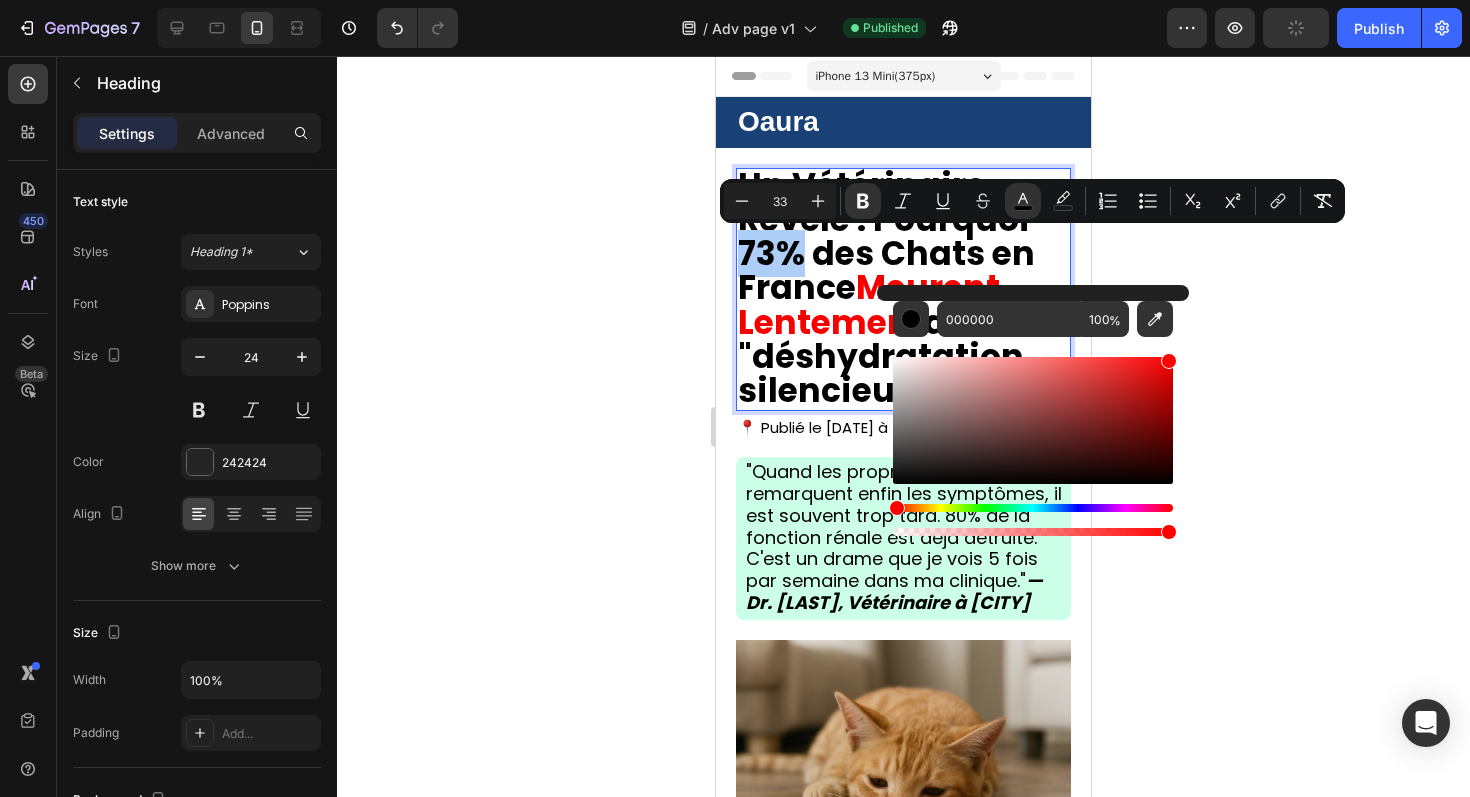 drag, startPoint x: 1136, startPoint y: 378, endPoint x: 1186, endPoint y: 343, distance: 61.03278 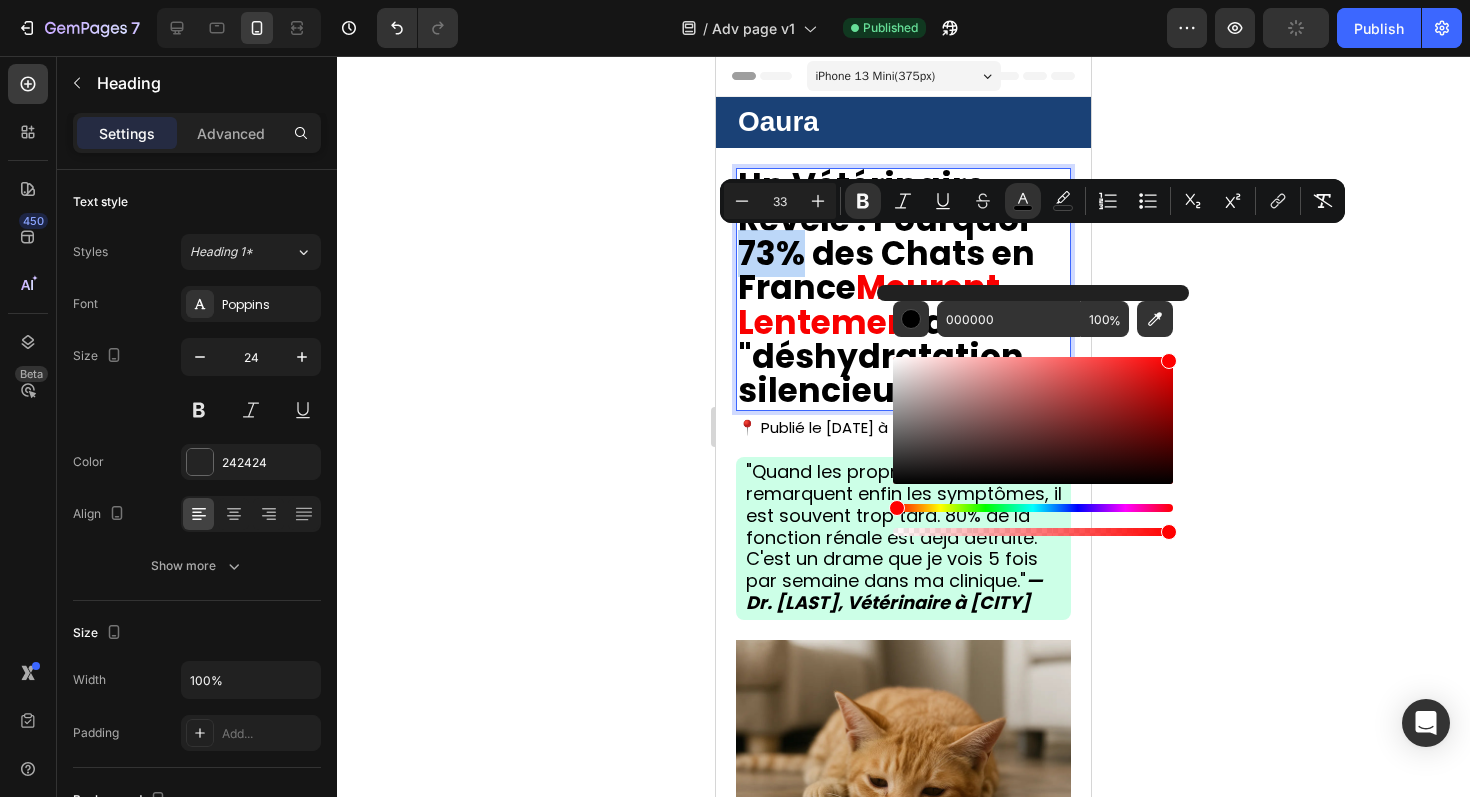 type on "FF0000" 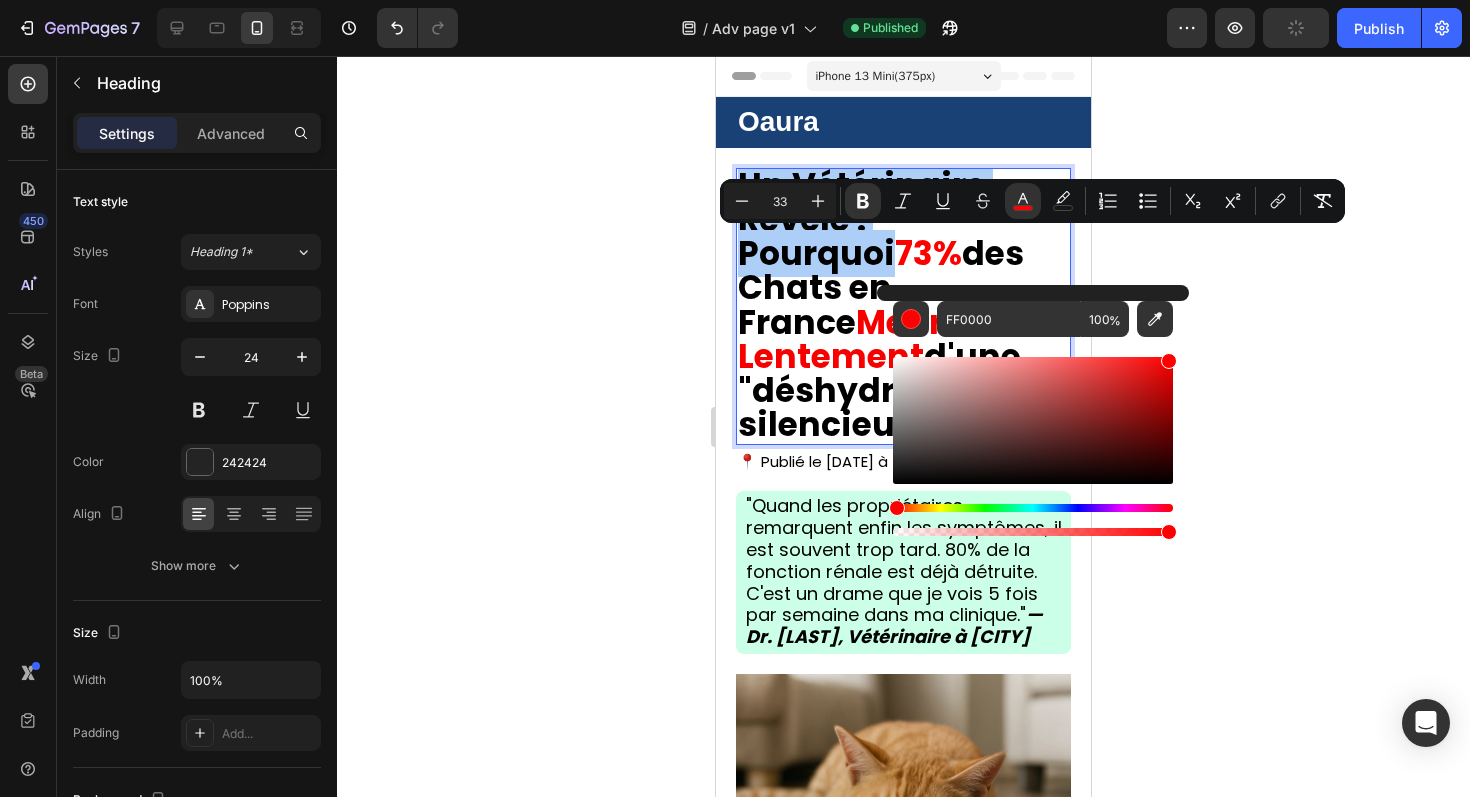click 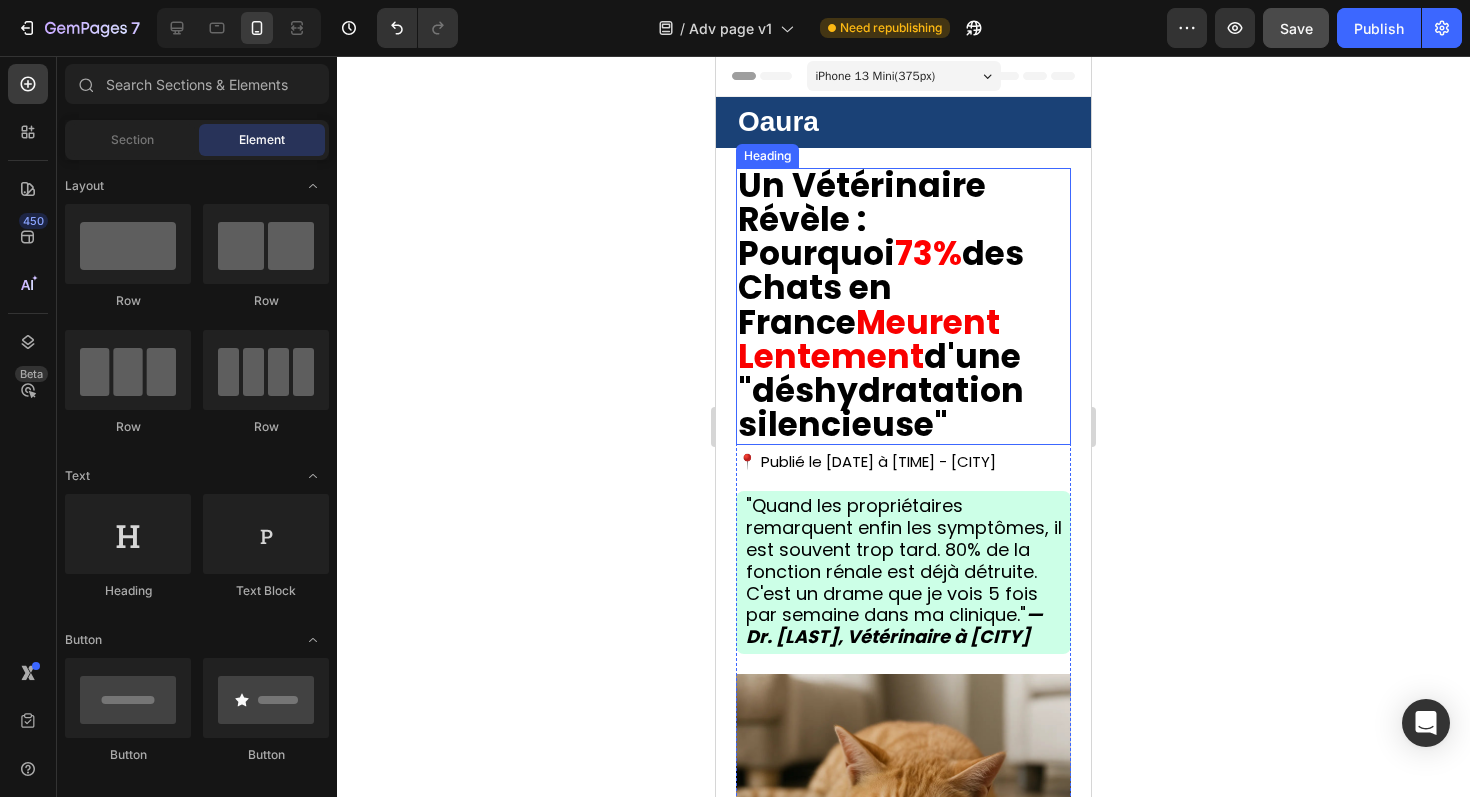 click on "Meurent Lentement" at bounding box center [869, 339] 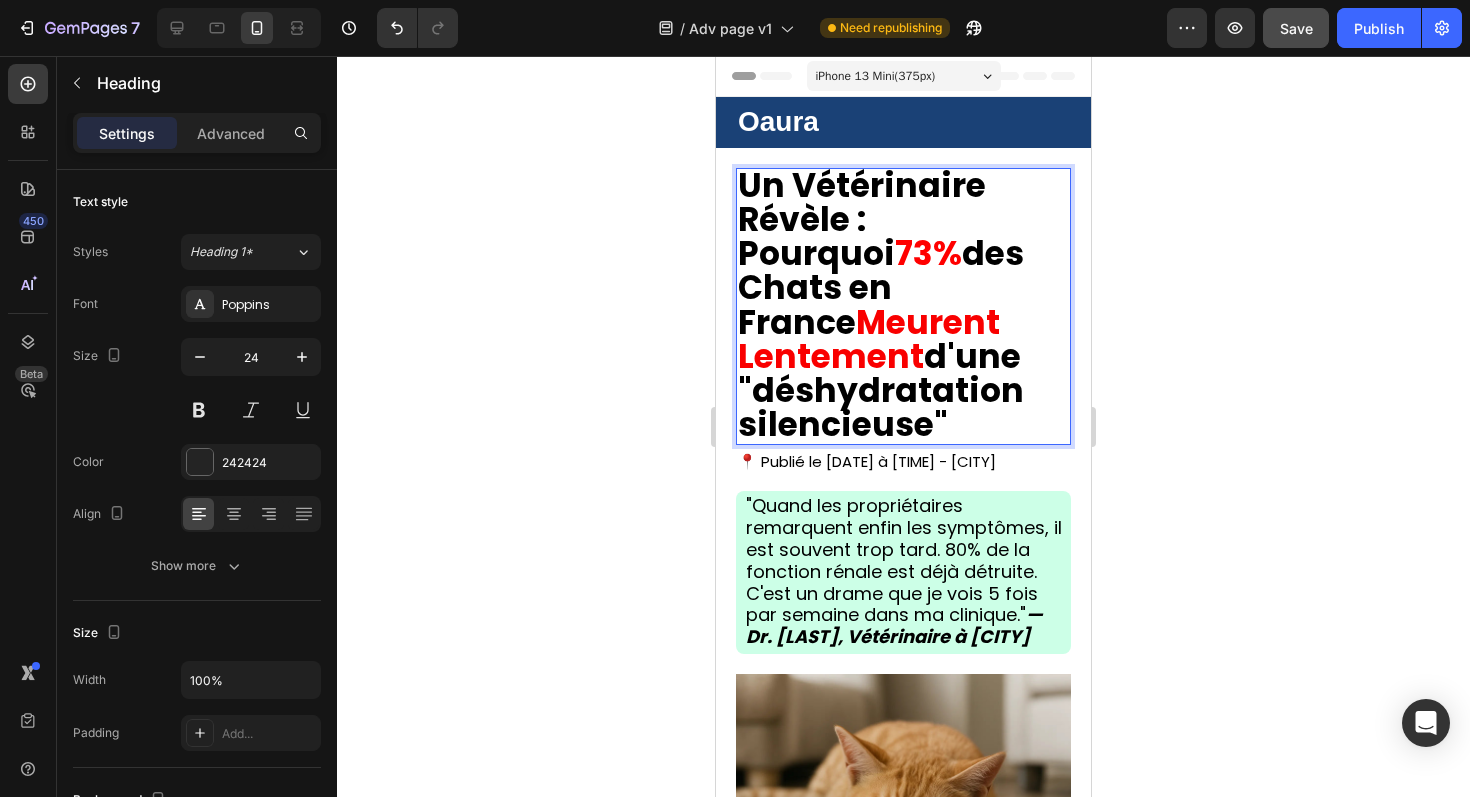 click on "Meurent Lentement" at bounding box center (869, 339) 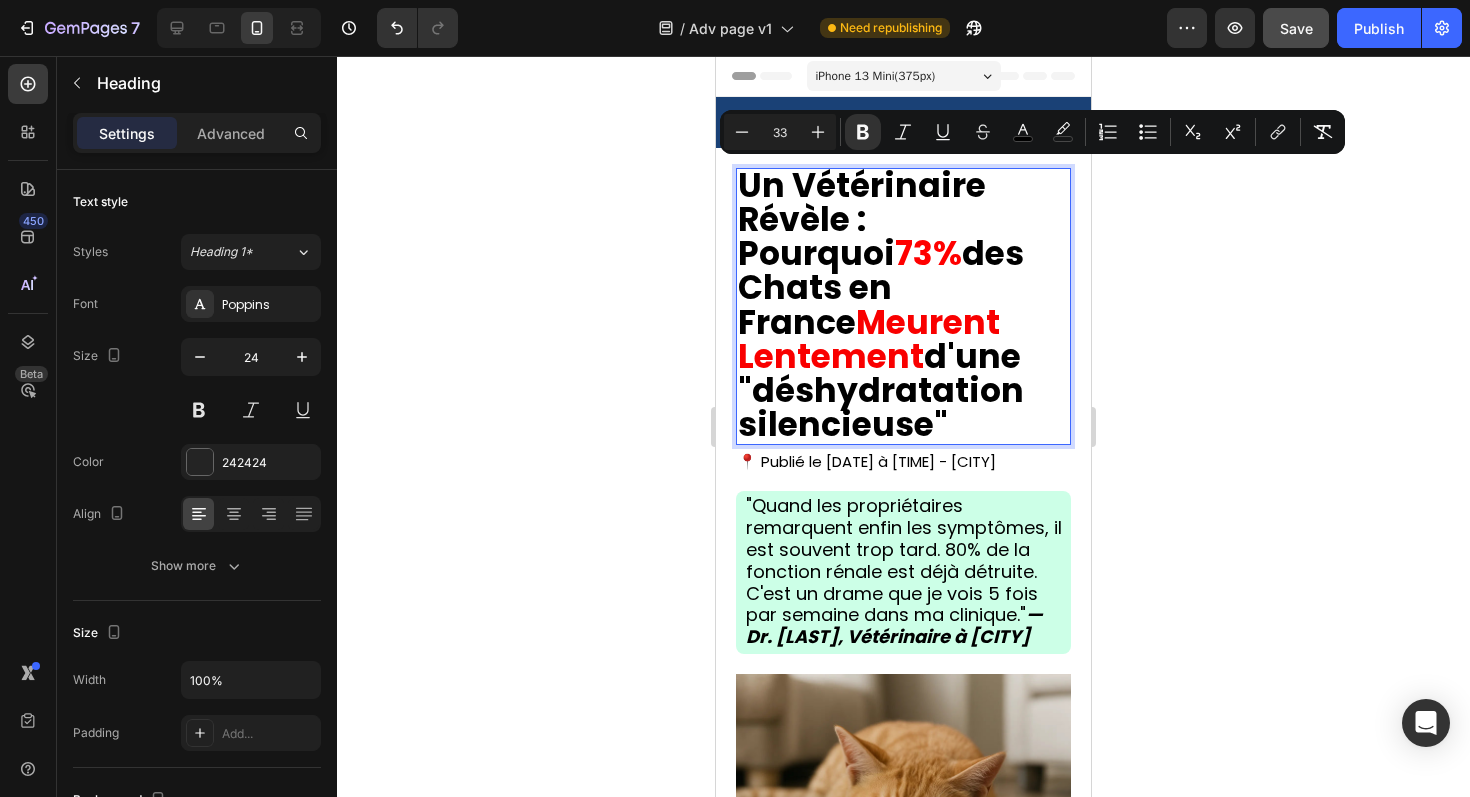 click on "Meurent Lentement" at bounding box center (869, 339) 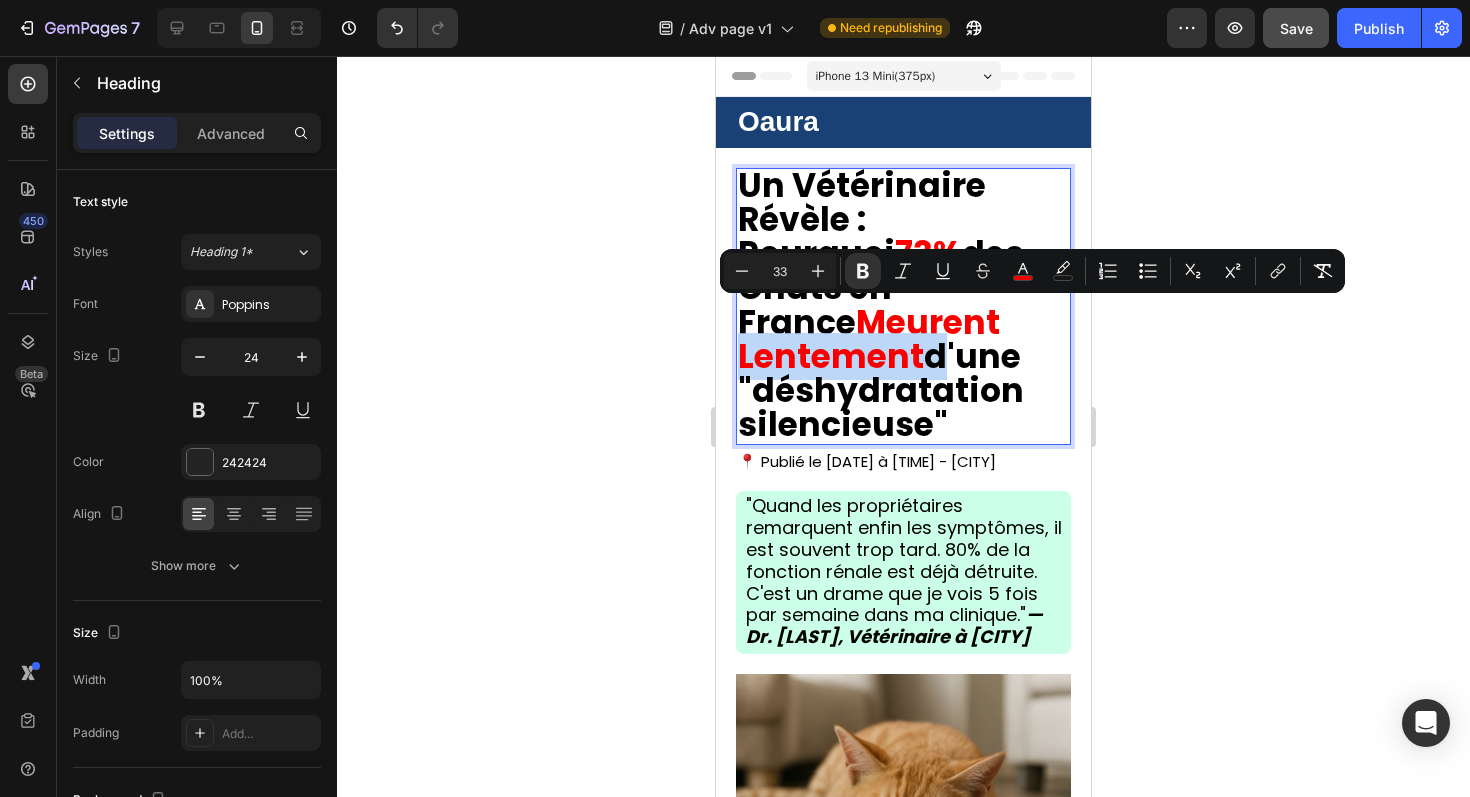 drag, startPoint x: 924, startPoint y: 324, endPoint x: 737, endPoint y: 320, distance: 187.04277 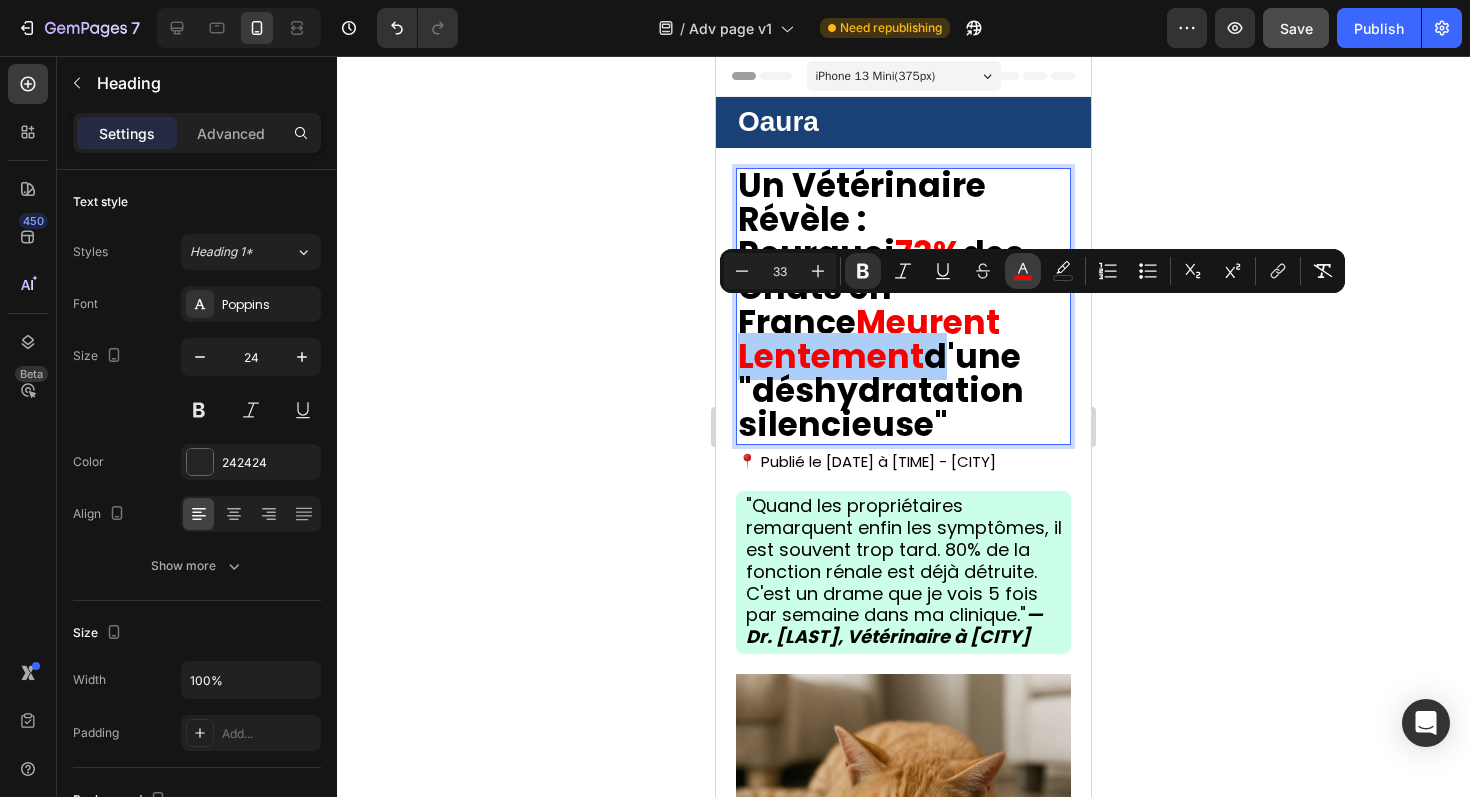 click 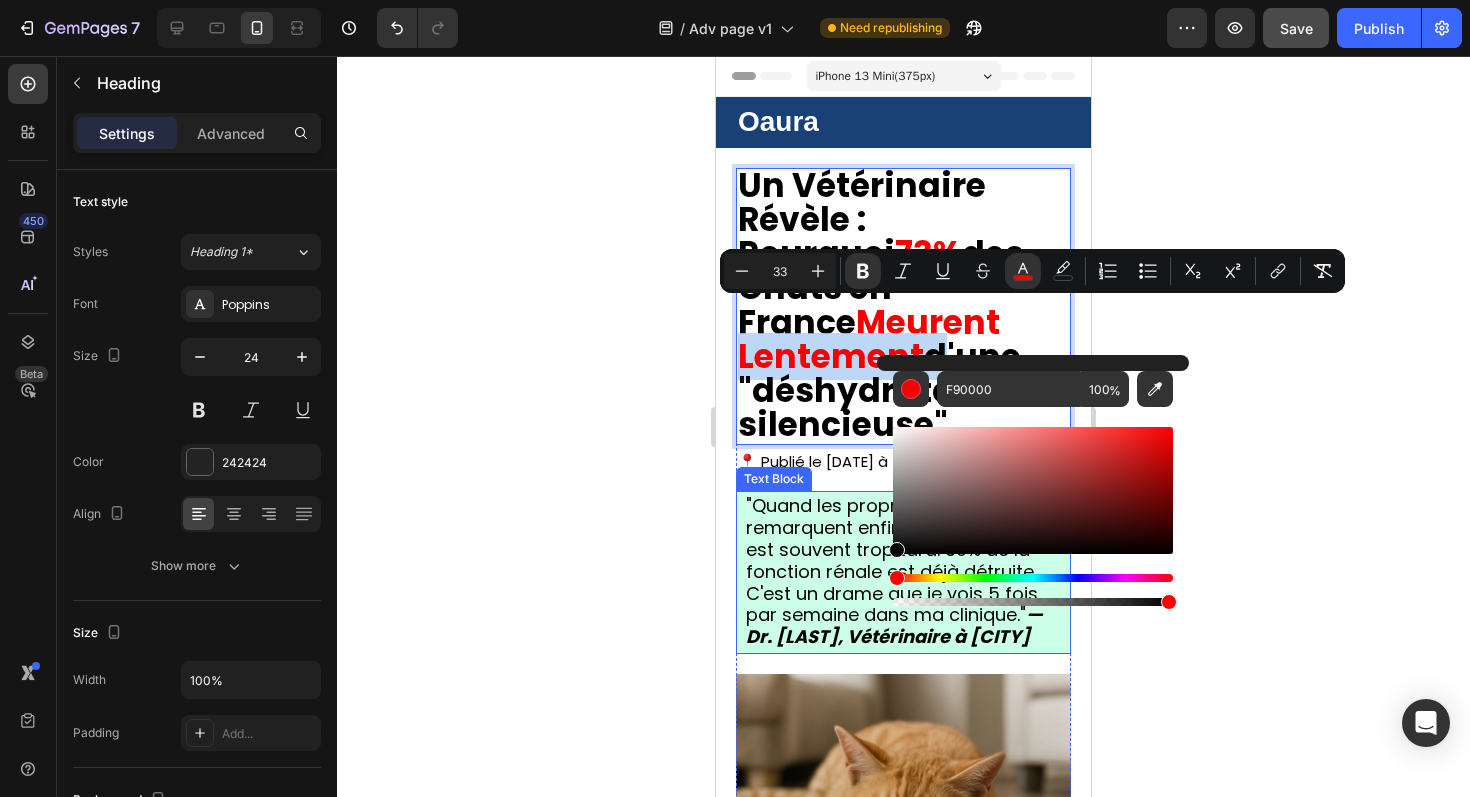 type on "000000" 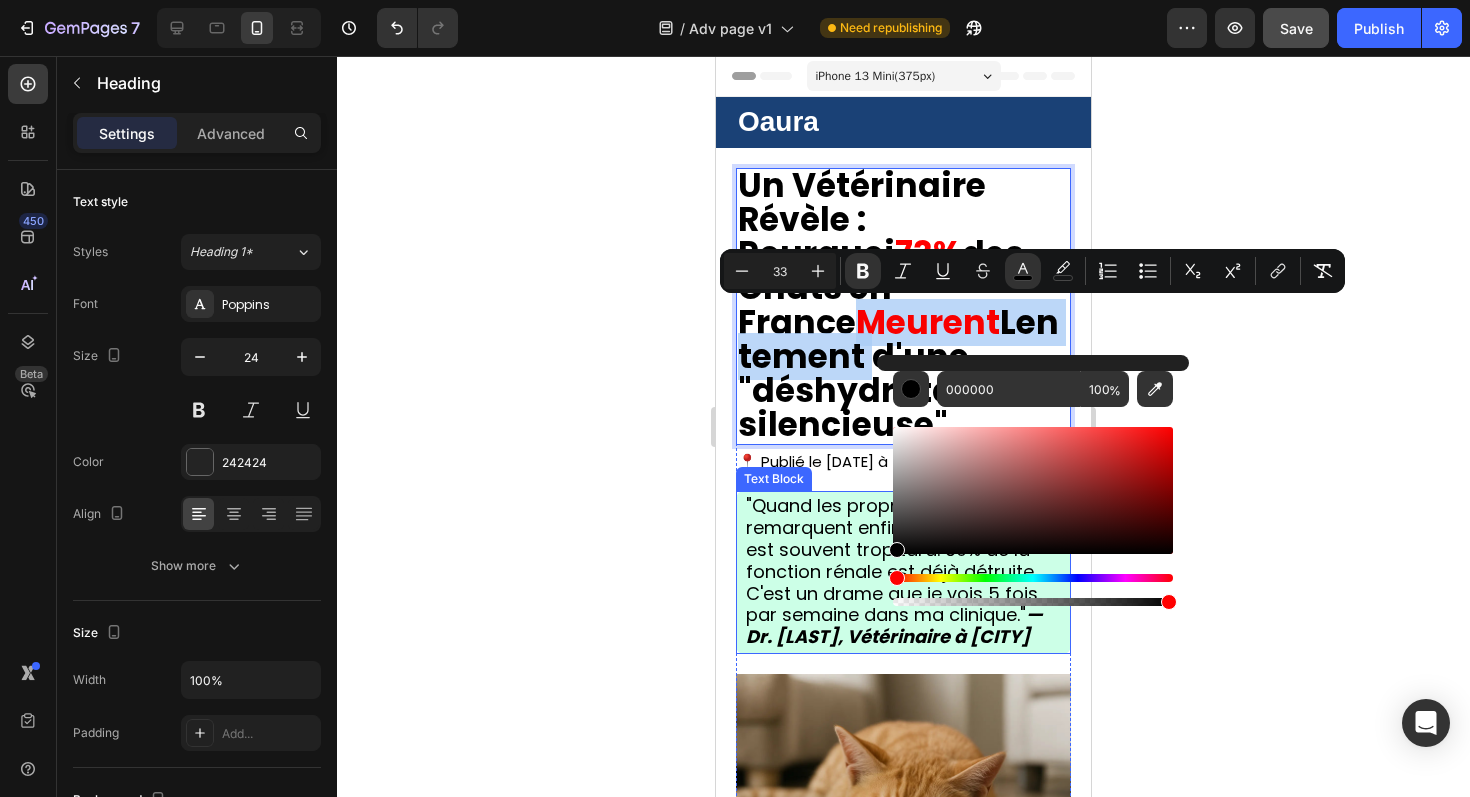 drag, startPoint x: 1662, startPoint y: 512, endPoint x: 852, endPoint y: 614, distance: 816.397 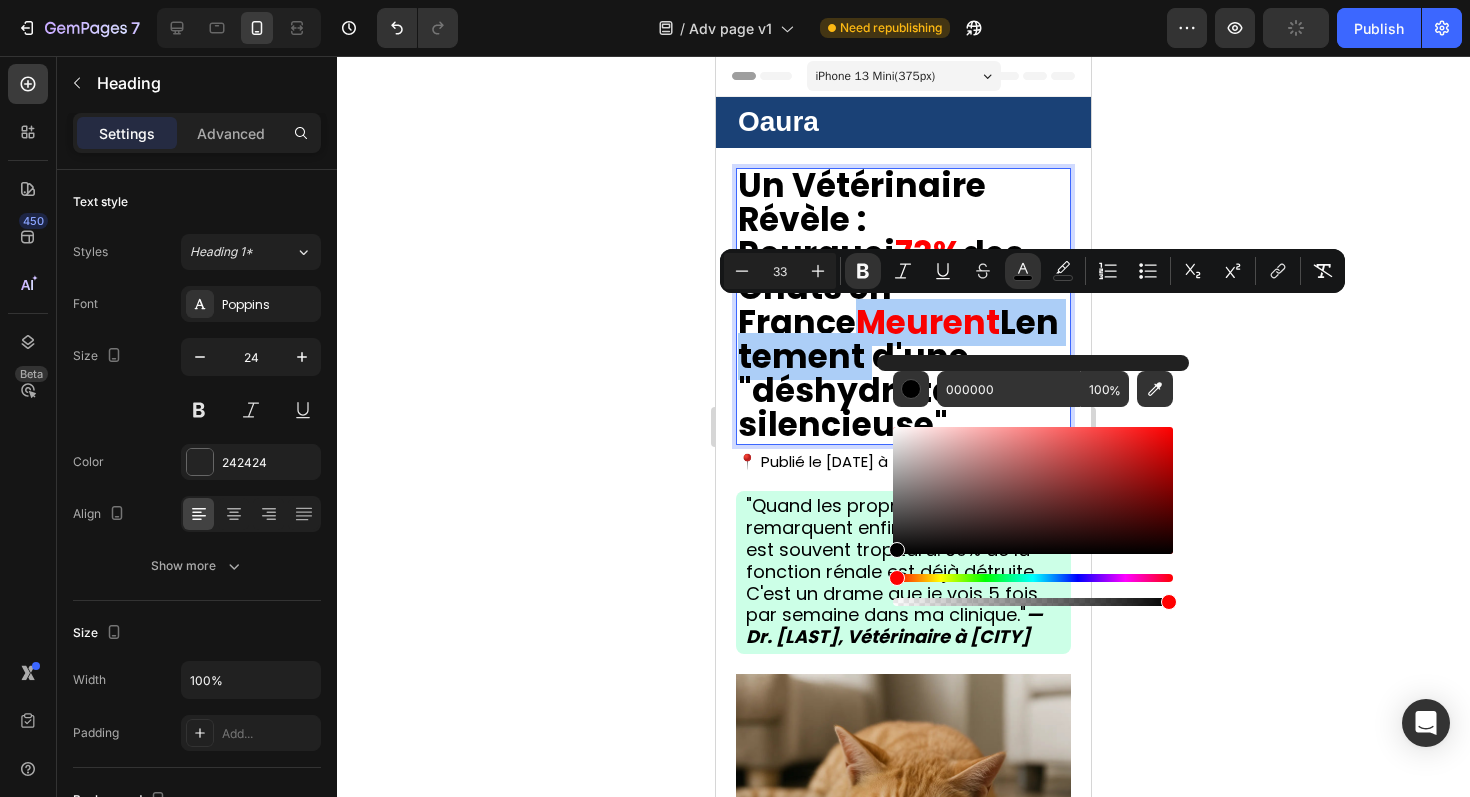 click 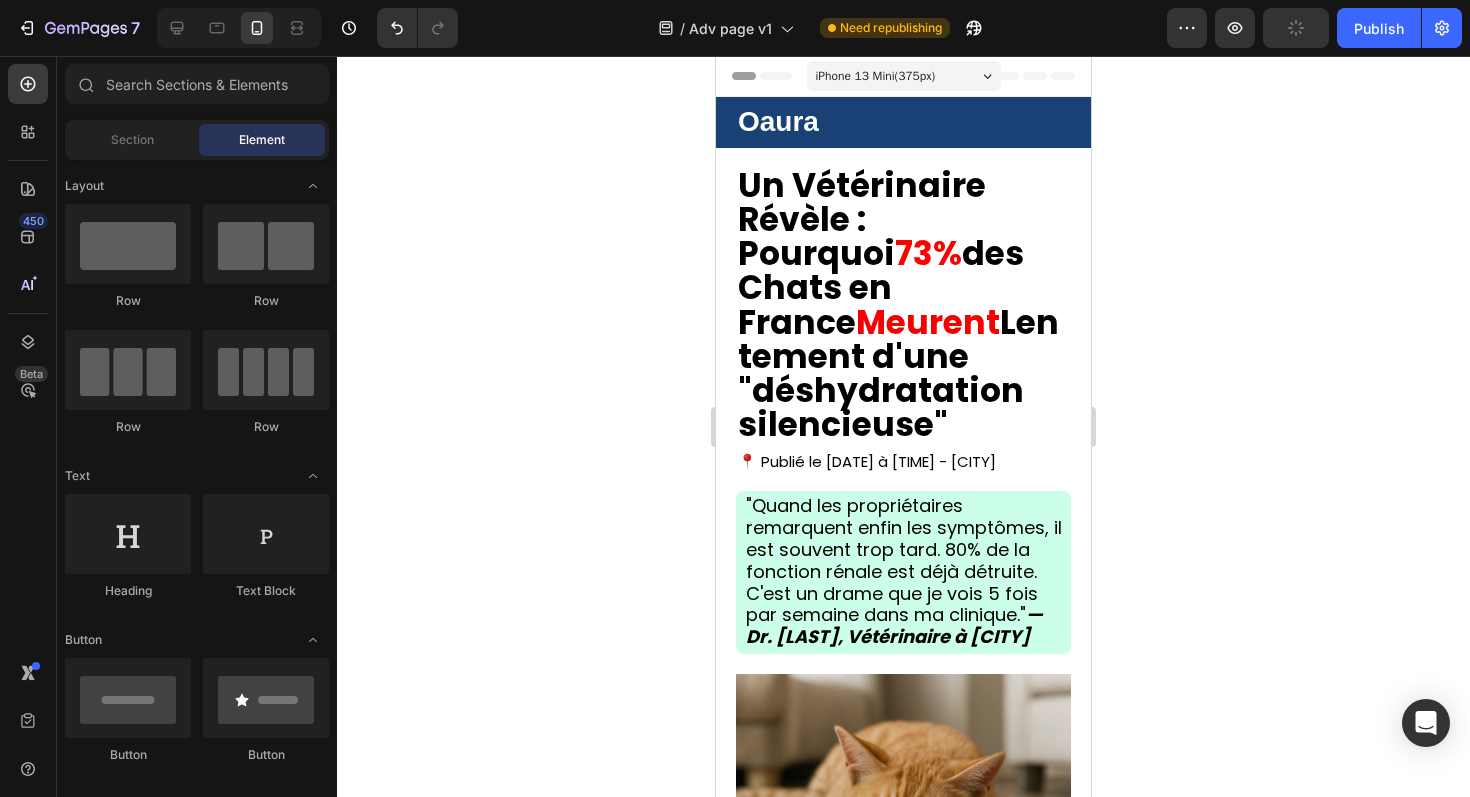 click 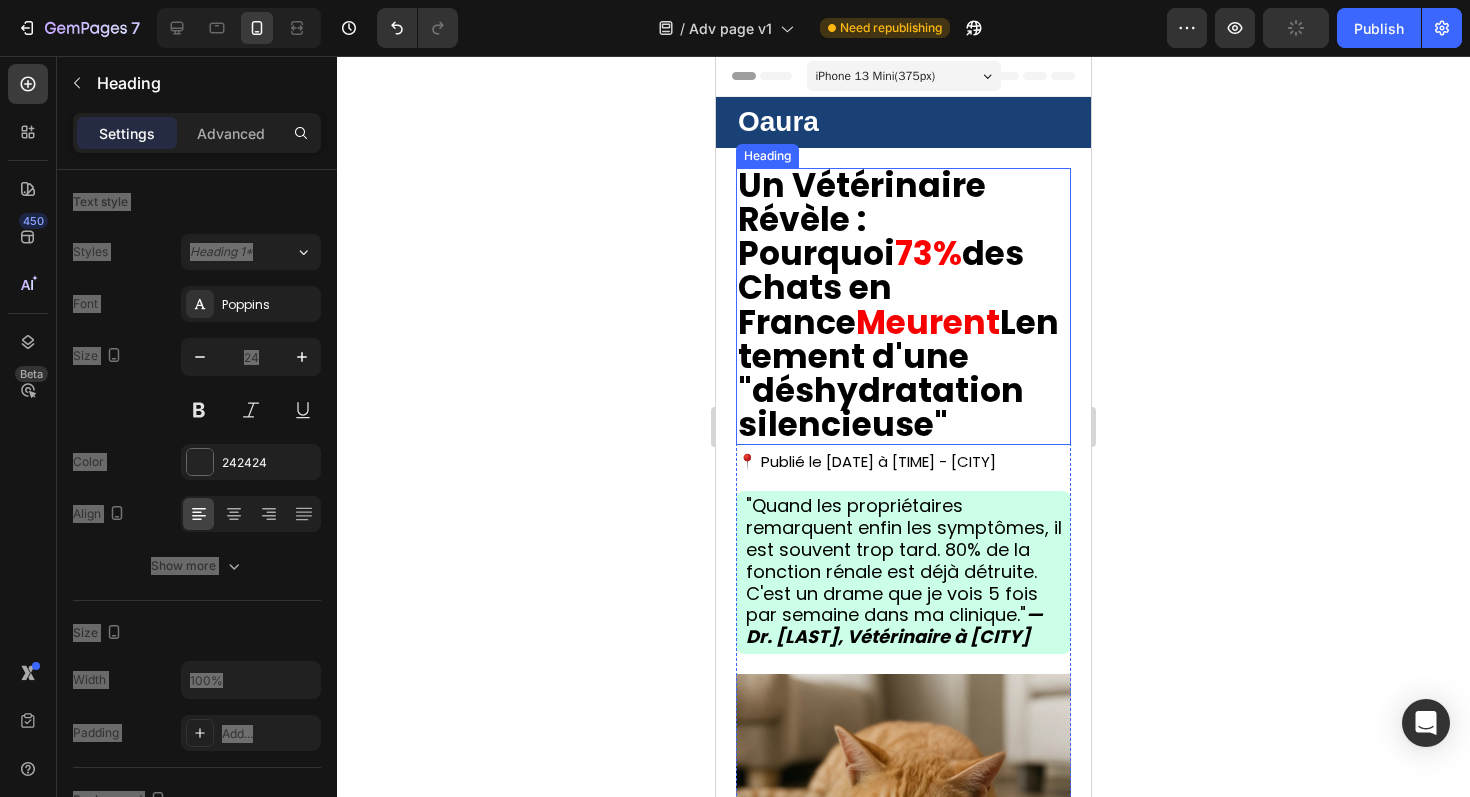 click on "Lentement d'une "déshydratation silencieuse"" at bounding box center (898, 374) 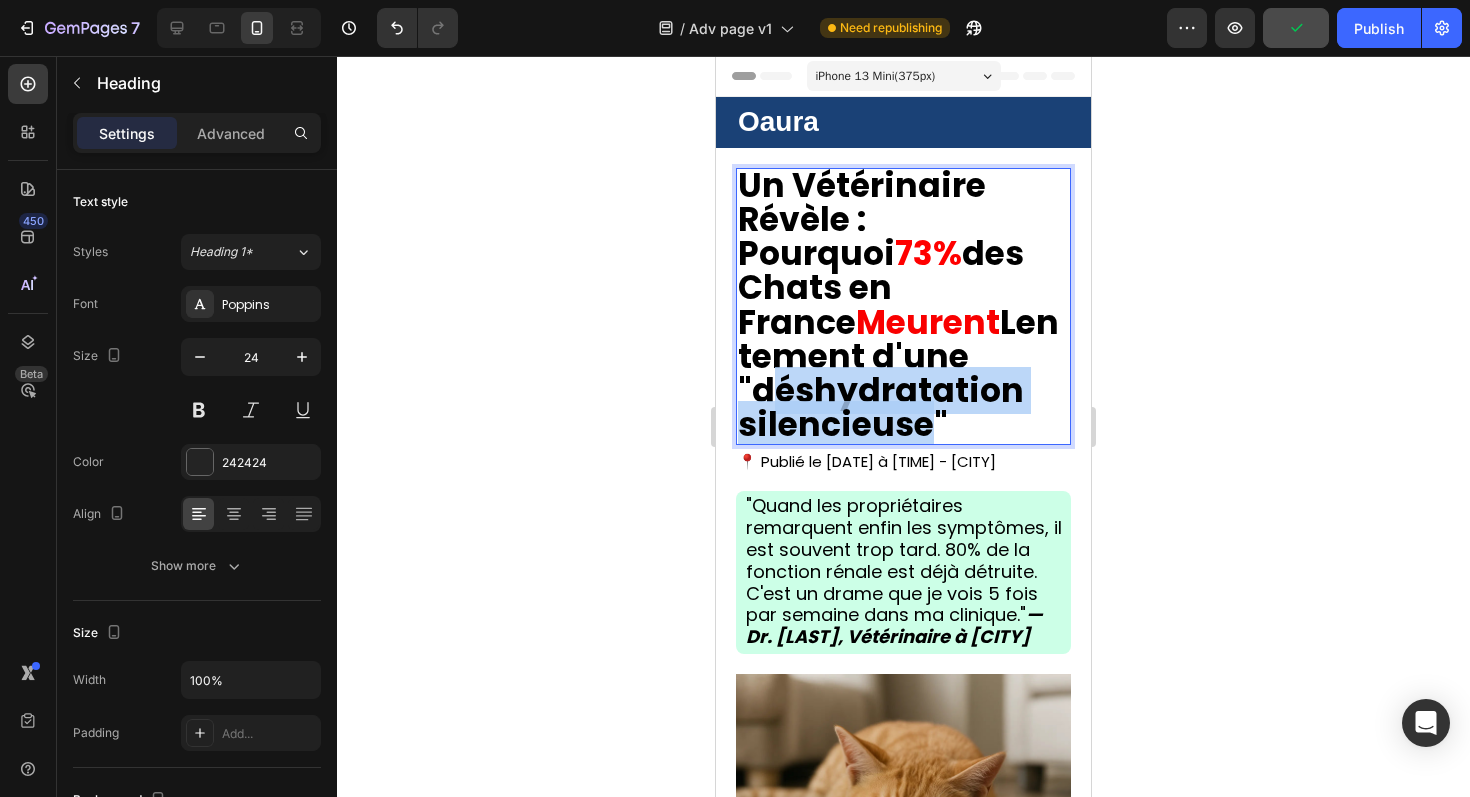 drag, startPoint x: 927, startPoint y: 397, endPoint x: 784, endPoint y: 366, distance: 146.32156 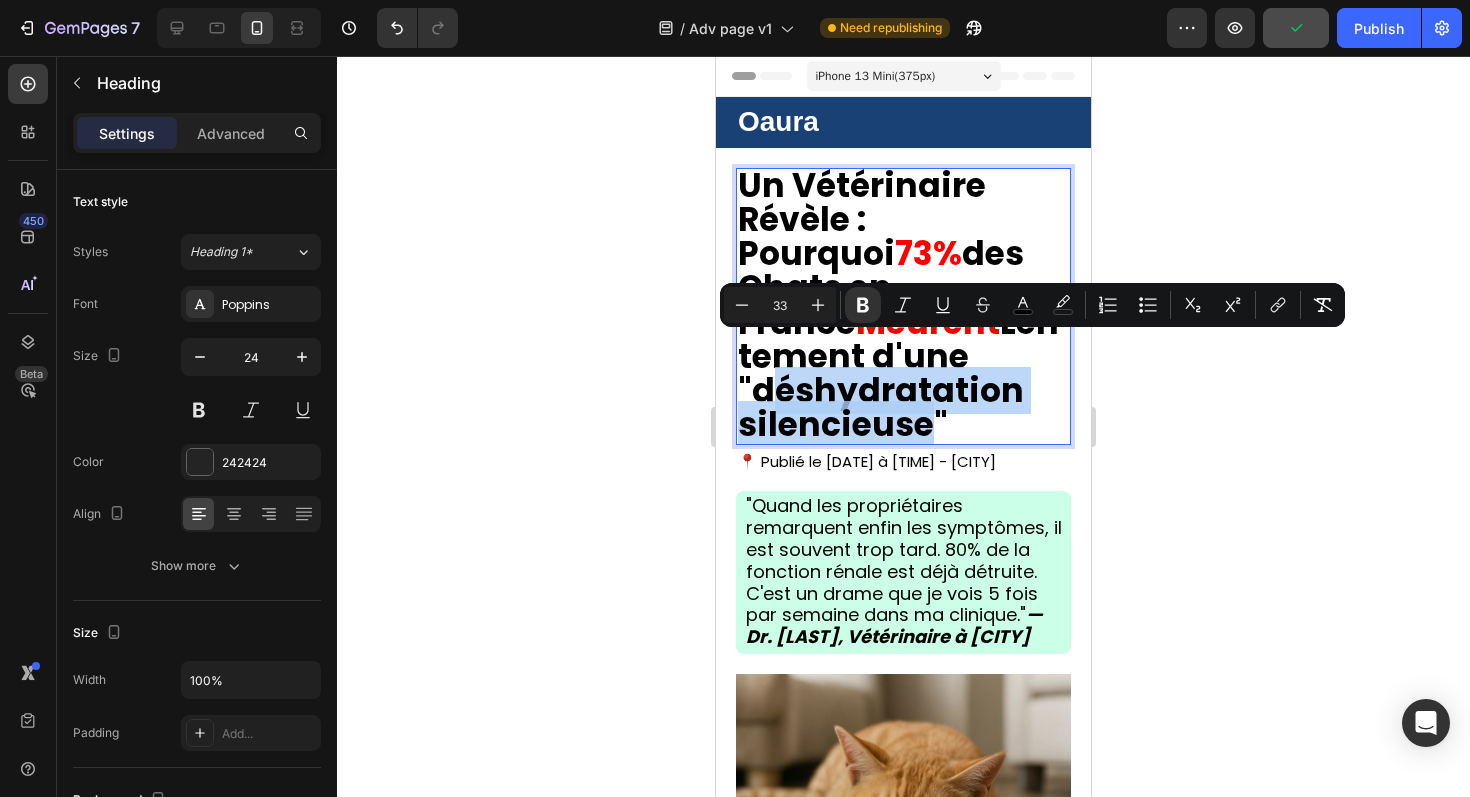 click on "Lentement d'une "déshydratation silencieuse"" at bounding box center (898, 374) 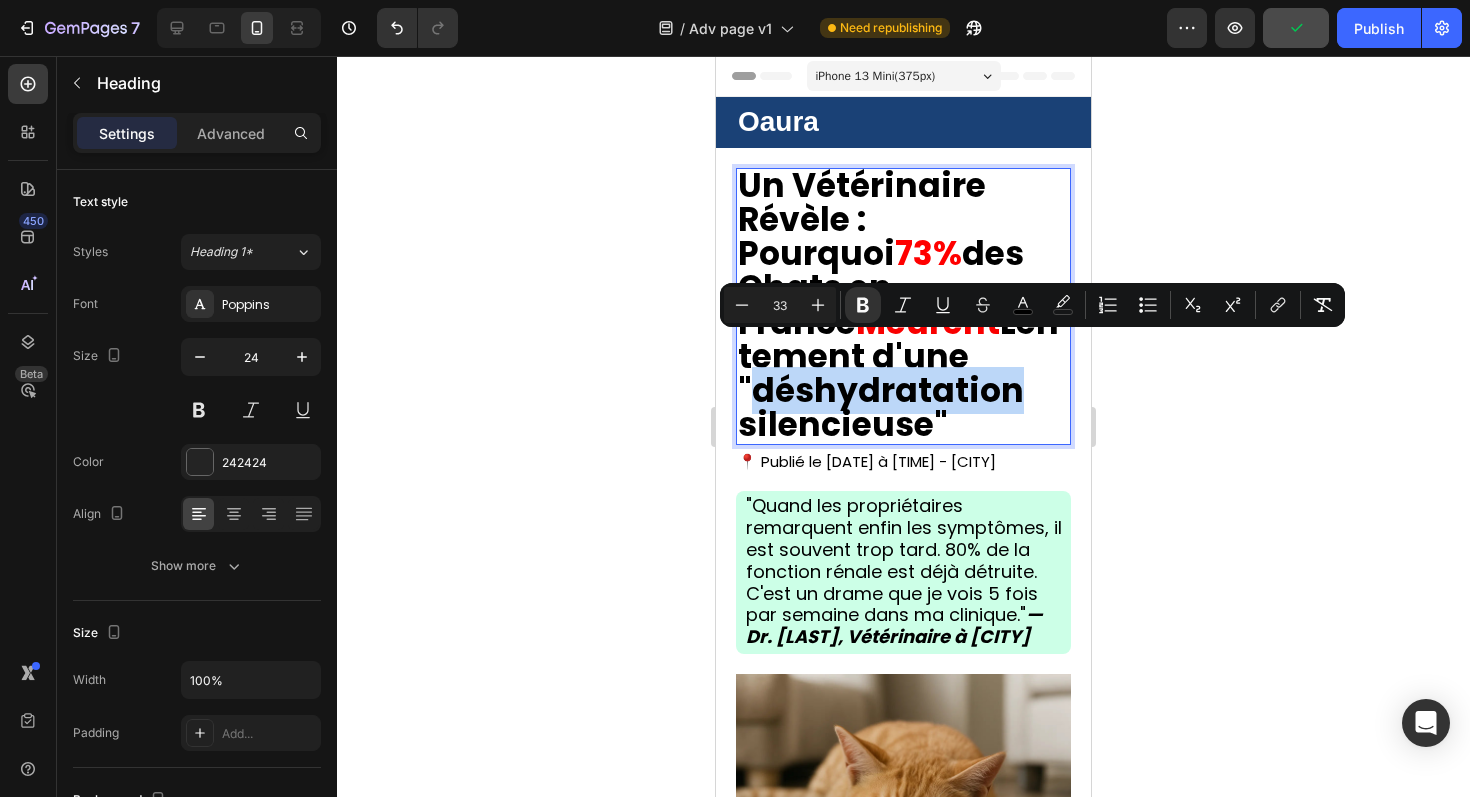 click on "Lentement d'une "déshydratation silencieuse"" at bounding box center [898, 374] 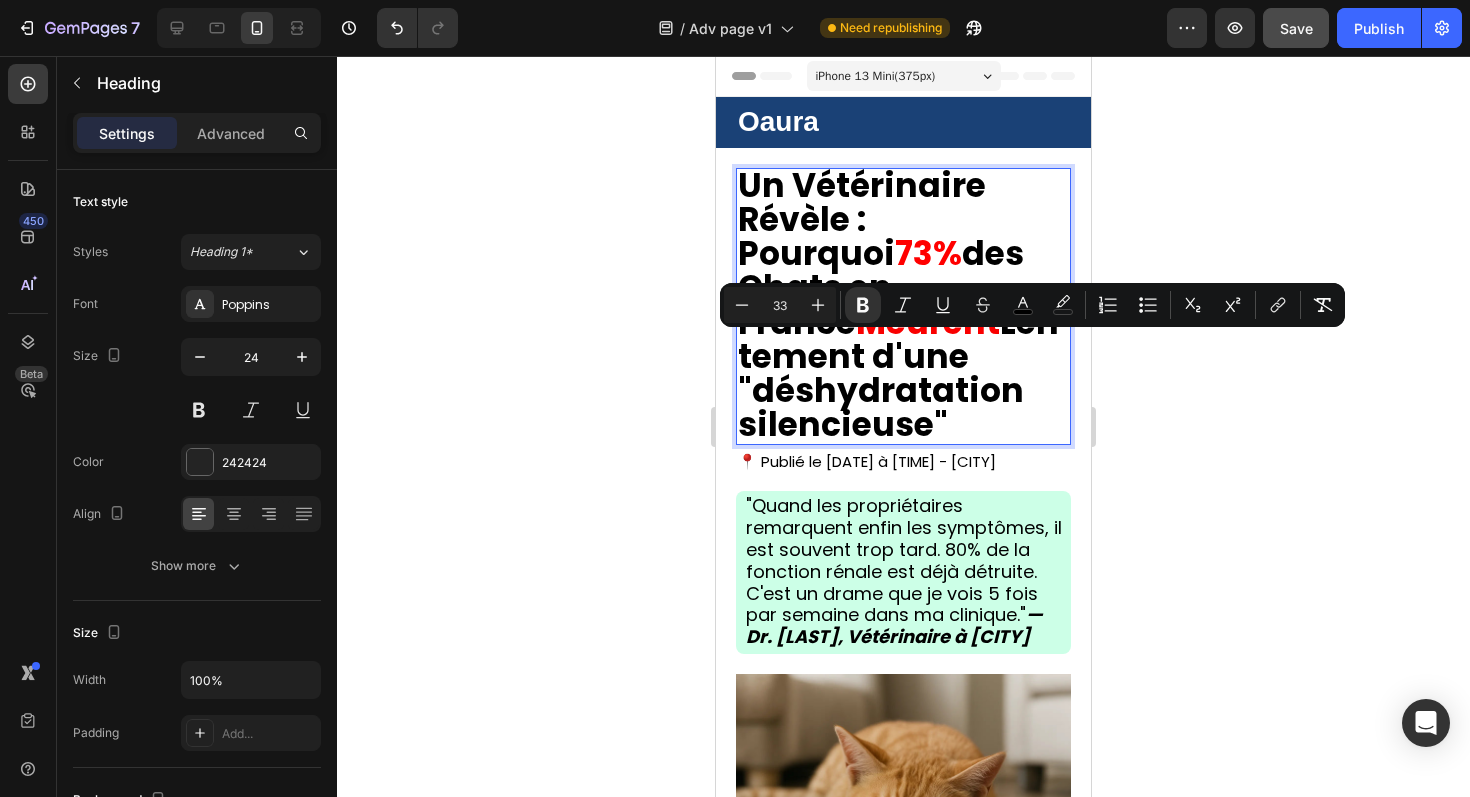 click on "Lentement d'une "déshydratation silencieuse"" at bounding box center [898, 374] 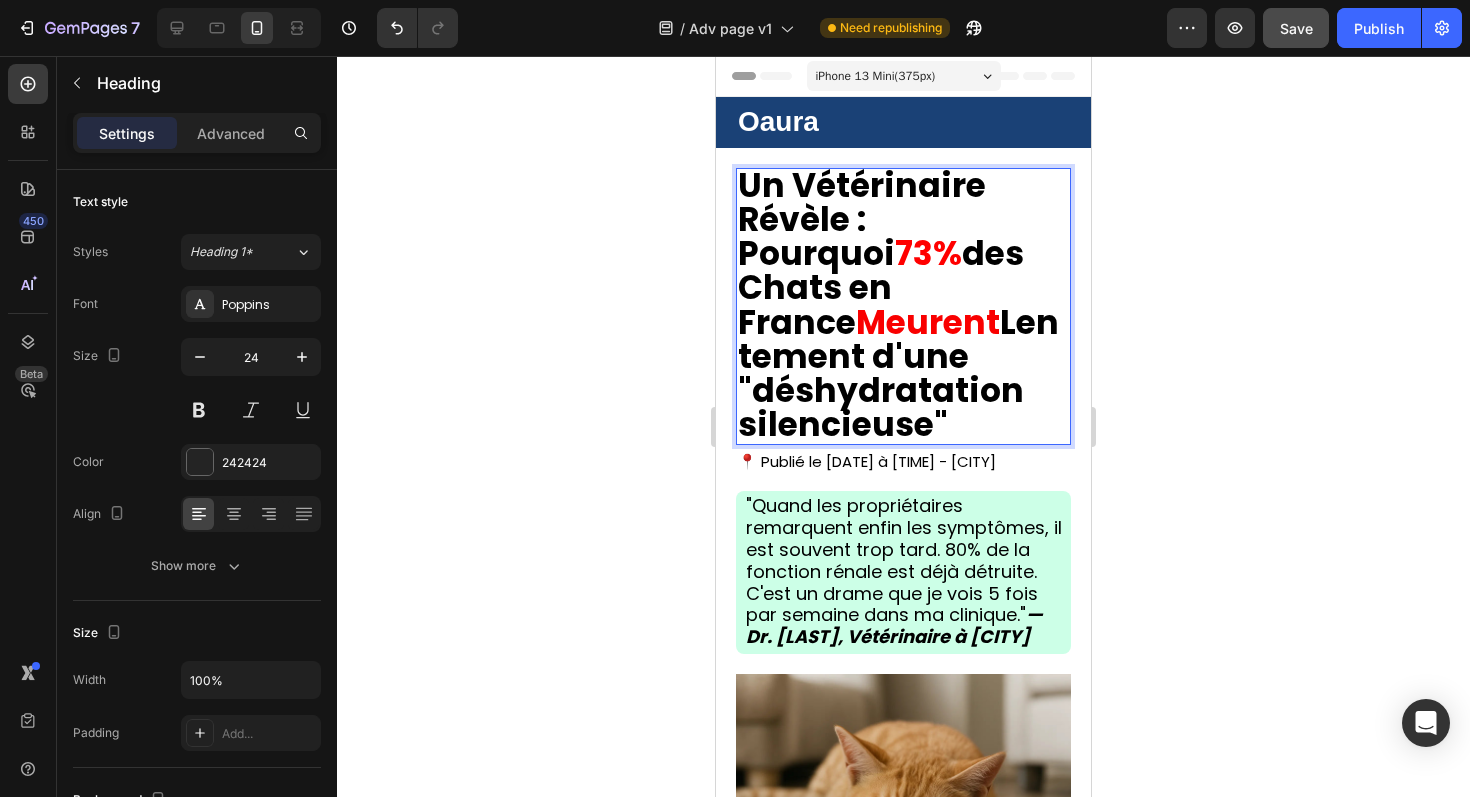click on "Lentement d'une "déshydratation silencieuse"" at bounding box center (898, 374) 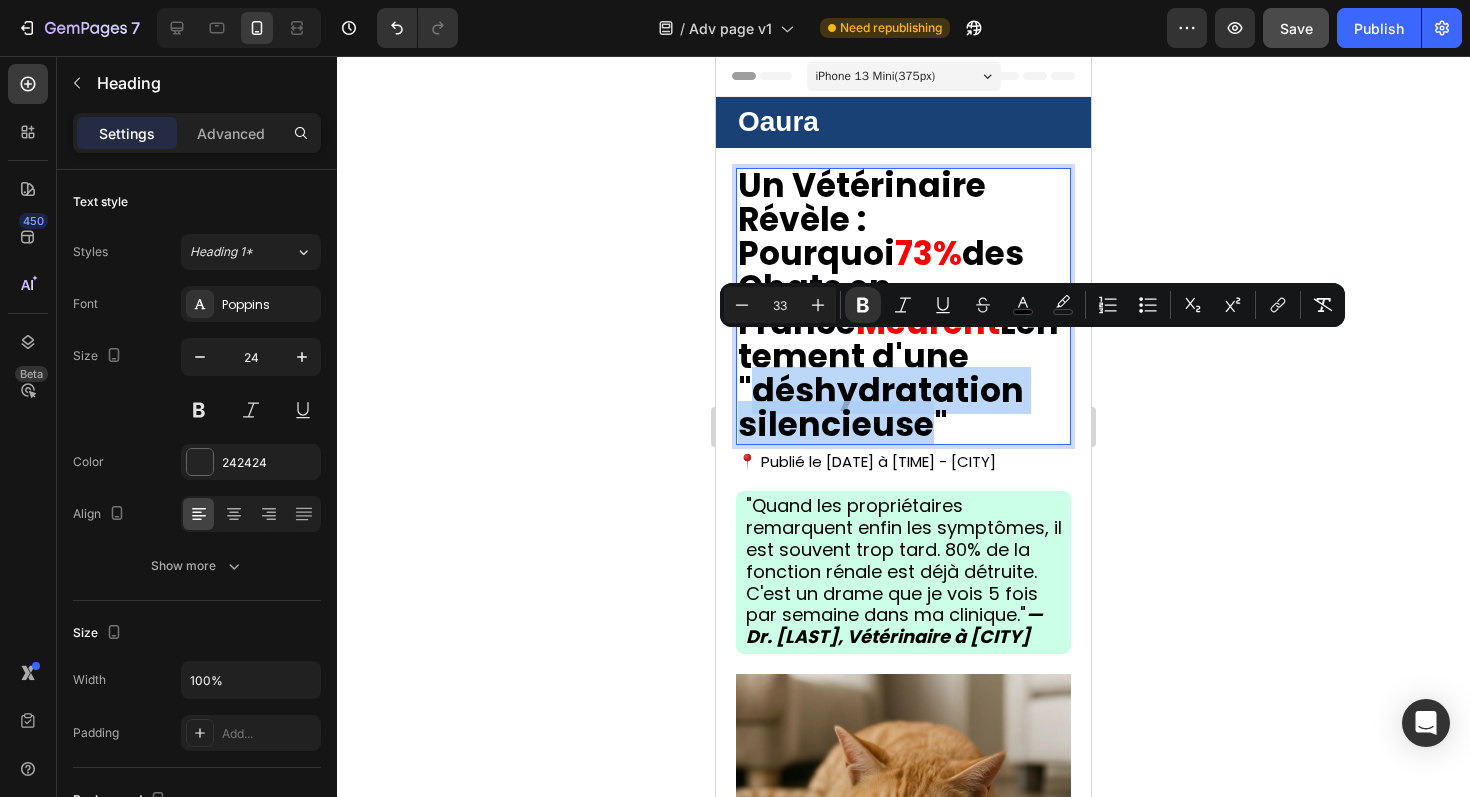 drag, startPoint x: 922, startPoint y: 397, endPoint x: 747, endPoint y: 363, distance: 178.27226 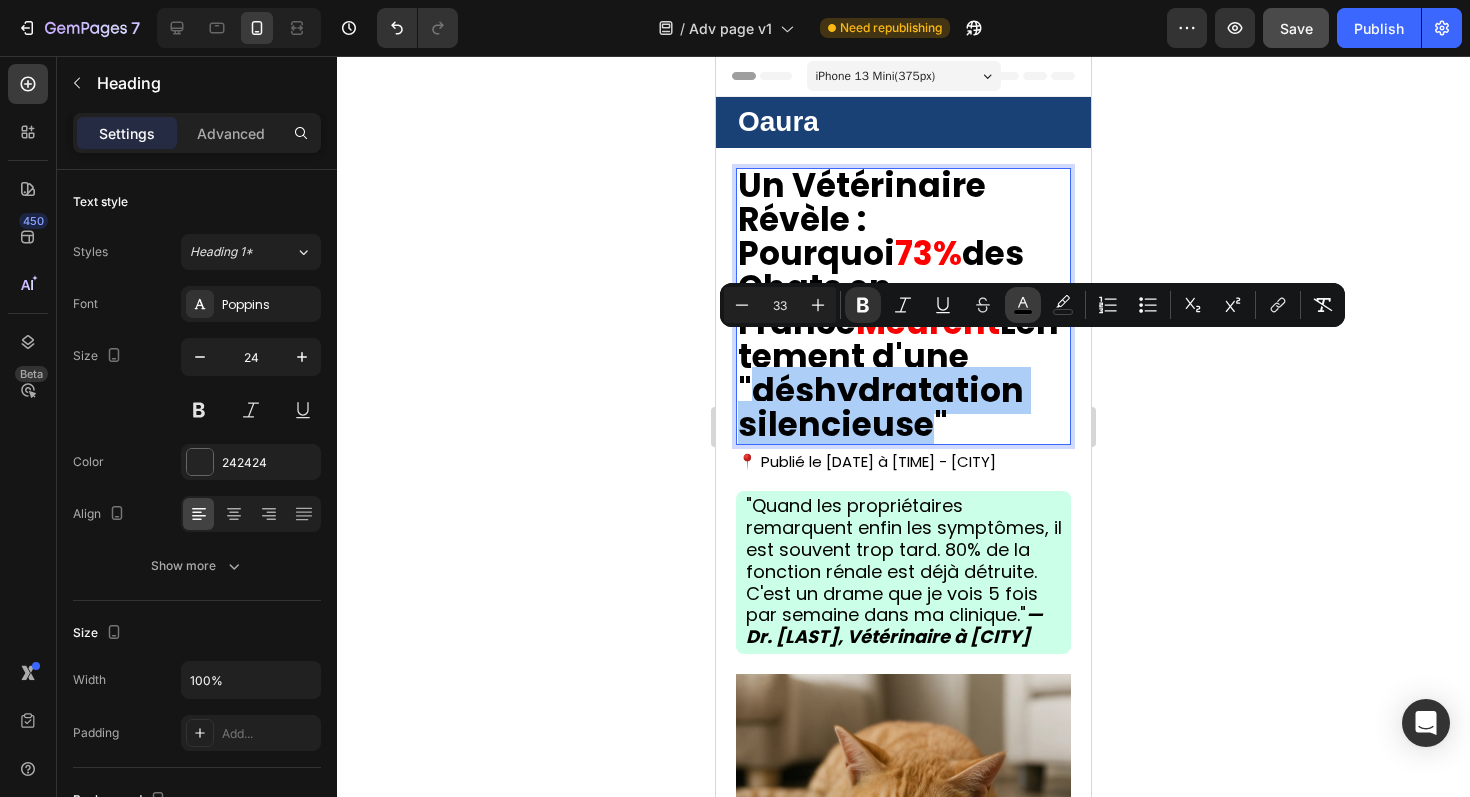 click 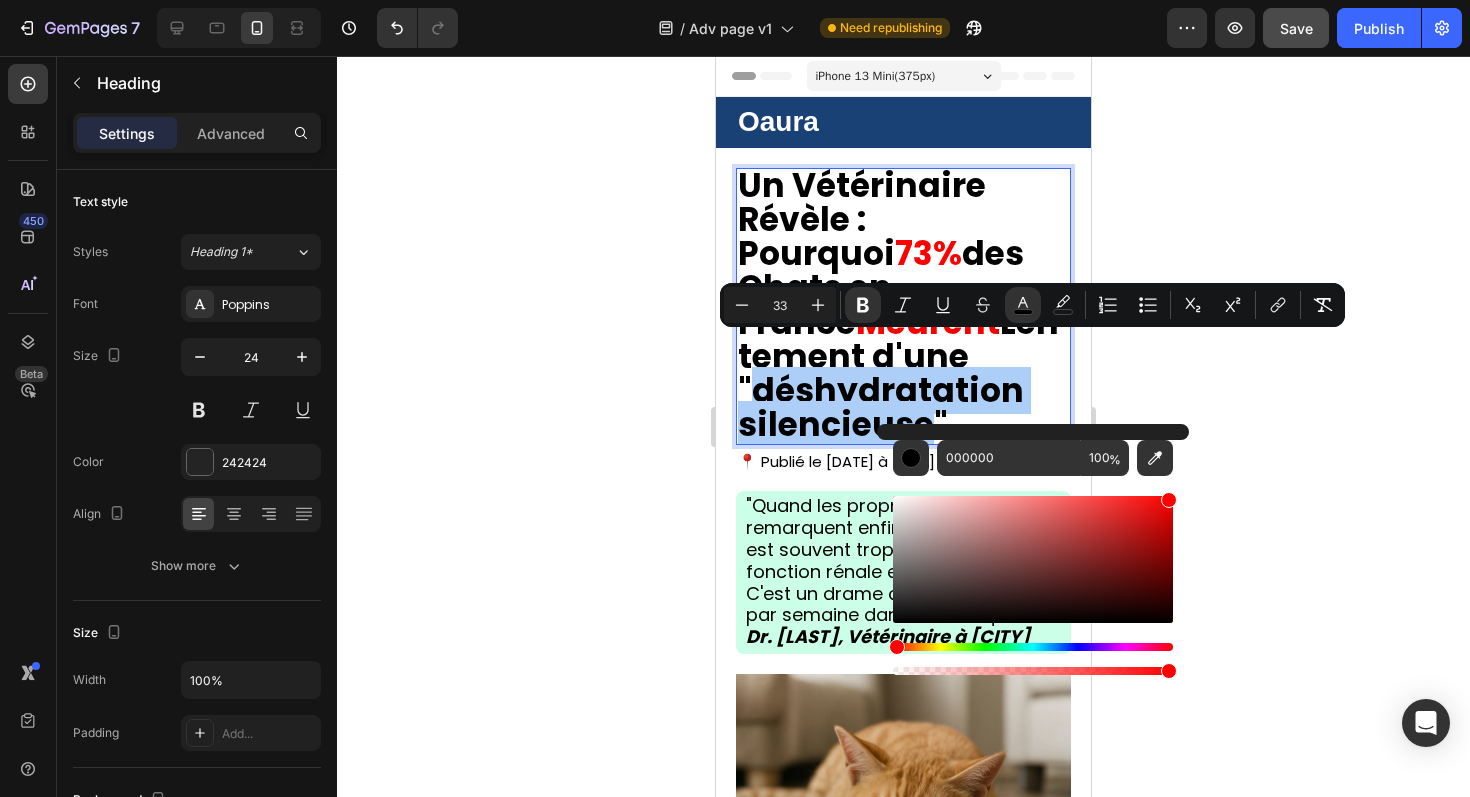 drag, startPoint x: 1152, startPoint y: 515, endPoint x: 1248, endPoint y: 420, distance: 135.05925 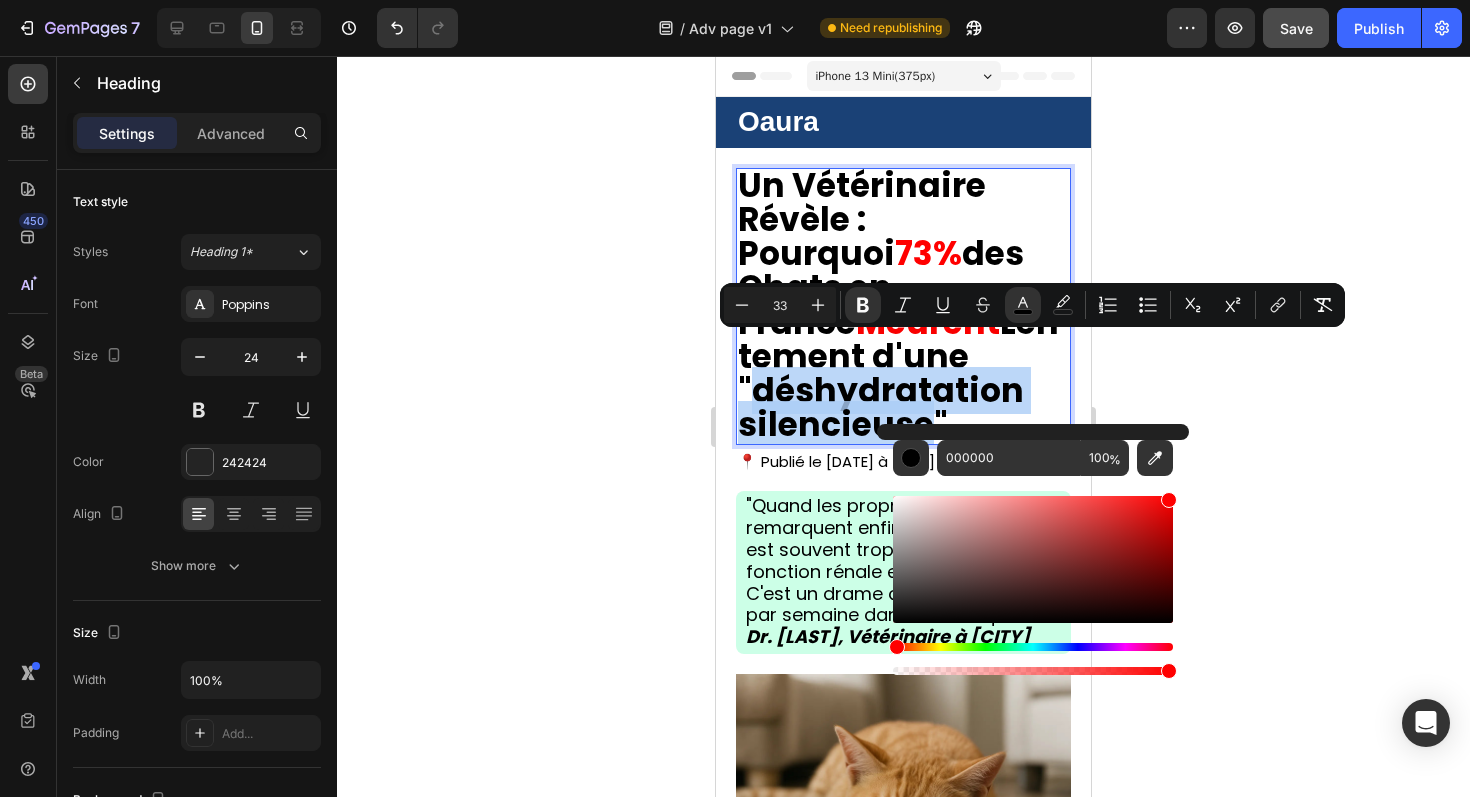 type on "FF0000" 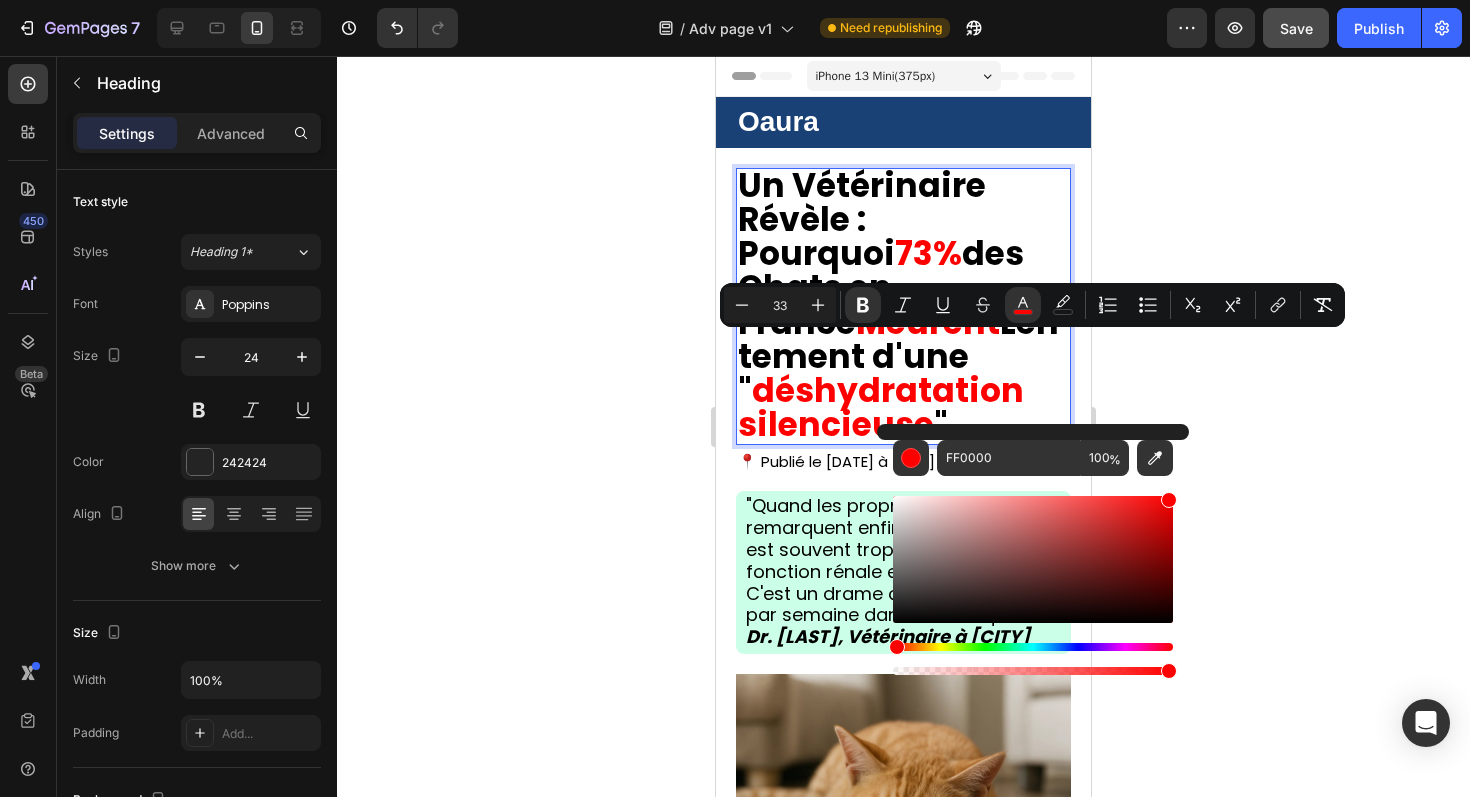 click 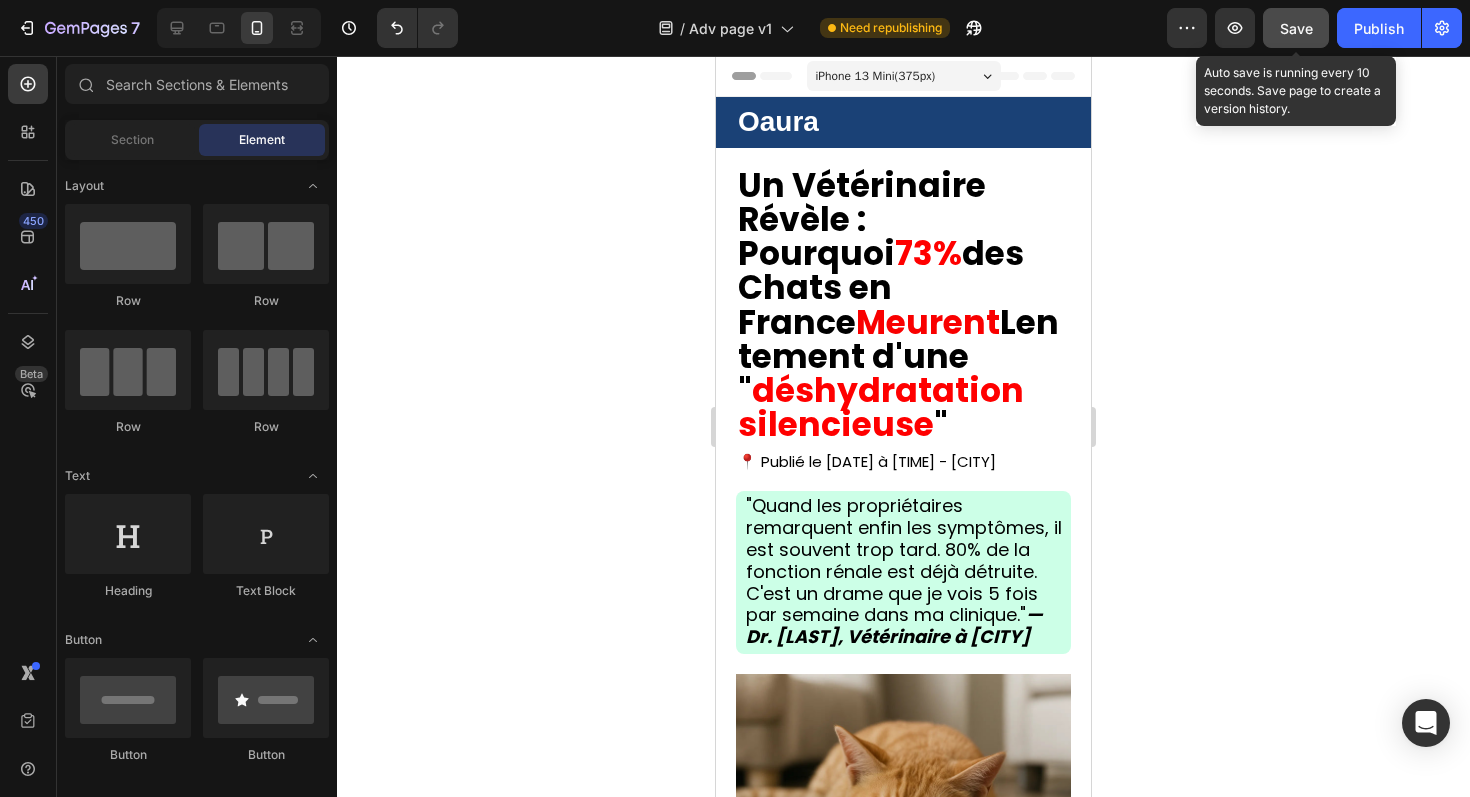 click on "Save" at bounding box center [1296, 28] 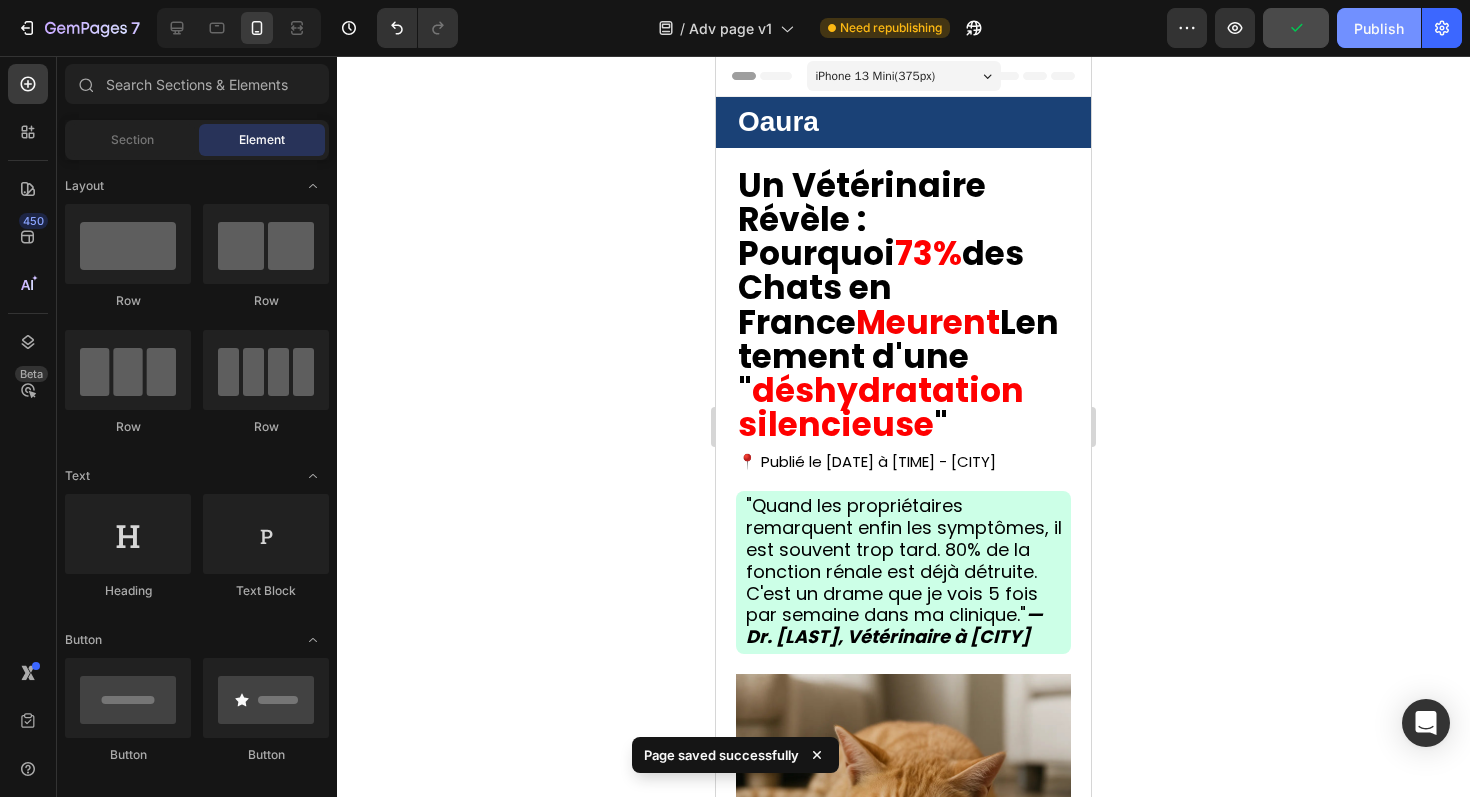 click on "Publish" 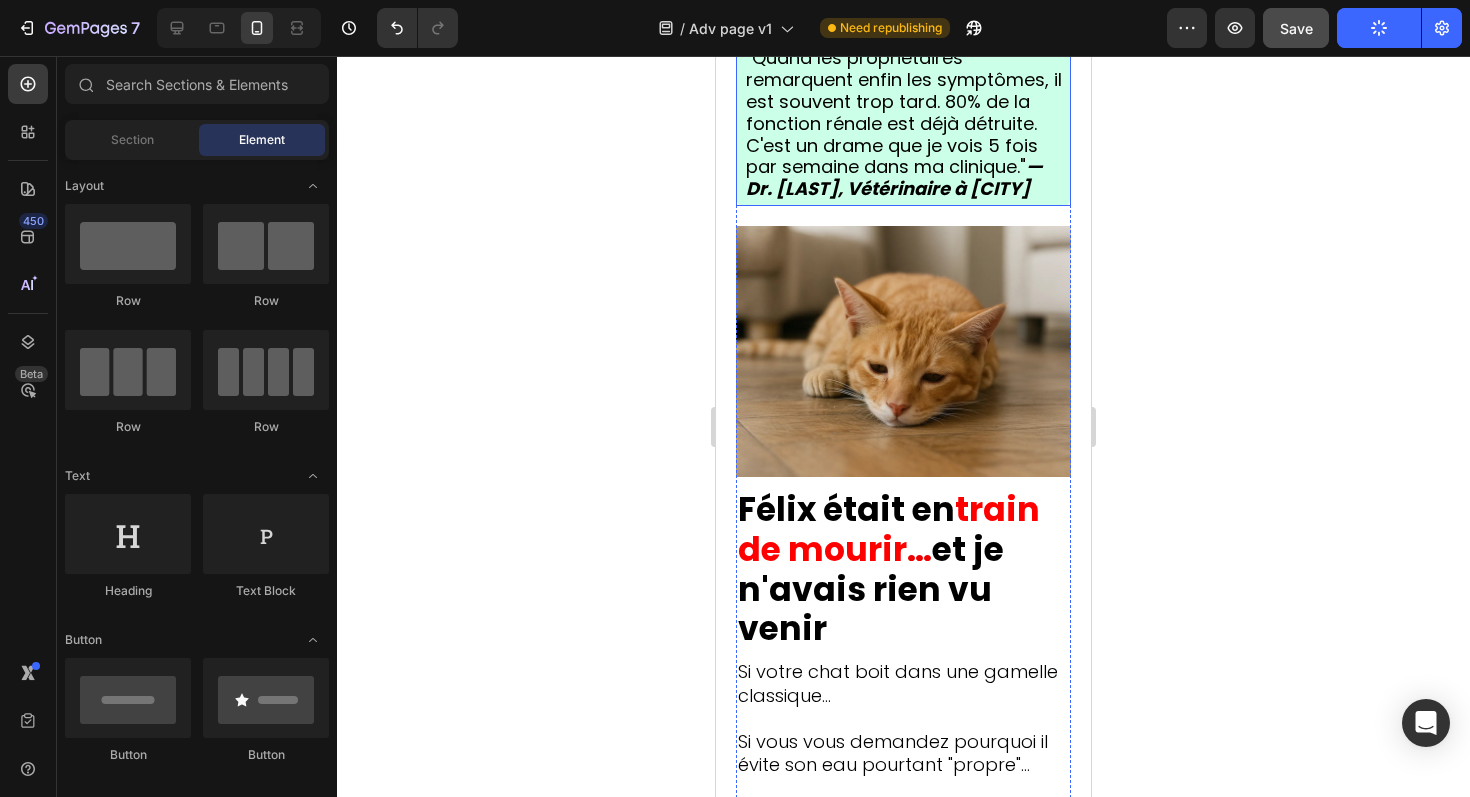 scroll, scrollTop: 495, scrollLeft: 0, axis: vertical 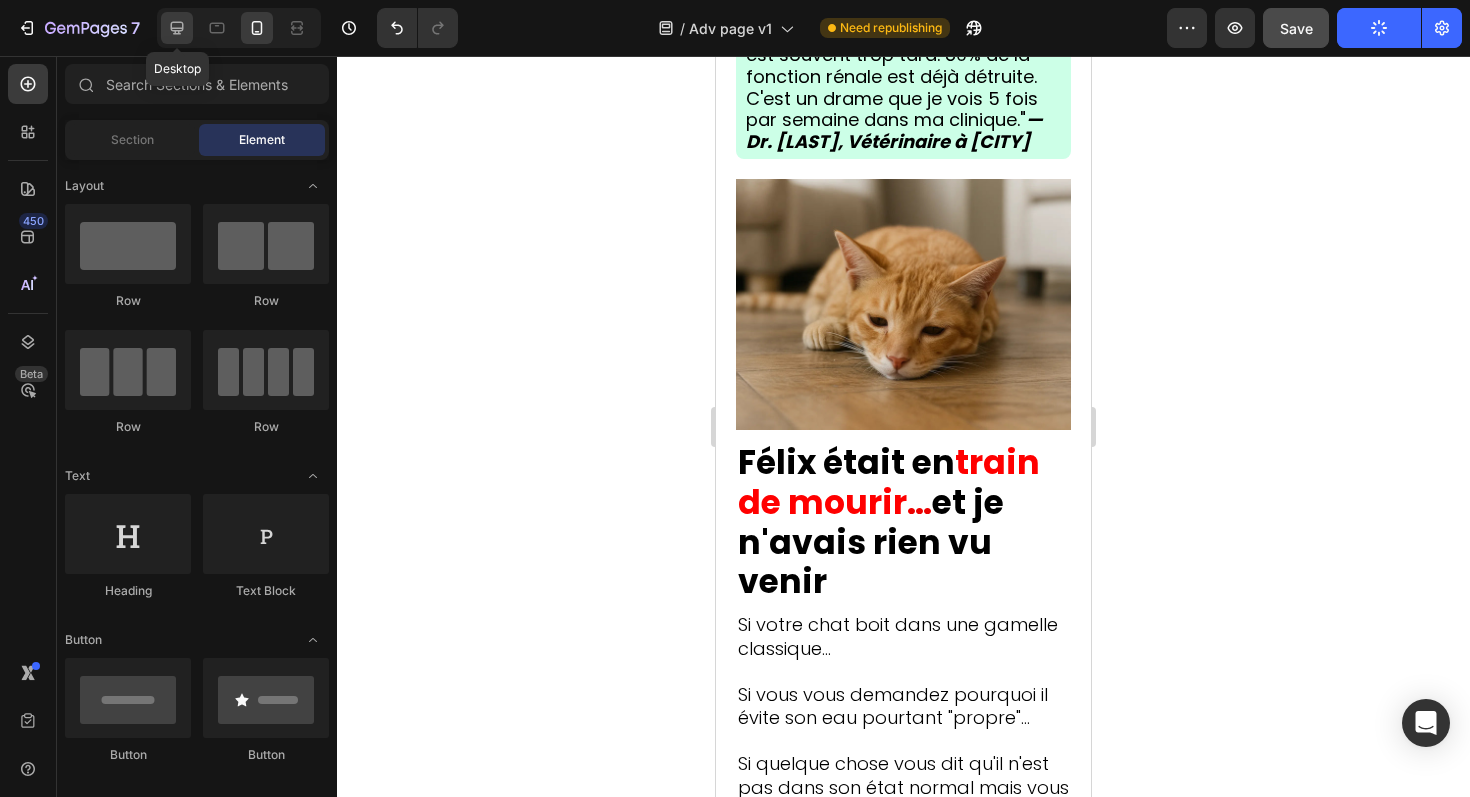 click 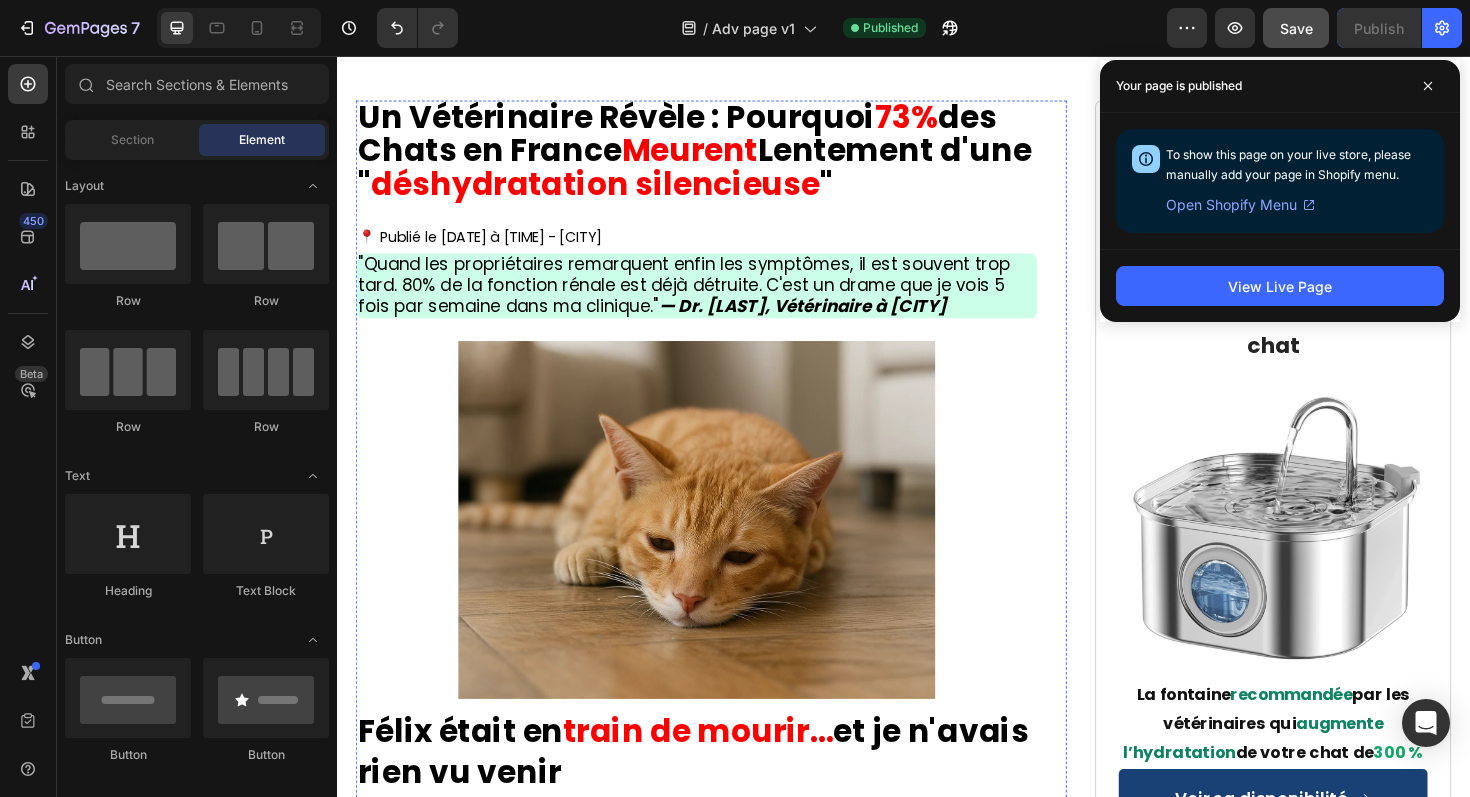 scroll, scrollTop: 0, scrollLeft: 0, axis: both 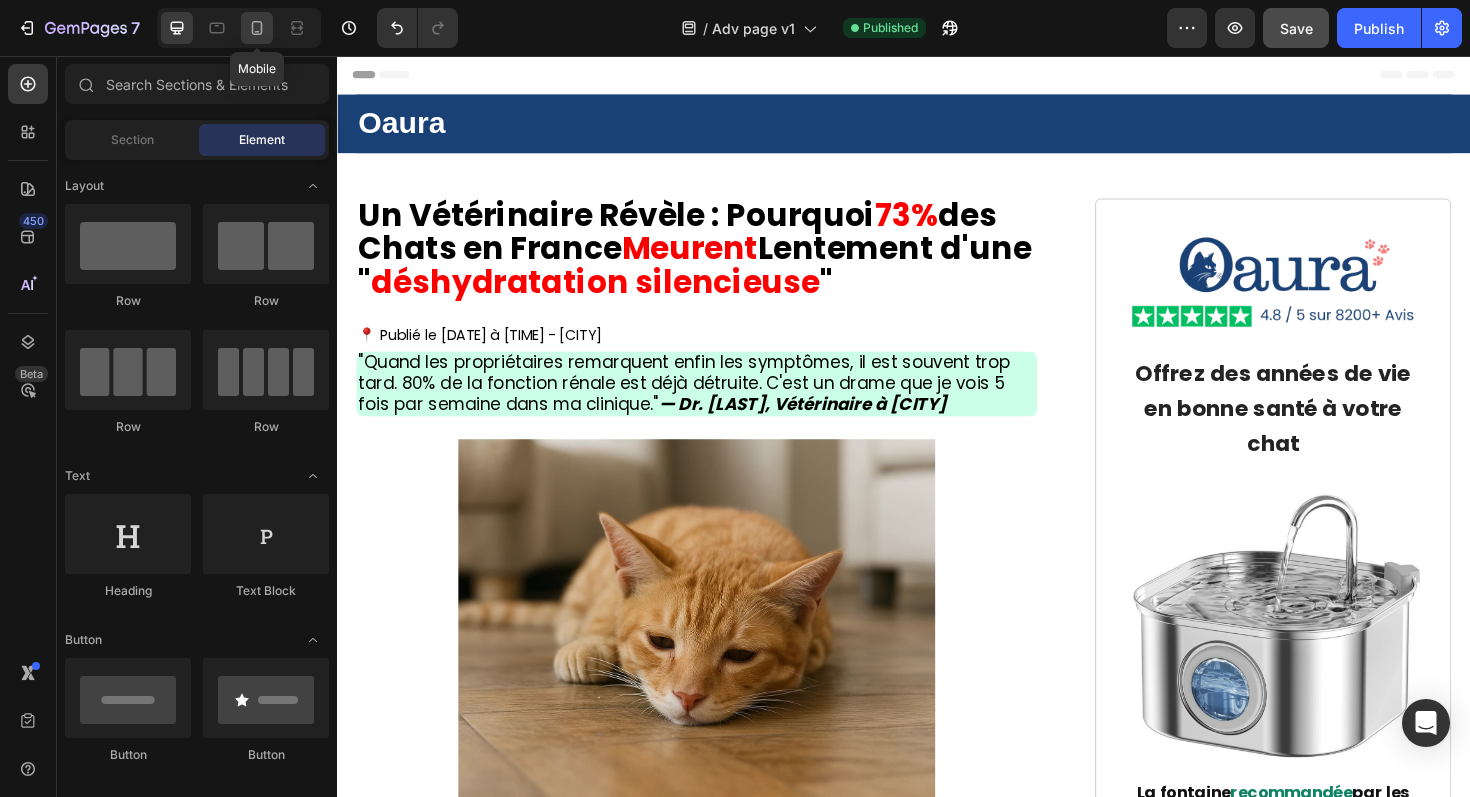 click 